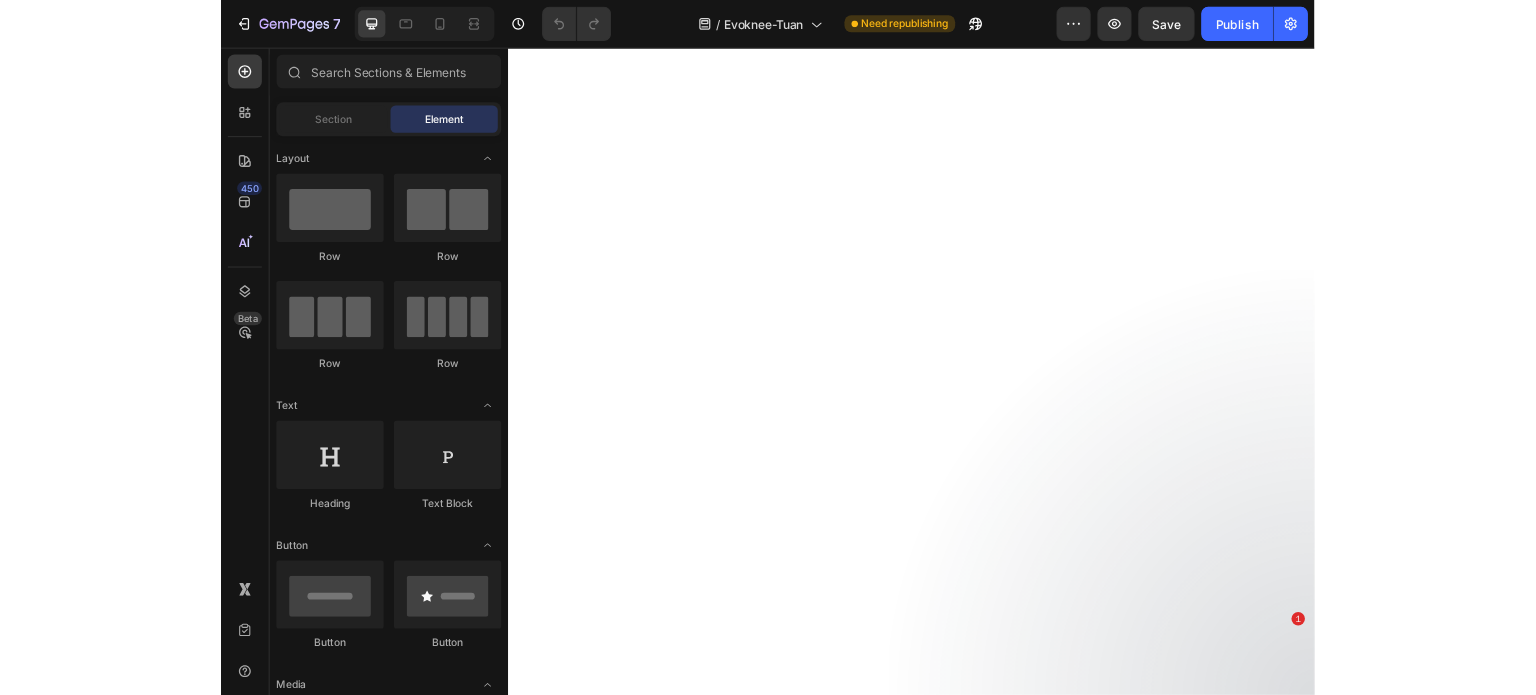 scroll, scrollTop: 0, scrollLeft: 0, axis: both 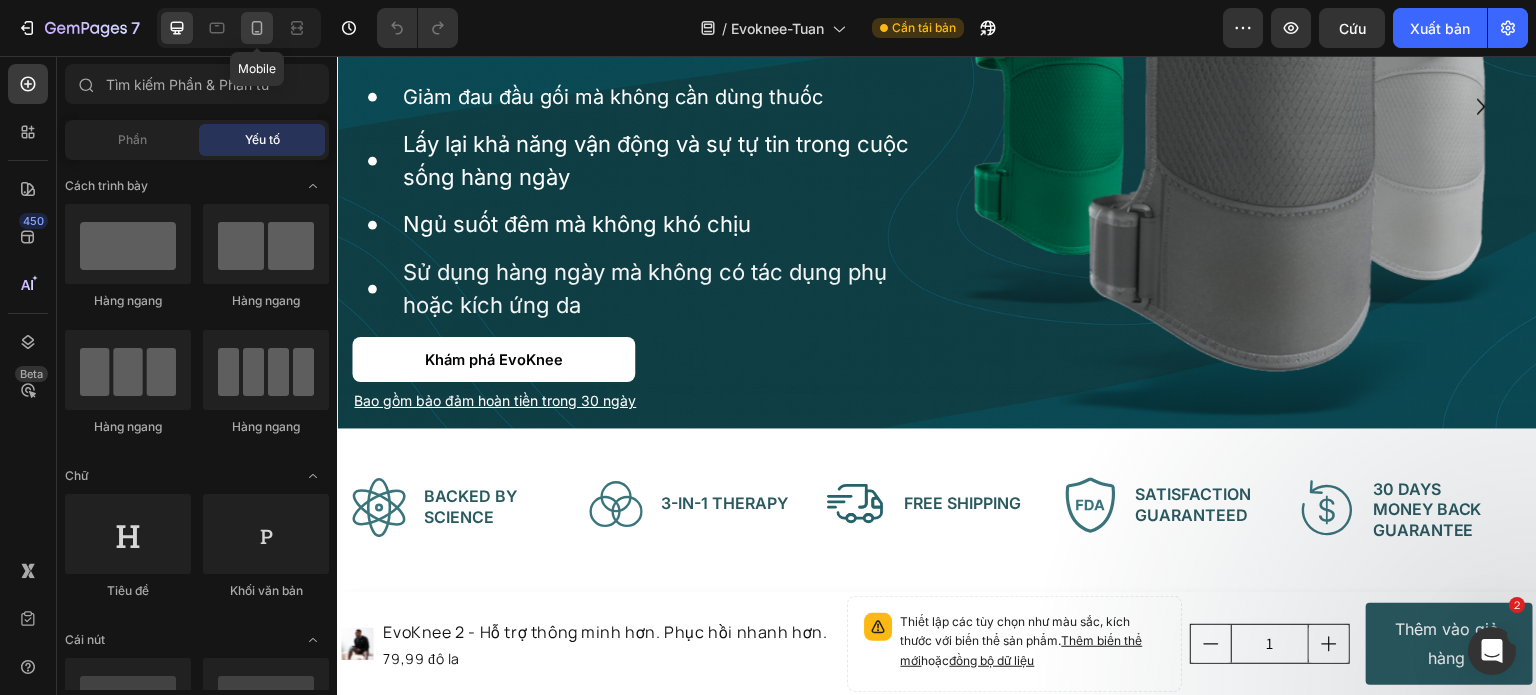 click 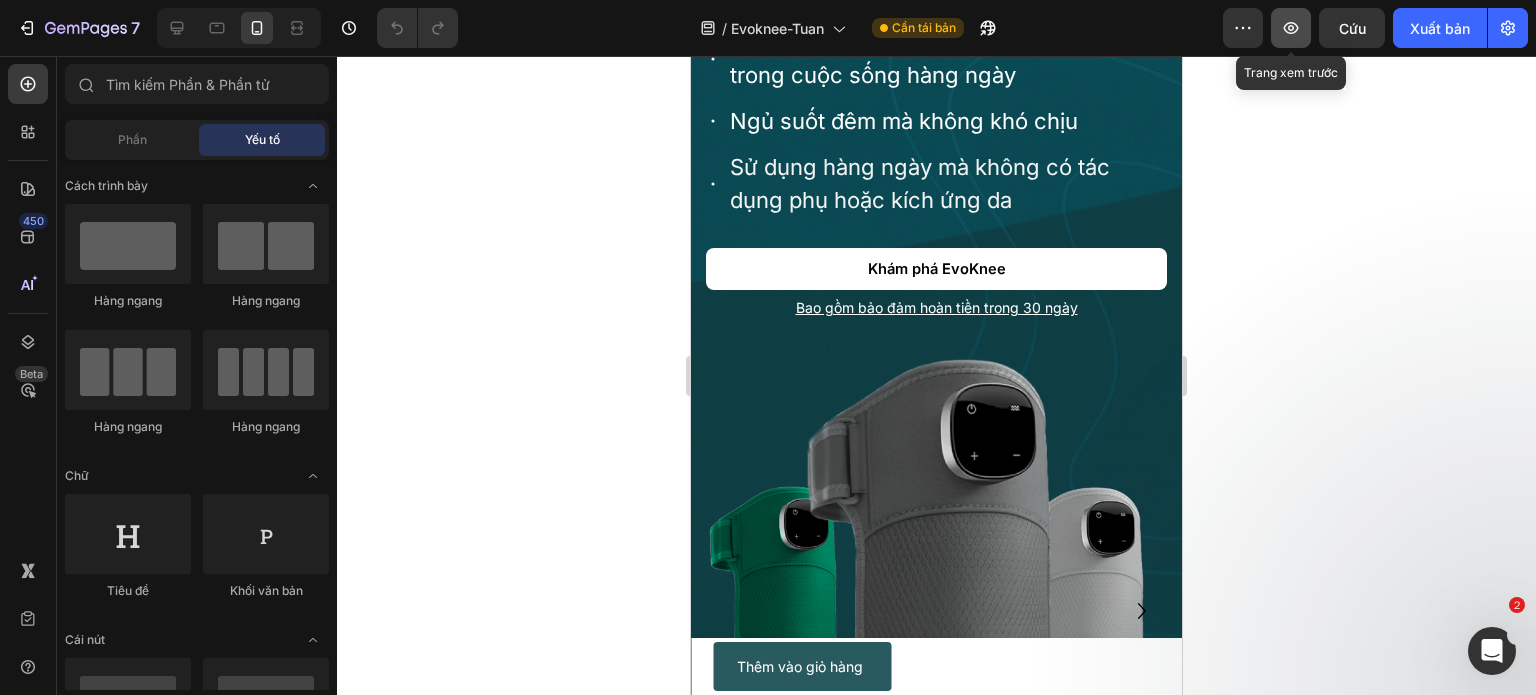click 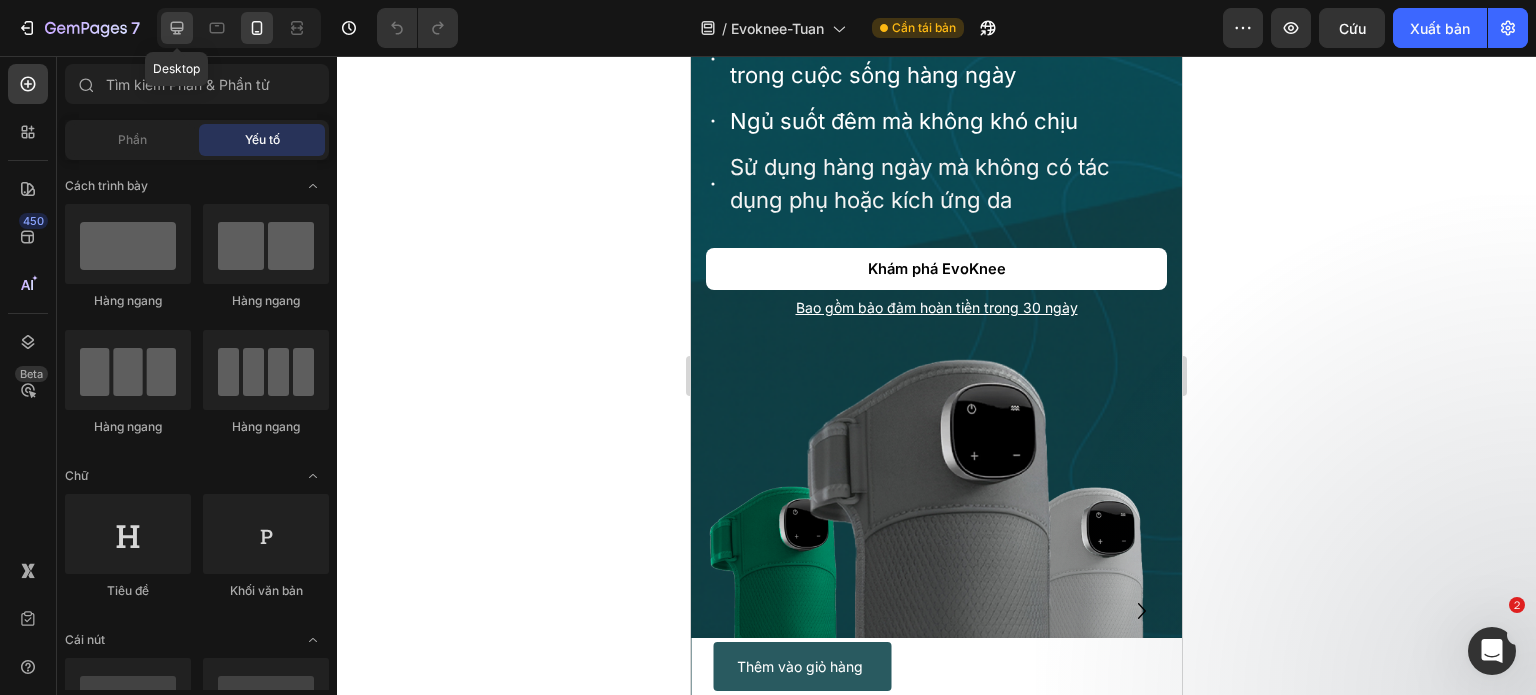 click 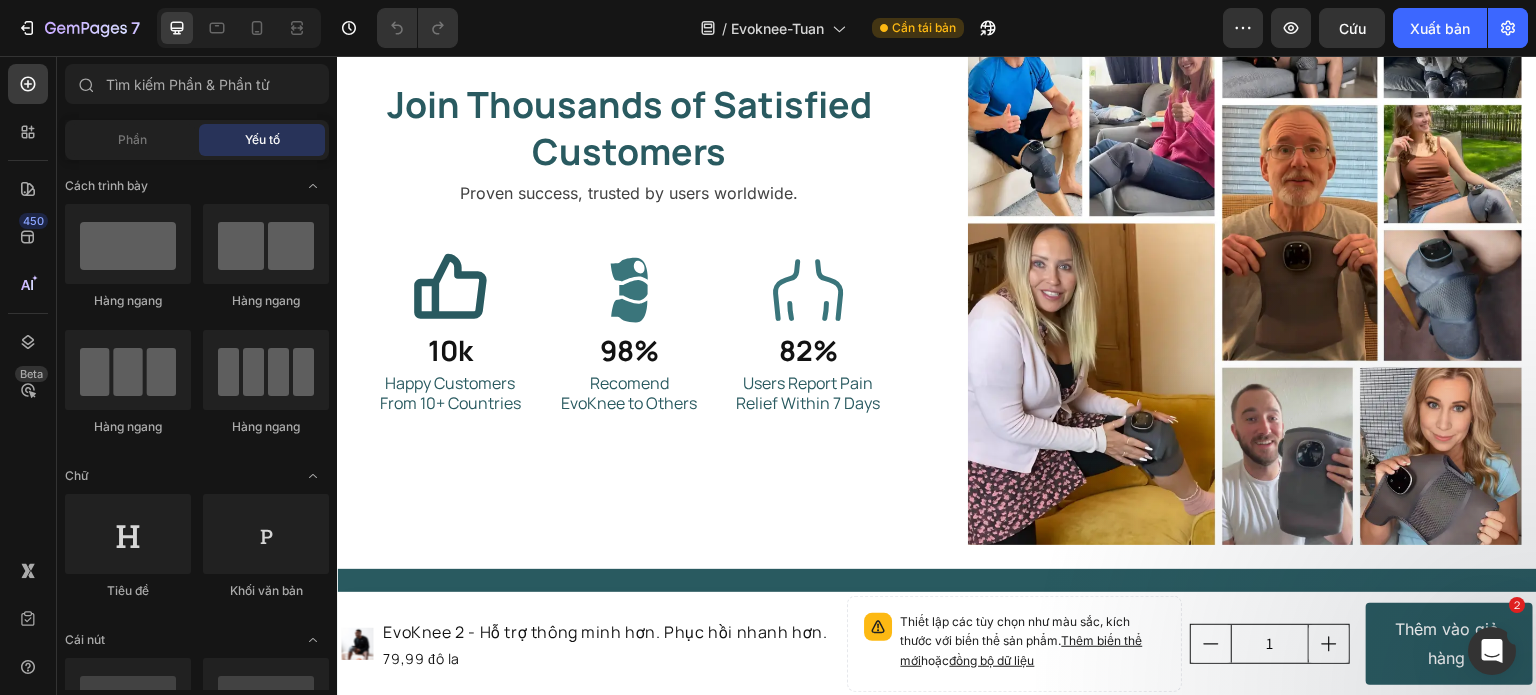 scroll, scrollTop: 5500, scrollLeft: 0, axis: vertical 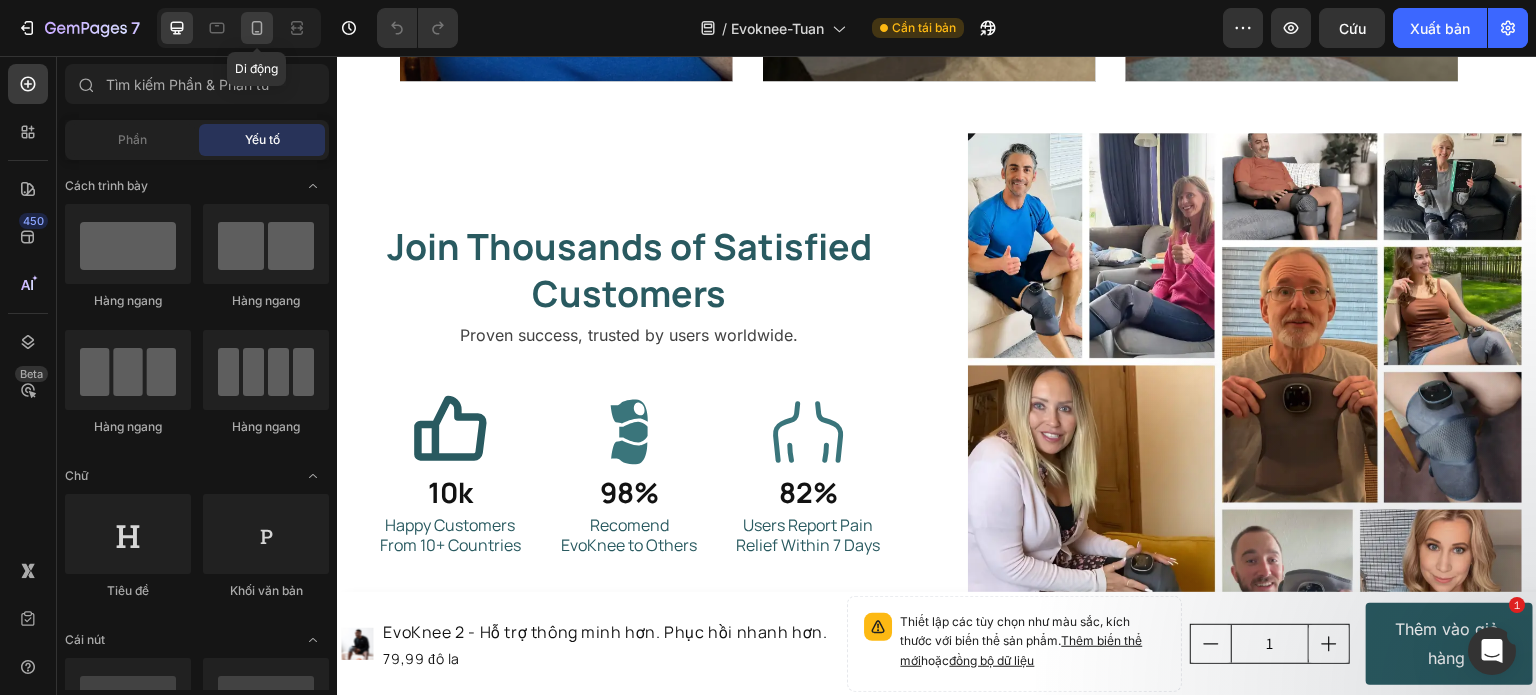 click 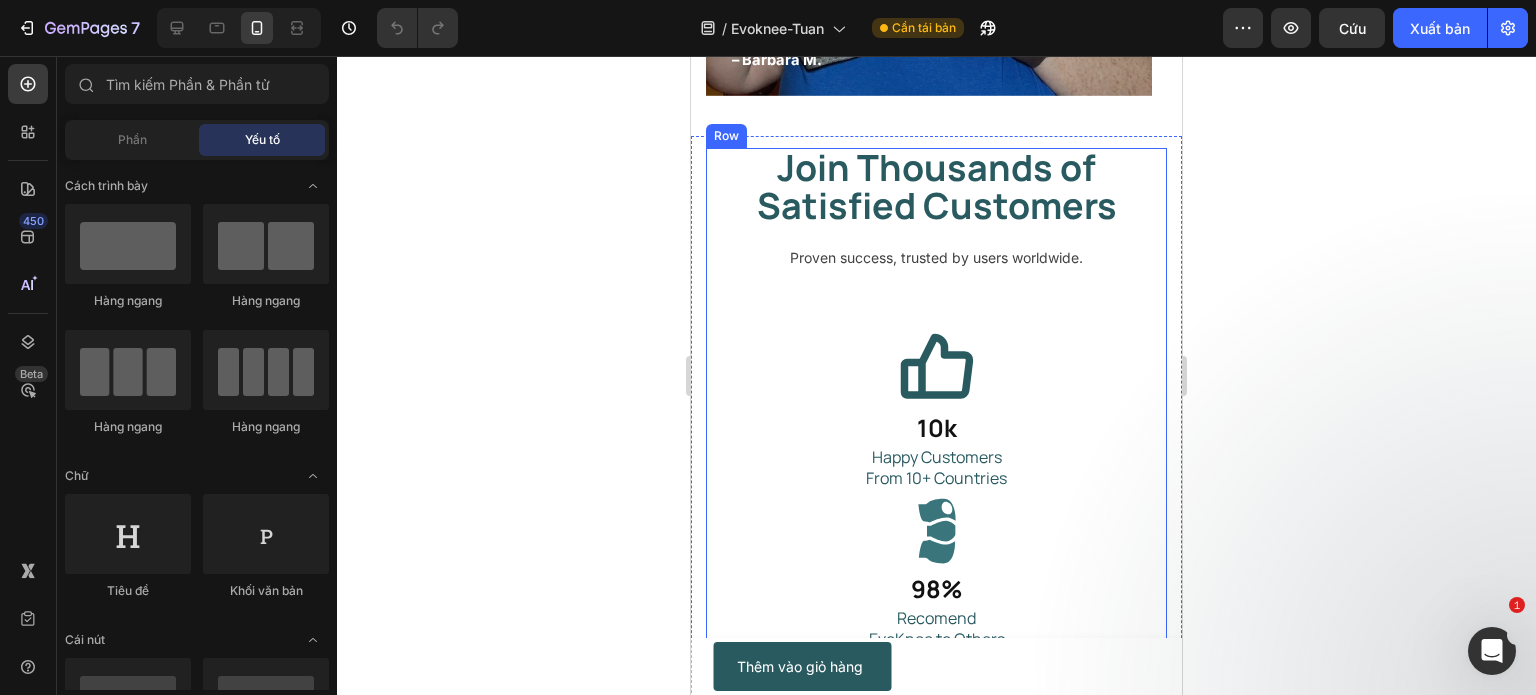 scroll, scrollTop: 6316, scrollLeft: 0, axis: vertical 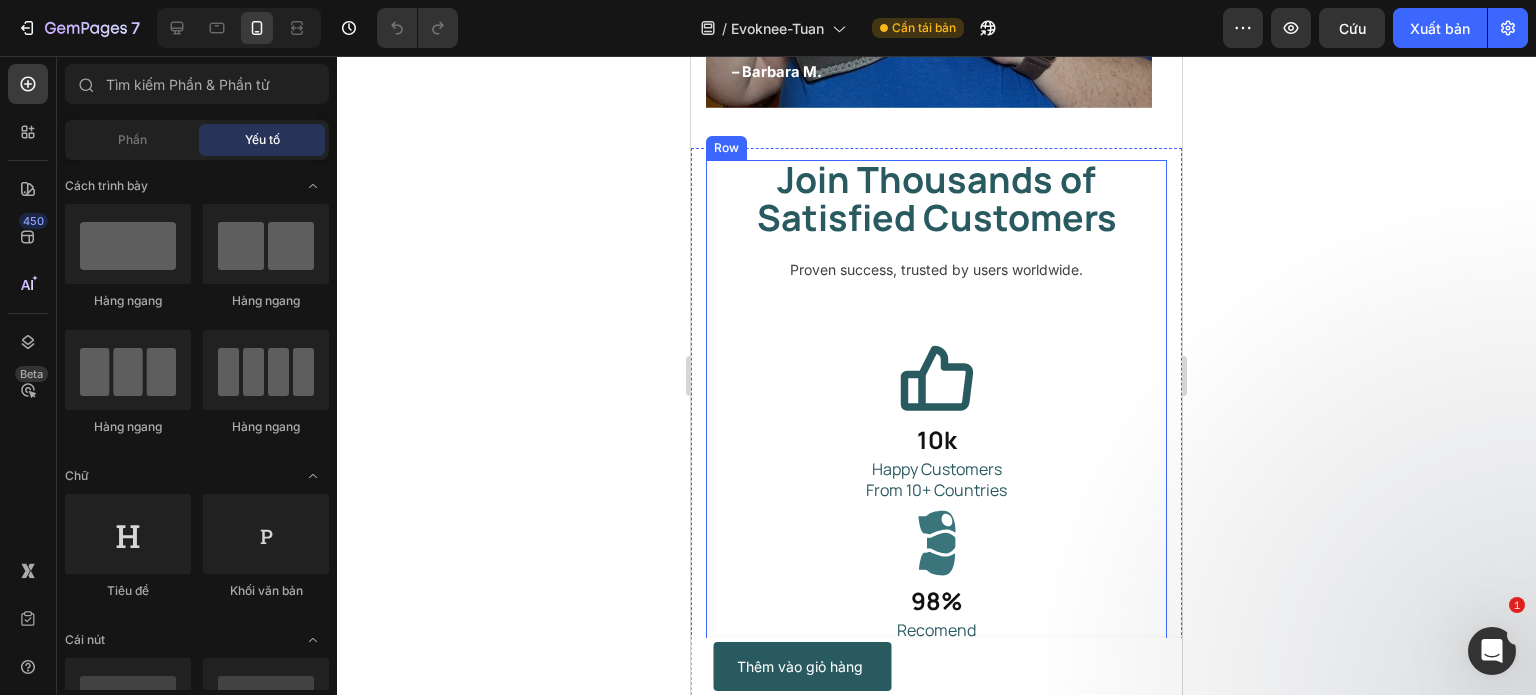 click on "Join Thousands of Satisfied Customers Heading Proven success, trusted by users worldwide. Text block
Icon 10k Heading Happy Customers From 10+ Countries Text Block
Icon 98% Heading Recomend EvoKnee to Others Text Block
Icon 82% Heading Users Report Pain Relief Within 7 Days Text Block Row" at bounding box center [936, 512] 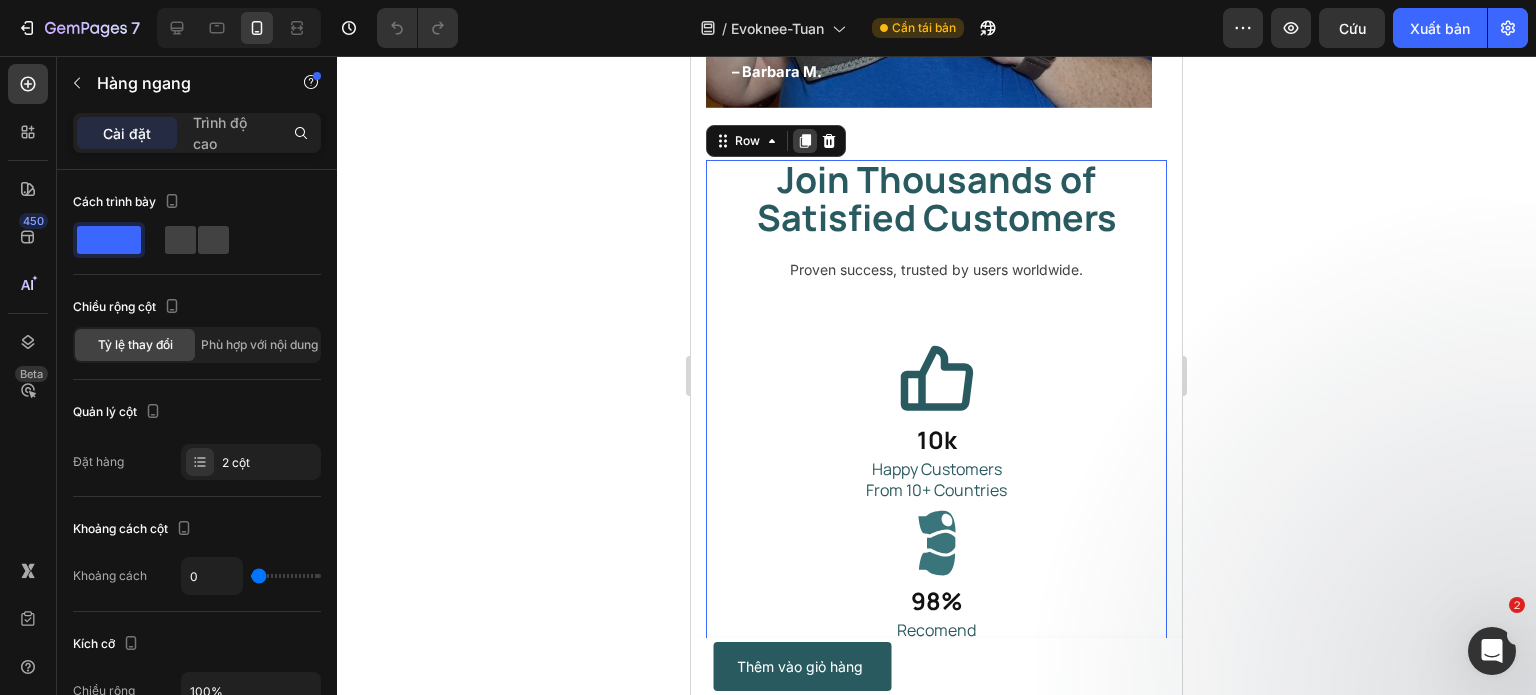 click 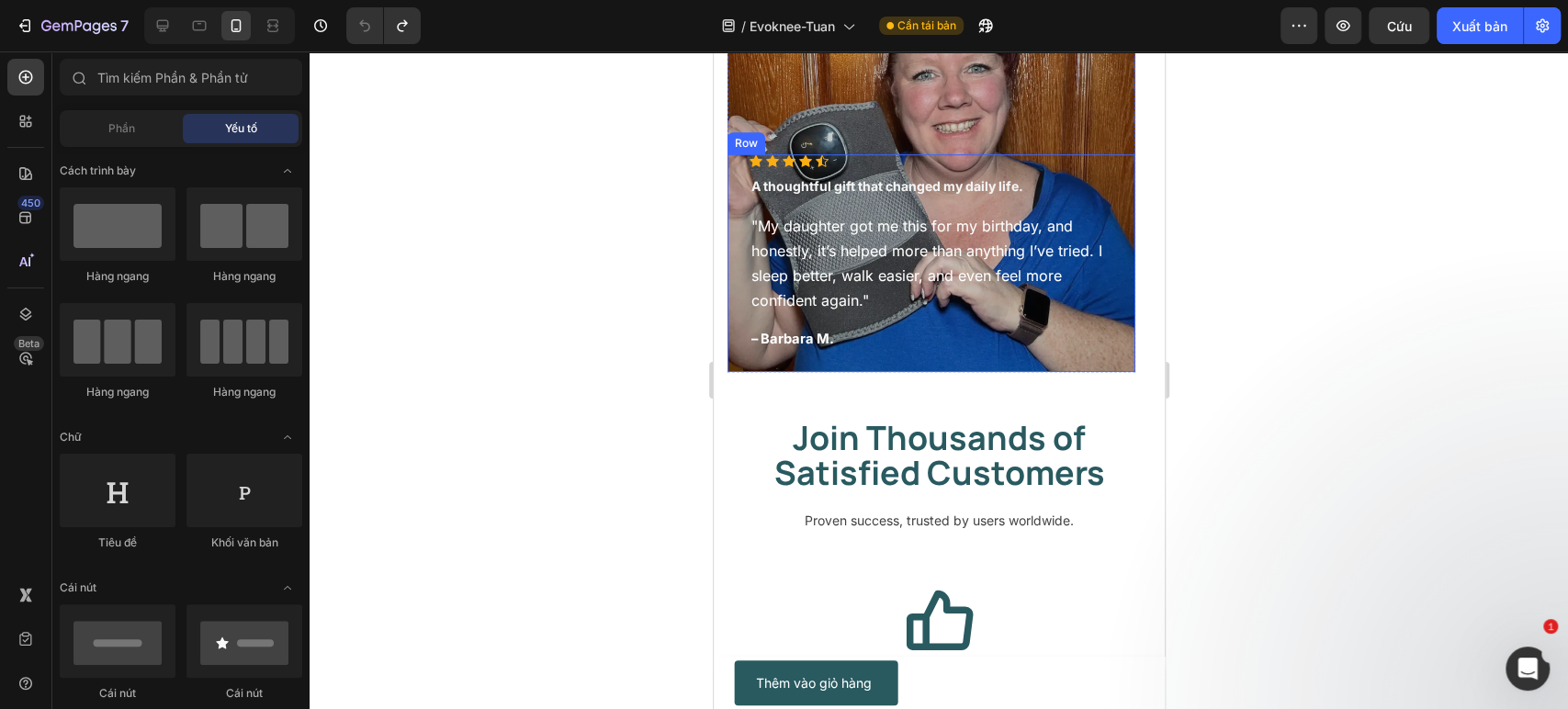 scroll, scrollTop: 5155, scrollLeft: 0, axis: vertical 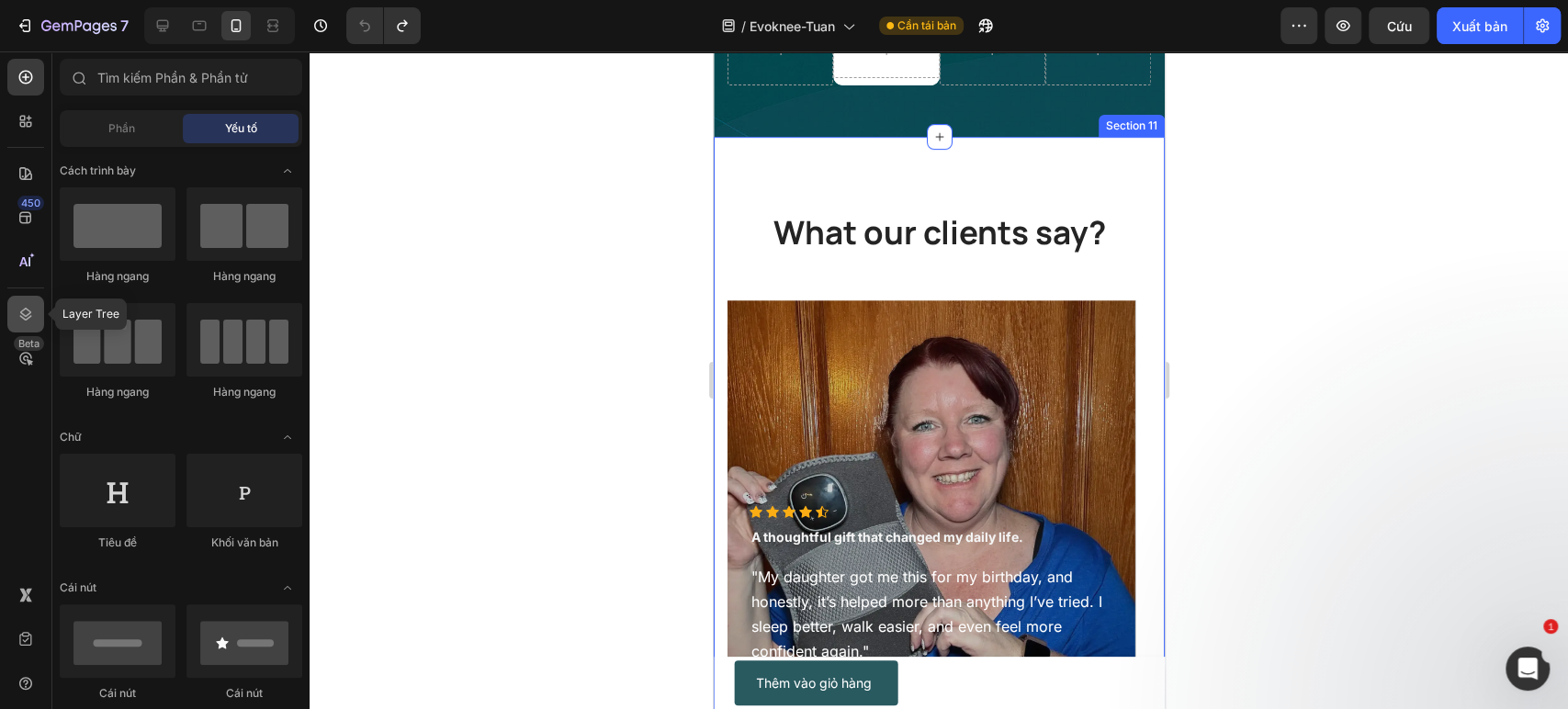 click 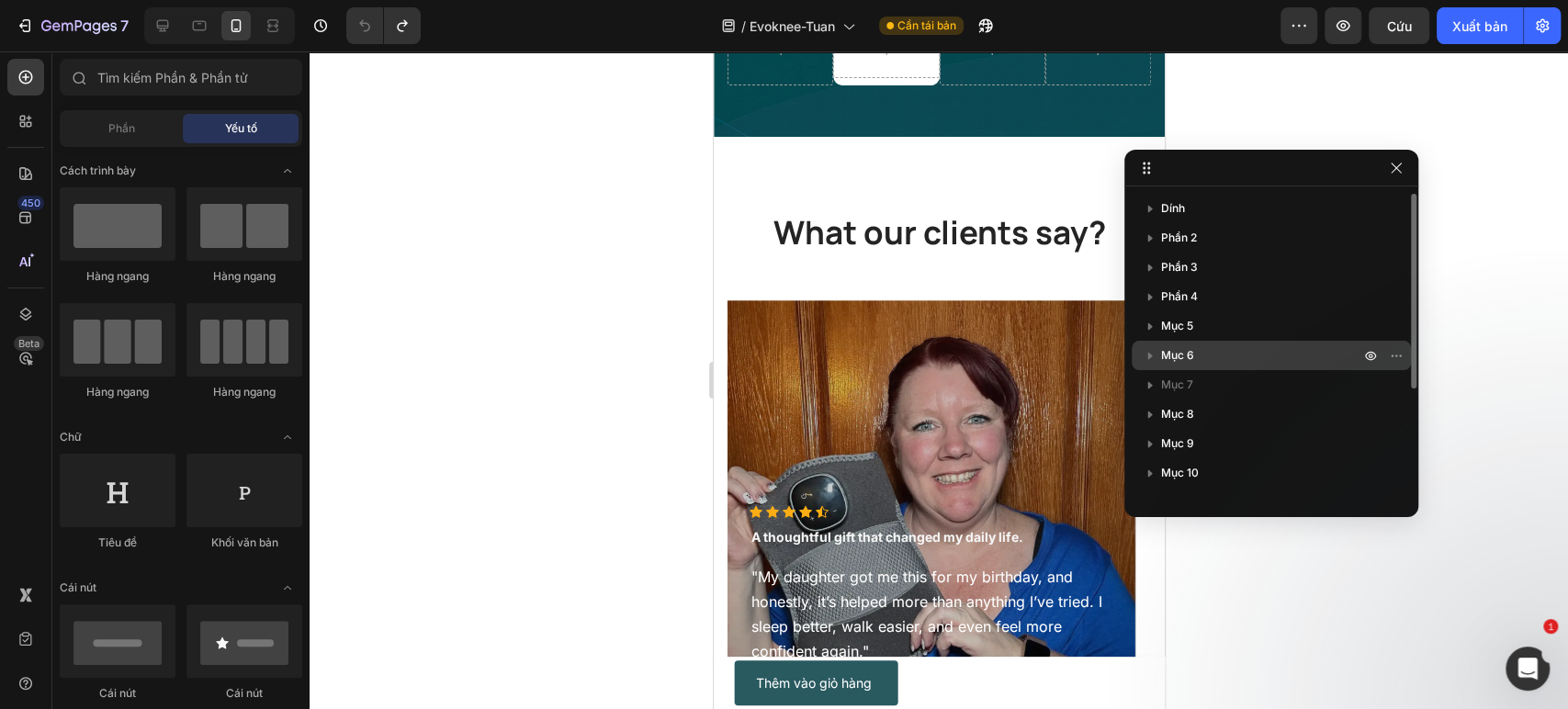 scroll, scrollTop: 167, scrollLeft: 0, axis: vertical 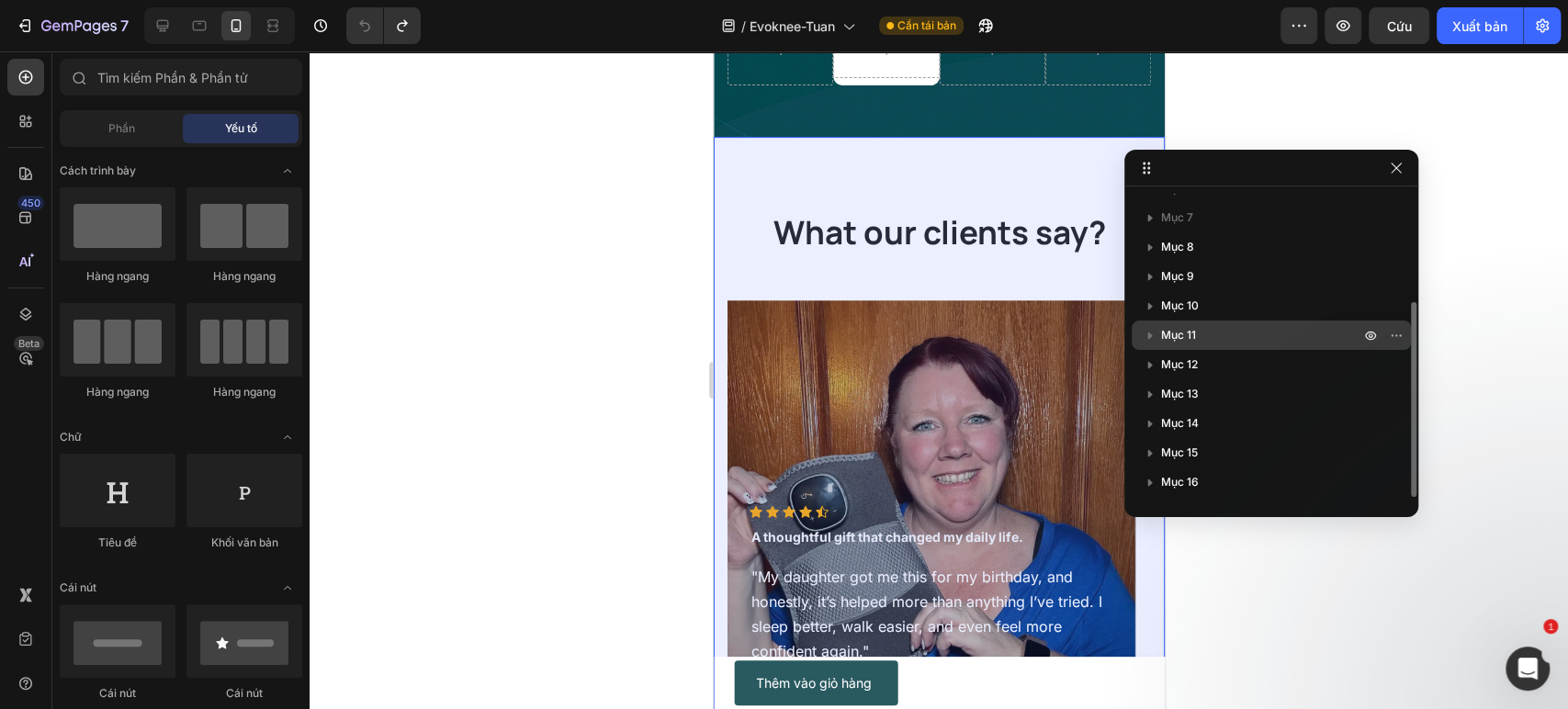 click on "Mục 11" at bounding box center [1262, 335] 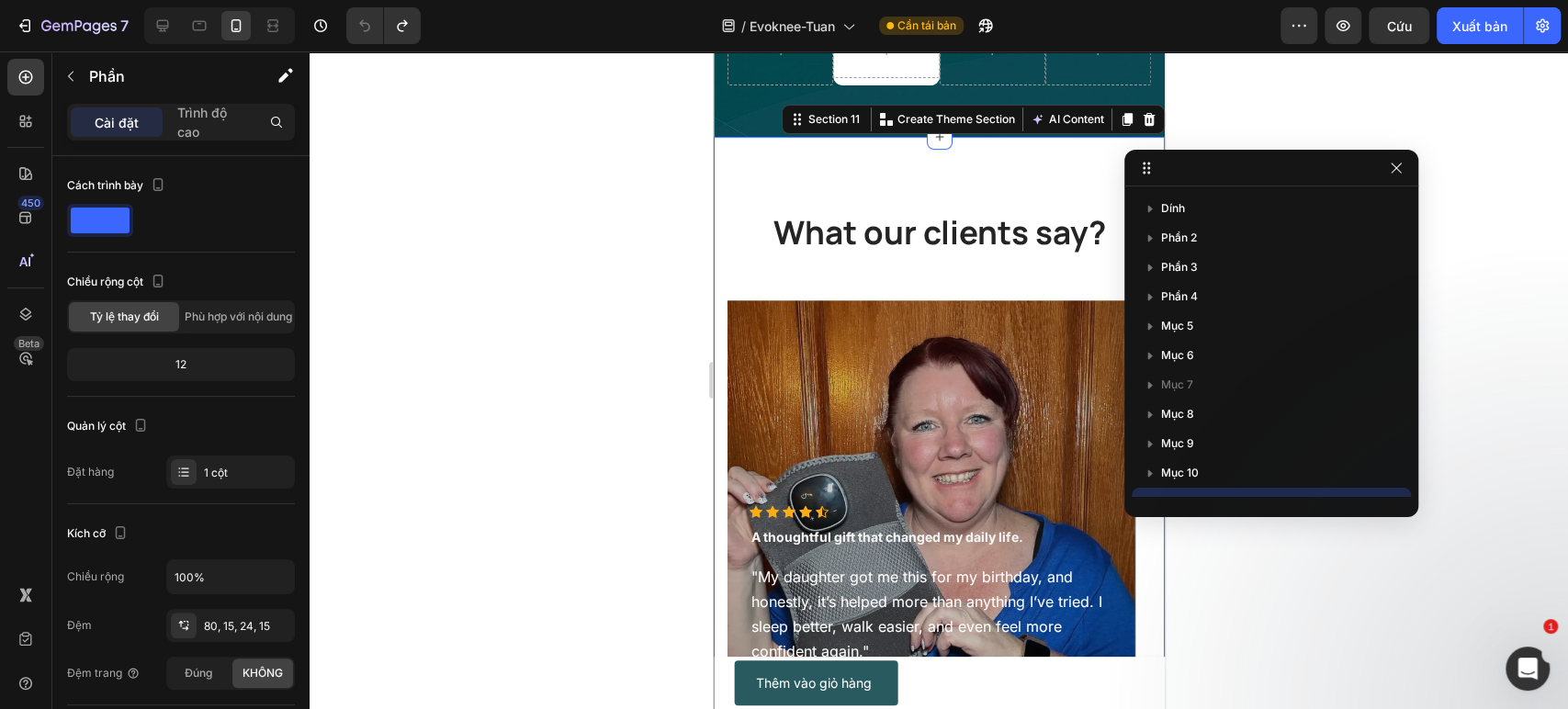 scroll, scrollTop: 226, scrollLeft: 0, axis: vertical 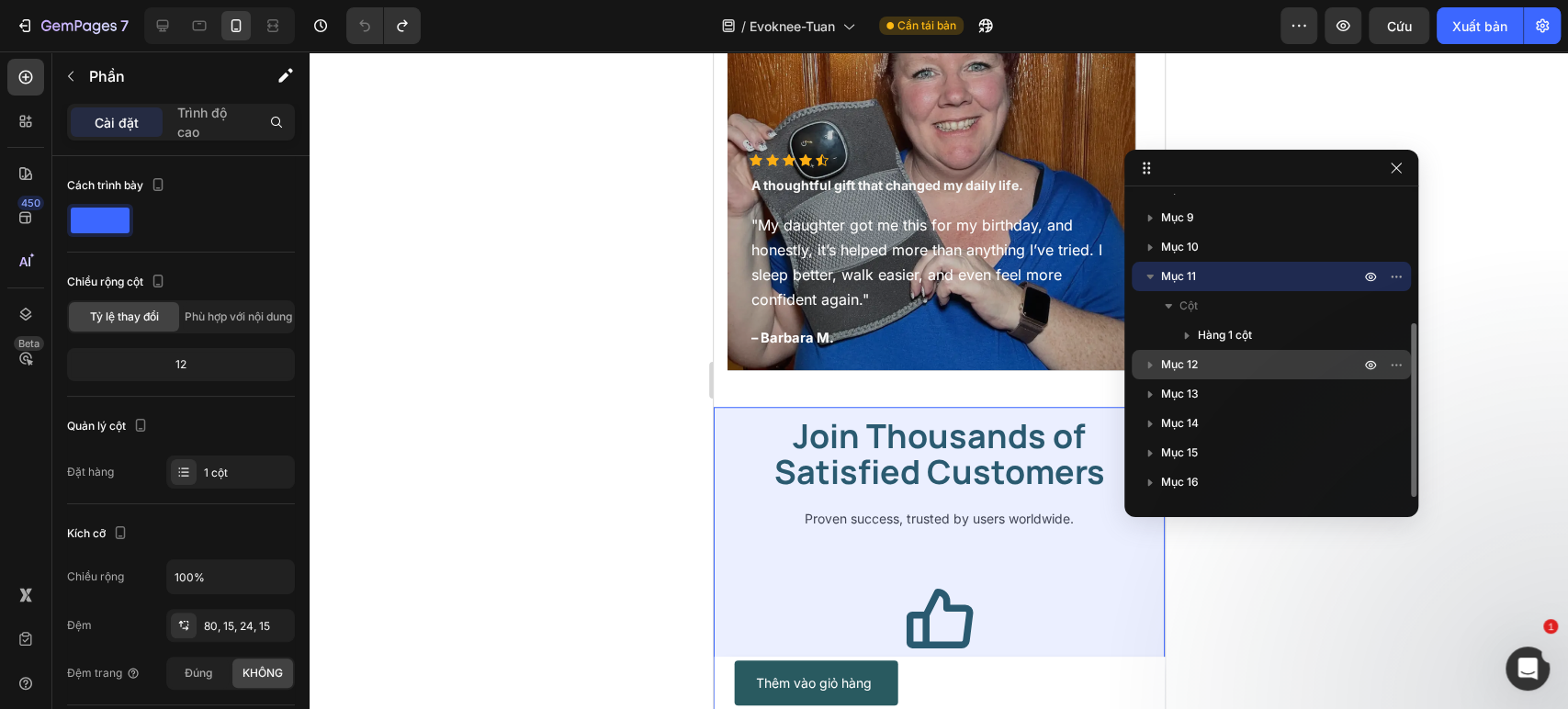 click on "Mục 12" at bounding box center (1271, 365) 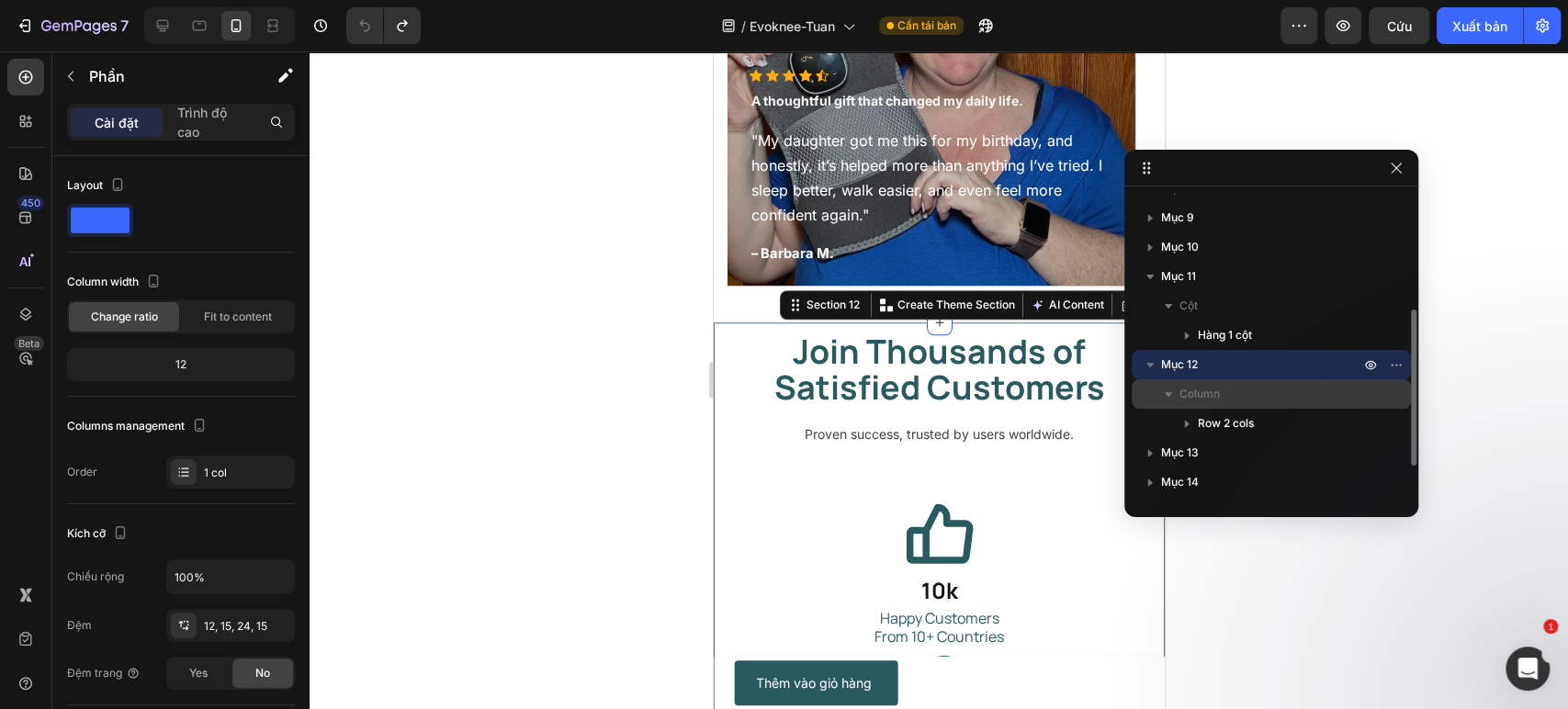 scroll, scrollTop: 5820, scrollLeft: 0, axis: vertical 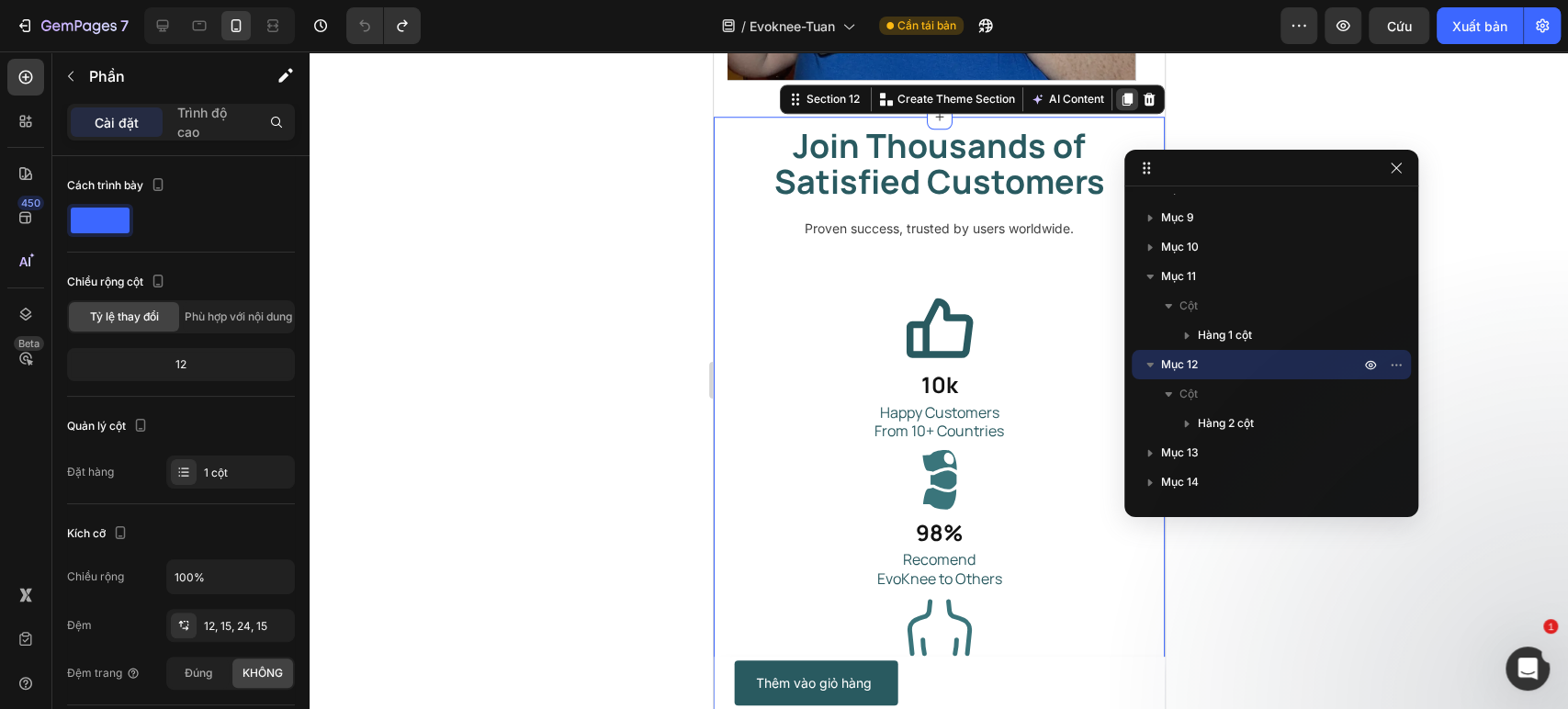 click 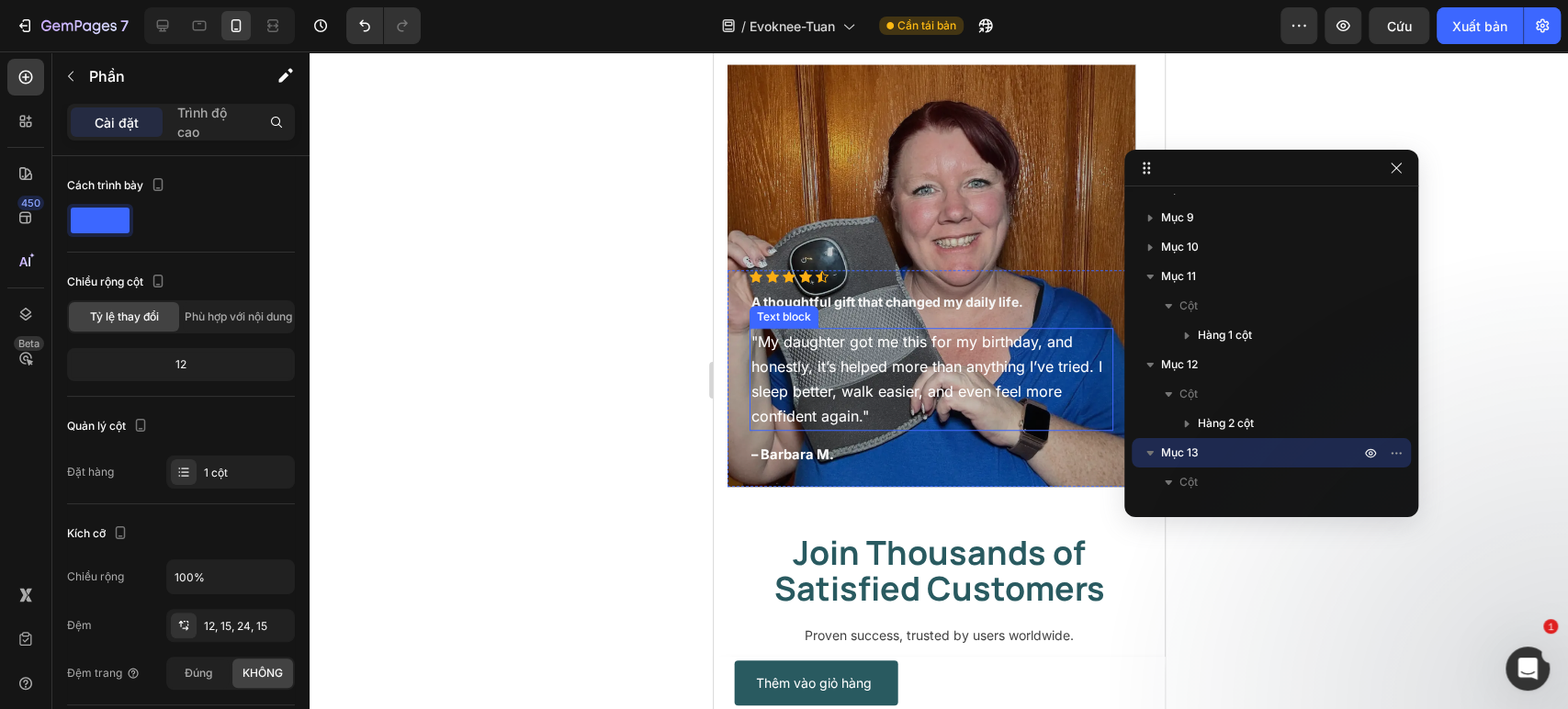 scroll, scrollTop: 5787, scrollLeft: 0, axis: vertical 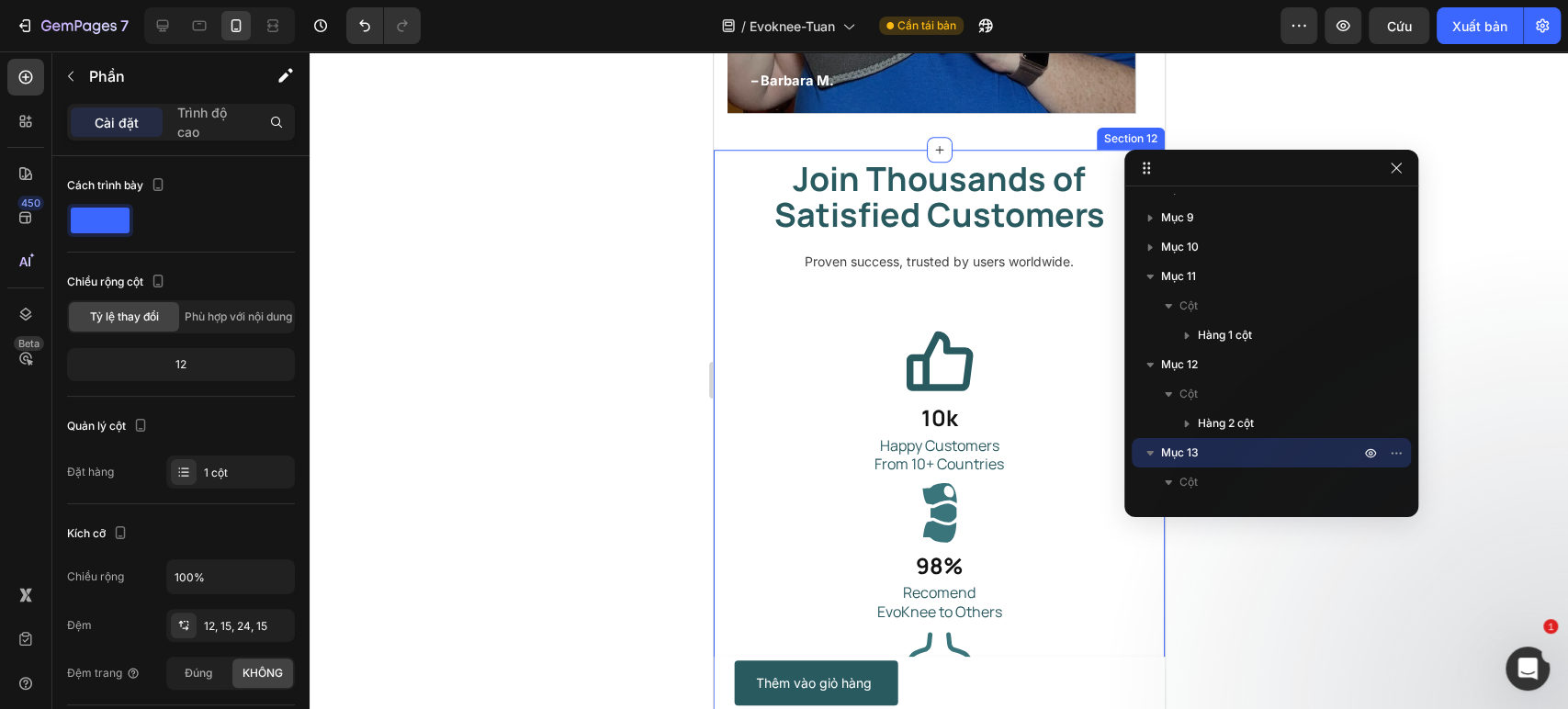 click on "Section 12" at bounding box center (1130, 139) 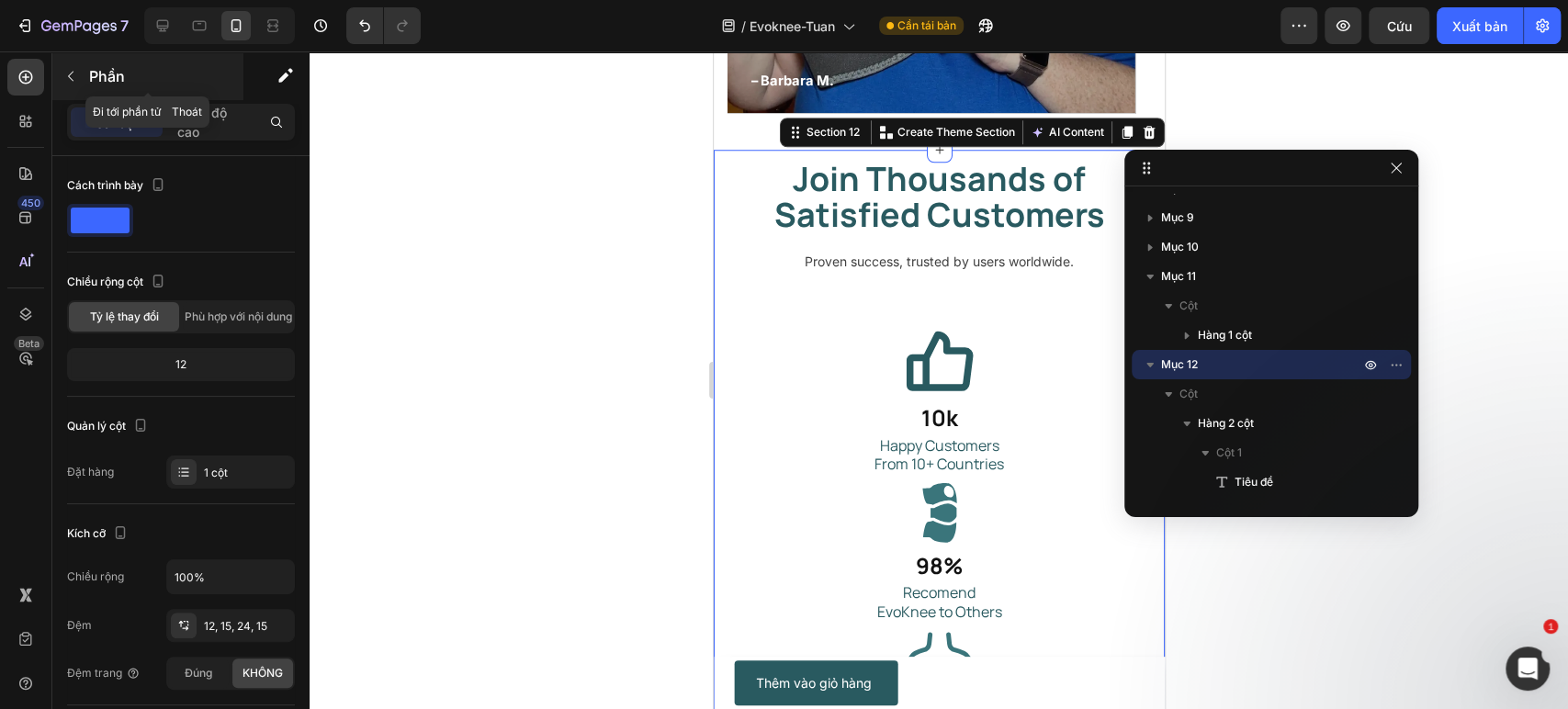 click at bounding box center [71, 76] 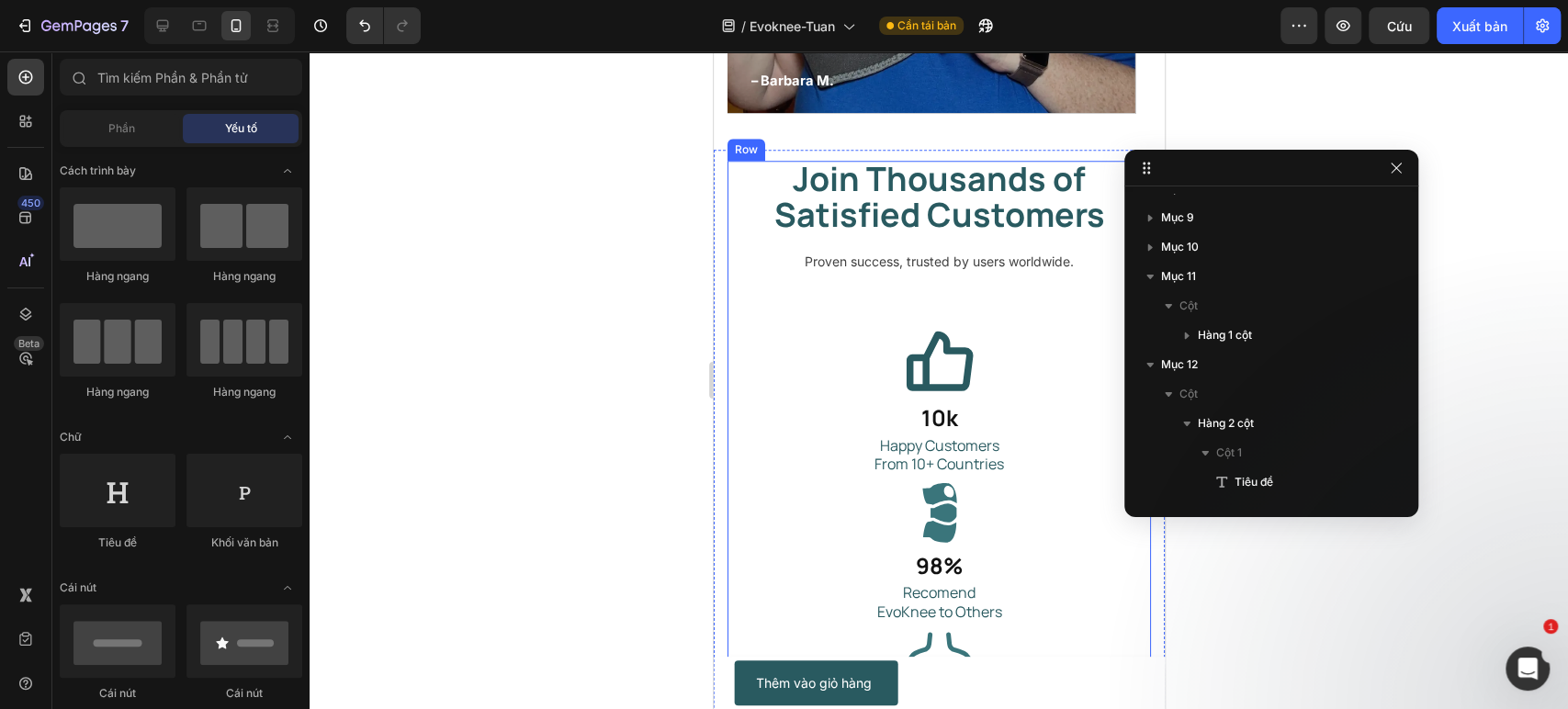 click on "Join Thousands of Satisfied Customers Heading Proven success, trusted by users worldwide. Text block
Icon 10k Heading Happy Customers From 10+ Countries Text Block
Icon 98% Heading Recomend EvoKnee to Others Text Block
Icon 82% Heading Users Report Pain Relief Within 7 Days Text Block Row" at bounding box center [938, 484] 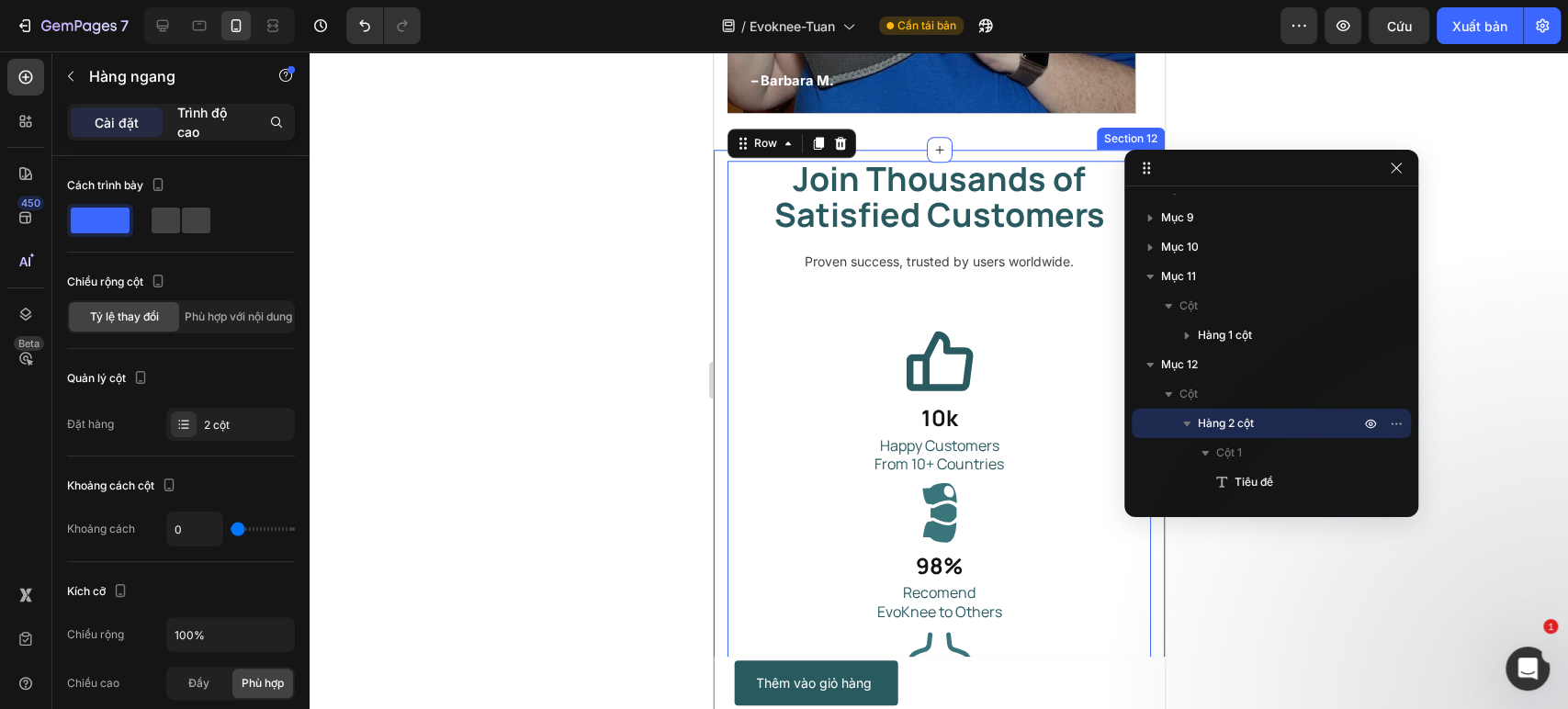 click on "Trình độ cao" 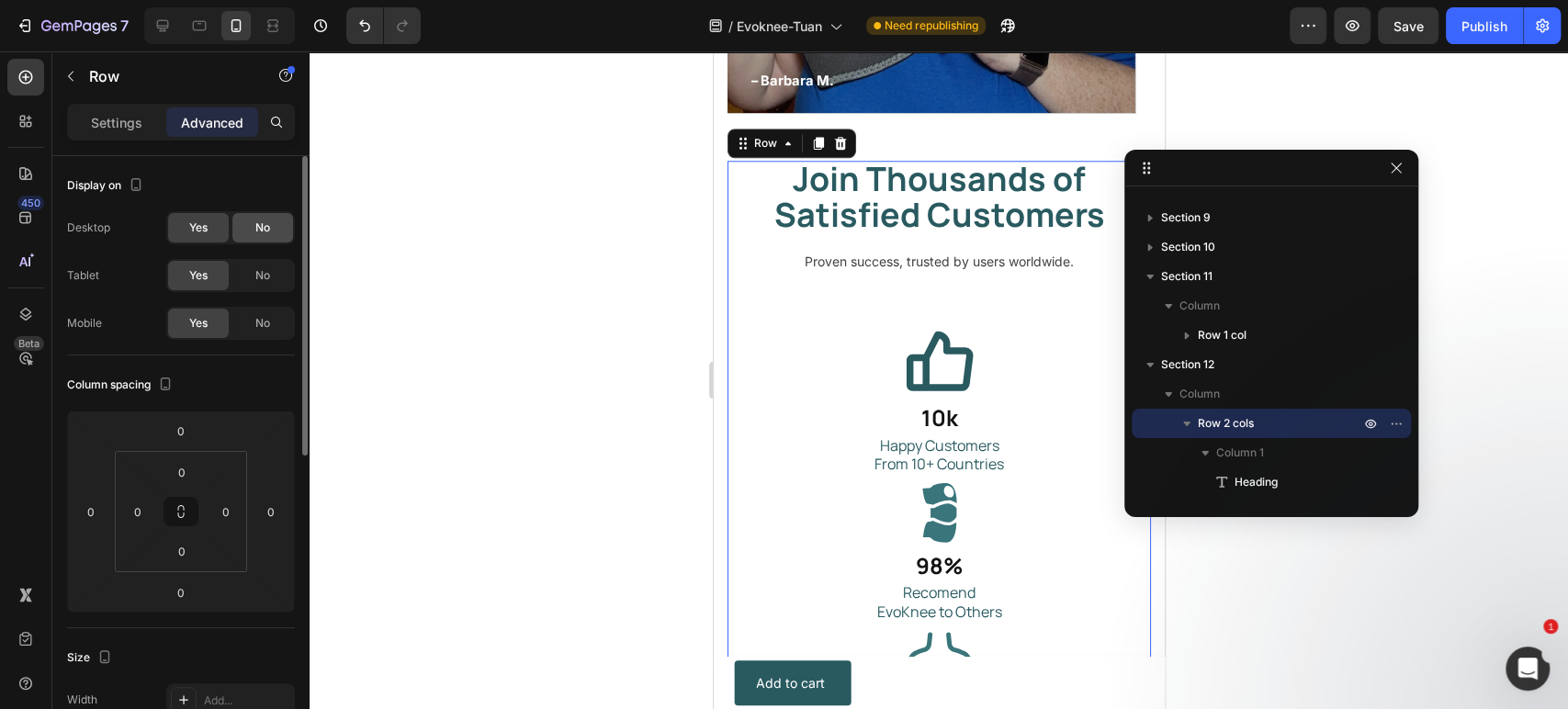 drag, startPoint x: 252, startPoint y: 219, endPoint x: 250, endPoint y: 231, distance: 12.165525 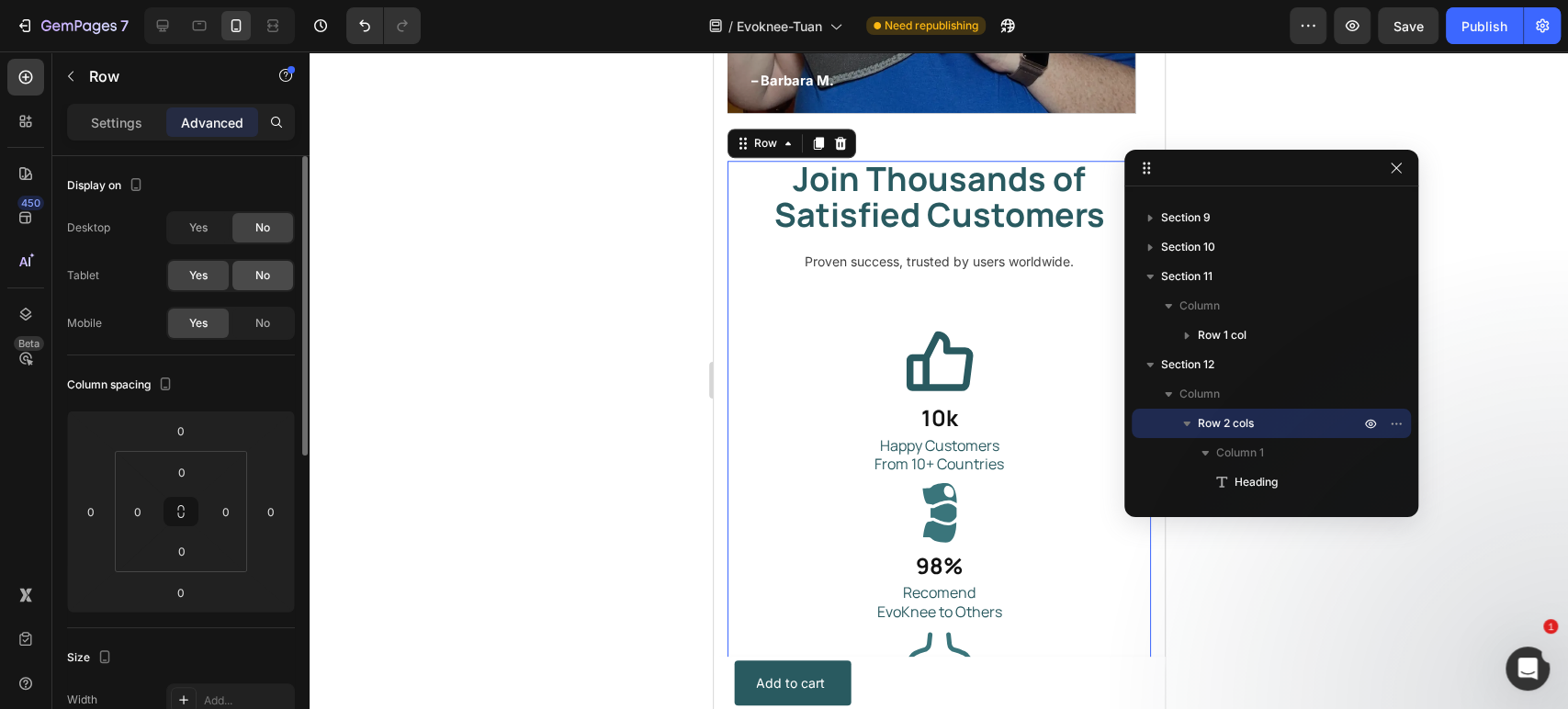 click on "No" 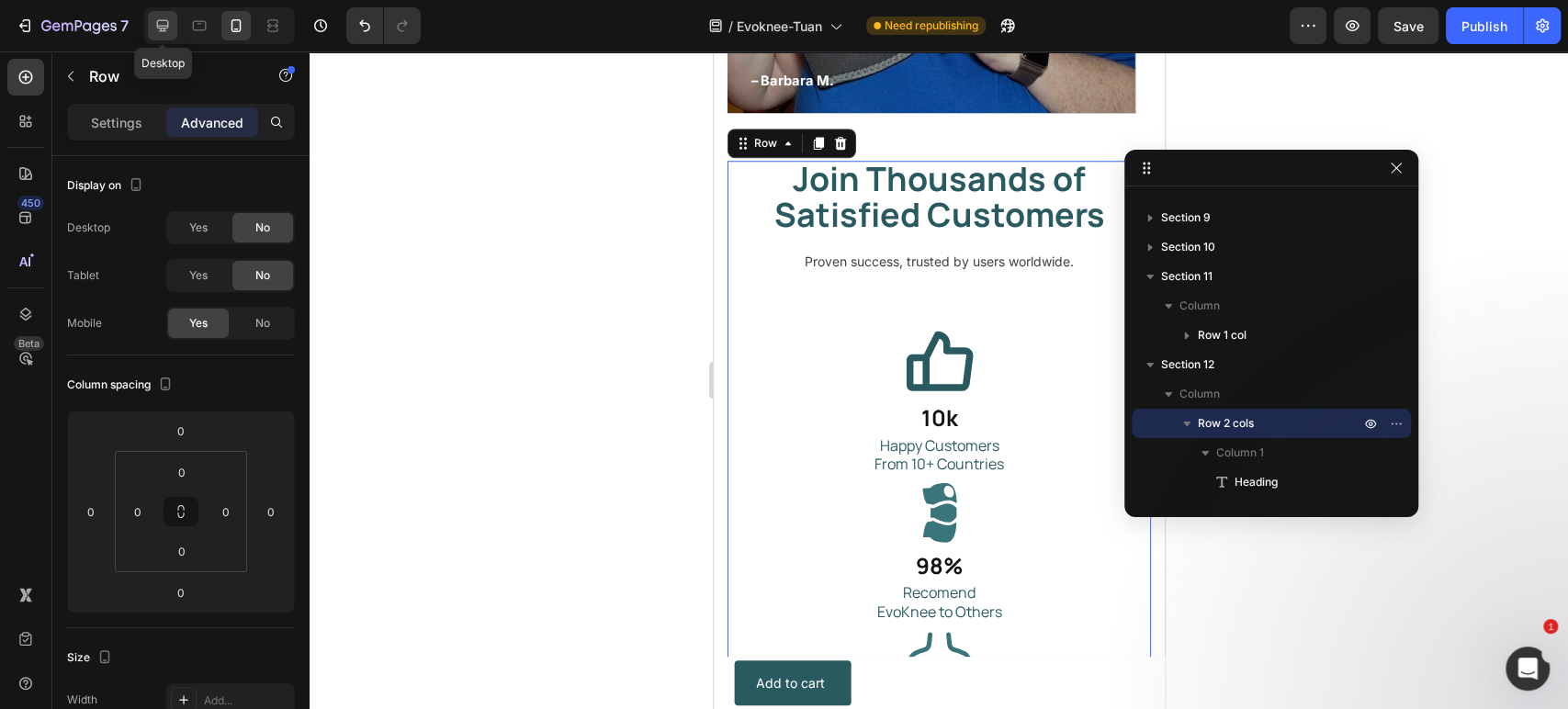 click 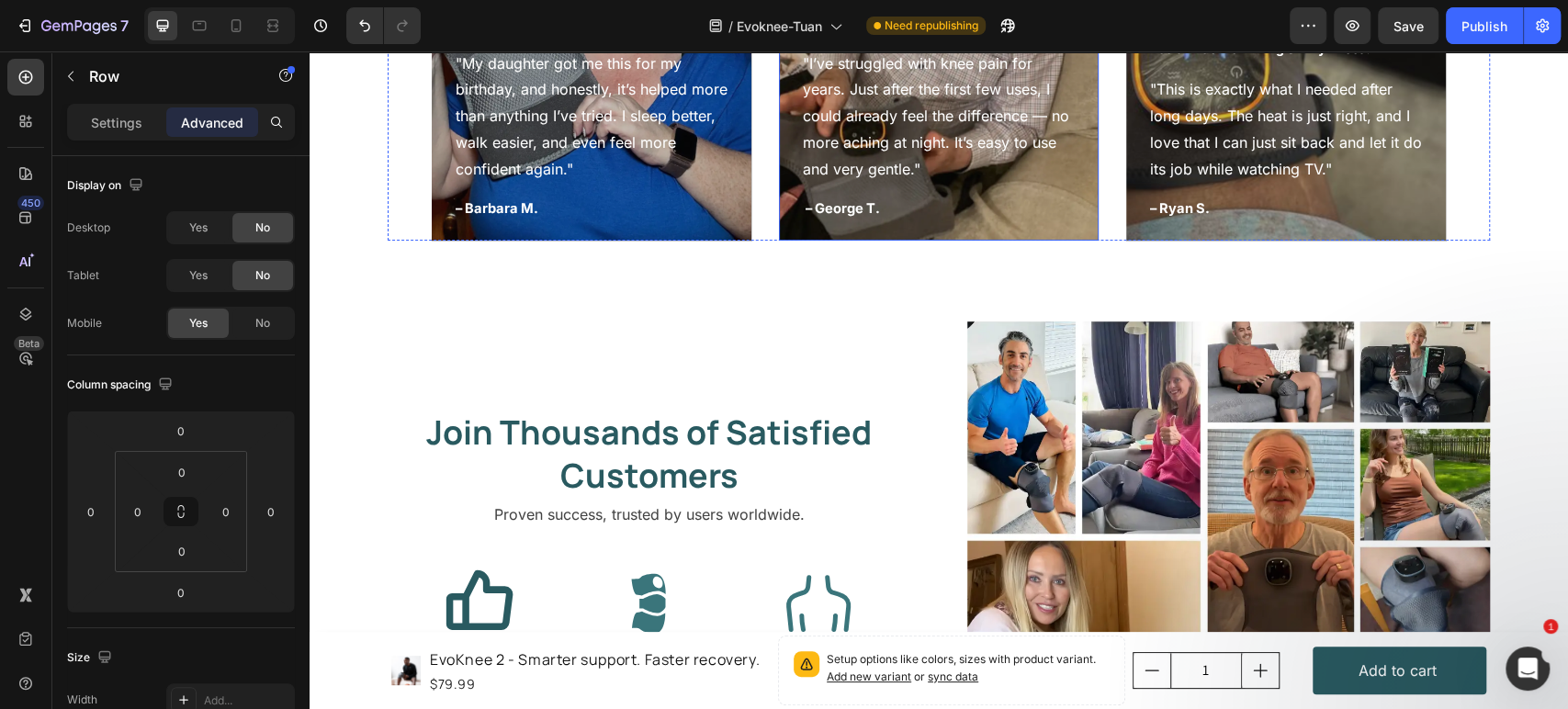 scroll, scrollTop: 4846, scrollLeft: 0, axis: vertical 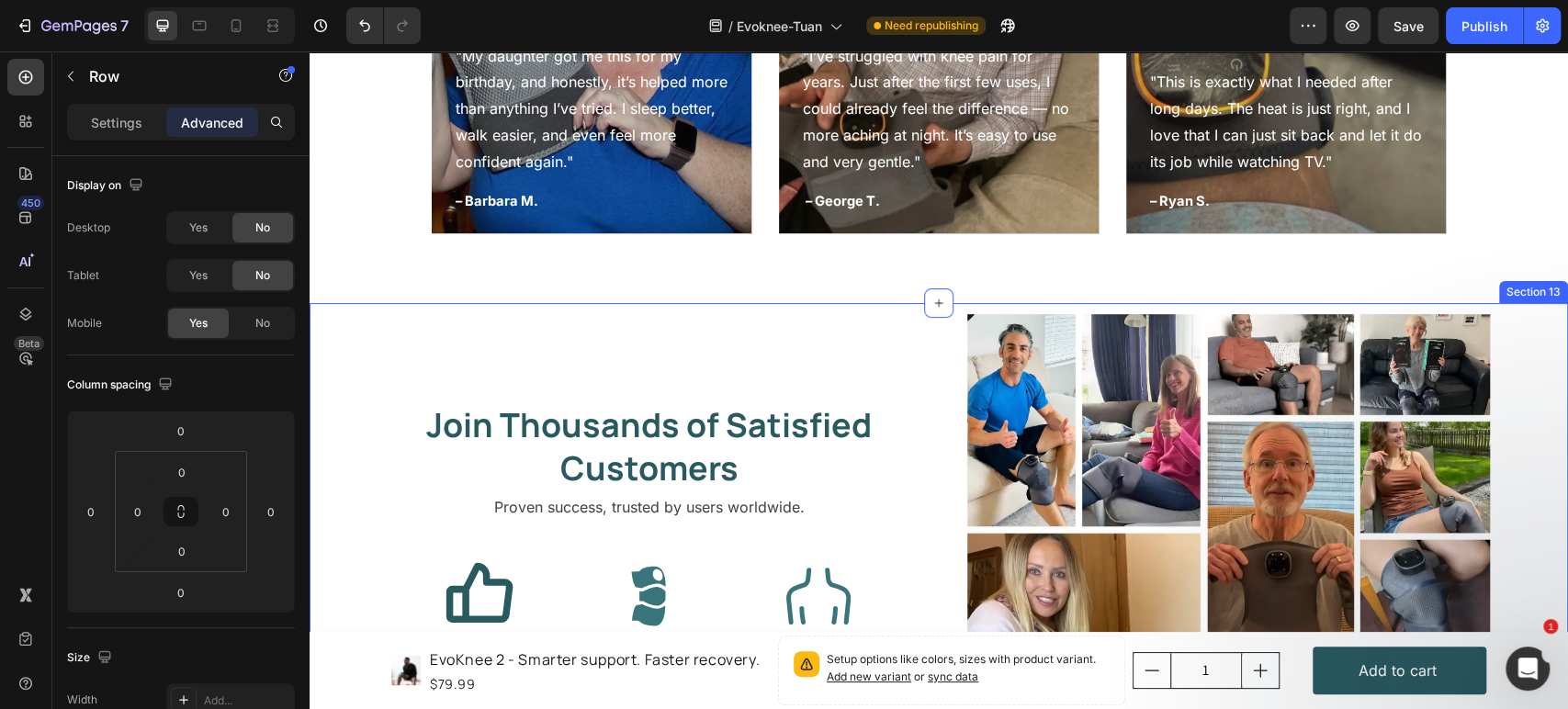 click on "Join Thousands of Satisfied Customers Heading Proven success, trusted by users worldwide. Text block
Icon 10k Heading Happy Customers From 10+ Countries Text Block
Icon 98% Heading Recomend EvoKnee to Others Text Block
Icon 82% Heading Users Report Pain Relief Within 7 Days Text Block Row Image Row Section 13" at bounding box center [939, 580] 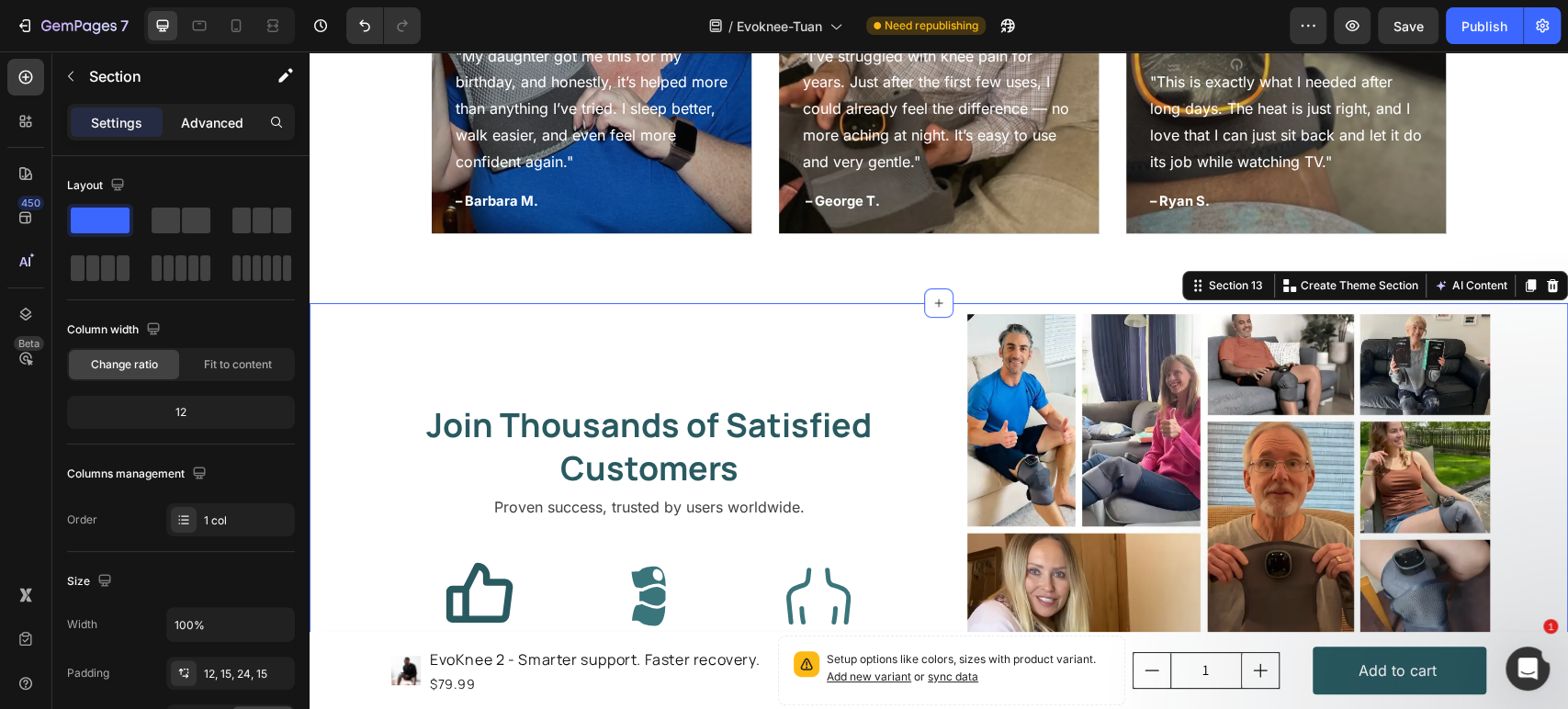 click on "Advanced" at bounding box center (212, 122) 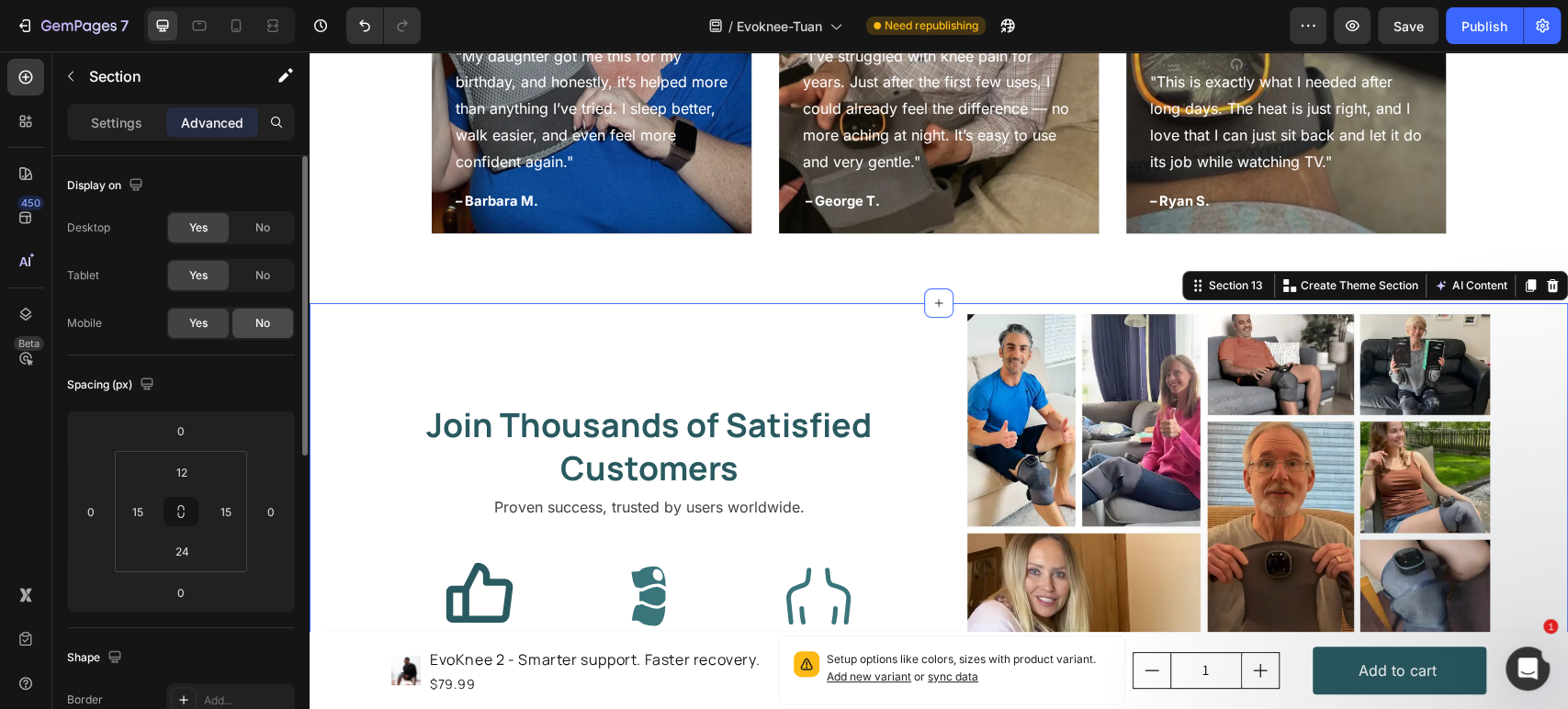 click on "No" 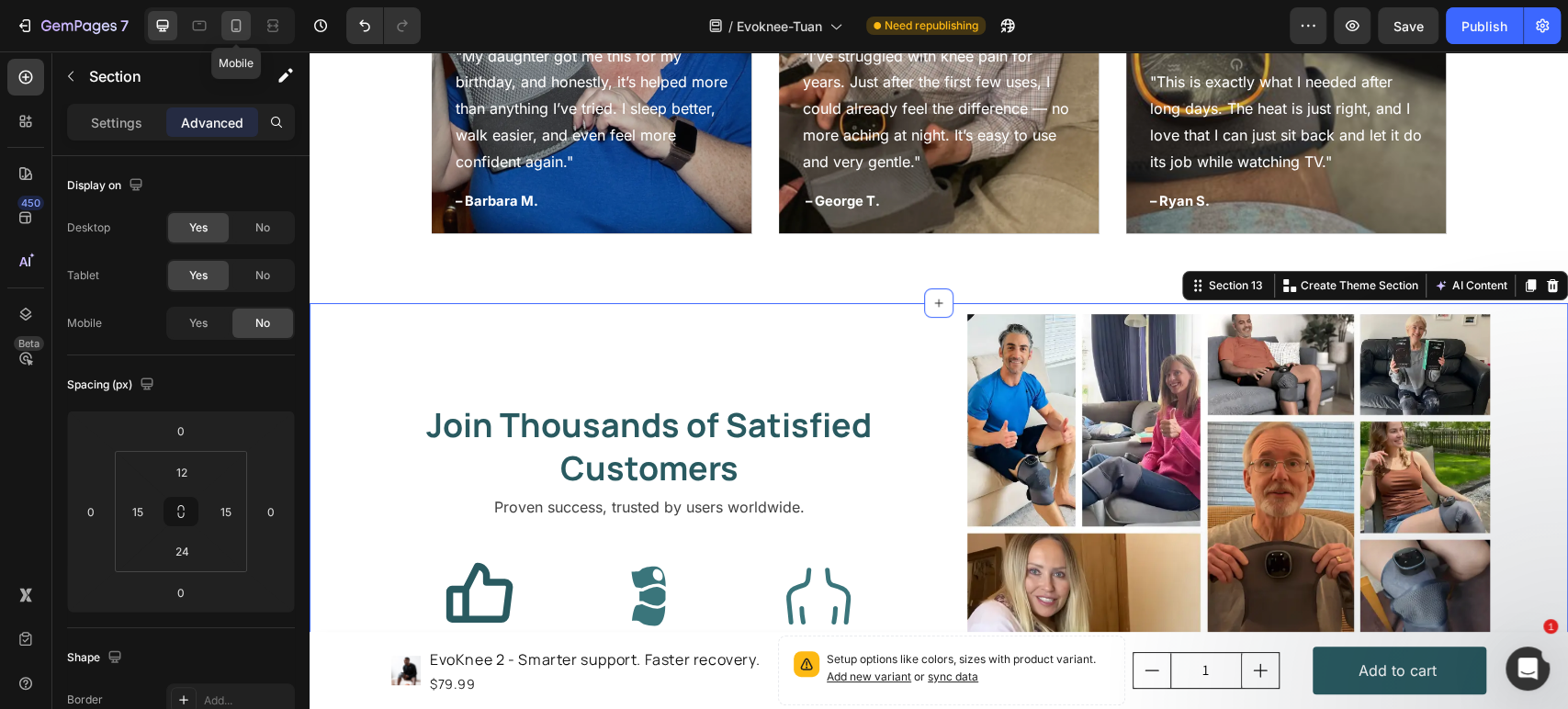 click 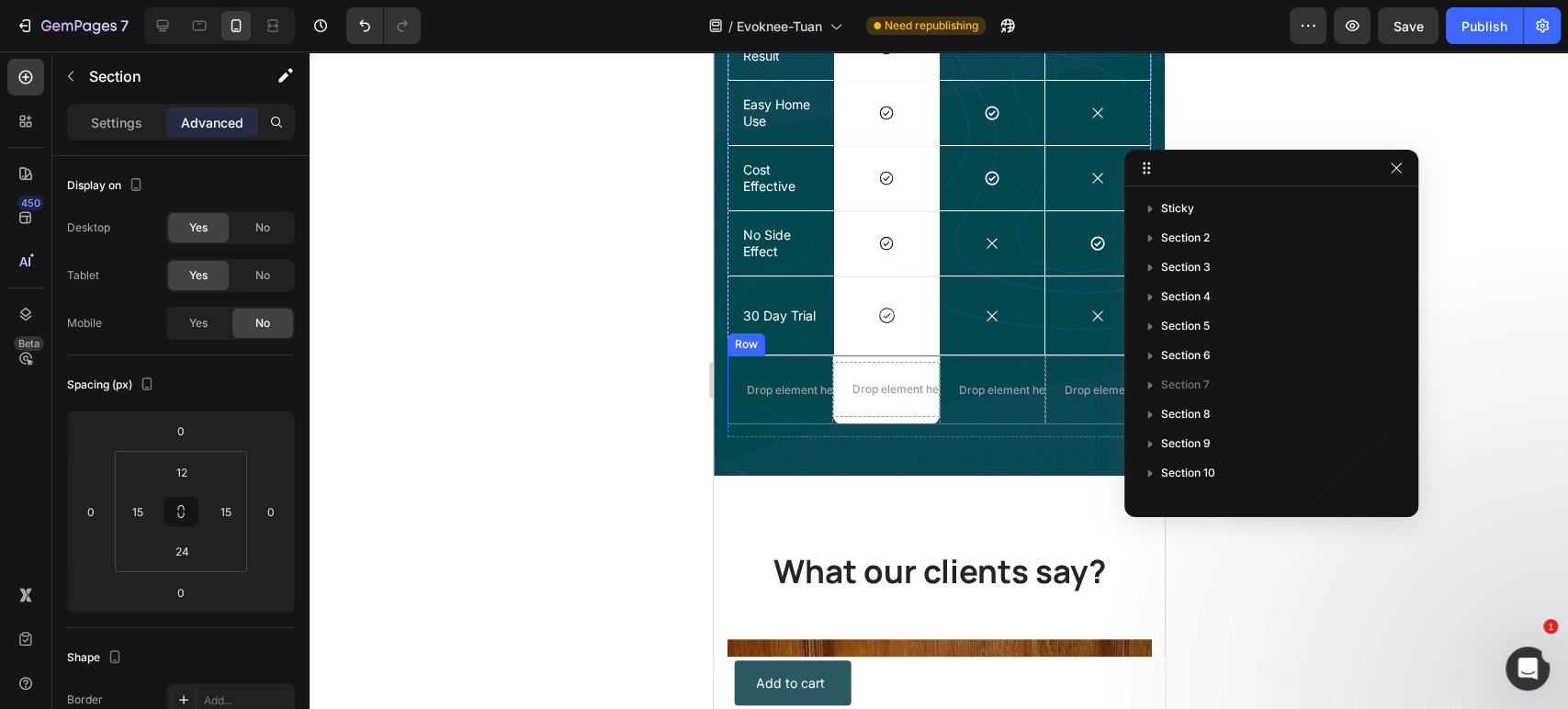 scroll, scrollTop: 4790, scrollLeft: 0, axis: vertical 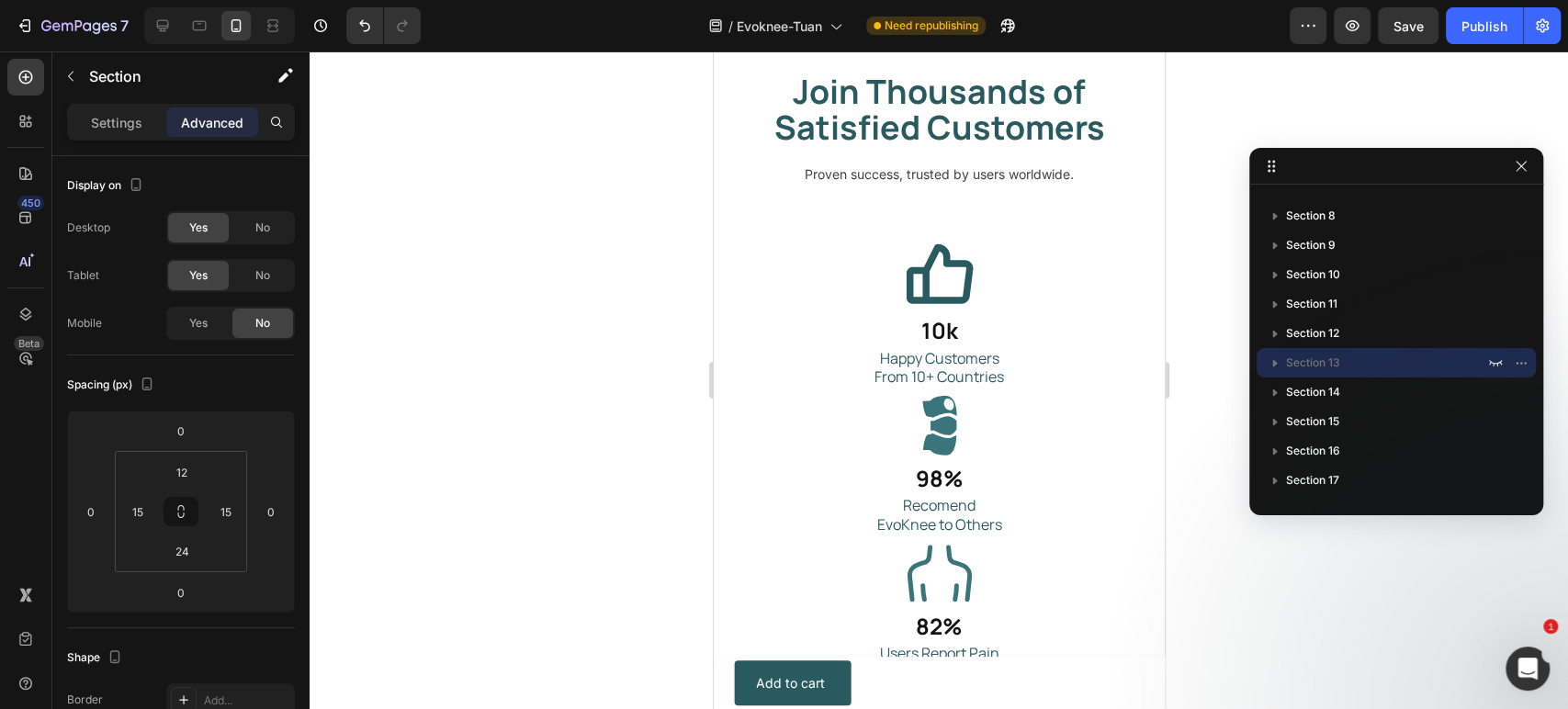 drag, startPoint x: 1305, startPoint y: 178, endPoint x: 1430, endPoint y: 176, distance: 125.016 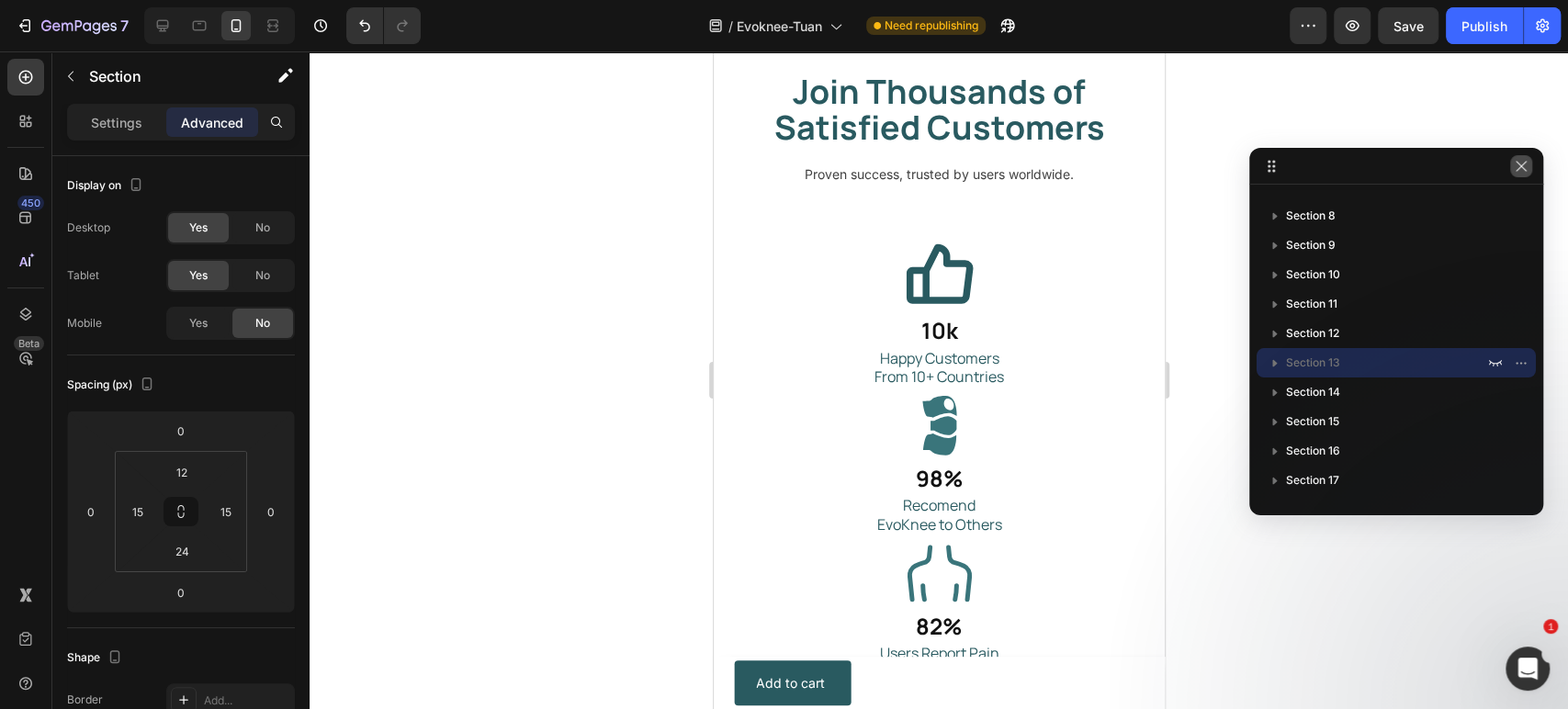 click 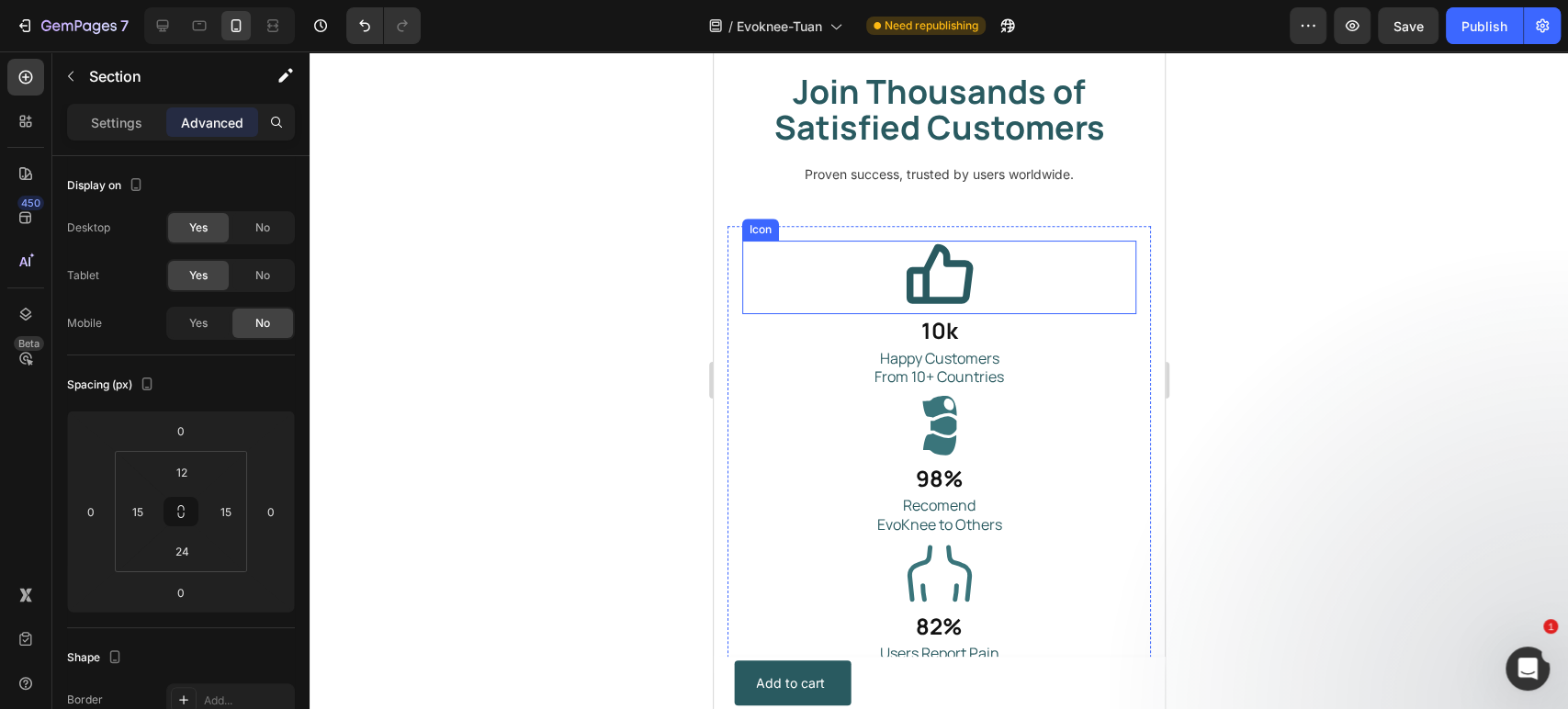 click on "Icon" at bounding box center (938, 277) 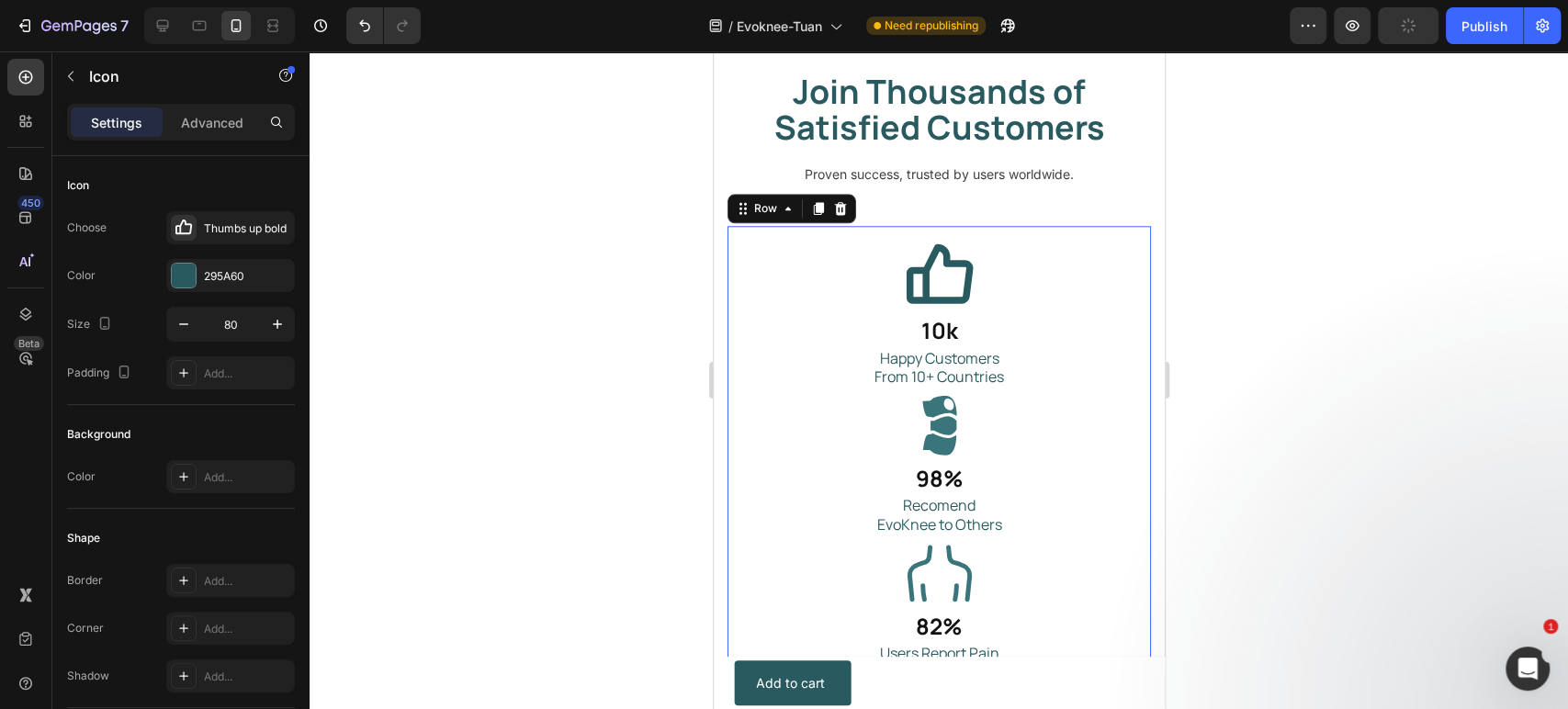 click on "Icon 10k Heading Happy Customers From 10+ Countries Text Block
Icon 98% Heading Recomend EvoKnee to Others Text Block
Icon 82% Heading Users Report Pain Relief Within 7 Days Text Block Row   24" at bounding box center (938, 462) 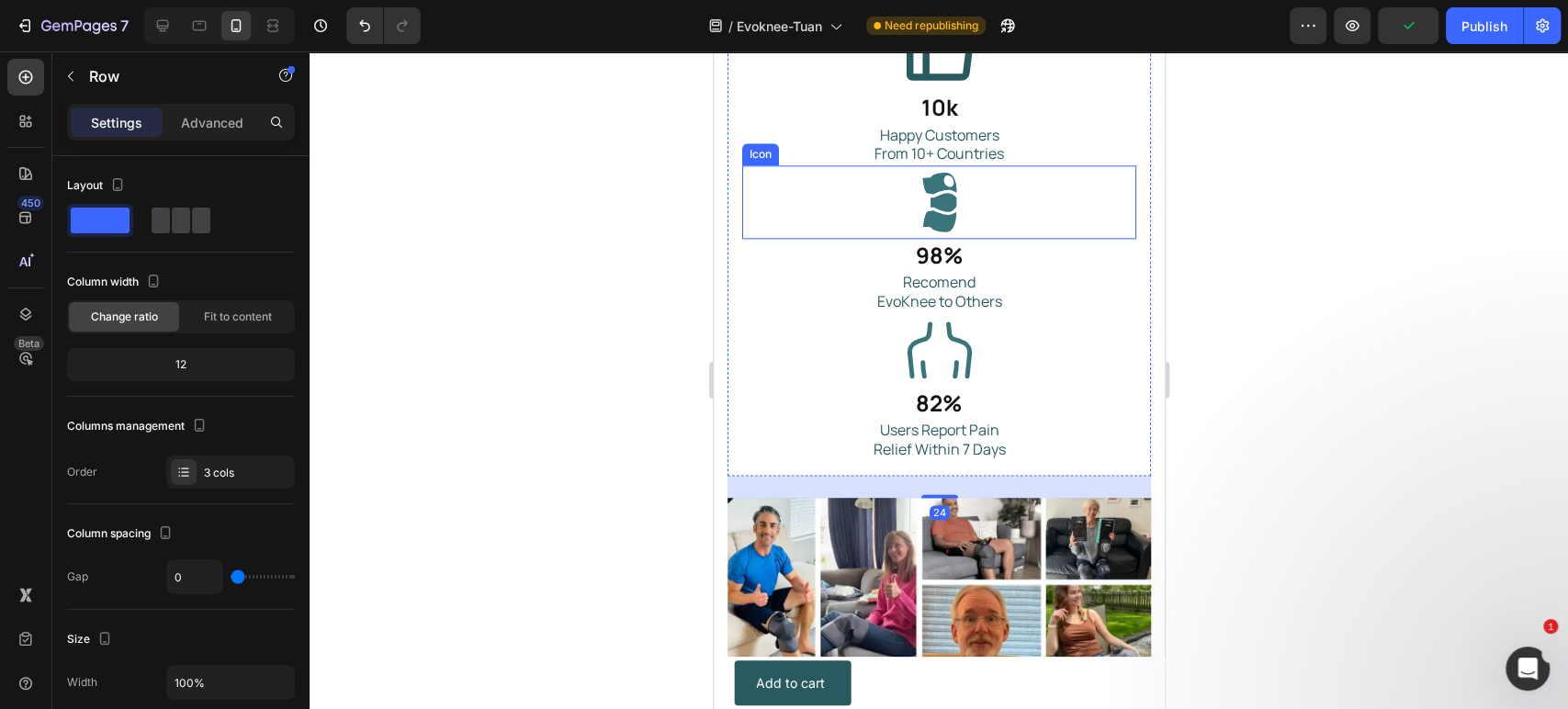 scroll, scrollTop: 5904, scrollLeft: 0, axis: vertical 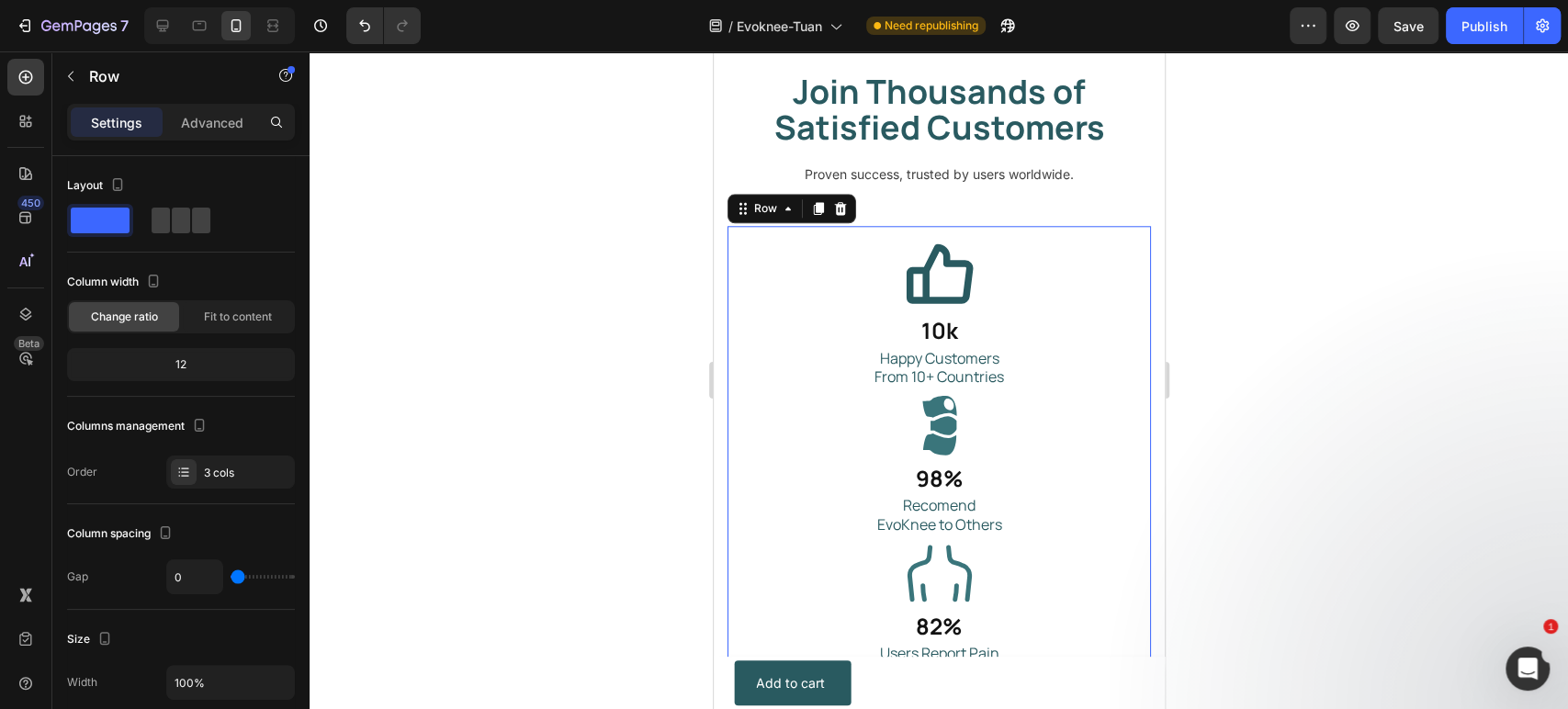 click on "Settings Advanced" at bounding box center [181, 122] 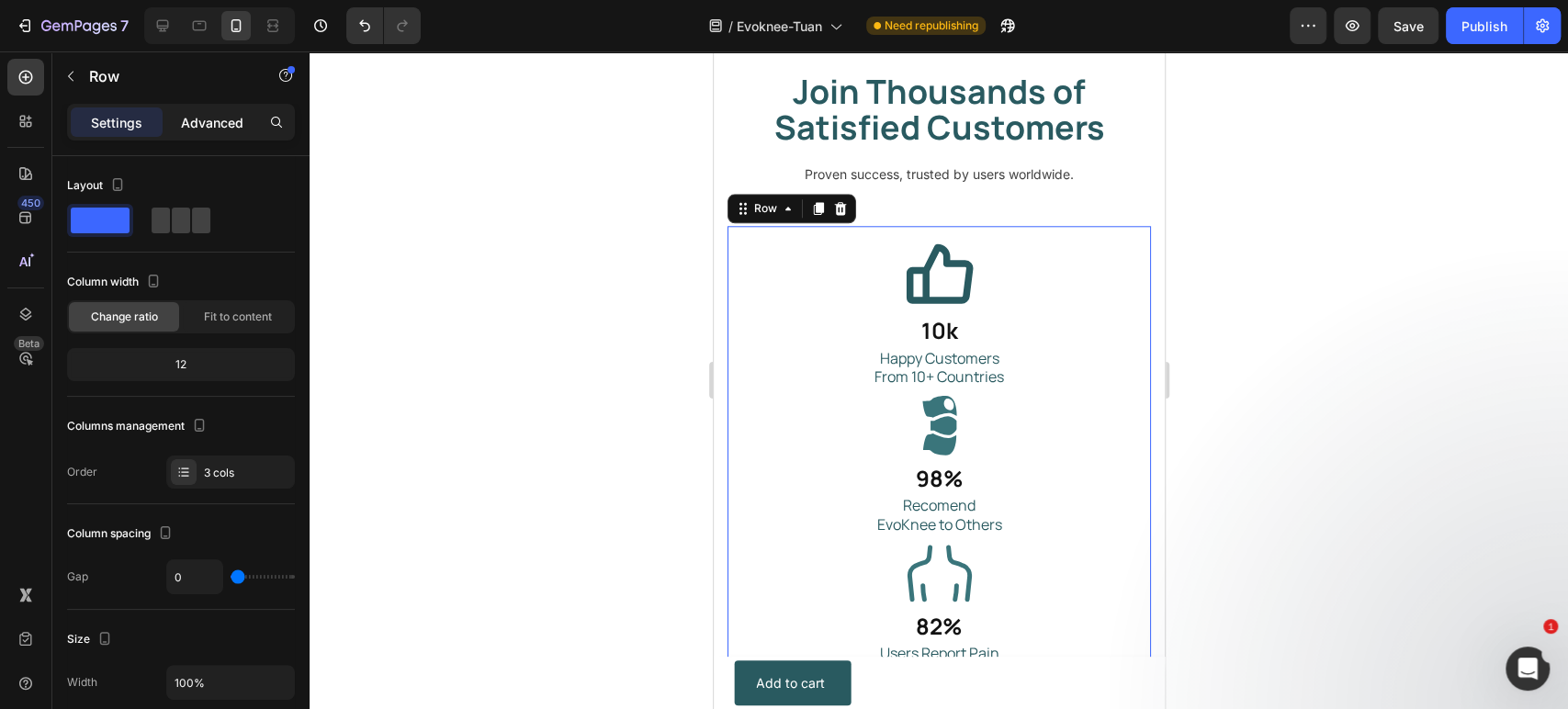 click on "Advanced" at bounding box center (212, 122) 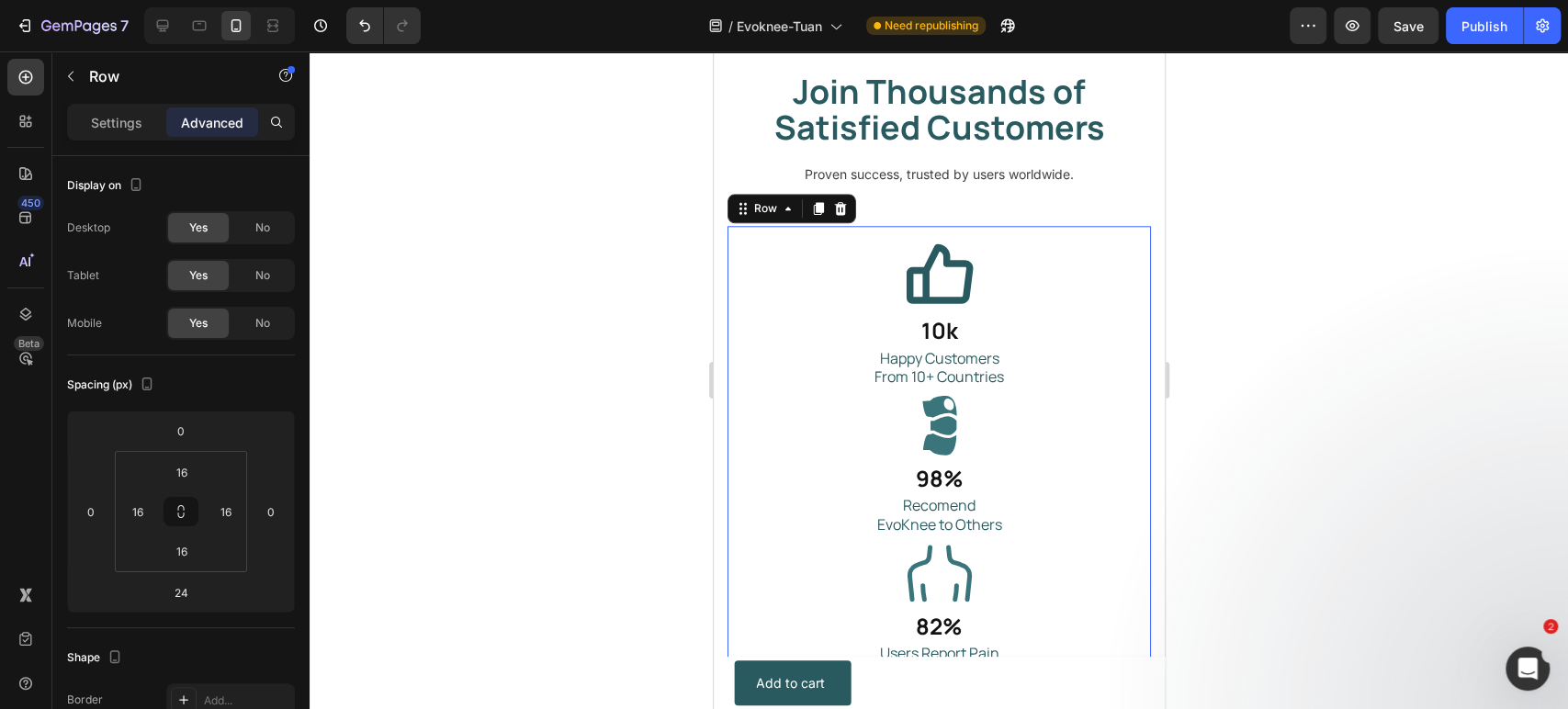 click on "Icon 10k Heading Happy Customers From 10+ Countries Text Block
Icon 98% Heading Recomend EvoKnee to Others Text Block
Icon 82% Heading Users Report Pain Relief Within 7 Days Text Block Row   24" at bounding box center (938, 462) 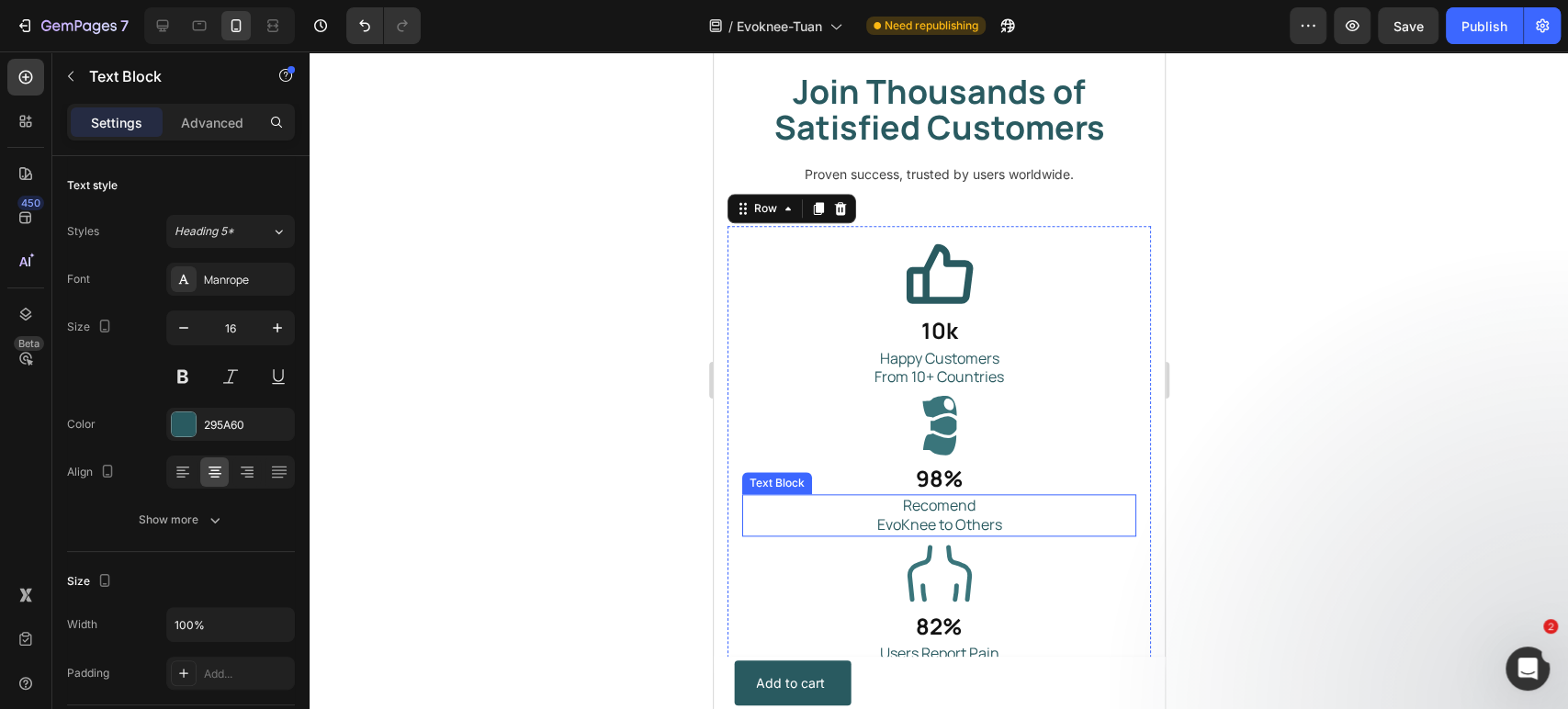 click on "Recomend EvoKnee to Others" at bounding box center (938, 515) 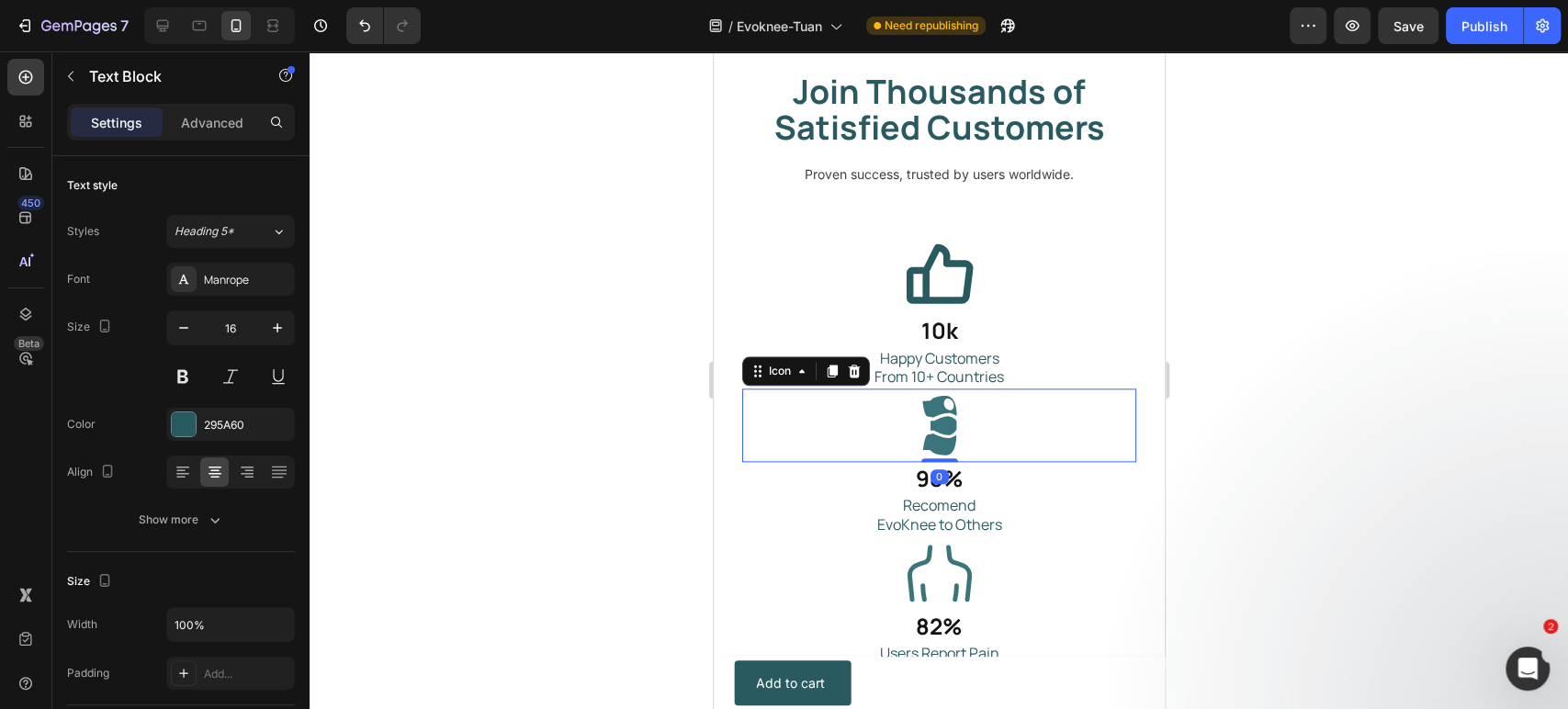 click on "Icon   0" at bounding box center (938, 425) 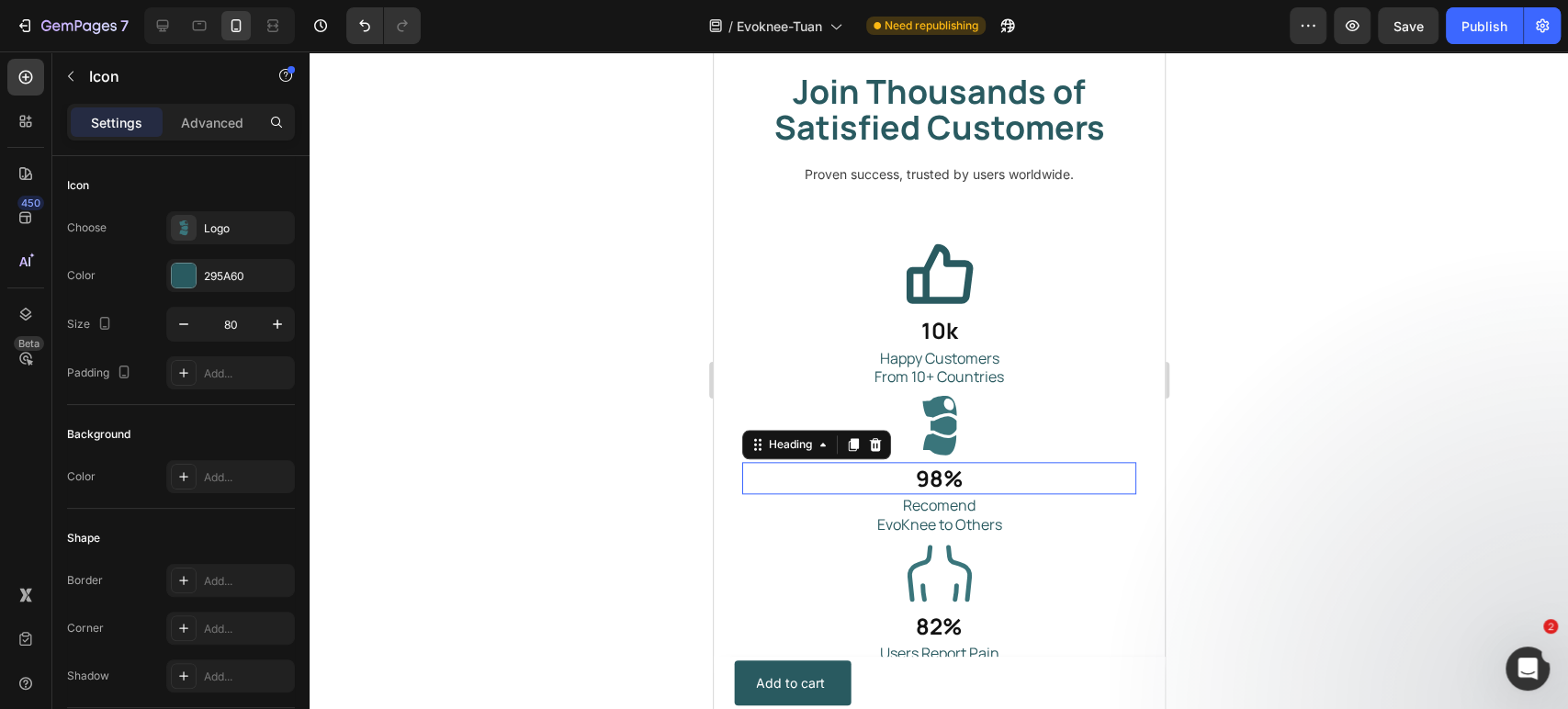 click on "98%" at bounding box center (938, 478) 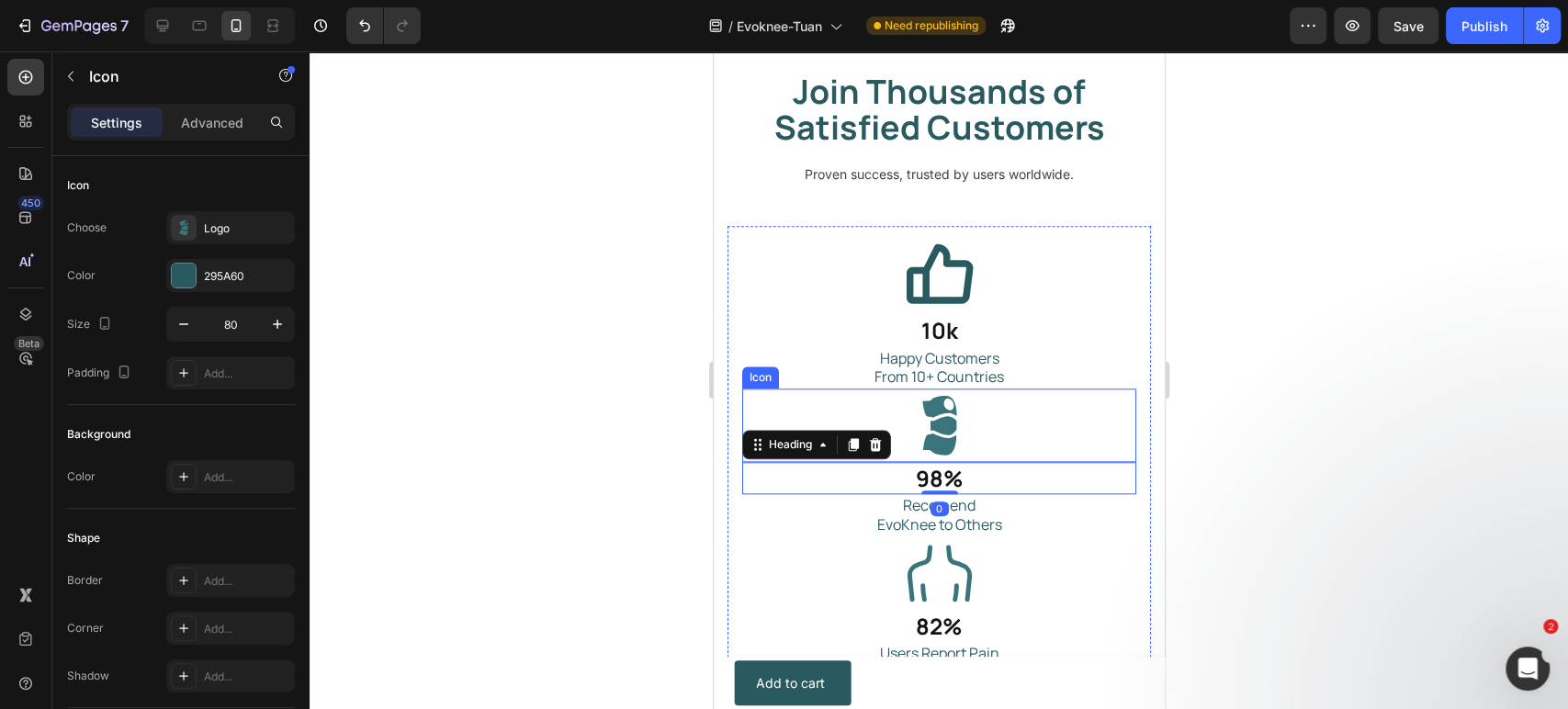 click on "Icon" at bounding box center (938, 425) 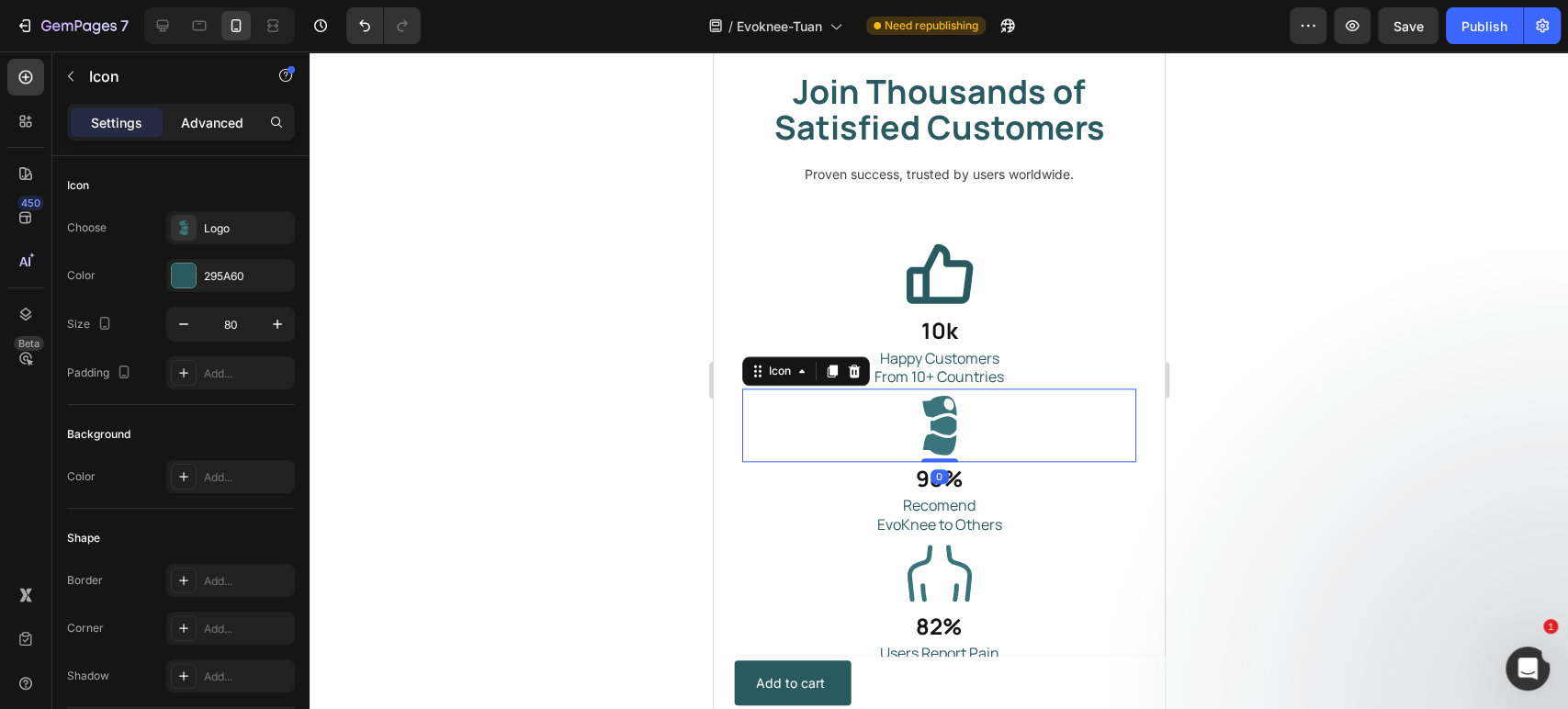 click on "Advanced" at bounding box center (212, 122) 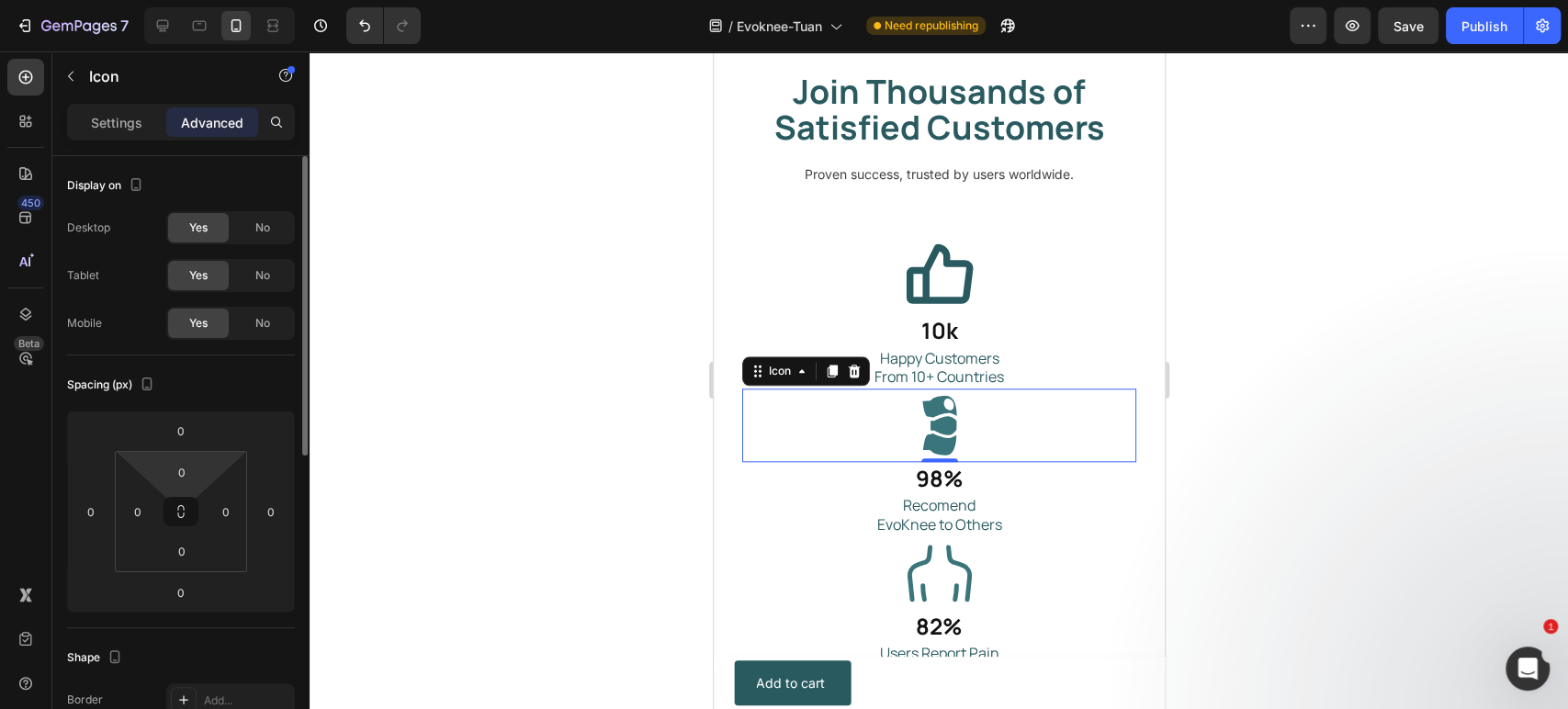 click on "7  Version history  /  Evoknee-Tuan Need republishing Preview  Save   Publish  450 Beta Sections(18) Elements(83) Section Element Hero Section Product Detail Brands Trusted Badges Guarantee Product Breakdown How to use Testimonials Compare Bundle FAQs Social Proof Brand Story Product List Collection Blog List Contact Sticky Add to Cart Custom Footer Browse Library 450 Layout
Row
Row
Row
Row Text
Heading
Text Block Button
Button
Button Media
Image
Image" at bounding box center (784, 0) 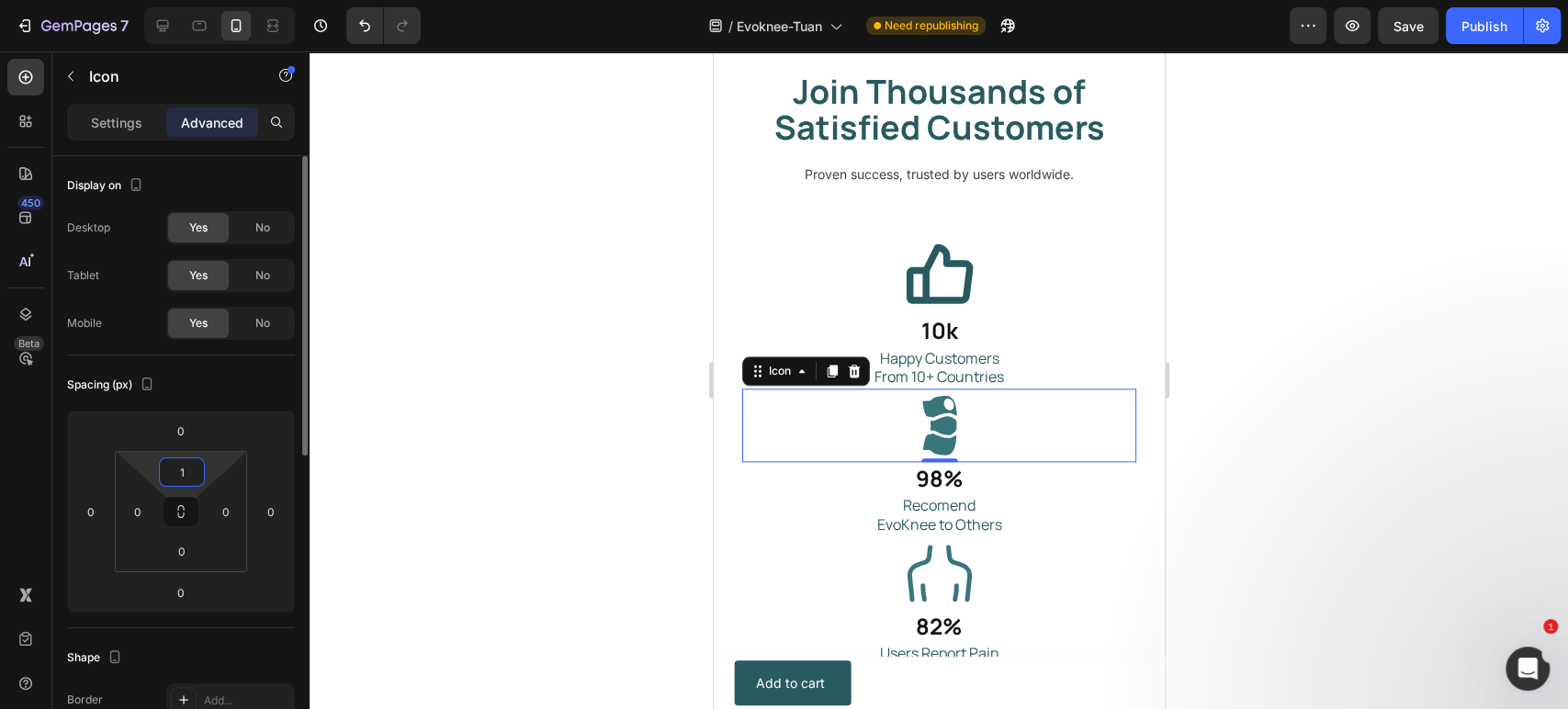 type on "12" 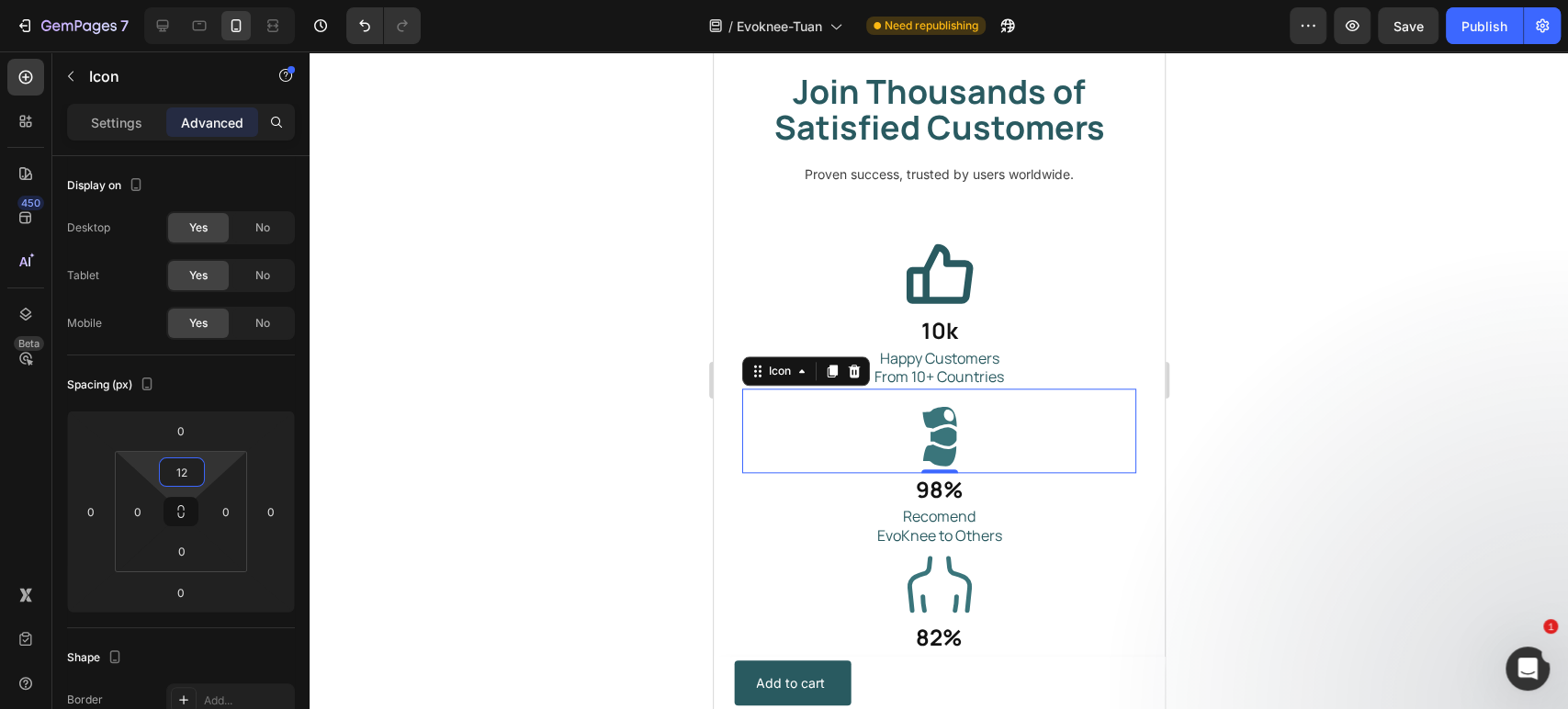 click 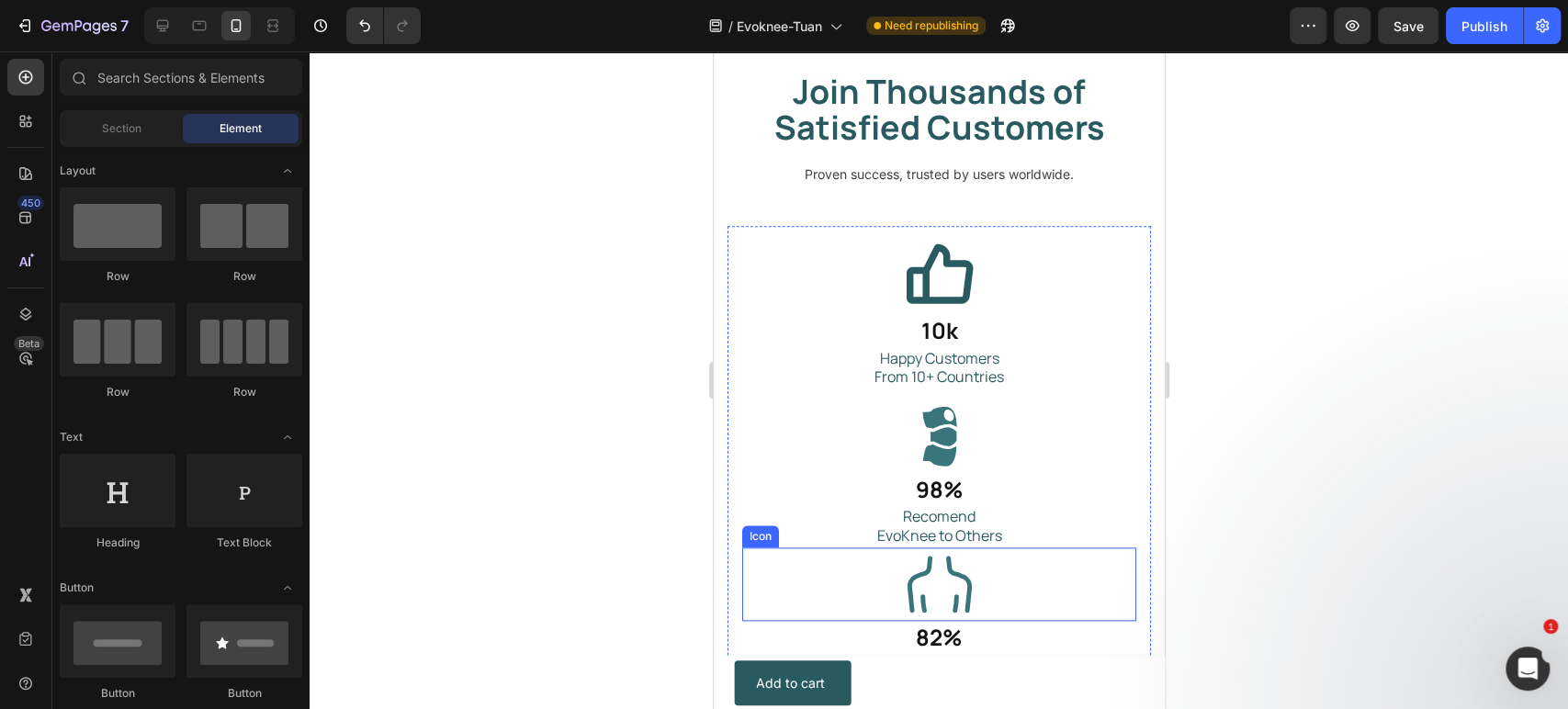 click on "Icon" at bounding box center (938, 584) 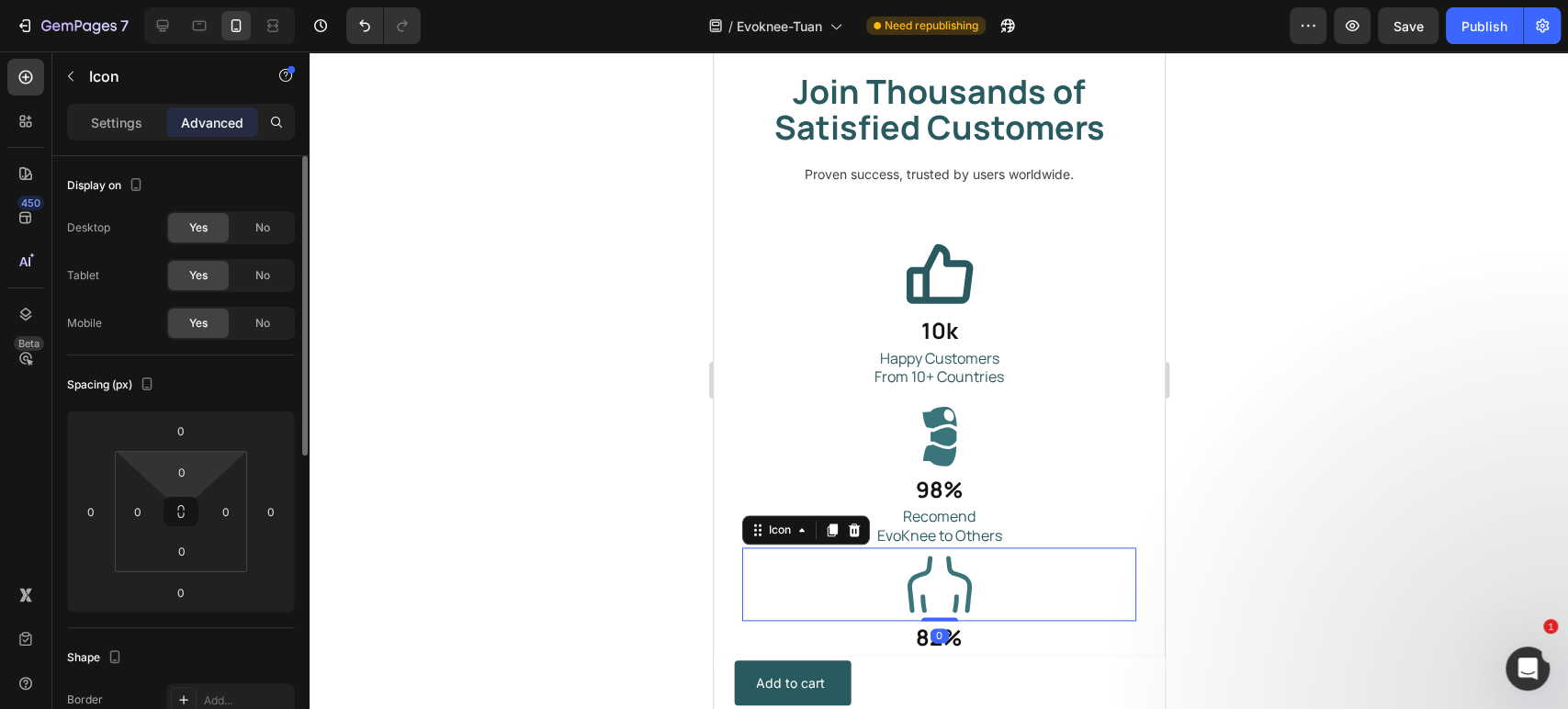click on "7  Version history  /  Evoknee-Tuan Need republishing Preview  Save   Publish  450 Beta Sections(18) Elements(83) Section Element Hero Section Product Detail Brands Trusted Badges Guarantee Product Breakdown How to use Testimonials Compare Bundle FAQs Social Proof Brand Story Product List Collection Blog List Contact Sticky Add to Cart Custom Footer Browse Library 450 Layout
Row
Row
Row
Row Text
Heading
Text Block Button
Button
Button Media
Image
Image" at bounding box center (784, 0) 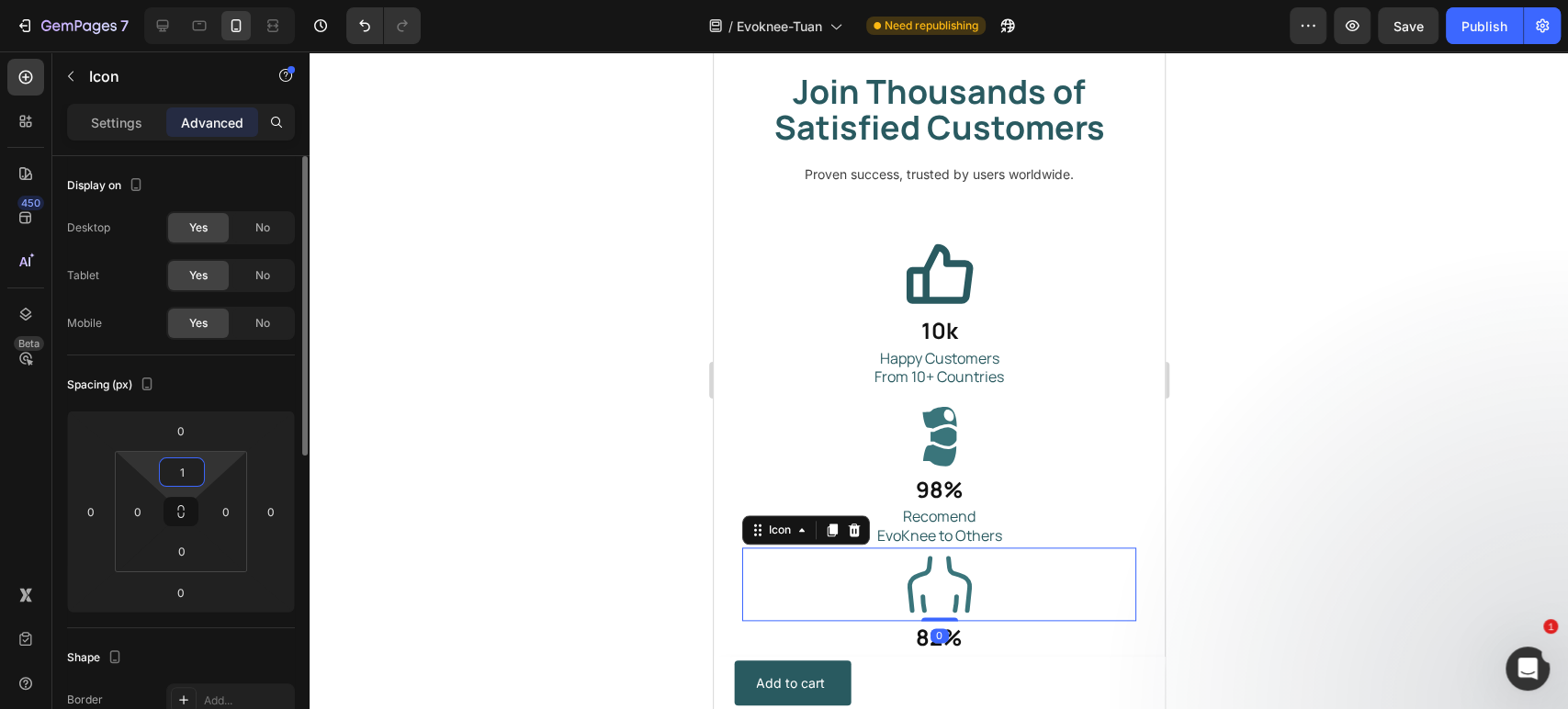 type on "12" 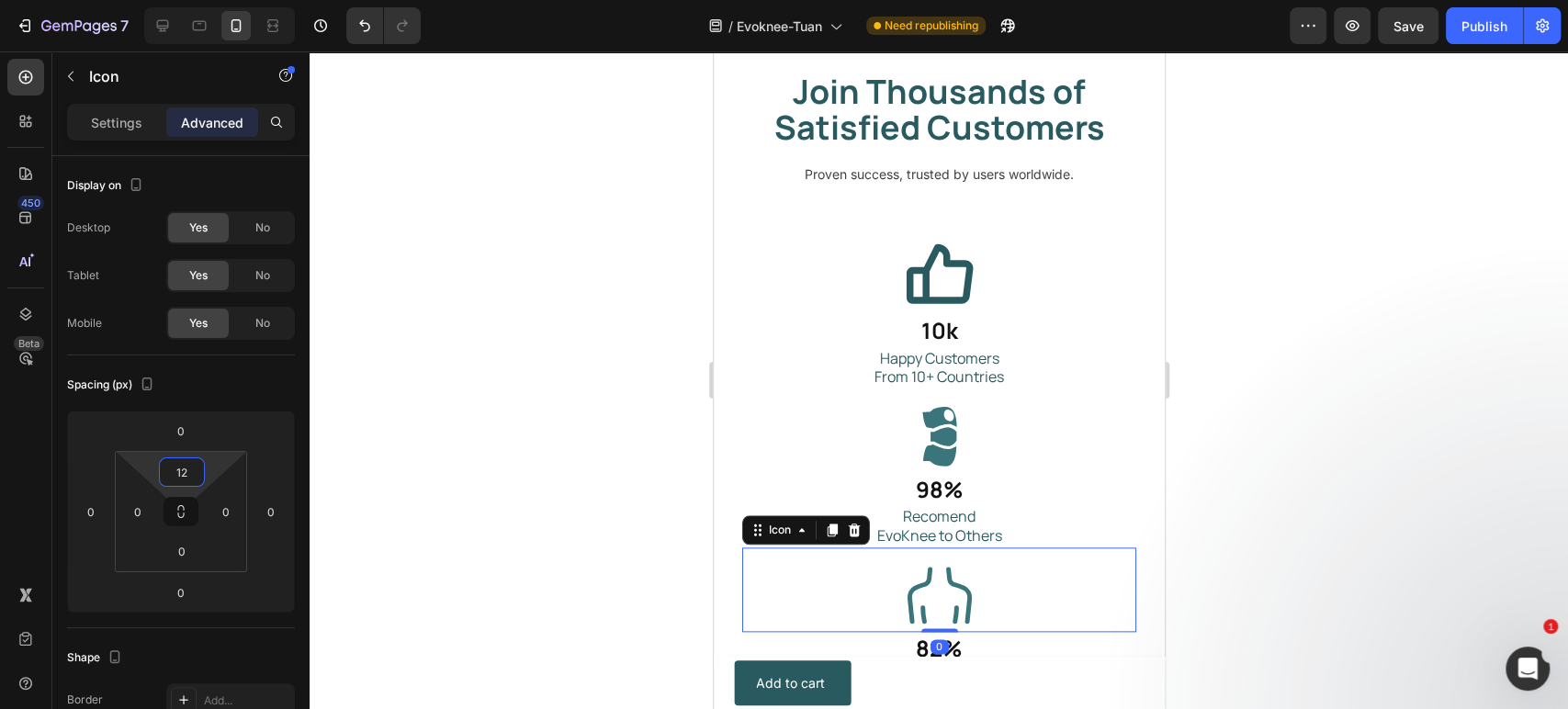 click 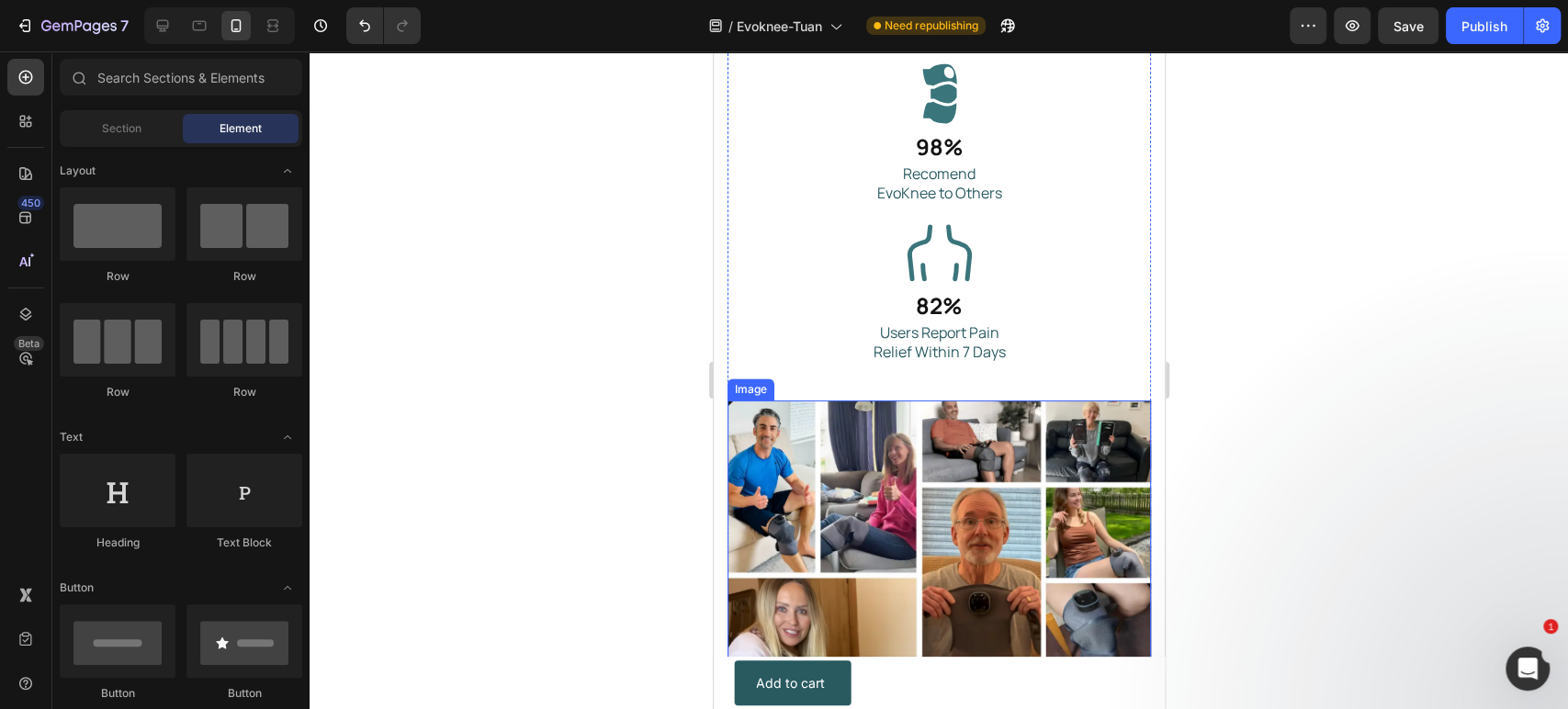 scroll, scrollTop: 5904, scrollLeft: 0, axis: vertical 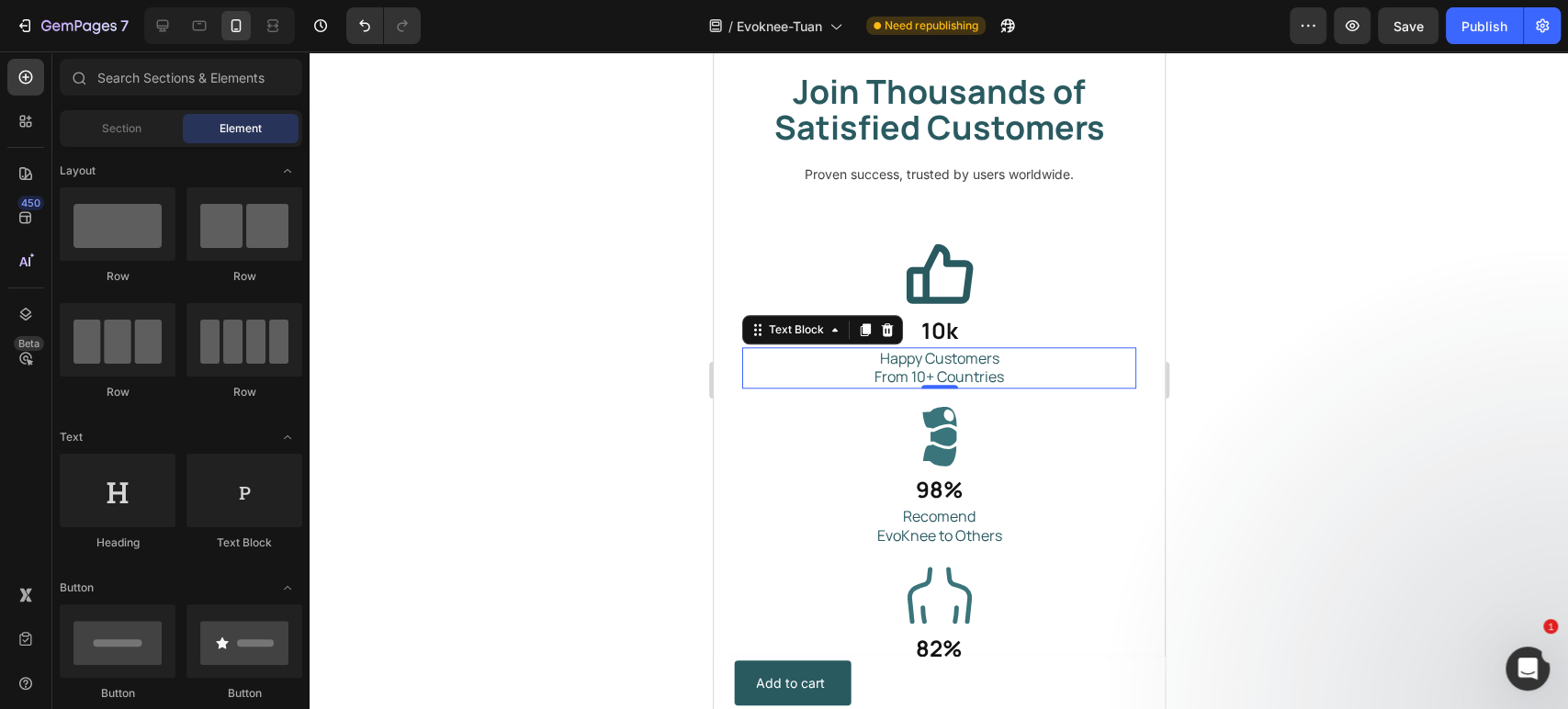 click on "From 10+ Countries" at bounding box center (938, 377) 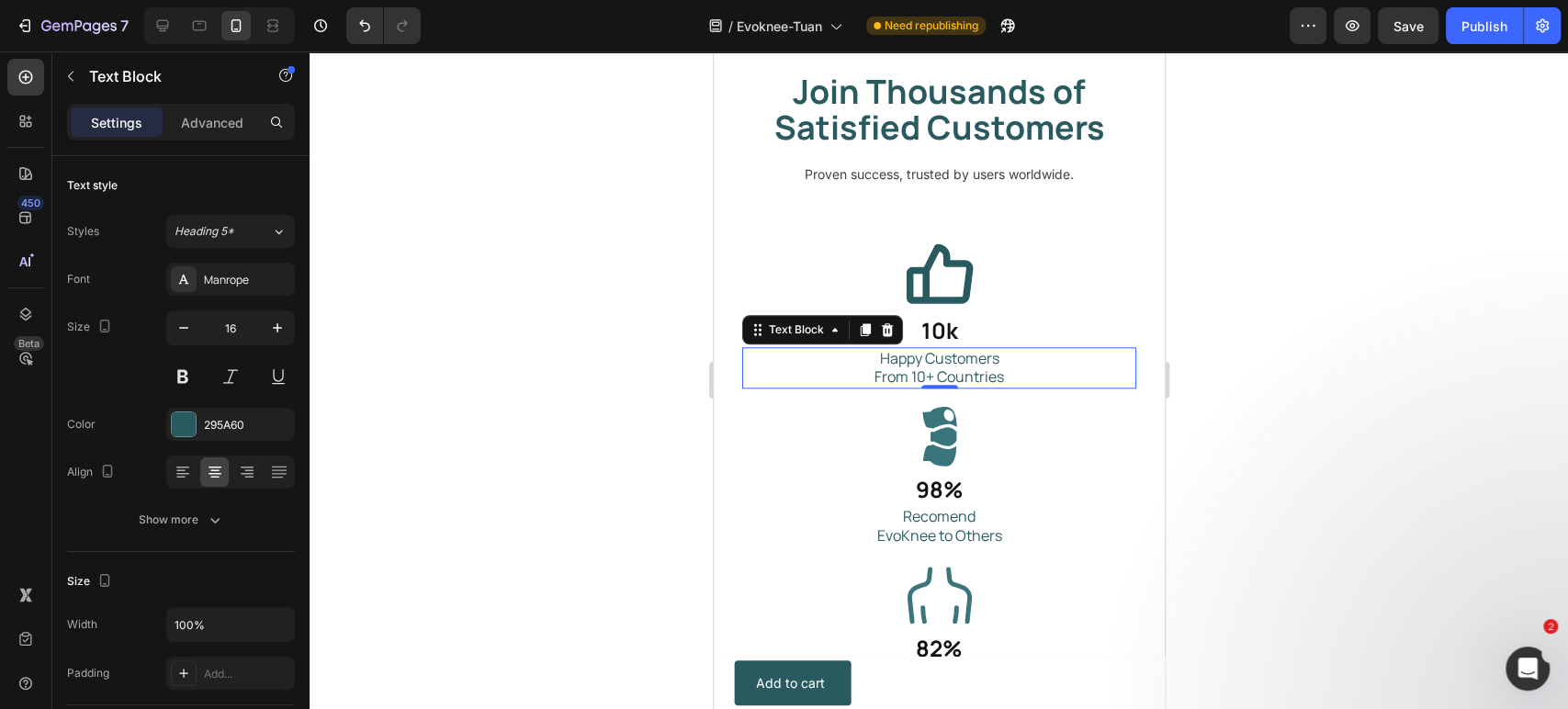 click on "From 10+ Countries" at bounding box center [938, 377] 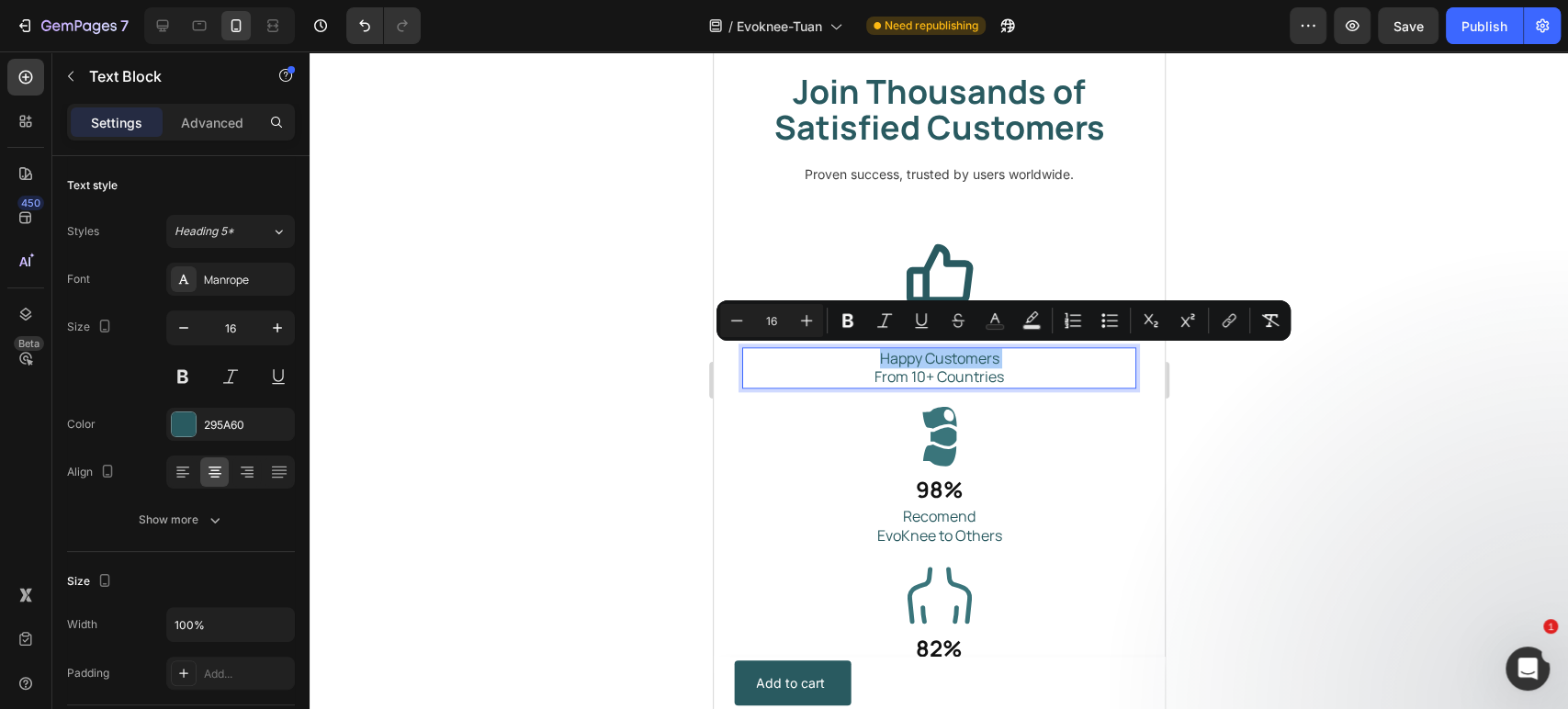 click 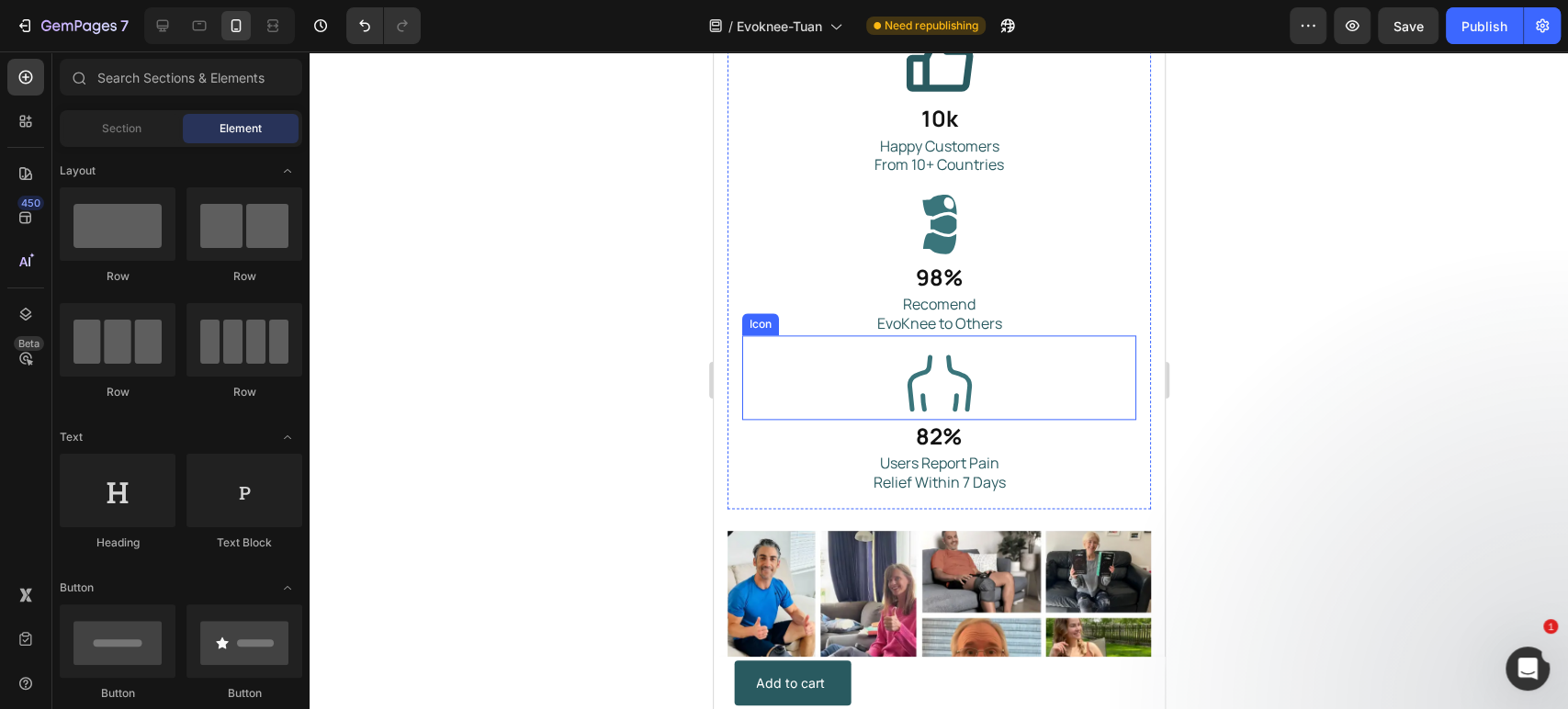 scroll, scrollTop: 5904, scrollLeft: 0, axis: vertical 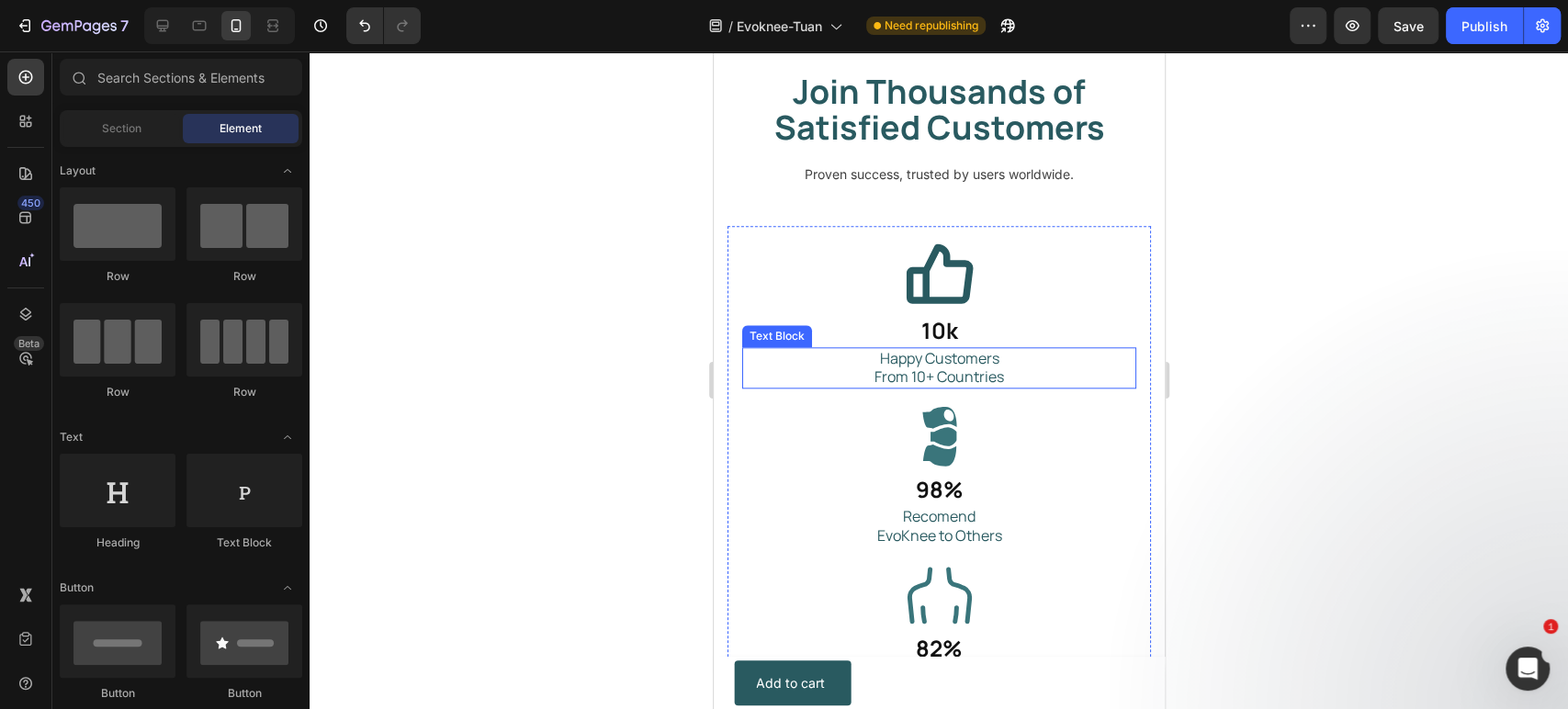 click on "From 10+ Countries" at bounding box center [938, 377] 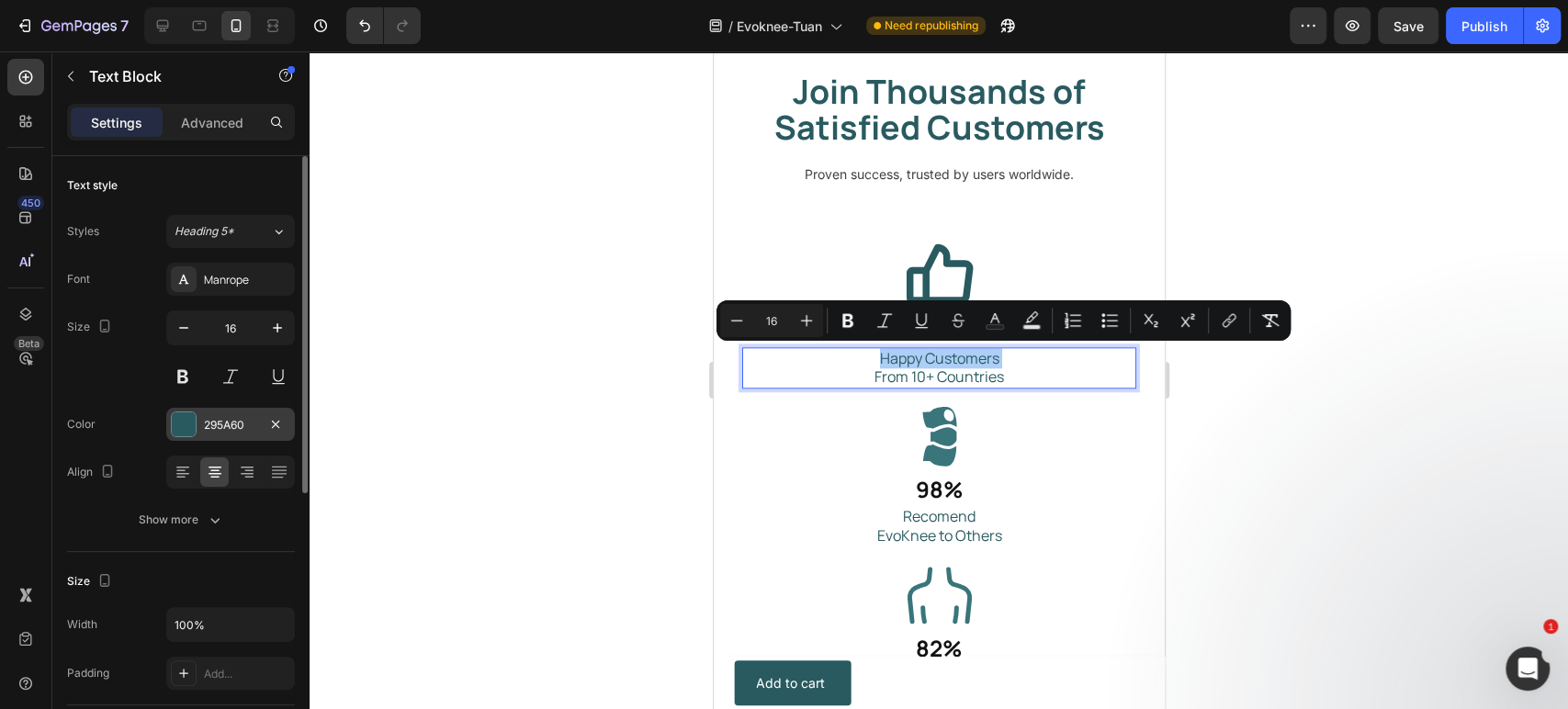 click at bounding box center [184, 424] 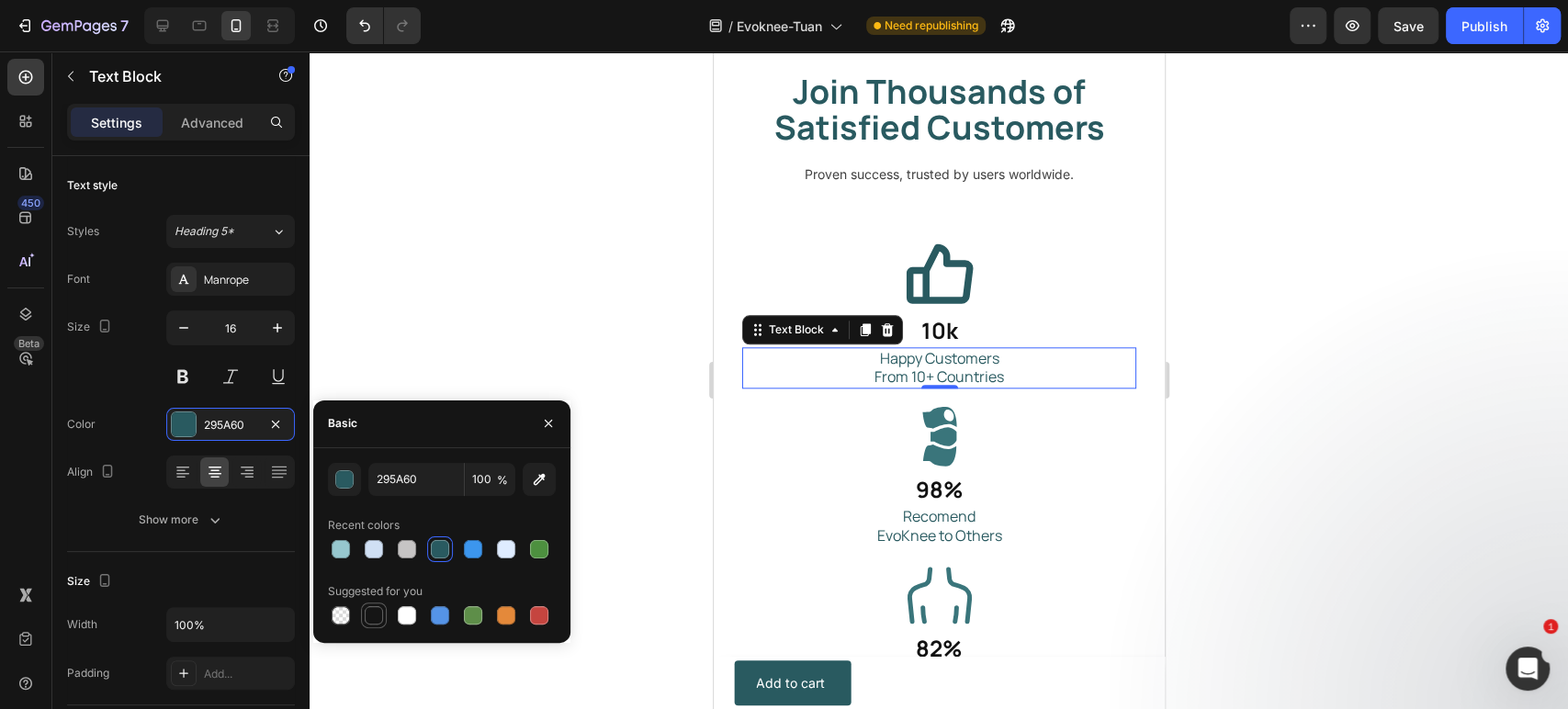 click at bounding box center [374, 615] 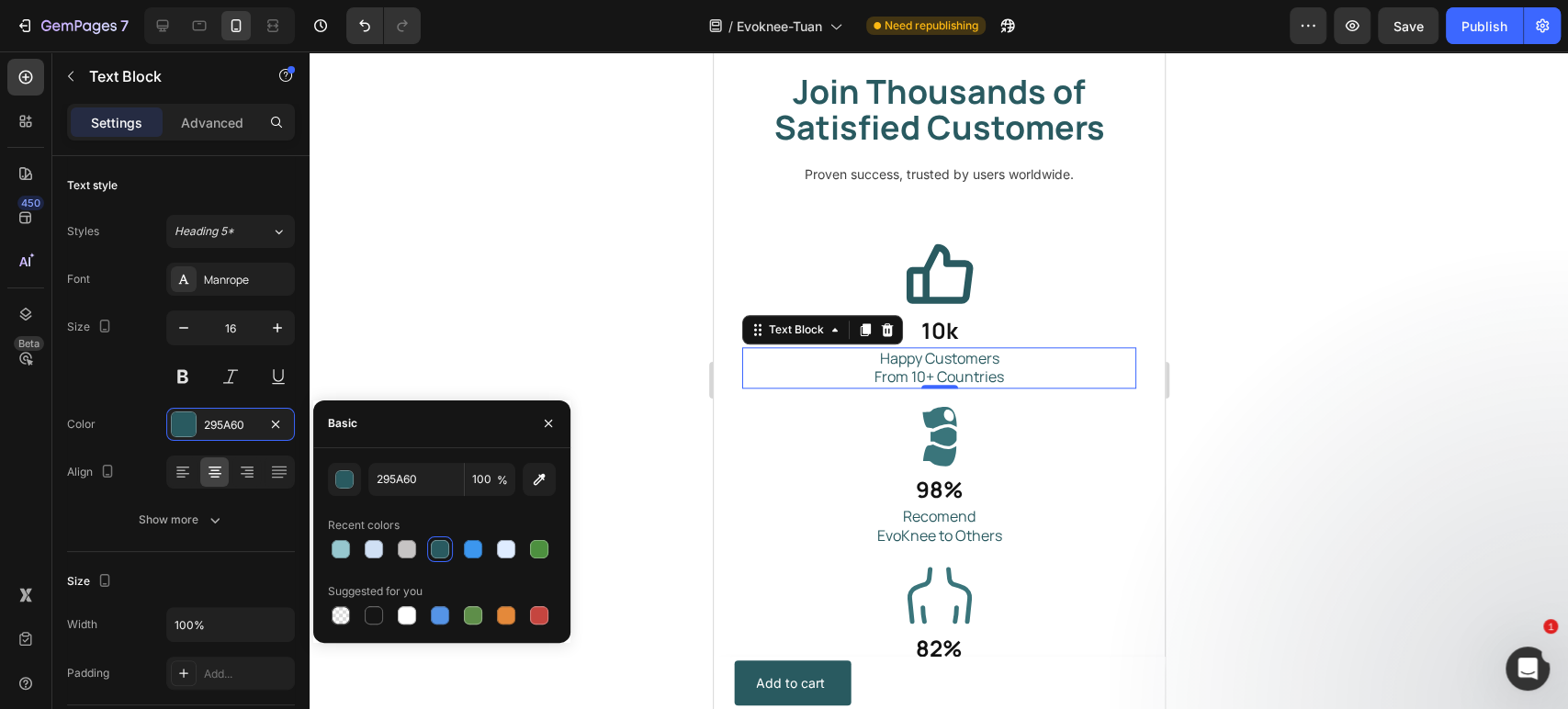type on "151515" 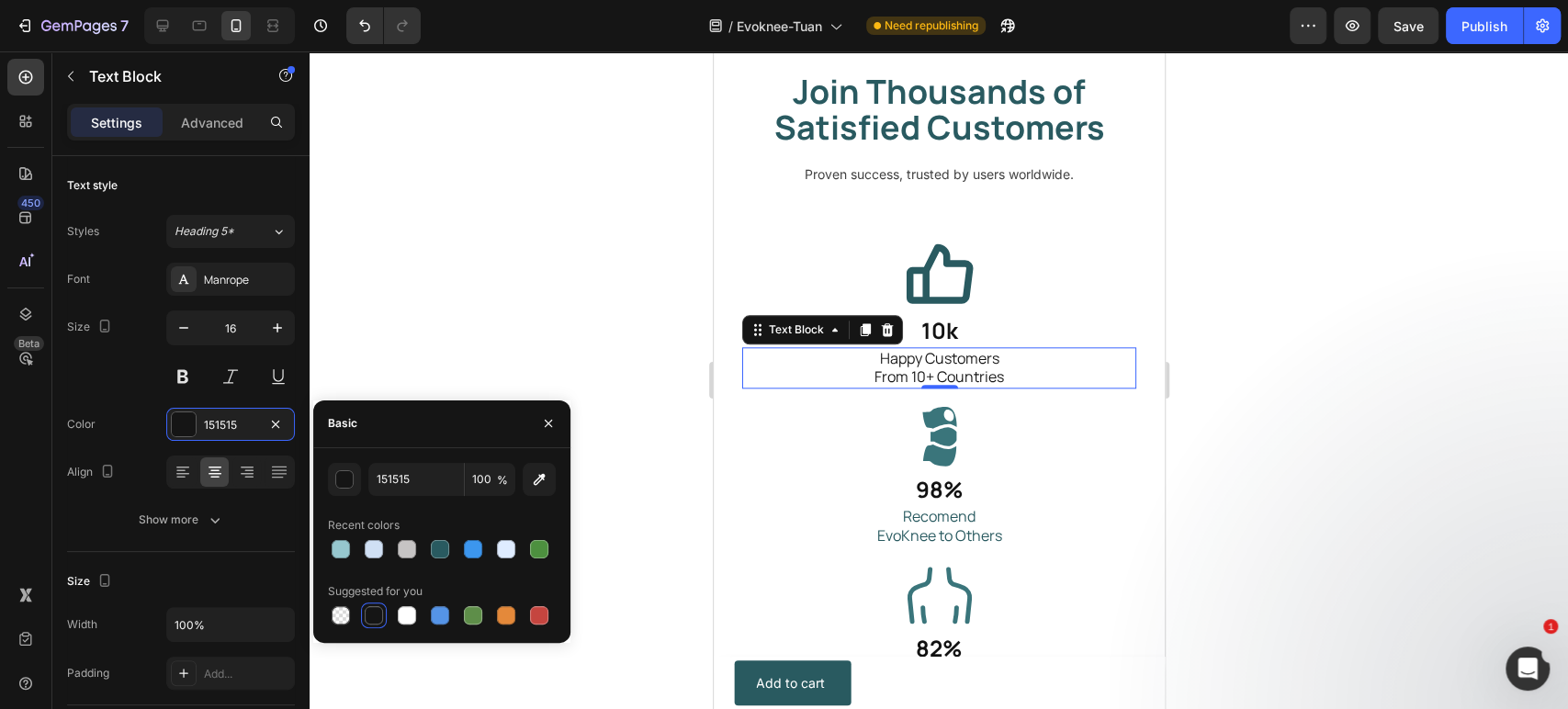 click 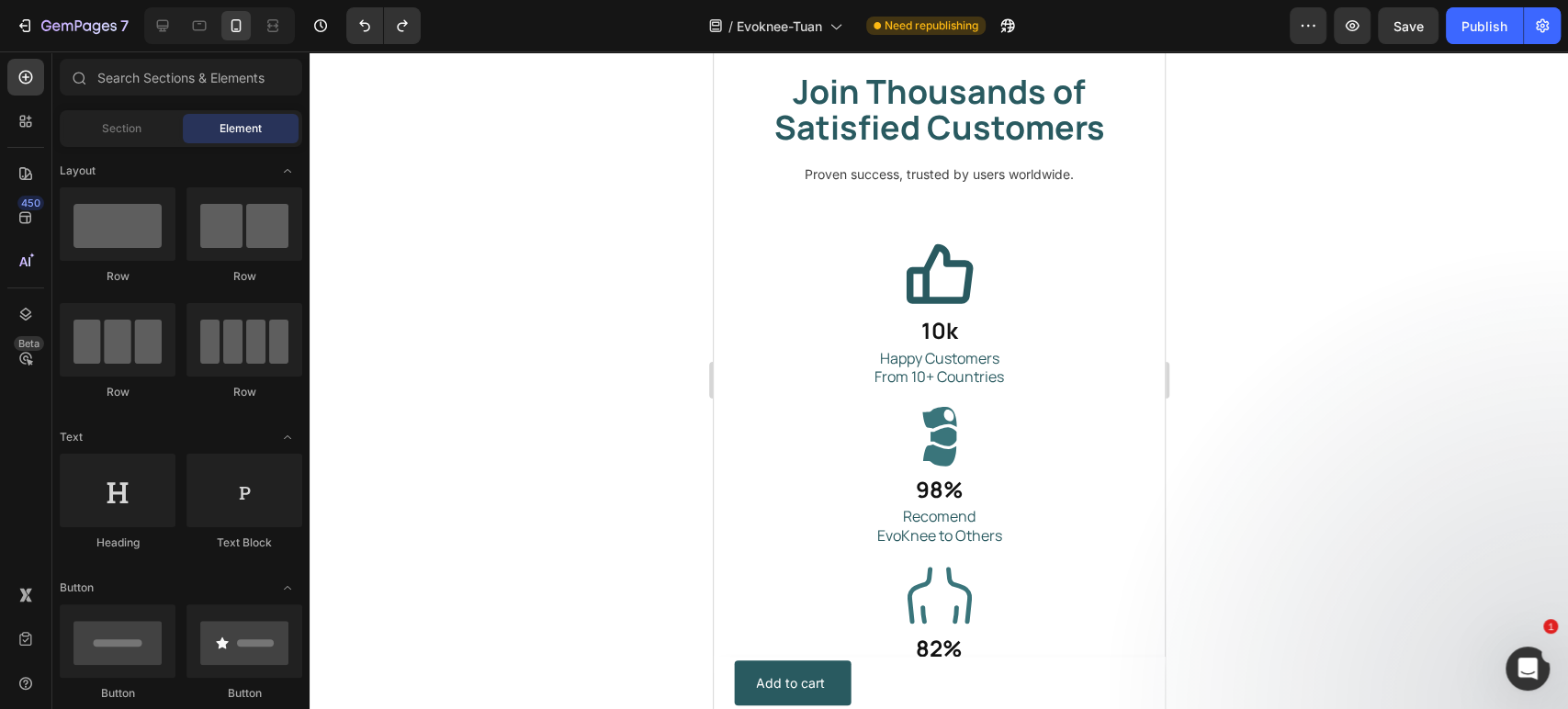 click 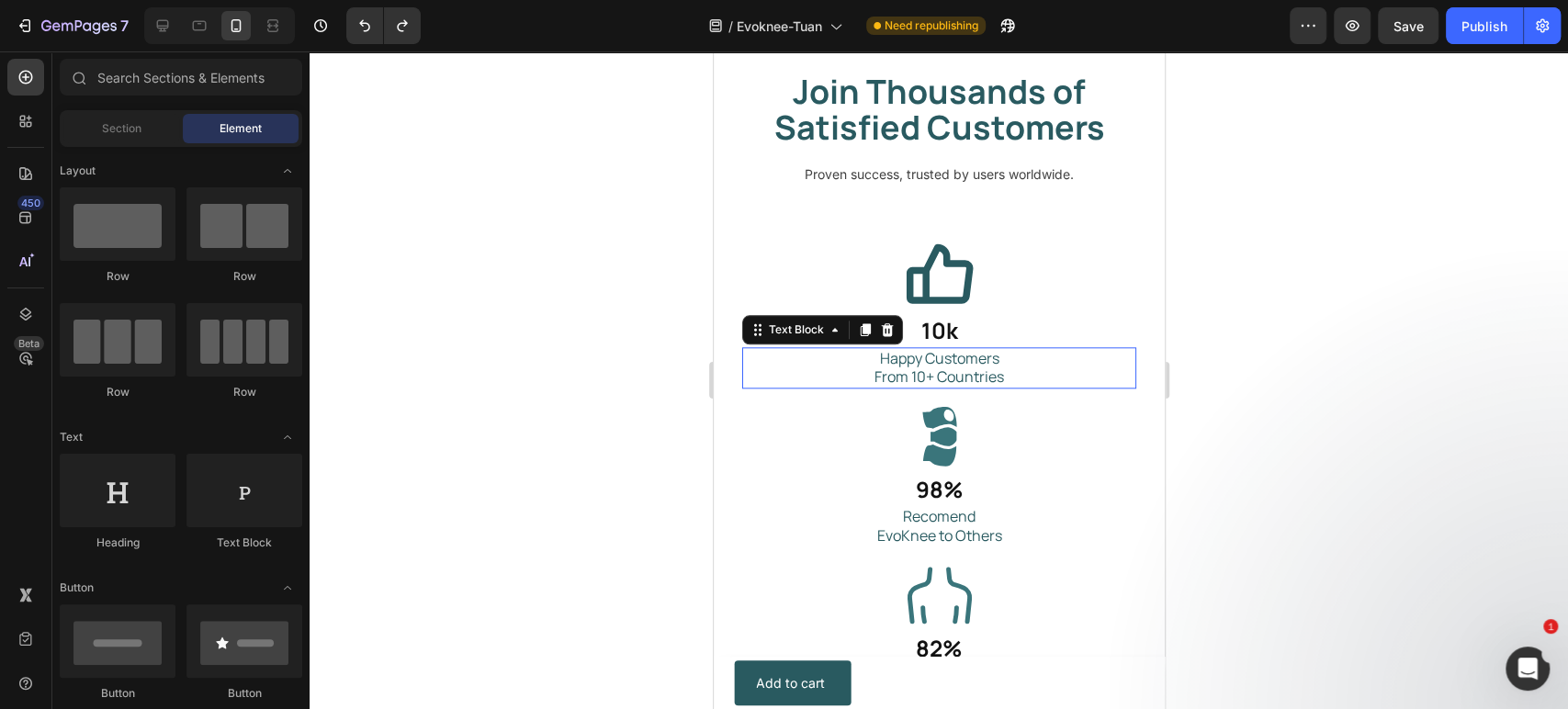 click on "Happy Customers" at bounding box center (939, 358) 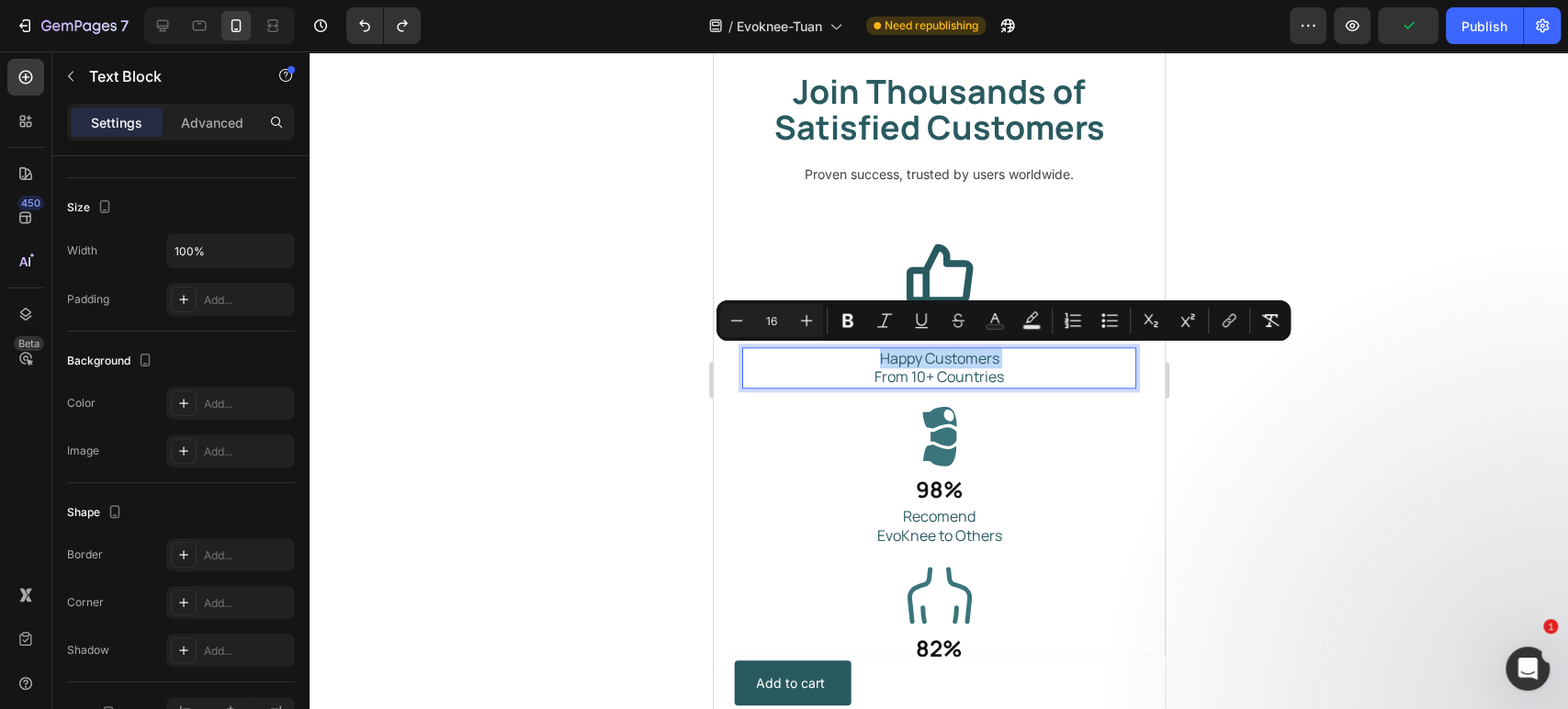 scroll, scrollTop: 0, scrollLeft: 0, axis: both 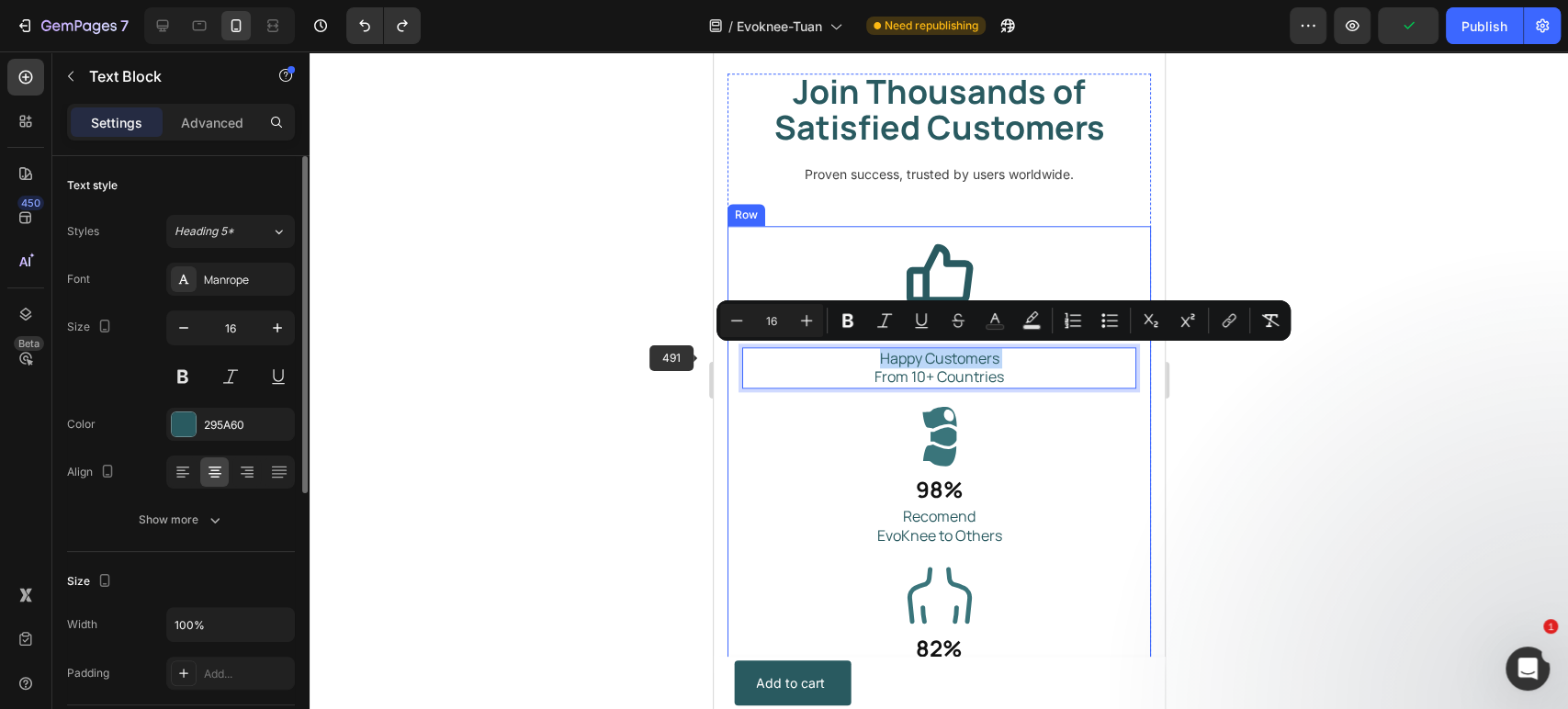click on "Icon 10k Heading Happy Customers From 10+ Countries Text Block   0
Icon 98% Heading Recomend EvoKnee to Others Text Block
Icon 82% Heading Users Report Pain Relief Within 7 Days Text Block Row" at bounding box center (938, 473) 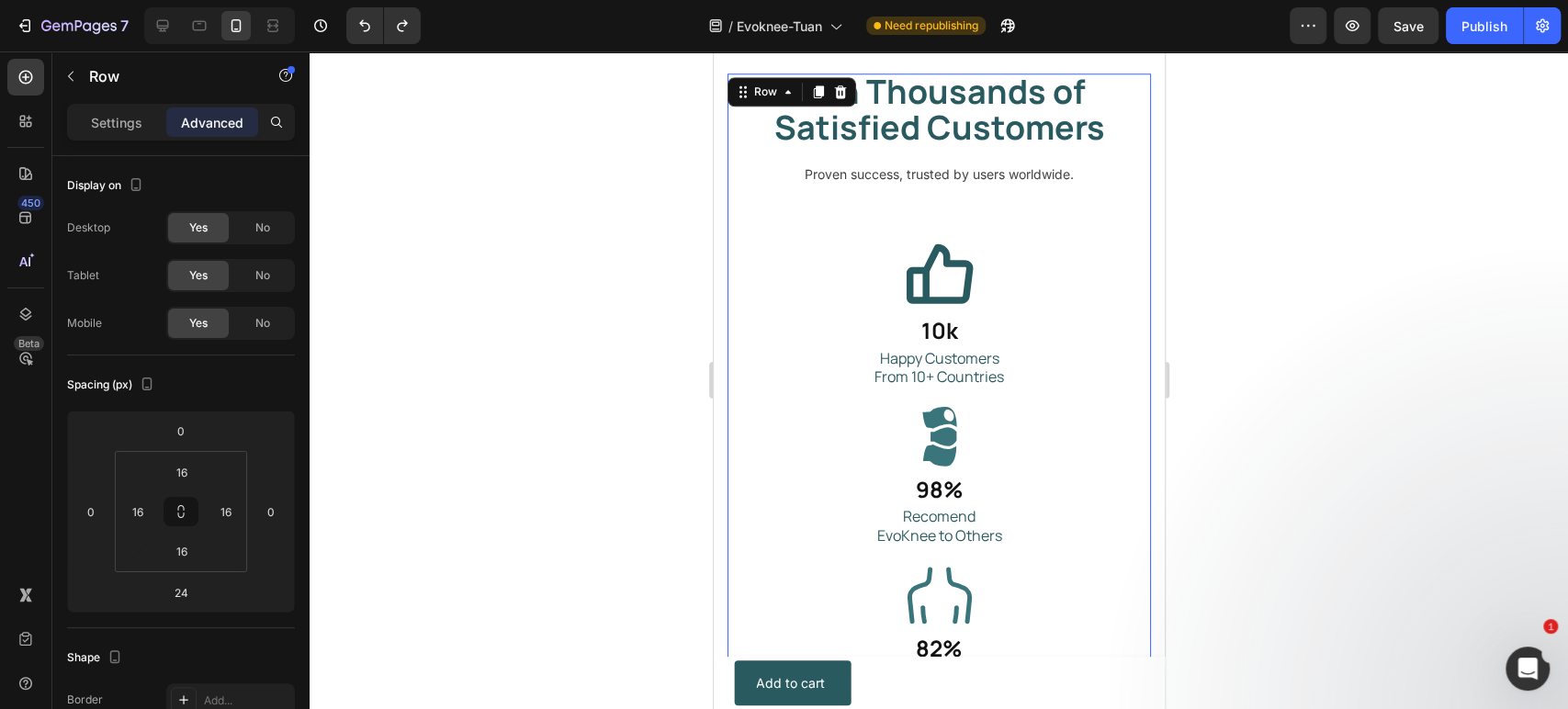 click on "Join Thousands of Satisfied Customers Heading Proven success, trusted by users worldwide. Text block
Icon 10k Heading Happy Customers From 10+ Countries Text Block
Icon 98% Heading Recomend EvoKnee to Others Text Block
Icon 82% Heading Users Report Pain Relief Within 7 Days Text Block Row" at bounding box center [938, 408] 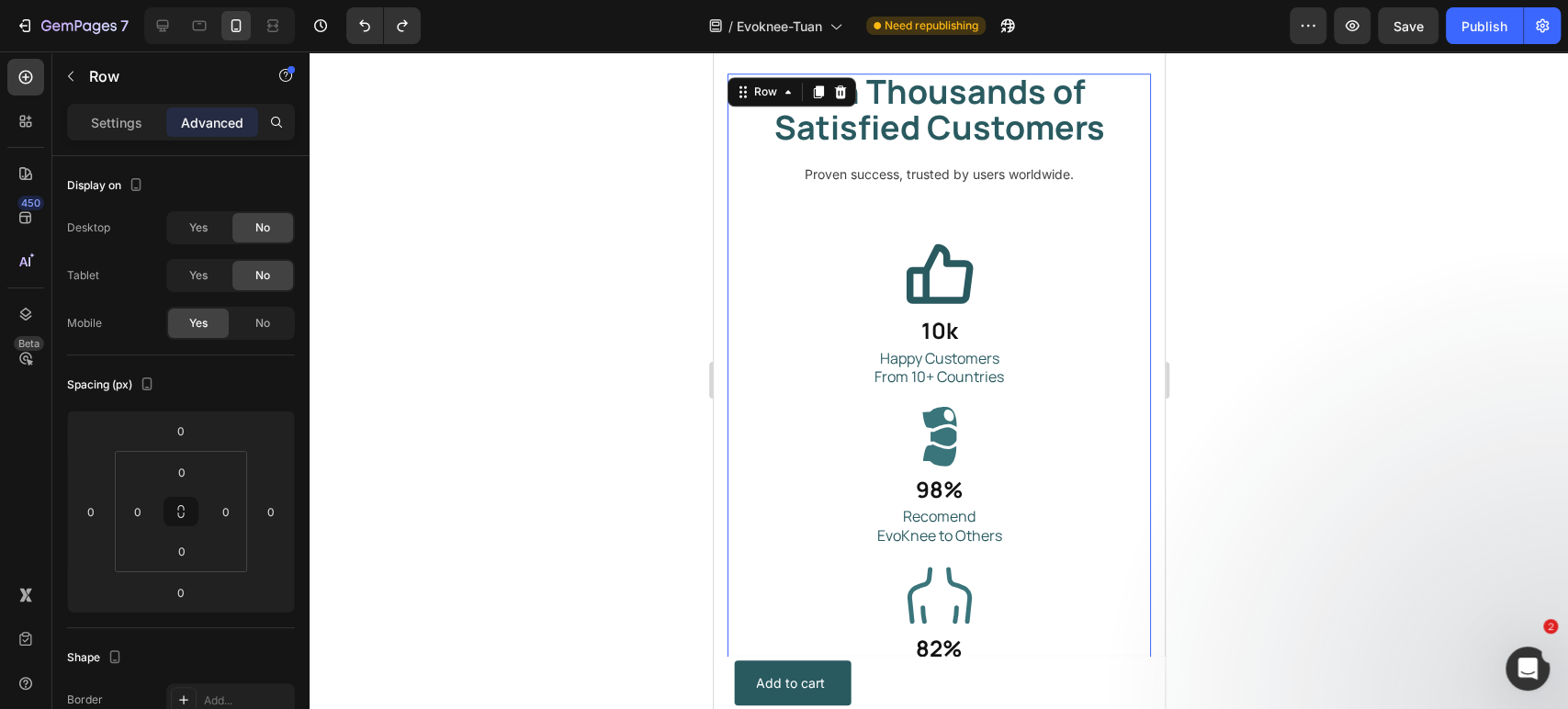 drag, startPoint x: 837, startPoint y: 219, endPoint x: 839, endPoint y: 235, distance: 16.124515 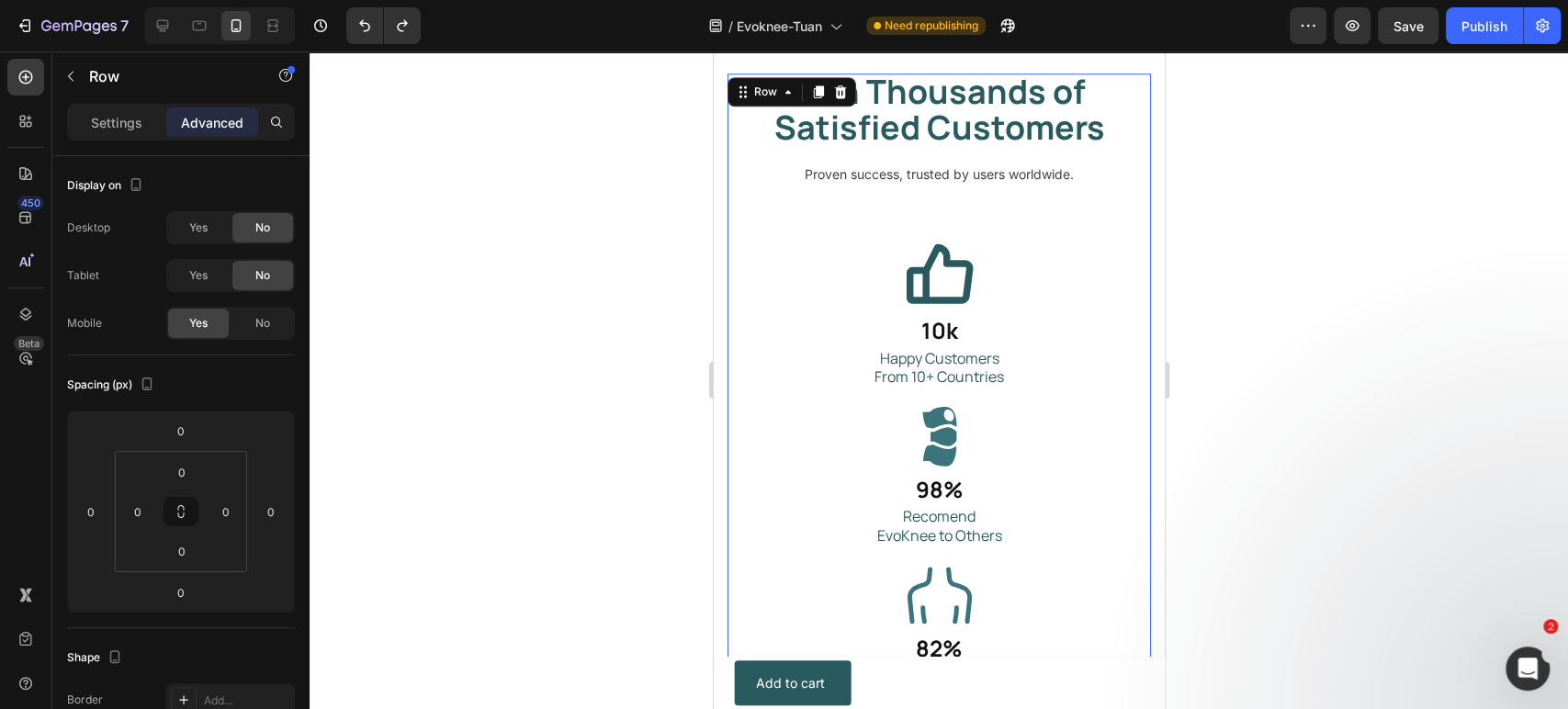 click on "Join Thousands of Satisfied Customers Heading Proven success, trusted by users worldwide. Text block
Icon 10k Heading Happy Customers From 10+ Countries Text Block
Icon 98% Heading Recomend EvoKnee to Others Text Block
Icon 82% Heading Users Report Pain Relief Within 7 Days Text Block Row" at bounding box center (938, 408) 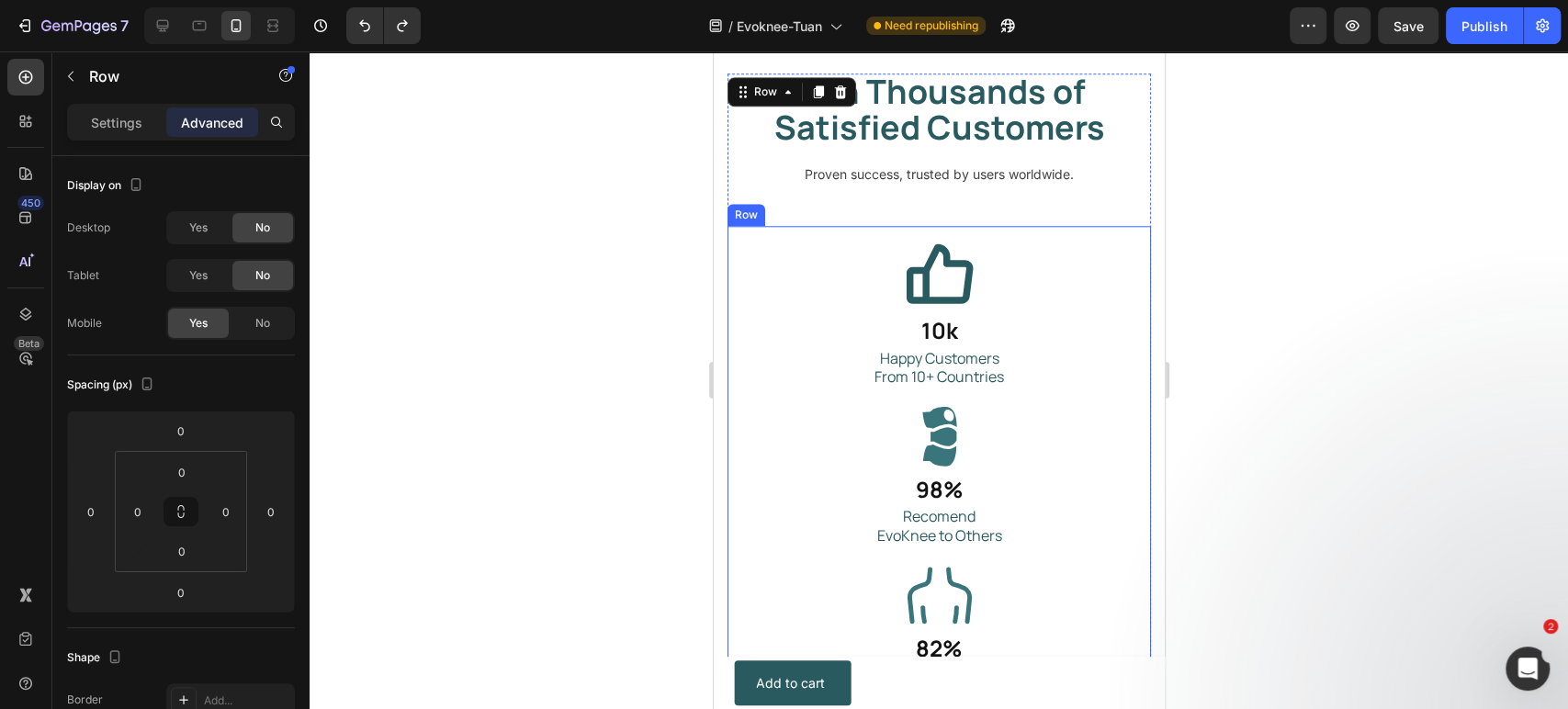 click on "Icon 10k Heading Happy Customers From 10+ Countries Text Block
Icon 98% Heading Recomend EvoKnee to Others Text Block
Icon 82% Heading Users Report Pain Relief Within 7 Days Text Block Row" at bounding box center (938, 473) 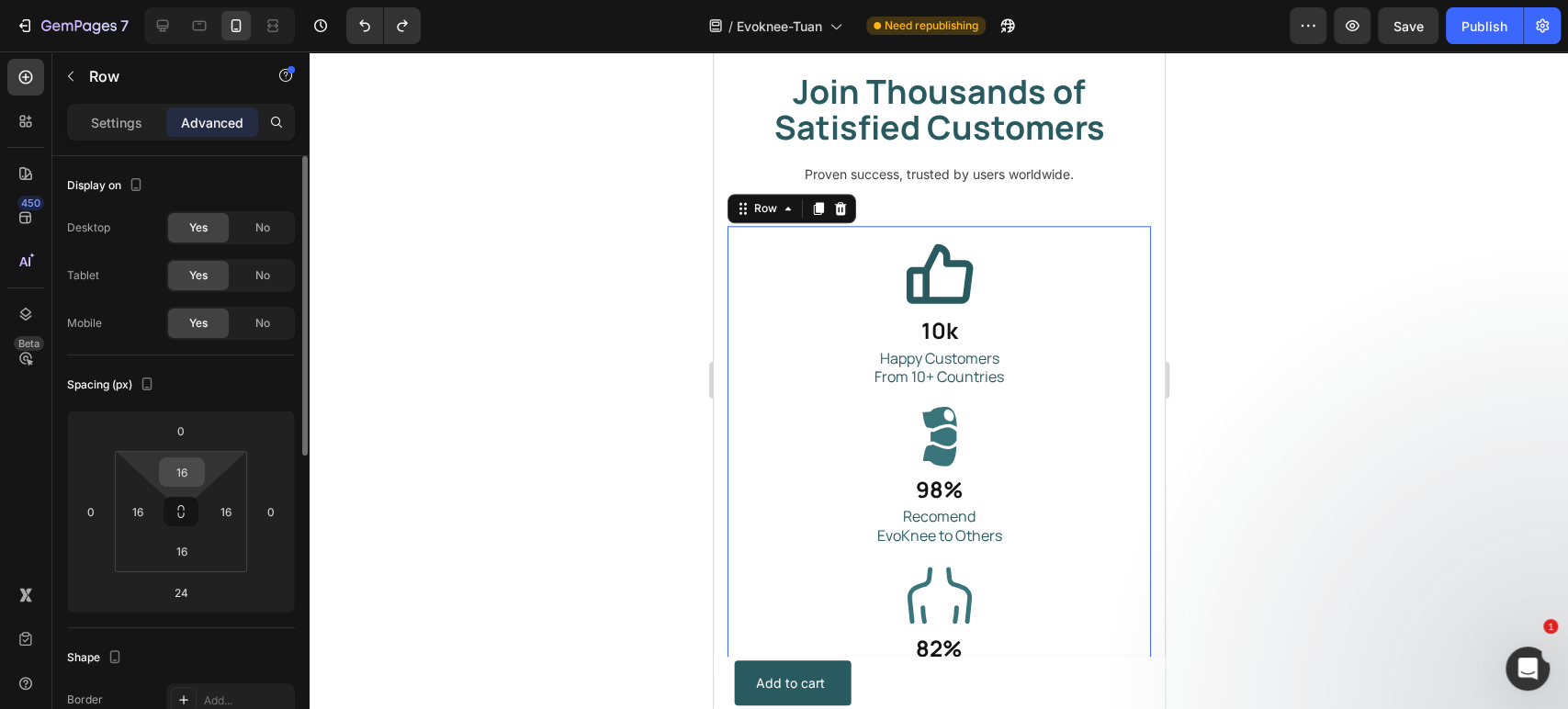 click on "16" at bounding box center [182, 472] 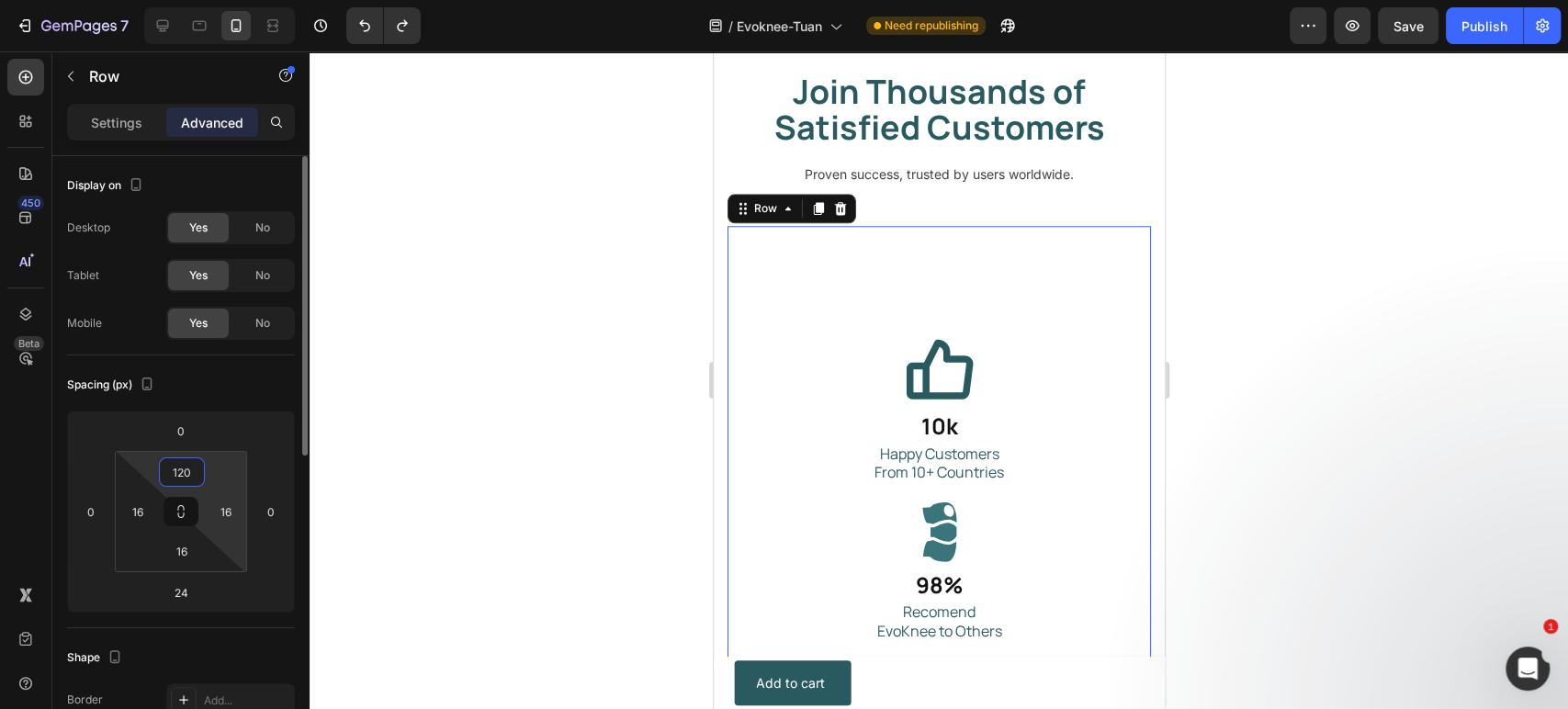 type on "0" 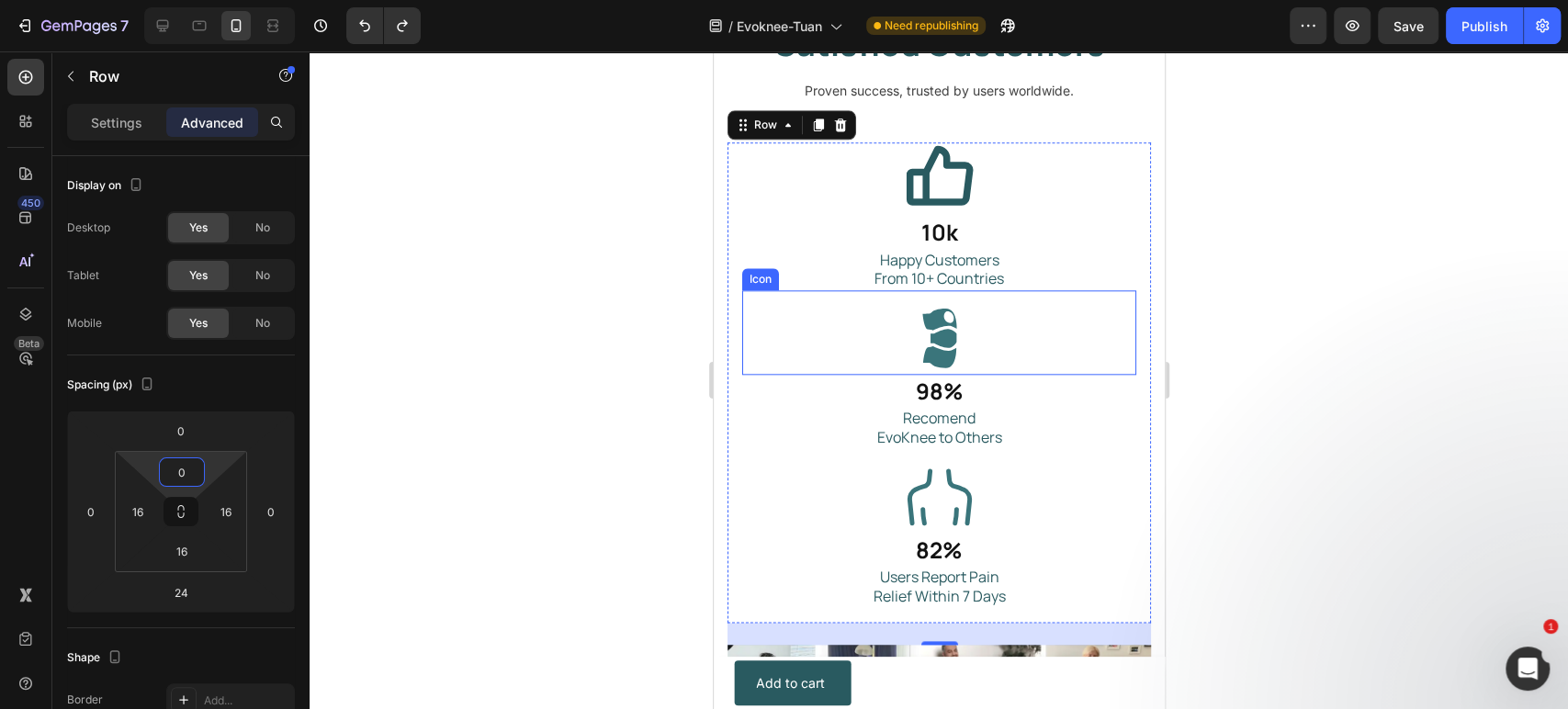 scroll, scrollTop: 6278, scrollLeft: 0, axis: vertical 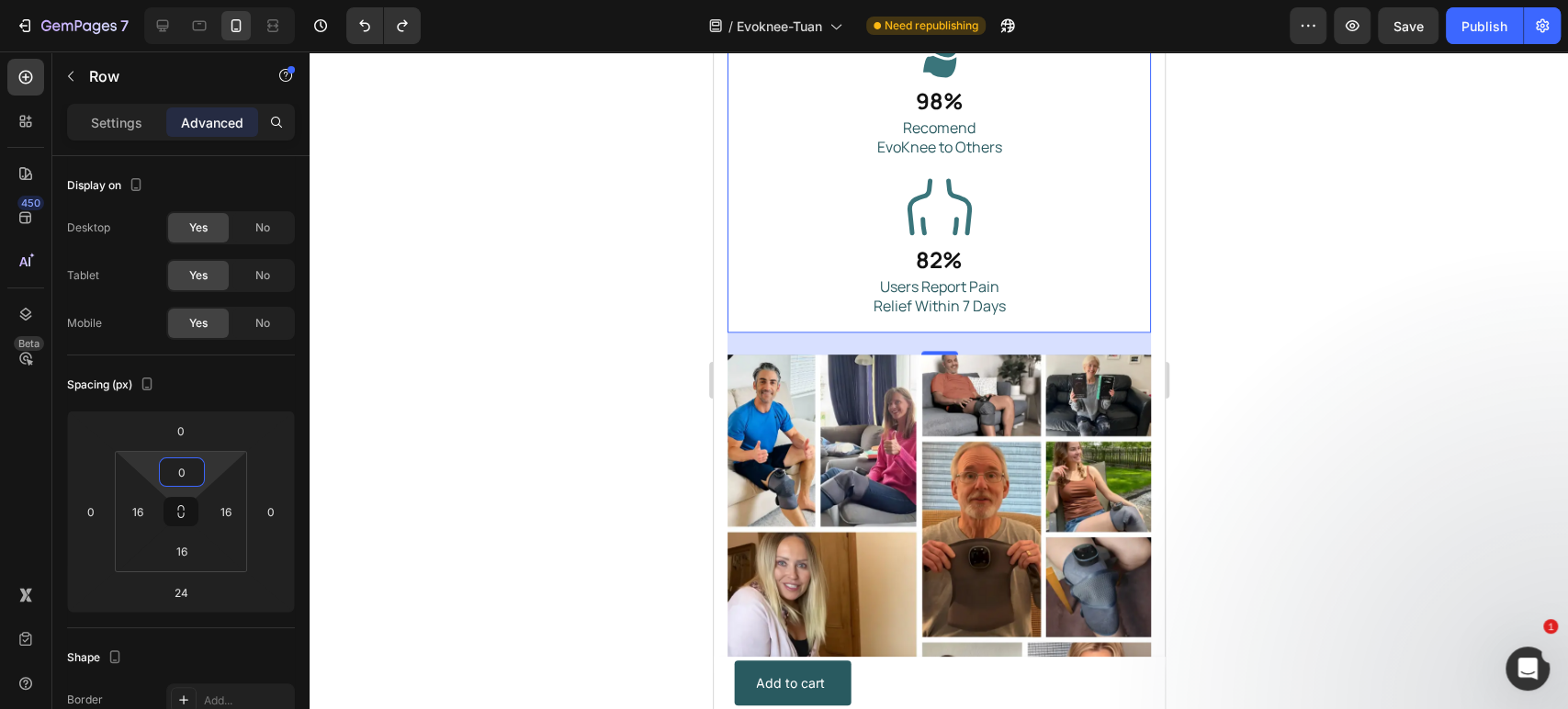 click 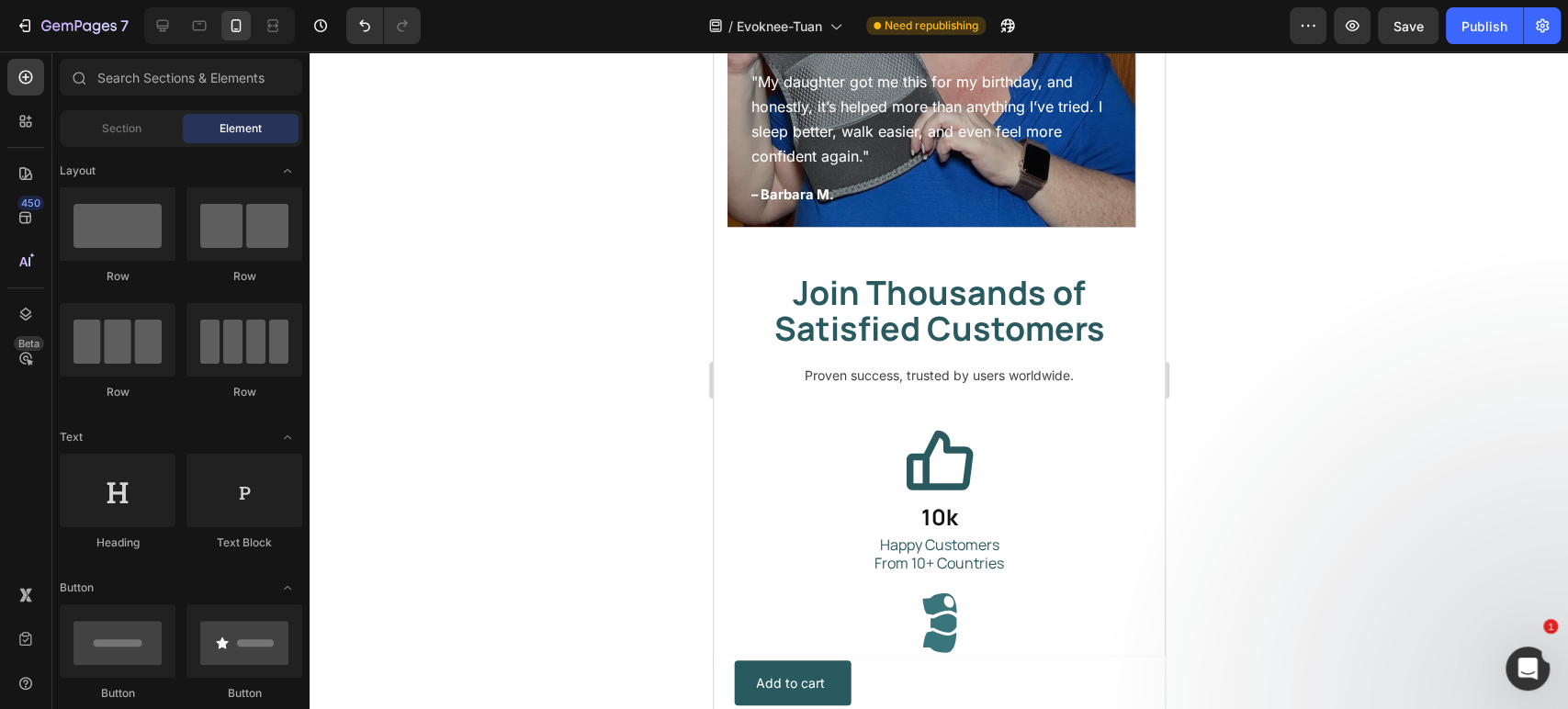 scroll, scrollTop: 5531, scrollLeft: 0, axis: vertical 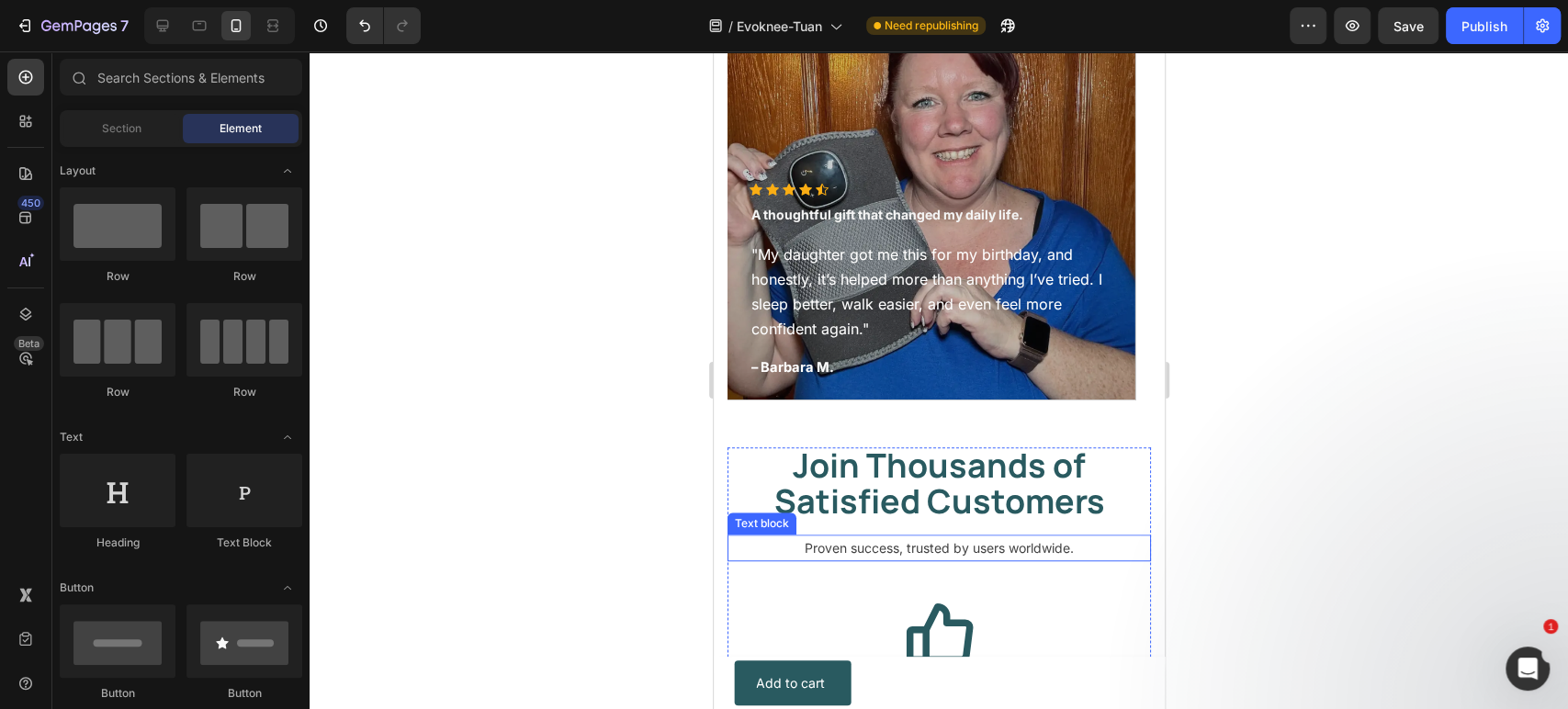 click 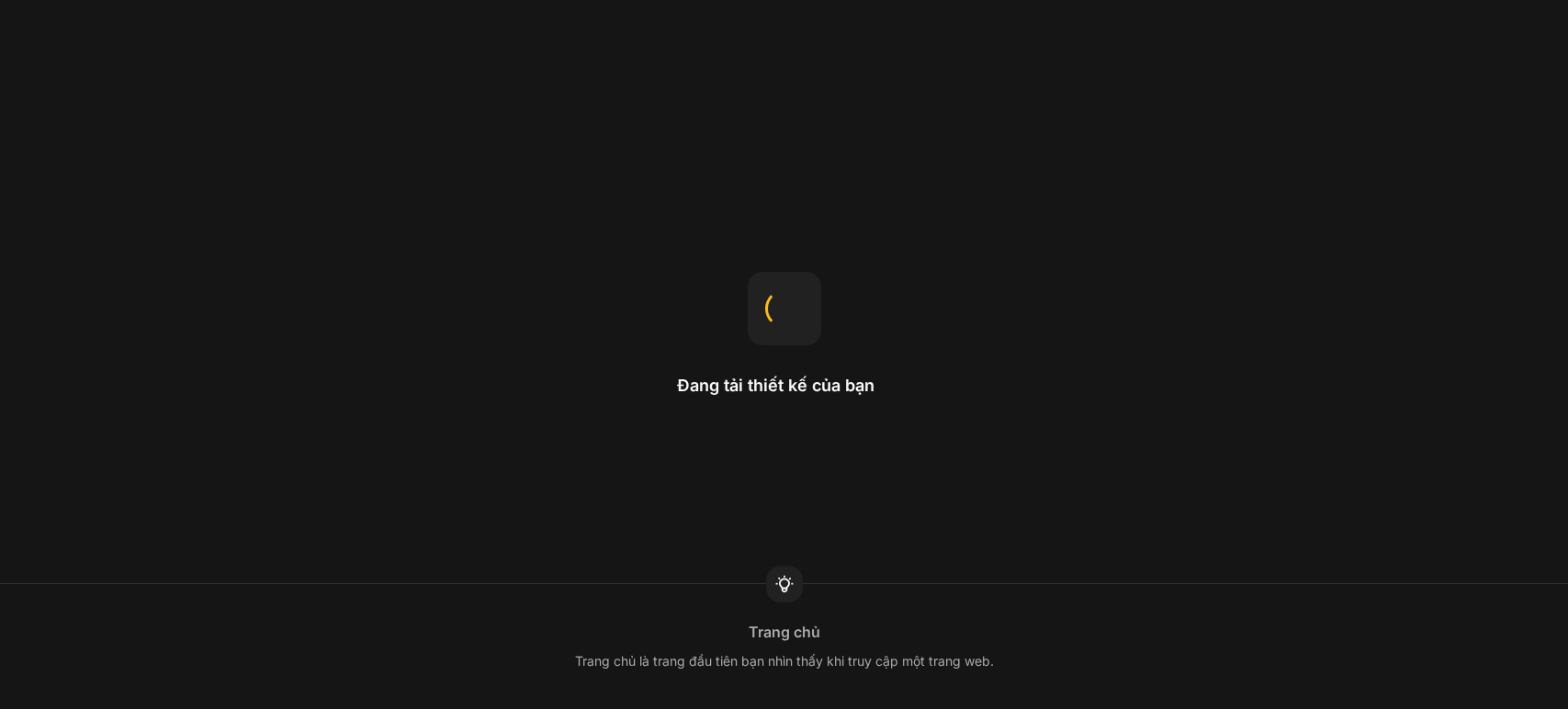 scroll, scrollTop: 0, scrollLeft: 0, axis: both 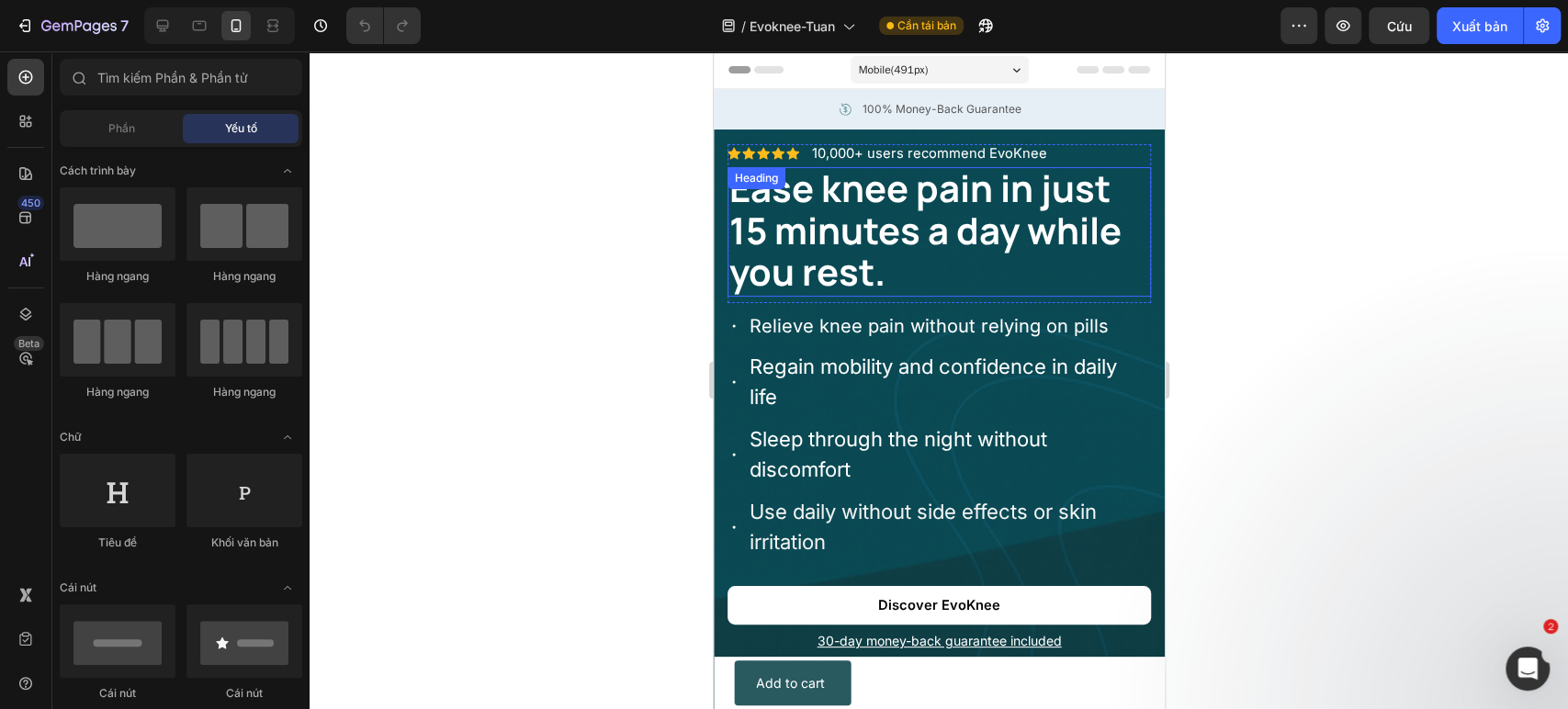 click on "Ease knee pain in just 15 minutes a day while you rest." at bounding box center (924, 230) 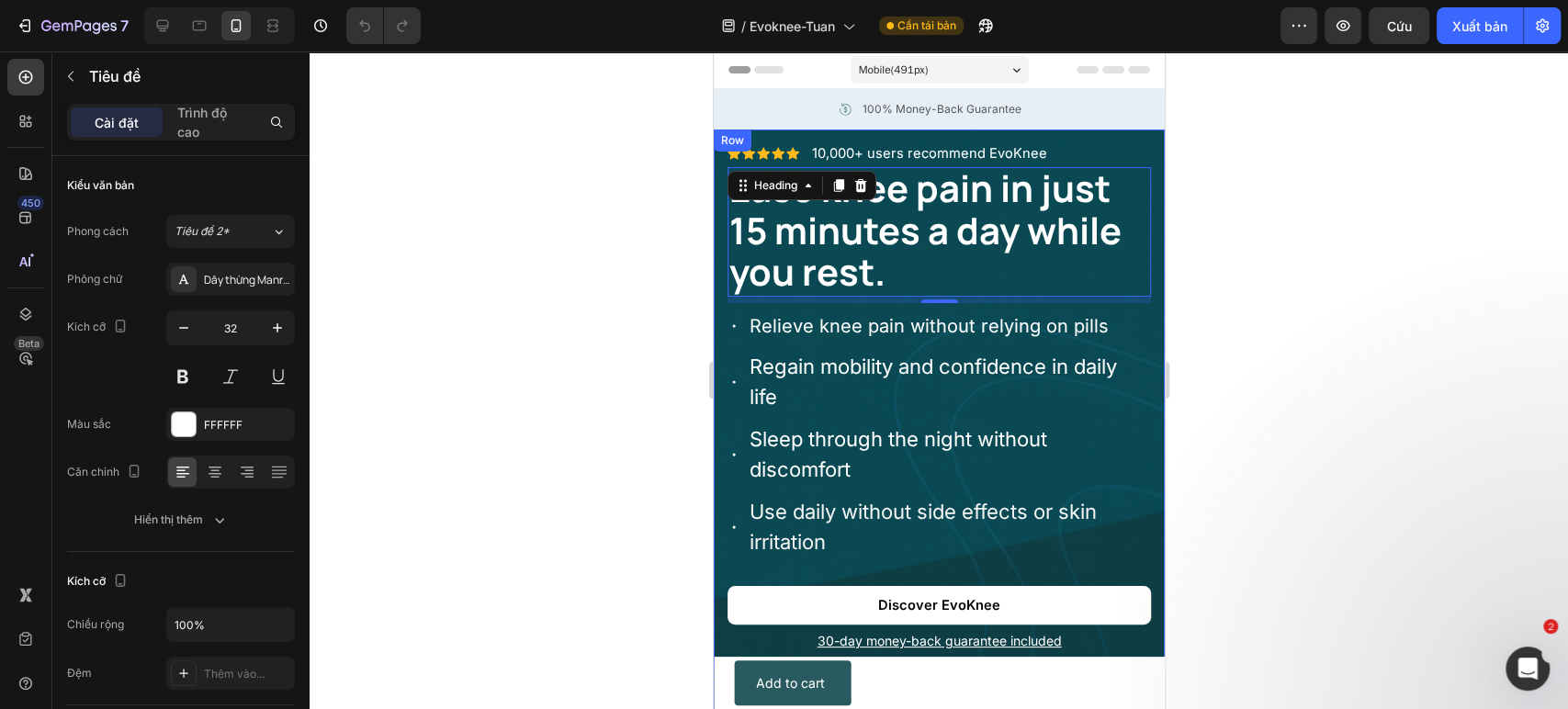 click 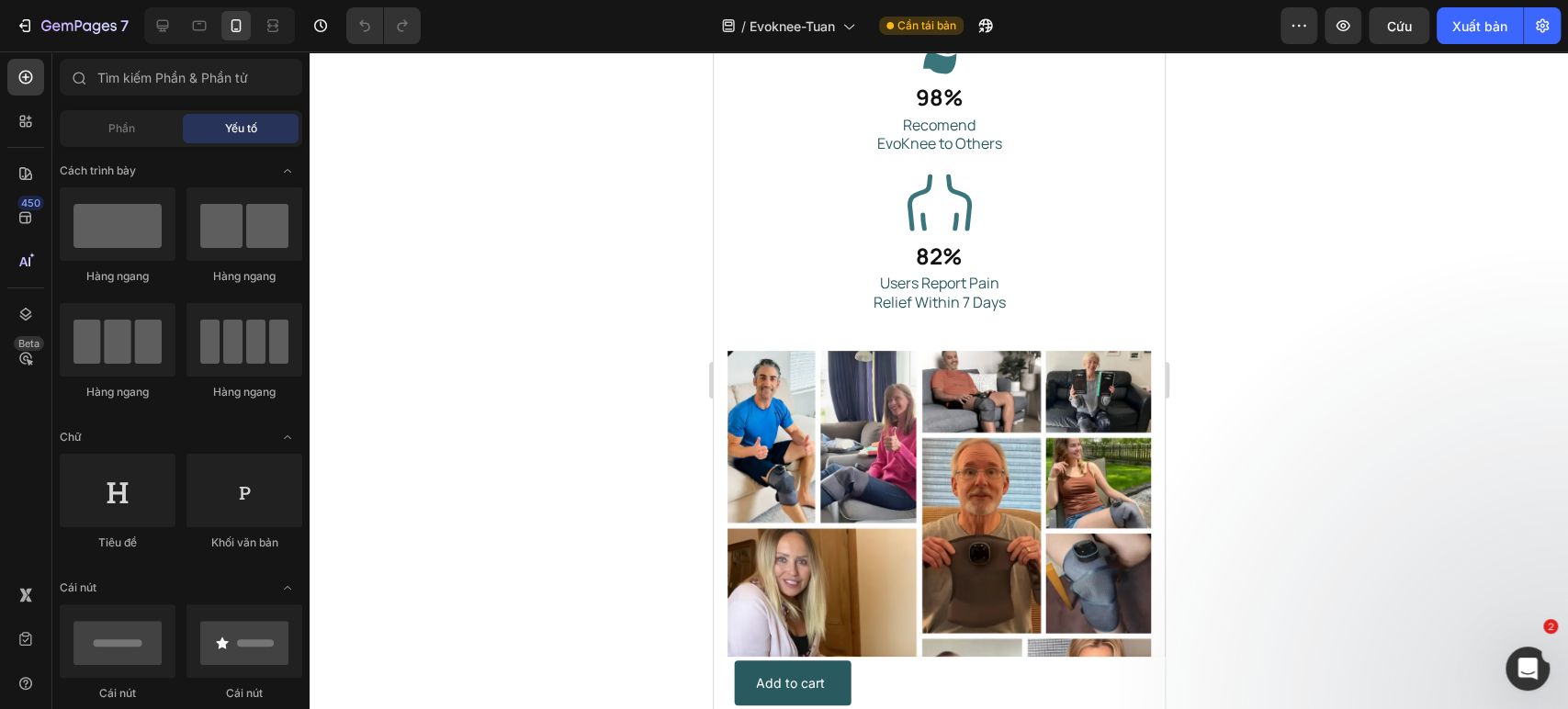 scroll, scrollTop: 6853, scrollLeft: 0, axis: vertical 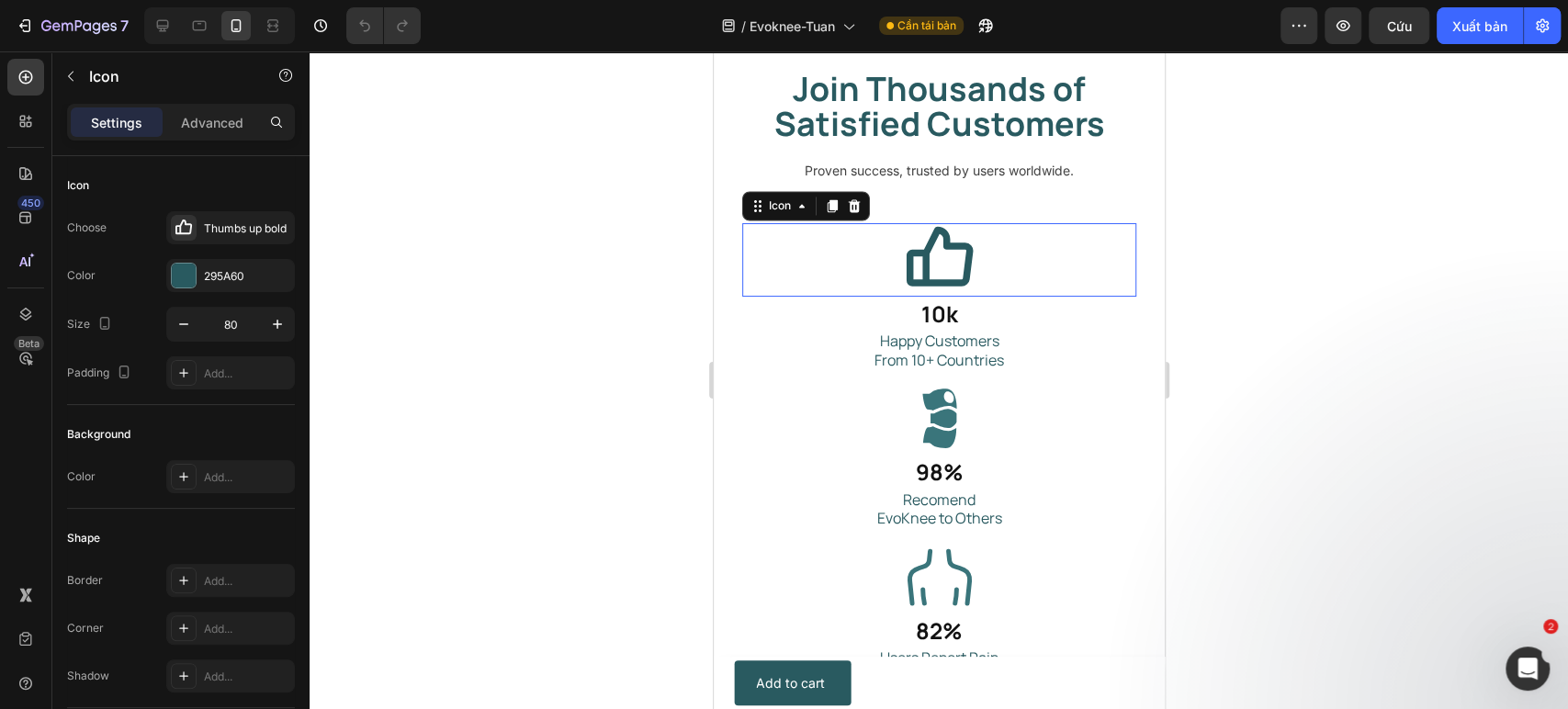 click 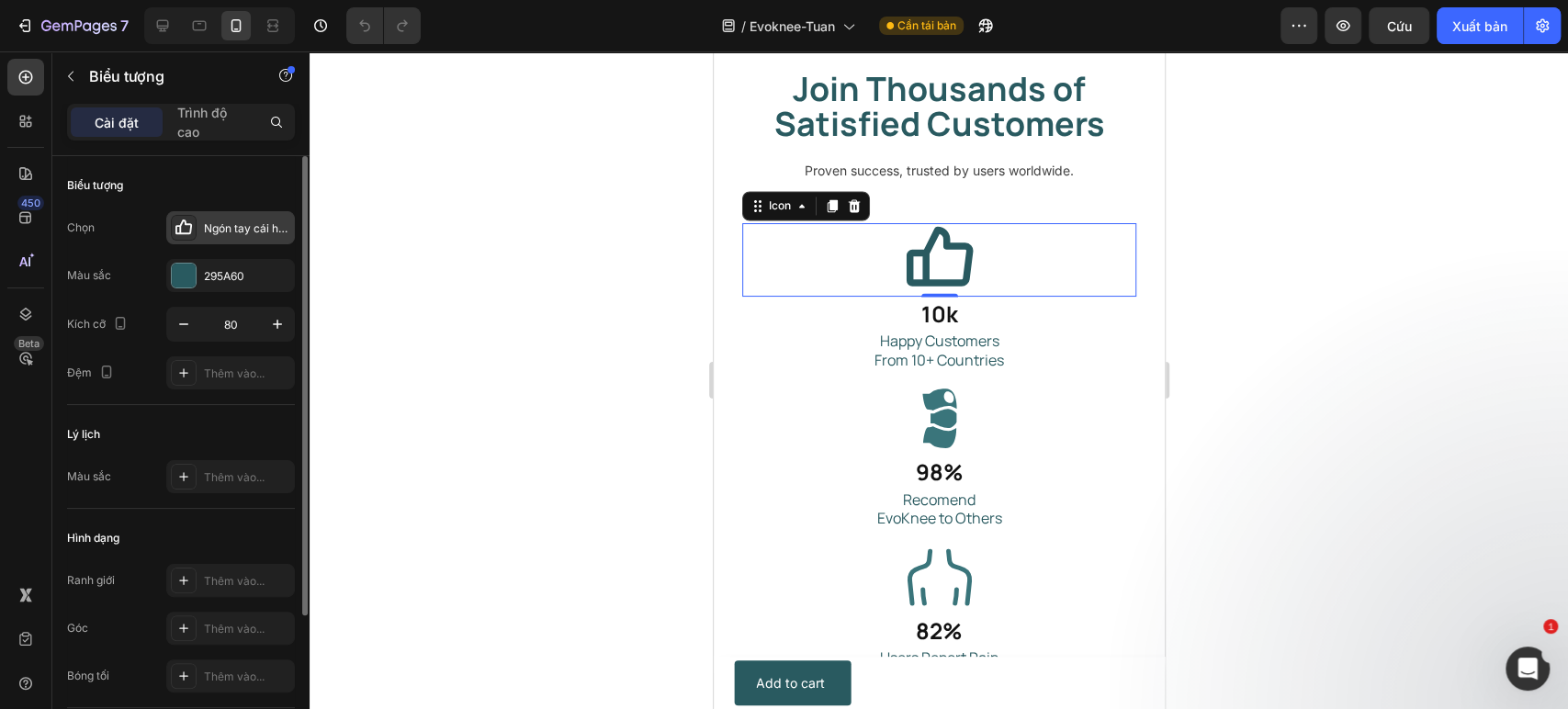 click on "Ngón tay cái hướng lên in đậm" at bounding box center [282, 228] 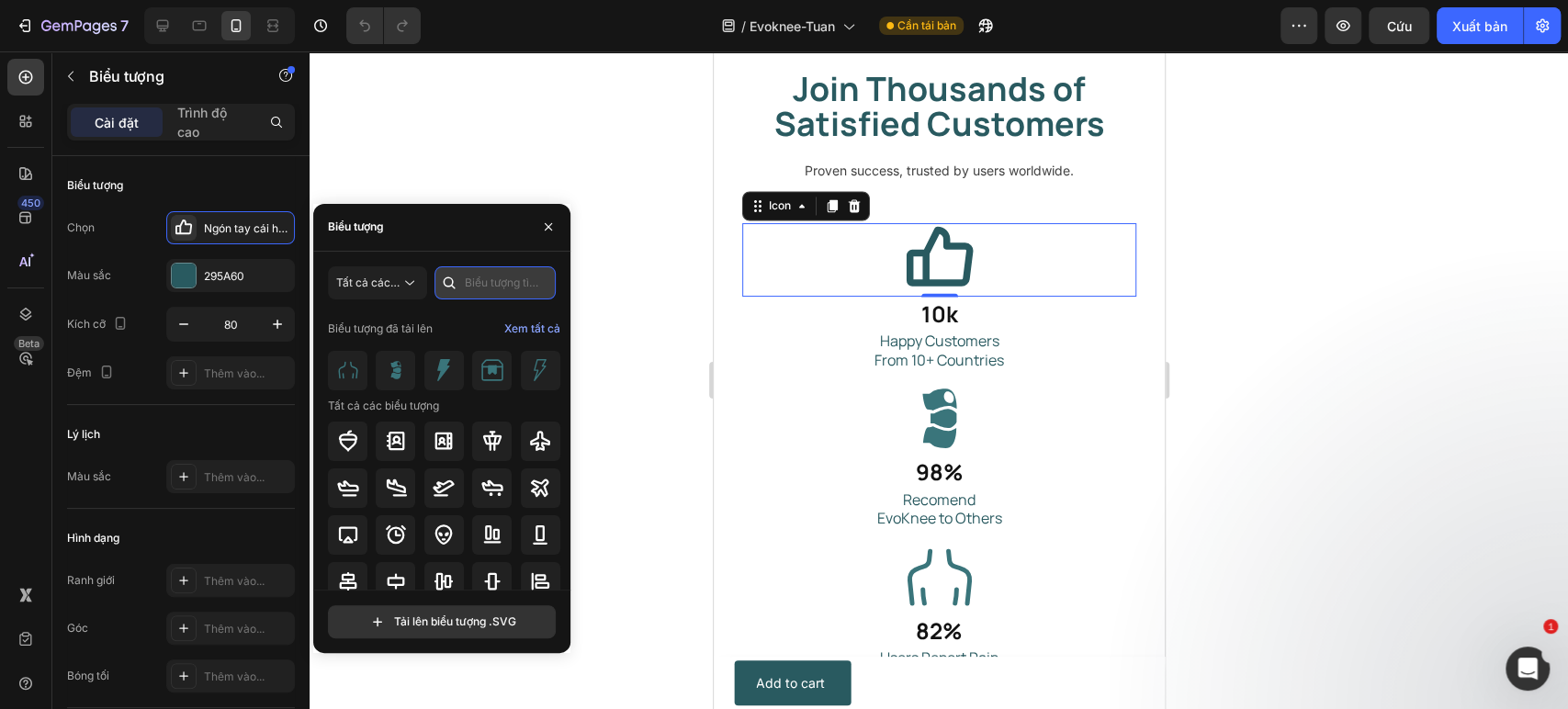 click at bounding box center [495, 283] 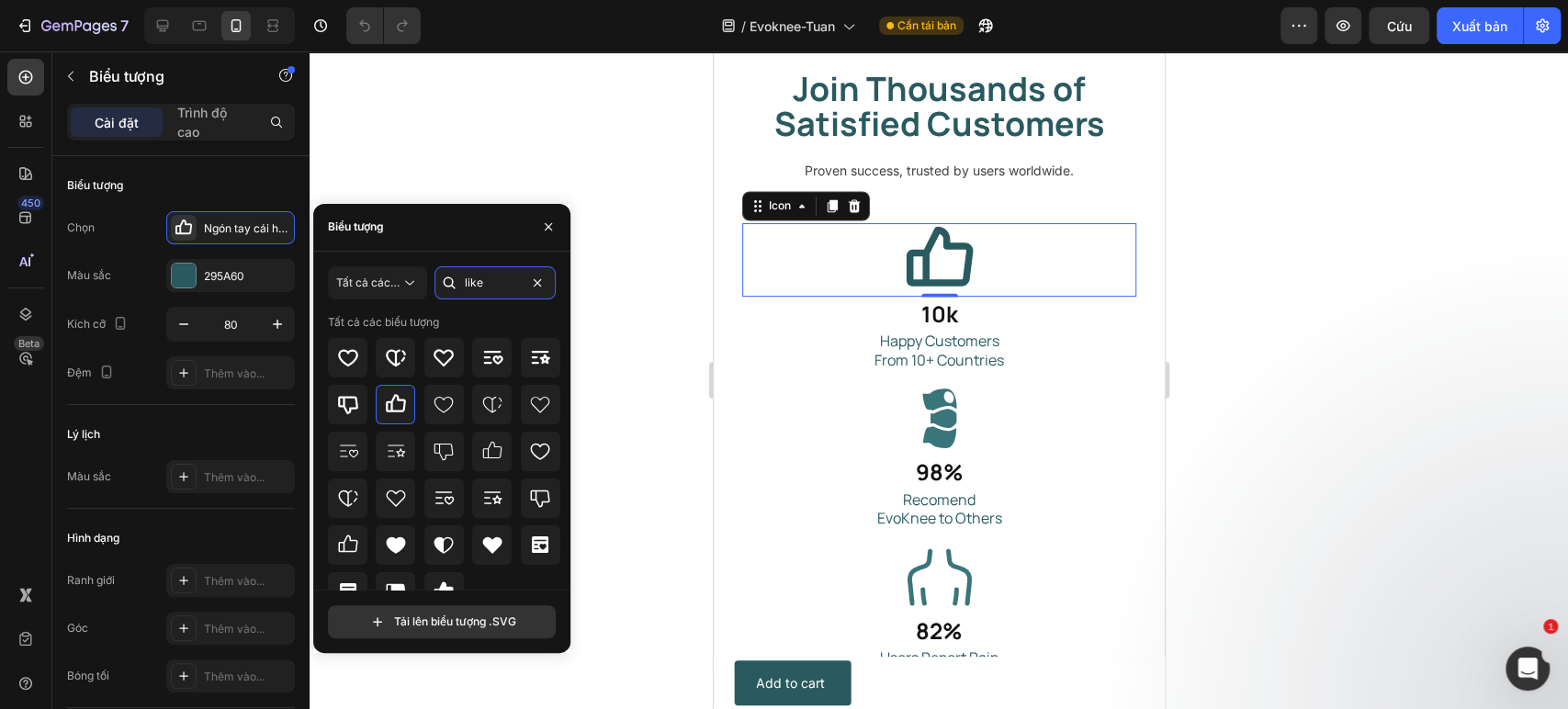 type on "like" 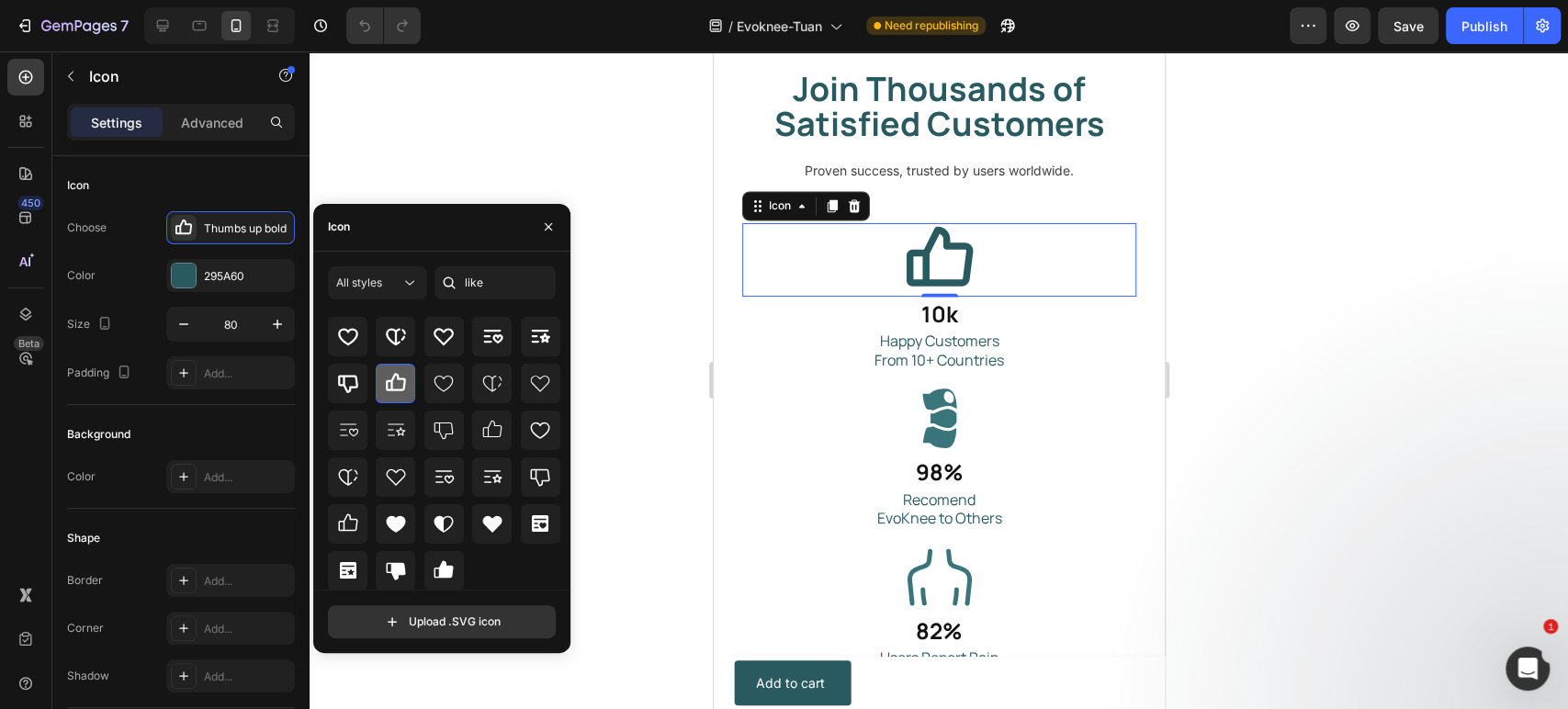 scroll, scrollTop: 22, scrollLeft: 0, axis: vertical 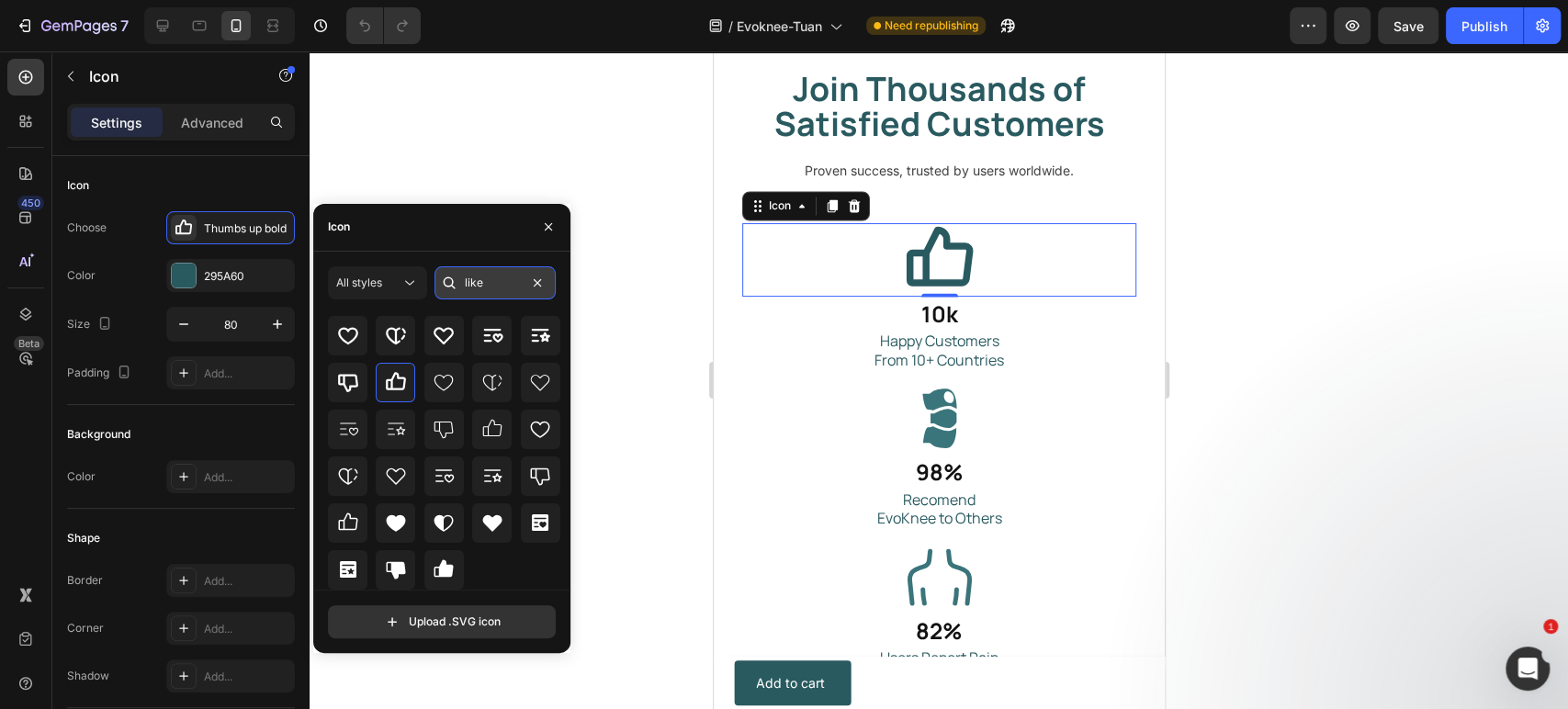 click on "like" at bounding box center (495, 283) 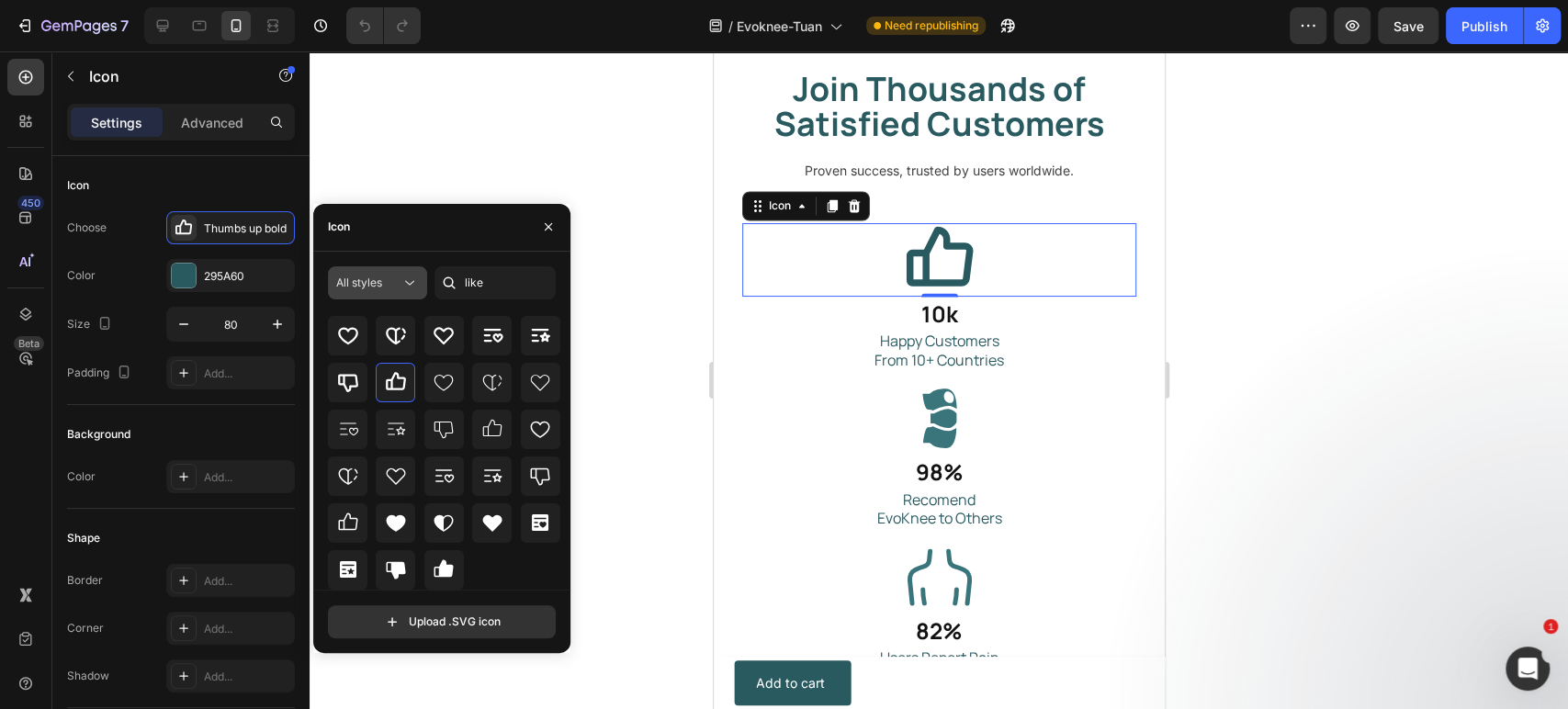 click on "All styles" 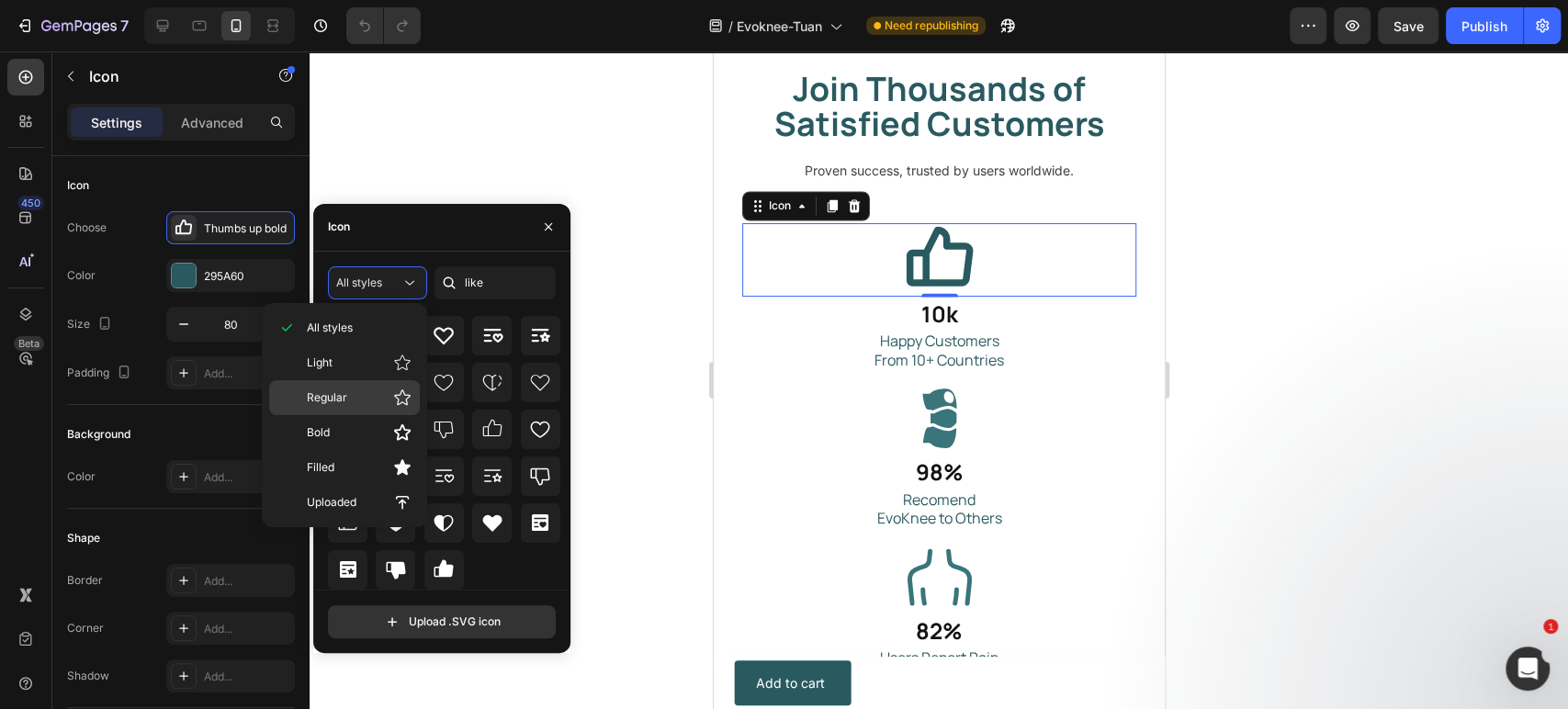 click on "Regular" at bounding box center [359, 398] 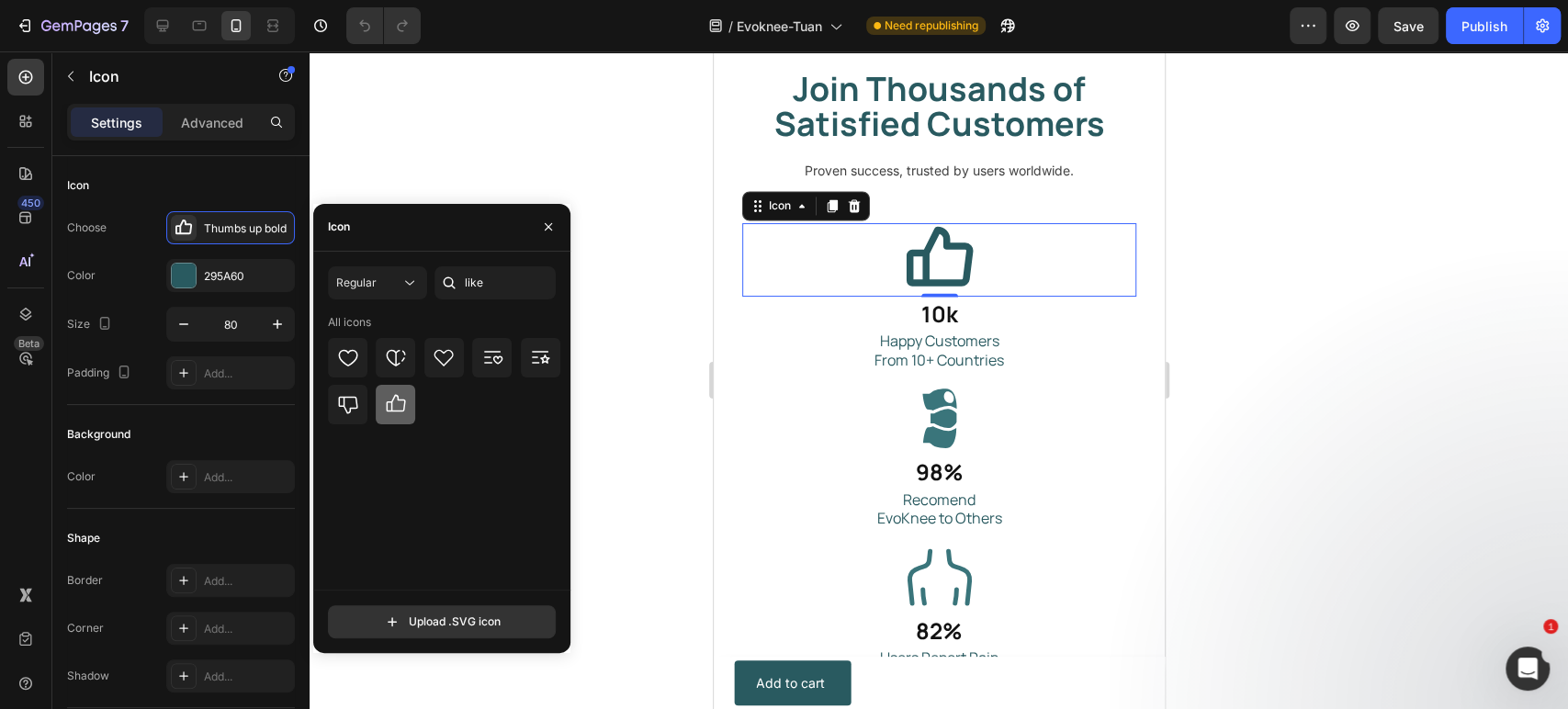 click 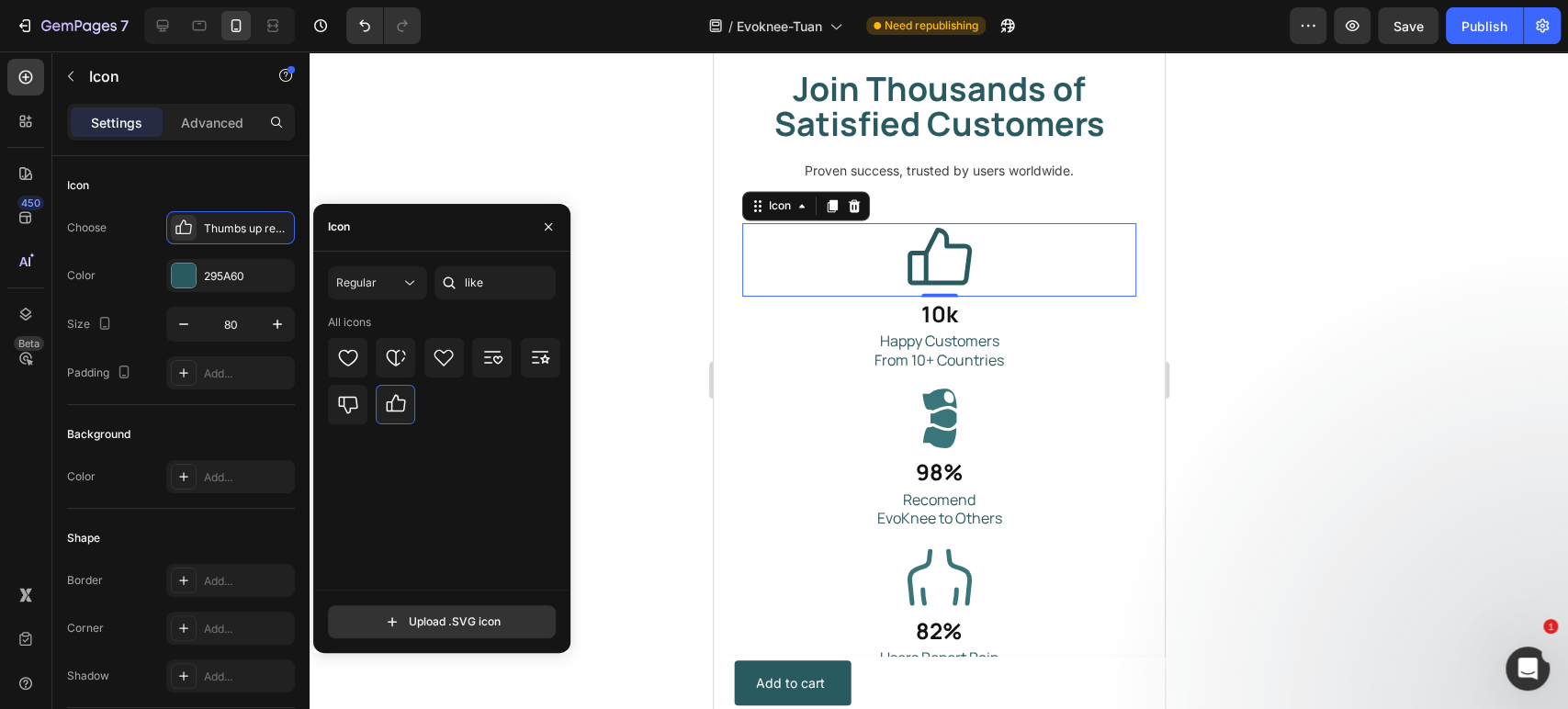 click 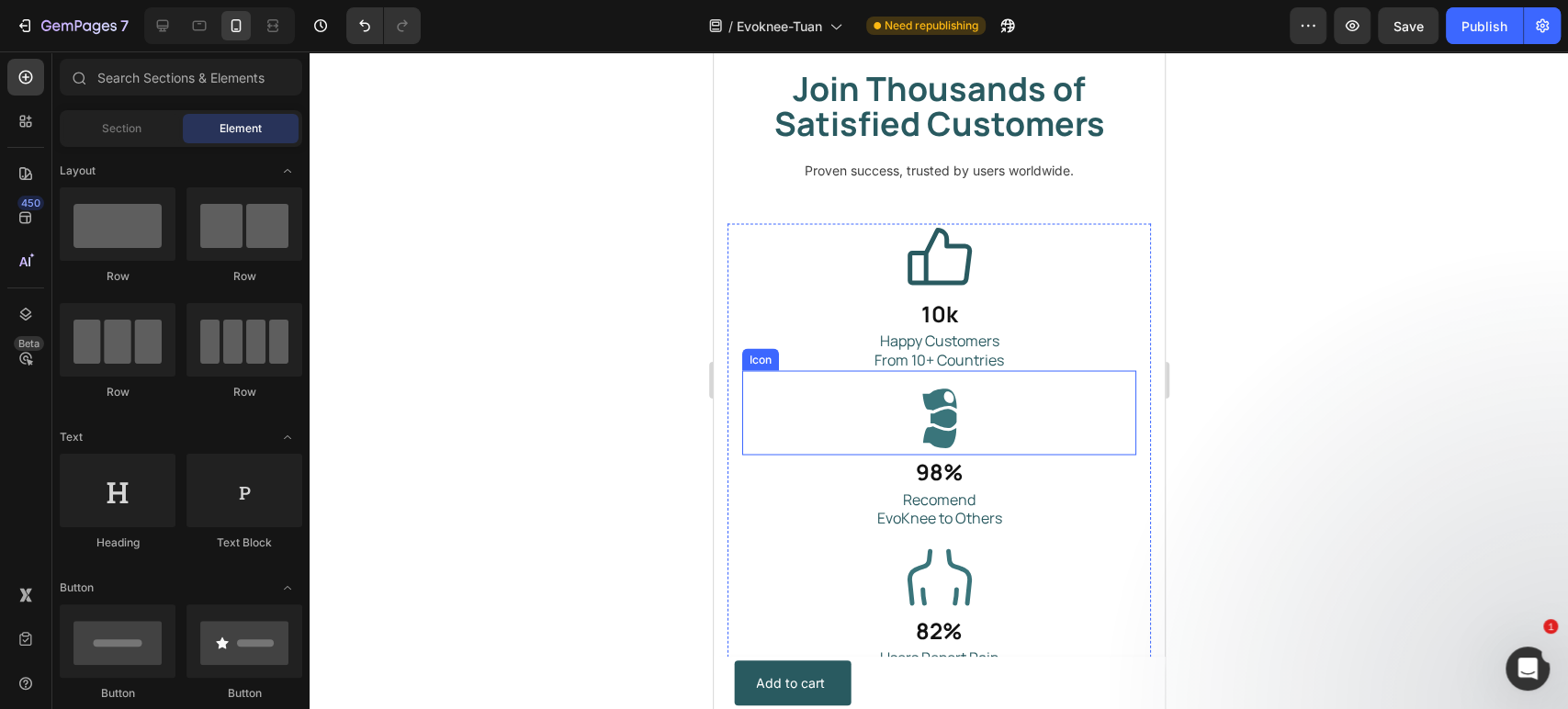 click 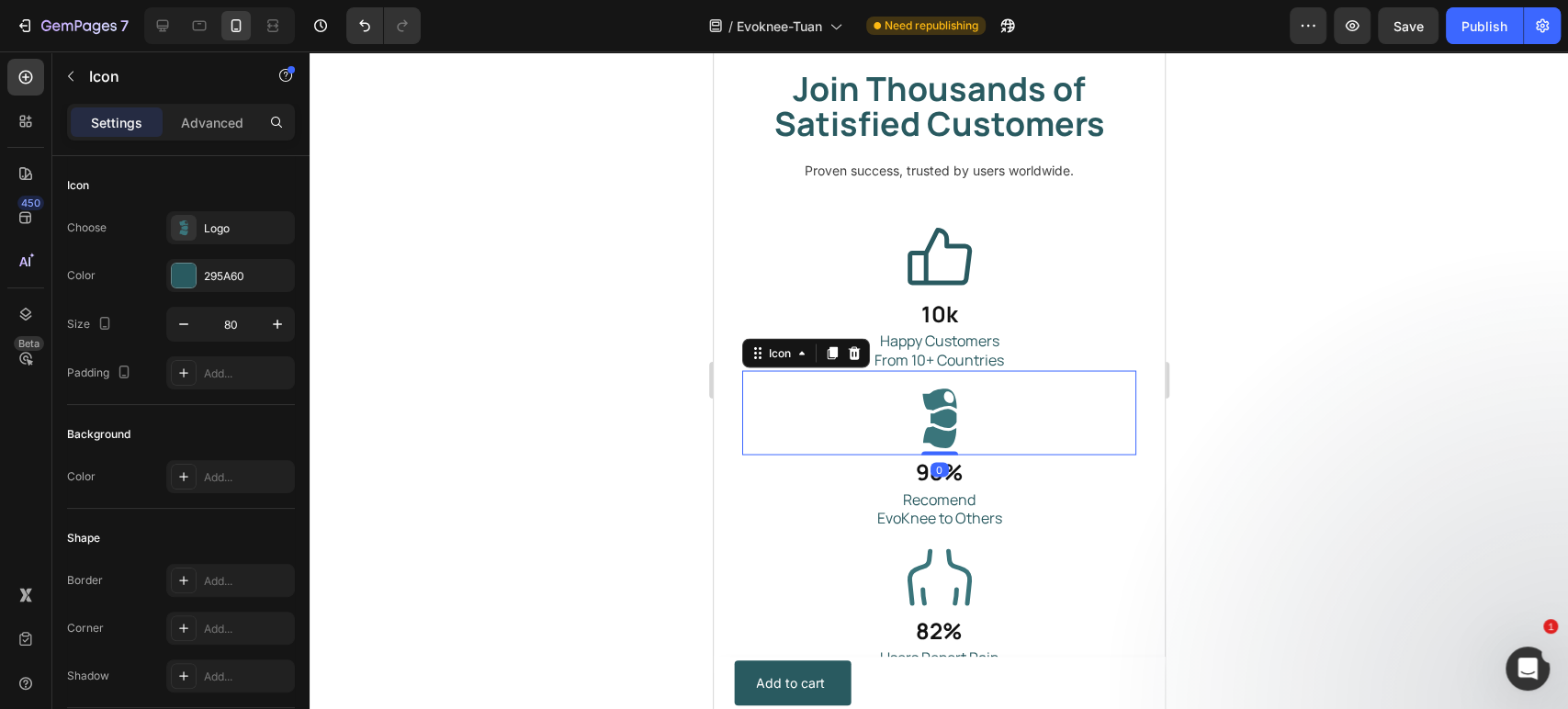 click 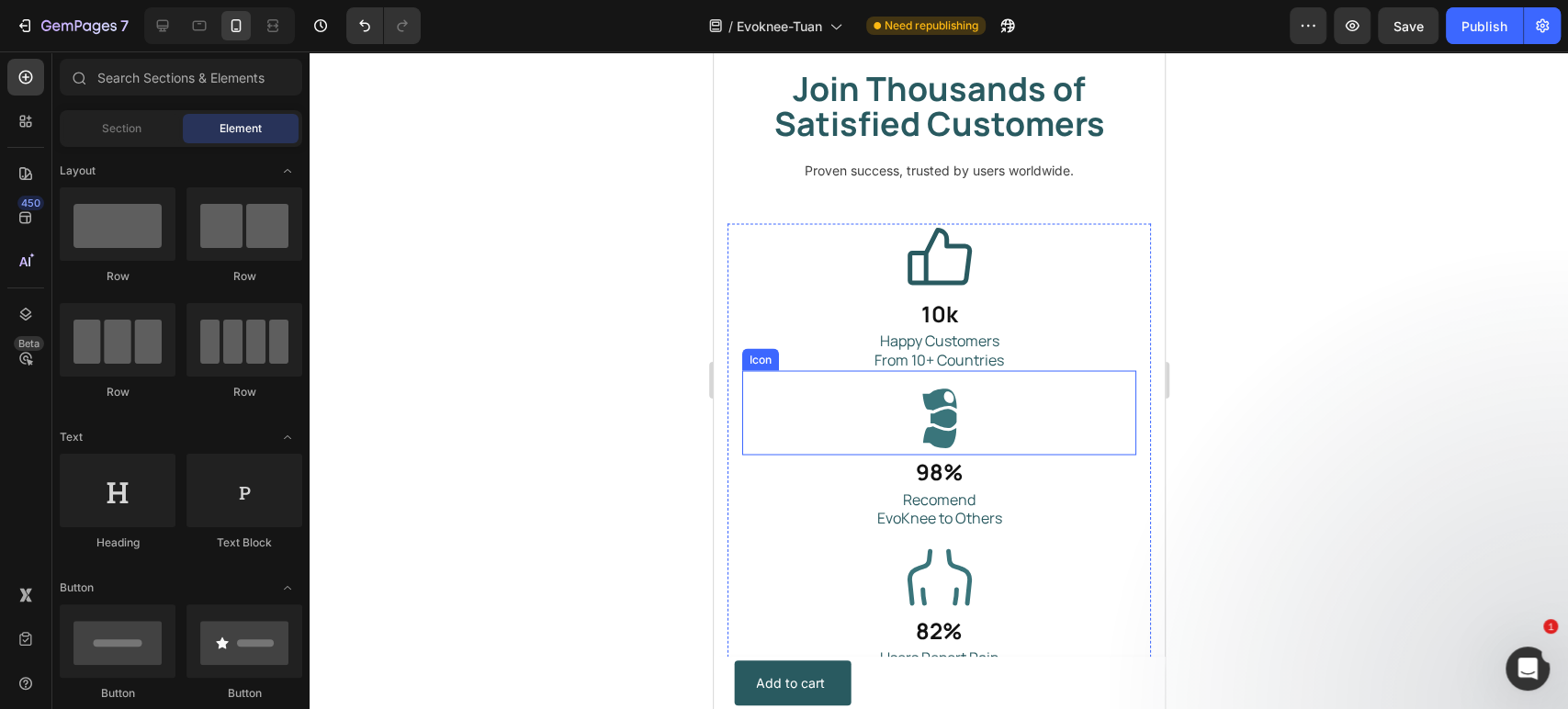 click 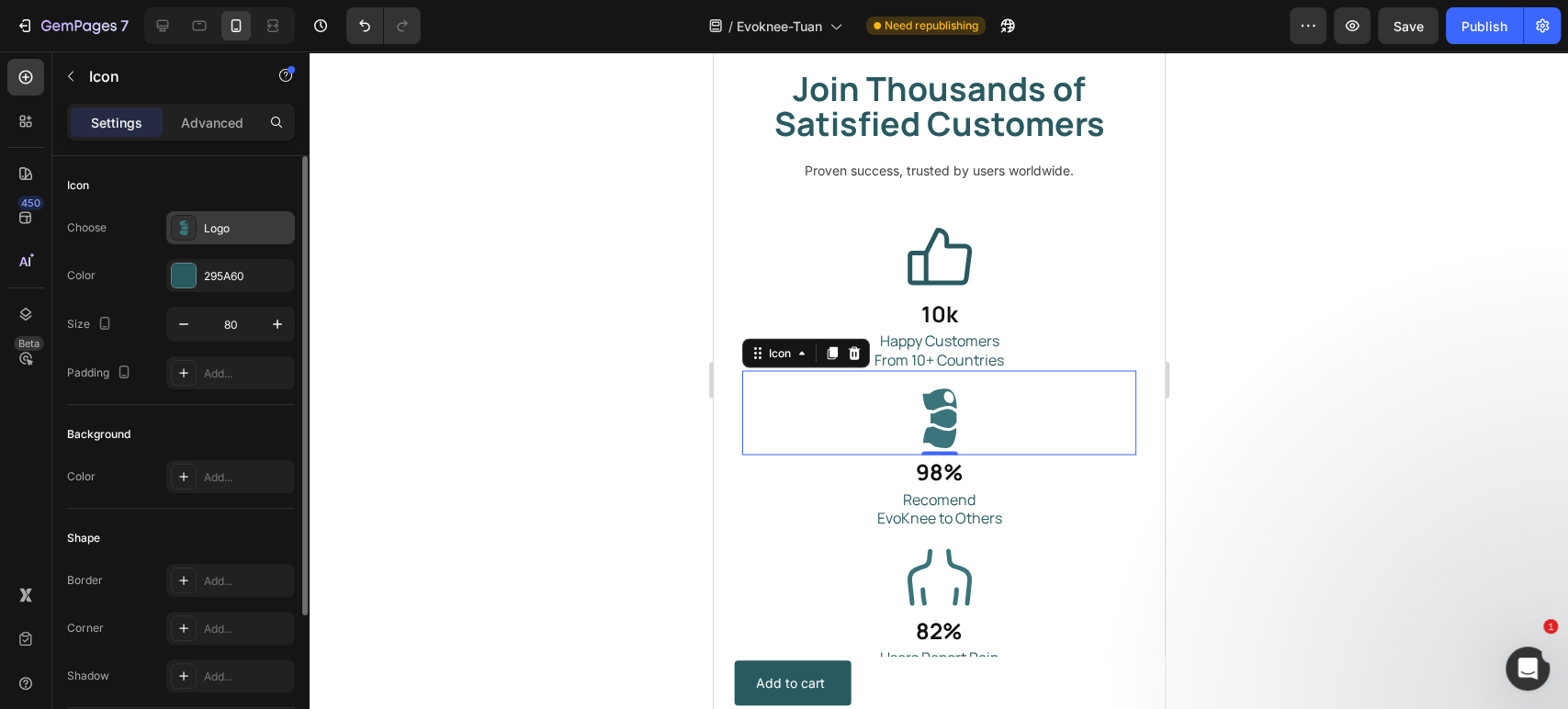 click at bounding box center (184, 228) 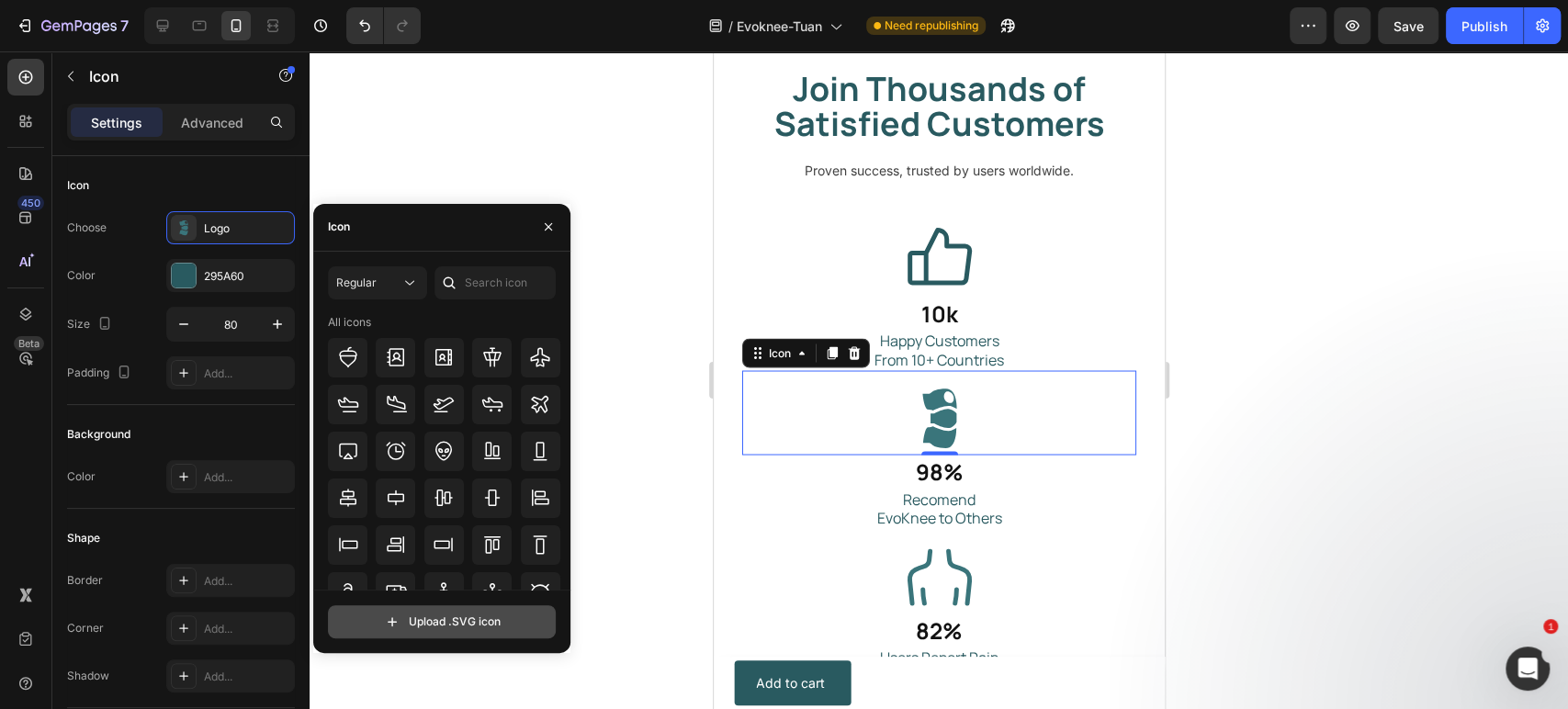 click 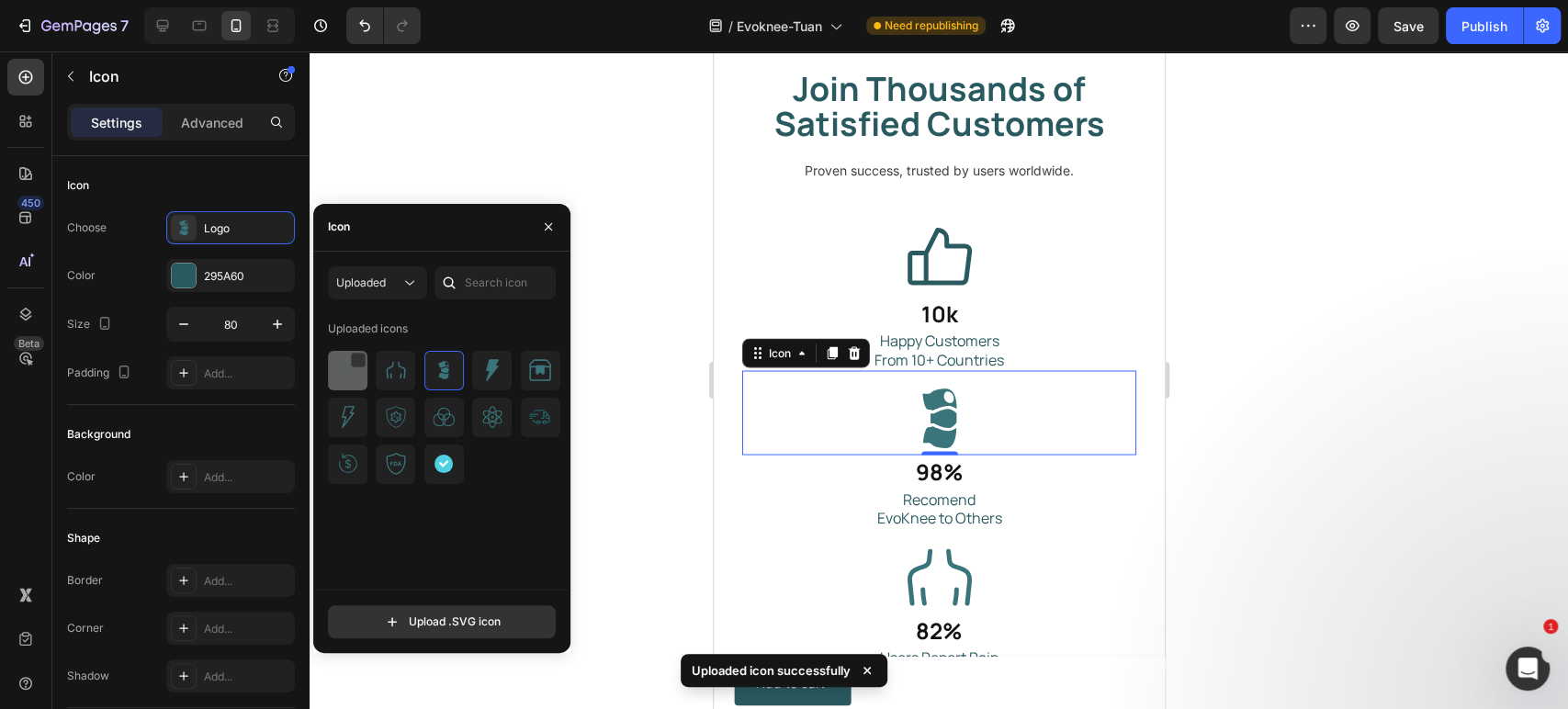 click at bounding box center (348, 370) 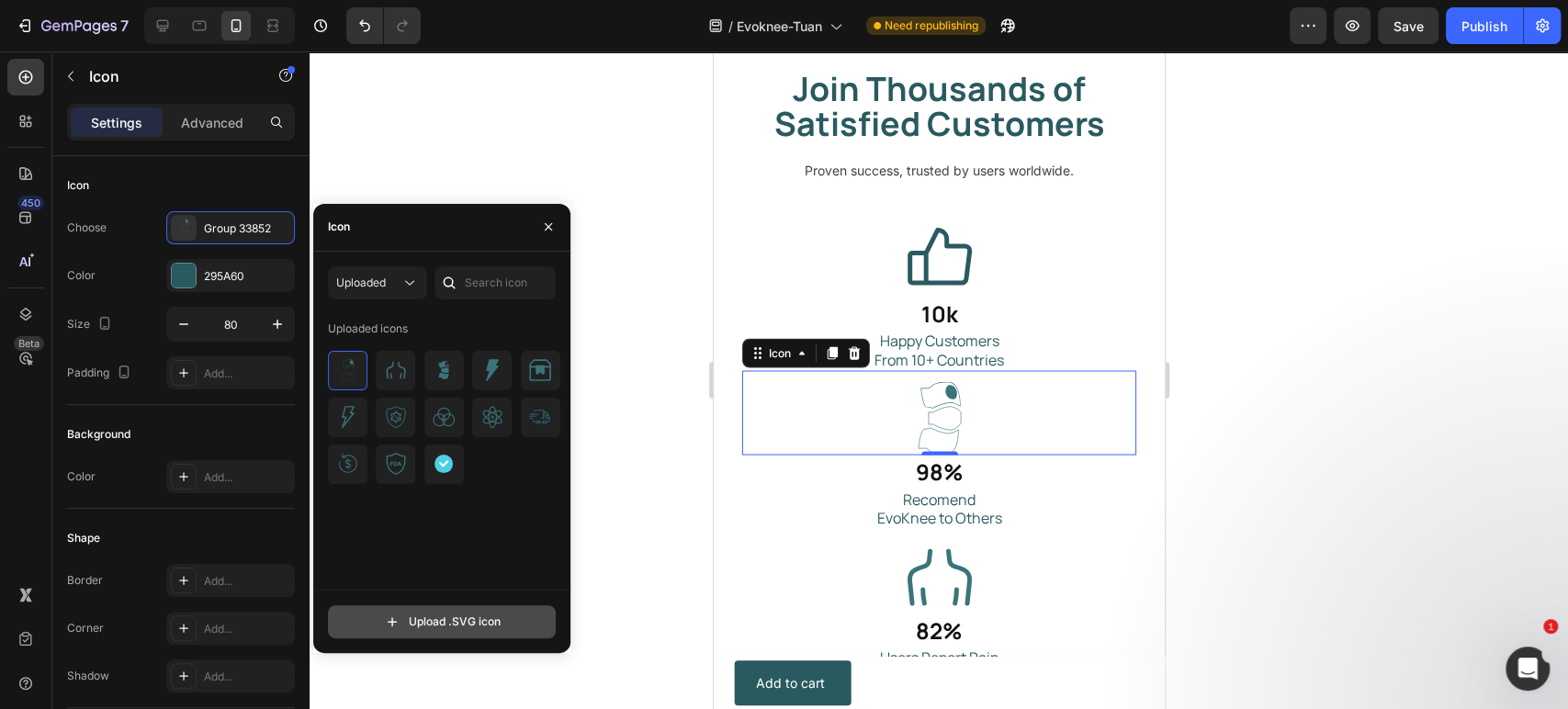 click 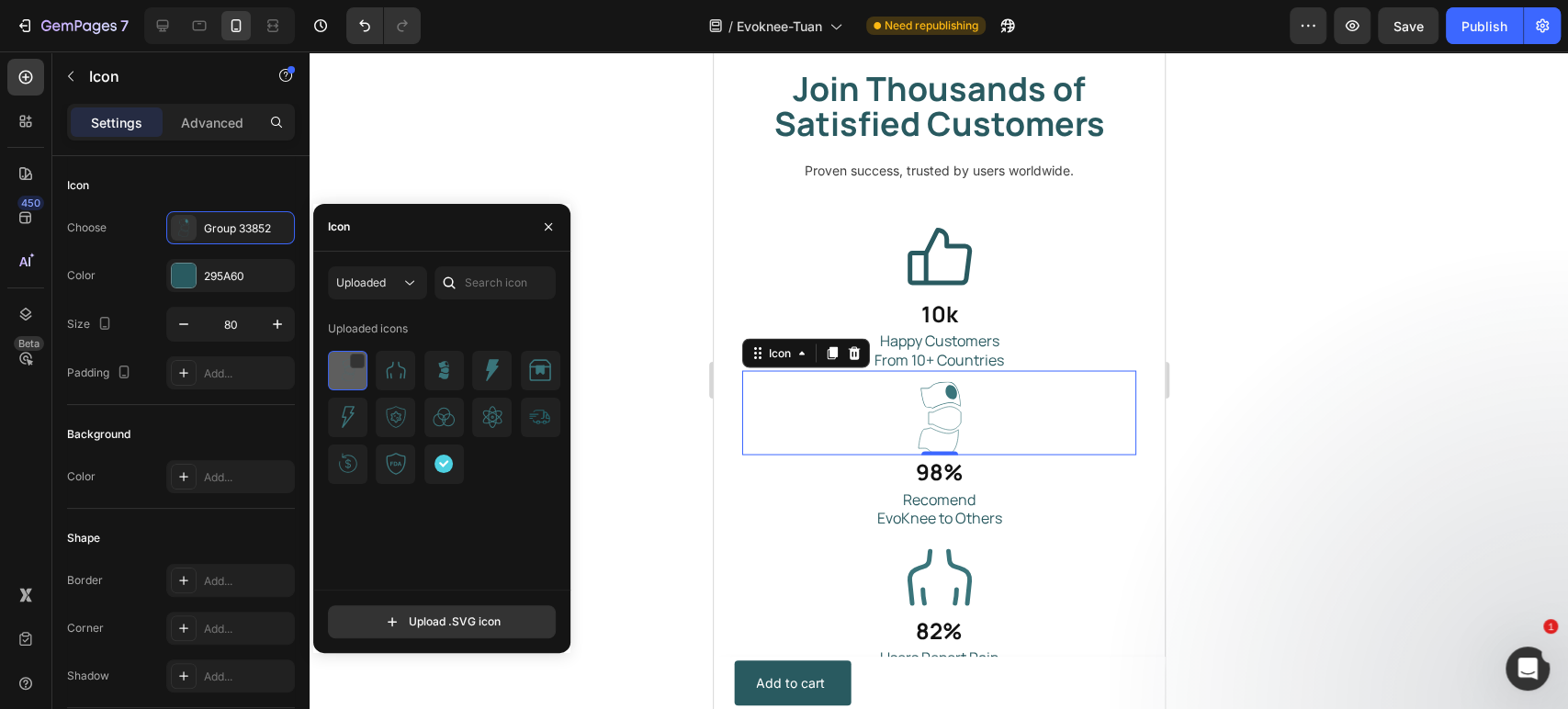 click at bounding box center (348, 370) 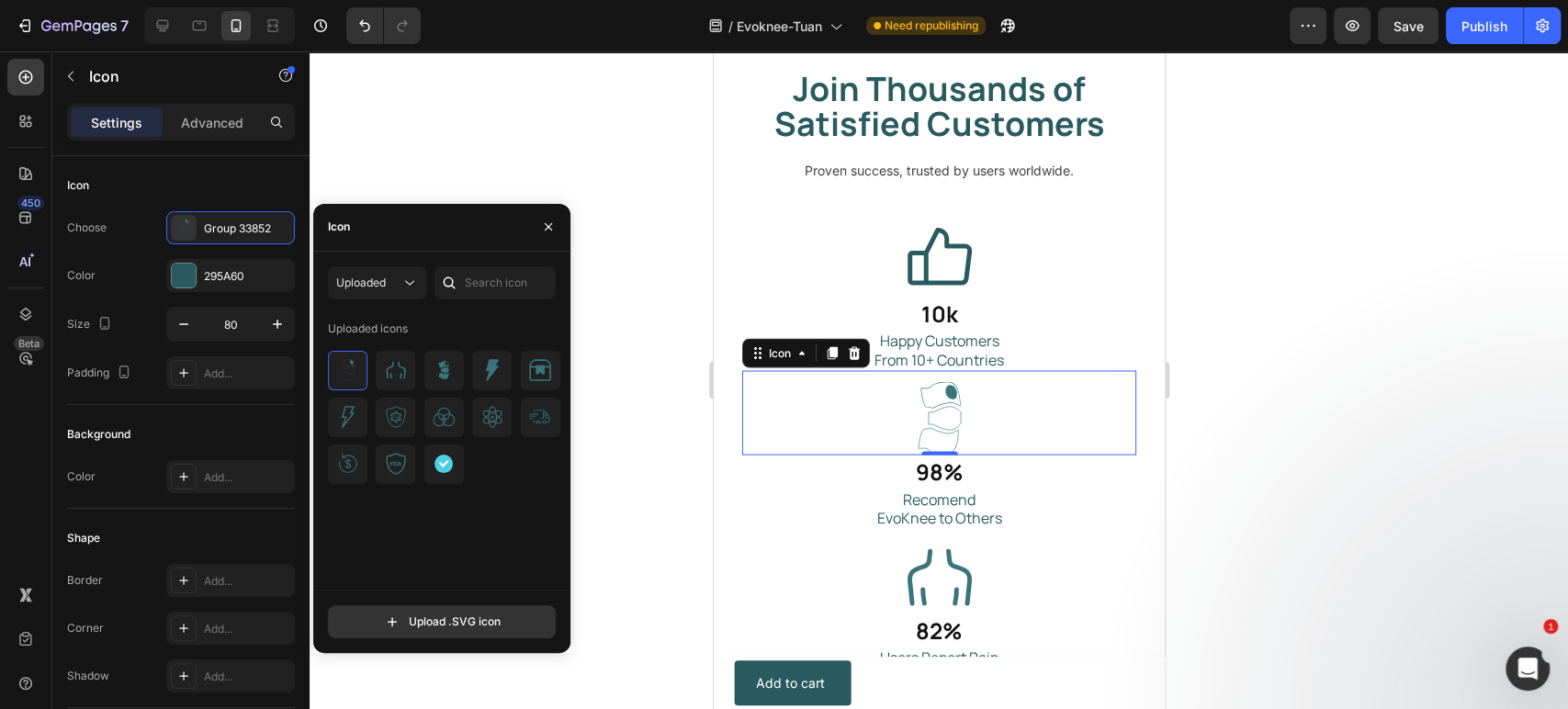 click on "Uploaded icons" at bounding box center [448, 452] 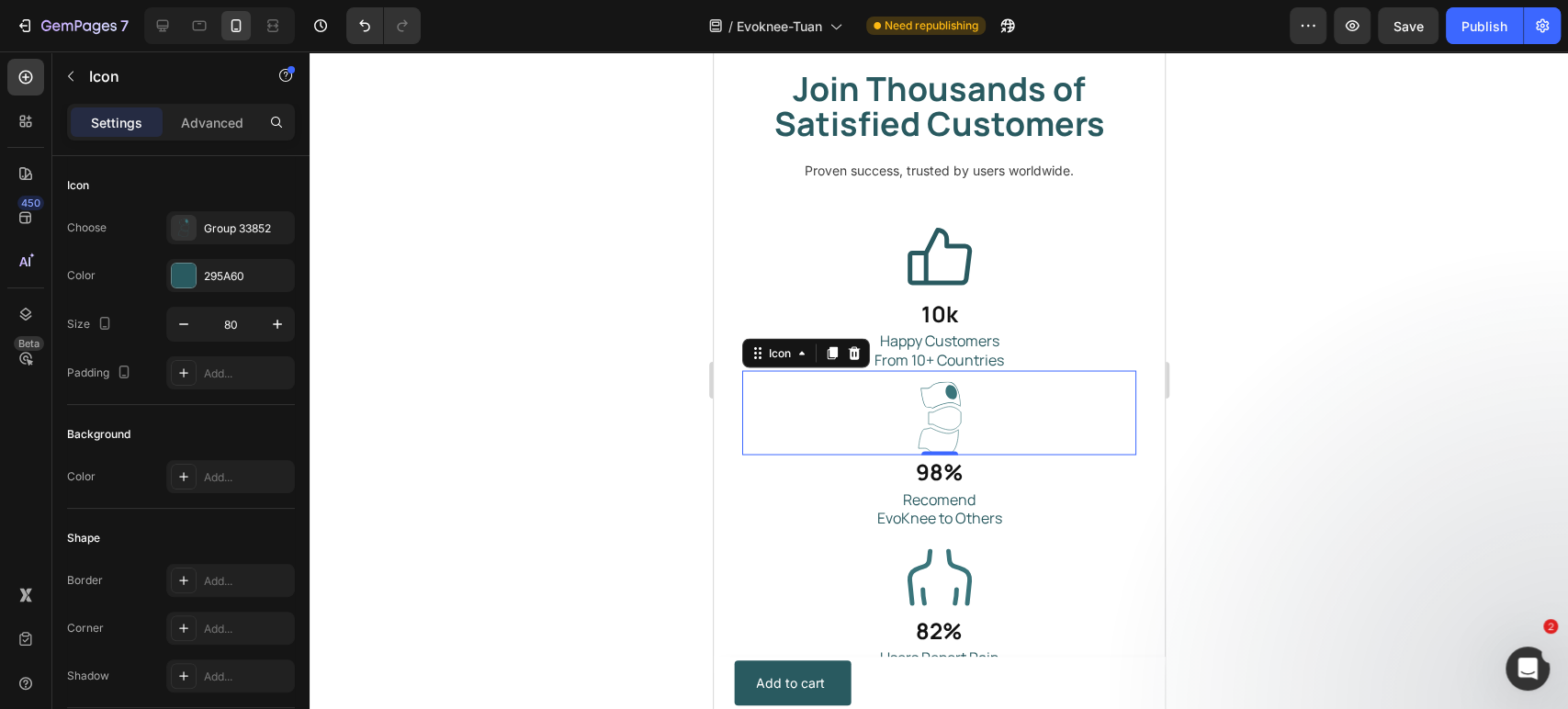 click on "Icon   0" at bounding box center [938, 412] 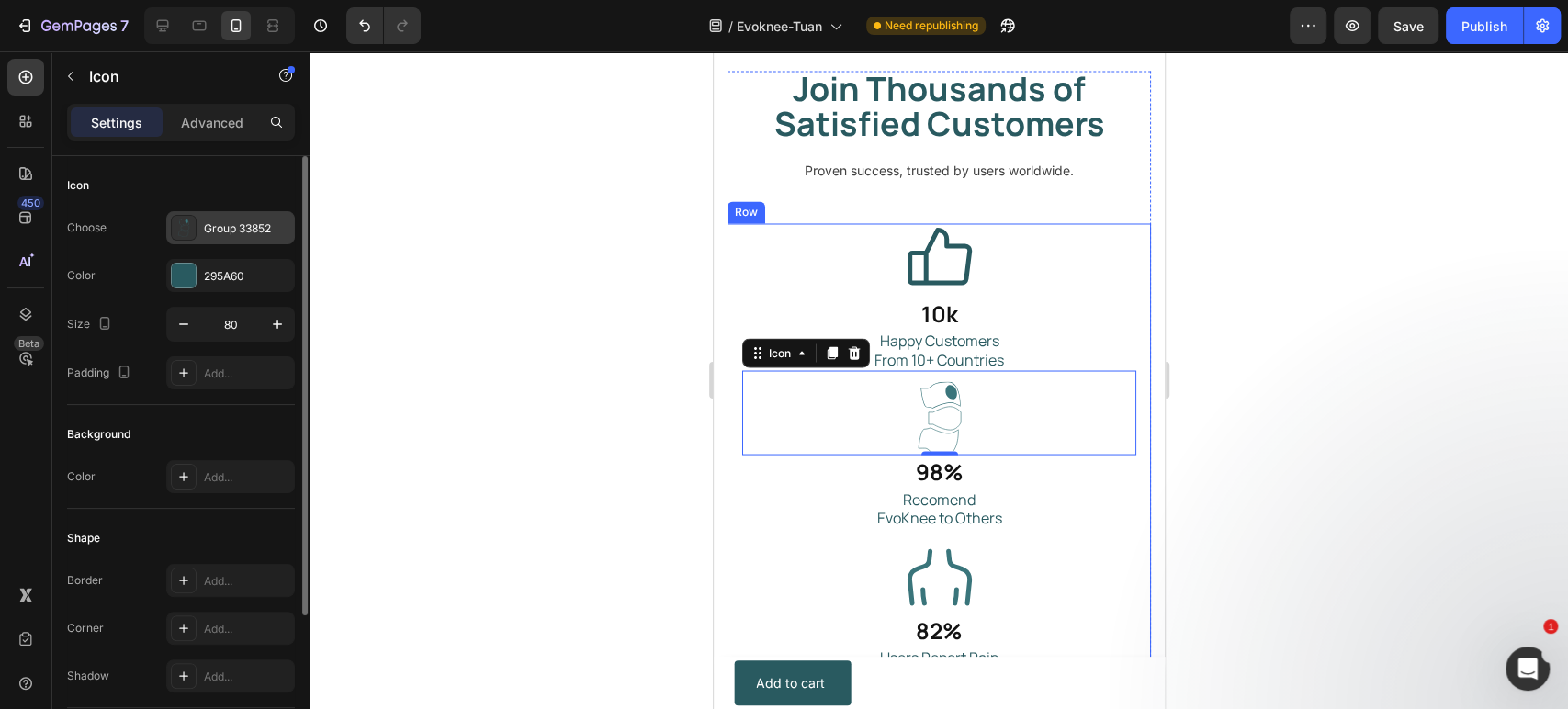 click on "Group 33852" at bounding box center [231, 228] 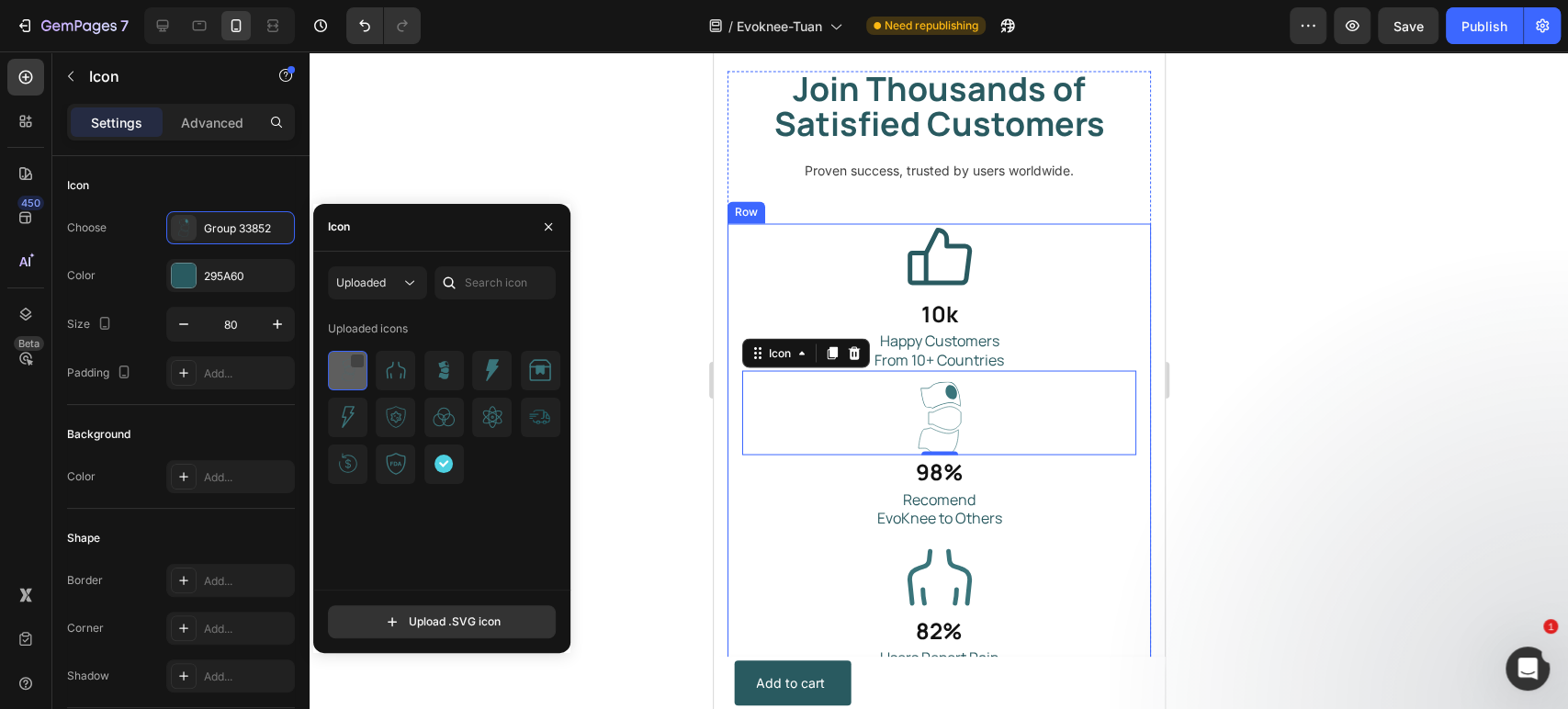 click at bounding box center (357, 361) 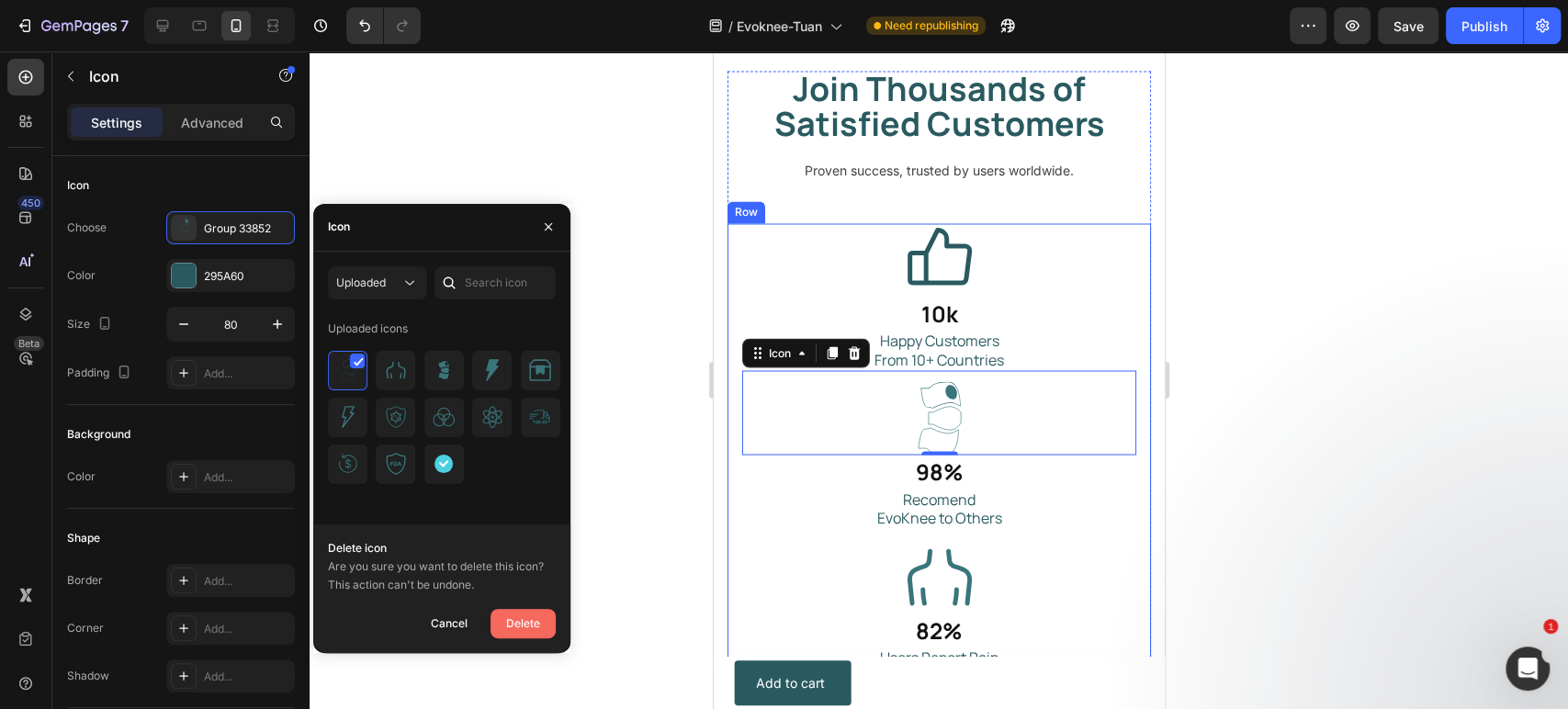 click on "Delete" at bounding box center [523, 624] 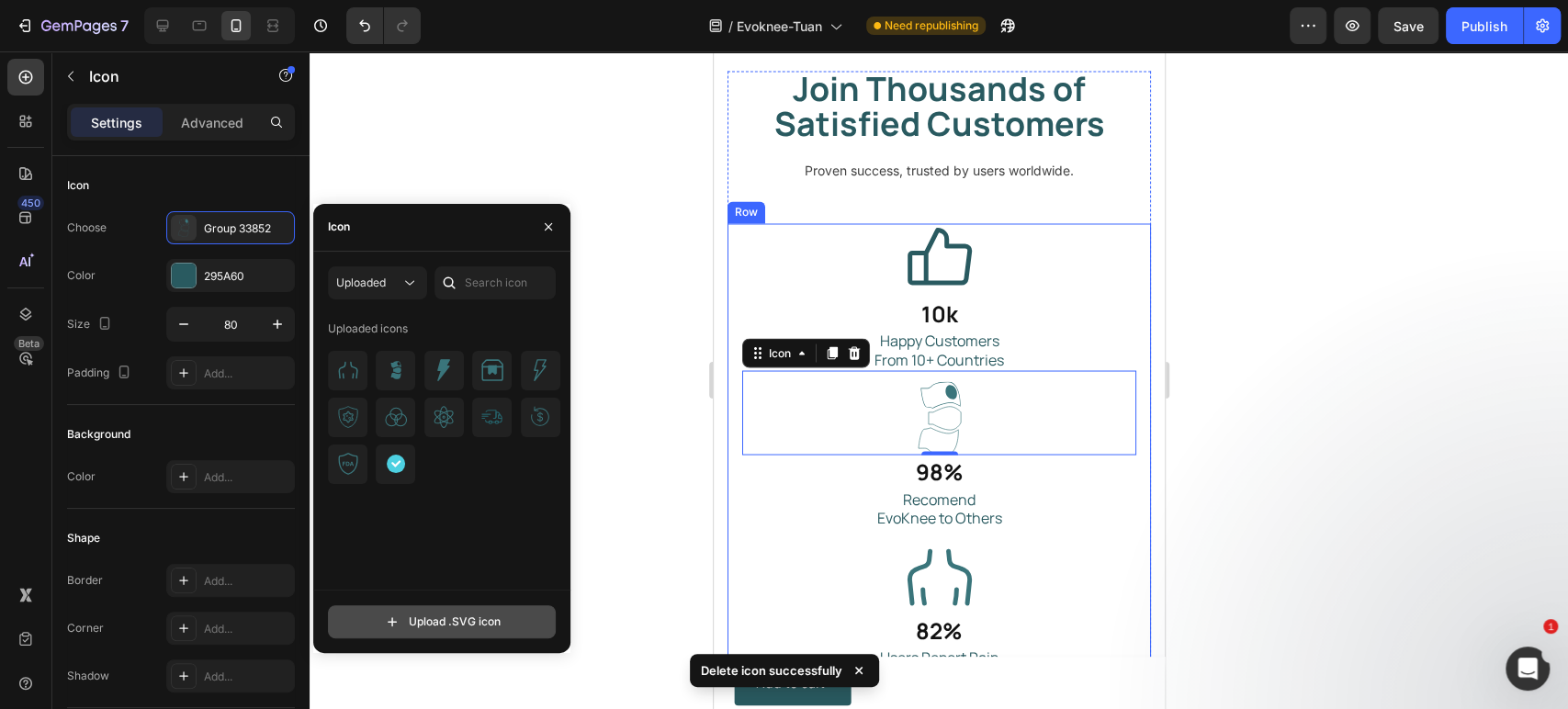 click 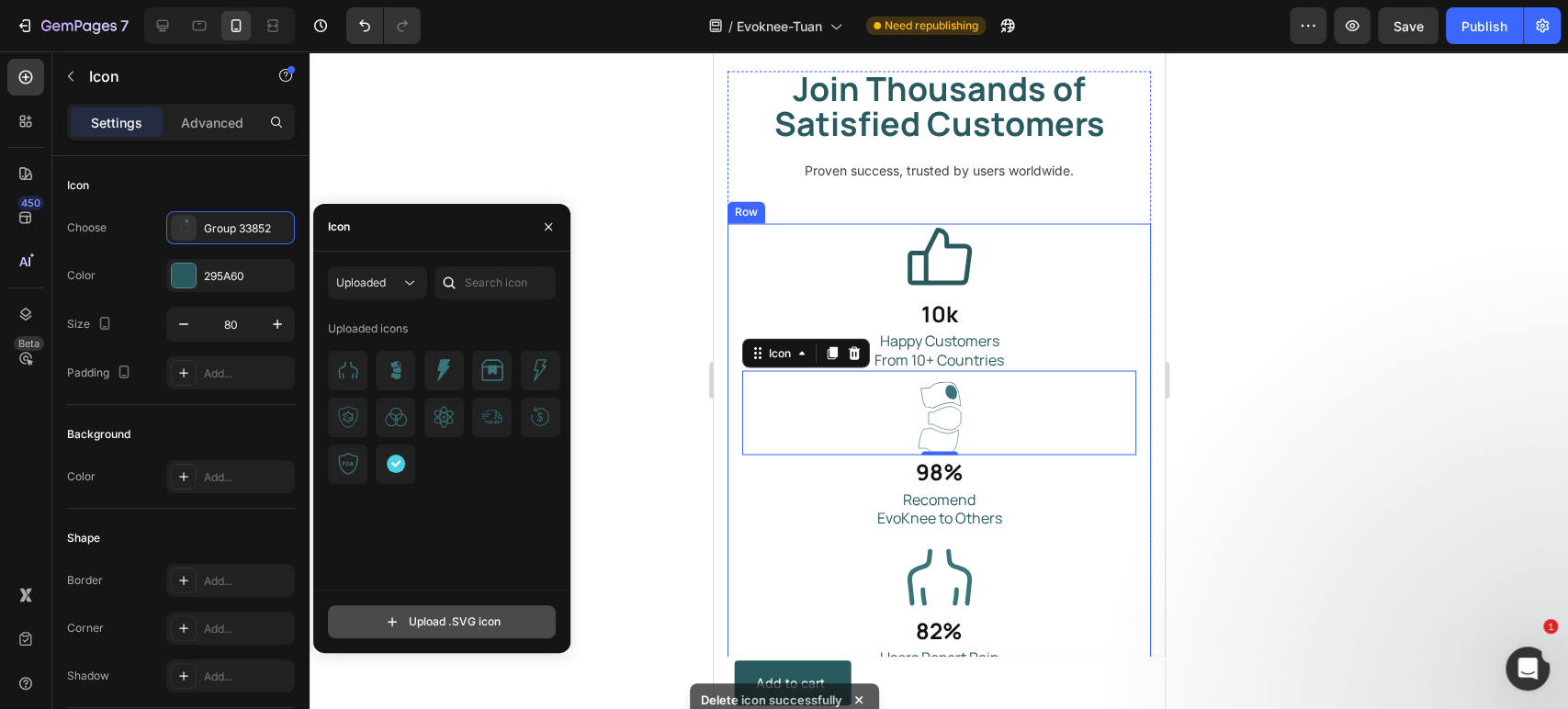 click 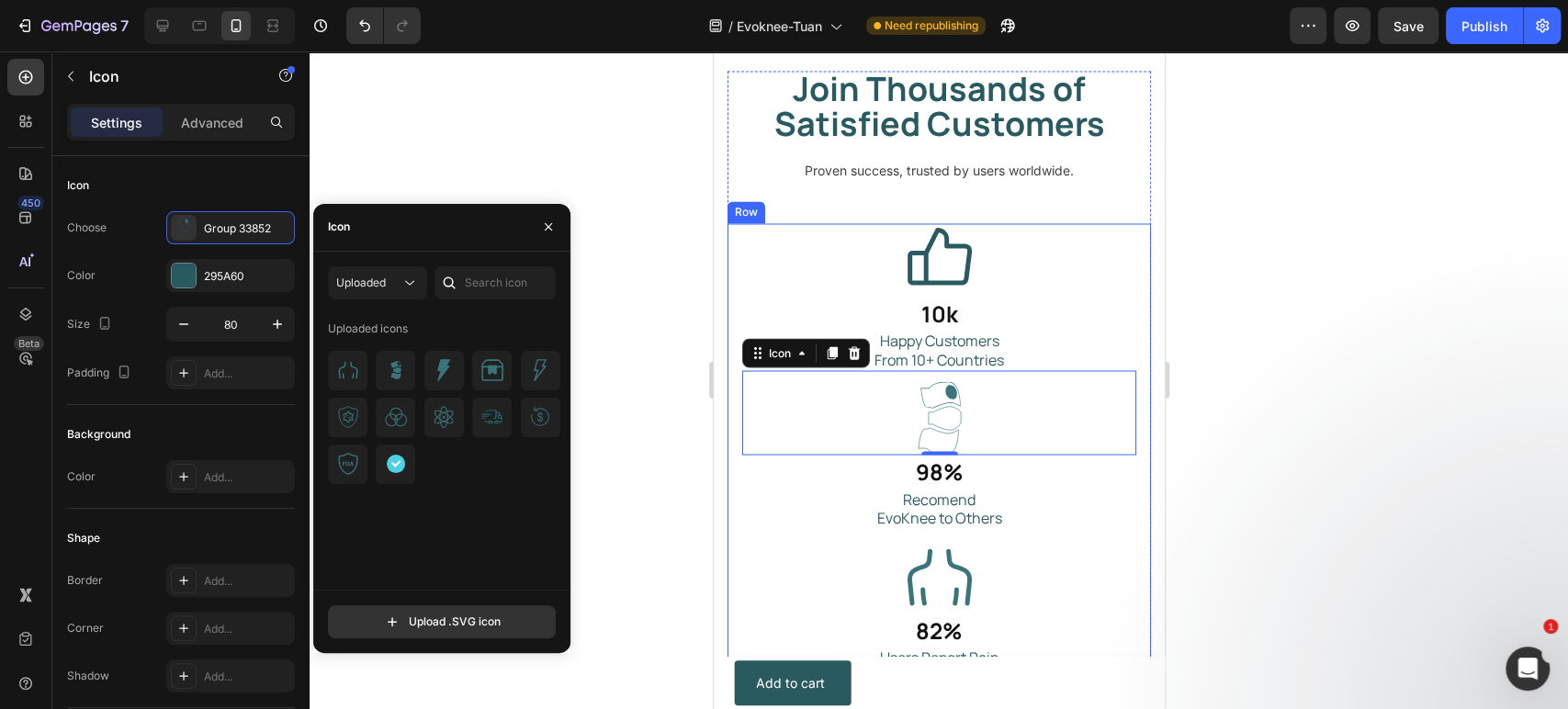 click on "Uploaded icons" at bounding box center (448, 452) 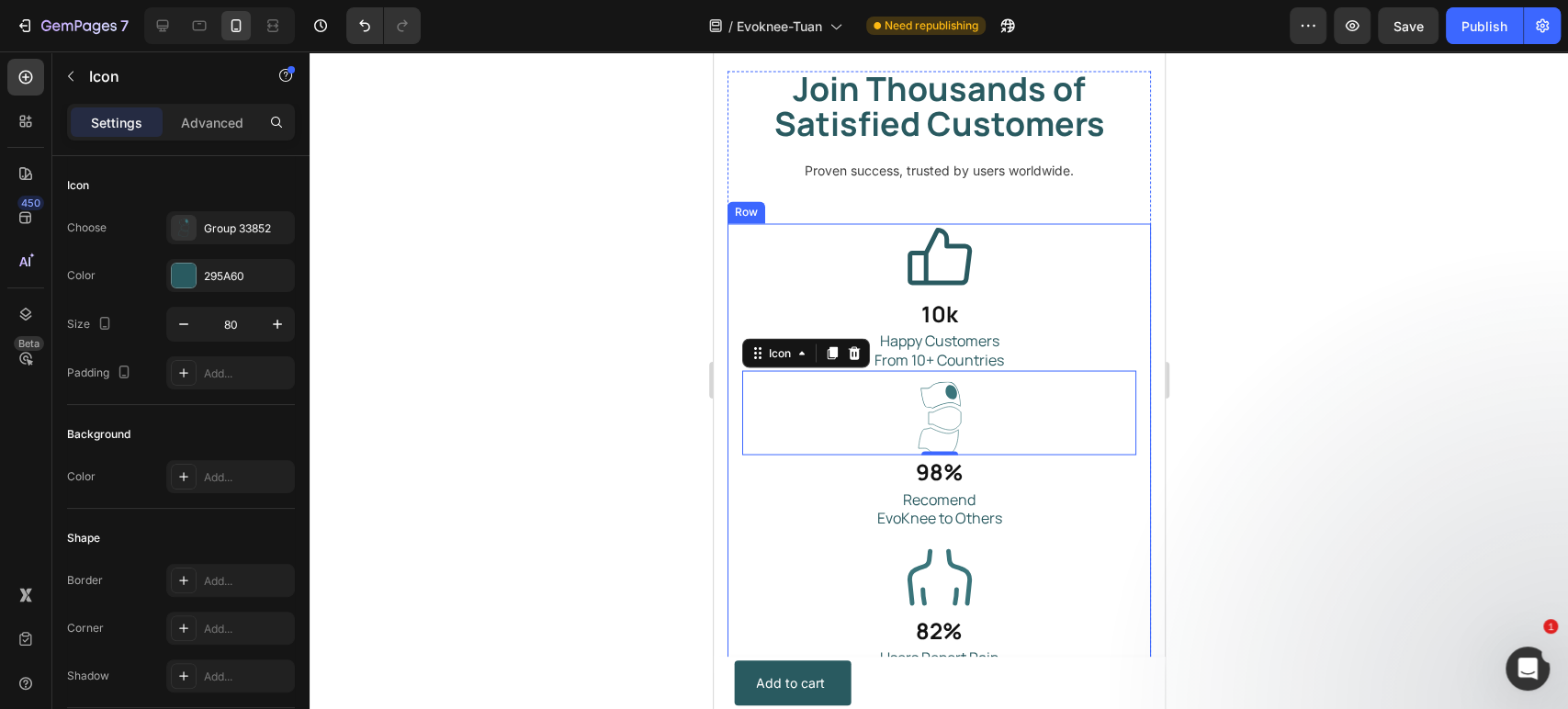 click 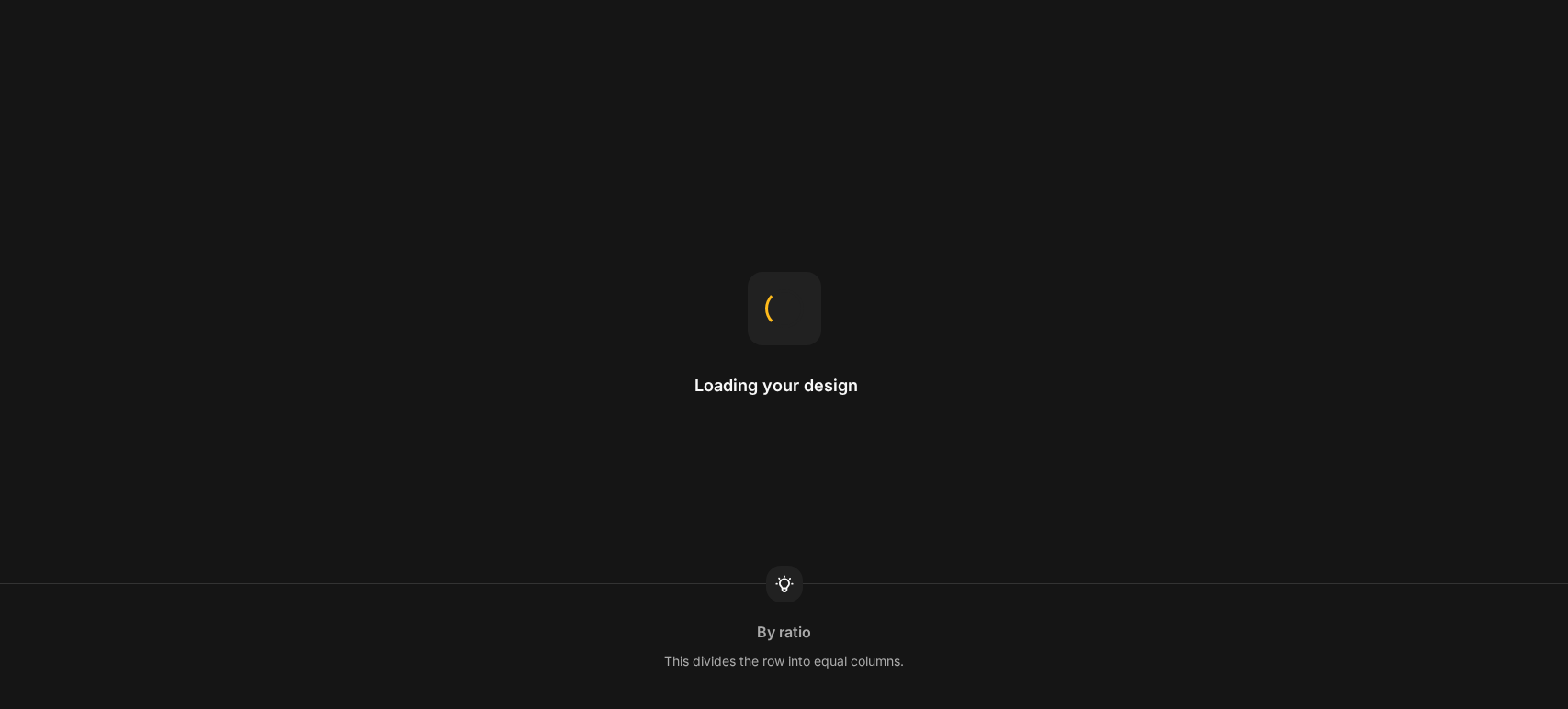 scroll, scrollTop: 0, scrollLeft: 0, axis: both 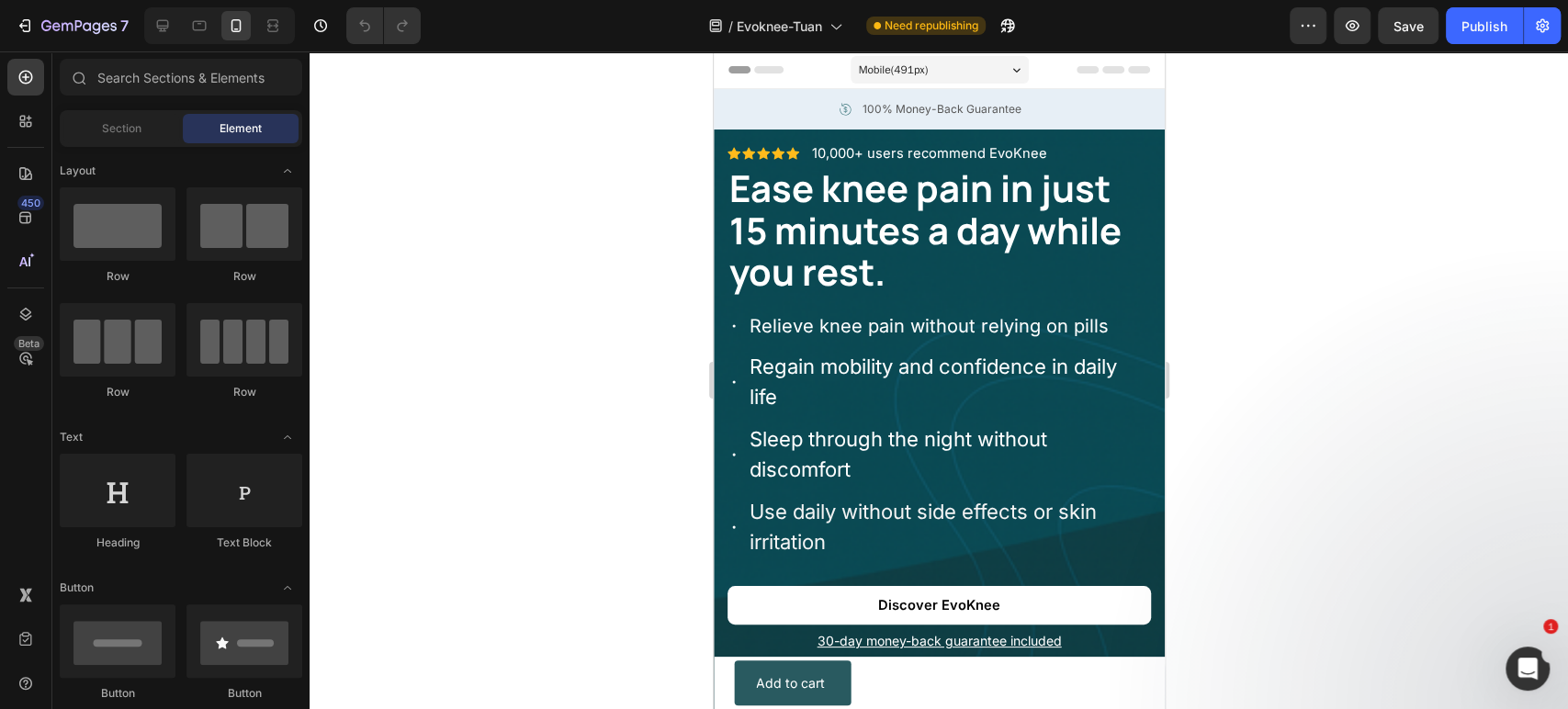 drag, startPoint x: 71, startPoint y: 386, endPoint x: 396, endPoint y: 464, distance: 334.229 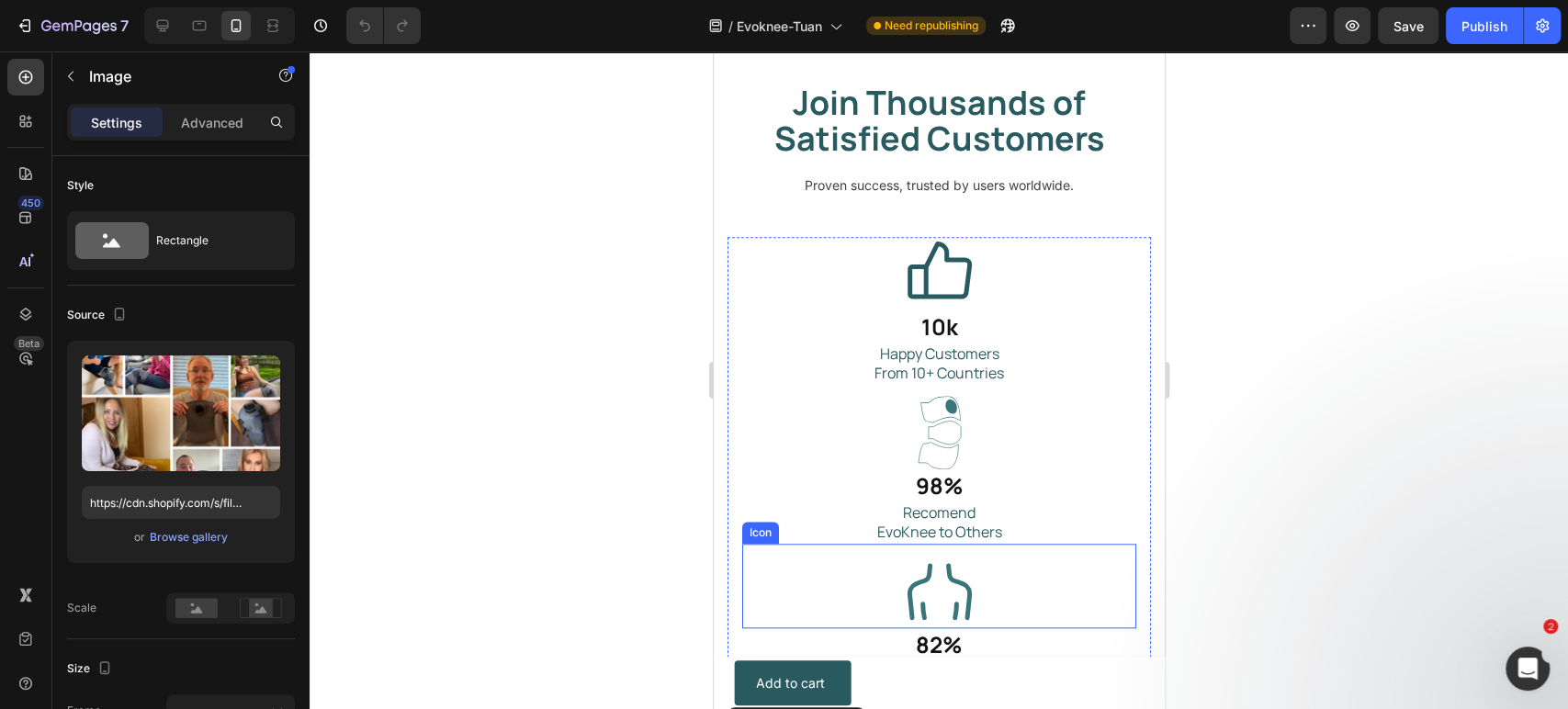 scroll, scrollTop: 5688, scrollLeft: 0, axis: vertical 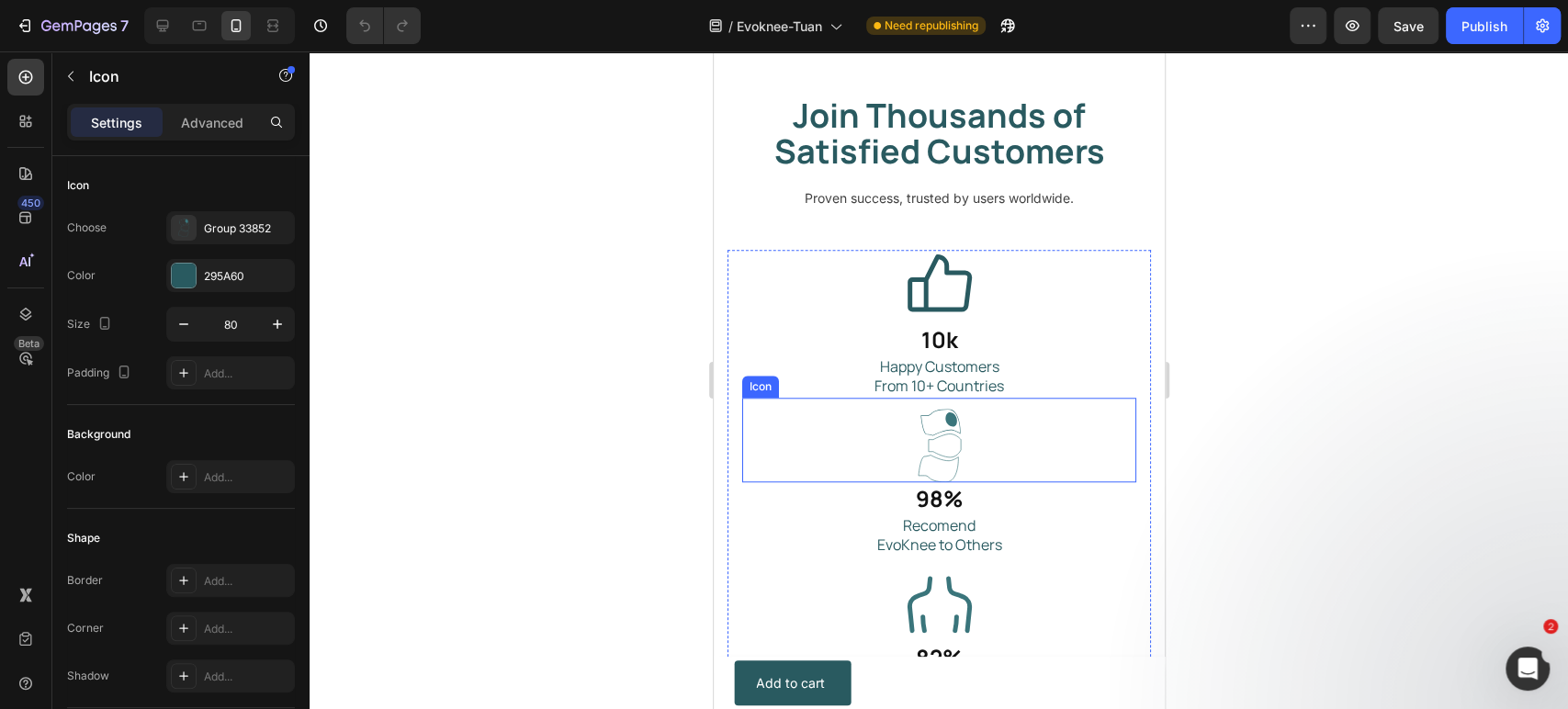 click 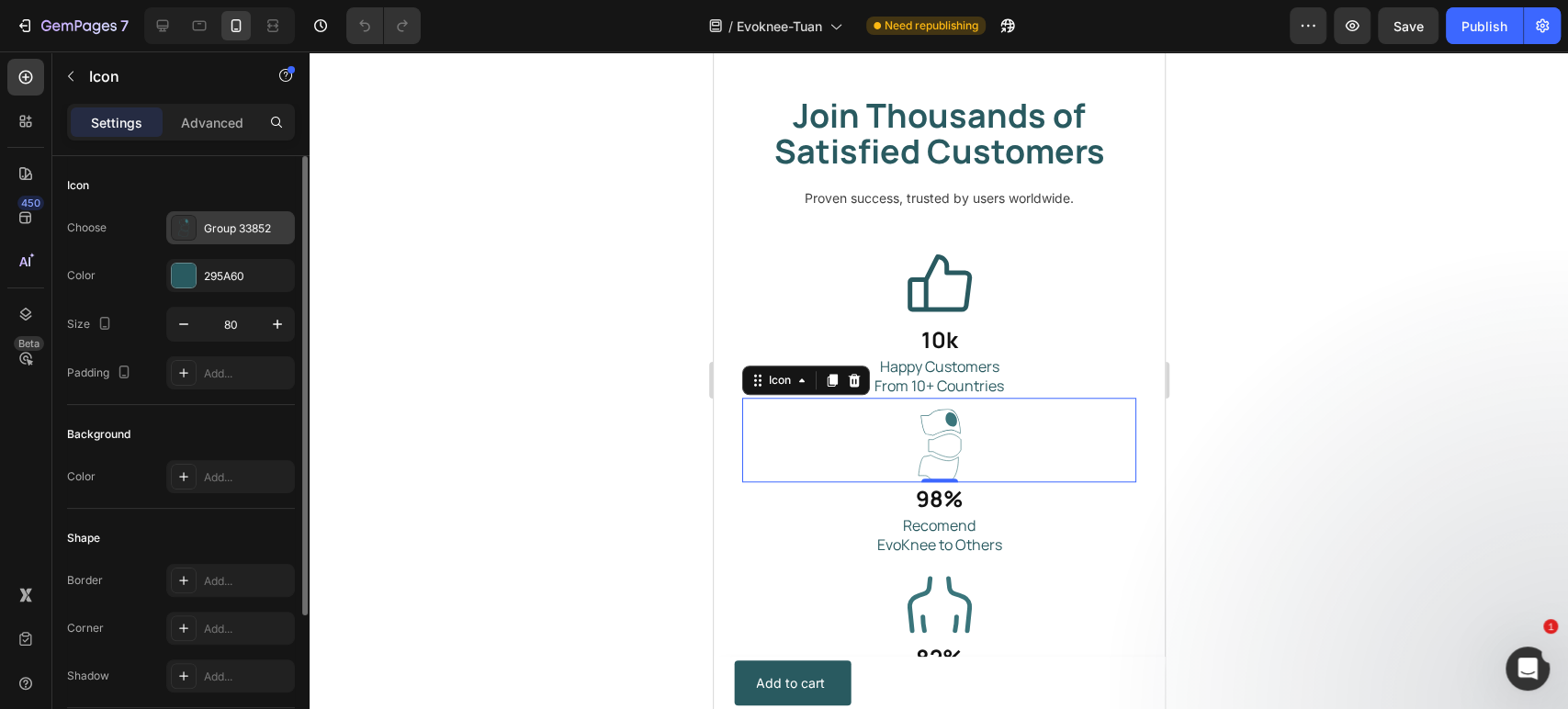 click on "Group 33852" at bounding box center [247, 229] 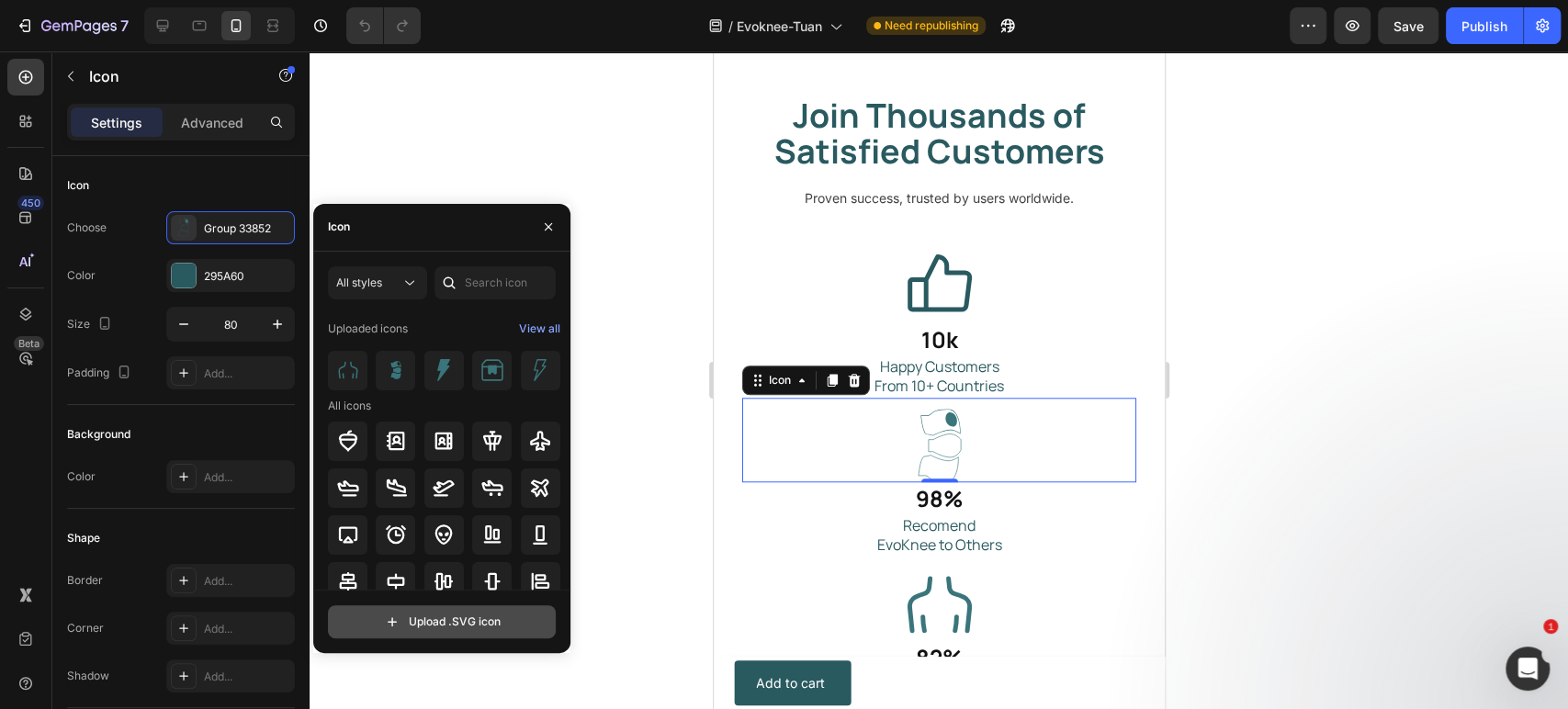 click 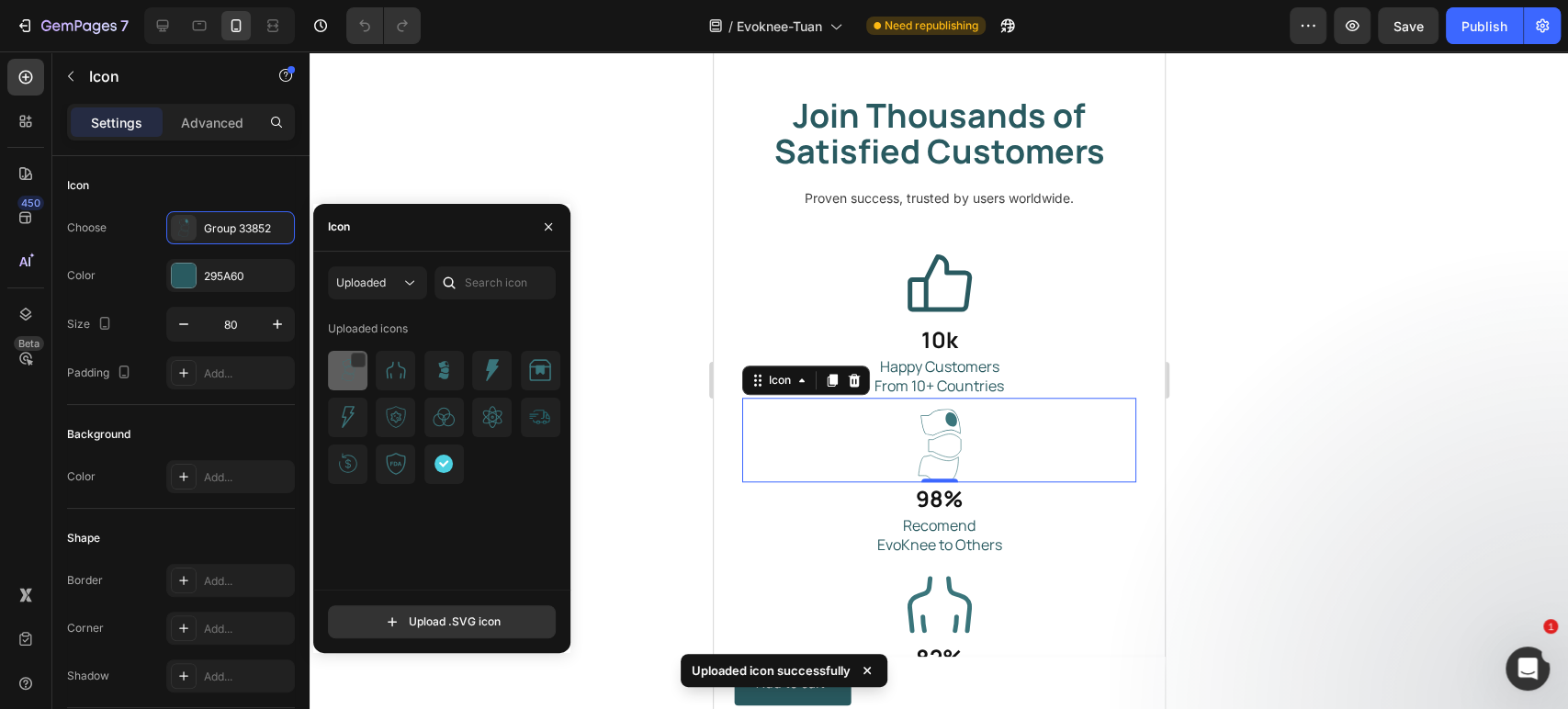 click at bounding box center (348, 370) 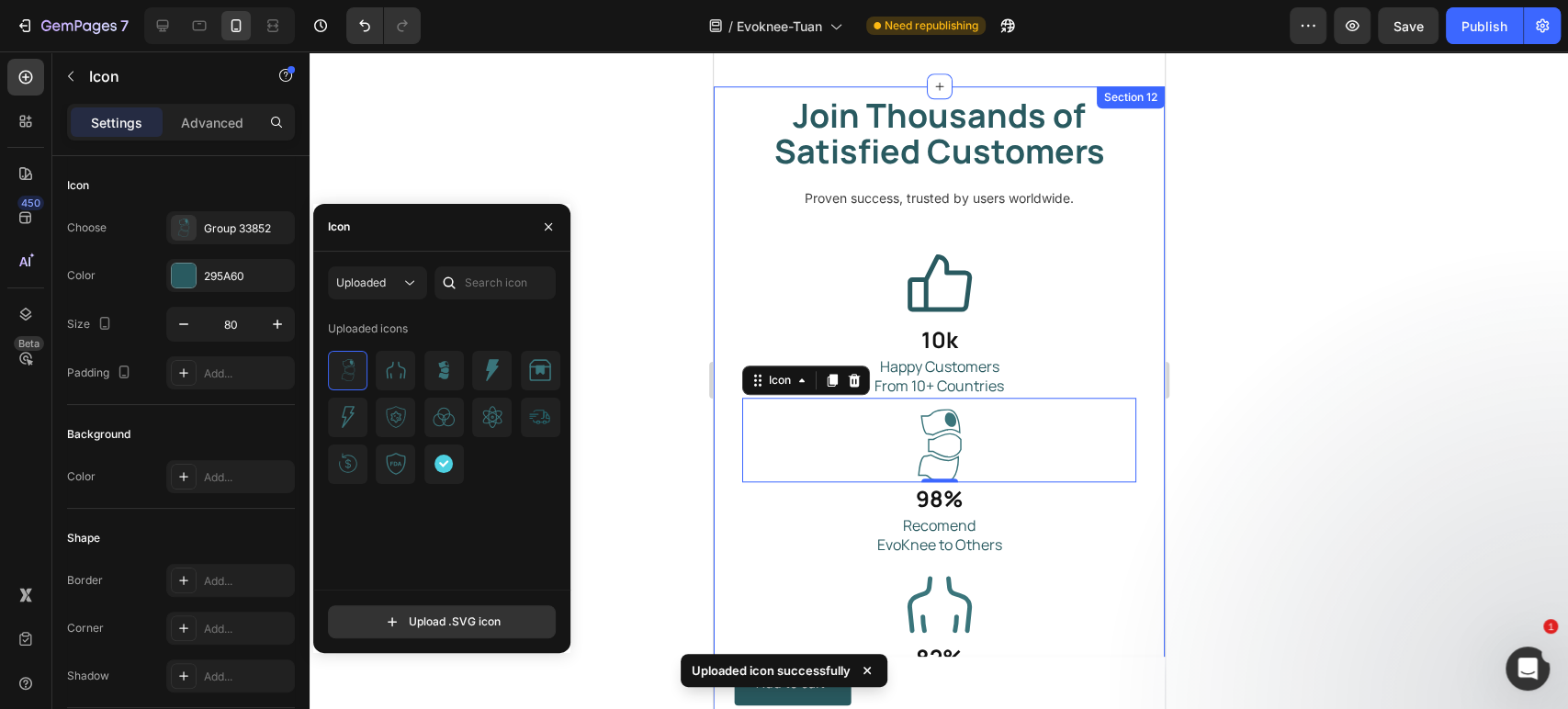 click 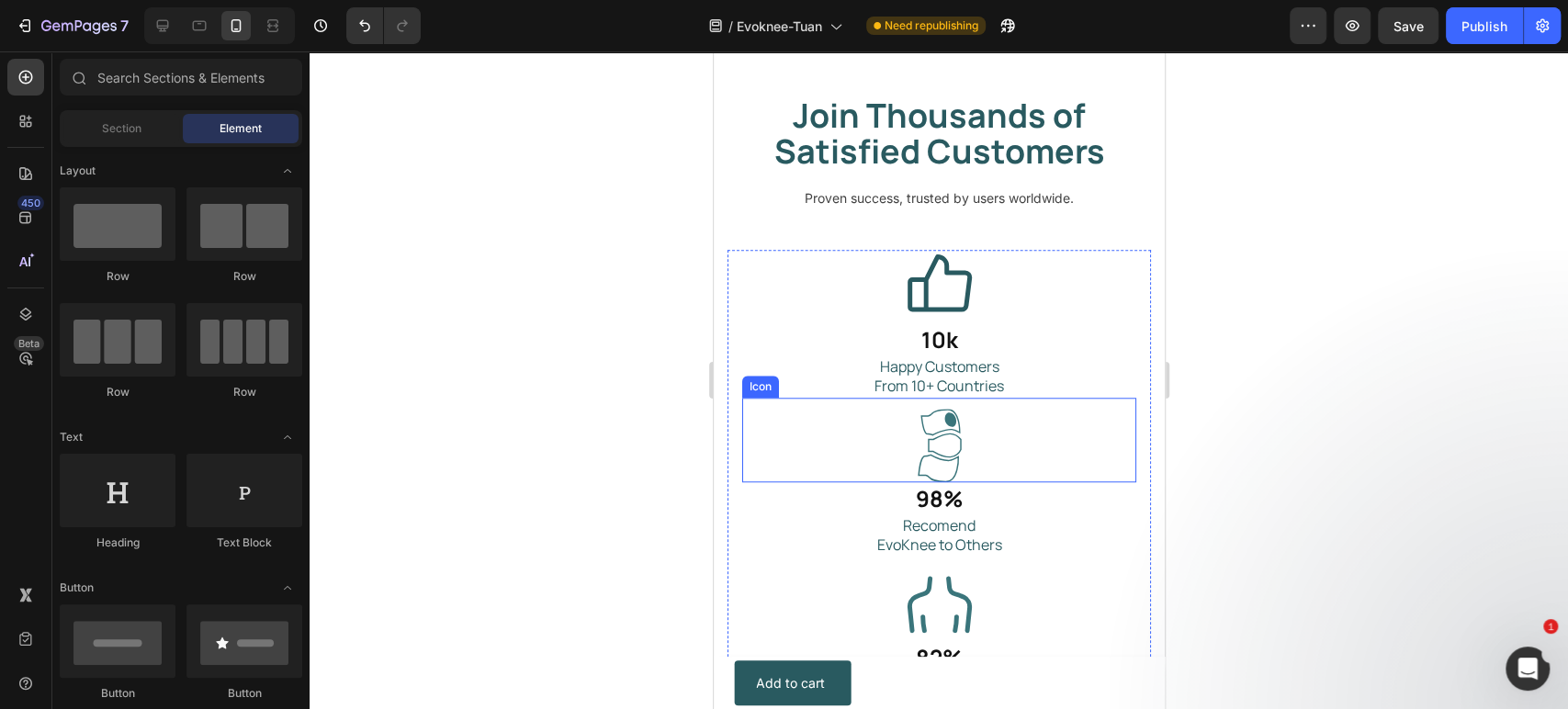 click on "Icon" at bounding box center [938, 440] 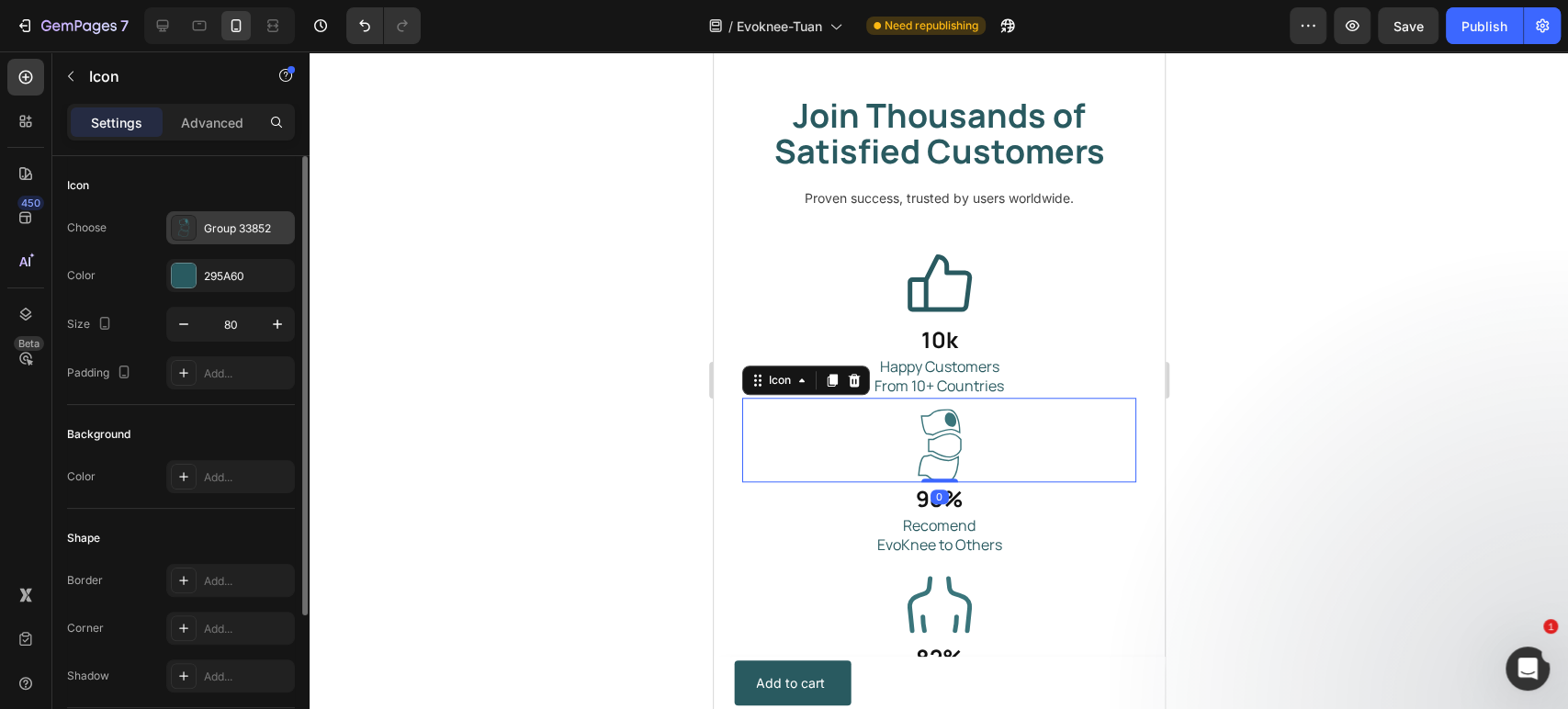 click on "Group 33852" at bounding box center [231, 228] 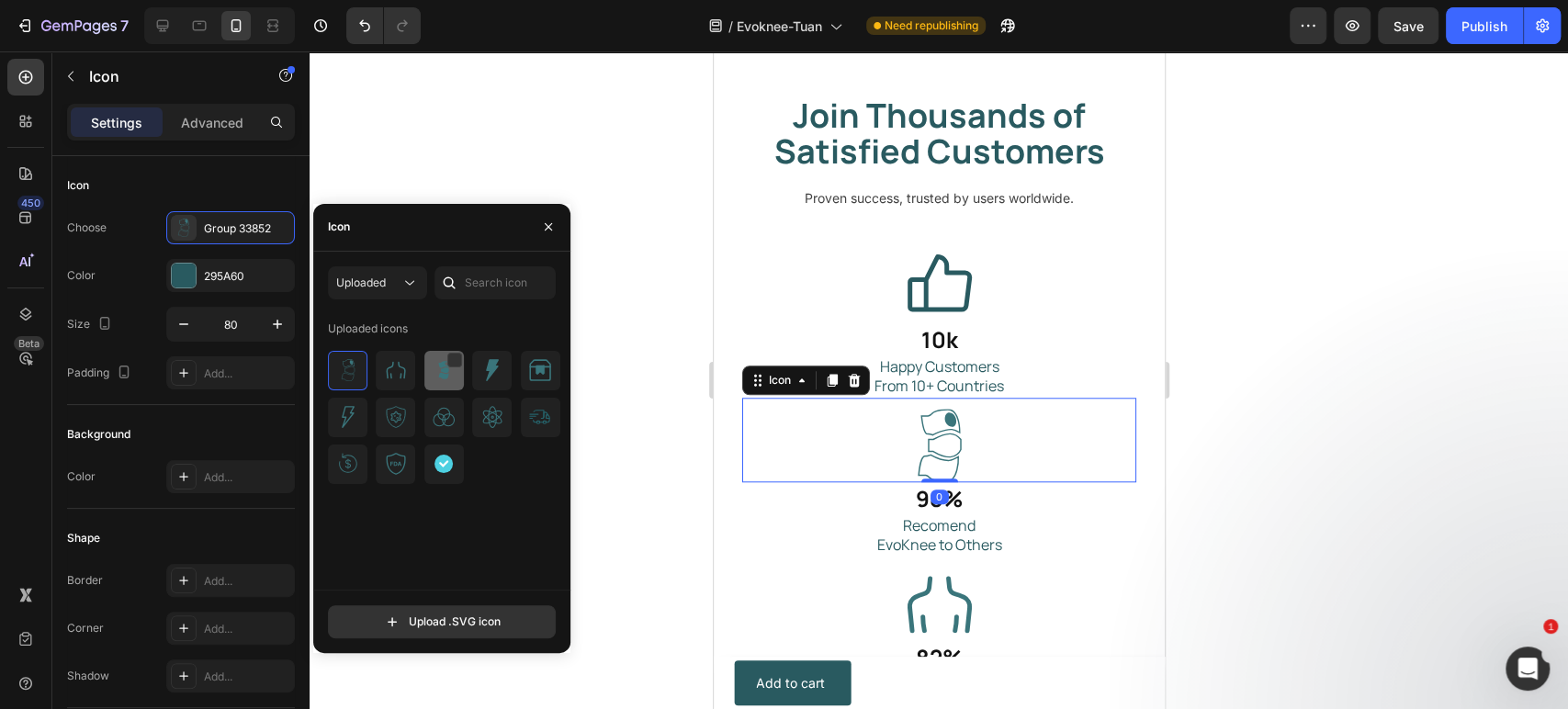 click at bounding box center [444, 370] 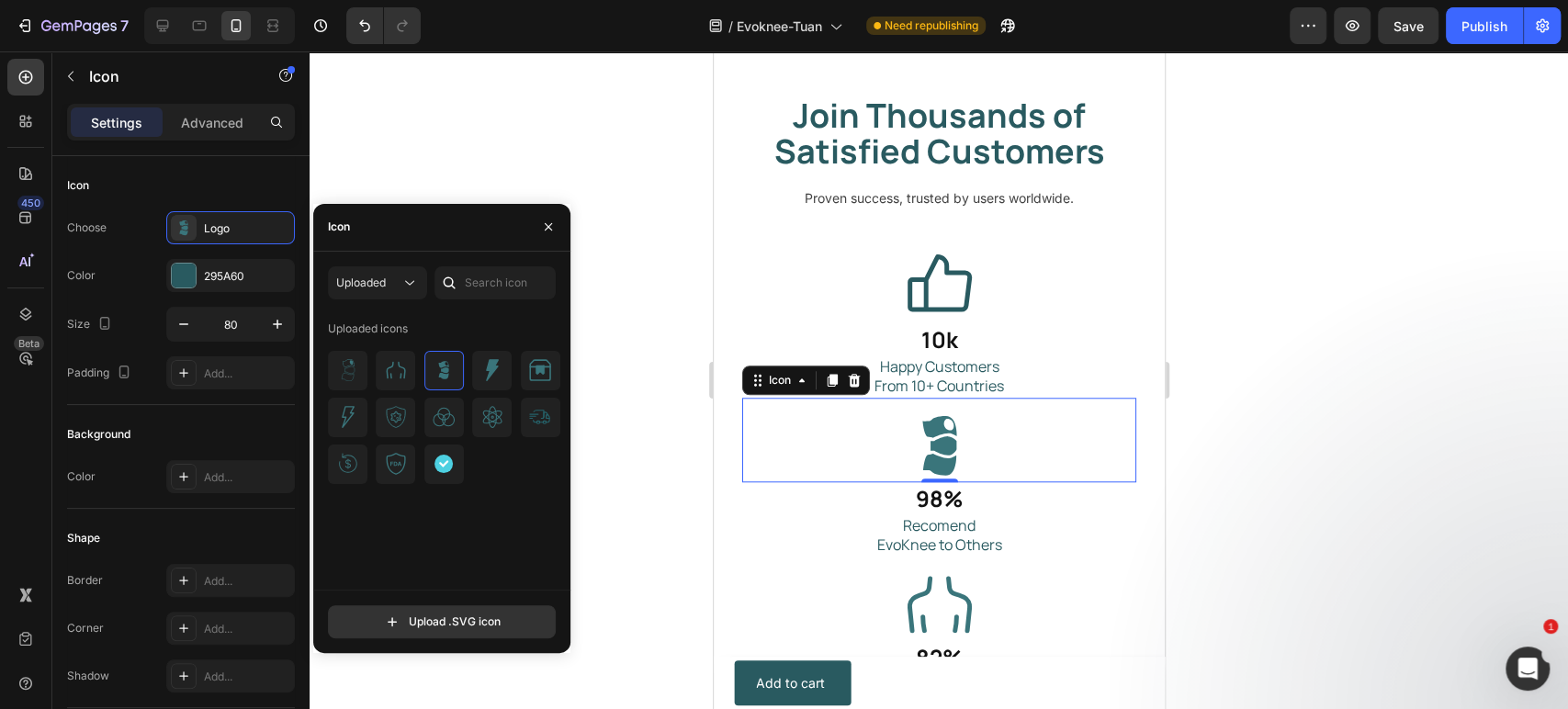 drag, startPoint x: 523, startPoint y: 23, endPoint x: 537, endPoint y: 73, distance: 51.92302 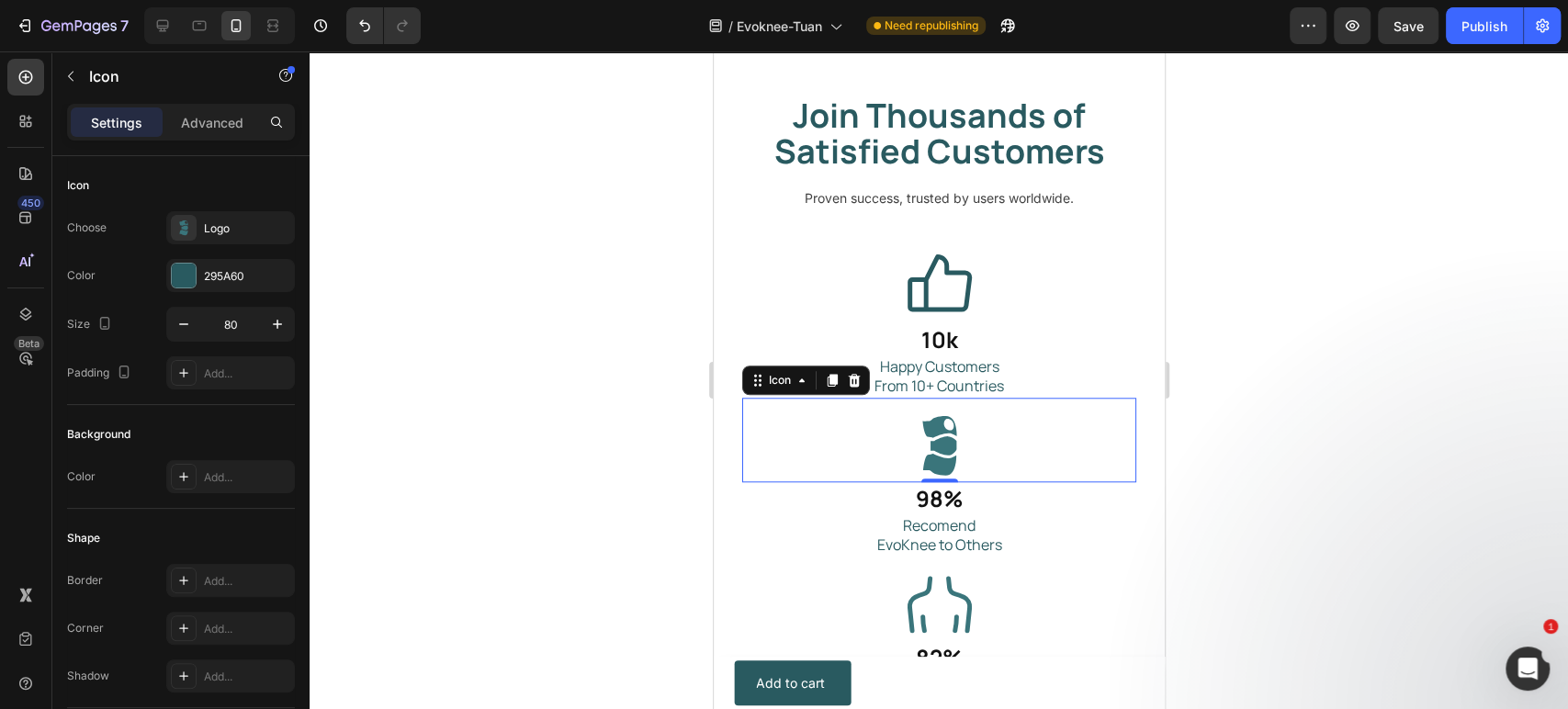 click 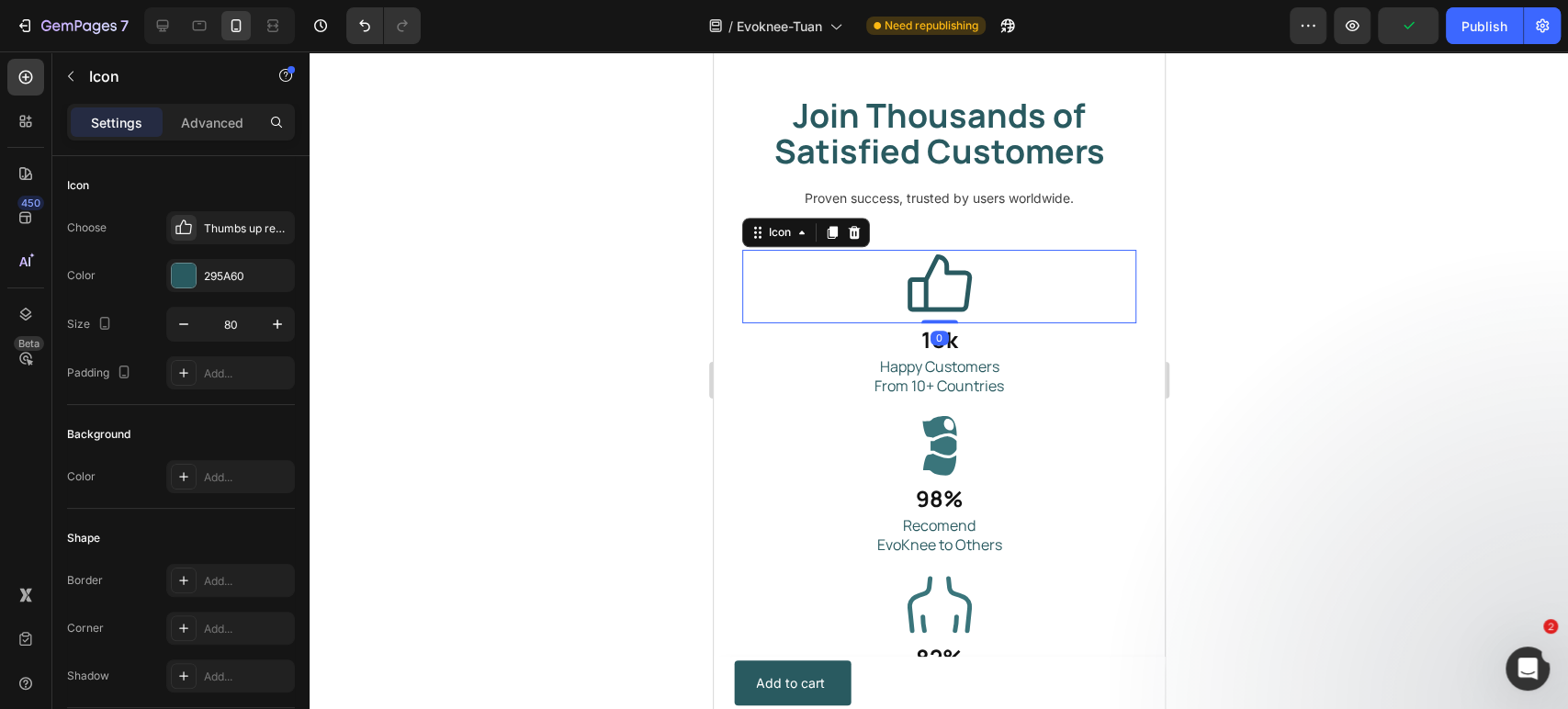 click 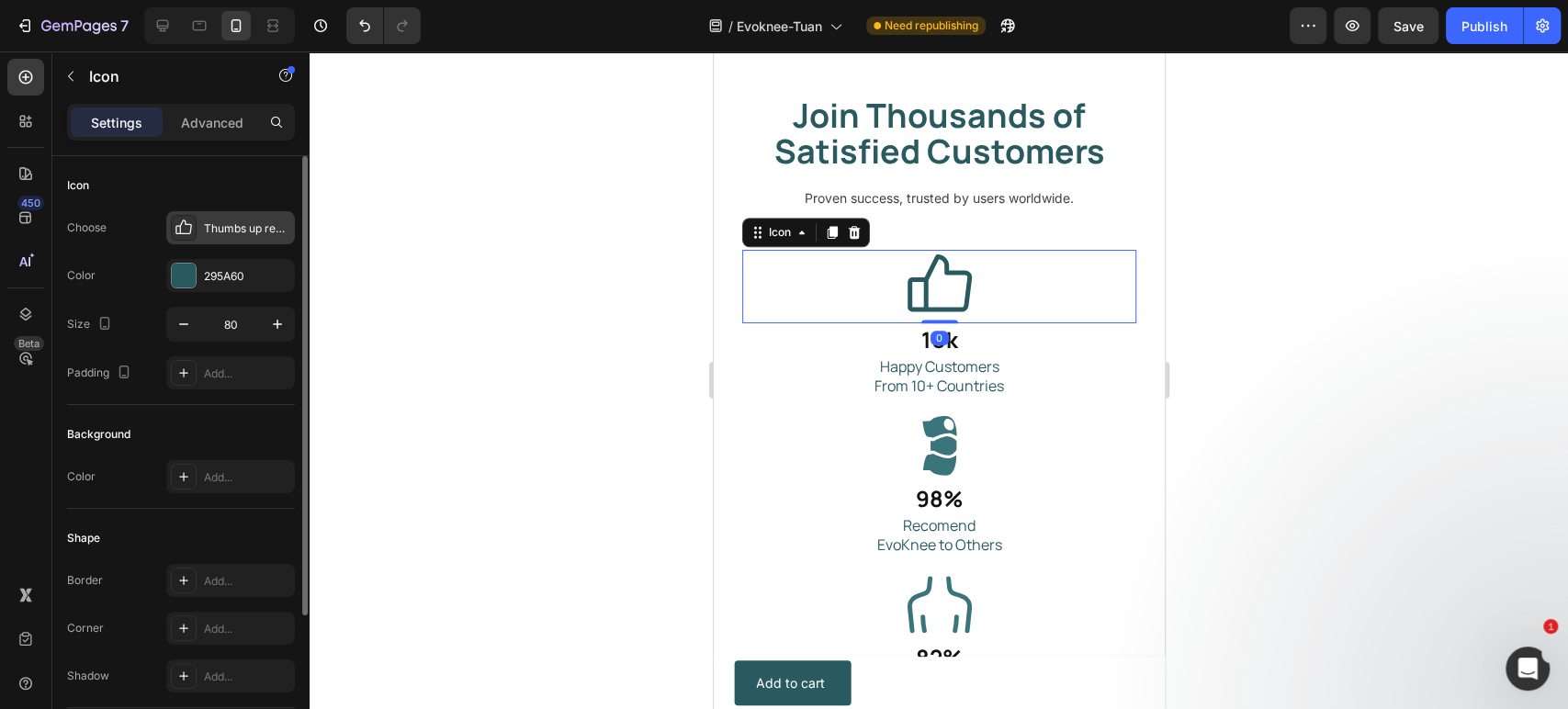 click 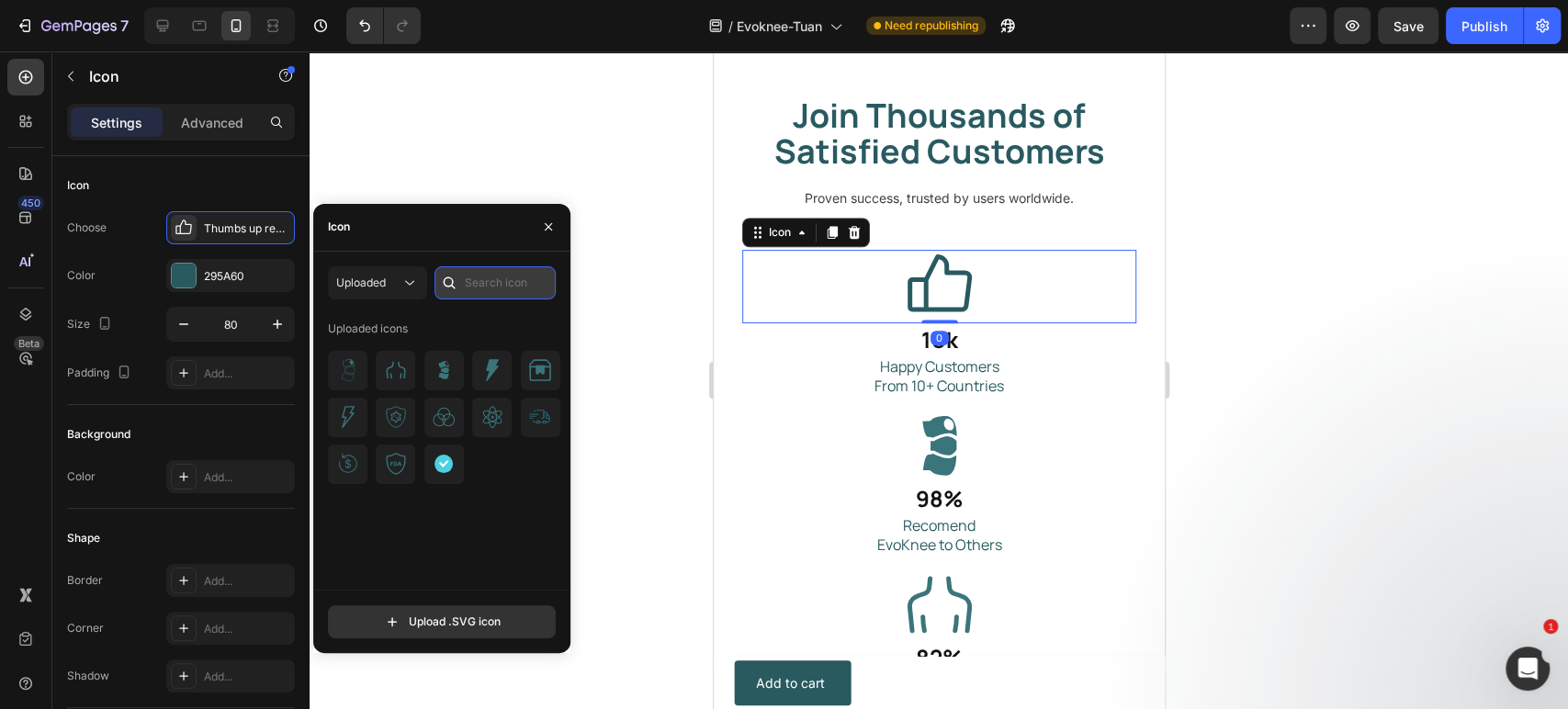 click at bounding box center [495, 283] 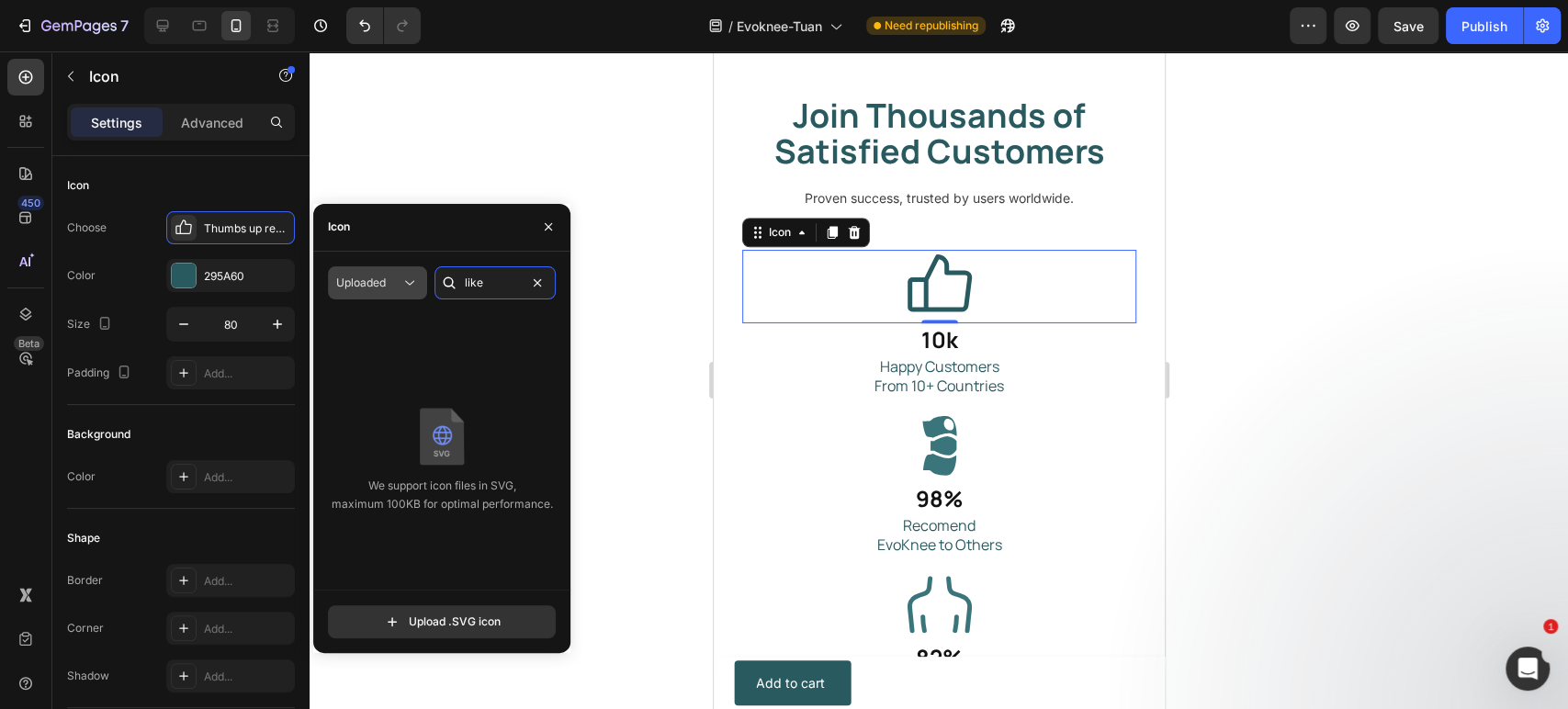 type on "like" 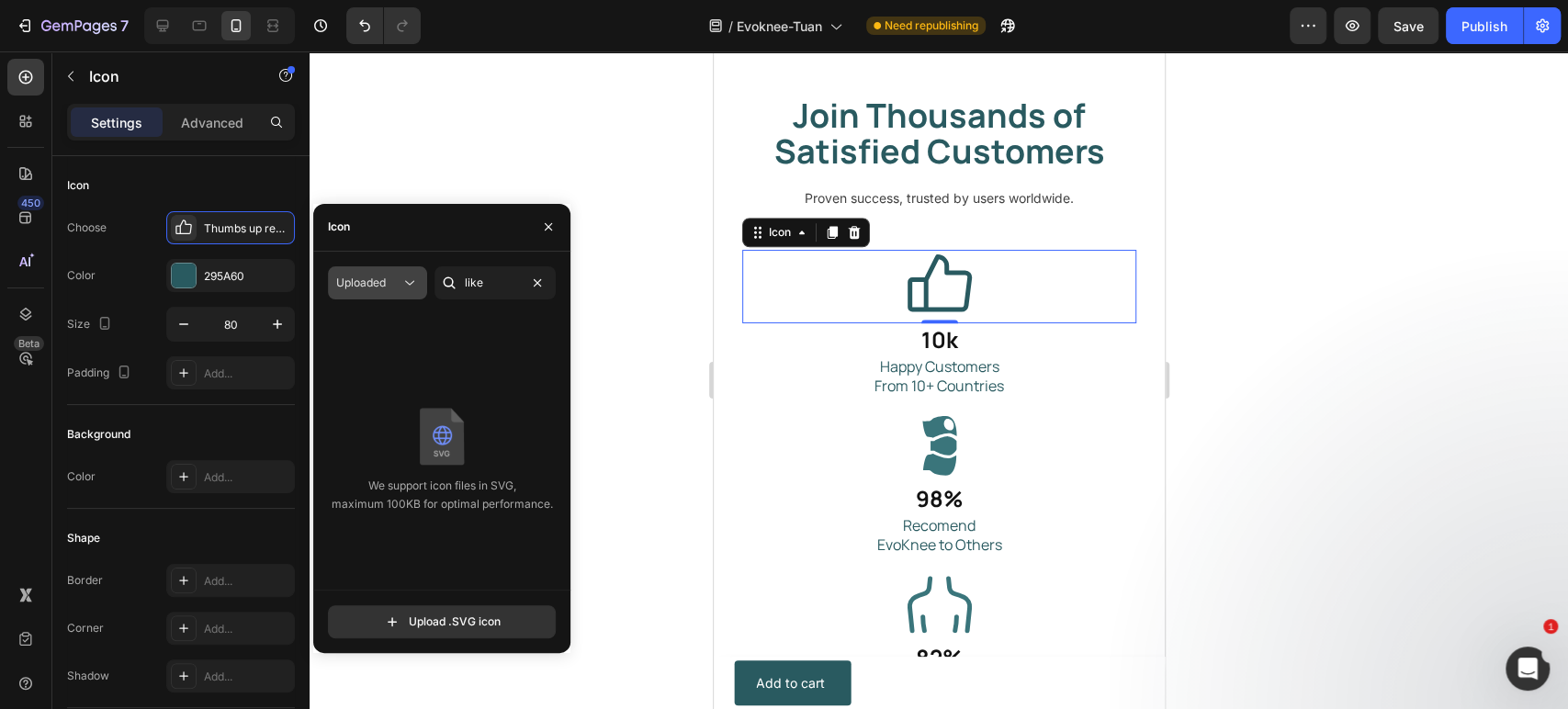 click on "Uploaded" at bounding box center [368, 283] 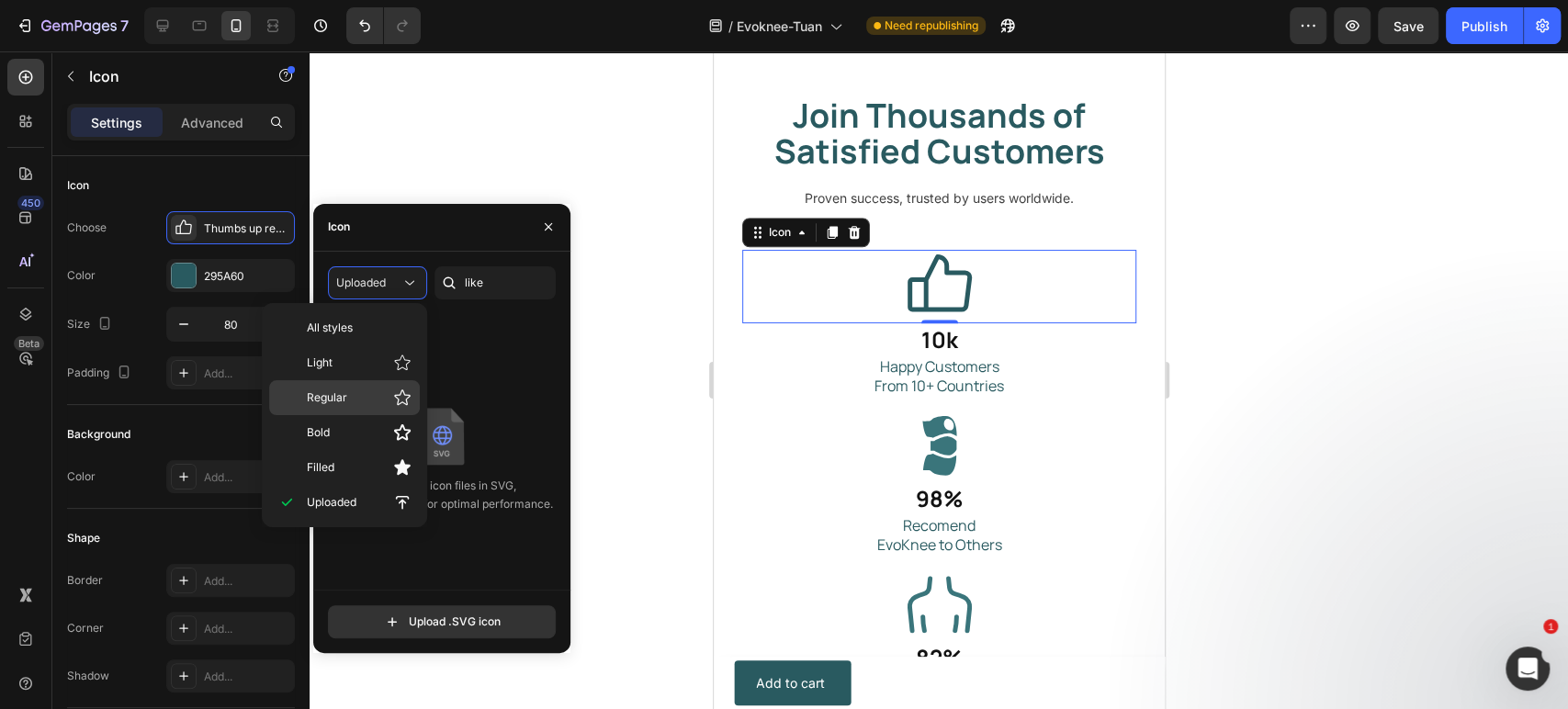 click on "Regular" at bounding box center [359, 398] 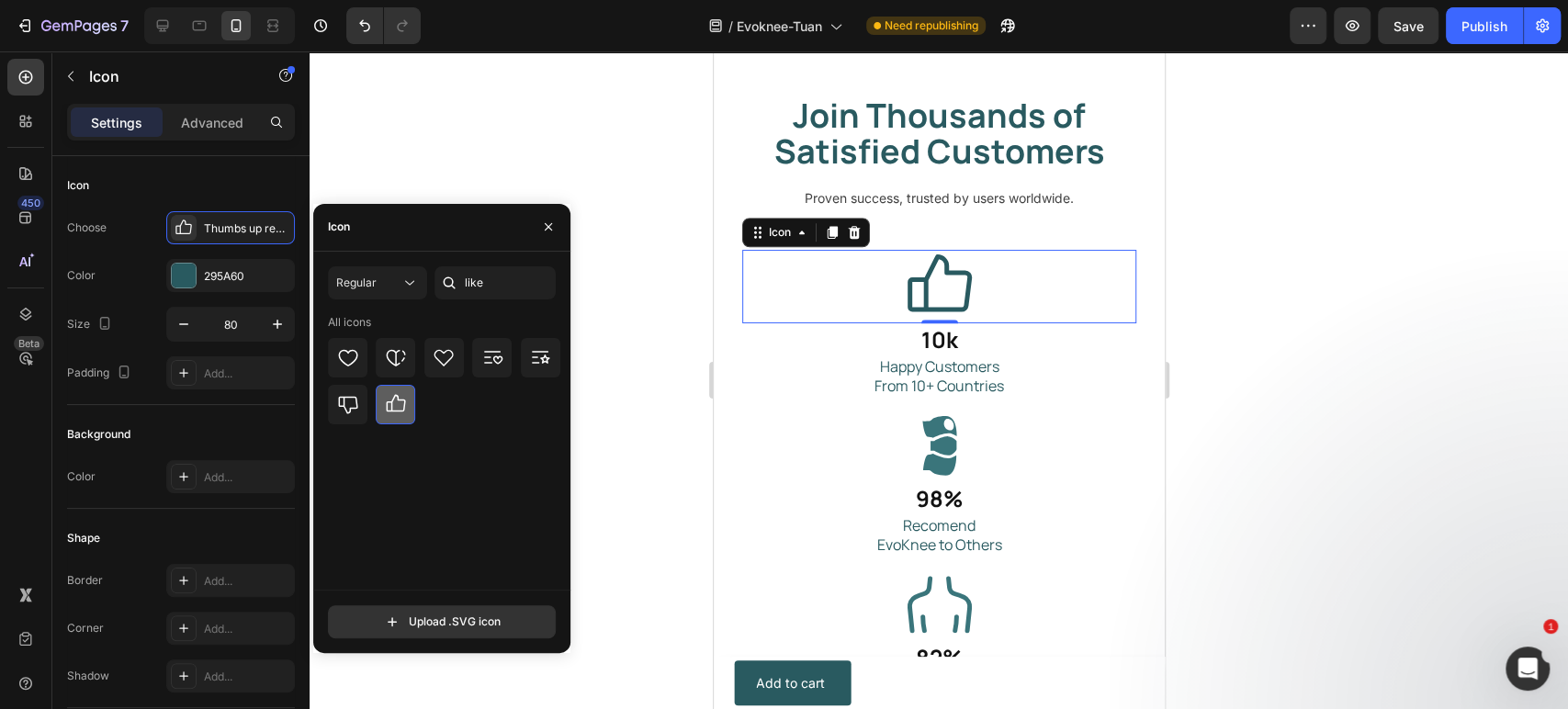 click 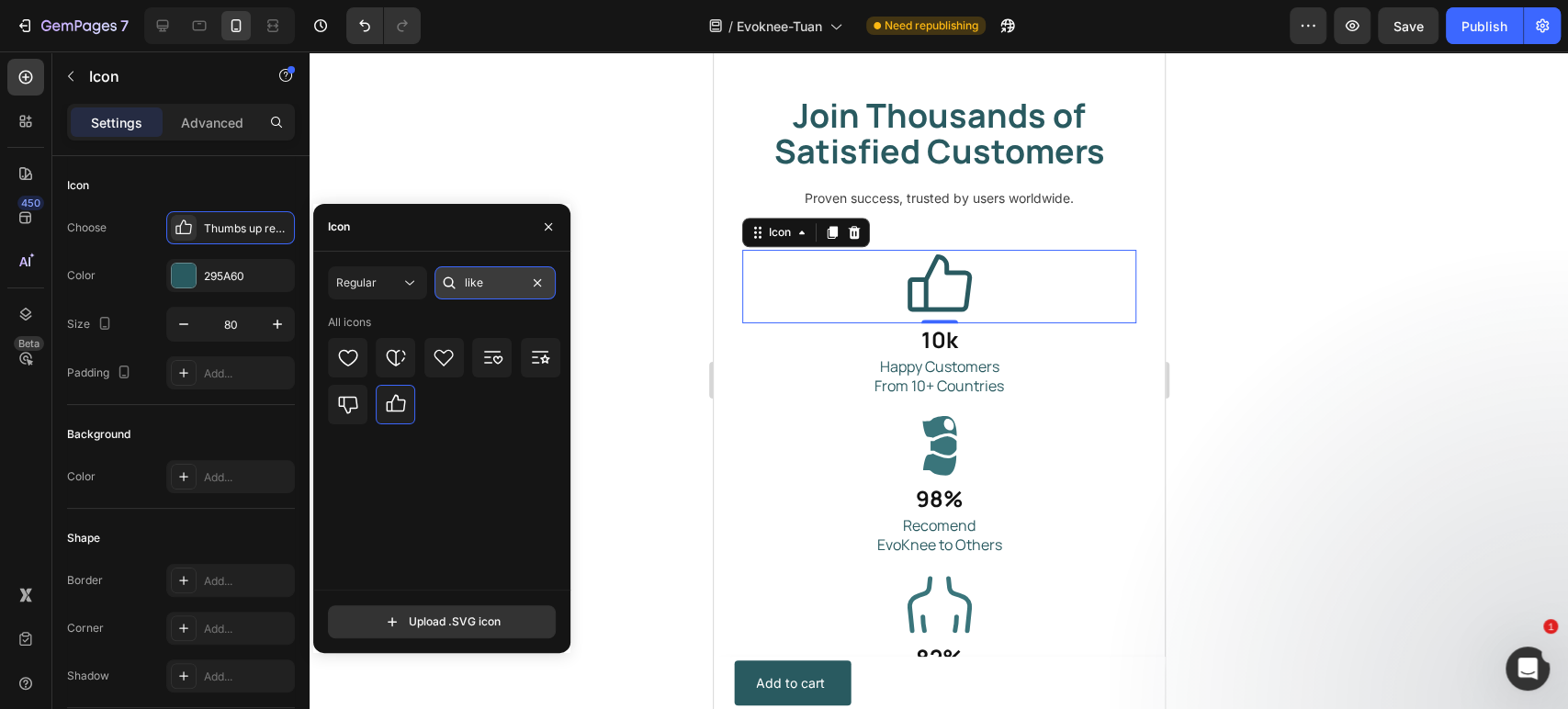click on "like" at bounding box center [495, 283] 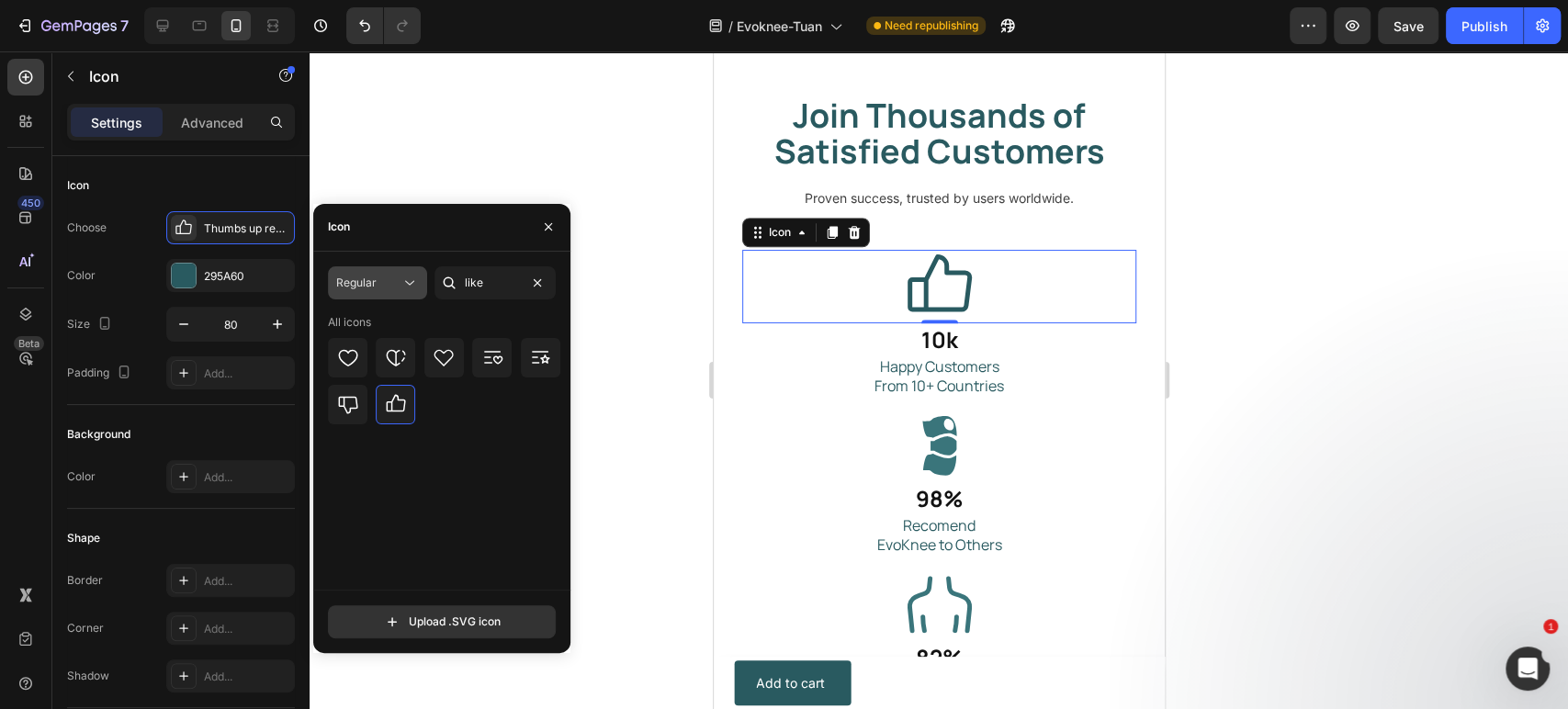 click on "Regular" at bounding box center (368, 283) 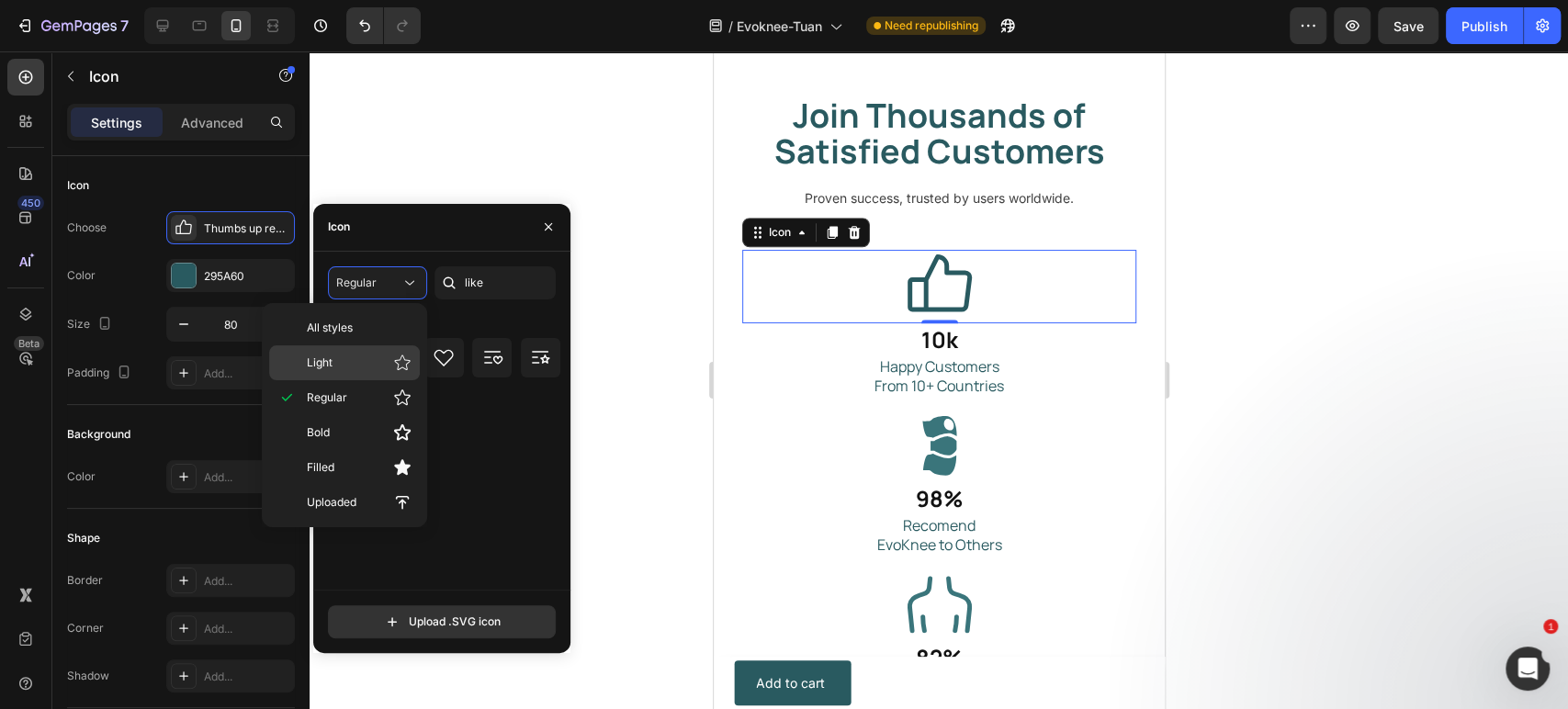 click 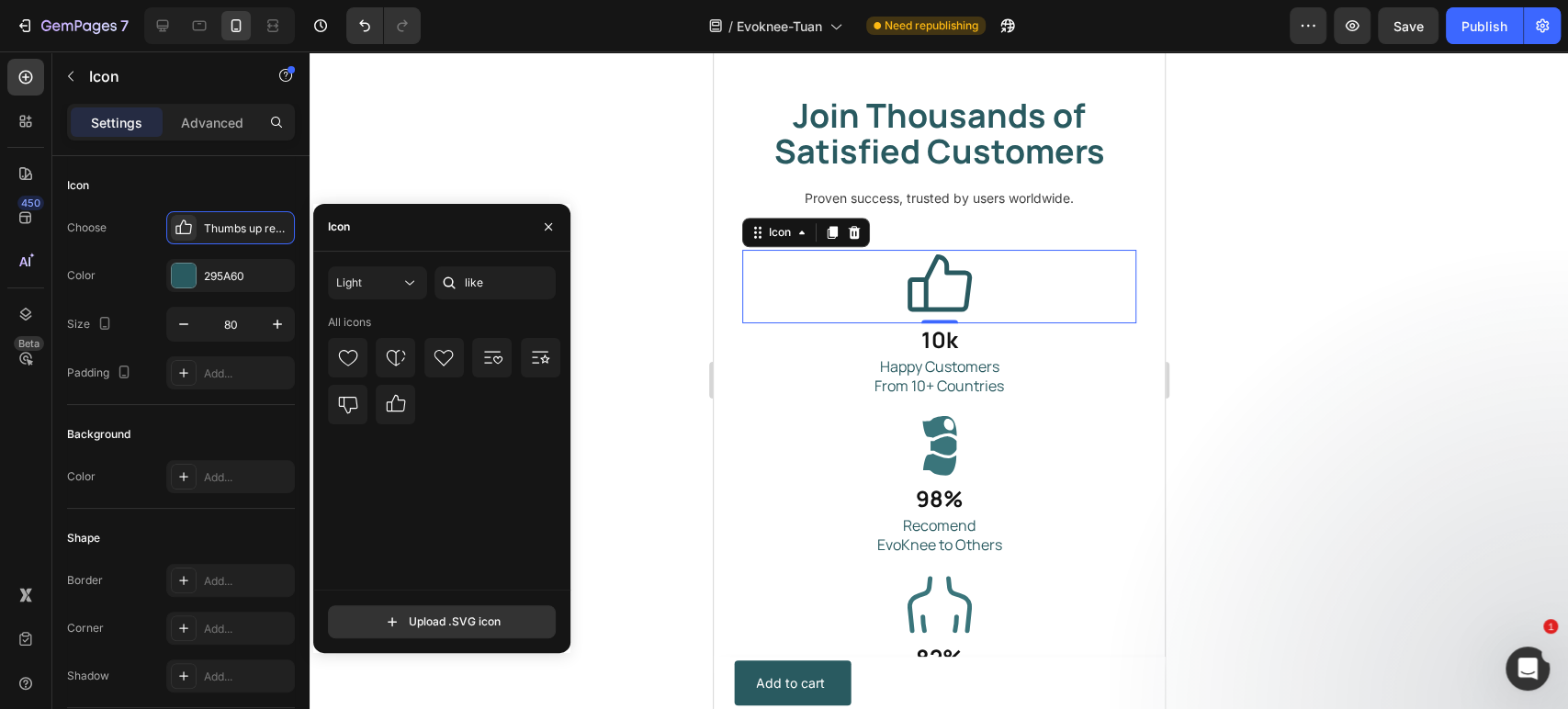 click 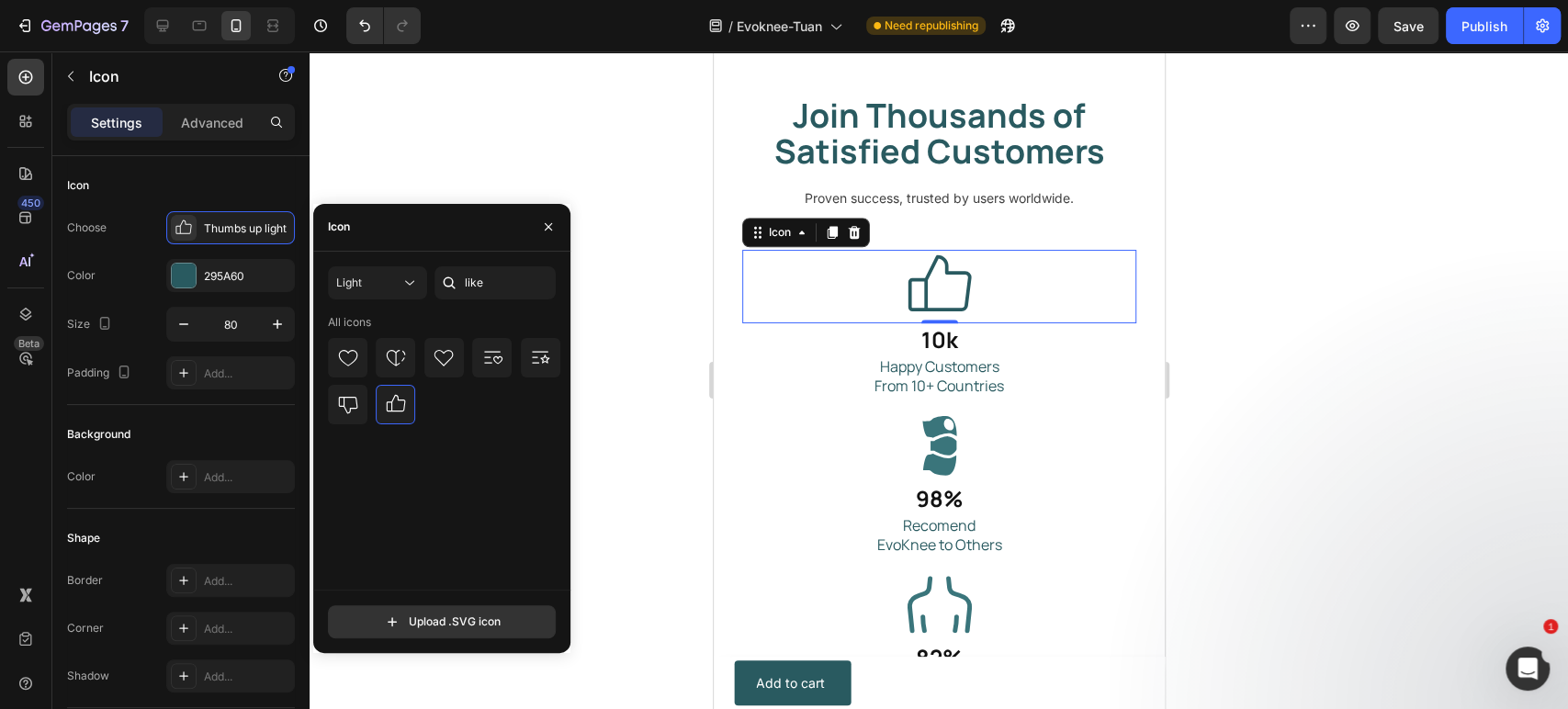 click 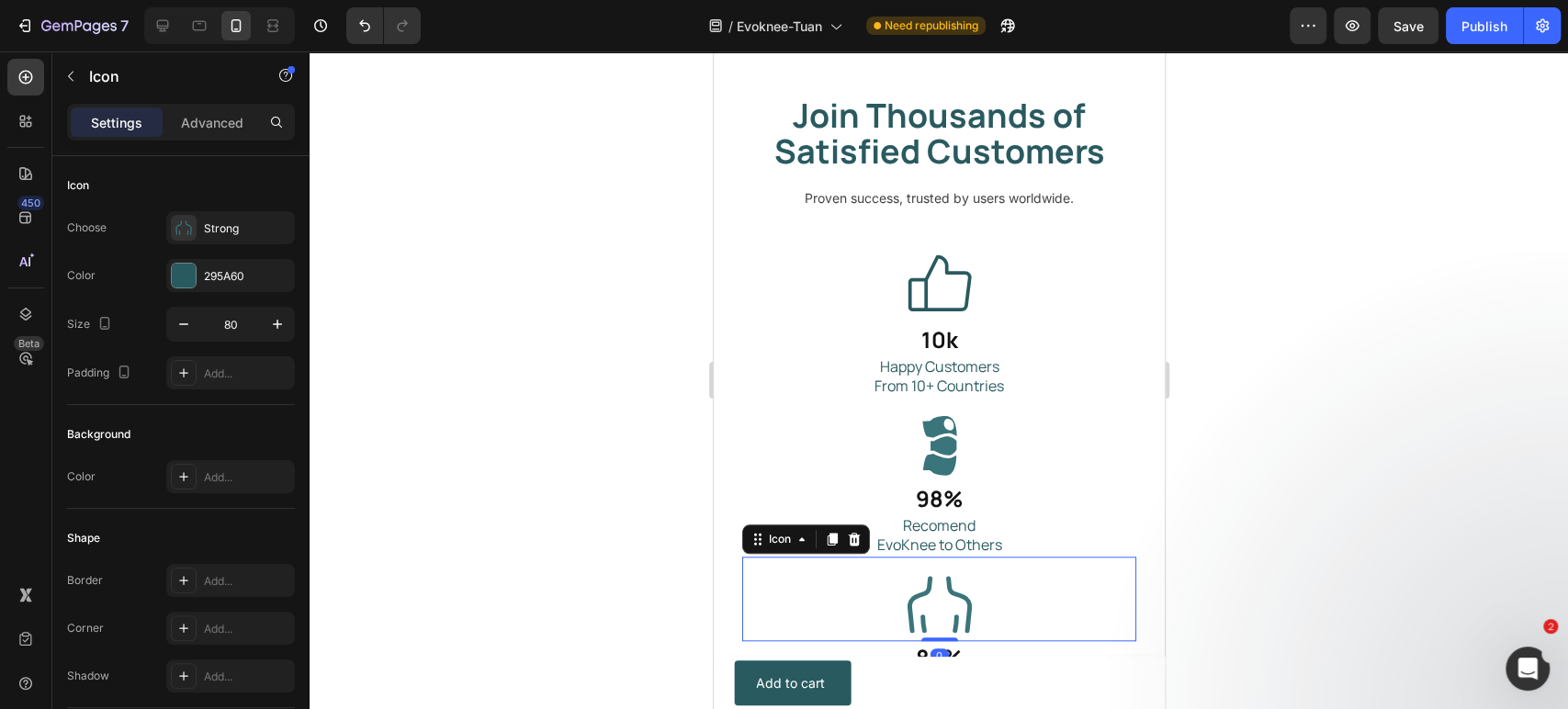 click on "Icon   0" at bounding box center [938, 599] 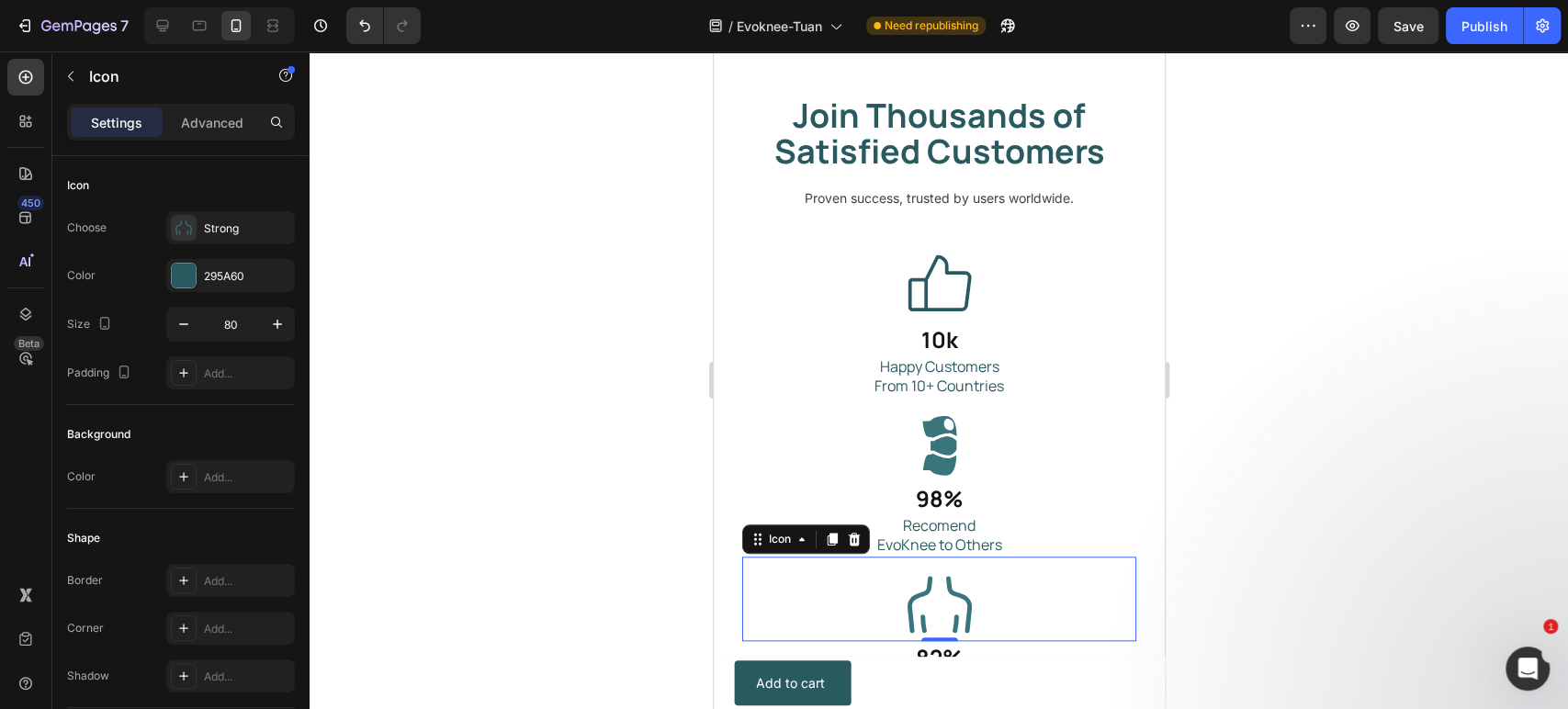 click 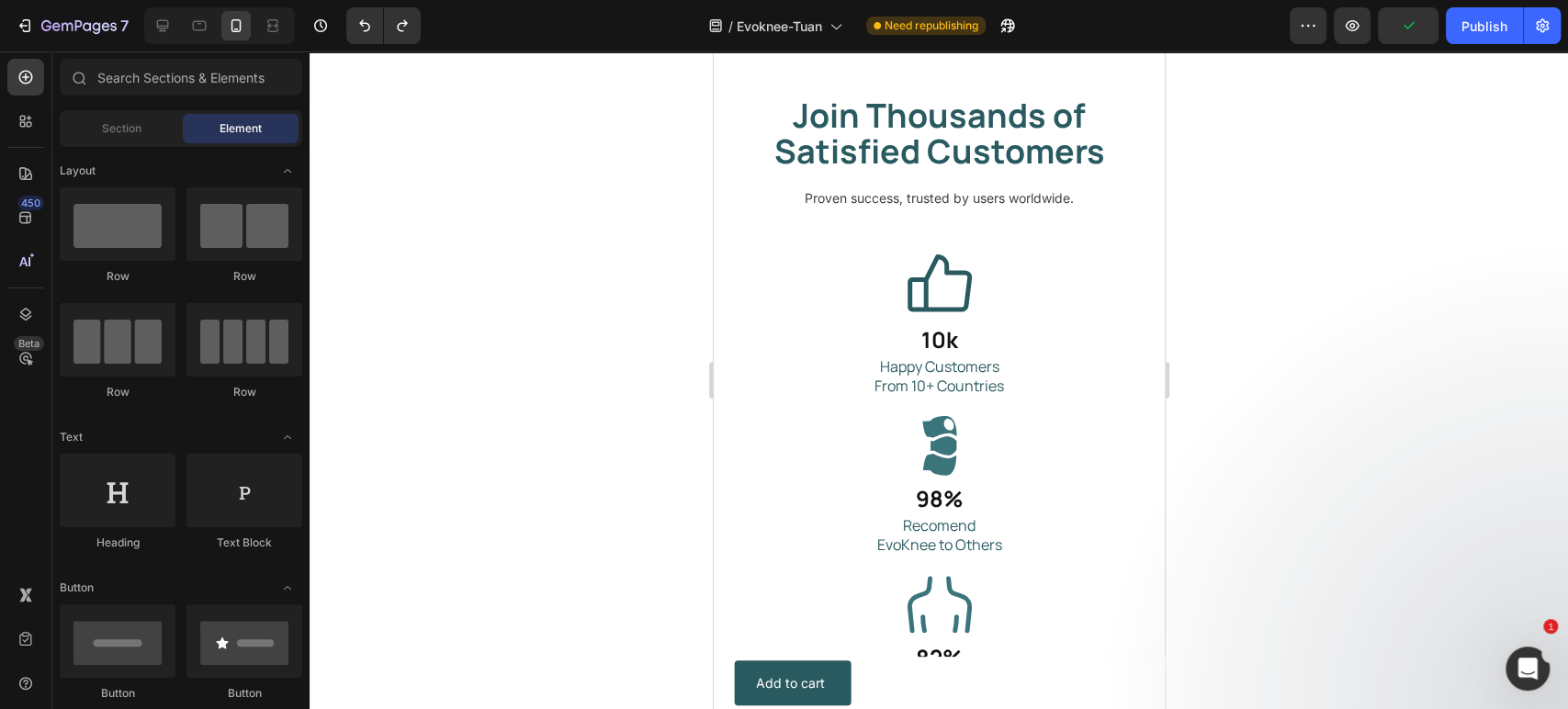 click 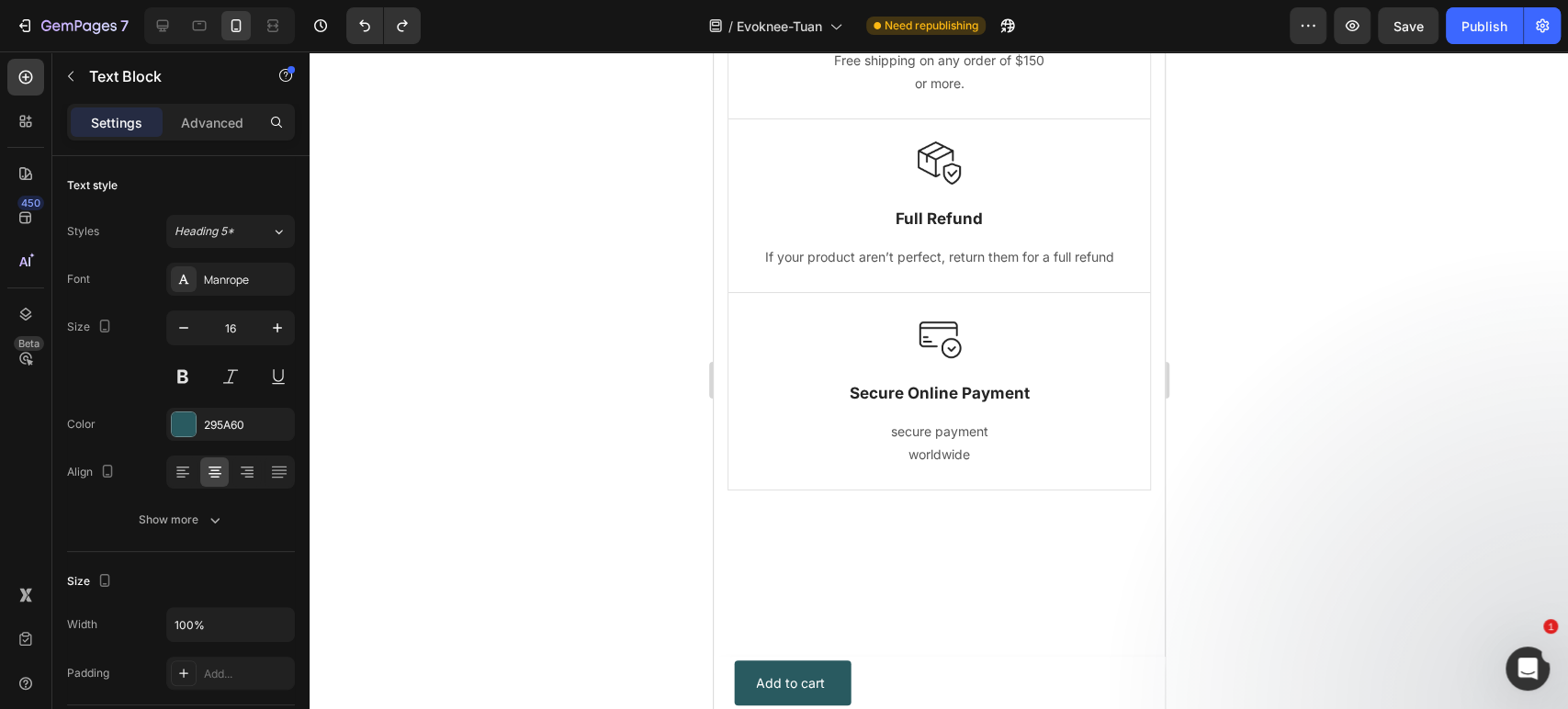 scroll, scrollTop: 9803, scrollLeft: 0, axis: vertical 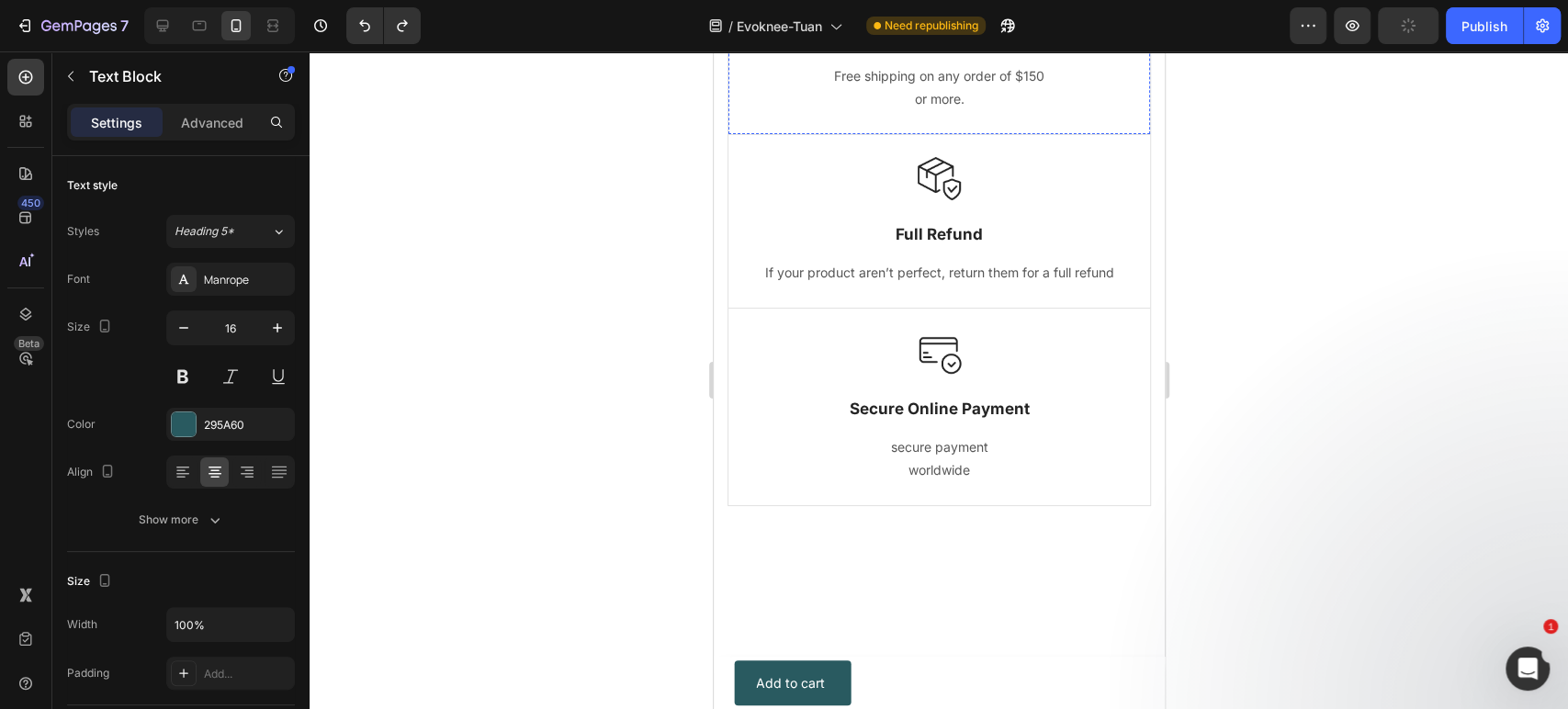 click at bounding box center [939, 3] 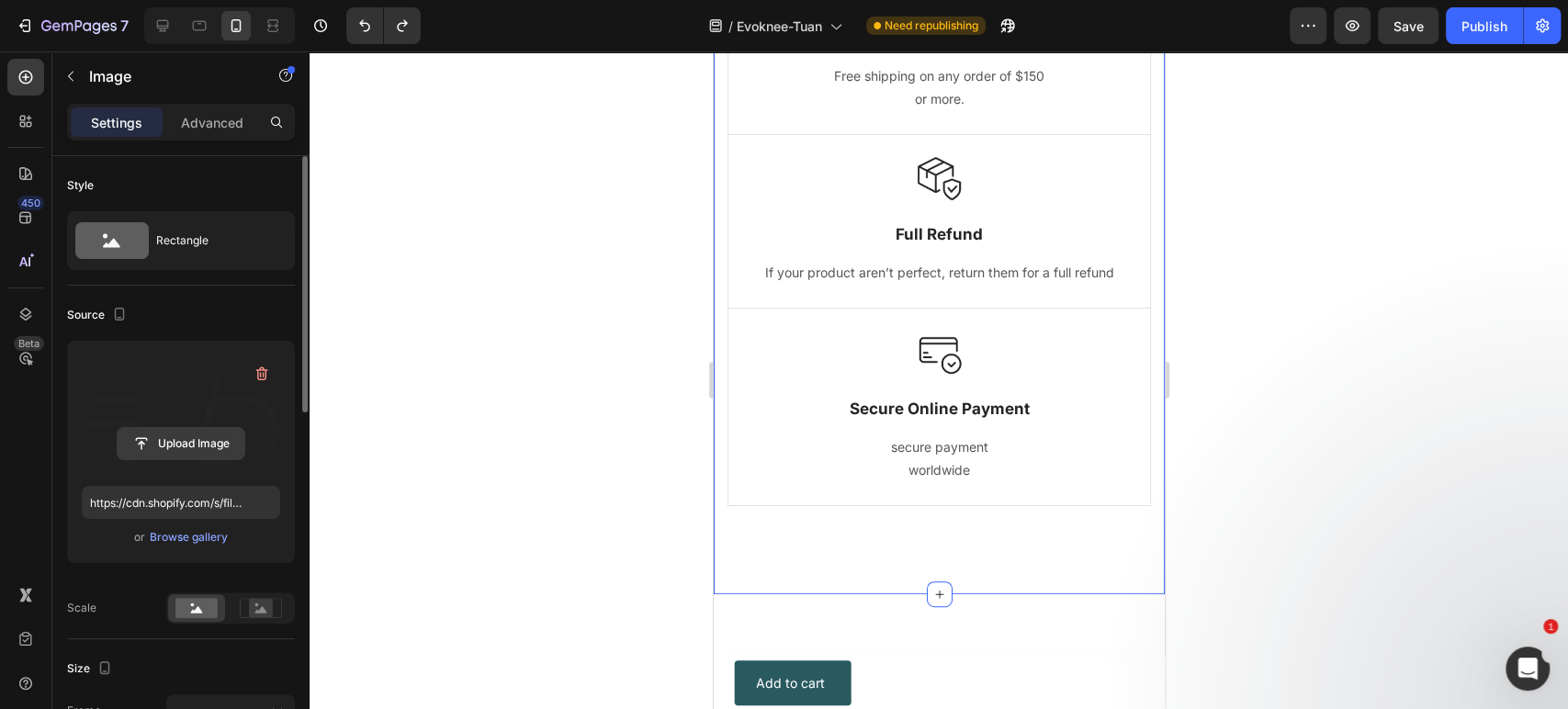 click 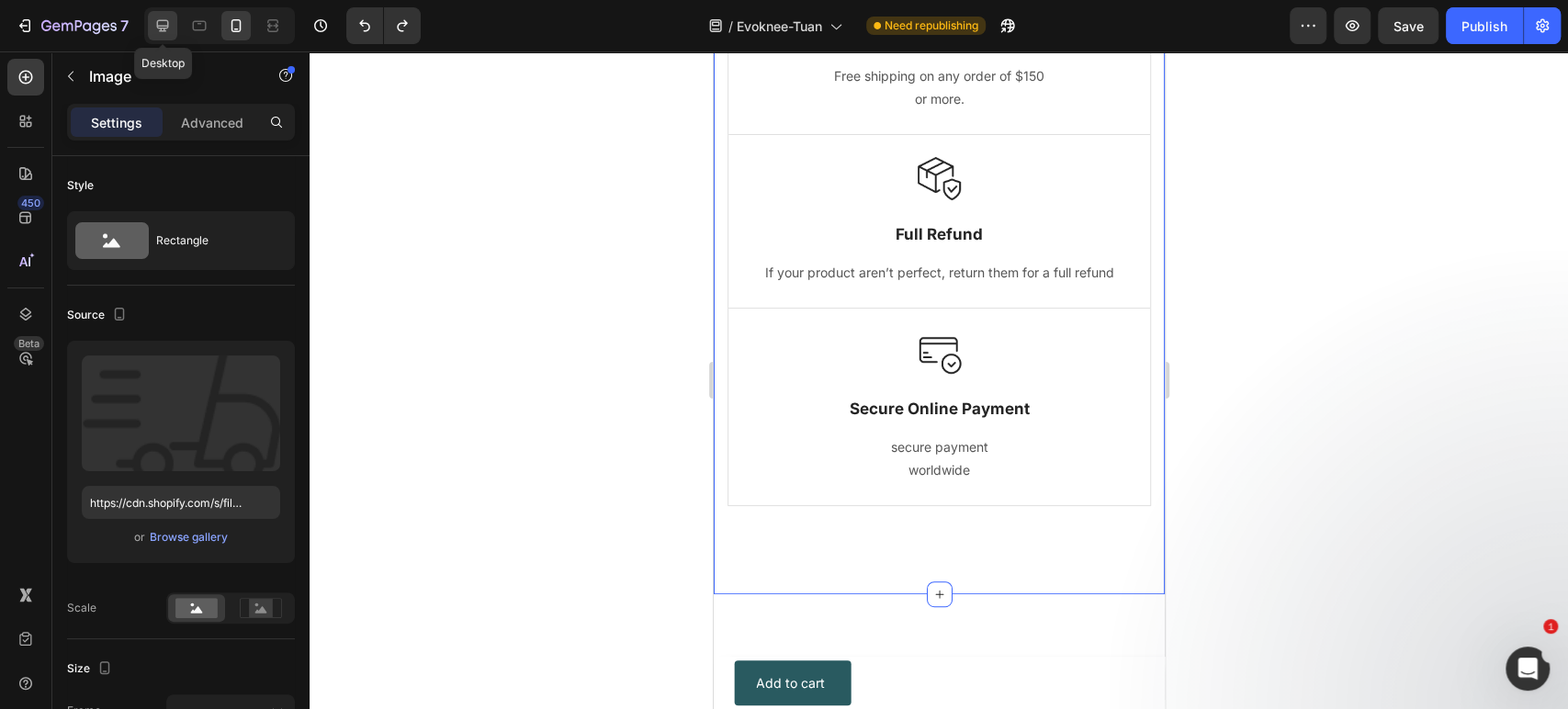 click 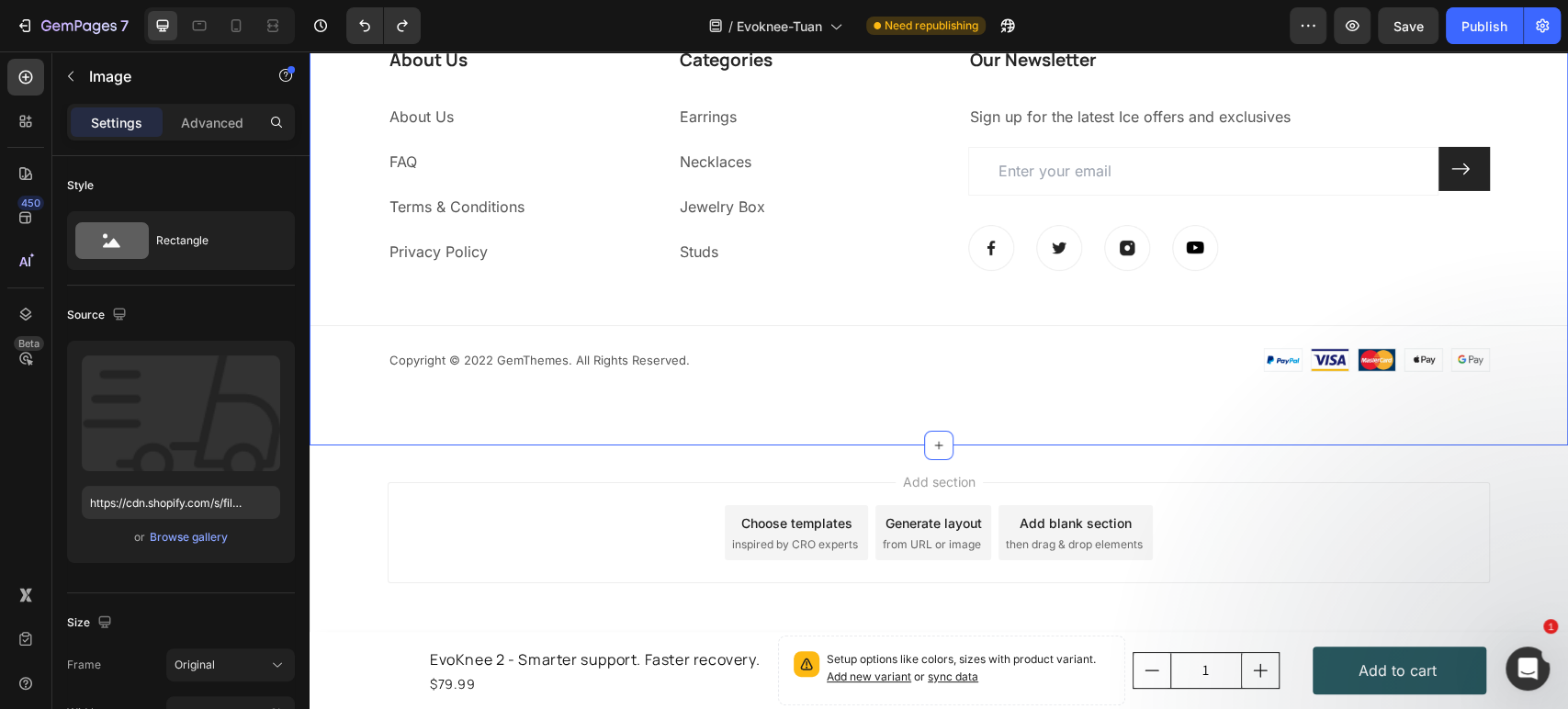 scroll, scrollTop: 8604, scrollLeft: 0, axis: vertical 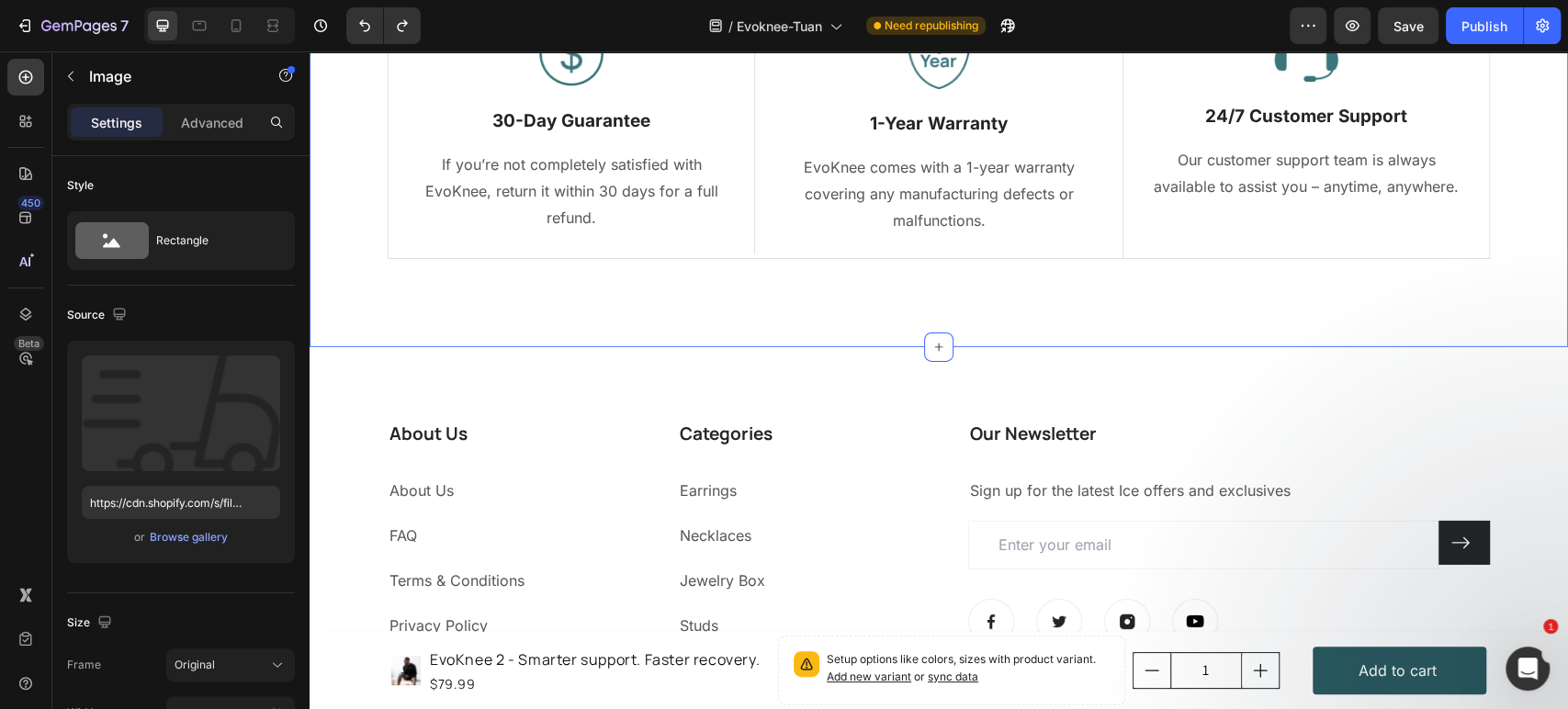 click on "Our Guarantee to You Heading No-risk, just results. We’re confident EvoKnee will work for you. Text block Row Image 30-Day Guarantee Text Block If you’re not completely satisfied with EvoKnee, return it within 30 days for a full refund. Text block Row Image 1-Year Warranty Text Block EvoKnee comes with a 1-year warranty covering any manufacturing defects or malfunctions. Text block Row Image 24/7 Customer Support Text Block Our customer support team is always available to assist you – anytime, anywhere. Text block Row Row Image Free Shipping Text Block Free shipping on any order of $150  or more. Text block Row Image Full Refund Text Block If your product aren’t perfect, return them for a full refund Text block Row Image Secure Online Payment Text Block secure payment worldwide Text block Row Row Section 16" at bounding box center [939, 68] 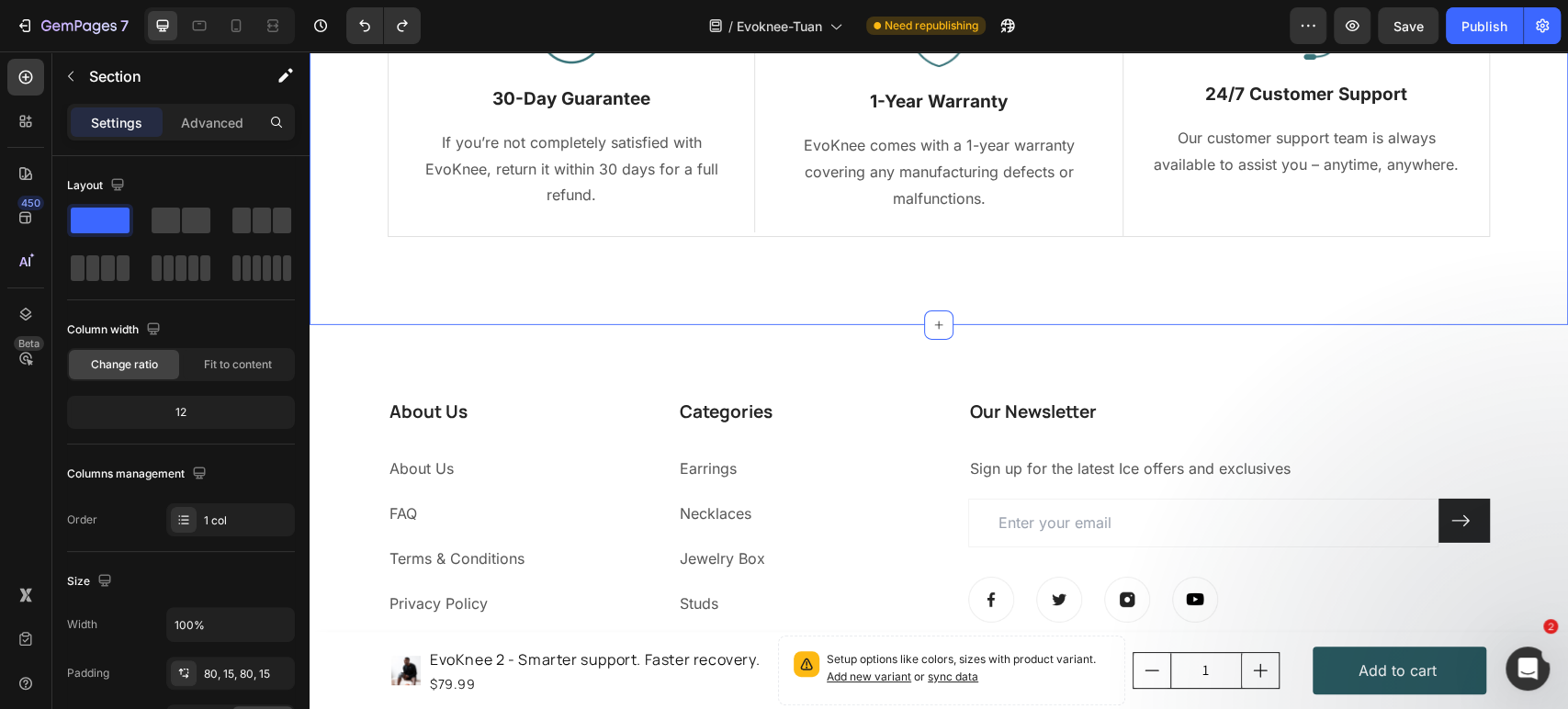 scroll, scrollTop: 8229, scrollLeft: 0, axis: vertical 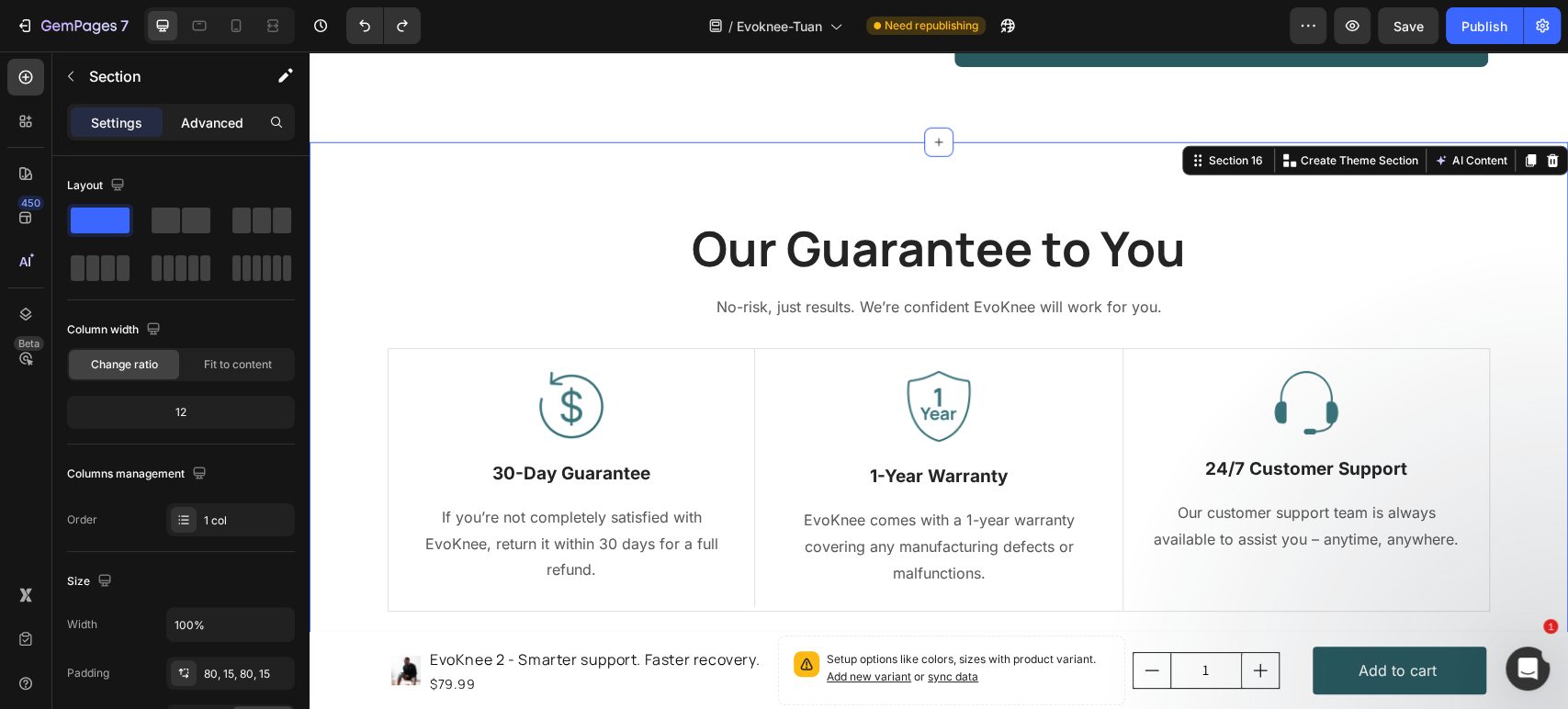 click on "Advanced" at bounding box center (212, 122) 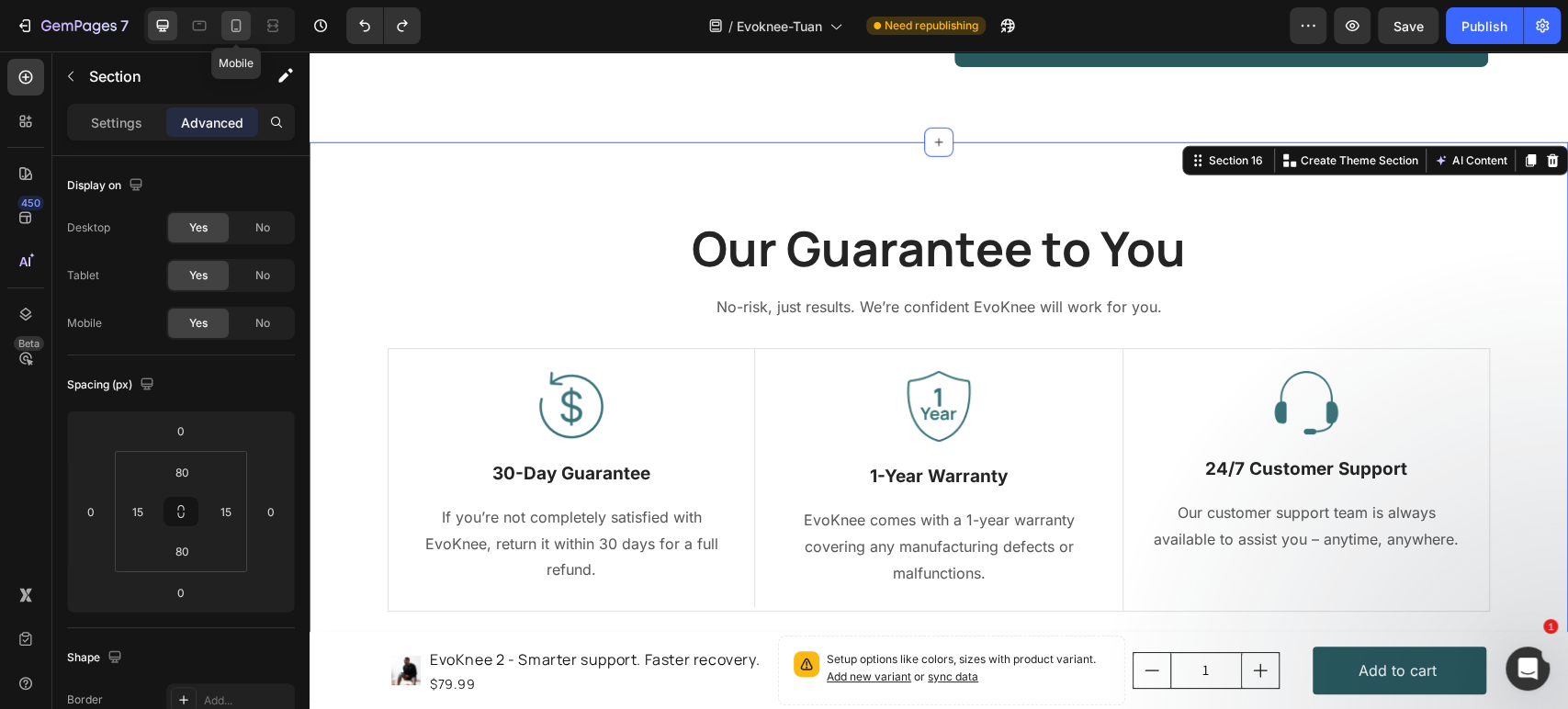 click 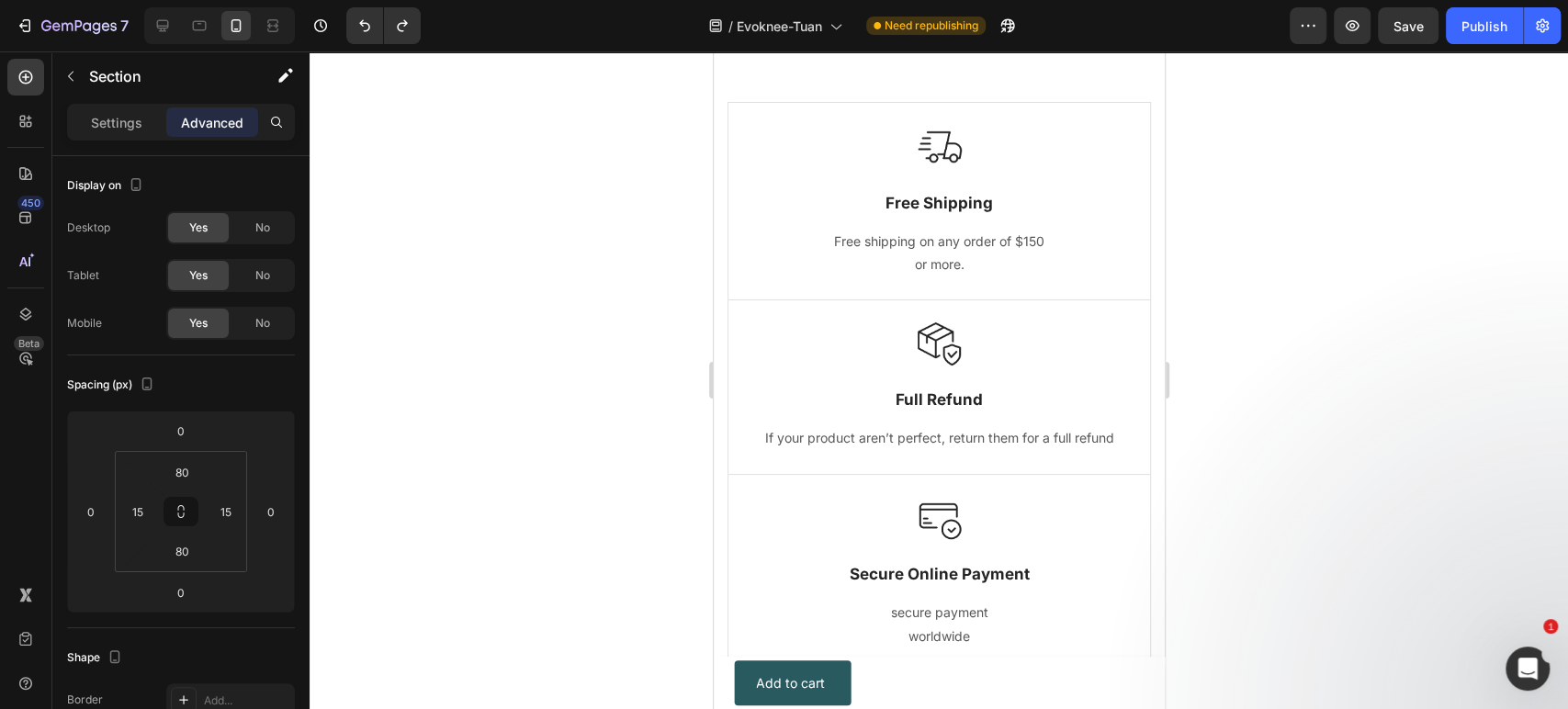 scroll, scrollTop: 9294, scrollLeft: 0, axis: vertical 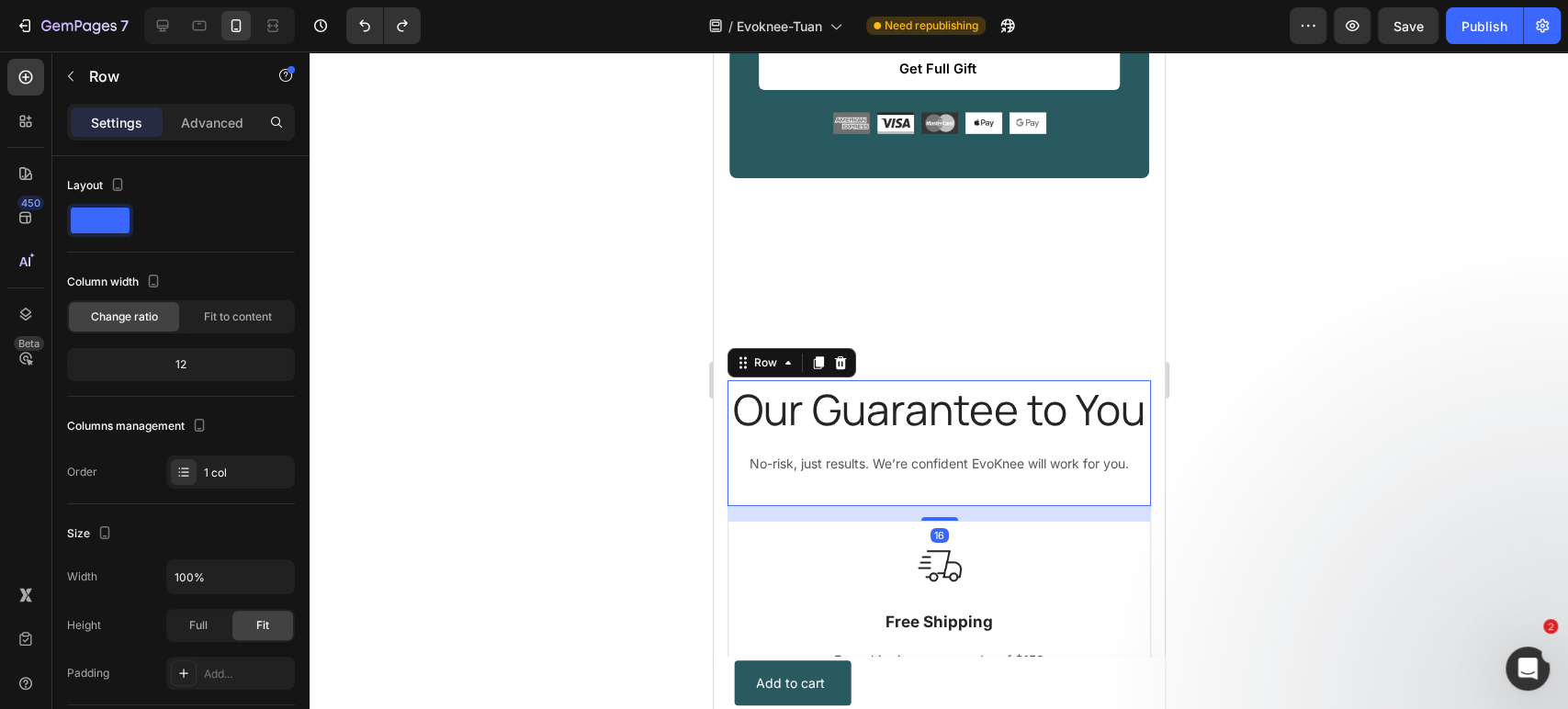click on "Our Guarantee to You Heading No-risk, just results. We’re confident EvoKnee will work for you. Text block" at bounding box center (938, 443) 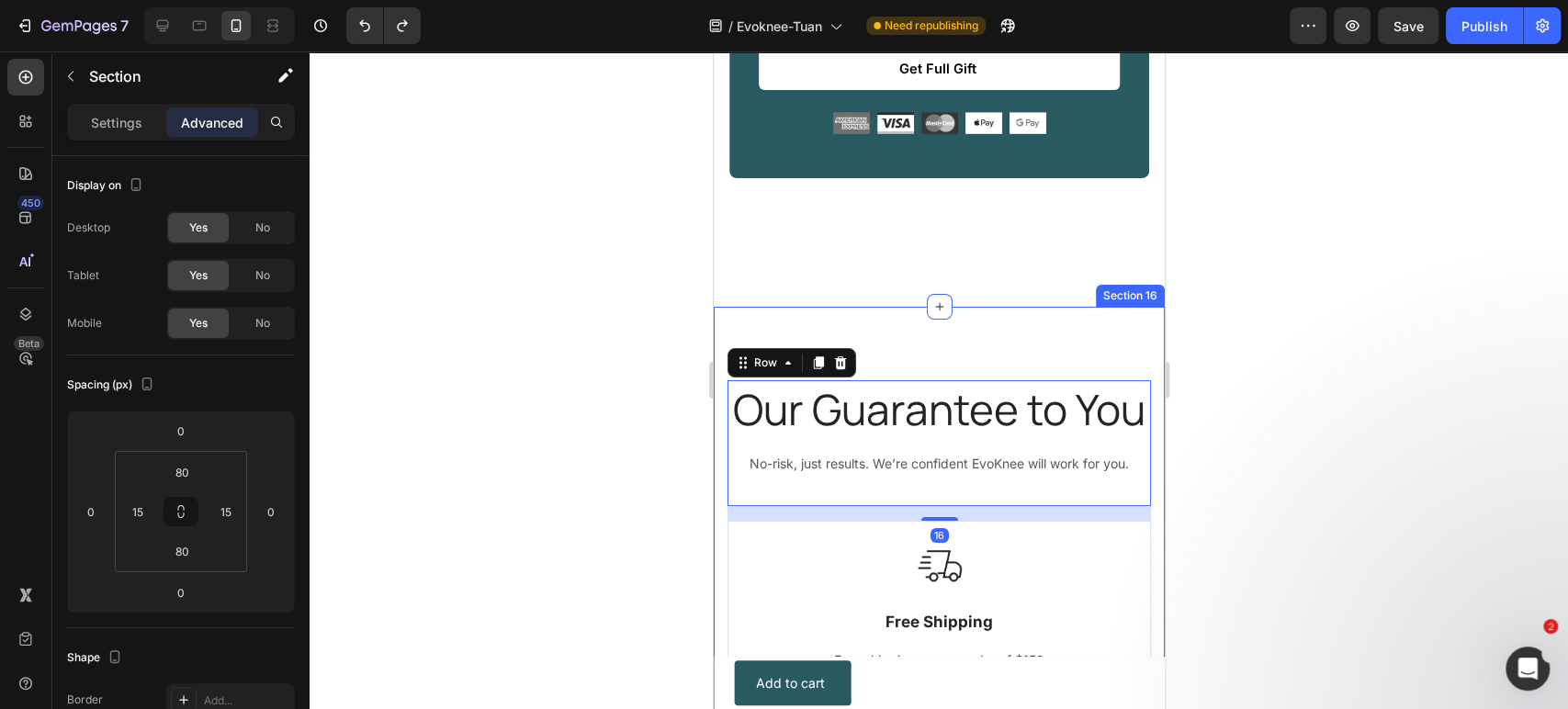 click on "Our Guarantee to You Heading No-risk, just results. We’re confident EvoKnee will work for you. Text block Row   16 Image 30-Day Guarantee Text Block If you’re not completely satisfied with EvoKnee, return it within 30 days for a full refund. Text block Row Image 1-Year Warranty Text Block EvoKnee comes with a 1-year warranty covering any manufacturing defects or malfunctions. Text block Row Image 24/7 Customer Support Text Block Our customer support team is always available to assist you – anytime, anywhere. Text block Row Row Image Free Shipping Text Block Free shipping on any order of $150  or more. Text block Row Image Full Refund Text Block If your product aren’t perfect, return them for a full refund Text block Row Image Secure Online Payment Text Block secure payment worldwide Text block Row Row Section 16" at bounding box center [938, 743] 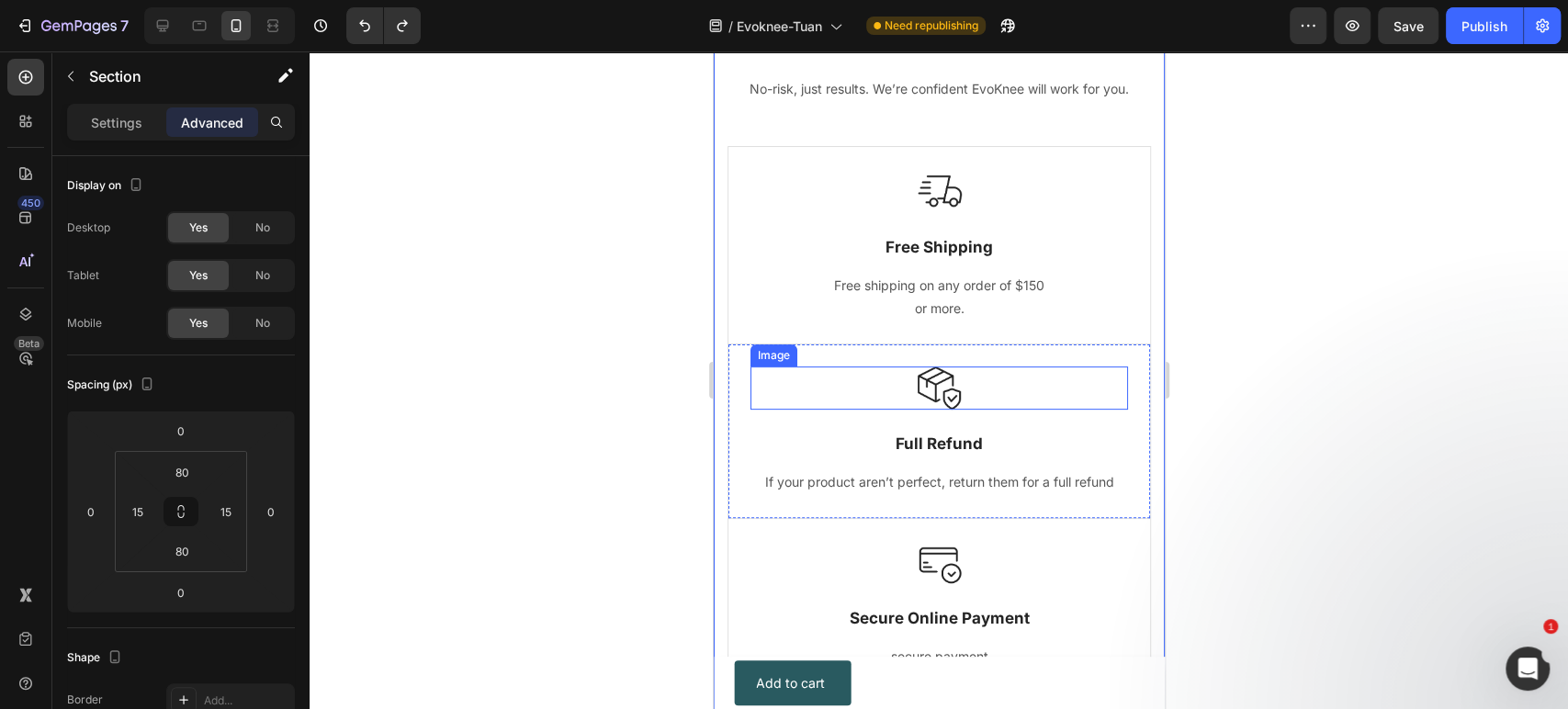 scroll, scrollTop: 9294, scrollLeft: 0, axis: vertical 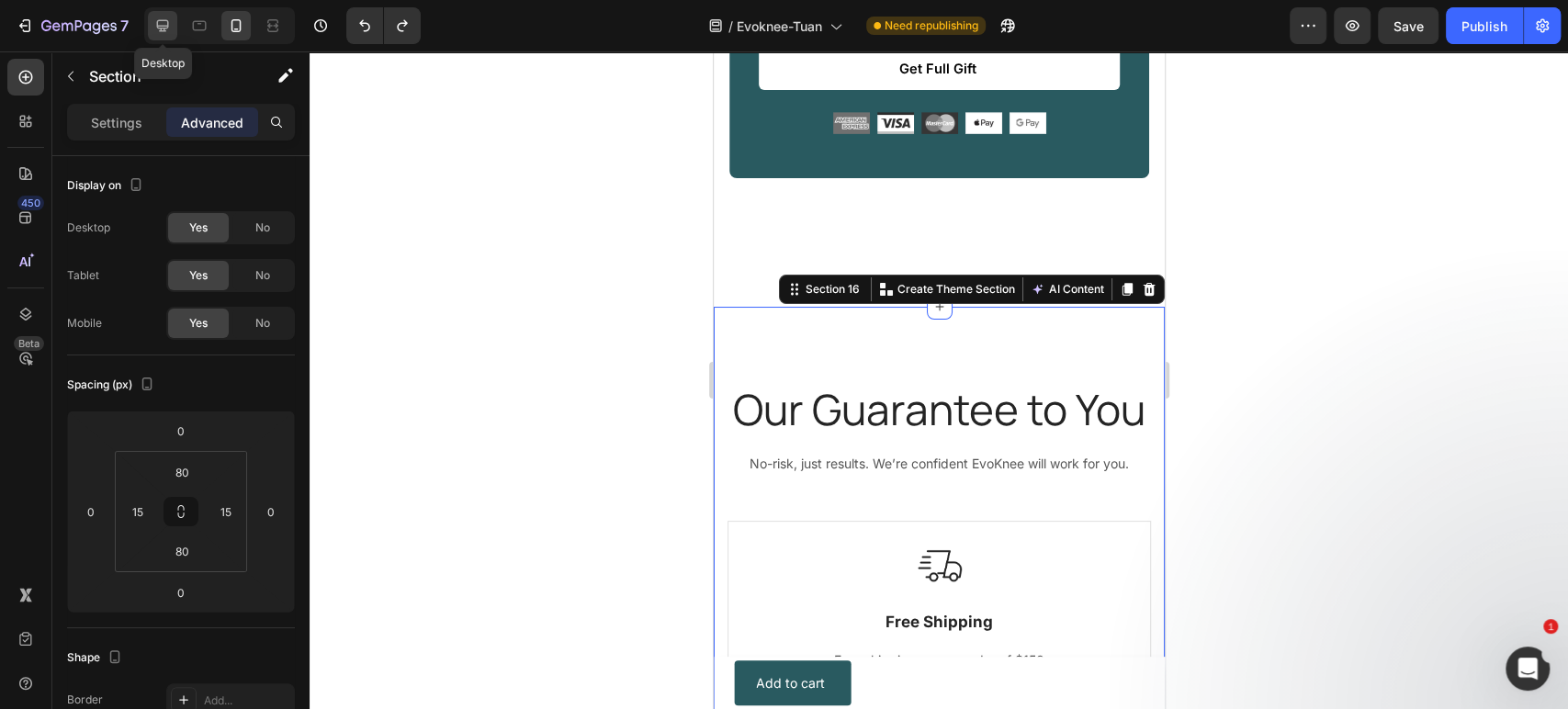 click 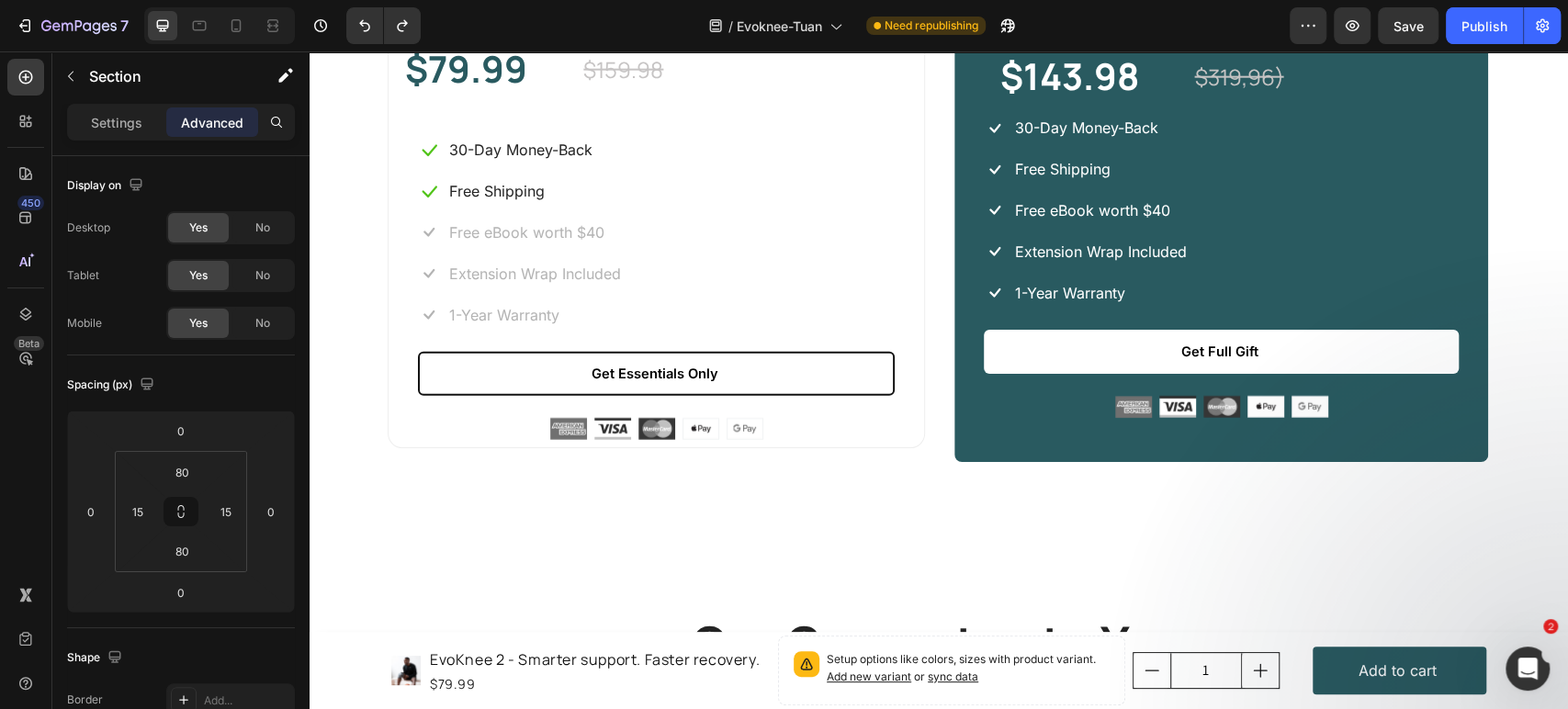 scroll, scrollTop: 7428, scrollLeft: 0, axis: vertical 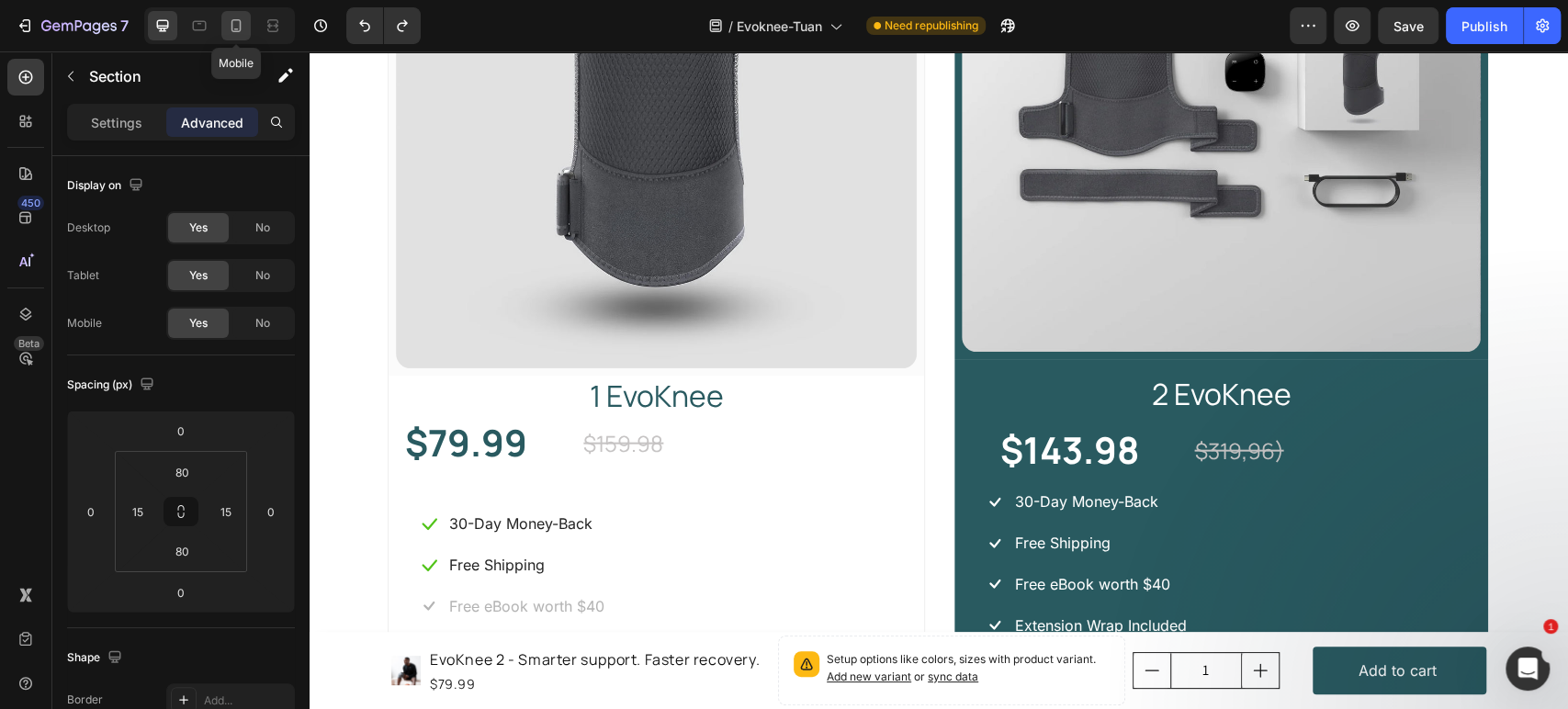 click 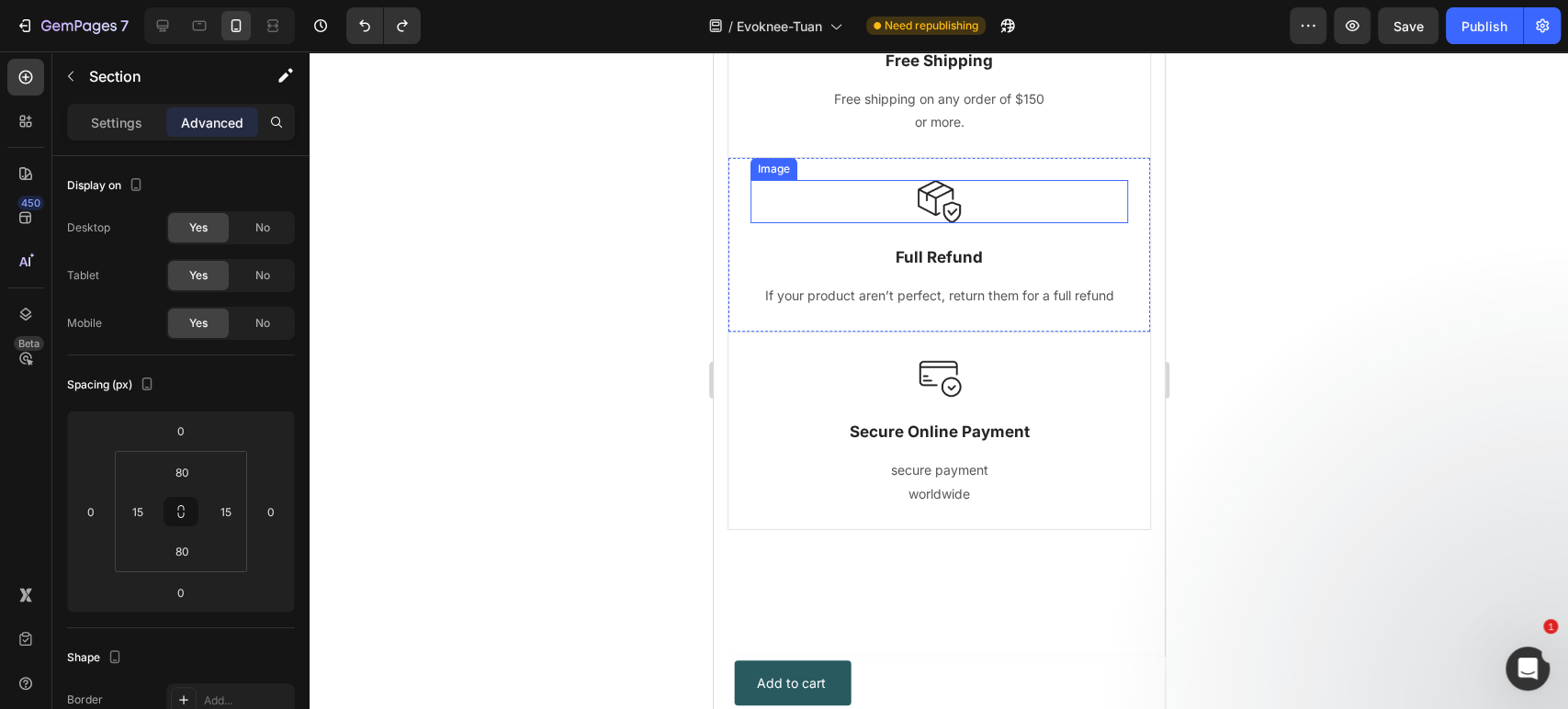 scroll, scrollTop: 9848, scrollLeft: 0, axis: vertical 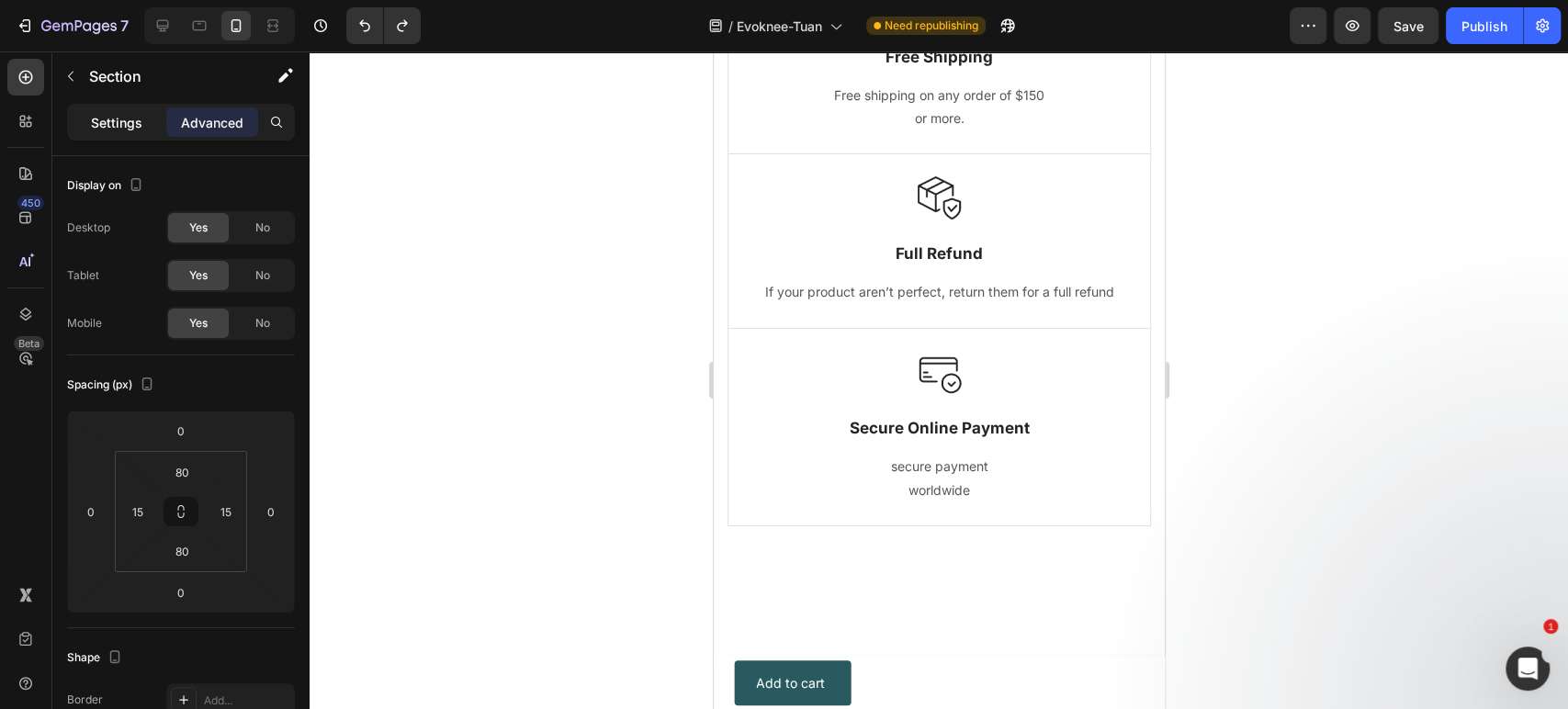 click on "Settings" at bounding box center (117, 122) 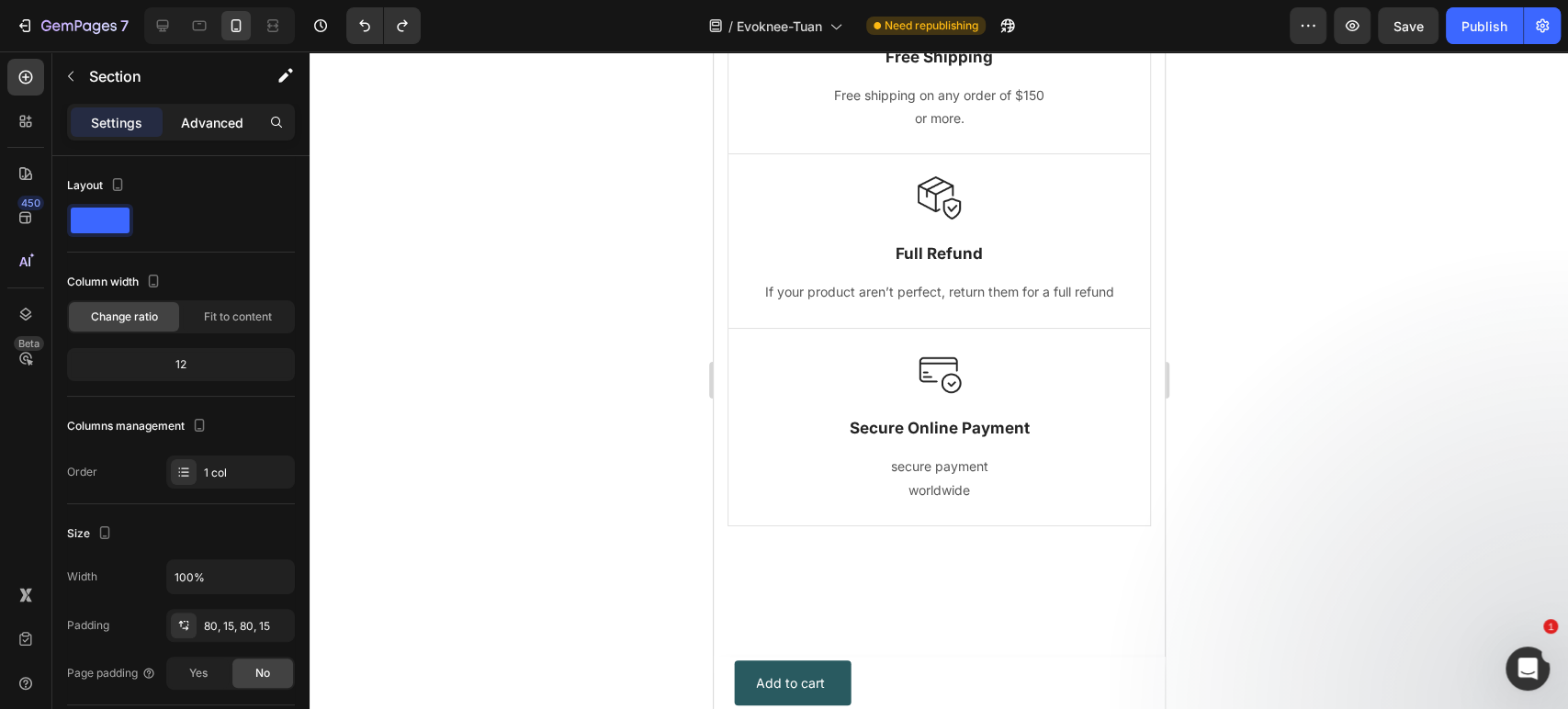 click on "Advanced" at bounding box center [212, 122] 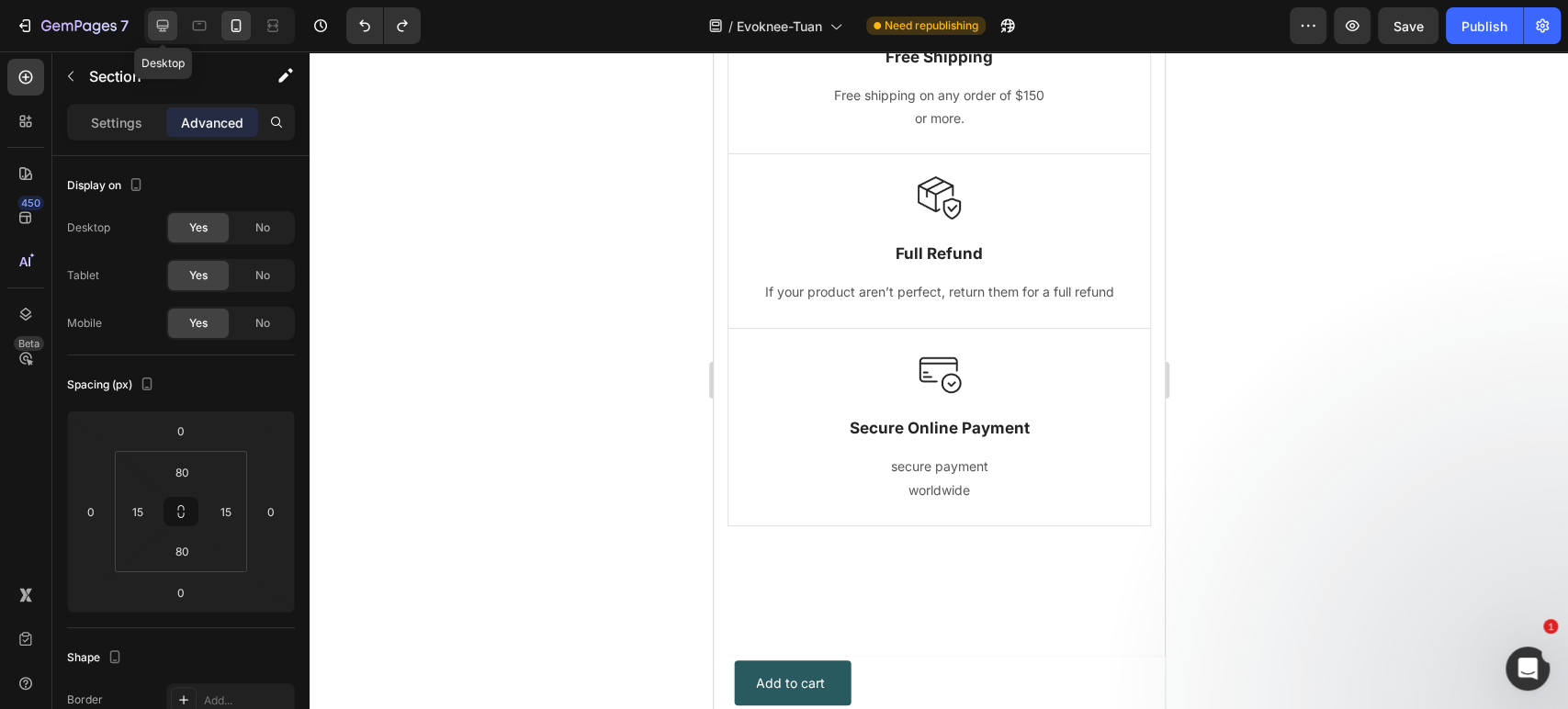 click 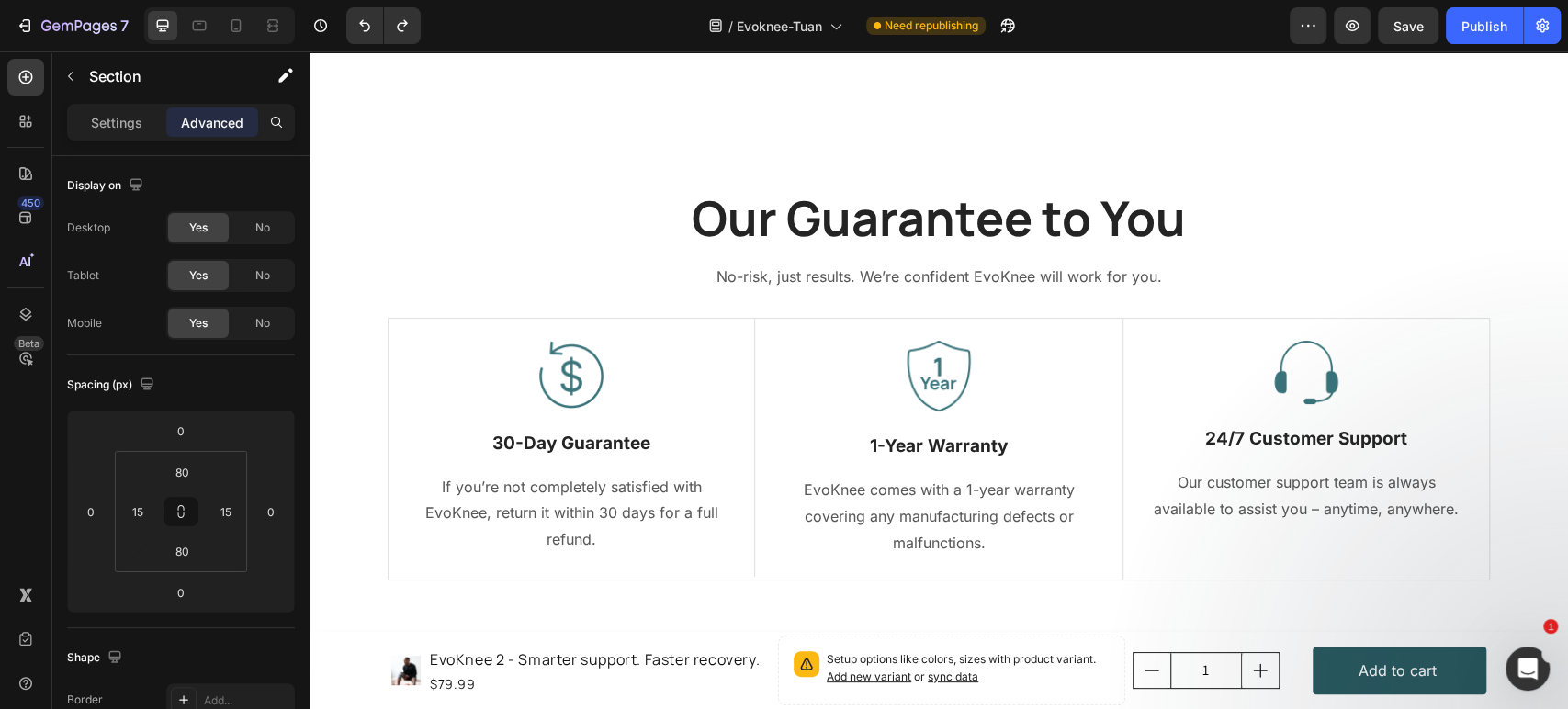 scroll, scrollTop: 7999, scrollLeft: 0, axis: vertical 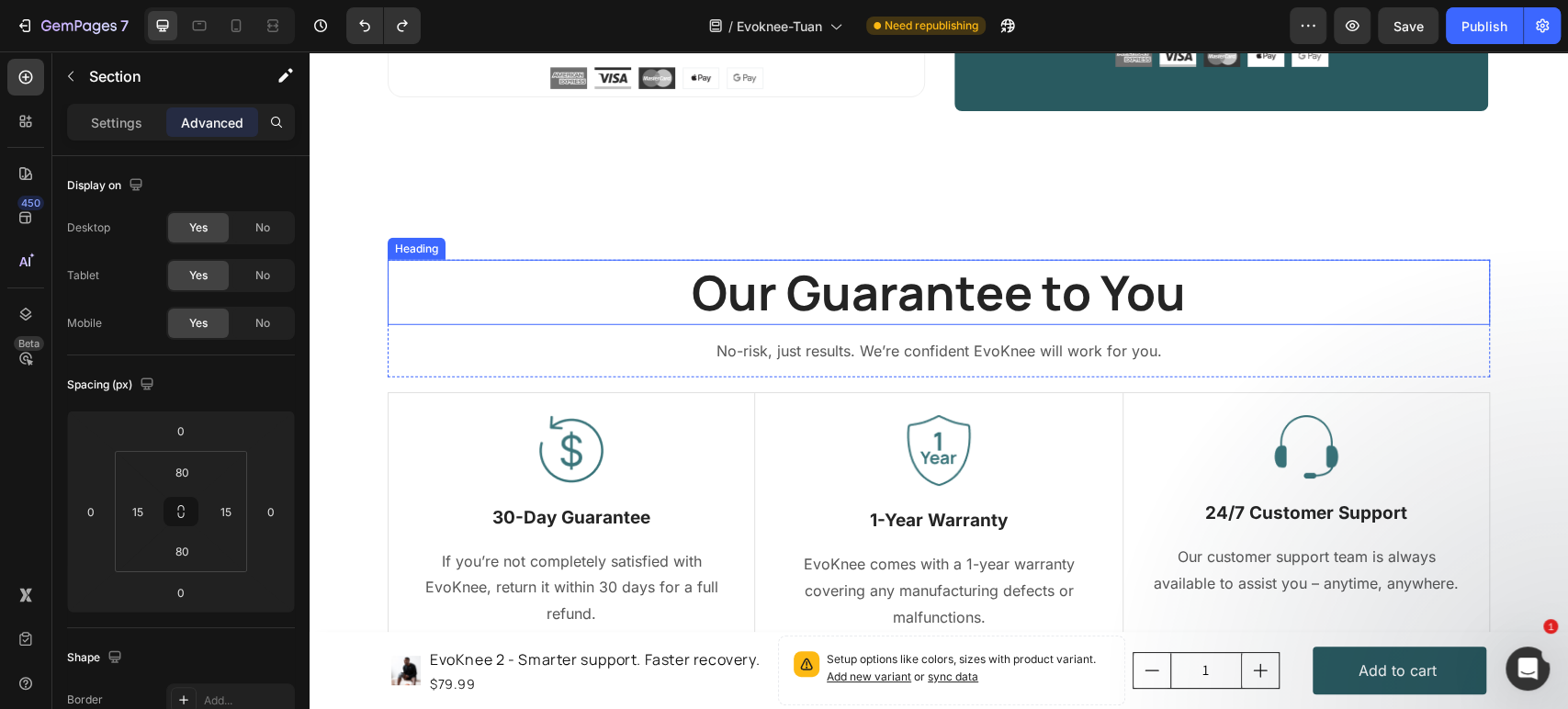 click on "Our Guarantee to You" at bounding box center [939, 293] 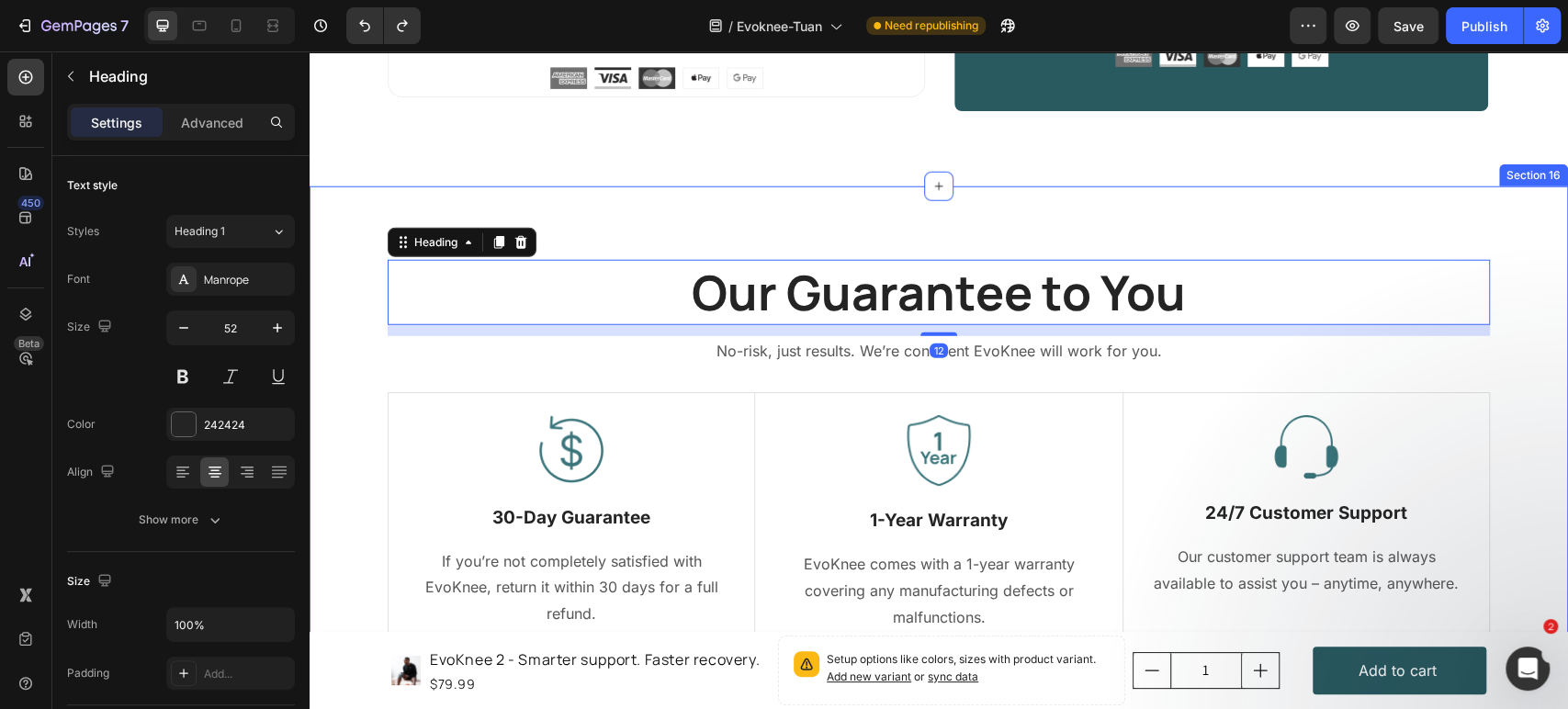click on "Our Guarantee to You Heading   12 No-risk, just results. We’re confident EvoKnee will work for you. Text block Row Image 30-Day Guarantee Text Block If you’re not completely satisfied with EvoKnee, return it within 30 days for a full refund. Text block Row Image 1-Year Warranty Text Block EvoKnee comes with a 1-year warranty covering any manufacturing defects or malfunctions. Text block Row Image 24/7 Customer Support Text Block Our customer support team is always available to assist you – anytime, anywhere. Text block Row Row Image Free Shipping Text Block Free shipping on any order of $150  or more. Text block Row Image Full Refund Text Block If your product aren’t perfect, return them for a full refund Text block Row Image Secure Online Payment Text Block secure payment worldwide Text block Row Row Section 16" at bounding box center (939, 465) 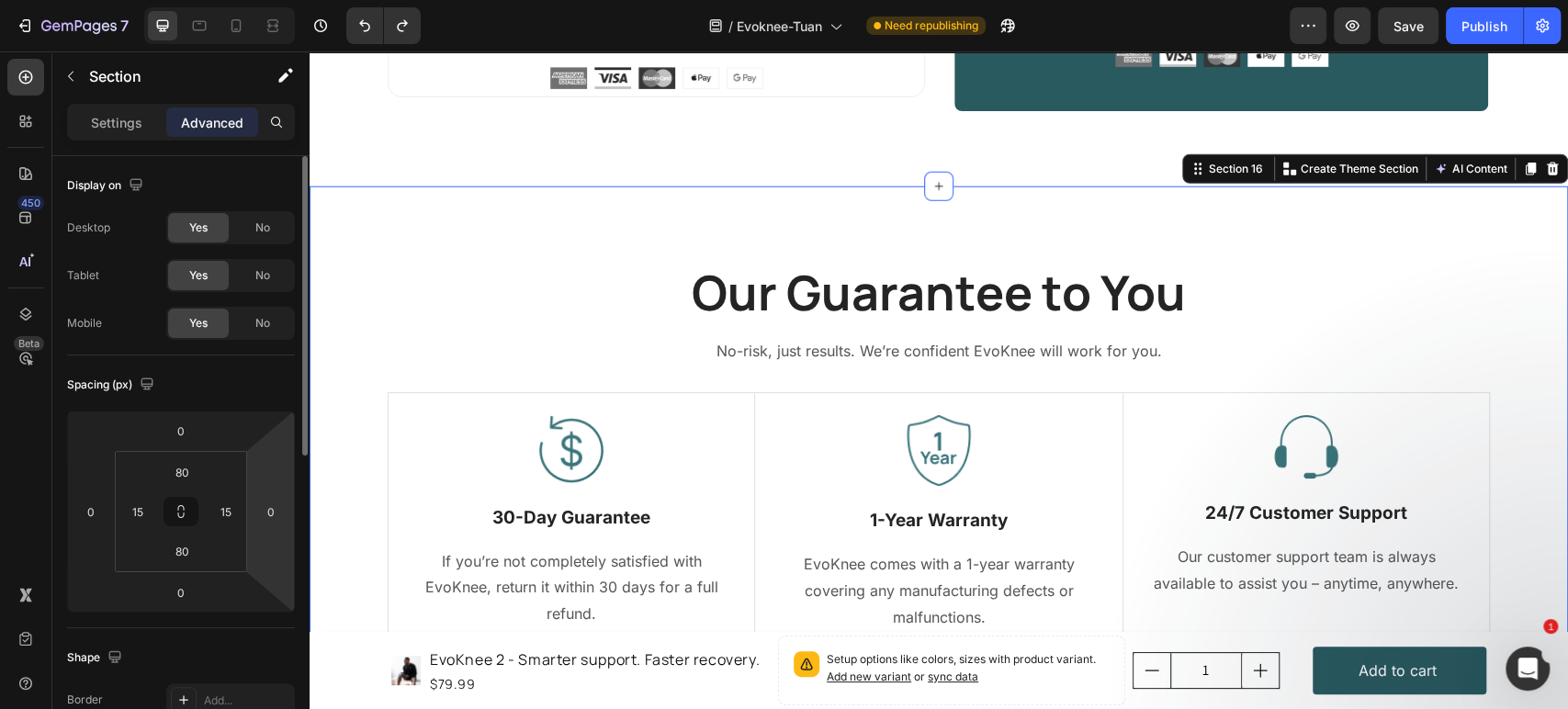 scroll, scrollTop: 618, scrollLeft: 0, axis: vertical 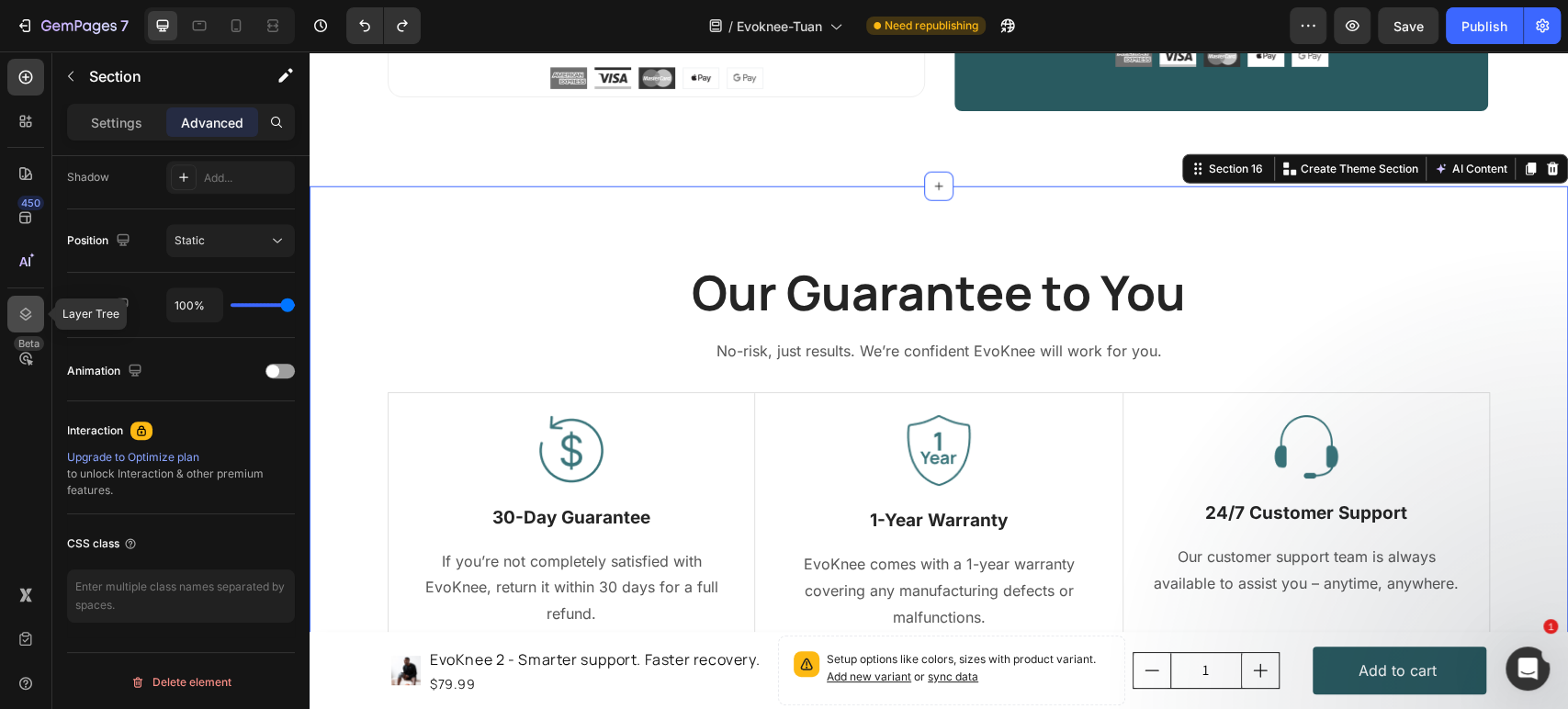 click 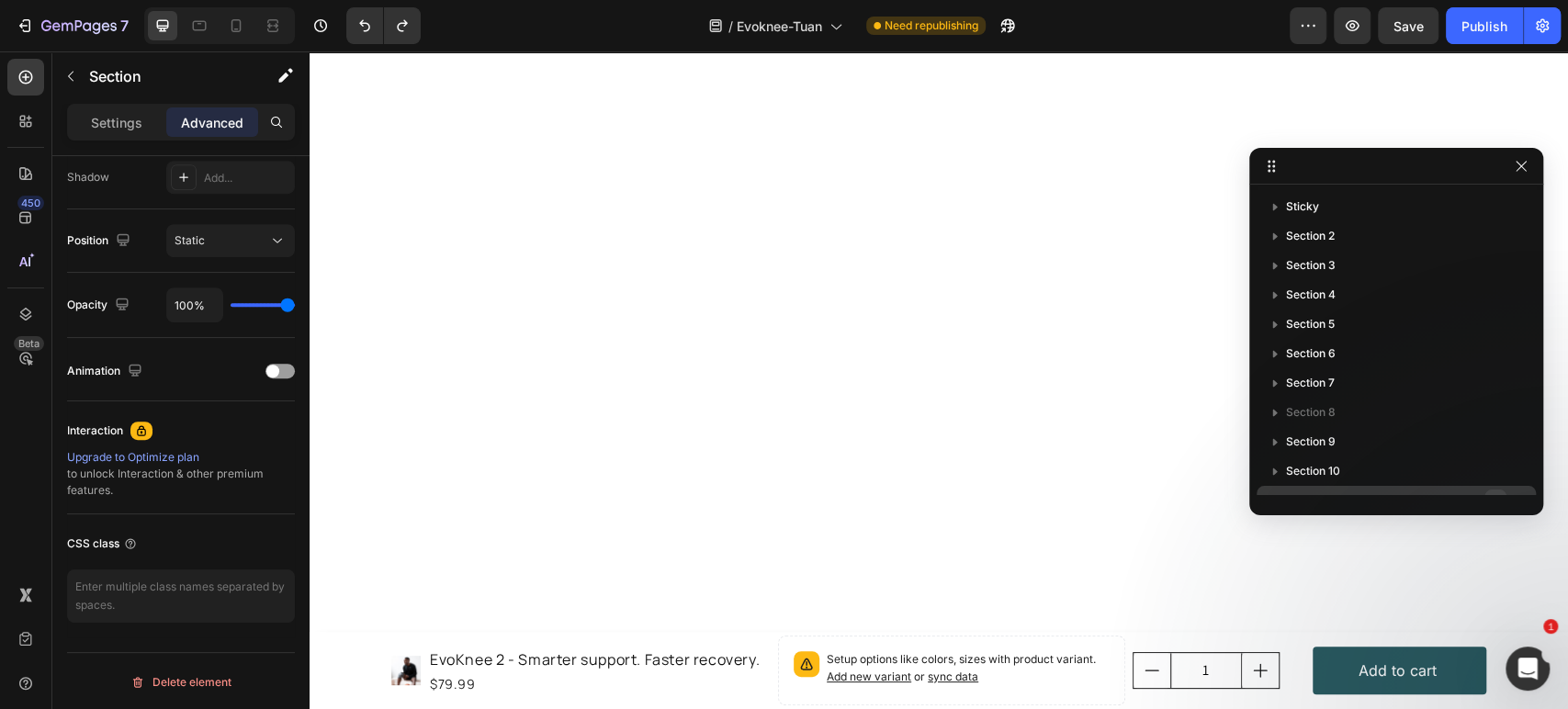 scroll, scrollTop: 197, scrollLeft: 0, axis: vertical 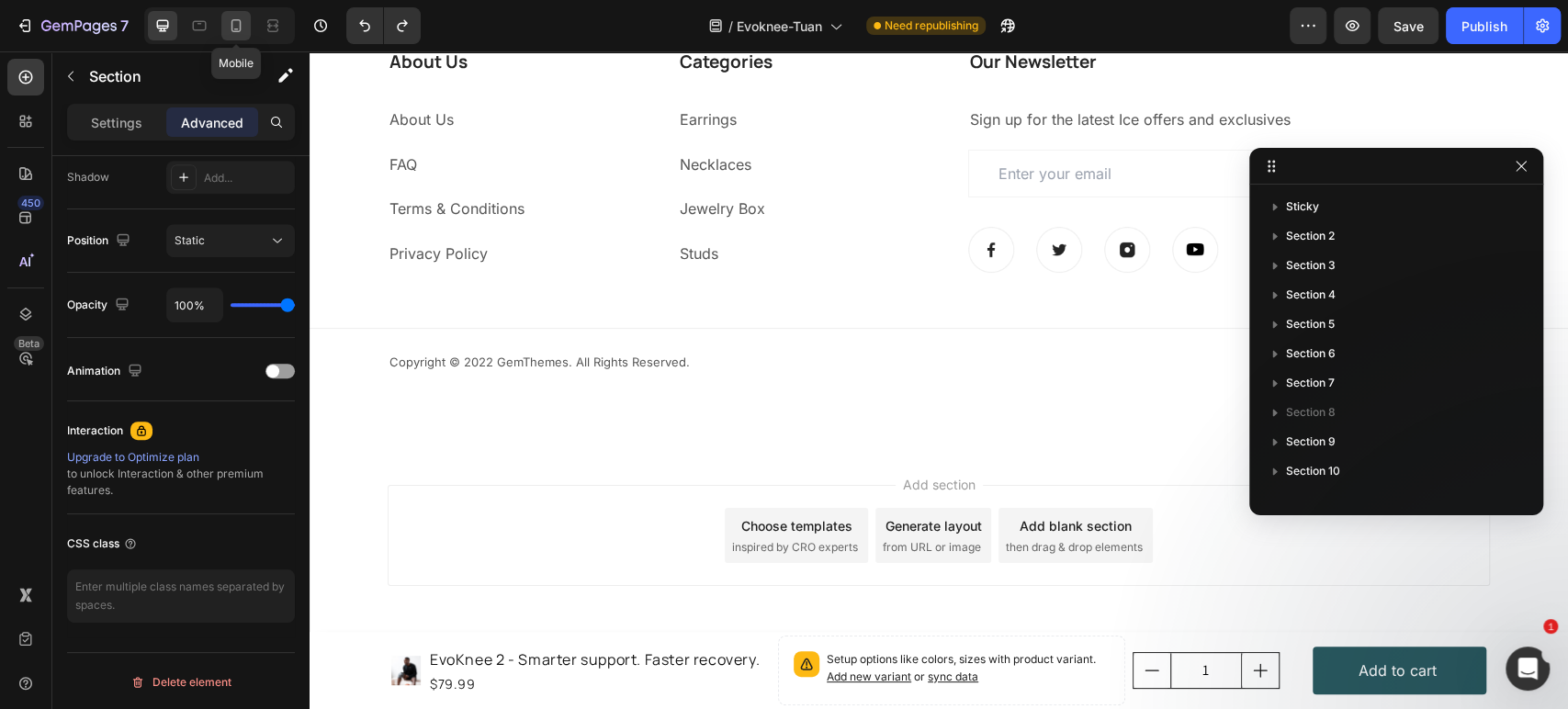 click 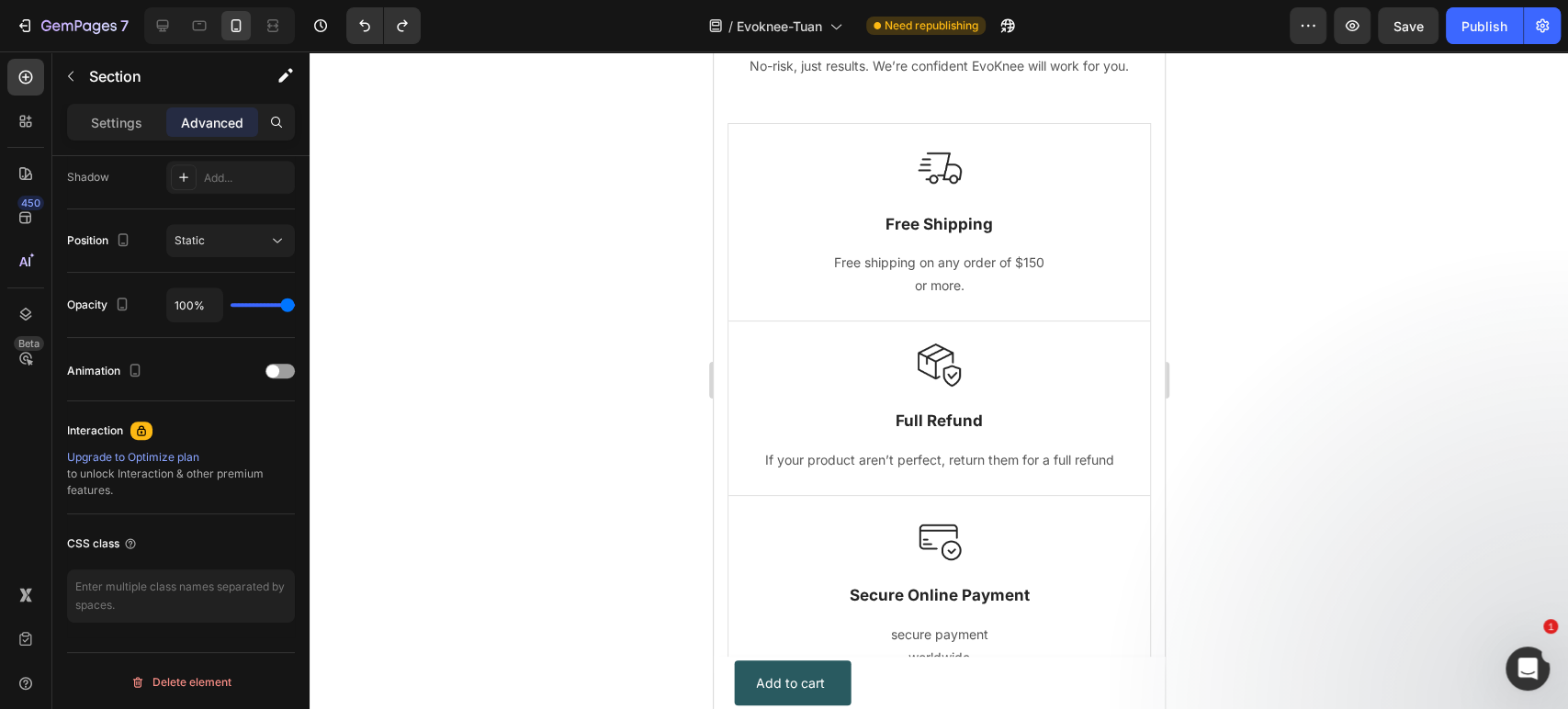 scroll, scrollTop: 9329, scrollLeft: 0, axis: vertical 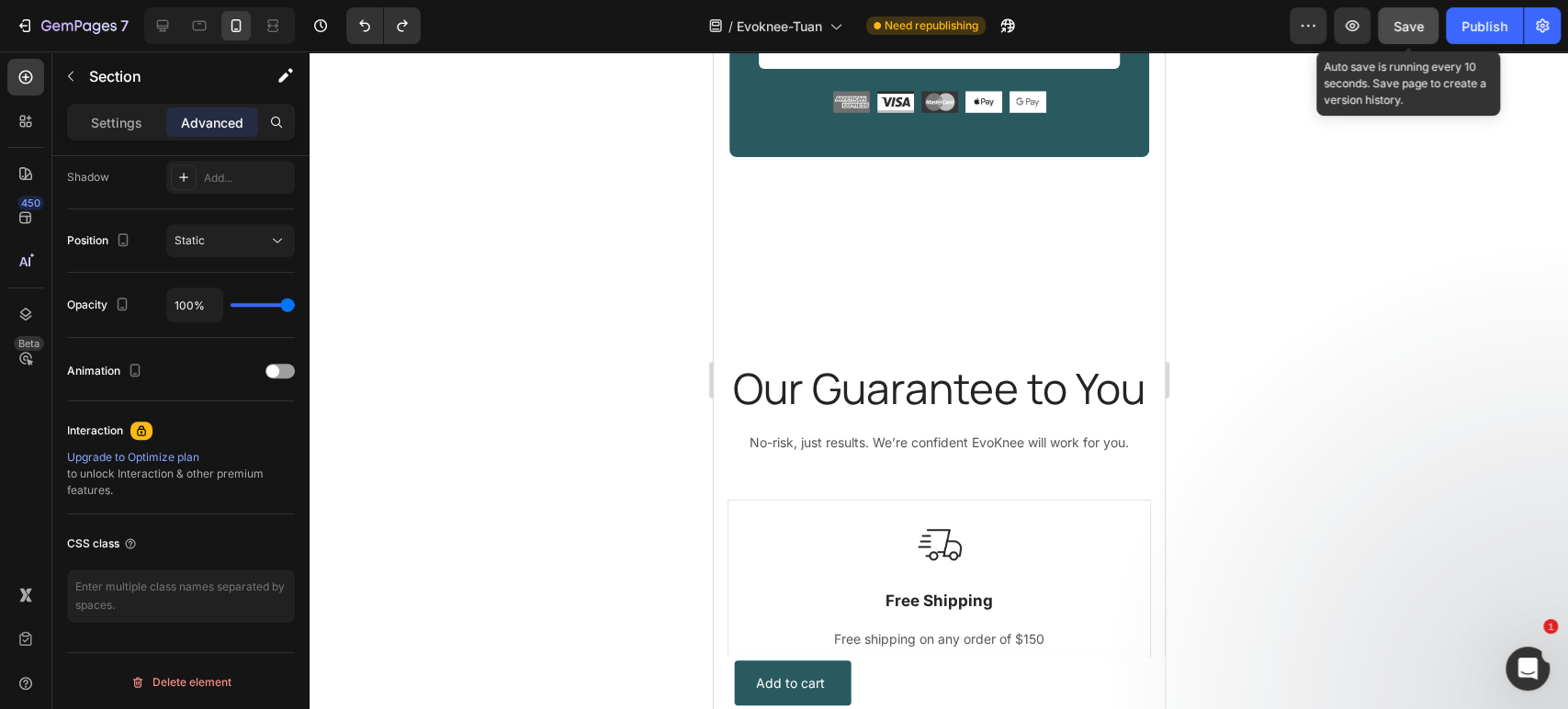 click on "Save" at bounding box center (1408, 26) 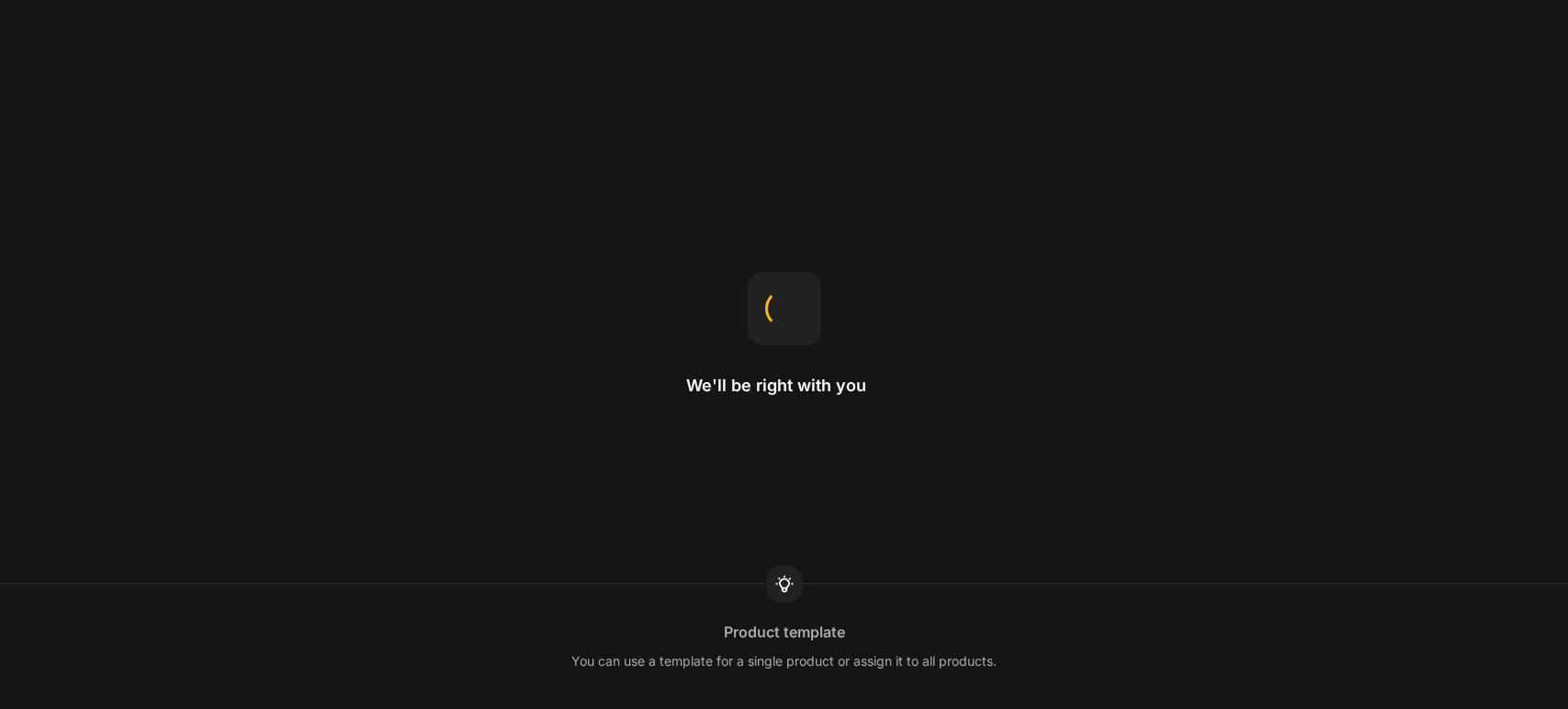 scroll, scrollTop: 0, scrollLeft: 0, axis: both 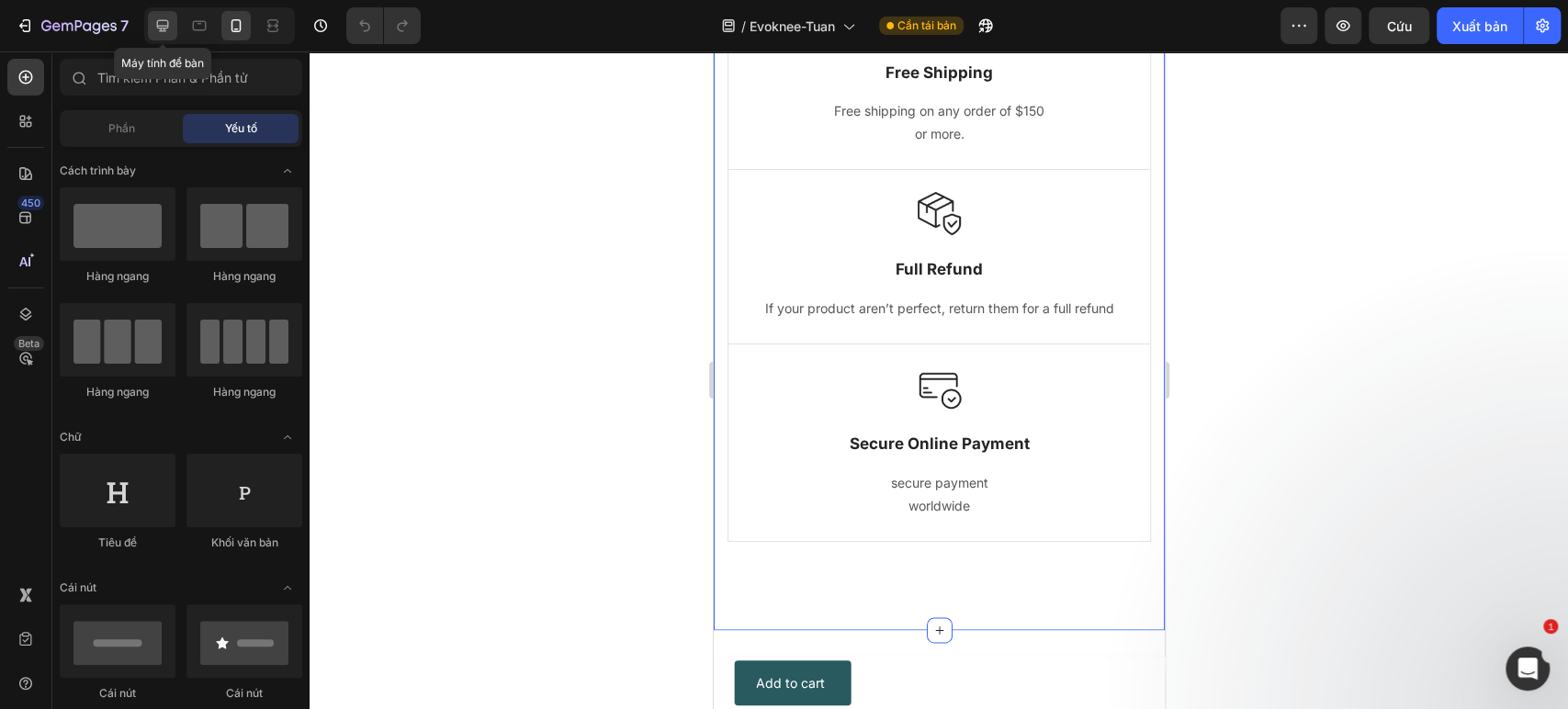 click 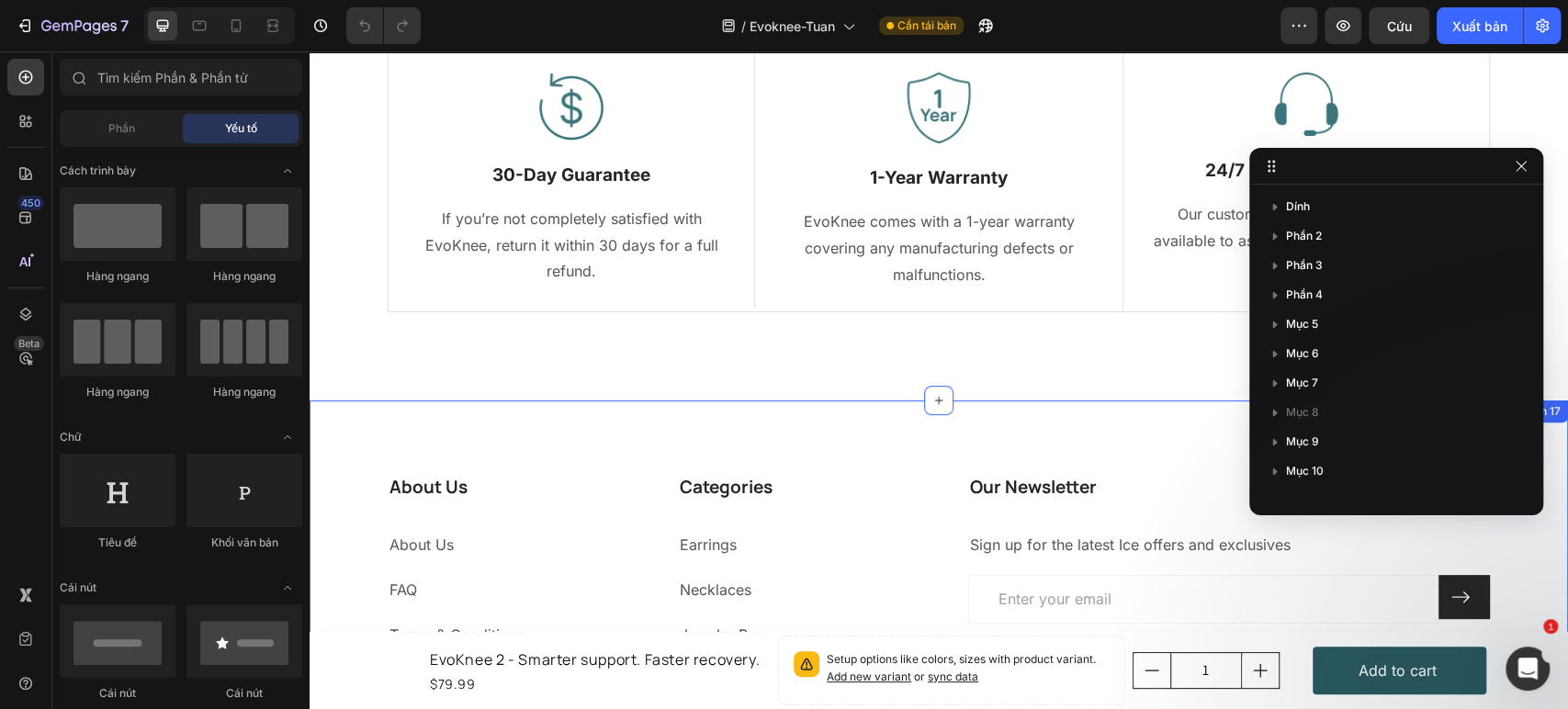 scroll, scrollTop: 9273, scrollLeft: 0, axis: vertical 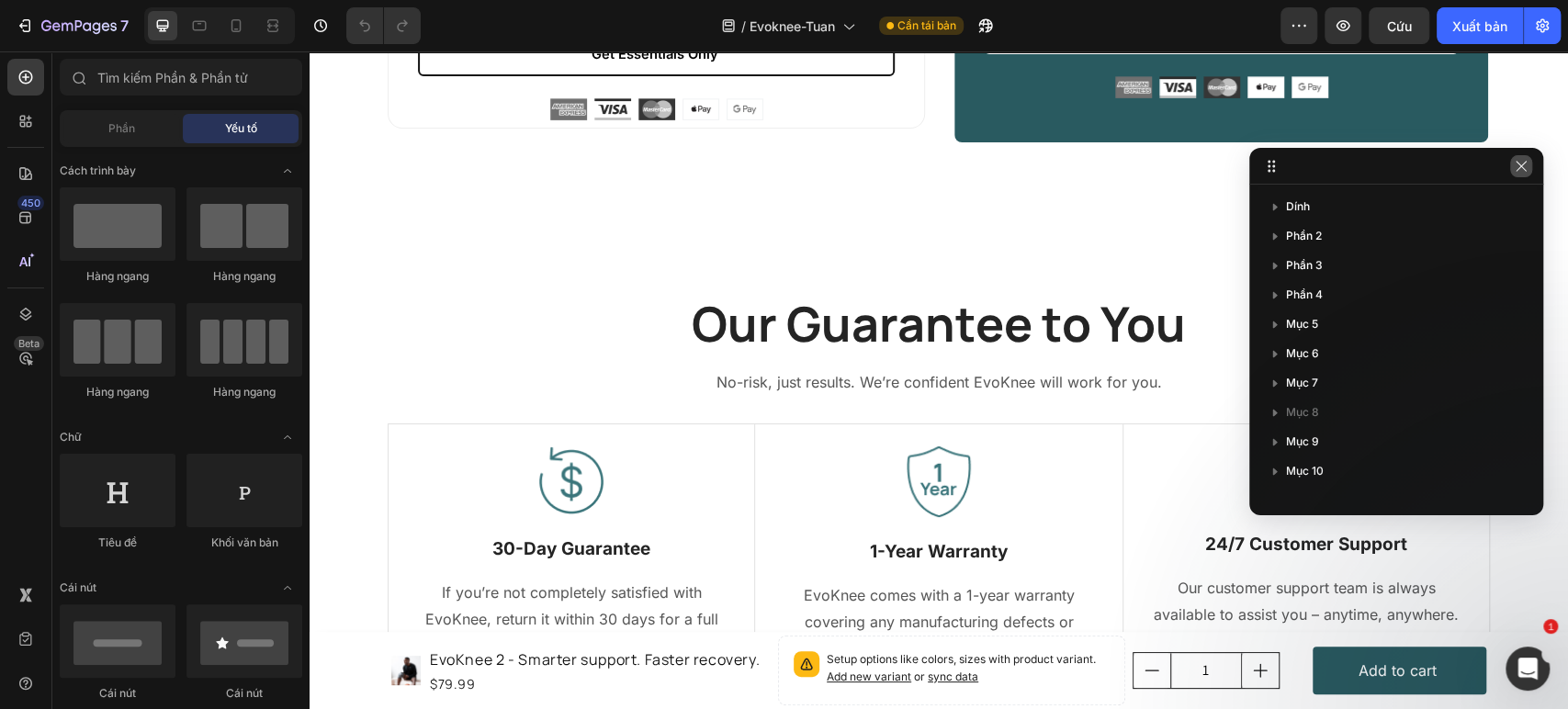 click at bounding box center [1521, 166] 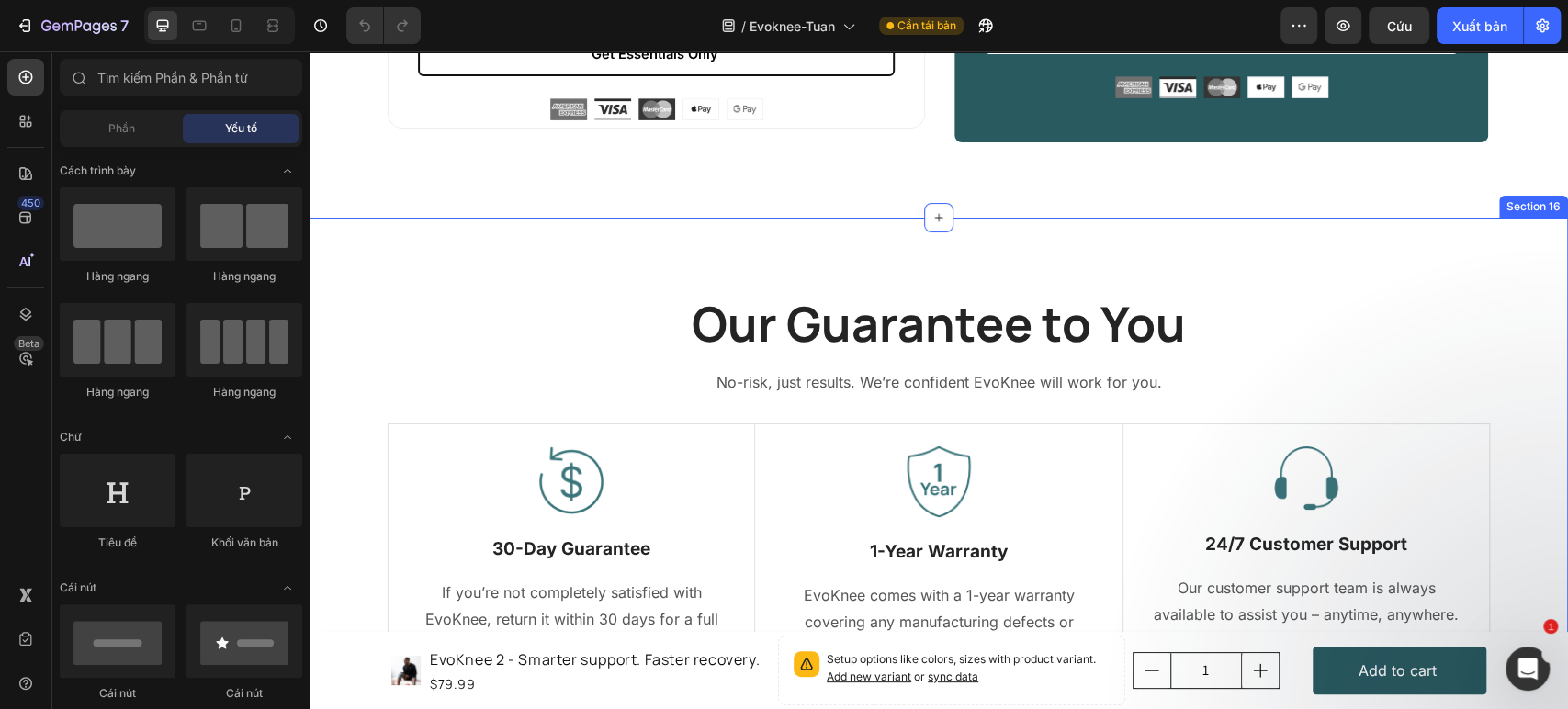 click on "Our Guarantee to You Heading No-risk, just results. We’re confident EvoKnee will work for you. Text block Row Image 30-Day Guarantee Text Block If you’re not completely satisfied with EvoKnee, return it within 30 days for a full refund. Text block Row Image 1-Year Warranty Text Block EvoKnee comes with a 1-year warranty covering any manufacturing defects or malfunctions. Text block Row Image 24/7 Customer Support Text Block Our customer support team is always available to assist you – anytime, anywhere. Text block Row Row Image Free Shipping Text Block Free shipping on any order of $150  or more. Text block Row Image Full Refund Text Block If your product aren’t perfect, return them for a full refund Text block Row Image Secure Online Payment Text Block secure payment worldwide Text block Row Row Section 16" at bounding box center (939, 496) 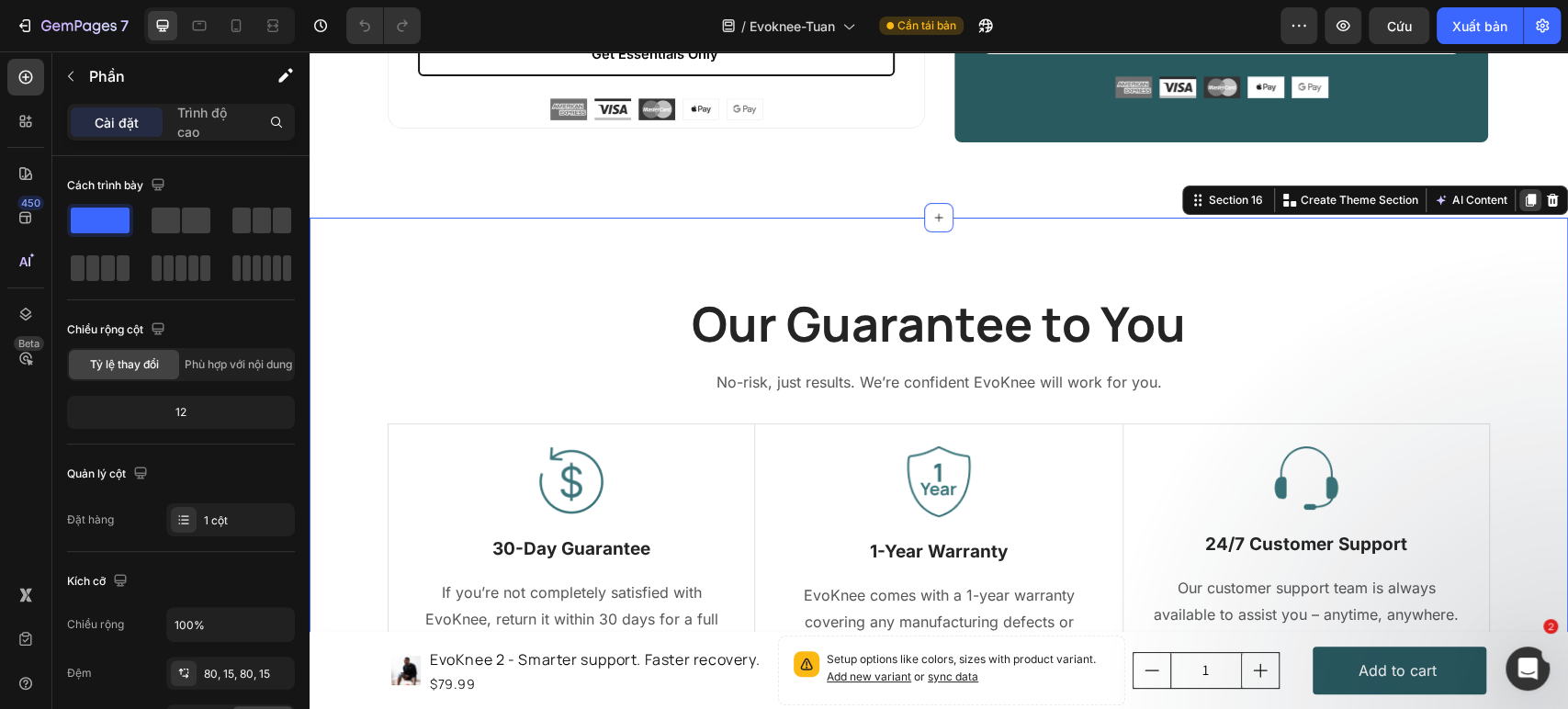 click at bounding box center (1530, 200) 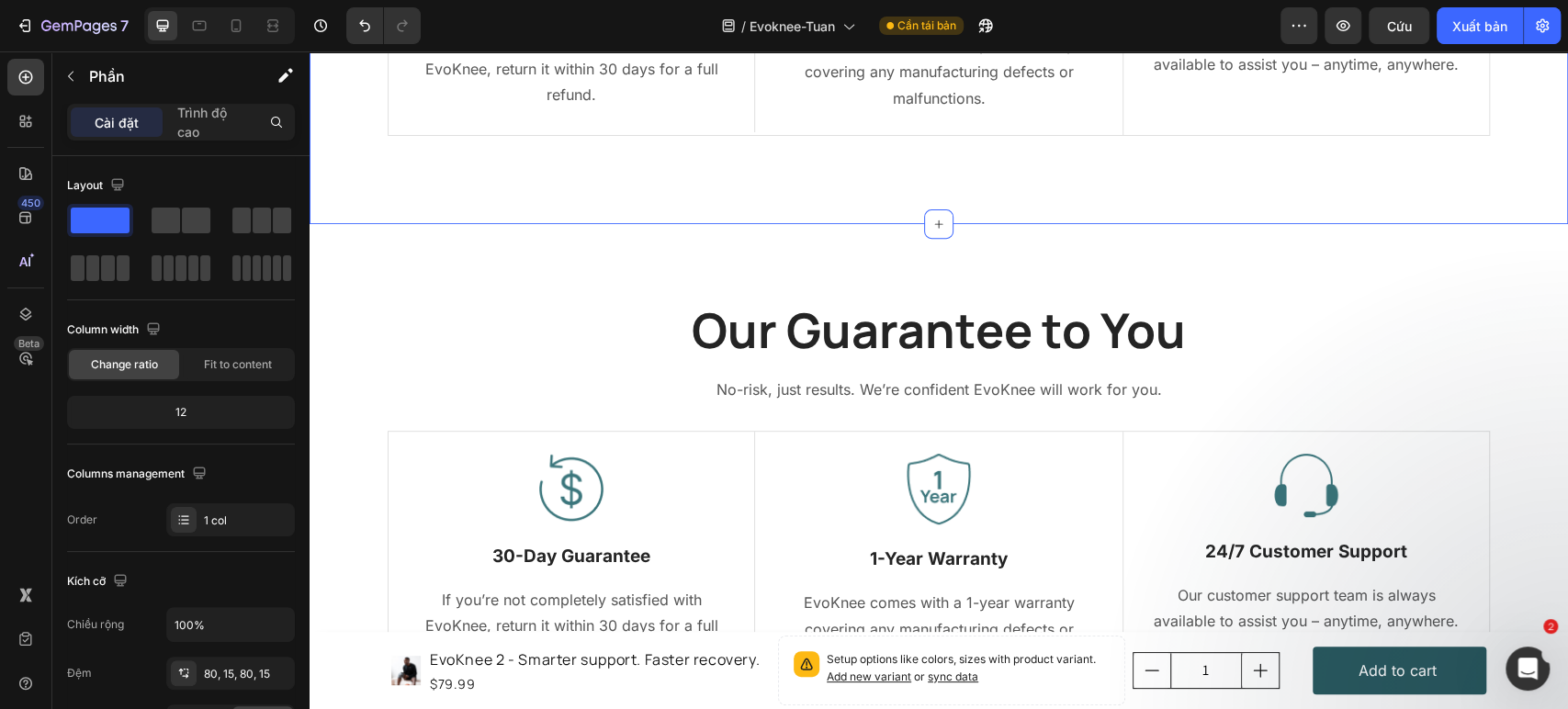 scroll, scrollTop: 9932, scrollLeft: 0, axis: vertical 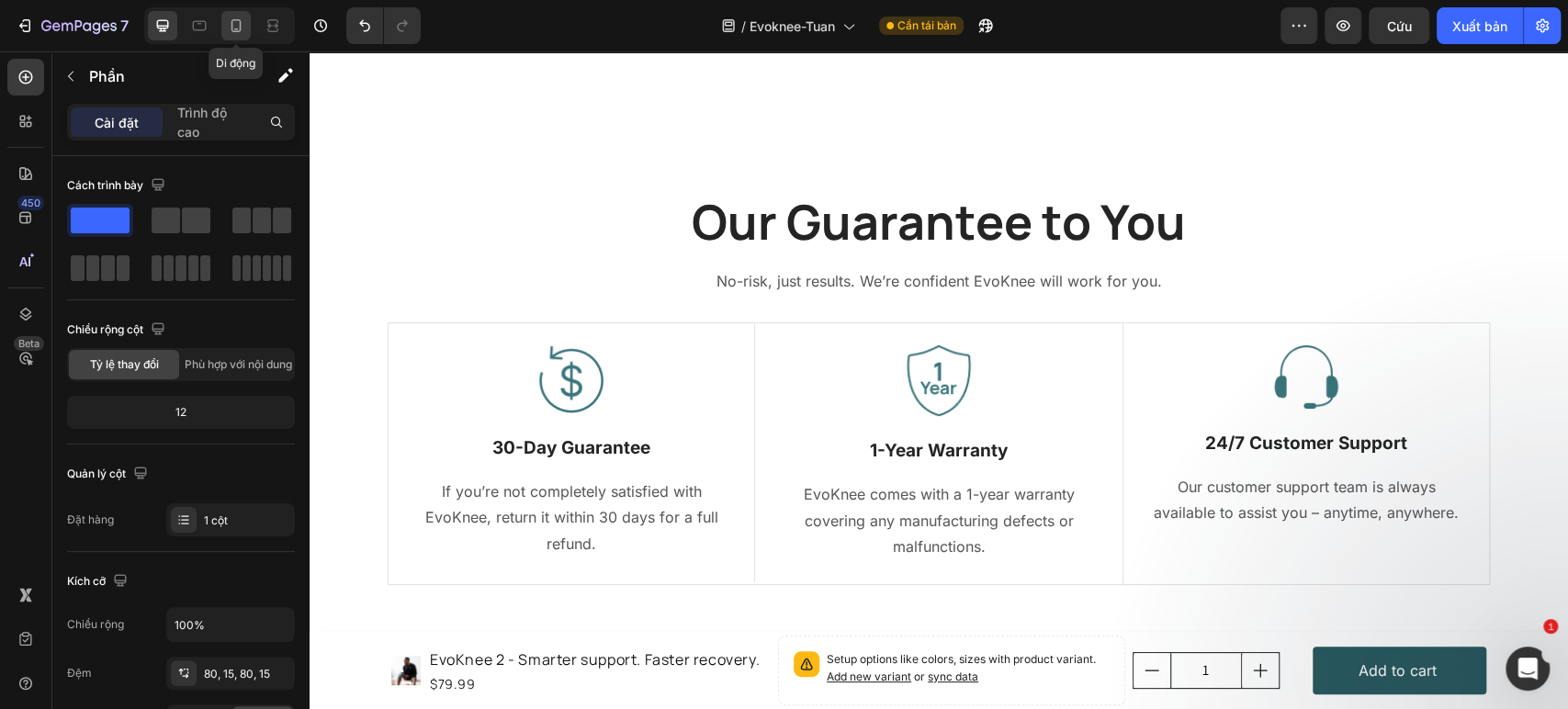 click 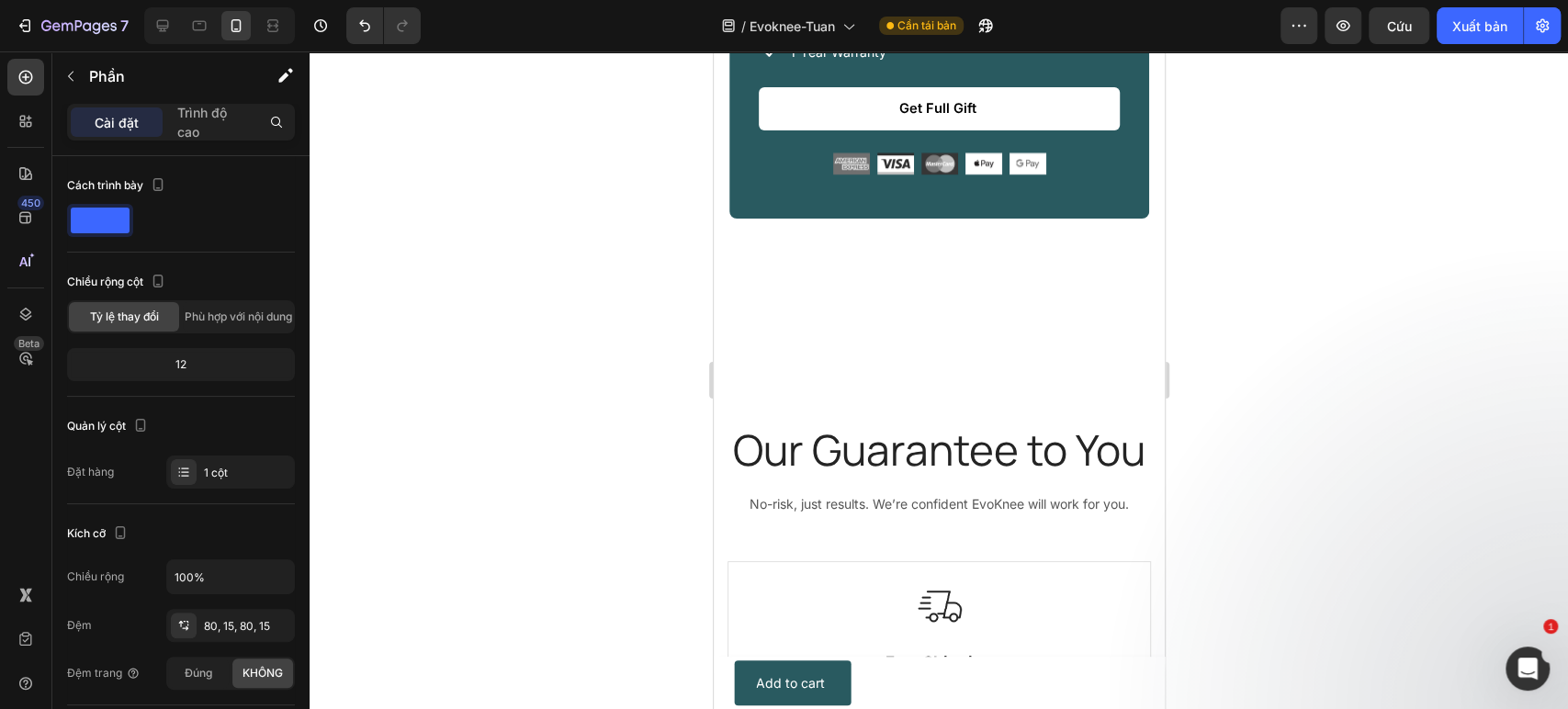 scroll, scrollTop: 10475, scrollLeft: 0, axis: vertical 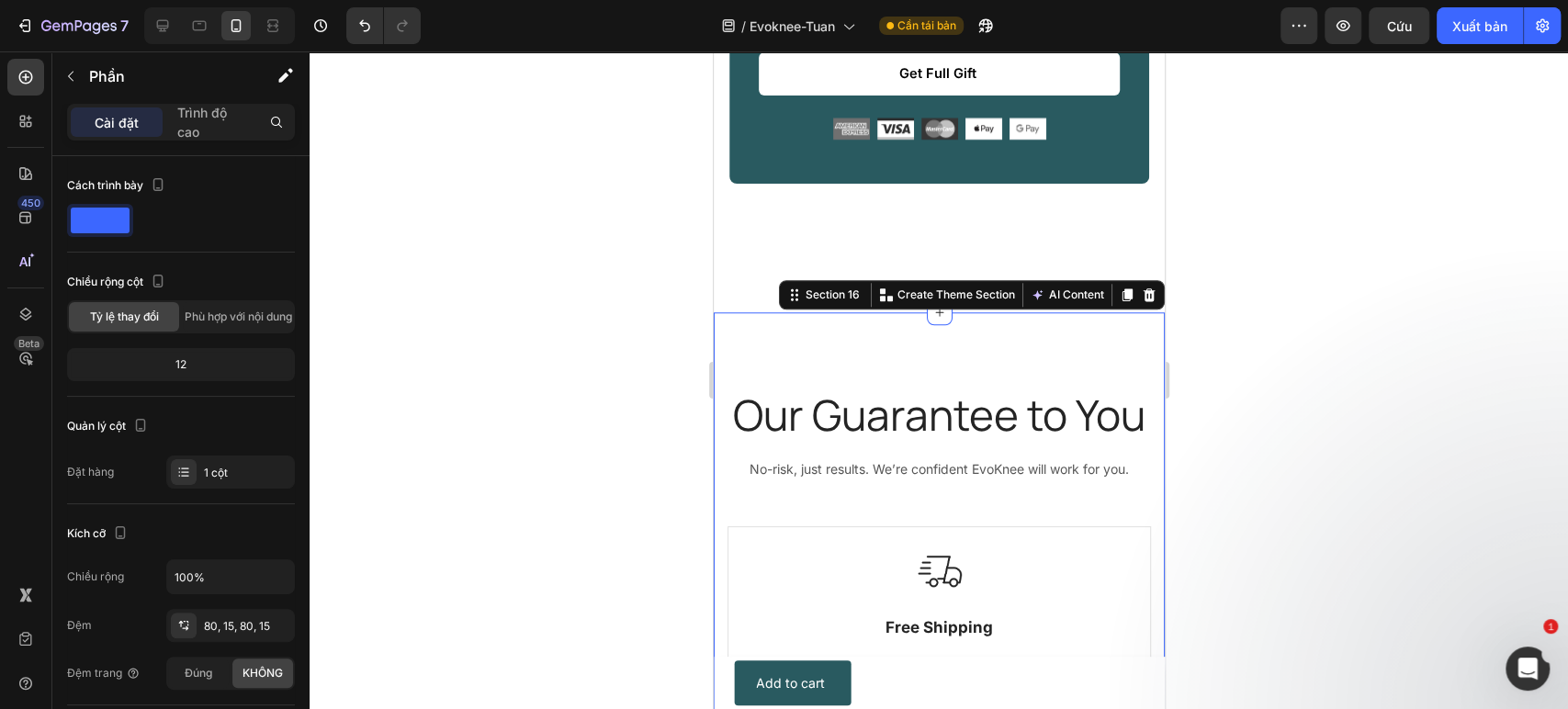 click on "Our Guarantee to You Heading No-risk, just results. We’re confident EvoKnee will work for you. Text block Row Image 30-Day Guarantee Text Block If you’re not completely satisfied with EvoKnee, return it within 30 days for a full refund. Text block Row Image 1-Year Warranty Text Block EvoKnee comes with a 1-year warranty covering any manufacturing defects or malfunctions. Text block Row Image 24/7 Customer Support Text Block Our customer support team is always available to assist you – anytime, anywhere. Text block Row Row Image Free Shipping Text Block Free shipping on any order of $150  or more. Text block Row Image Full Refund Text Block If your product aren’t perfect, return them for a full refund Text block Row Image Secure Online Payment Text Block secure payment worldwide Text block Row Row Section 16   Create Theme Section AI Content Write with GemAI What would you like to describe here? Tone and Voice Persuasive Product Show more Generate" at bounding box center (938, 748) 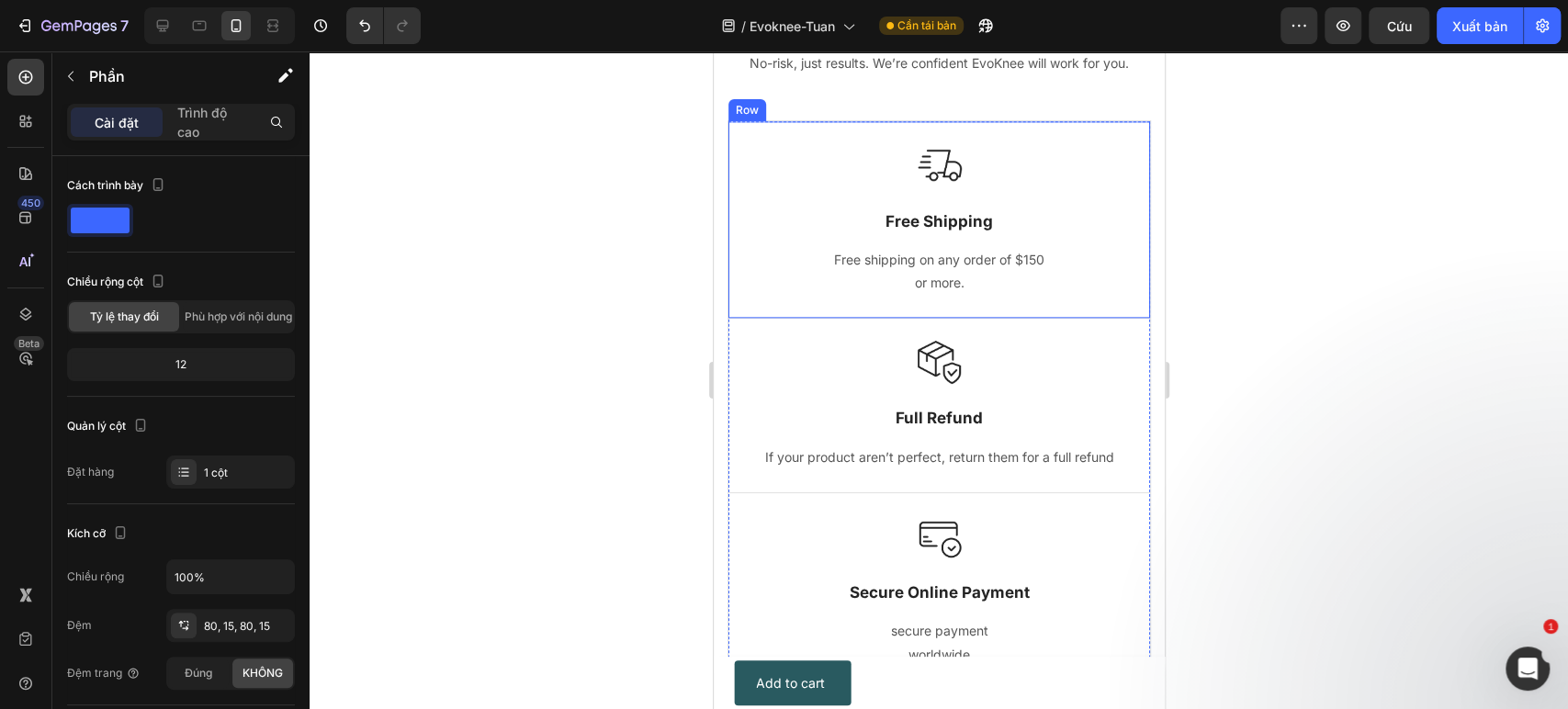 scroll, scrollTop: 10475, scrollLeft: 0, axis: vertical 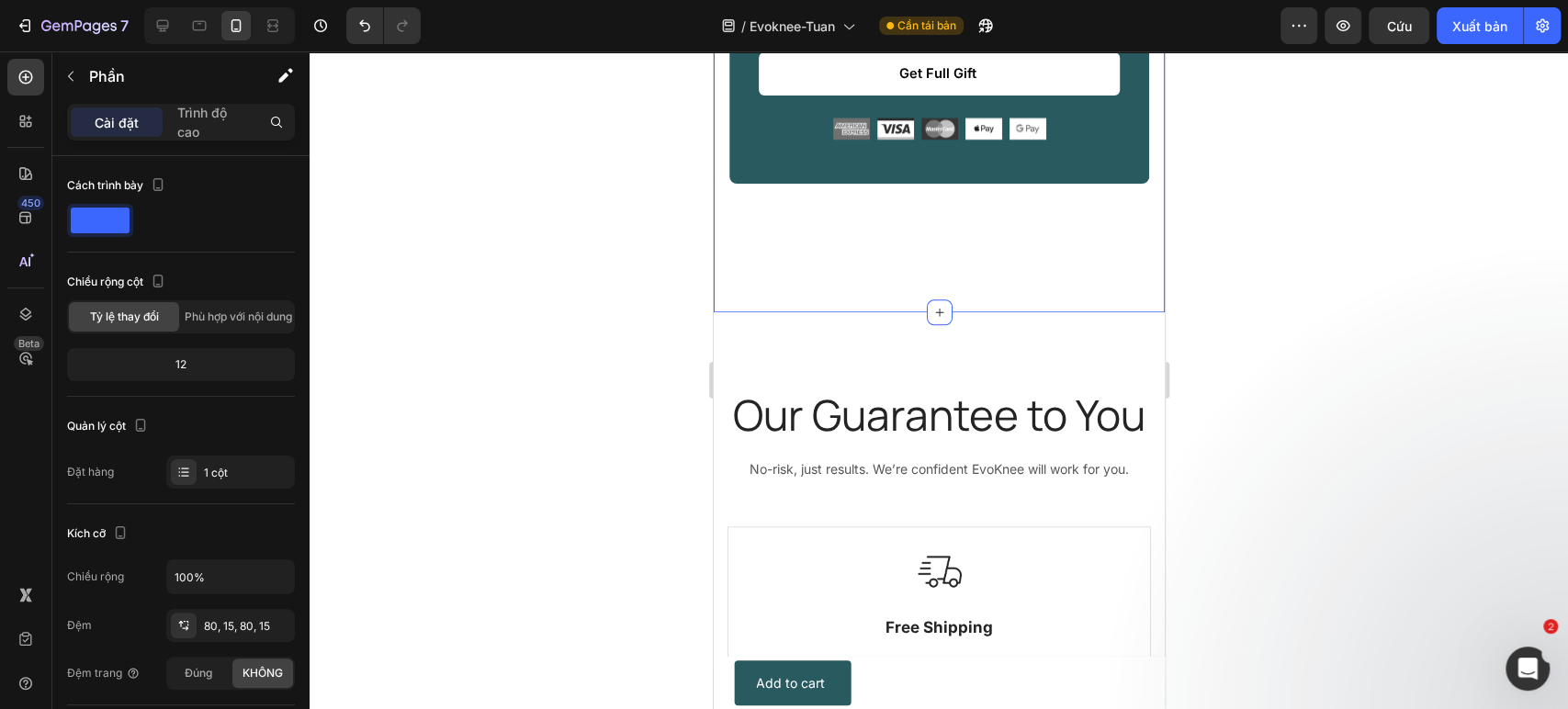 click on "Smart Choices for Better Relief Heading Opt for more and enjoy added benefits. Text block Row Standard Heading Row (P) Images & Gallery Row 1 EvoKnee Heading $79.99 Text Block $159.98 Text Block Row
Icon 30-Day Money-Back Text block Row
Icon Free Shipping Text block Row
Icon Free eBook worth $40 Text block Row
Icon Extension Wrap Included Text block Row
Icon 1-Year Warranty Text block Row Get Essentials Only (P) Cart Button Image Image Image Image Image Row Row Product Row Best Value Heading Row (P) Images & Gallery Row 2 EvoKnee Heading Row $143.98 Text Block $319,96) Text Block Row
Icon 30-Day Money-Back Text block Row
Icon Free Shipping Text block Row
Icon Free eBook worth $40 Text block Row
Icon Extension Wrap Included Text block Row
Icon 1-Year Warranty Text block Row Get Full Gift (P) Cart Button Image Image Image Image Image Row Row Product Row" at bounding box center (938, -802) 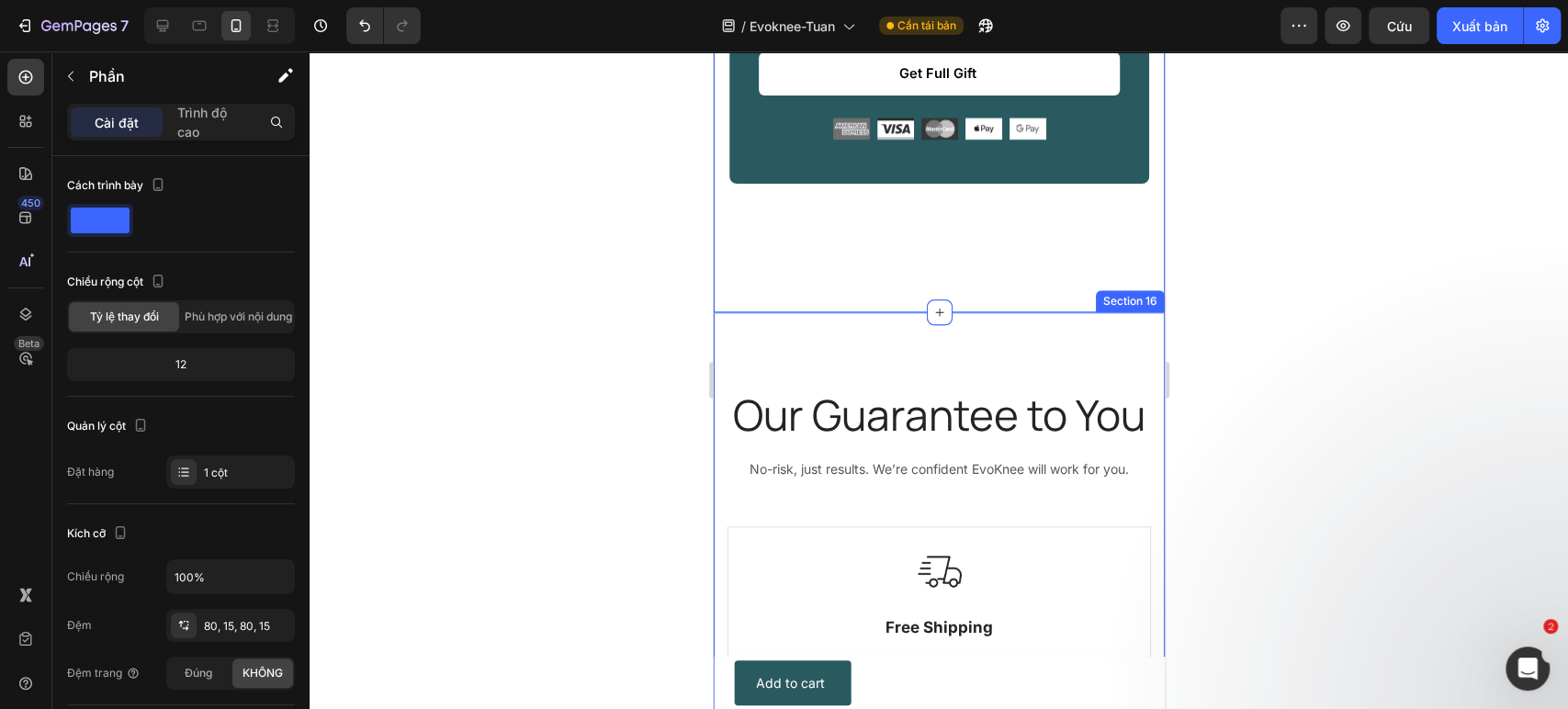 click on "Our Guarantee to You Heading No-risk, just results. We’re confident EvoKnee will work for you. Text block Row Image 30-Day Guarantee Text Block If you’re not completely satisfied with EvoKnee, return it within 30 days for a full refund. Text block Row Image 1-Year Warranty Text Block EvoKnee comes with a 1-year warranty covering any manufacturing defects or malfunctions. Text block Row Image 24/7 Customer Support Text Block Our customer support team is always available to assist you – anytime, anywhere. Text block Row Row Image Free Shipping Text Block Free shipping on any order of $150  or more. Text block Row Image Full Refund Text Block If your product aren’t perfect, return them for a full refund Text block Row Image Secure Online Payment Text Block secure payment worldwide Text block Row Row Section 16" at bounding box center [938, 748] 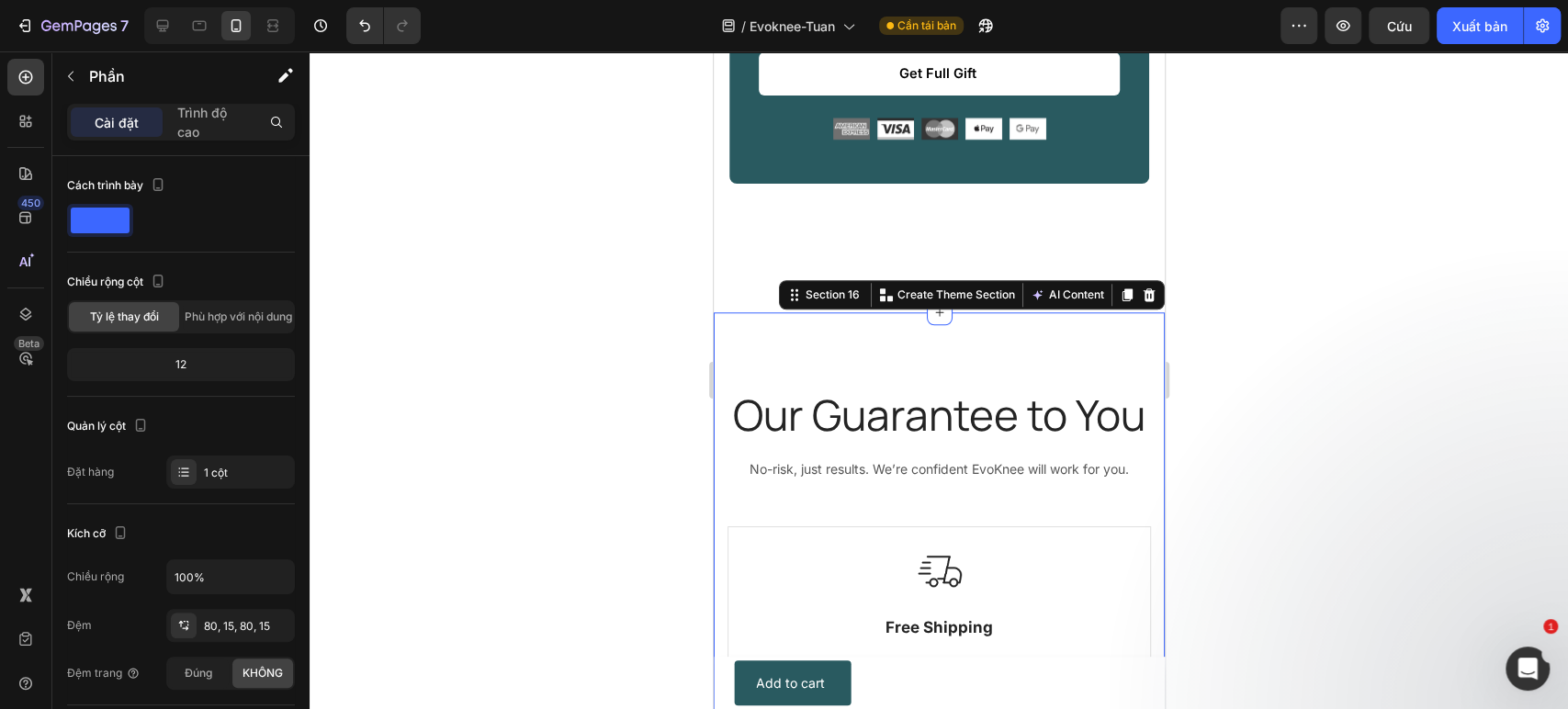 click at bounding box center [220, 26] 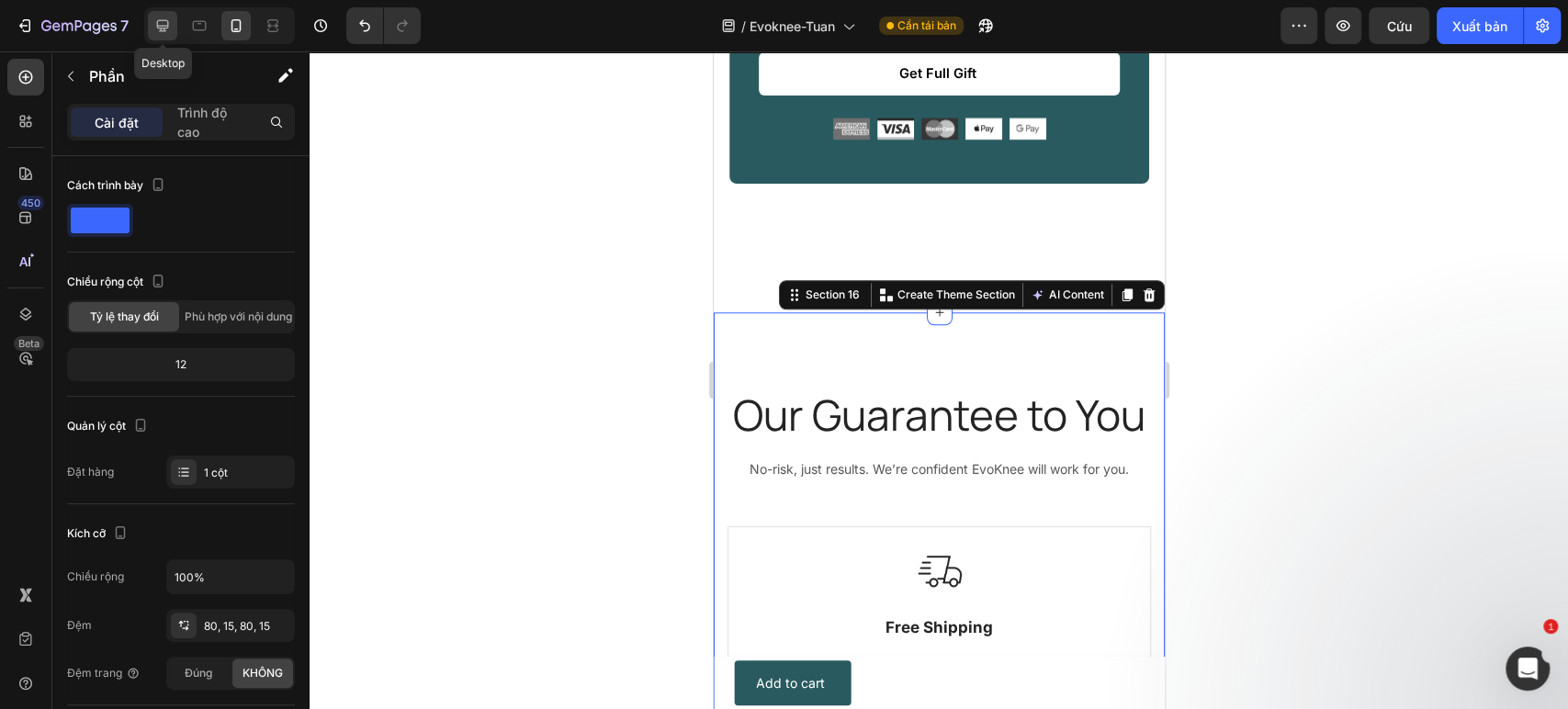 click 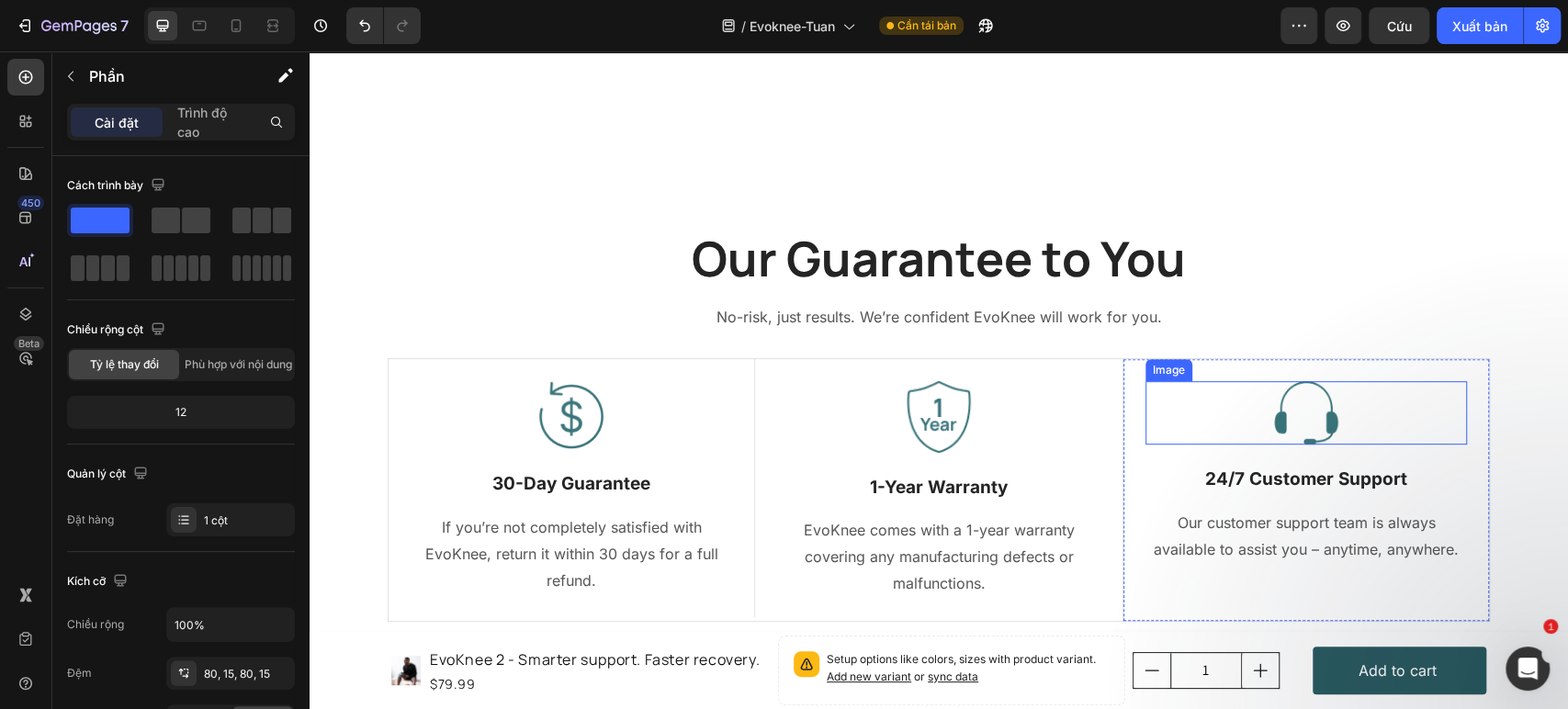 scroll, scrollTop: 9836, scrollLeft: 0, axis: vertical 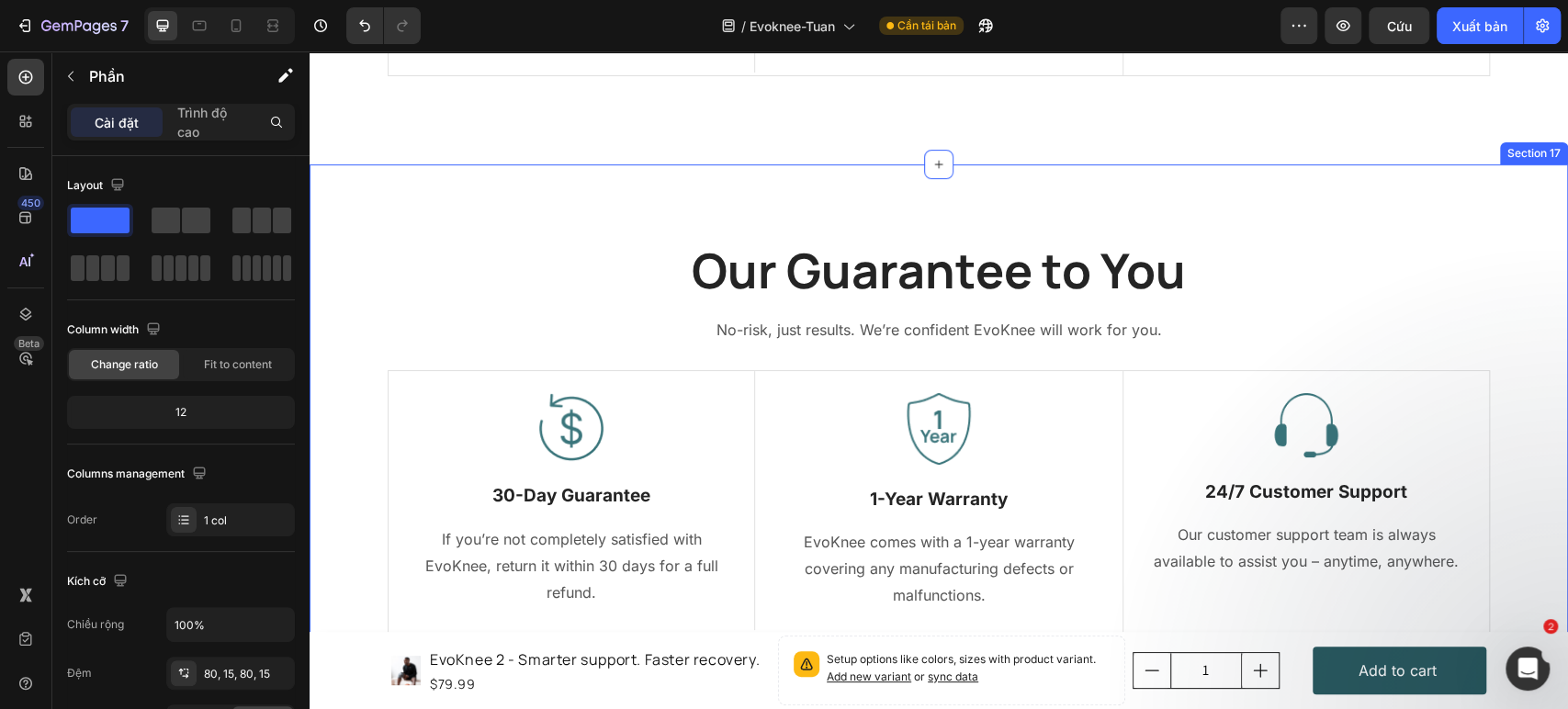 click on "Our Guarantee to You Heading No-risk, just results. We’re confident EvoKnee will work for you. Text block Row Image 30-Day Guarantee Text Block If you’re not completely satisfied with EvoKnee, return it within 30 days for a full refund. Text block Row Image 1-Year Warranty Text Block EvoKnee comes with a 1-year warranty covering any manufacturing defects or malfunctions. Text block Row Image 24/7 Customer Support Text Block Our customer support team is always available to assist you – anytime, anywhere. Text block Row Row Image Free Shipping Text Block Free shipping on any order of $150  or more. Text block Row Image Full Refund Text Block If your product aren’t perfect, return them for a full refund Text block Row Image Secure Online Payment Text Block secure payment worldwide Text block Row Row Section 17" at bounding box center (939, 443) 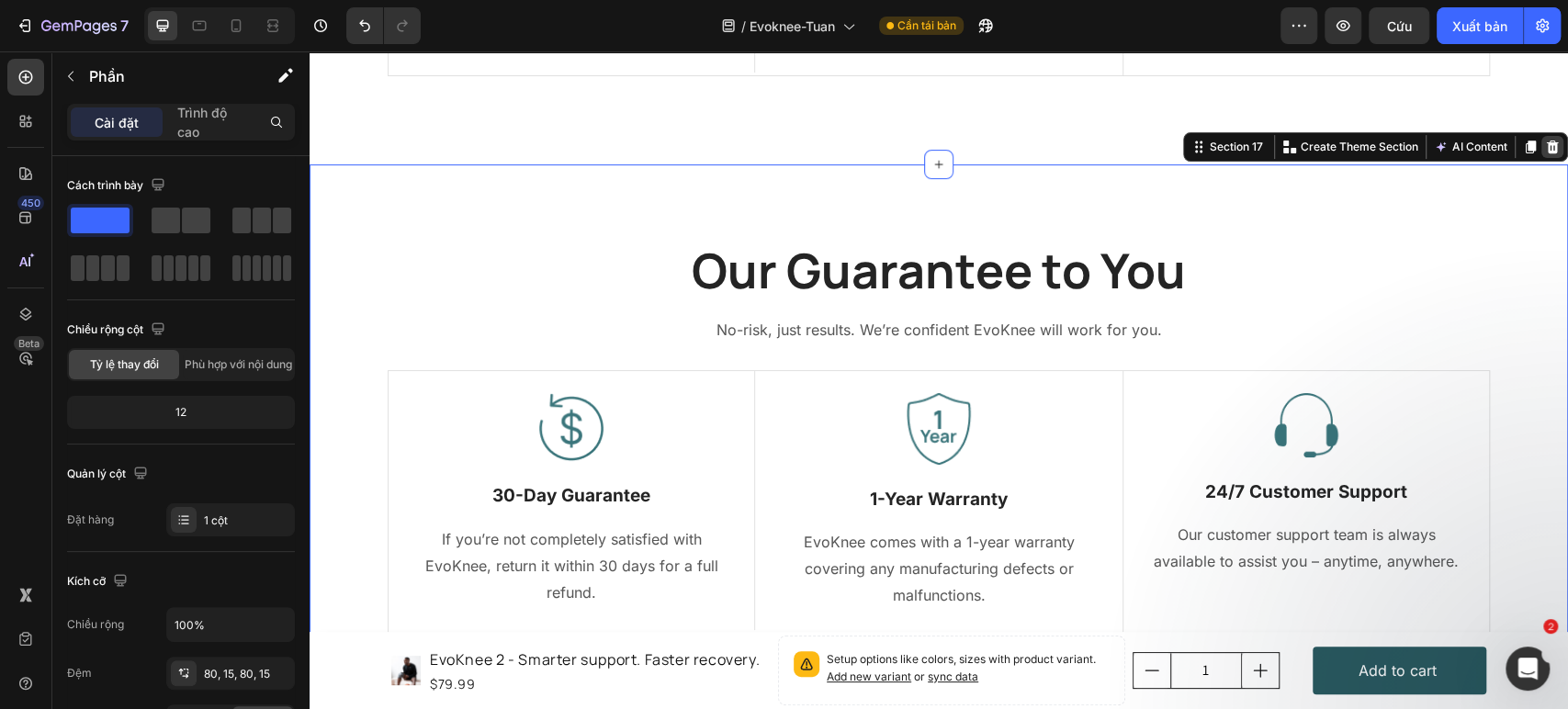 click at bounding box center (1552, 147) 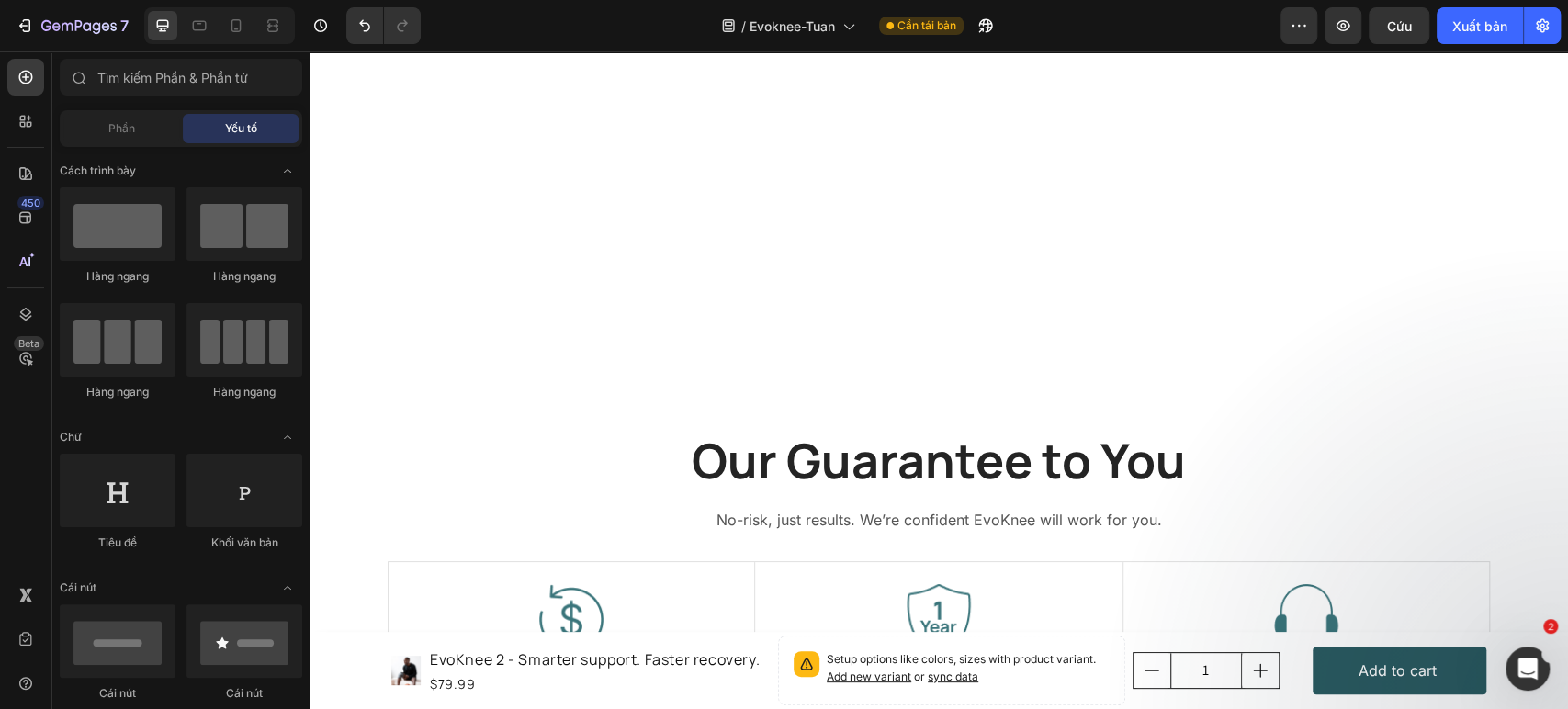 scroll, scrollTop: 9462, scrollLeft: 0, axis: vertical 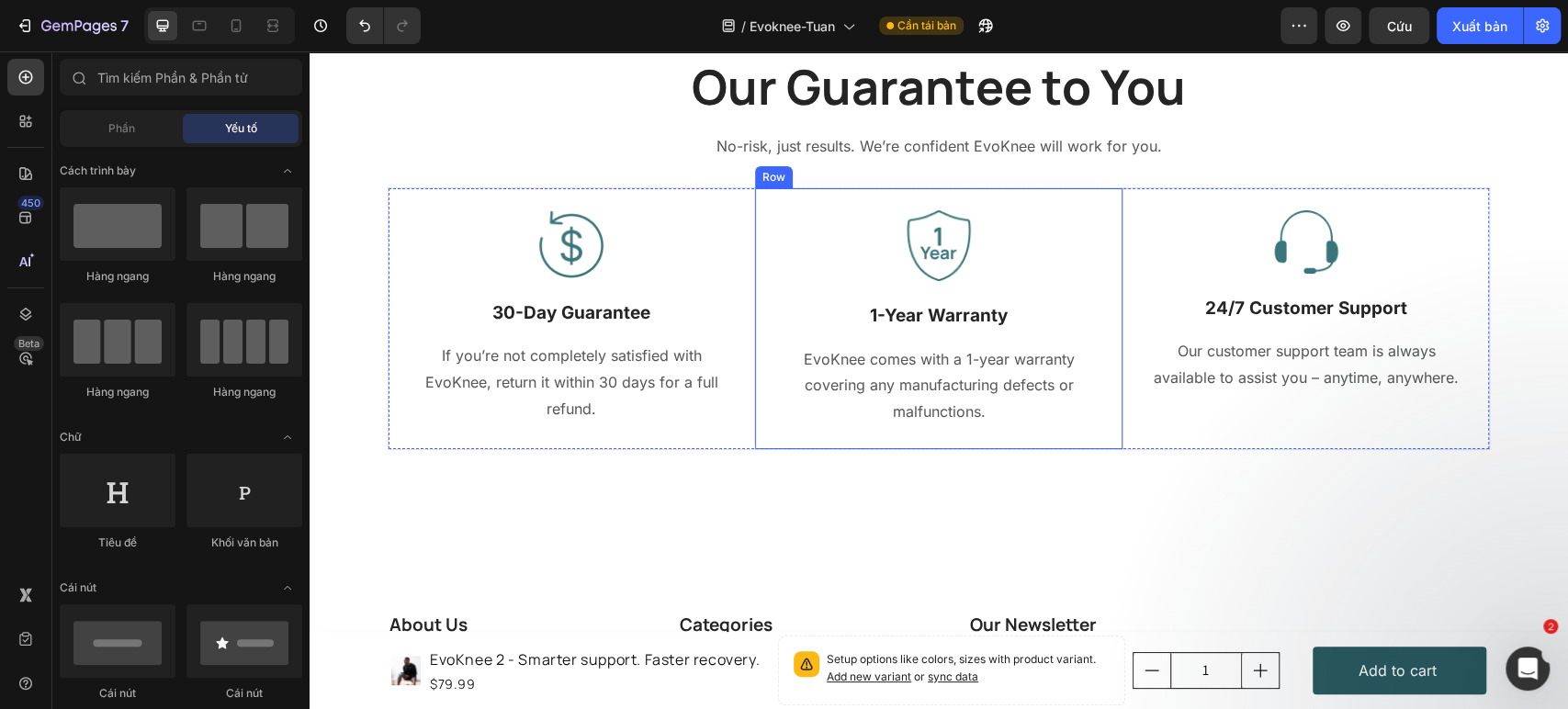 click on "Image 1-Year Warranty Text Block EvoKnee comes with a 1-year warranty covering any manufacturing defects or malfunctions. Text block Row" at bounding box center (938, 319) 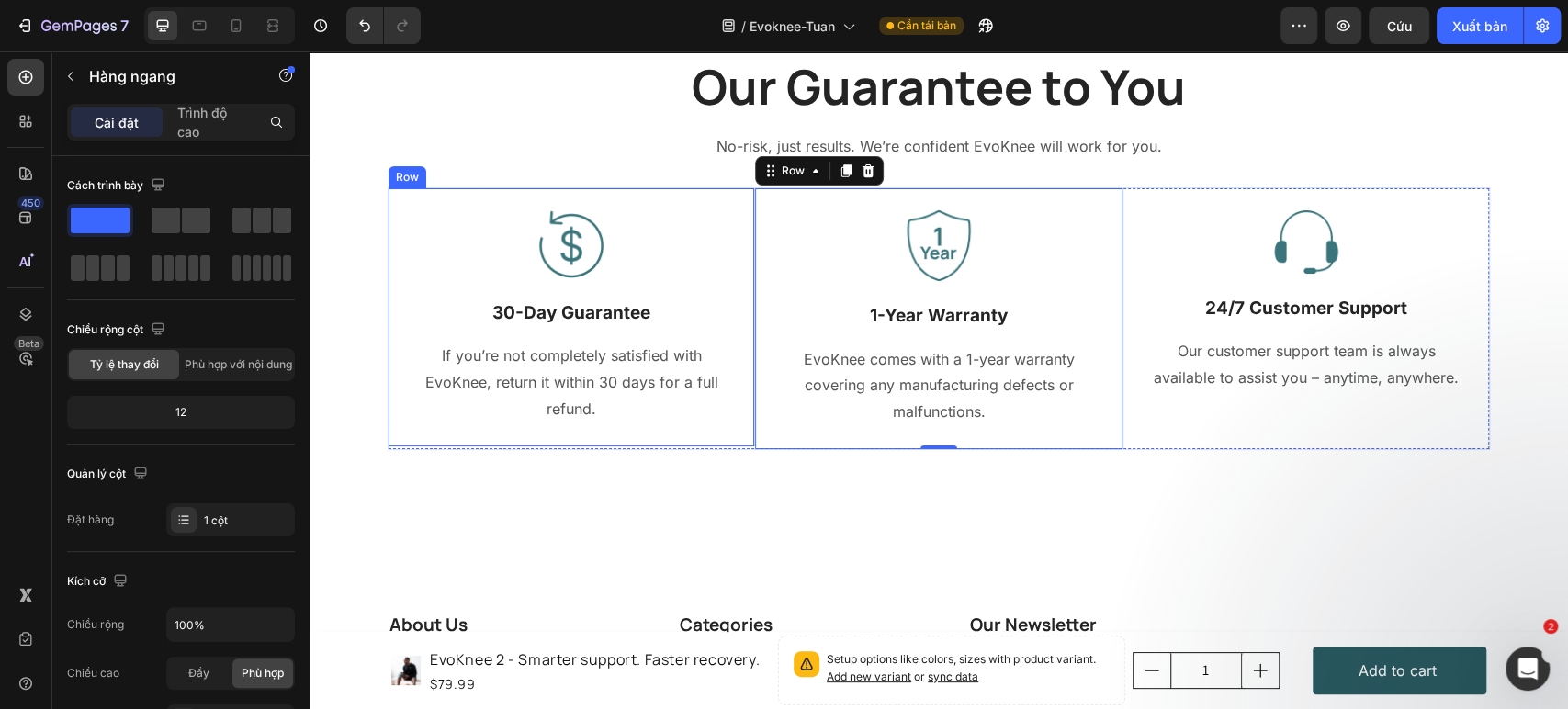 click on "Image 30-Day Guarantee Text Block If you’re not completely satisfied with EvoKnee, return it within 30 days for a full refund. Text block Row" at bounding box center (571, 317) 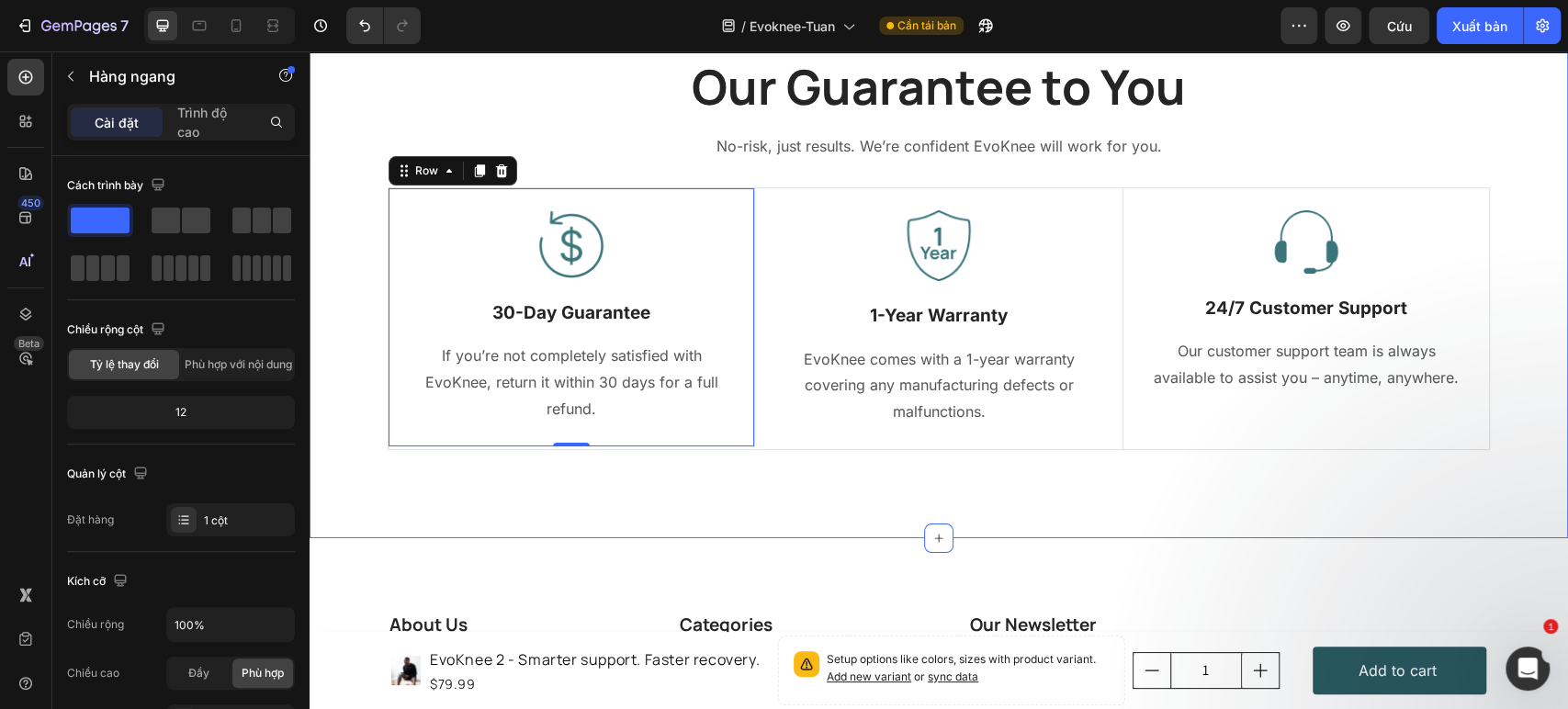 click on "Our Guarantee to You Heading No-risk, just results. We’re confident EvoKnee will work for you. Text block Row Image 30-Day Guarantee Text Block If you’re not completely satisfied with EvoKnee, return it within 30 days for a full refund. Text block Row   0 Image 1-Year Warranty Text Block EvoKnee comes with a 1-year warranty covering any manufacturing defects or malfunctions. Text block Row Image 24/7 Customer Support Text Block Our customer support team is always available to assist you – anytime, anywhere. Text block Row Row Image Free Shipping Text Block Free shipping on any order of $150  or more. Text block Row Image Full Refund Text Block If your product aren’t perfect, return them for a full refund Text block Row Image Secure Online Payment Text Block secure payment worldwide Text block Row Row Section 16" at bounding box center [939, 259] 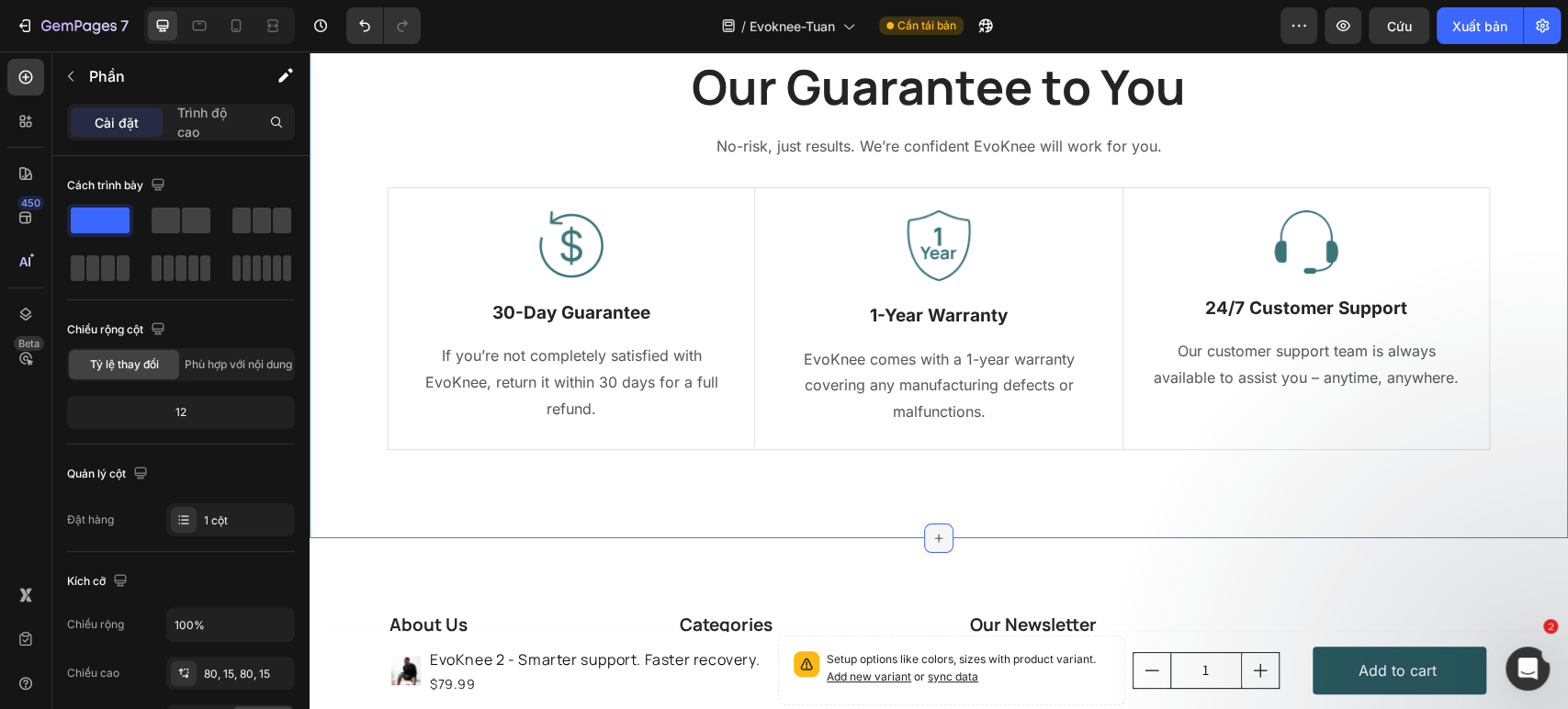 click 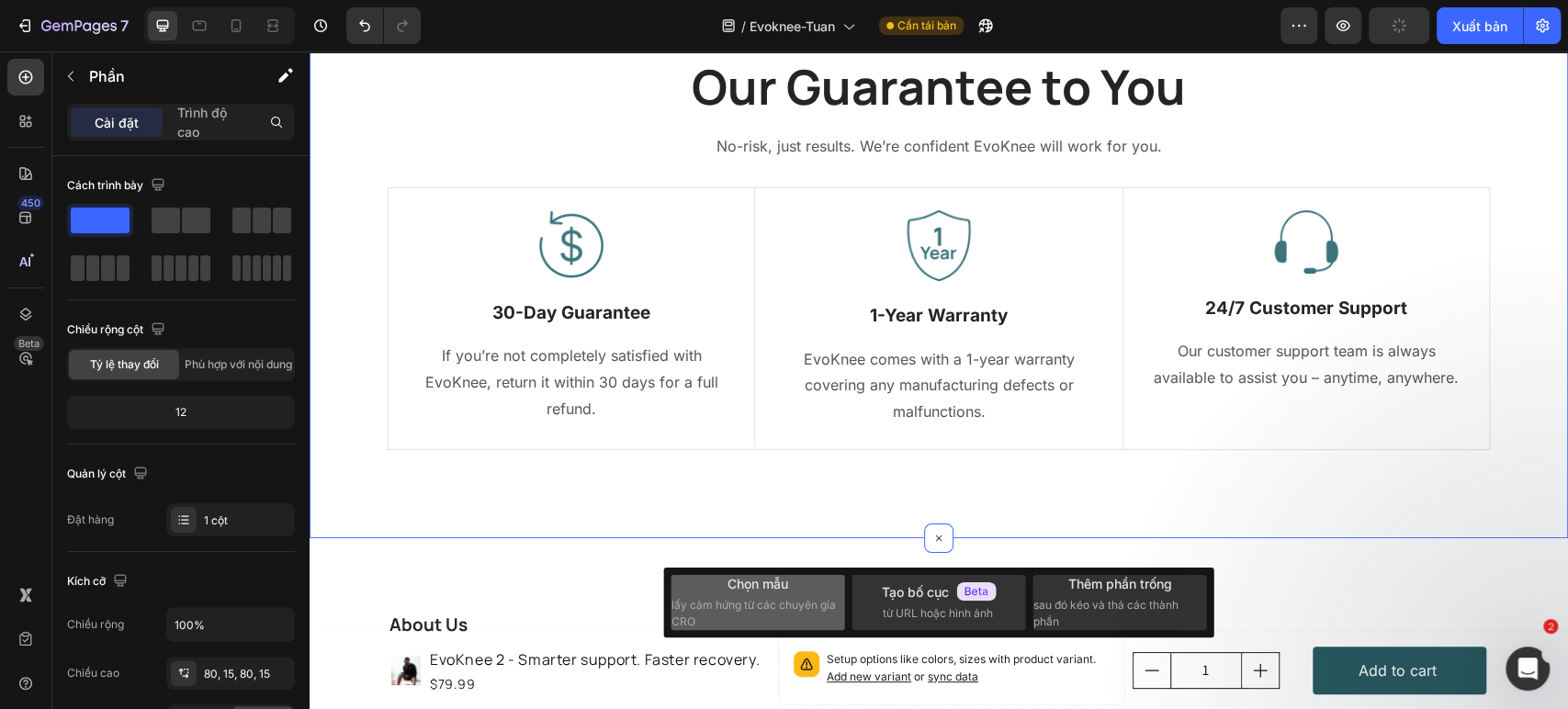 click on "Chọn mẫu" at bounding box center [758, 583] 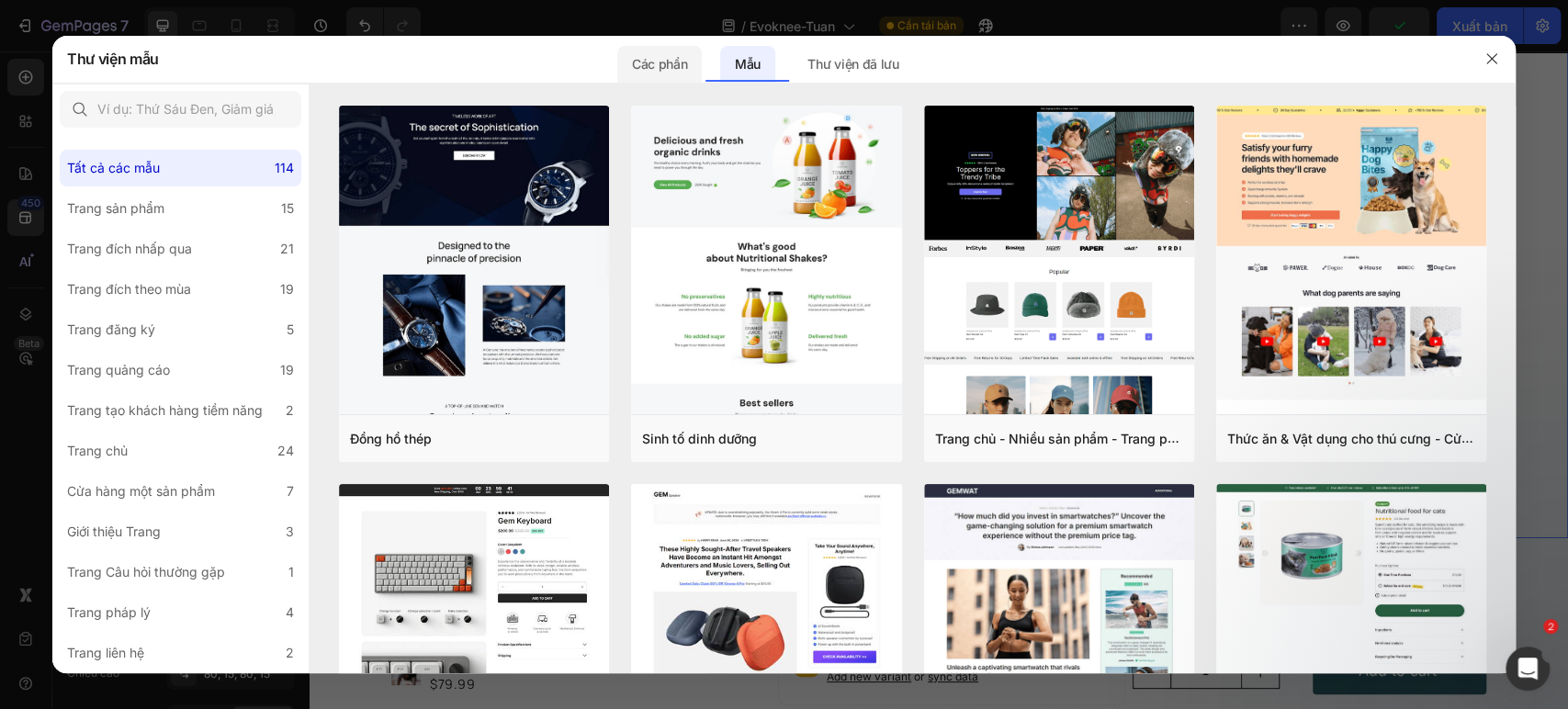 click on "Các phần" 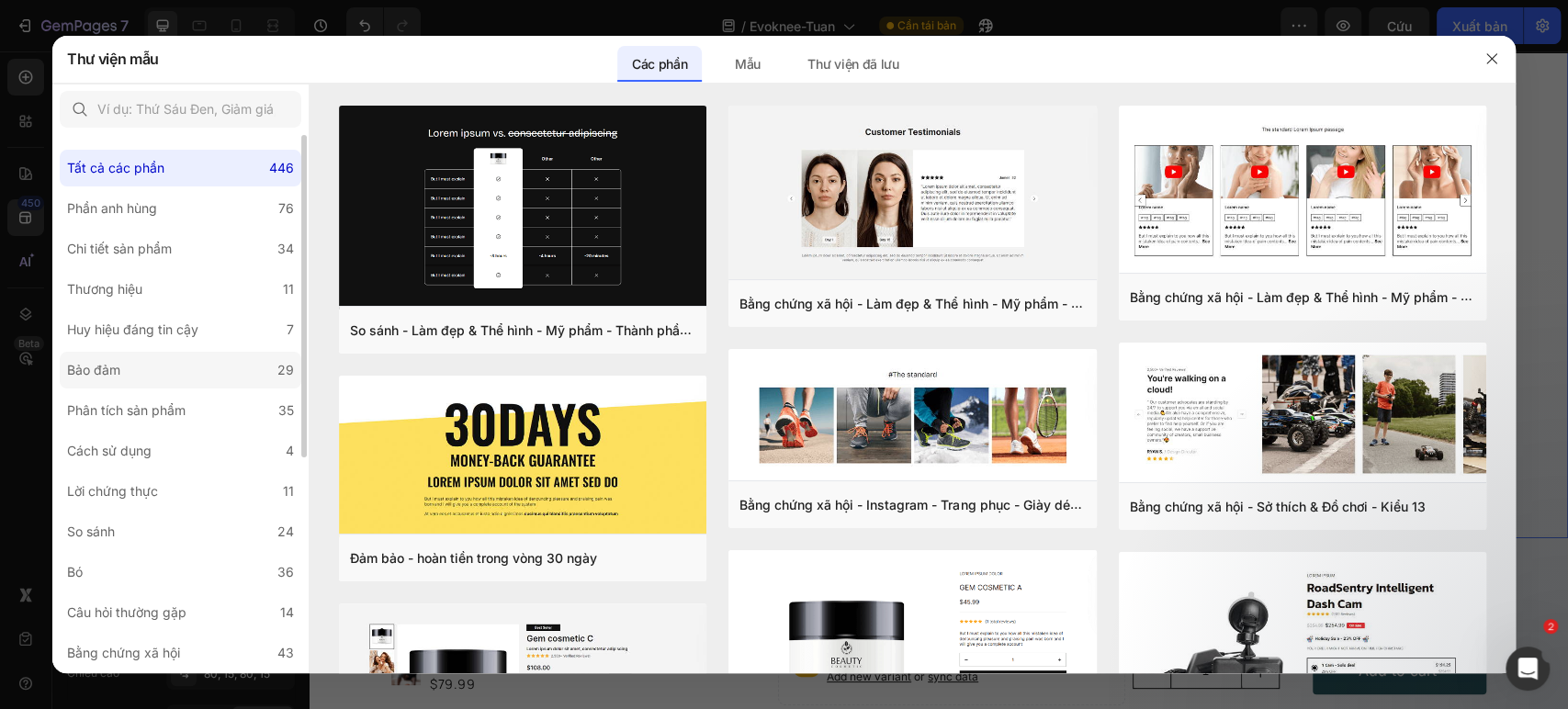 click on "Bảo đảm" at bounding box center (97, 370) 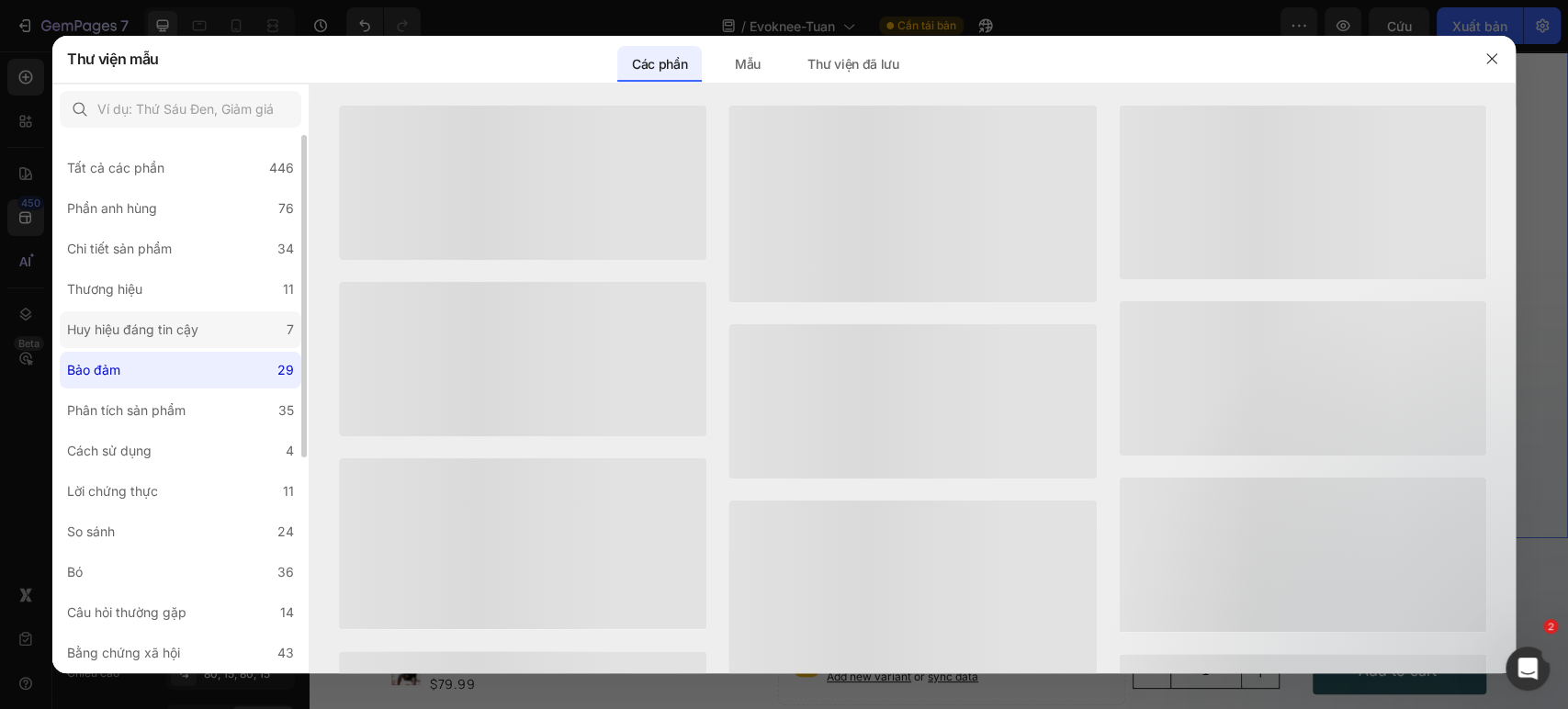click on "Huy hiệu đáng tin cậy 7" 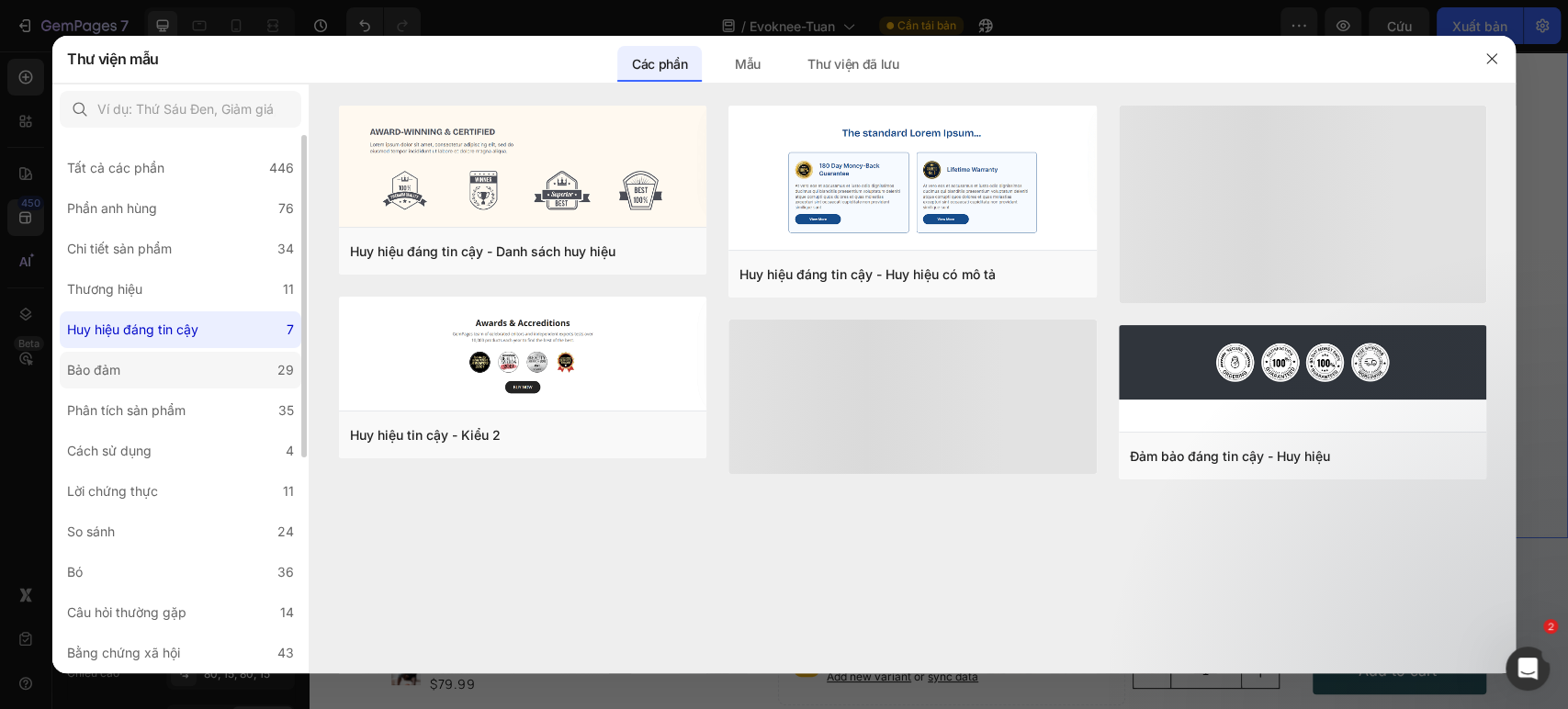 click on "Bảo đảm 29" 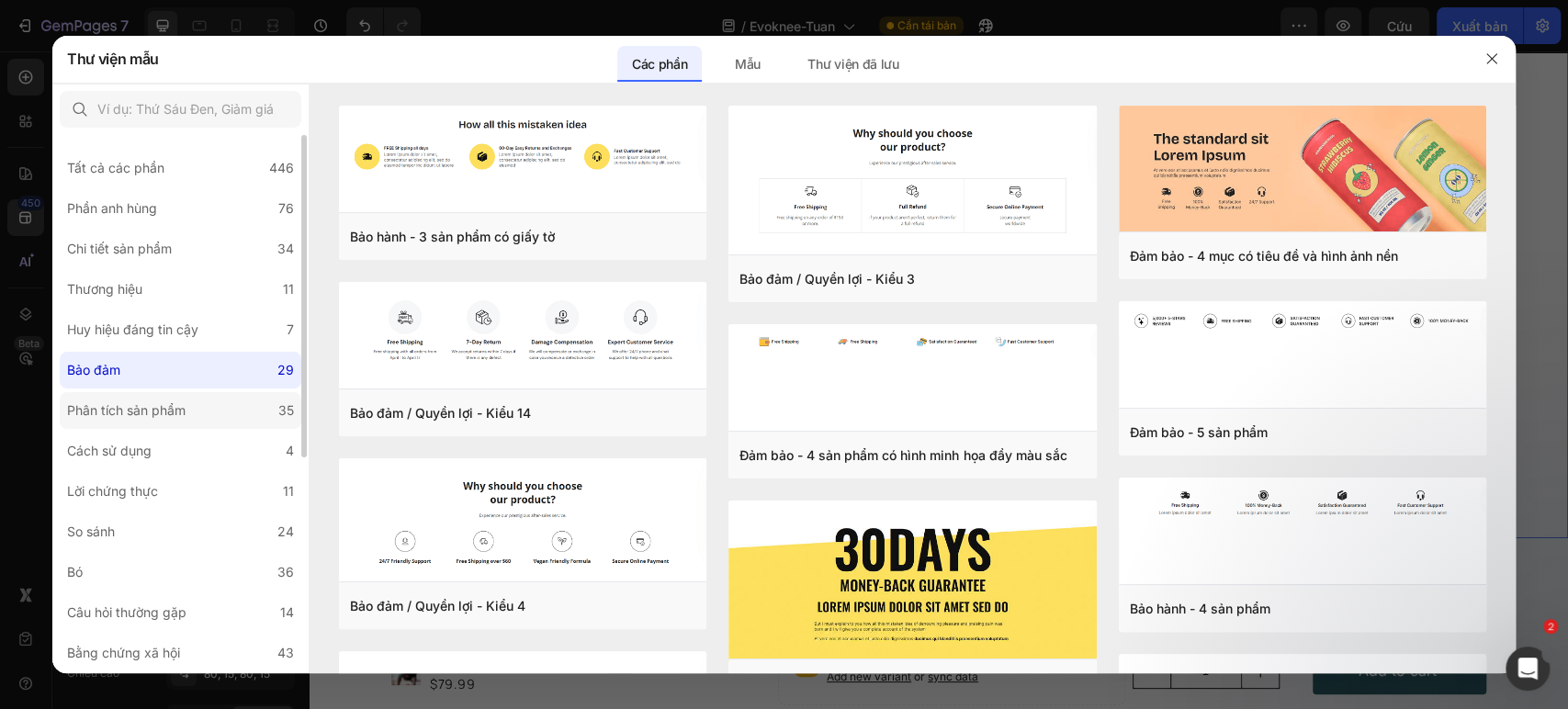 click on "Phân tích sản phẩm" at bounding box center [126, 410] 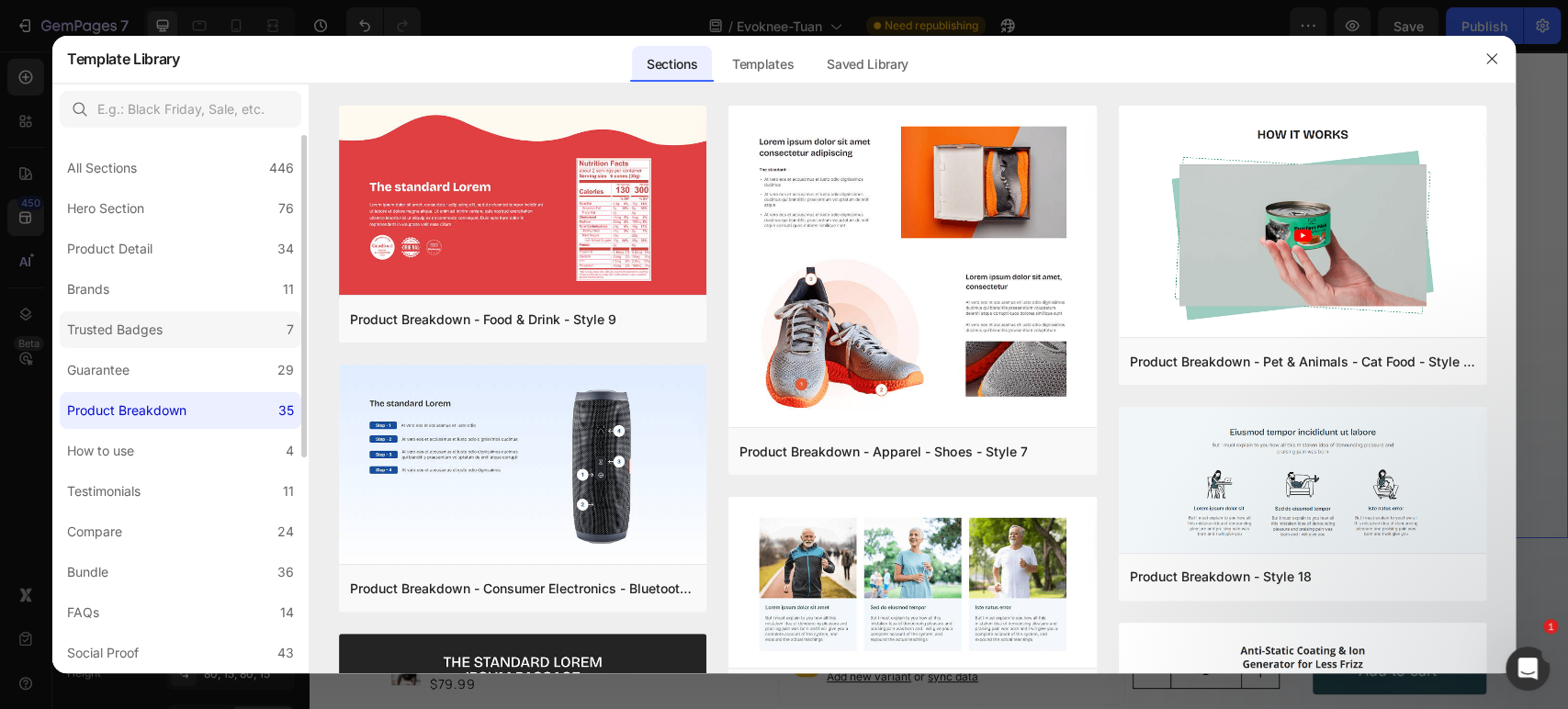 click on "Trusted Badges 7" 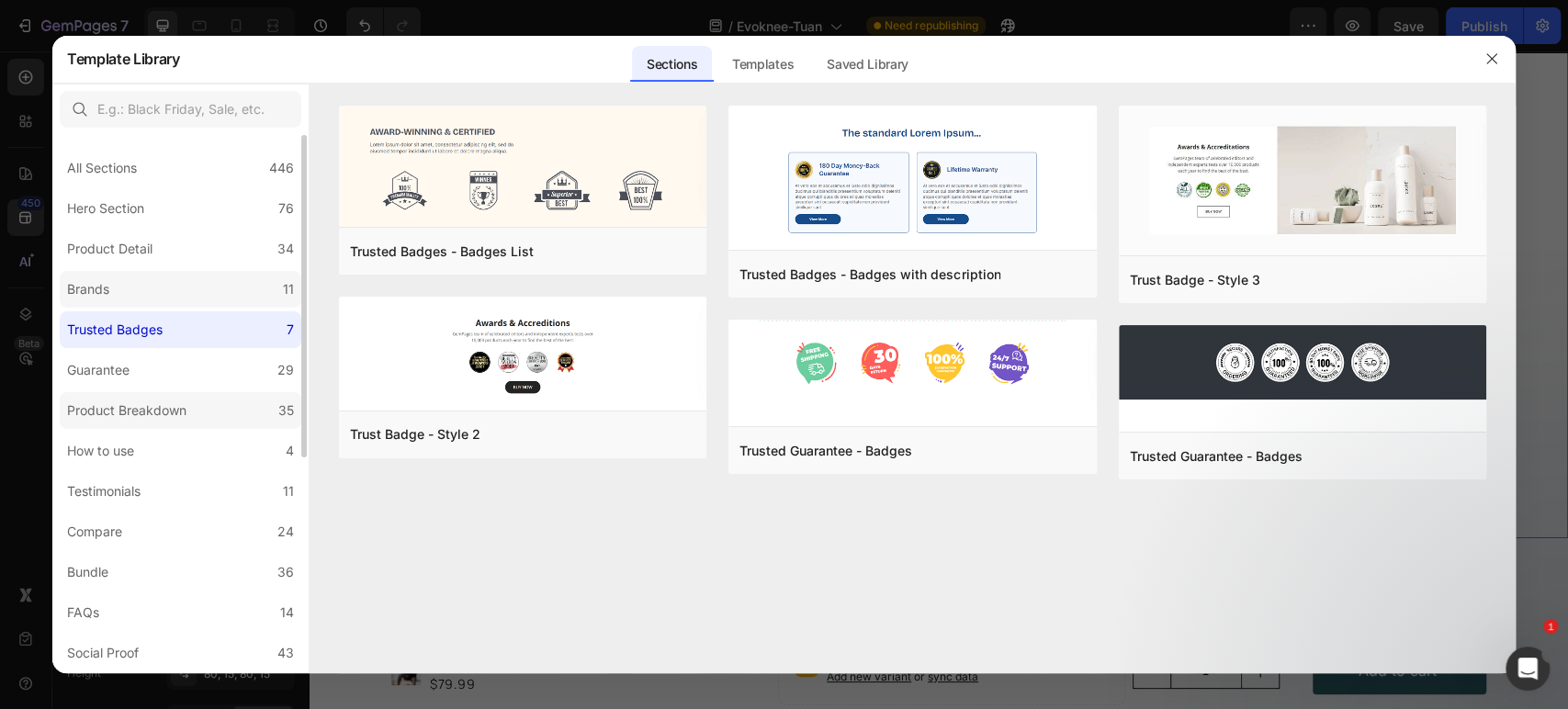 click on "Brands 11" 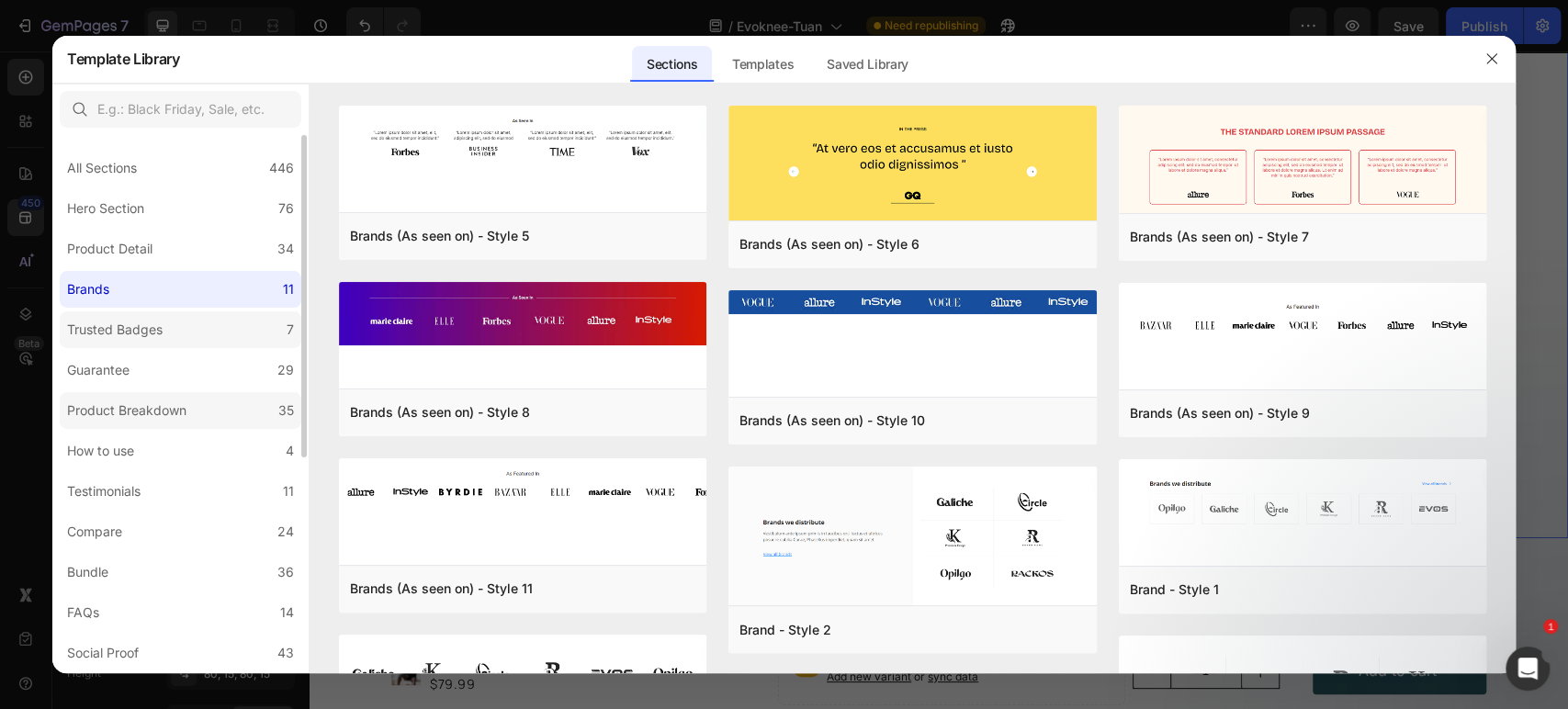 click on "Trusted Badges" at bounding box center (115, 330) 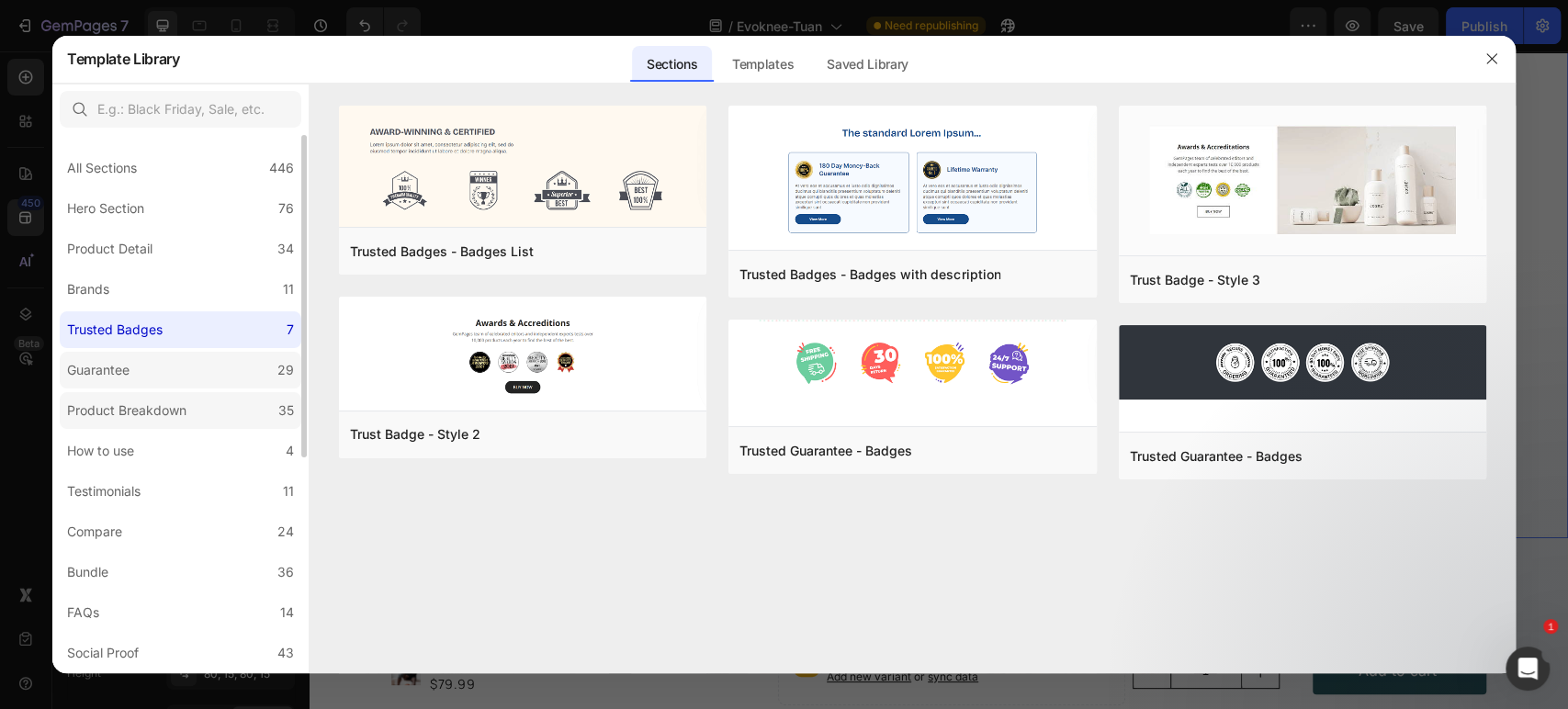 click on "Guarantee 29" 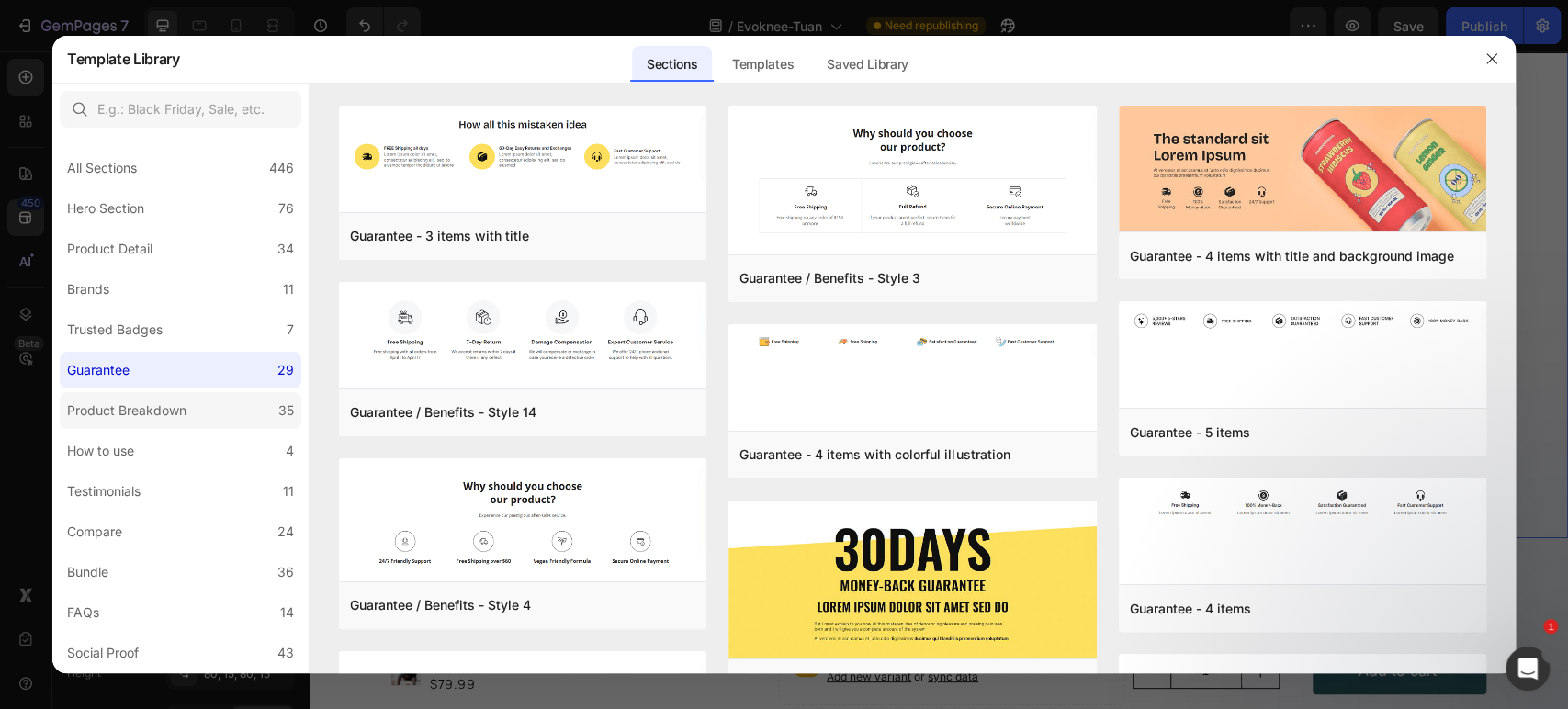 click on "Product Breakdown 35" 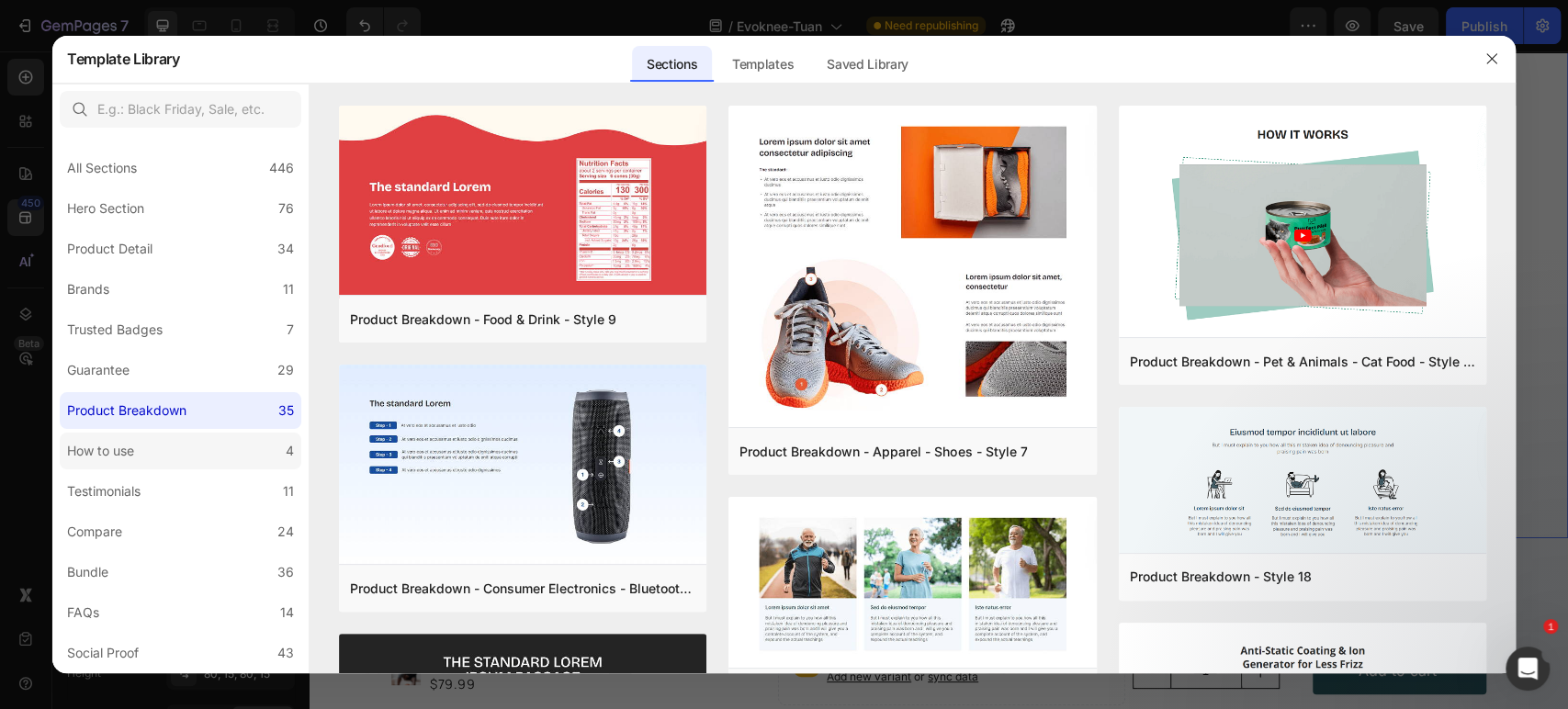 click on "How to use 4" 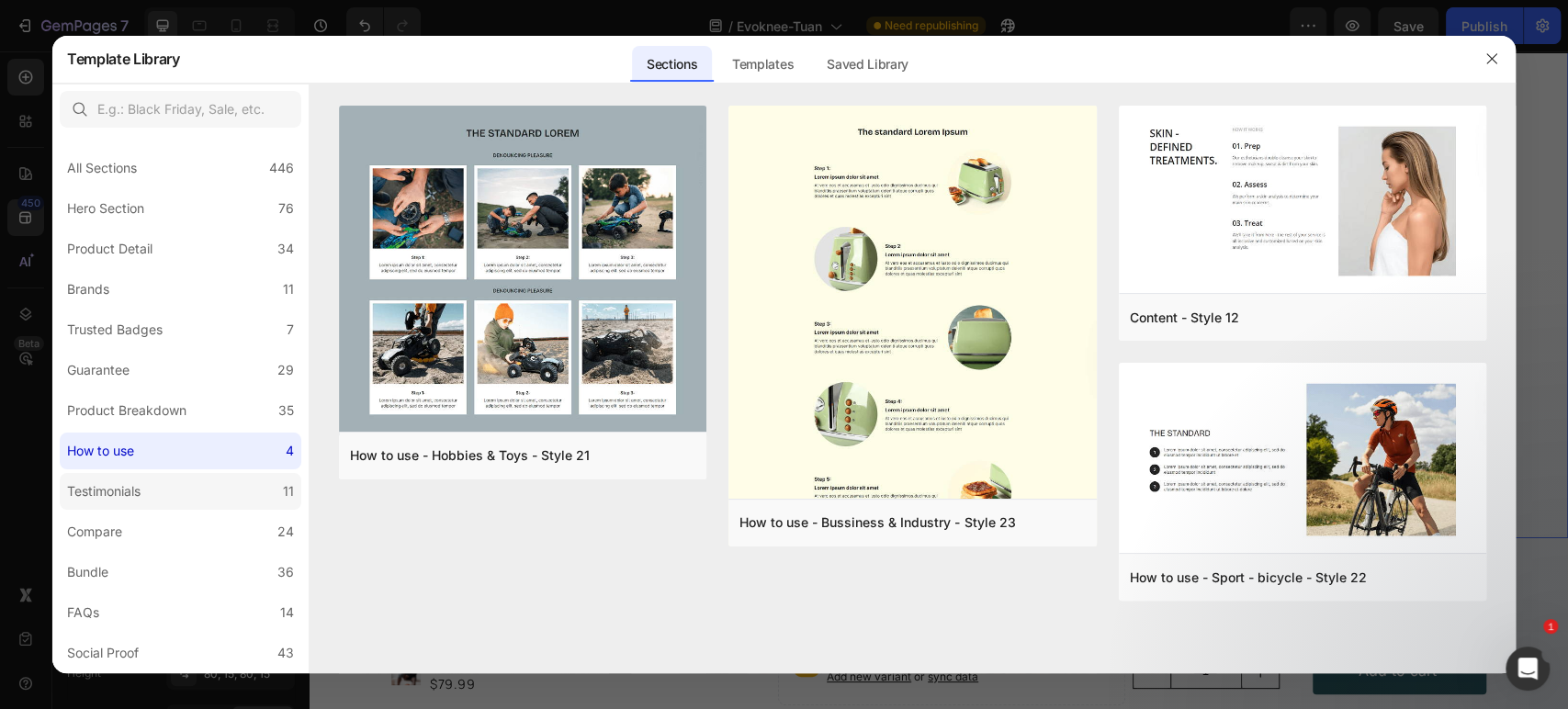 click on "Testimonials 11" 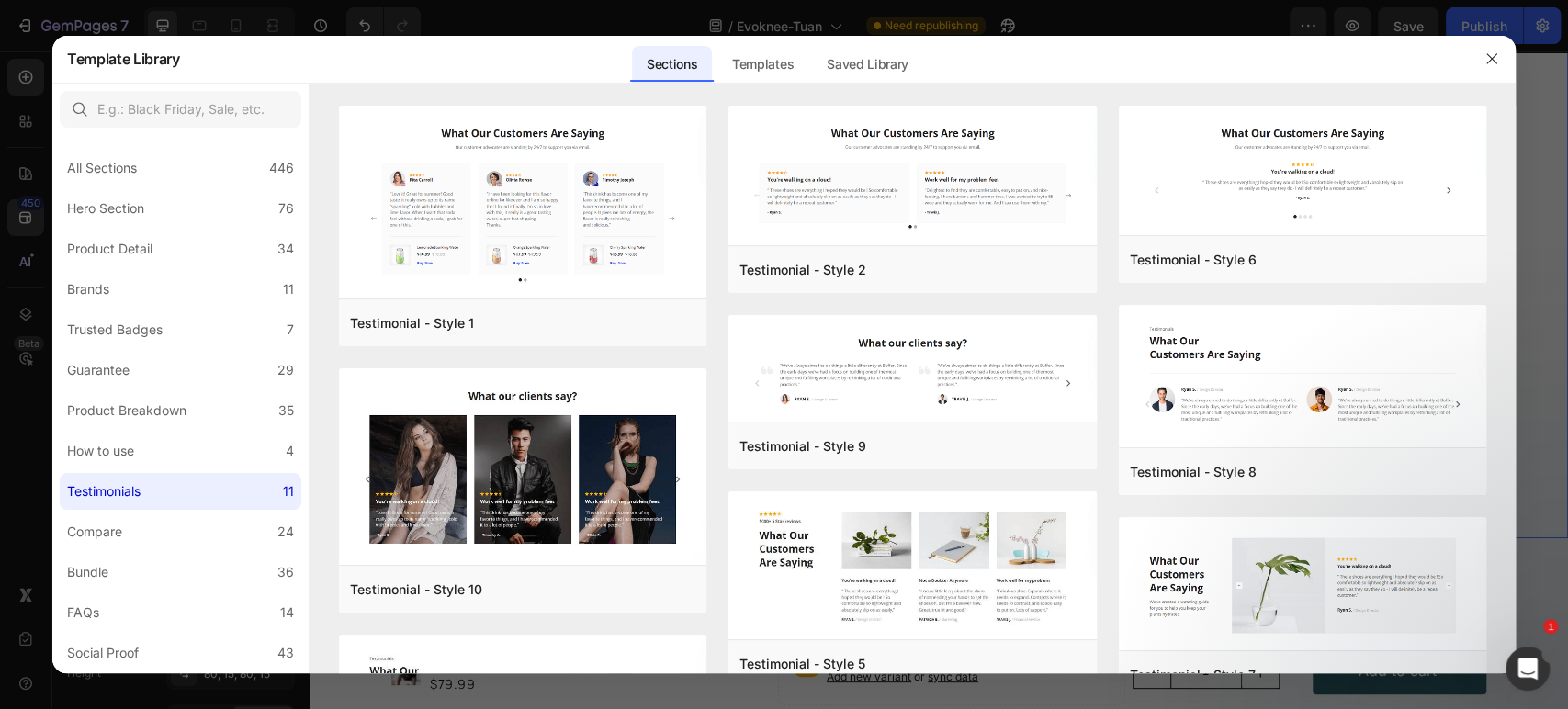 scroll, scrollTop: 360, scrollLeft: 0, axis: vertical 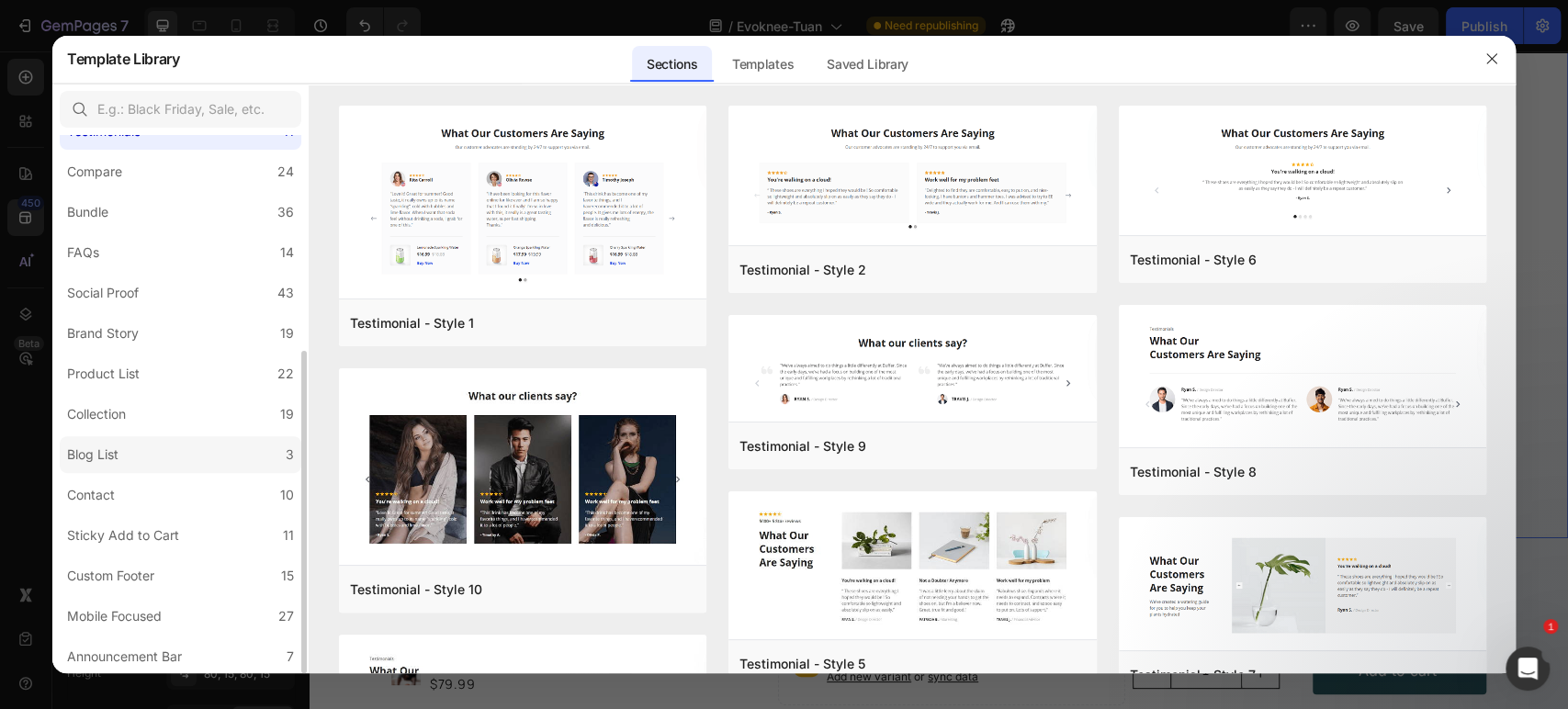 click on "Blog List 3" 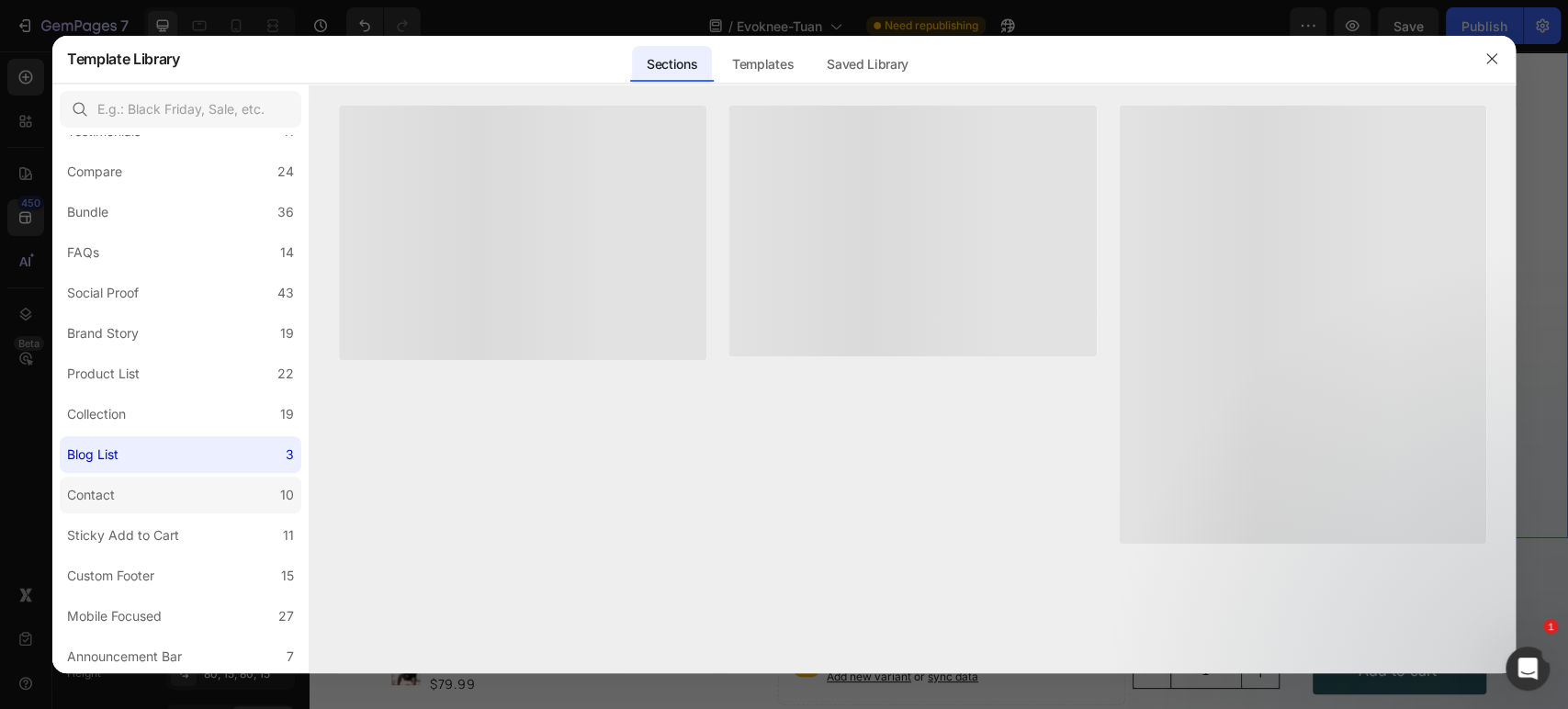 click on "Contact 10" 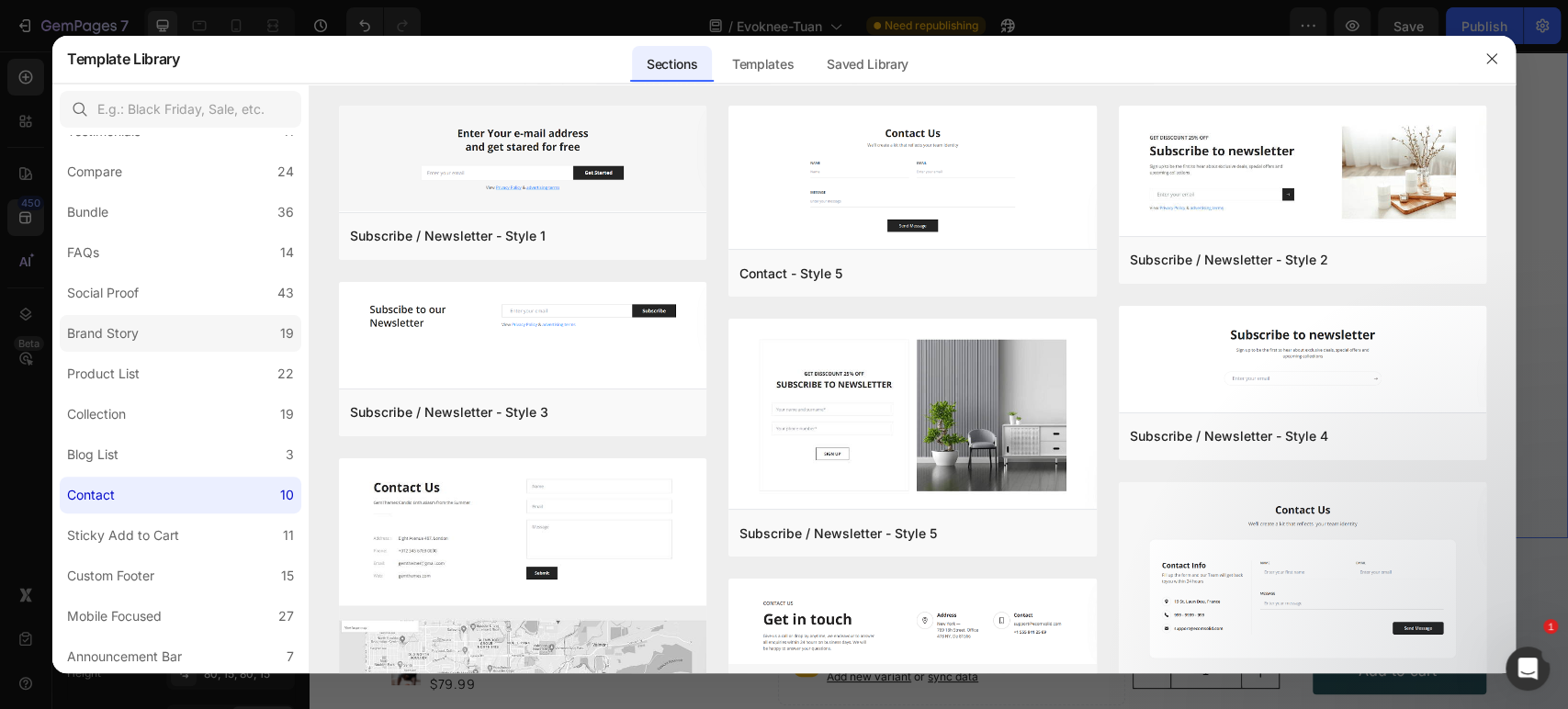 click on "Brand Story 19" 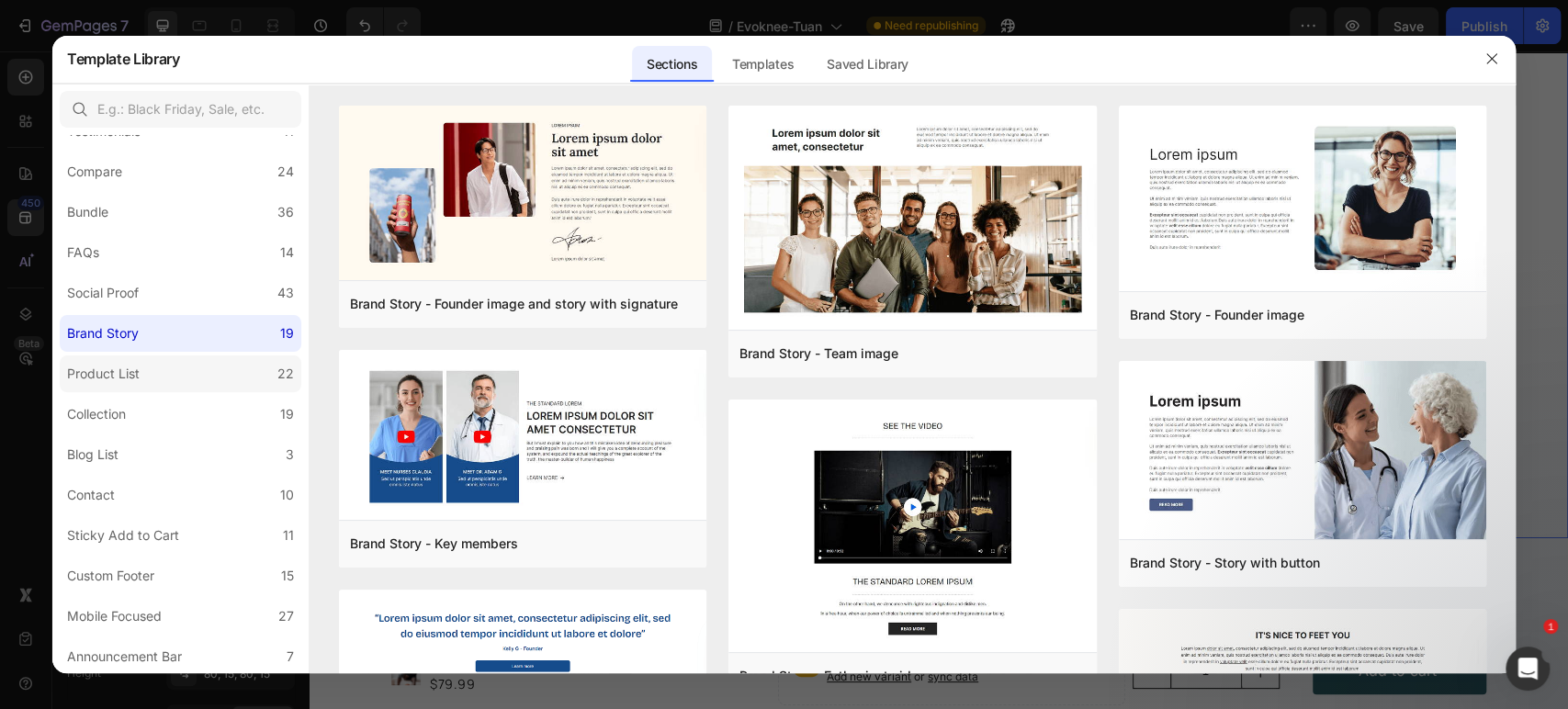click on "Product List 22" 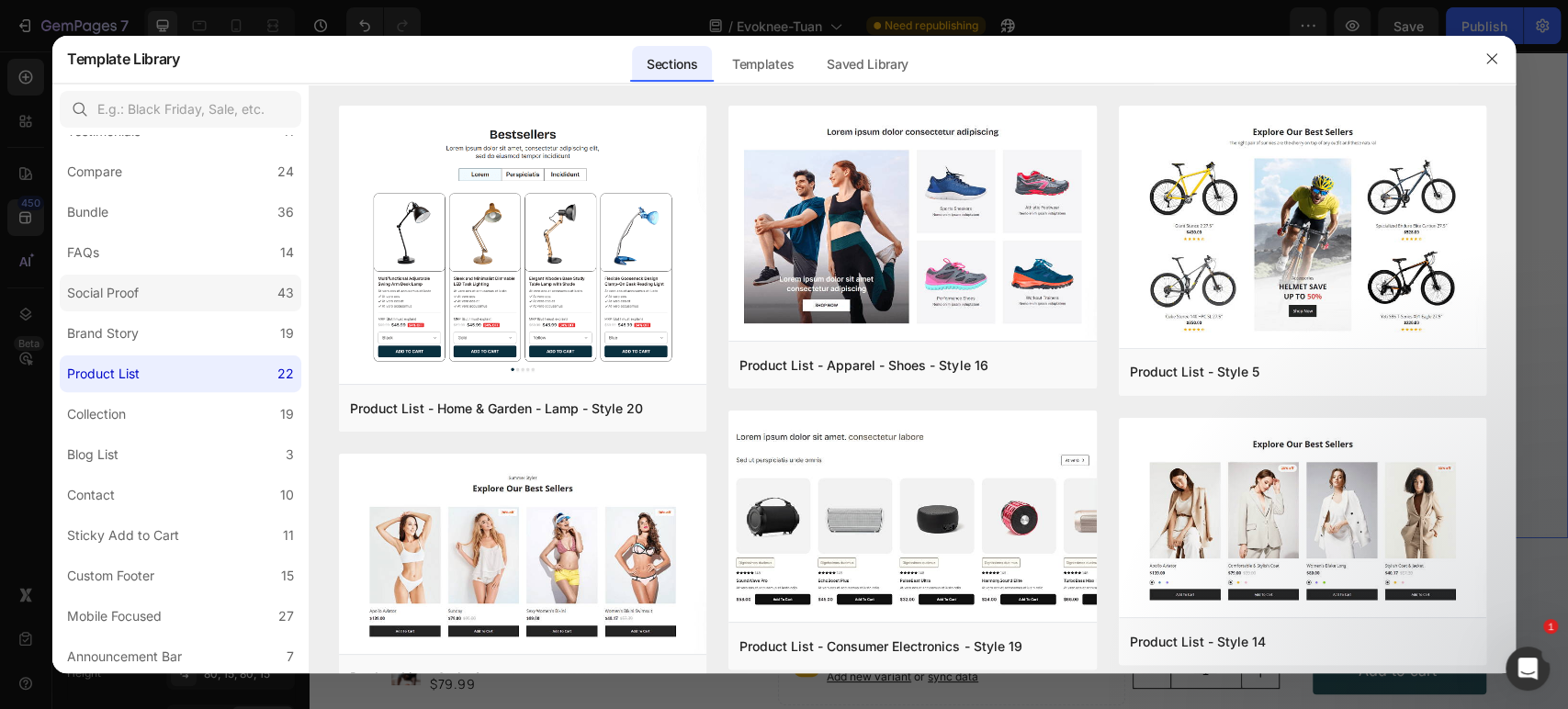 click on "Social Proof 43" 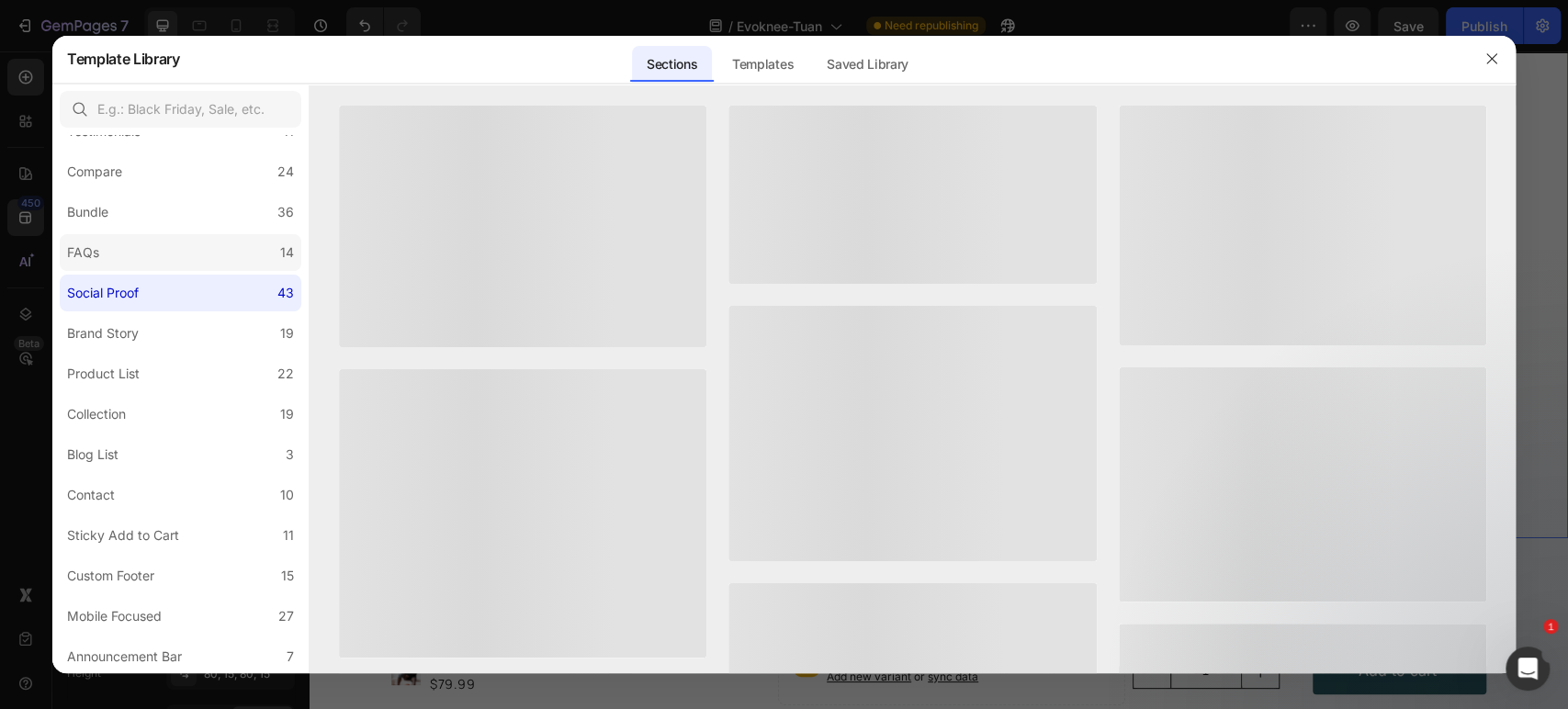click on "FAQs 14" 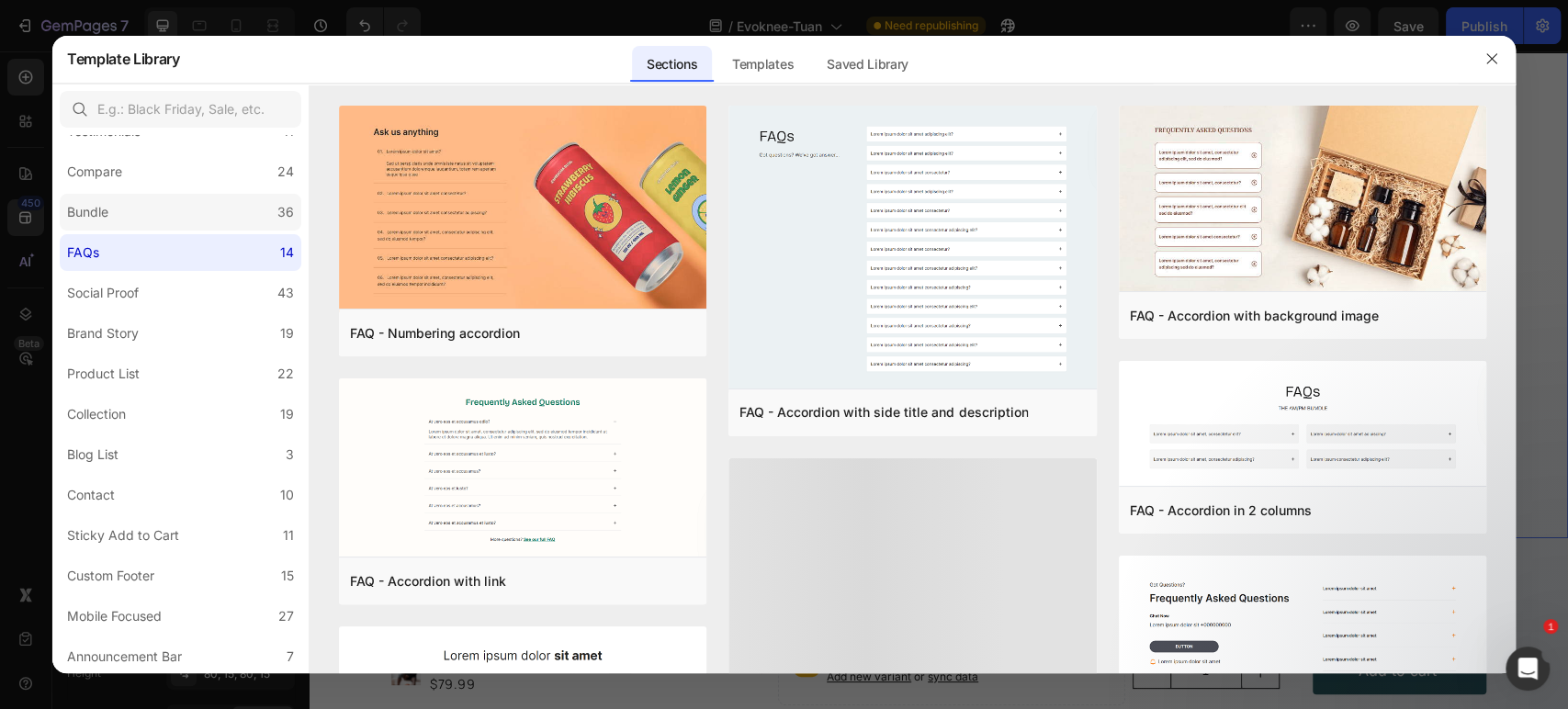 click on "Bundle 36" 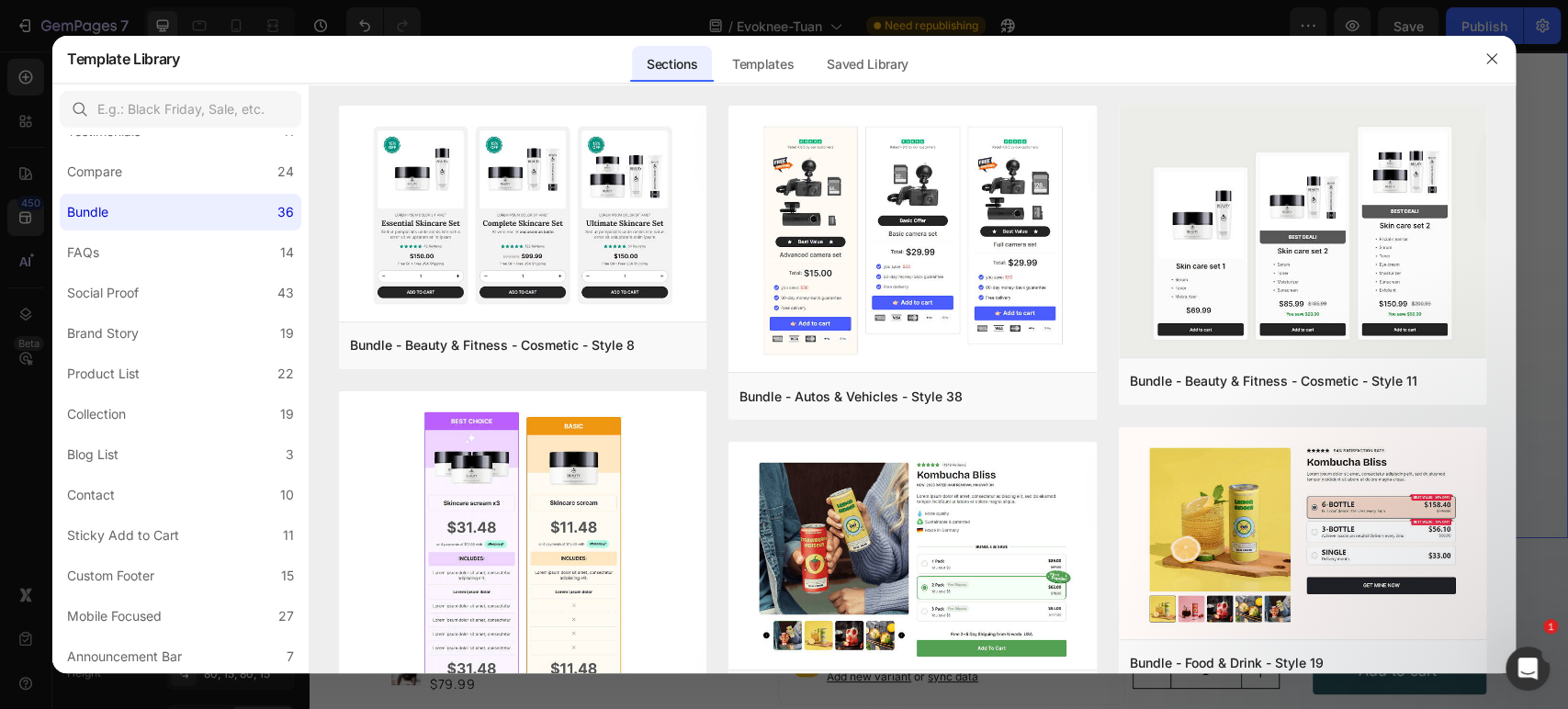 scroll, scrollTop: 0, scrollLeft: 0, axis: both 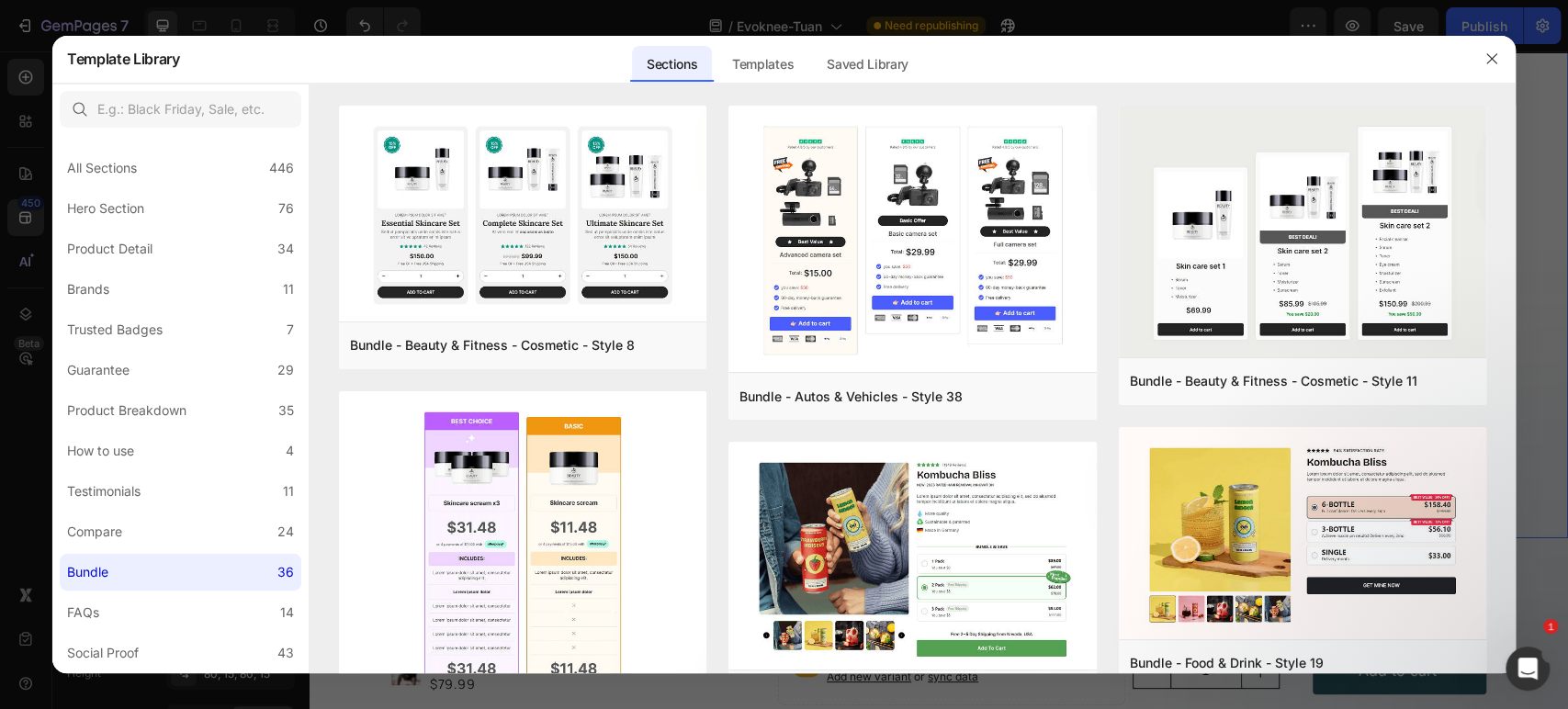 click on "All Sections 446 Hero Section 76 Product Detail 34 Brands 11 Trusted Badges 7 Guarantee 29 Product Breakdown 35 How to use 4 Testimonials 11 Compare 24 Bundle 36 FAQs 14 Social Proof 43 Brand Story 19 Product List 22 Collection 19 Blog List 3 Contact 10 Sticky Add to Cart 11 Custom Footer 15 Mobile Focused 27 Announcement Bar 7" at bounding box center (180, 585) 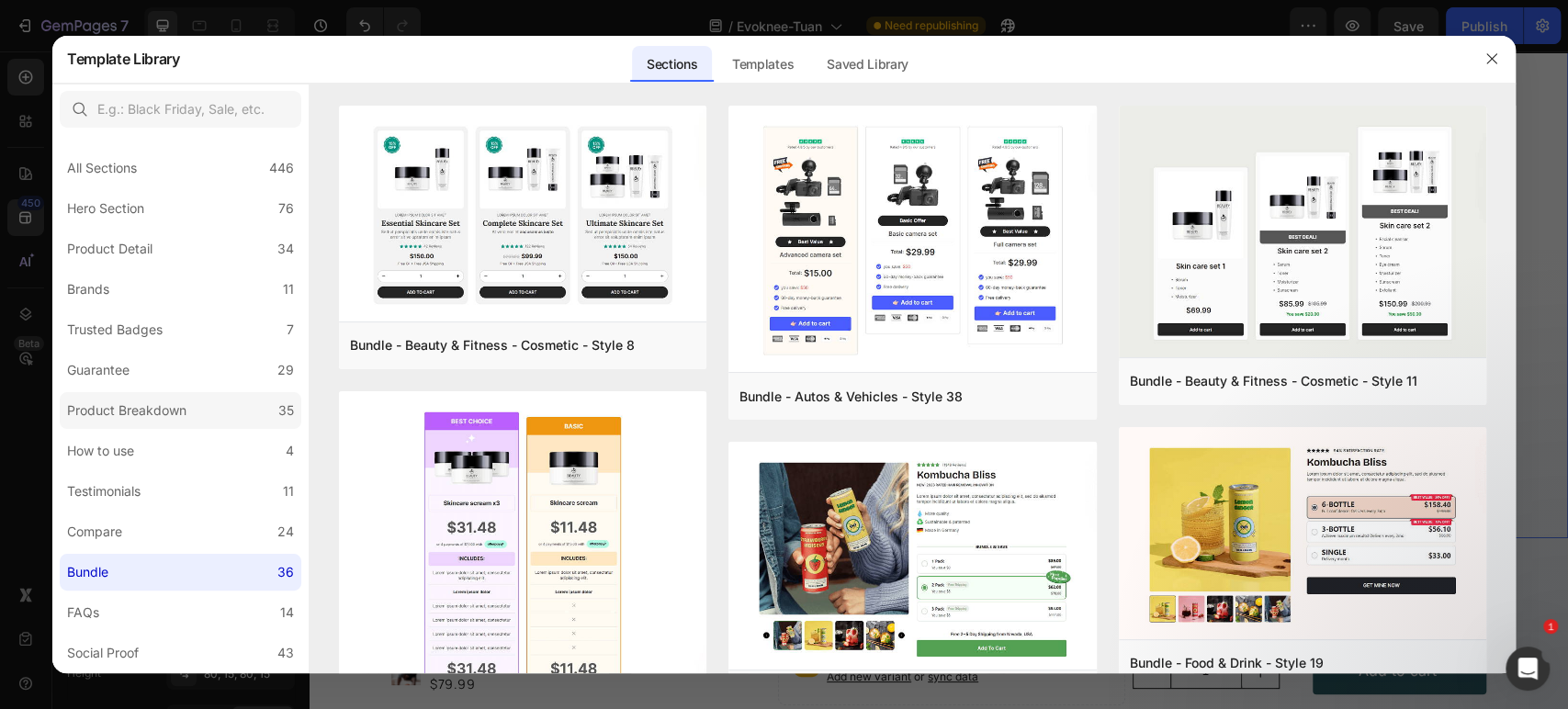 click on "Product Breakdown 35" 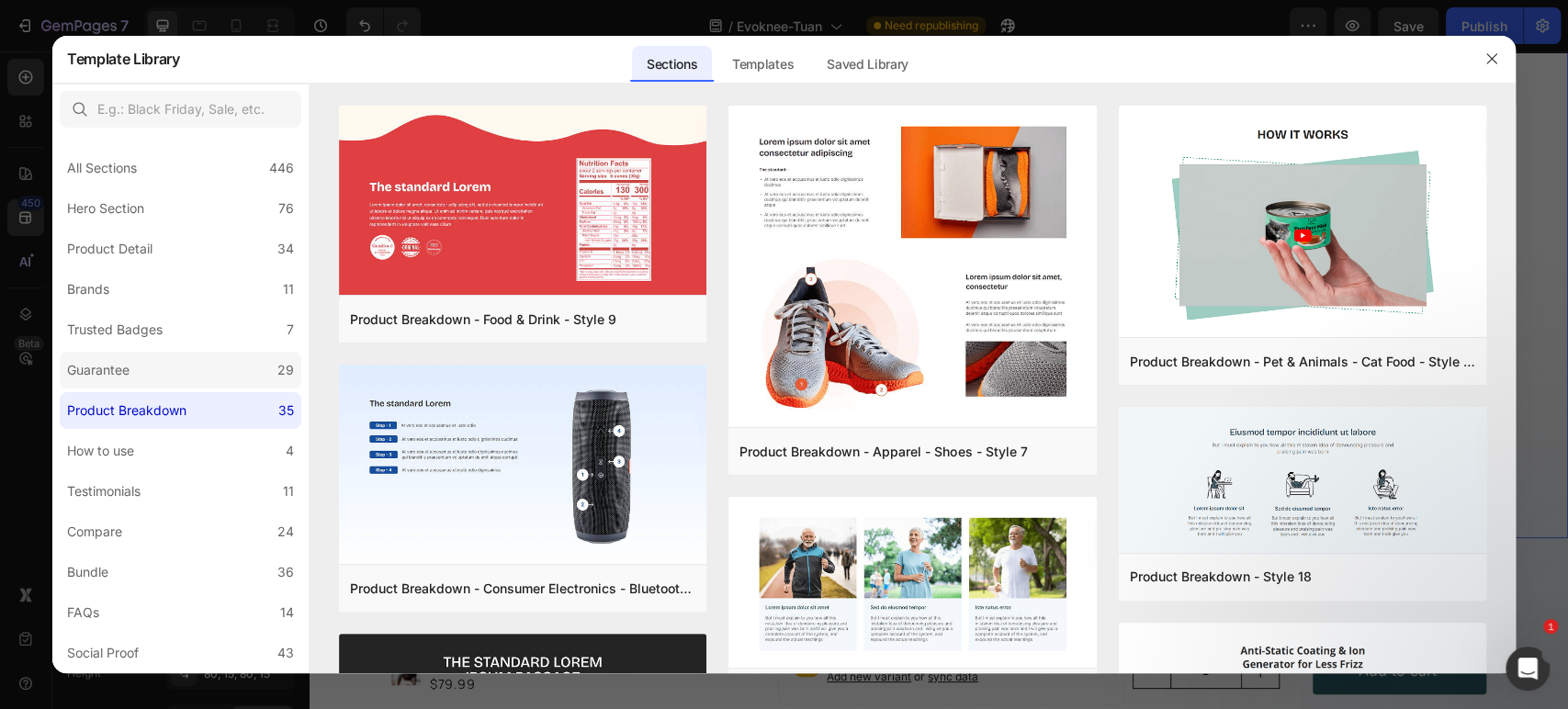 click on "Guarantee 29" 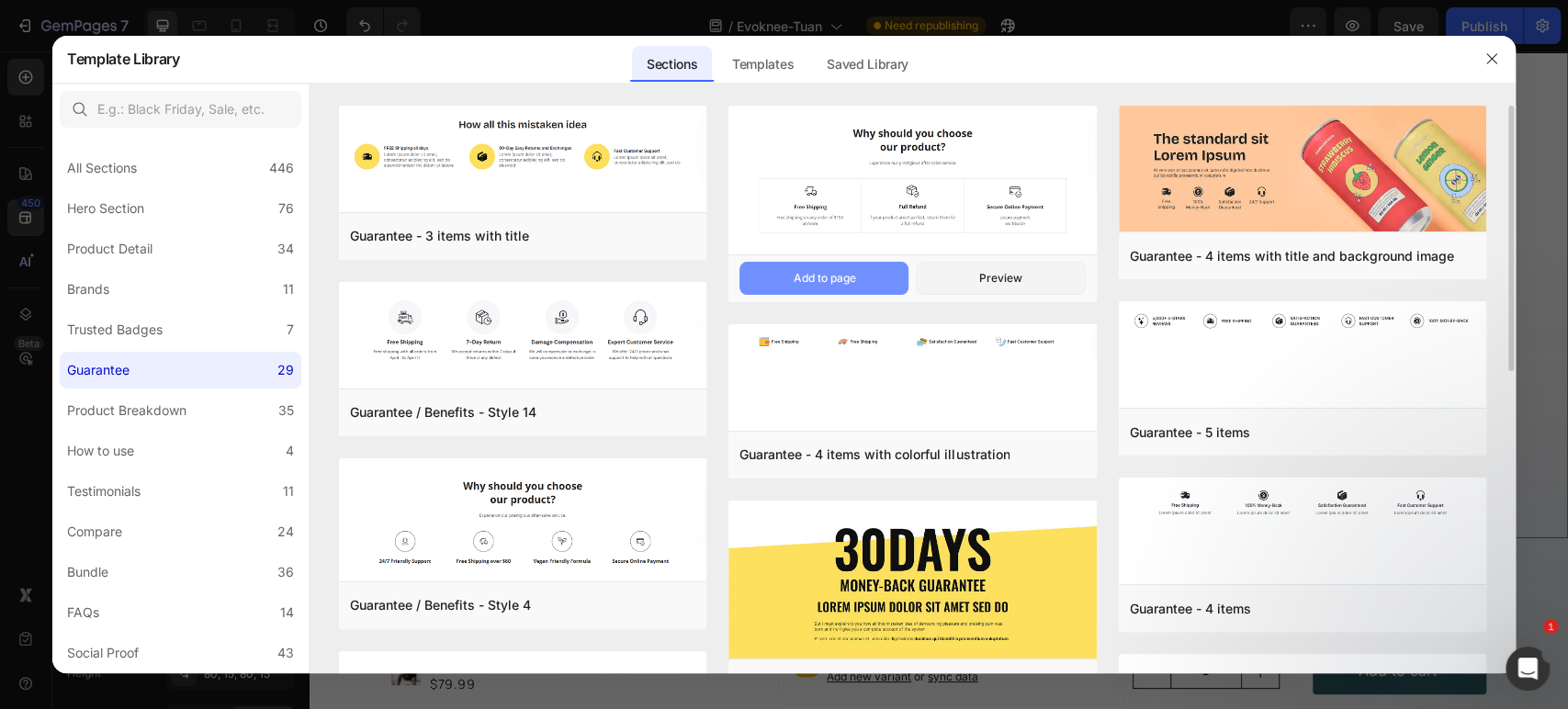 click on "Add to page" at bounding box center (824, 278) 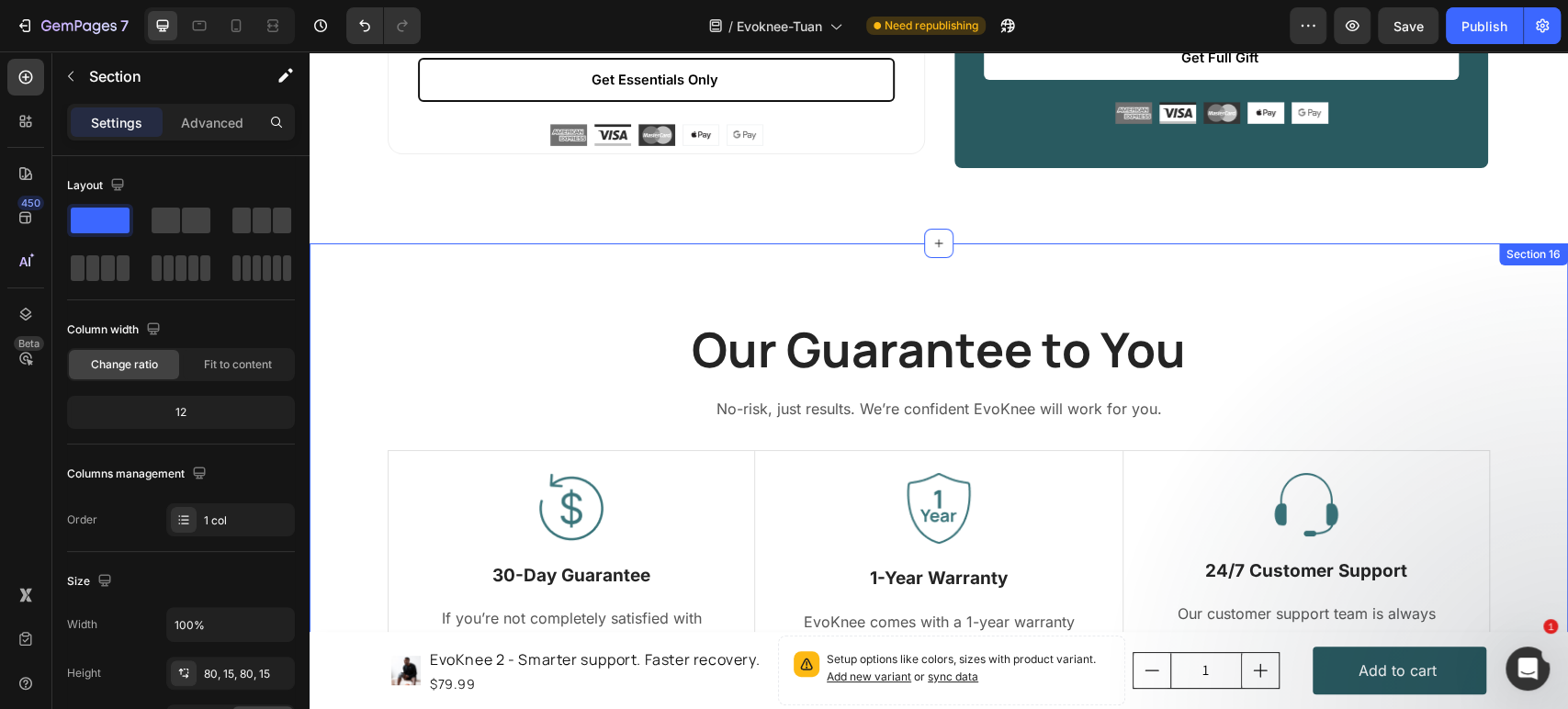 scroll, scrollTop: 9574, scrollLeft: 0, axis: vertical 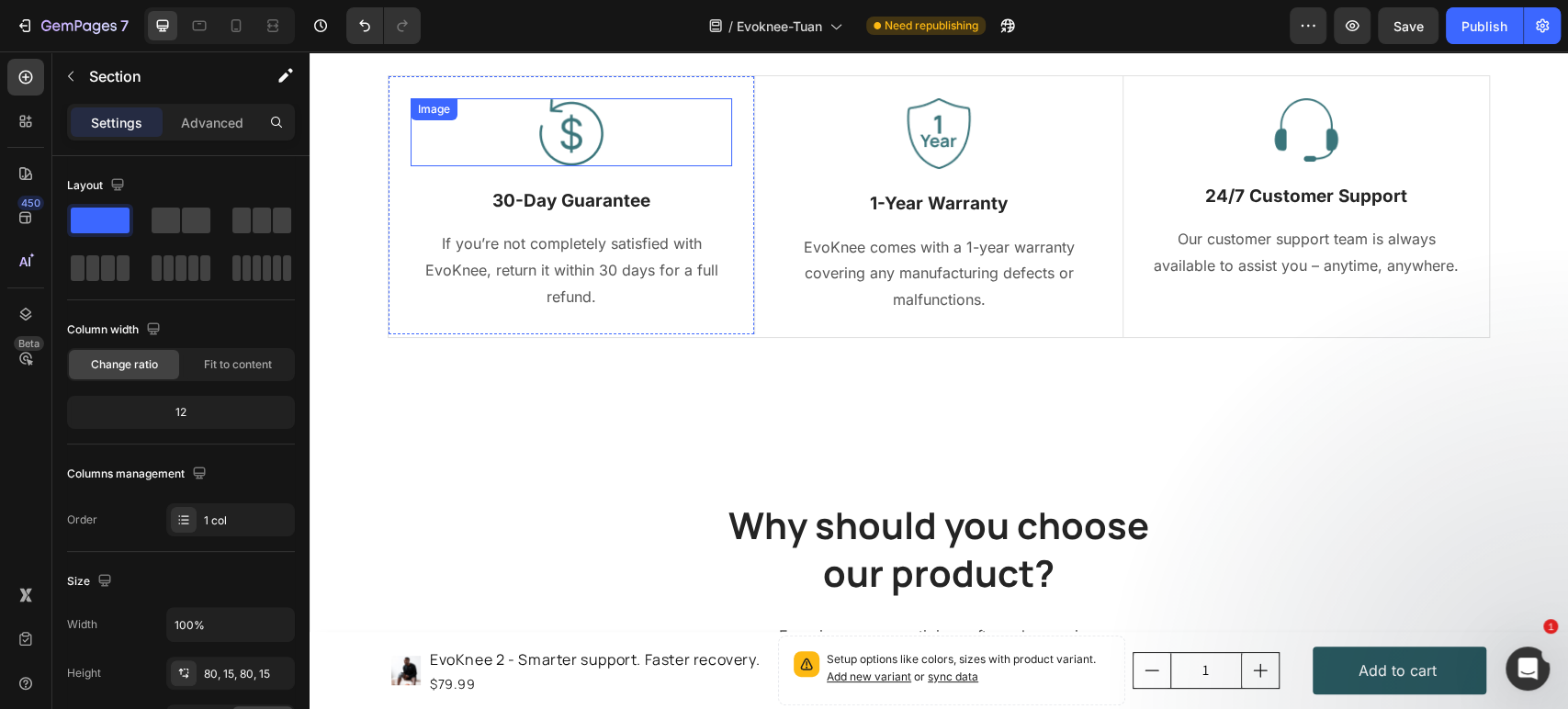 click at bounding box center (571, 132) 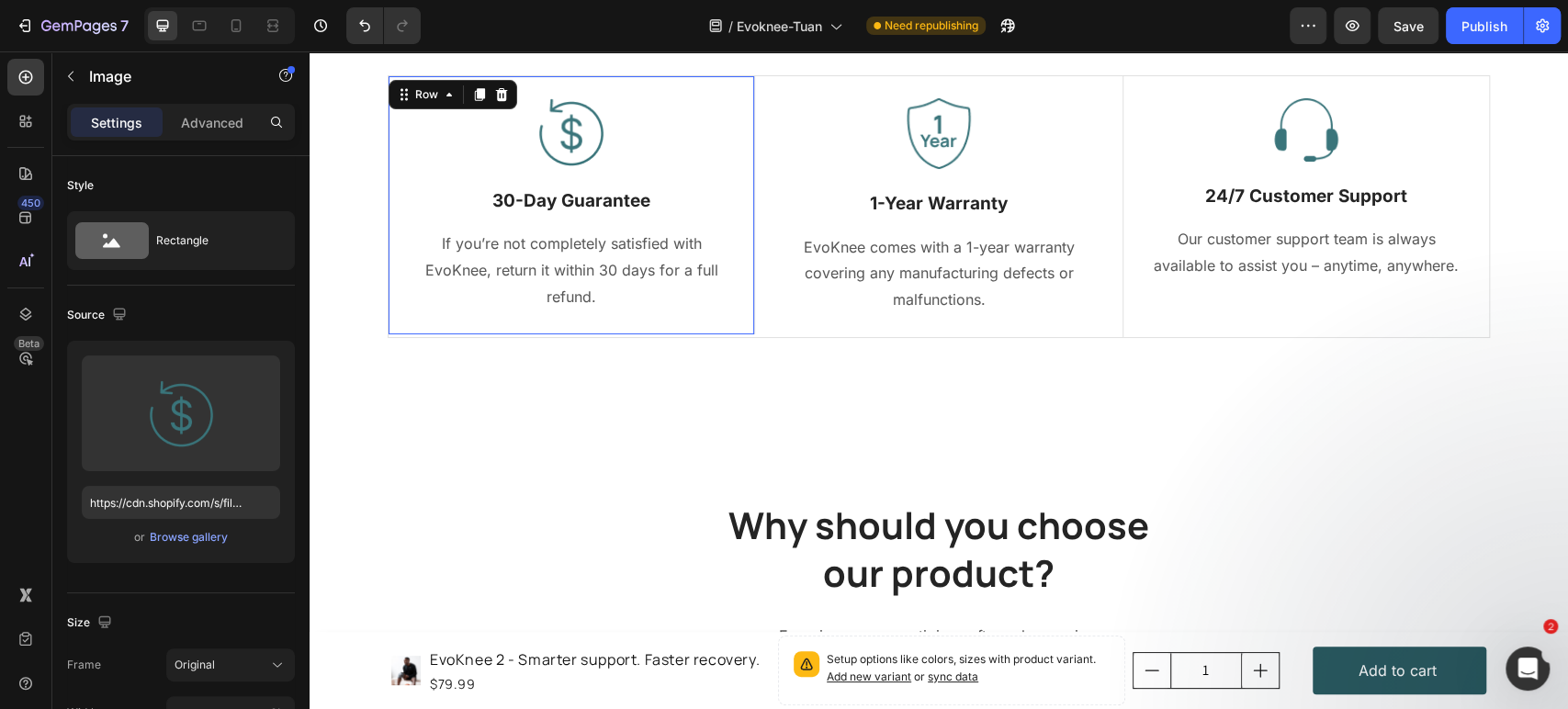 click on "Image 30-Day Guarantee Text Block If you’re not completely satisfied with EvoKnee, return it within 30 days for a full refund. Text block Row   0" at bounding box center (571, 205) 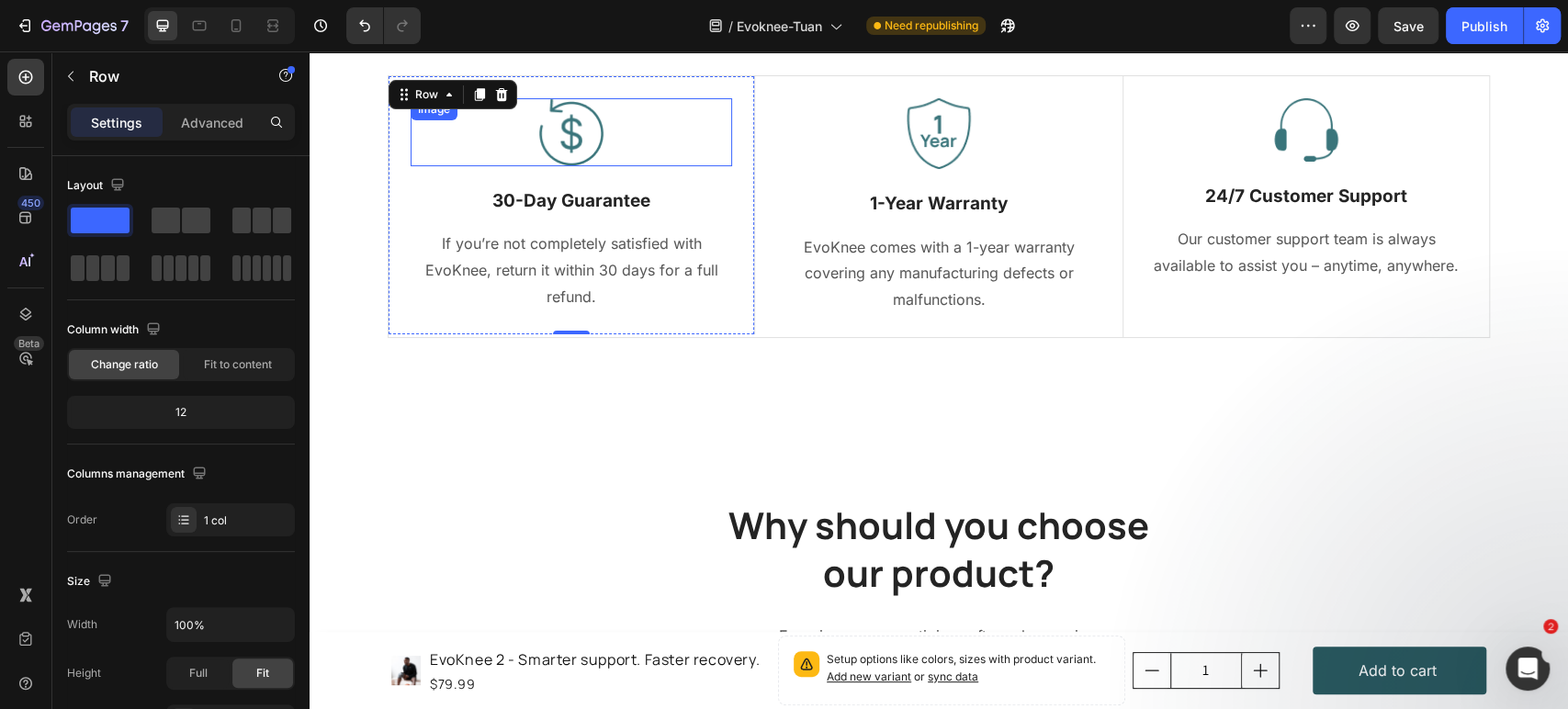 scroll, scrollTop: 9948, scrollLeft: 0, axis: vertical 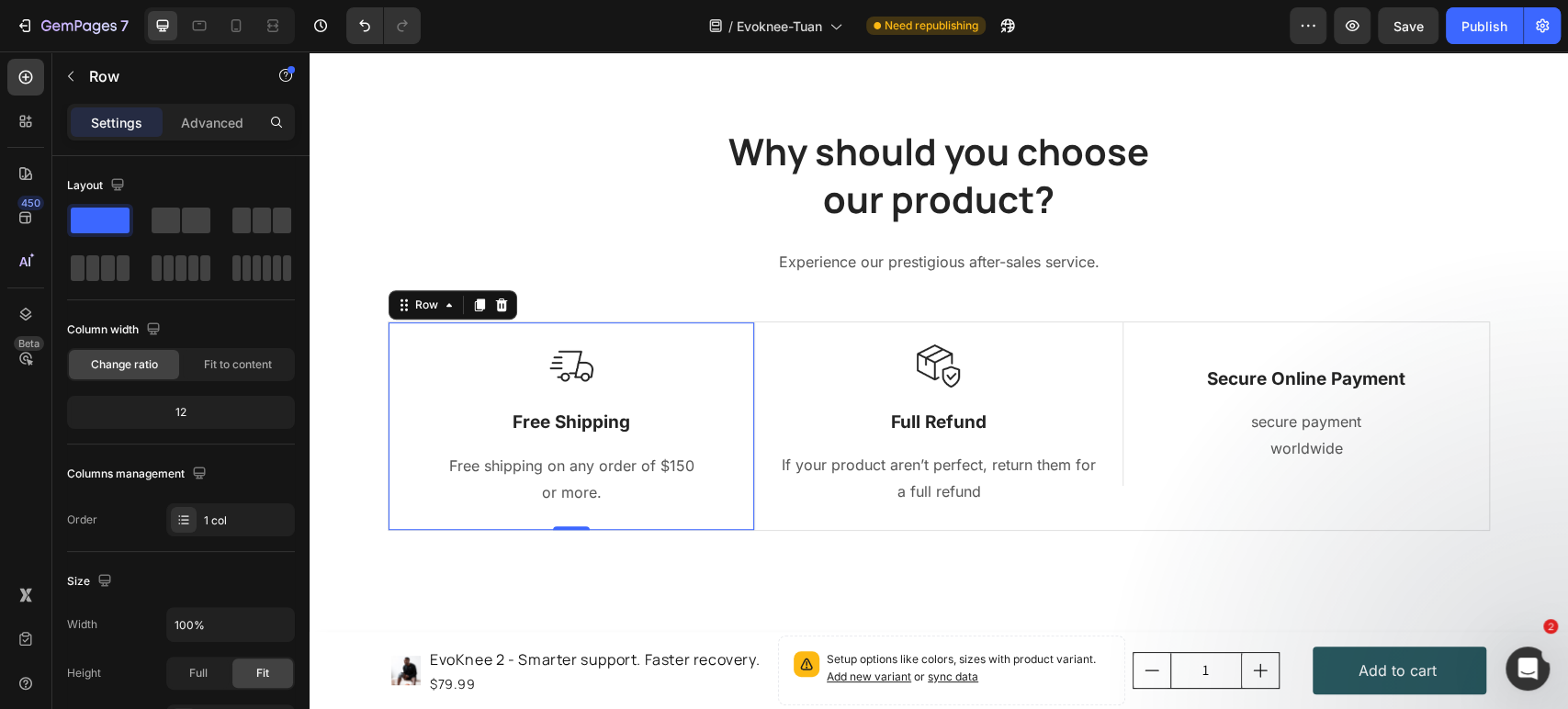 click on "Image Free Shipping Text Block Free shipping on any order of $150  or more. Text block Row   0" at bounding box center (571, 426) 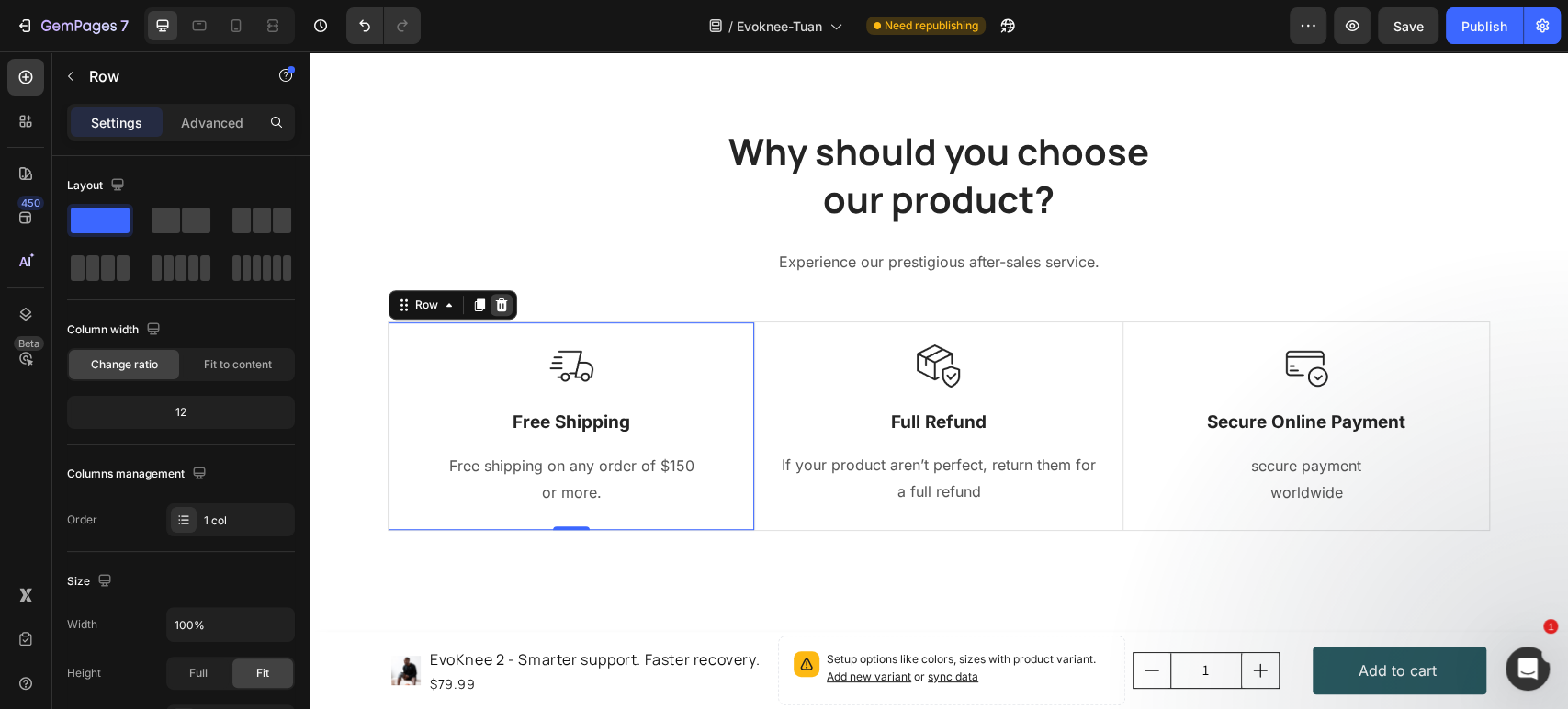 click 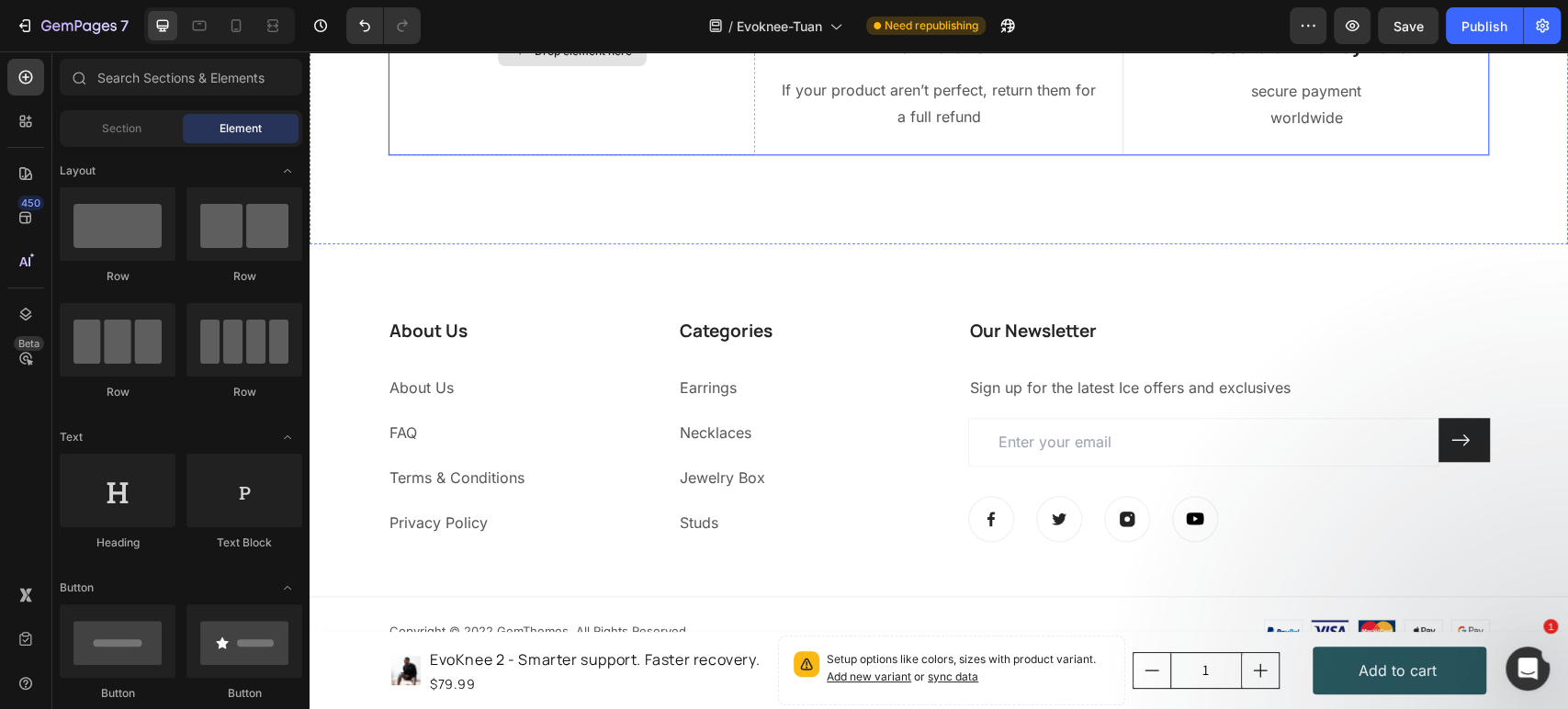 scroll, scrollTop: 9948, scrollLeft: 0, axis: vertical 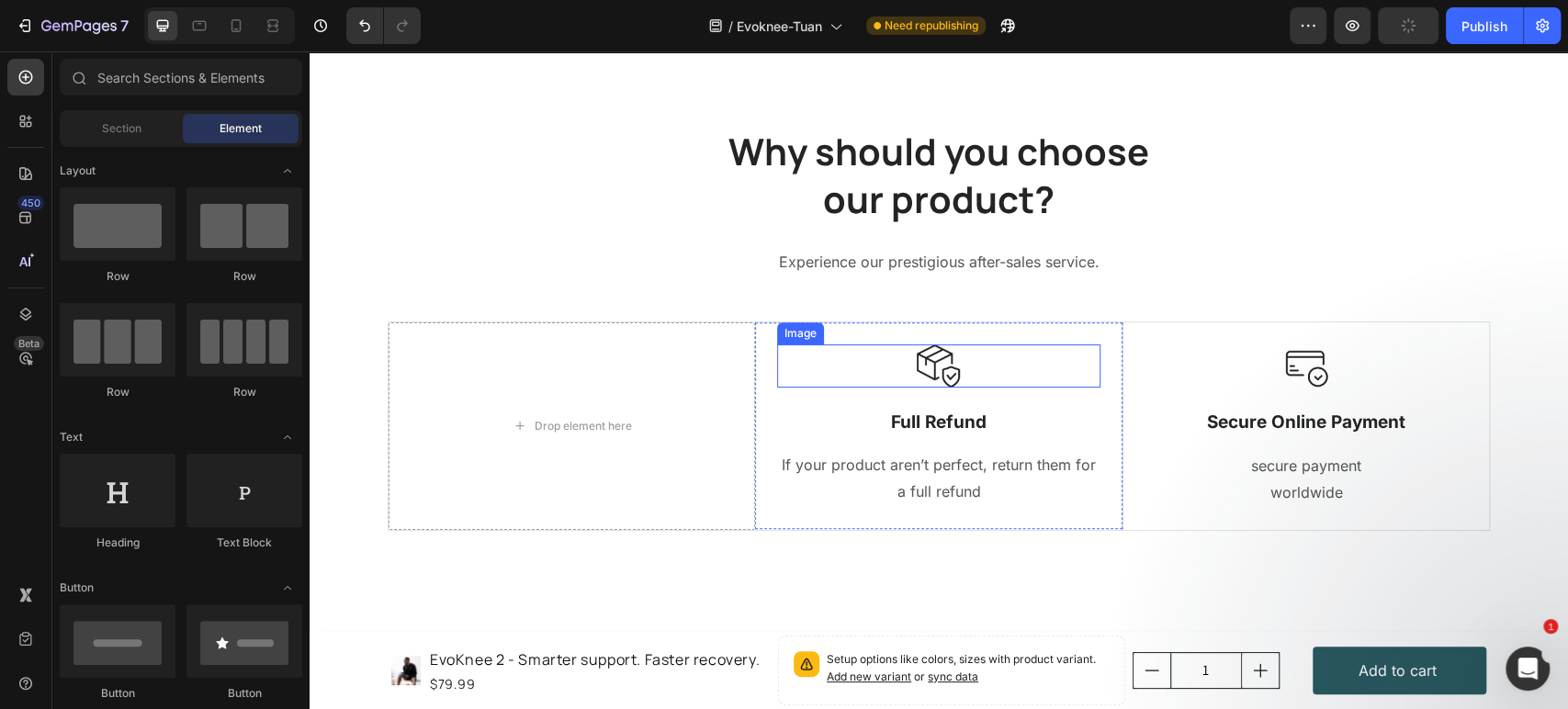 click at bounding box center (938, 366) 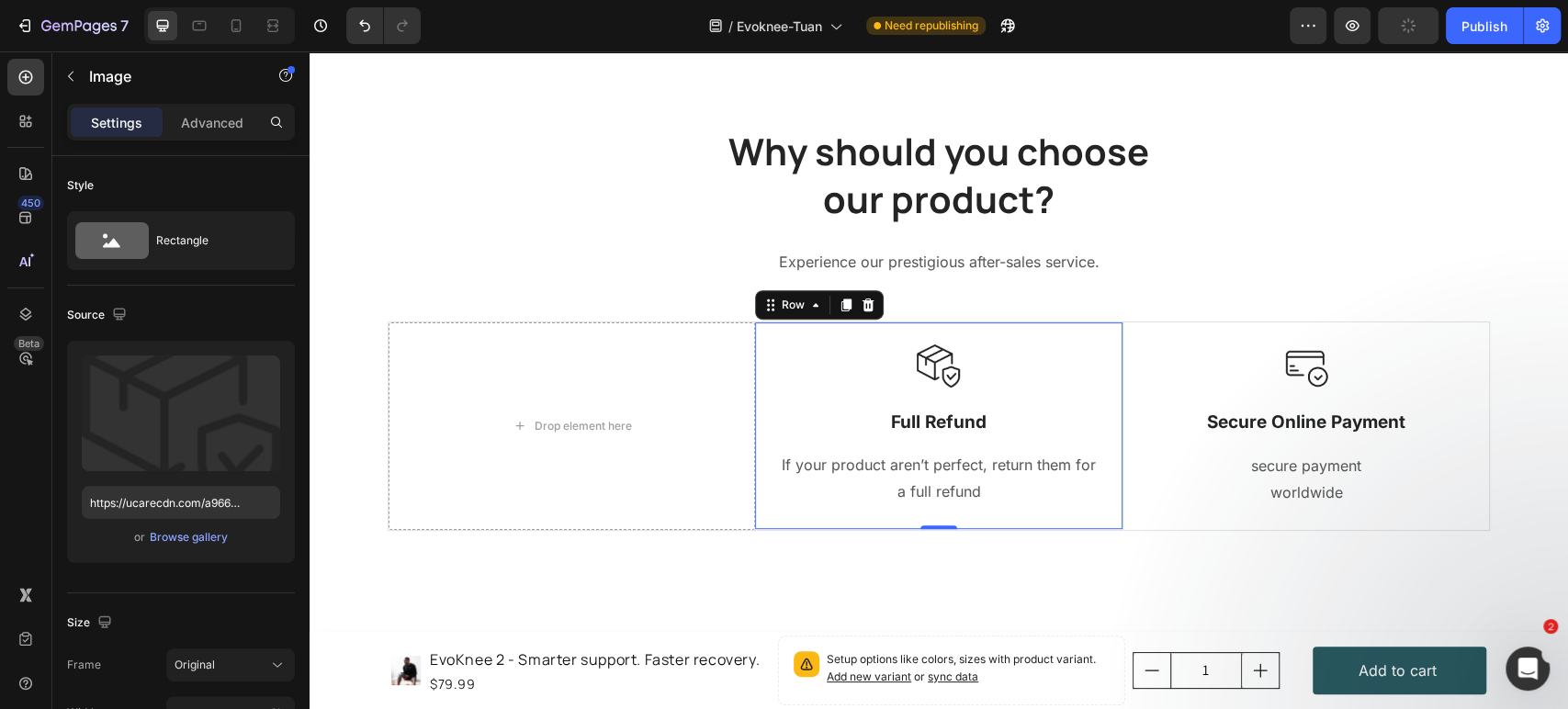 click on "Image Full Refund Text Block If your product aren’t perfect, return them for a full refund Text block Row   0" at bounding box center (938, 425) 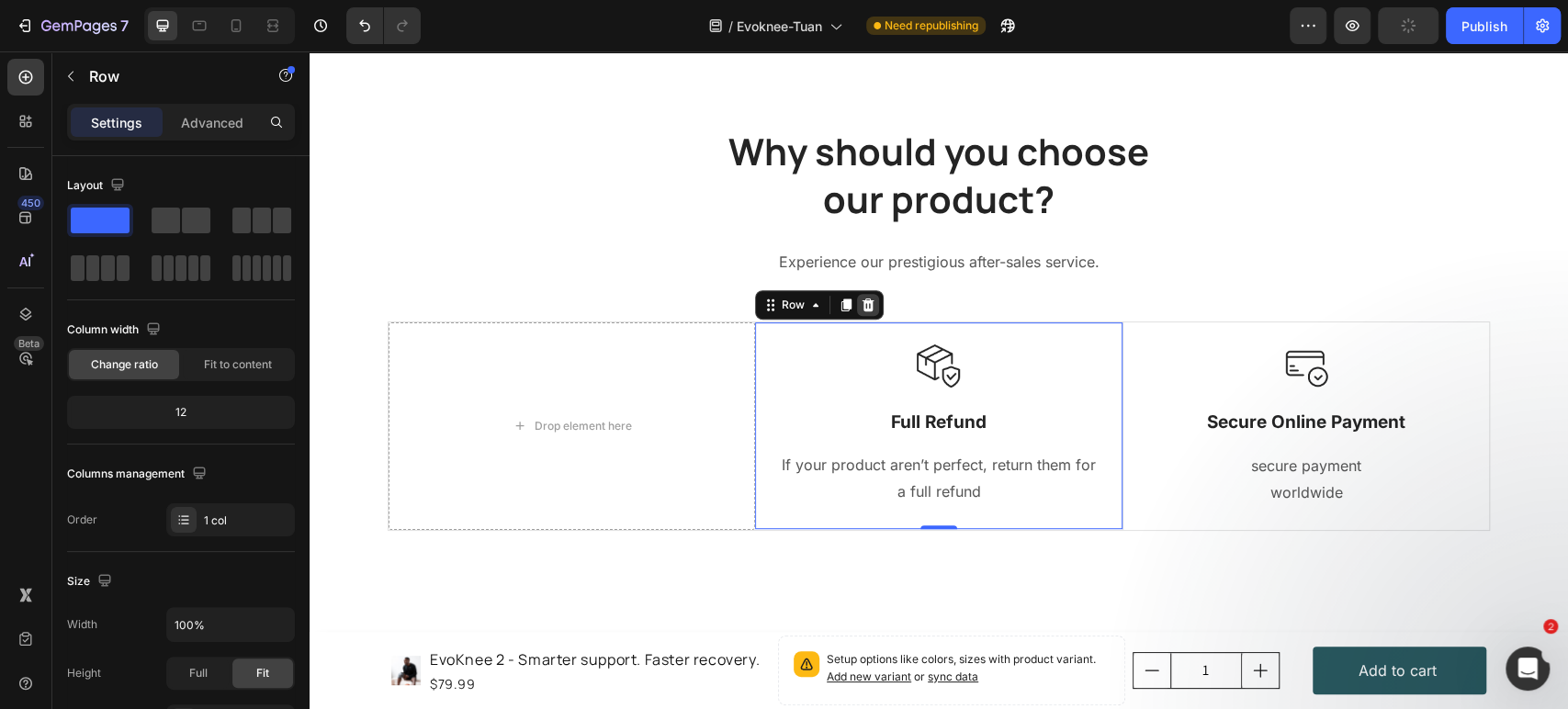 click at bounding box center (868, 305) 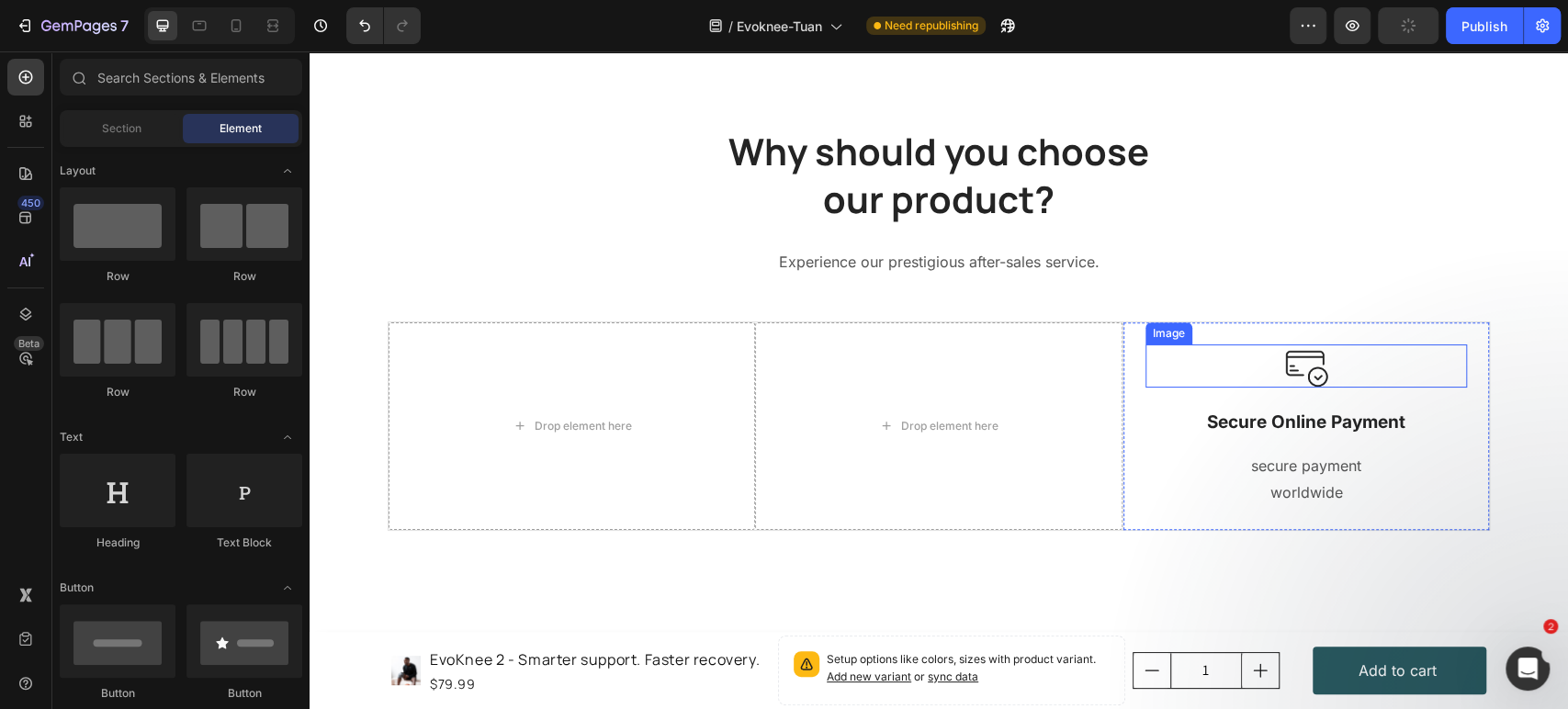 click at bounding box center (1306, 366) 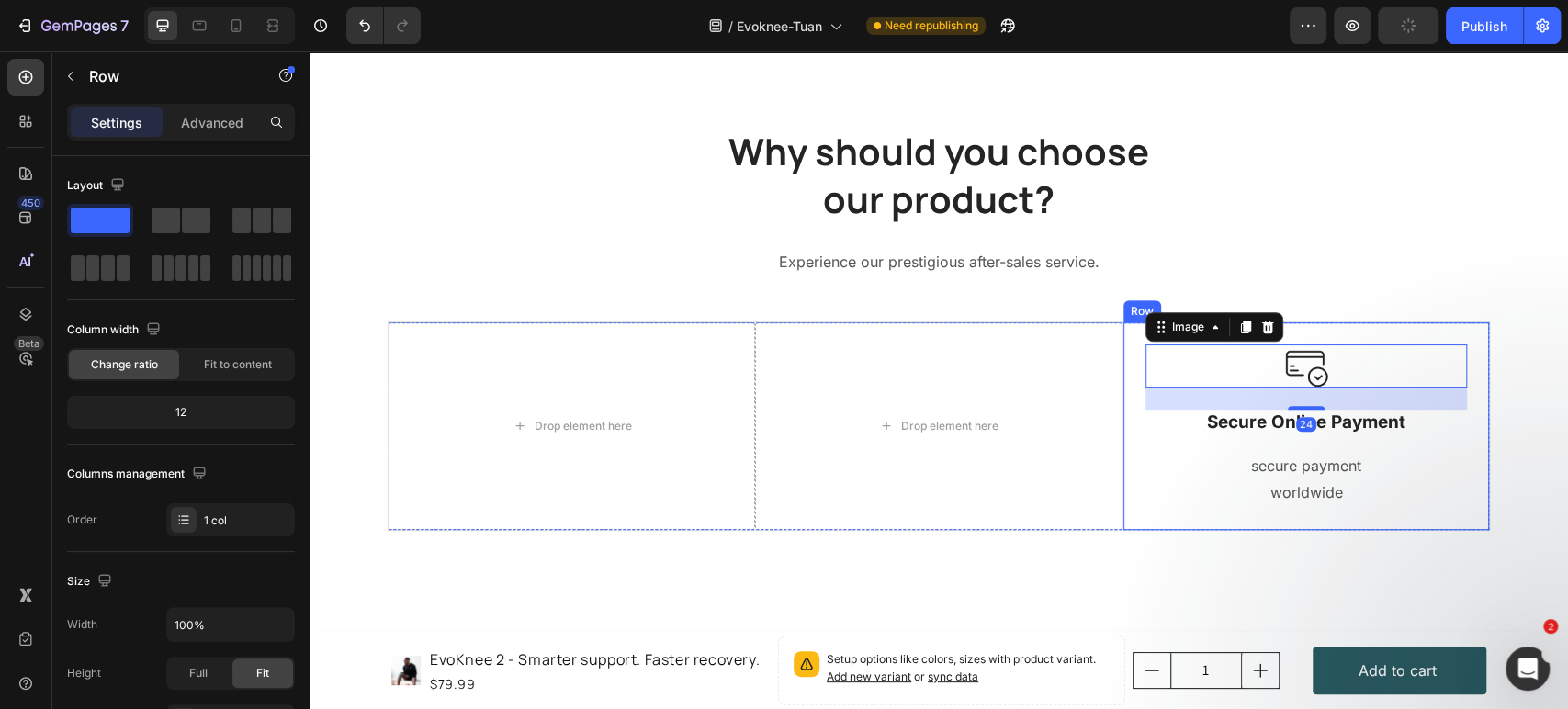 click on "Image   24 Secure Online Payment Text Block secure payment worldwide Text block Row" at bounding box center (1305, 426) 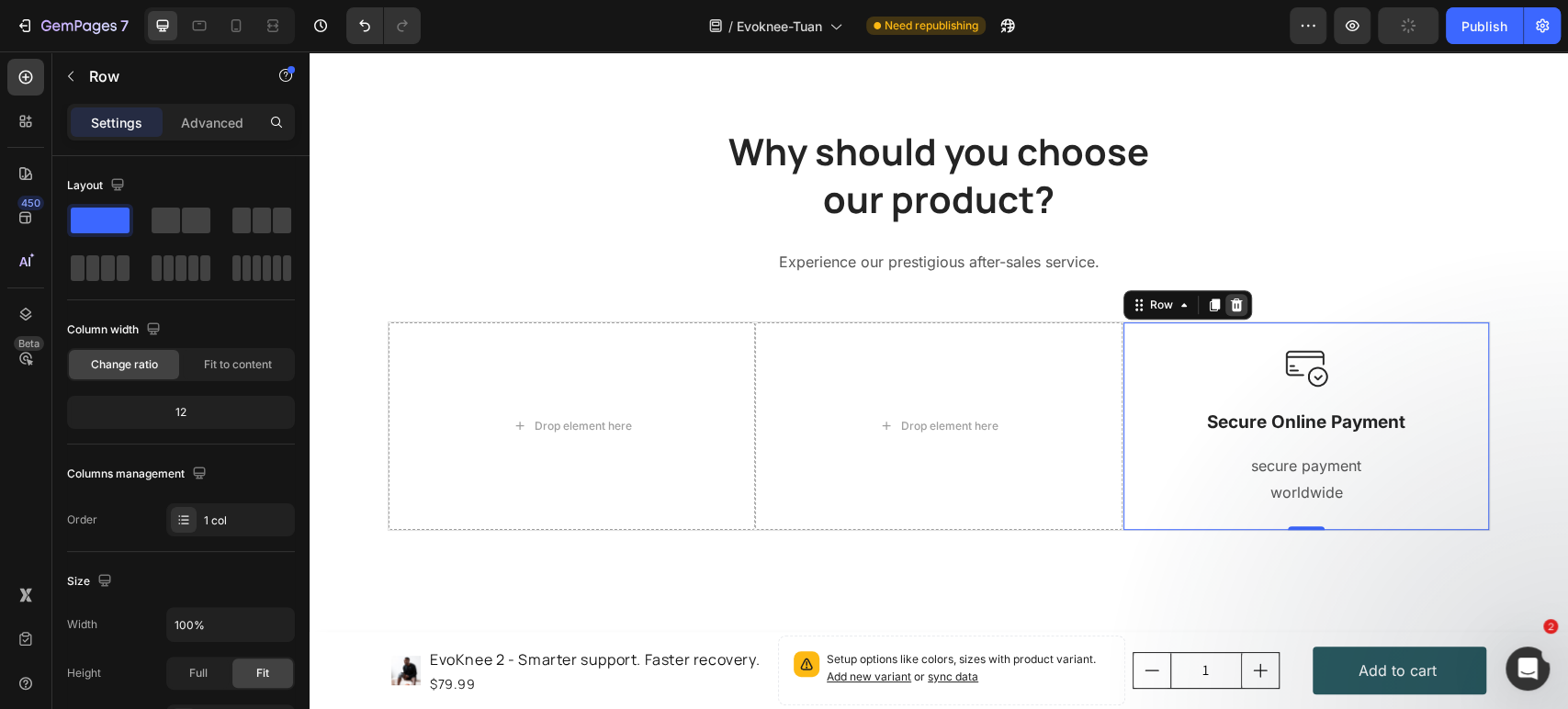 click at bounding box center [1236, 305] 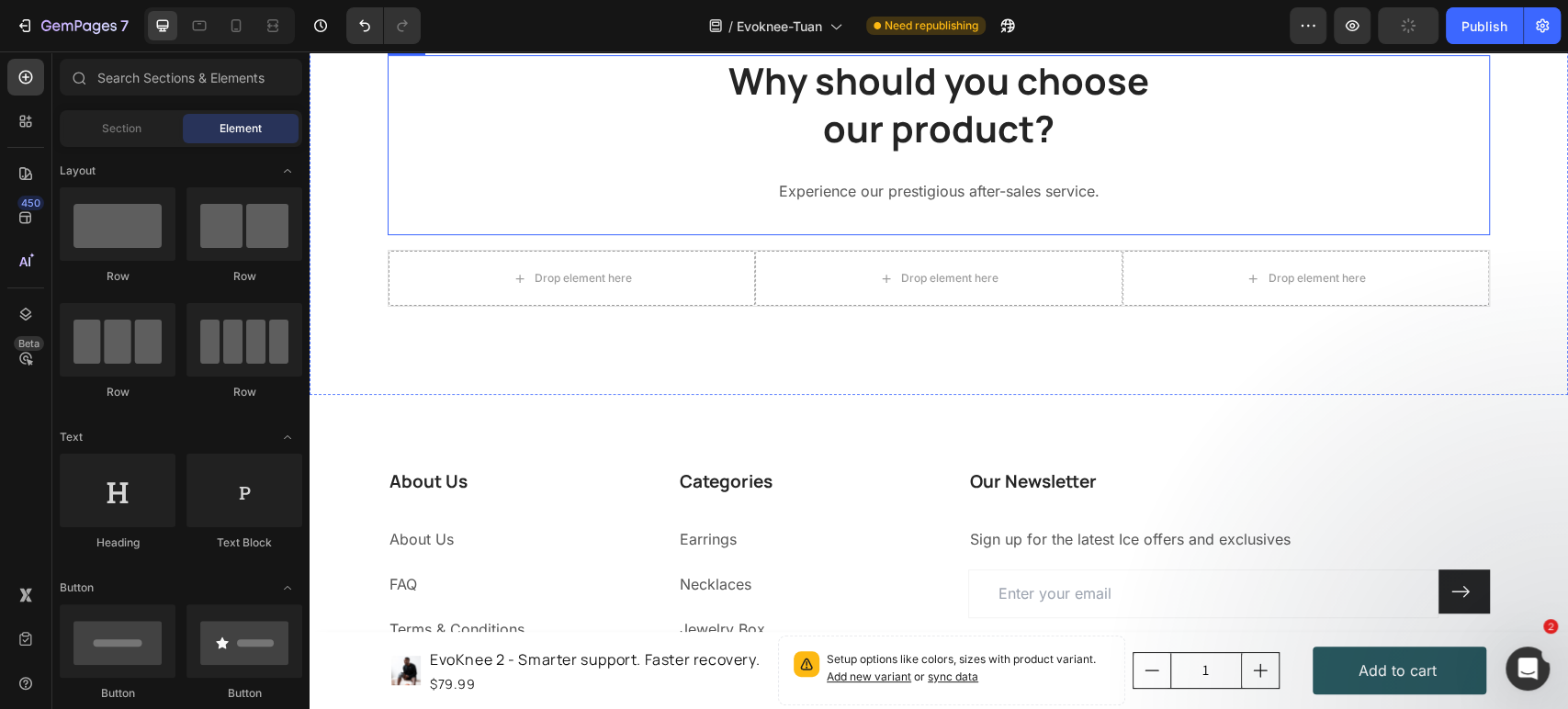 scroll, scrollTop: 9574, scrollLeft: 0, axis: vertical 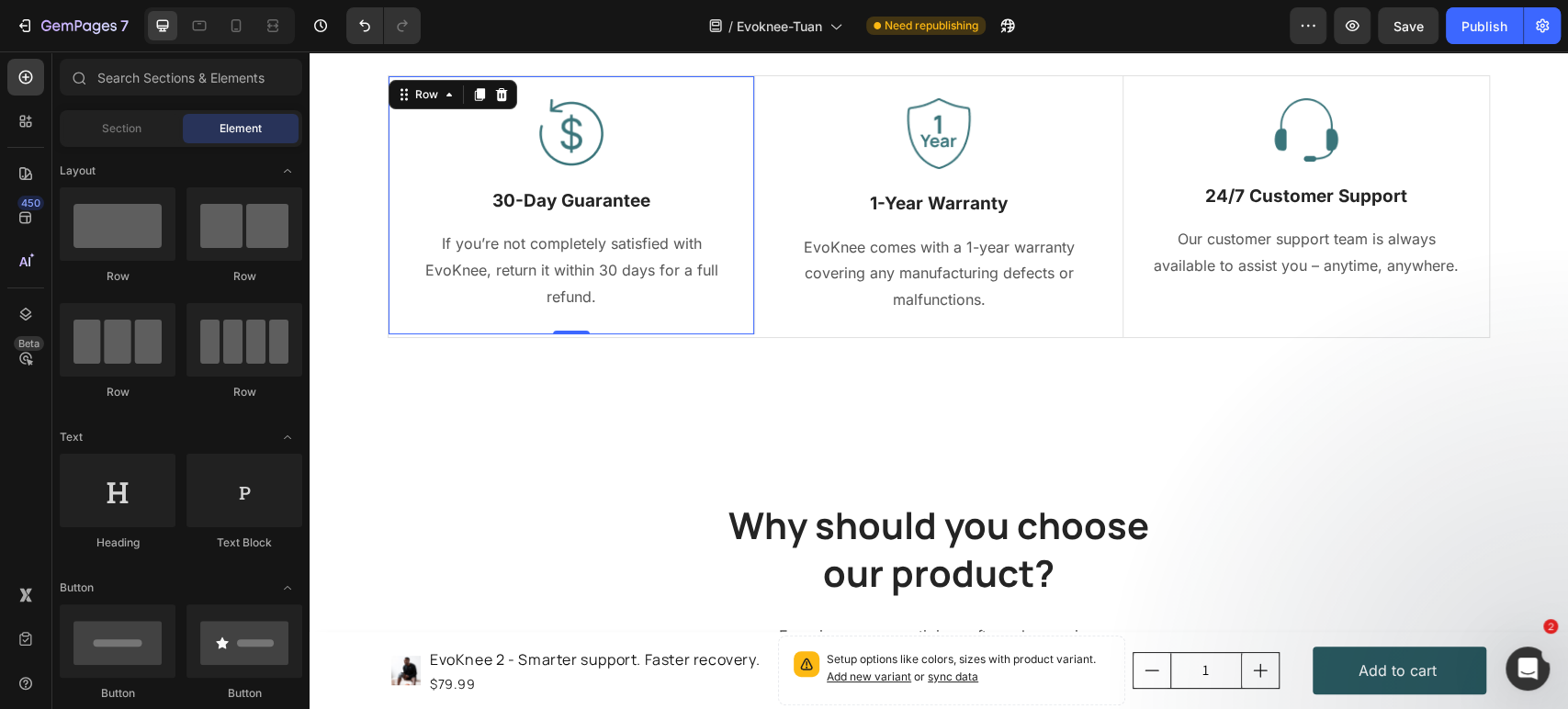 click on "Image 30-Day Guarantee Text Block If you’re not completely satisfied with EvoKnee, return it within 30 days for a full refund. Text block Row   0" at bounding box center (571, 205) 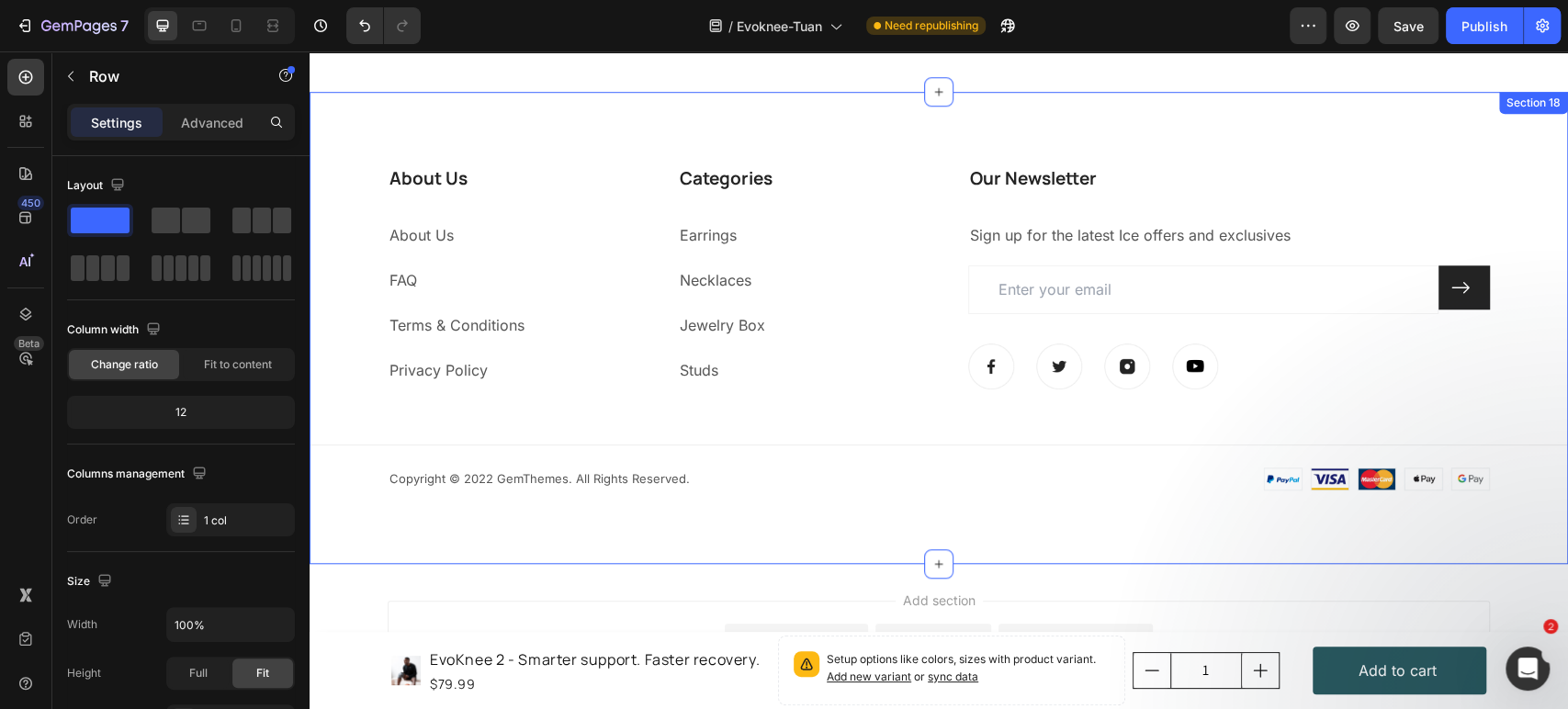 scroll, scrollTop: 9948, scrollLeft: 0, axis: vertical 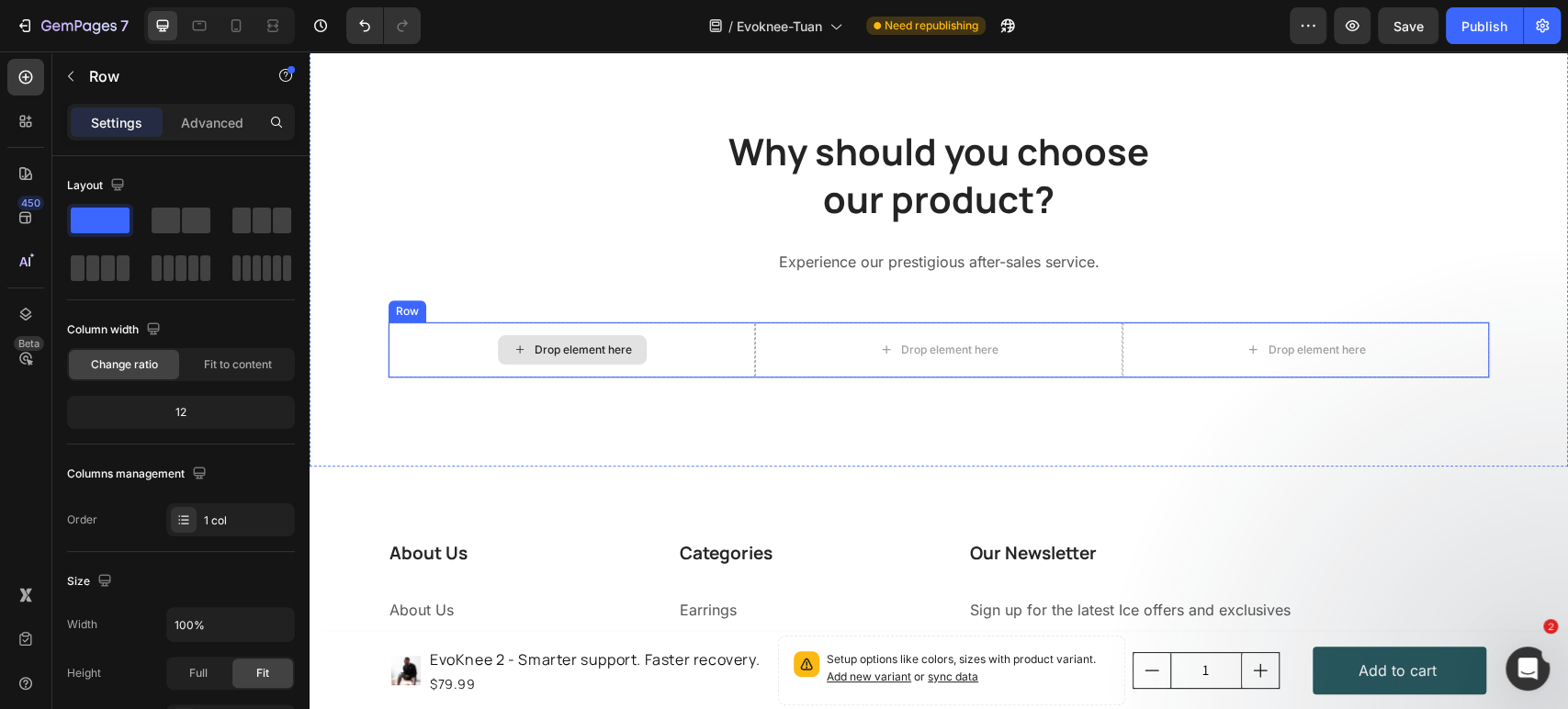 drag, startPoint x: 473, startPoint y: 84, endPoint x: 554, endPoint y: 358, distance: 285.72189 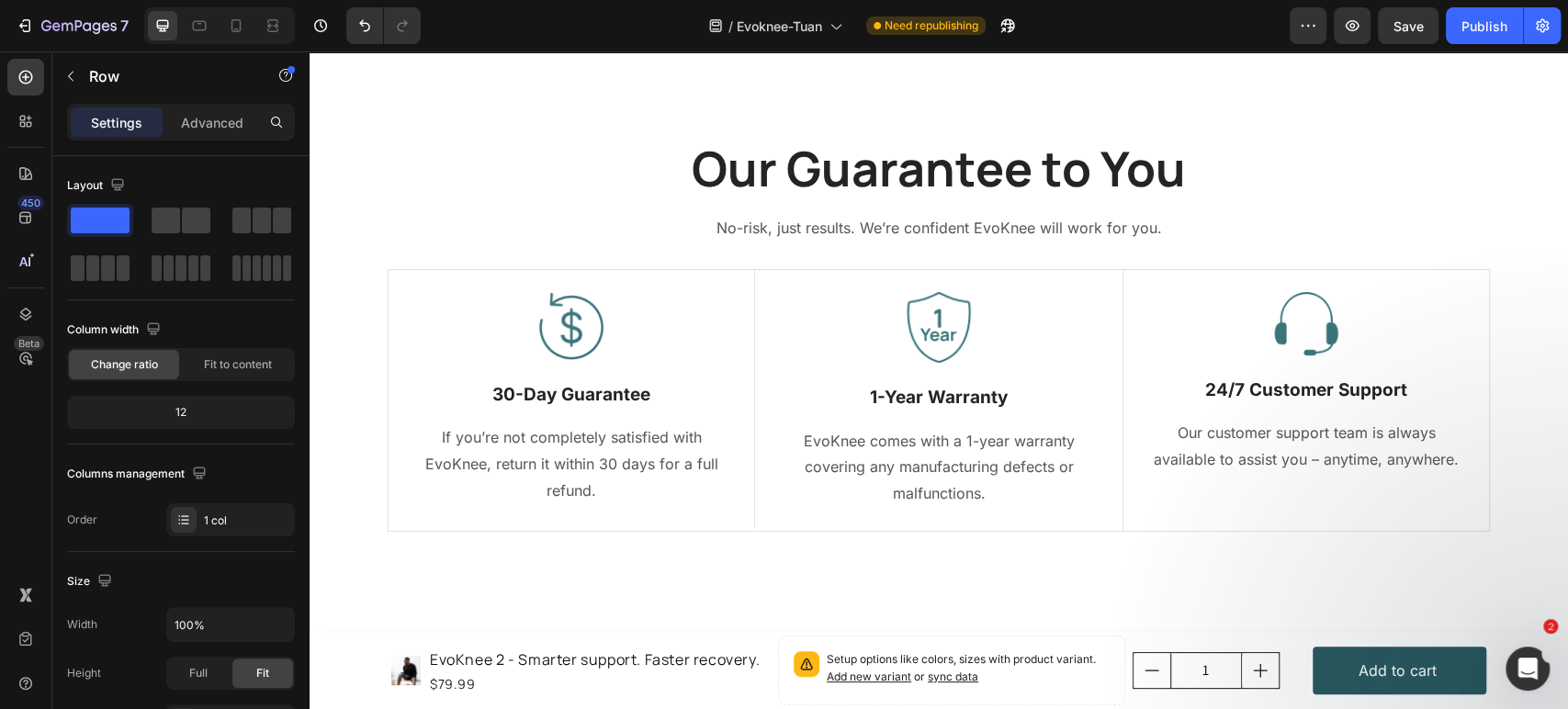 scroll, scrollTop: 9200, scrollLeft: 0, axis: vertical 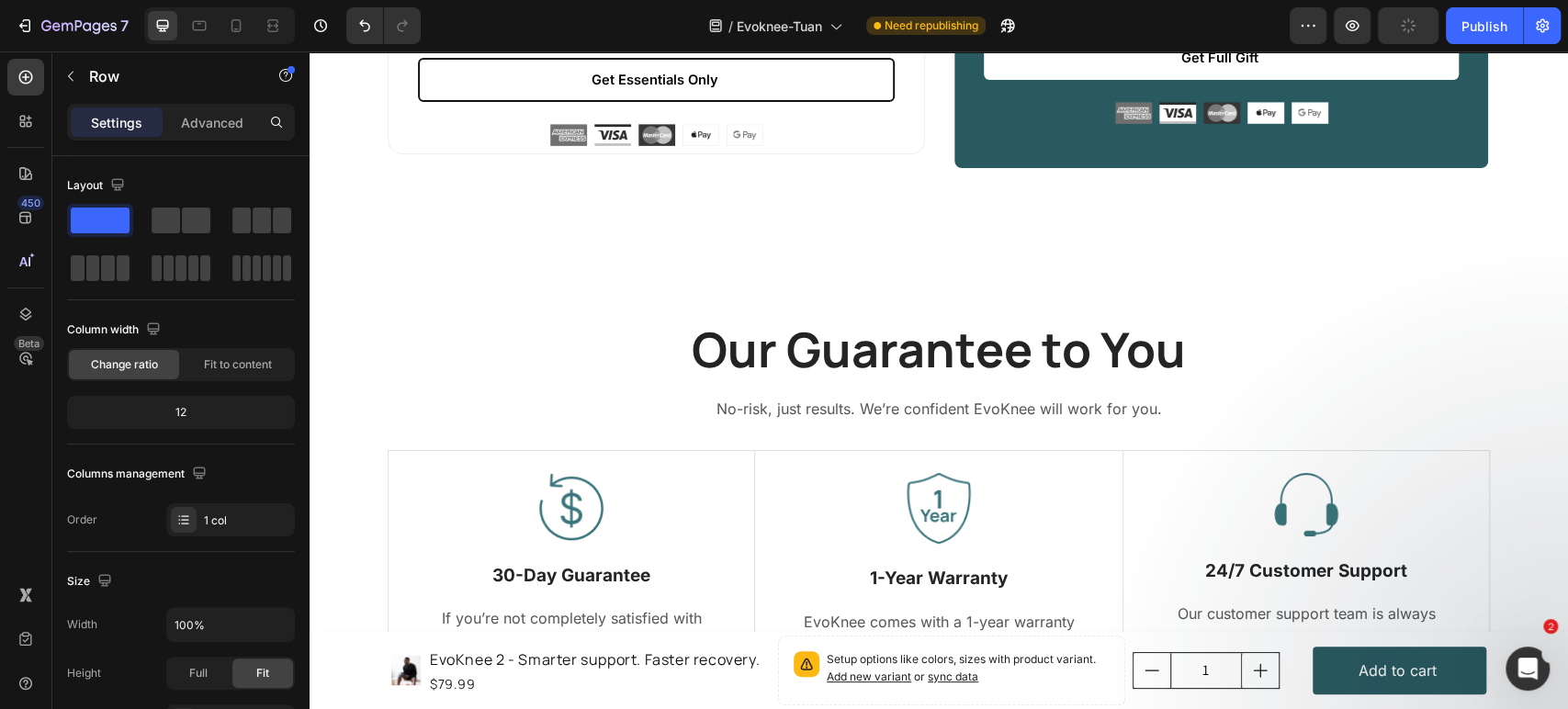 click on "Image 30-Day Guarantee Text Block If you’re not completely satisfied with EvoKnee, return it within 30 days for a full refund. Text block Row" at bounding box center (571, 580) 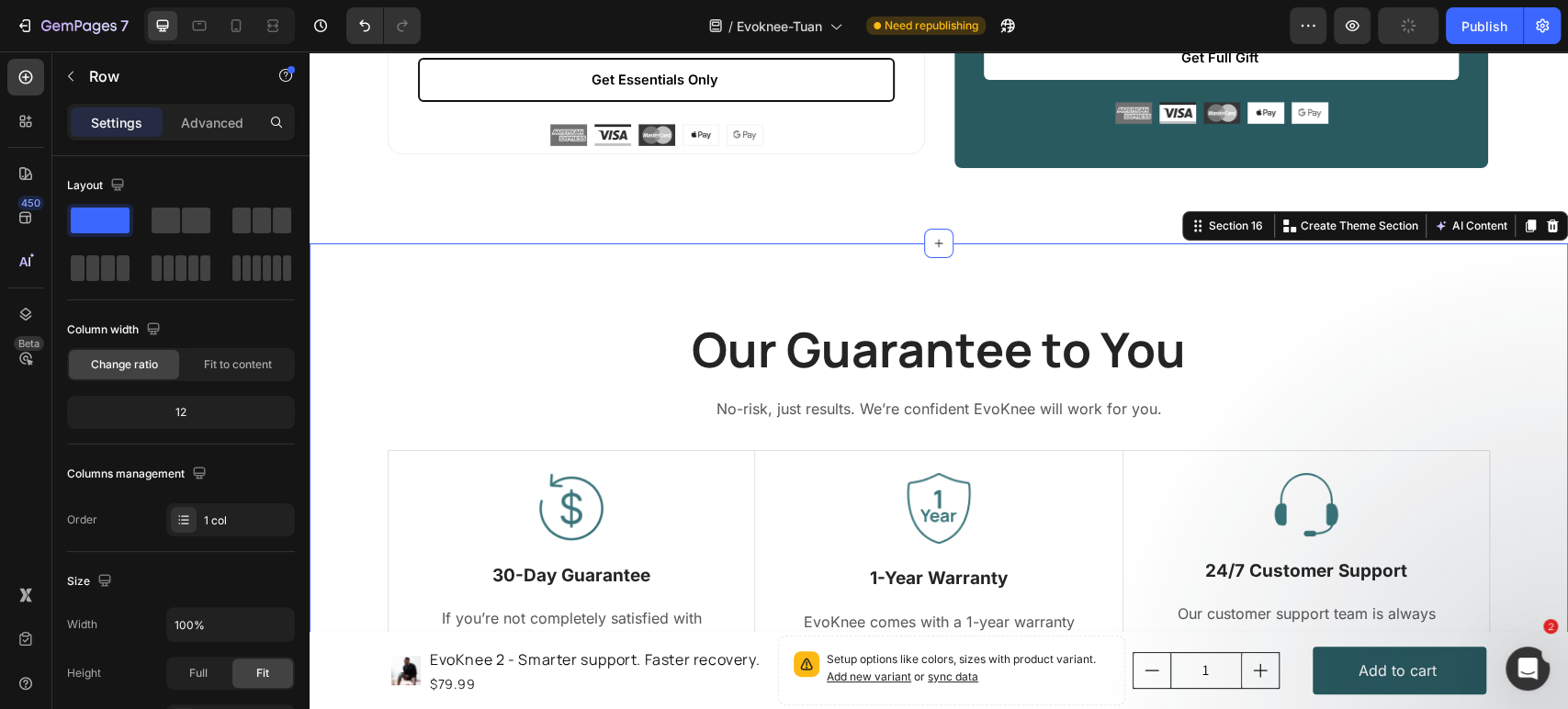 click on "Our Guarantee to You Heading No-risk, just results. We’re confident EvoKnee will work for you. Text block Row Image 30-Day Guarantee Text Block If you’re not completely satisfied with EvoKnee, return it within 30 days for a full refund. Text block Row Image 1-Year Warranty Text Block EvoKnee comes with a 1-year warranty covering any manufacturing defects or malfunctions. Text block Row Image 24/7 Customer Support Text Block Our customer support team is always available to assist you – anytime, anywhere. Text block Row Row Image Free Shipping Text Block Free shipping on any order of $150  or more. Text block Row Image Full Refund Text Block If your product aren’t perfect, return them for a full refund Text block Row Image Secure Online Payment Text Block secure payment worldwide Text block Row Row" at bounding box center (939, 522) 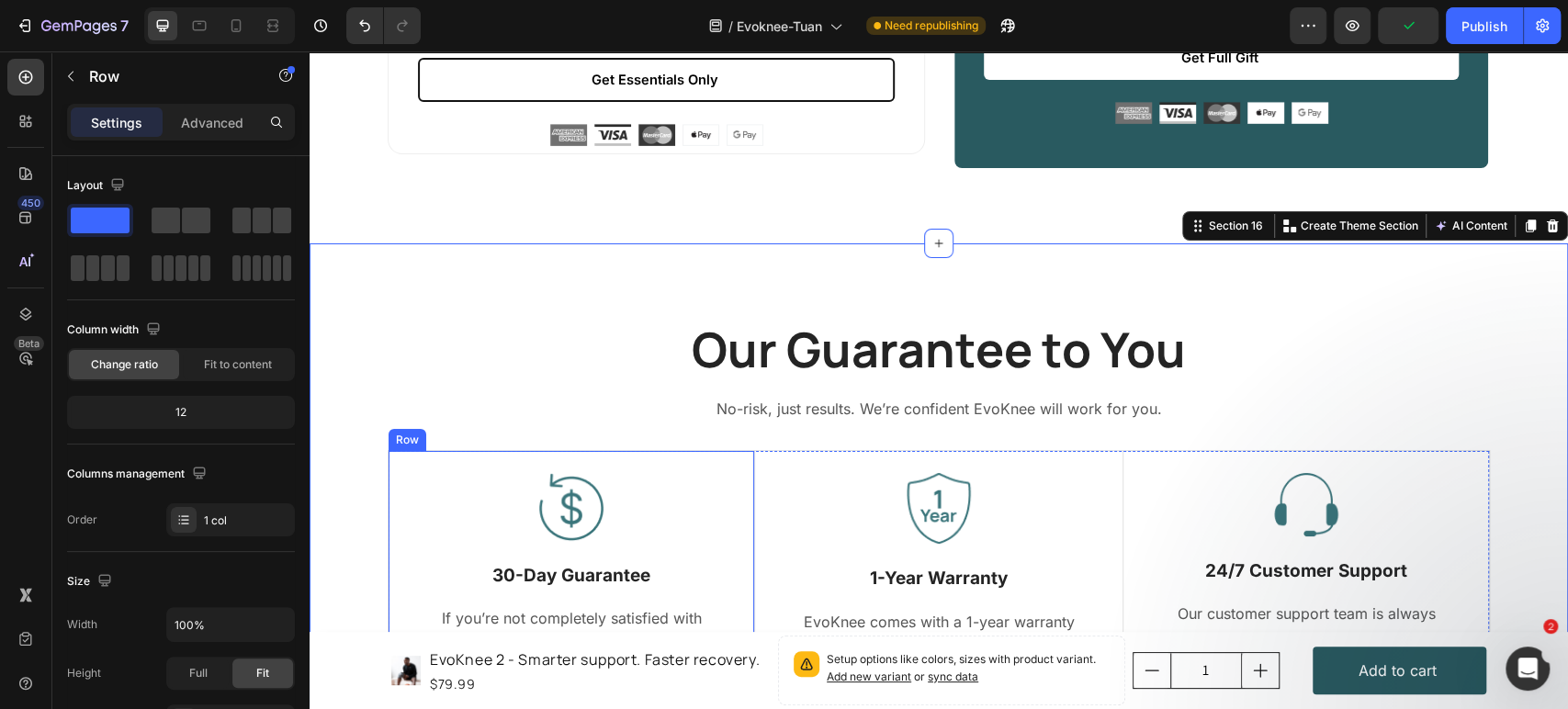 click on "Image 30-Day Guarantee Text Block If you’re not completely satisfied with EvoKnee, return it within 30 days for a full refund. Text block Row" at bounding box center (571, 580) 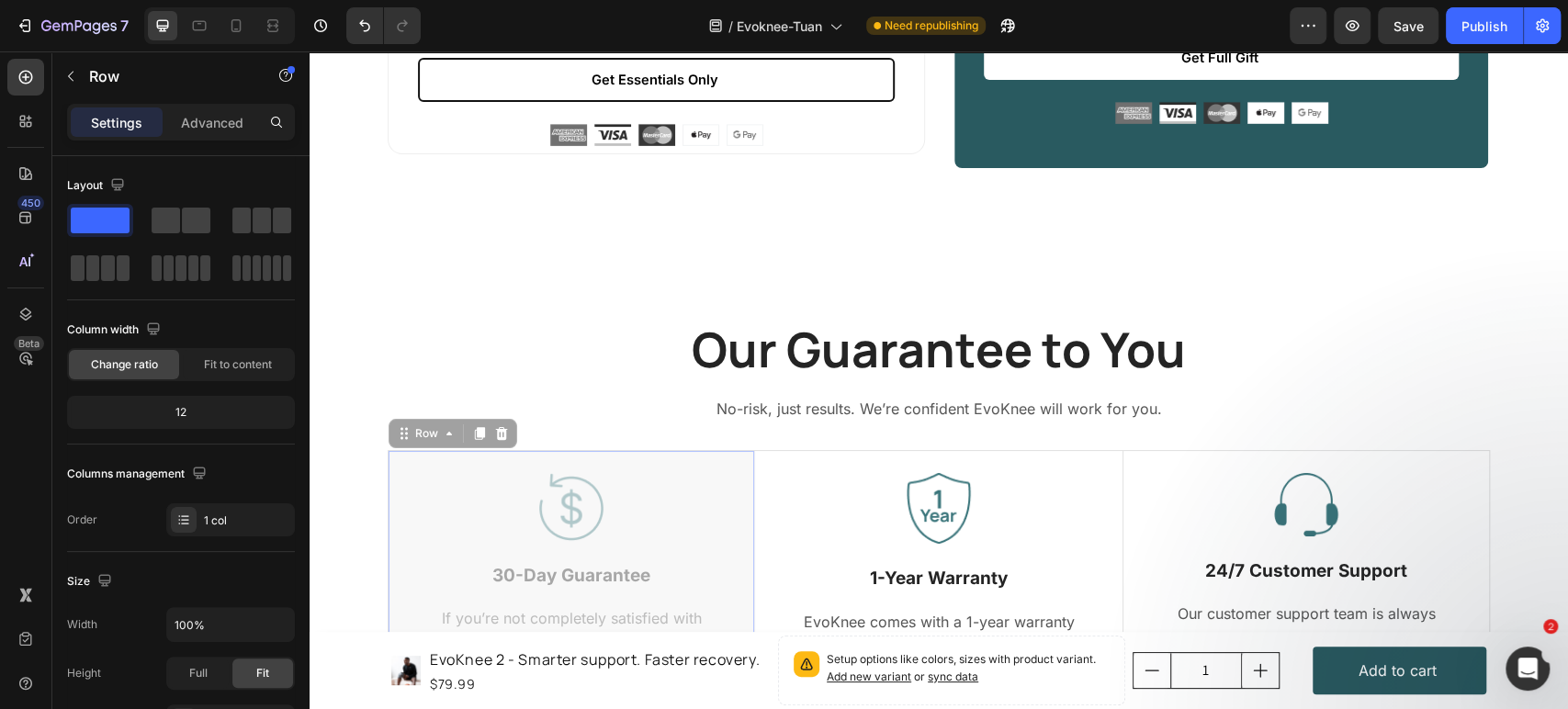scroll, scrollTop: 9948, scrollLeft: 0, axis: vertical 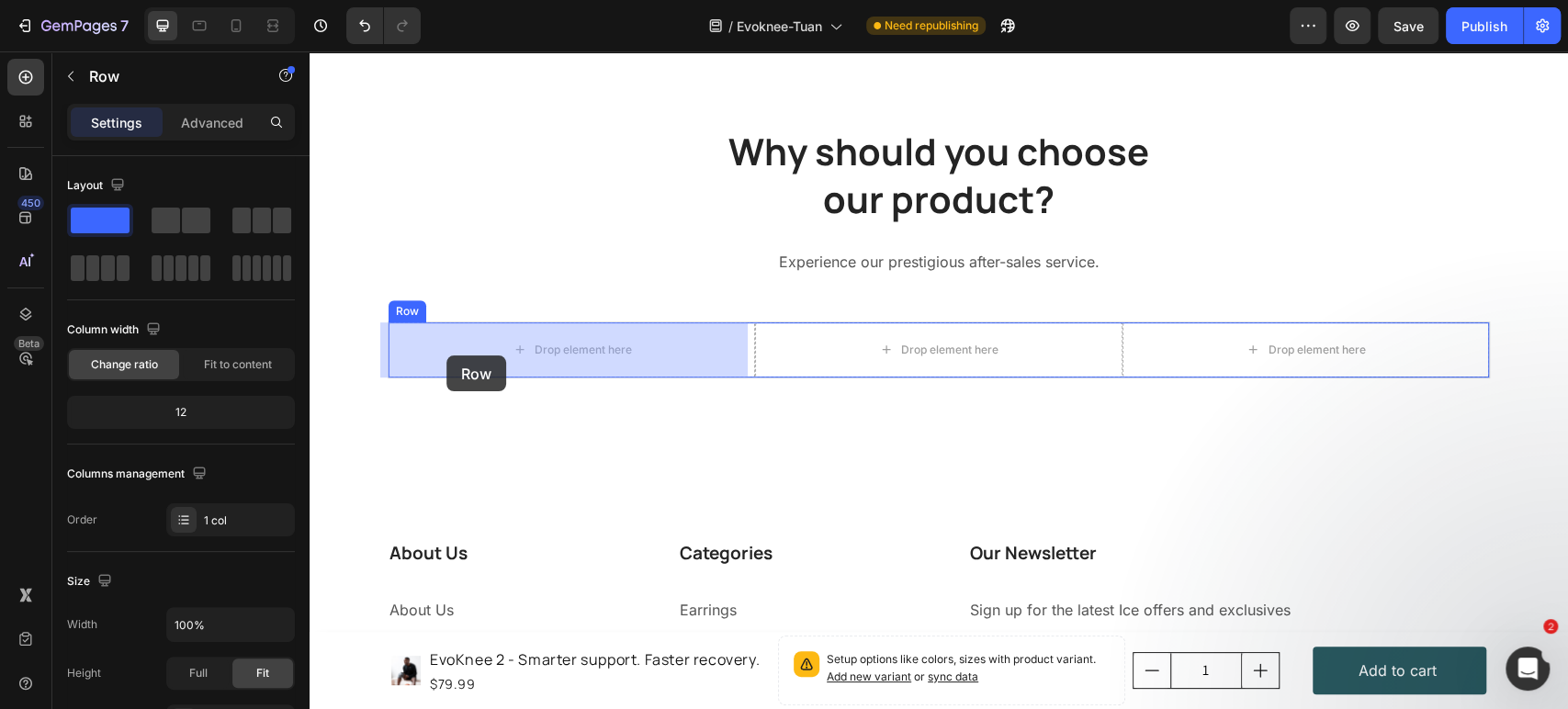 drag, startPoint x: 405, startPoint y: 434, endPoint x: 446, endPoint y: 355, distance: 89.00562 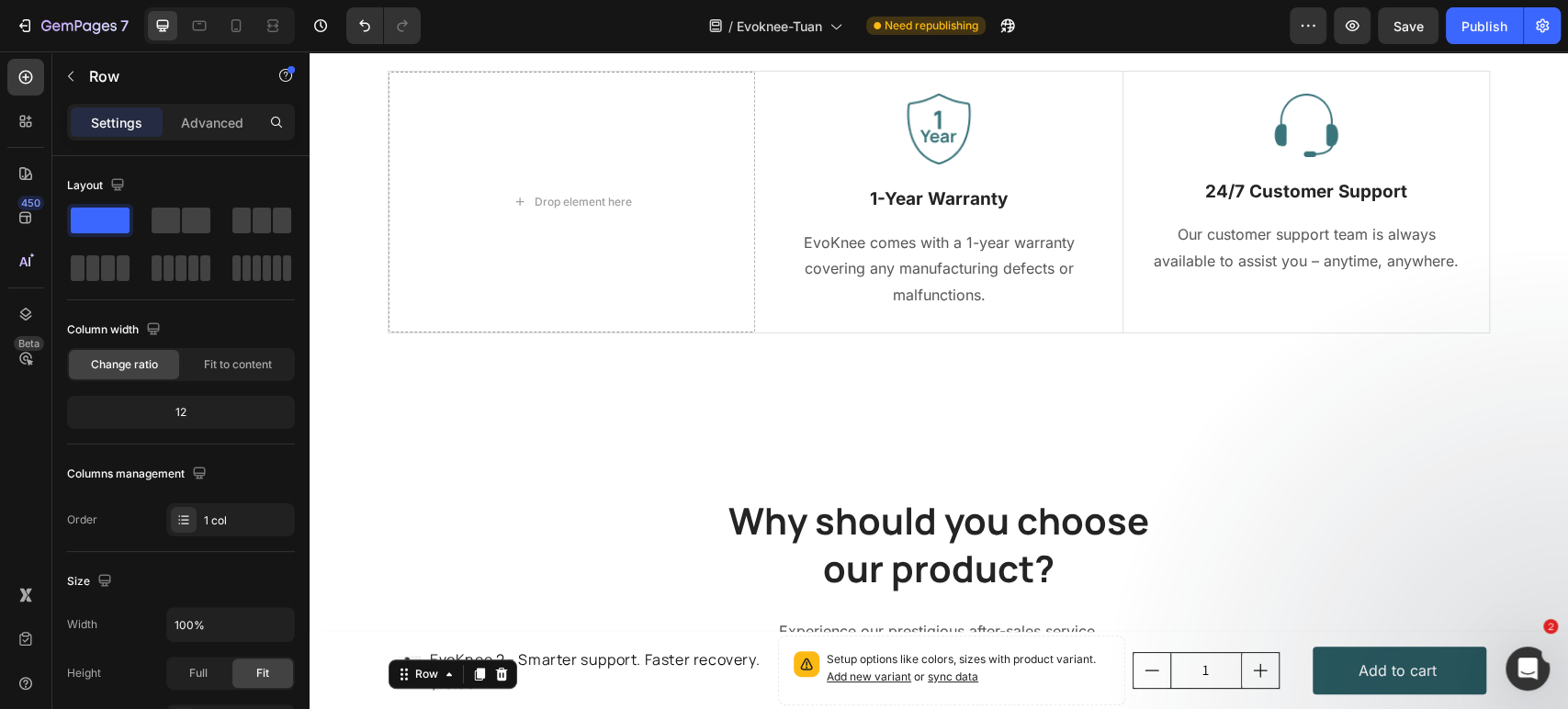 scroll, scrollTop: 9574, scrollLeft: 0, axis: vertical 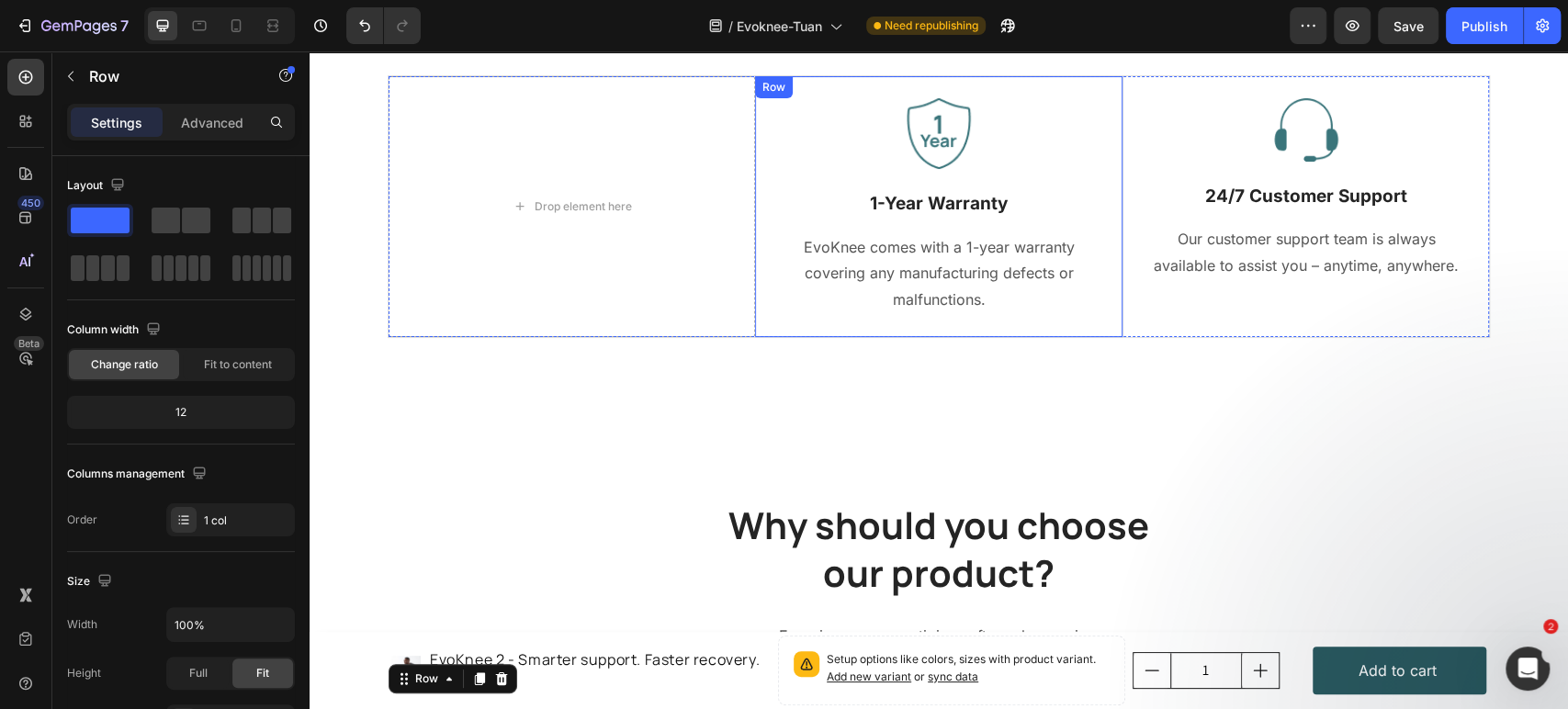 click on "Row" at bounding box center [773, 87] 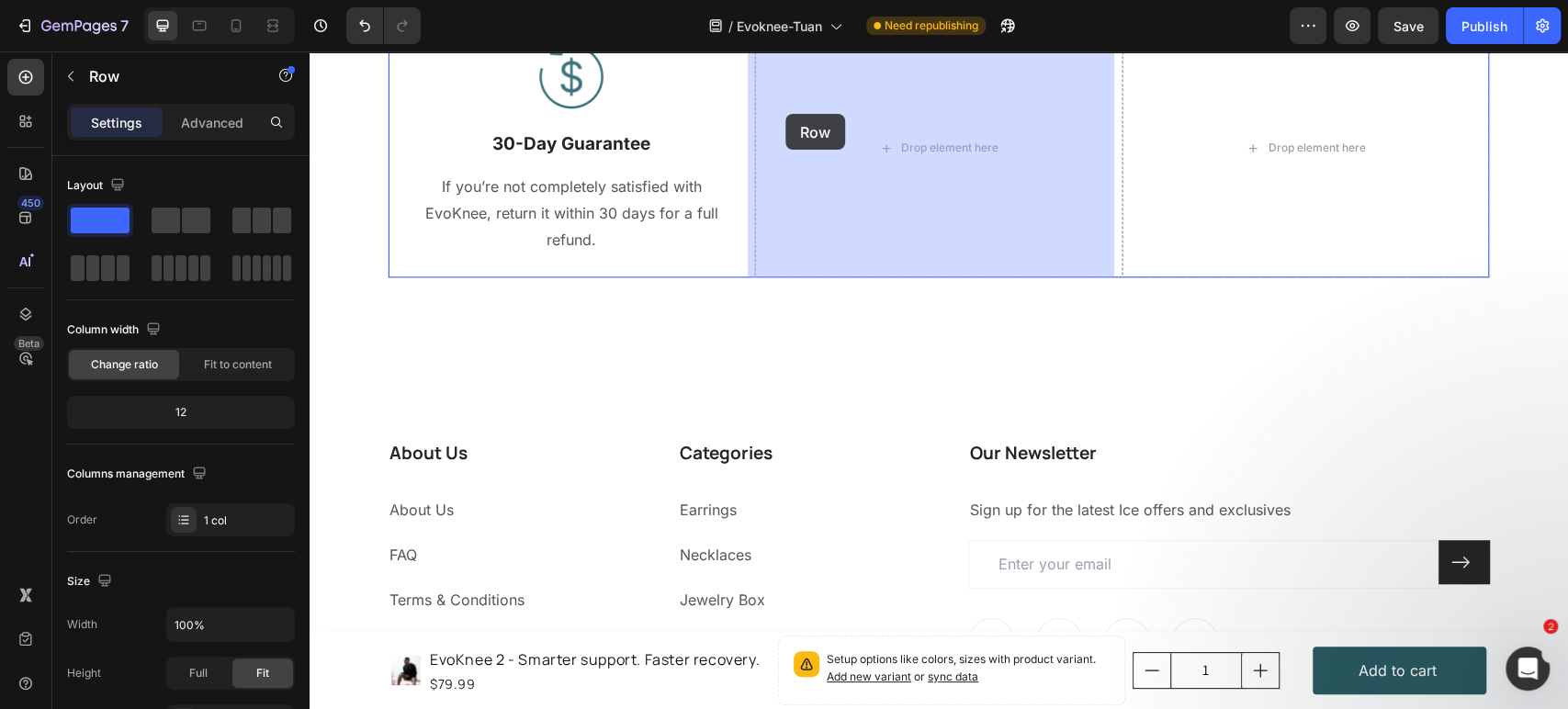 drag, startPoint x: 777, startPoint y: 100, endPoint x: 785, endPoint y: 114, distance: 16.124515 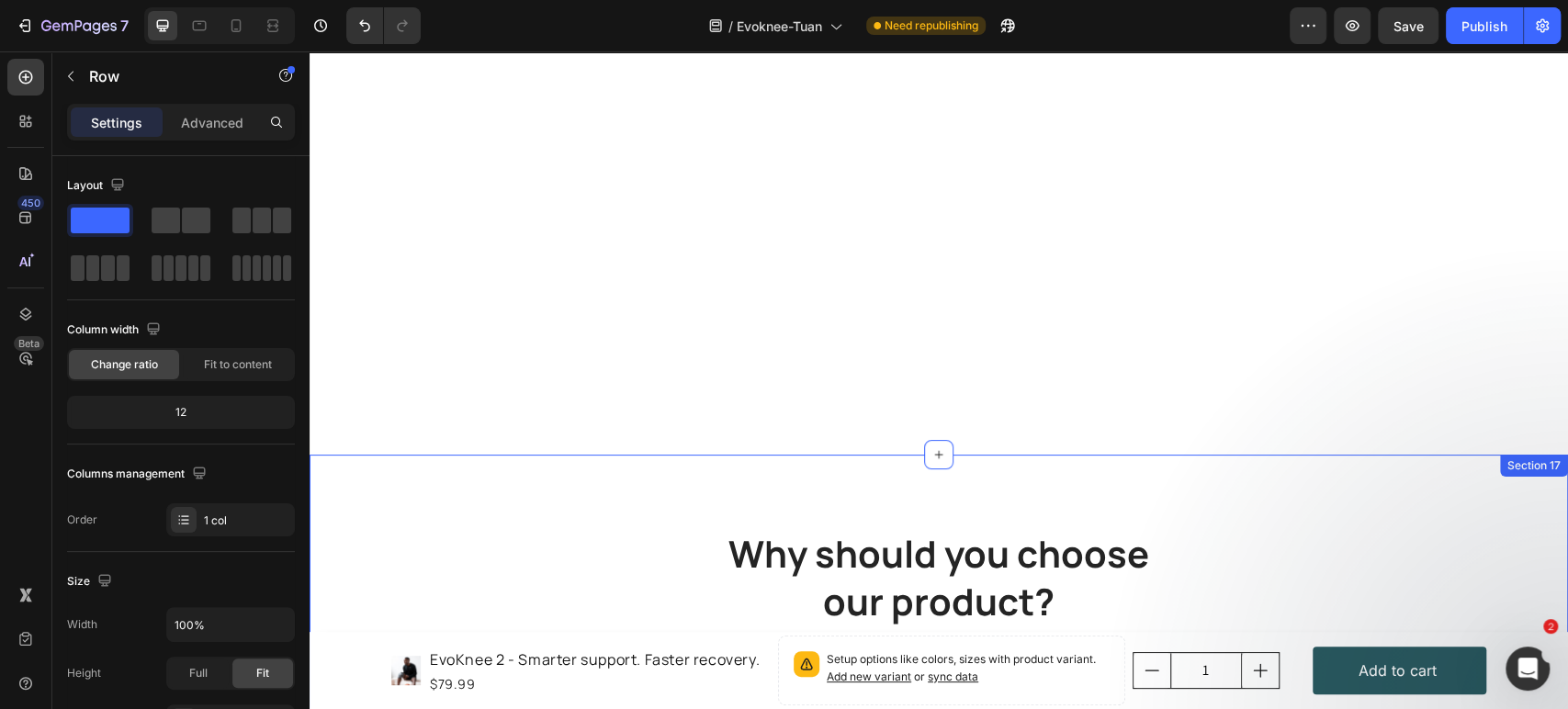 scroll, scrollTop: 9464, scrollLeft: 0, axis: vertical 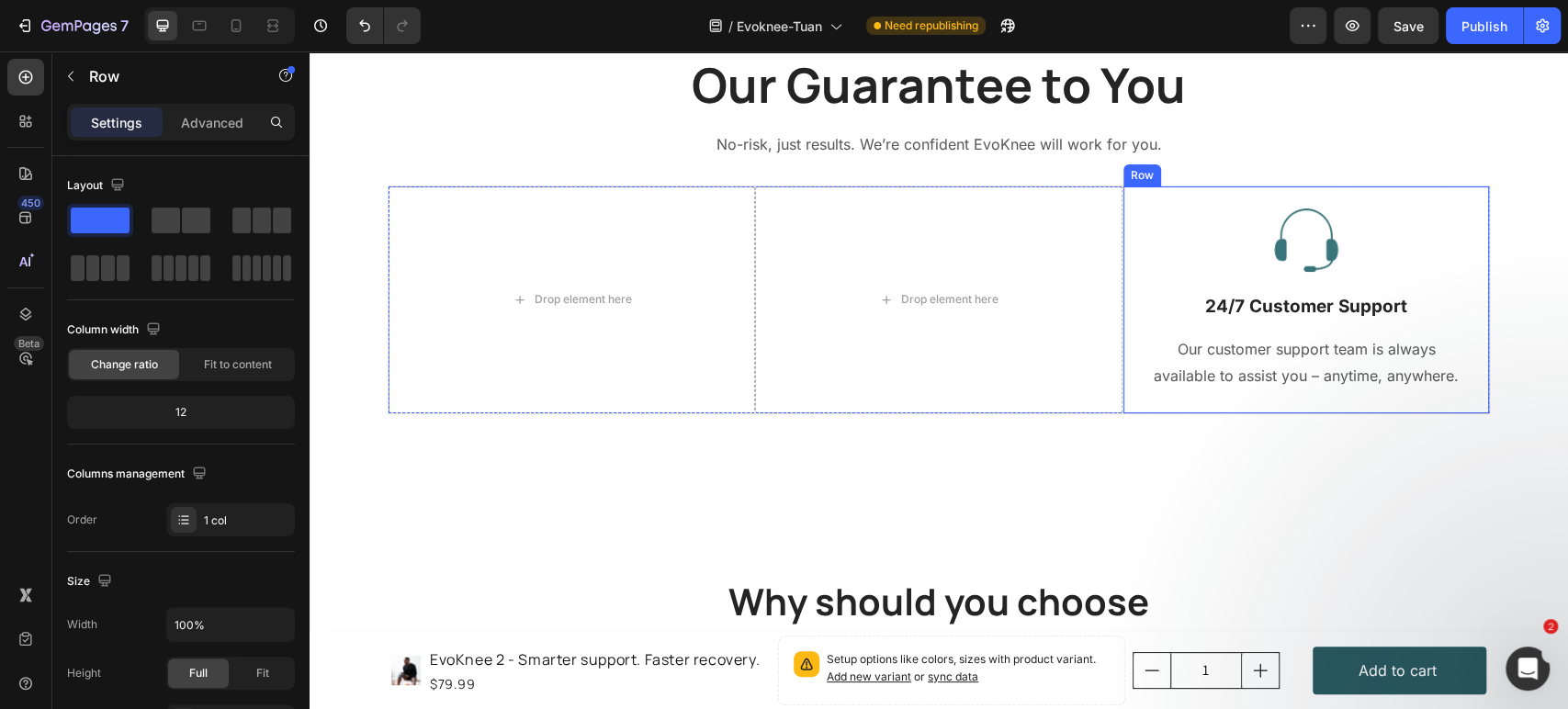 click on "Image 24/7 Customer Support Text Block Our customer support team is always available to assist you – anytime, anywhere. Text block Row" at bounding box center (1305, 299) 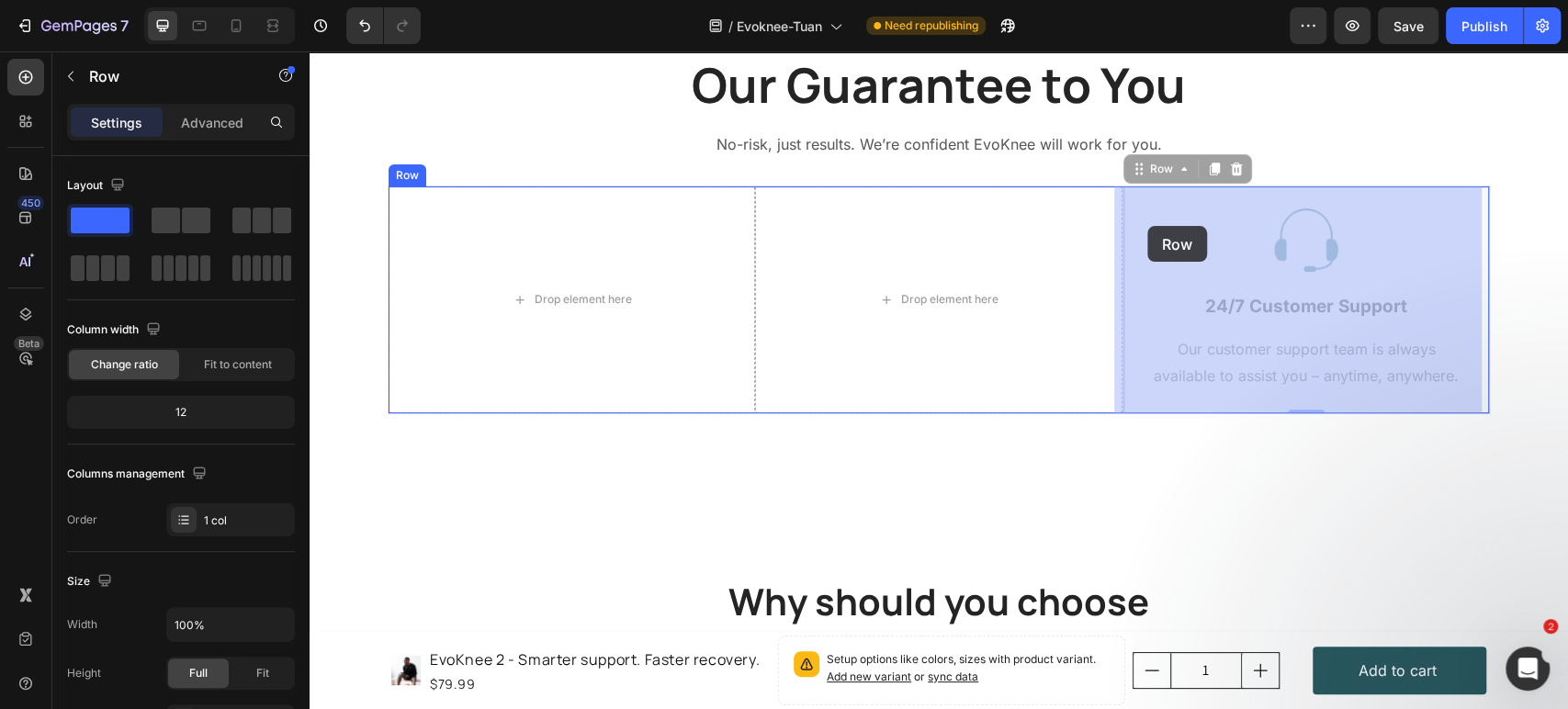 scroll, scrollTop: 9838, scrollLeft: 0, axis: vertical 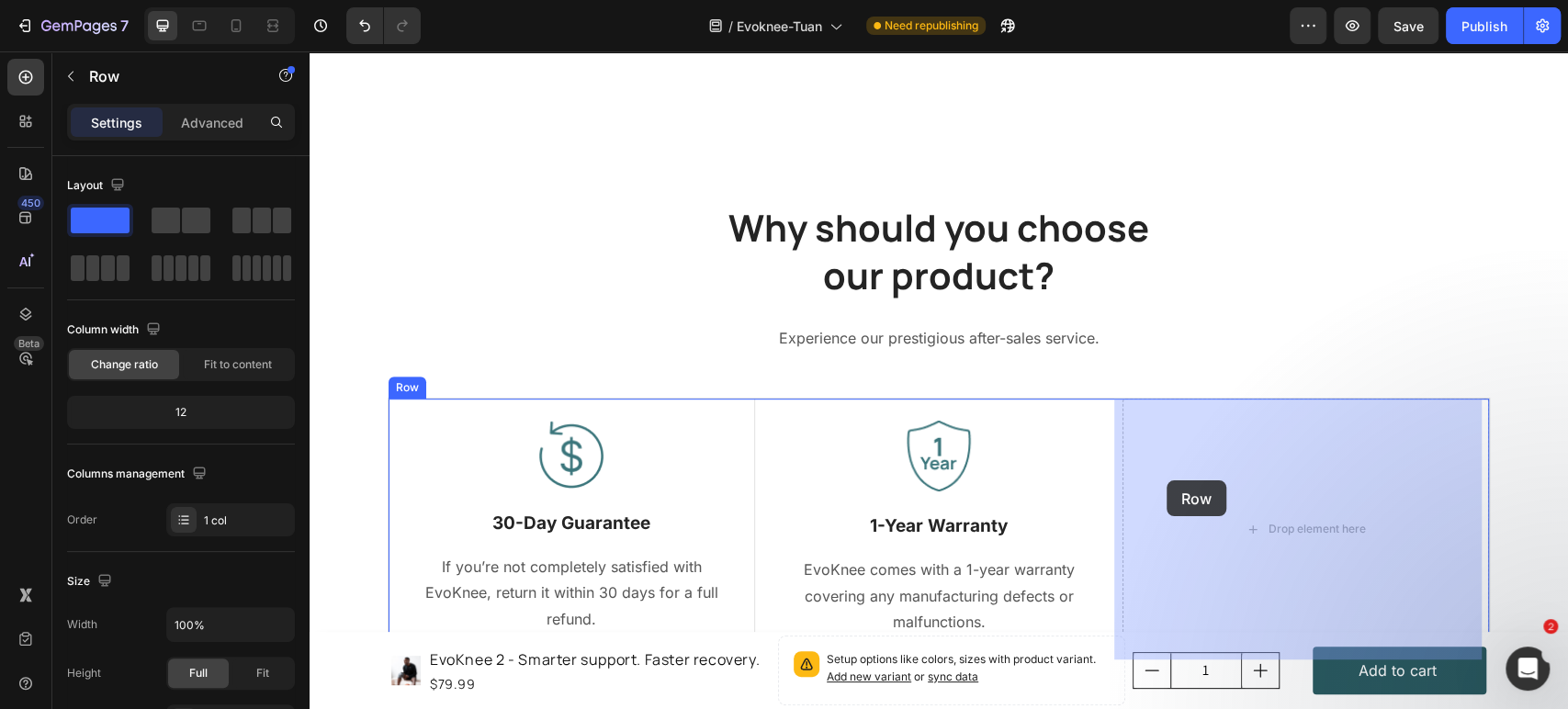 drag, startPoint x: 1141, startPoint y: 171, endPoint x: 1167, endPoint y: 480, distance: 310.0919 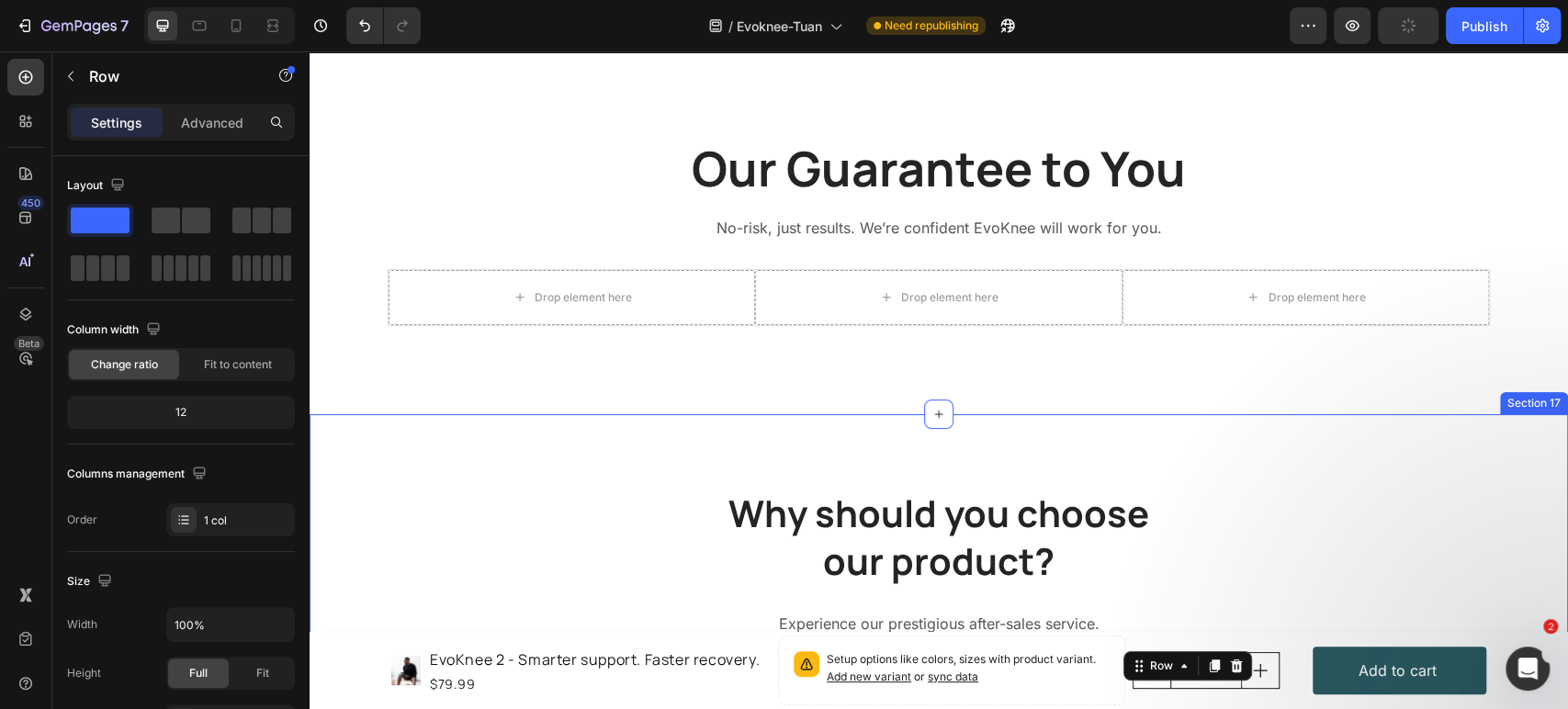 scroll, scrollTop: 9089, scrollLeft: 0, axis: vertical 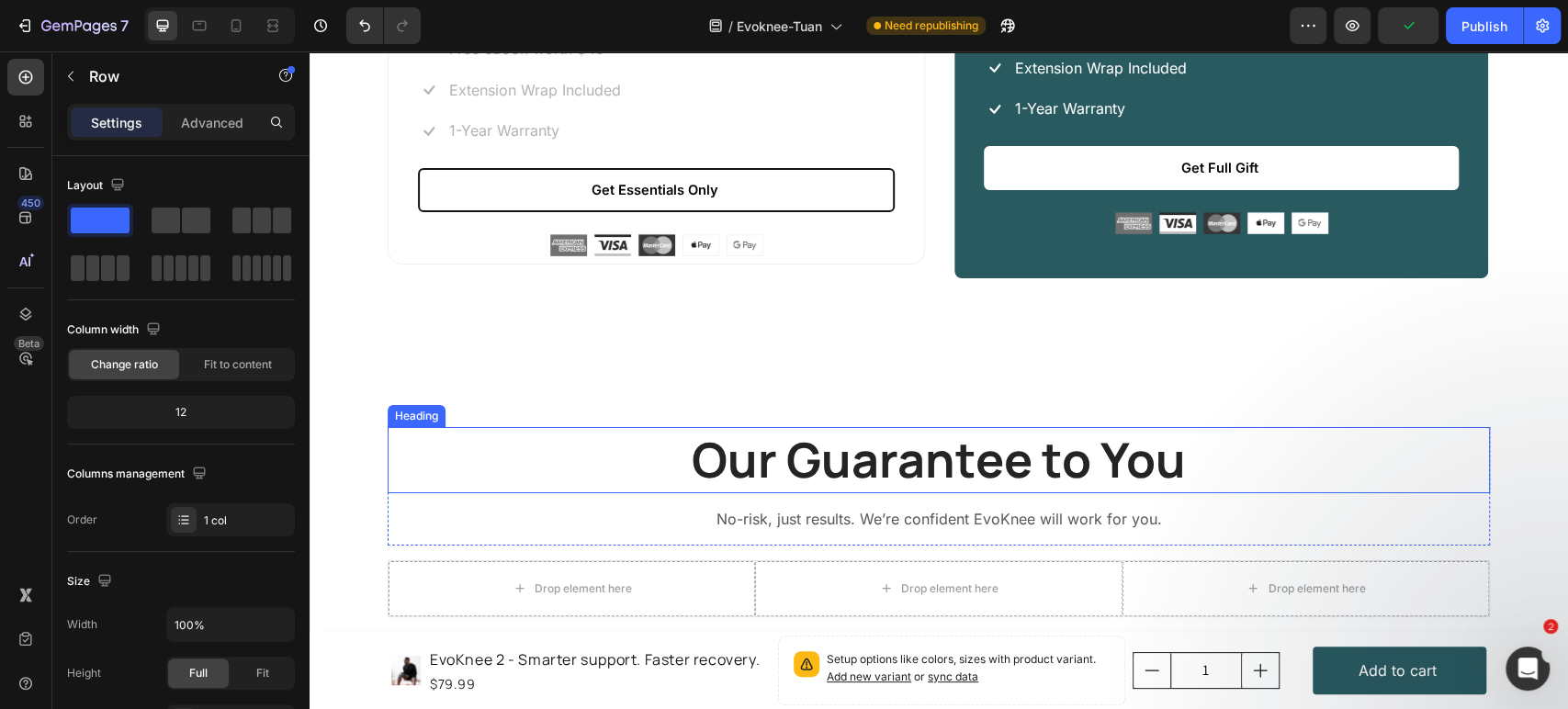 click on "Our Guarantee to You" at bounding box center (939, 460) 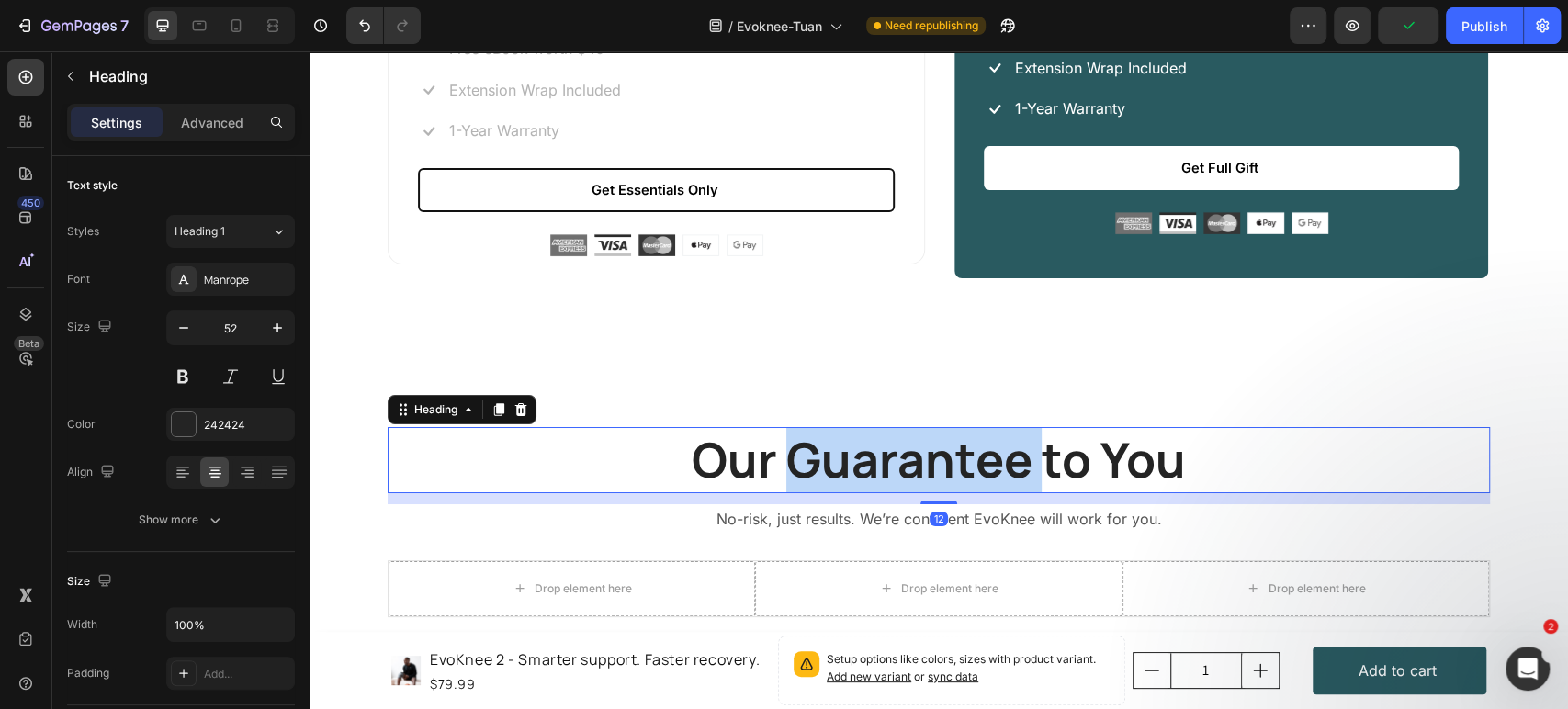 click on "Our Guarantee to You" at bounding box center [939, 460] 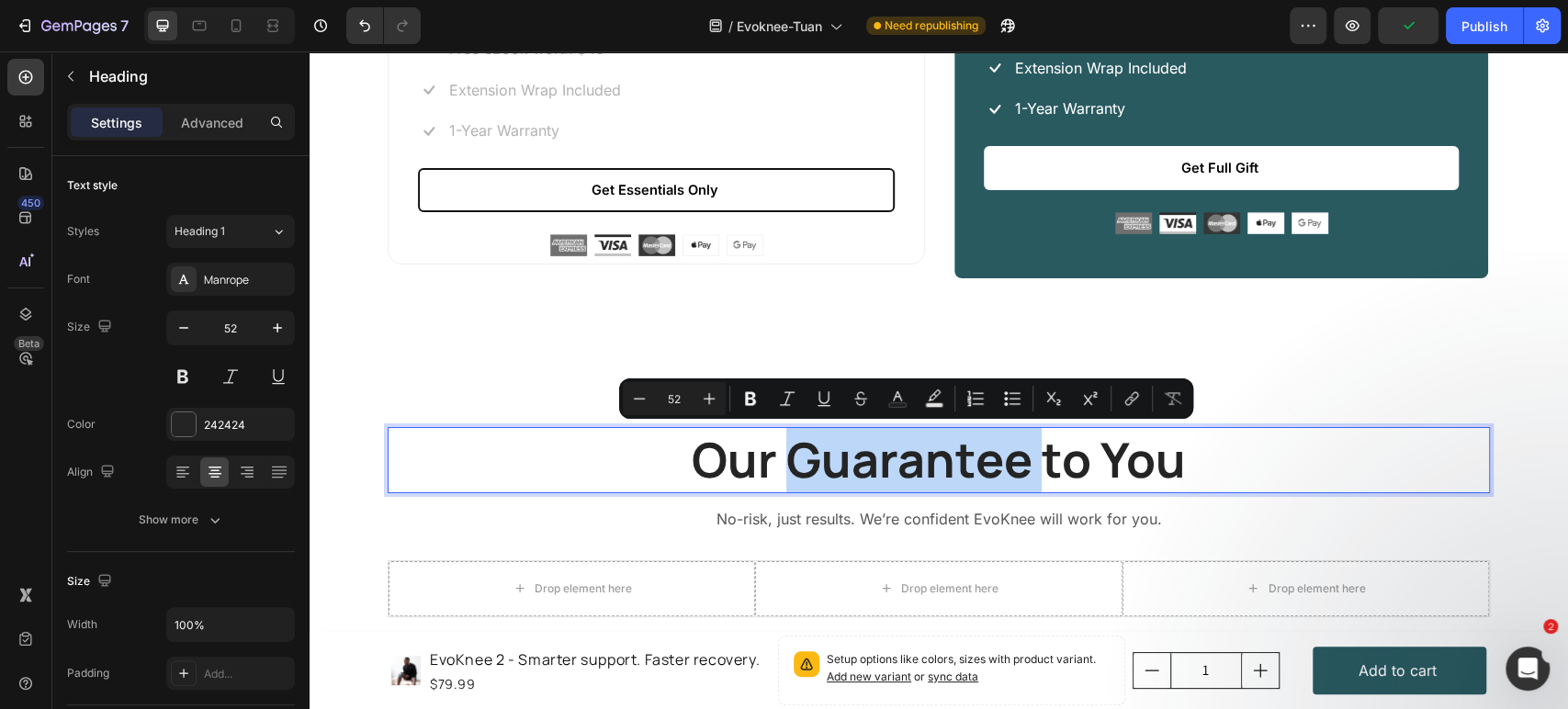 click on "Our Guarantee to You" at bounding box center (939, 460) 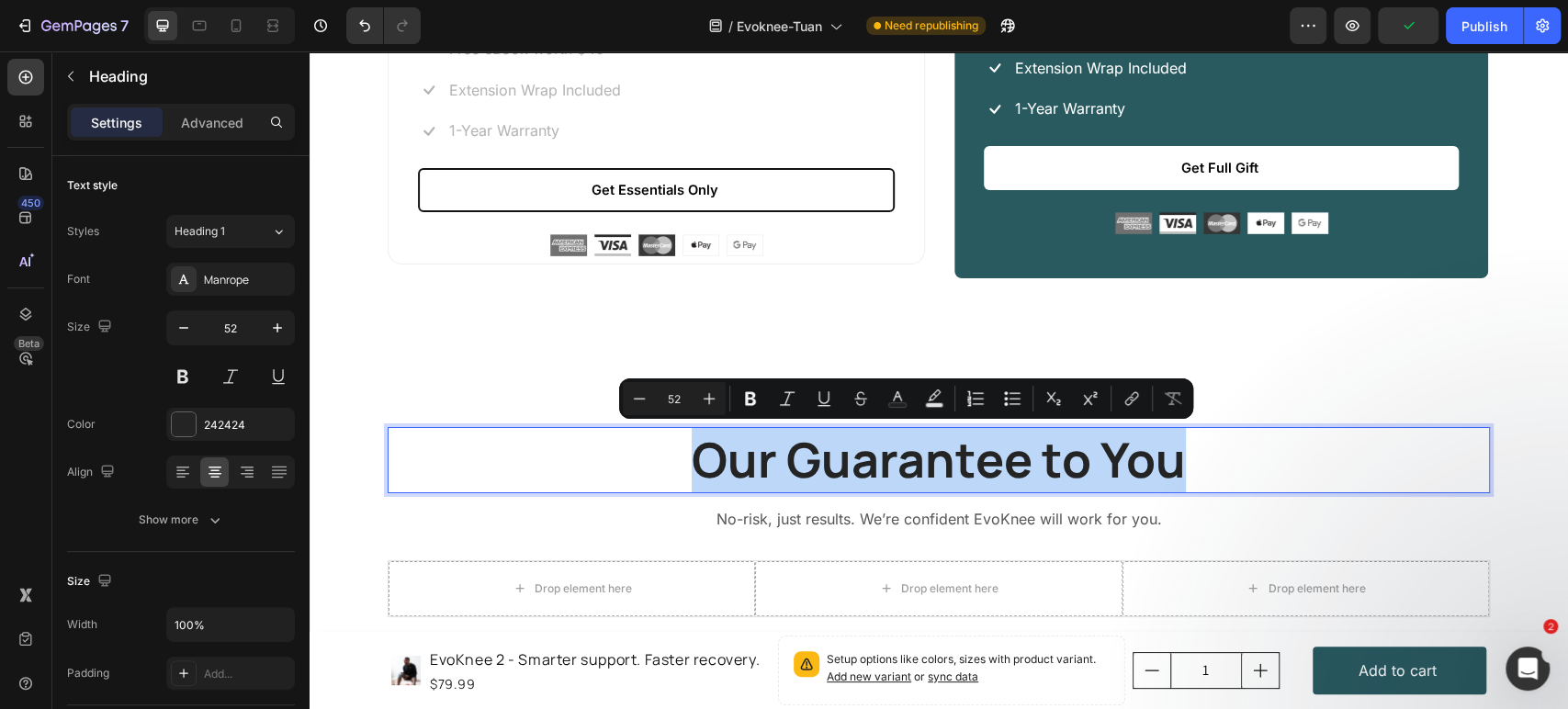 click on "Our Guarantee to You" at bounding box center [939, 460] 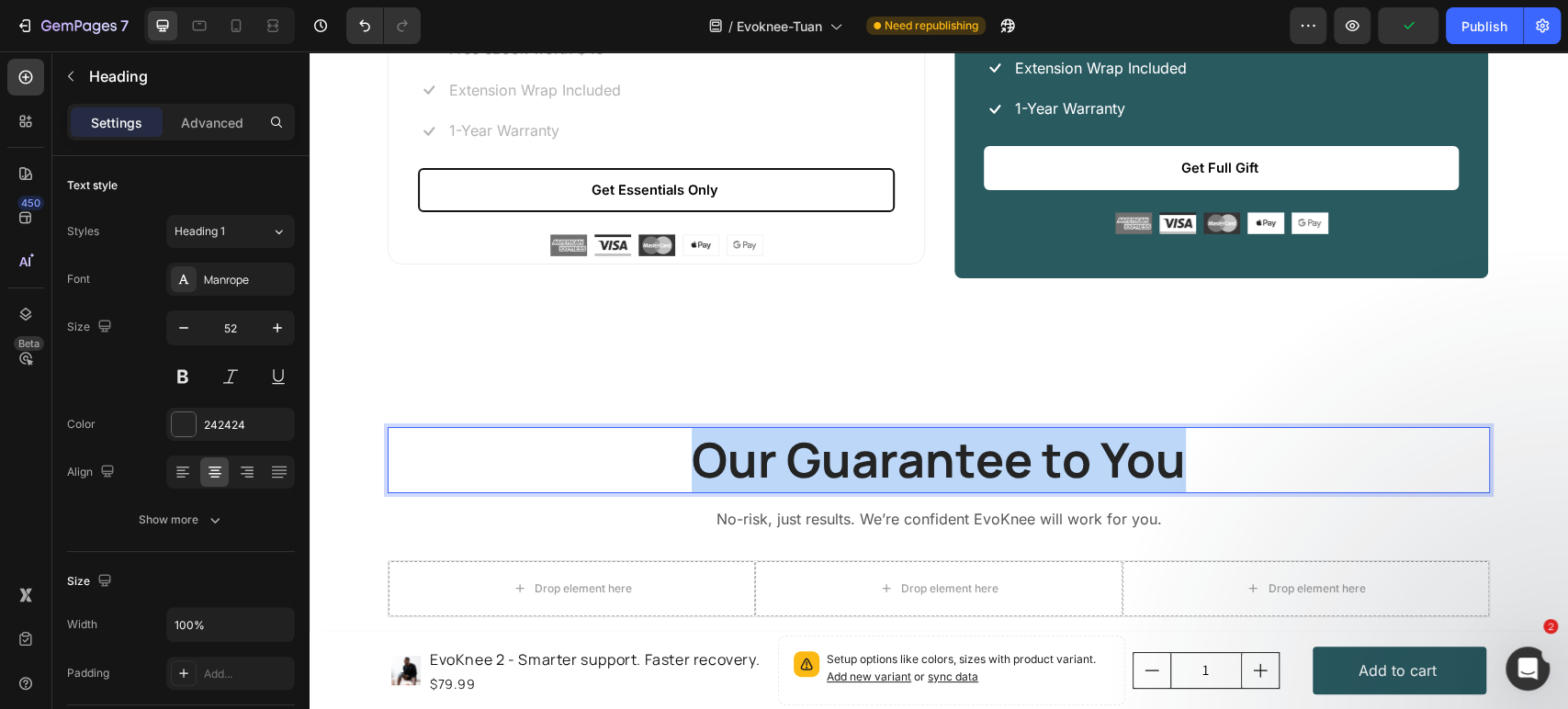 click on "Our Guarantee to You" at bounding box center (939, 460) 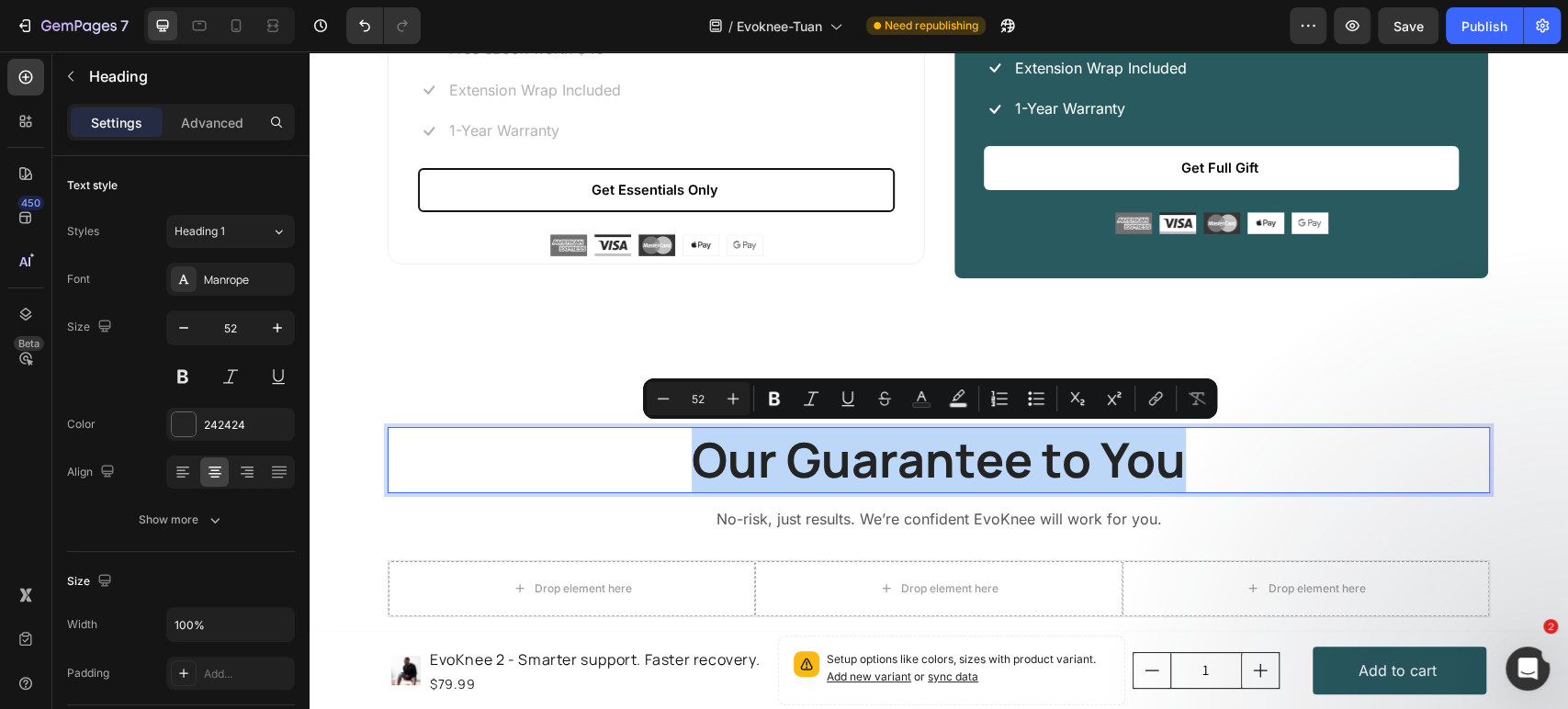 copy on "Our Guarantee to You" 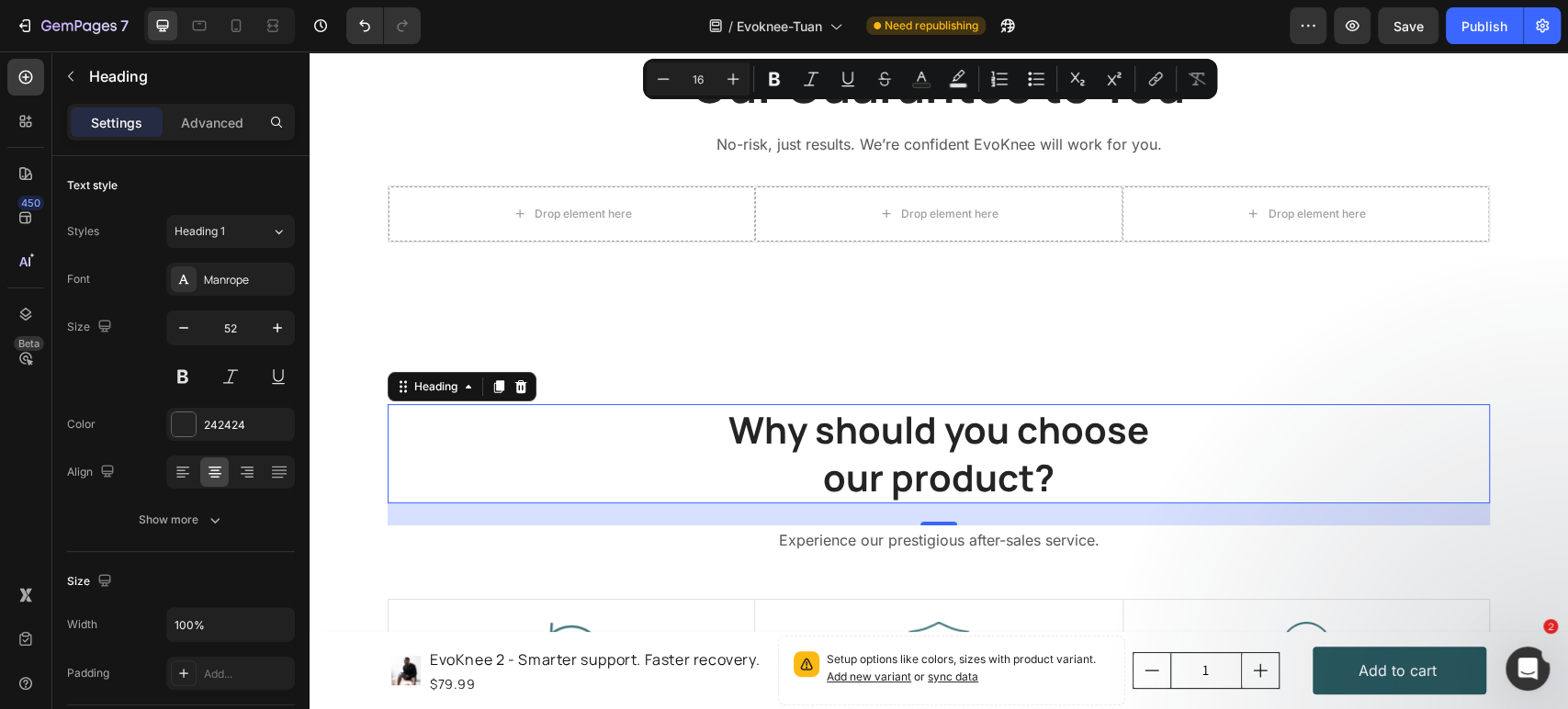 click on "Why should you choose our product?" at bounding box center [939, 454] 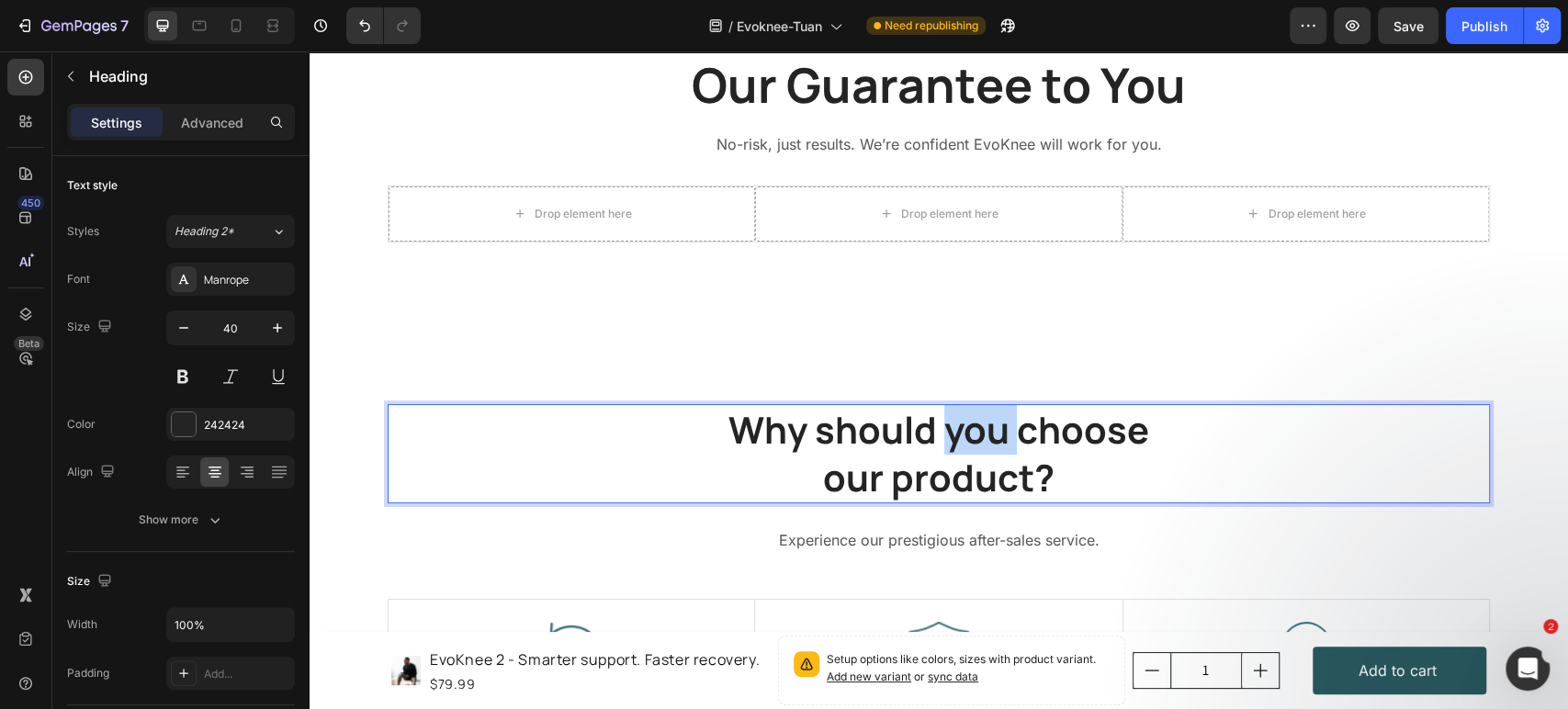 click on "Why should you choose our product?" at bounding box center [939, 454] 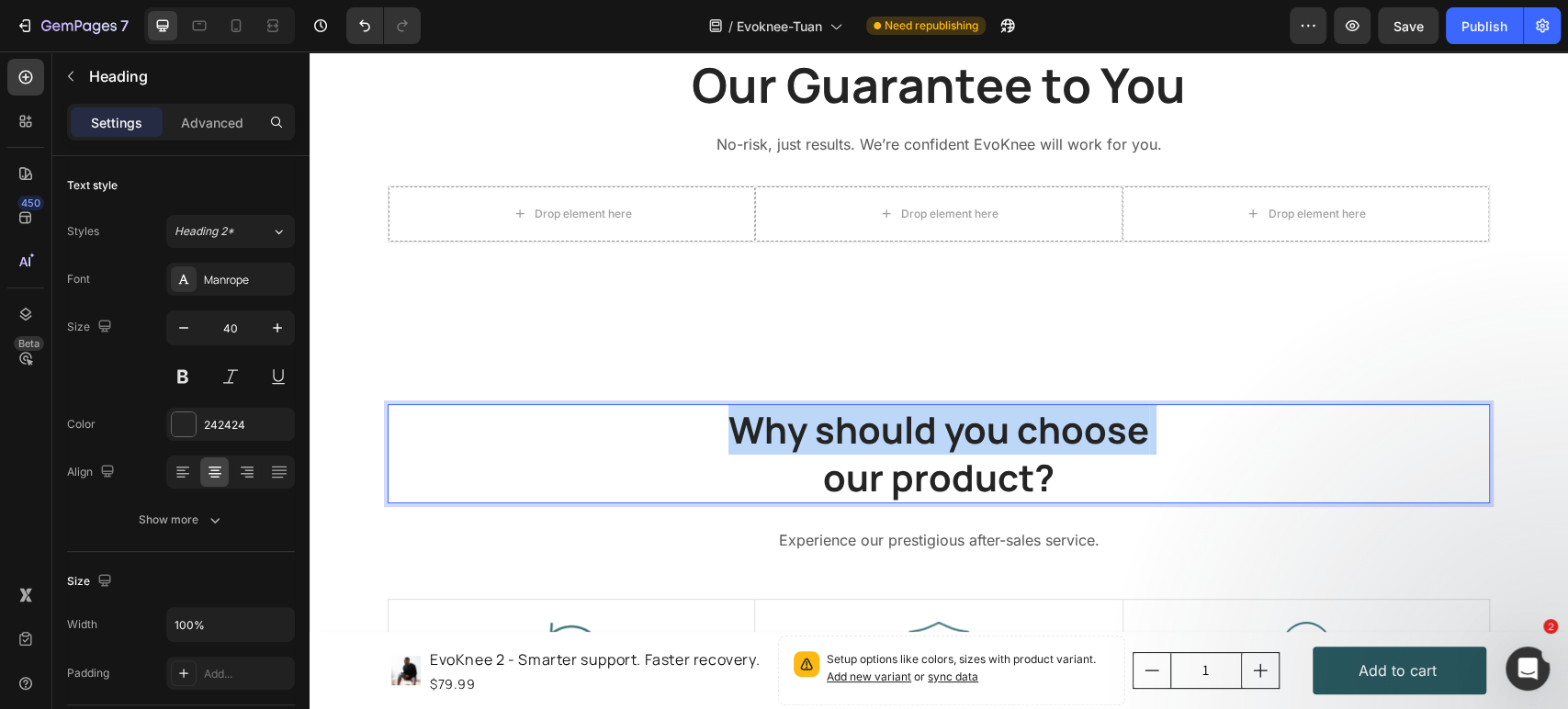 click on "Why should you choose our product?" at bounding box center [939, 454] 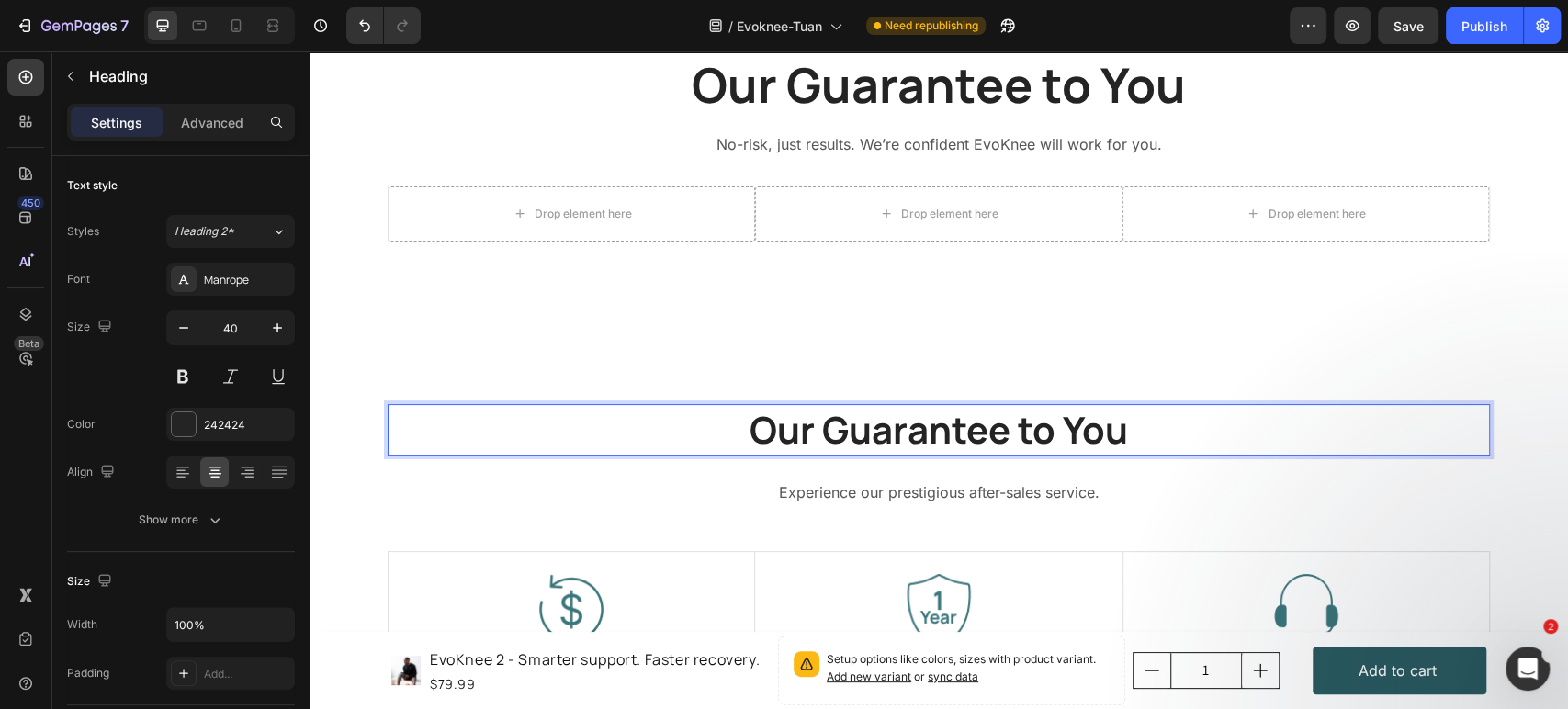 click on "Our Guarantee to You" at bounding box center (939, 430) 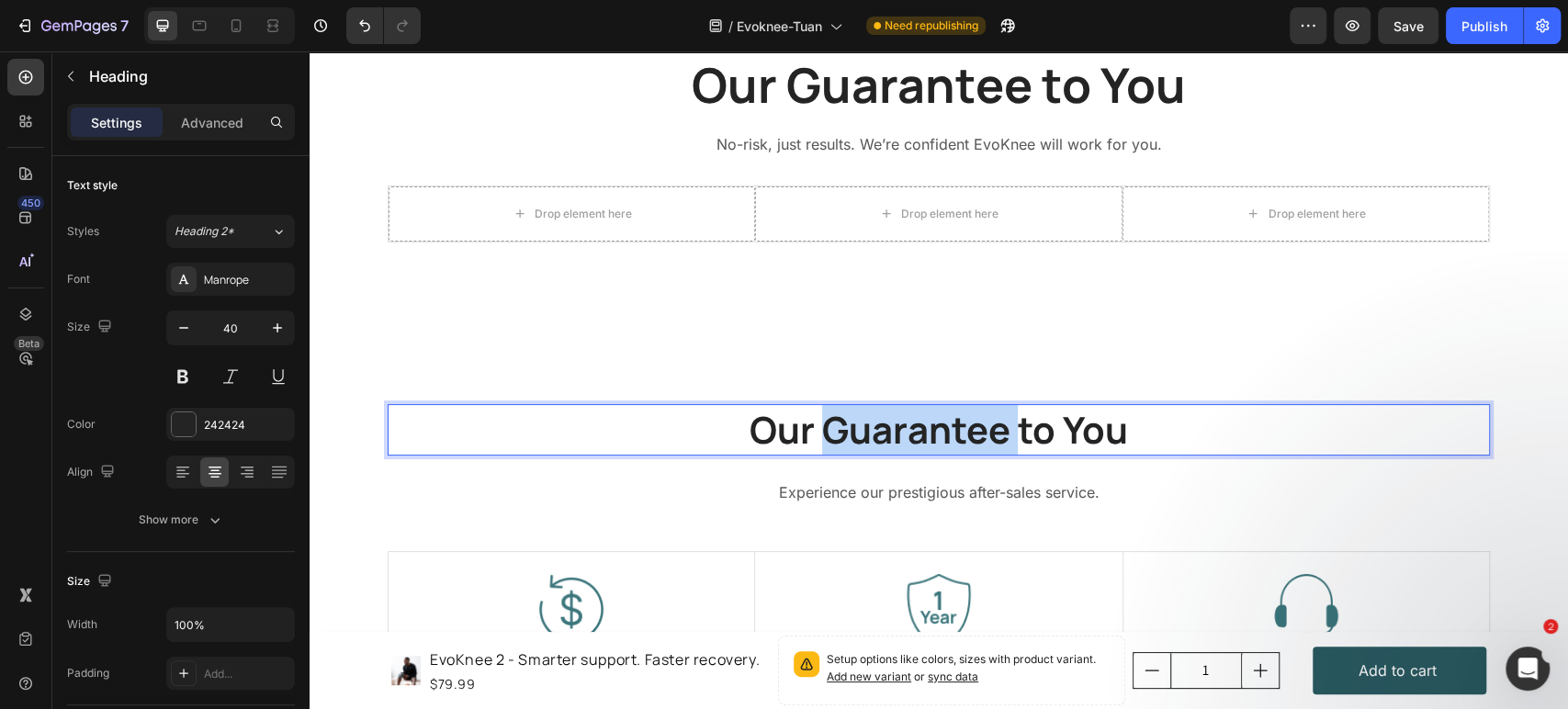 click on "Our Guarantee to You" at bounding box center (939, 430) 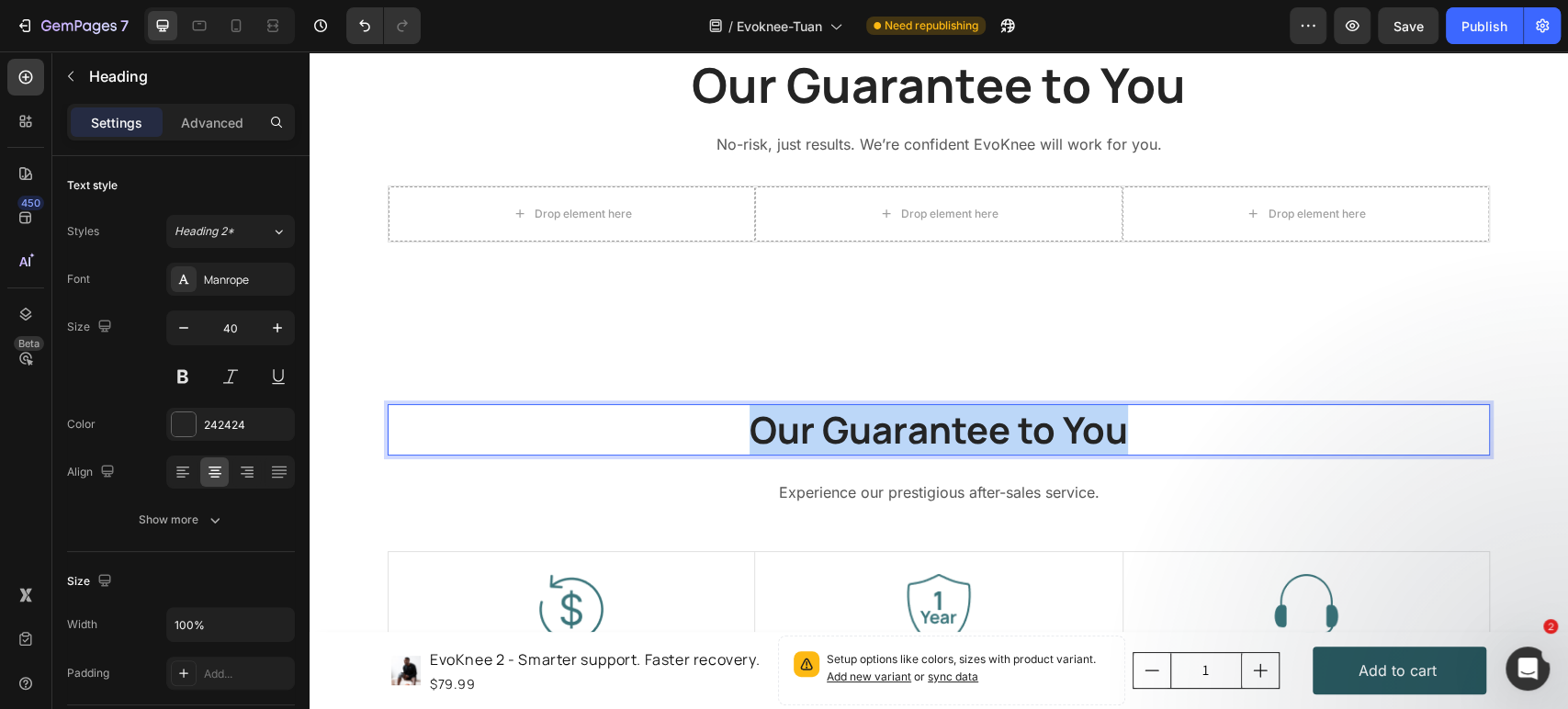 click on "Our Guarantee to You" at bounding box center (939, 430) 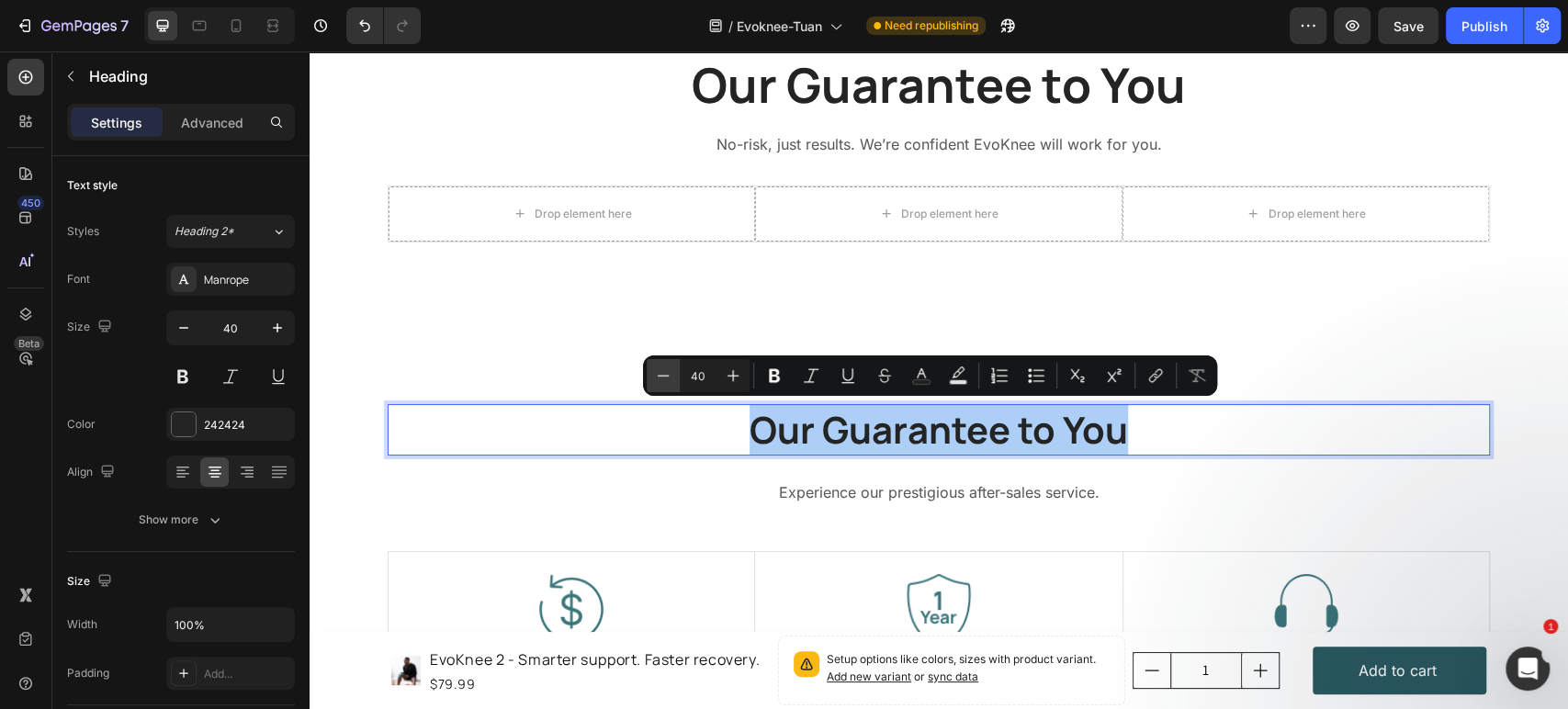 click on "Minus" at bounding box center (663, 376) 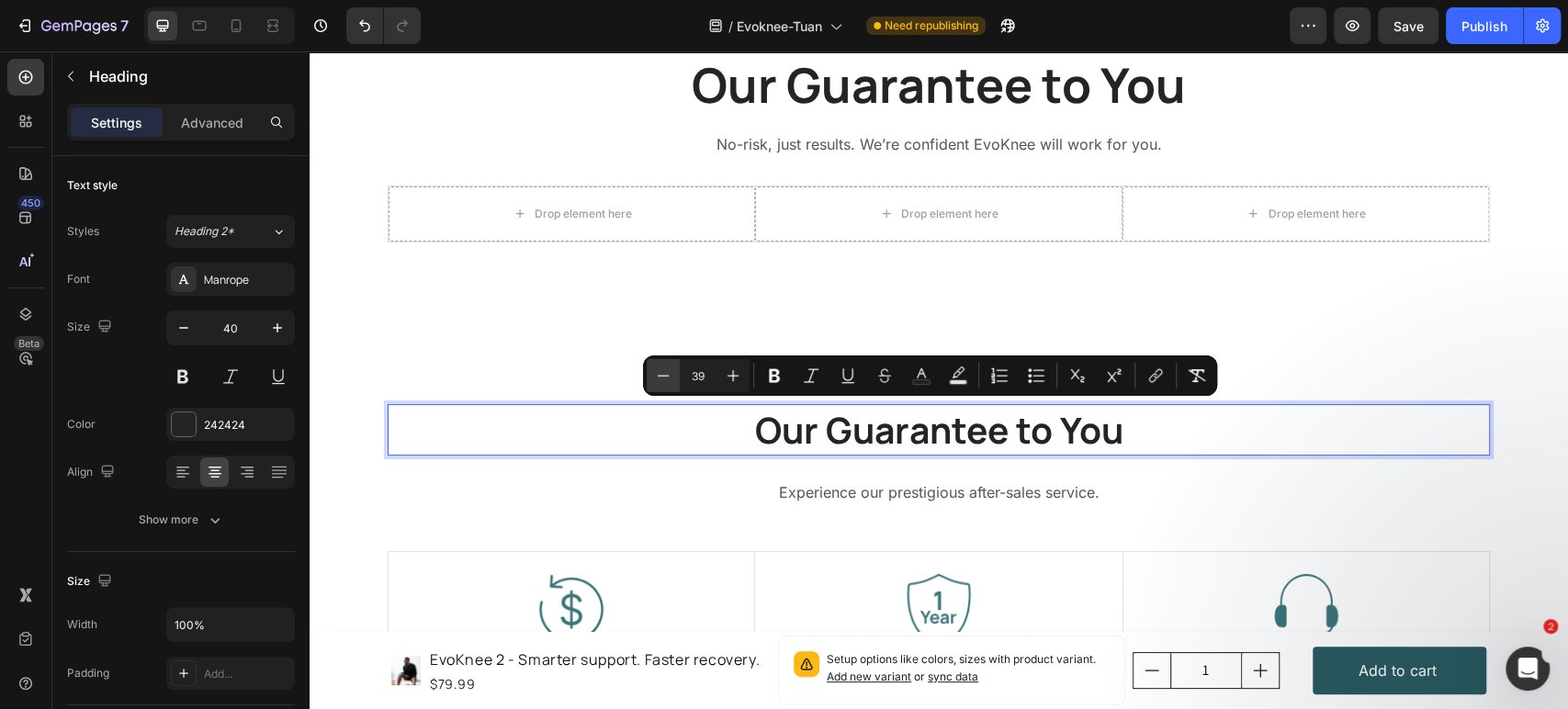 click on "Minus" at bounding box center [663, 376] 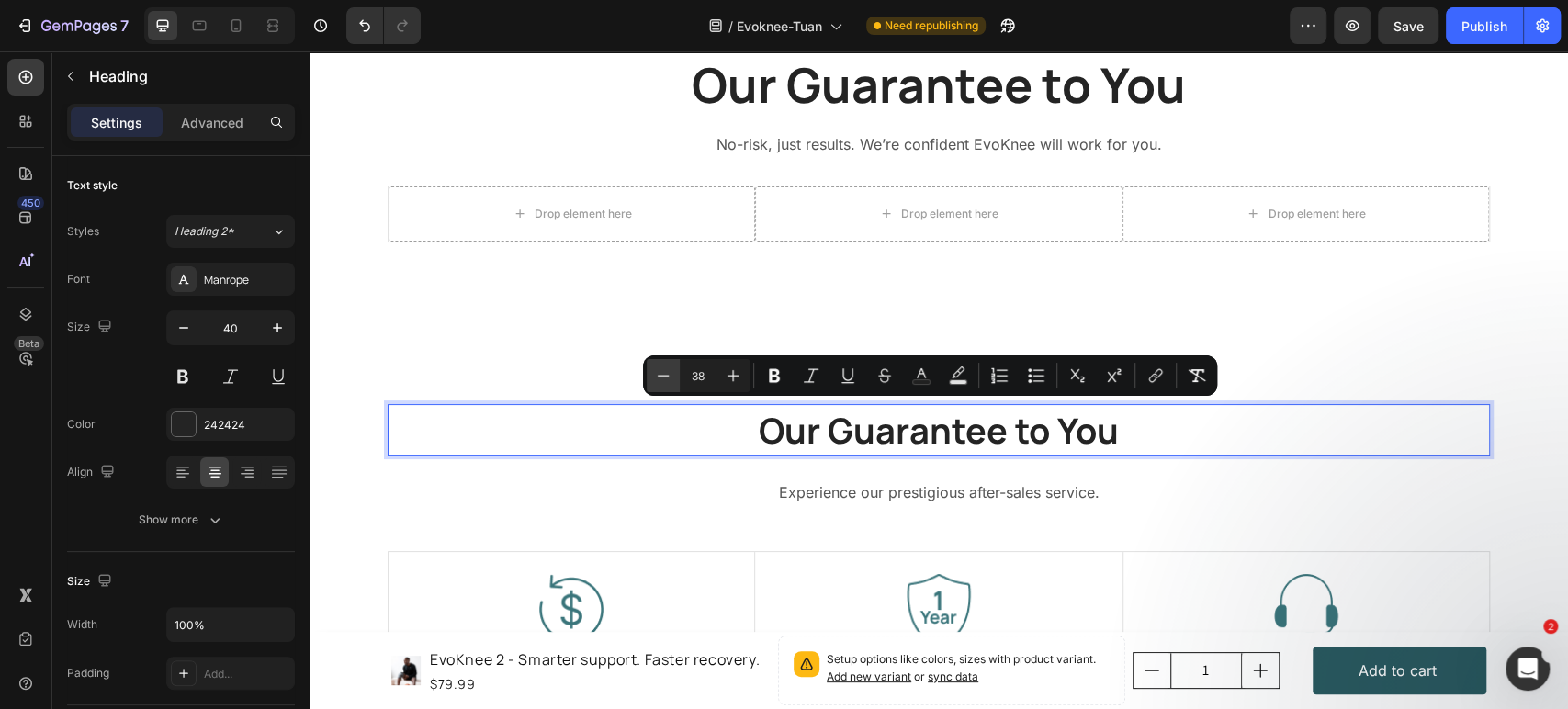 click on "Minus" at bounding box center (663, 376) 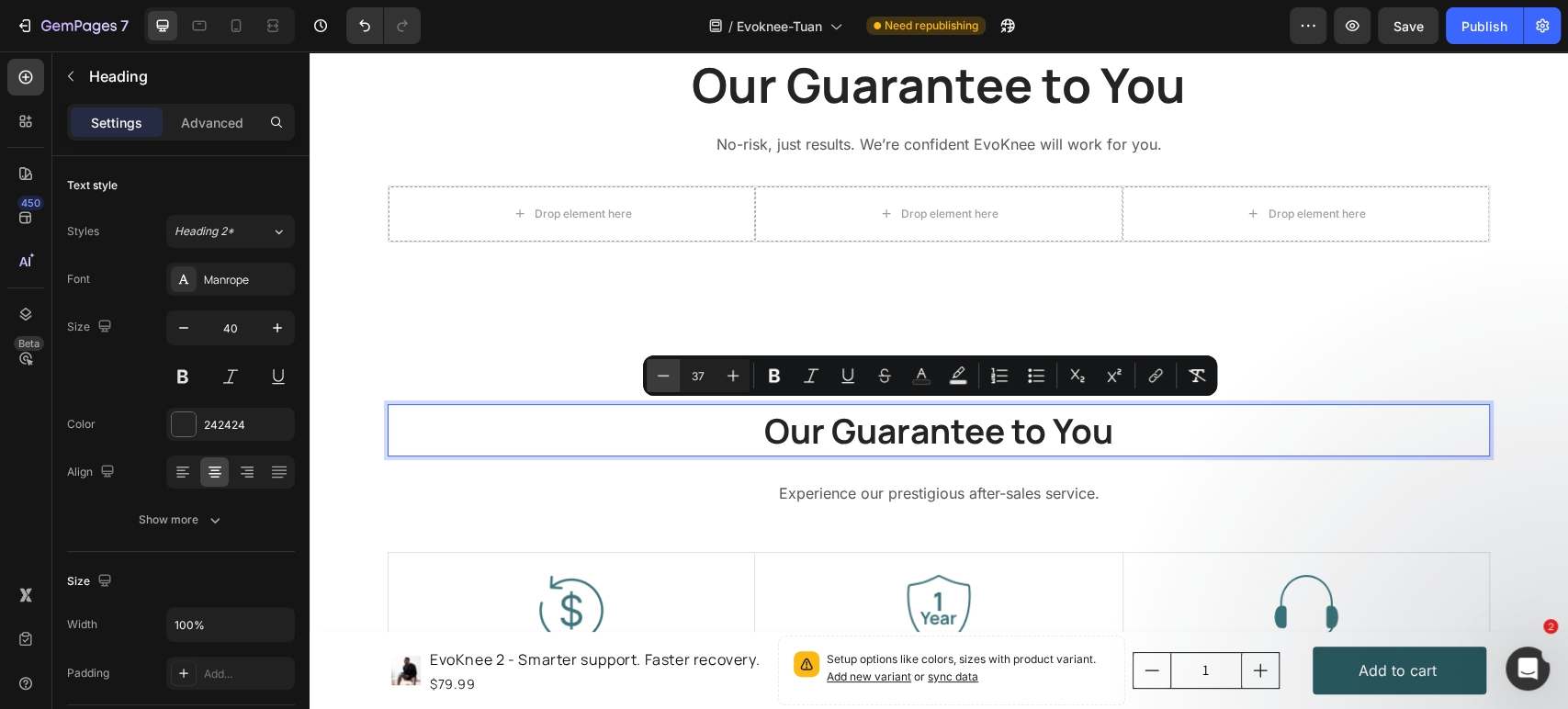 click on "Minus" at bounding box center [663, 376] 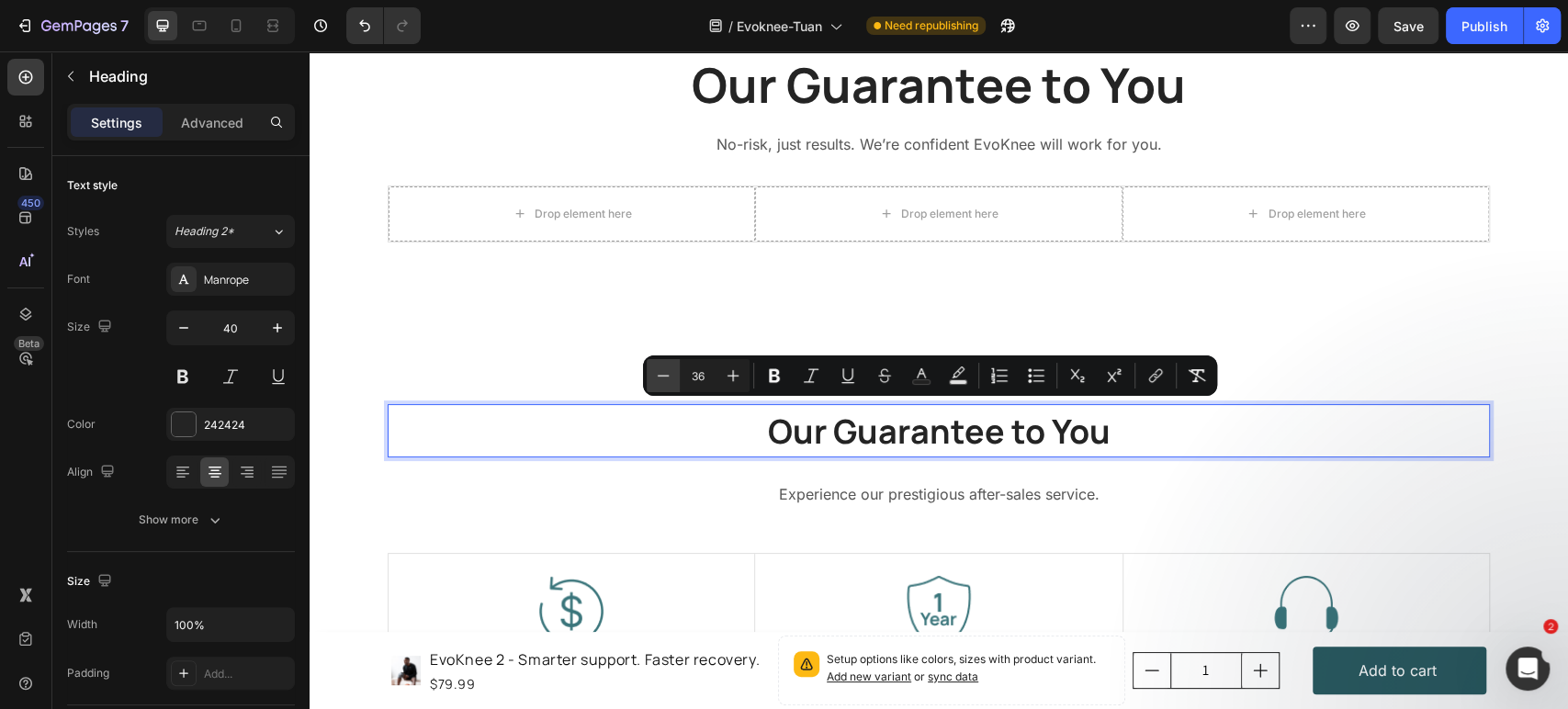 click on "Minus" at bounding box center [663, 376] 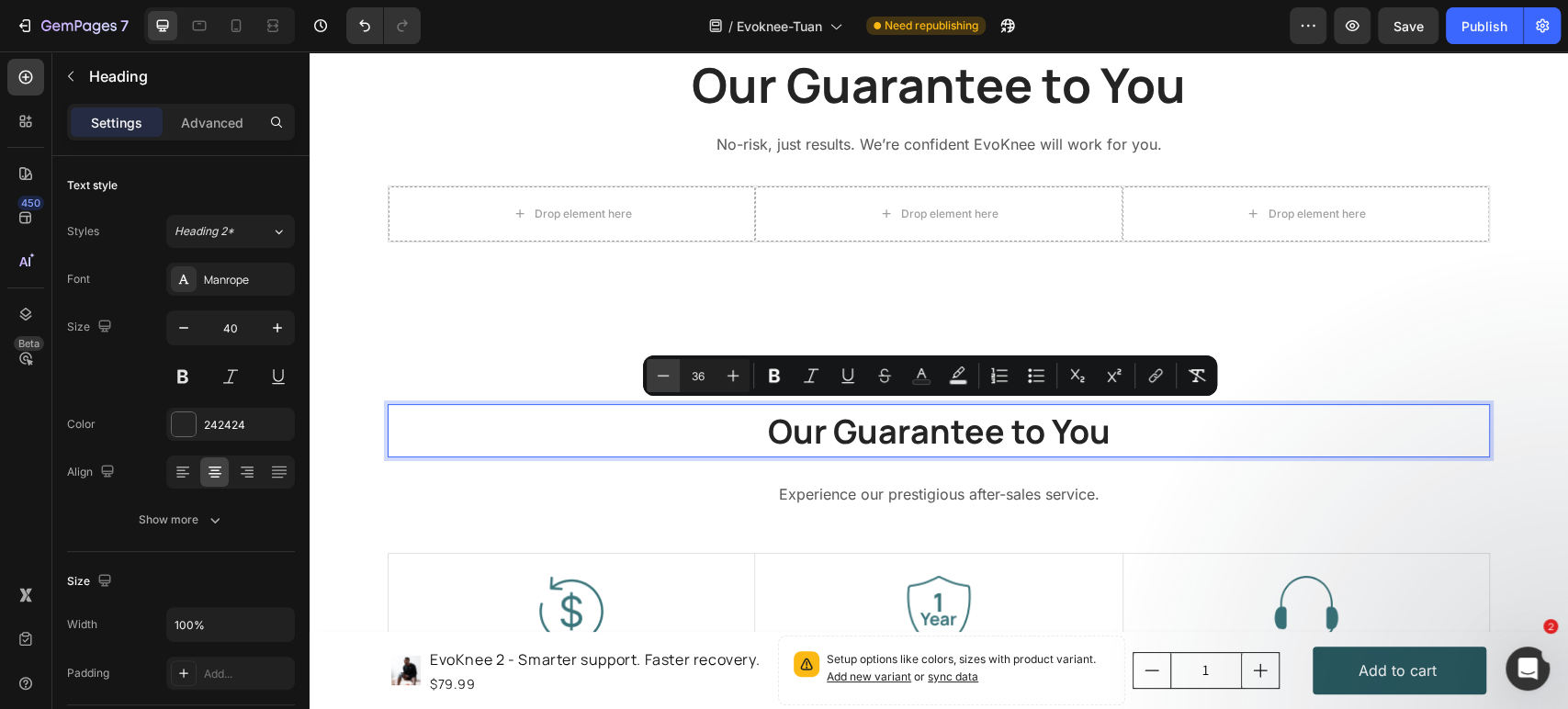 type on "35" 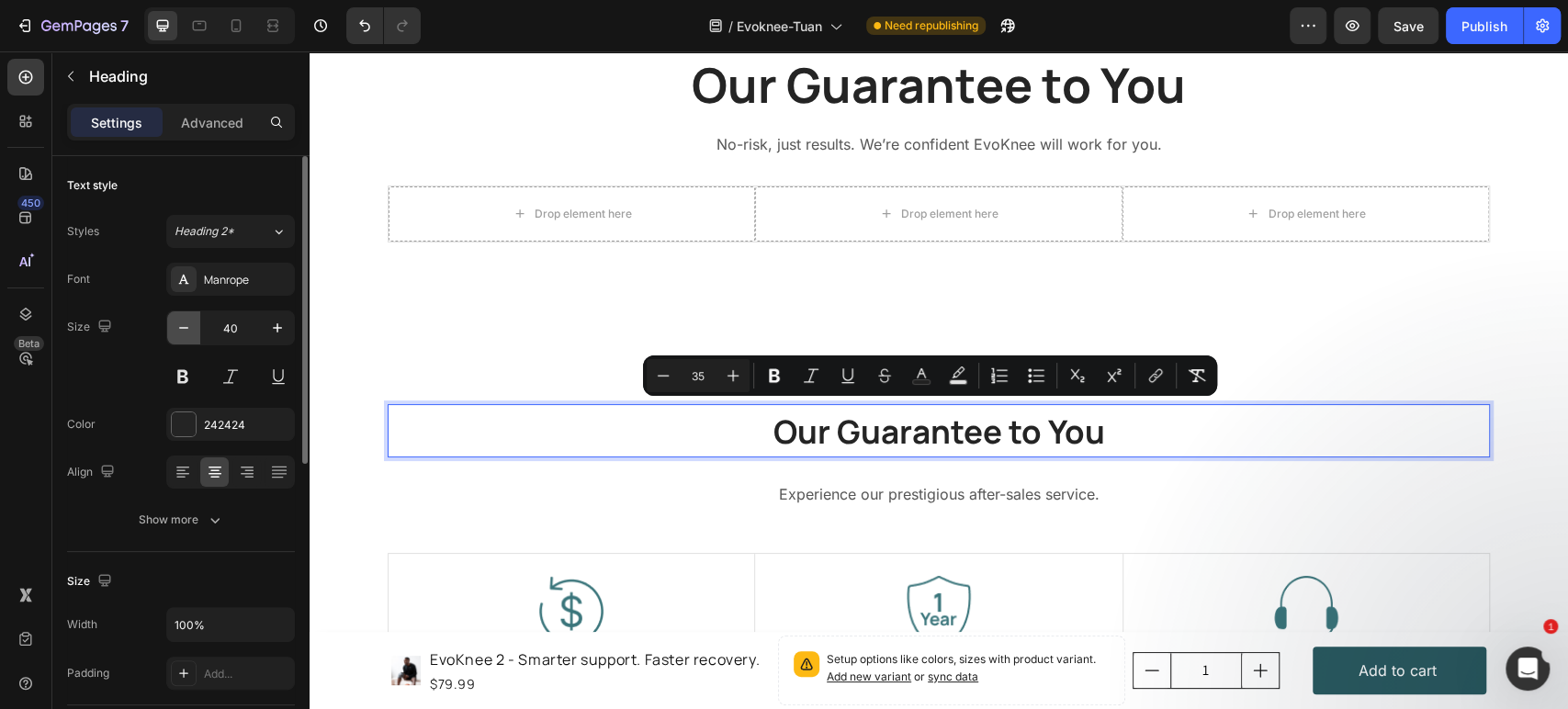 click at bounding box center [184, 328] 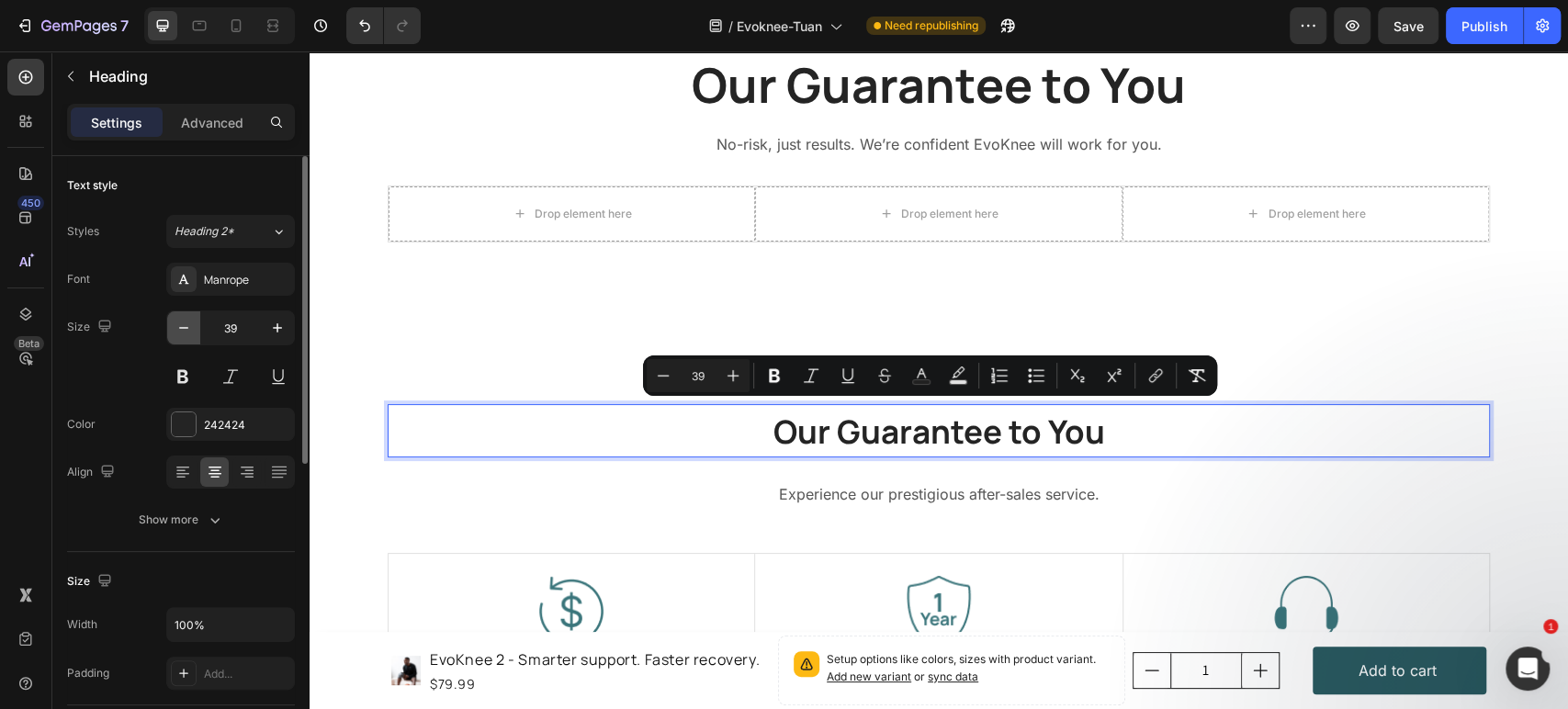 click at bounding box center (184, 328) 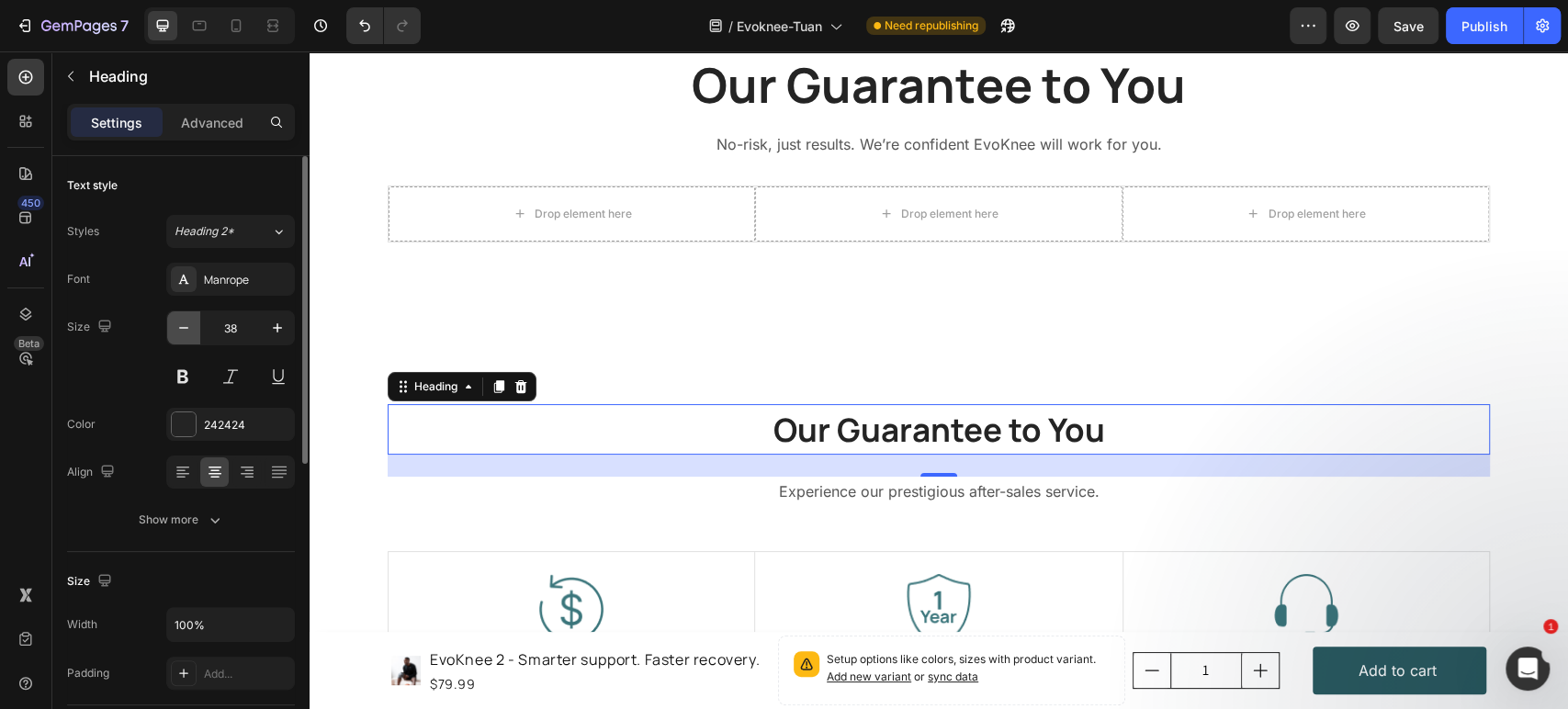 click at bounding box center (184, 328) 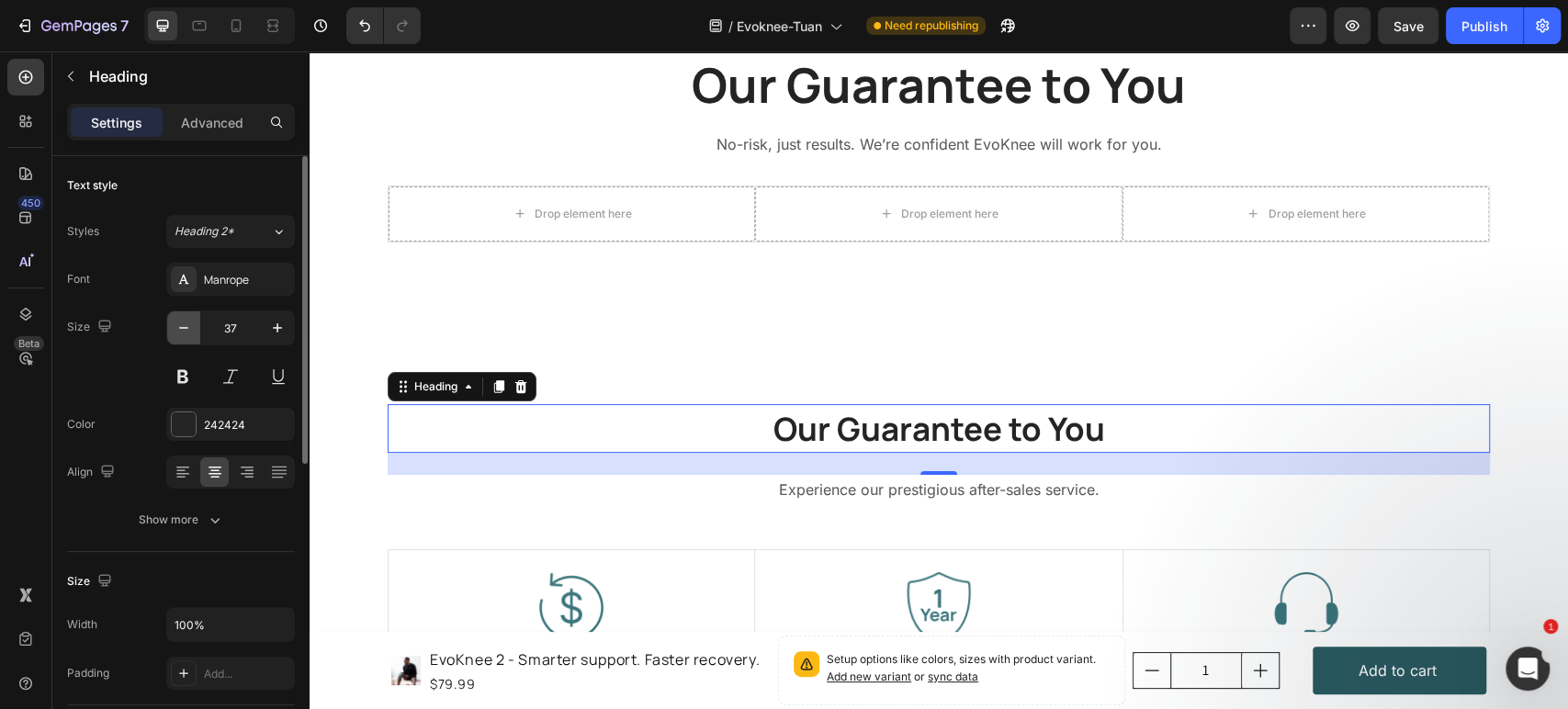 type on "36" 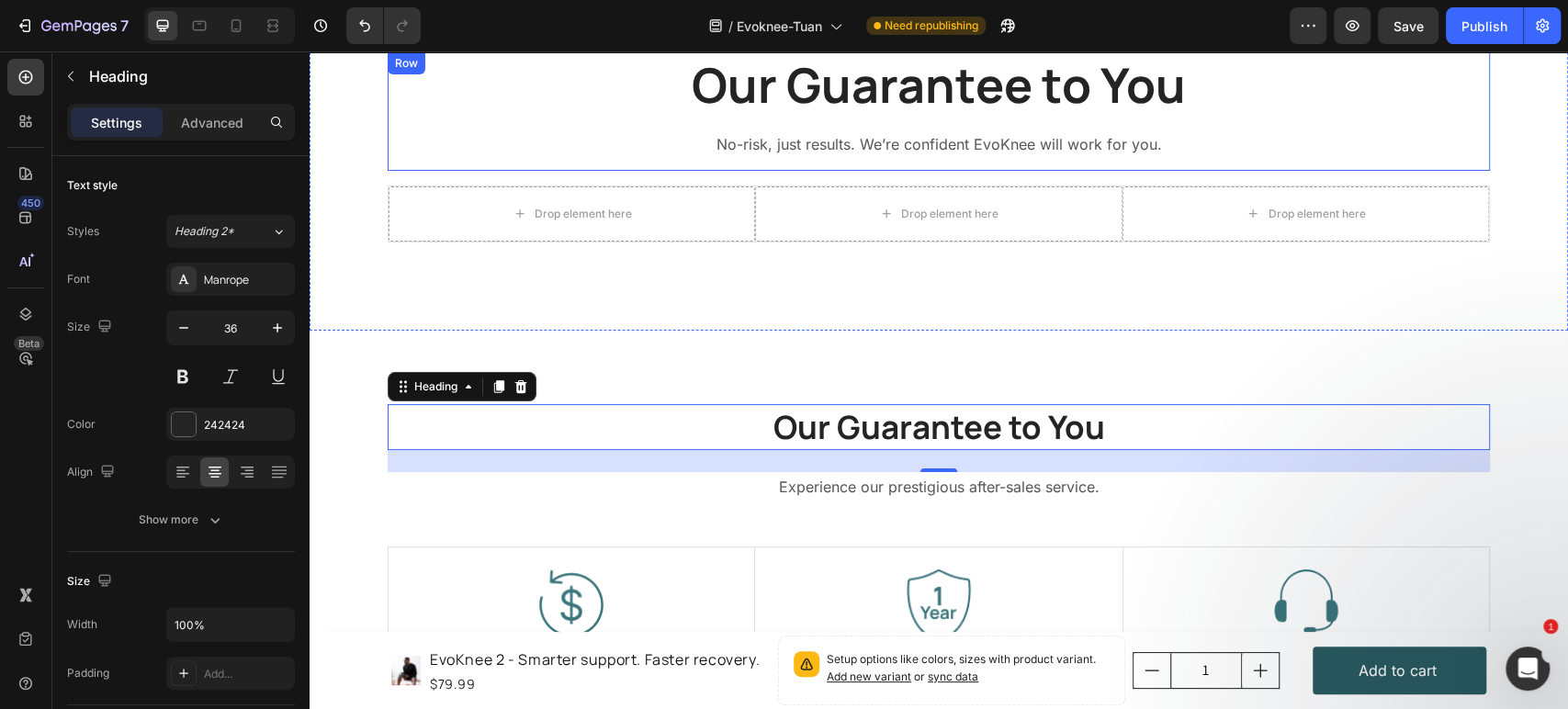 click on "Our Guarantee to You Heading No-risk, just results. We’re confident EvoKnee will work for you. Text block" at bounding box center (939, 111) 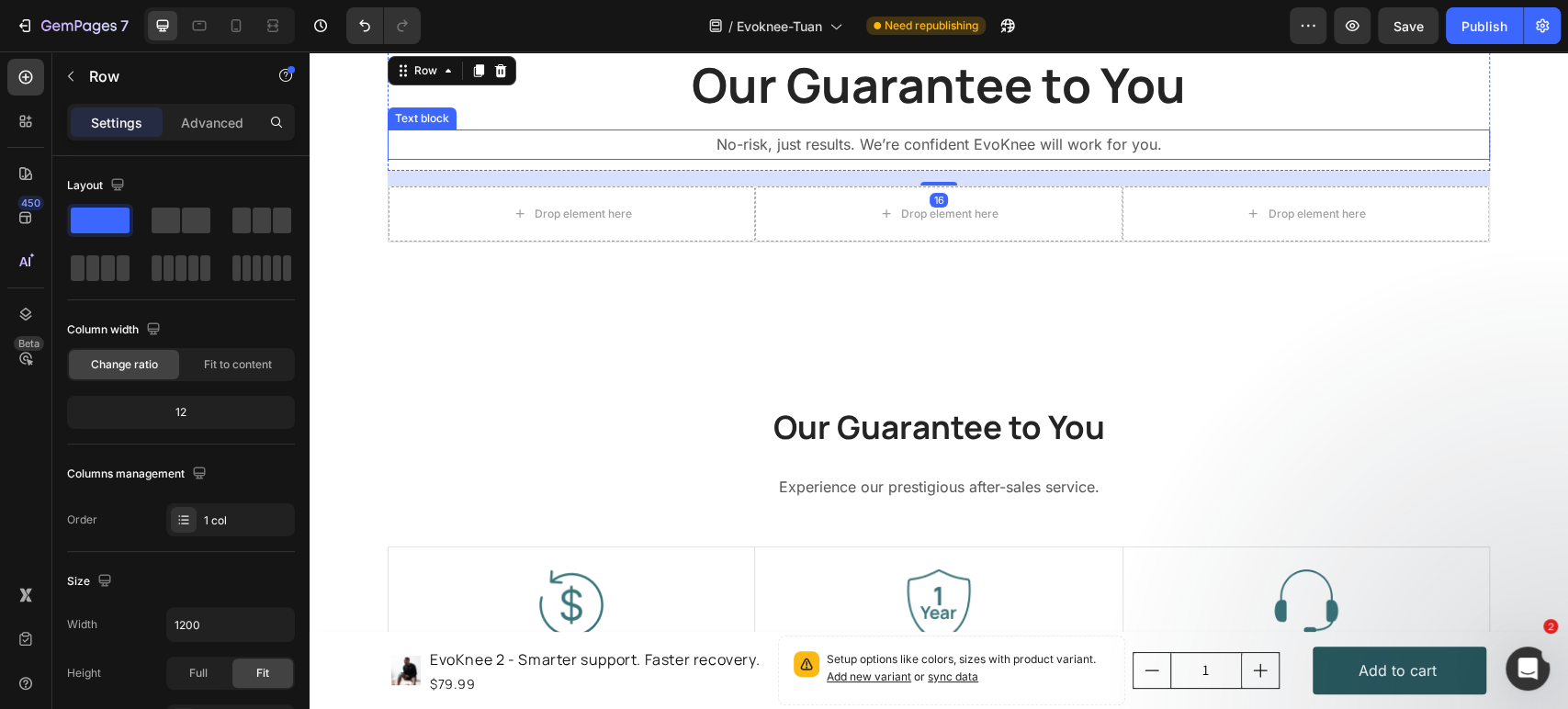 click on "No-risk, just results. We’re confident EvoKnee will work for you." at bounding box center [939, 144] 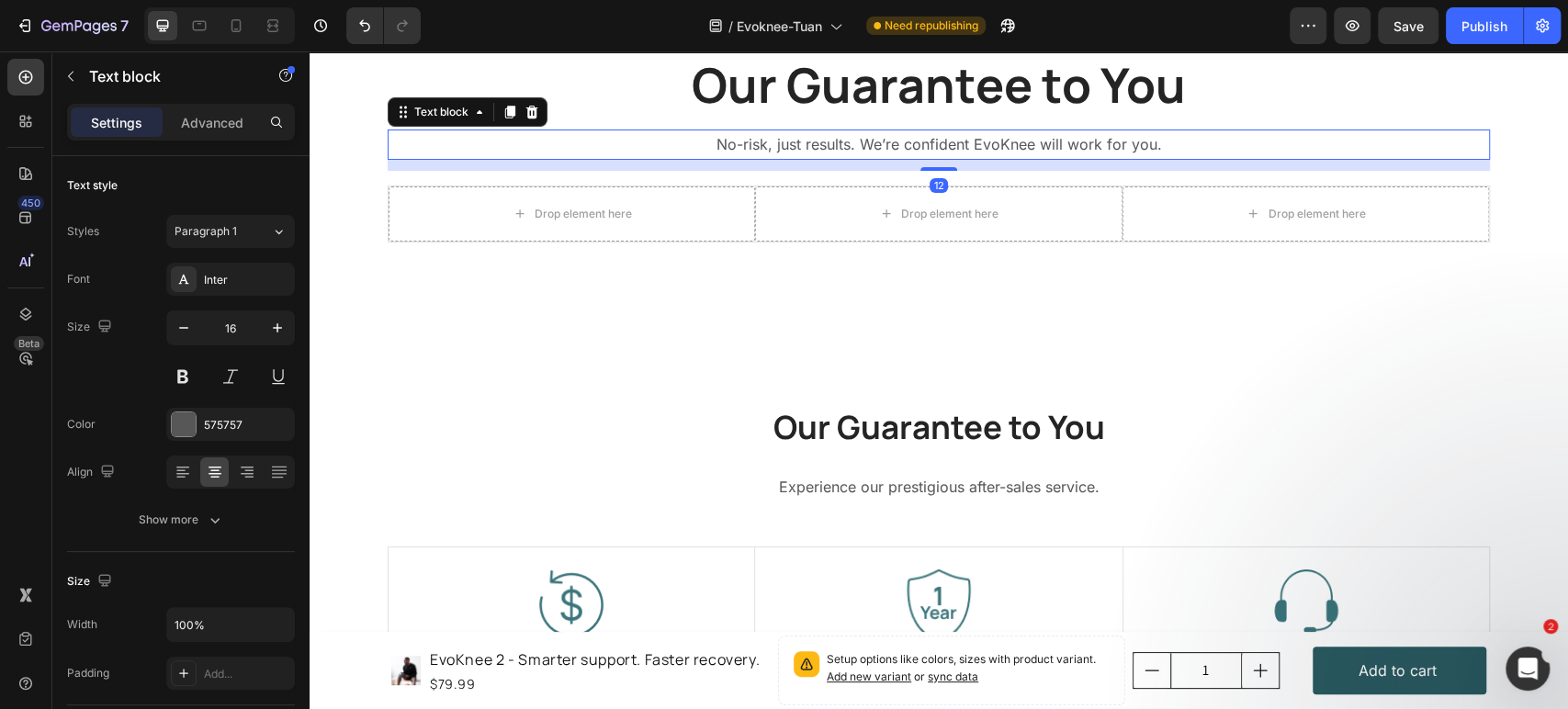 click on "No-risk, just results. We’re confident EvoKnee will work for you." at bounding box center [939, 144] 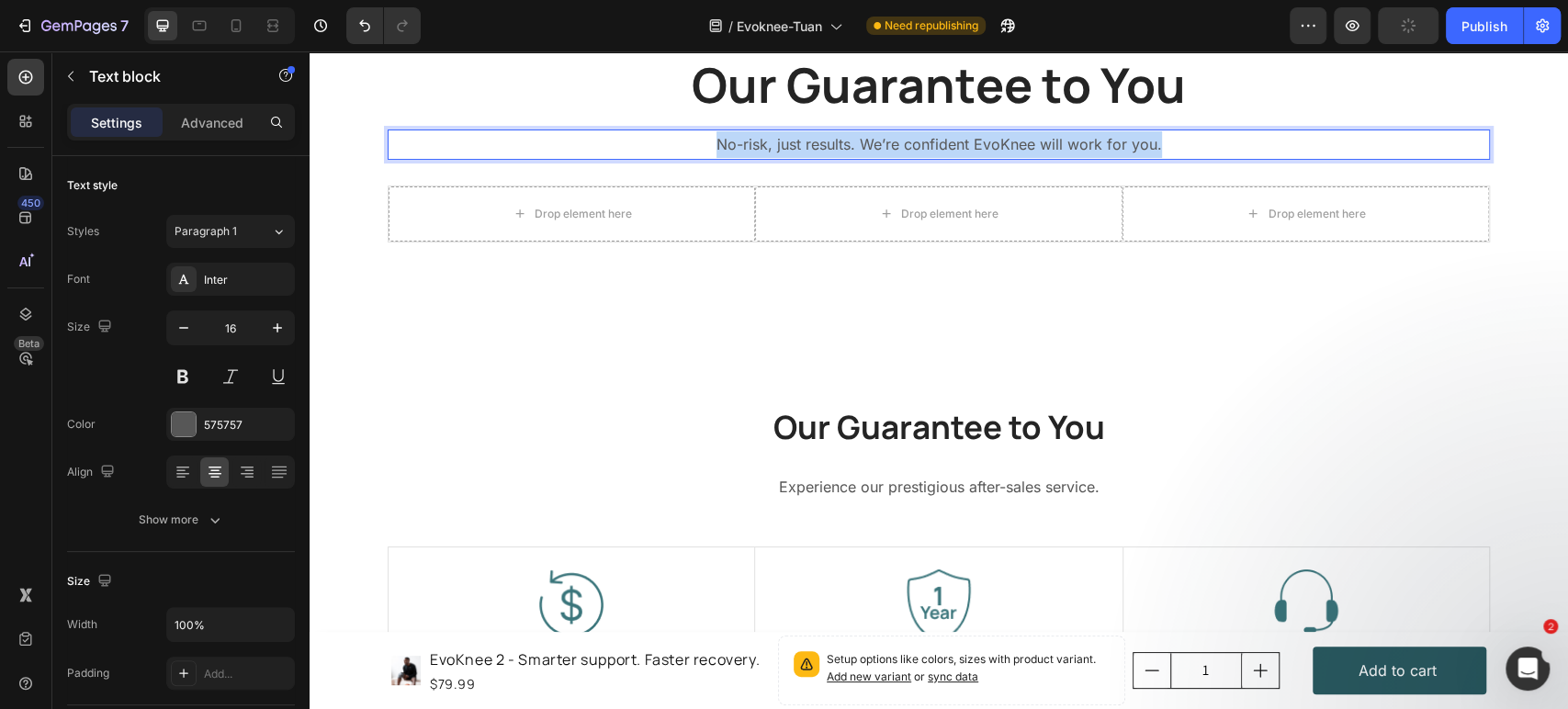 click on "No-risk, just results. We’re confident EvoKnee will work for you." at bounding box center (939, 144) 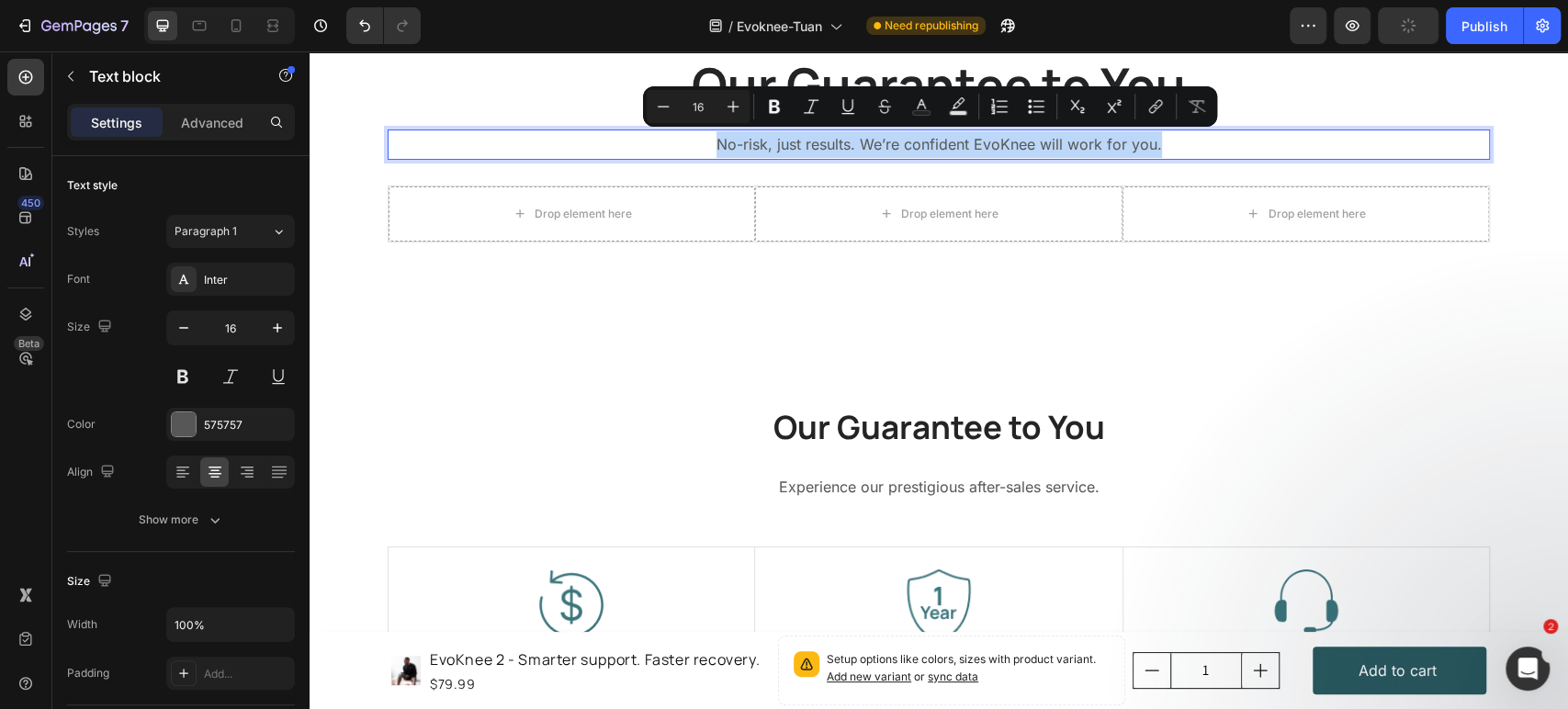copy on "No-risk, just results. We’re confident EvoKnee will work for you." 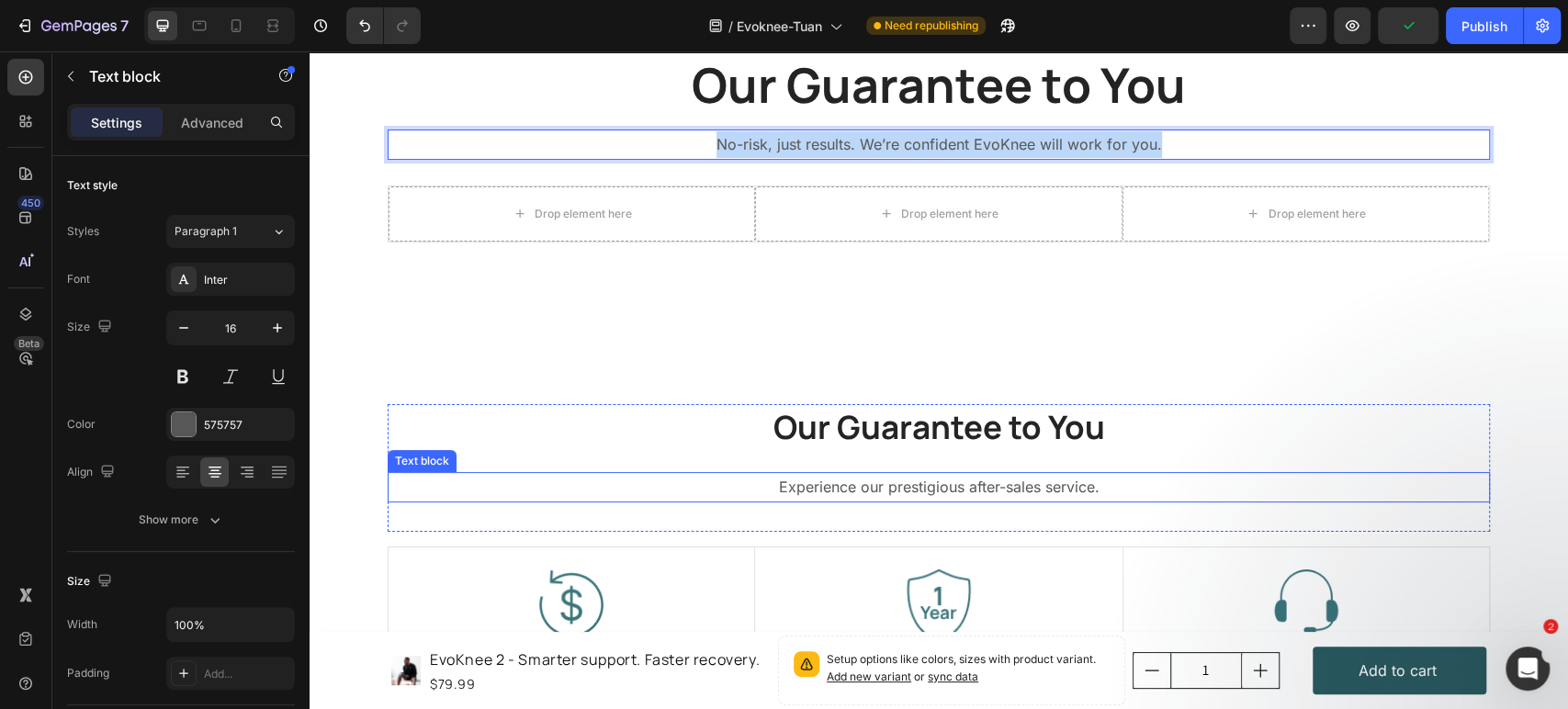 click on "Experience our prestigious after-sales service." at bounding box center [939, 487] 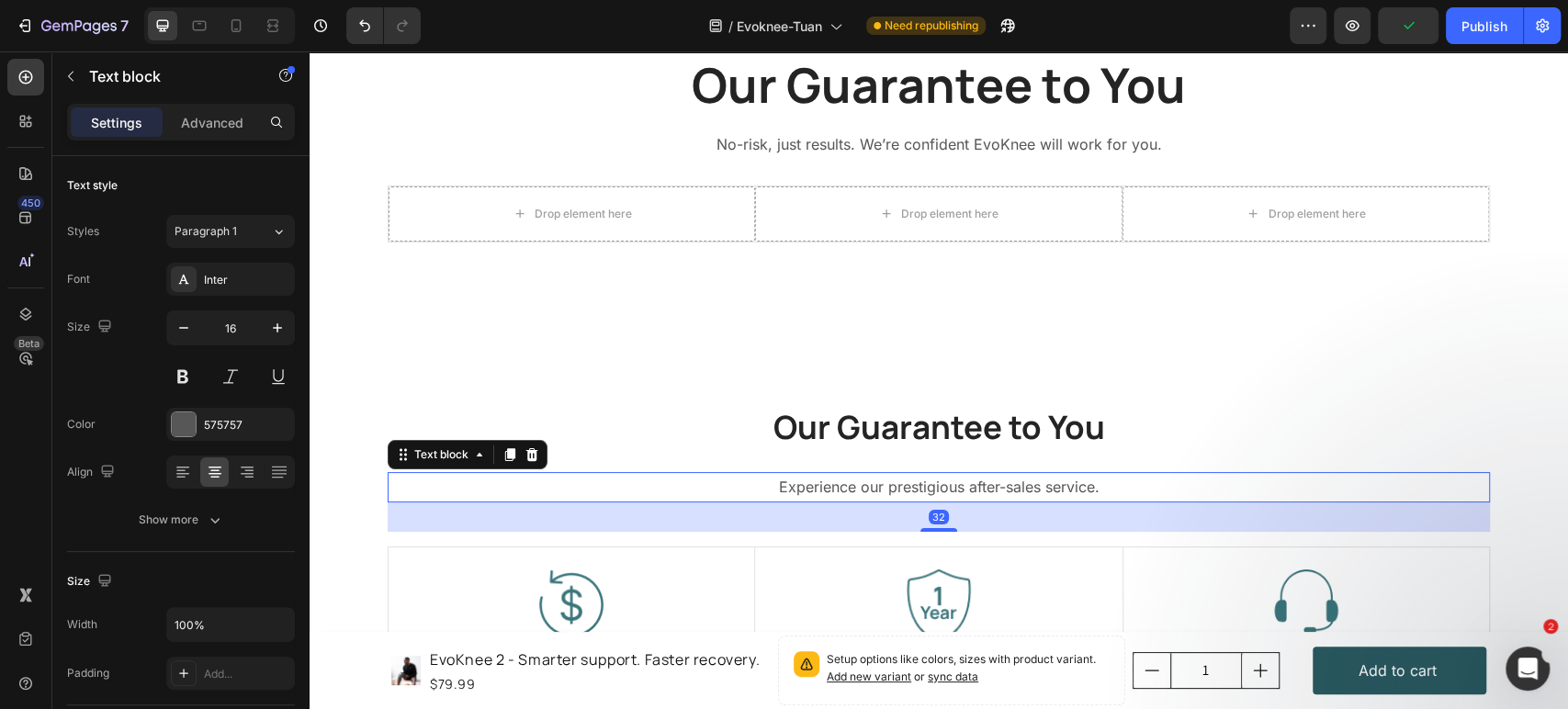 click on "Experience our prestigious after-sales service." at bounding box center [939, 487] 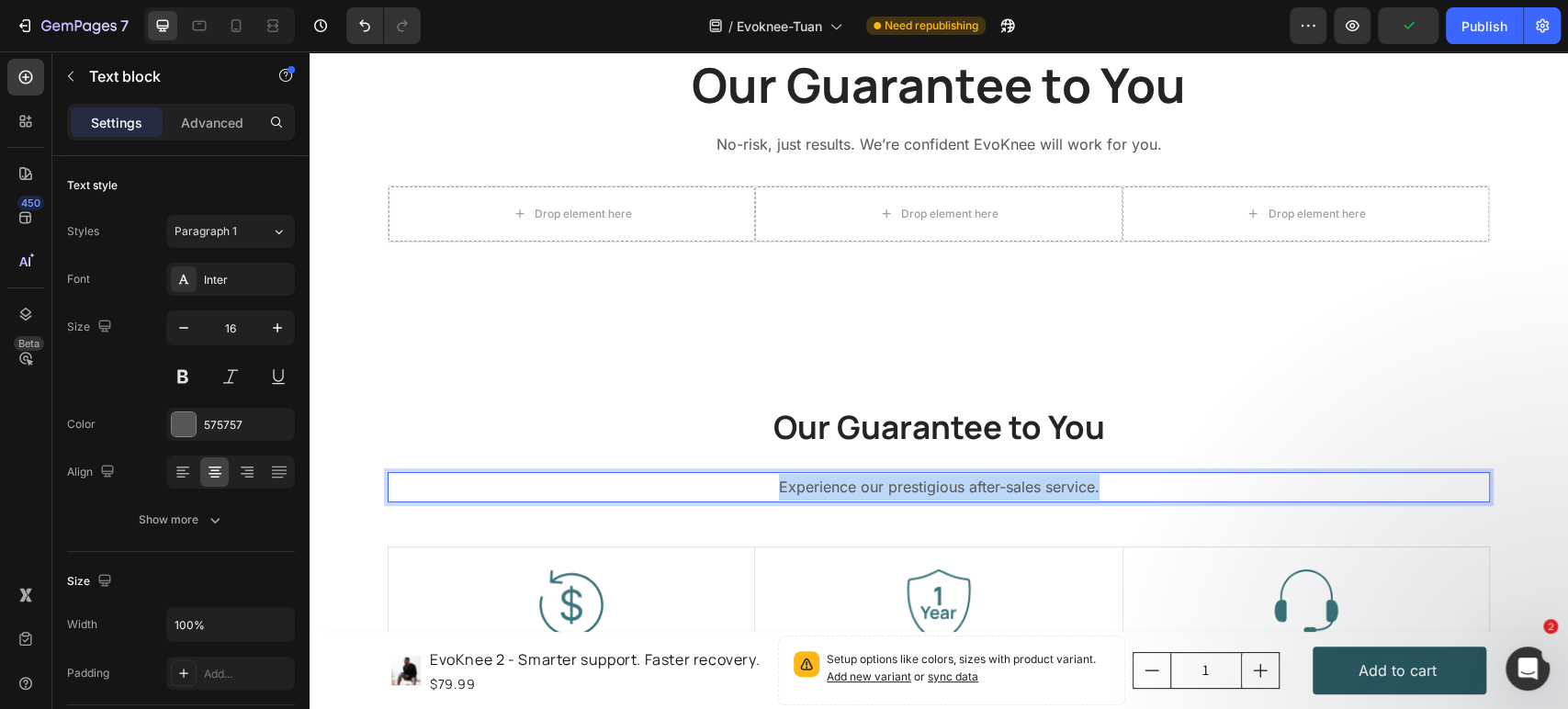 click on "Experience our prestigious after-sales service." at bounding box center (939, 487) 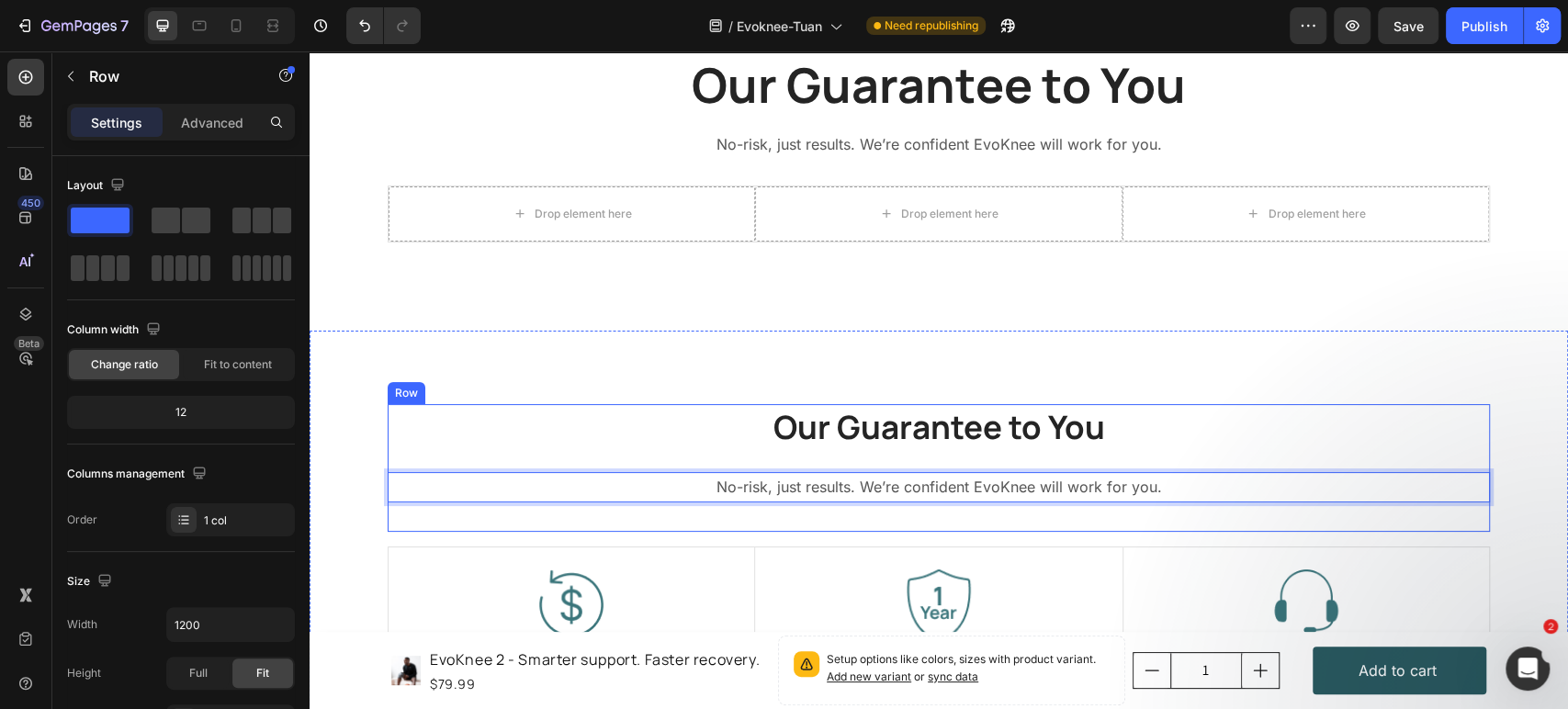 click on "⁠⁠⁠⁠⁠⁠⁠ Our Guarantee to You Heading No-risk, just results. We’re confident EvoKnee will work for you. Text block   32" at bounding box center [939, 468] 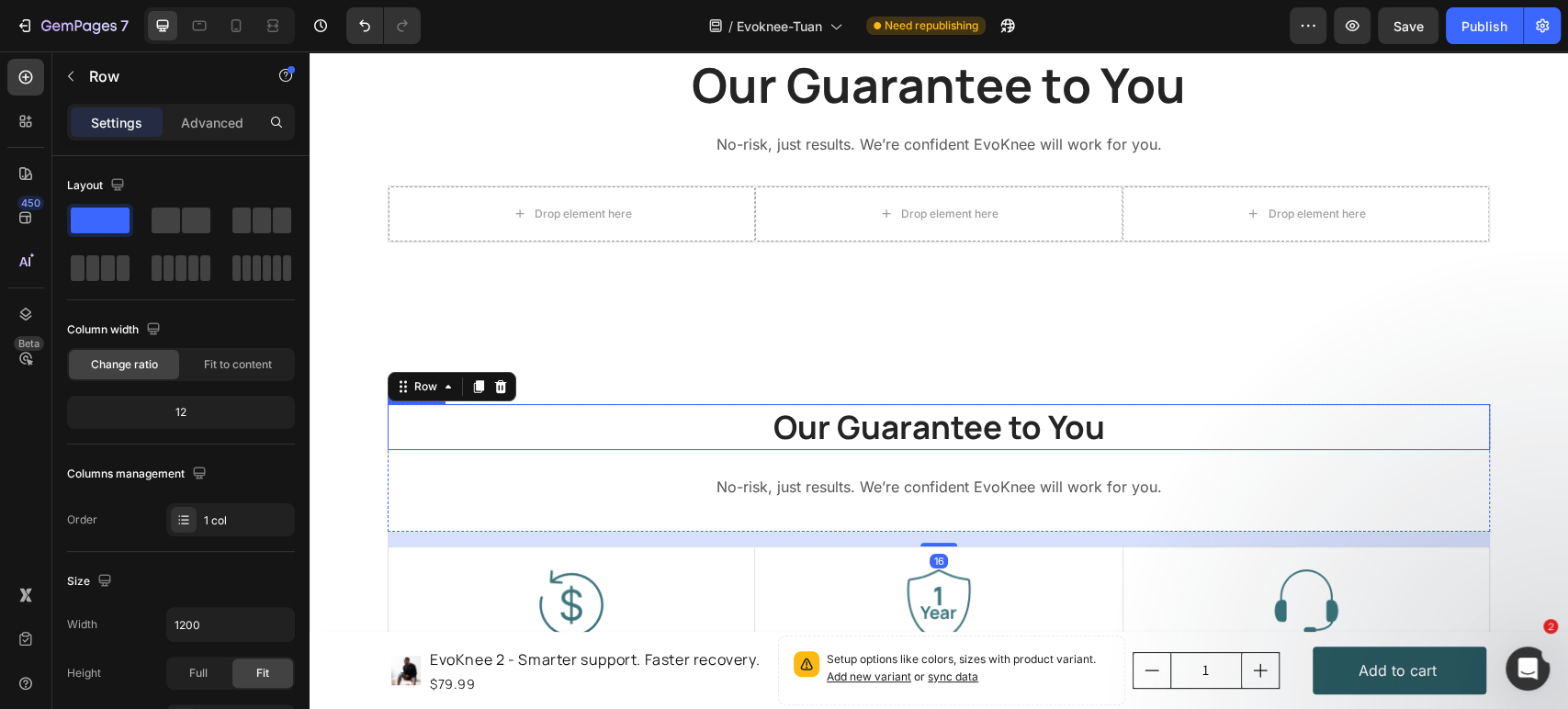 click on "⁠⁠⁠⁠⁠⁠⁠ Our Guarantee to You" at bounding box center [939, 427] 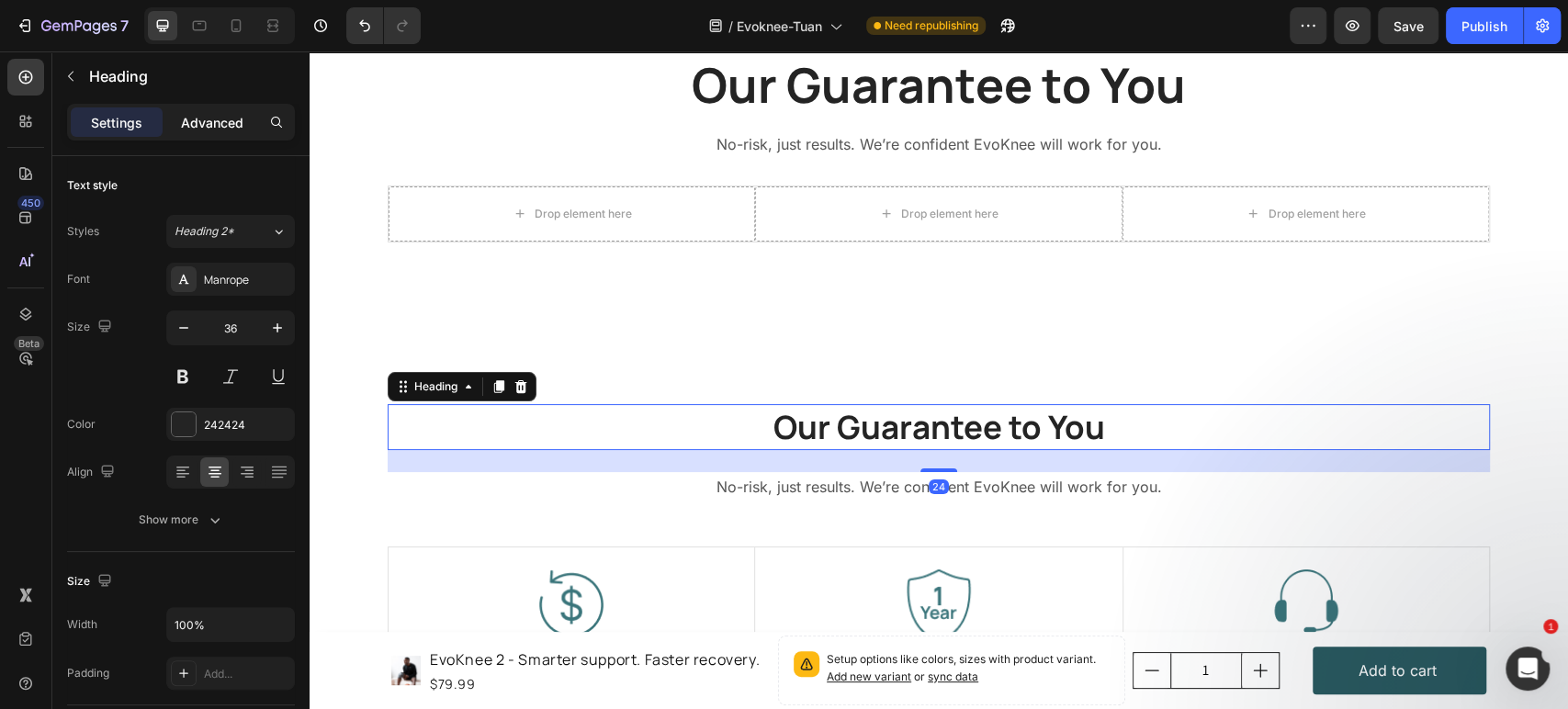 click on "Advanced" 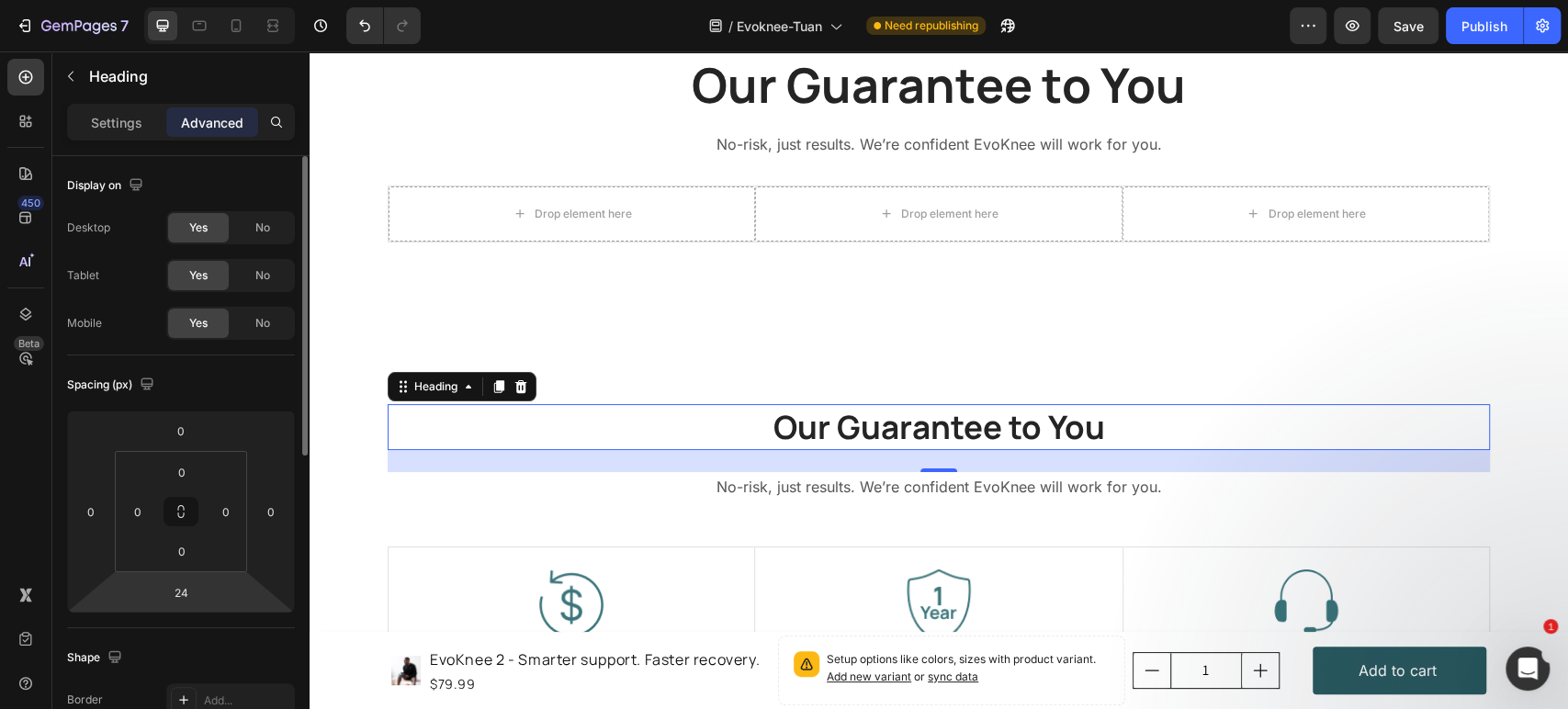 click on "7  Version history  /  Evoknee-Tuan Need republishing Preview  Save   Publish  450 Beta Sections(18) Elements(83) Section Element Hero Section Product Detail Brands Trusted Badges Guarantee Product Breakdown How to use Testimonials Compare Bundle FAQs Social Proof Brand Story Product List Collection Blog List Contact Sticky Add to Cart Custom Footer Browse Library 450 Layout
Row
Row
Row
Row Text
Heading
Text Block Button
Button
Button Media
Image
Image" at bounding box center (784, 0) 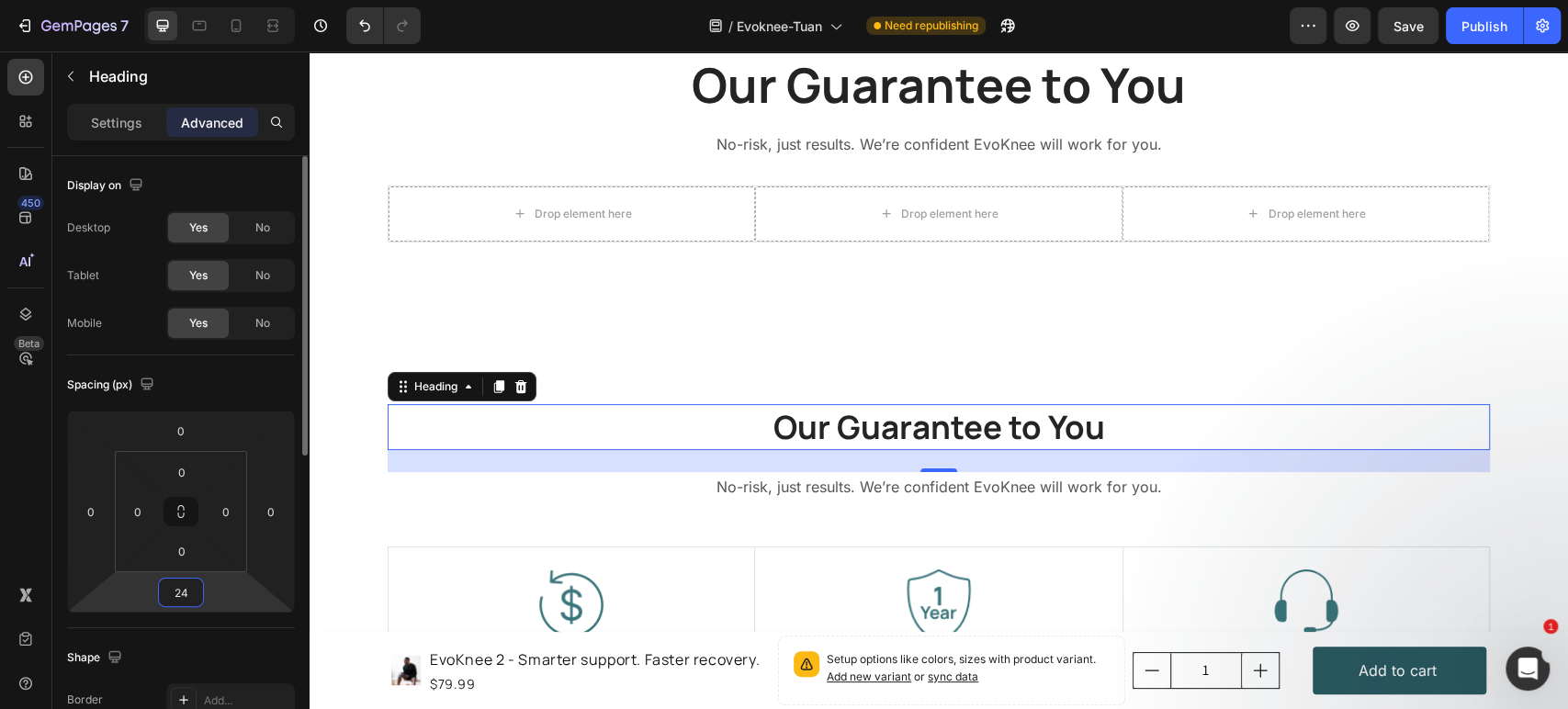 click on "24" at bounding box center [181, 592] 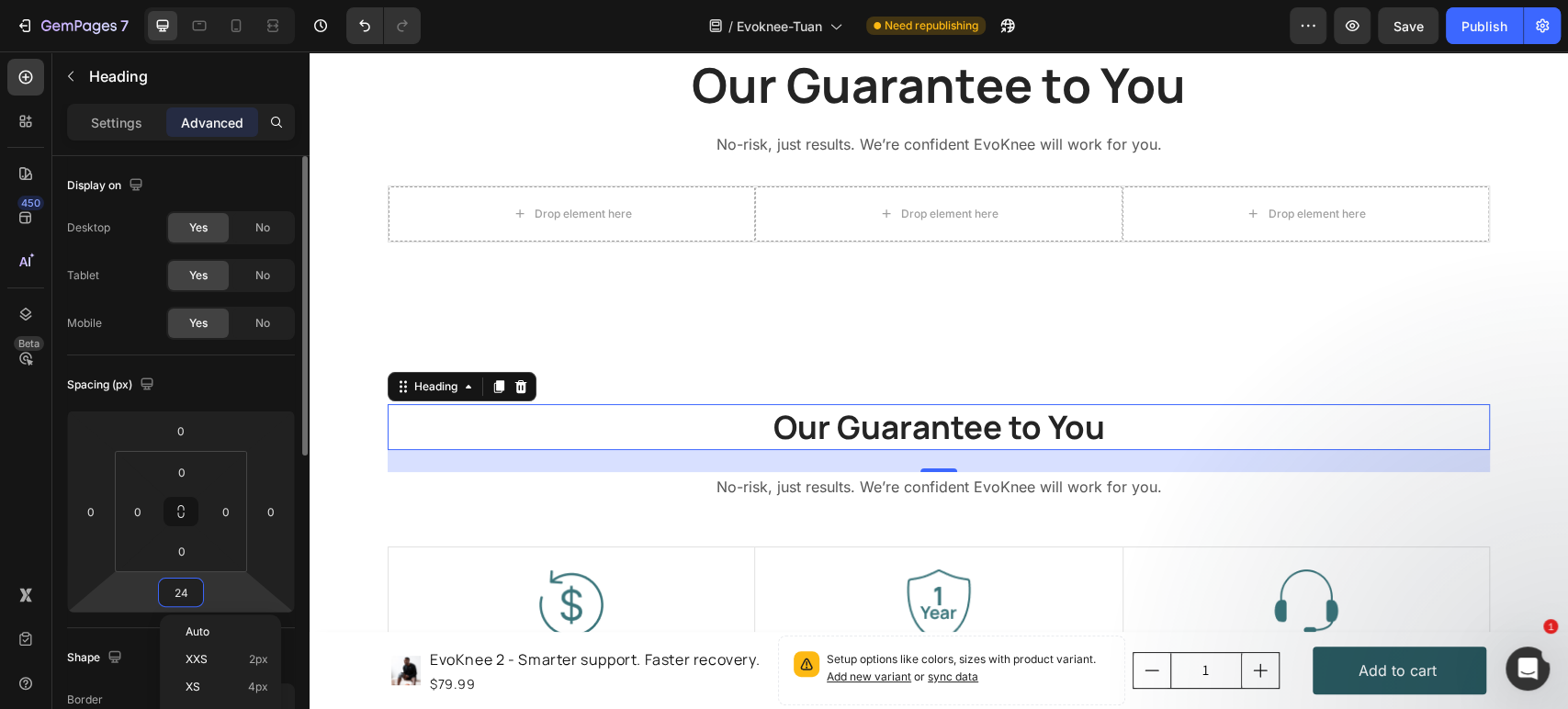 click on "24" at bounding box center [181, 592] 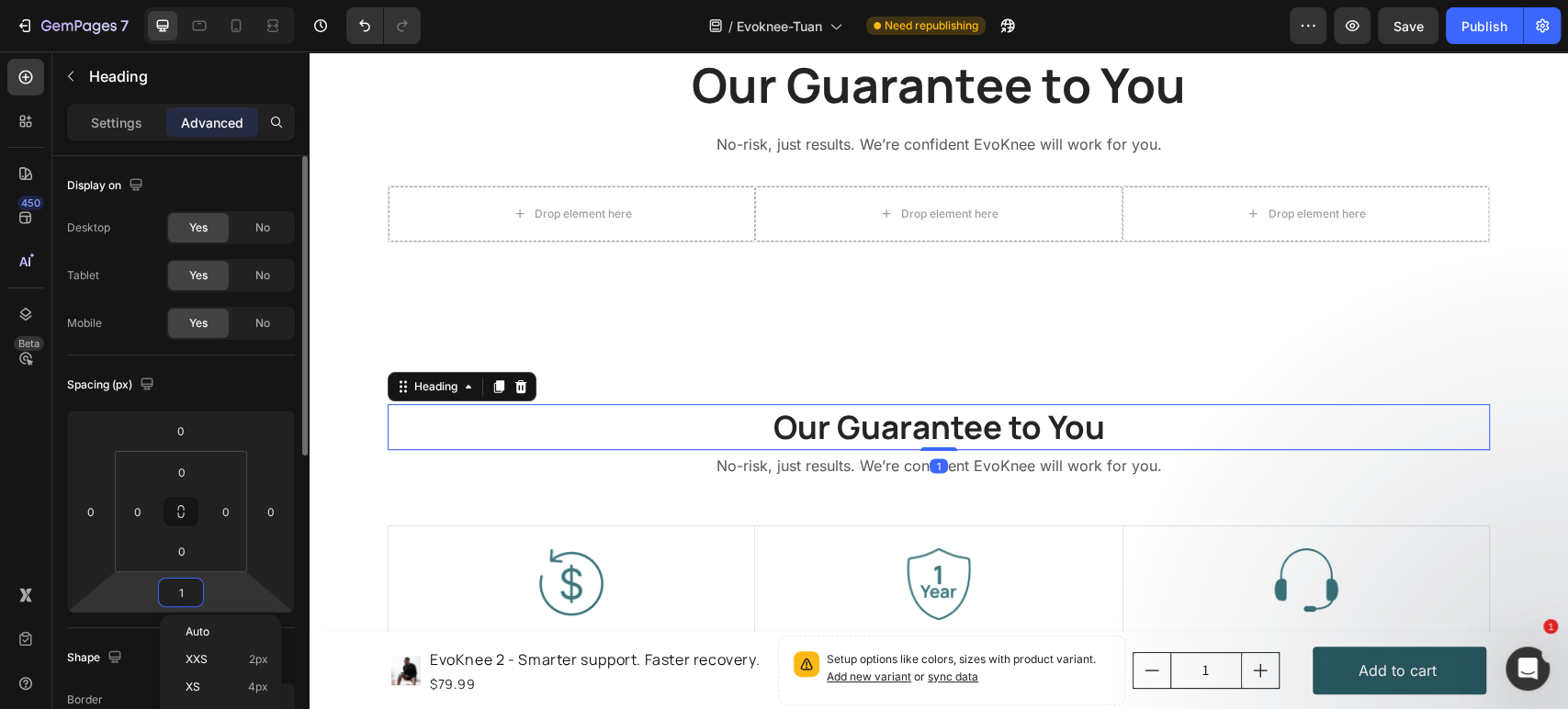type on "12" 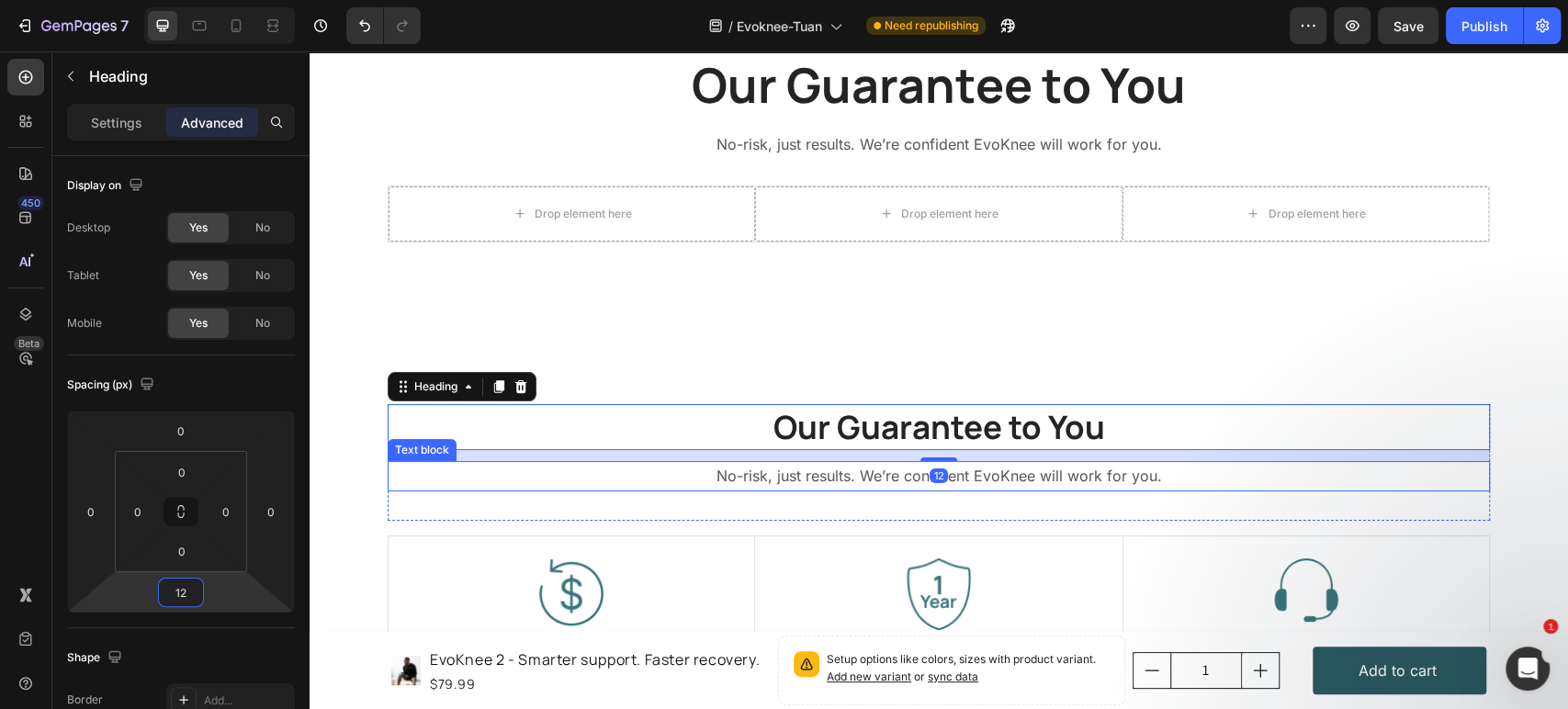 click on "No-risk, just results. We’re confident EvoKnee will work for you." at bounding box center [939, 476] 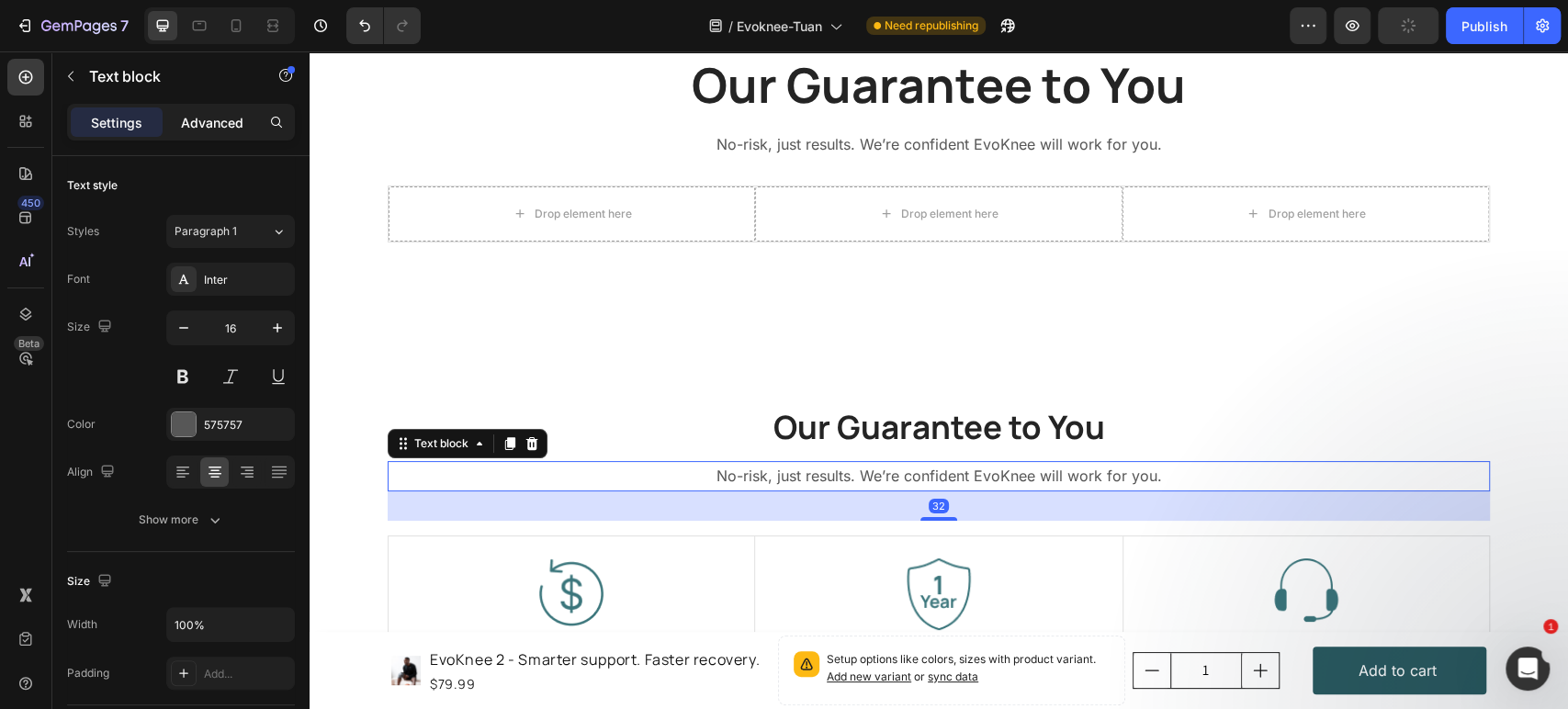click on "Advanced" at bounding box center (212, 122) 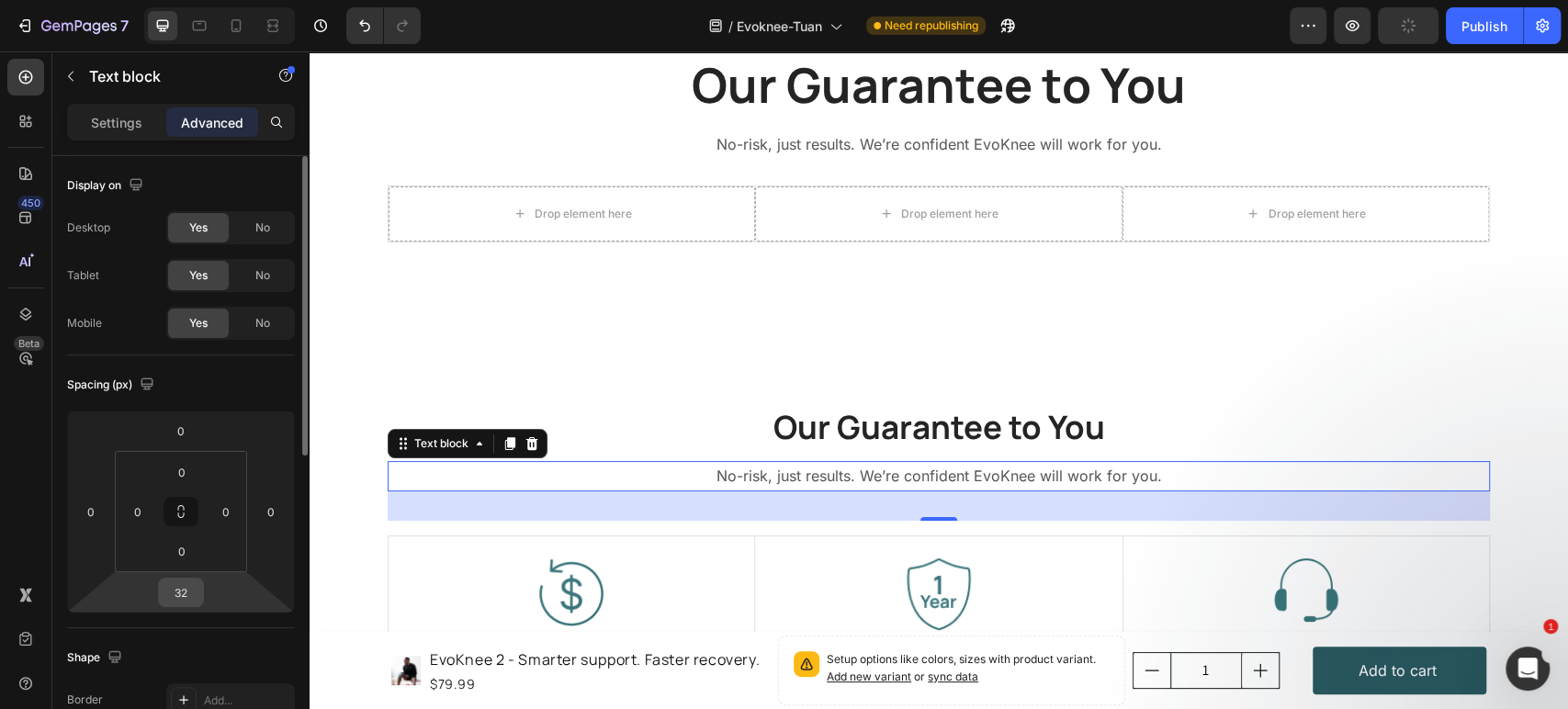 click on "32" at bounding box center (181, 592) 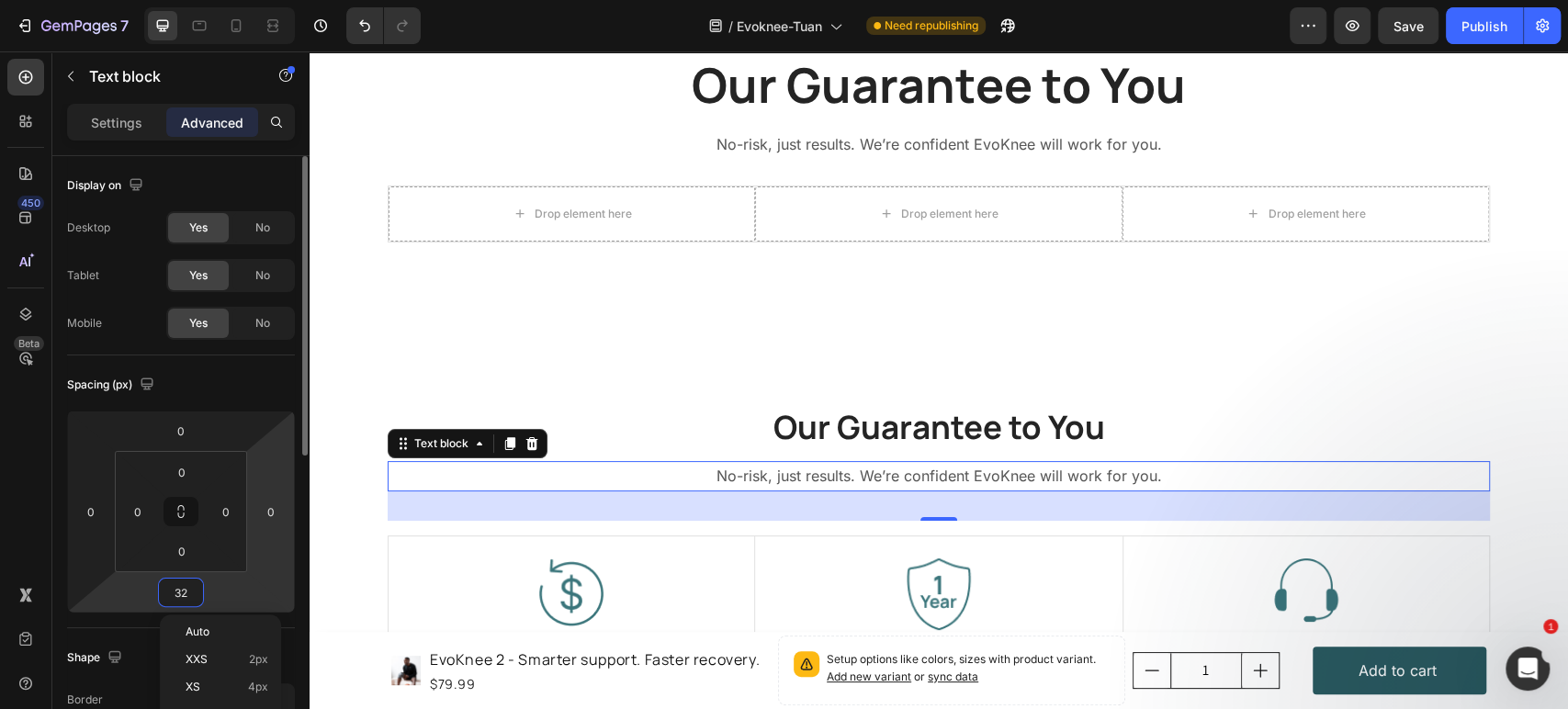 type on "8" 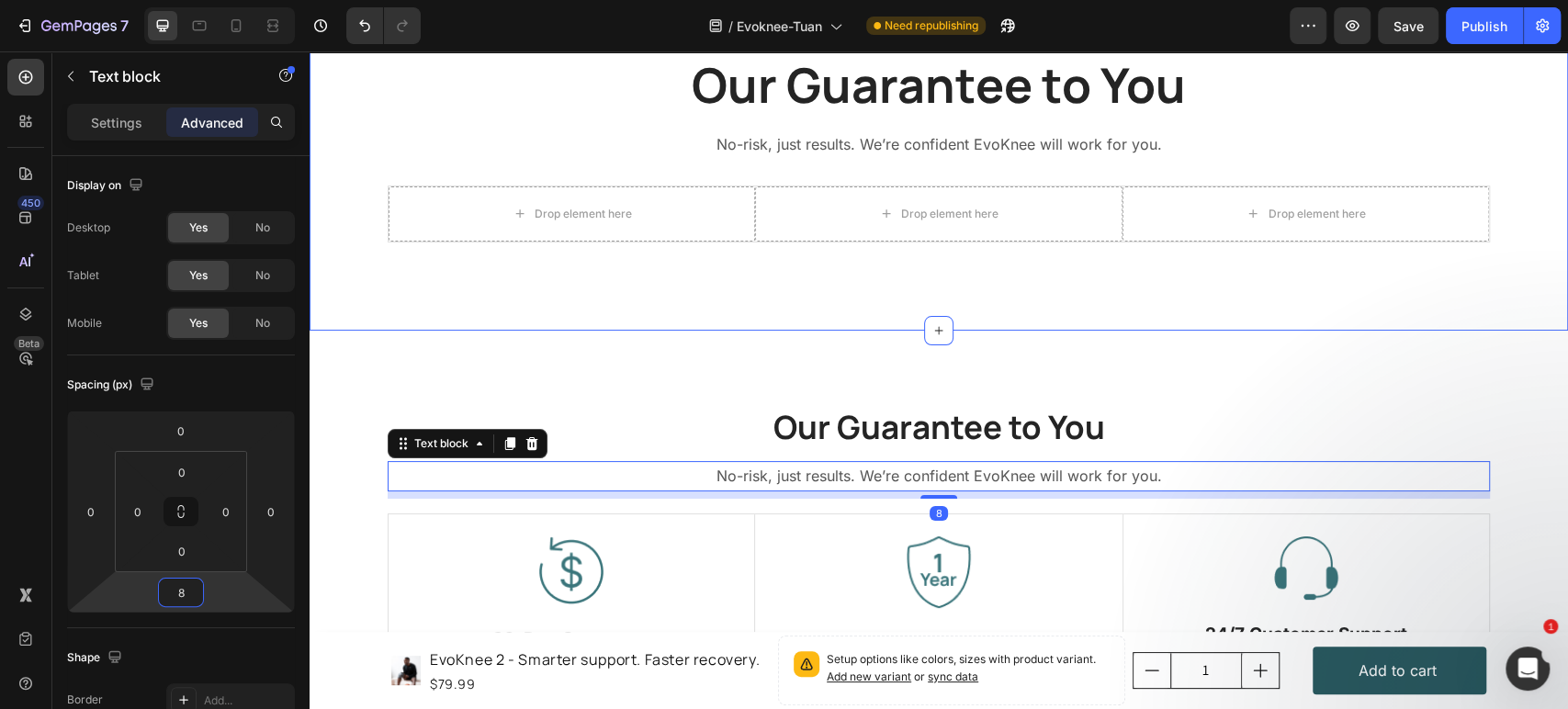 scroll, scrollTop: 9089, scrollLeft: 0, axis: vertical 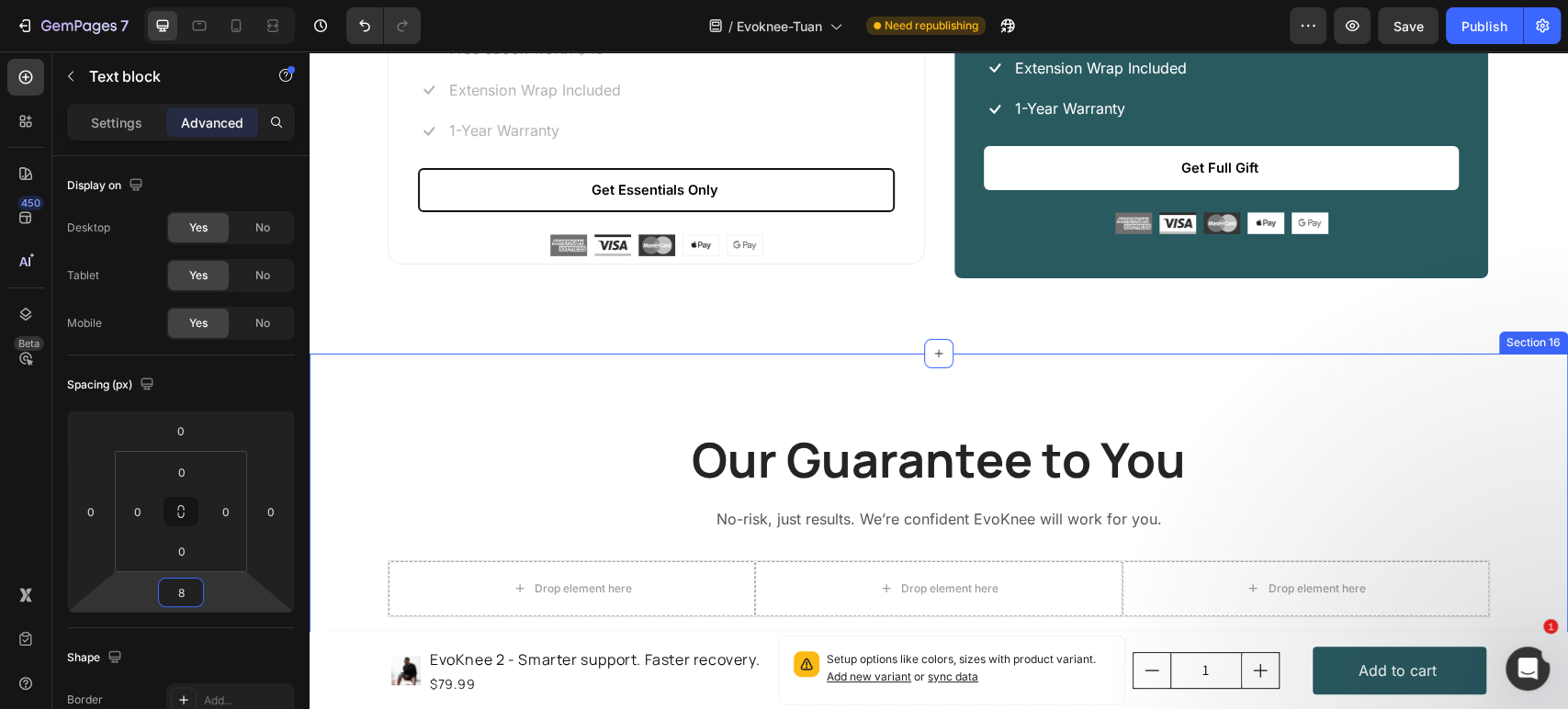 click on "Our Guarantee to You Heading No-risk, just results. We’re confident EvoKnee will work for you. Text block Row
Drop element here
Drop element here
Drop element here Row Image Free Shipping Text Block Free shipping on any order of $150  or more. Text block Row Image Full Refund Text Block If your product aren’t perfect, return them for a full refund Text block Row Image Secure Online Payment Text Block secure payment worldwide Text block Row Row Section 16" at bounding box center [939, 529] 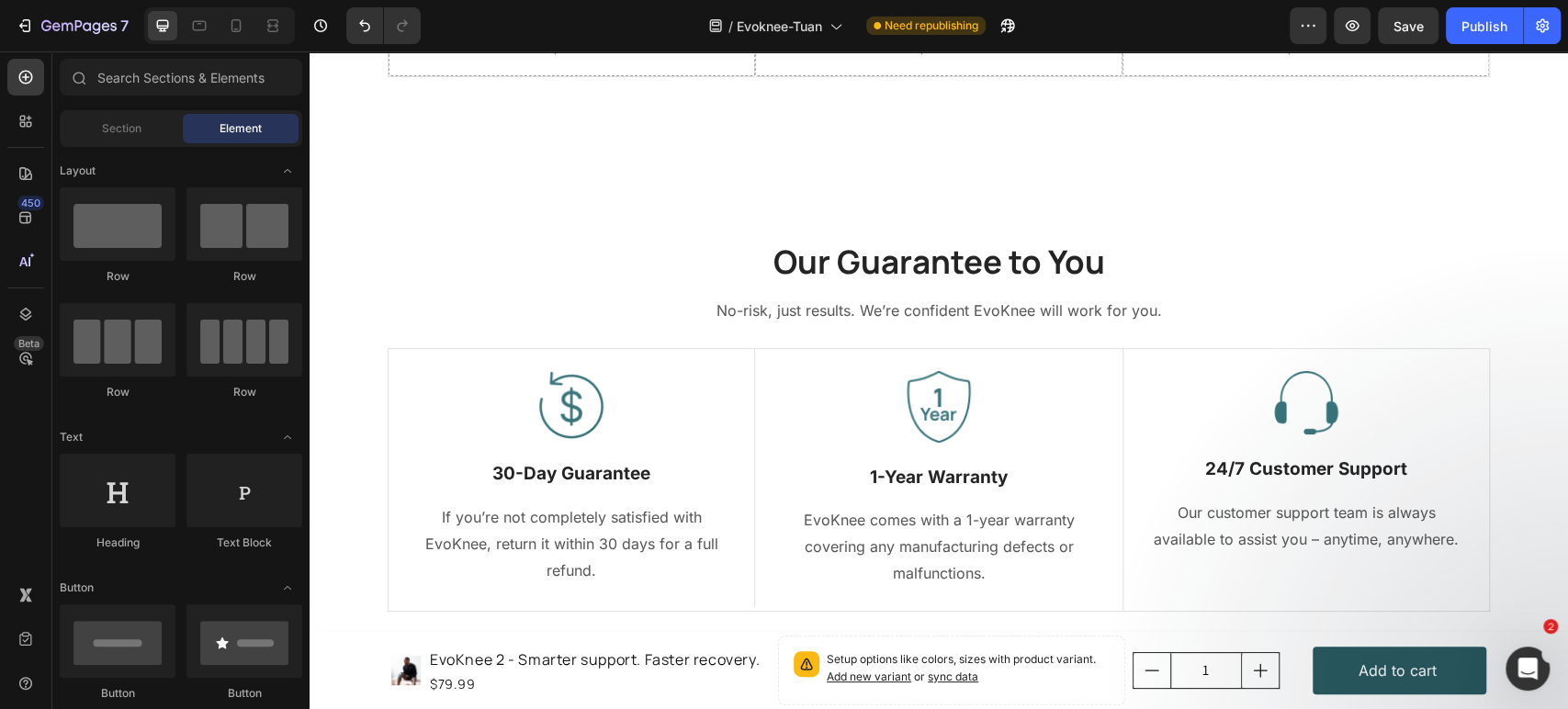 scroll, scrollTop: 9637, scrollLeft: 0, axis: vertical 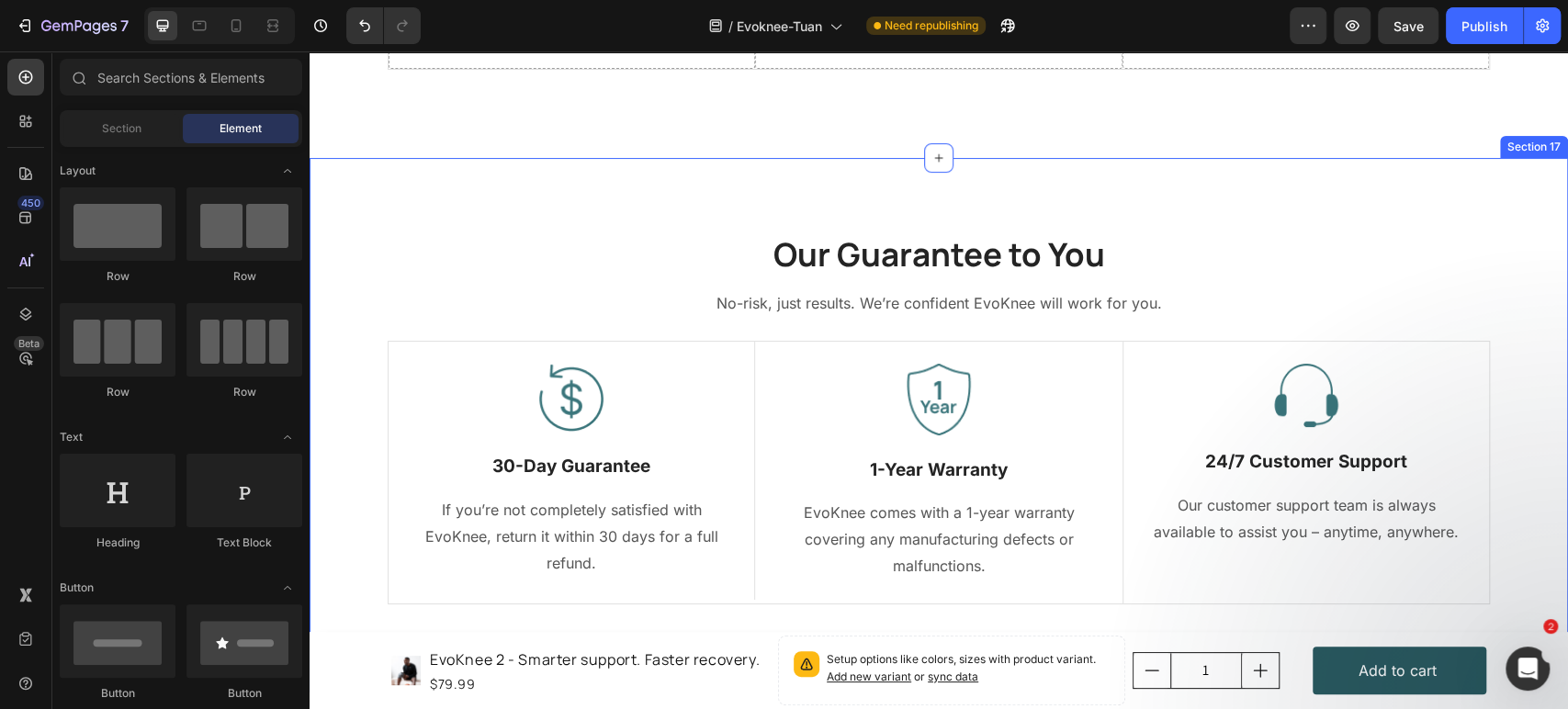 click on "Our Guarantee to You Heading No-risk, just results. We’re confident EvoKnee will work for you. Text block Row Image 30-Day Guarantee Text Block If you’re not completely satisfied with EvoKnee, return it within 30 days for a full refund. Text block Row Image 1-Year Warranty Text Block EvoKnee comes with a 1-year warranty covering any manufacturing defects or malfunctions. Text block Row Image 24/7 Customer Support Text Block Our customer support team is always available to assist you – anytime, anywhere. Text block Row Row Image Free Shipping Text Block Free shipping on any order of $150  or more. Text block Row Image Full Refund Text Block If your product aren’t perfect, return them for a full refund Text block Row Image Secure Online Payment Text Block secure payment worldwide Text block Row Row Section 17" at bounding box center (939, 425) 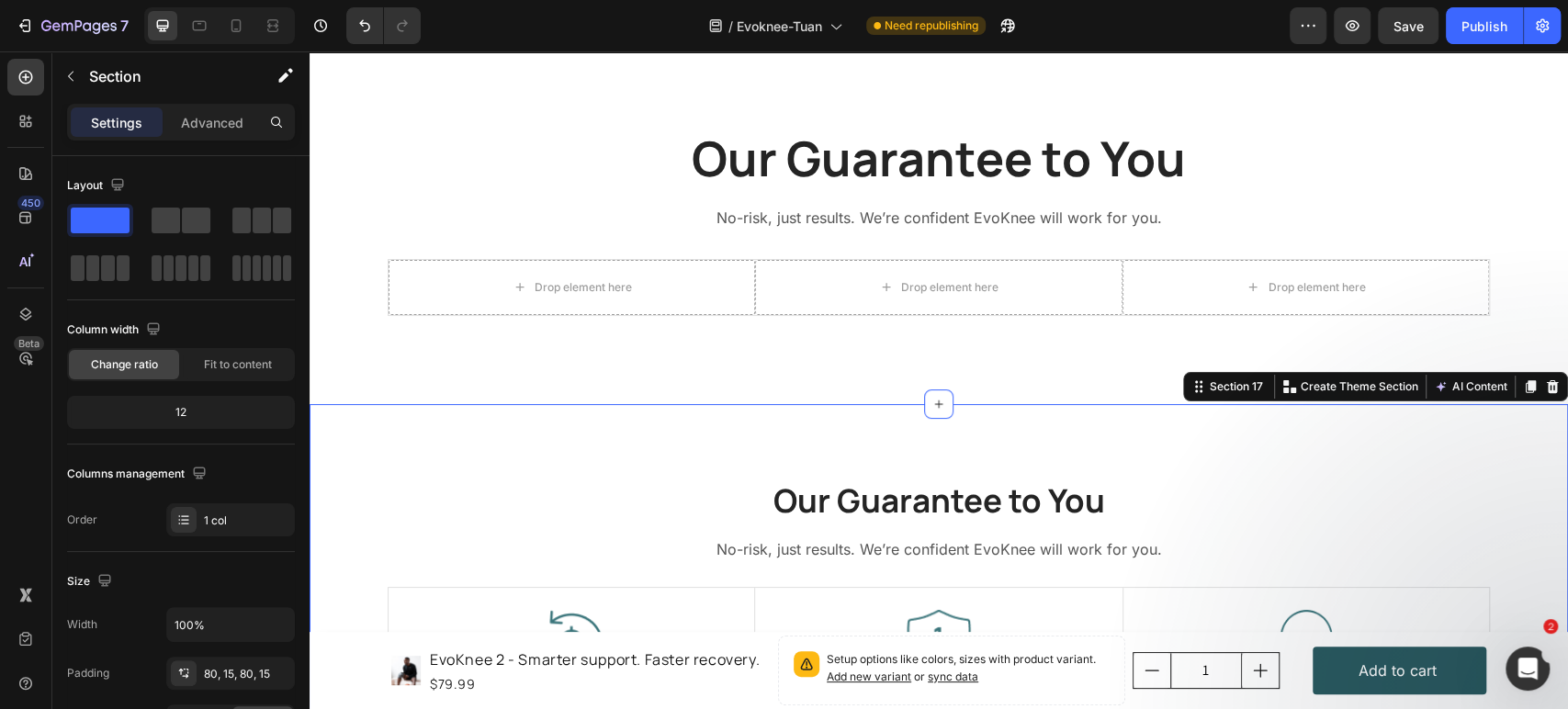 scroll, scrollTop: 9263, scrollLeft: 0, axis: vertical 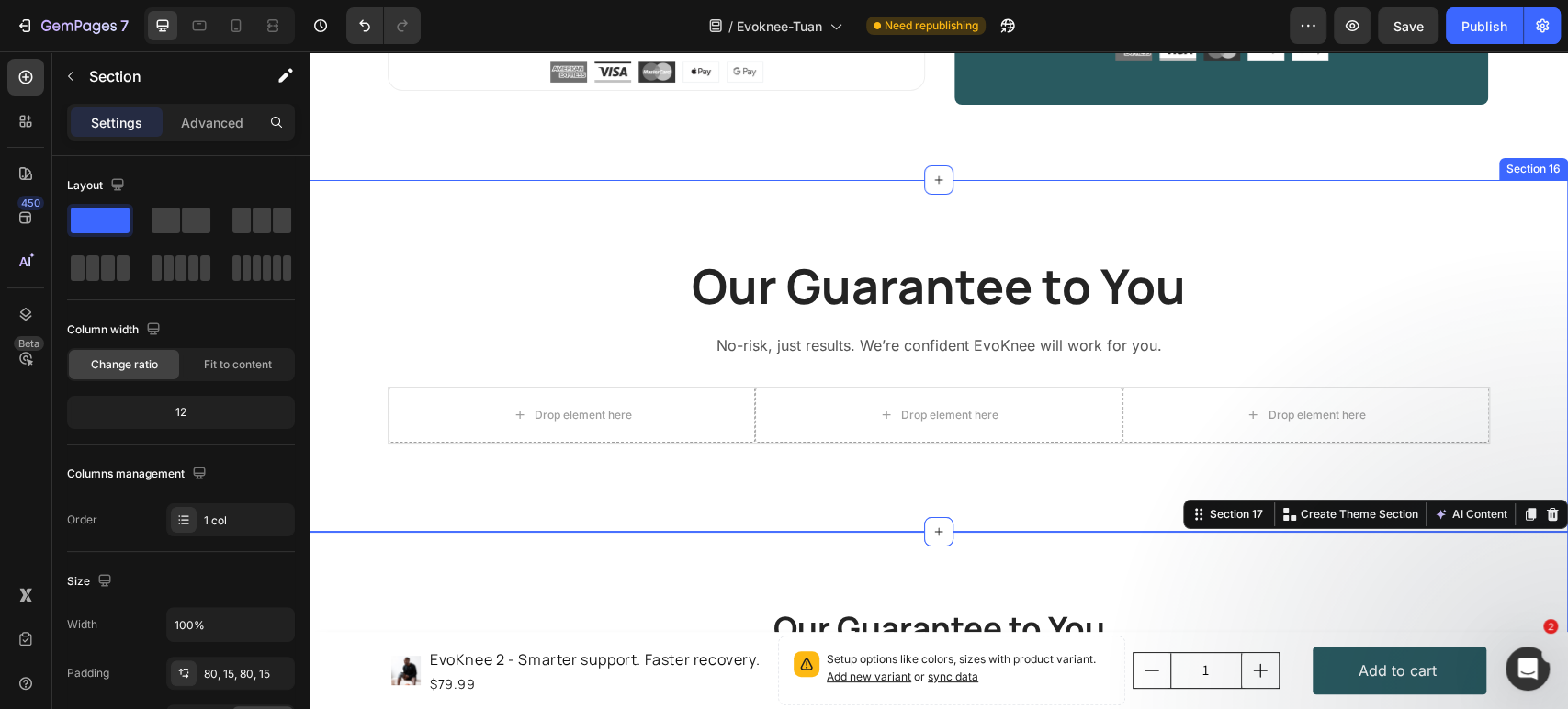 click on "Our Guarantee to You Heading No-risk, just results. We’re confident EvoKnee will work for you. Text block Row
Drop element here
Drop element here
Drop element here Row Image Free Shipping Text Block Free shipping on any order of $150  or more. Text block Row Image Full Refund Text Block If your product aren’t perfect, return them for a full refund Text block Row Image Secure Online Payment Text Block secure payment worldwide Text block Row Row" at bounding box center [939, 355] 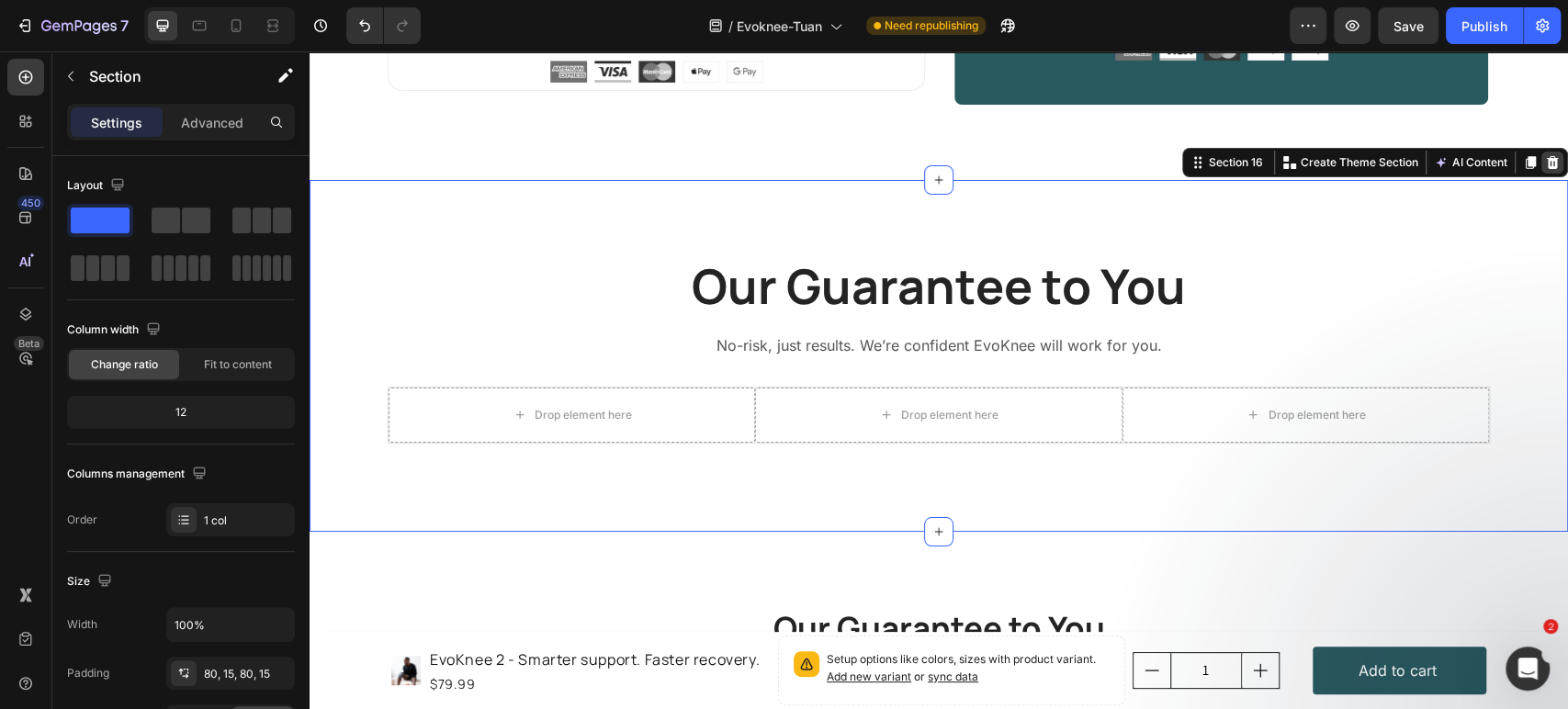 click 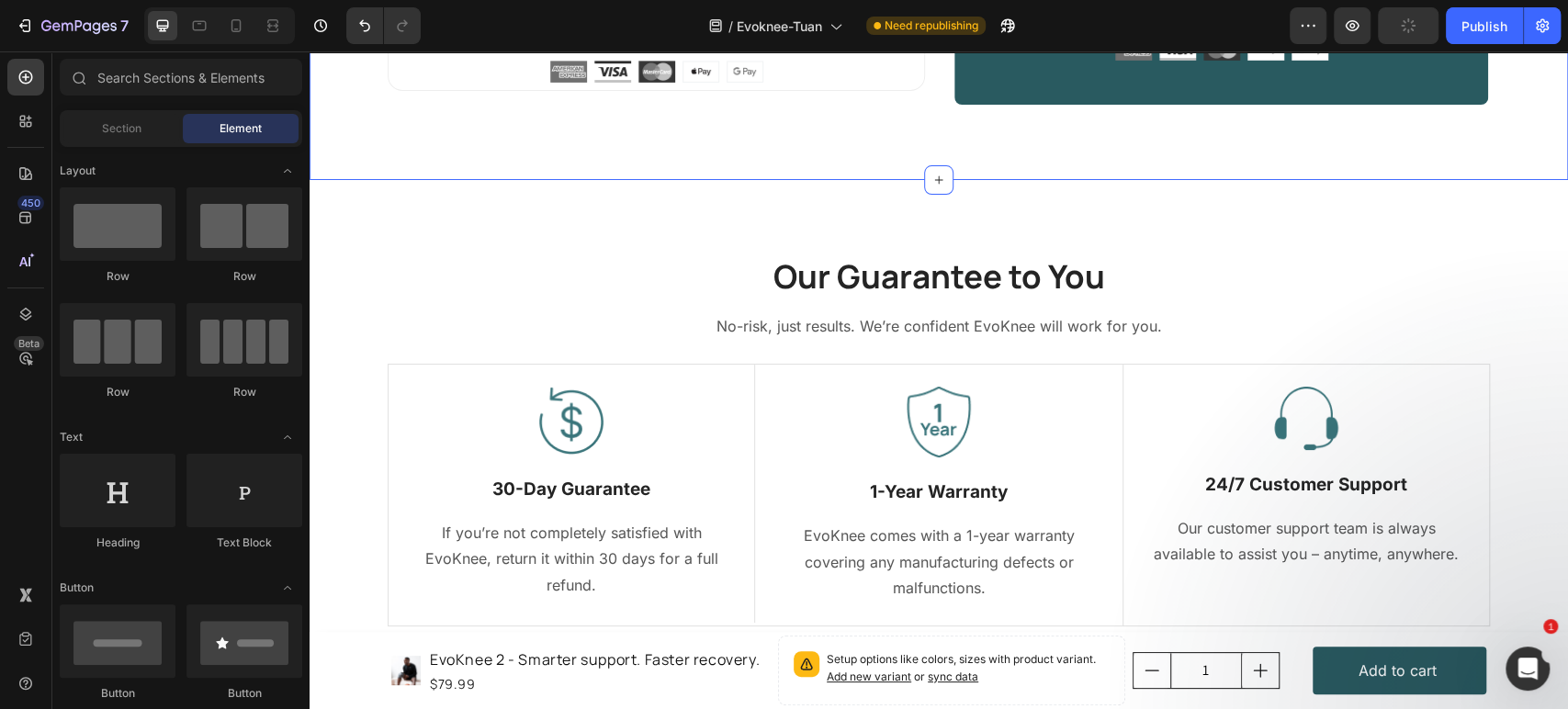 click on "Our Guarantee to You Heading No-risk, just results. We’re confident EvoKnee will work for you. Text block Row Image 30-Day Guarantee Text Block If you’re not completely satisfied with EvoKnee, return it within 30 days for a full refund. Text block Row Image 1-Year Warranty Text Block EvoKnee comes with a 1-year warranty covering any manufacturing defects or malfunctions. Text block Row Image 24/7 Customer Support Text Block Our customer support team is always available to assist you – anytime, anywhere. Text block Row Row Image Free Shipping Text Block Free shipping on any order of $150  or more. Text block Row Image Full Refund Text Block If your product aren’t perfect, return them for a full refund Text block Row Image Secure Online Payment Text Block secure payment worldwide Text block Row Row Section 16" at bounding box center (939, 447) 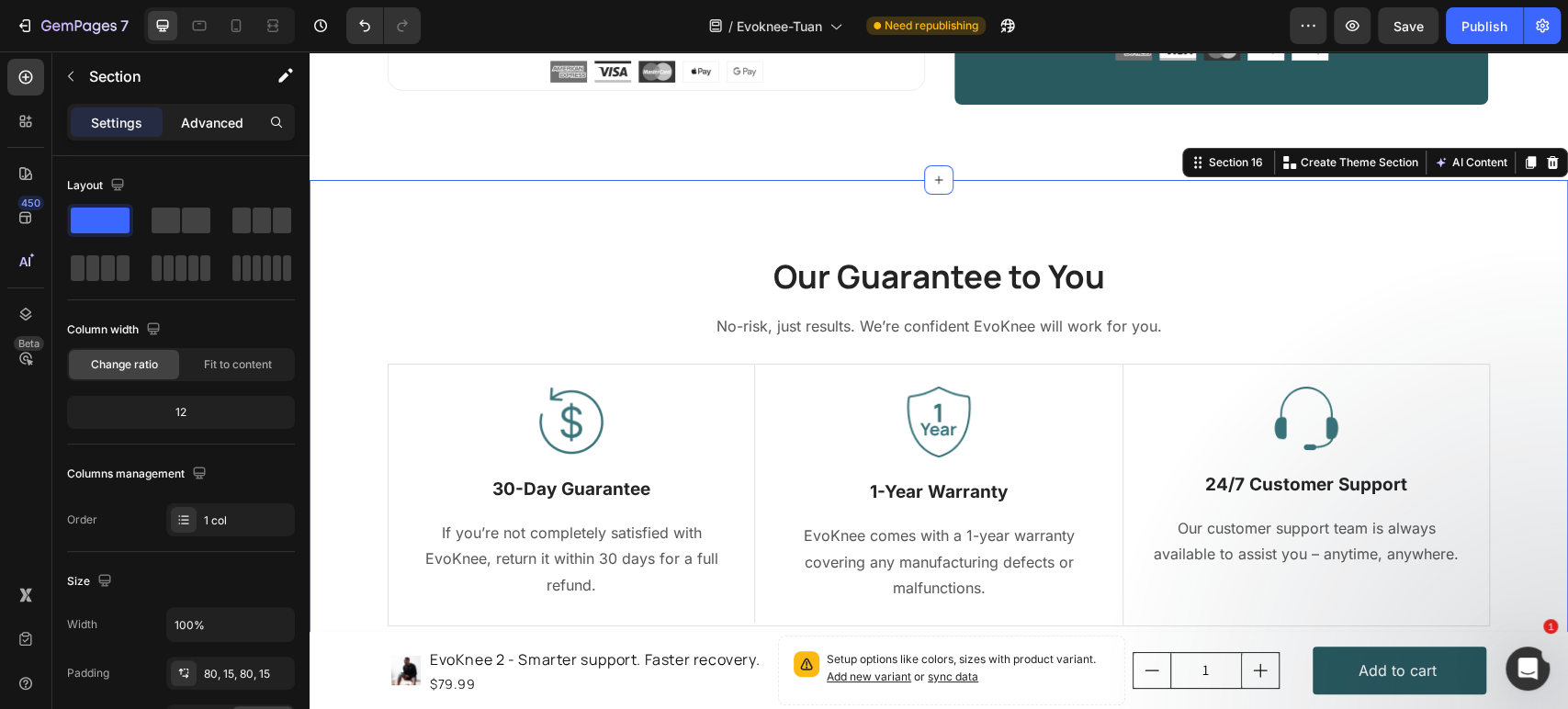 click on "Advanced" at bounding box center (212, 122) 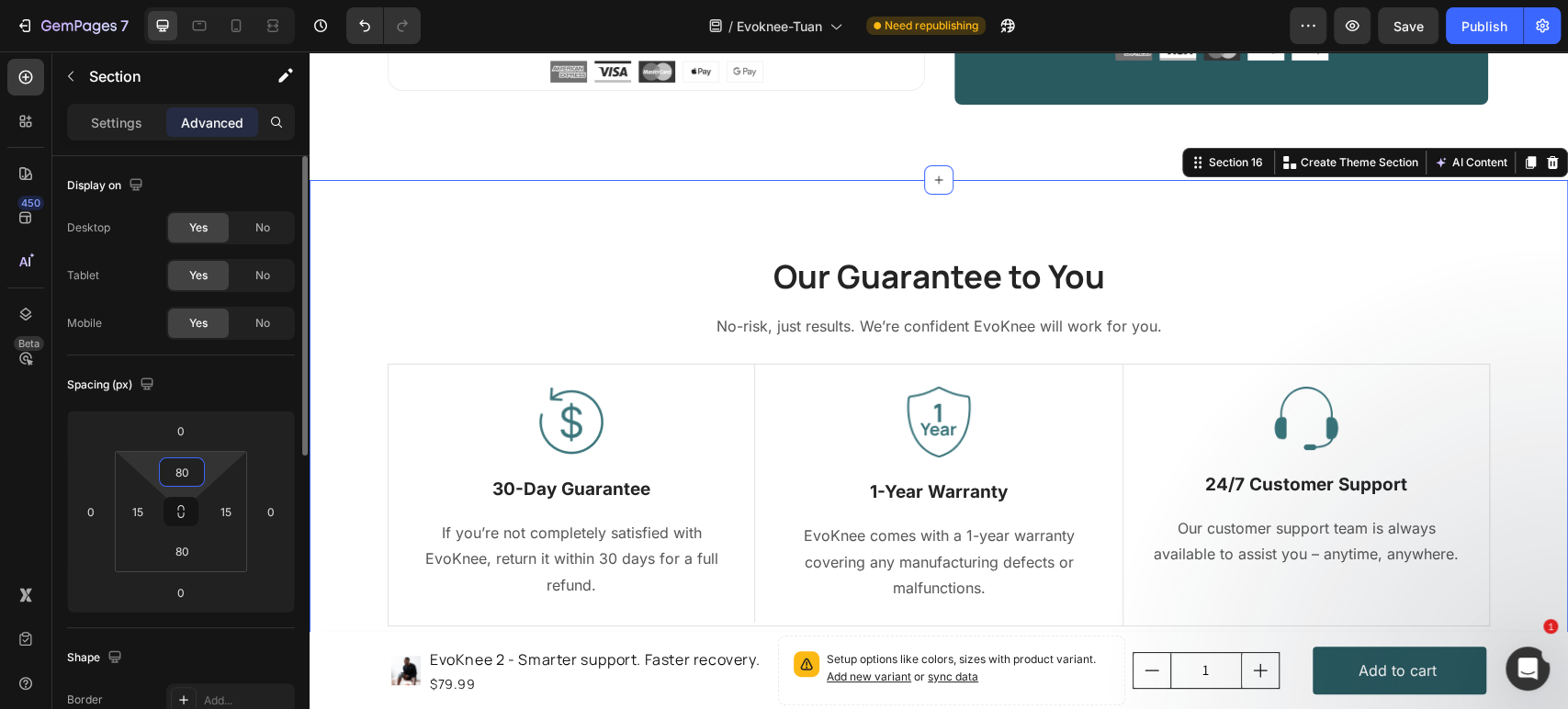 click on "80" at bounding box center [182, 472] 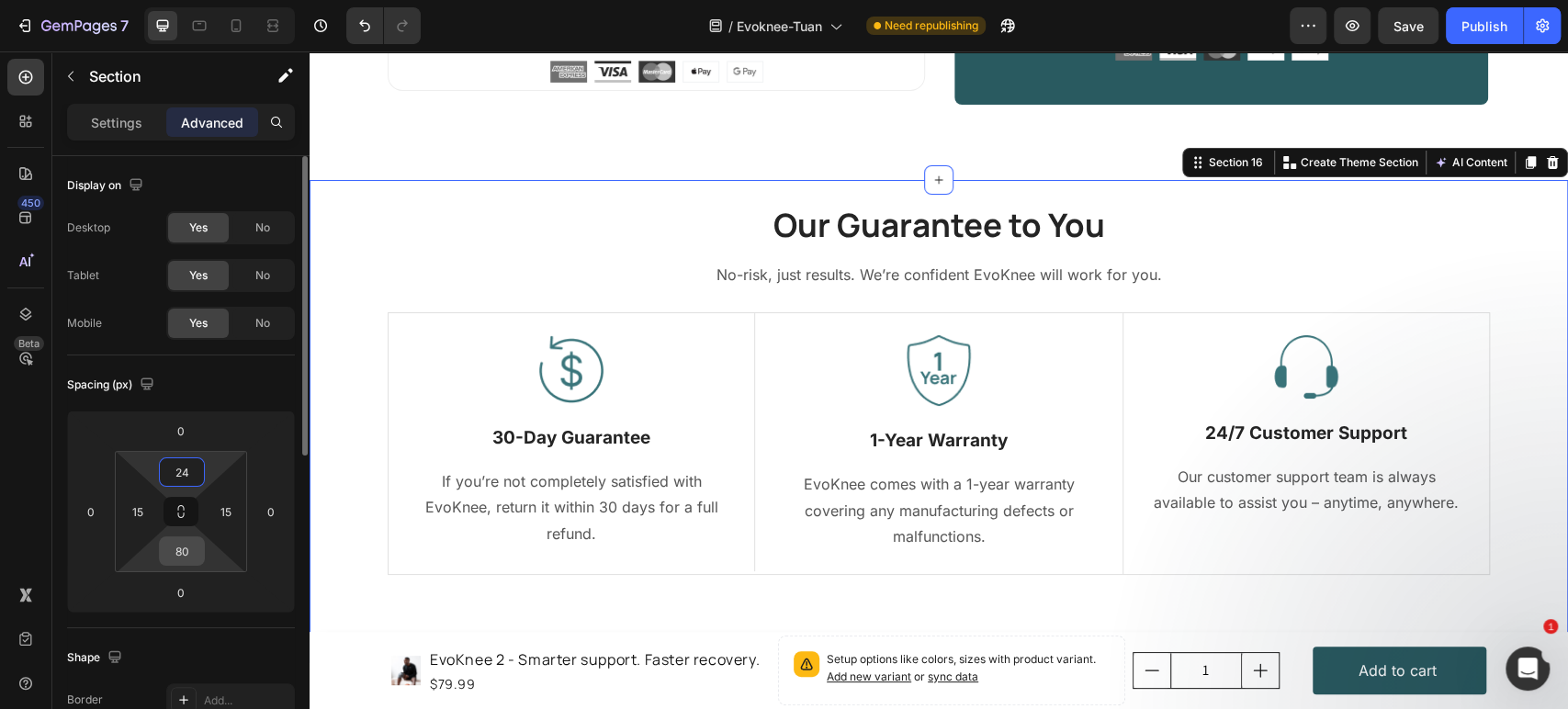 type on "24" 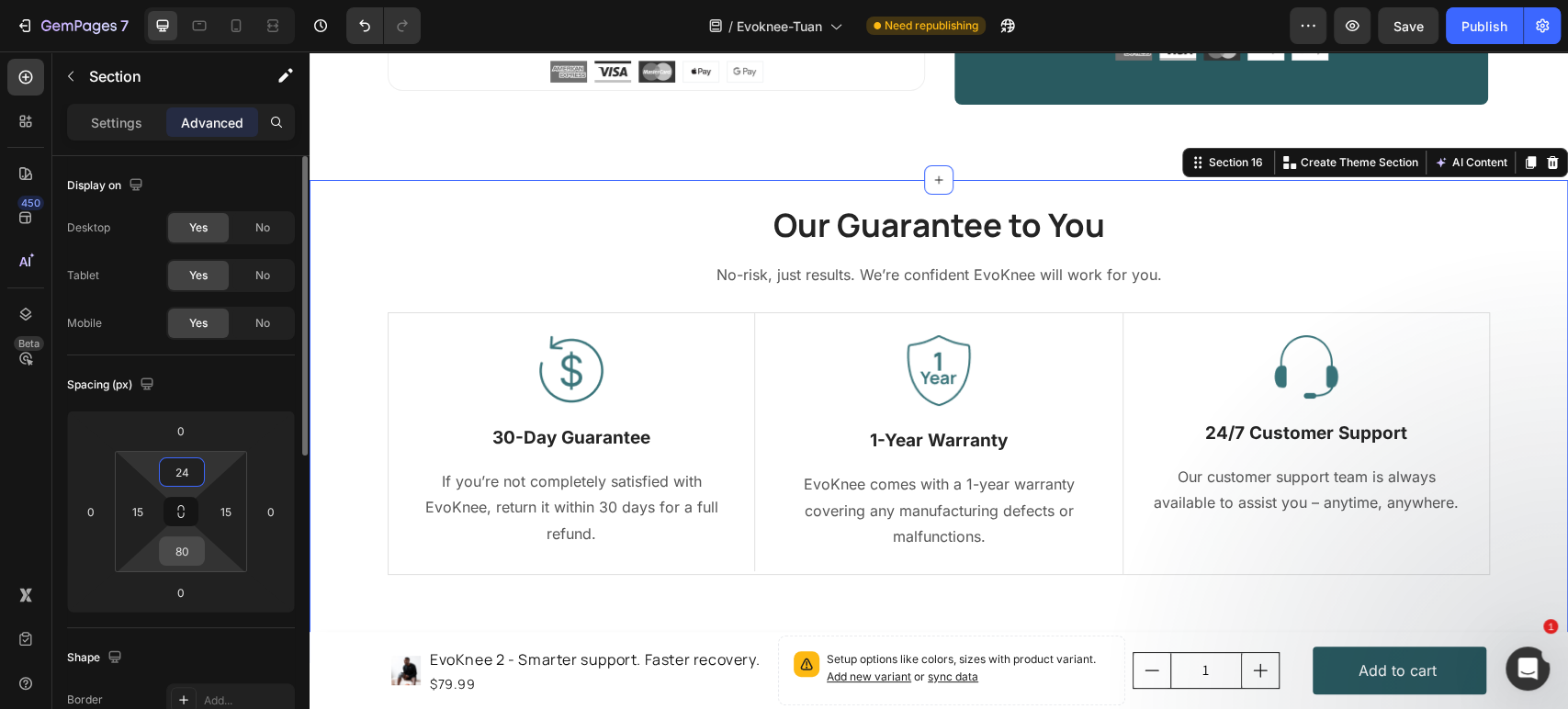 click on "80" at bounding box center (182, 551) 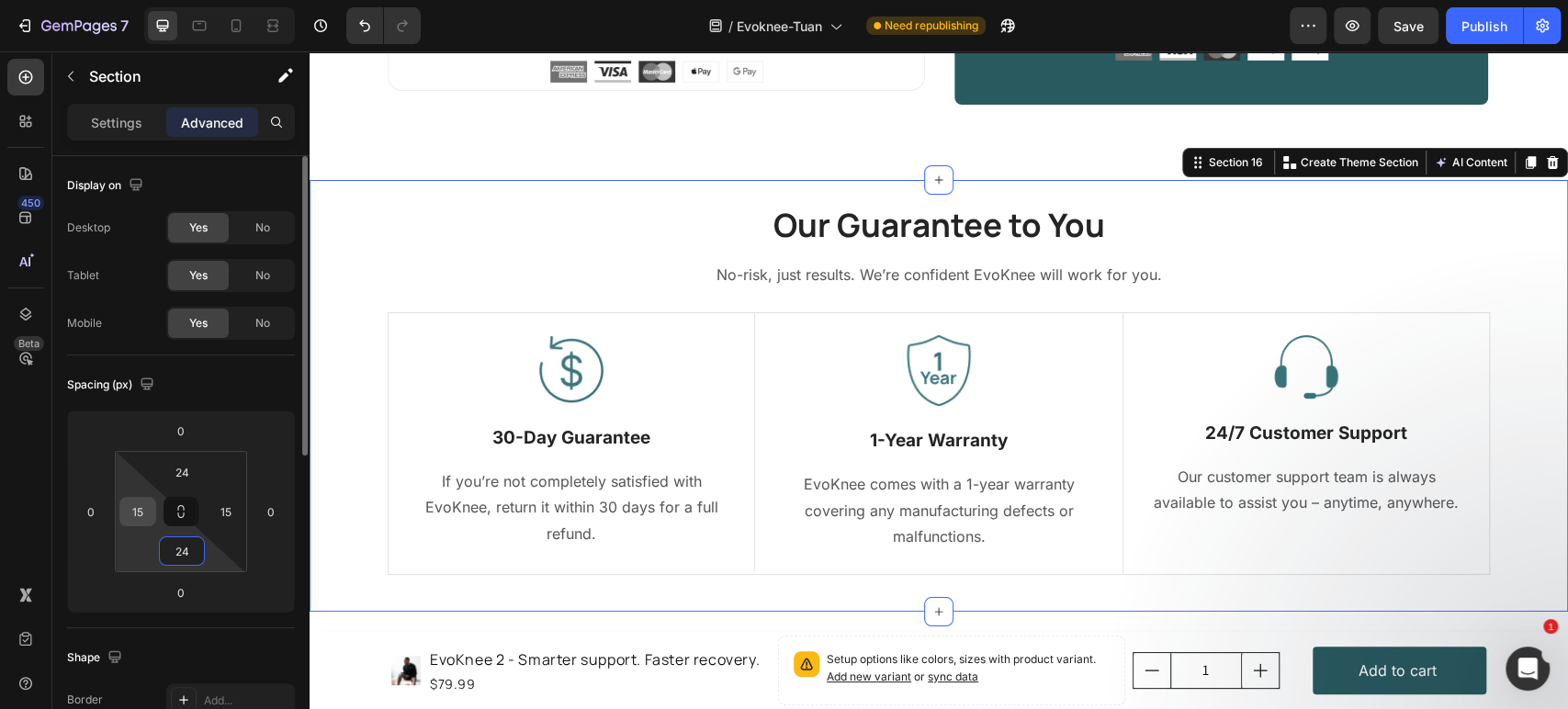 type on "24" 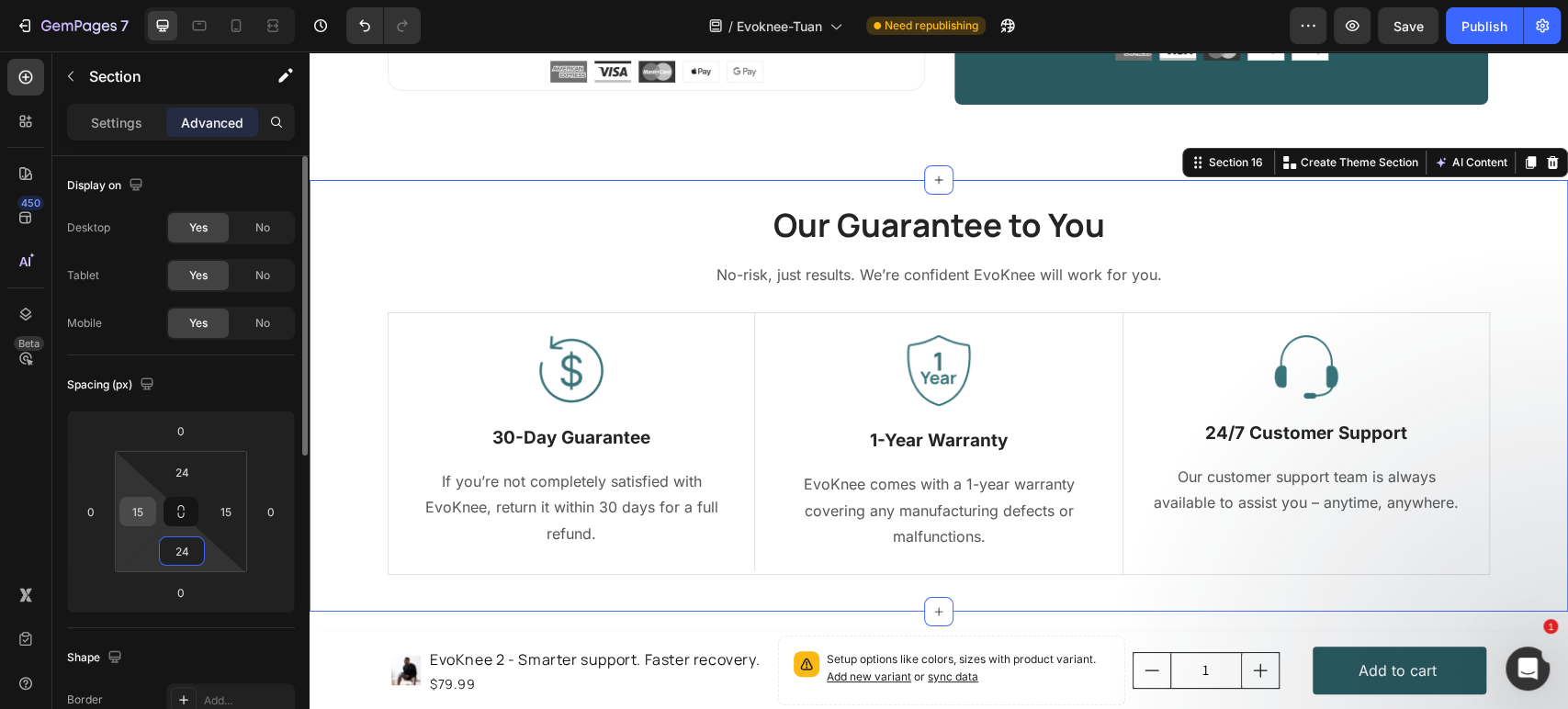 click on "15" at bounding box center [138, 512] 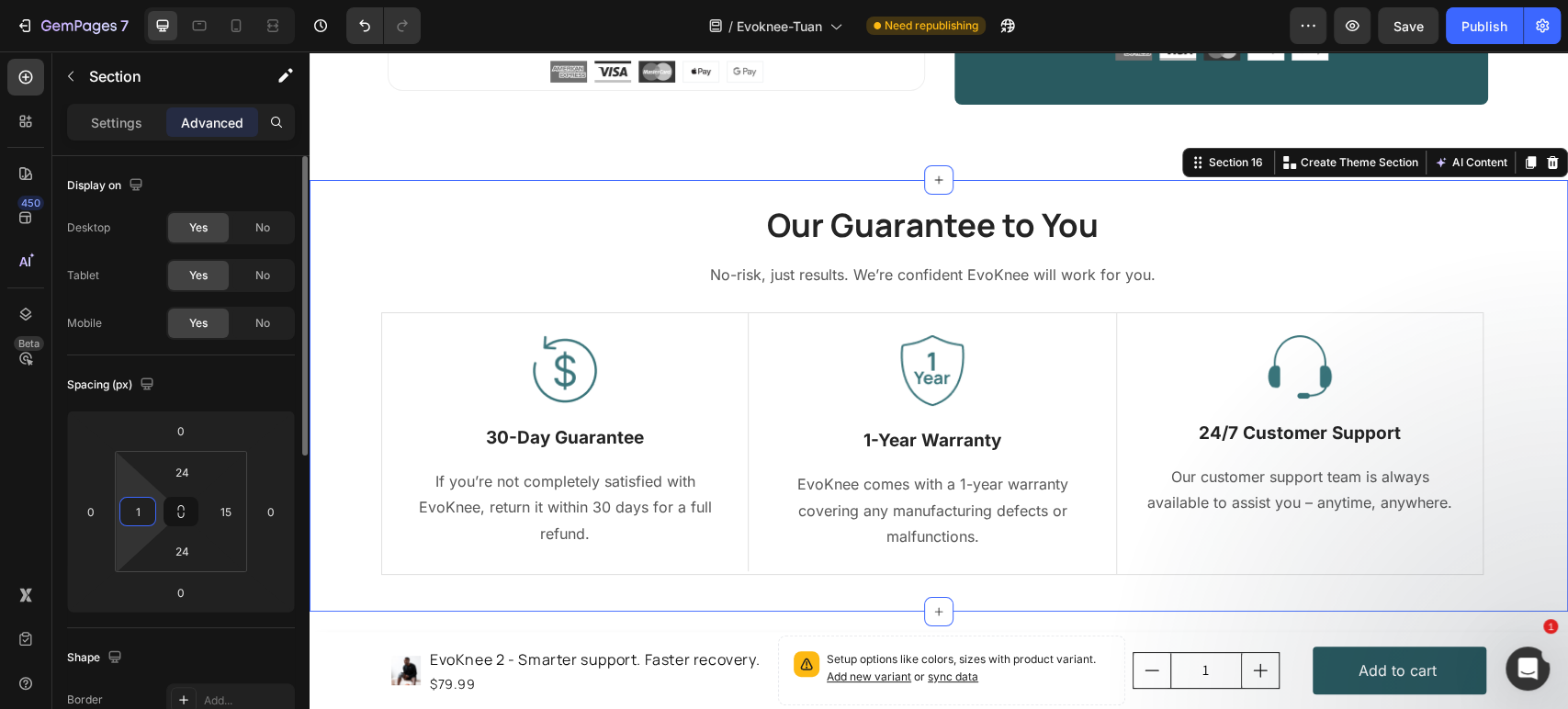 click on "1" at bounding box center (138, 512) 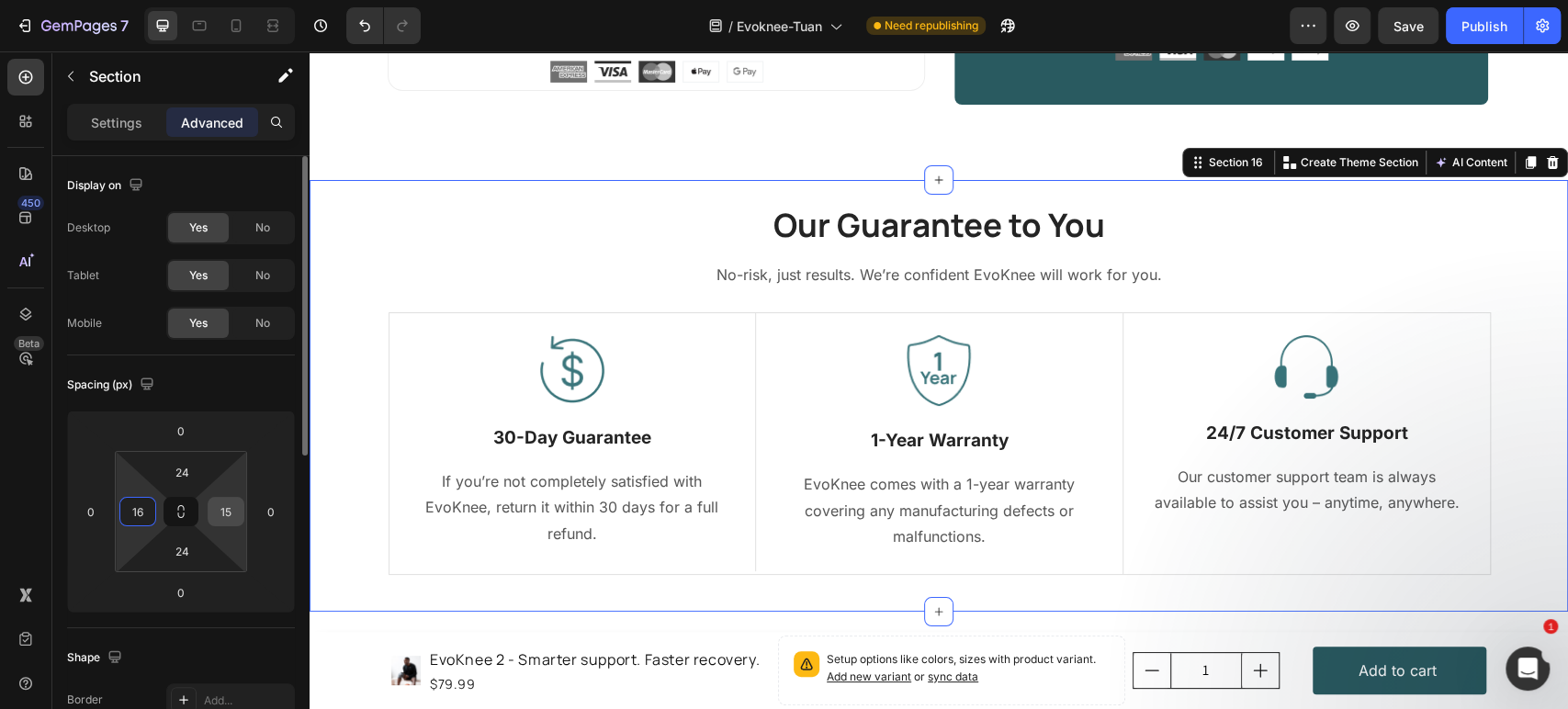 type on "16" 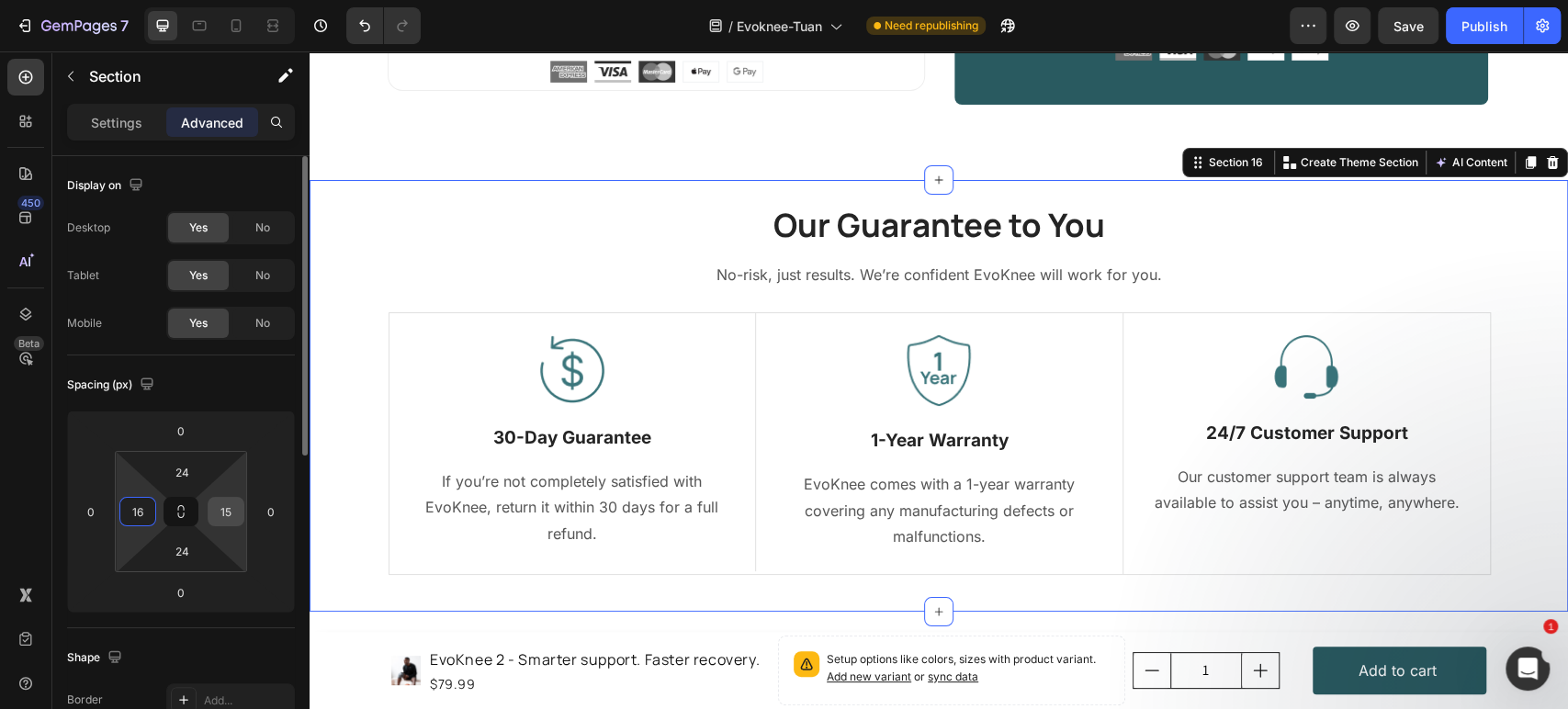 click on "15" at bounding box center [226, 512] 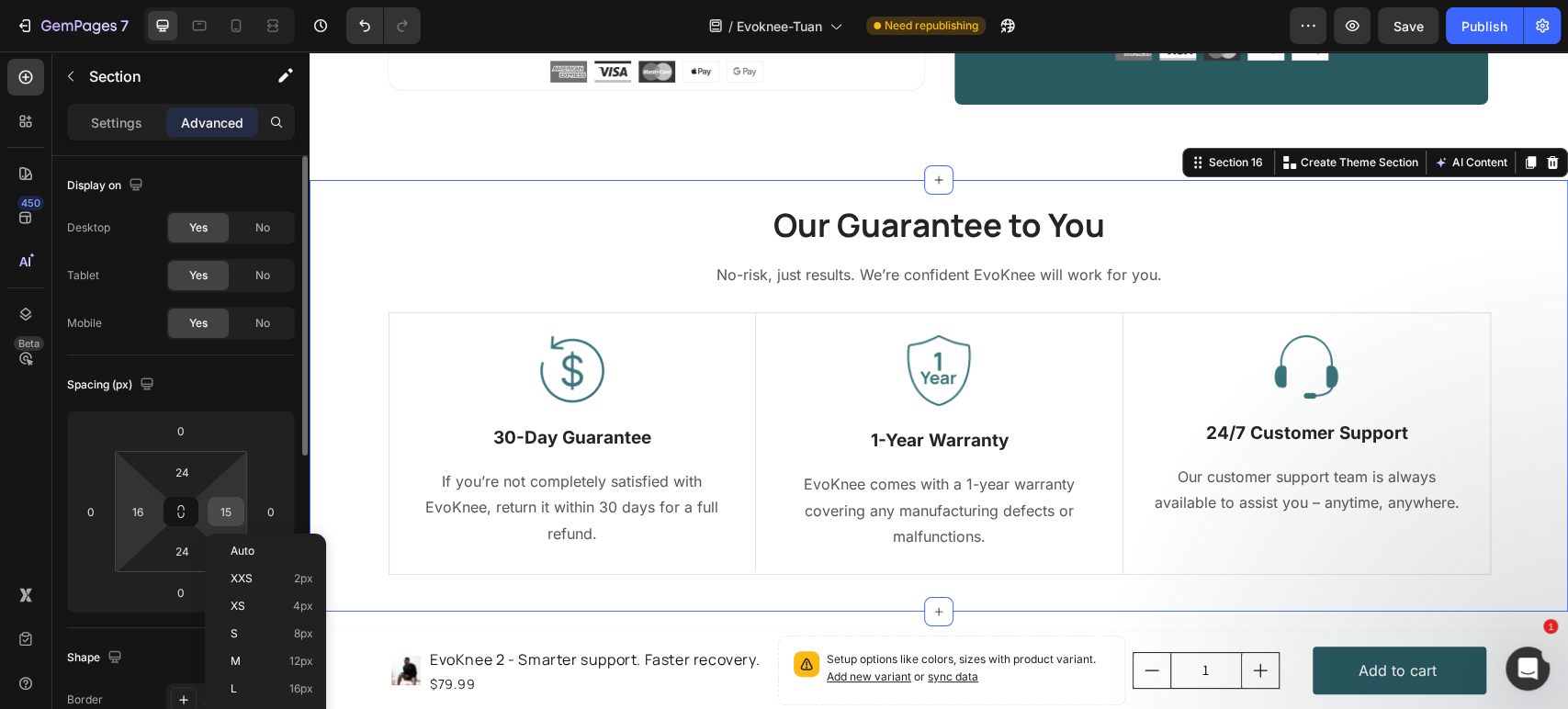 click on "15" at bounding box center [226, 512] 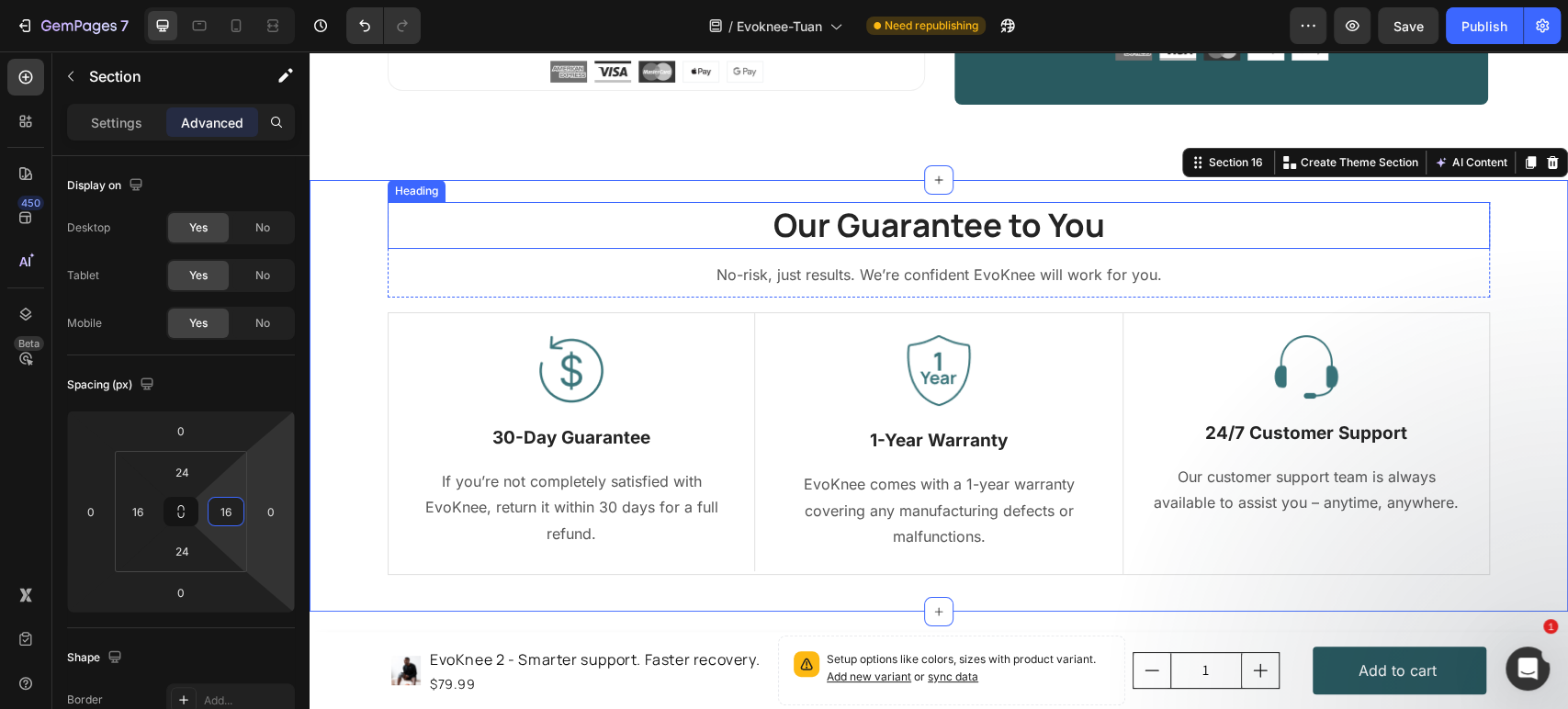 type on "16" 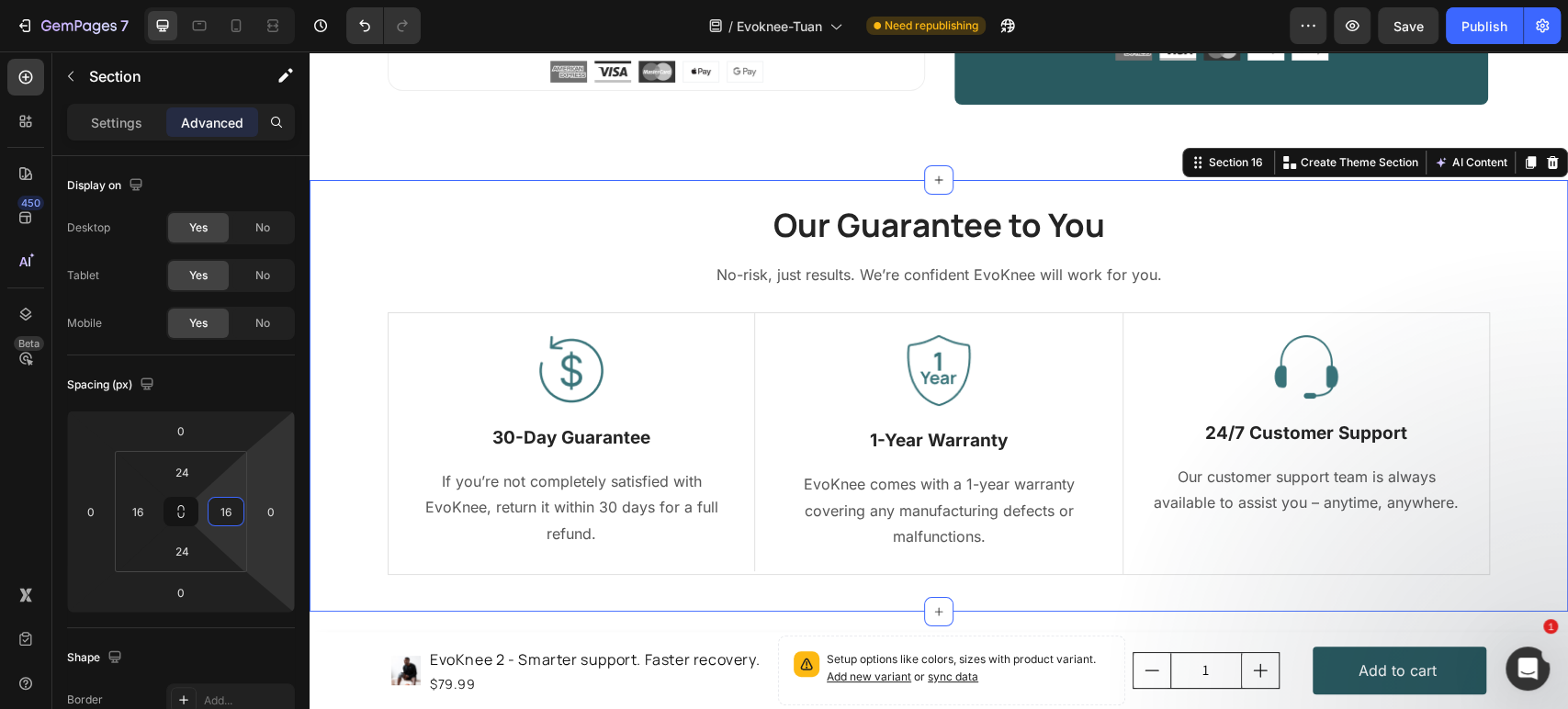 click on "Our Guarantee to You Heading No-risk, just results. We’re confident EvoKnee will work for you. Text block Row Image 30-Day Guarantee Text Block If you’re not completely satisfied with EvoKnee, return it within 30 days for a full refund. Text block Row Image 1-Year Warranty Text Block EvoKnee comes with a 1-year warranty covering any manufacturing defects or malfunctions. Text block Row Image 24/7 Customer Support Text Block Our customer support team is always available to assist you – anytime, anywhere. Text block Row Row Image Free Shipping Text Block Free shipping on any order of $150  or more. Text block Row Image Full Refund Text Block If your product aren’t perfect, return them for a full refund Text block Row Image Secure Online Payment Text Block secure payment worldwide Text block Row Row" at bounding box center [939, 396] 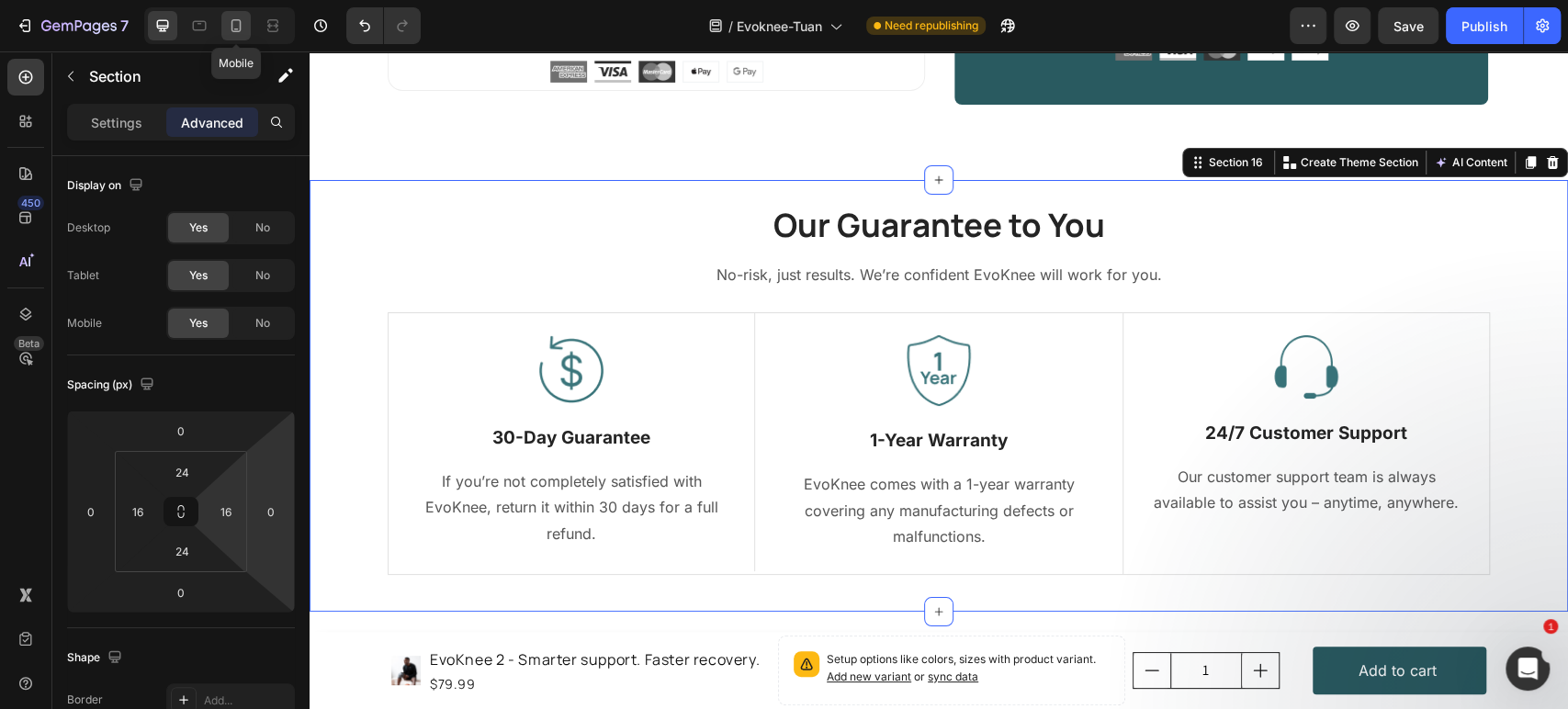 click 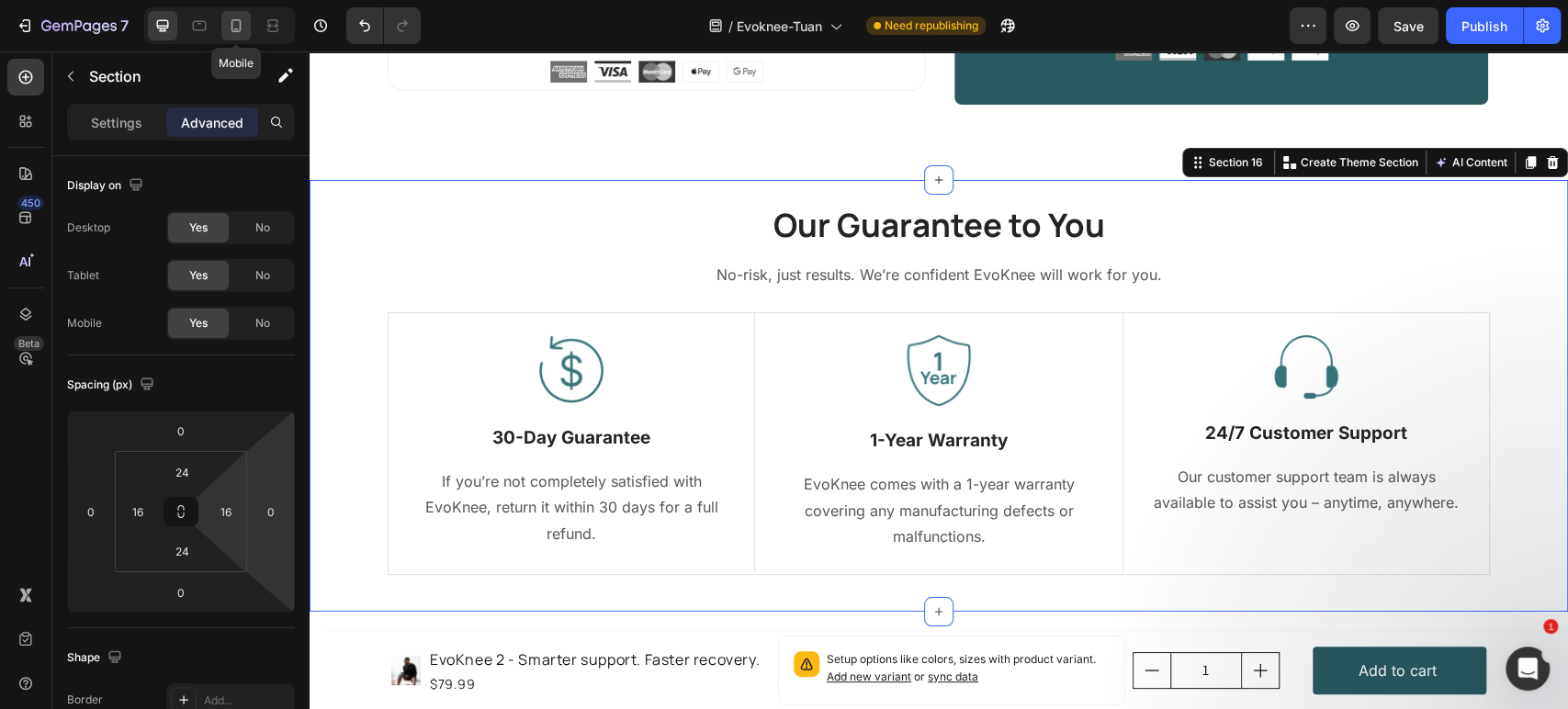 type on "80" 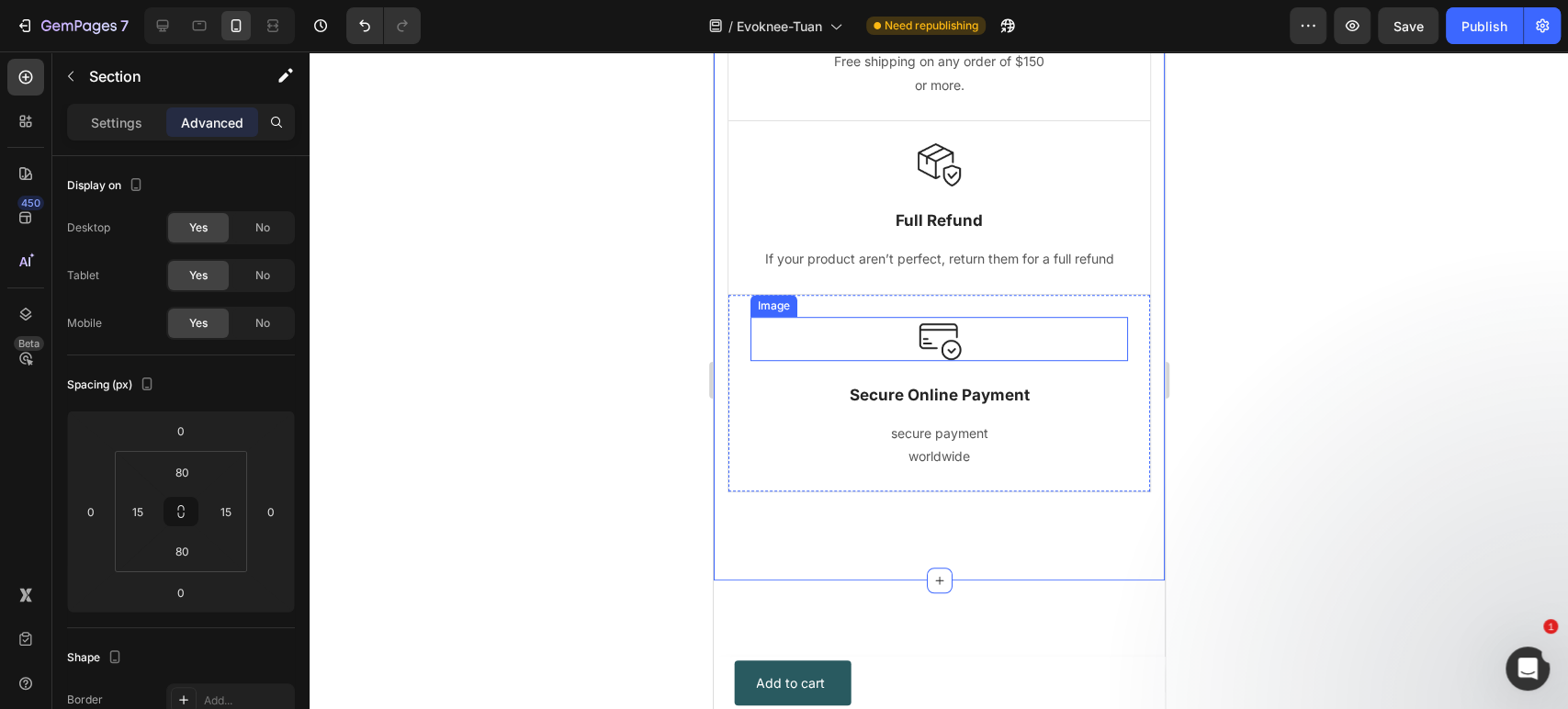 scroll, scrollTop: 9712, scrollLeft: 0, axis: vertical 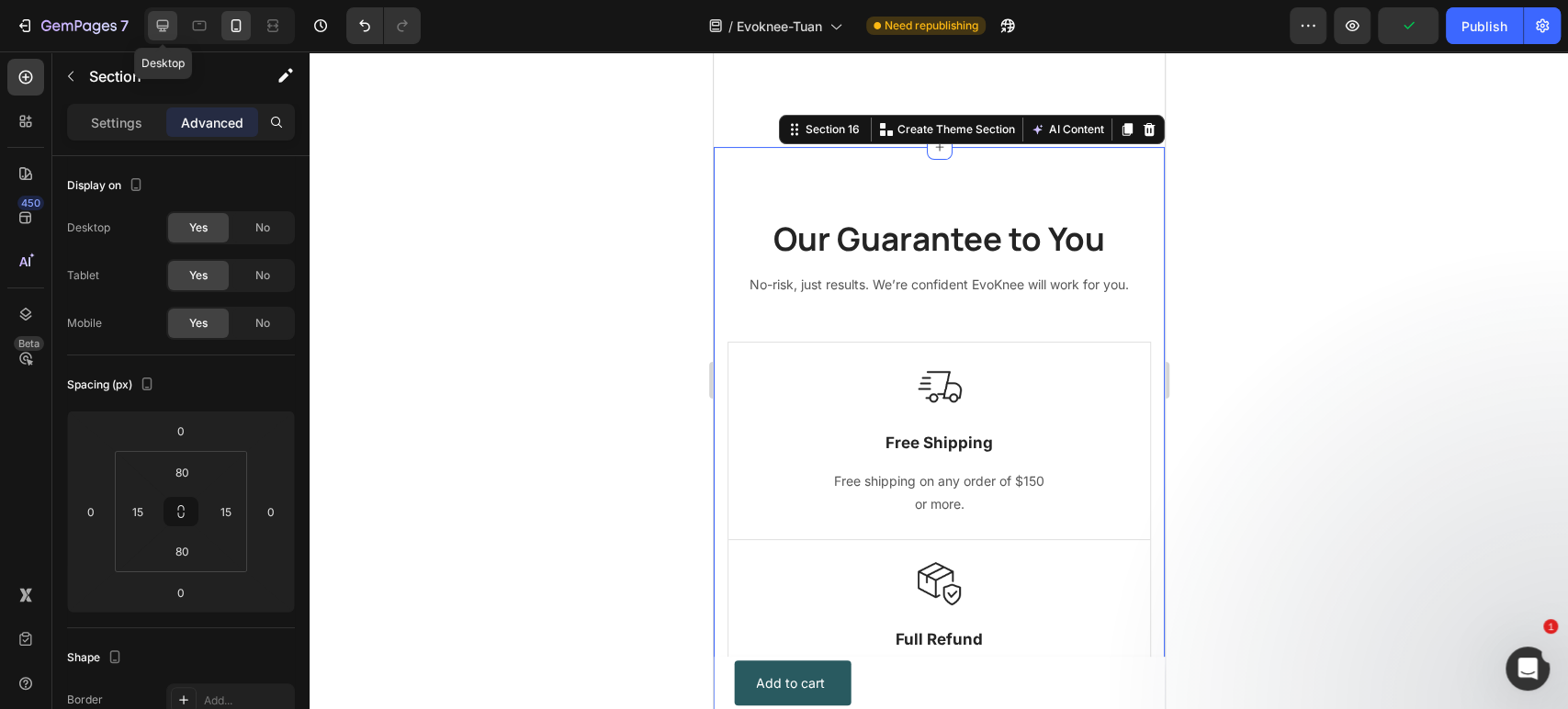 click 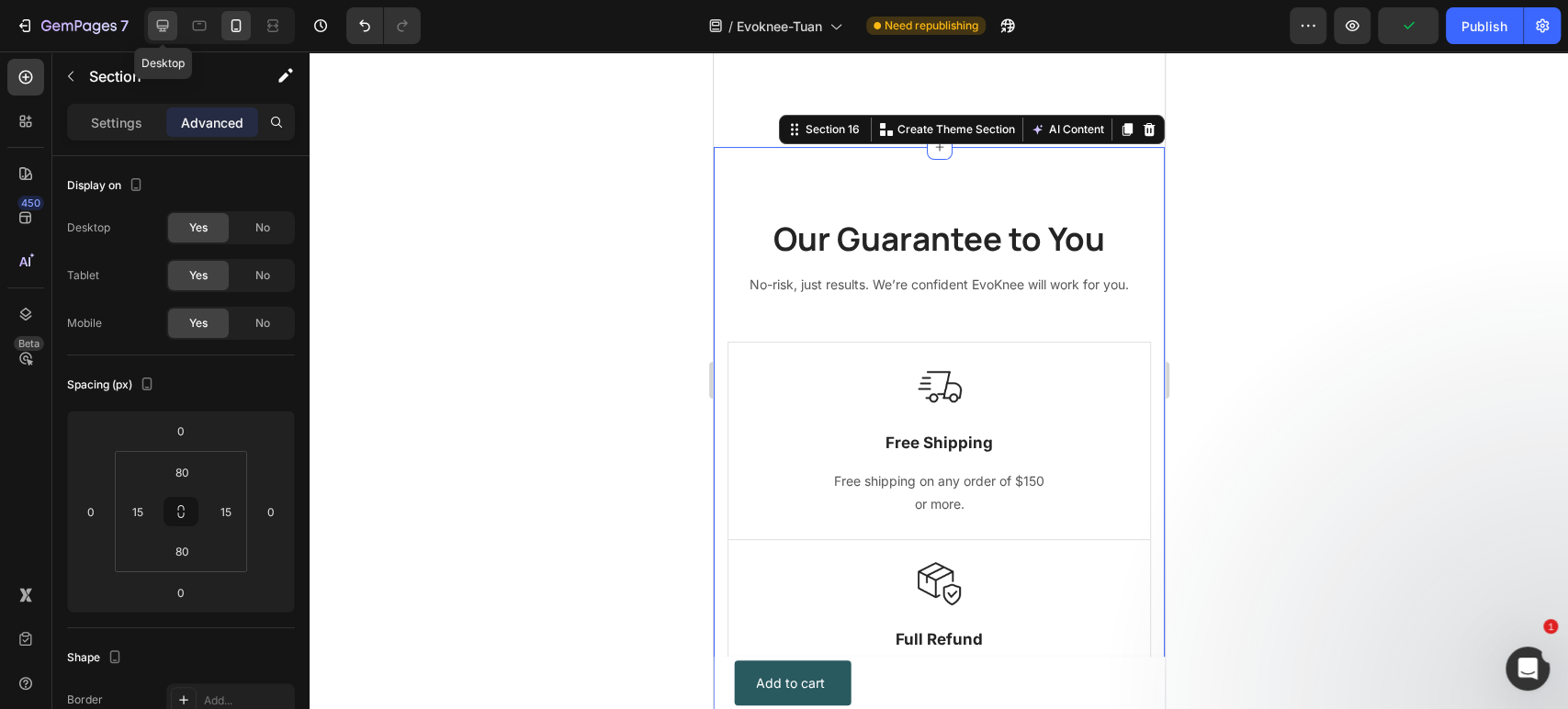 type on "24" 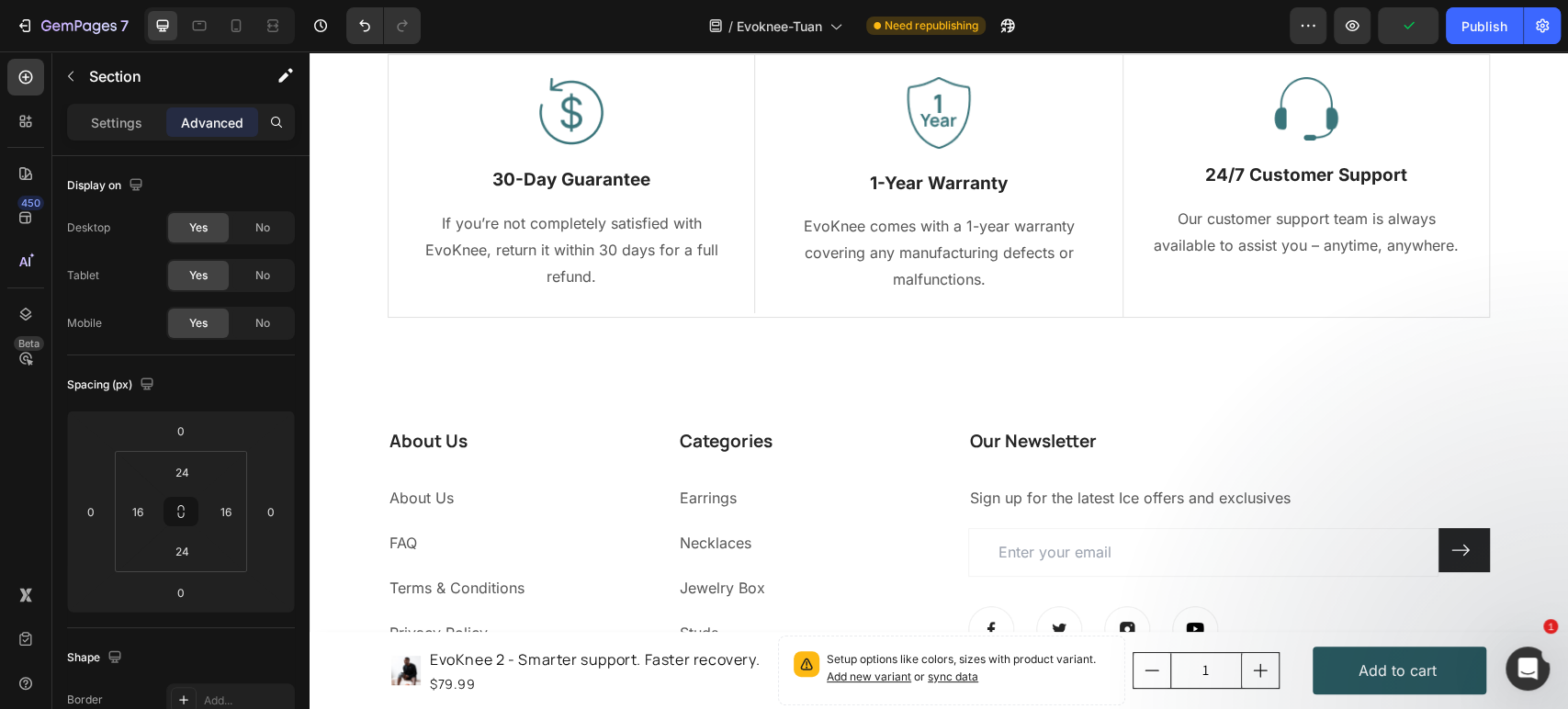 scroll, scrollTop: 9180, scrollLeft: 0, axis: vertical 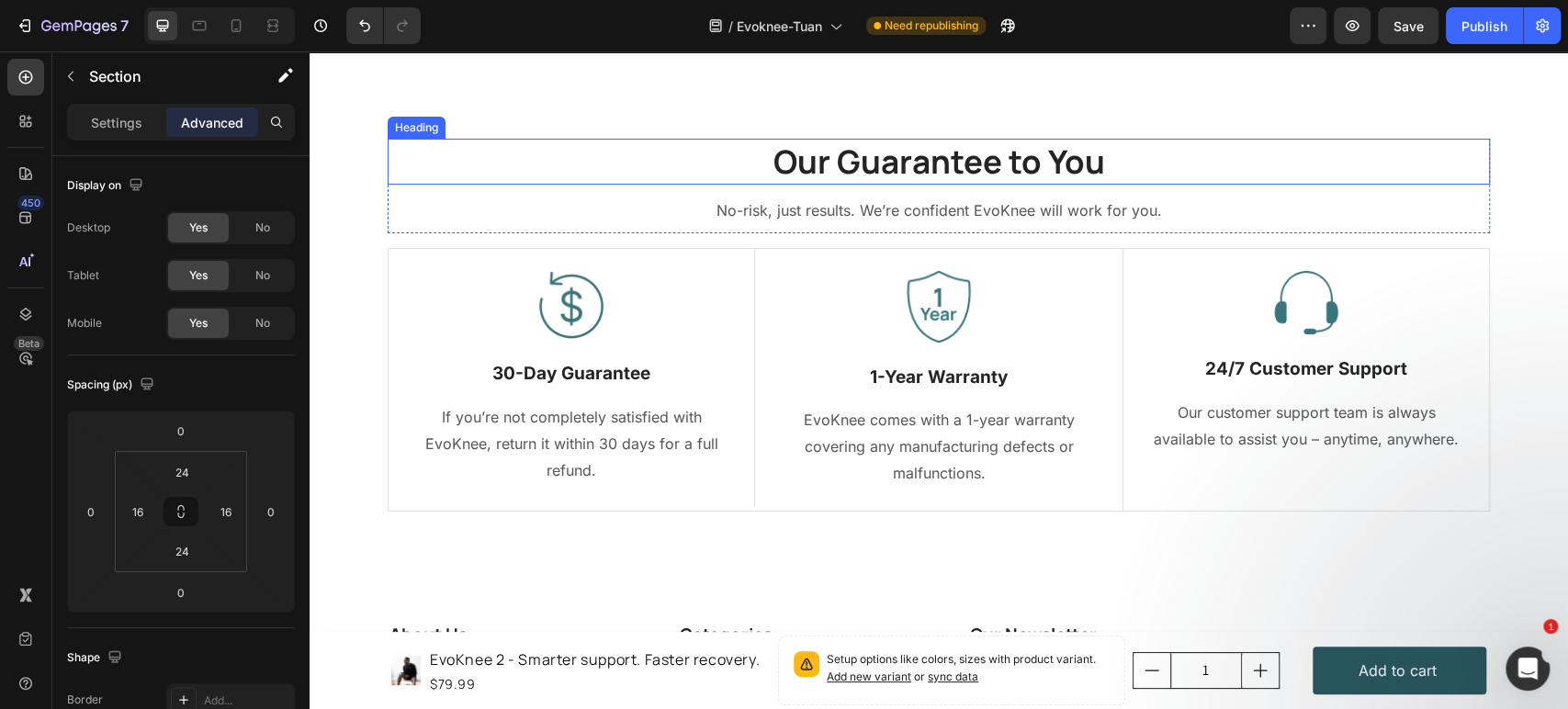 click on "Our Guarantee to You" at bounding box center (939, 162) 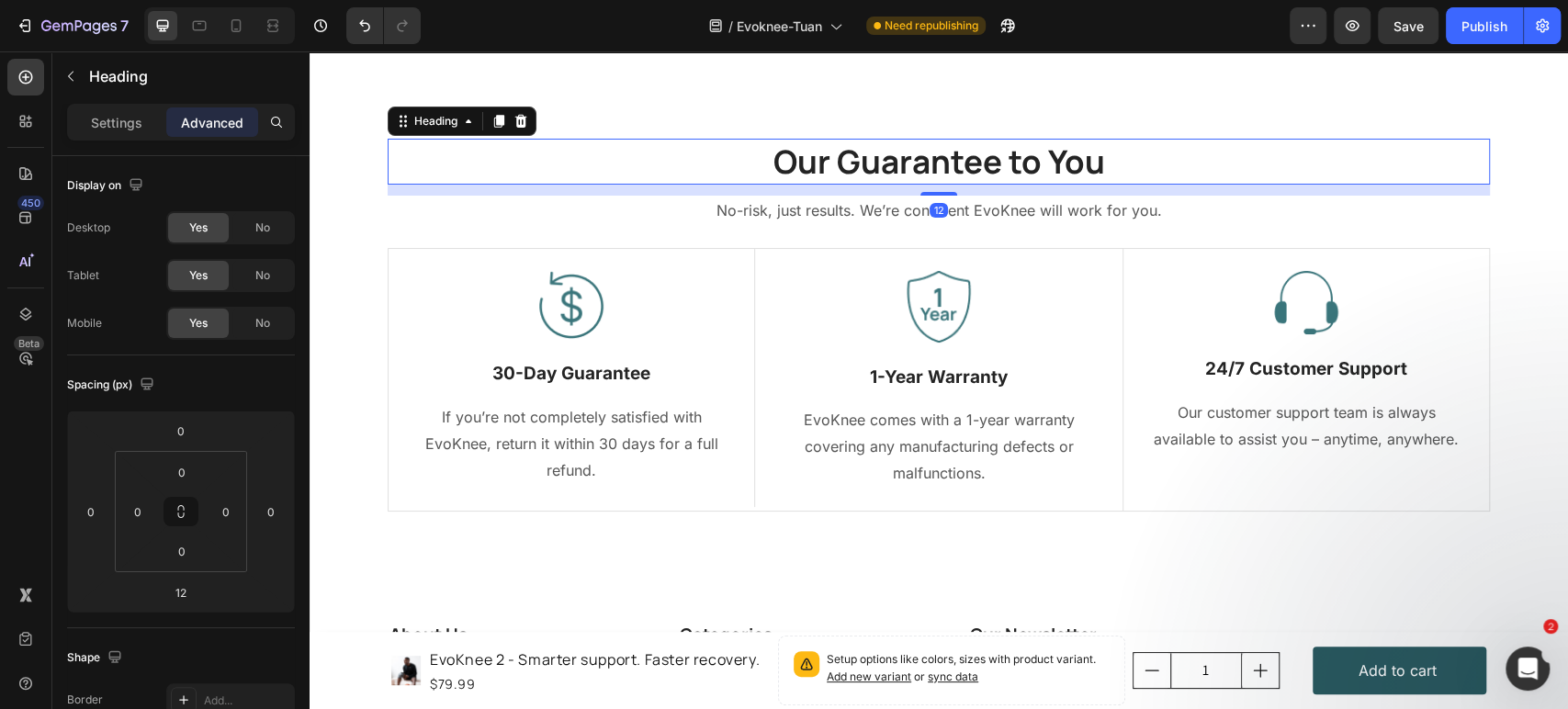 scroll, scrollTop: 8806, scrollLeft: 0, axis: vertical 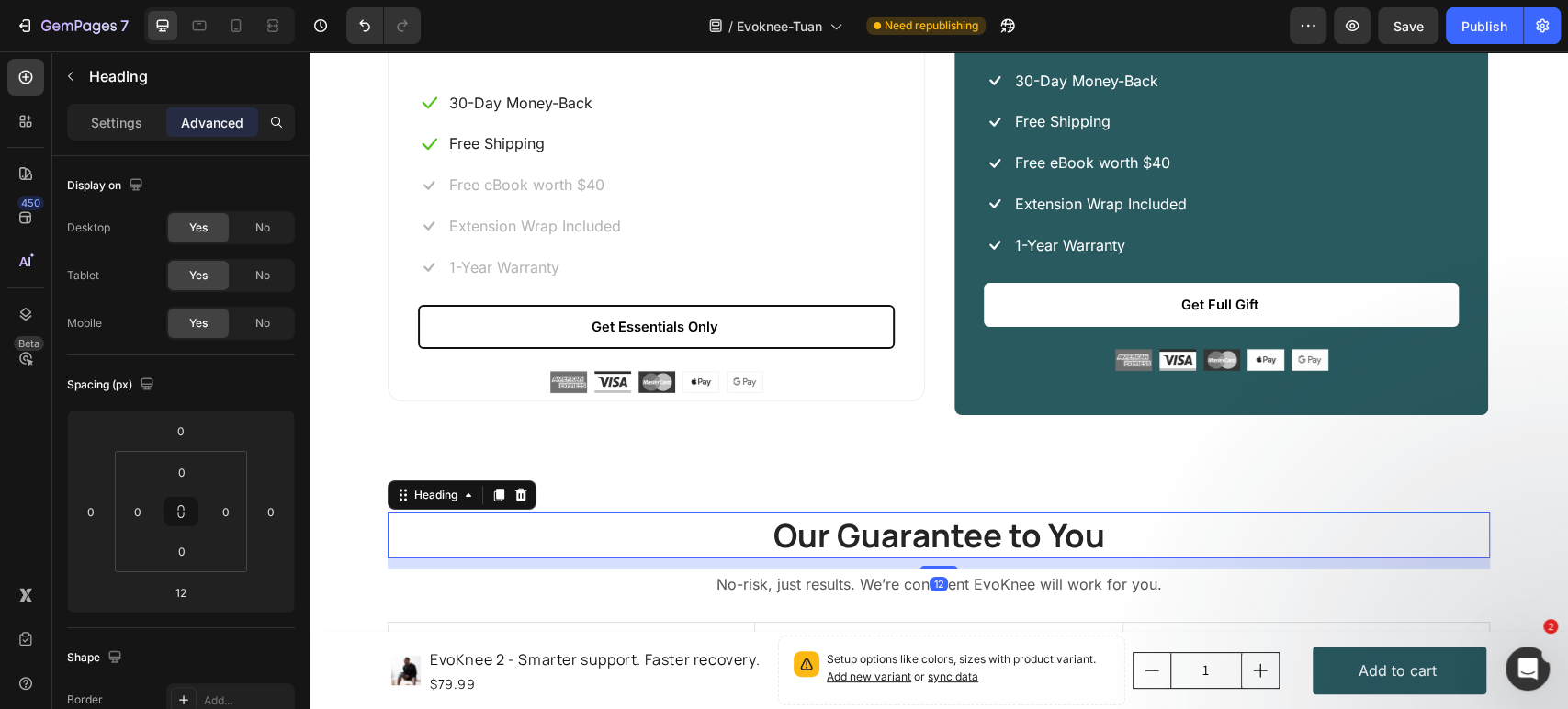 click on "Our Guarantee to You" at bounding box center (939, 535) 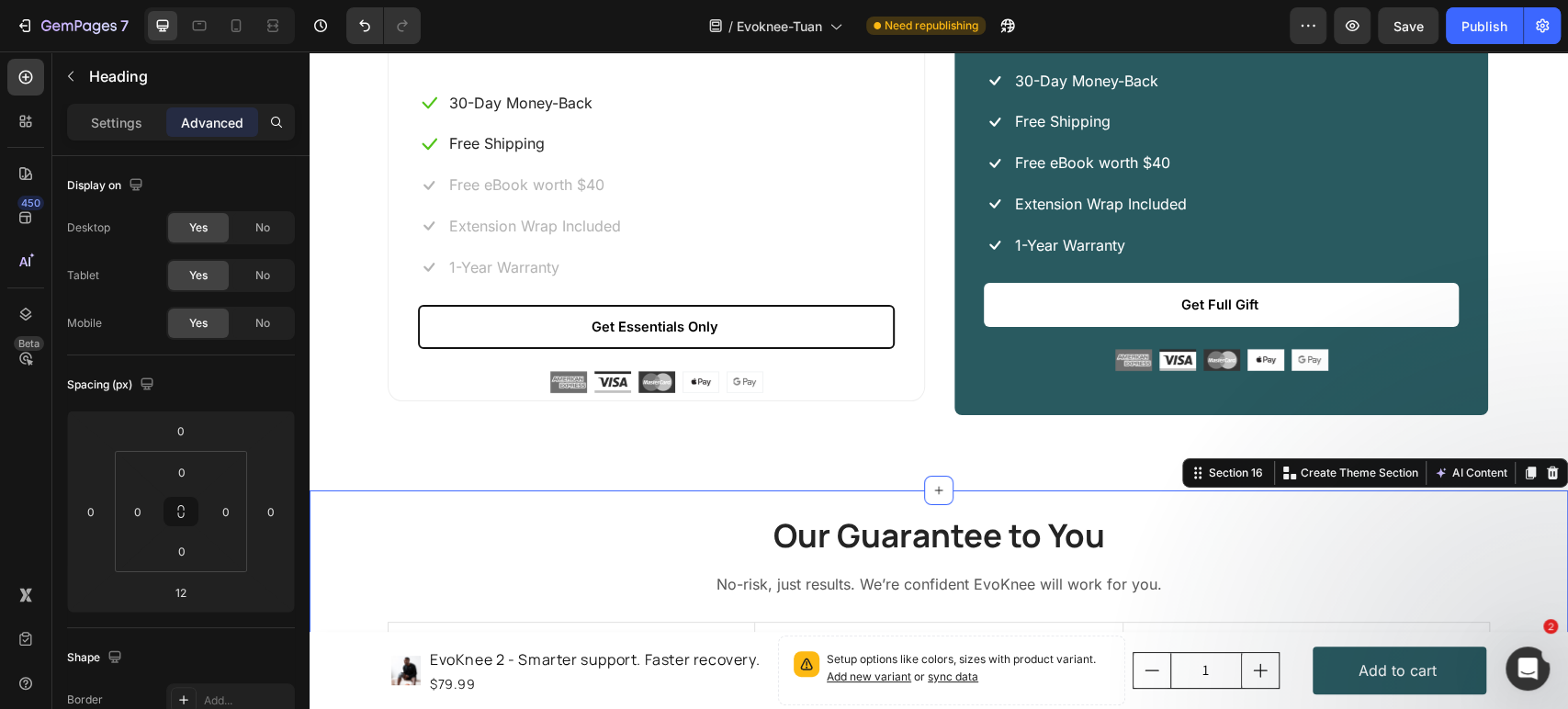 click on "⁠⁠⁠⁠⁠⁠⁠ Our Guarantee to You Heading No-risk, just results. We’re confident EvoKnee will work for you. Text block Row Image 30-Day Guarantee Text Block If you’re not completely satisfied with EvoKnee, return it within 30 days for a full refund. Text block Row Image 1-Year Warranty Text Block EvoKnee comes with a 1-year warranty covering any manufacturing defects or malfunctions. Text block Row Image 24/7 Customer Support Text Block Our customer support team is always available to assist you – anytime, anywhere. Text block Row Row Image Free Shipping Text Block Free shipping on any order of $150  or more. Text block Row Image Full Refund Text Block If your product aren’t perfect, return them for a full refund Text block Row Image Secure Online Payment Text Block secure payment worldwide Text block Row Row Section 16   Create Theme Section AI Content Write with GemAI What would you like to describe here? Tone and Voice Persuasive Product Show more Generate" at bounding box center (939, 706) 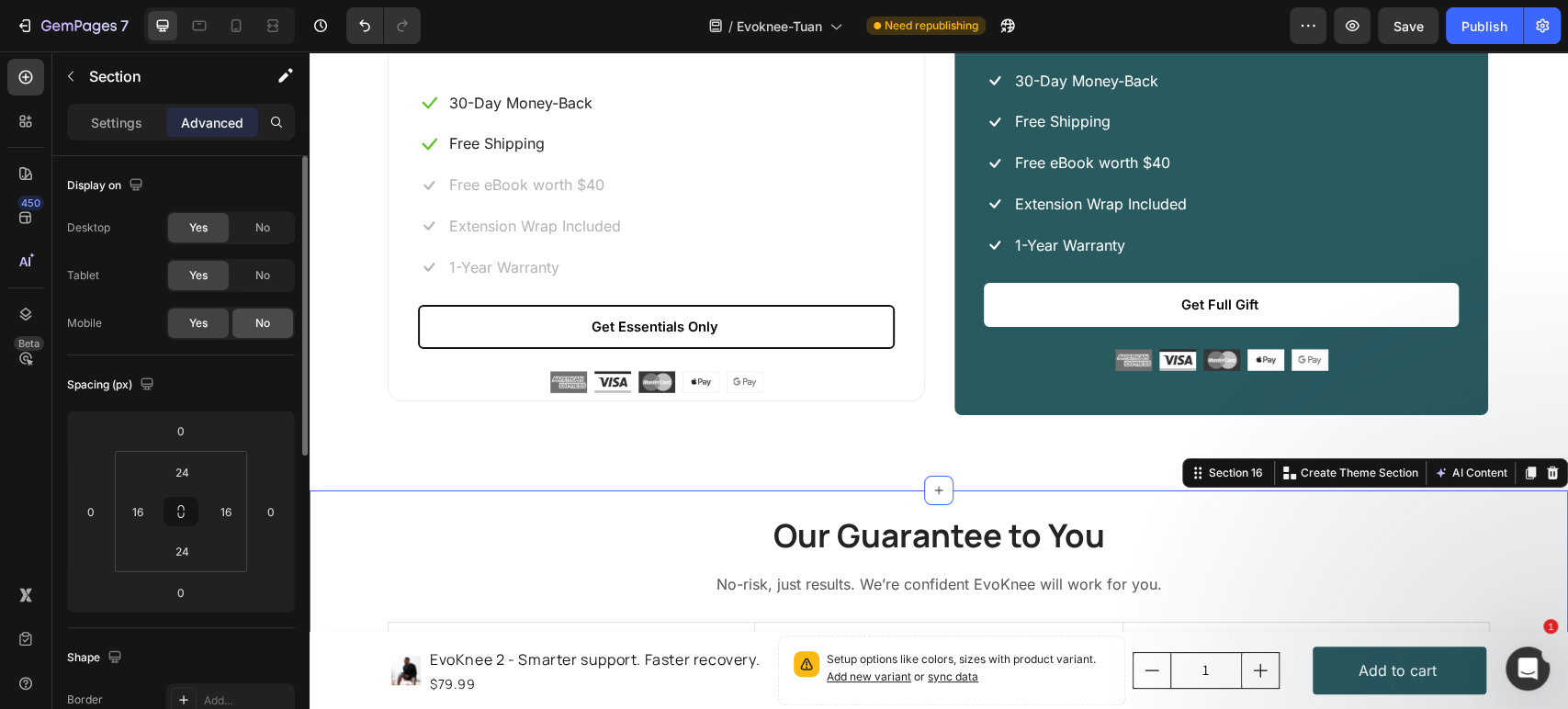 click on "No" 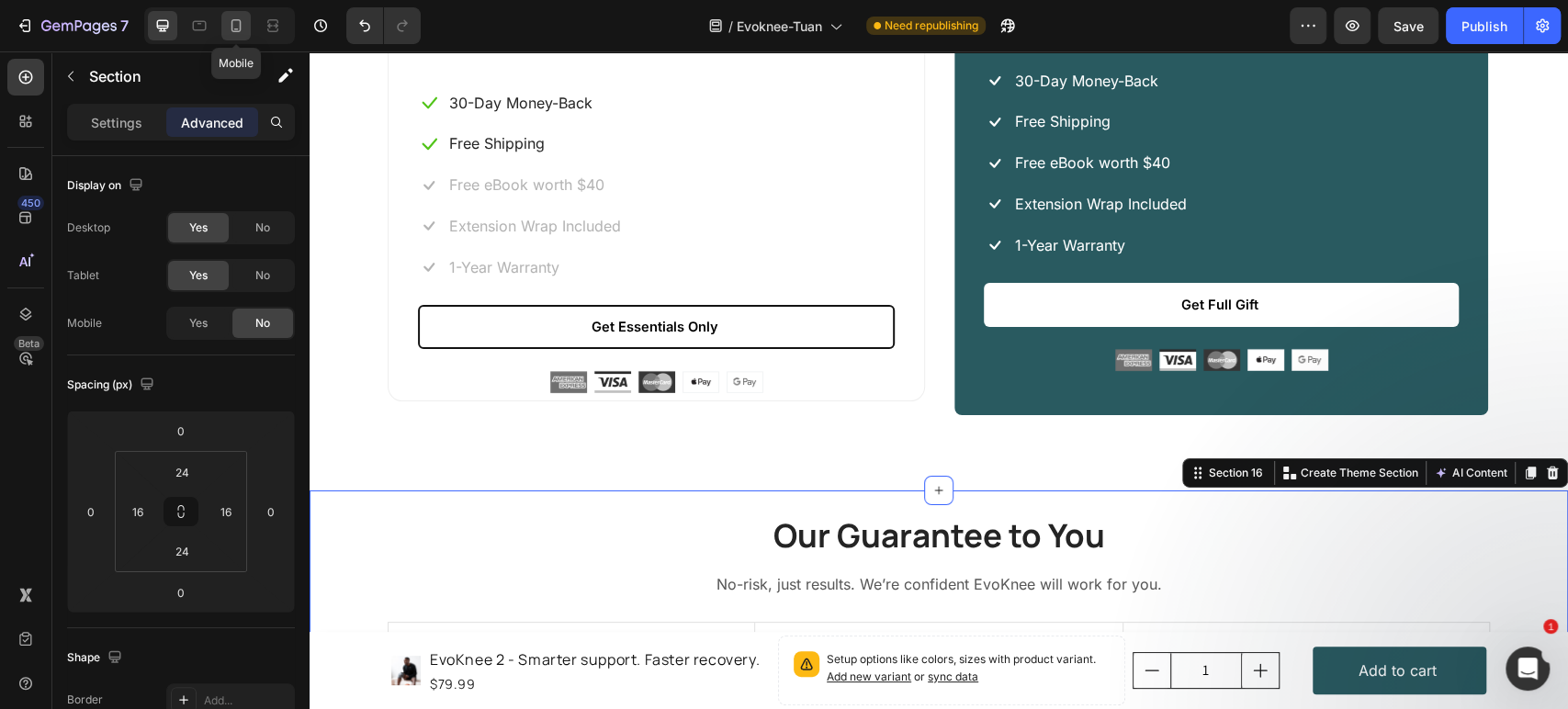 click 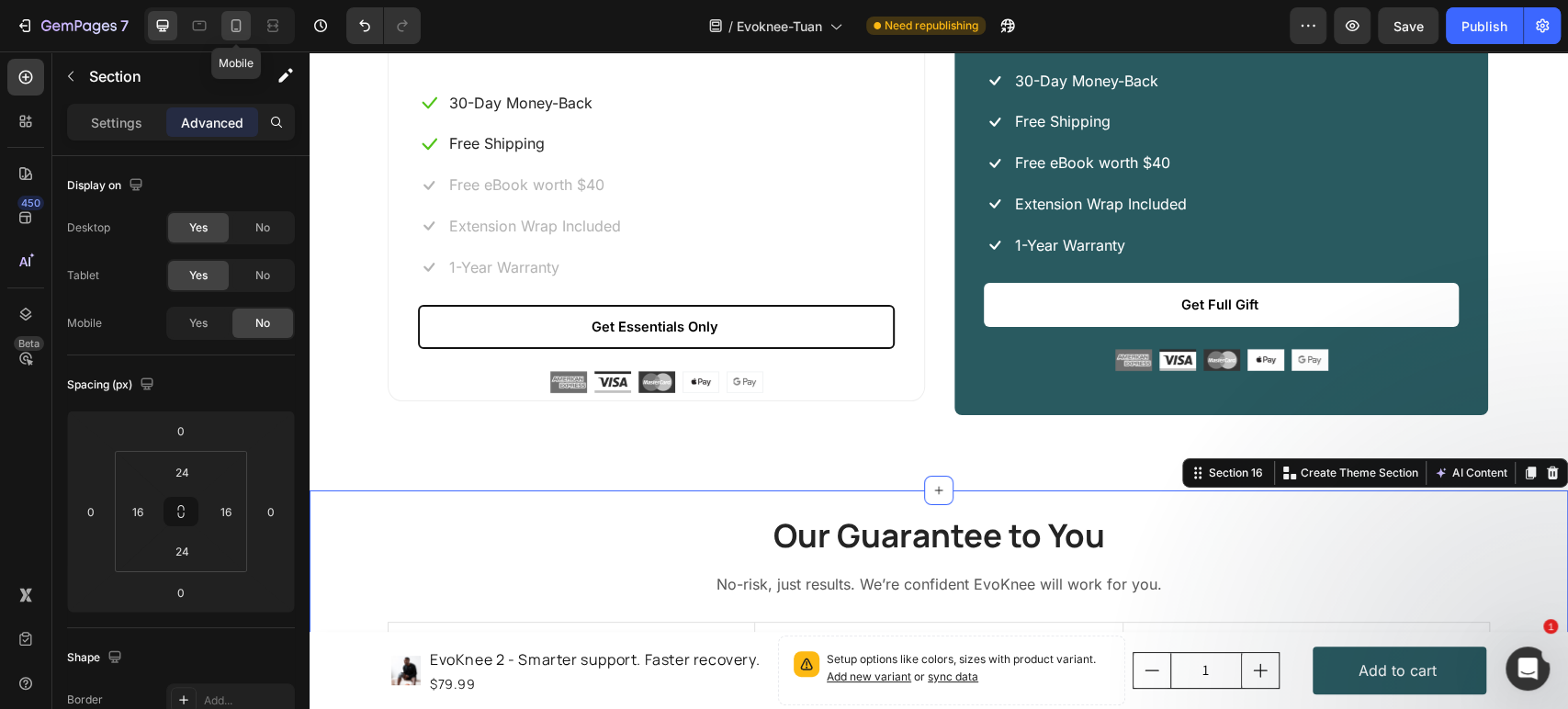 type on "80" 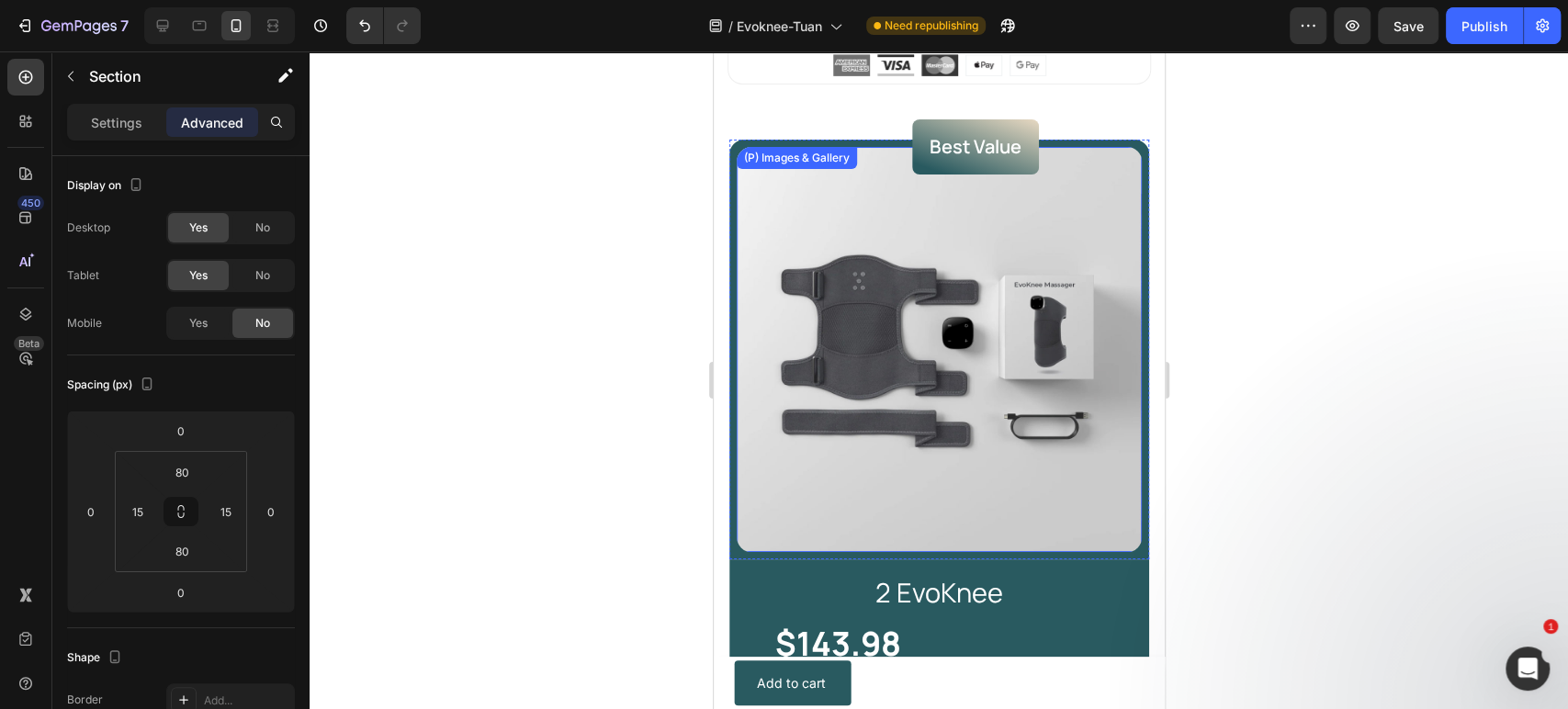scroll, scrollTop: 9787, scrollLeft: 0, axis: vertical 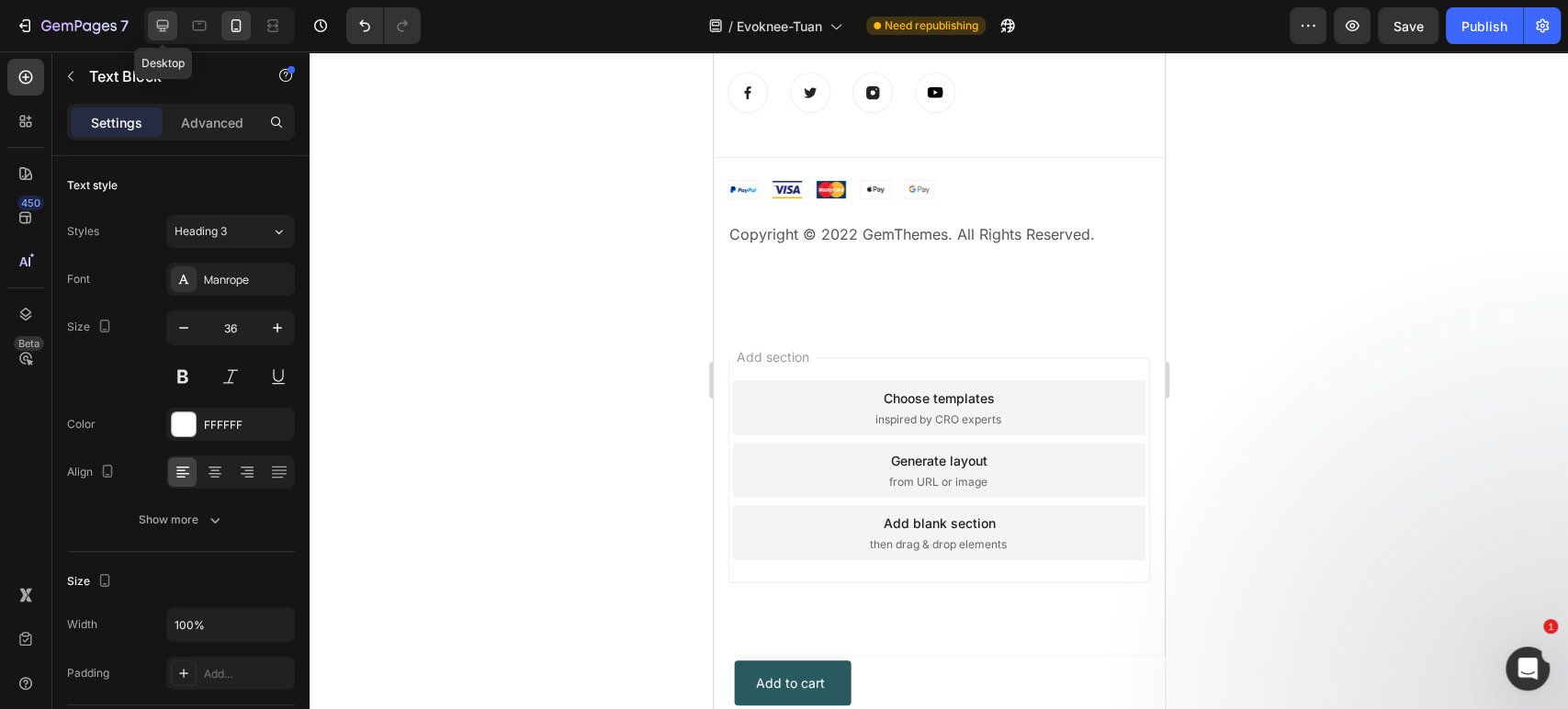 click 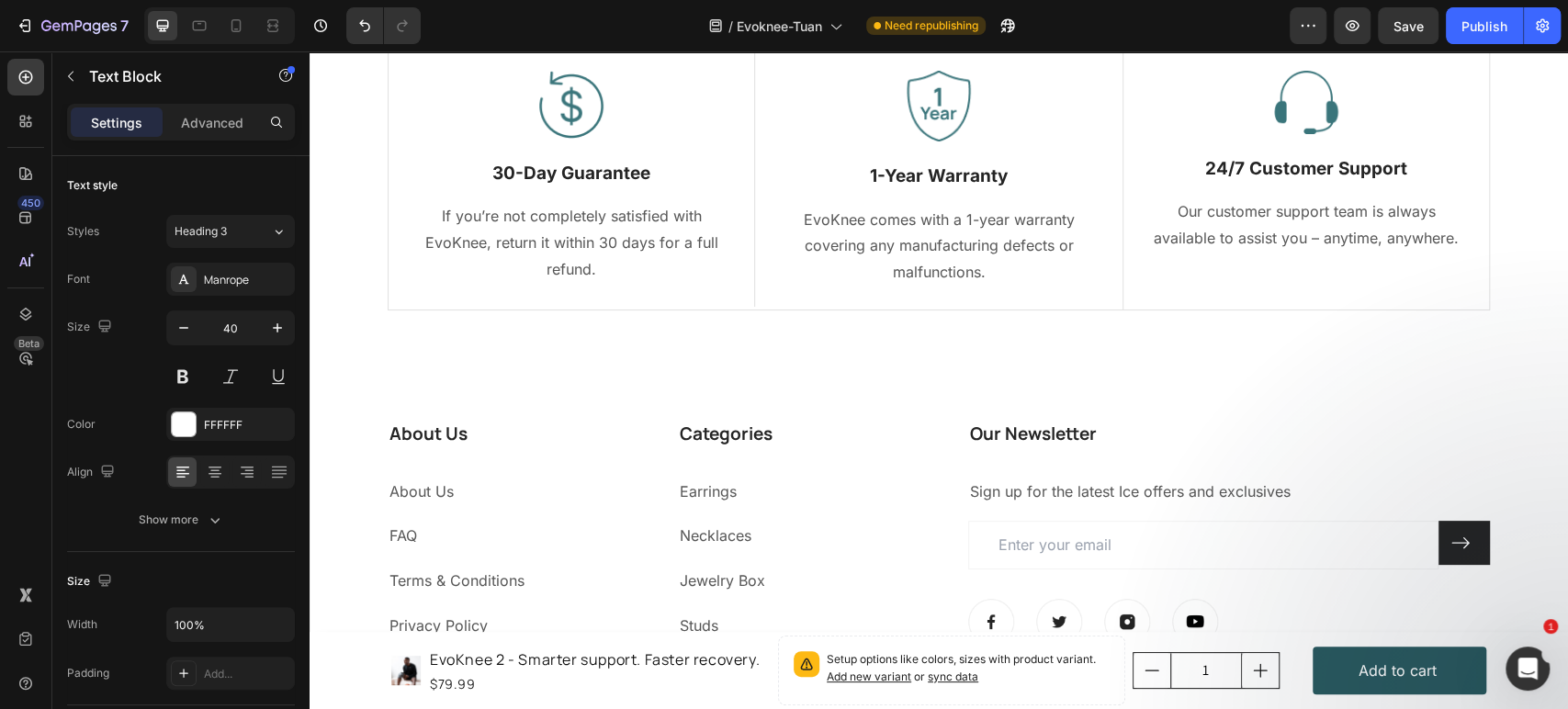 scroll, scrollTop: 9936, scrollLeft: 0, axis: vertical 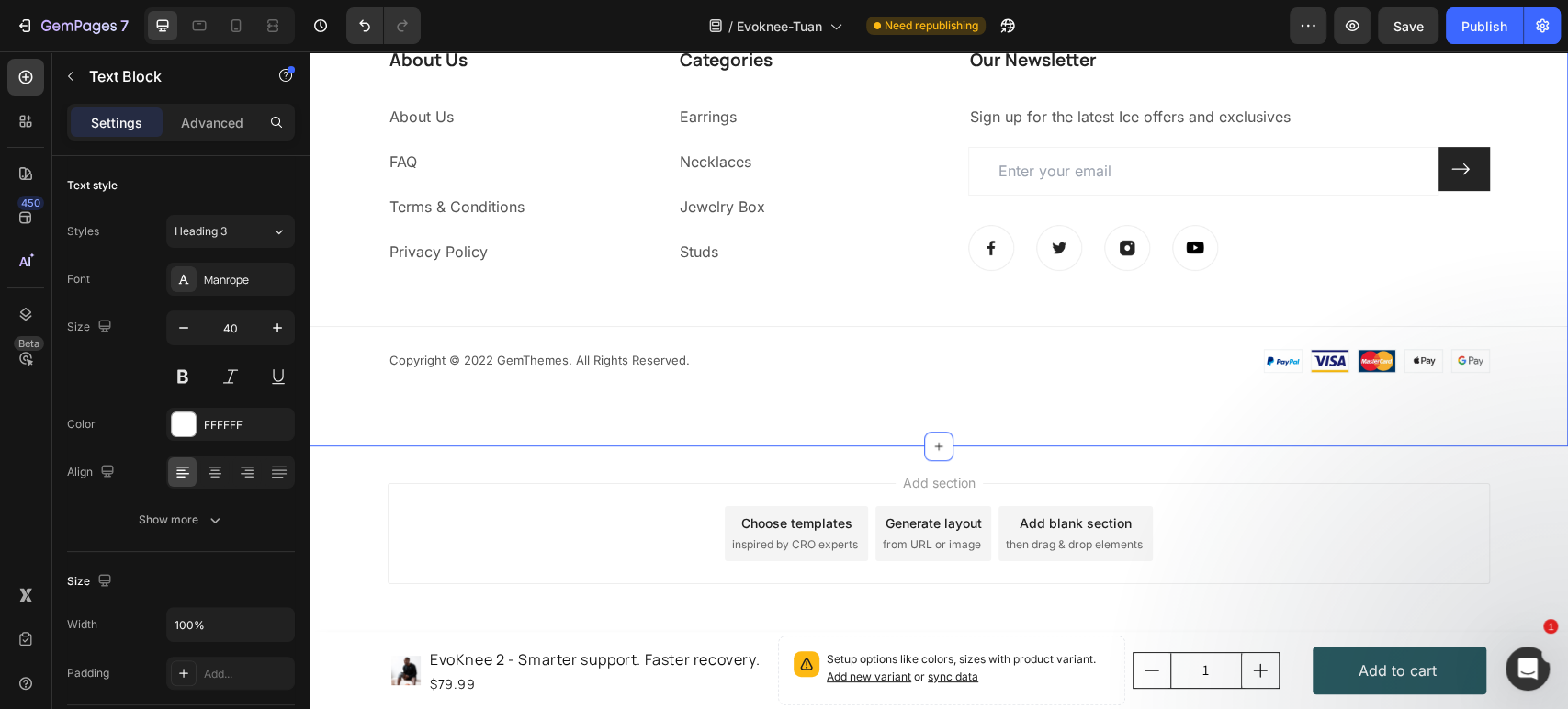 click on "About Us  Heading About Us Text block FAQ Text block Terms & Conditions Text block Privacy Policy Text block Categories Heading Earrings Text block Necklaces Text block Jewelry Box Text block Studs Text block Our Newsletter Heading Sign up for the latest Ice offers and exclusives Text block Email Field
Submit Button Row Newsletter Image Image Image Image Row Row                Title Line Image Copyright © 2022 GemThemes. All Rights Reserved. Text block Row Copyright © 2022 GemThemes. All Rights Reserved. Text block Image Row Section 17   Create Theme Section AI Content Write with GemAI What would you like to describe here? Tone and Voice Persuasive Product Show more Generate" at bounding box center (939, 209) 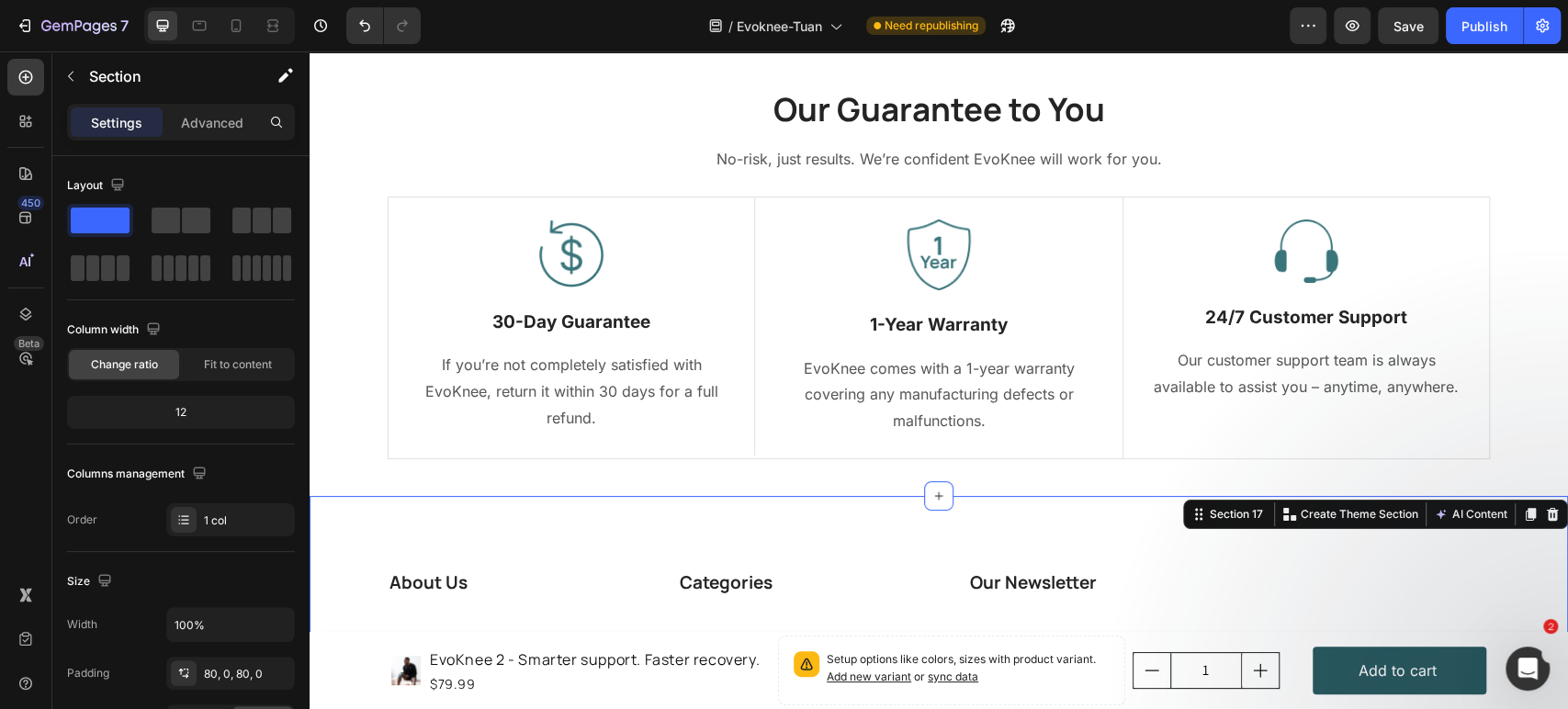 scroll, scrollTop: 9188, scrollLeft: 0, axis: vertical 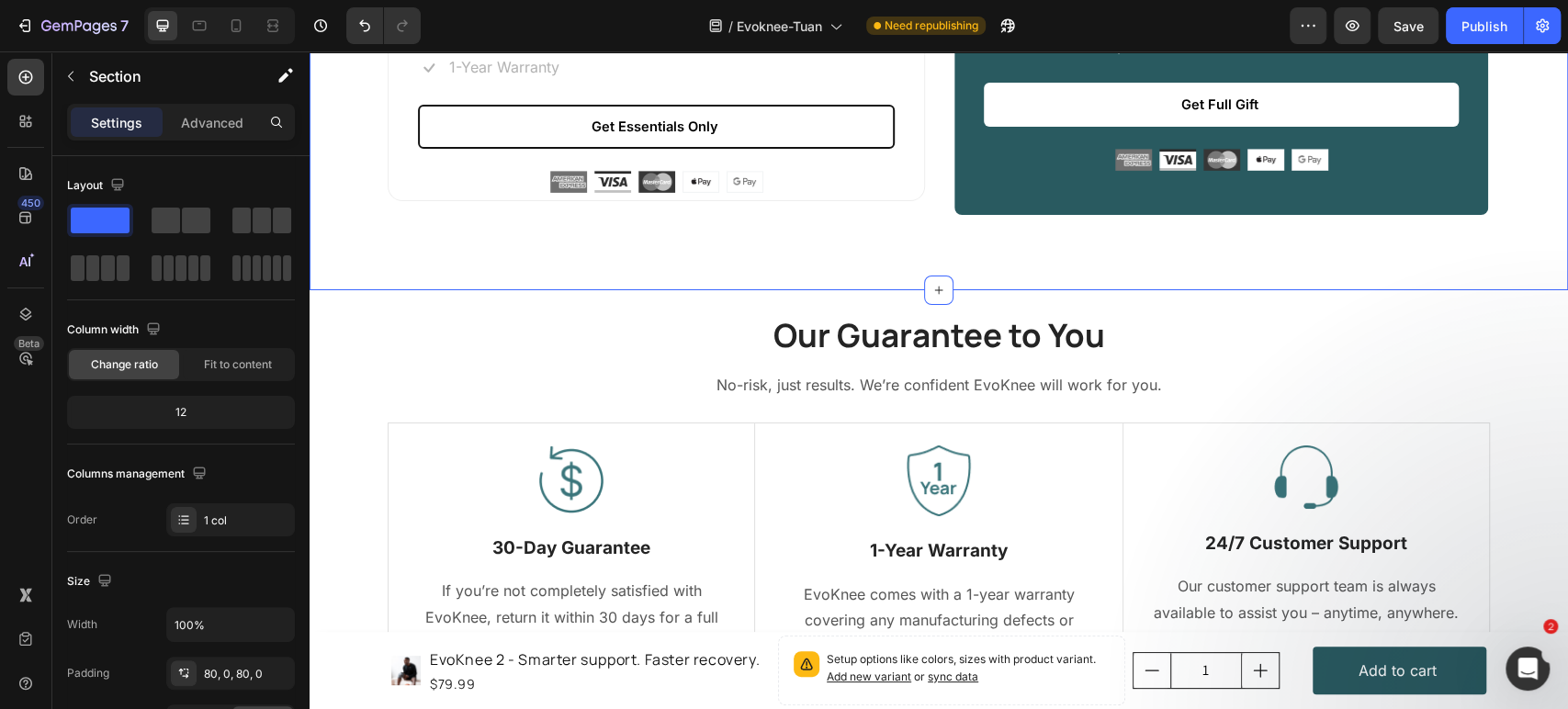 click on "Smart Choices for Better Relief Heading Opt for more and enjoy added benefits. Text block Row Standard Heading Row (P) Images & Gallery Row 1 EvoKnee Heading $79.99 Text Block $159.98 Text Block Row
Icon 30-Day Money-Back Text block Row
Icon Free Shipping Text block Row
Icon Free eBook worth $40 Text block Row
Icon Extension Wrap Included Text block Row
Icon 1-Year Warranty Text block Row Get Essentials Only (P) Cart Button Image Image Image Image Image Row Row Product Row Best Value Heading Row (P) Images & Gallery Row 2 EvoKnee Heading Row $143.98 Text Block $319,96) Text Block Row
Icon 30-Day Money-Back Text block Row
Icon Free Shipping Text block Row
Icon Free eBook worth $40 Text block Row
Icon Extension Wrap Included Text block Row
Icon 1-Year Warranty Text block Row Get Full Gift (P) Cart Button Image Image Image Image Image Row Row Product Row" at bounding box center (939, -365) 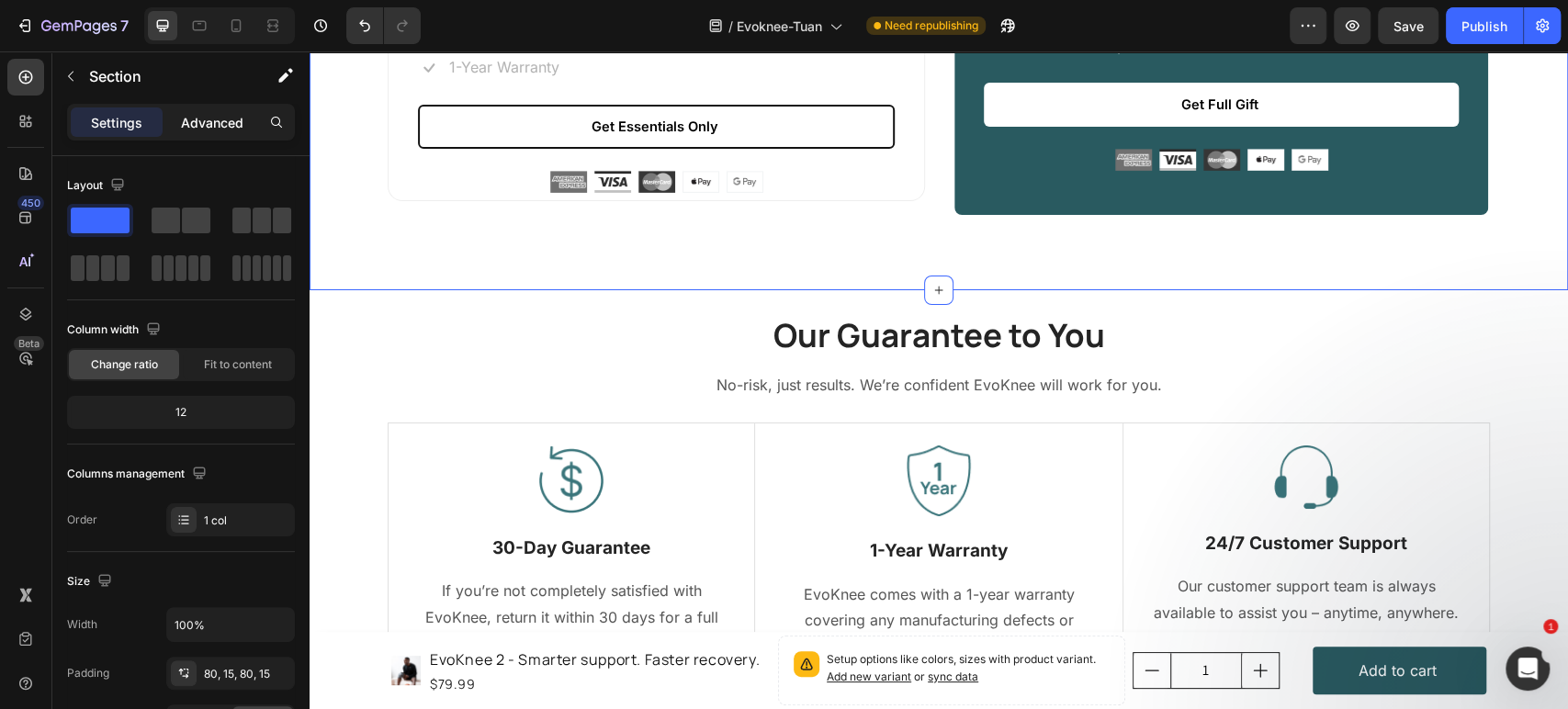 click on "Advanced" 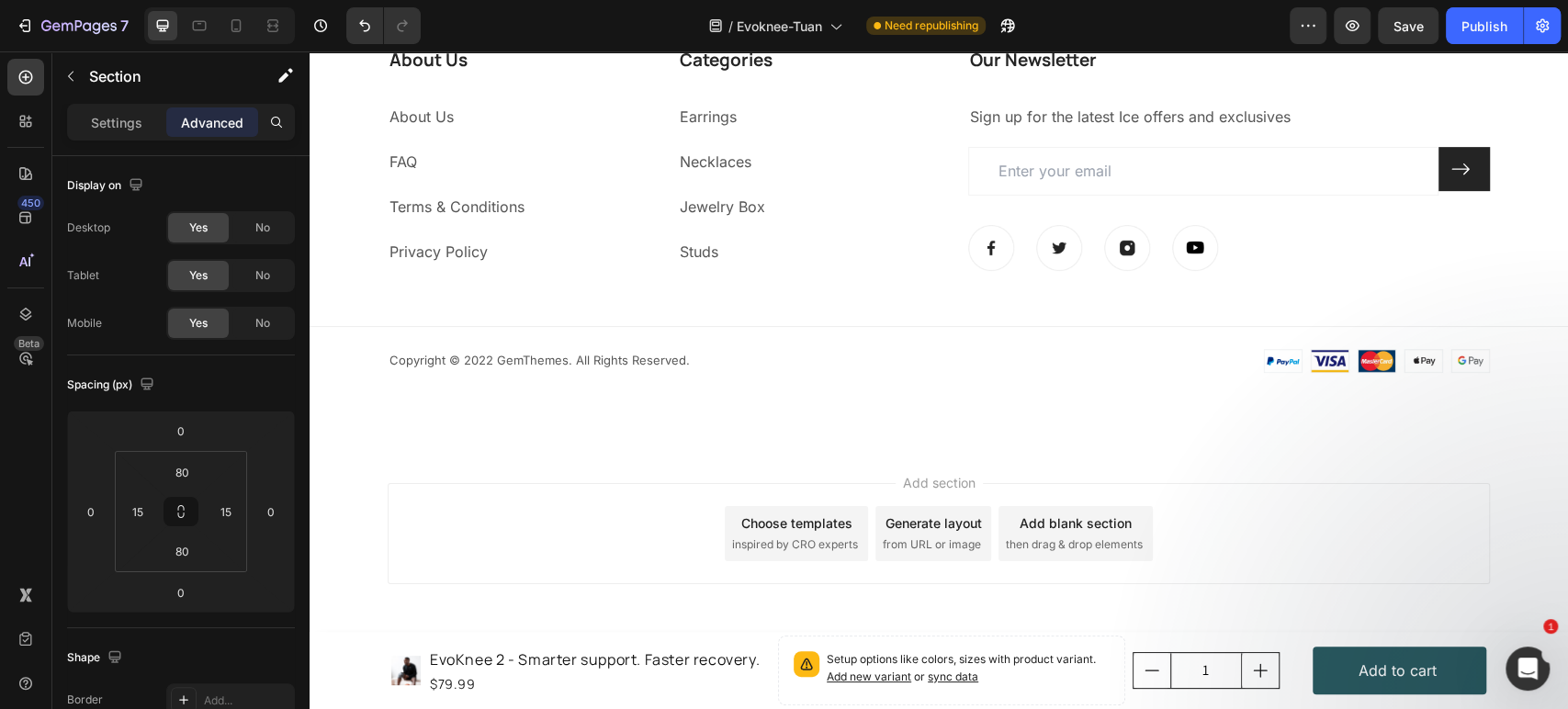 scroll, scrollTop: 9562, scrollLeft: 0, axis: vertical 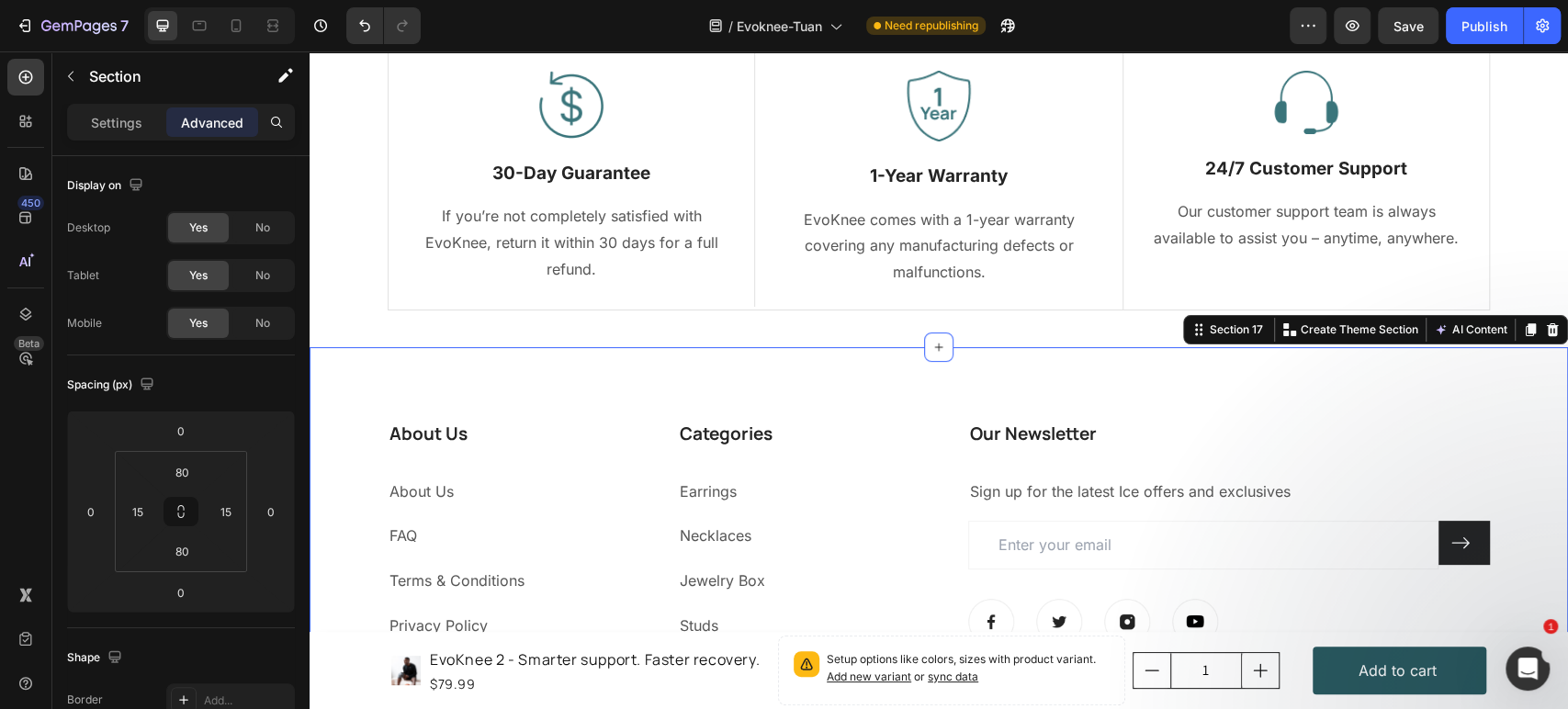 click on "About Us  Heading About Us Text block FAQ Text block Terms & Conditions Text block Privacy Policy Text block Categories Heading Earrings Text block Necklaces Text block Jewelry Box Text block Studs Text block Our Newsletter Heading Sign up for the latest Ice offers and exclusives Text block Email Field
Submit Button Row Newsletter Image Image Image Image Row Row                Title Line Image Copyright © 2022 GemThemes. All Rights Reserved. Text block Row Copyright © 2022 GemThemes. All Rights Reserved. Text block Image Row Section 17   Create Theme Section AI Content Write with GemAI What would you like to describe here? Tone and Voice Persuasive Product Show more Generate" at bounding box center (939, 583) 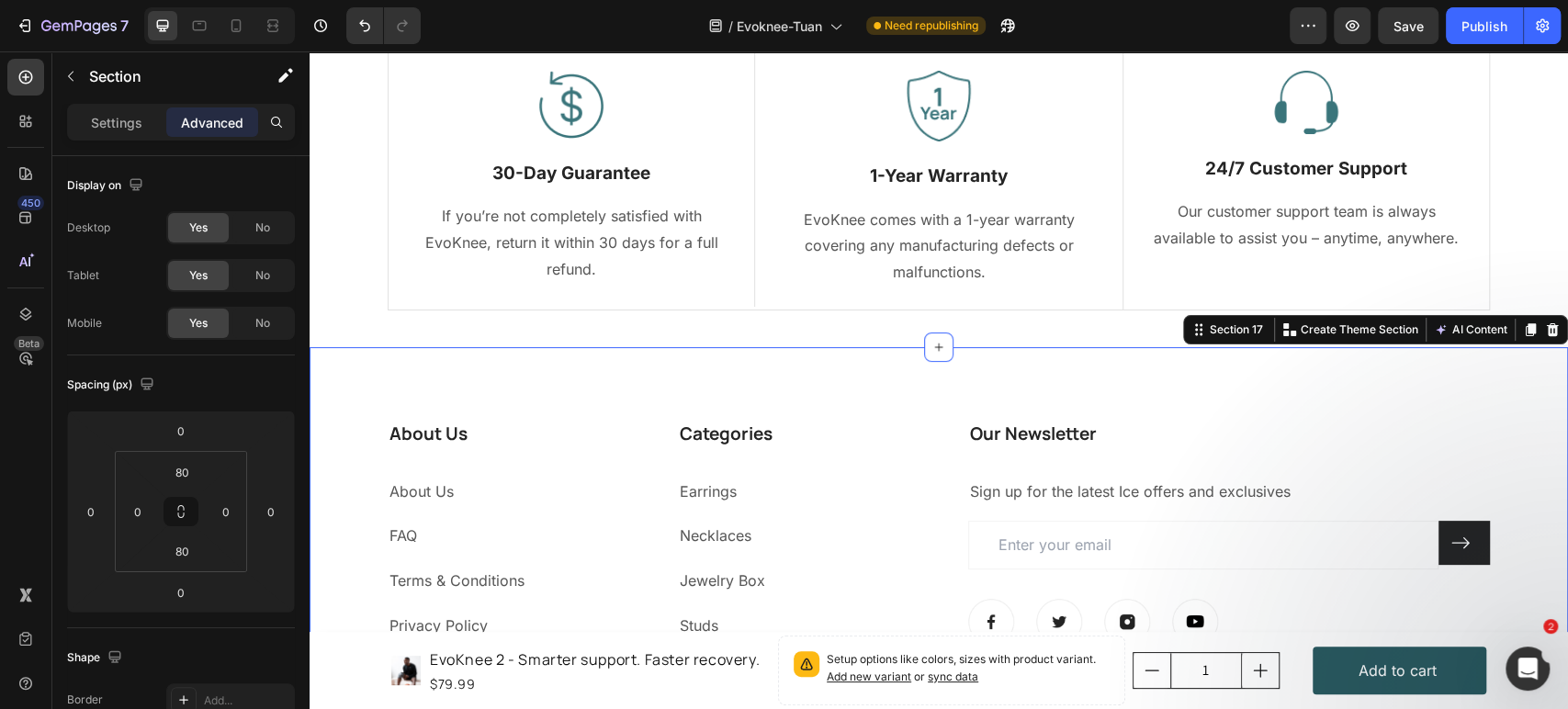 click on "About Us  Heading About Us Text block FAQ Text block Terms & Conditions Text block Privacy Policy Text block Categories Heading Earrings Text block Necklaces Text block Jewelry Box Text block Studs Text block Our Newsletter Heading Sign up for the latest Ice offers and exclusives Text block Email Field
Submit Button Row Newsletter Image Image Image Image Row Row                Title Line Image Copyright © 2022 GemThemes. All Rights Reserved. Text block Row Copyright © 2022 GemThemes. All Rights Reserved. Text block Image Row Section 17   Create Theme Section AI Content Write with GemAI What would you like to describe here? Tone and Voice Persuasive Product EvoBrace Show more Generate" at bounding box center [939, 583] 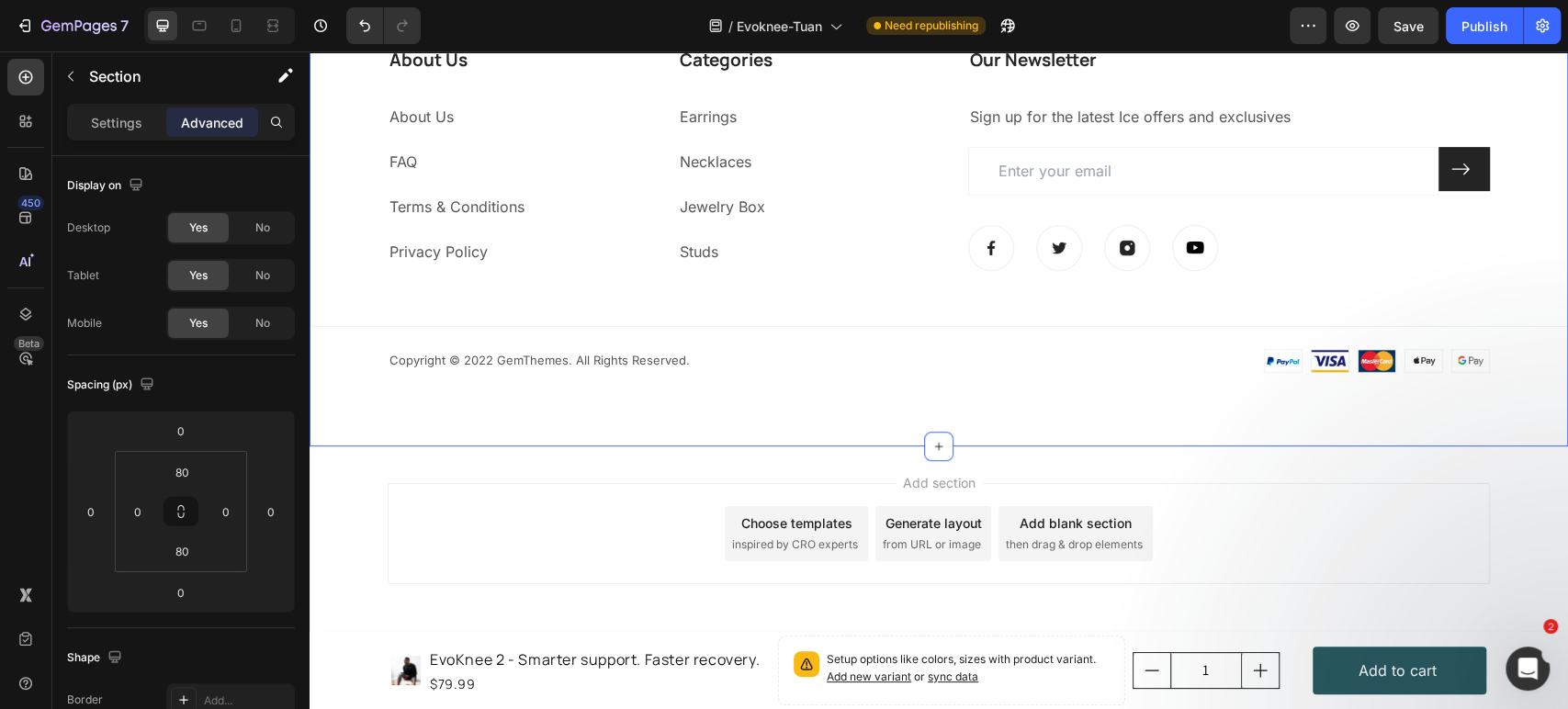 scroll, scrollTop: 9562, scrollLeft: 0, axis: vertical 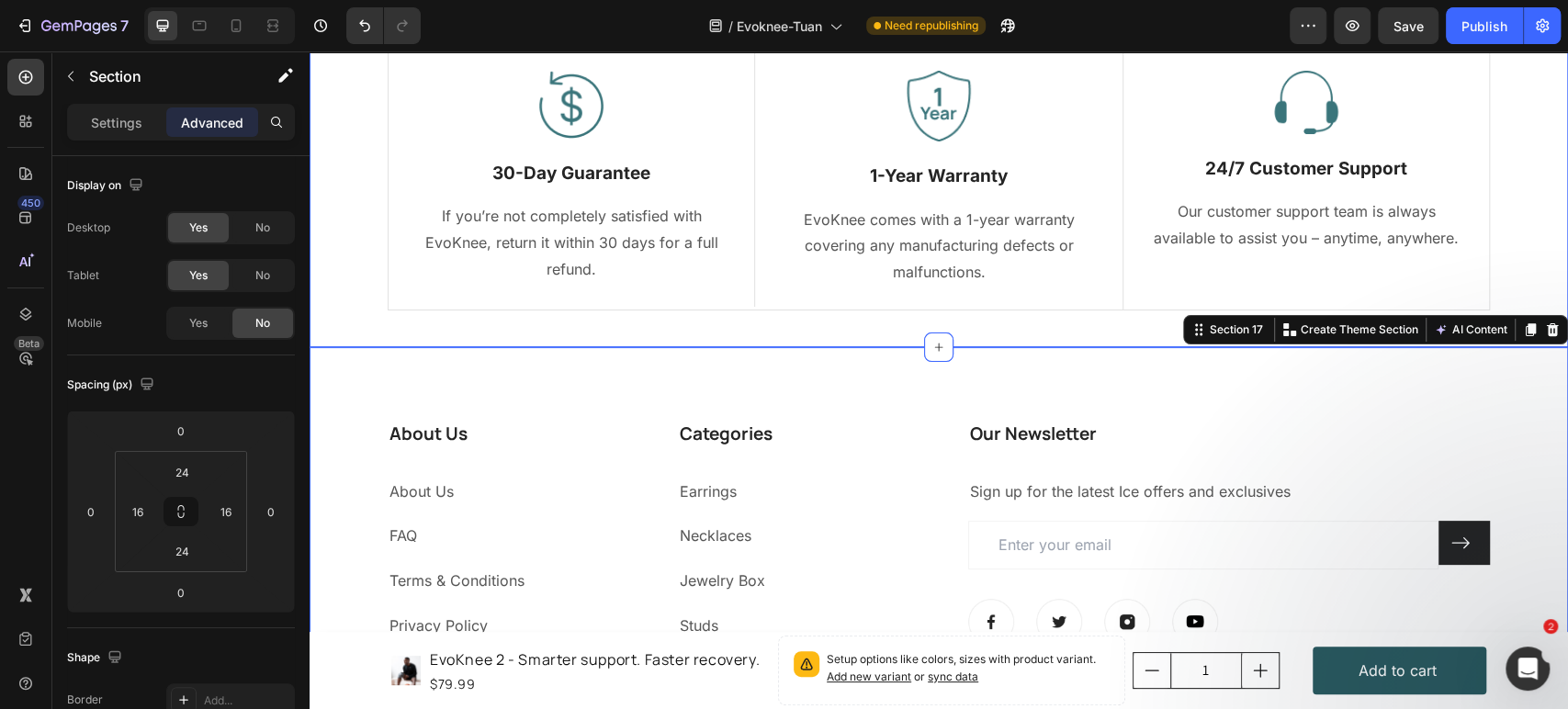 click on "Our Guarantee to You Heading No-risk, just results. We’re confident EvoKnee will work for you. Text block Row Image 30-Day Guarantee Text Block If you’re not completely satisfied with EvoKnee, return it within 30 days for a full refund. Text block Row Image 1-Year Warranty Text Block EvoKnee comes with a 1-year warranty covering any manufacturing defects or malfunctions. Text block Row Image 24/7 Customer Support Text Block Our customer support team is always available to assist you – anytime, anywhere. Text block Row Row Image Free Shipping Text Block Free shipping on any order of $150  or more. Text block Row Image Full Refund Text Block If your product aren’t perfect, return them for a full refund Text block Row Image Secure Online Payment Text Block secure payment worldwide Text block Row Row Section 16" at bounding box center [939, 131] 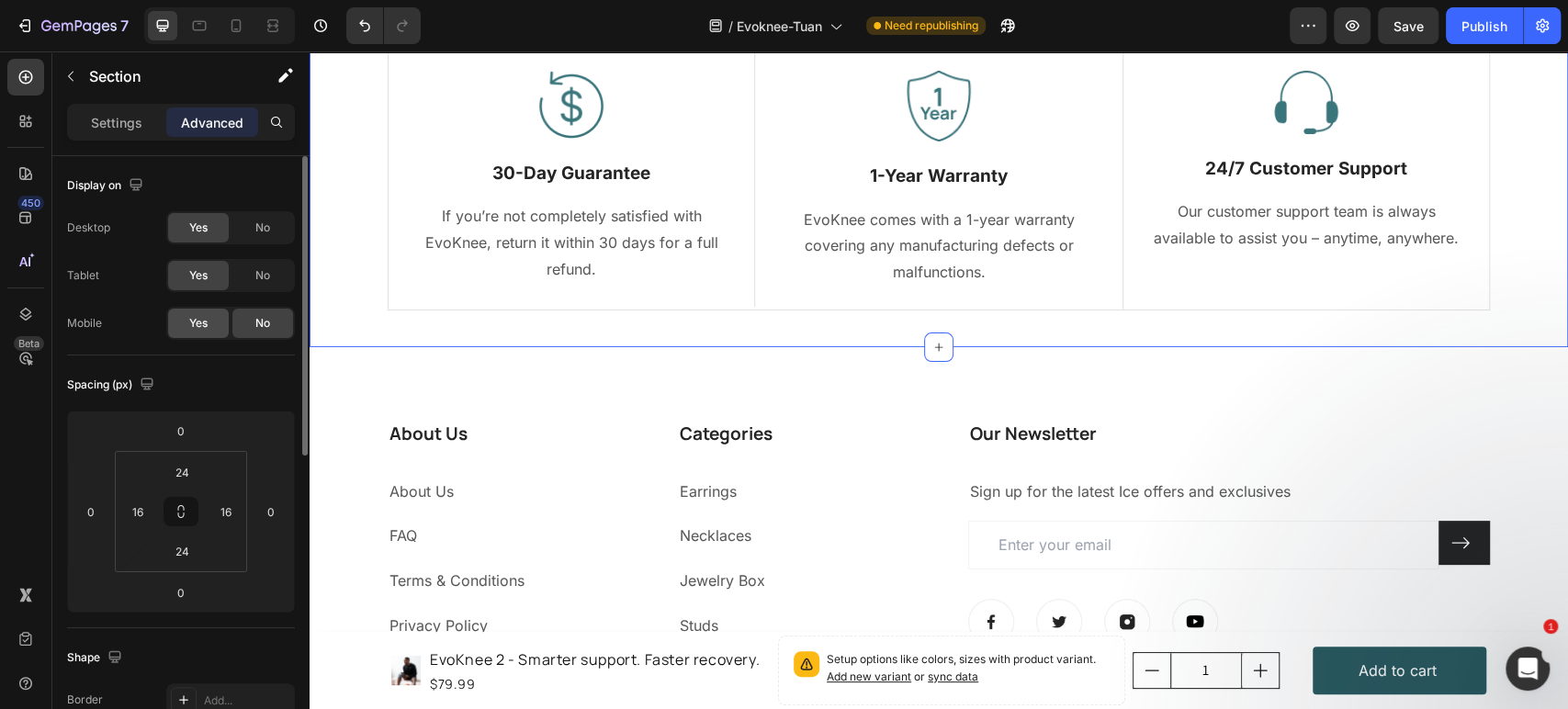 click on "Yes" 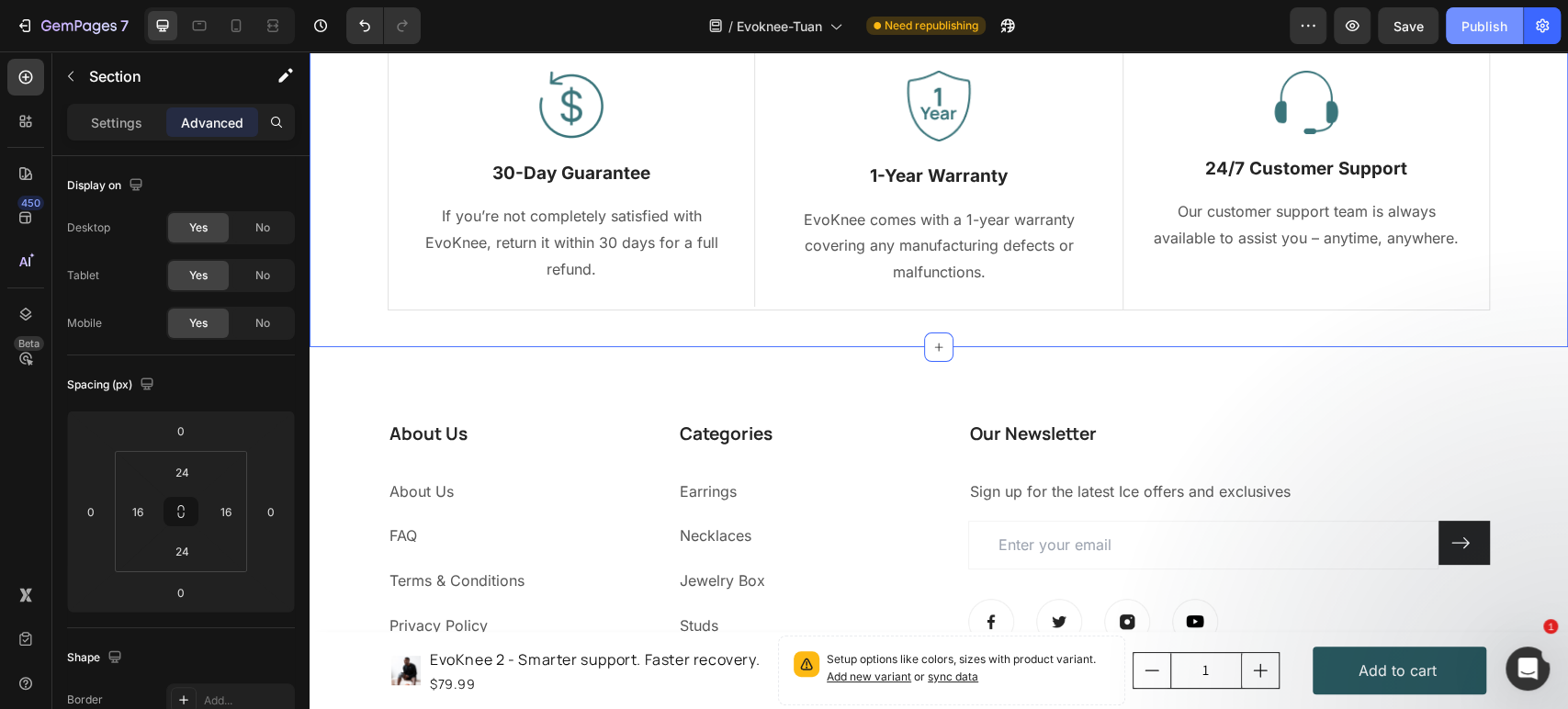 click on "Publish" at bounding box center (1484, 26) 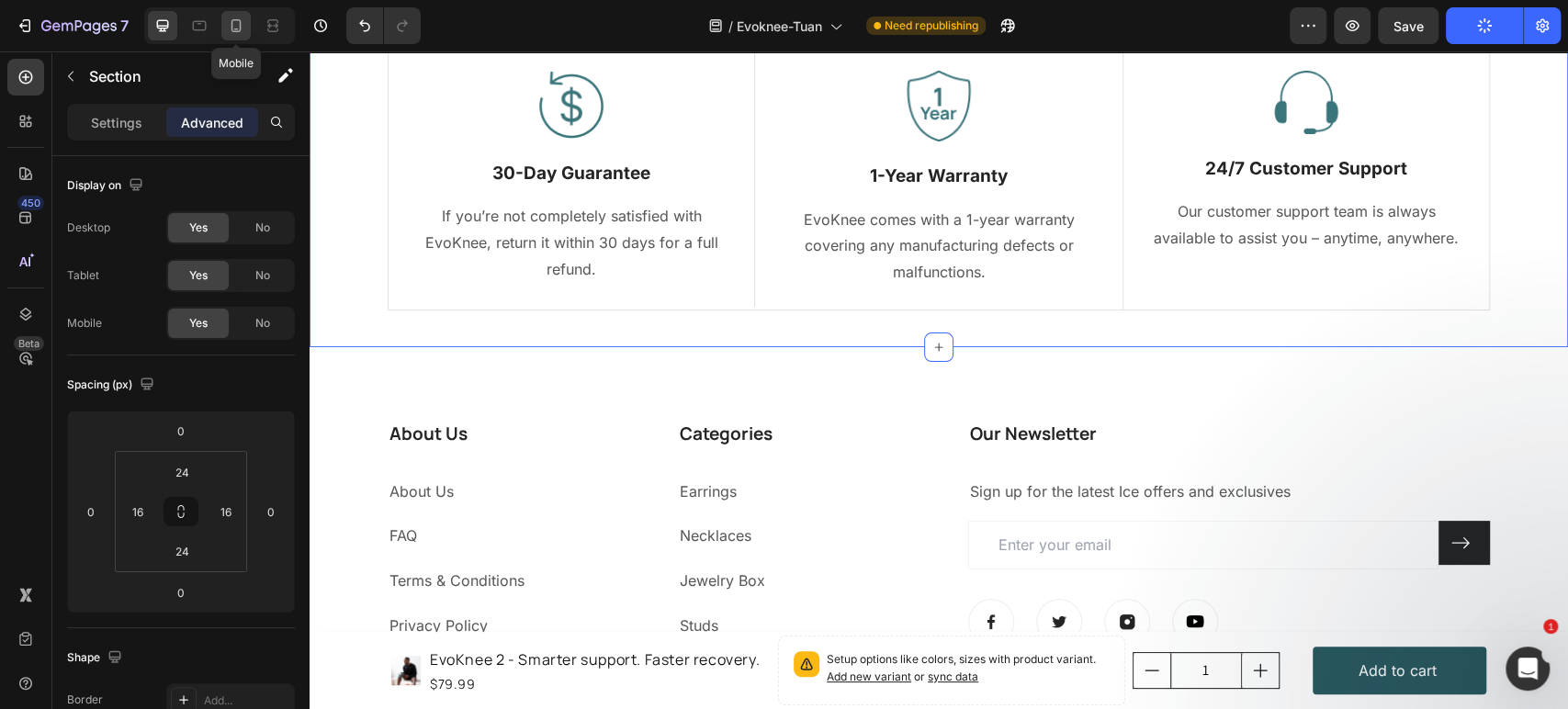 click 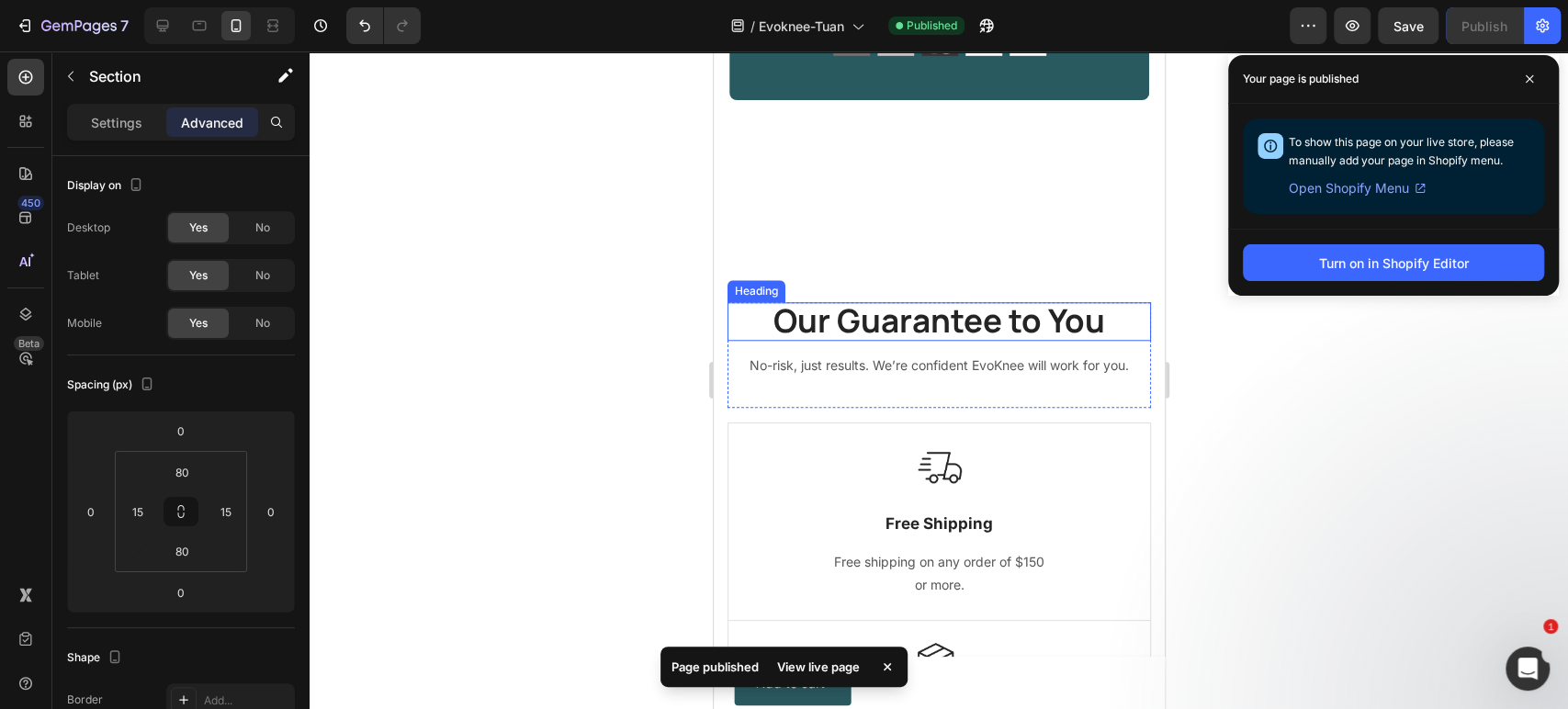 scroll, scrollTop: 10885, scrollLeft: 0, axis: vertical 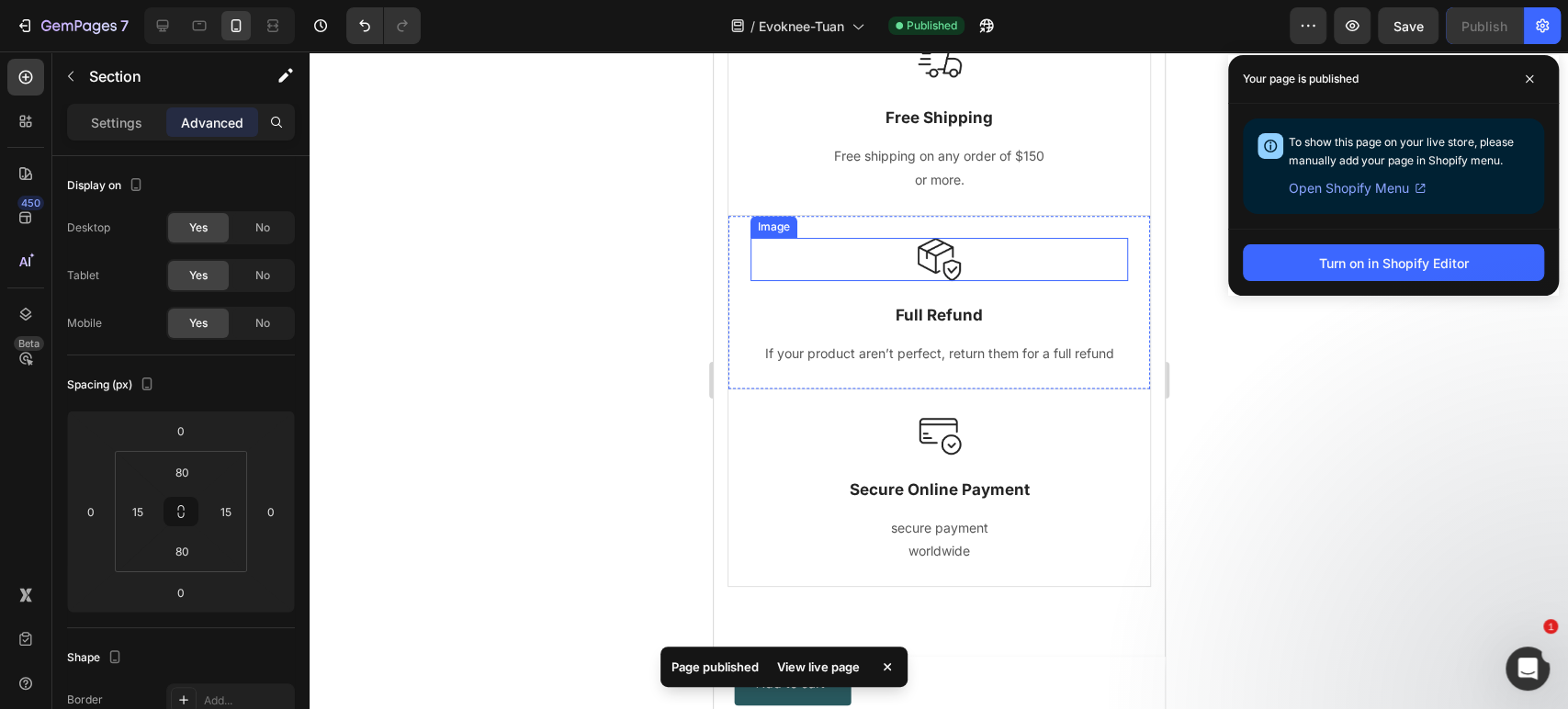 click at bounding box center (938, 259) 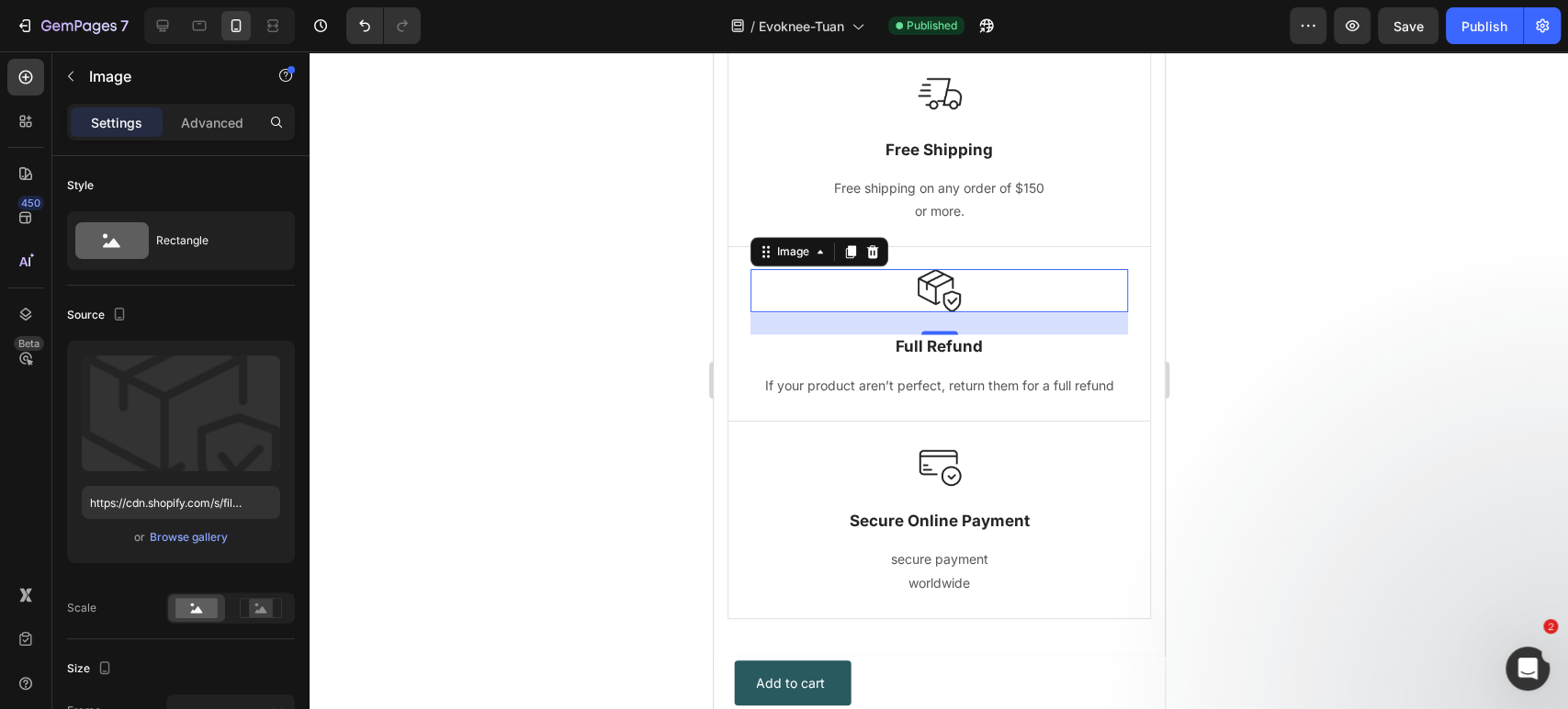 scroll, scrollTop: 10533, scrollLeft: 0, axis: vertical 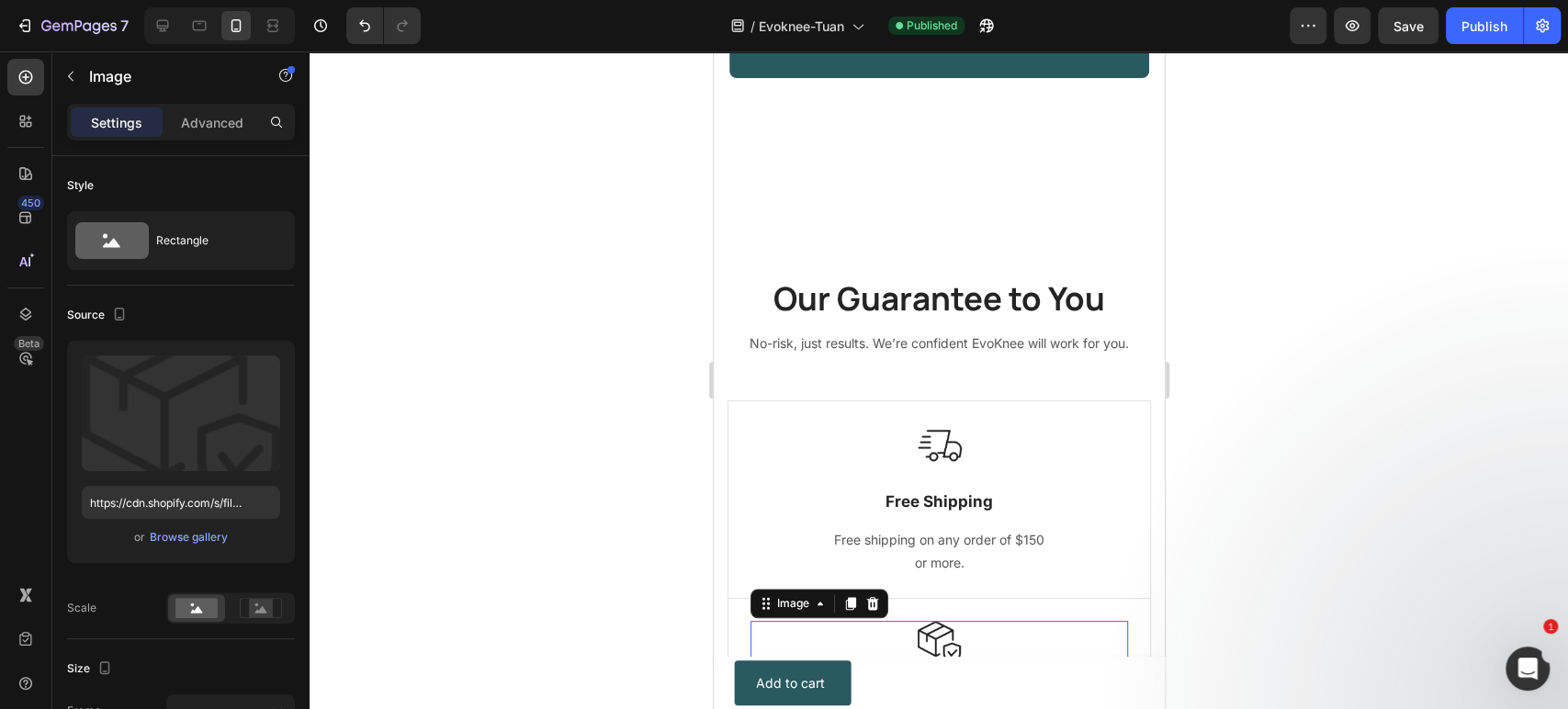 click at bounding box center [220, 26] 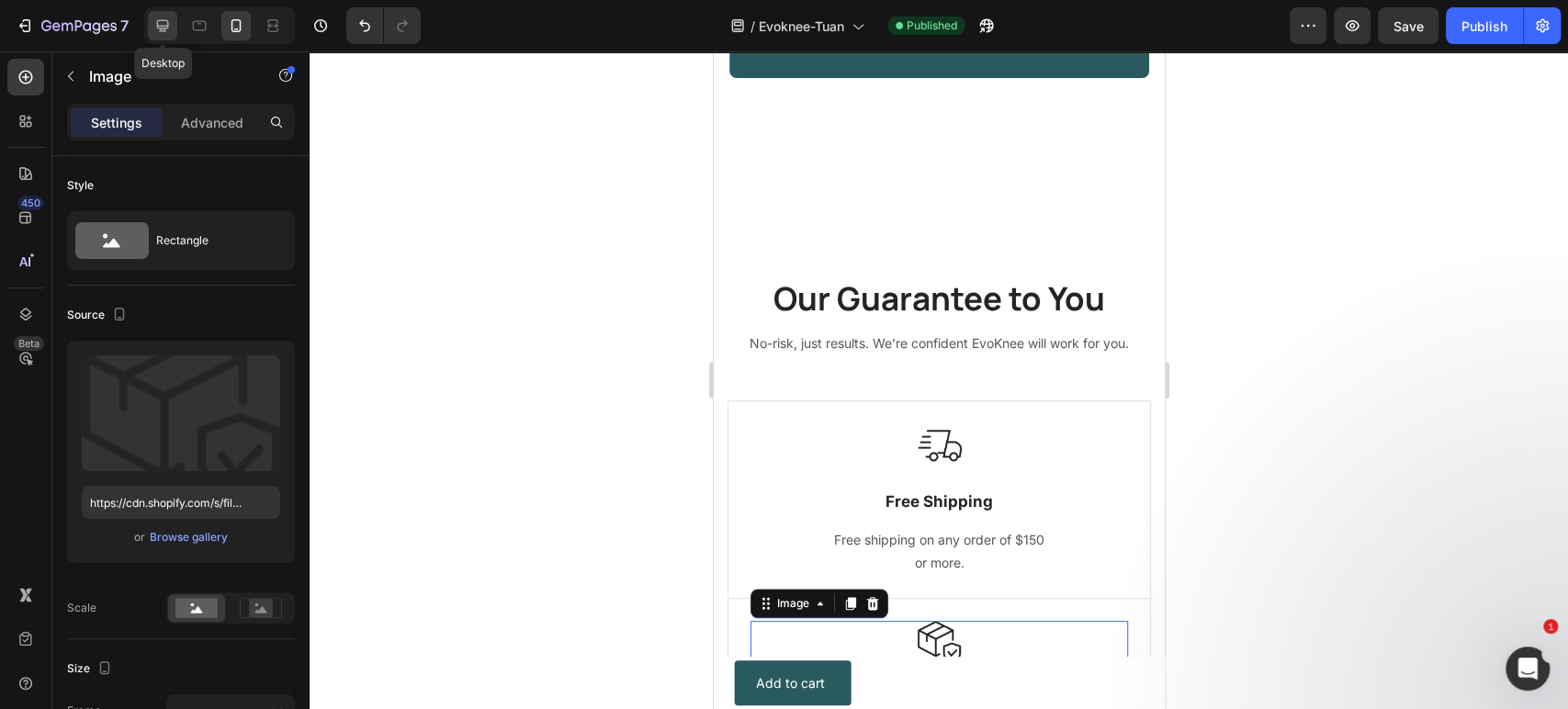 click 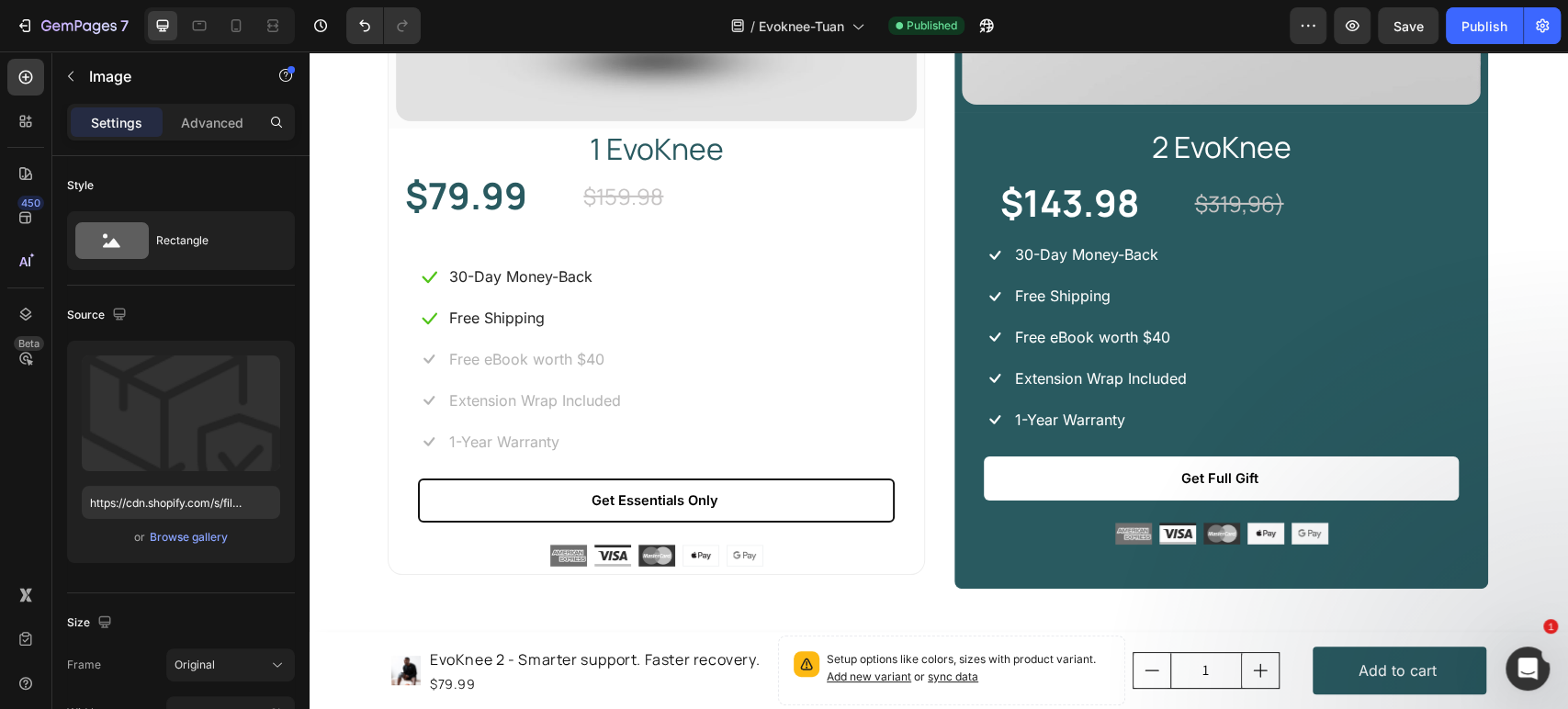 scroll, scrollTop: 9010, scrollLeft: 0, axis: vertical 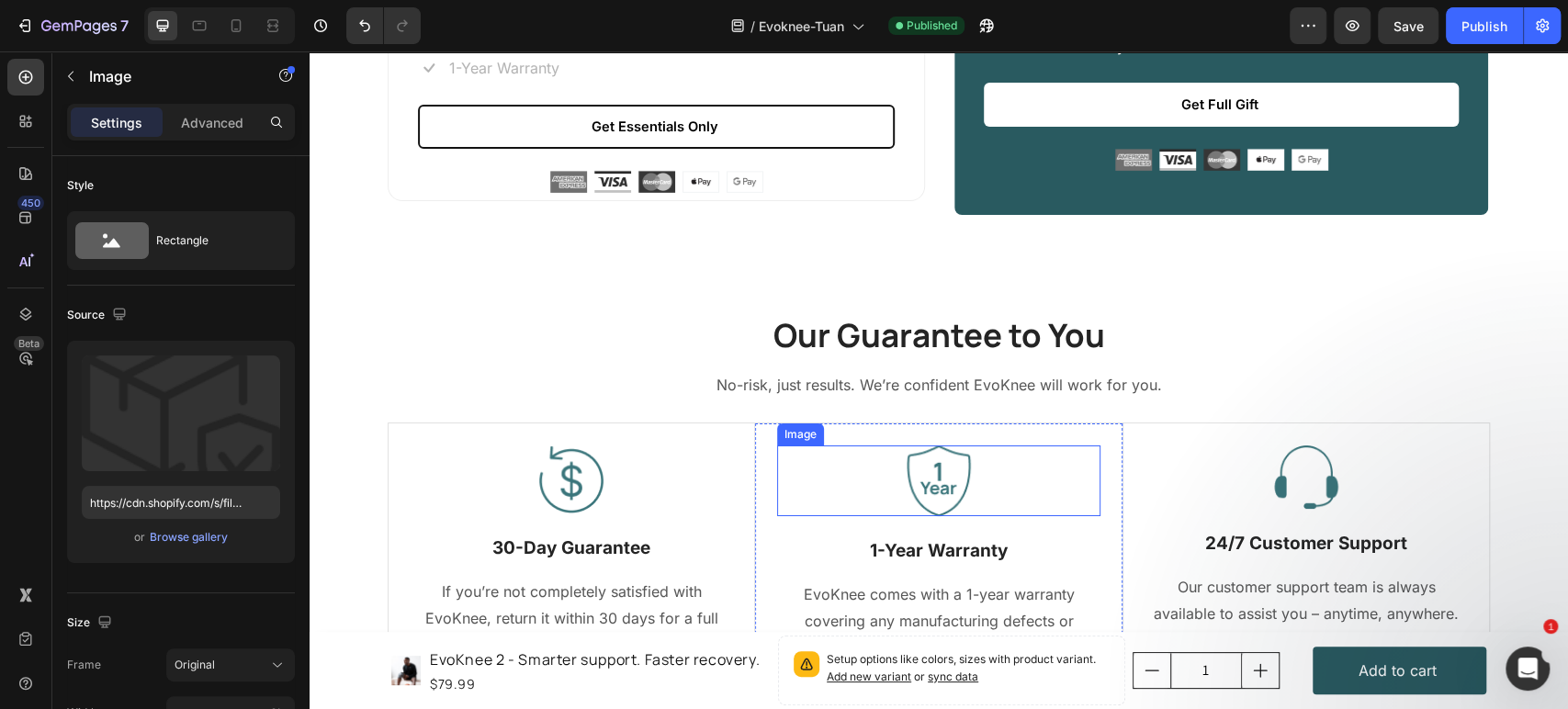 click at bounding box center (939, 480) 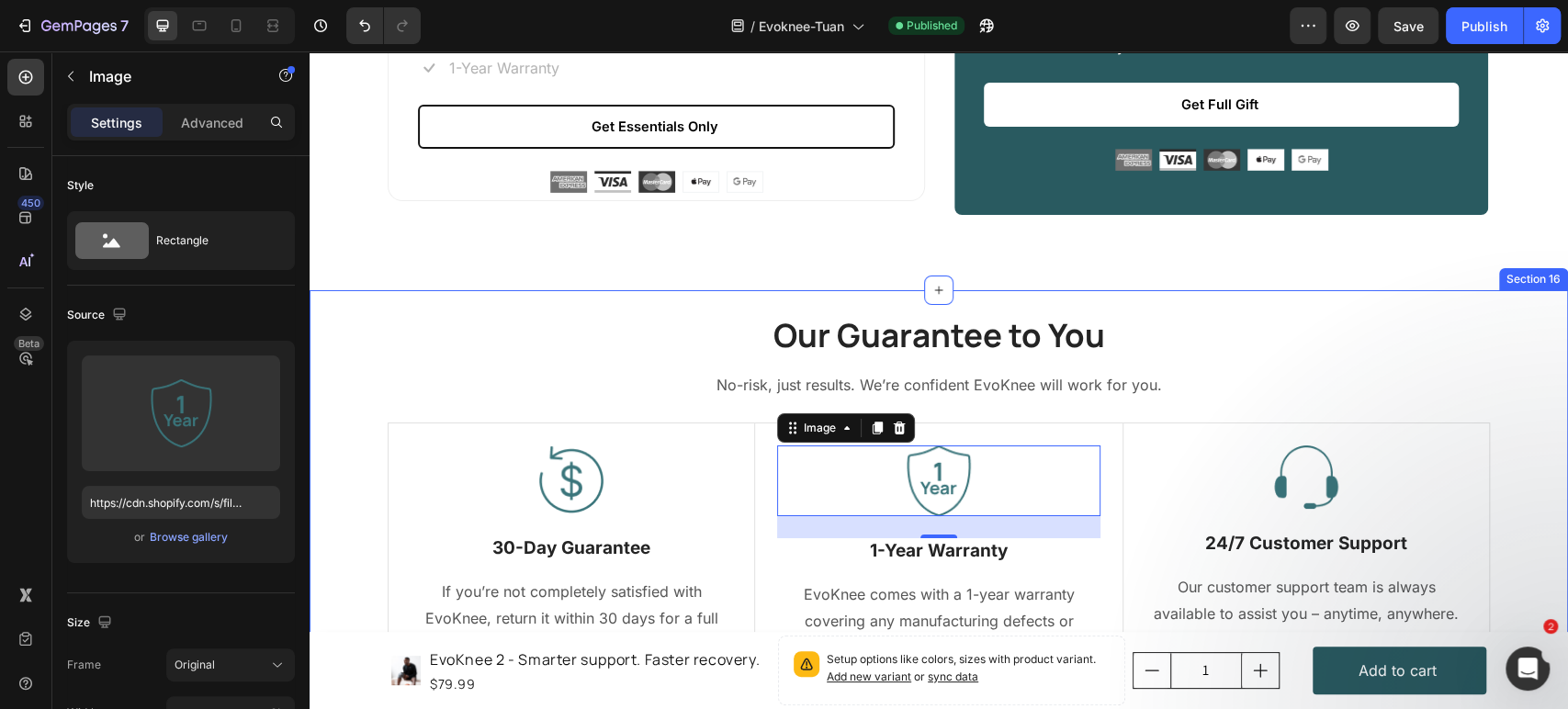 click on "Our Guarantee to You Heading No-risk, just results. We’re confident EvoKnee will work for you. Text block Row Image 30-Day Guarantee Text Block If you’re not completely satisfied with EvoKnee, return it within 30 days for a full refund. Text block Row Image   24 1-Year Warranty Text Block EvoKnee comes with a 1-year warranty covering any manufacturing defects or malfunctions. Text block Row Image 24/7 Customer Support Text Block Our customer support team is always available to assist you – anytime, anywhere. Text block Row Row Image Free Shipping Text Block Free shipping on any order of $150  or more. Text block Row Image Full Refund Text Block If your product aren’t perfect, return them for a full refund Text block Row Image Secure Online Payment Text Block secure payment worldwide Text block Row Row Section 16" at bounding box center (939, 506) 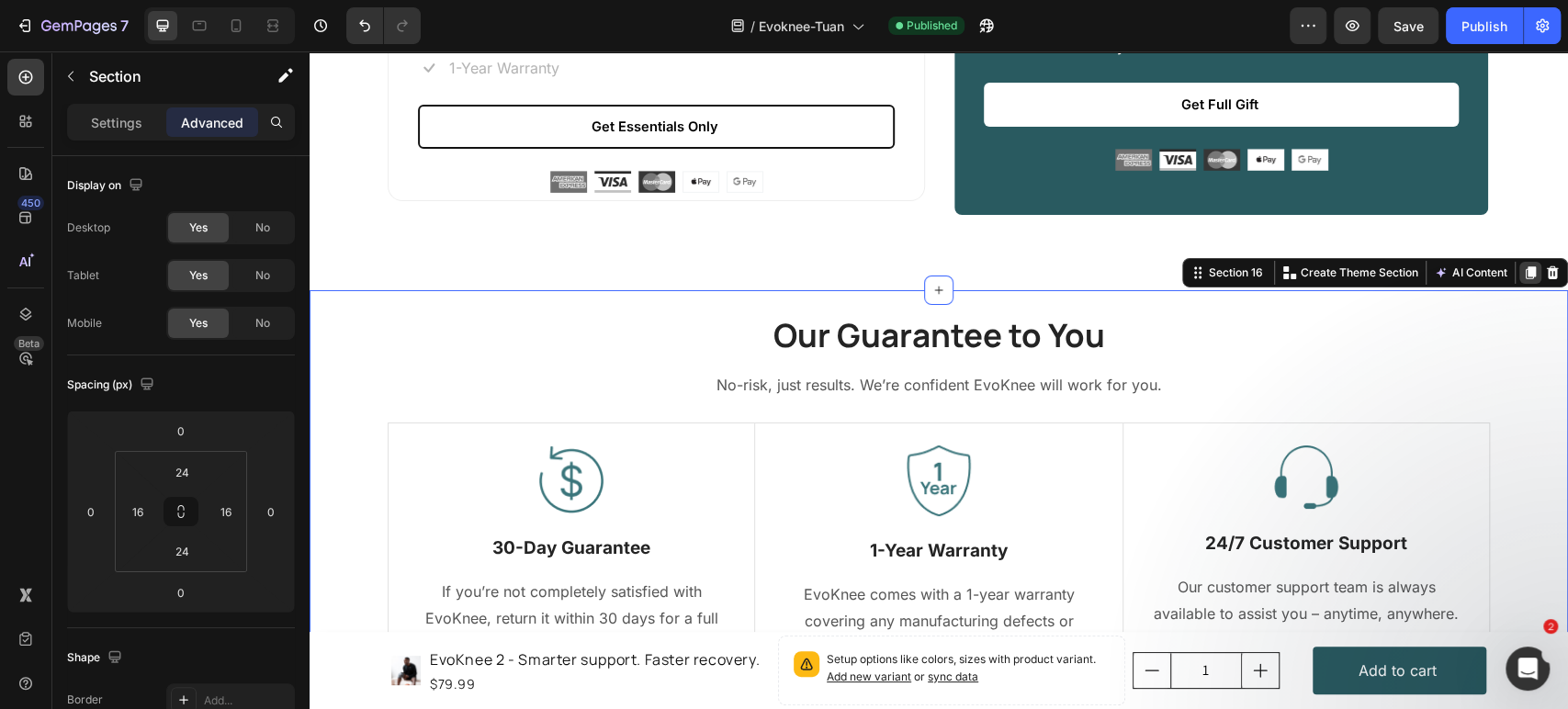 click 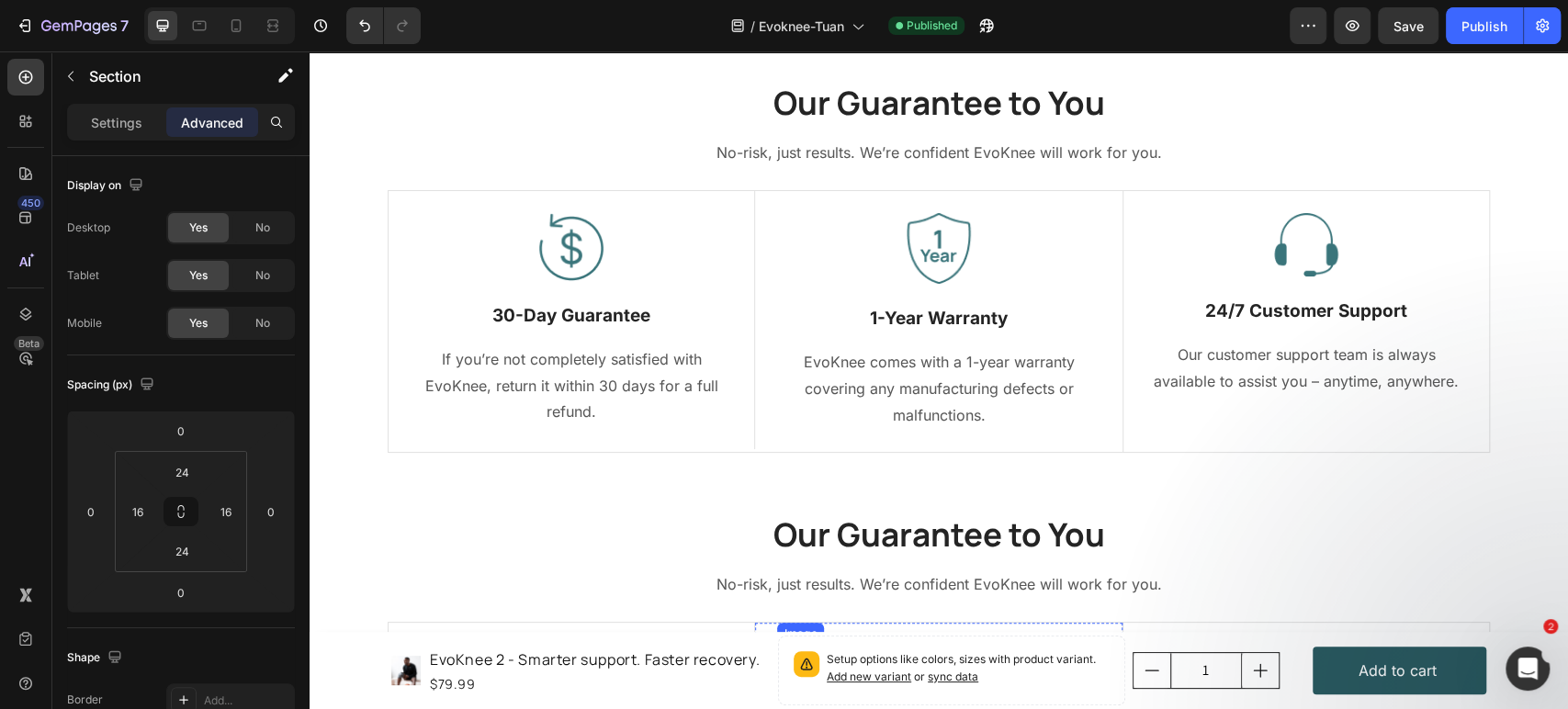 scroll, scrollTop: 9617, scrollLeft: 0, axis: vertical 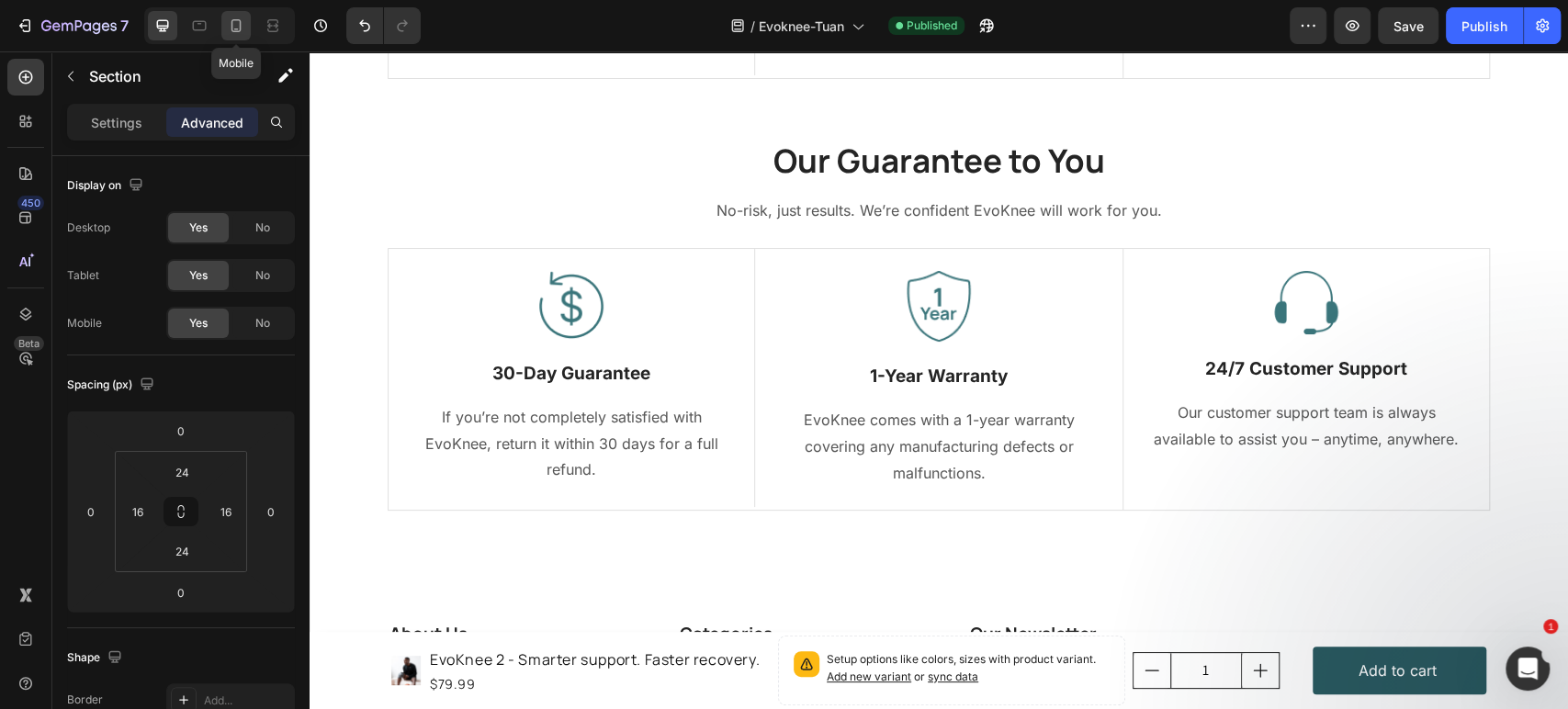 click 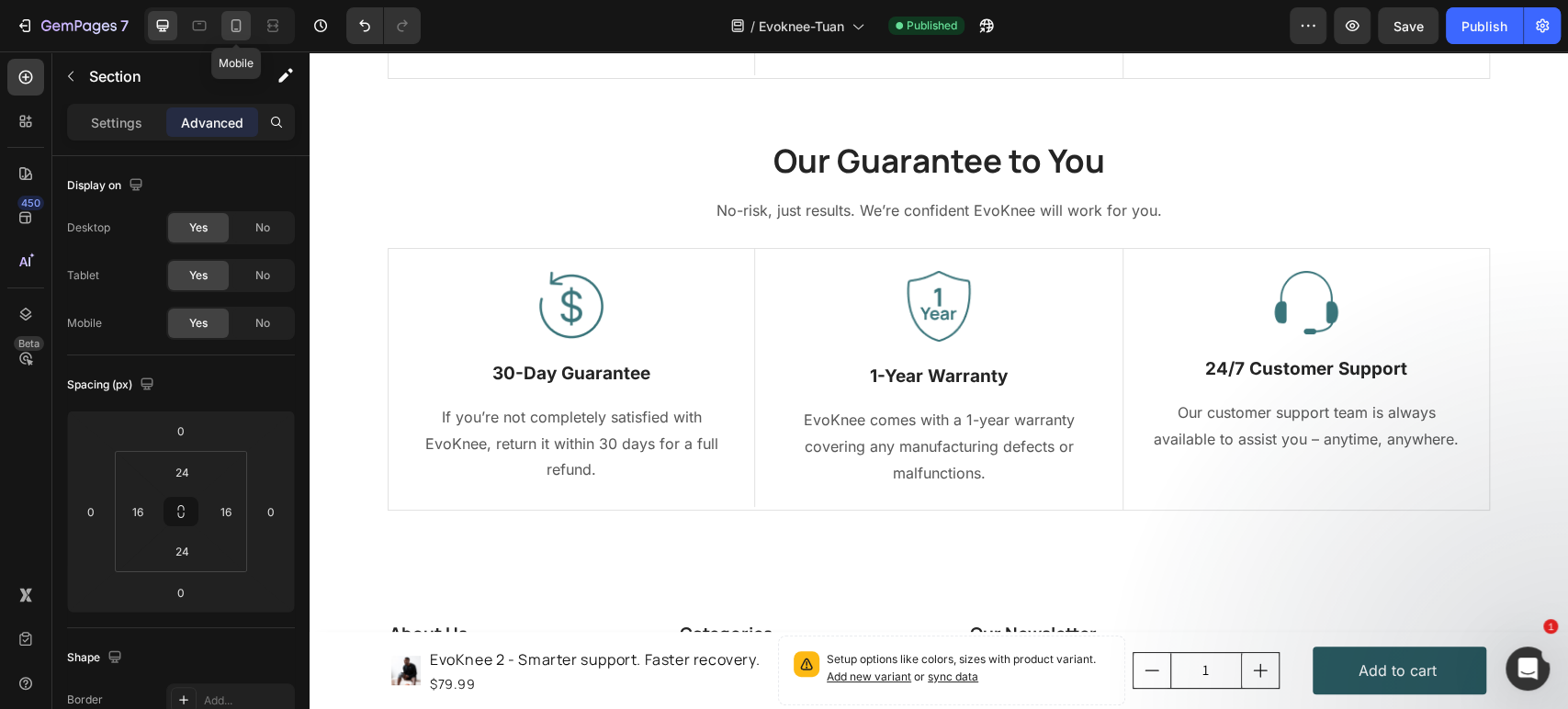 type on "80" 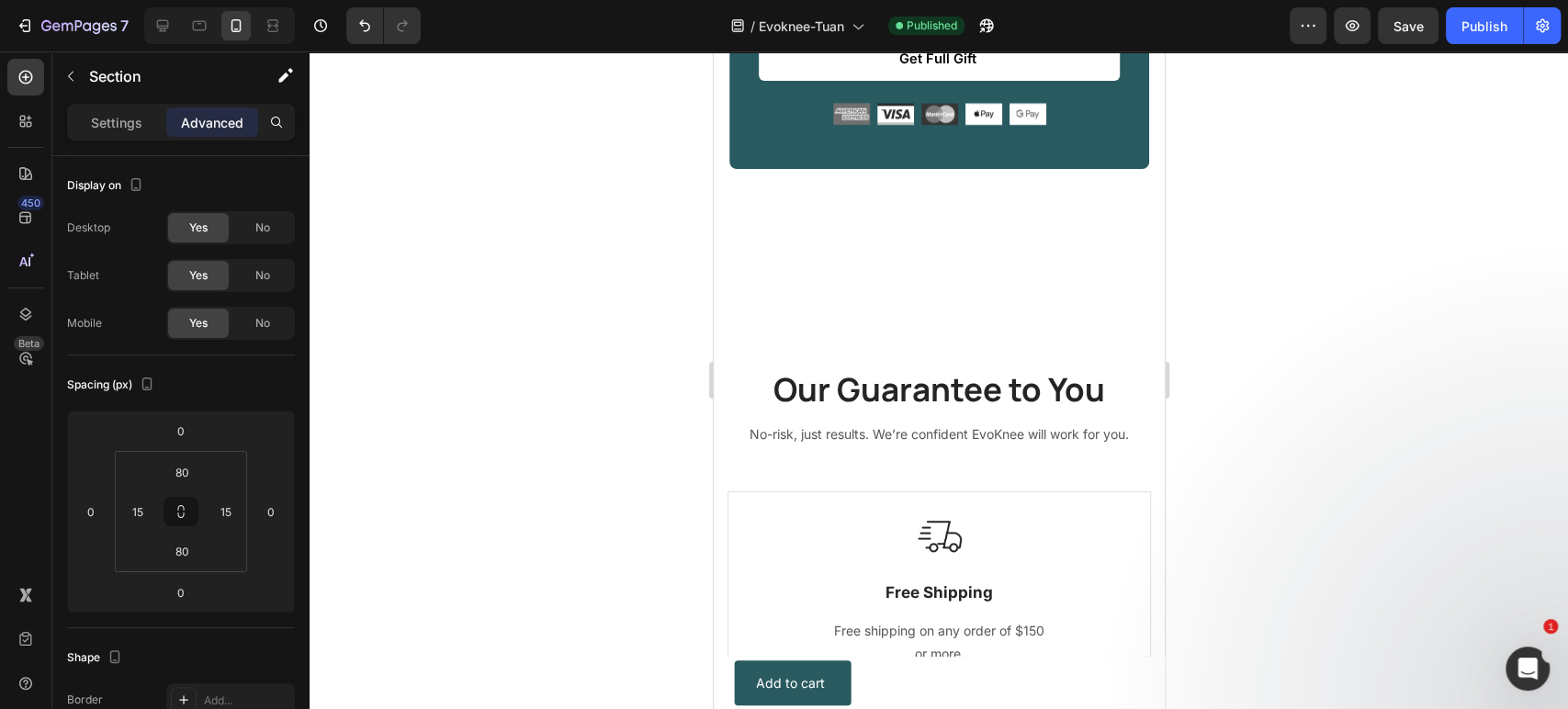 scroll, scrollTop: 10854, scrollLeft: 0, axis: vertical 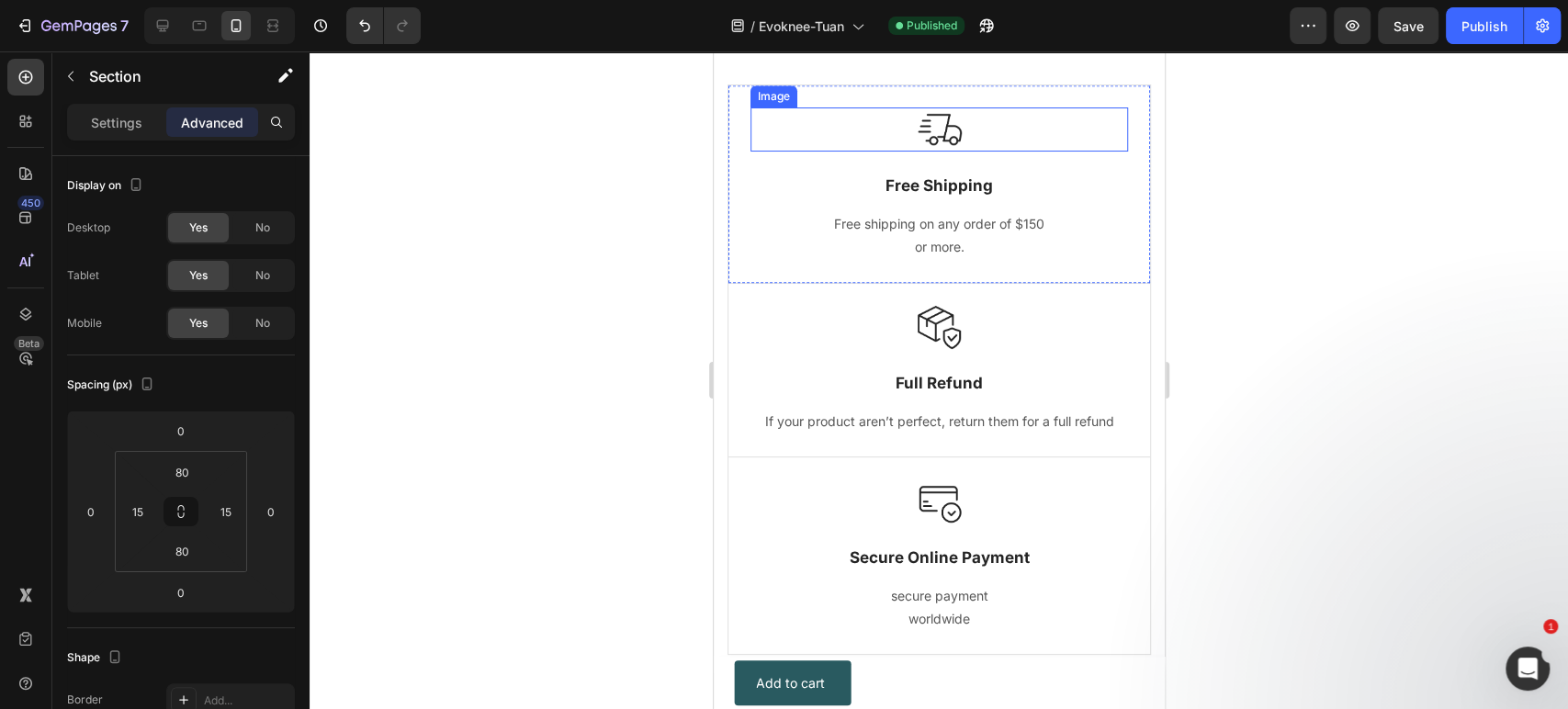 click at bounding box center [939, 129] 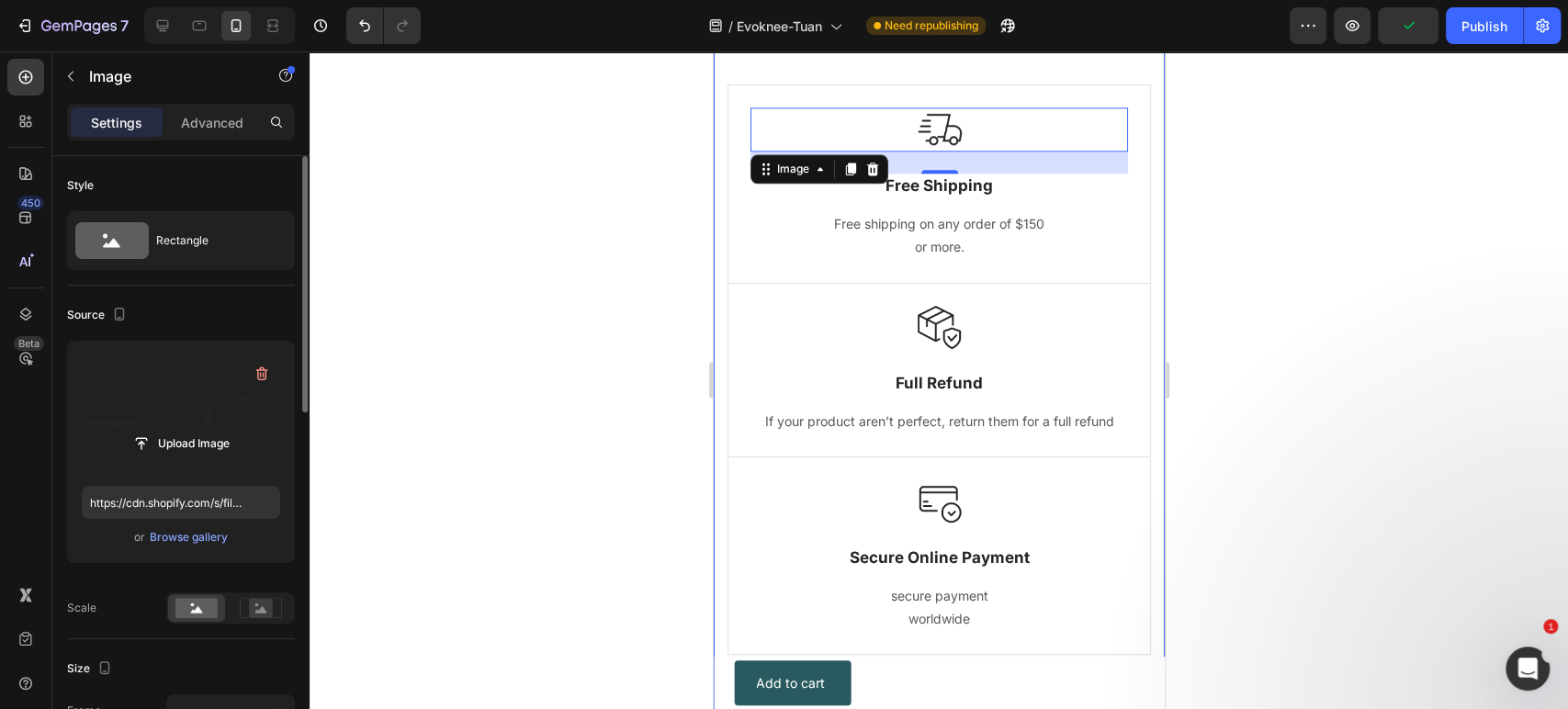 click at bounding box center [181, 413] 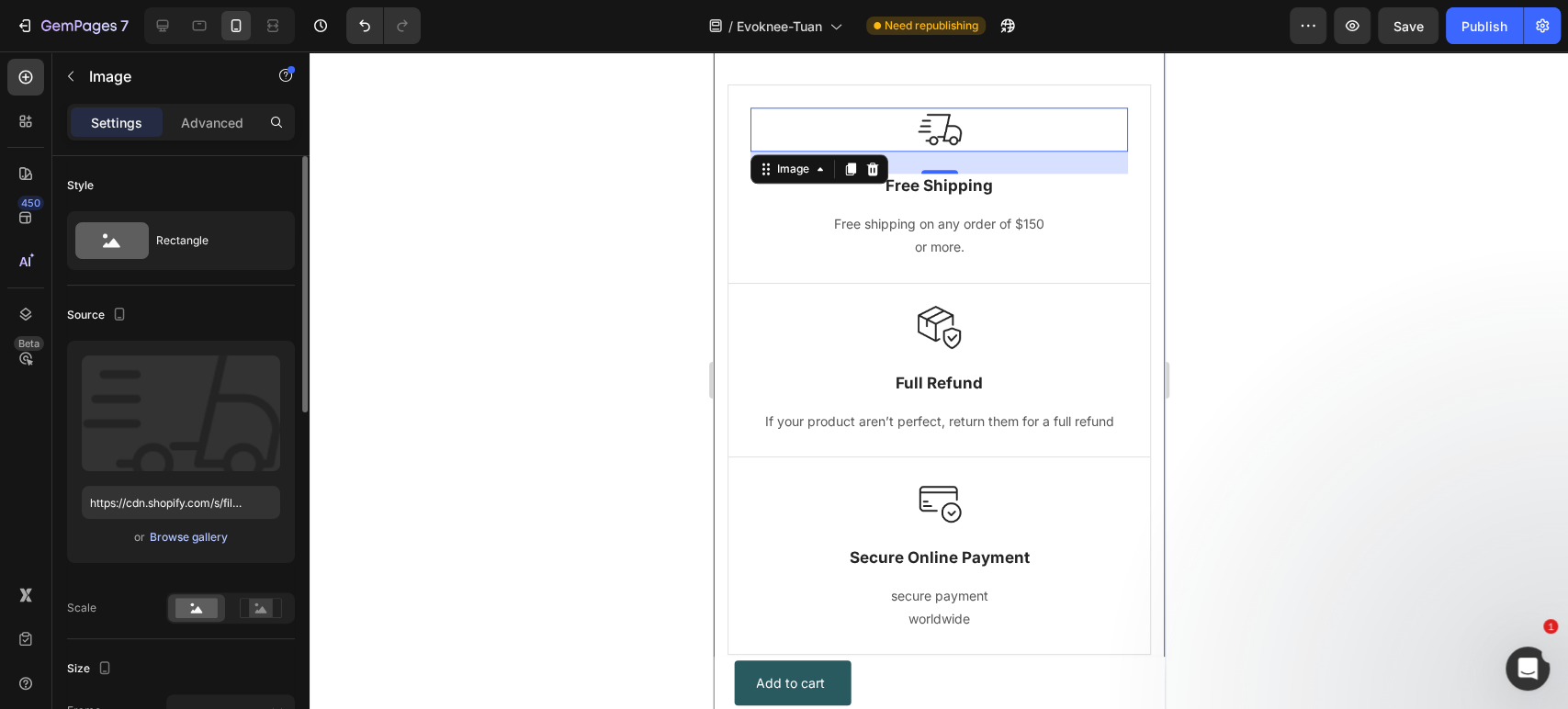 click on "Browse gallery" at bounding box center (188, 537) 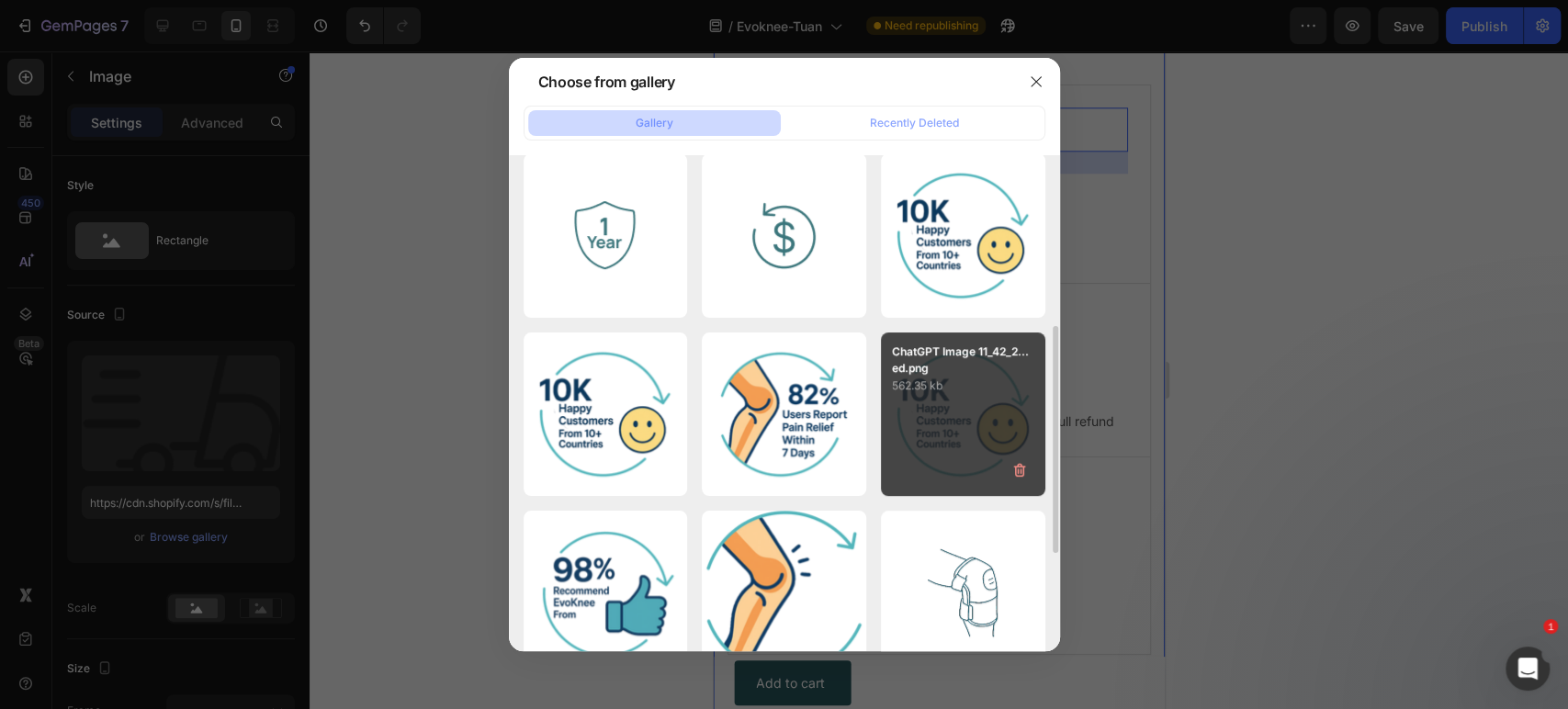 scroll, scrollTop: 0, scrollLeft: 0, axis: both 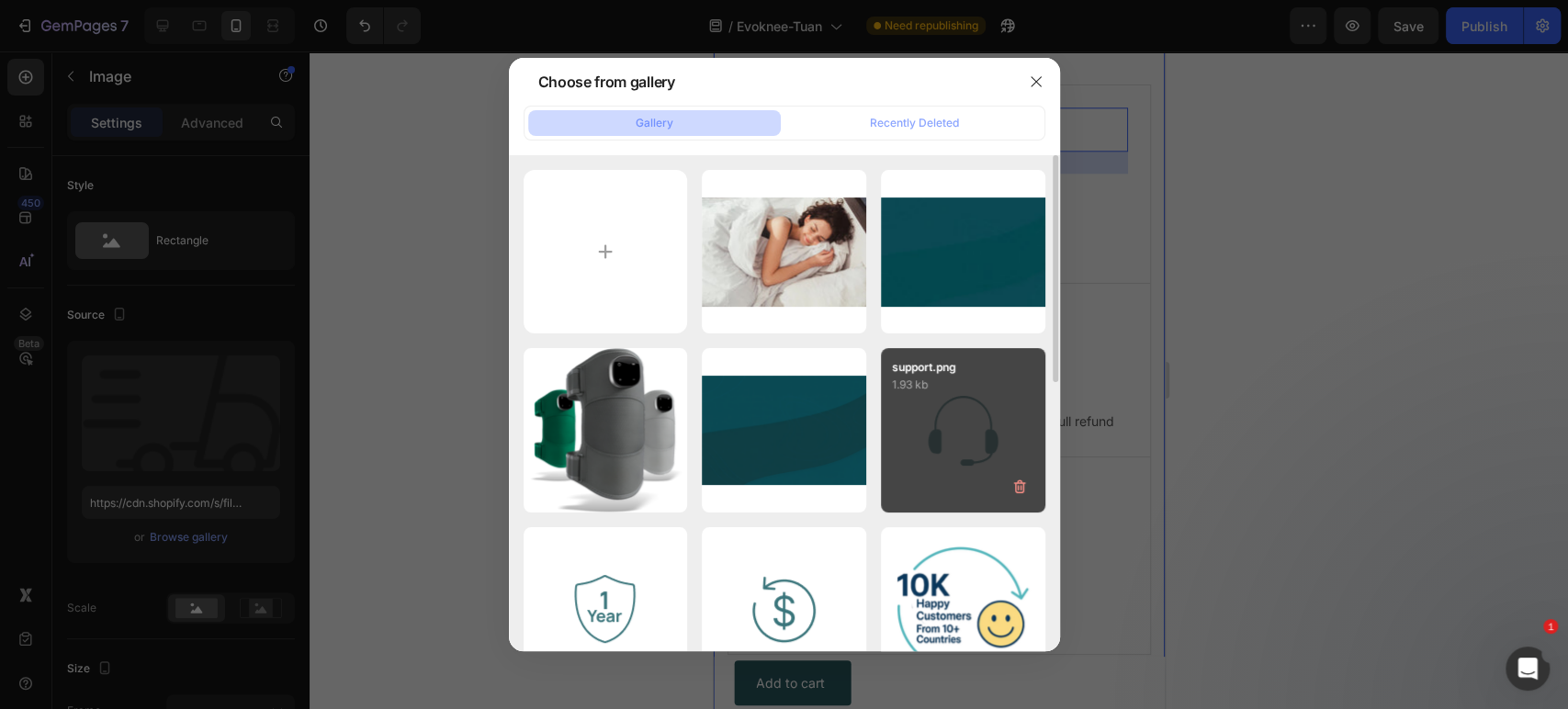 click on "support.png 1.93 kb" at bounding box center [963, 430] 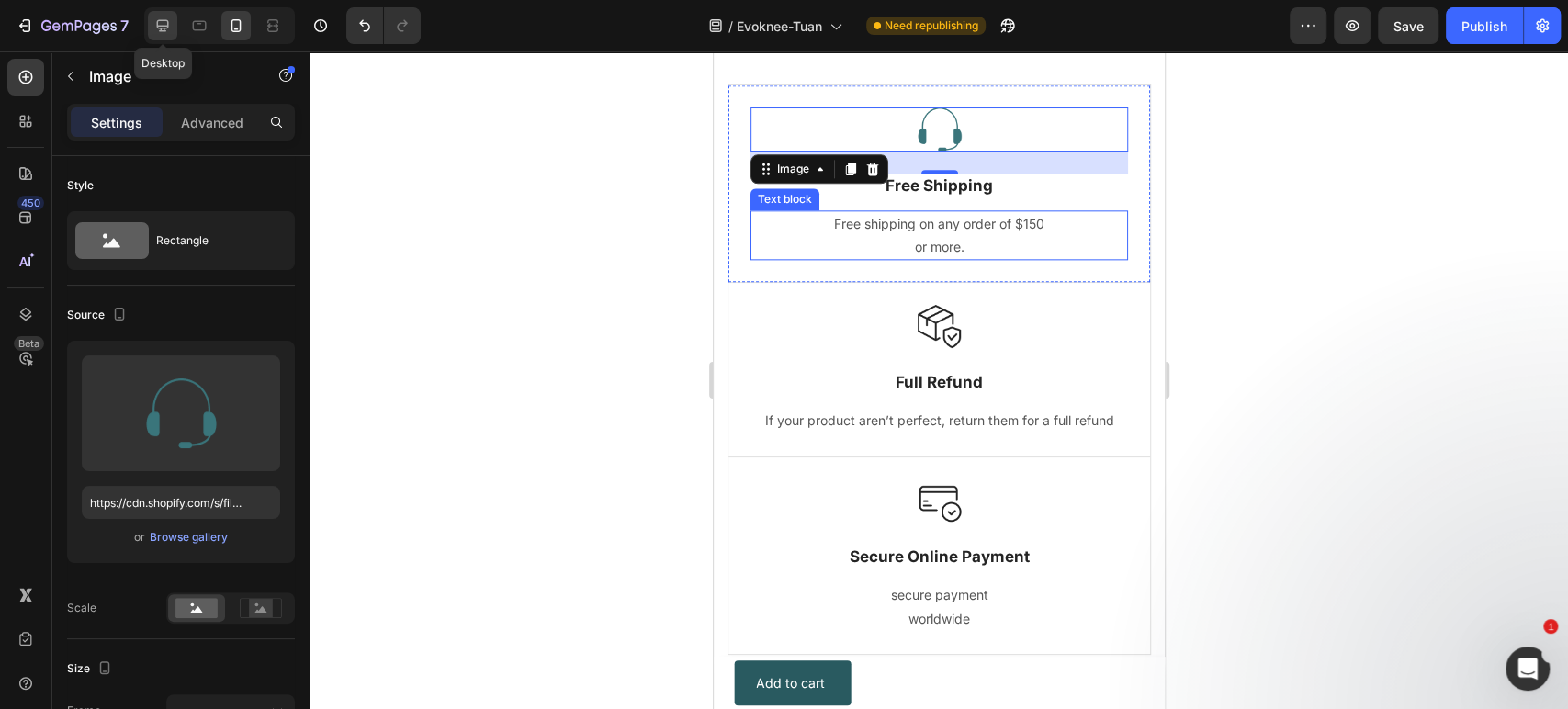 click 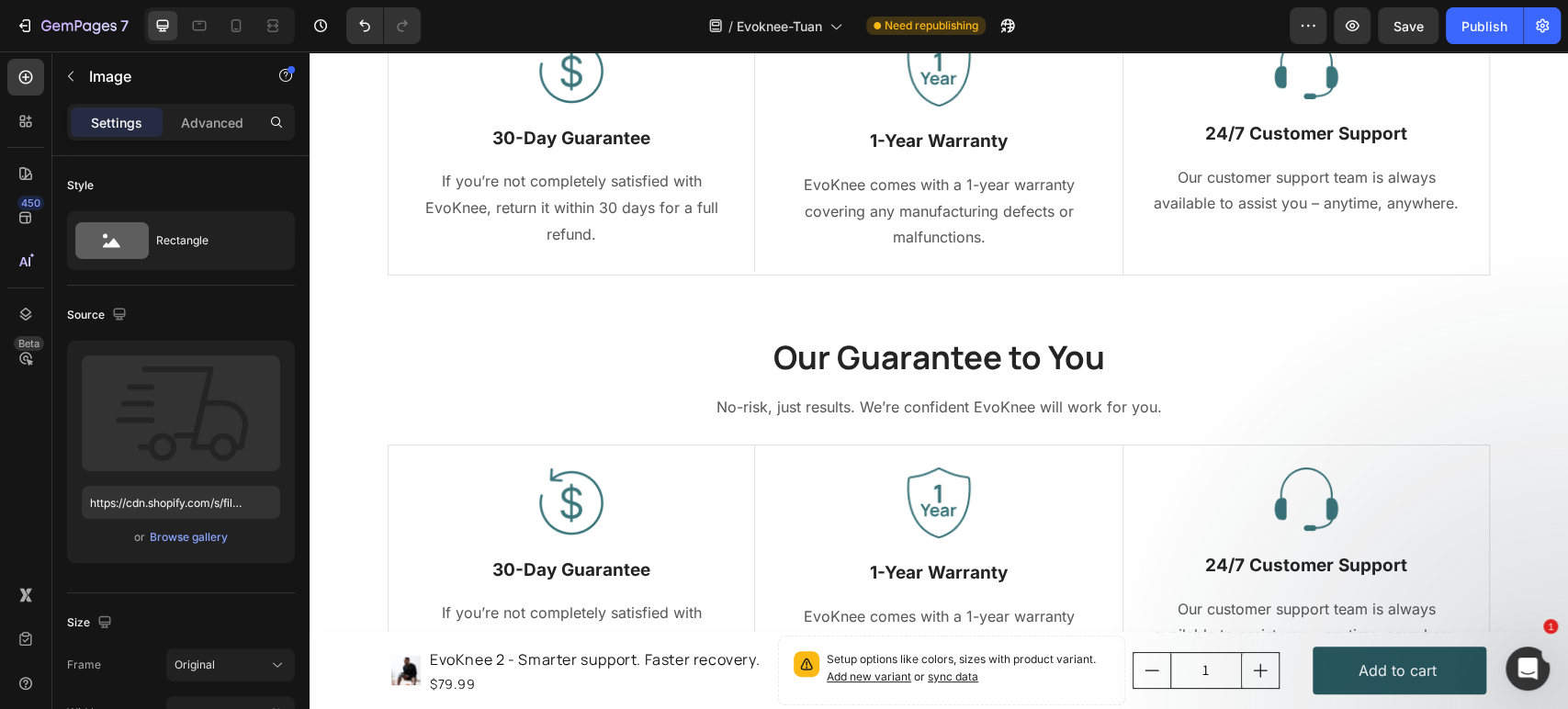 scroll, scrollTop: 9175, scrollLeft: 0, axis: vertical 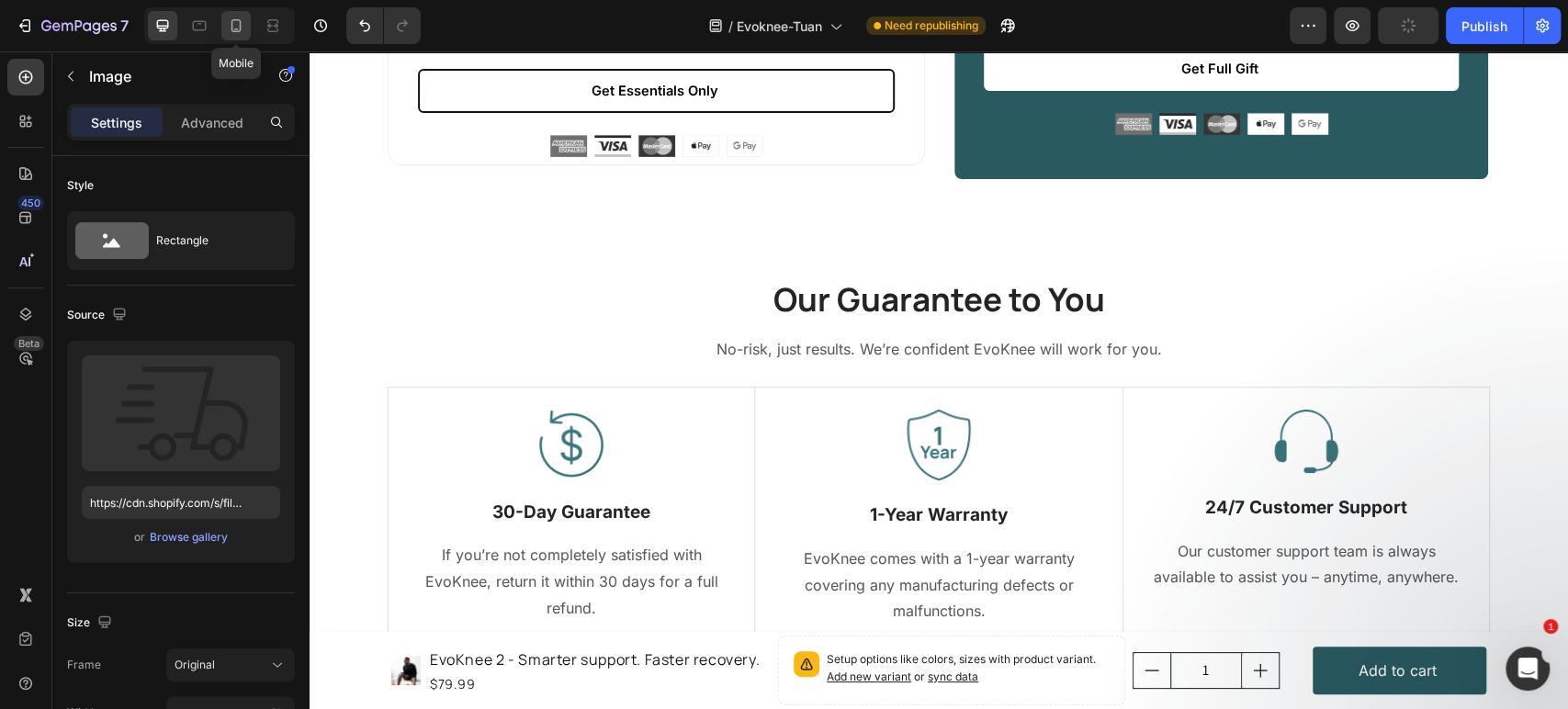 click 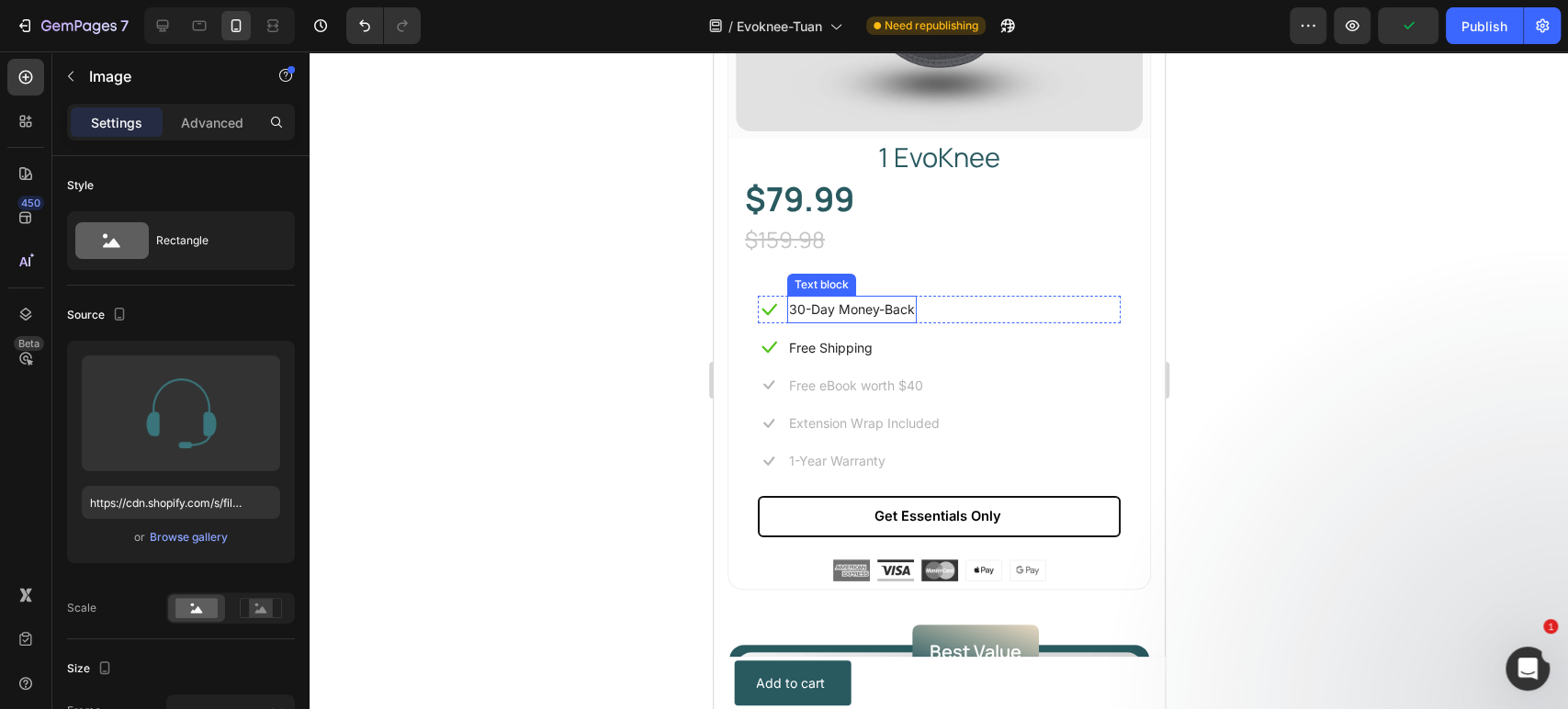 scroll, scrollTop: 8689, scrollLeft: 0, axis: vertical 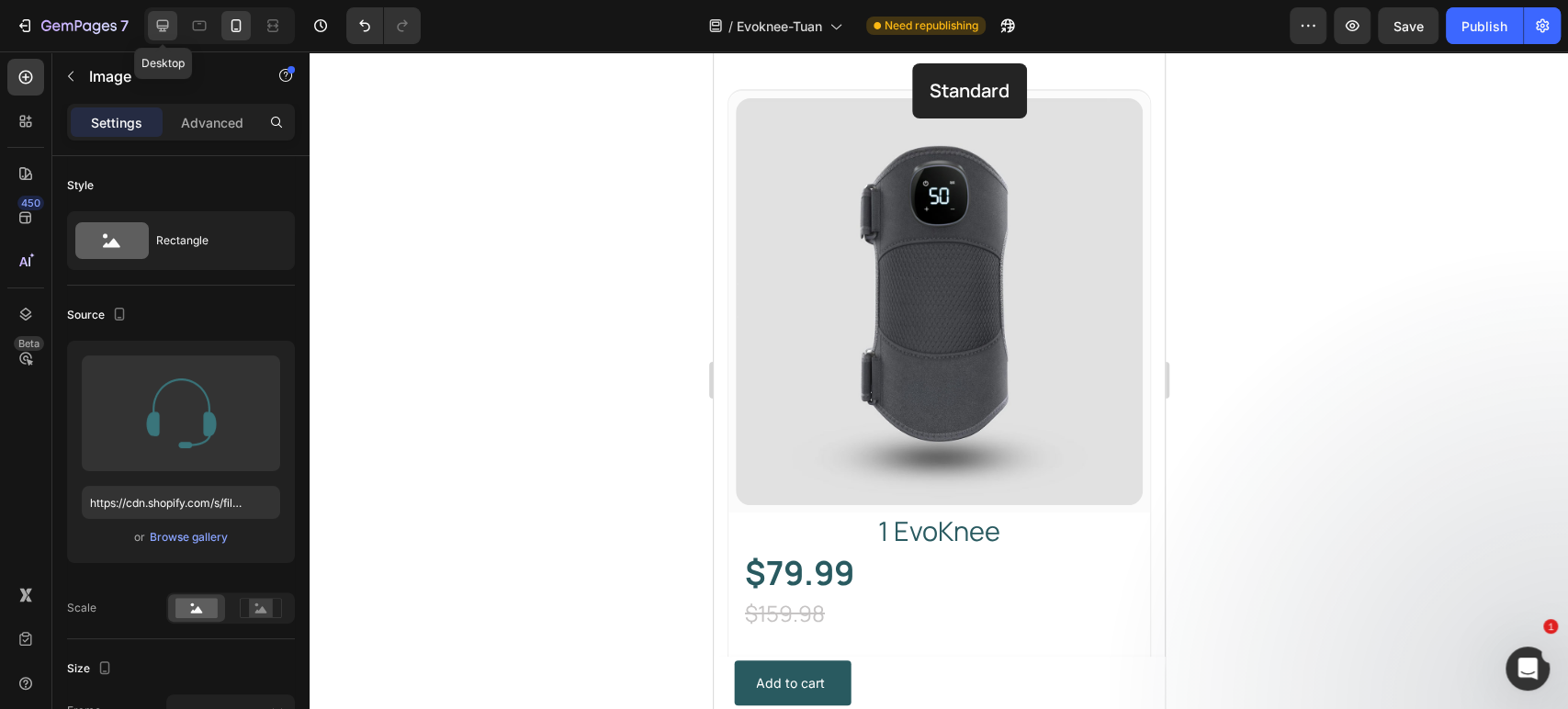 click 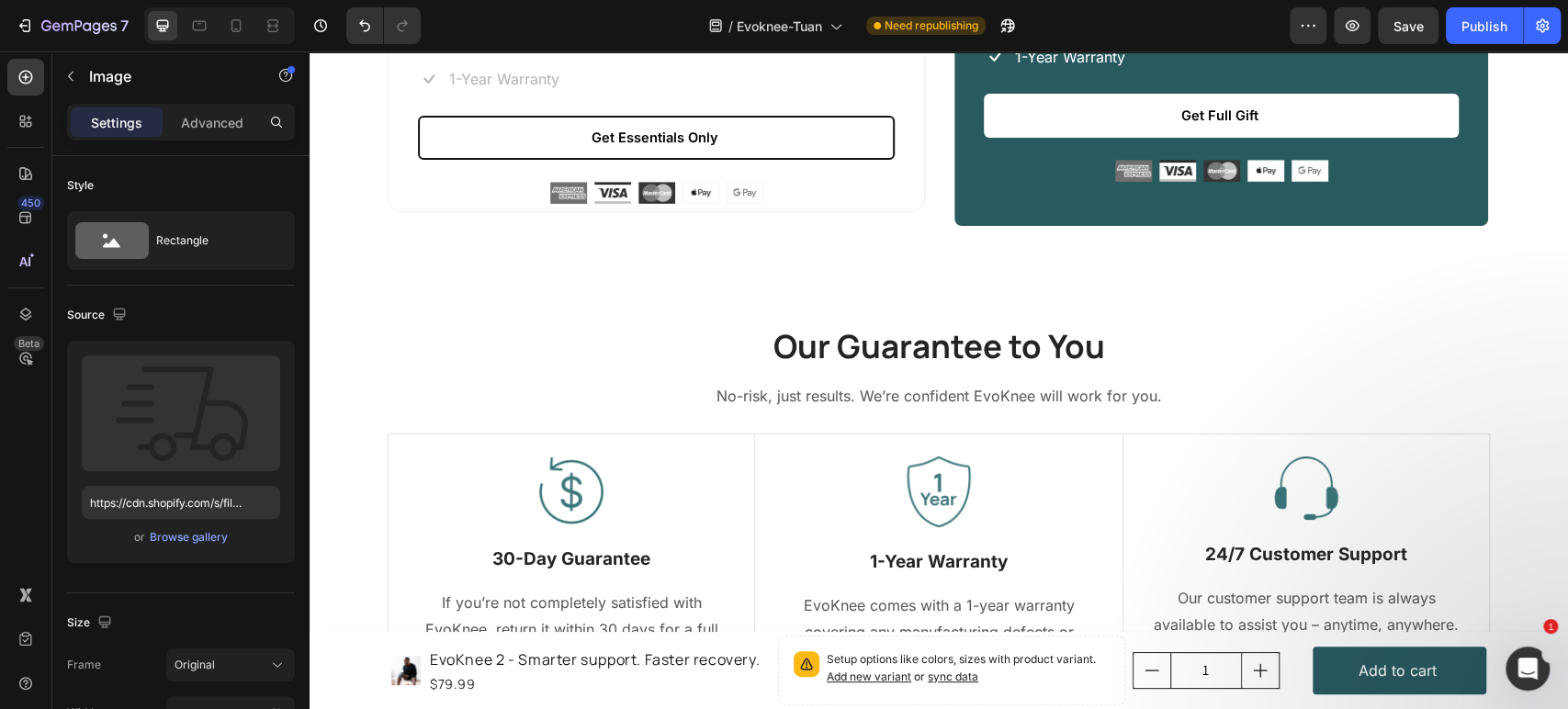 scroll, scrollTop: 9748, scrollLeft: 0, axis: vertical 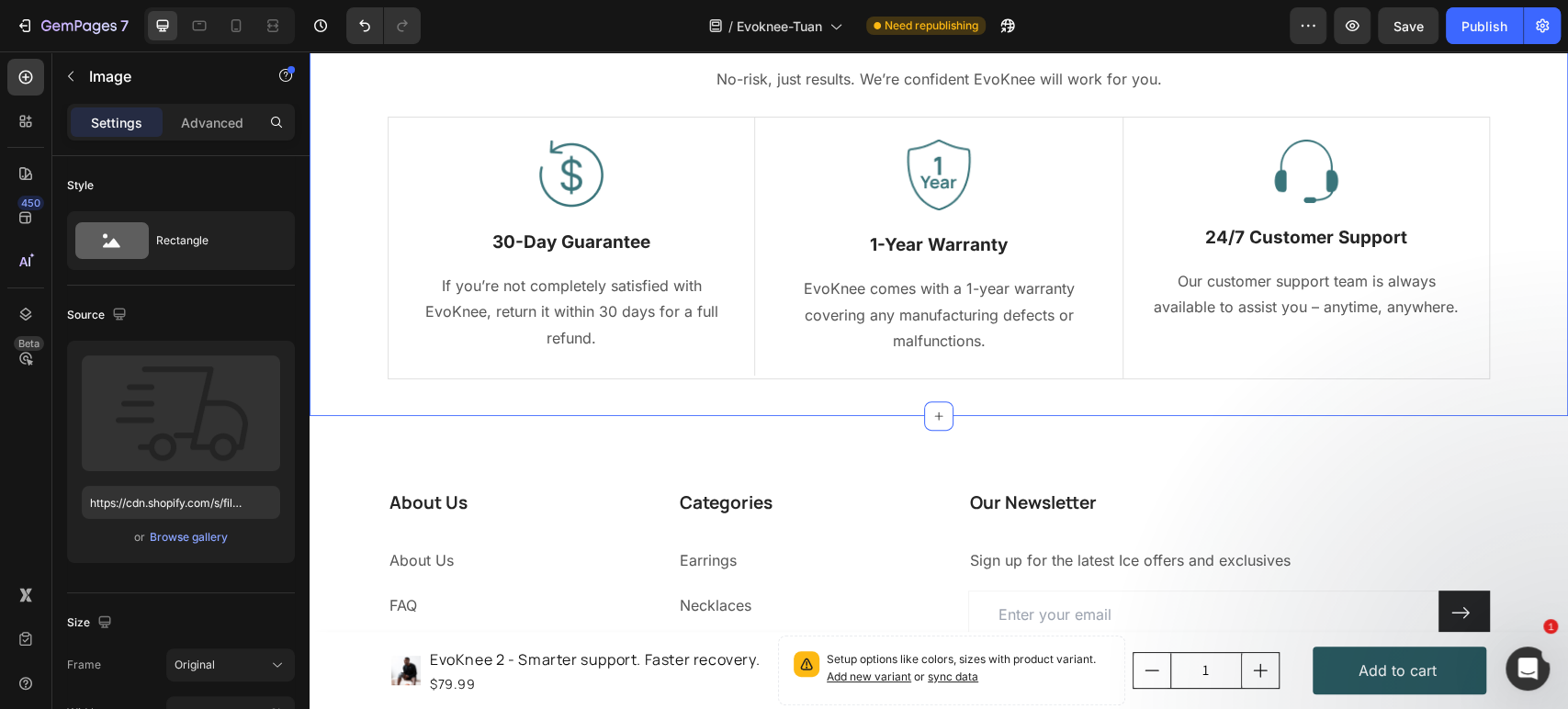 click on "Our Guarantee to You Heading No-risk, just results. We’re confident EvoKnee will work for you. Text block Row Image 30-Day Guarantee Text Block If you’re not completely satisfied with EvoKnee, return it within 30 days for a full refund. Text block Row Image 1-Year Warranty Text Block EvoKnee comes with a 1-year warranty covering any manufacturing defects or malfunctions. Text block Row Image 24/7 Customer Support Text Block Our customer support team is always available to assist you – anytime, anywhere. Text block Row Row Image Free Shipping Text Block Free shipping on any order of $150  or more. Text block Row Image Full Refund Text Block If your product aren’t perfect, return them for a full refund Text block Row Image Secure Online Payment Text Block secure payment worldwide Text block Row Row" at bounding box center [939, 200] 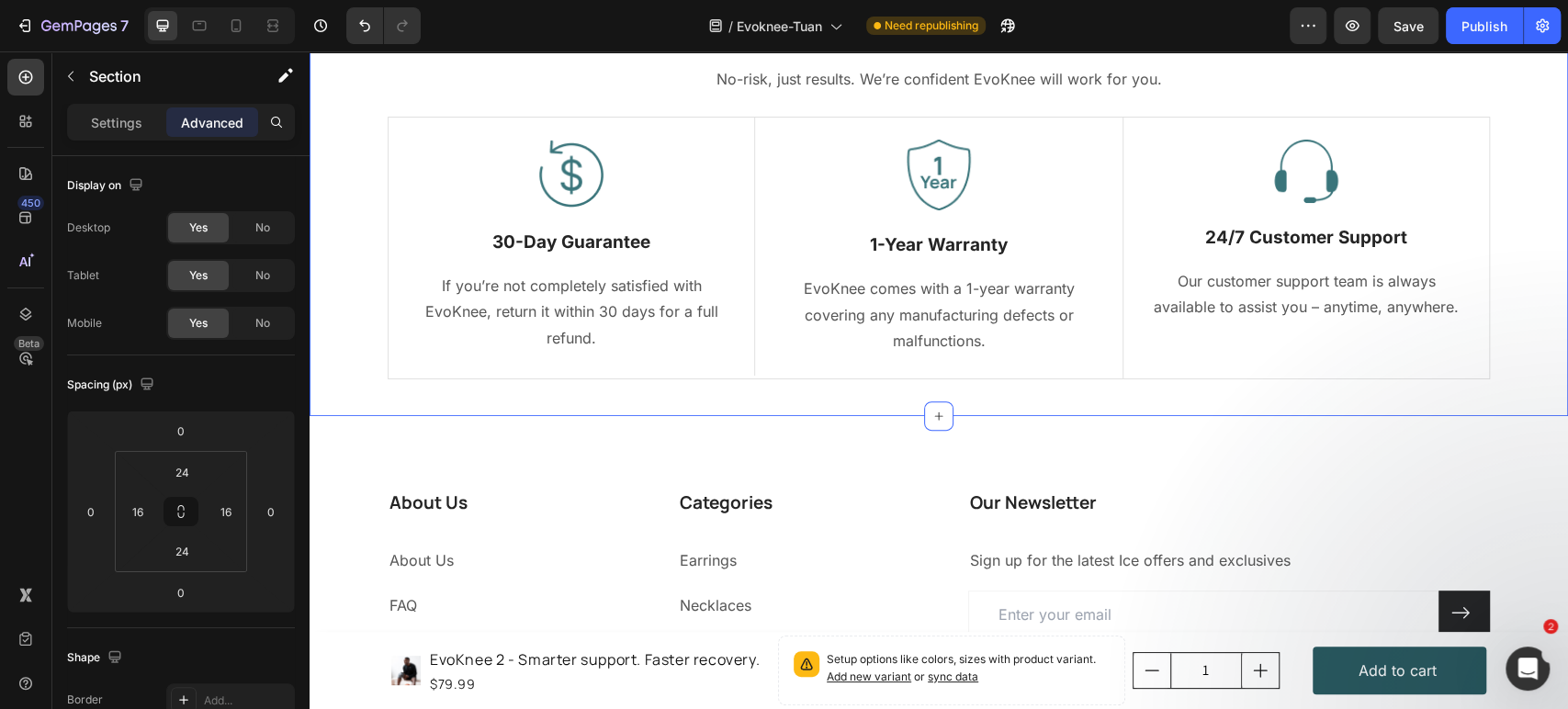 scroll, scrollTop: 9373, scrollLeft: 0, axis: vertical 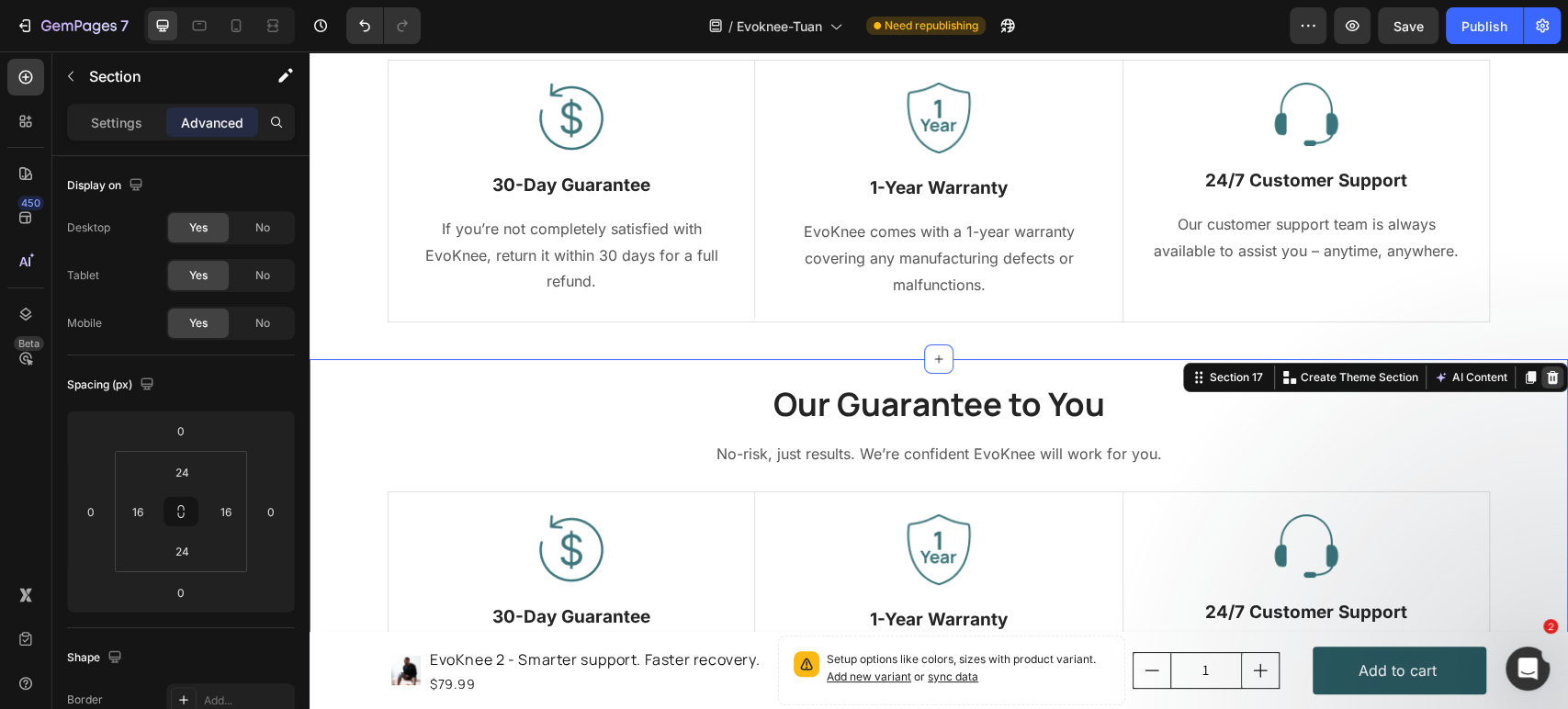 click 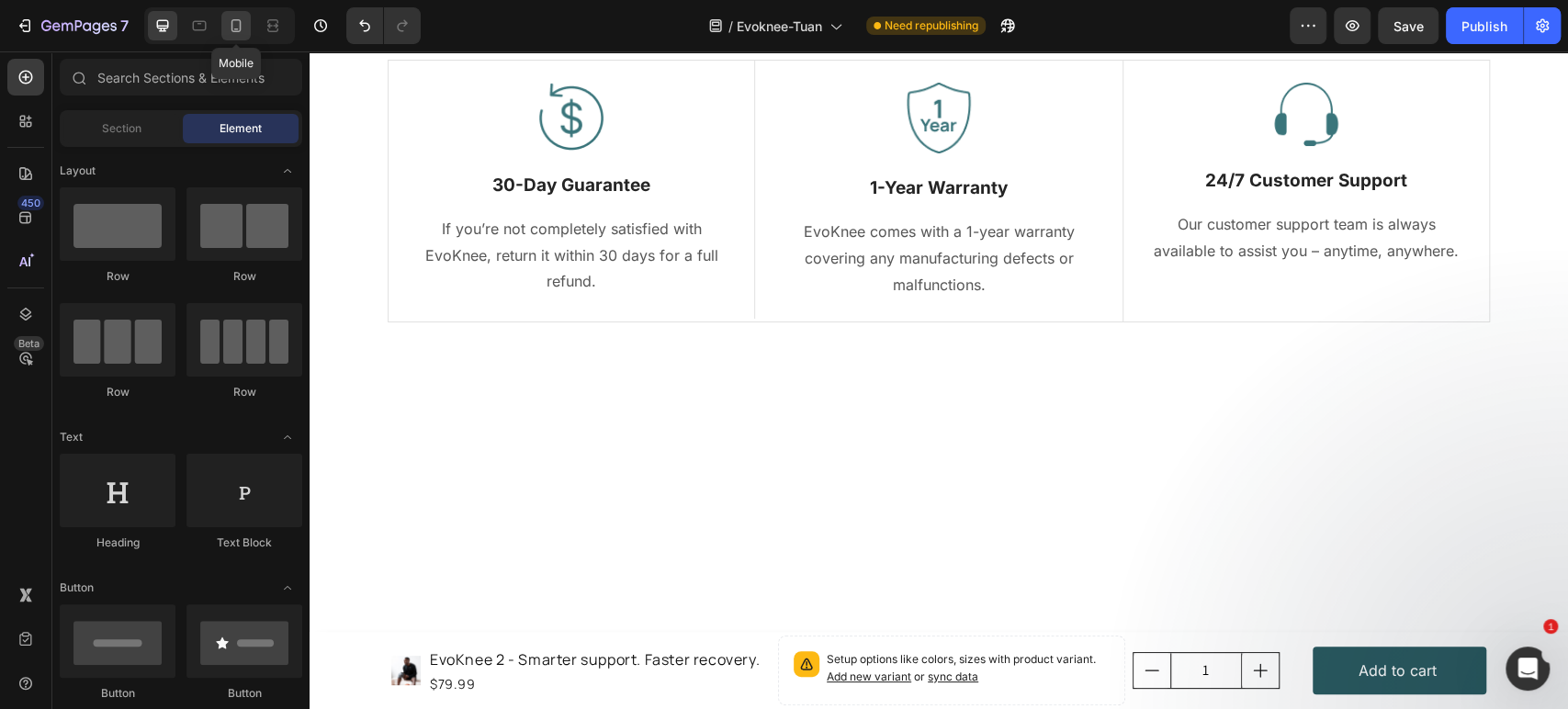 click 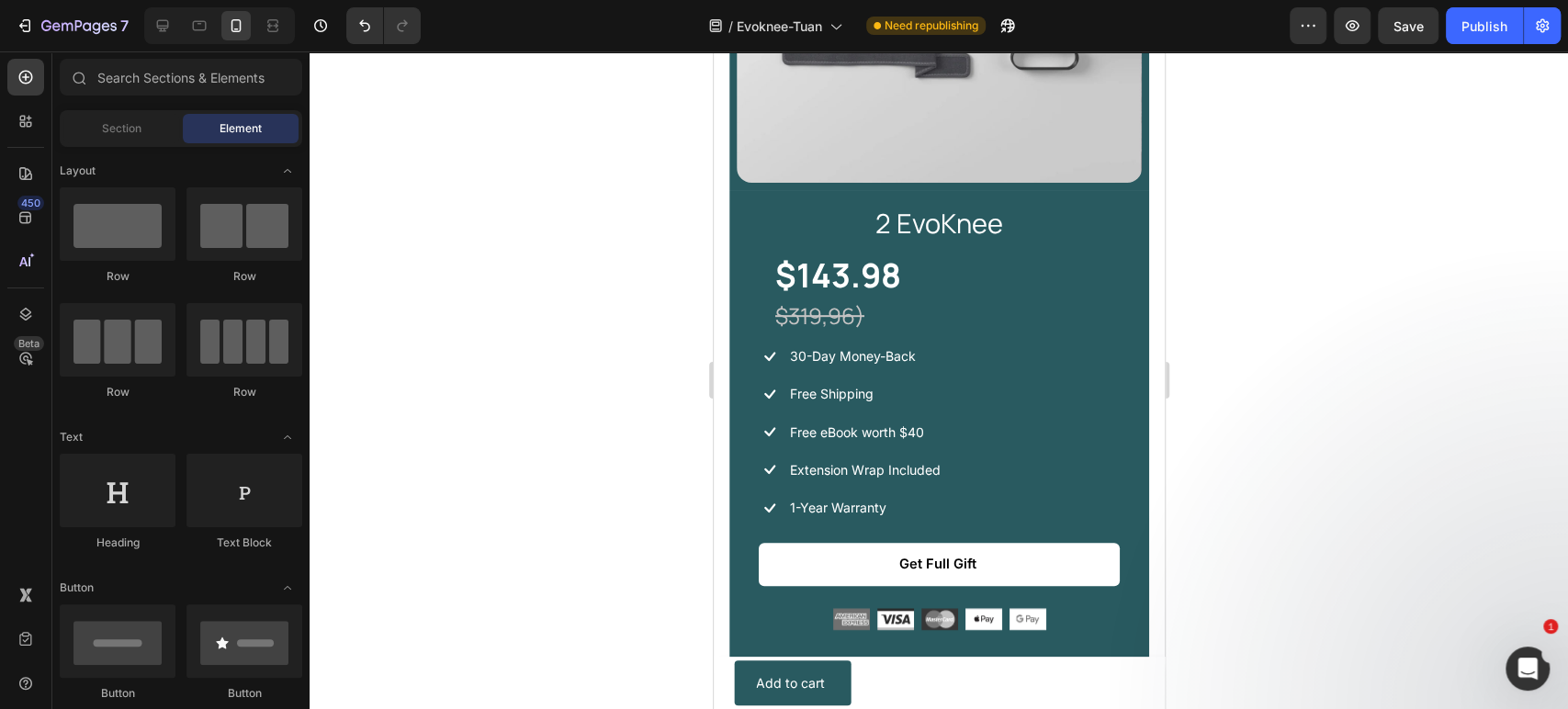 scroll, scrollTop: 10685, scrollLeft: 0, axis: vertical 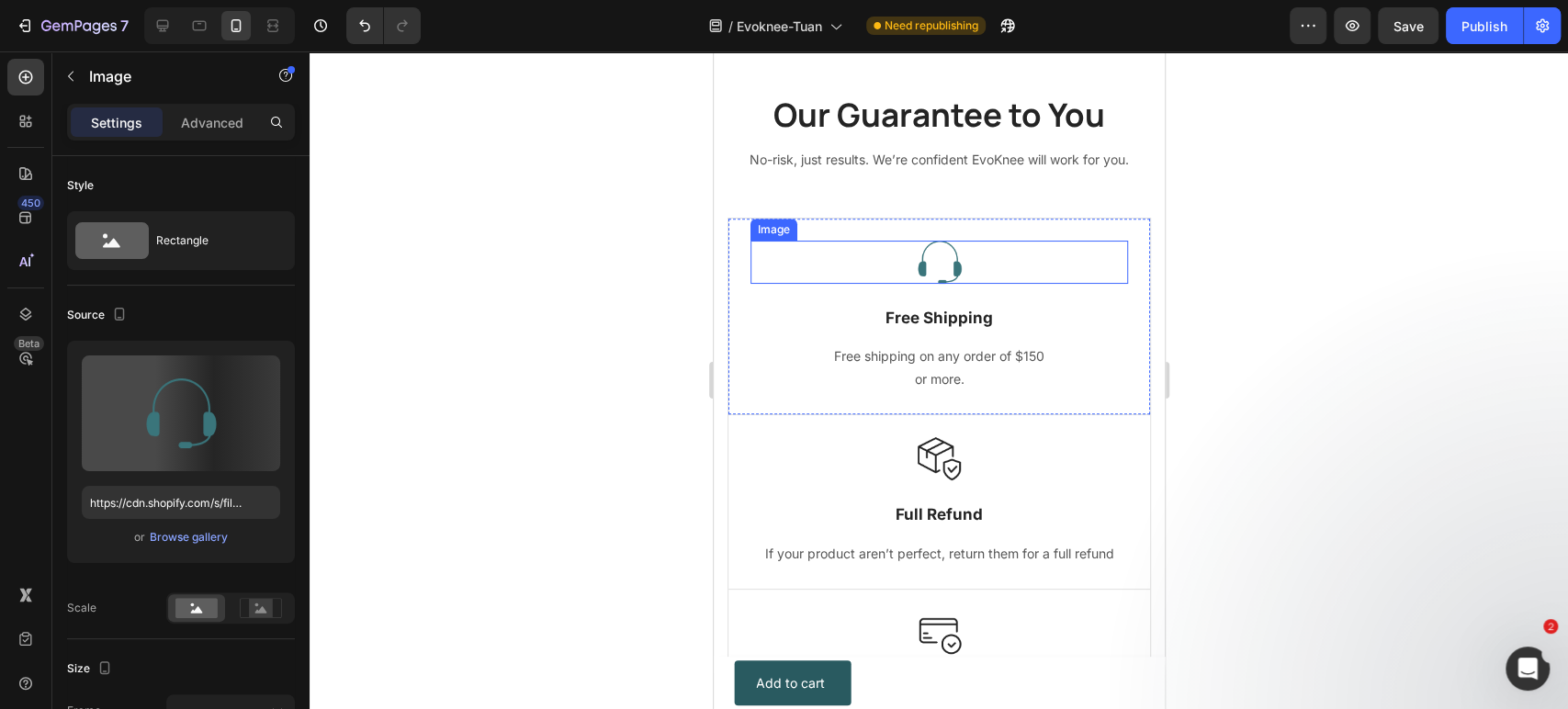 click at bounding box center (939, 262) 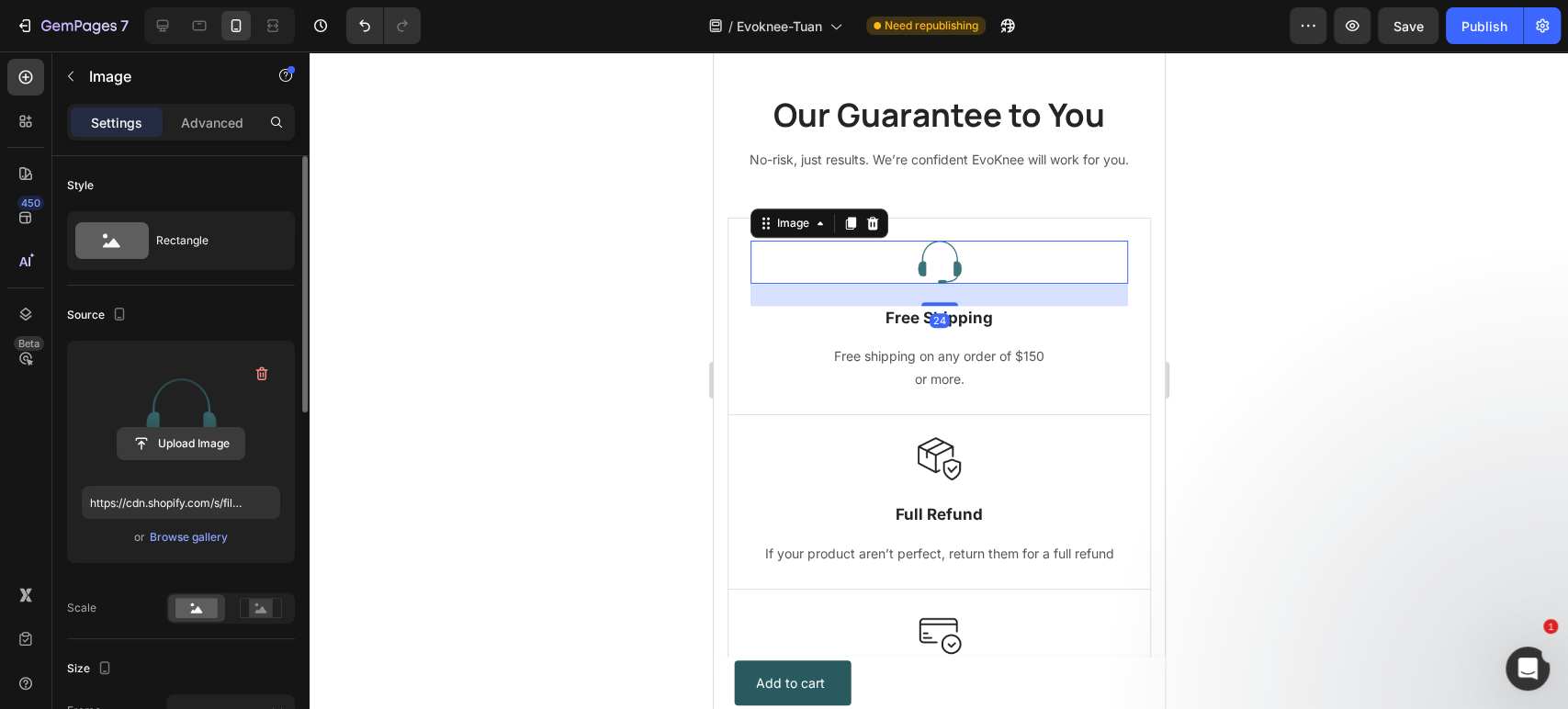 click 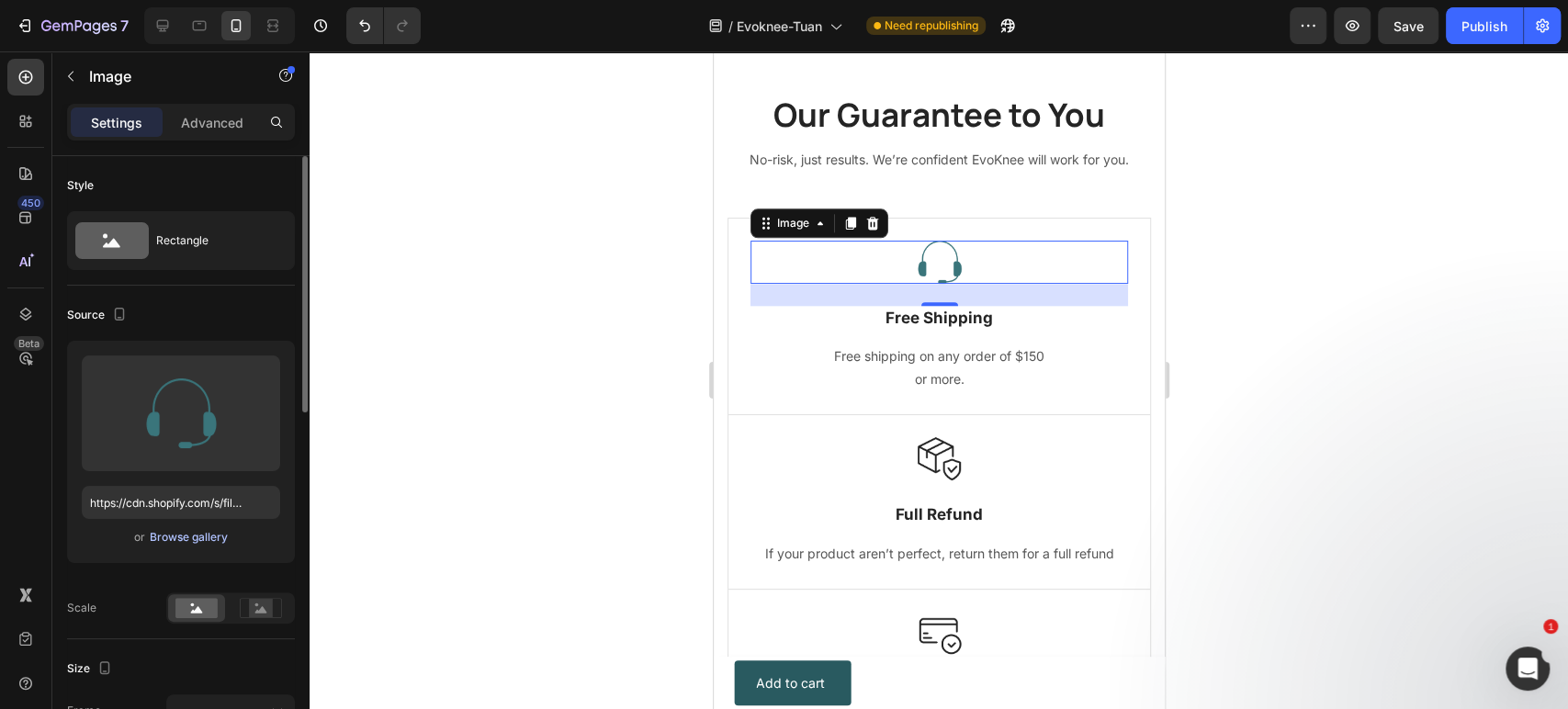click on "Browse gallery" at bounding box center [188, 537] 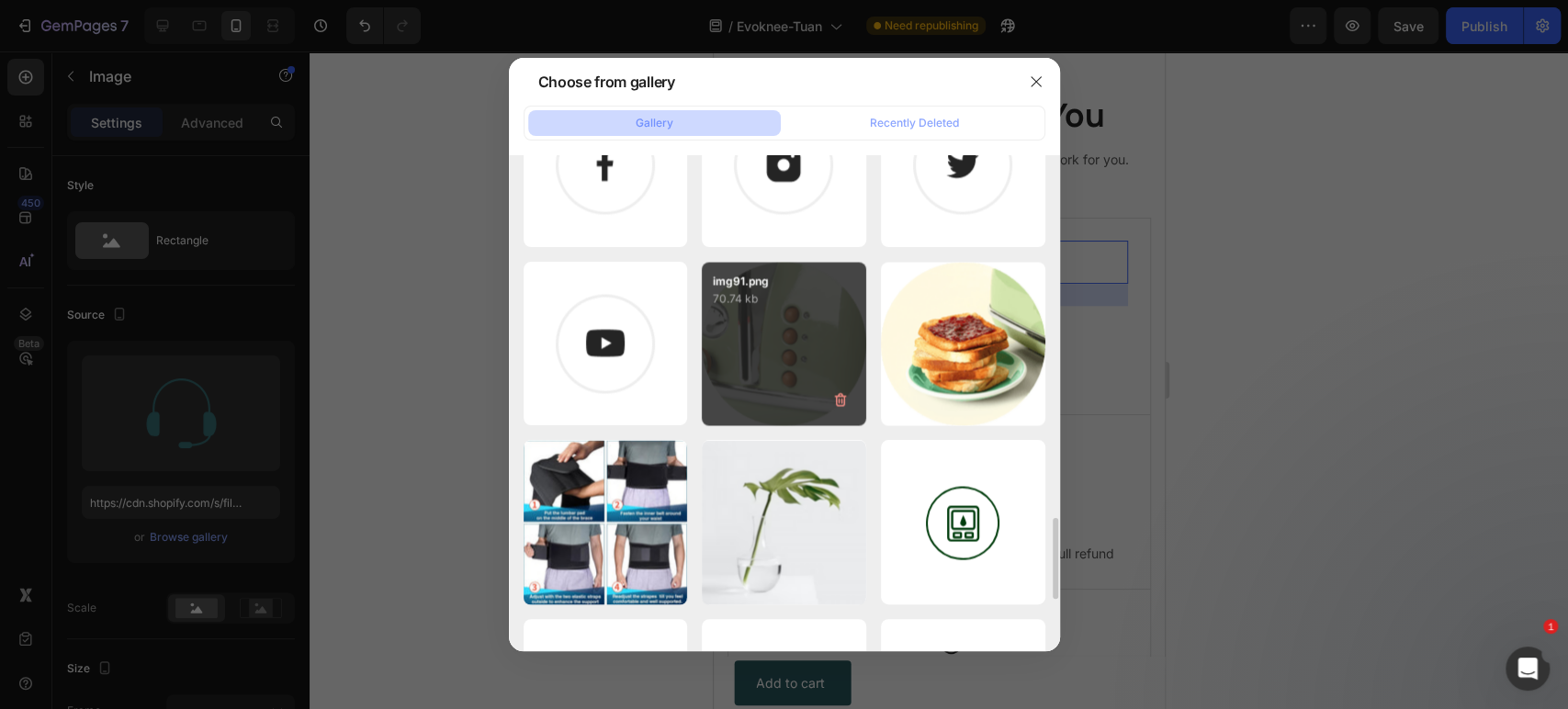 scroll, scrollTop: 1859, scrollLeft: 0, axis: vertical 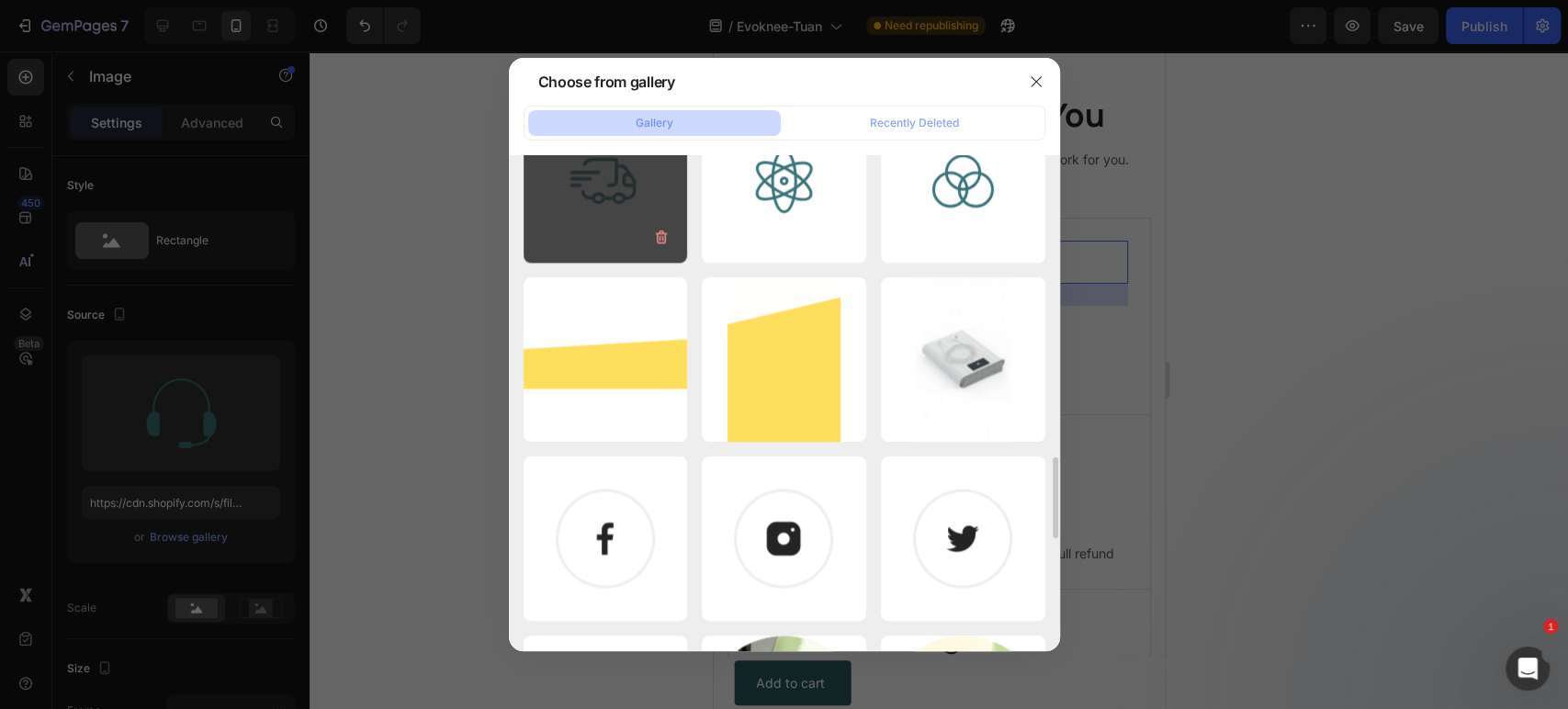 click on "ship.svg 2.21 kb" at bounding box center [605, 181] 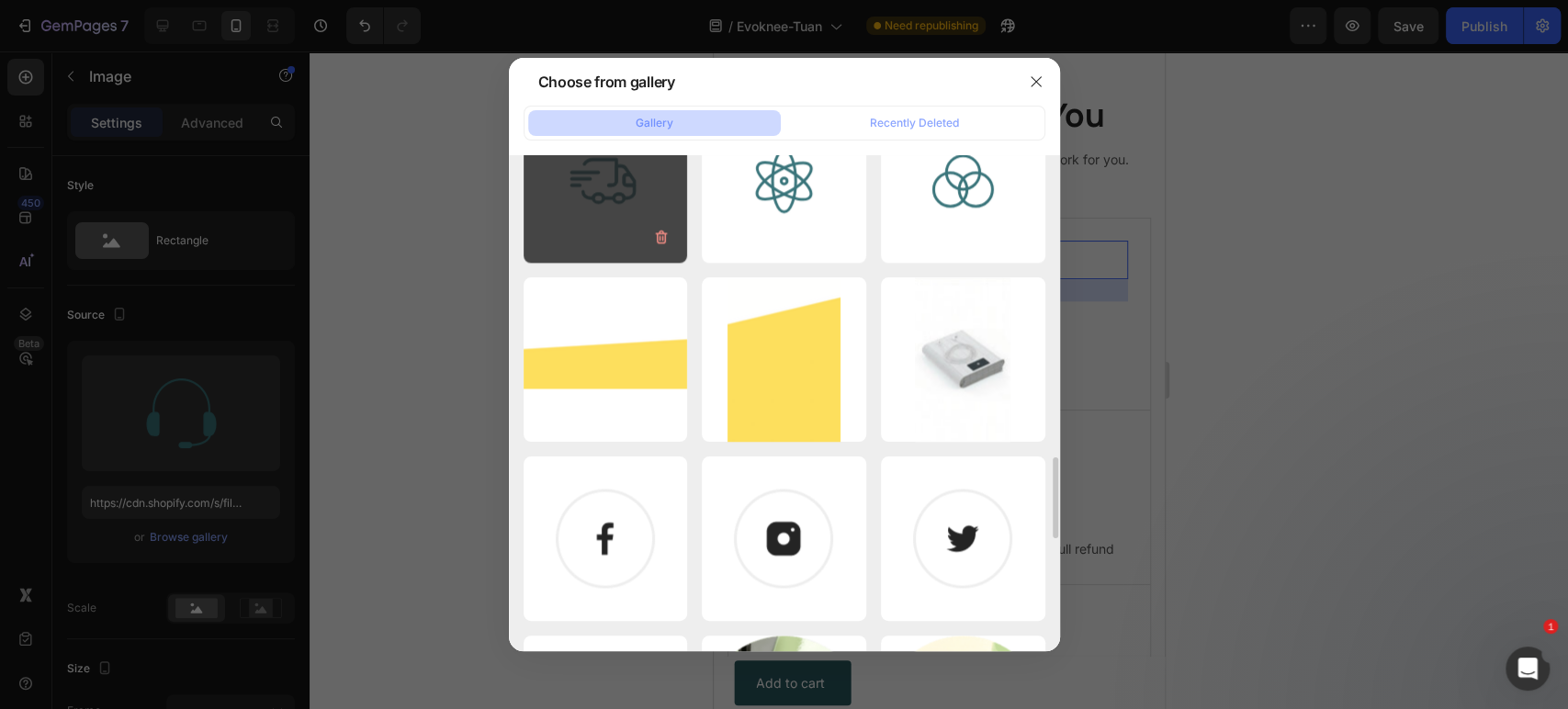 click on "ship.svg 2.21 kb" at bounding box center (605, 181) 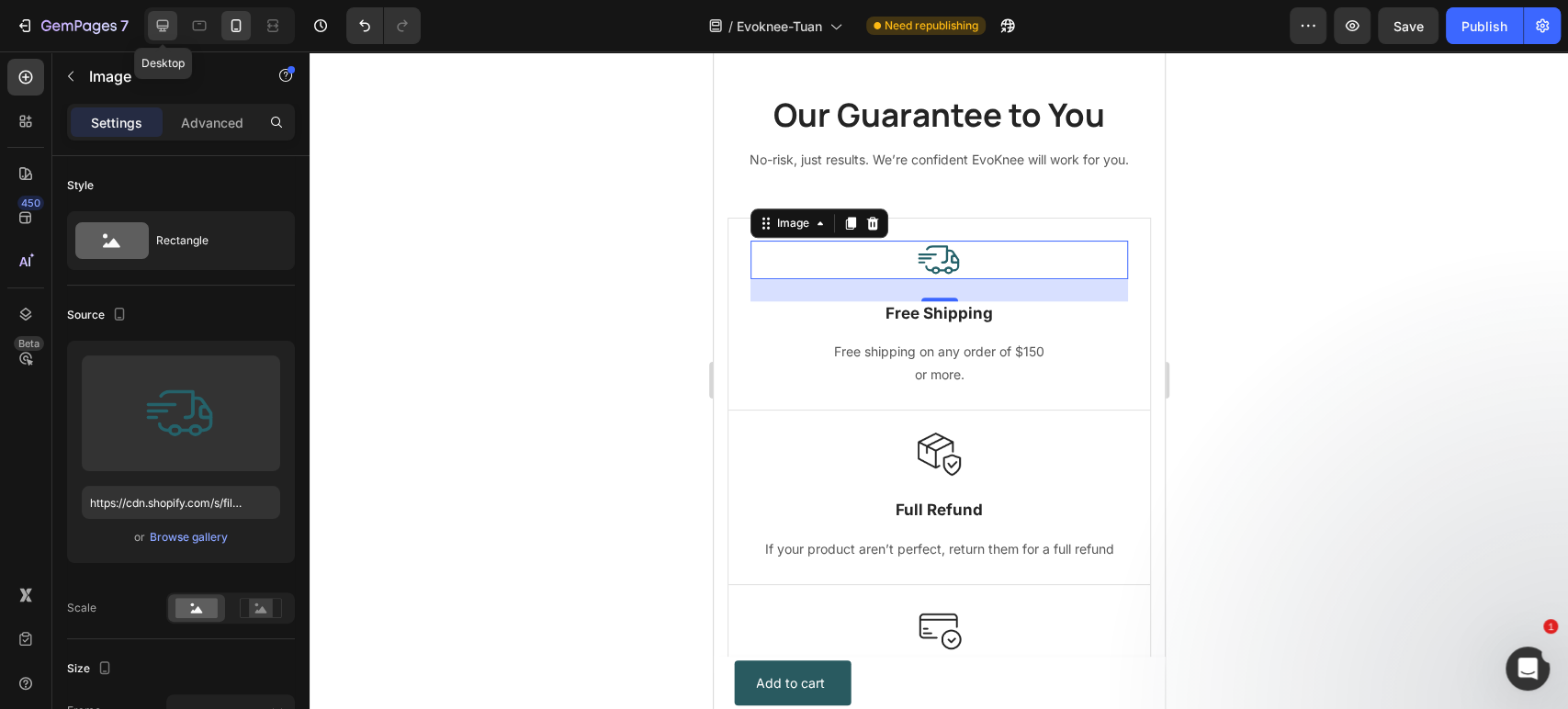 click 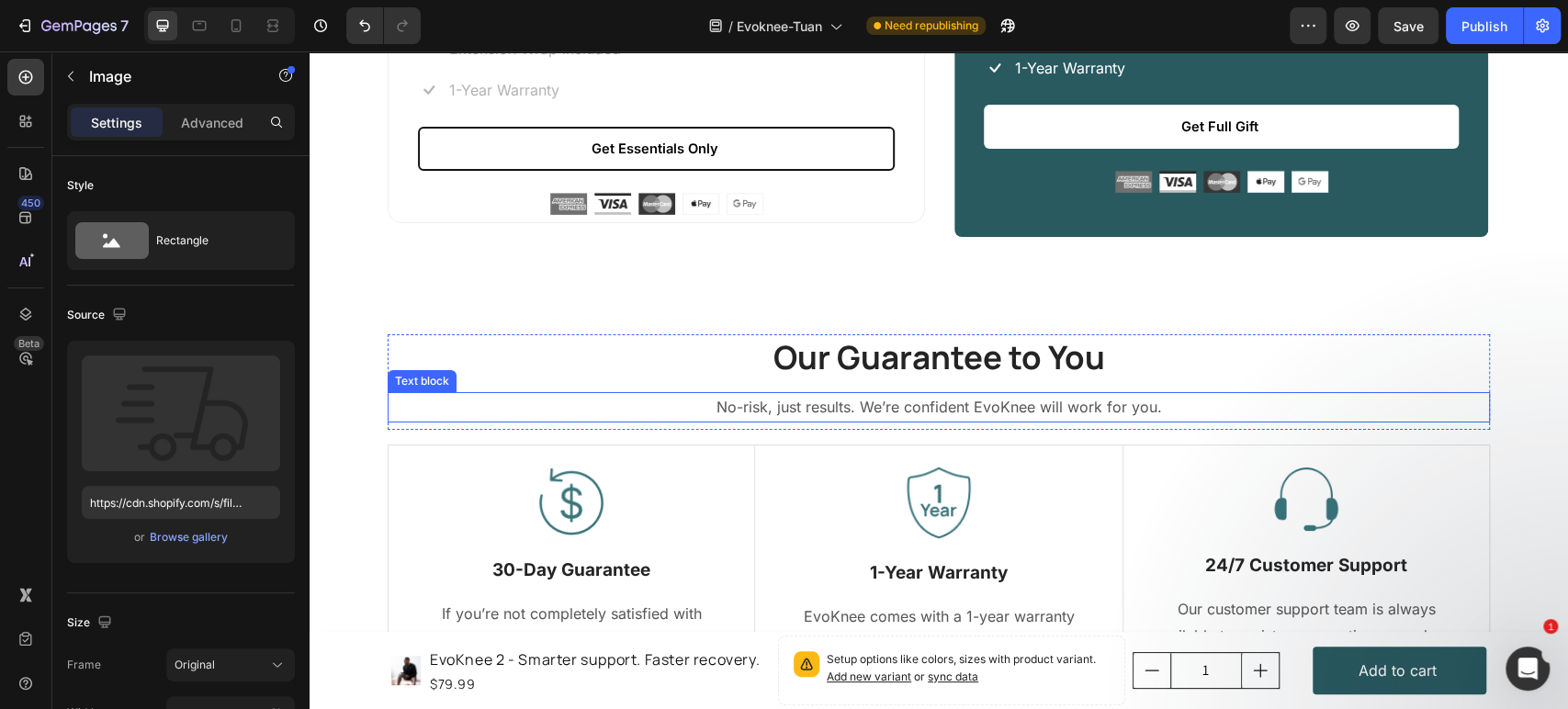 scroll, scrollTop: 9363, scrollLeft: 0, axis: vertical 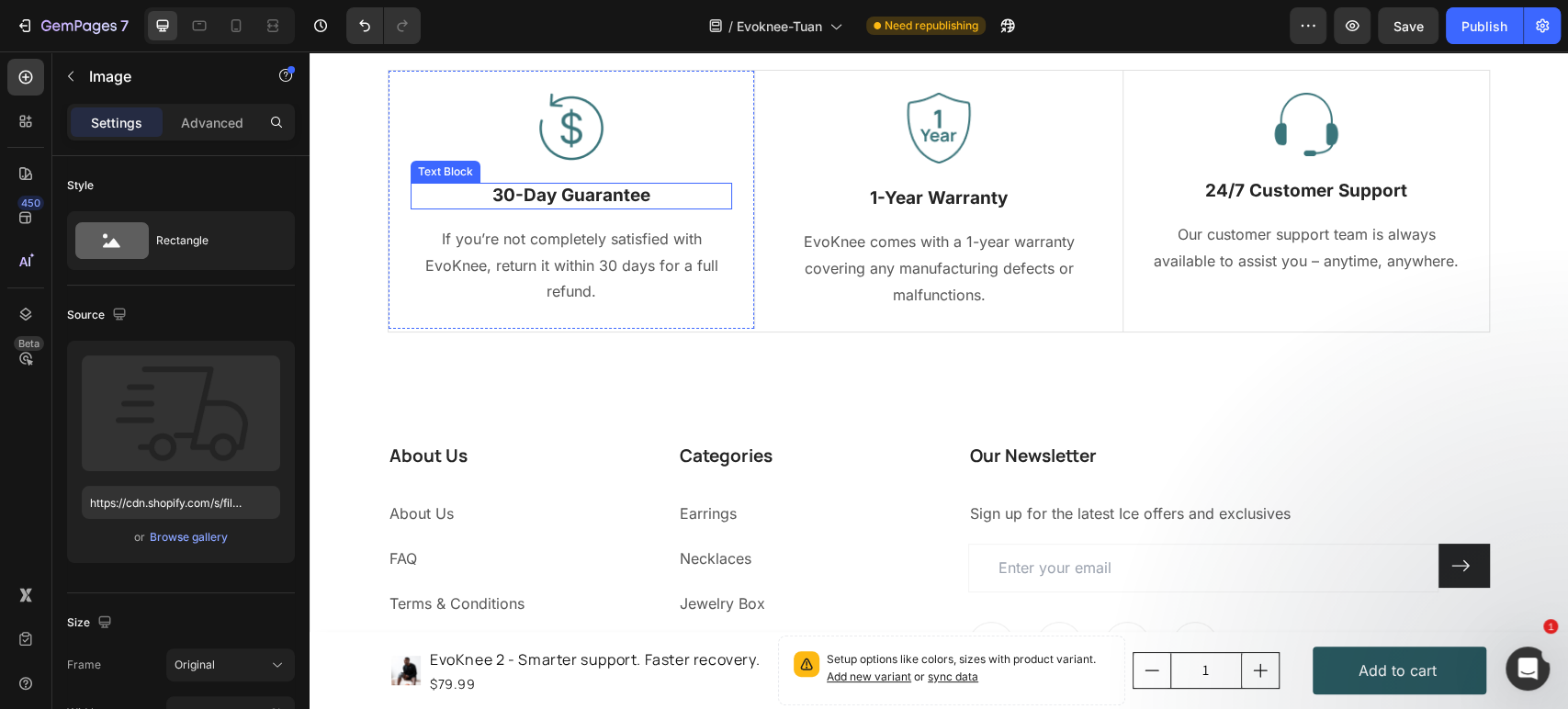 click on "30-Day Guarantee" at bounding box center (571, 196) 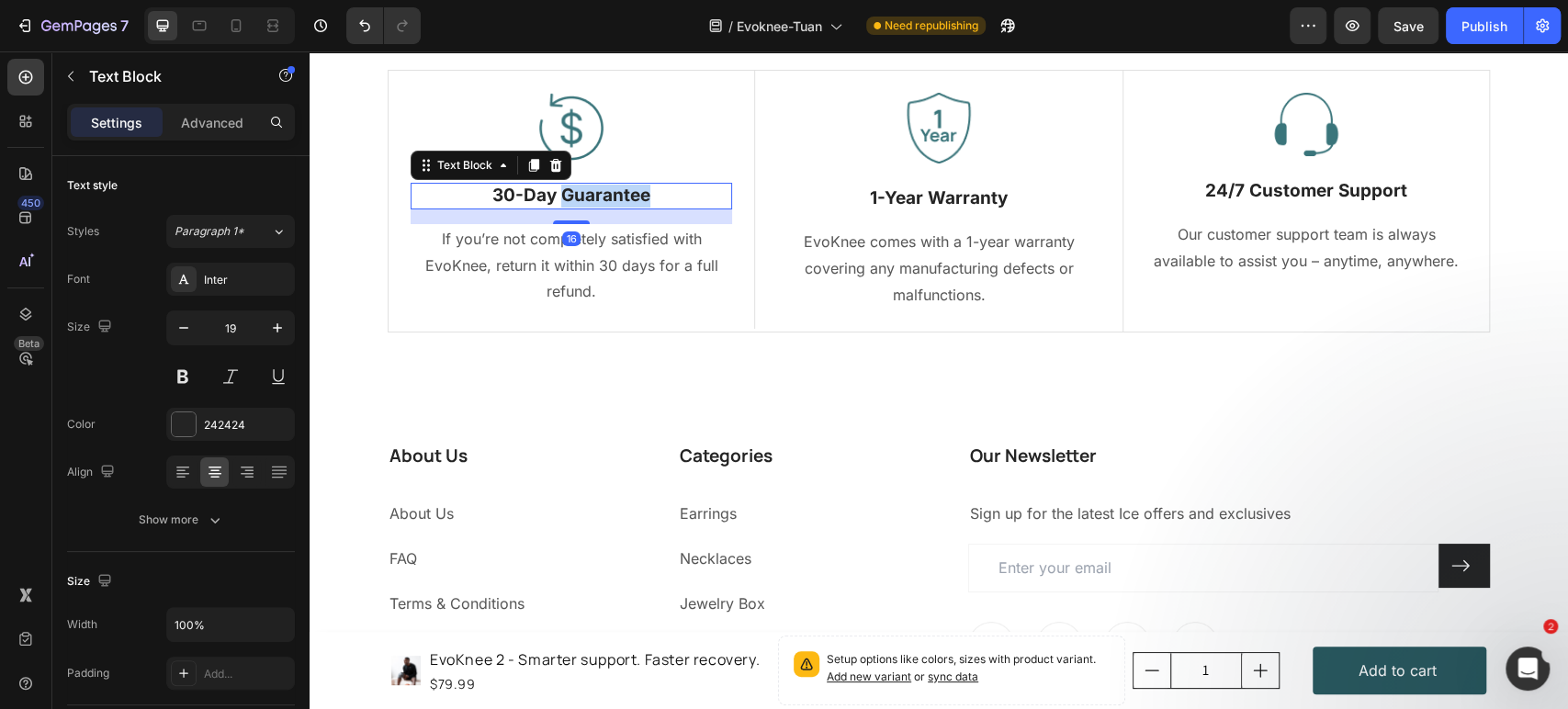click on "30-Day Guarantee" at bounding box center (571, 196) 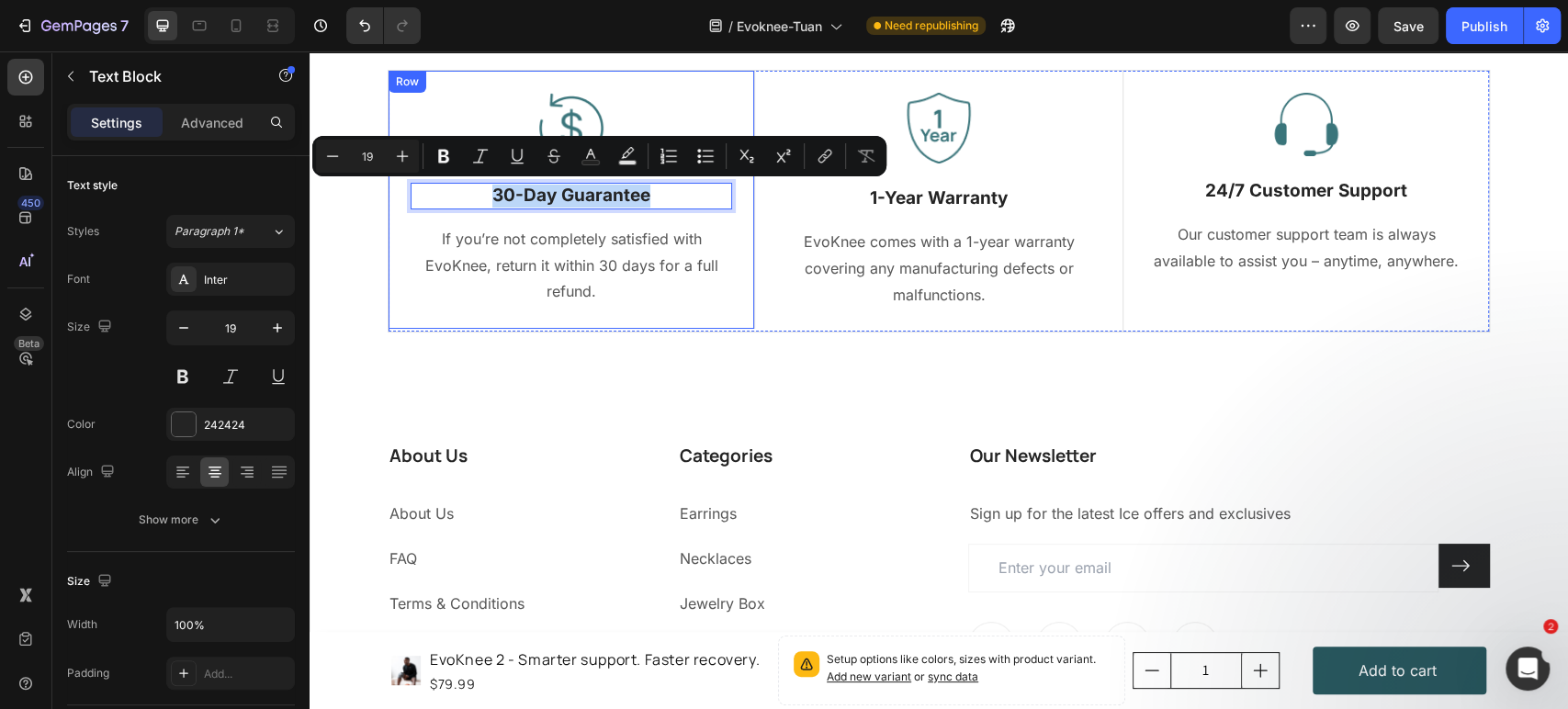 copy on "30-Day Guarantee" 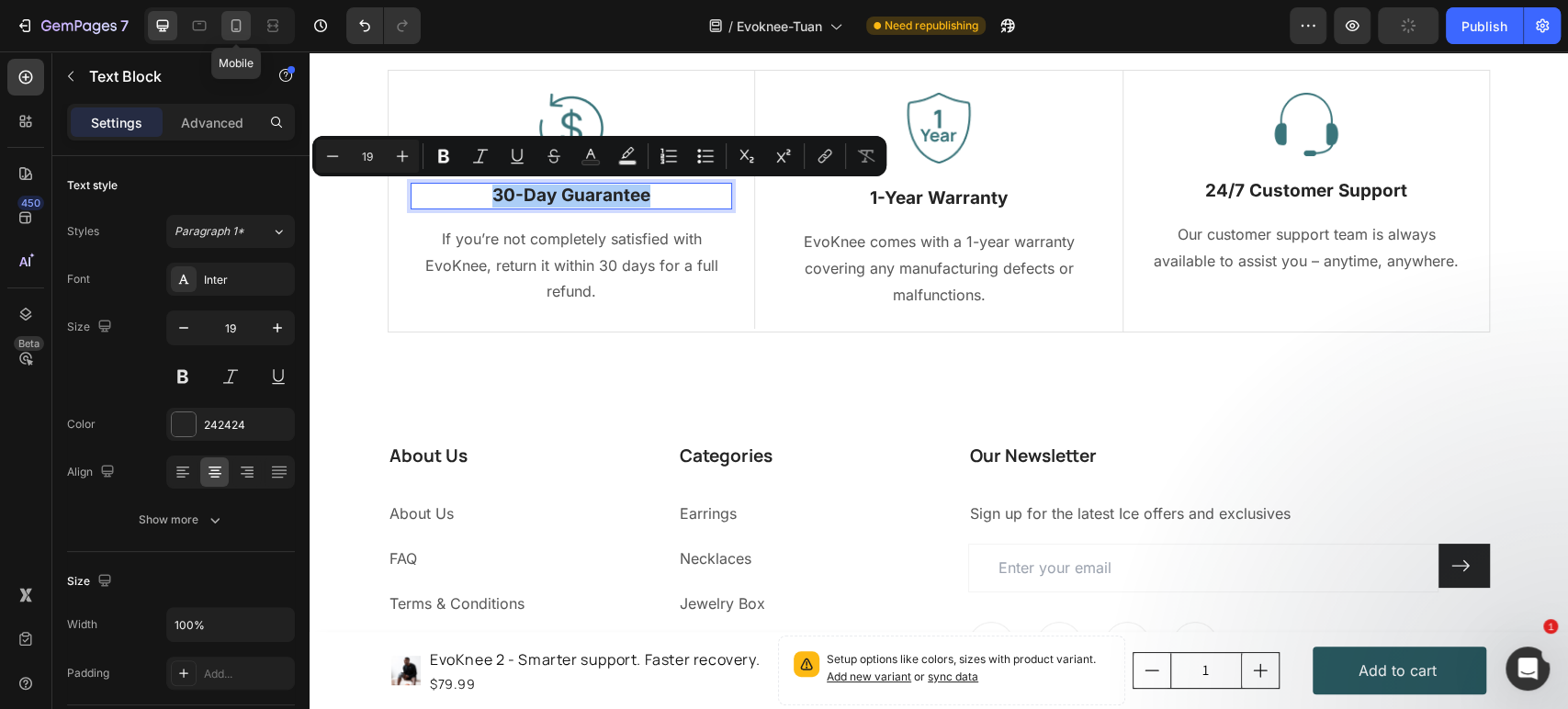 click 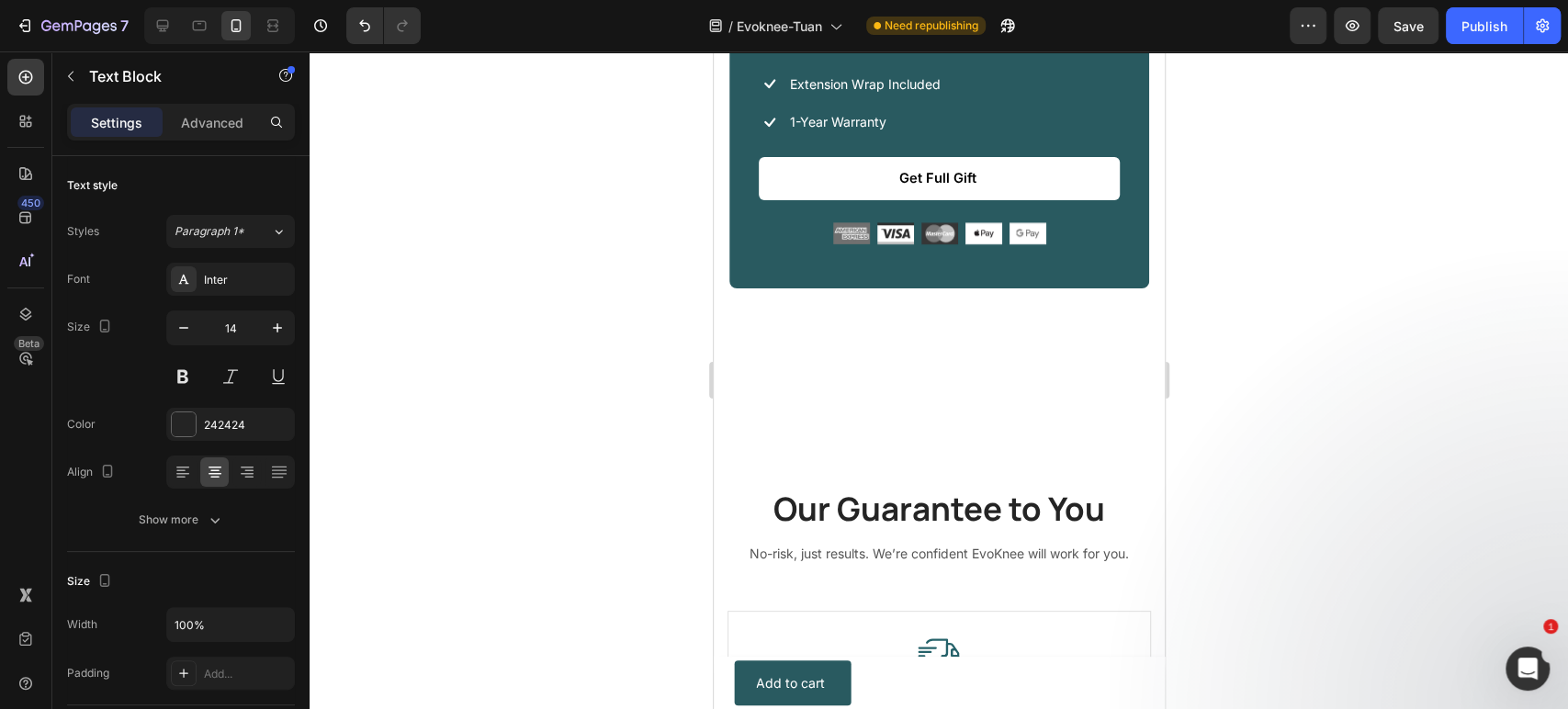 scroll, scrollTop: 10697, scrollLeft: 0, axis: vertical 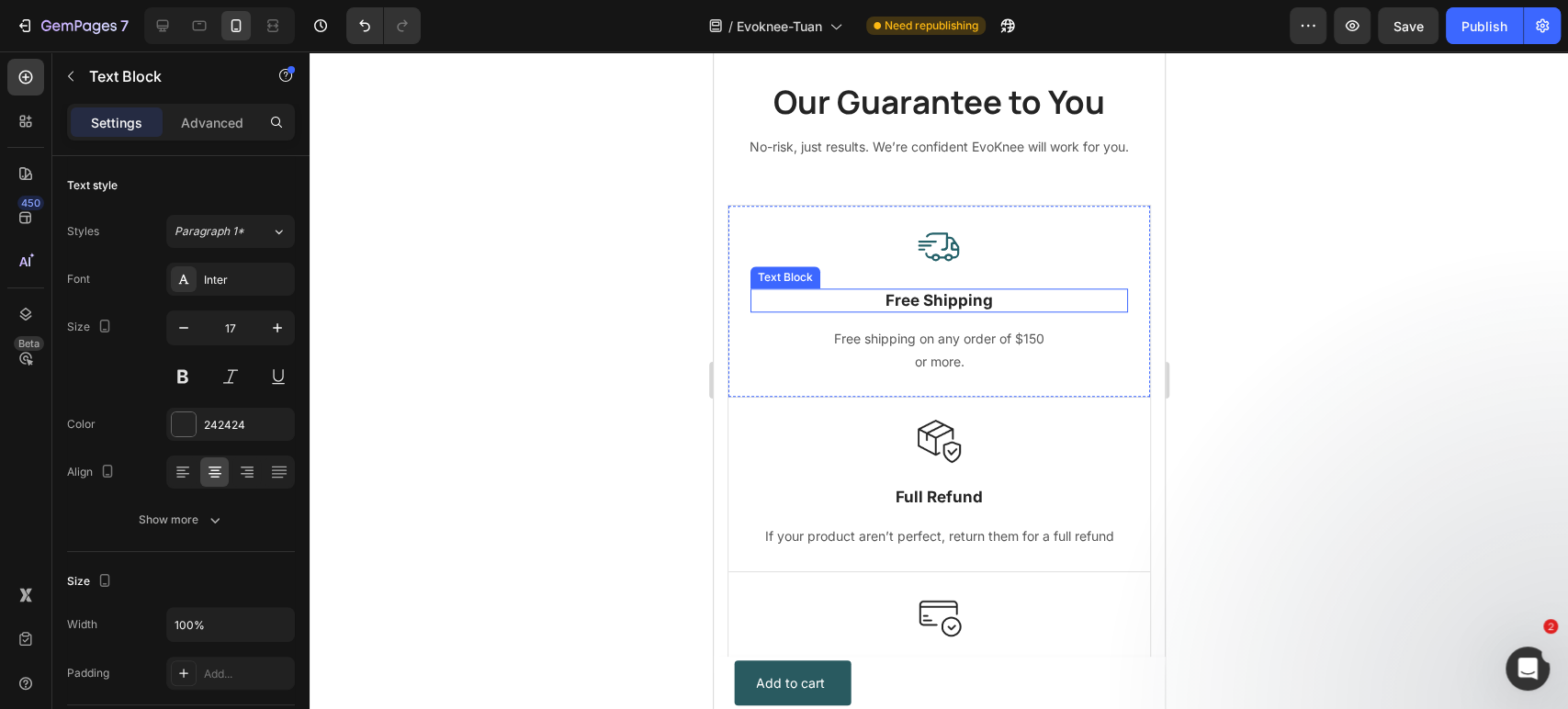 click on "Free Shipping" at bounding box center [938, 300] 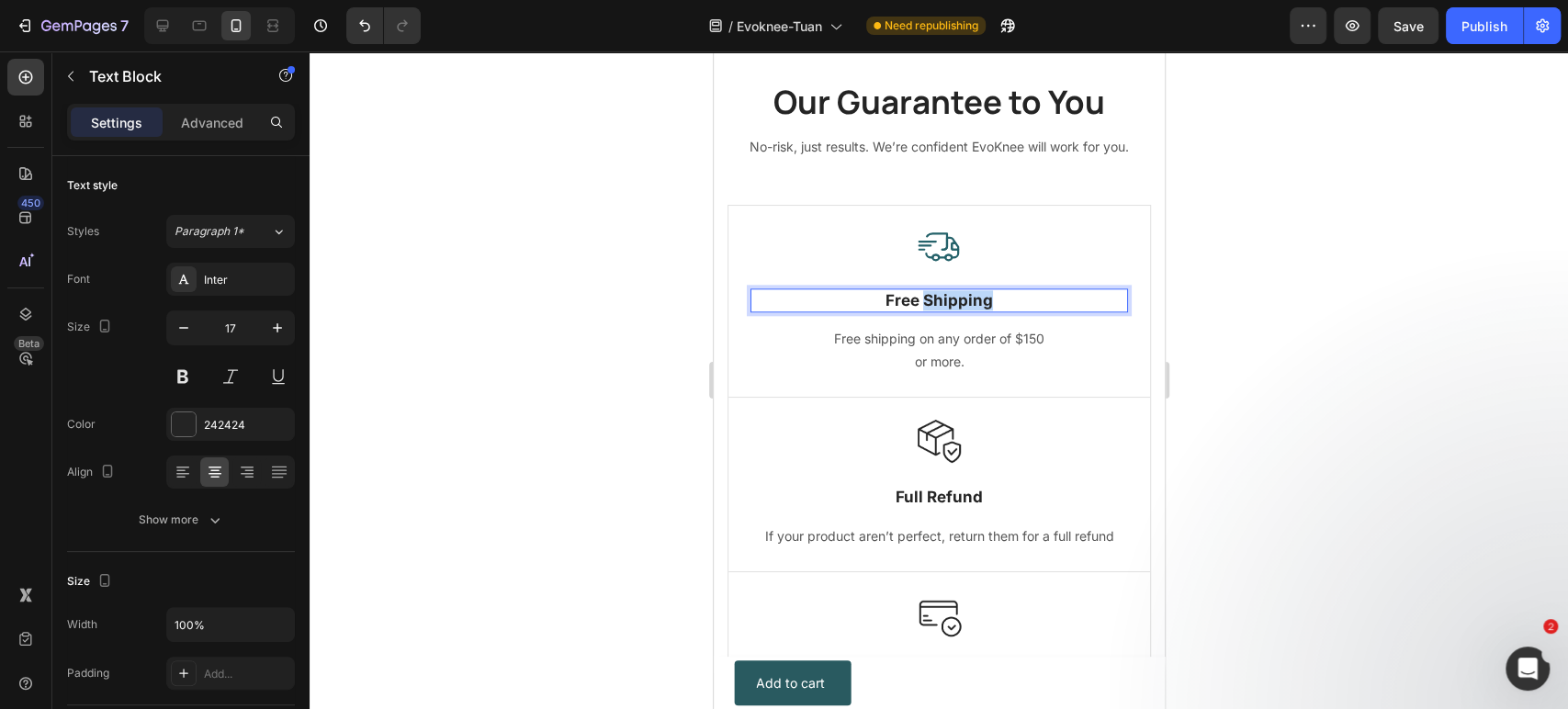 click on "Free Shipping" at bounding box center [938, 300] 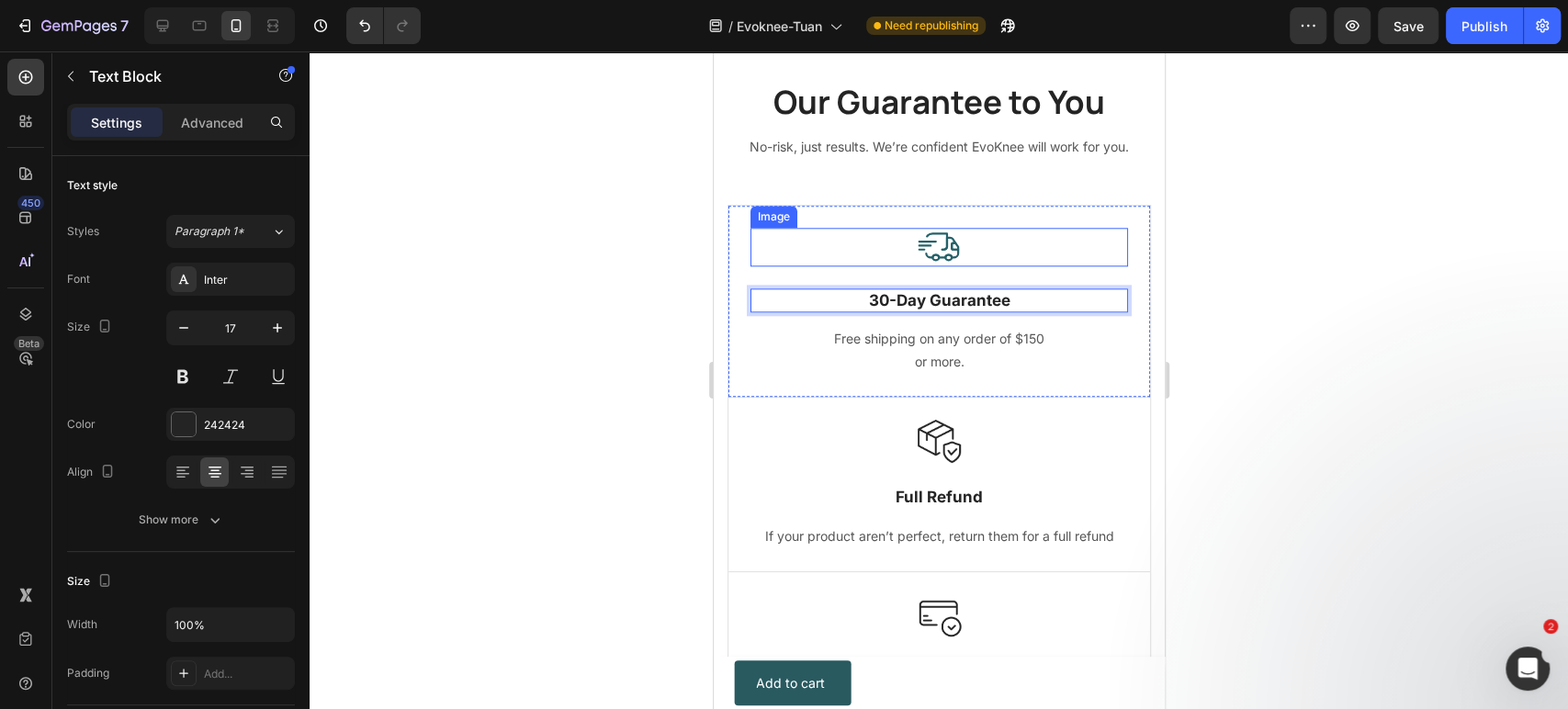 click at bounding box center [938, 247] 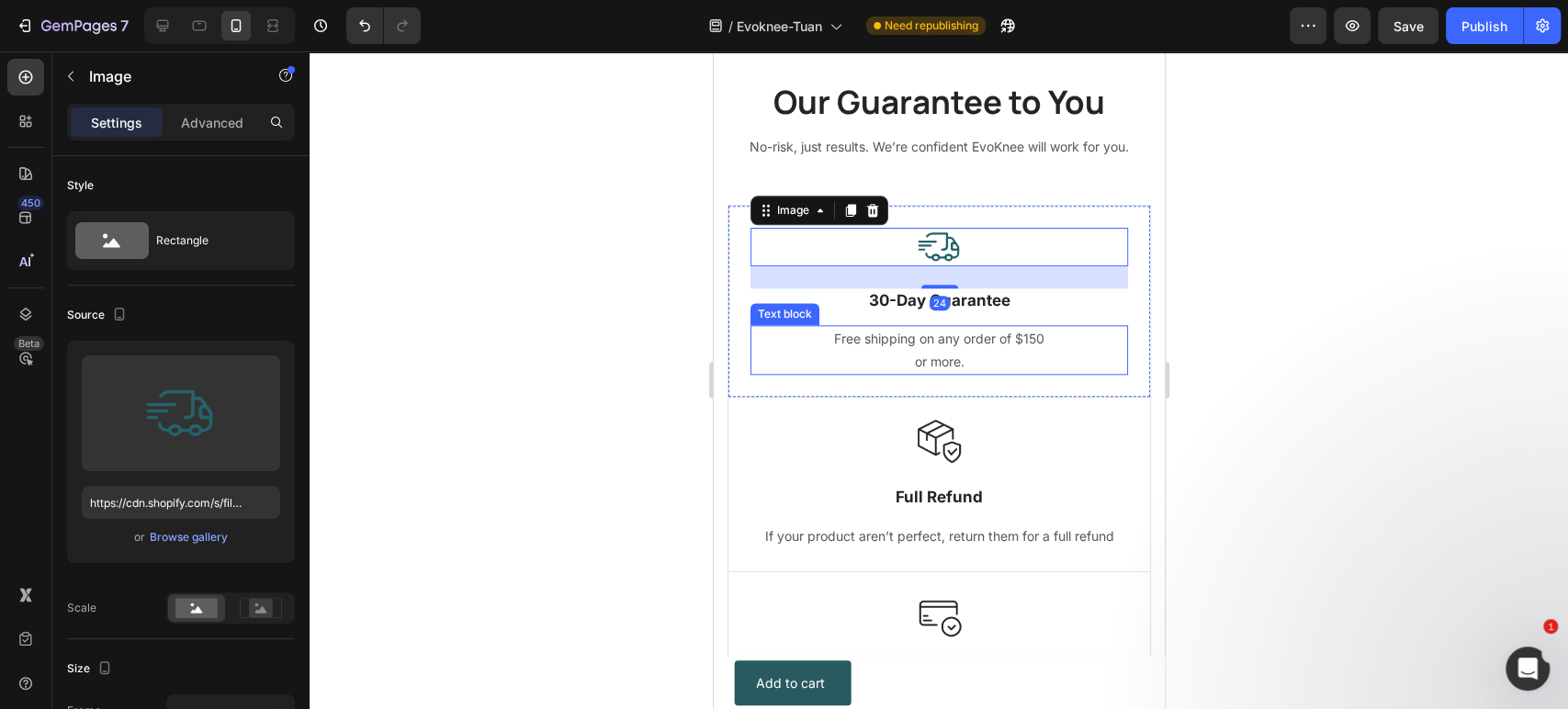 click on "or more." at bounding box center [938, 361] 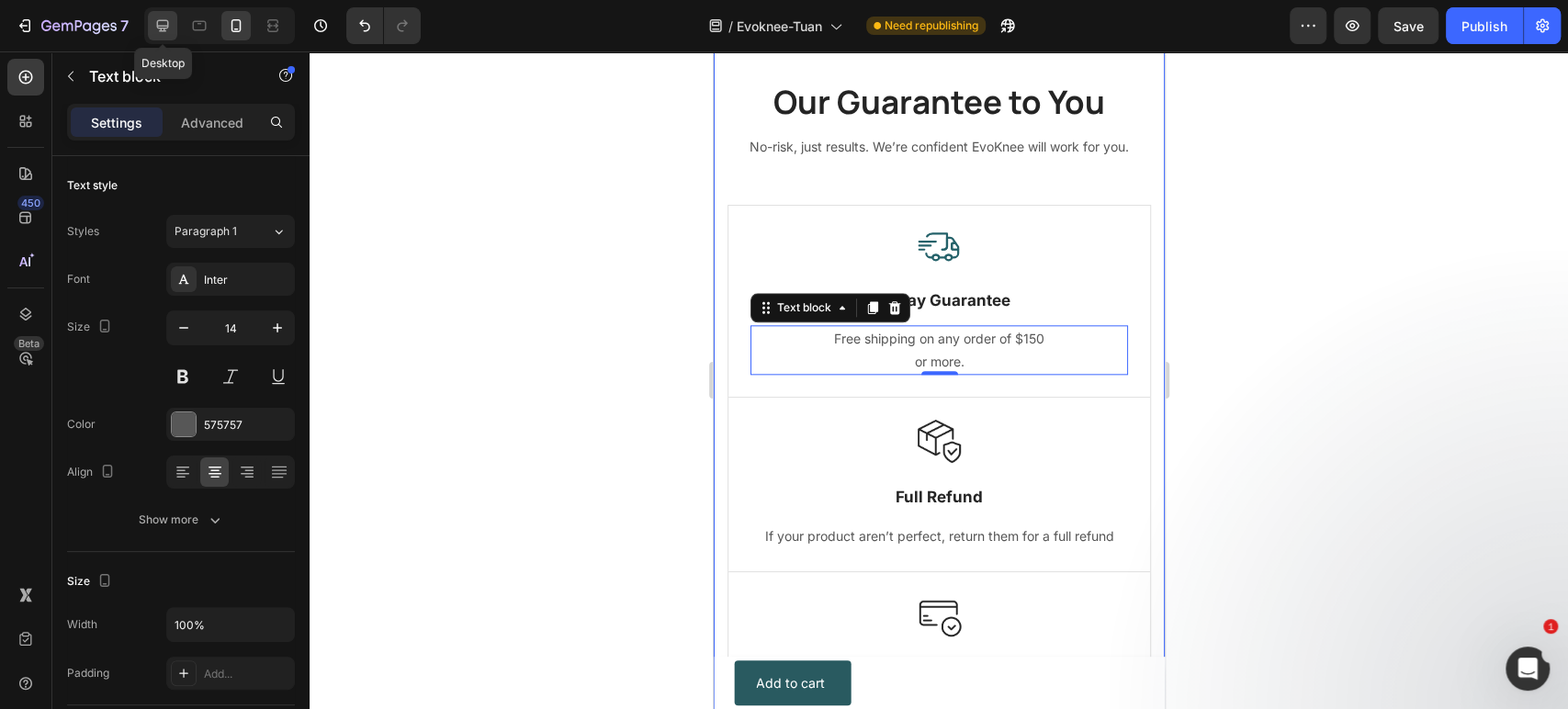 click 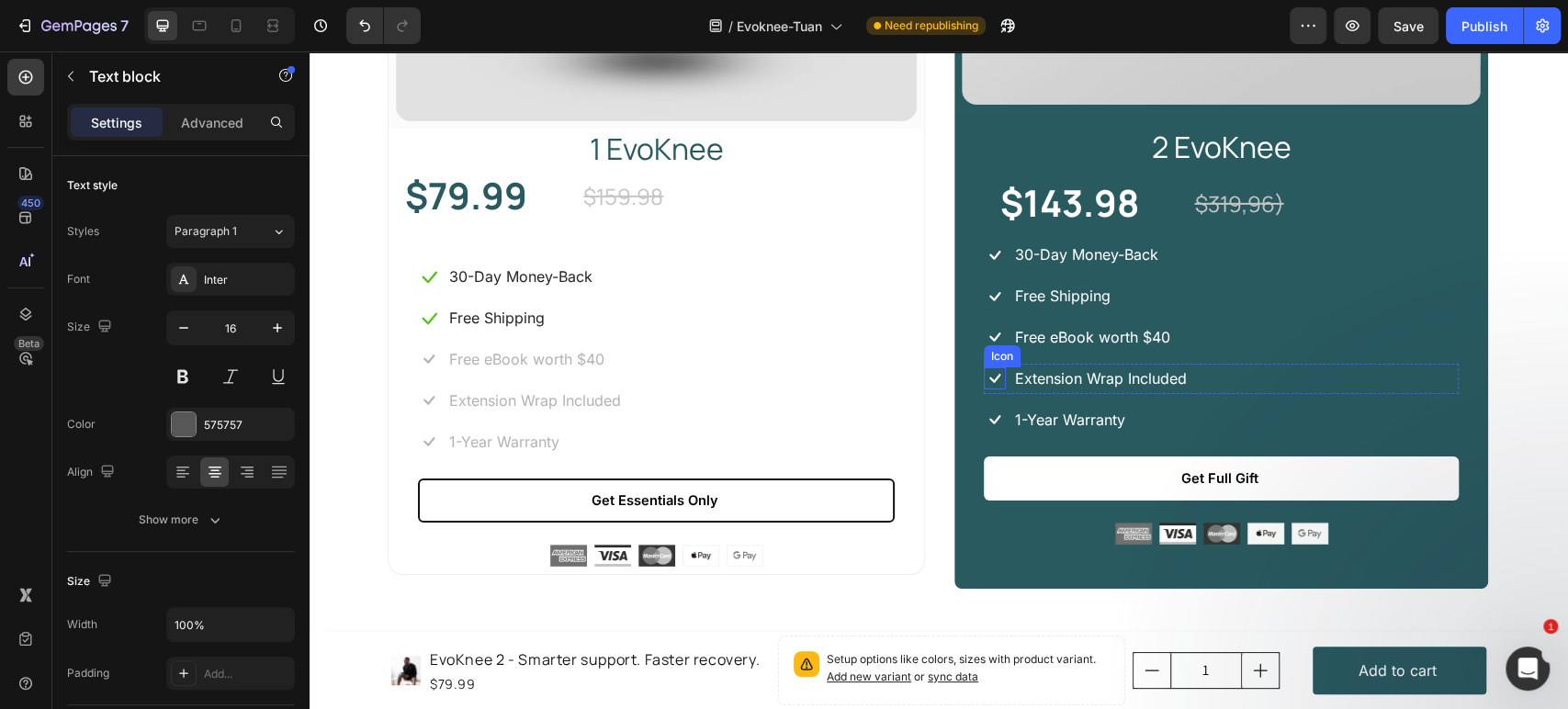 scroll, scrollTop: 9010, scrollLeft: 0, axis: vertical 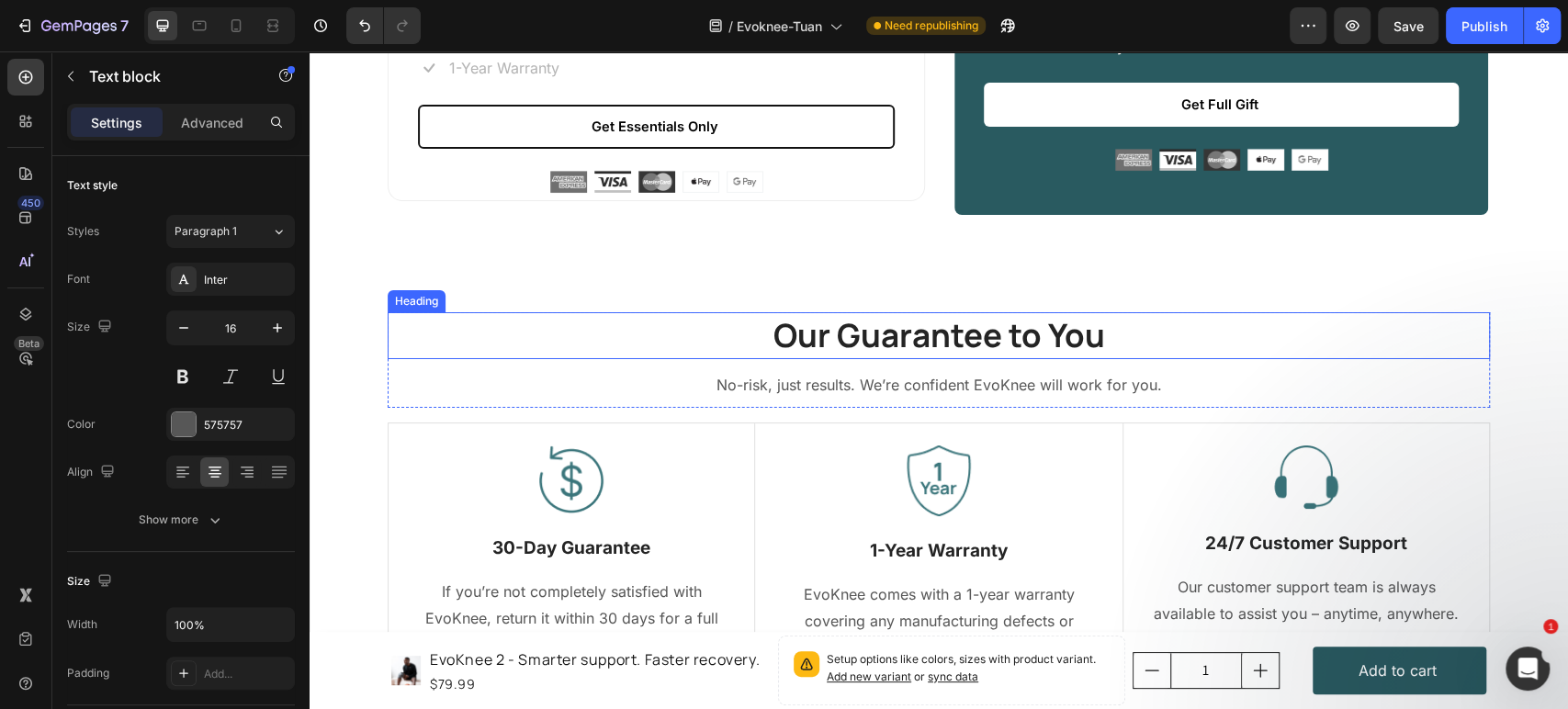 click on "Our Guarantee to You" at bounding box center (939, 335) 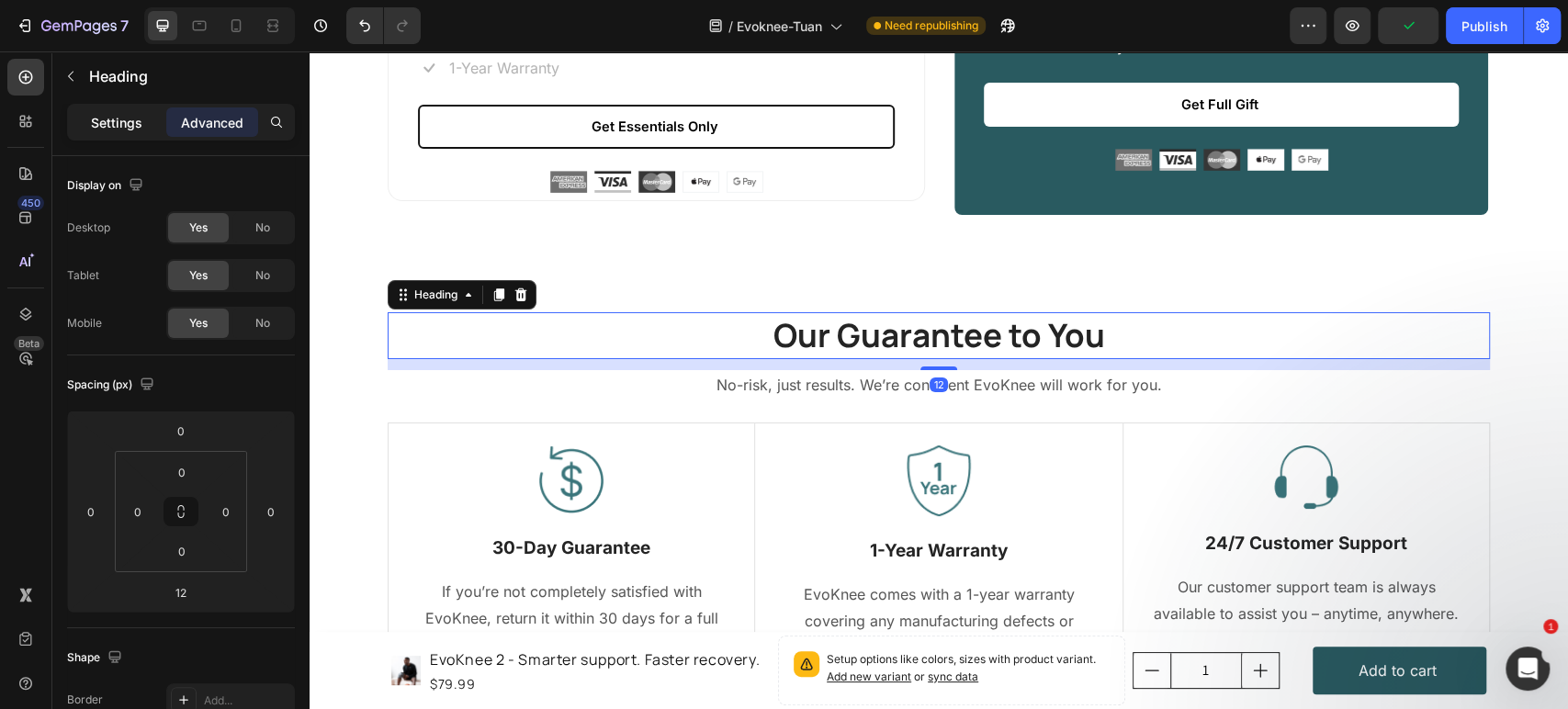 click on "Settings" at bounding box center (117, 122) 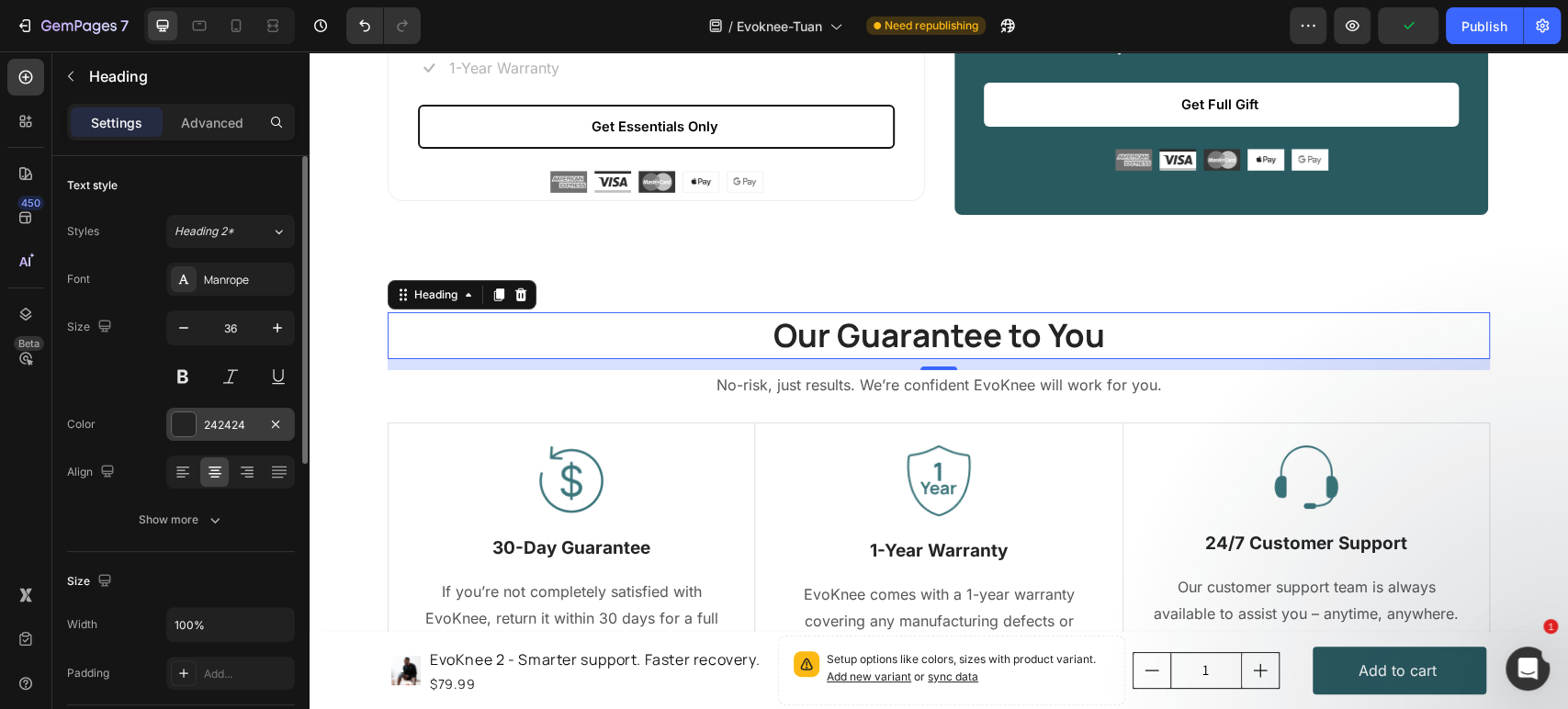 click at bounding box center [184, 424] 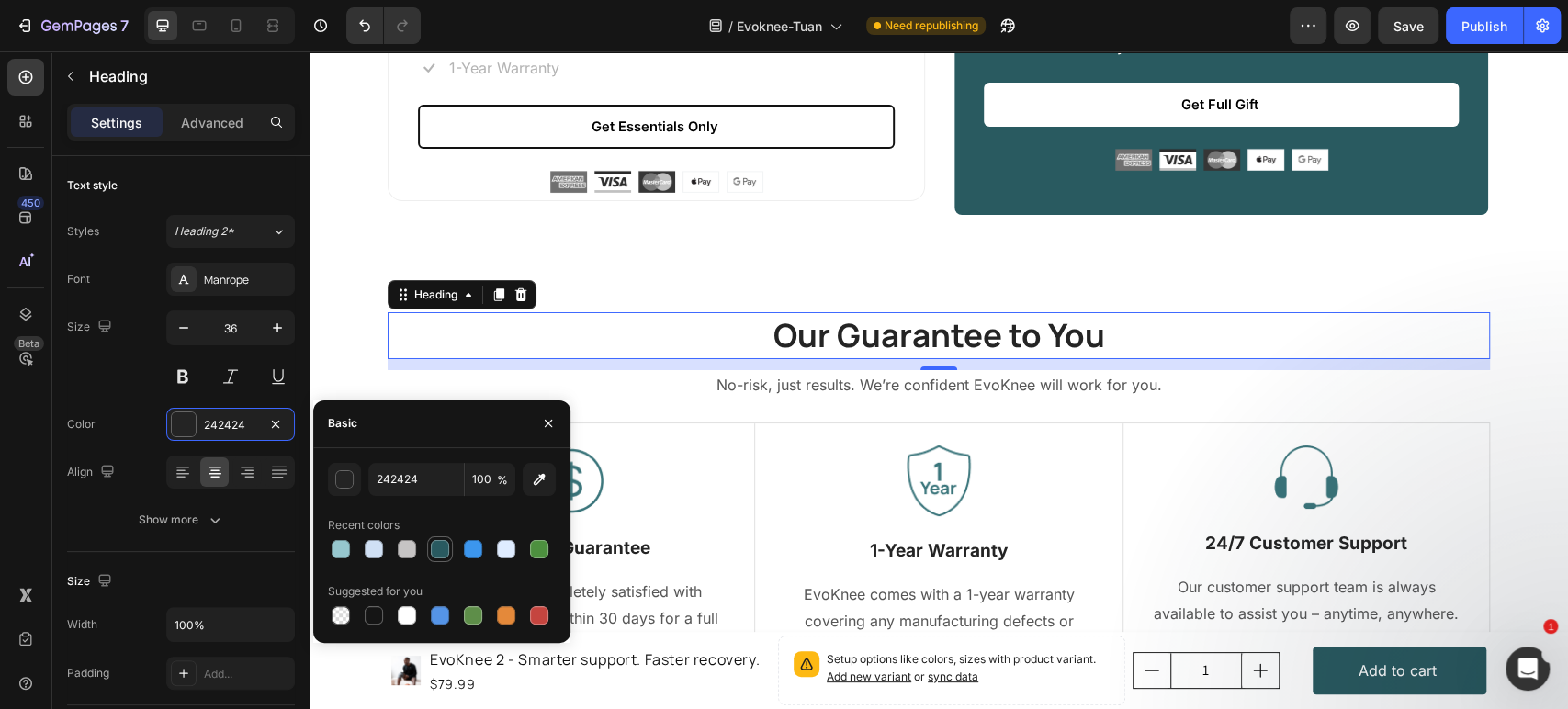 click at bounding box center (440, 549) 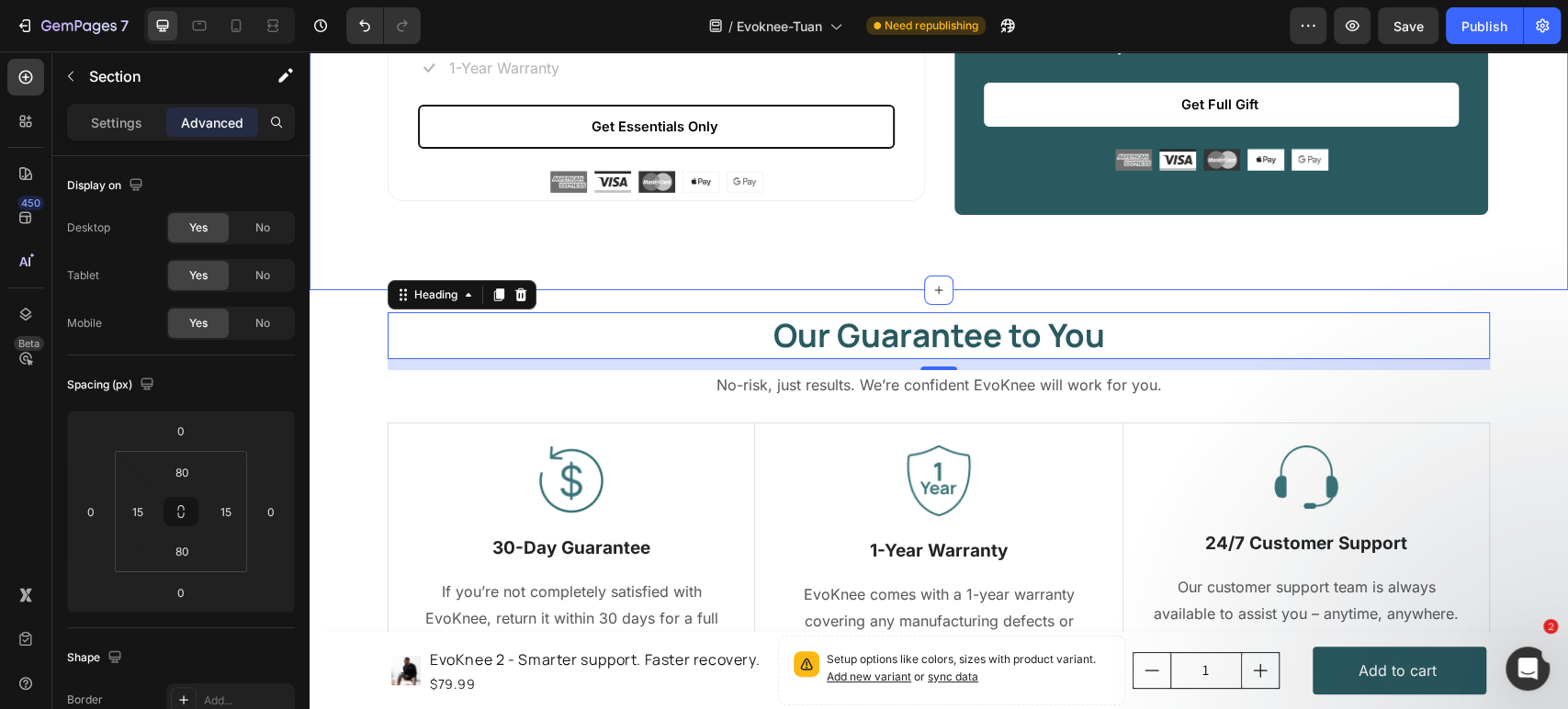 click on "Smart Choices for Better Relief Heading Opt for more and enjoy added benefits. Text block Row Standard Heading Row (P) Images & Gallery Row 1 EvoKnee Heading $79.99 Text Block $159.98 Text Block Row
Icon 30-Day Money-Back Text block Row
Icon Free Shipping Text block Row
Icon Free eBook worth $40 Text block Row
Icon Extension Wrap Included Text block Row
Icon 1-Year Warranty Text block Row Get Essentials Only (P) Cart Button Image Image Image Image Image Row Row Product Row Best Value Heading Row (P) Images & Gallery Row 2 EvoKnee Heading Row $143.98 Text Block $319,96) Text Block Row
Icon 30-Day Money-Back Text block Row
Icon Free Shipping Text block Row
Icon Free eBook worth $40 Text block Row
Icon Extension Wrap Included Text block Row
Icon 1-Year Warranty Text block Row Get Full Gift (P) Cart Button Image Image Image Image Image Row Row Product Row" at bounding box center (939, -365) 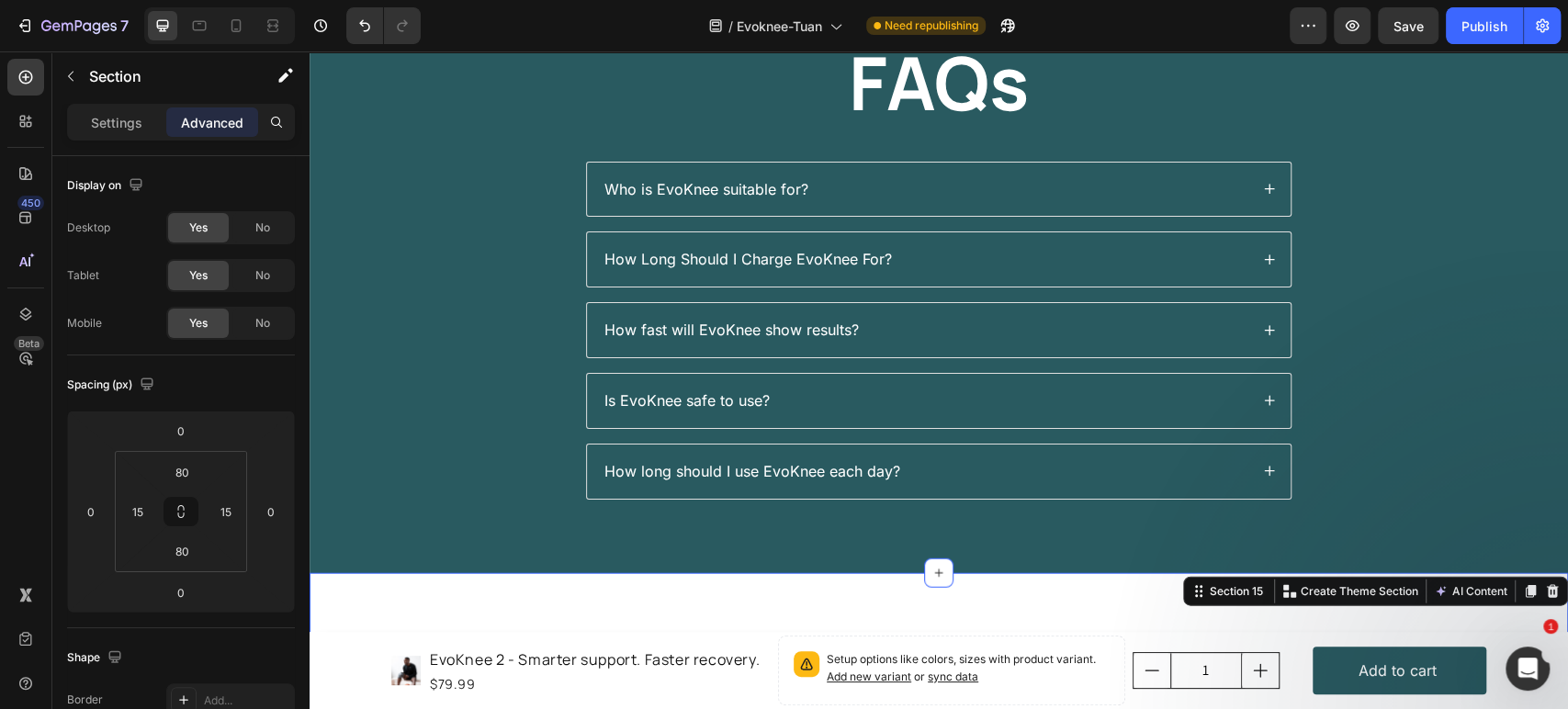 scroll, scrollTop: 7888, scrollLeft: 0, axis: vertical 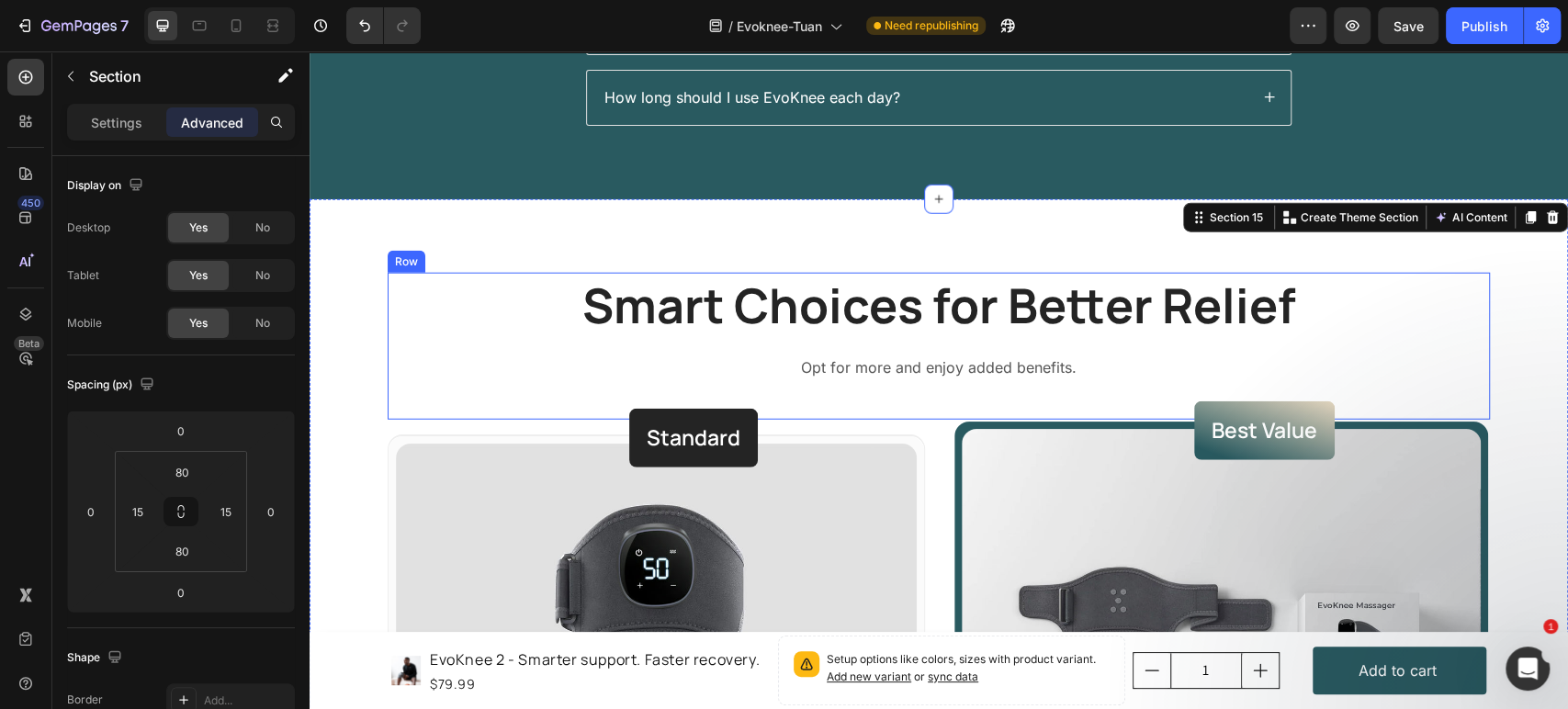 click on "Smart Choices for Better Relief" at bounding box center [939, 306] 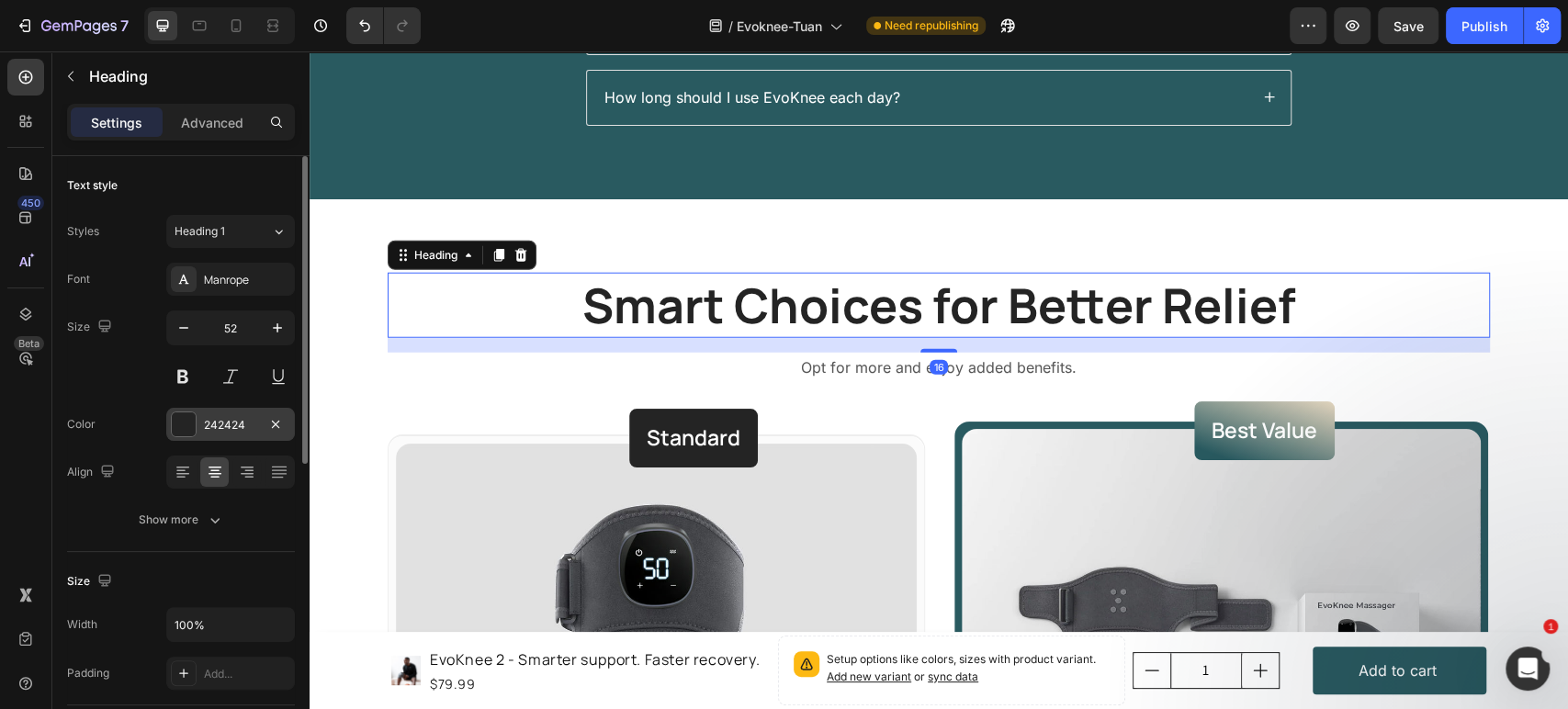click at bounding box center [184, 424] 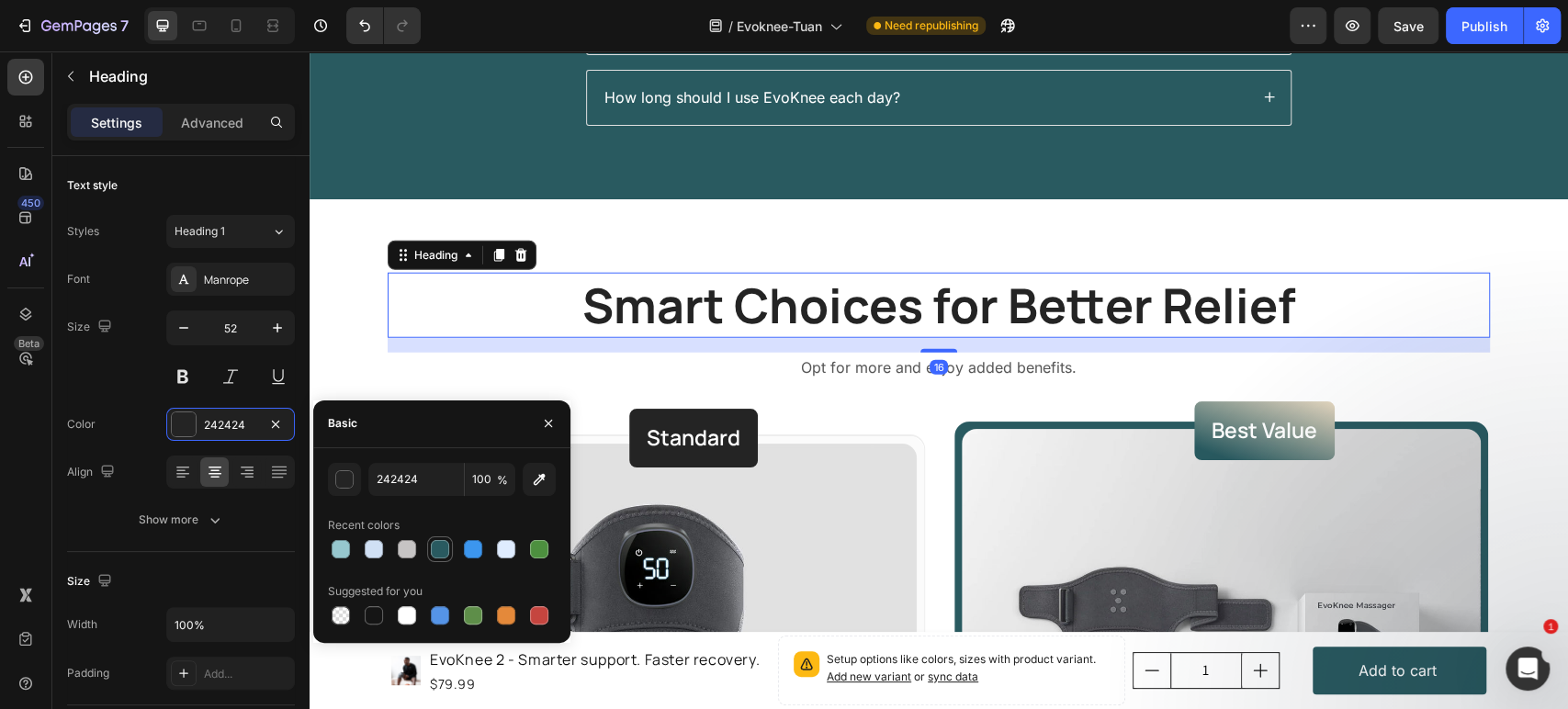 click at bounding box center (440, 549) 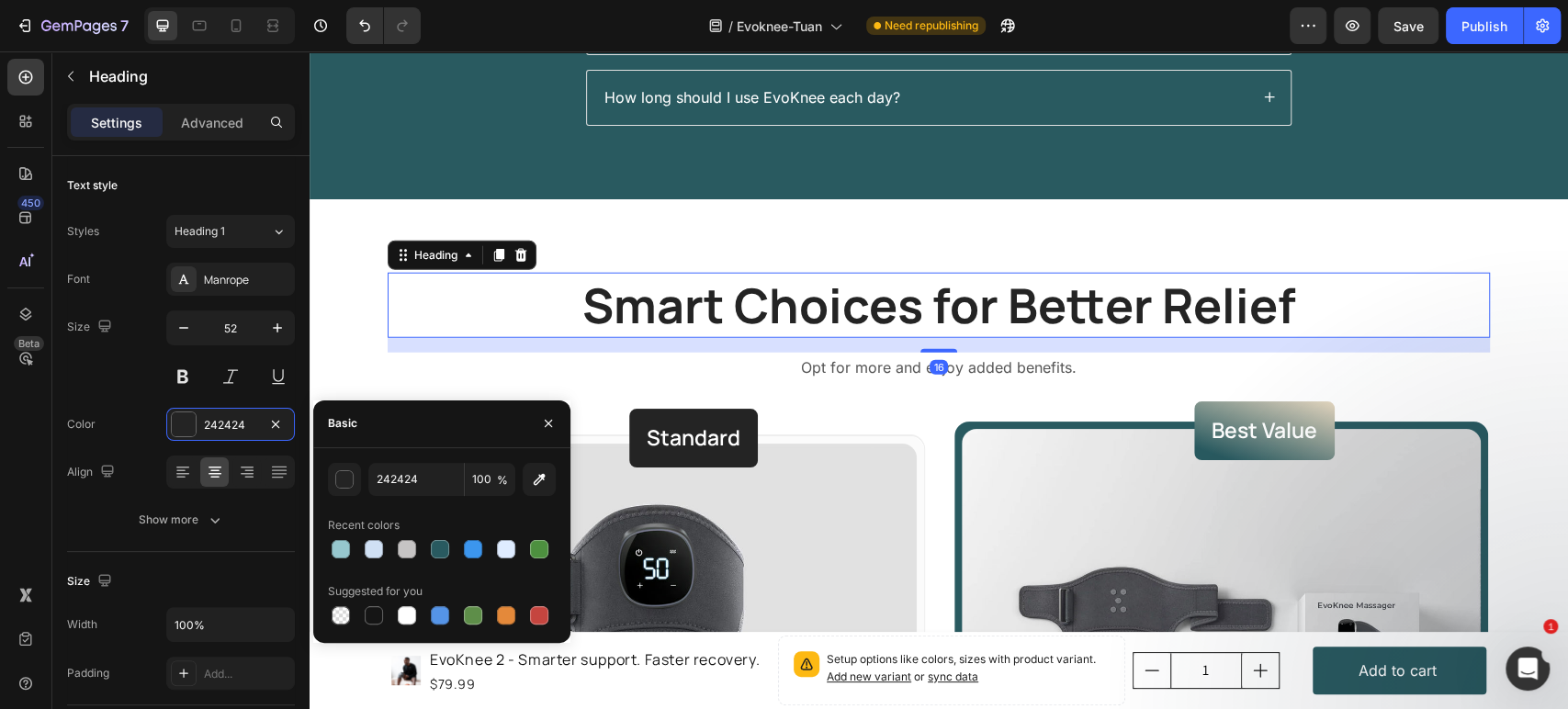 type on "295A60" 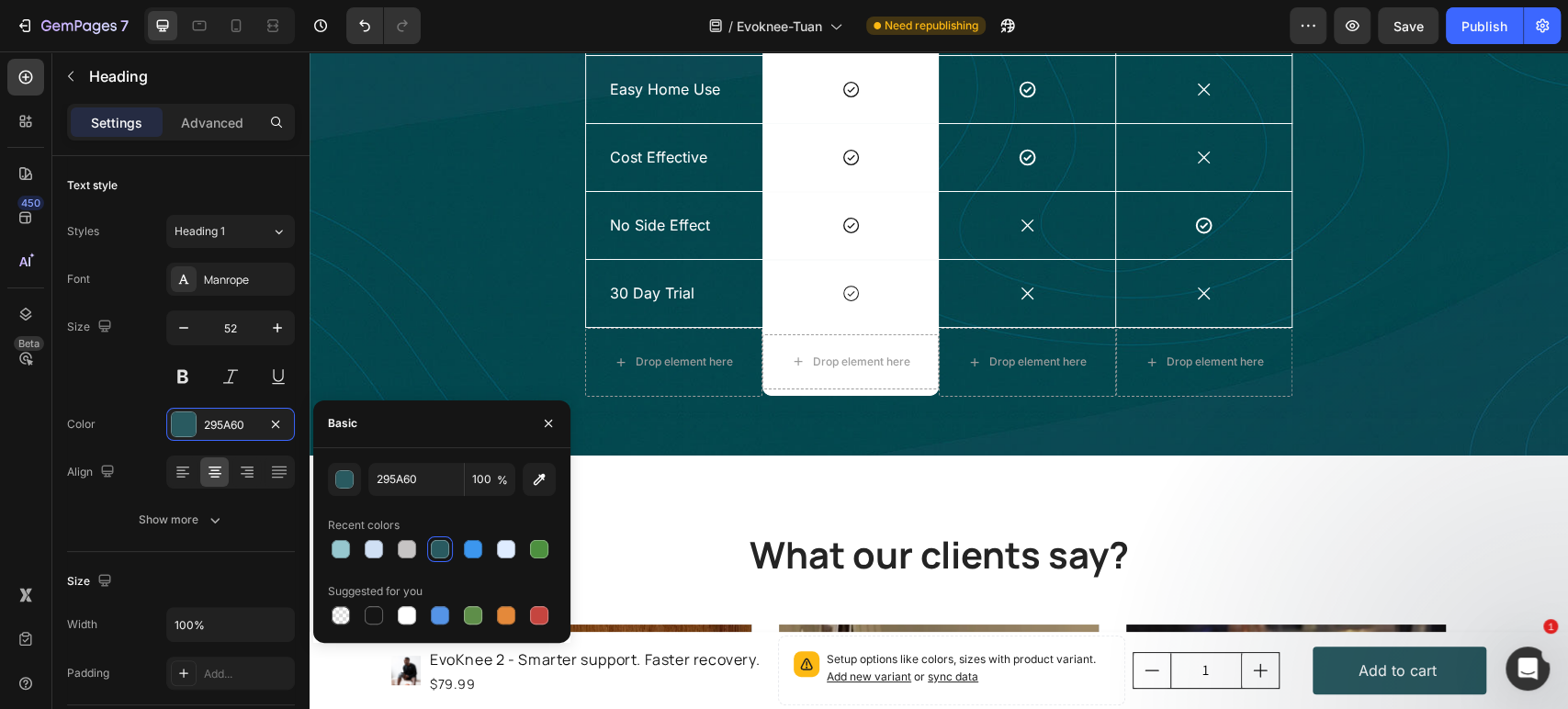 scroll, scrollTop: 4983, scrollLeft: 0, axis: vertical 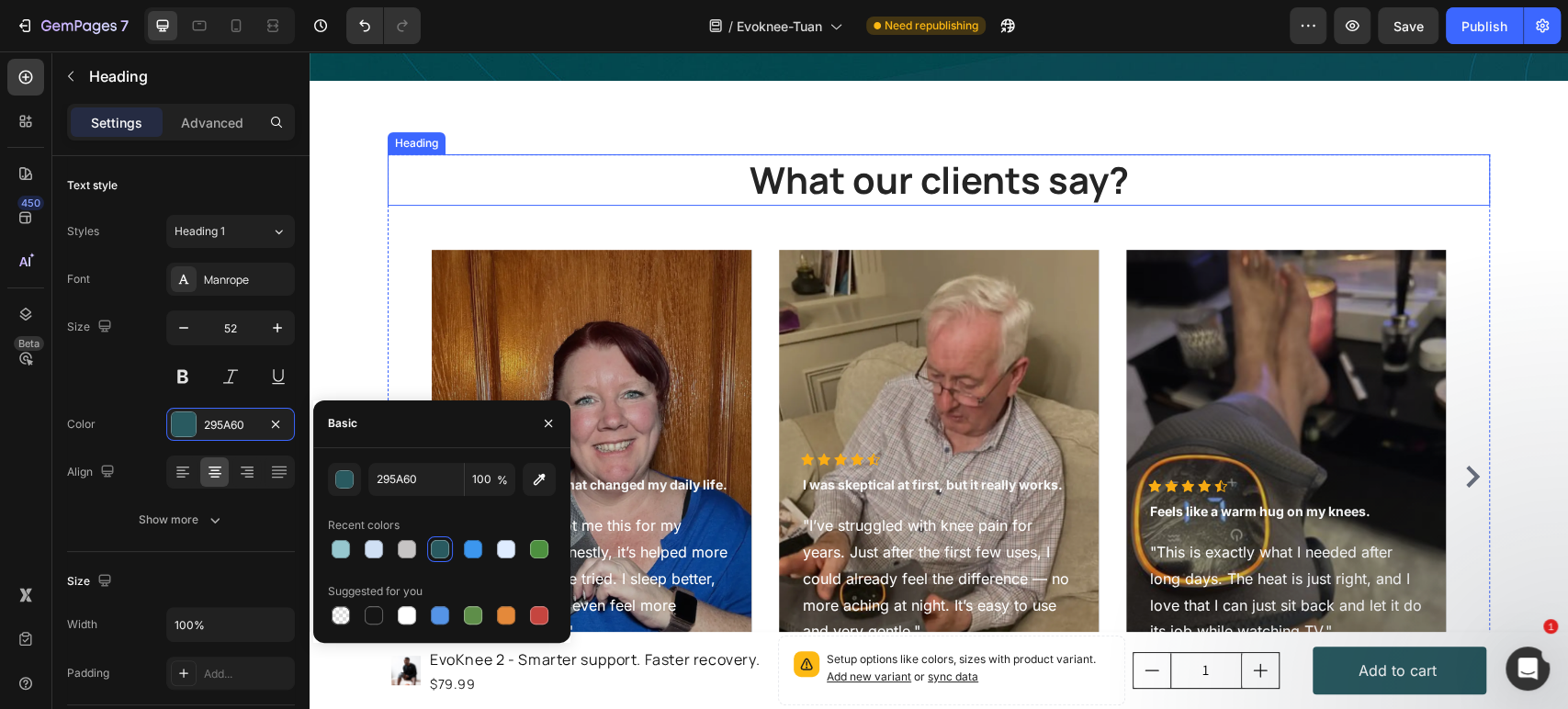 click on "What our clients say?" at bounding box center (939, 180) 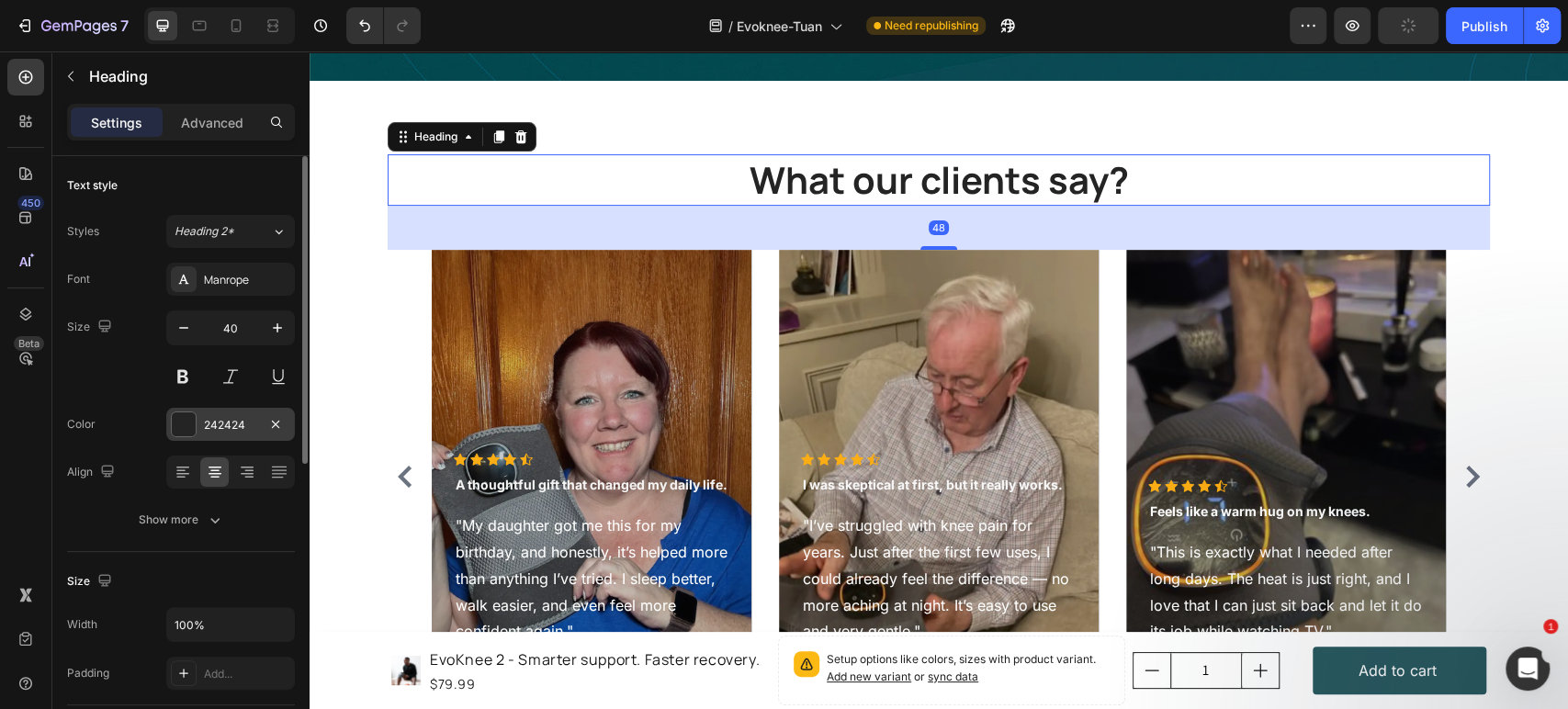 click at bounding box center [184, 424] 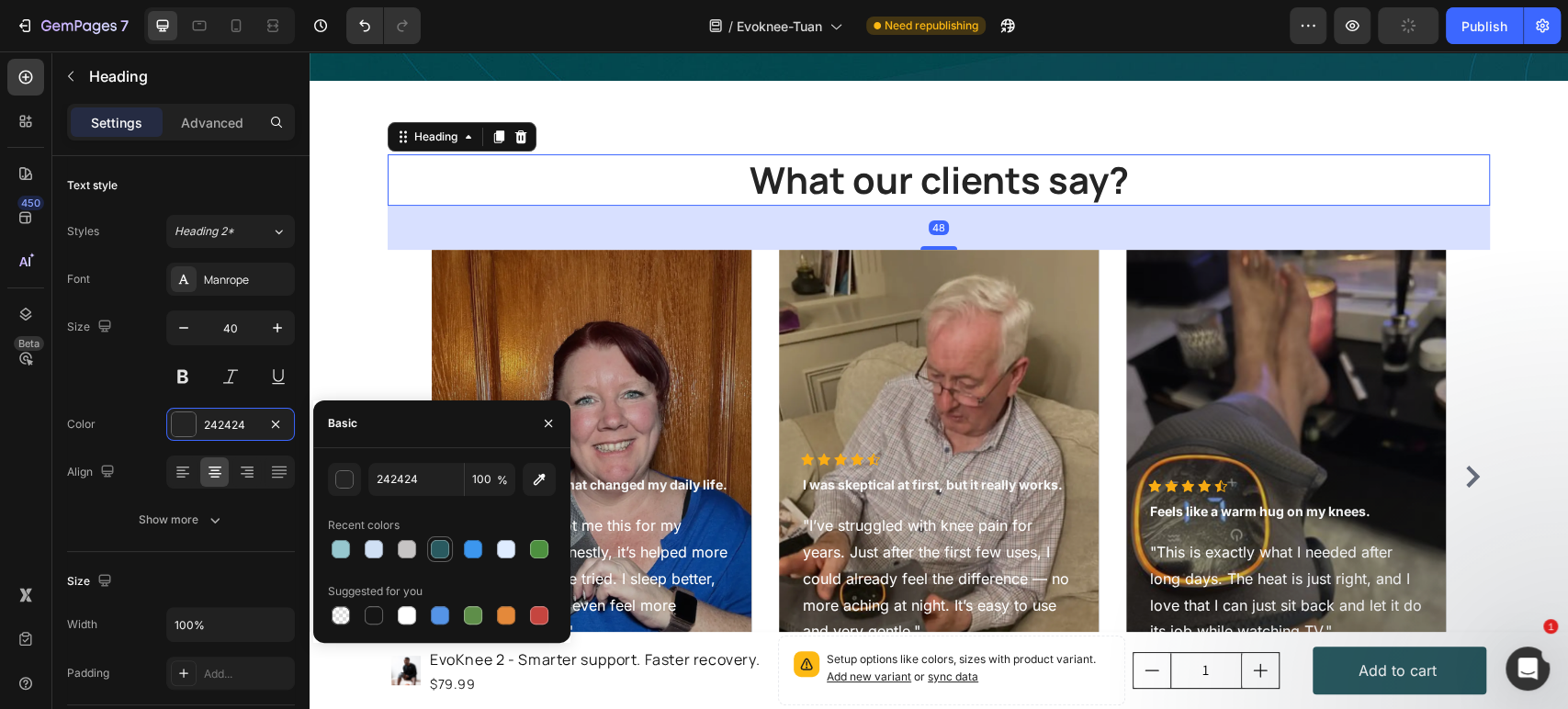 click at bounding box center [440, 549] 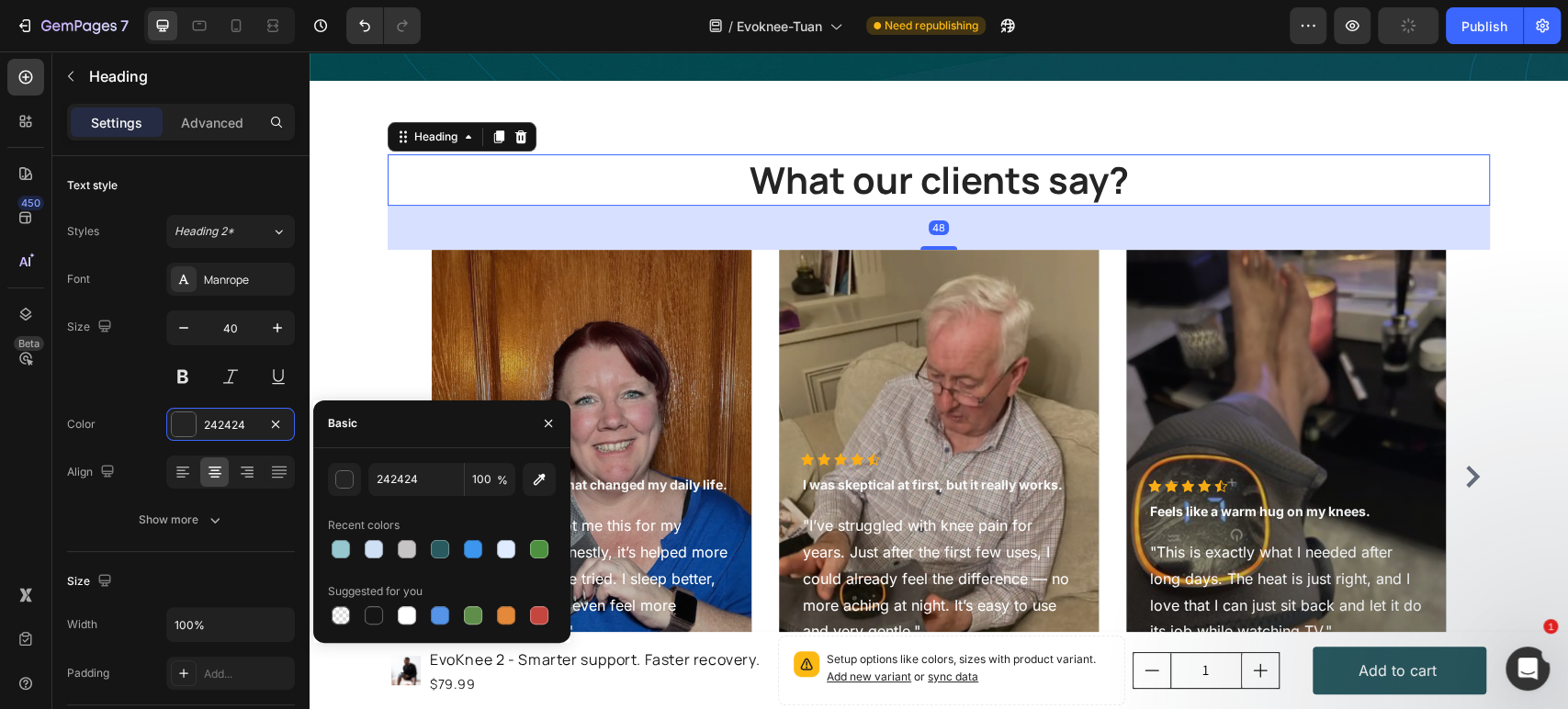 type on "295A60" 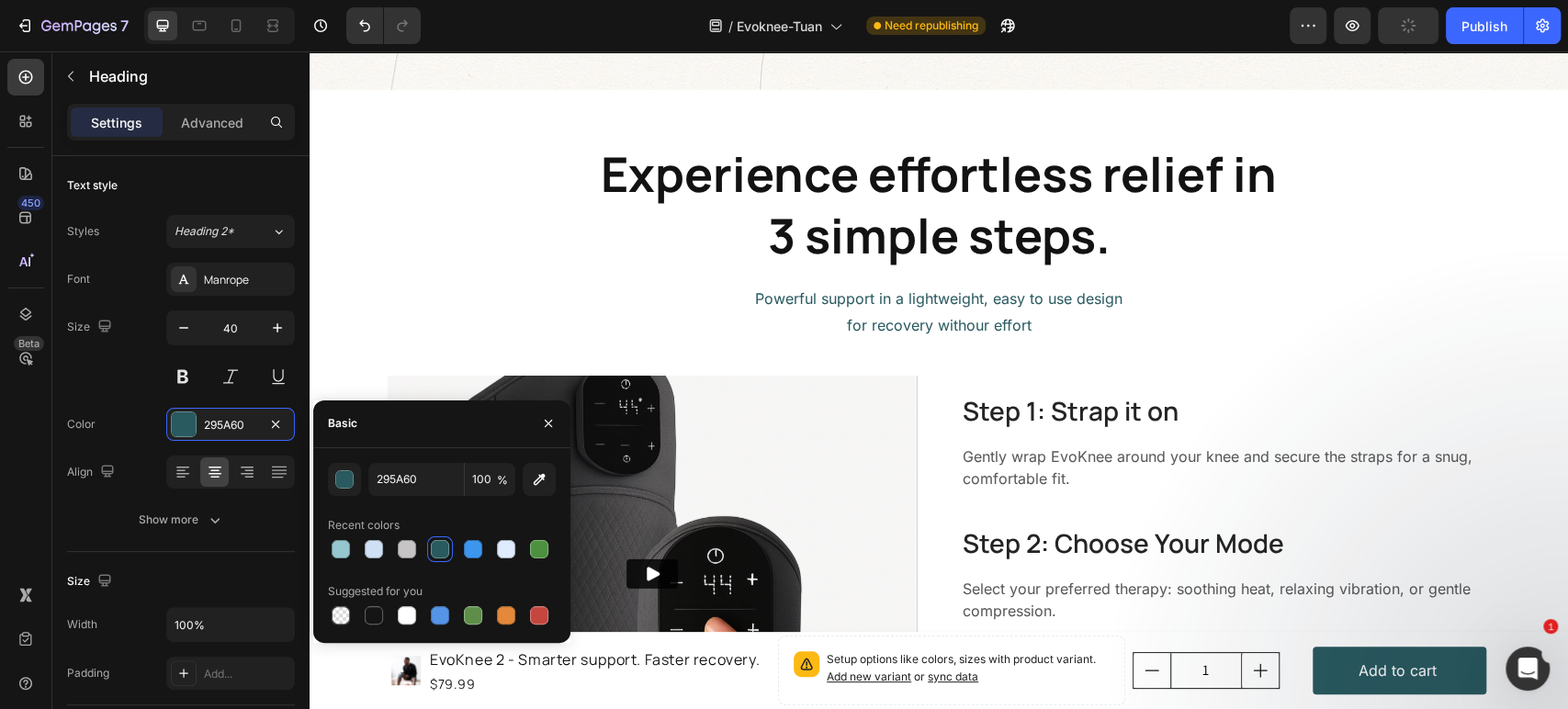 scroll, scrollTop: 3486, scrollLeft: 0, axis: vertical 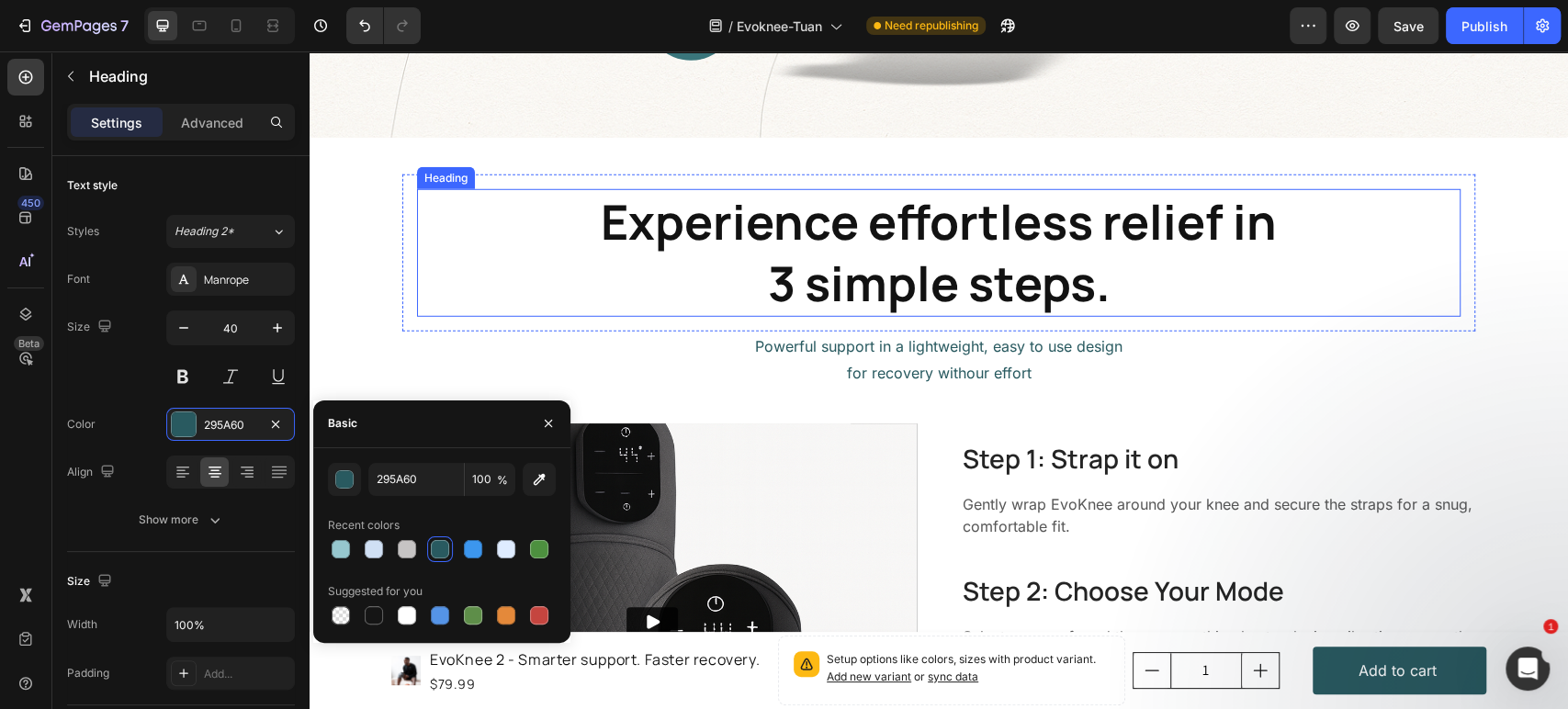 click on "Experience effortless relief in 3 simple steps." at bounding box center (939, 253) 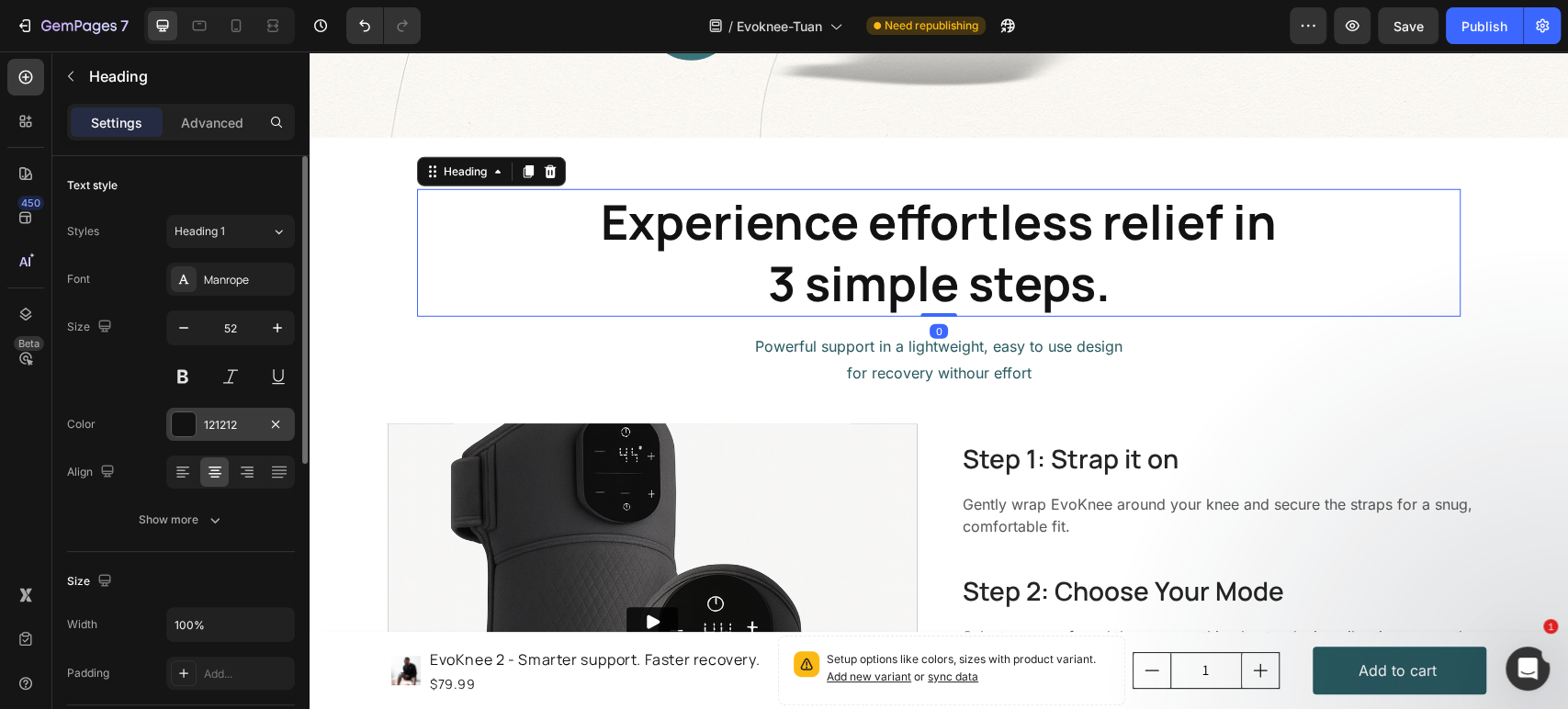 click at bounding box center [184, 424] 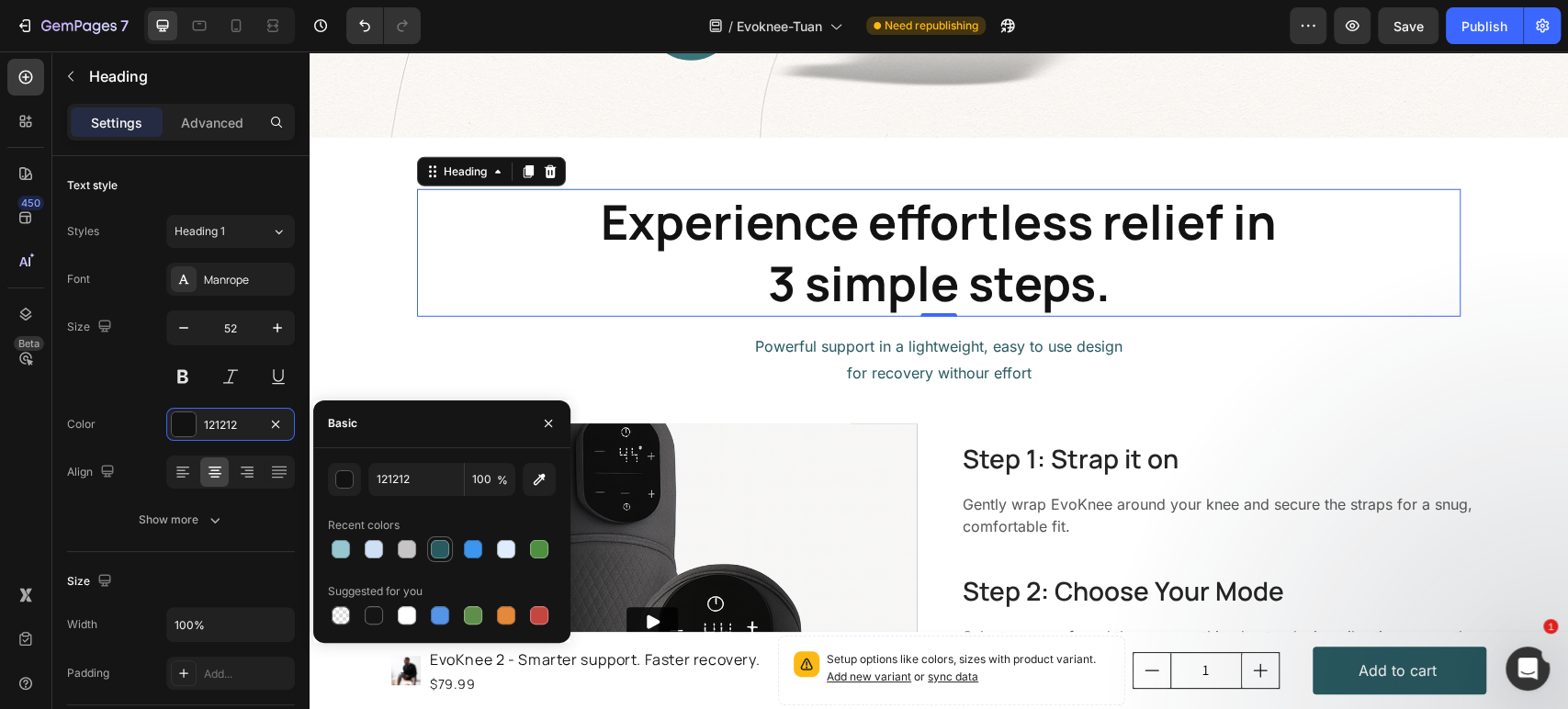 click at bounding box center [440, 549] 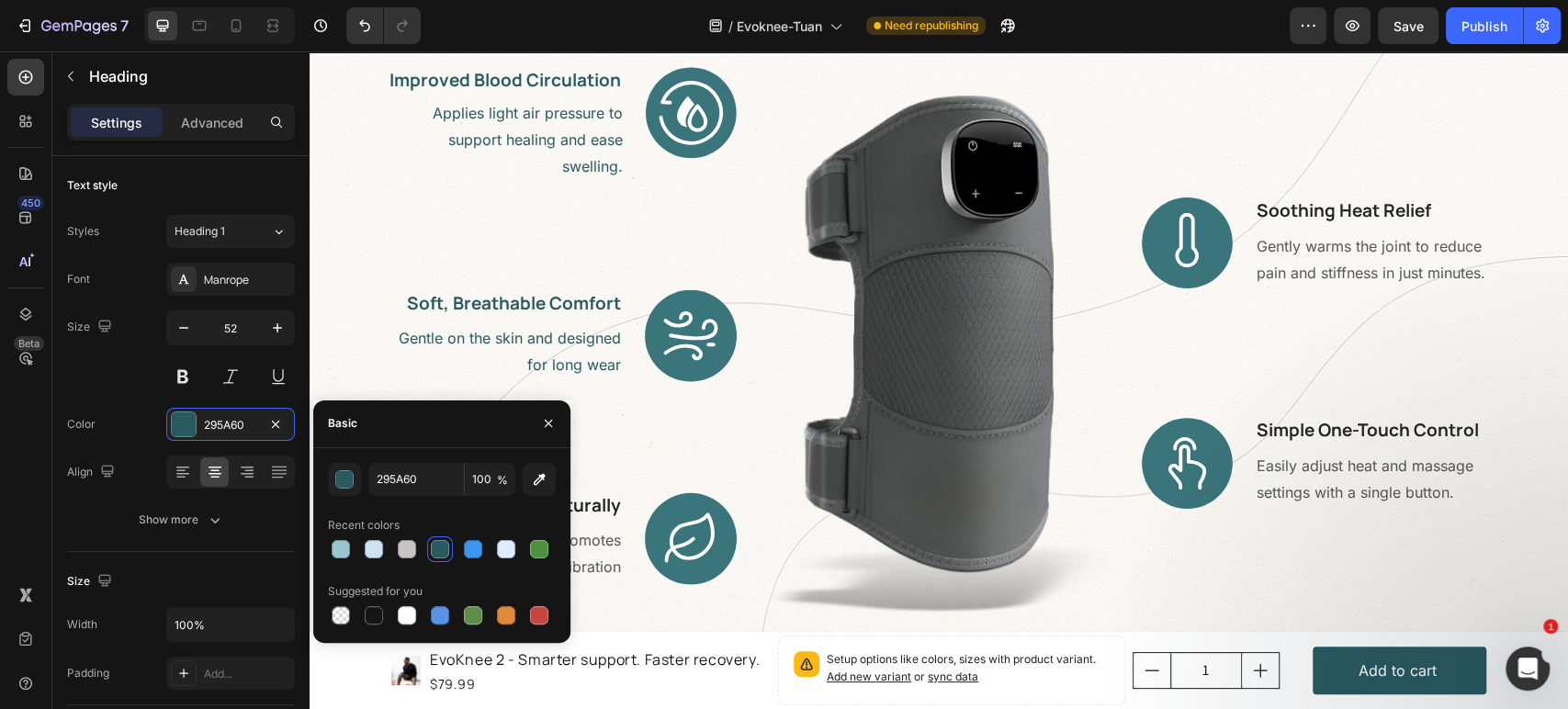 scroll, scrollTop: 2364, scrollLeft: 0, axis: vertical 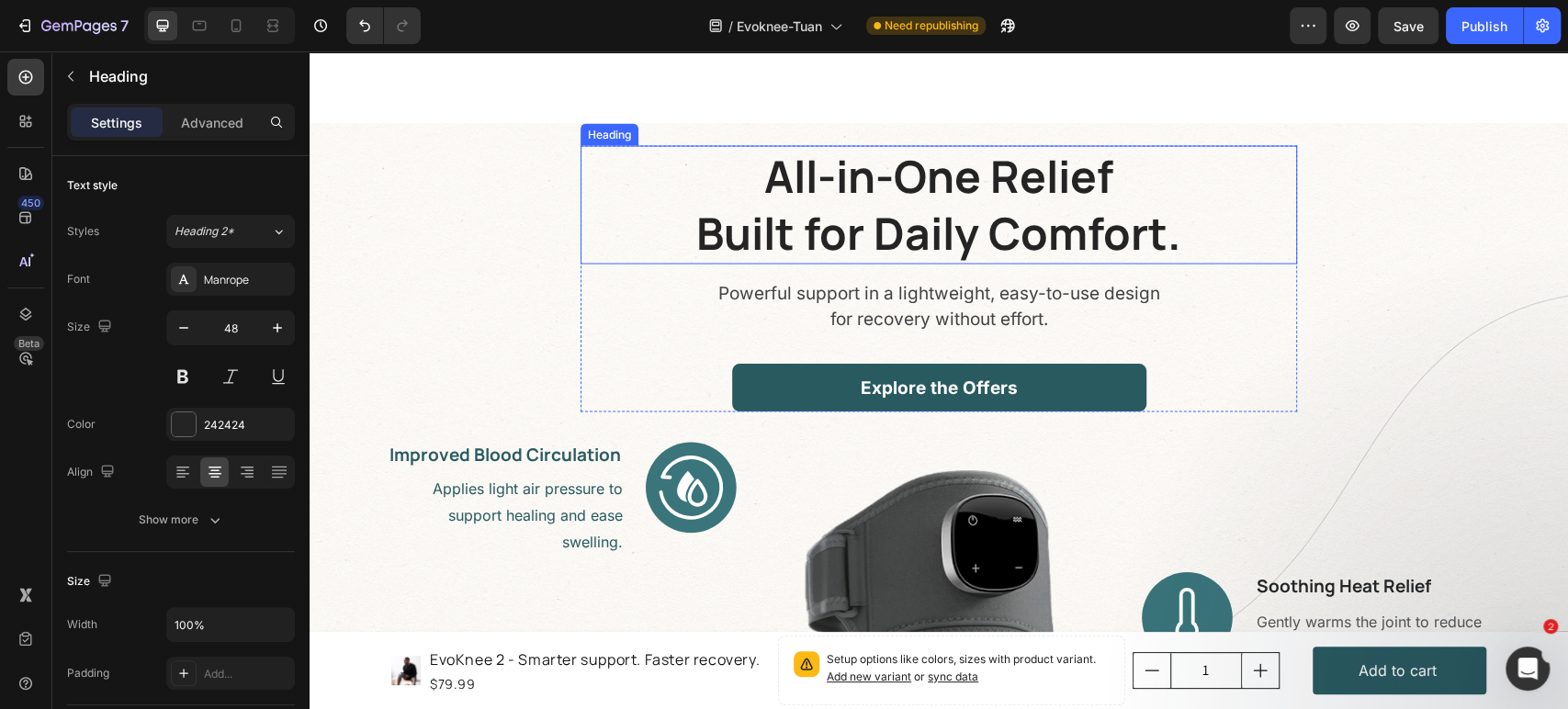 click on "All-in-One Relief Built for Daily Comfort." at bounding box center [939, 204] 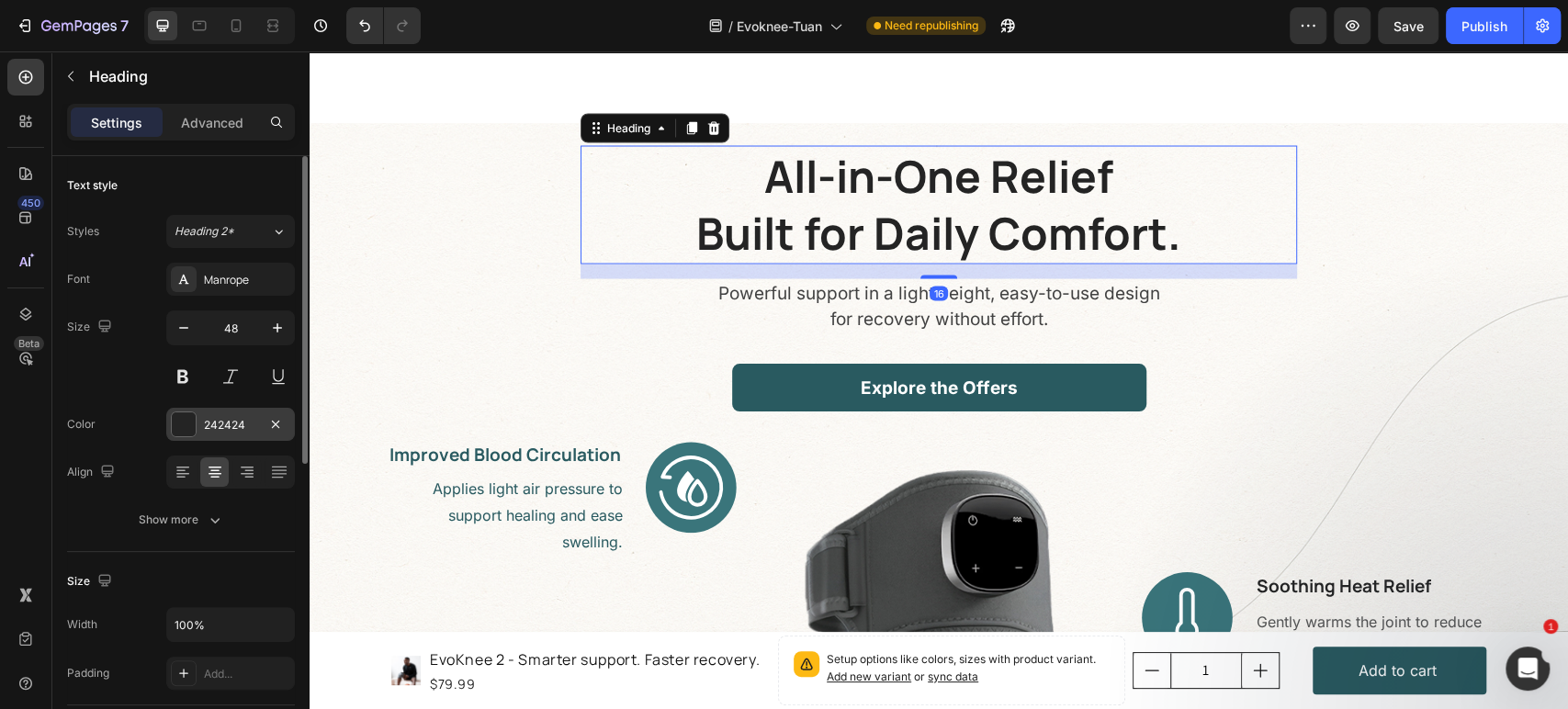click at bounding box center (184, 424) 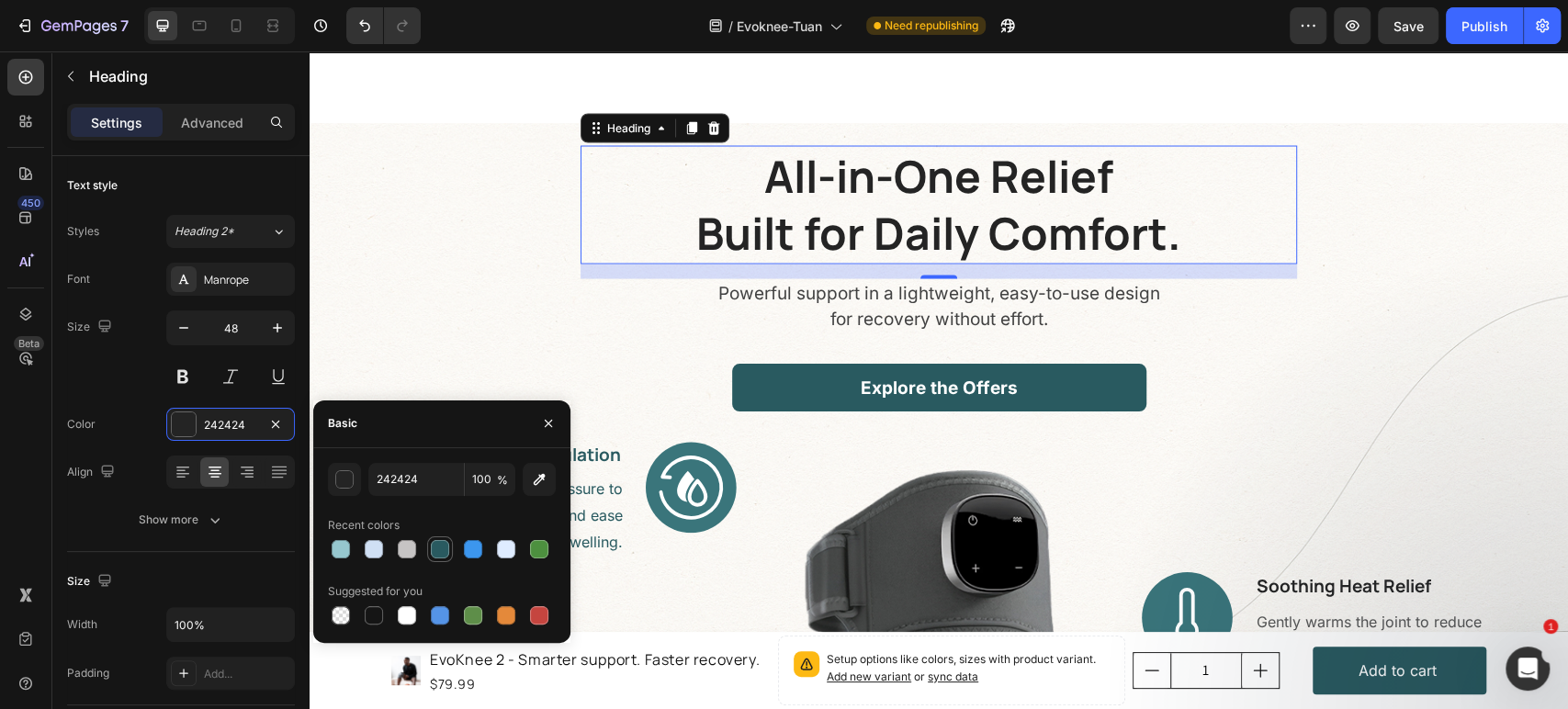 click at bounding box center [440, 549] 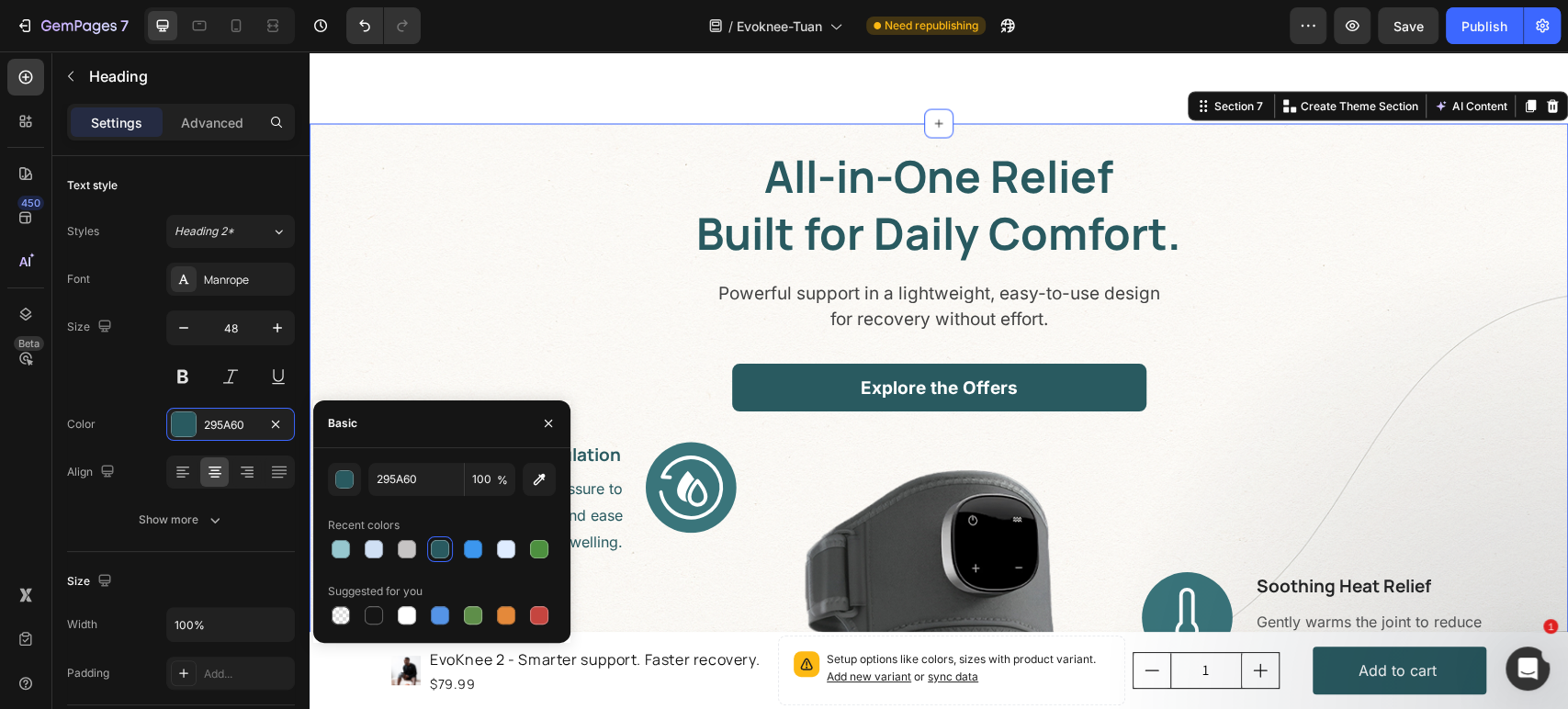 click on "All-in-One Relief Built for Daily Comfort. Heading Powerful support in a lightweight, easy-to-use design for recovery without effort. Text block Explore the Offers Button Row Image Improved Blood Circulation Heading Applies light air pressure to support healing and ease swelling. Text block Row Image Soft, Breathable Comfort Heading Gentle on the skin and designed for long wear Text block Row Image Eases Tension Naturally Heading Reduces tightness and promotes relaxation by vibration Text block Row Image Image Soothing Heat Relief Heading Gently warms the joint to reduce pain and stiffness in just minutes. Text block Row Image Simple One-Touch Control Heading Easily adjust heat and massage settings with a single button. Text block Row Row" at bounding box center [939, 580] 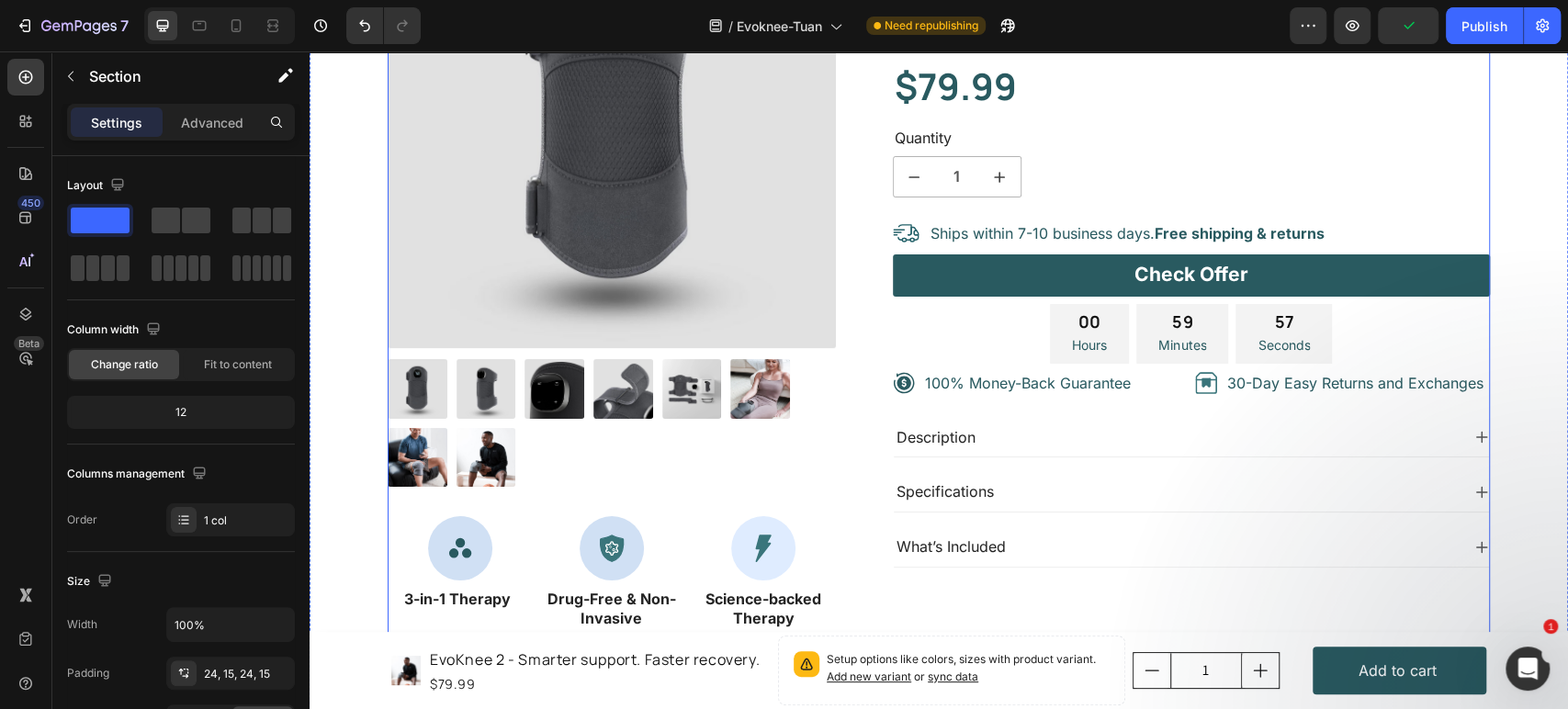 scroll, scrollTop: 493, scrollLeft: 0, axis: vertical 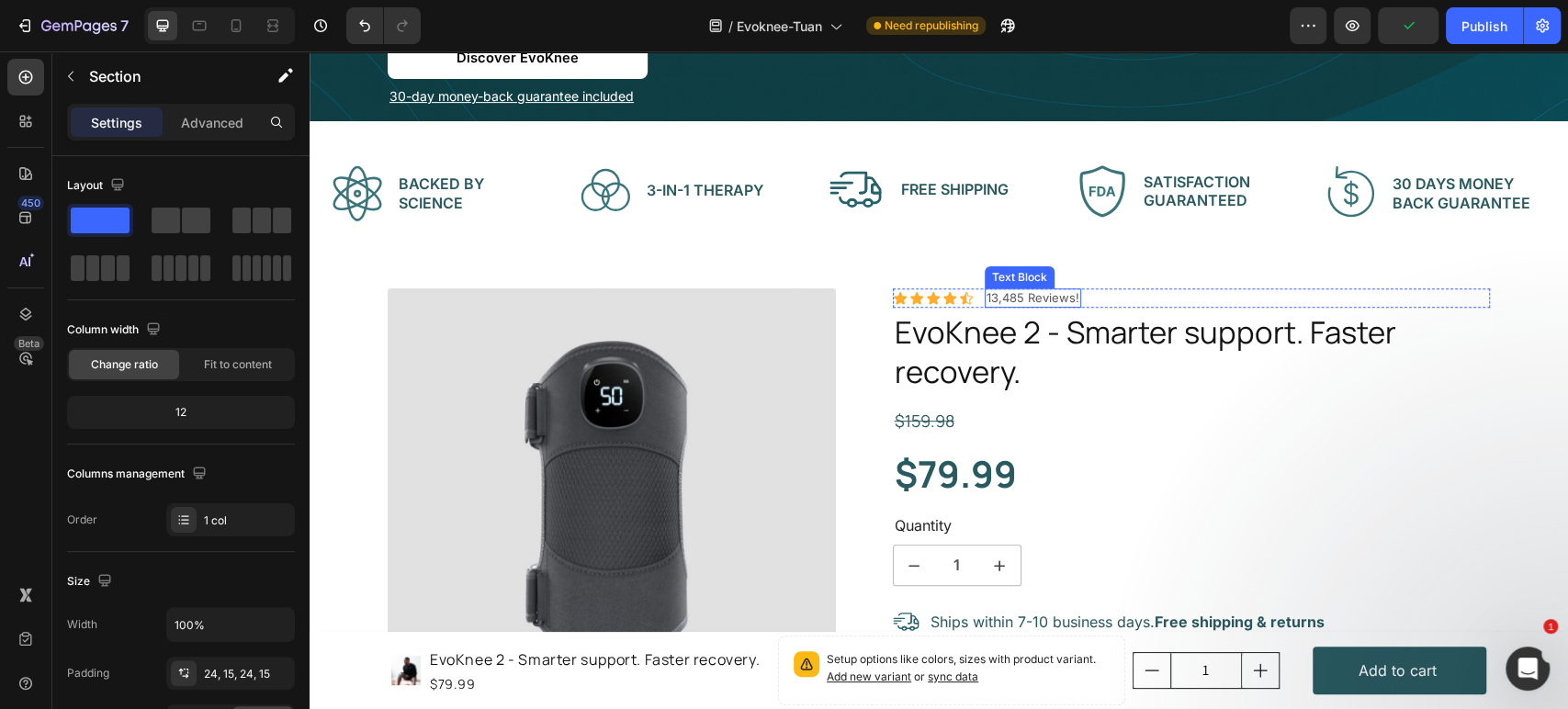 click on "13,485 Reviews!" at bounding box center [1032, 298] 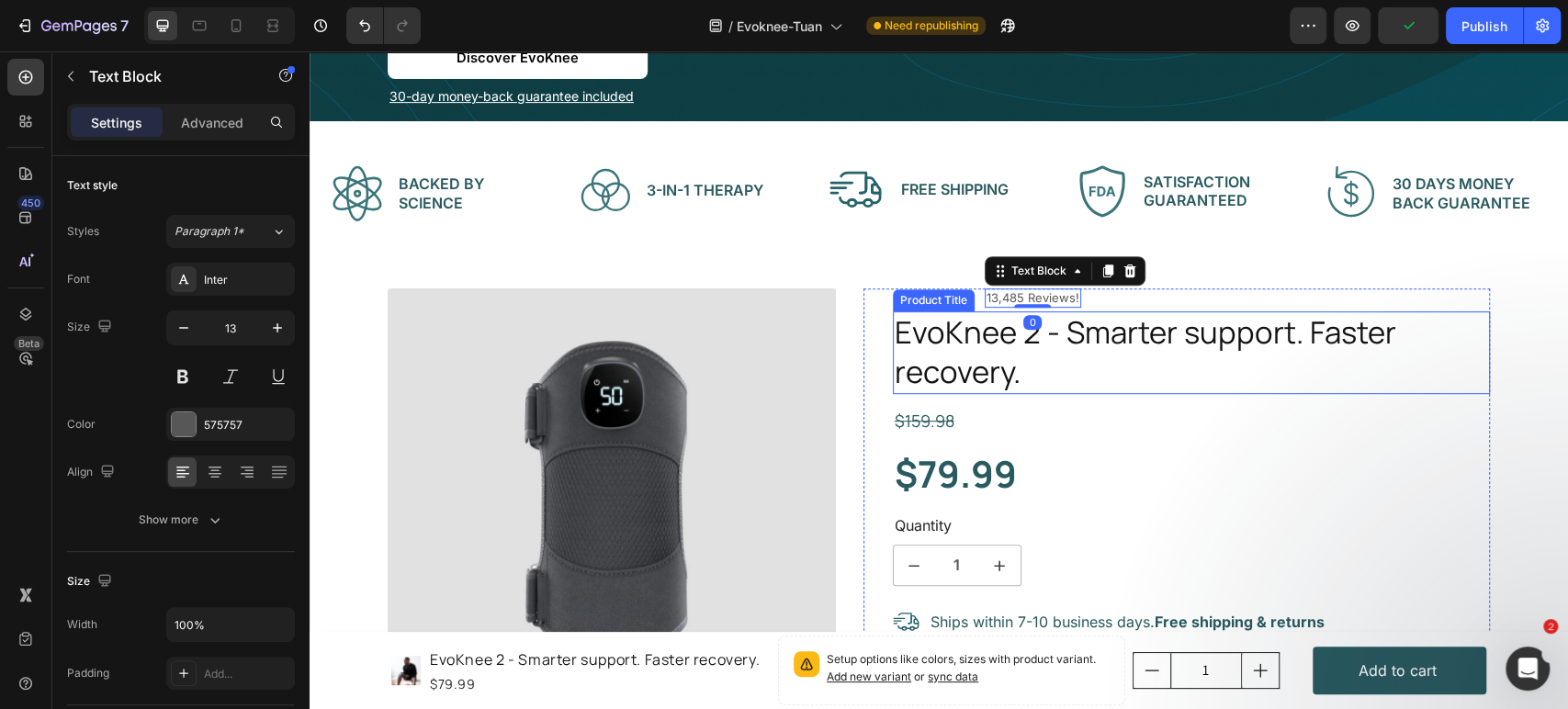 click on "EvoKnee 2 - Smarter support. Faster recovery." at bounding box center (1191, 353) 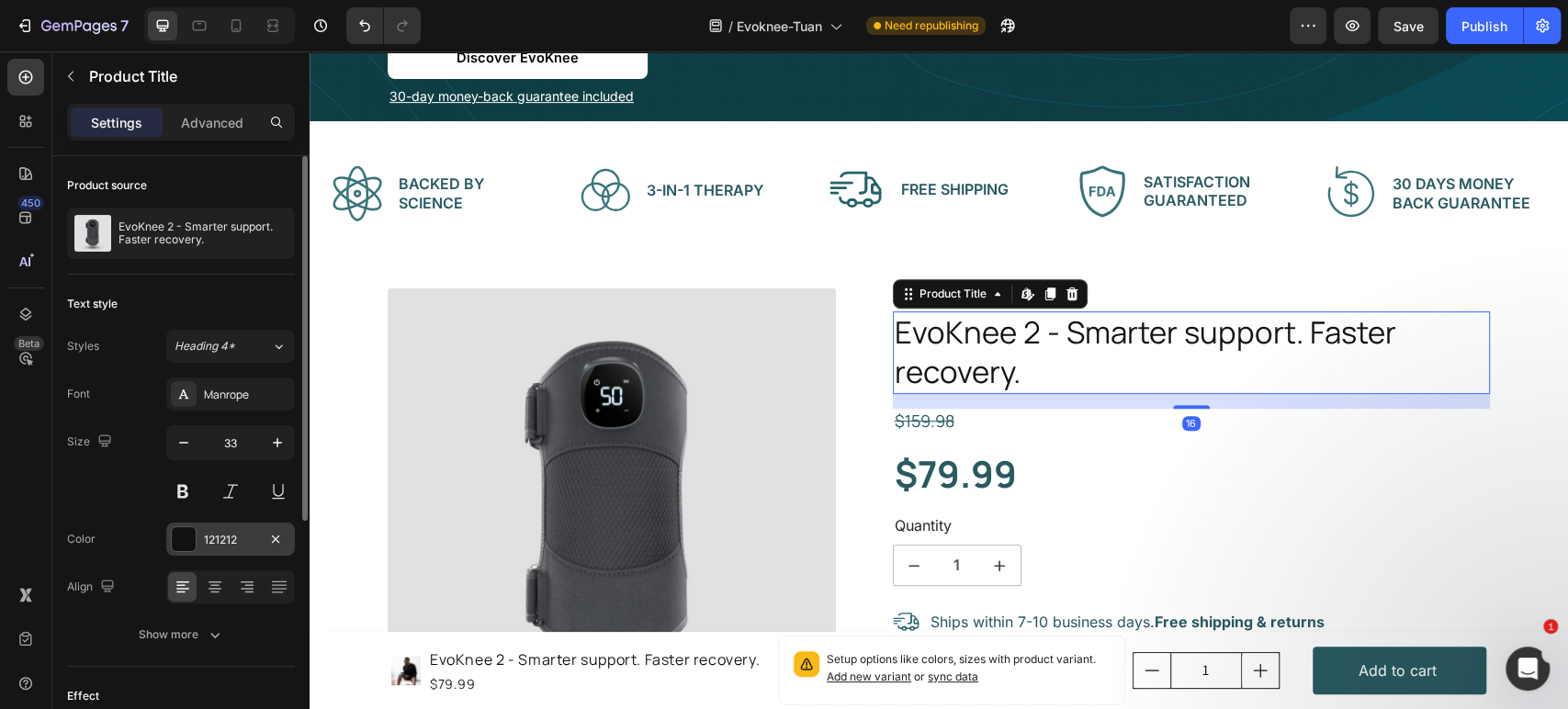 click on "121212" at bounding box center (231, 539) 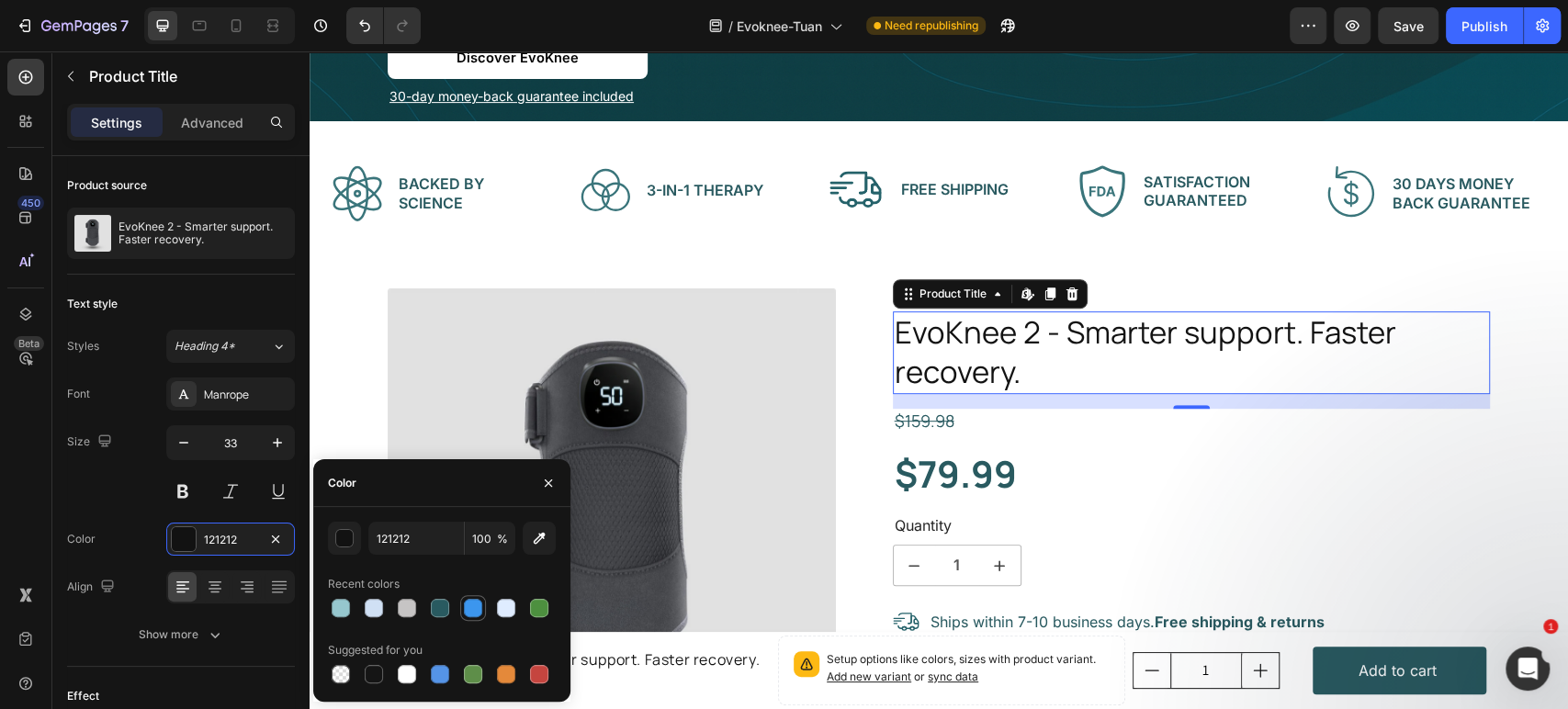 click at bounding box center [440, 608] 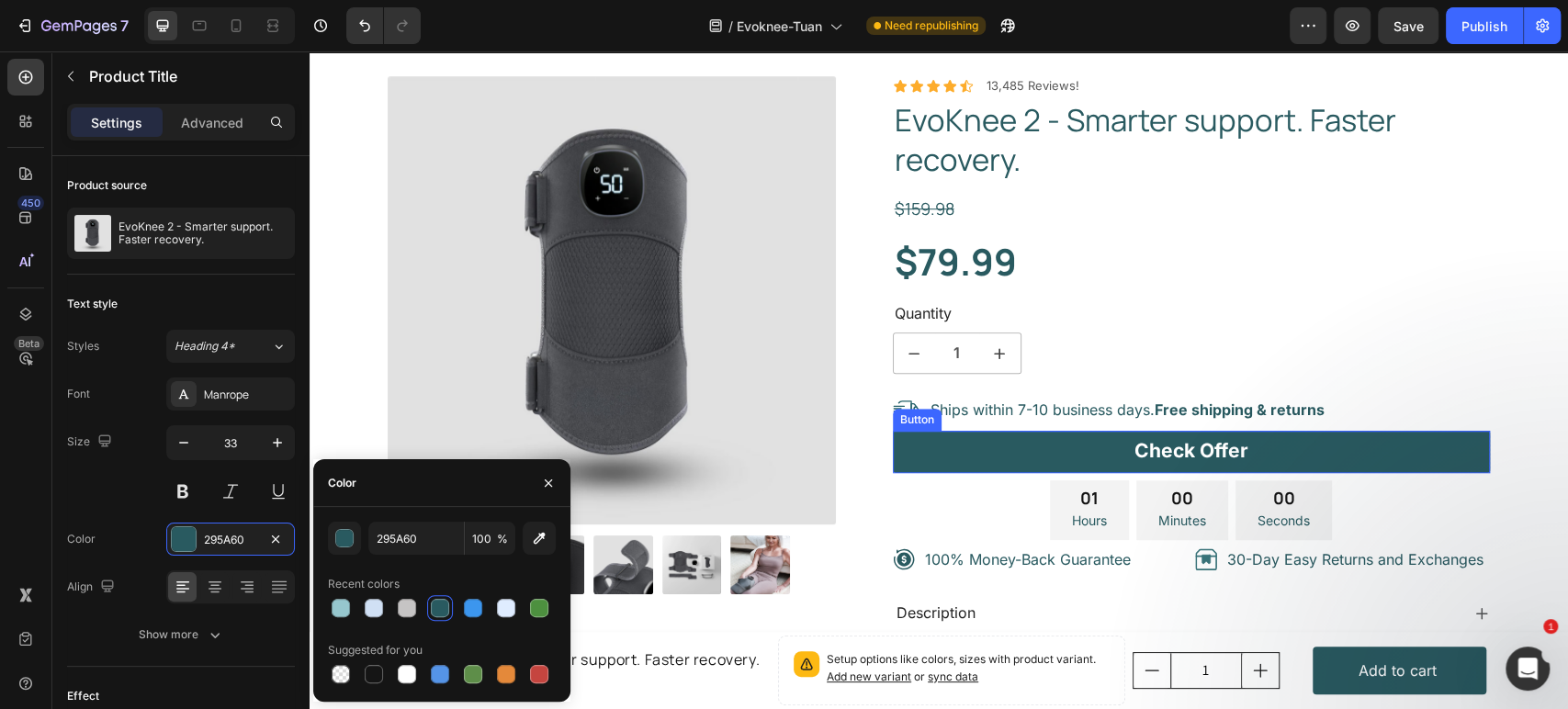 scroll, scrollTop: 493, scrollLeft: 0, axis: vertical 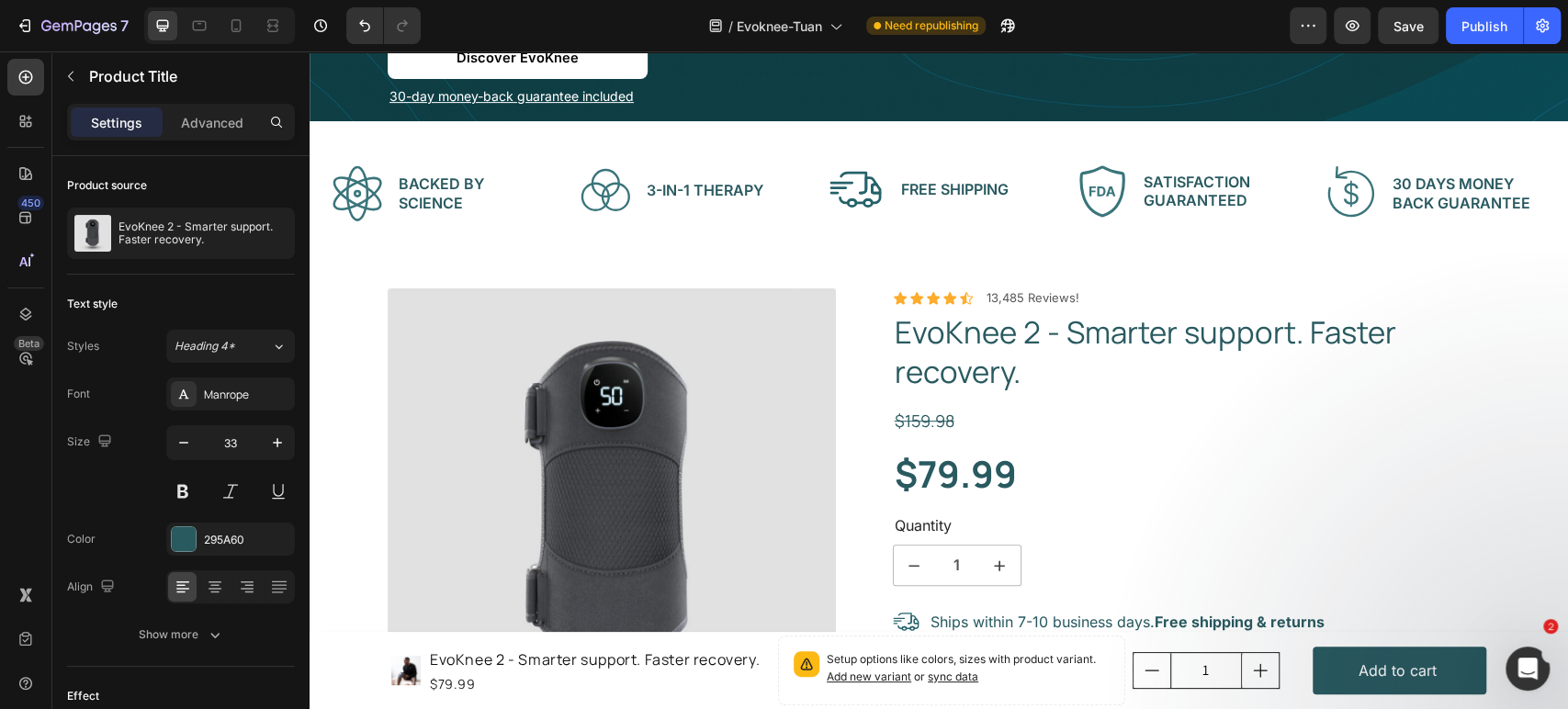 click on "EvoKnee 2 - Smarter support. Faster recovery." at bounding box center [1191, 353] 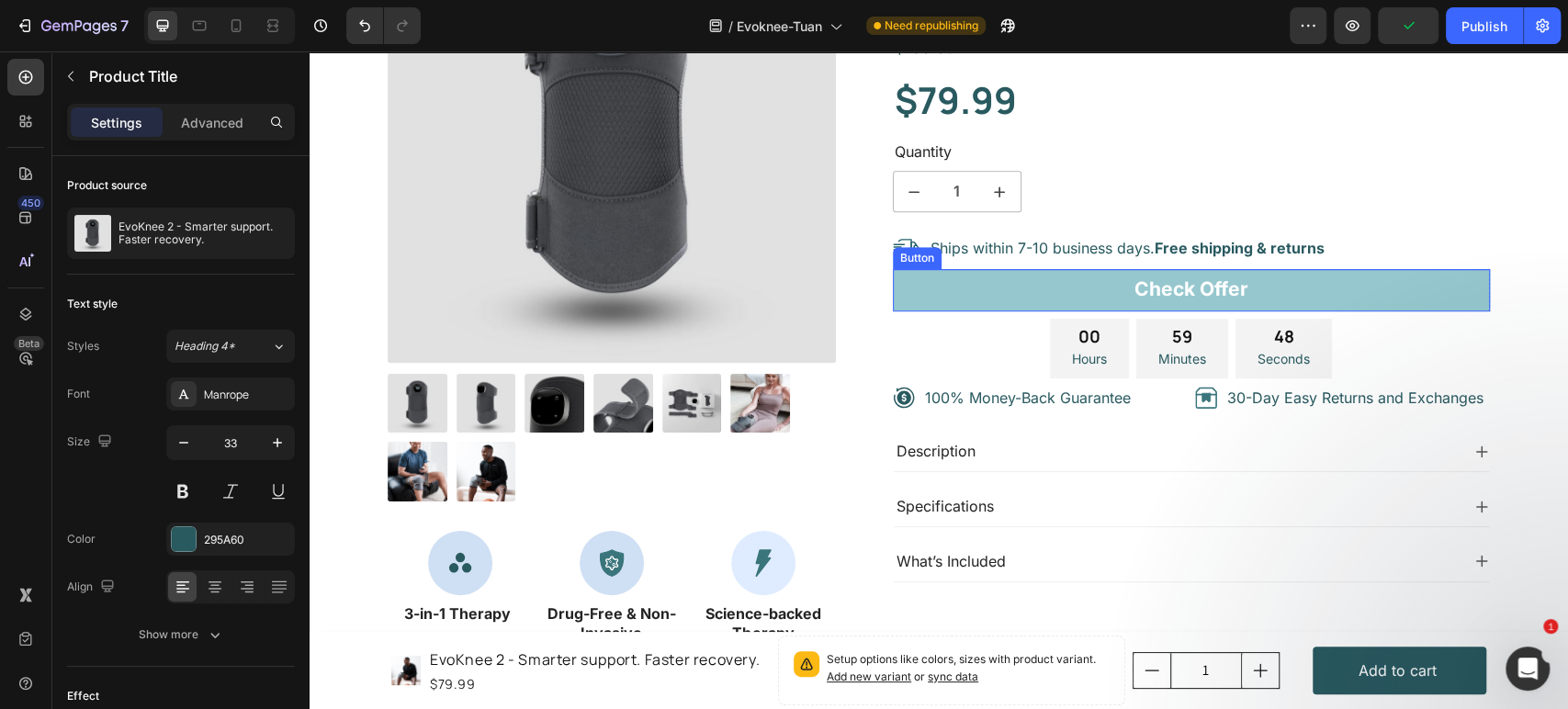 scroll, scrollTop: 493, scrollLeft: 0, axis: vertical 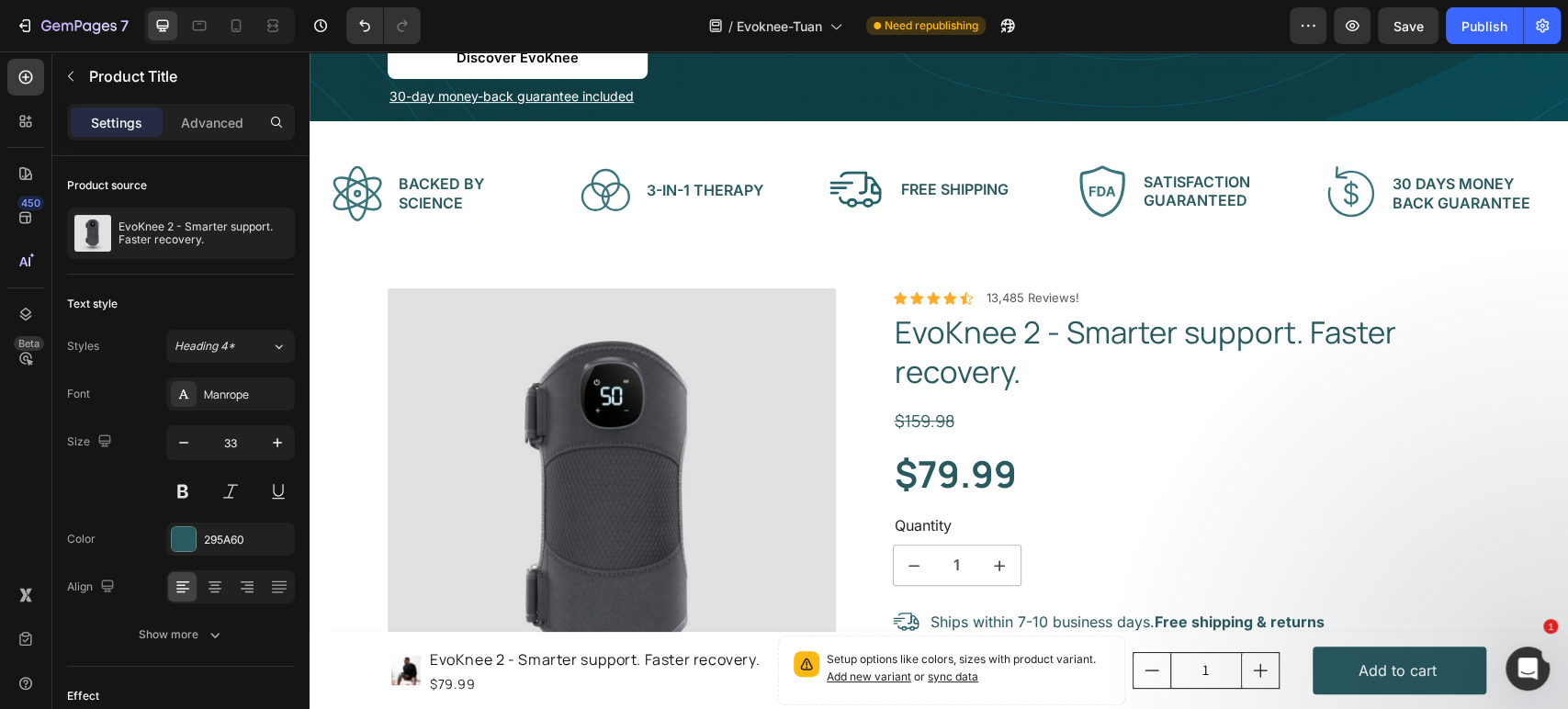 click on "EvoKnee 2 - Smarter support. Faster recovery." at bounding box center [1191, 353] 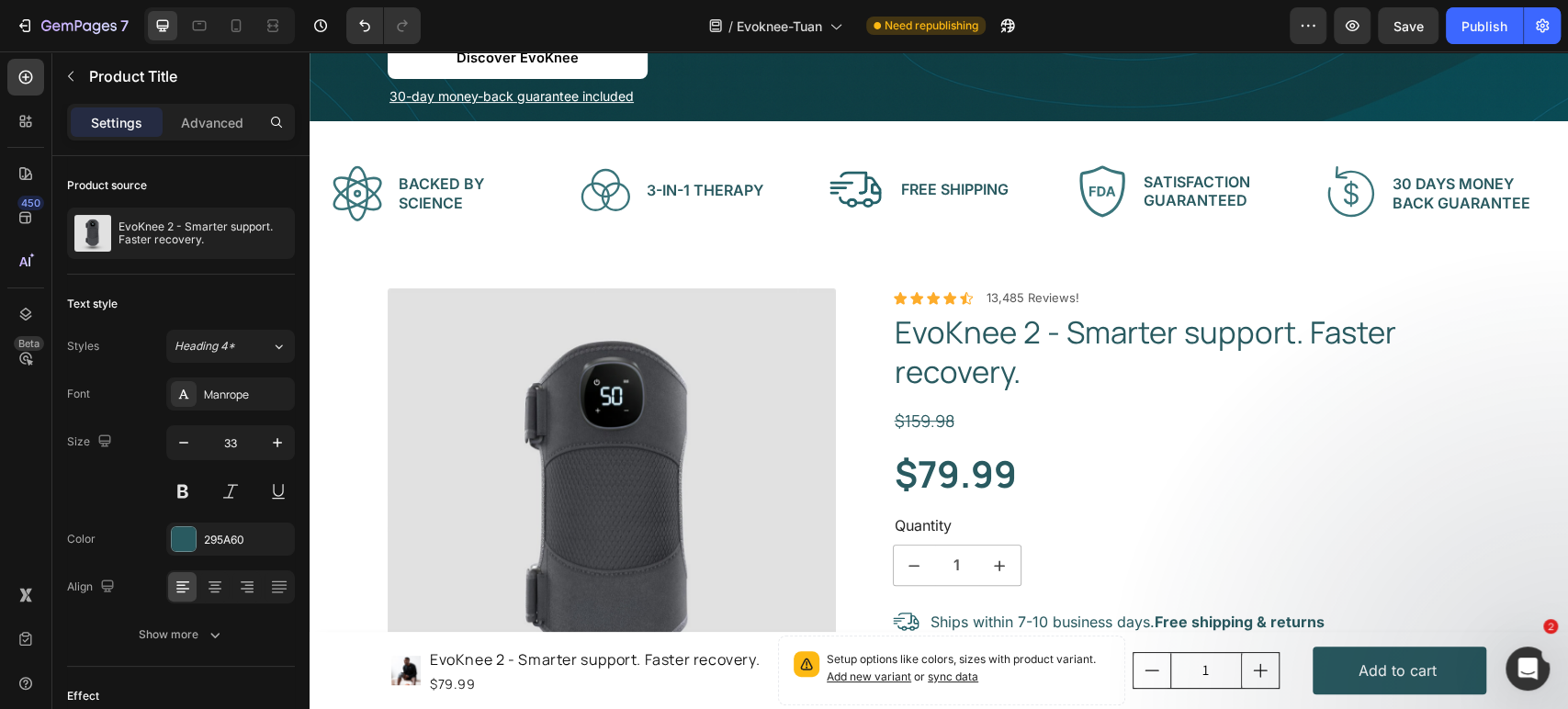 click on "EvoKnee 2 - Smarter support. Faster recovery." at bounding box center [1191, 353] 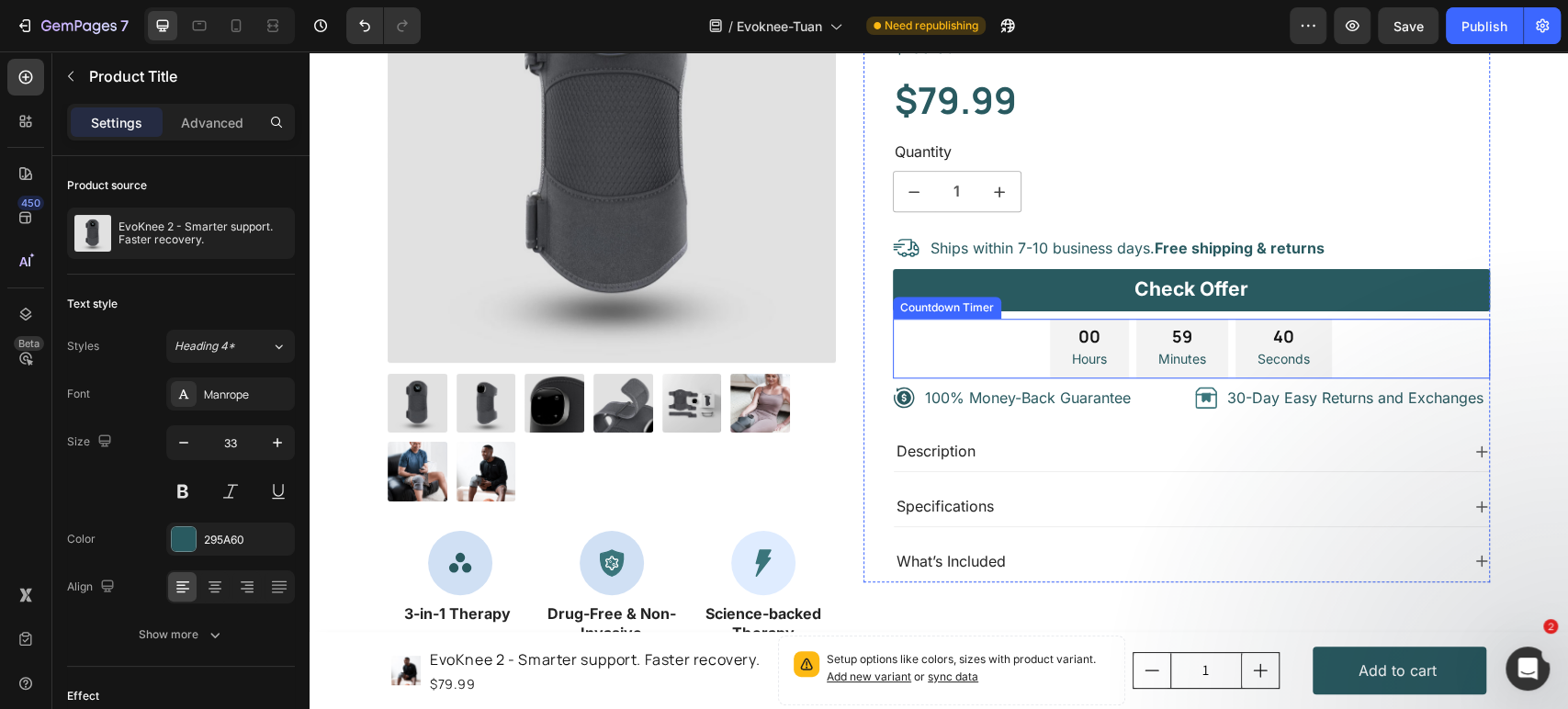 scroll, scrollTop: 493, scrollLeft: 0, axis: vertical 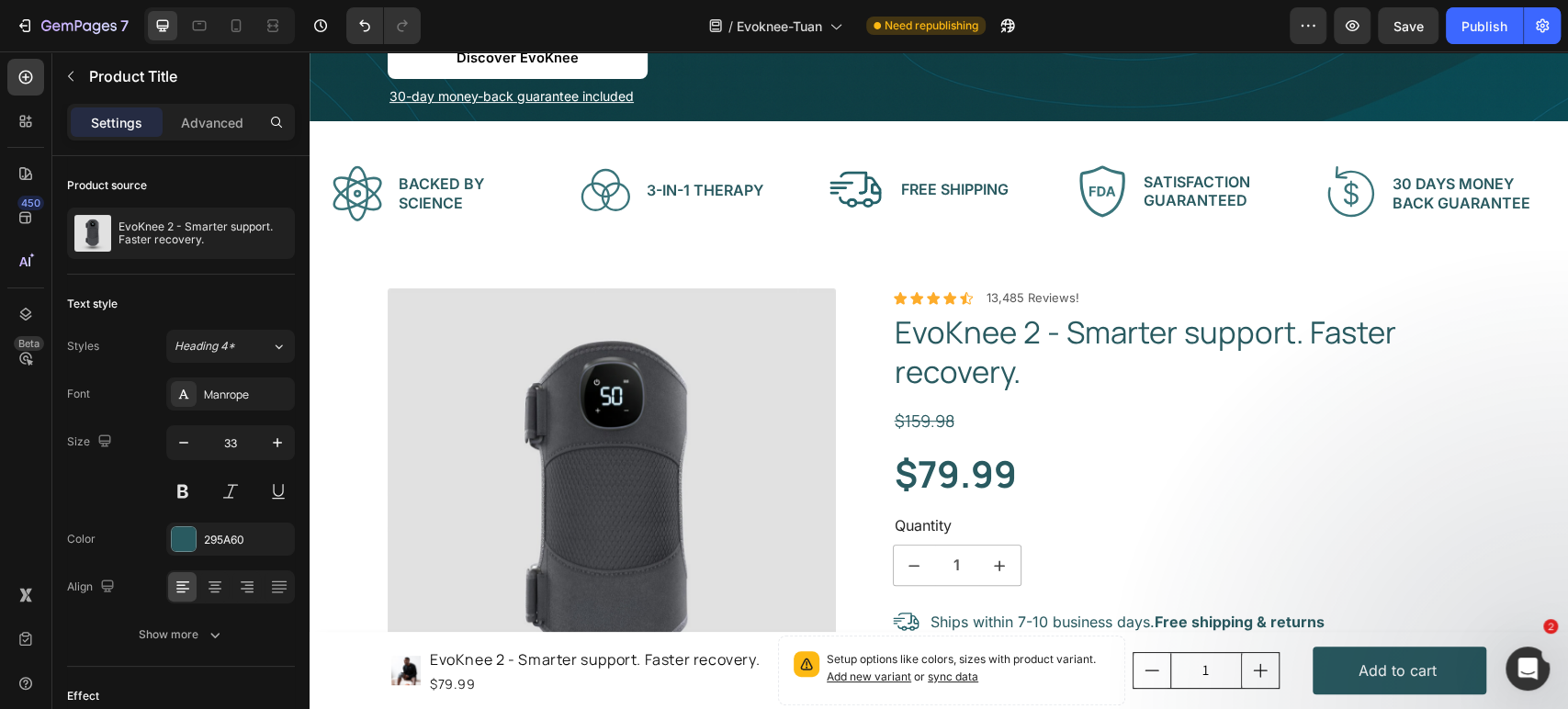 click on "EvoKnee 2 - Smarter support. Faster recovery." at bounding box center (1191, 353) 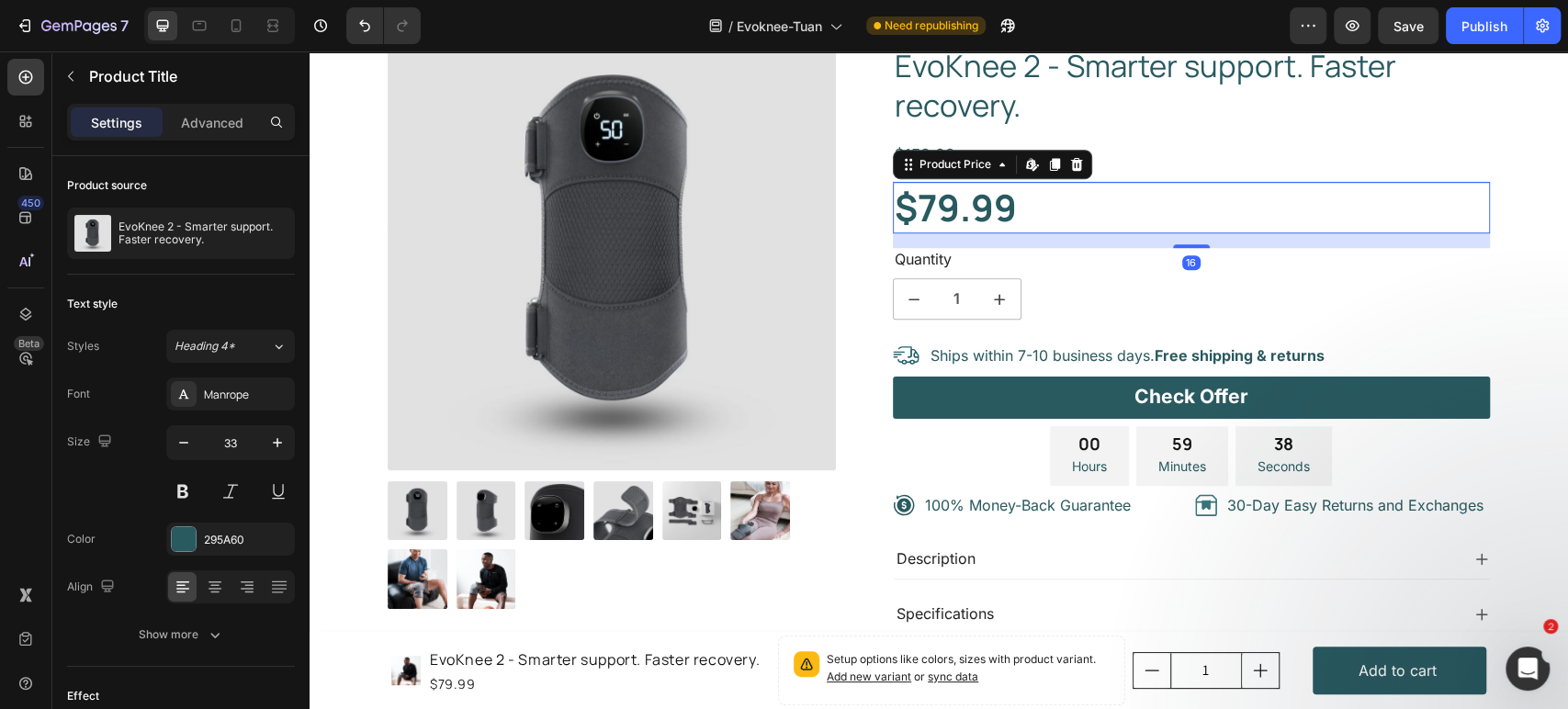 click on "$79.99" at bounding box center (1191, 208) 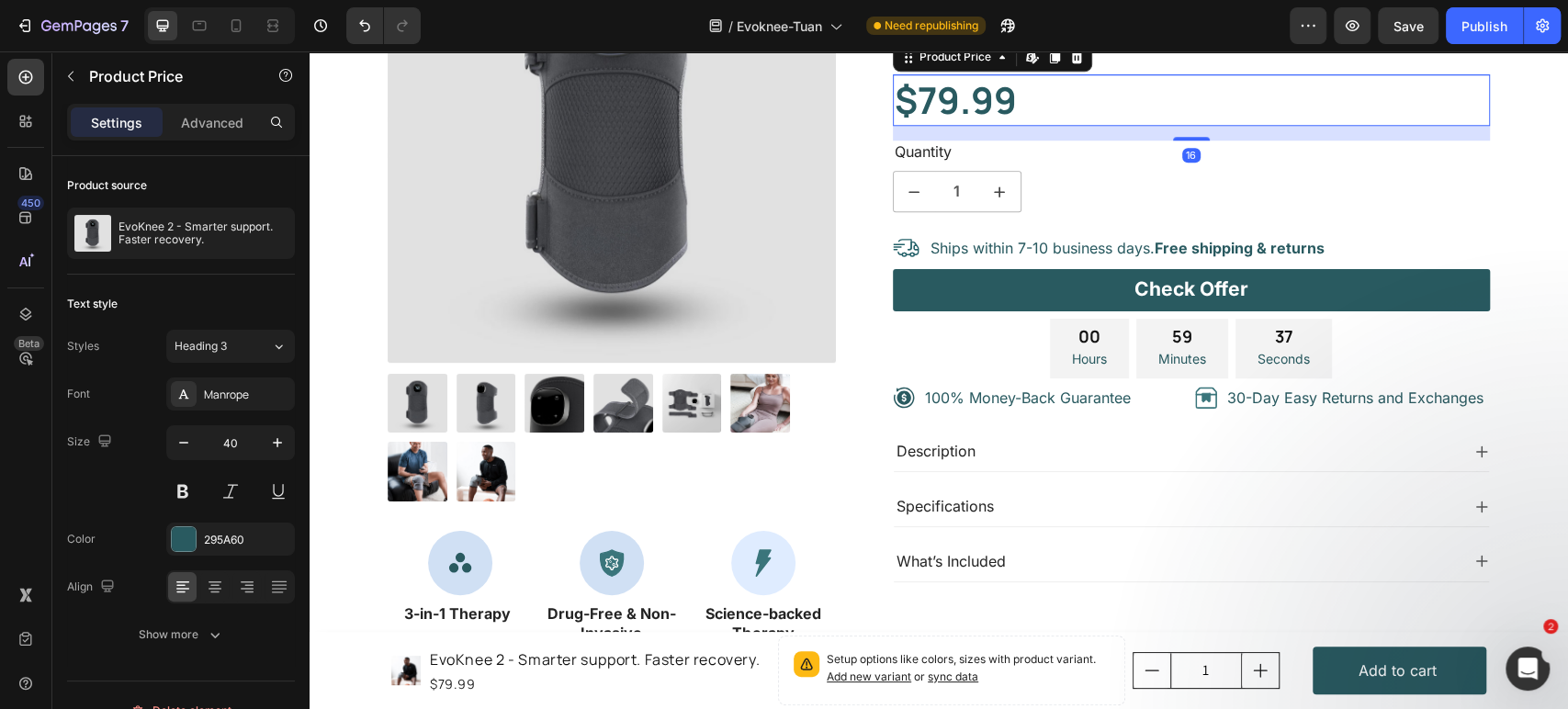 scroll, scrollTop: 493, scrollLeft: 0, axis: vertical 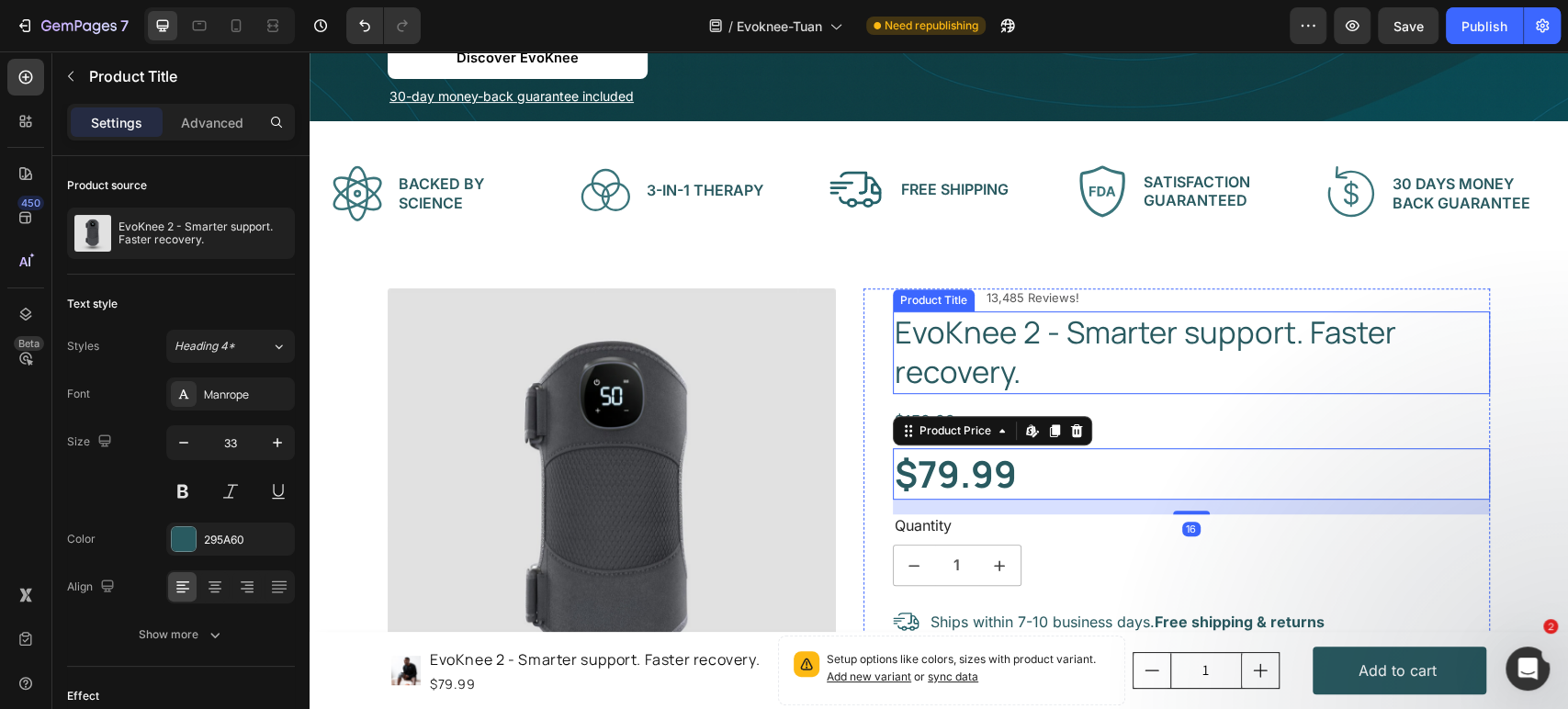 click on "EvoKnee 2 - Smarter support. Faster recovery." at bounding box center (1191, 353) 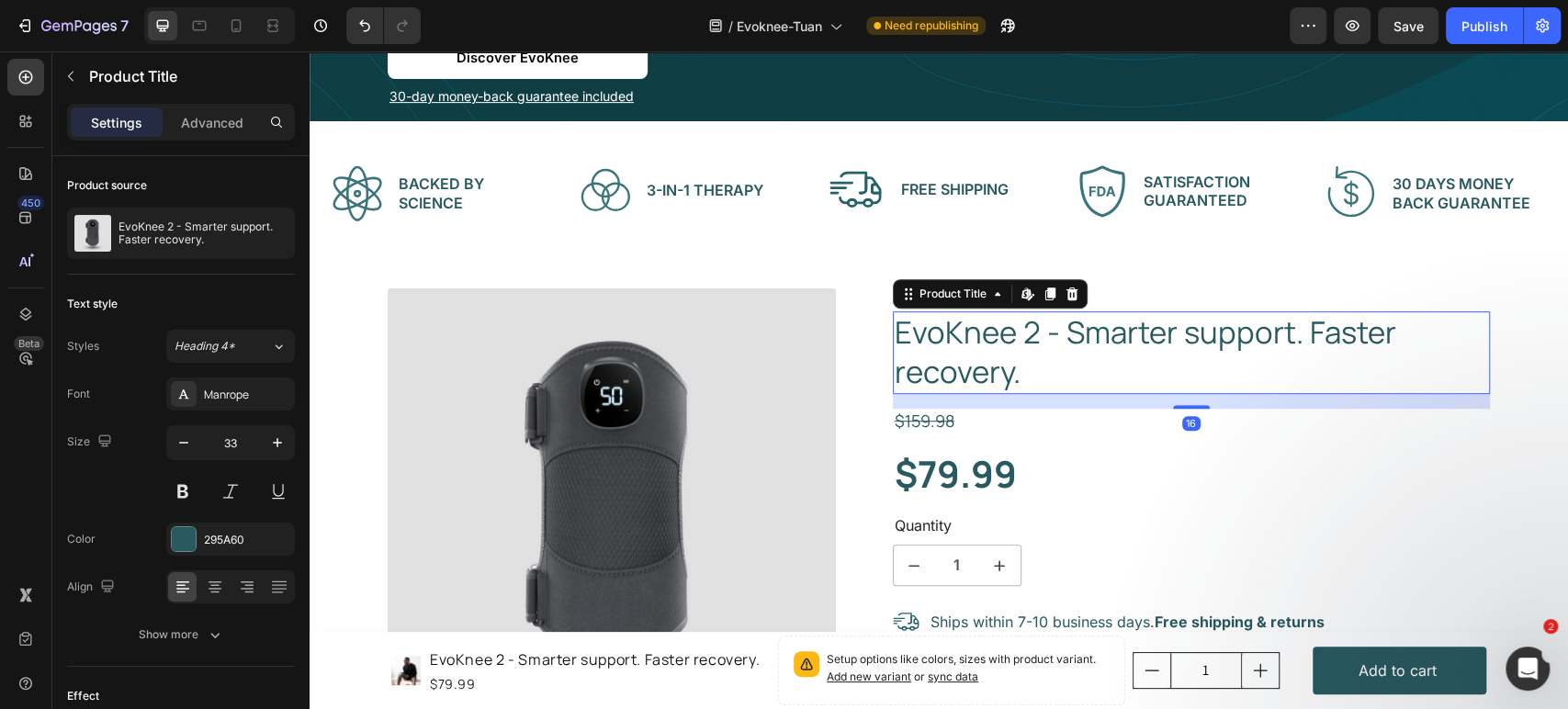 click on "EvoKnee 2 - Smarter support. Faster recovery." at bounding box center [1191, 353] 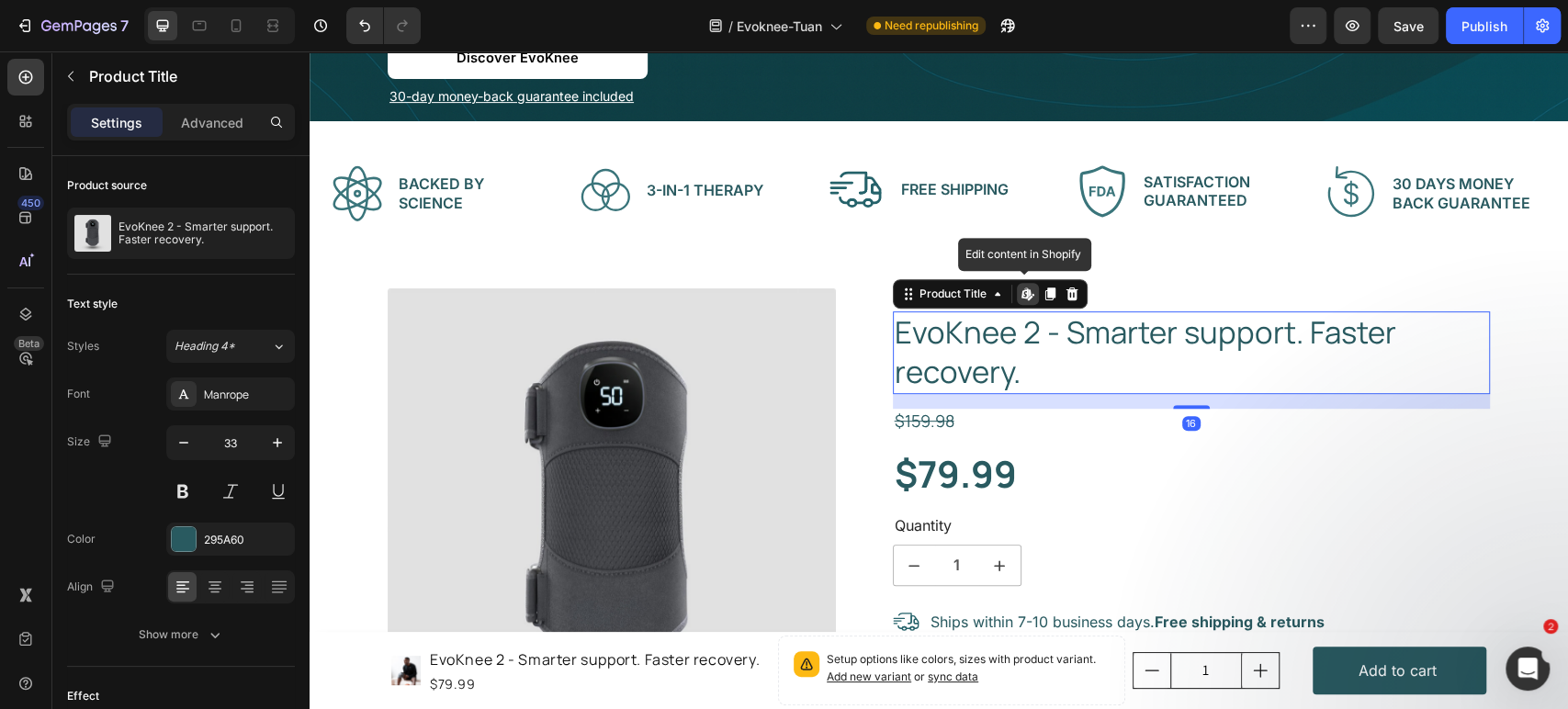 click on "EvoKnee 2 - Smarter support. Faster recovery." at bounding box center [1191, 353] 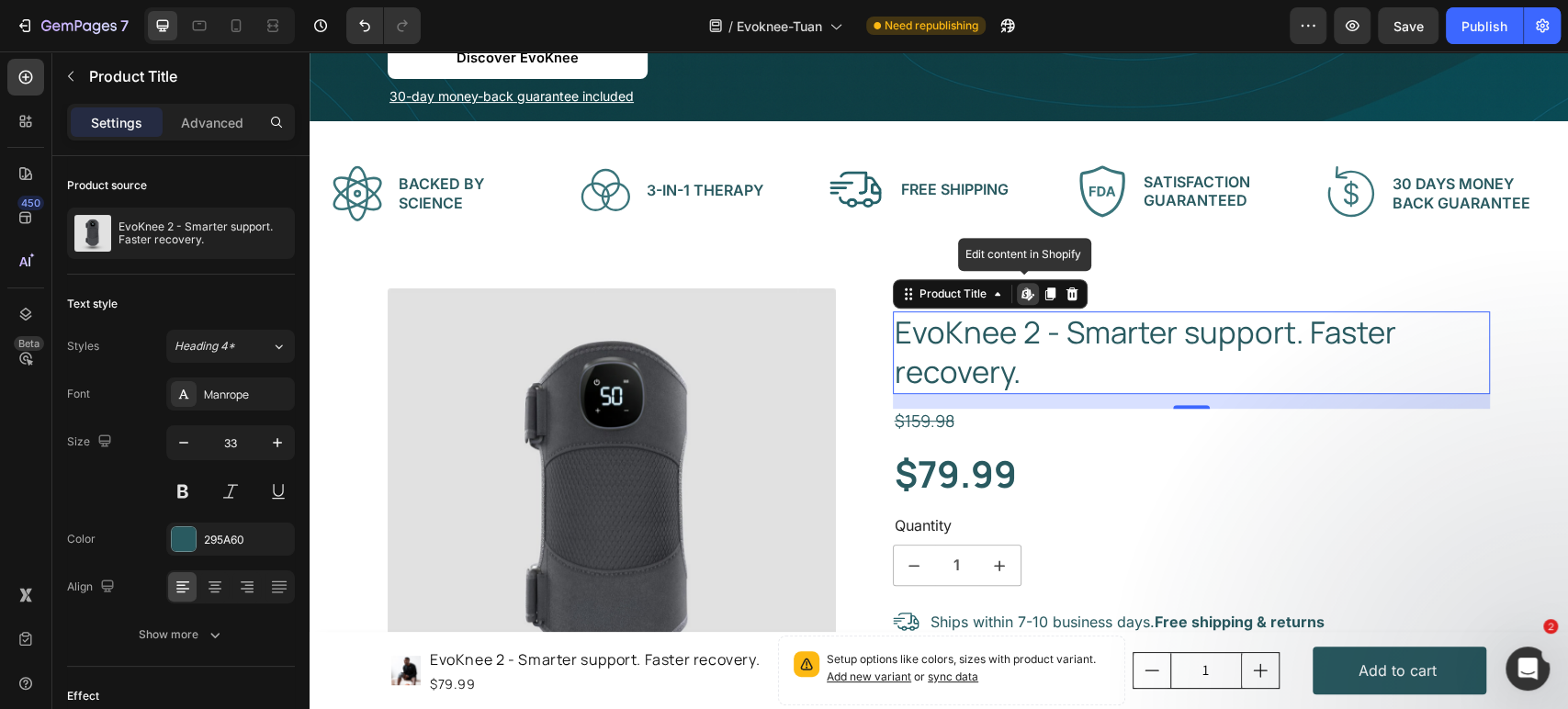 click on "EvoKnee 2 - Smarter support. Faster recovery." at bounding box center [1191, 353] 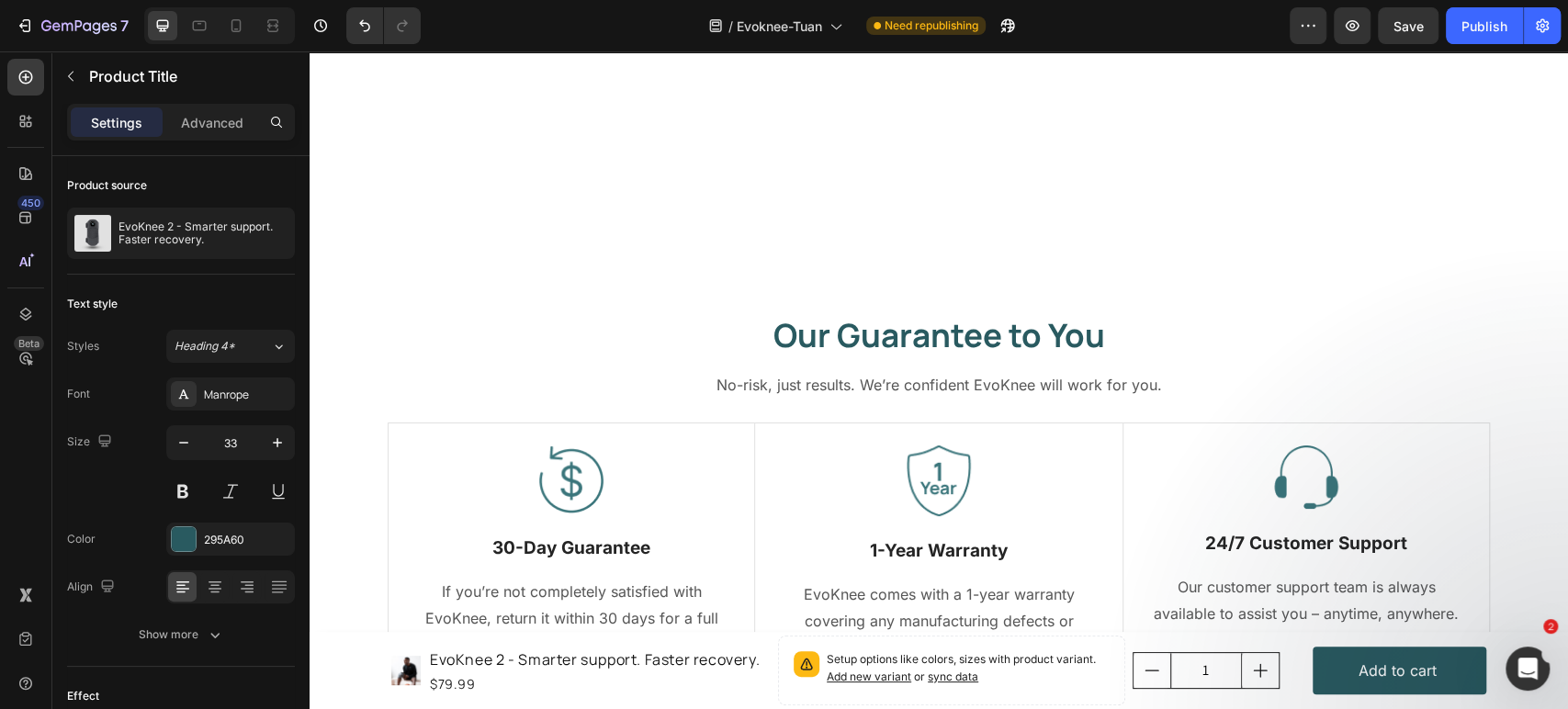 scroll, scrollTop: 7732, scrollLeft: 0, axis: vertical 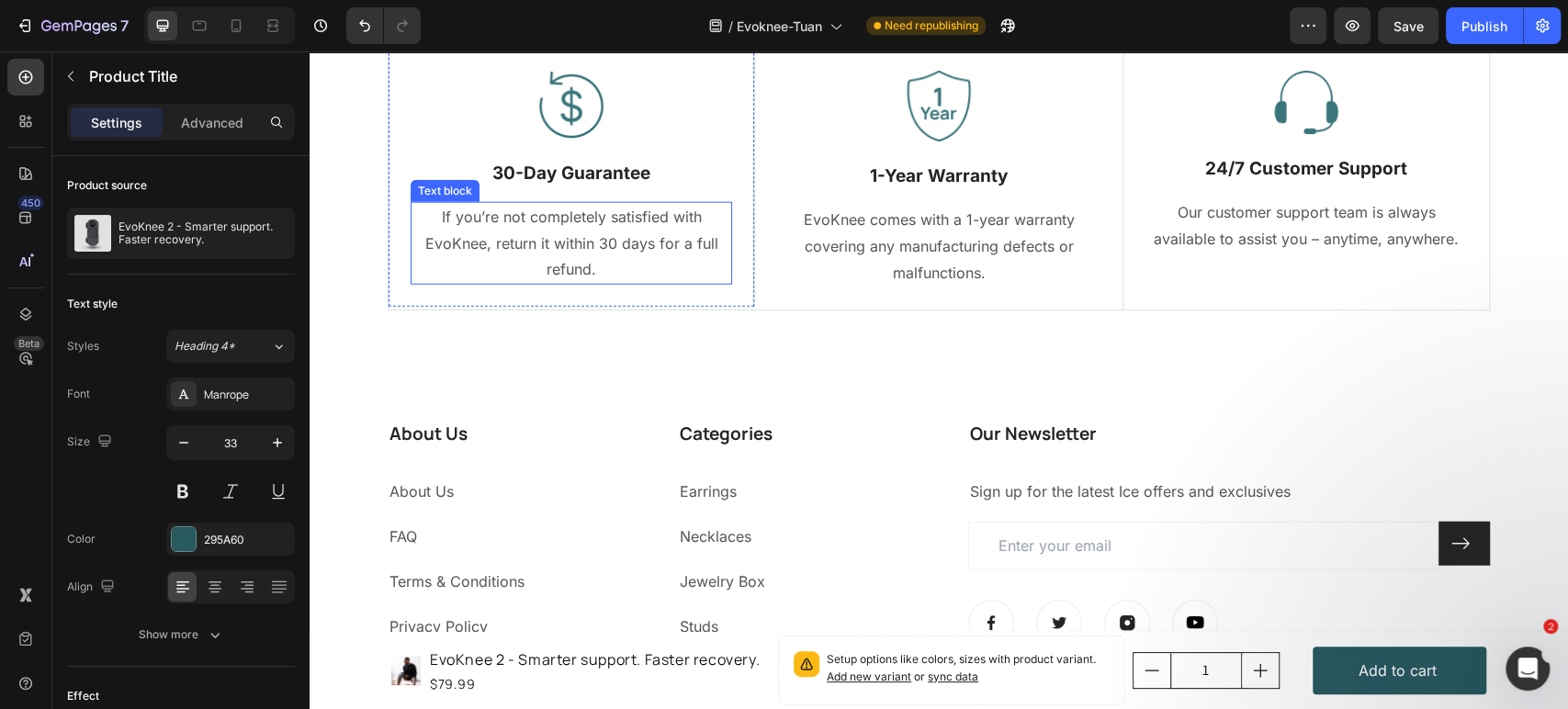 click on "If you’re not completely satisfied with EvoKnee, return it within 30 days for a full refund." at bounding box center (571, 243) 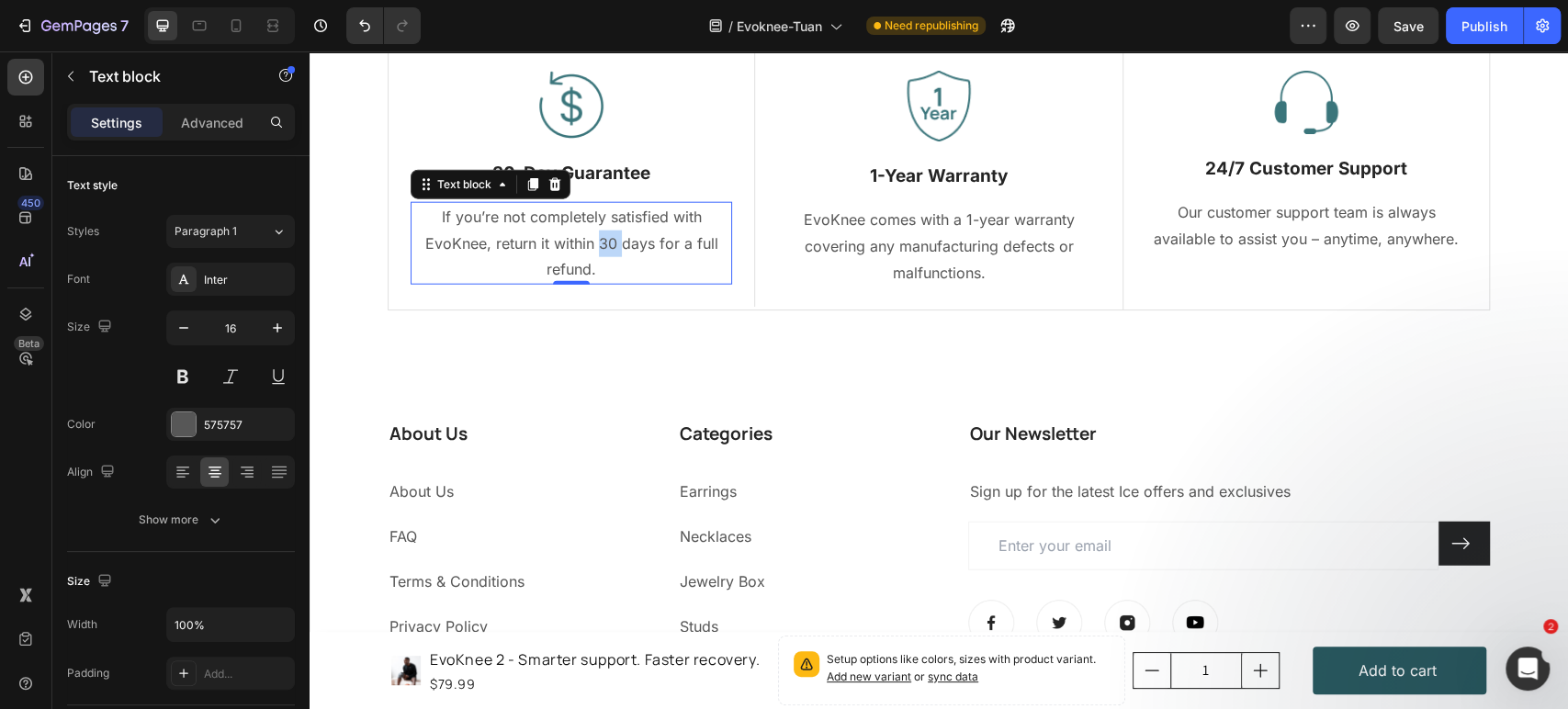 click on "If you’re not completely satisfied with EvoKnee, return it within 30 days for a full refund." at bounding box center (571, 243) 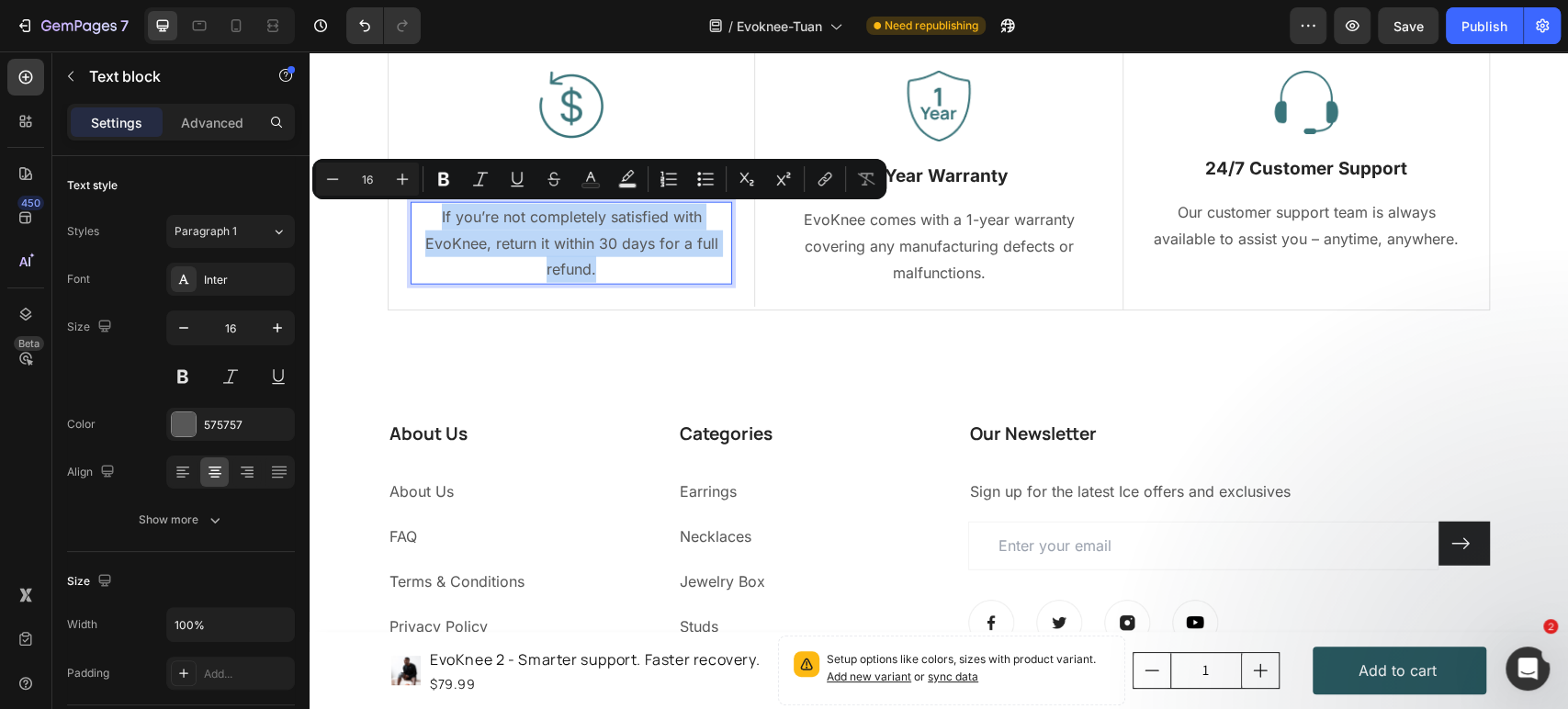 copy on "If you’re not completely satisfied with EvoKnee, return it within 30 days for a full refund." 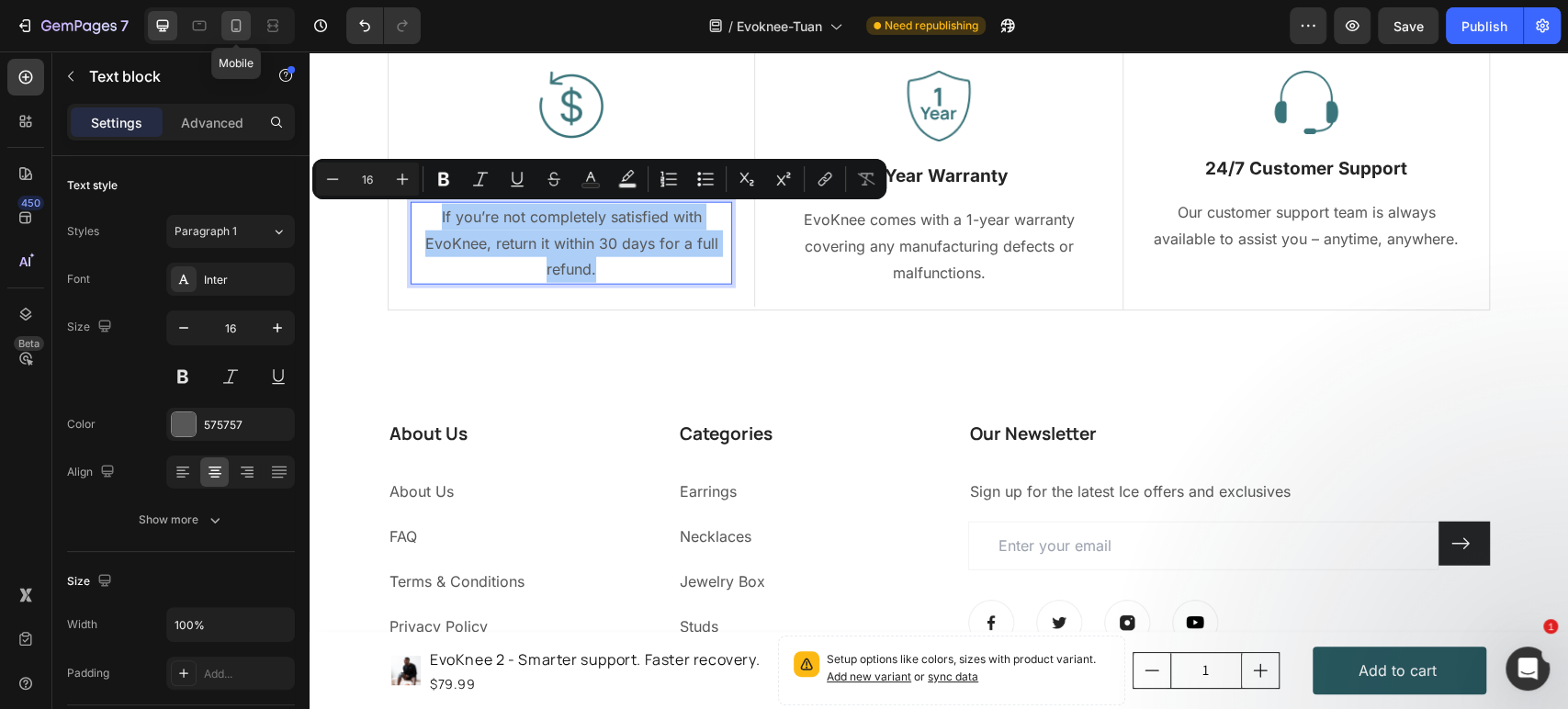 click 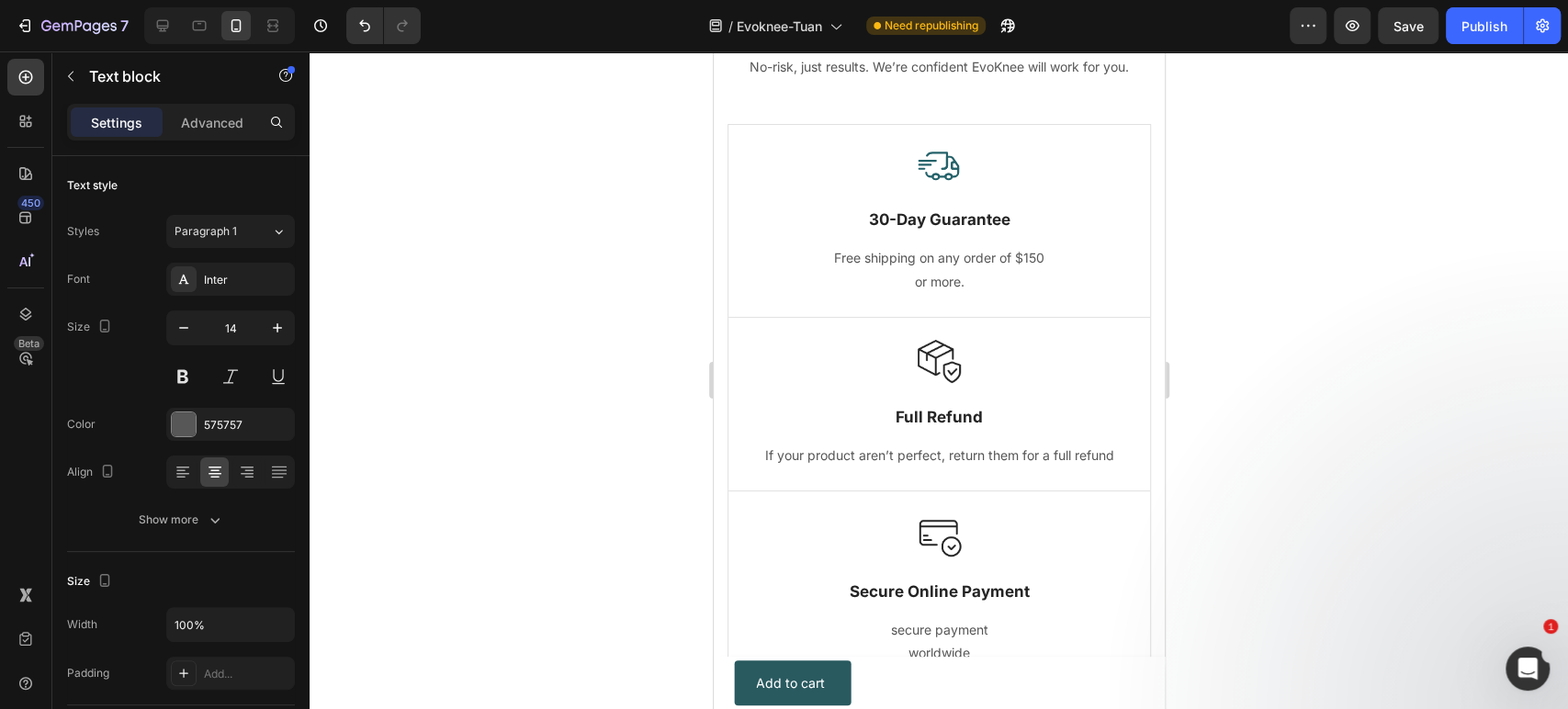 scroll, scrollTop: 8755, scrollLeft: 0, axis: vertical 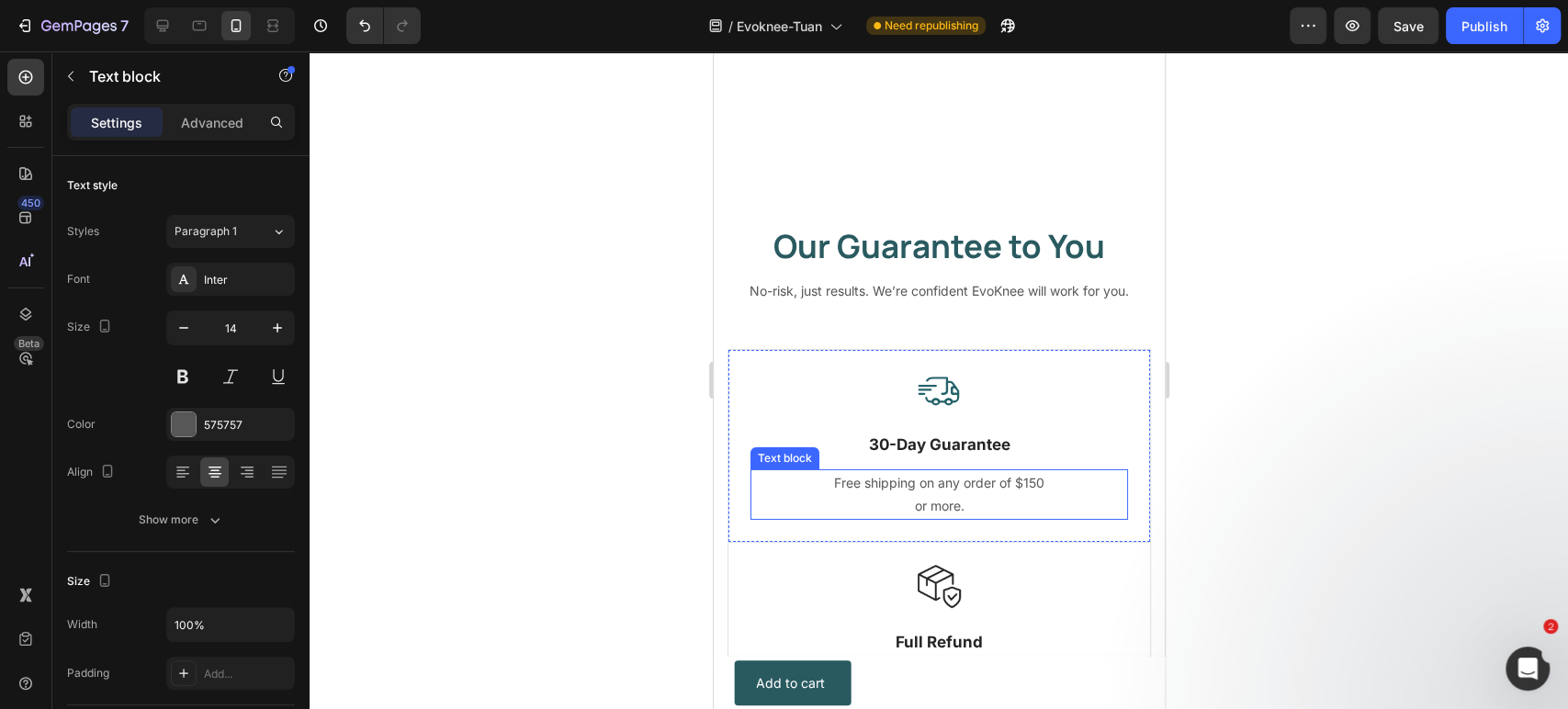 click on "Free shipping on any order of $150" at bounding box center [938, 482] 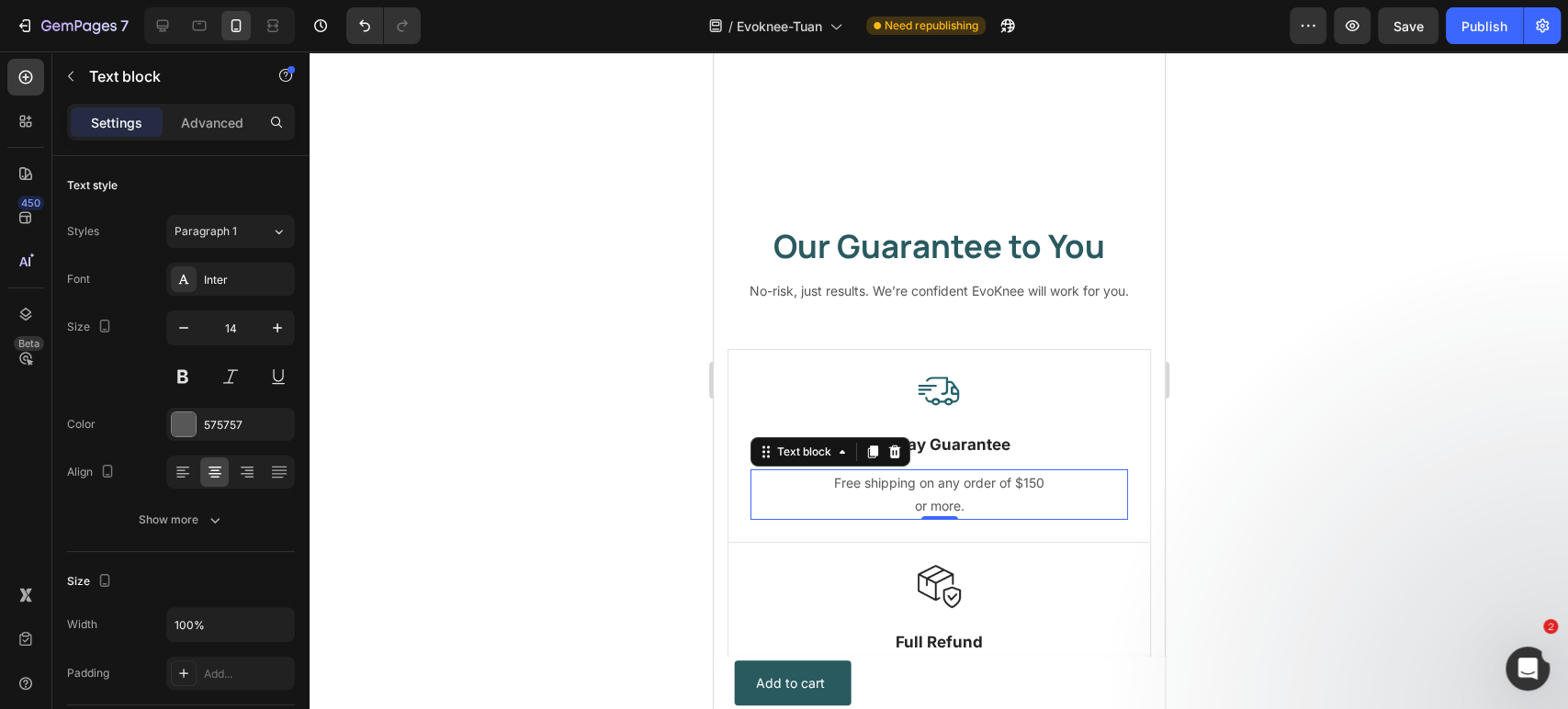 click on "Free shipping on any order of $150" at bounding box center [938, 482] 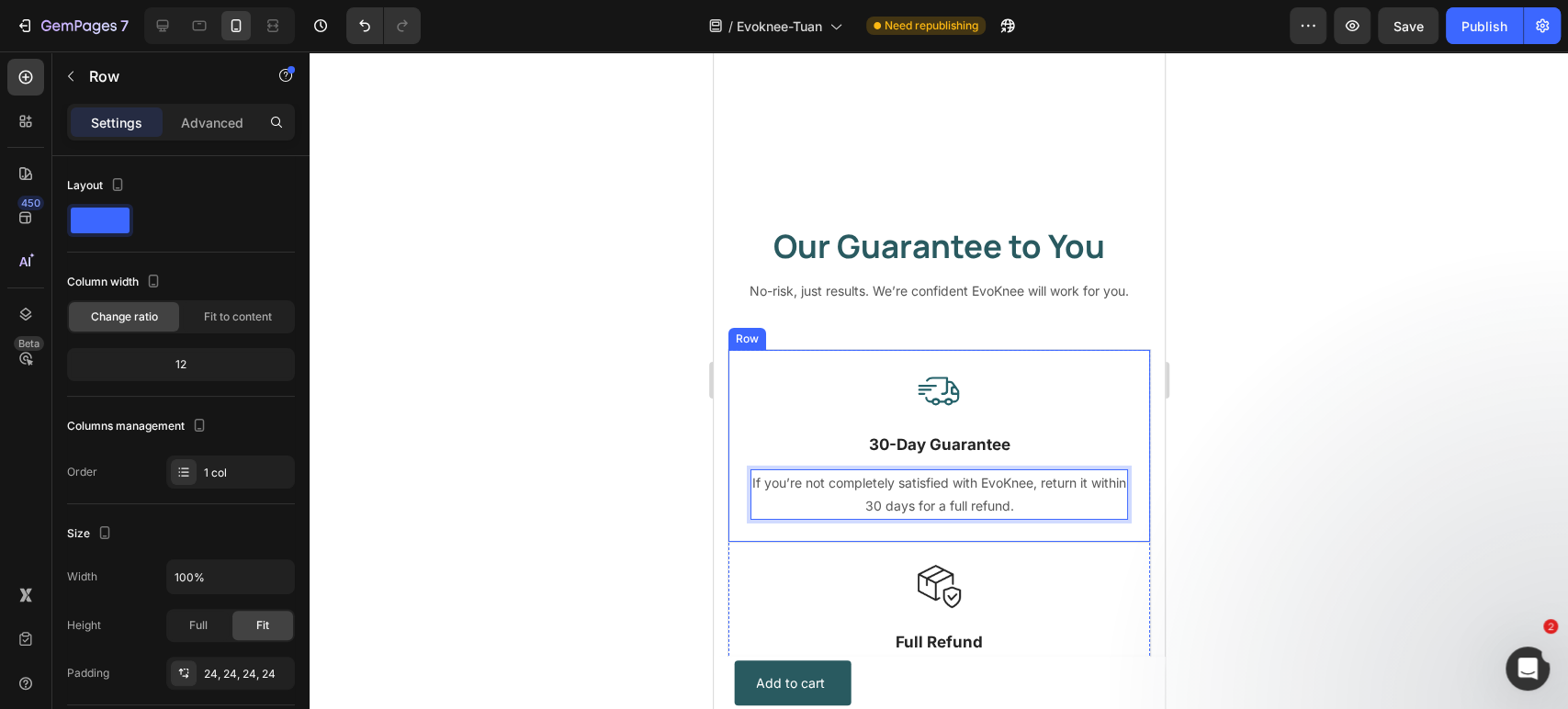 click on "Image 30-Day Guarantee Text Block If you’re not completely satisfied with EvoKnee, return it within 30 days for a full refund. Text block   0" at bounding box center [938, 445] 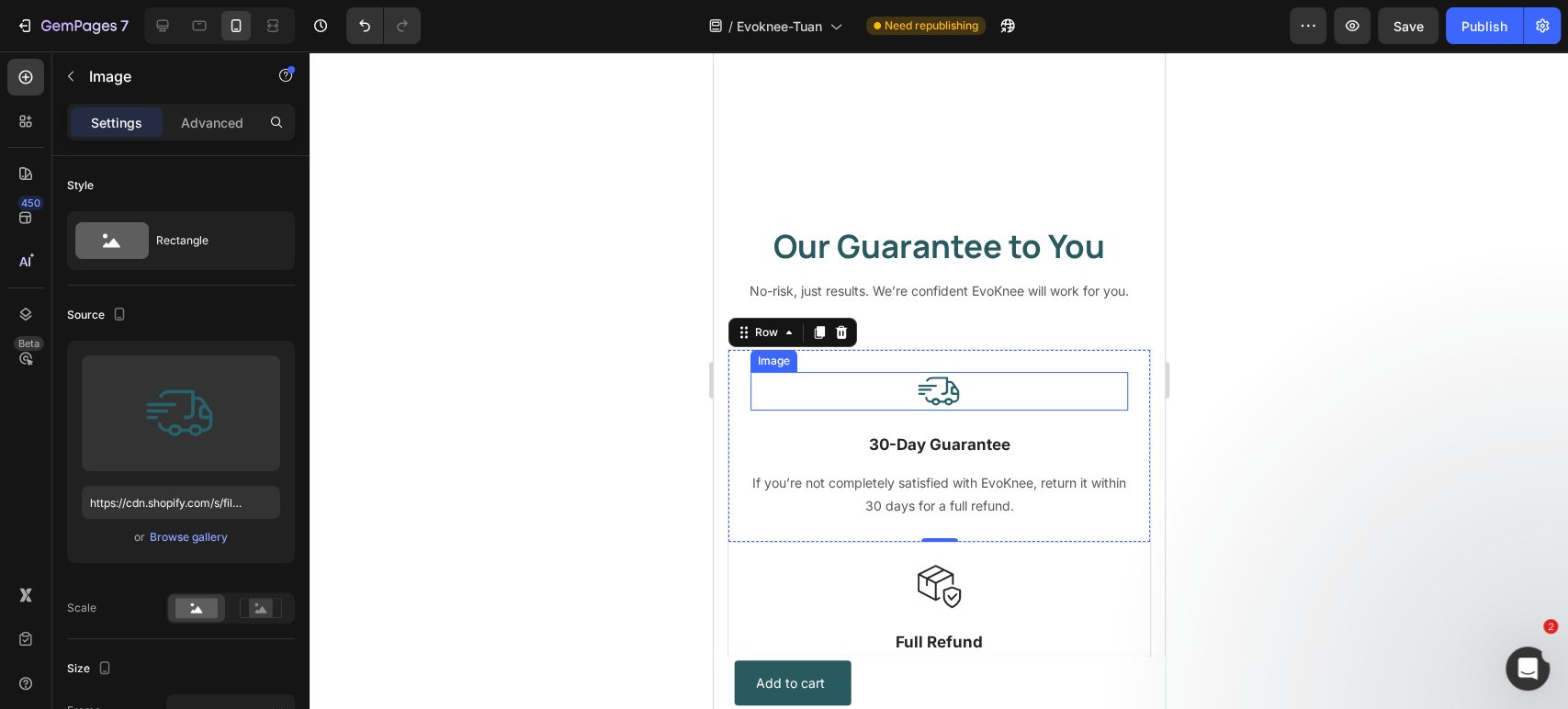 click at bounding box center [939, 391] 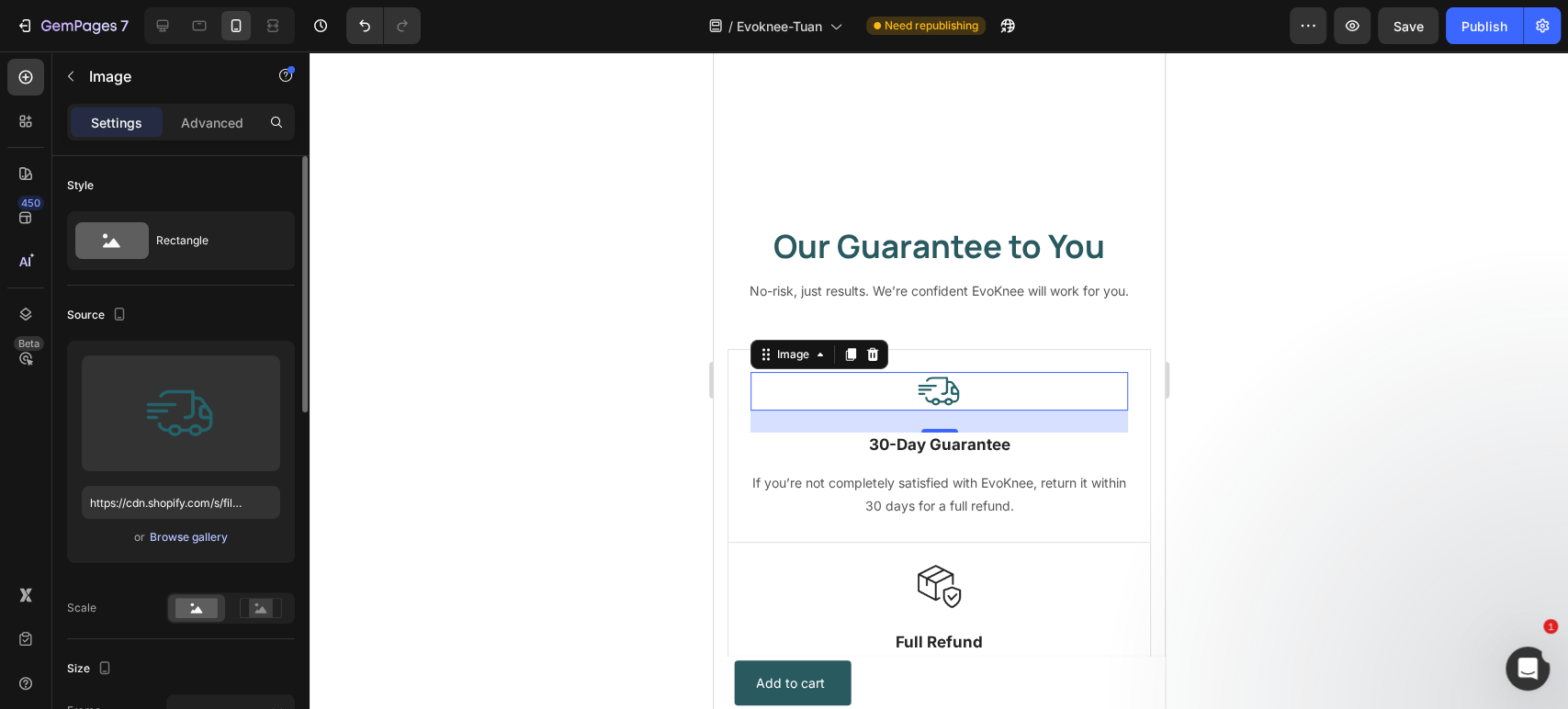 click on "Browse gallery" at bounding box center (188, 537) 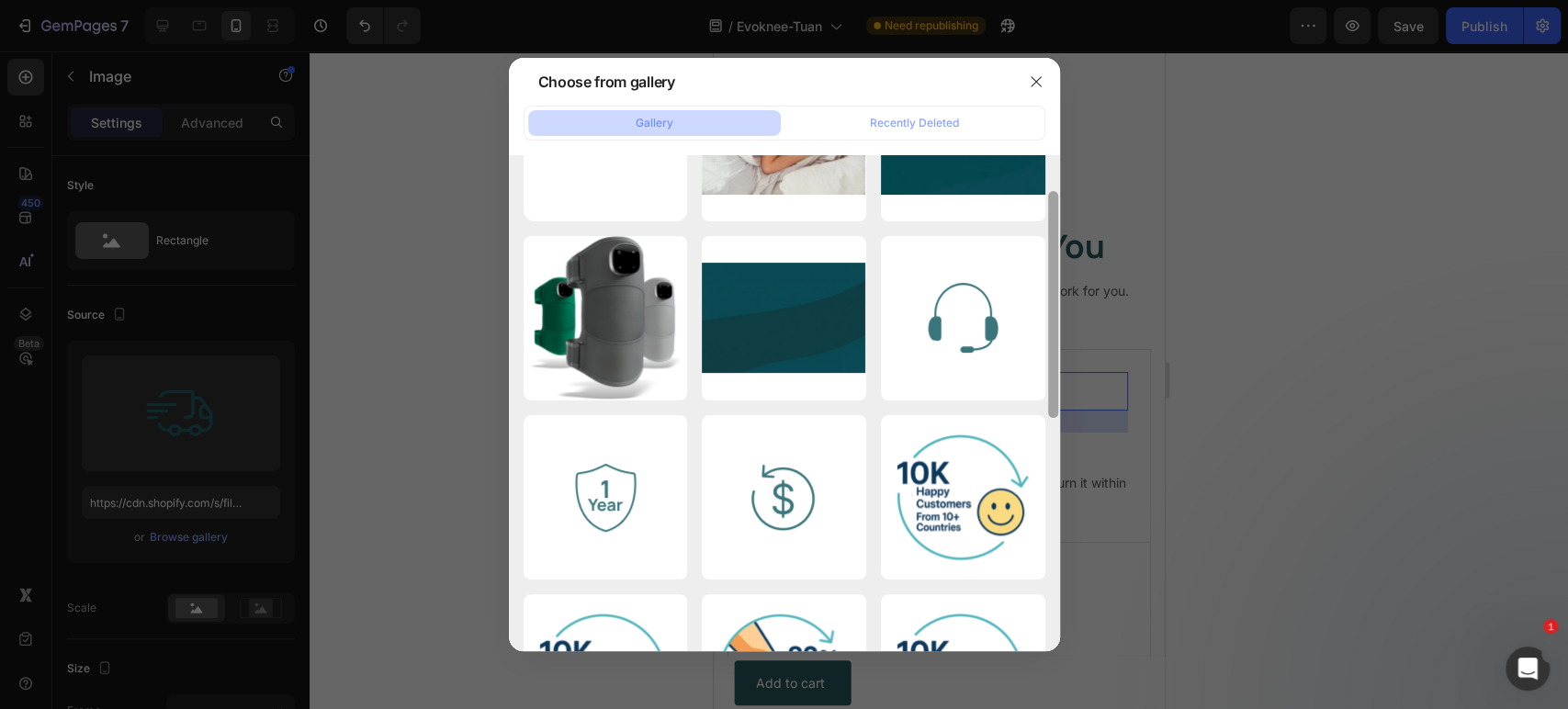 scroll, scrollTop: 128, scrollLeft: 0, axis: vertical 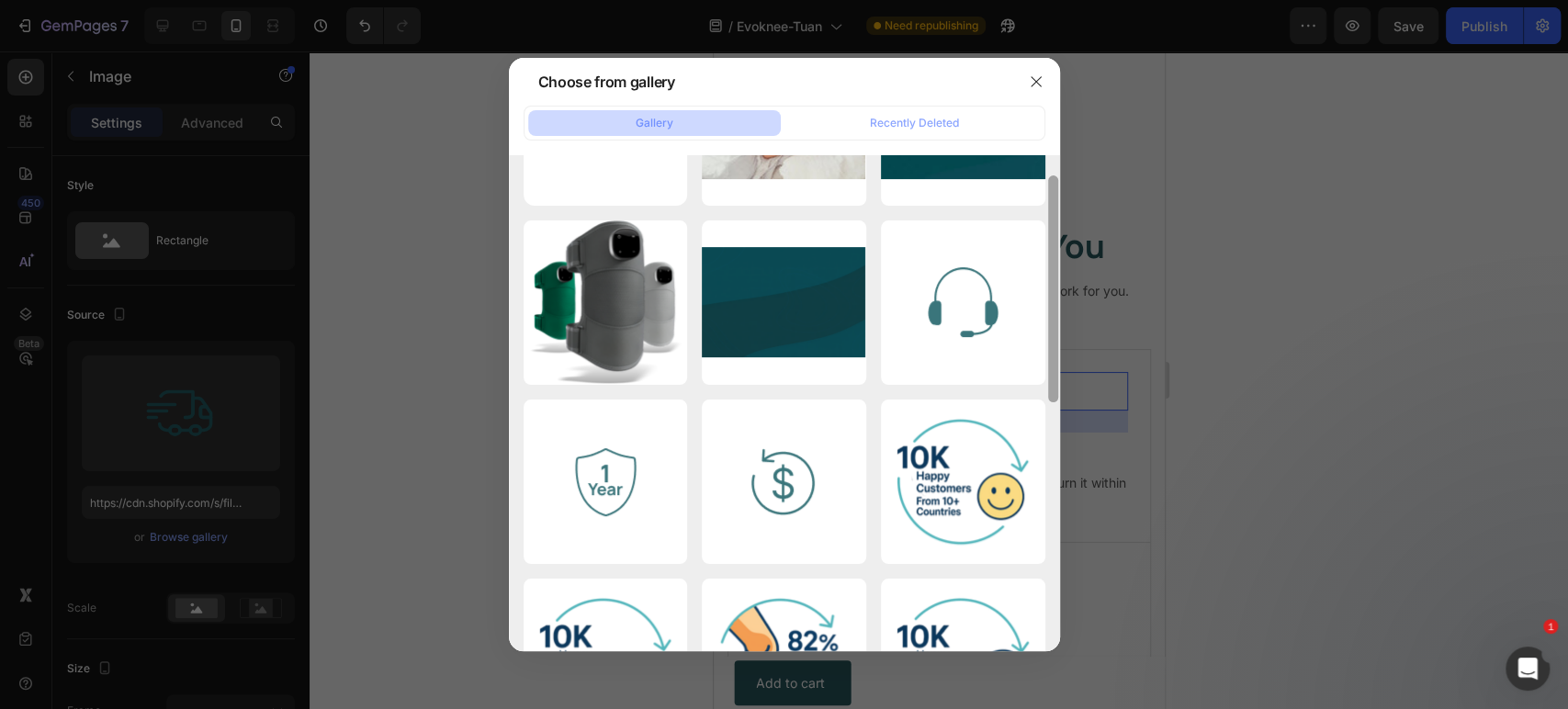 drag, startPoint x: 1051, startPoint y: 348, endPoint x: 1054, endPoint y: 407, distance: 59.076222 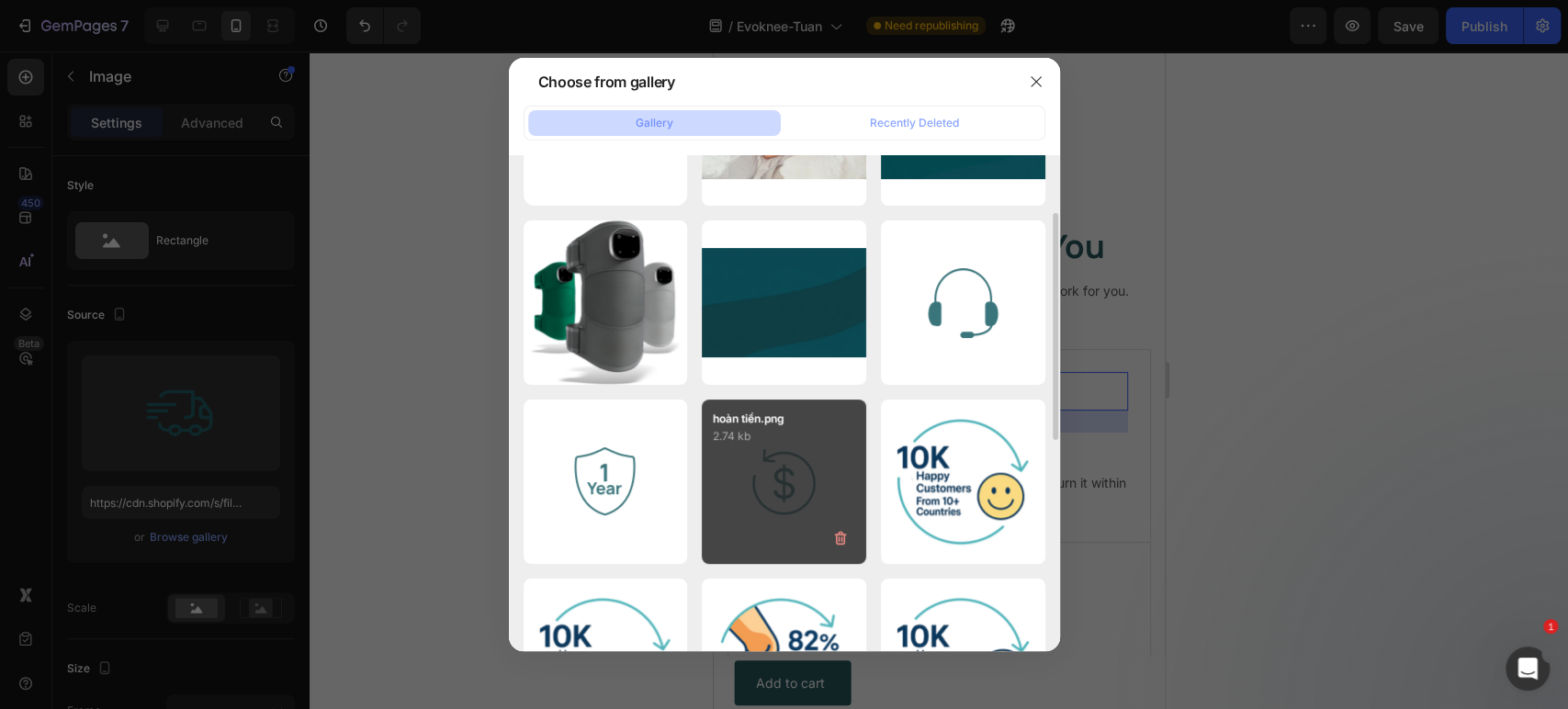 click on "hoàn tiền.png 2.74 kb" at bounding box center (784, 481) 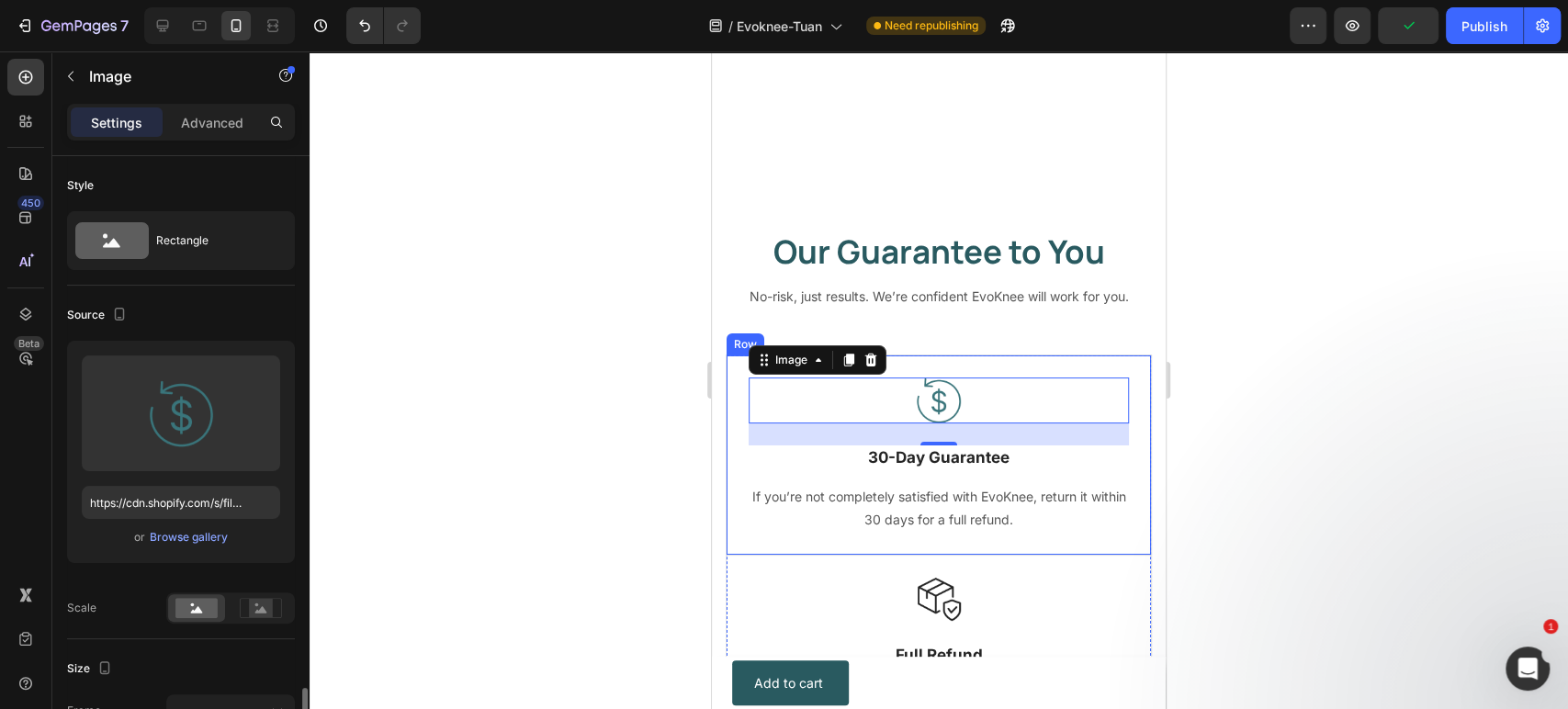 scroll, scrollTop: 374, scrollLeft: 0, axis: vertical 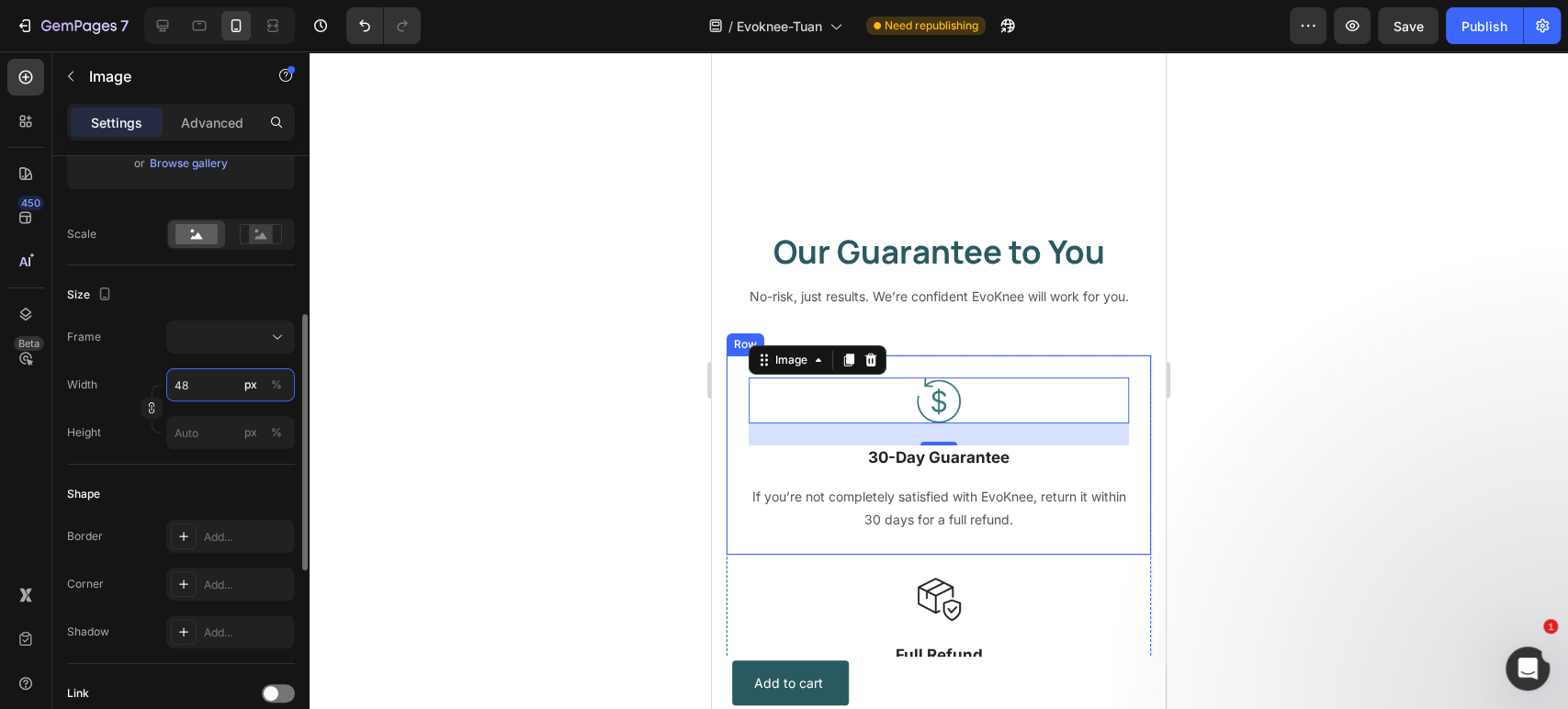 click on "48" at bounding box center [231, 385] 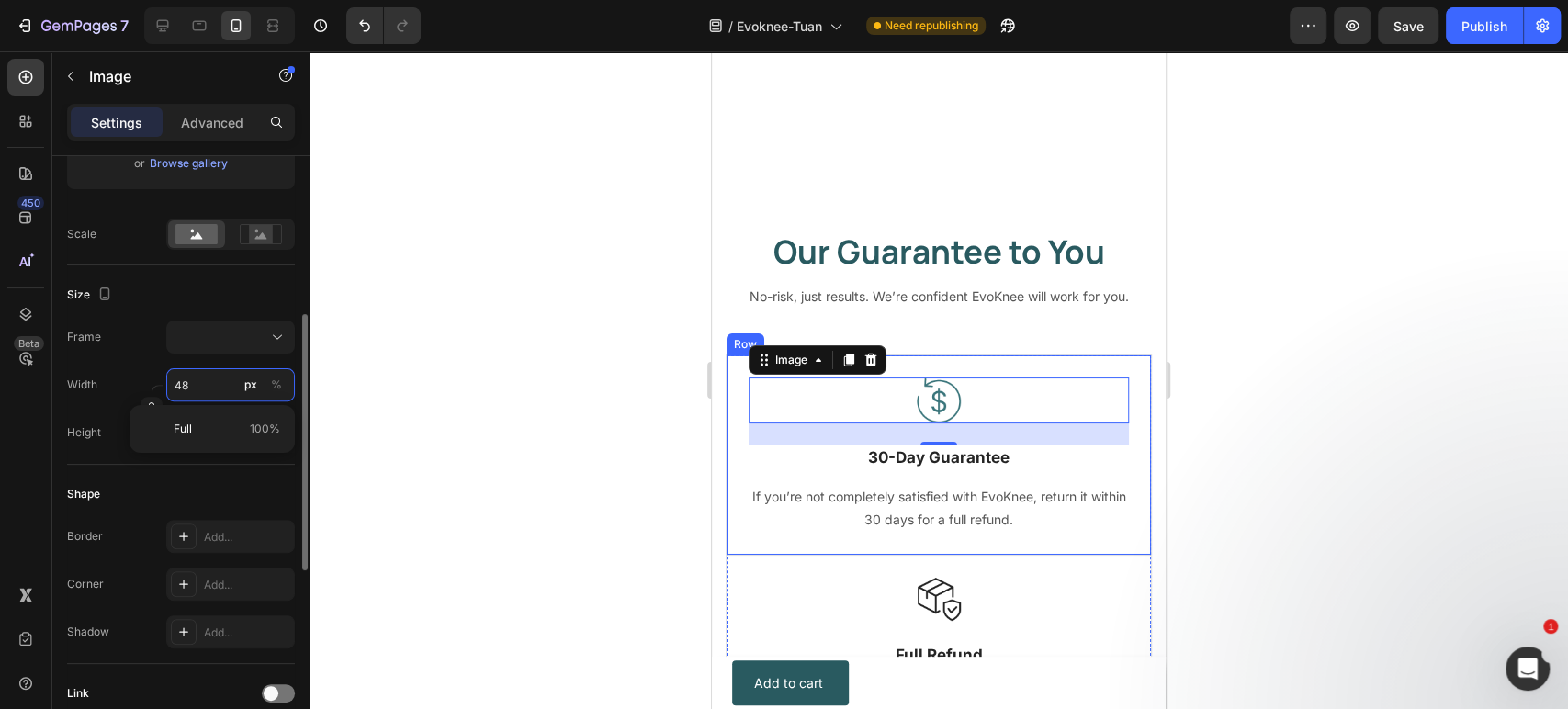 type on "6" 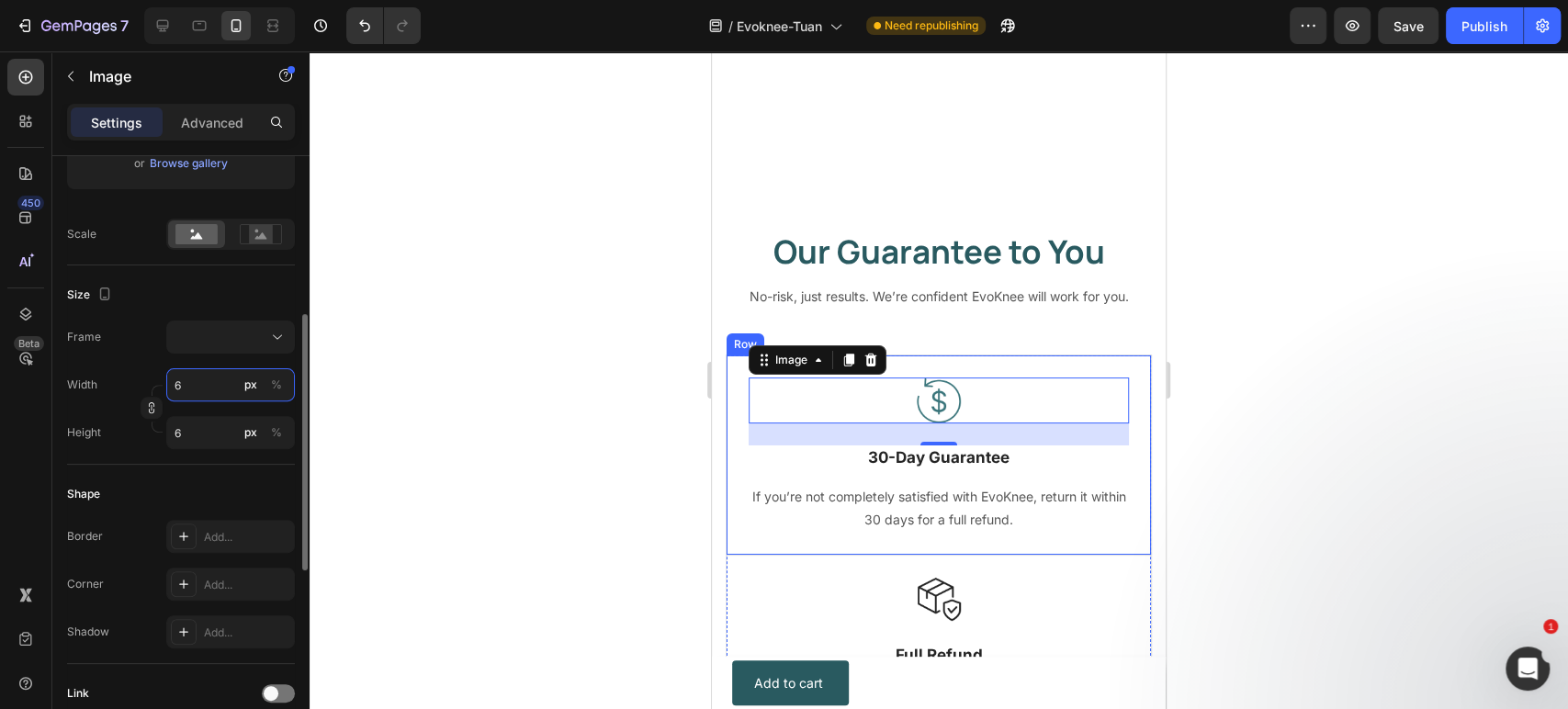 type on "60" 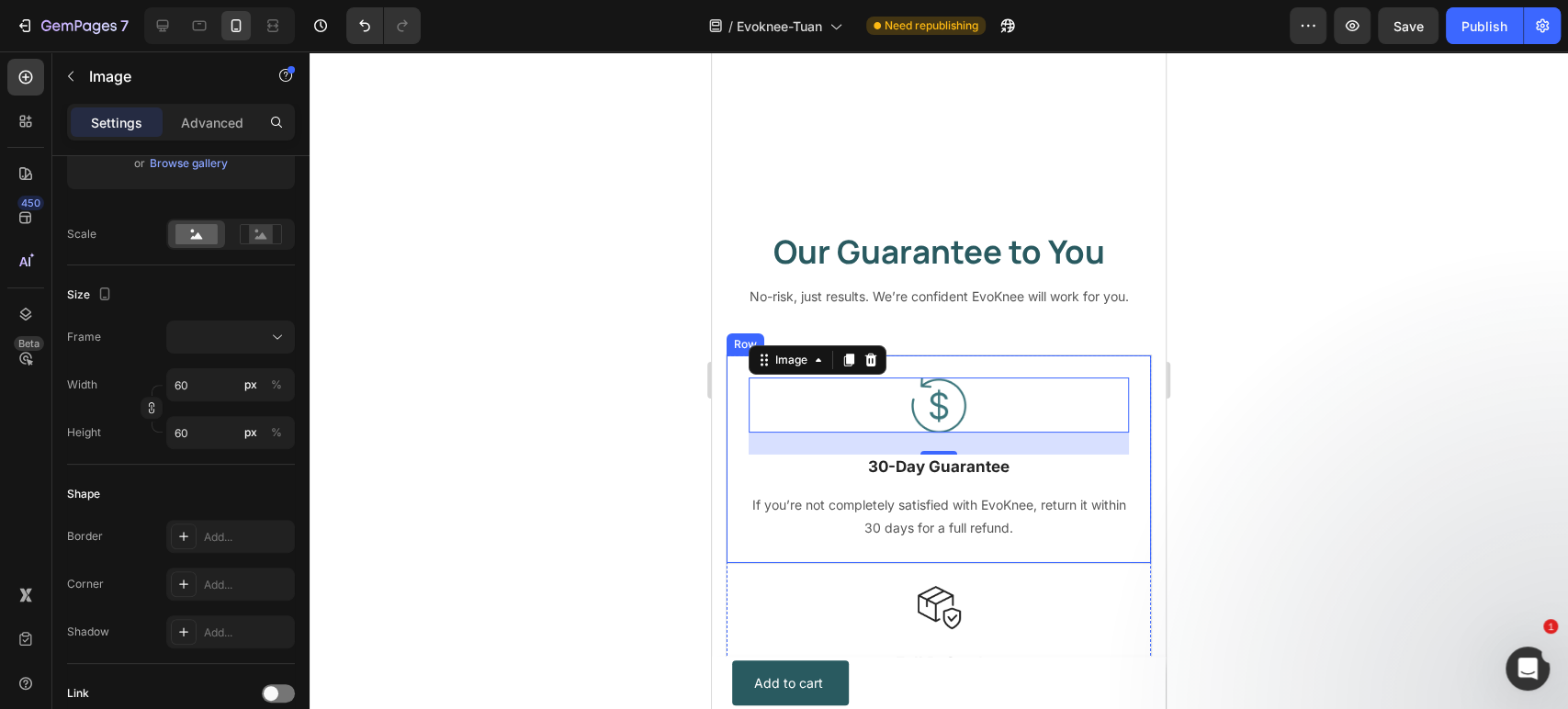 click 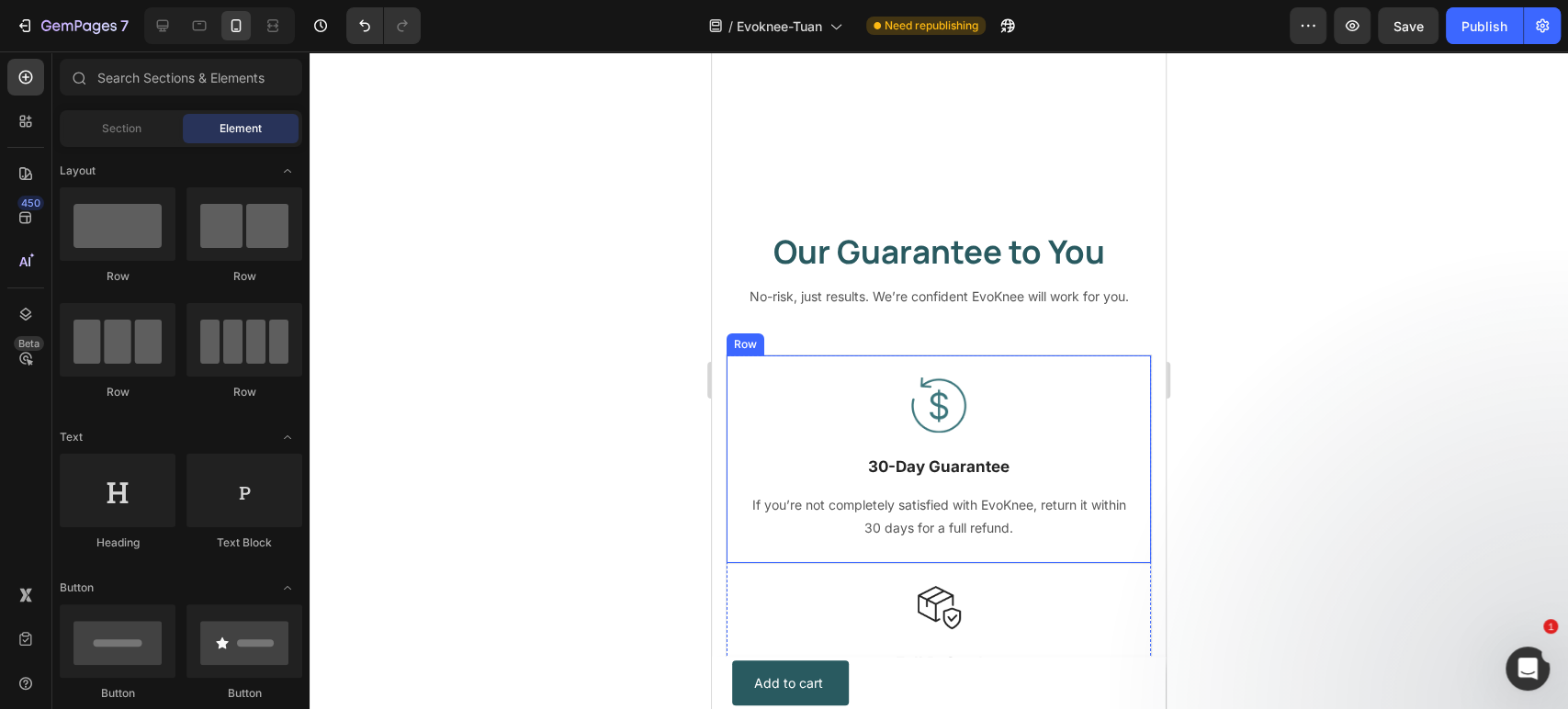 click on "Image 30-Day Guarantee Text Block If you’re not completely satisfied with EvoKnee, return it within 30 days for a full refund. Text block" at bounding box center (939, 459) 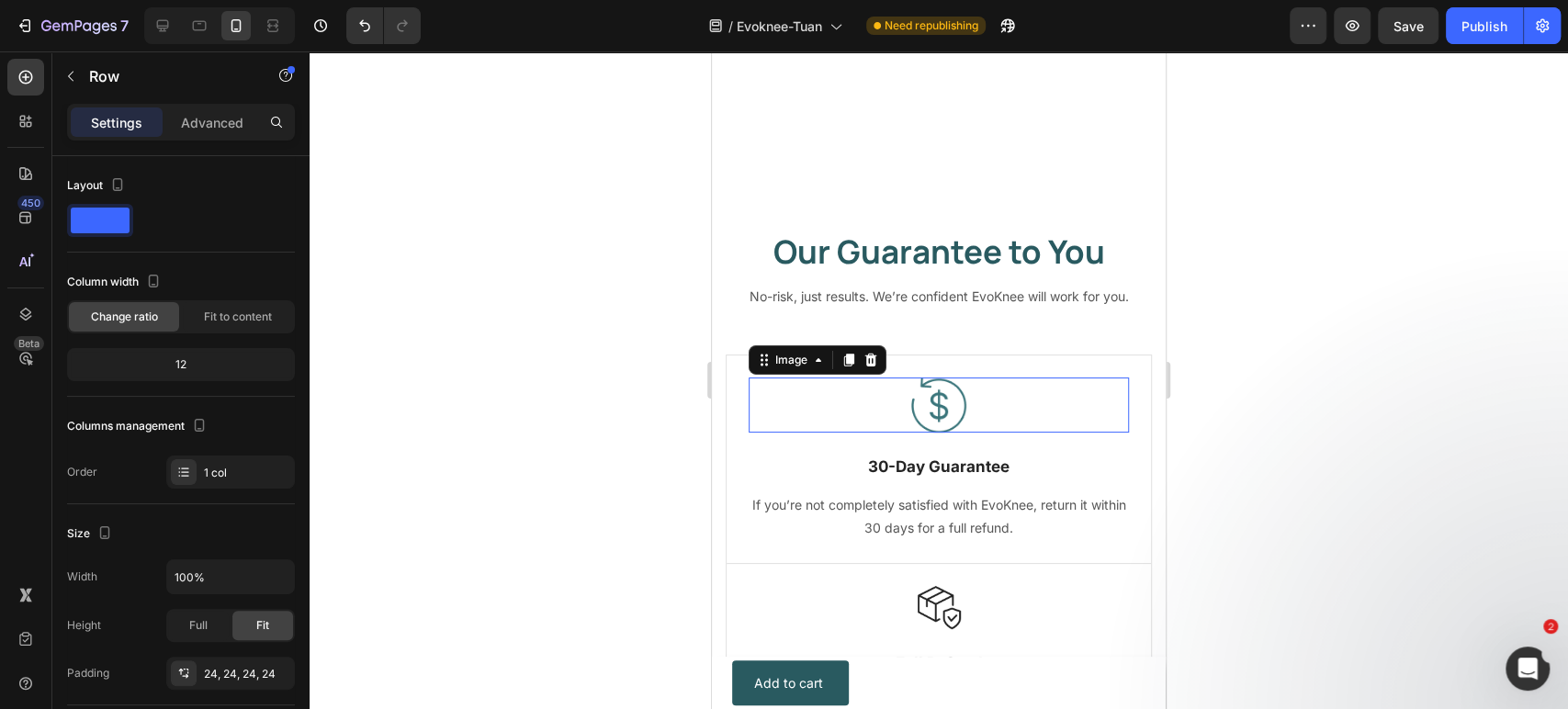 click at bounding box center [939, 405] 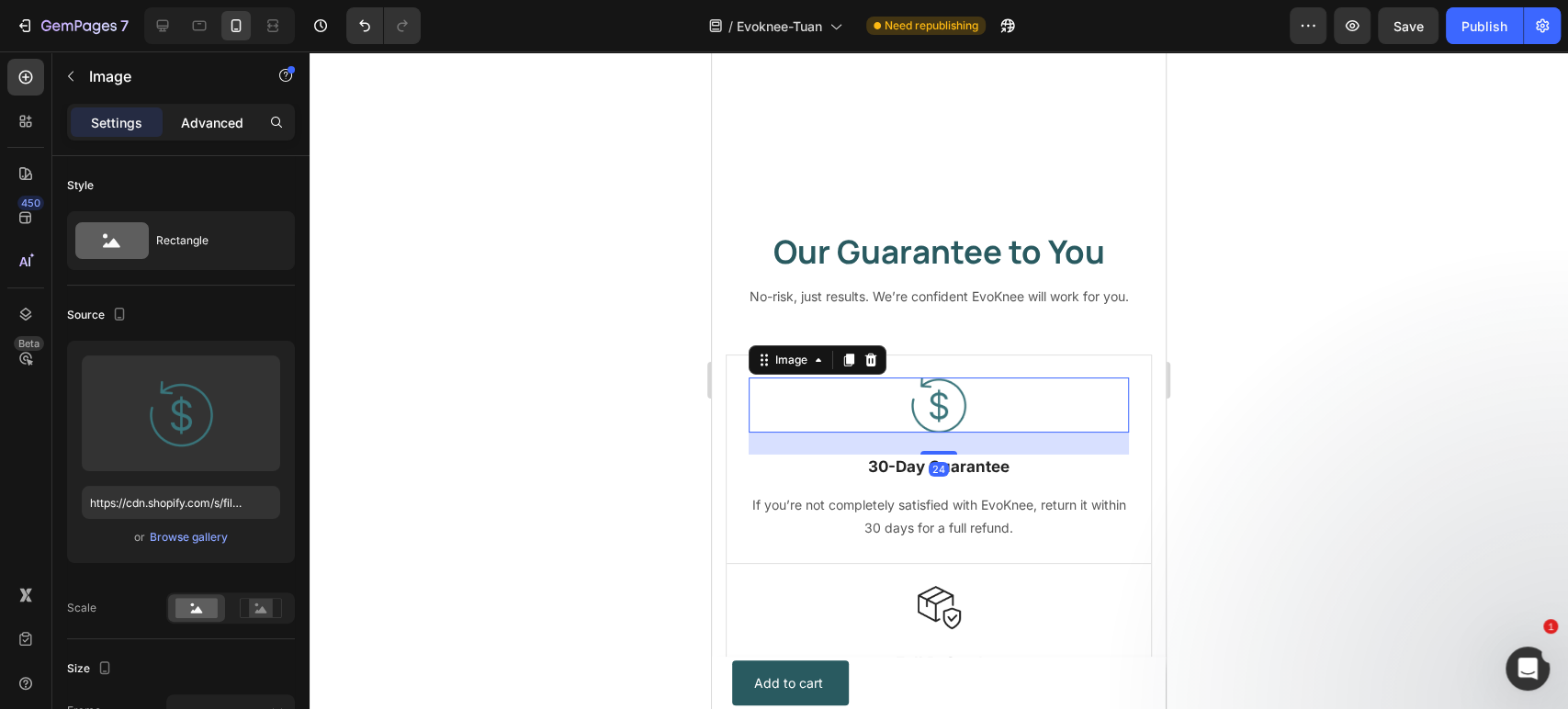 click on "Advanced" at bounding box center (212, 122) 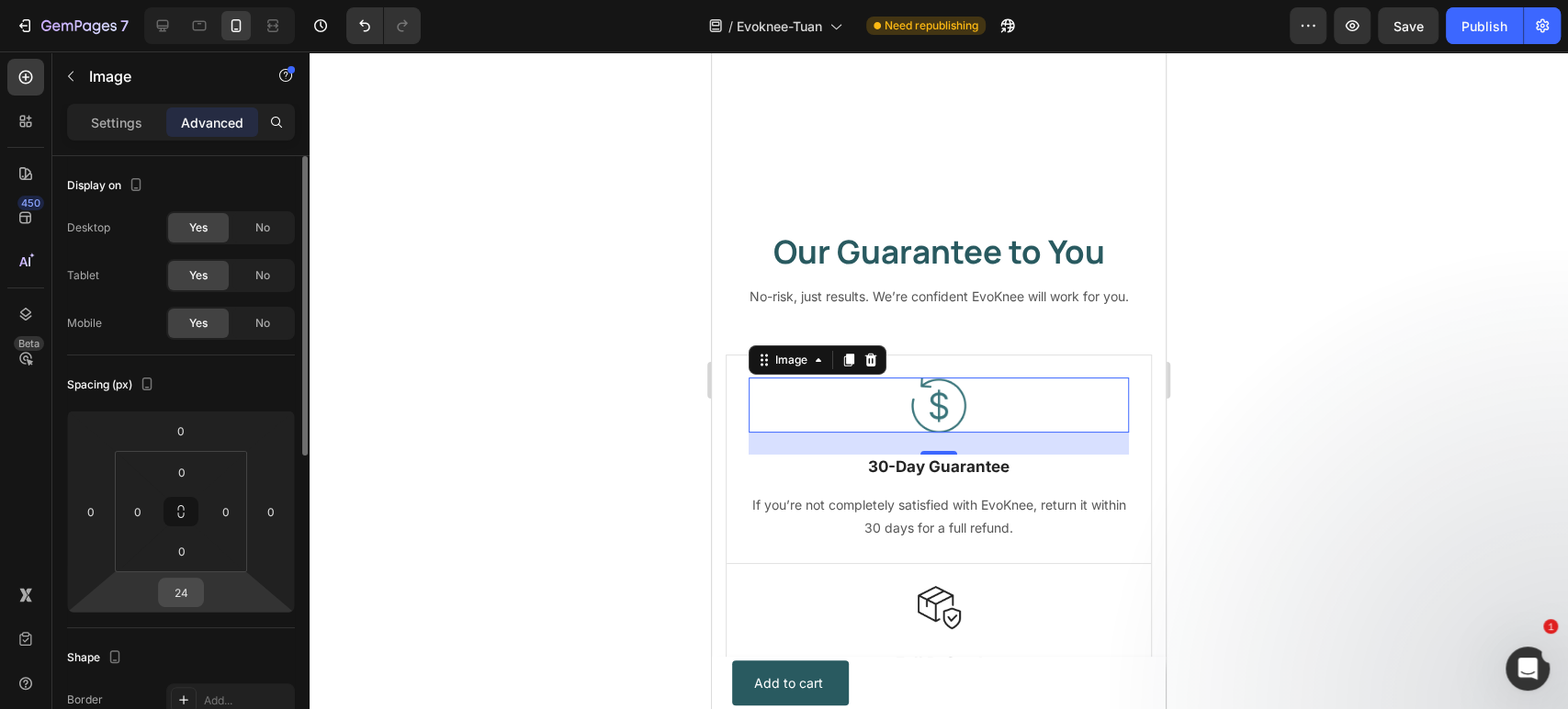 click on "24" at bounding box center [181, 592] 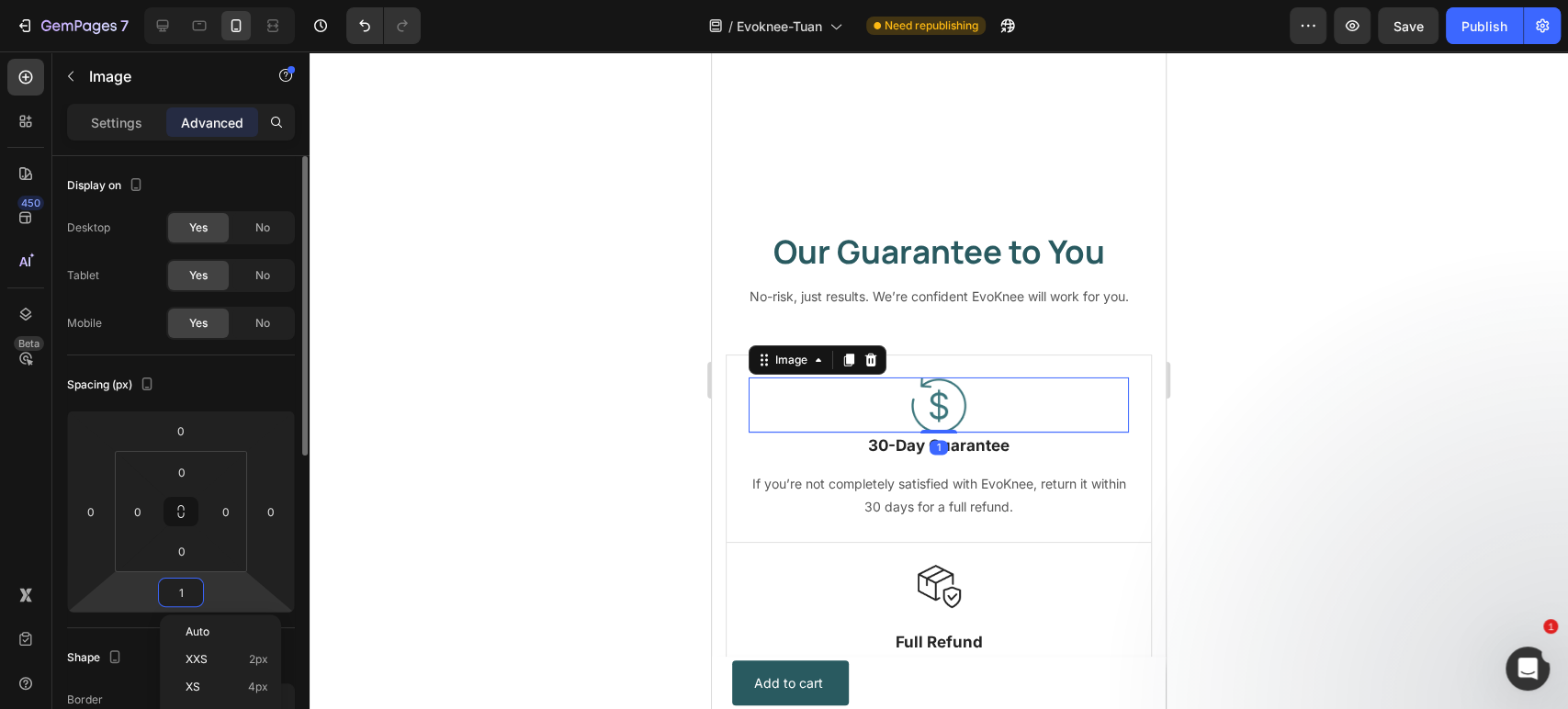 type on "12" 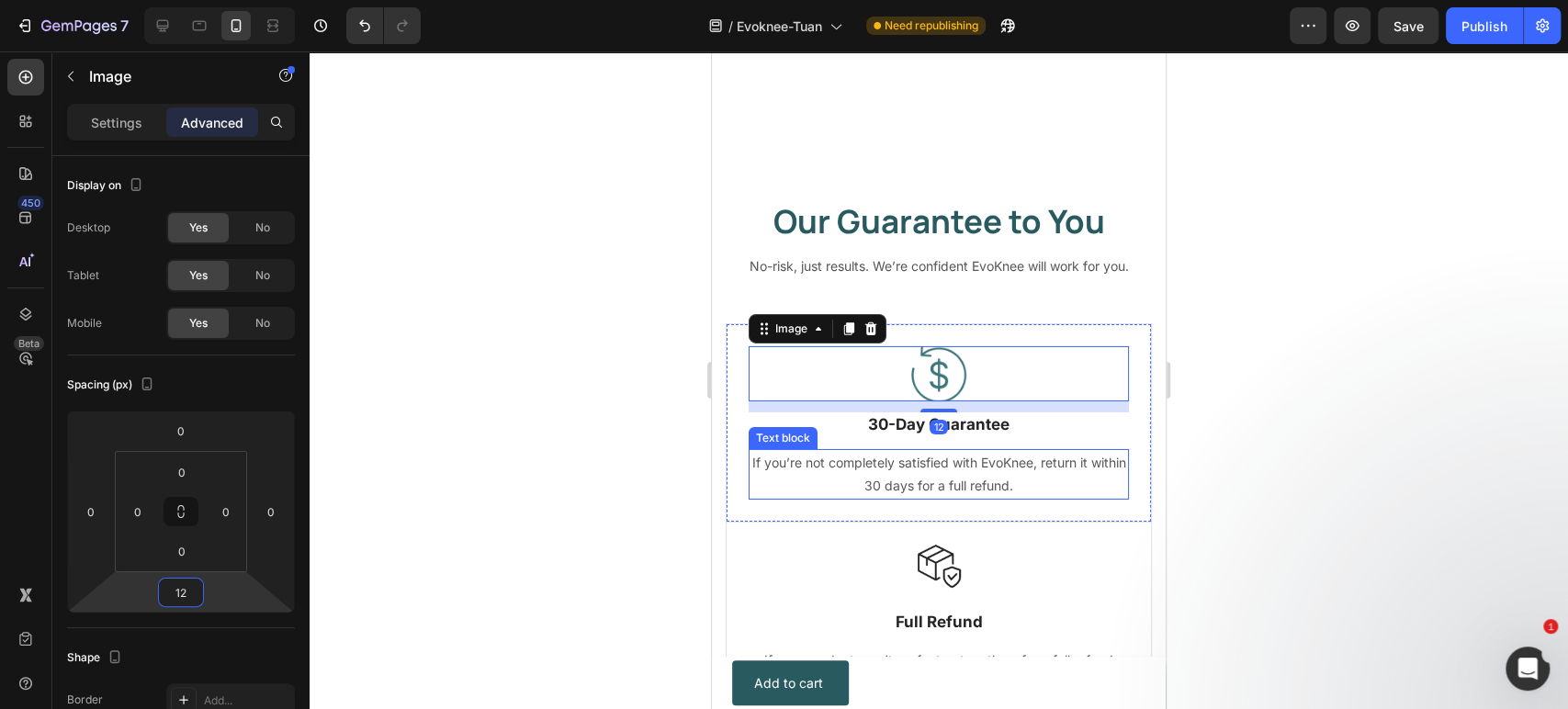 scroll, scrollTop: 9129, scrollLeft: 0, axis: vertical 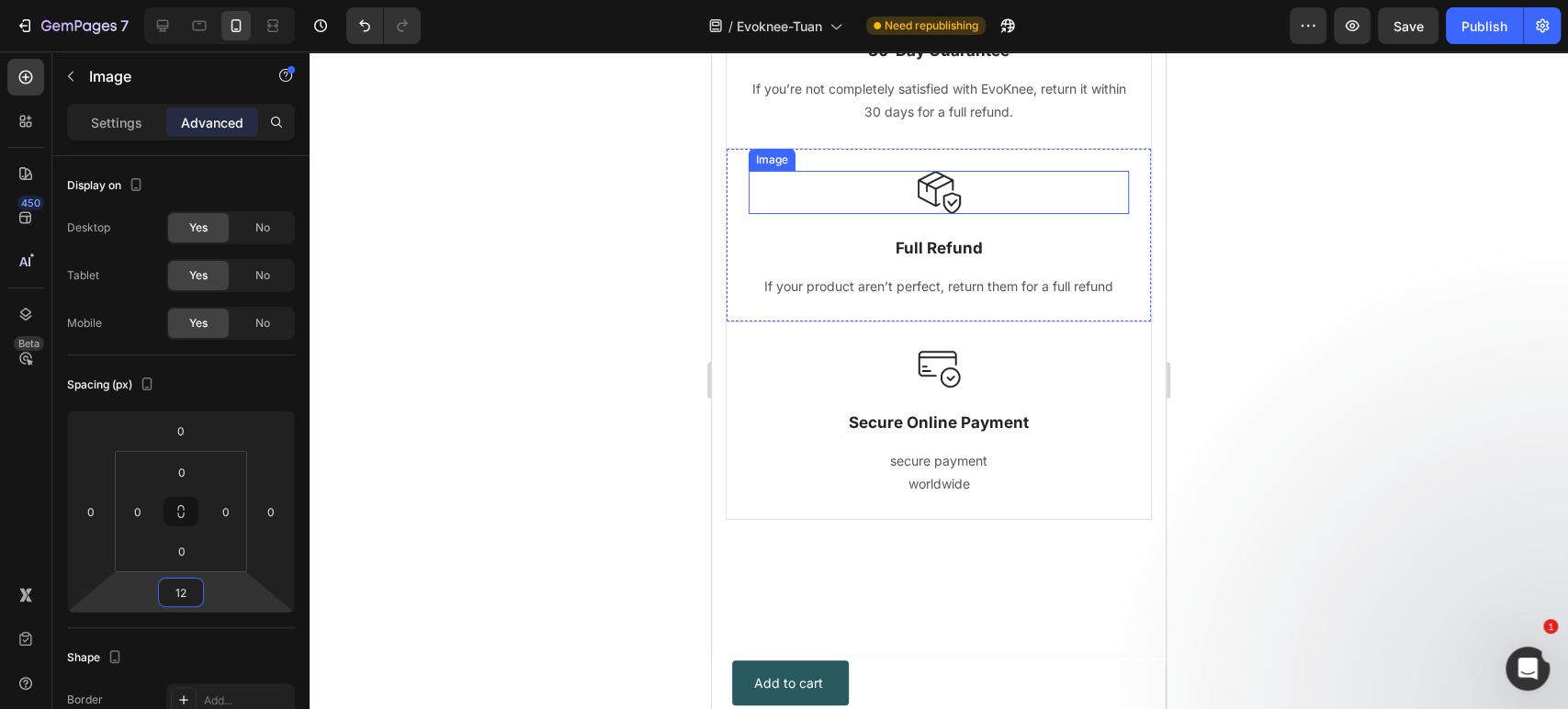 click at bounding box center (939, 192) 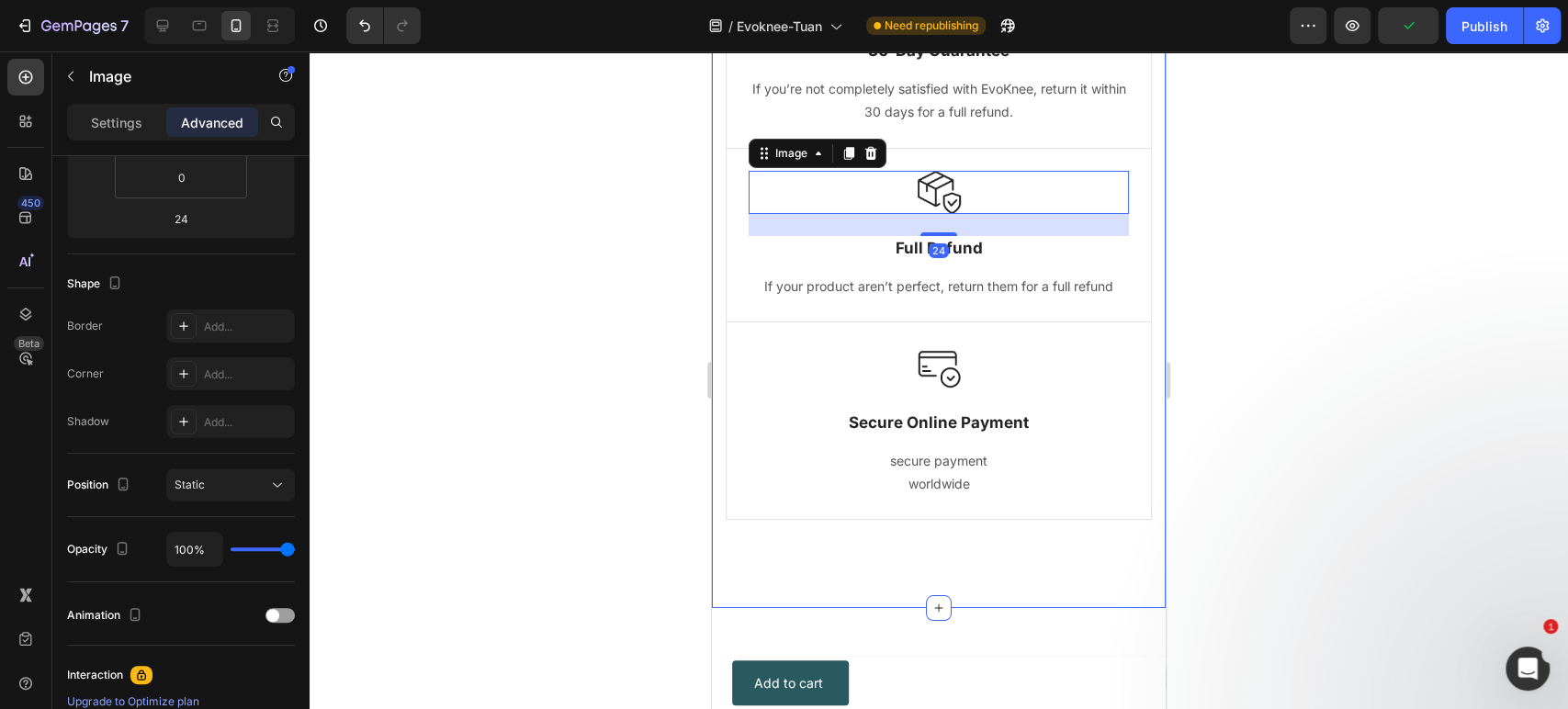scroll, scrollTop: 0, scrollLeft: 0, axis: both 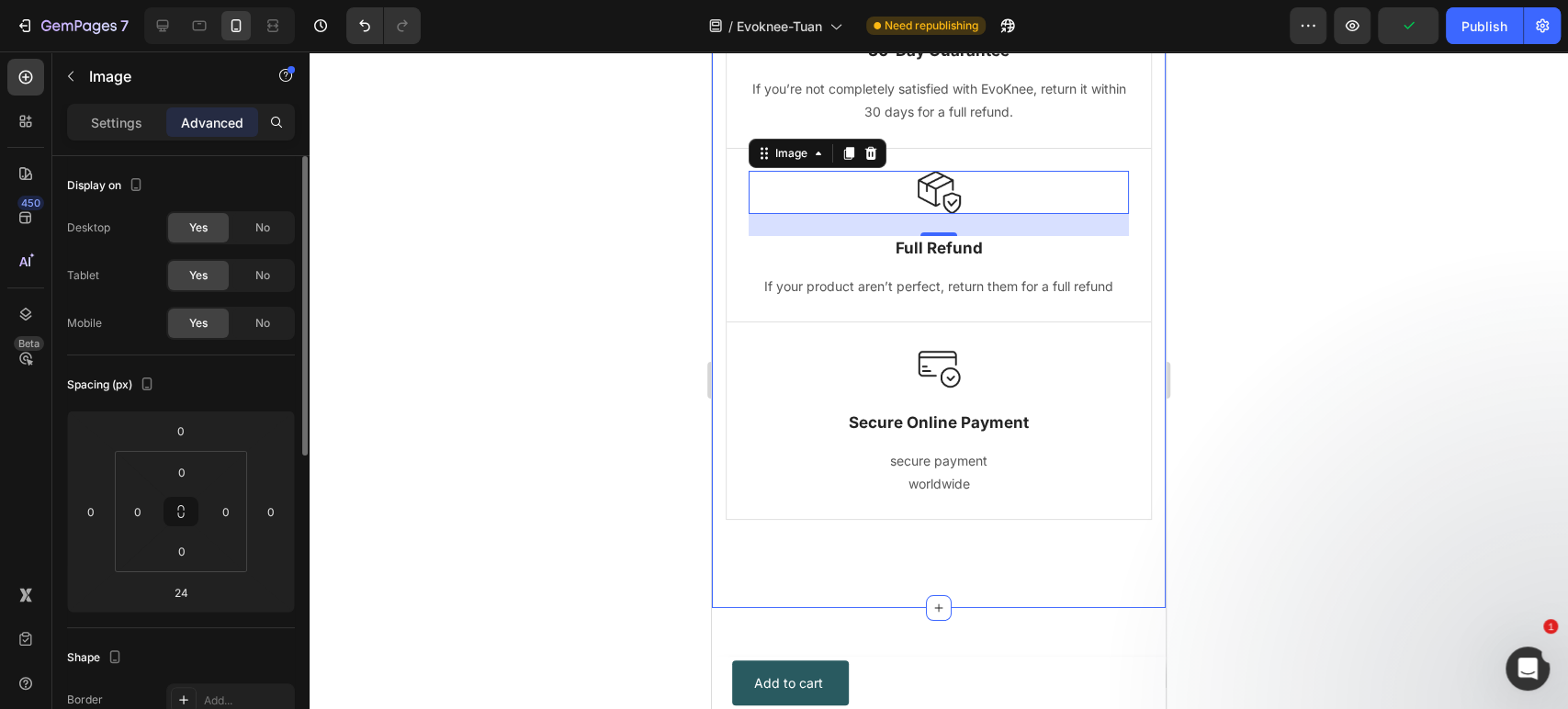 click on "Settings Advanced" at bounding box center [181, 129] 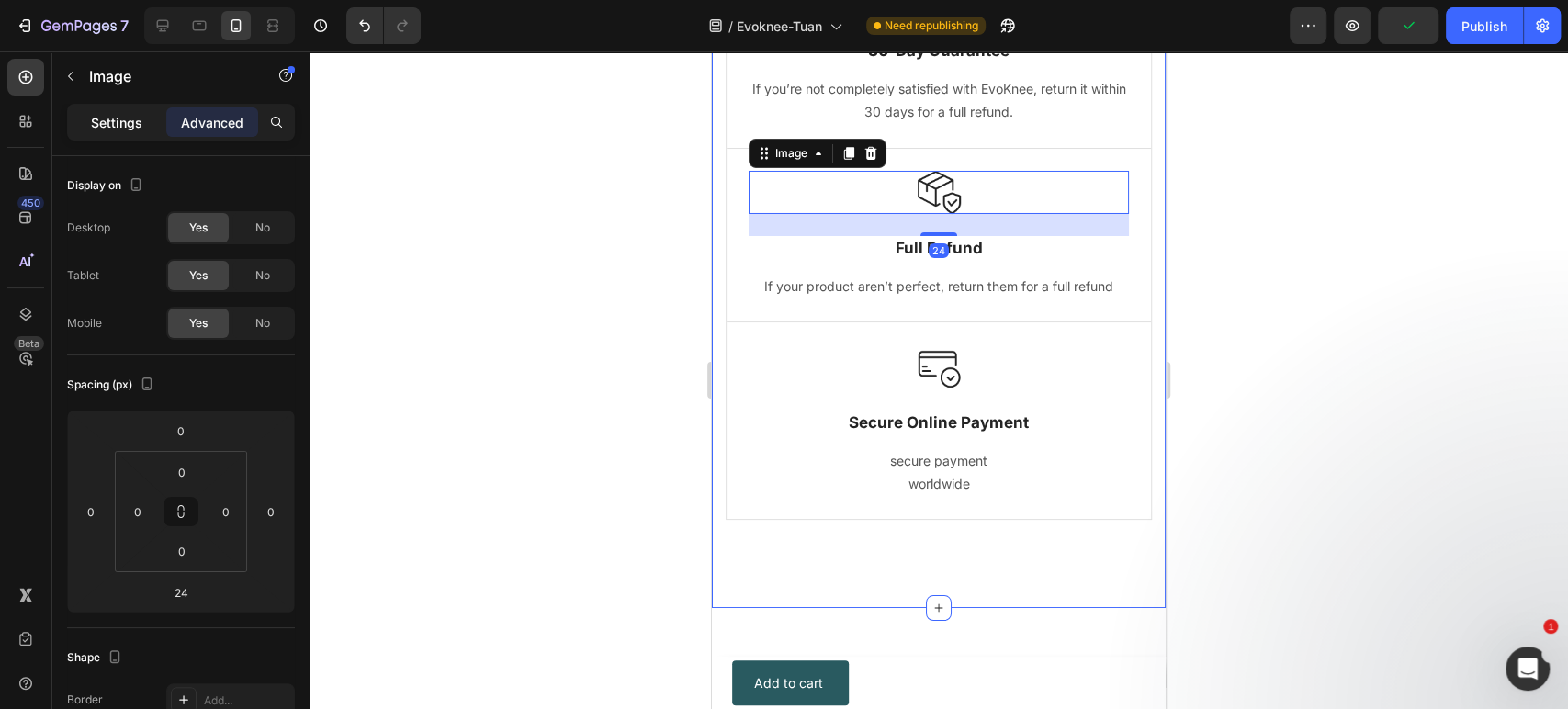 click on "Settings" at bounding box center [117, 122] 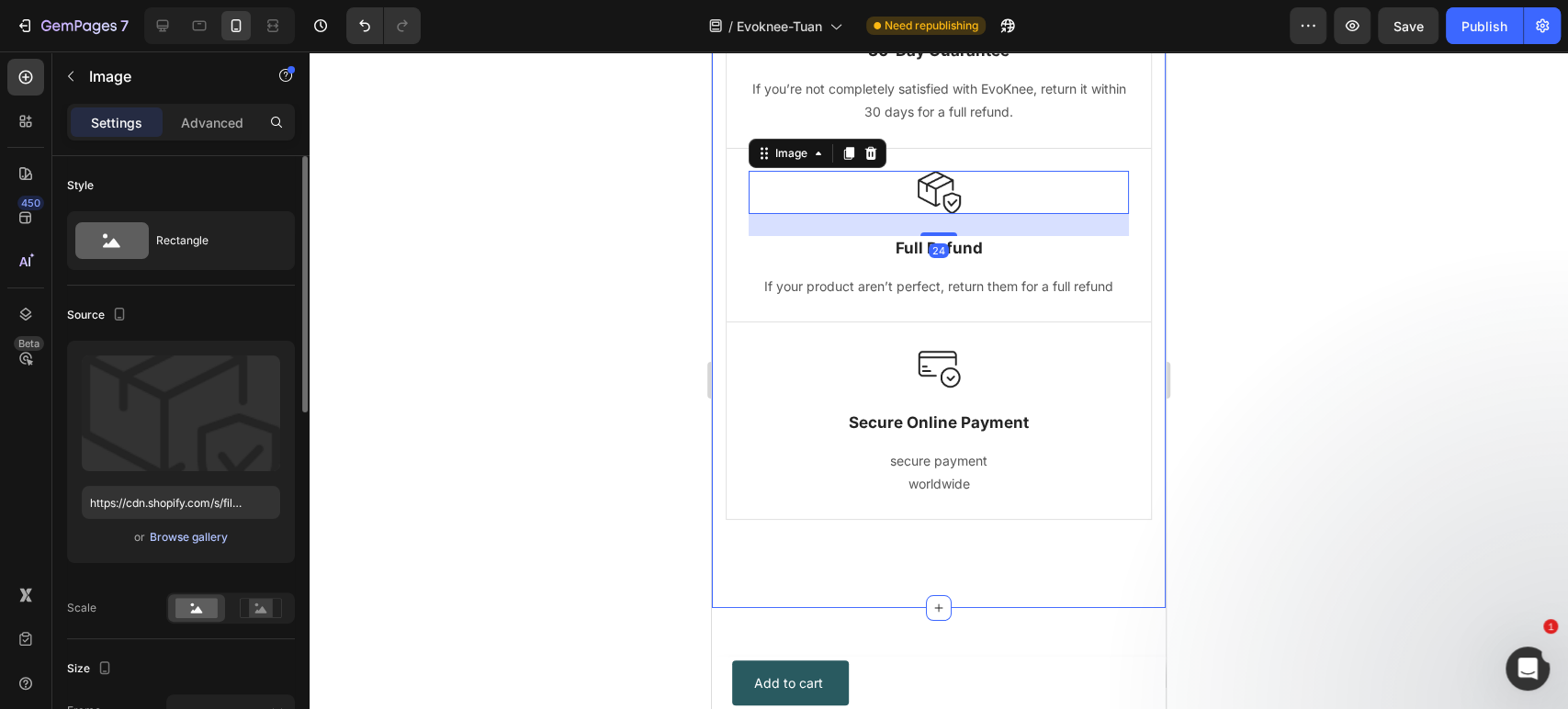 click on "Browse gallery" at bounding box center [188, 537] 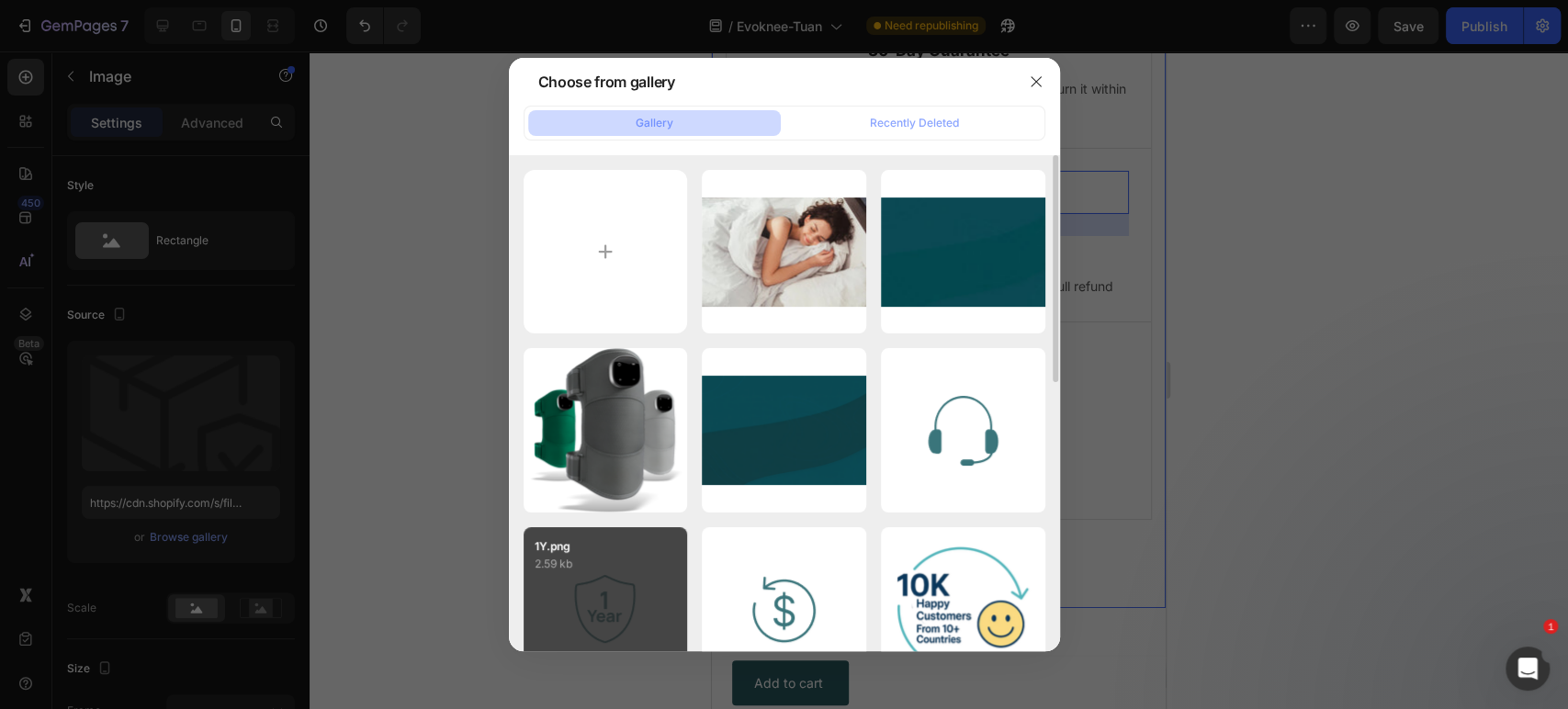 click on "1Y.png 2.59 kb" at bounding box center [605, 609] 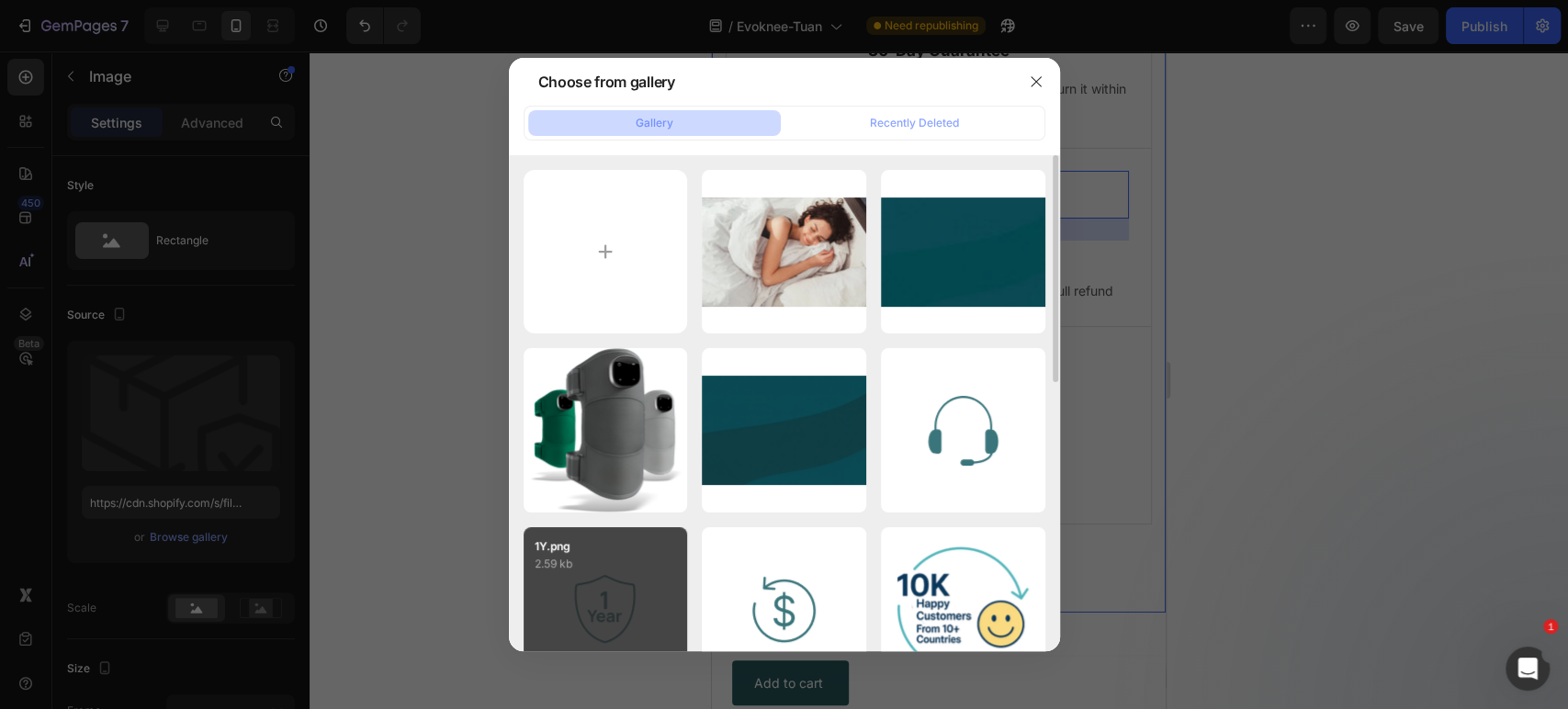 click on "1Y.png 2.59 kb" at bounding box center (605, 609) 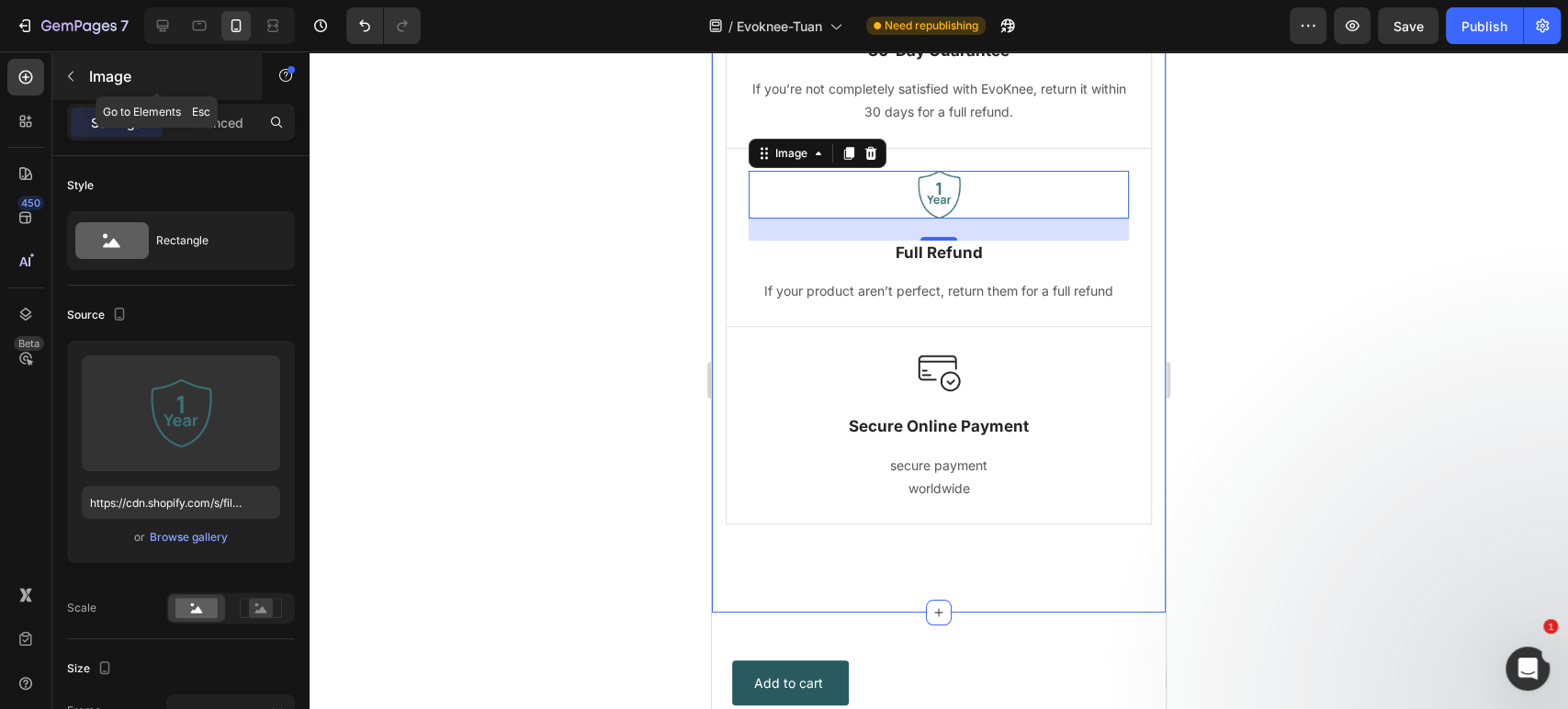 click 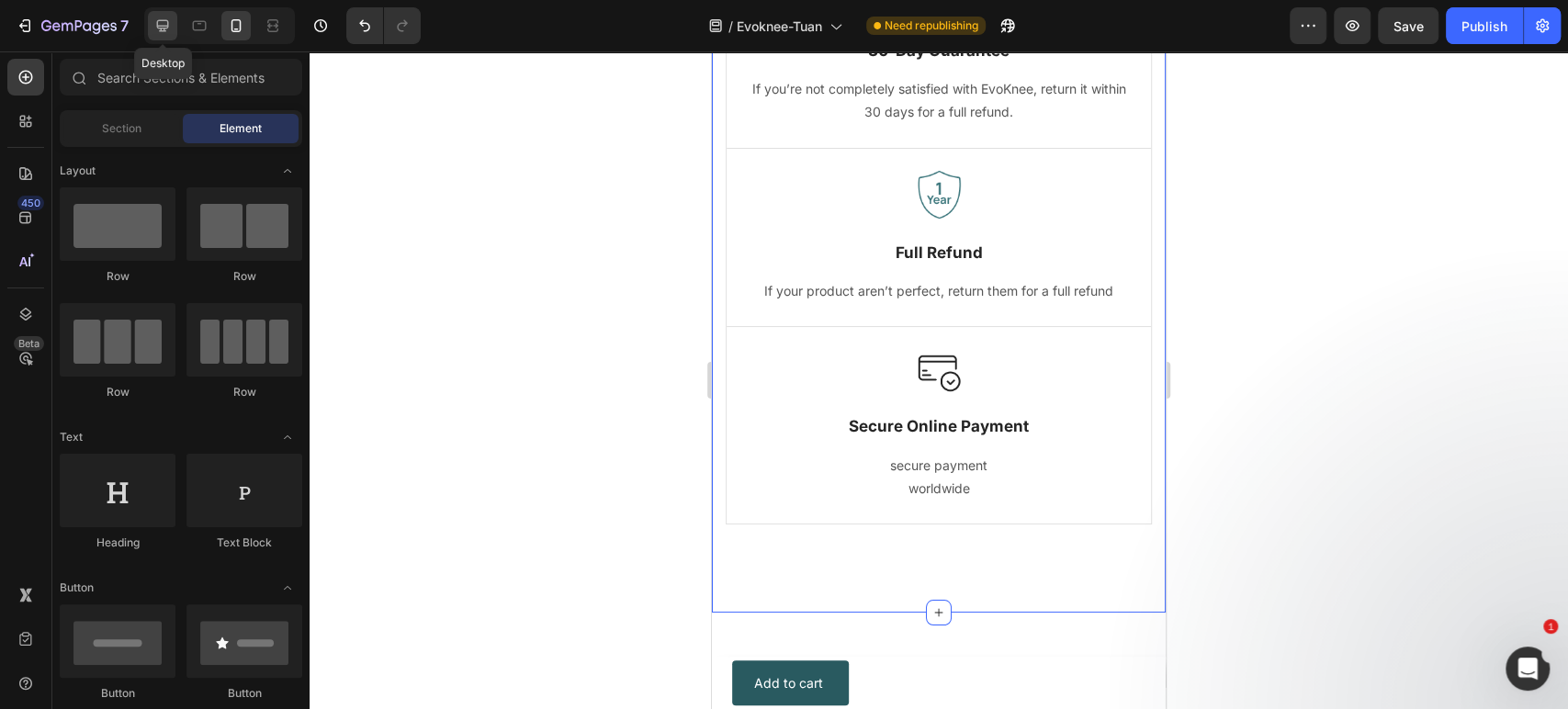click 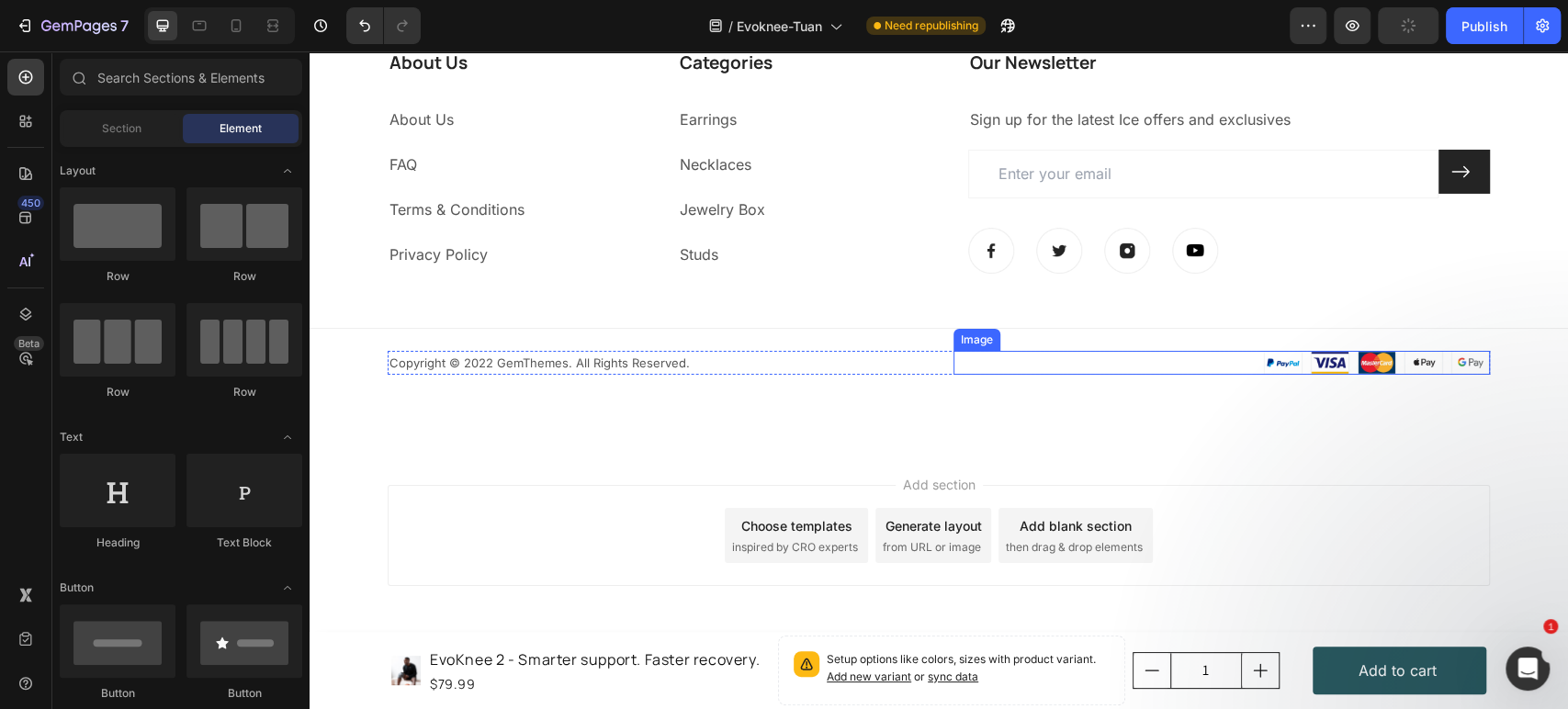 scroll, scrollTop: 8623, scrollLeft: 0, axis: vertical 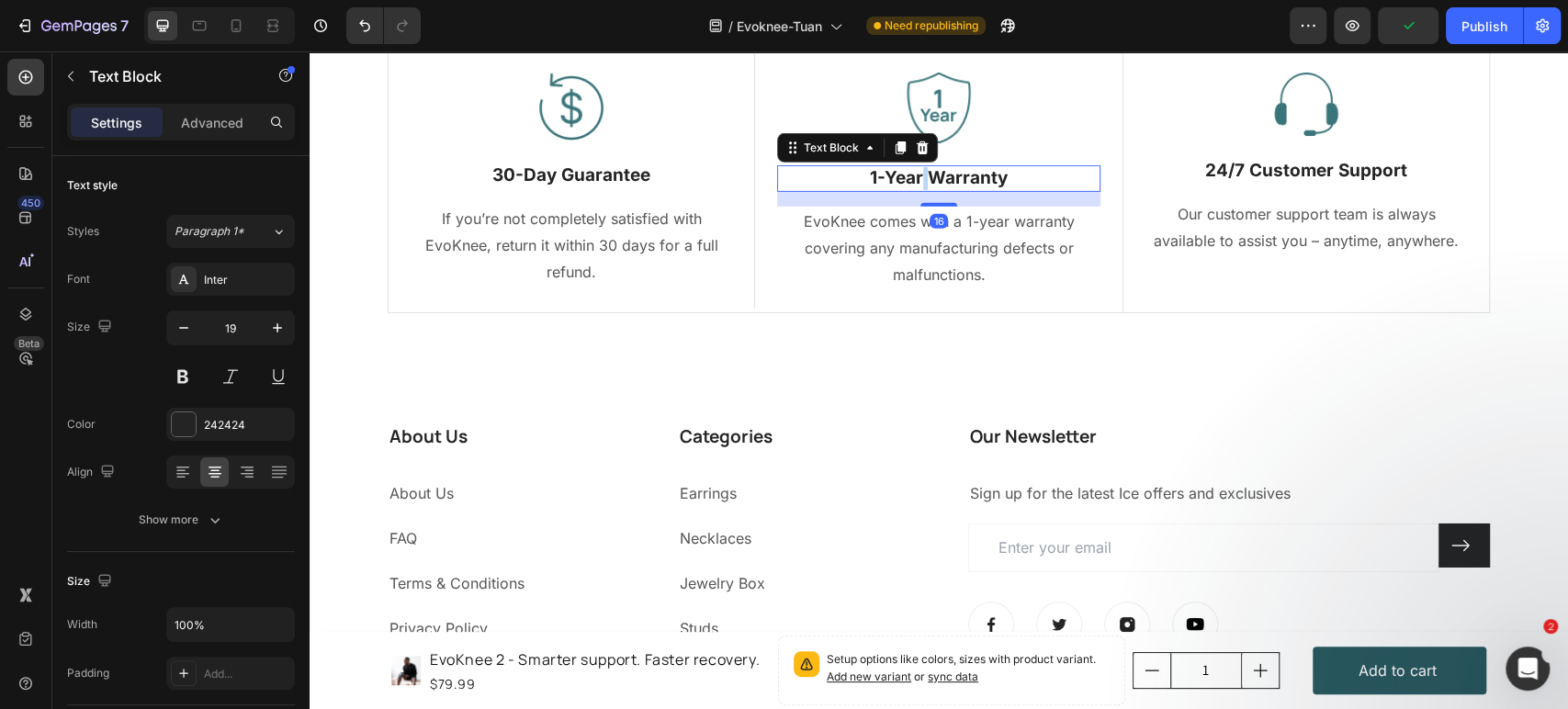 click on "1-Year Warranty" at bounding box center (938, 178) 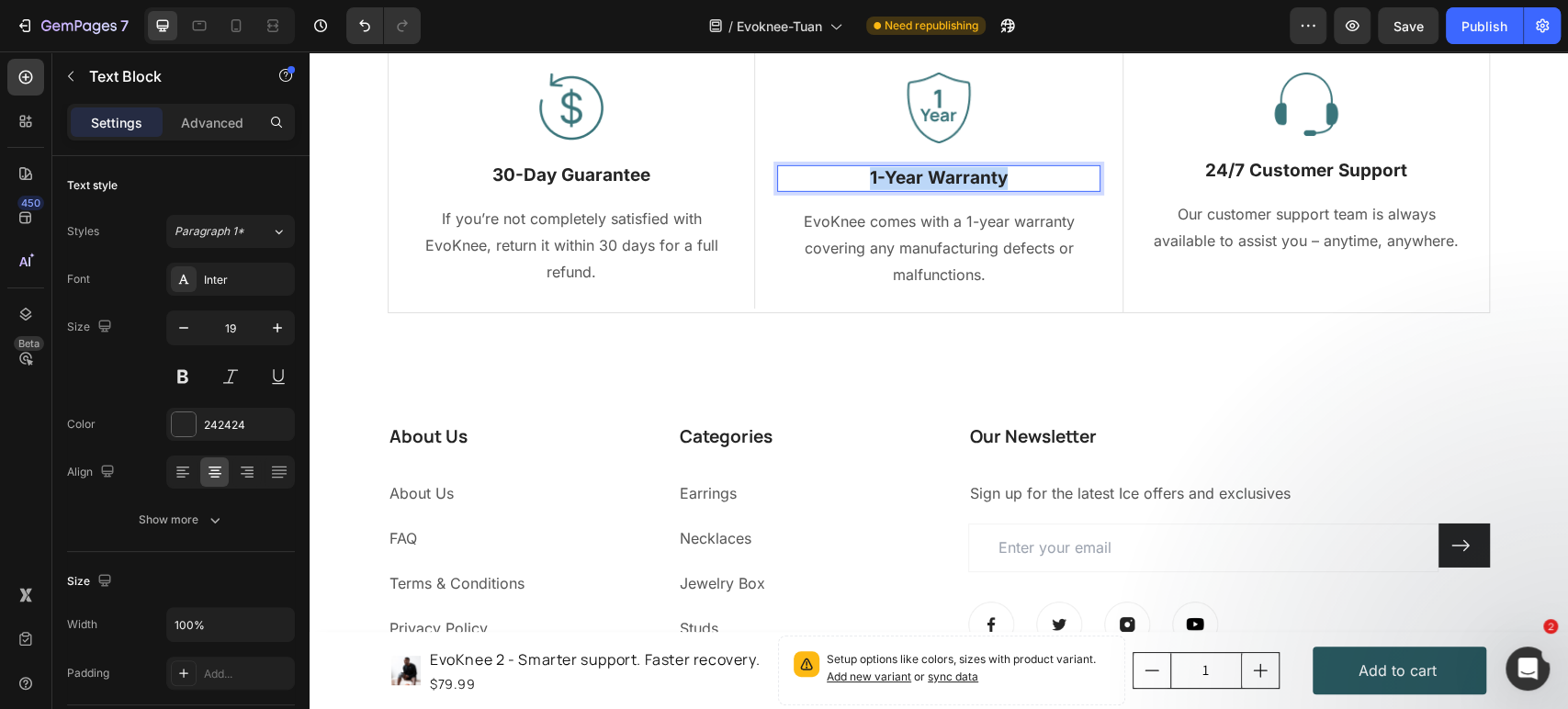 copy on "1-Year Warranty" 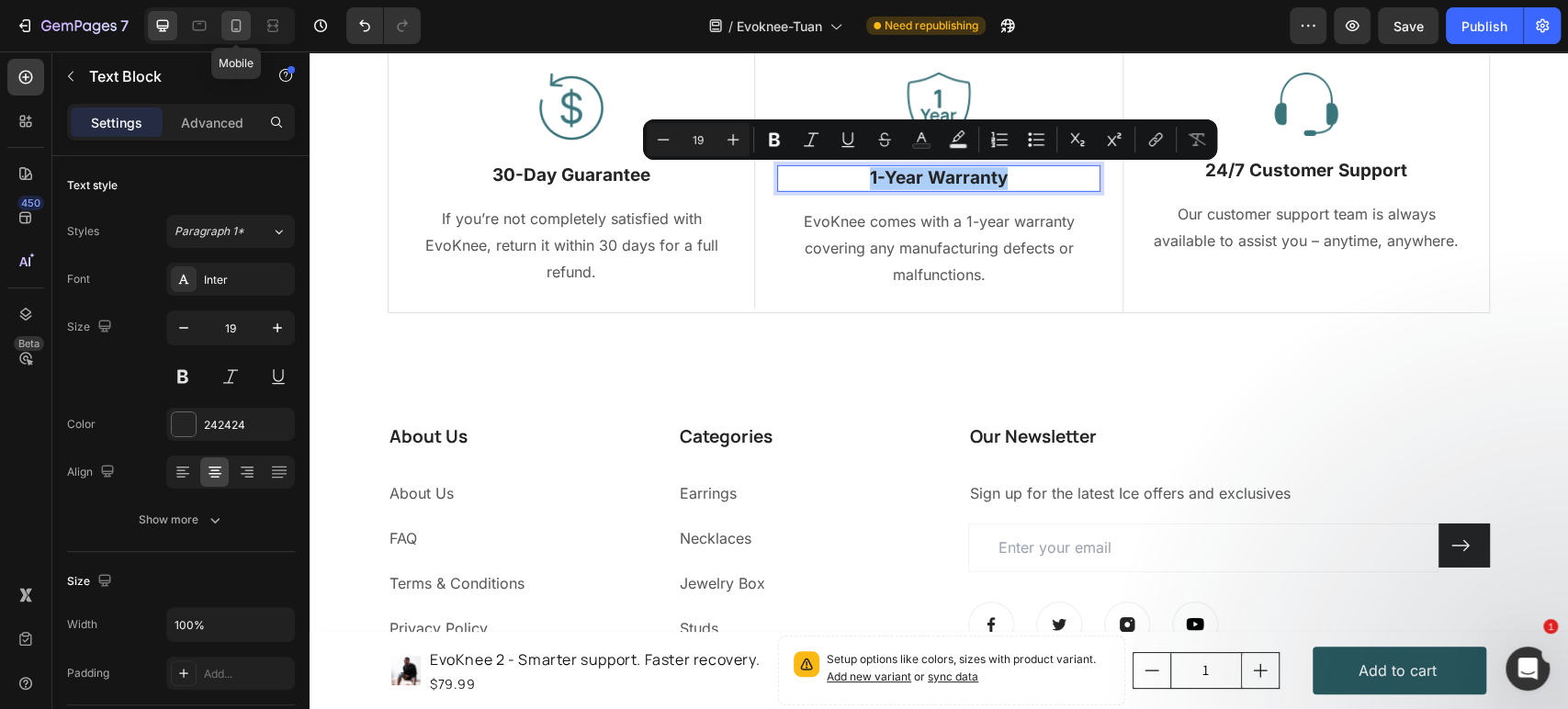 drag, startPoint x: 235, startPoint y: 12, endPoint x: 130, endPoint y: 143, distance: 167.88687 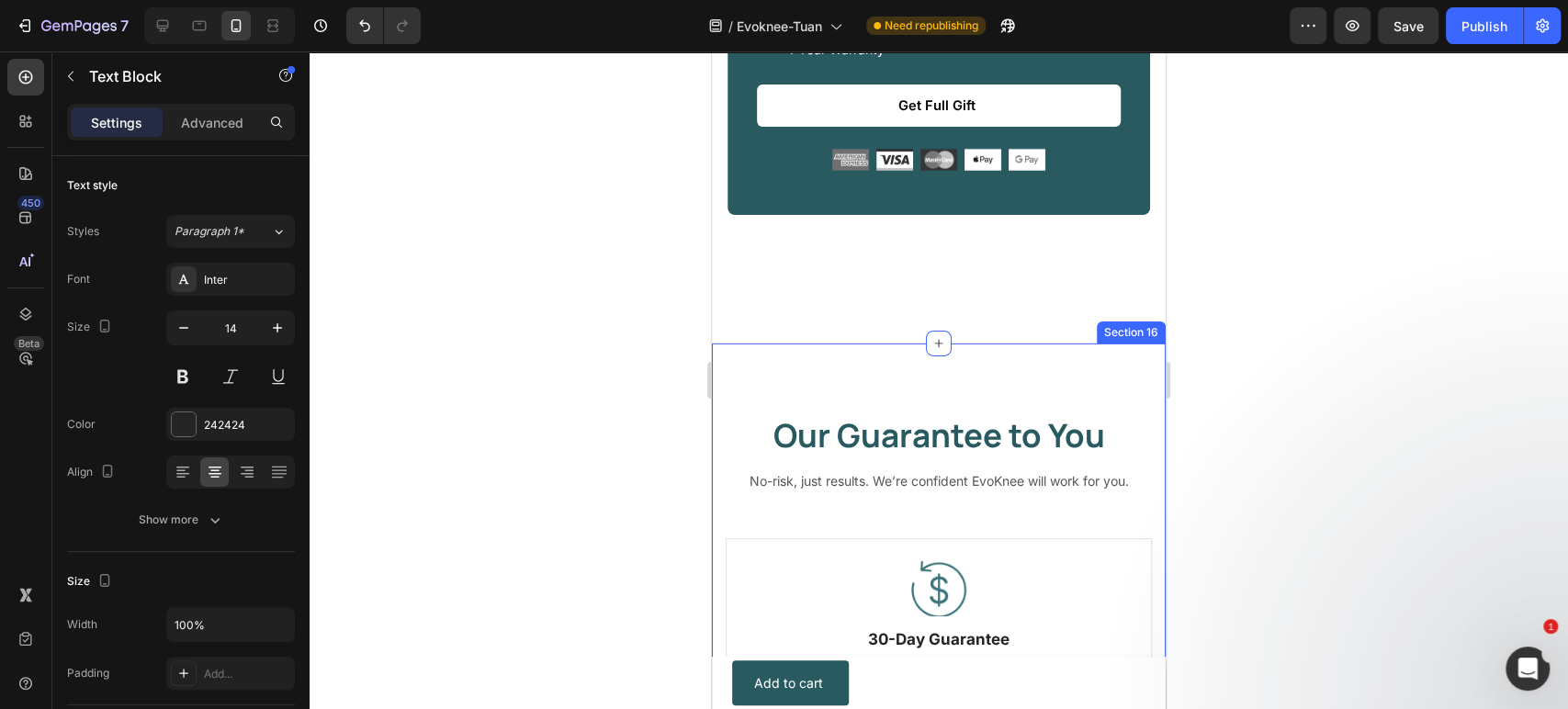 scroll, scrollTop: 8950, scrollLeft: 0, axis: vertical 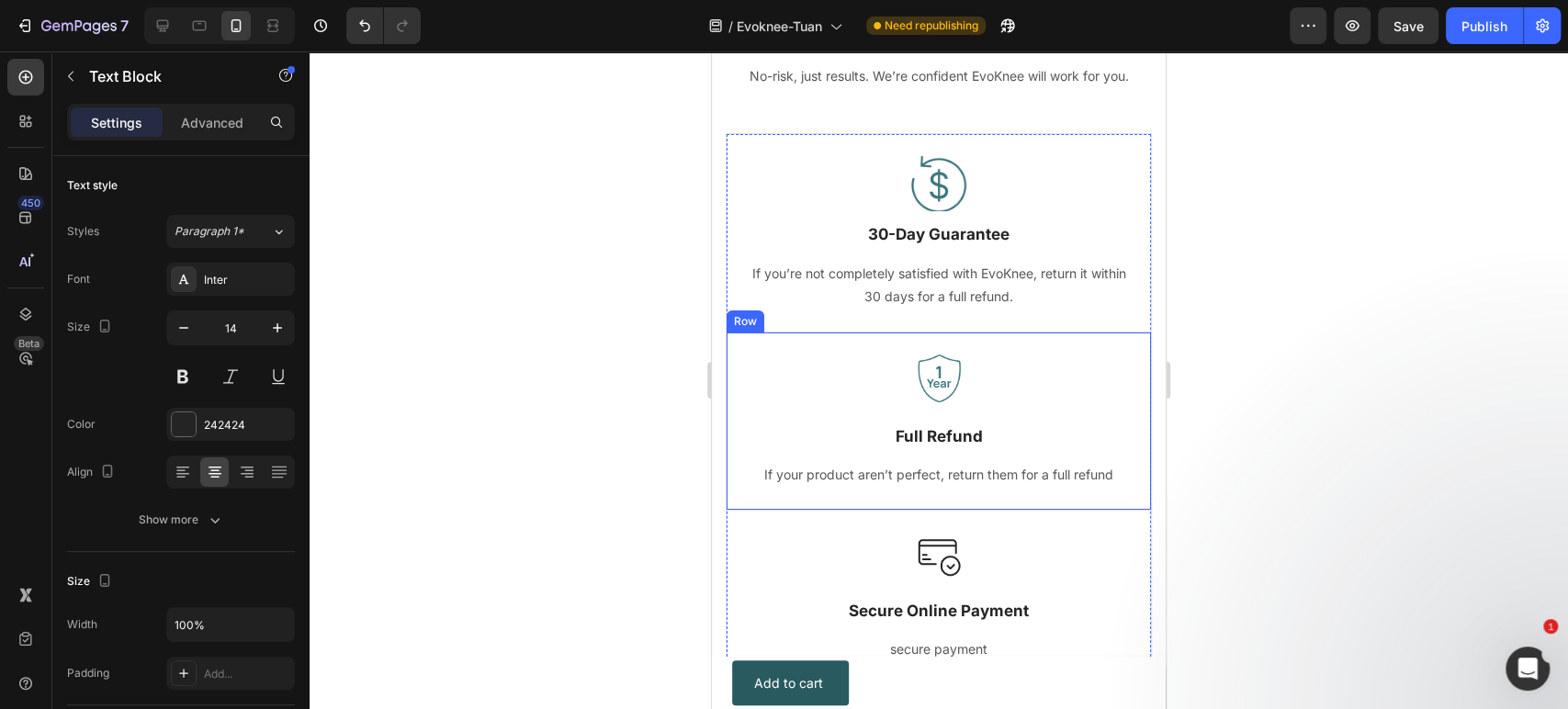 click on "Full Refund" at bounding box center (939, 436) 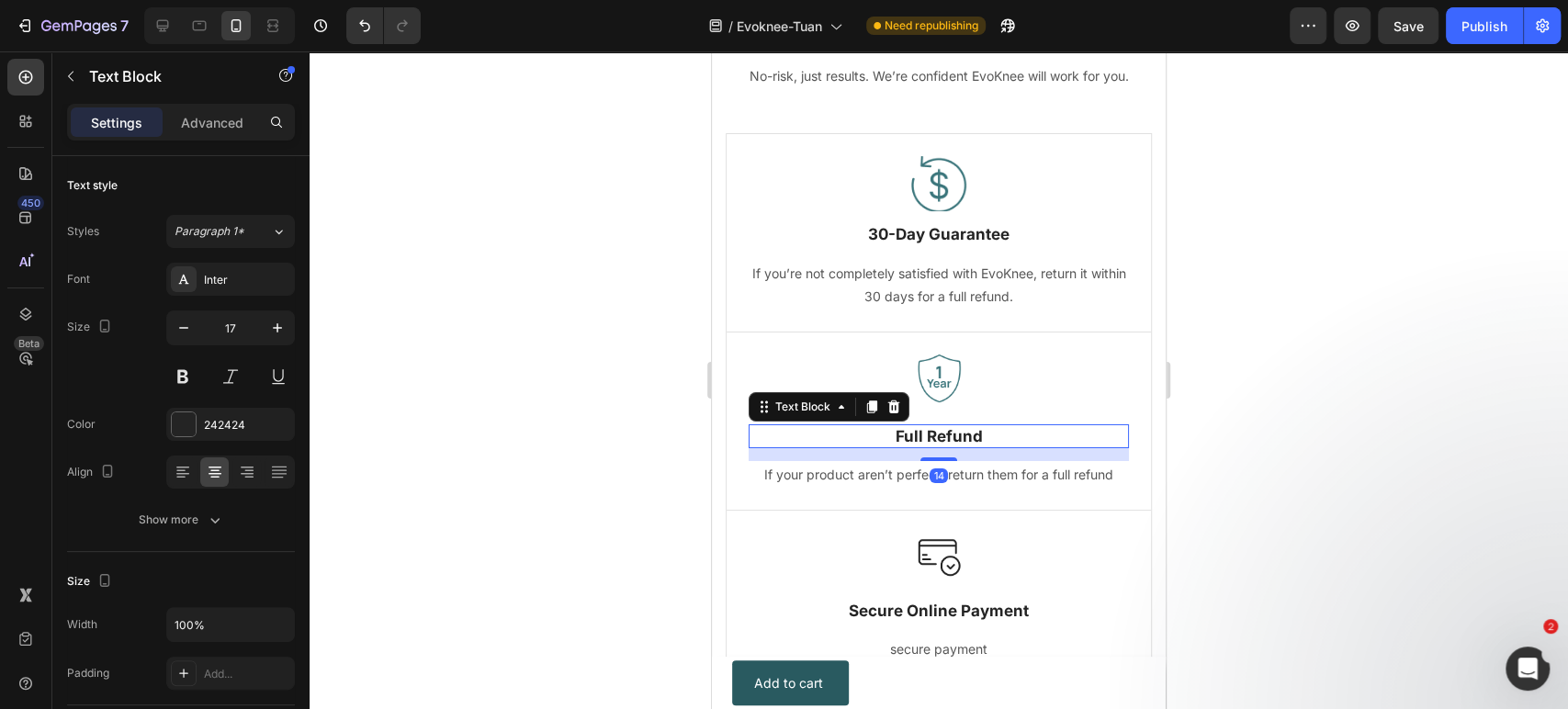 click on "Full Refund" at bounding box center (939, 436) 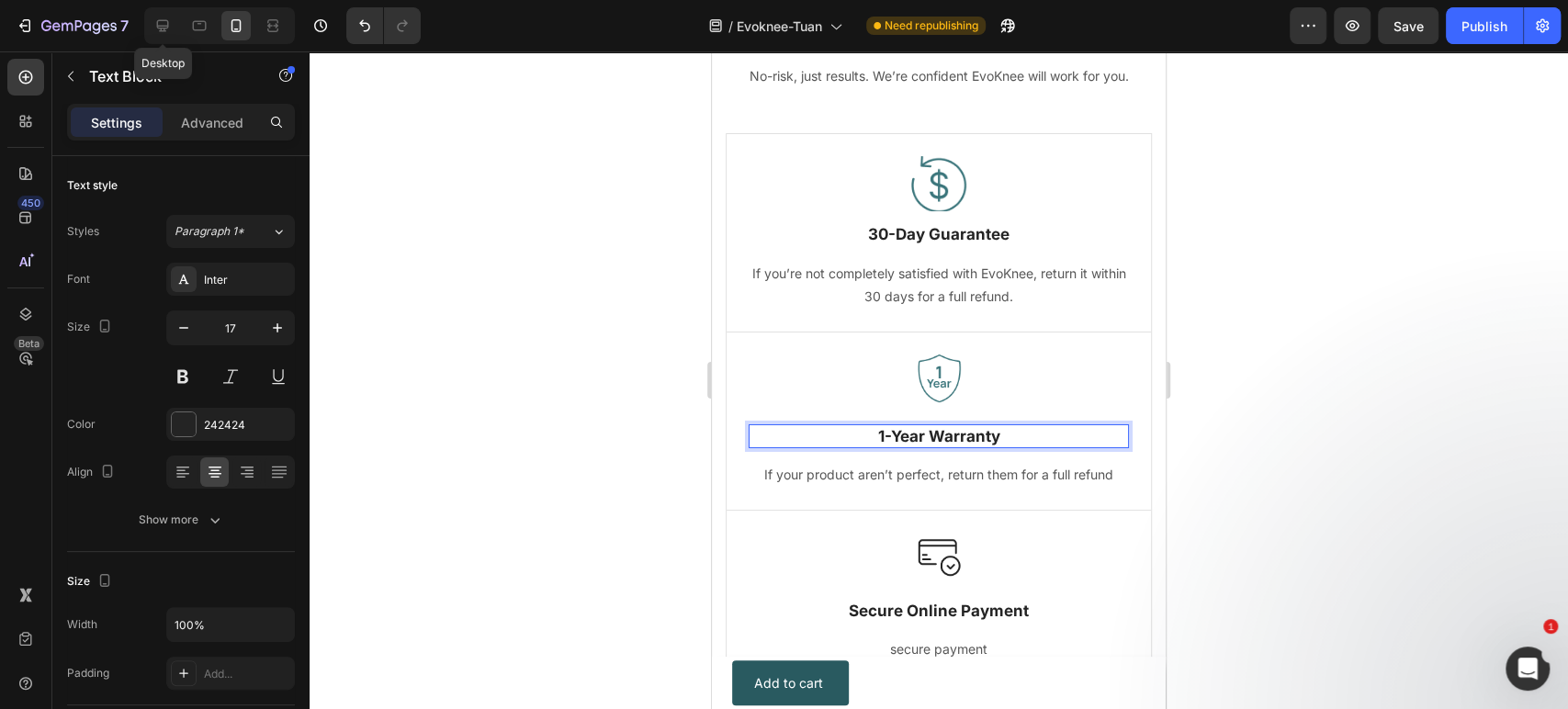 click on "Desktop" at bounding box center [220, 26] 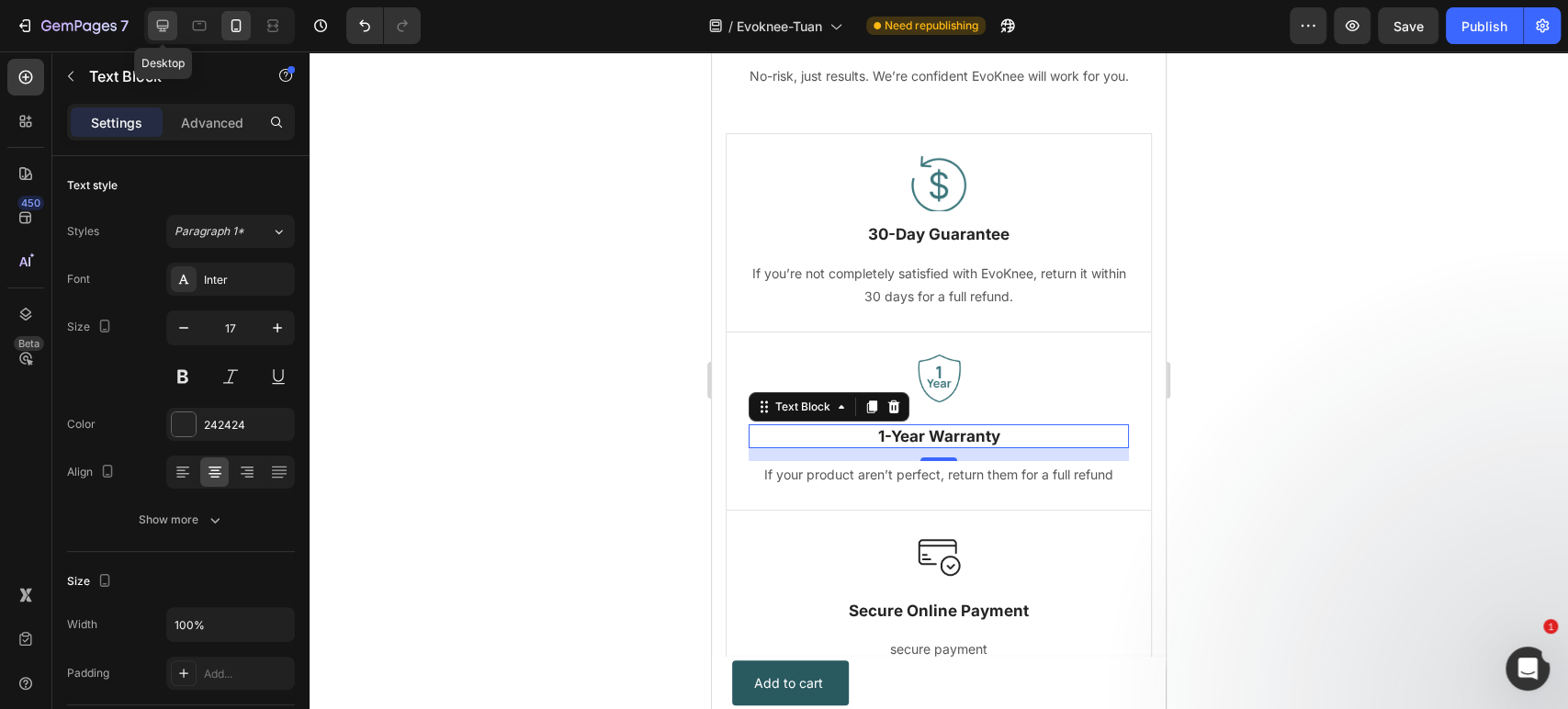 click 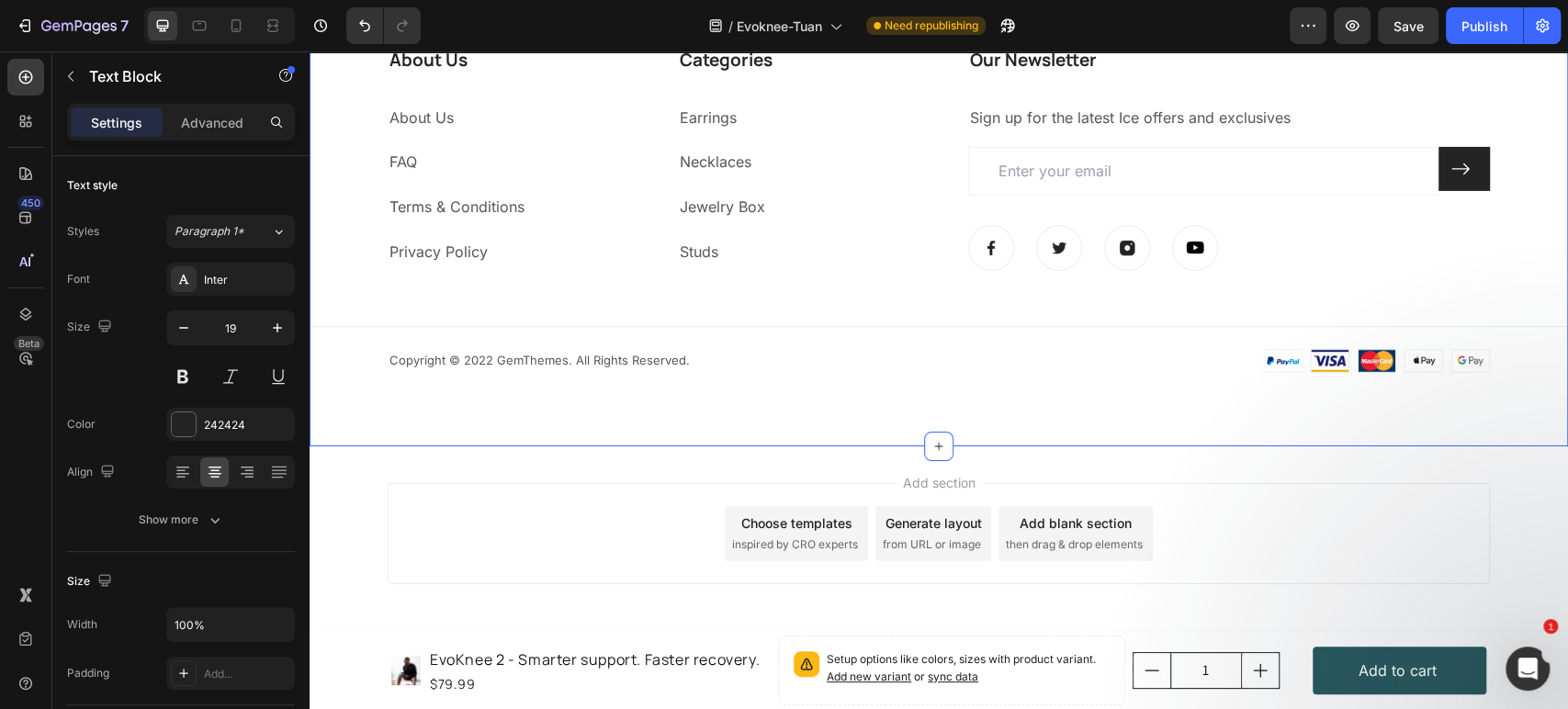 scroll, scrollTop: 8448, scrollLeft: 0, axis: vertical 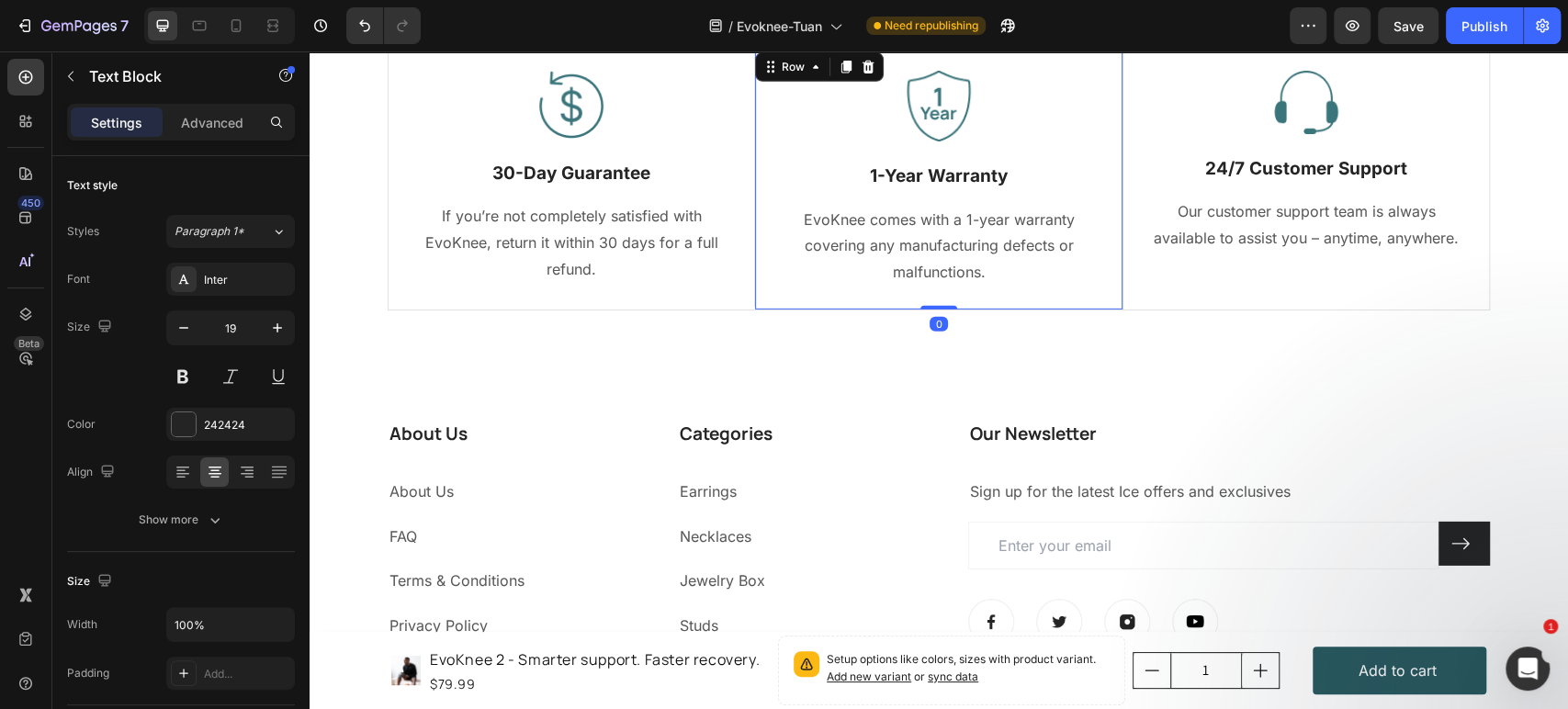 click on "Image 1-Year Warranty Text Block EvoKnee comes with a 1-year warranty covering any manufacturing defects or malfunctions. Text block" at bounding box center (938, 179) 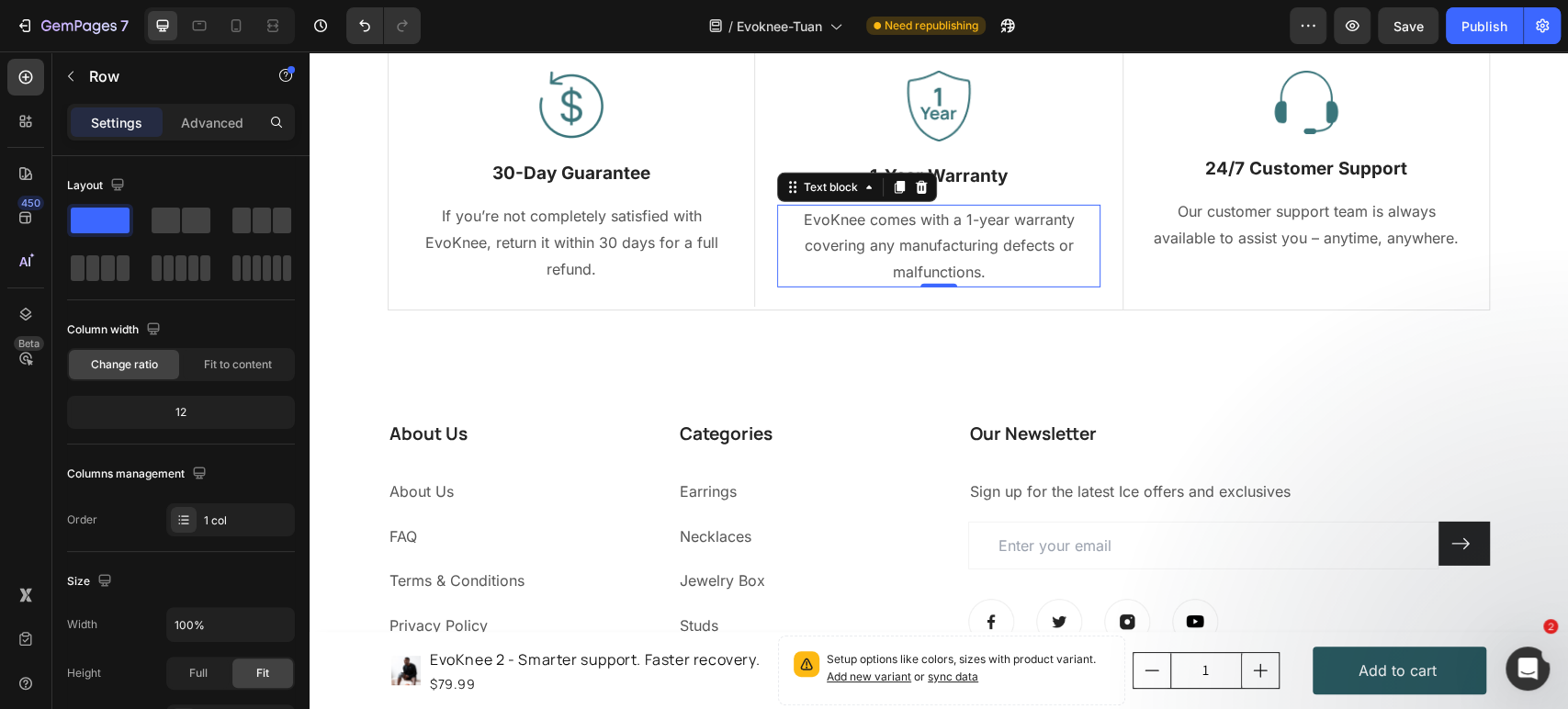 click on "EvoKnee comes with a 1-year warranty covering any manufacturing defects or malfunctions." at bounding box center (938, 246) 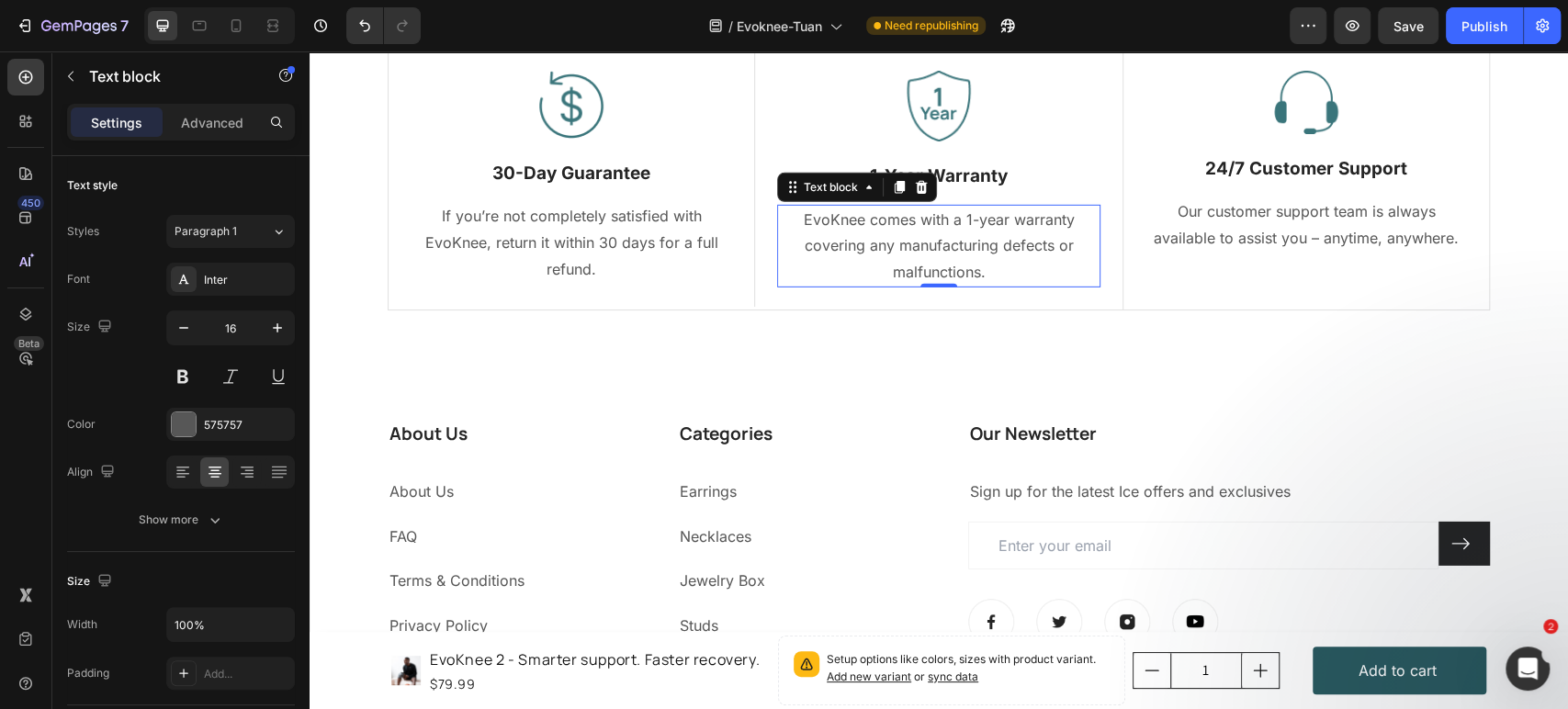 click on "EvoKnee comes with a 1-year warranty covering any manufacturing defects or malfunctions." at bounding box center [938, 246] 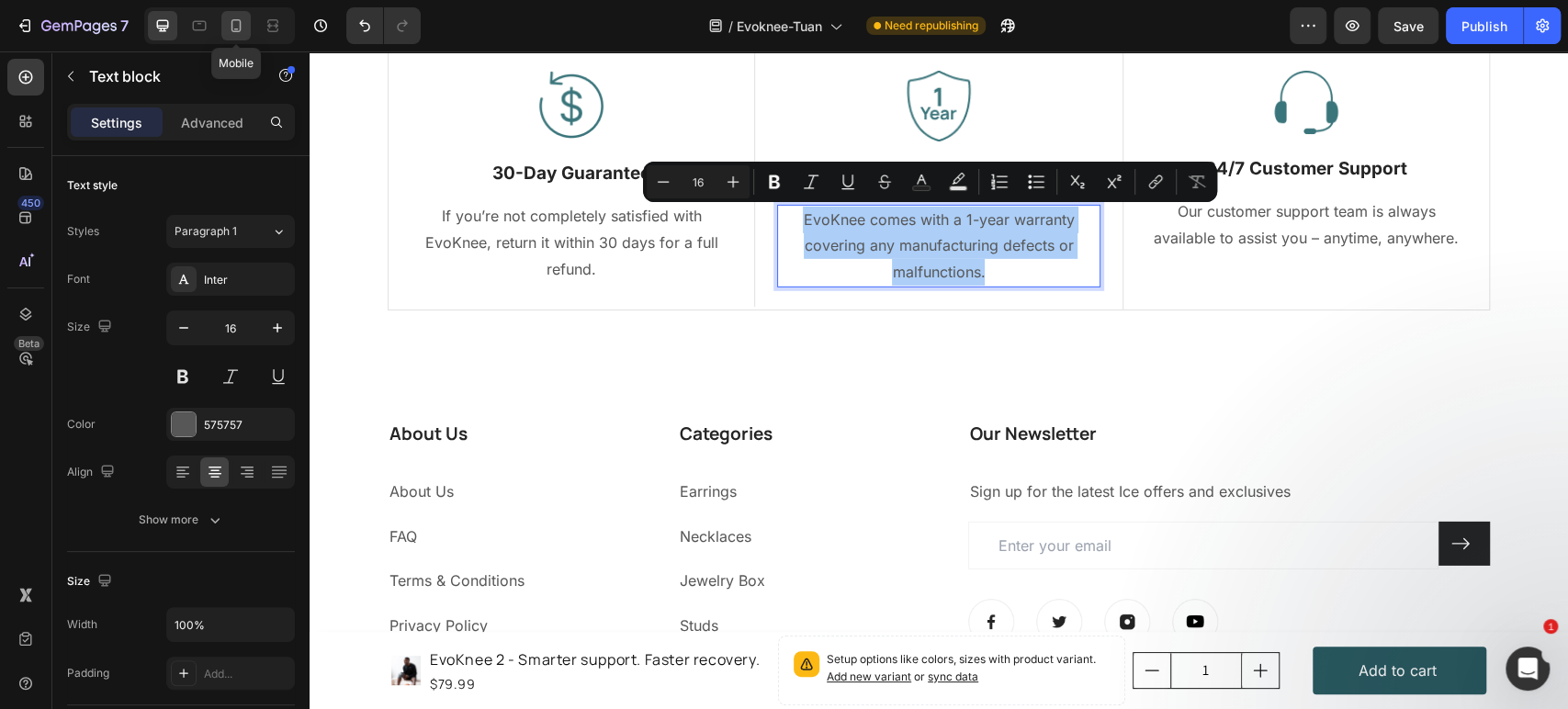 click 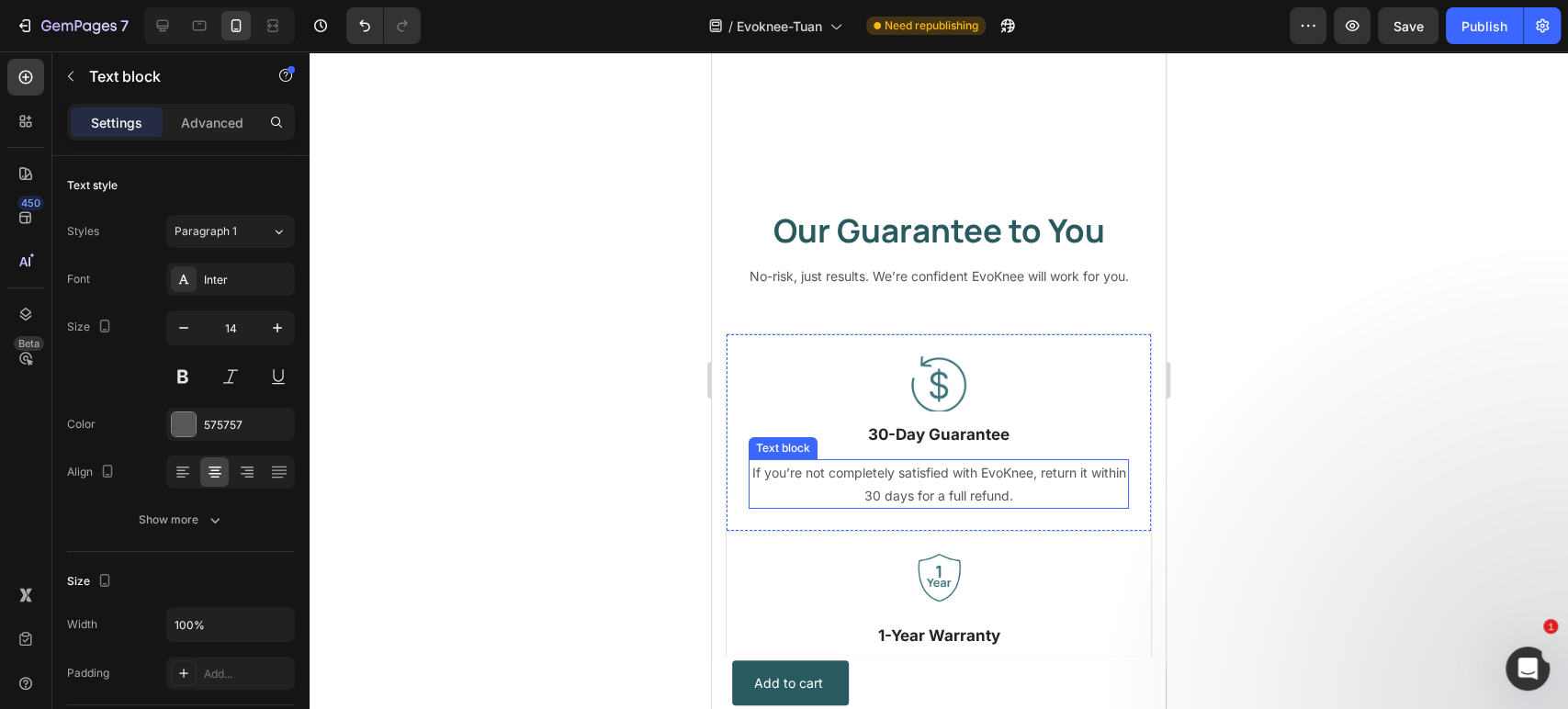 scroll, scrollTop: 9155, scrollLeft: 0, axis: vertical 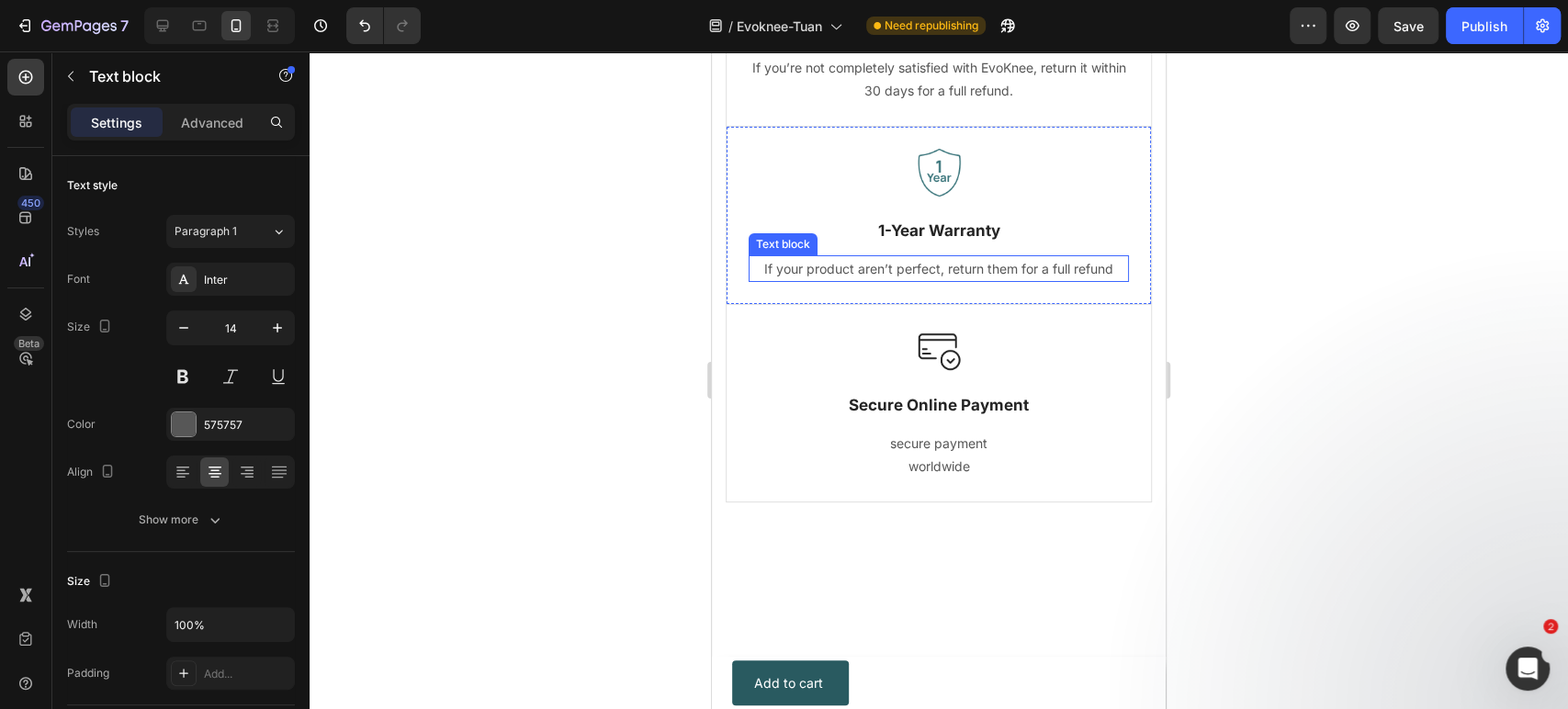 click on "If your product aren’t perfect, return them for a full refund" at bounding box center (939, 268) 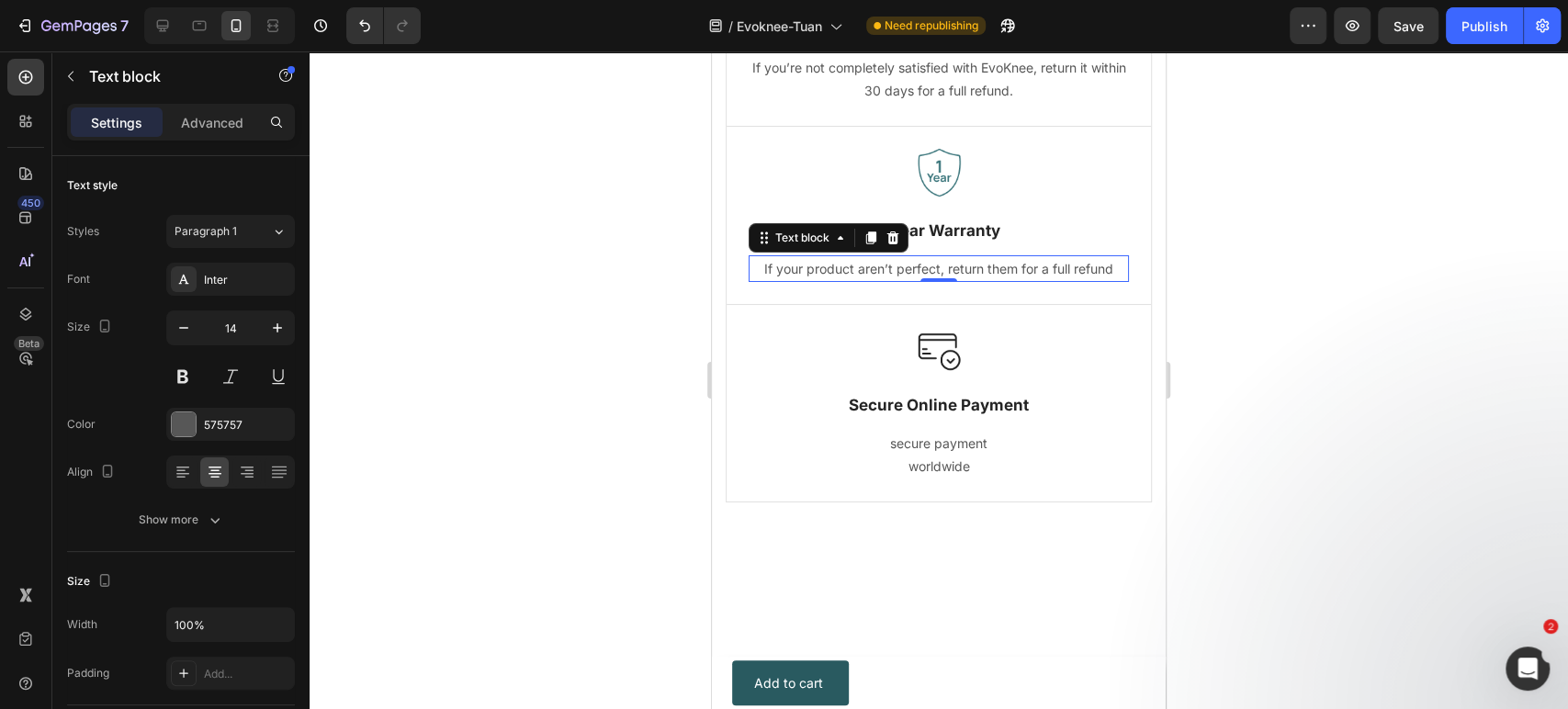 click on "If your product aren’t perfect, return them for a full refund" at bounding box center (939, 268) 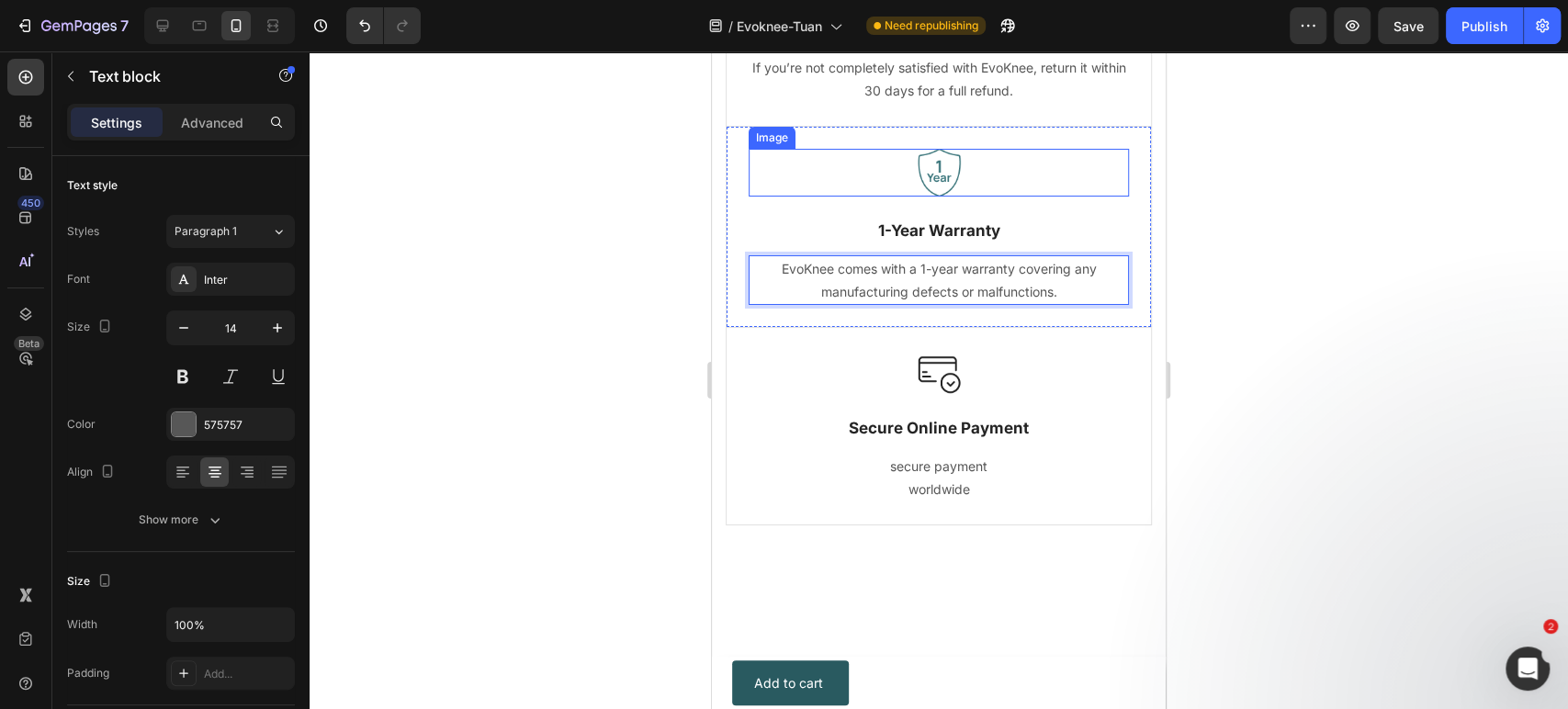 click at bounding box center [939, 173] 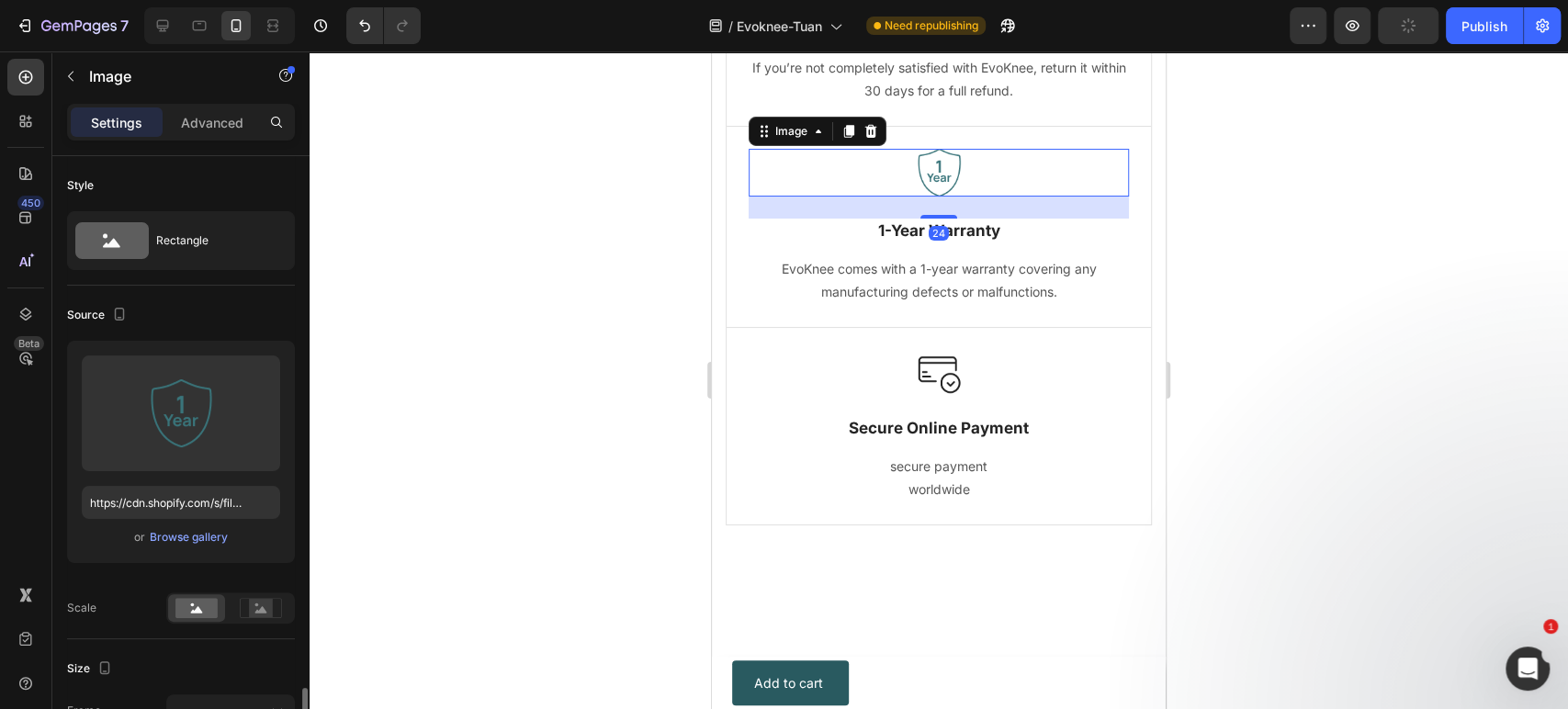 scroll, scrollTop: 374, scrollLeft: 0, axis: vertical 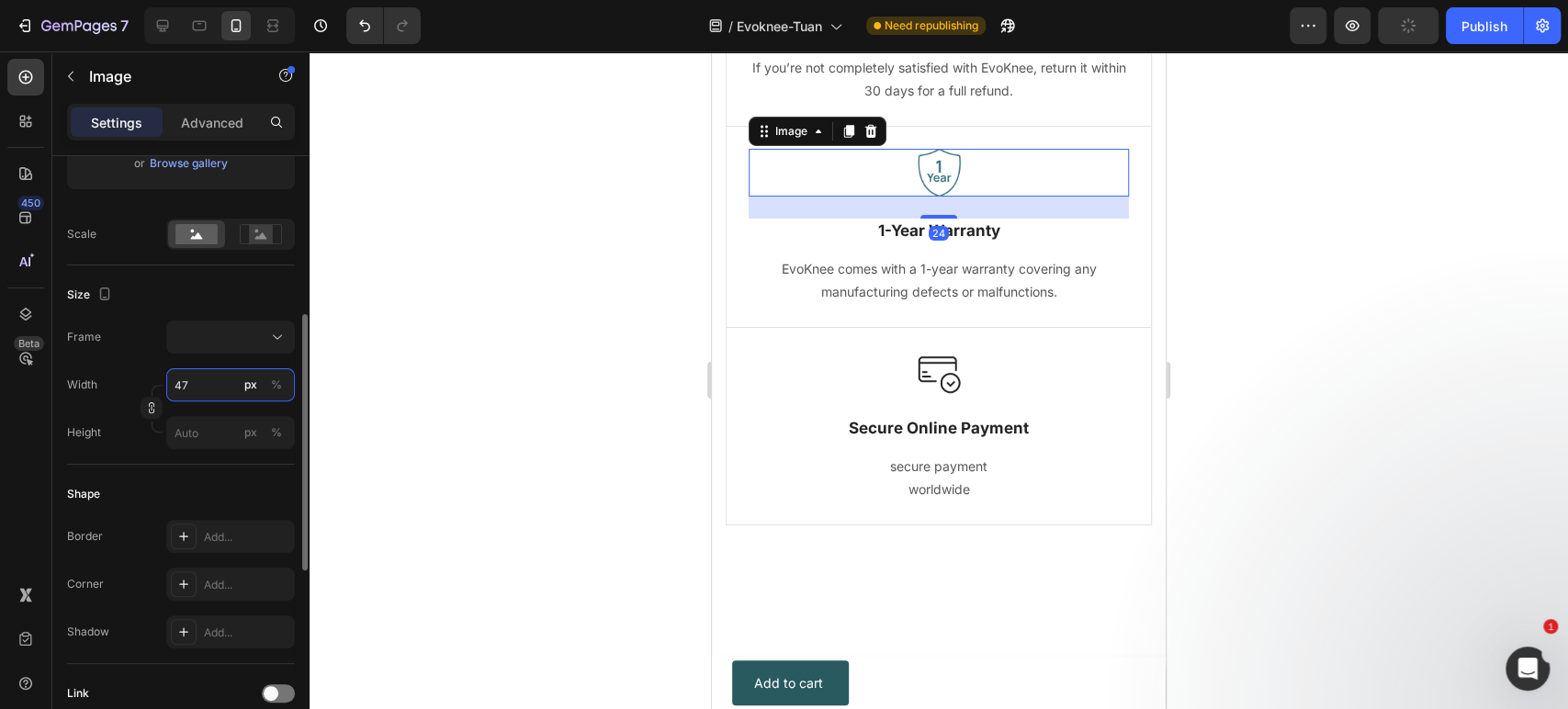 click on "47" at bounding box center (231, 385) 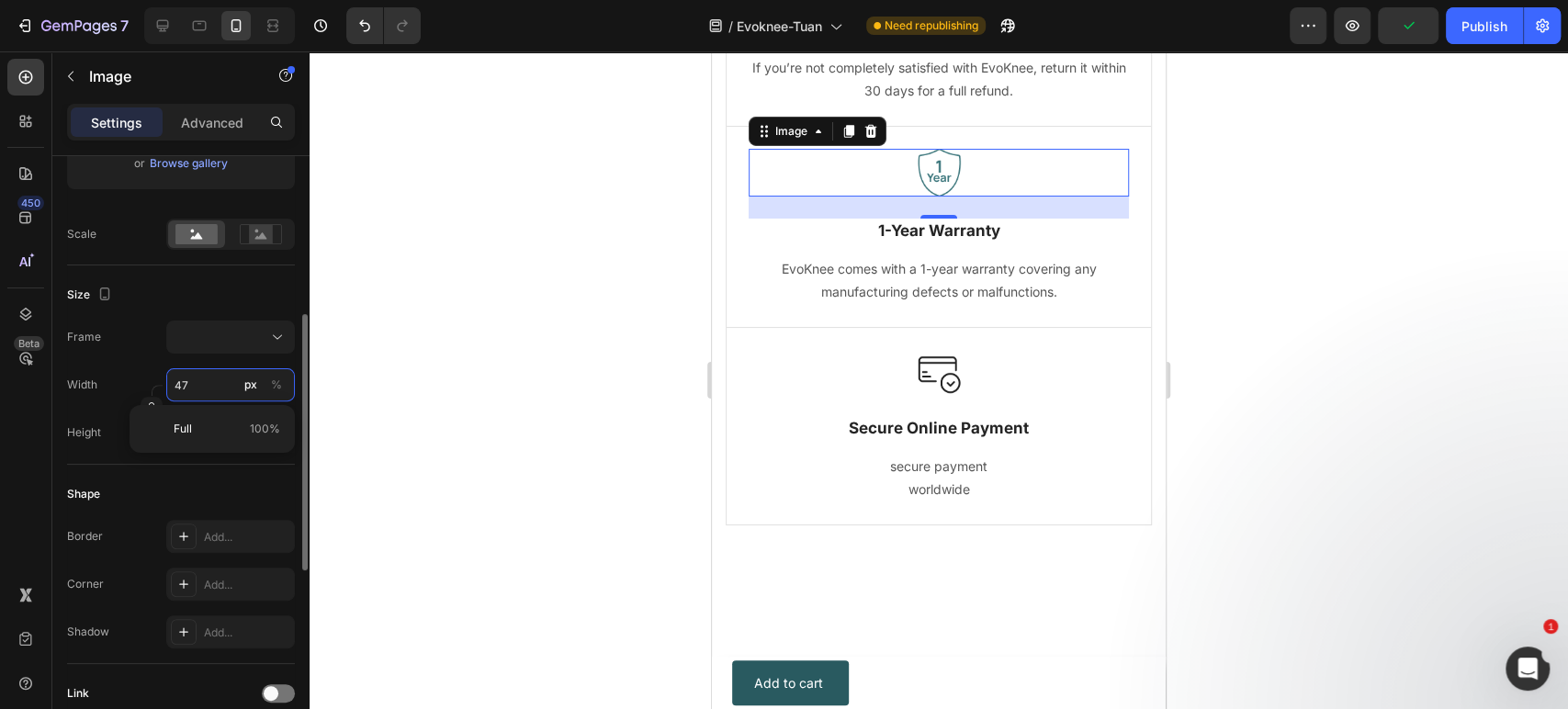 type on "6" 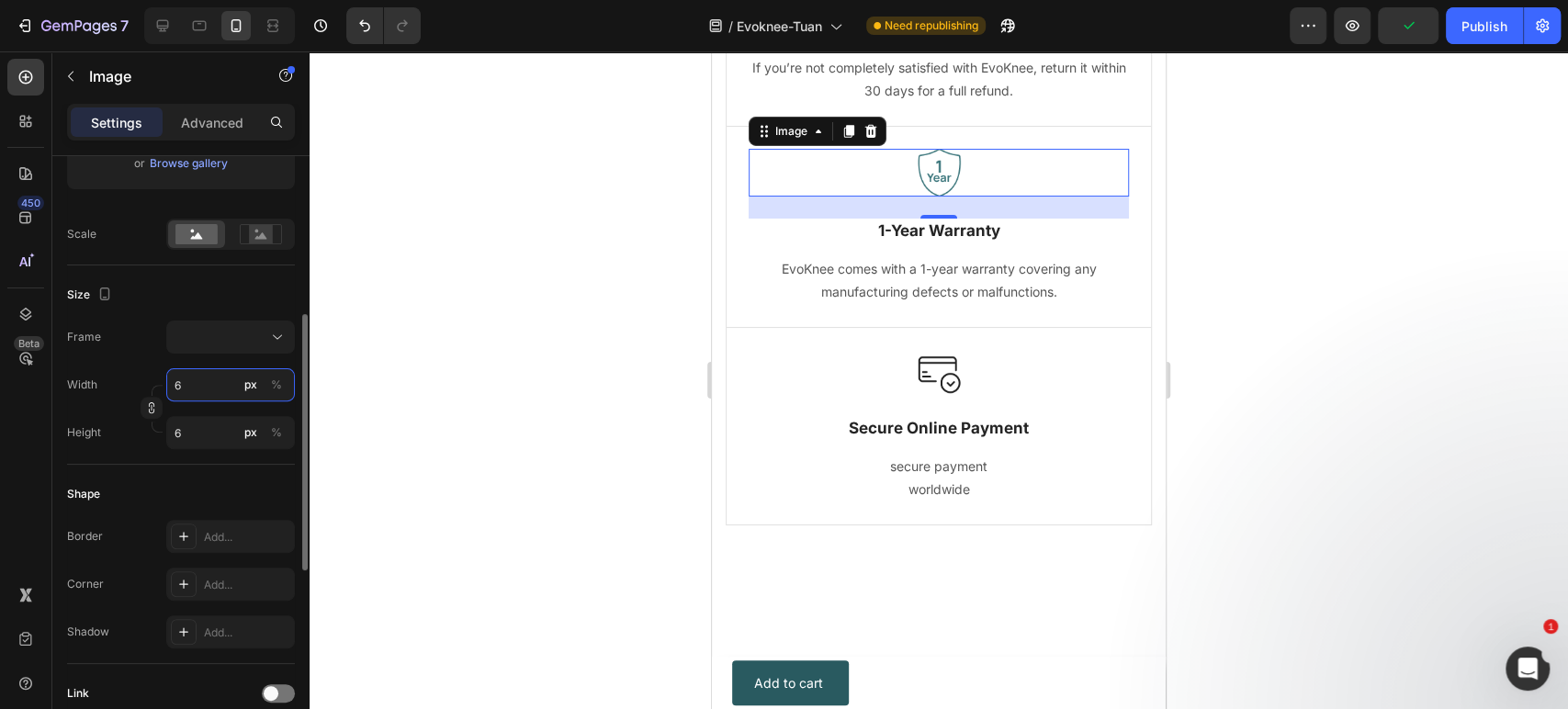 type on "60" 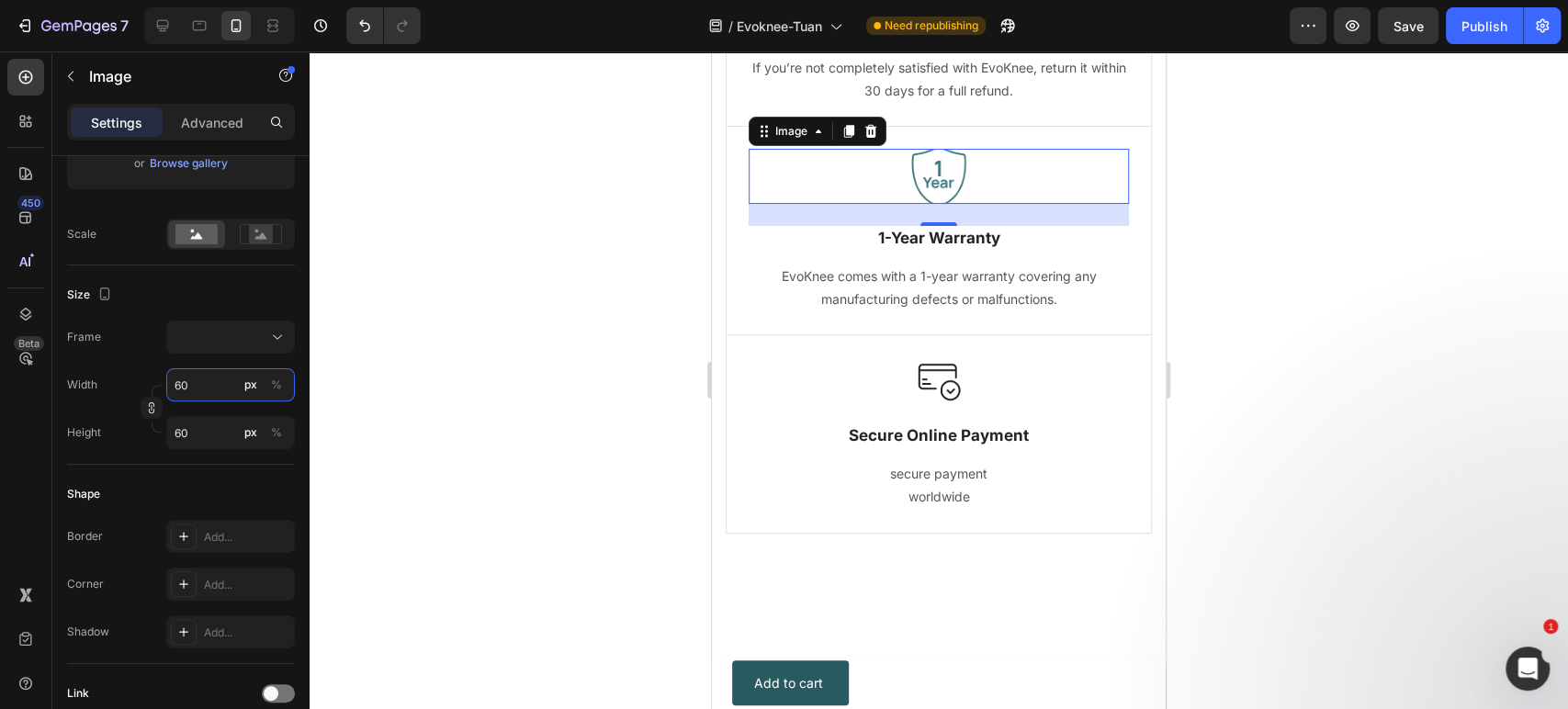 type on "60" 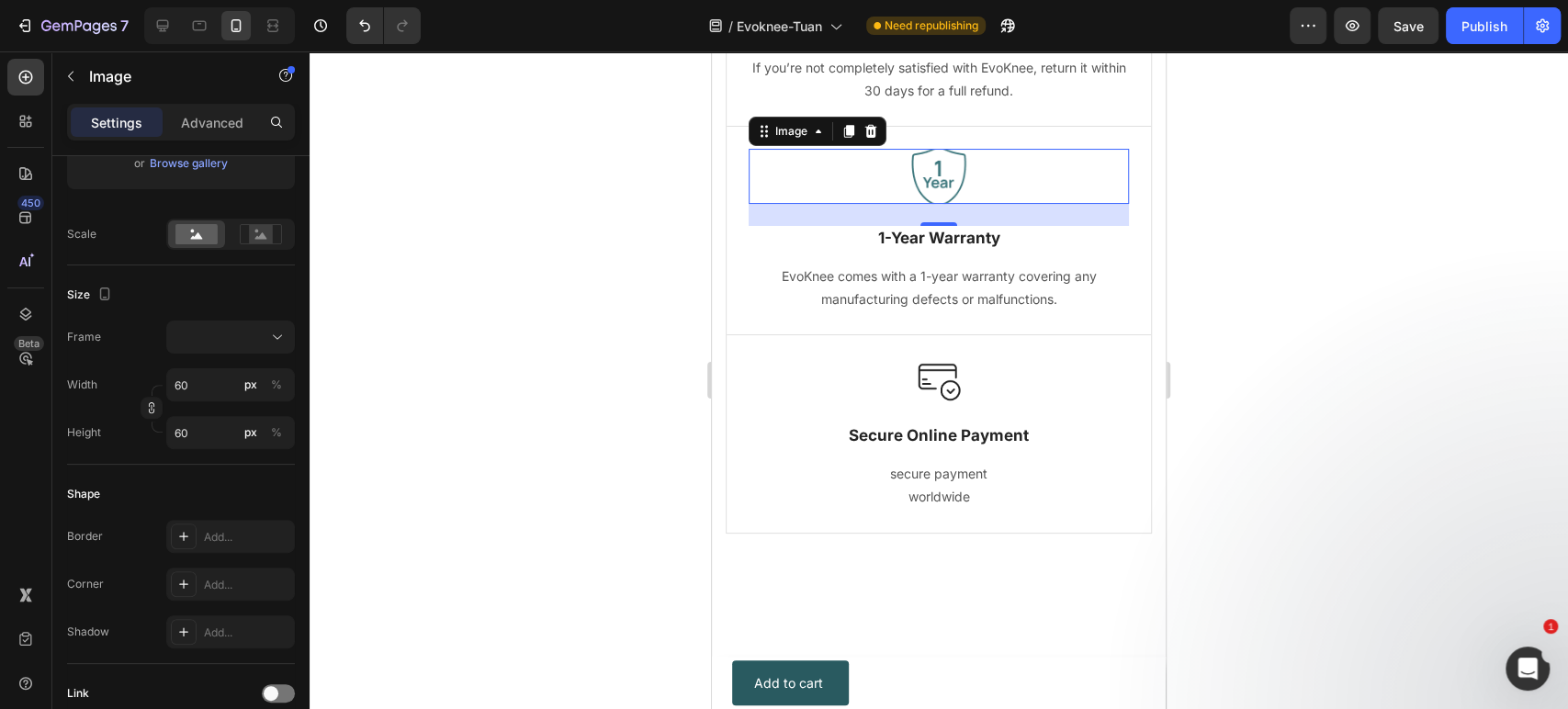 click 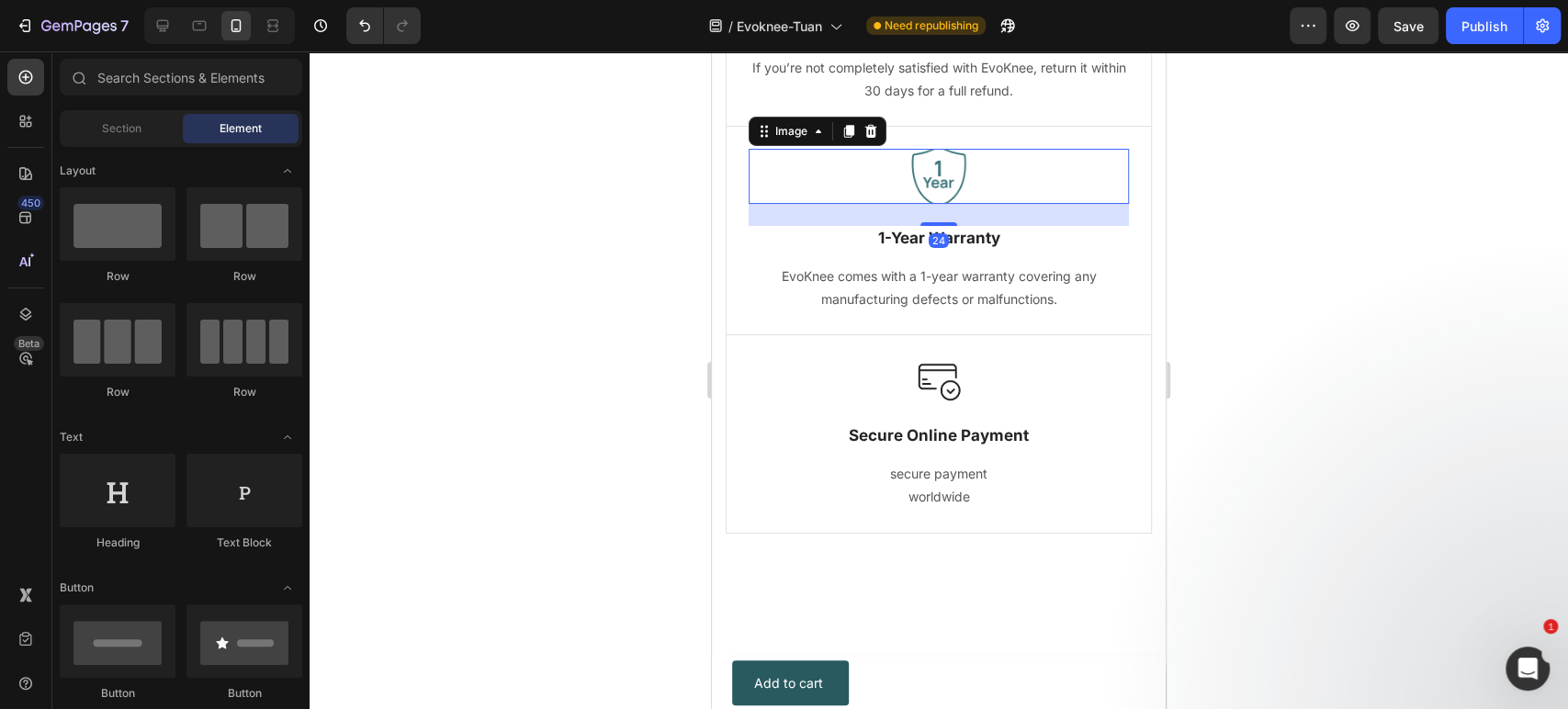 click at bounding box center (939, 176) 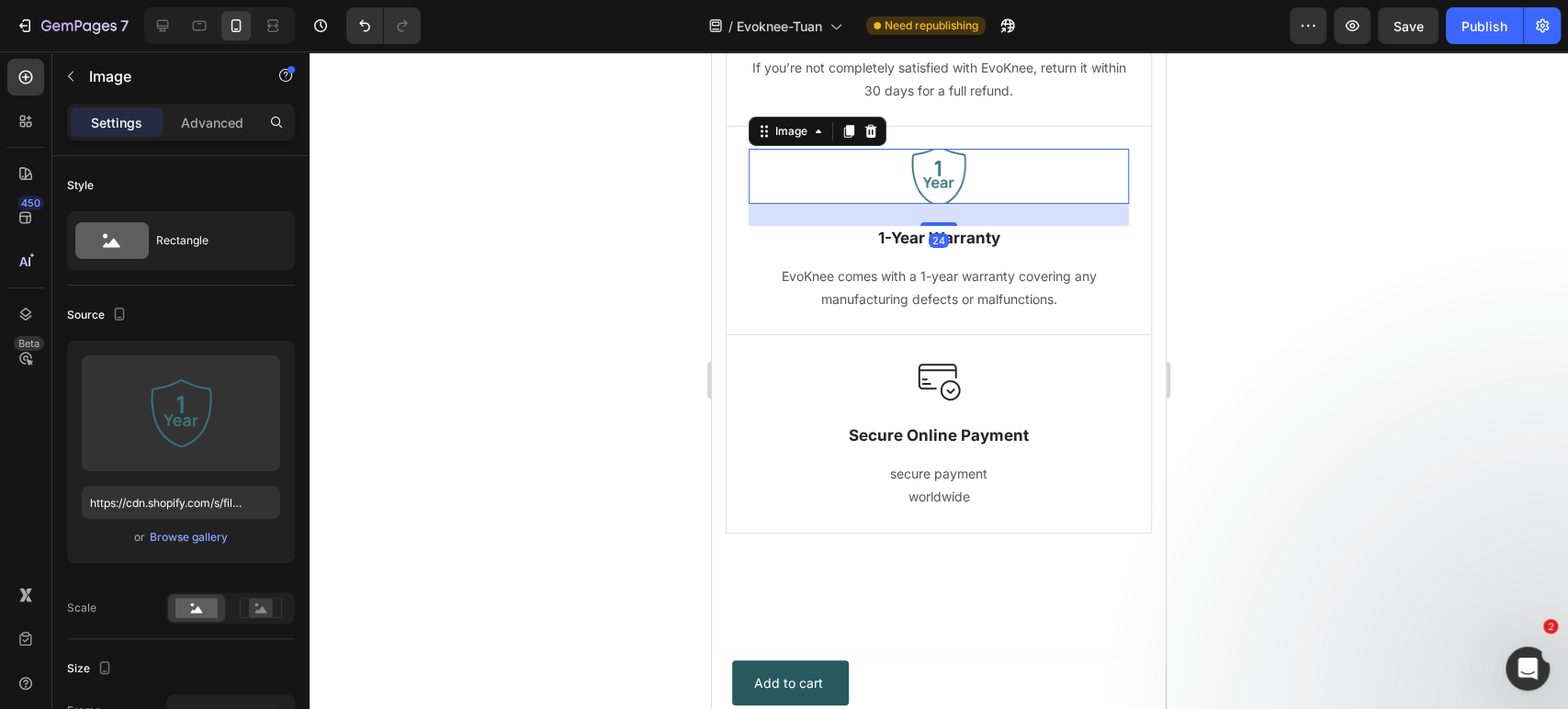 click at bounding box center [939, 176] 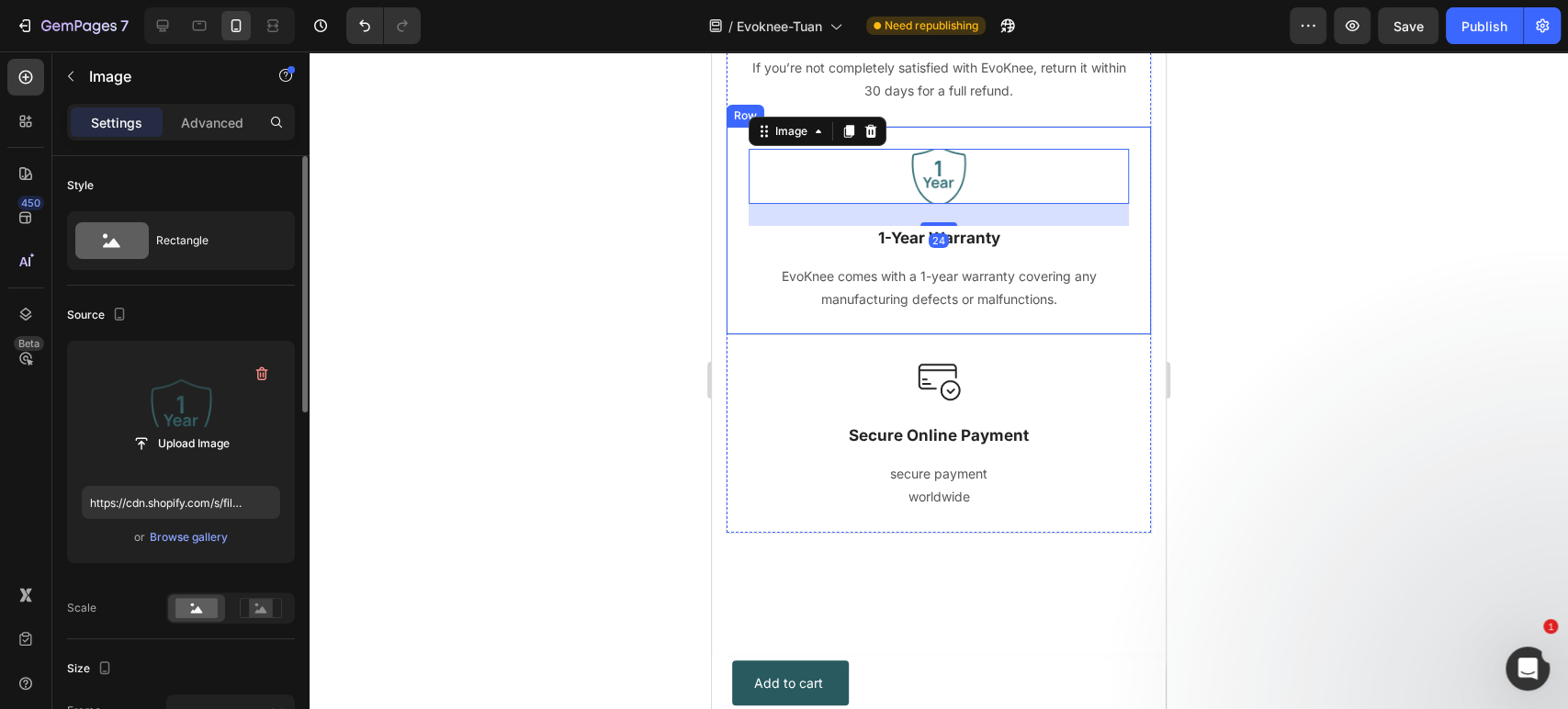 scroll, scrollTop: 374, scrollLeft: 0, axis: vertical 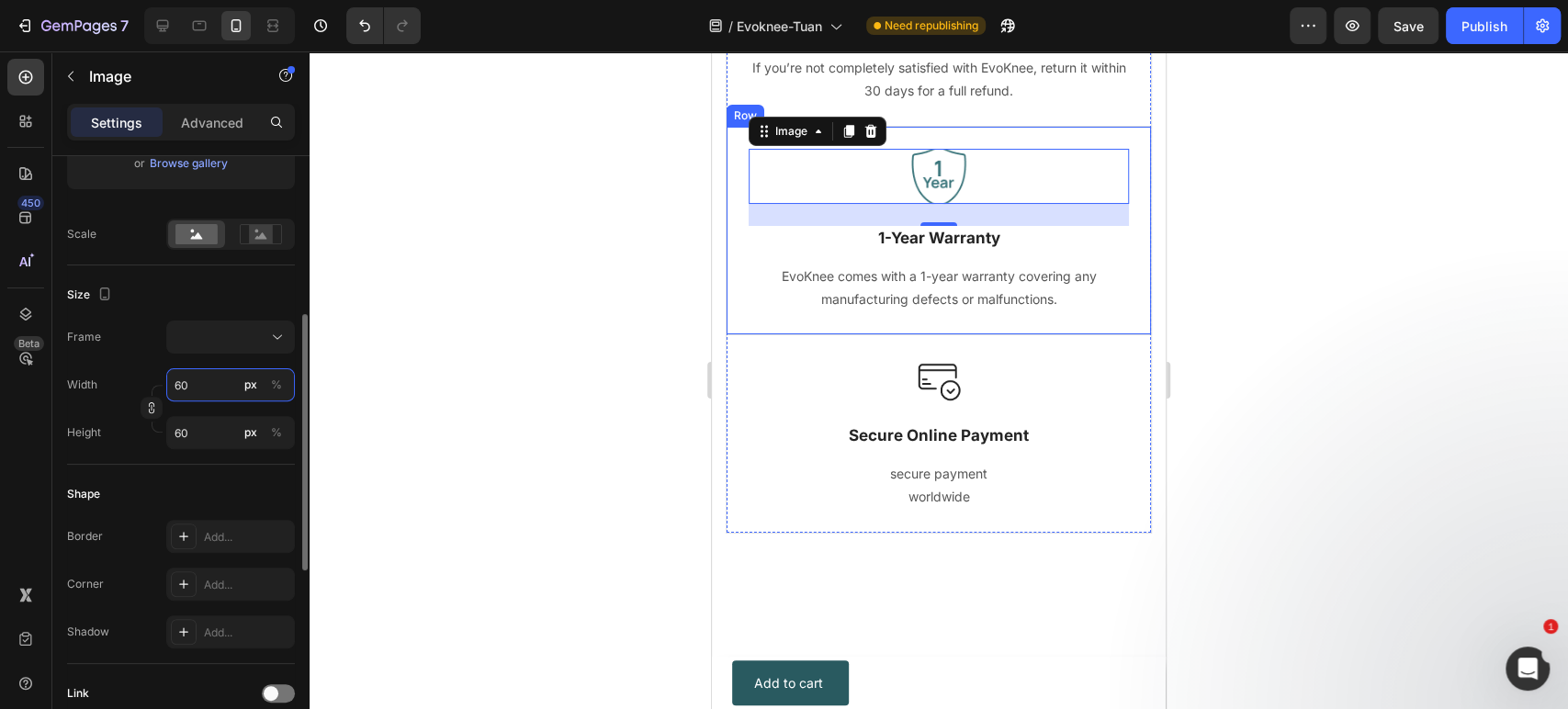 click on "60" at bounding box center [231, 385] 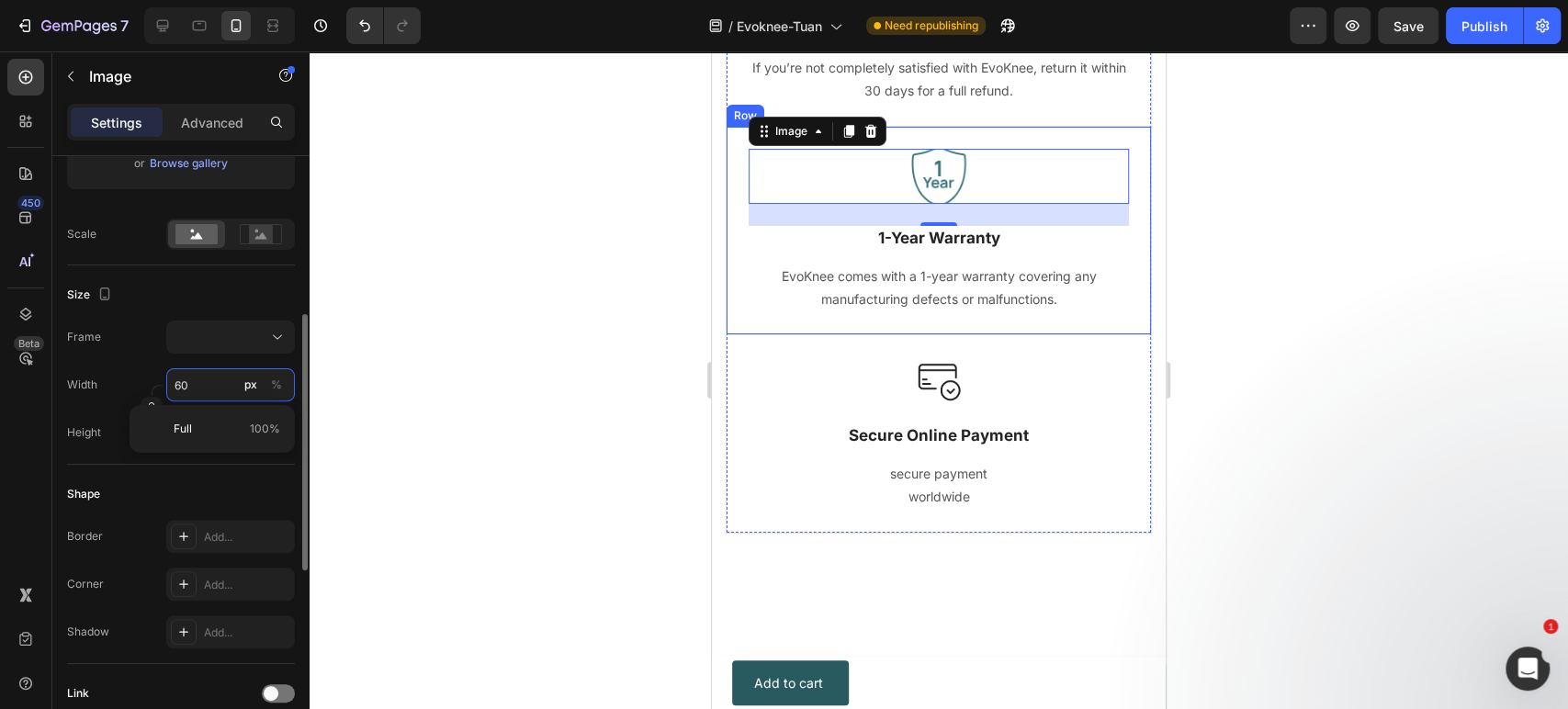 type on "5" 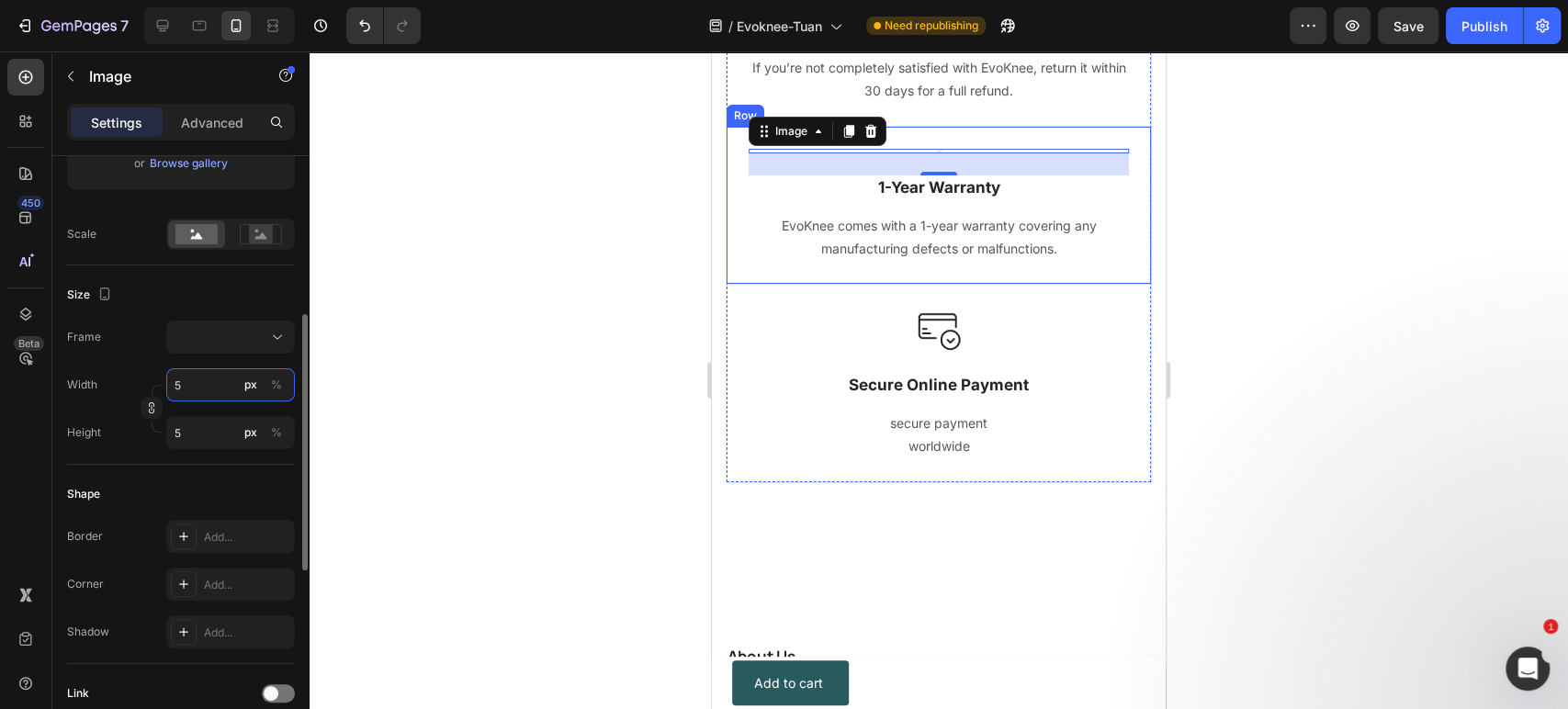 type on "50" 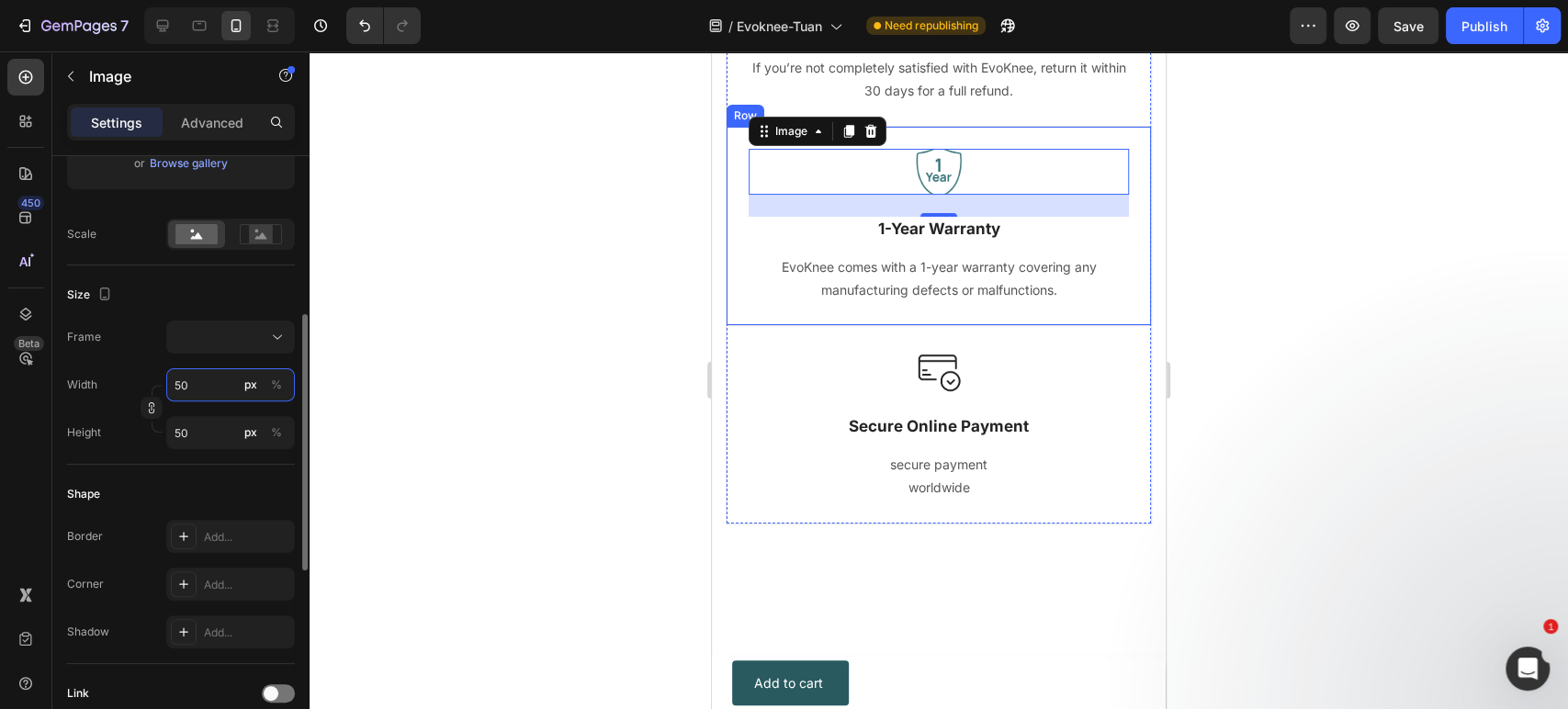 type on "6" 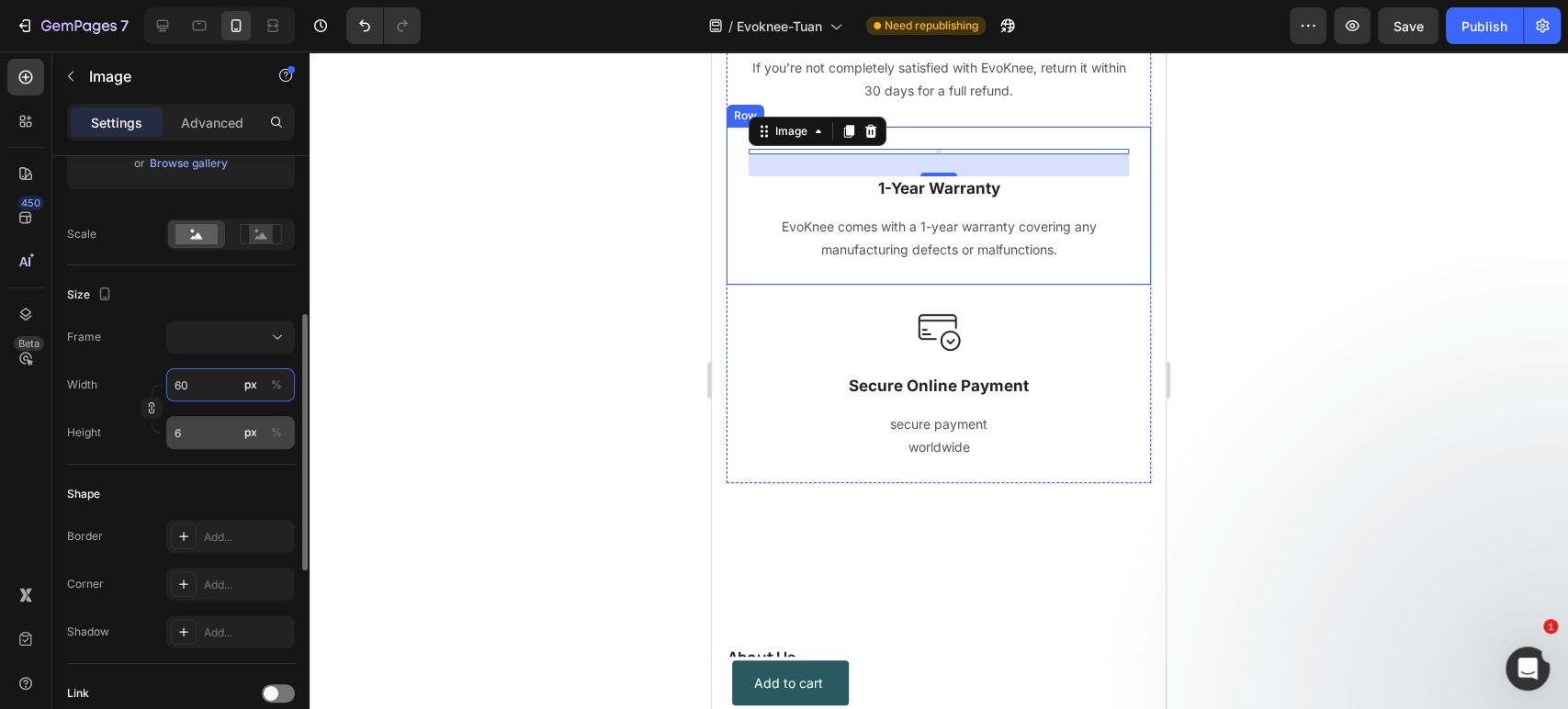 type on "60" 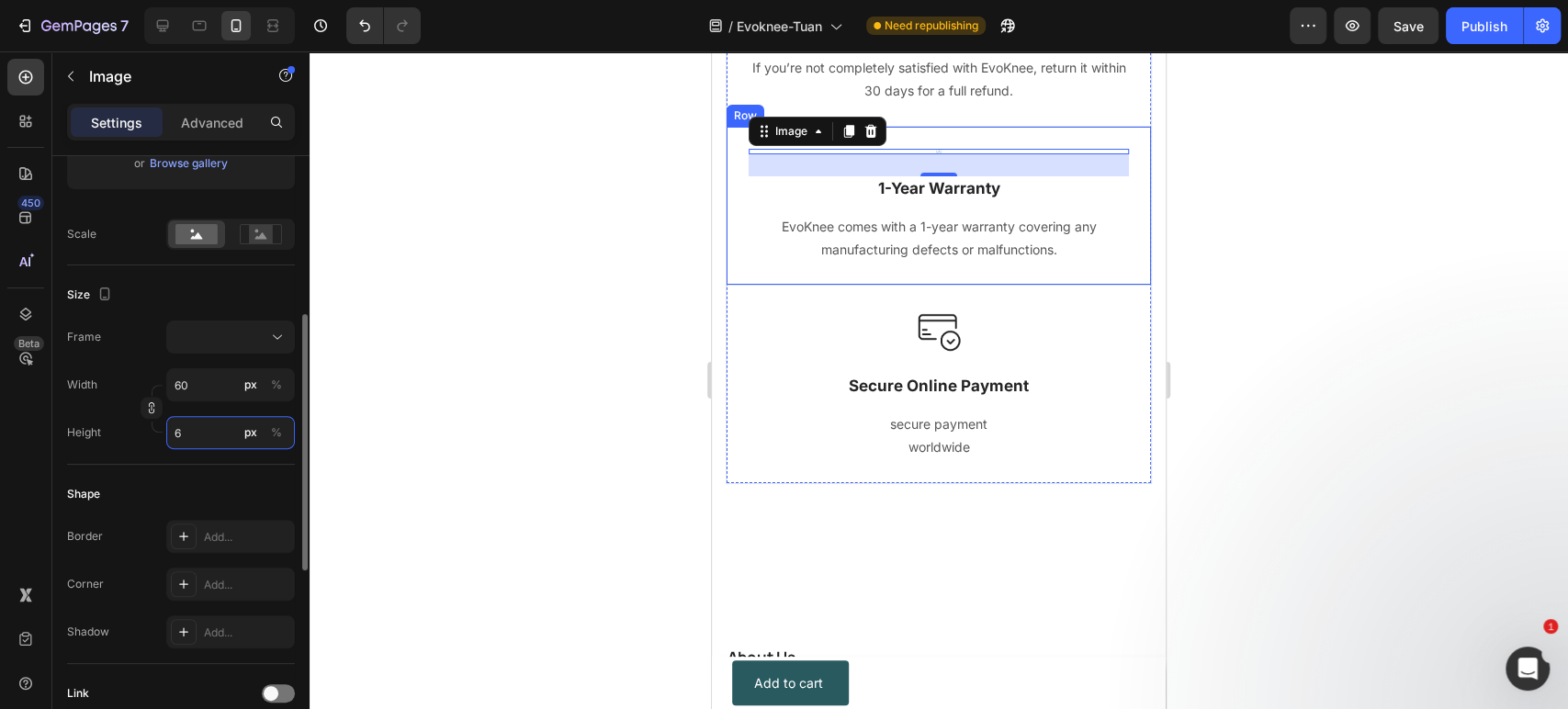 click on "6" at bounding box center [231, 433] 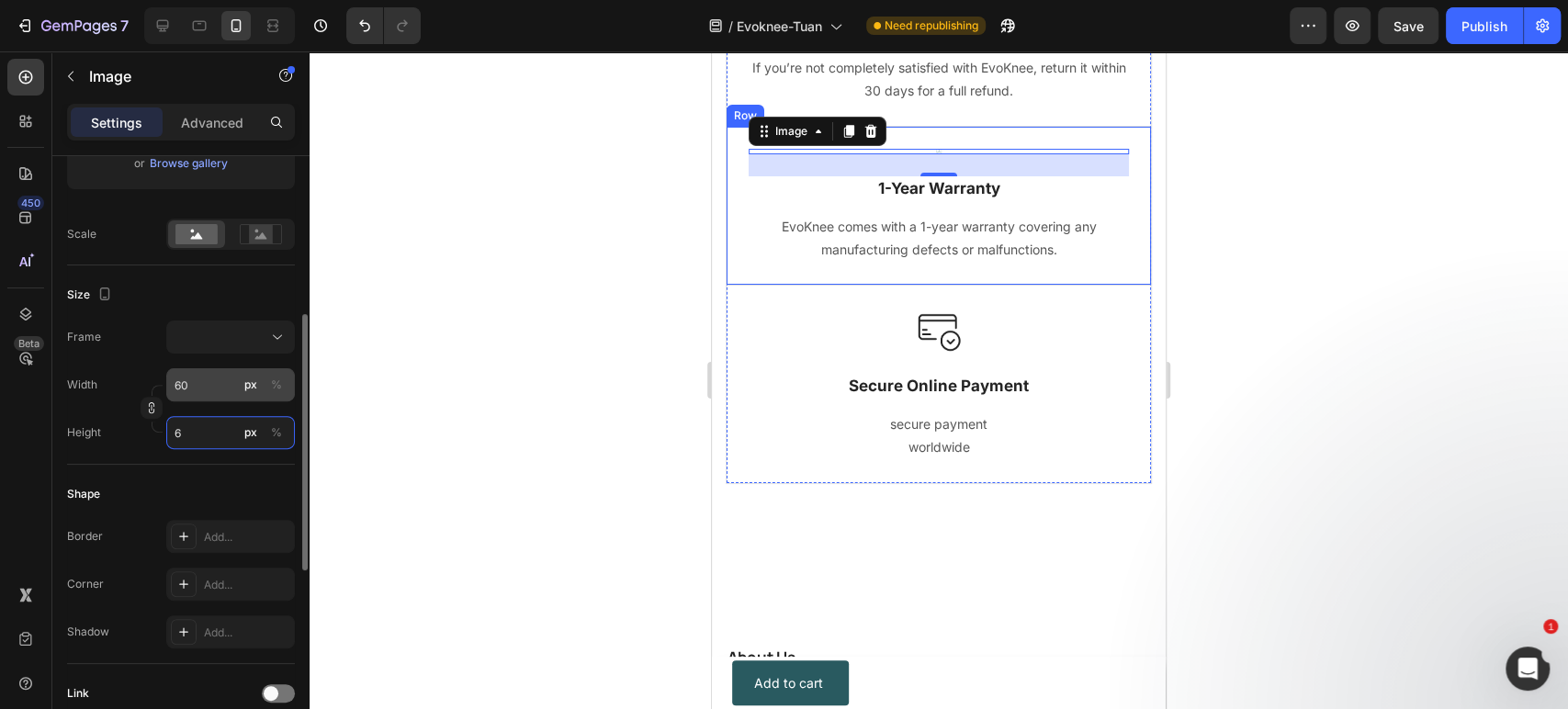 type on "60" 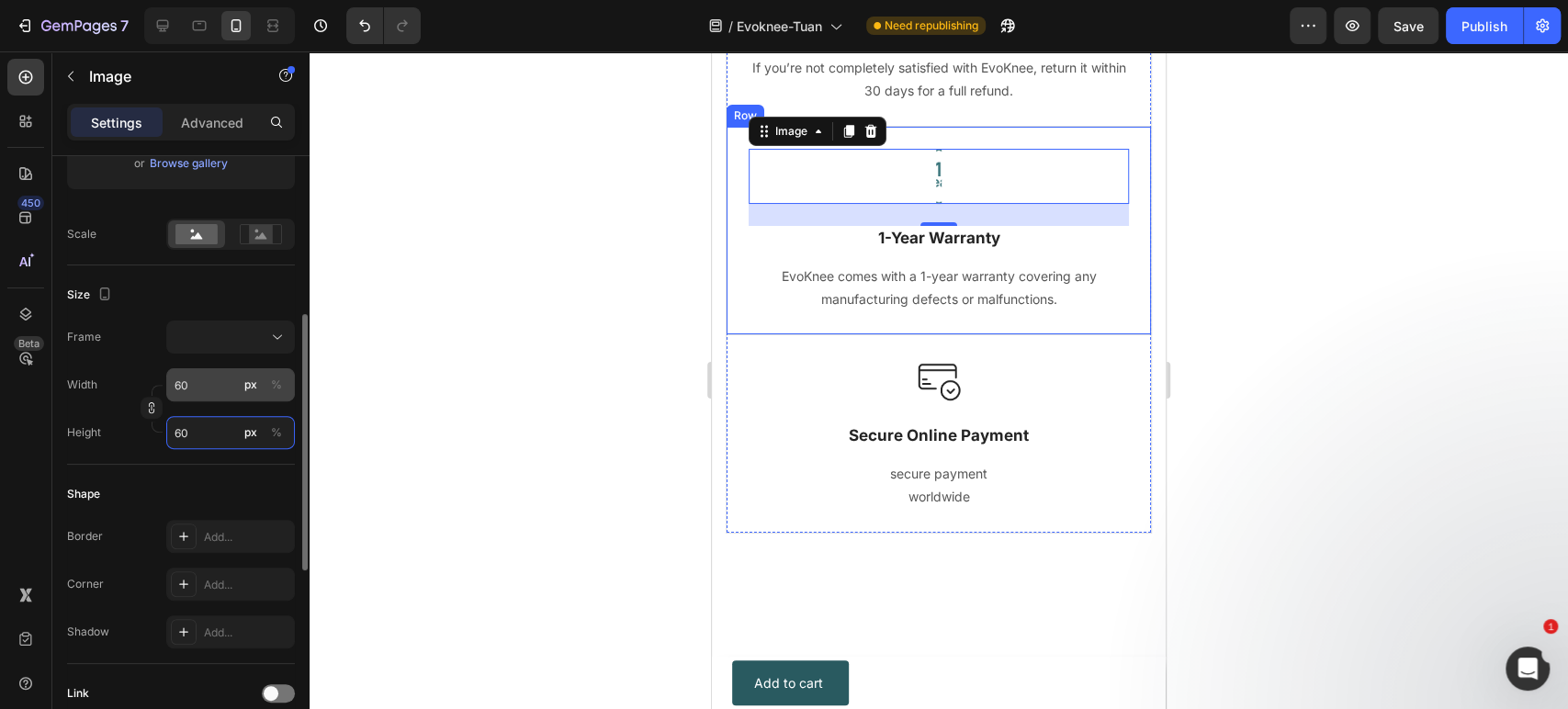 type on "6" 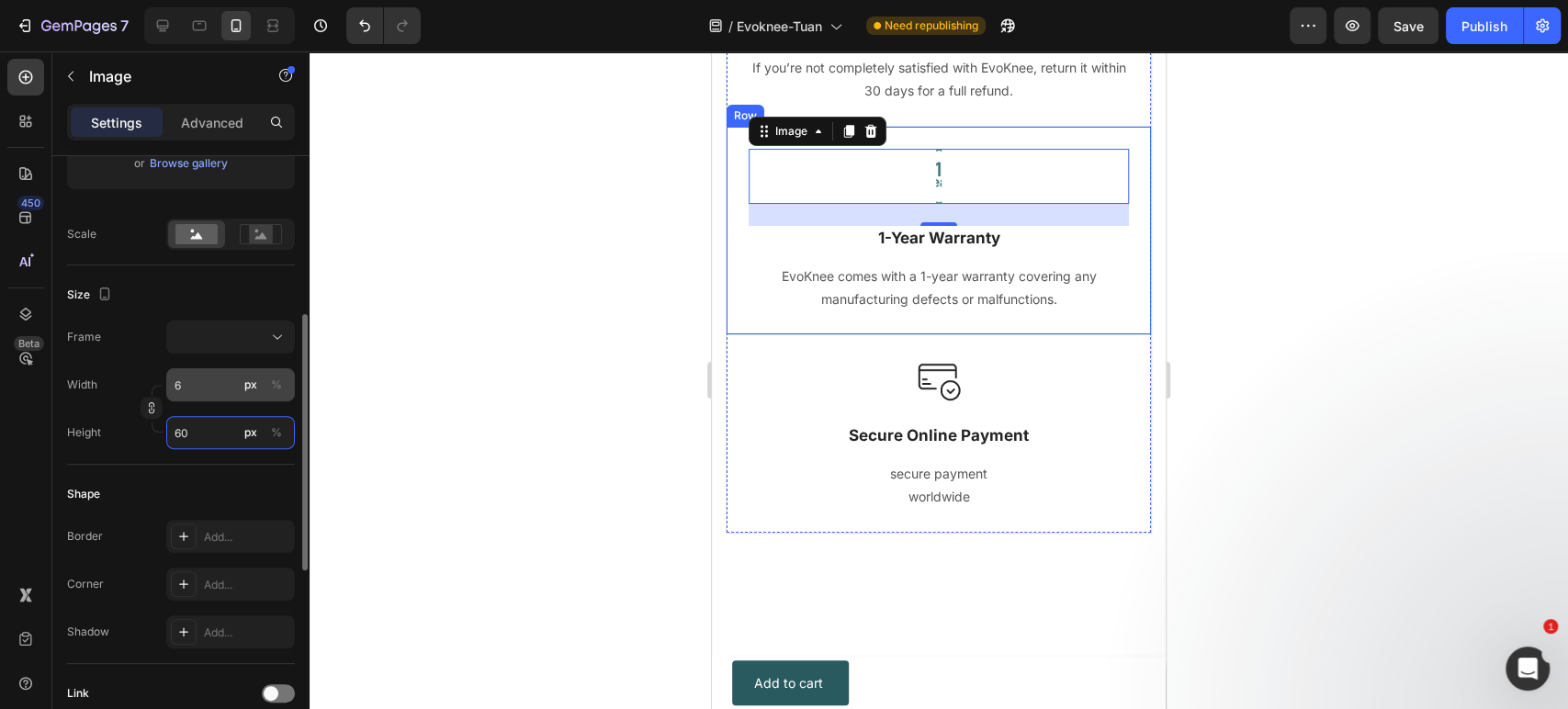 type on "60" 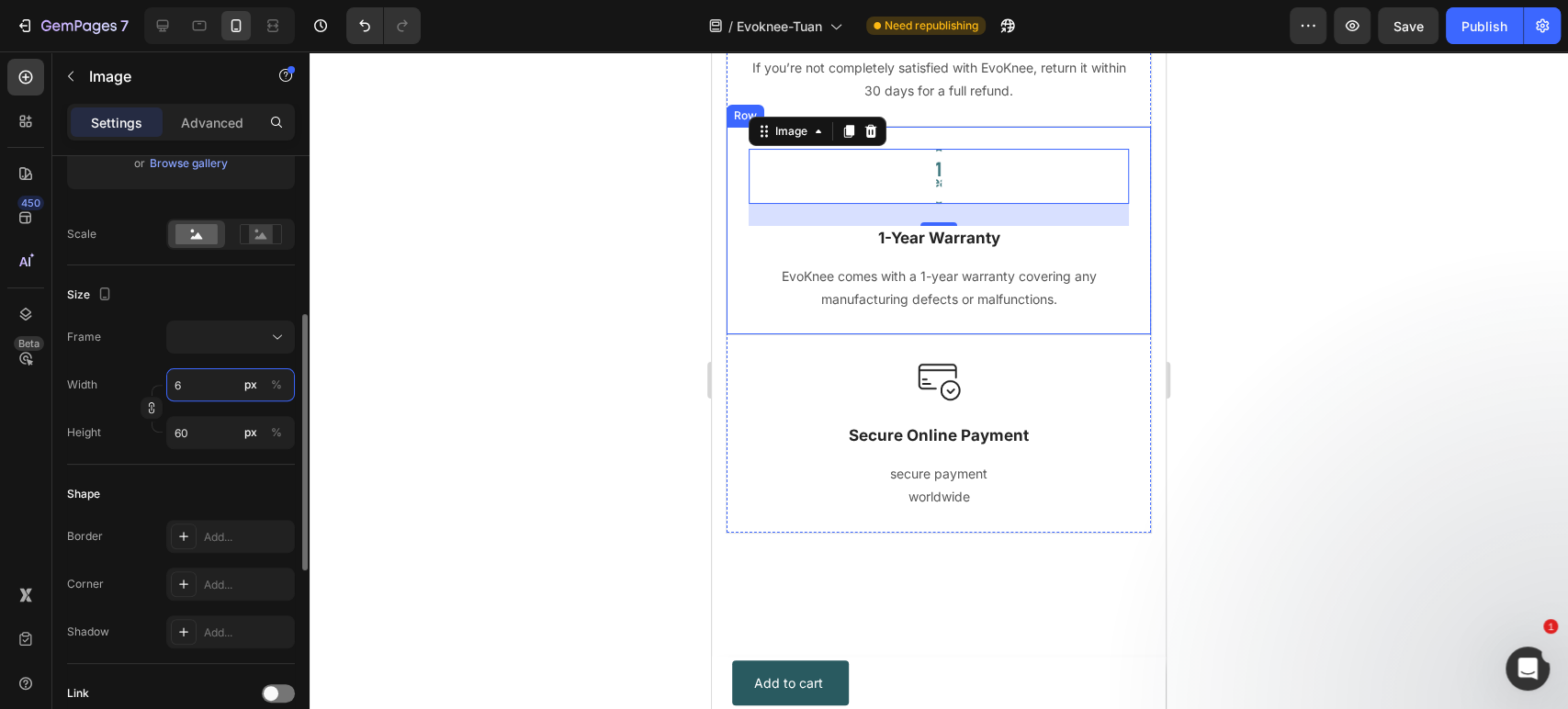 click on "6" at bounding box center (231, 385) 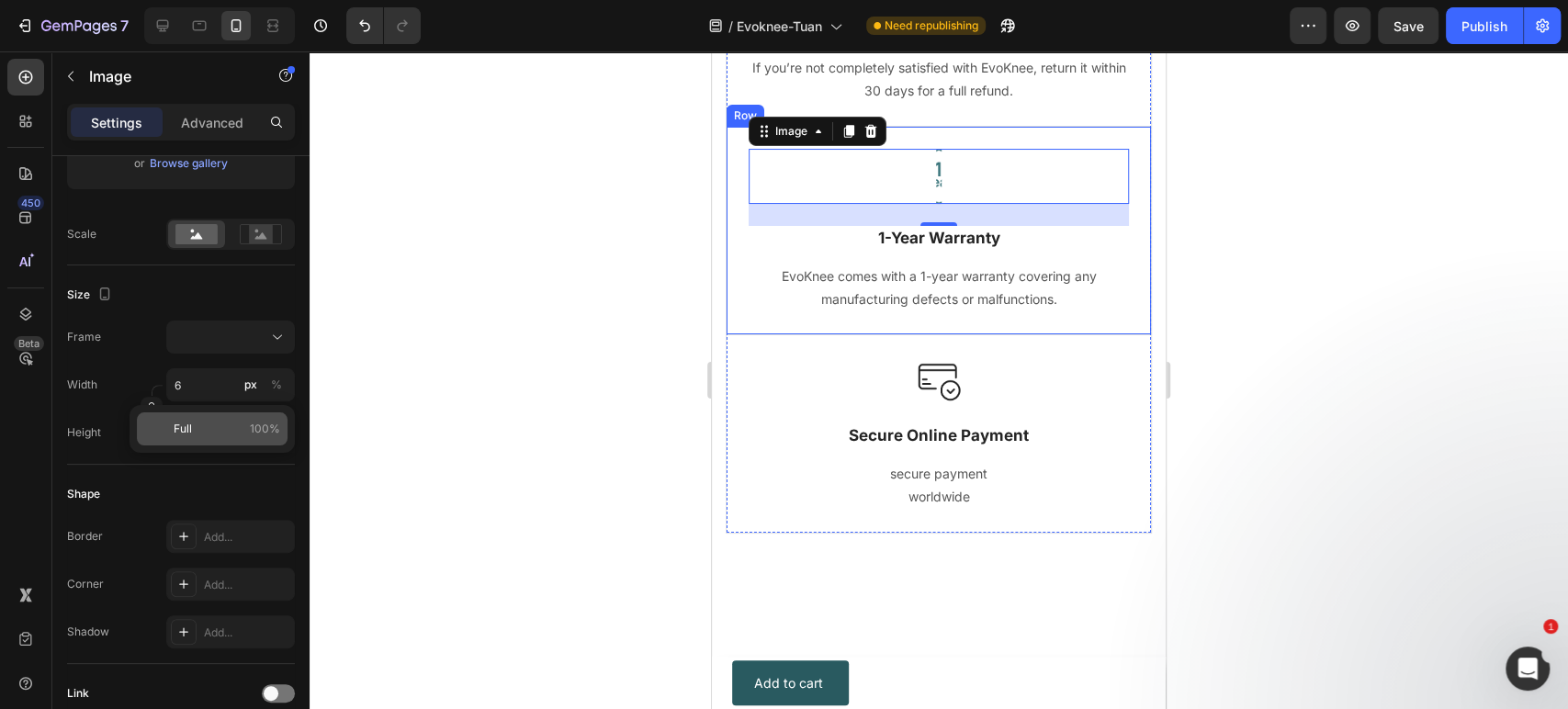 click on "Full 100%" 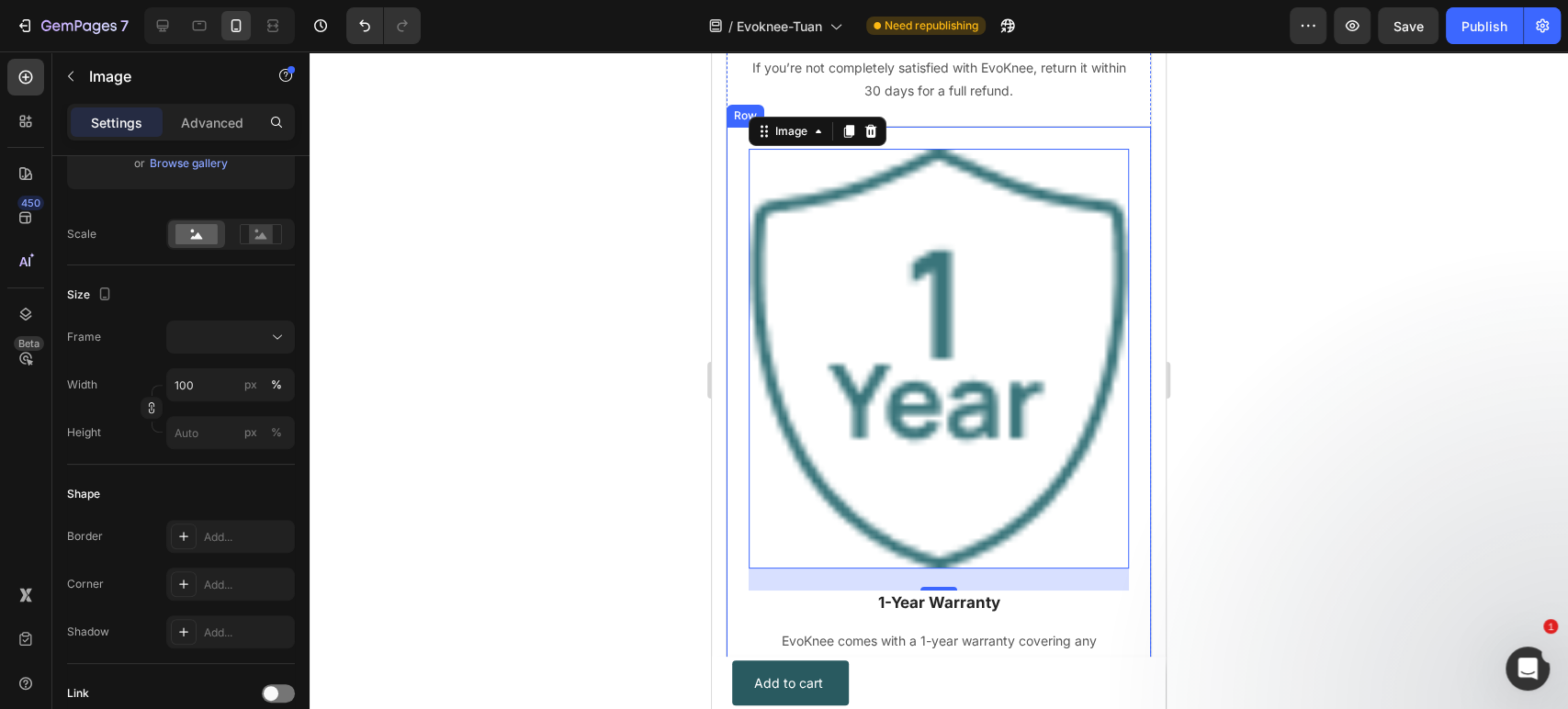 type on "6" 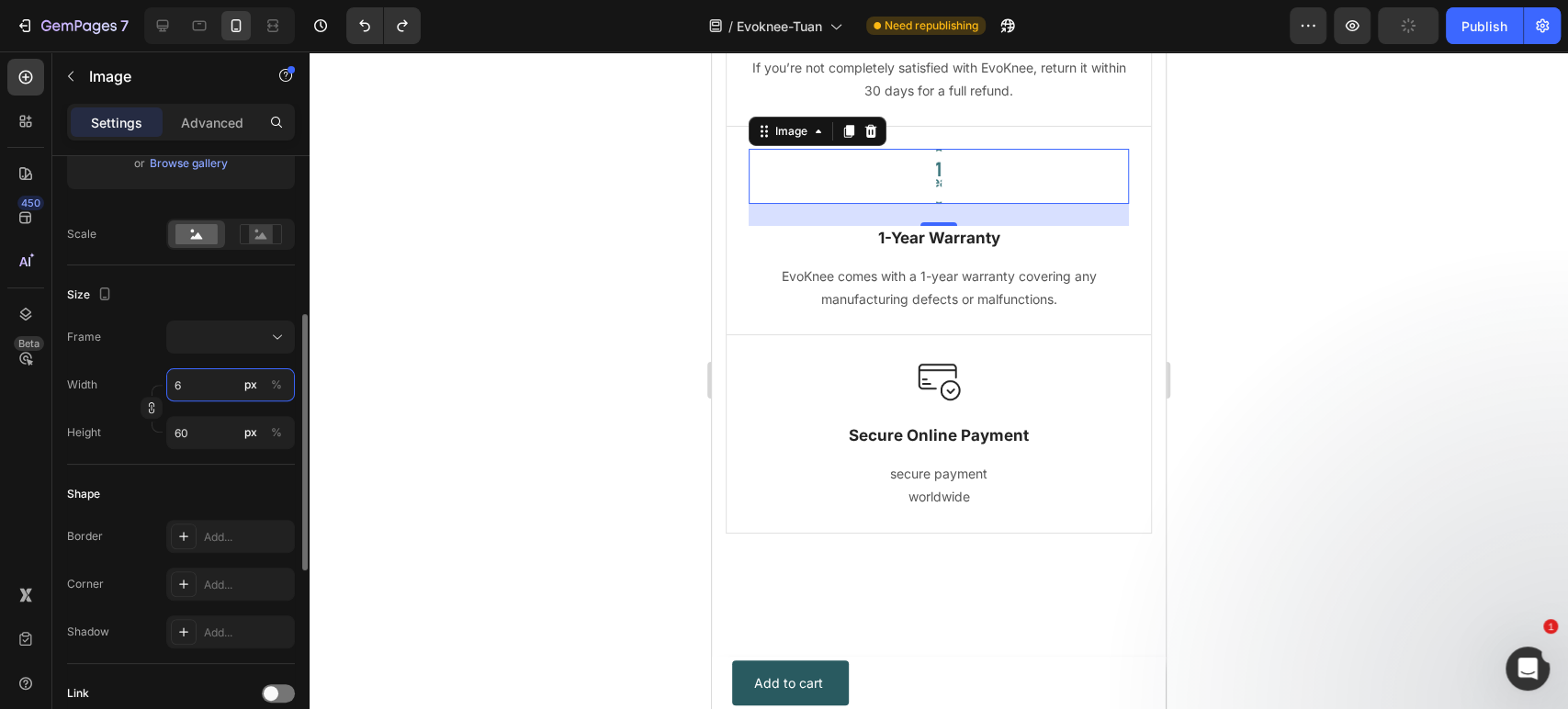 click on "6" at bounding box center [231, 385] 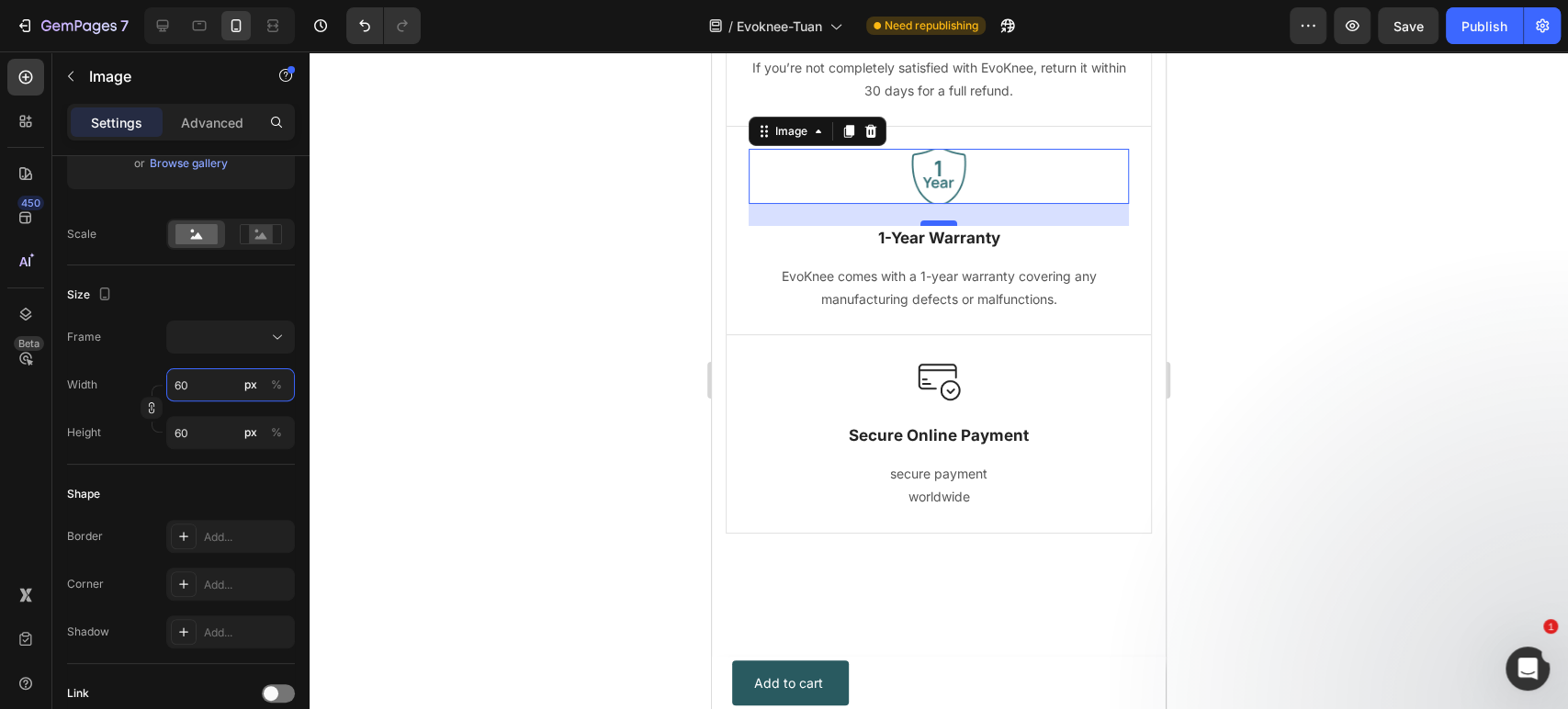 type on "60" 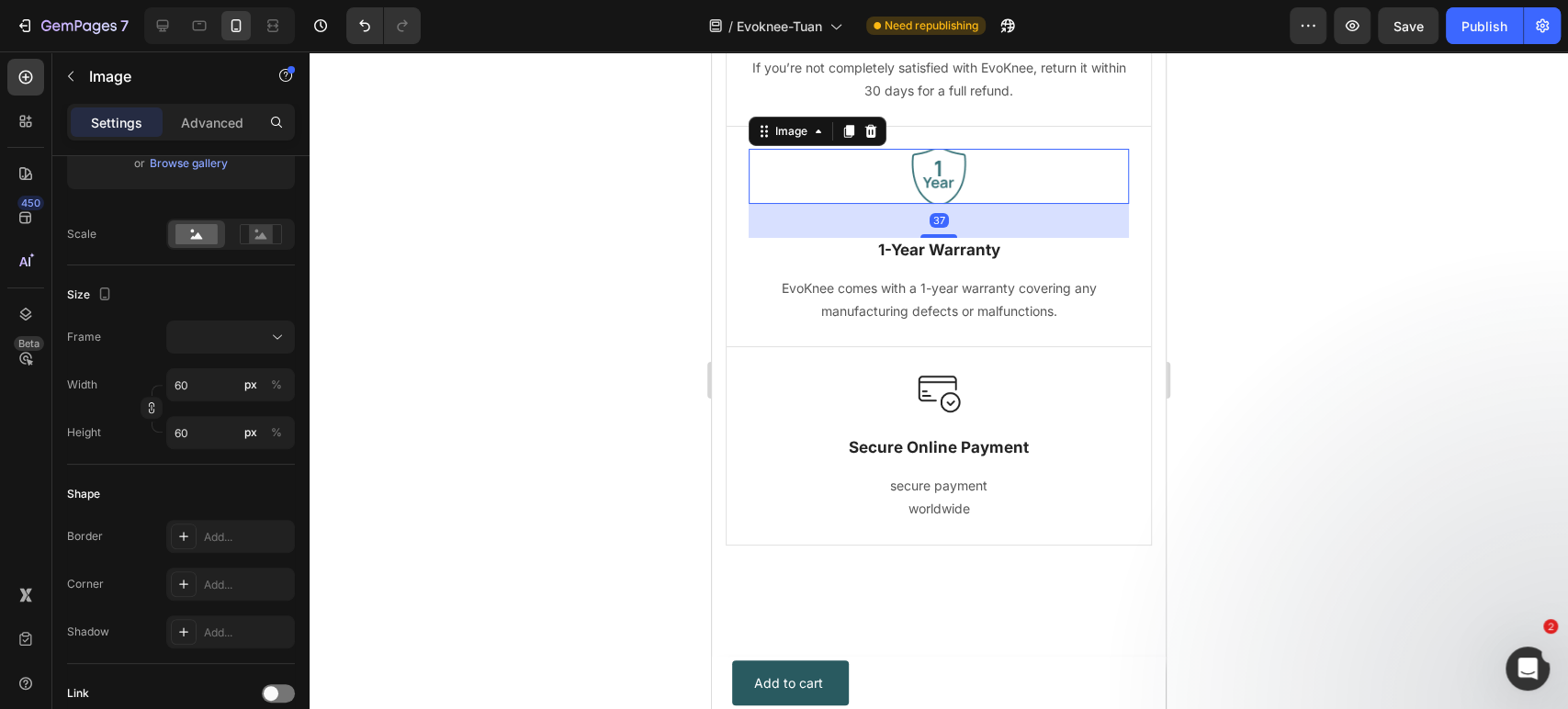 drag, startPoint x: 933, startPoint y: 225, endPoint x: 933, endPoint y: 237, distance: 12 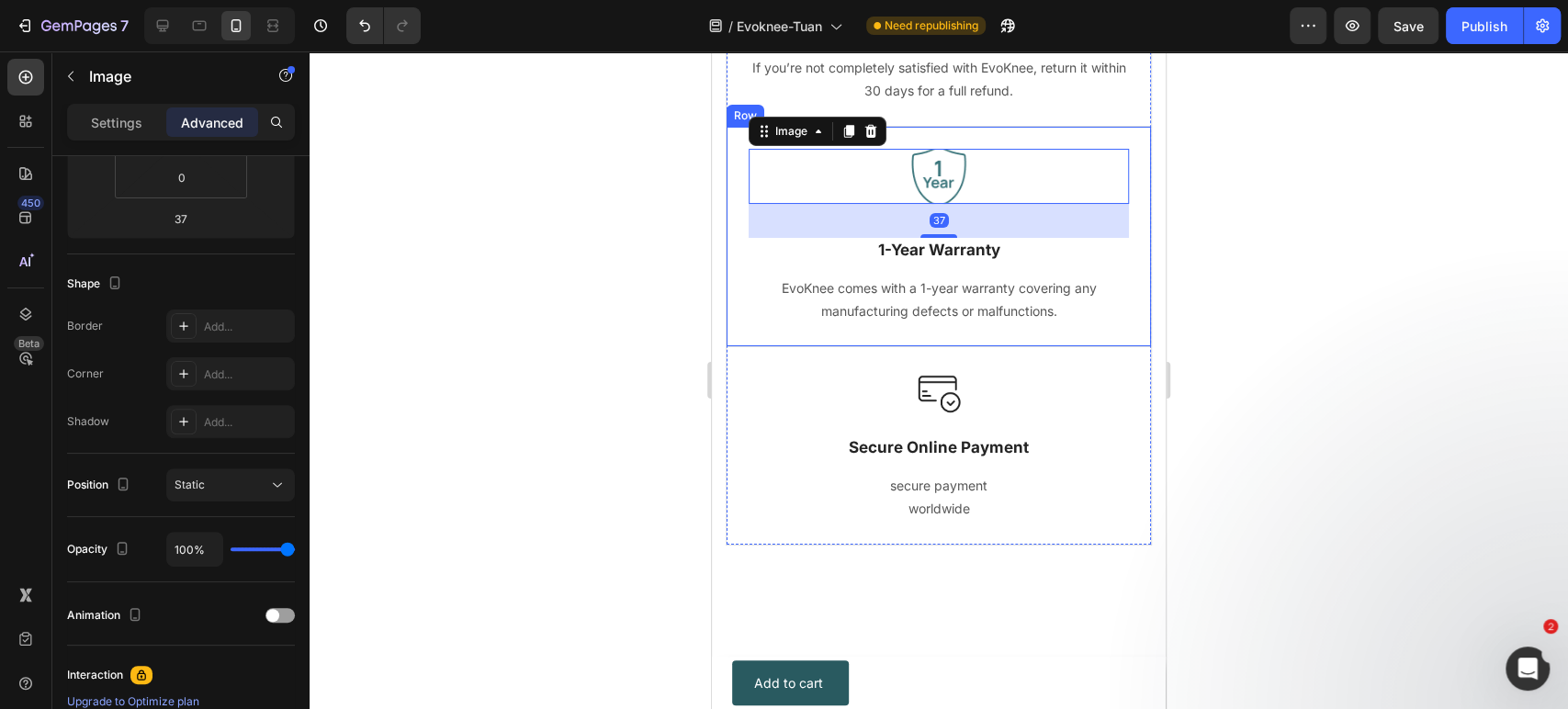 type on "24" 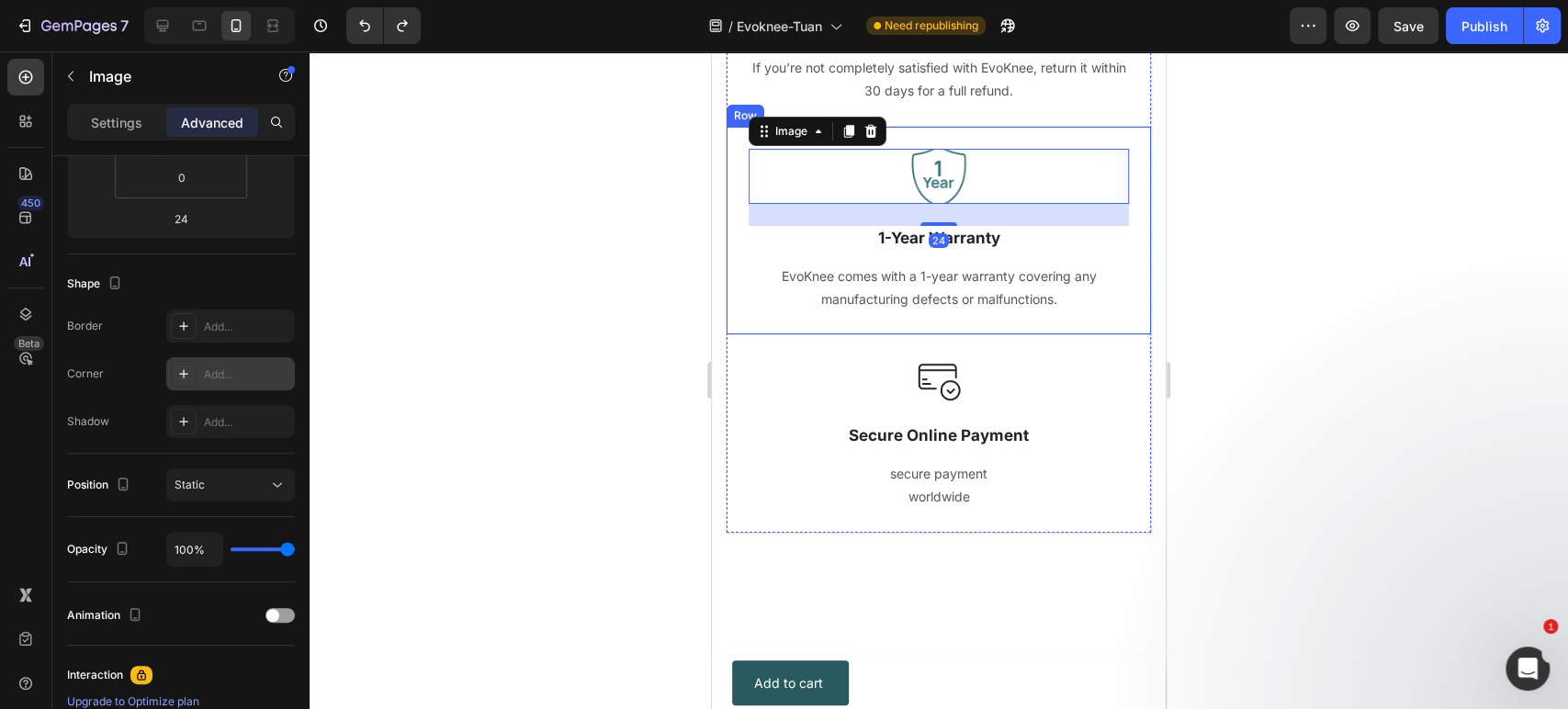 scroll, scrollTop: 0, scrollLeft: 0, axis: both 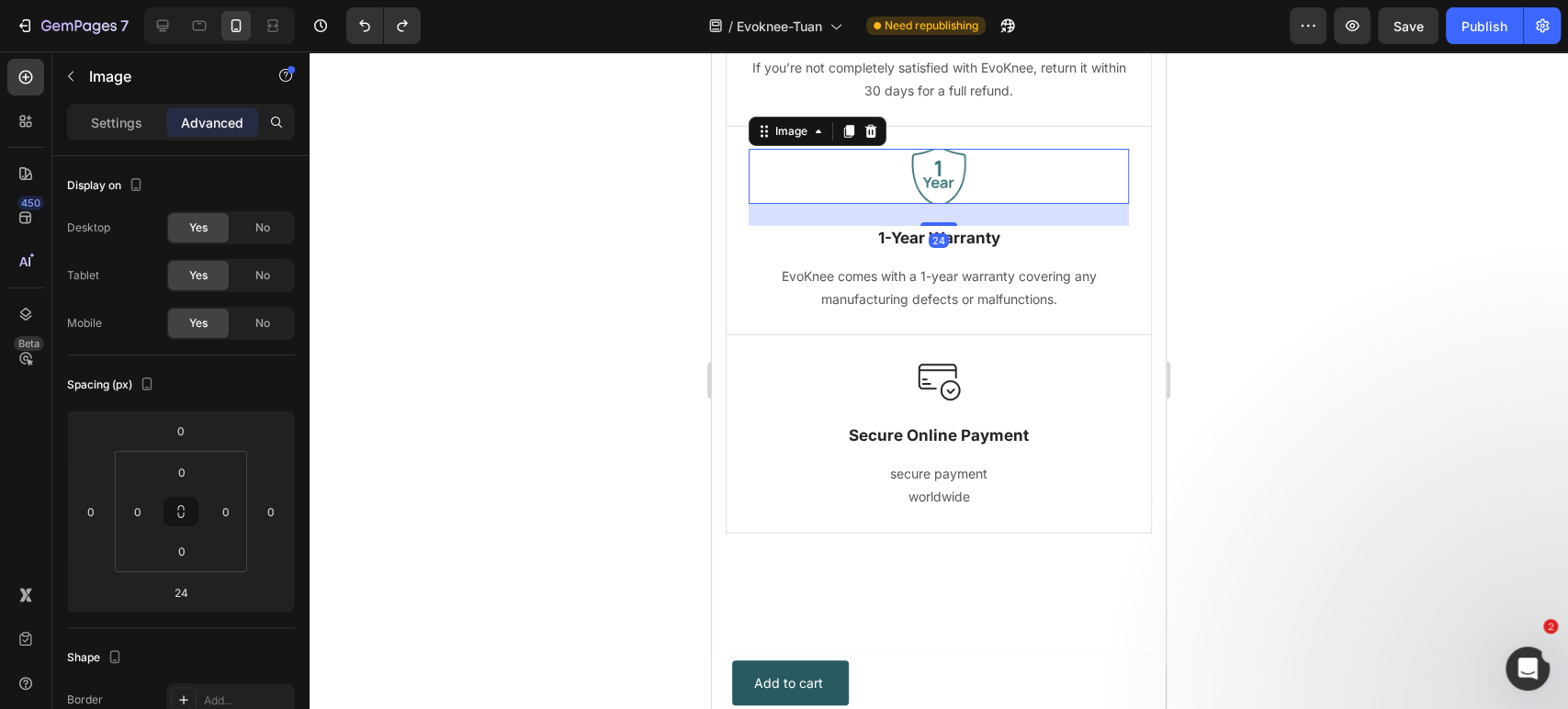 click at bounding box center (939, 176) 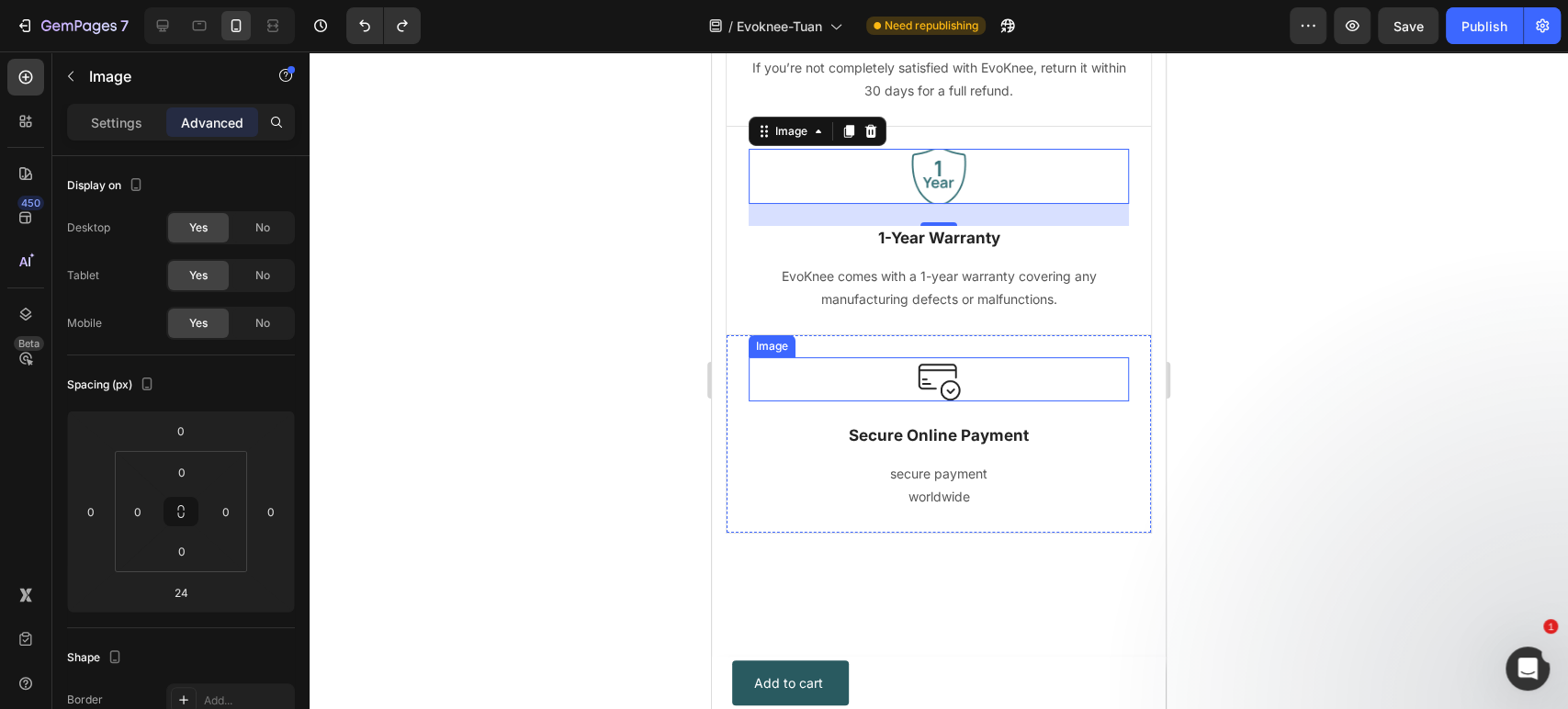 click at bounding box center (939, 379) 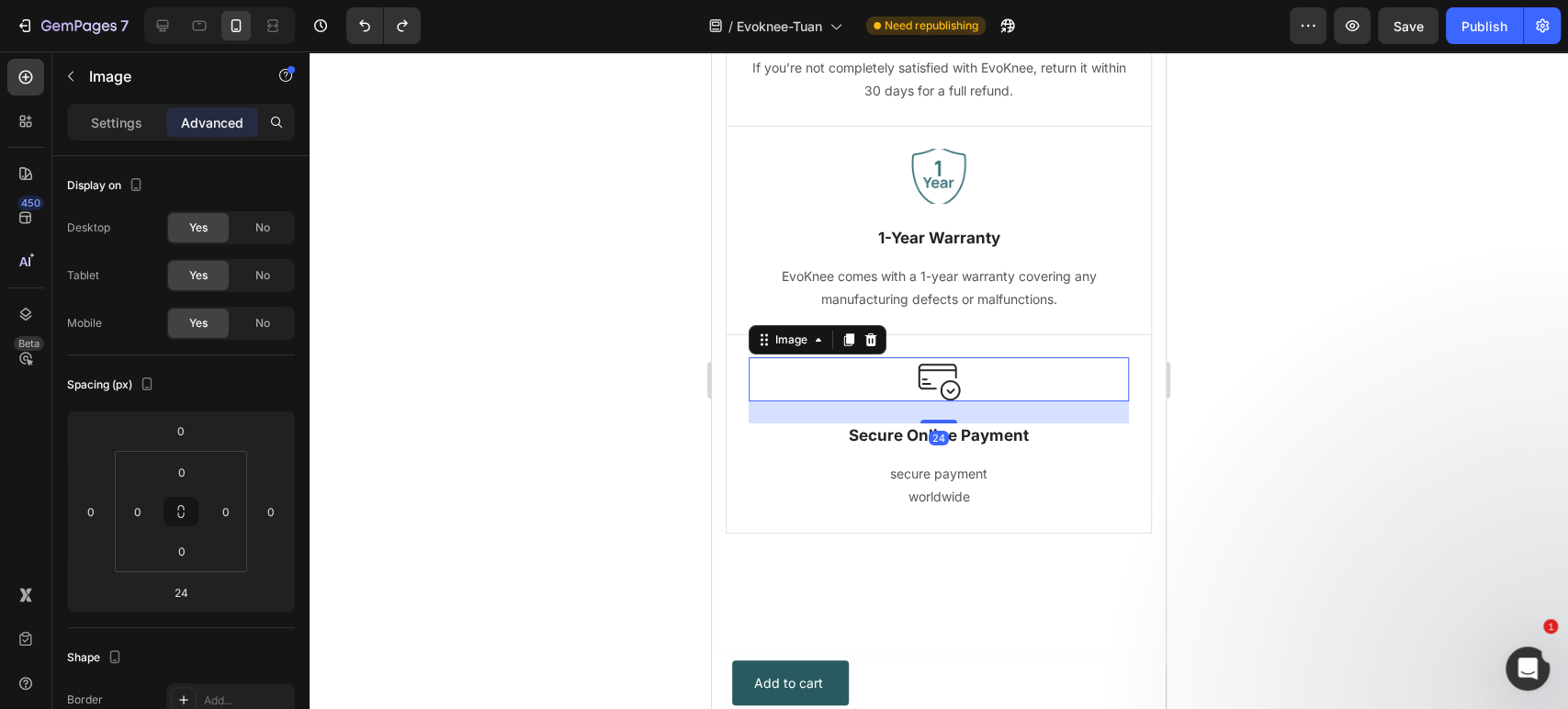click at bounding box center (220, 26) 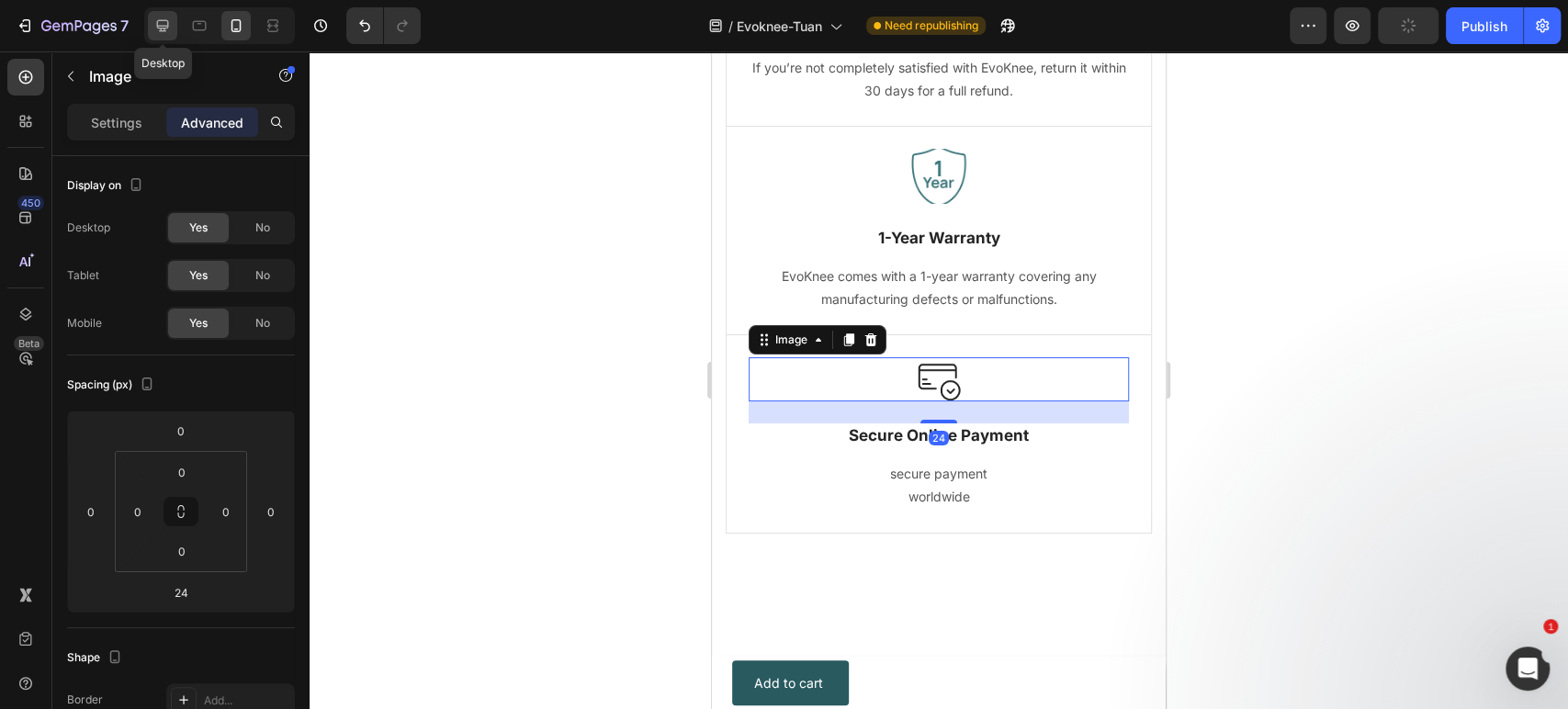 click 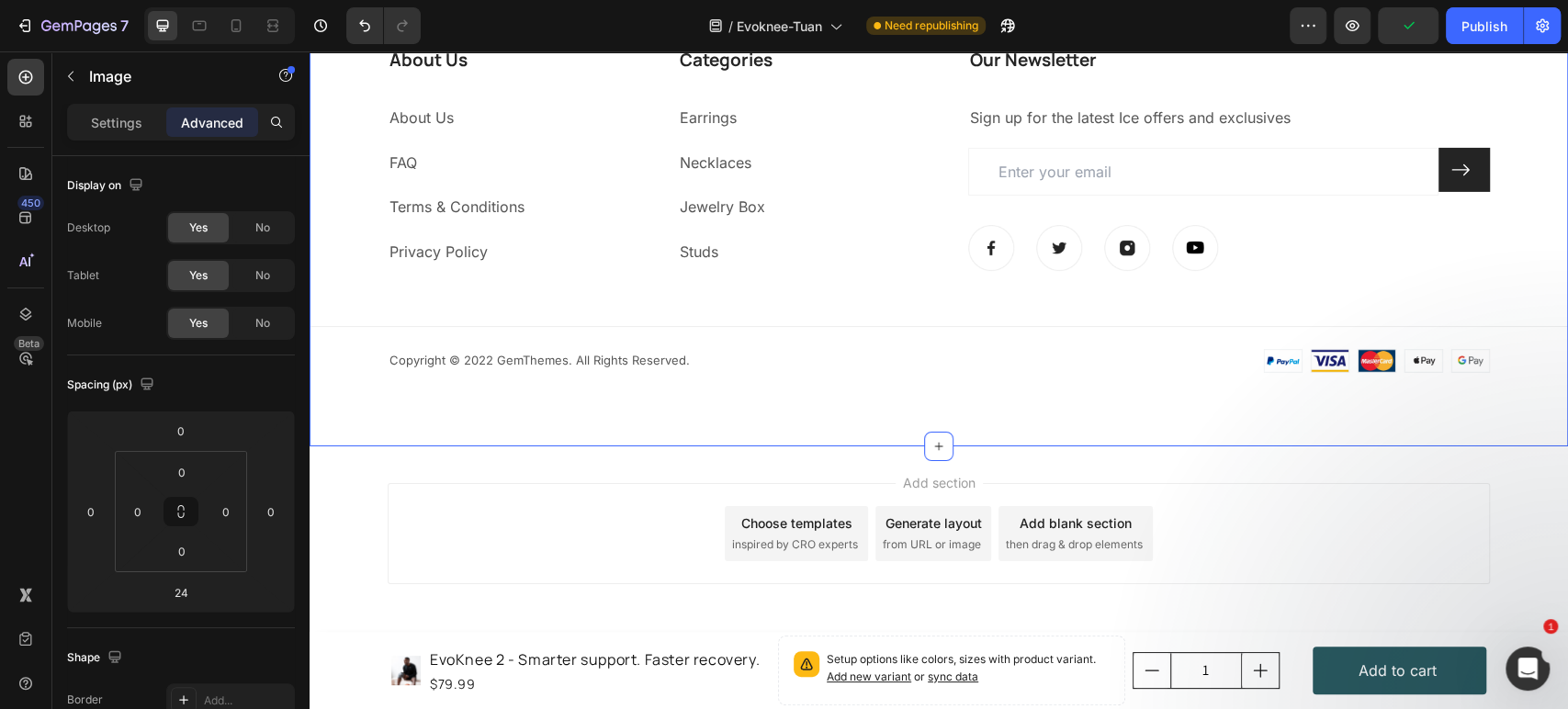 scroll, scrollTop: 8447, scrollLeft: 0, axis: vertical 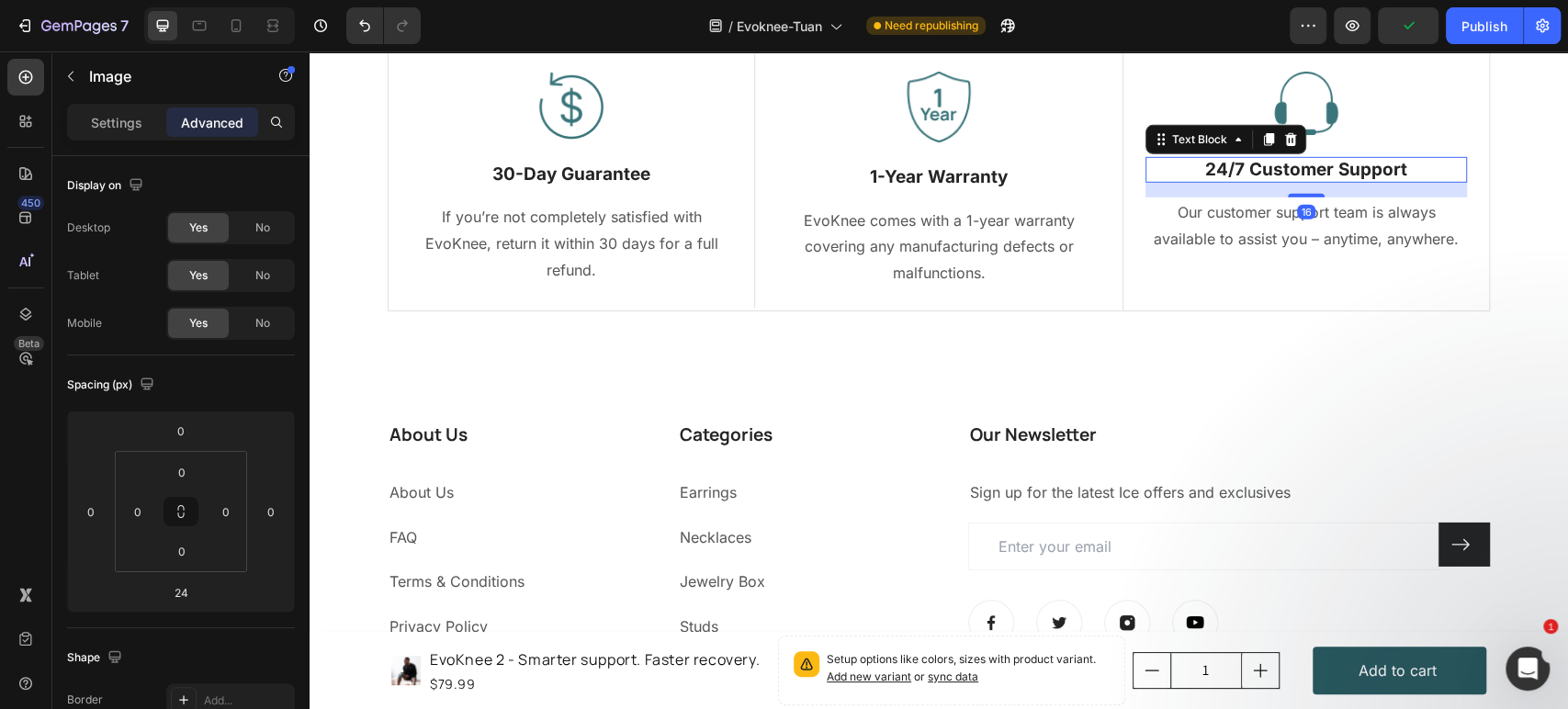 click on "24/7 Customer Support" at bounding box center (1306, 170) 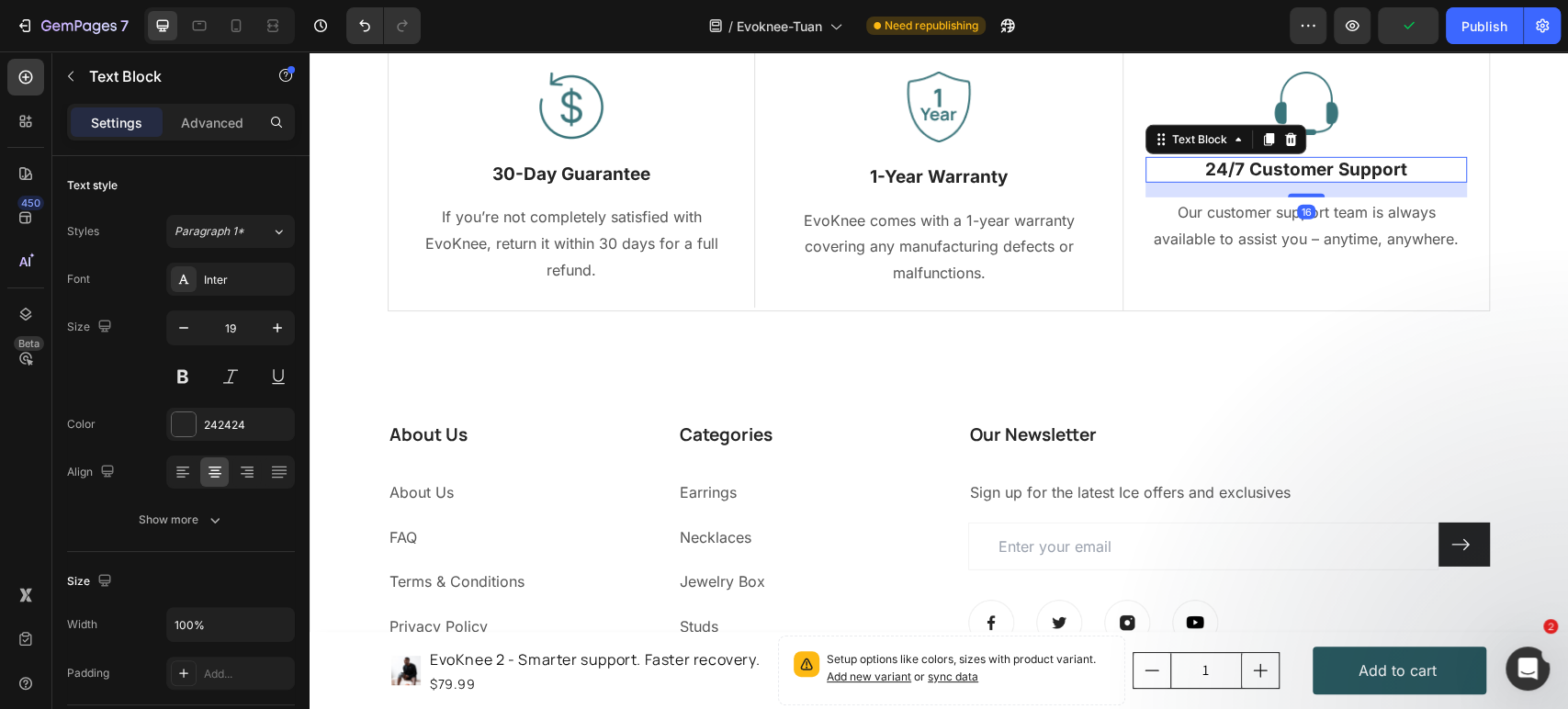 click on "24/7 Customer Support" at bounding box center [1306, 170] 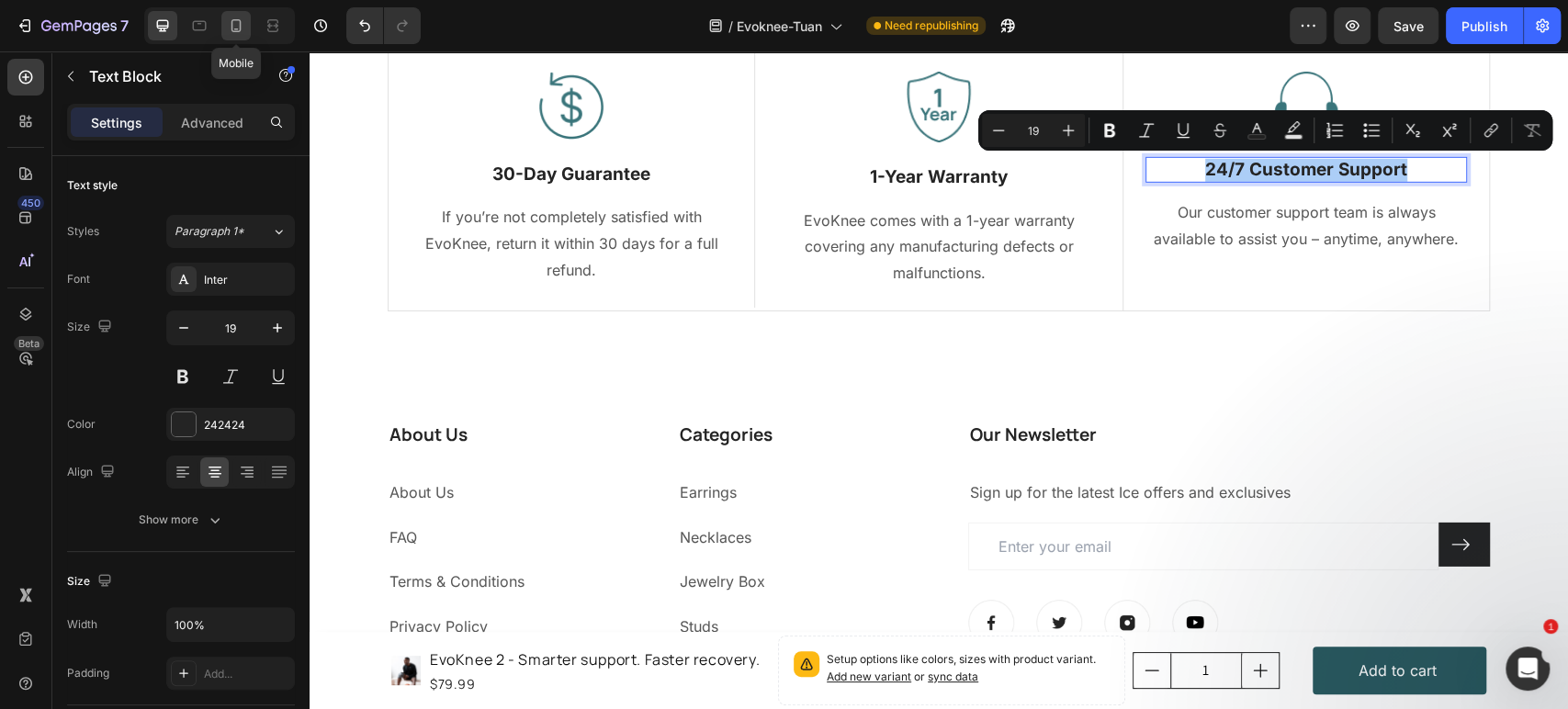click 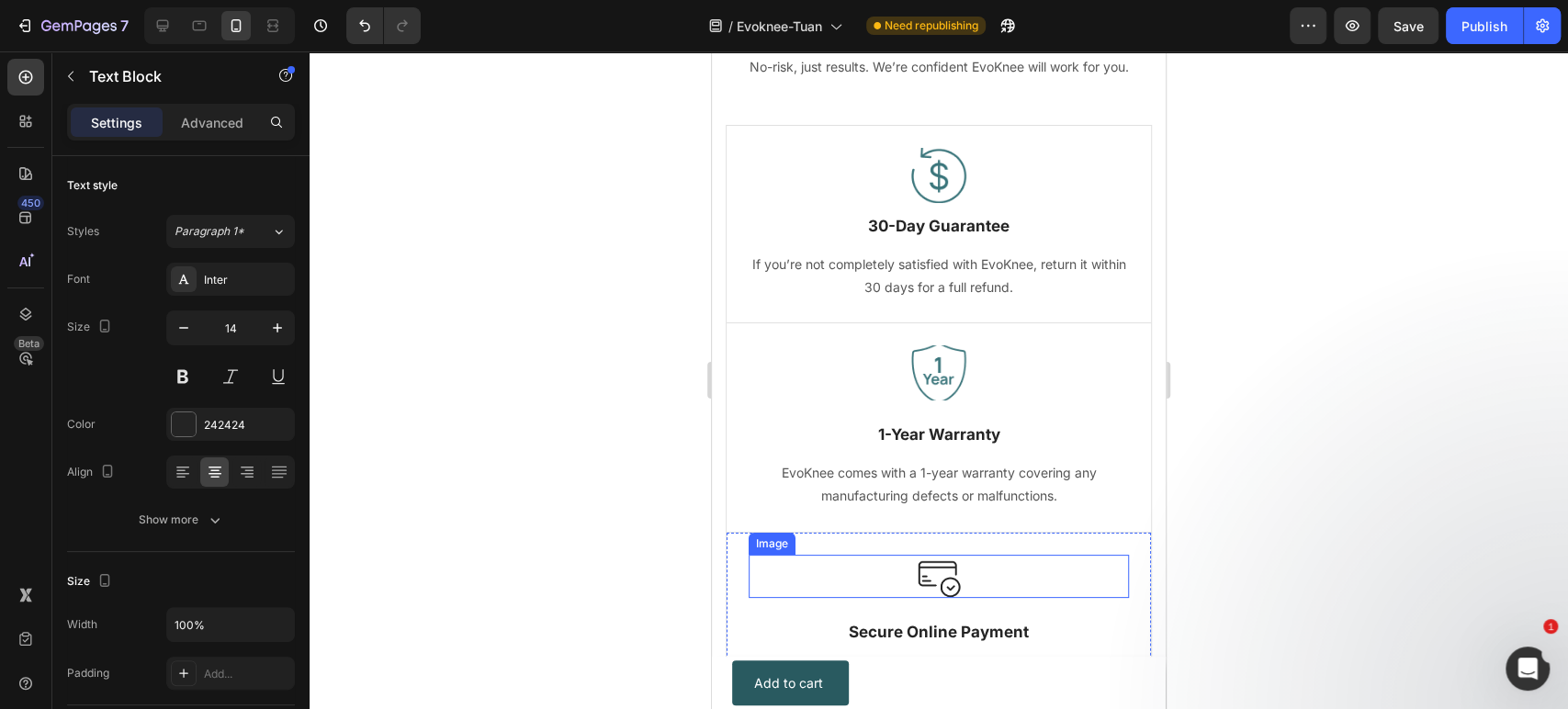 scroll, scrollTop: 9331, scrollLeft: 0, axis: vertical 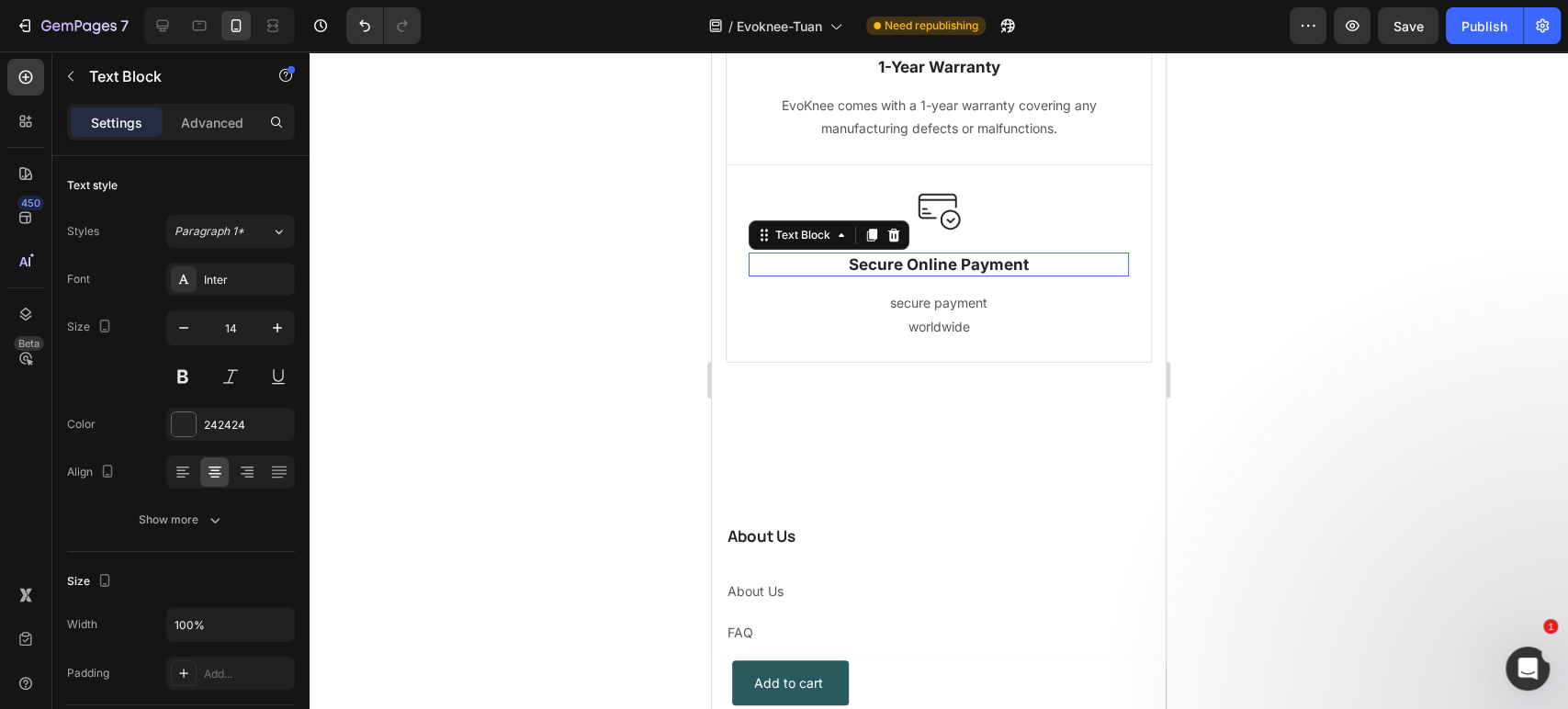 click on "Secure Online Payment" at bounding box center (939, 264) 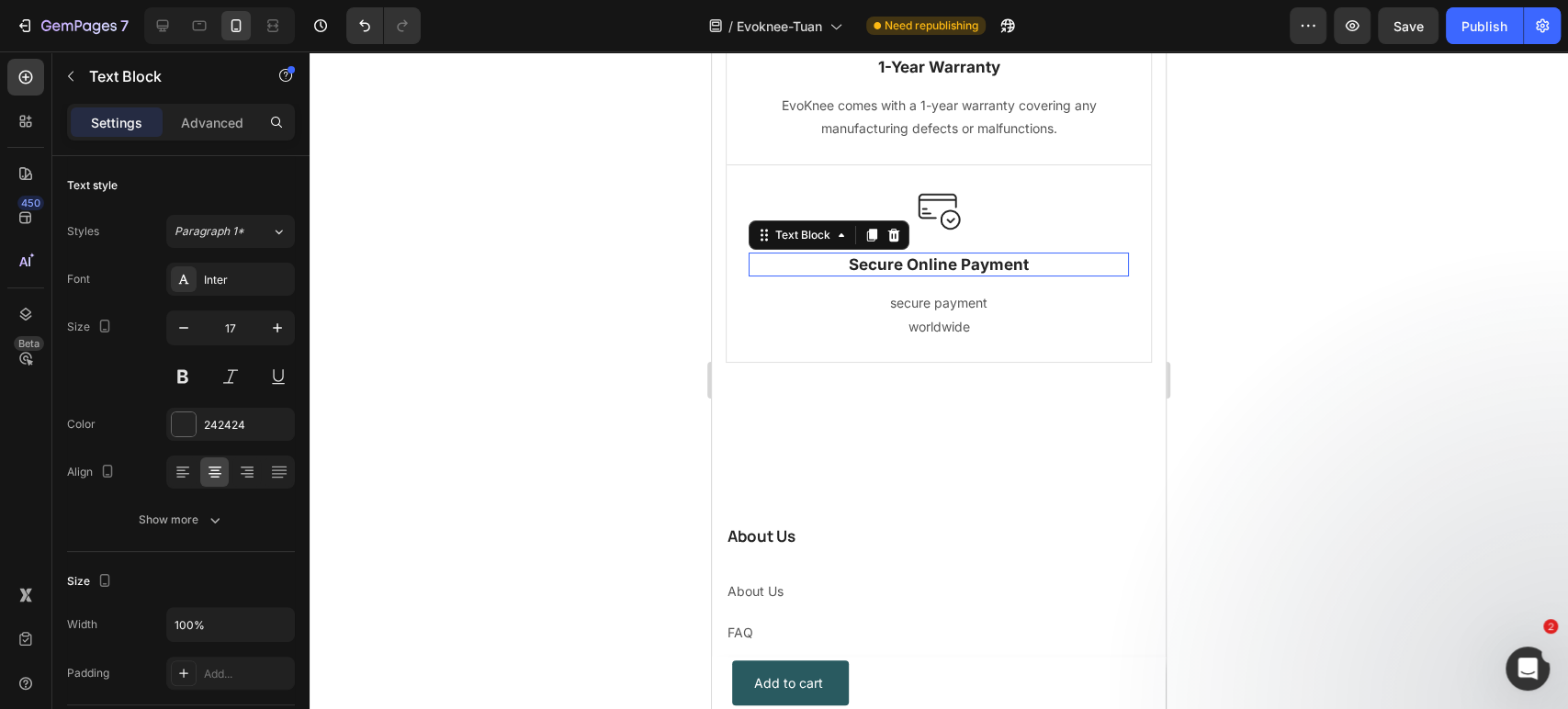 click on "Secure Online Payment" at bounding box center [939, 264] 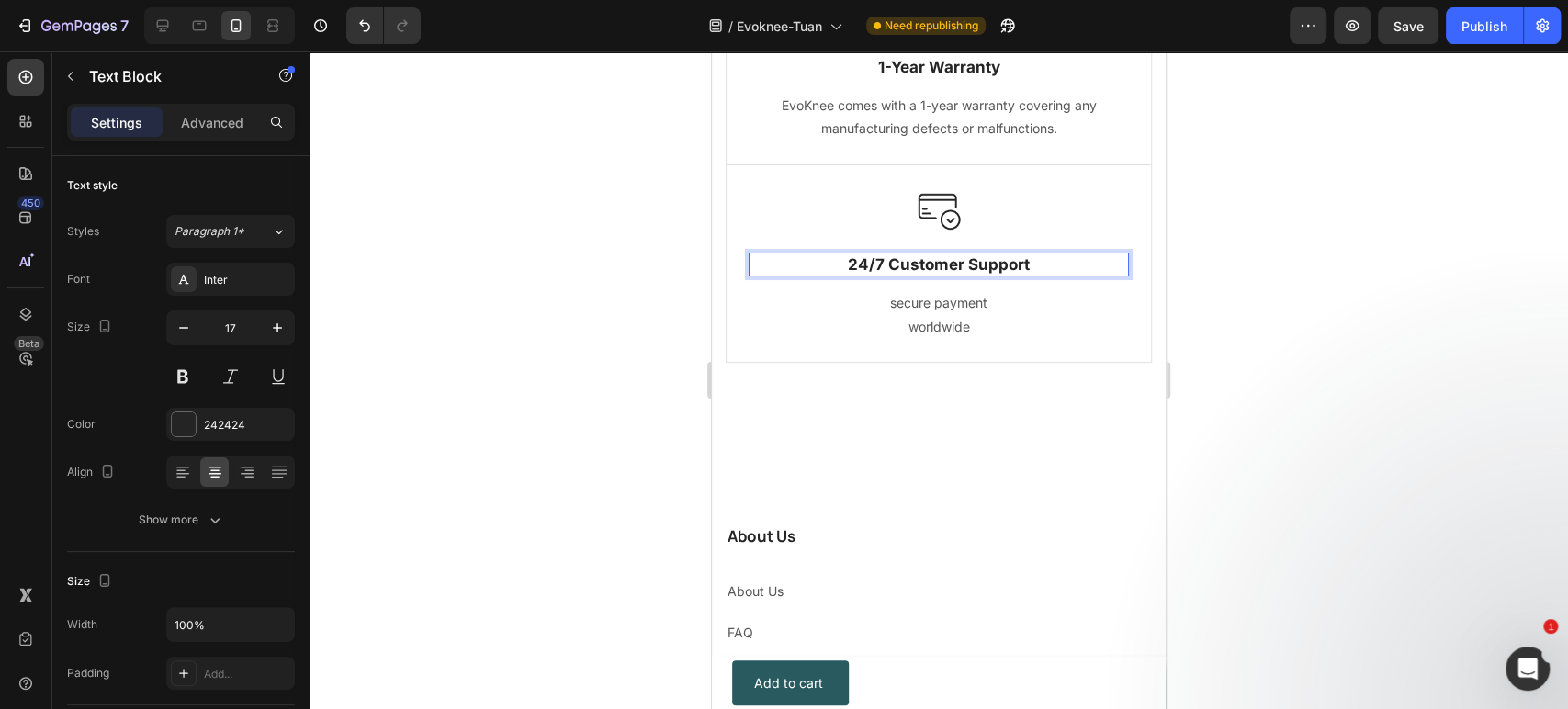 click at bounding box center [220, 26] 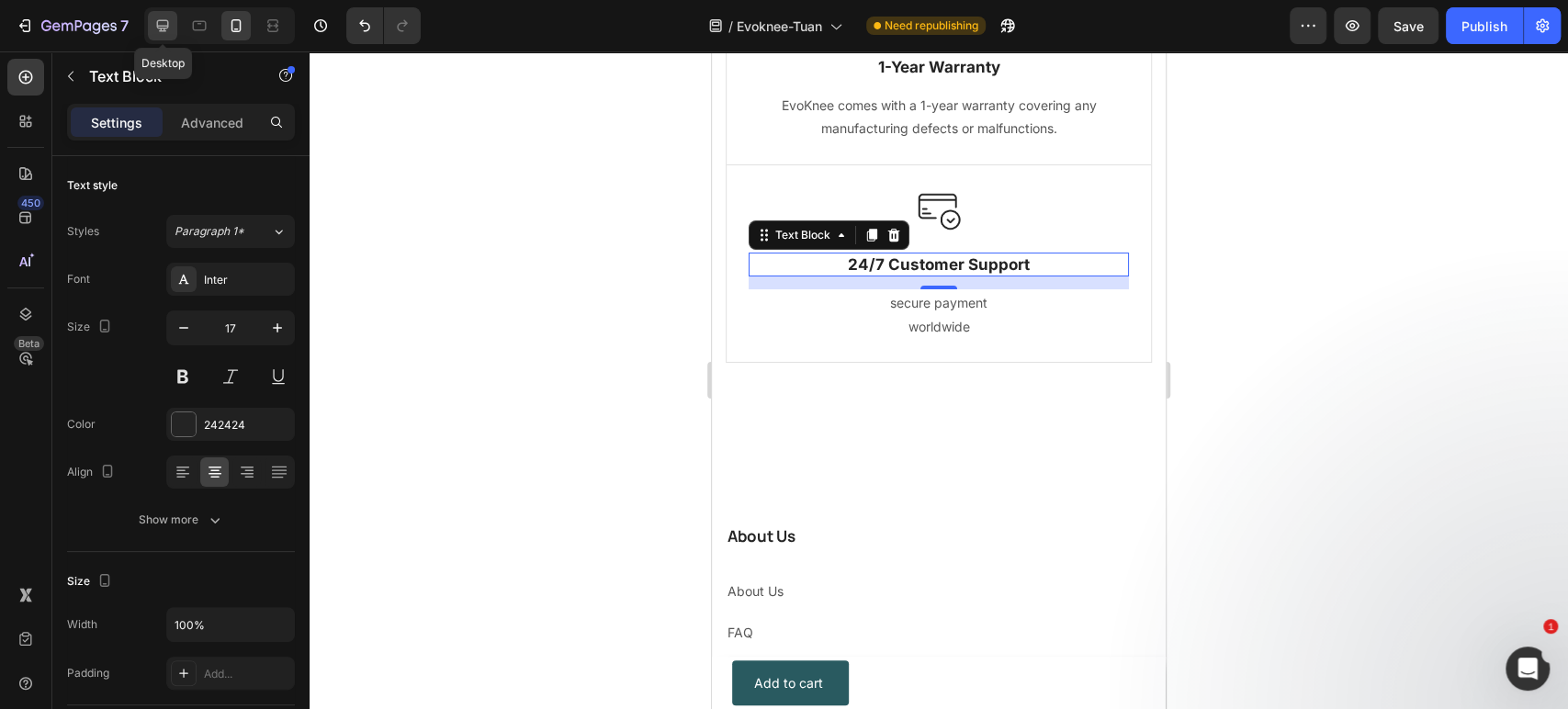 click 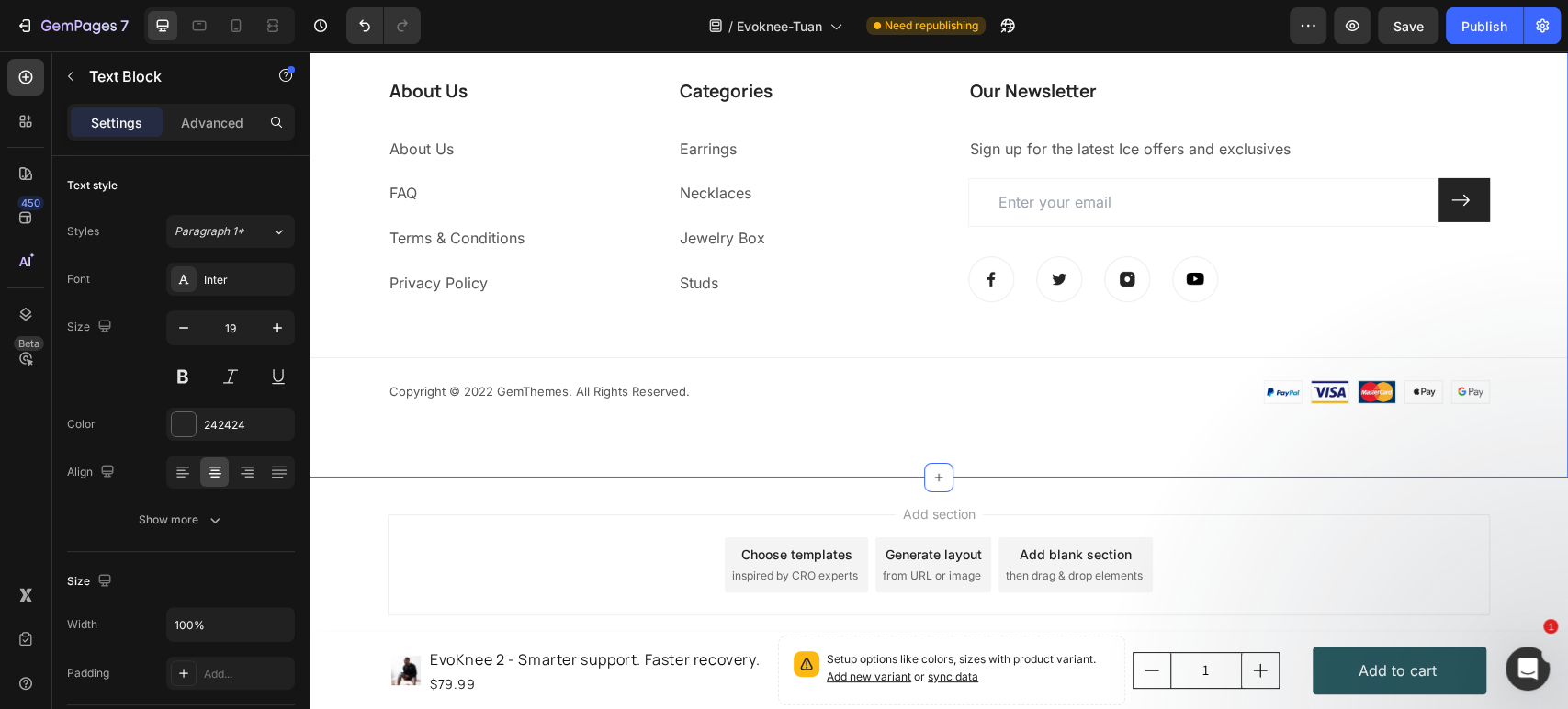 scroll, scrollTop: 8448, scrollLeft: 0, axis: vertical 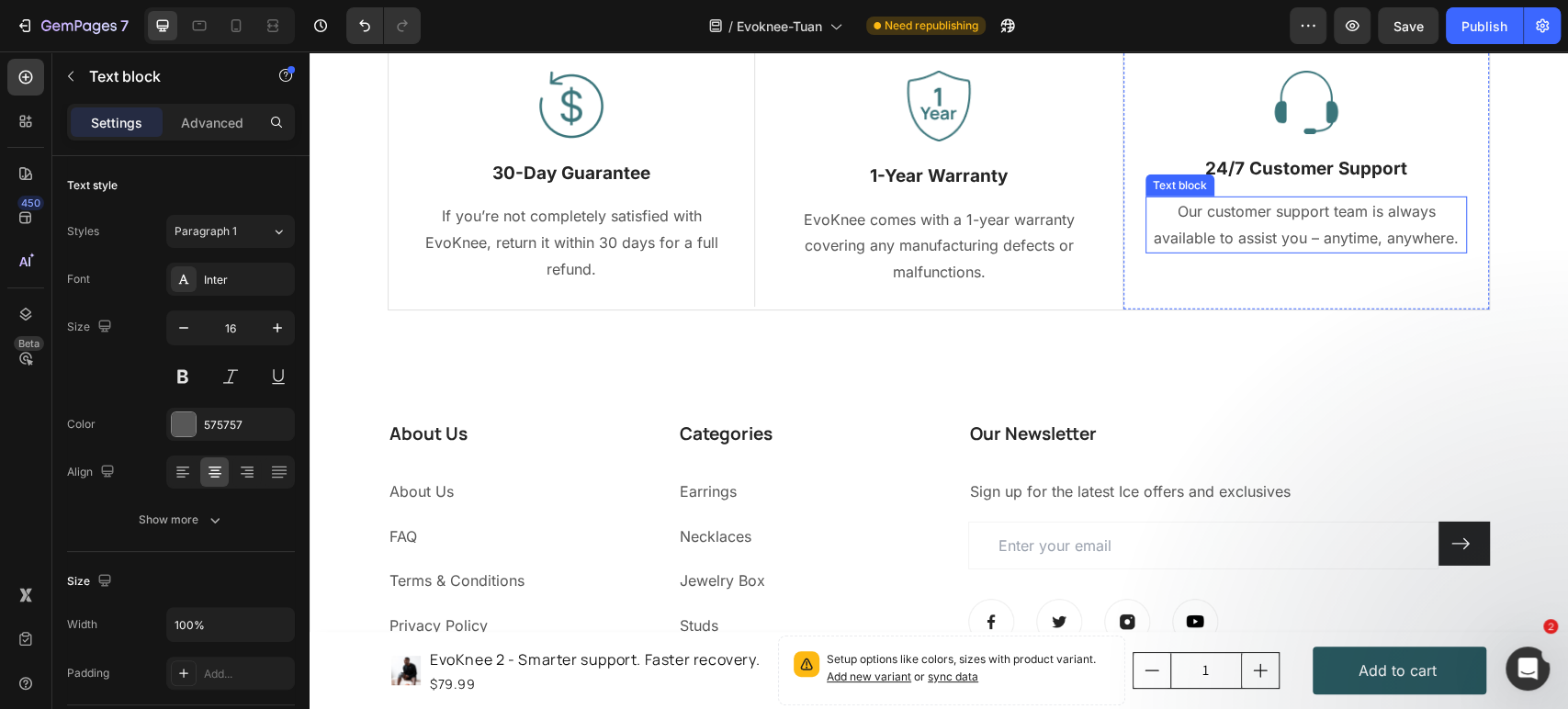 click on "Our customer support team is always available to assist you – anytime, anywhere." at bounding box center [1306, 225] 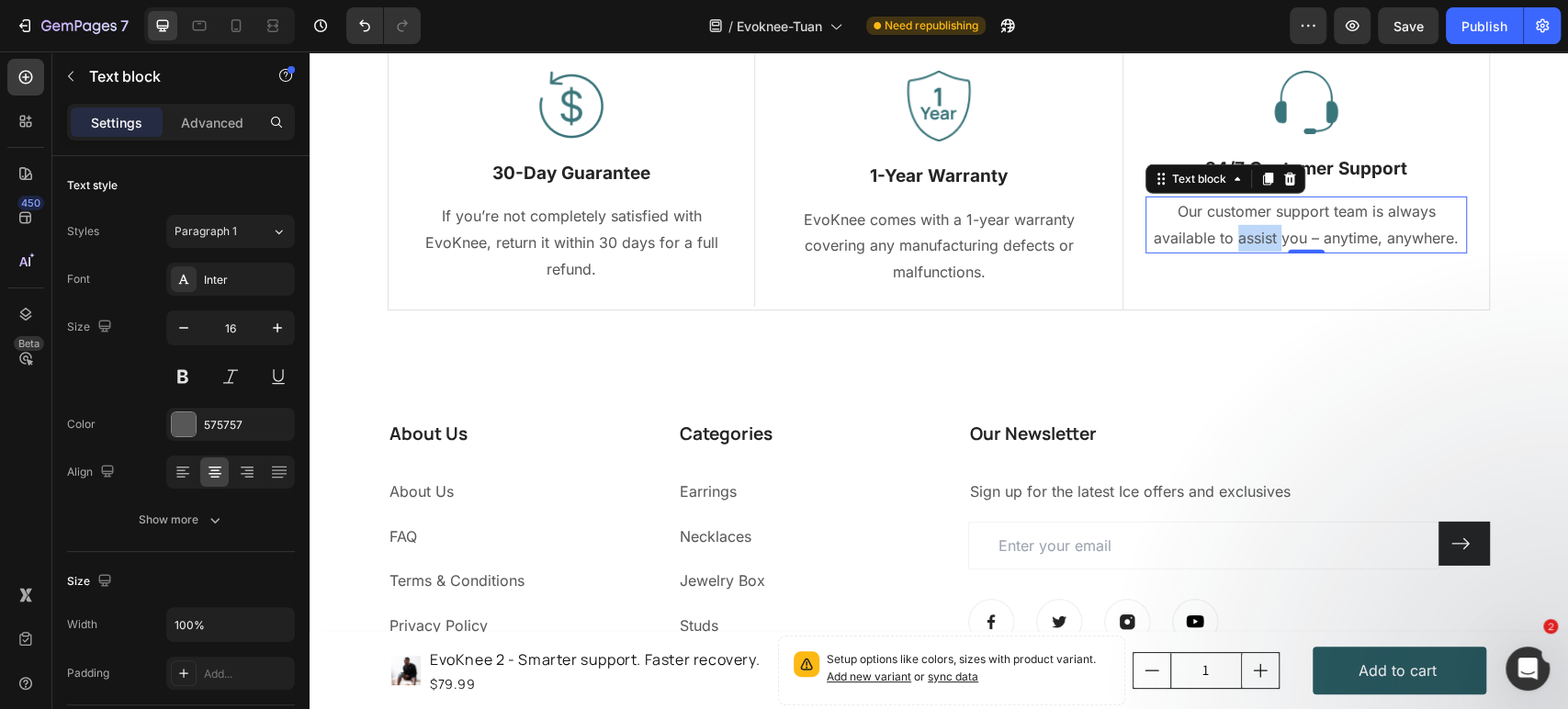 click on "Our customer support team is always available to assist you – anytime, anywhere." at bounding box center [1306, 225] 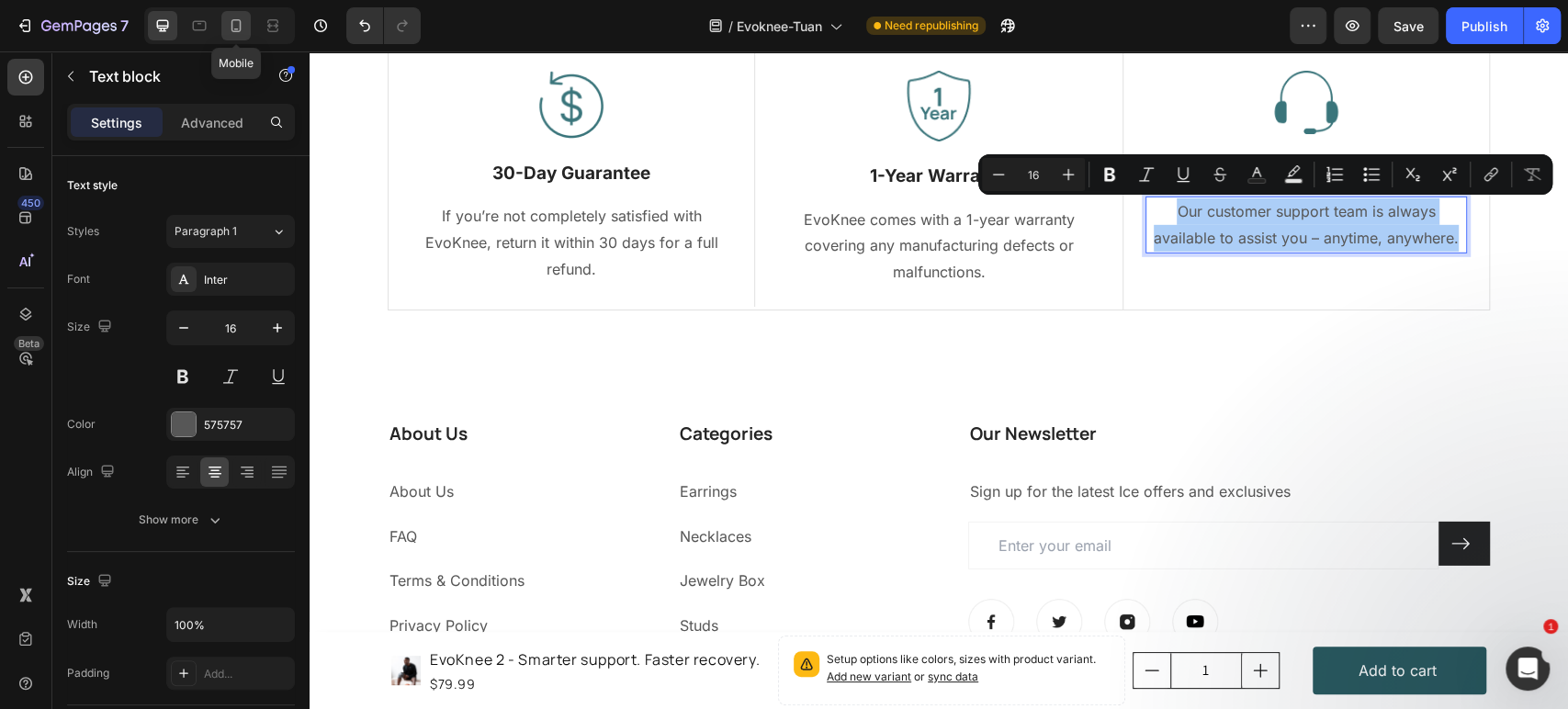 drag, startPoint x: 235, startPoint y: 18, endPoint x: 149, endPoint y: 138, distance: 147.63468 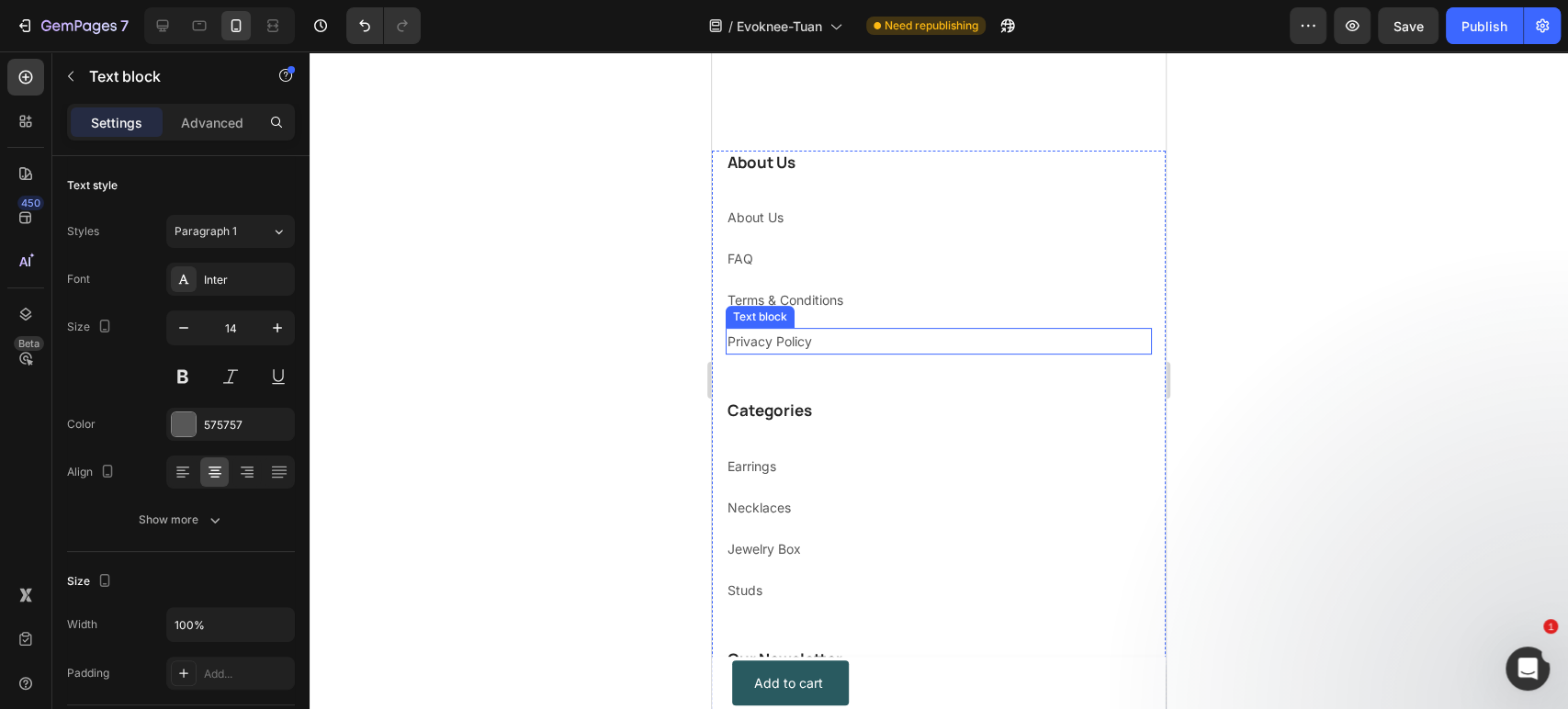 scroll, scrollTop: 9325, scrollLeft: 0, axis: vertical 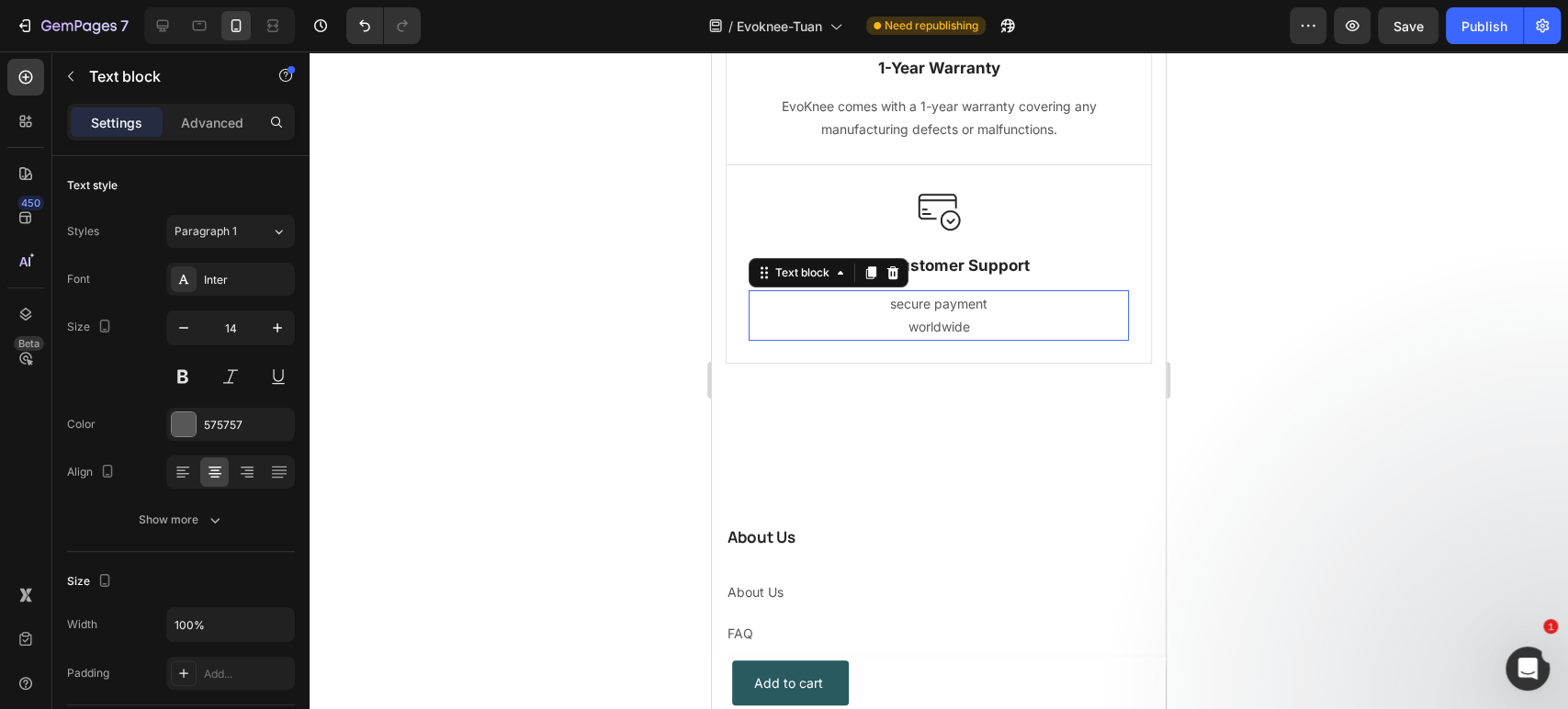 click on "secure payment worldwide" at bounding box center [939, 315] 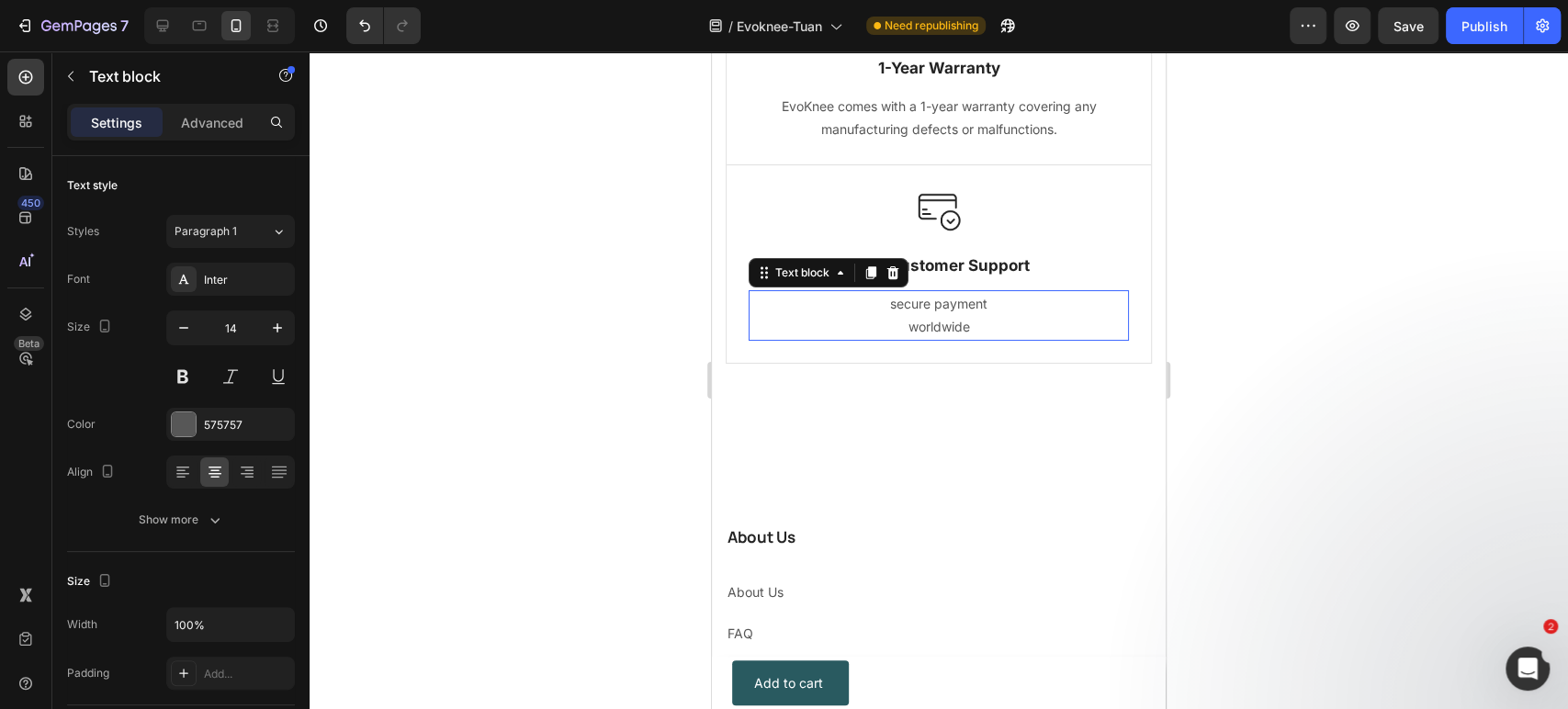click on "secure payment worldwide" at bounding box center [939, 315] 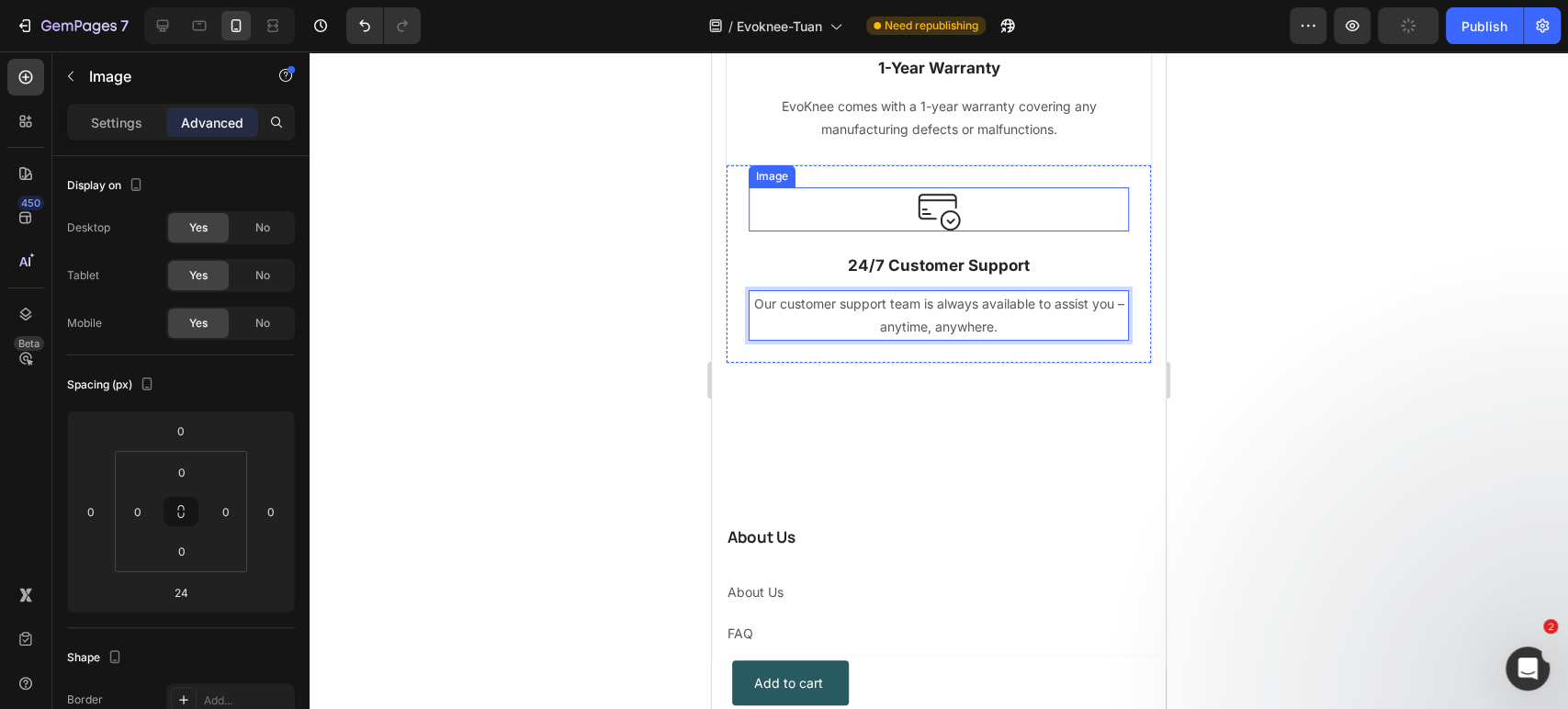 click at bounding box center [939, 209] 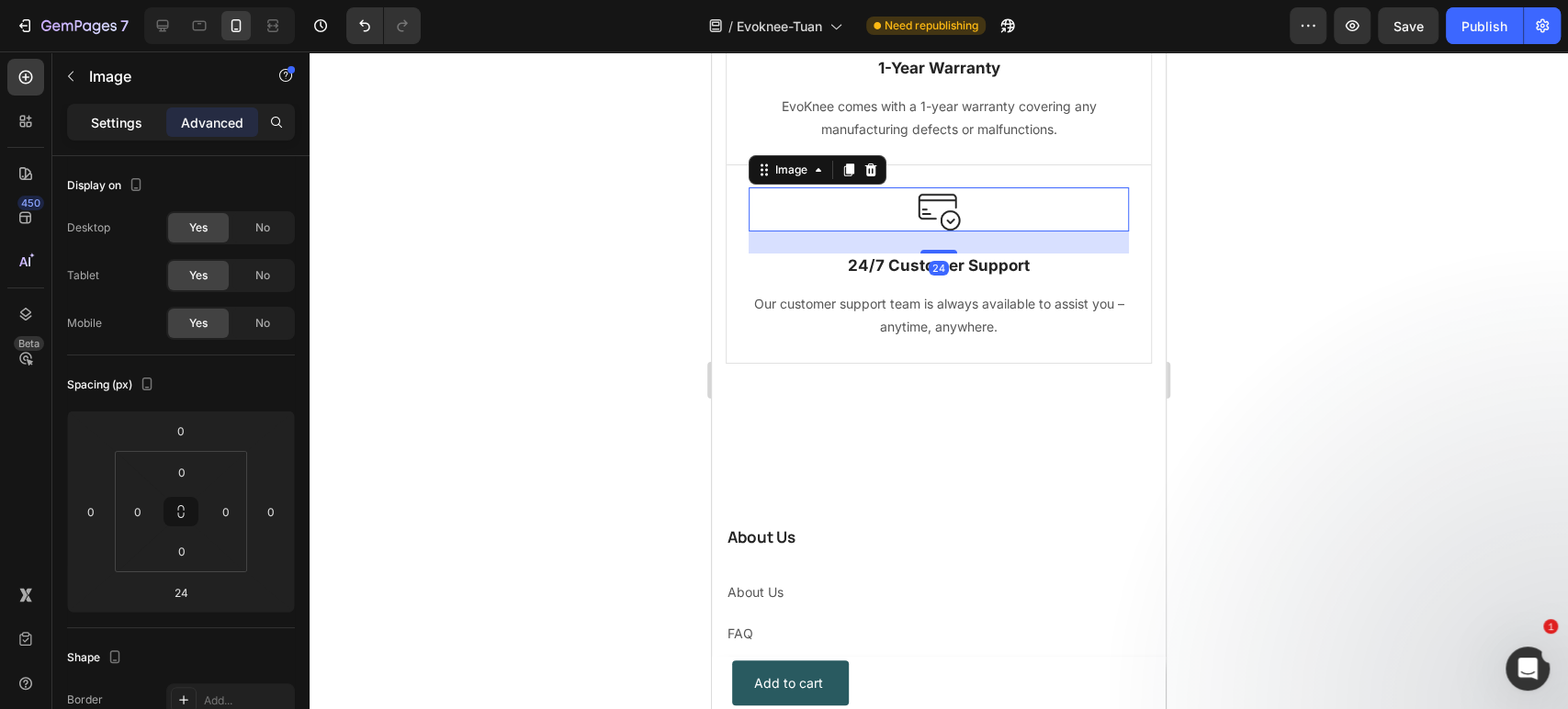 click on "Settings" 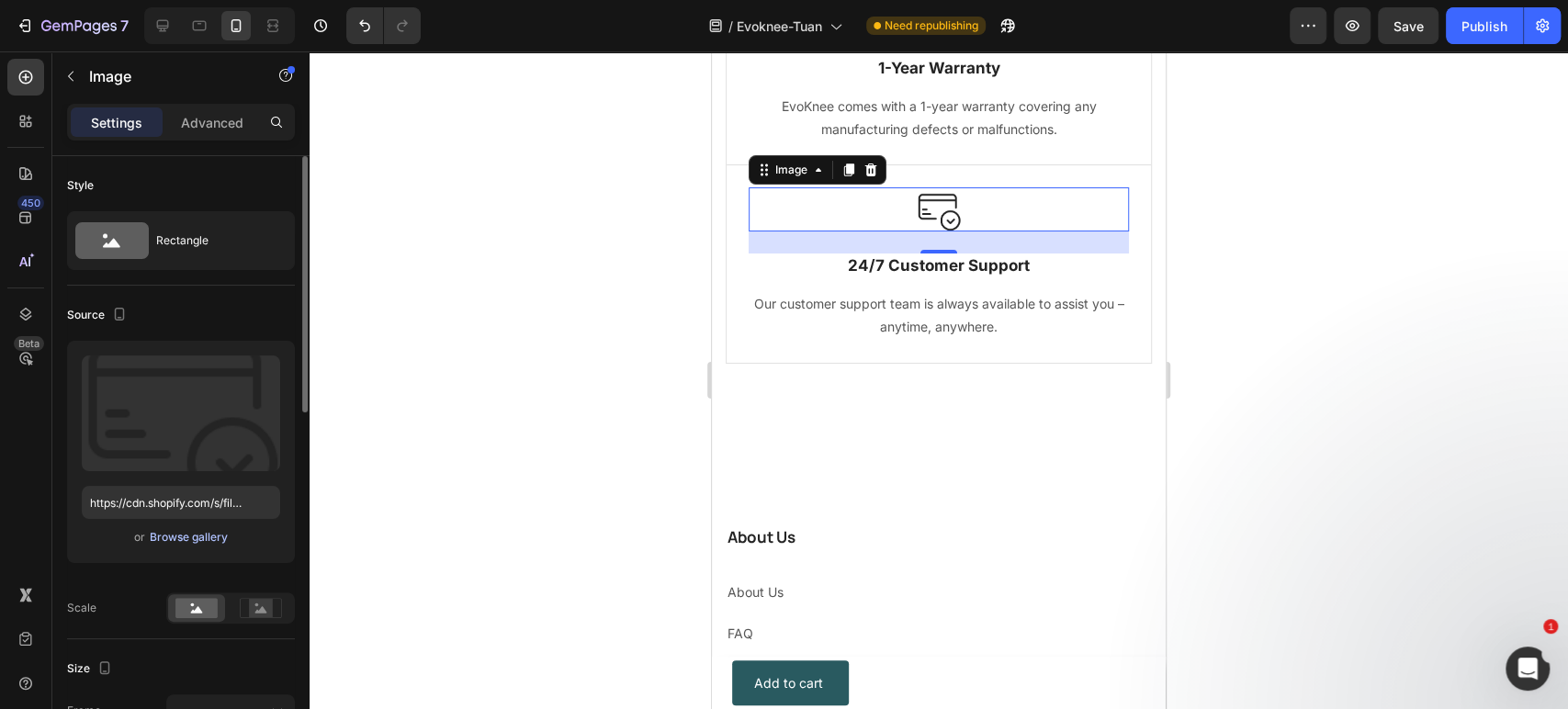 click on "Browse gallery" at bounding box center (188, 537) 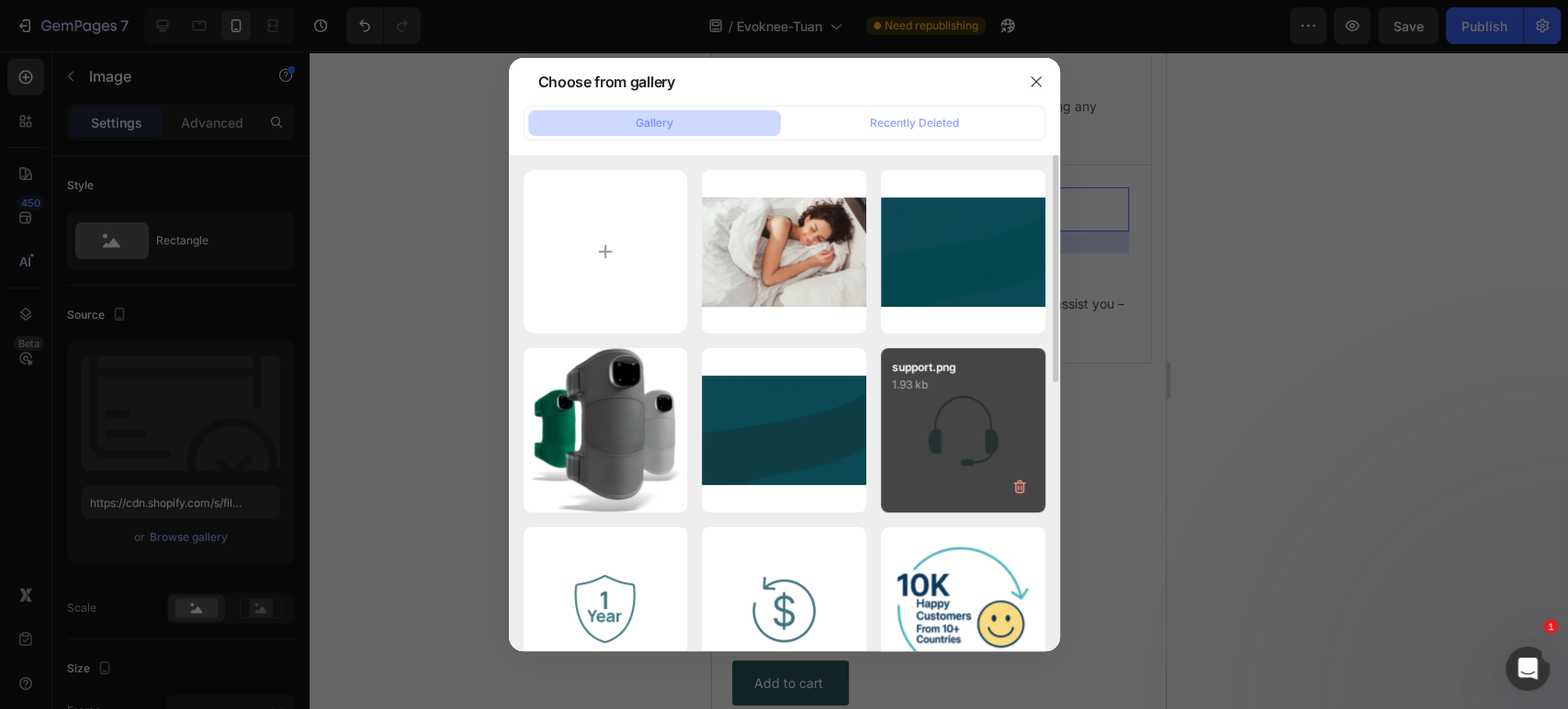 click on "support.png 1.93 kb" at bounding box center [963, 430] 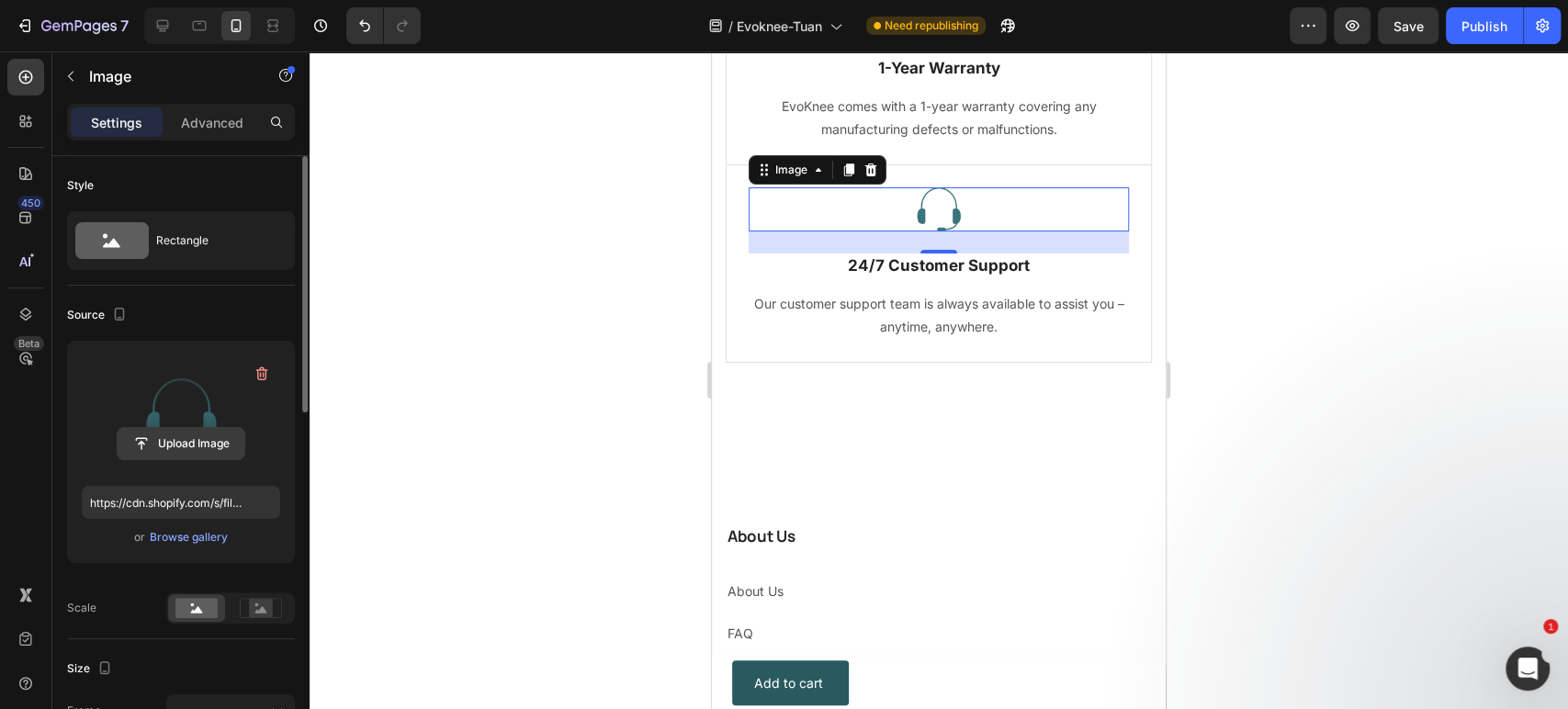 scroll, scrollTop: 374, scrollLeft: 0, axis: vertical 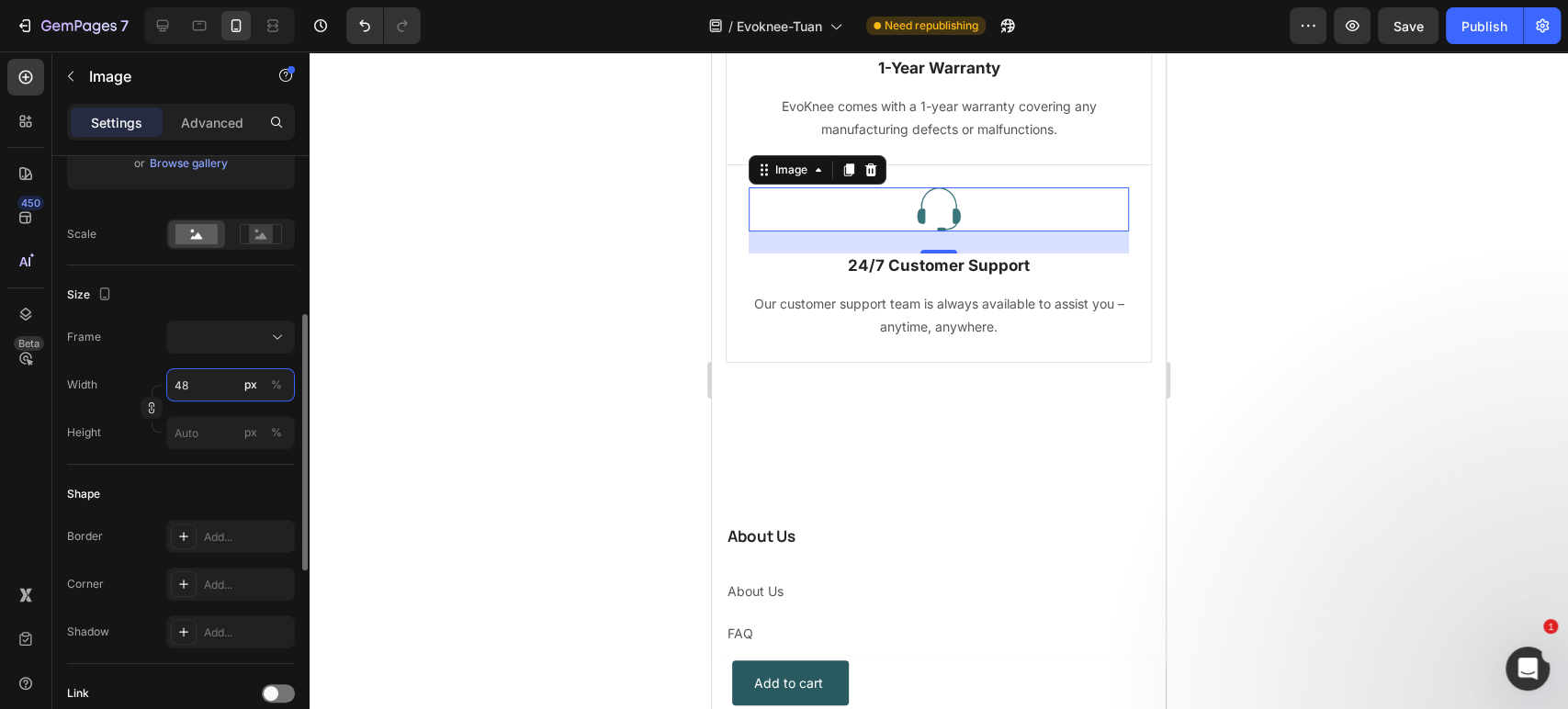 click on "48" at bounding box center [231, 385] 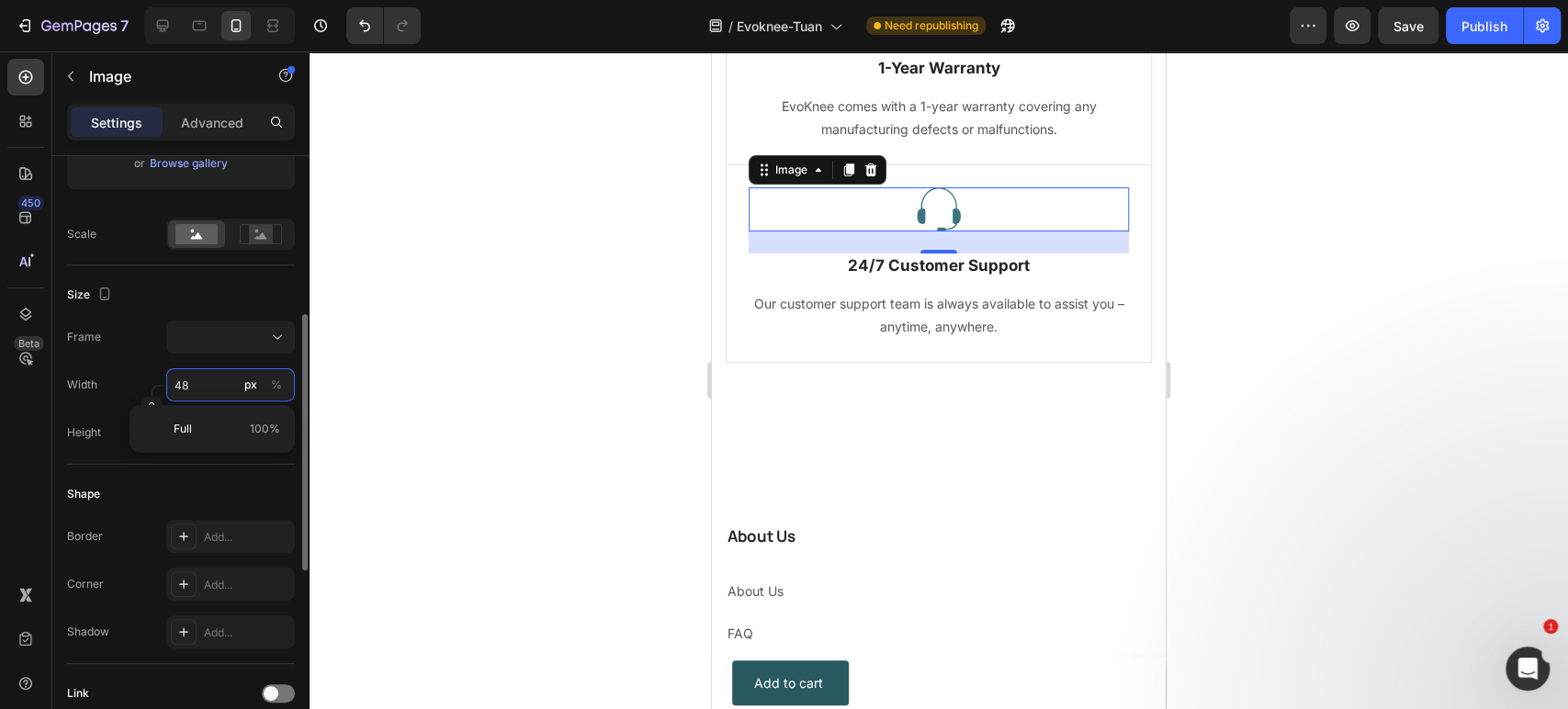 type on "6" 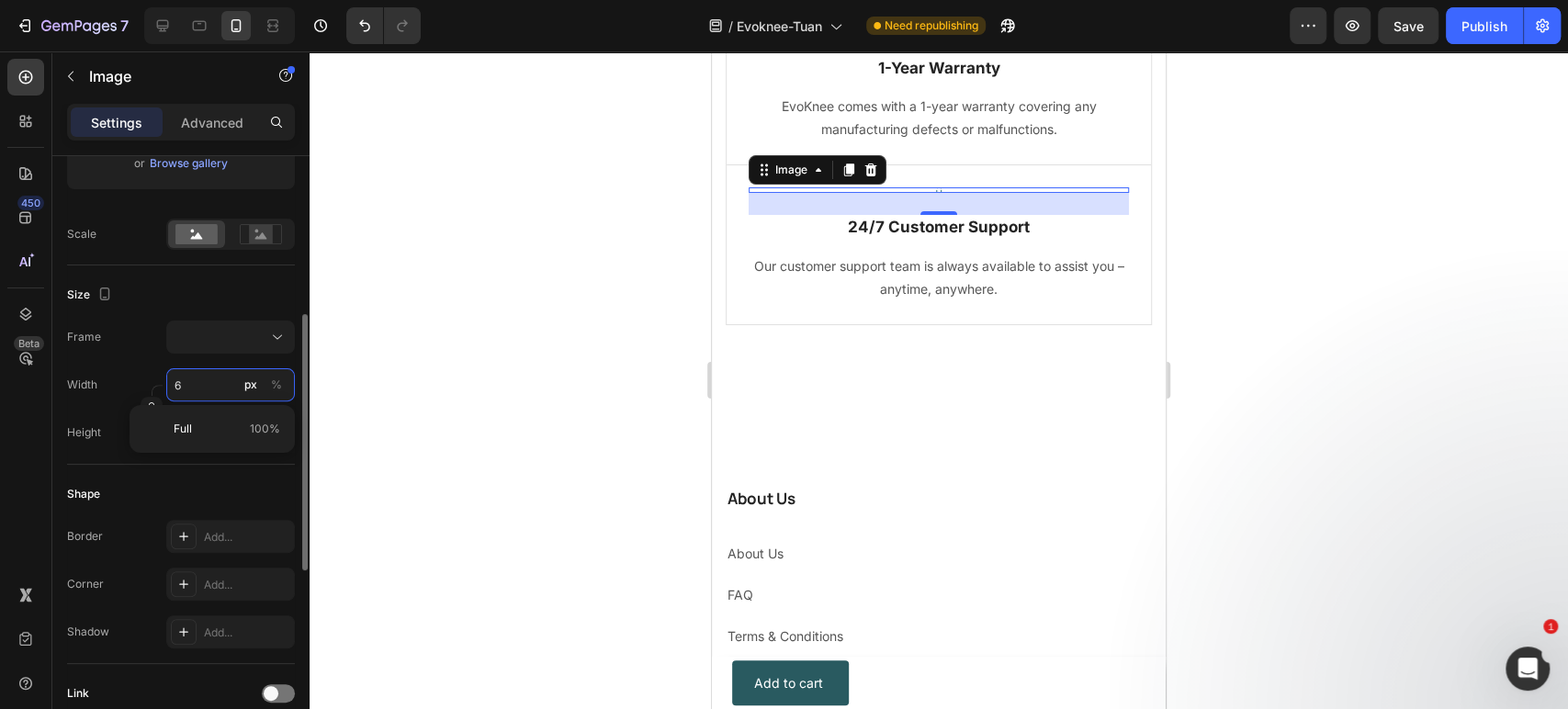 type on "60" 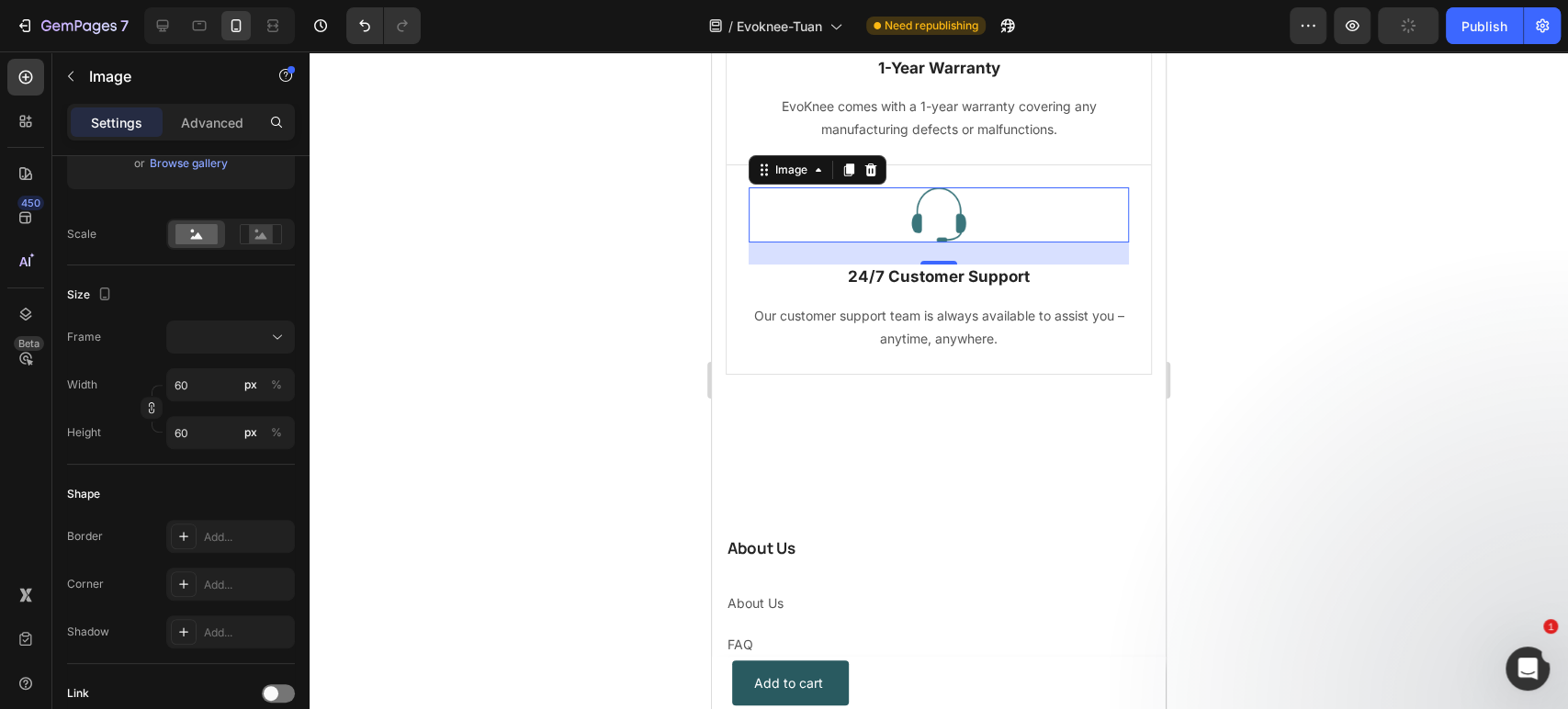 click 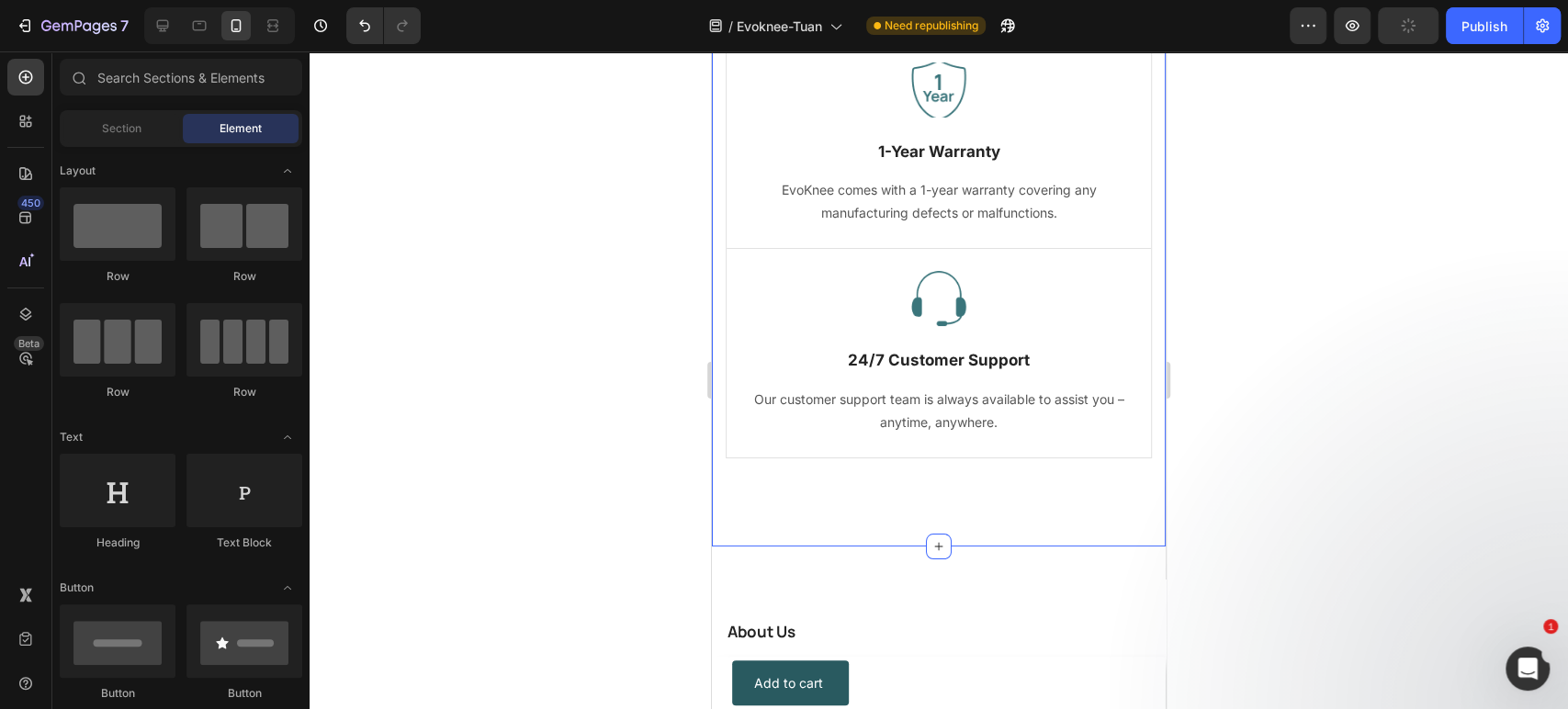 scroll, scrollTop: 8952, scrollLeft: 0, axis: vertical 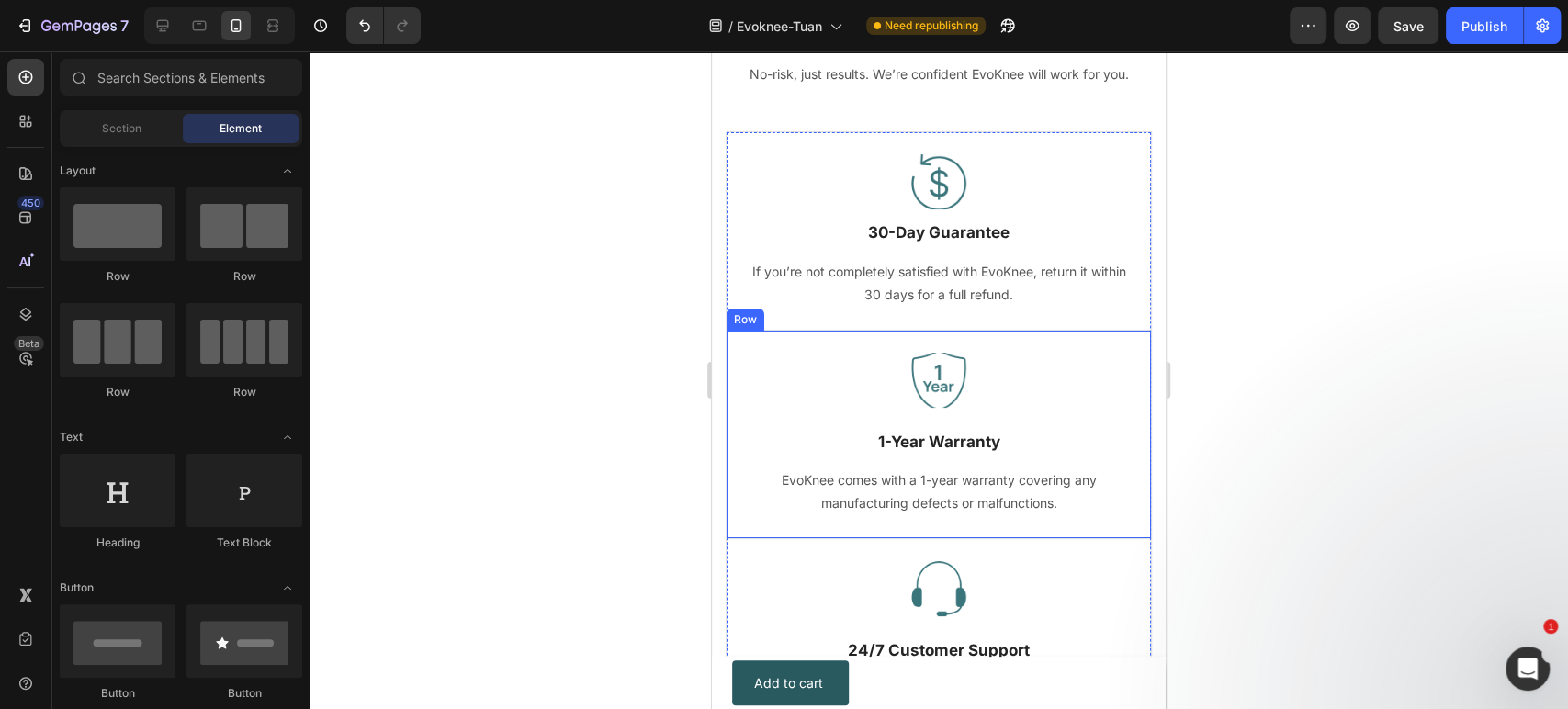 click at bounding box center (939, 380) 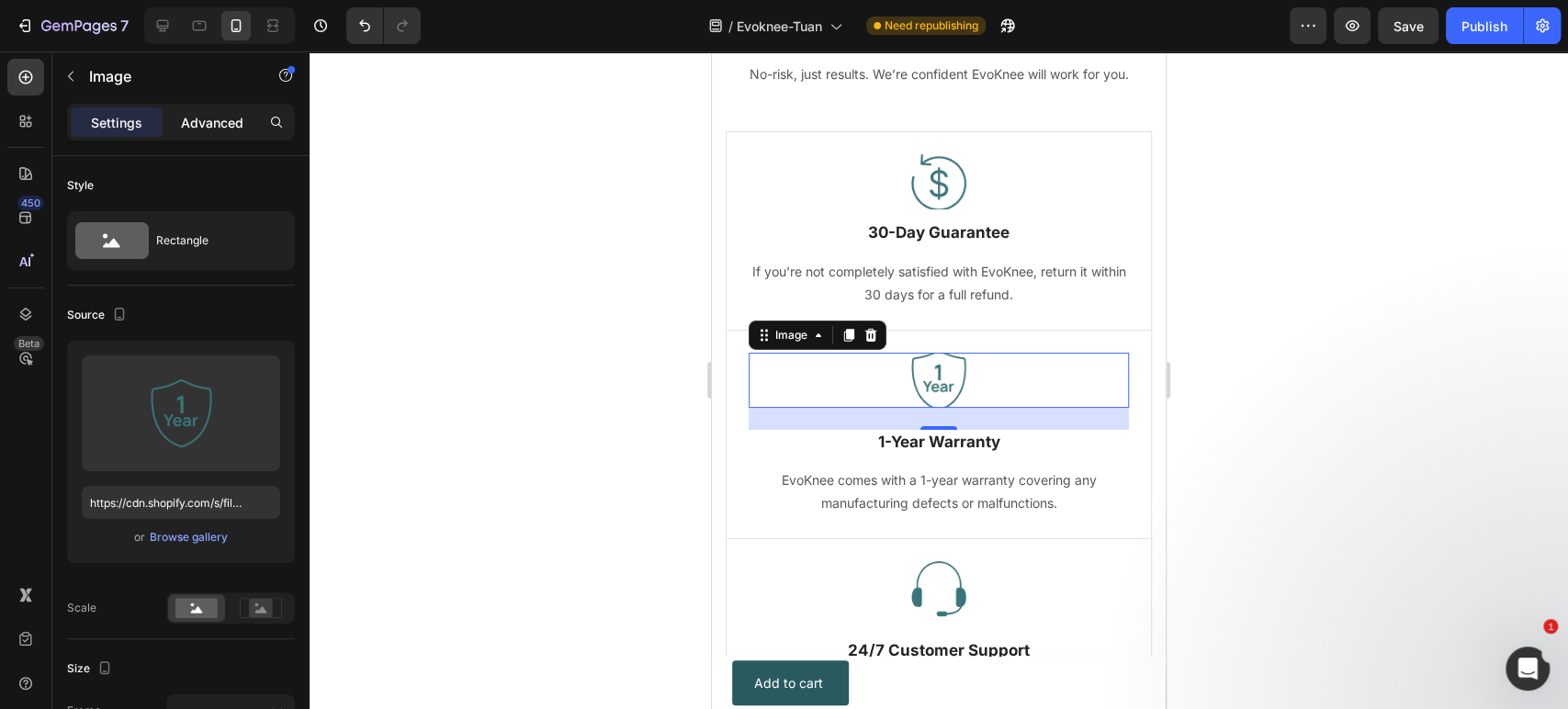 click on "Advanced" at bounding box center [212, 122] 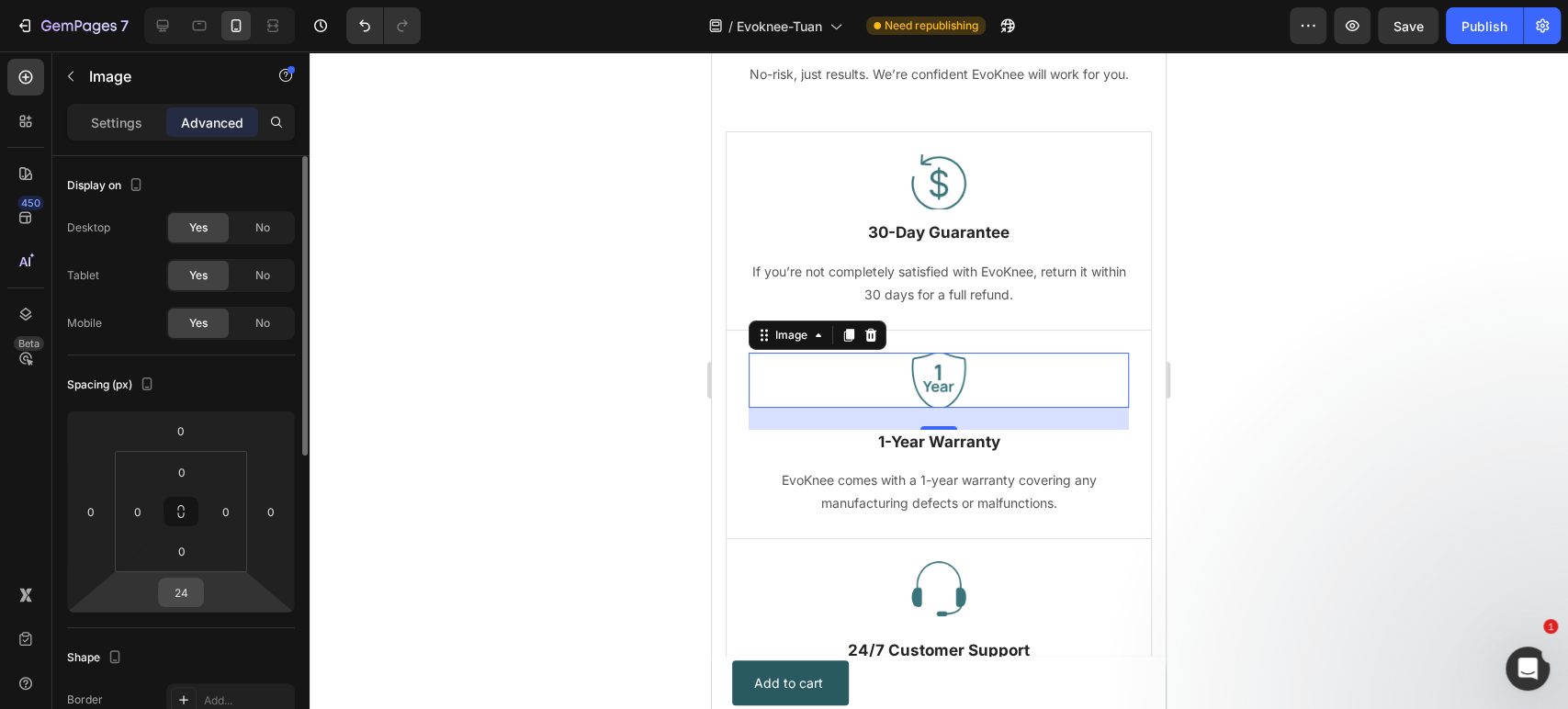 click on "24" at bounding box center [181, 592] 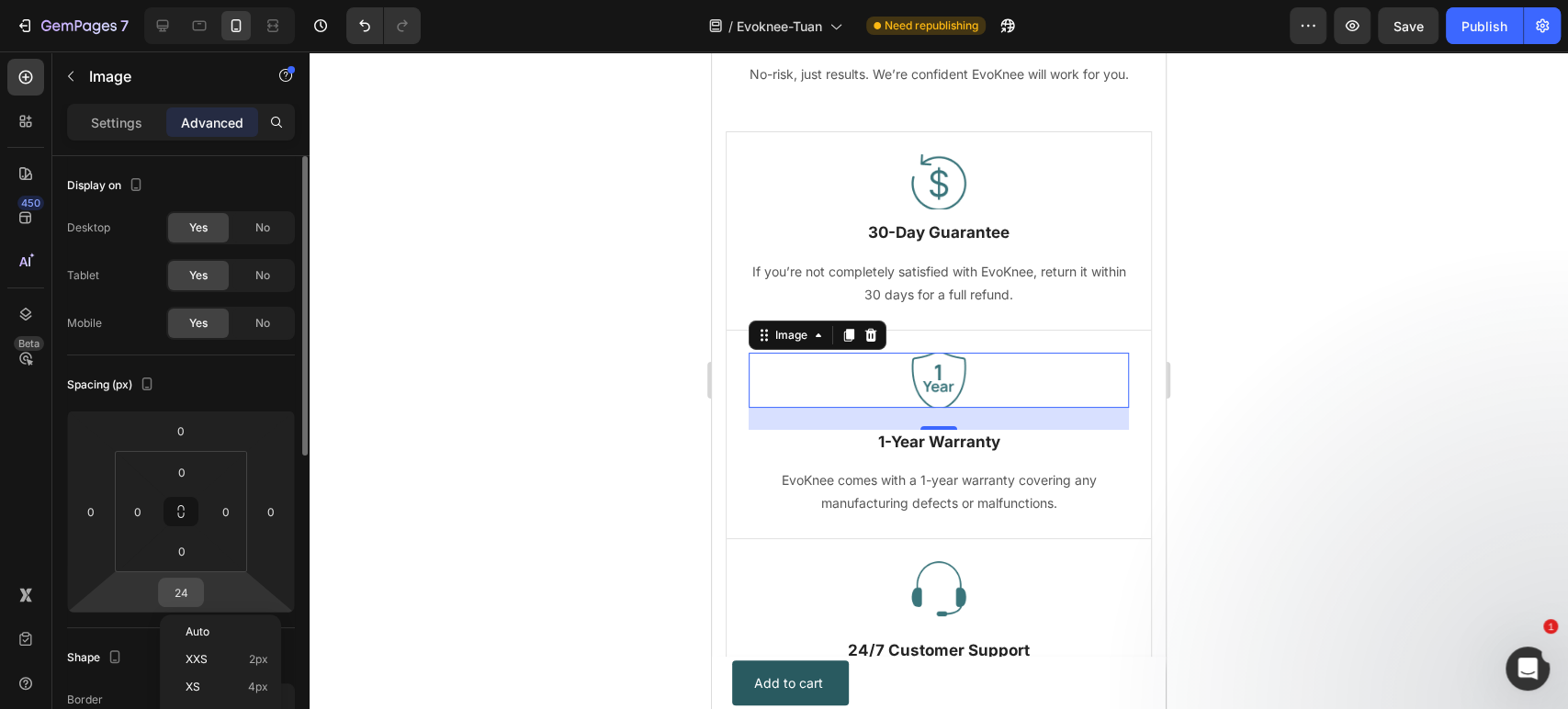 click on "24" at bounding box center [181, 592] 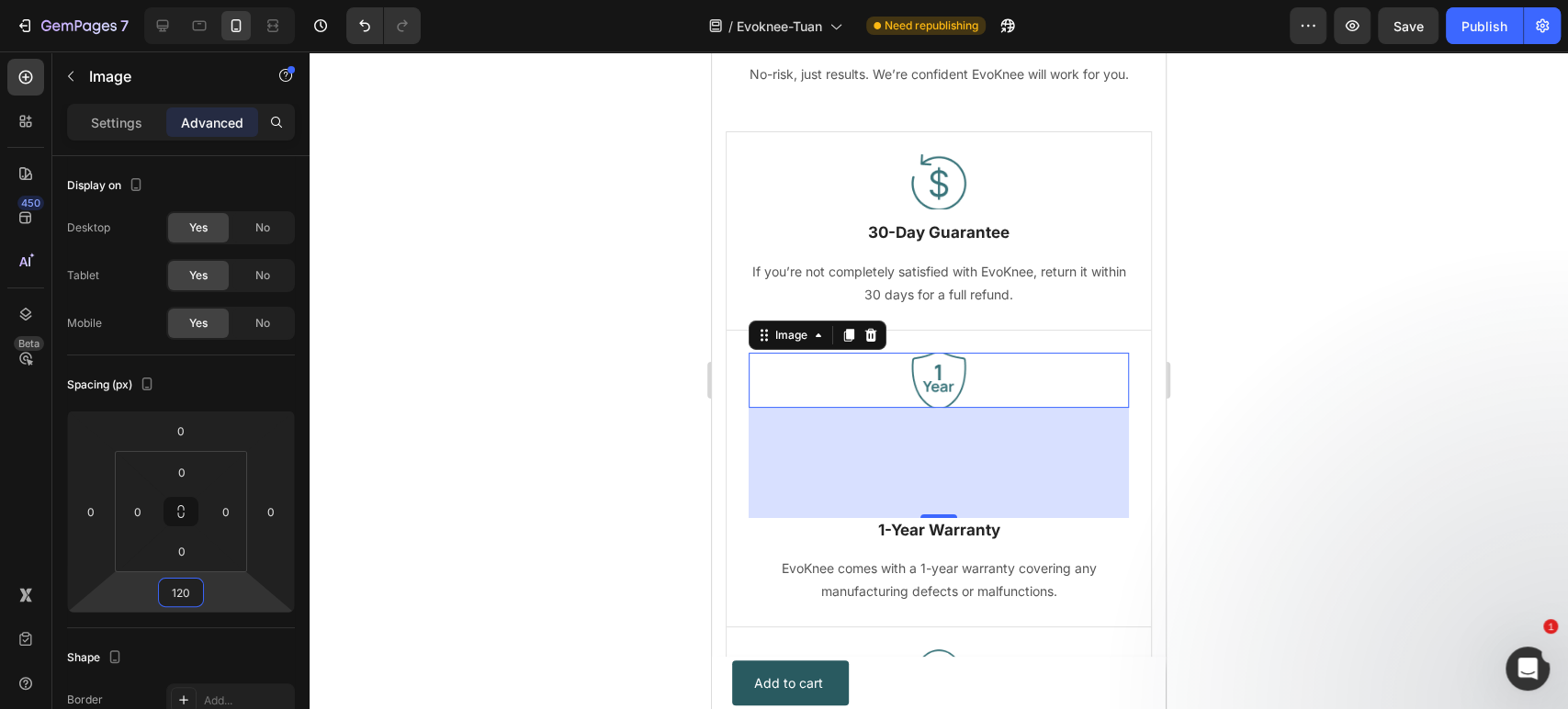 type on "12" 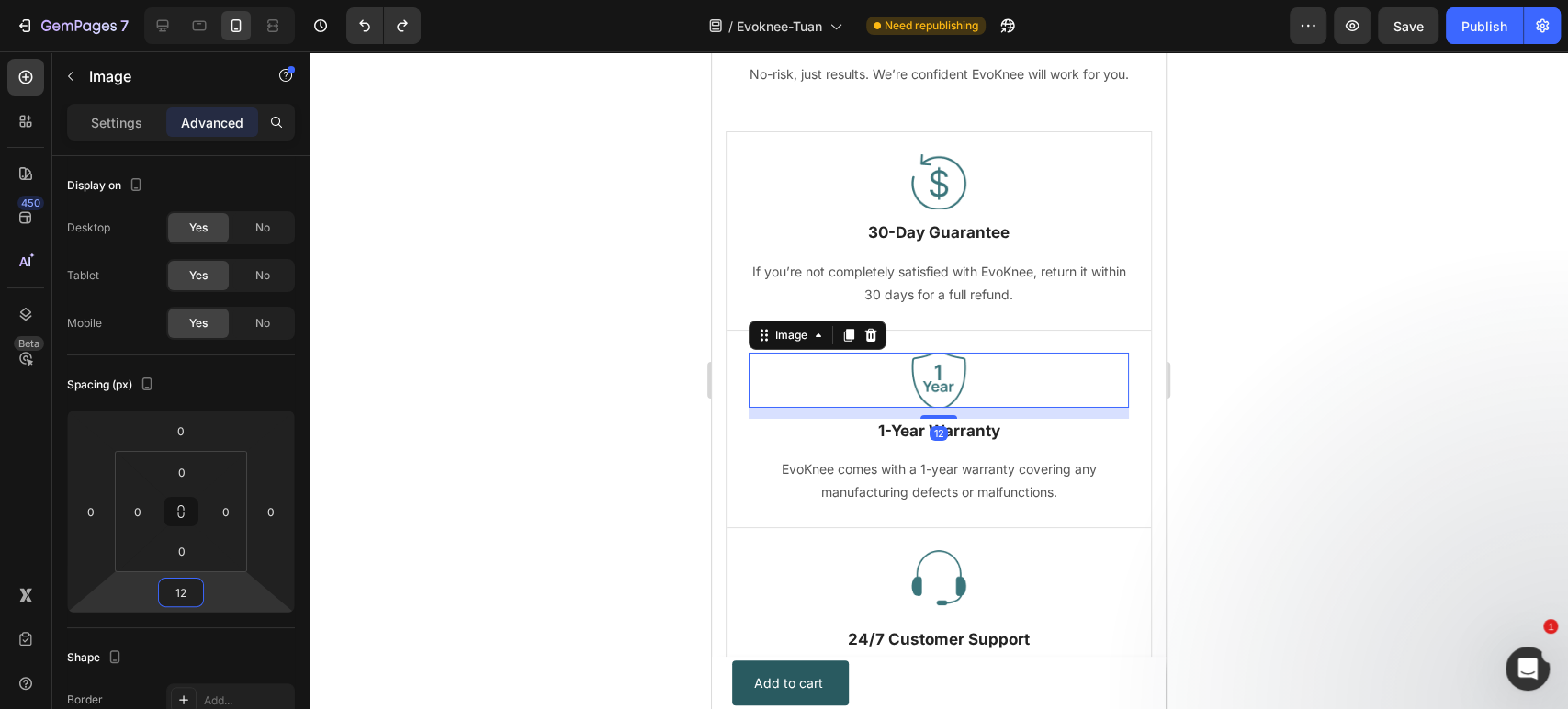 click 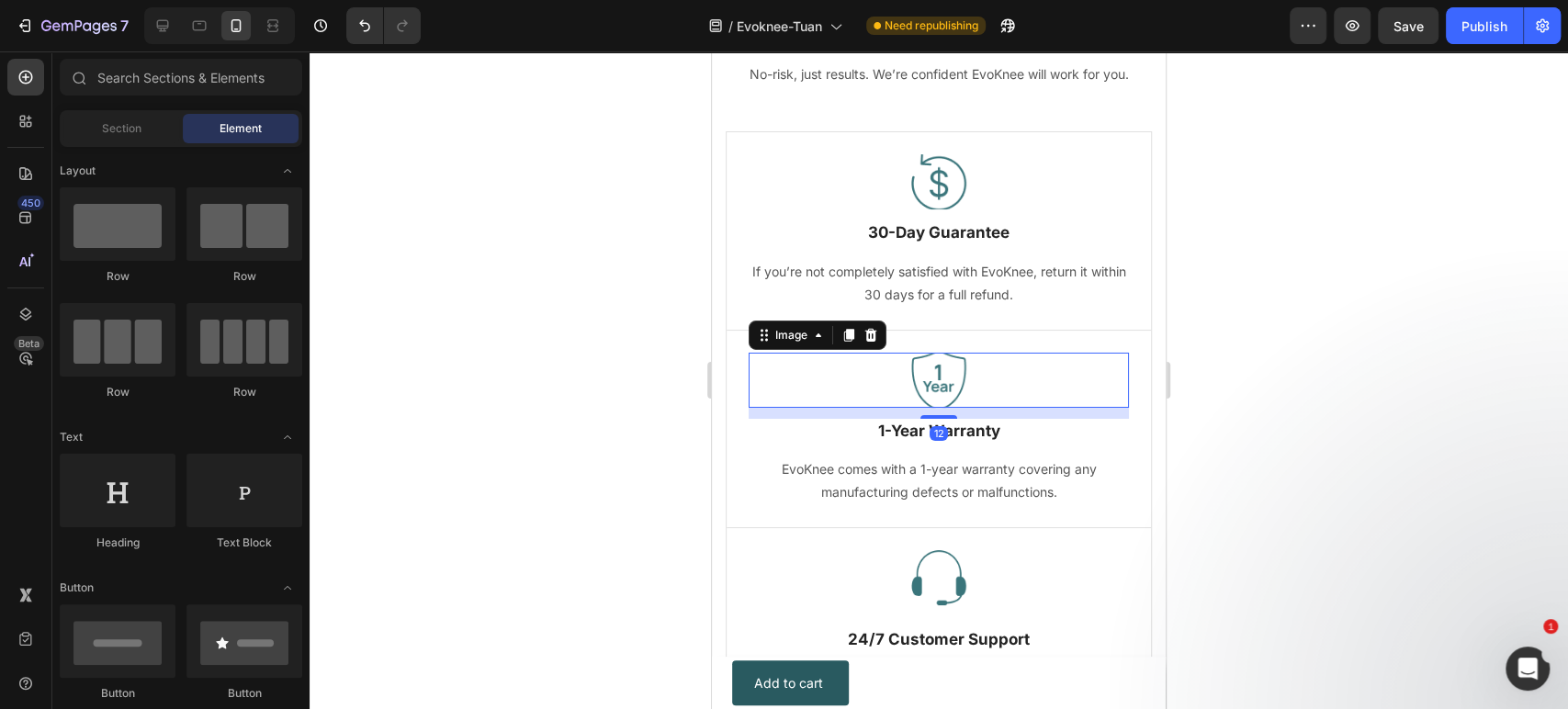 click at bounding box center [939, 380] 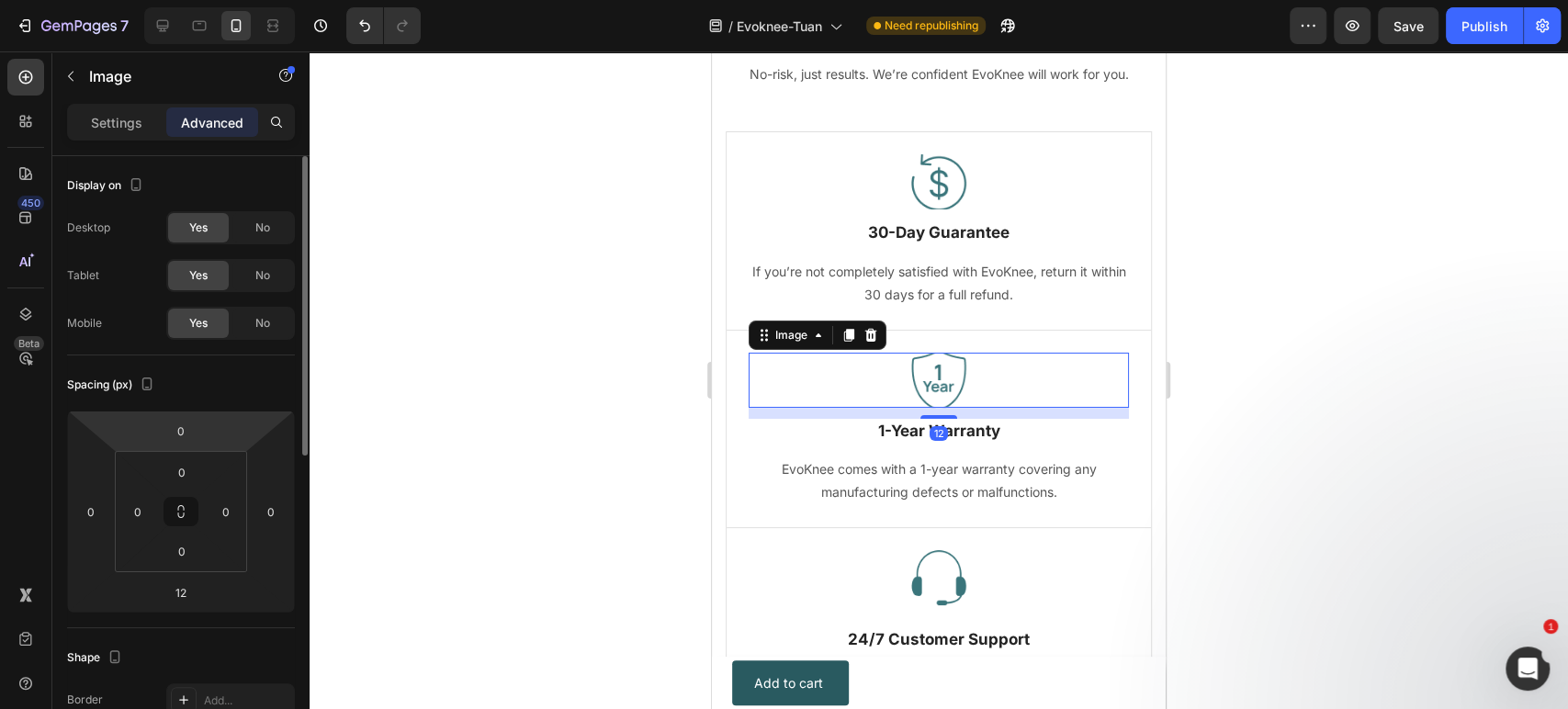 click on "7  Version history  /  Evoknee-Tuan Need republishing Preview  Save   Publish  450 Beta Sections(18) Elements(83) Section Element Hero Section Product Detail Brands Trusted Badges Guarantee Product Breakdown How to use Testimonials Compare Bundle FAQs Social Proof Brand Story Product List Collection Blog List Contact Sticky Add to Cart Custom Footer Browse Library 450 Layout
Row
Row
Row
Row Text
Heading
Text Block Button
Button
Button Media
Image
Image" at bounding box center [784, 0] 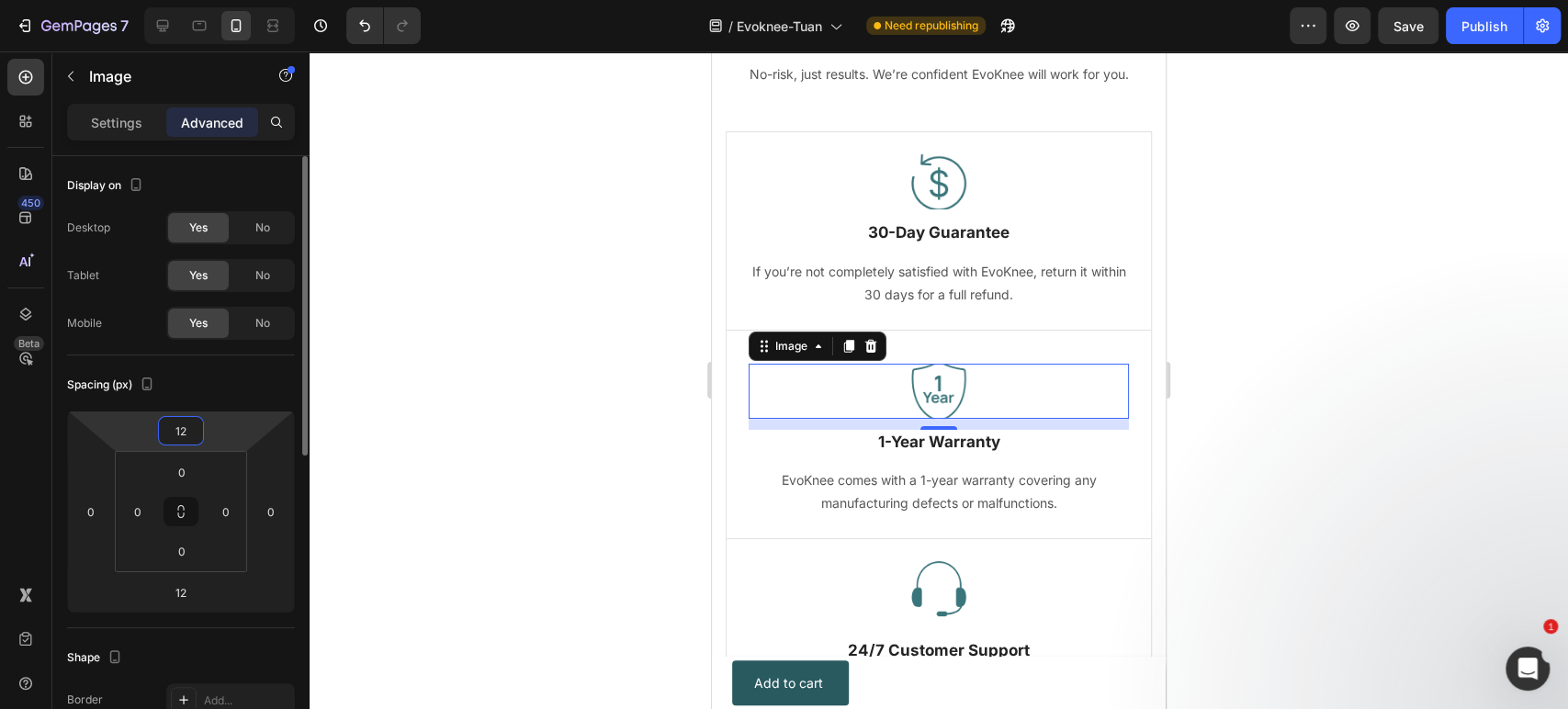 type on "0" 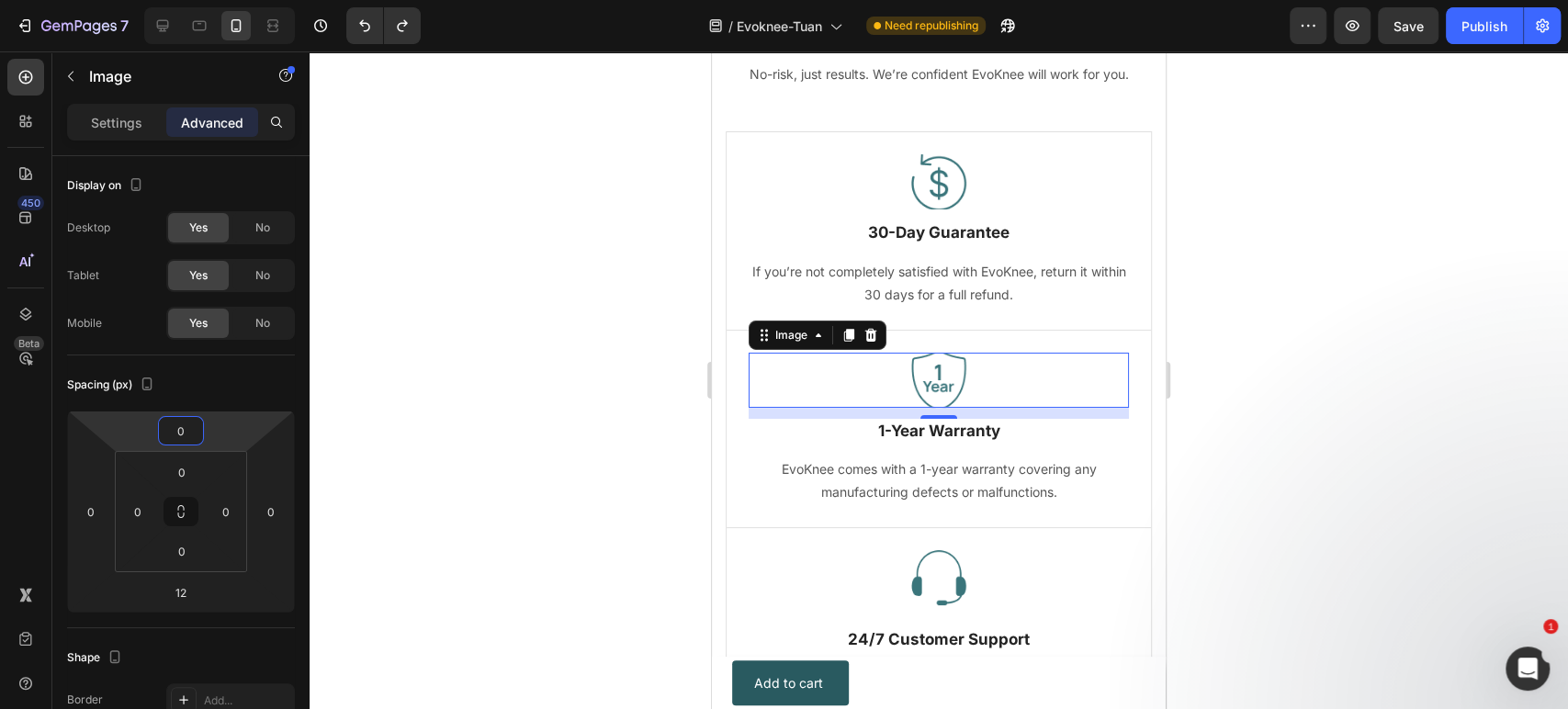 click 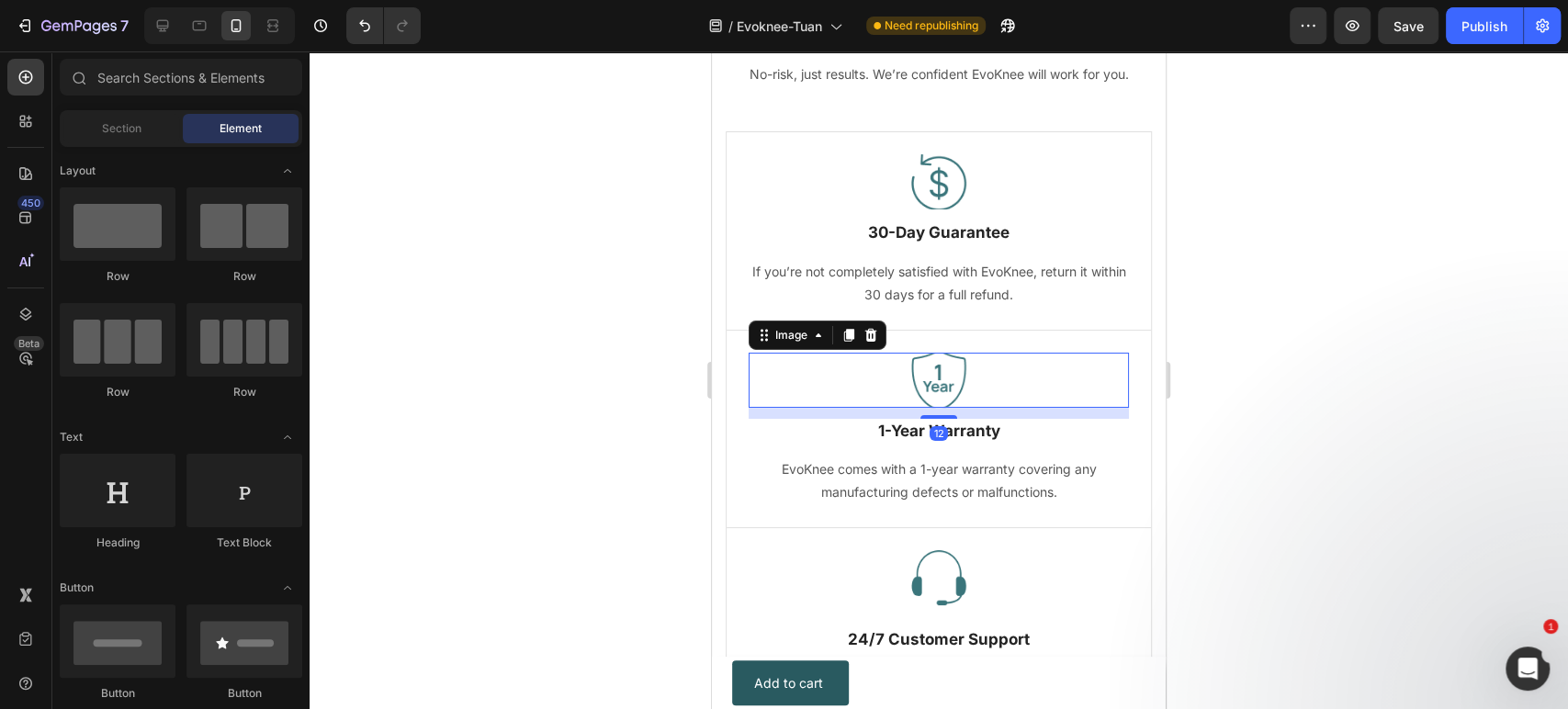 click at bounding box center (939, 380) 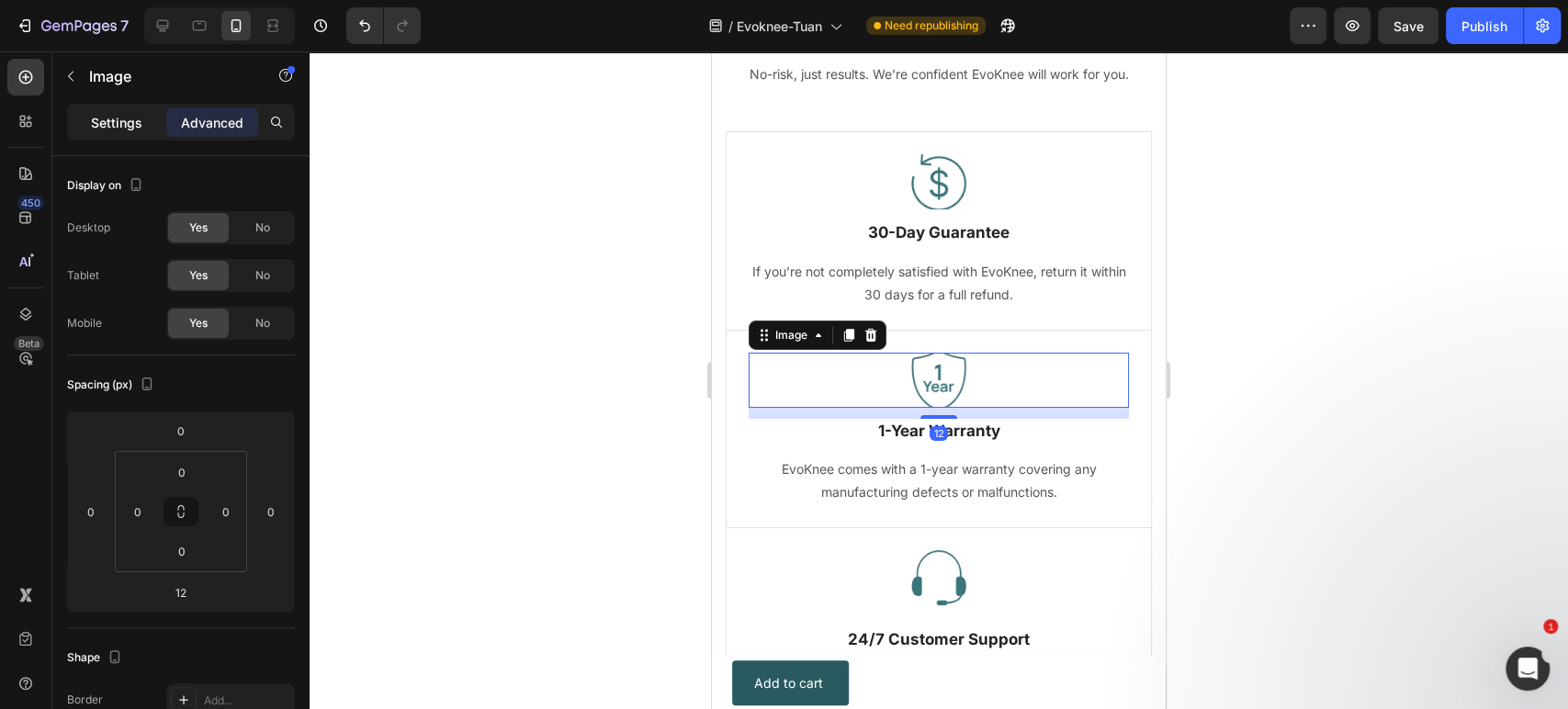 click on "Settings" at bounding box center (117, 122) 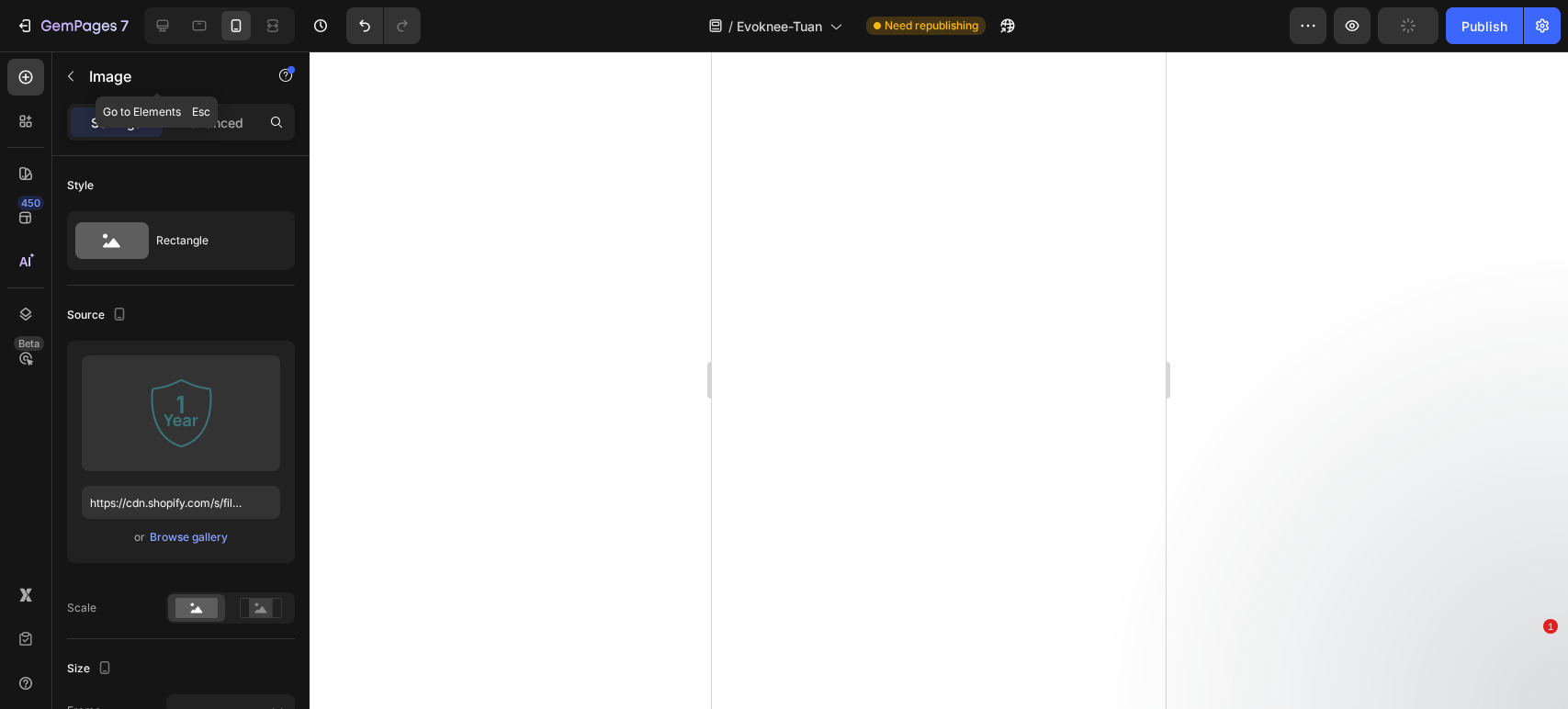 scroll, scrollTop: 0, scrollLeft: 0, axis: both 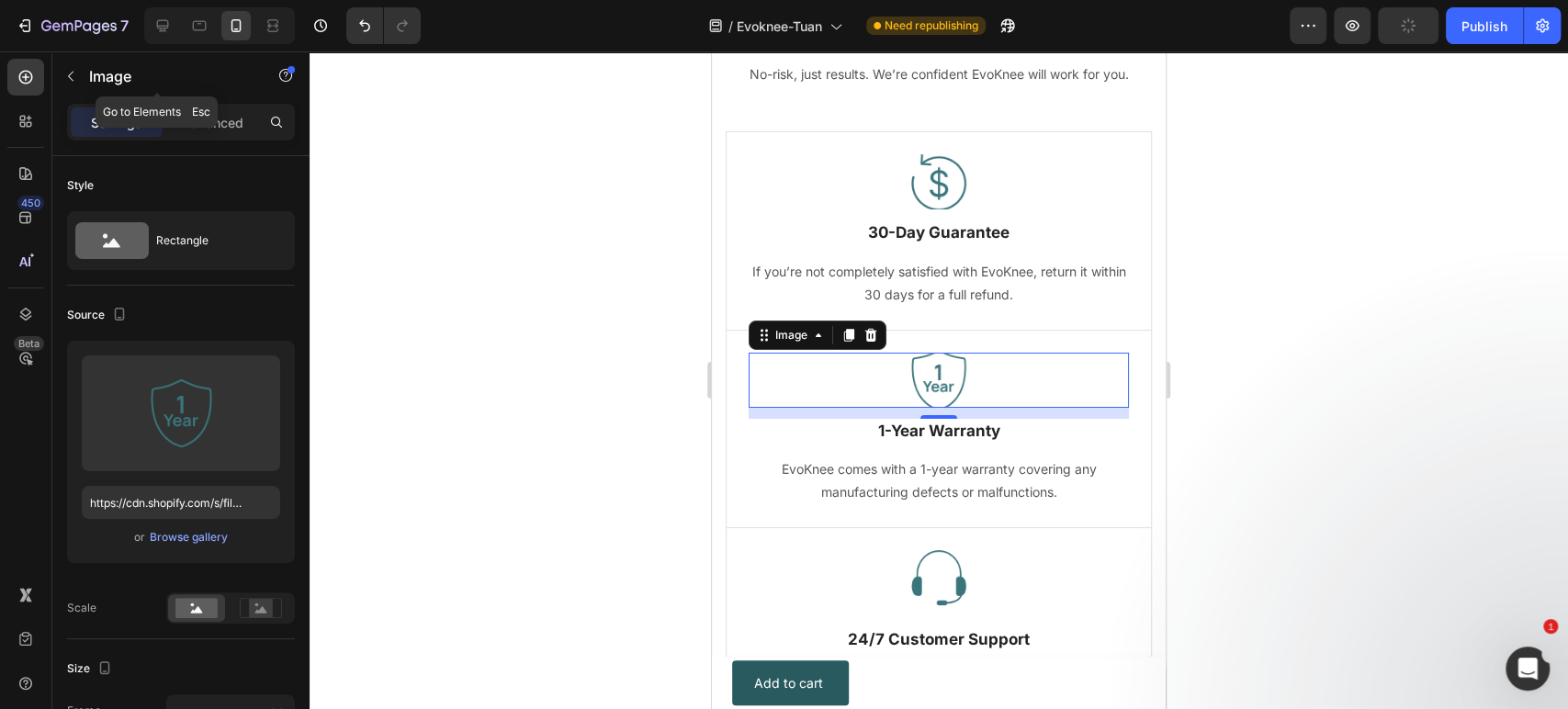 click on "Image" at bounding box center [157, 76] 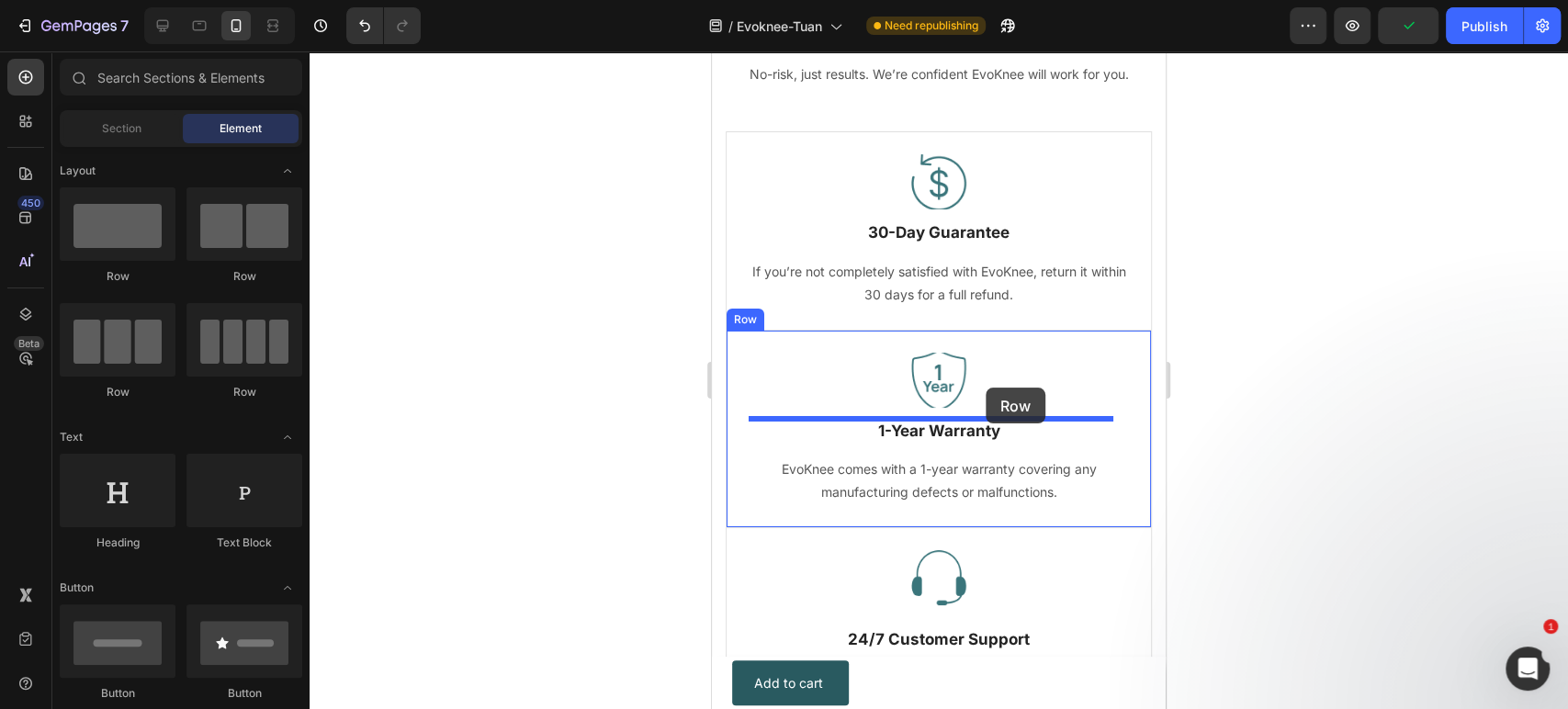 drag, startPoint x: 854, startPoint y: 284, endPoint x: 988, endPoint y: 388, distance: 169.62311 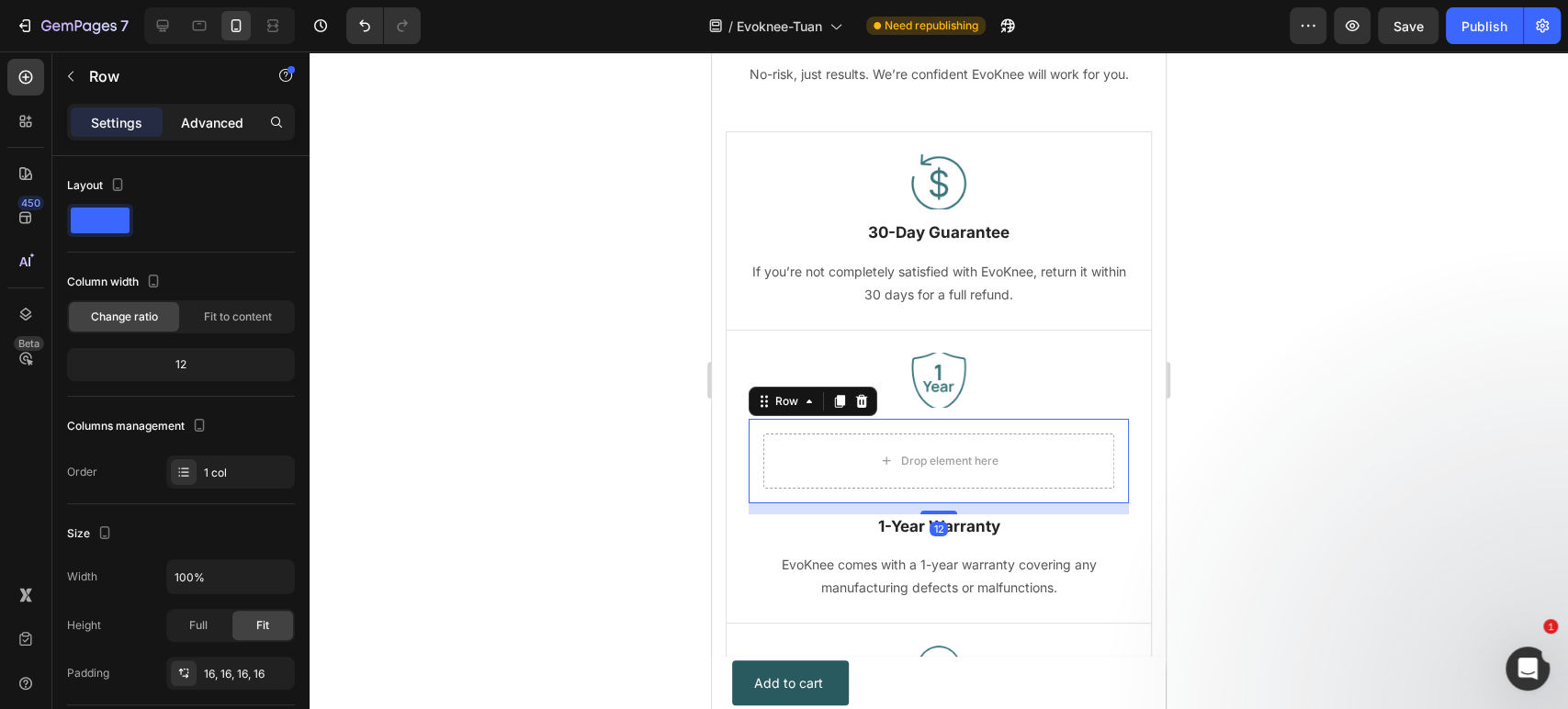 click on "Advanced" at bounding box center [212, 122] 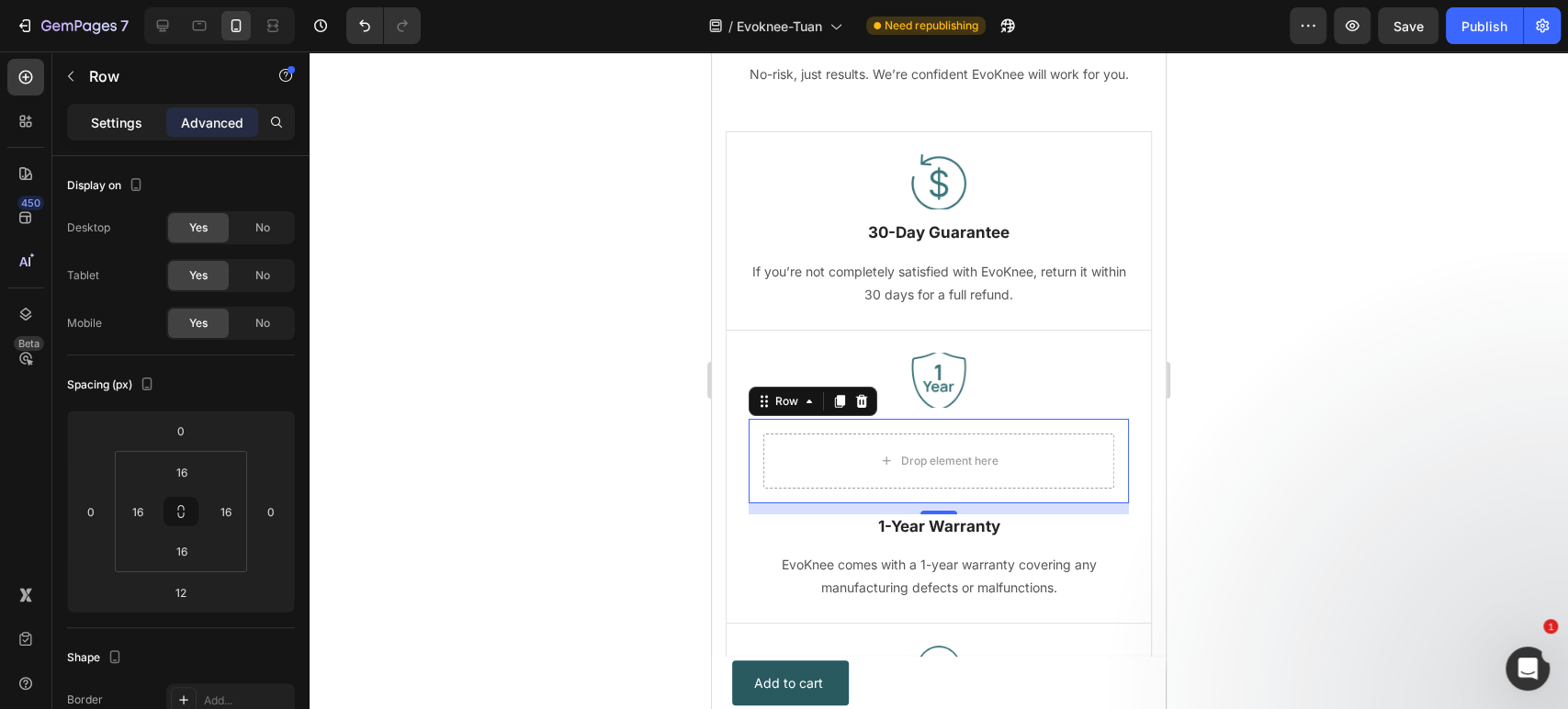 drag, startPoint x: 130, startPoint y: 122, endPoint x: 130, endPoint y: 142, distance: 20 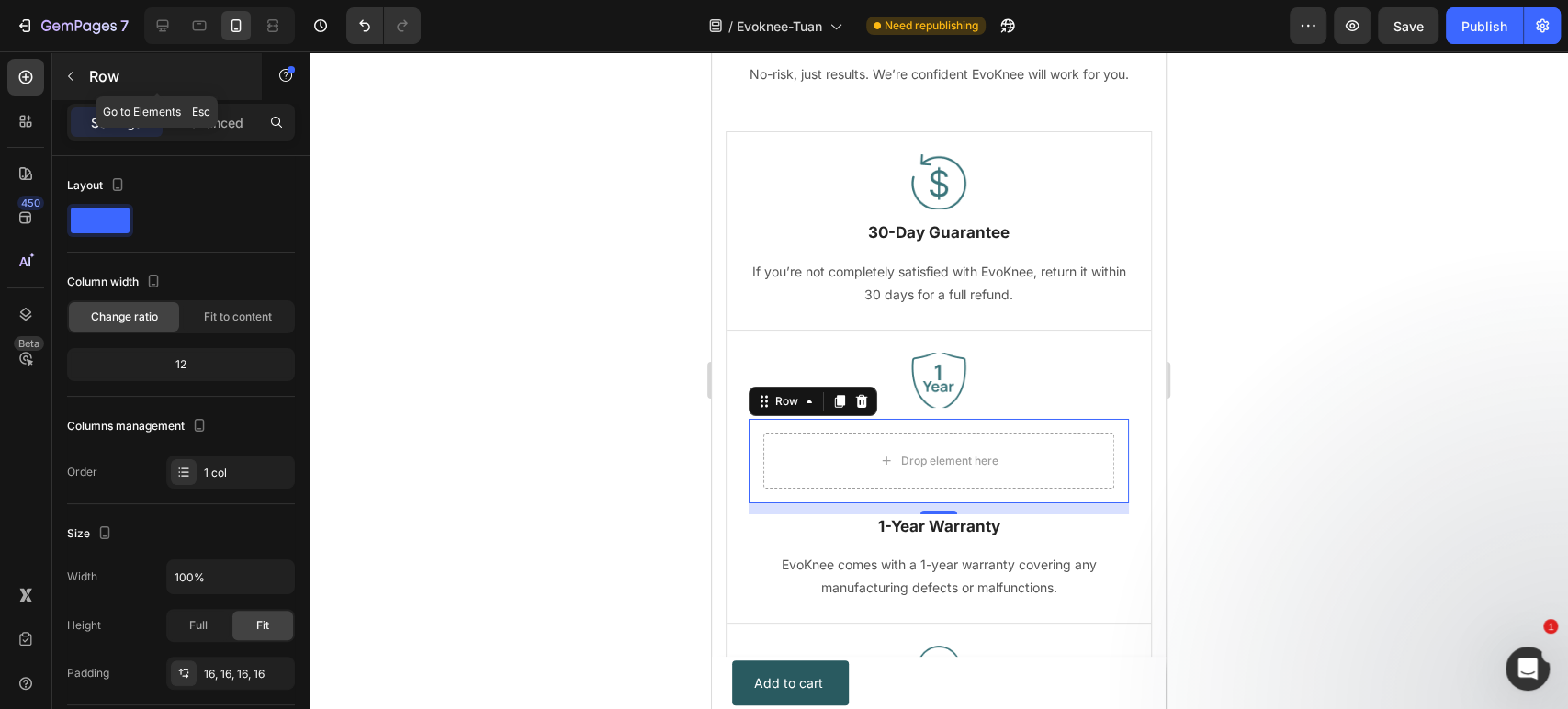 click 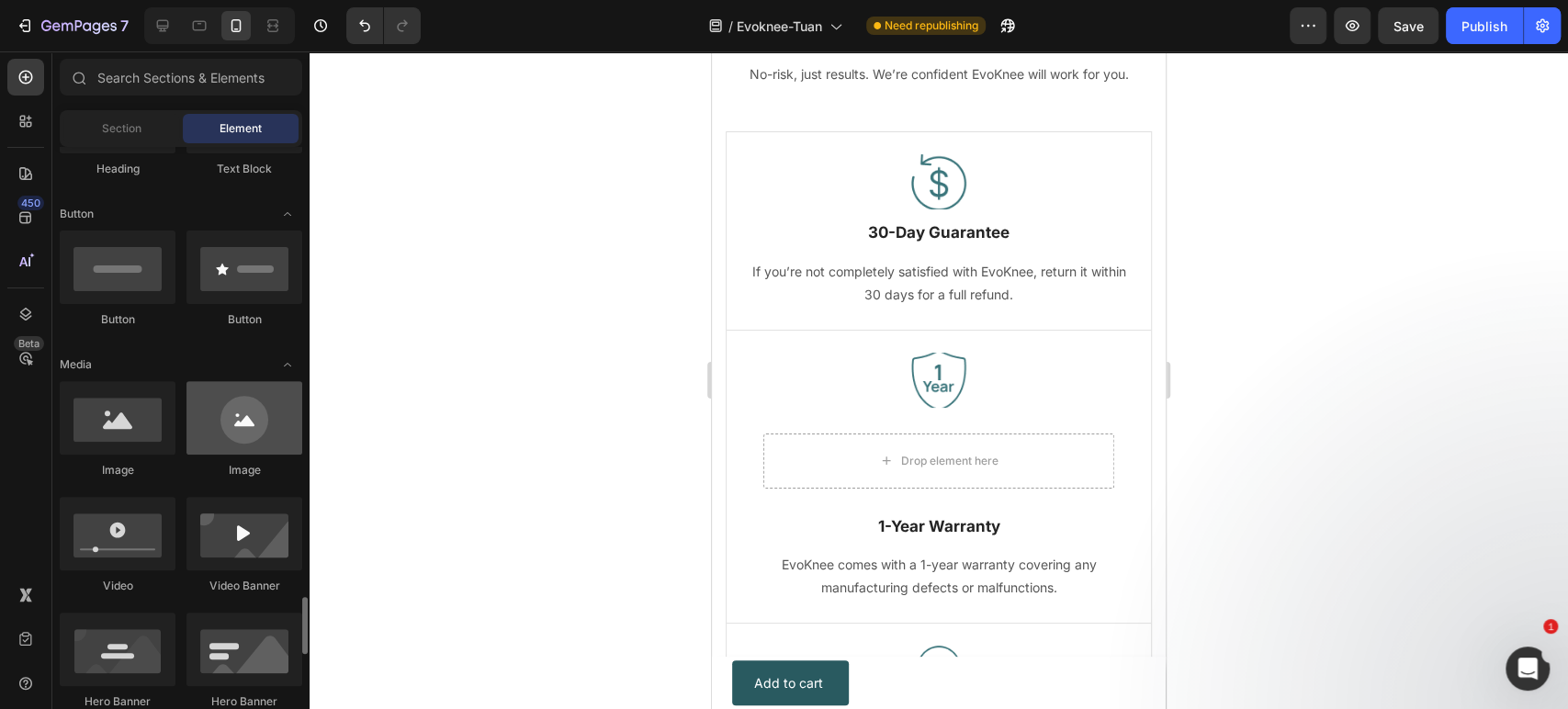 scroll, scrollTop: 748, scrollLeft: 0, axis: vertical 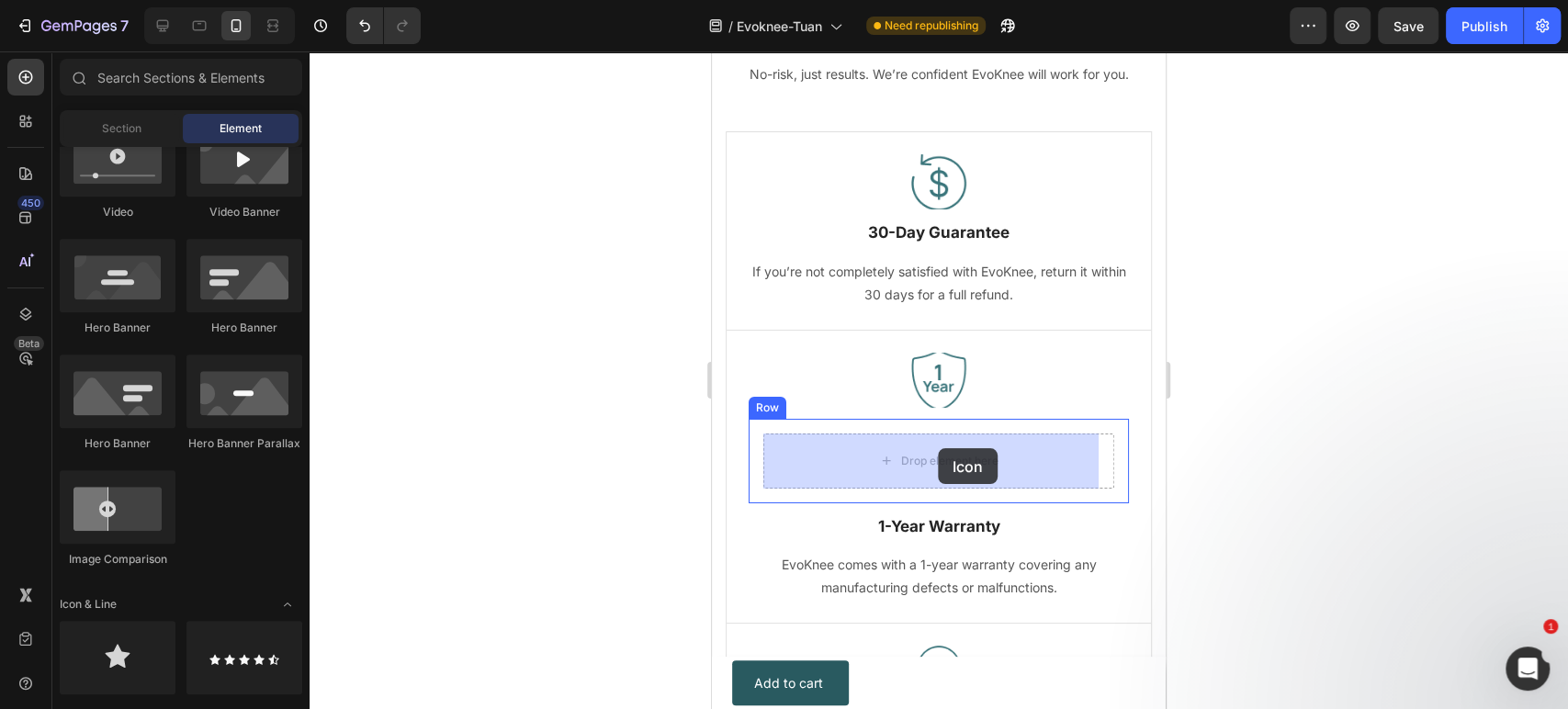 drag, startPoint x: 810, startPoint y: 711, endPoint x: 938, endPoint y: 448, distance: 292.49444 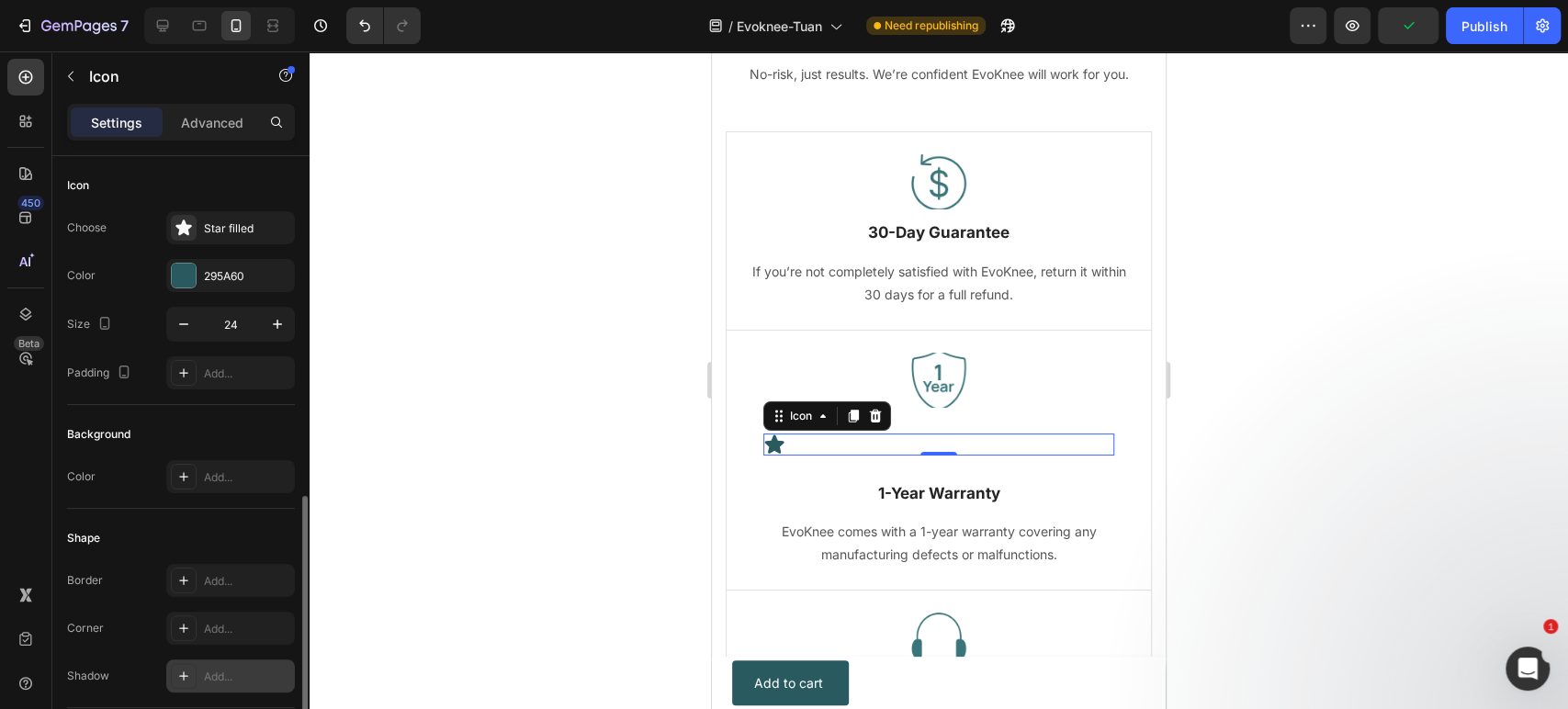 scroll, scrollTop: 193, scrollLeft: 0, axis: vertical 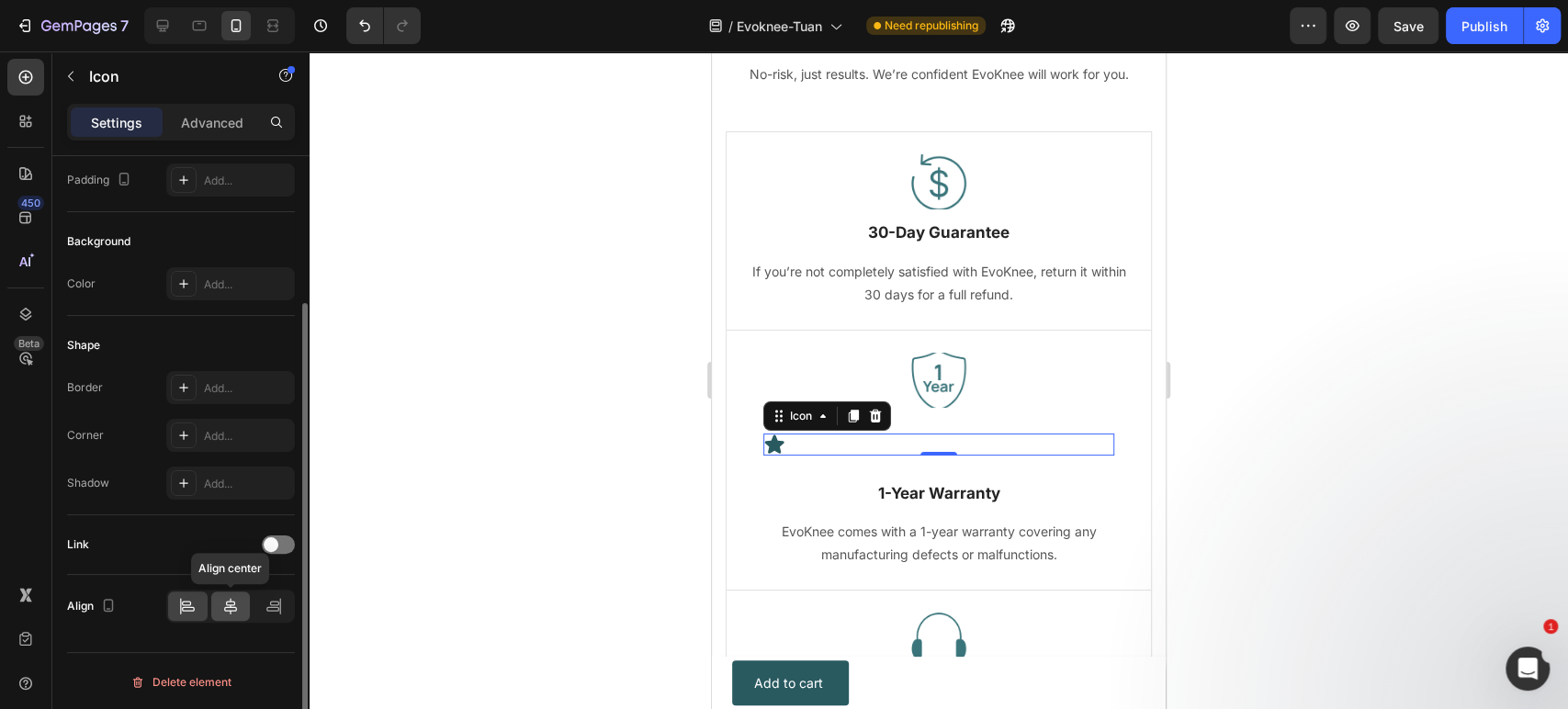 click 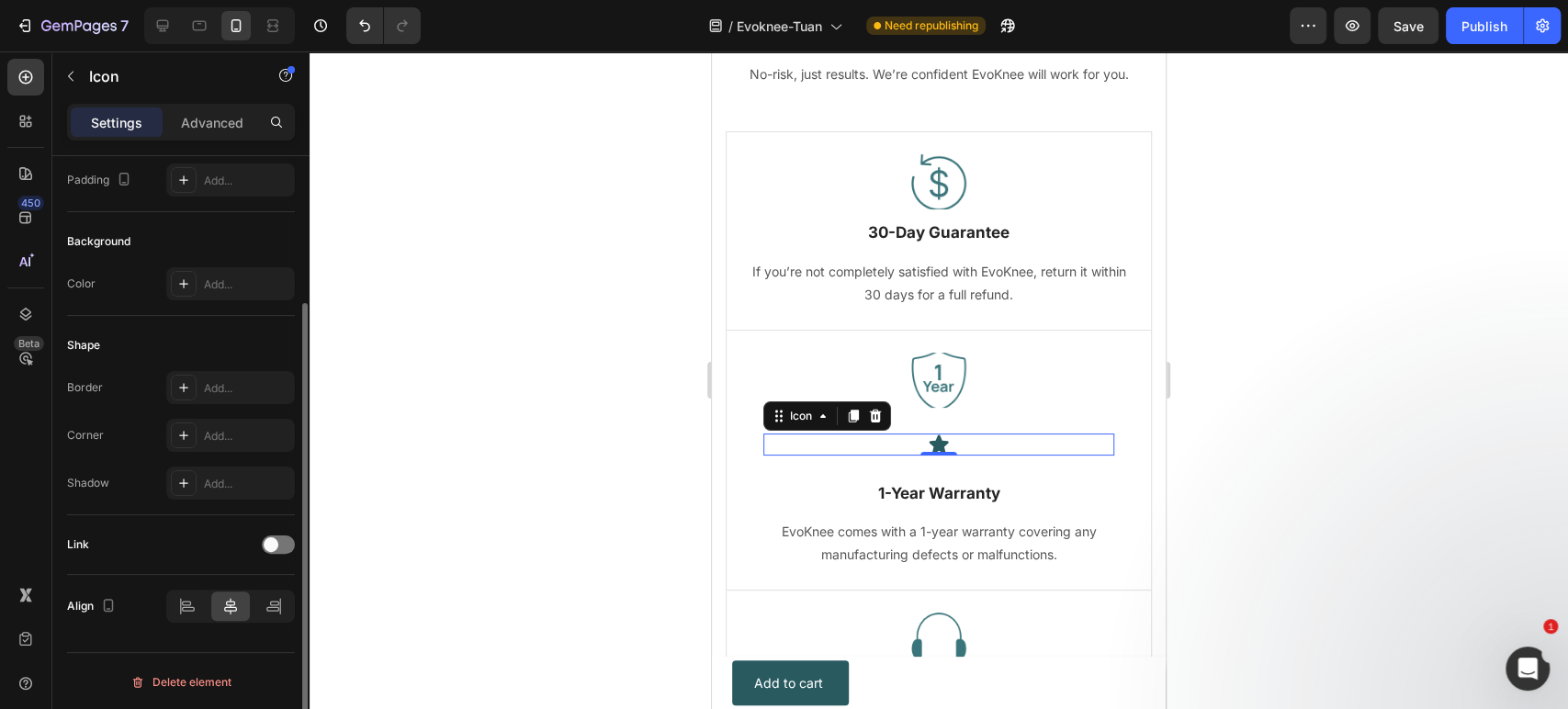 scroll, scrollTop: 0, scrollLeft: 0, axis: both 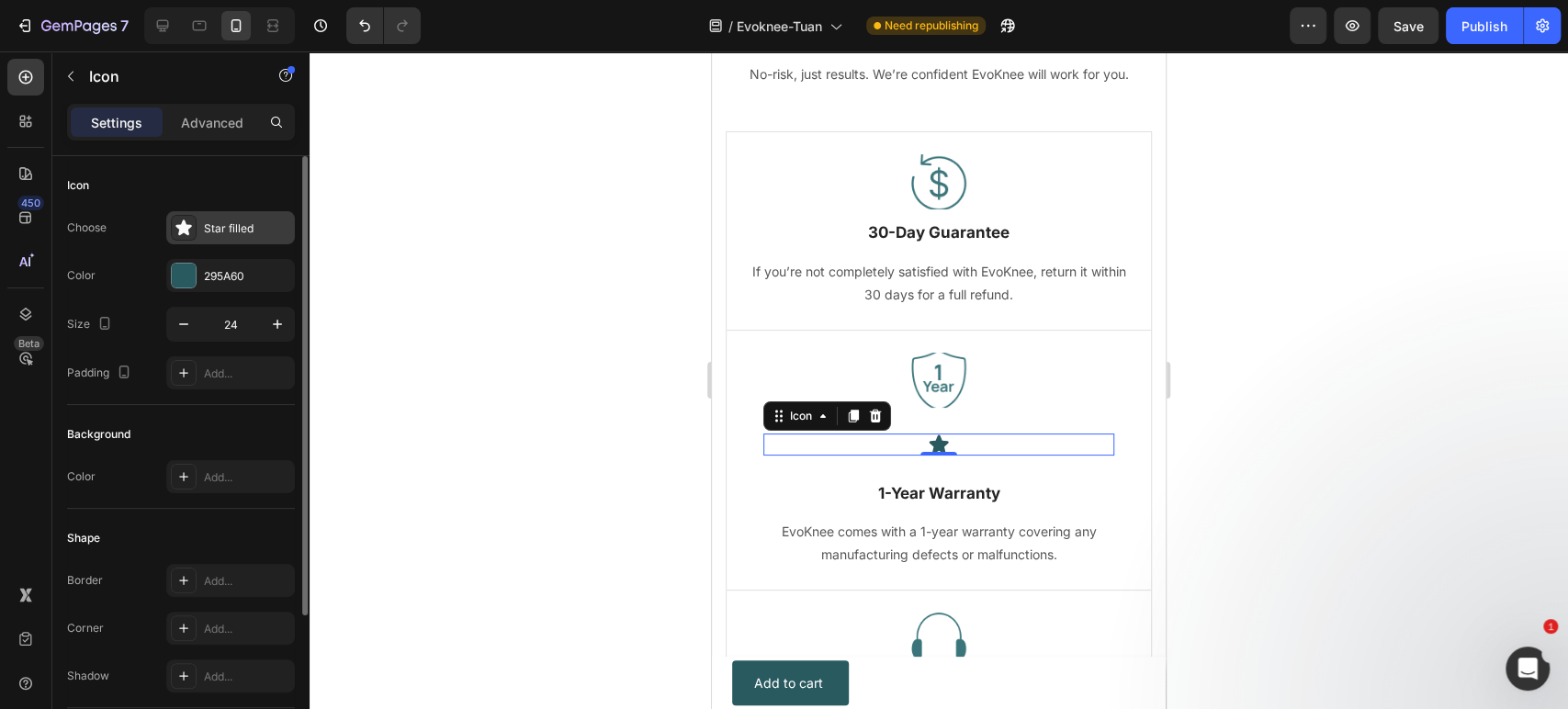 click at bounding box center (184, 228) 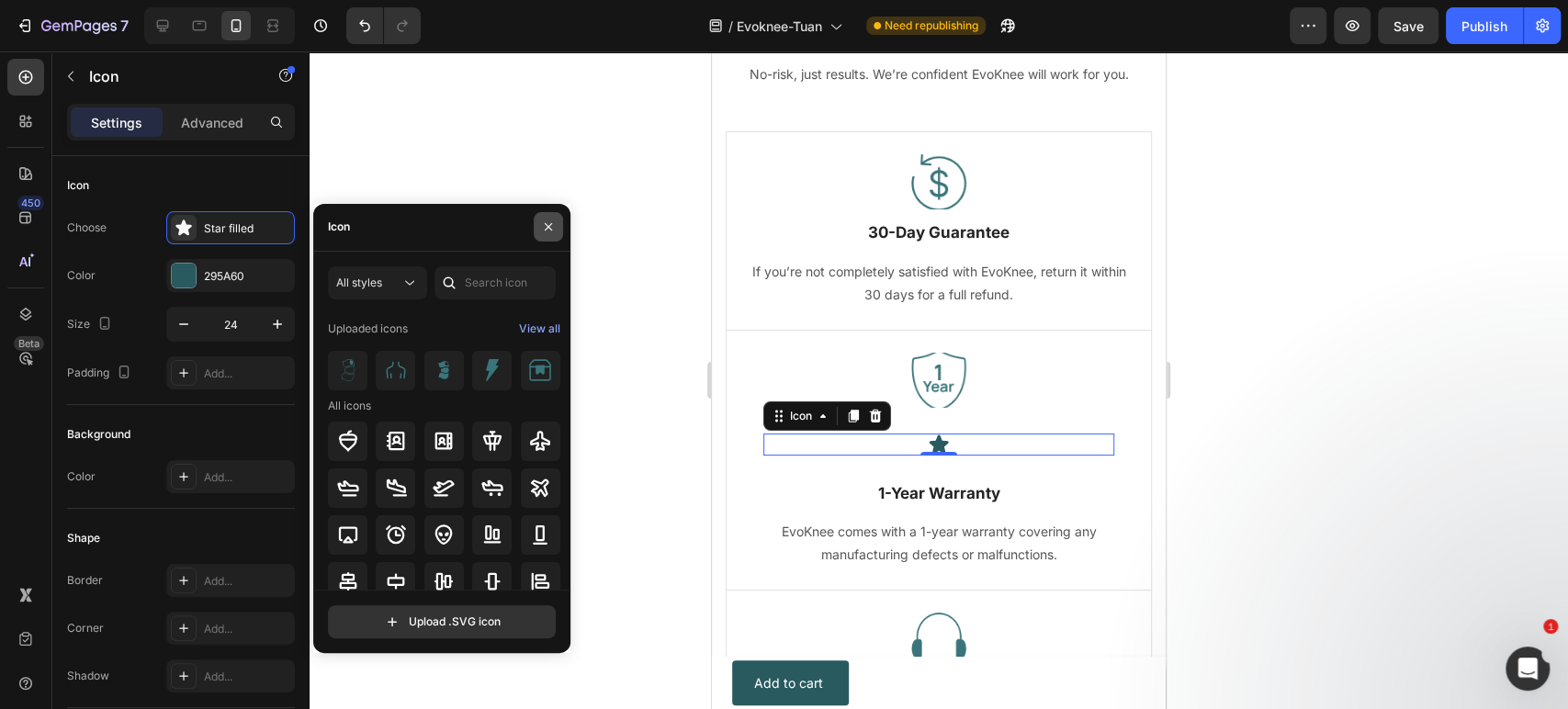 click at bounding box center [548, 227] 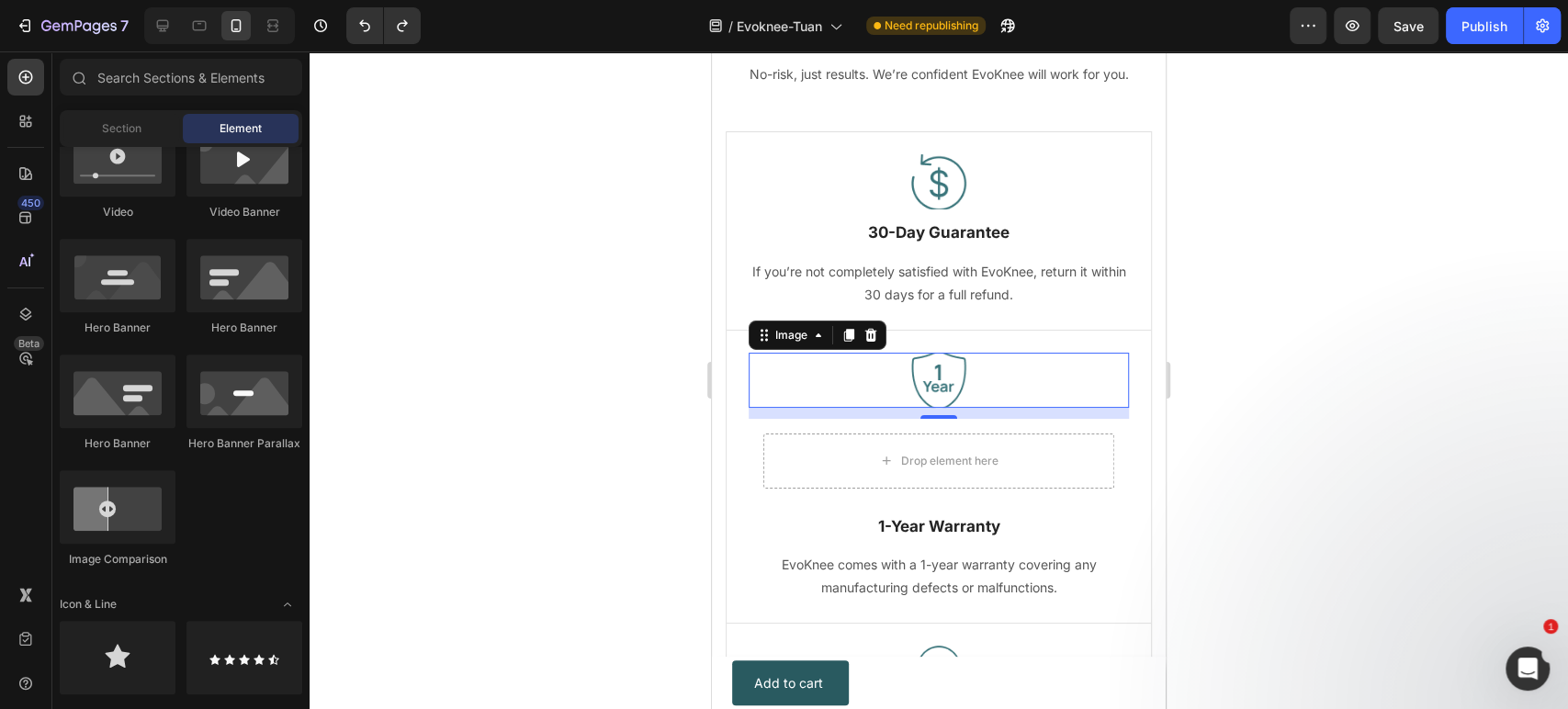 click at bounding box center (939, 380) 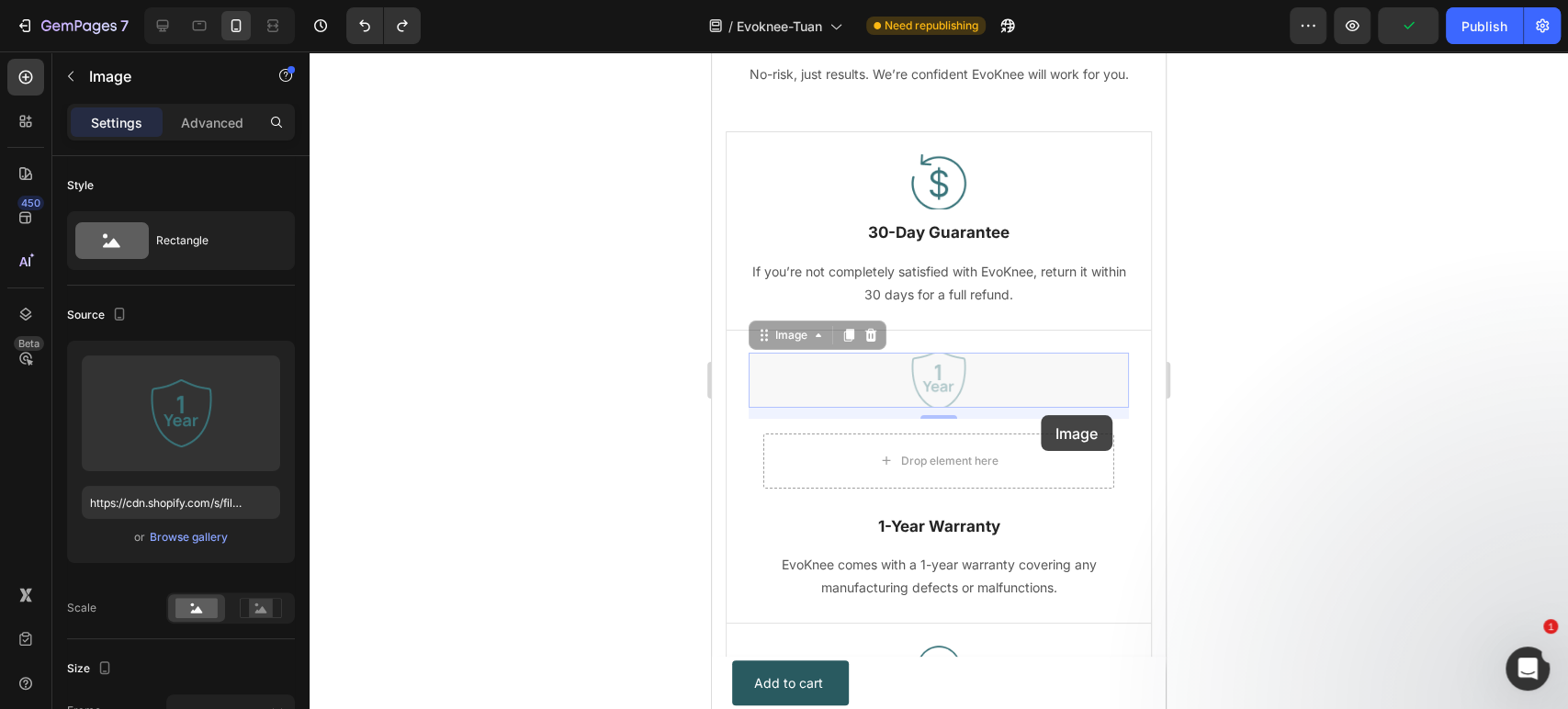 drag, startPoint x: 1039, startPoint y: 384, endPoint x: 1040, endPoint y: 417, distance: 33.015148 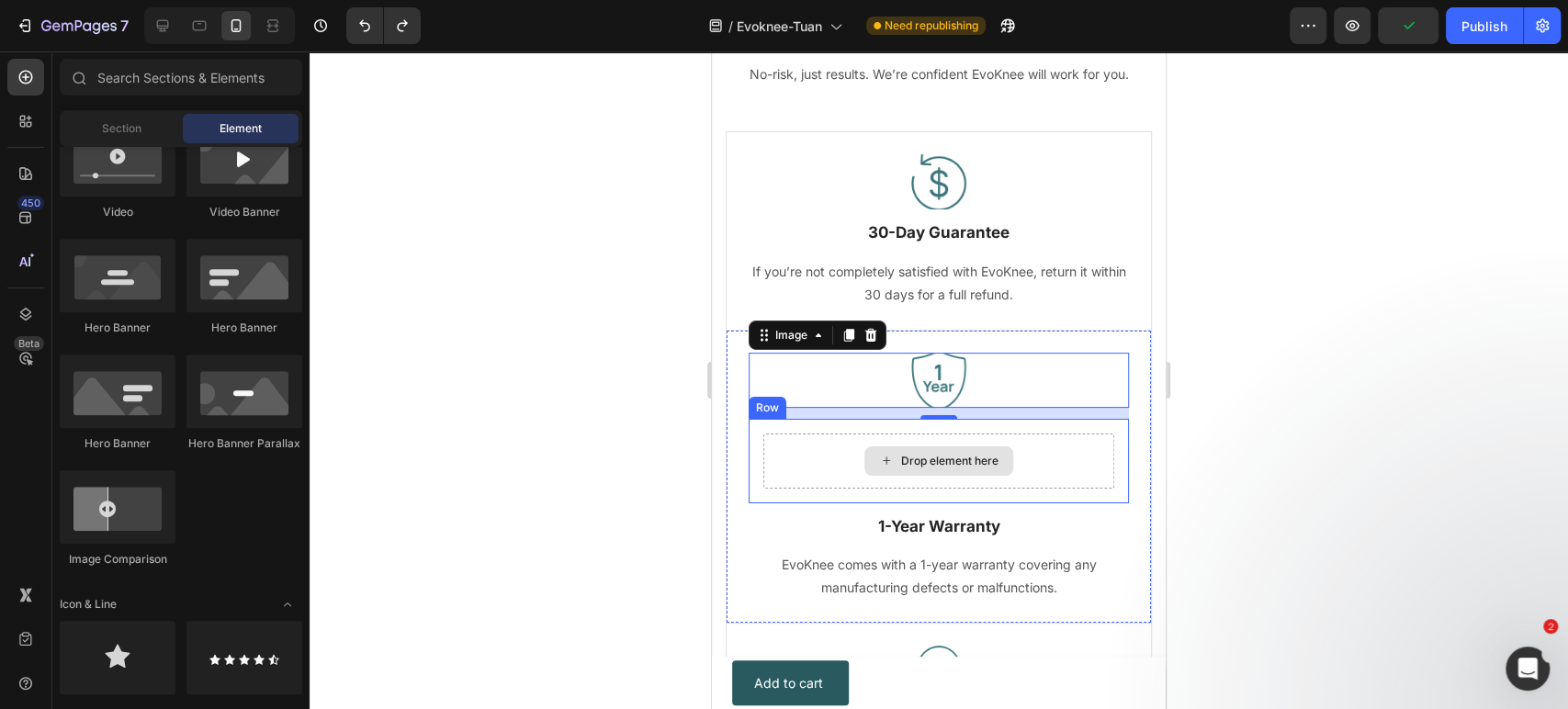 click on "Drop element here" at bounding box center [950, 461] 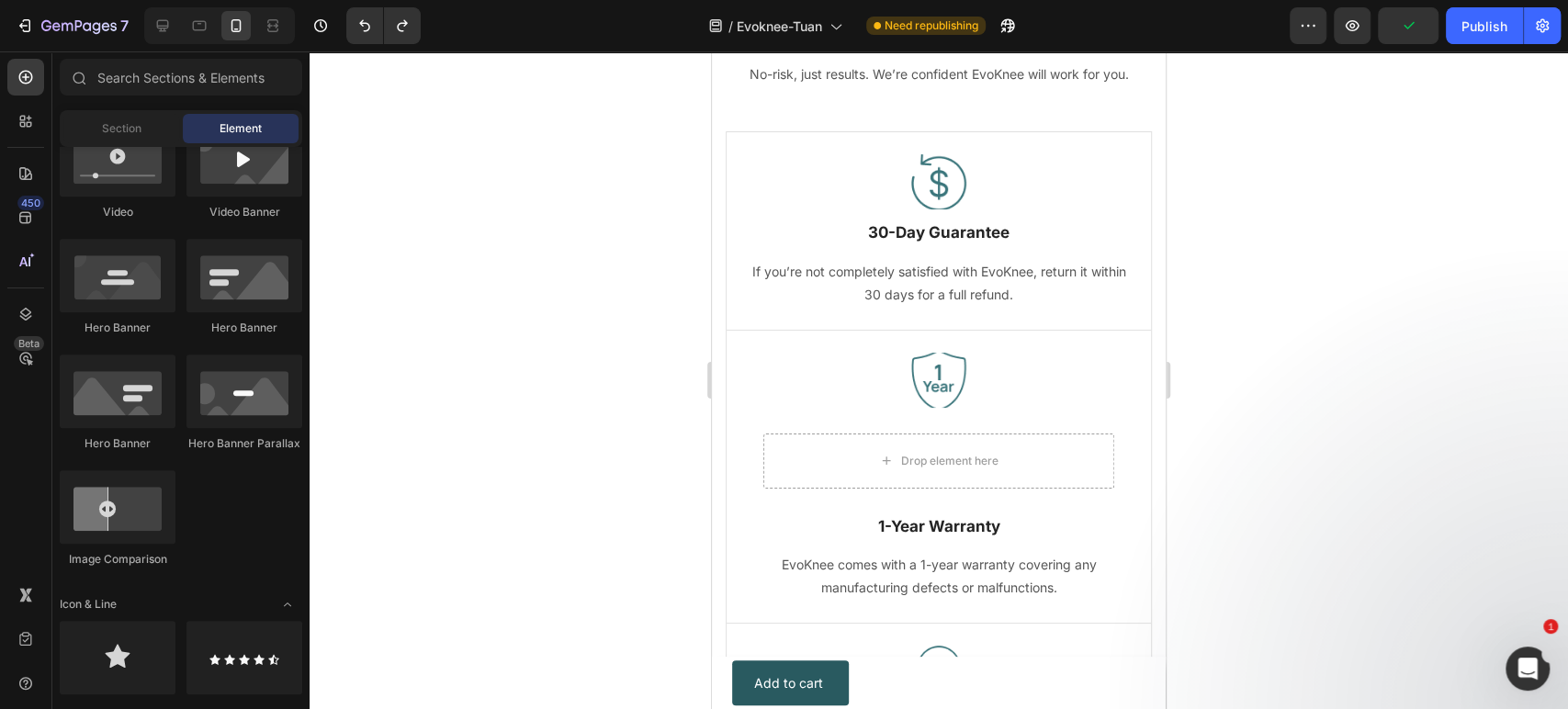 scroll, scrollTop: 0, scrollLeft: 0, axis: both 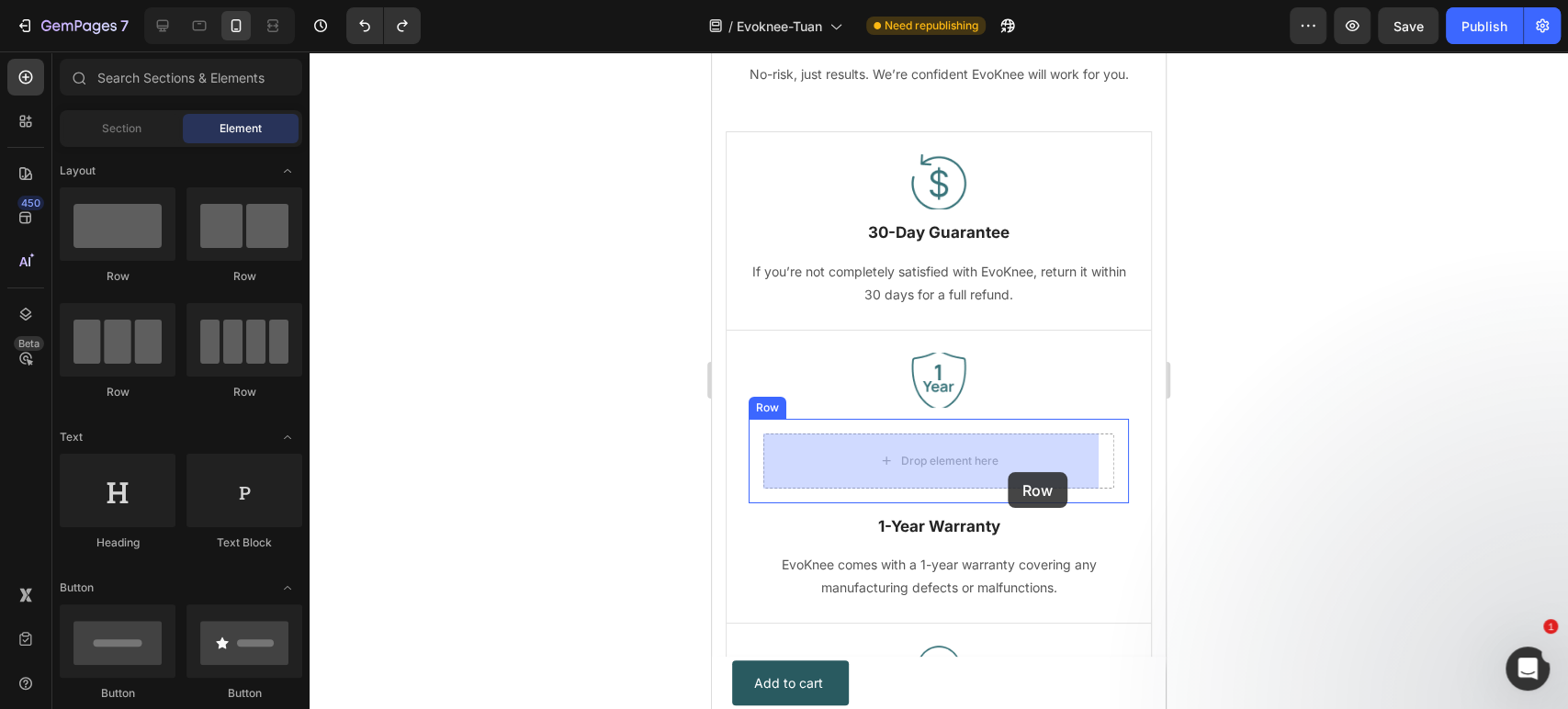 drag, startPoint x: 831, startPoint y: 299, endPoint x: 1008, endPoint y: 472, distance: 247.50354 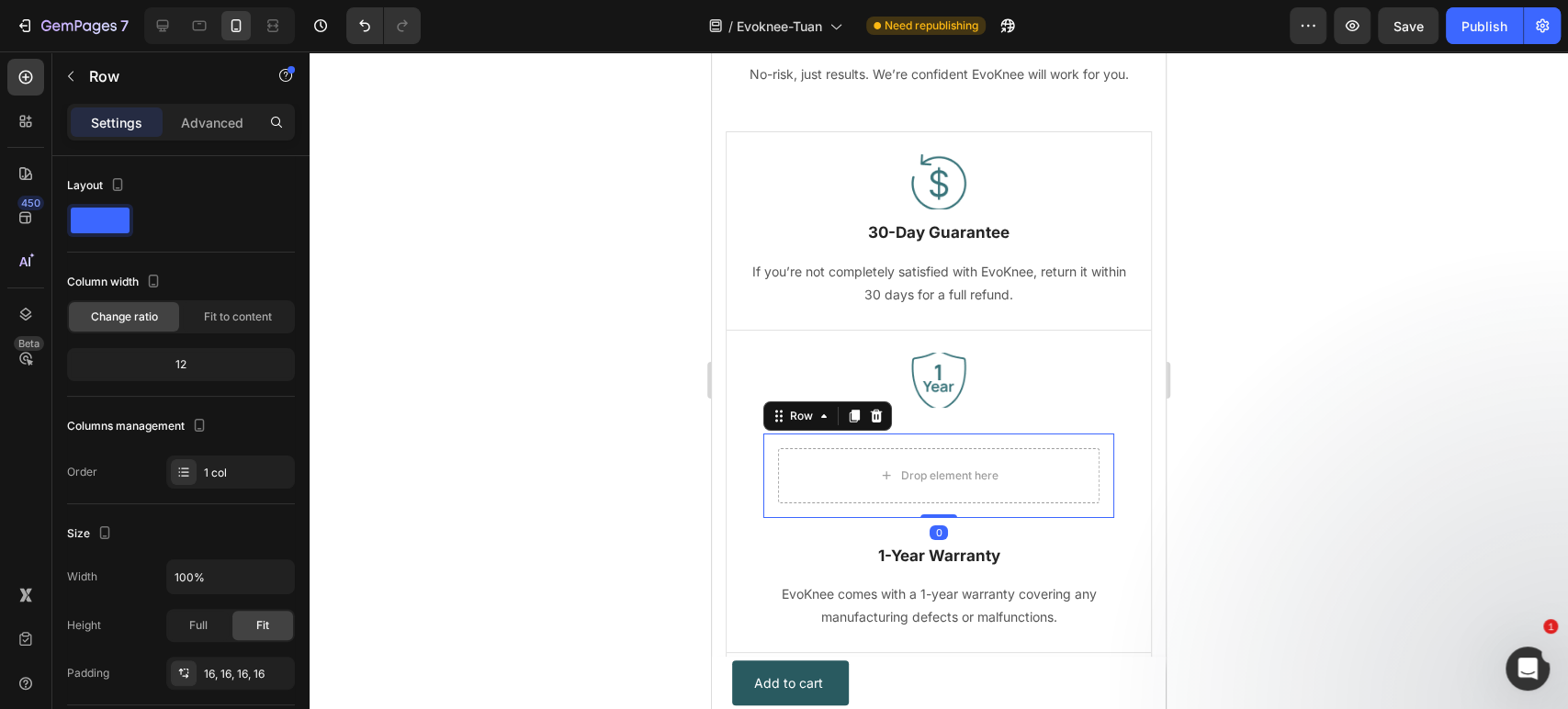 scroll, scrollTop: 466, scrollLeft: 0, axis: vertical 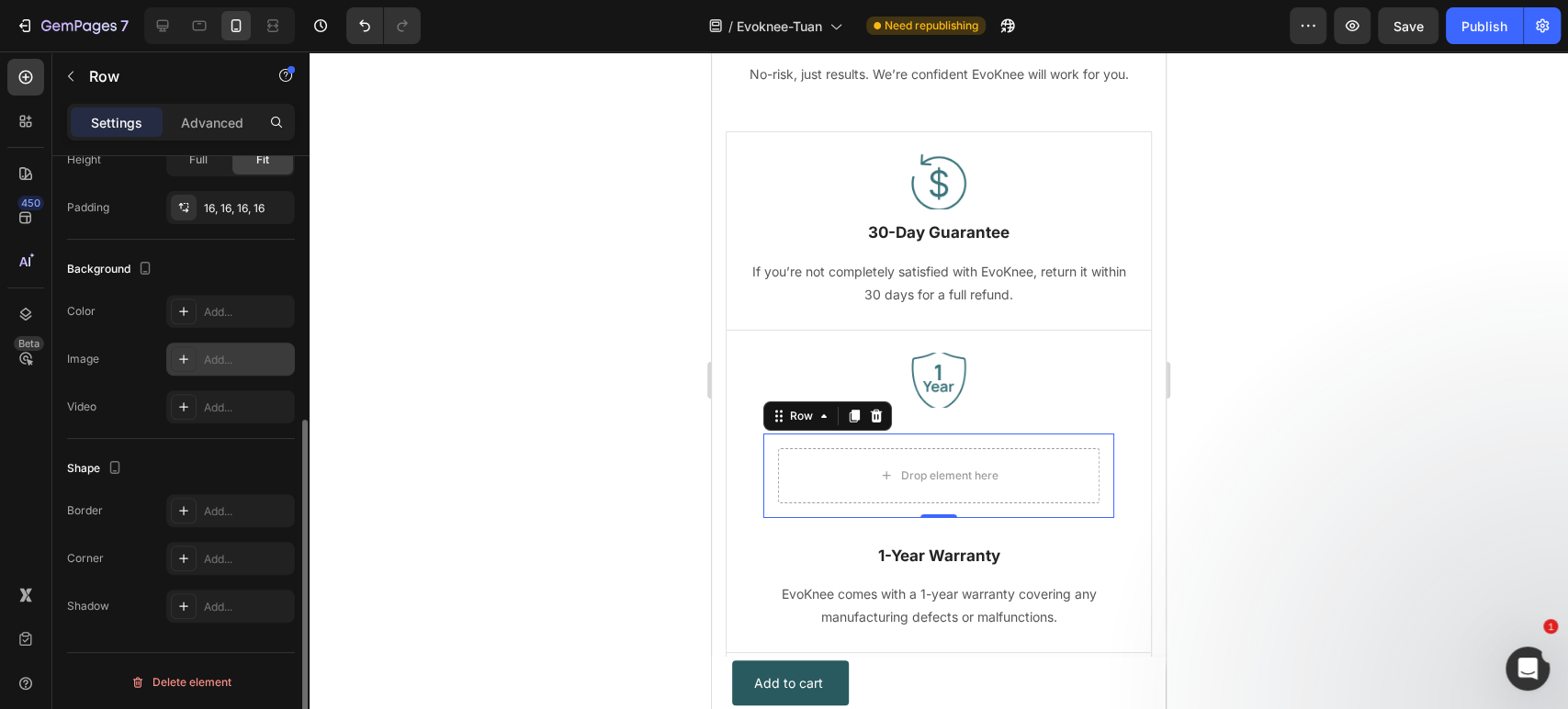 click on "Add..." at bounding box center [247, 360] 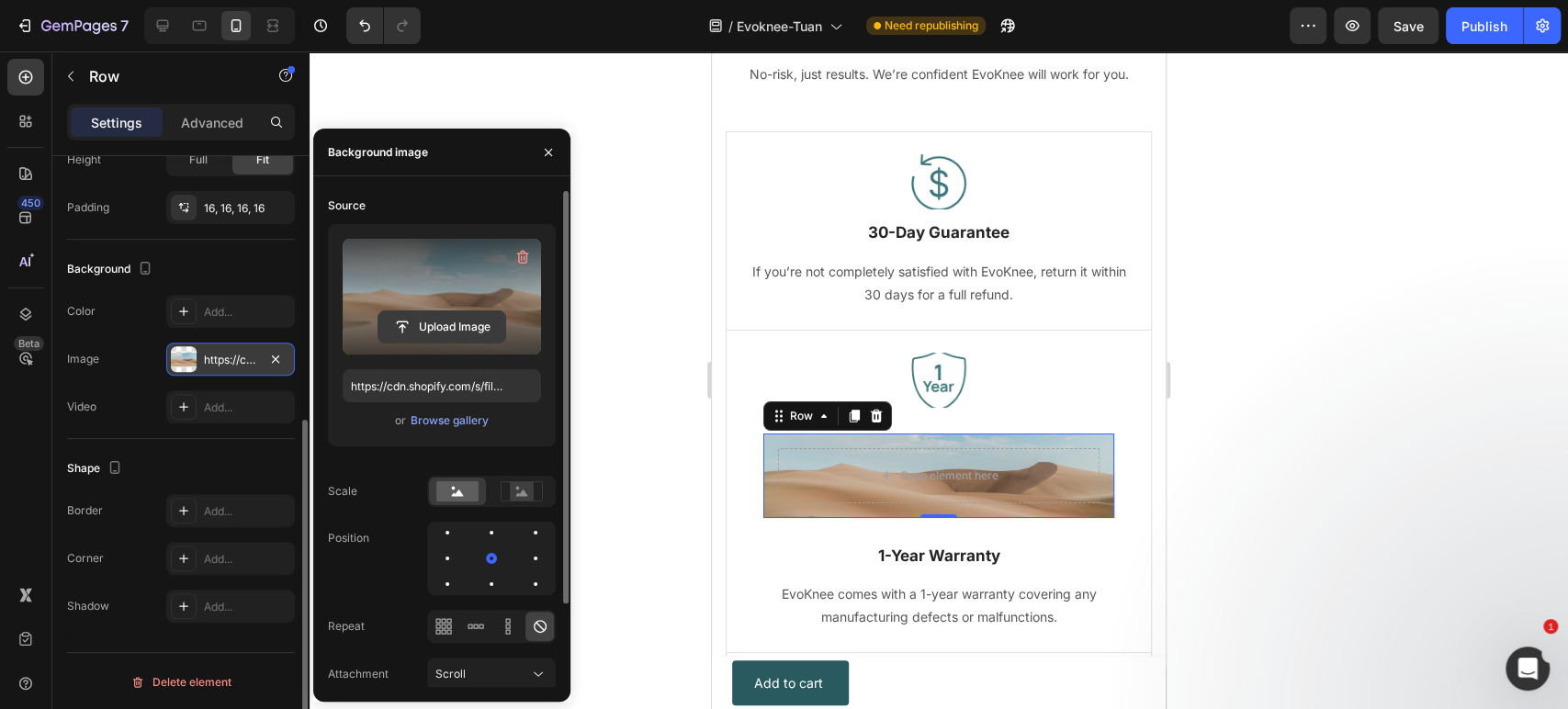 click 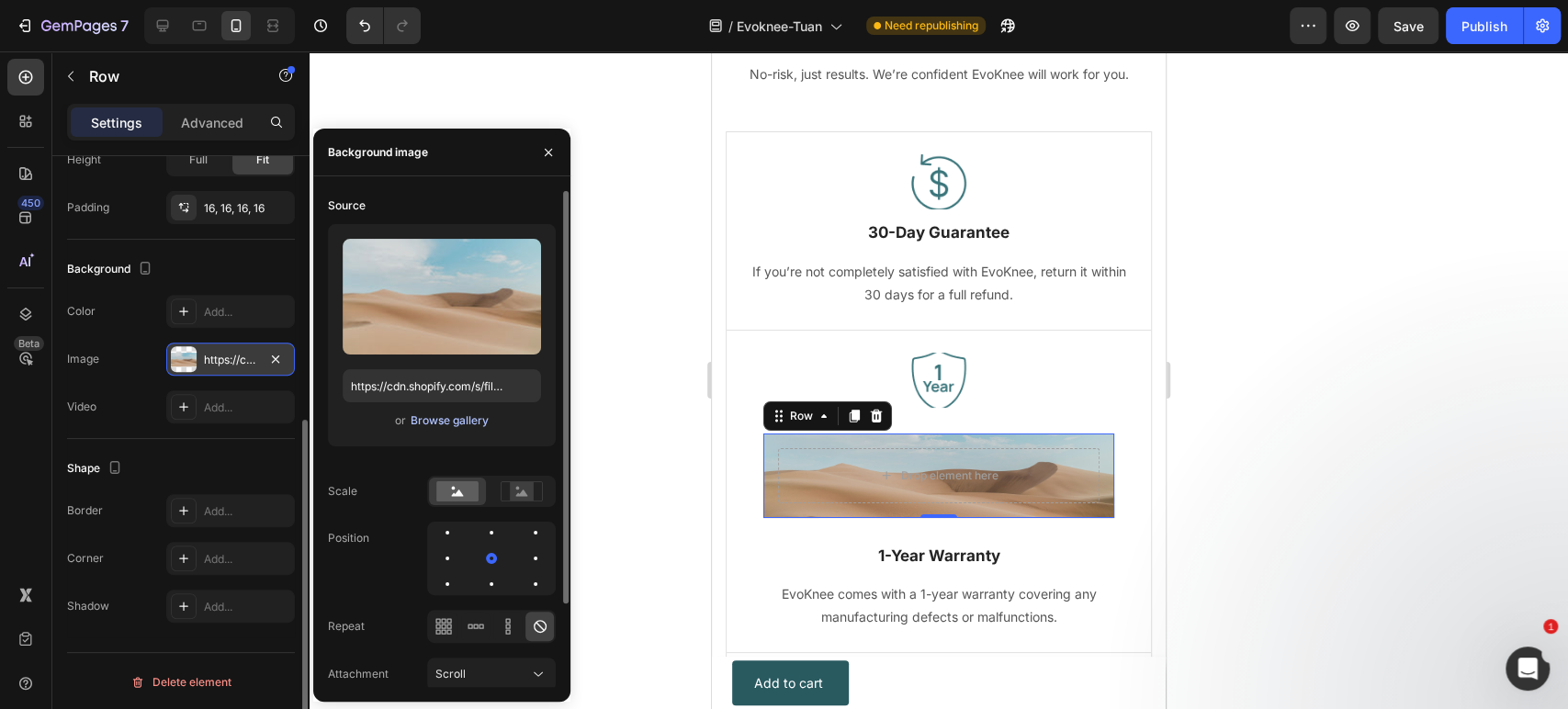 click on "Browse gallery" at bounding box center [449, 421] 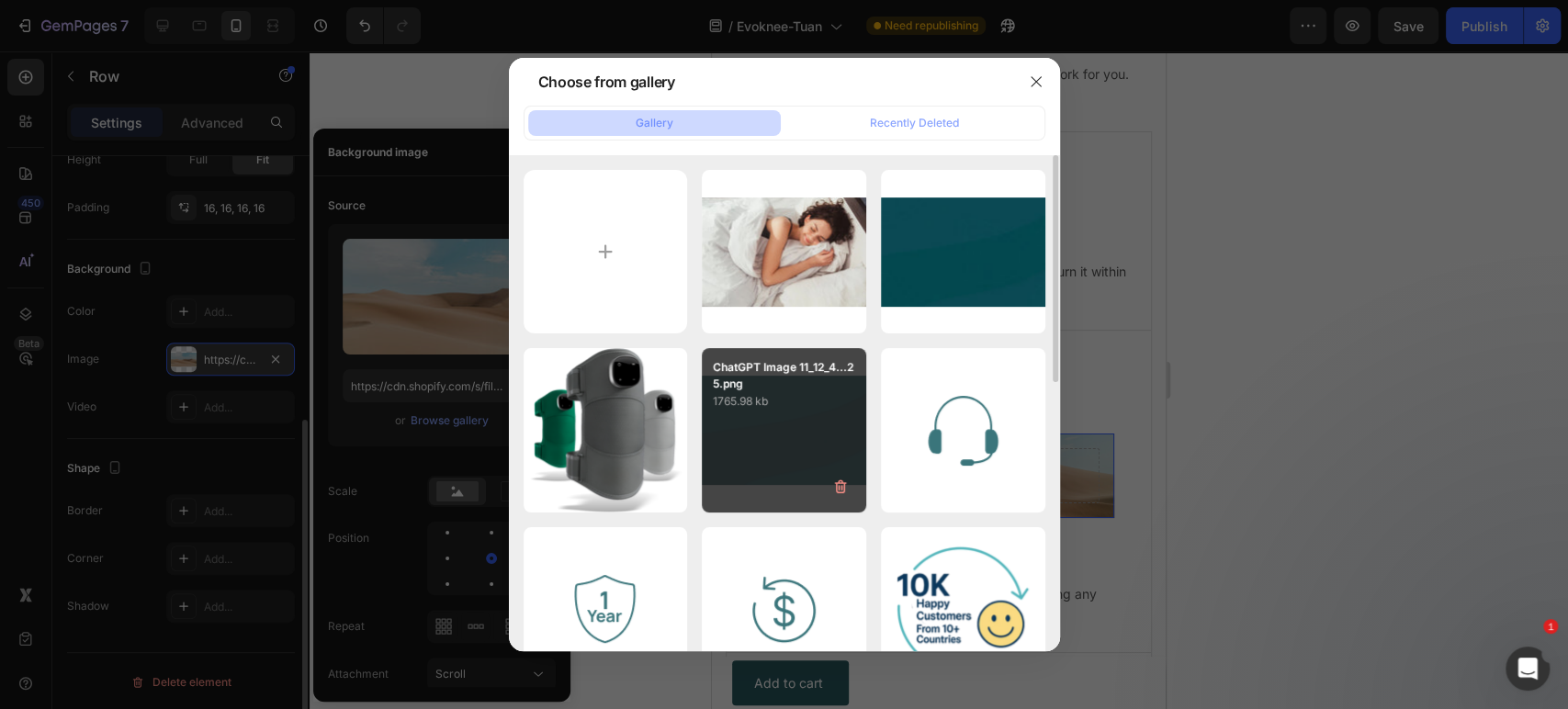 scroll, scrollTop: 374, scrollLeft: 0, axis: vertical 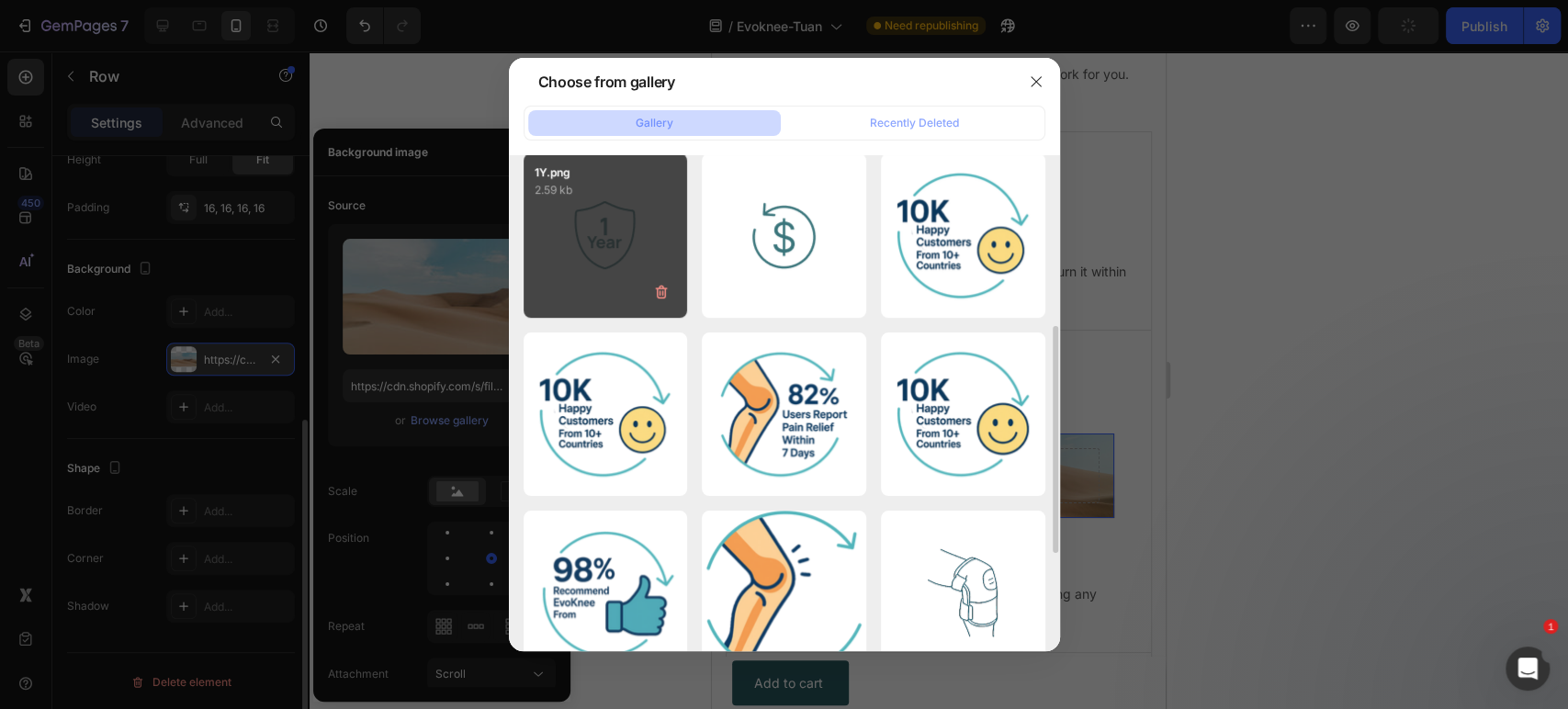 click on "1Y.png 2.59 kb" at bounding box center [605, 235] 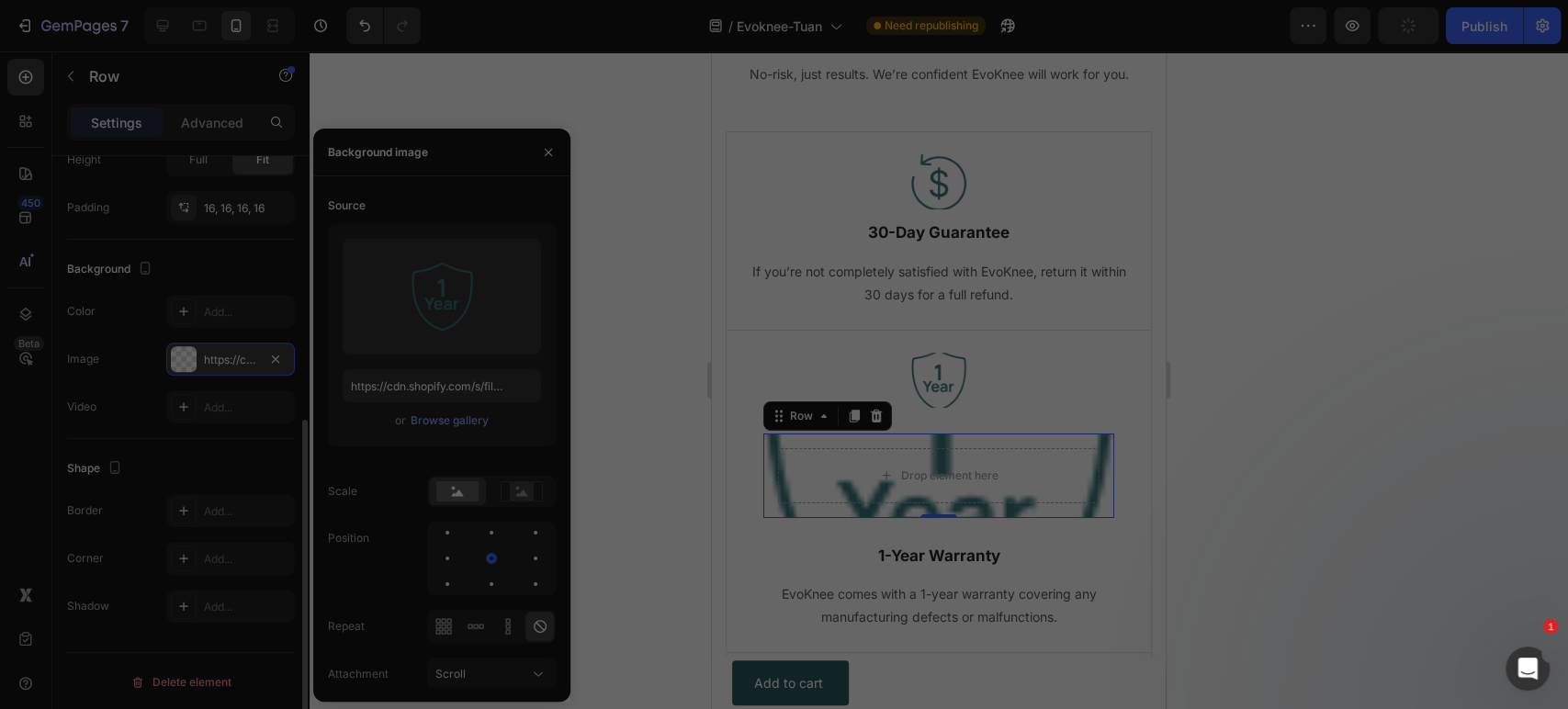 click on "1Y.png 2.59 kb" at bounding box center [605, 235] 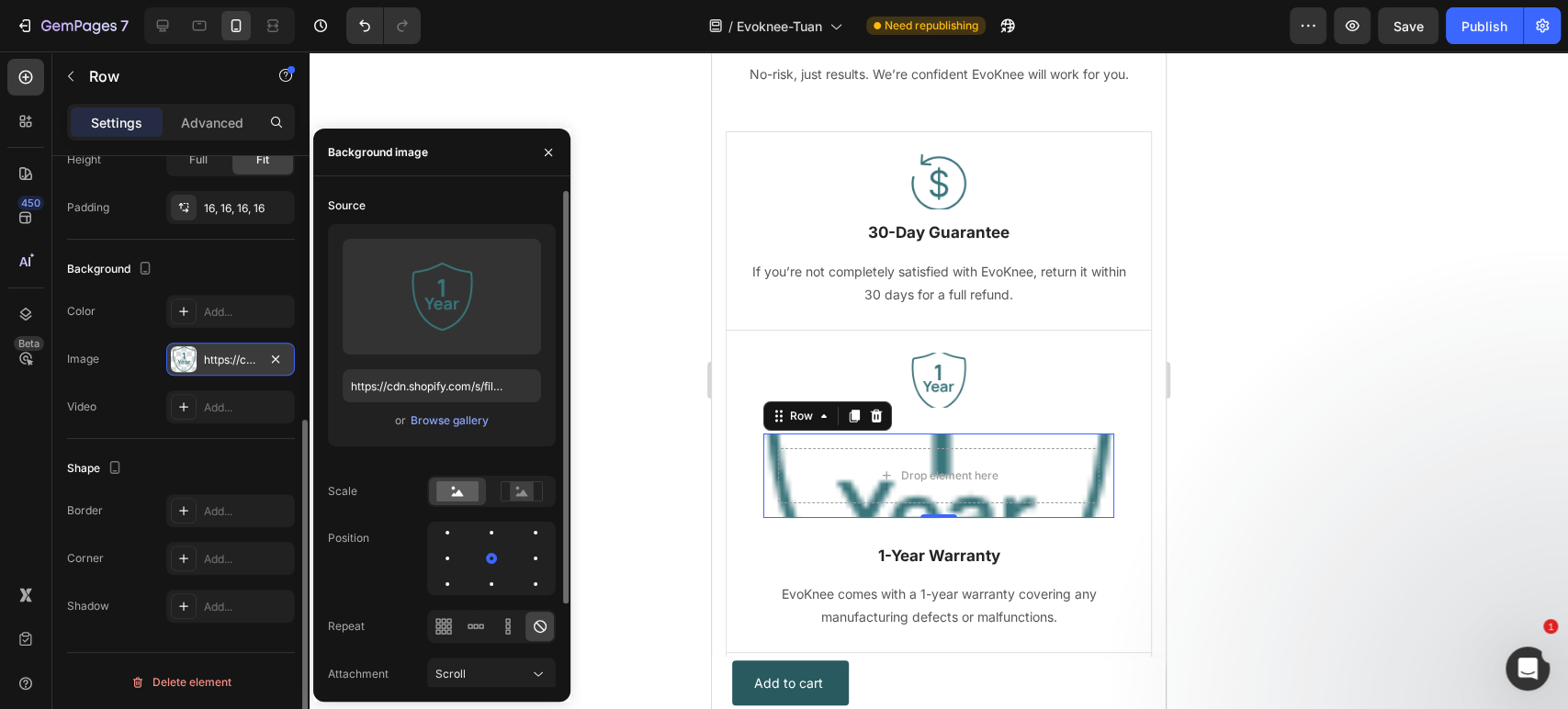 scroll, scrollTop: 99, scrollLeft: 0, axis: vertical 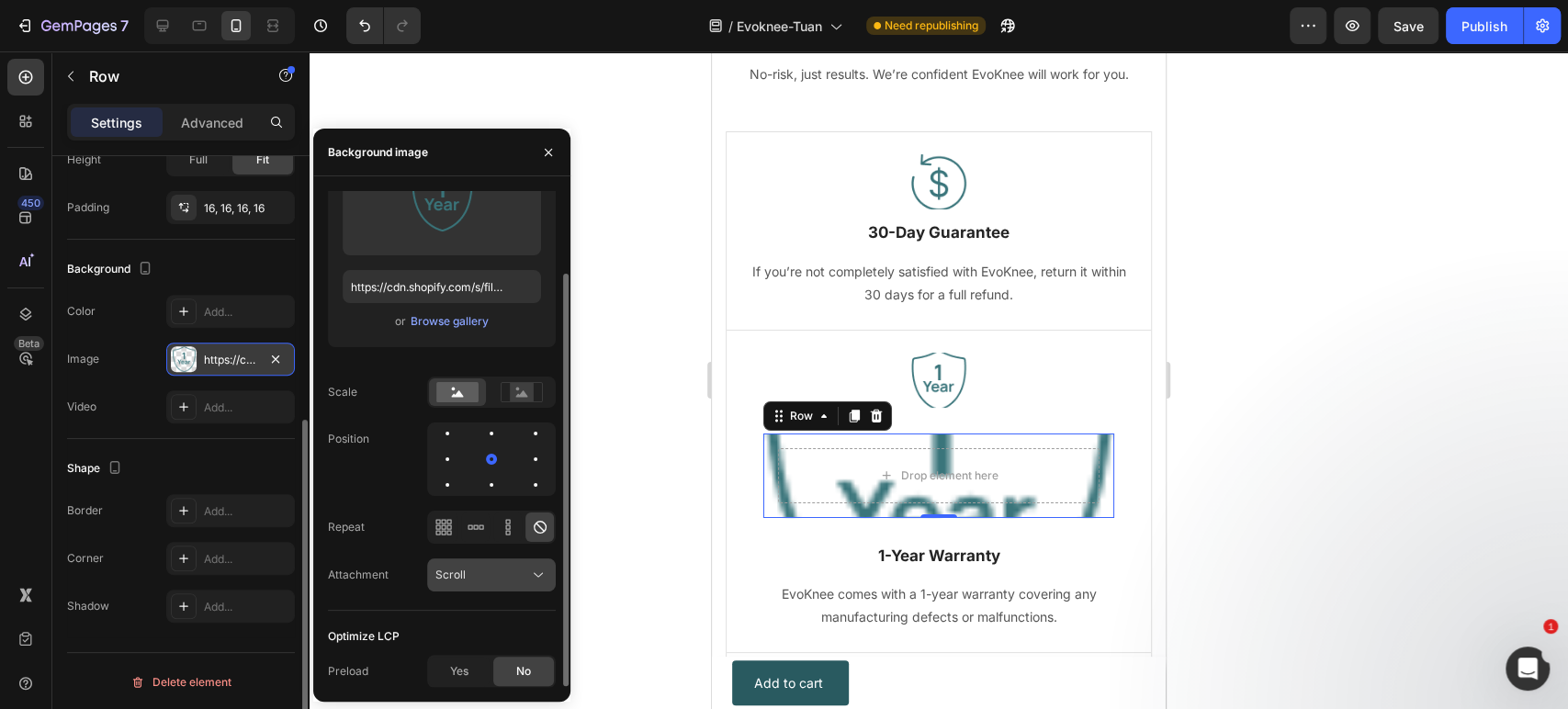click on "Scroll" at bounding box center [482, 575] 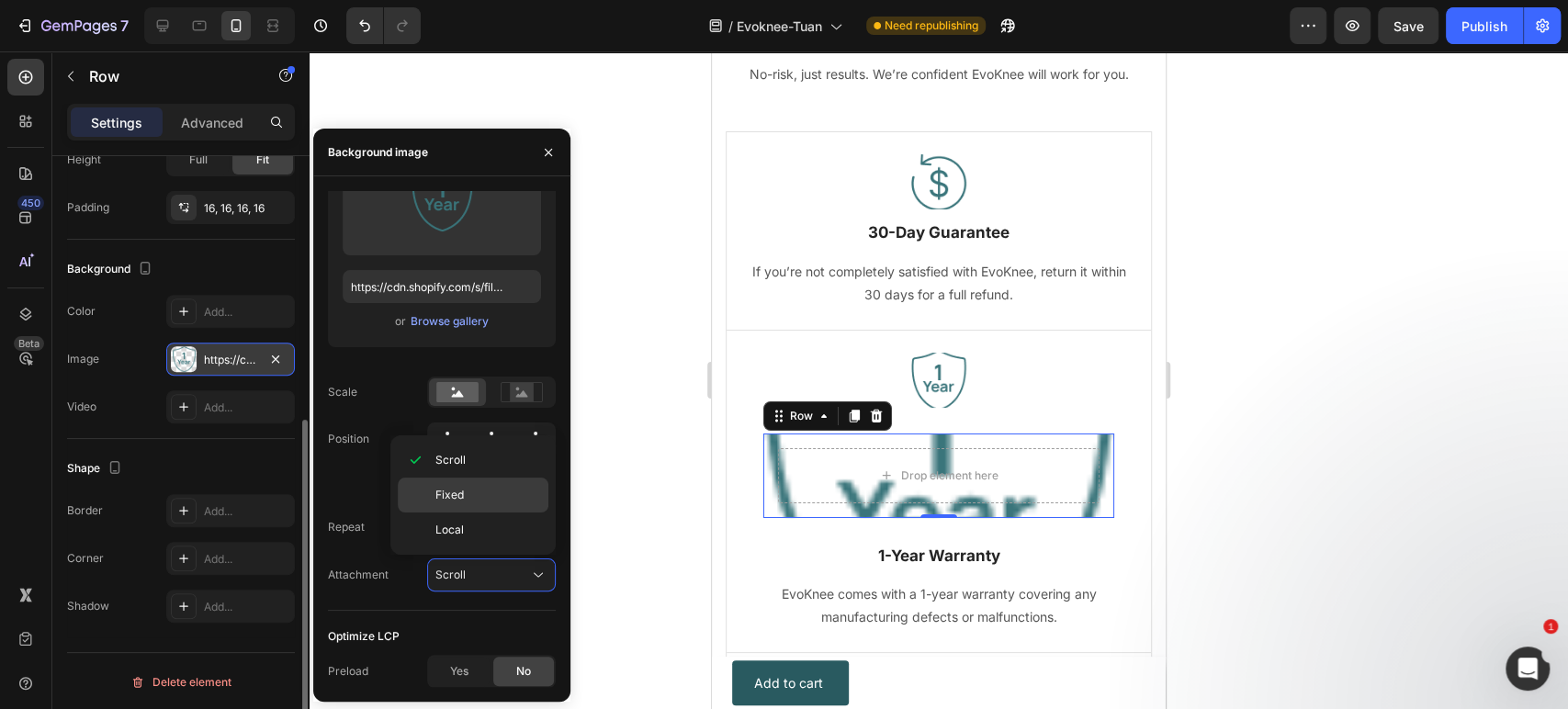 click on "Fixed" at bounding box center (488, 495) 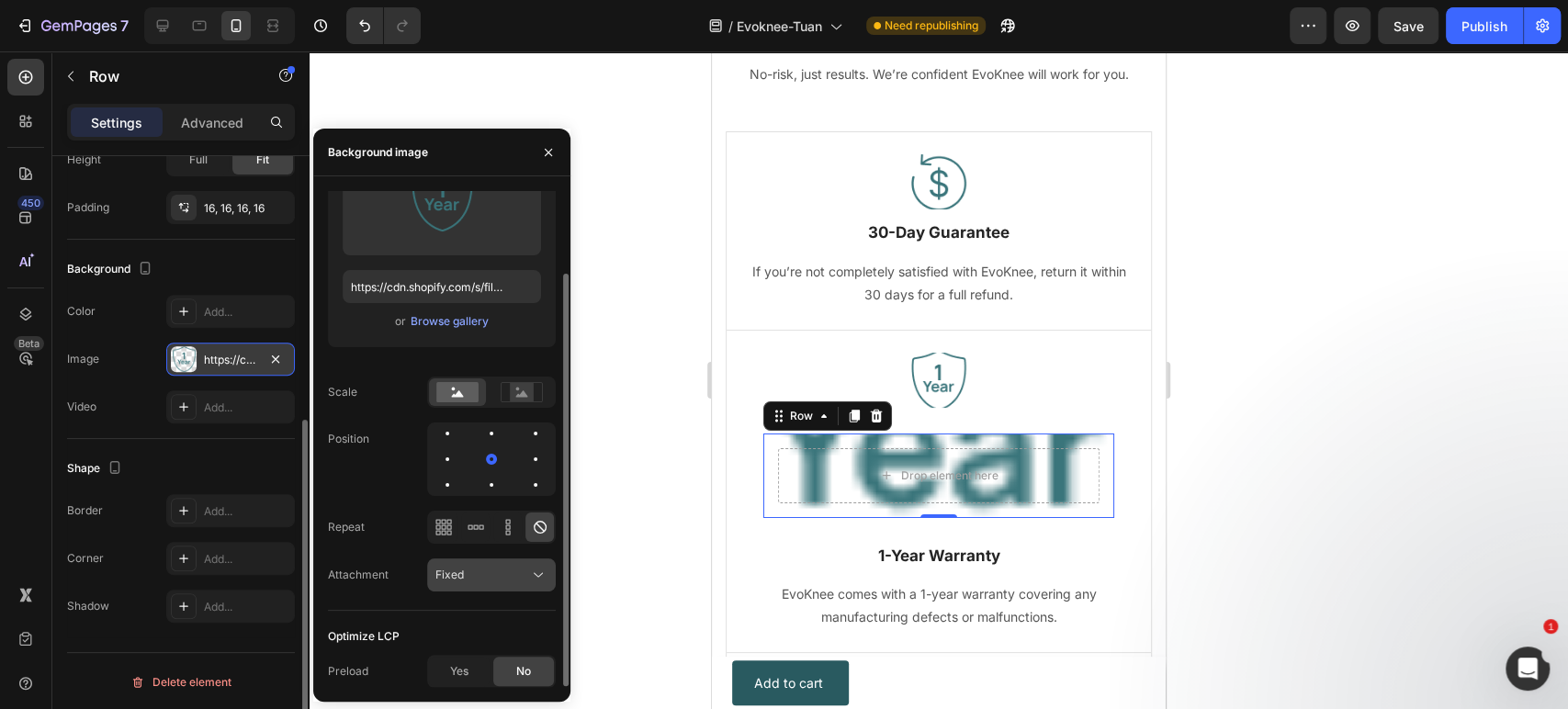 click on "Fixed" at bounding box center (482, 575) 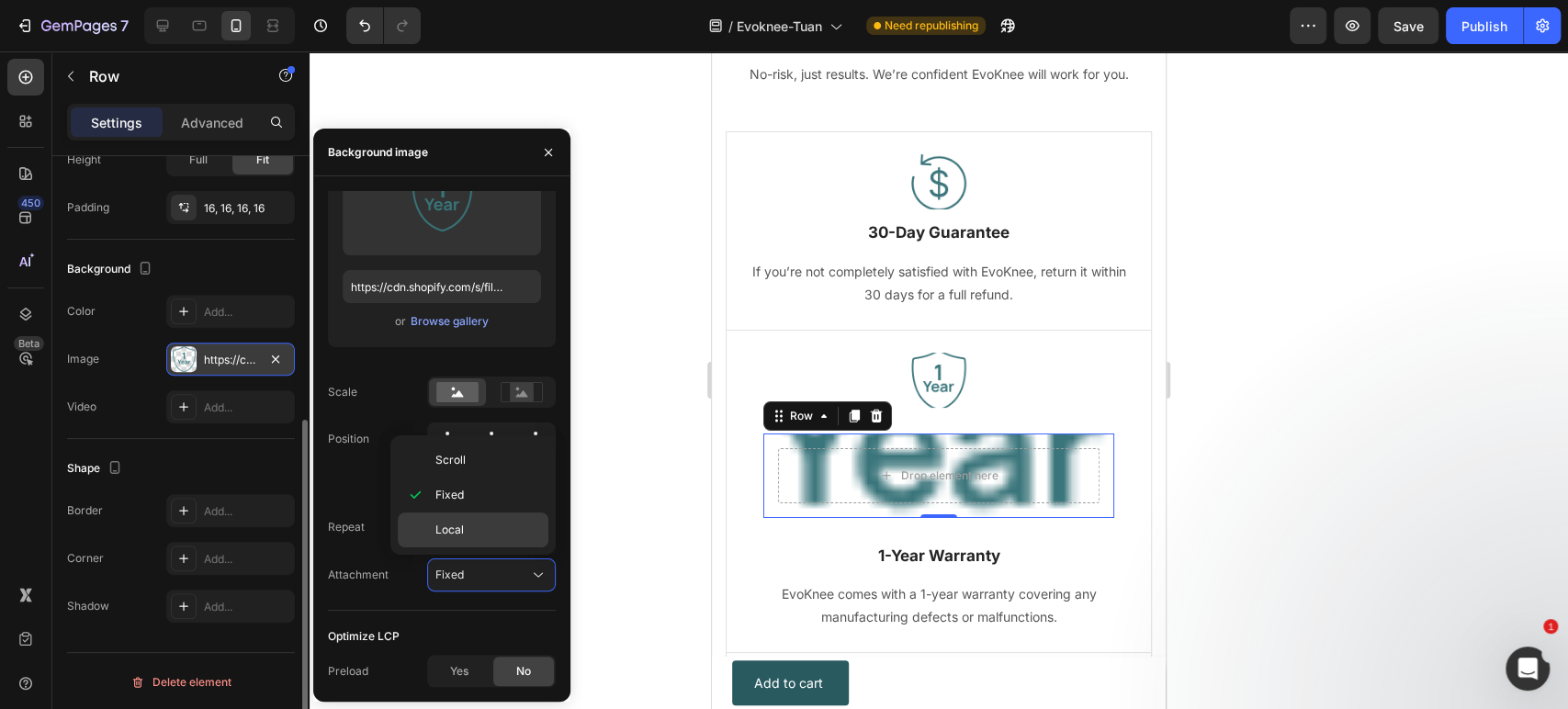 click on "Local" at bounding box center (488, 530) 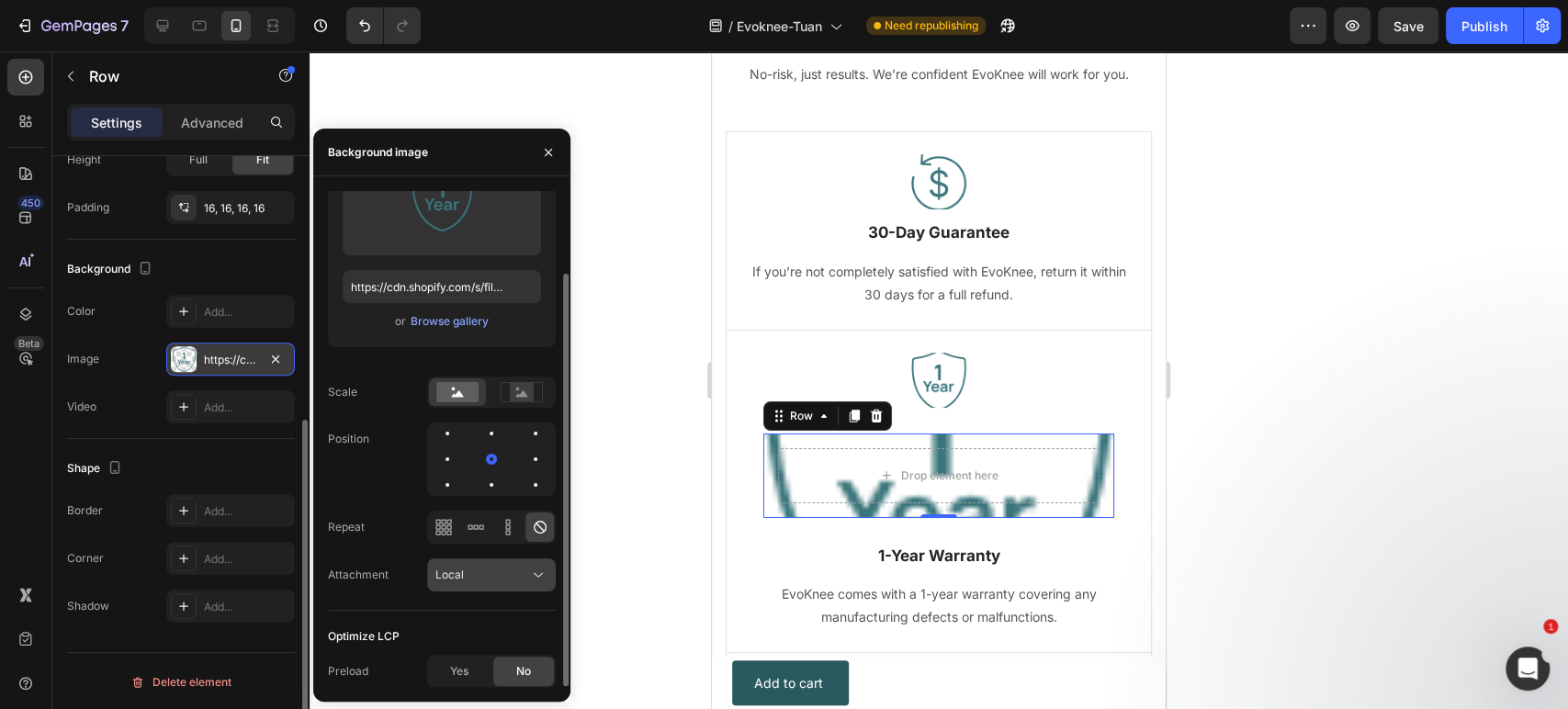 click on "Local" at bounding box center (482, 575) 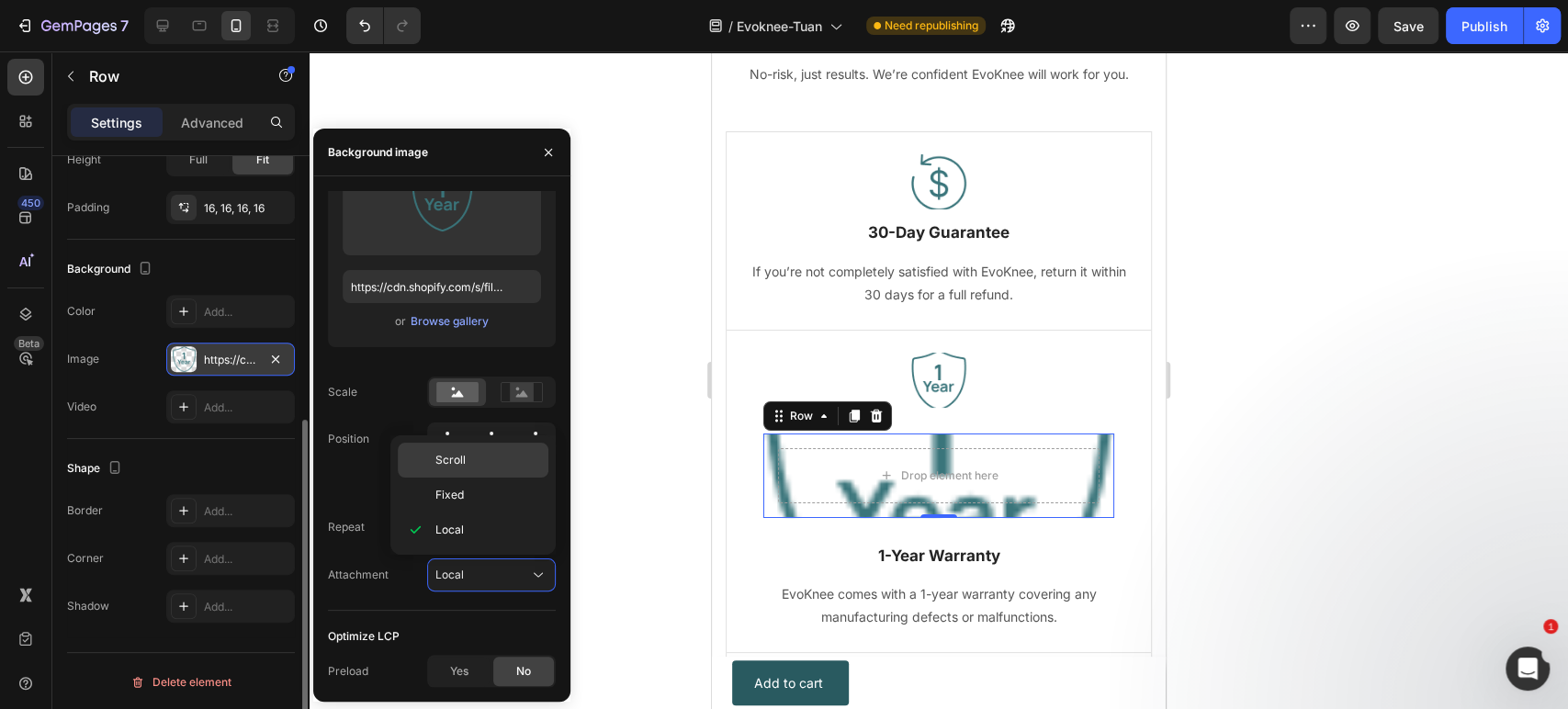 click on "Scroll" at bounding box center (488, 460) 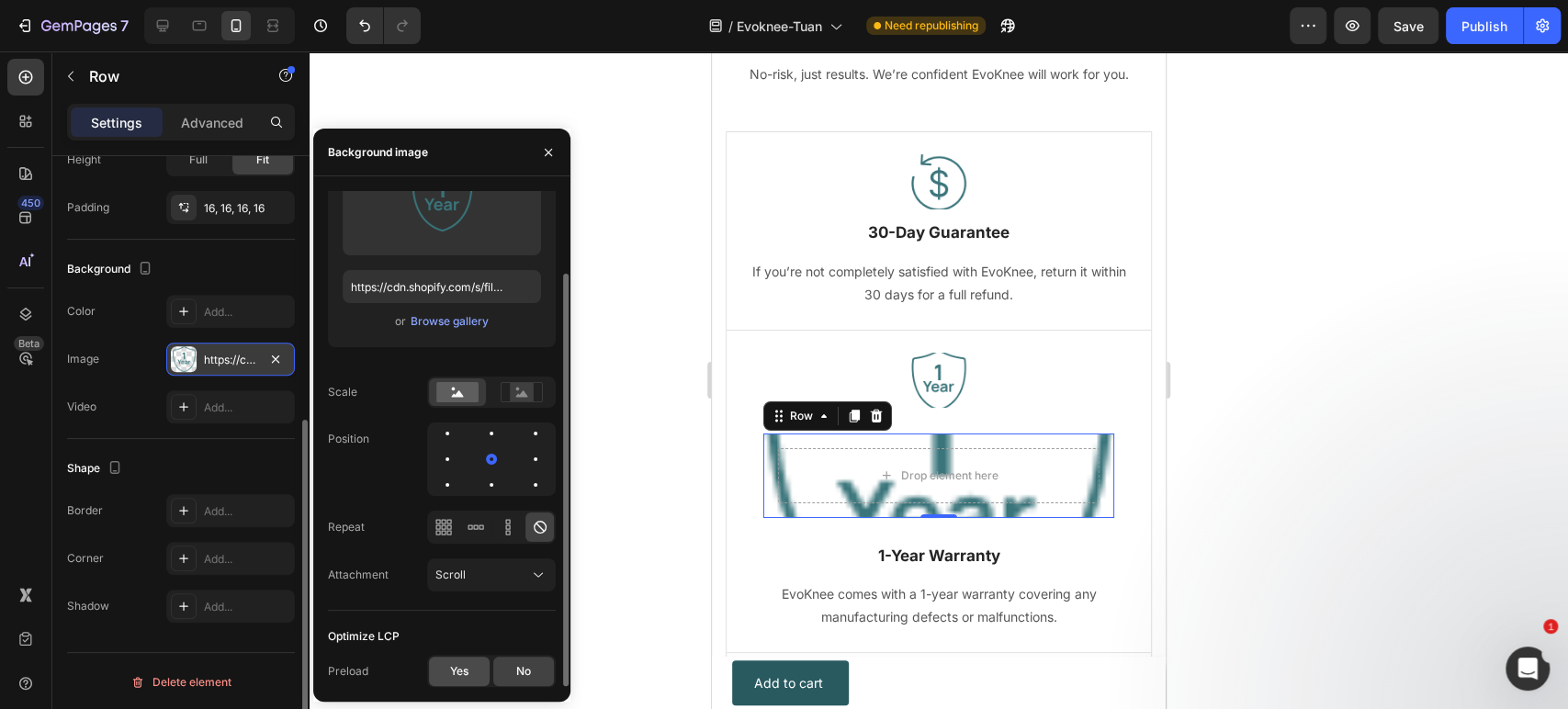 click on "Yes" 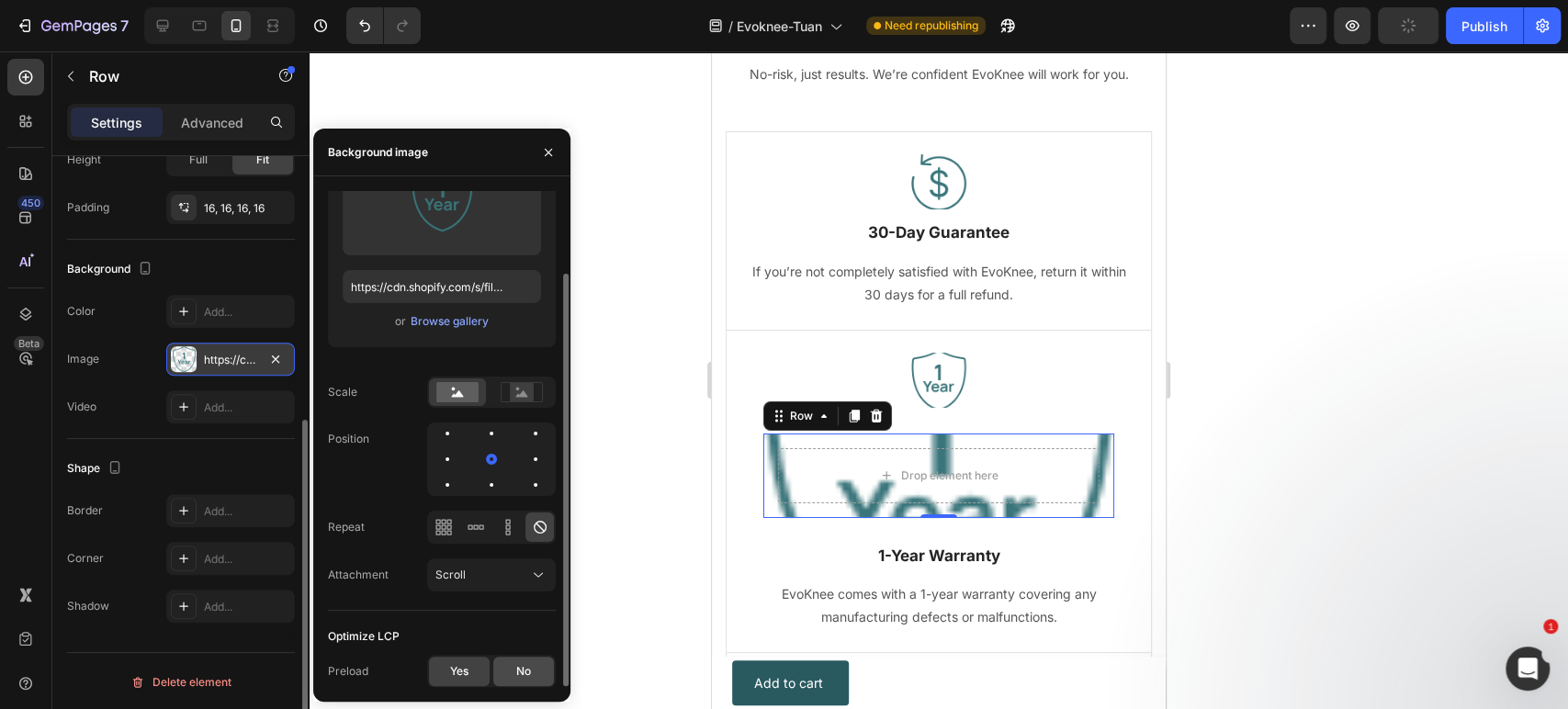 click on "No" 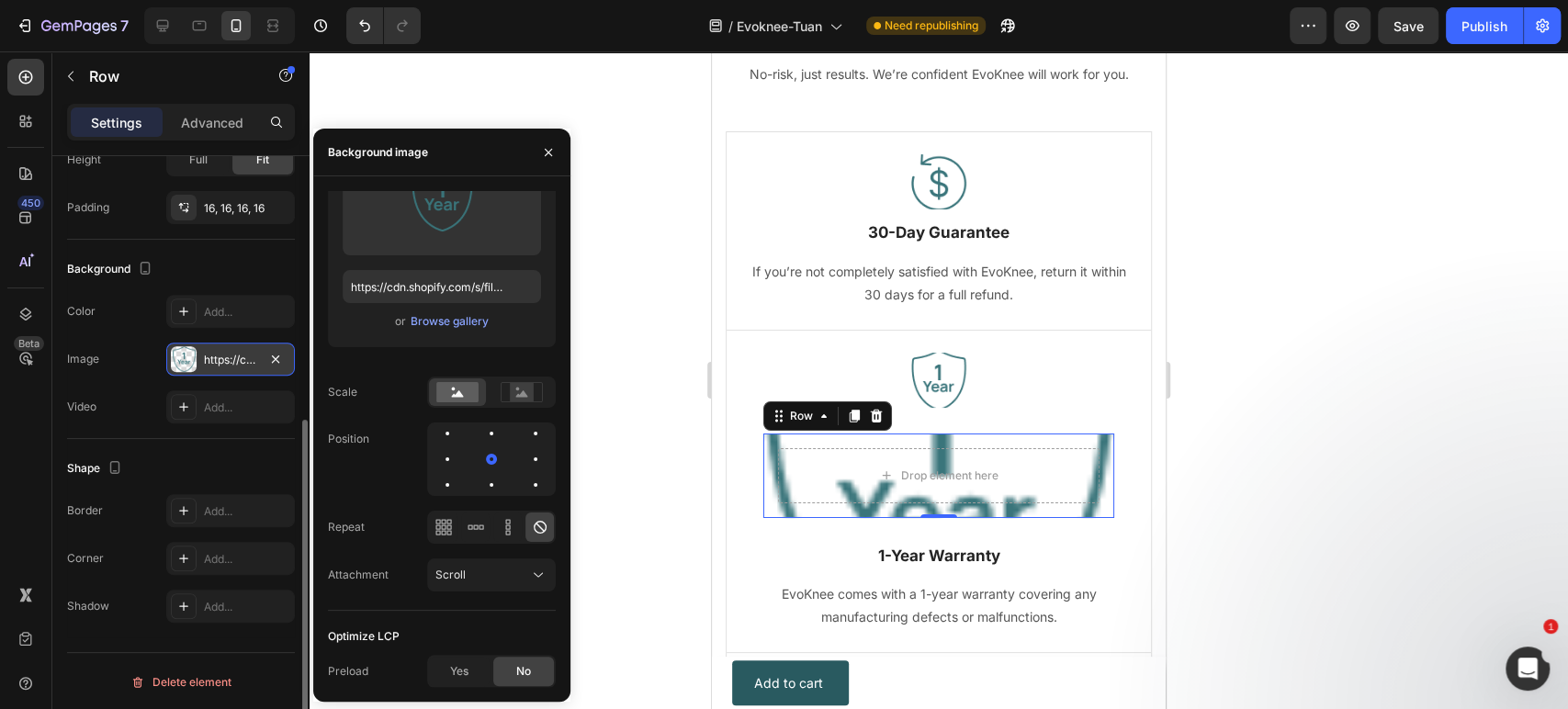 click 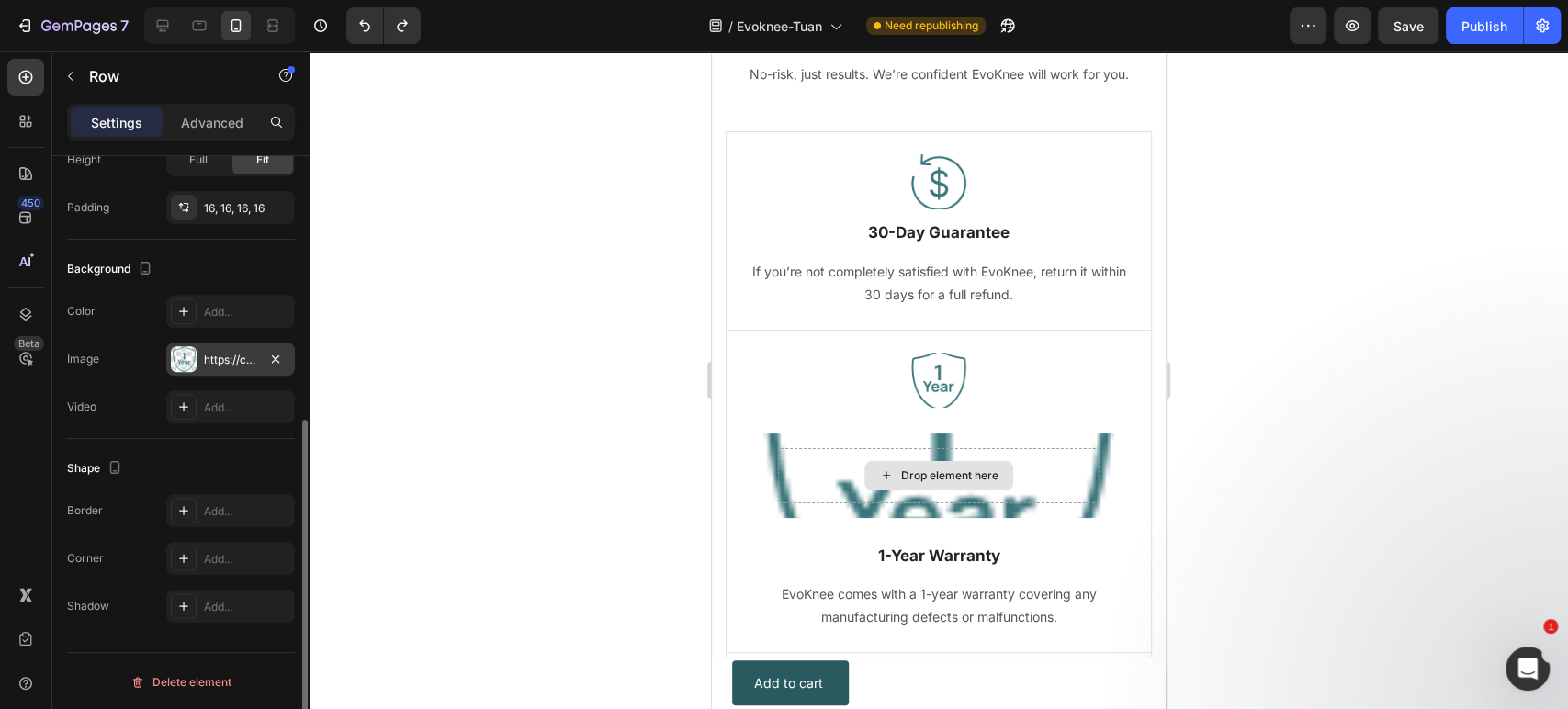 click on "Drop element here" at bounding box center (950, 476) 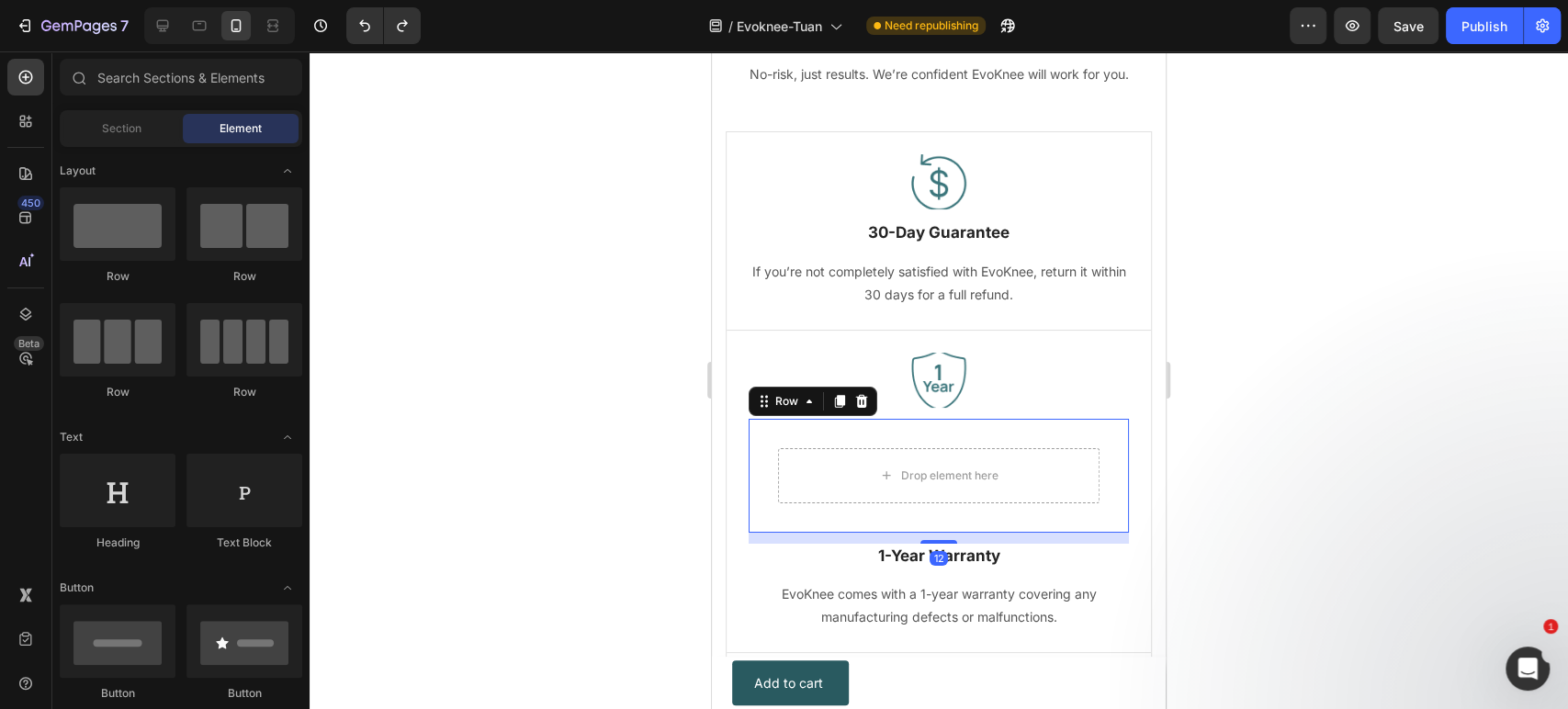 click on "Drop element here Row Row   [NUMBER]" at bounding box center (939, 476) 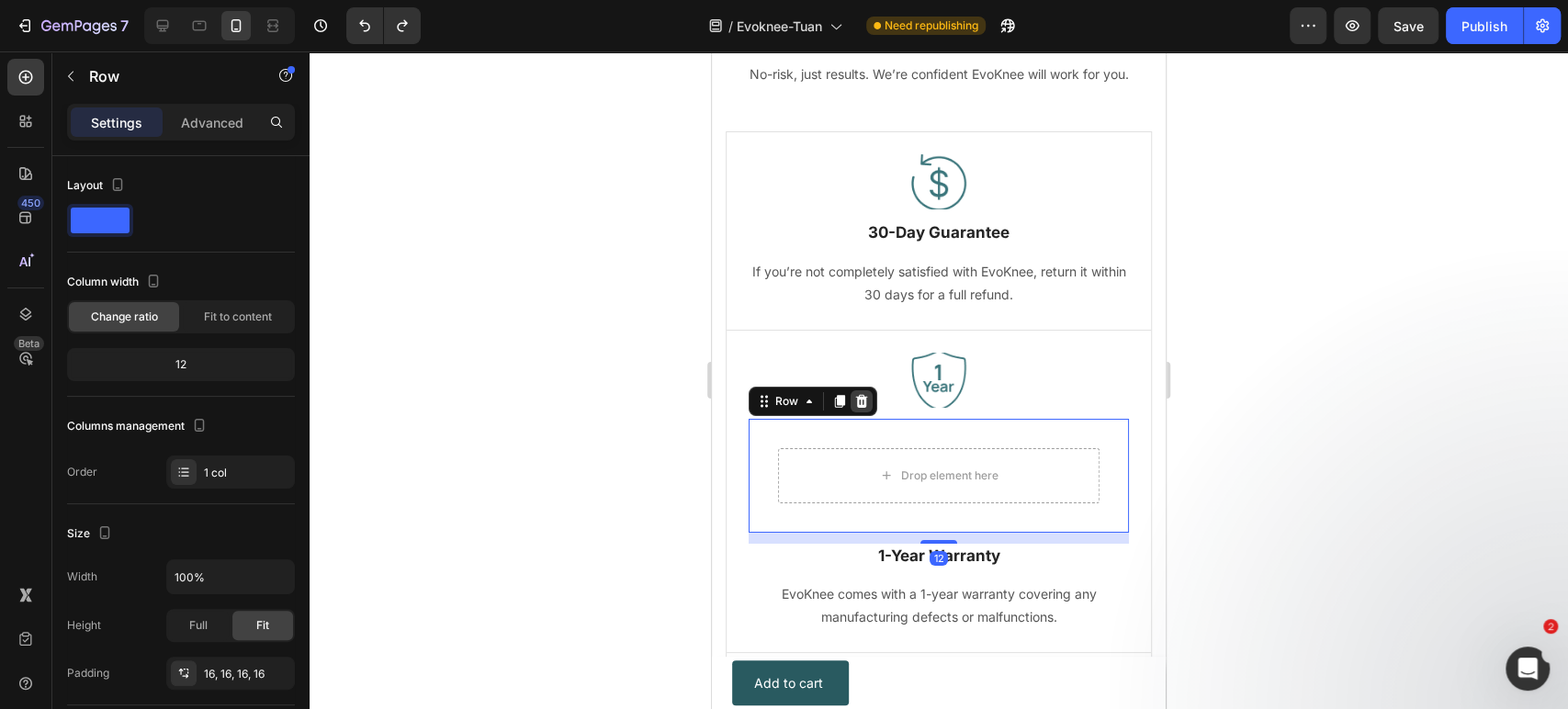 click 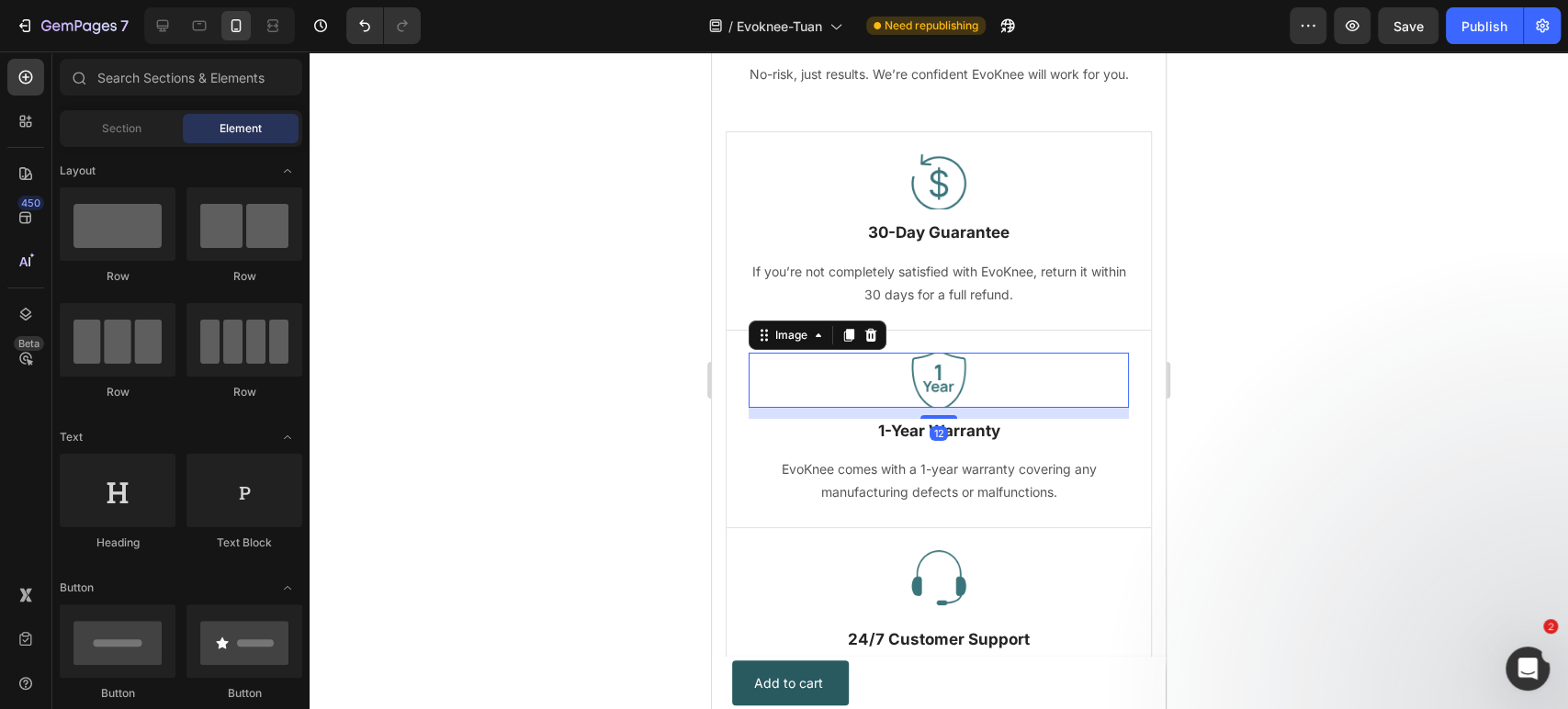 click at bounding box center (939, 380) 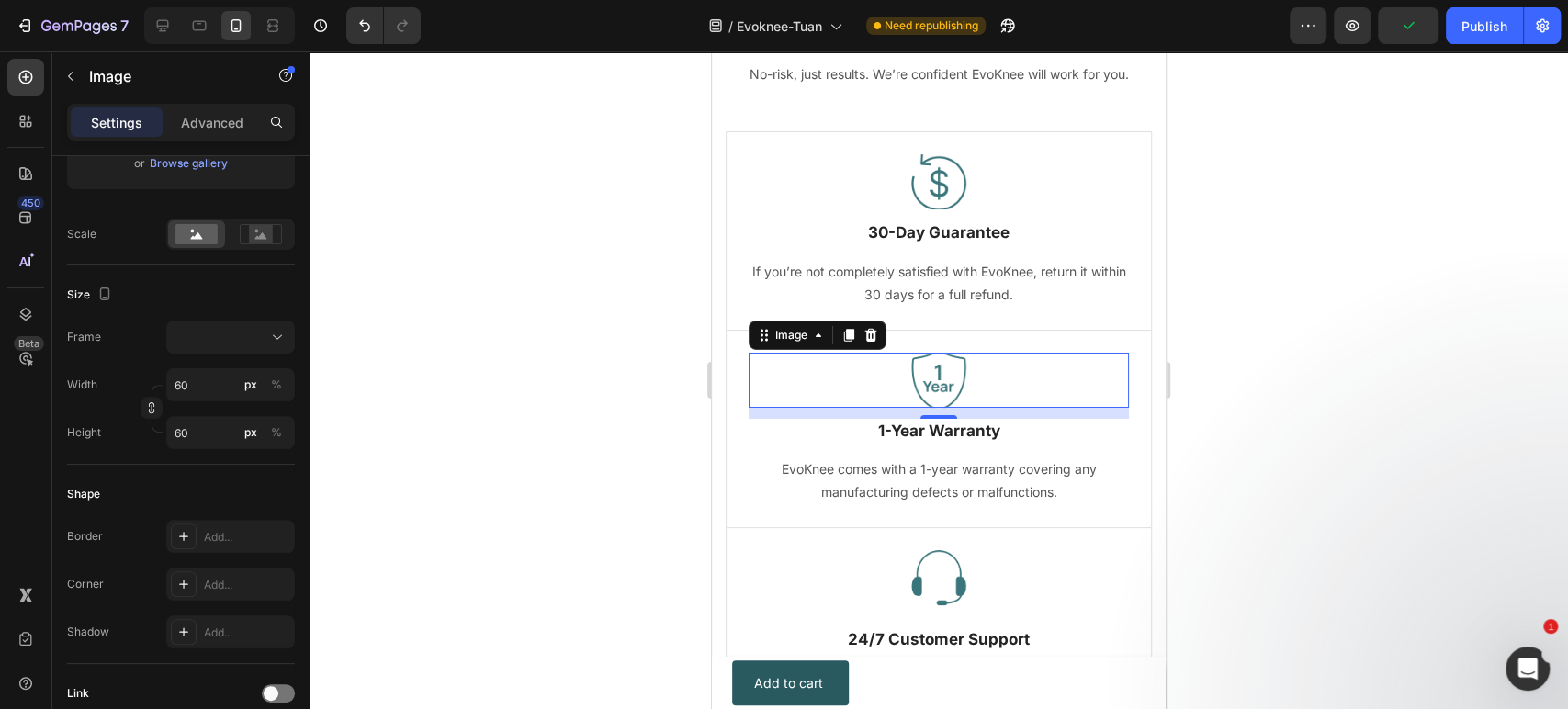 scroll, scrollTop: 0, scrollLeft: 0, axis: both 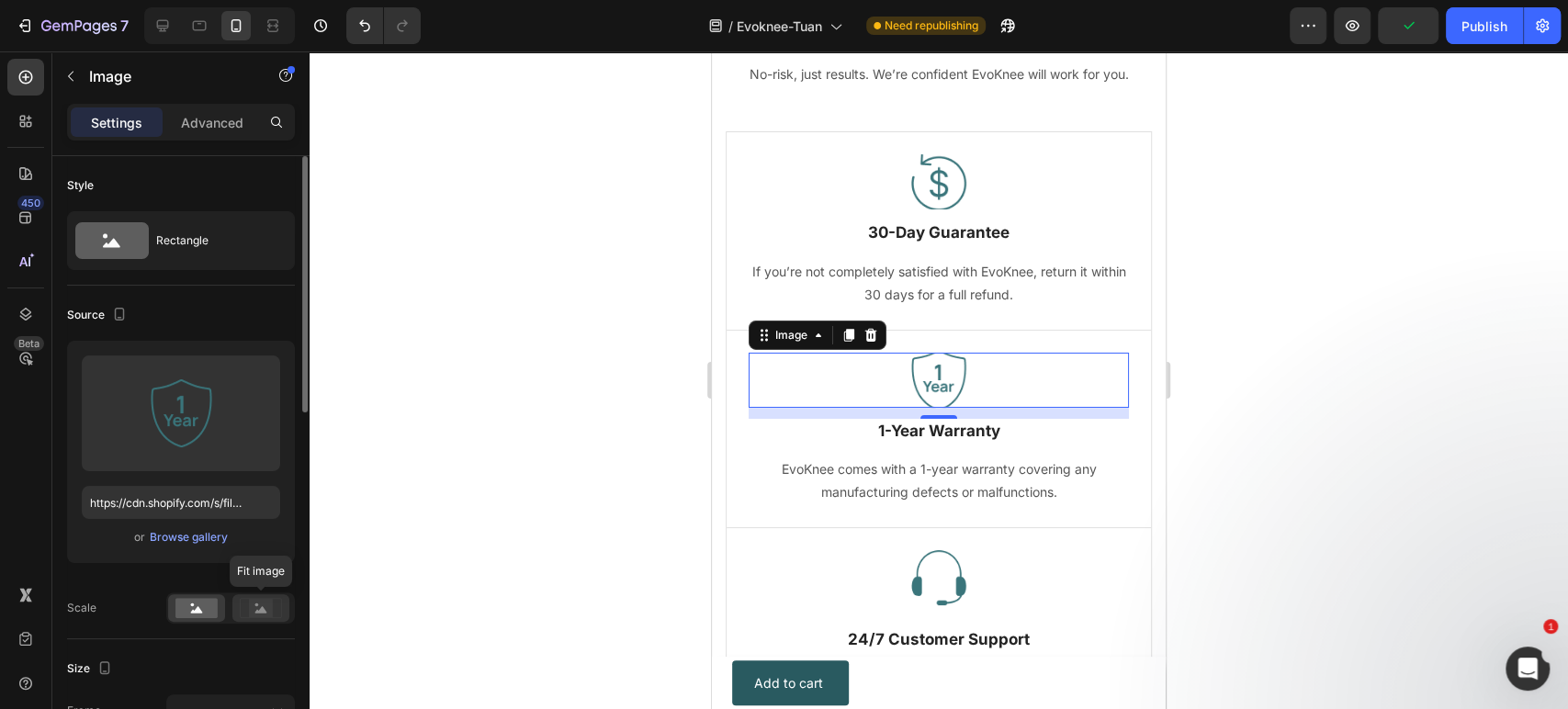 click 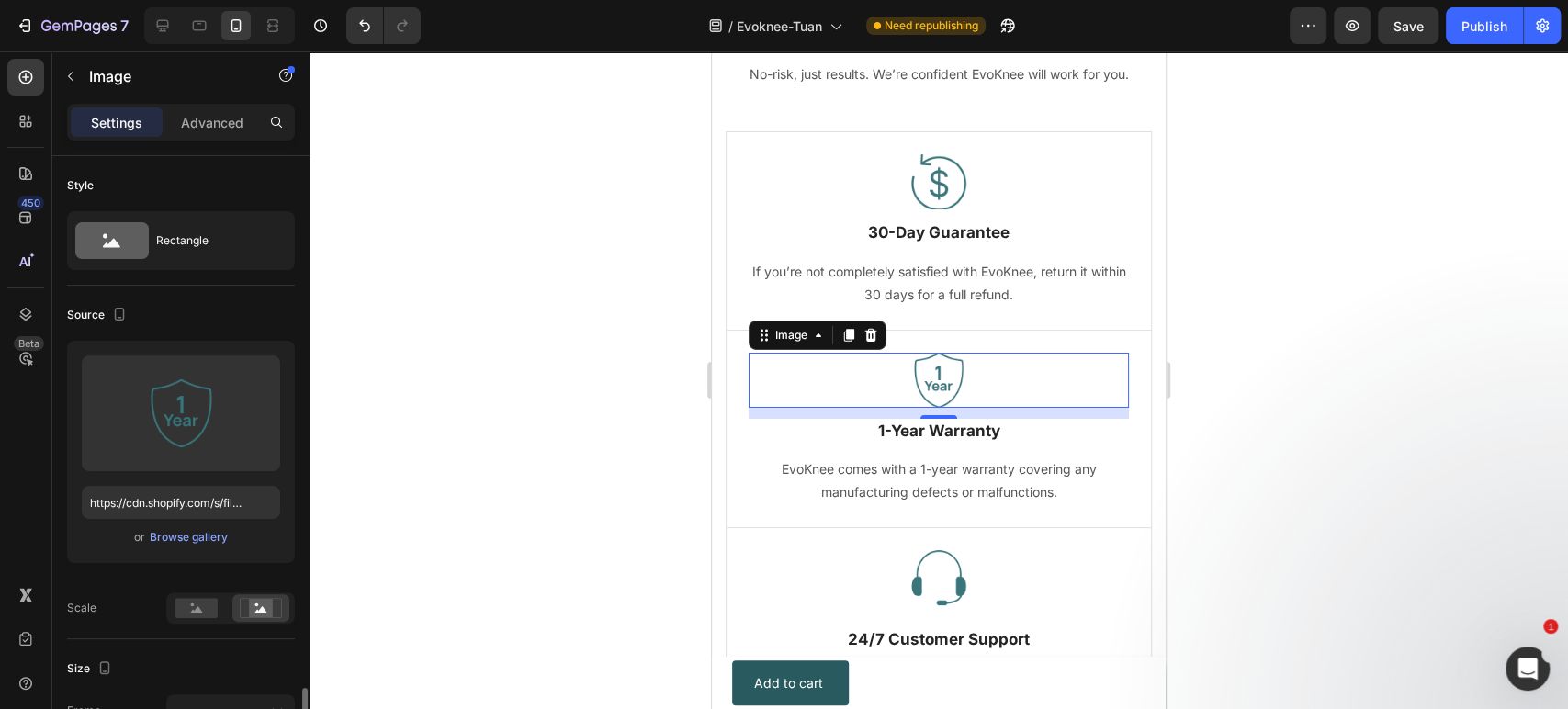 scroll, scrollTop: 374, scrollLeft: 0, axis: vertical 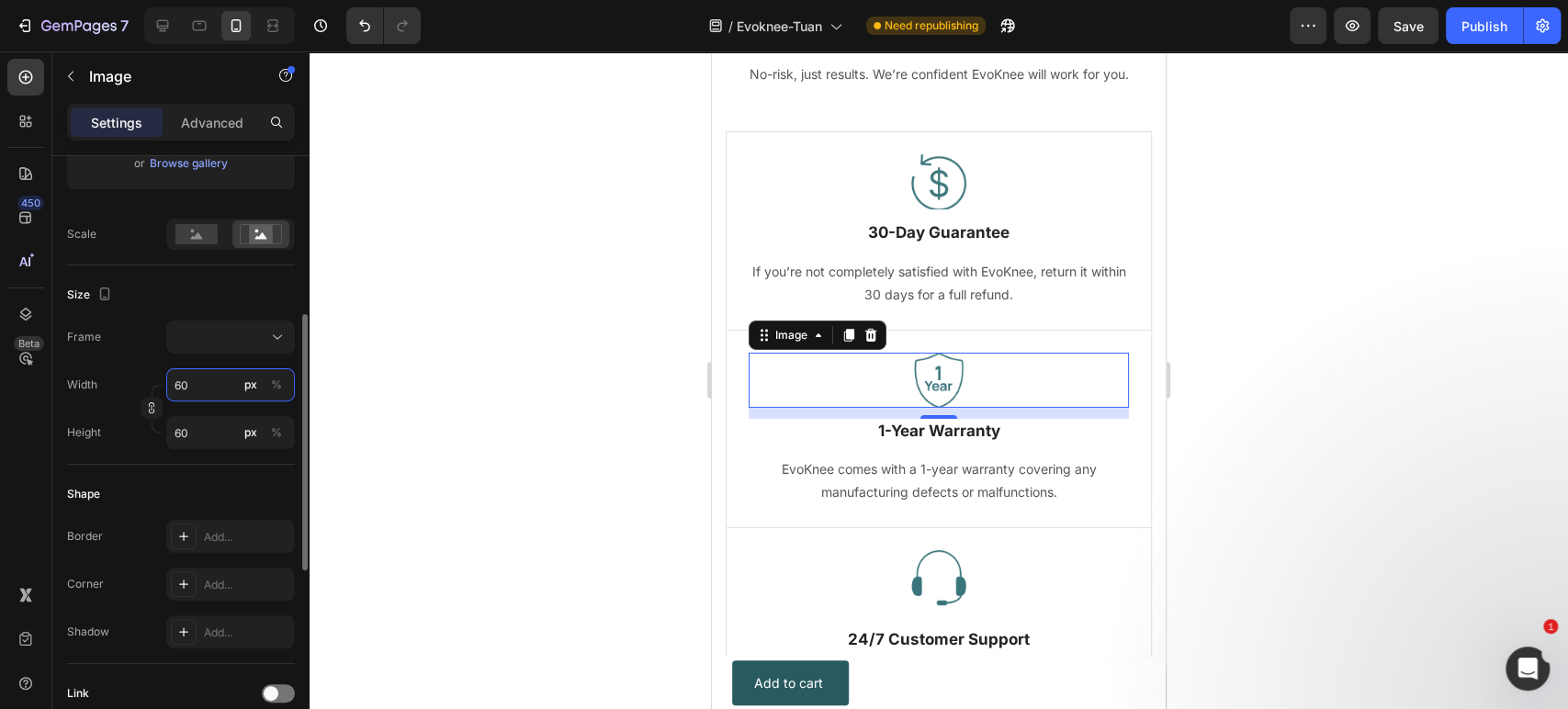 click on "60" at bounding box center [231, 385] 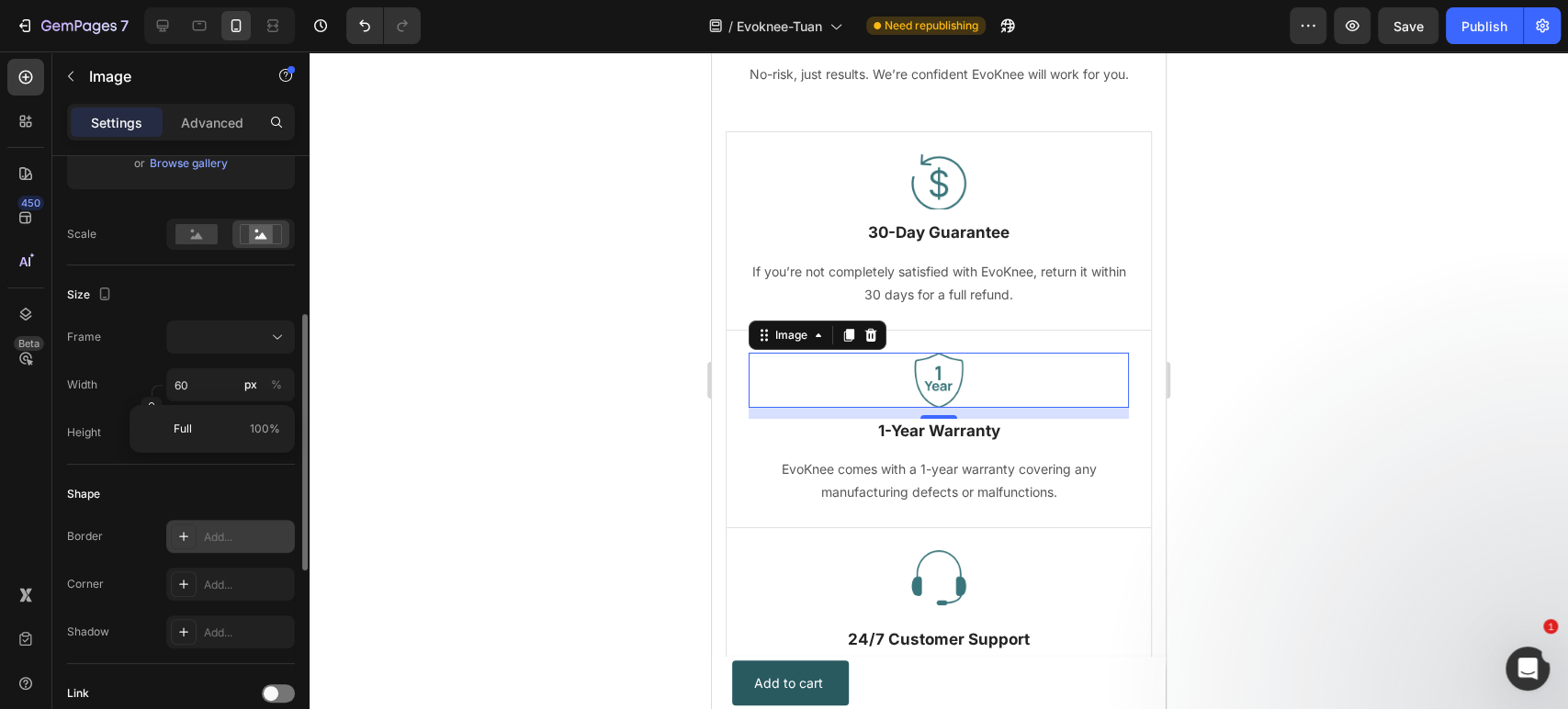 click on "Add..." at bounding box center (231, 536) 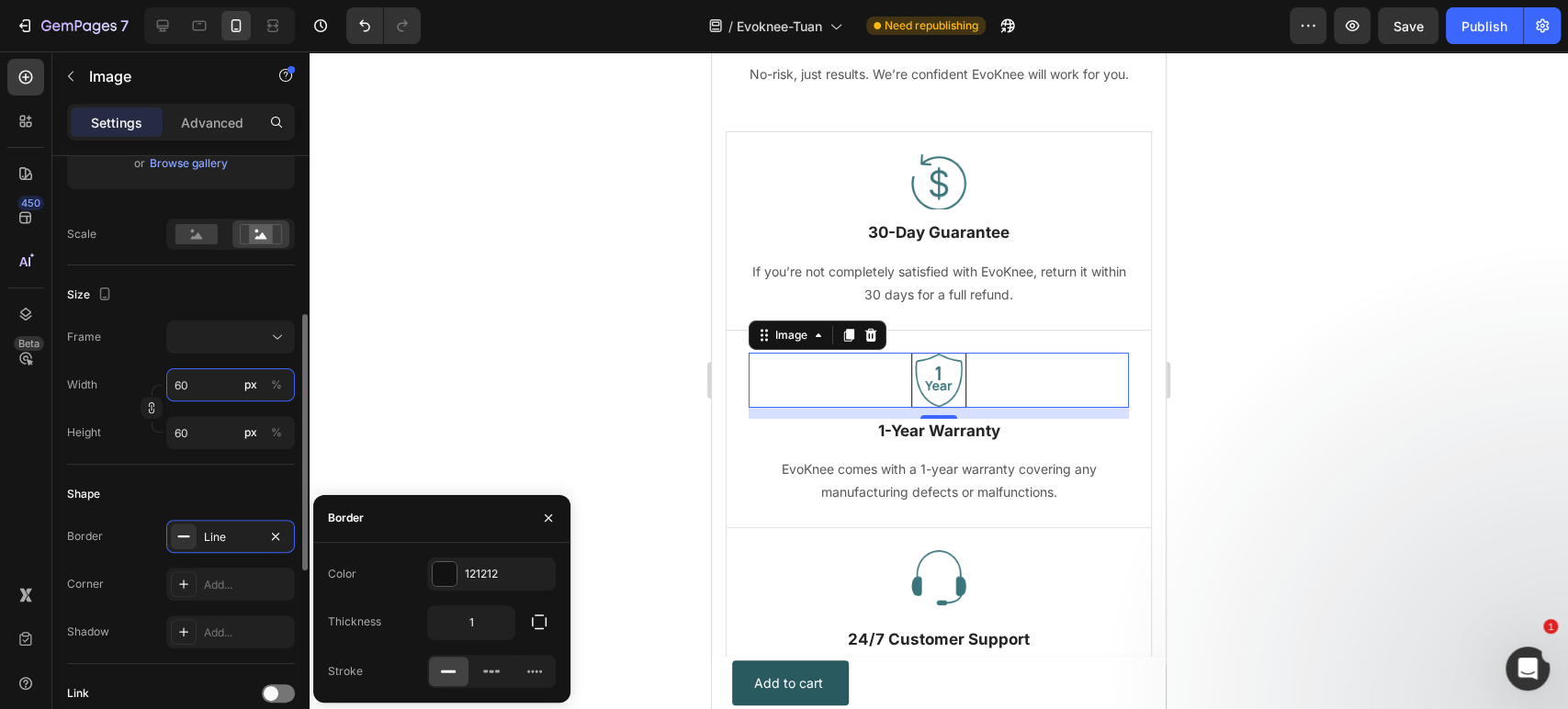 click on "60" at bounding box center [231, 385] 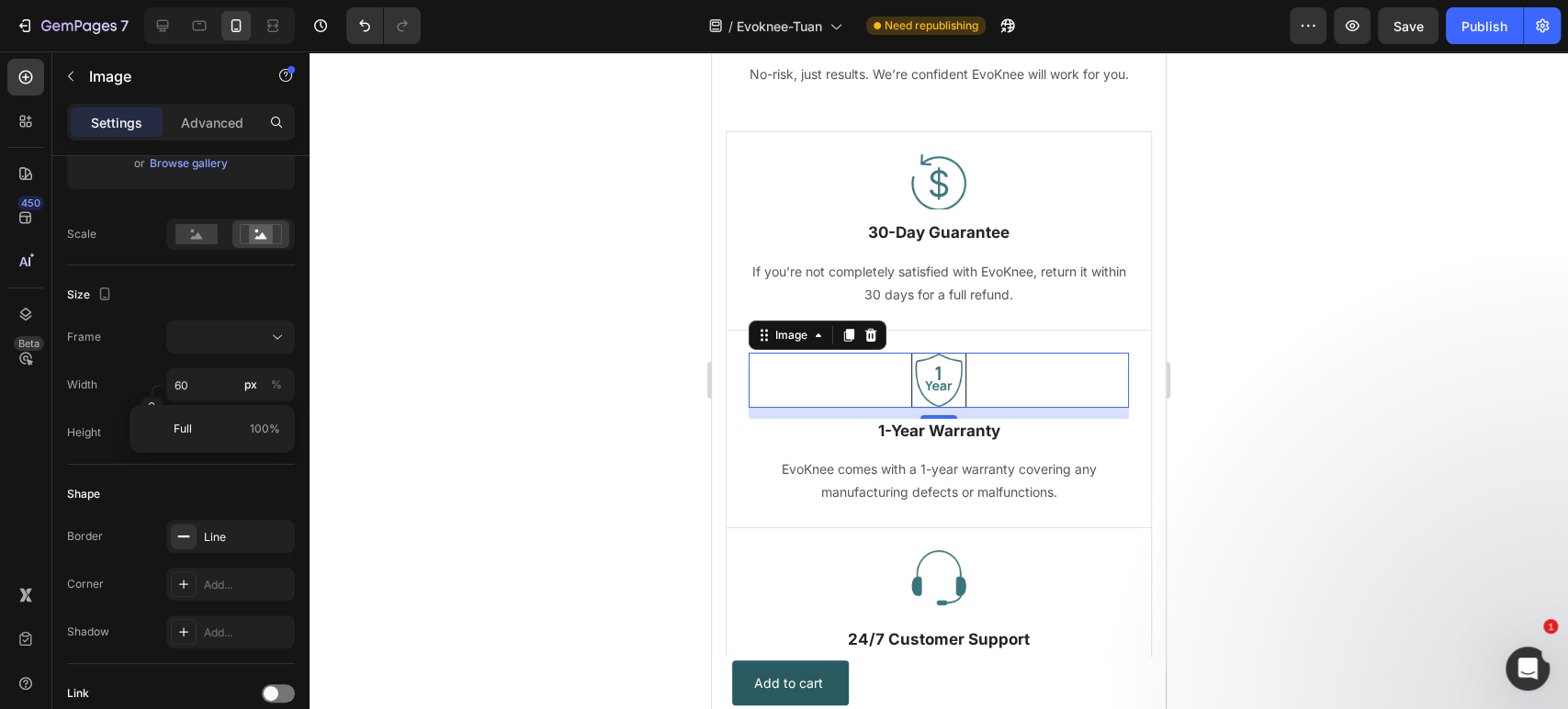 click 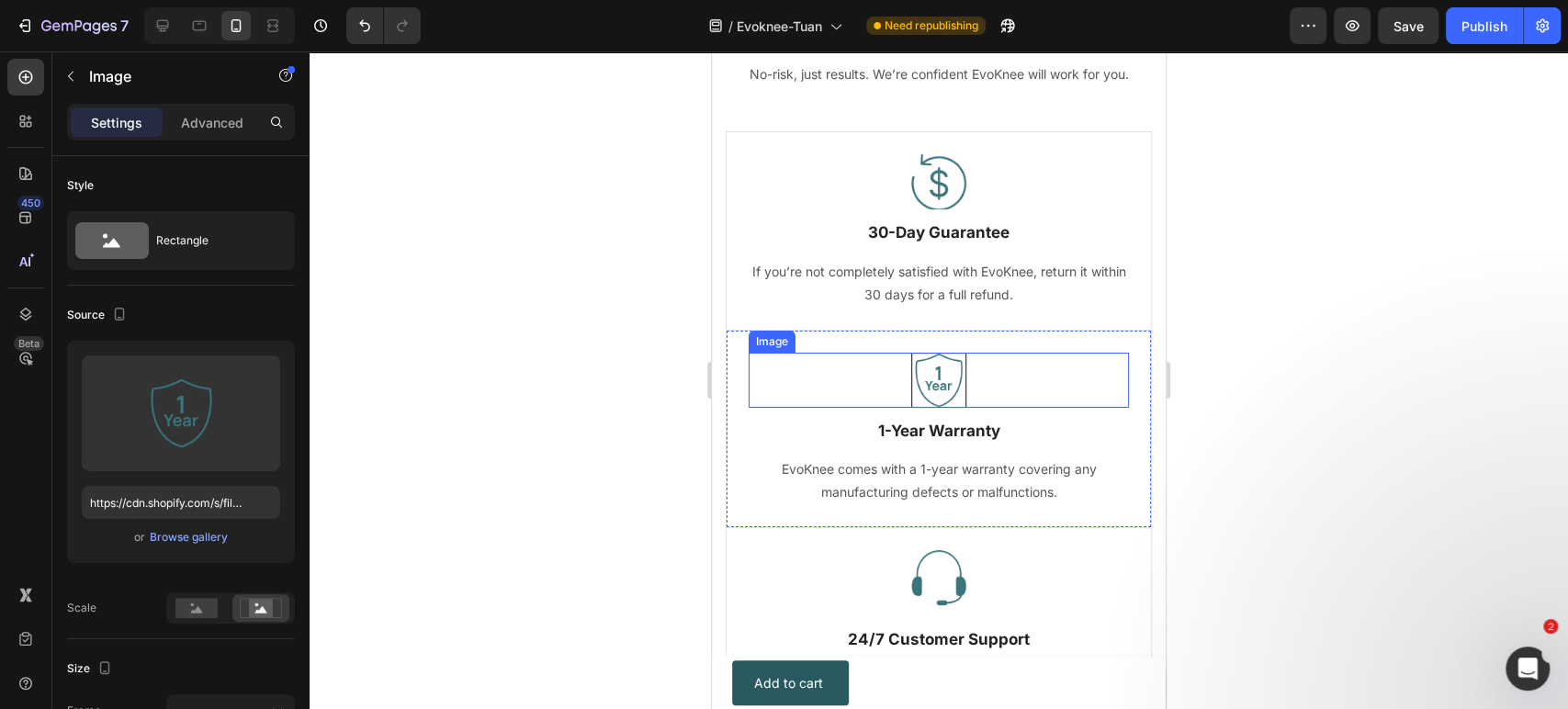 click at bounding box center [939, 380] 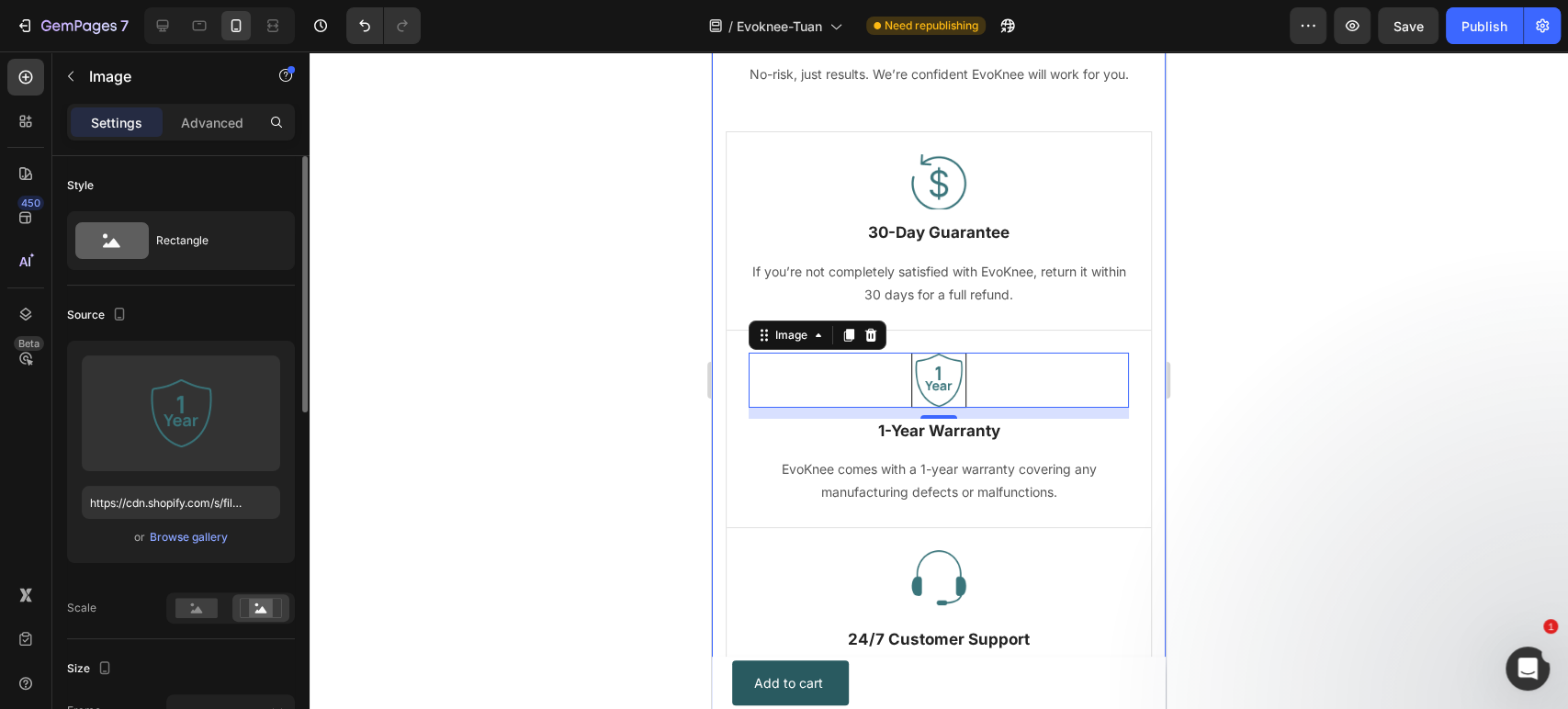 scroll, scrollTop: 826, scrollLeft: 0, axis: vertical 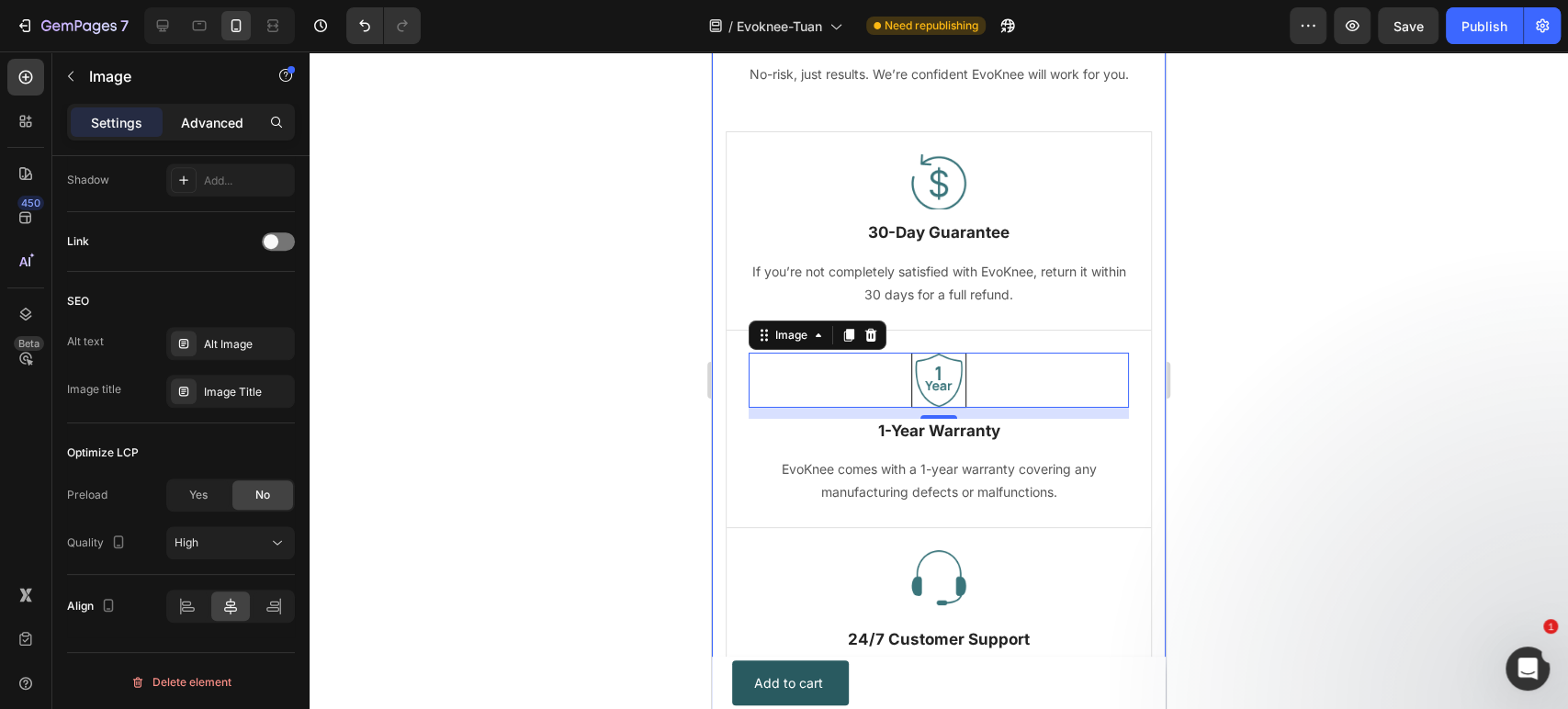 click on "Advanced" 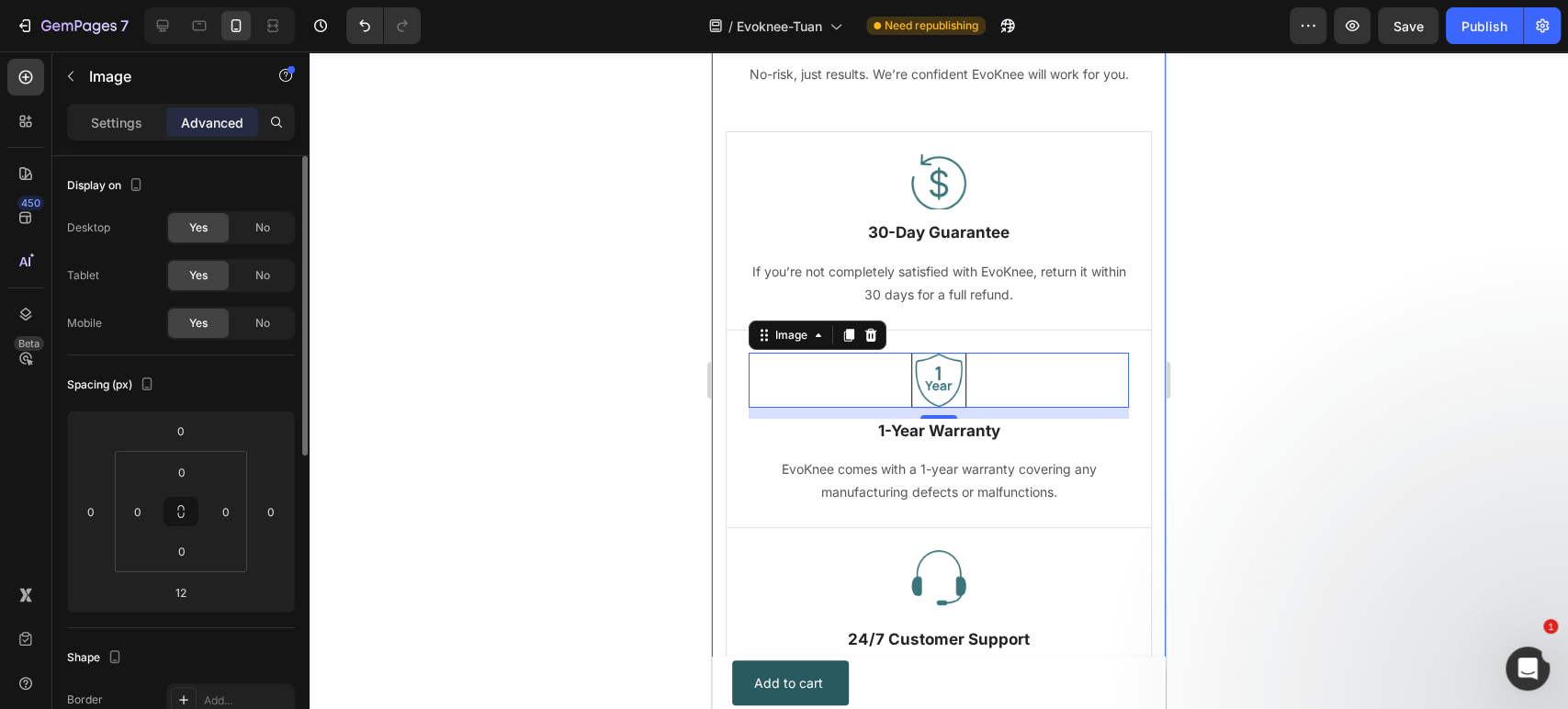 scroll, scrollTop: 618, scrollLeft: 0, axis: vertical 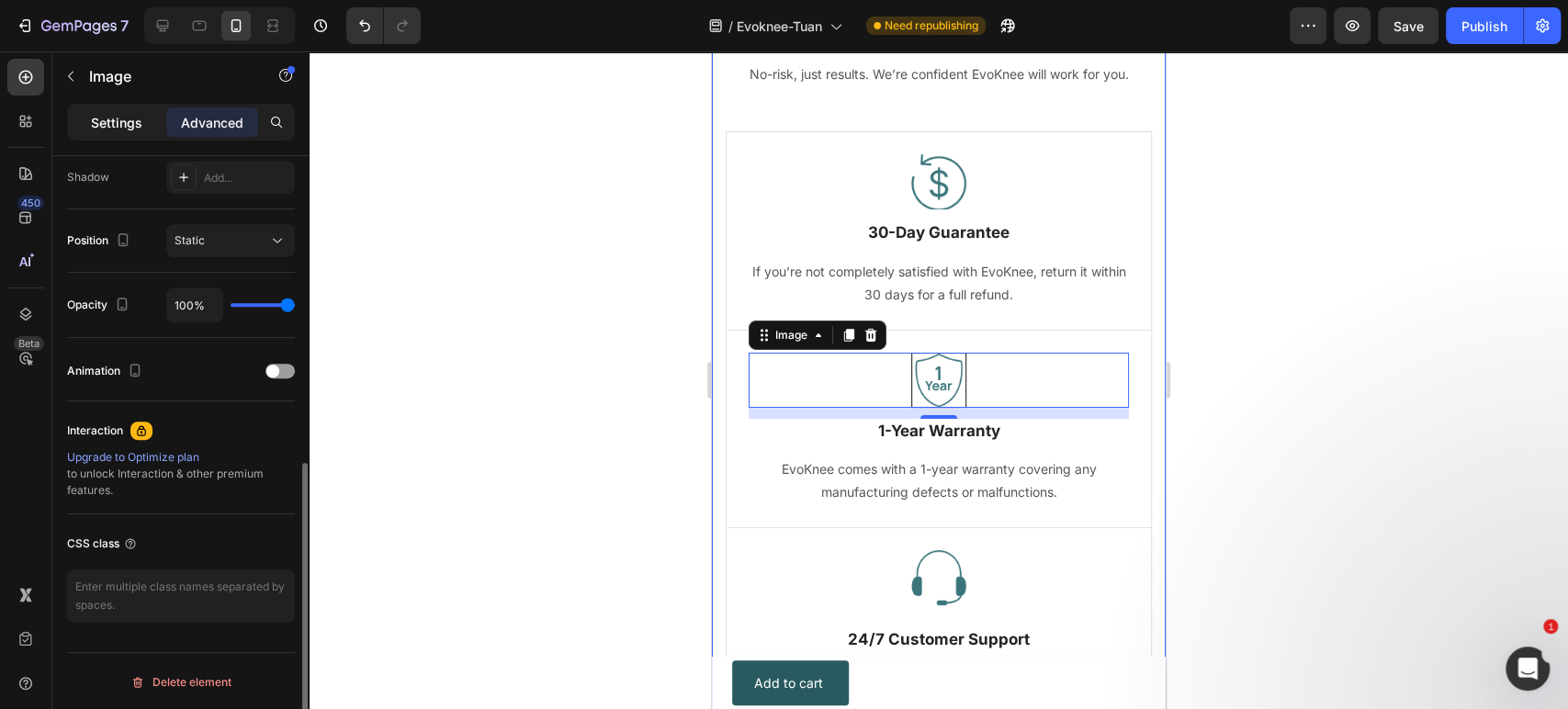 click on "Settings" at bounding box center (117, 122) 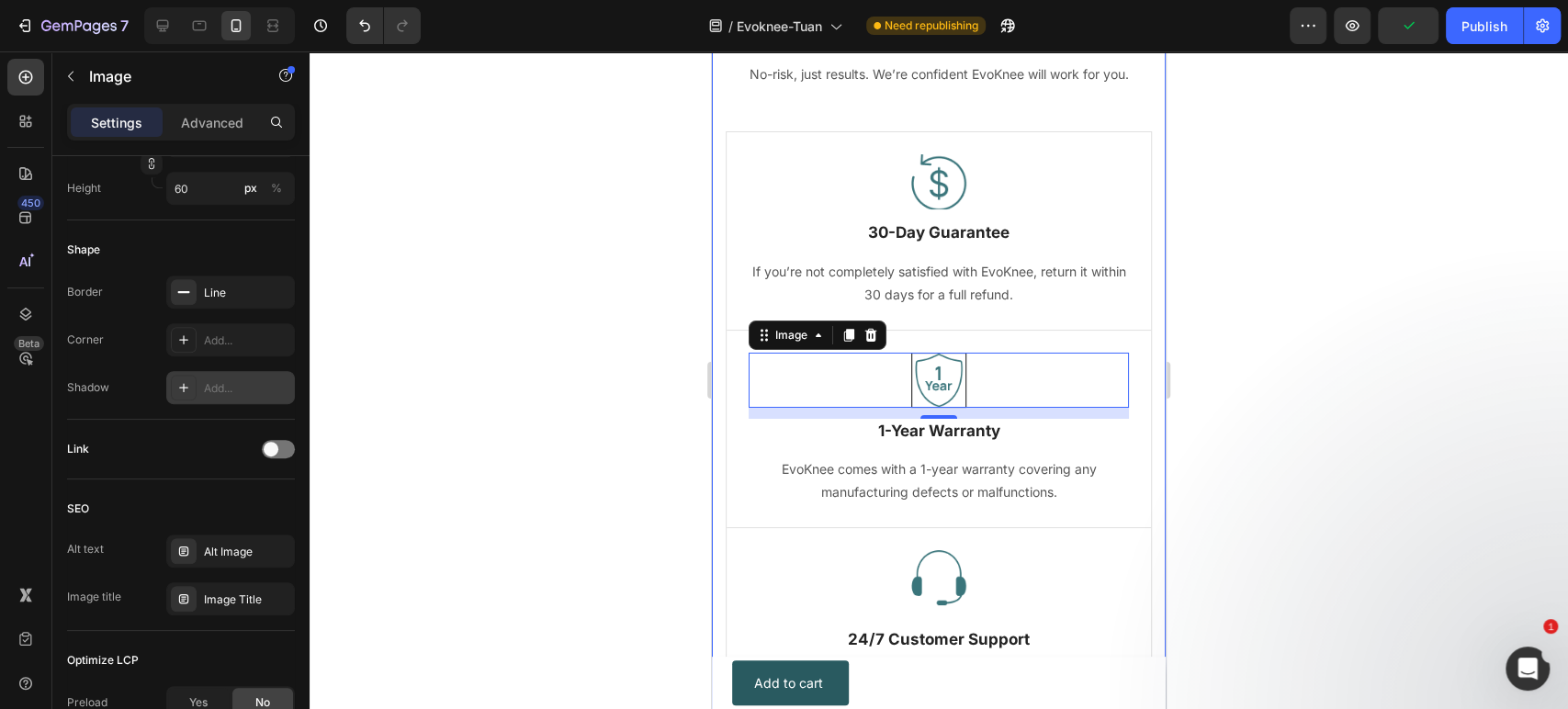 scroll, scrollTop: 244, scrollLeft: 0, axis: vertical 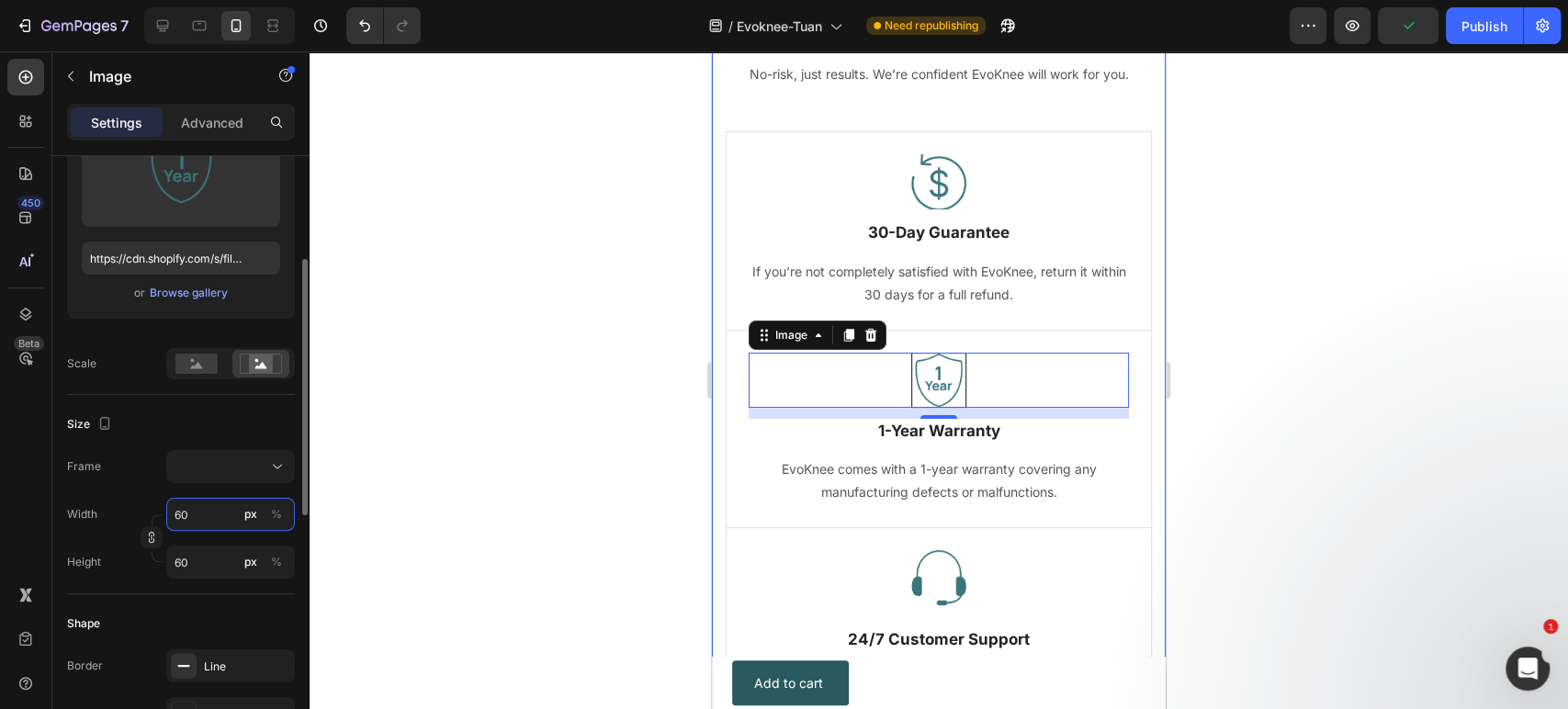 click on "60" at bounding box center (231, 514) 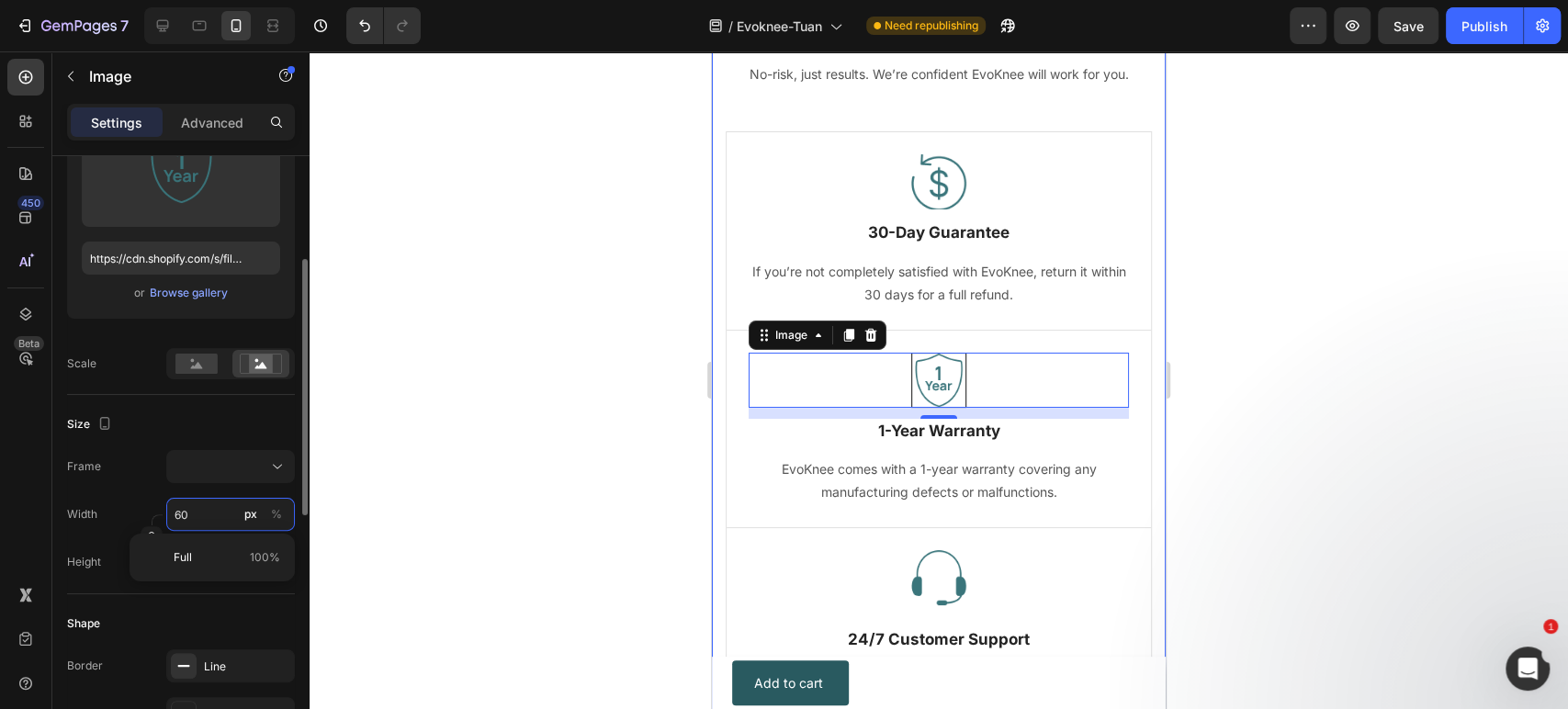 type on "7" 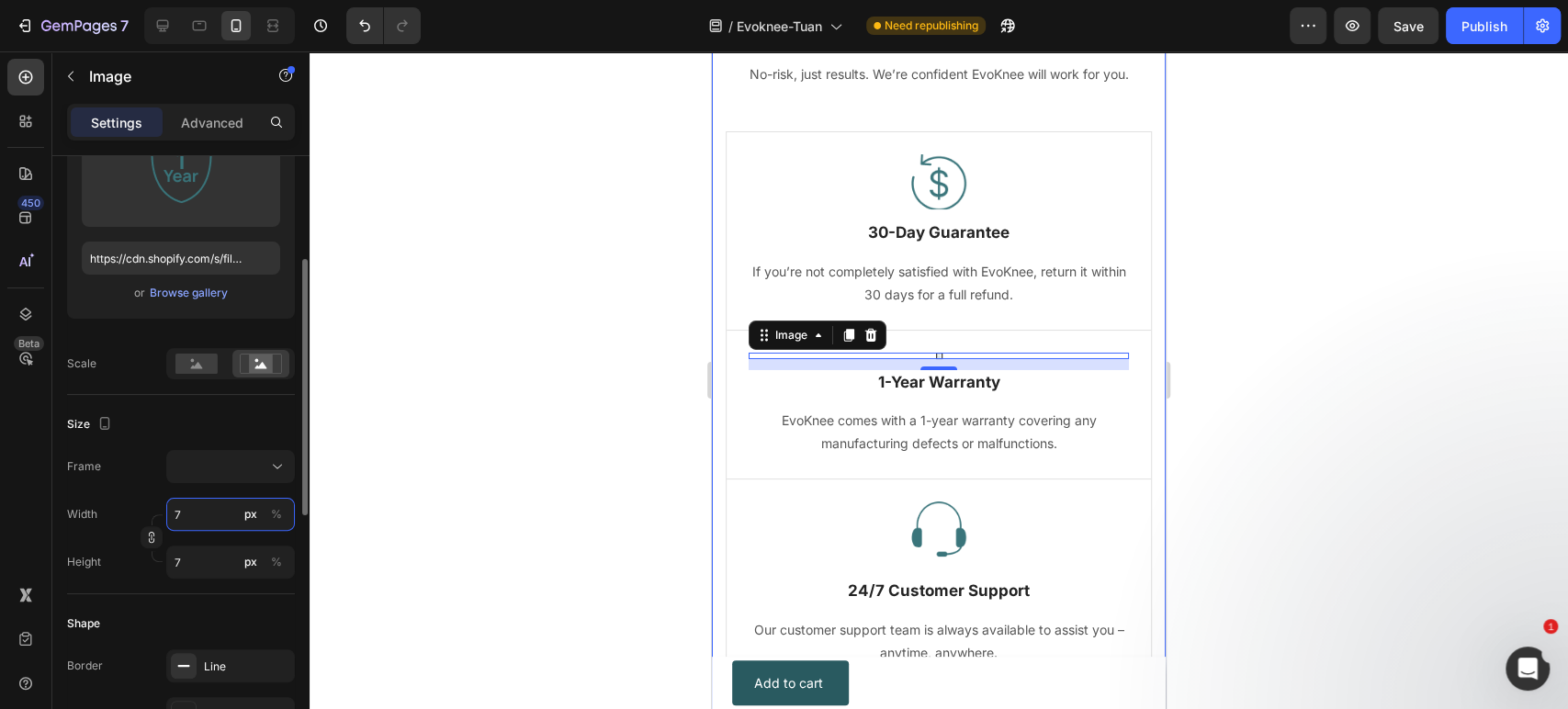 type on "70" 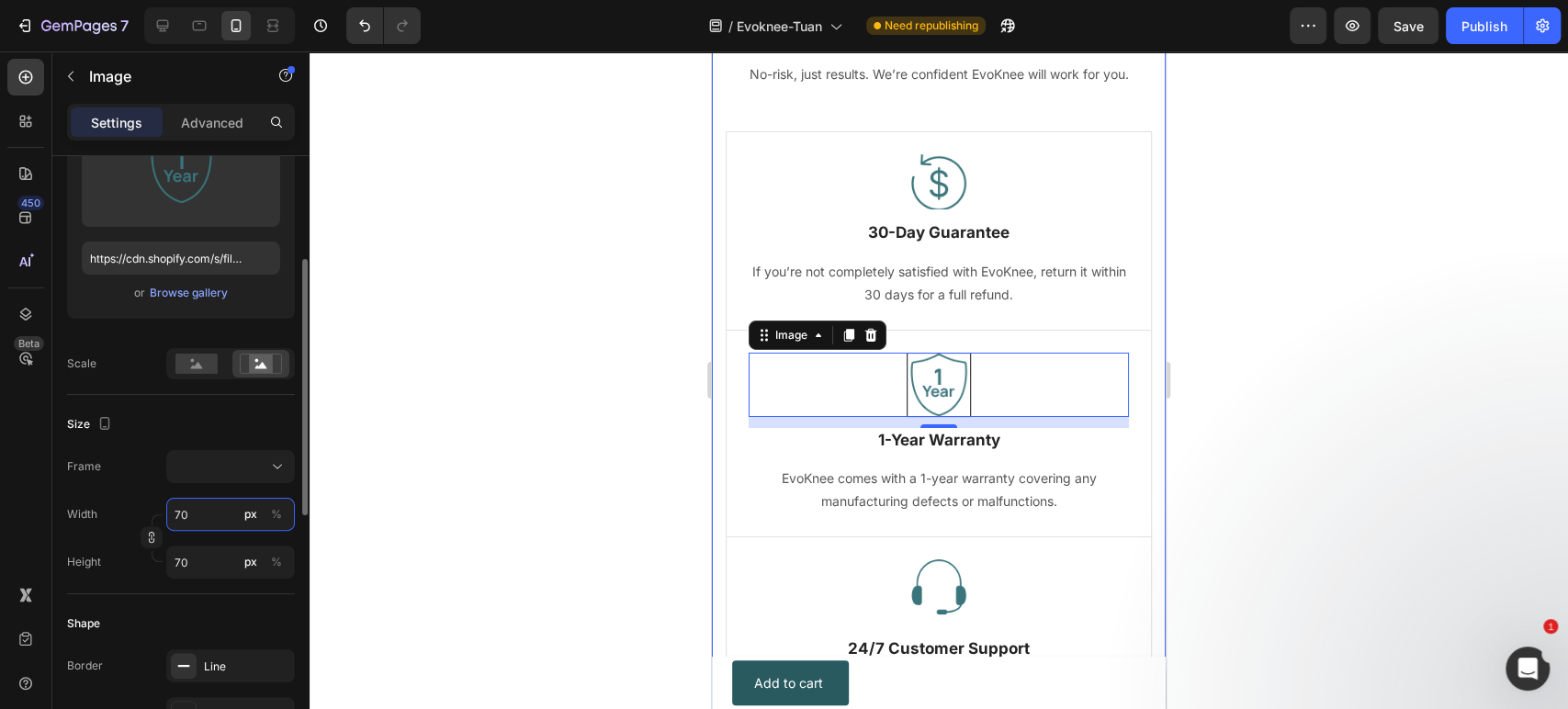 type on "70" 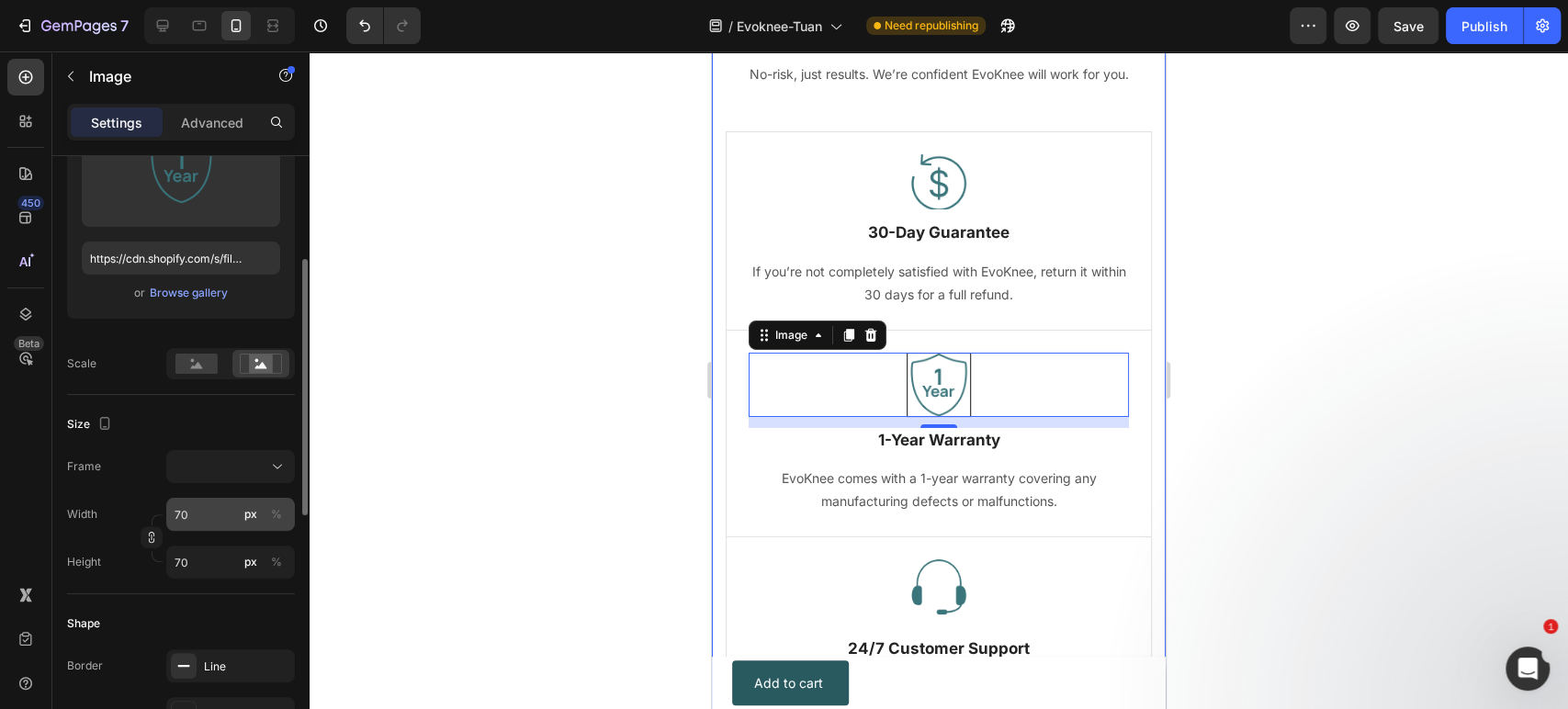 type 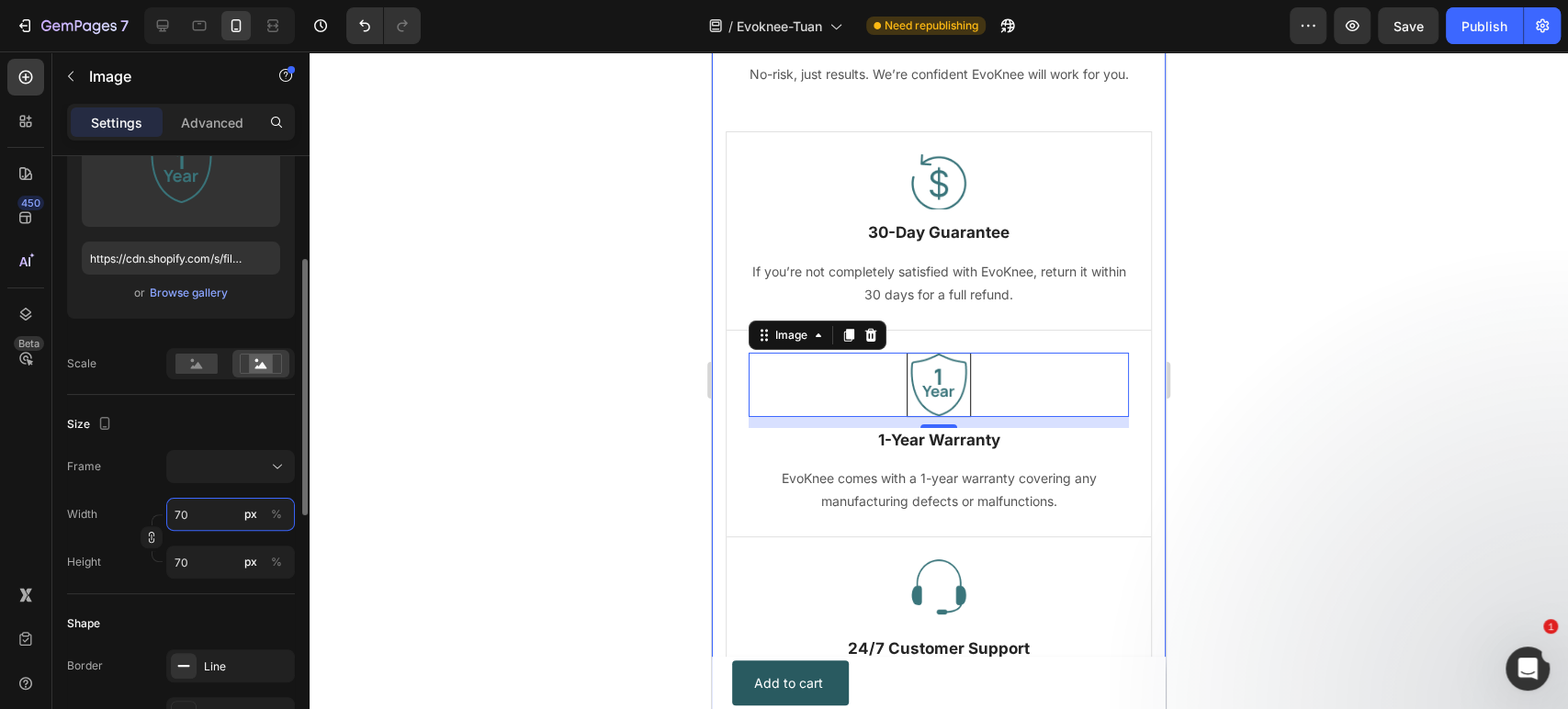 click on "70" at bounding box center (231, 514) 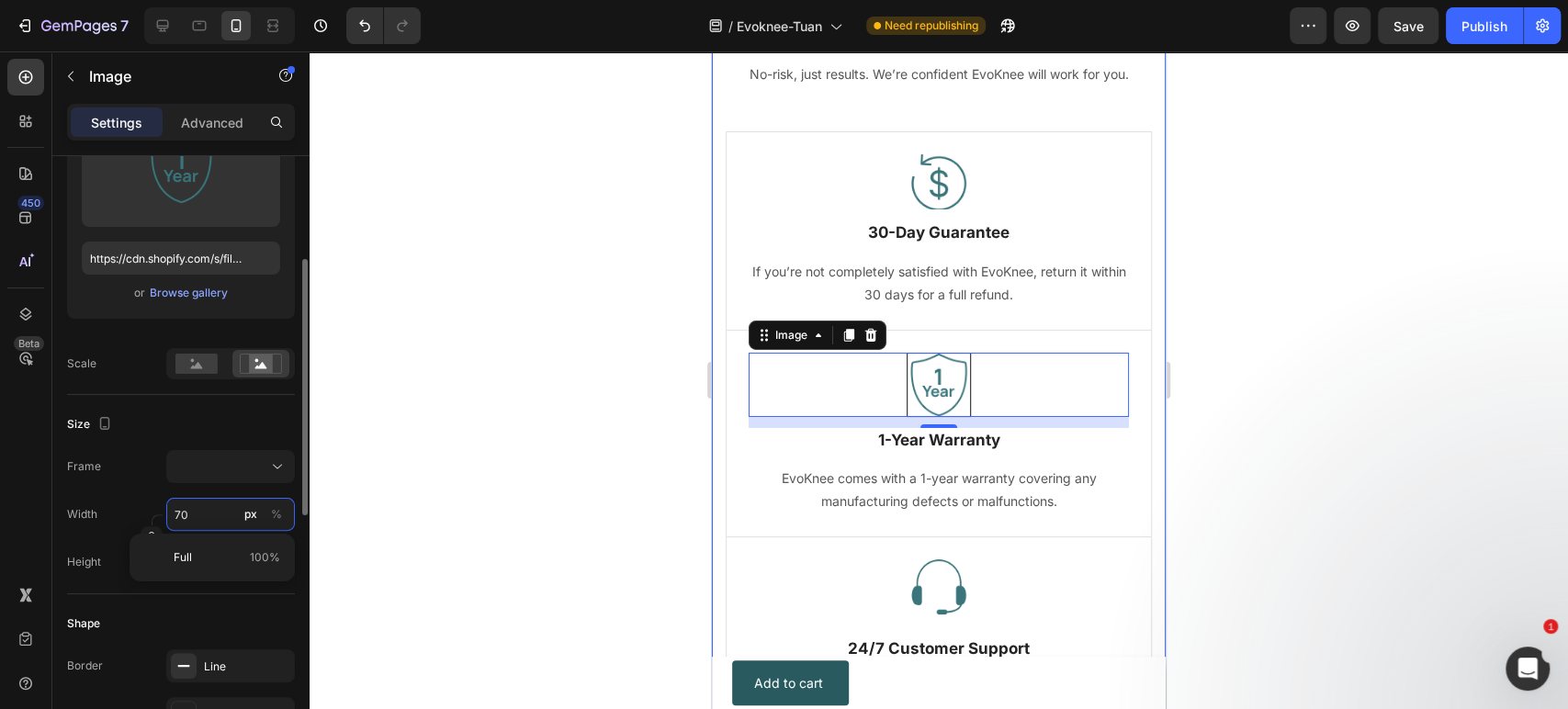 type on "8" 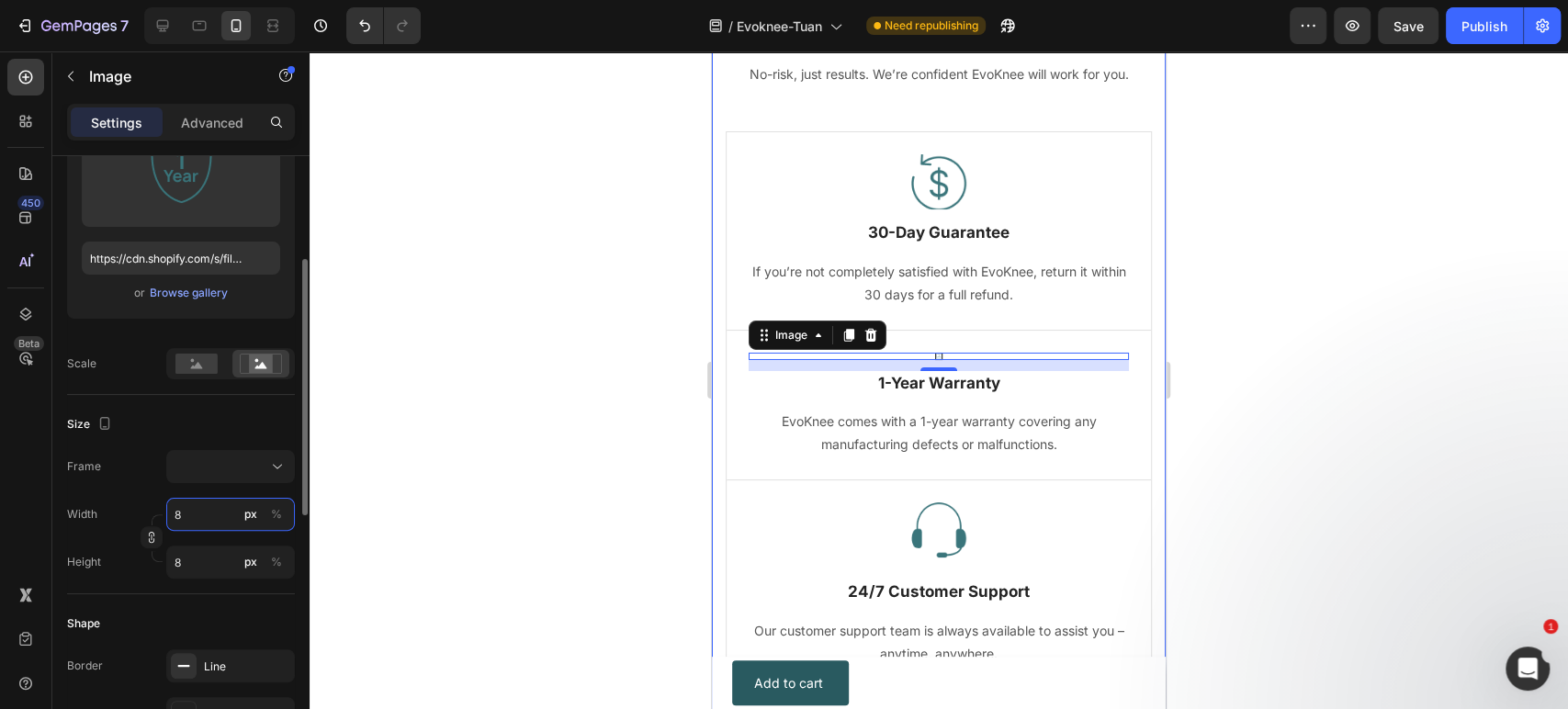 type on "80" 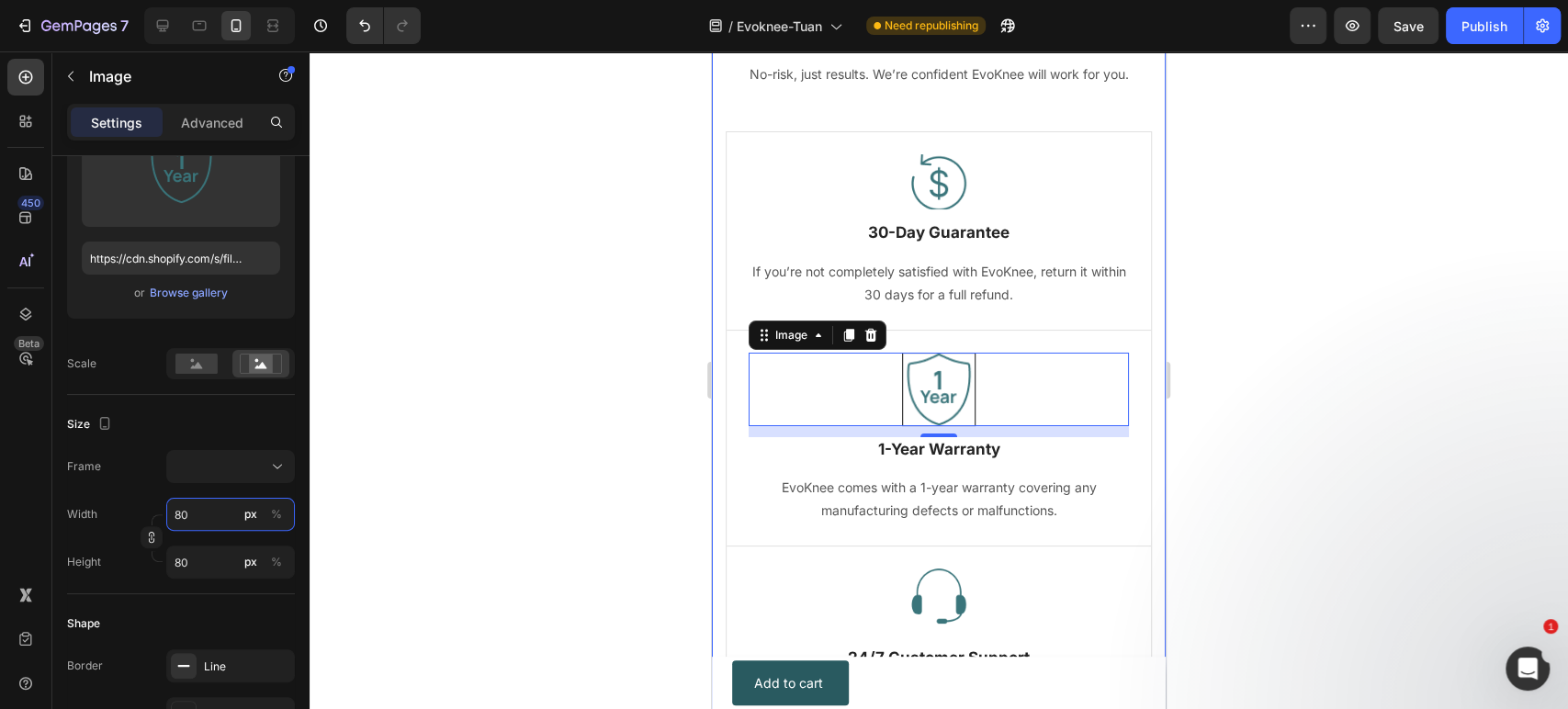 type on "80" 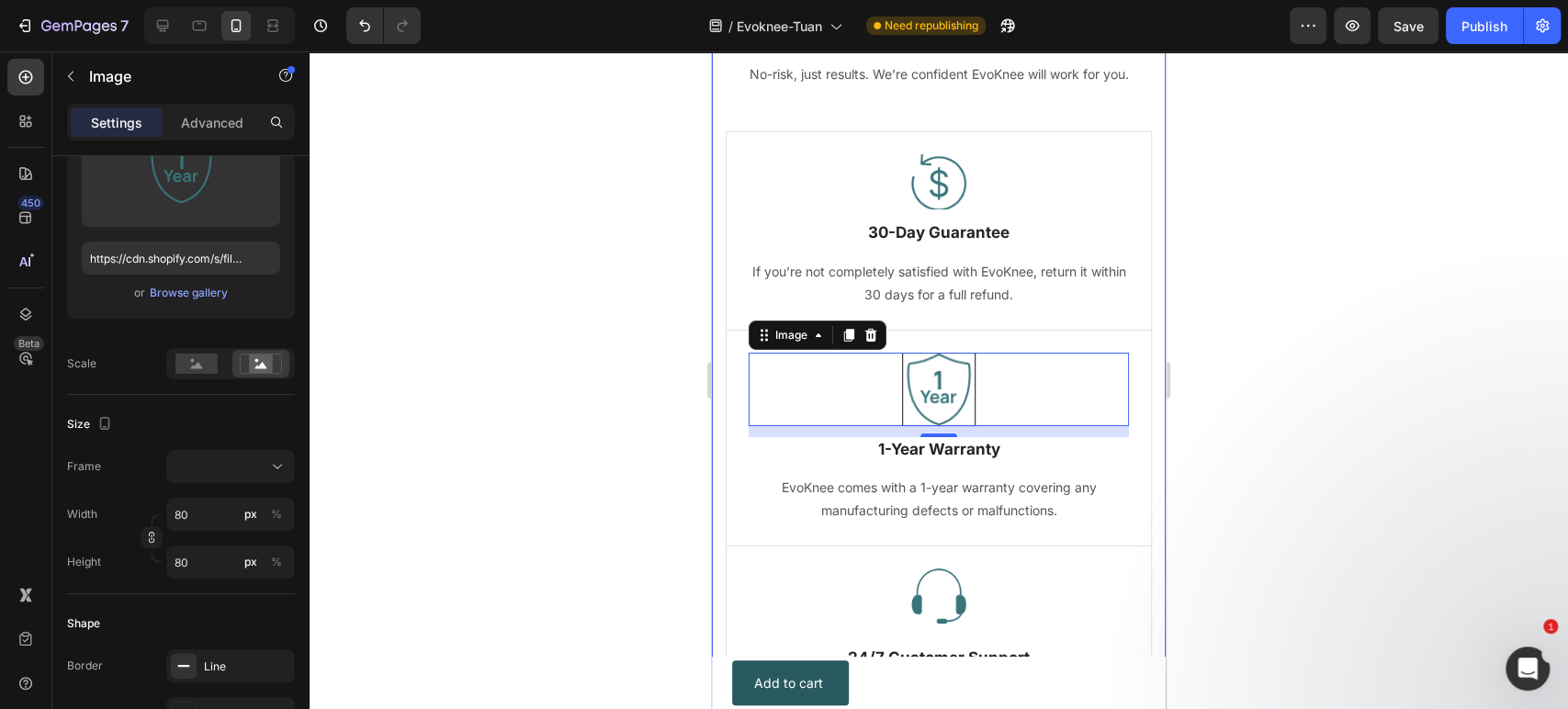 click 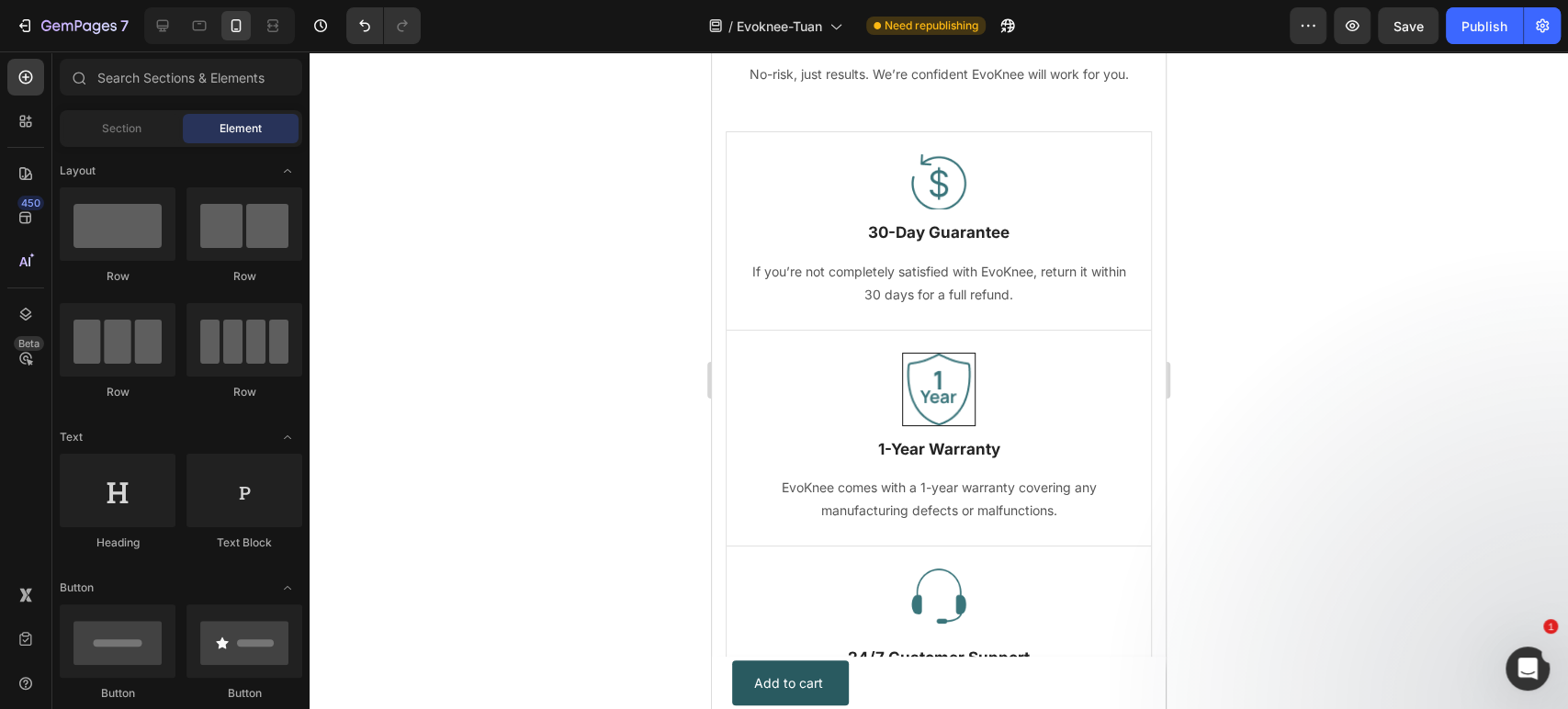 click 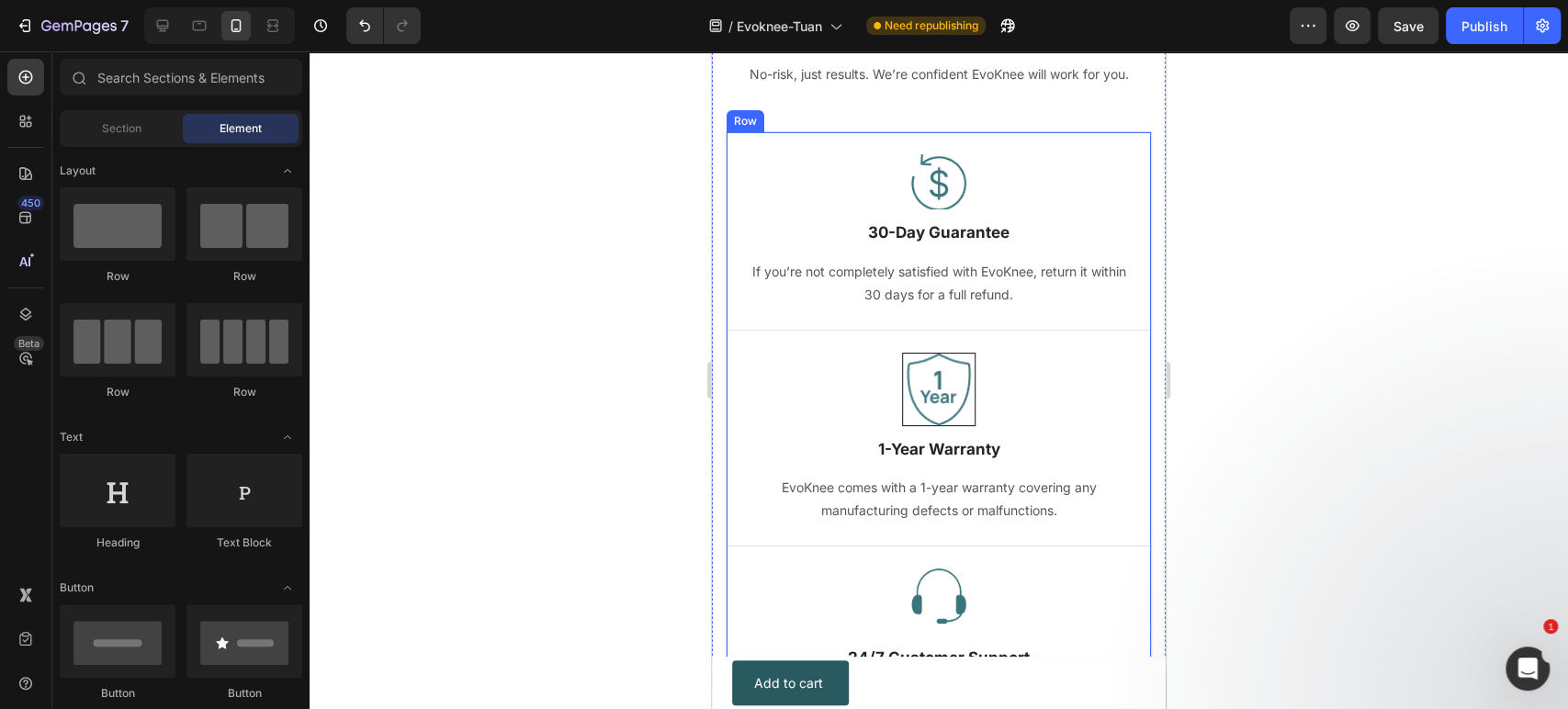 click 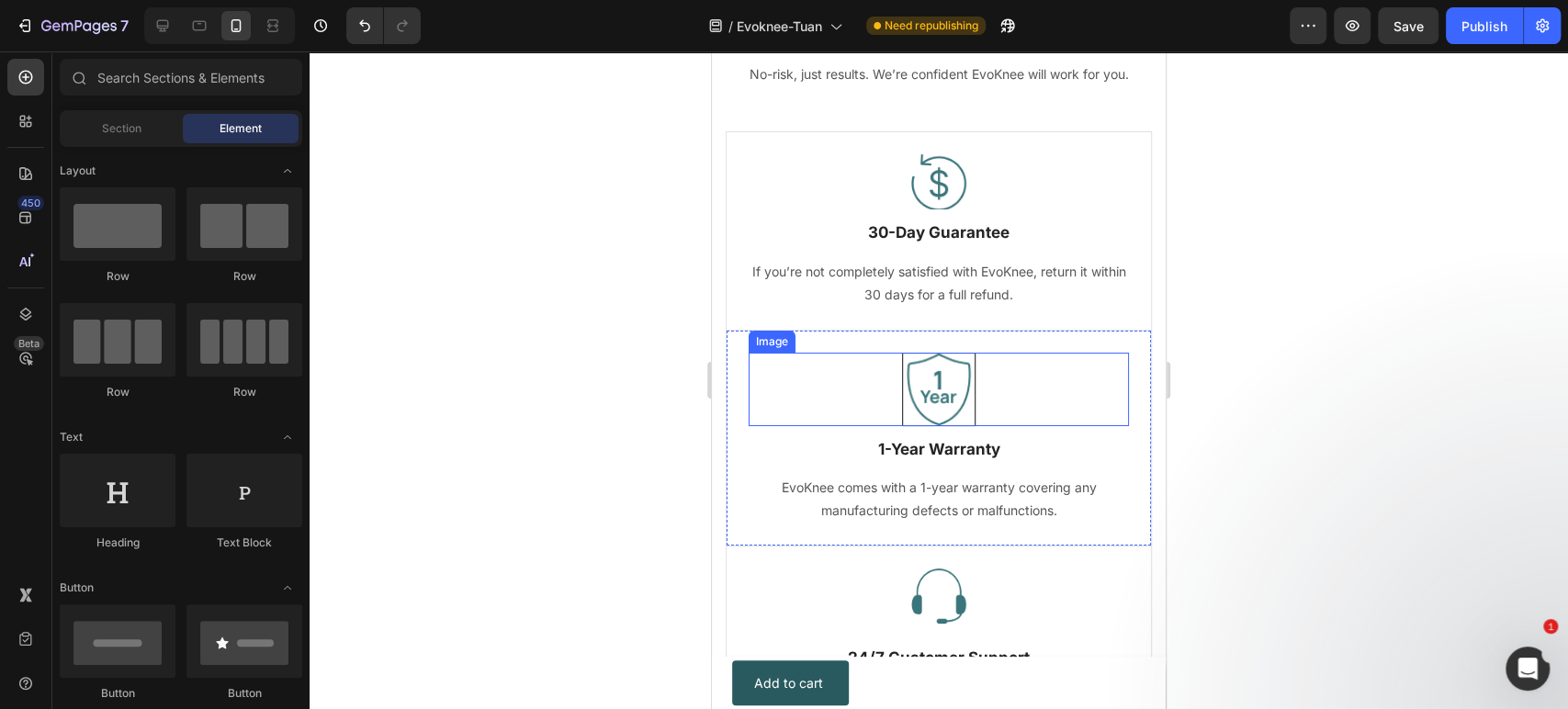 click at bounding box center (939, 389) 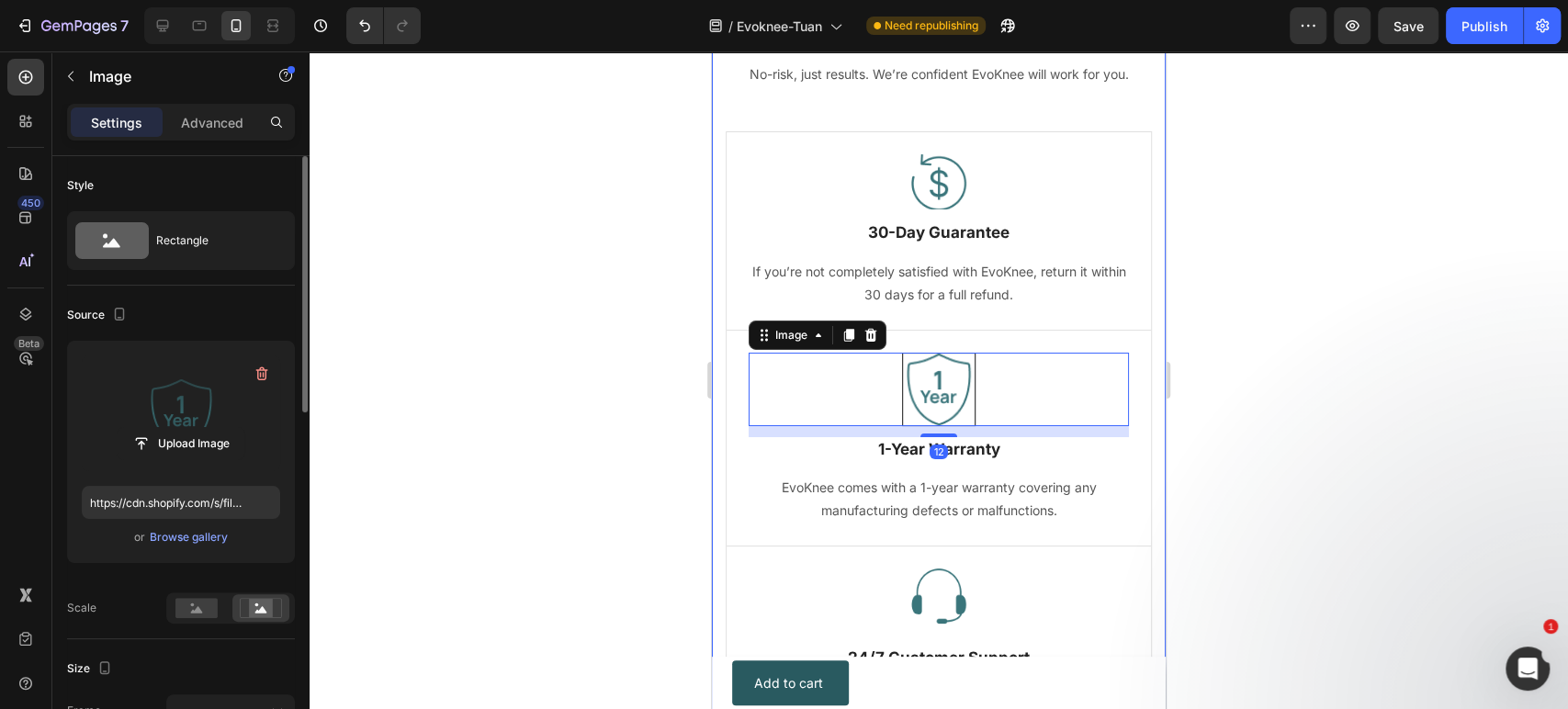 scroll, scrollTop: 374, scrollLeft: 0, axis: vertical 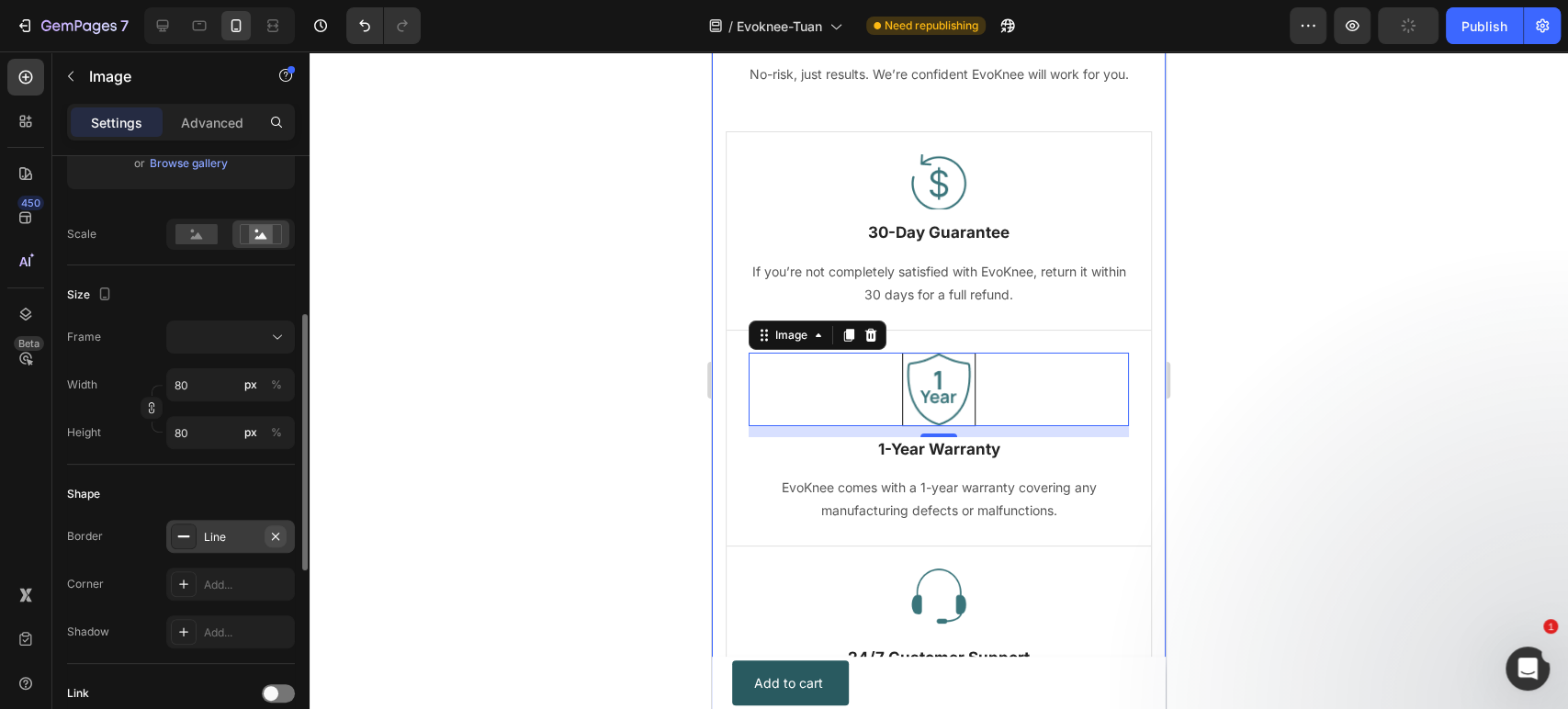 click 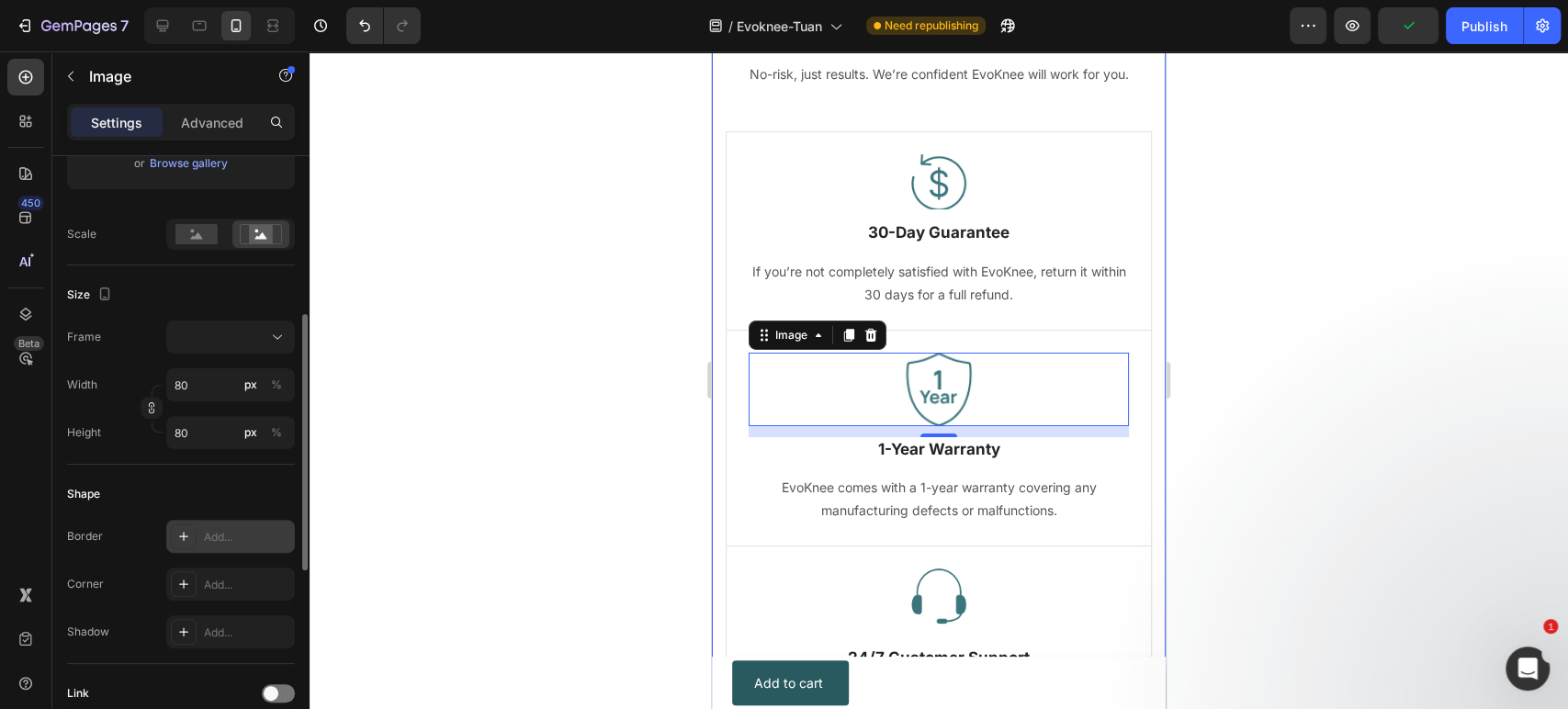 click 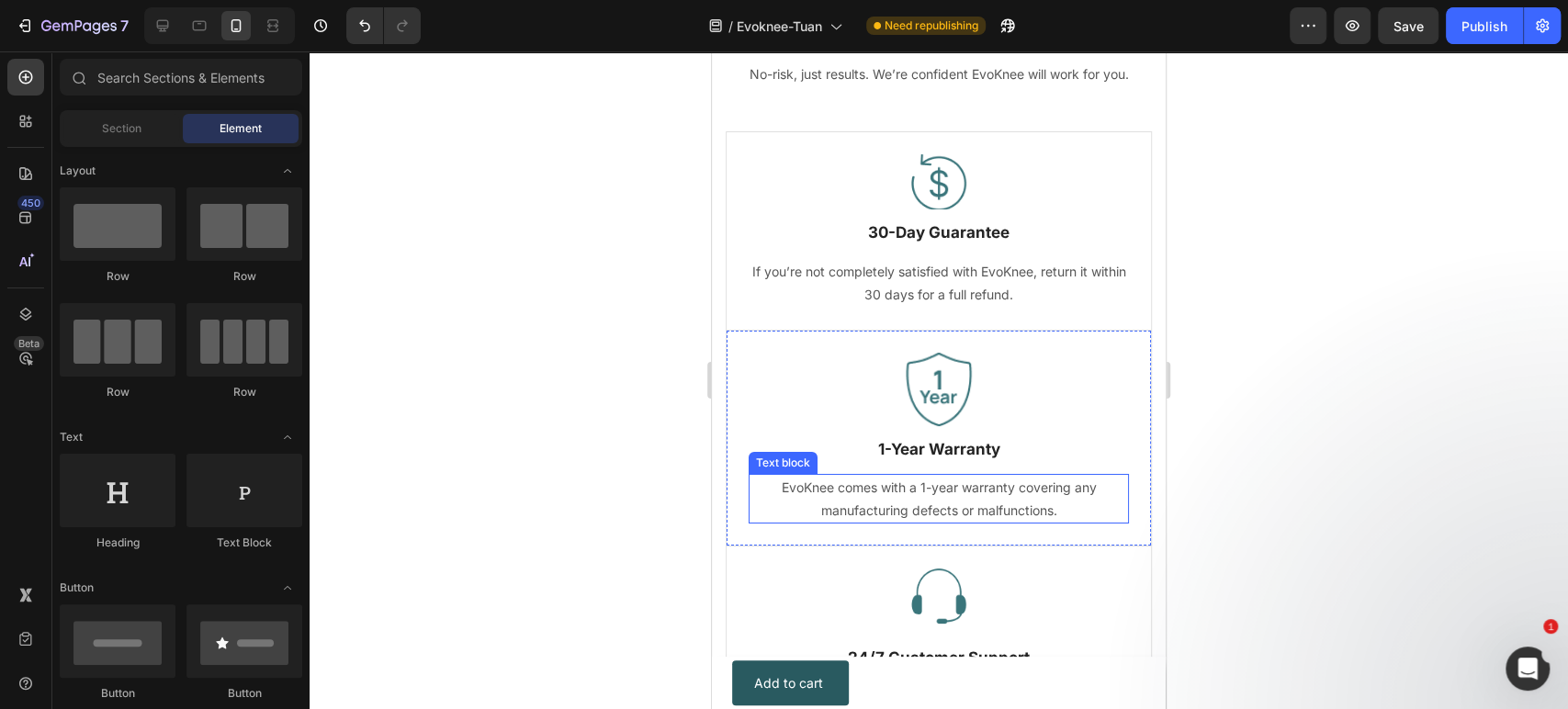scroll, scrollTop: 9325, scrollLeft: 0, axis: vertical 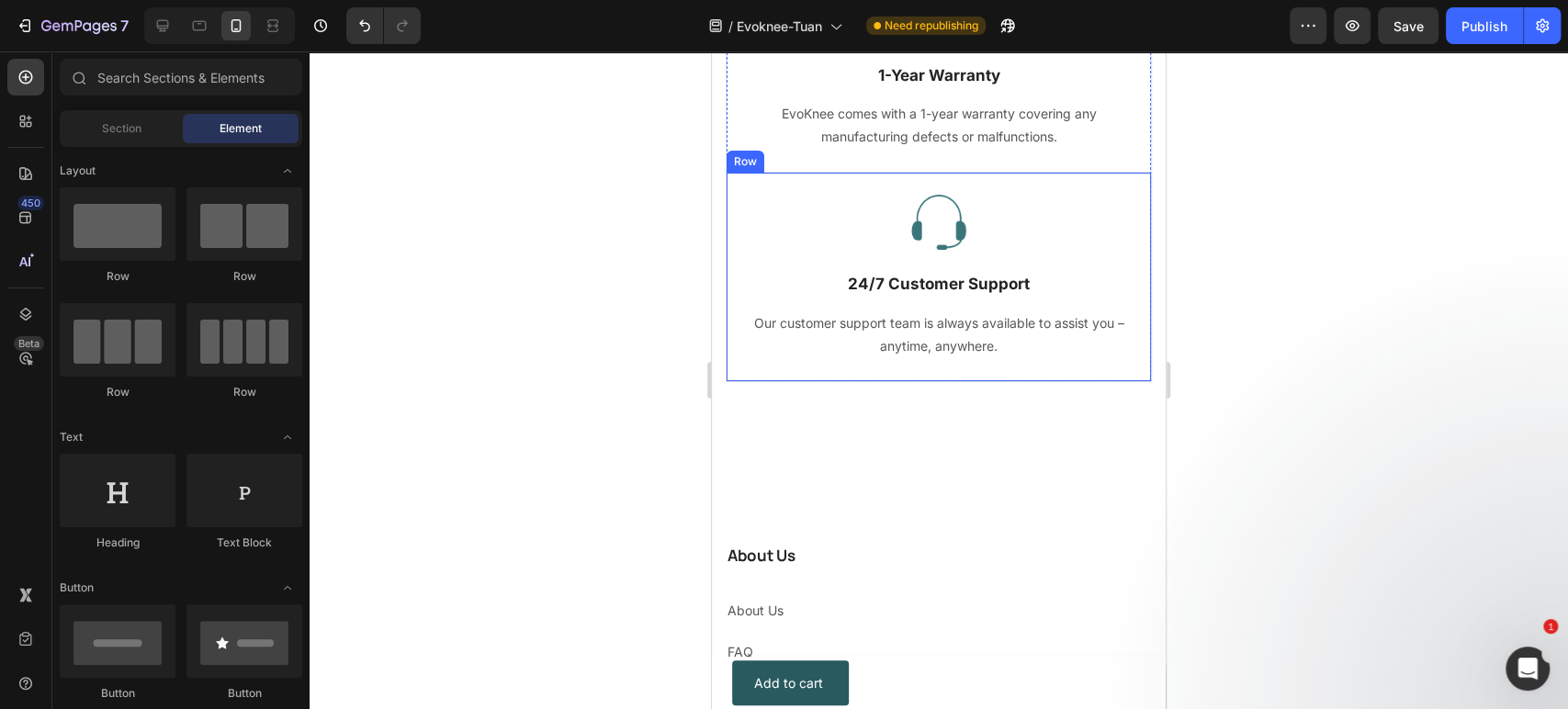 click on "Image 24/7 Customer Support Text Block Our customer support team is always available to assist you – anytime, anywhere. Text block" at bounding box center (939, 276) 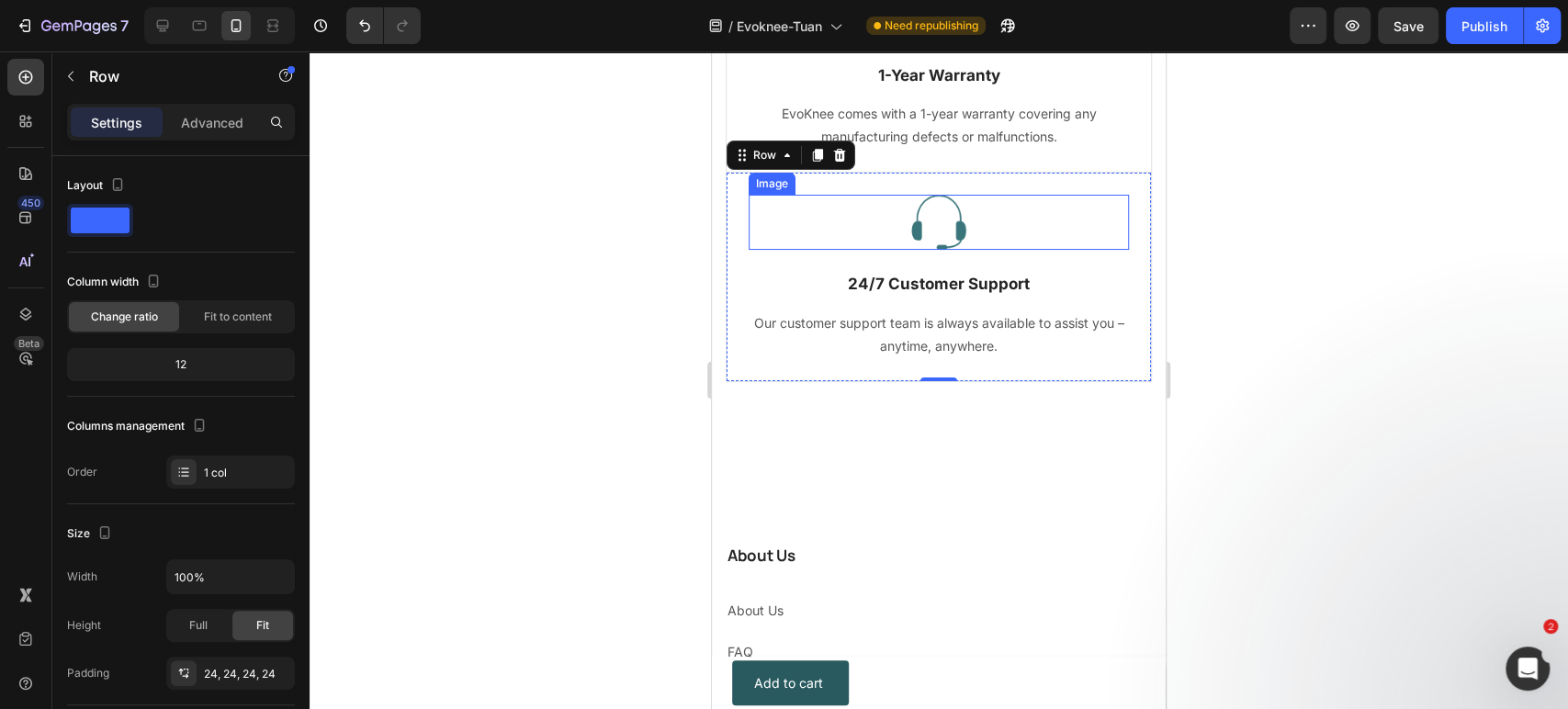 click at bounding box center [939, 222] 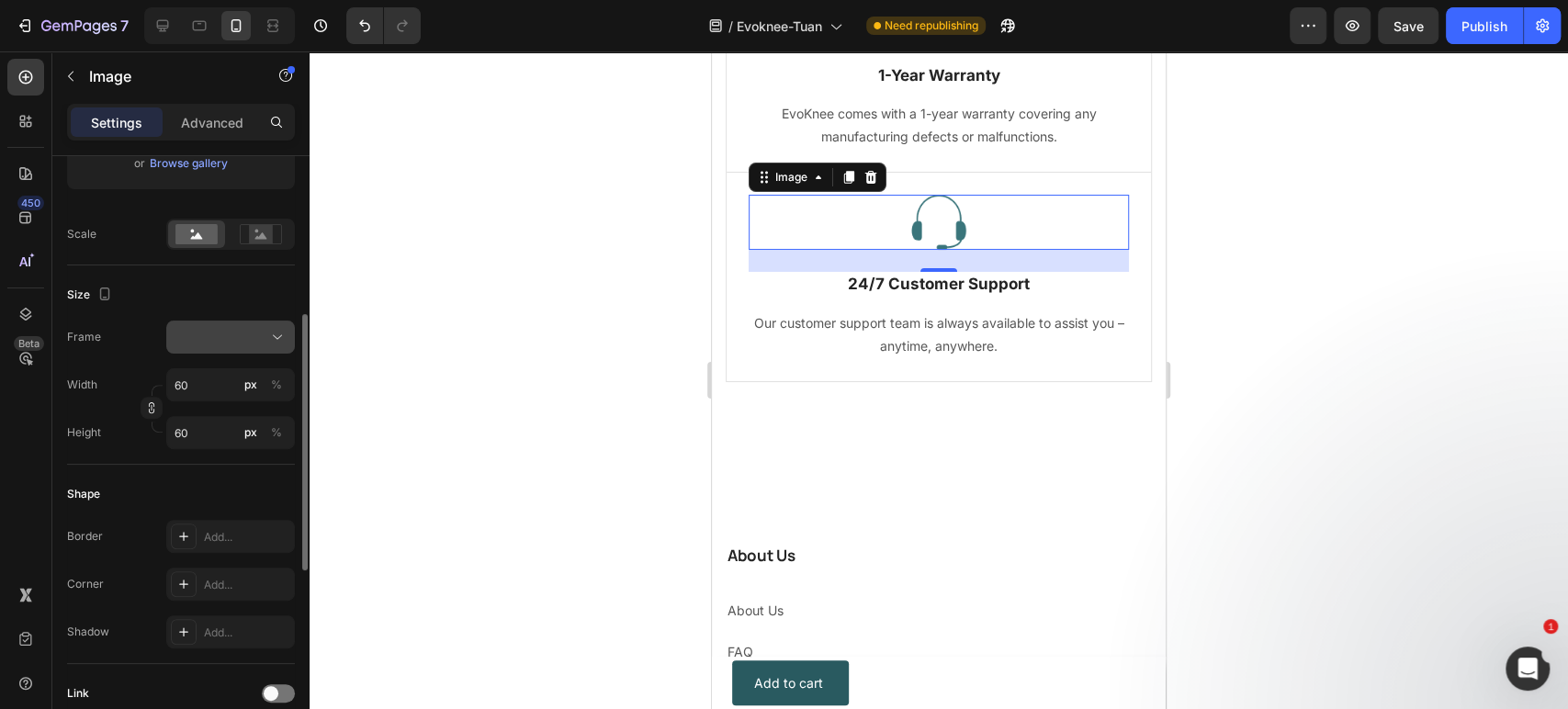 scroll, scrollTop: 0, scrollLeft: 0, axis: both 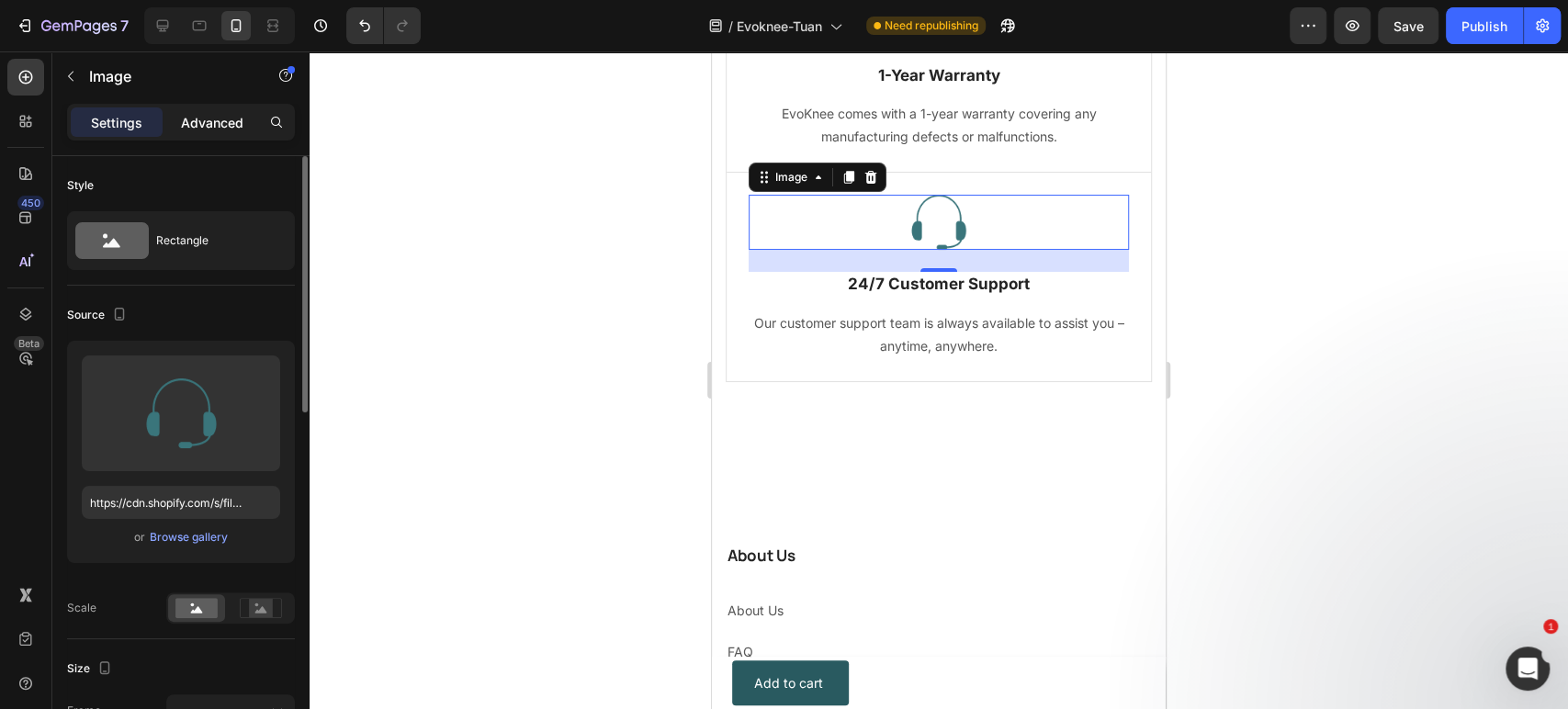 click on "Advanced" at bounding box center (212, 122) 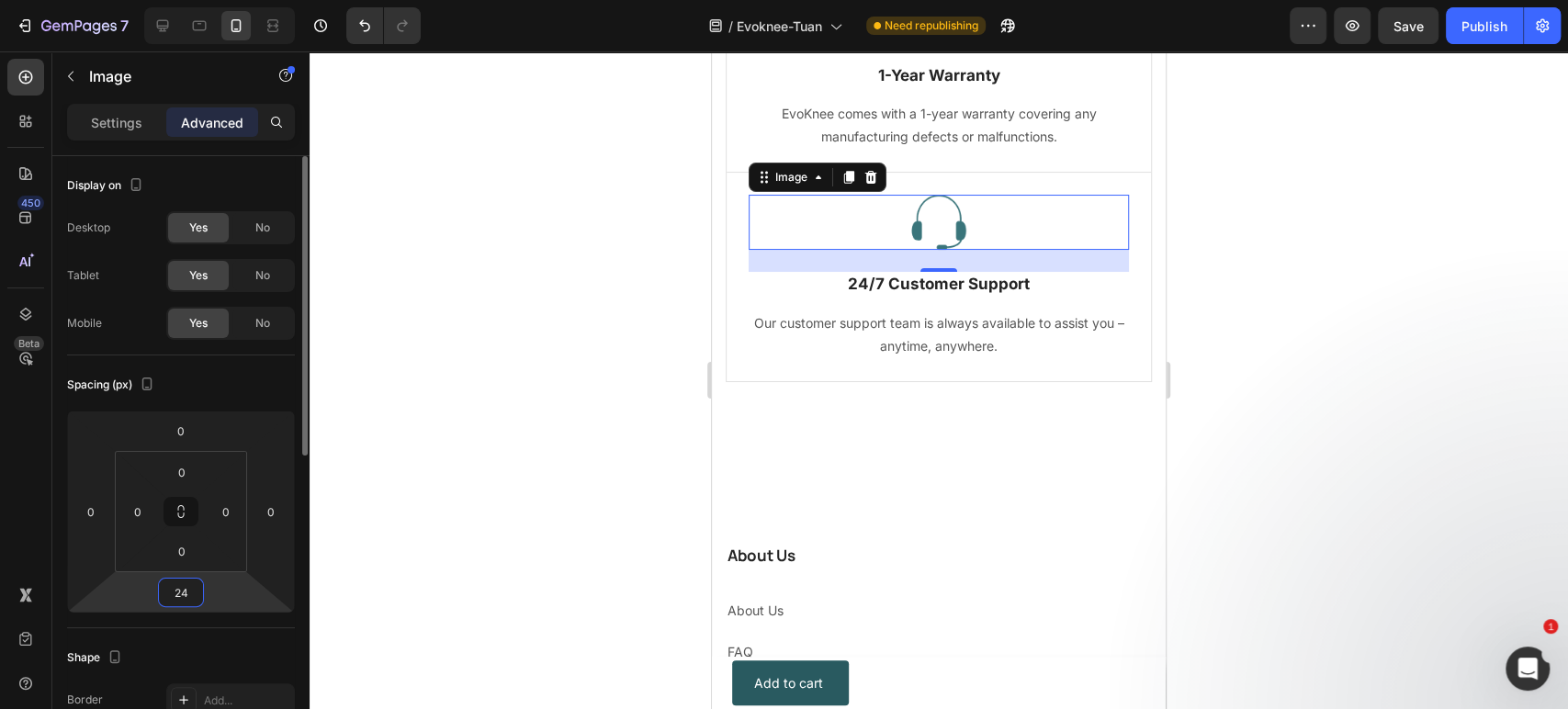 click on "7  Version history  /  Evoknee-Tuan Need republishing Preview  Save   Publish  450 Beta Sections(18) Elements(83) Section Element Hero Section Product Detail Brands Trusted Badges Guarantee Product Breakdown How to use Testimonials Compare Bundle FAQs Social Proof Brand Story Product List Collection Blog List Contact Sticky Add to Cart Custom Footer Browse Library 450 Layout
Row
Row
Row
Row Text
Heading
Text Block Button
Button
Button Media
Image
Image" at bounding box center [784, 0] 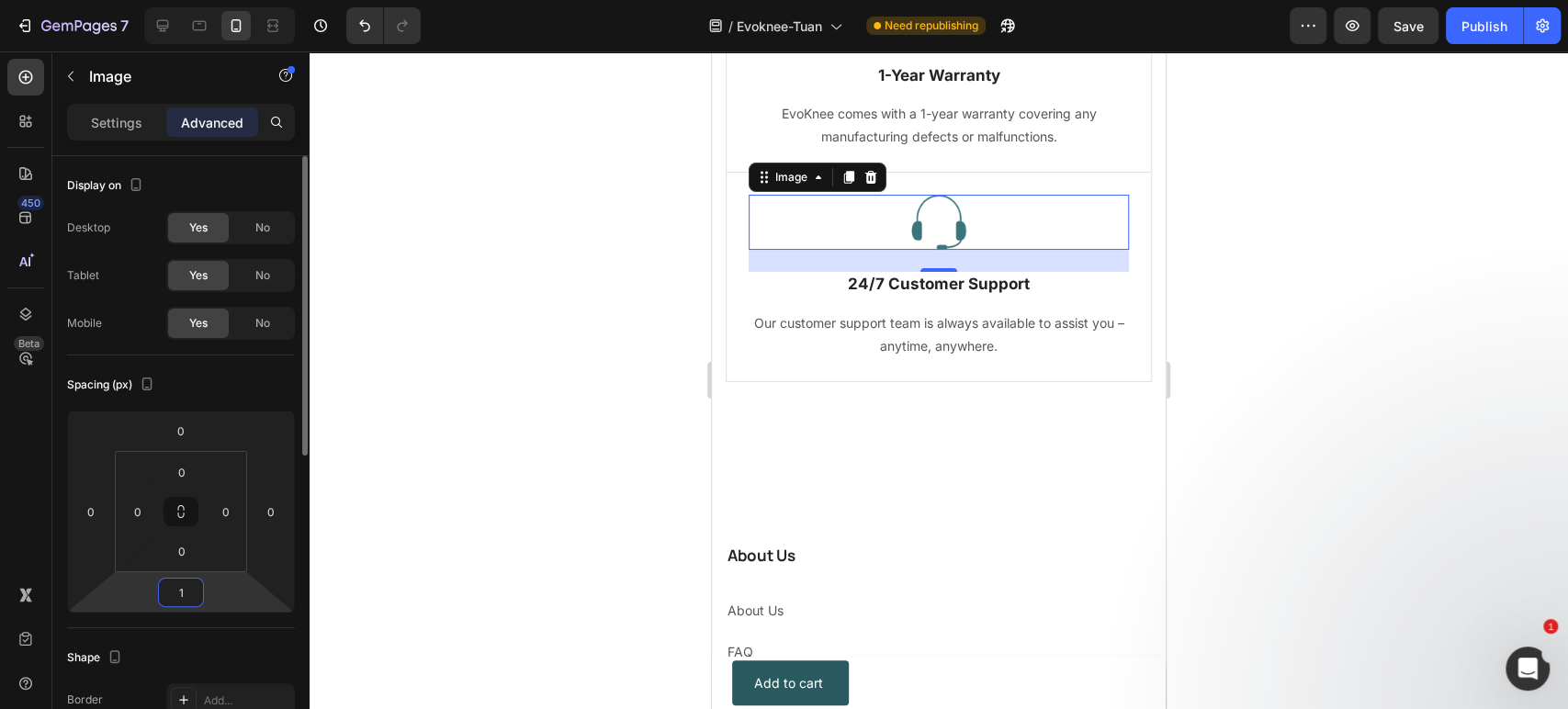 type on "12" 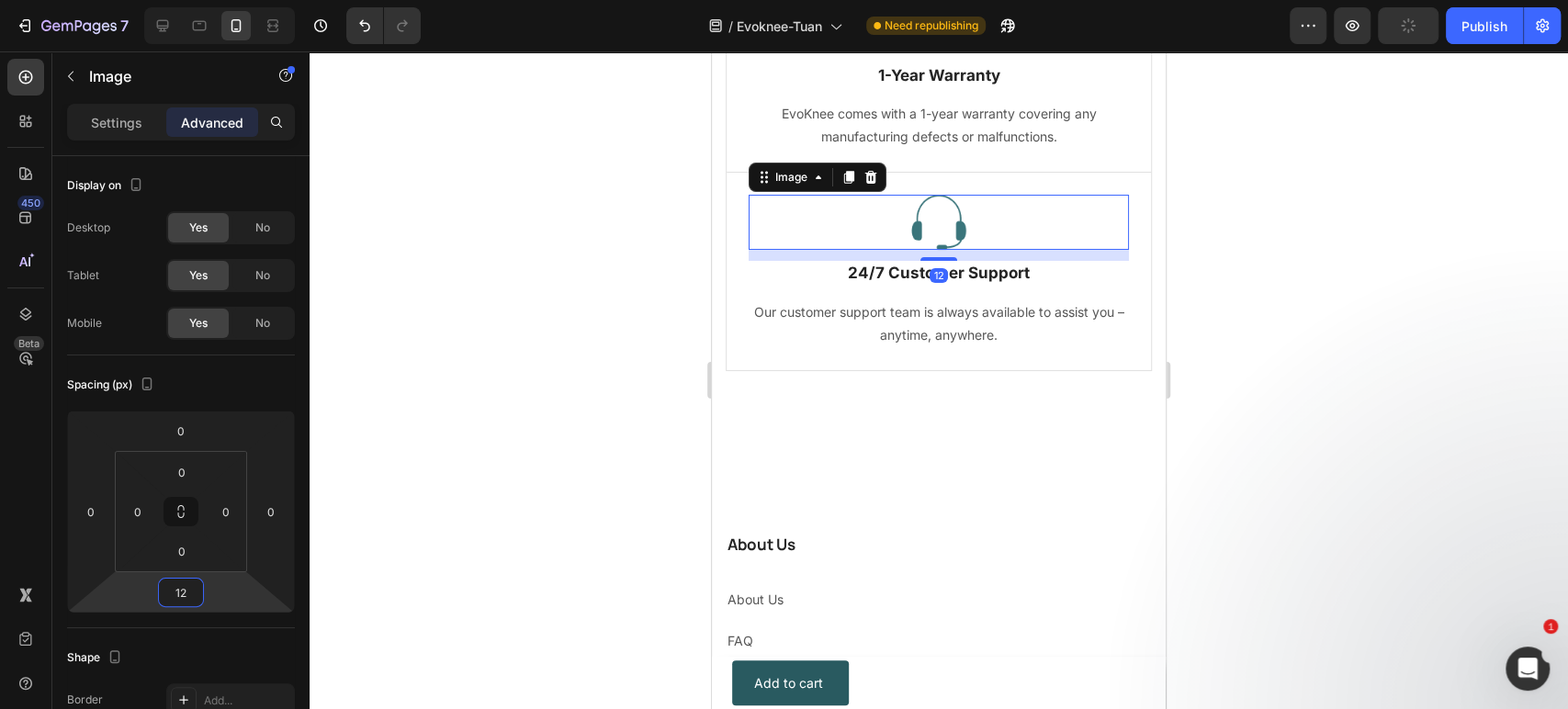 scroll, scrollTop: 8952, scrollLeft: 0, axis: vertical 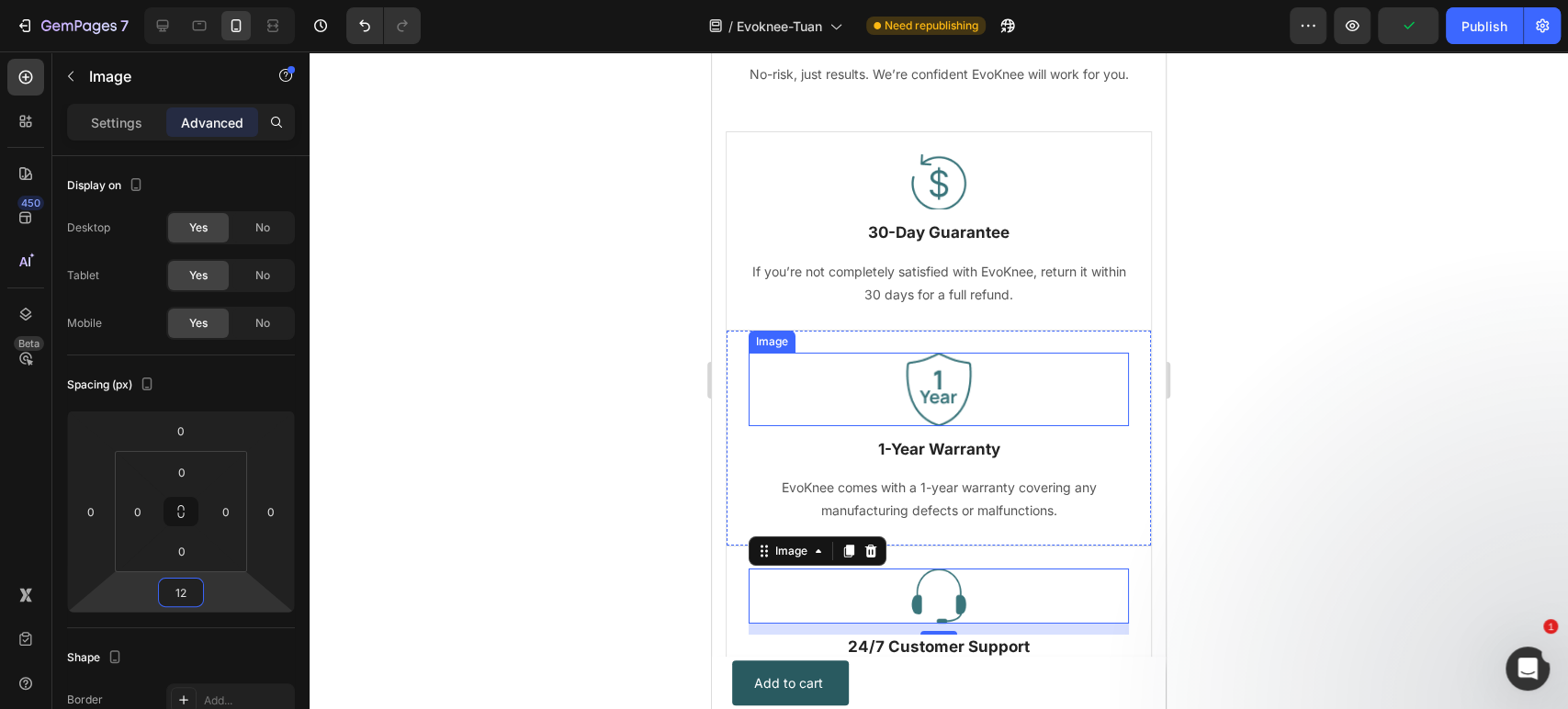 click at bounding box center (939, 389) 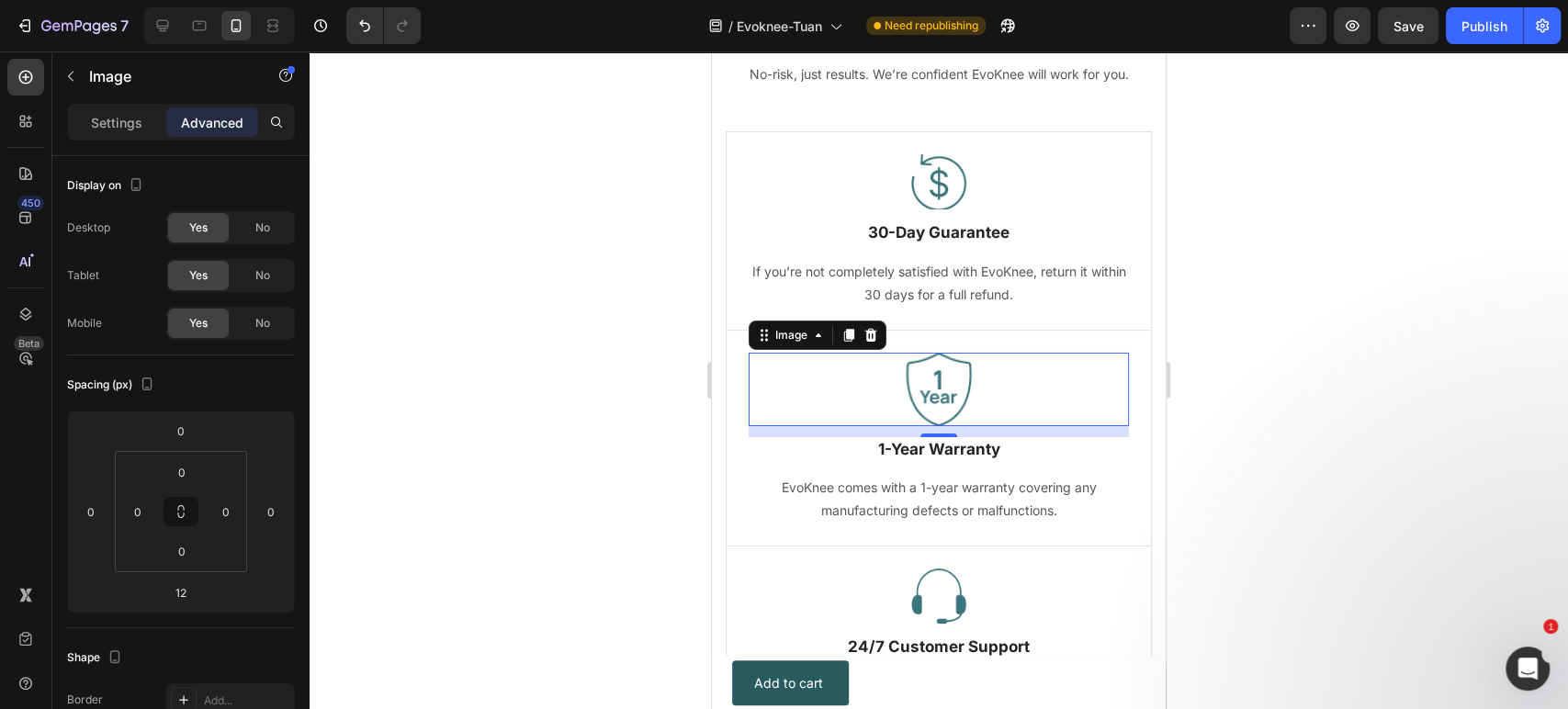 click 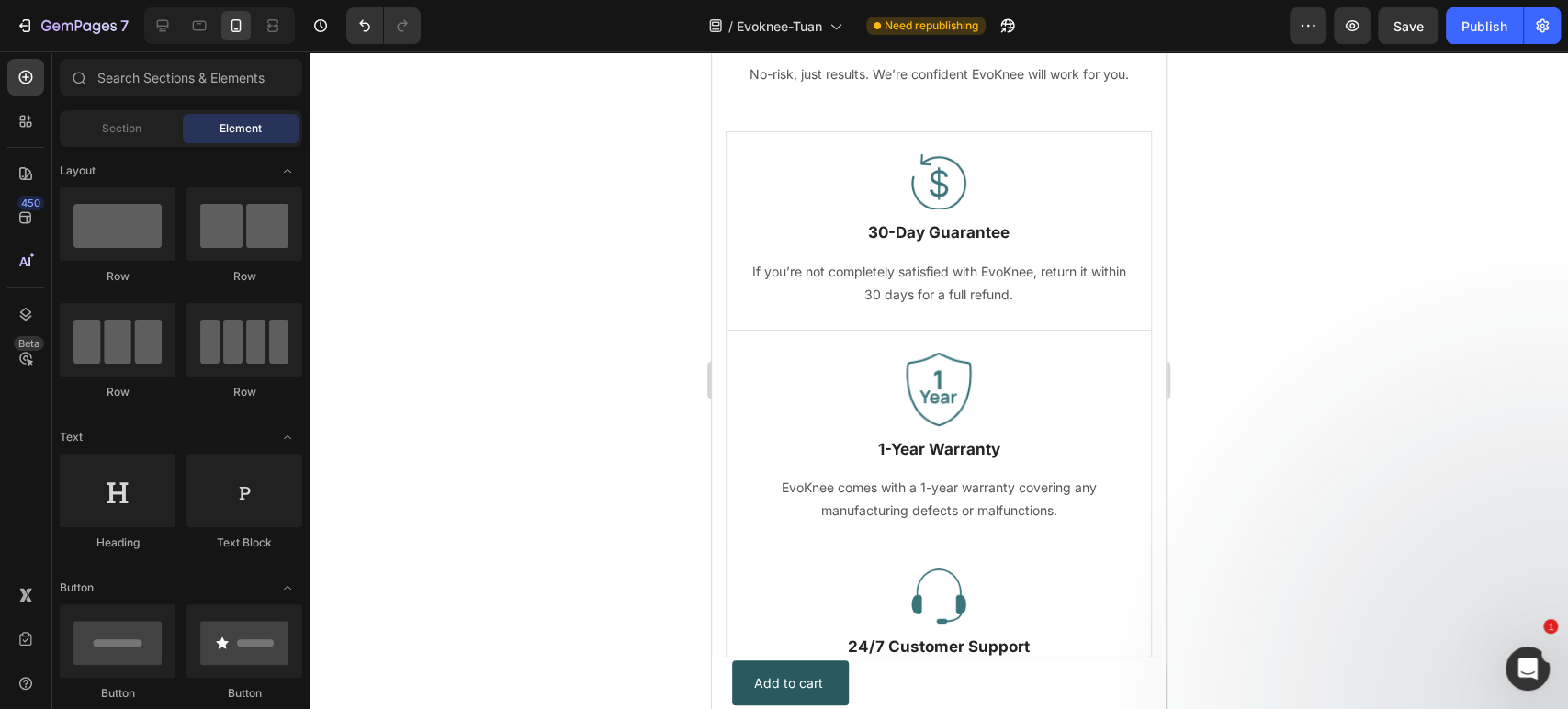 click on "7  Version history  /  Evoknee-Tuan Need republishing Preview  Save   Publish" 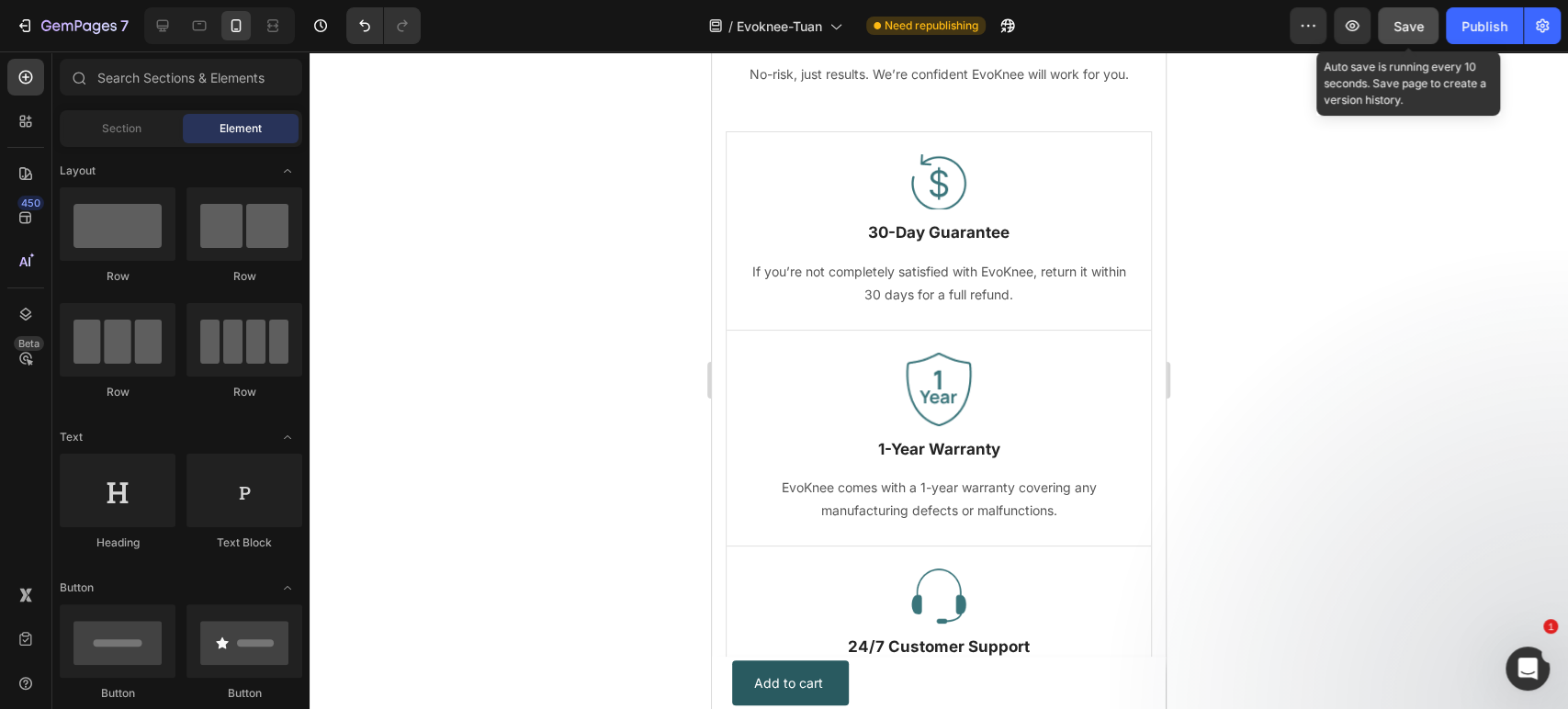 click on "Save" 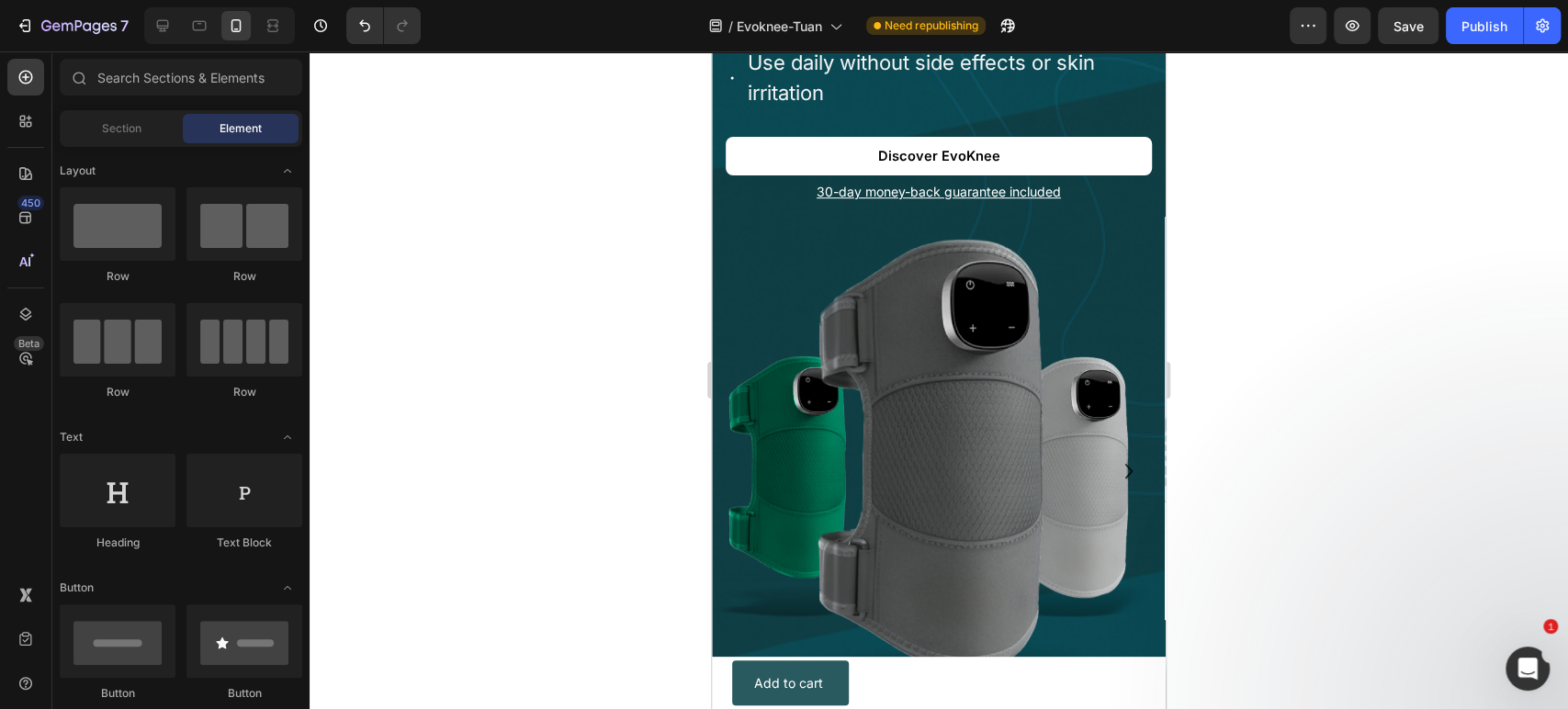 scroll, scrollTop: 0, scrollLeft: 0, axis: both 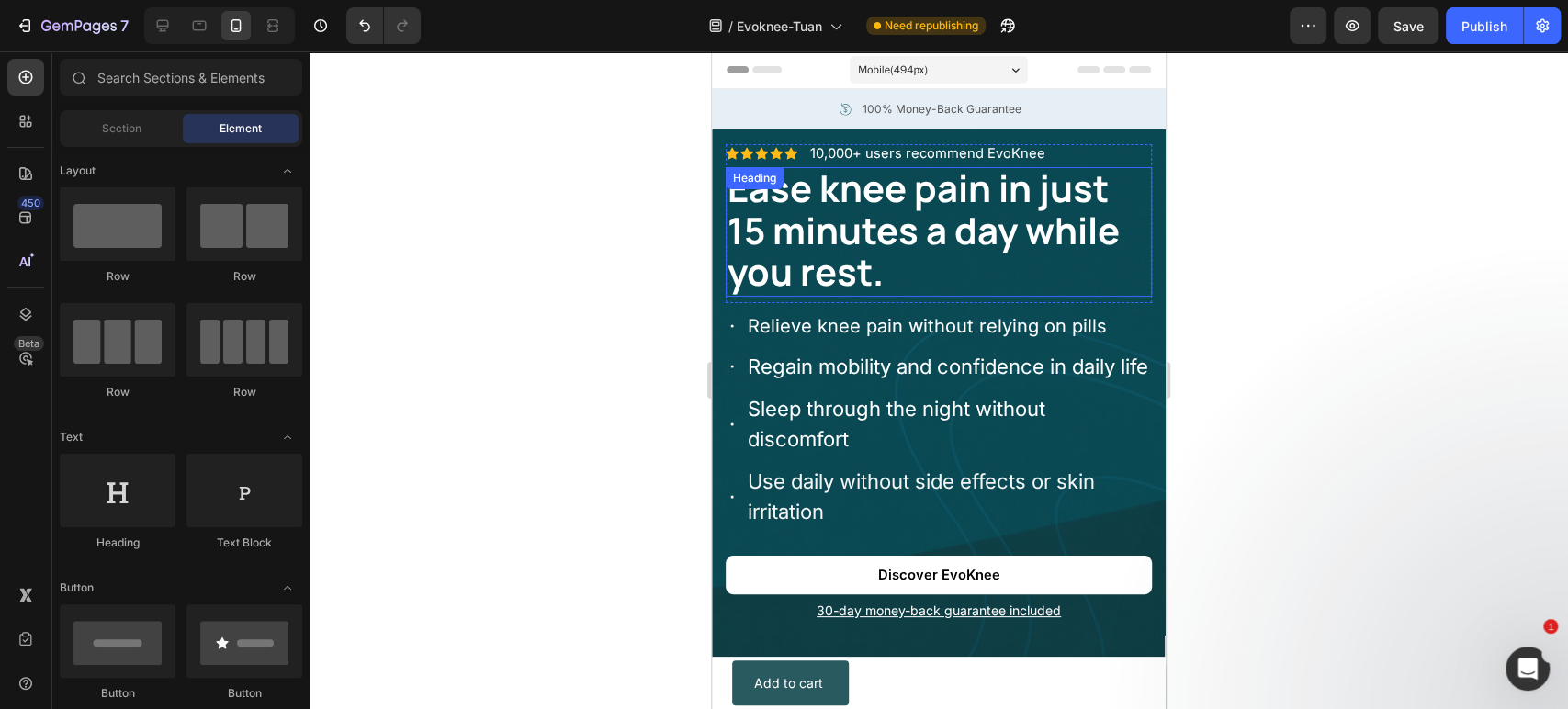 click on "Ease knee pain in just 15 minutes a day while you rest." at bounding box center (923, 230) 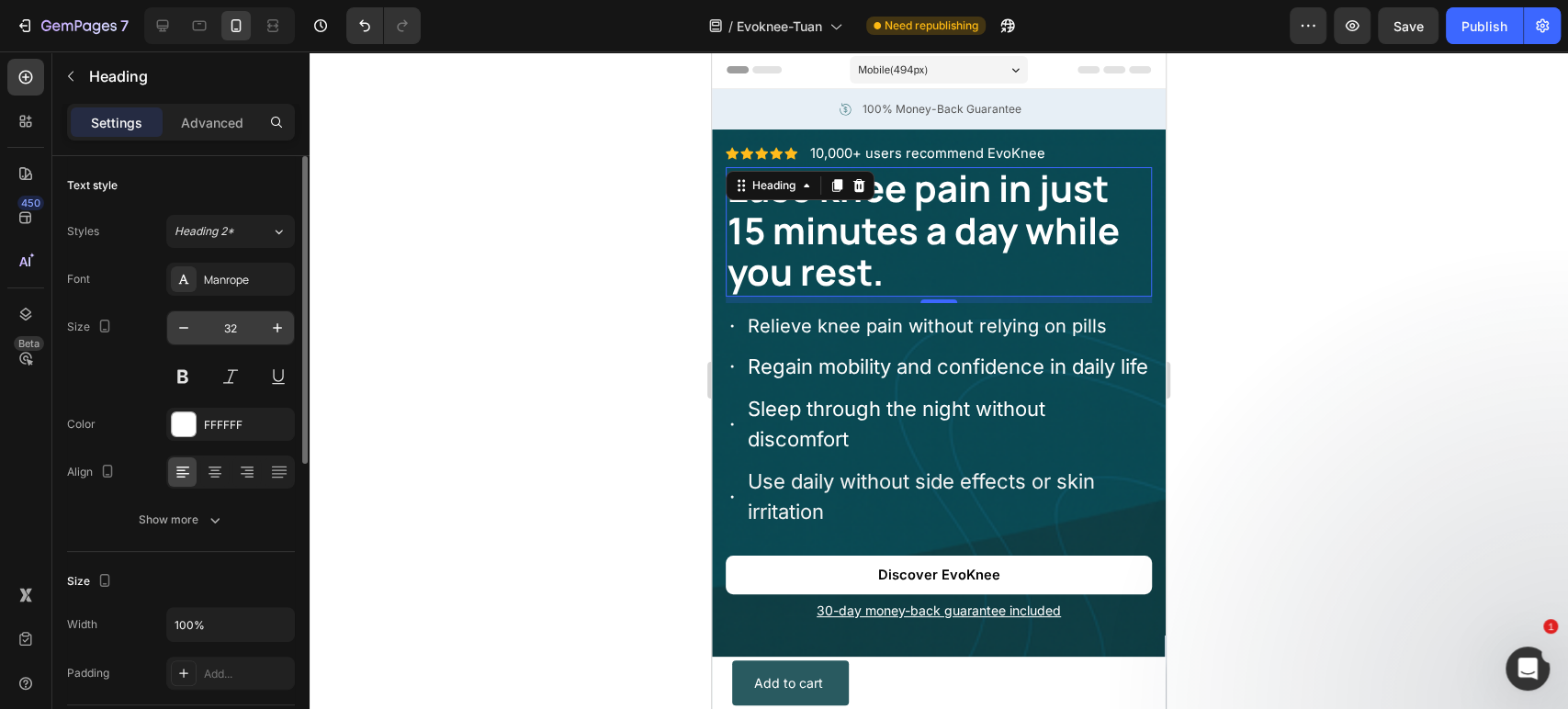 click on "32" at bounding box center (231, 328) 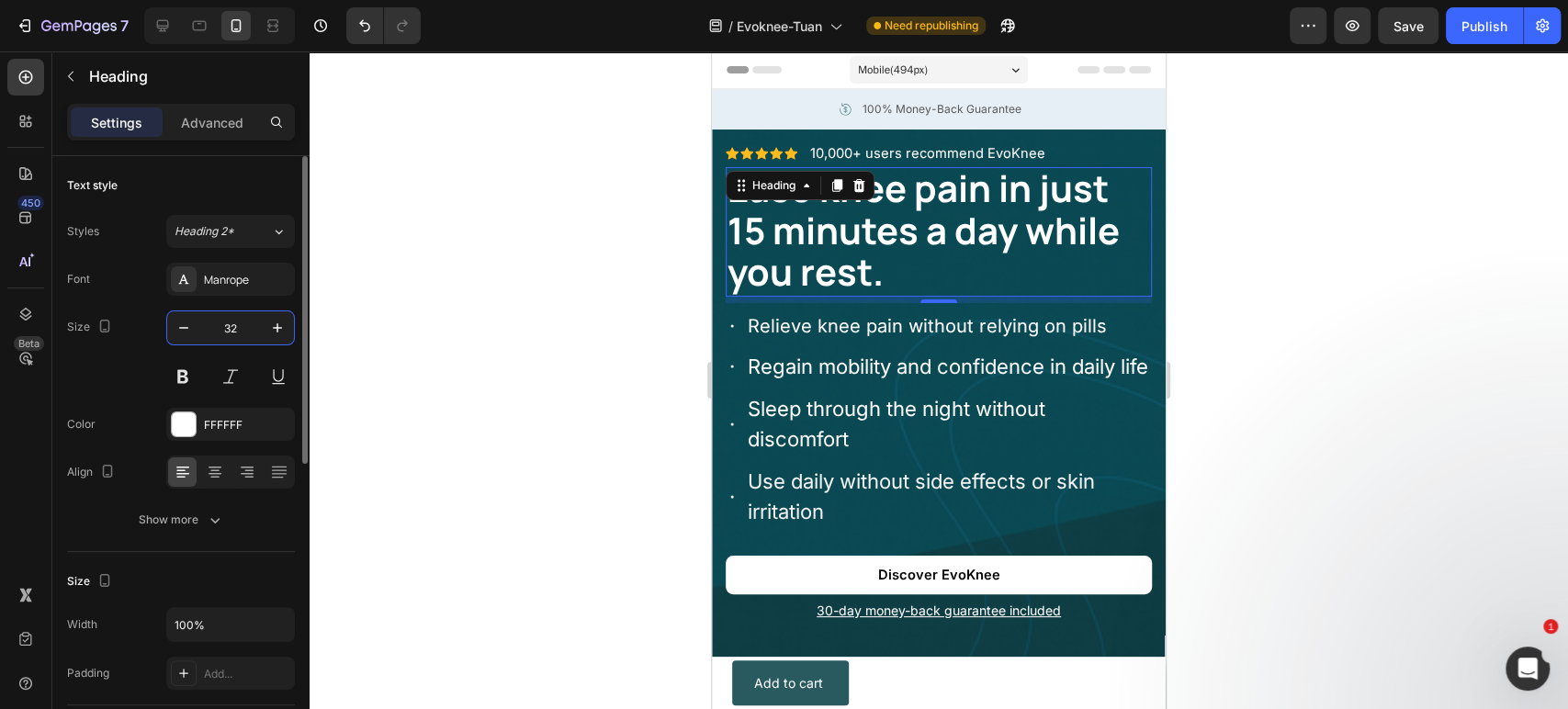 click on "32" at bounding box center (231, 328) 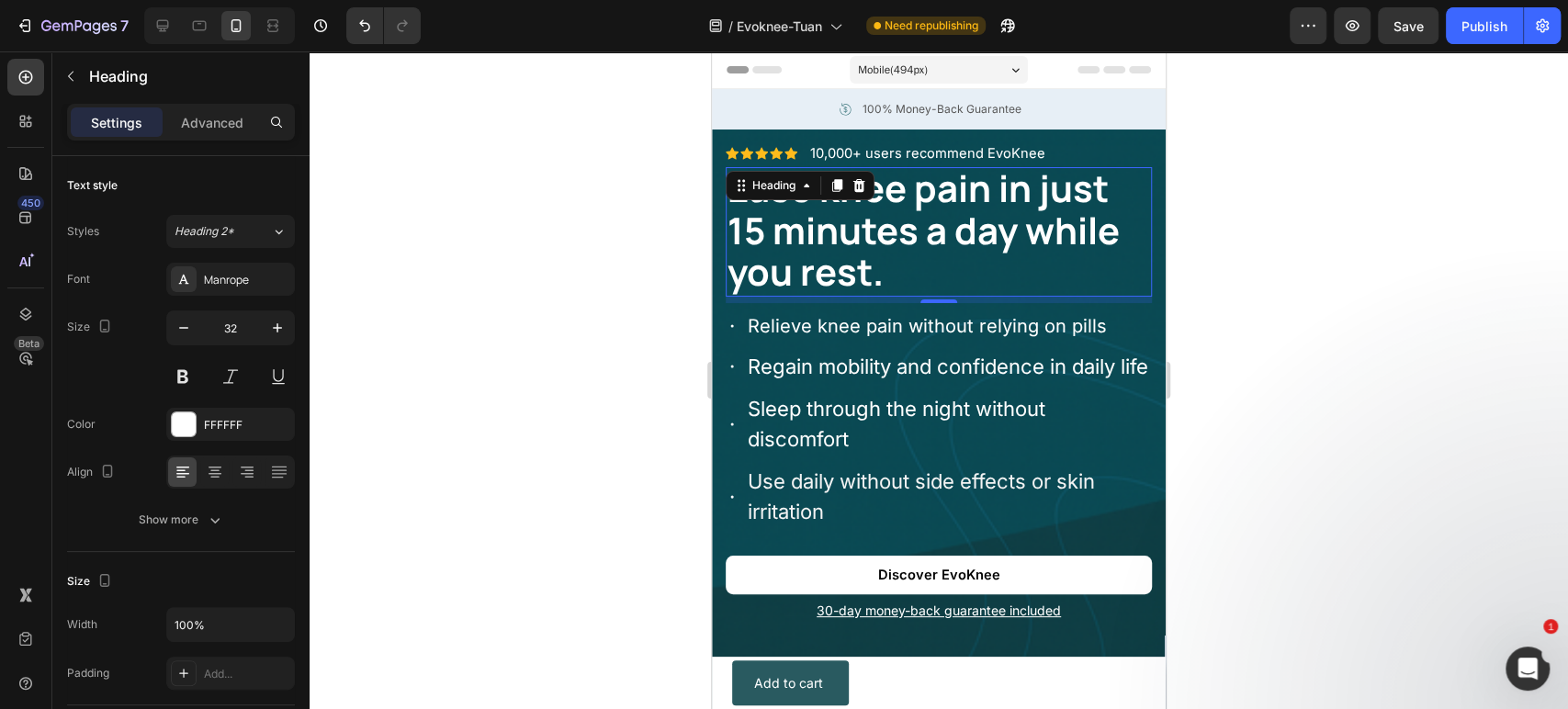 click 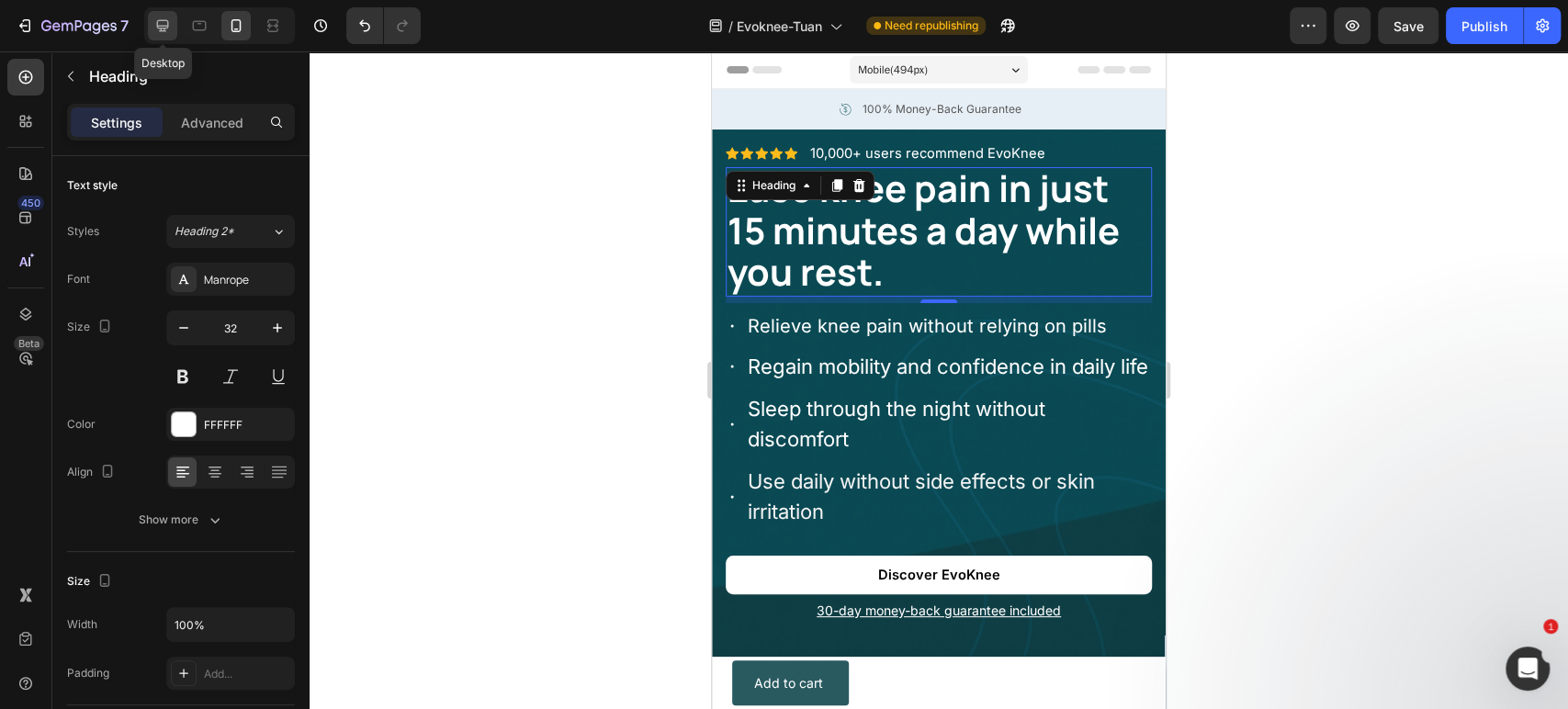 click 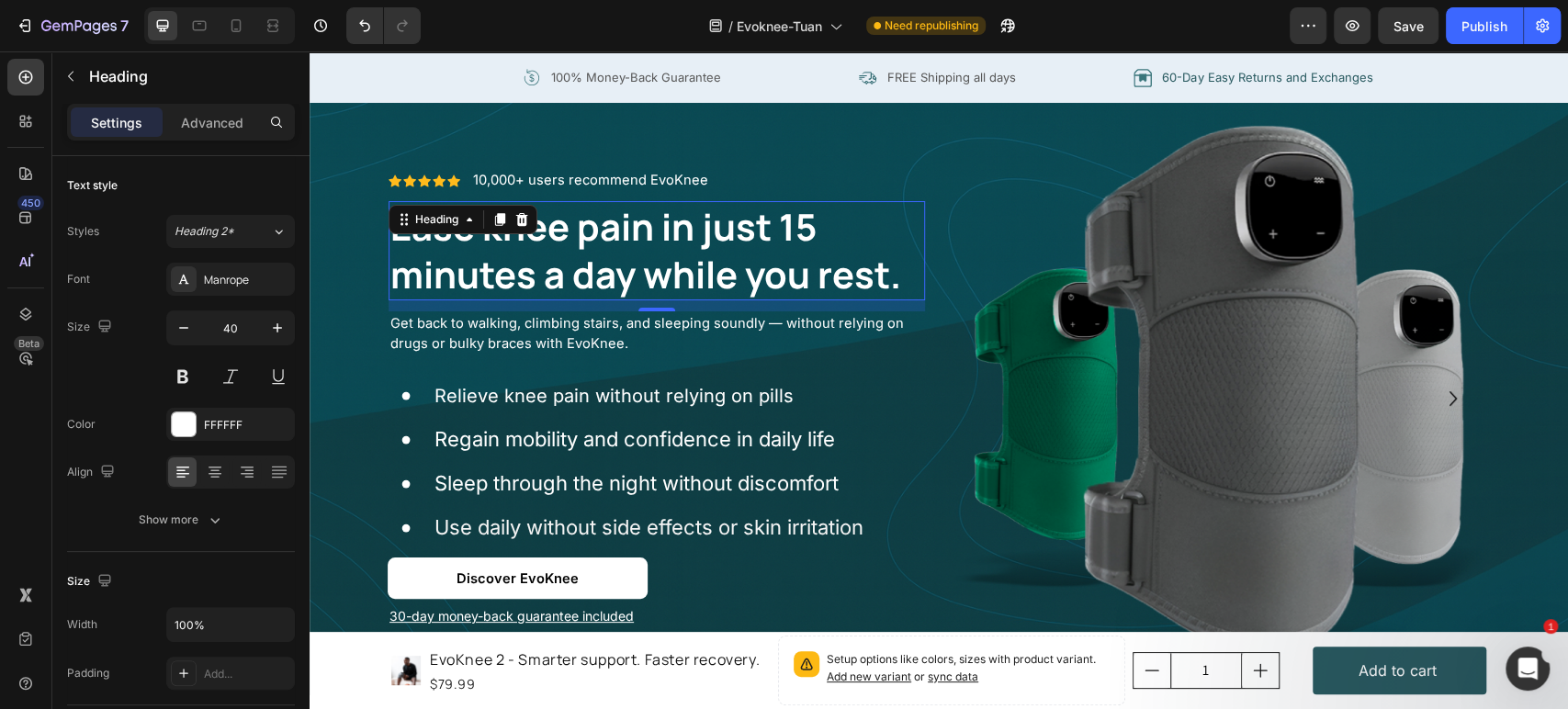 scroll, scrollTop: 121, scrollLeft: 0, axis: vertical 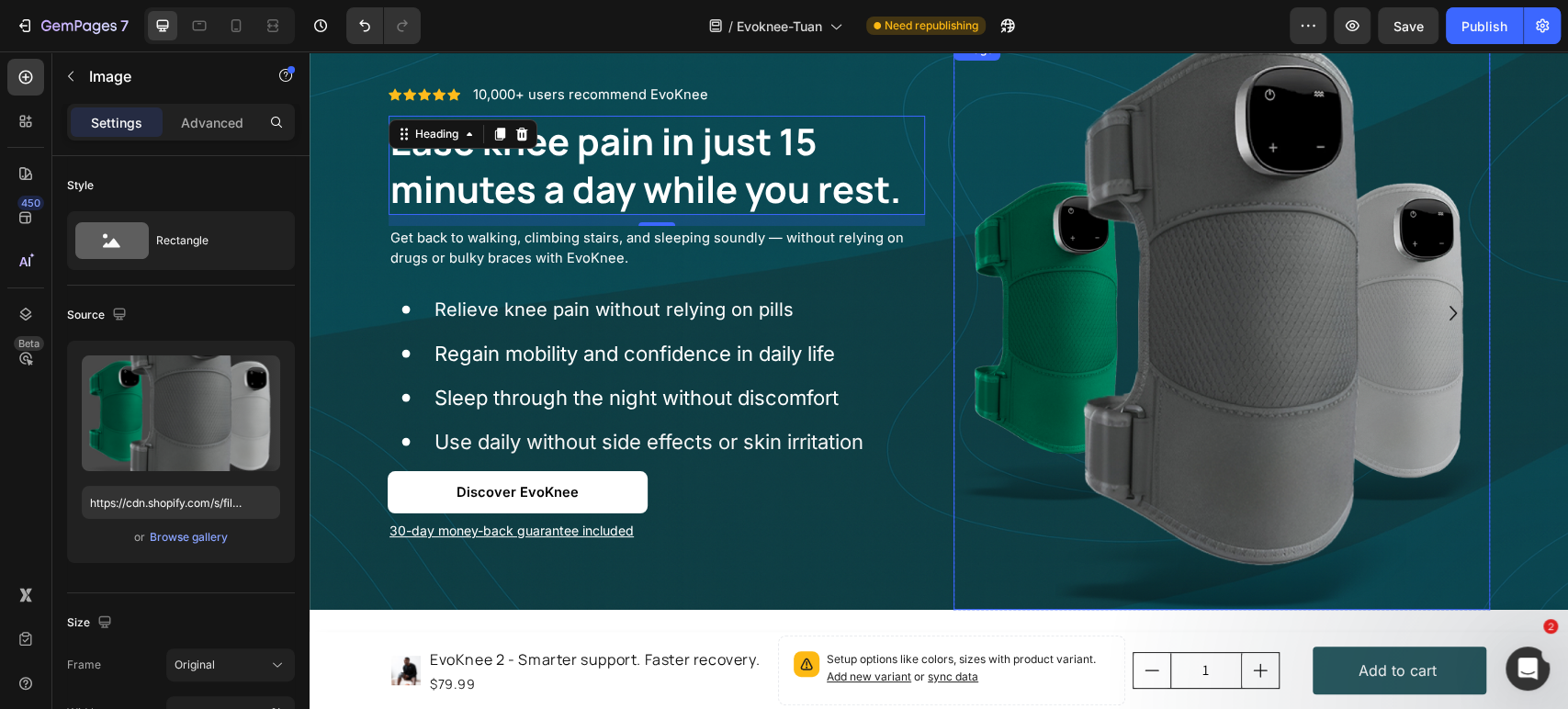 click at bounding box center (1222, 324) 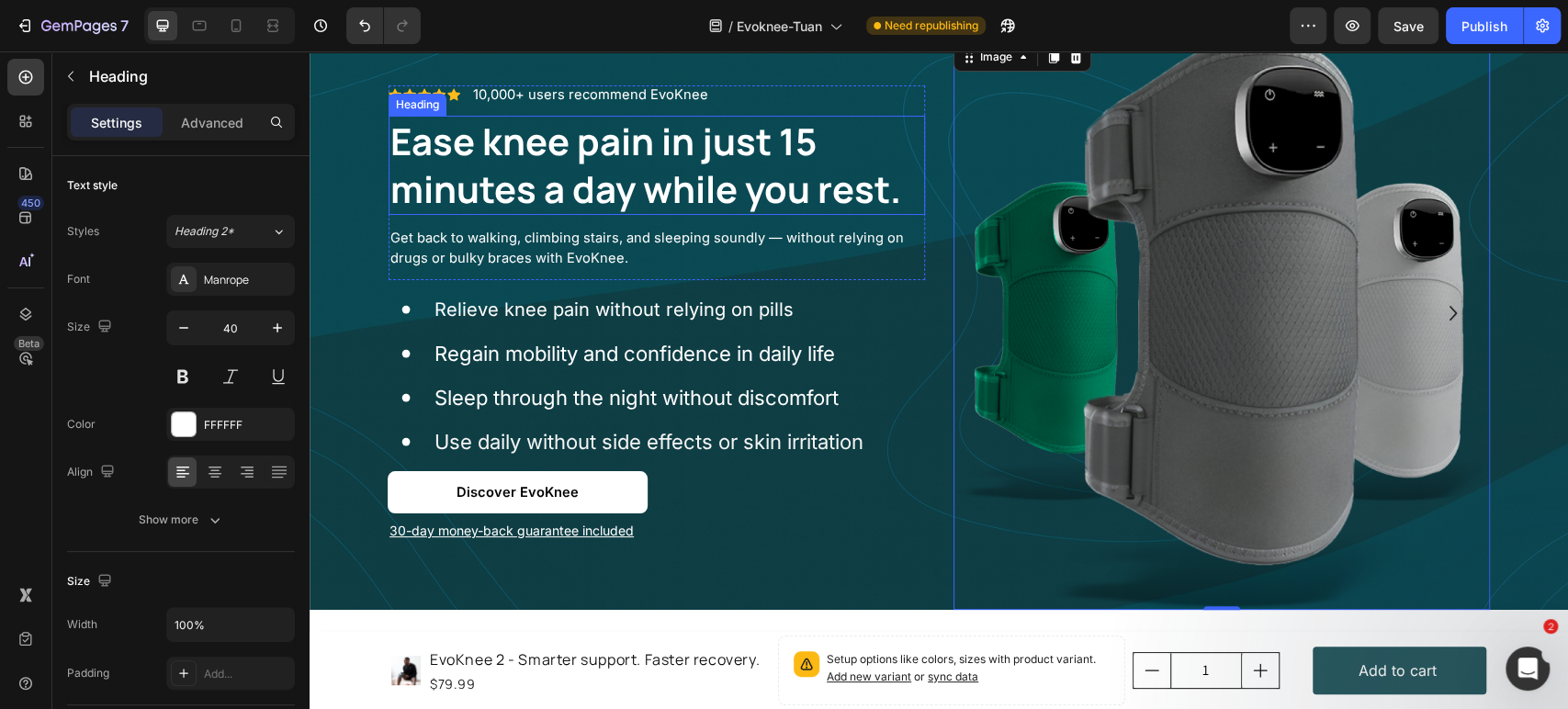 click on "Ease knee pain in just 15 minutes a day while you rest." at bounding box center [646, 164] 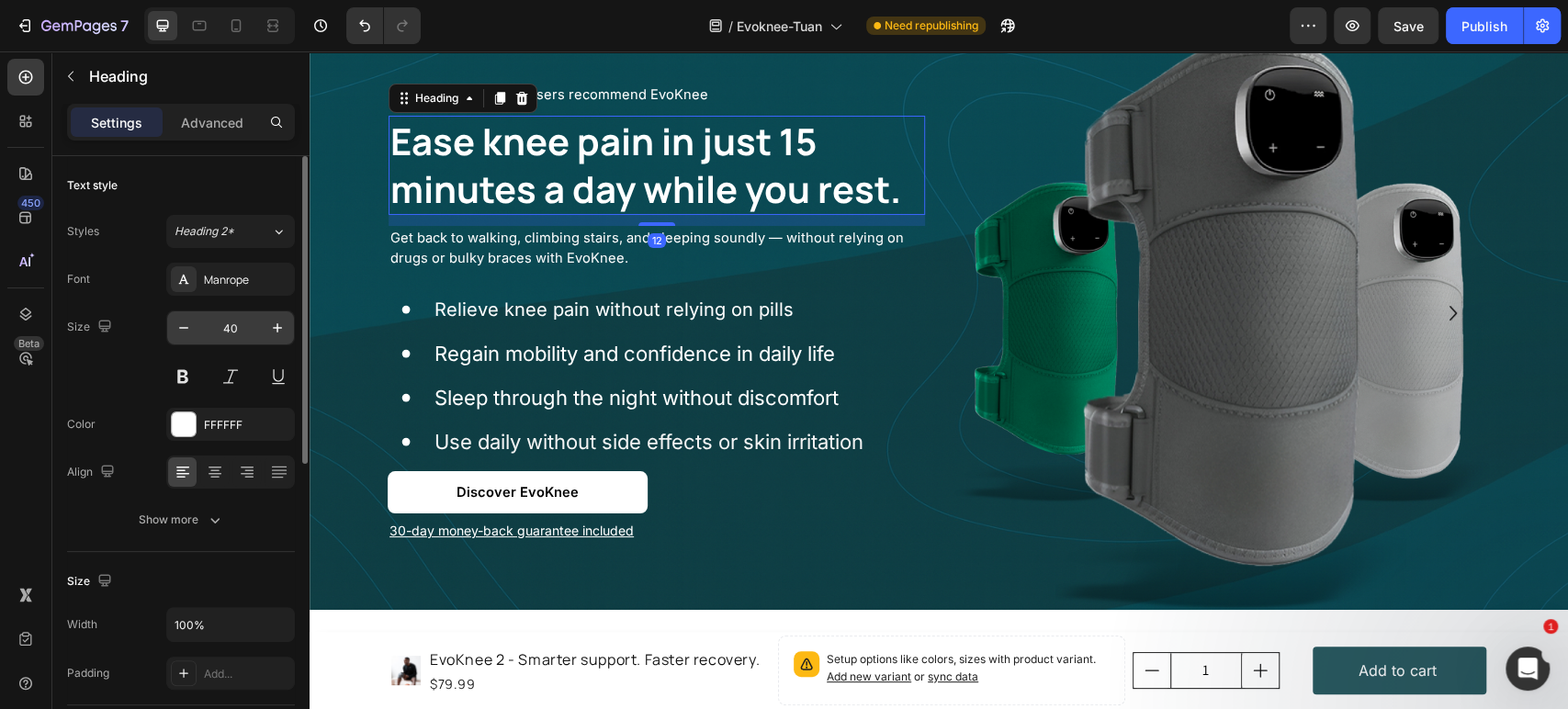 click on "40" at bounding box center (231, 328) 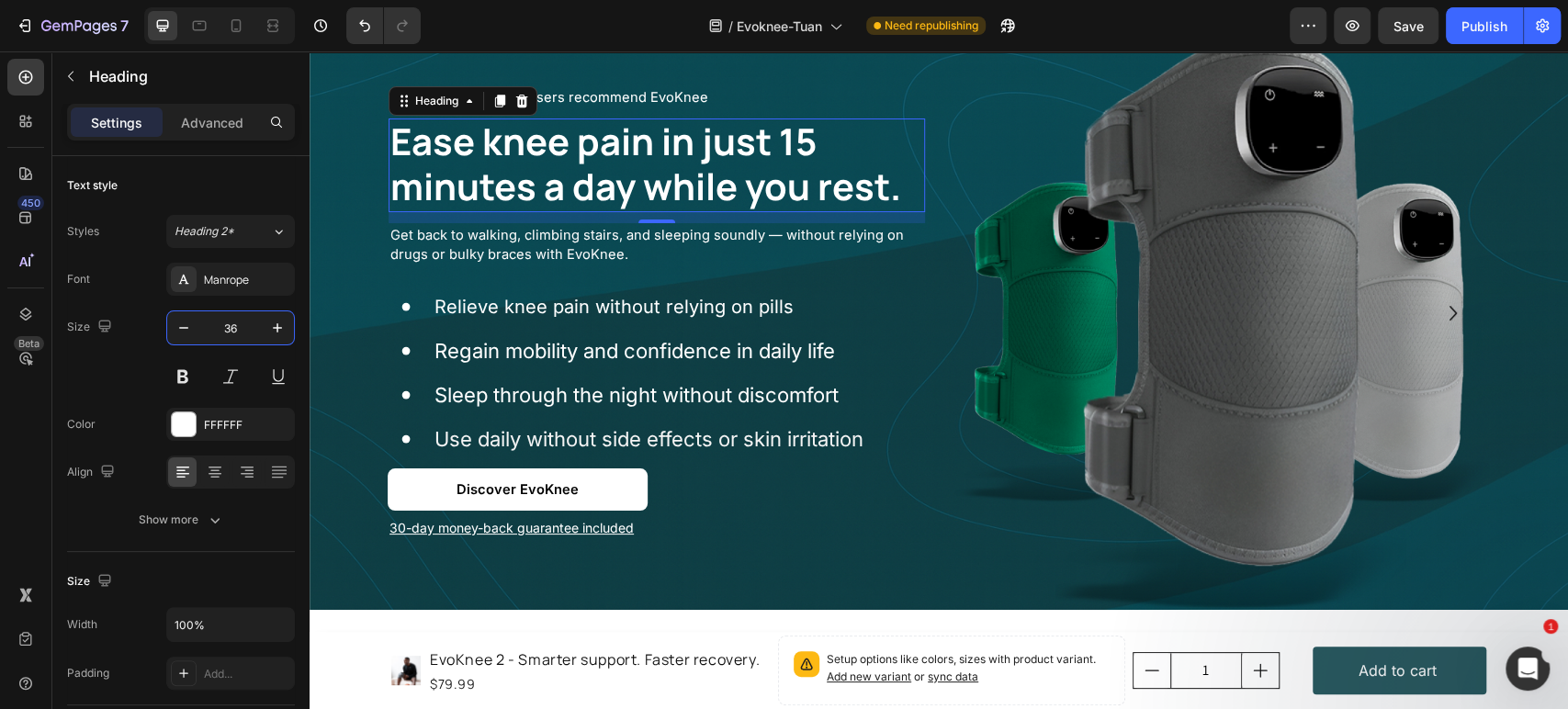 type on "36" 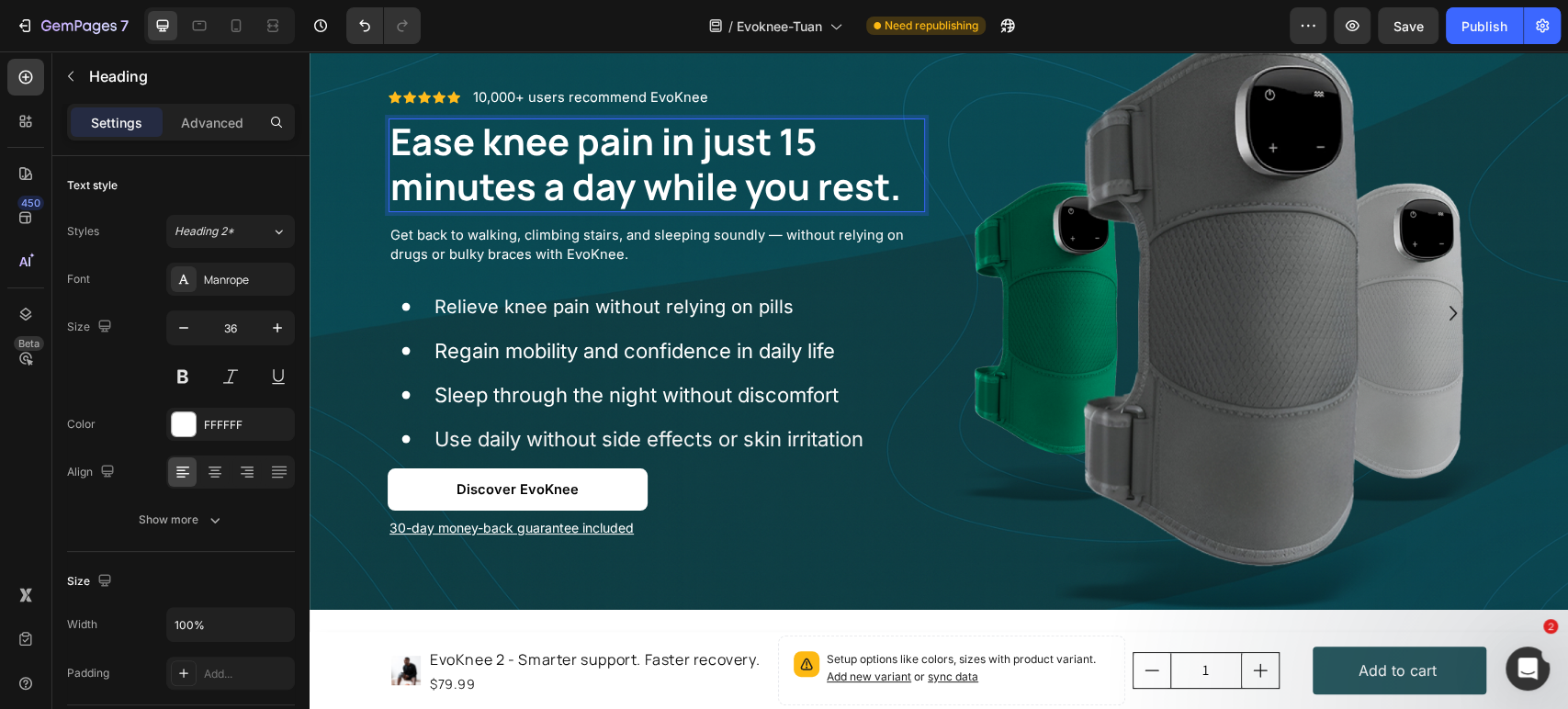 click on "Ease knee pain in just 15 minutes a day while you rest." at bounding box center [646, 163] 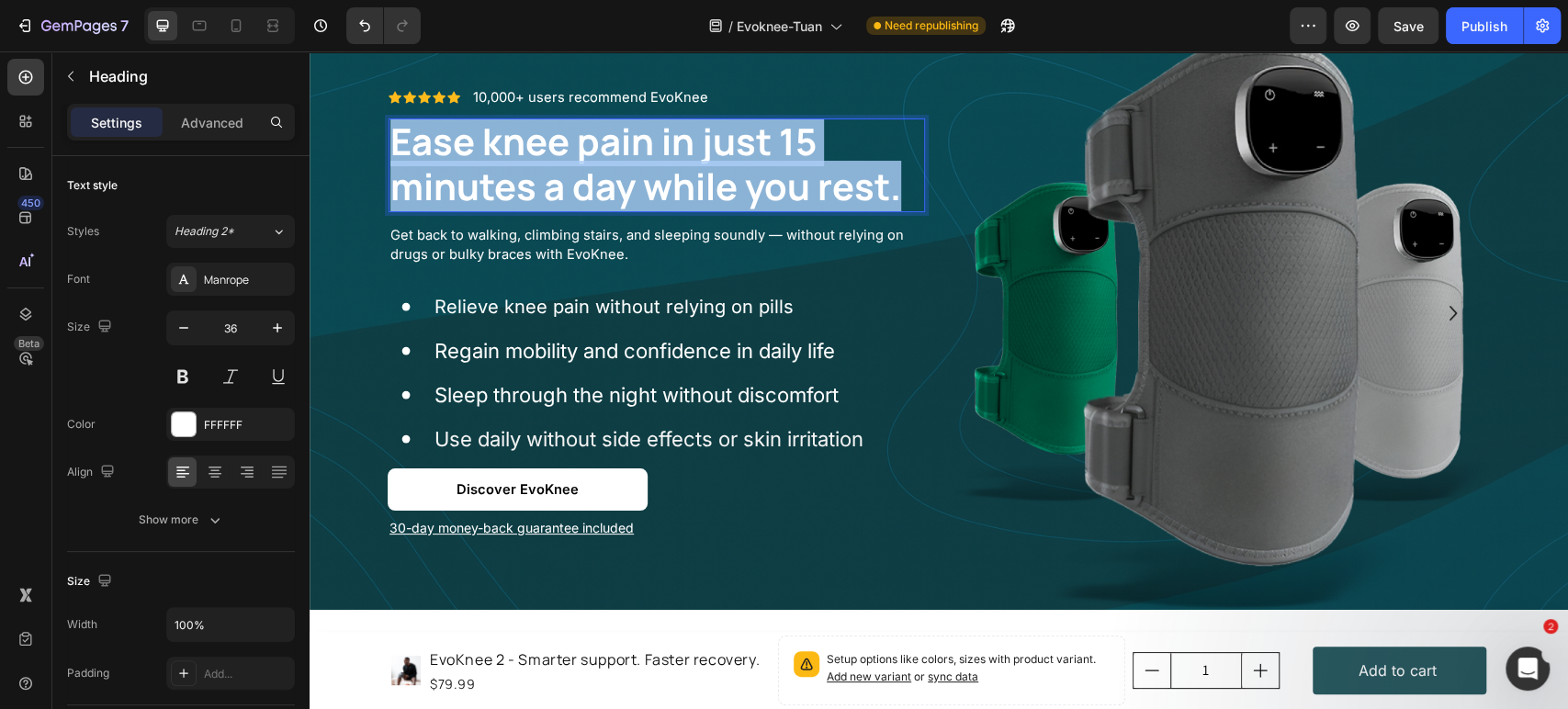 click on "Ease knee pain in just 15 minutes a day while you rest." at bounding box center (646, 163) 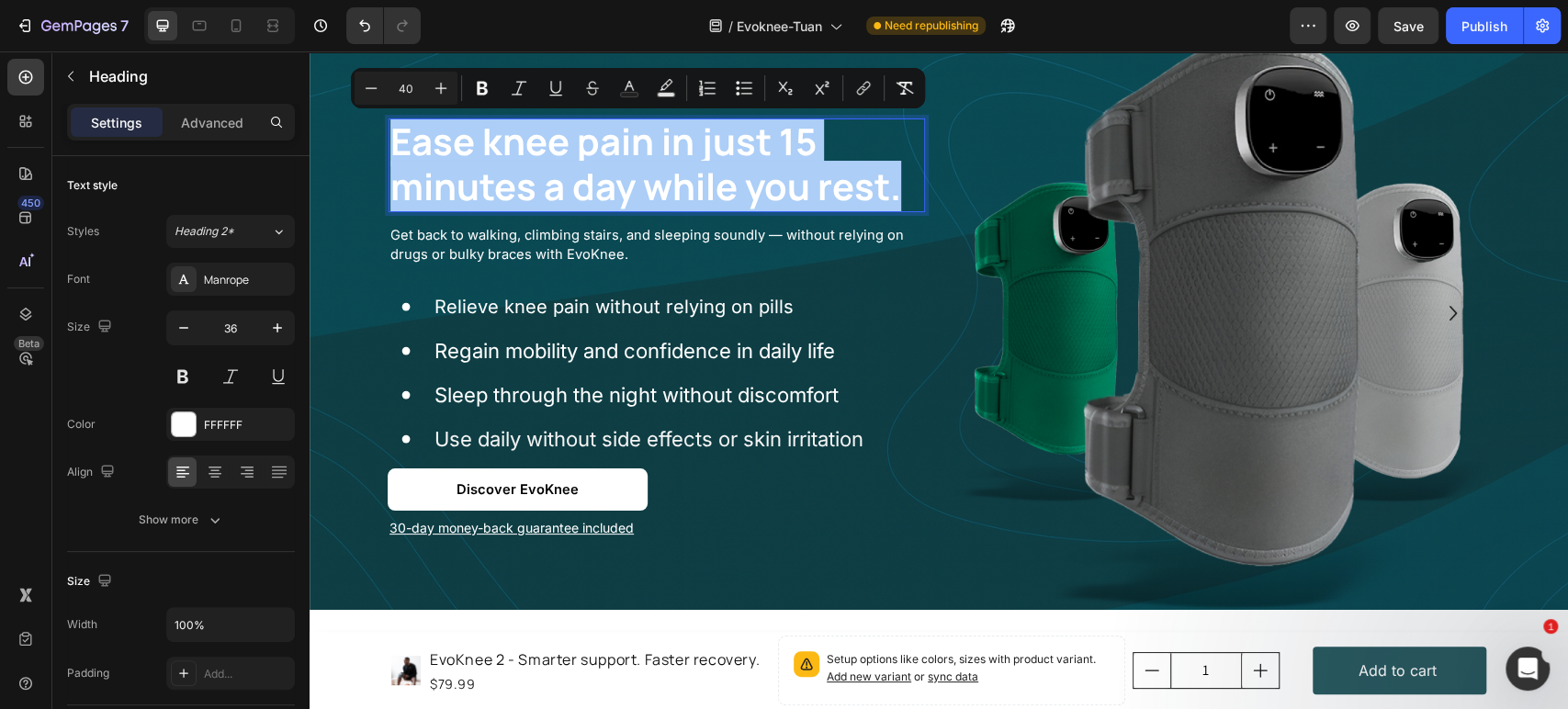 click on "40" at bounding box center (406, 88) 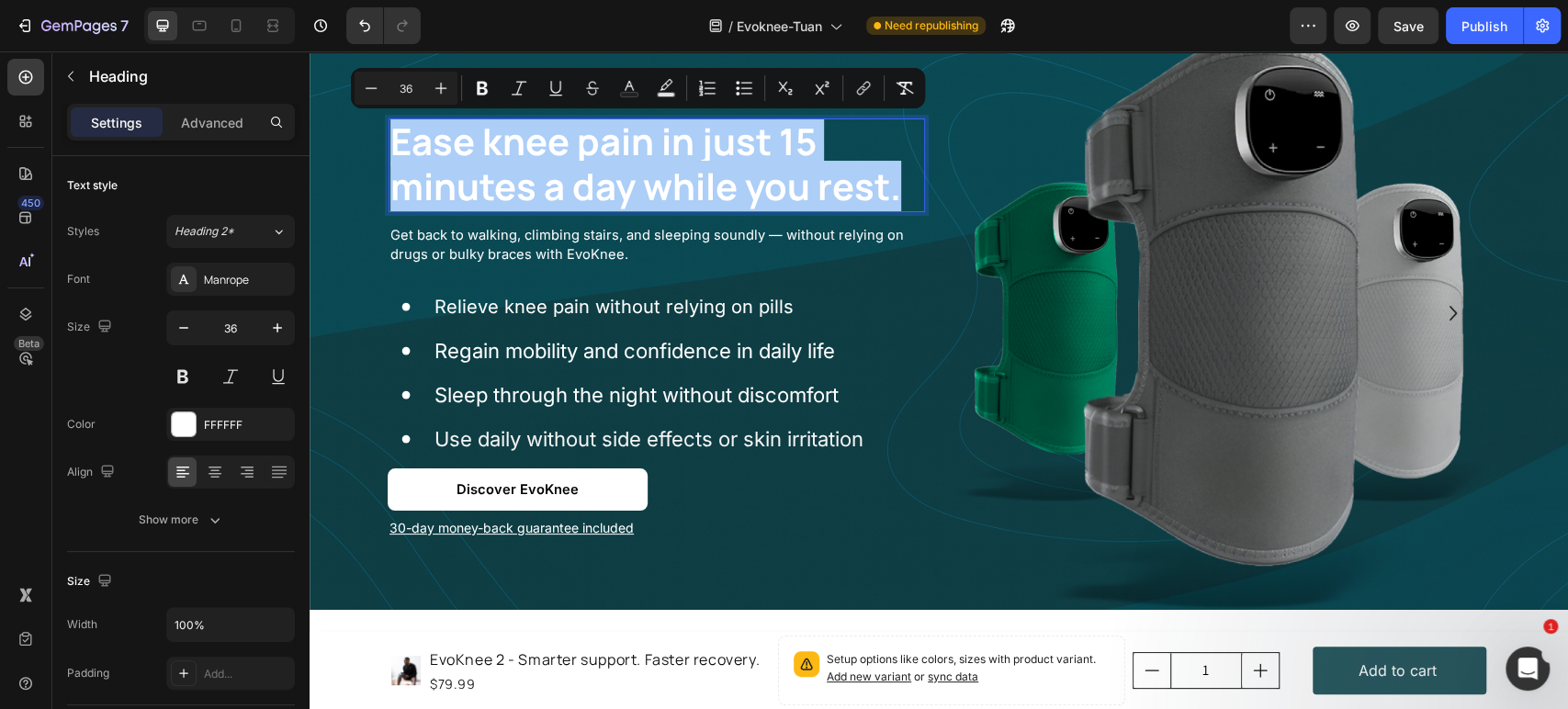 type on "36" 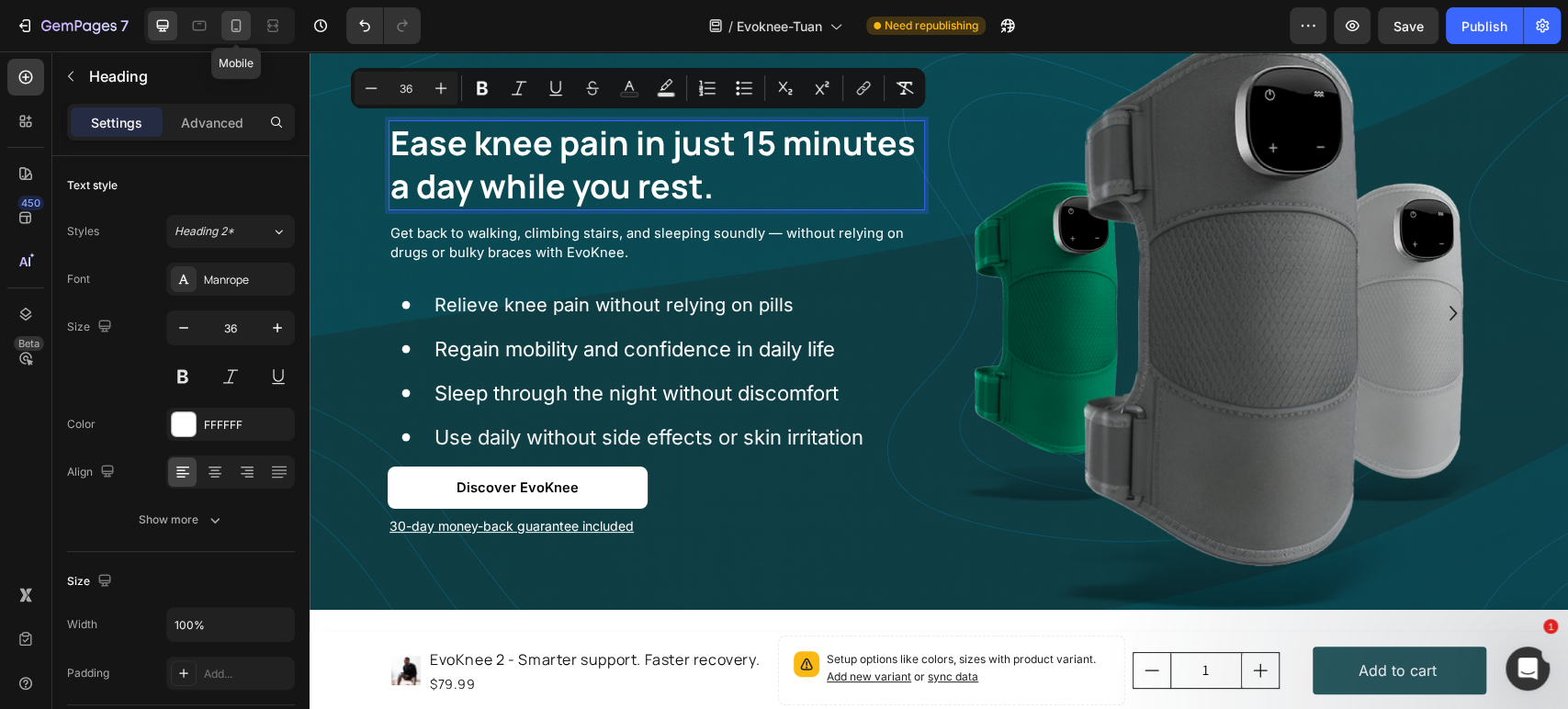 click 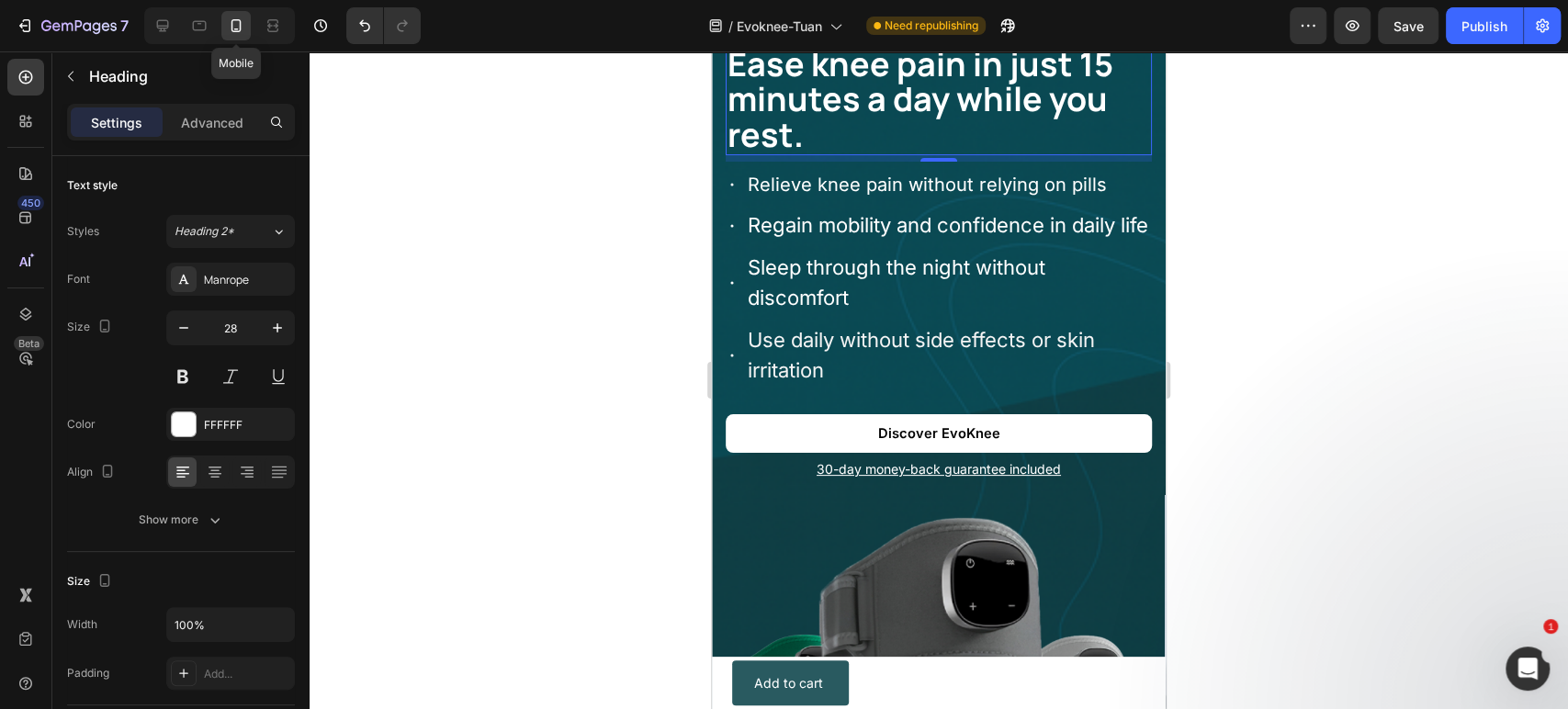 scroll, scrollTop: 60, scrollLeft: 0, axis: vertical 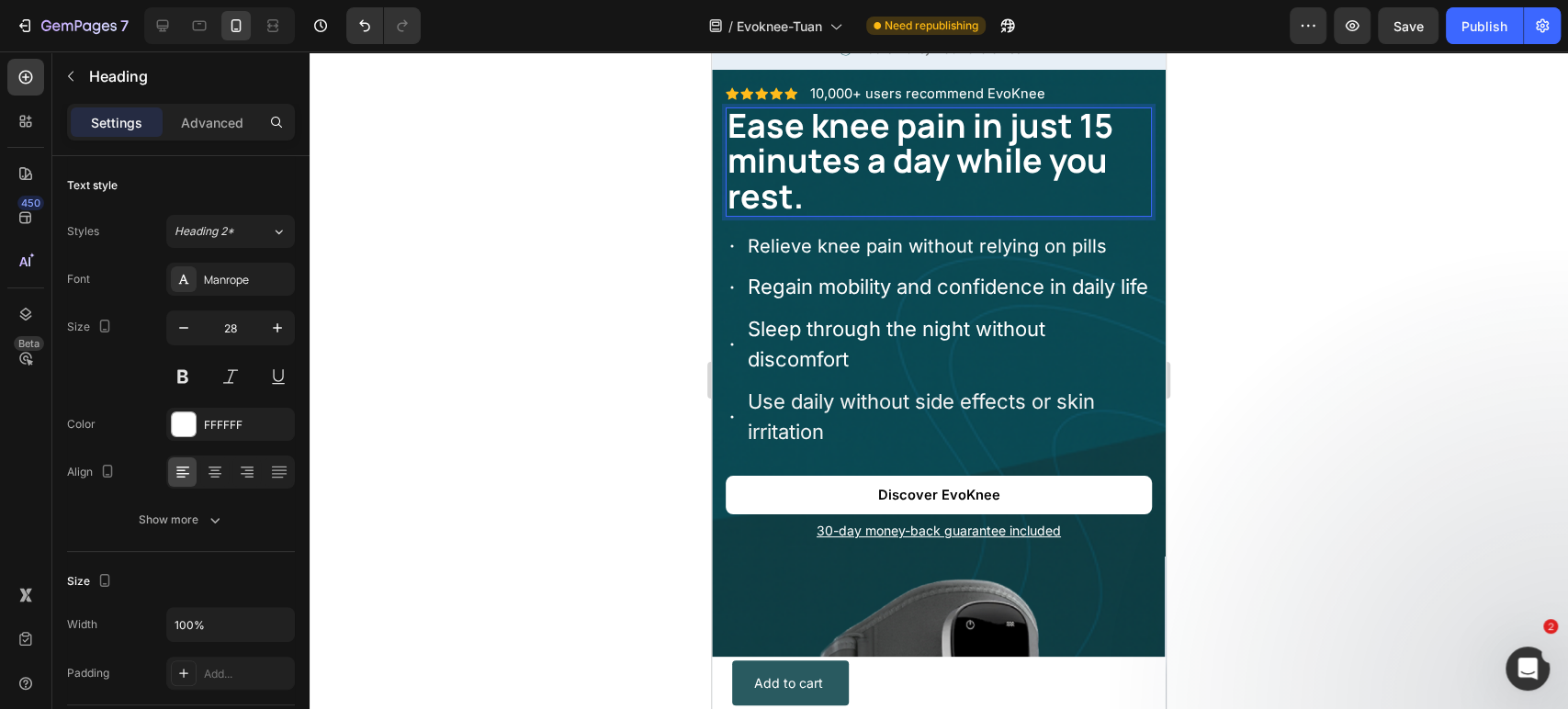 click on "Ease knee pain in just 15 minutes a day while you rest." at bounding box center (939, 162) 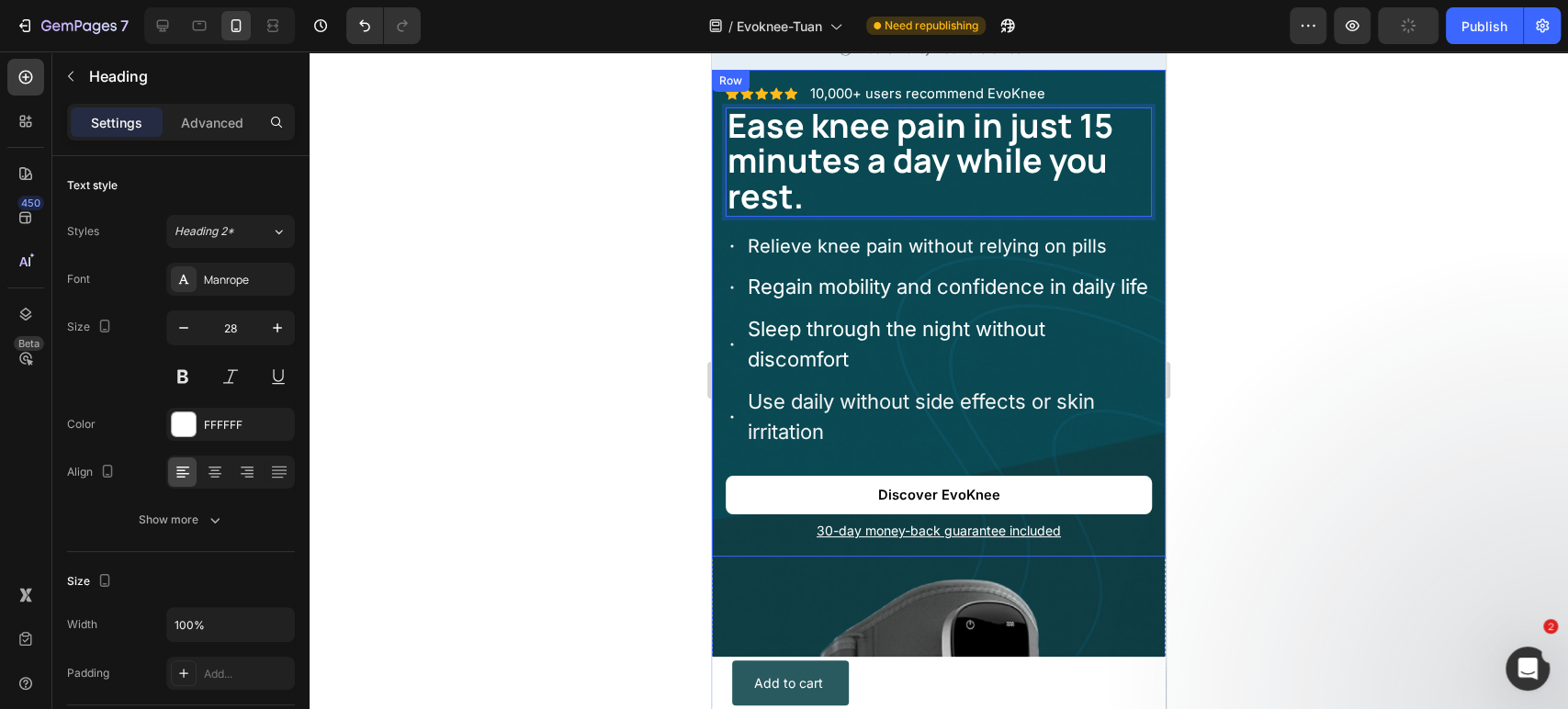 click on "Icon Icon Icon Icon Icon Icon List 10,000+ users recommend EvoKnee Text Block Row Ease knee pain in just 15 minutes a day while you rest. Heading   12 Get back to walking, climbing stairs, and sleeping soundly — without relying on drugs or bulky braces with EvoKnee. Text Block Row
Relieve knee pain without relying on pills
Regain mobility and confidence in daily life
Sleep through the night without discomfort
Use daily without side effects or skin irritation Item List Discover EvoKnee Button 30-day money-back guarantee included  Text Block Row" at bounding box center (939, 313) 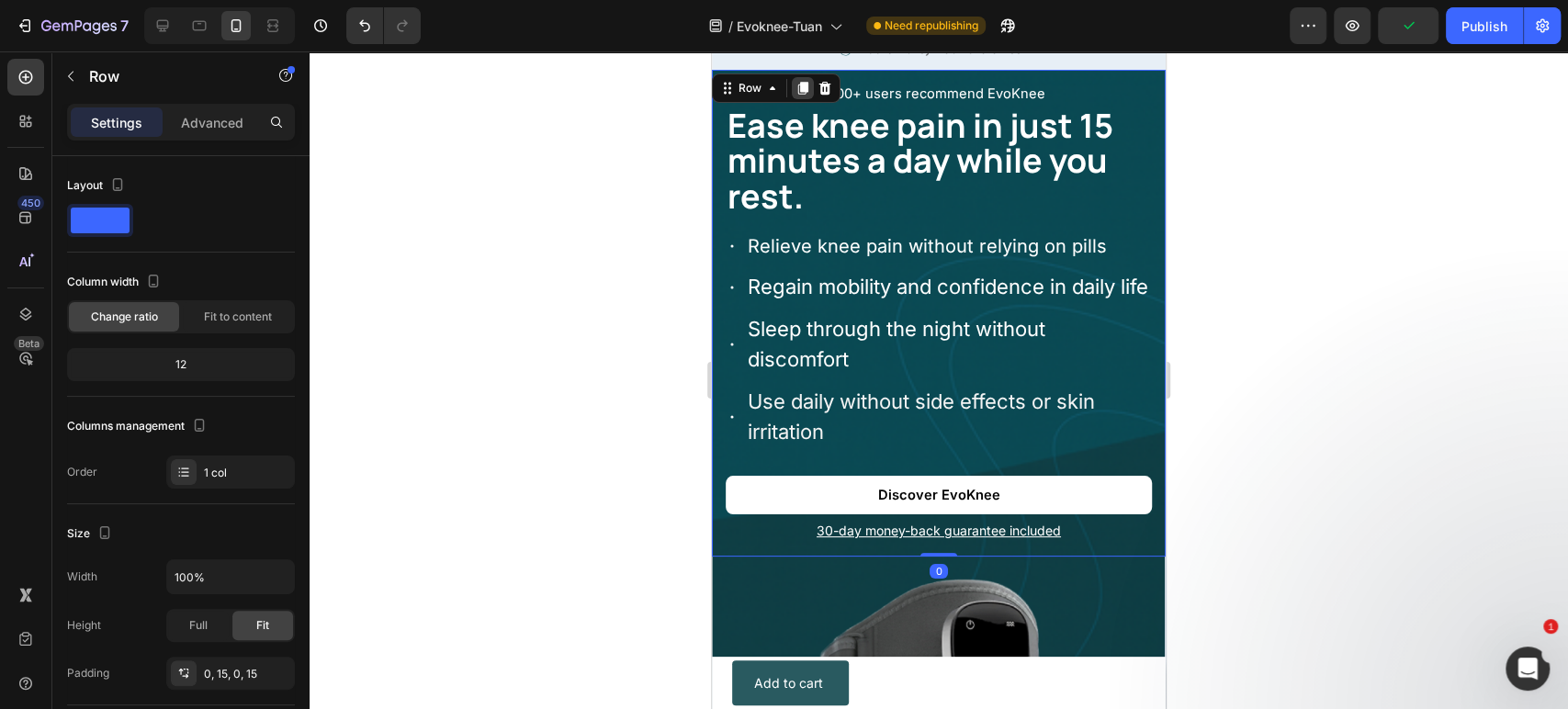 click at bounding box center (803, 88) 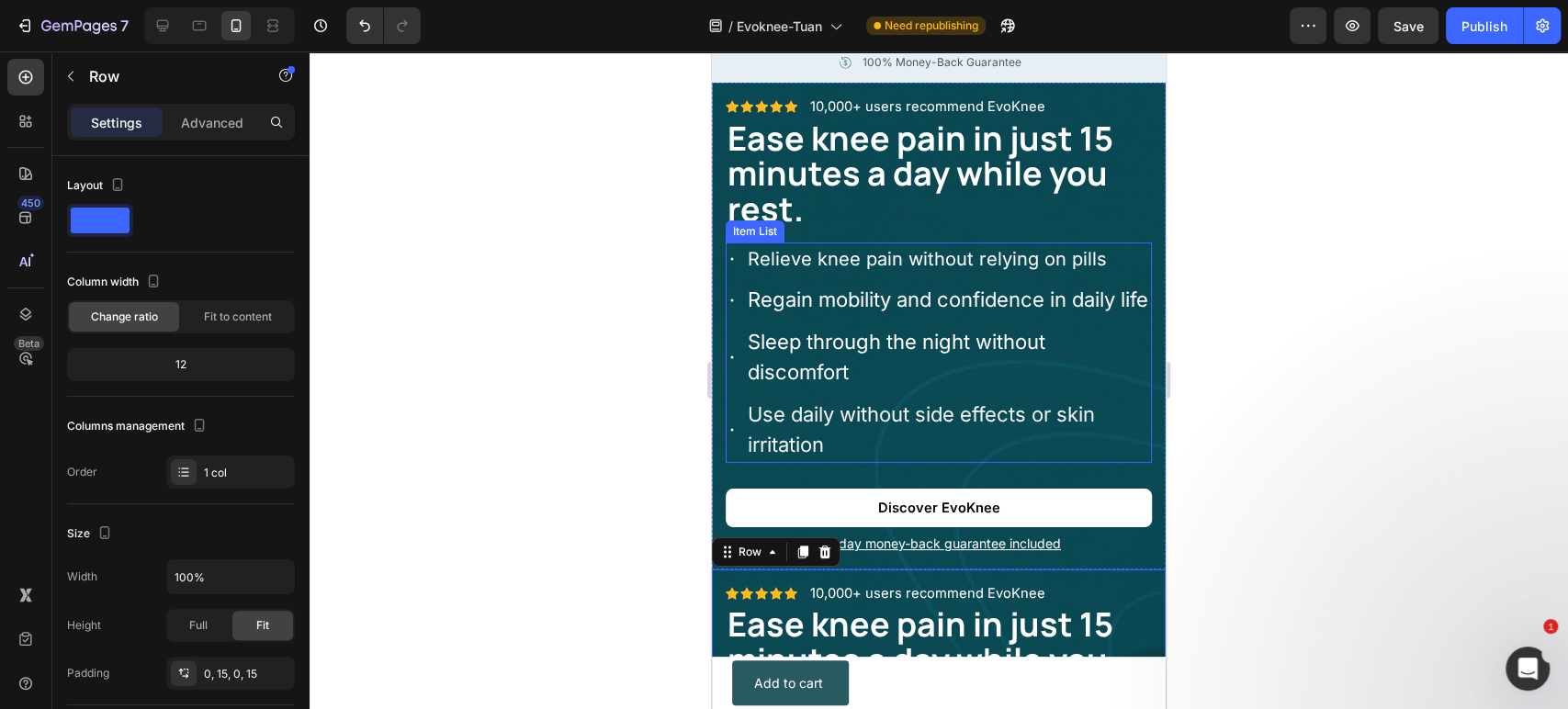 scroll, scrollTop: 0, scrollLeft: 0, axis: both 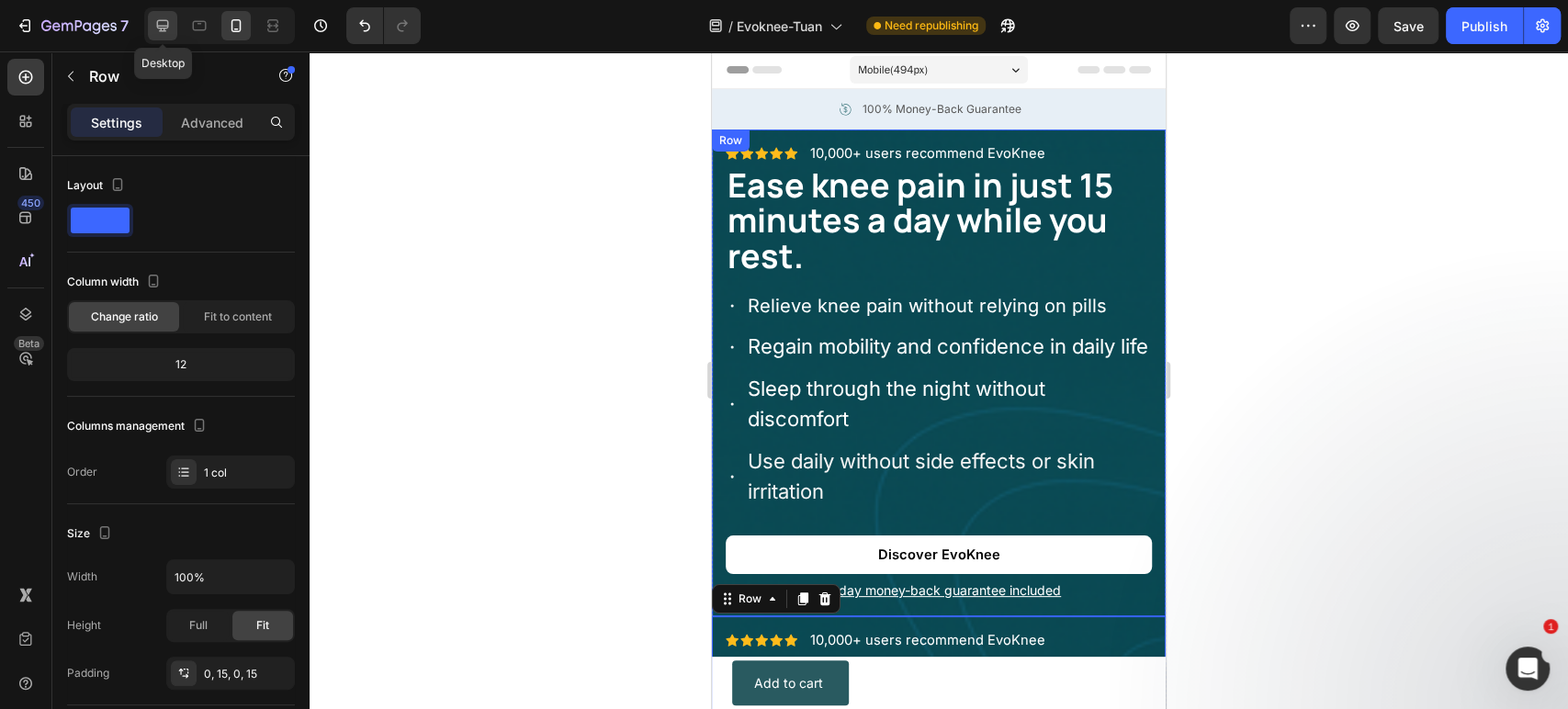 click 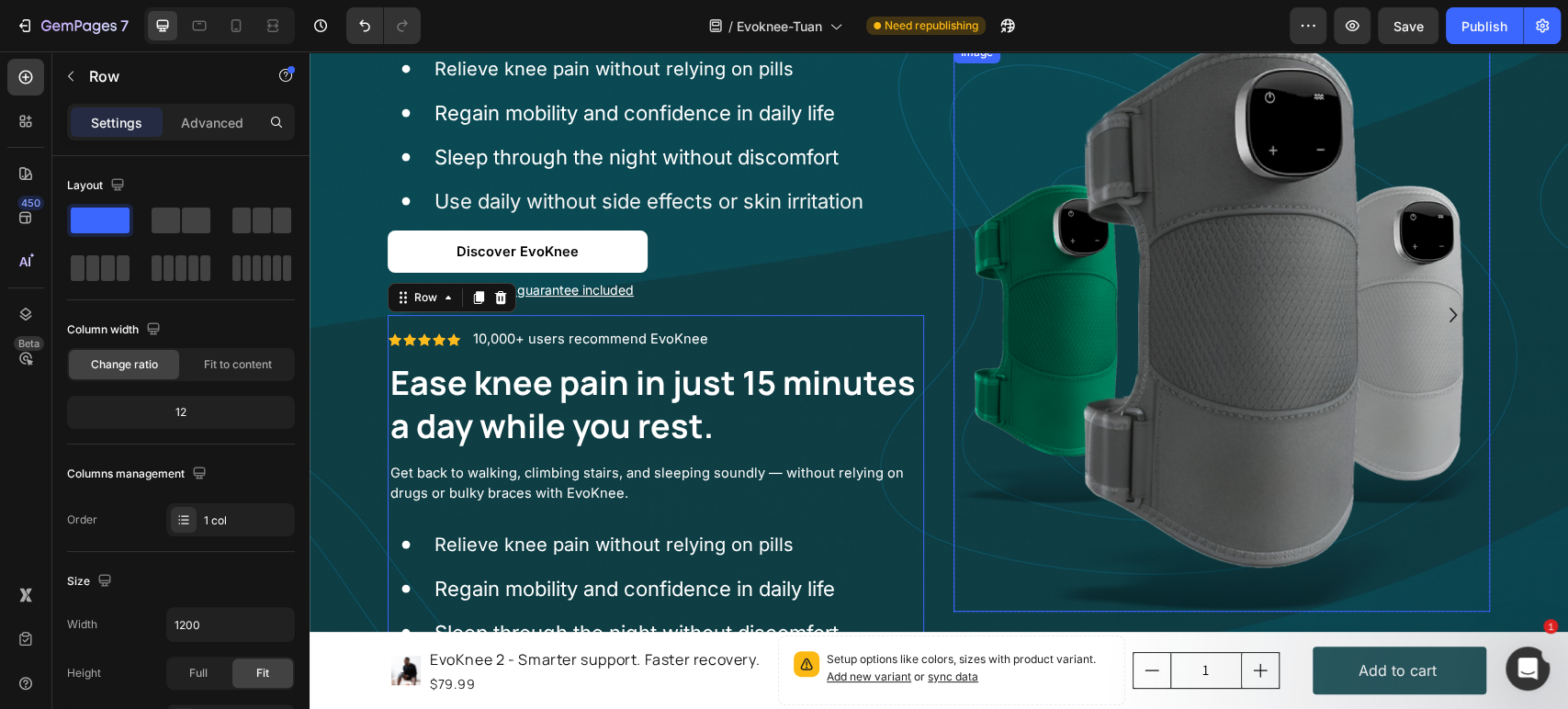 scroll, scrollTop: 117, scrollLeft: 0, axis: vertical 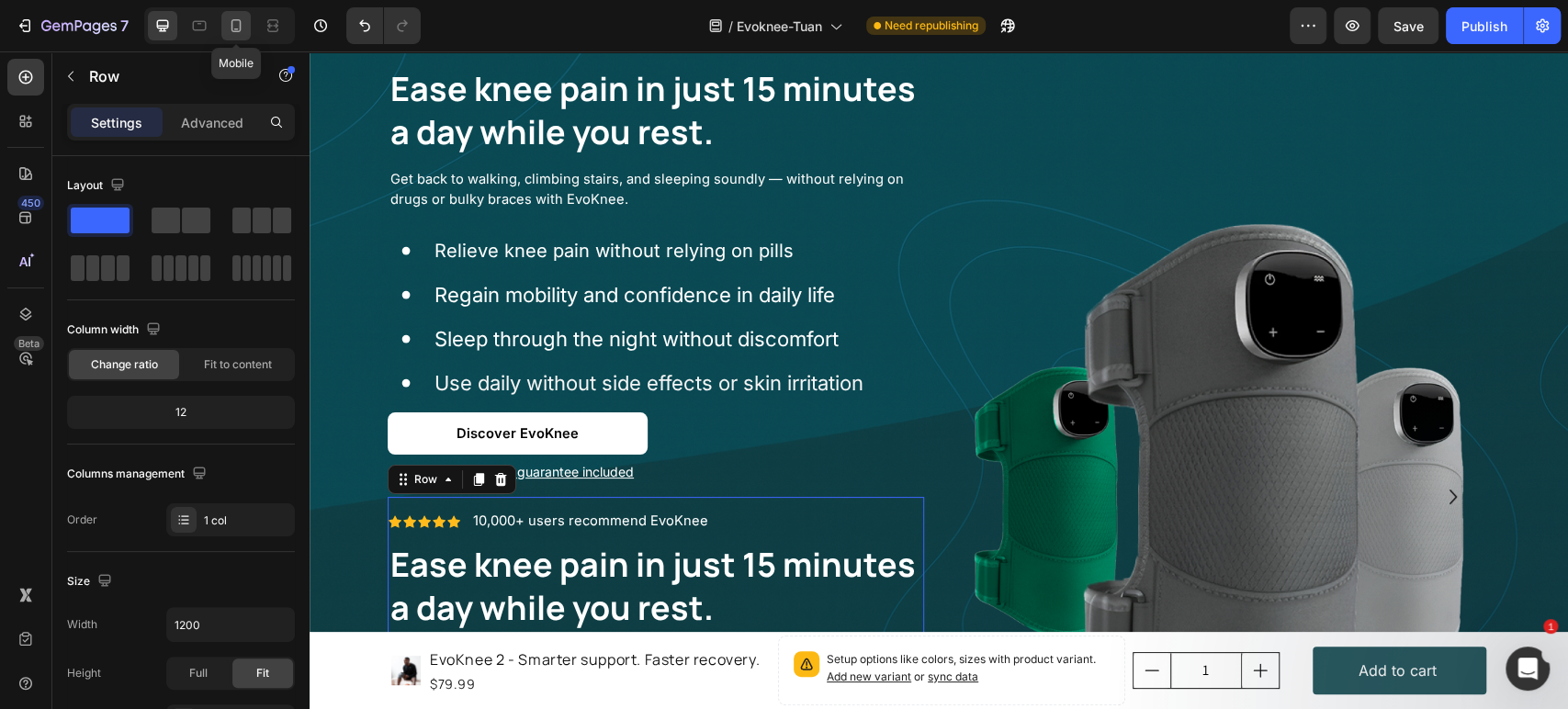 click 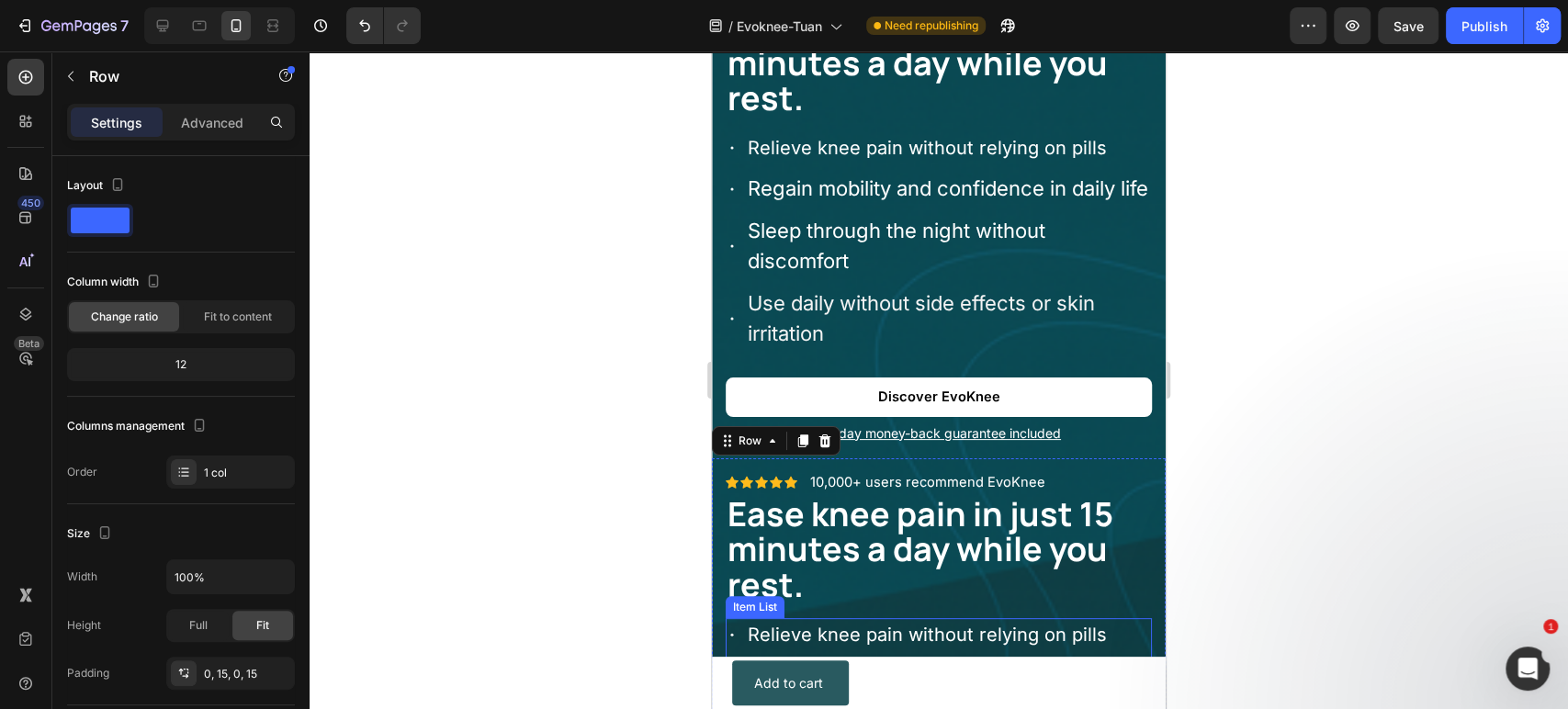 scroll, scrollTop: 0, scrollLeft: 0, axis: both 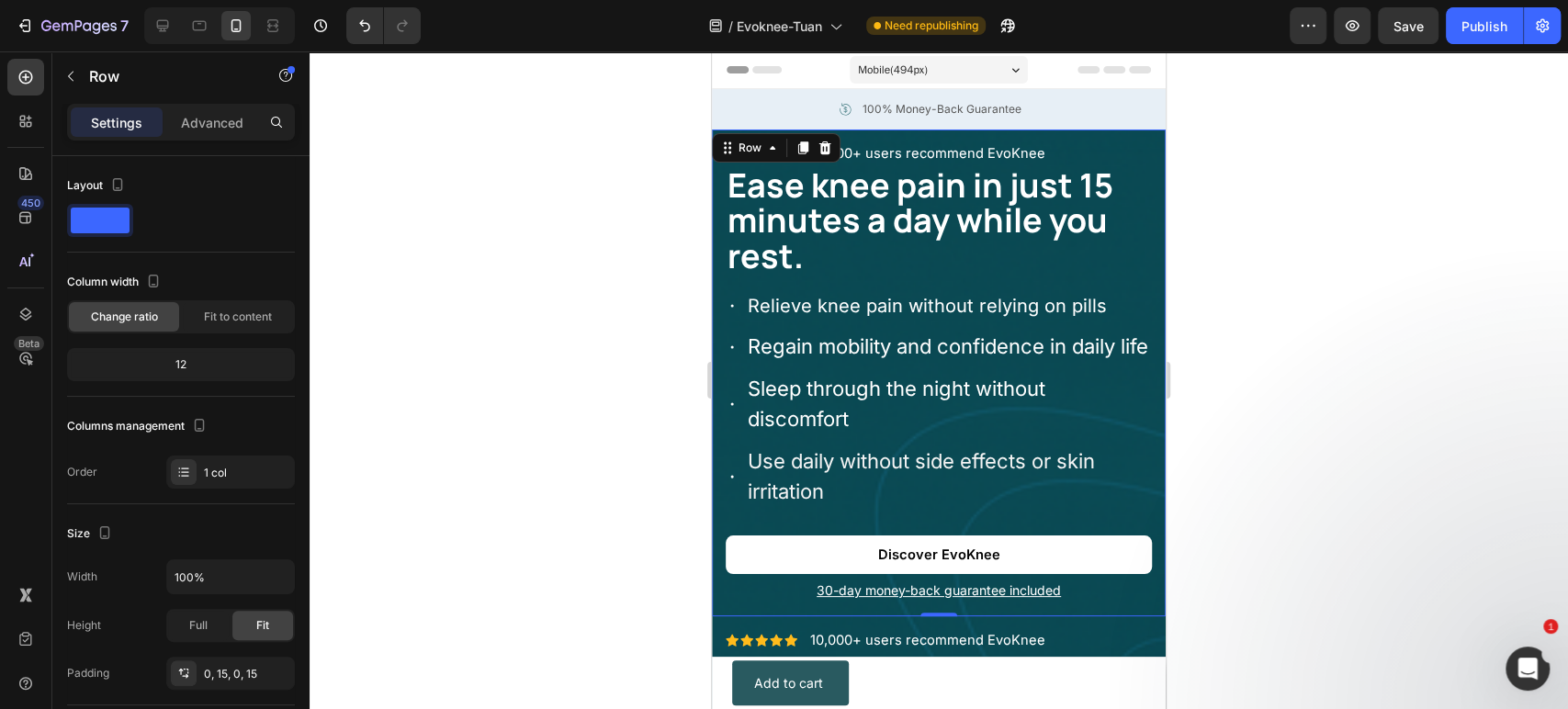 click on "Icon Icon Icon Icon Icon Icon List 10,000+ users recommend EvoKnee Text Block Row ⁠⁠⁠⁠⁠⁠⁠ Ease knee pain in just 15 minutes a day while you rest. Heading Get back to walking, climbing stairs, and sleeping soundly — without relying on drugs or bulky braces with EvoKnee. Text Block Row
Relieve knee pain without relying on pills
Regain mobility and confidence in daily life
Sleep through the night without discomfort
Use daily without side effects or skin irritation Item List Discover EvoKnee Button 30-day money-back guarantee included  Text Block Row   0" at bounding box center [939, 373] 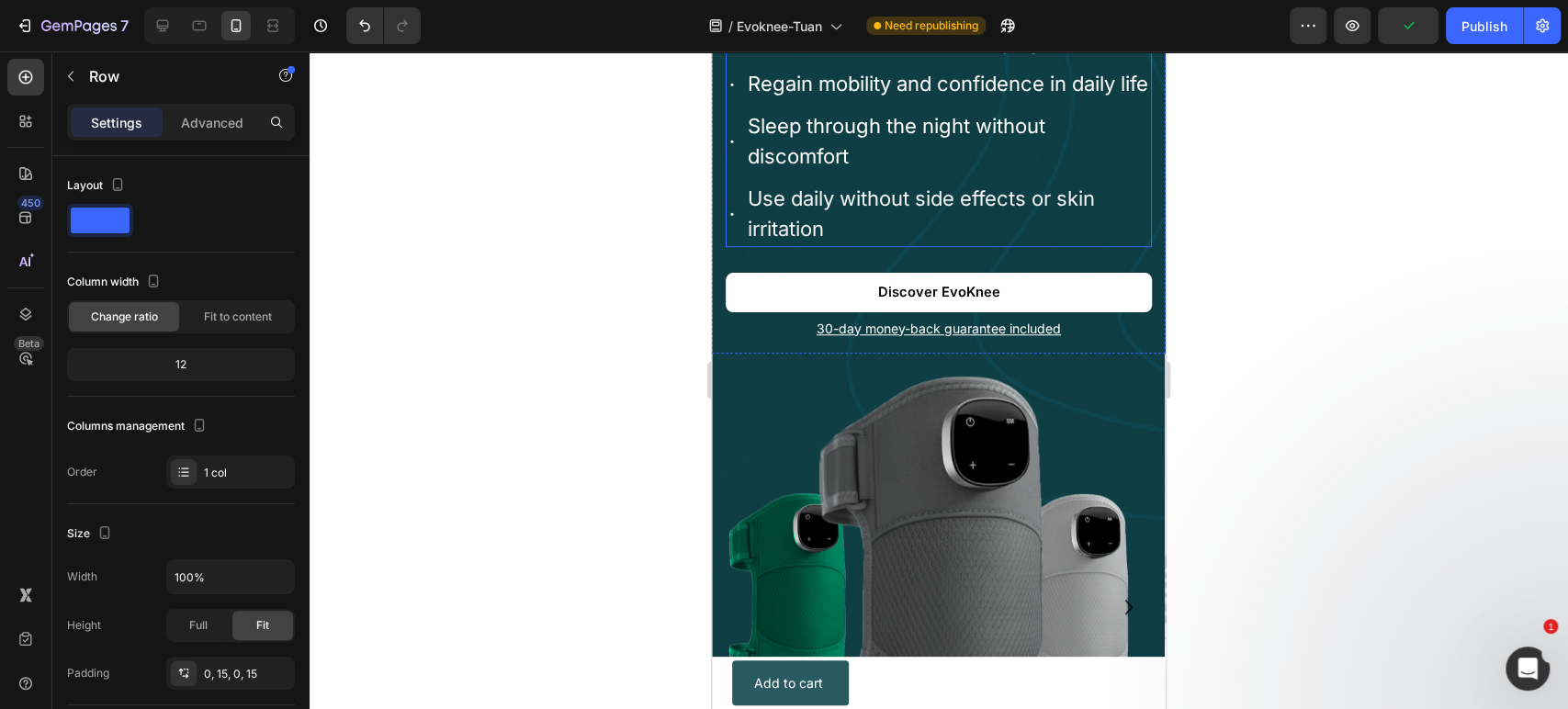 scroll, scrollTop: 0, scrollLeft: 0, axis: both 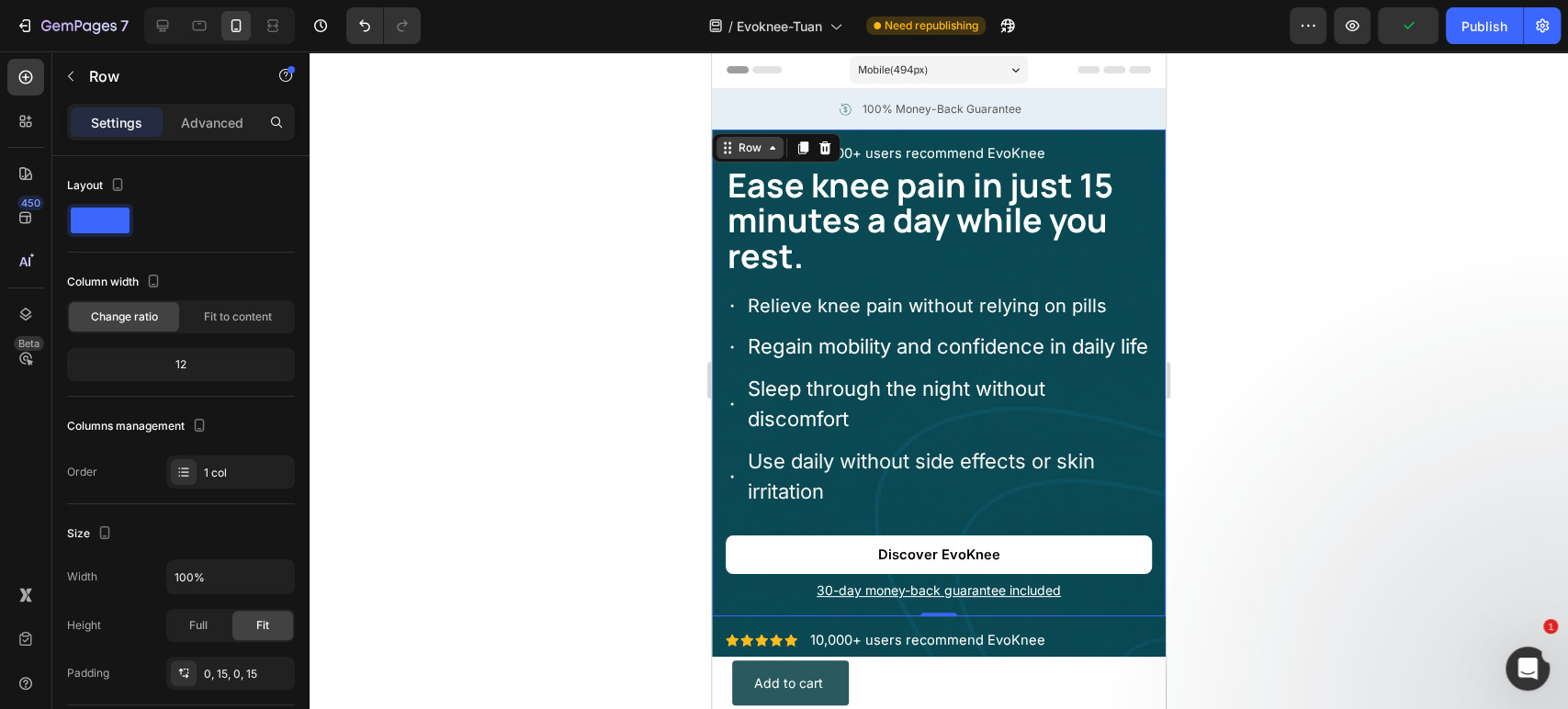 click 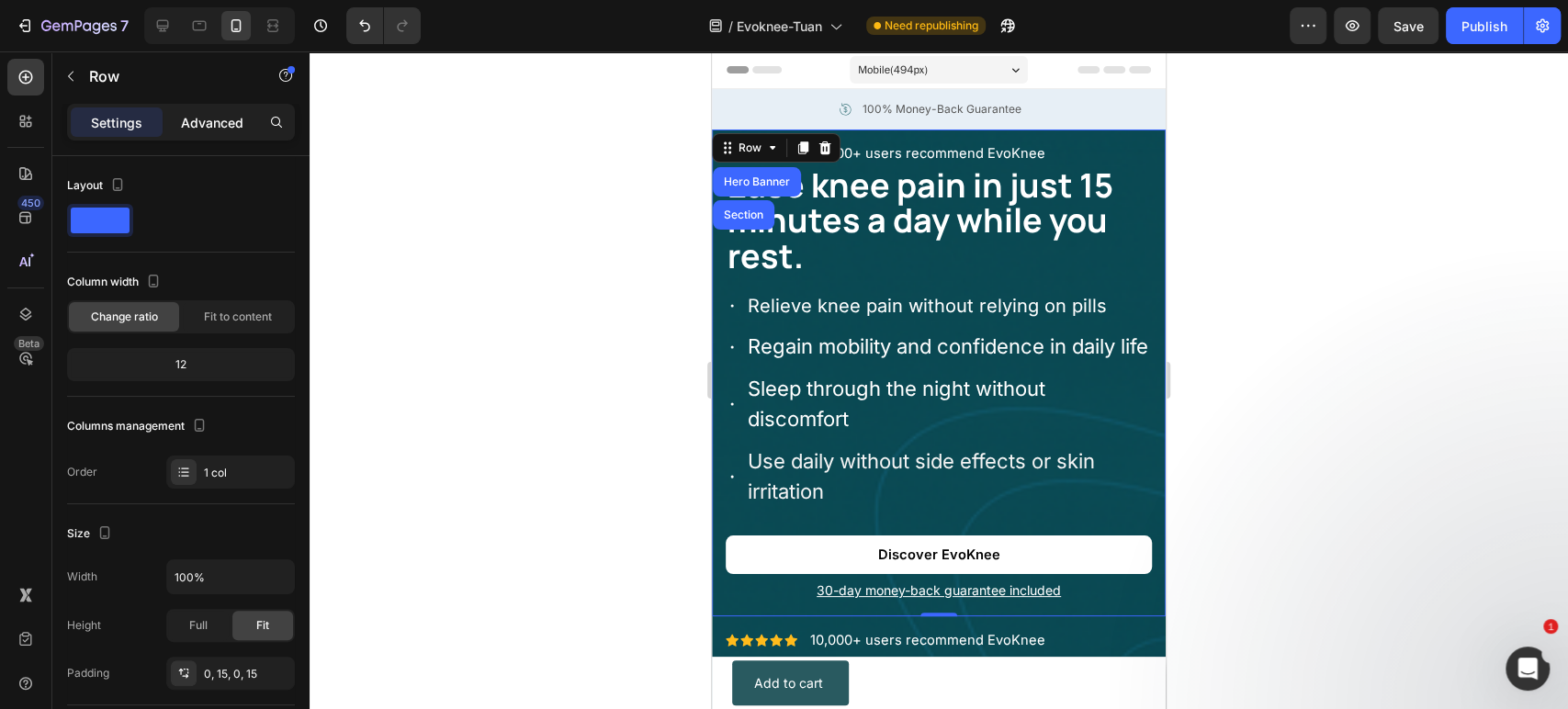 click on "Advanced" at bounding box center [212, 122] 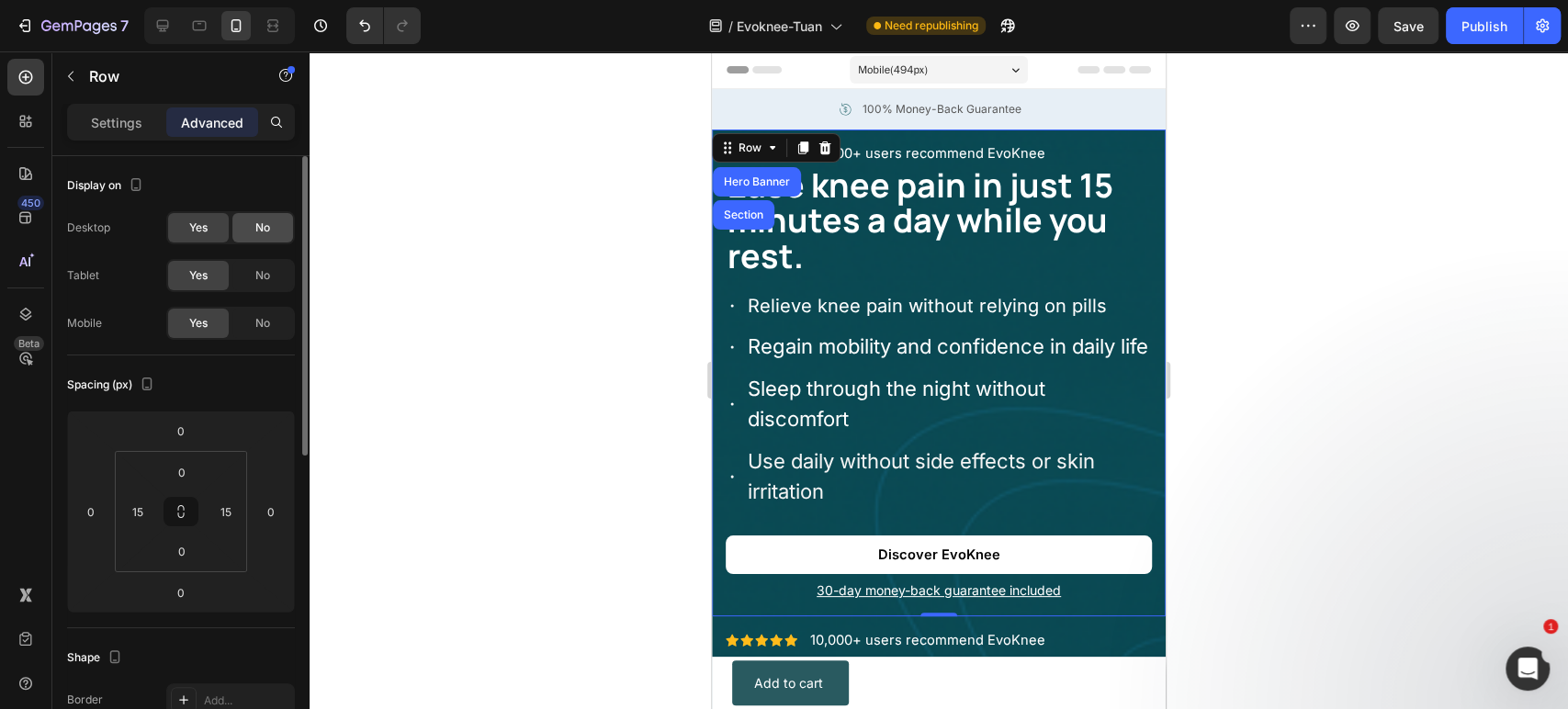 drag, startPoint x: 260, startPoint y: 233, endPoint x: 275, endPoint y: 251, distance: 23.430749 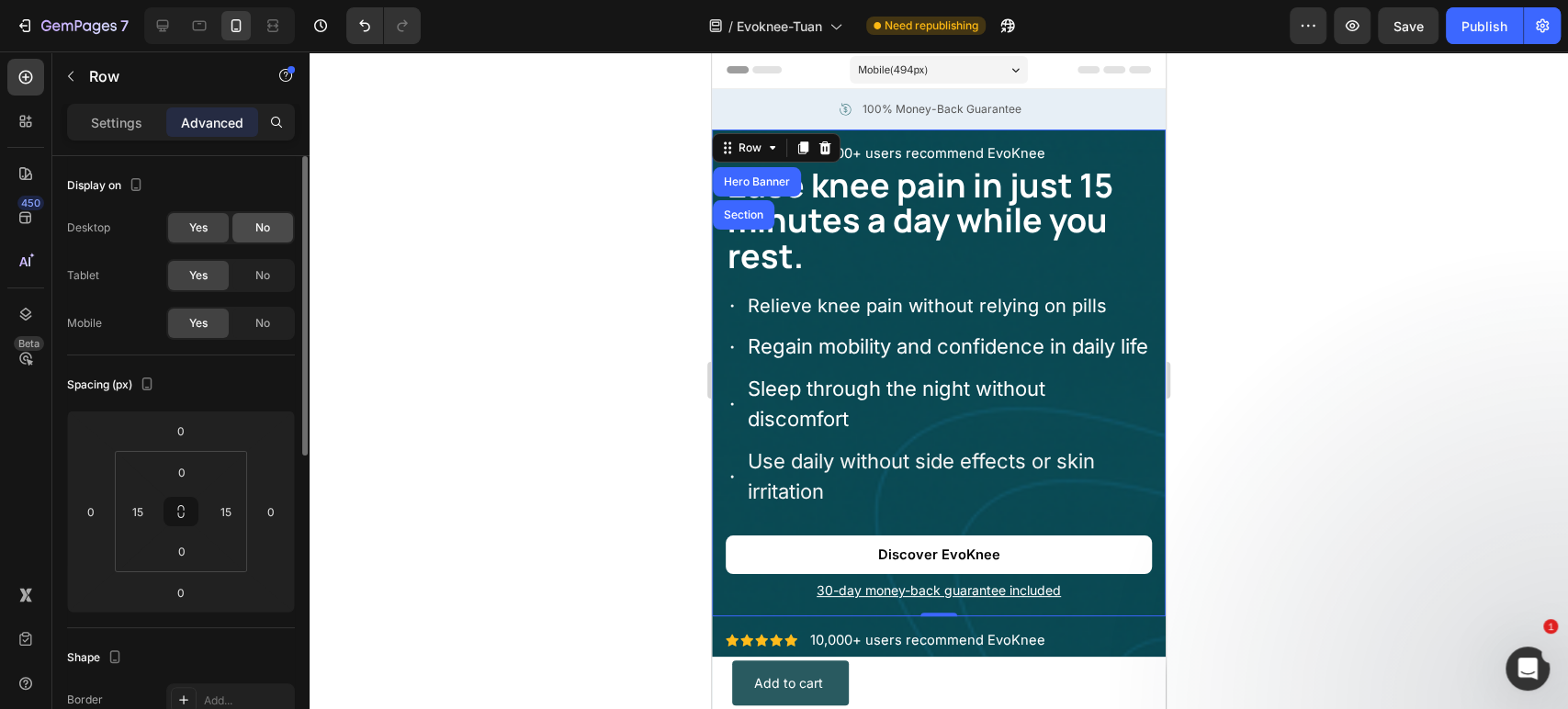 click on "No" 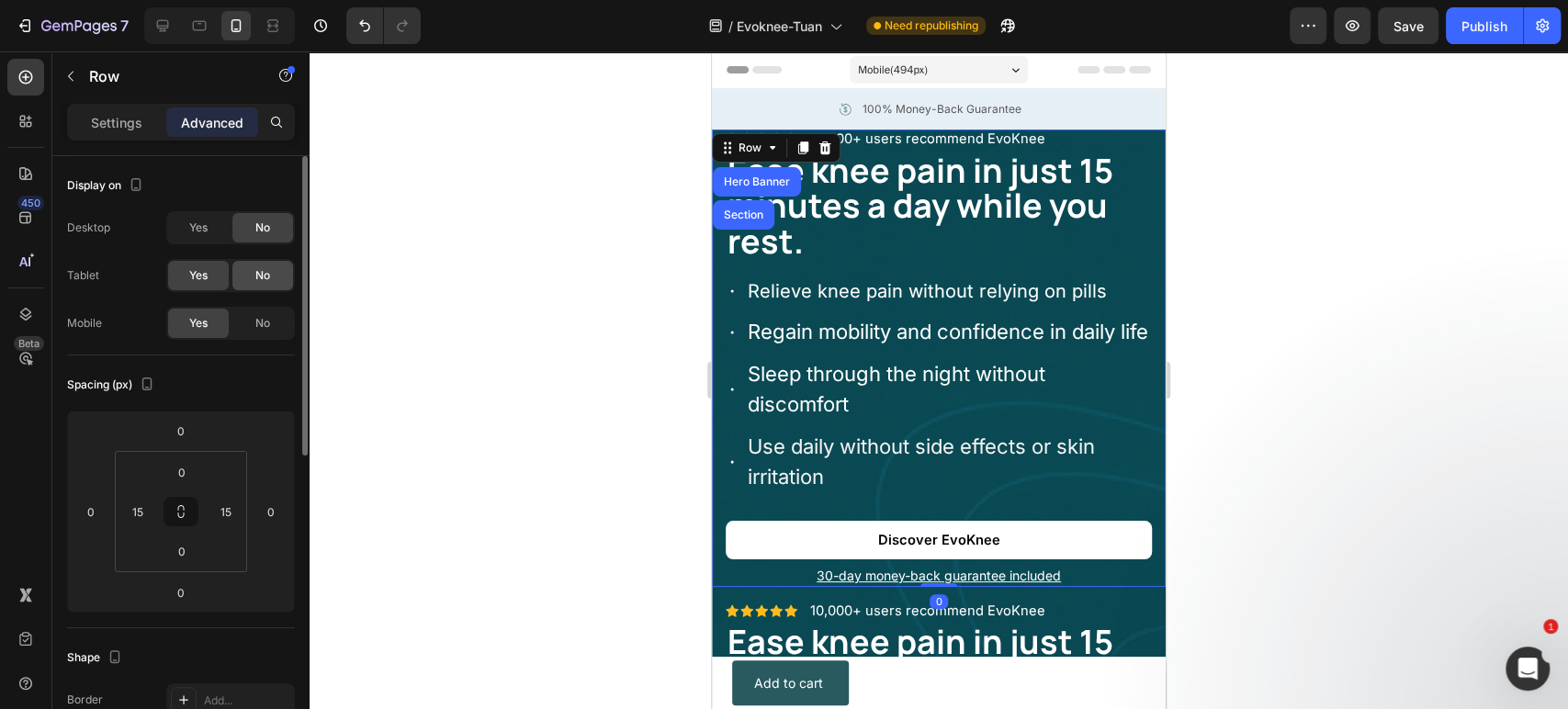 click on "No" 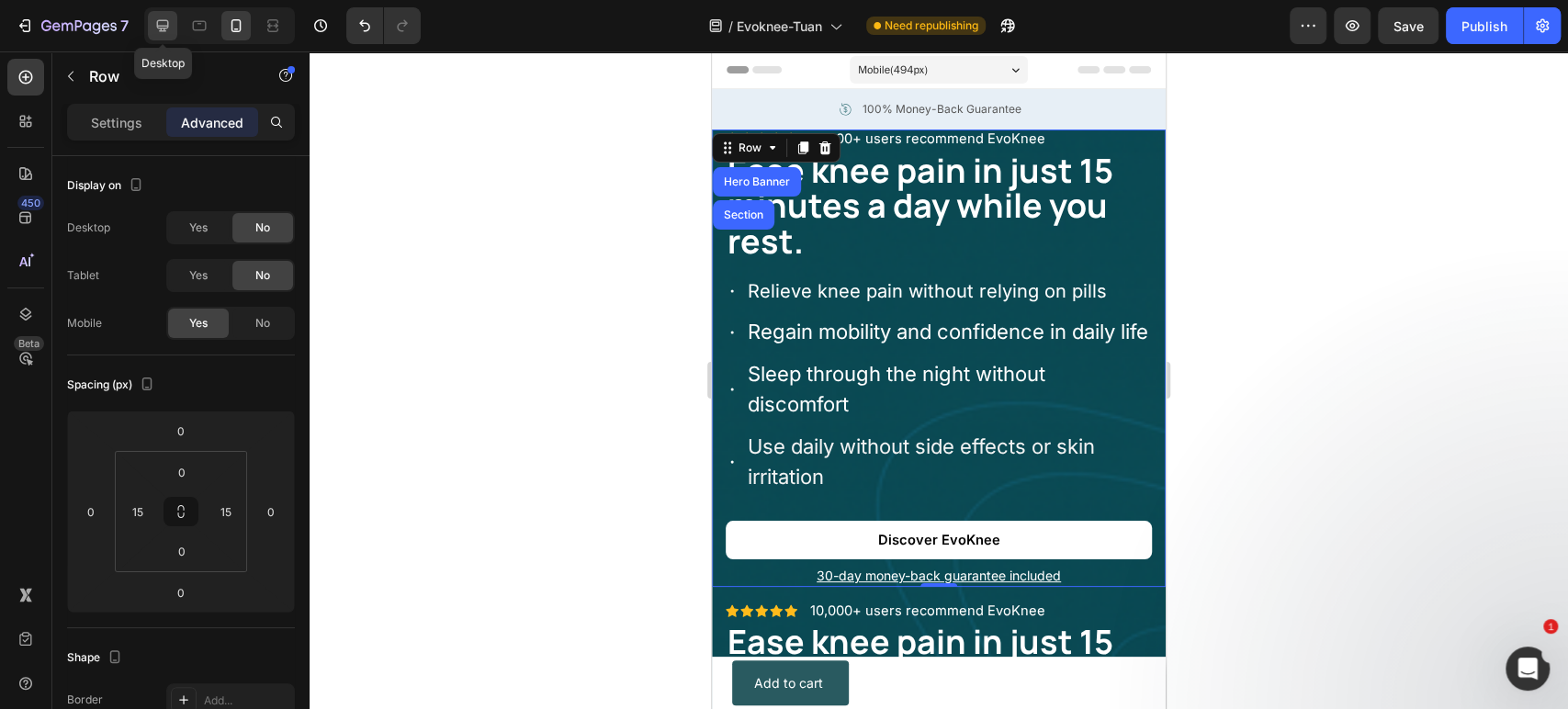 click 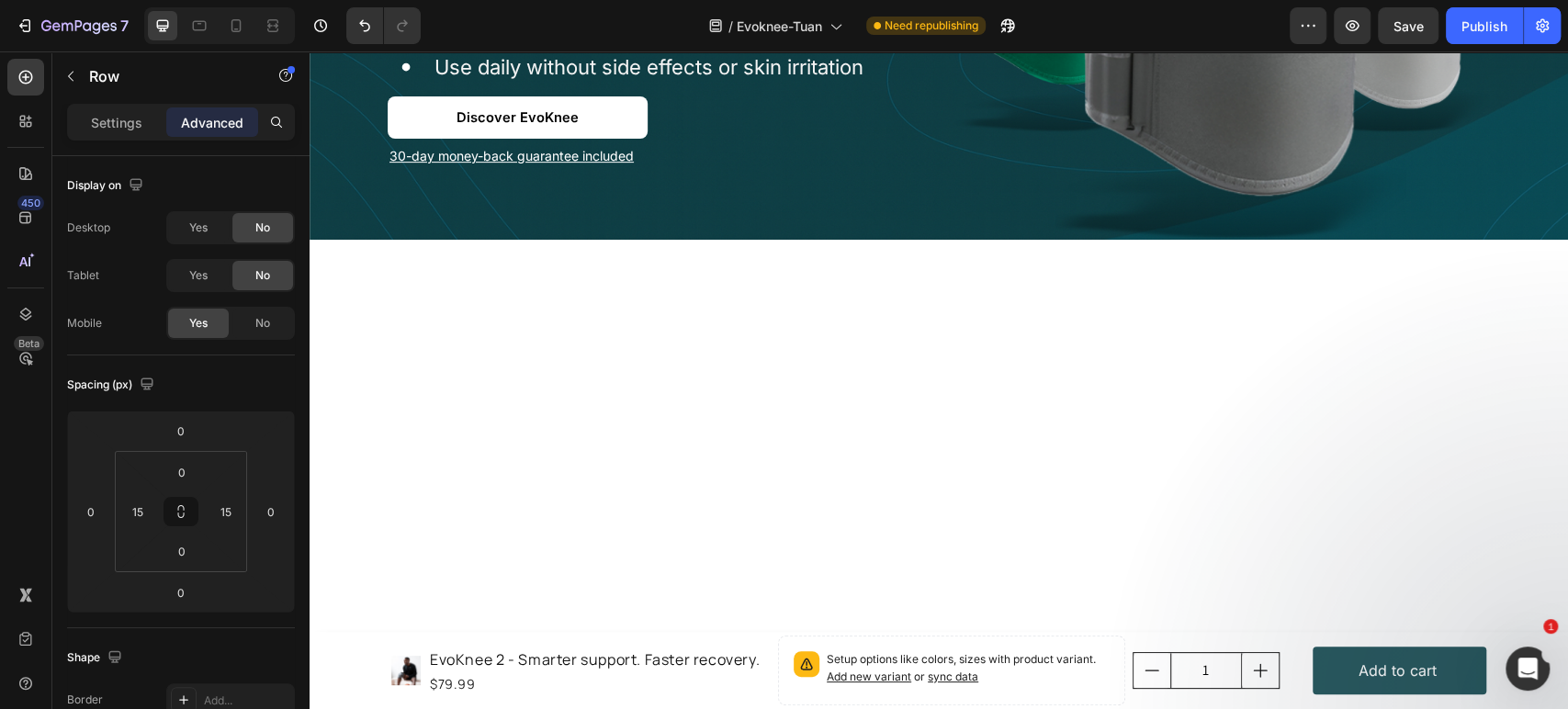 scroll, scrollTop: 0, scrollLeft: 0, axis: both 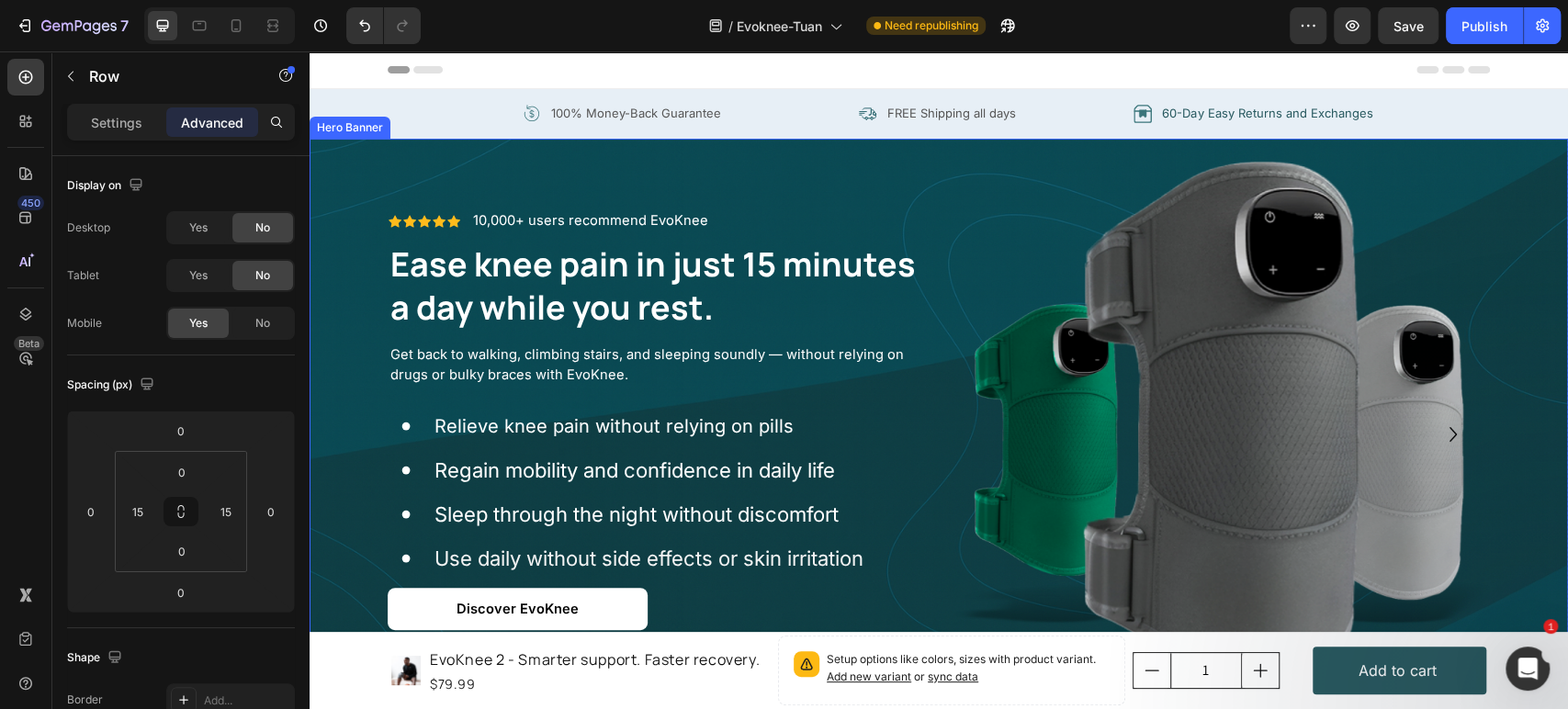 click on "Icon Icon Icon Icon Icon Icon List 10,000+ users recommend EvoKnee Text Block Row Ease knee pain in just 15 minutes a day while you rest. Heading Get back to walking, climbing stairs, and sleeping soundly — without relying on drugs or bulky braces with EvoKnee. Text Block Row
Relieve knee pain without relying on pills
Regain mobility and confidence in daily life
Sleep through the night without discomfort
Use daily without side effects or skin irritation Item List Discover EvoKnee Button 30-day money-back guarantee included  Text Block Row Icon Icon Icon Icon Icon Icon List 10,000+ users recommend EvoKnee Text Block Row Ease knee pain in just 15 minutes a day while you rest. Heading Get back to walking, climbing stairs, and sleeping soundly — without relying on drugs or bulky braces with EvoKnee. Text Block Row
Relieve knee pain without relying on pills
Regain mobility and confidence in daily life Item List Row" at bounding box center (656, 435) 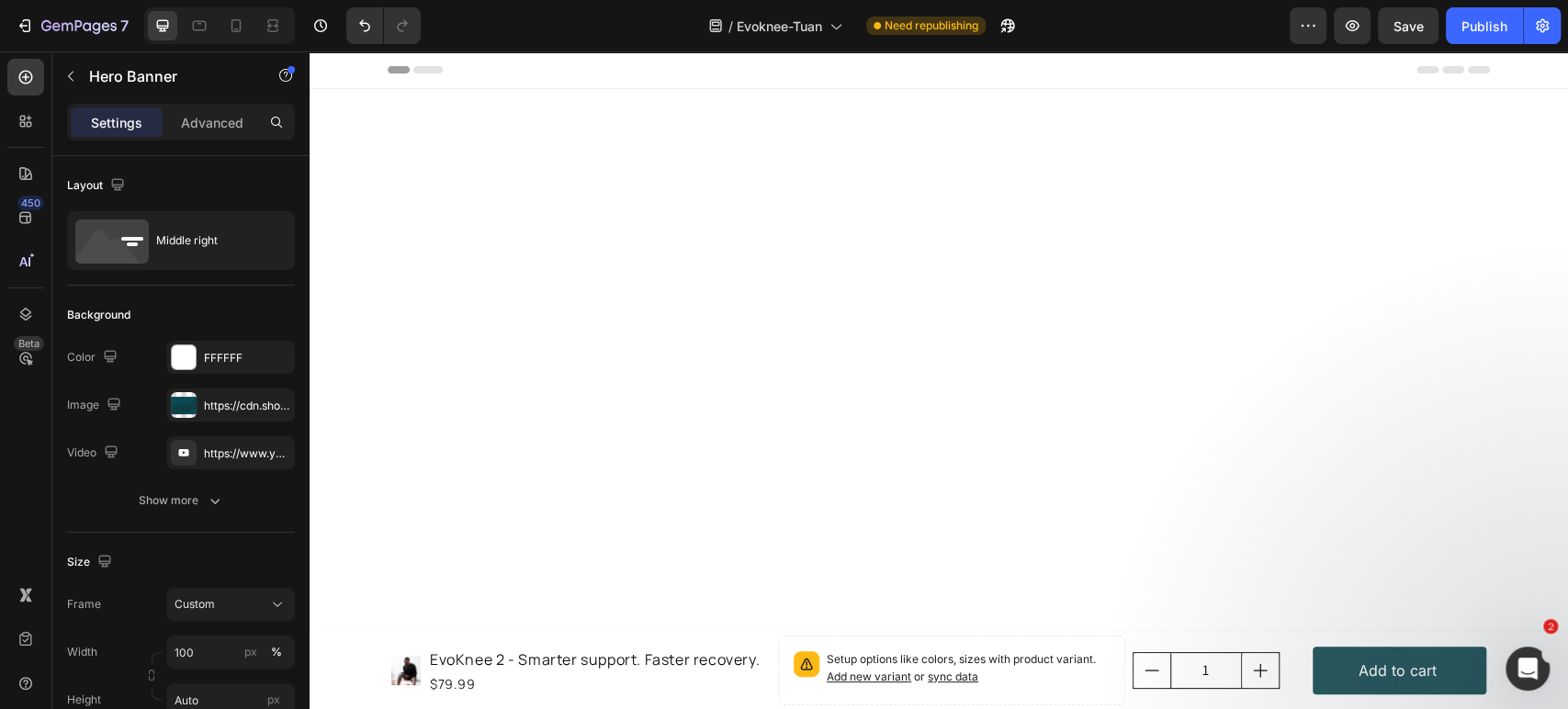 scroll, scrollTop: 748, scrollLeft: 0, axis: vertical 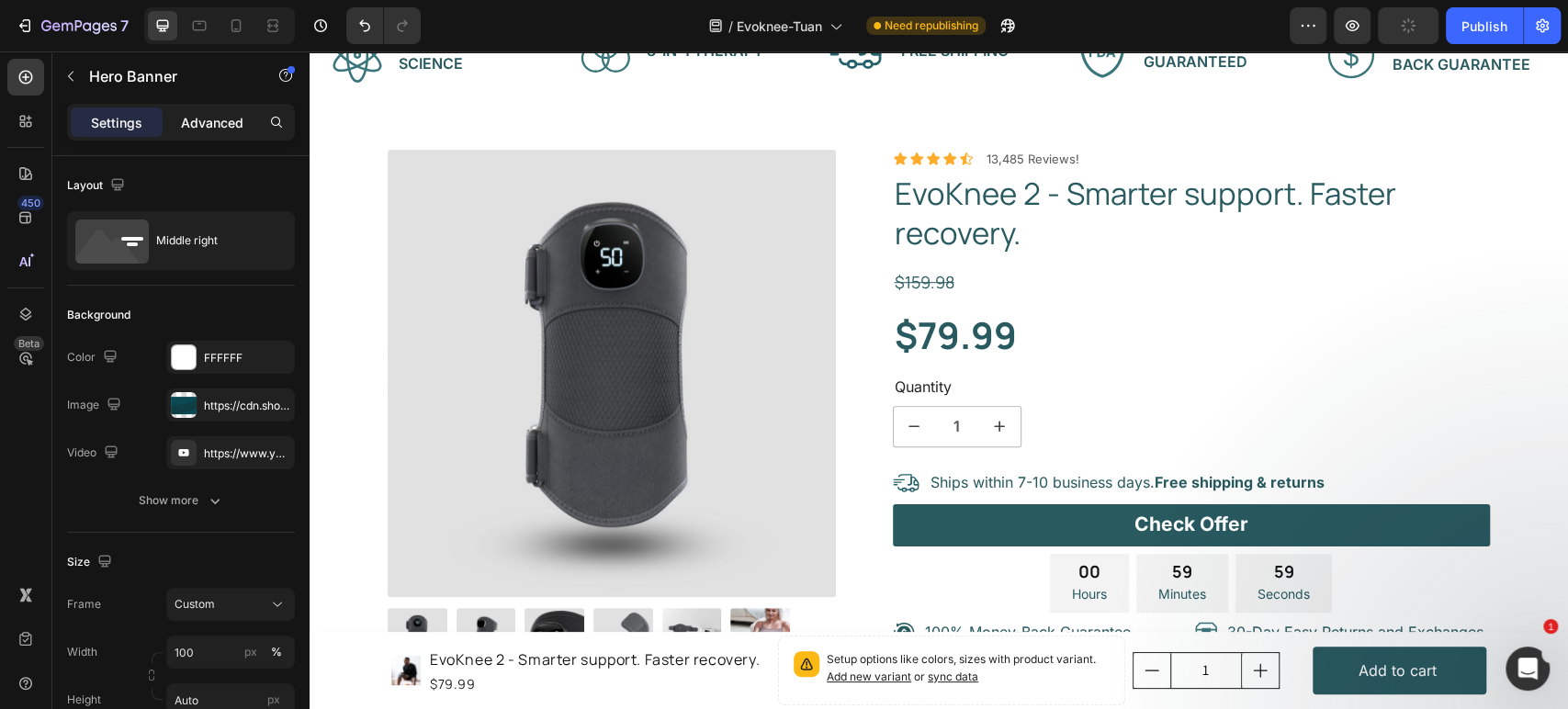 click on "Advanced" 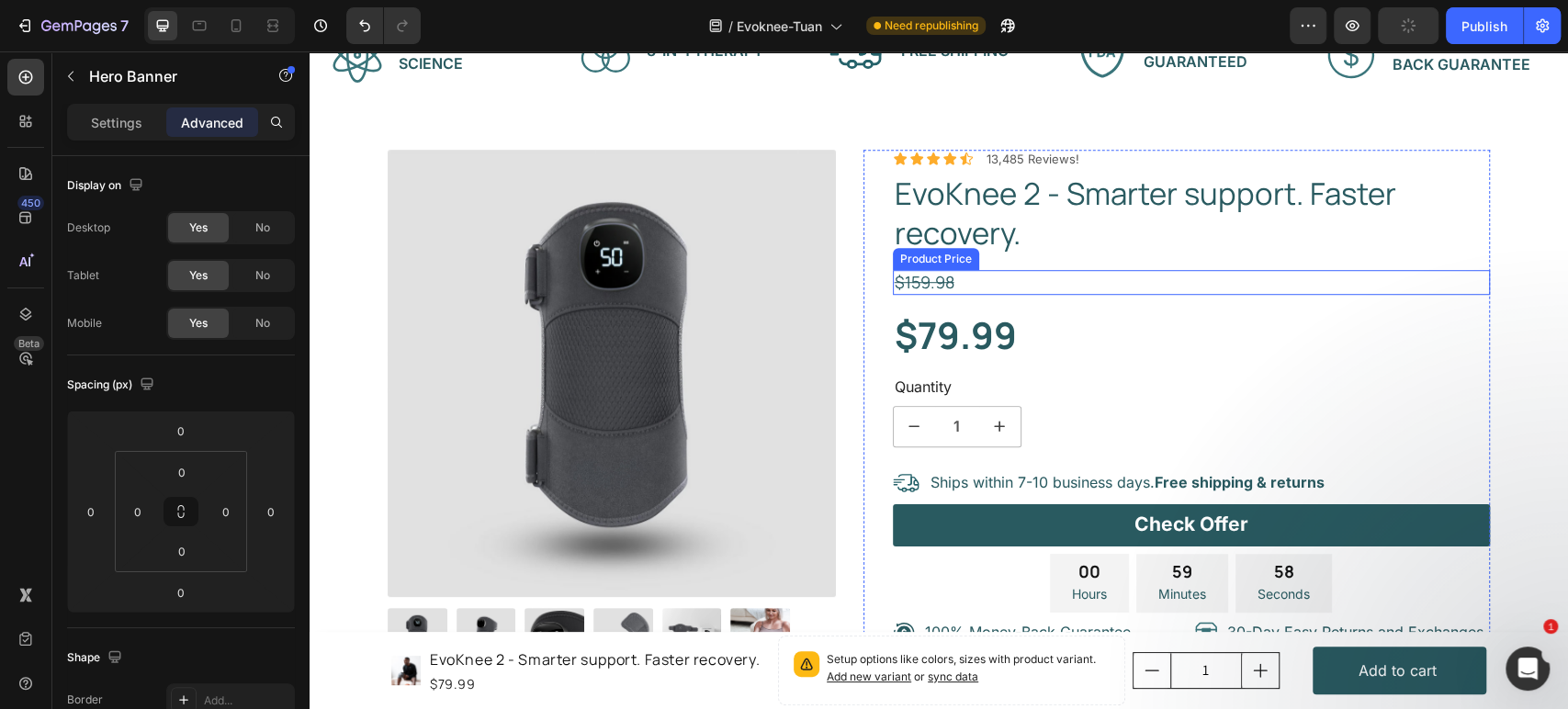 scroll, scrollTop: 0, scrollLeft: 0, axis: both 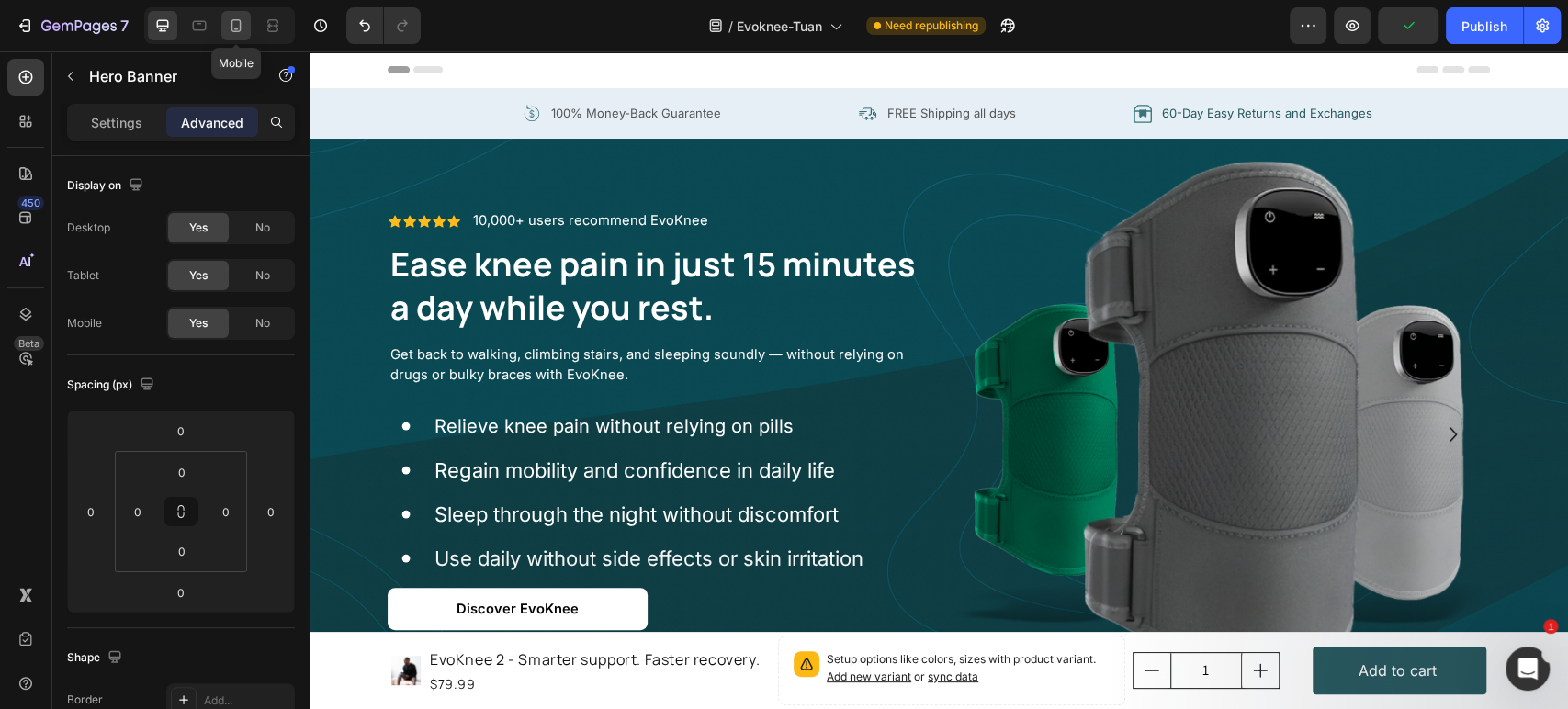 click 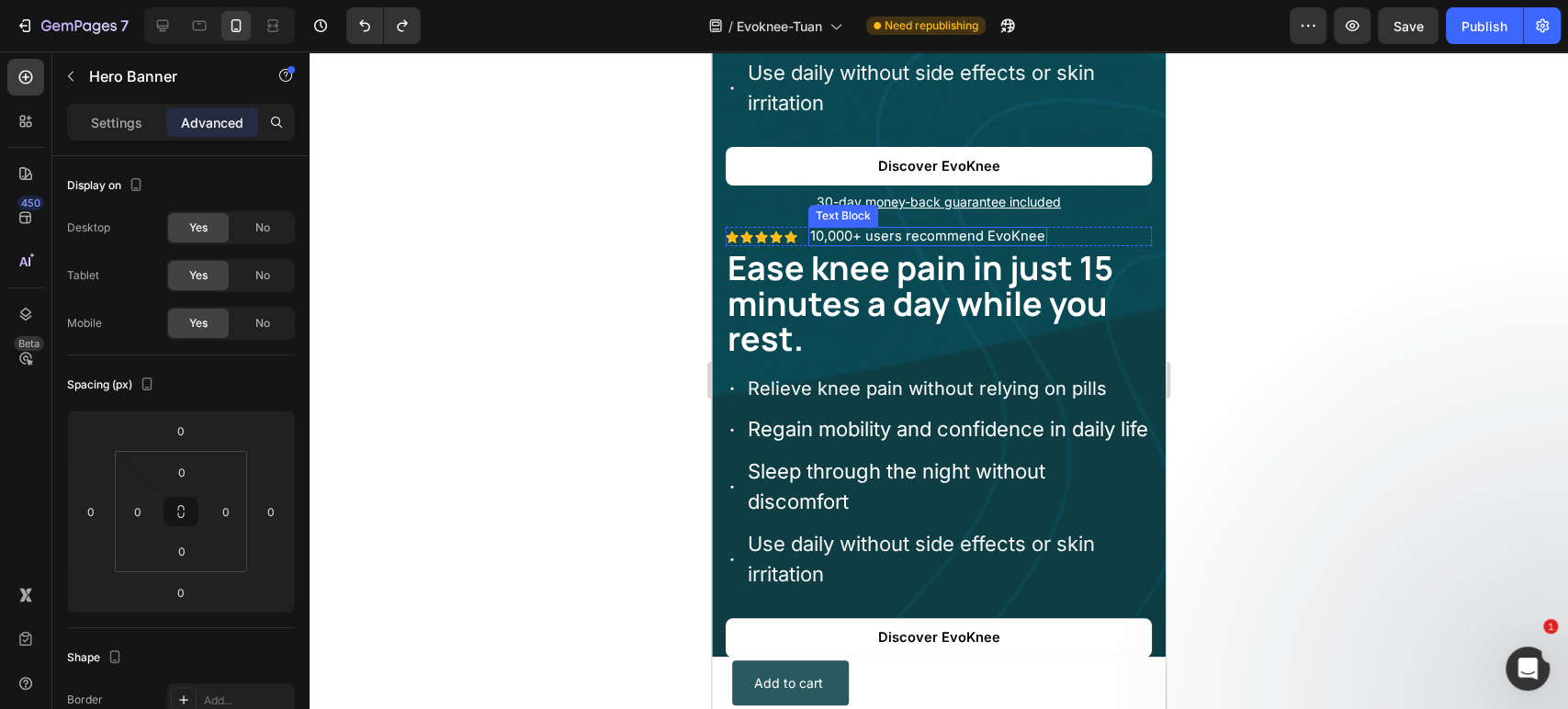 scroll, scrollTop: 0, scrollLeft: 0, axis: both 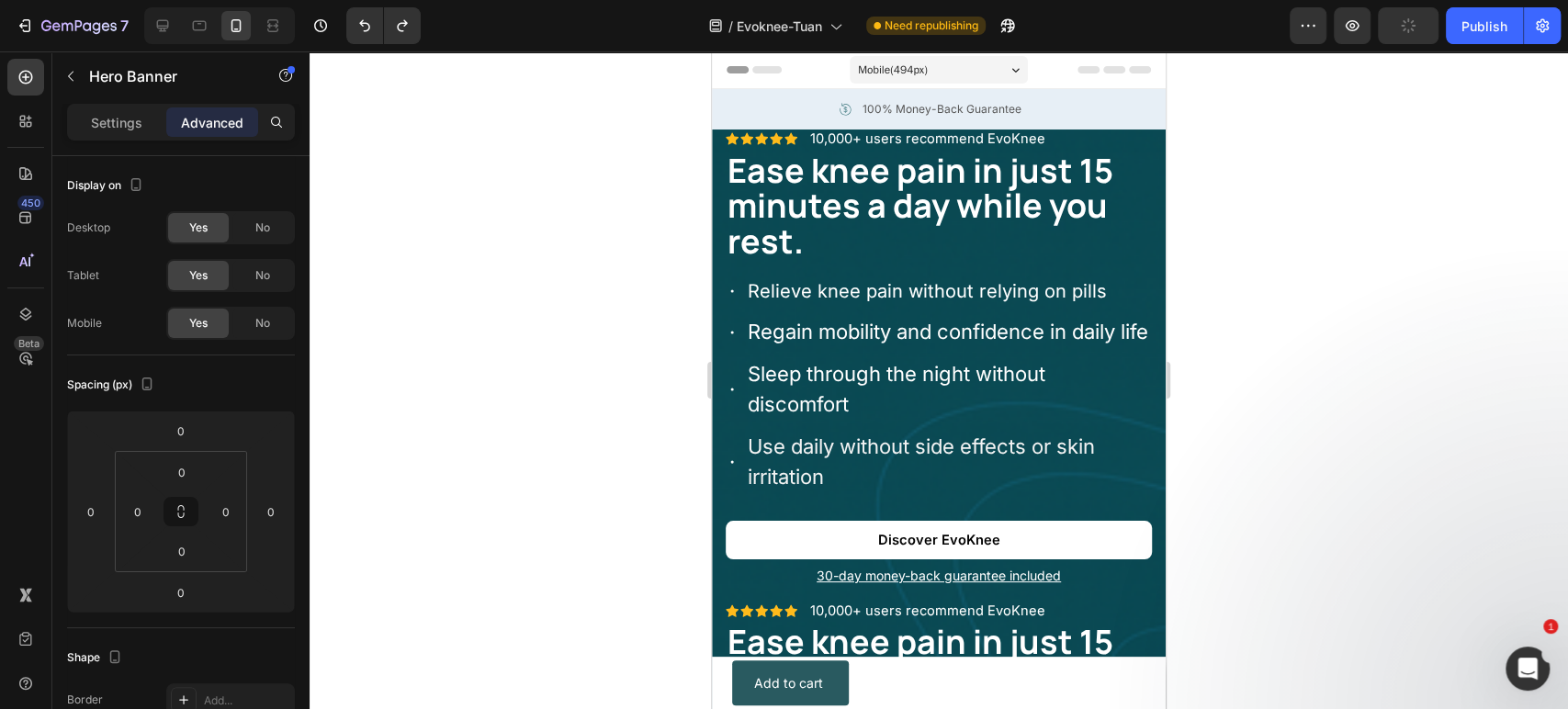 click 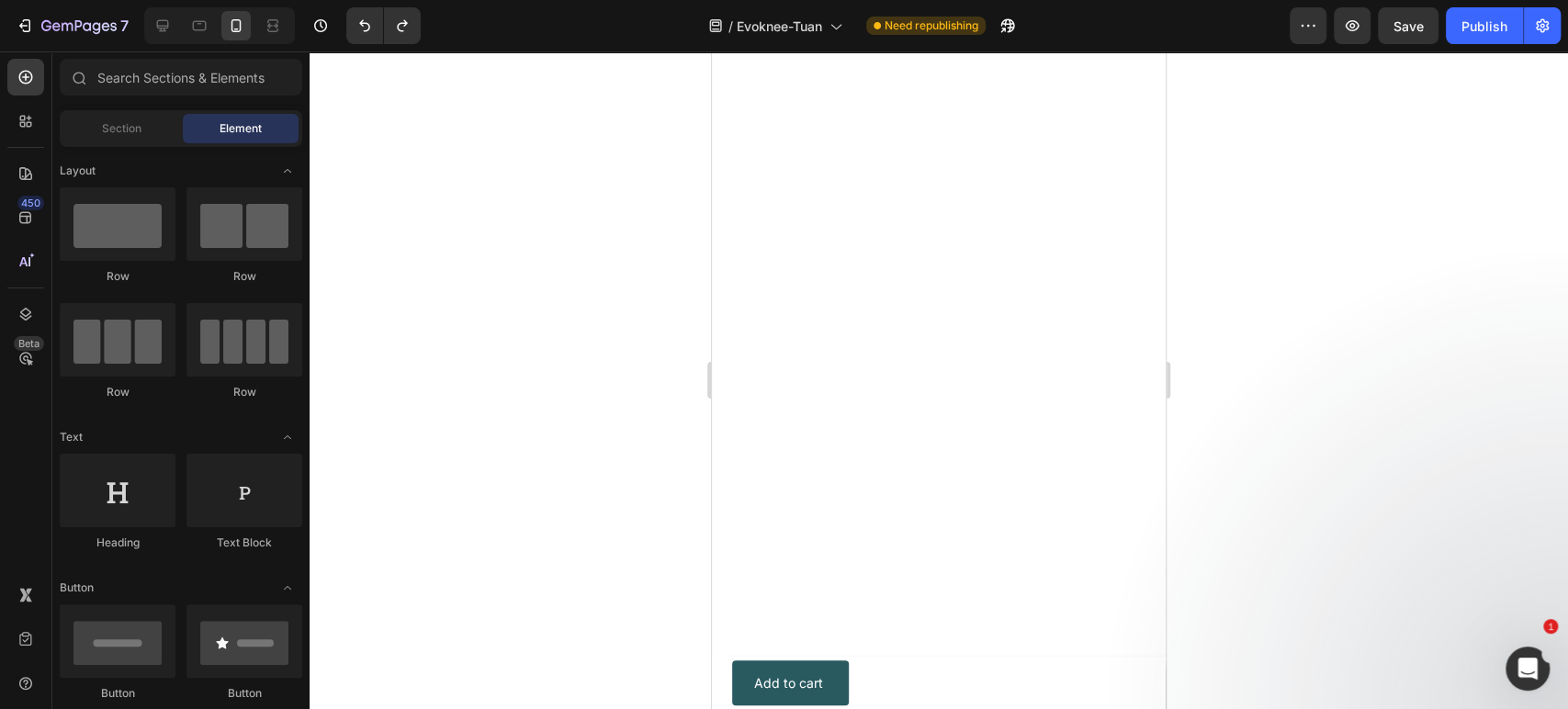 scroll, scrollTop: 0, scrollLeft: 0, axis: both 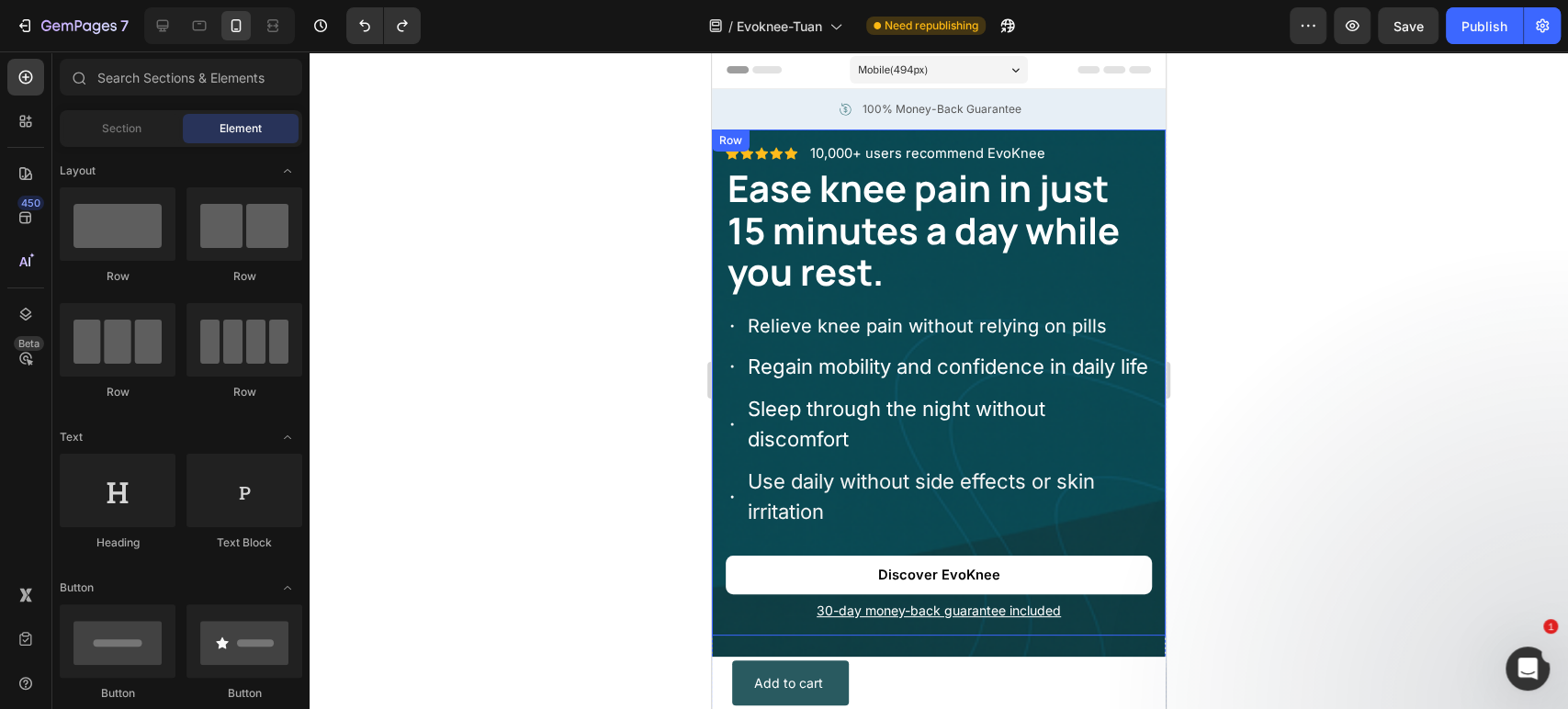 click on "Icon Icon Icon Icon Icon Icon List 10,000+ users recommend EvoKnee Text Block Row Ease knee pain in just 15 minutes a day while you rest. Heading Get back to walking, climbing stairs, and sleeping soundly — without relying on drugs or bulky braces with EvoKnee. Text Block Row
Relieve knee pain without relying on pills
Regain mobility and confidence in daily life
Sleep through the night without discomfort
Use daily without side effects or skin irritation Item List Discover EvoKnee Button 30-day money-back guarantee included  Text Block Row" at bounding box center (939, 382) 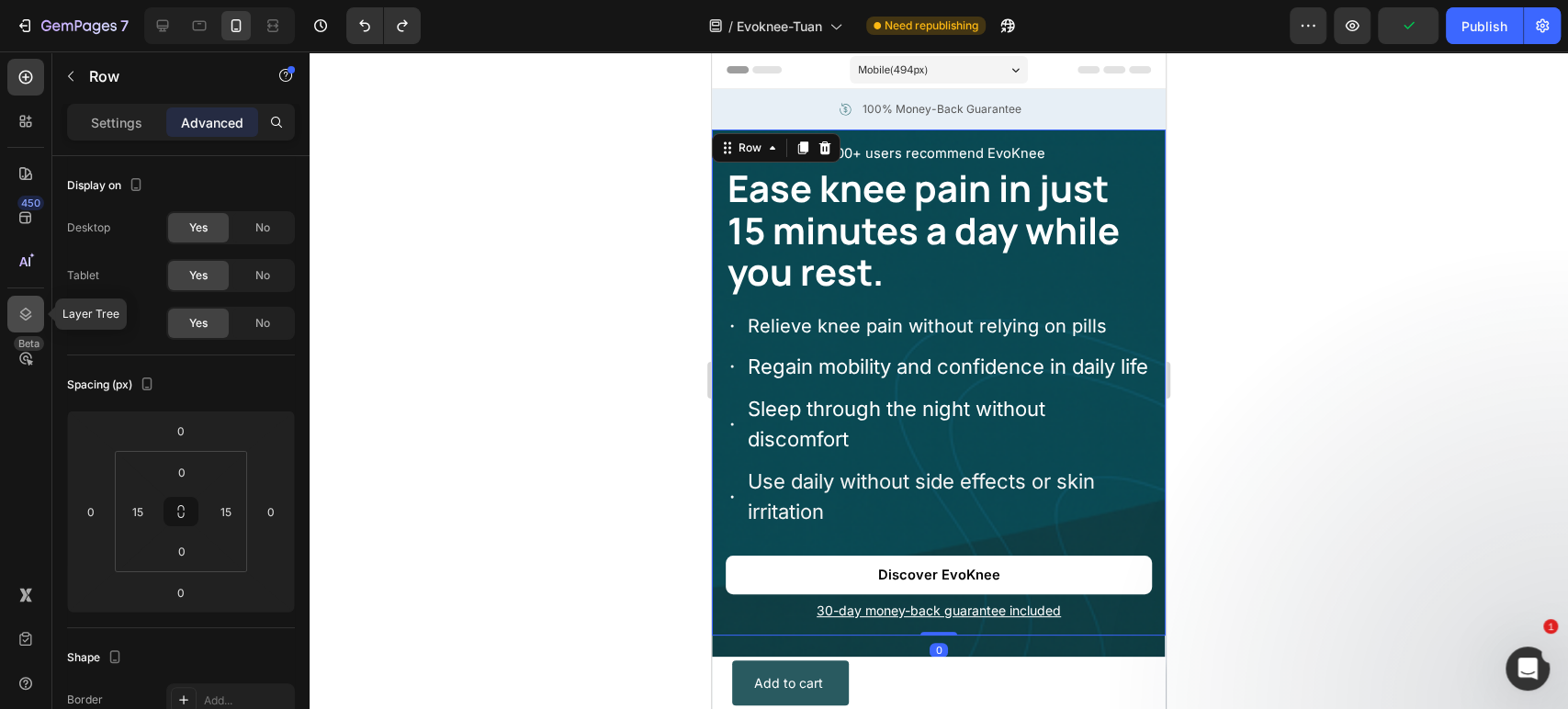 click 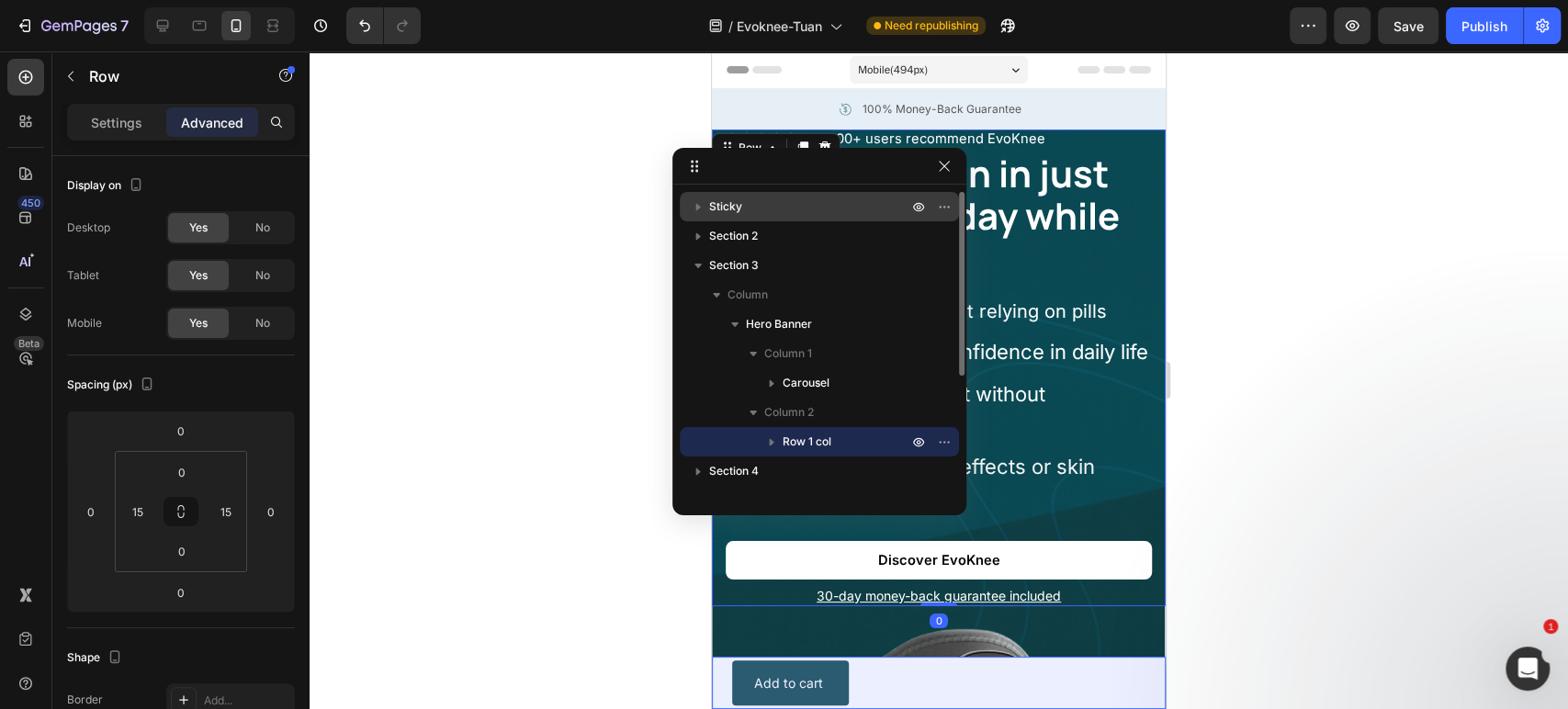 click on "Sticky" at bounding box center [819, 207] 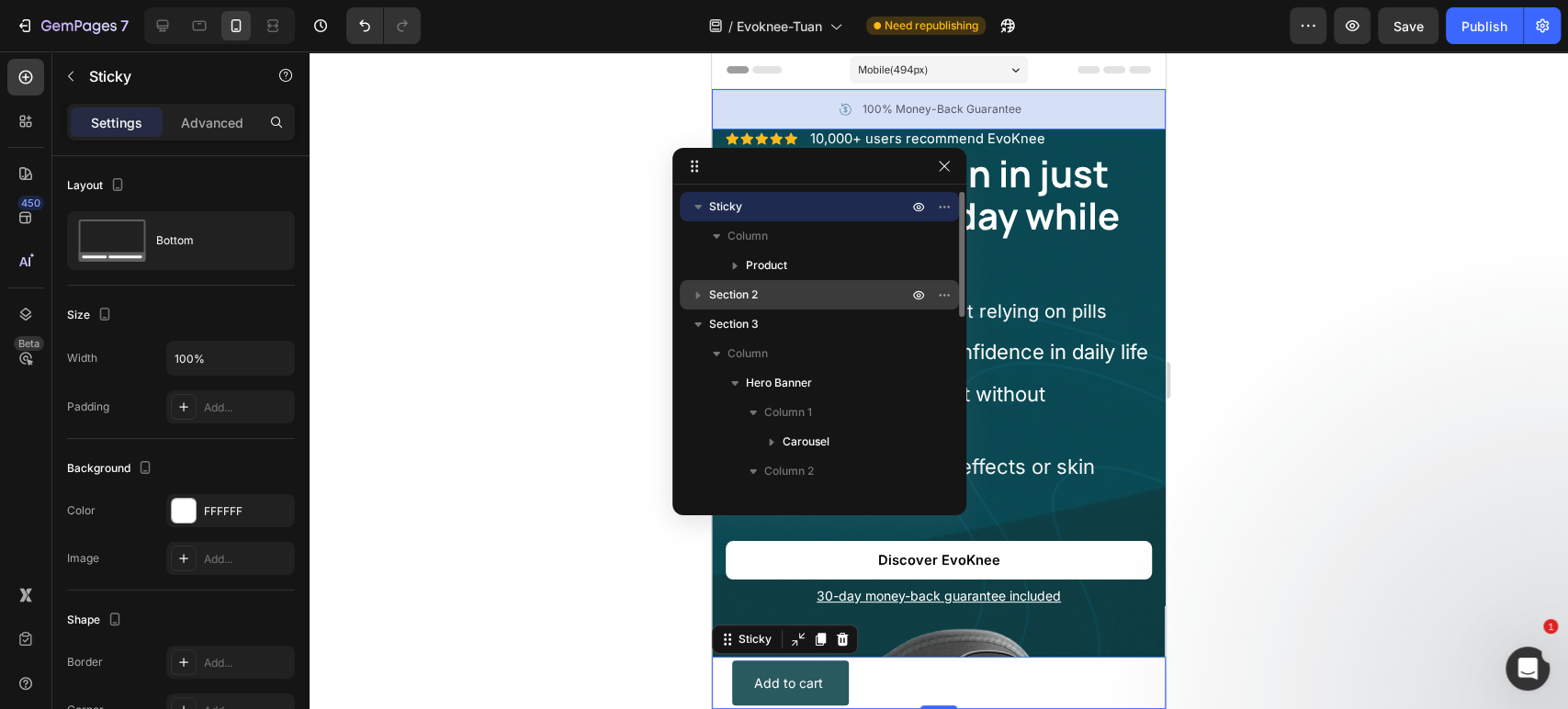 click on "Section 2" at bounding box center [819, 295] 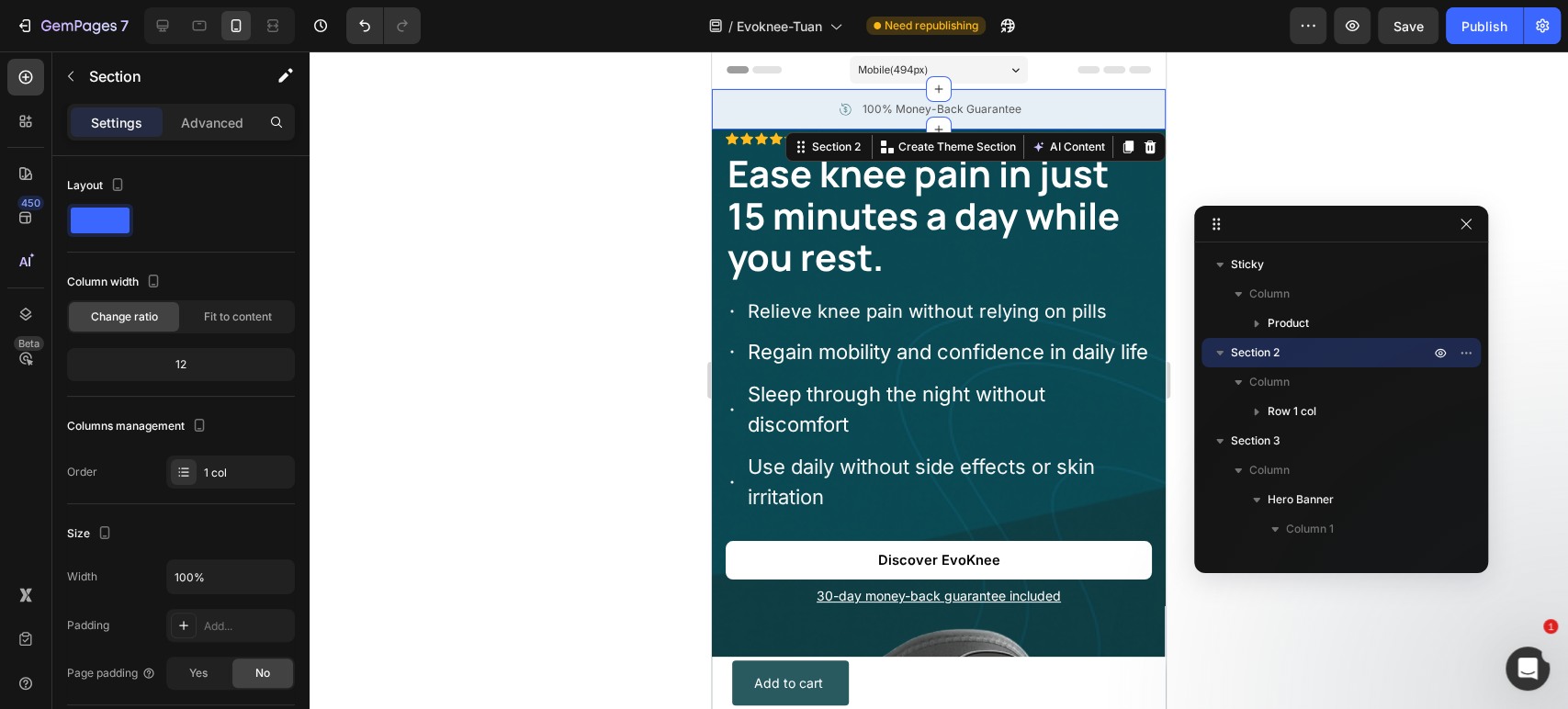 drag, startPoint x: 825, startPoint y: 172, endPoint x: 1347, endPoint y: 227, distance: 524.8895 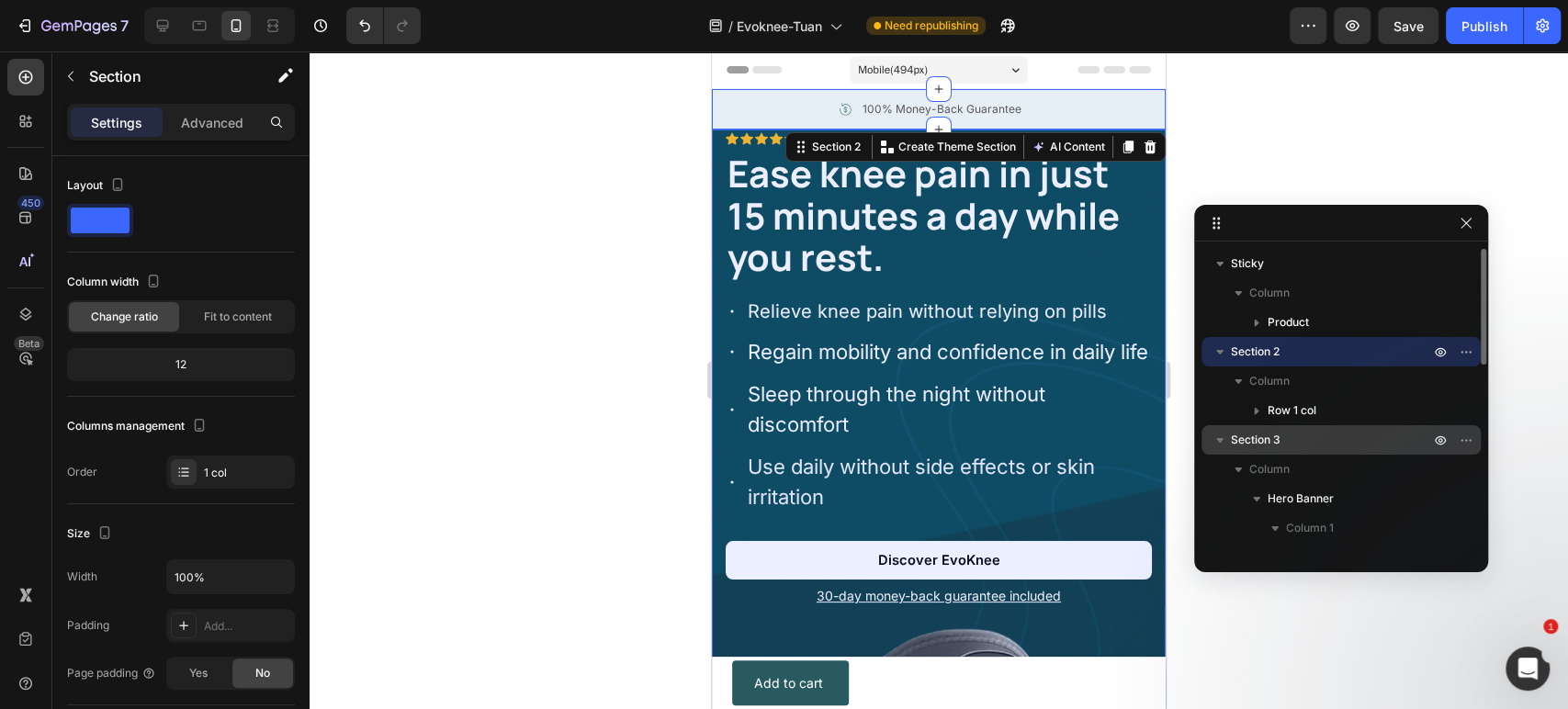 click on "Section 3" at bounding box center [1332, 440] 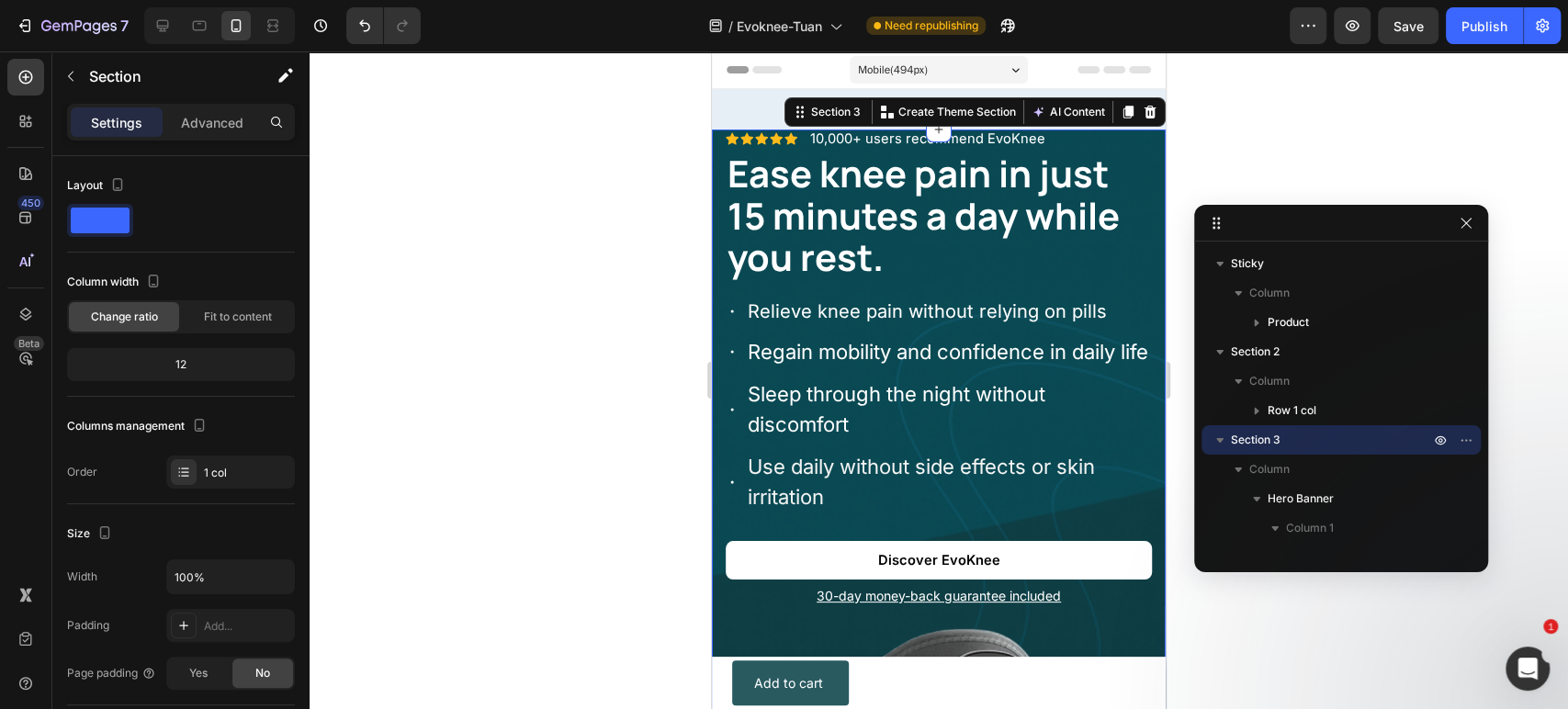 scroll, scrollTop: 13, scrollLeft: 0, axis: vertical 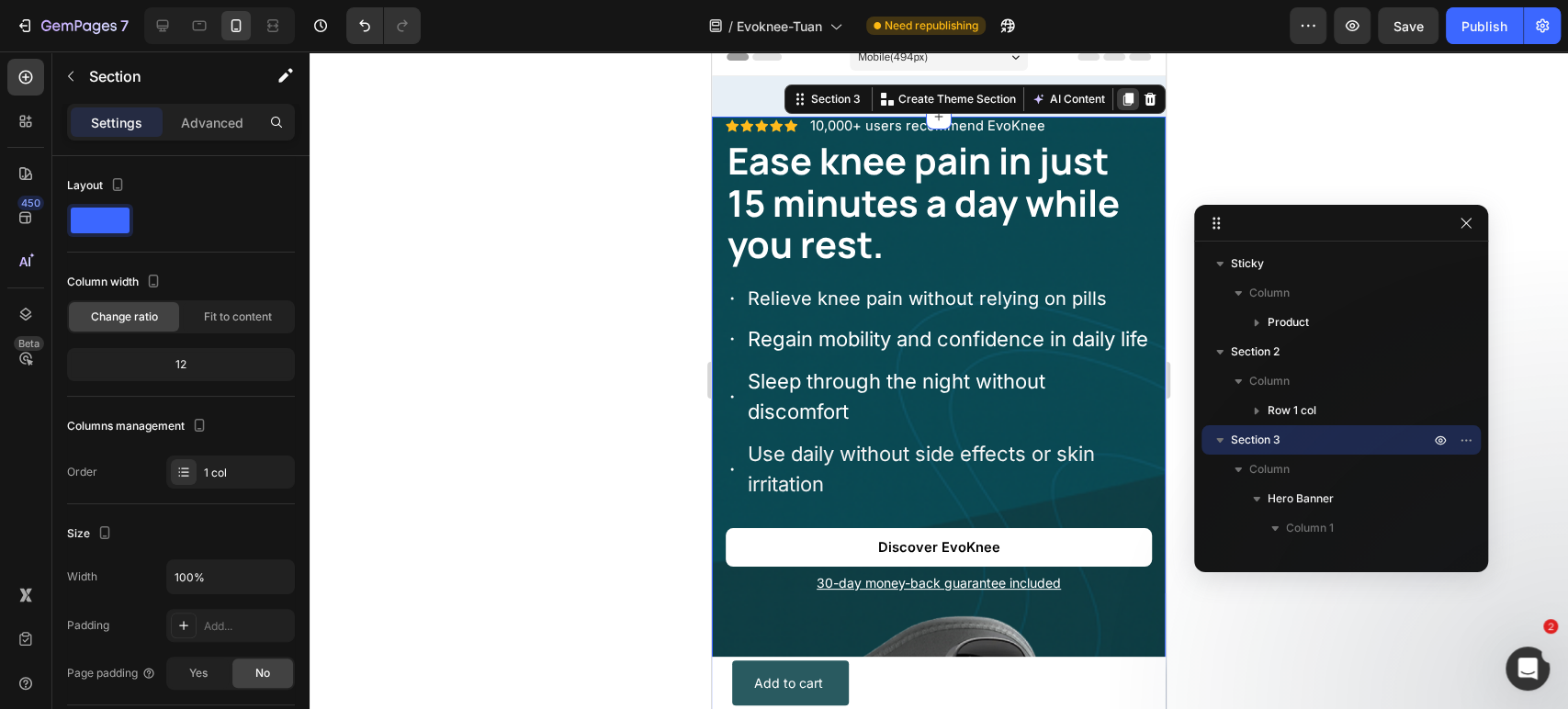click 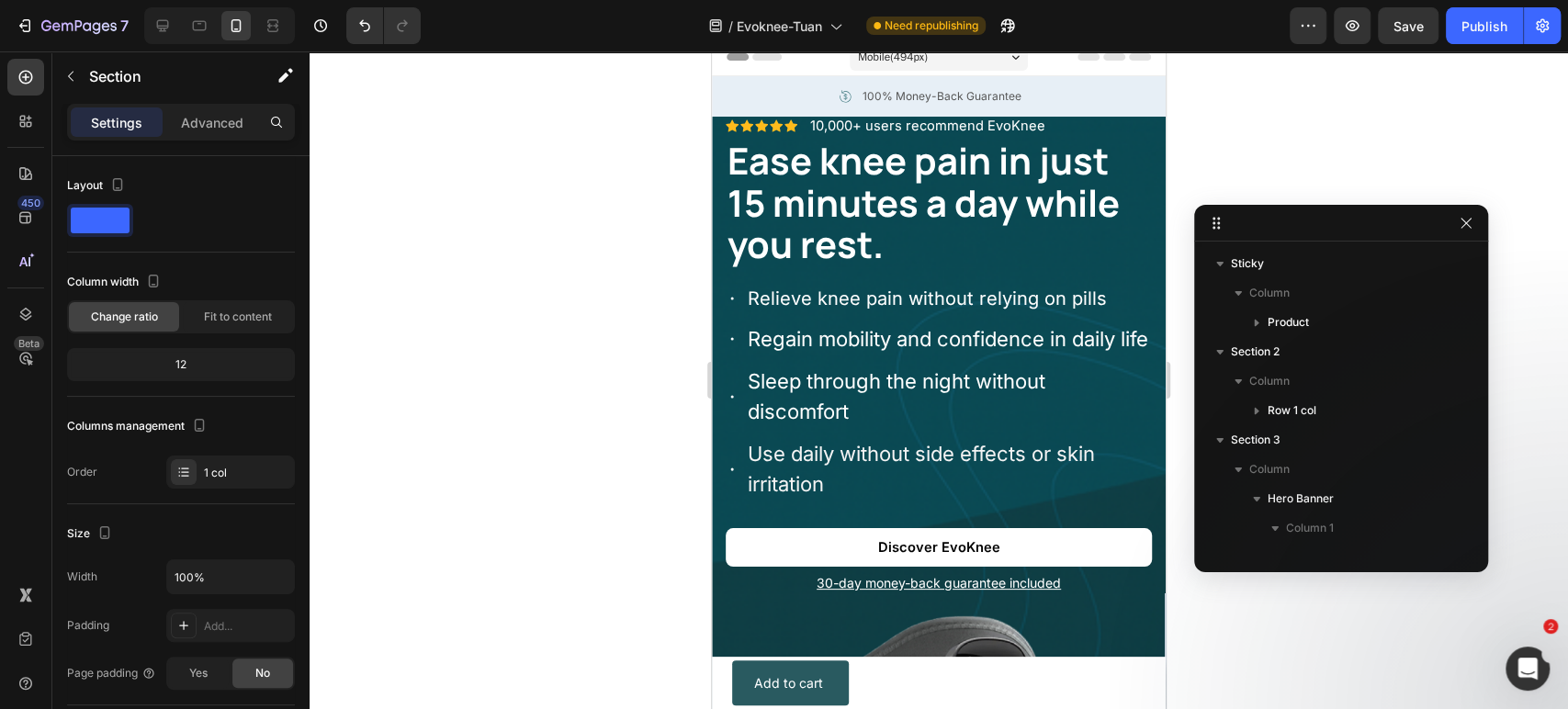 scroll, scrollTop: 17, scrollLeft: 0, axis: vertical 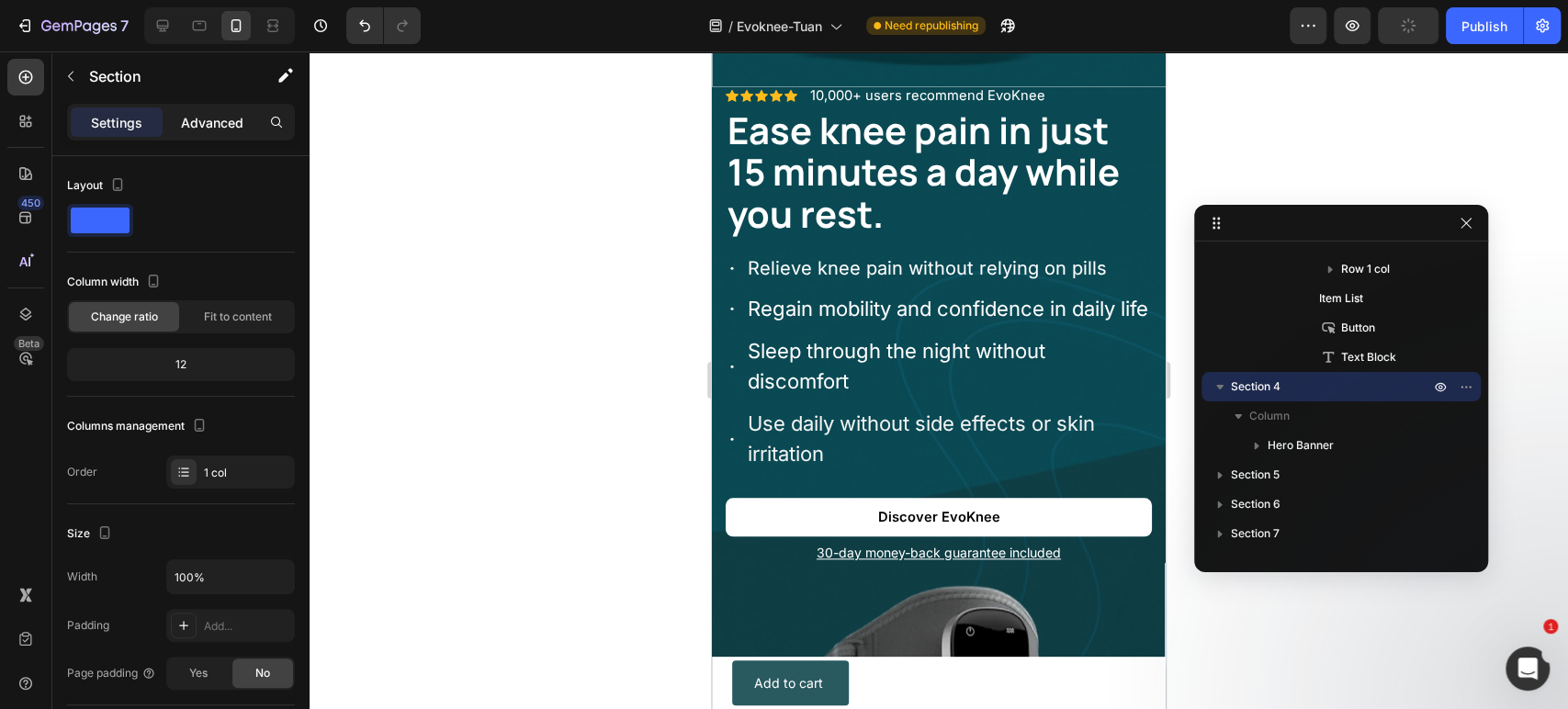 click on "Advanced" at bounding box center [212, 122] 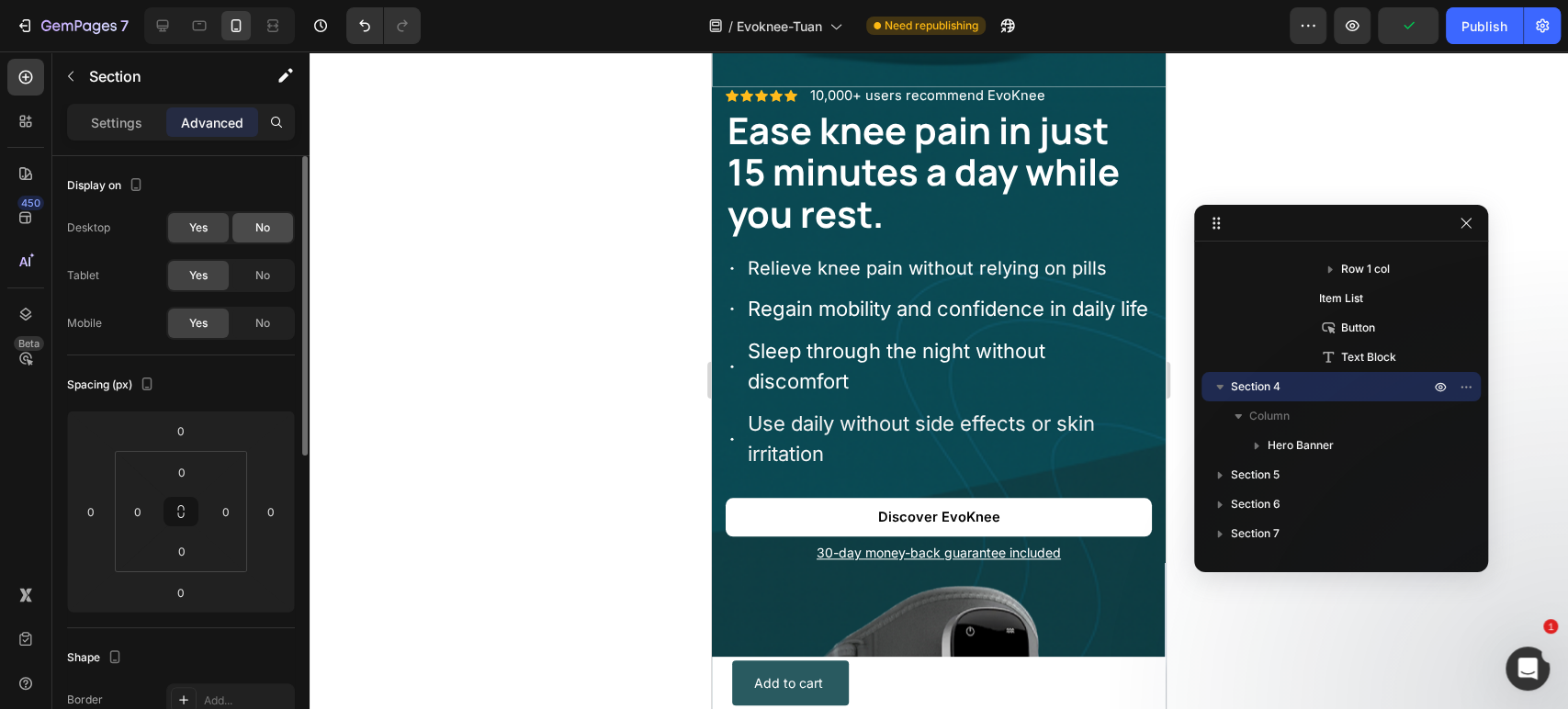 click on "No" 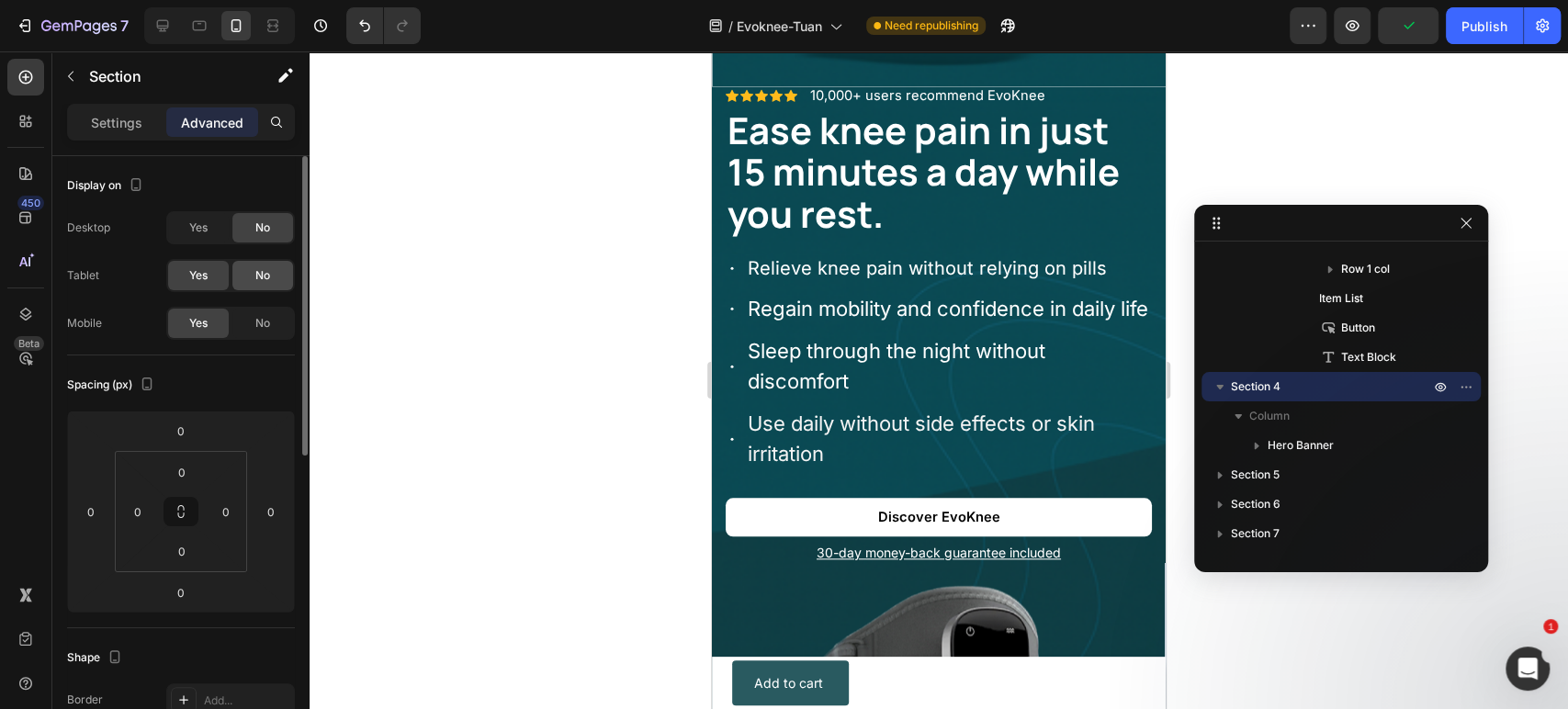 click on "No" 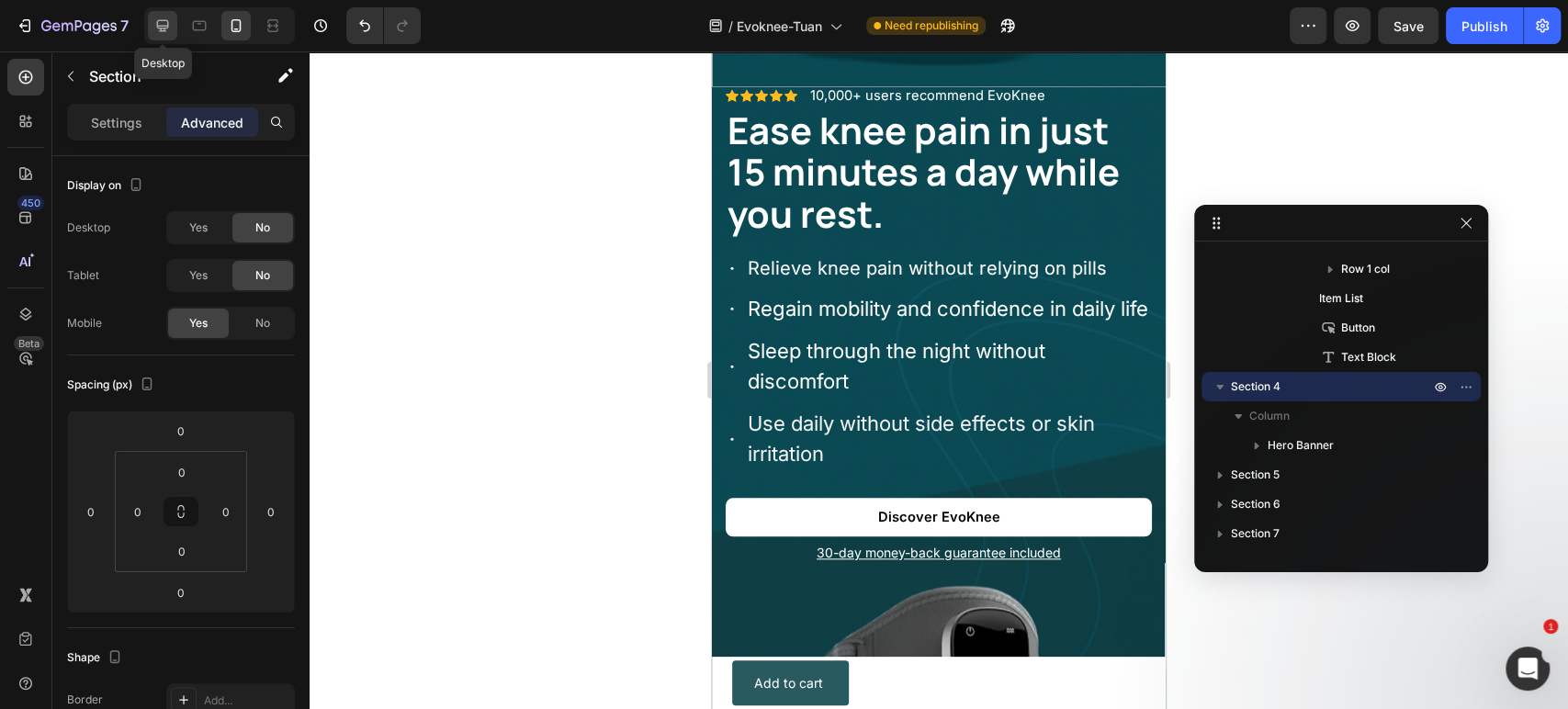 click 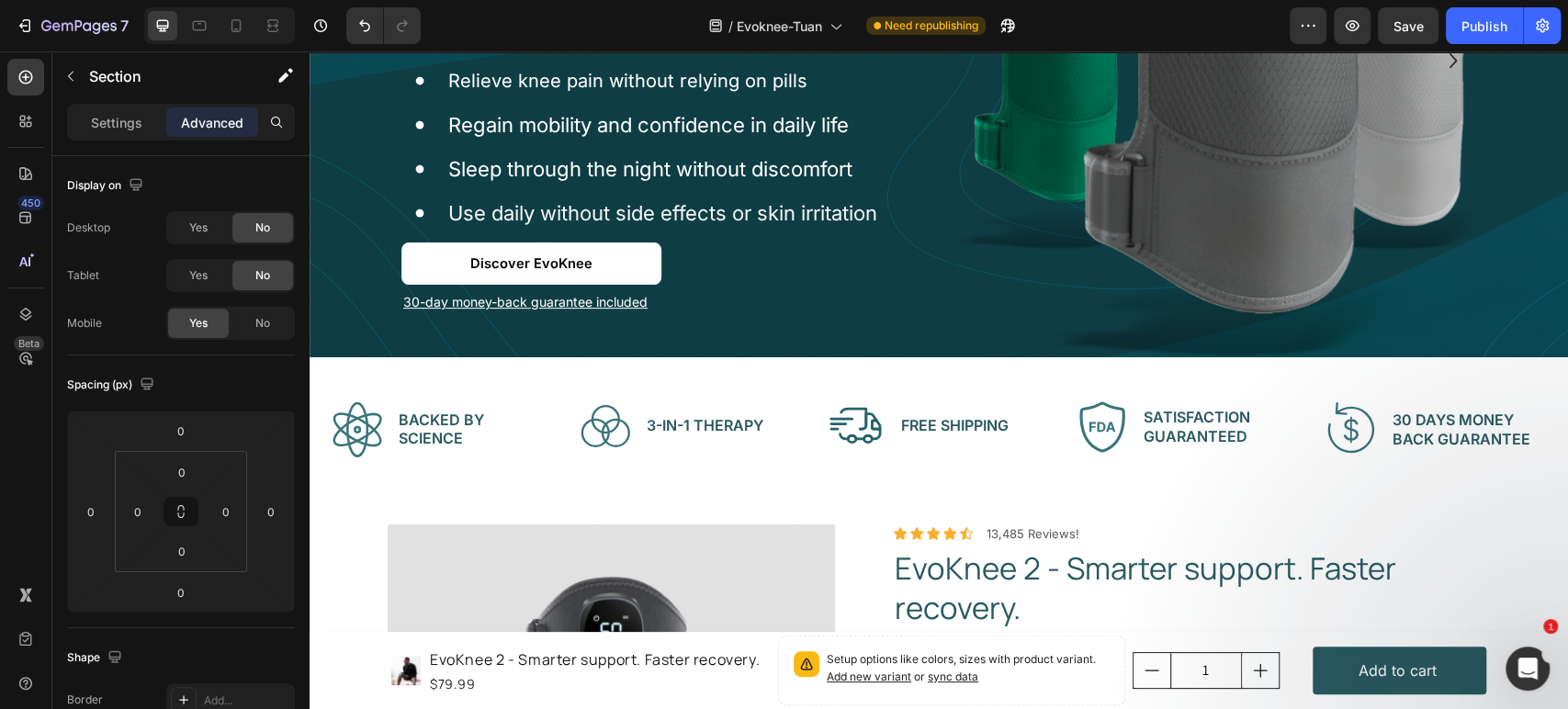 scroll, scrollTop: 0, scrollLeft: 0, axis: both 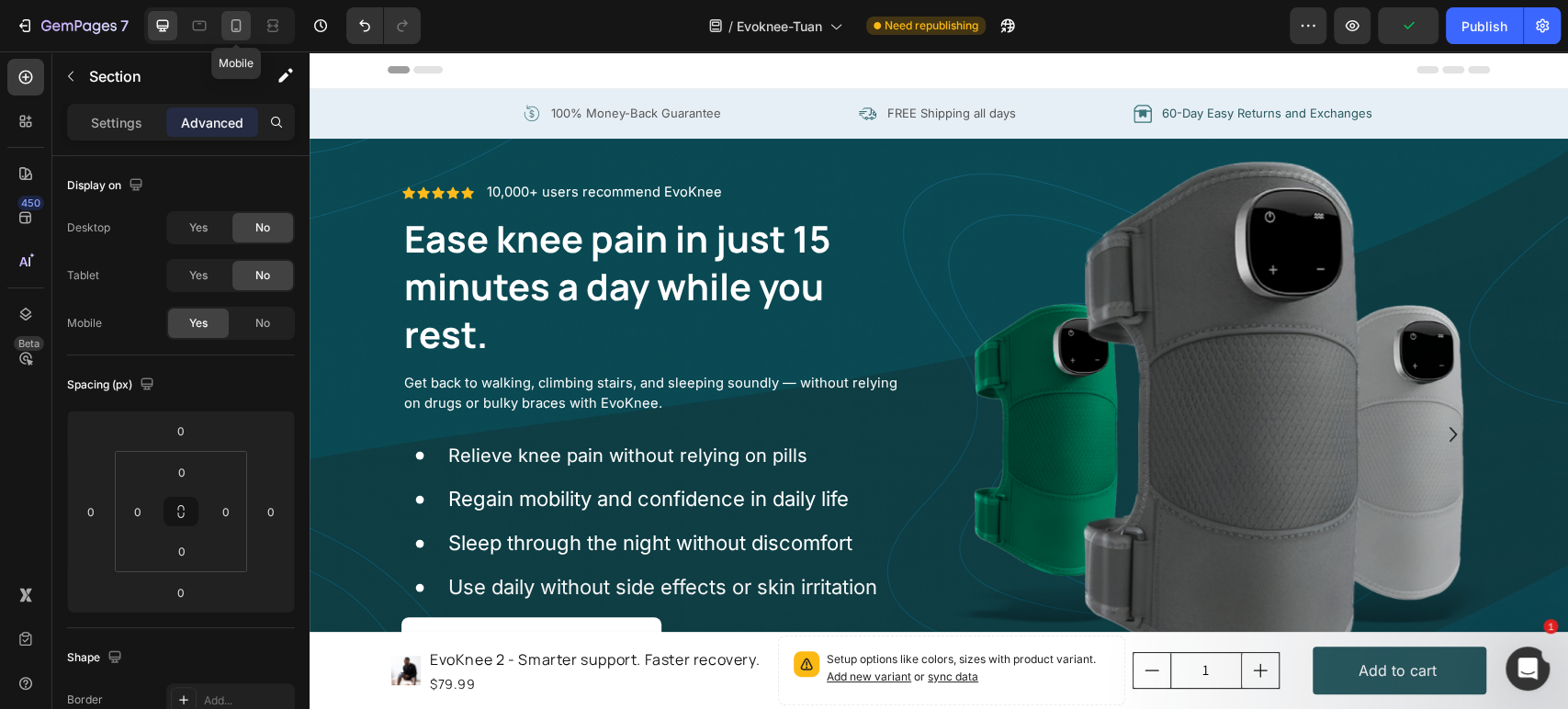 click 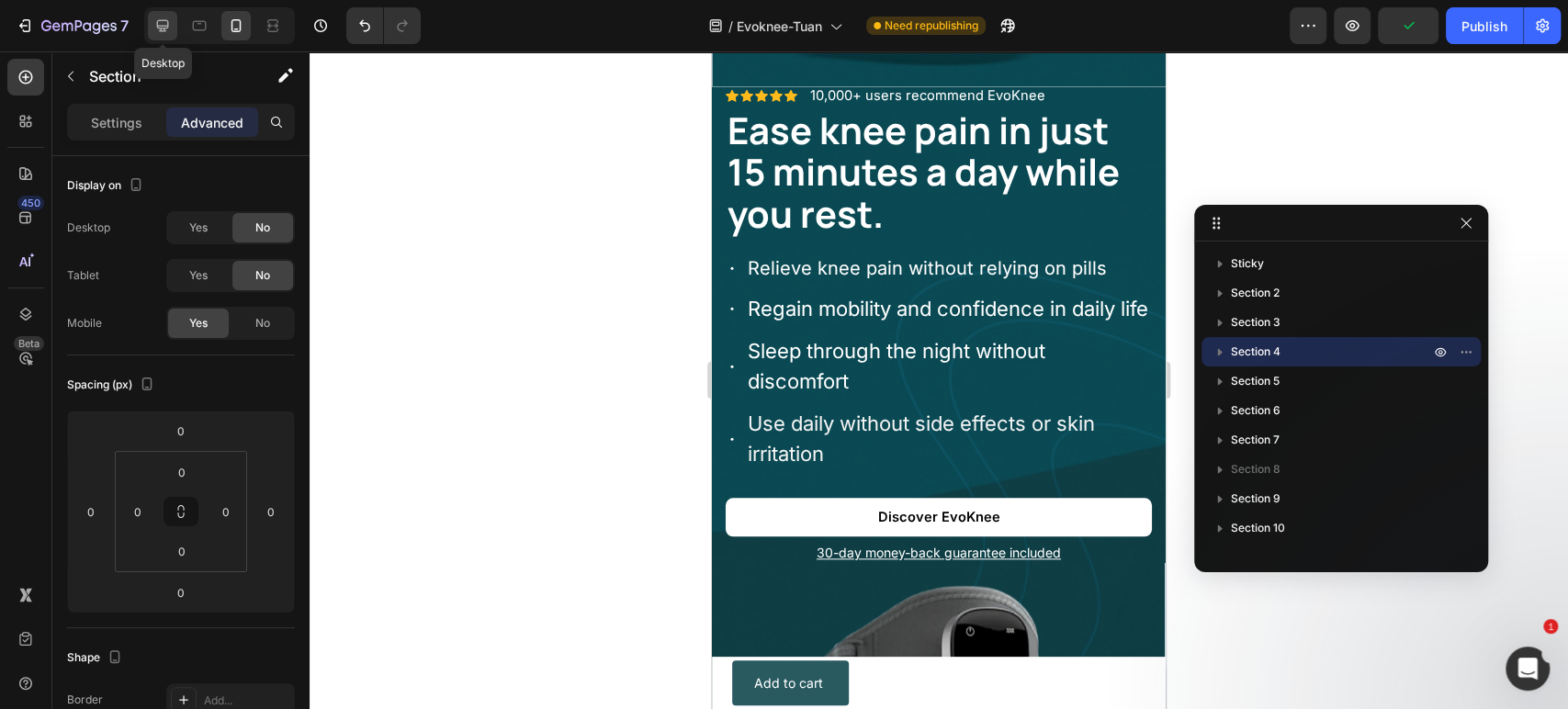 click 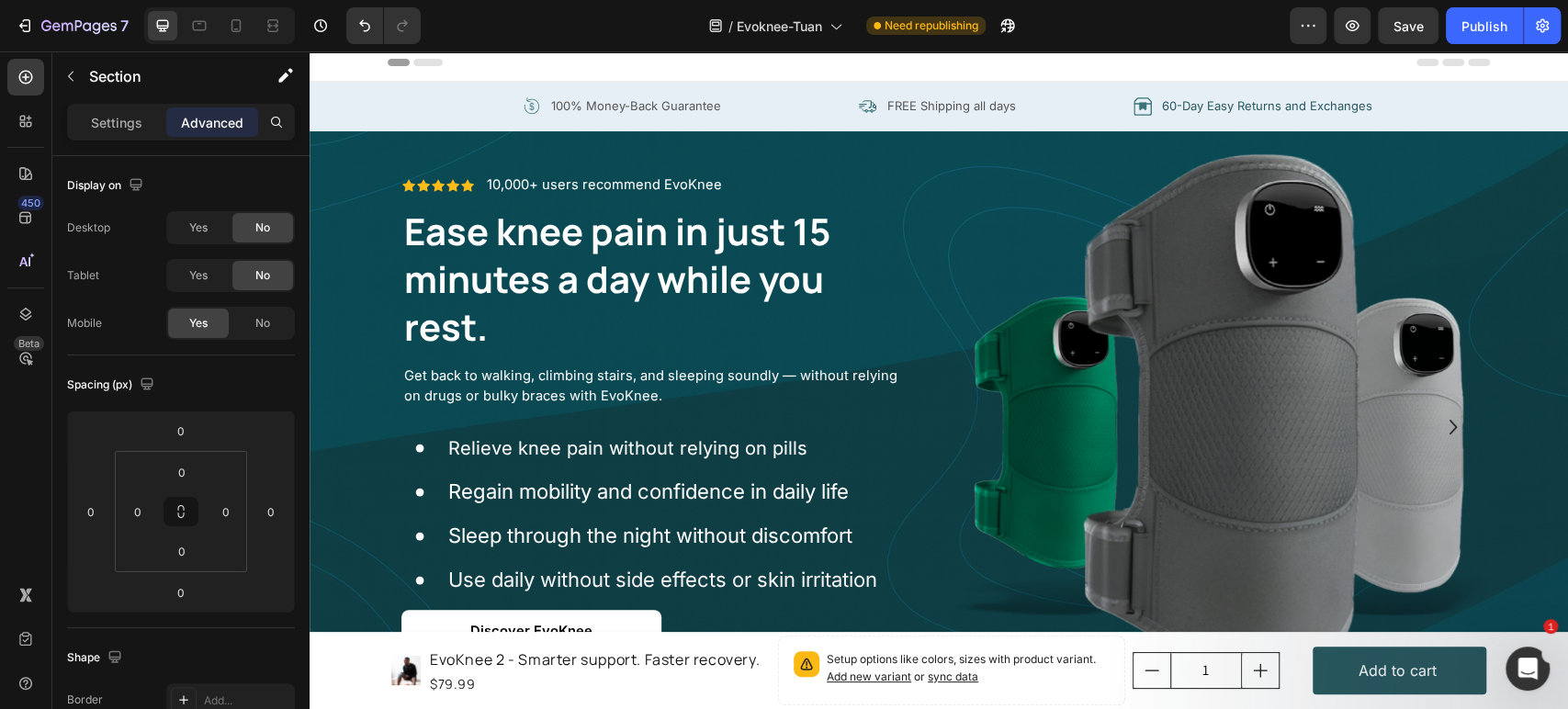 scroll, scrollTop: 0, scrollLeft: 0, axis: both 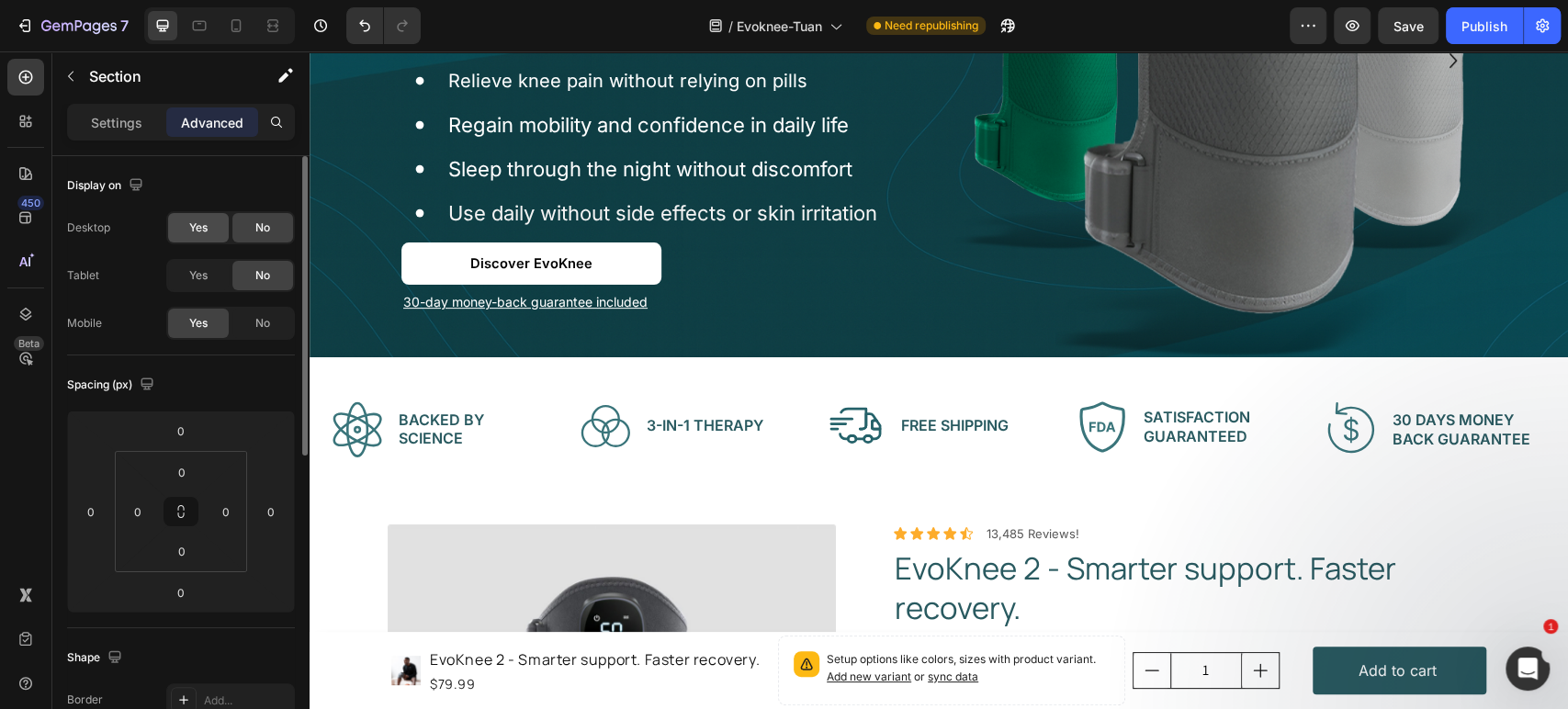 click on "Yes" 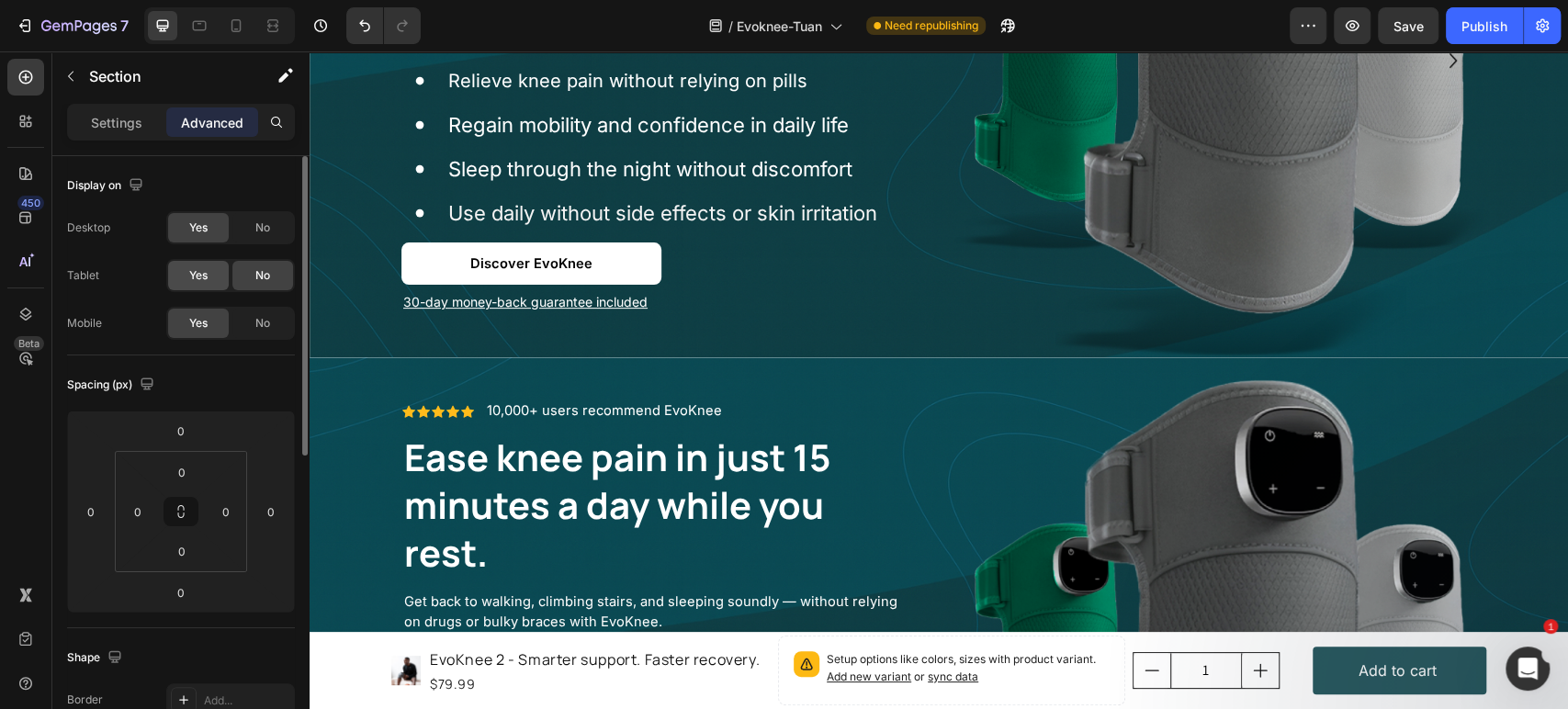 click on "Yes" 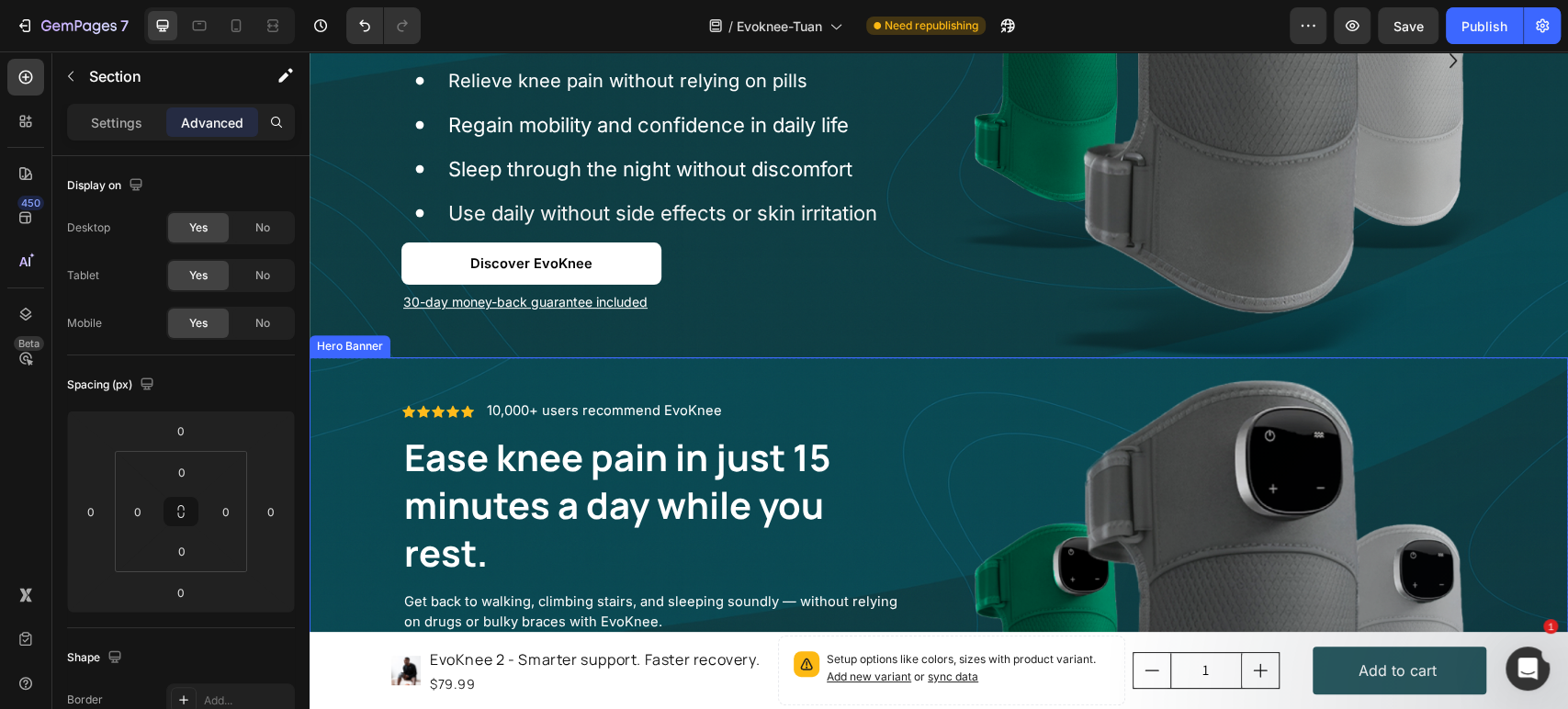 click on "Icon Icon Icon Icon Icon Icon List 10,000+ users recommend EvoKnee Text Block Row Ease knee pain in just 15 minutes a day while you rest. Heading Get back to walking, climbing stairs, and sleeping soundly — without relying on drugs or bulky braces with EvoKnee. Text Block Row
Relieve knee pain without relying on pills
Regain mobility and confidence in daily life
Sleep through the night without discomfort
Use daily without side effects or skin irritation Item List Discover EvoKnee Button 30-day money-back guarantee included  Text Block Row" at bounding box center [656, 654] 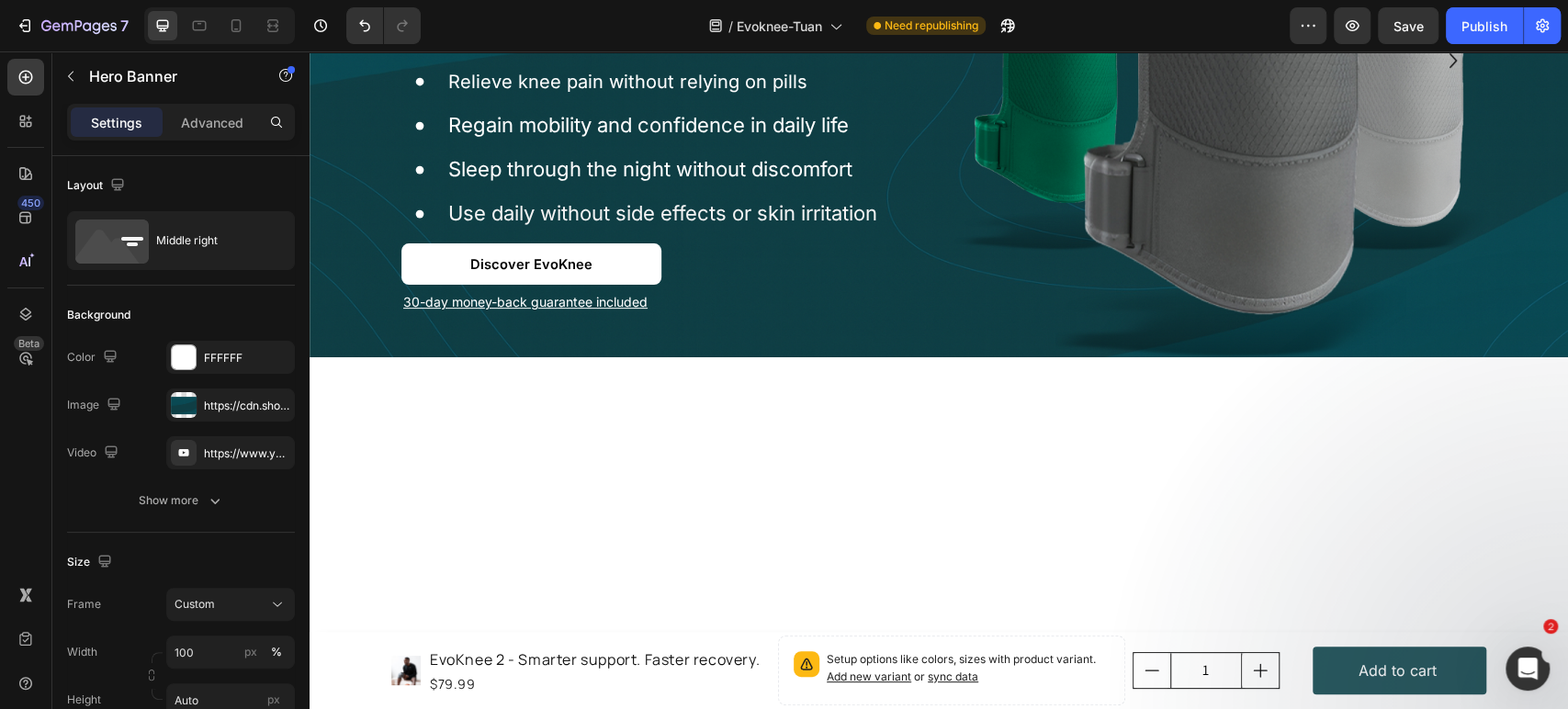 scroll, scrollTop: 0, scrollLeft: 0, axis: both 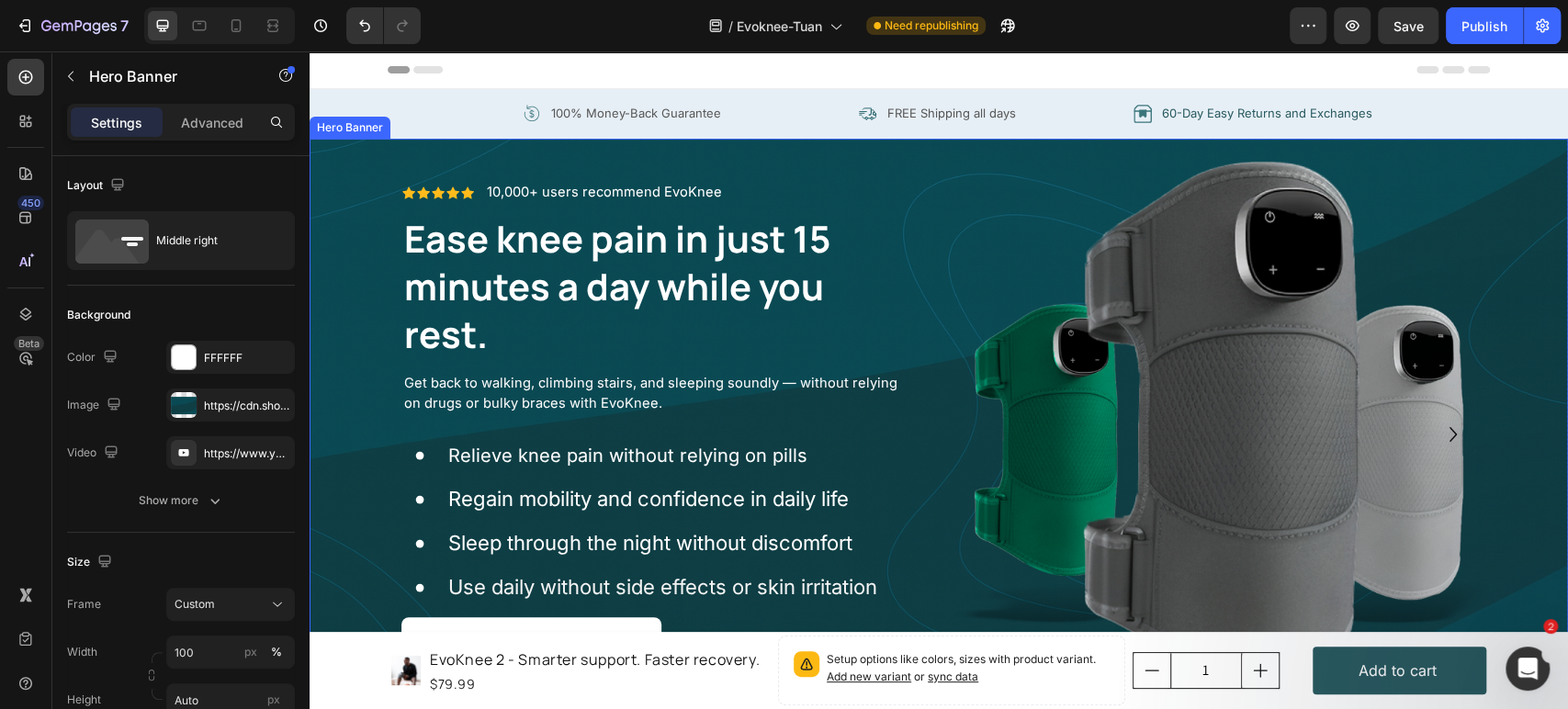 click on "Icon Icon Icon Icon Icon Icon List 10,000+ users recommend EvoKnee Text Block Row Ease knee pain in just 15 minutes a day while you rest. Heading Get back to walking, climbing stairs, and sleeping soundly — without relying on drugs or bulky braces with EvoKnee. Text Block Row
Relieve knee pain without relying on pills
Regain mobility and confidence in daily life
Sleep through the night without discomfort
Use daily without side effects or skin irritation Item List Discover EvoKnee Button 30-day money-back guarantee included  Text Block Row" at bounding box center (656, 435) 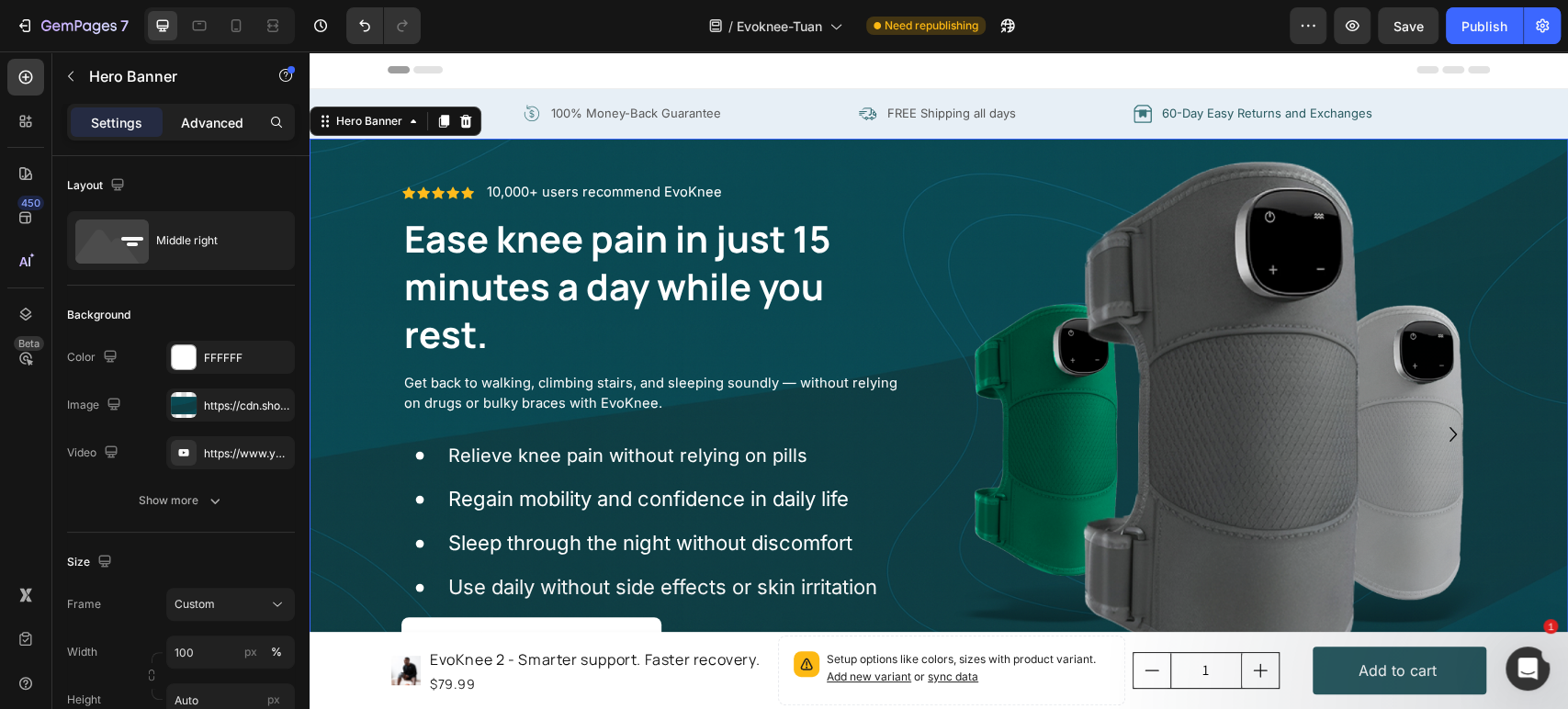 click on "Advanced" at bounding box center (212, 122) 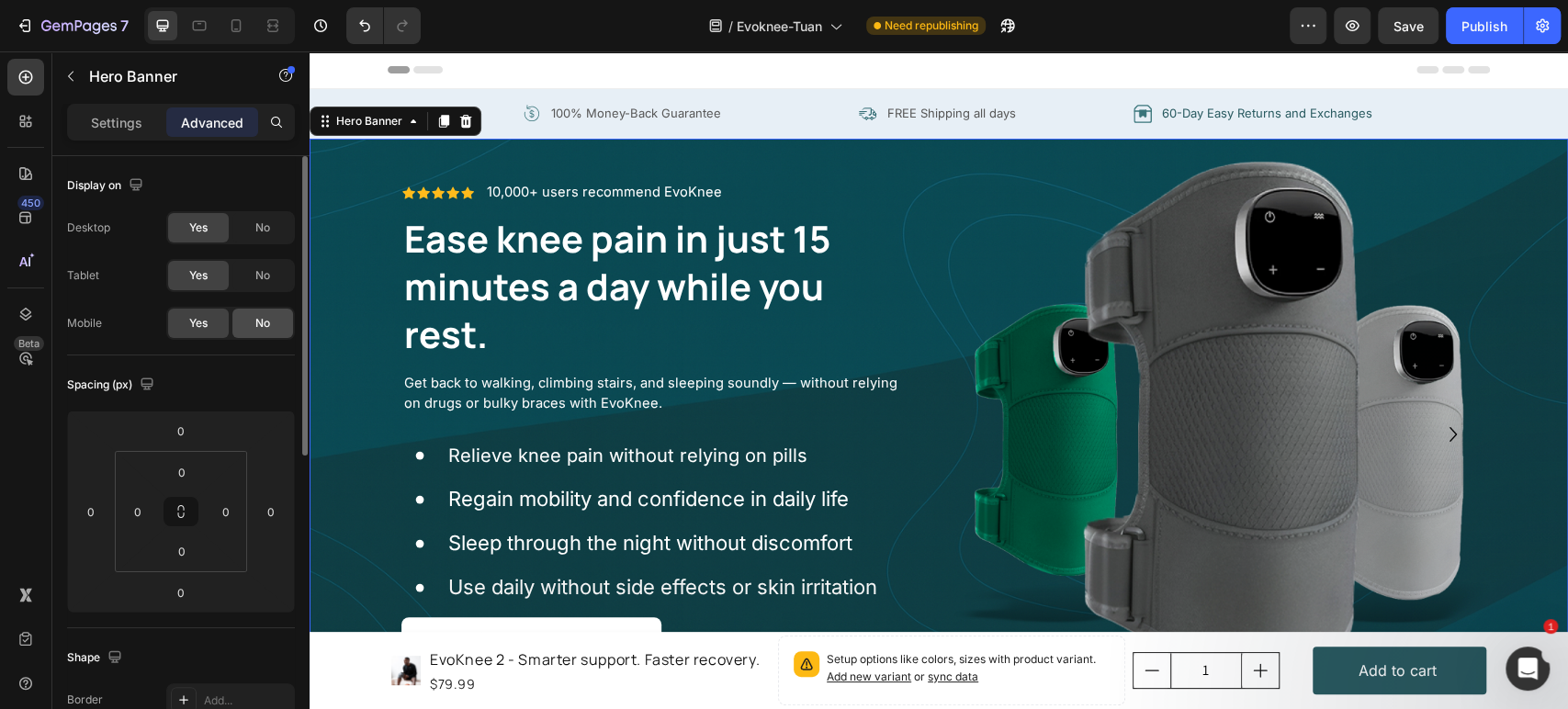 click on "No" 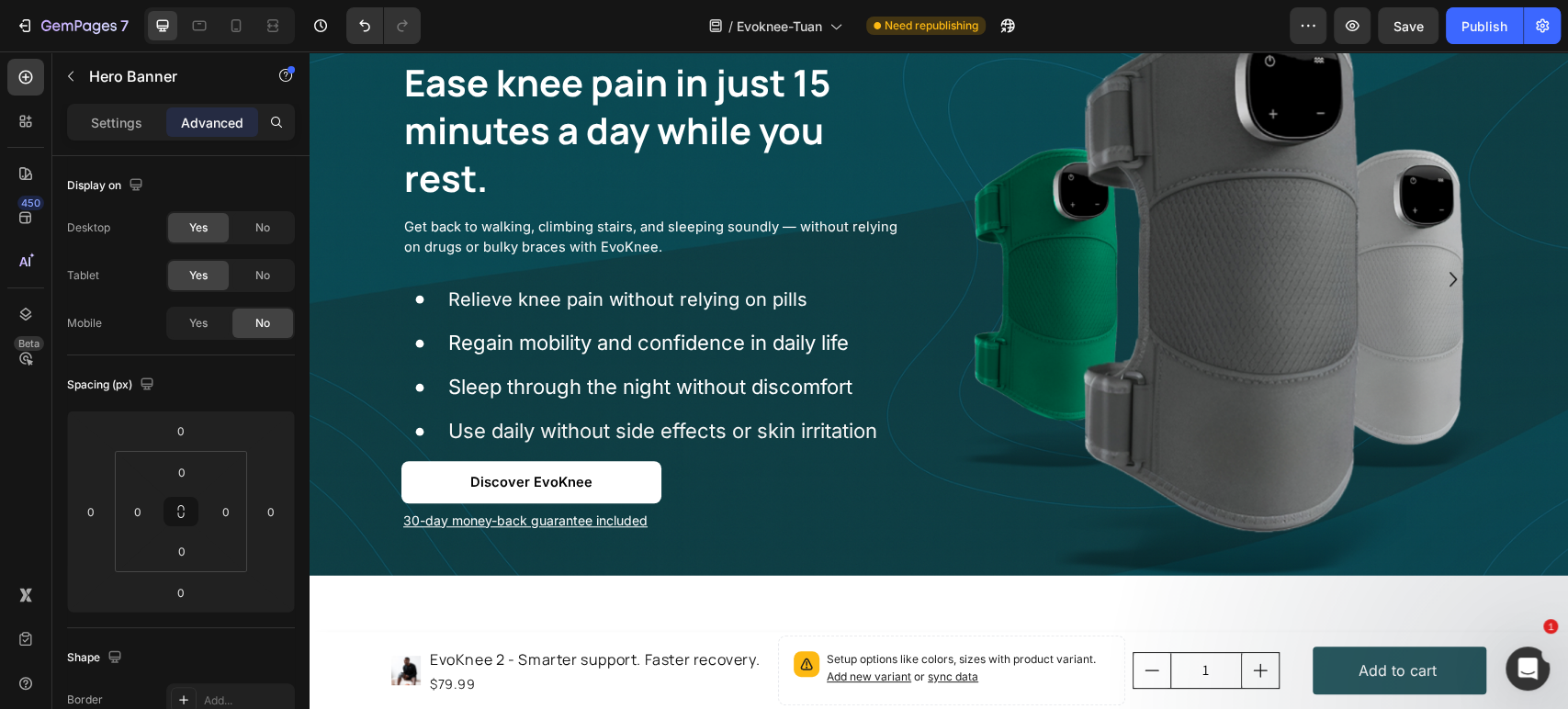 scroll, scrollTop: 374, scrollLeft: 0, axis: vertical 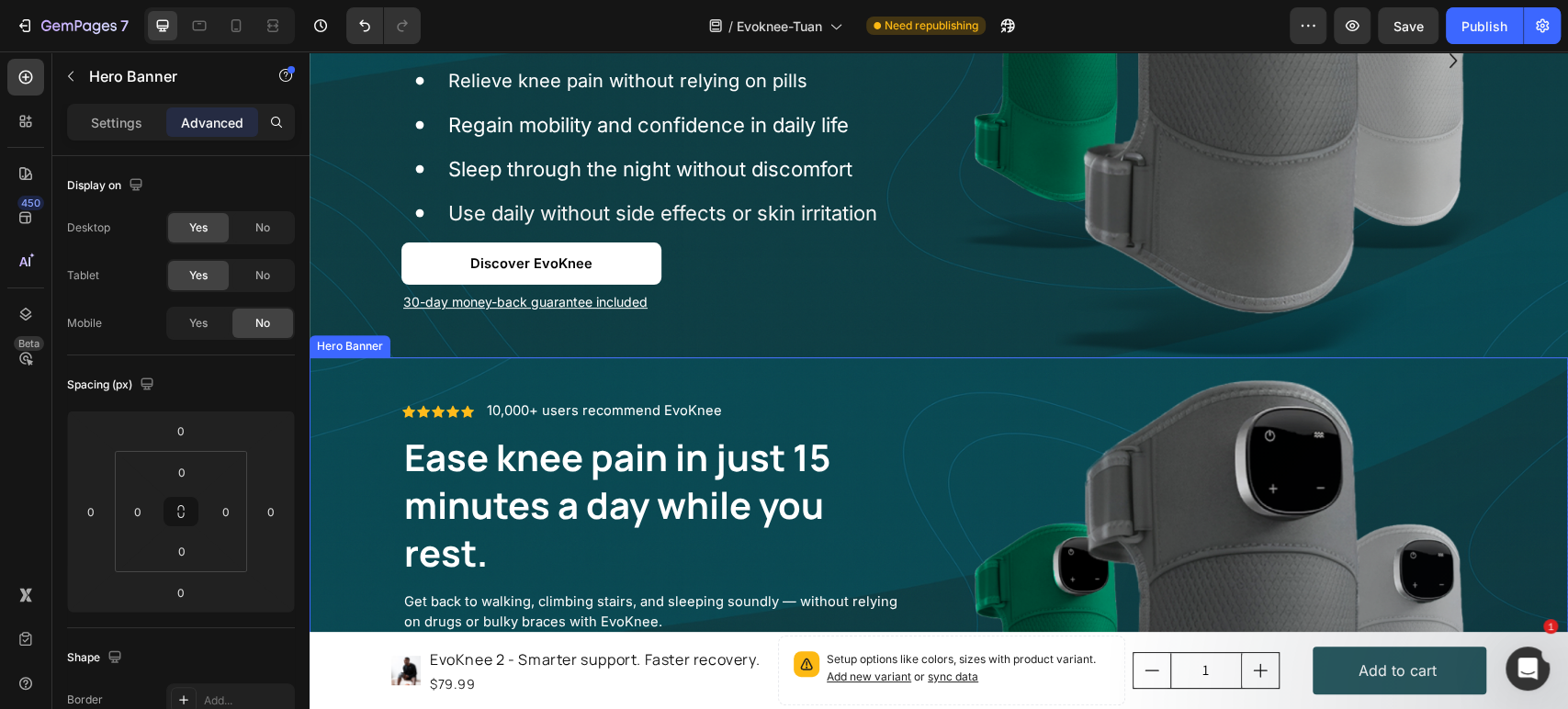 click on "Icon Icon Icon Icon Icon Icon List 10,000+ users recommend EvoKnee Text Block Row Ease knee pain in just 15 minutes a day while you rest. Heading Get back to walking, climbing stairs, and sleeping soundly — without relying on drugs or bulky braces with EvoKnee. Text Block Row
Relieve knee pain without relying on pills
Regain mobility and confidence in daily life
Sleep through the night without discomfort
Use daily without side effects or skin irritation Item List Discover EvoKnee Button 30-day money-back guarantee included  Text Block Row" at bounding box center [656, 654] 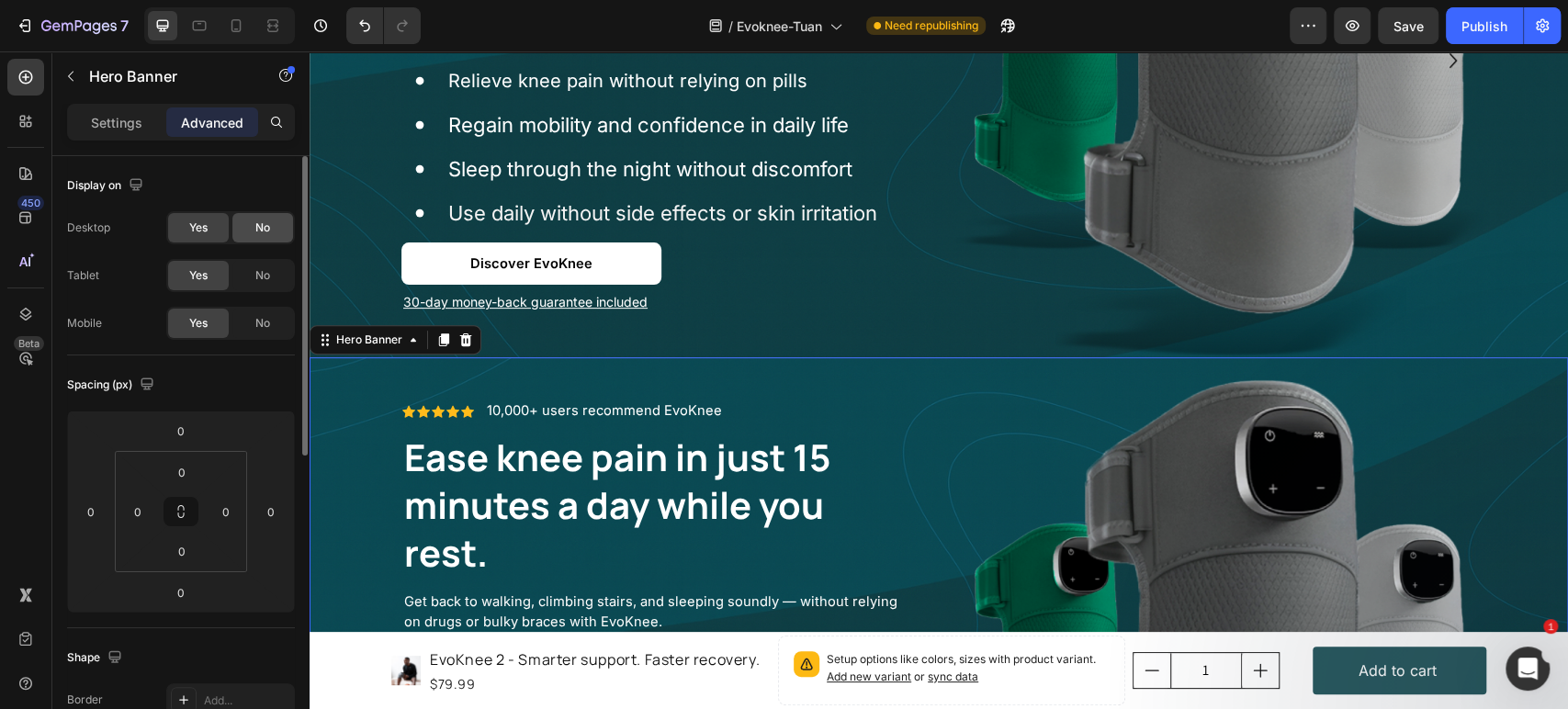click on "No" 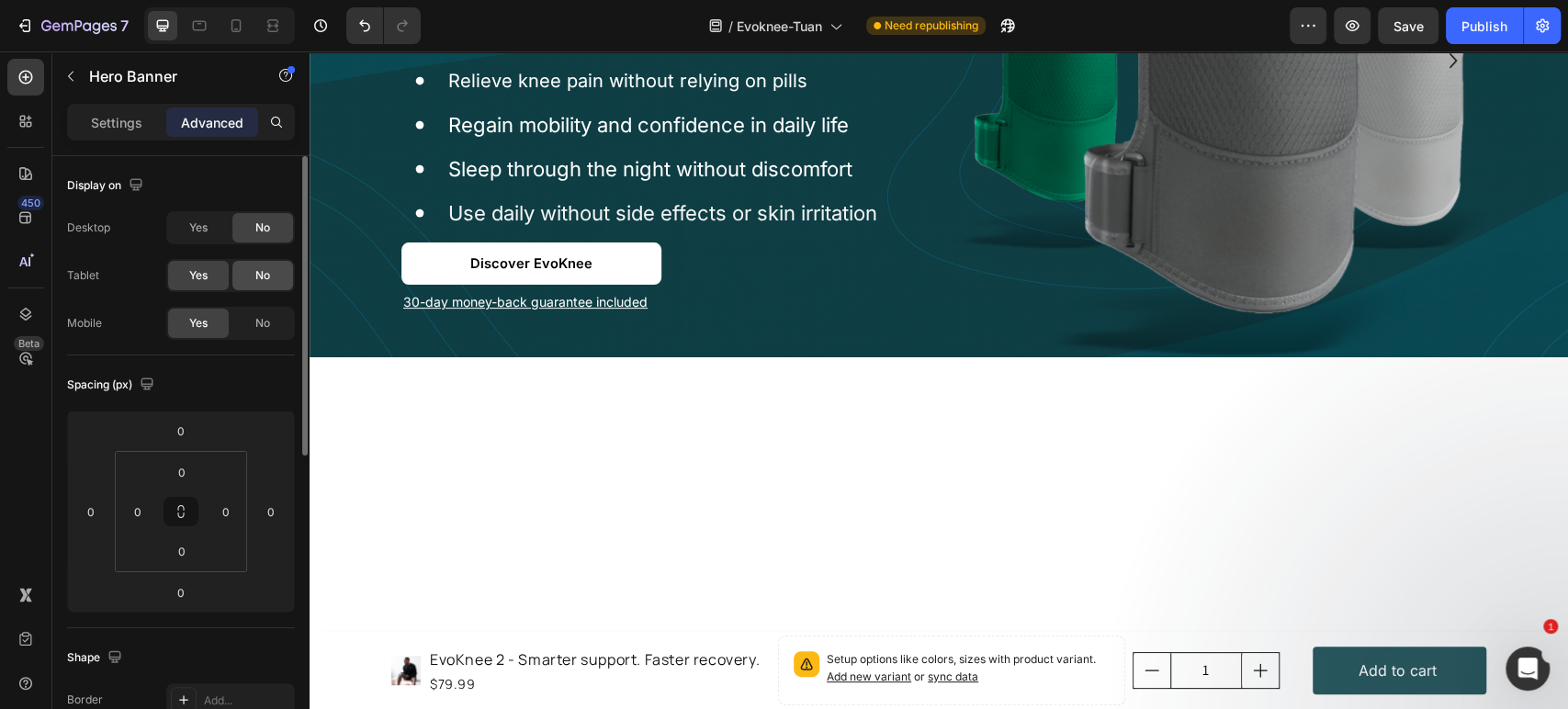 click on "No" 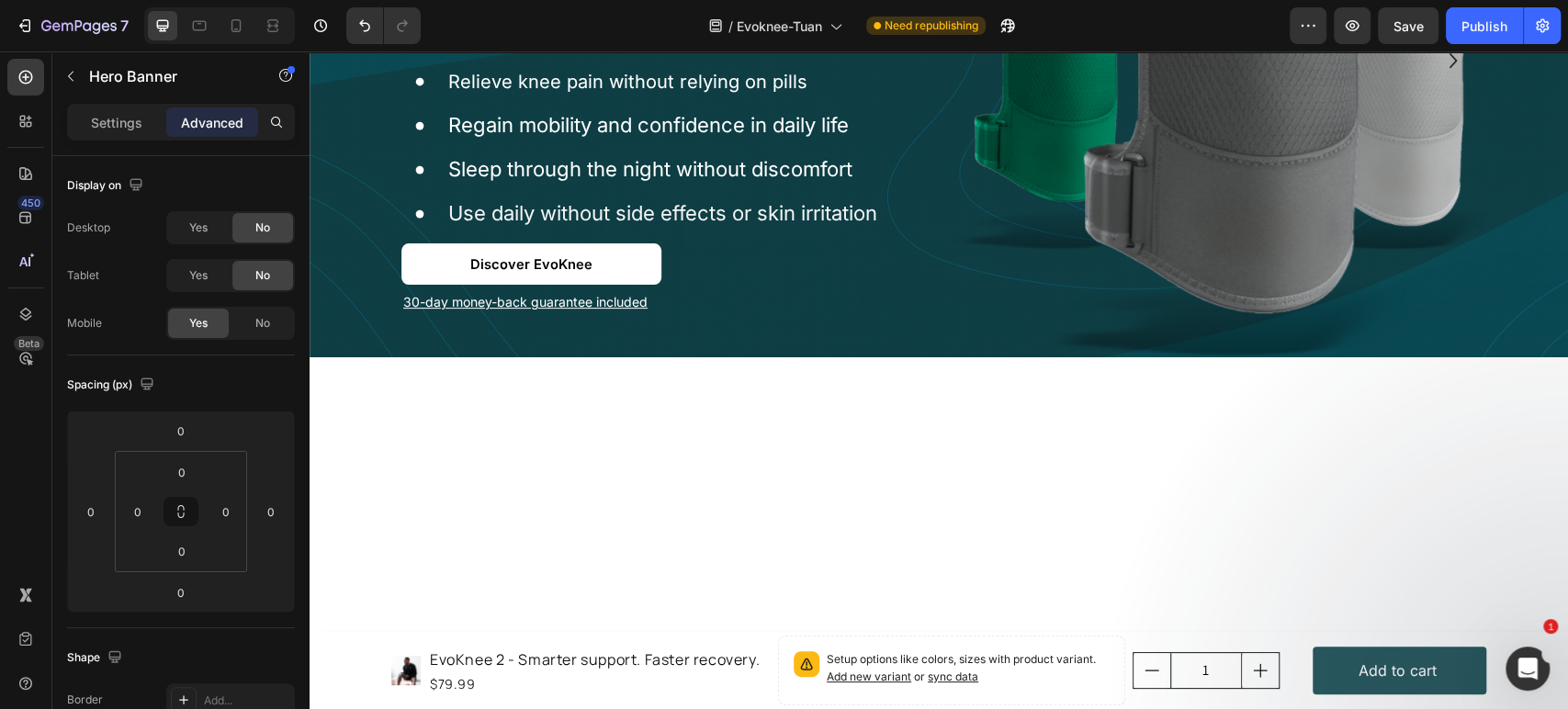 scroll, scrollTop: 0, scrollLeft: 0, axis: both 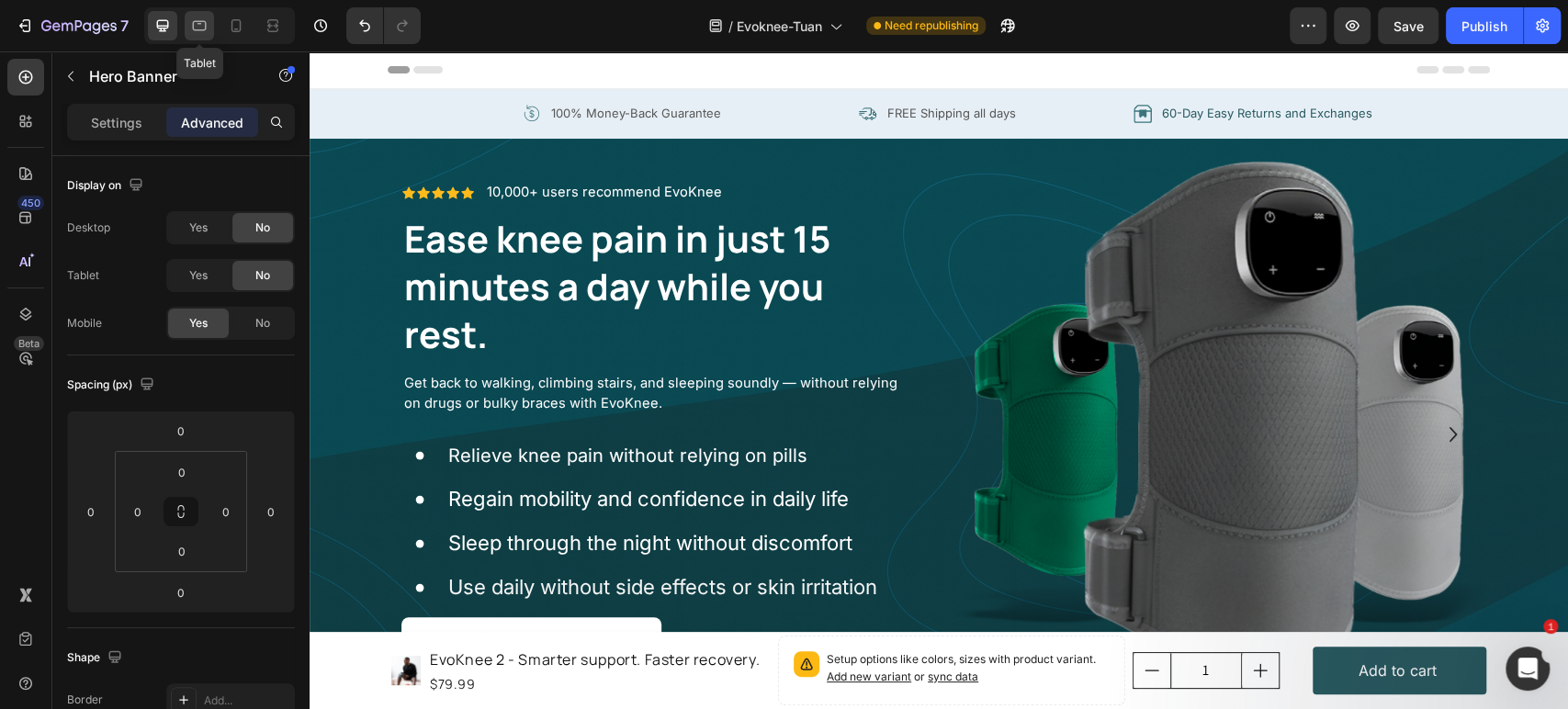click 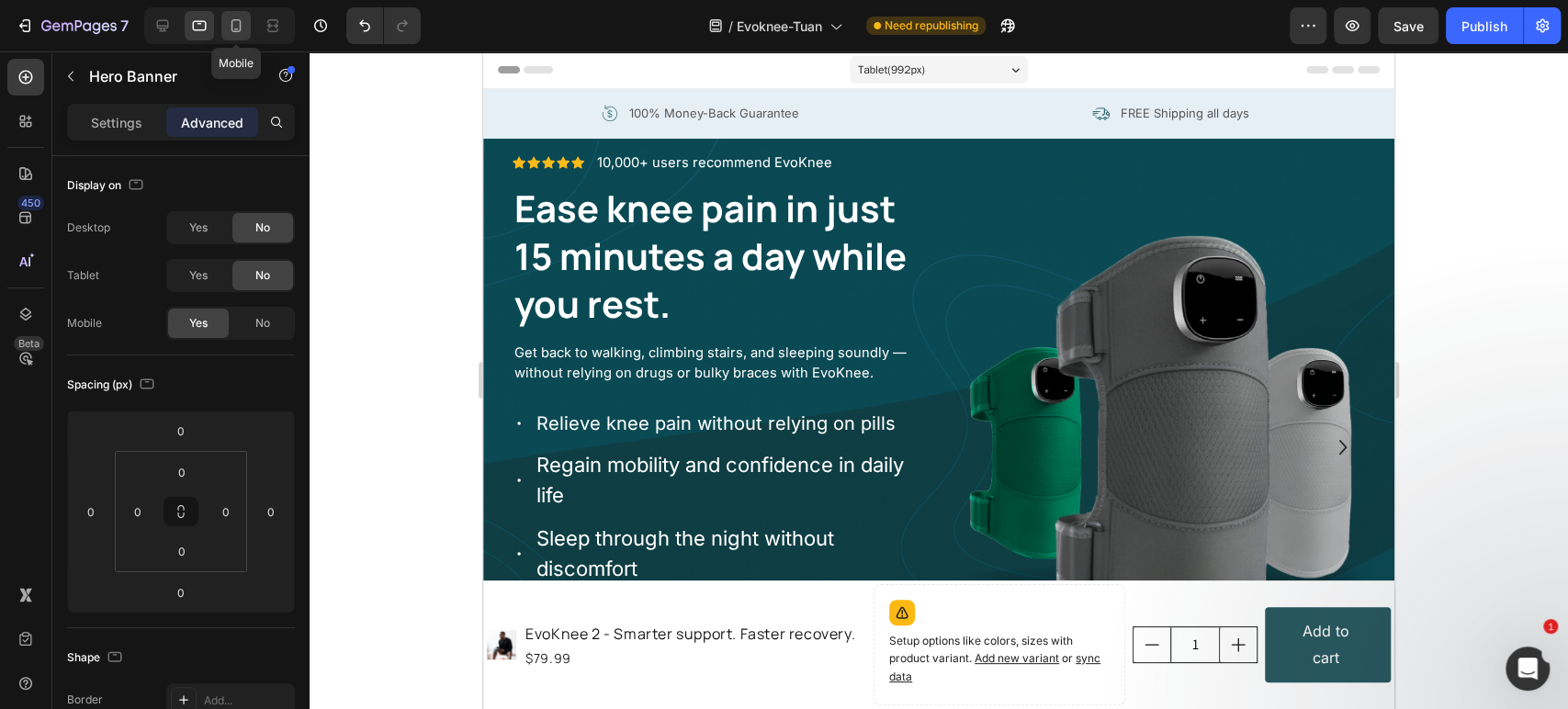 click 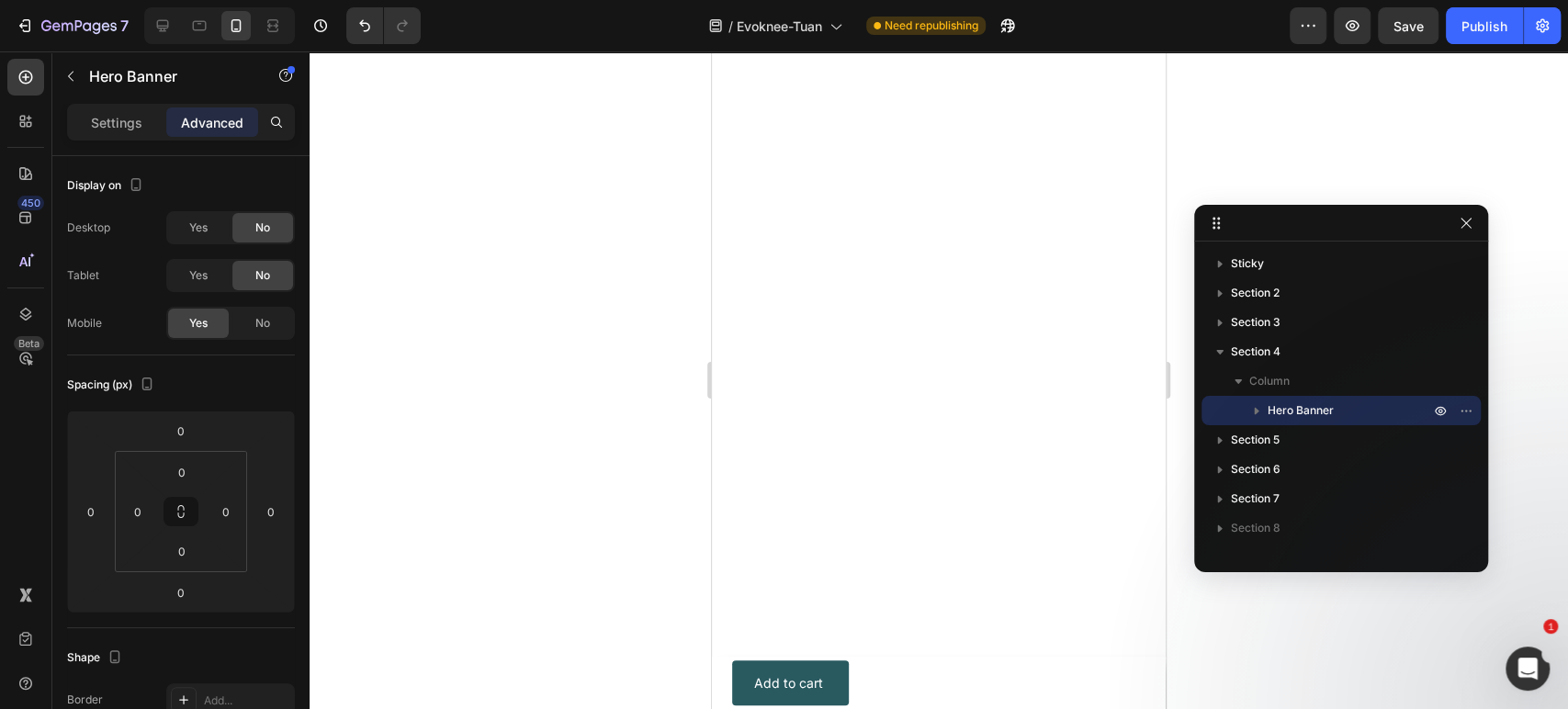 scroll, scrollTop: 0, scrollLeft: 0, axis: both 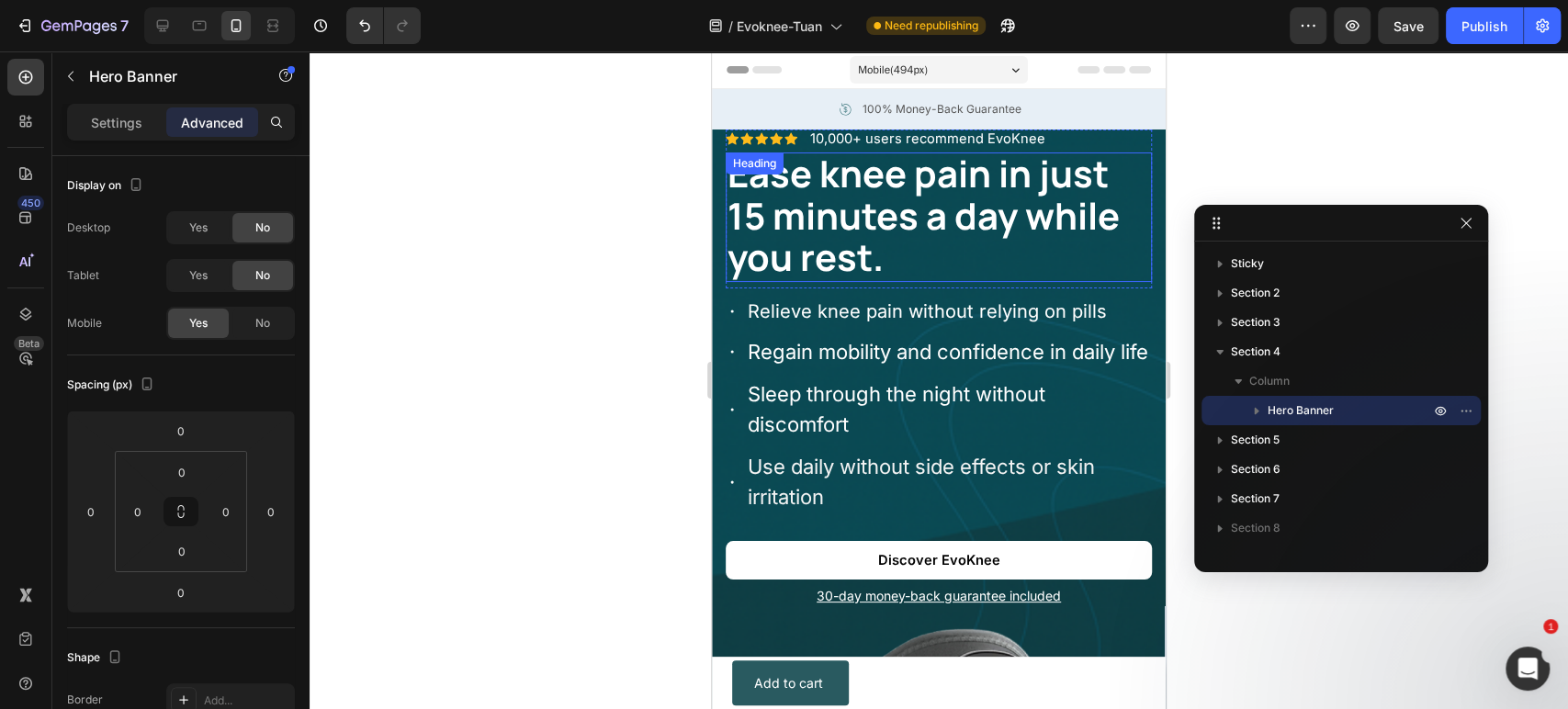 click on "Ease knee pain in just 15 minutes a day while you rest." at bounding box center (939, 217) 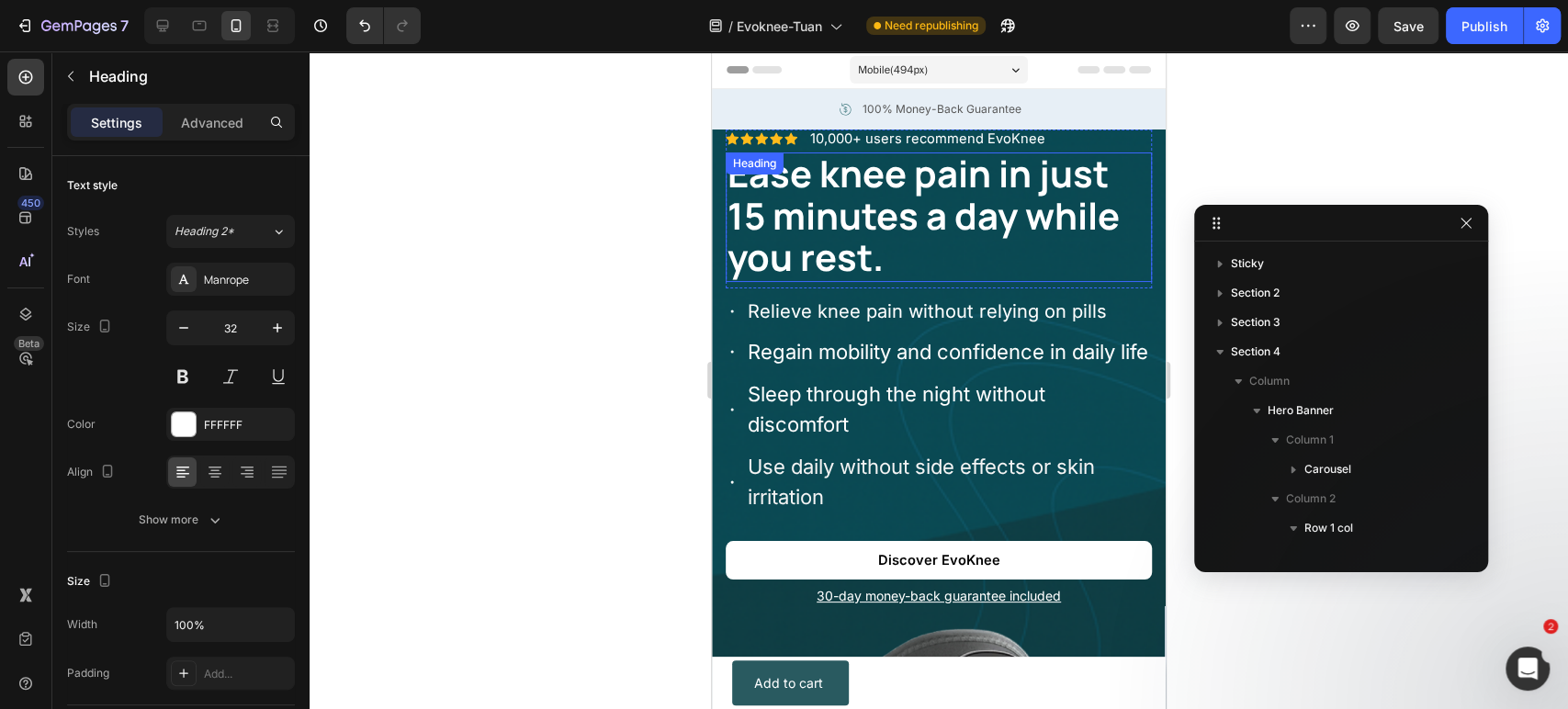 scroll, scrollTop: 288, scrollLeft: 0, axis: vertical 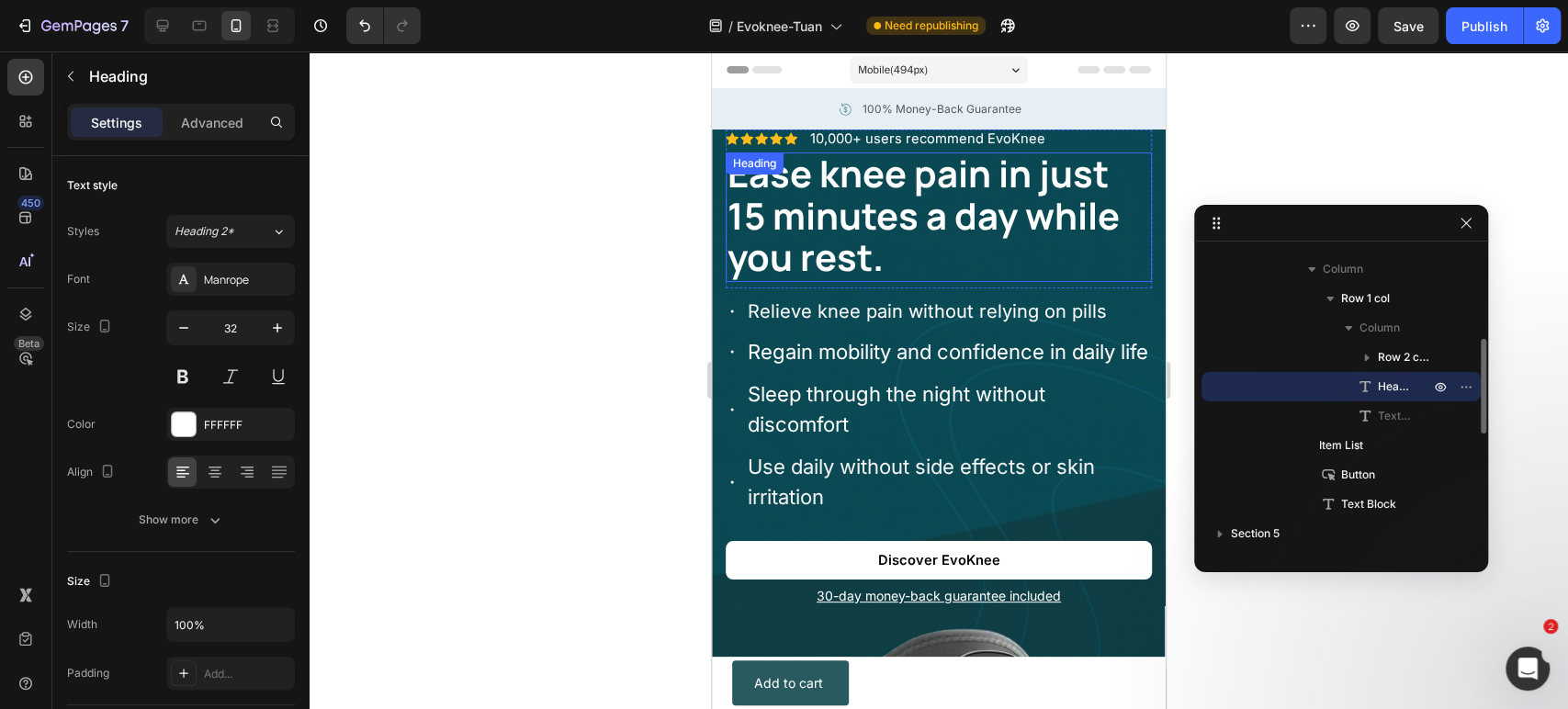 click on "Ease knee pain in just 15 minutes a day while you rest." at bounding box center (939, 217) 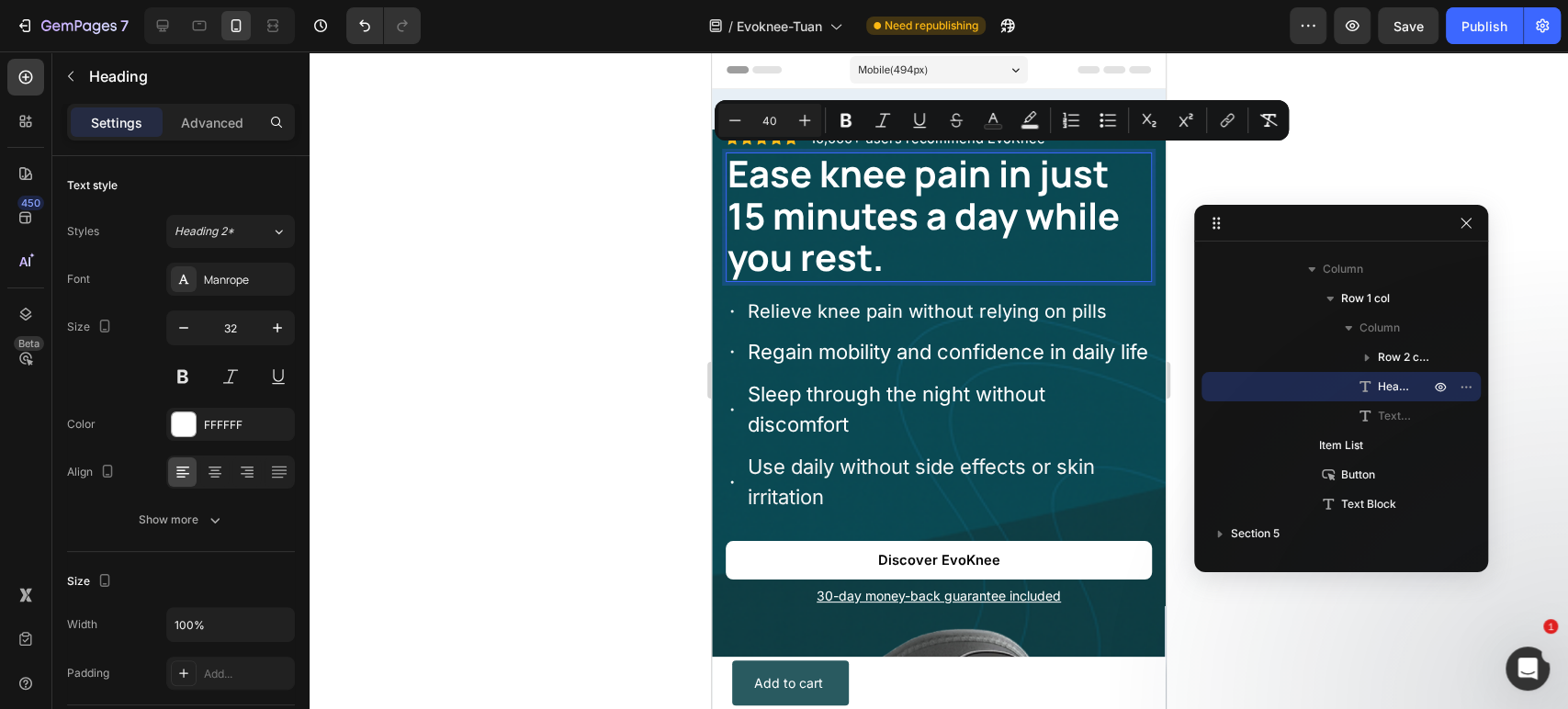 click on "40" at bounding box center [770, 120] 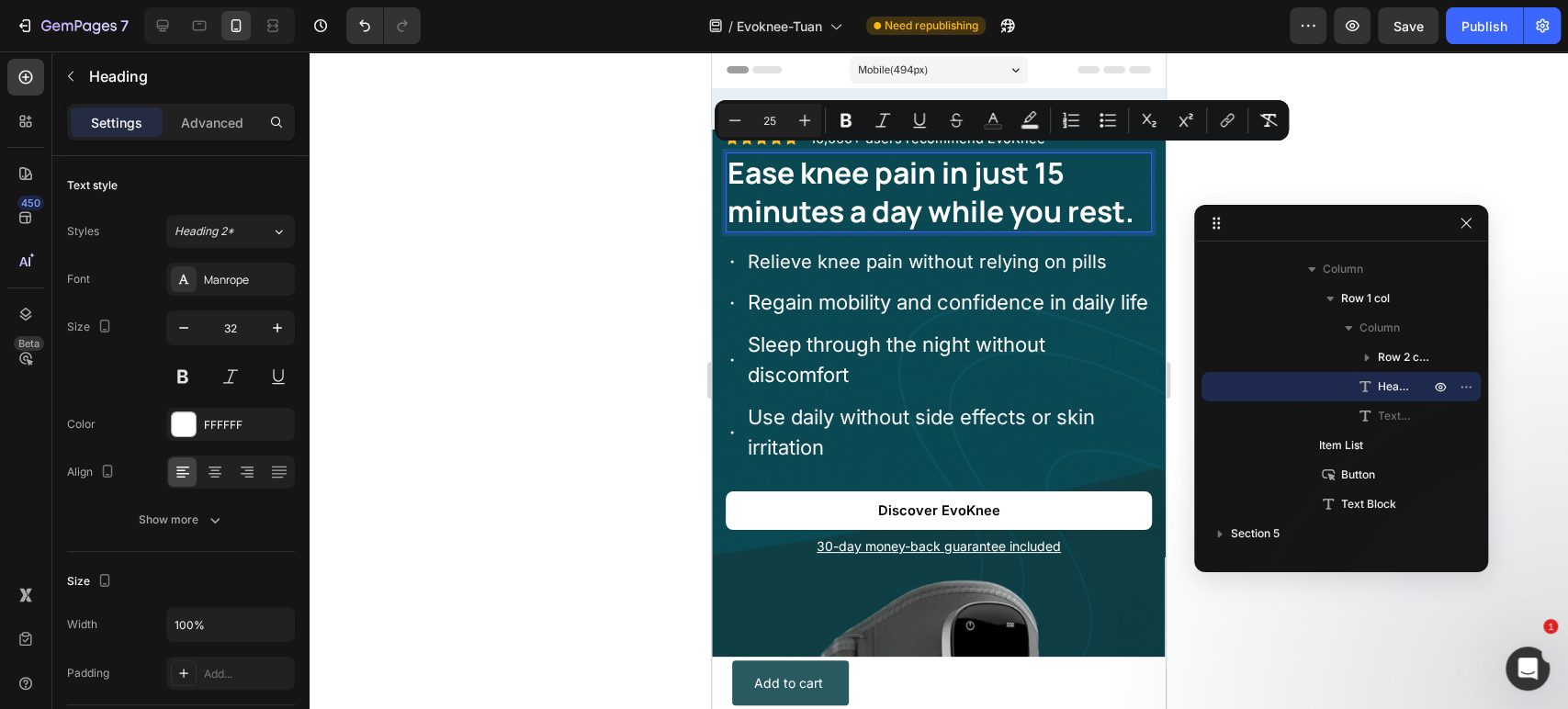 type on "25" 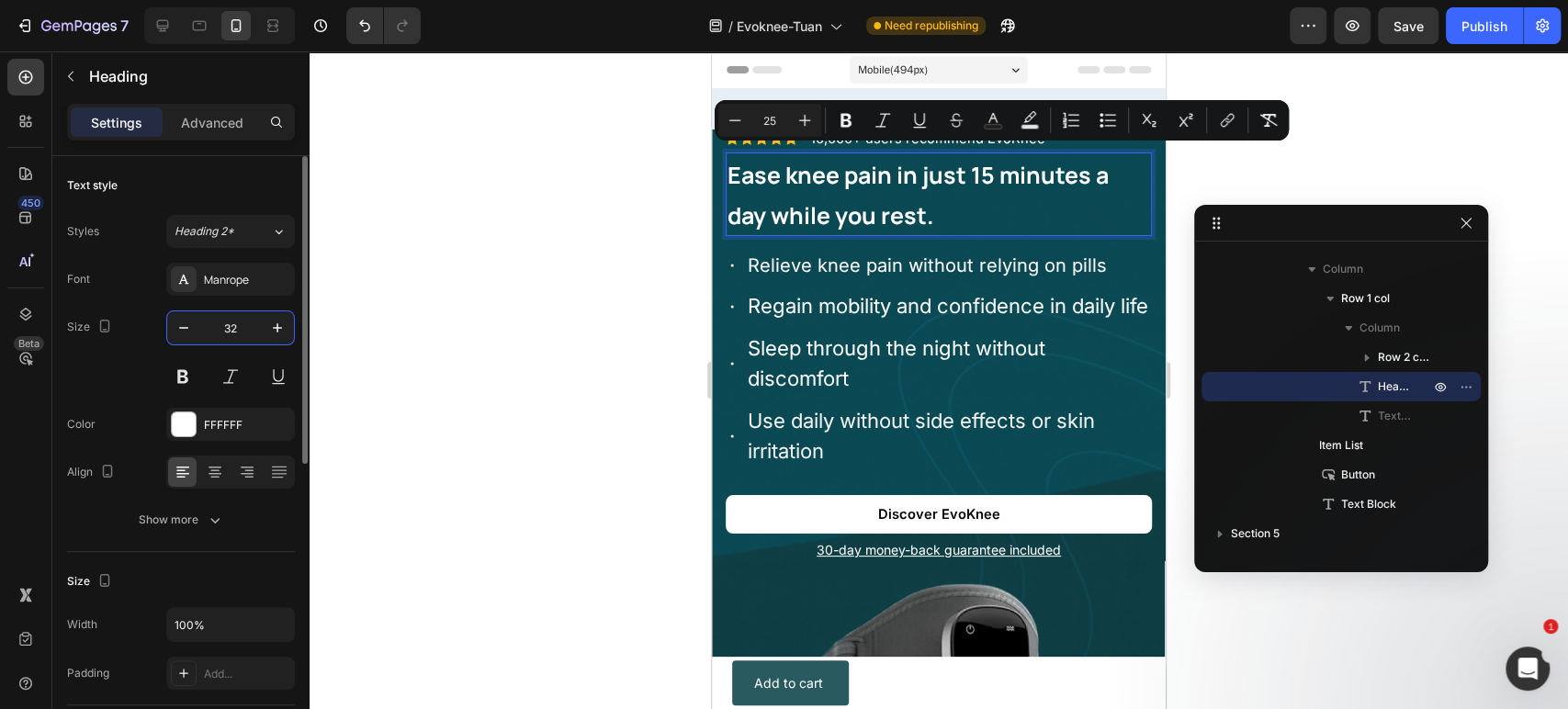 click on "32" at bounding box center (231, 328) 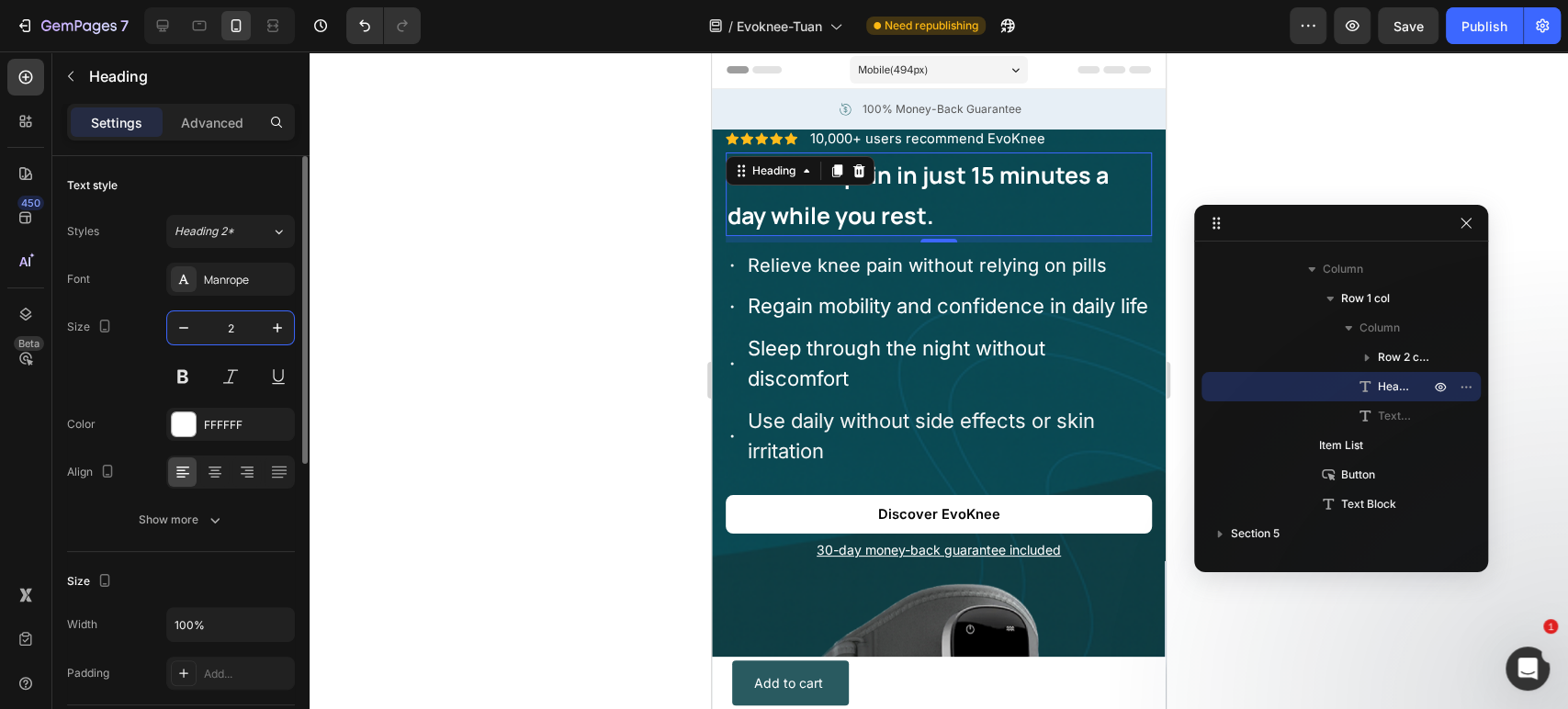 type on "25" 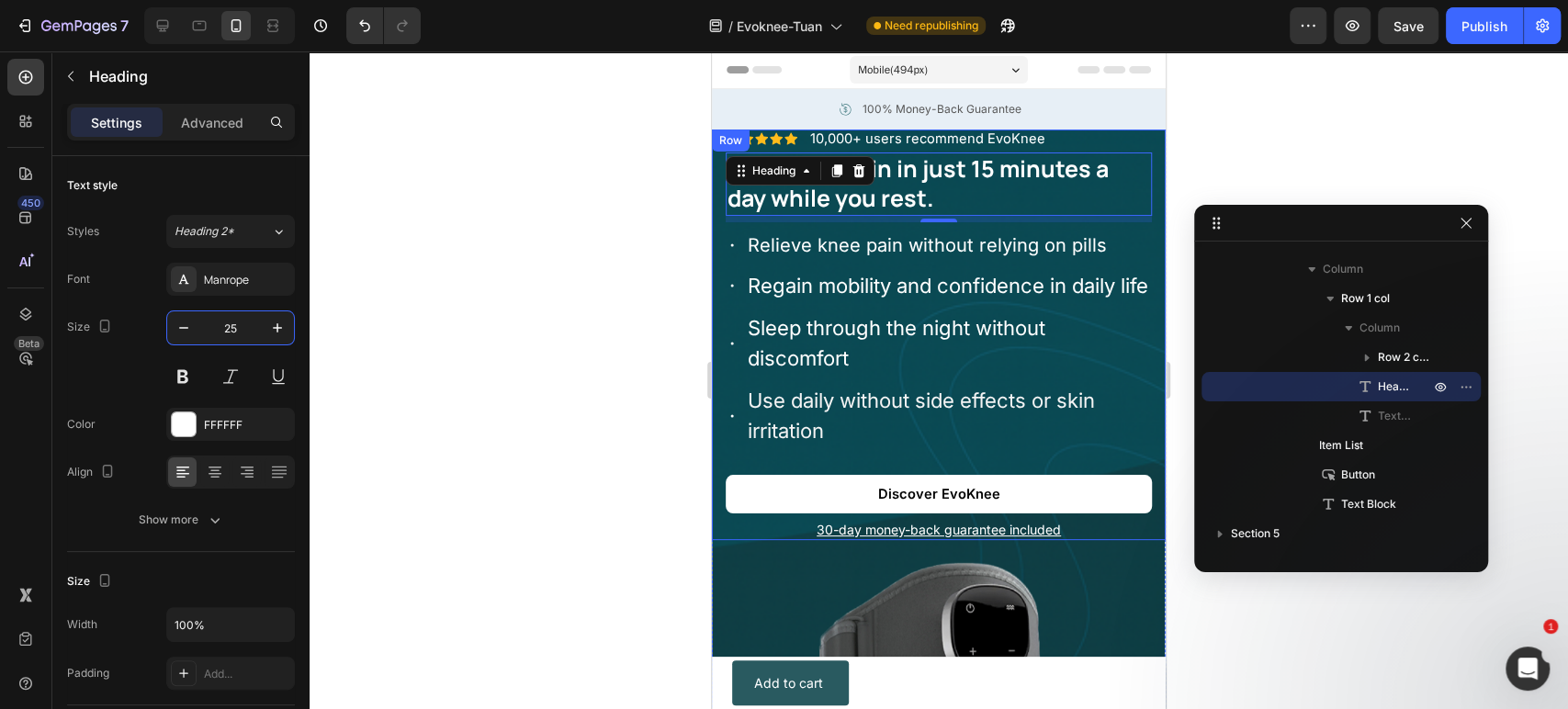 click 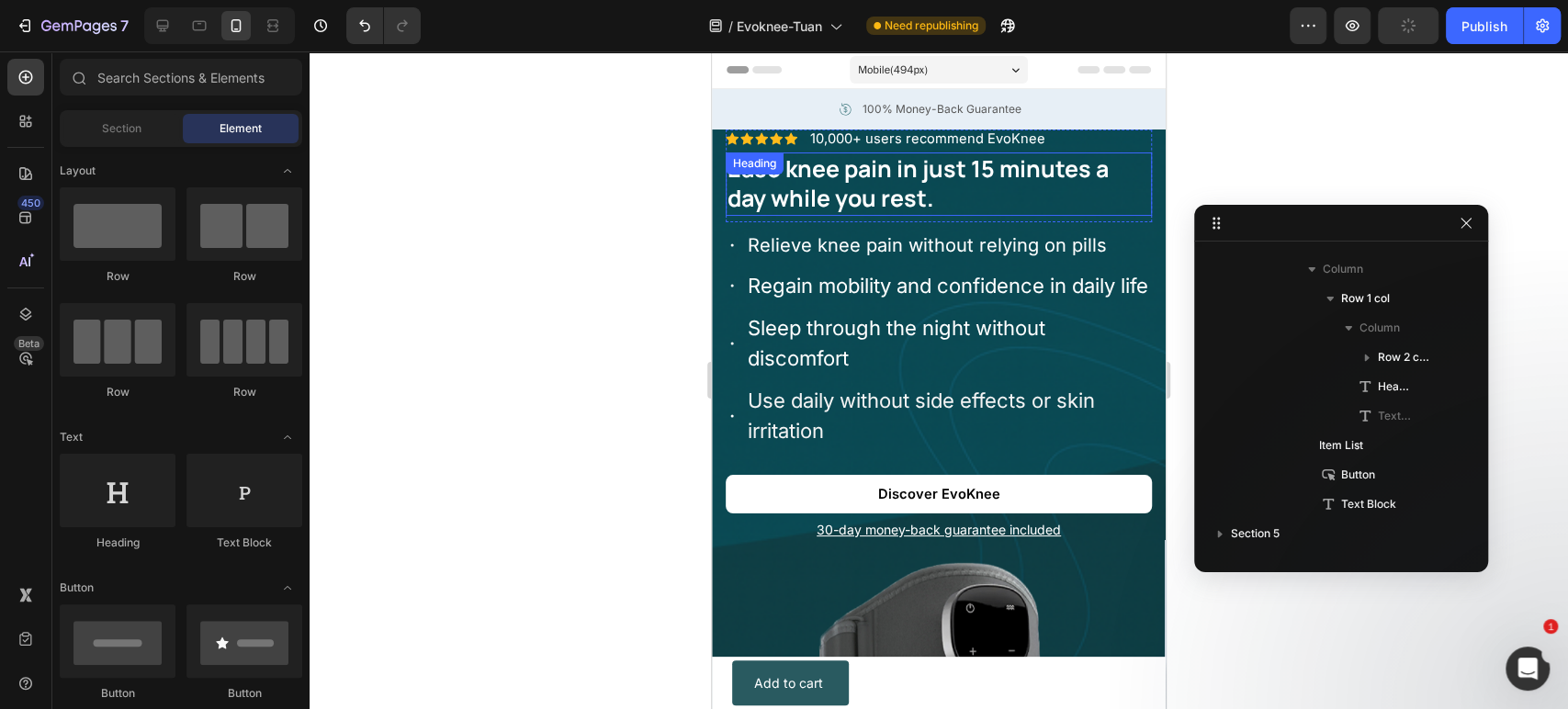click on "⁠⁠⁠⁠⁠⁠⁠ Ease knee pain in just 15 minutes a day while you rest." at bounding box center (939, 184) 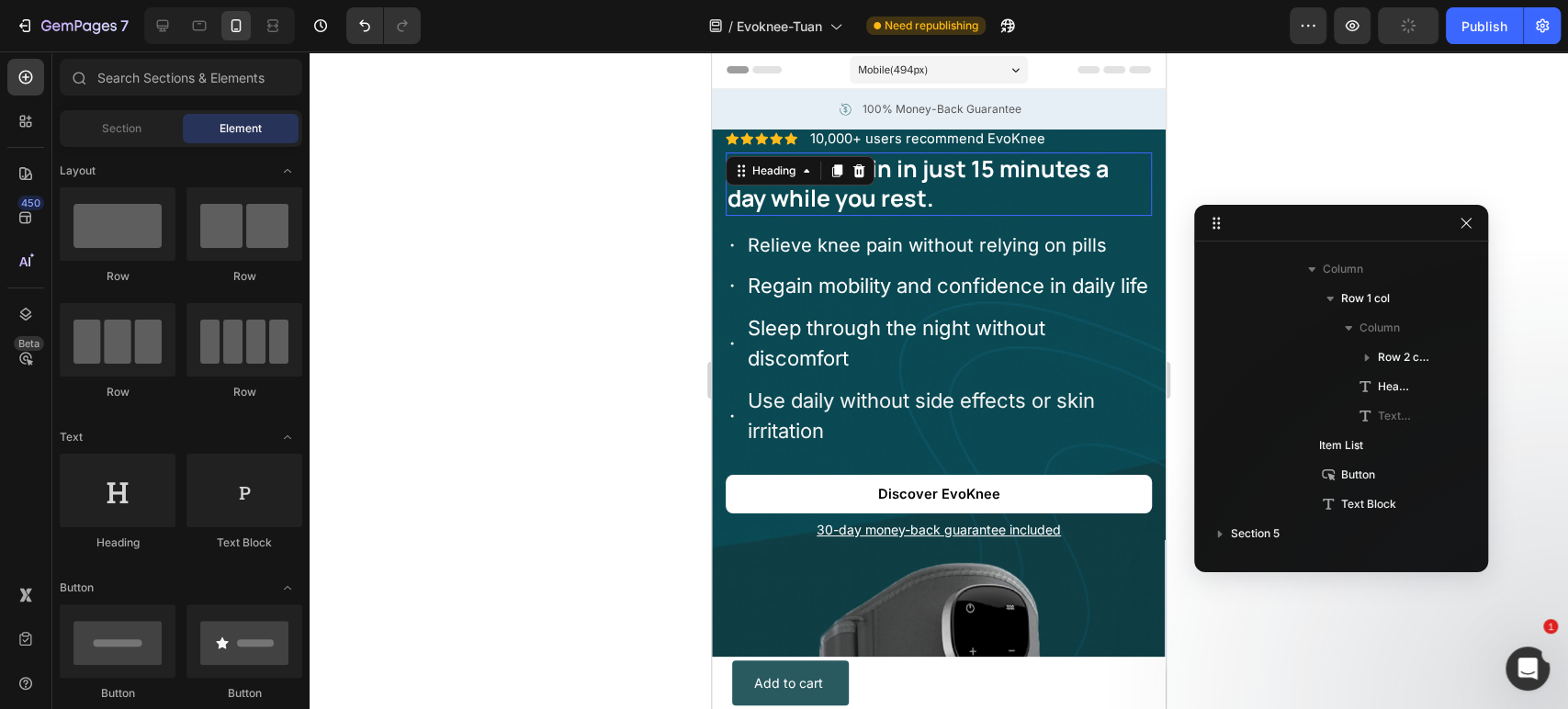 scroll, scrollTop: 523, scrollLeft: 0, axis: vertical 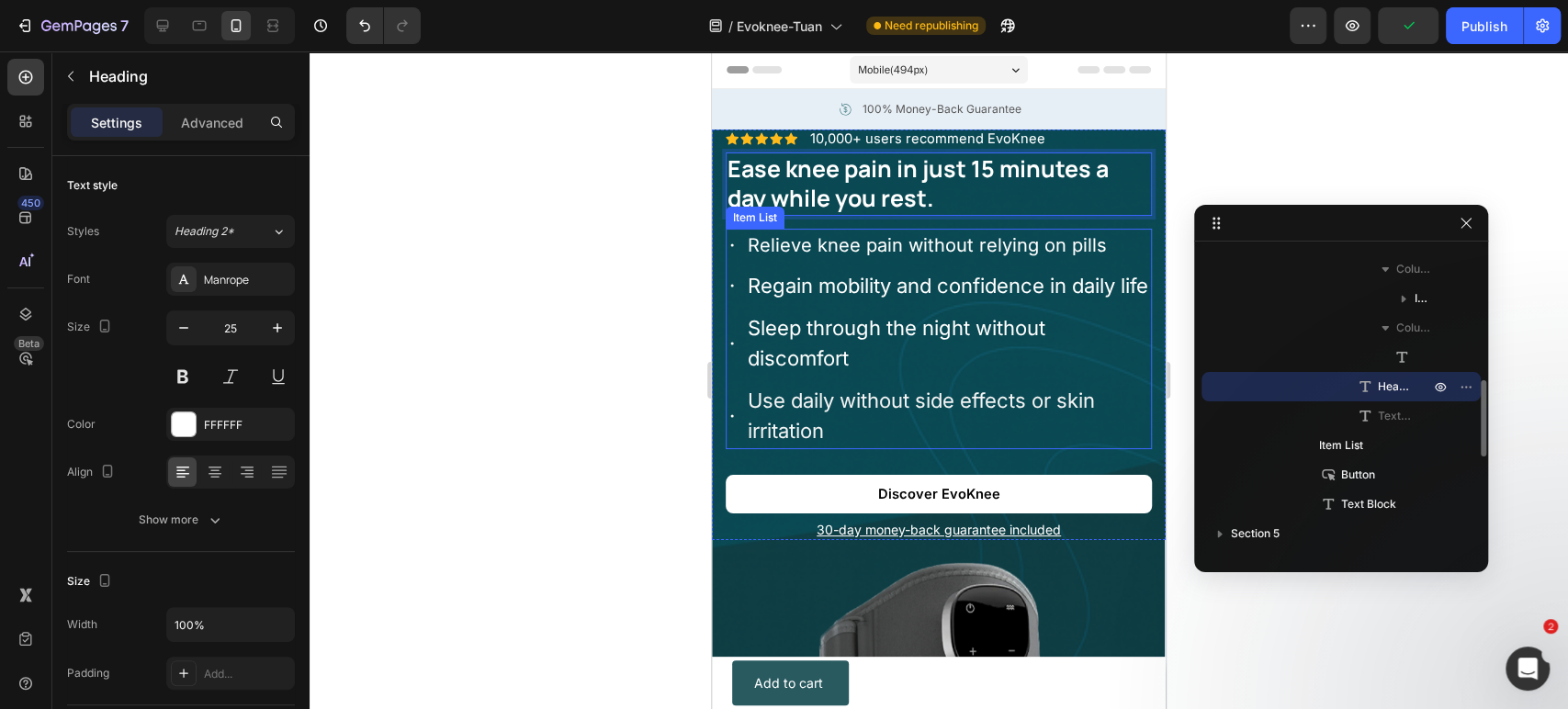 click on "Regain mobility and confidence in daily life" at bounding box center (948, 286) 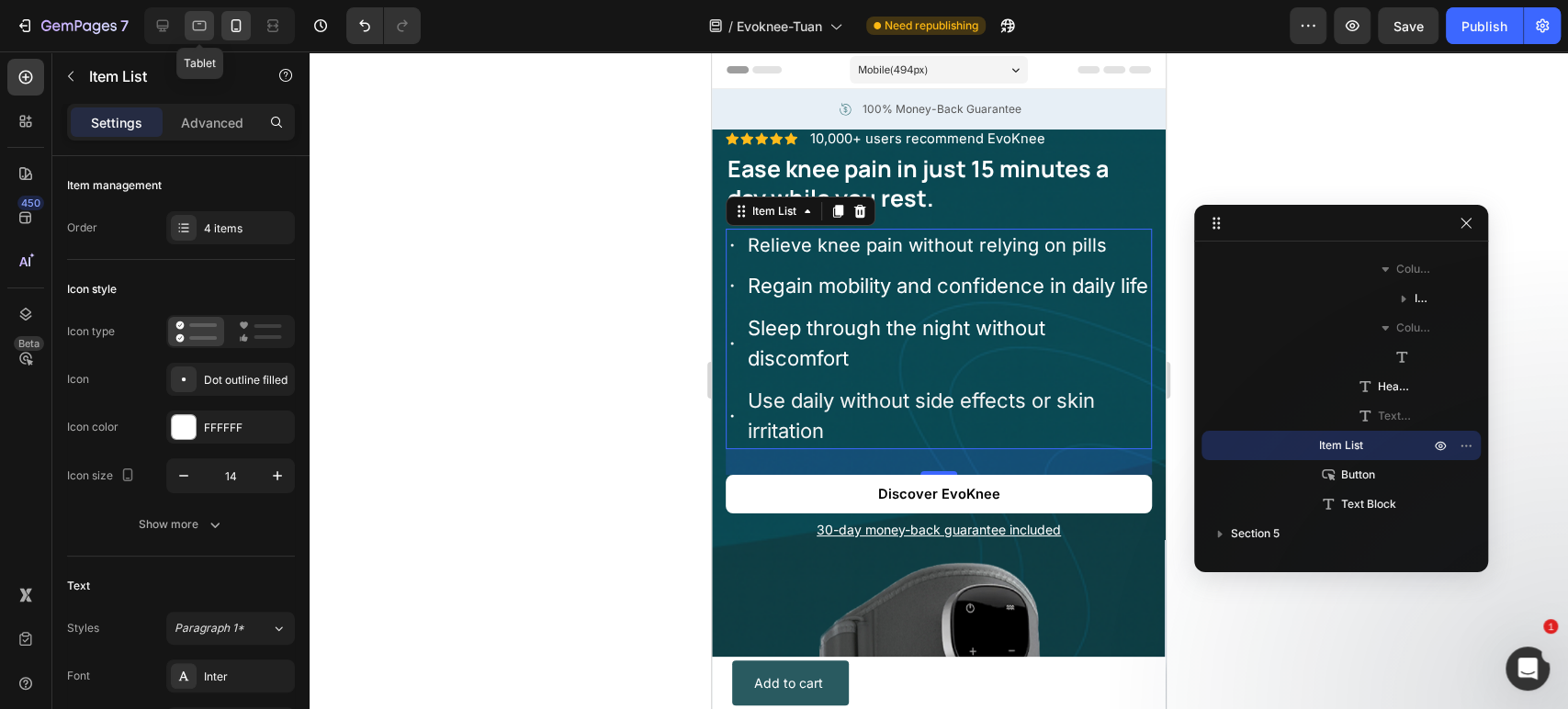 click 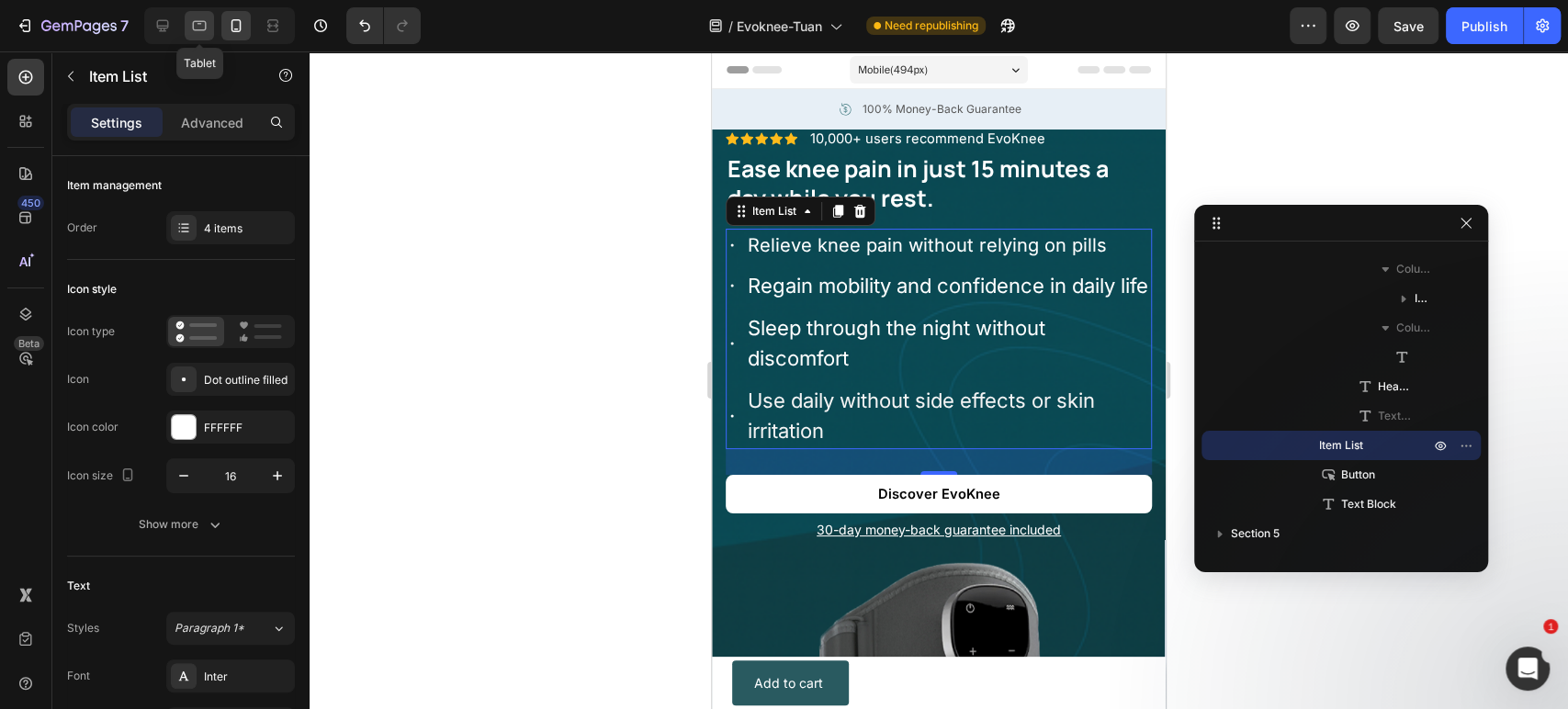 type on "16" 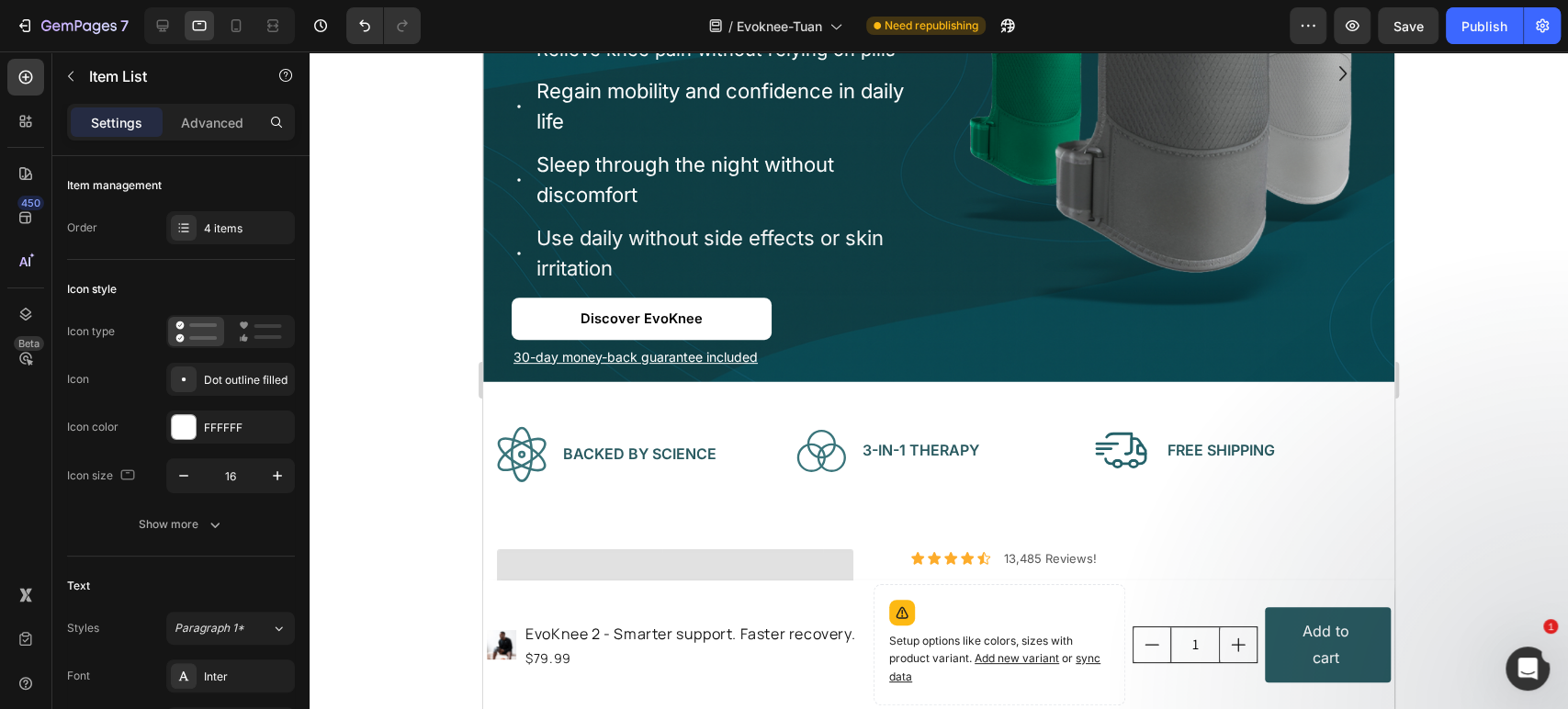 scroll, scrollTop: 0, scrollLeft: 0, axis: both 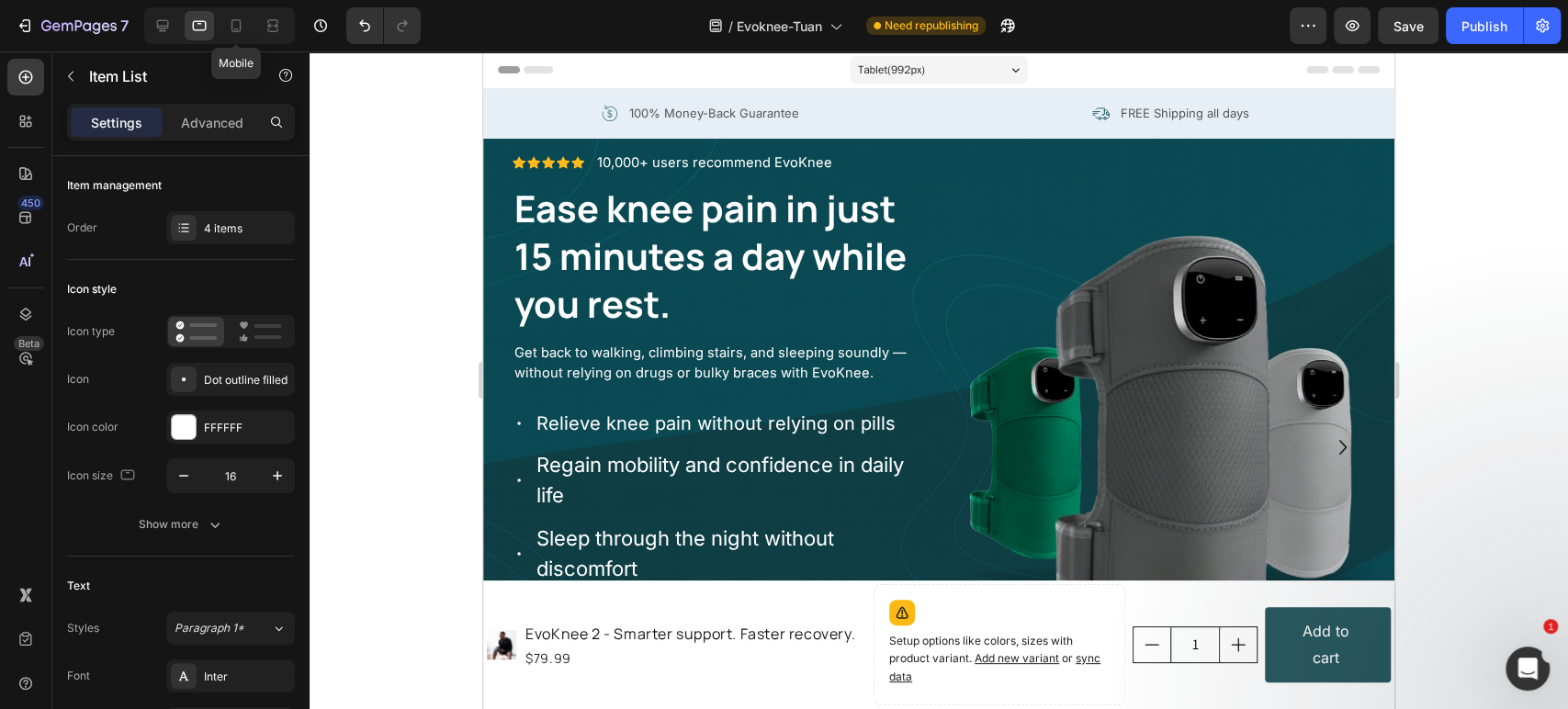 click on "Mobile" at bounding box center (220, 26) 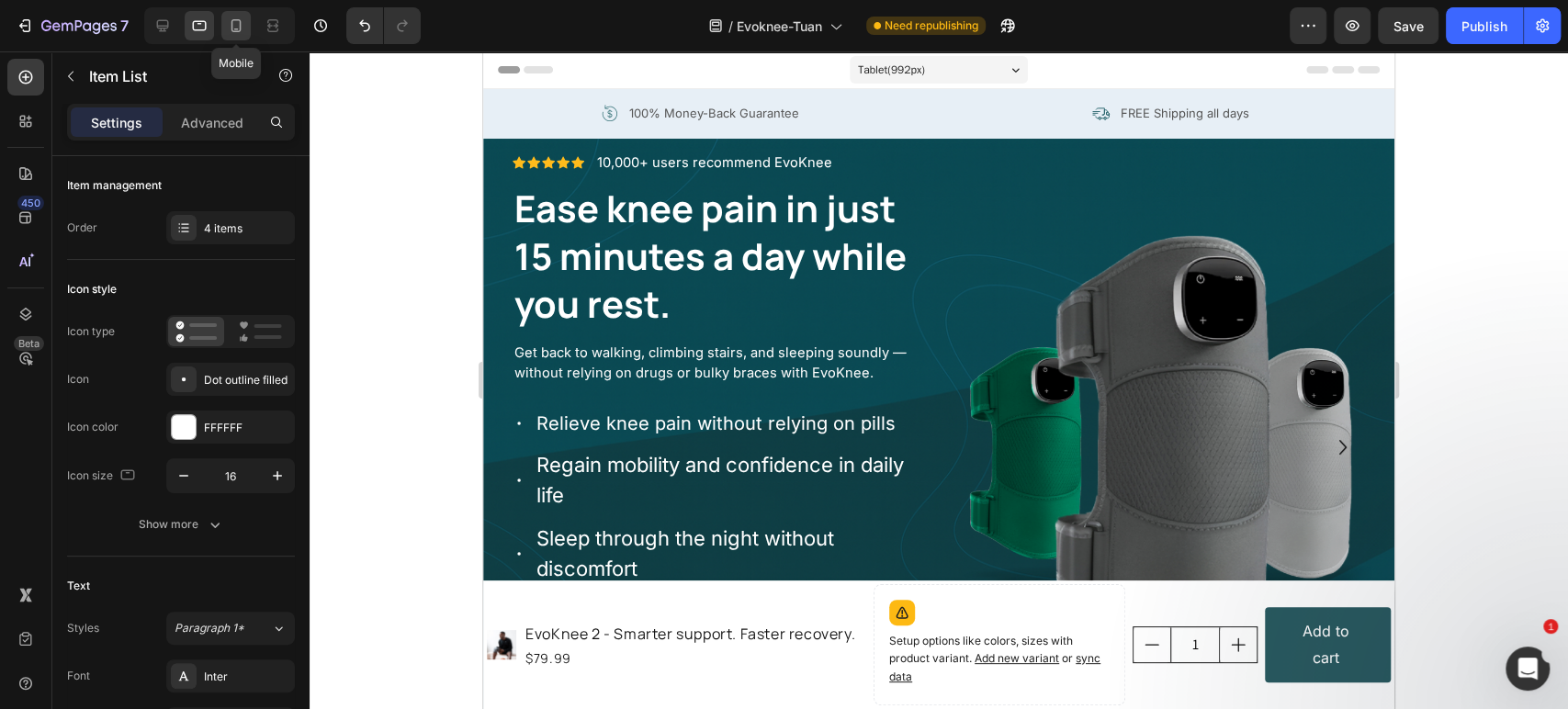 click 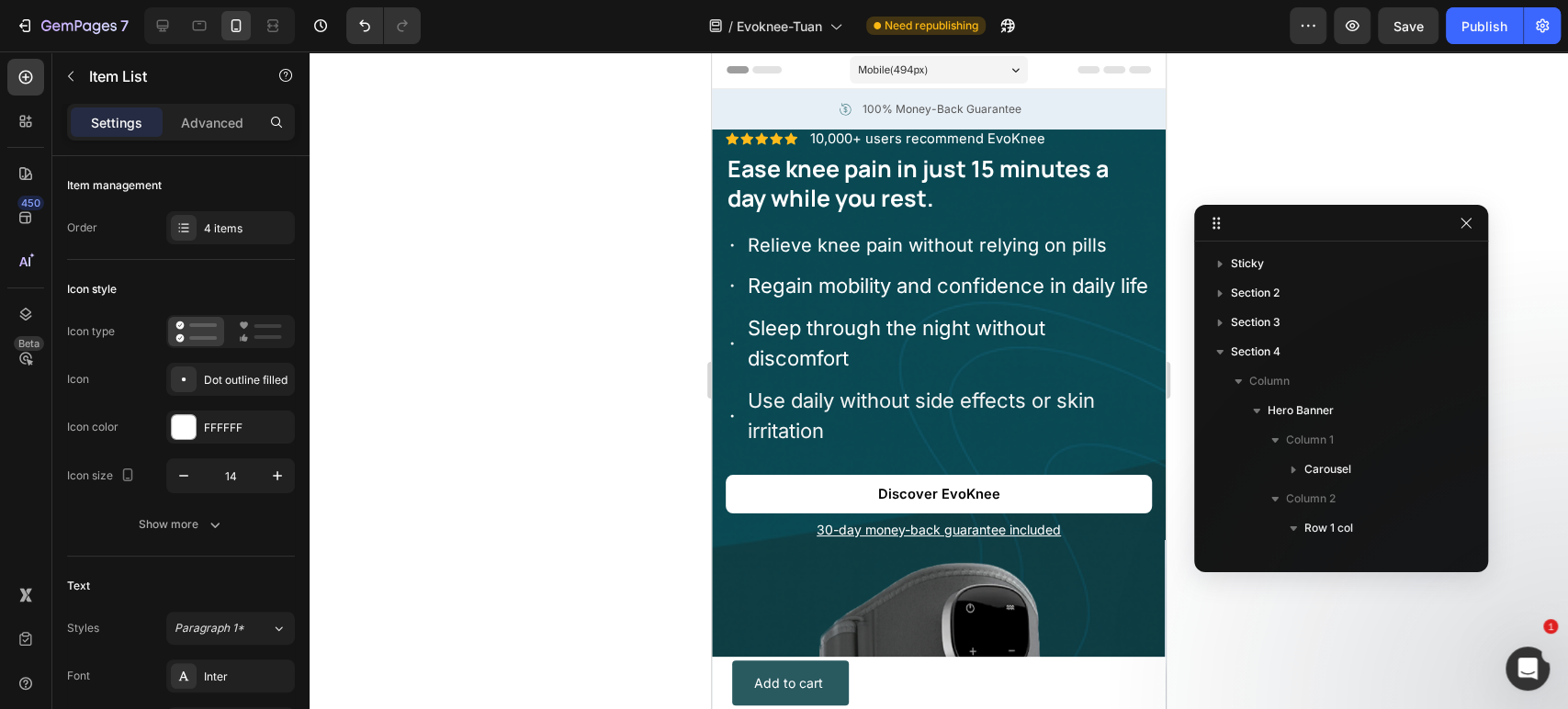 scroll, scrollTop: 230, scrollLeft: 0, axis: vertical 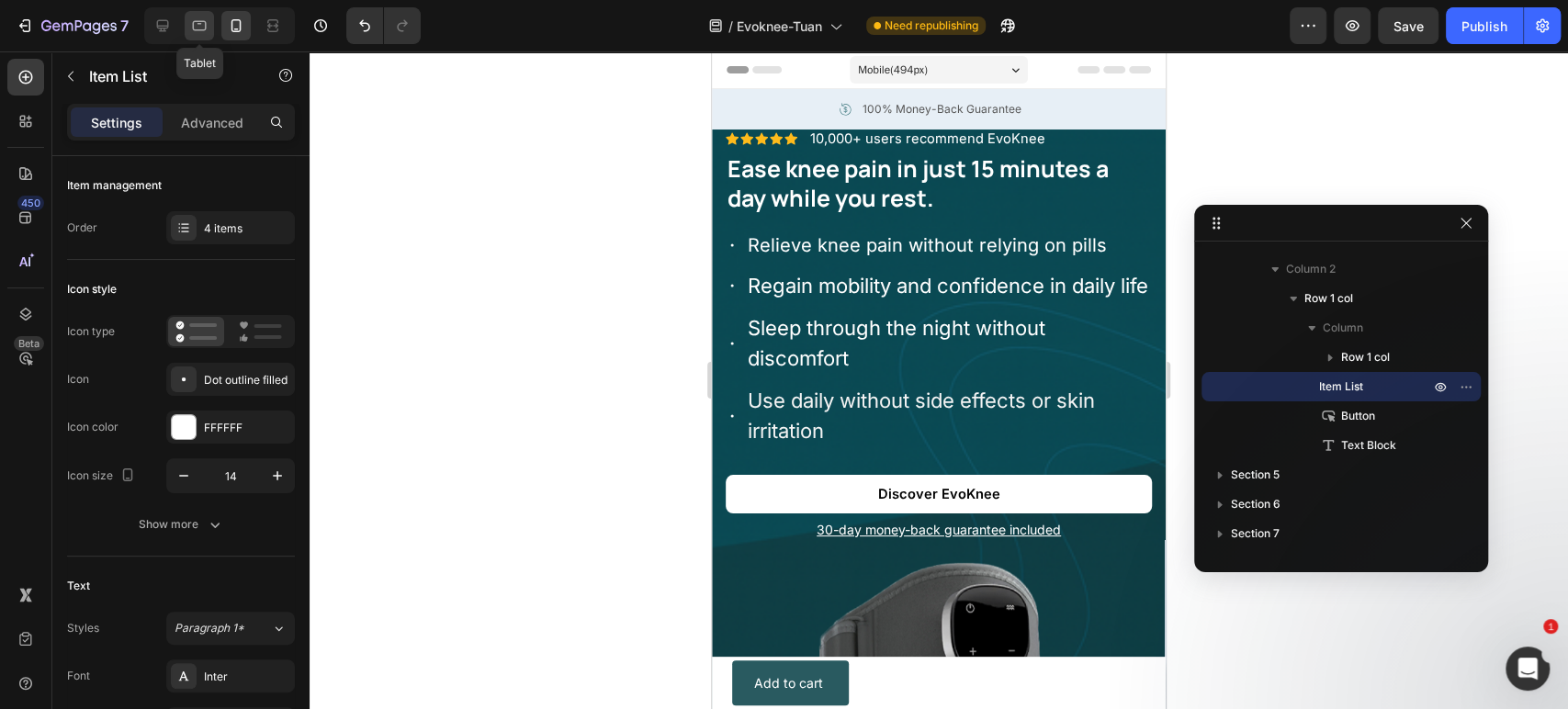 click 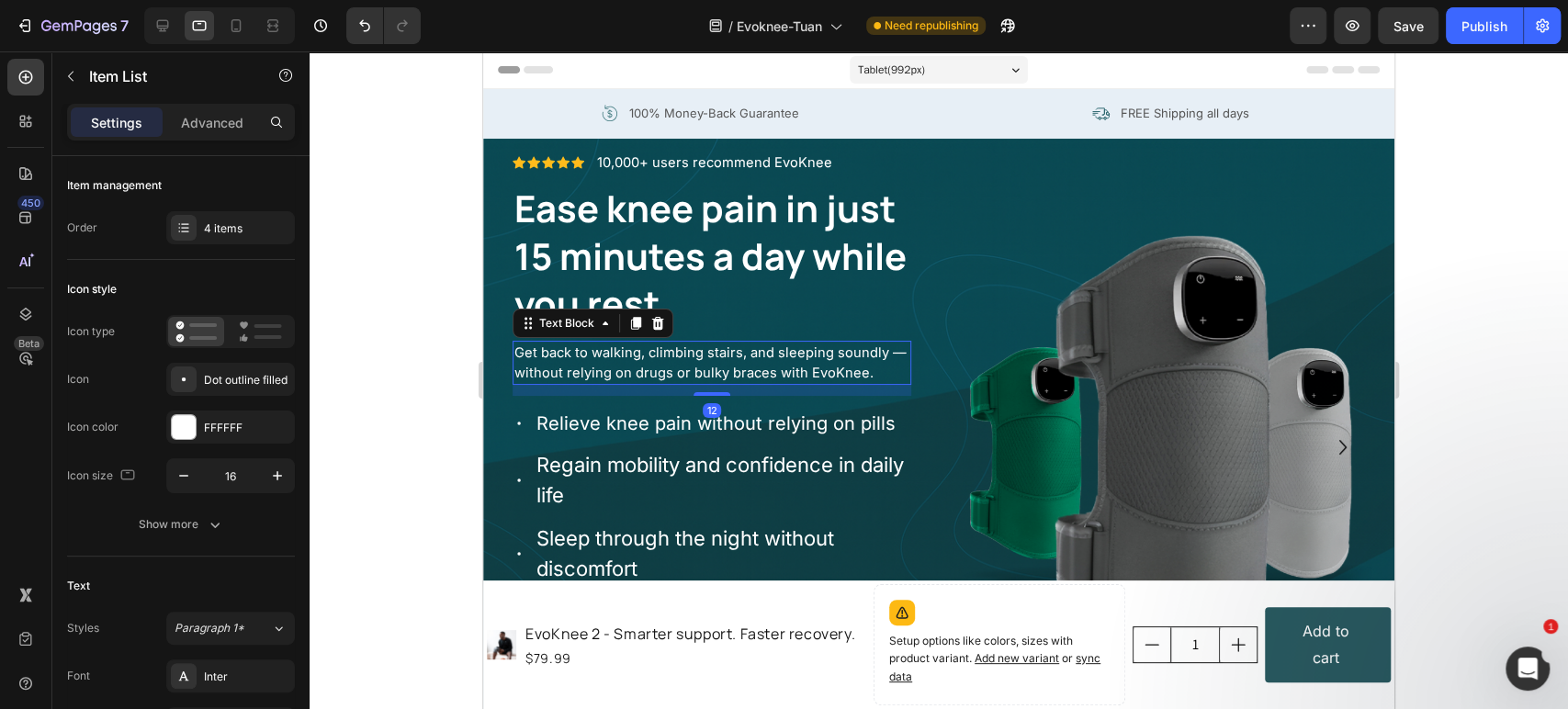 click on "Get back to walking, climbing stairs, and sleeping soundly — without relying on drugs or bulky braces with EvoKnee." at bounding box center (710, 363) 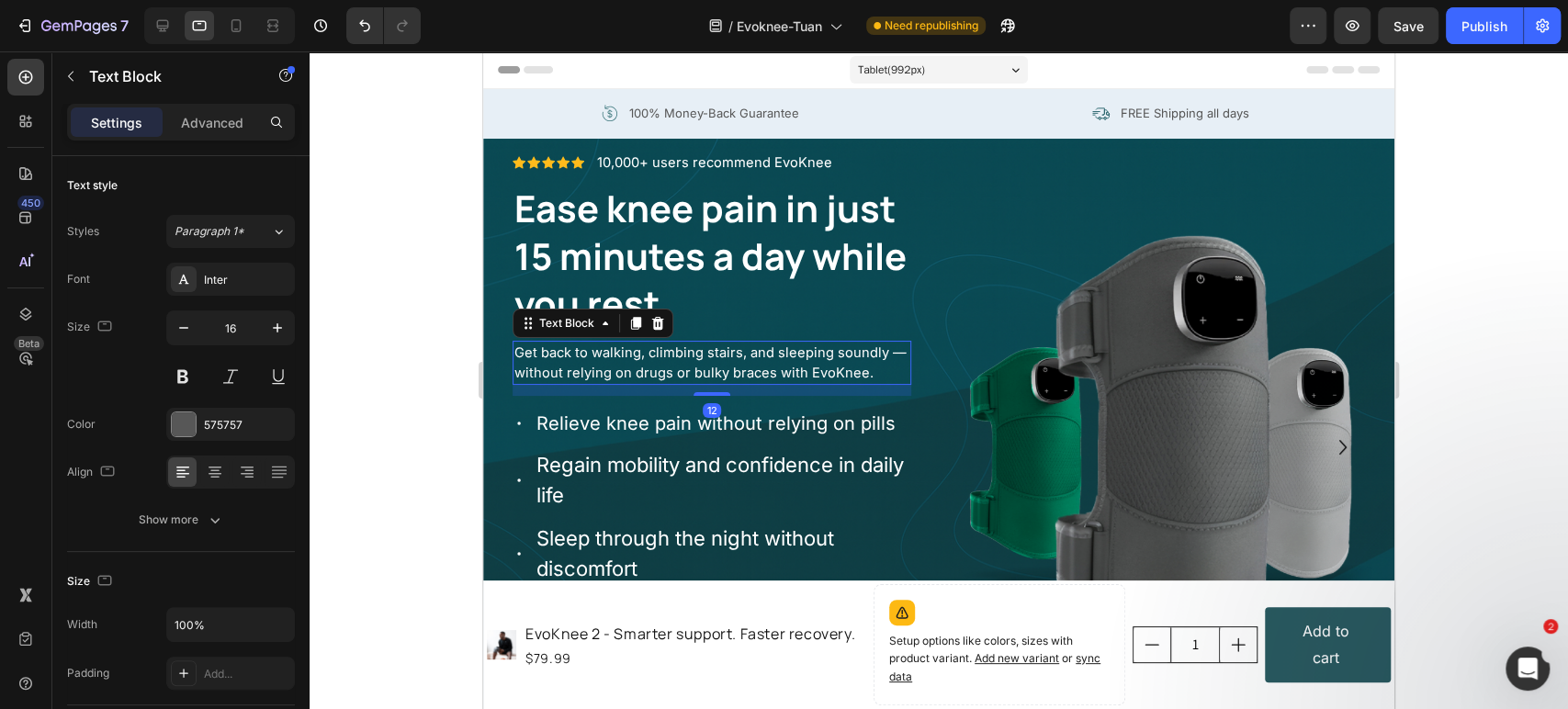 click on "Get back to walking, climbing stairs, and sleeping soundly — without relying on drugs or bulky braces with EvoKnee." at bounding box center (710, 363) 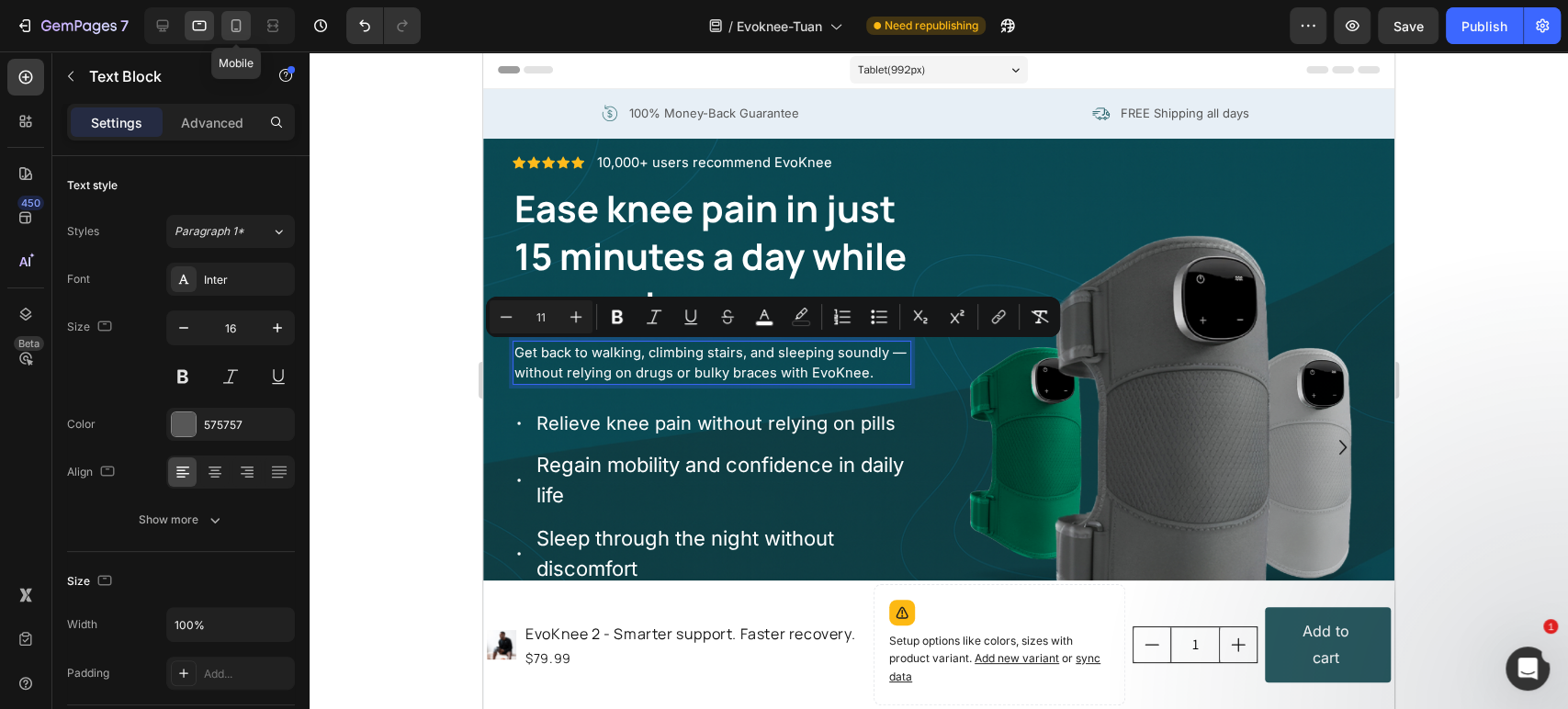 click 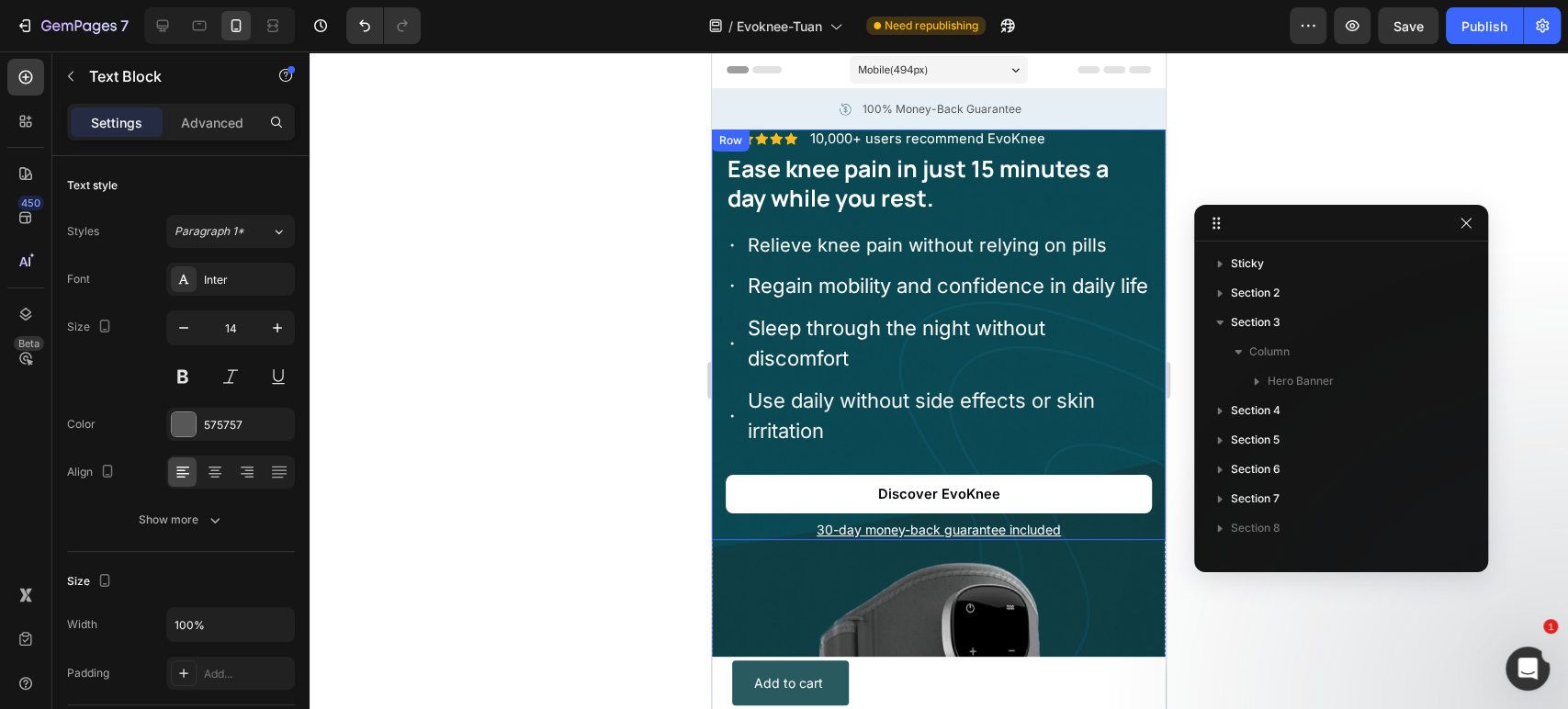 click 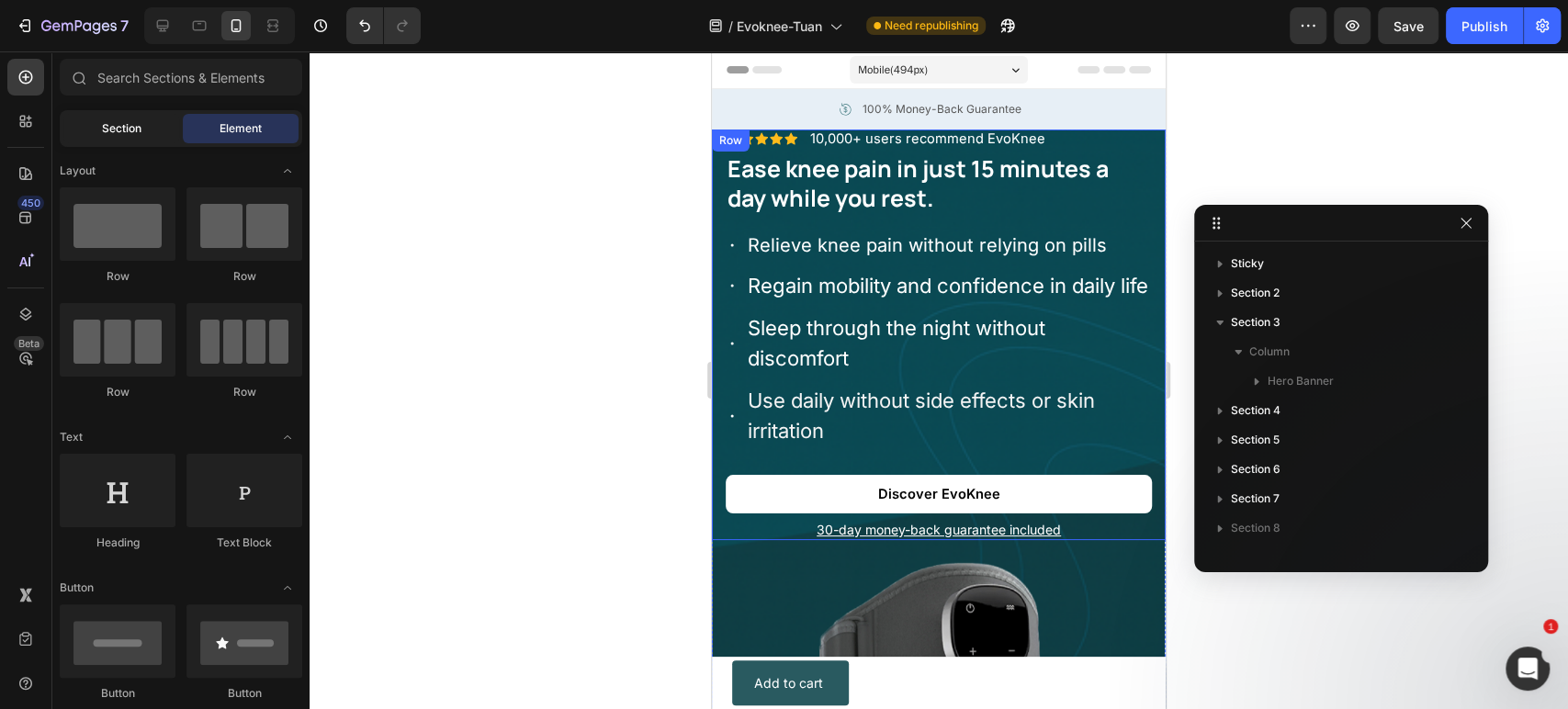 click on "Section" at bounding box center [121, 129] 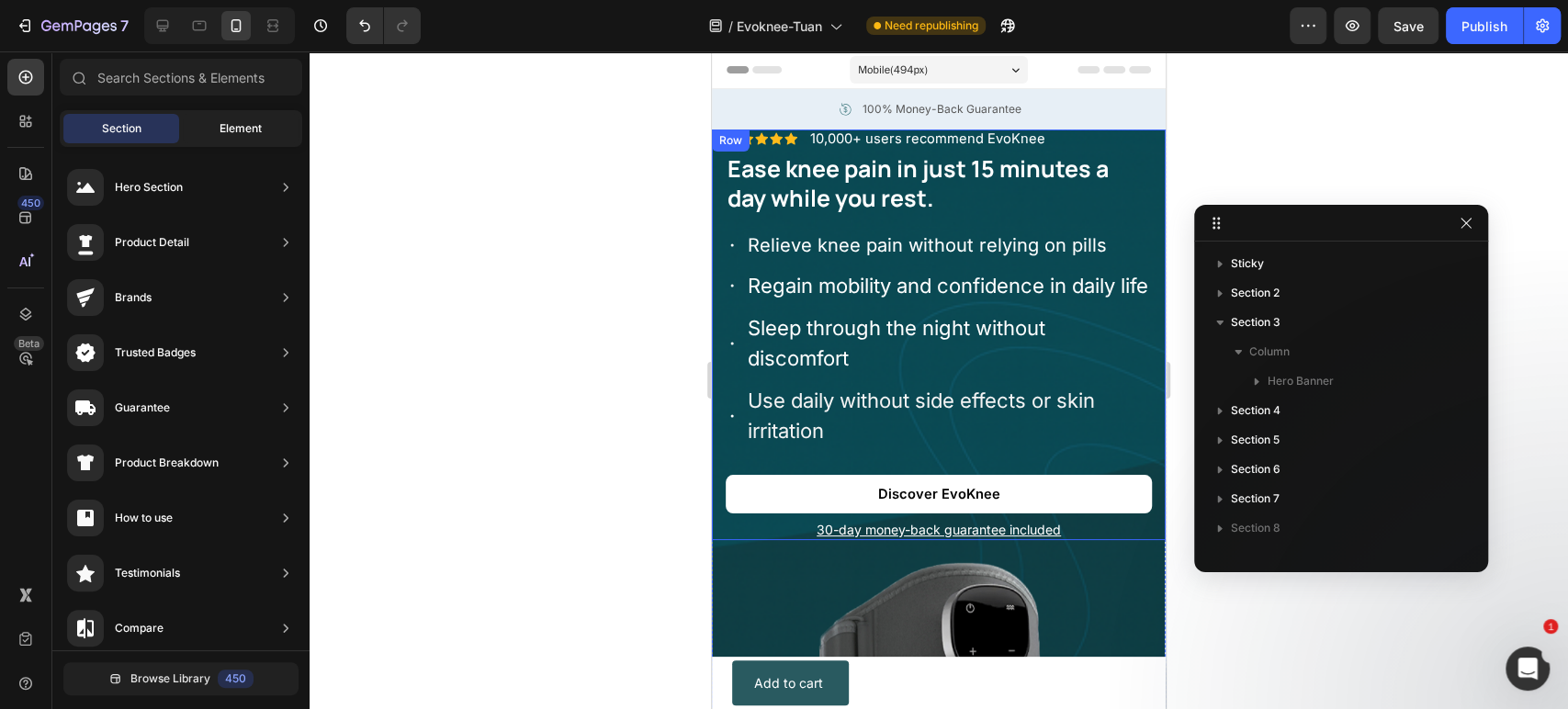 click on "Element" 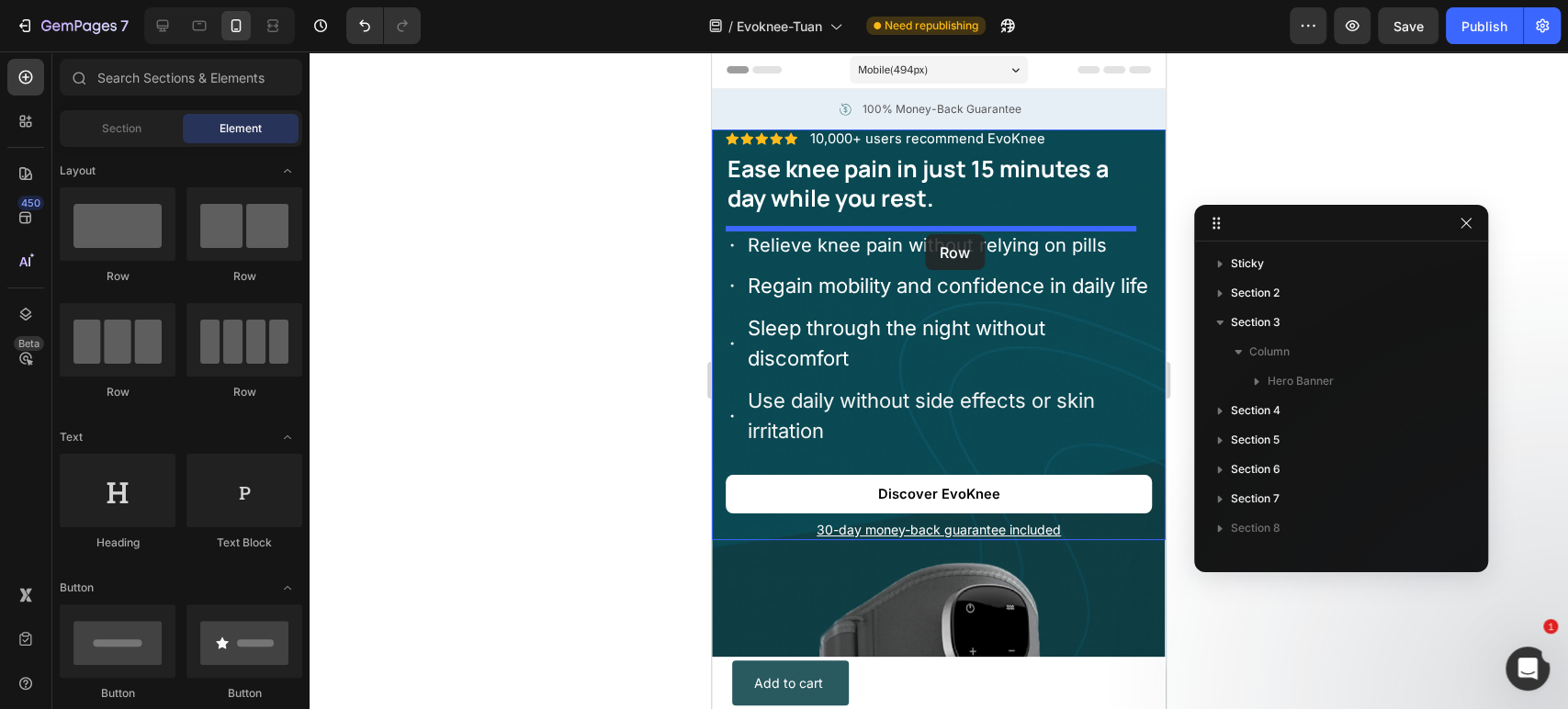 drag, startPoint x: 834, startPoint y: 303, endPoint x: 925, endPoint y: 234, distance: 114.20158 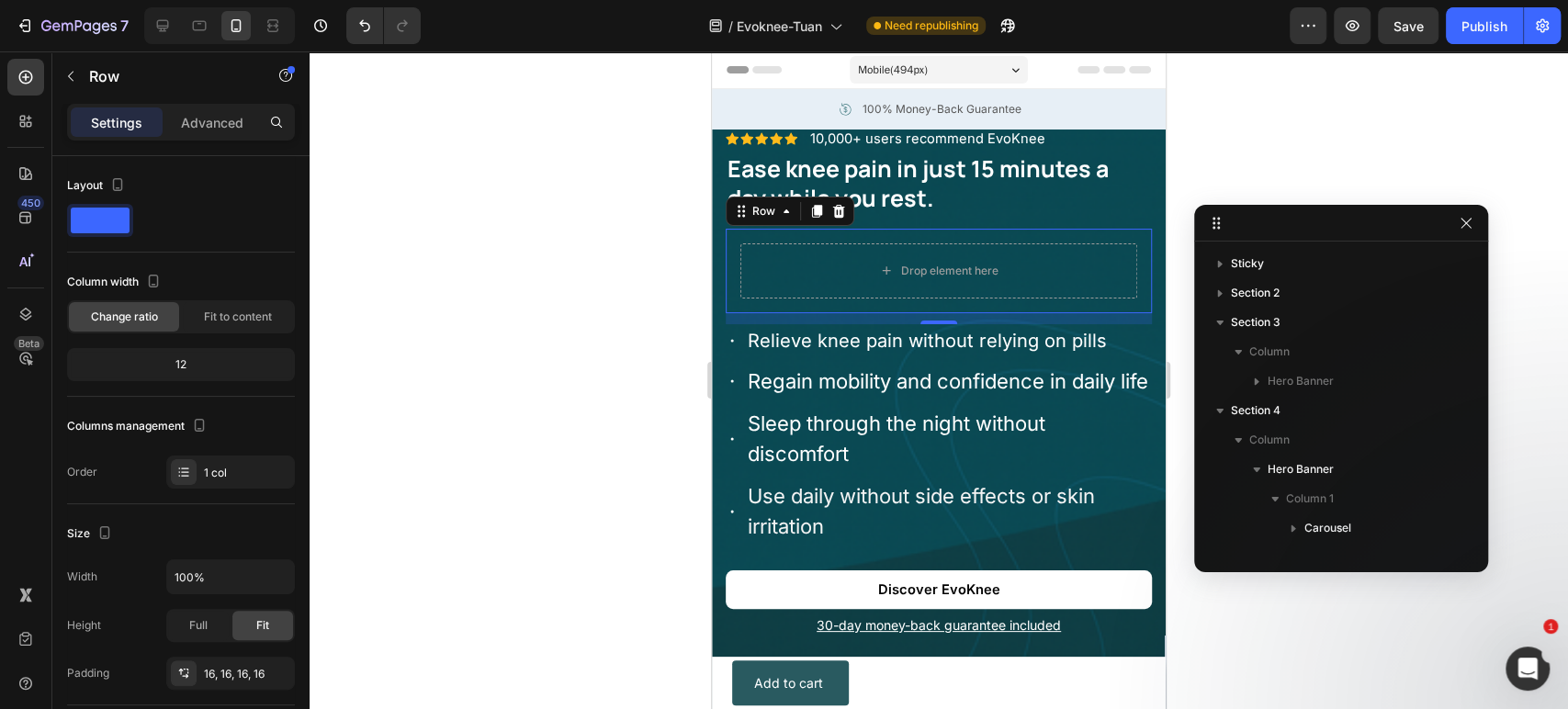 scroll, scrollTop: 288, scrollLeft: 0, axis: vertical 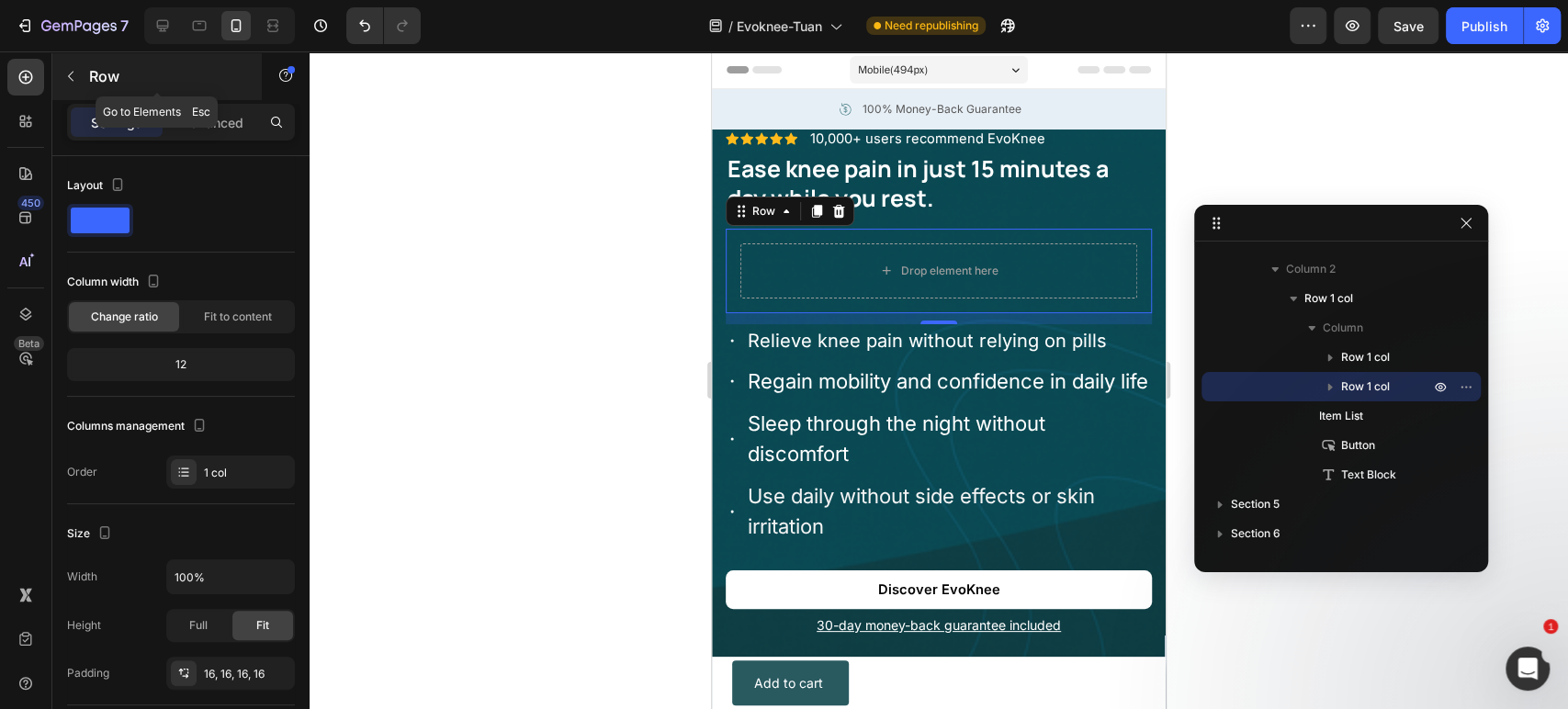 click at bounding box center (71, 76) 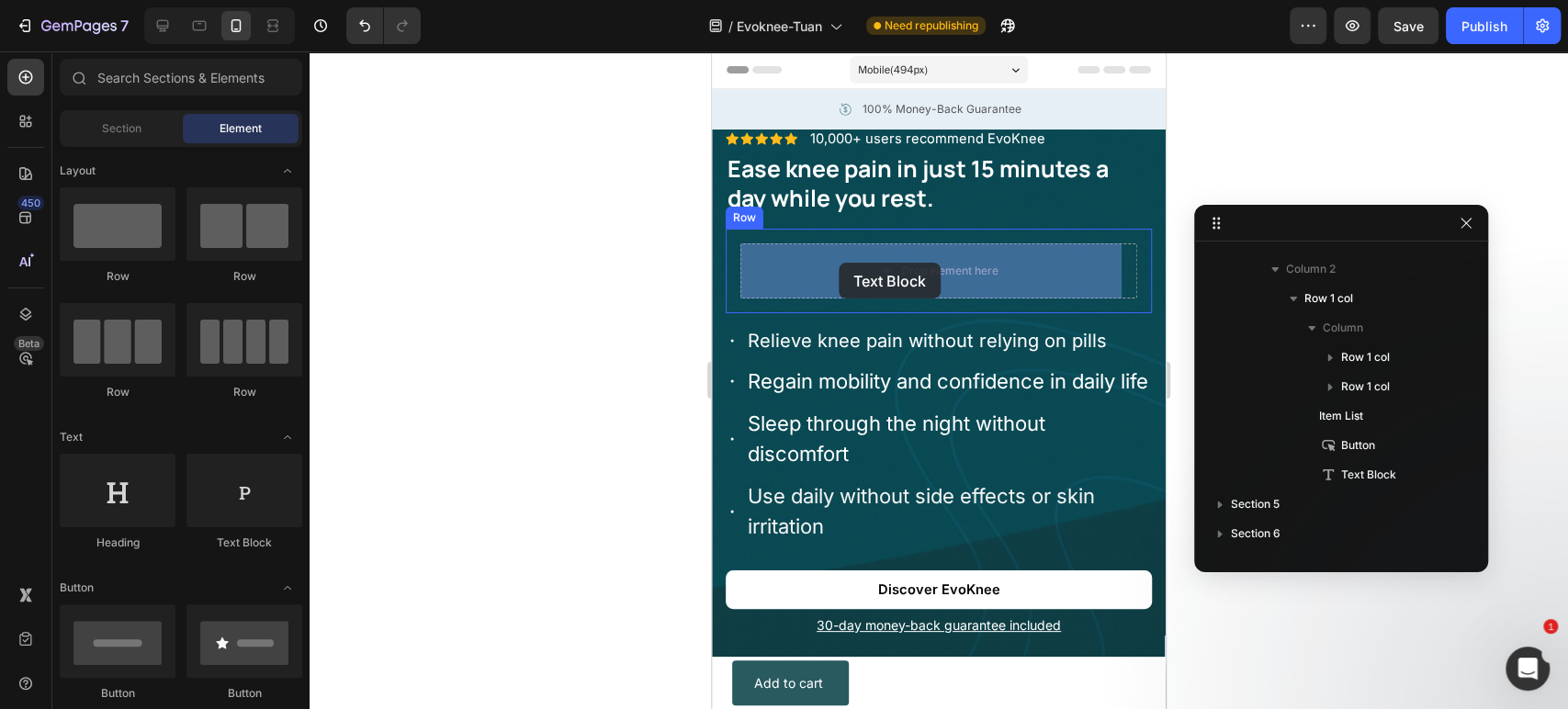 drag, startPoint x: 920, startPoint y: 574, endPoint x: 840, endPoint y: 263, distance: 321.12459 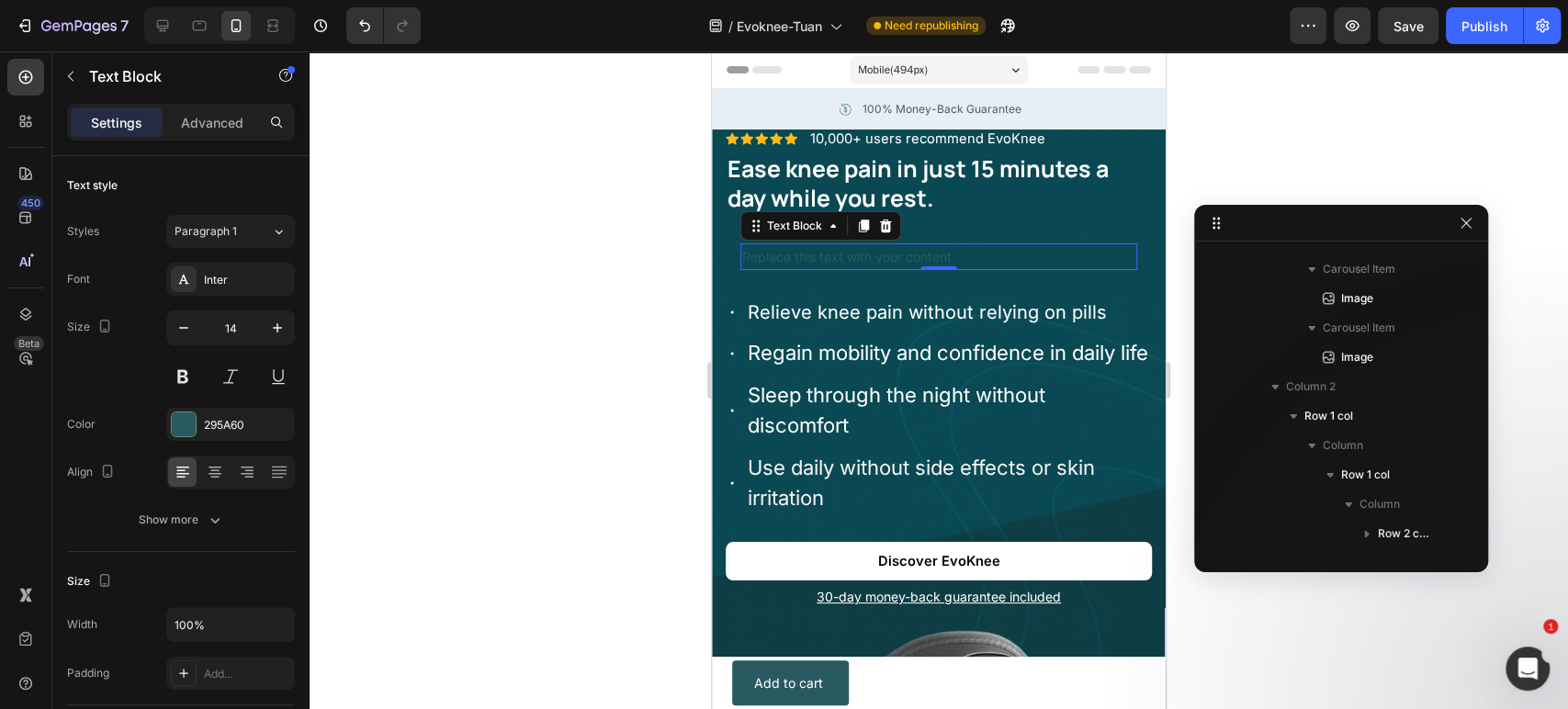 scroll, scrollTop: 582, scrollLeft: 0, axis: vertical 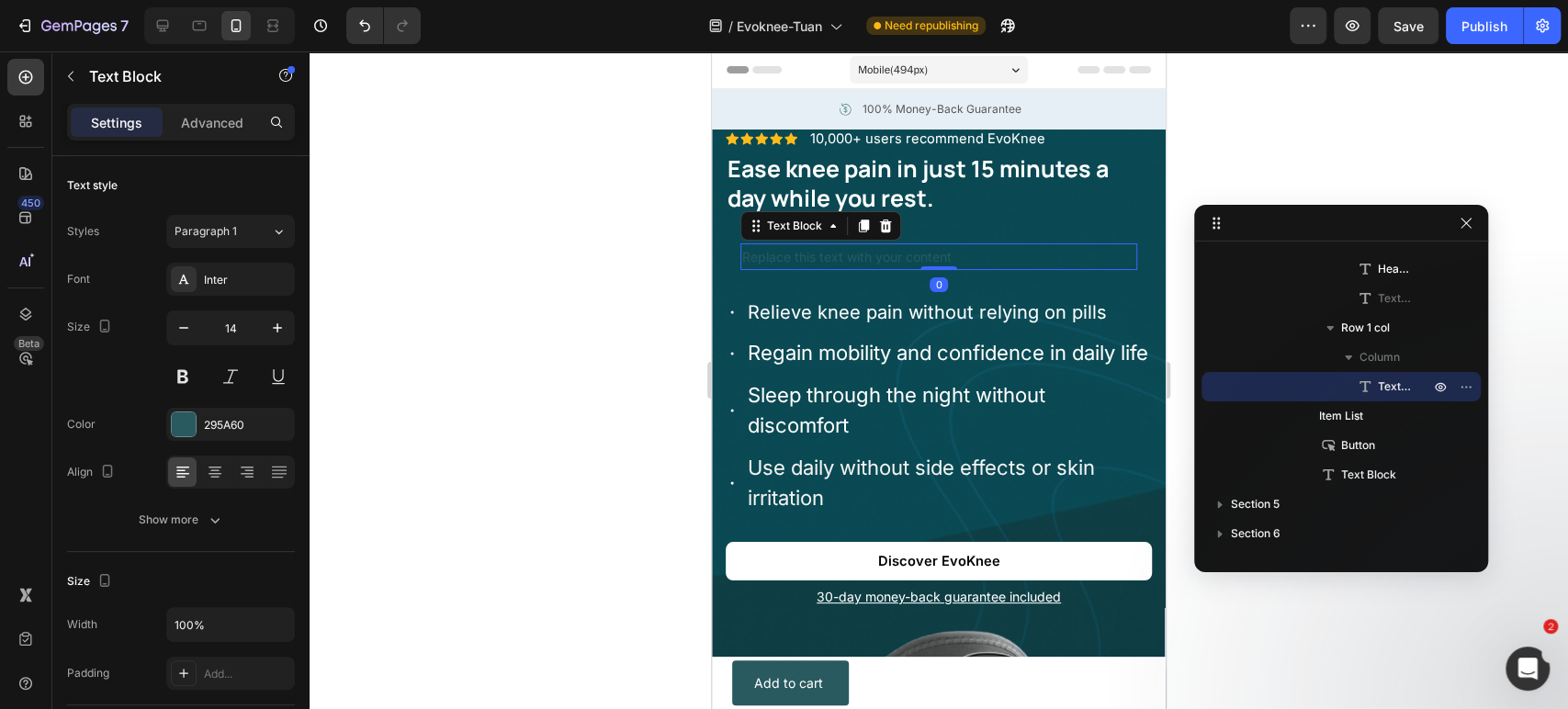 click on "Replace this text with your content" at bounding box center (939, 256) 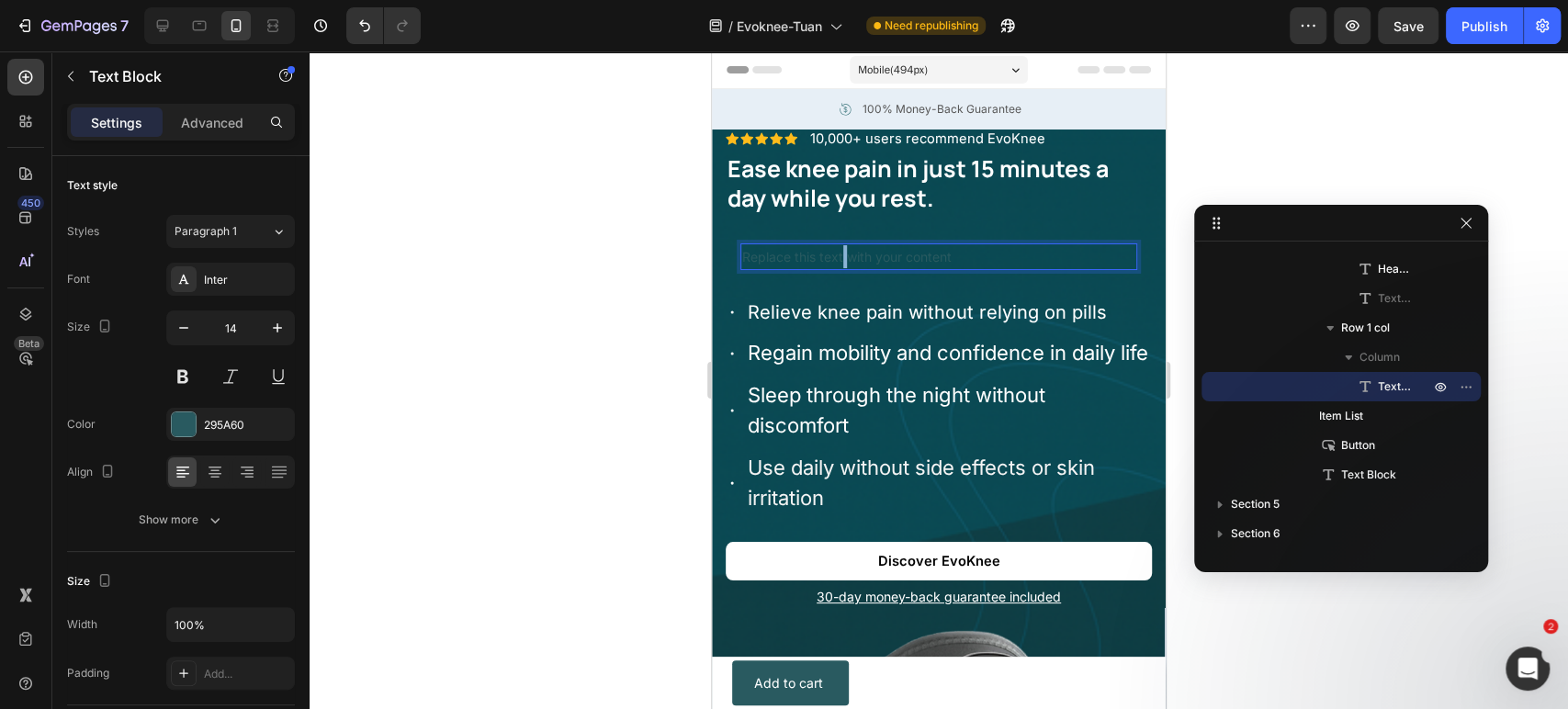 click on "Replace this text with your content" at bounding box center (939, 256) 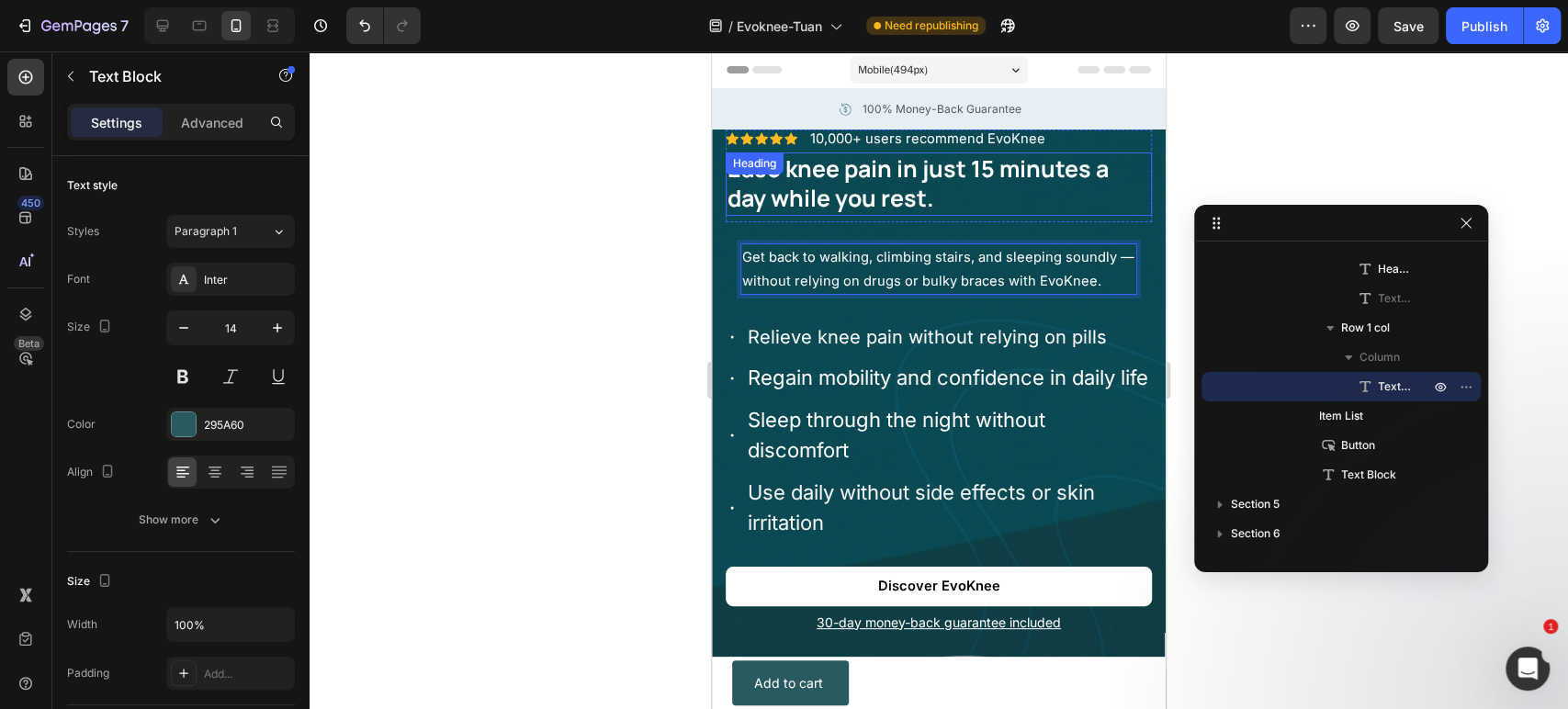 click on "Ease knee pain in just 15 minutes a day while you rest." at bounding box center (918, 184) 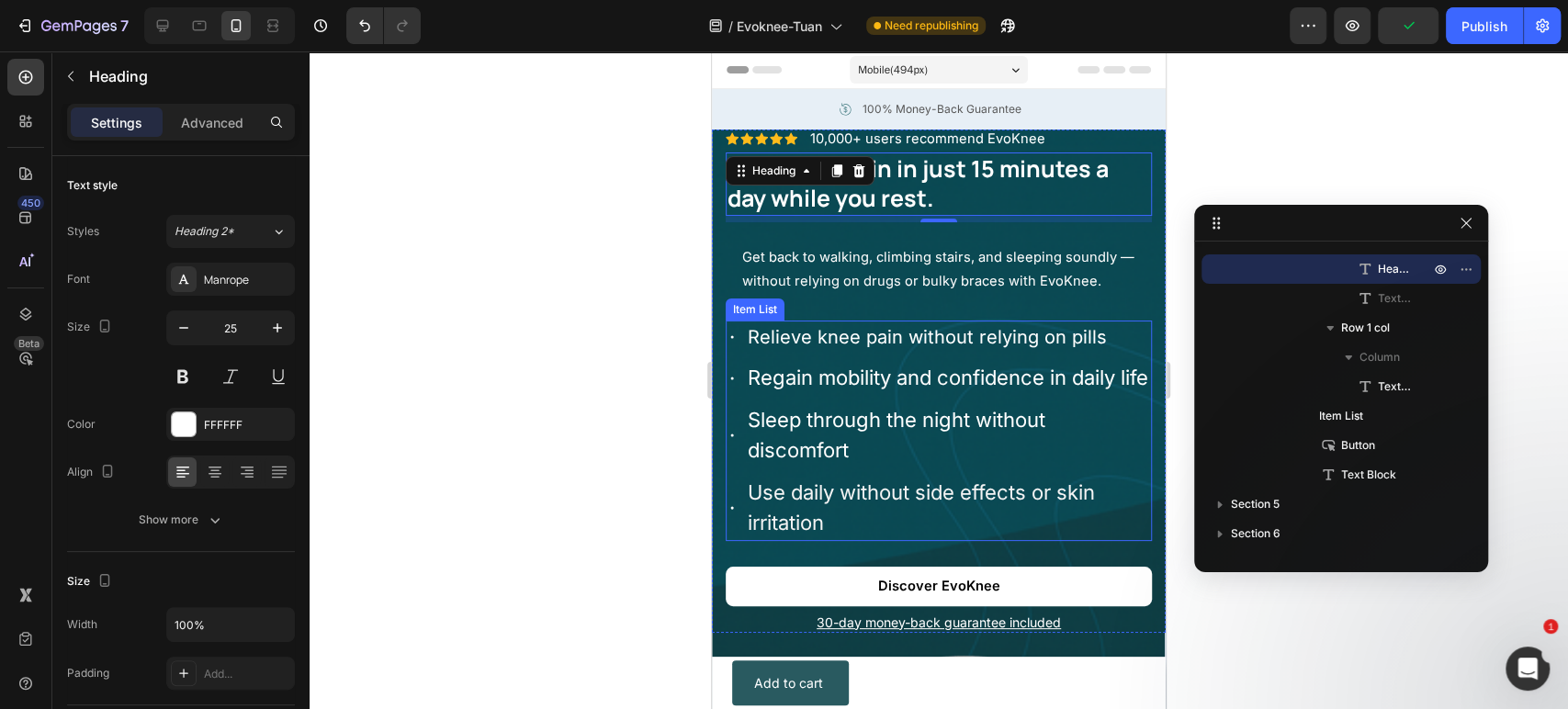 drag, startPoint x: 1111, startPoint y: 442, endPoint x: 1094, endPoint y: 418, distance: 29.410882 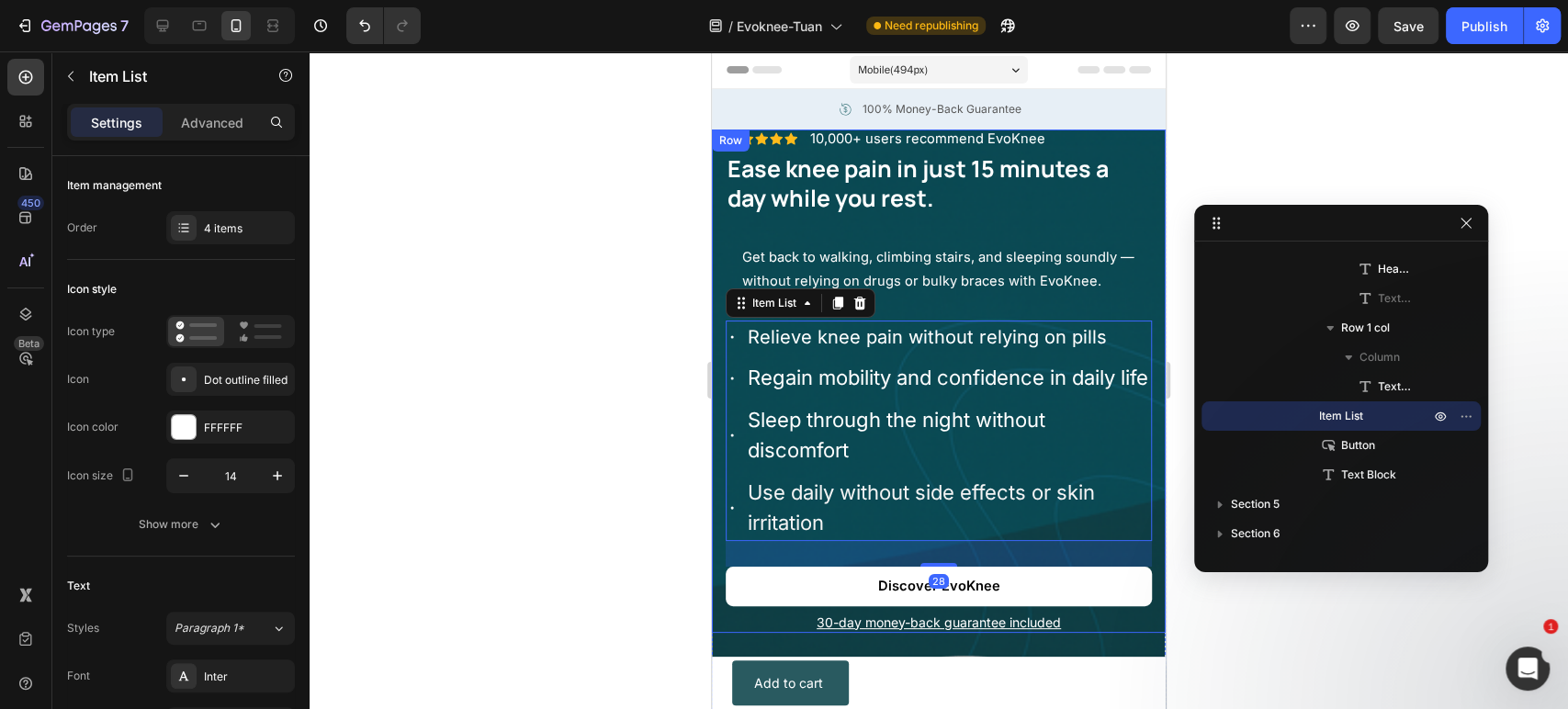 click 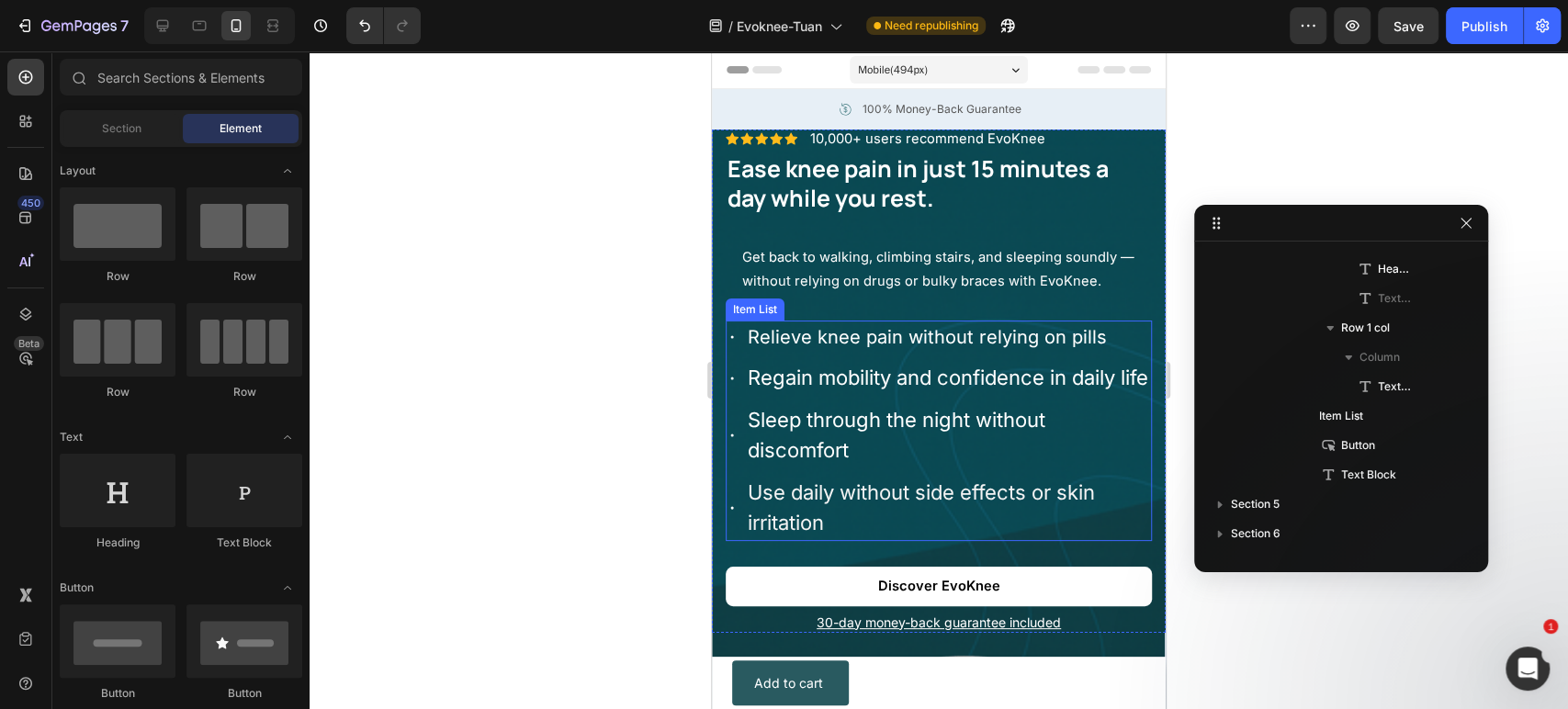 click on "Relieve knee pain without relying on pills" at bounding box center (939, 337) 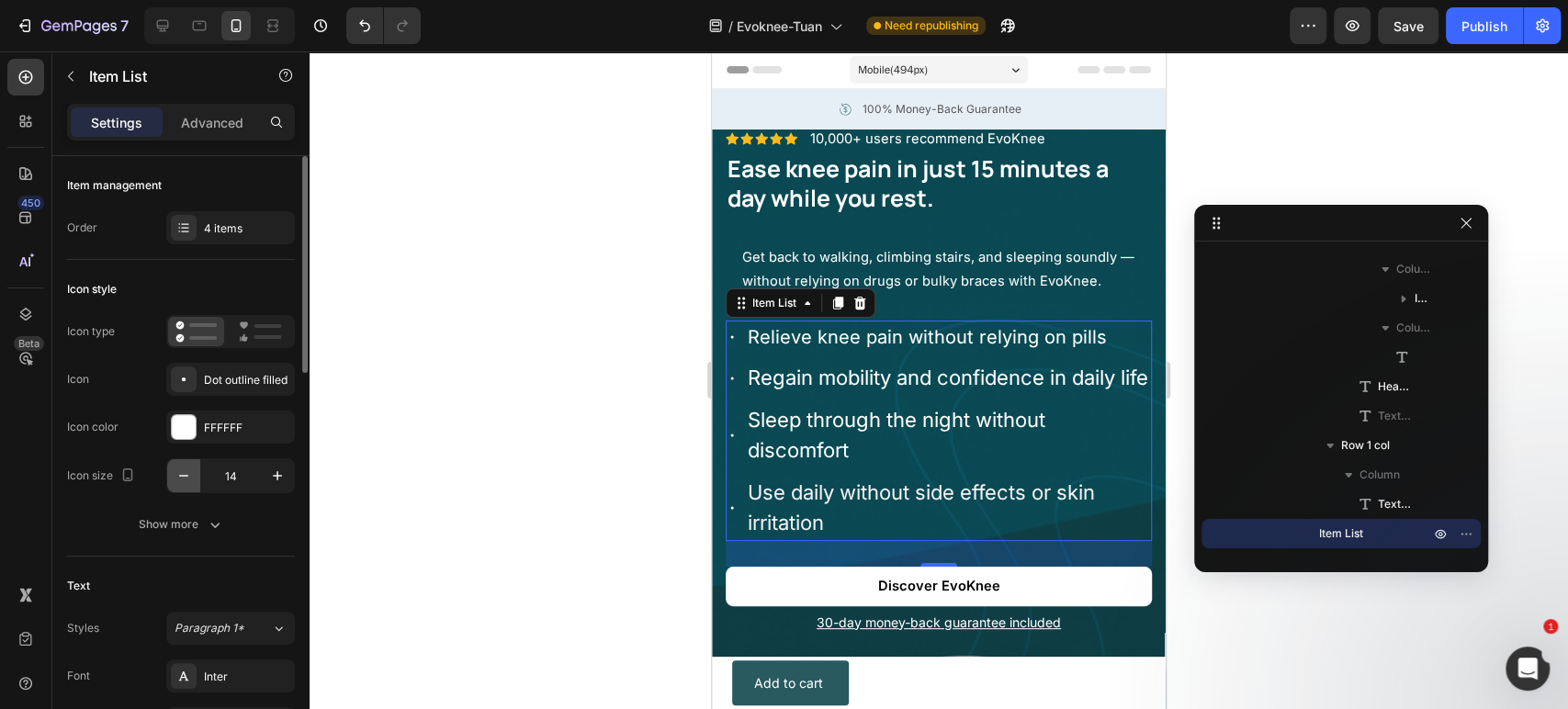 click 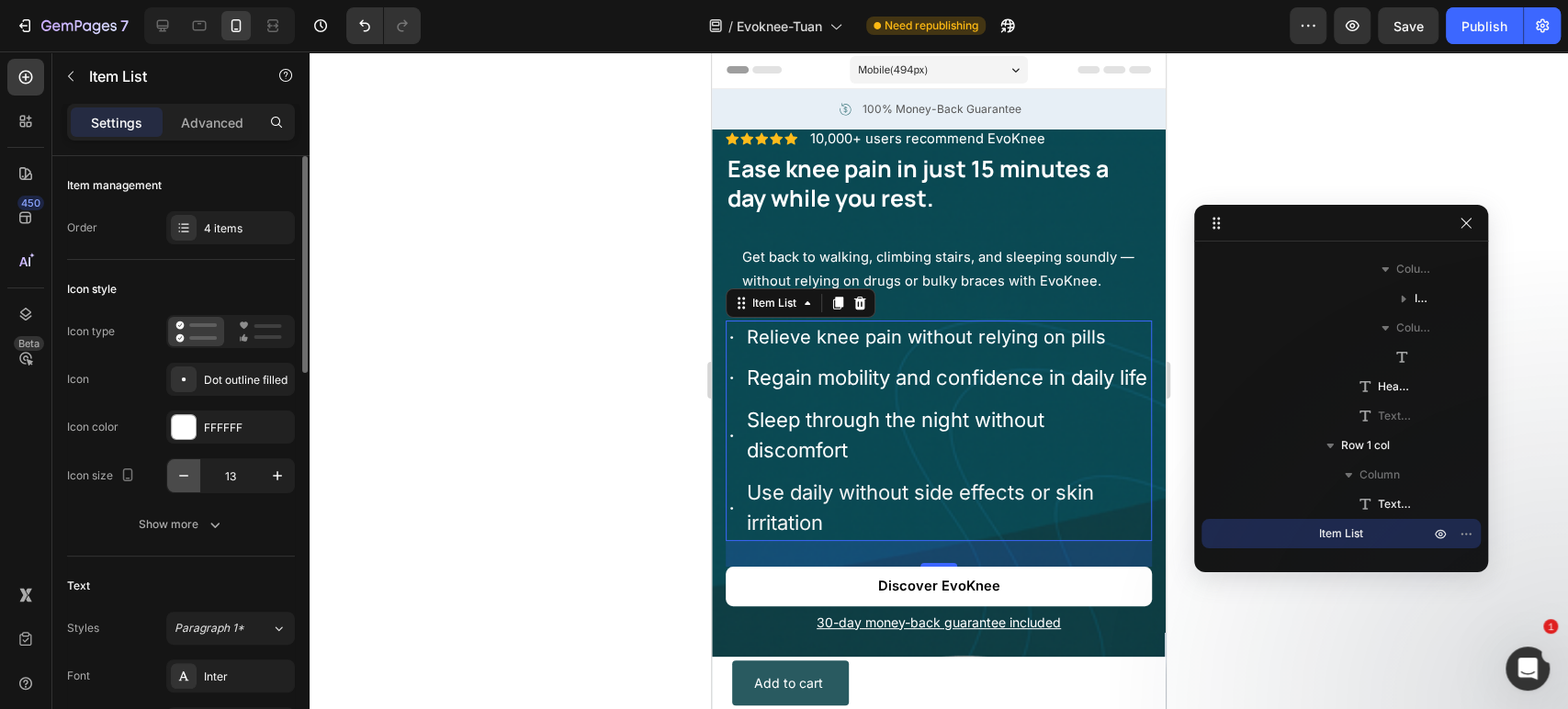 click 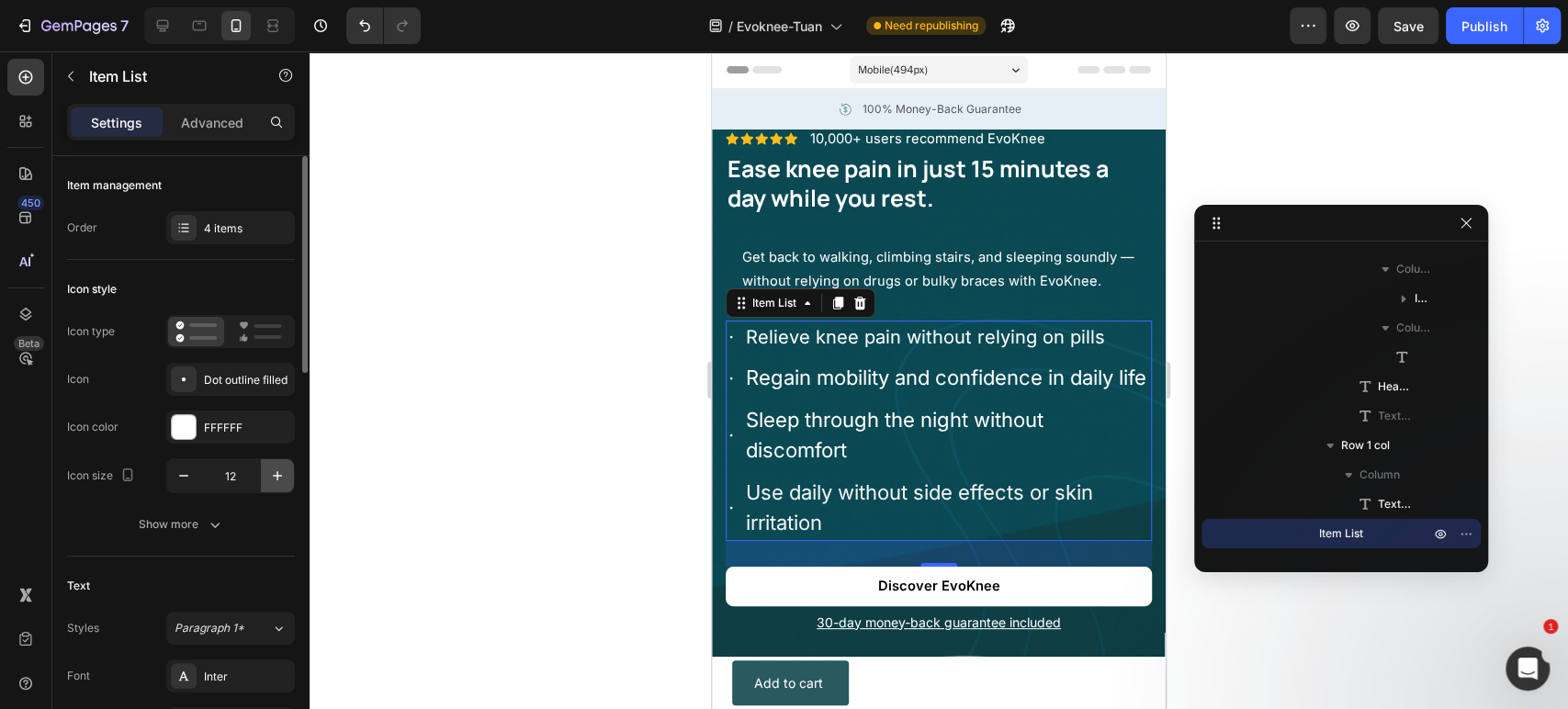 click 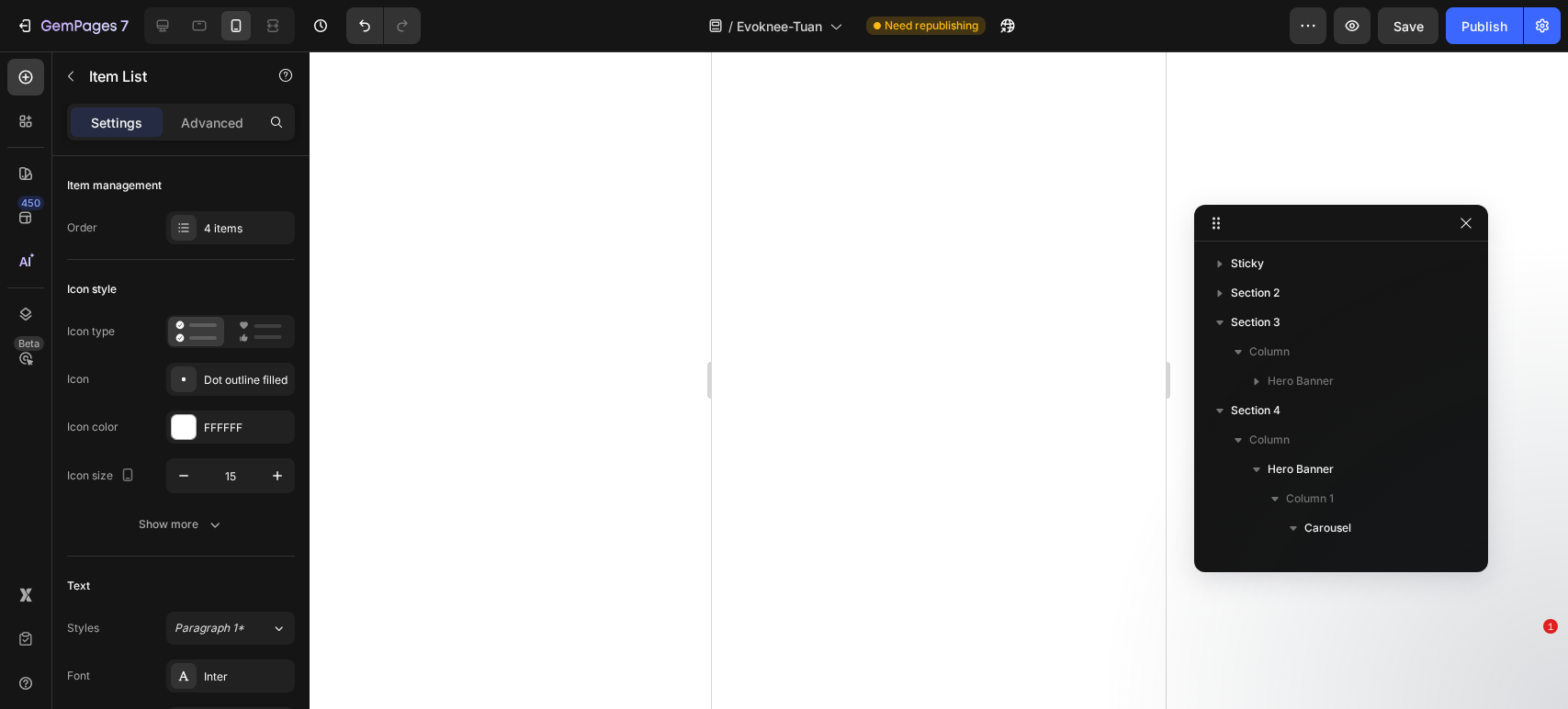 scroll, scrollTop: 0, scrollLeft: 0, axis: both 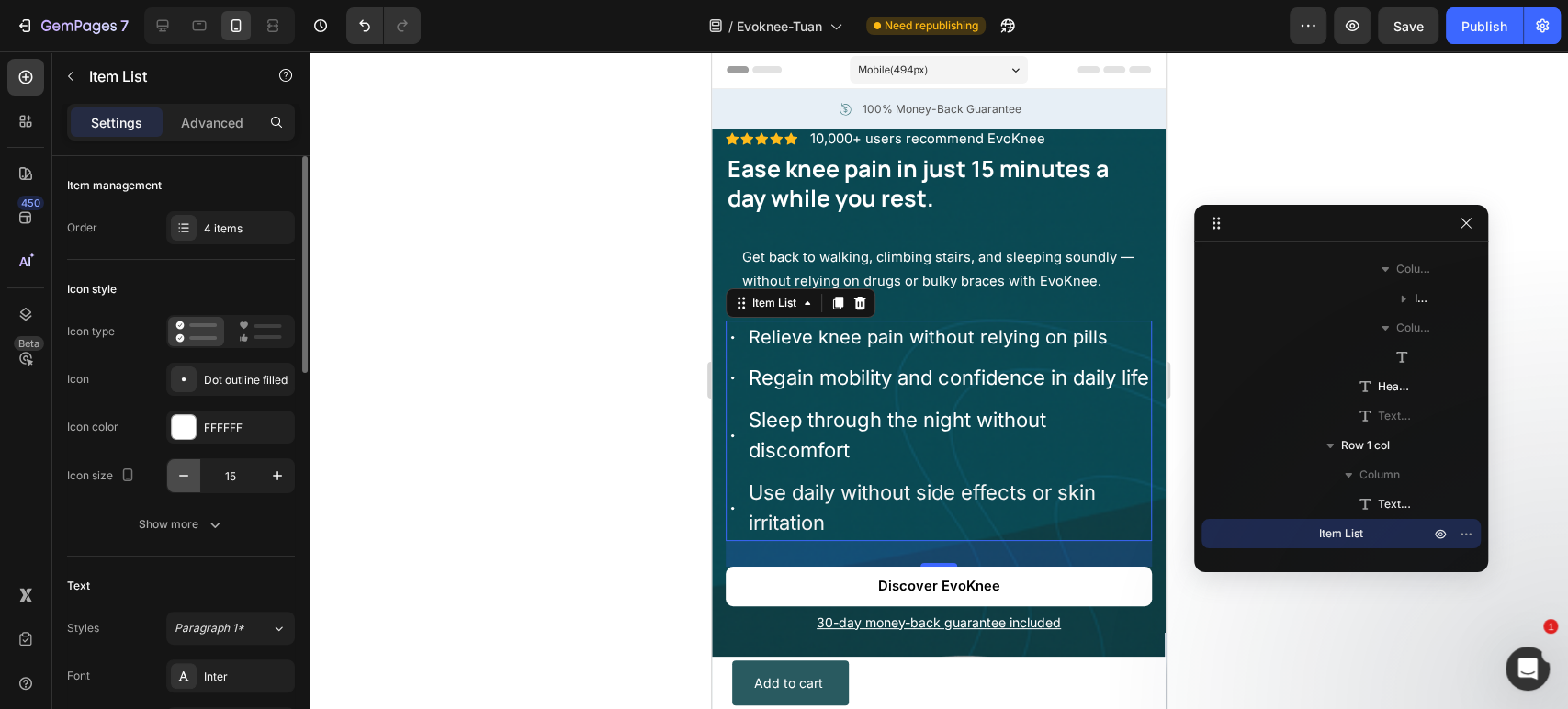 click 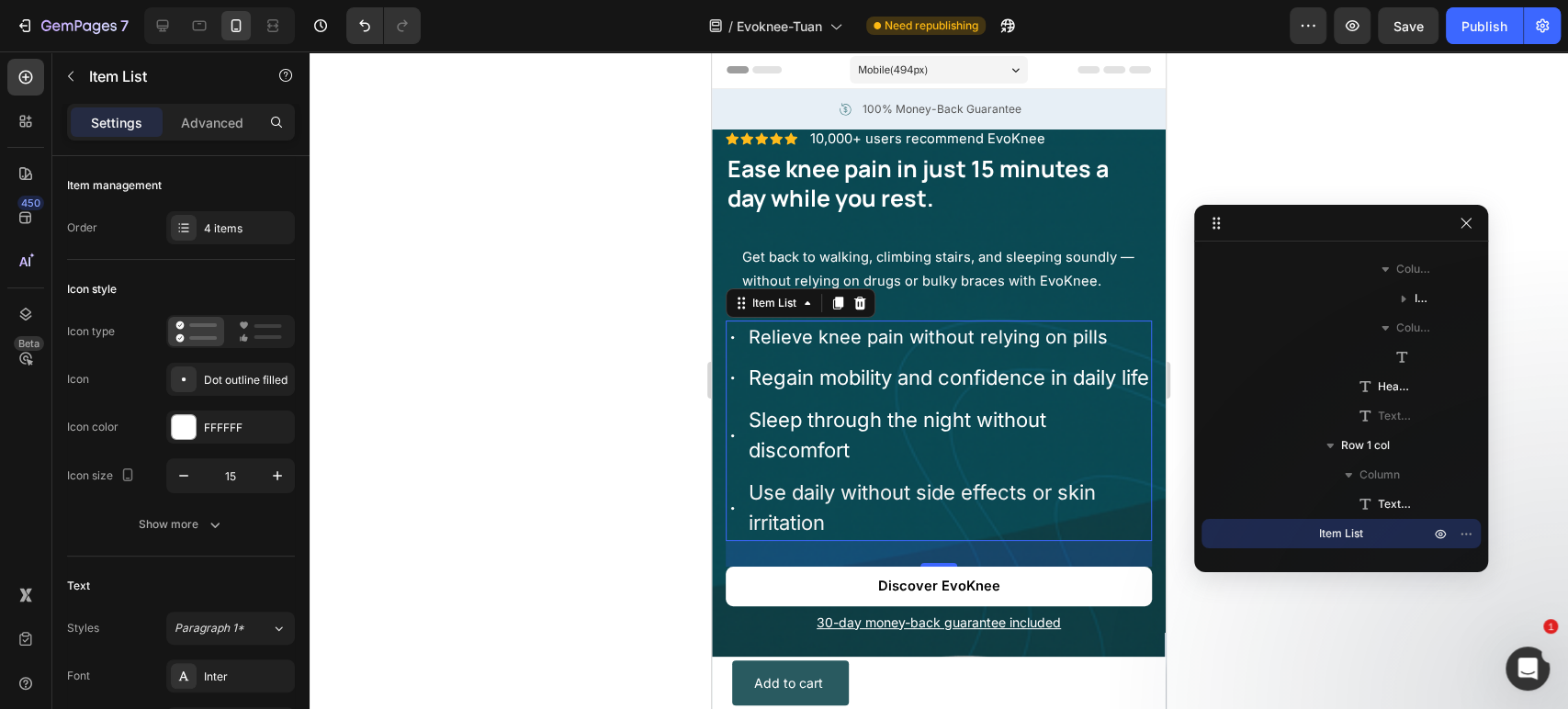 type on "14" 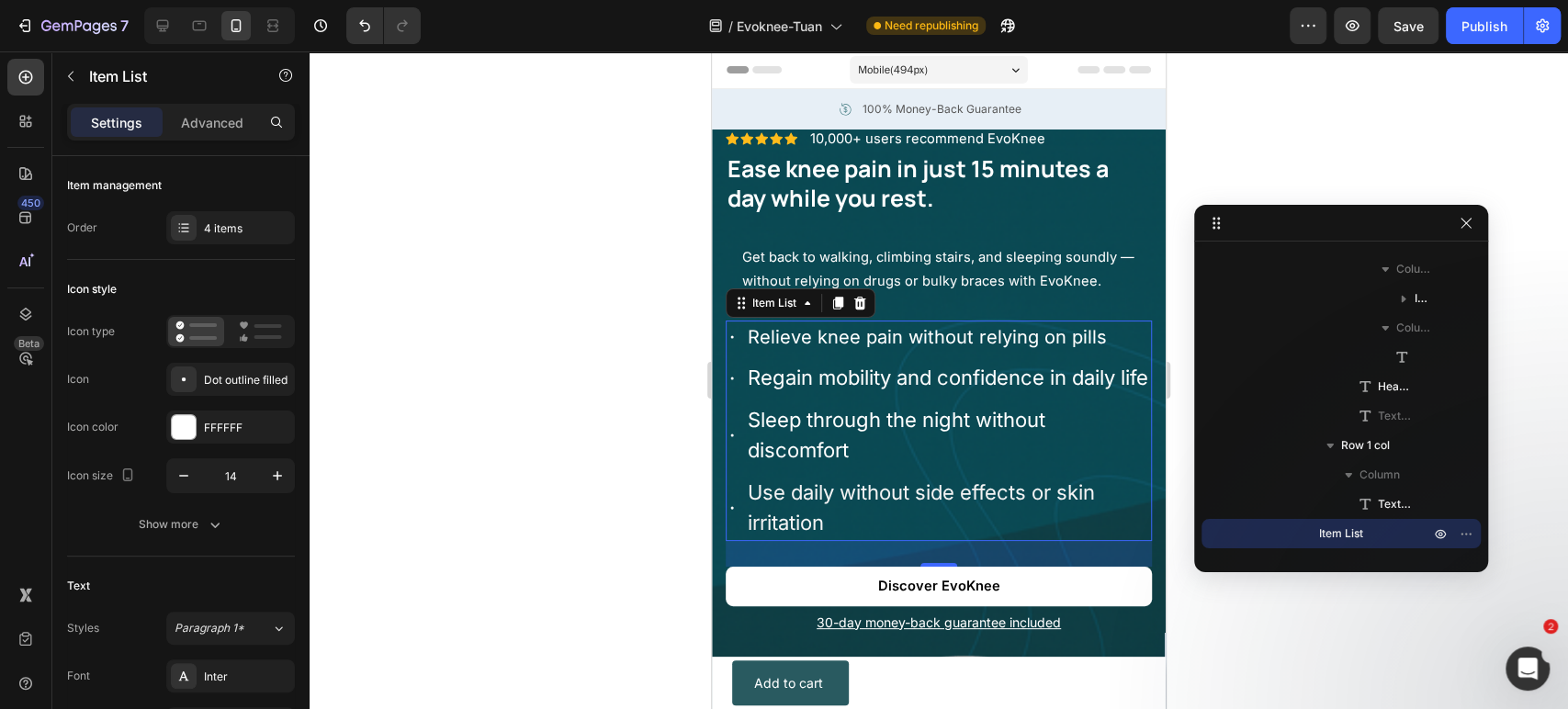 click on "Relieve knee pain without relying on pills" at bounding box center (927, 337) 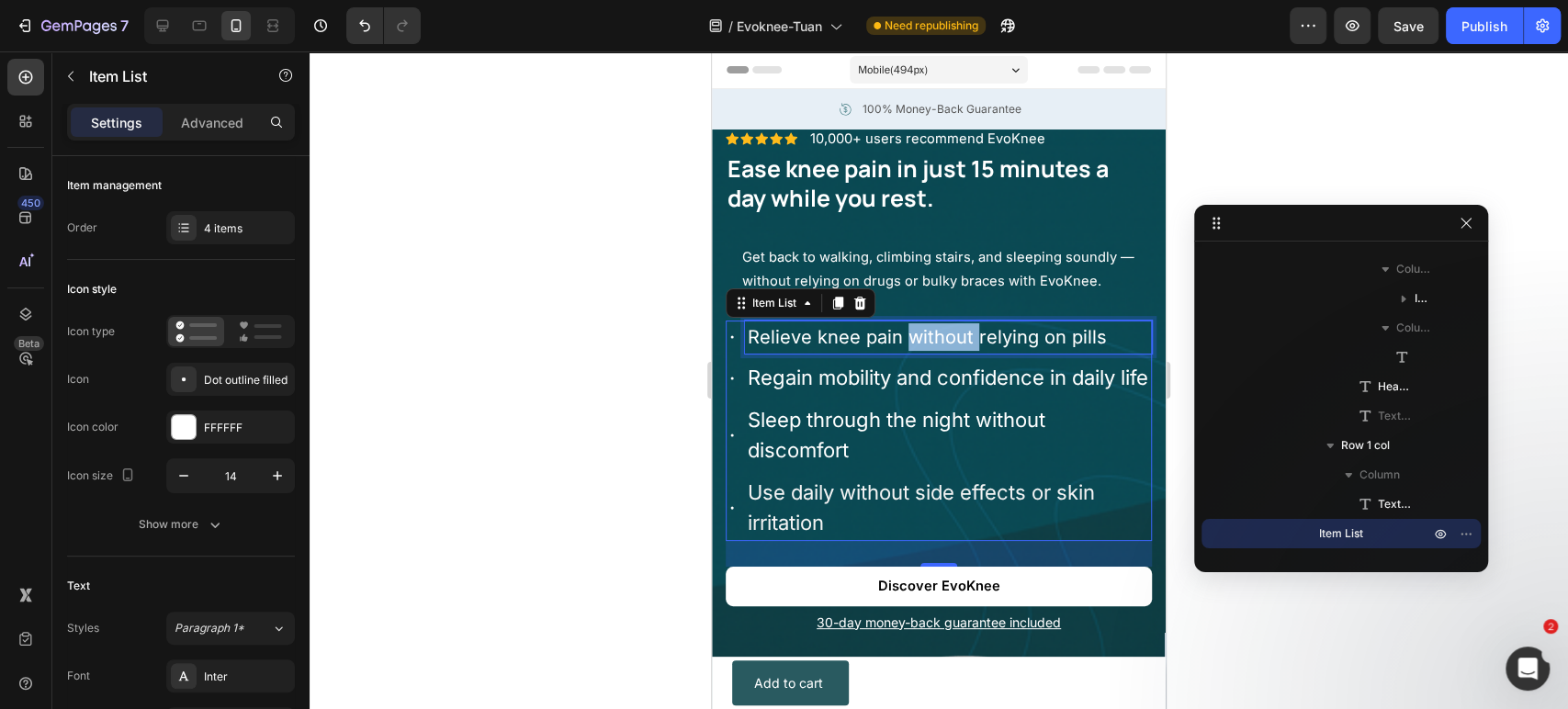 click on "Relieve knee pain without relying on pills" at bounding box center [927, 337] 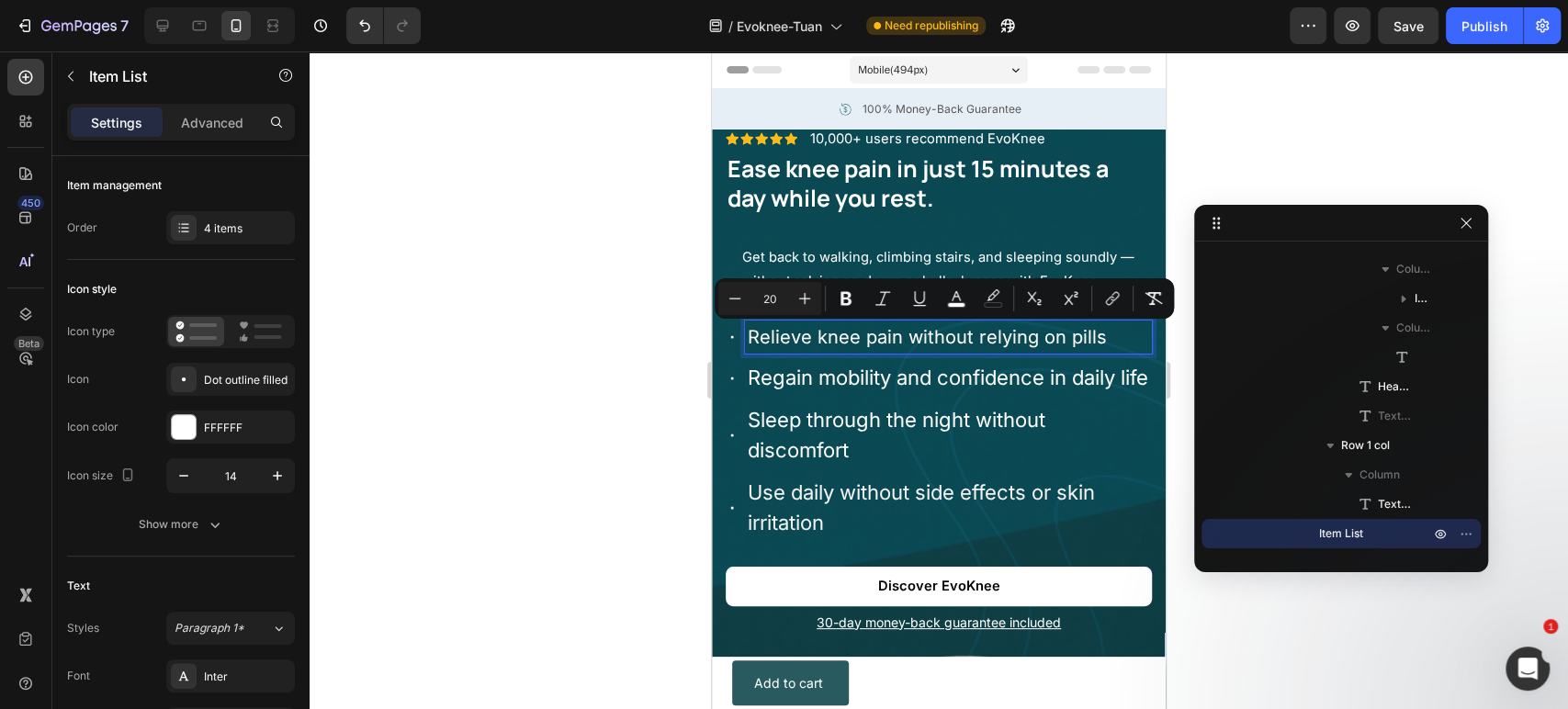 click on "20" at bounding box center (770, 298) 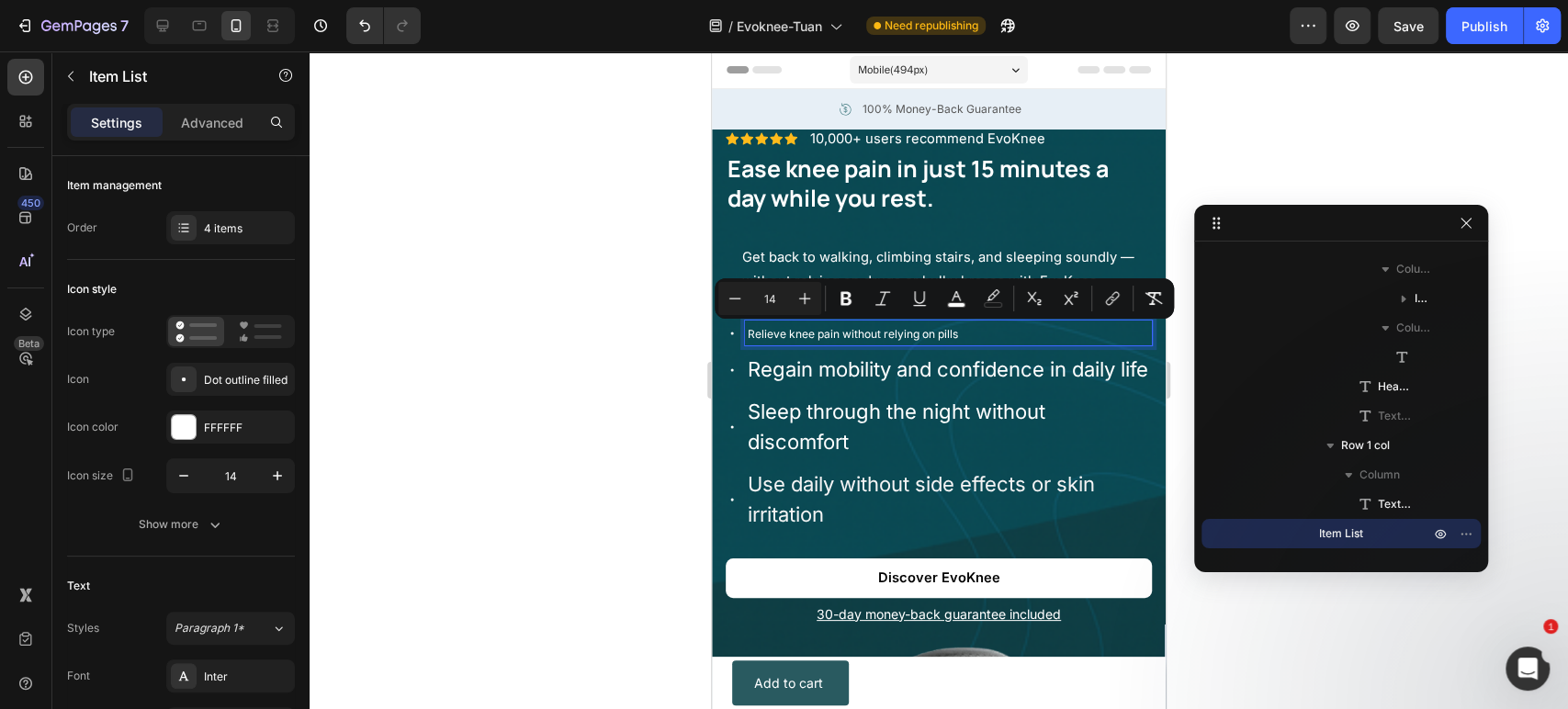 type on "14" 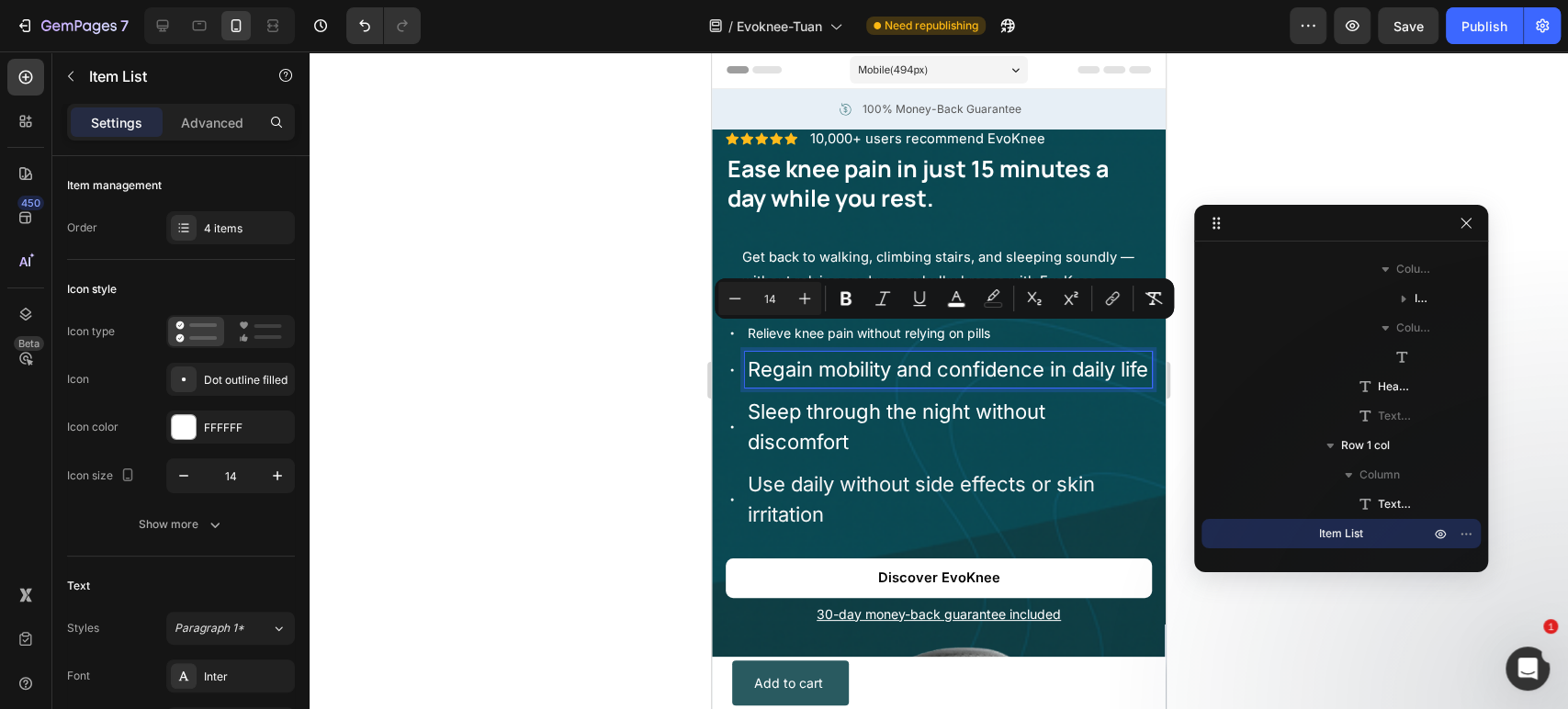 click on "Regain mobility and confidence in daily life" at bounding box center [948, 369] 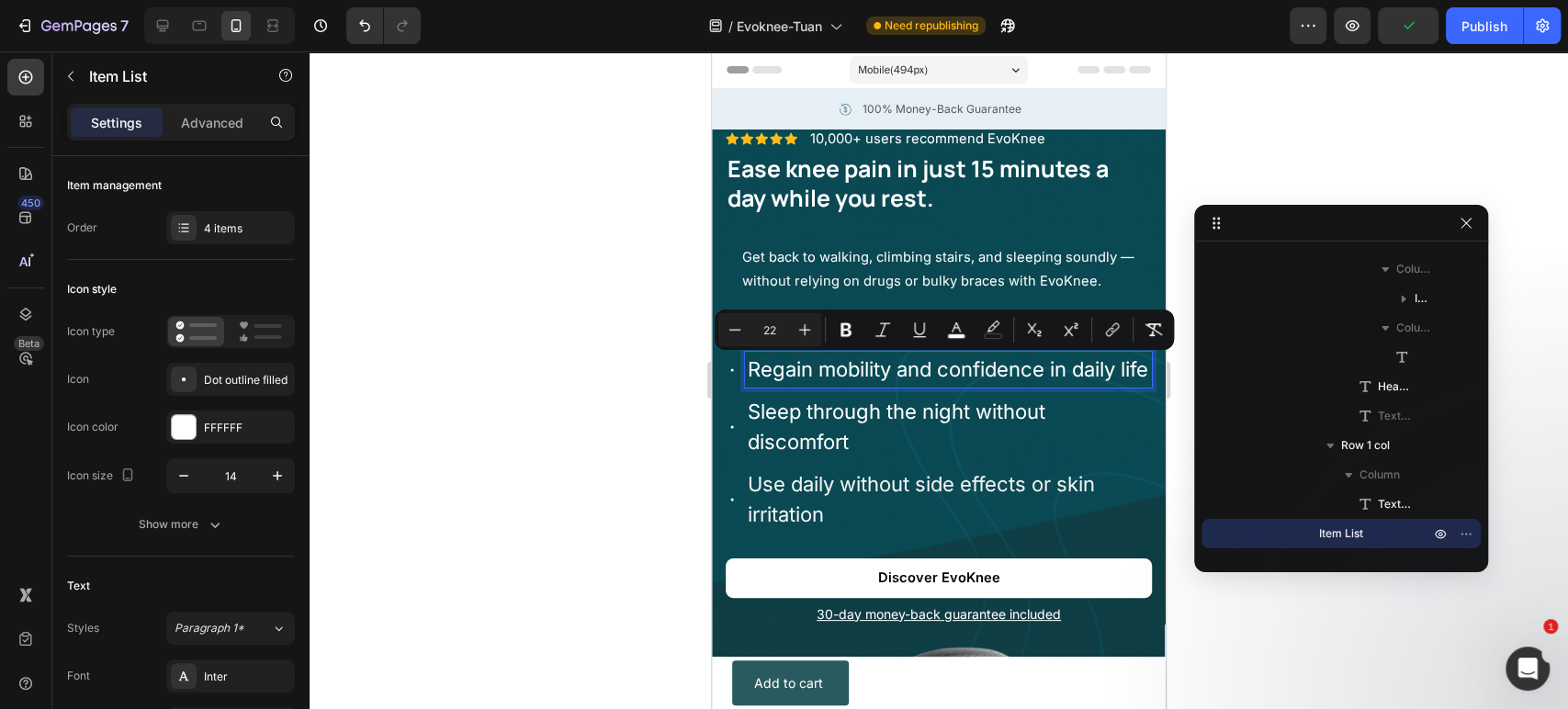 click on "22" at bounding box center (770, 330) 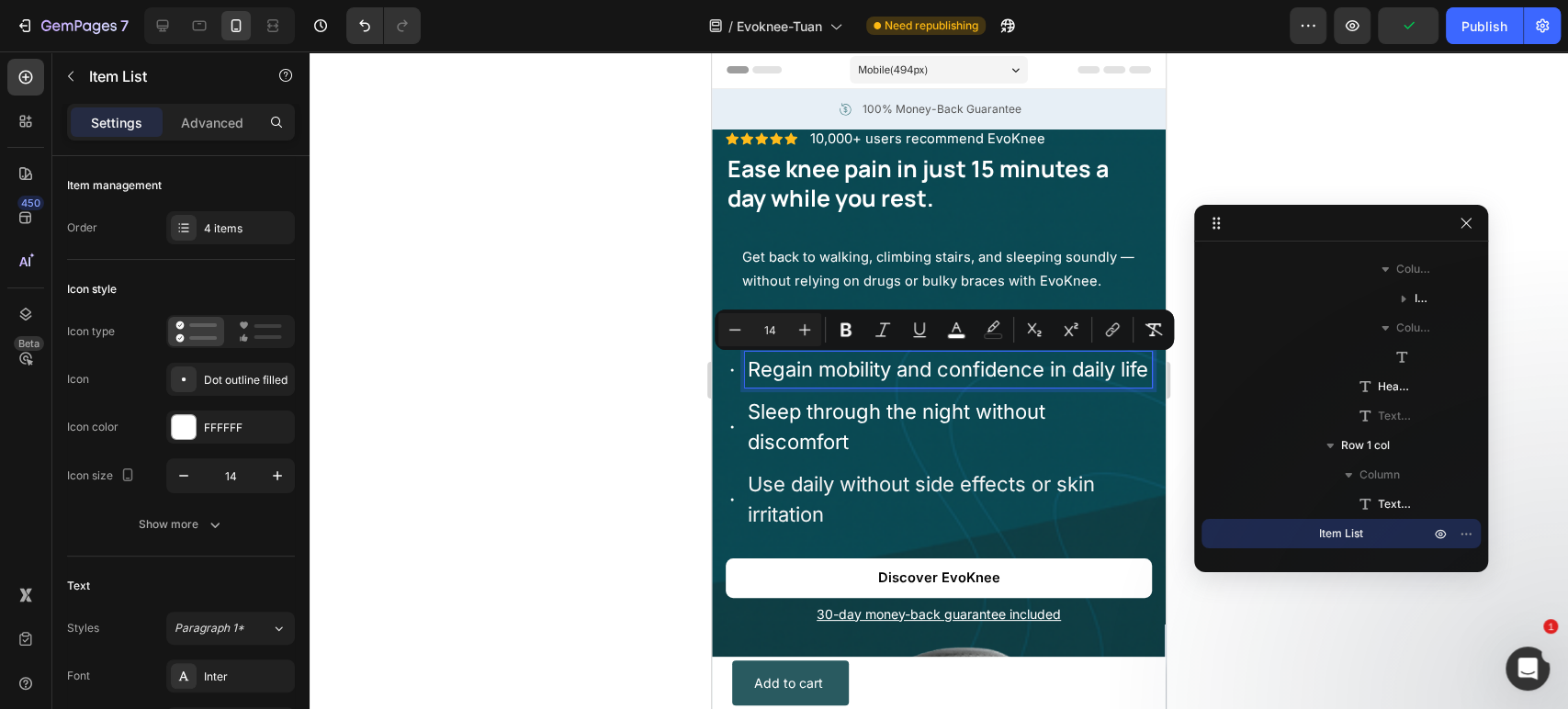 type on "14" 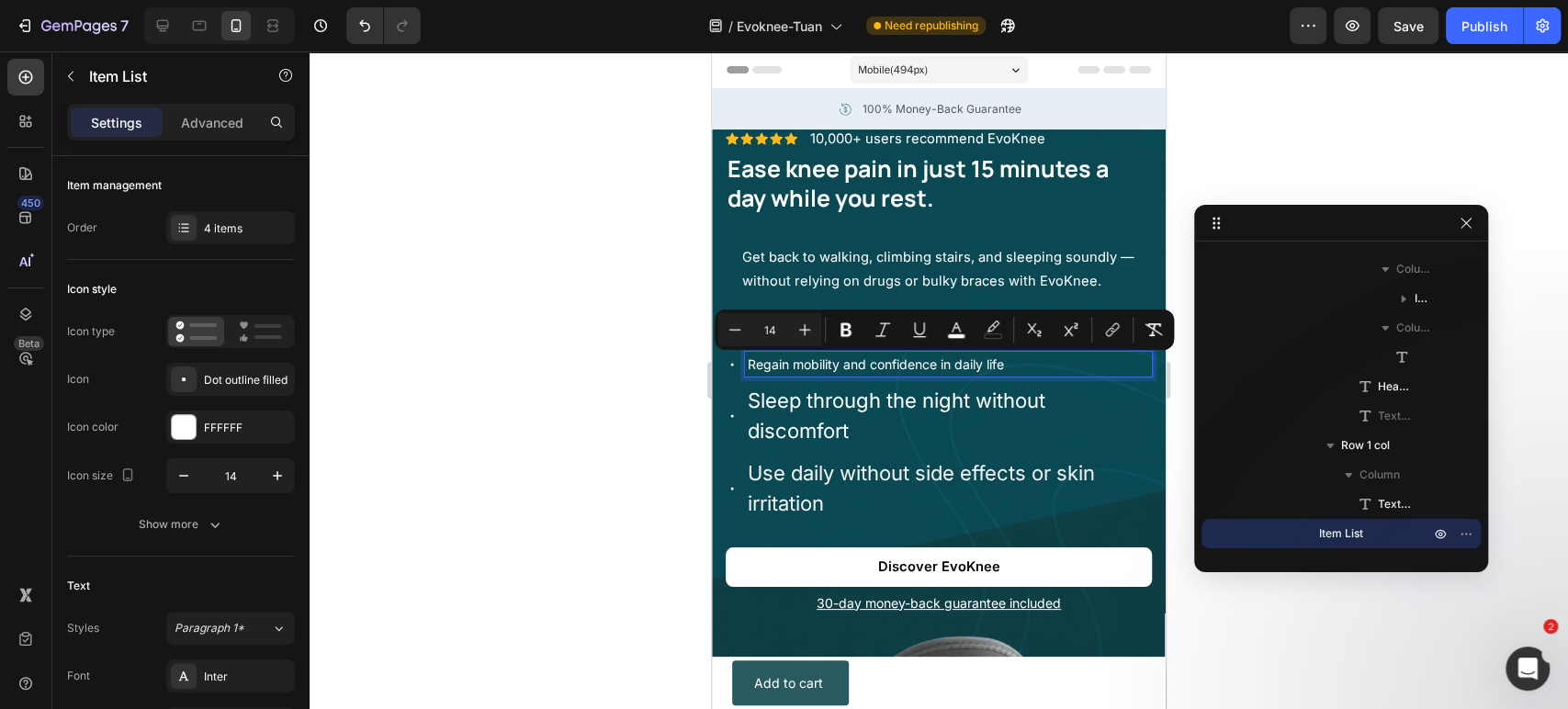 click on "Sleep through the night without discomfort" at bounding box center [897, 415] 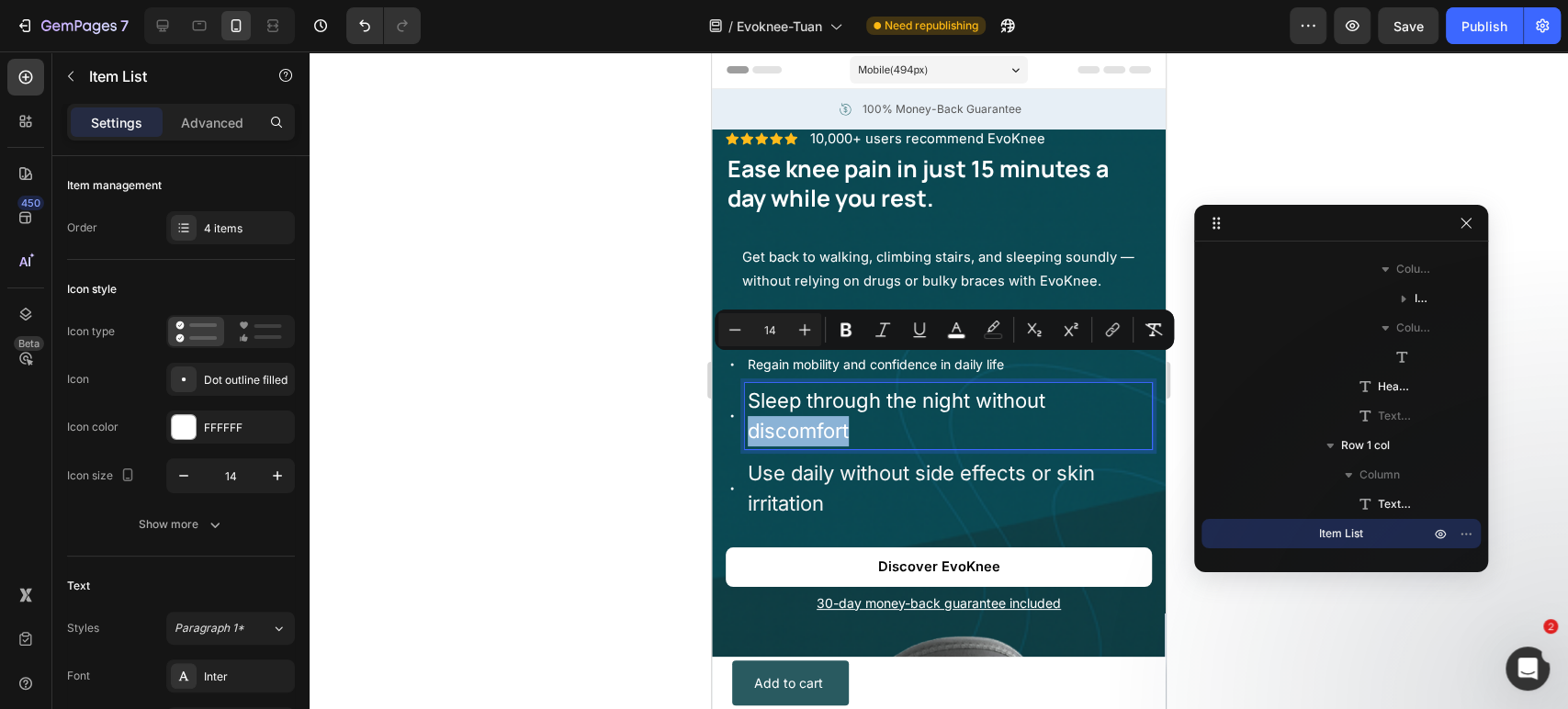 click on "Sleep through the night without discomfort" at bounding box center [897, 415] 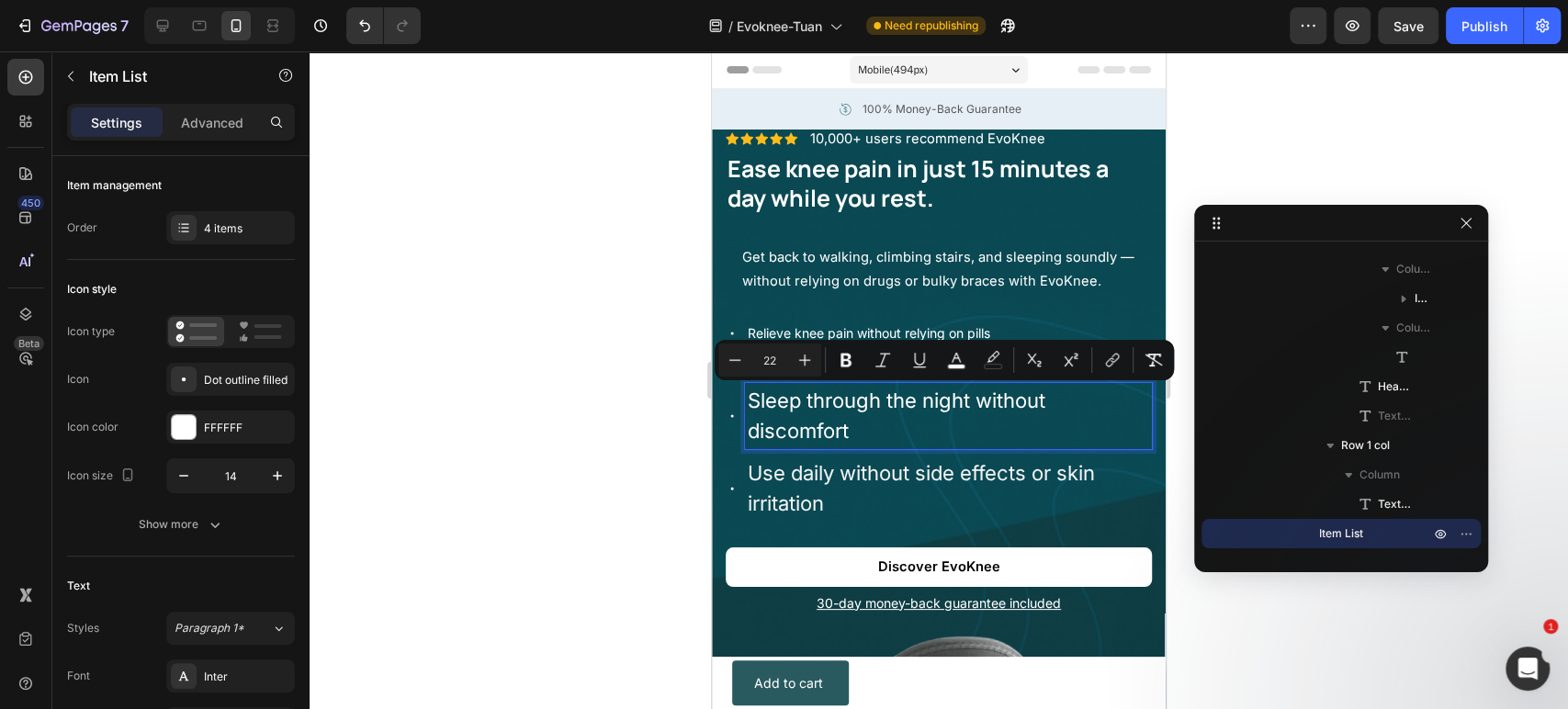 click on "22" at bounding box center (770, 360) 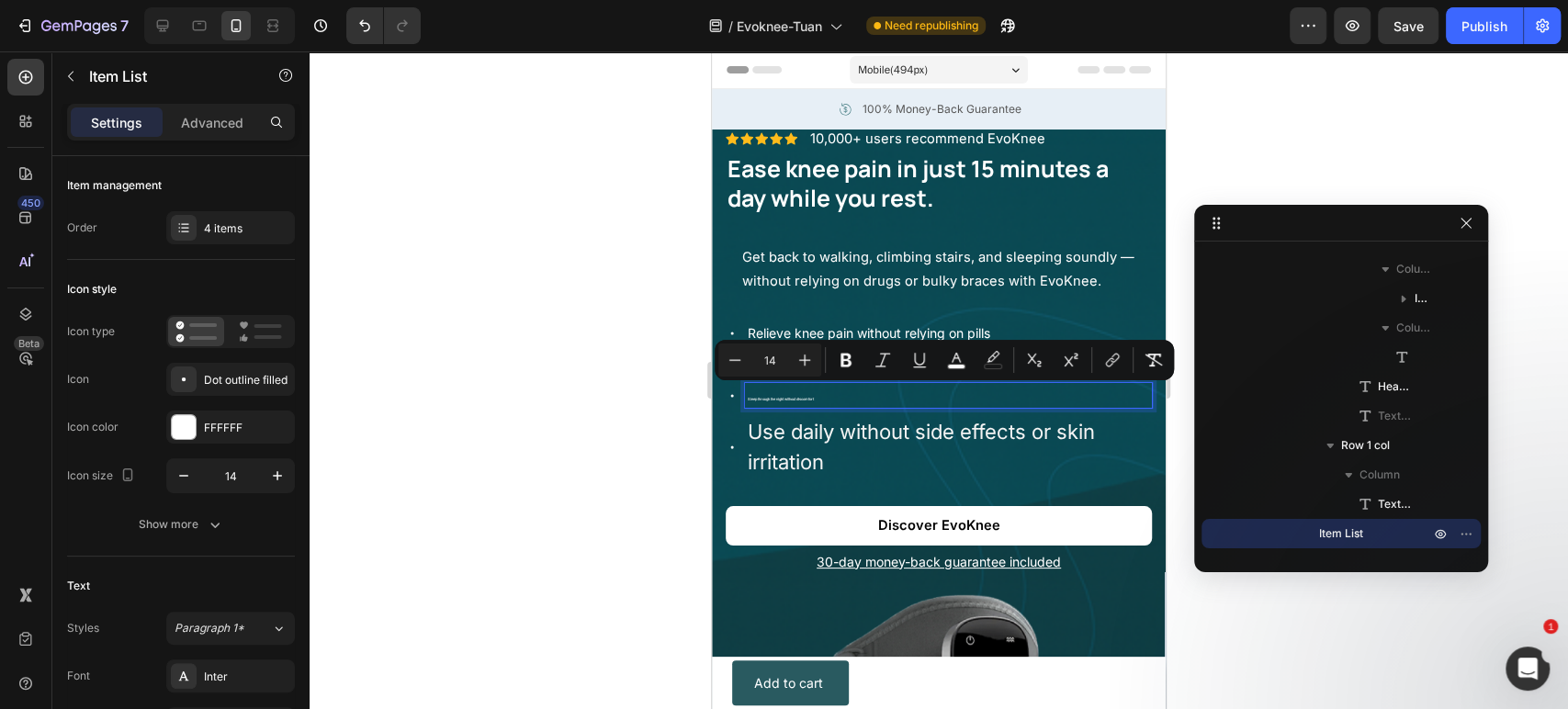type on "14" 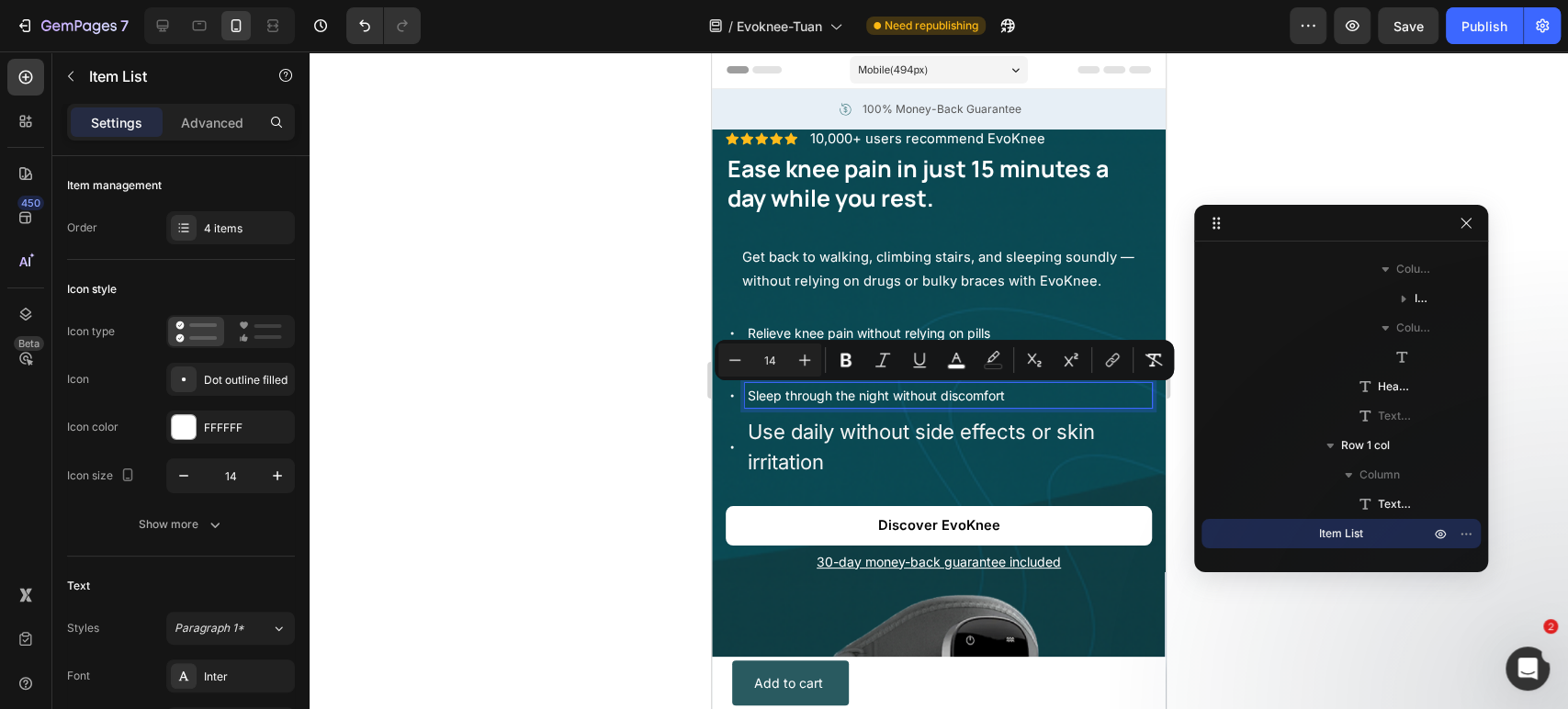 click on "Use daily without side effects or skin irritation" at bounding box center (948, 447) 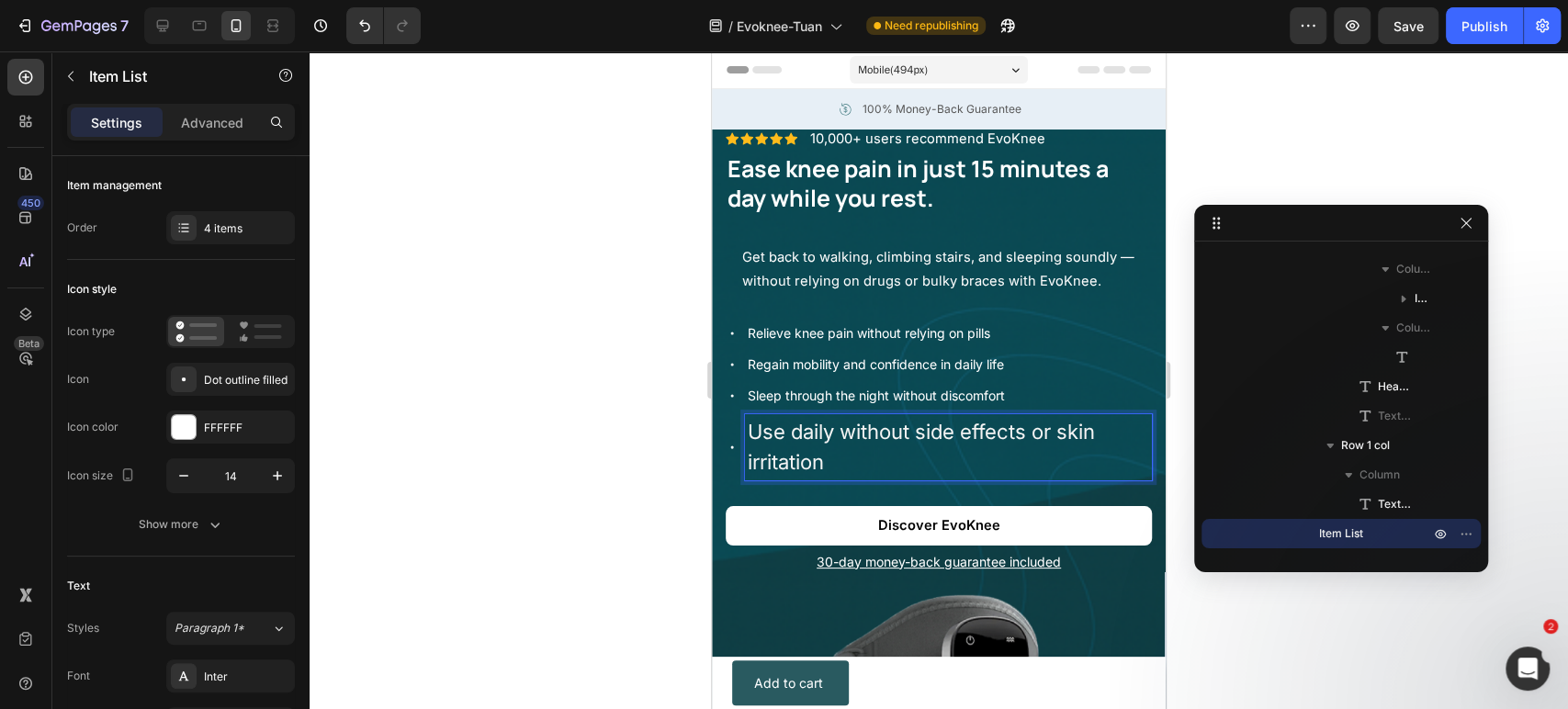 click on "Use daily without side effects or skin irritation" at bounding box center (948, 447) 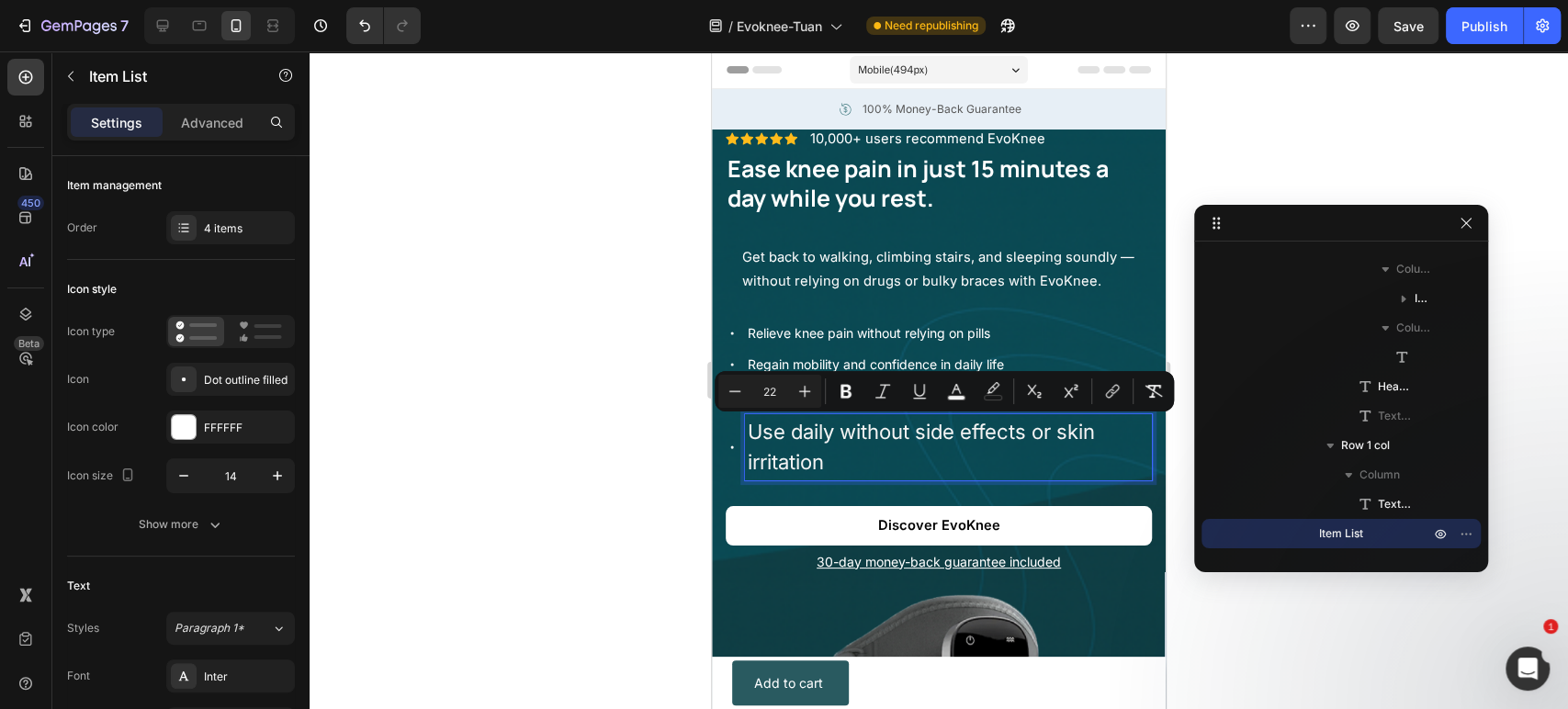 click on "22" at bounding box center (770, 391) 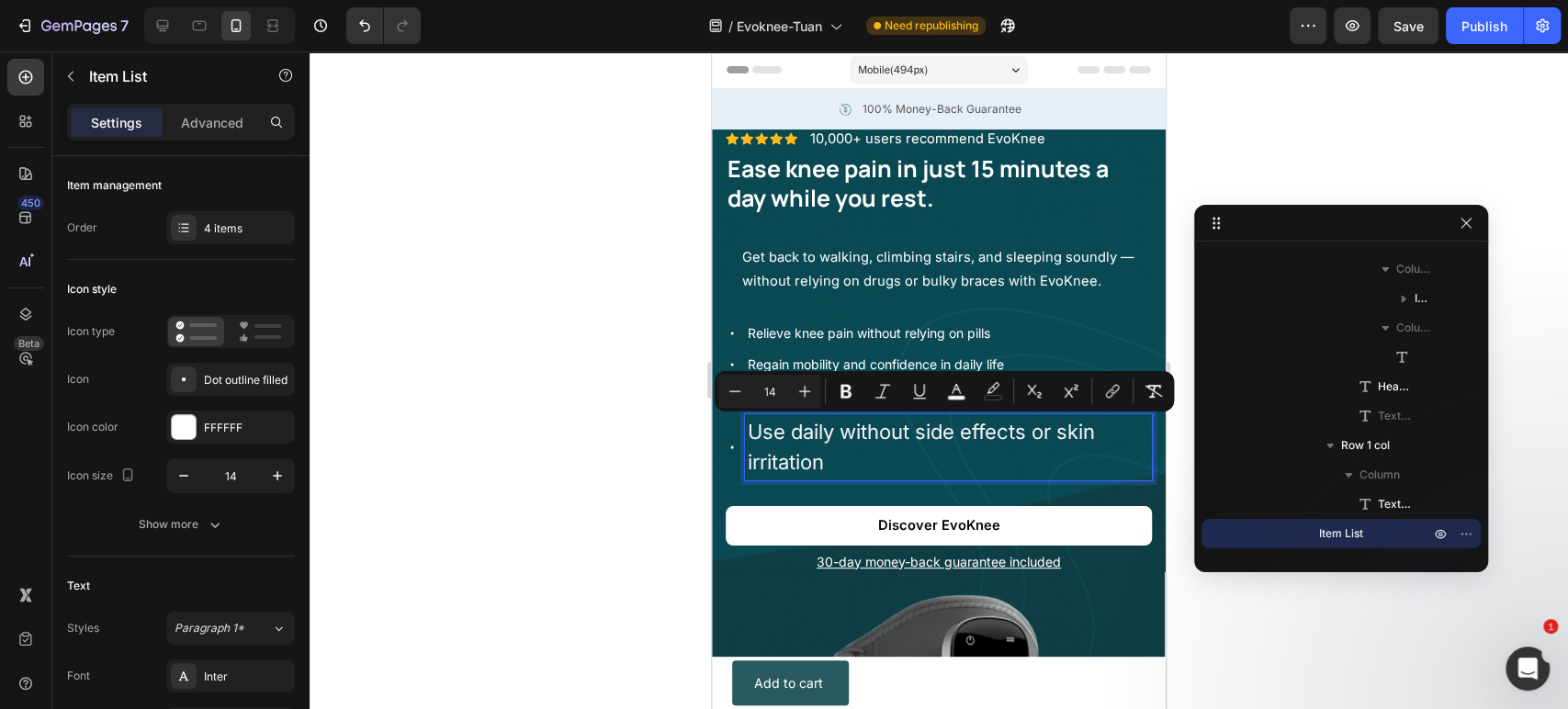 type on "14" 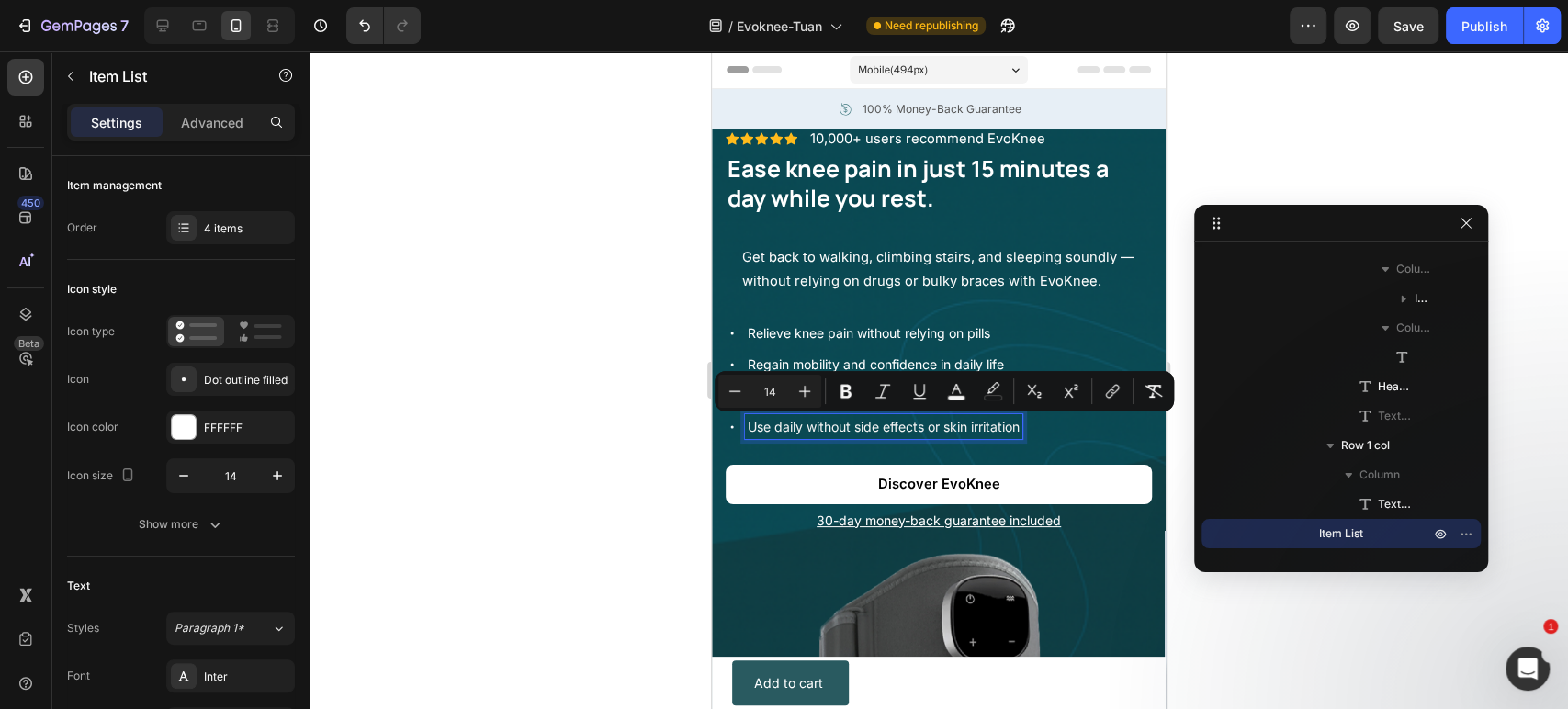 drag, startPoint x: 13, startPoint y: 316, endPoint x: 582, endPoint y: 289, distance: 569.64024 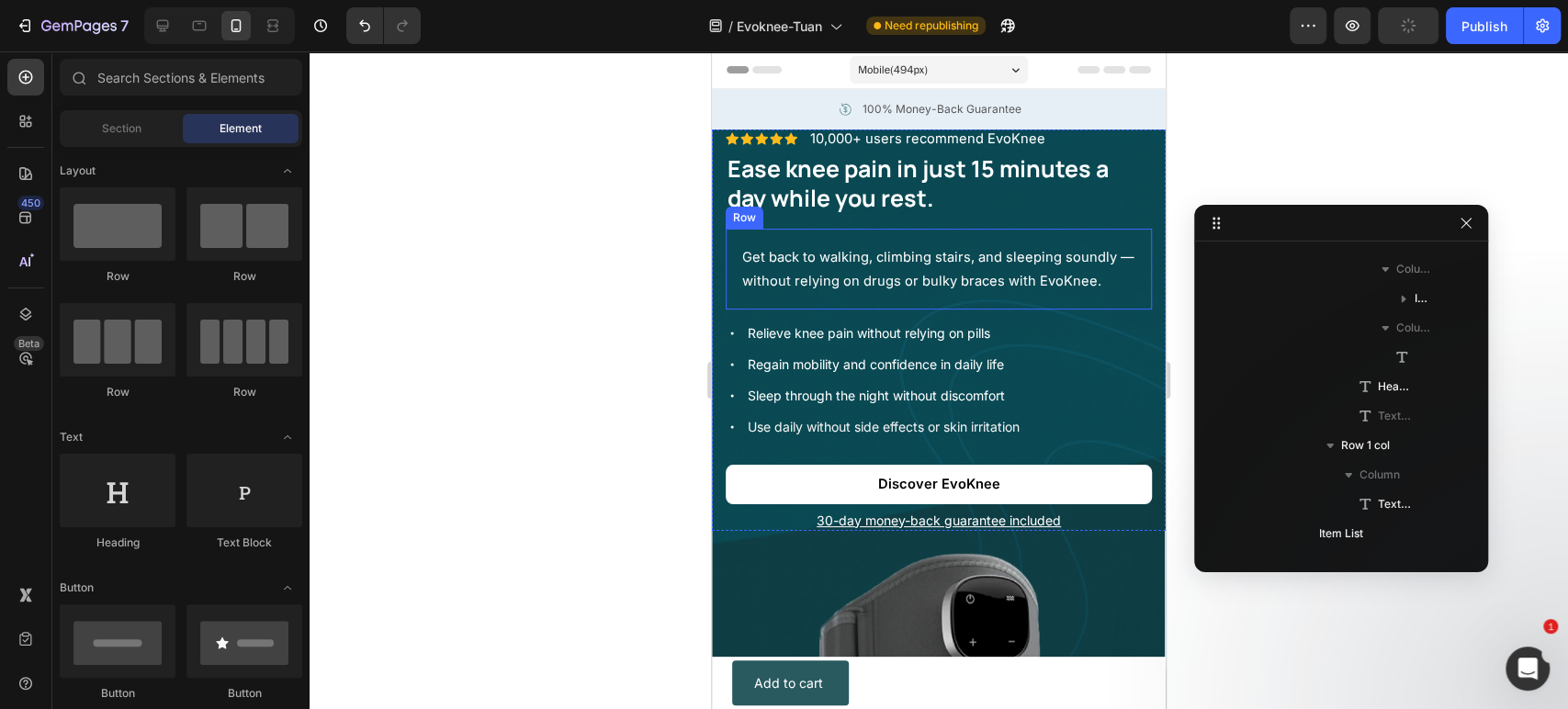 click on "Get back to walking, climbing stairs, and sleeping soundly — without relying on drugs or bulky braces with EvoKnee. Text Block Row" at bounding box center [939, 269] 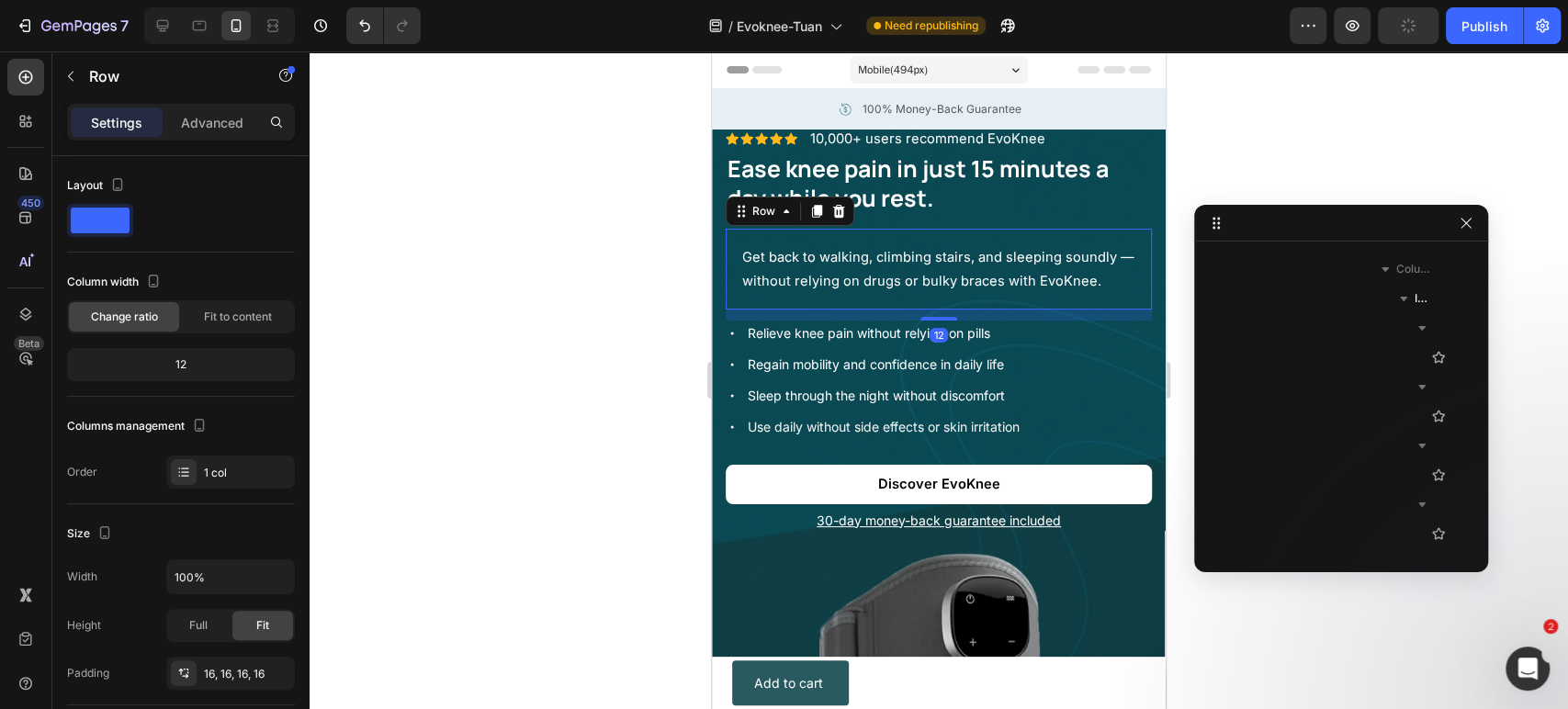 scroll, scrollTop: 935, scrollLeft: 0, axis: vertical 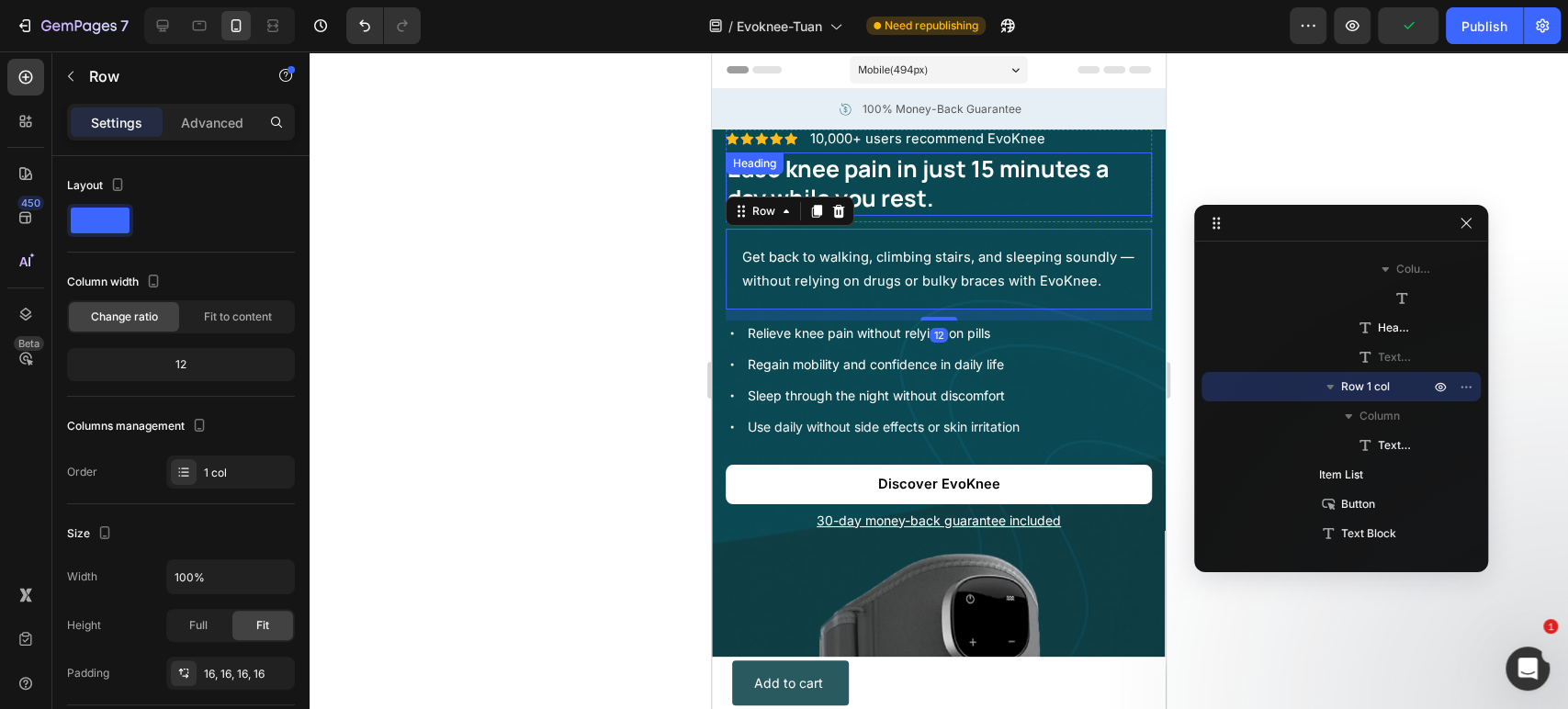 click on "Ease knee pain in just 15 minutes a day while you rest." at bounding box center (918, 184) 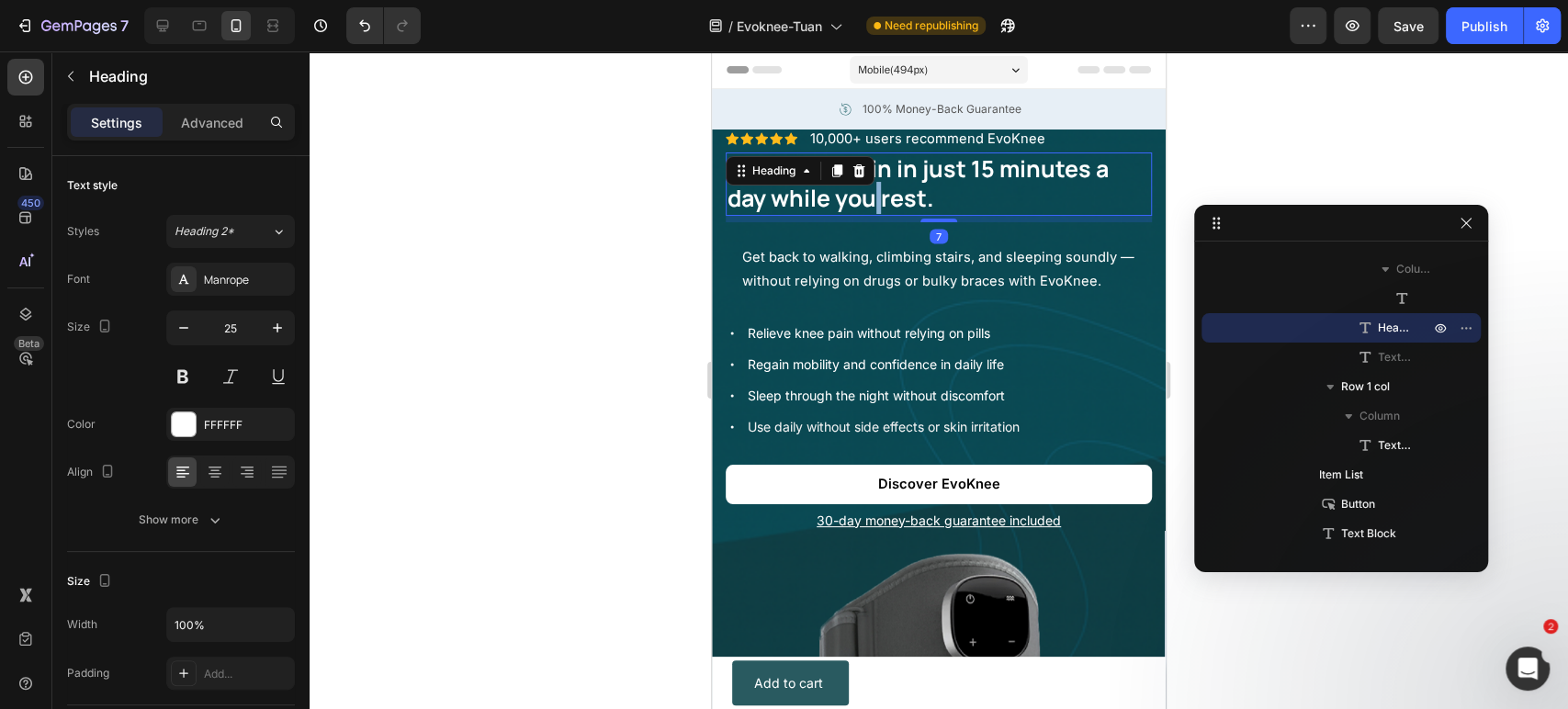 click on "Ease knee pain in just 15 minutes a day while you rest." at bounding box center (918, 184) 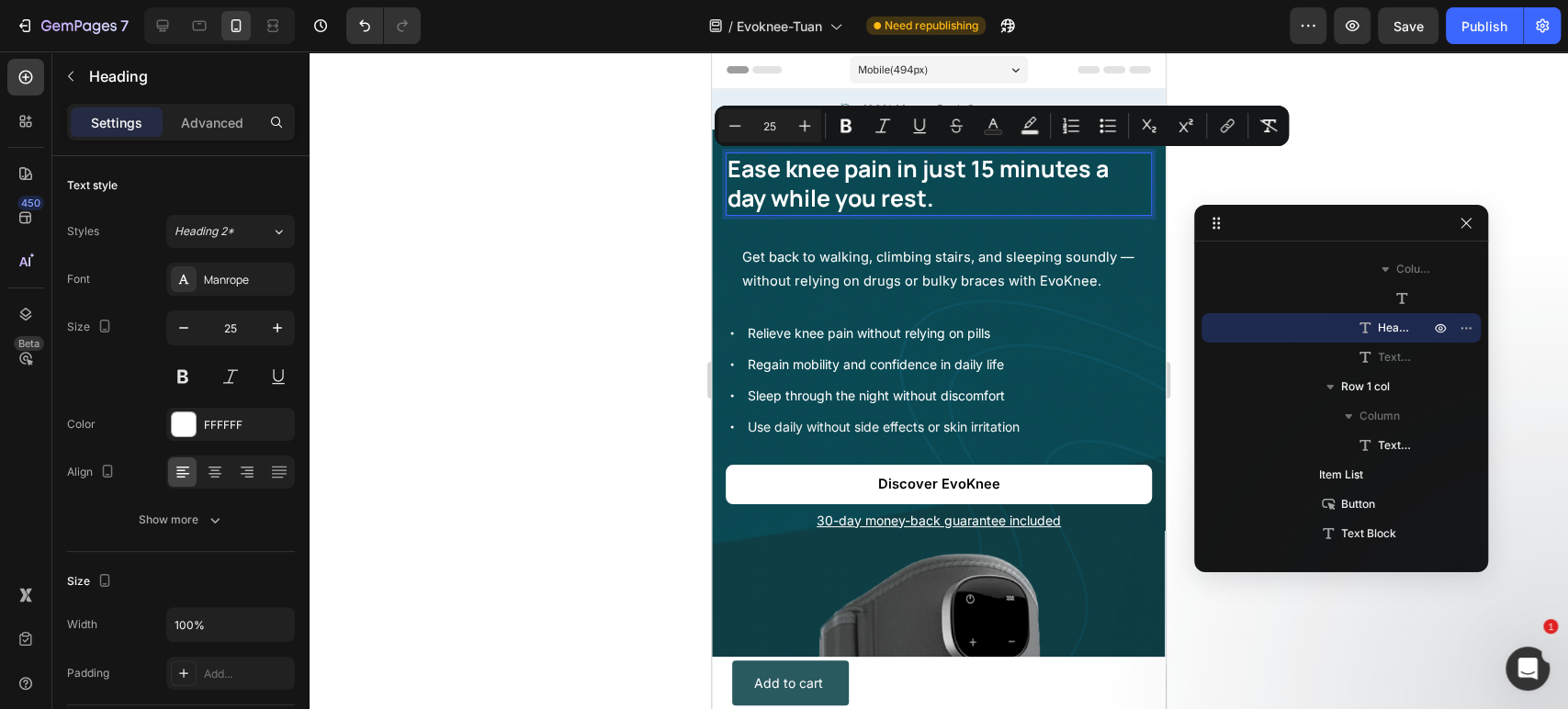 click on "25" at bounding box center (770, 126) 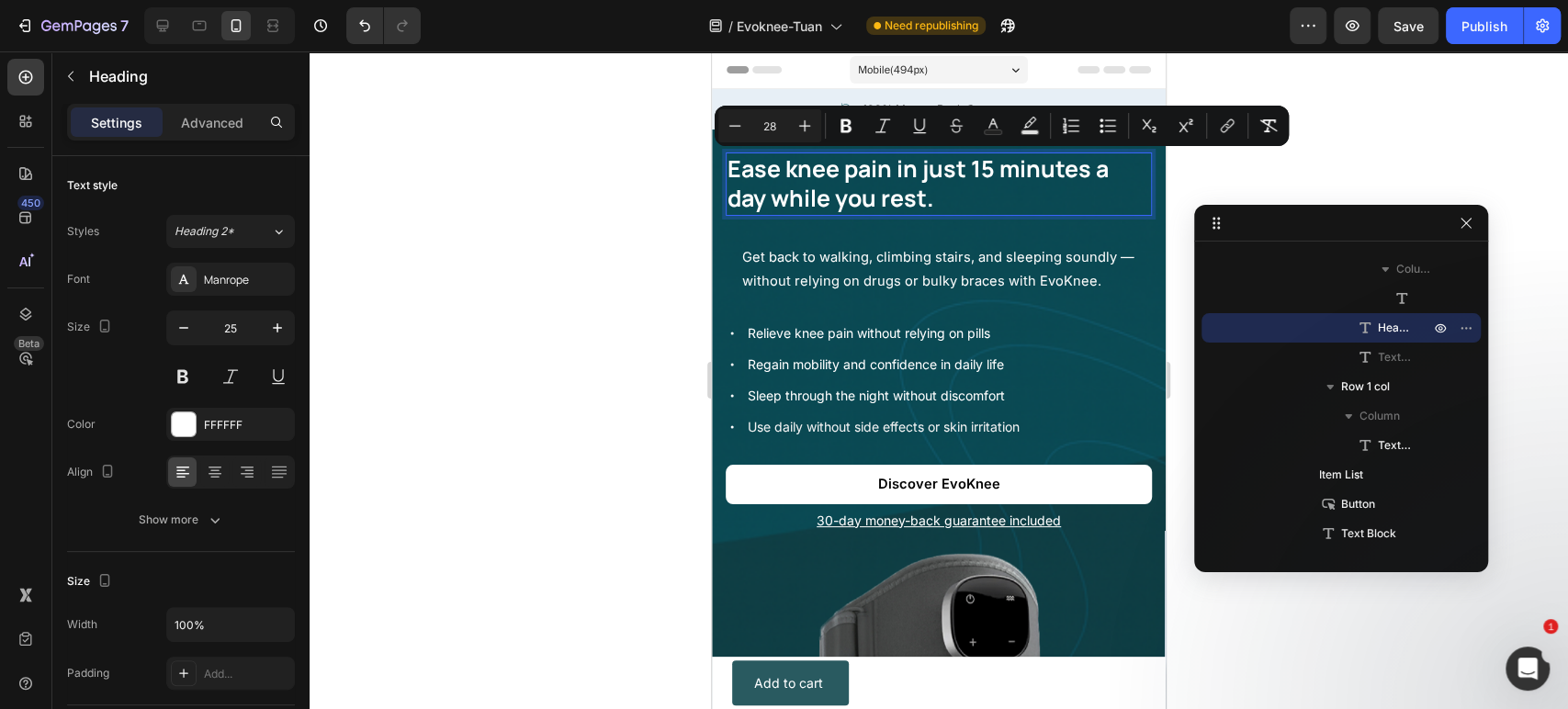 type on "28" 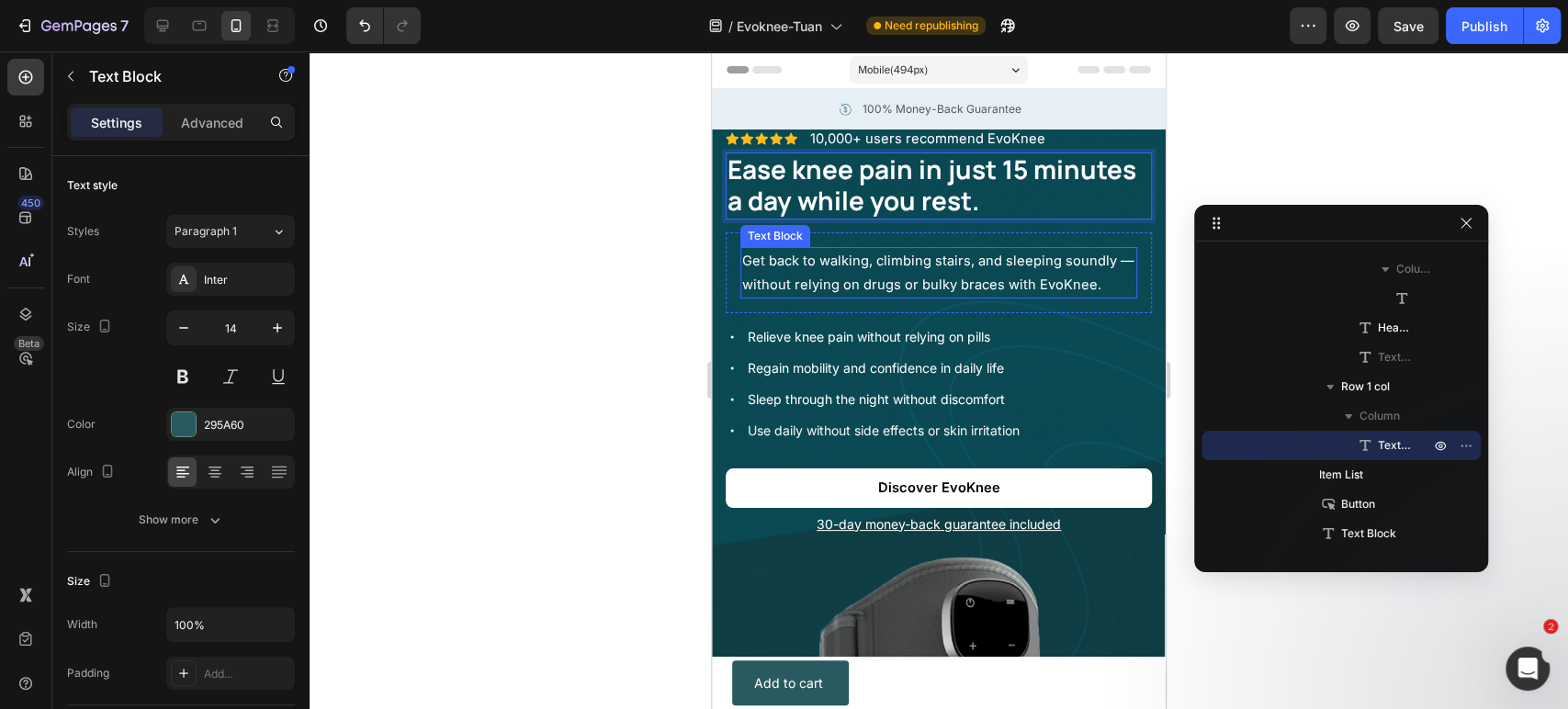 click on "Get back to walking, climbing stairs, and sleeping soundly — without relying on drugs or bulky braces with EvoKnee." at bounding box center [938, 273] 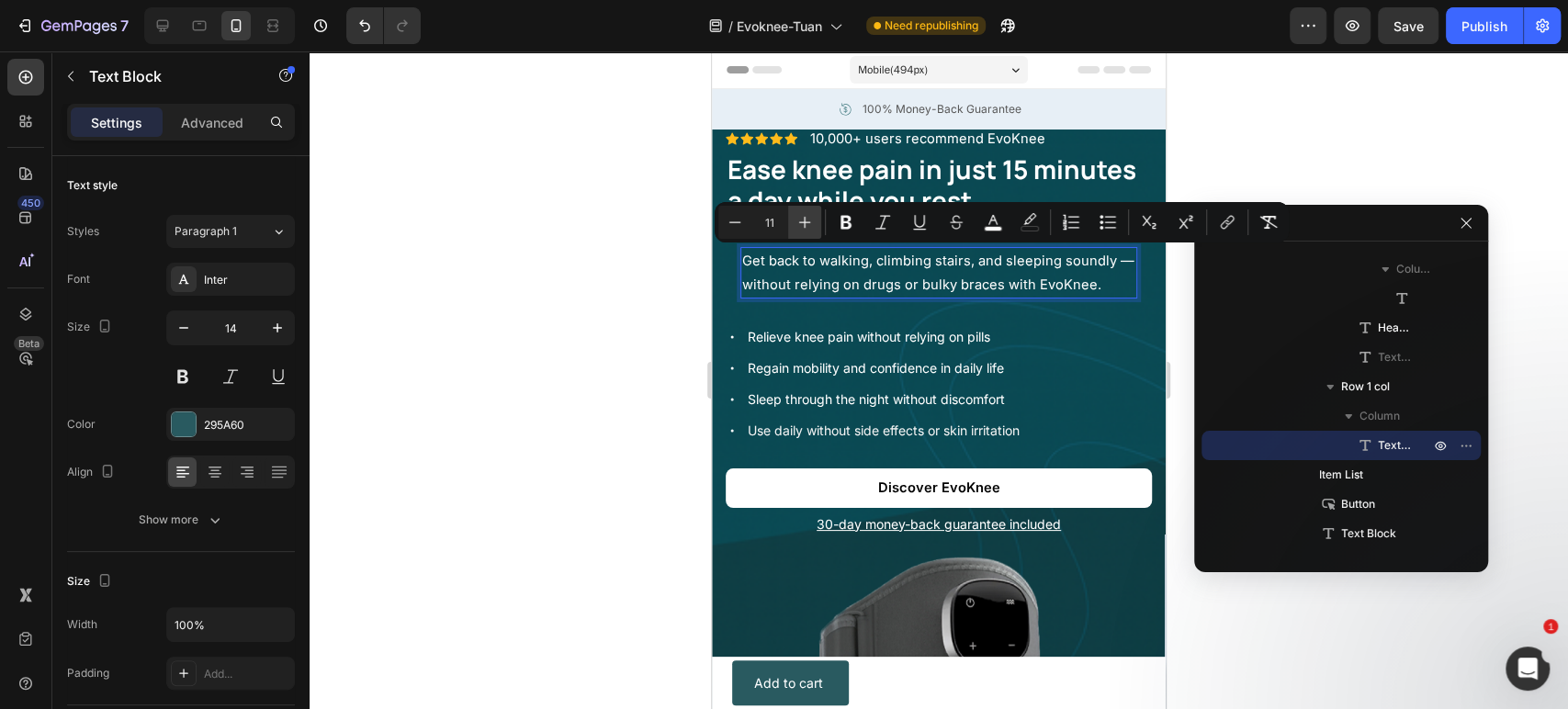 click on "Plus" at bounding box center (805, 222) 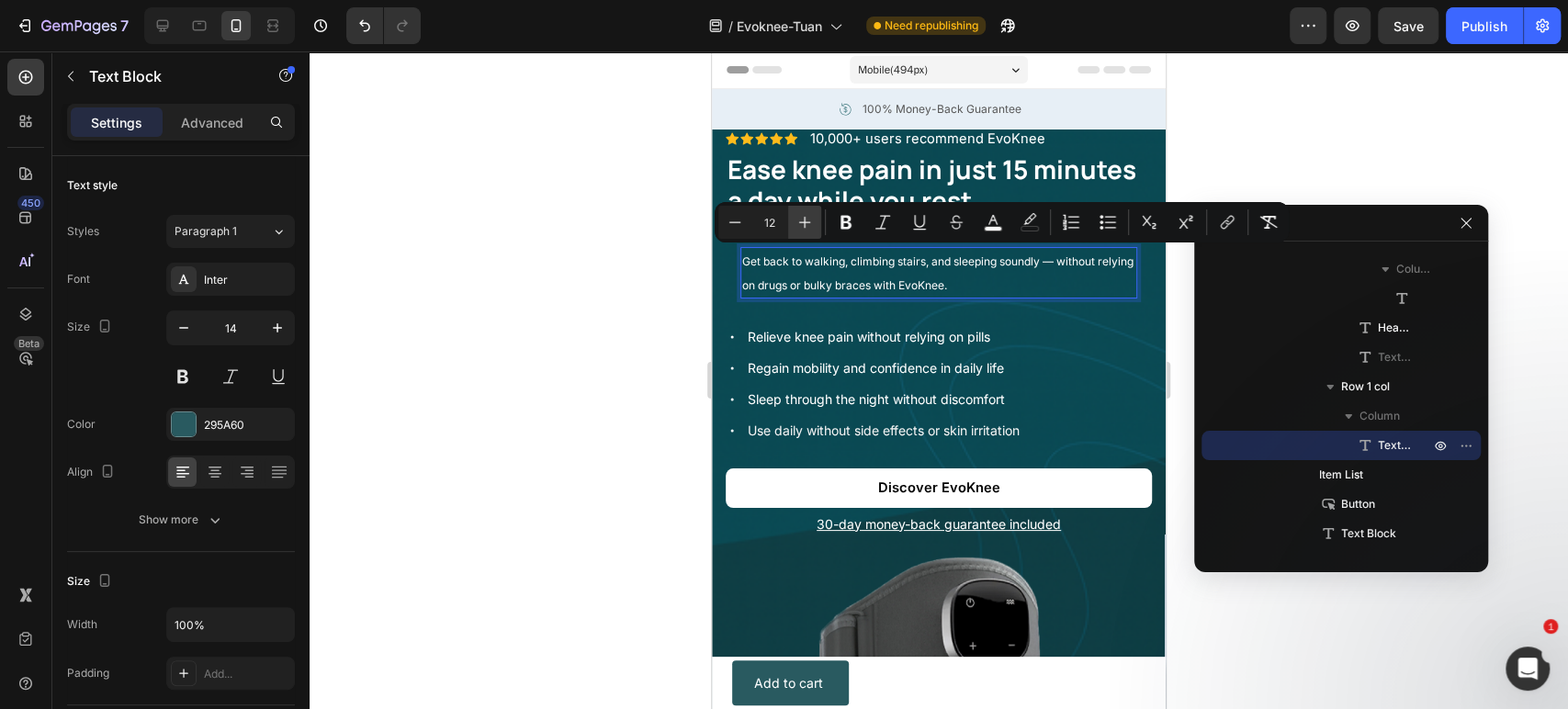 click on "Plus" at bounding box center (805, 222) 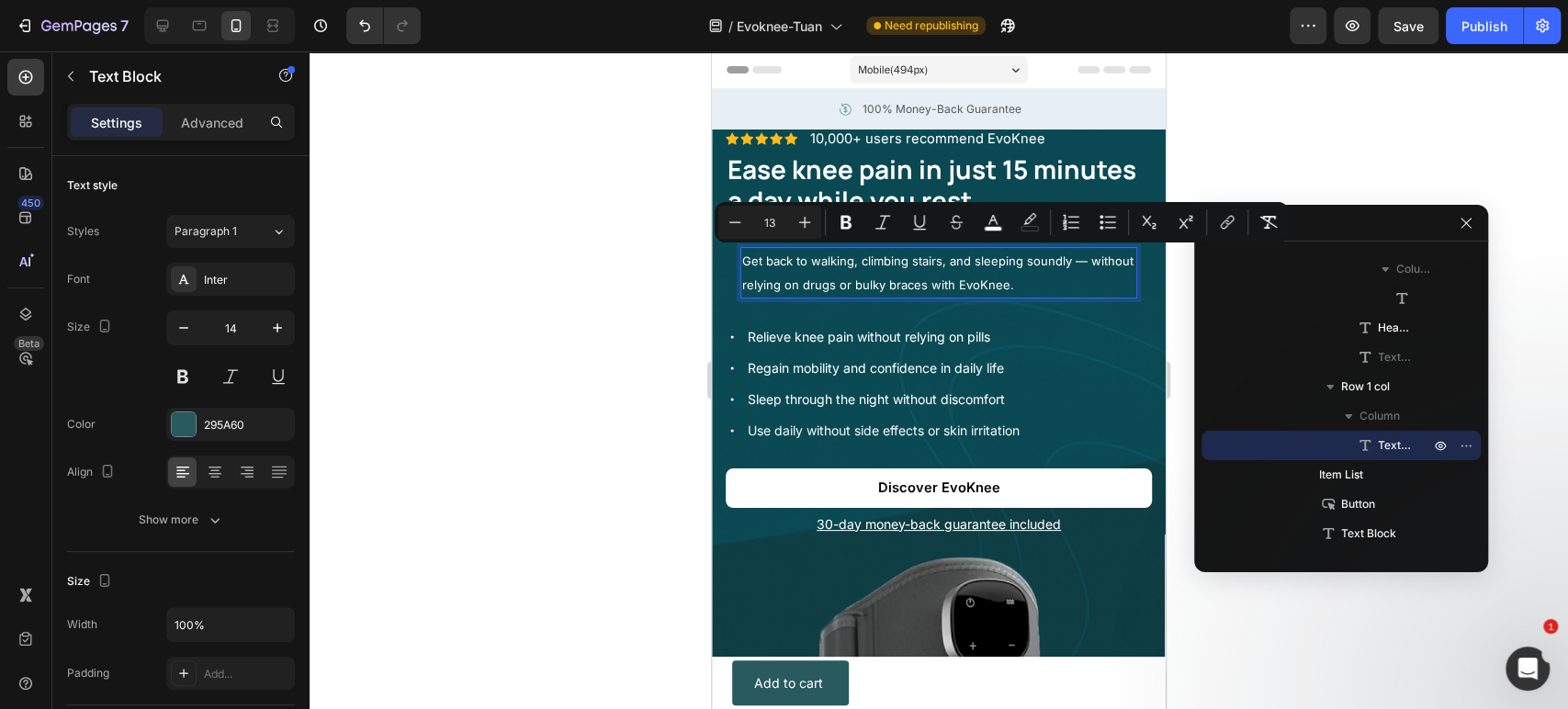 click on "13" at bounding box center (770, 222) 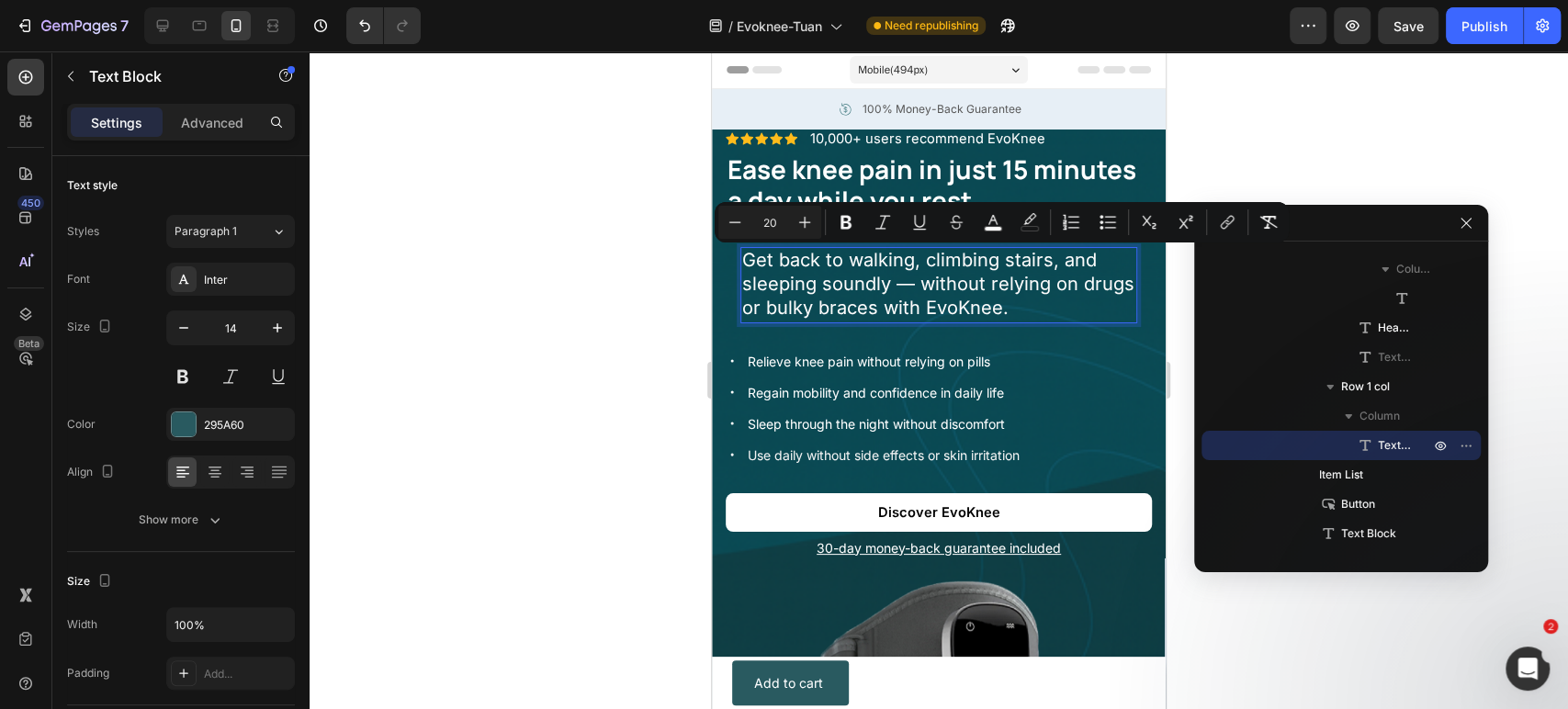 click on "20" at bounding box center [770, 222] 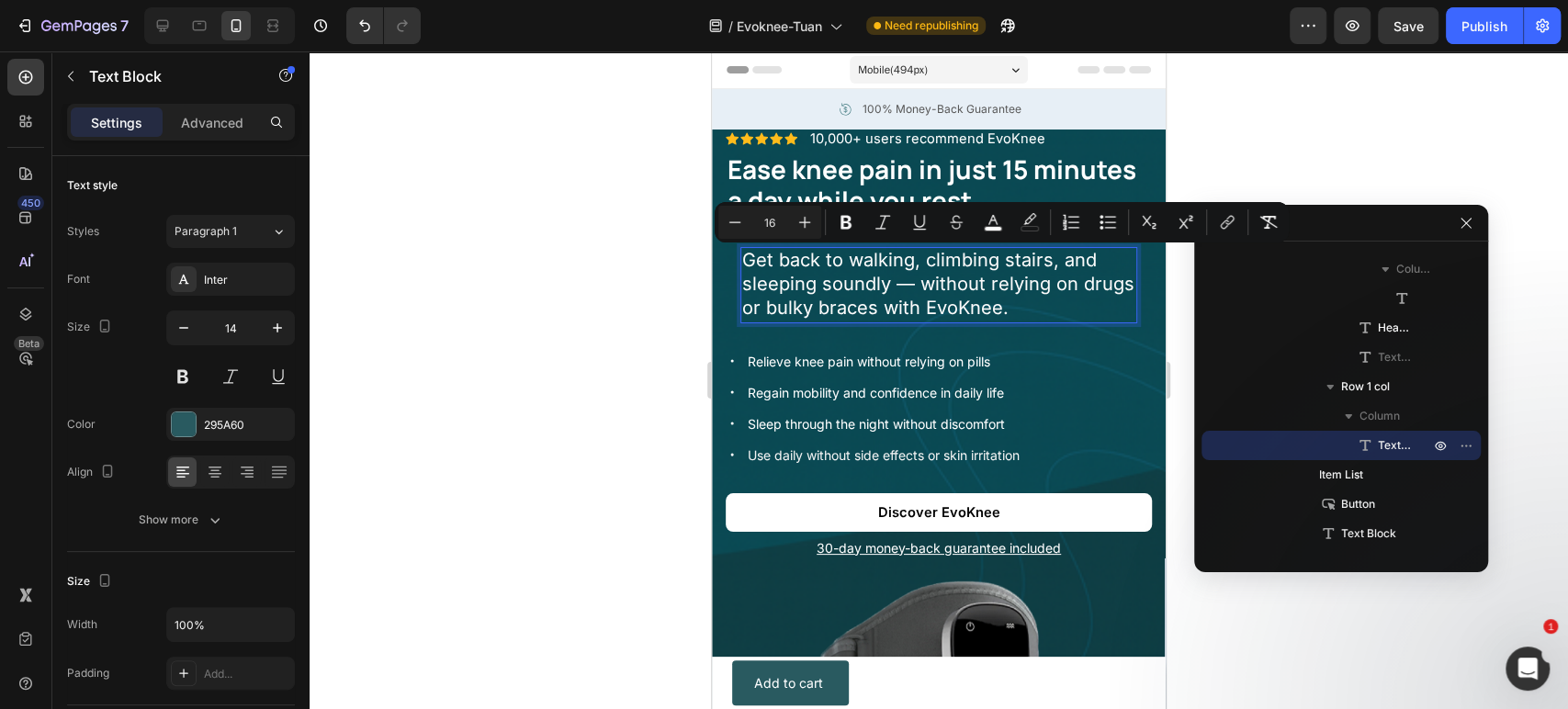type on "16" 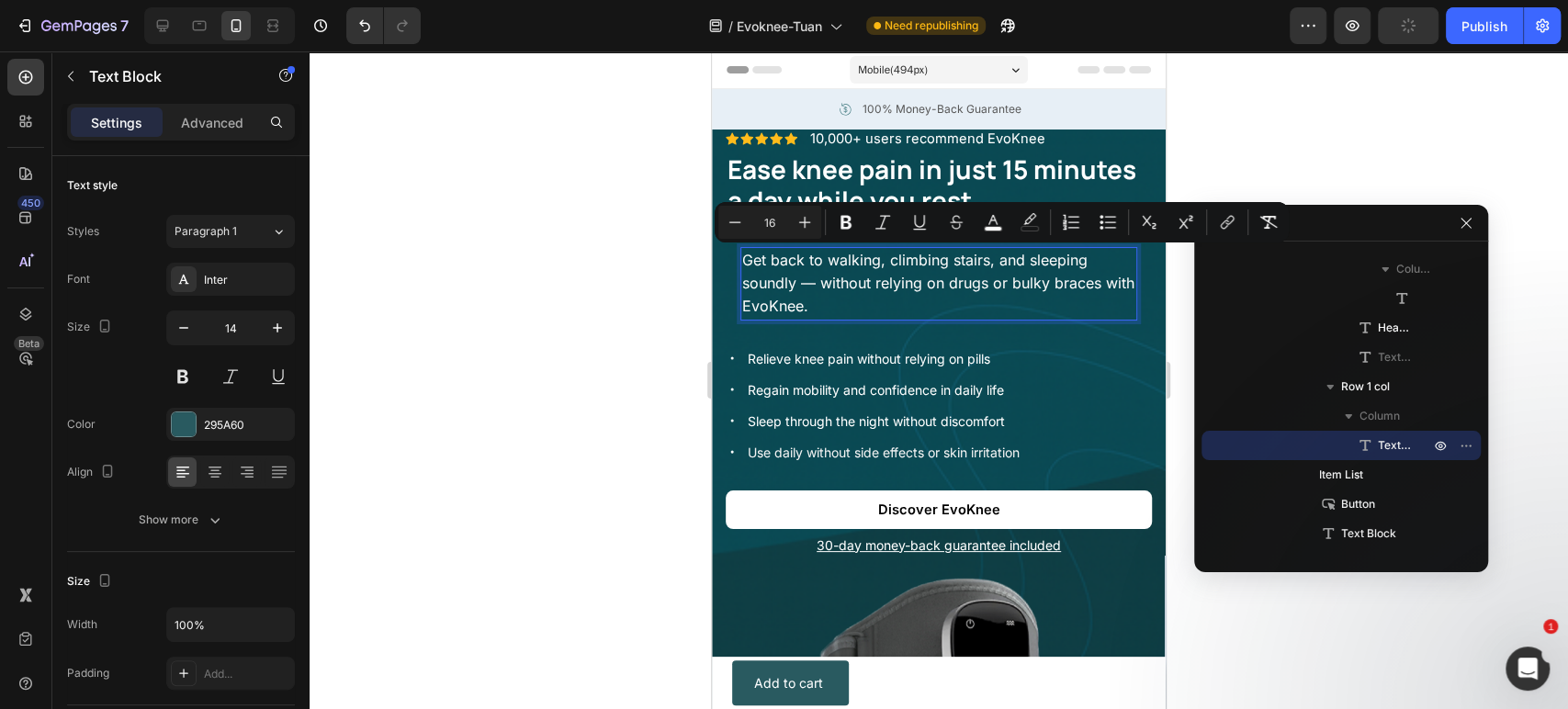click 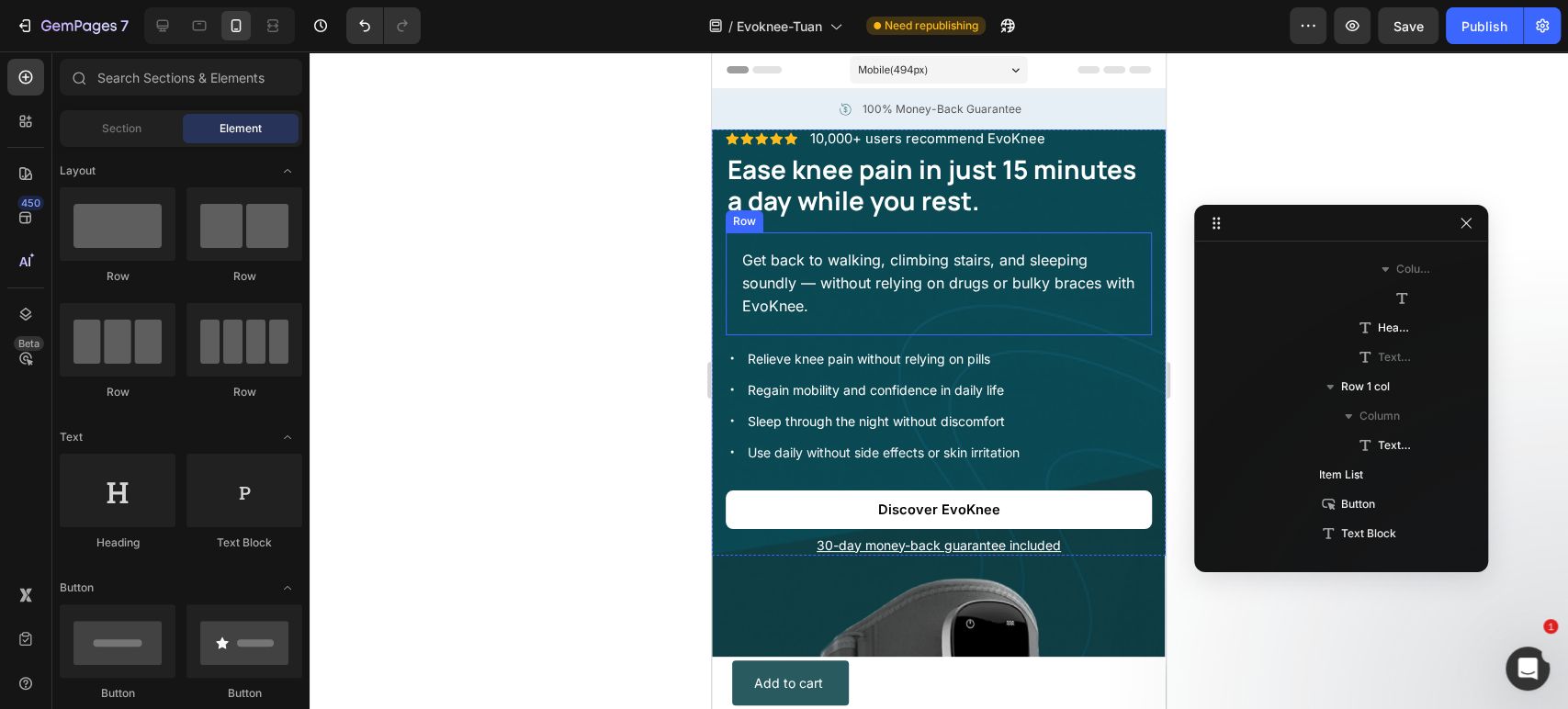 click on "Get back to walking, climbing stairs, and sleeping soundly — without relying on drugs or bulky braces with EvoKnee. Text Block Row" at bounding box center (939, 284) 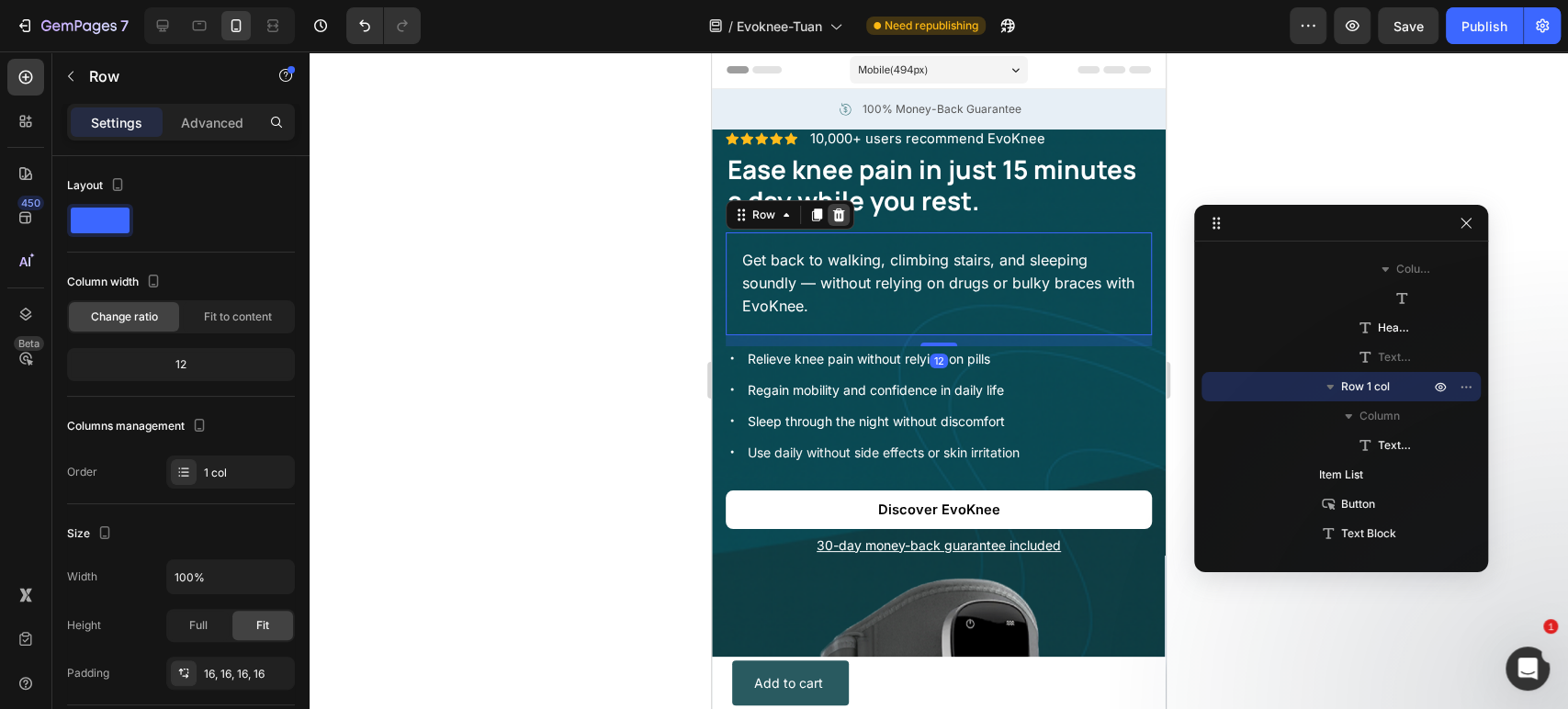 click 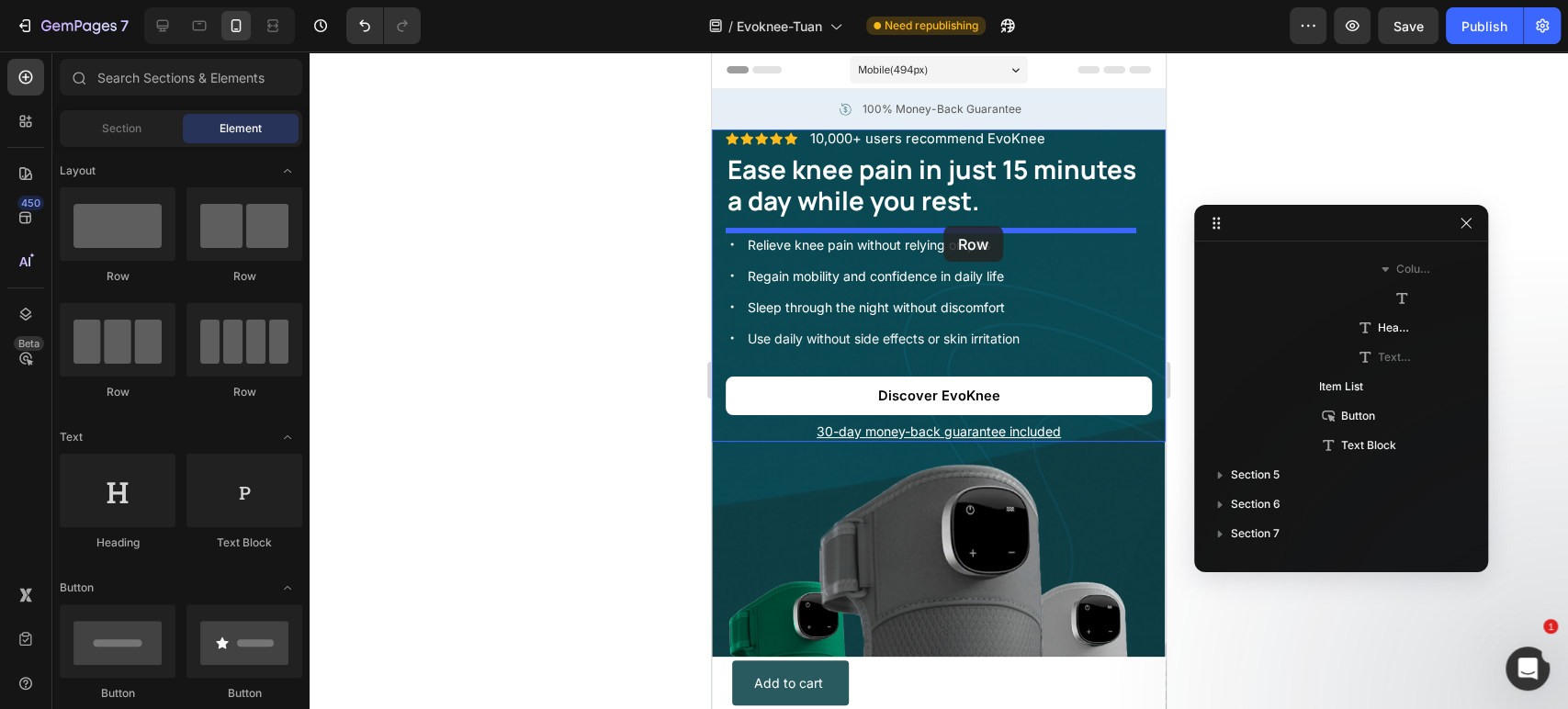 drag, startPoint x: 907, startPoint y: 297, endPoint x: 943, endPoint y: 226, distance: 79.60528 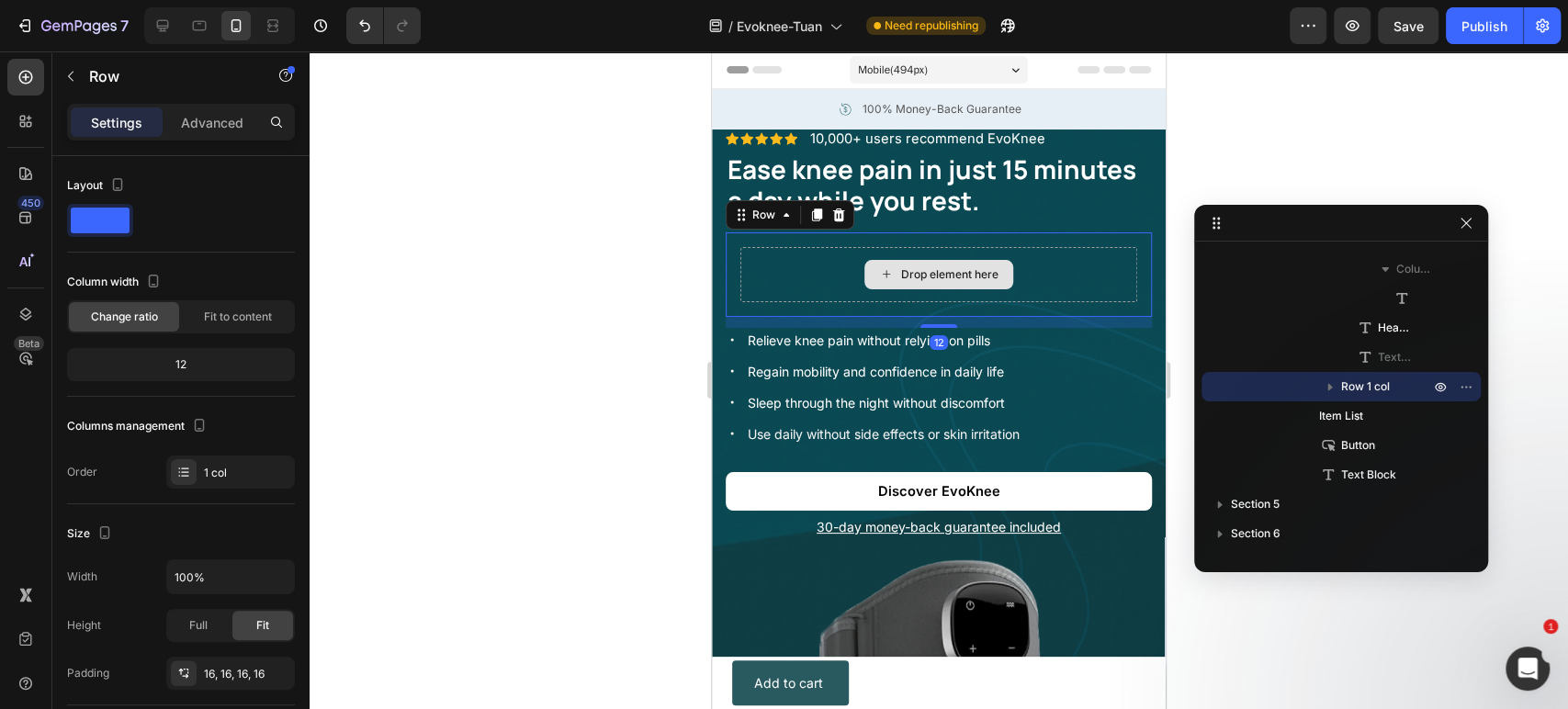 click on "Drop element here" at bounding box center [939, 275] 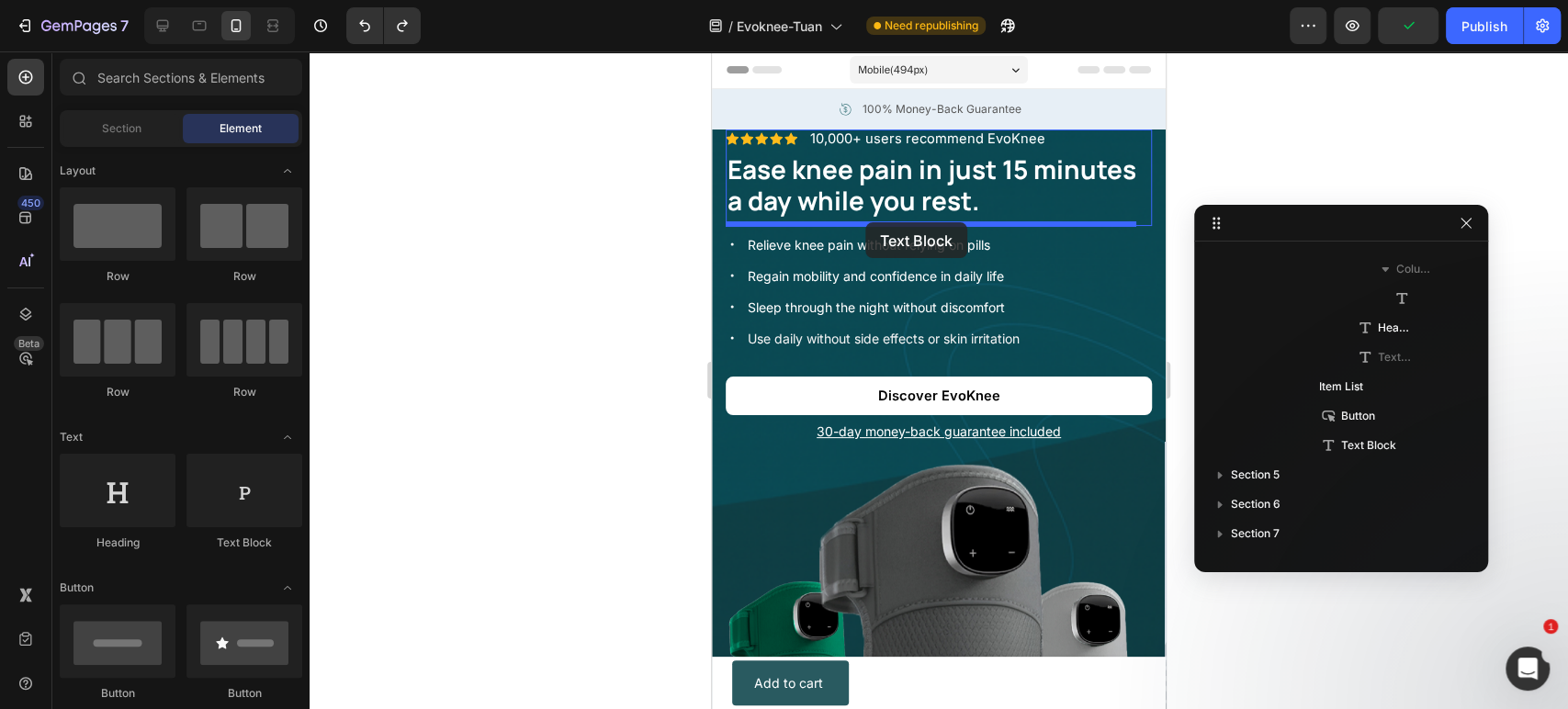 drag, startPoint x: 964, startPoint y: 567, endPoint x: 865, endPoint y: 222, distance: 358.92339 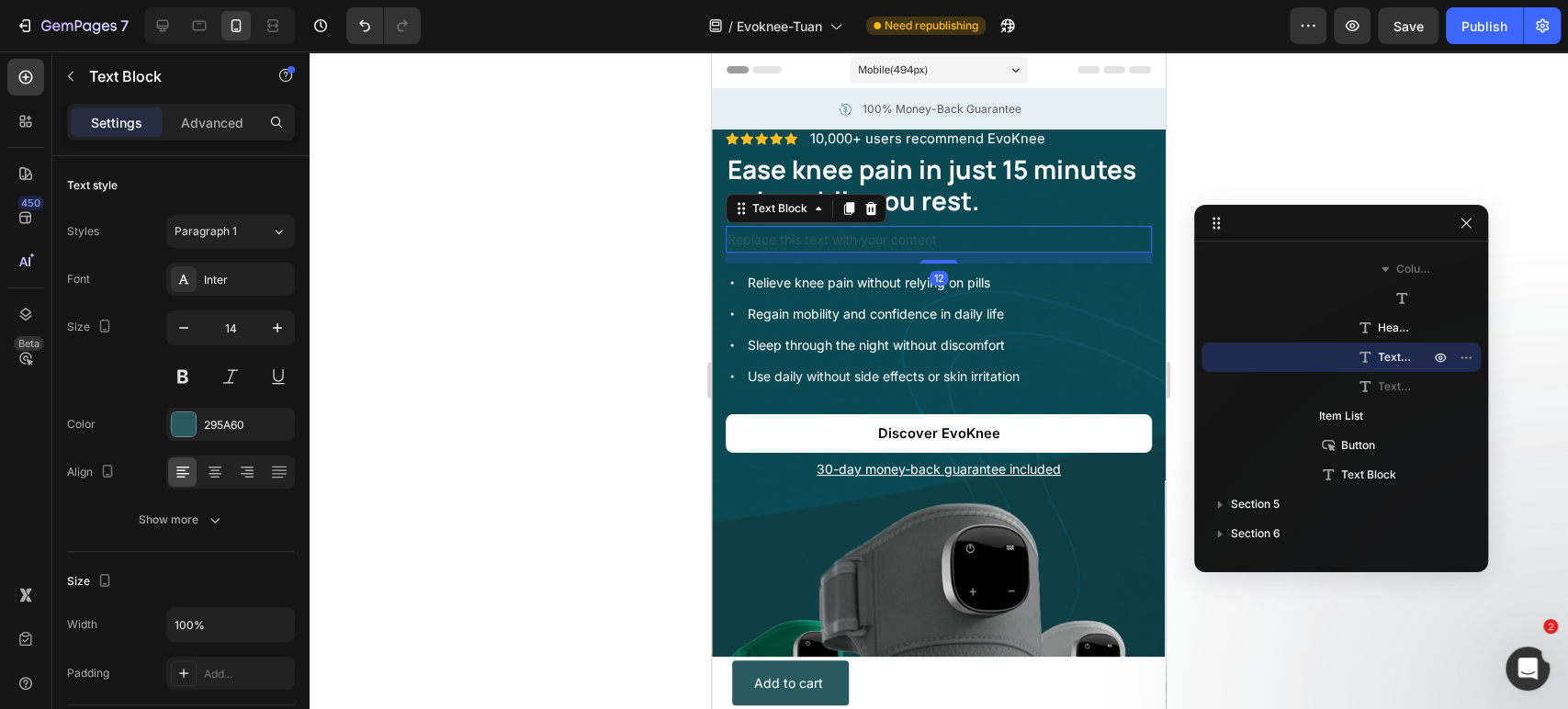 click on "Replace this text with your content" at bounding box center [939, 239] 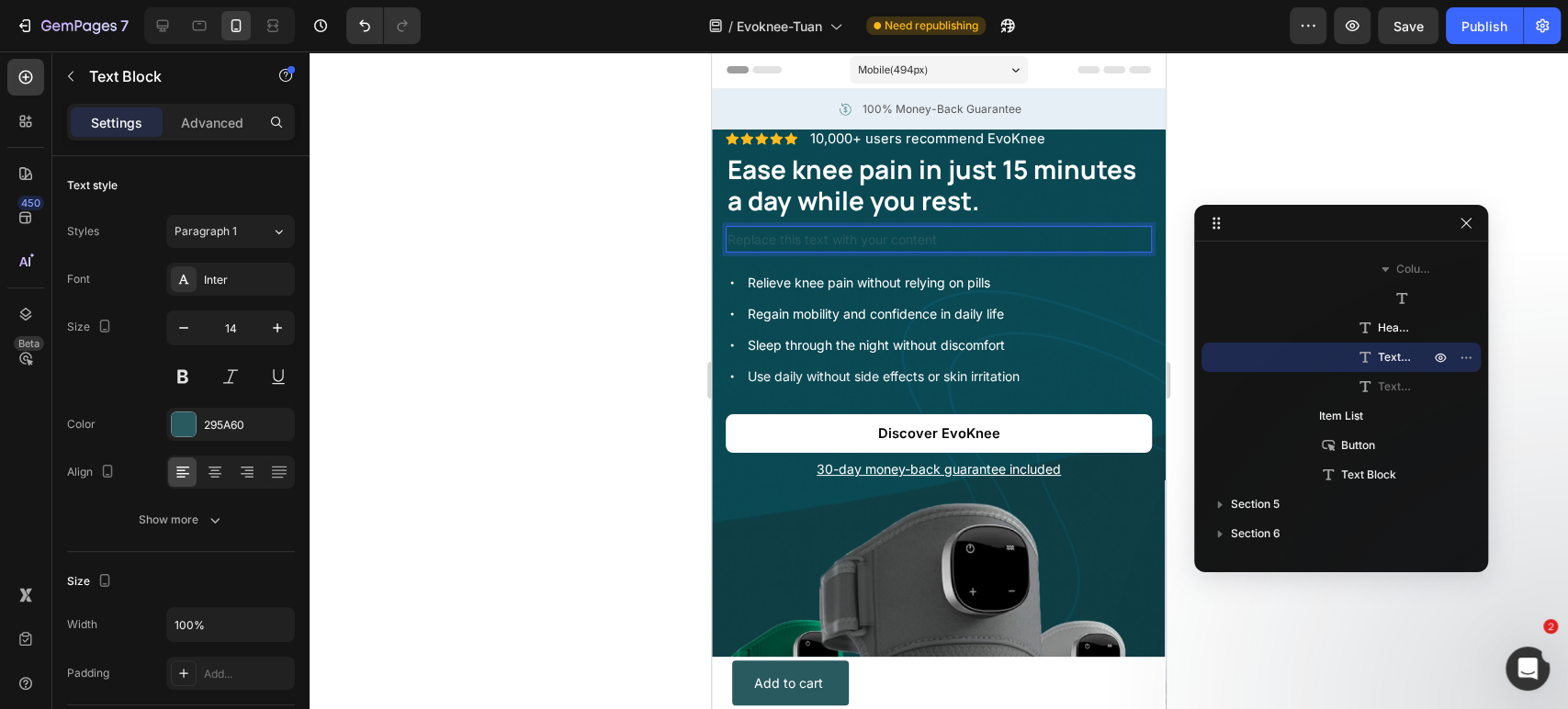 click on "Replace this text with your content" at bounding box center [939, 239] 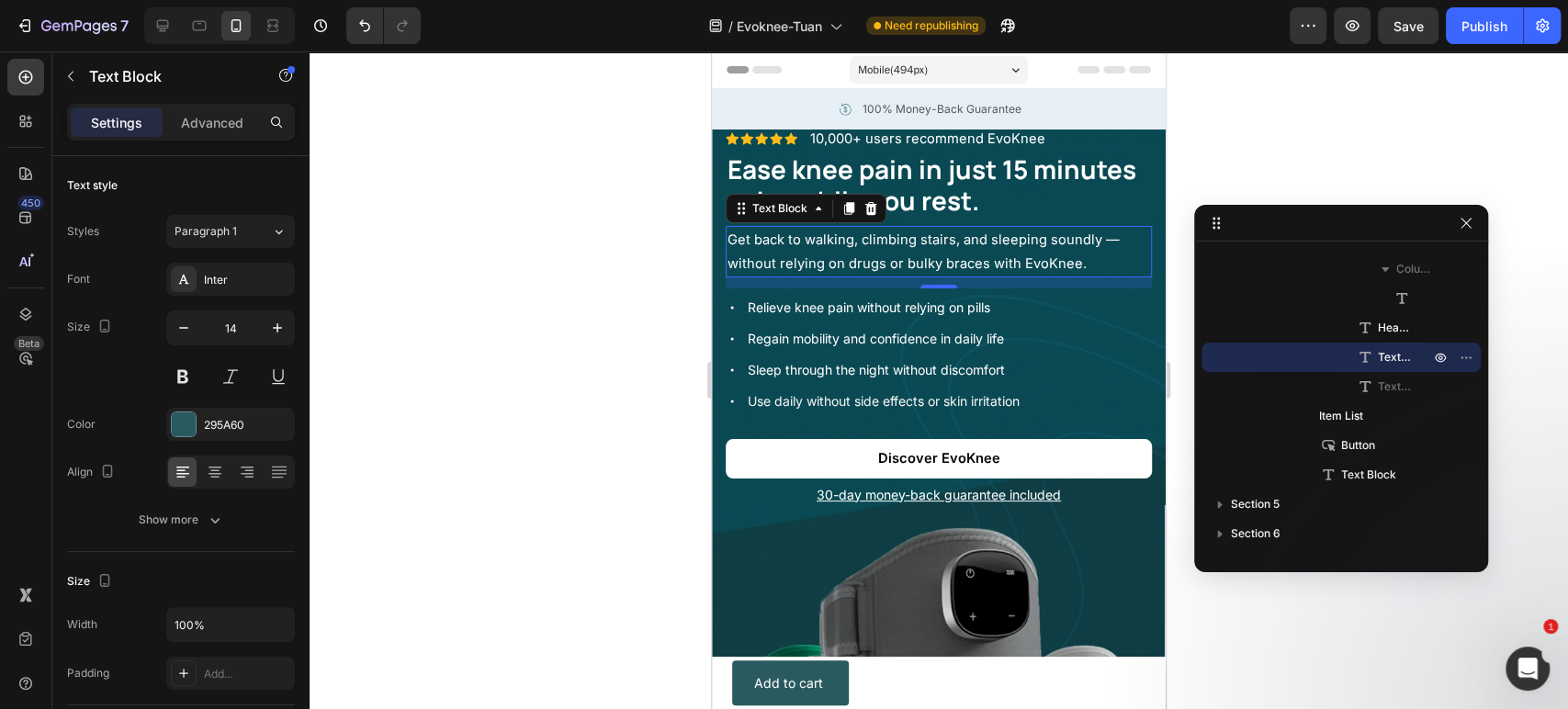 click 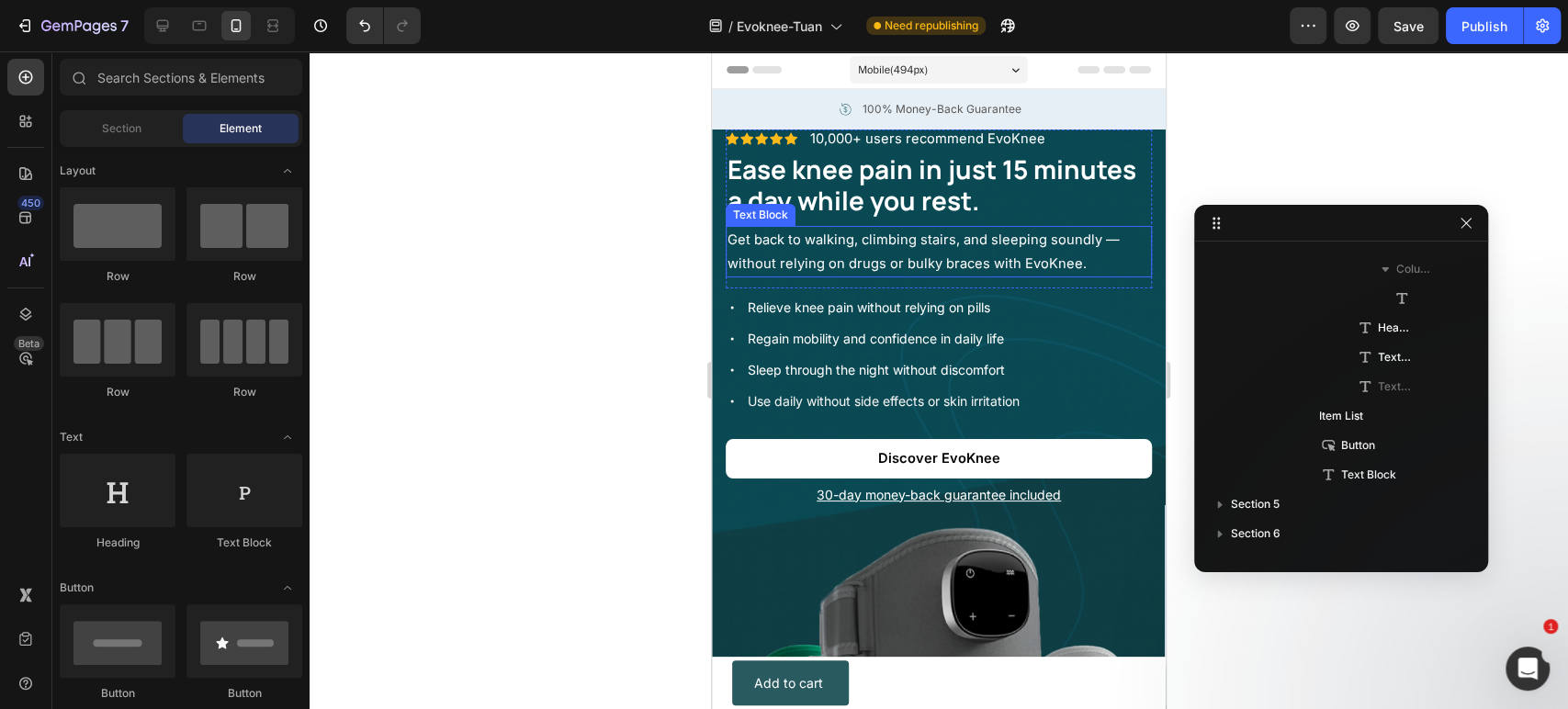 click on "Get back to walking, climbing stairs, and sleeping soundly — without relying on drugs or bulky braces with EvoKnee." at bounding box center [939, 252] 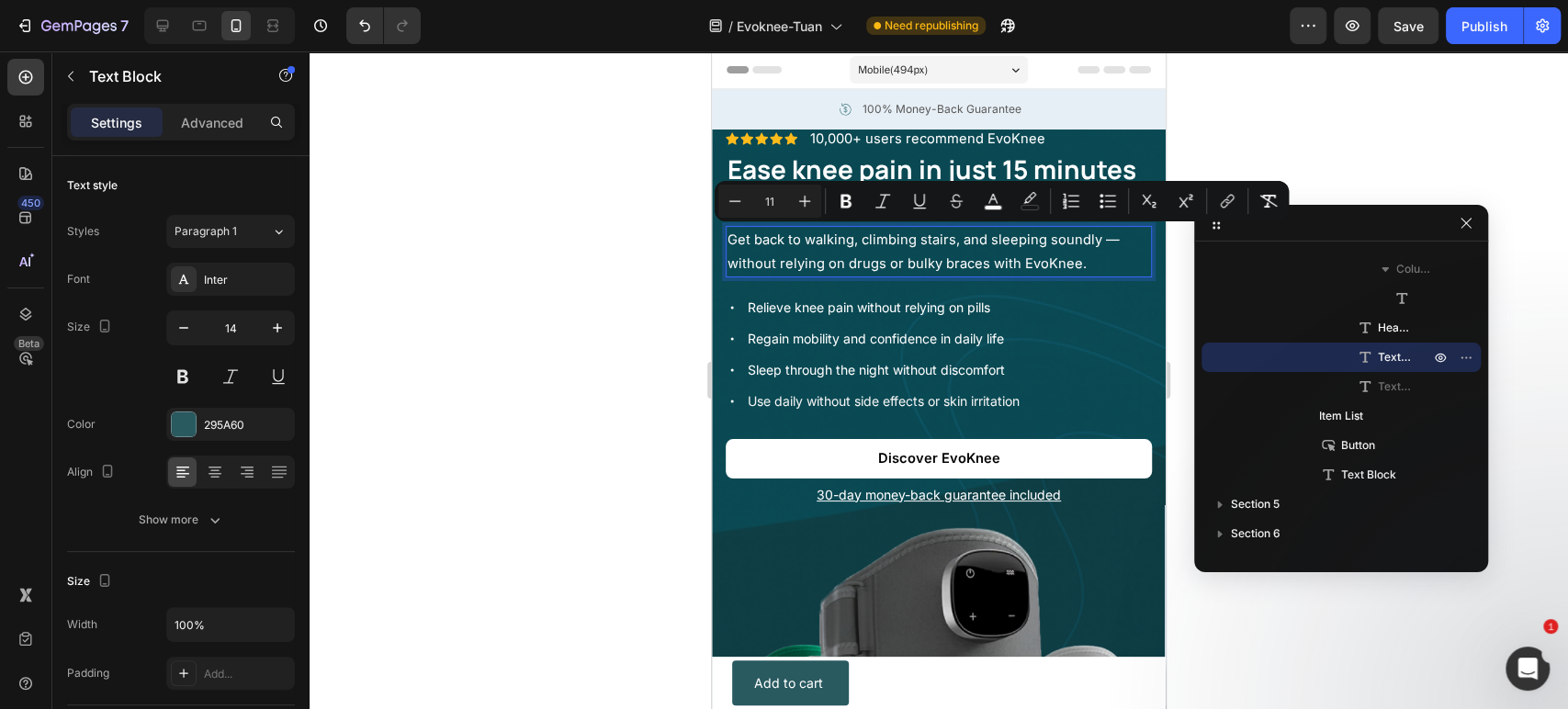 click on "11" at bounding box center [770, 201] 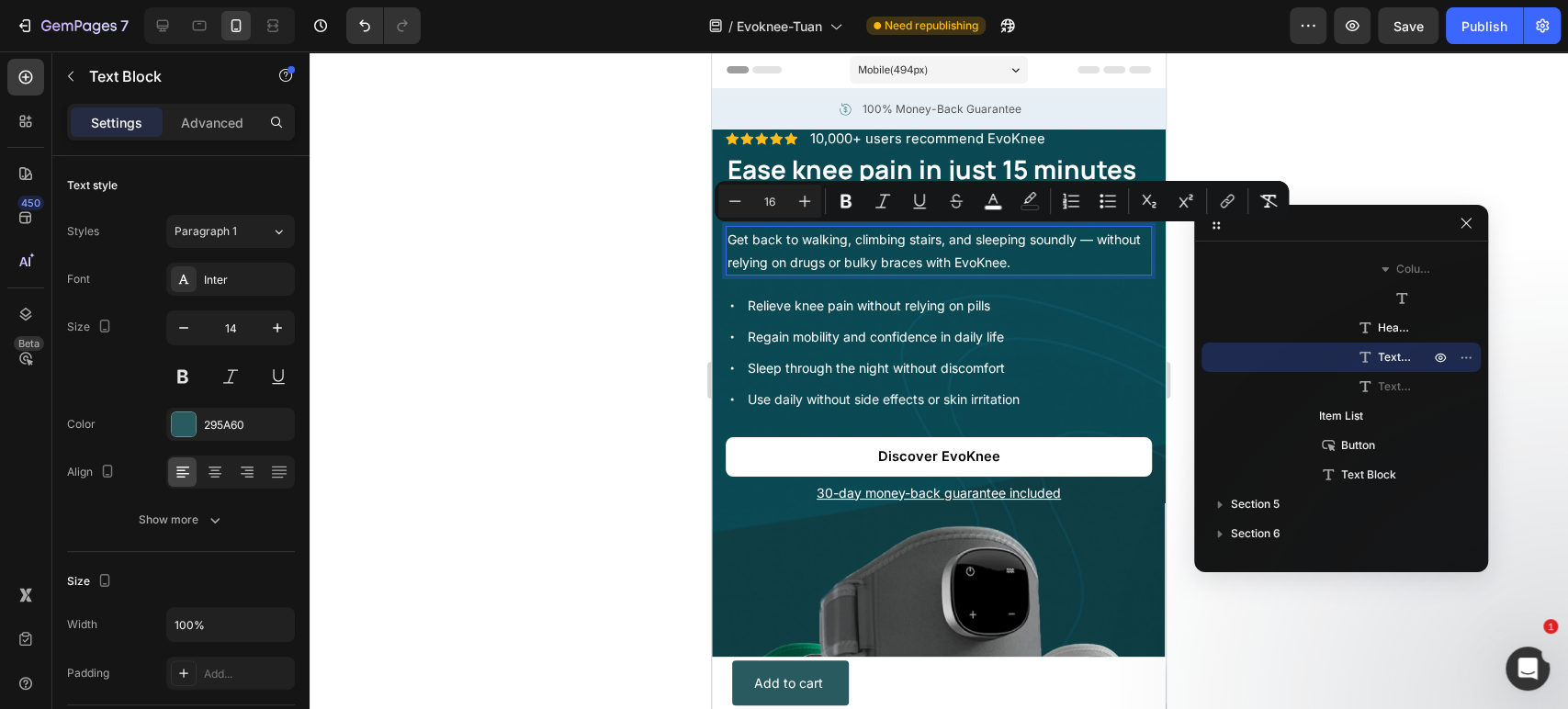 type on "16" 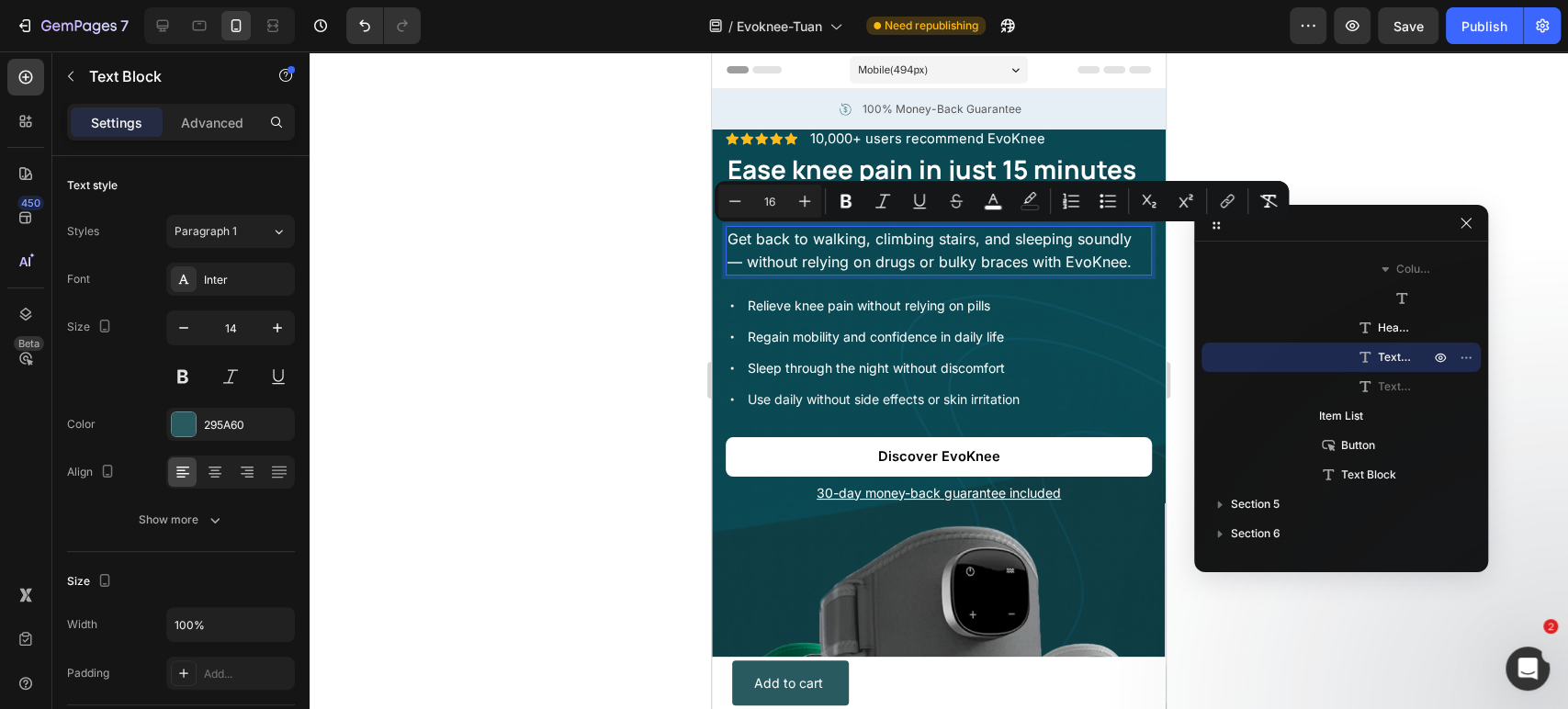 click 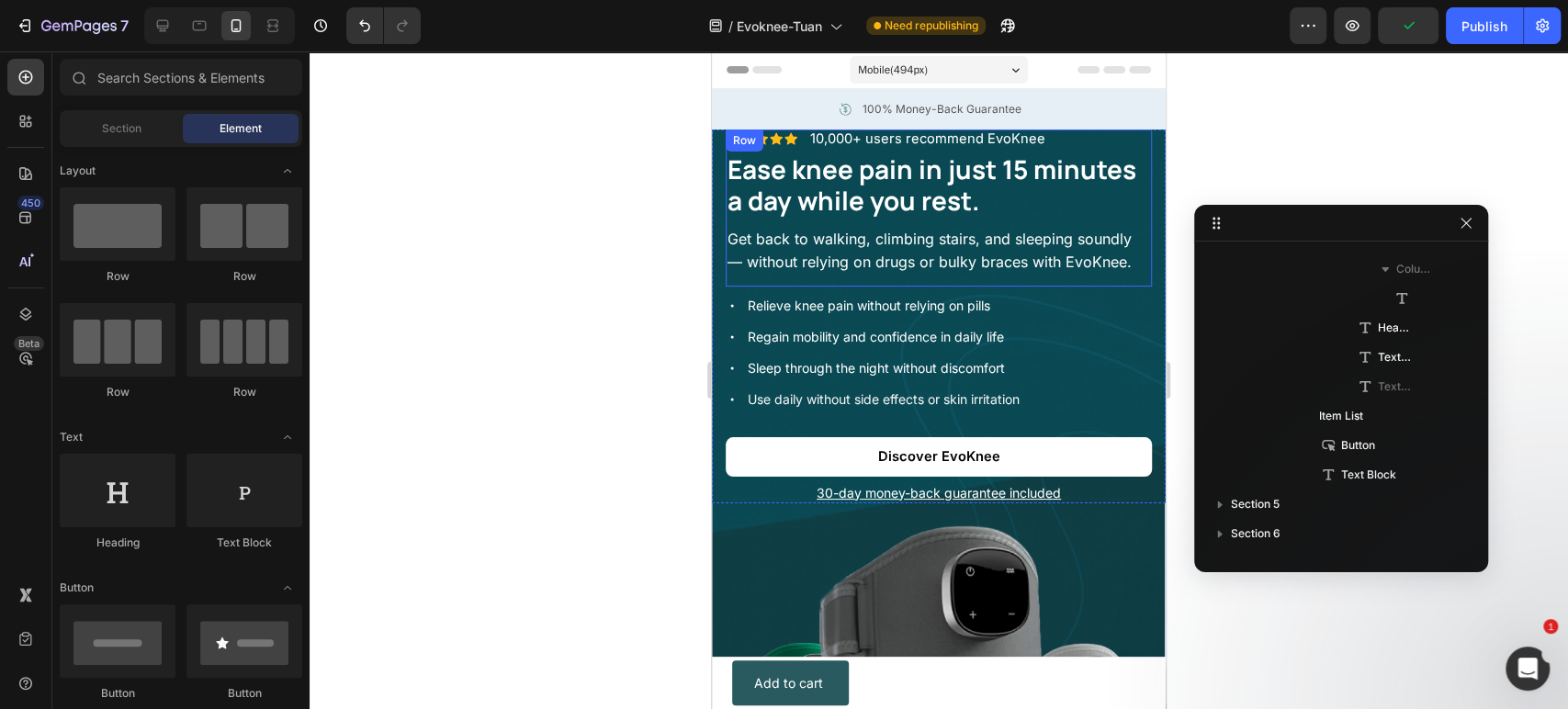 click on "Icon Icon Icon Icon Icon Icon List 10,000+ users recommend EvoKnee Text Block Row ⁠⁠⁠⁠⁠⁠⁠ Ease knee pain in just 15 minutes a day while you rest. Heading Get back to walking, climbing stairs, and sleeping soundly — without relying on drugs or bulky braces with EvoKnee. Text Block Get back to walking, climbing stairs, and sleeping soundly — without relying on drugs or bulky braces with EvoKnee. Text Block" at bounding box center [939, 208] 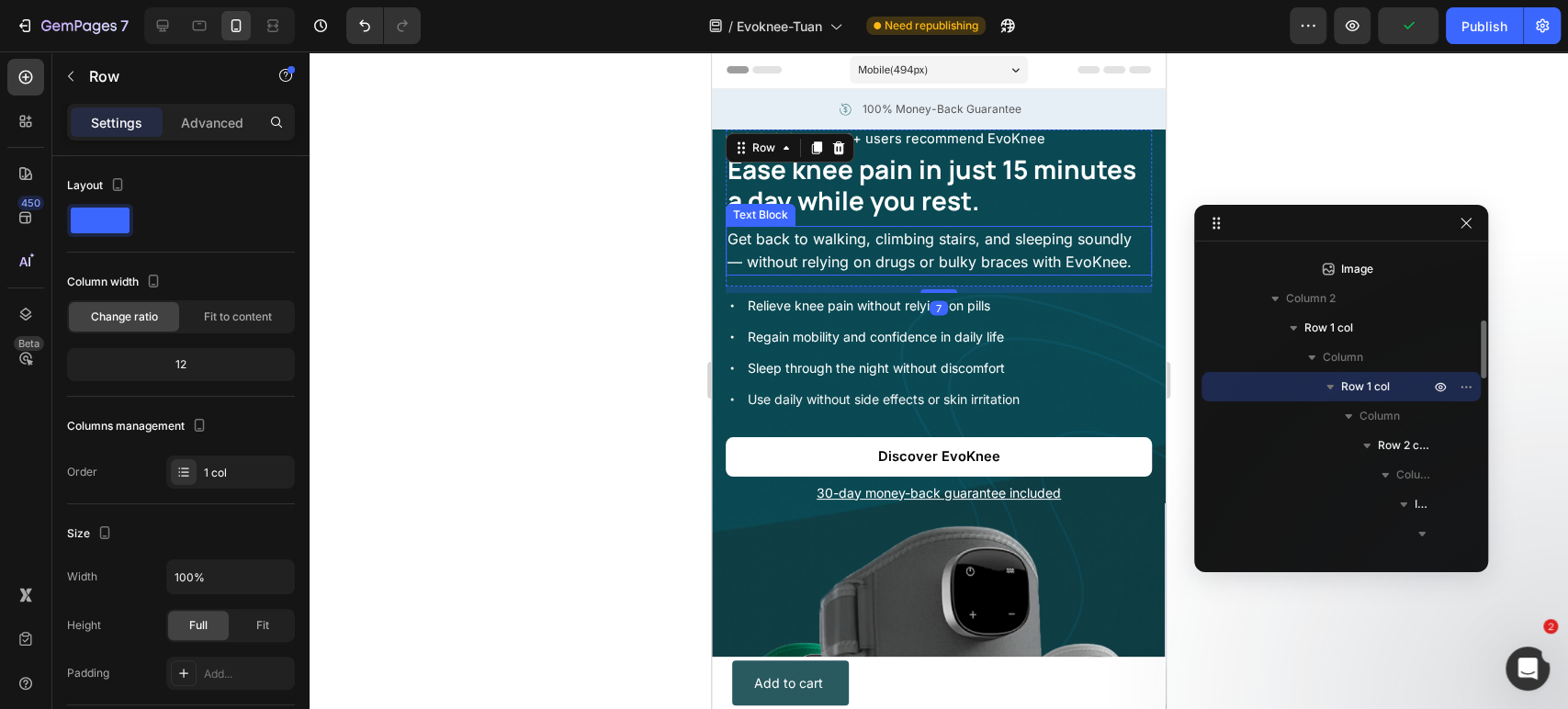 click on "Get back to walking, climbing stairs, and sleeping soundly — without relying on drugs or bulky braces with EvoKnee." at bounding box center [930, 250] 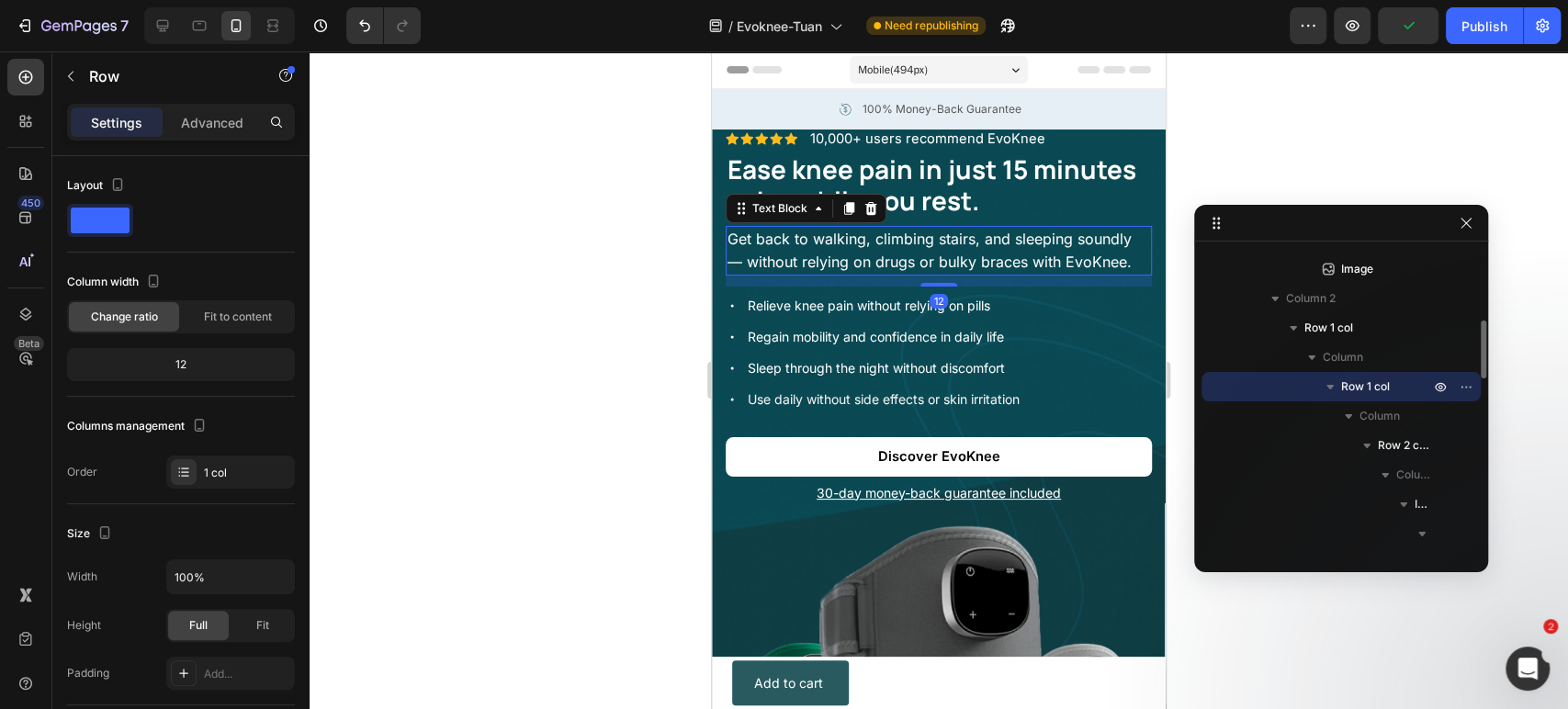 scroll, scrollTop: 906, scrollLeft: 0, axis: vertical 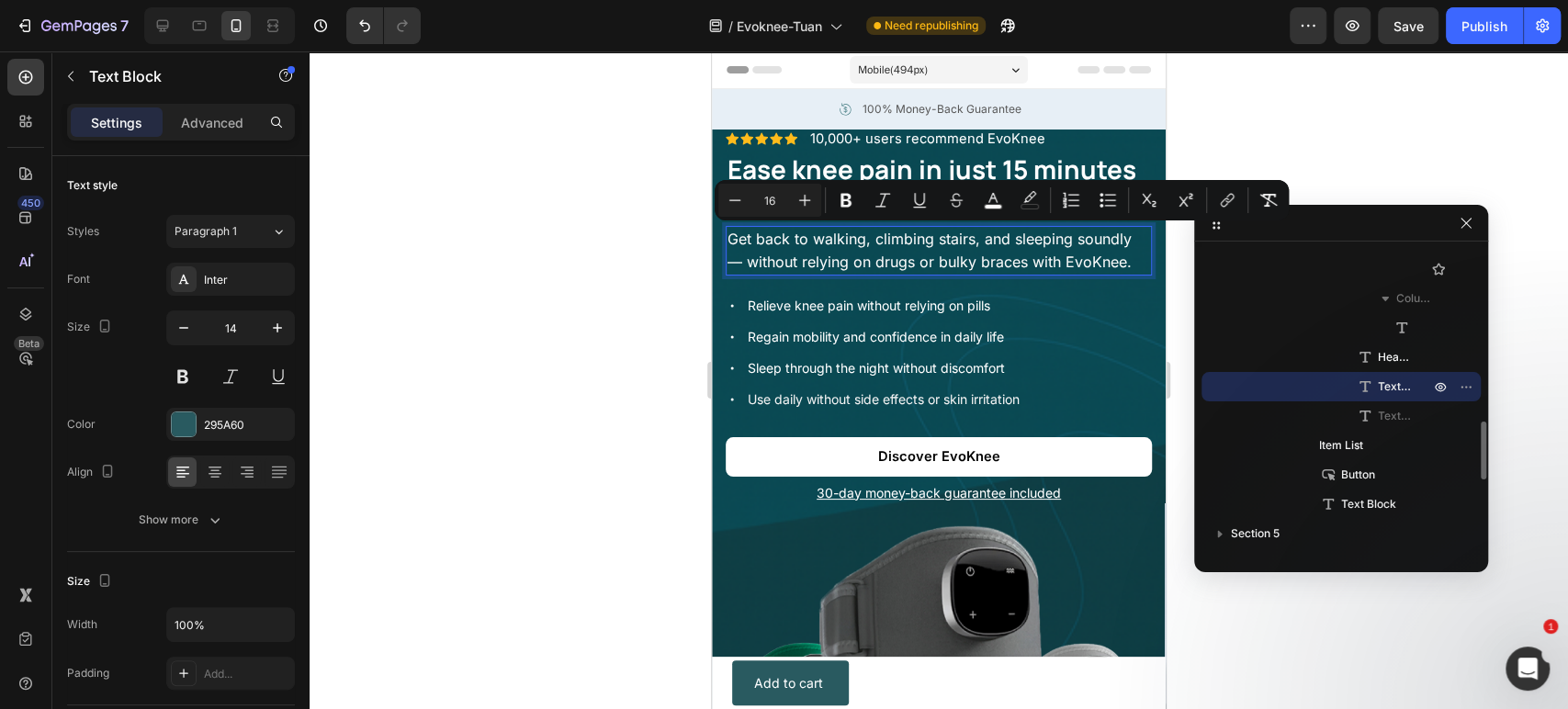 click on "16" at bounding box center [770, 200] 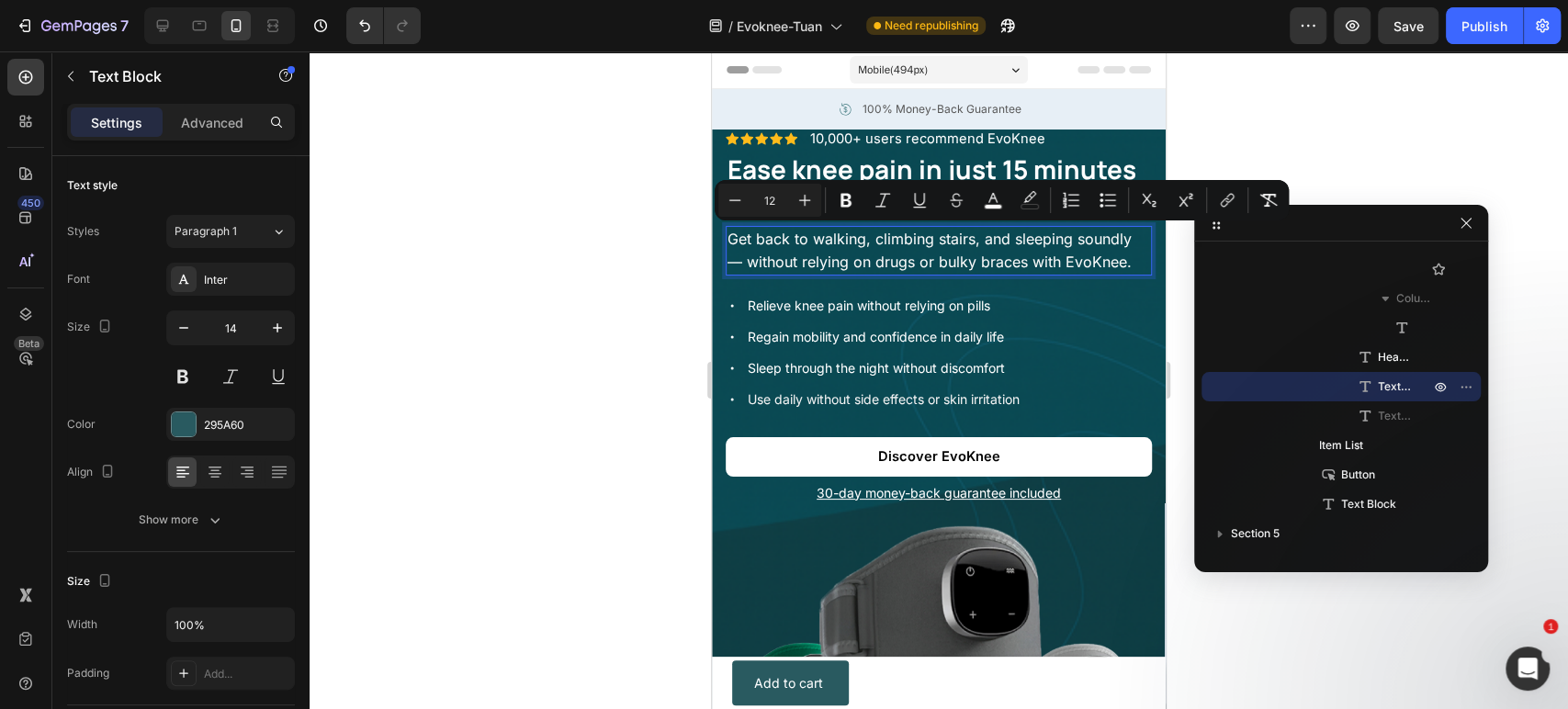 type on "12" 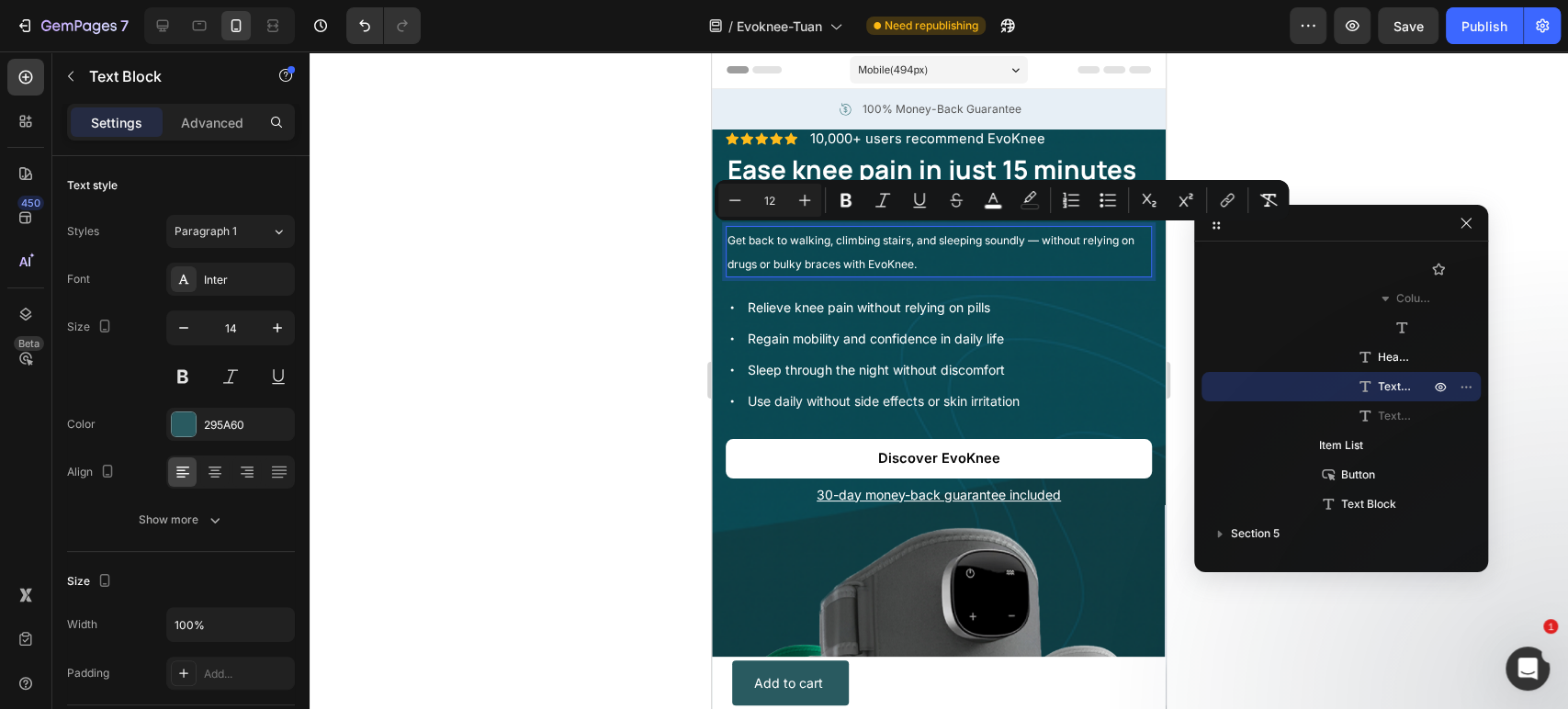 click 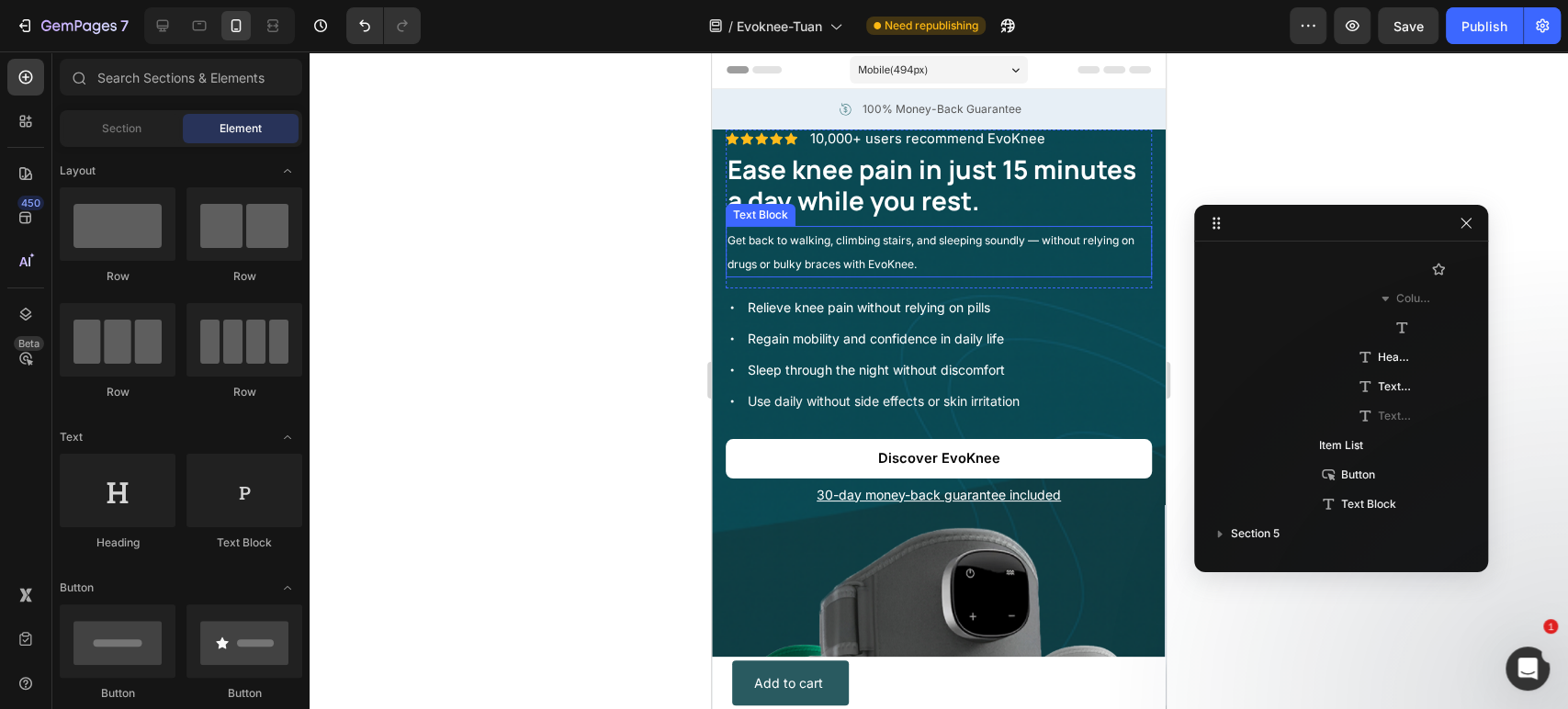 click on "Get back to walking, climbing stairs, and sleeping soundly — without relying on drugs or bulky braces with EvoKnee." at bounding box center [931, 252] 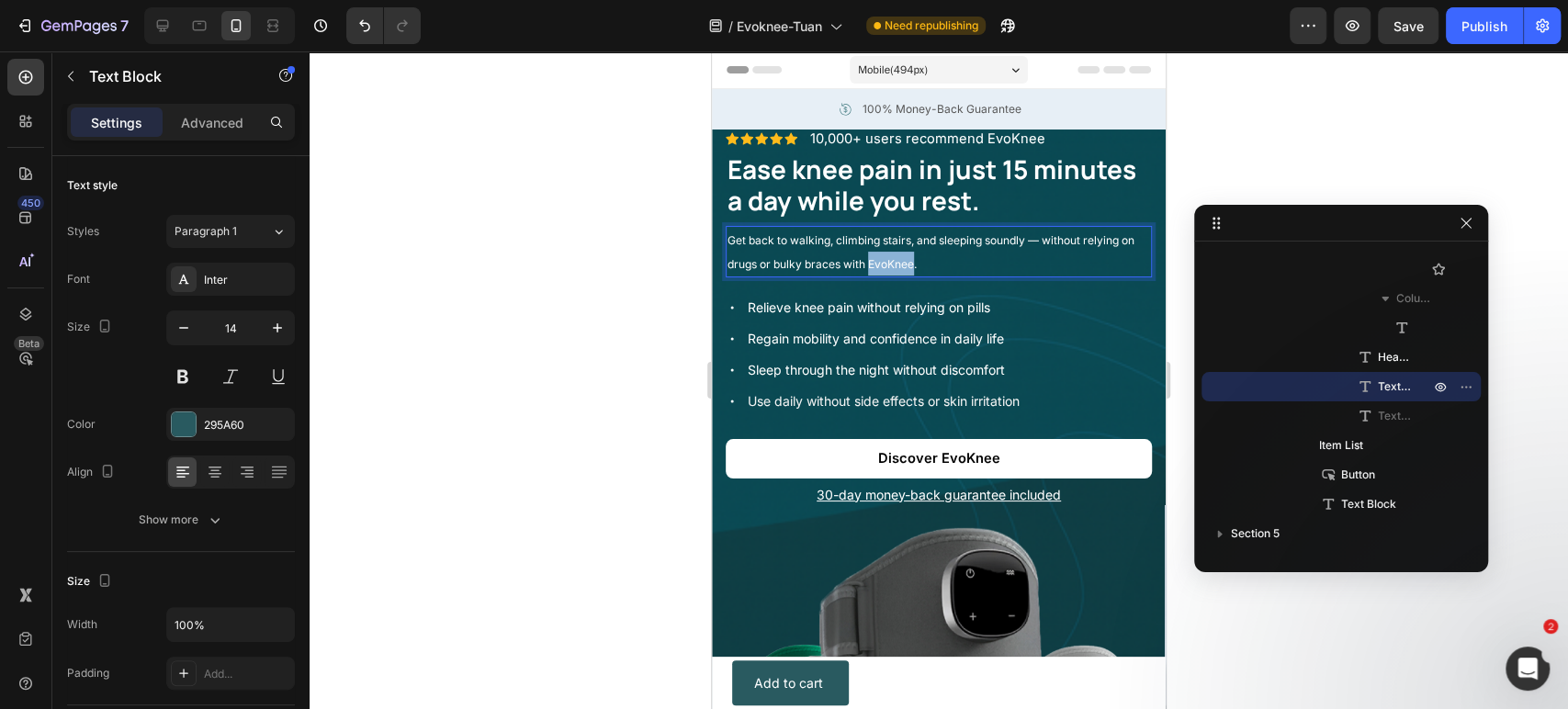 click on "Get back to walking, climbing stairs, and sleeping soundly — without relying on drugs or bulky braces with EvoKnee." at bounding box center (931, 252) 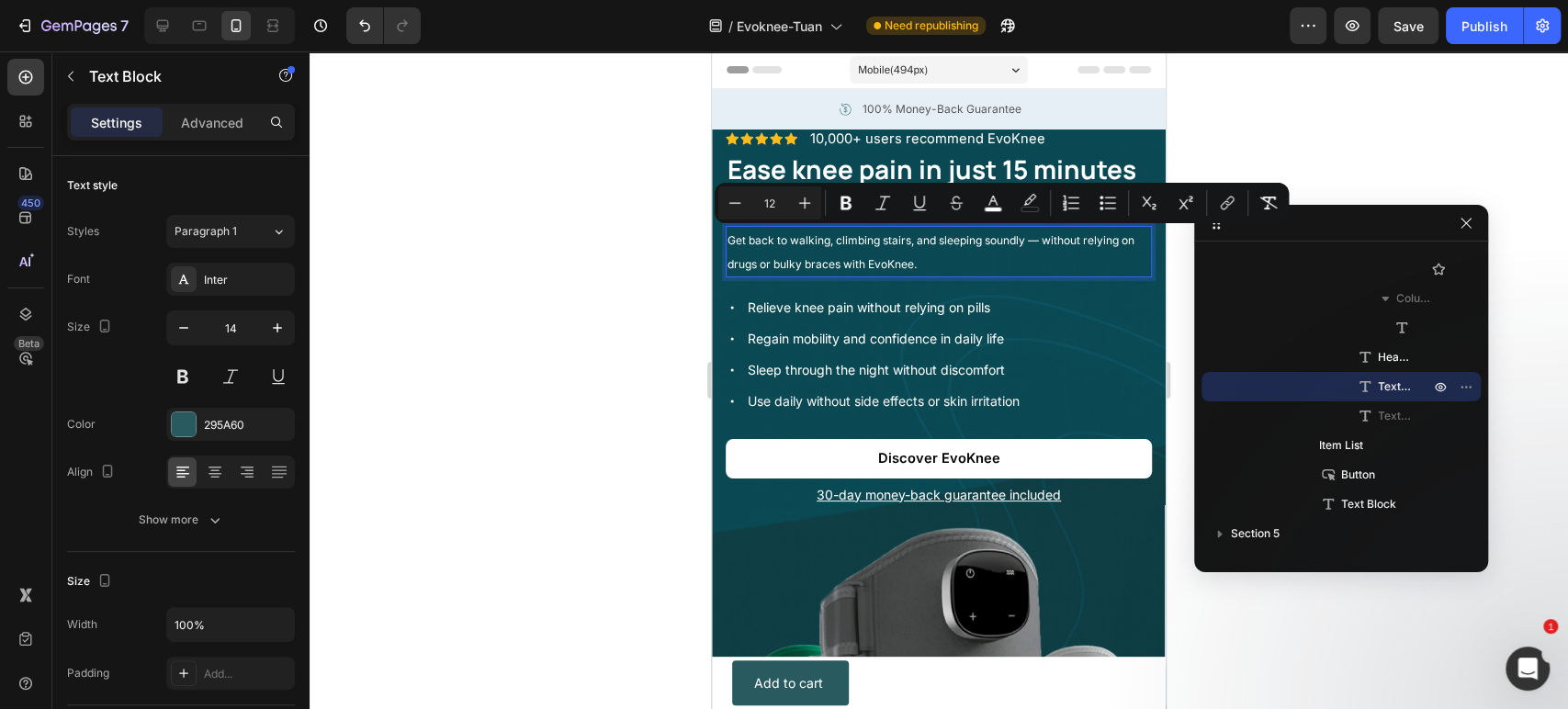 click on "12" at bounding box center (770, 203) 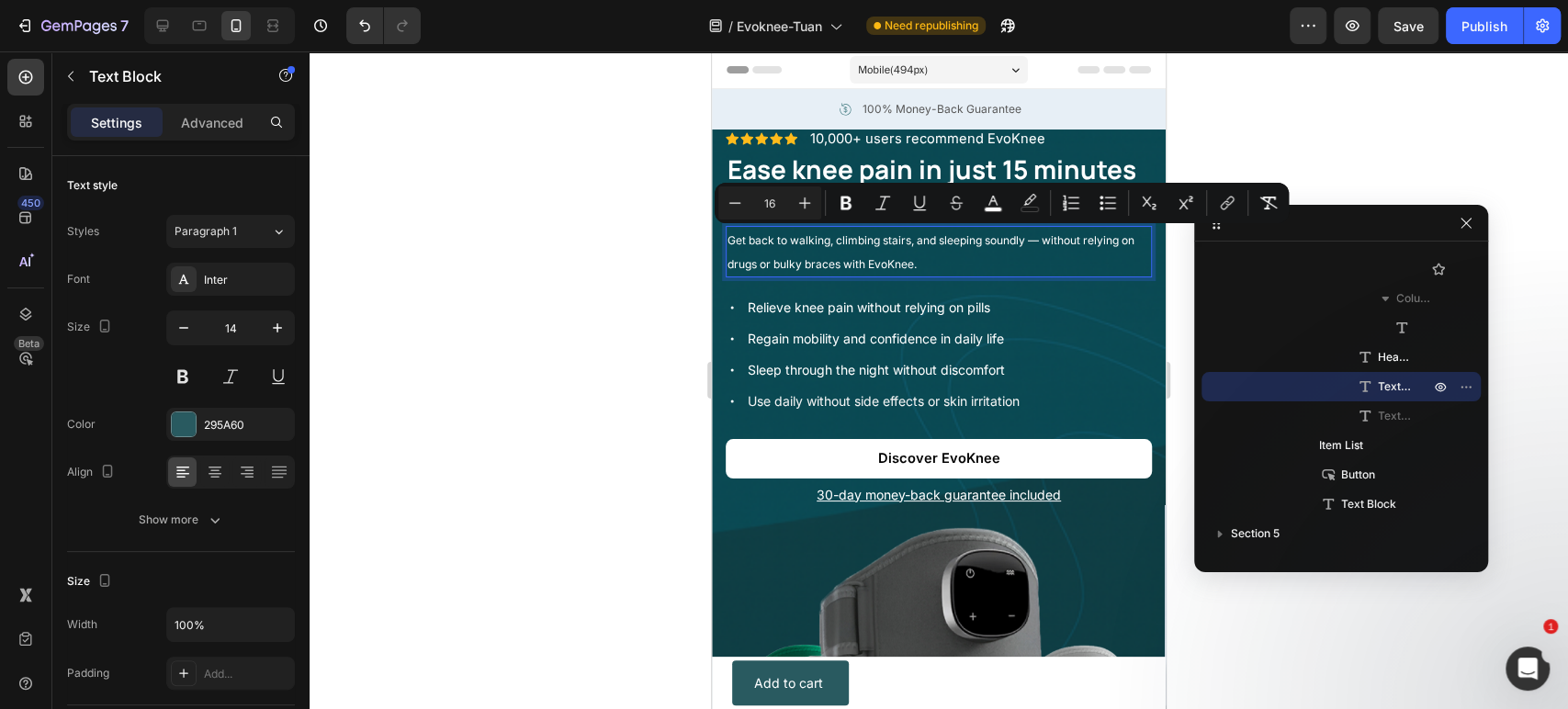 type on "16" 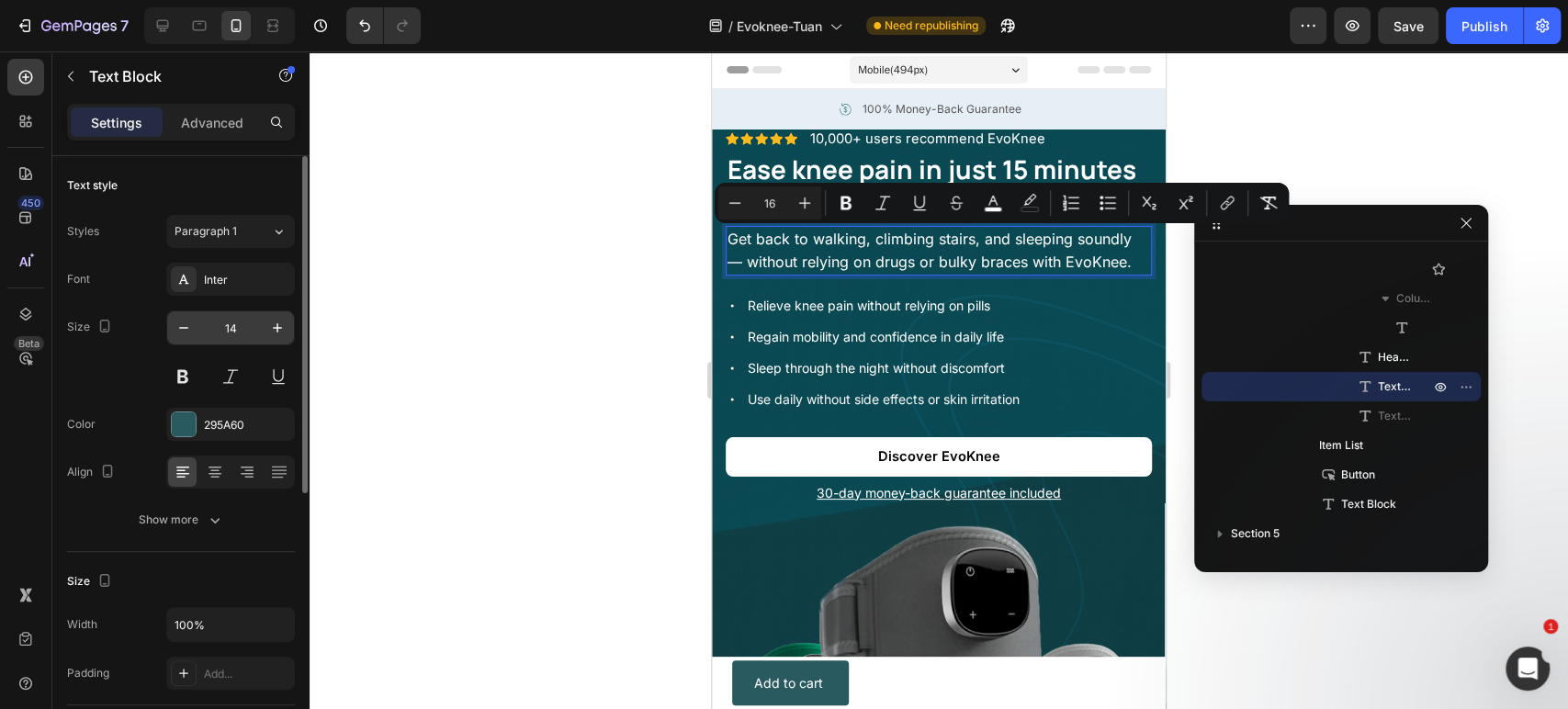 click on "14" at bounding box center [231, 328] 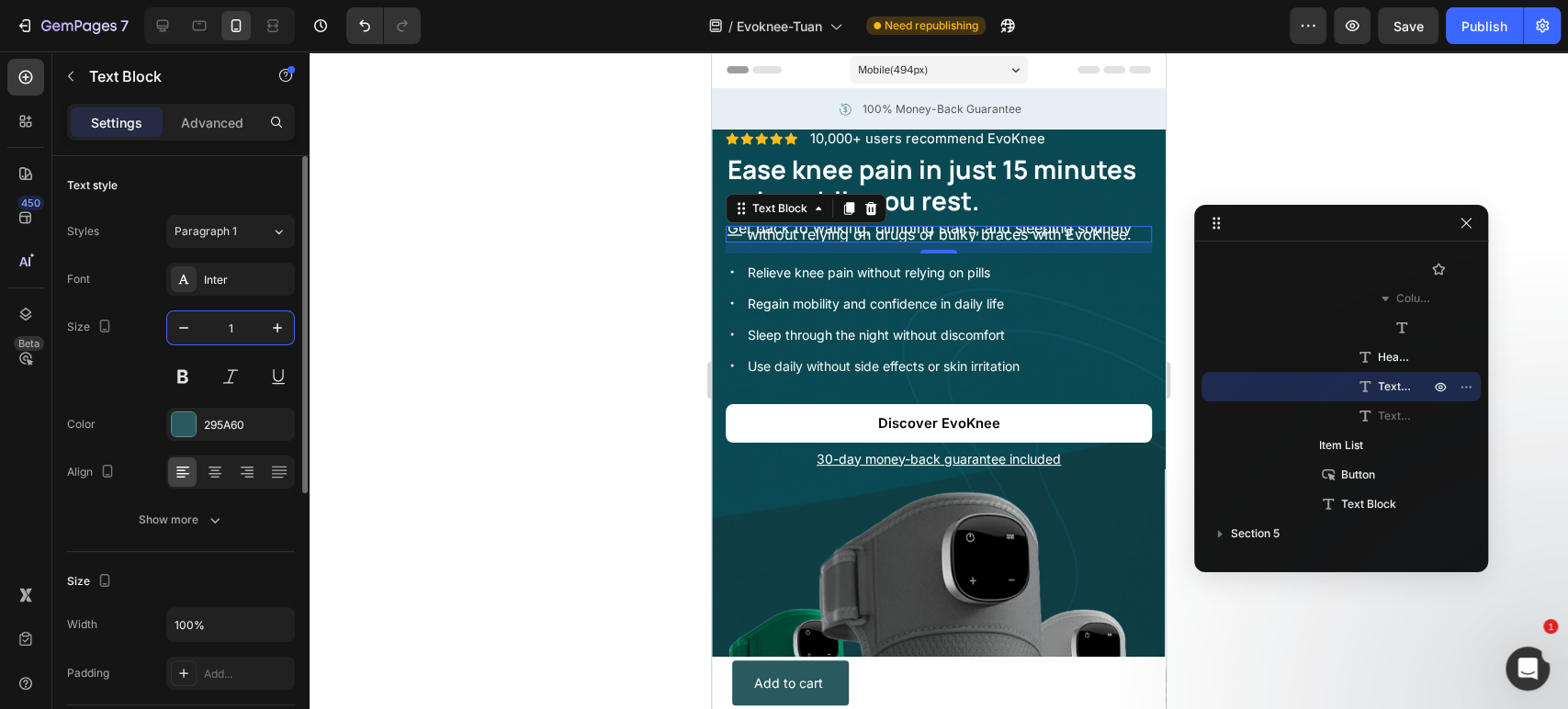 type on "16" 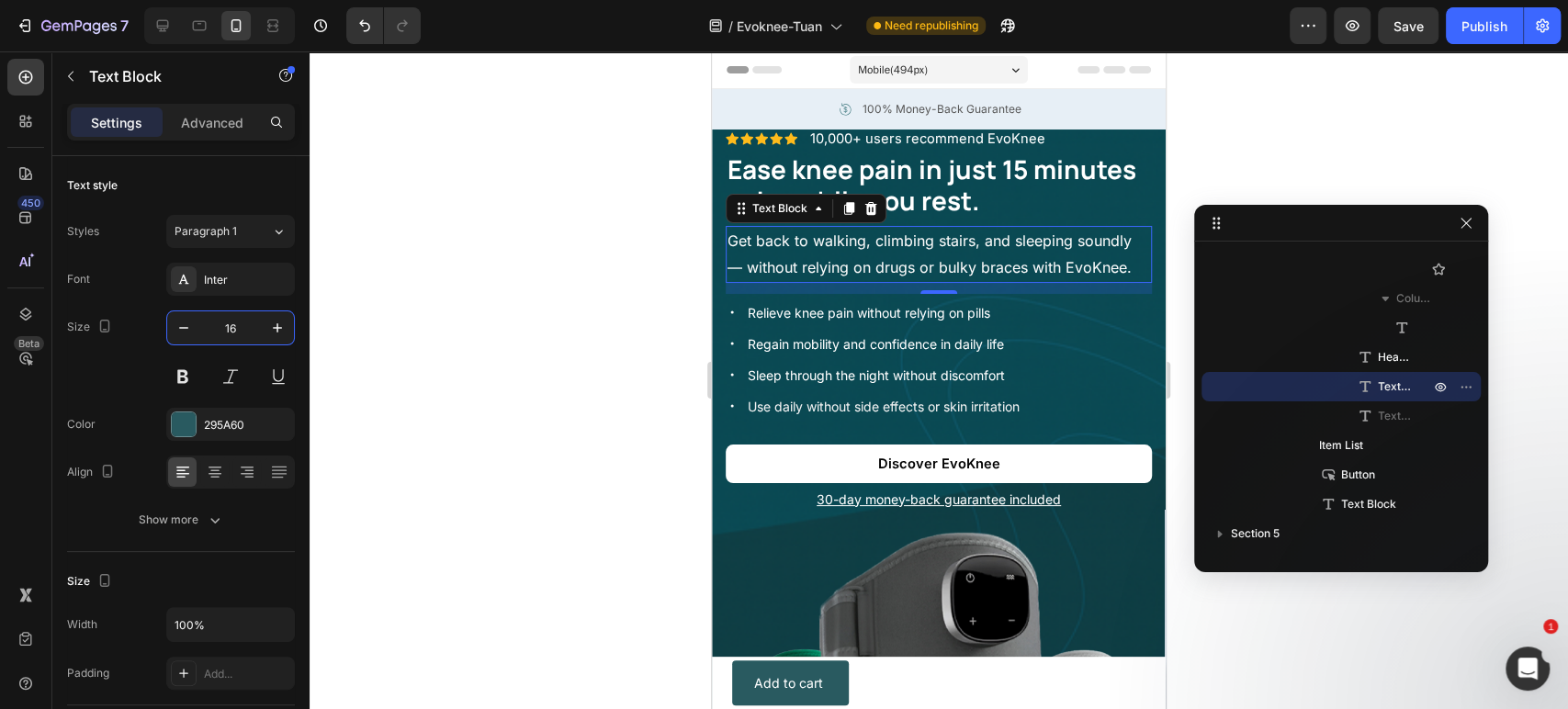 click 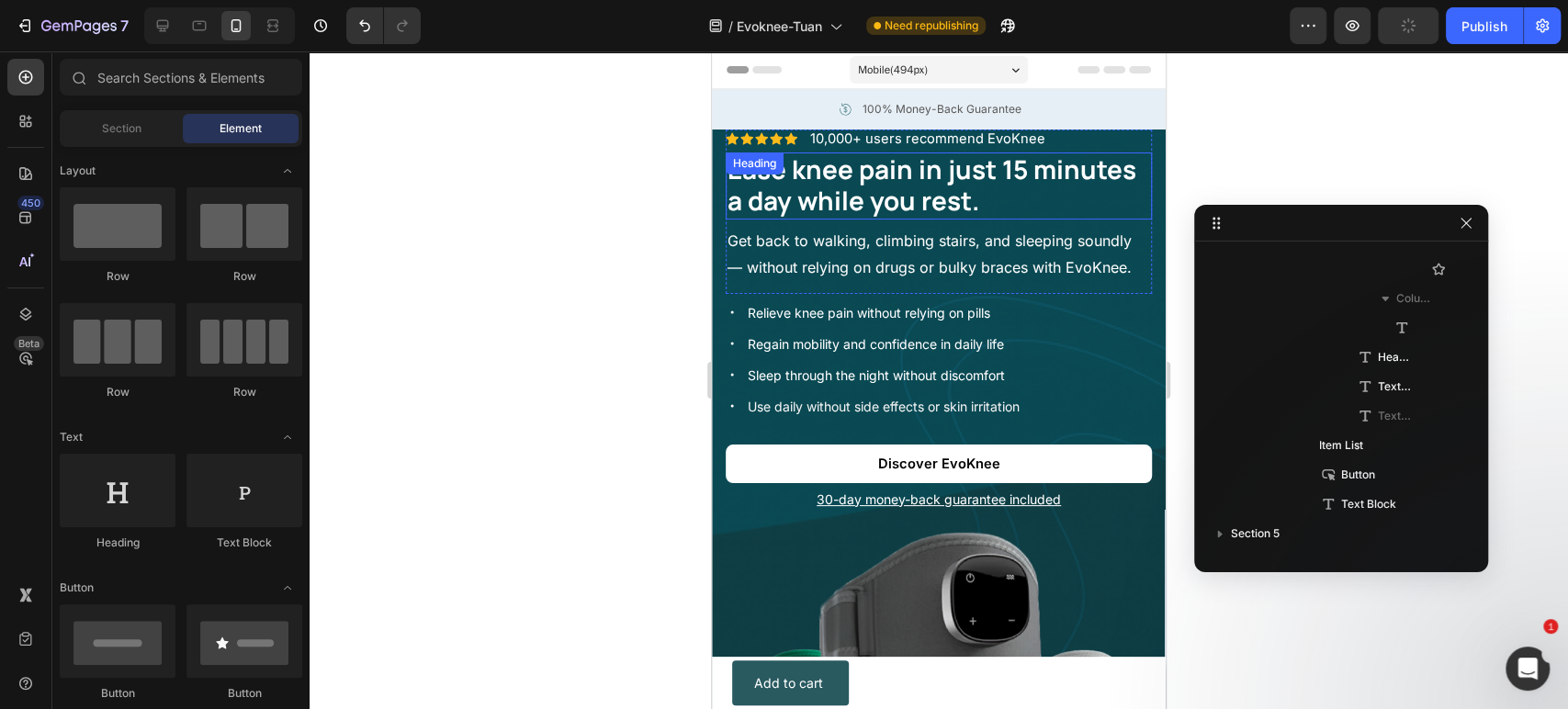 click on "Ease knee pain in just 15 minutes a day while you rest." at bounding box center (931, 185) 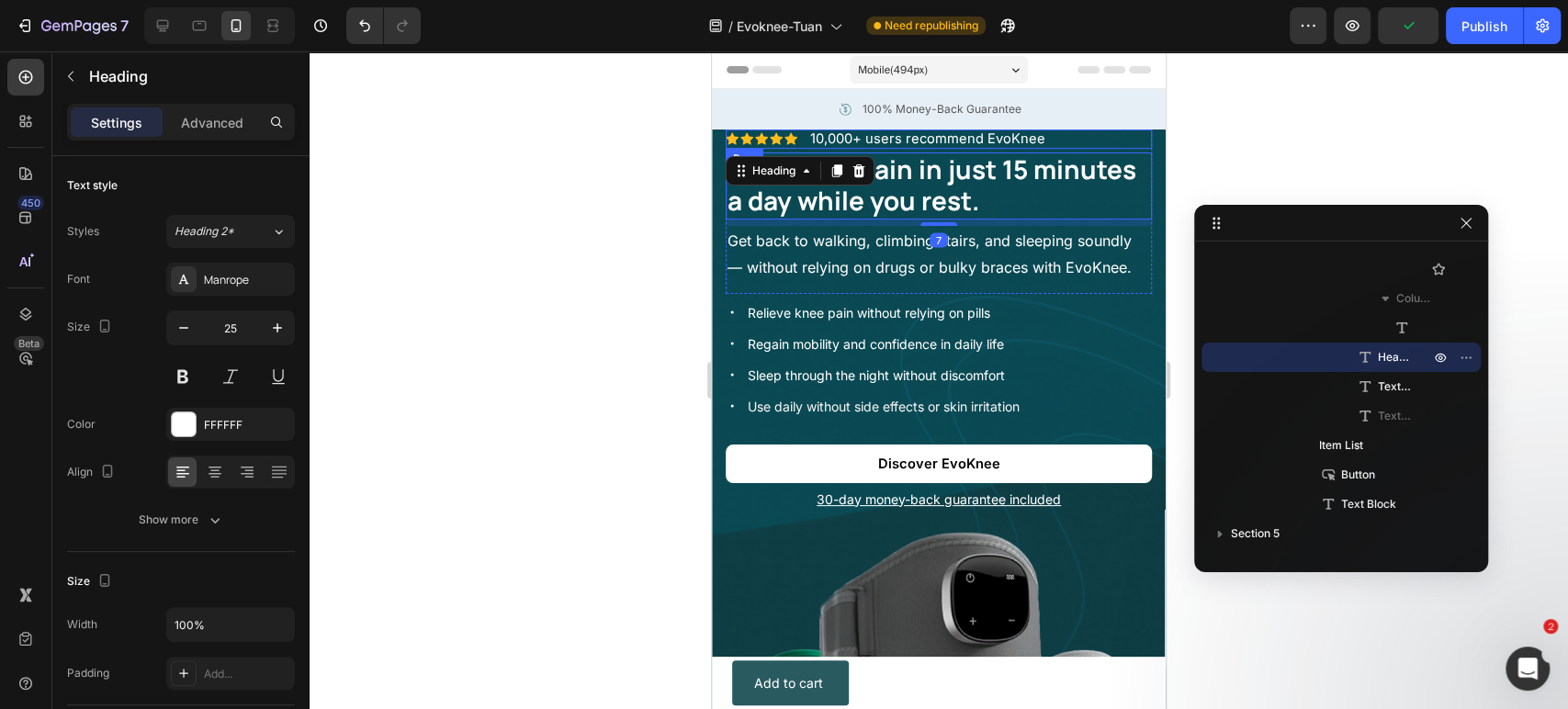 click on "Icon Icon Icon Icon Icon Icon List 10,000+ users recommend EvoKnee Text Block Row" at bounding box center [939, 139] 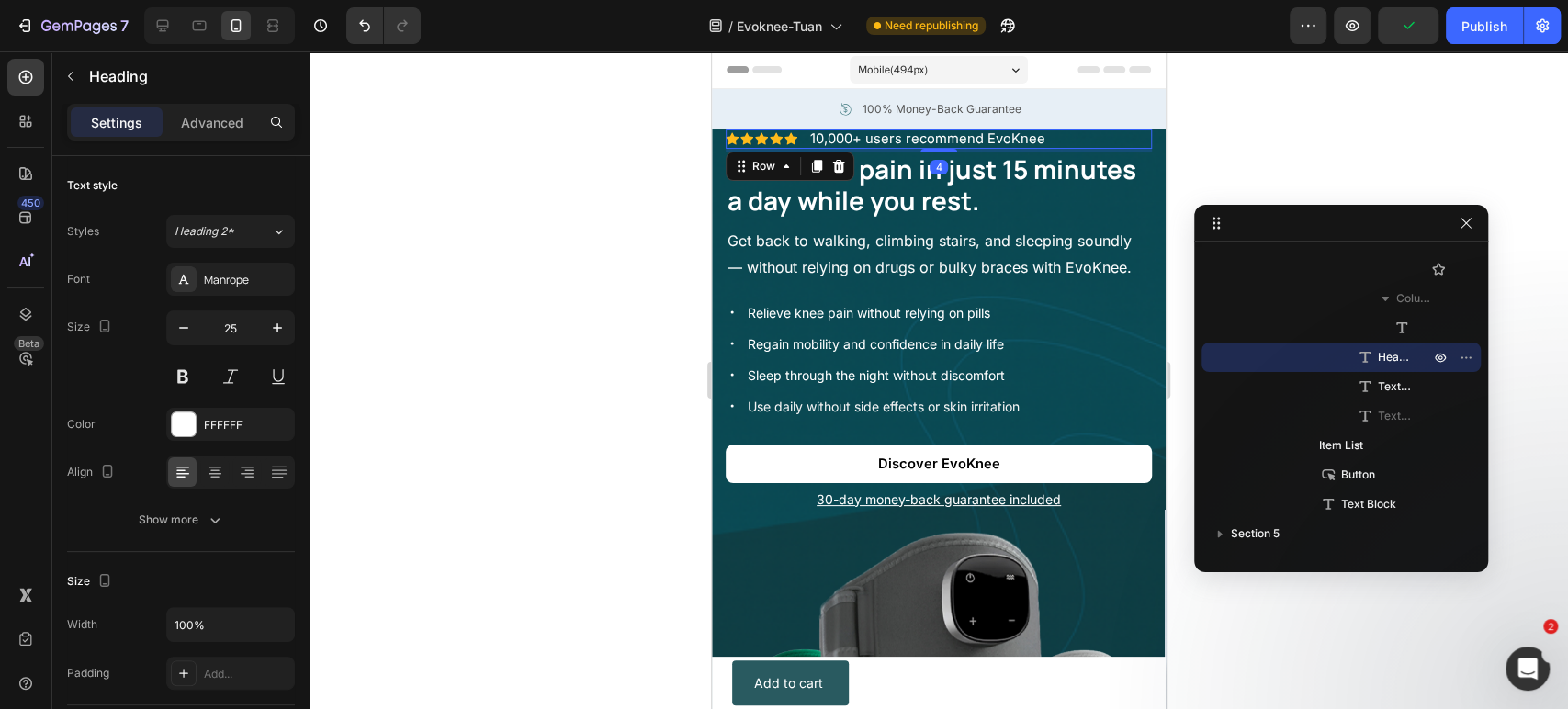 scroll, scrollTop: 435, scrollLeft: 0, axis: vertical 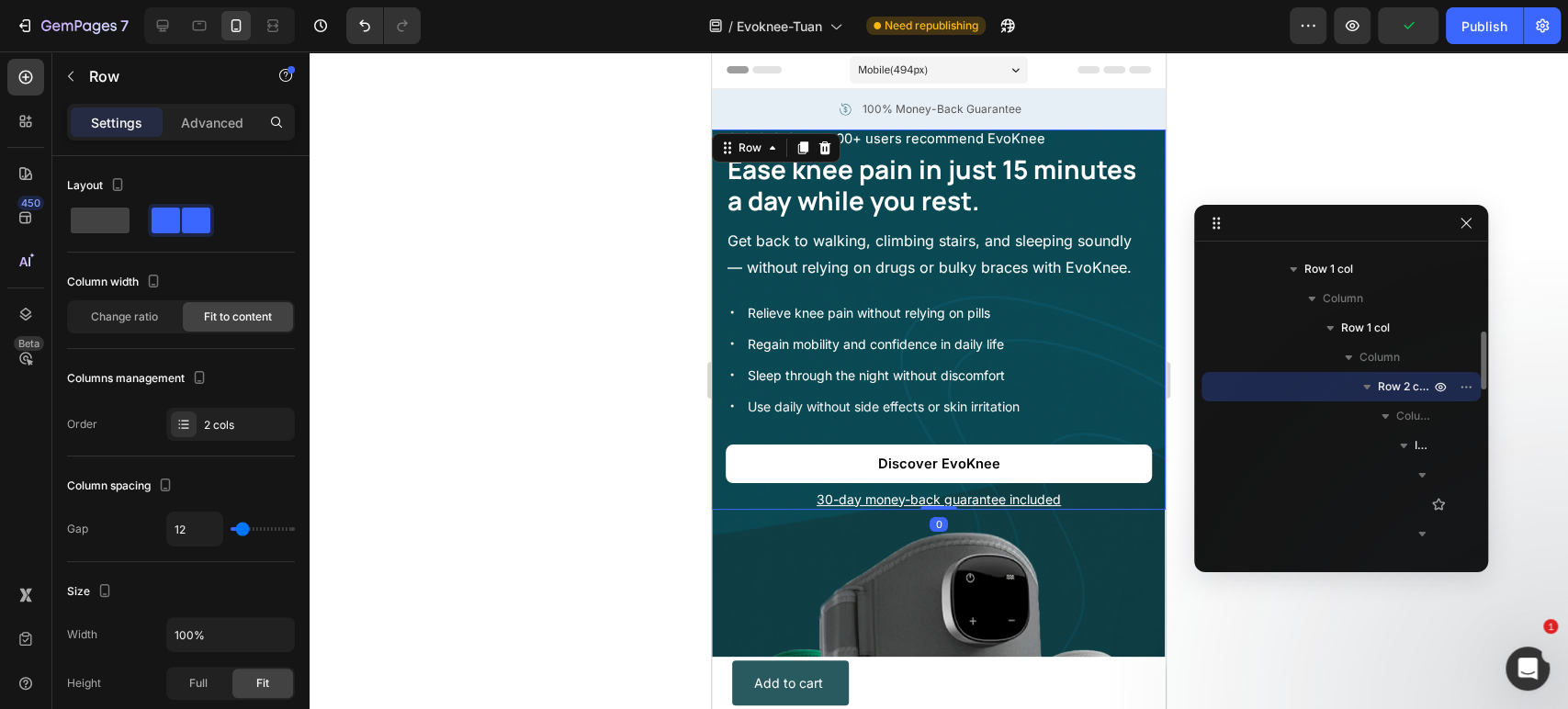 click on "Icon Icon Icon Icon Icon Icon List 10,000+ users recommend EvoKnee Text Block Row ⁠⁠⁠⁠⁠⁠⁠ Ease knee pain in just 15 minutes a day while you rest. Heading Get back to walking, climbing stairs, and sleeping soundly — without relying on drugs or bulky braces with EvoKnee. Text Block Get back to walking, climbing stairs, and sleeping soundly — without relying on drugs or bulky braces with EvoKnee. Text Block Row
Relieve knee pain without relying on pills
Regain mobility and confidence in daily life
Sleep through the night without discomfort
Use daily without side effects or skin irritation Item List Discover EvoKnee Button 30-day money-back guarantee included  Text Block Row   0" at bounding box center [939, 320] 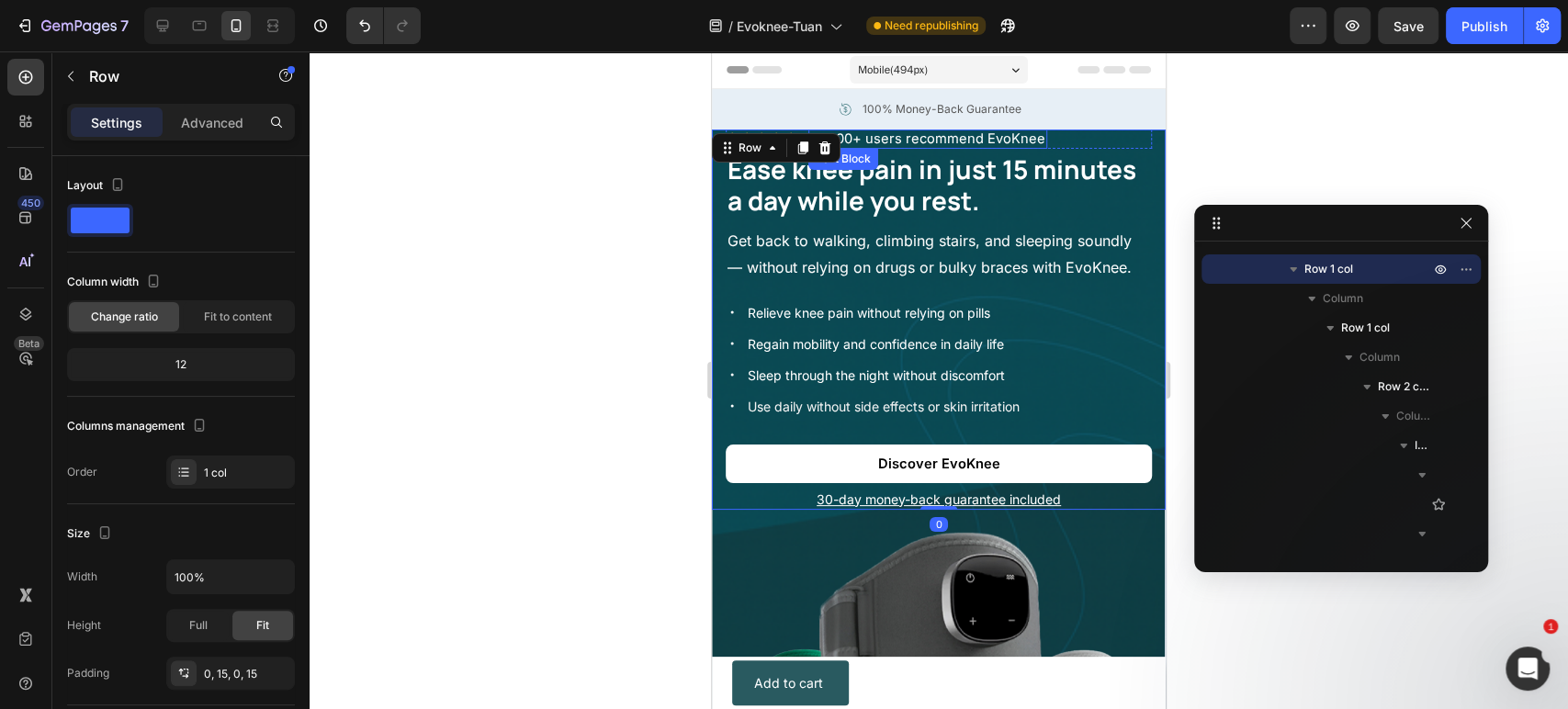click on "10,000+ users recommend EvoKnee" at bounding box center [928, 139] 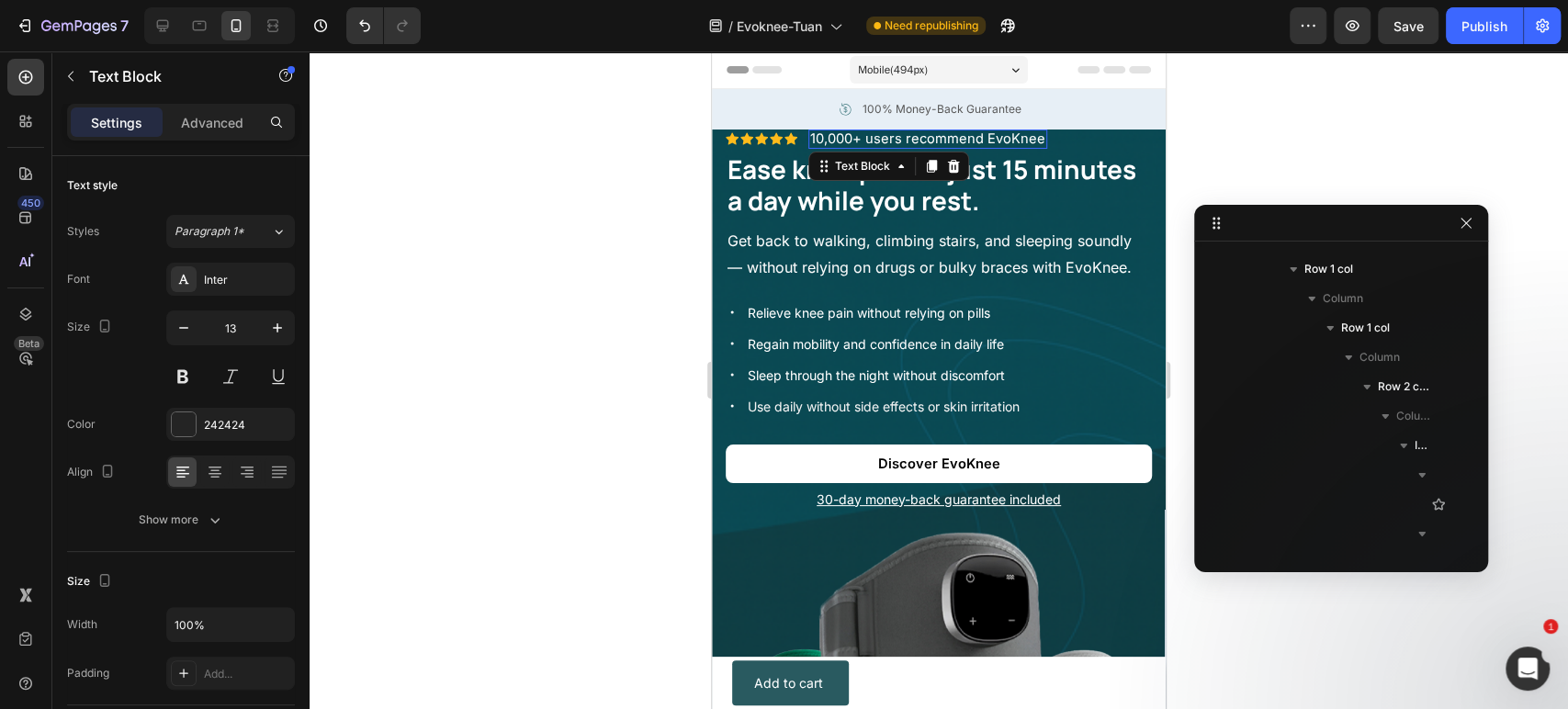 scroll, scrollTop: 847, scrollLeft: 0, axis: vertical 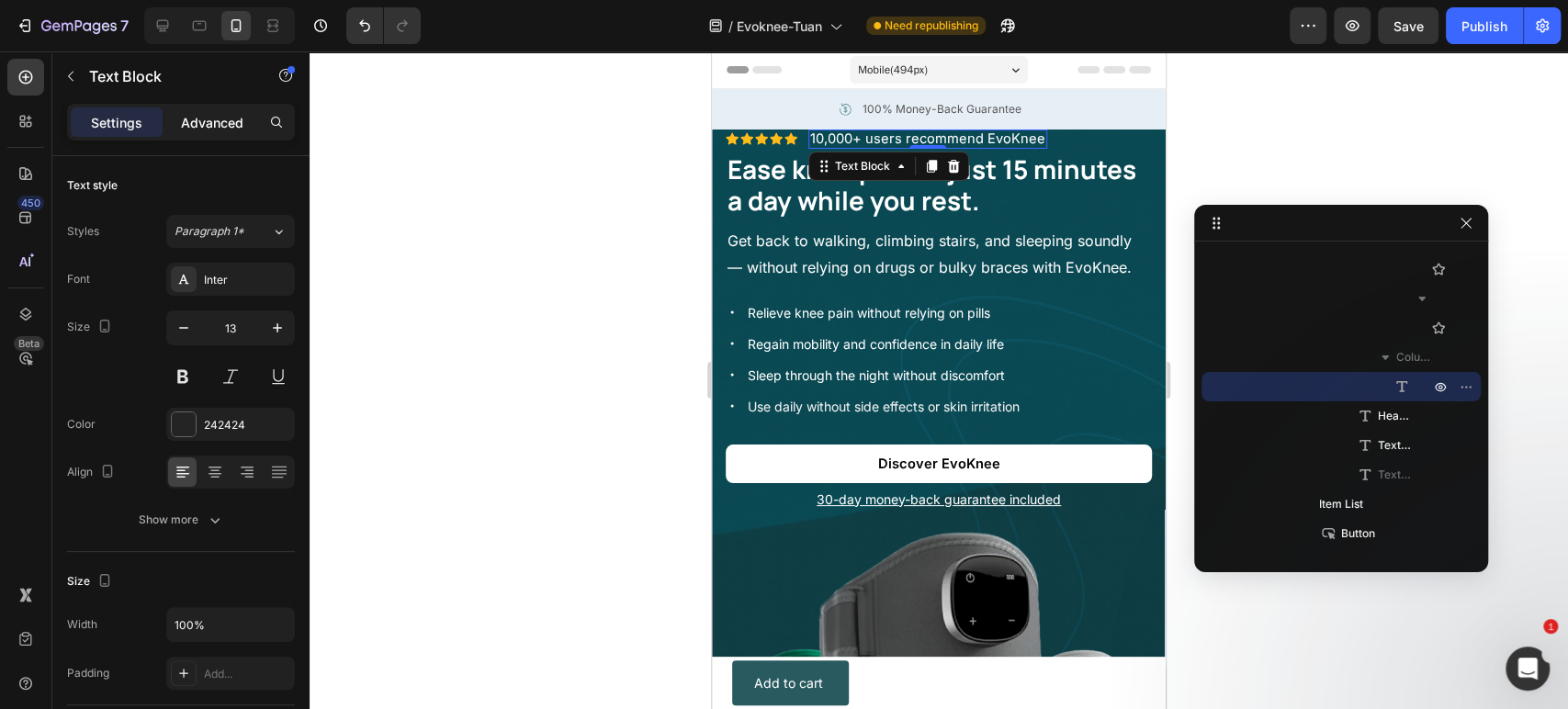click on "Advanced" at bounding box center (212, 122) 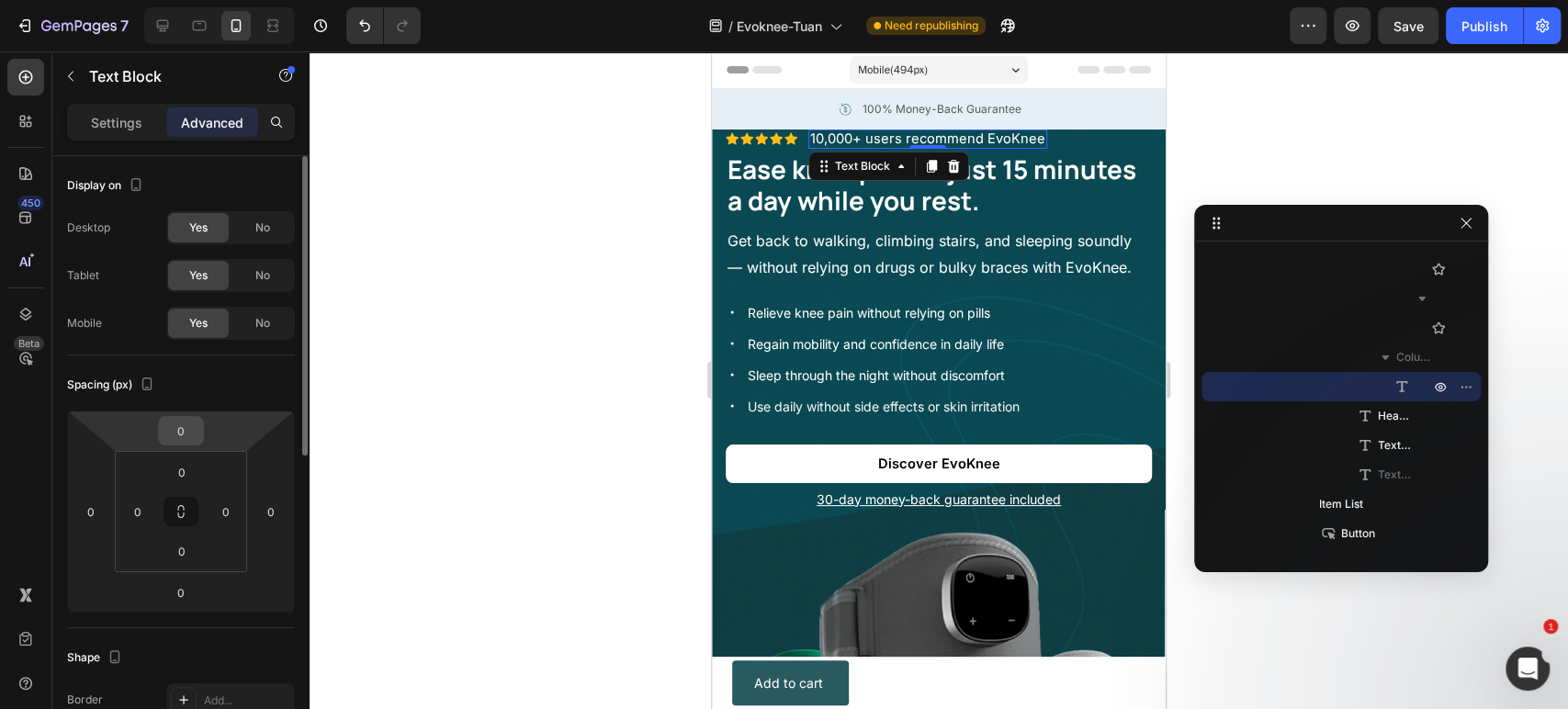 click on "0" at bounding box center (181, 431) 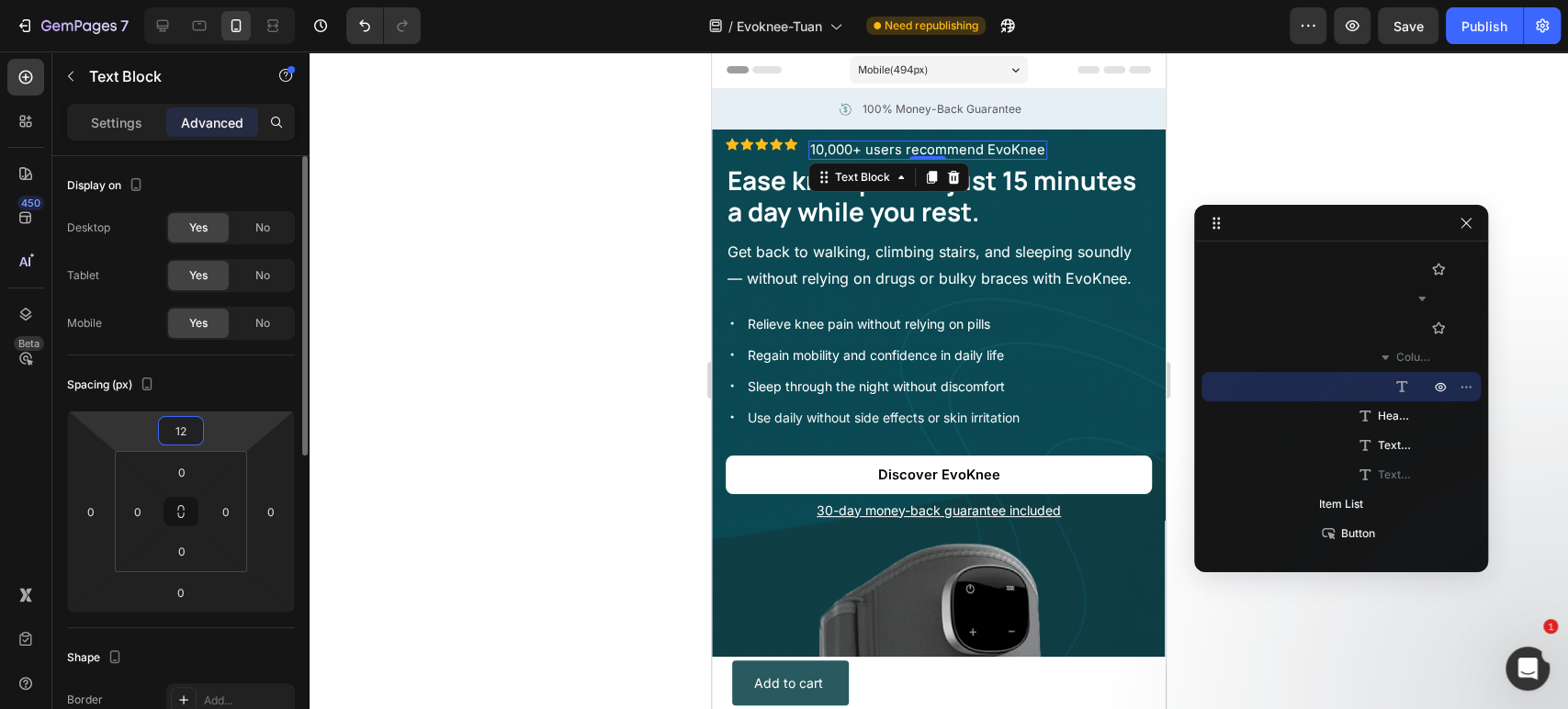 type on "12" 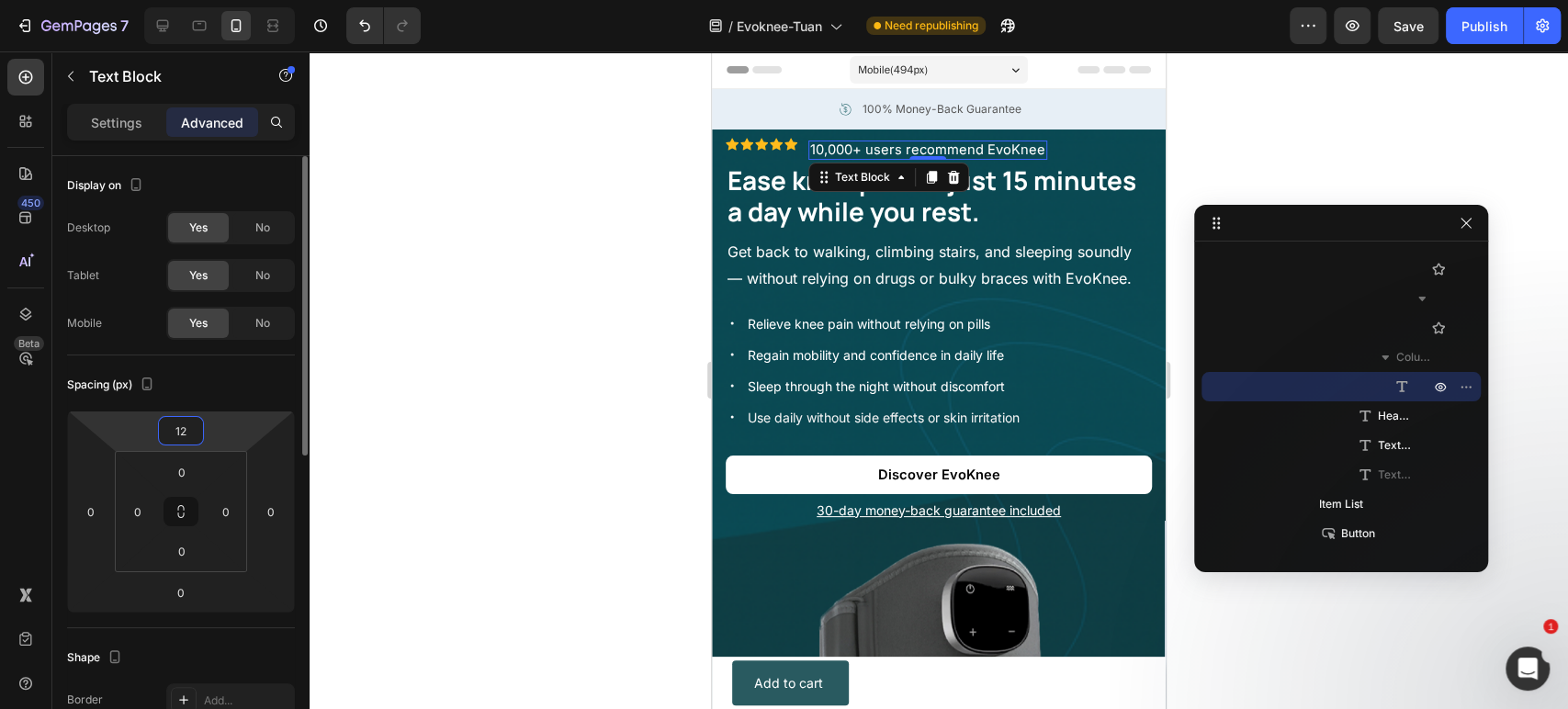 click on "7  Version history  /  Evoknee-Tuan Need republishing Preview  Save   Publish  450 Beta Sections(18) Elements(83) Section Element Hero Section Product Detail Brands Trusted Badges Guarantee Product Breakdown How to use Testimonials Compare Bundle FAQs Social Proof Brand Story Product List Collection Blog List Contact Sticky Add to Cart Custom Footer Browse Library 450 Layout
Row
Row
Row
Row Text
Heading
Text Block Button
Button
Button Media
Image
Image" at bounding box center (784, 0) 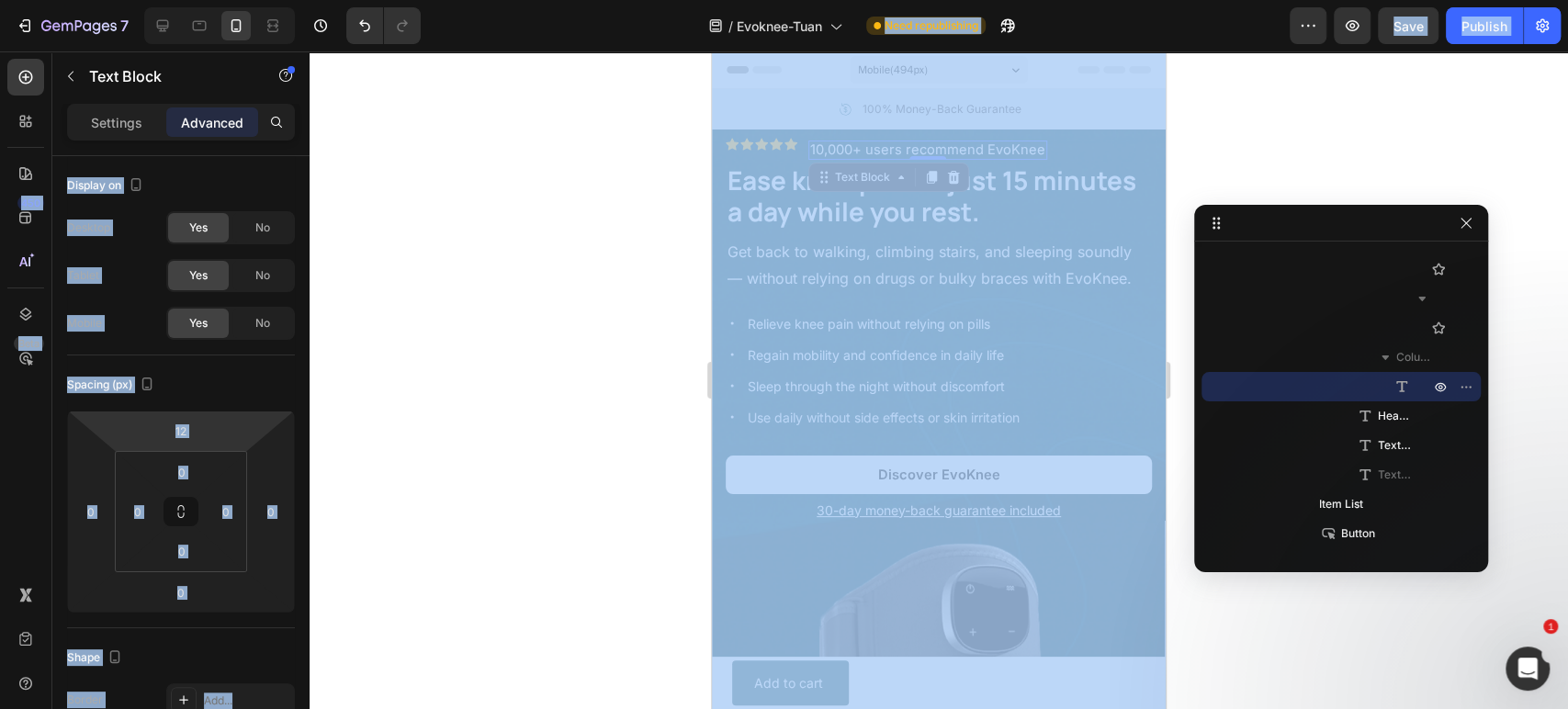 click 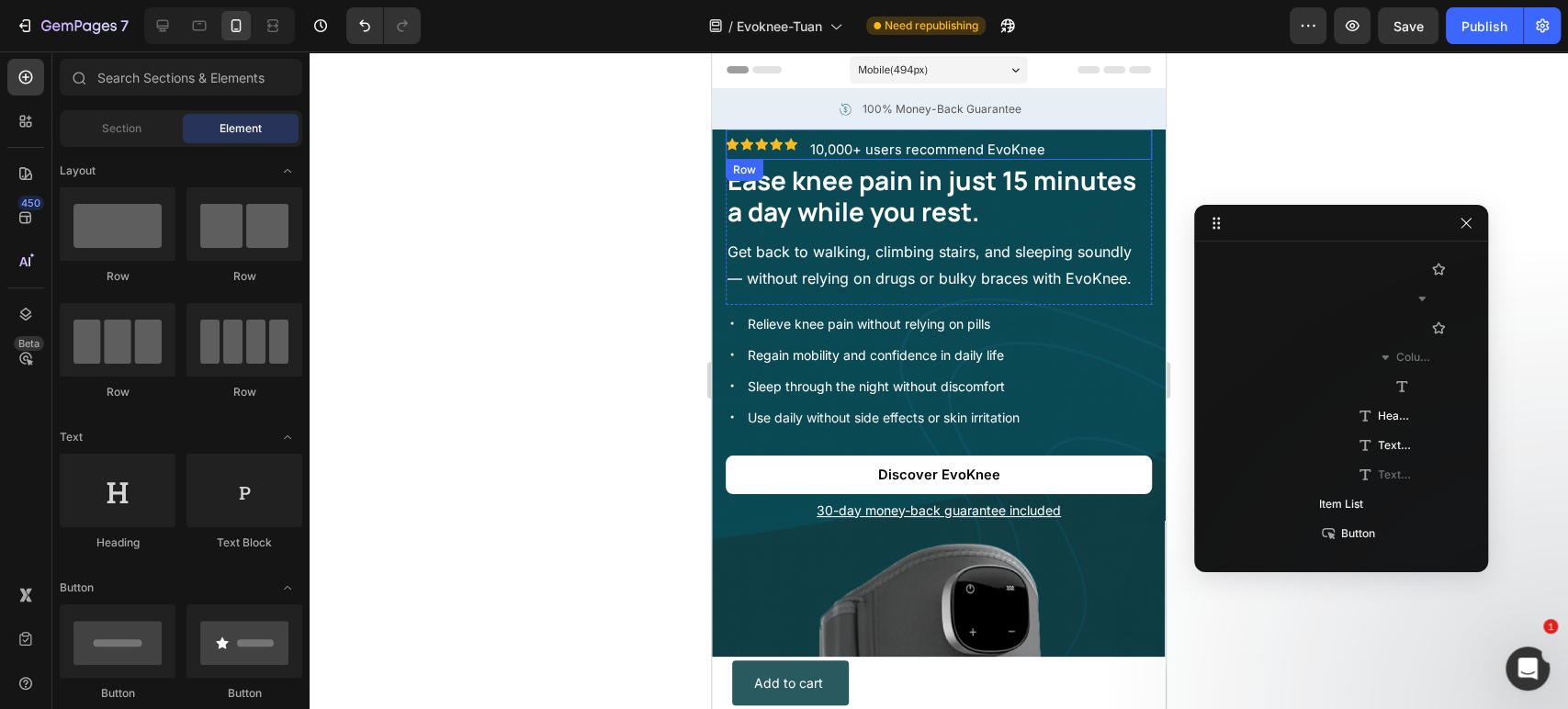 click on "Icon Icon Icon Icon Icon Icon List 10,000+ users recommend EvoKnee Text Block Row" at bounding box center [939, 144] 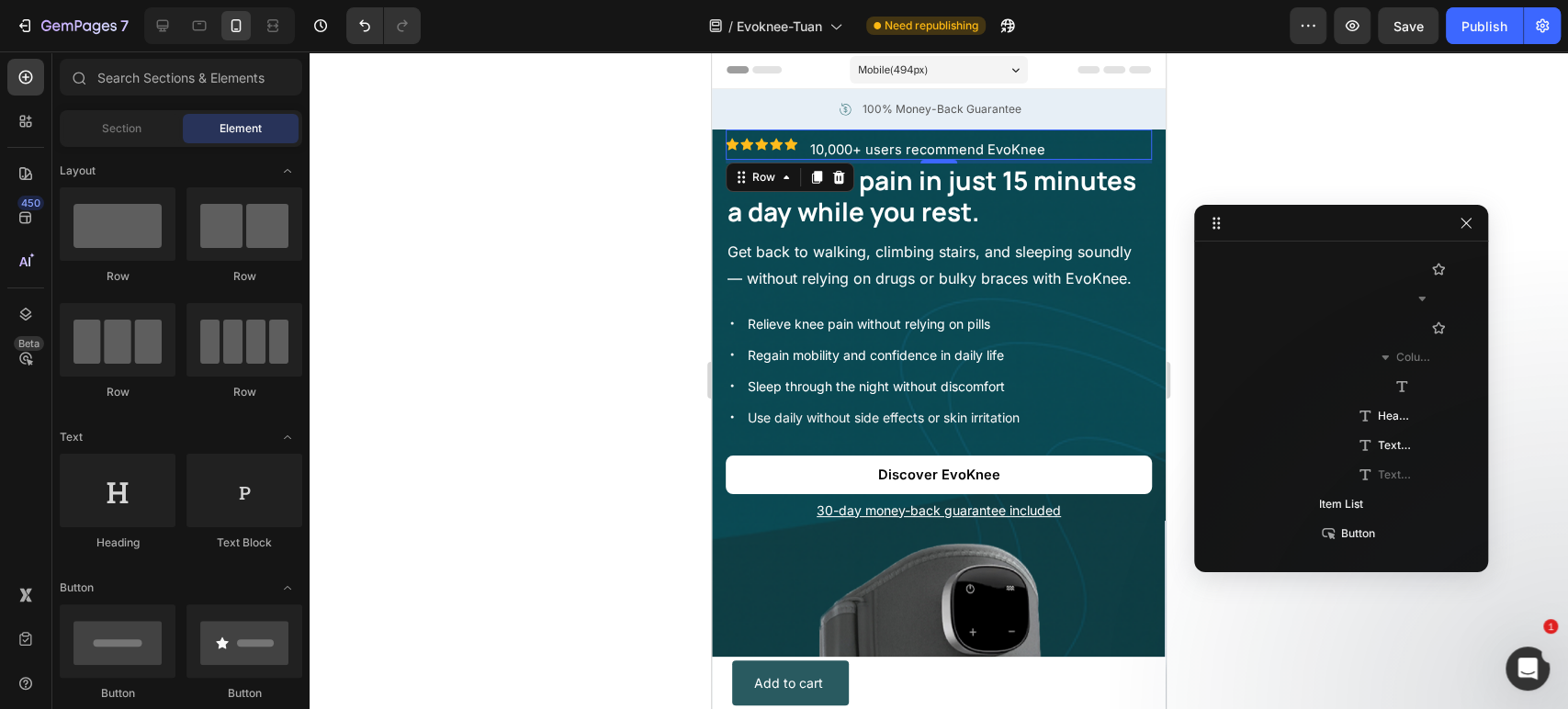 scroll, scrollTop: 435, scrollLeft: 0, axis: vertical 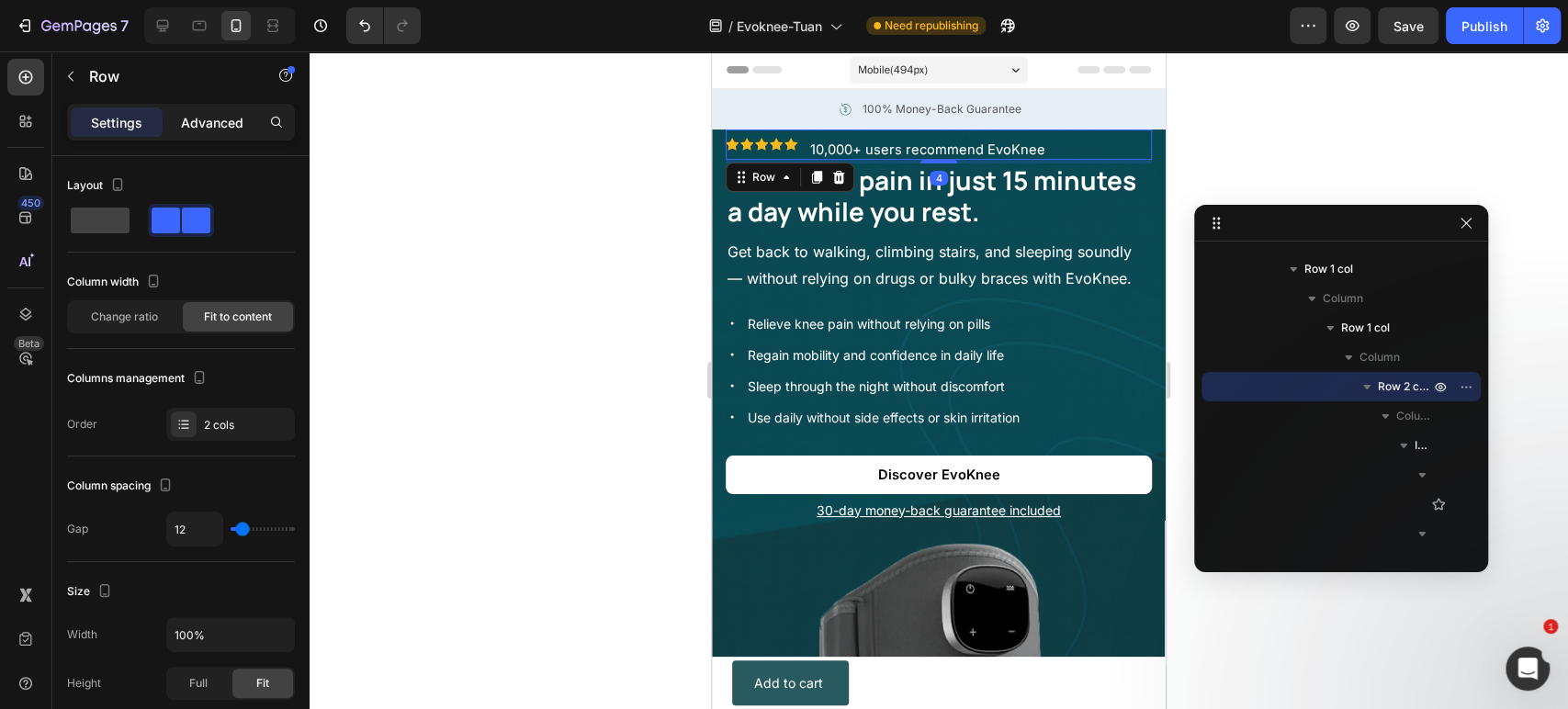 click on "Advanced" at bounding box center [212, 122] 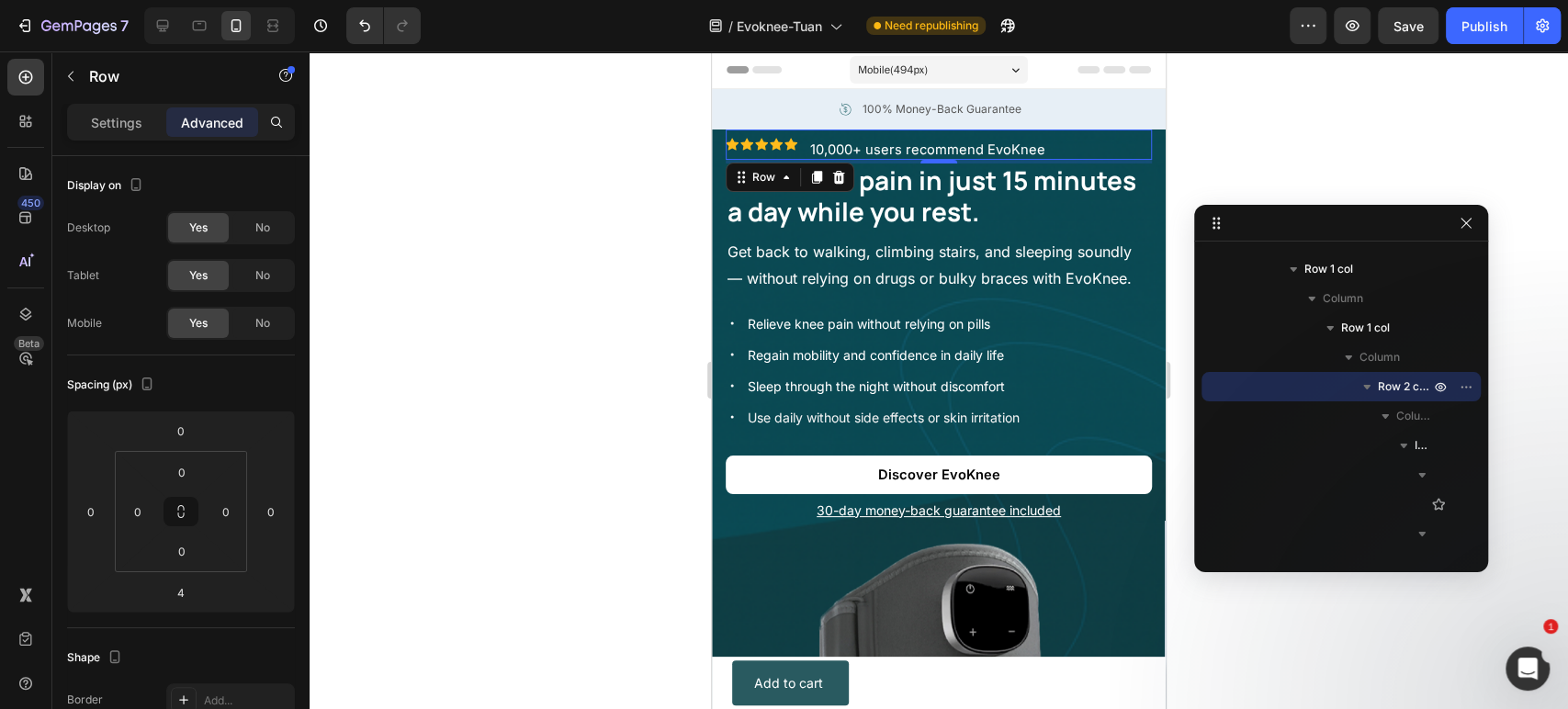drag, startPoint x: 1103, startPoint y: 151, endPoint x: 1150, endPoint y: 163, distance: 48.50773 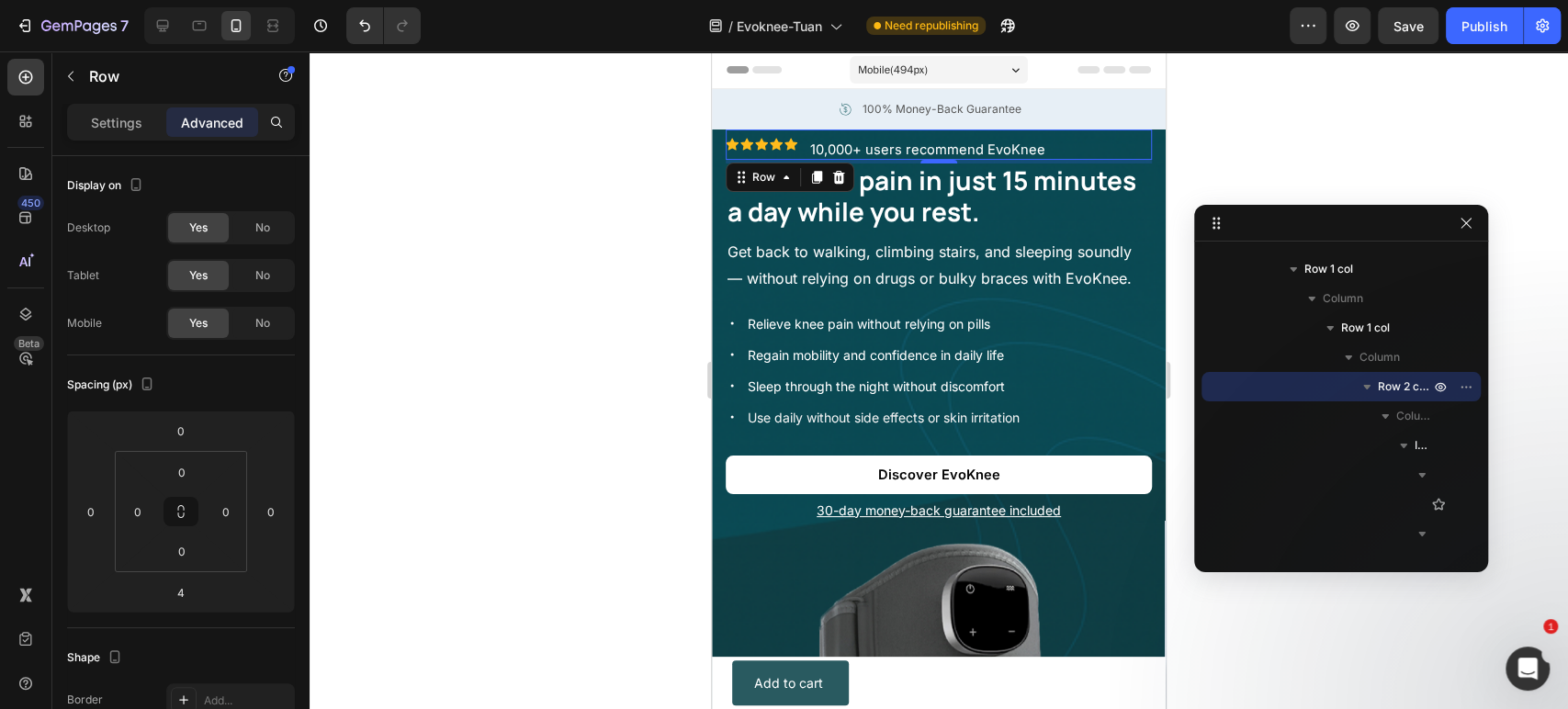 click on "Icon Icon Icon Icon Icon Icon List 10,000+ users recommend EvoKnee Text Block Row   4" at bounding box center [939, 144] 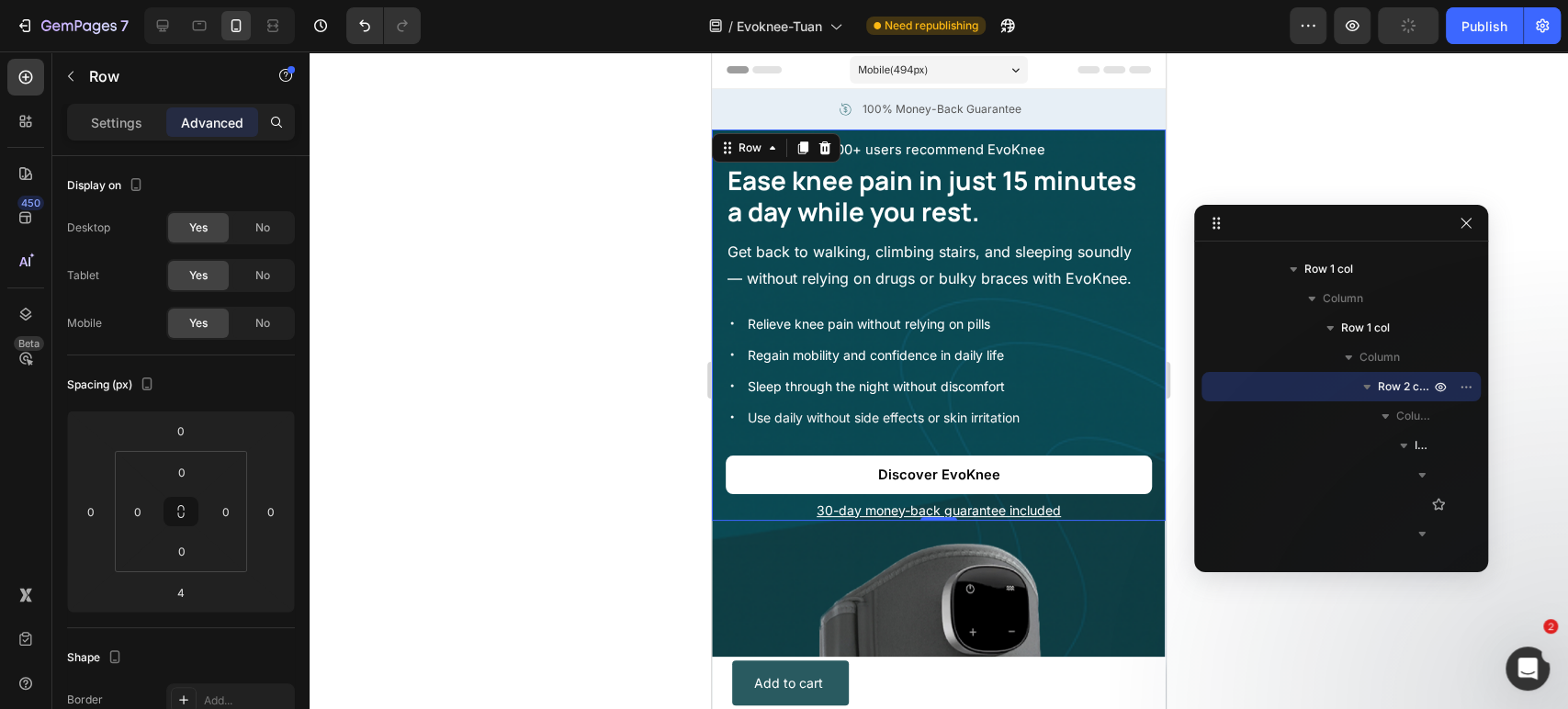 click on "Icon Icon Icon Icon Icon Icon List 10,000+ users recommend EvoKnee Text Block Row ⁠⁠⁠⁠⁠⁠⁠ Ease knee pain in just 15 minutes a day while you rest. Heading Get back to walking, climbing stairs, and sleeping soundly — without relying on drugs or bulky braces with EvoKnee. Text Block Get back to walking, climbing stairs, and sleeping soundly — without relying on drugs or bulky braces with EvoKnee. Text Block Row
Relieve knee pain without relying on pills
Regain mobility and confidence in daily life
Sleep through the night without discomfort
Use daily without side effects or skin irritation Item List Discover EvoKnee Button 30-day money-back guarantee included  Text Block Row   0" at bounding box center [939, 325] 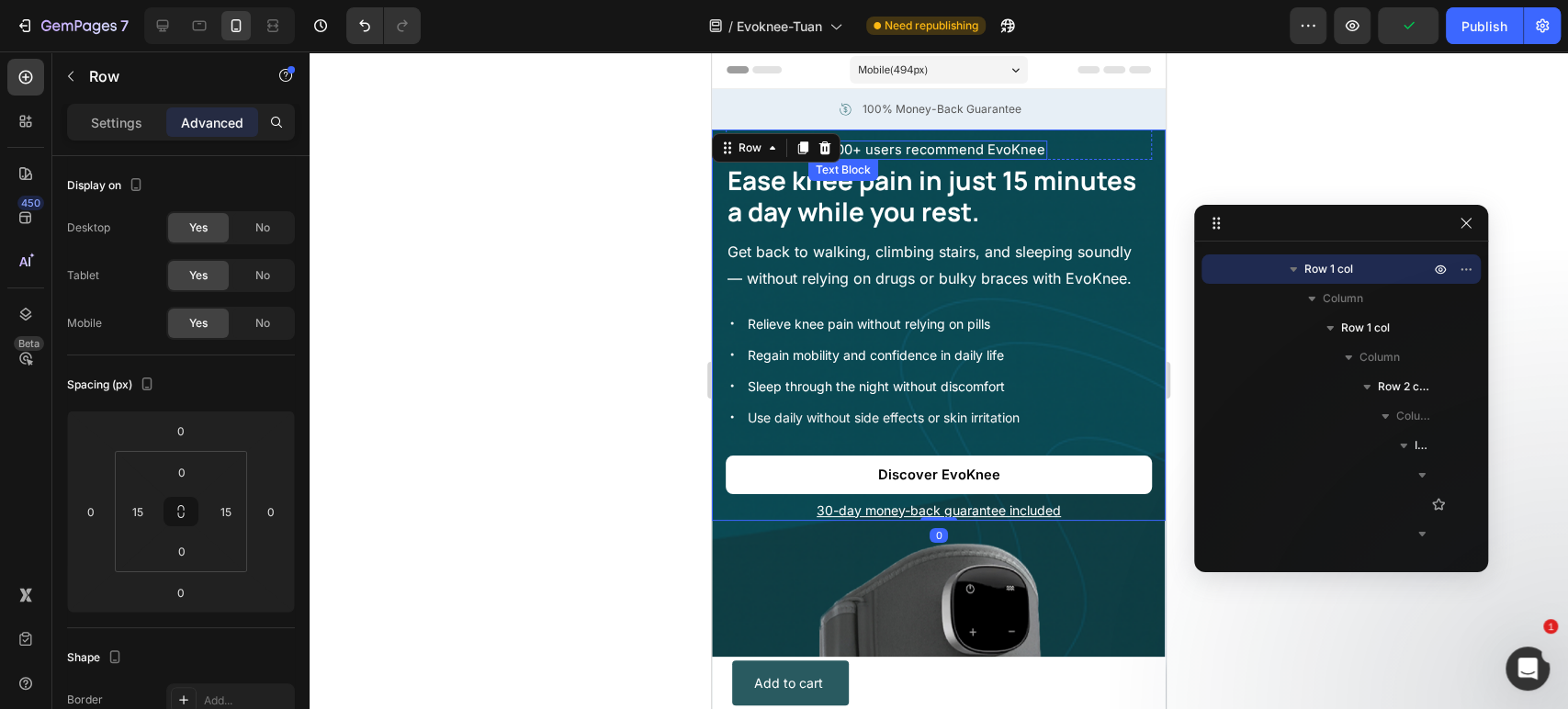 click on "10,000+ users recommend EvoKnee" at bounding box center (928, 150) 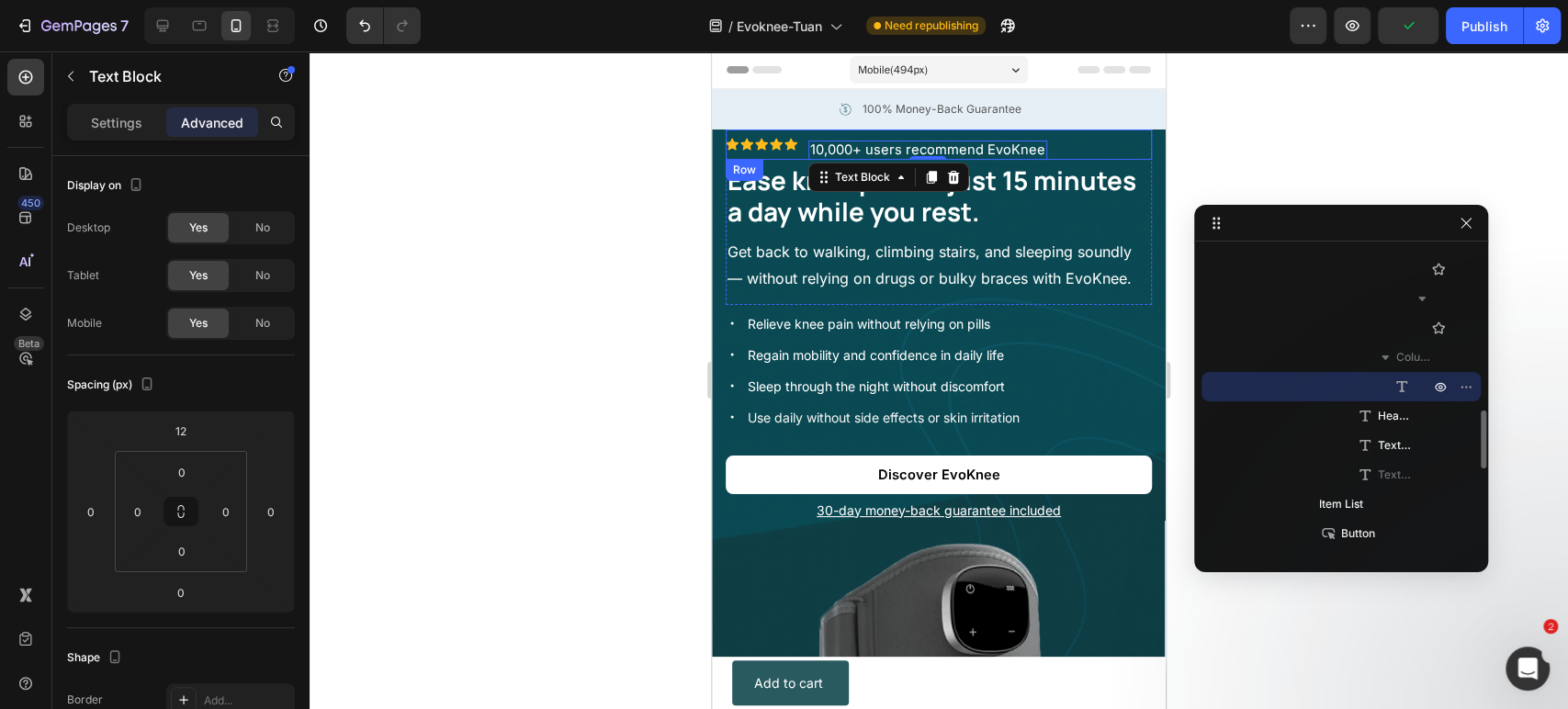 click on "Icon Icon Icon Icon Icon Icon List 10,000+ users recommend EvoKnee Text Block   0 Row" at bounding box center (939, 144) 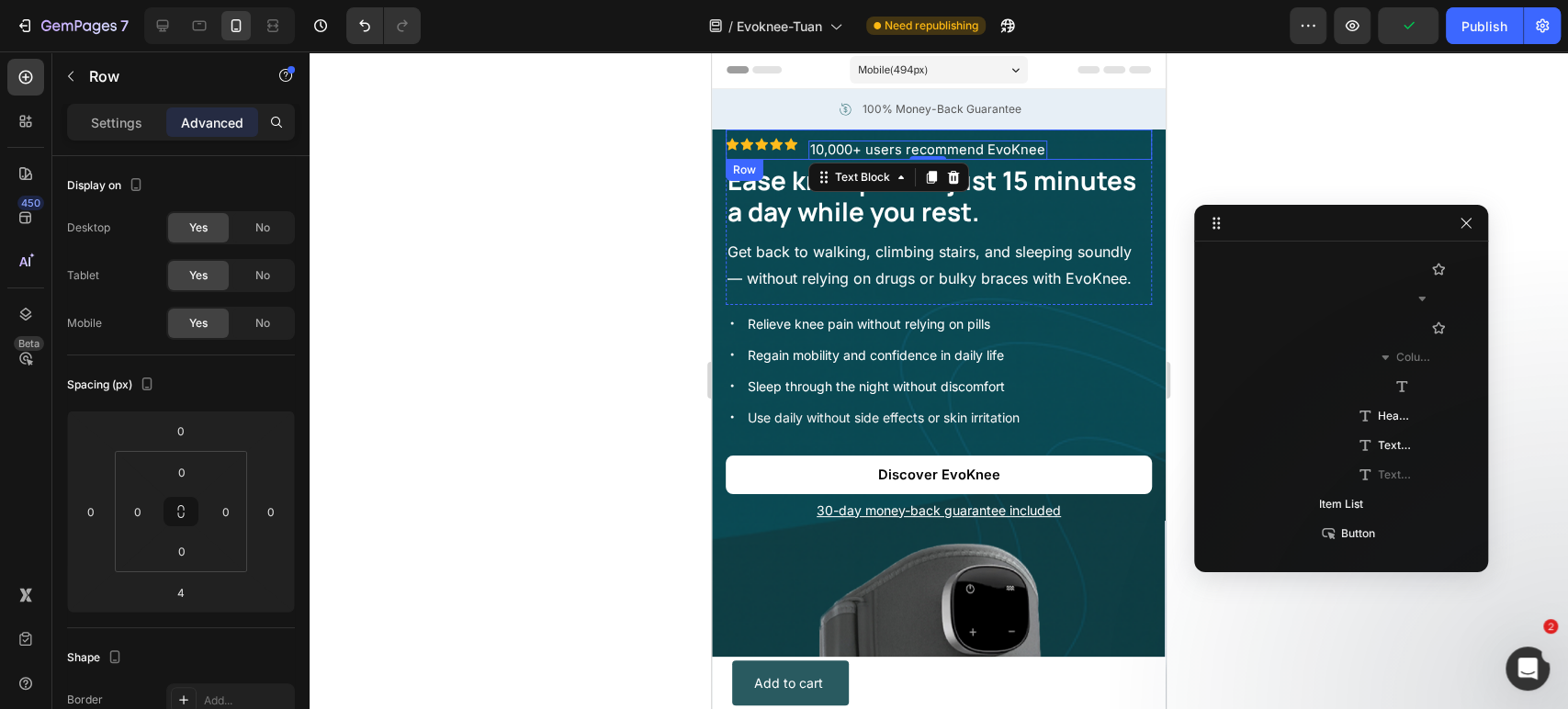 scroll, scrollTop: 435, scrollLeft: 0, axis: vertical 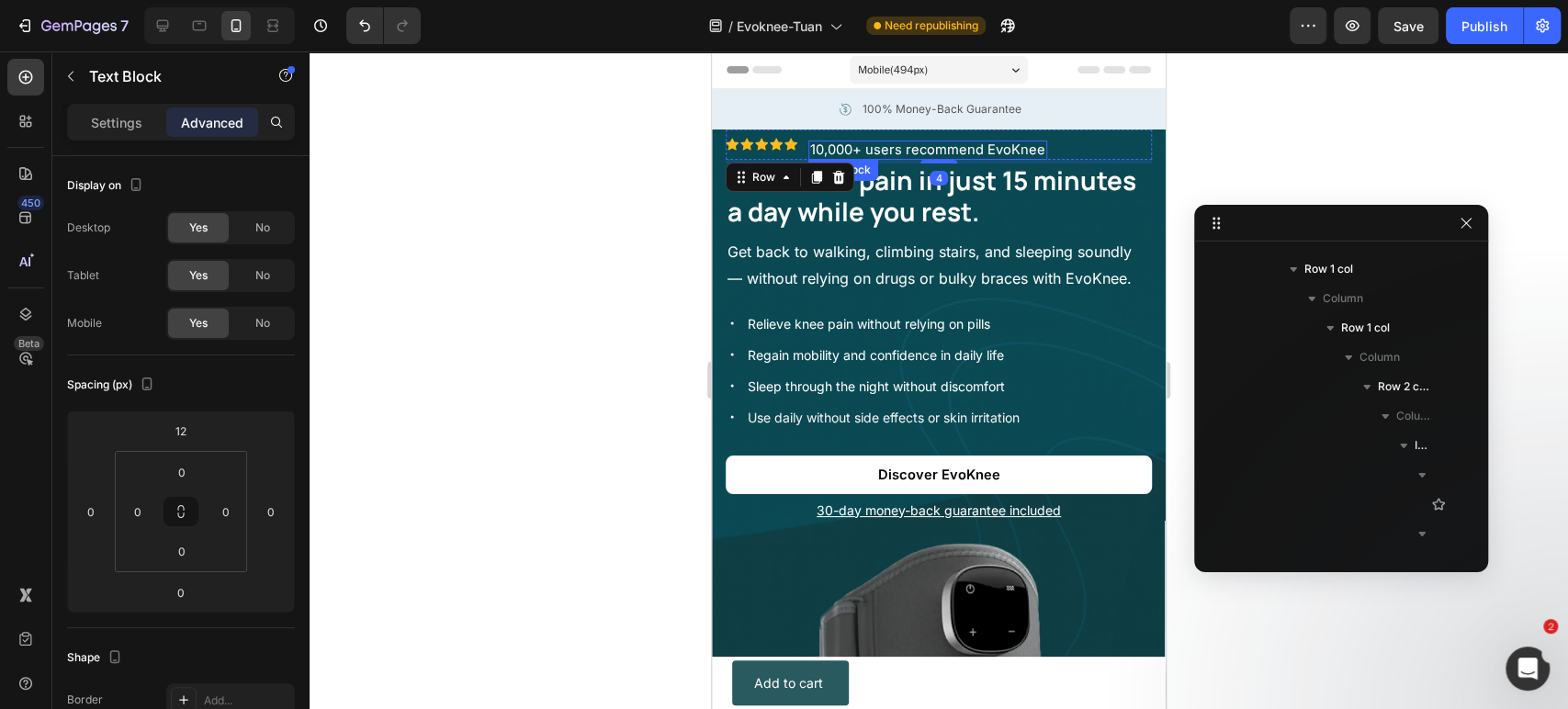 click on "10,000+ users recommend EvoKnee" at bounding box center (928, 150) 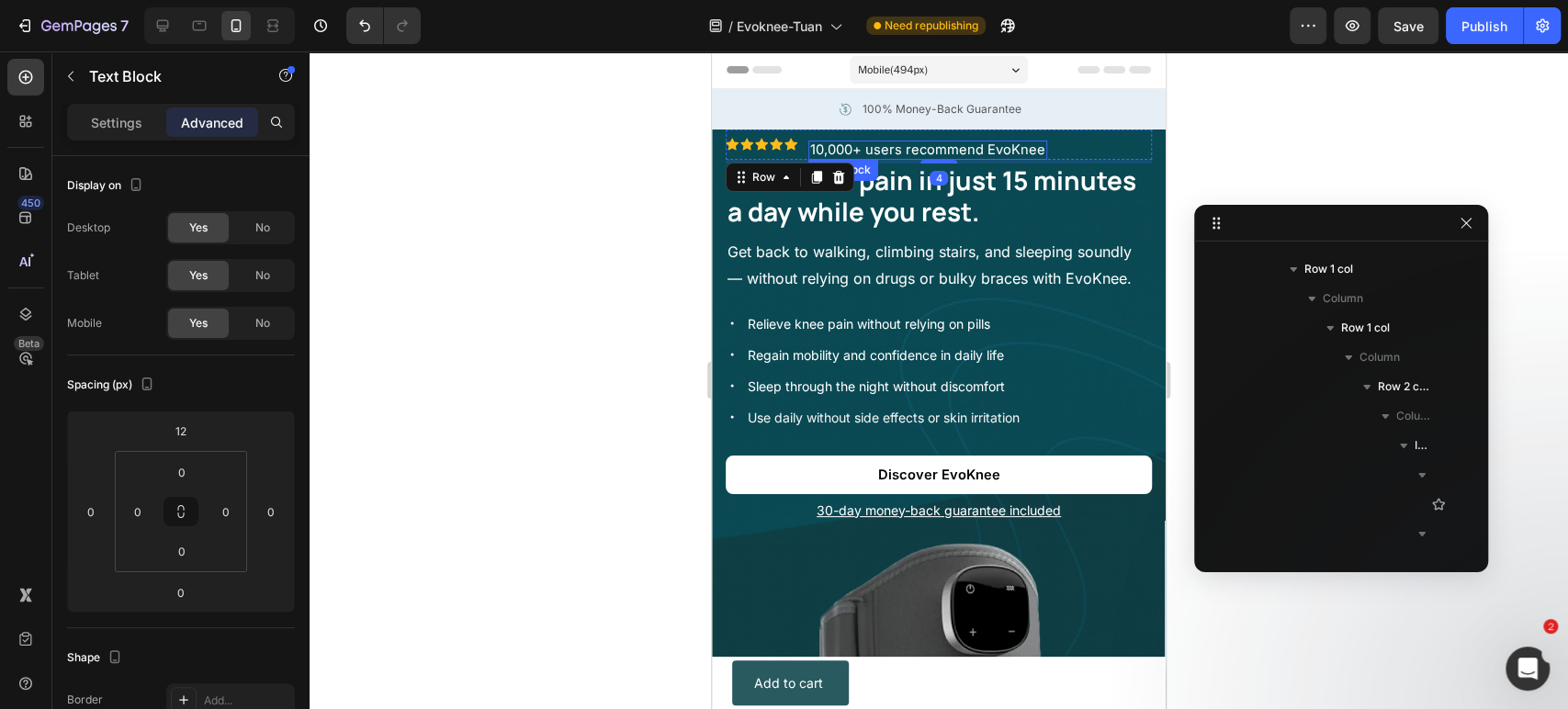 scroll, scrollTop: 847, scrollLeft: 0, axis: vertical 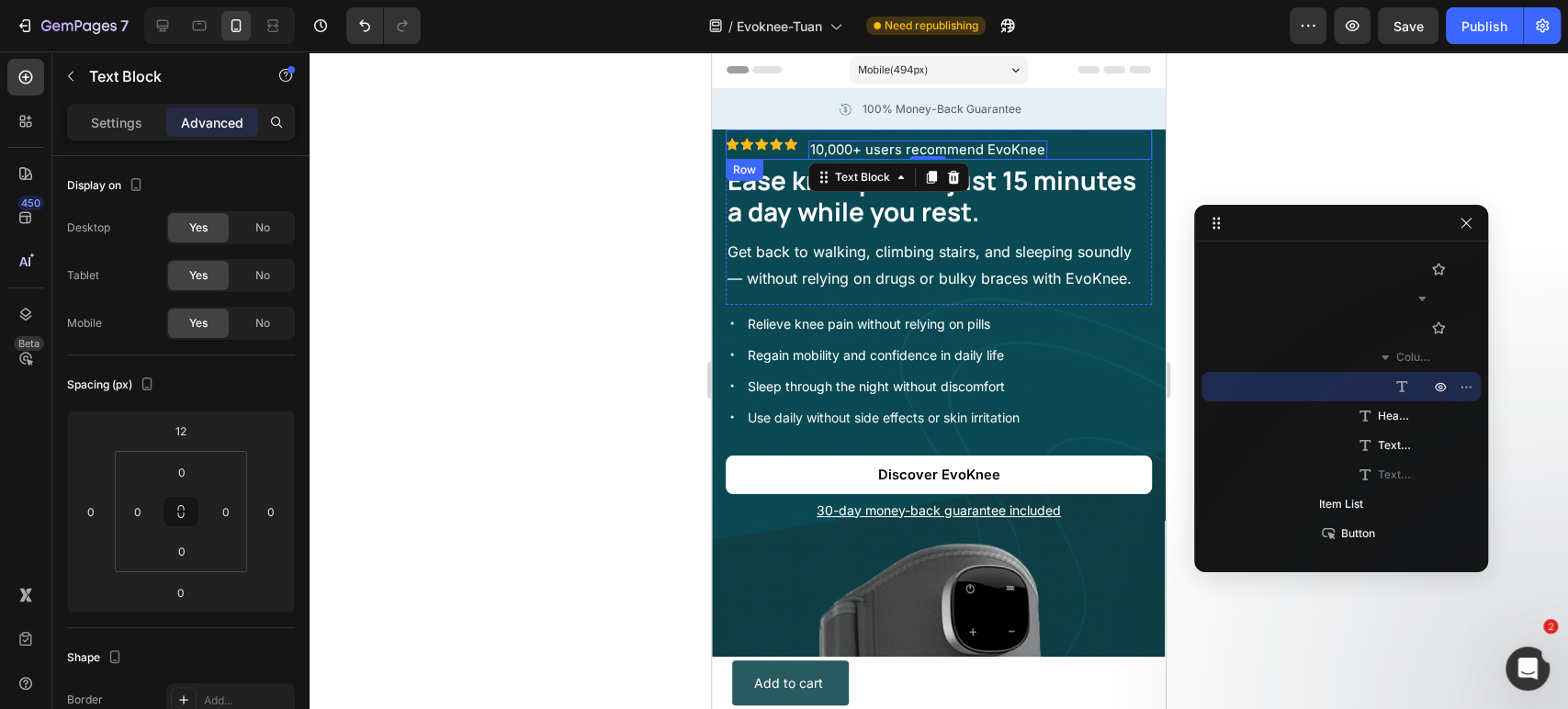 click on "Icon Icon Icon Icon Icon Icon List 10,000+ users recommend EvoKnee Text Block   0 Row" at bounding box center [939, 144] 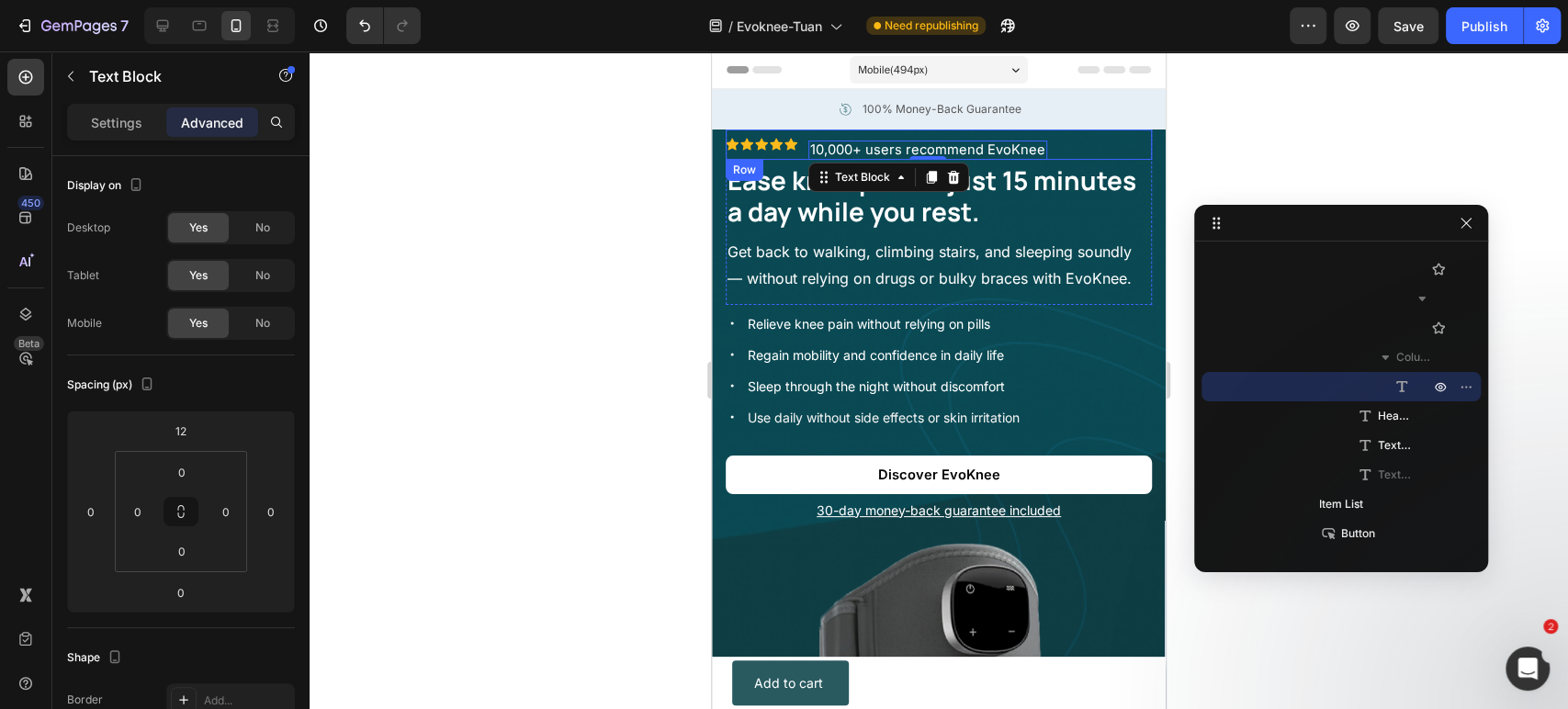 scroll, scrollTop: 435, scrollLeft: 0, axis: vertical 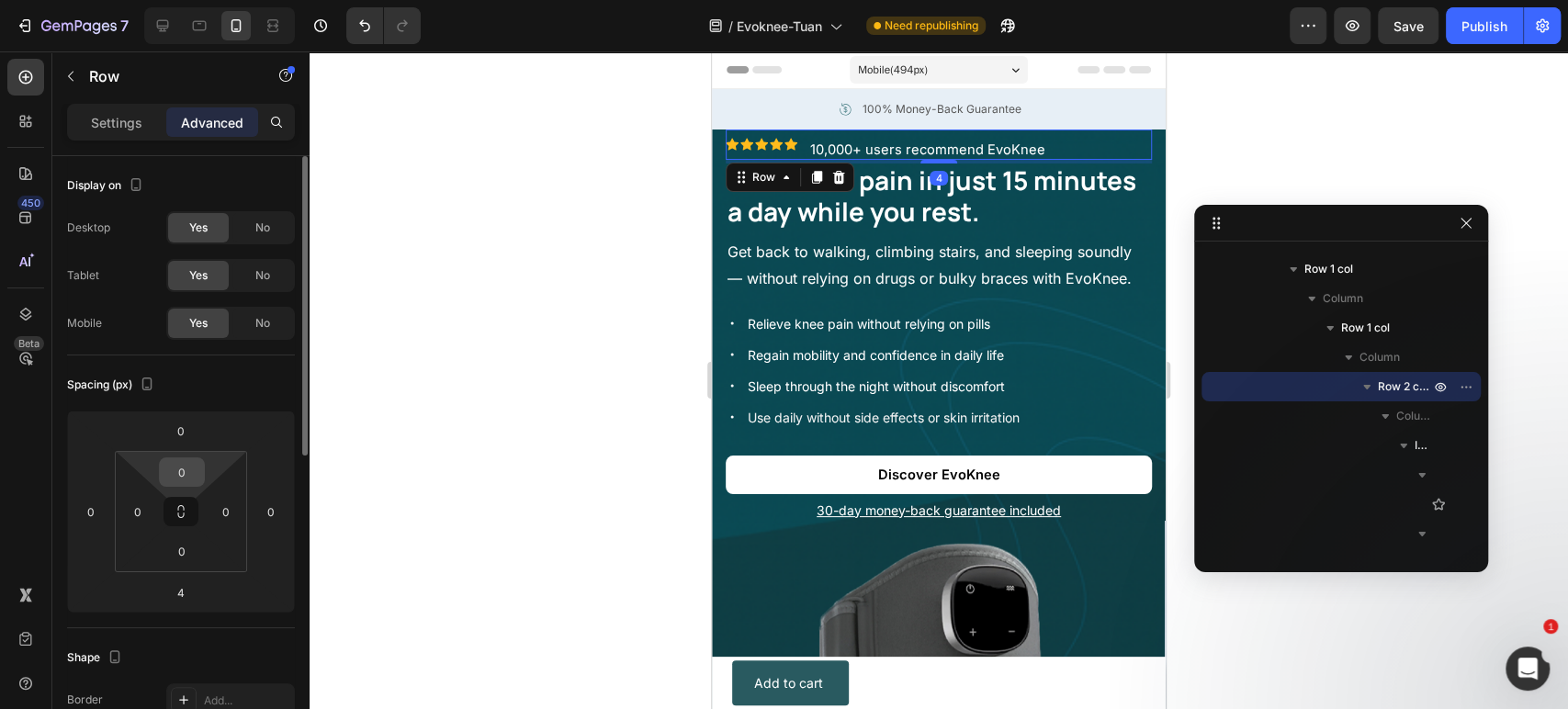 click on "0" at bounding box center [182, 472] 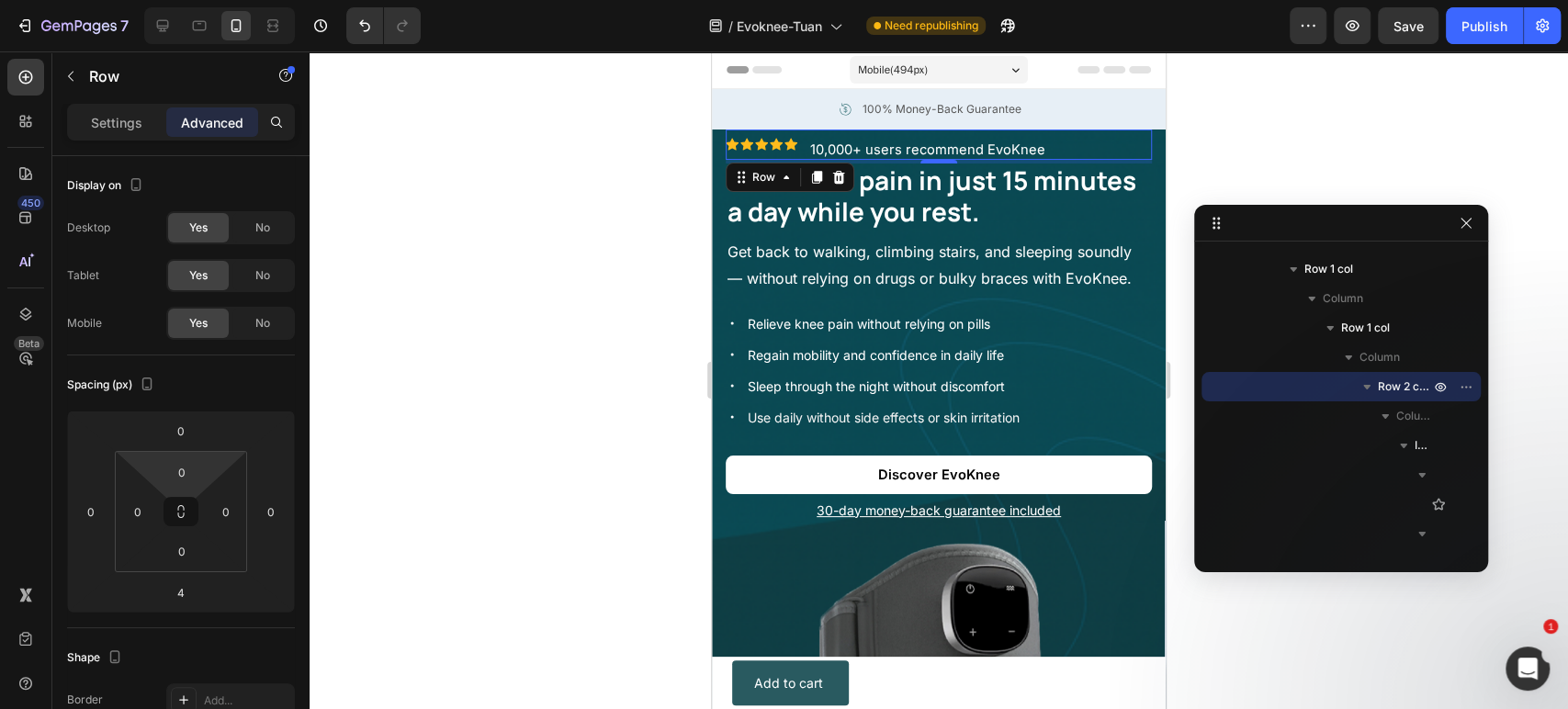 click 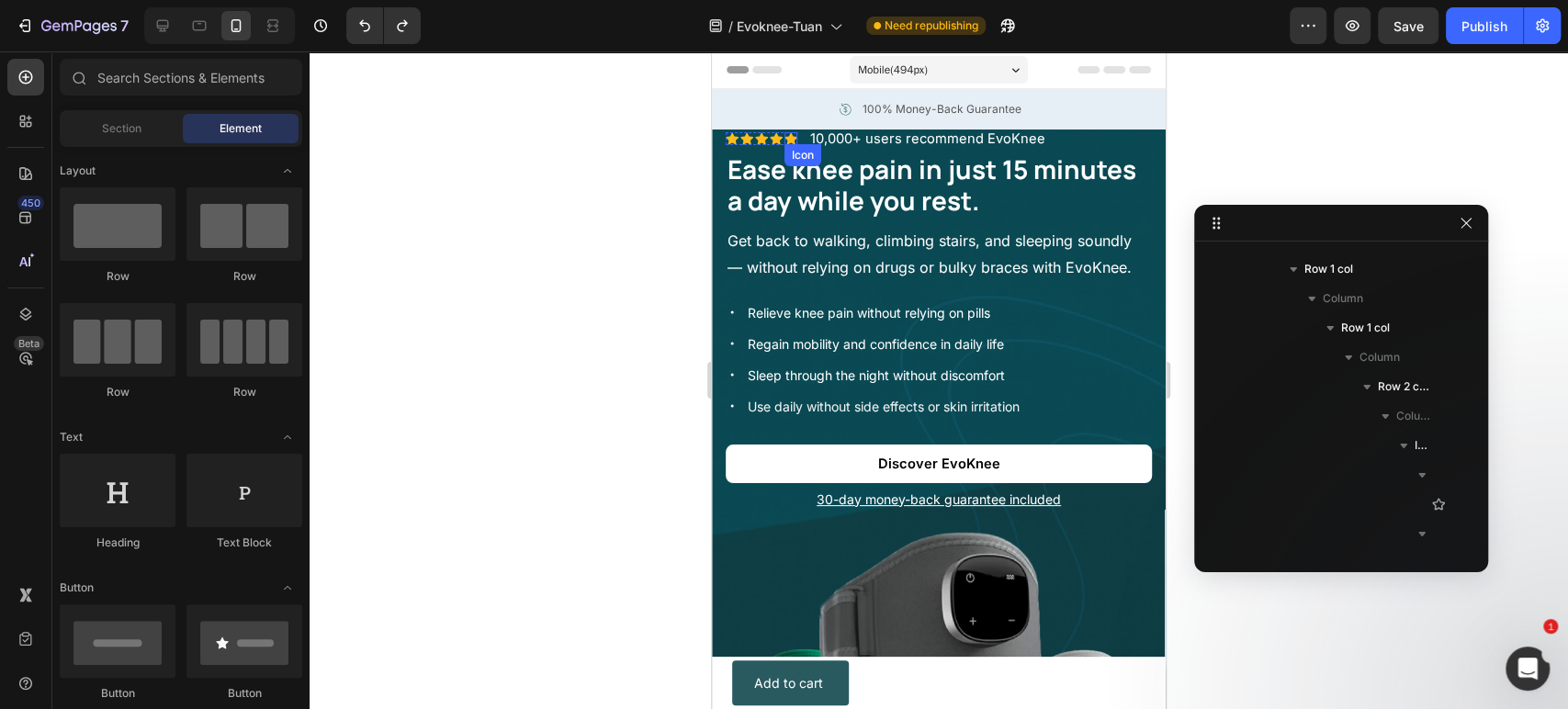 click 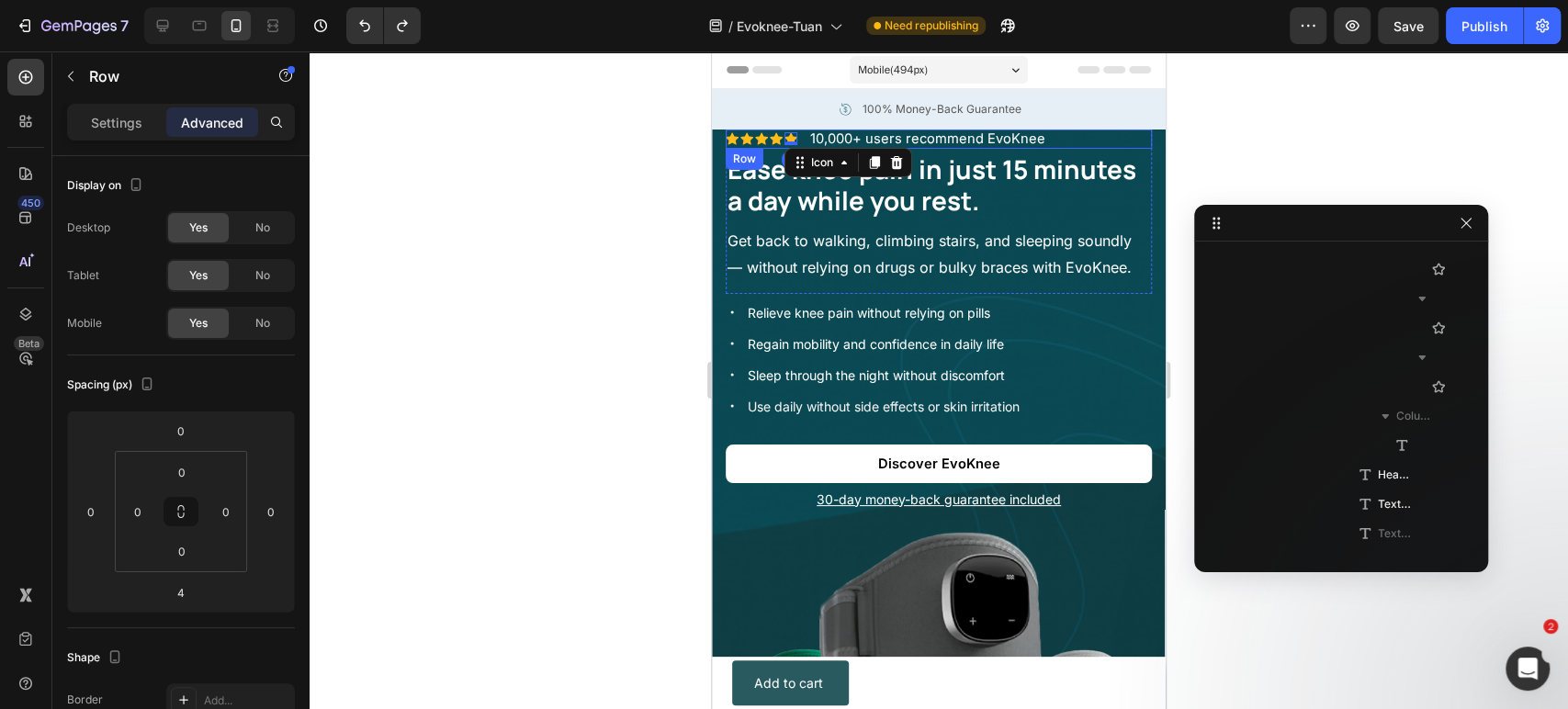 click on "Icon Icon Icon Icon Icon   0 Icon List 10,000+ users recommend EvoKnee Text Block Row" at bounding box center (939, 139) 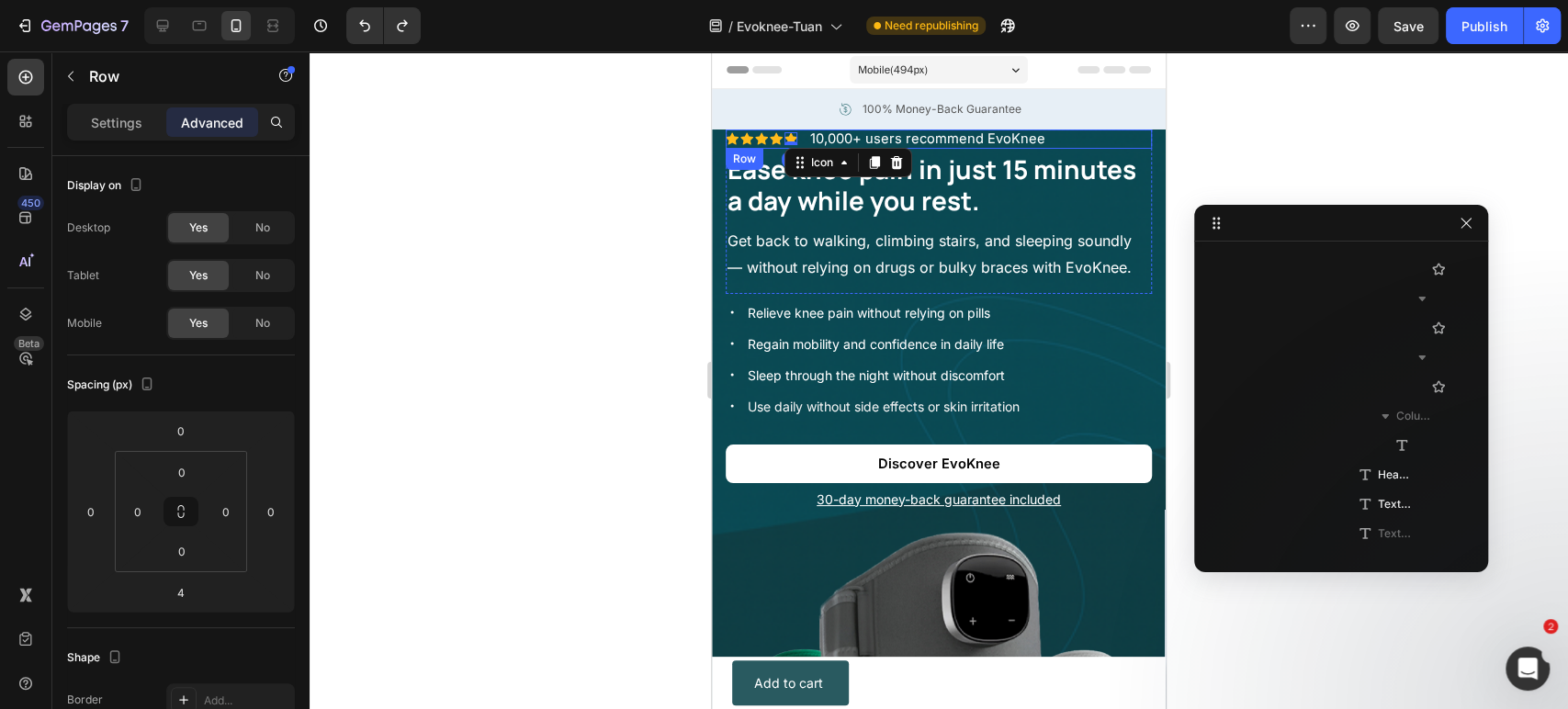 scroll, scrollTop: 435, scrollLeft: 0, axis: vertical 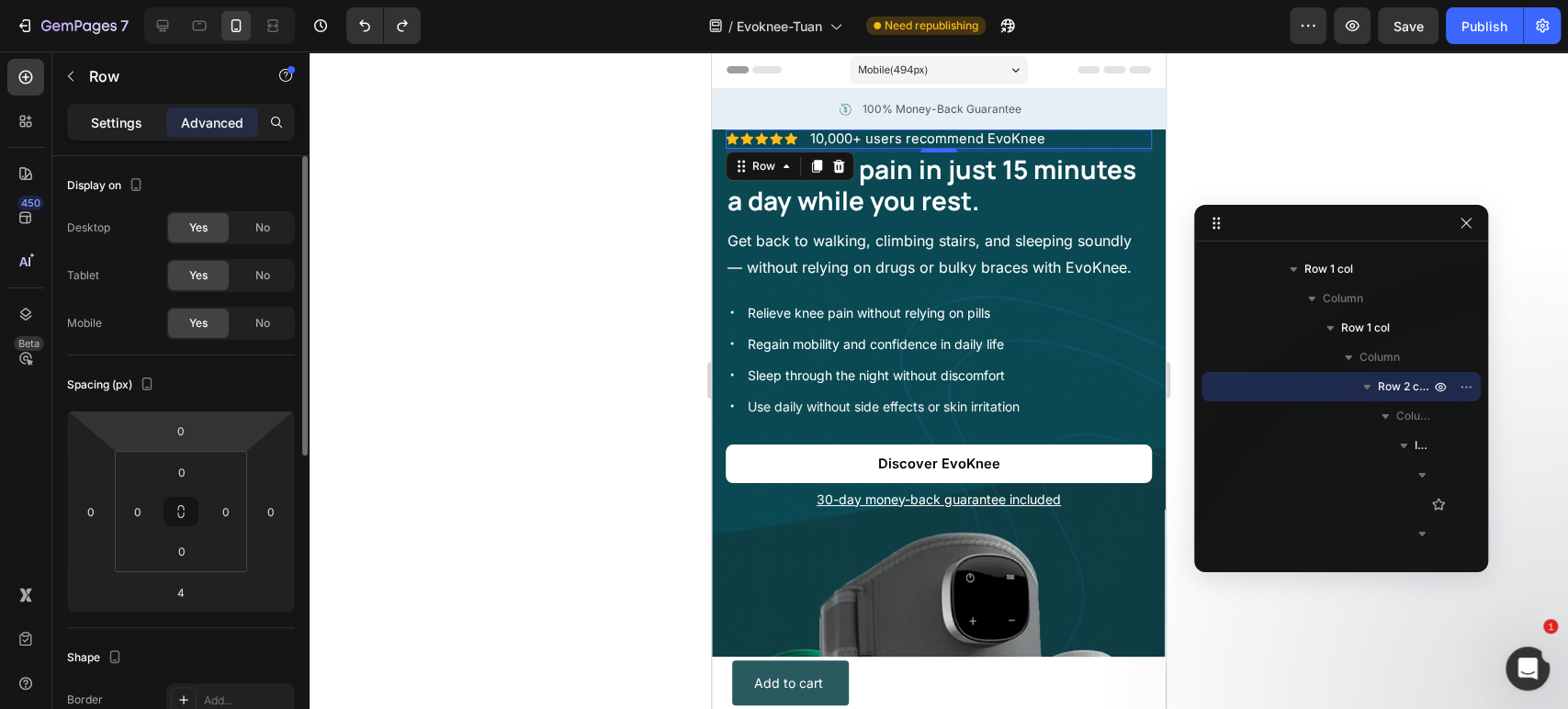 click on "Settings" at bounding box center (117, 122) 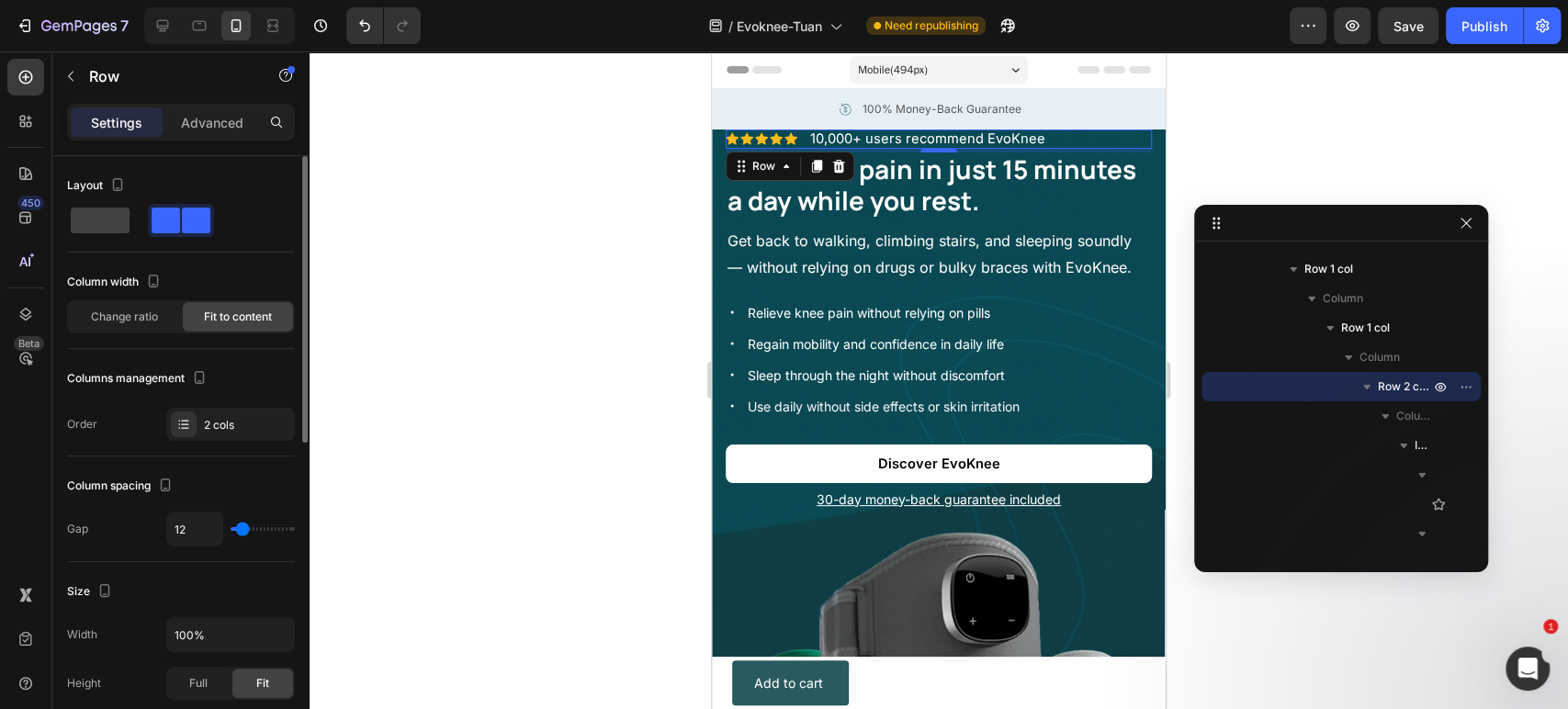 scroll, scrollTop: 675, scrollLeft: 0, axis: vertical 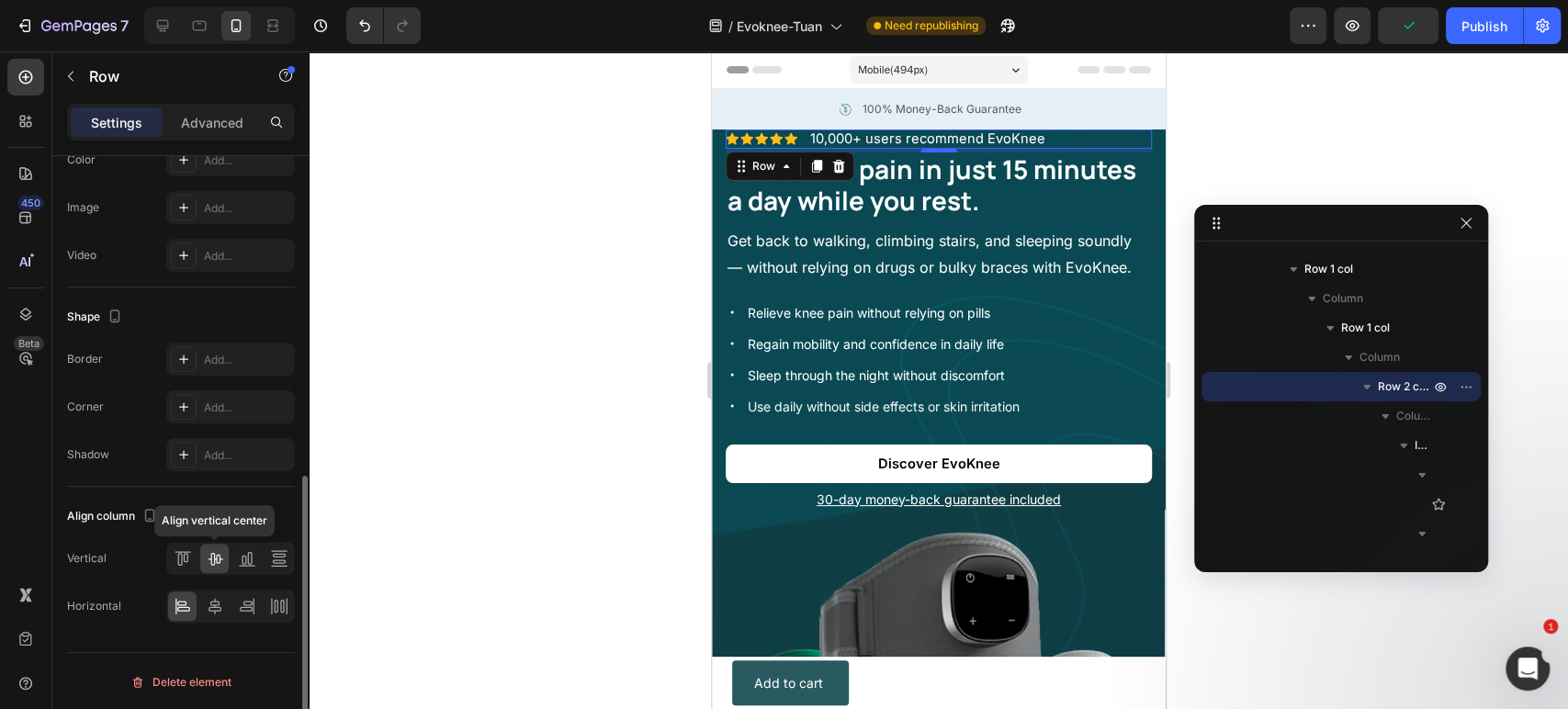 click 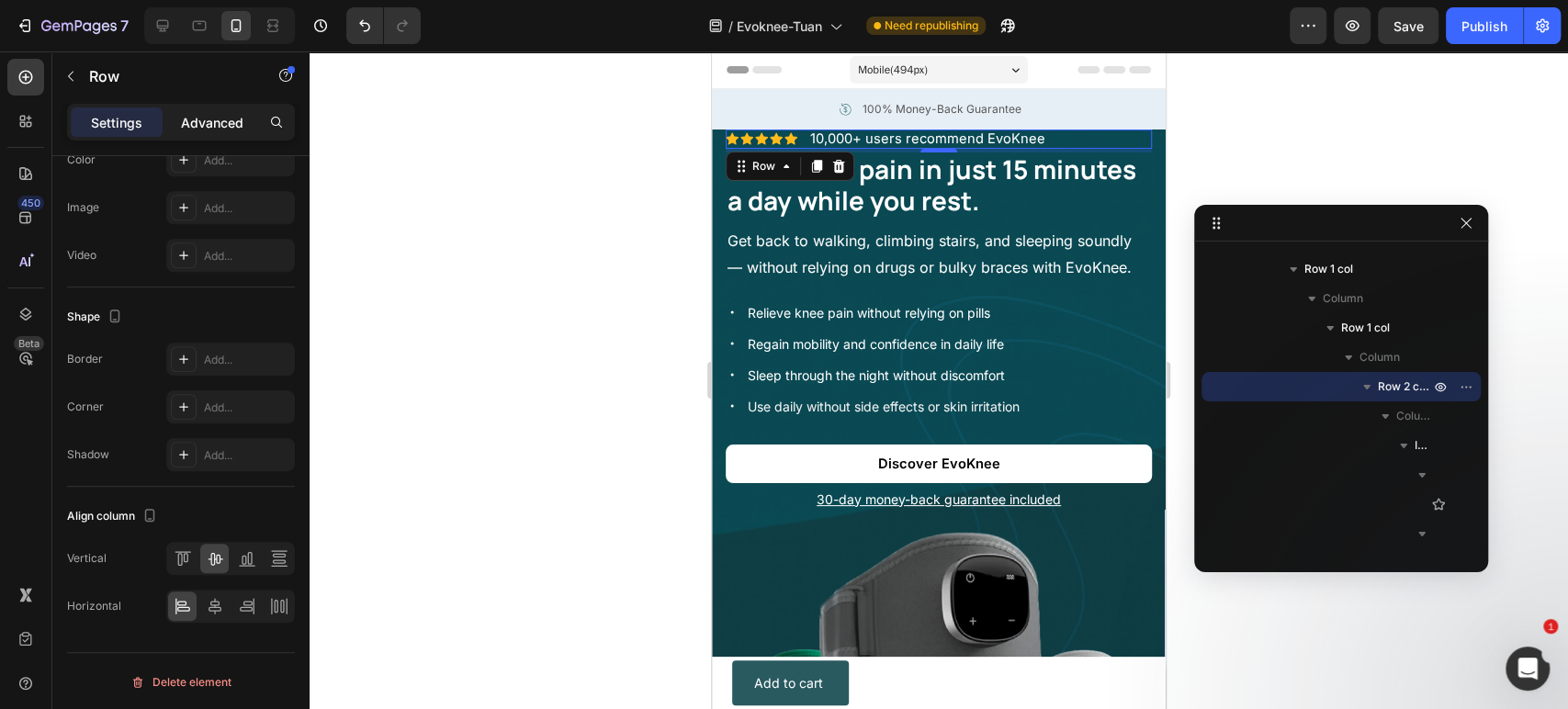 click on "Advanced" at bounding box center (212, 122) 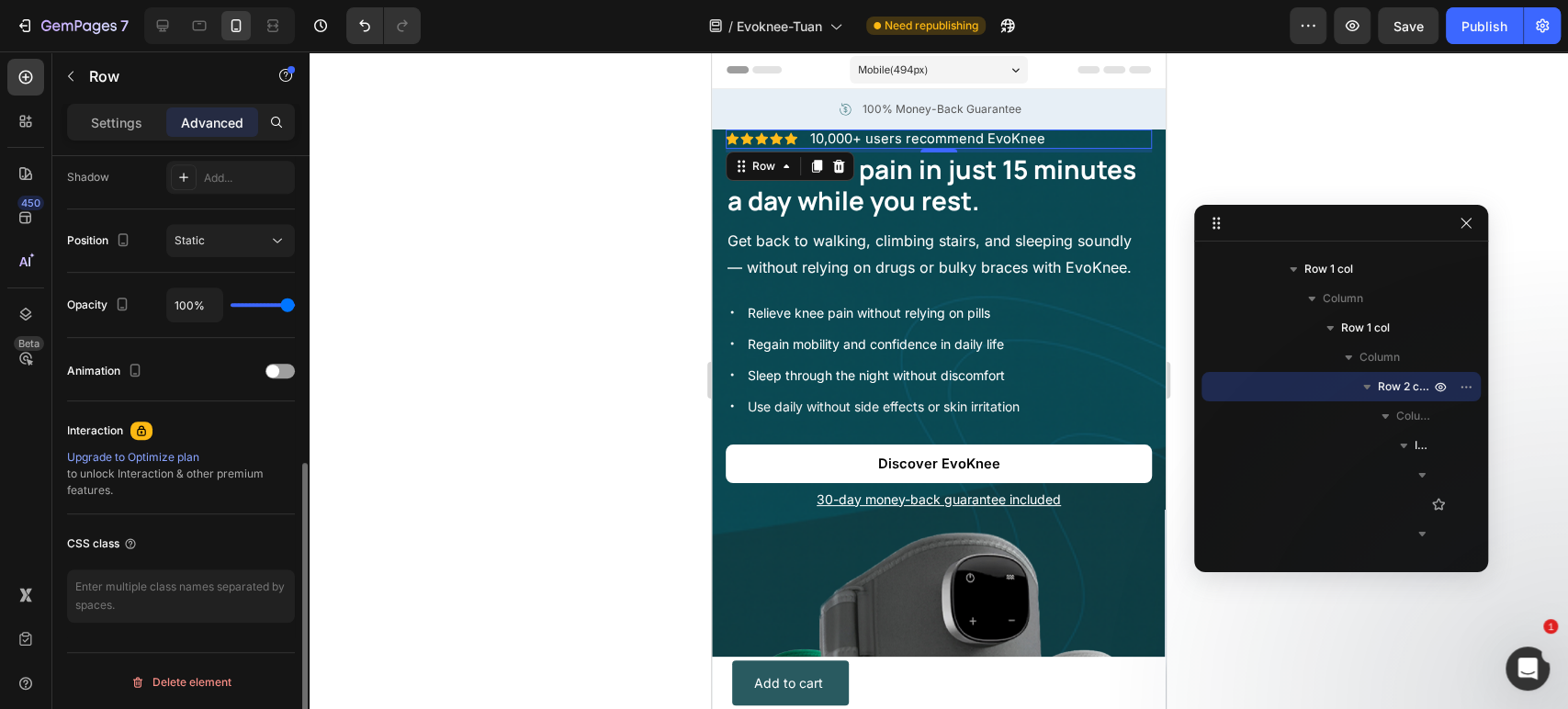 scroll, scrollTop: 0, scrollLeft: 0, axis: both 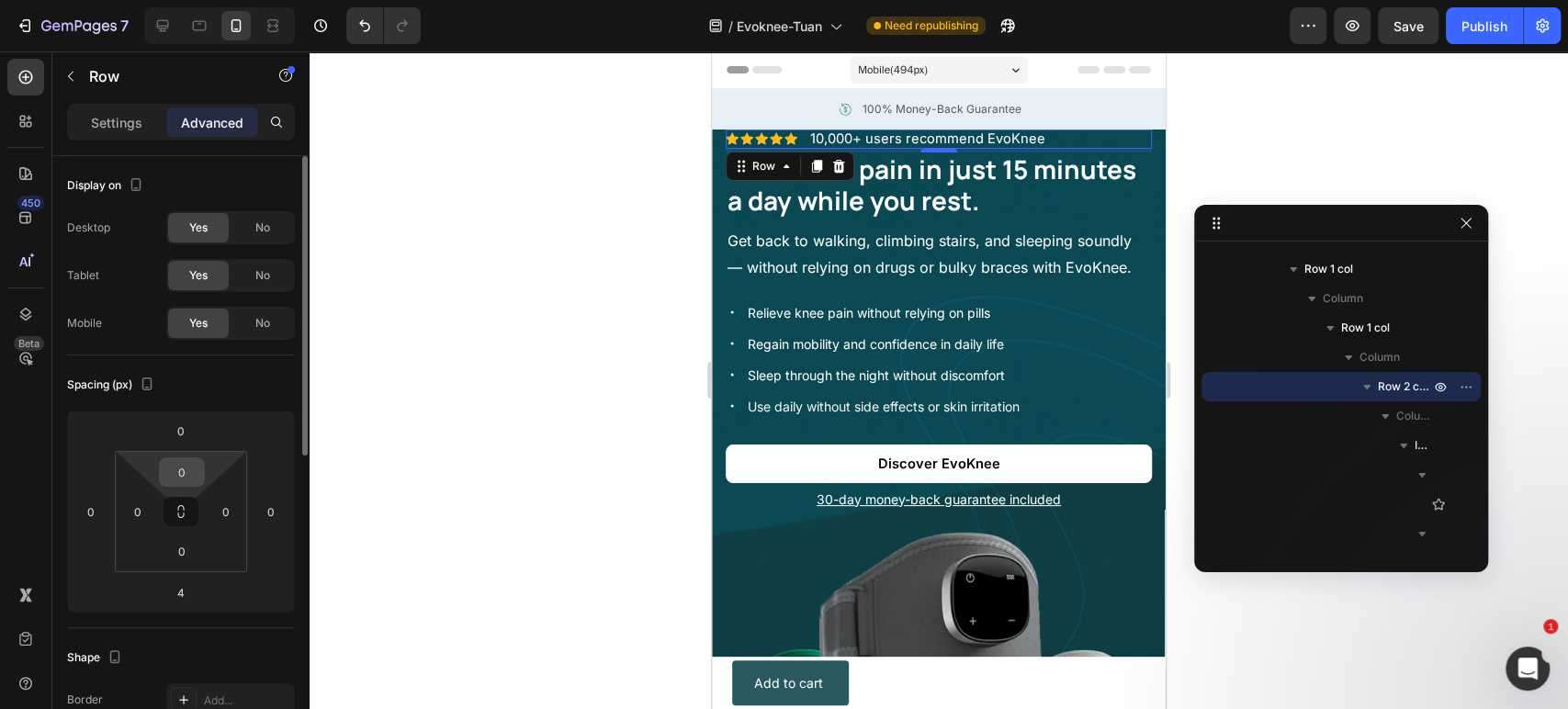 click on "0" at bounding box center (182, 472) 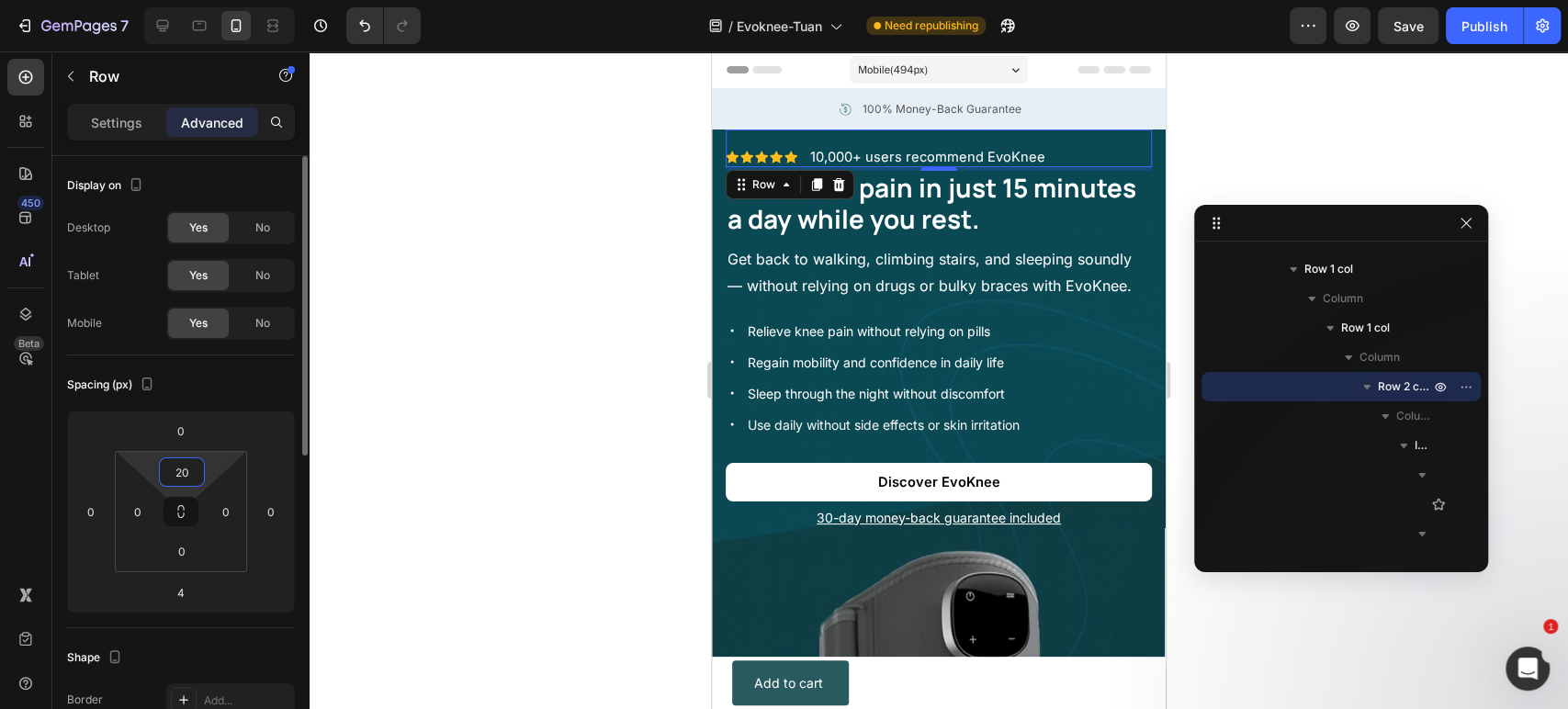 click on "20" at bounding box center (182, 472) 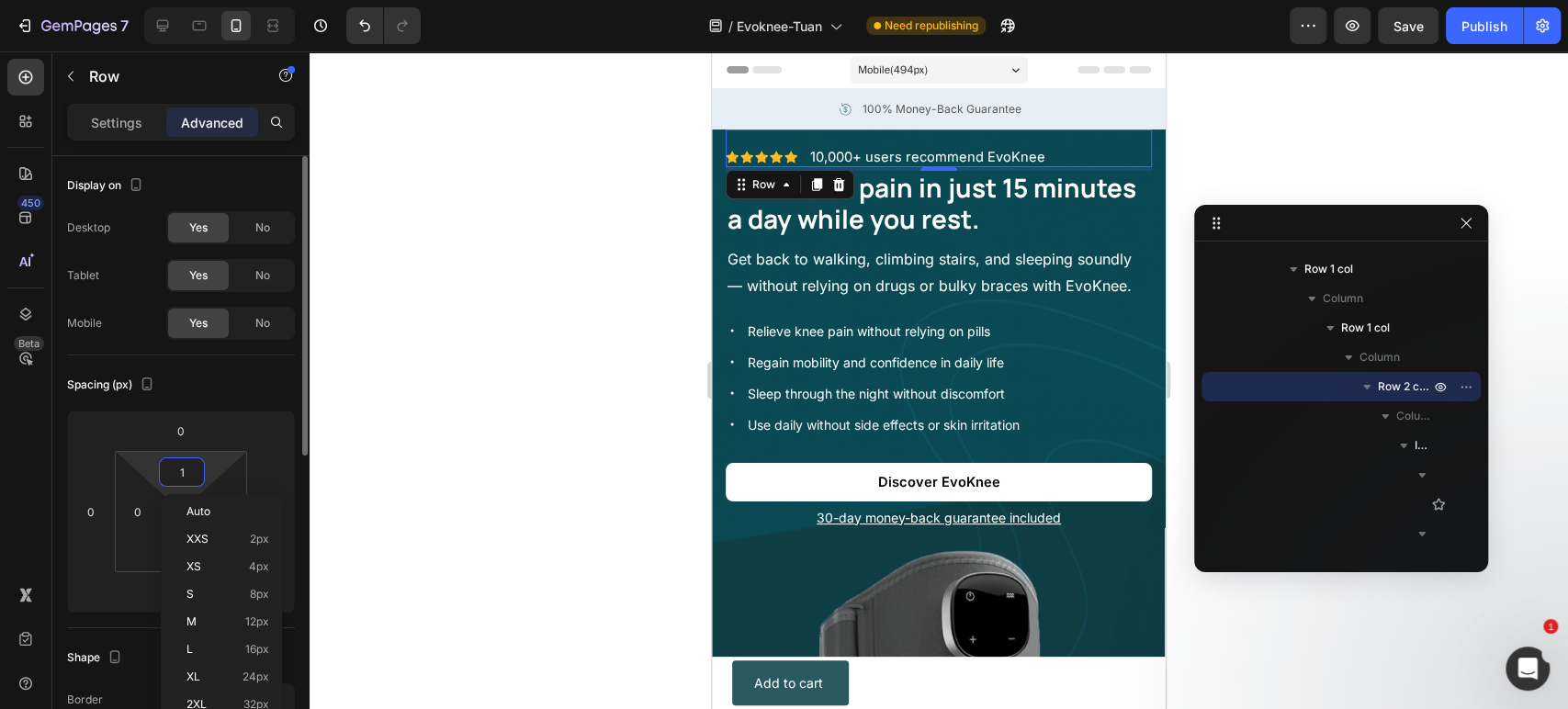 type on "16" 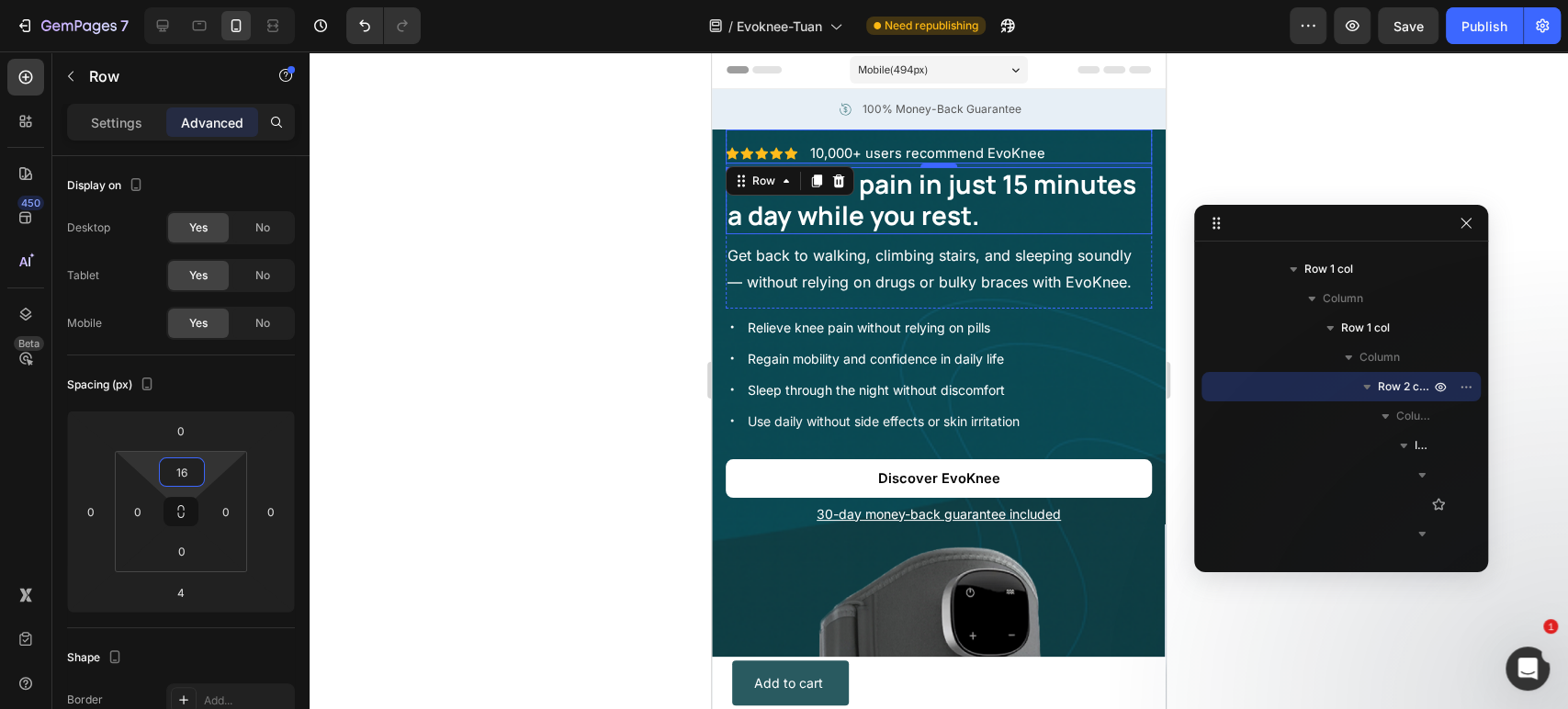 click on "⁠⁠⁠⁠⁠⁠⁠ Ease knee pain in just 15 minutes a day while you rest." at bounding box center (939, 200) 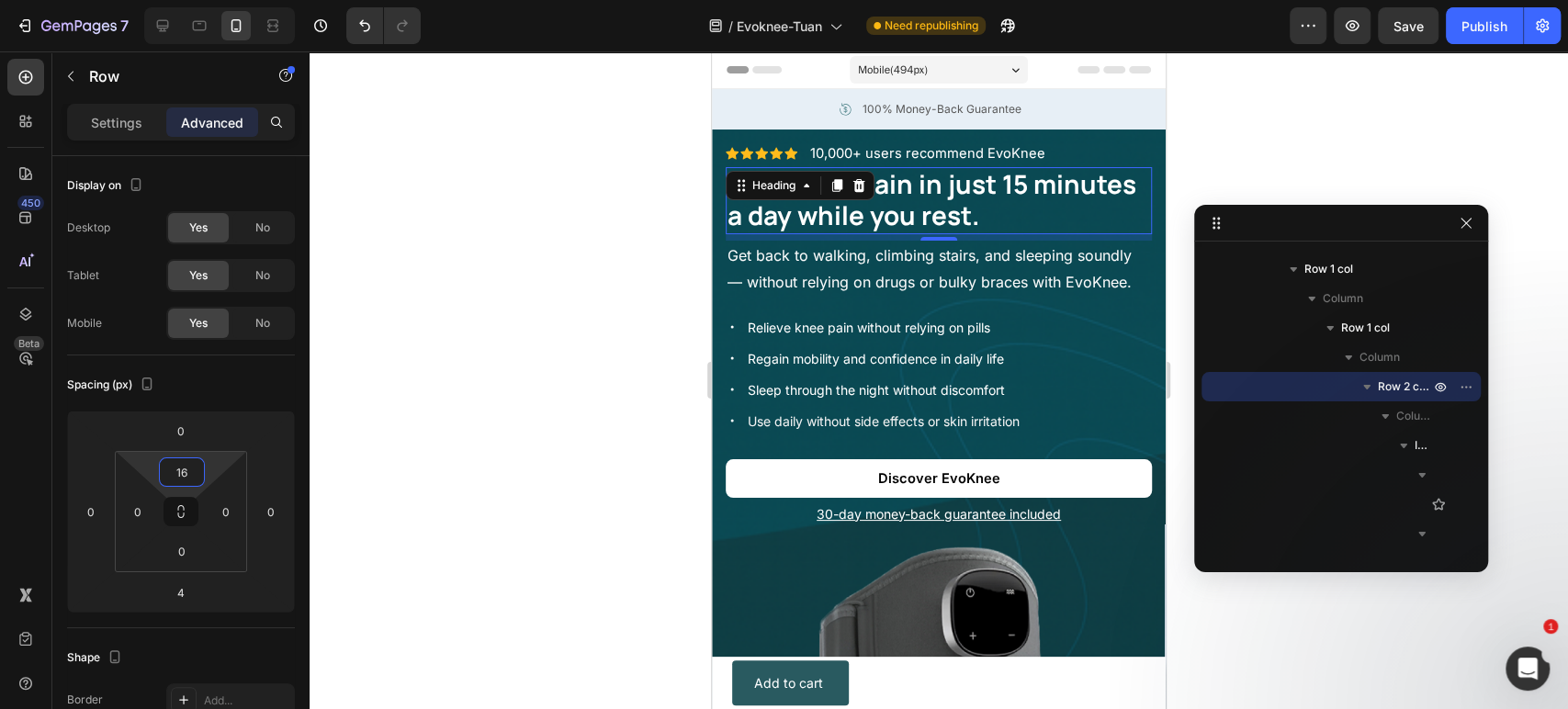 scroll, scrollTop: 876, scrollLeft: 0, axis: vertical 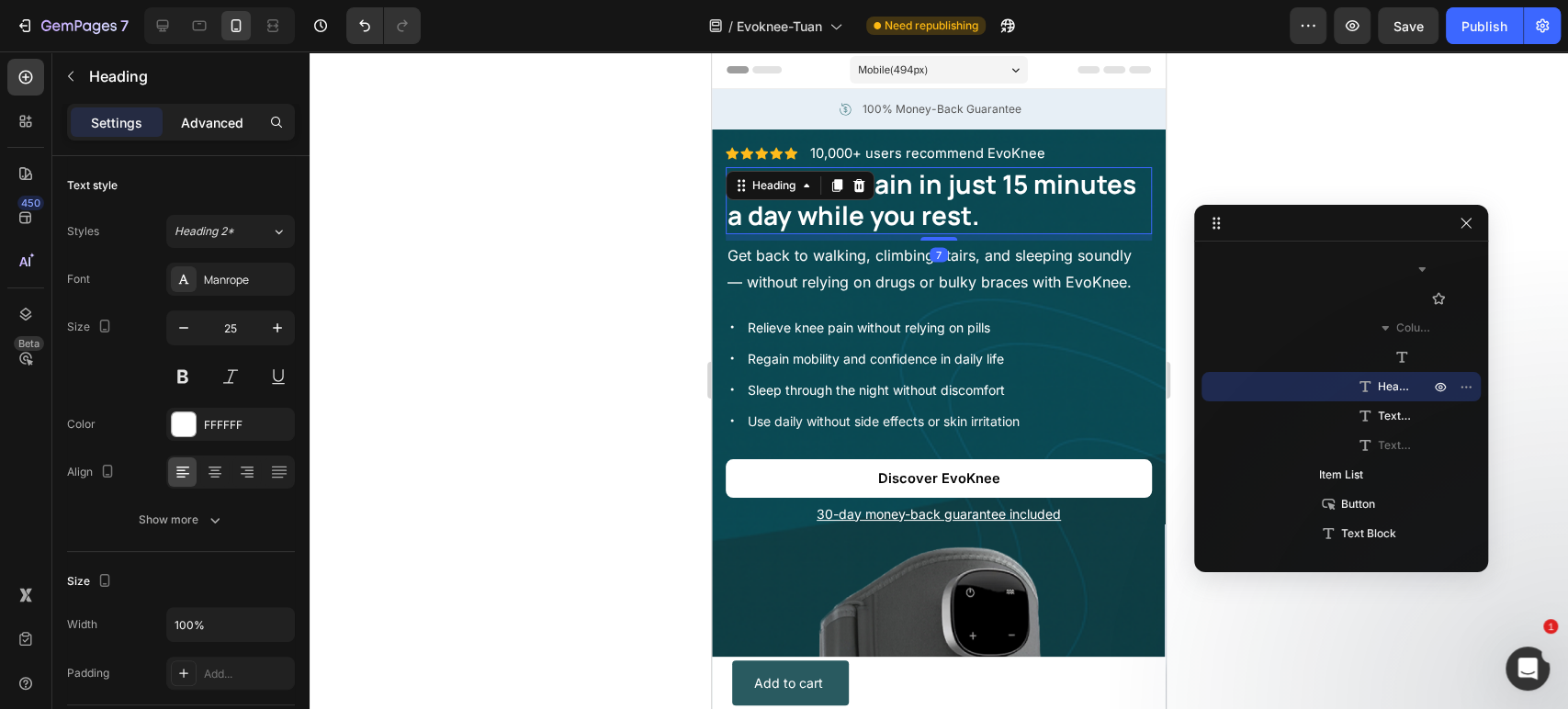 click on "Advanced" 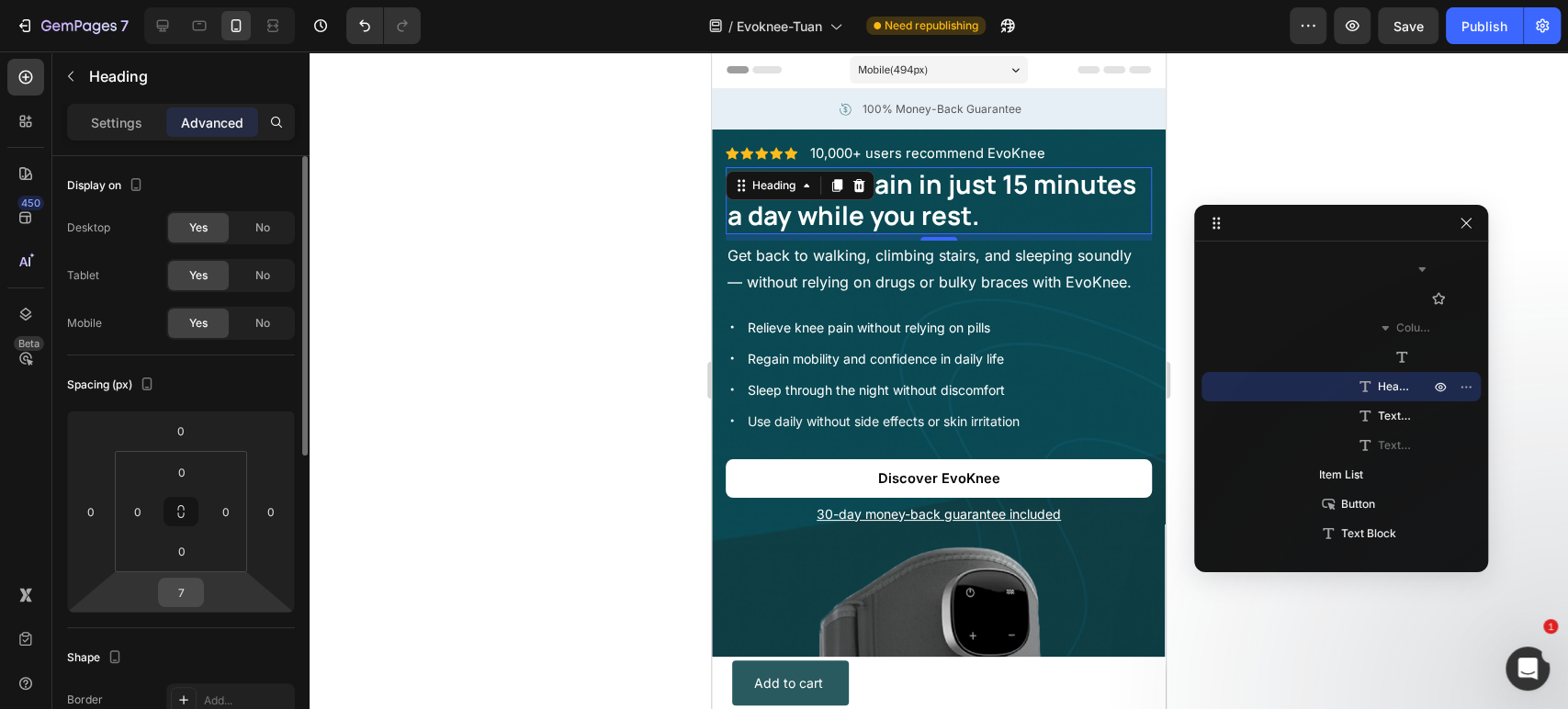 click on "7" at bounding box center [181, 592] 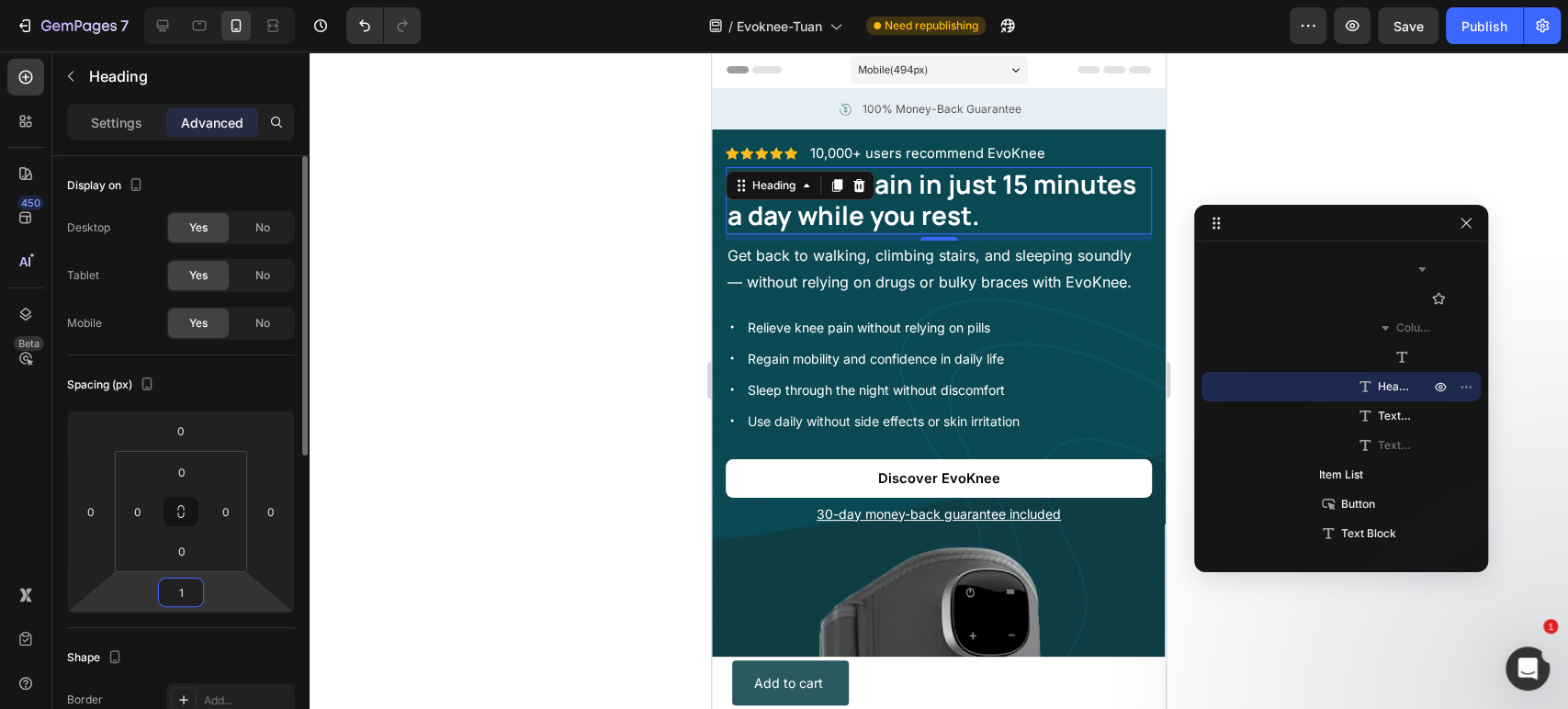 type on "10" 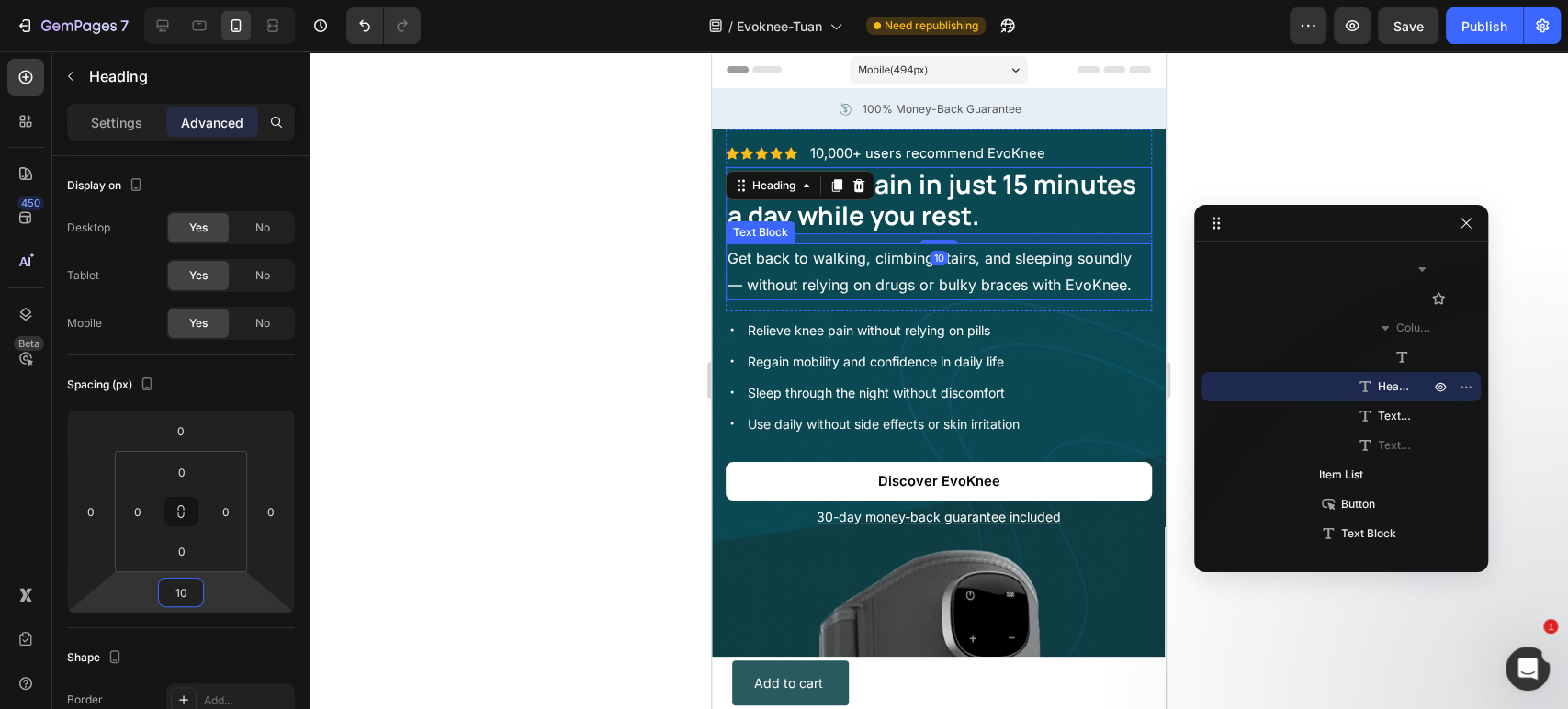 click on "Get back to walking, climbing stairs, and sleeping soundly — without relying on drugs or bulky braces with EvoKnee." at bounding box center (930, 271) 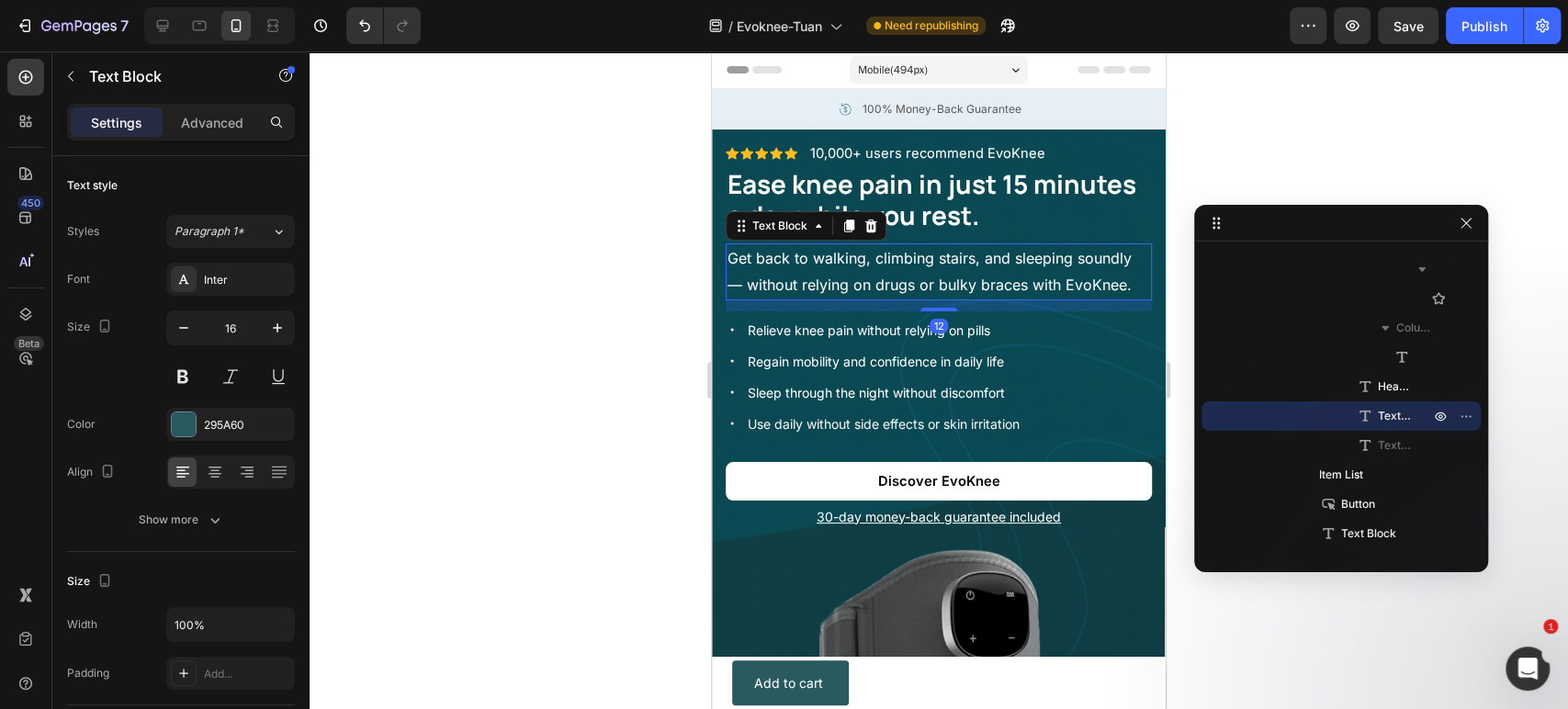 click on "12" at bounding box center [939, 306] 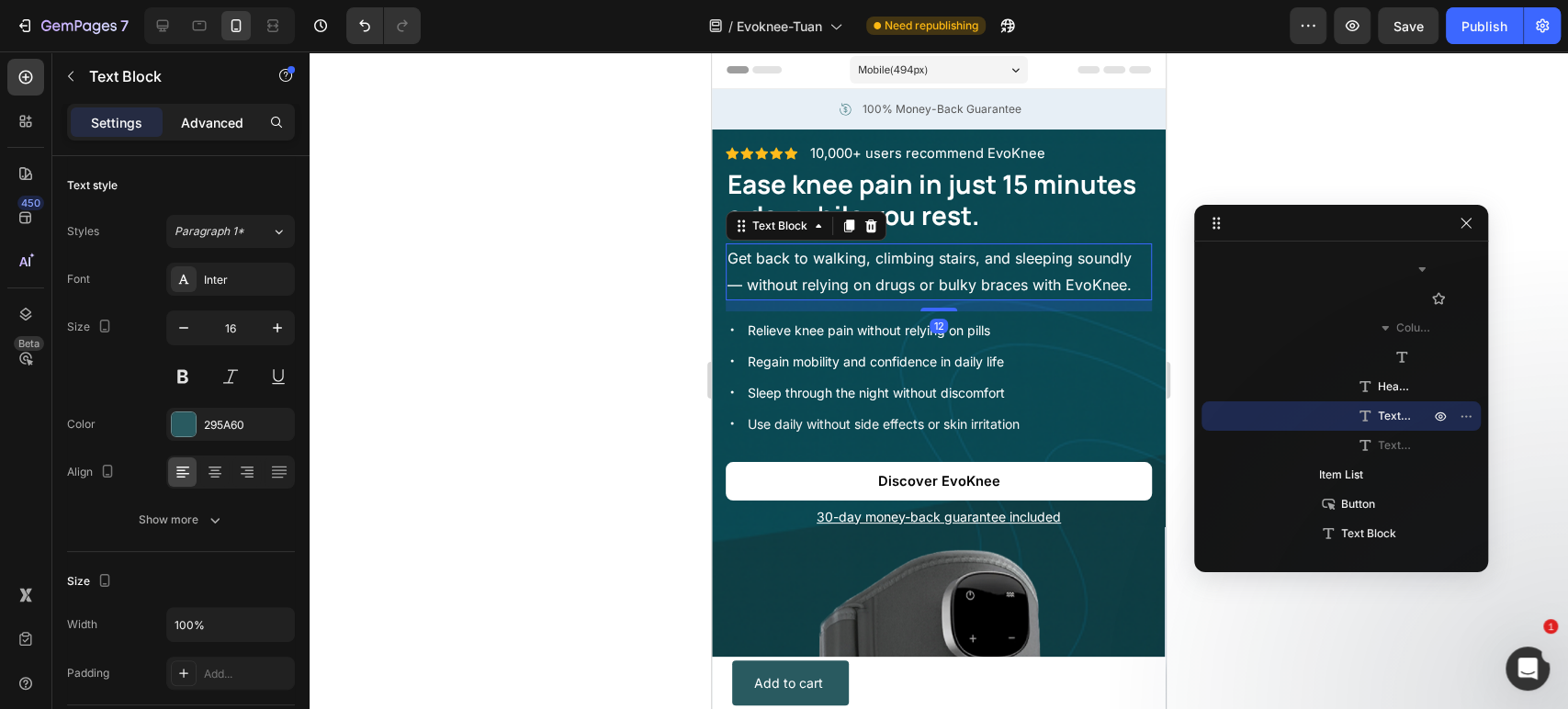 click on "Advanced" at bounding box center (212, 122) 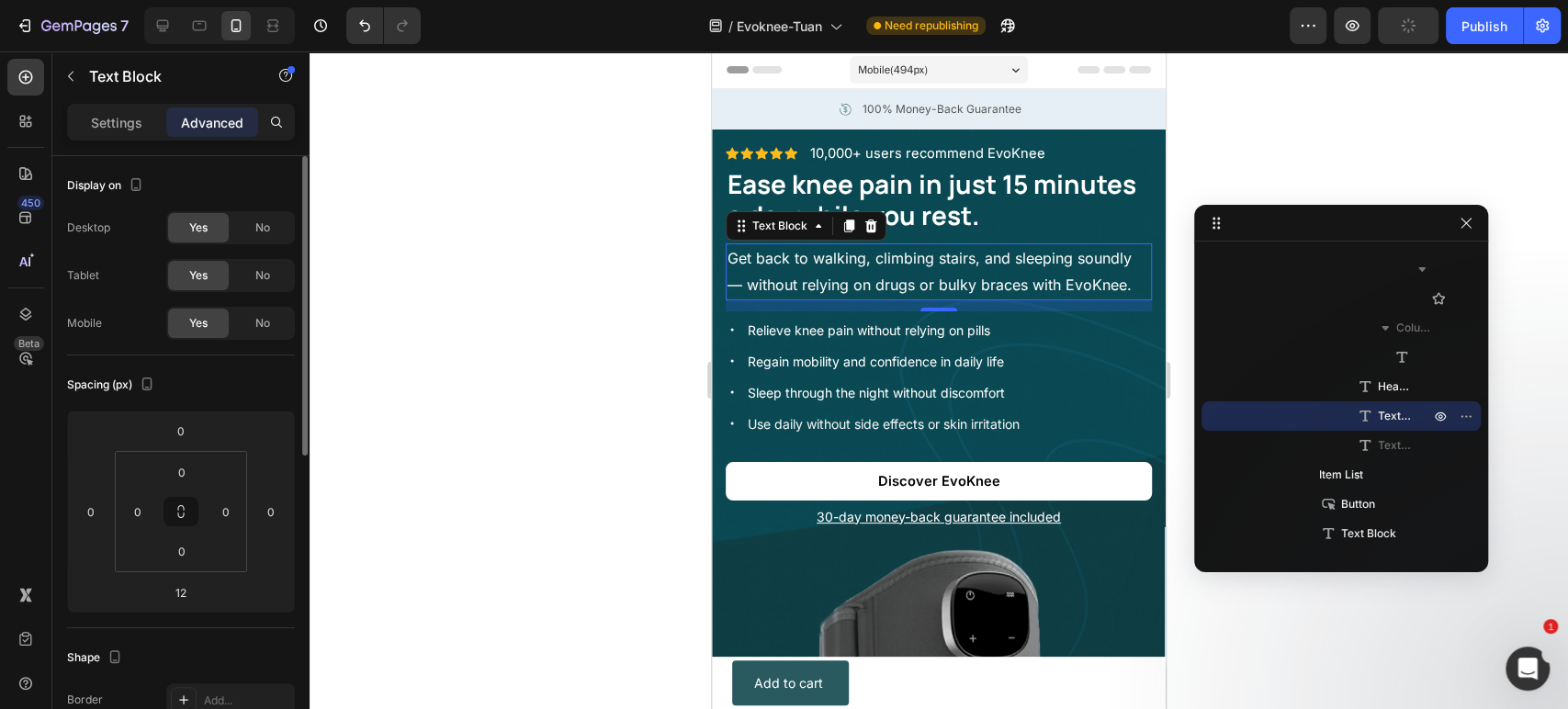 click on "Spacing (px) 0 0 12 0 0 0 0 0" 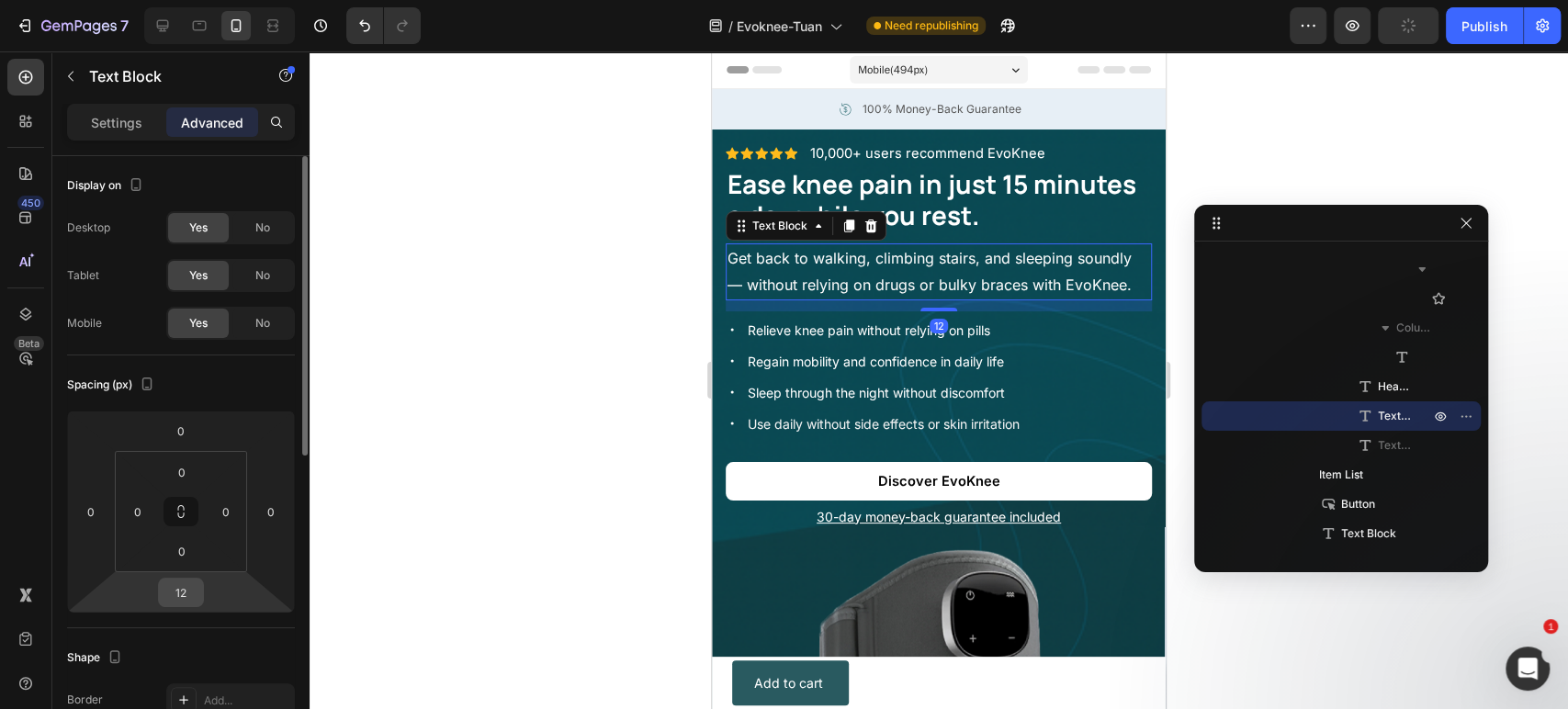 click on "12" at bounding box center (181, 592) 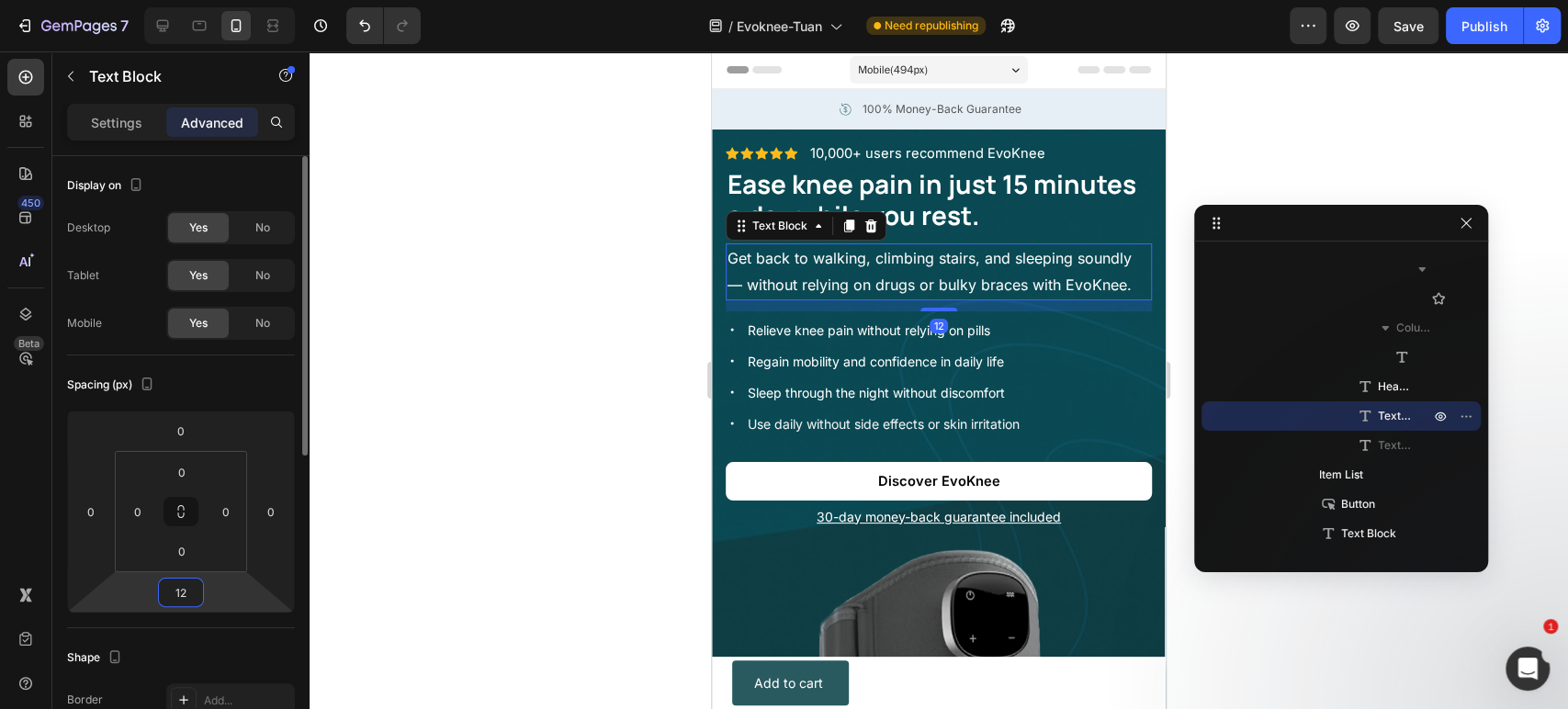 click on "12" at bounding box center [181, 592] 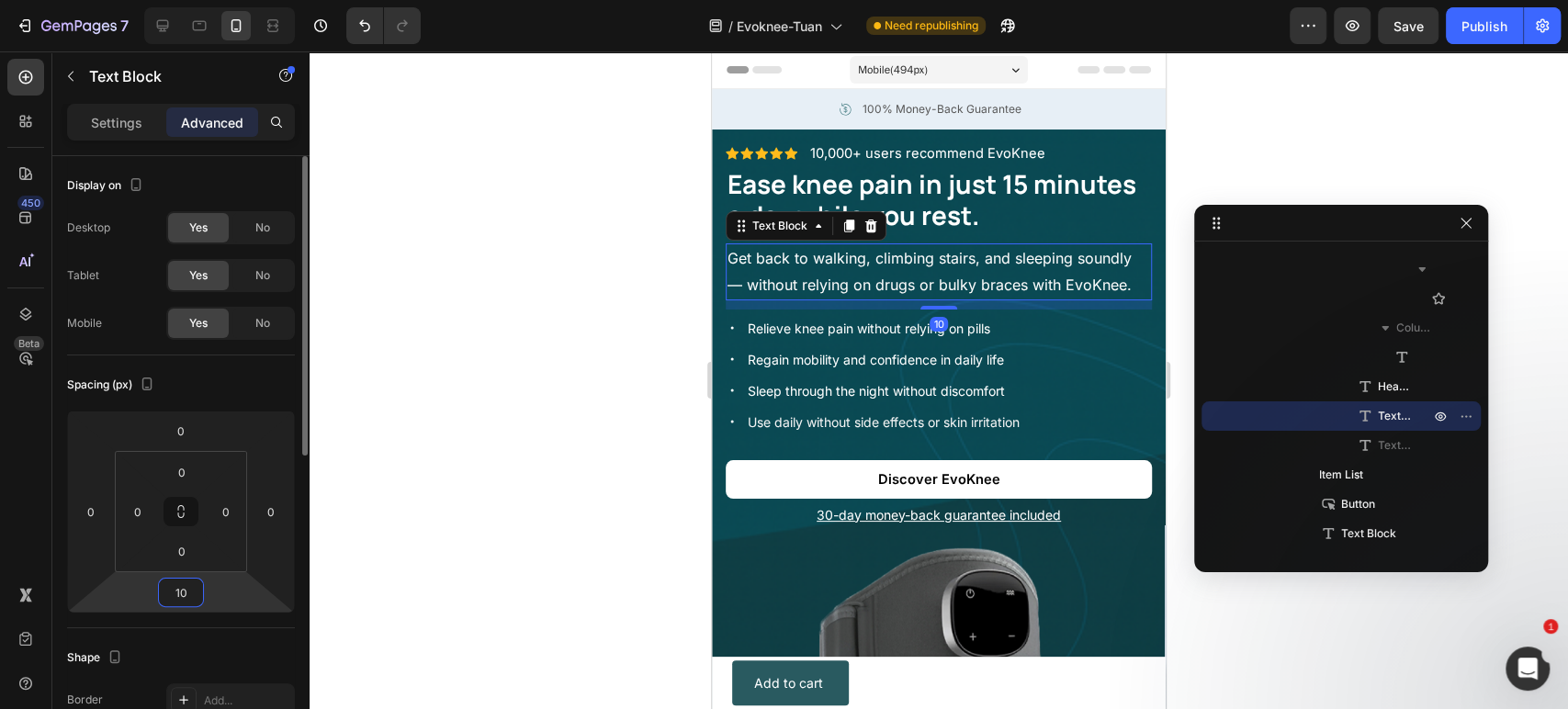 click on "10" at bounding box center [181, 592] 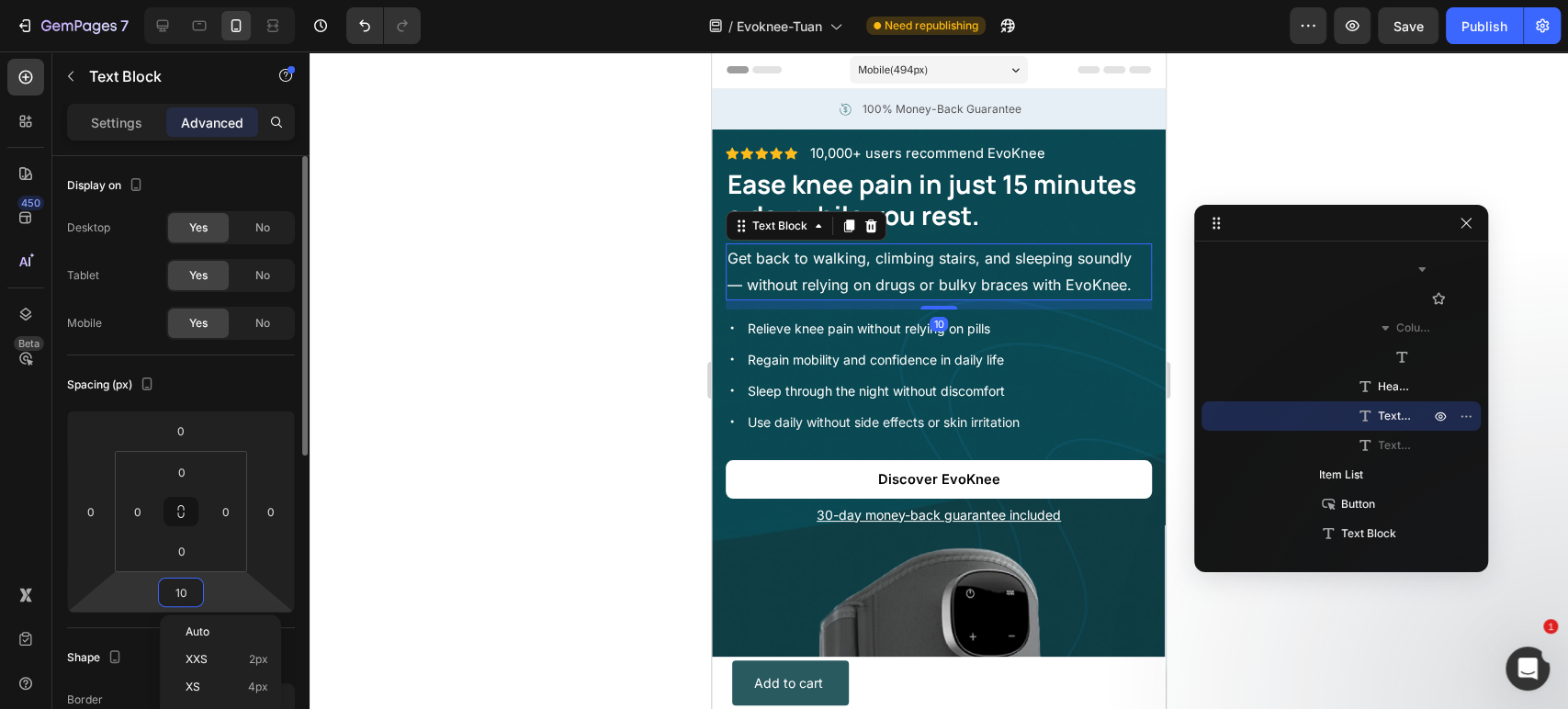 type on "0" 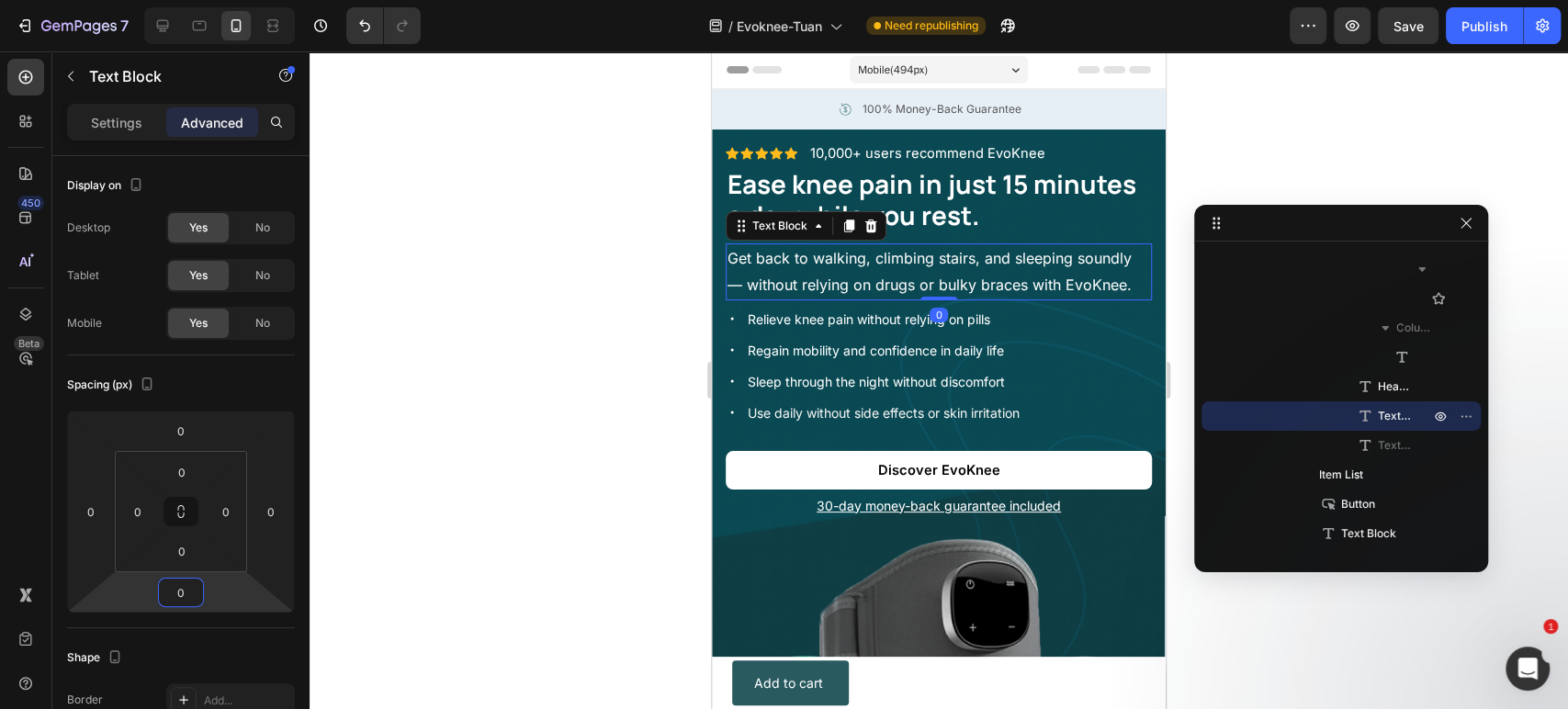 click 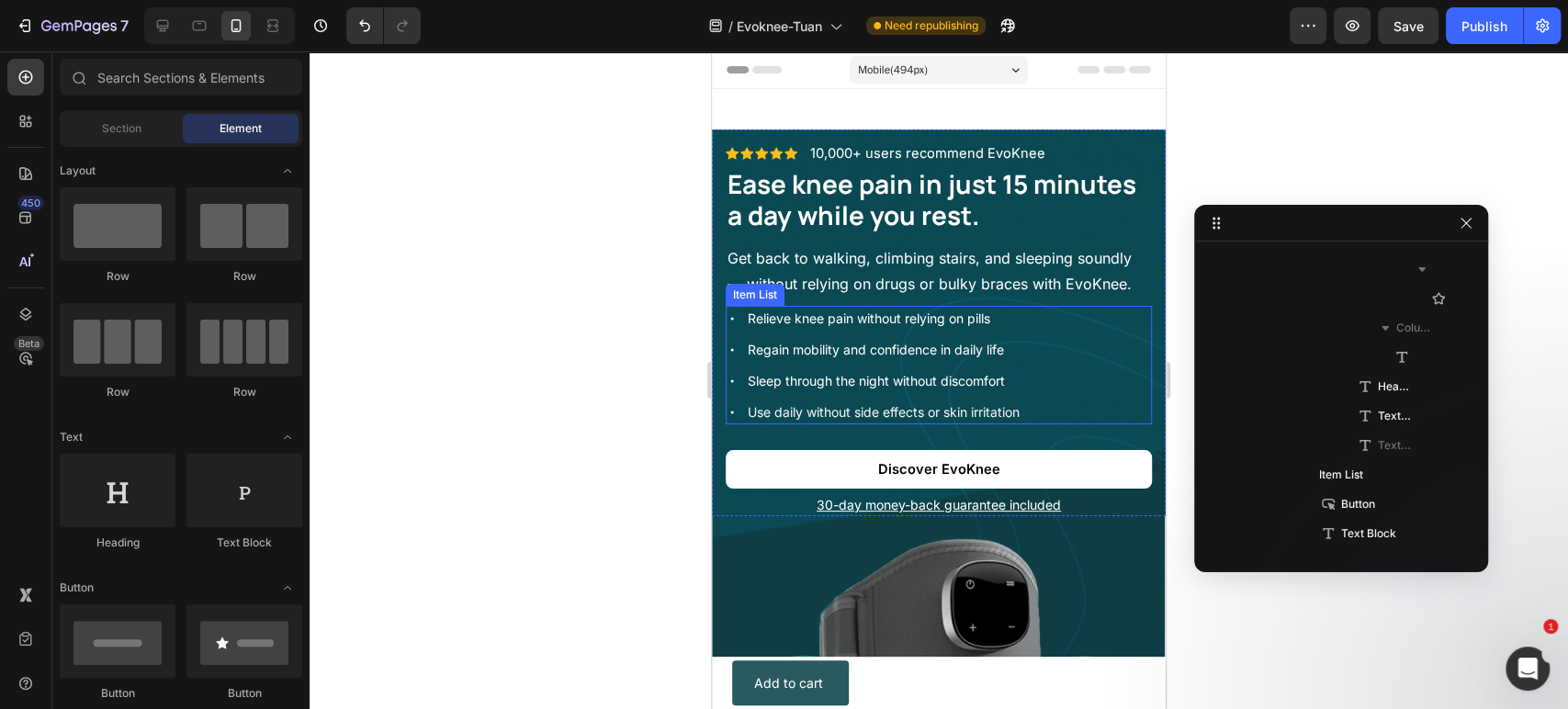 scroll, scrollTop: 374, scrollLeft: 0, axis: vertical 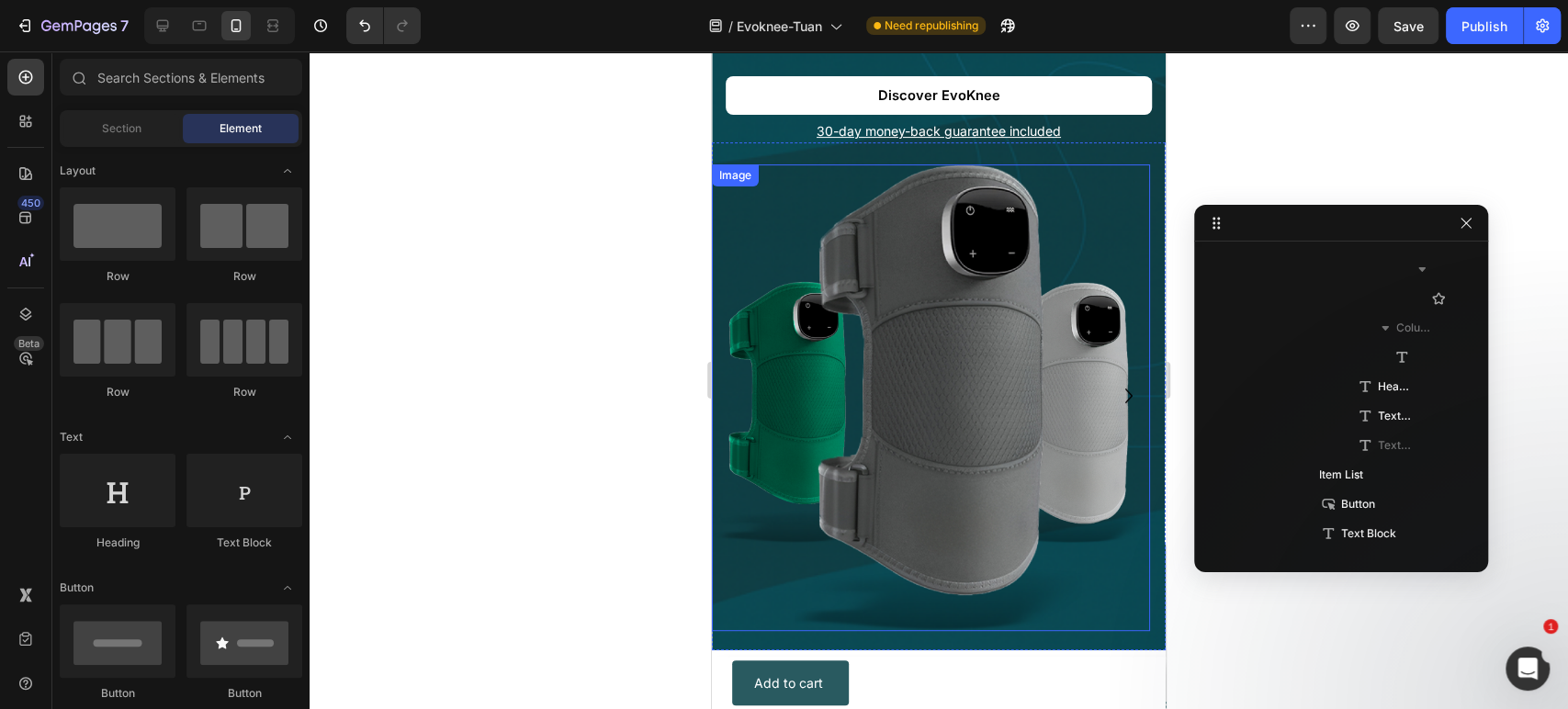 click 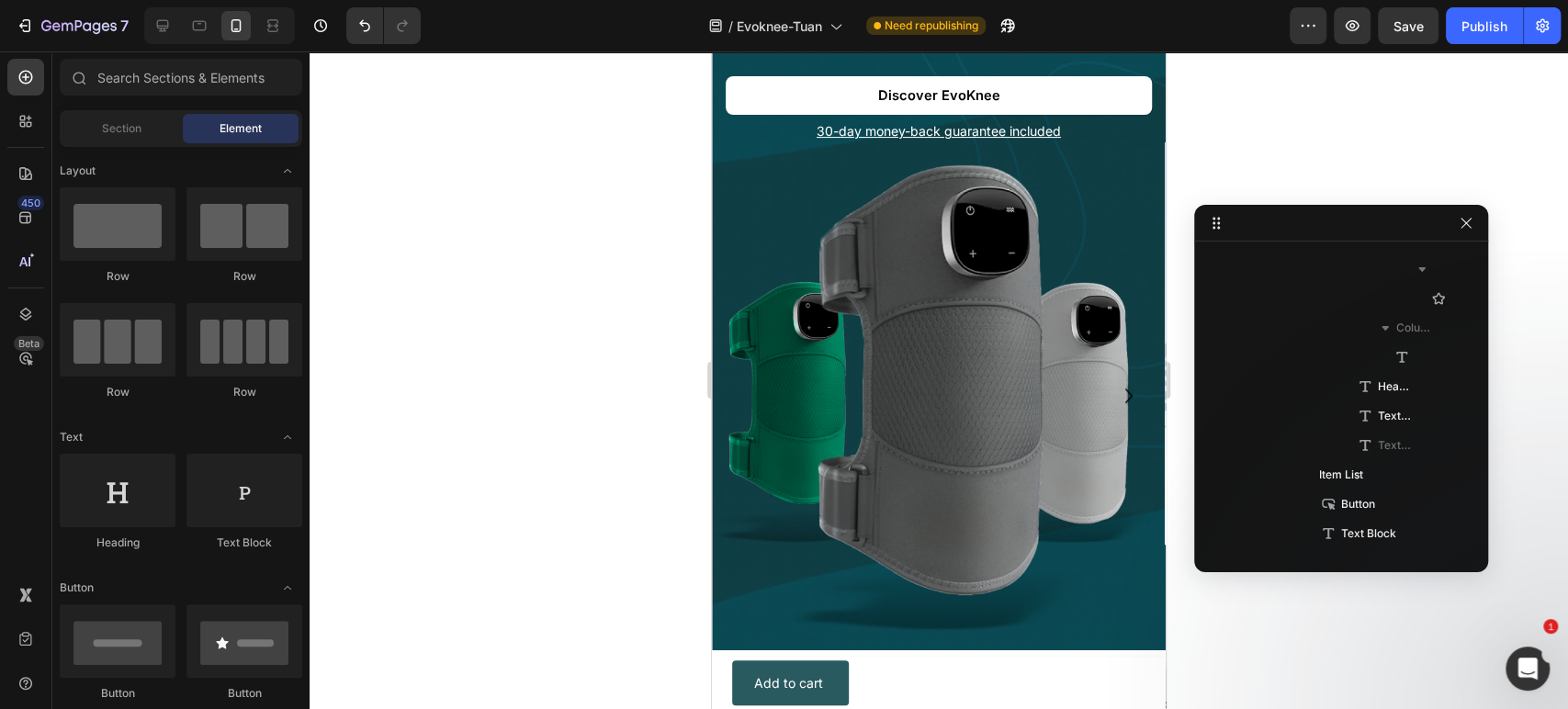 click 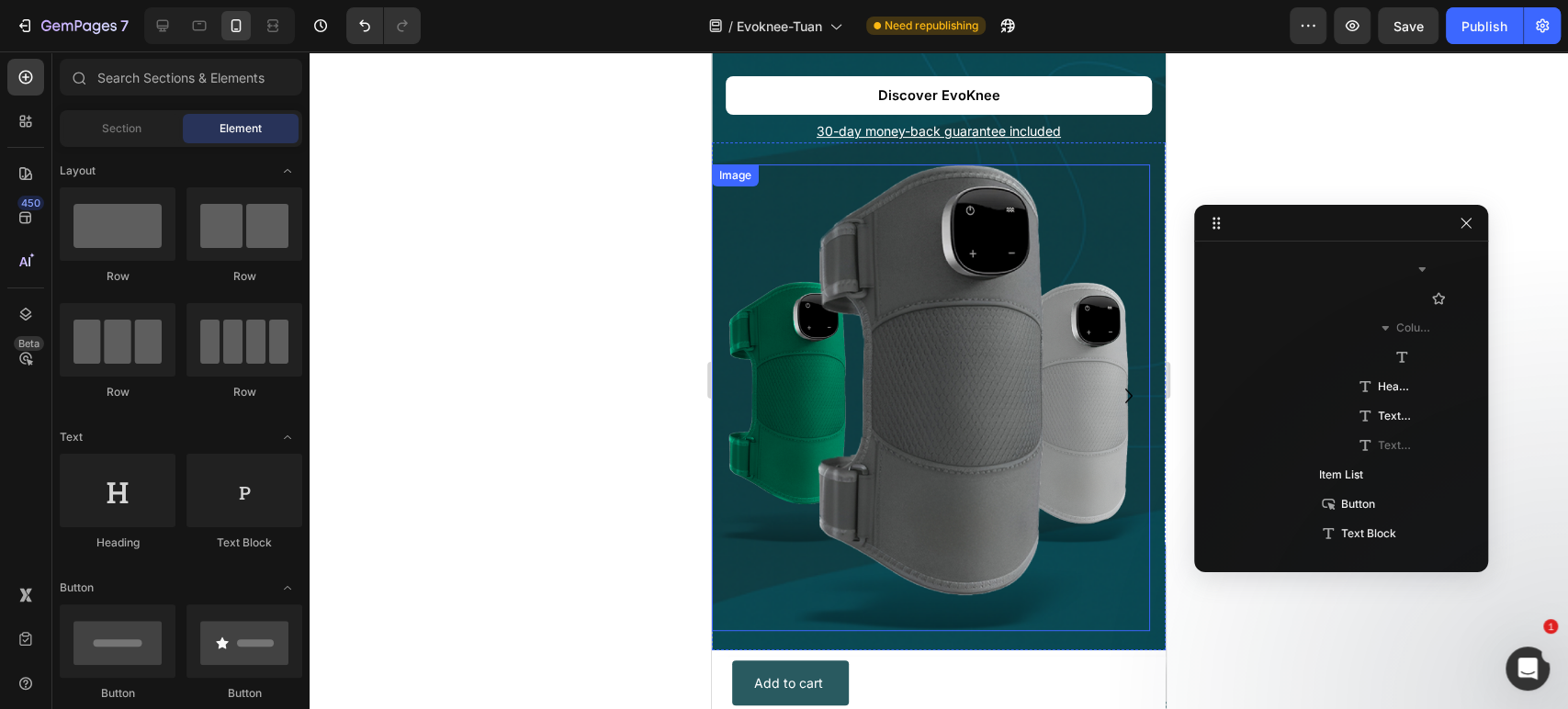 click at bounding box center [931, 398] 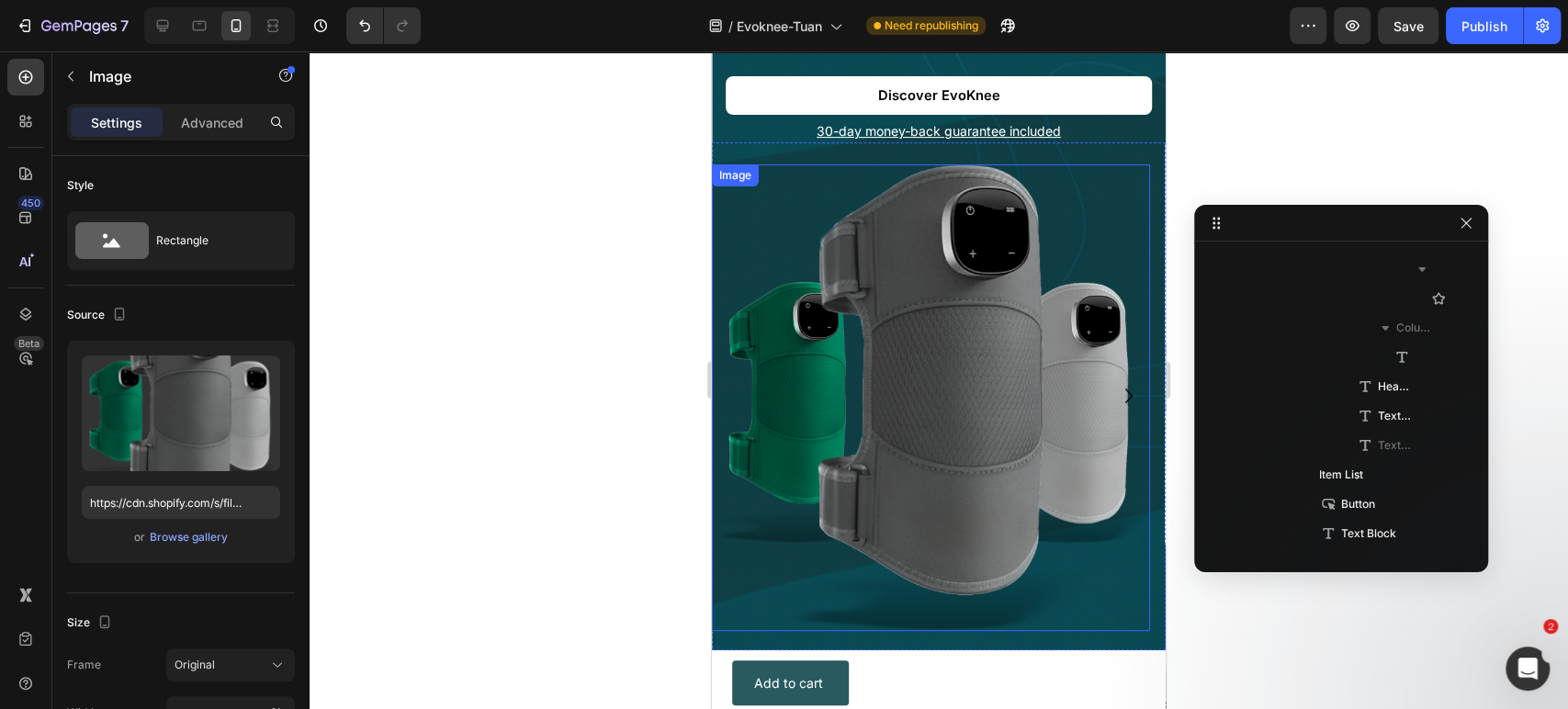 scroll, scrollTop: 200, scrollLeft: 0, axis: vertical 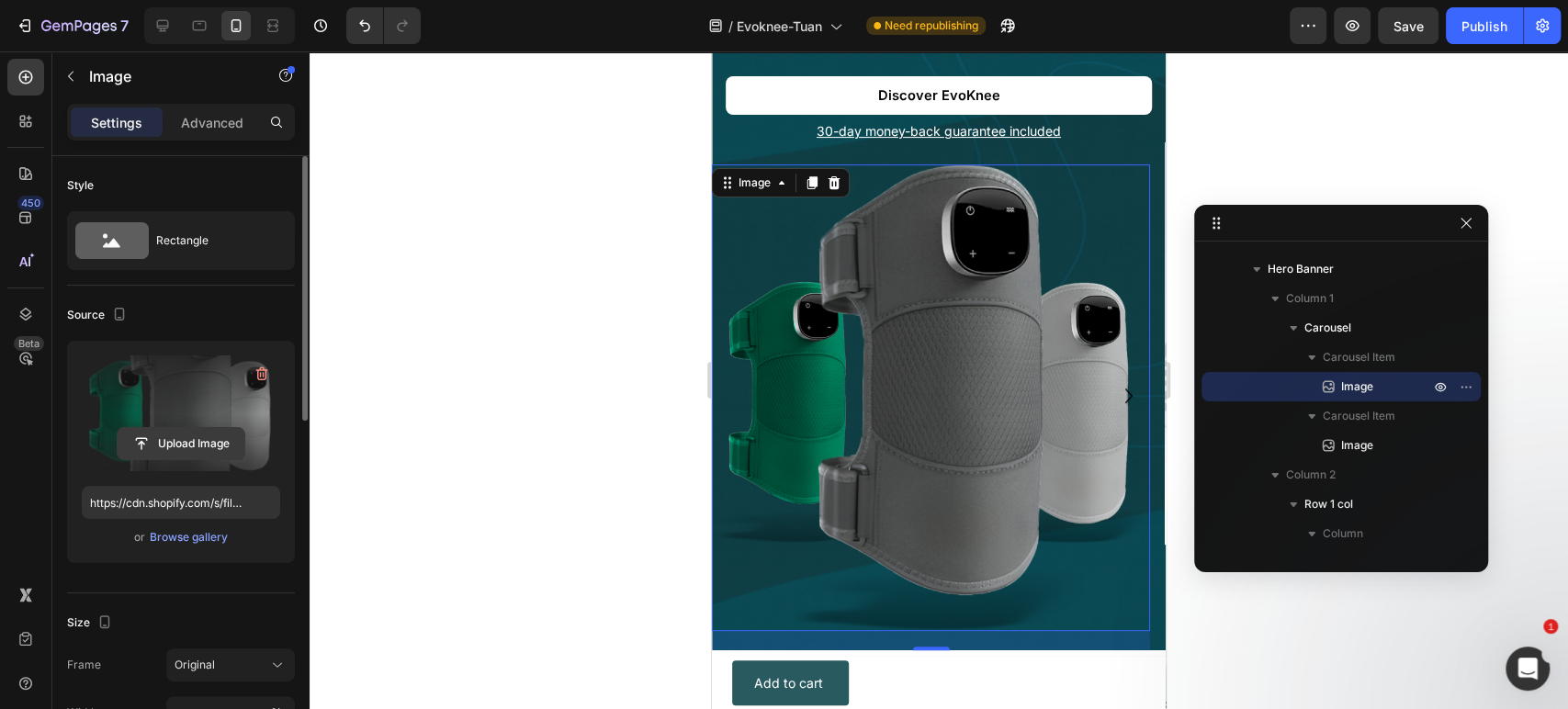 click 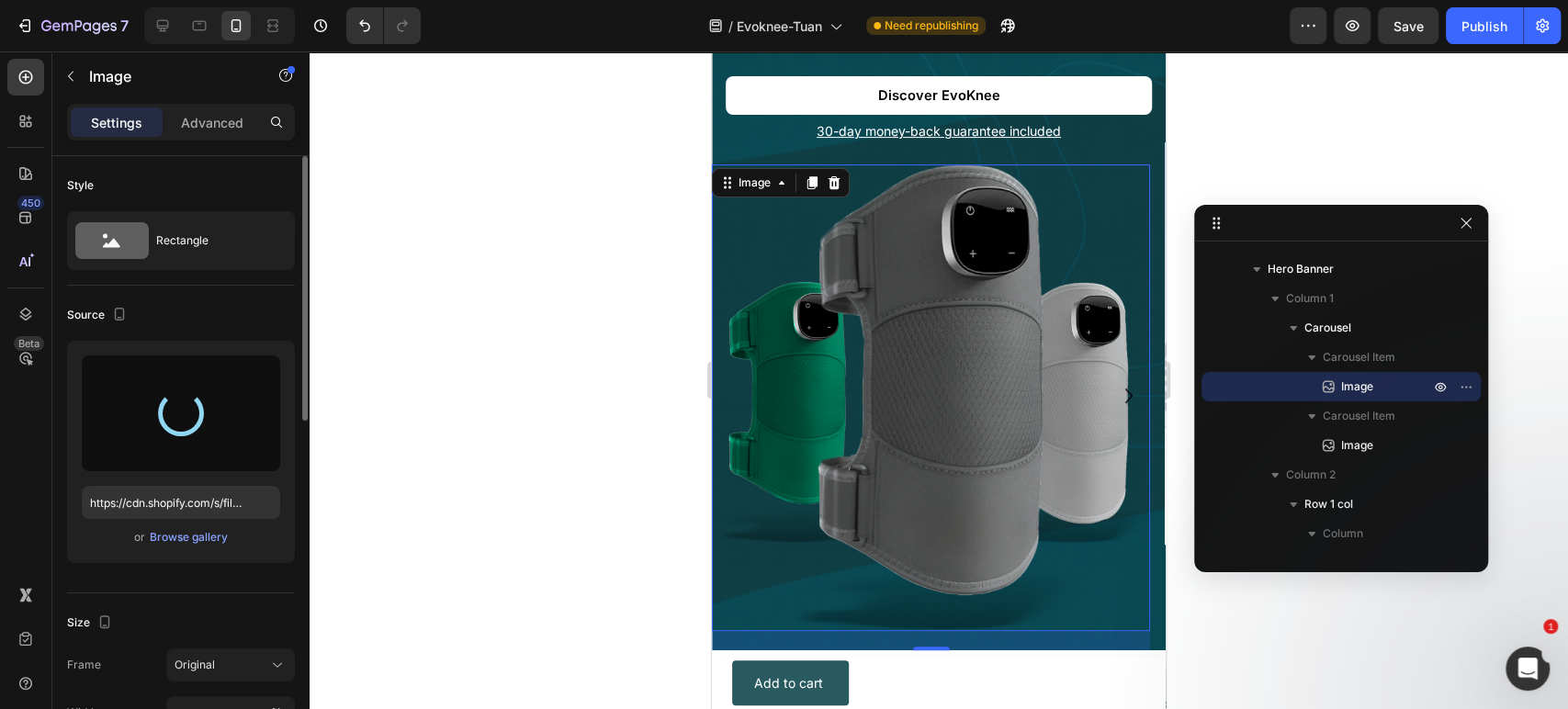 type on "https://cdn.shopify.com/s/files/1/0825/3567/8254/files/gempages_484758146313618316-2260e2fe-12b4-4973-8cc8-e2a341605d22.png" 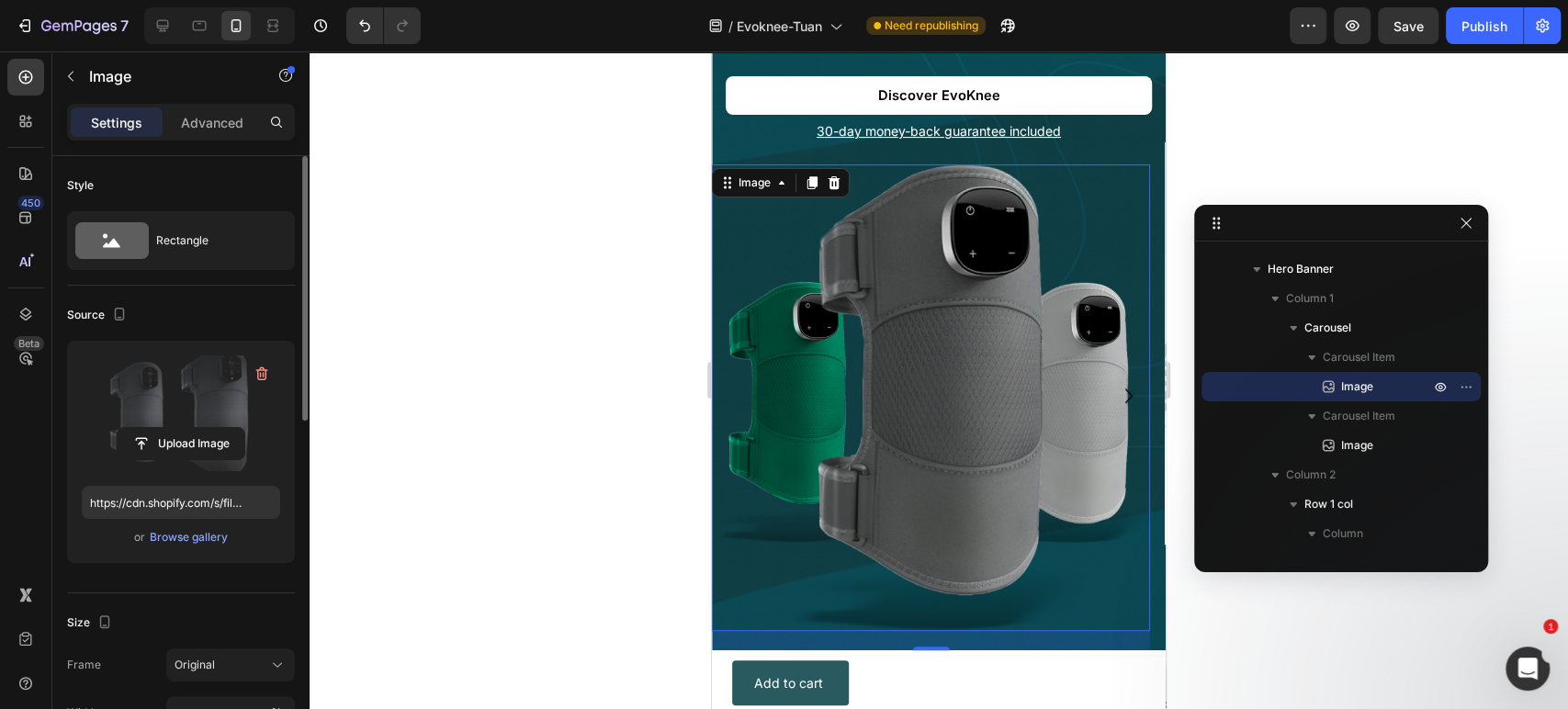 click 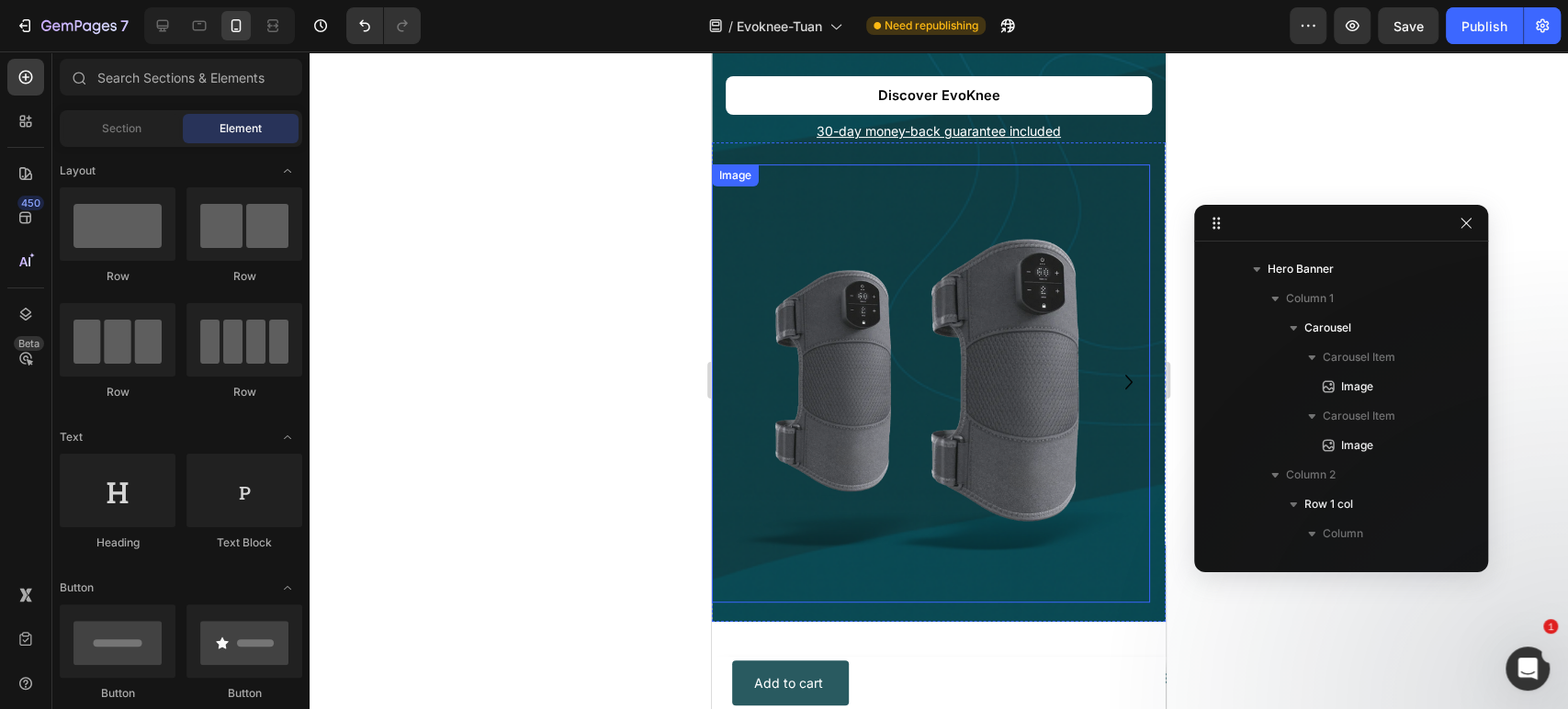click at bounding box center (931, 383) 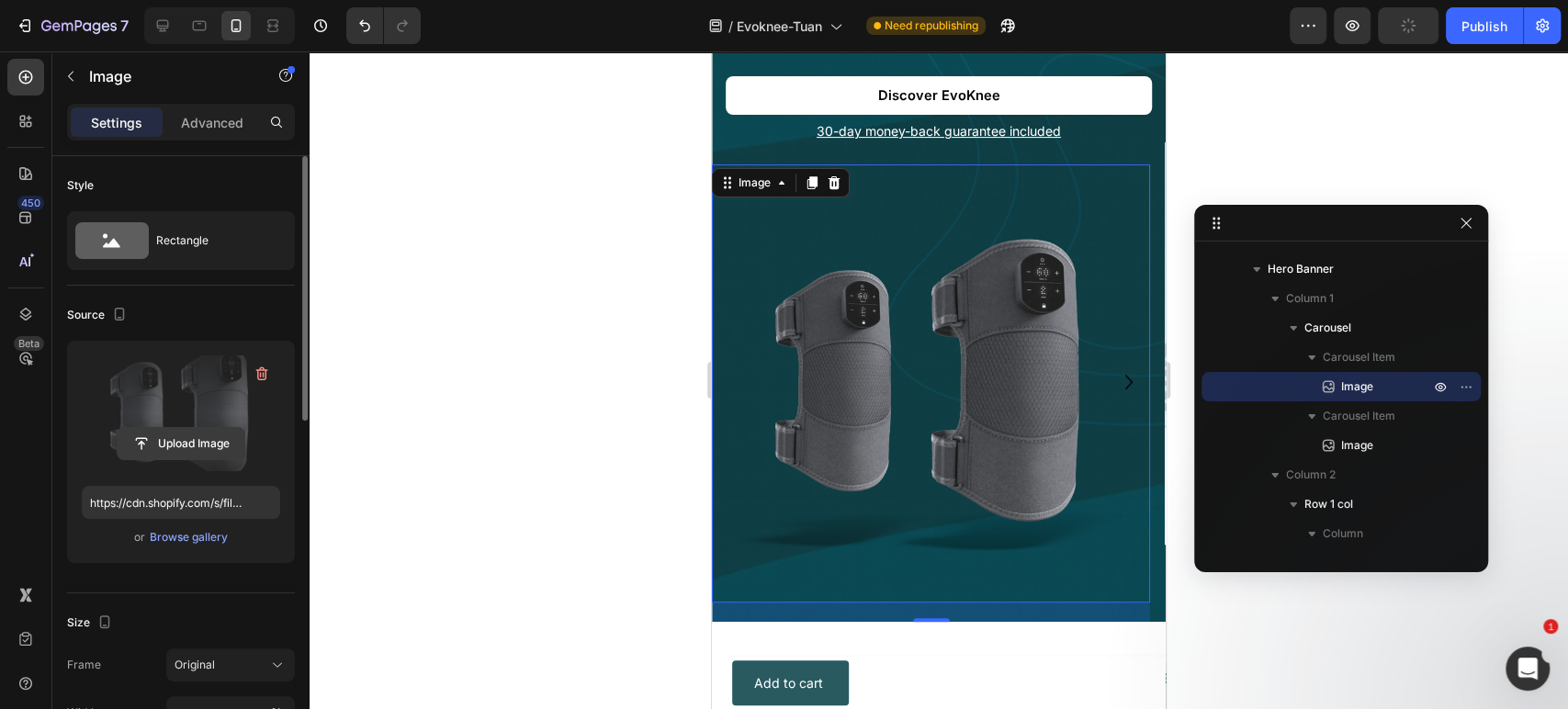 click 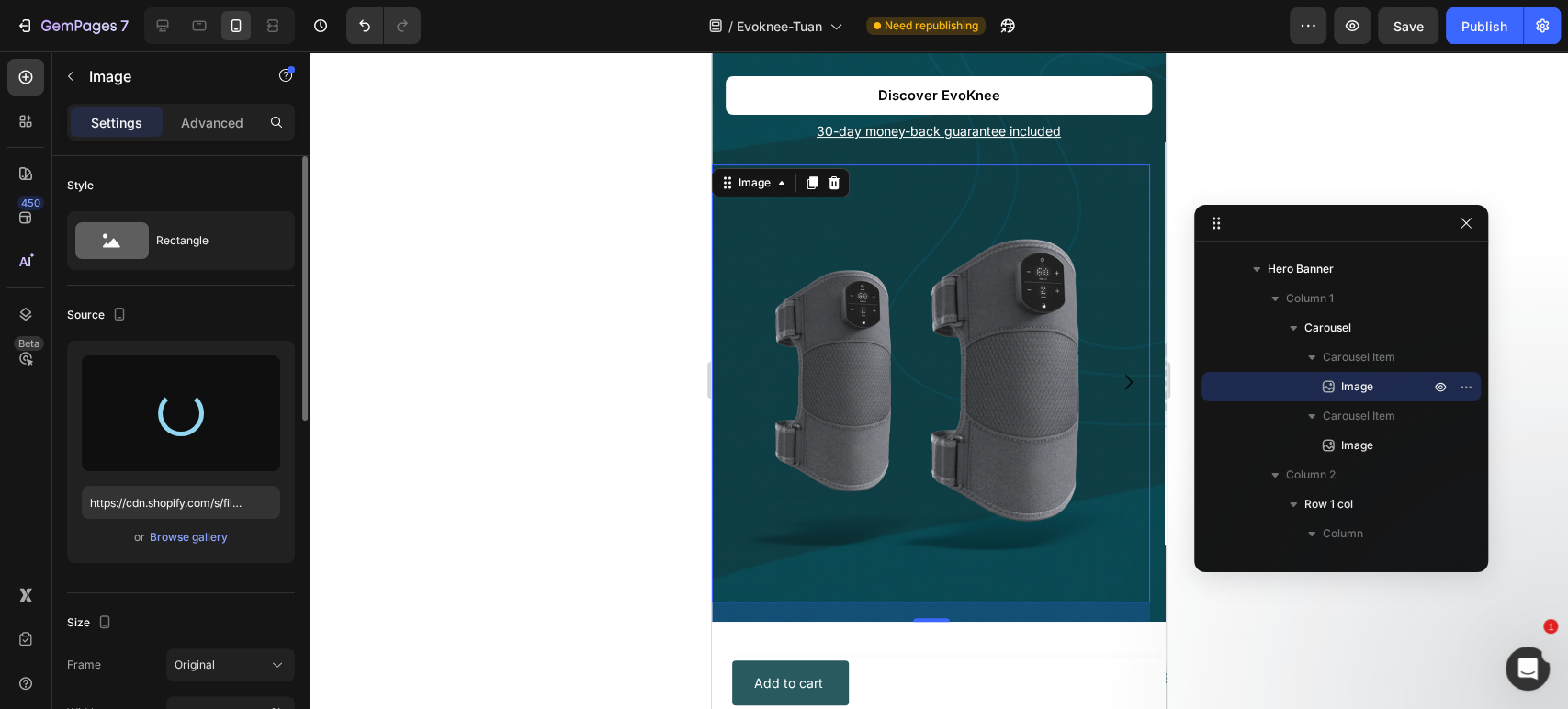 type on "https://cdn.shopify.com/s/files/1/0825/3567/8254/files/gempages_484758146313618316-4dc5fada-b91c-4595-8b75-3a17c50eecdd.png" 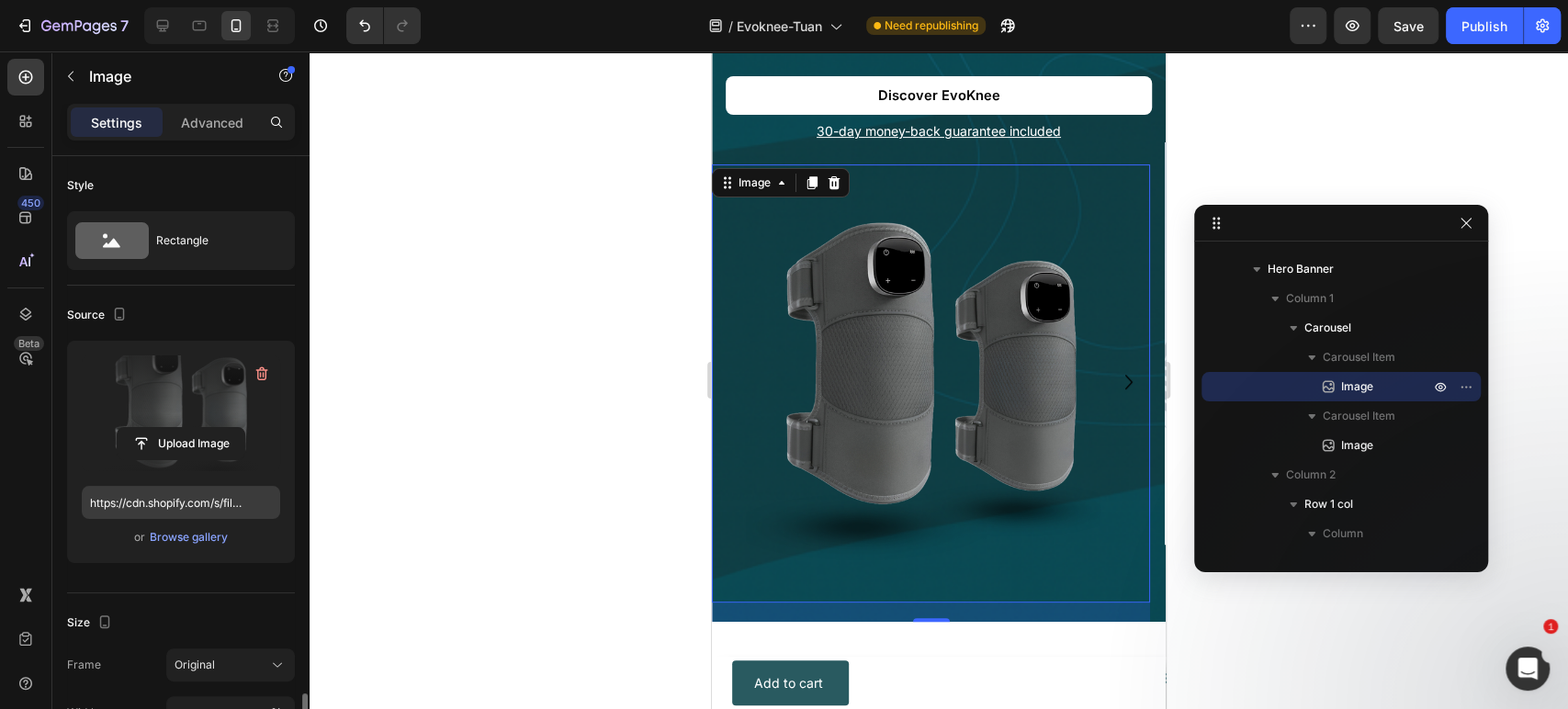 scroll, scrollTop: 374, scrollLeft: 0, axis: vertical 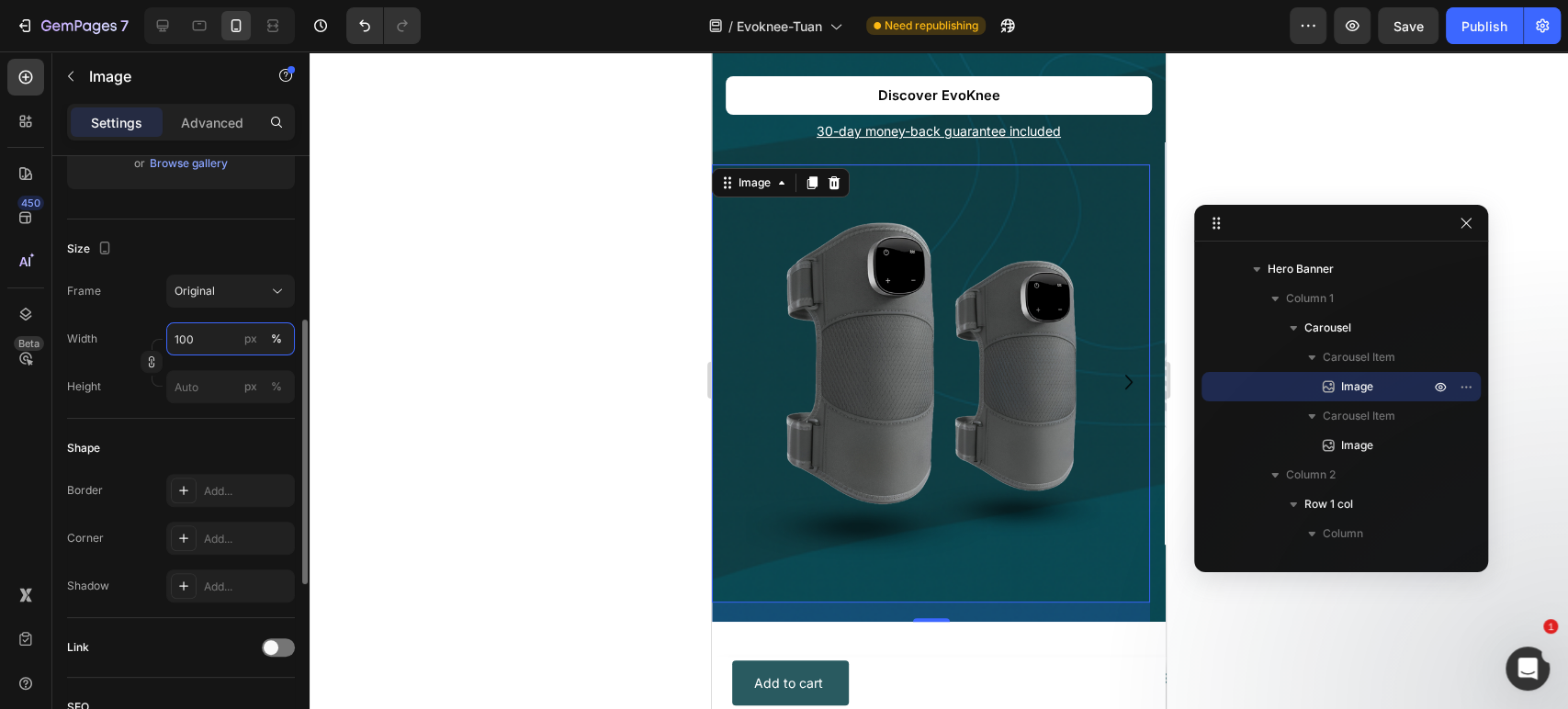 click on "100" at bounding box center [231, 339] 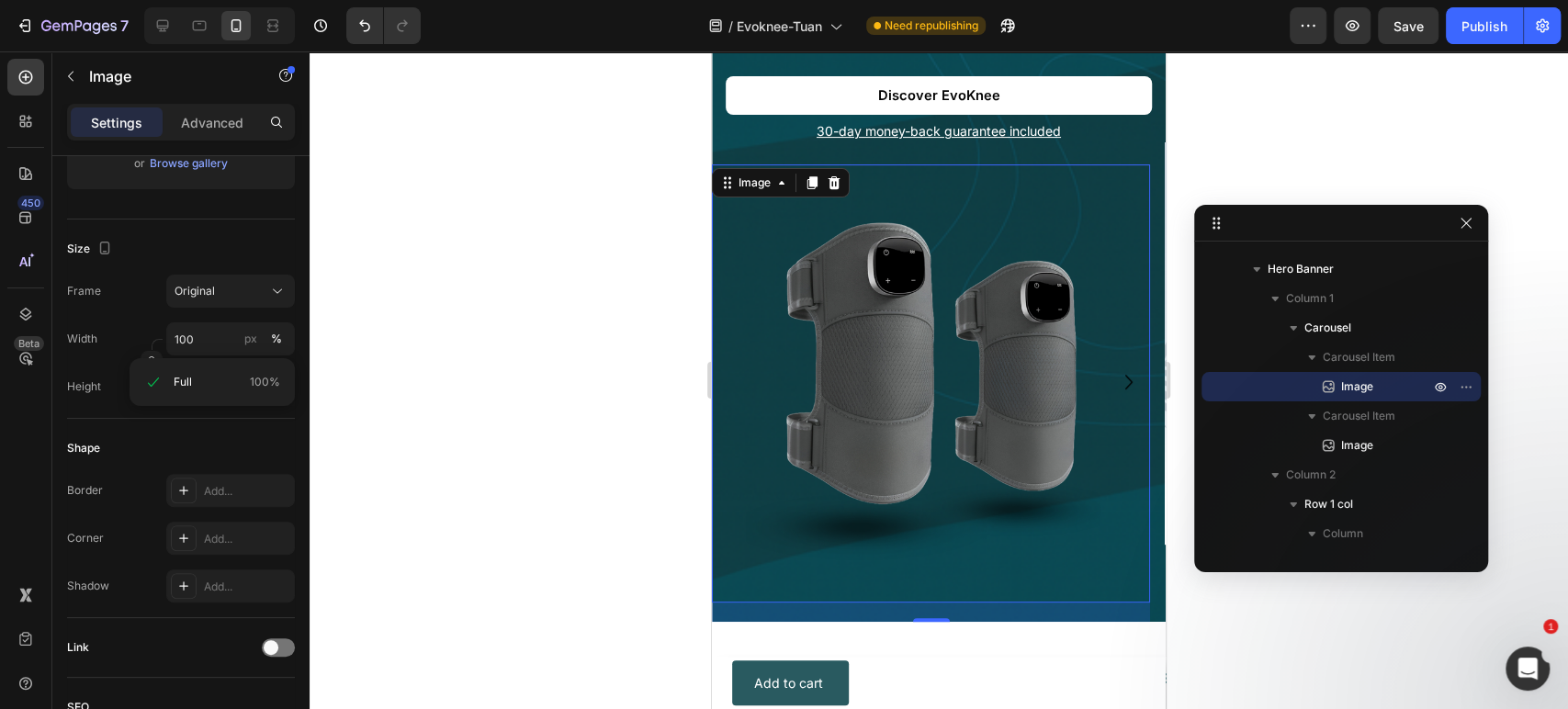click 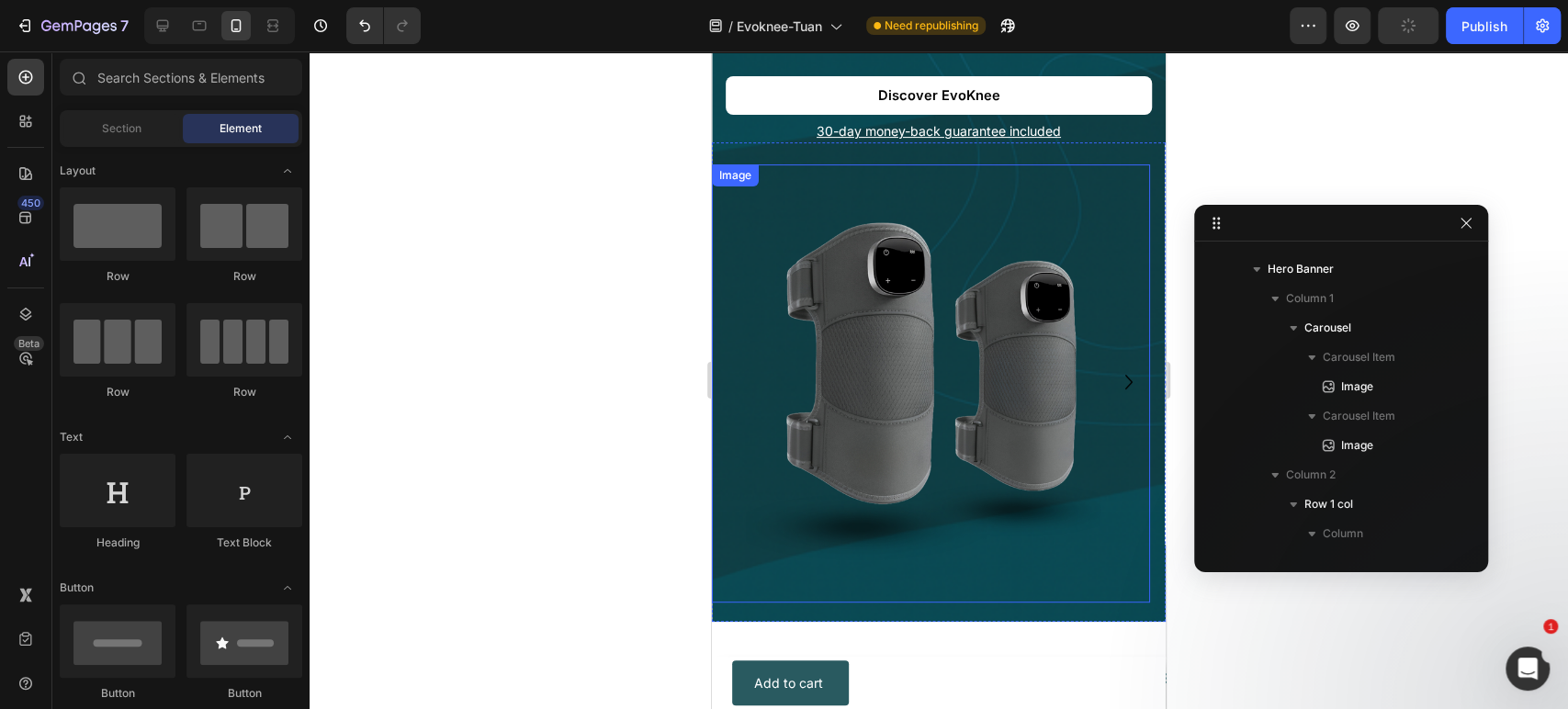 click at bounding box center [931, 383] 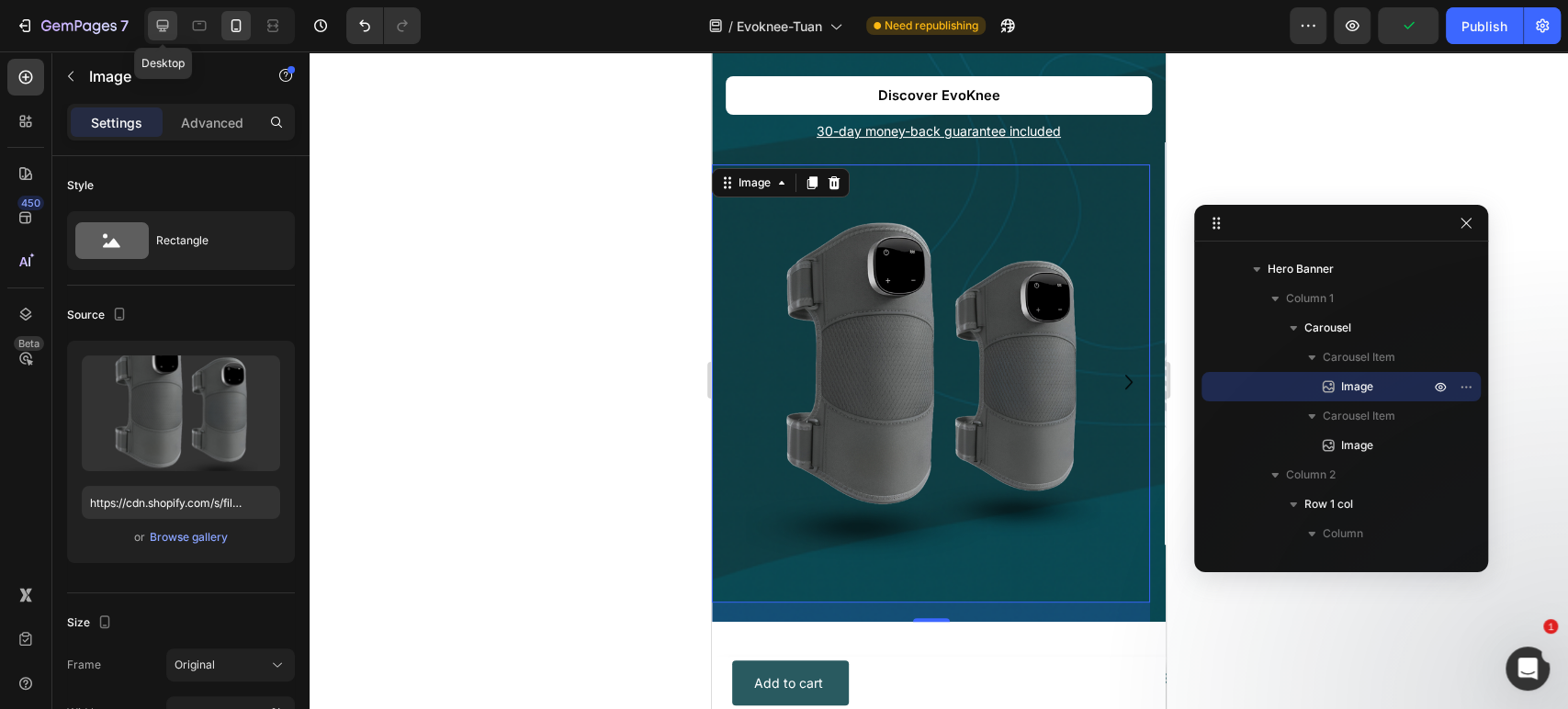 click 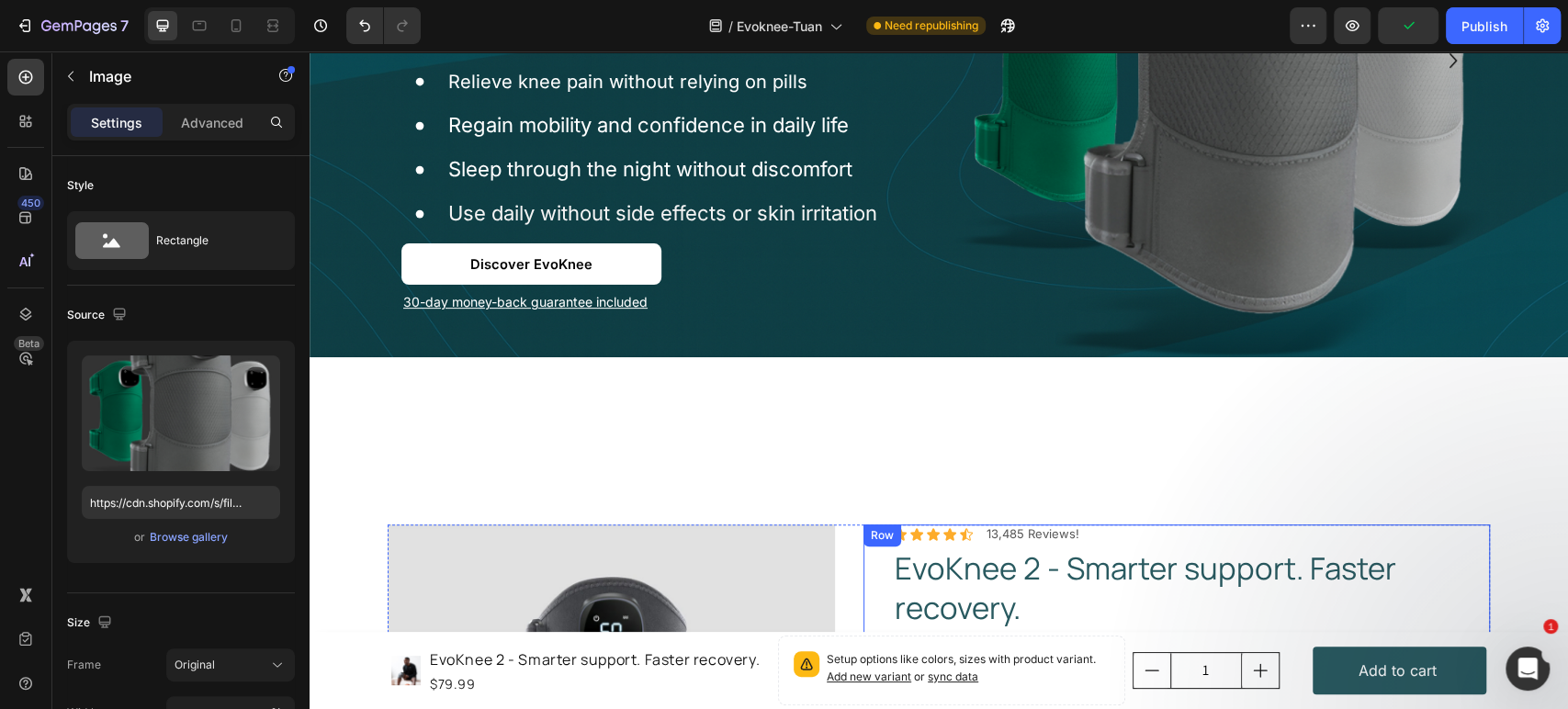 scroll, scrollTop: 0, scrollLeft: 0, axis: both 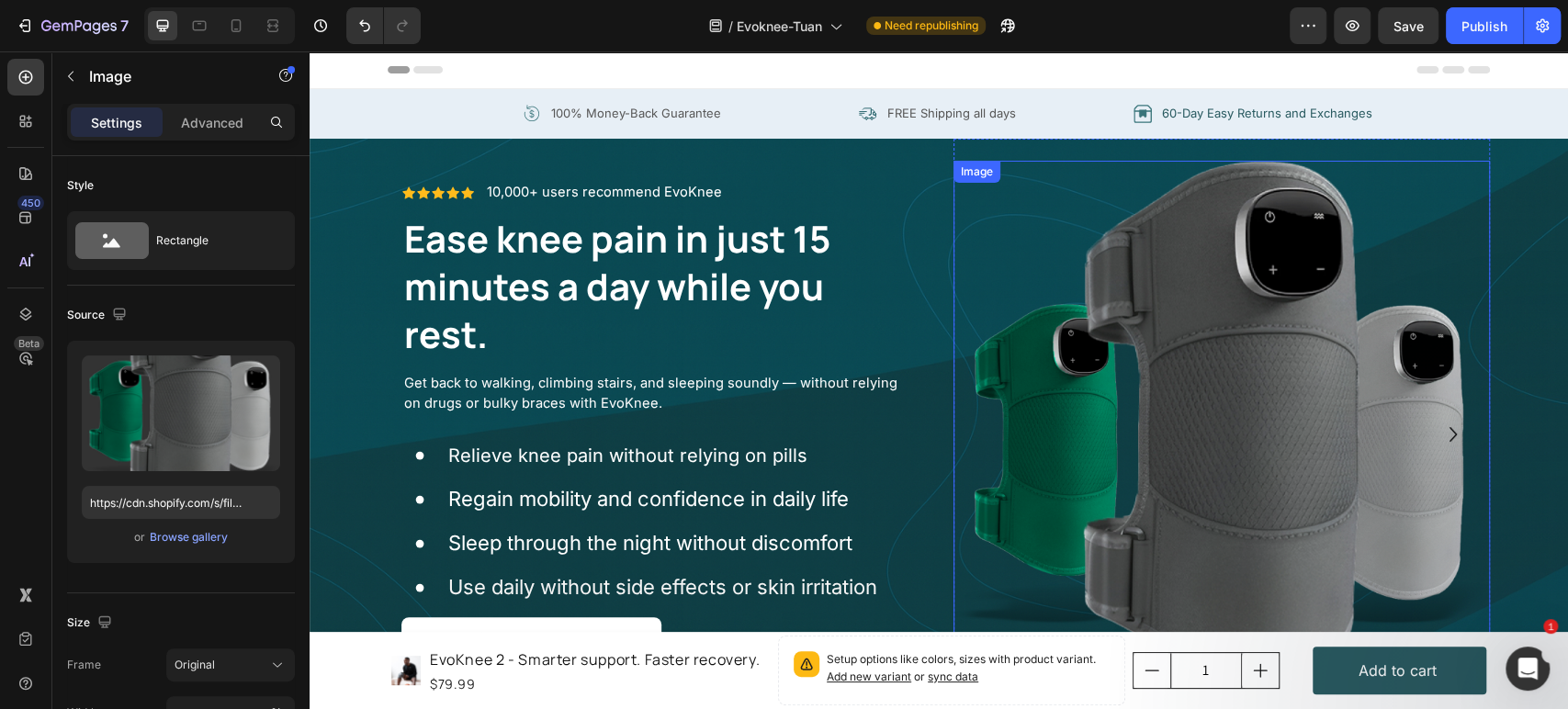 click at bounding box center [1222, 446] 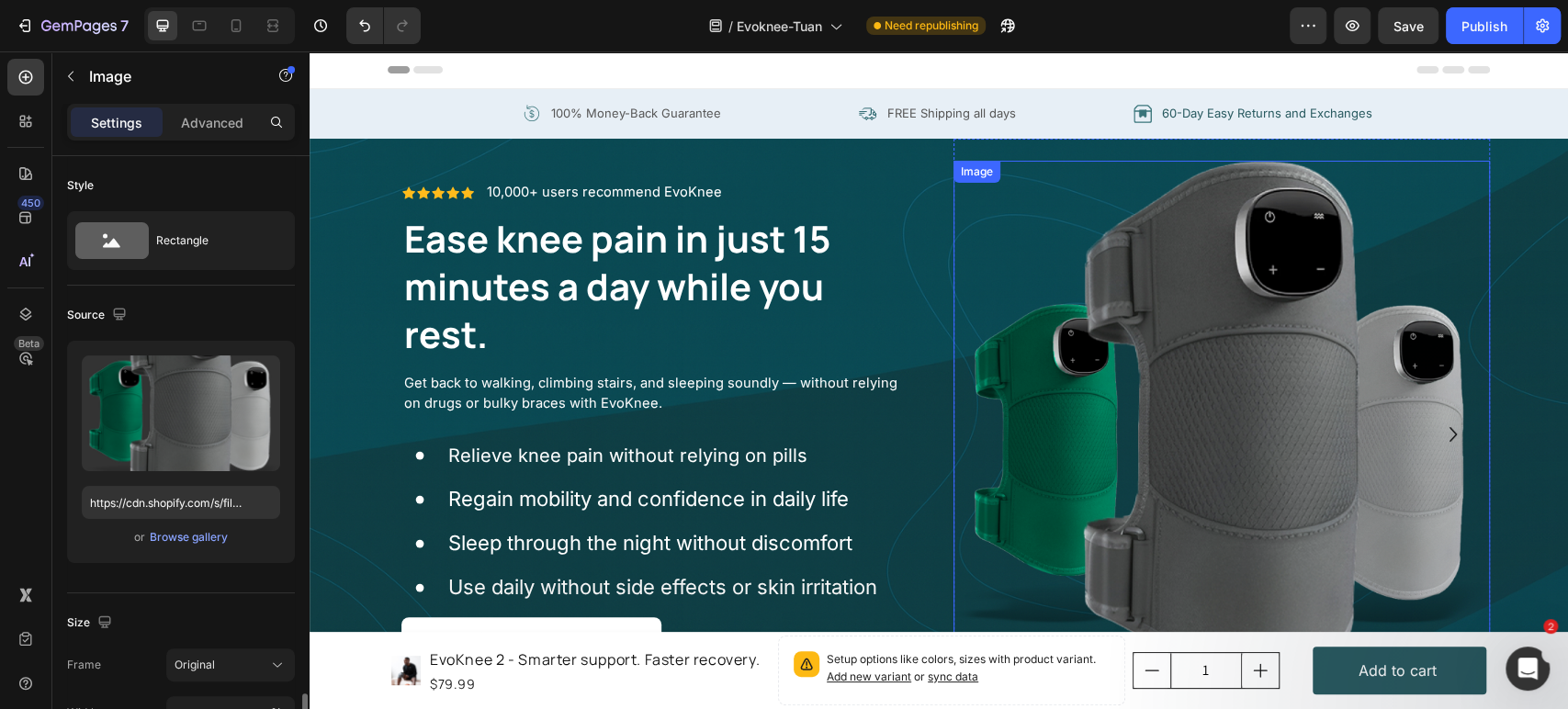 scroll, scrollTop: 374, scrollLeft: 0, axis: vertical 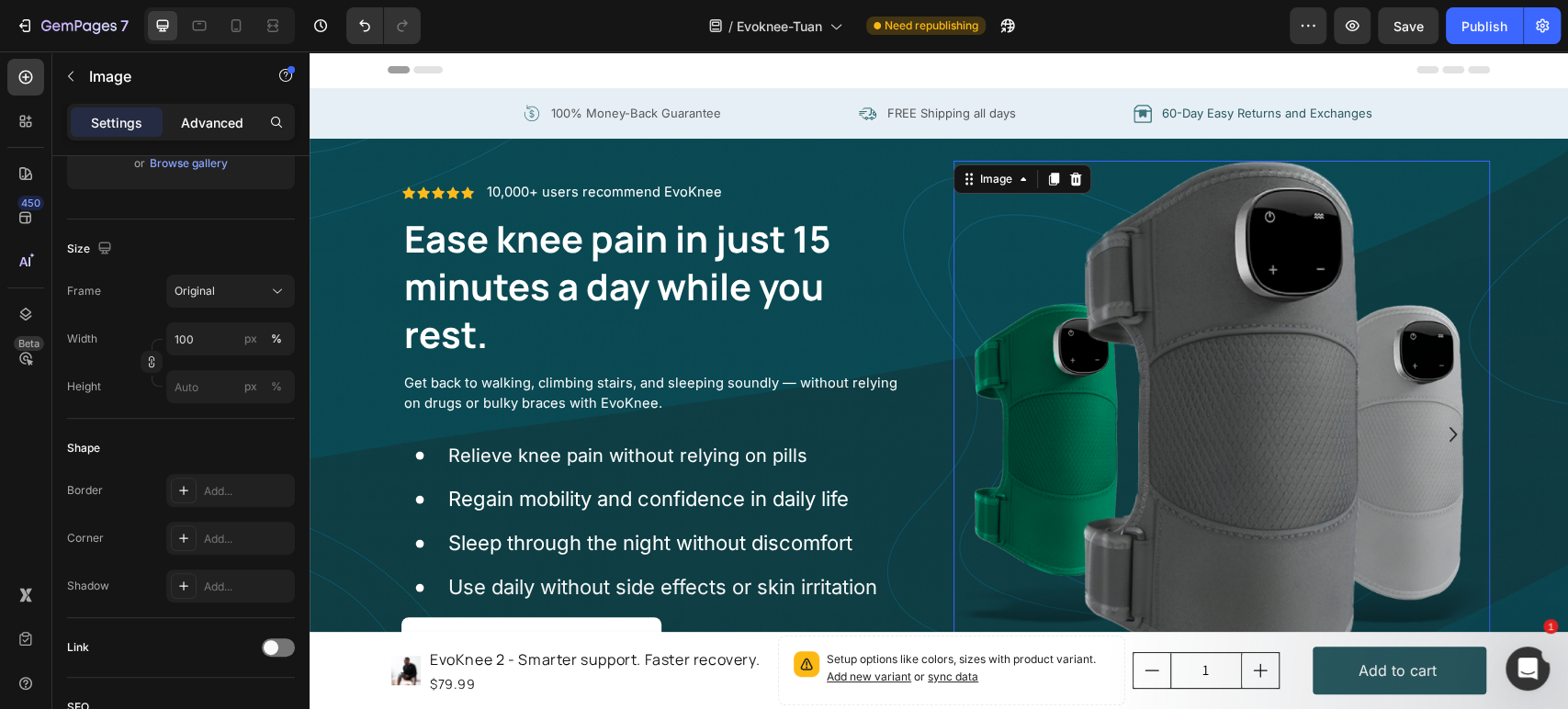 click on "Advanced" 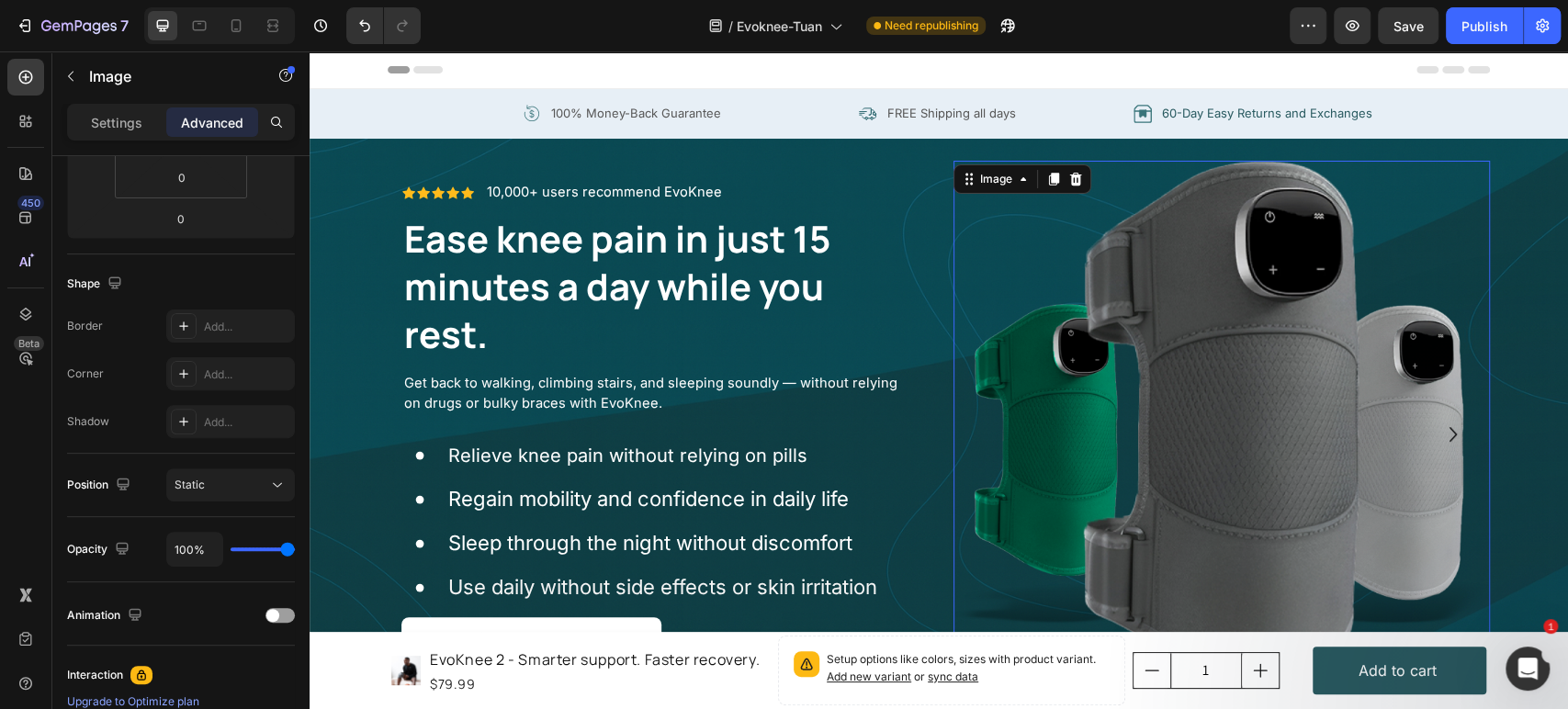 scroll, scrollTop: 0, scrollLeft: 0, axis: both 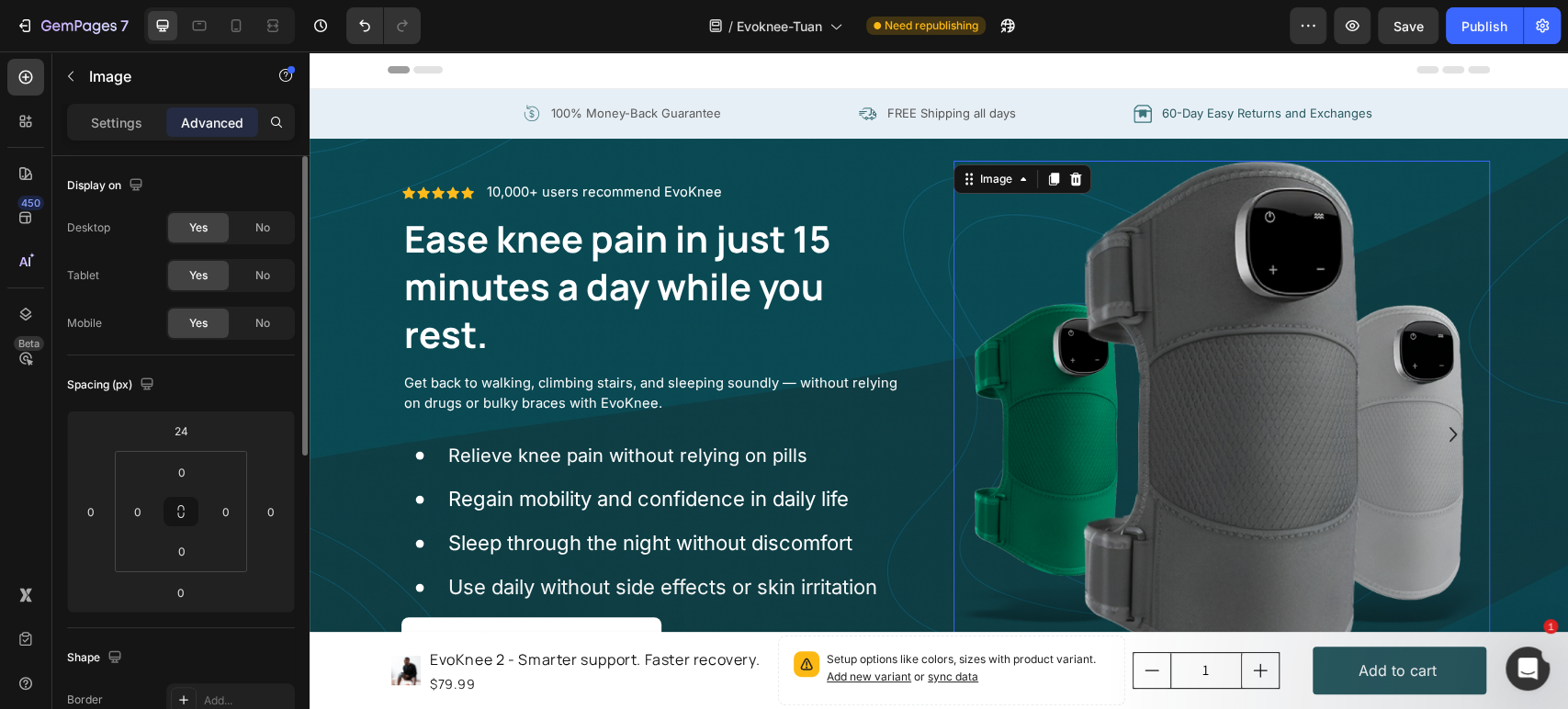 click on "Settings Advanced" at bounding box center (181, 129) 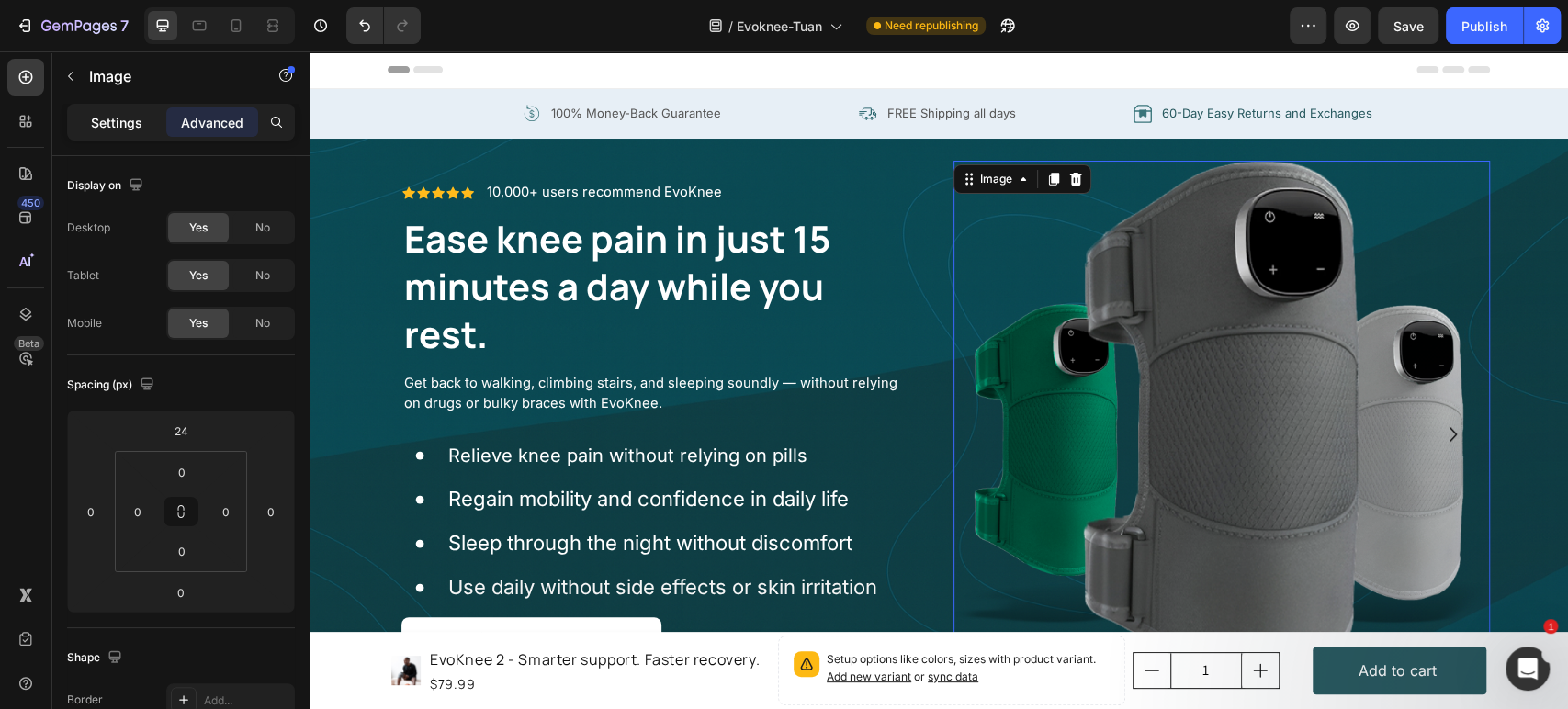 click on "Settings" 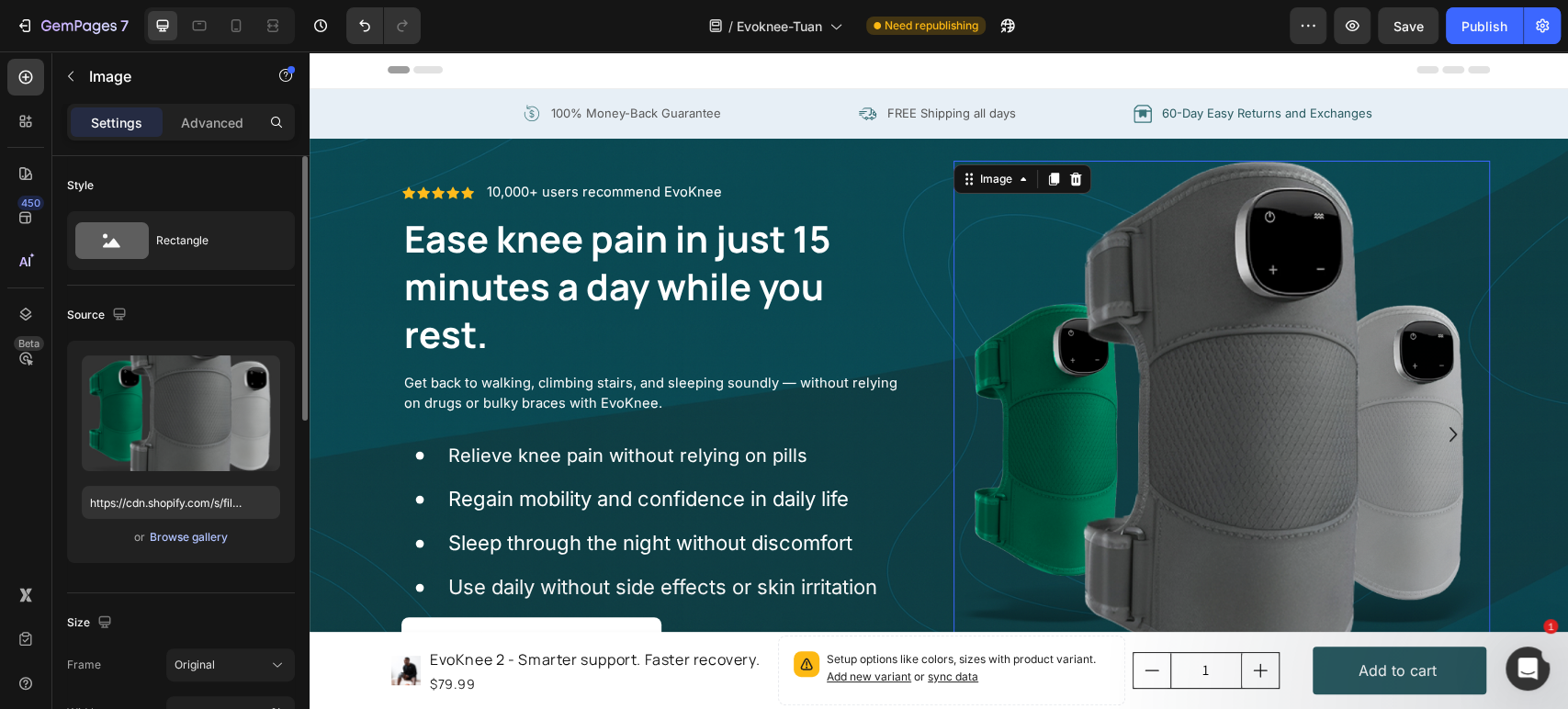 click on "Browse gallery" at bounding box center [188, 537] 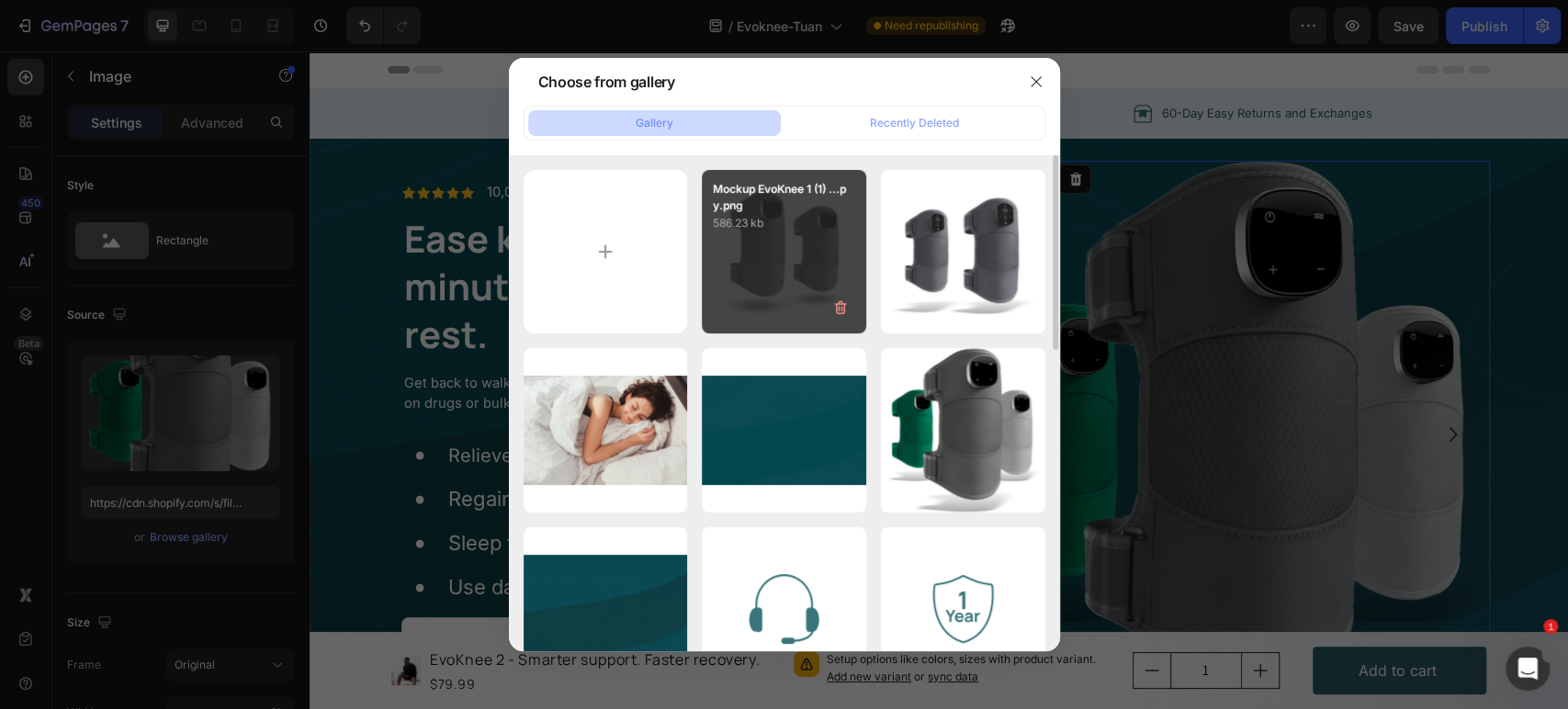 click on "Mockup EvoKnee 1 (1) ...py.png 586.23 kb" at bounding box center (784, 252) 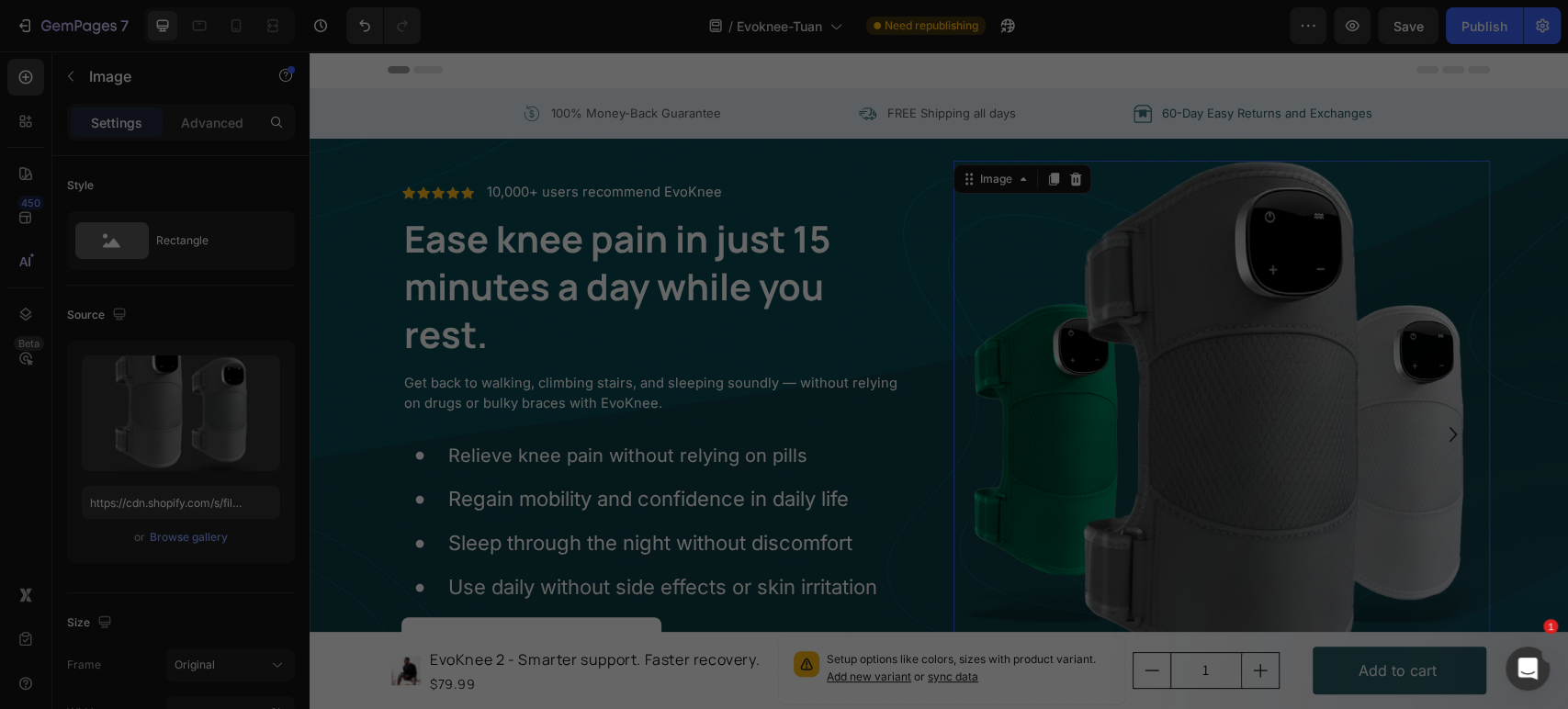click on "Mockup EvoKnee 1 (1) ...py.png 586.23 kb" at bounding box center [784, 252] 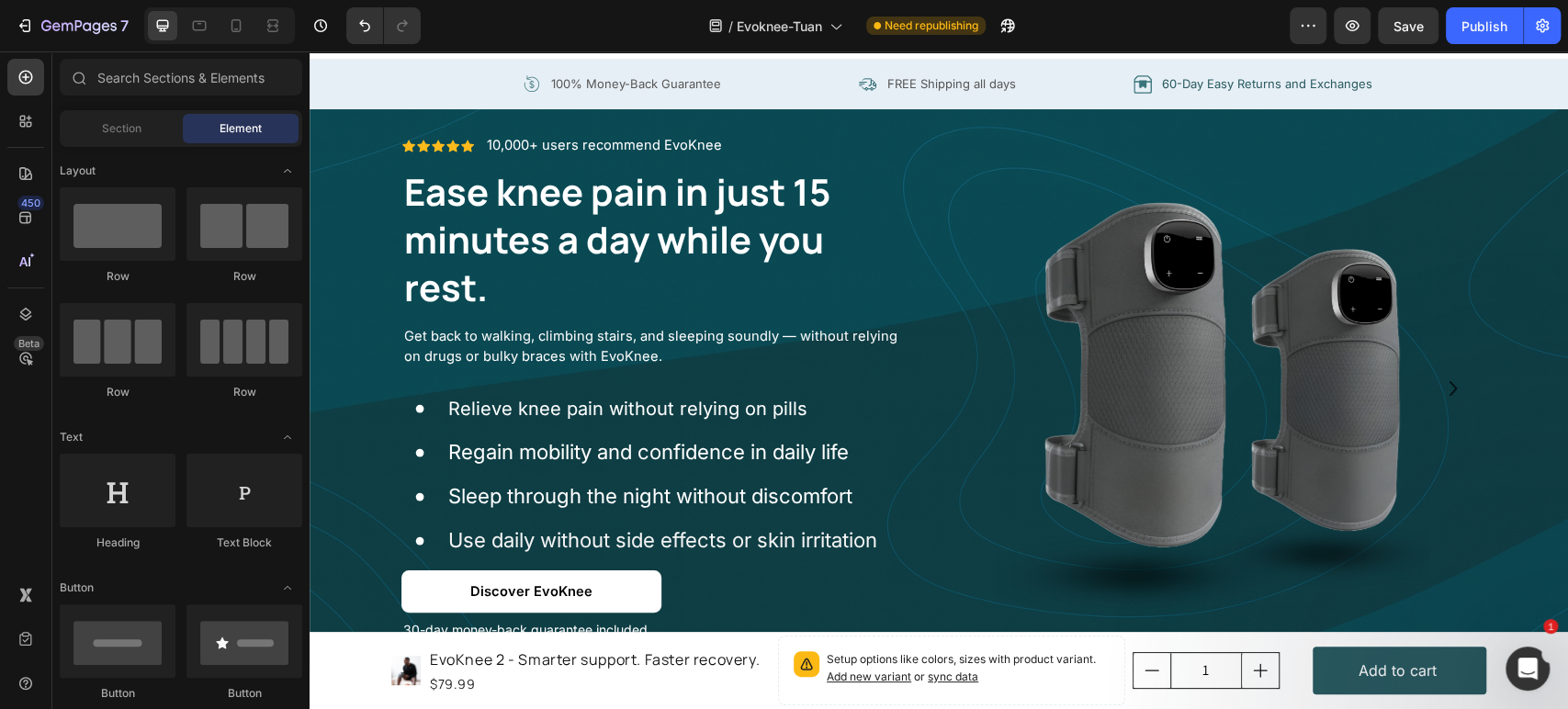scroll, scrollTop: 374, scrollLeft: 0, axis: vertical 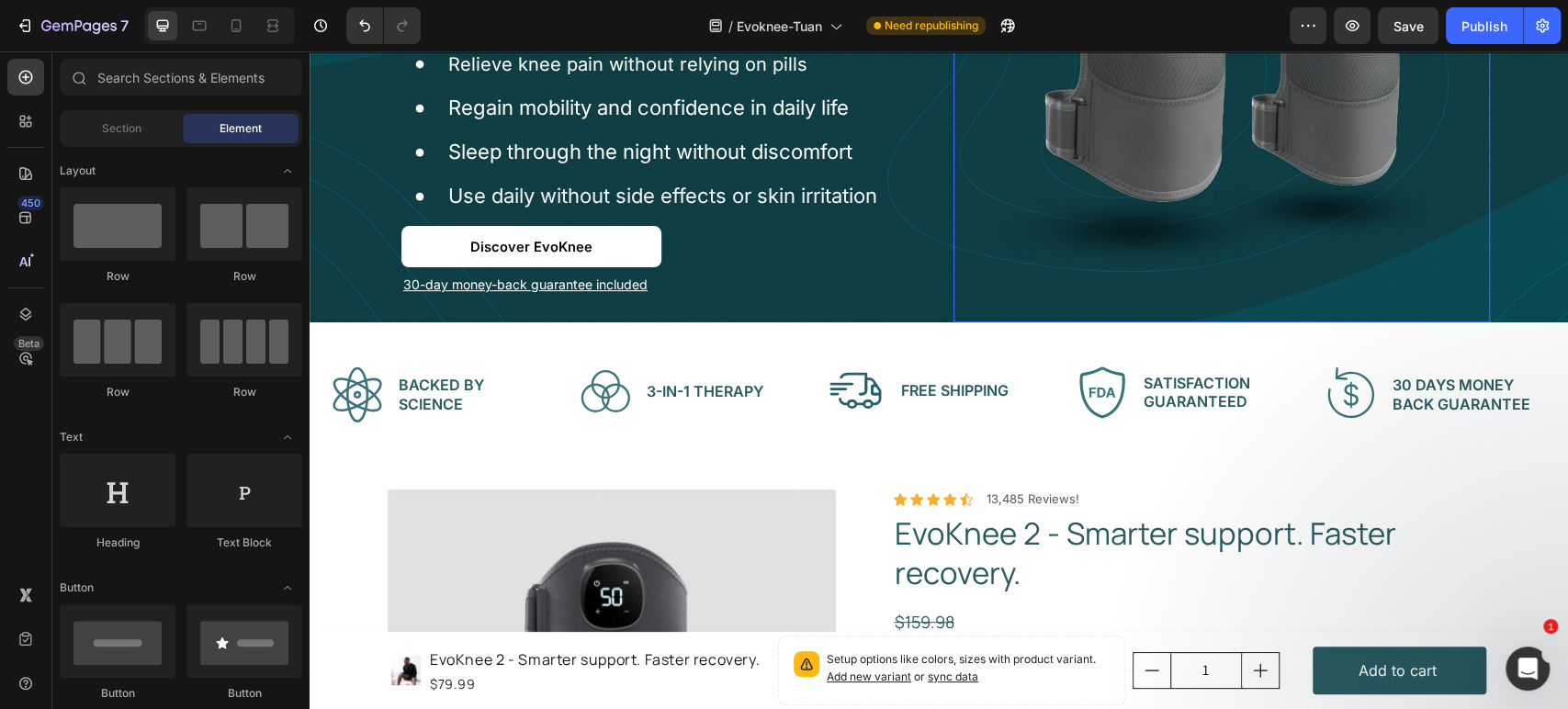 click at bounding box center (1222, 54) 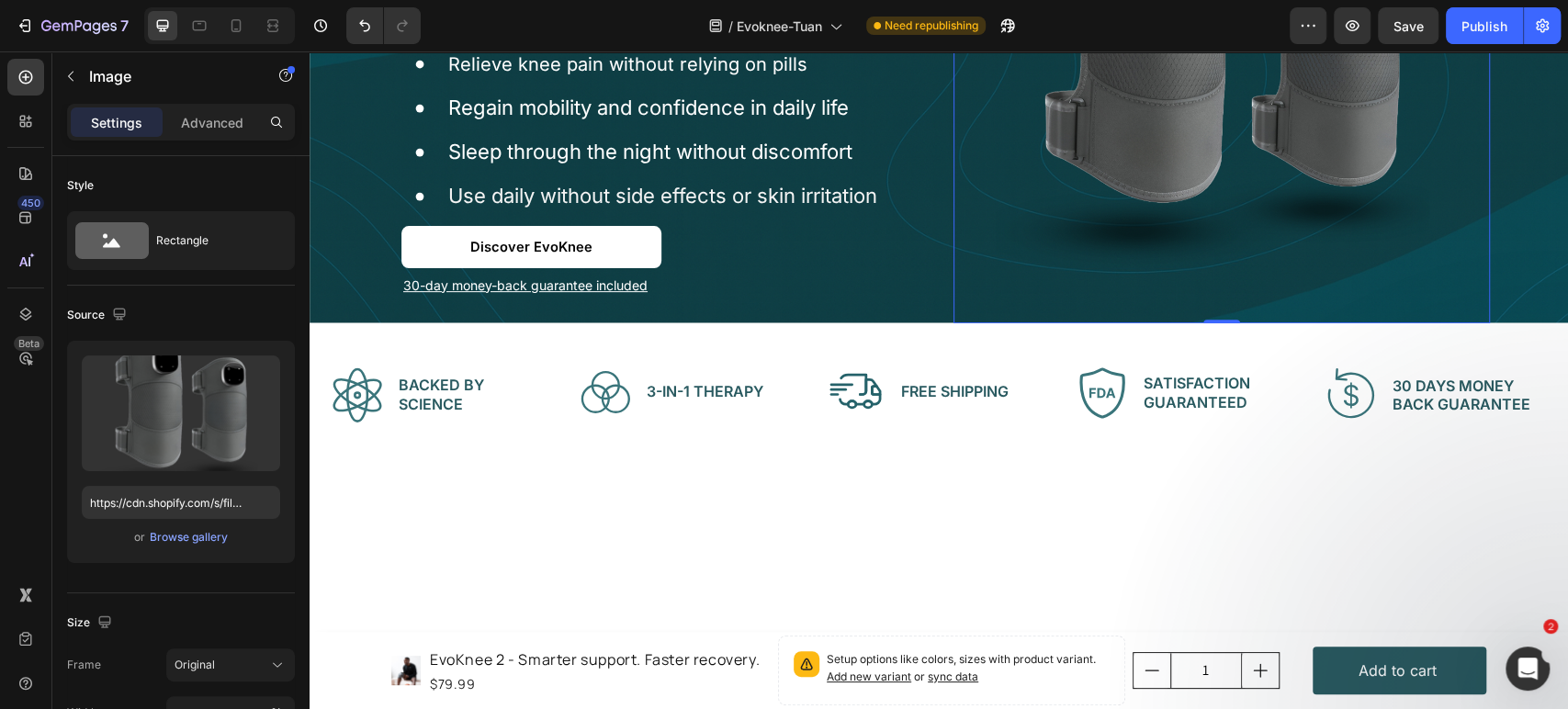 scroll, scrollTop: 0, scrollLeft: 0, axis: both 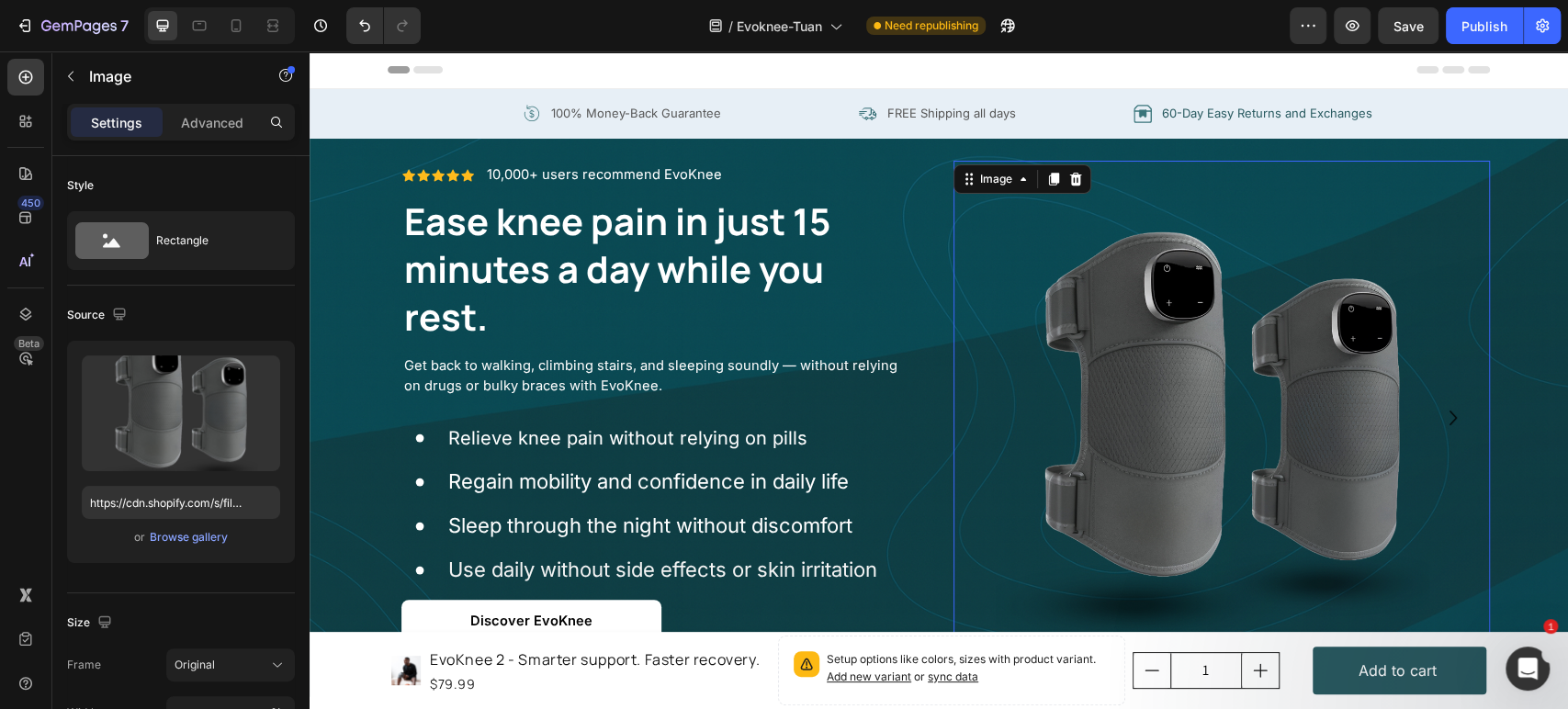 click at bounding box center [1222, 429] 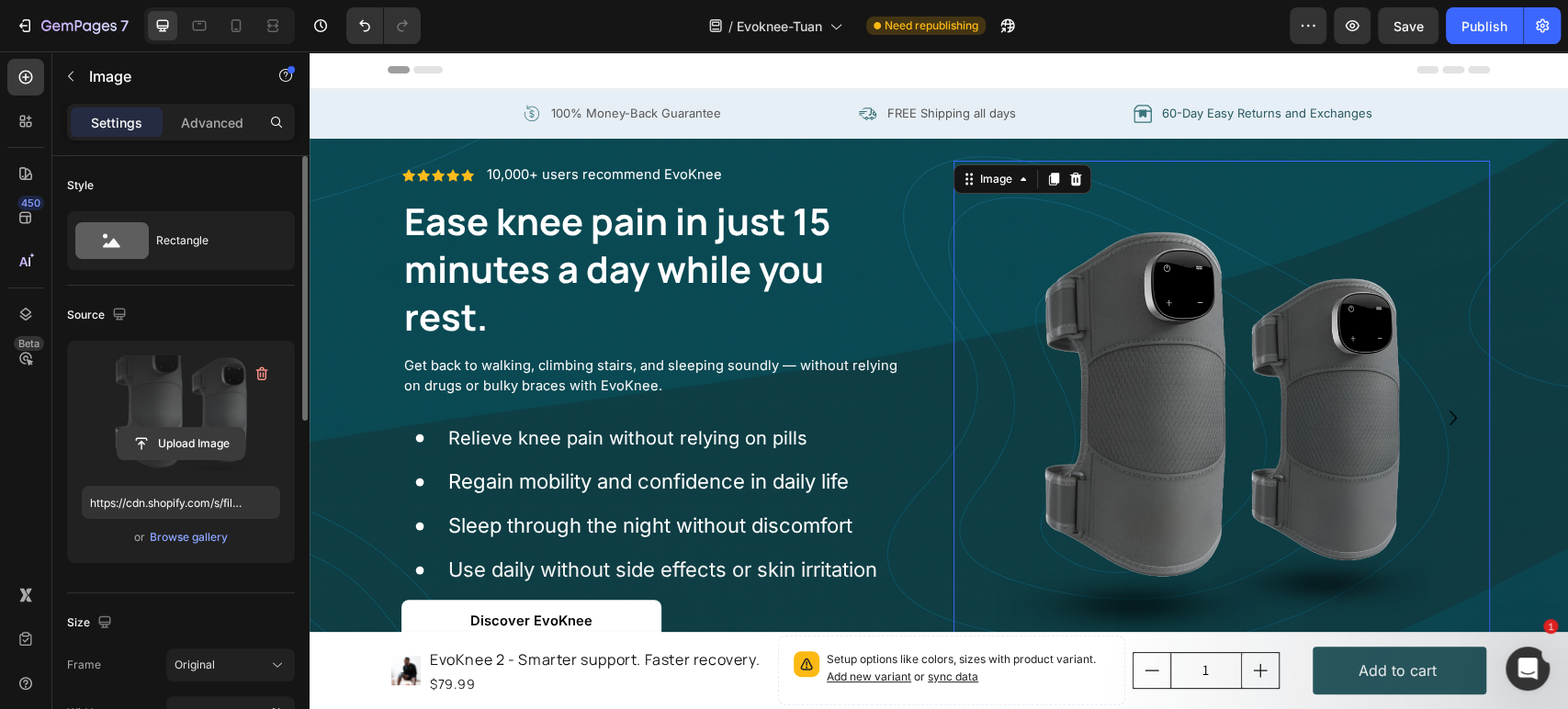 click 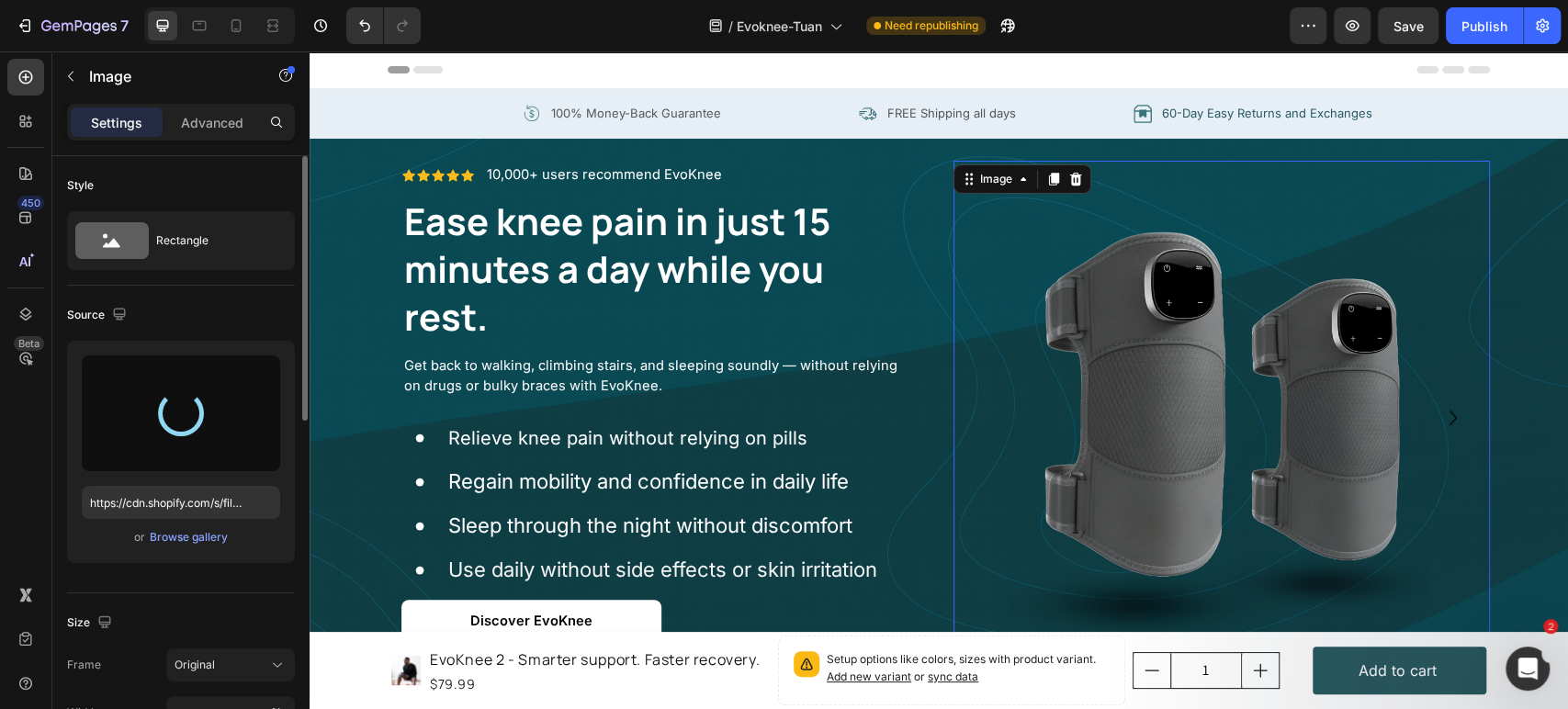 type on "https://cdn.shopify.com/s/files/1/0825/3567/8254/files/gempages_484758146313618316-4a38f0ec-8505-446f-b379-5e59395dd381.png" 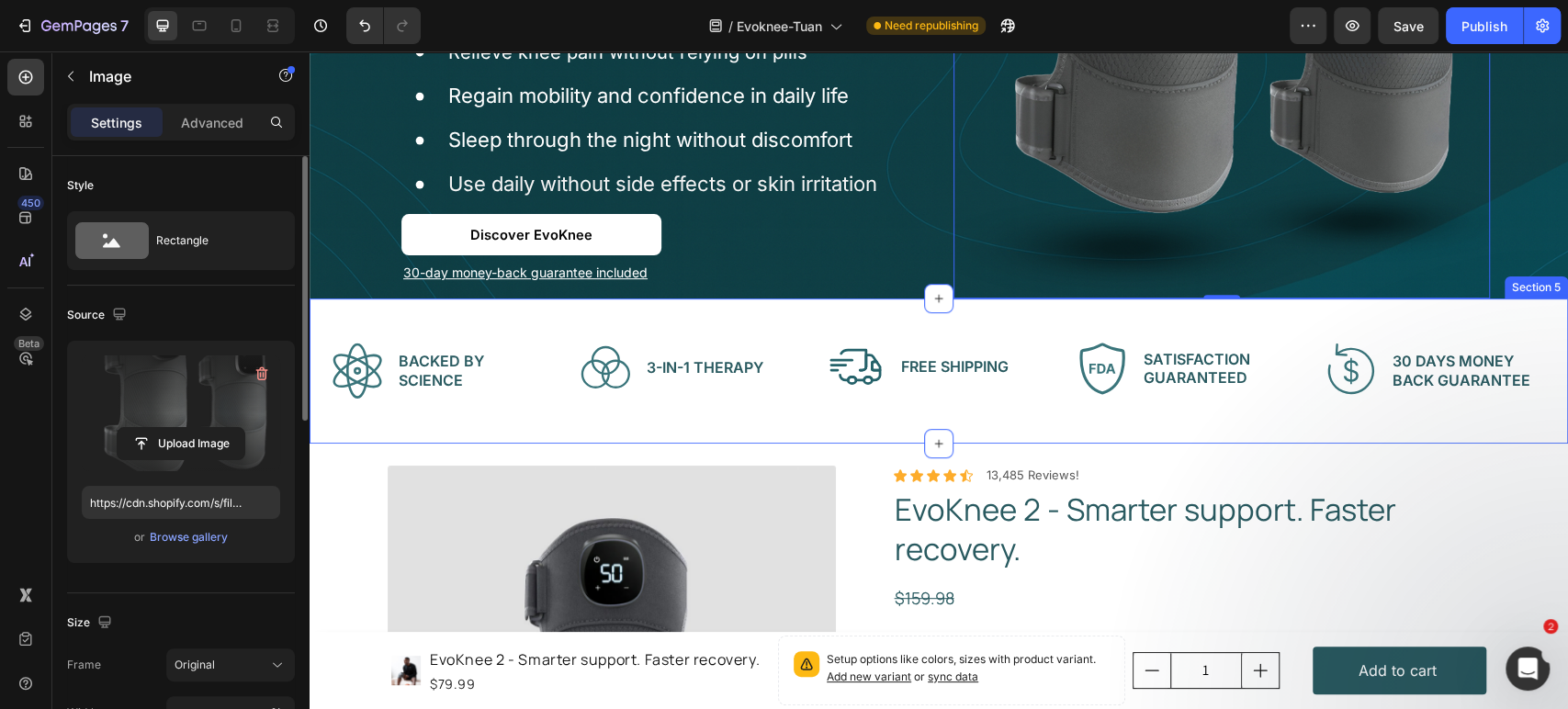 scroll, scrollTop: 0, scrollLeft: 0, axis: both 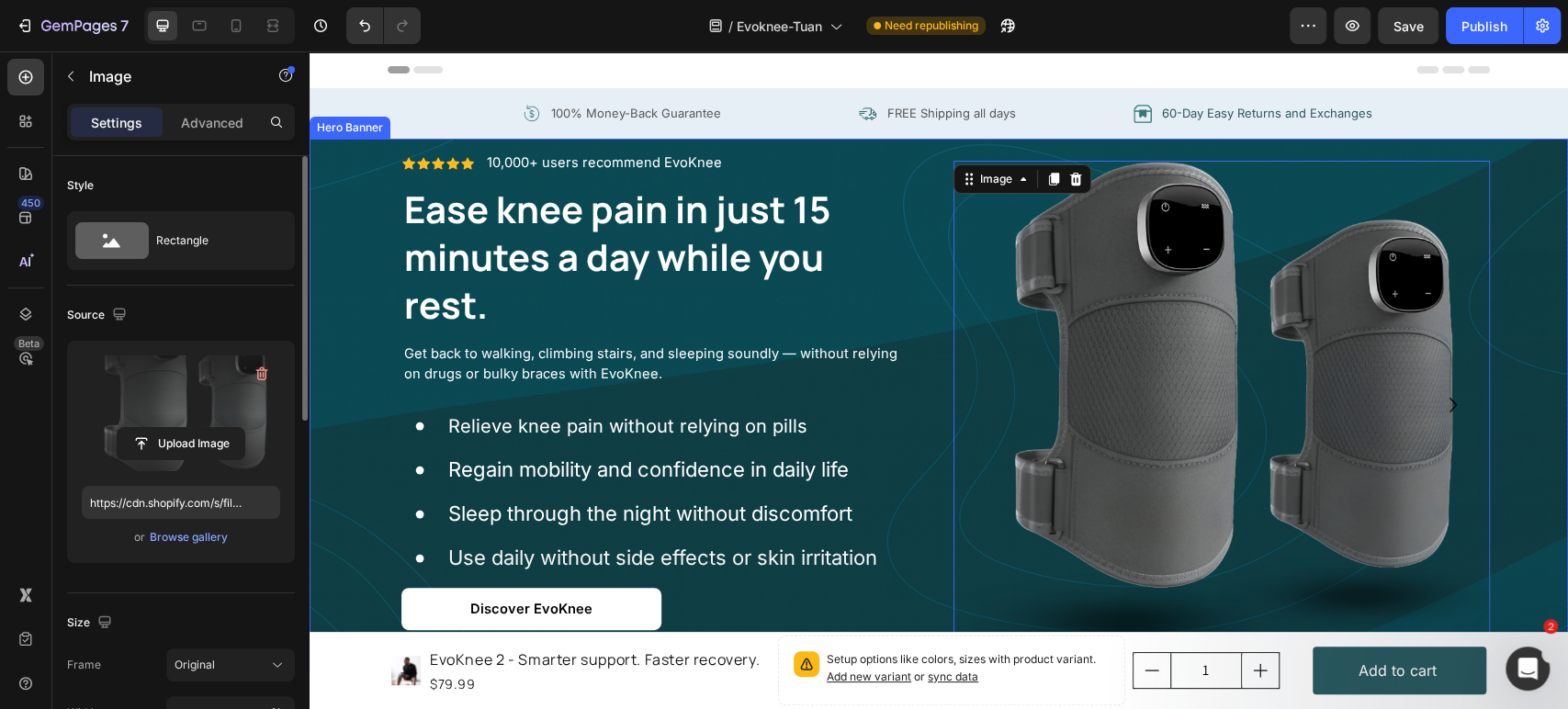 click at bounding box center (939, 406) 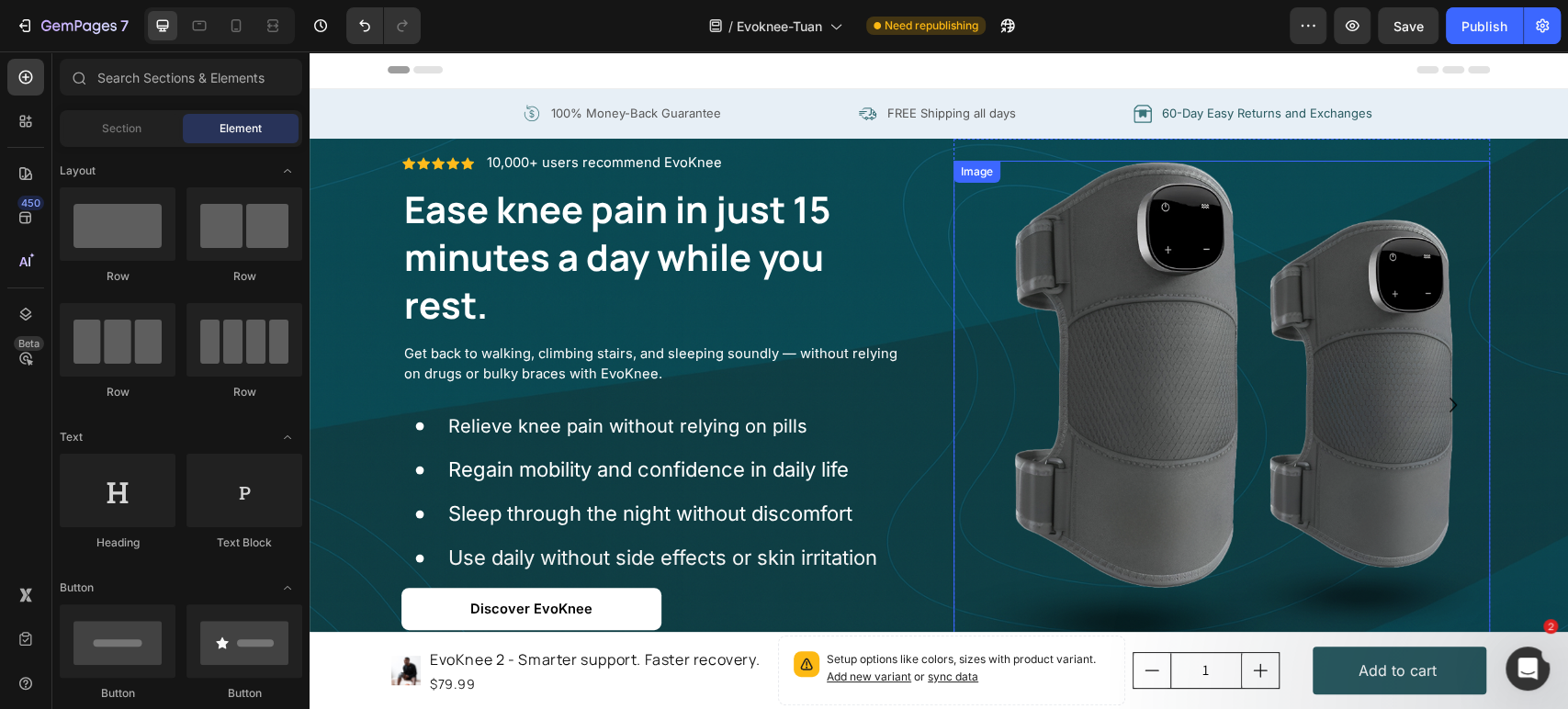 click at bounding box center (1222, 417) 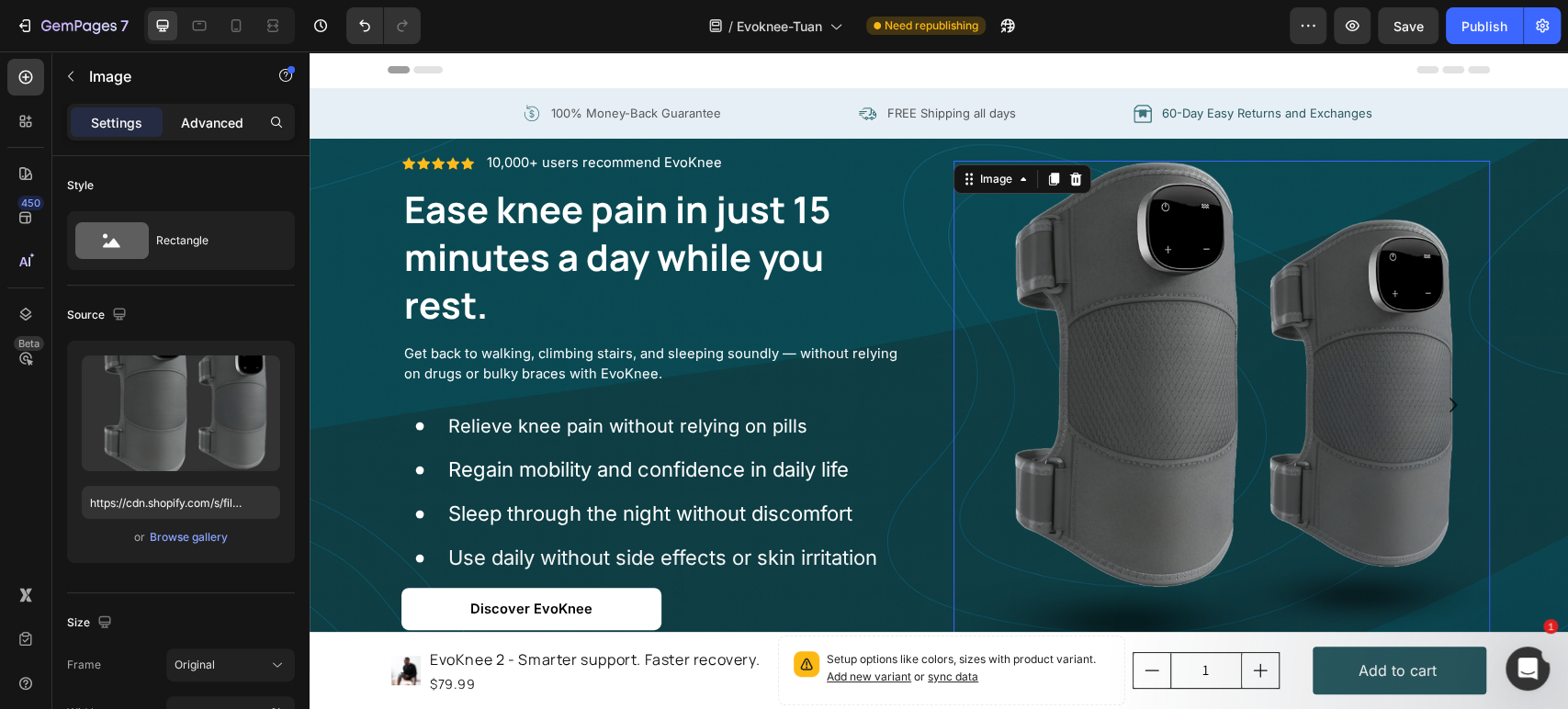 click on "Advanced" 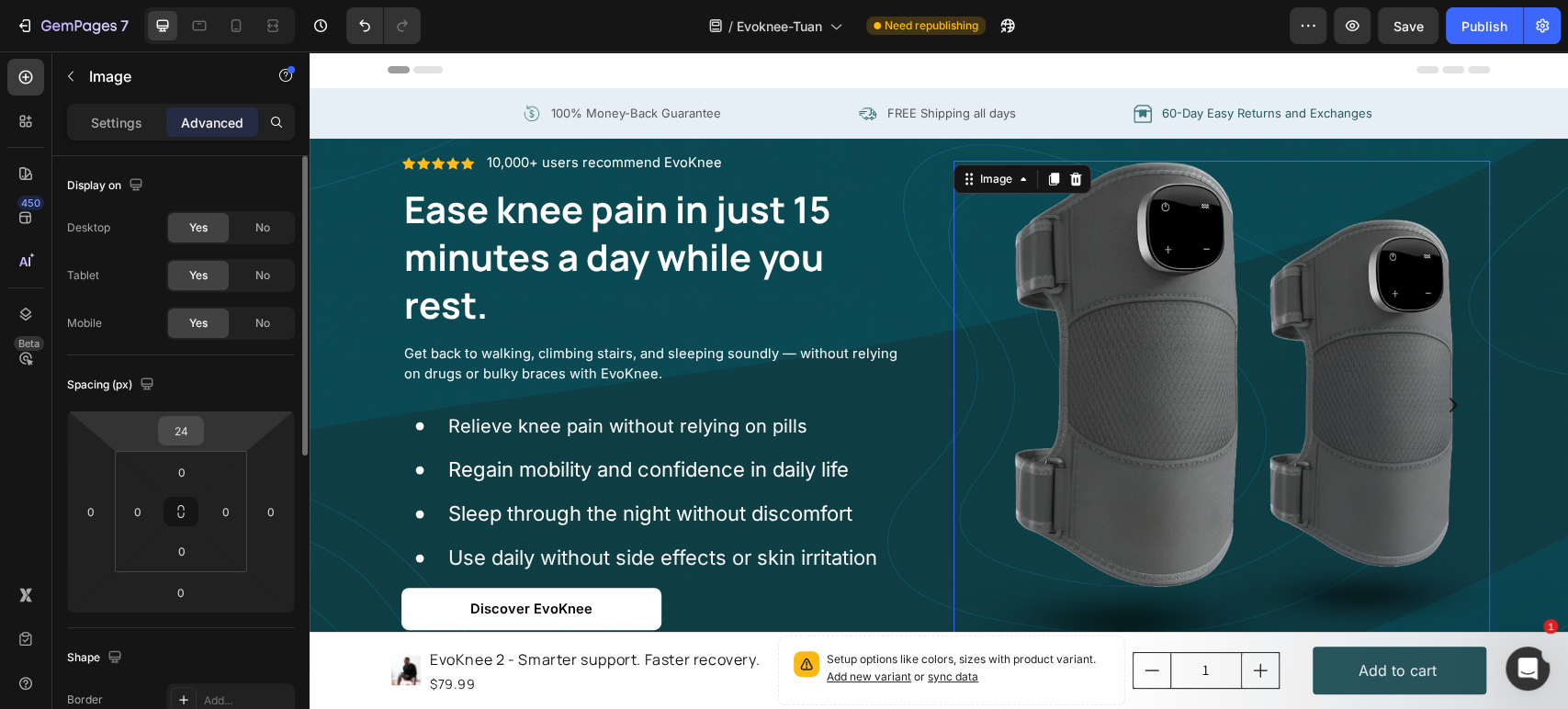 click on "24" at bounding box center (181, 431) 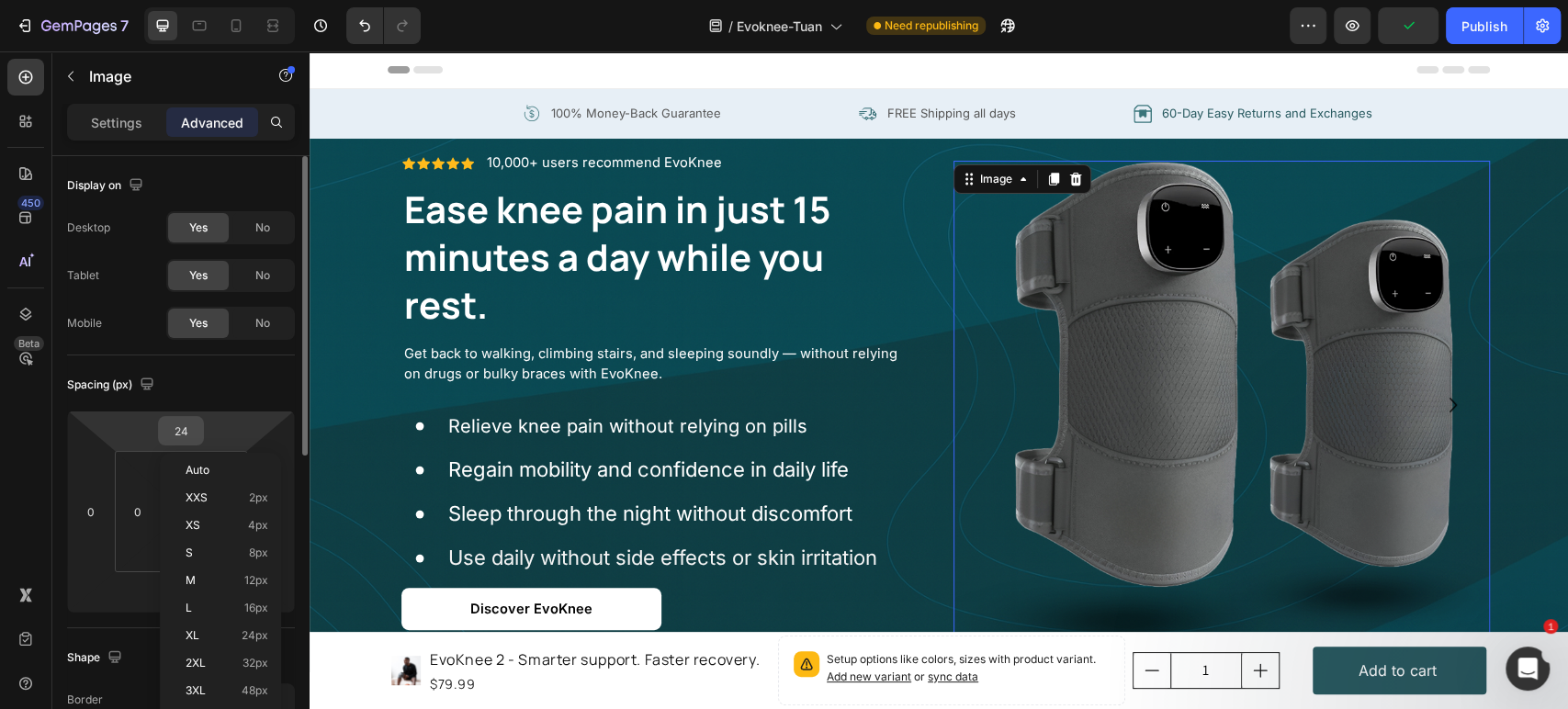 click on "24" at bounding box center (181, 431) 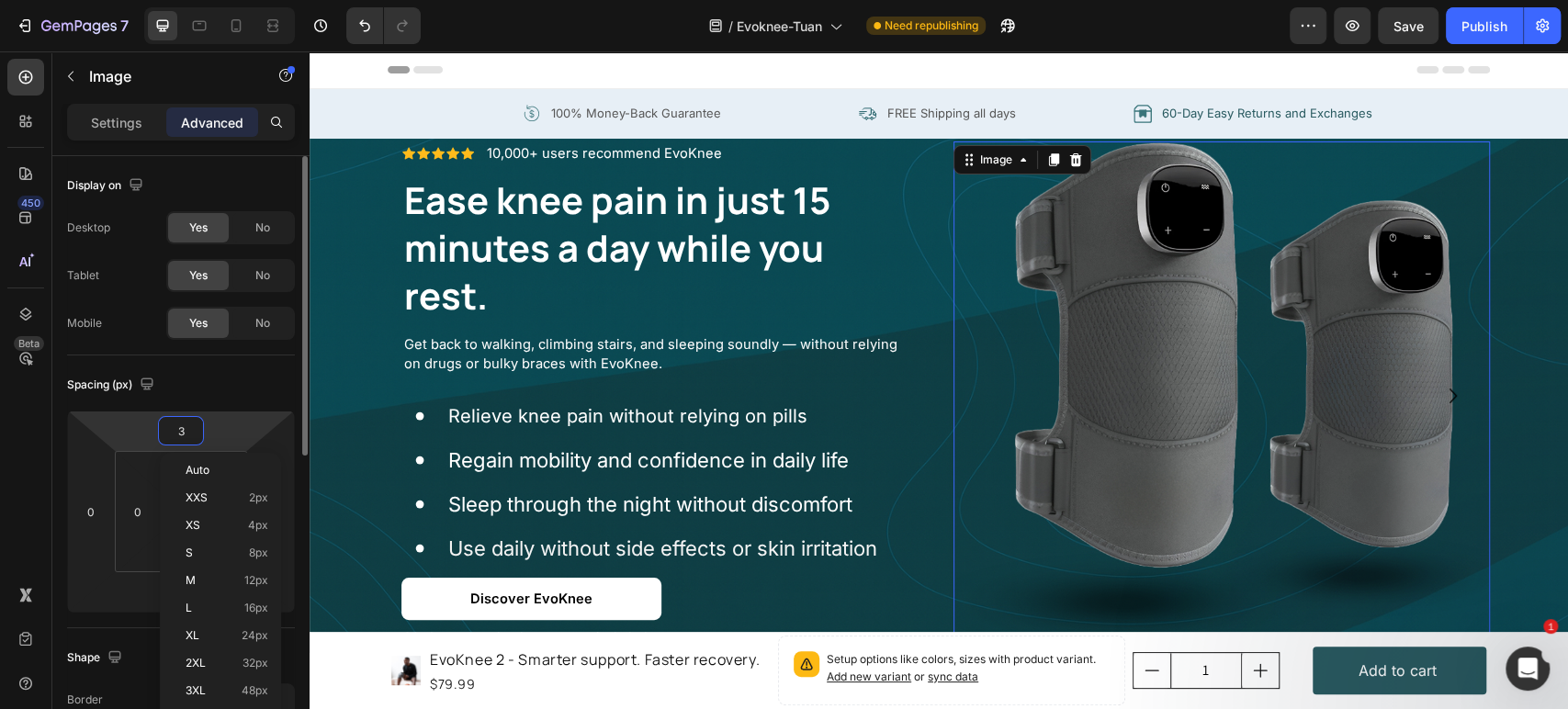 type on "32" 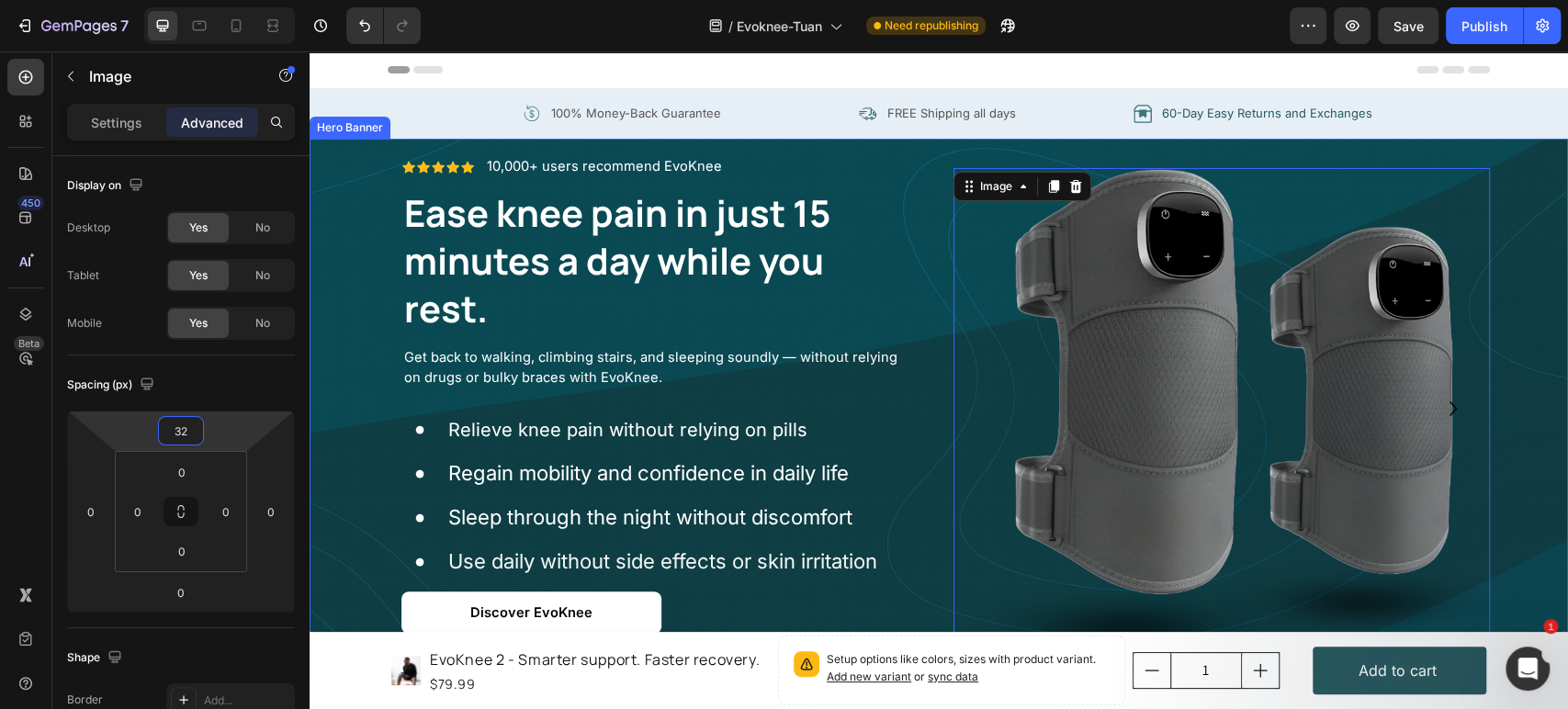 click on "Image   0 Image
Carousel Icon Icon Icon Icon Icon Icon List 10,000+ users recommend EvoKnee Text Block Row Ease knee pain in just 15 minutes a day while you rest. Heading Get back to walking, climbing stairs, and sleeping soundly — without relying on drugs or bulky braces with EvoKnee. Text Block Row
Relieve knee pain without relying on pills
Regain mobility and confidence in daily life
Sleep through the night without discomfort
Use daily without side effects or skin irritation Item List Discover EvoKnee Button 30-day money-back guarantee included  Text Block Row" at bounding box center [939, 410] 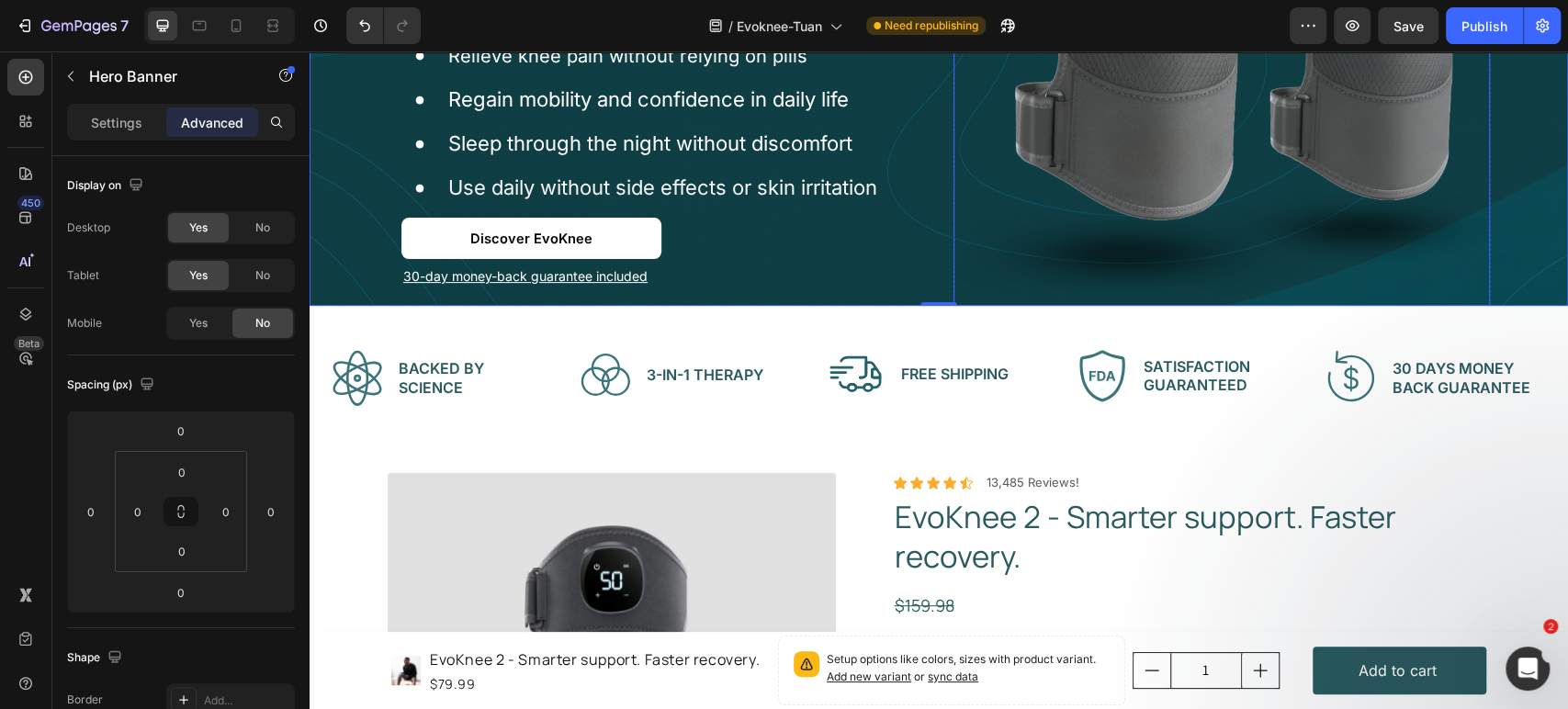scroll, scrollTop: 0, scrollLeft: 0, axis: both 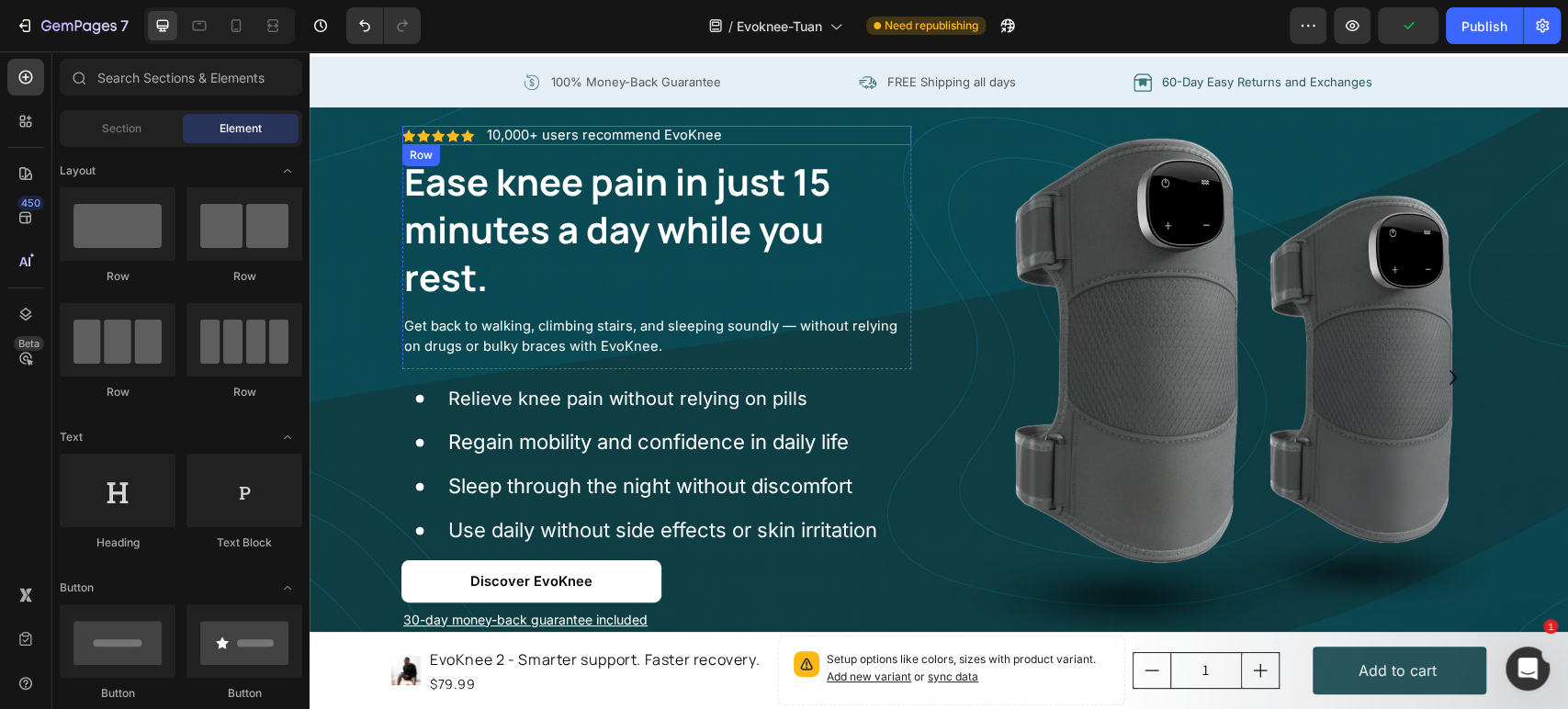 click on "Icon Icon Icon Icon Icon Icon List 10,000+ users recommend EvoKnee Text Block Row" at bounding box center (657, 135) 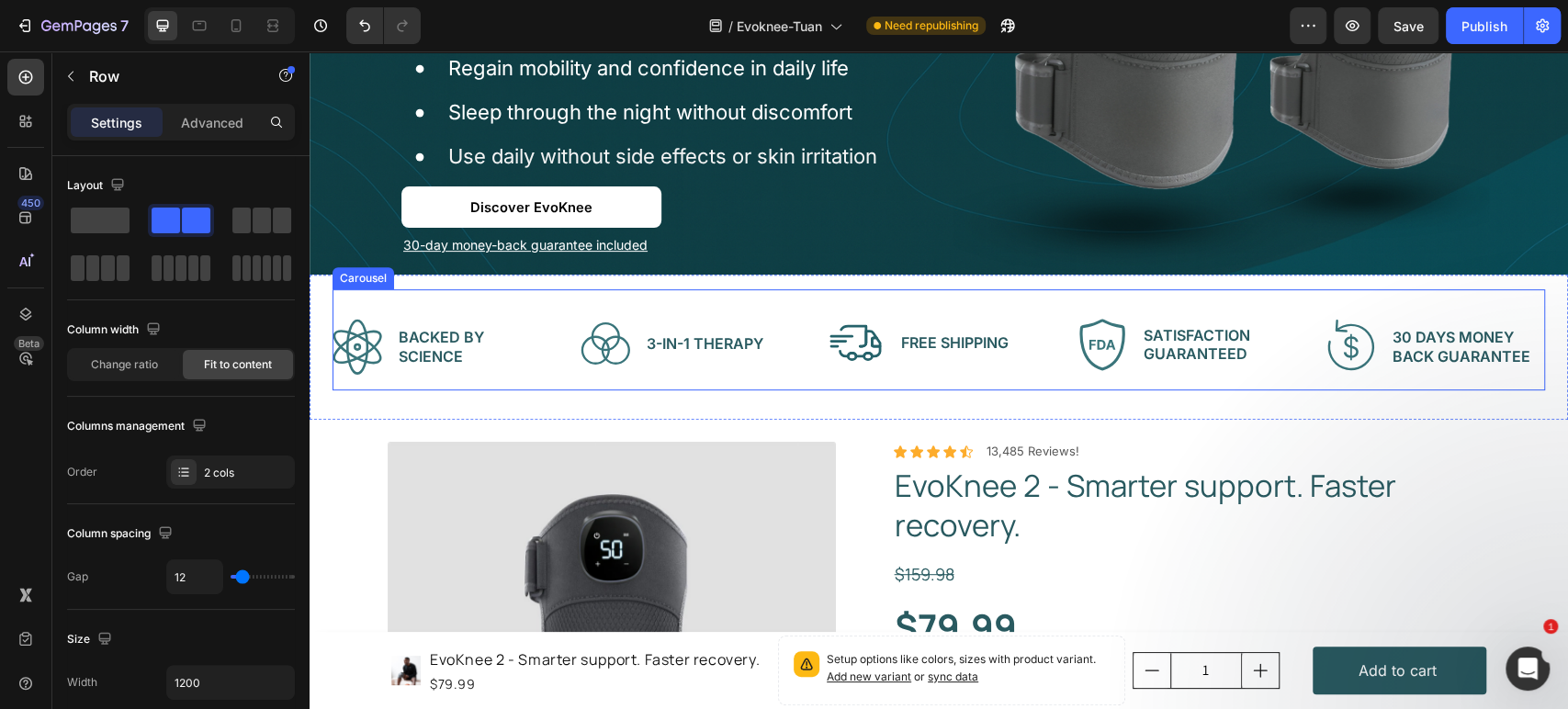 scroll, scrollTop: 31, scrollLeft: 0, axis: vertical 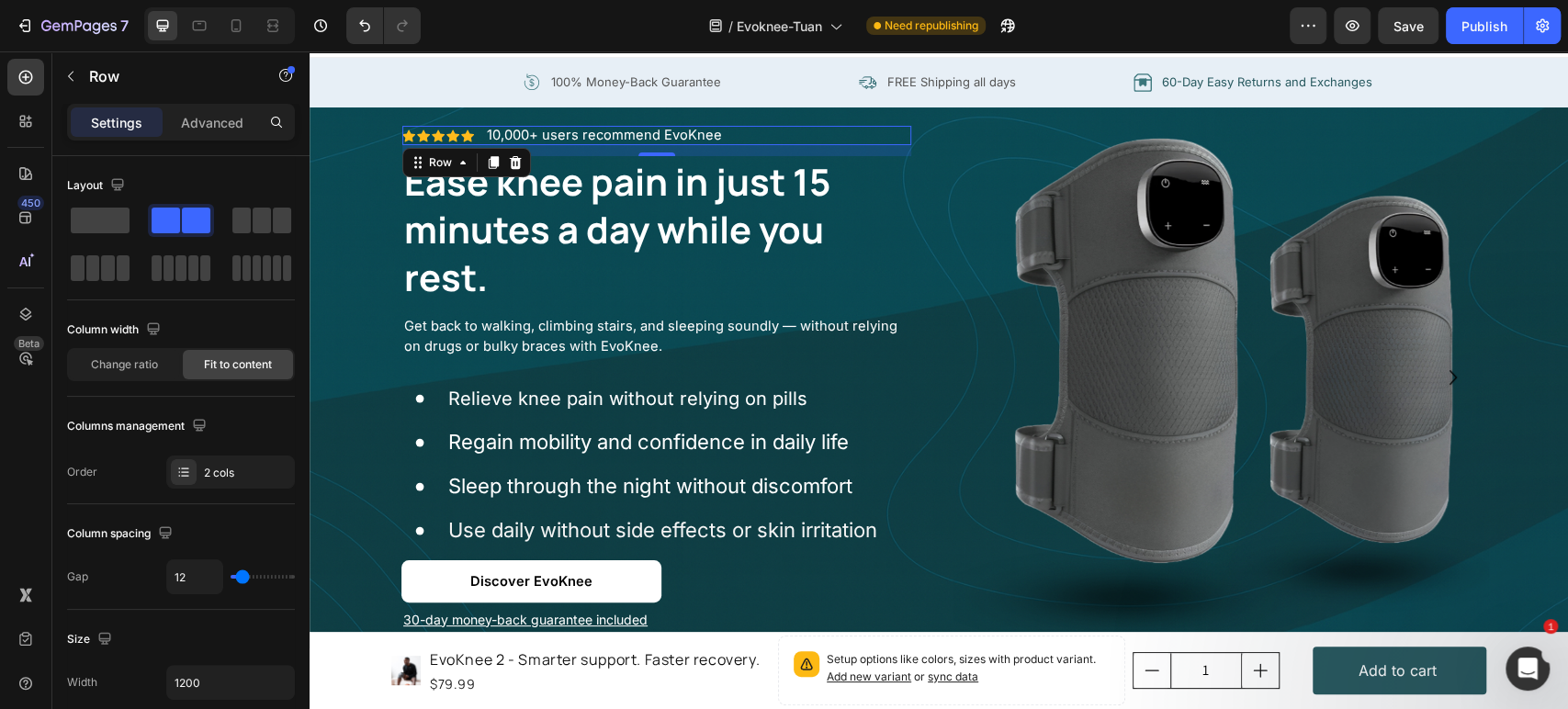 click on "7  Version history  /  Evoknee-Tuan Need republishing Preview  Save   Publish" 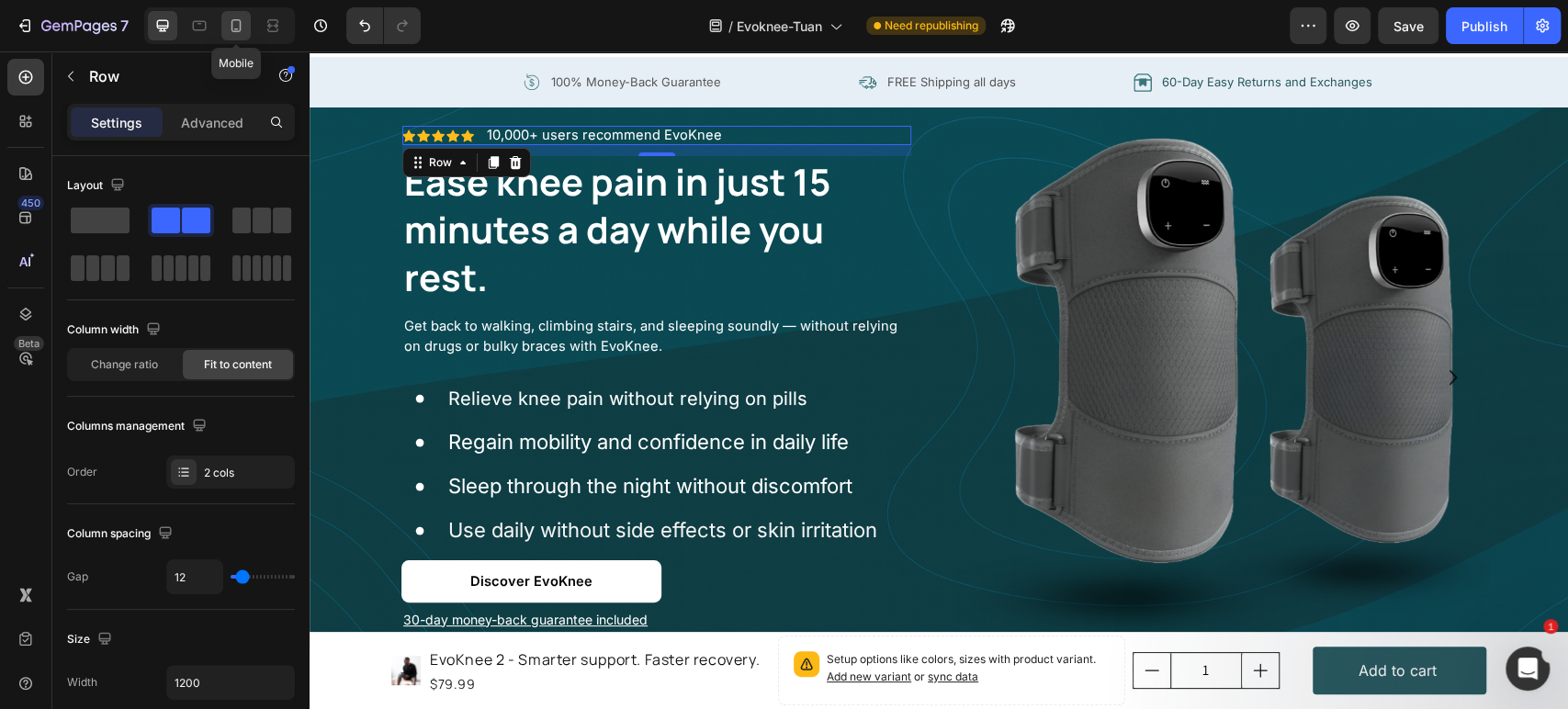 click 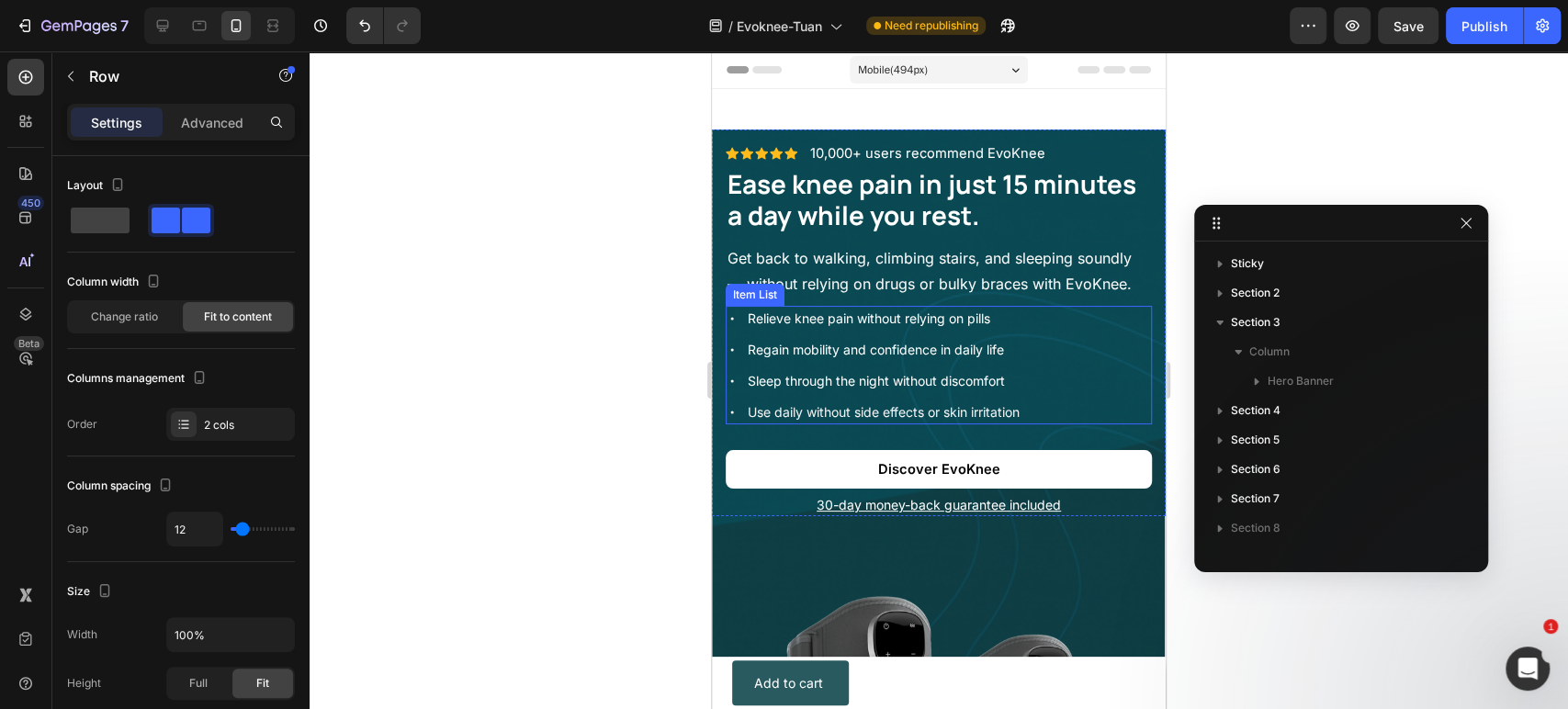 scroll, scrollTop: 374, scrollLeft: 0, axis: vertical 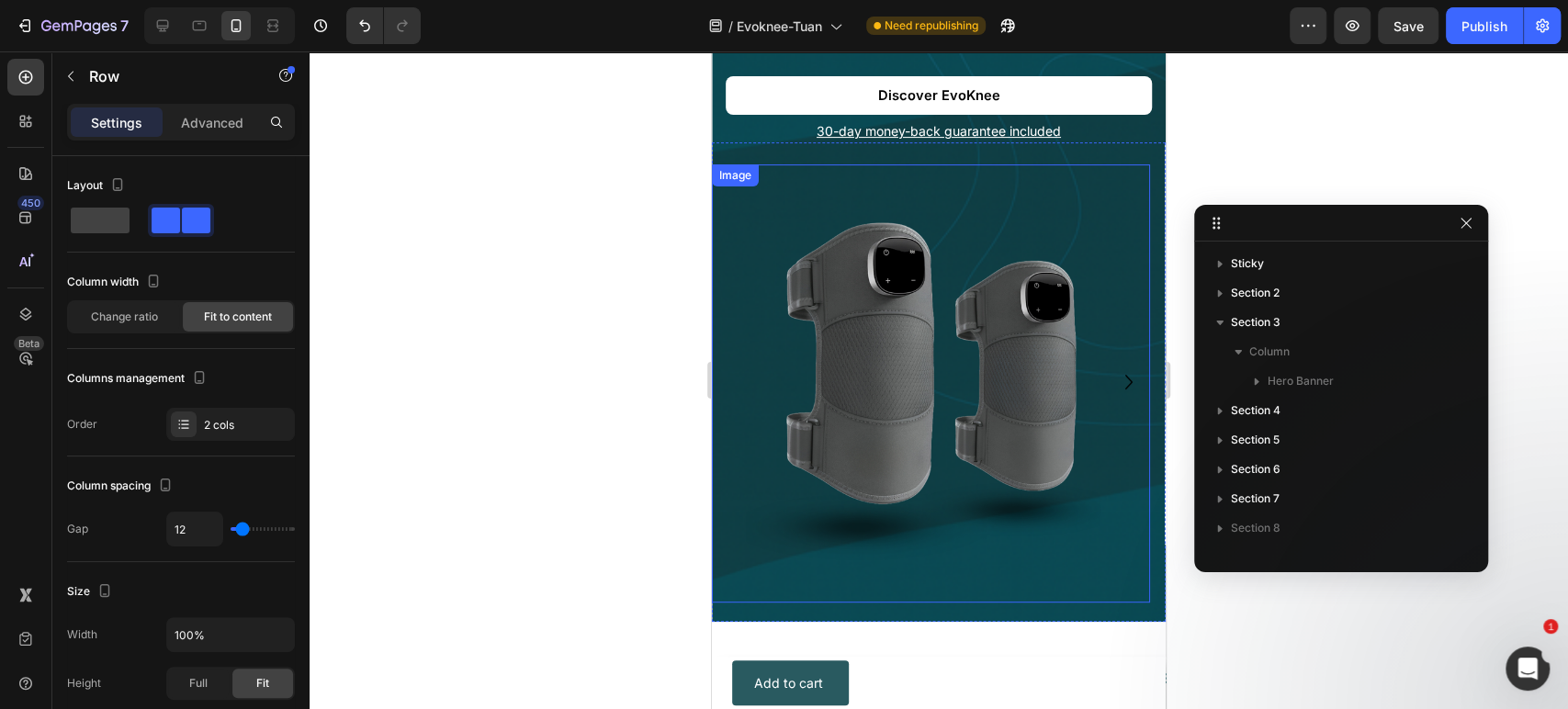 click at bounding box center [931, 383] 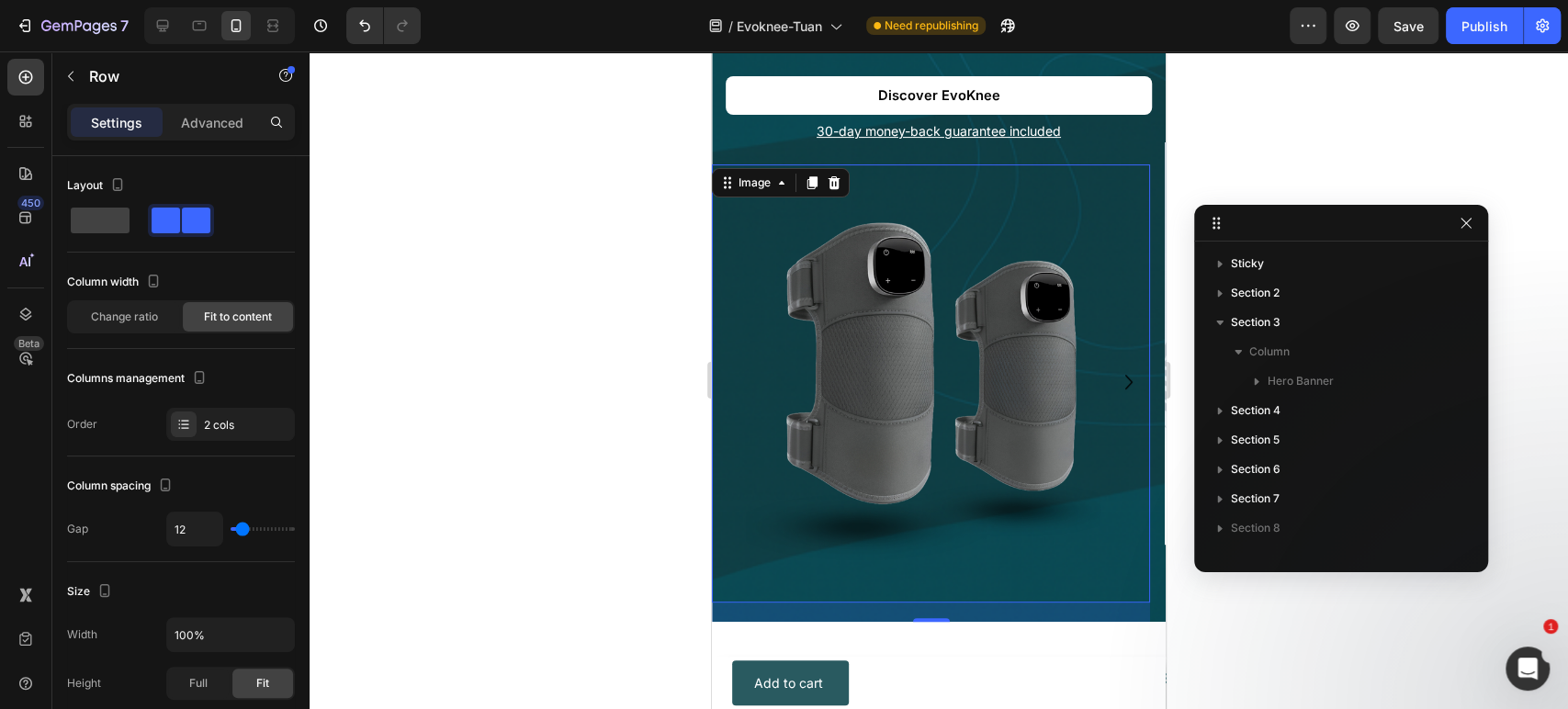 scroll, scrollTop: 200, scrollLeft: 0, axis: vertical 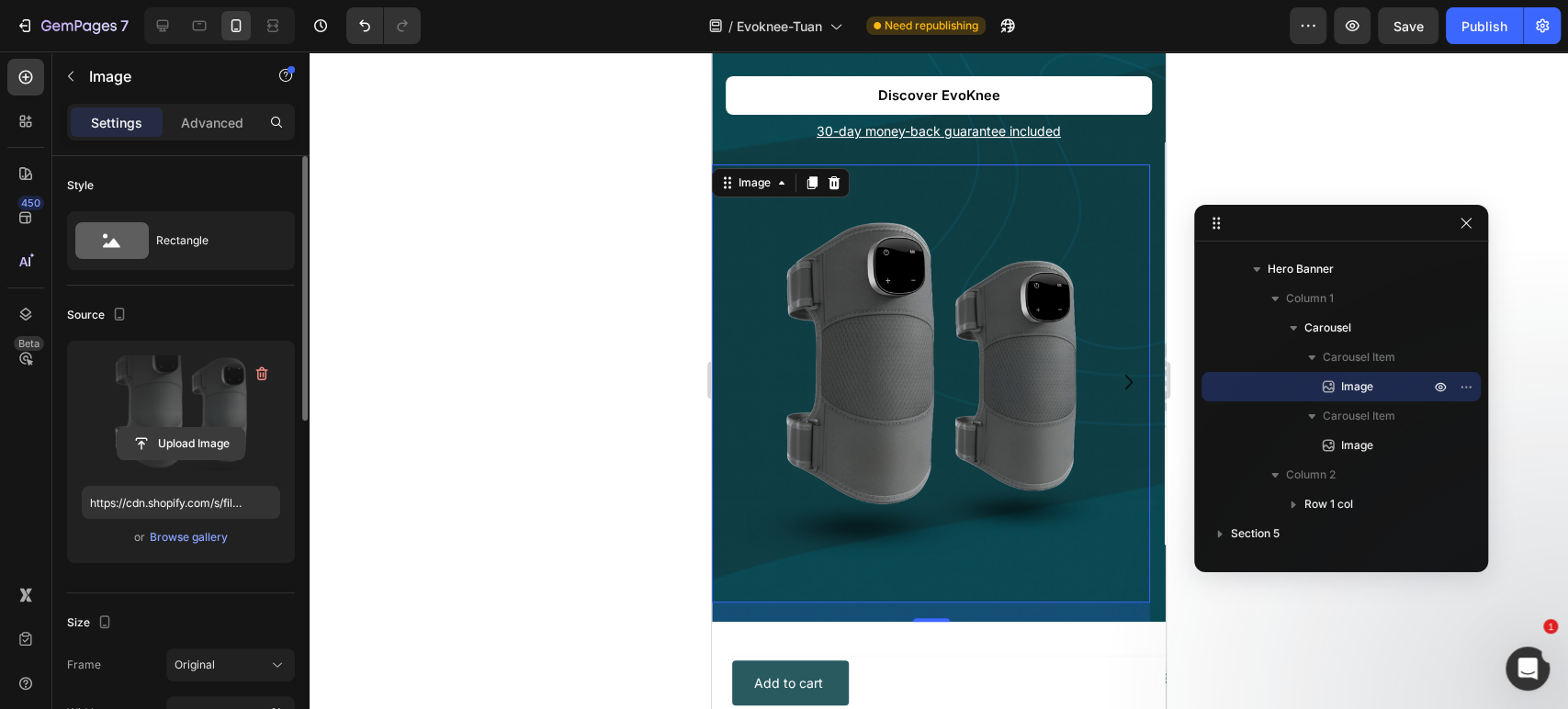 click 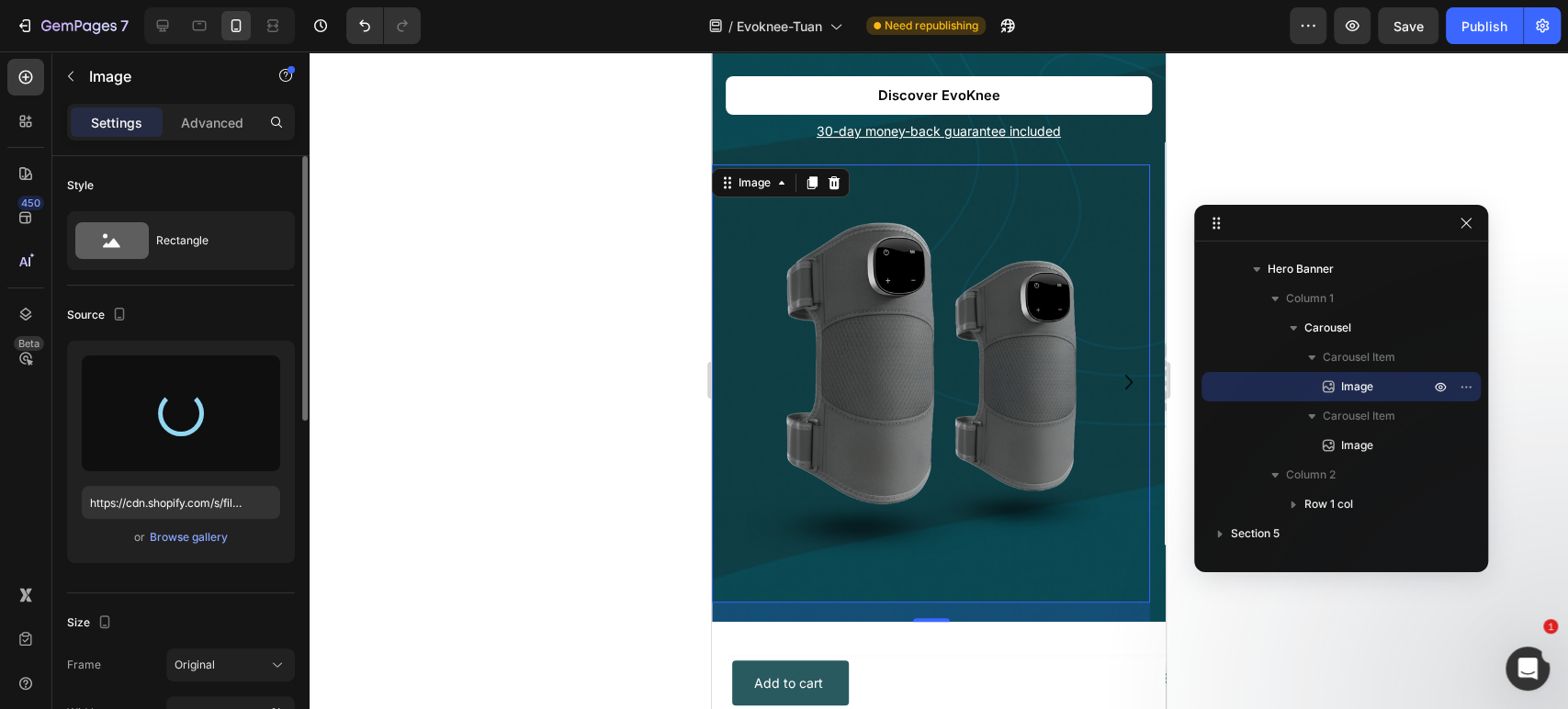 type on "https://cdn.shopify.com/s/files/1/0825/3567/8254/files/gempages_484758146313618316-4a38f0ec-8505-446f-b379-5e59395dd381.png" 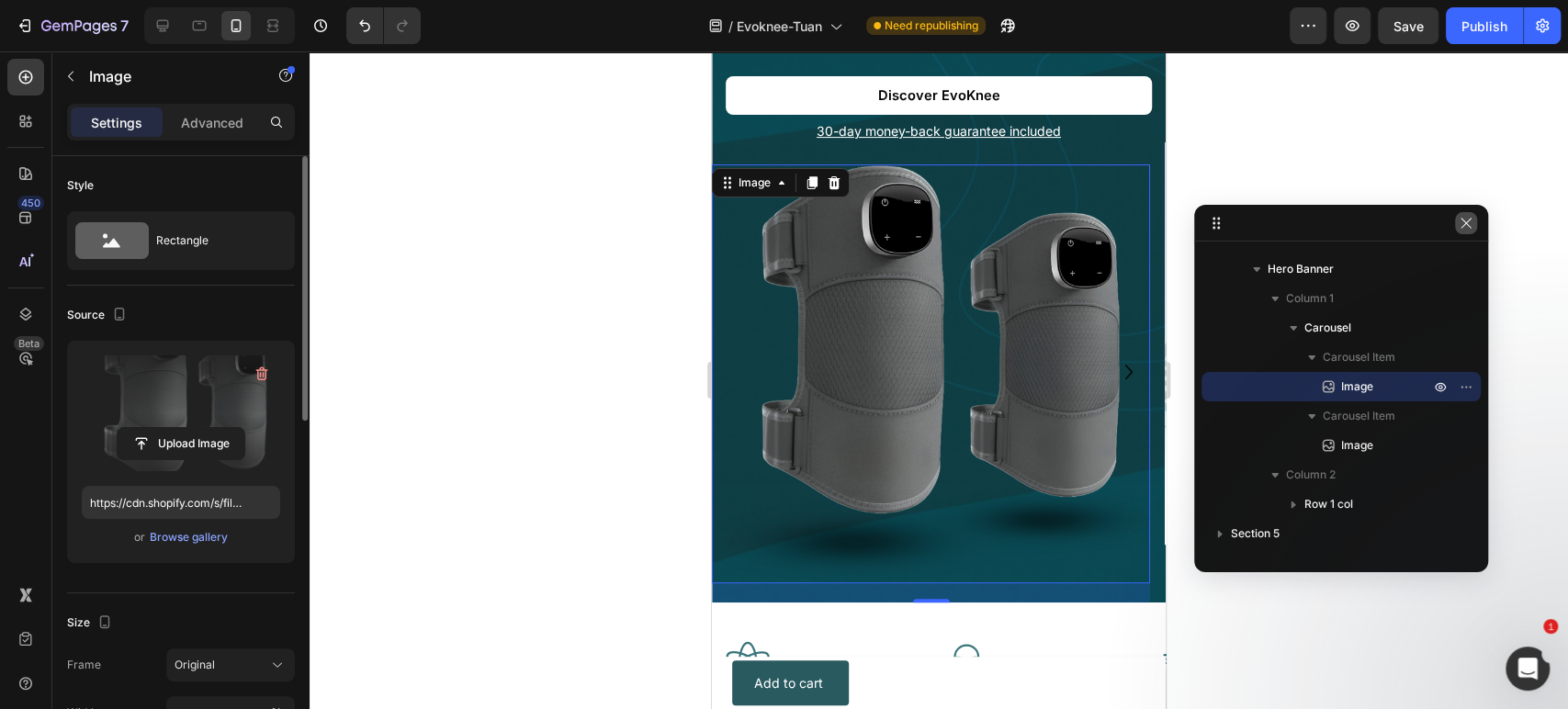 click 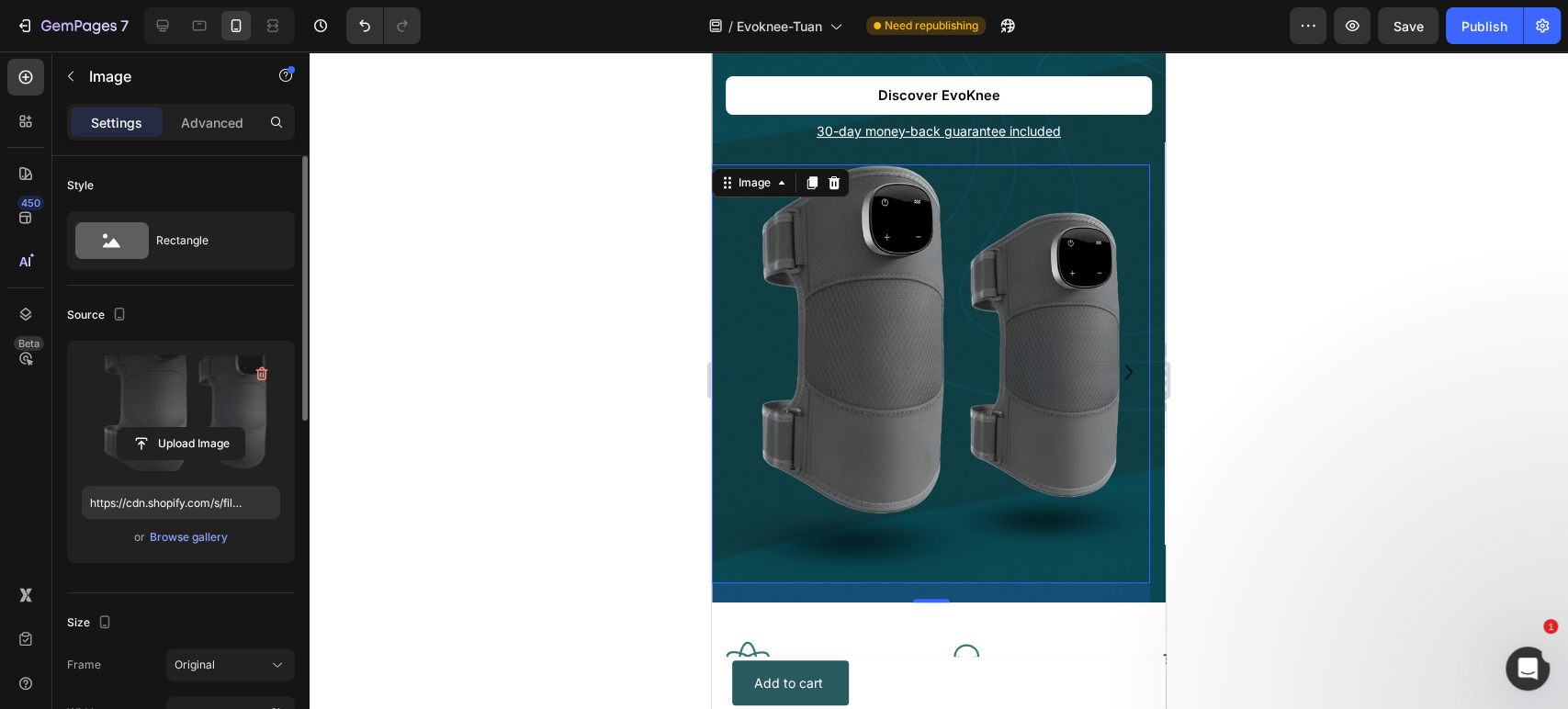 click 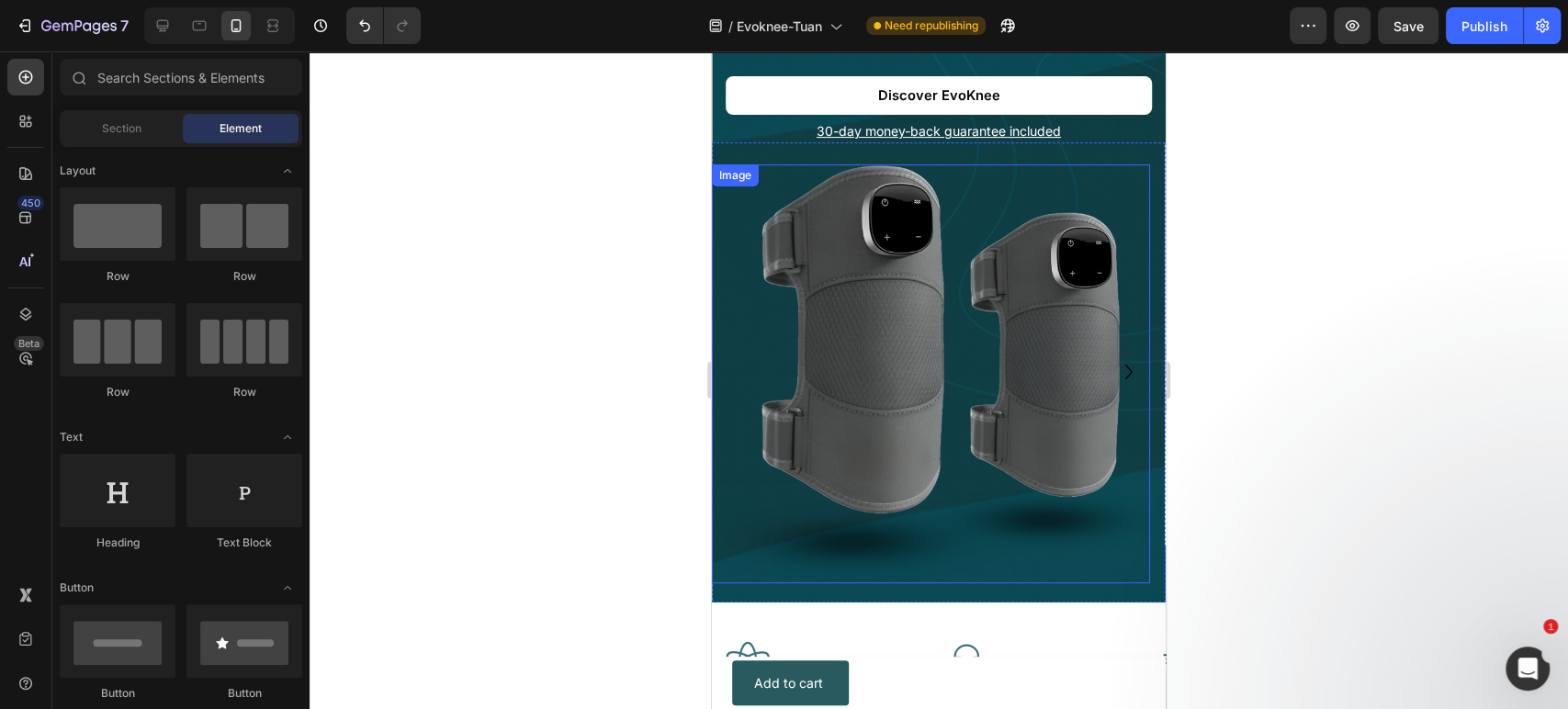 click at bounding box center [931, 374] 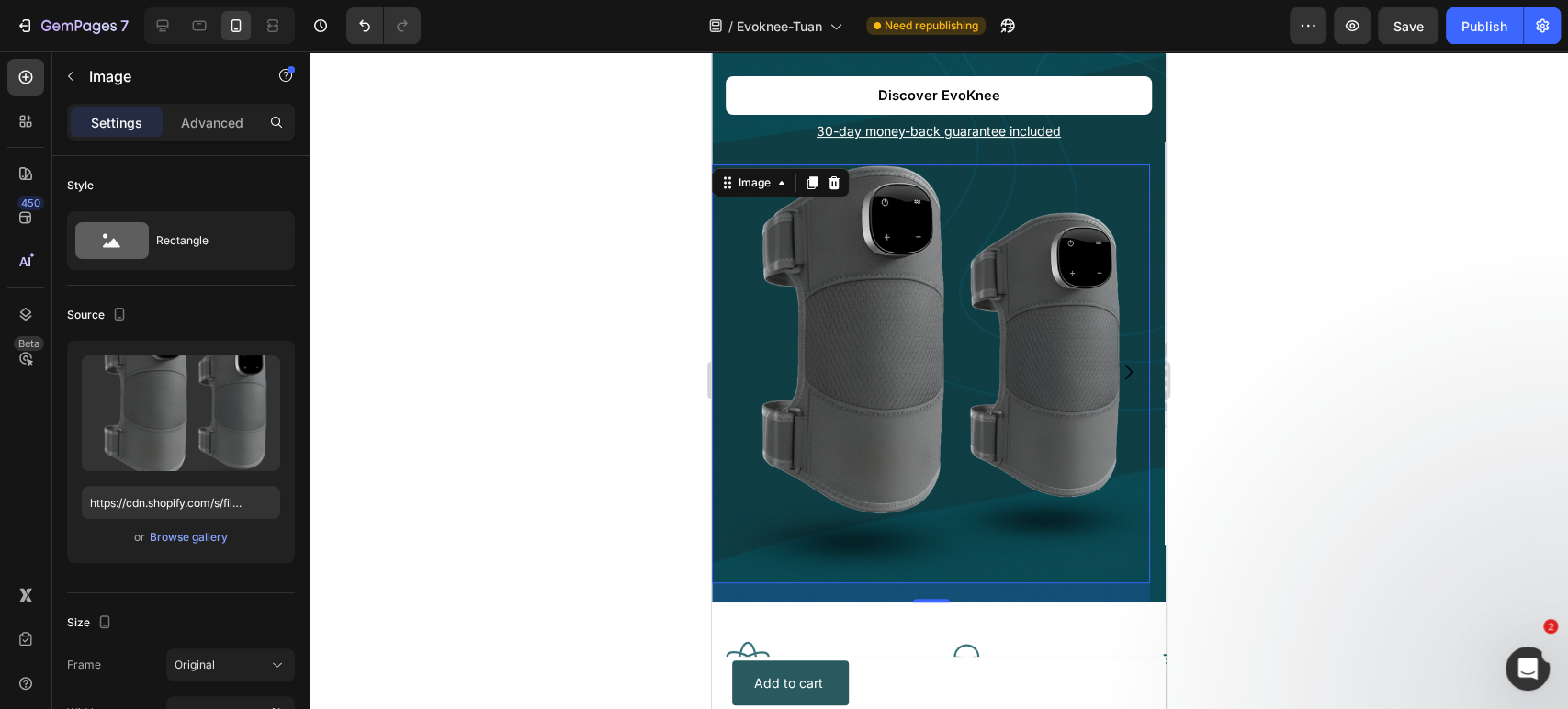 click 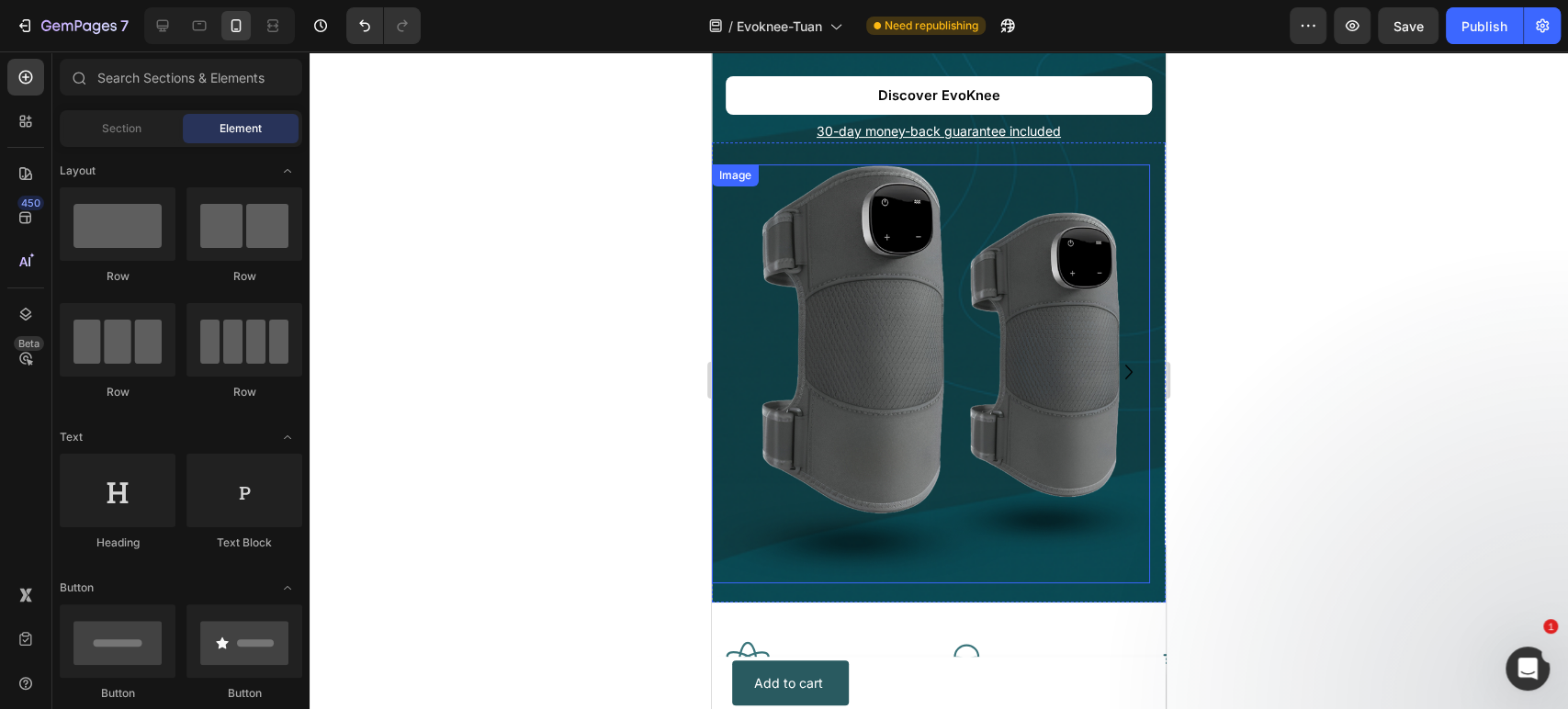 scroll, scrollTop: 1122, scrollLeft: 0, axis: vertical 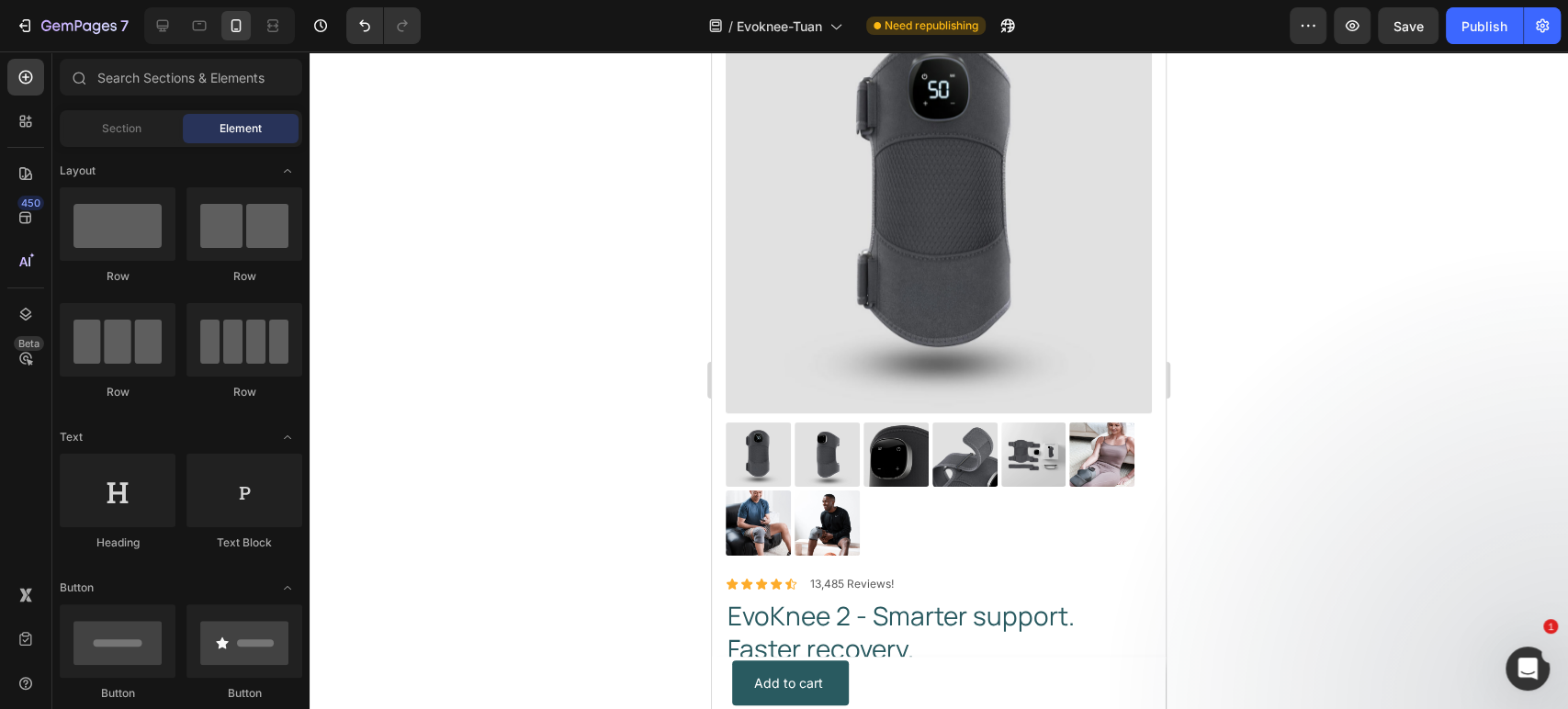 drag, startPoint x: 1217, startPoint y: 222, endPoint x: 1182, endPoint y: 236, distance: 37.696154 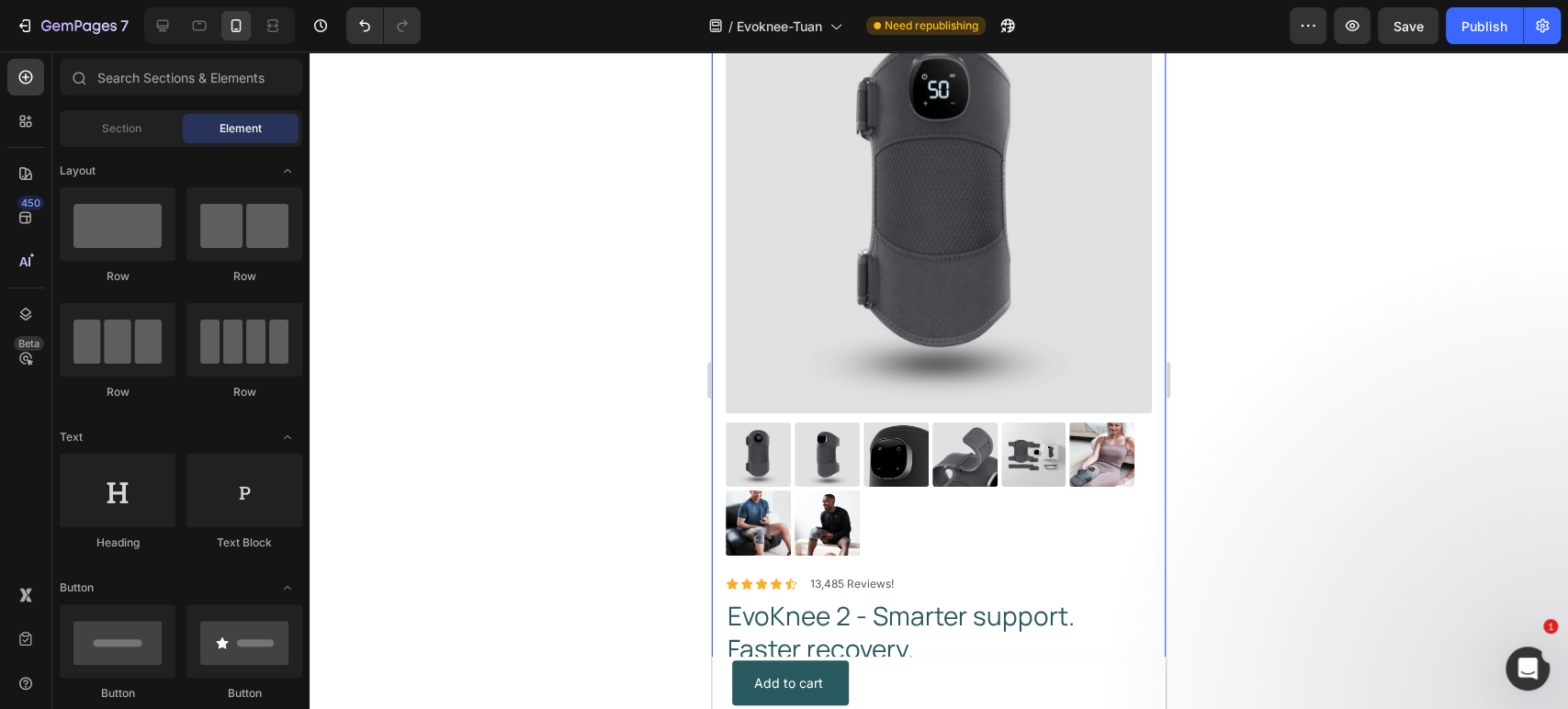 scroll, scrollTop: 1496, scrollLeft: 0, axis: vertical 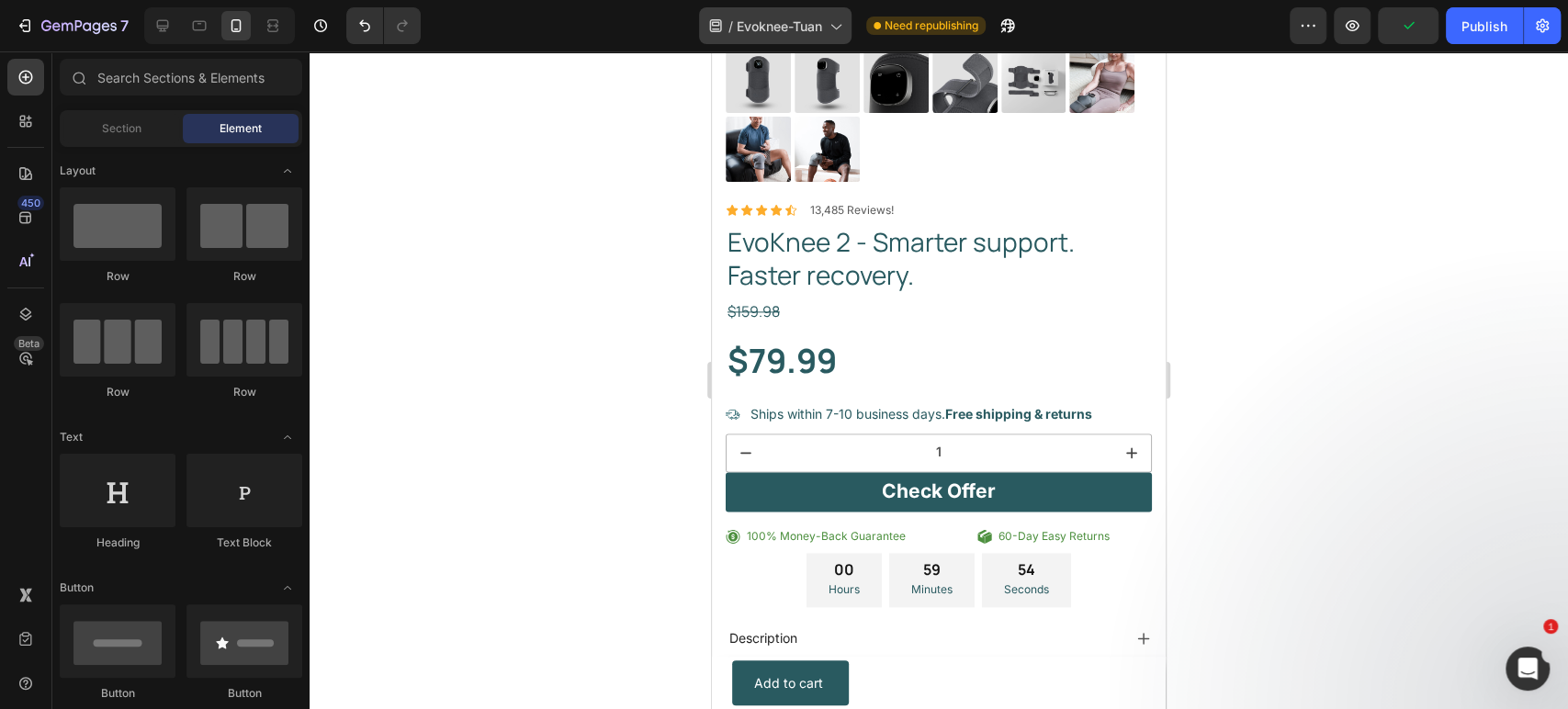 drag, startPoint x: 551, startPoint y: 27, endPoint x: 765, endPoint y: 27, distance: 214 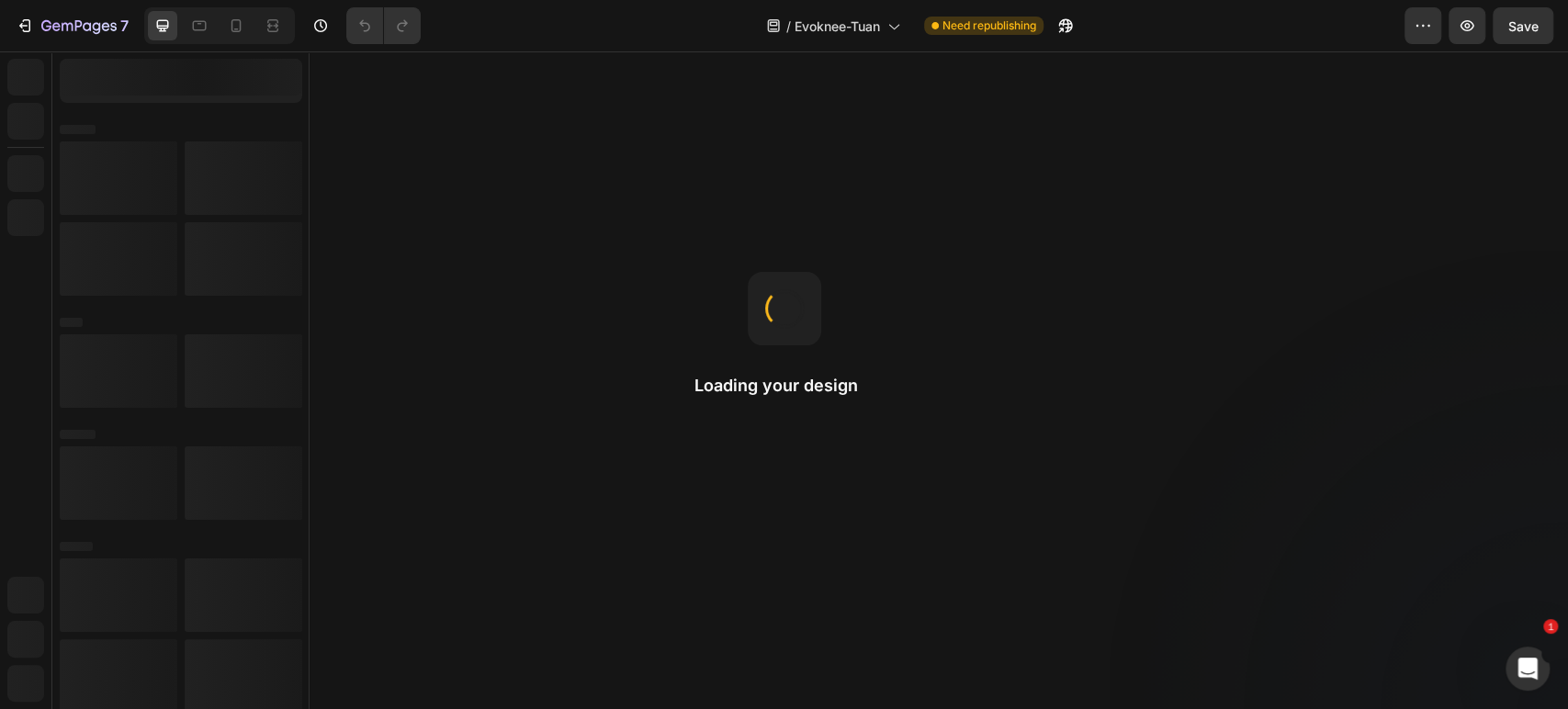 scroll, scrollTop: 0, scrollLeft: 0, axis: both 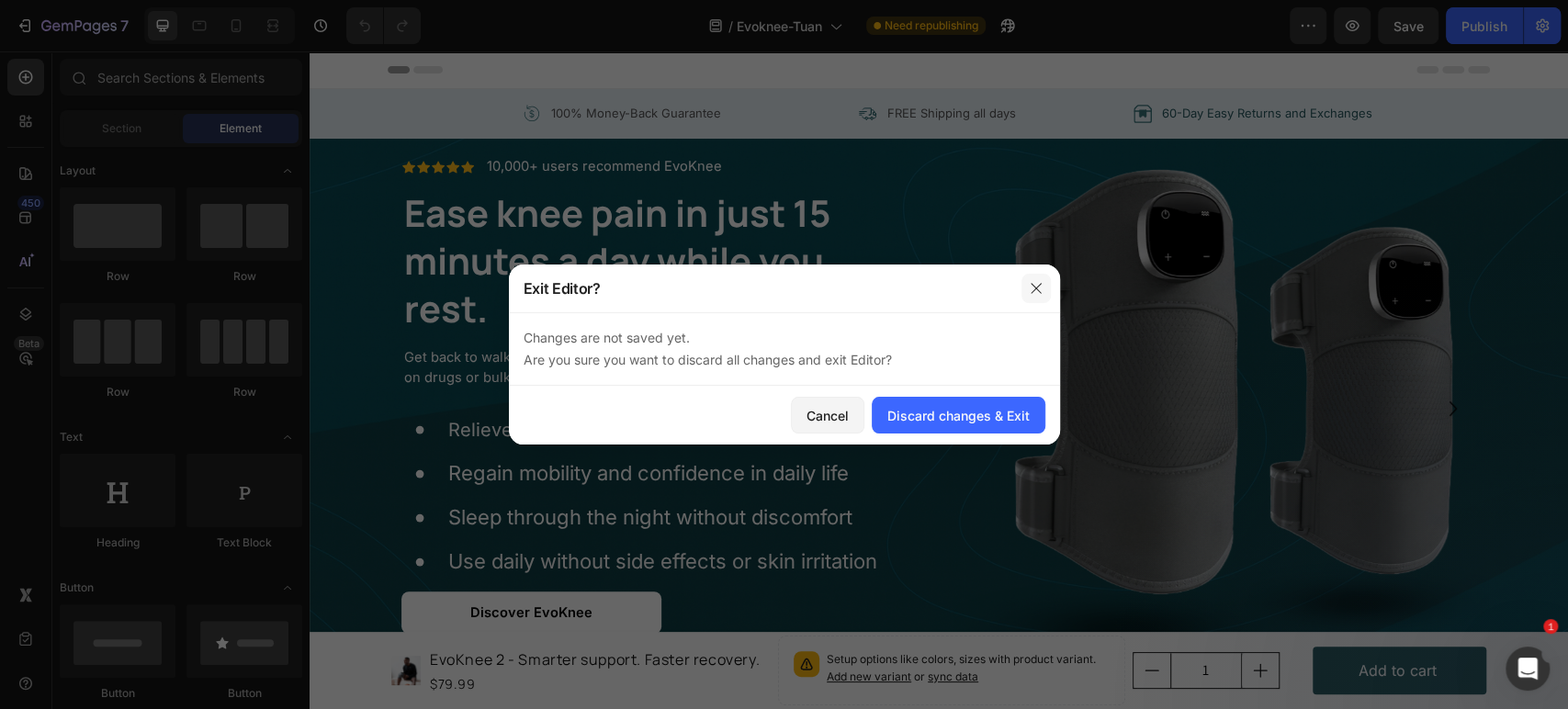 click 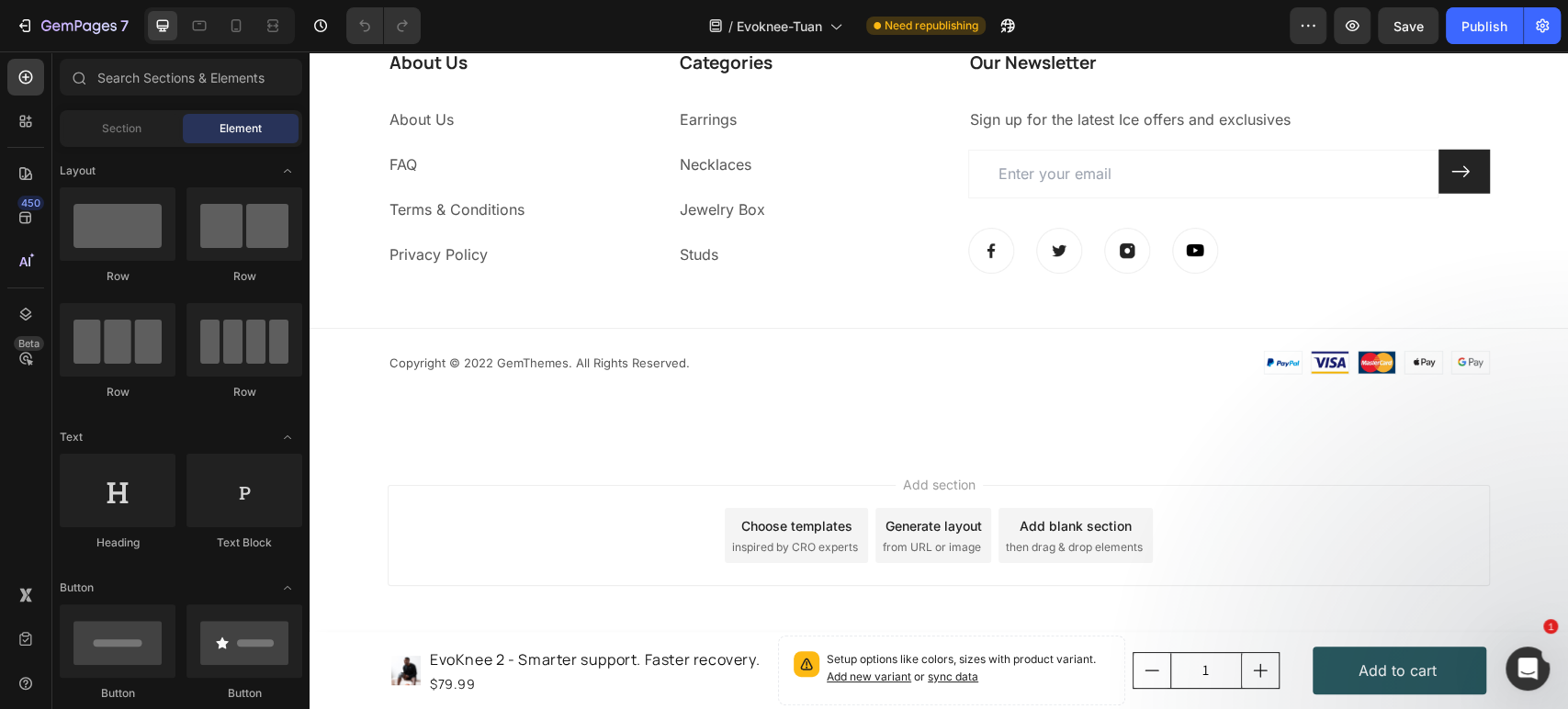scroll, scrollTop: 8055, scrollLeft: 0, axis: vertical 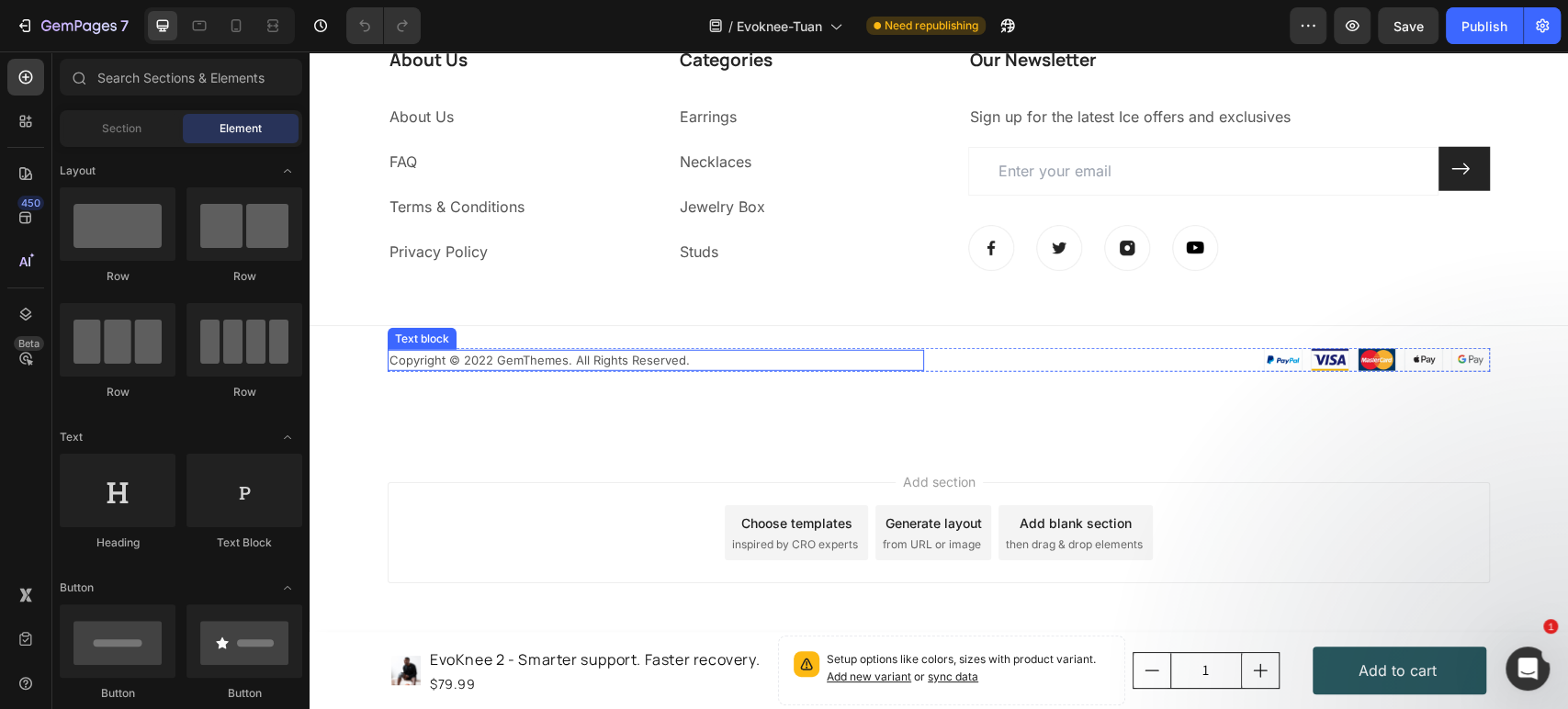 drag, startPoint x: 387, startPoint y: 359, endPoint x: 398, endPoint y: 357, distance: 11.18034 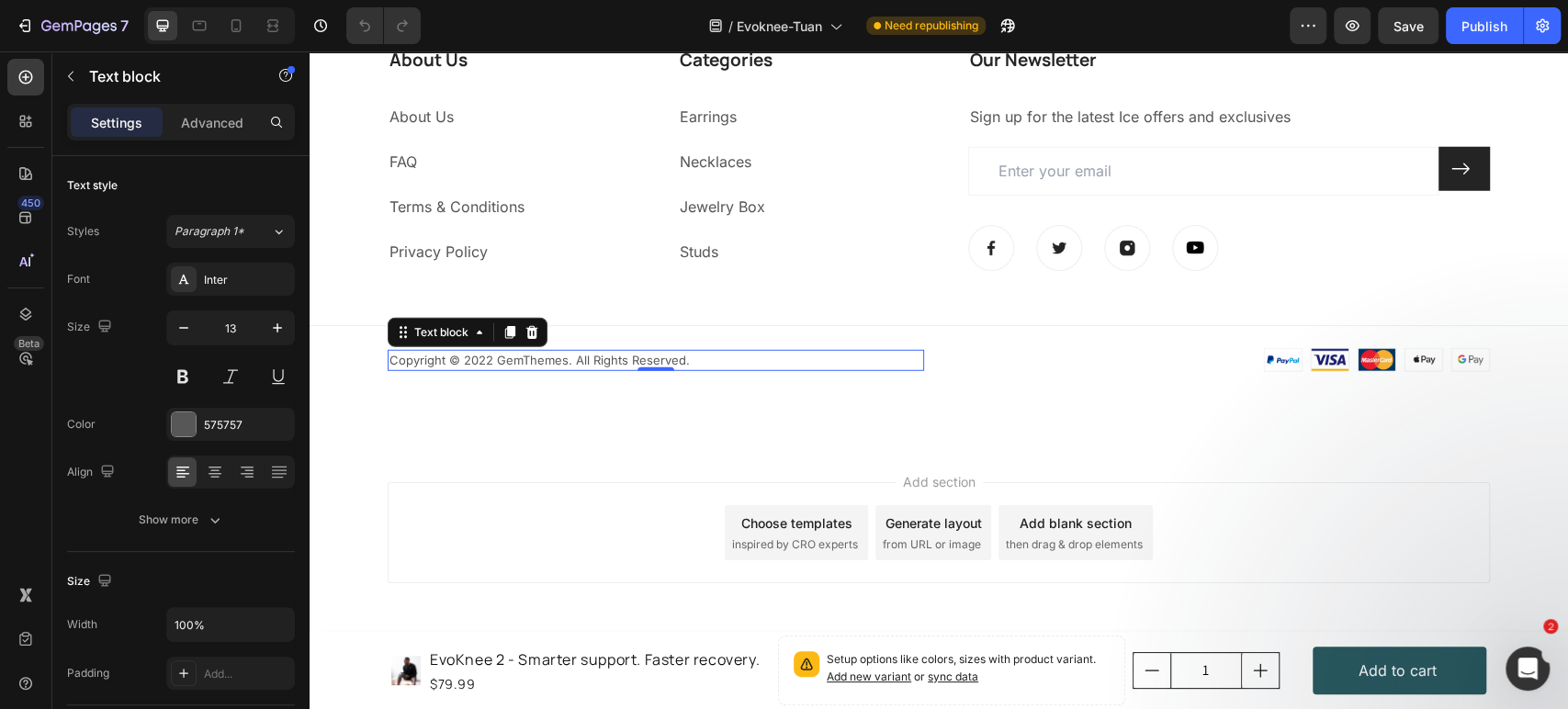 click on "Copyright © 2022 GemThemes. All Rights Reserved." at bounding box center [656, 361] 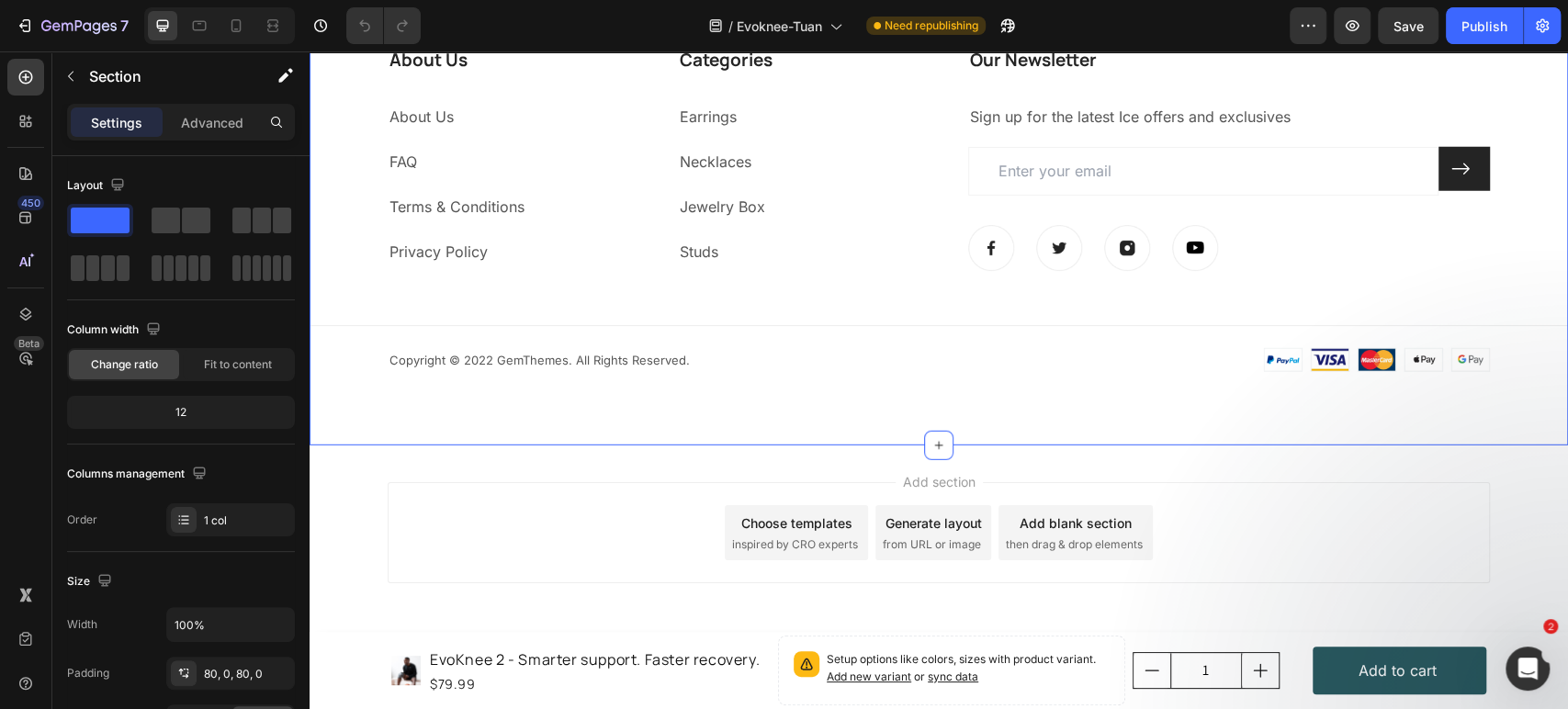 click on "About Us  Heading About Us Text block FAQ Text block Terms & Conditions Text block Privacy Policy Text block Categories Heading Earrings Text block Necklaces Text block Jewelry Box Text block Studs Text block Our Newsletter Heading Sign up for the latest Ice offers and exclusives Text block Email Field
Submit Button Row Newsletter Image Image Image Image Row Row                Title Line Image Copyright © 2022 GemThemes. All Rights Reserved. Text block Row Copyright © 2022 GemThemes. All Rights Reserved. Text block Image Row Section 18   You can create reusable sections Create Theme Section AI Content Write with GemAI What would you like to describe here? Tone and Voice Persuasive Product Getting products... Show more Generate" at bounding box center (939, 209) 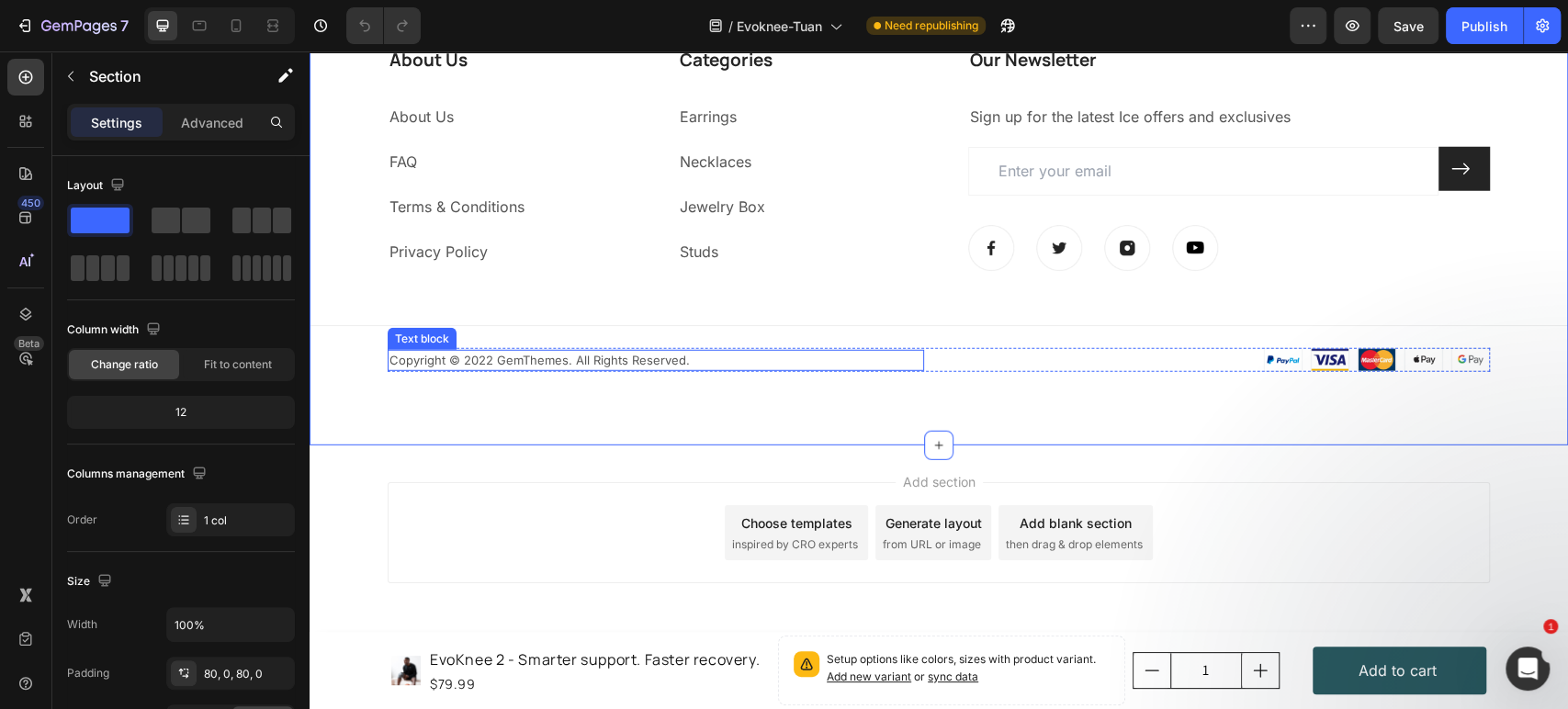 click on "Copyright © 2022 GemThemes. All Rights Reserved." at bounding box center [656, 361] 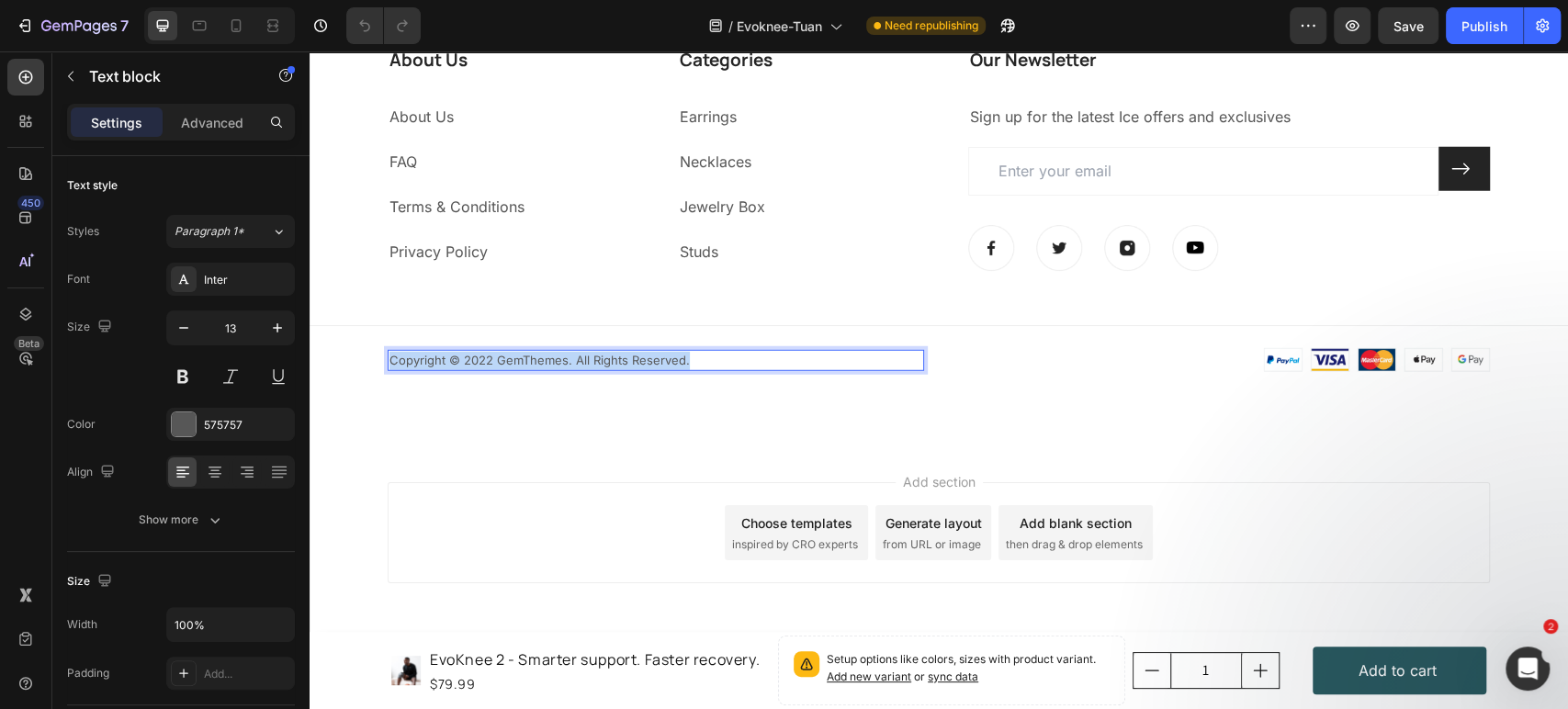 click on "Copyright © 2022 GemThemes. All Rights Reserved." at bounding box center [656, 361] 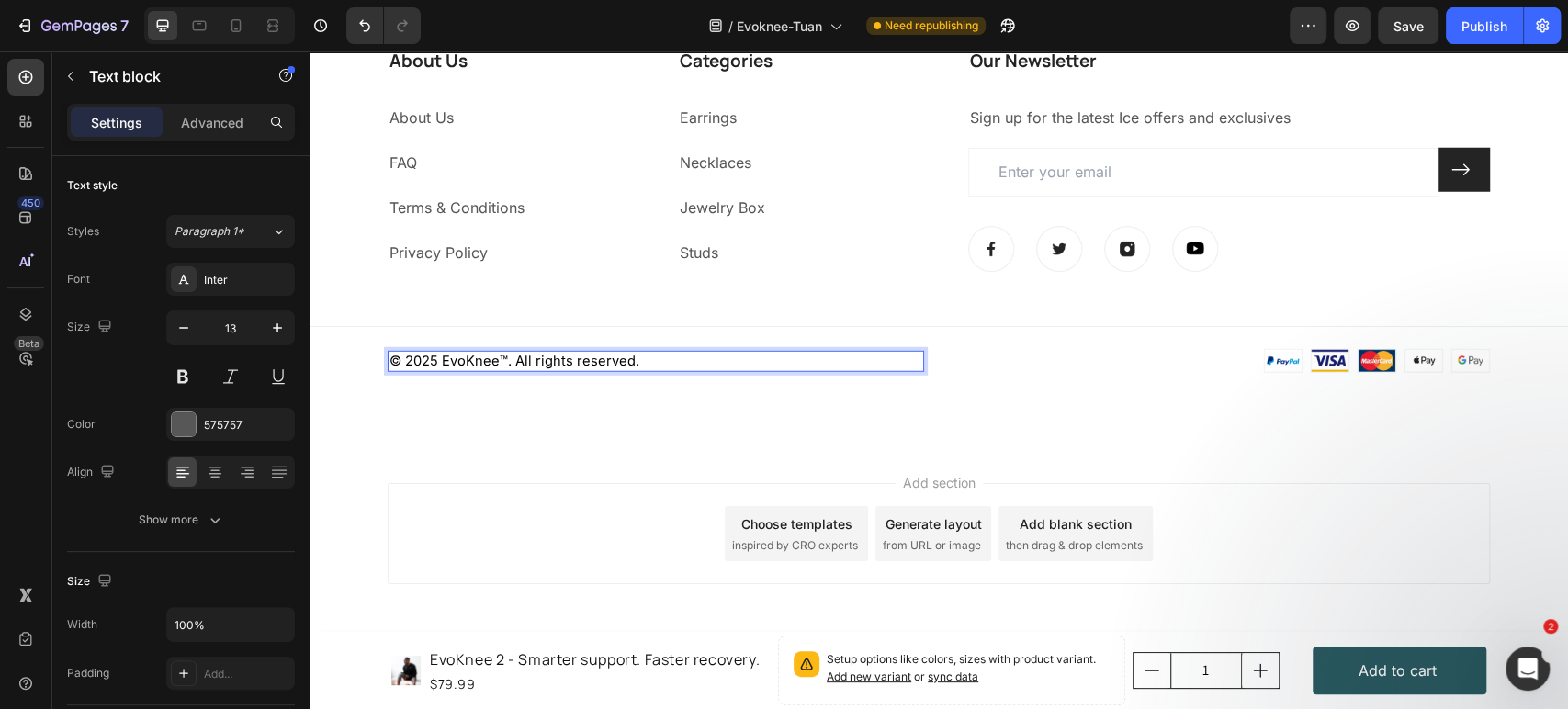 scroll, scrollTop: 8055, scrollLeft: 0, axis: vertical 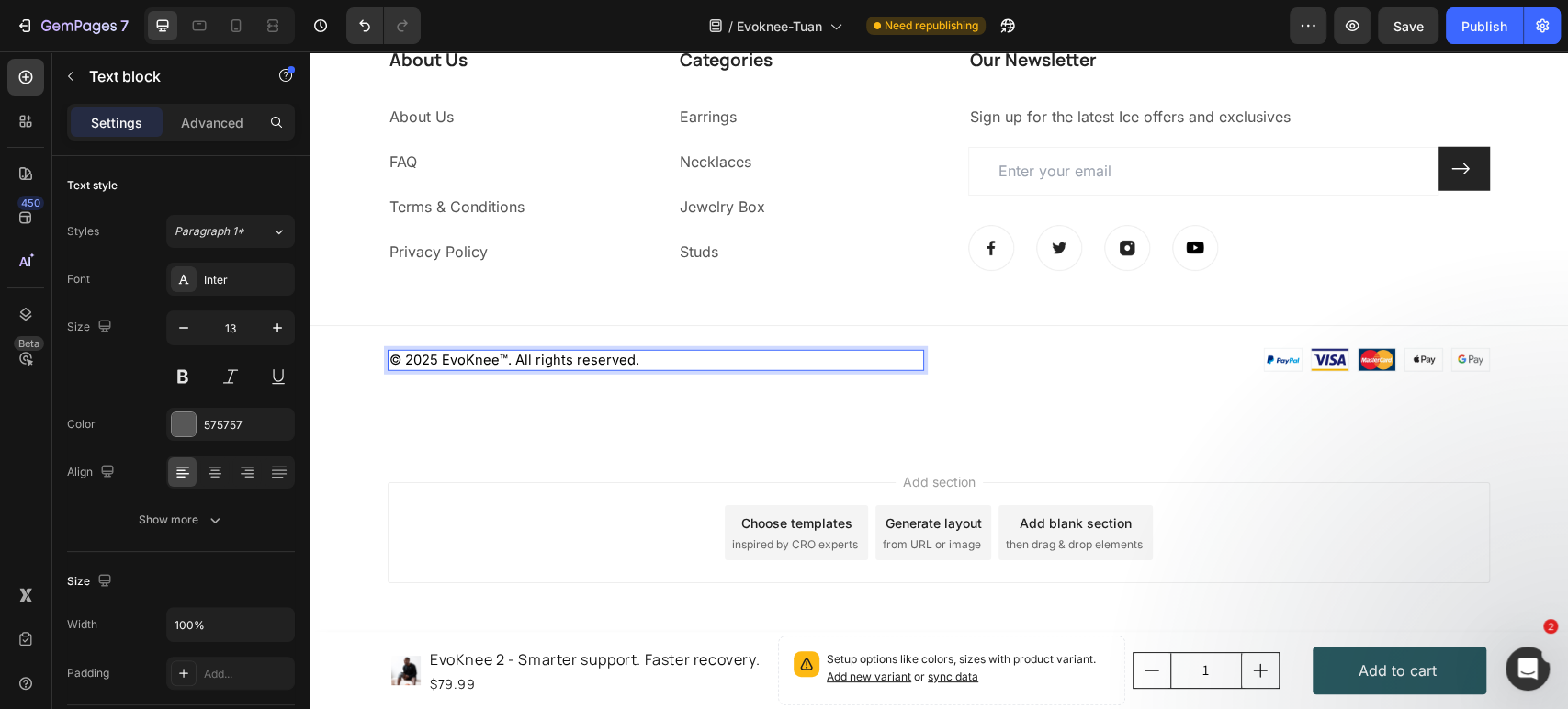 click on "© 2025 EvoKnee™. All rights reserved." at bounding box center [656, 361] 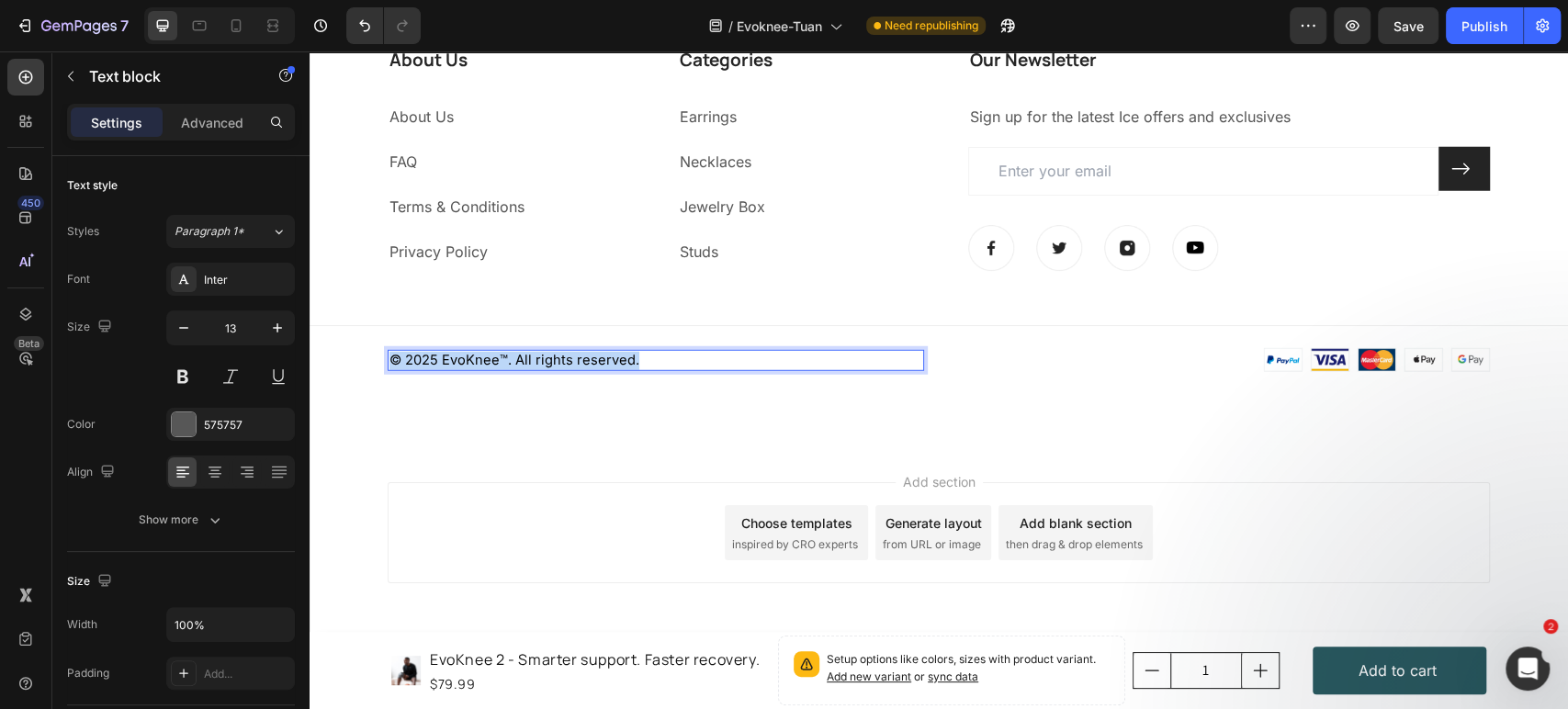 click on "© 2025 EvoKnee™. All rights reserved." at bounding box center [656, 361] 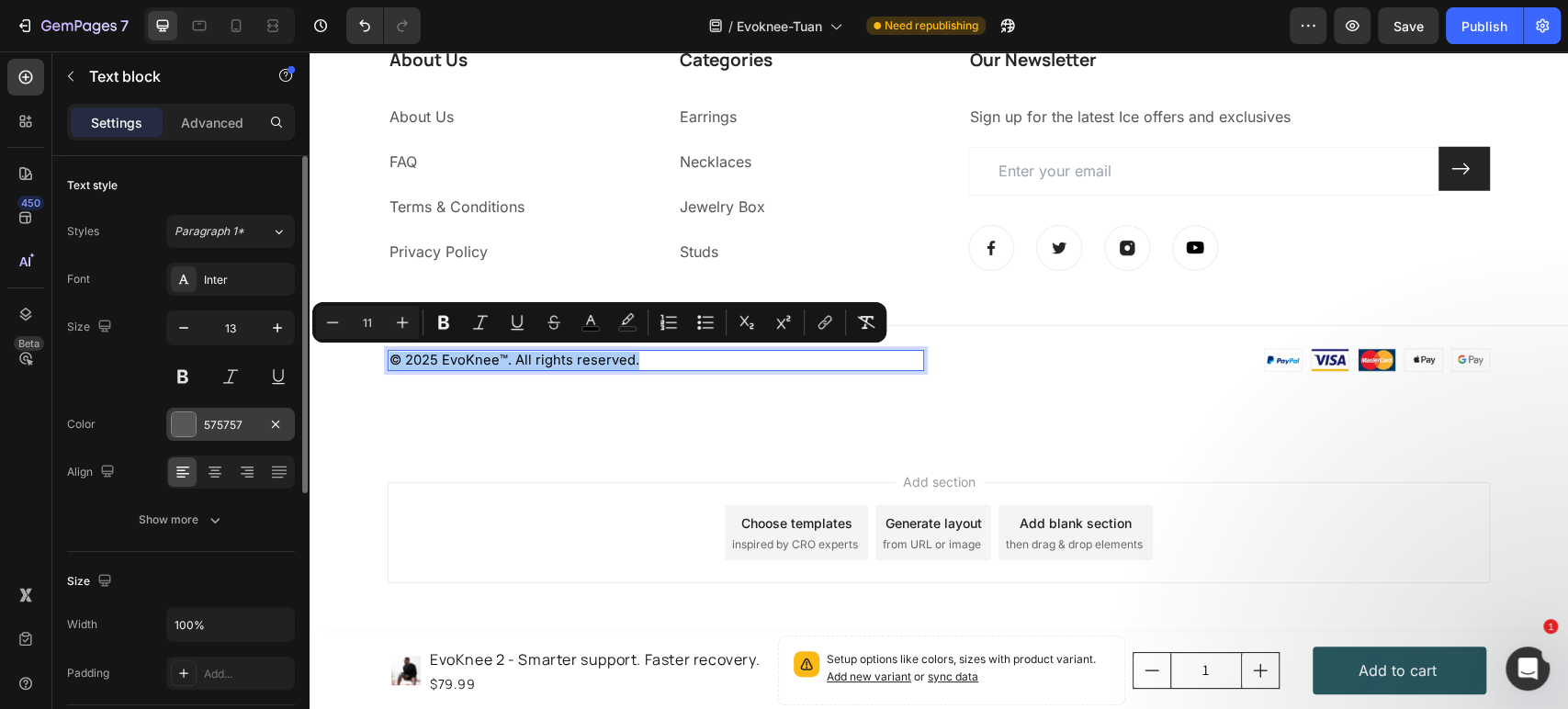 click at bounding box center [184, 424] 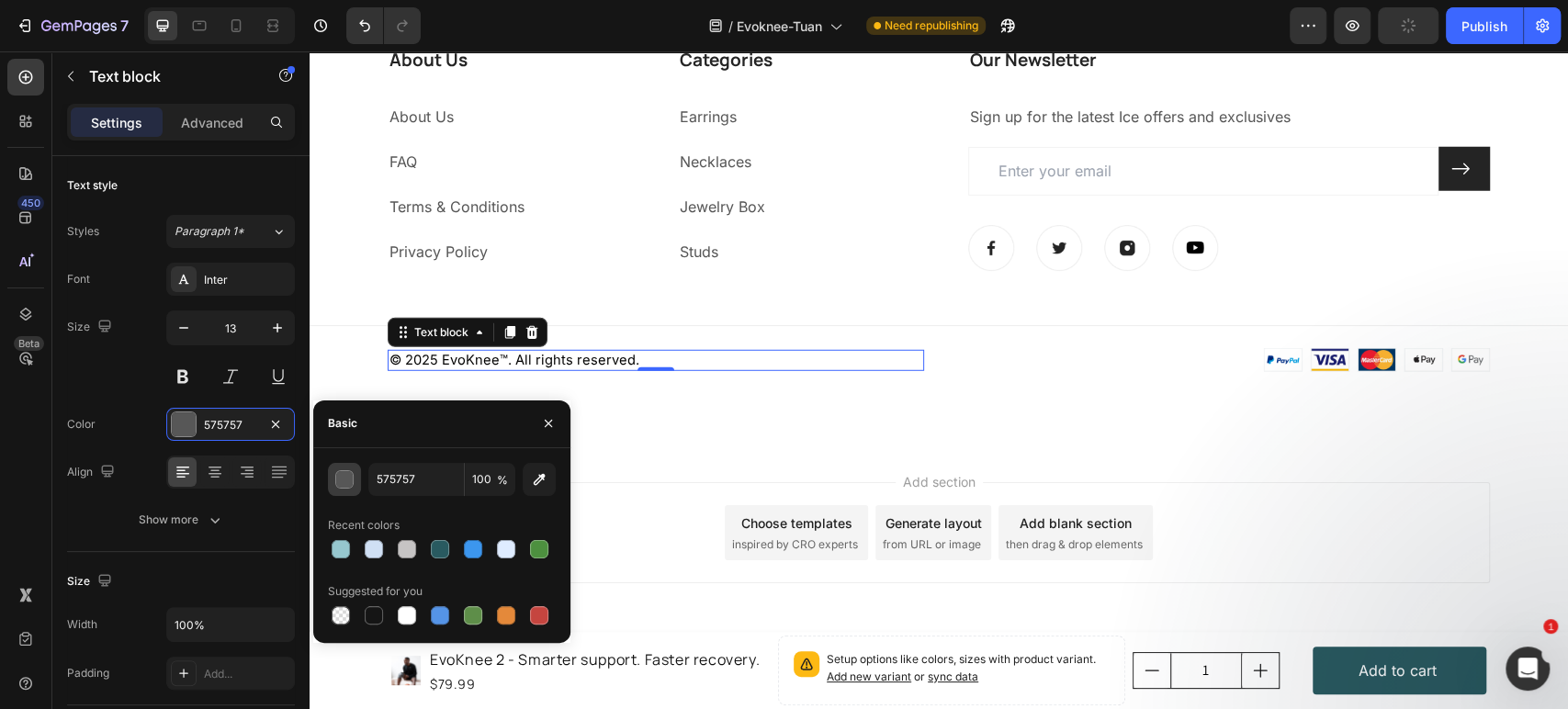 click at bounding box center (344, 479) 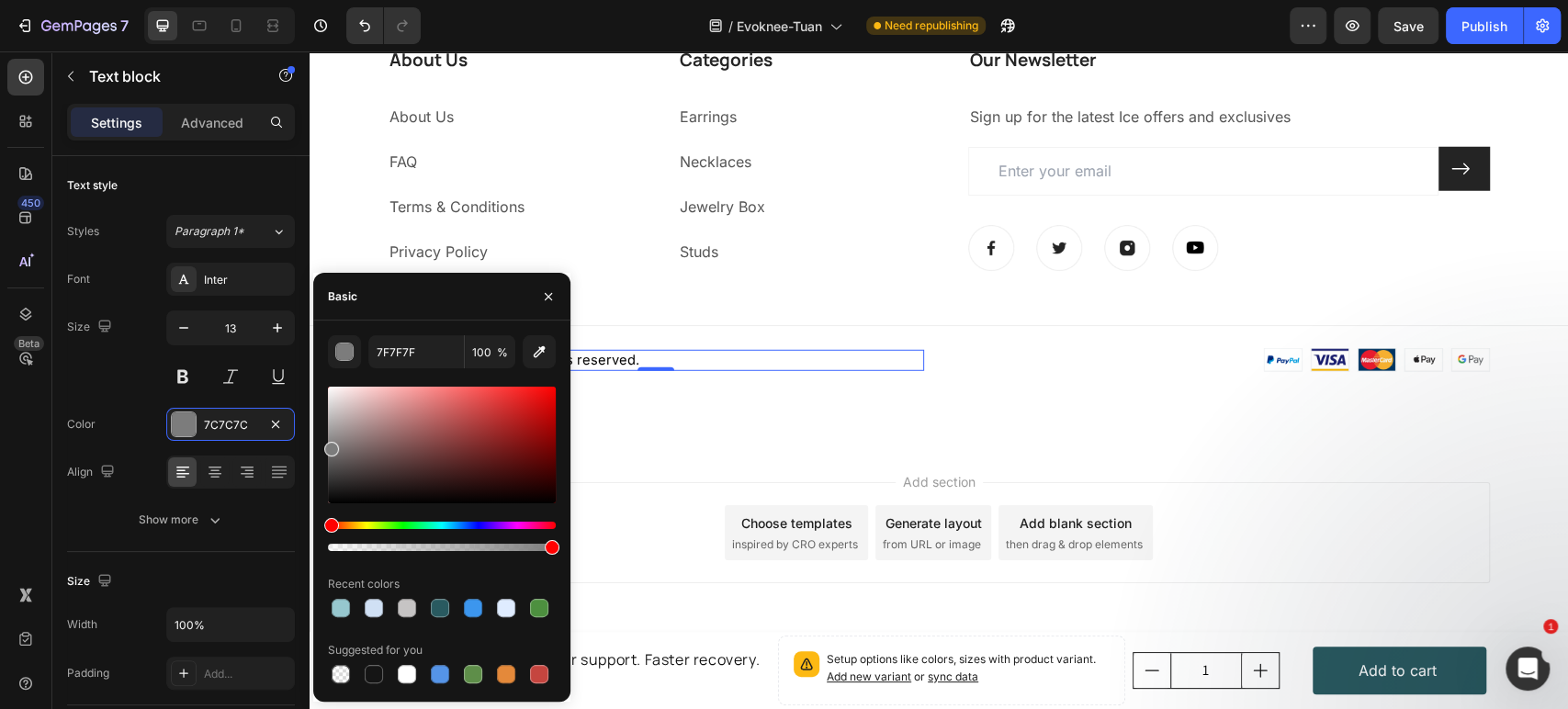 type on "7C7C7C" 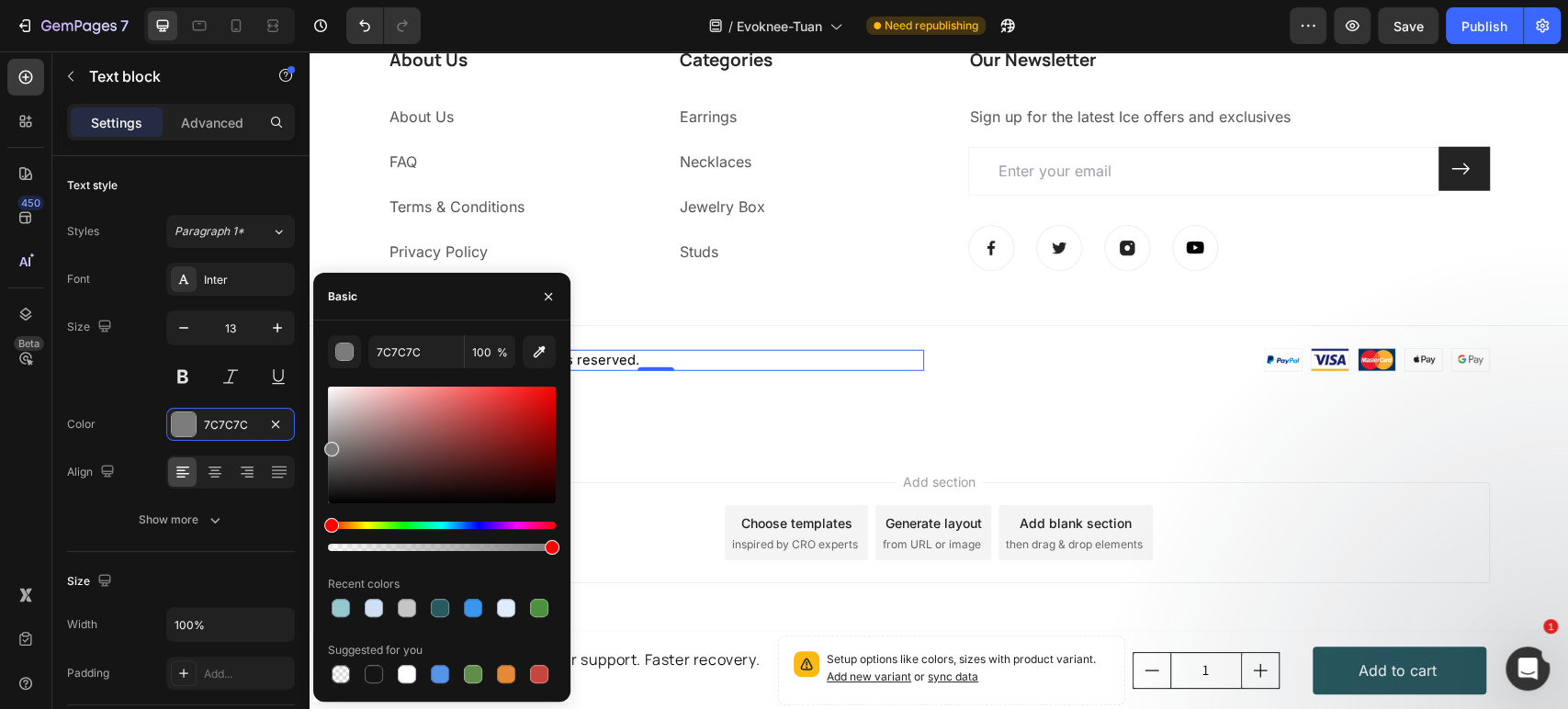 drag, startPoint x: 345, startPoint y: 483, endPoint x: 329, endPoint y: 445, distance: 41.231056 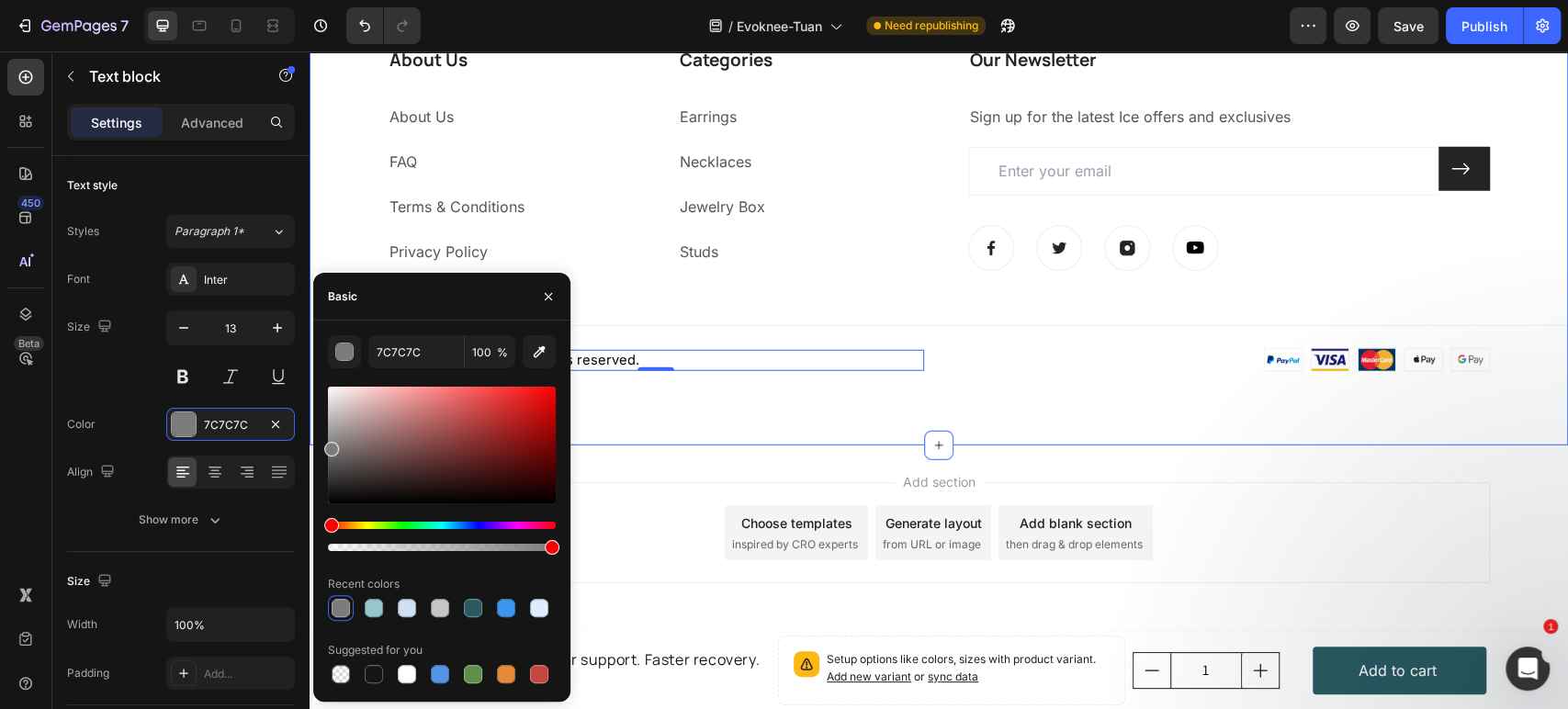 click on "About Us  Heading About Us Text block FAQ Text block Terms & Conditions Text block Privacy Policy Text block Categories Heading Earrings Text block Necklaces Text block Jewelry Box Text block Studs Text block Our Newsletter Heading Sign up for the latest Ice offers and exclusives Text block Email Field
Submit Button Row Newsletter Image Image Image Image Row Row                Title Line Image Copyright © 2022 GemThemes. All Rights Reserved. Text block Row © 2025 EvoKnee™. All rights reserved. Text block   0 Image Row Section 18" at bounding box center [939, 209] 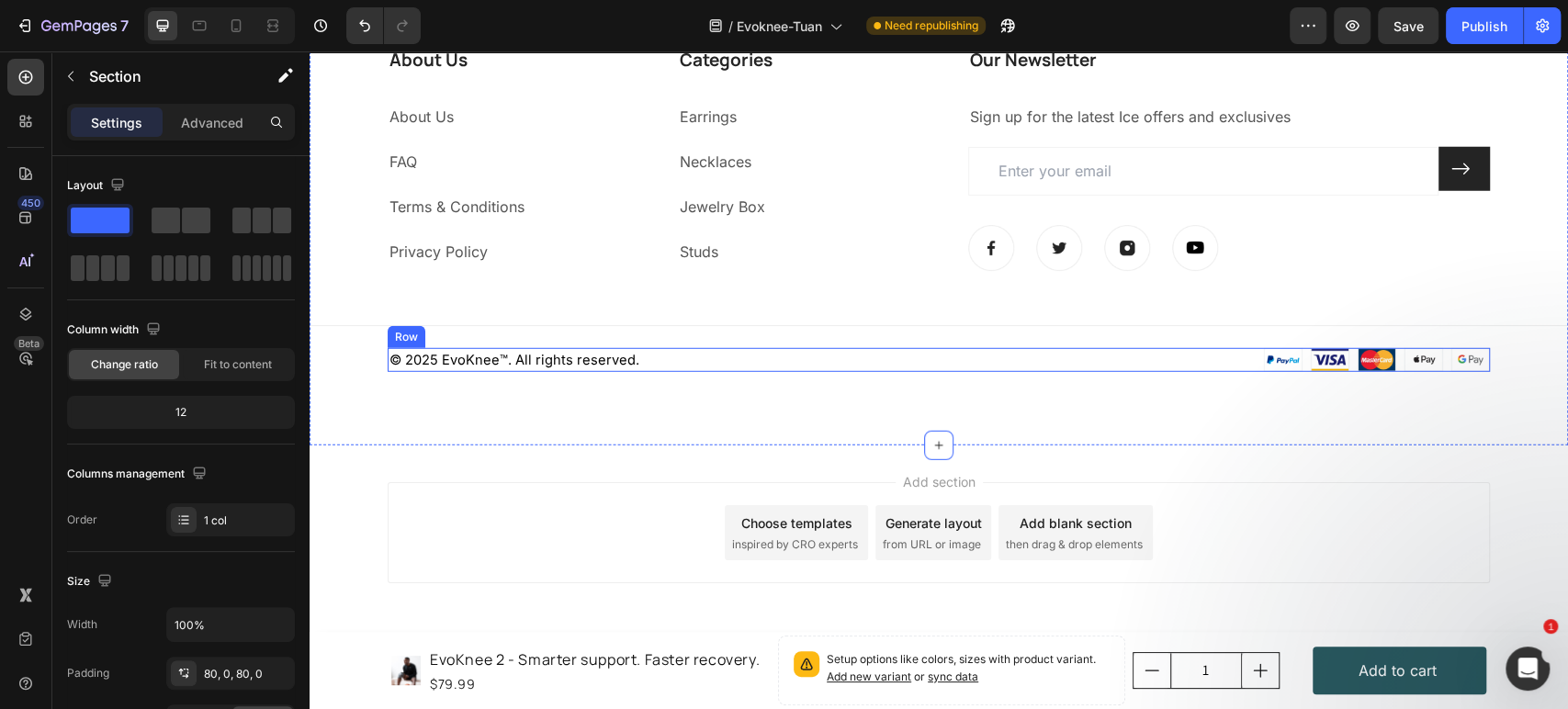 click on "© 2025 EvoKnee™. All rights reserved. Text block" at bounding box center [656, 360] 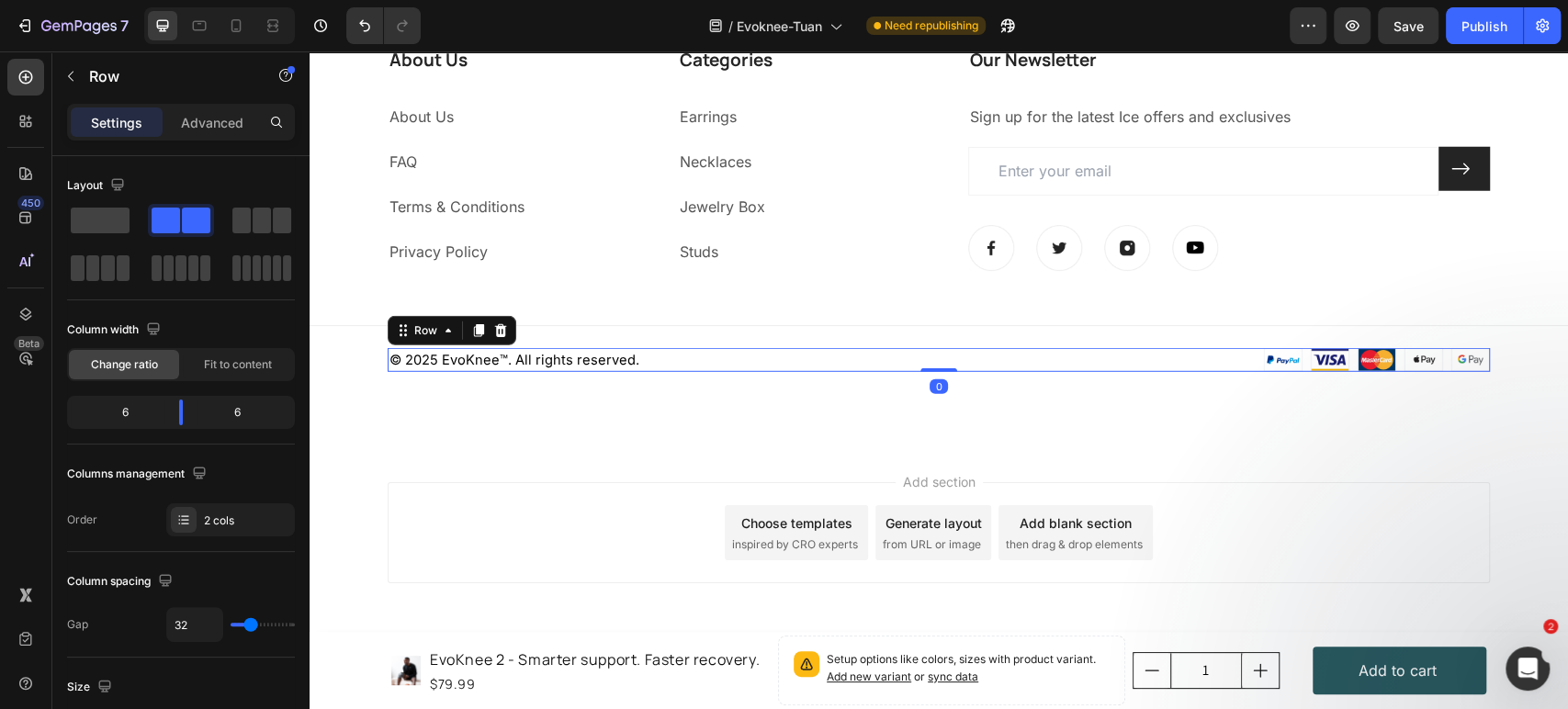 click on "© 2025 EvoKnee™. All rights reserved. Text block" at bounding box center (656, 360) 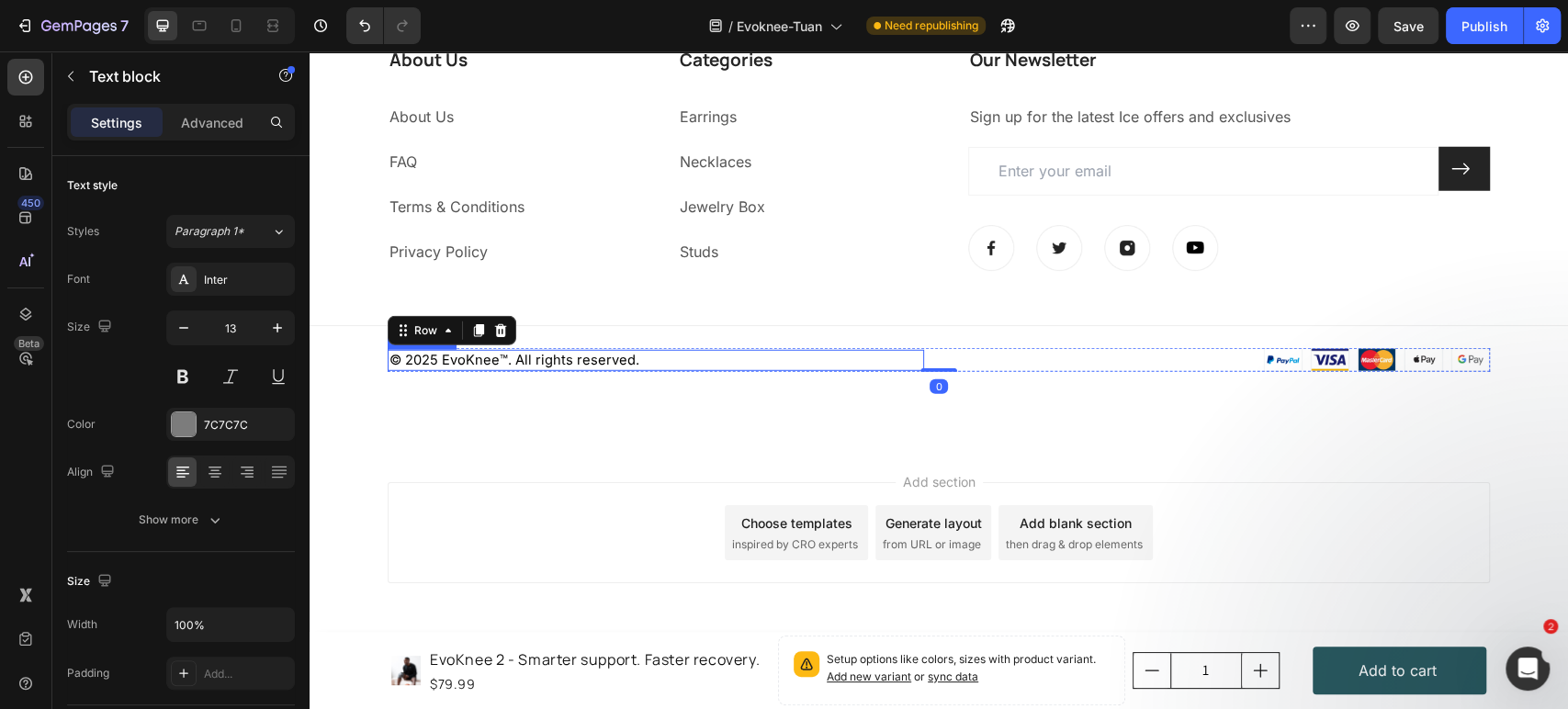 click on "© 2025 EvoKnee™. All rights reserved." at bounding box center (514, 360) 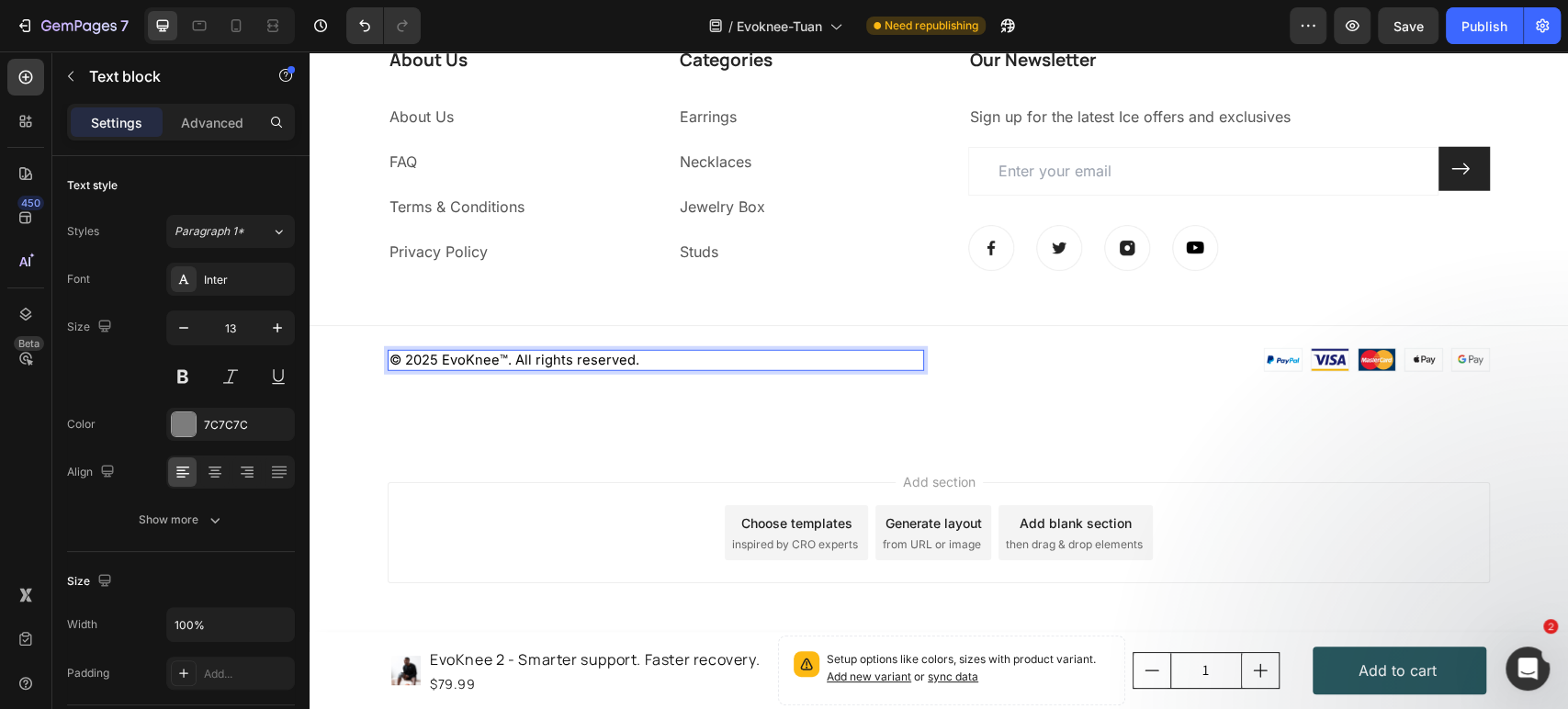 click on "© 2025 EvoKnee™. All rights reserved." at bounding box center (514, 360) 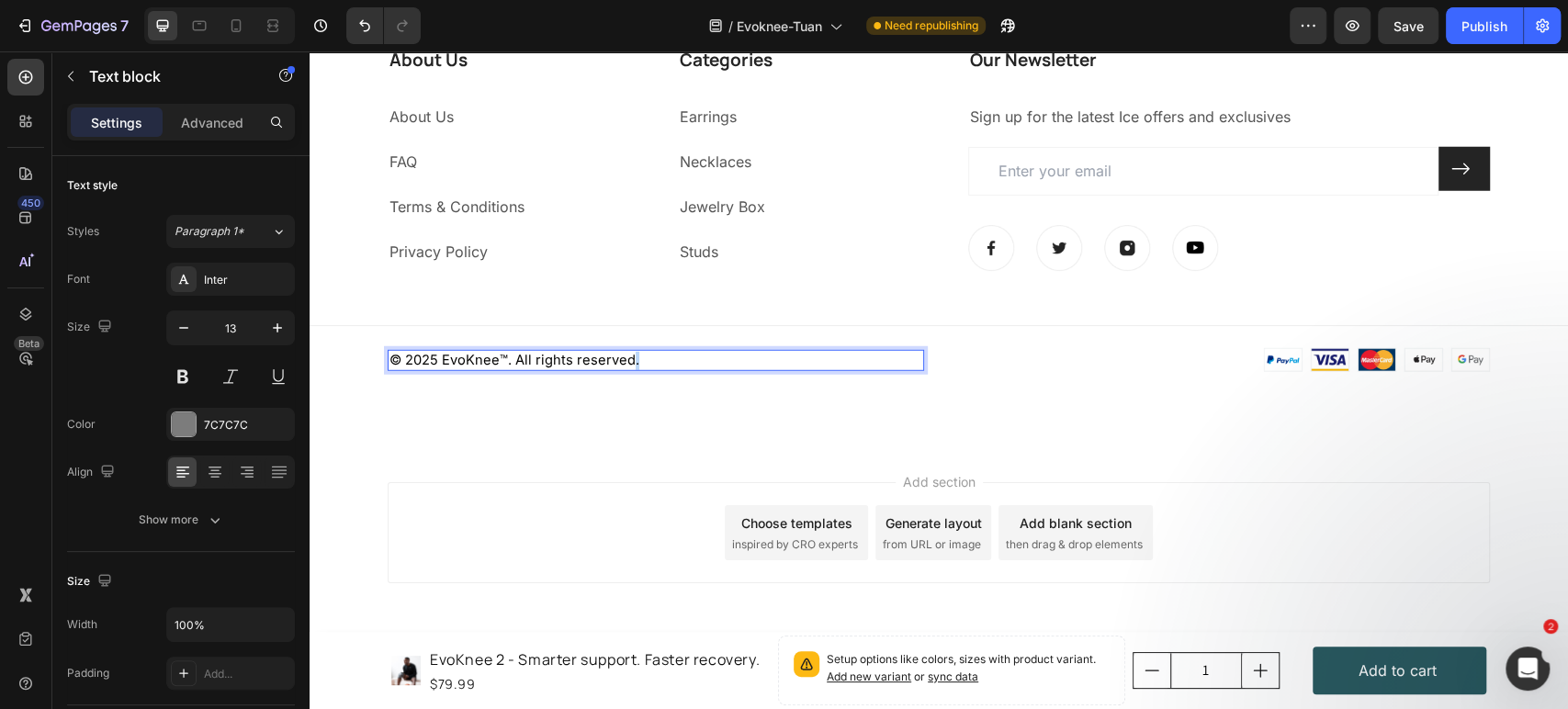 click on "© 2025 EvoKnee™. All rights reserved." at bounding box center (514, 360) 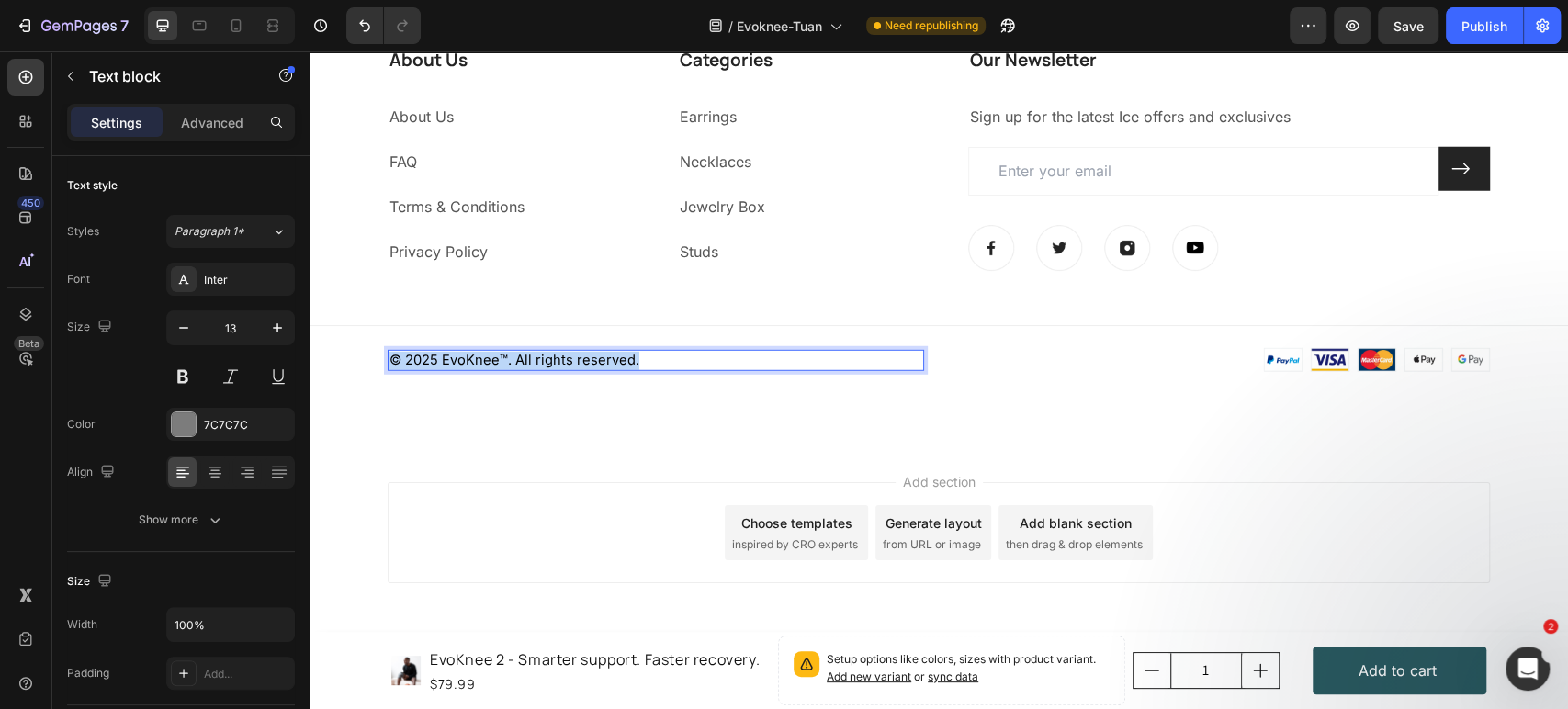 click on "© 2025 EvoKnee™. All rights reserved." at bounding box center [514, 360] 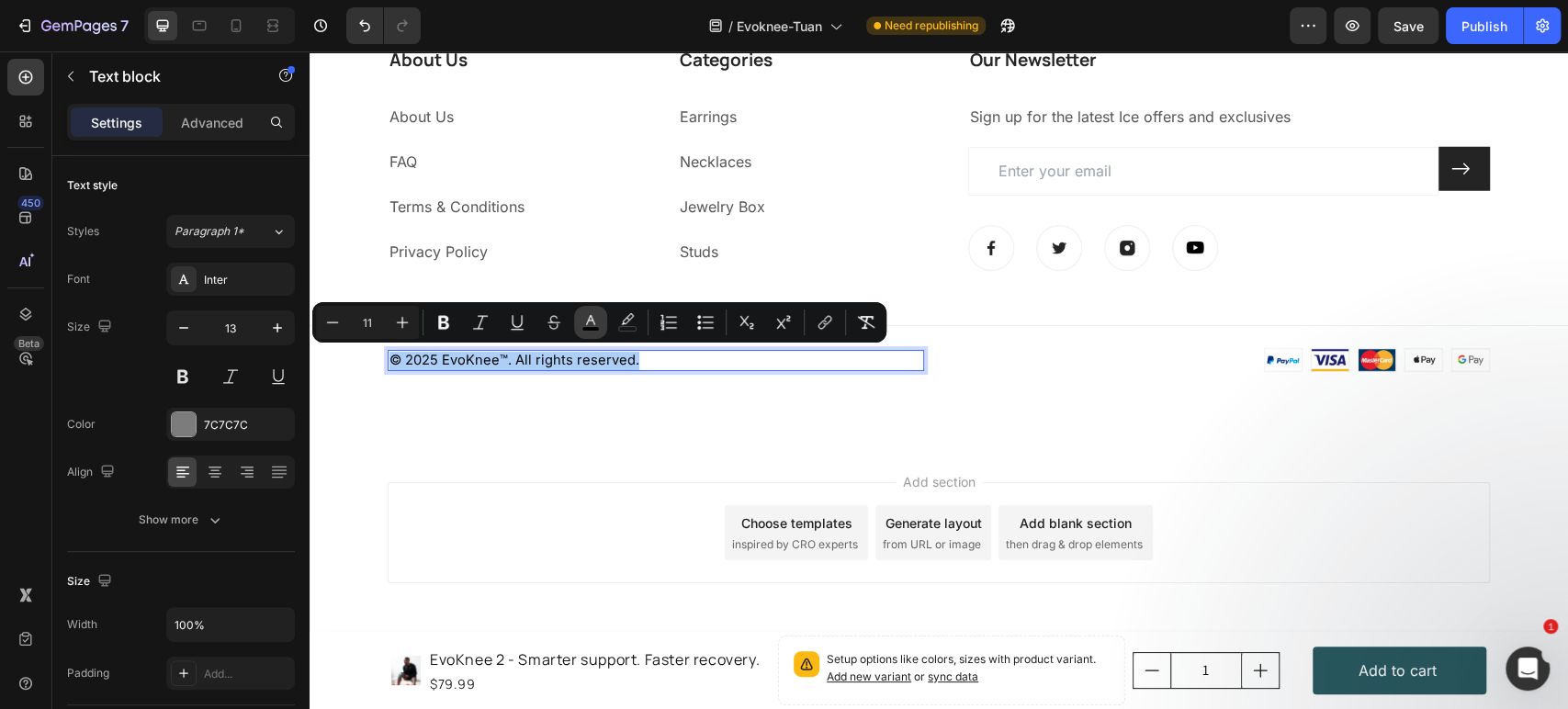 click on "color" at bounding box center [591, 322] 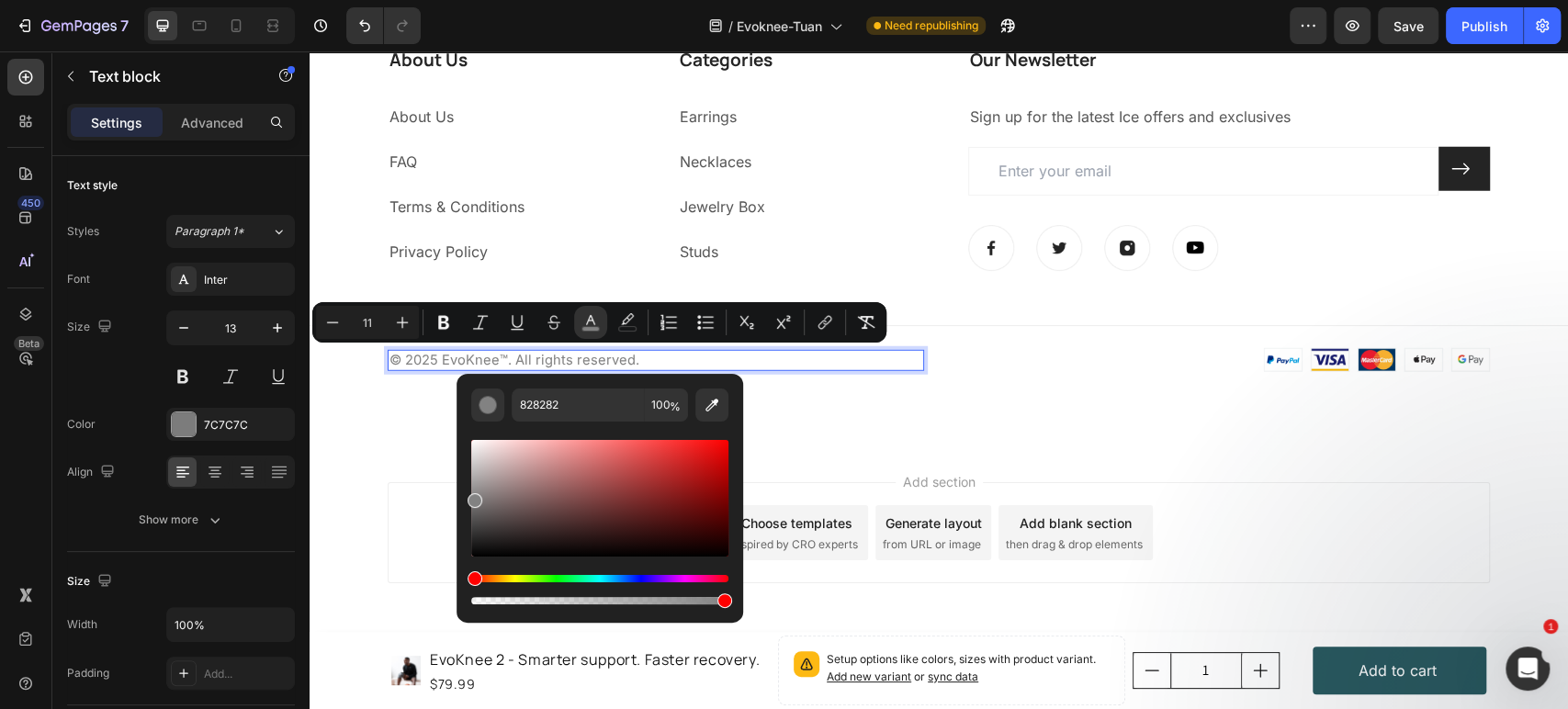 drag, startPoint x: 479, startPoint y: 546, endPoint x: 462, endPoint y: 495, distance: 53.75872 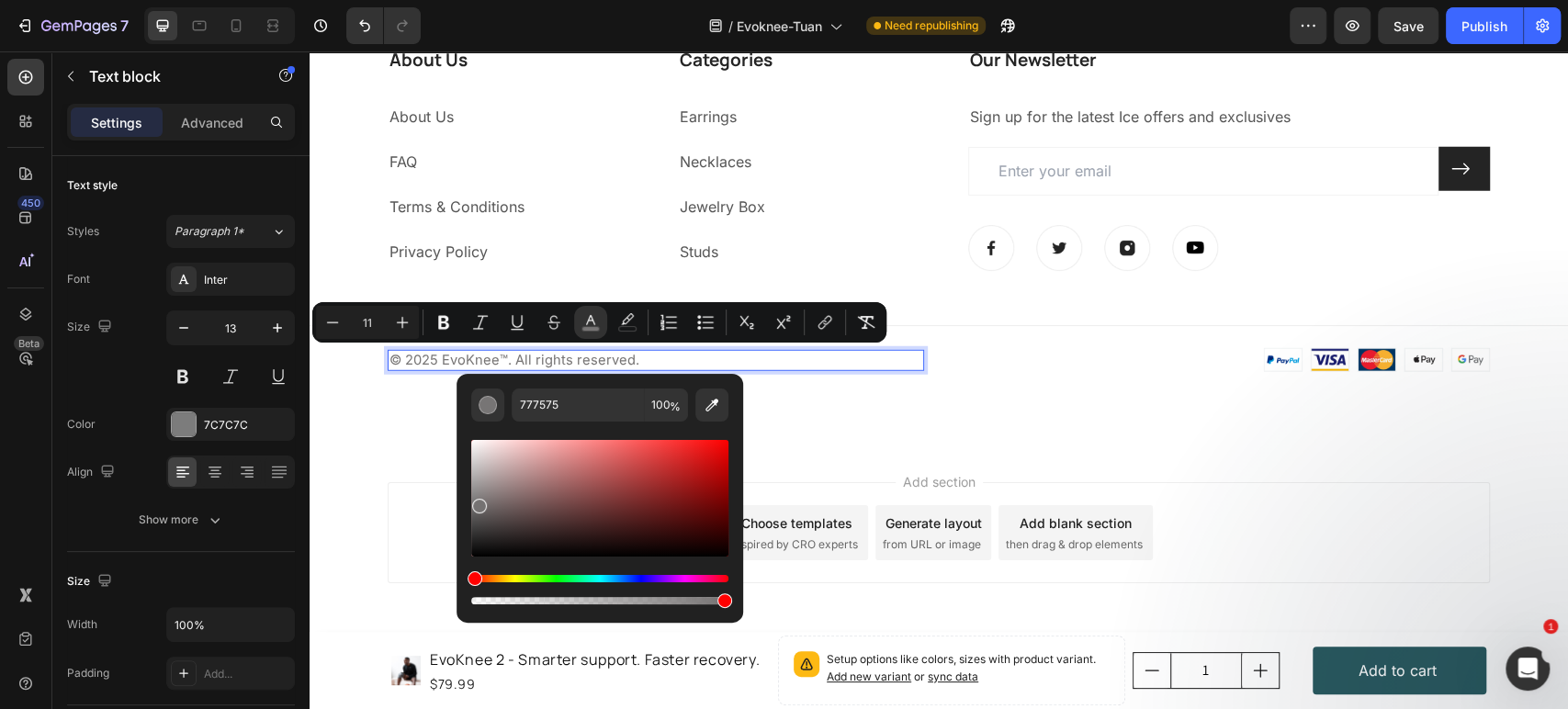 type on "757272" 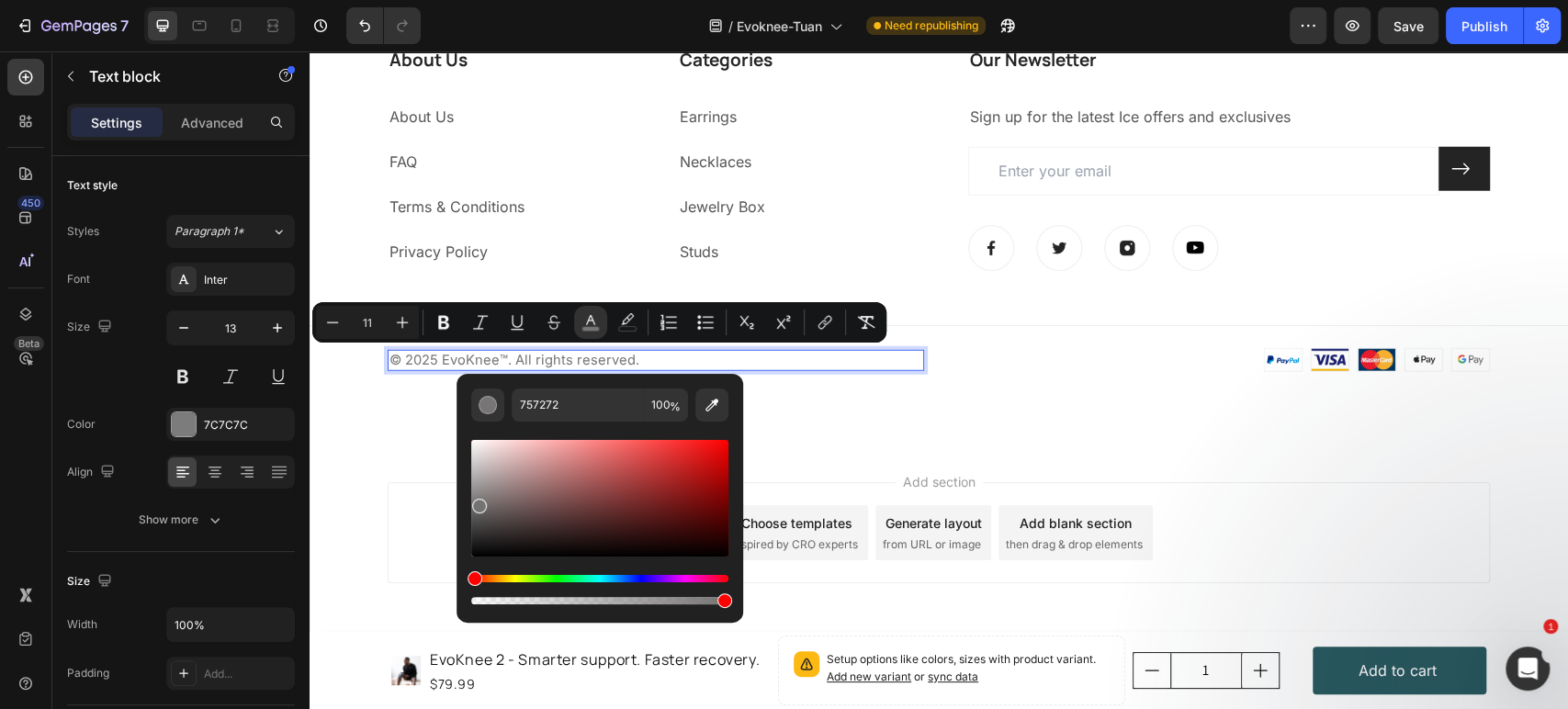 click at bounding box center (479, 506) 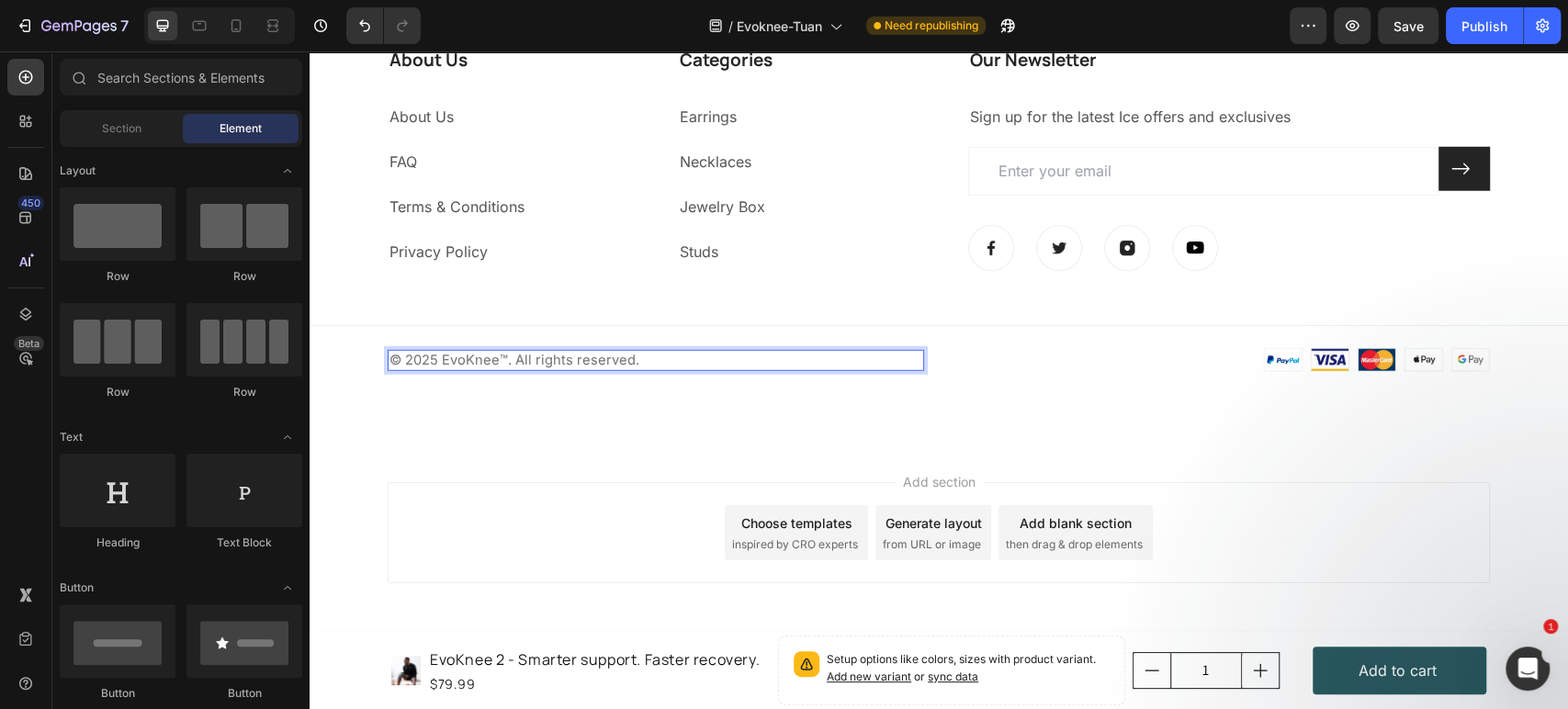 click on "Add section Choose templates inspired by CRO experts Generate layout from URL or image Add blank section then drag & drop elements" at bounding box center (939, 558) 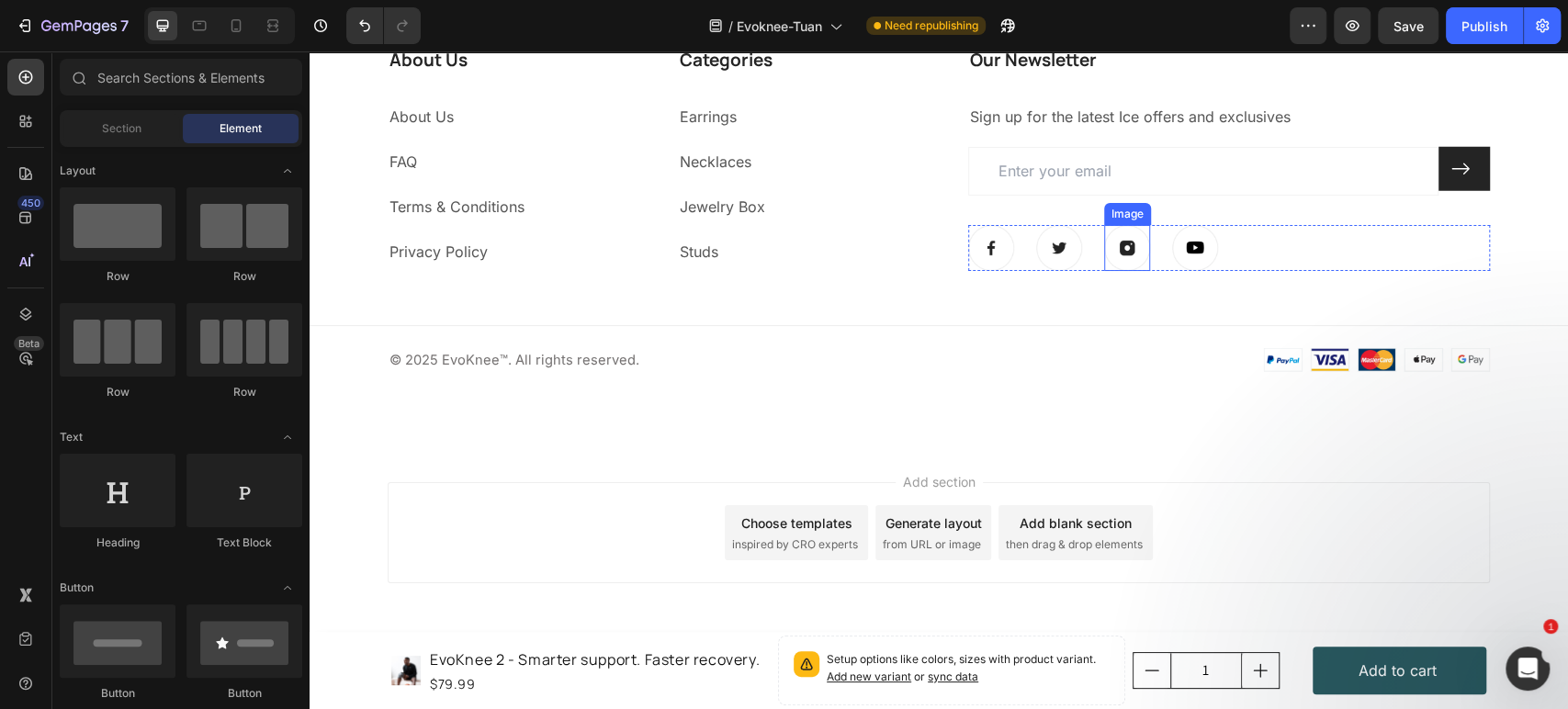 scroll, scrollTop: 7681, scrollLeft: 0, axis: vertical 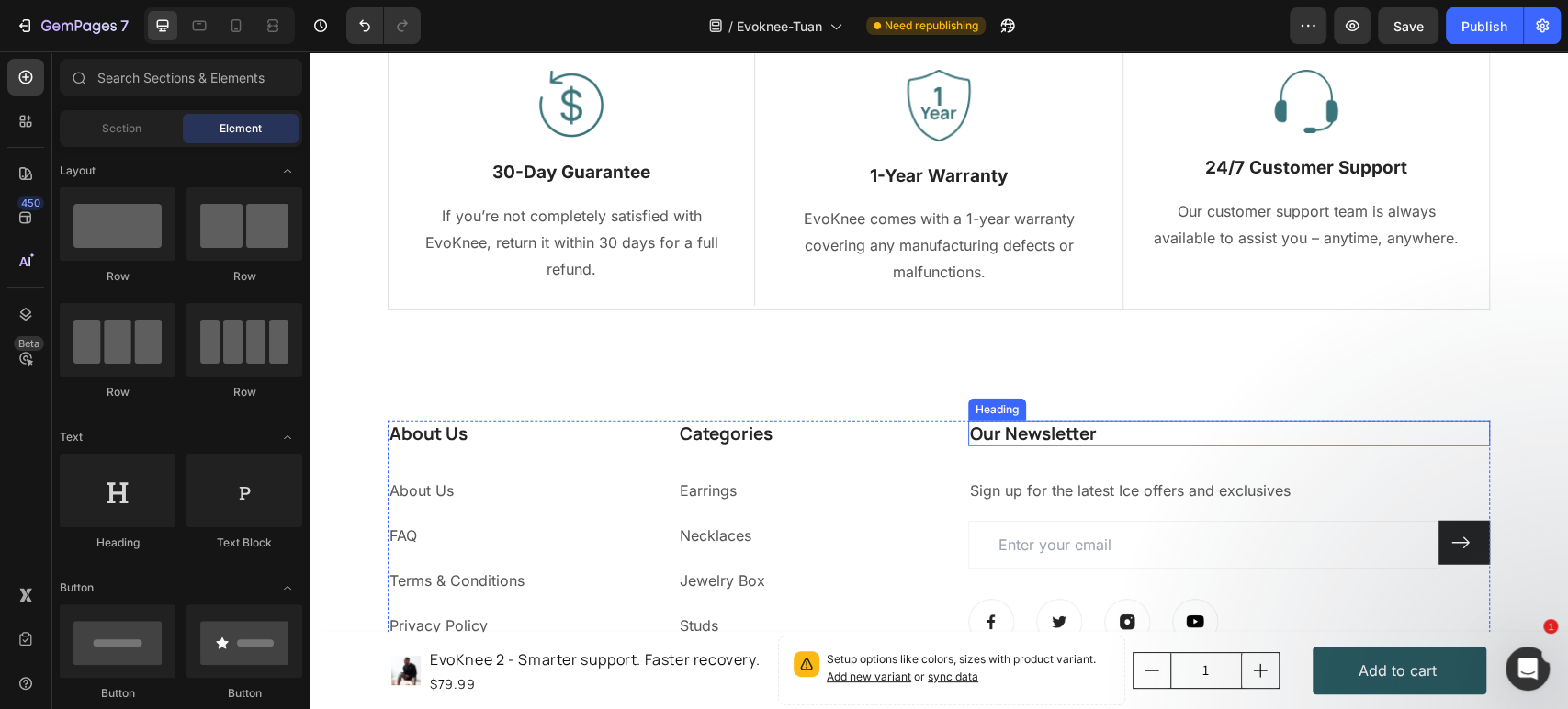 click on "Our Newsletter" at bounding box center [1229, 433] 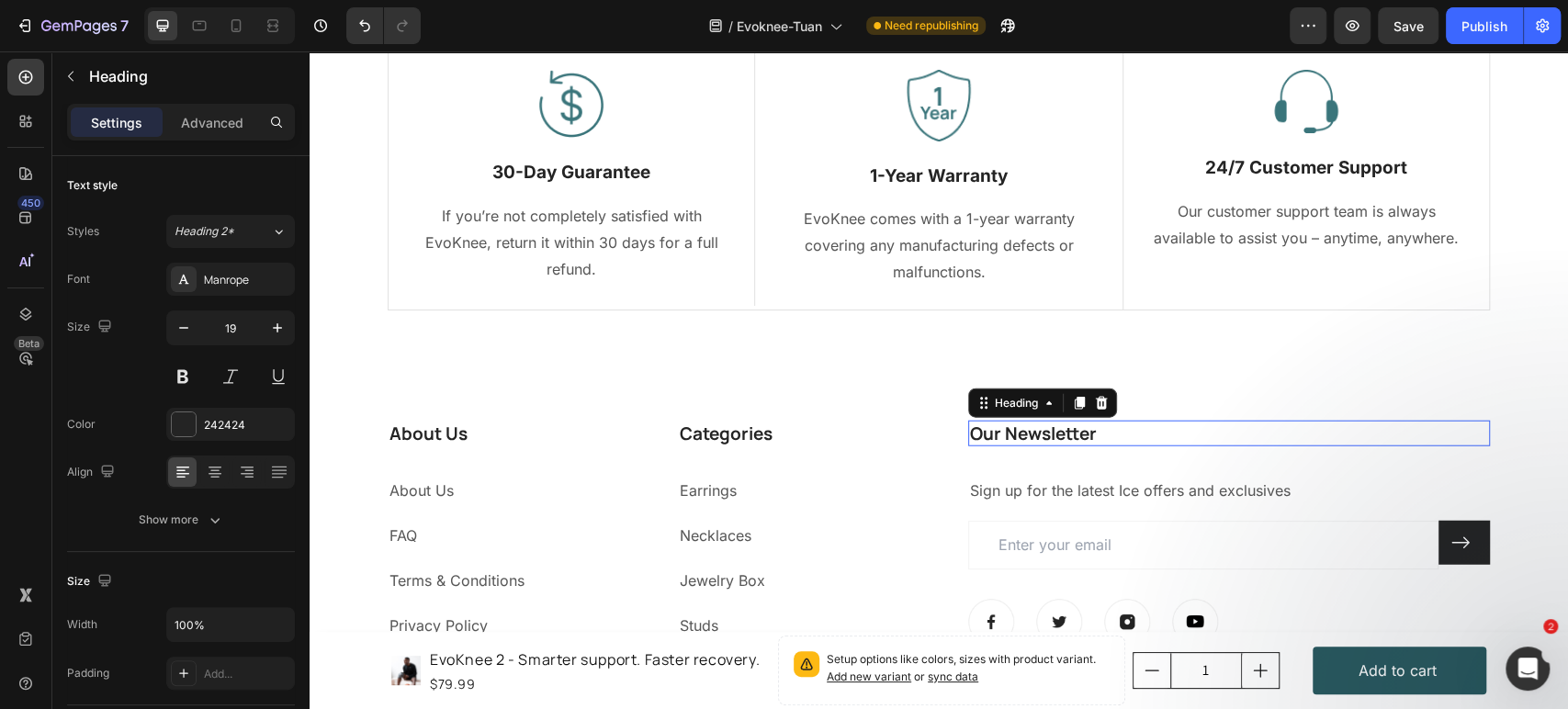 click on "Our Newsletter" at bounding box center (1229, 433) 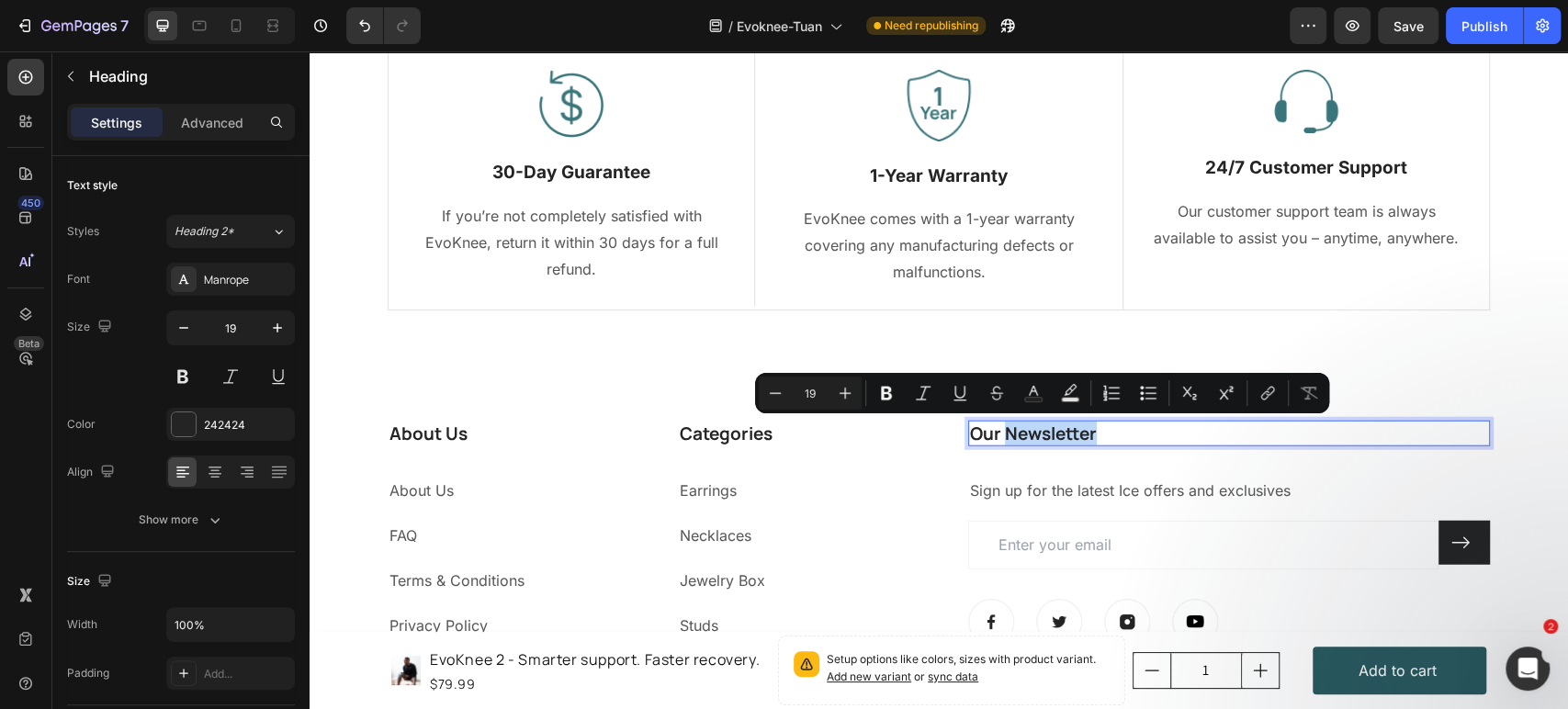 click on "Our Newsletter" at bounding box center (1229, 433) 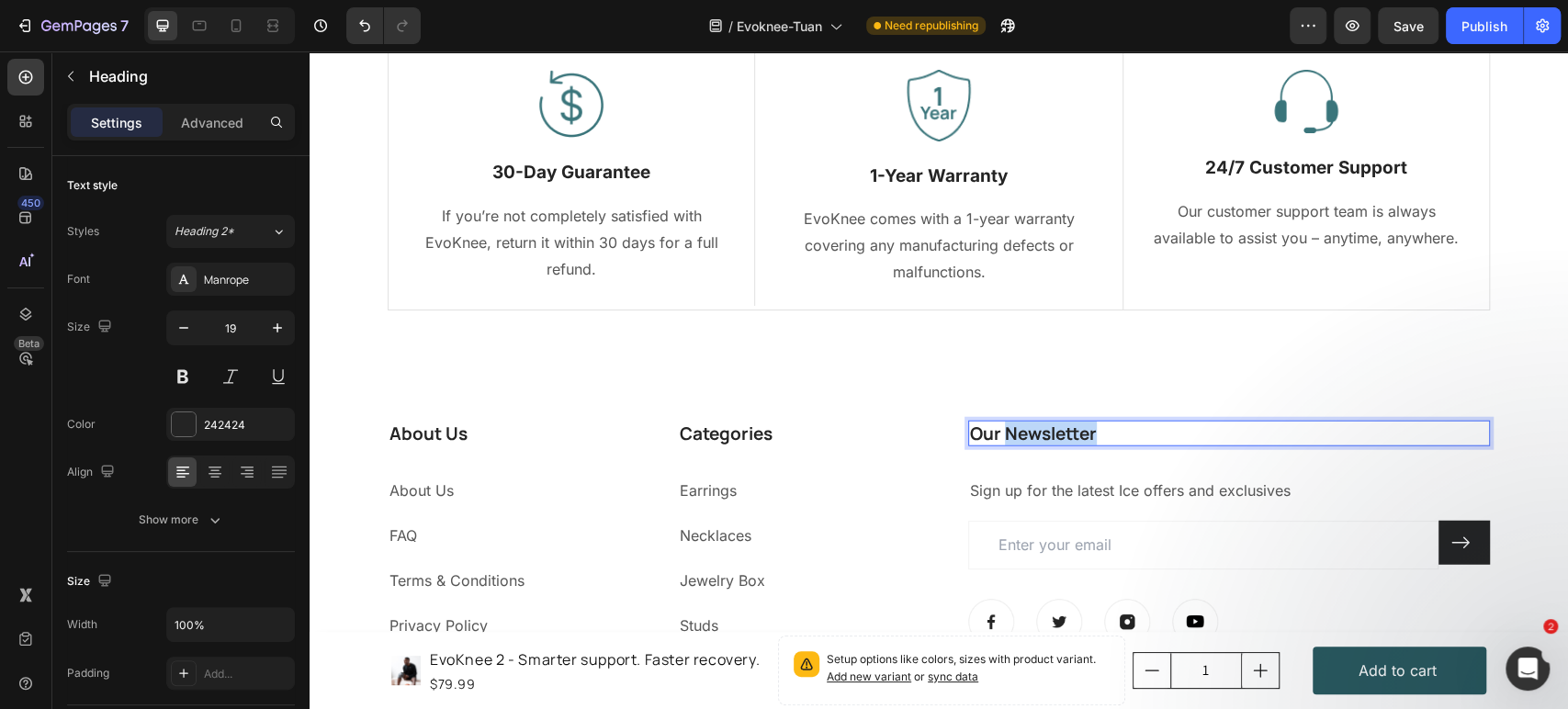 click on "Our Newsletter" at bounding box center (1229, 433) 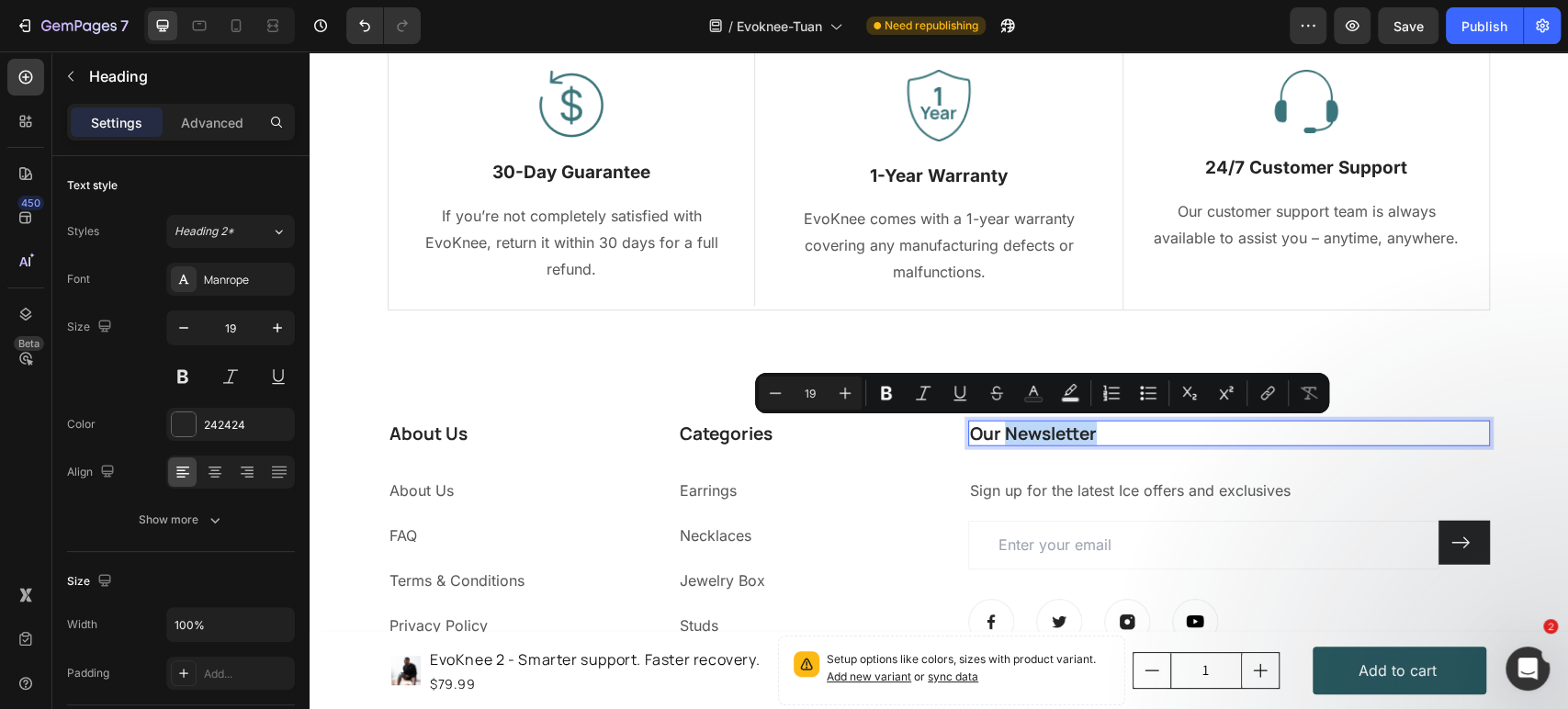 click on "Our Newsletter" at bounding box center [1229, 433] 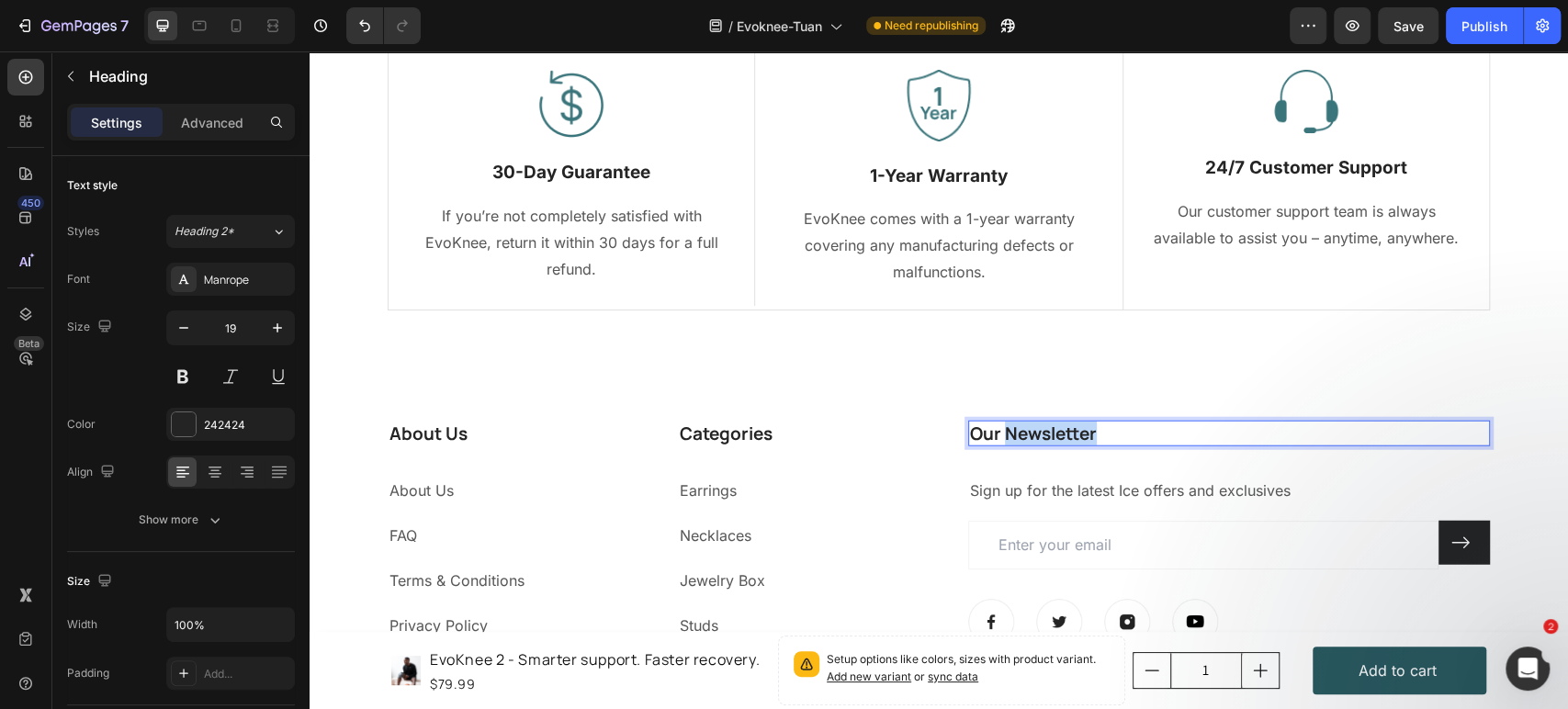click on "Our Newsletter" at bounding box center [1229, 433] 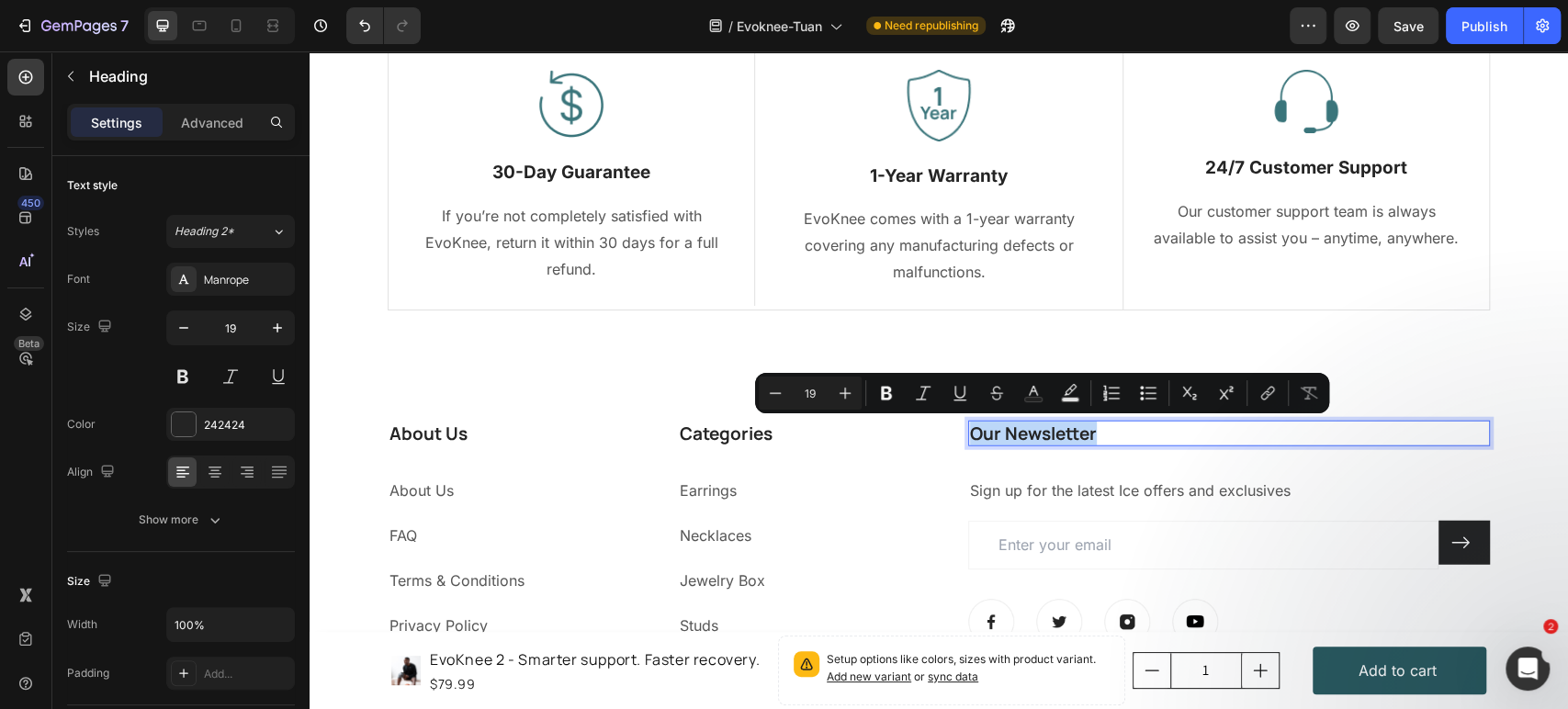 click on "Our Newsletter" at bounding box center (1229, 433) 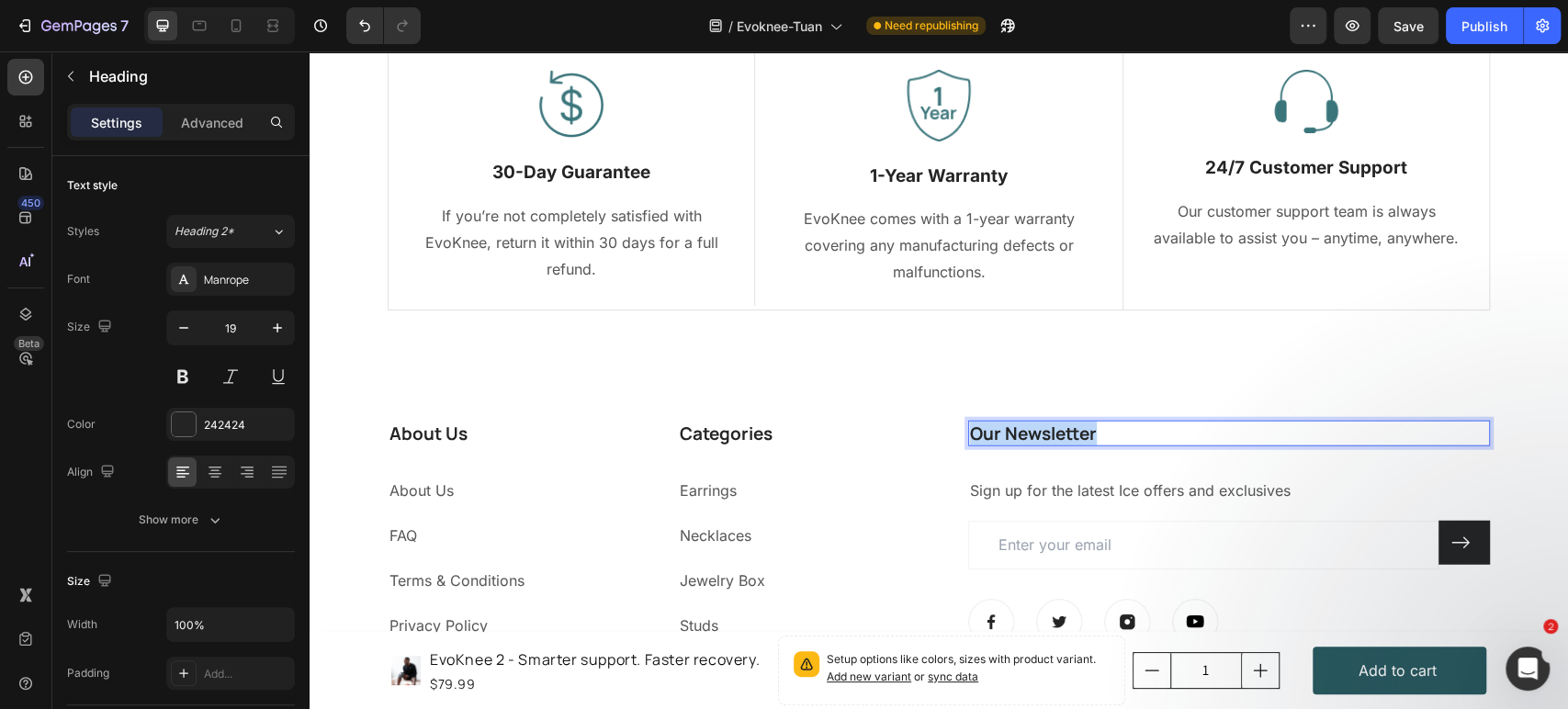 click on "Our Newsletter" at bounding box center (1229, 433) 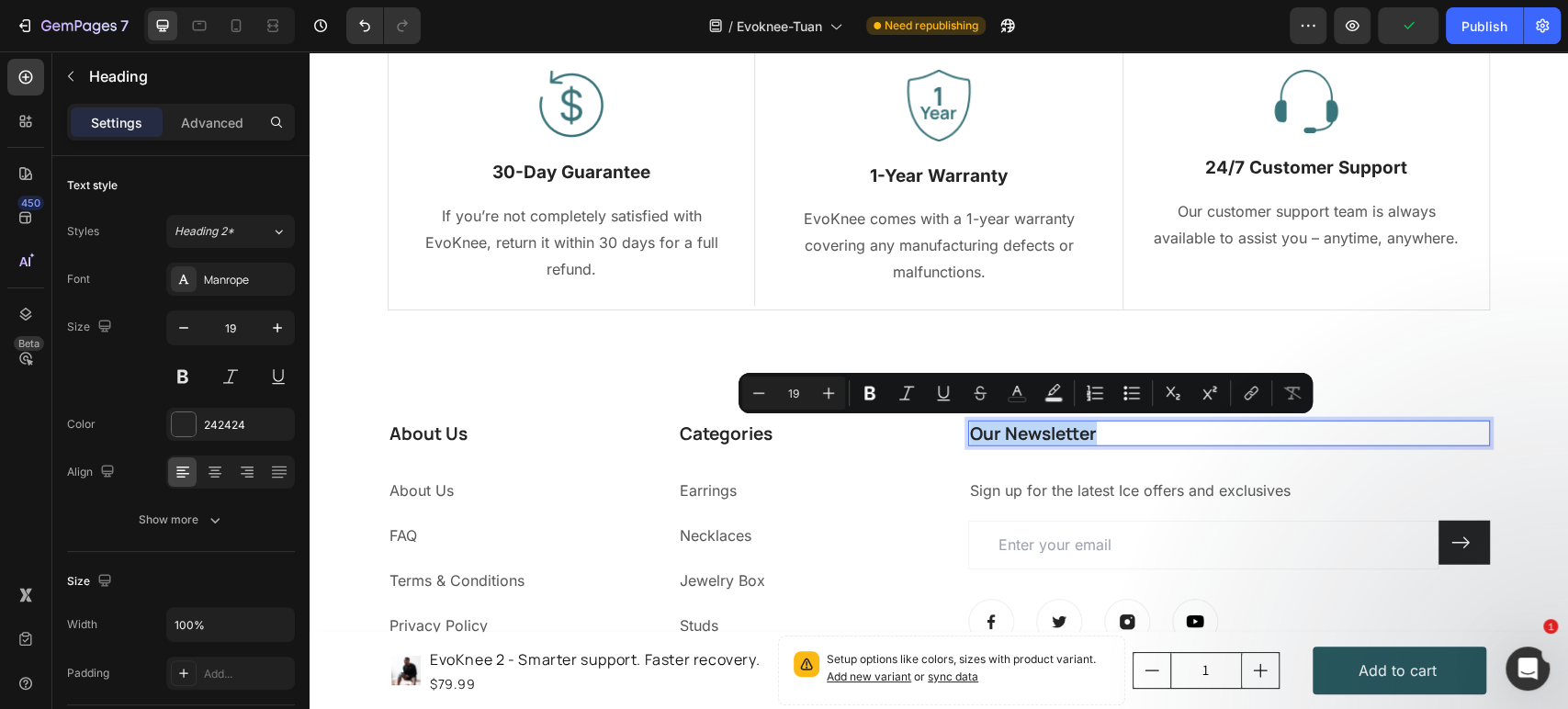 type on "11" 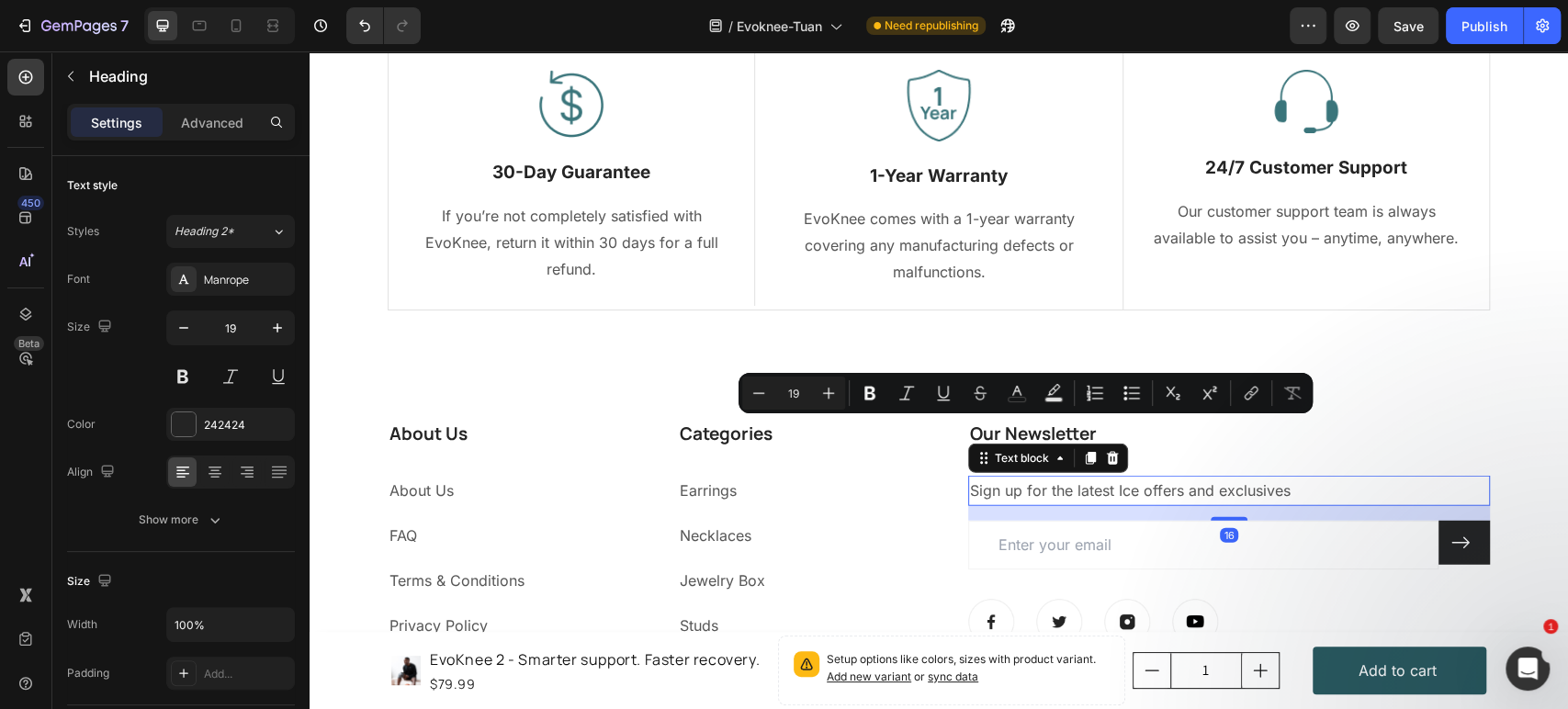 click on "Sign up for the latest Ice offers and exclusives" at bounding box center [1229, 490] 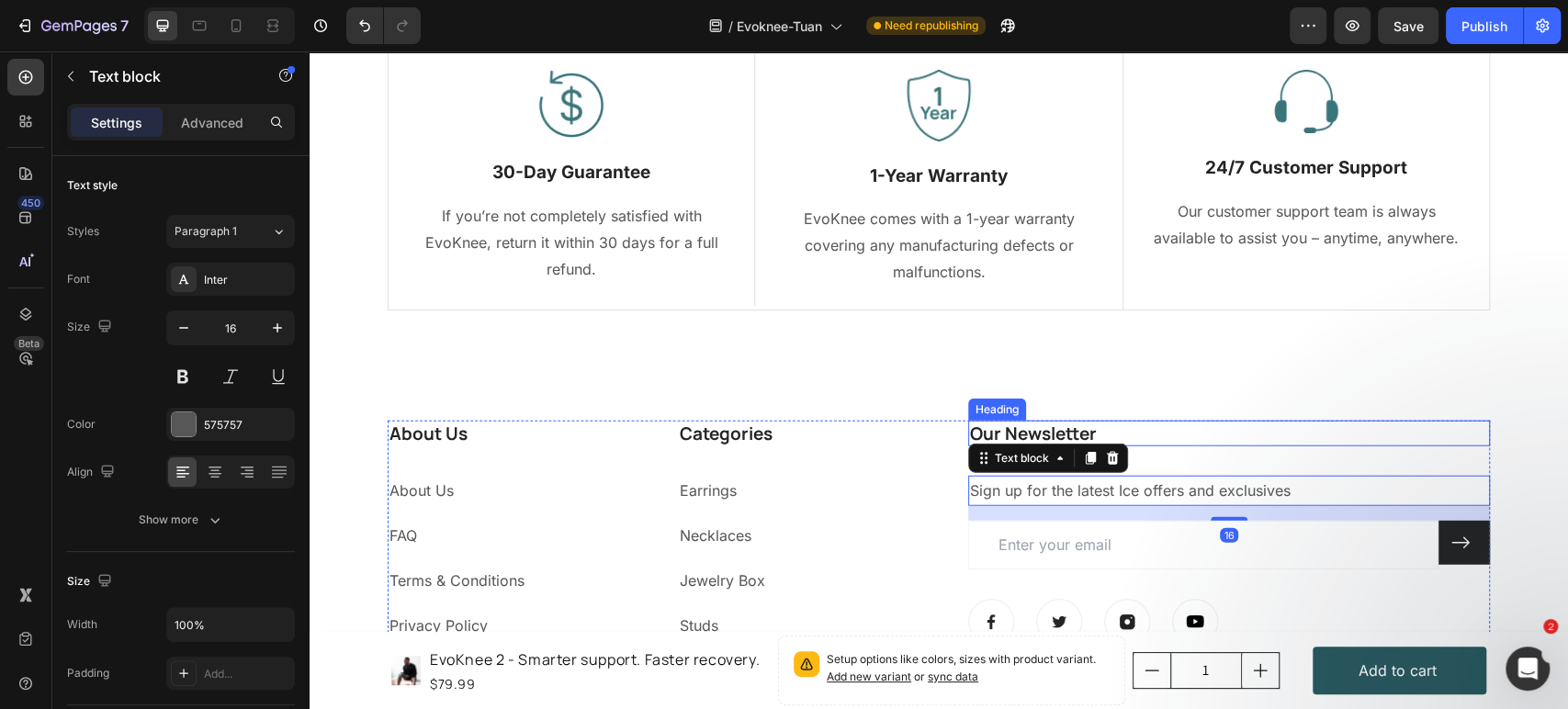 click on "Our Newsletter" at bounding box center (1229, 433) 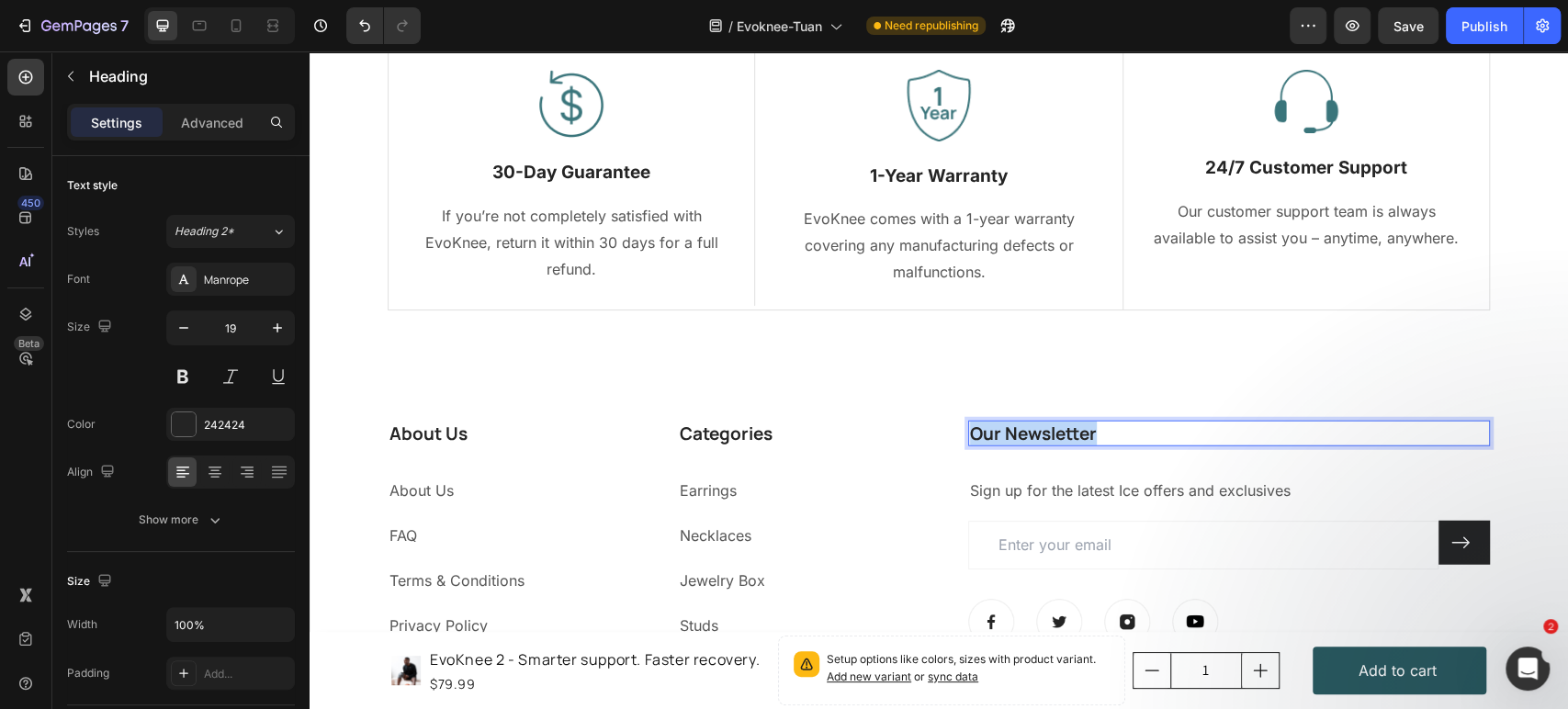 click on "Our Newsletter" at bounding box center (1229, 433) 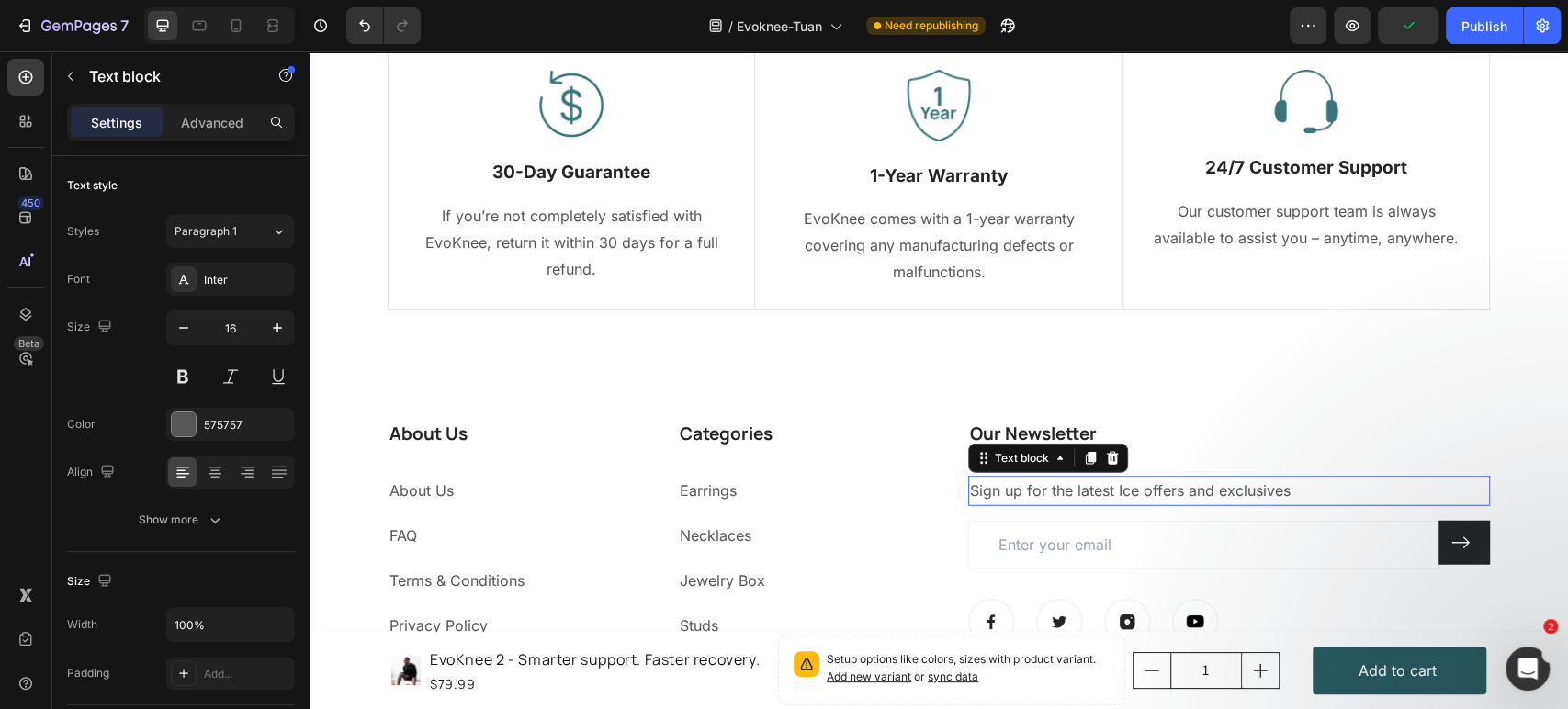 click on "Sign up for the latest Ice offers and exclusives" at bounding box center (1229, 490) 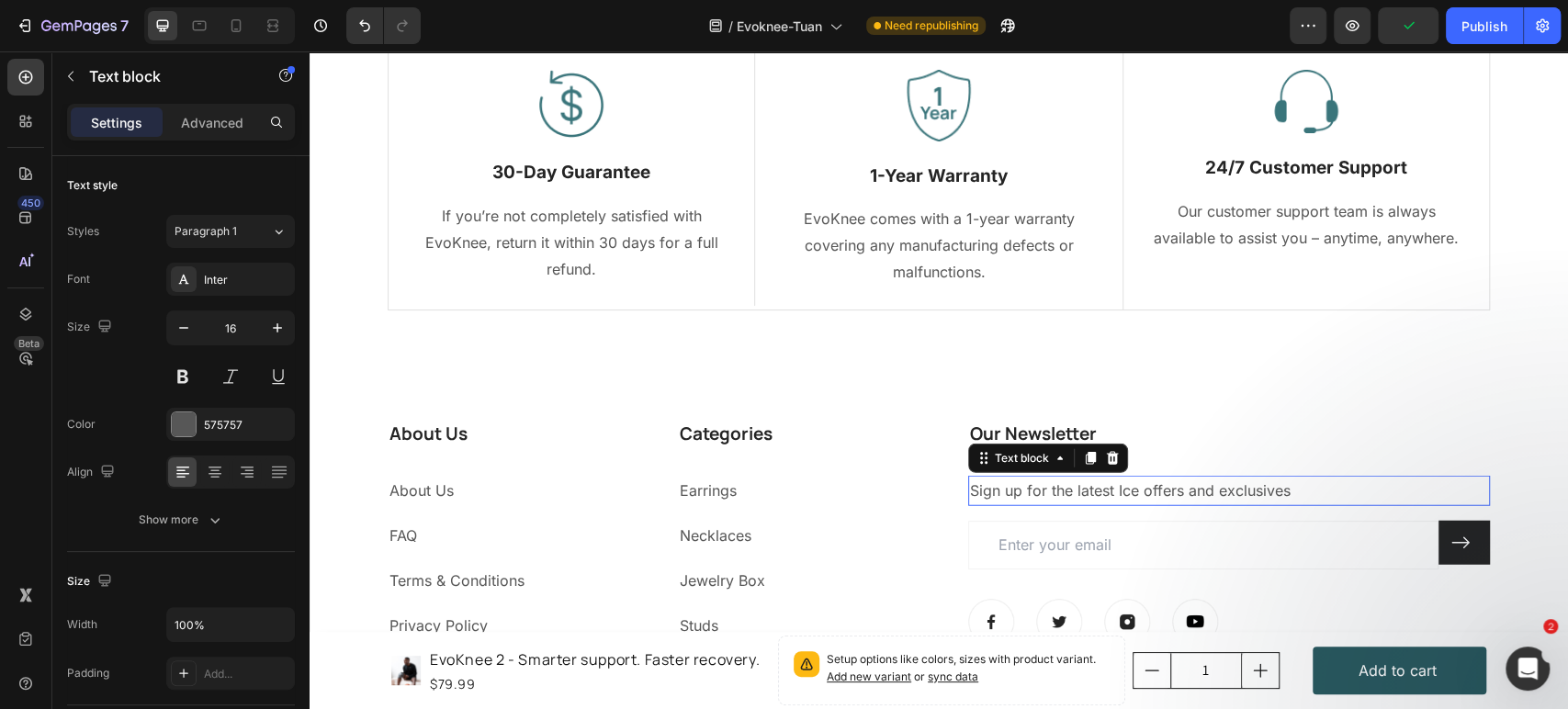 click on "Sign up for the latest Ice offers and exclusives" at bounding box center [1229, 490] 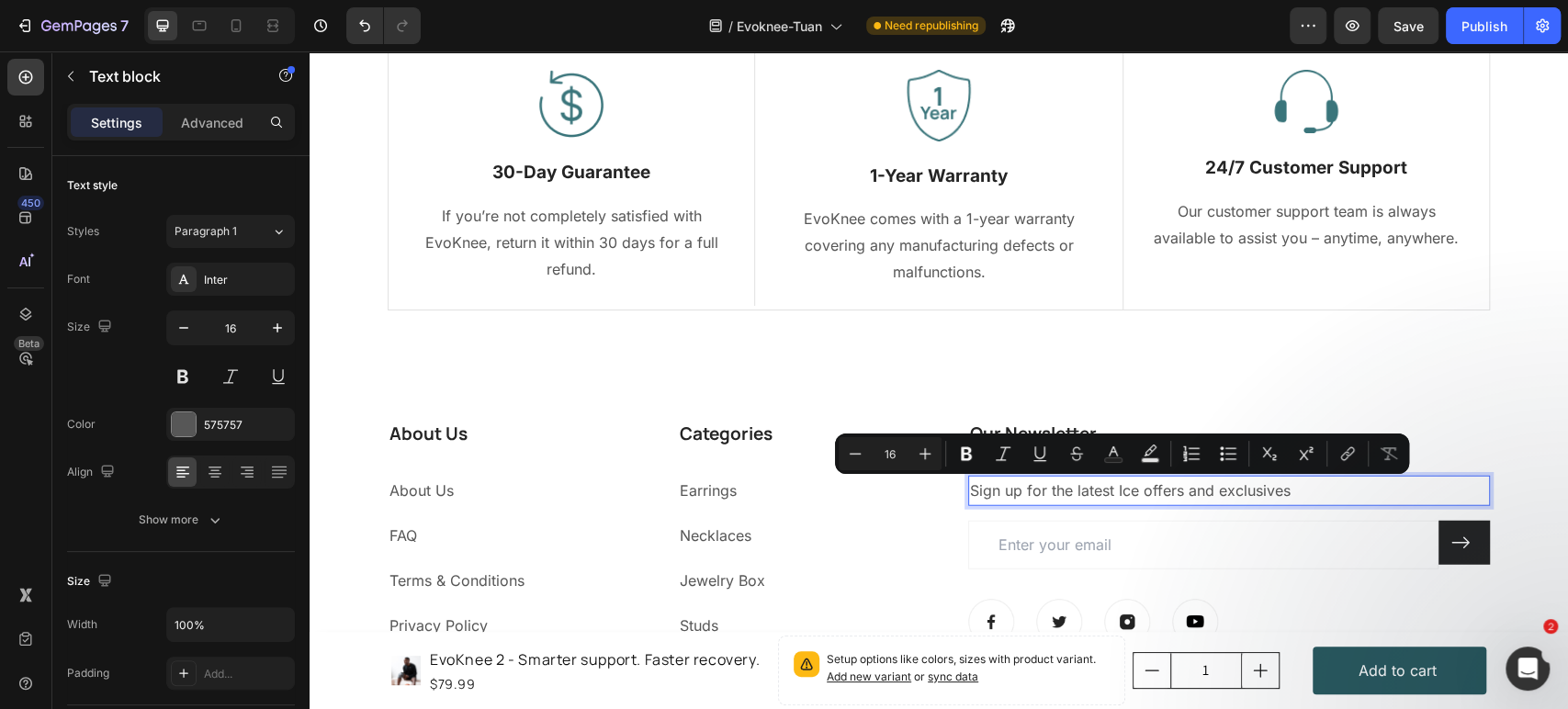 click on "Sign up for the latest Ice offers and exclusives" at bounding box center [1229, 490] 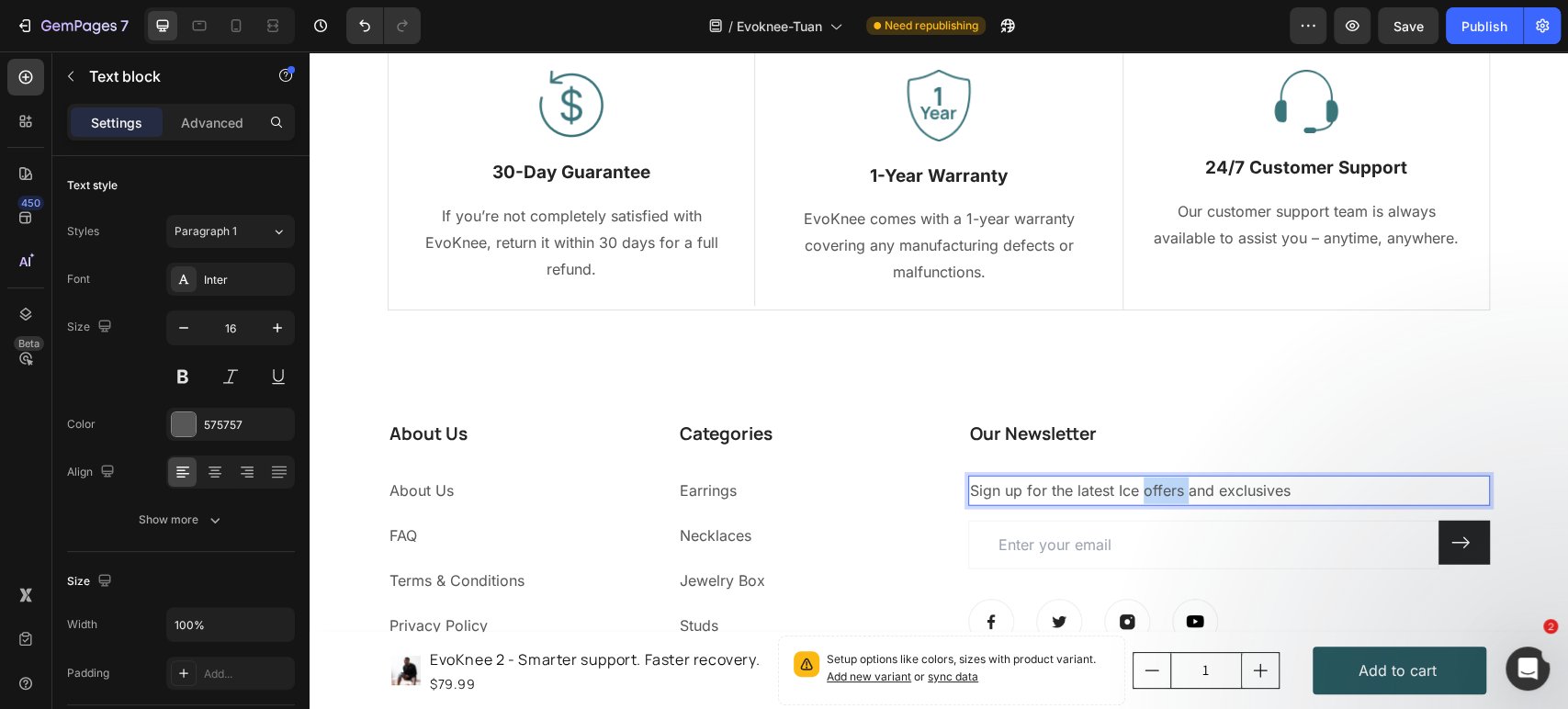 click on "Sign up for the latest Ice offers and exclusives" at bounding box center (1229, 490) 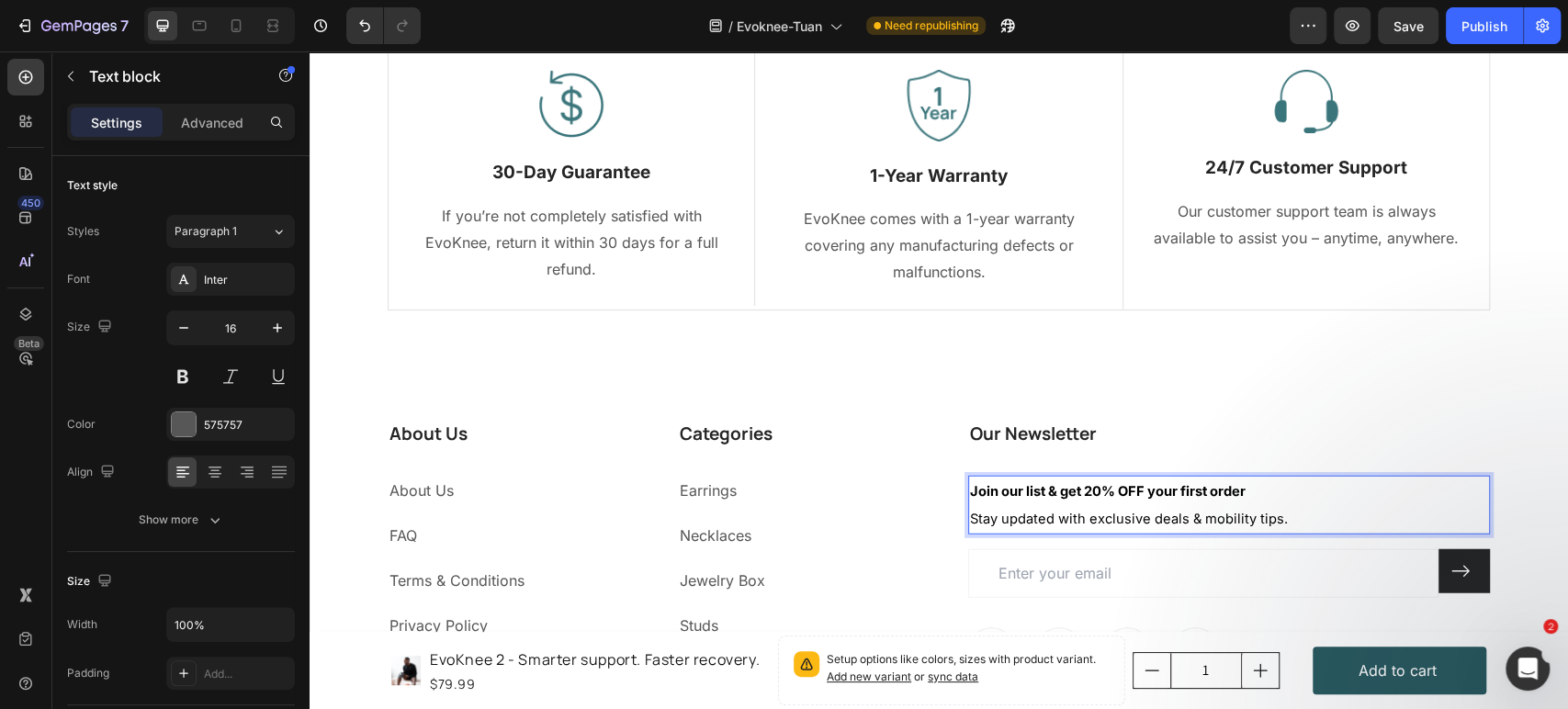 click on "Join our list & get 20% OFF your first order" at bounding box center (1108, 491) 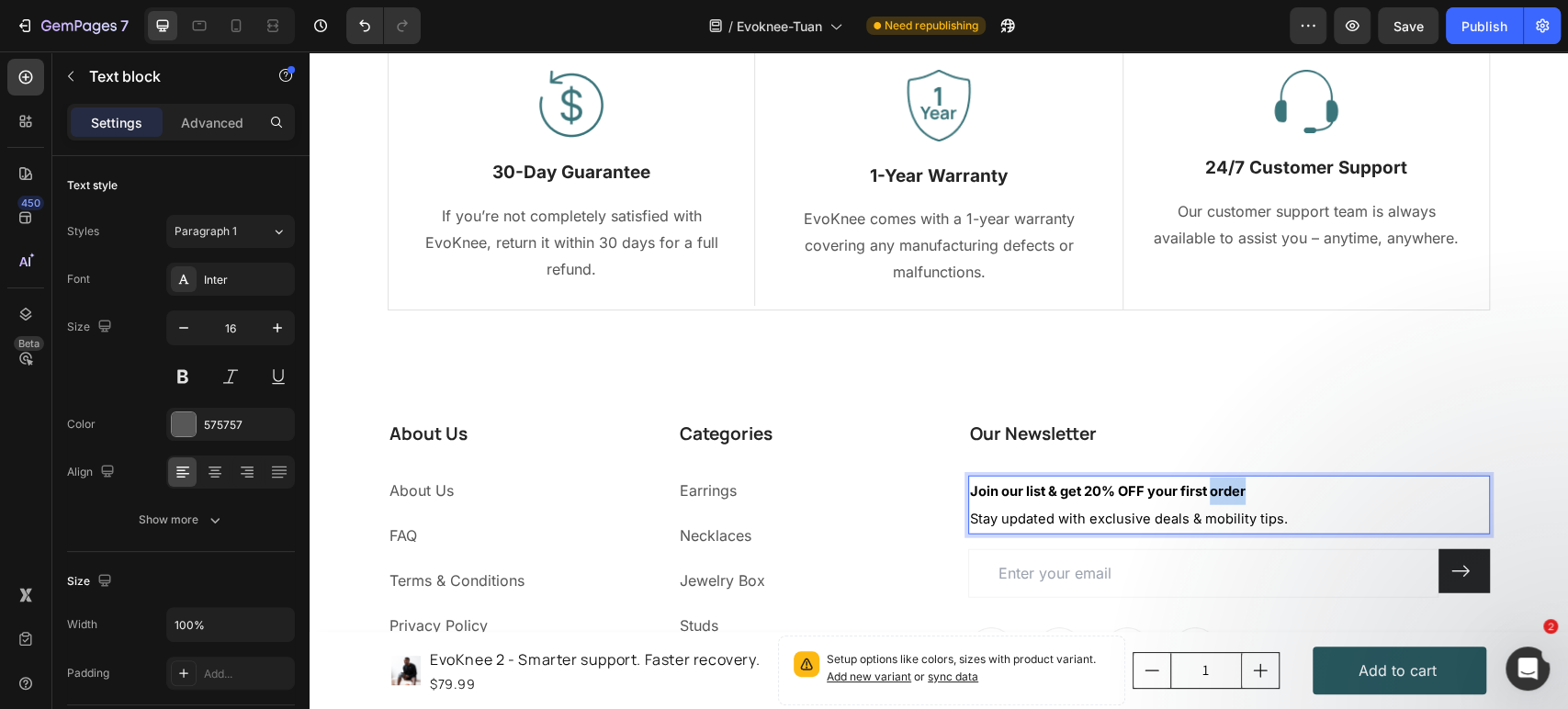 click on "Join our list & get 20% OFF your first order" at bounding box center (1108, 491) 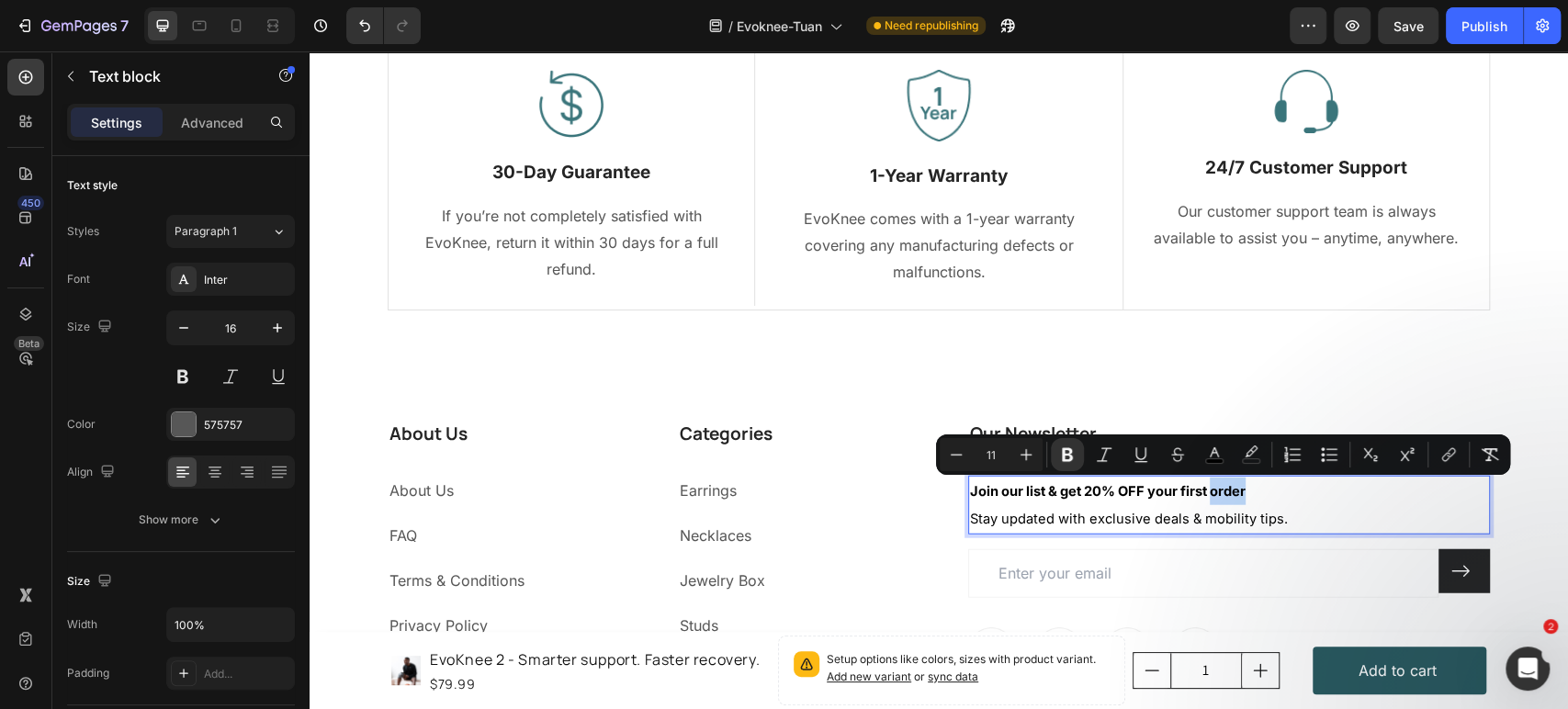 click on "Join our list & get 20% OFF your first order" at bounding box center (1108, 491) 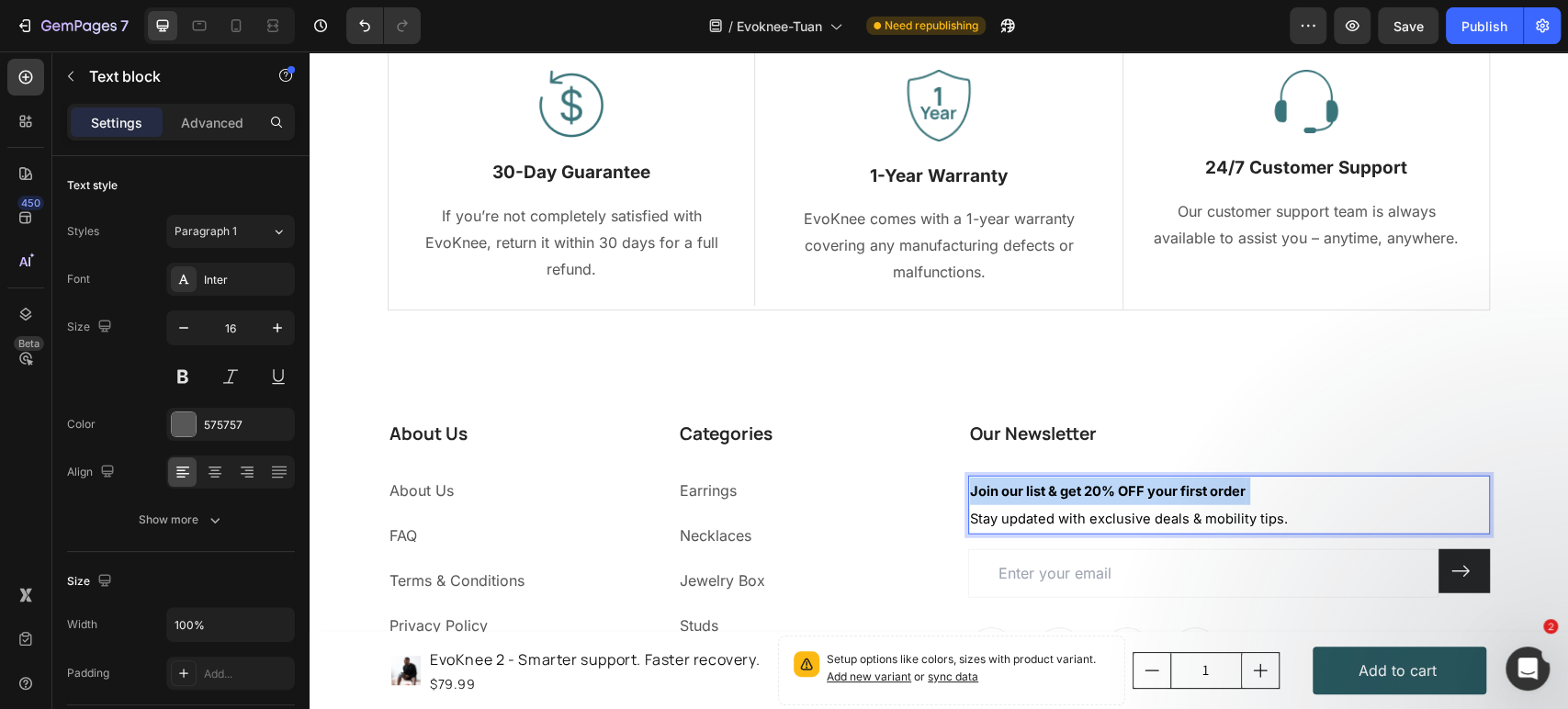 click on "Join our list & get 20% OFF your first order" at bounding box center [1108, 491] 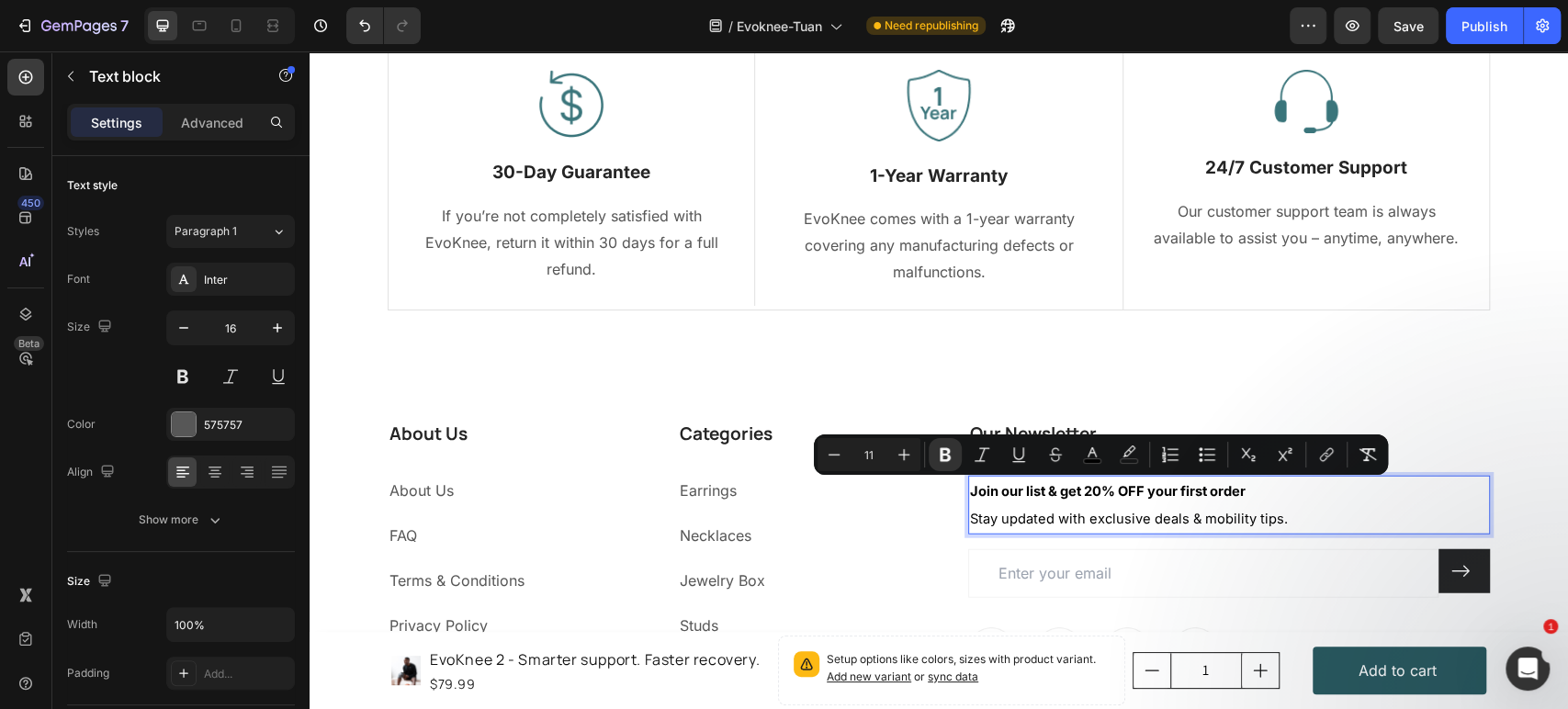 click on "Stay updated with exclusive deals & mobility tips." at bounding box center [1129, 519] 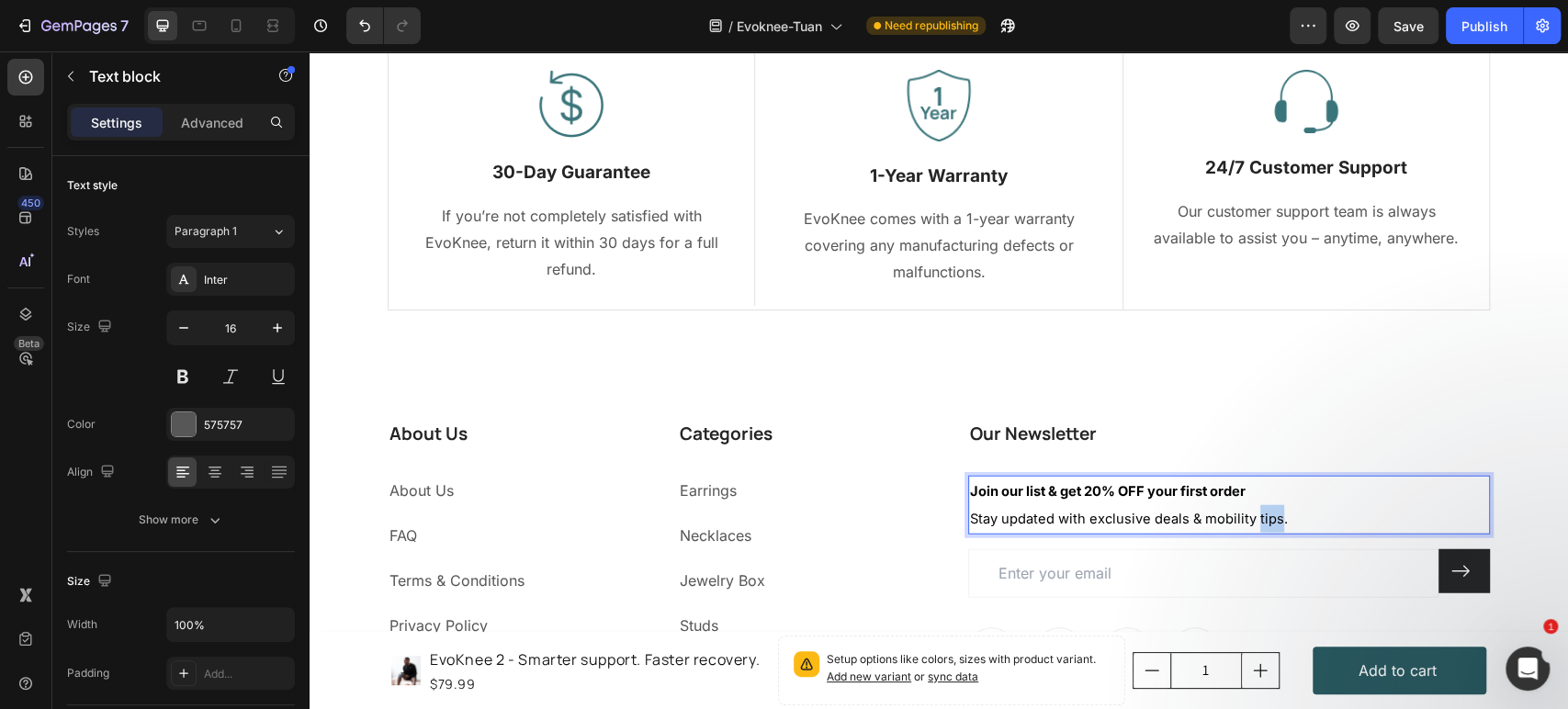 click on "Stay updated with exclusive deals & mobility tips." at bounding box center [1129, 519] 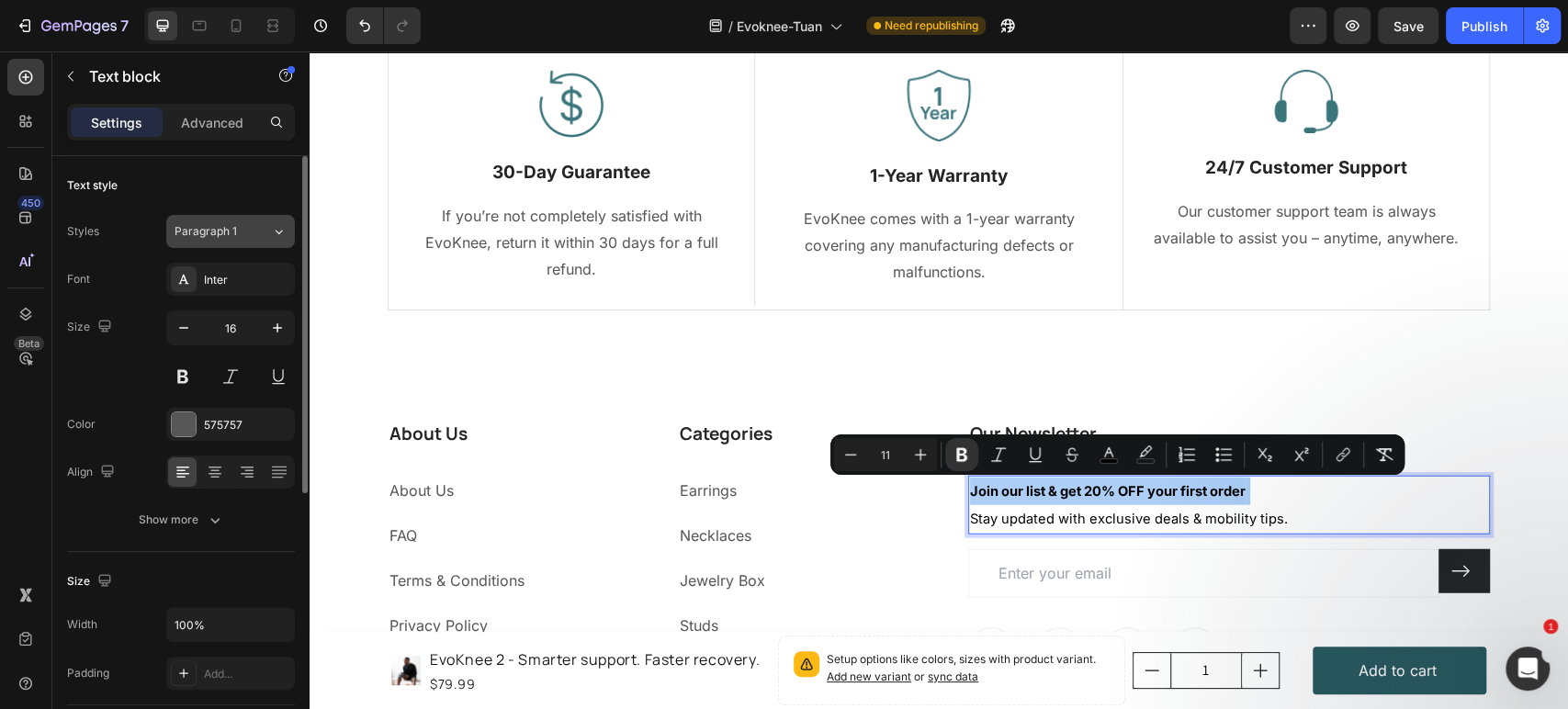 click on "Paragraph 1" 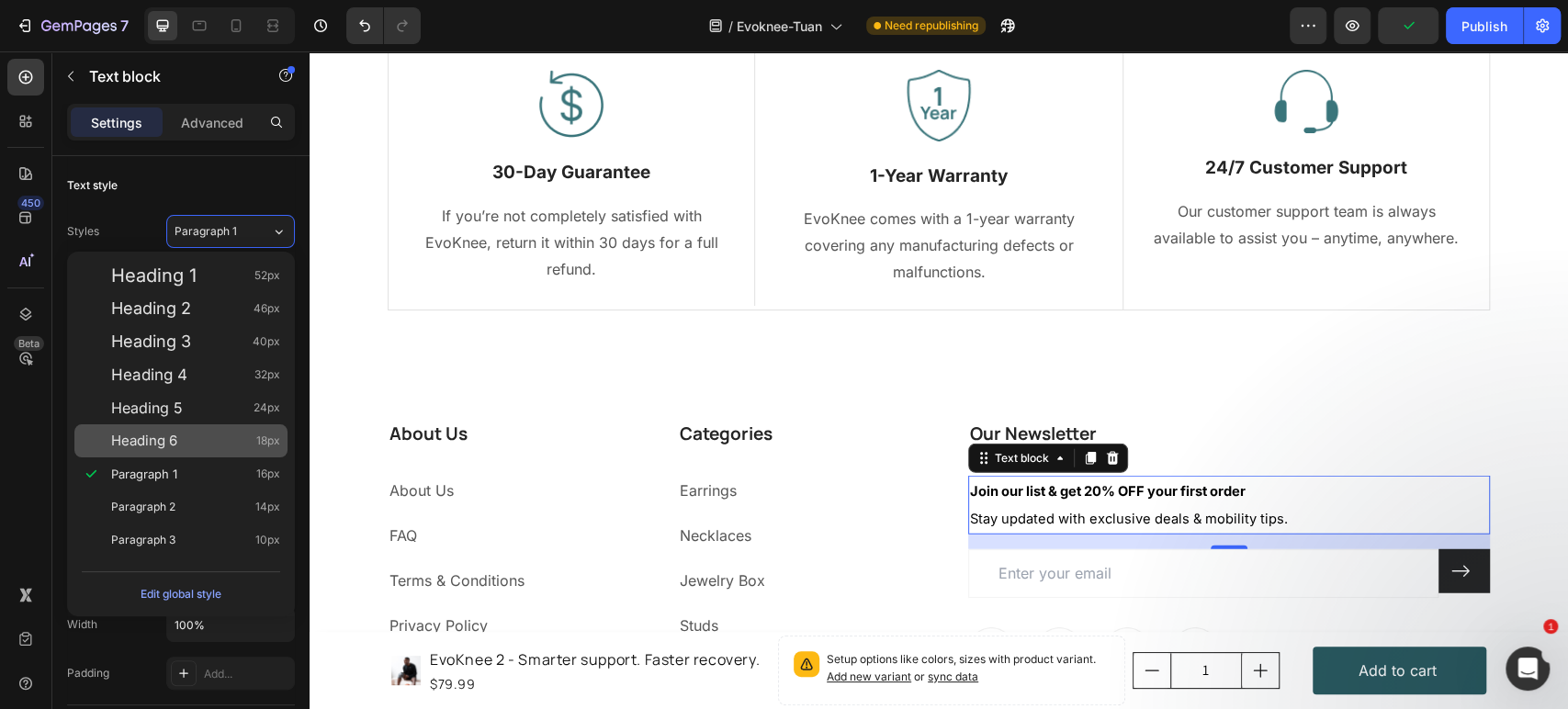 click on "Heading 6 18px" at bounding box center (196, 441) 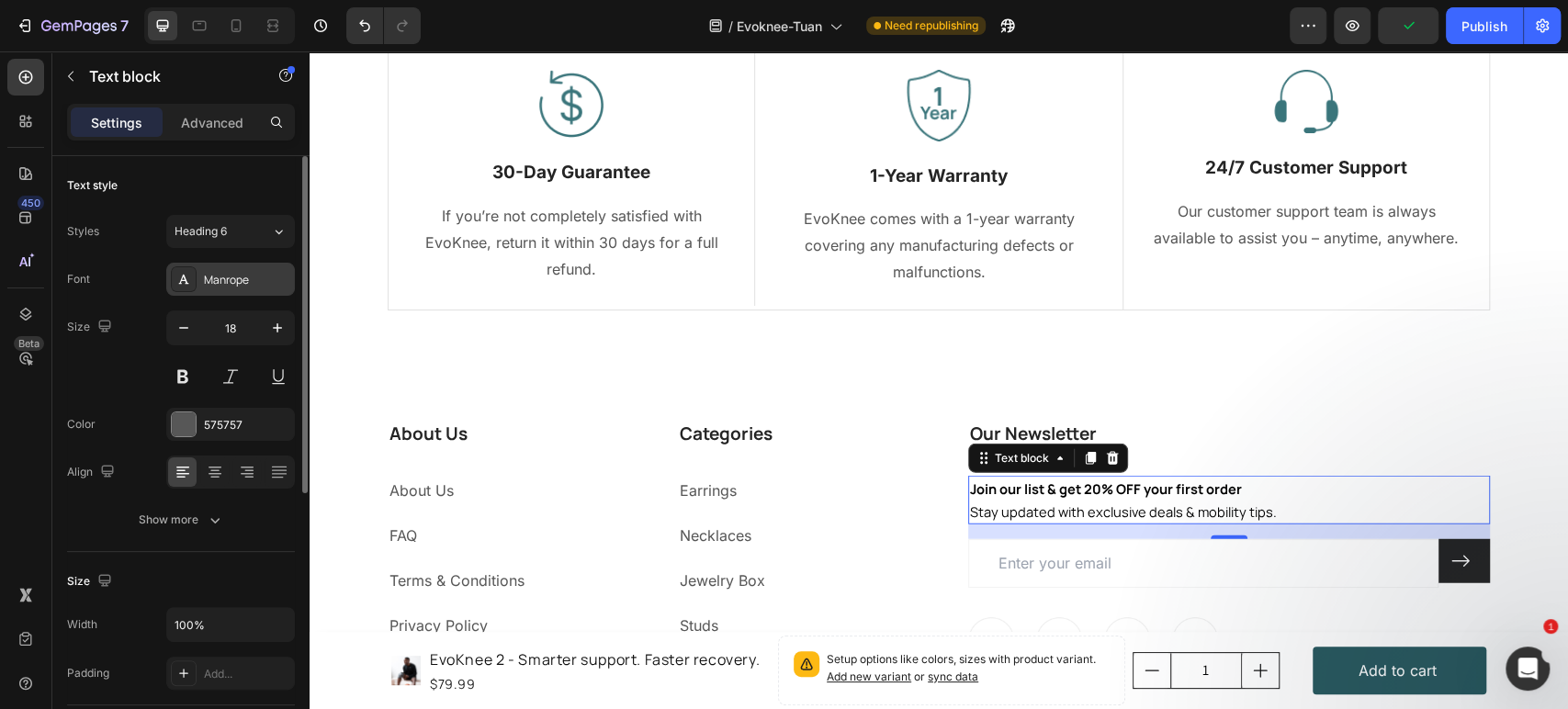 click on "Manrope" at bounding box center [247, 280] 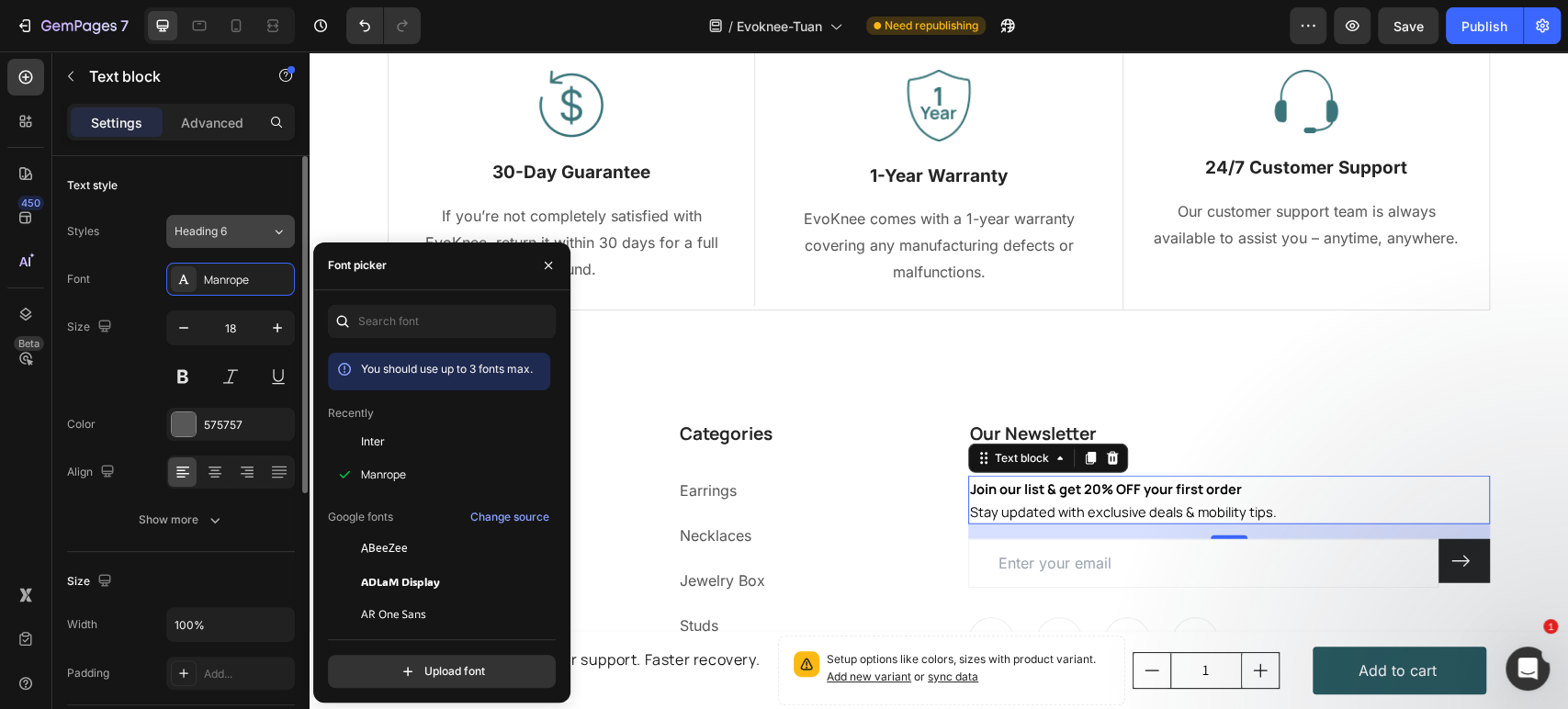 click 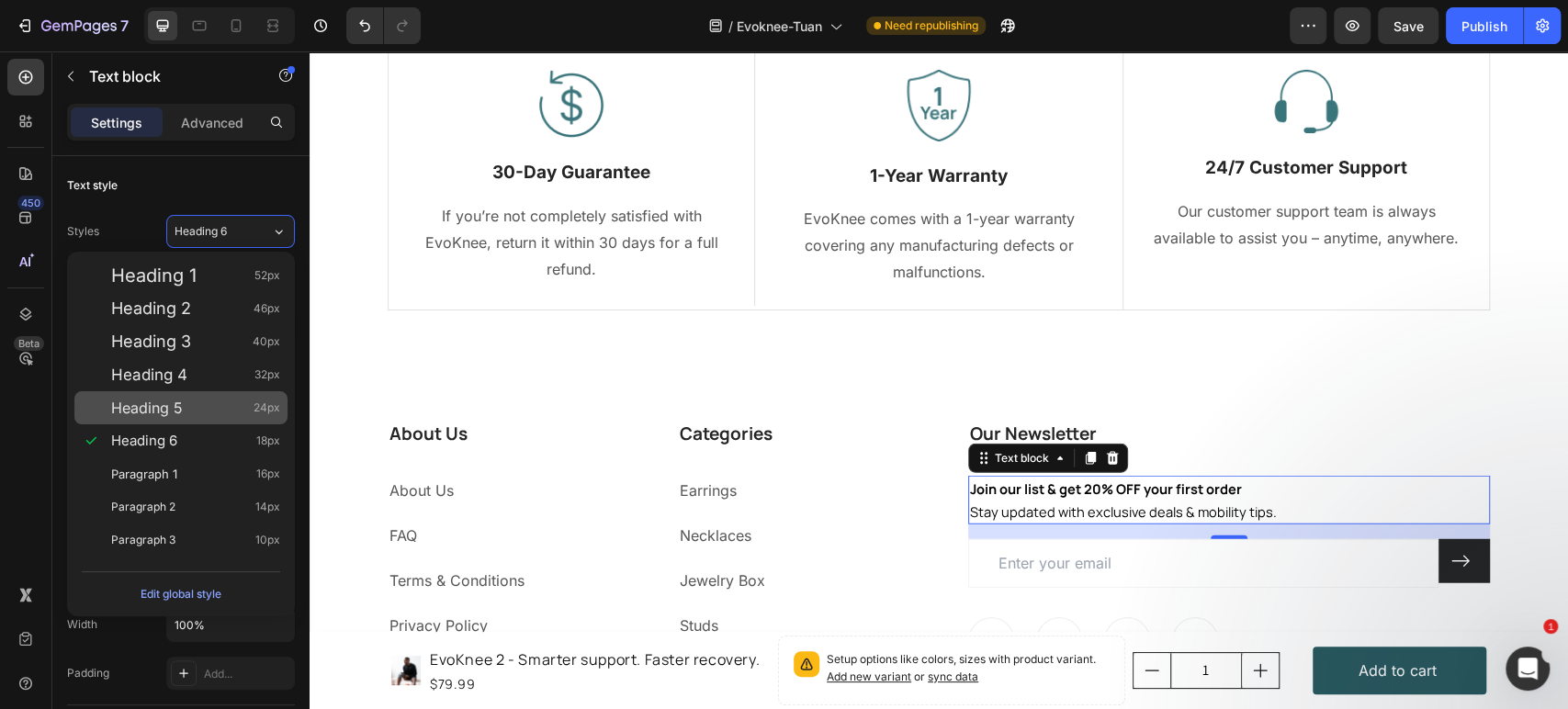 click on "24px" at bounding box center [266, 408] 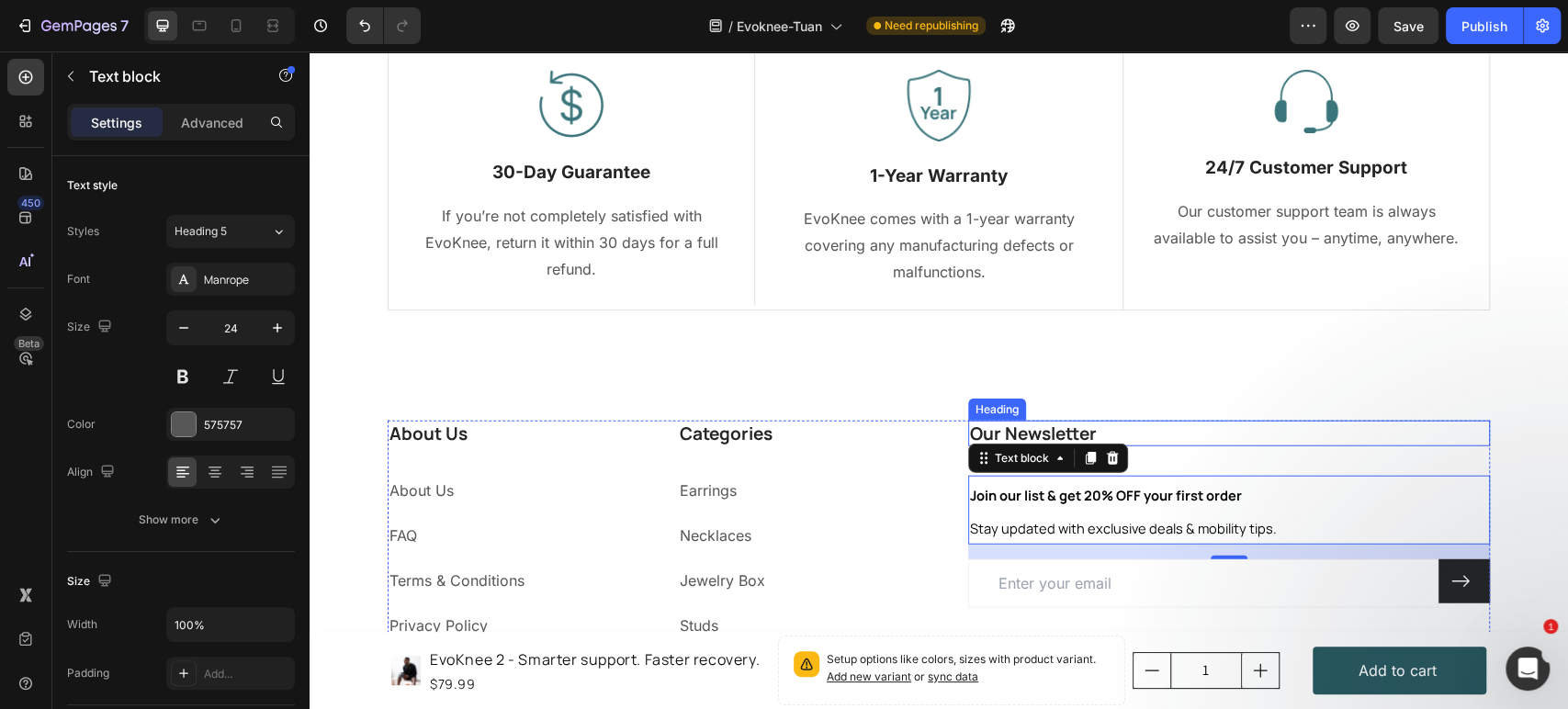 click on "About Us  Heading About Us Text block FAQ Text block Terms & Conditions Text block Privacy Policy Text block Categories Heading Earrings Text block Necklaces Text block Jewelry Box Text block Studs Text block Our Newsletter Heading Join our list & get 20% OFF your first order Stay updated with exclusive deals & mobility tips. Text block   16 Email Field
Submit Button Row Newsletter Image Image Image Image Row Row                Title Line Image Copyright © 2022 GemThemes. All Rights Reserved. Text block Row © 2025 EvoKnee™. All rights reserved. Text block Image Row Section 18" at bounding box center (939, 597) 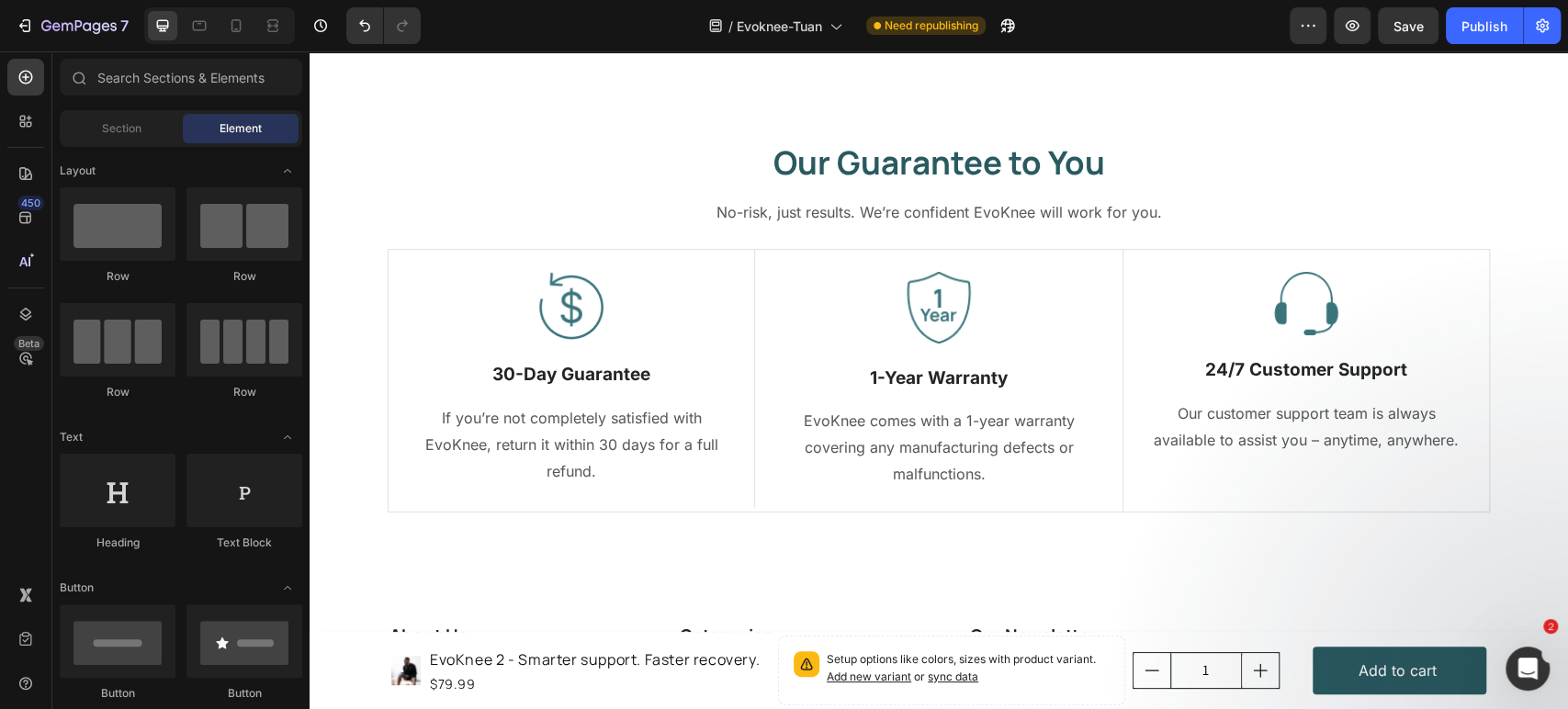 scroll, scrollTop: 7854, scrollLeft: 0, axis: vertical 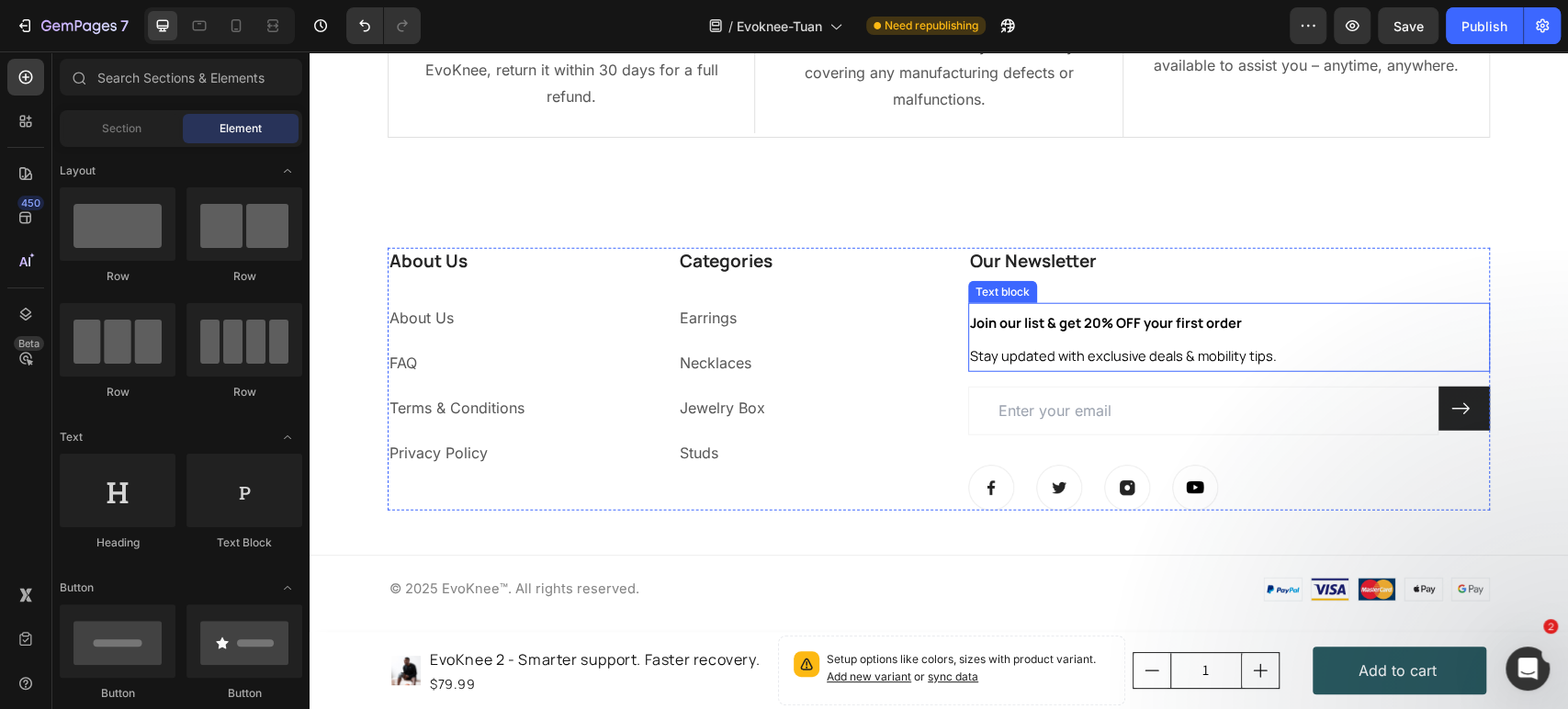 click on "Stay updated with exclusive deals & mobility tips." at bounding box center (1123, 355) 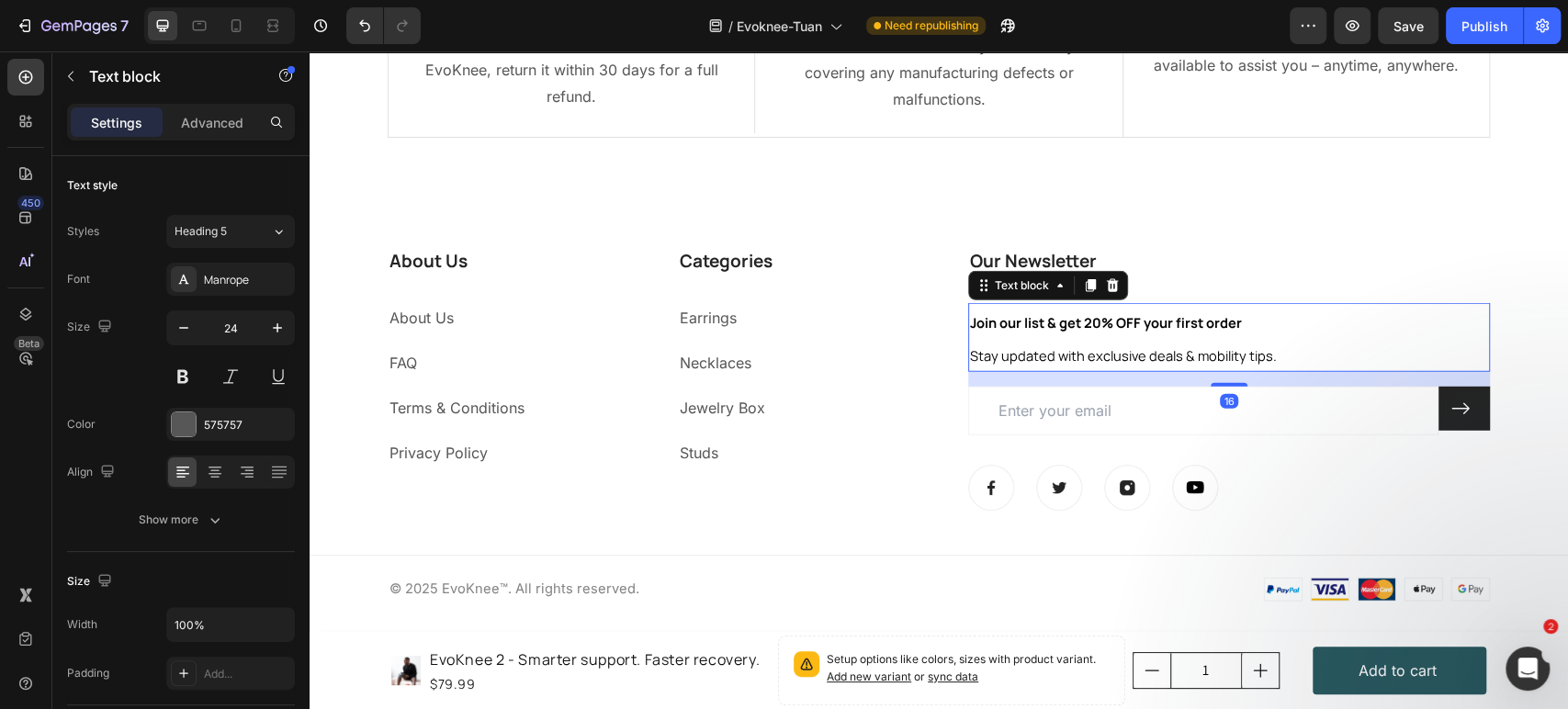 click on "Stay updated with exclusive deals & mobility tips." at bounding box center [1123, 355] 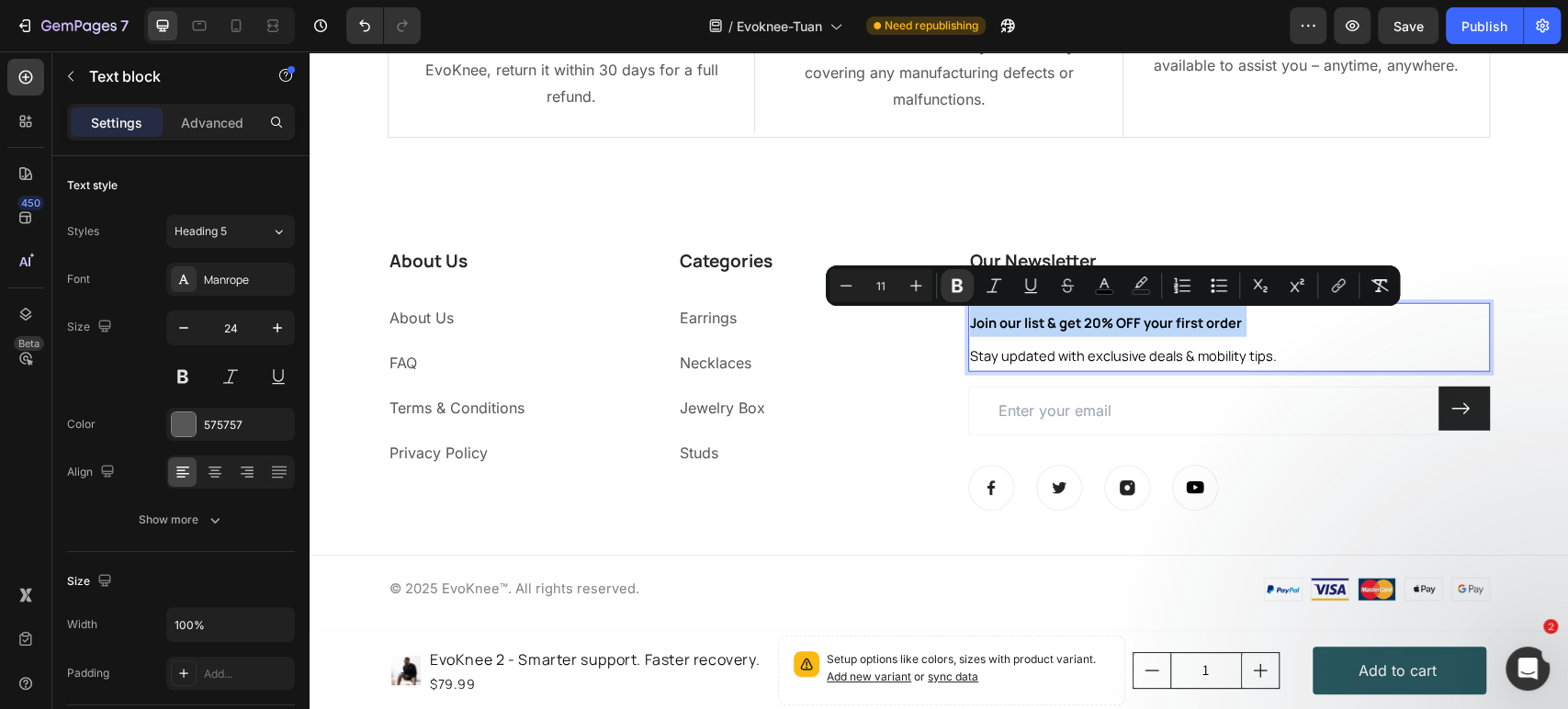 copy on "Join our list & get 20% OFF your first order" 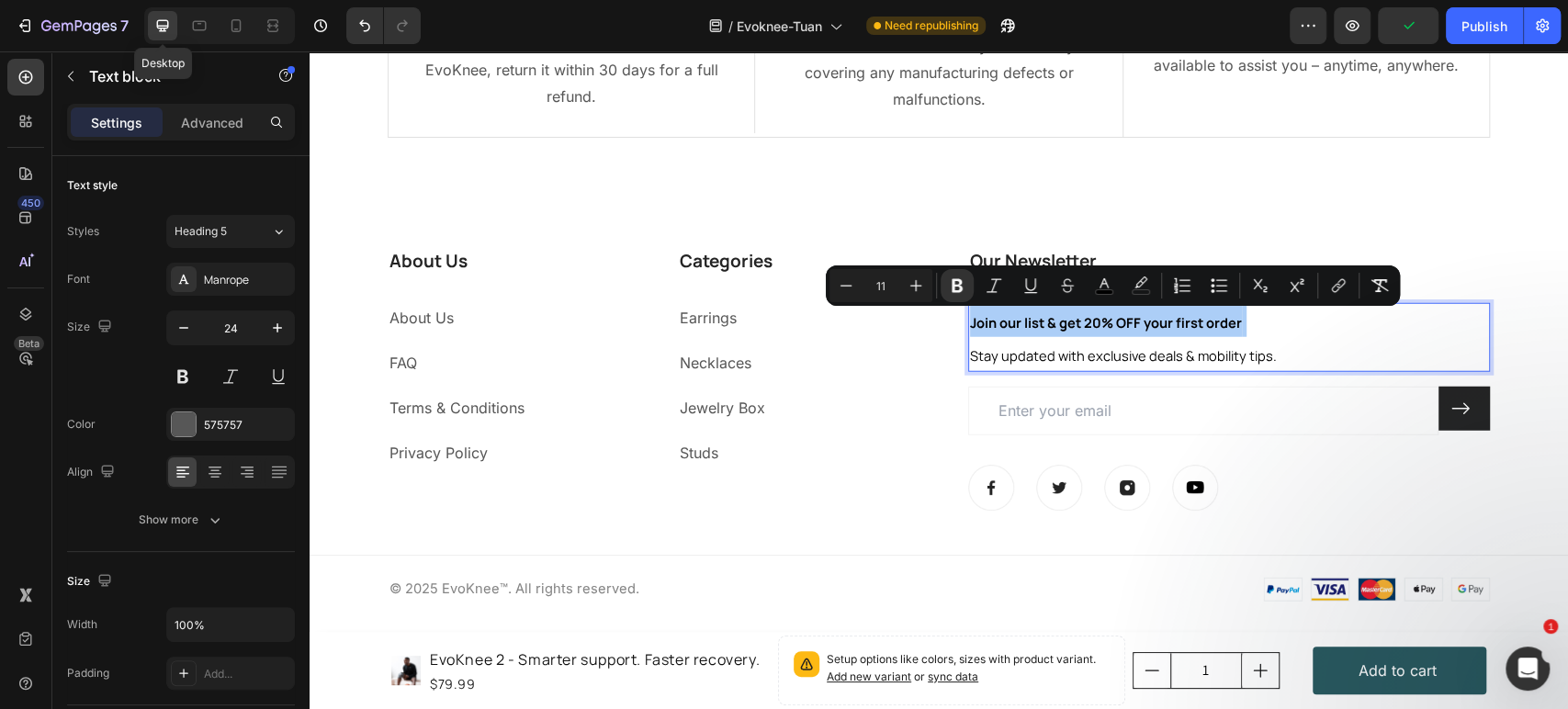 click 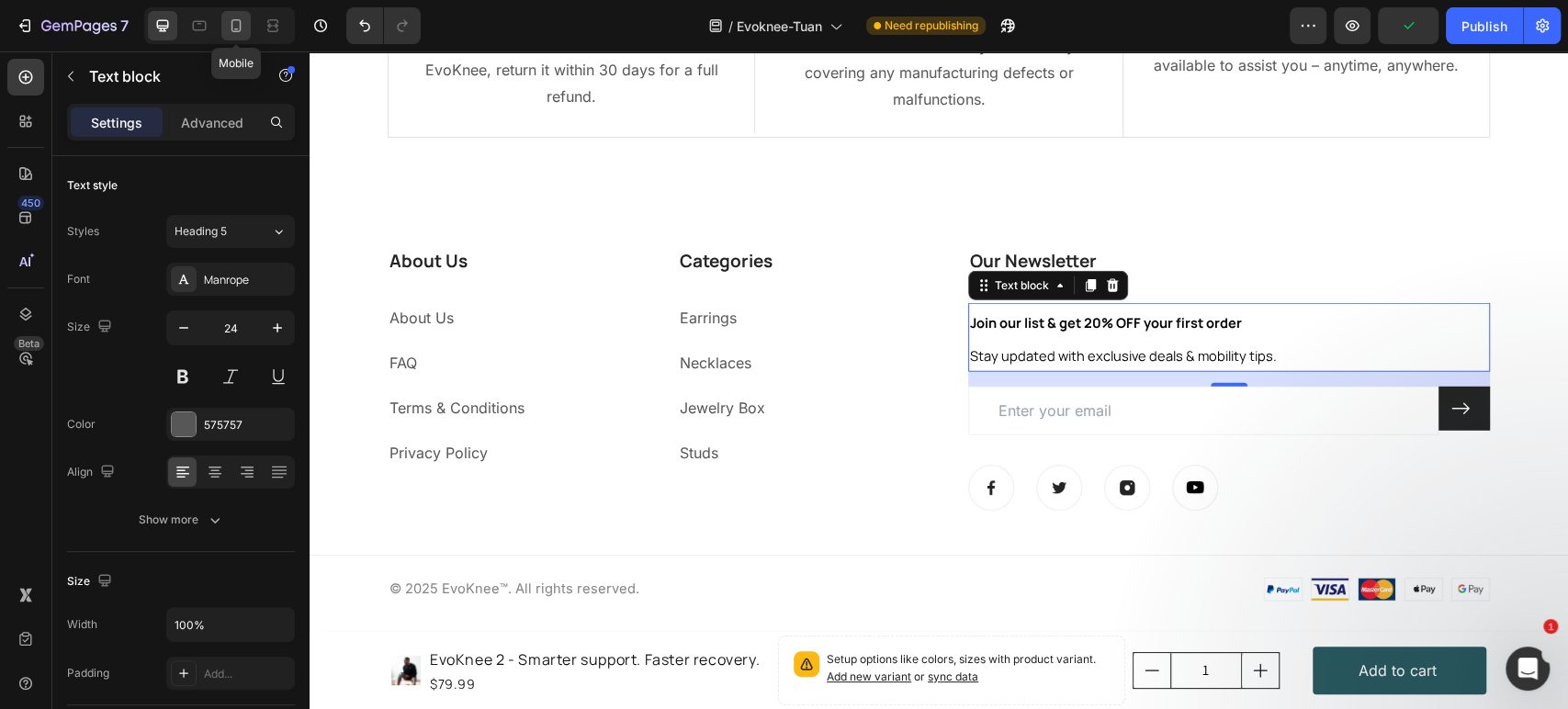 click 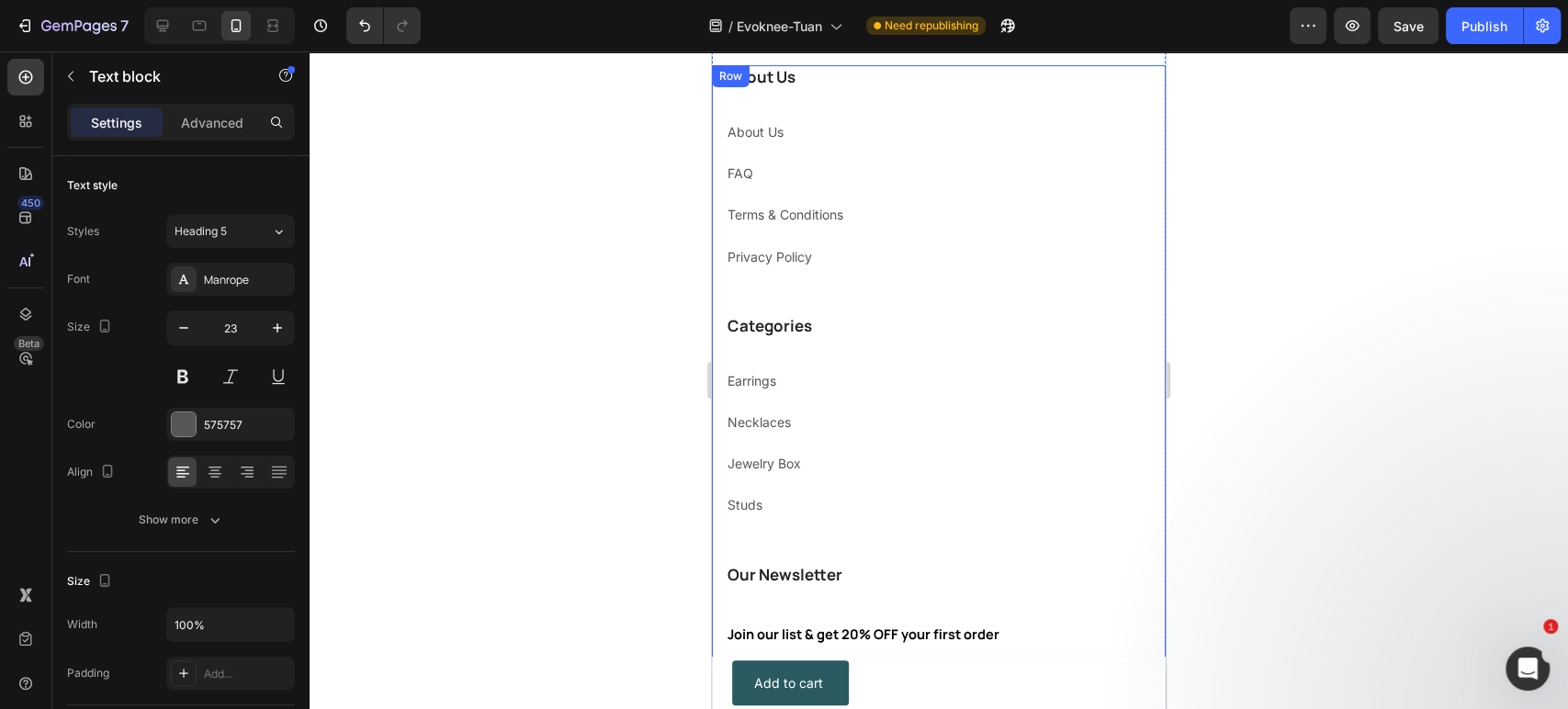 scroll, scrollTop: 10213, scrollLeft: 0, axis: vertical 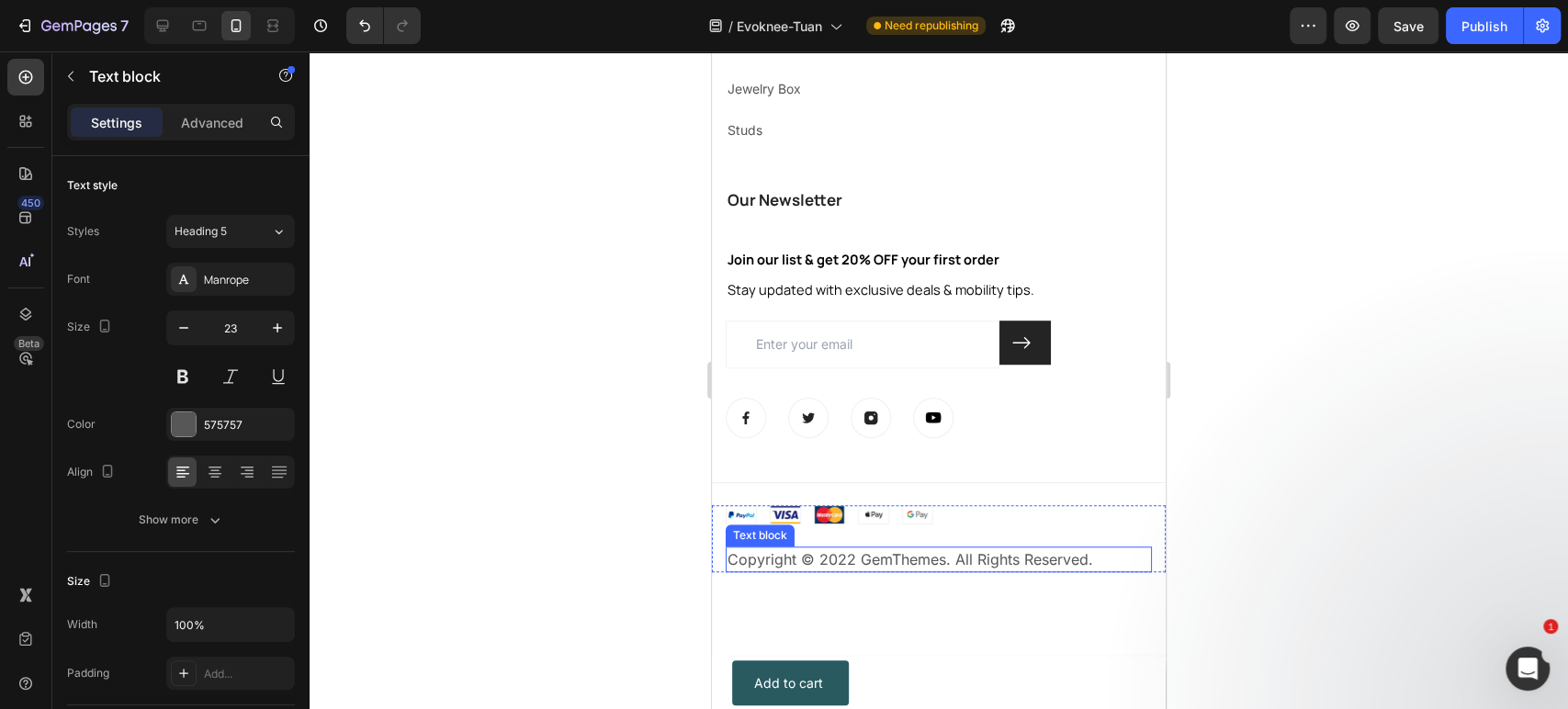 click on "About Us  Heading About Us Text block FAQ Text block Terms & Conditions Text block Privacy Policy Text block Categories Heading Earrings Text block Necklaces Text block Jewelry Box Text block Studs Text block Our Newsletter Heading Join our list & get 20% OFF your first order Stay updated with exclusive deals & mobility tips. Text block Email Field
Submit Button Row Newsletter Image Image Image Image Row Row                Title Line Image Copyright © 2022 GemThemes. All Rights Reserved. Text block Row © 2025 EvoKnee™. All rights reserved. Text block Image Row Section 18" at bounding box center (939, 131) 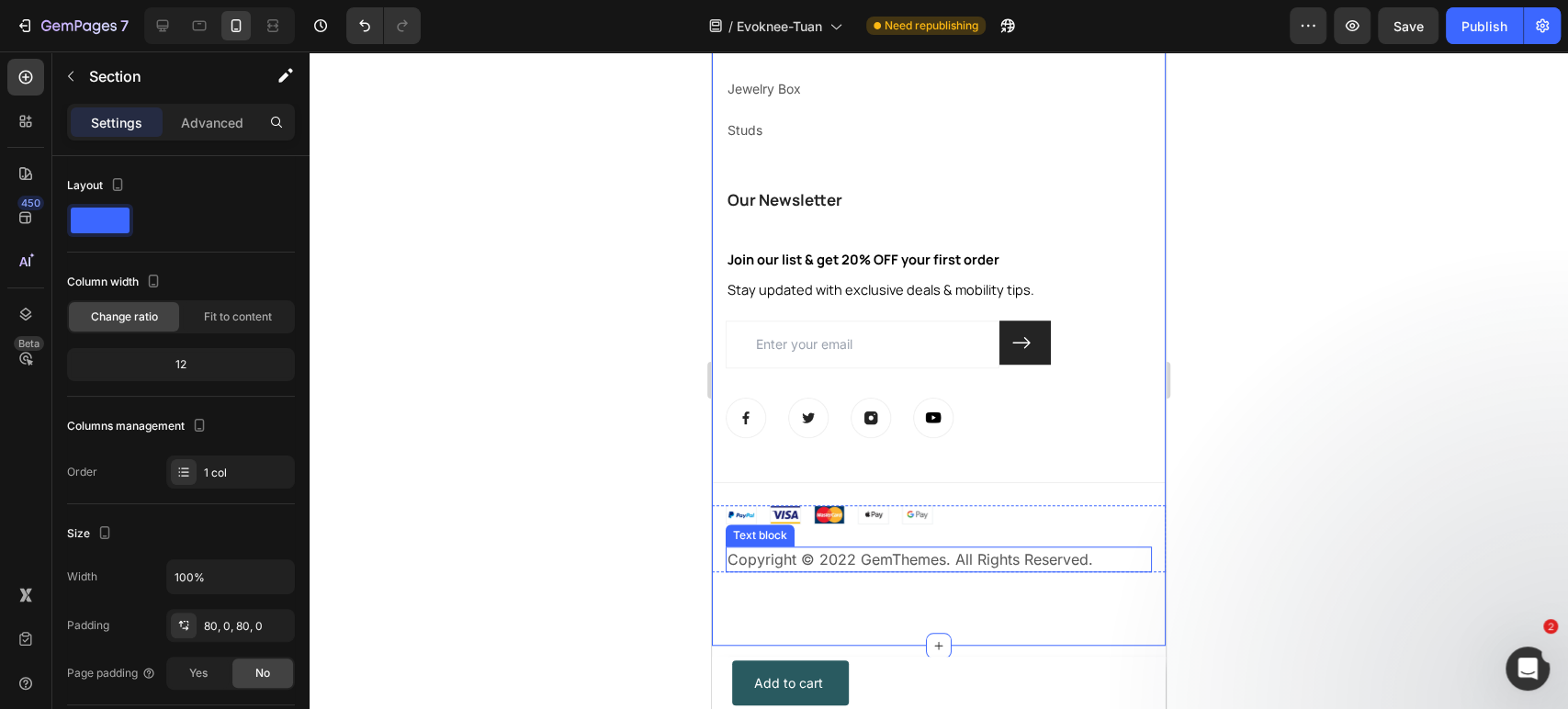 click on "Copyright © 2022 GemThemes. All Rights Reserved." at bounding box center [939, 559] 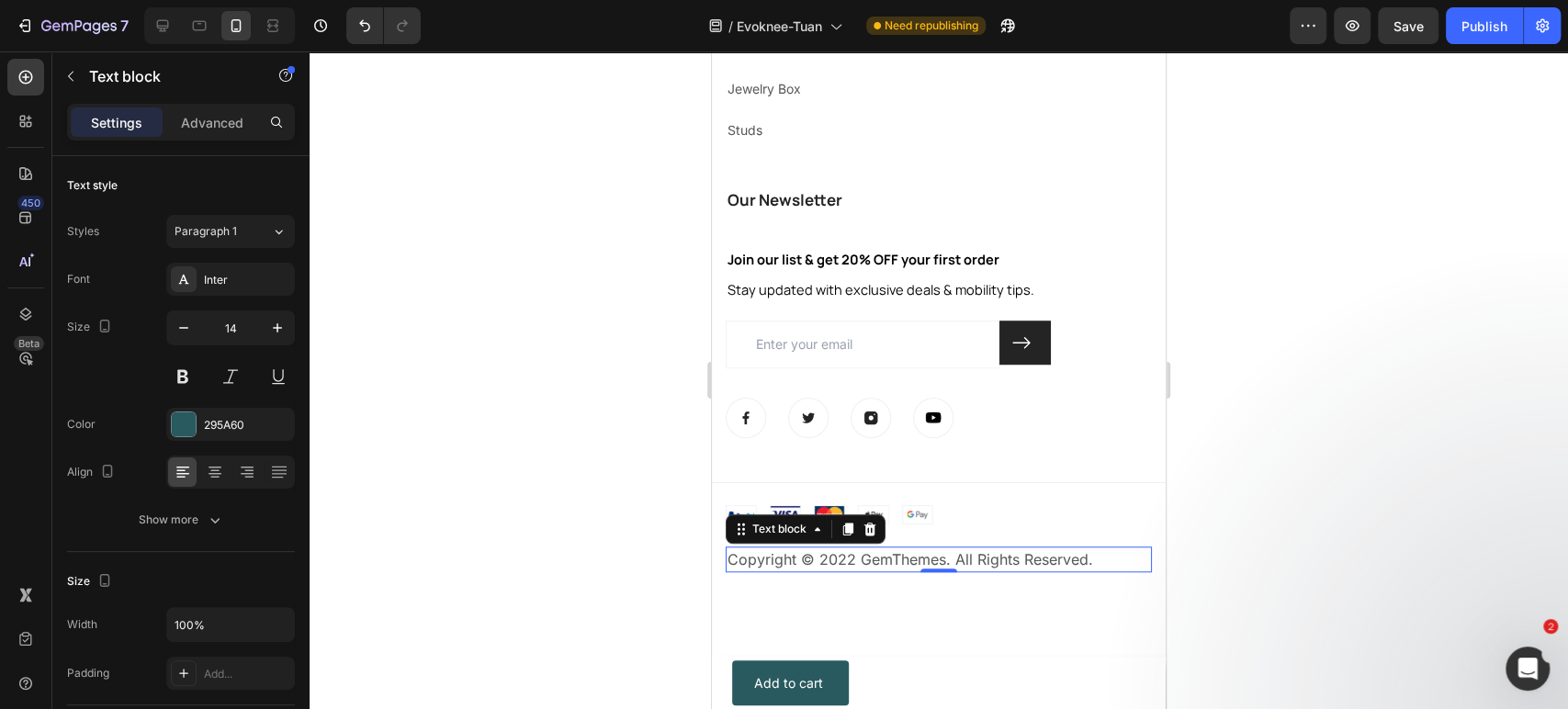 click on "Copyright © 2022 GemThemes. All Rights Reserved." at bounding box center [939, 559] 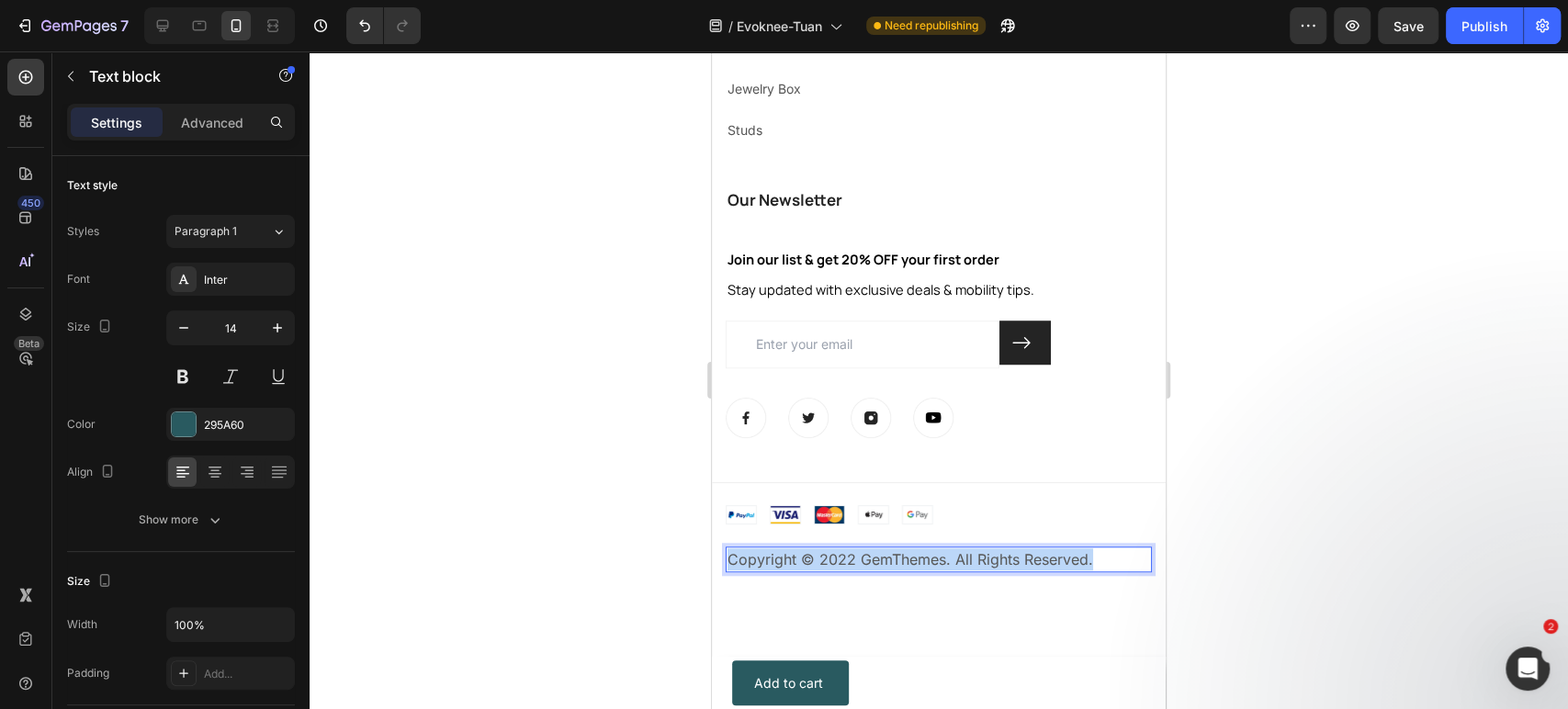 click on "Copyright © 2022 GemThemes. All Rights Reserved." at bounding box center (939, 559) 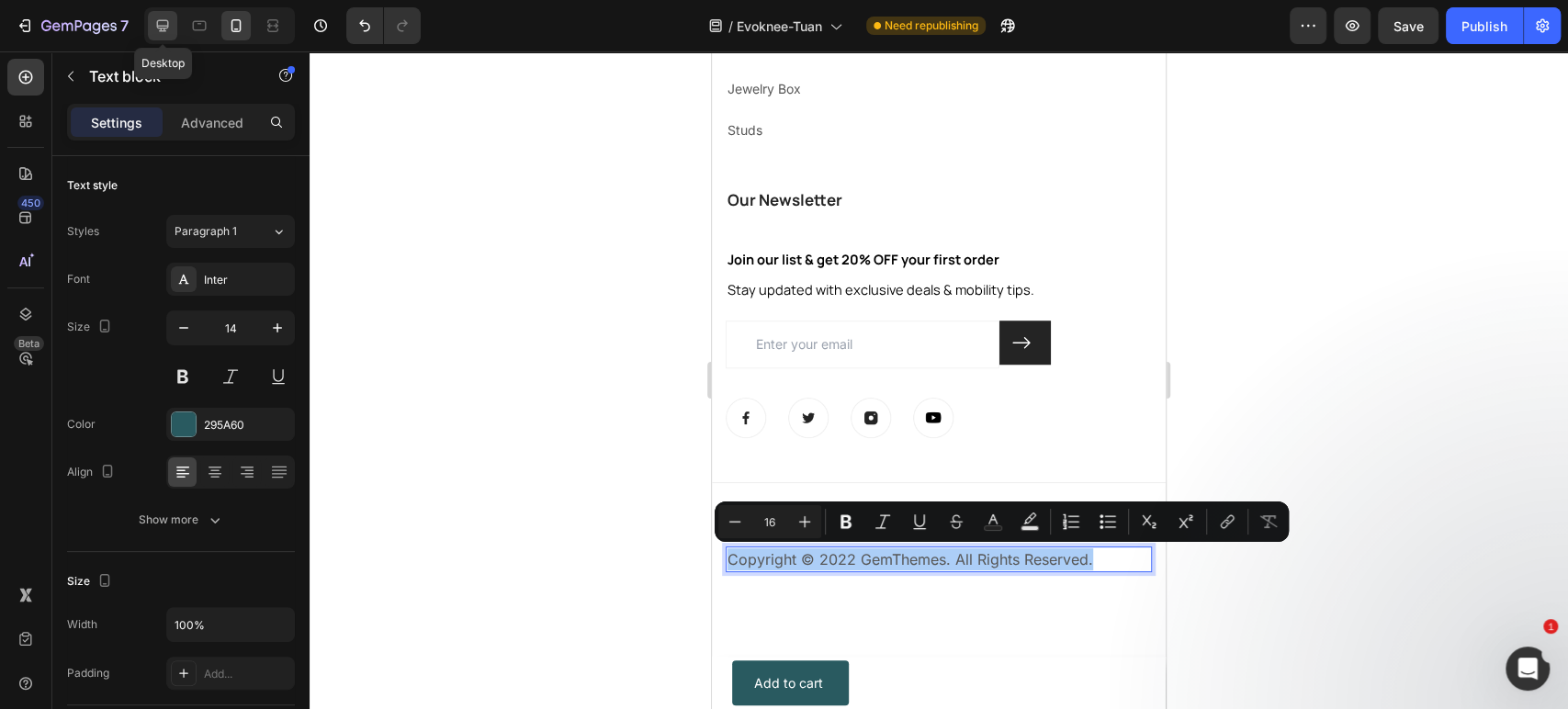 drag, startPoint x: 169, startPoint y: 34, endPoint x: 152, endPoint y: 179, distance: 145.99315 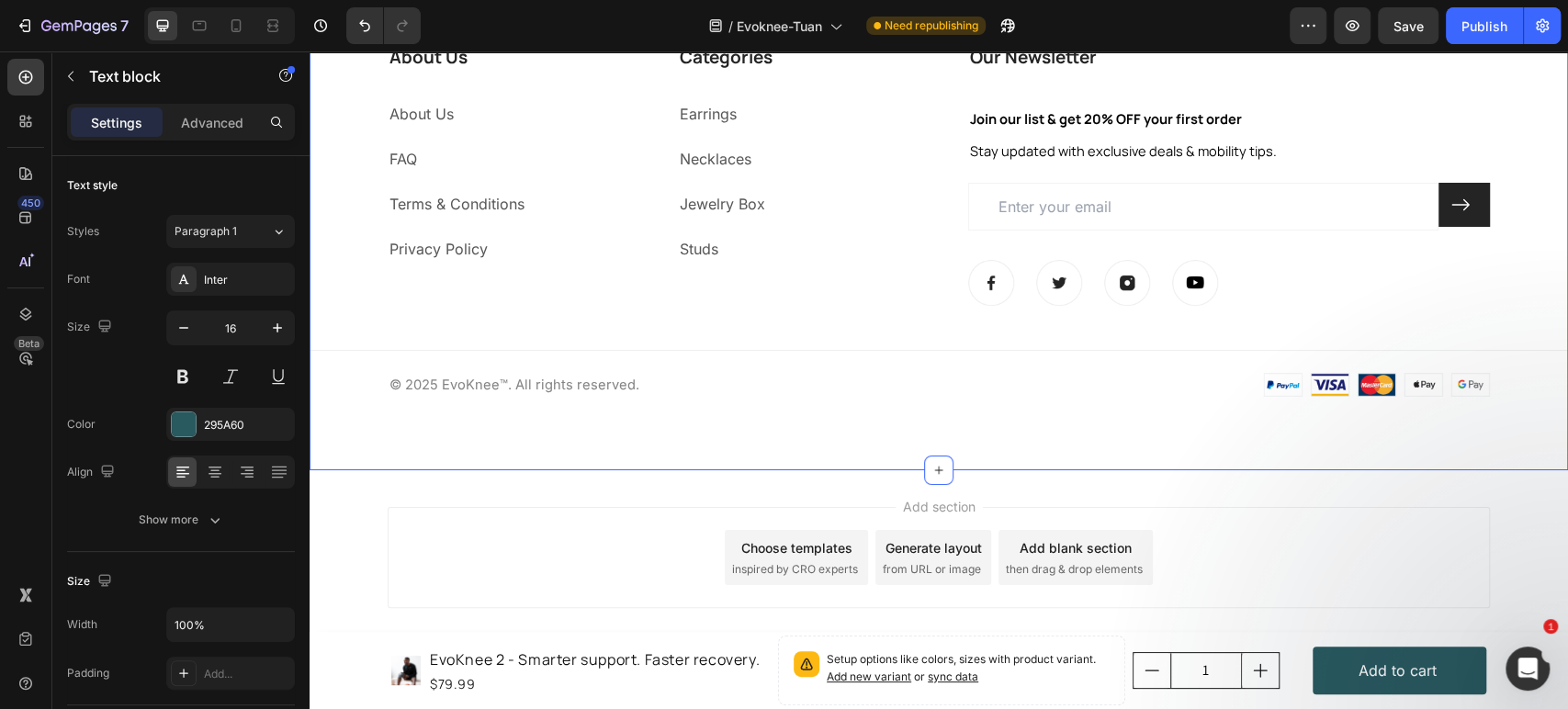 scroll, scrollTop: 9204, scrollLeft: 0, axis: vertical 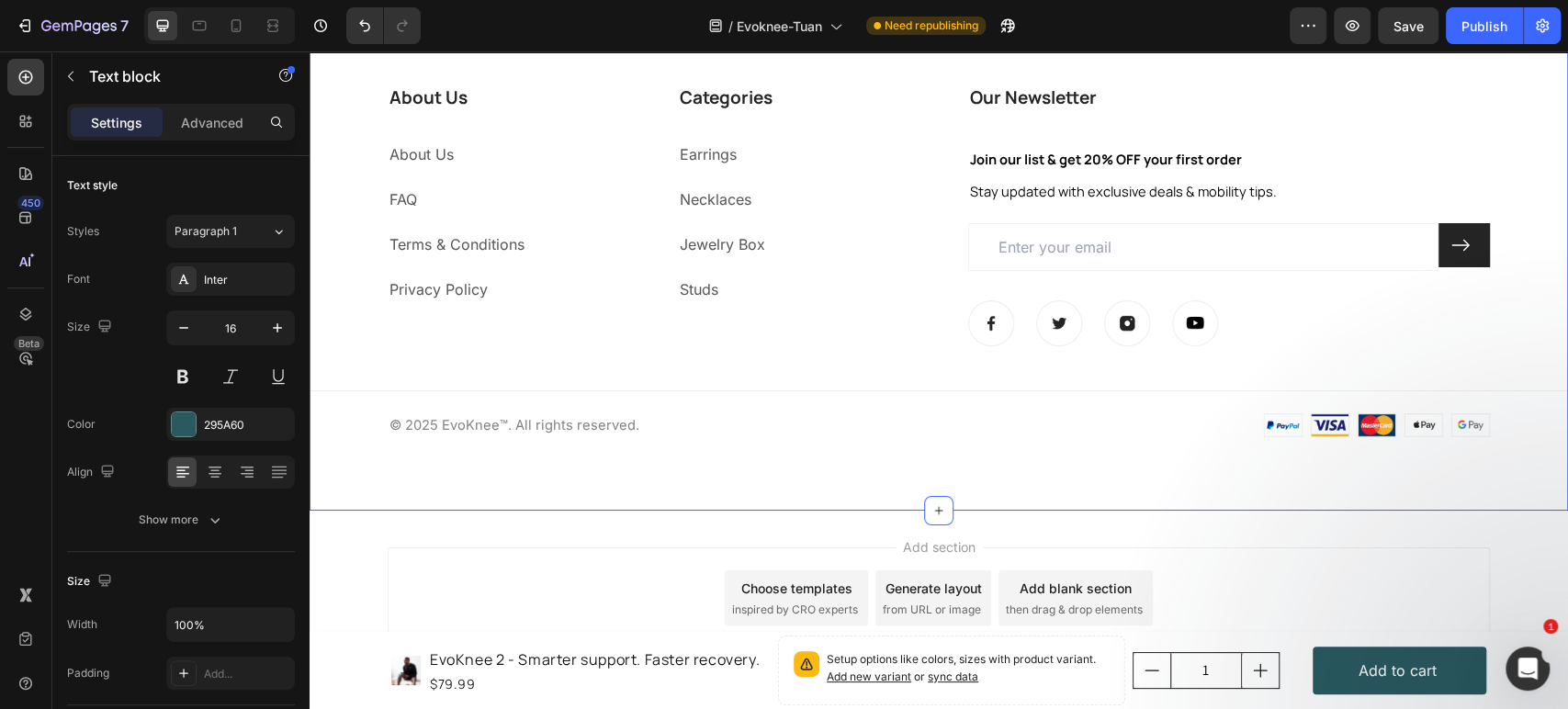 click on "About Us  Heading About Us Text block FAQ Text block Terms & Conditions Text block Privacy Policy Text block Categories Heading Earrings Text block Necklaces Text block Jewelry Box Text block Studs Text block Our Newsletter Heading Join our list & get 20% OFF your first order Stay updated with exclusive deals & mobility tips. Text block Email Field
Submit Button Row Newsletter Image Image Image Image Row Row                Title Line Image Copyright © 2022 GemThemes. All Rights Reserved. Text block Row © 2025 EvoKnee™. All rights reserved. Text block Image Row" at bounding box center (939, 261) 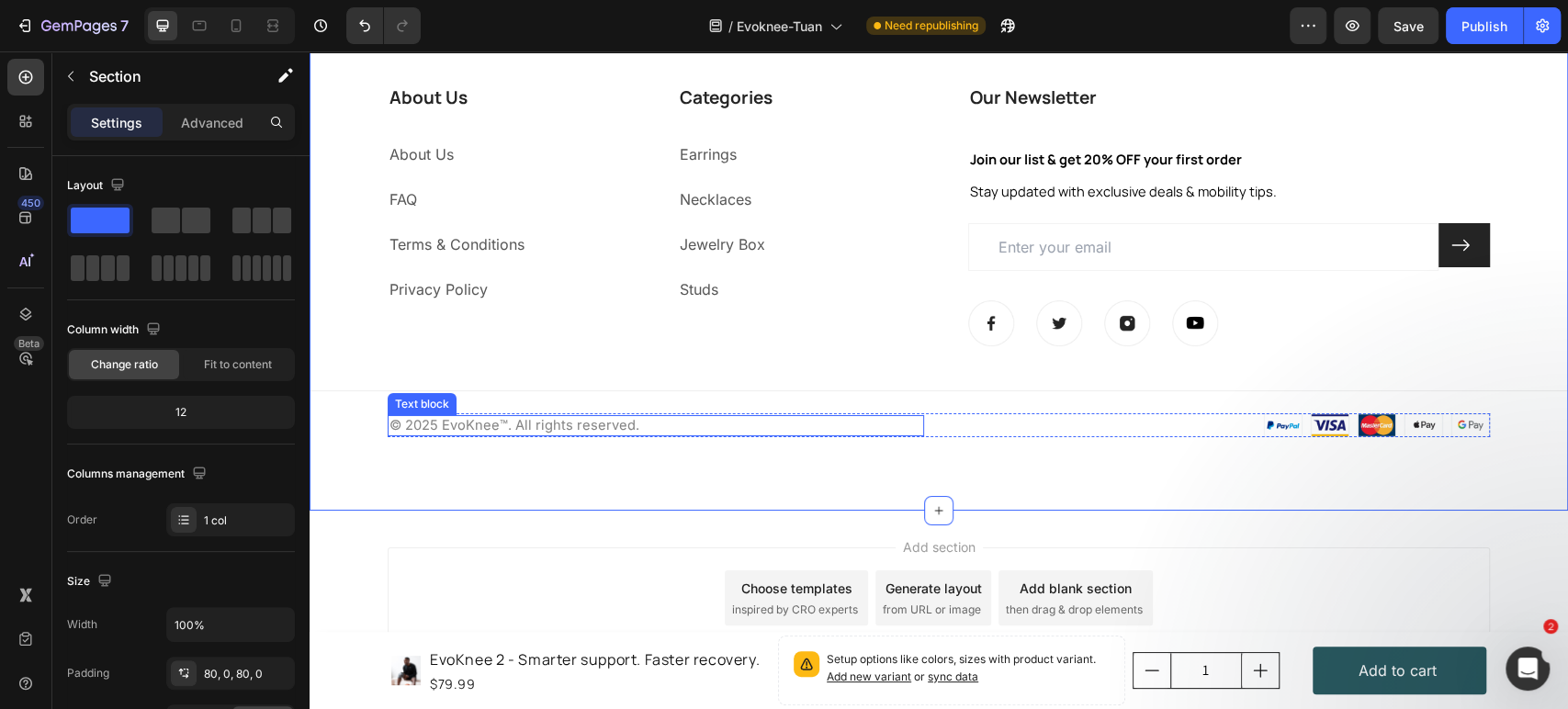 click on "© 2025 EvoKnee™. All rights reserved." at bounding box center (514, 425) 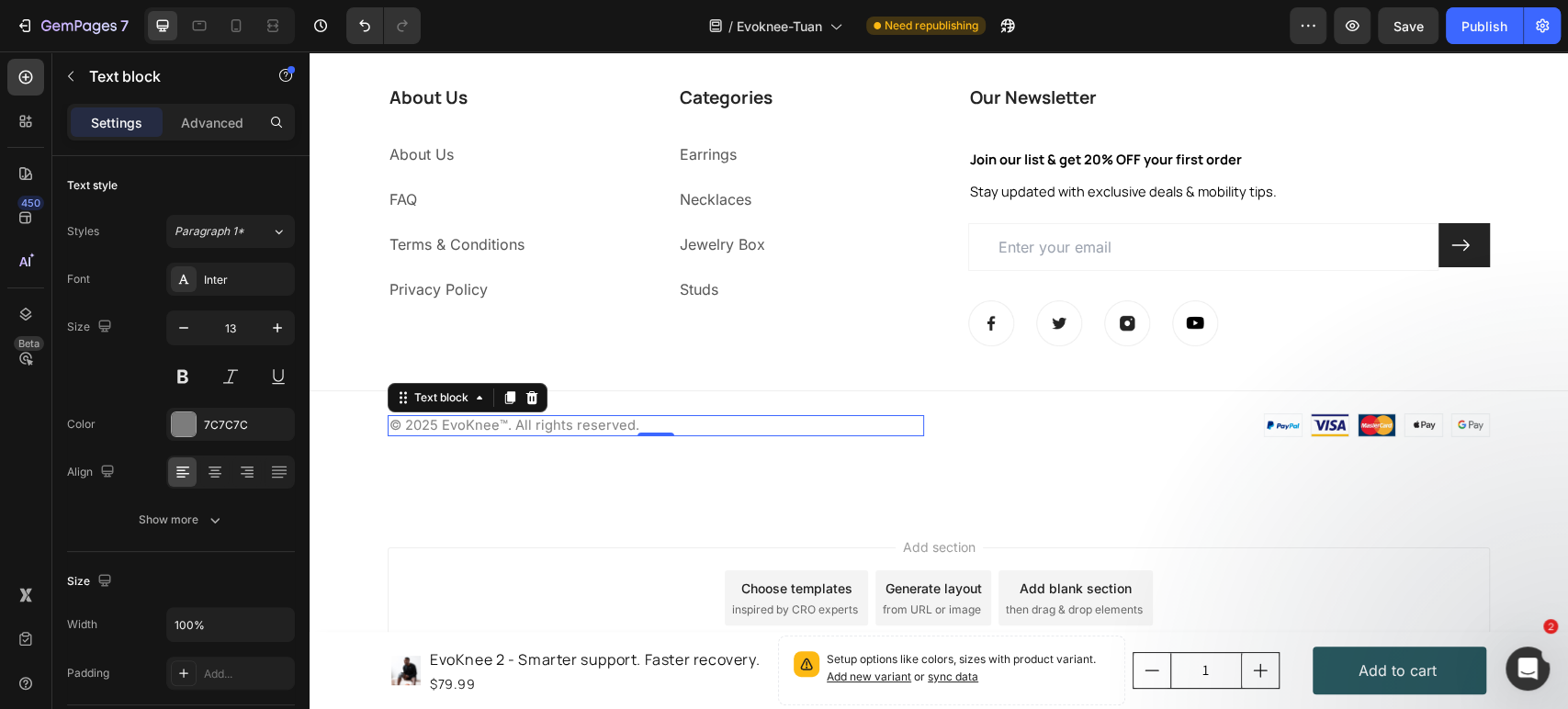 click on "© 2025 EvoKnee™. All rights reserved." at bounding box center (514, 425) 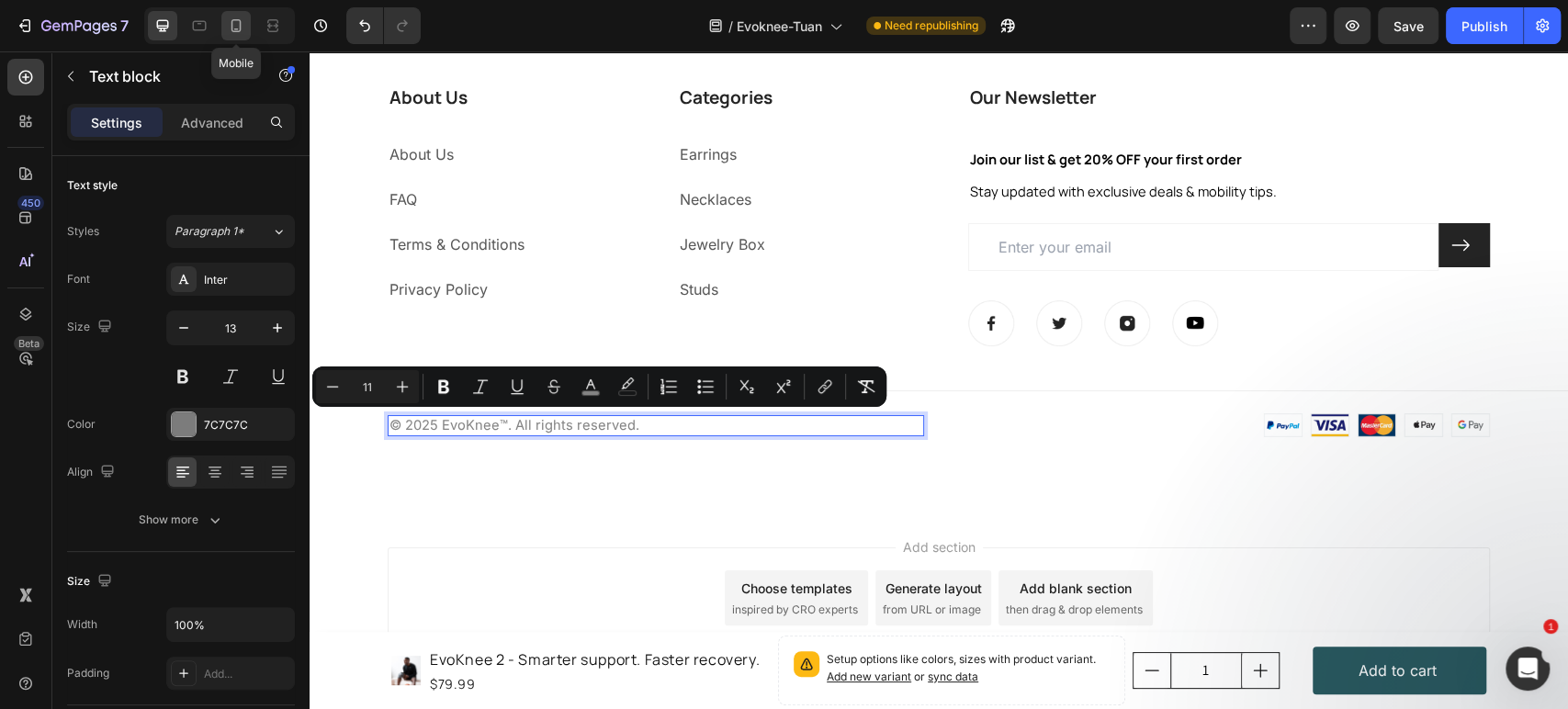click 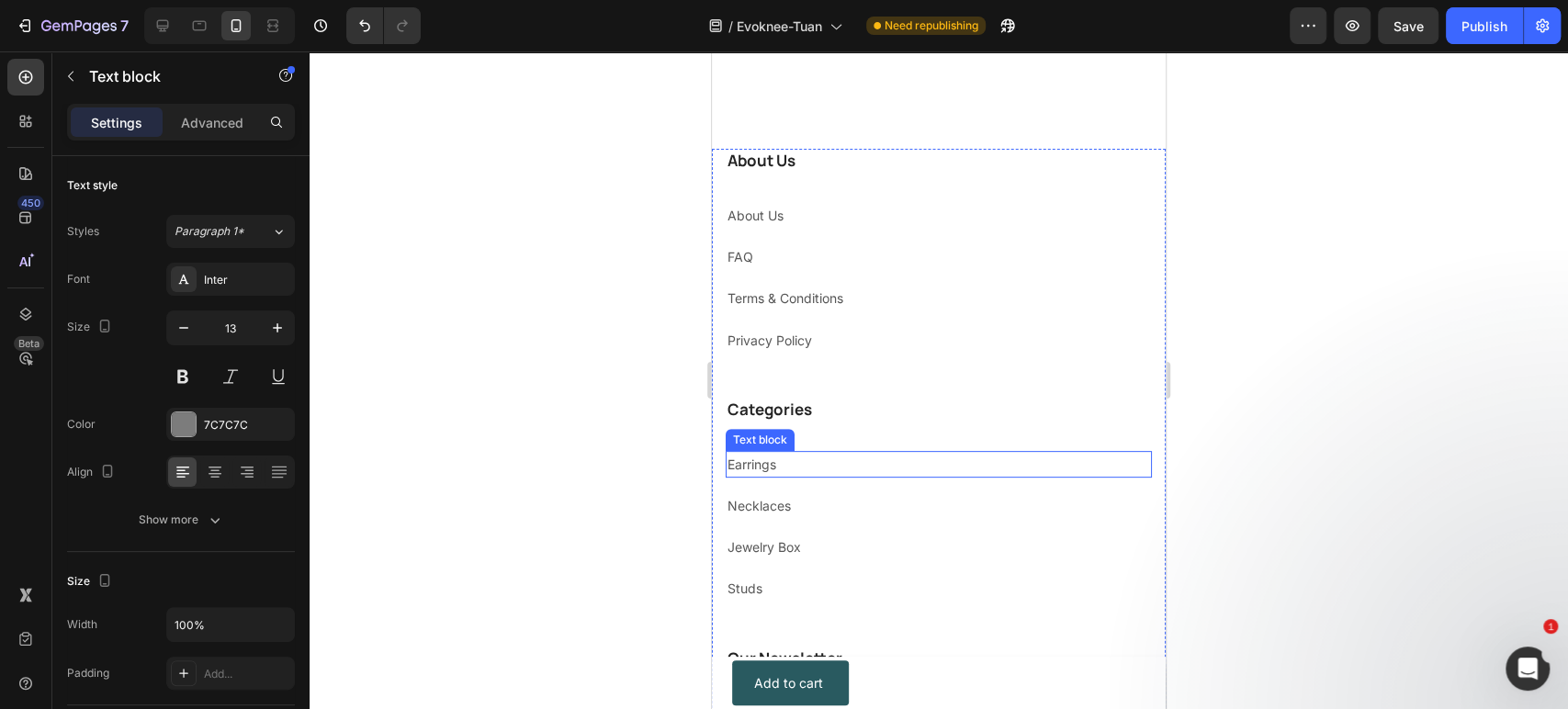 scroll, scrollTop: 10456, scrollLeft: 0, axis: vertical 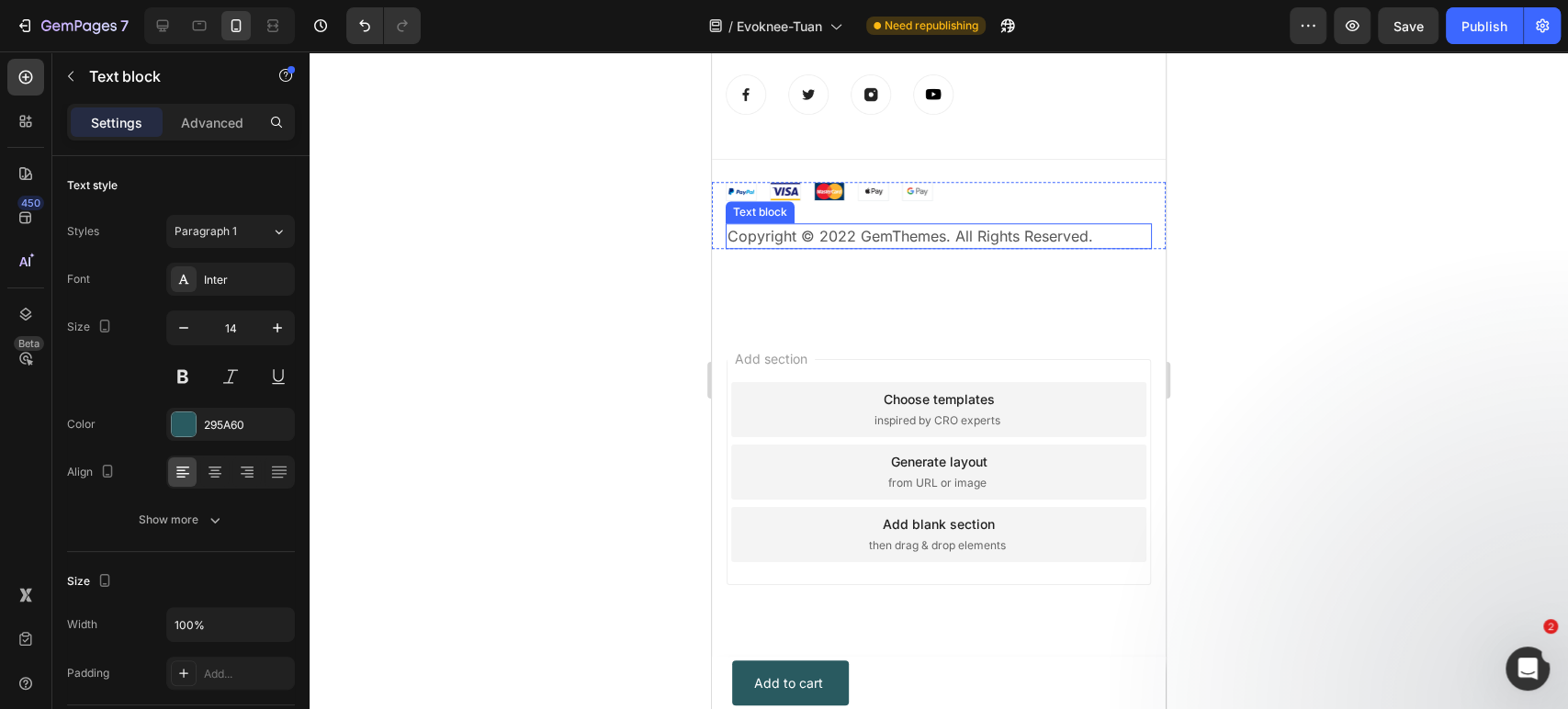 click on "Copyright © 2022 GemThemes. All Rights Reserved." at bounding box center [939, 236] 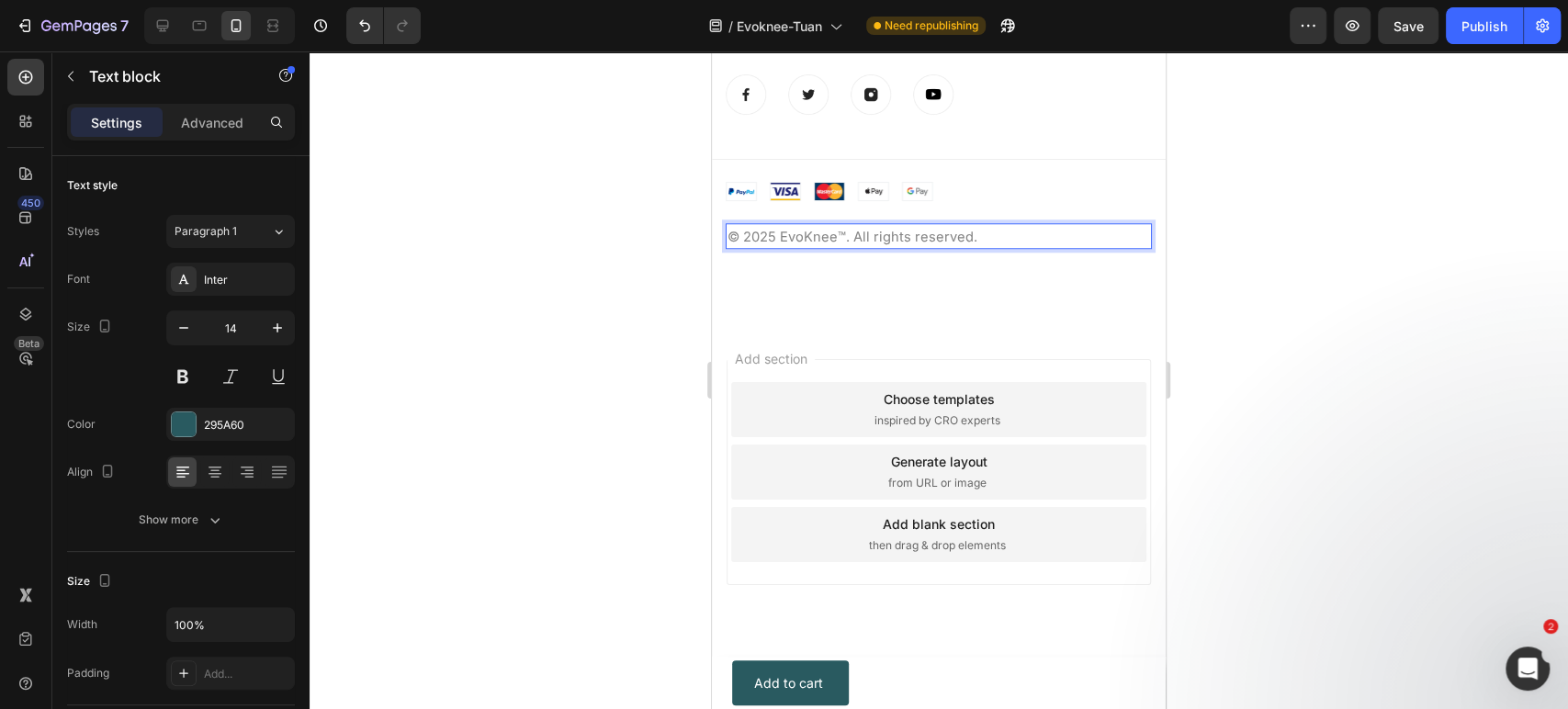 click on "Add section Choose templates inspired by CRO experts Generate layout from URL or image Add blank section then drag & drop elements" at bounding box center (939, 498) 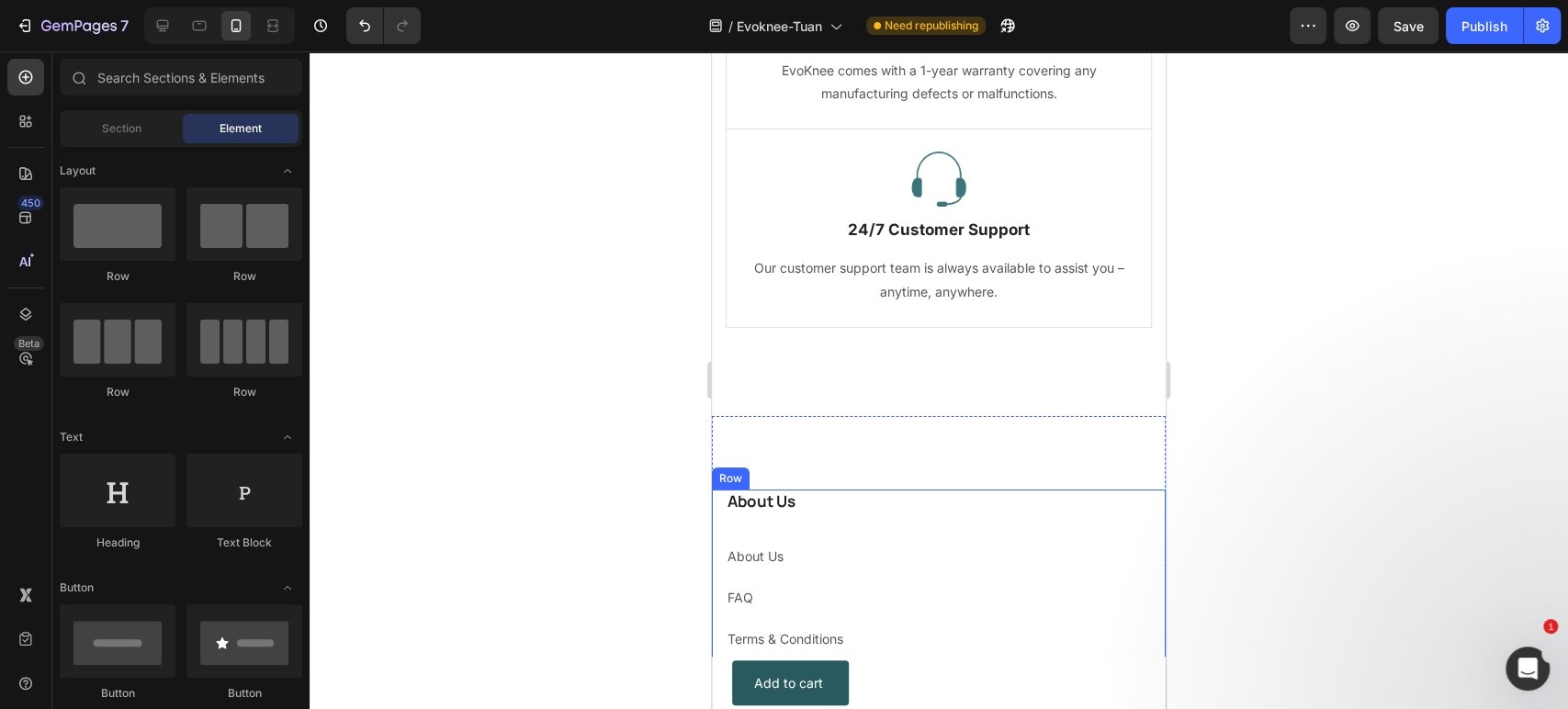 scroll, scrollTop: 9707, scrollLeft: 0, axis: vertical 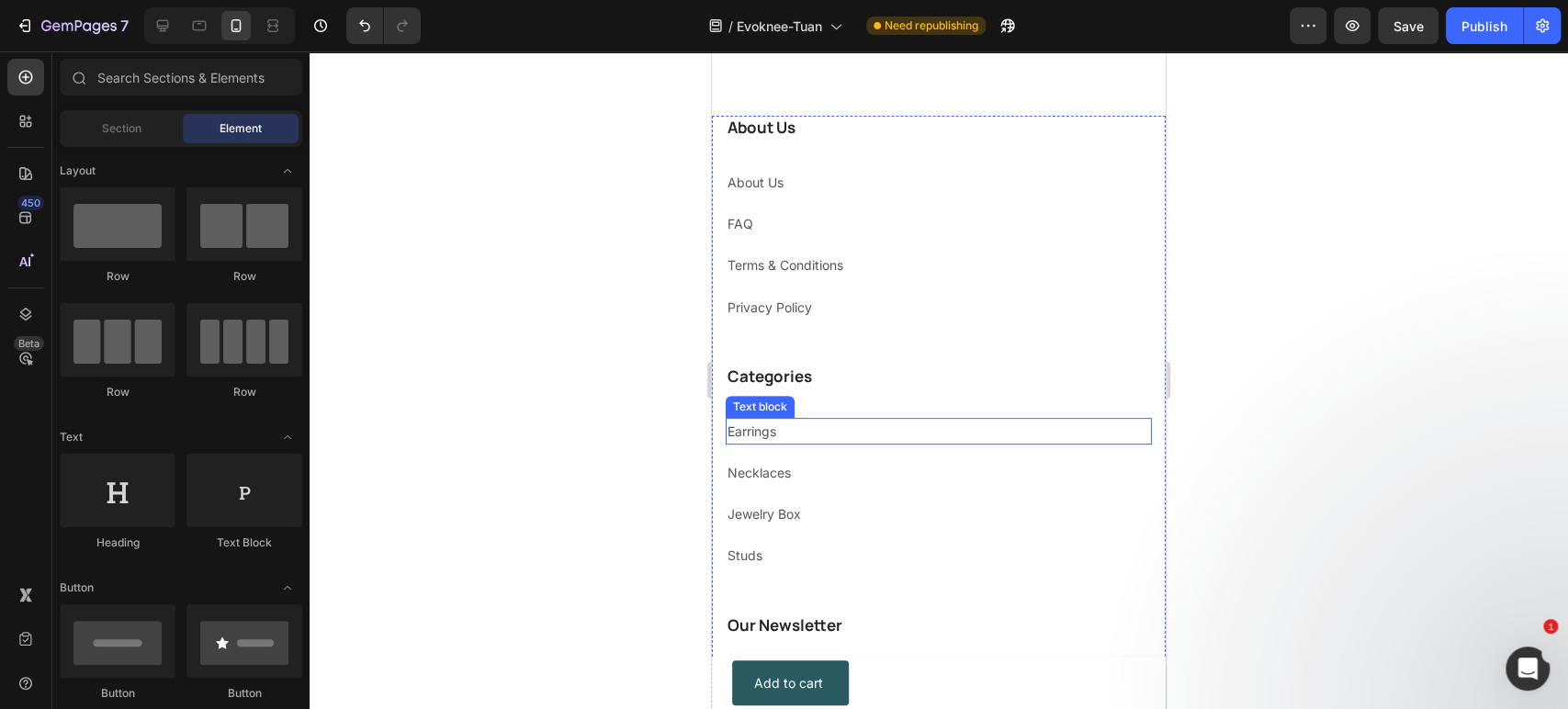 click on "Earrings" at bounding box center [751, 431] 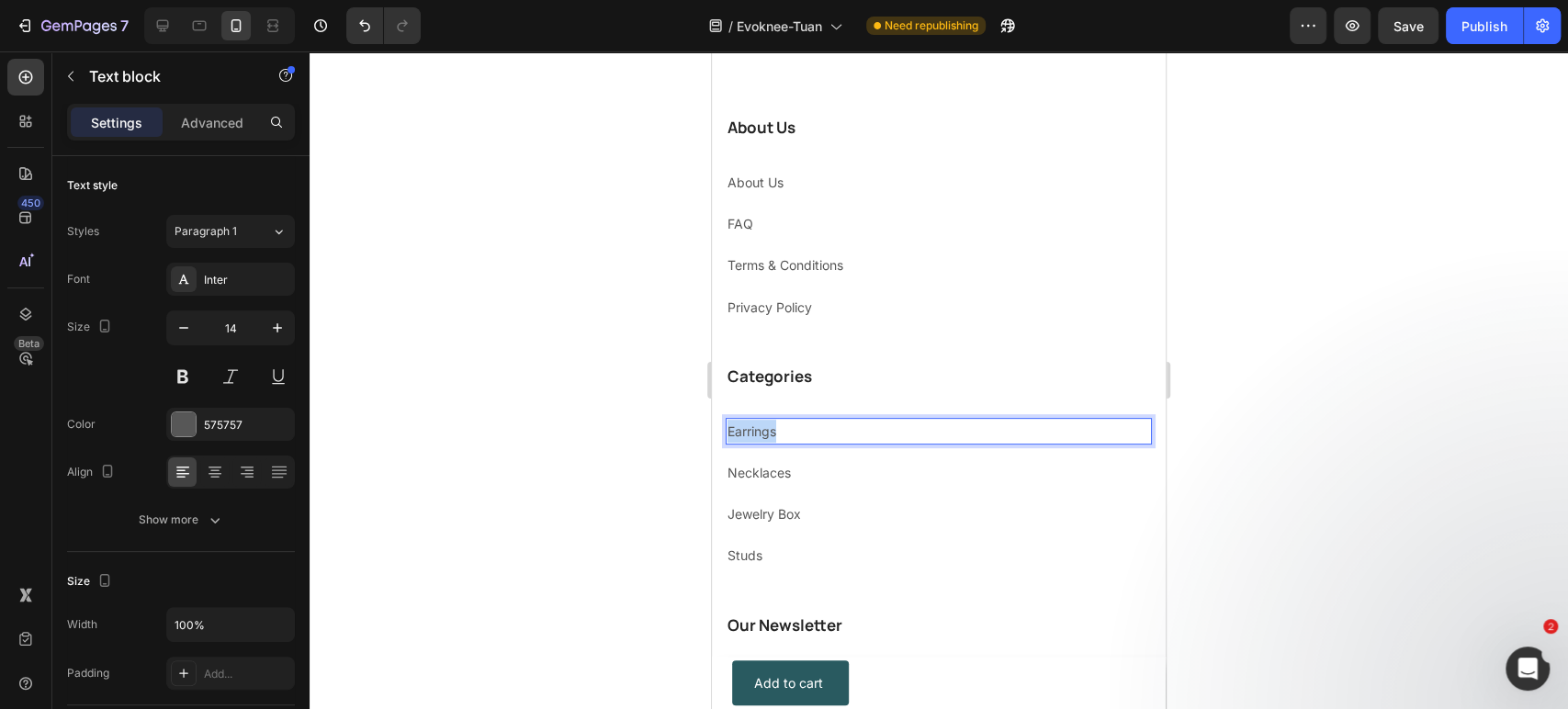 click on "Earrings" at bounding box center [751, 431] 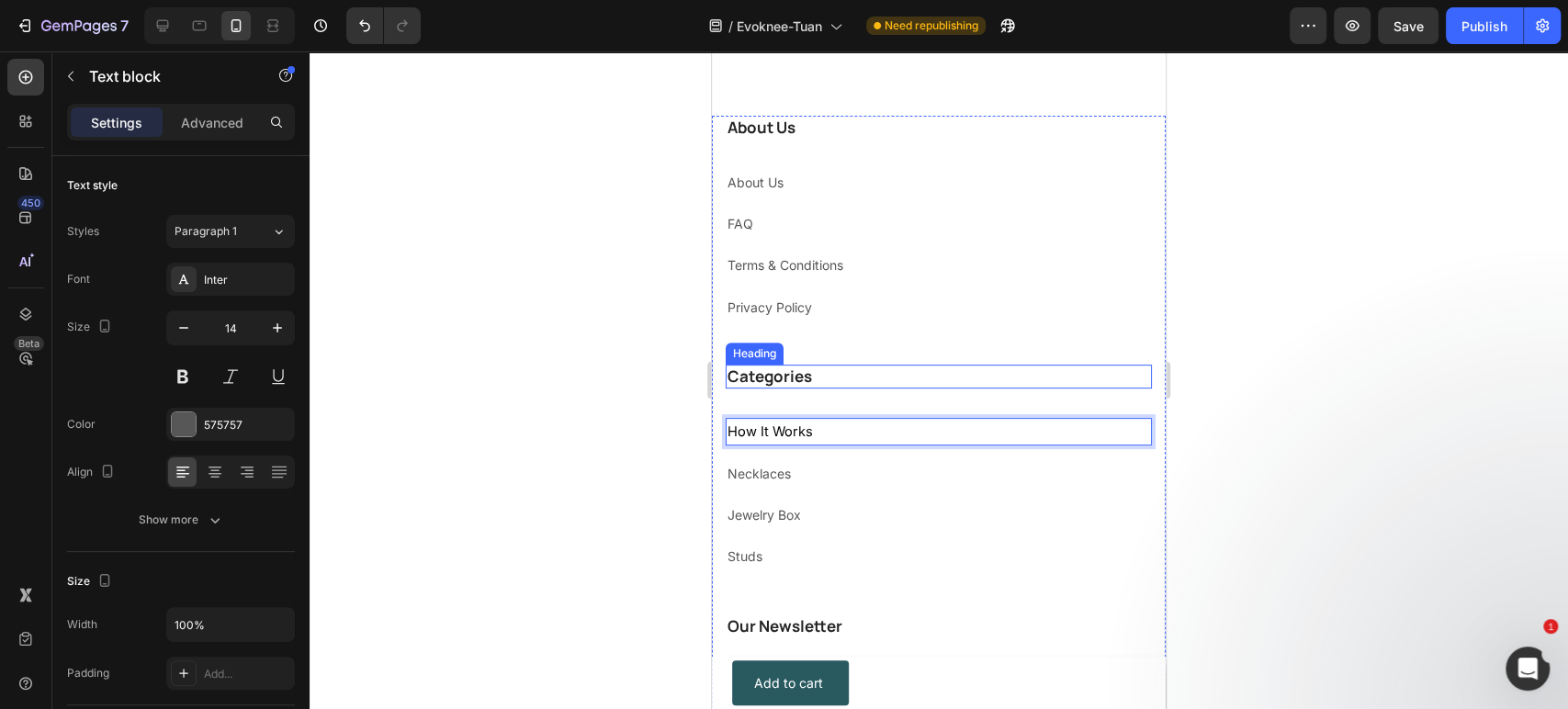 click on "Categories" at bounding box center (939, 377) 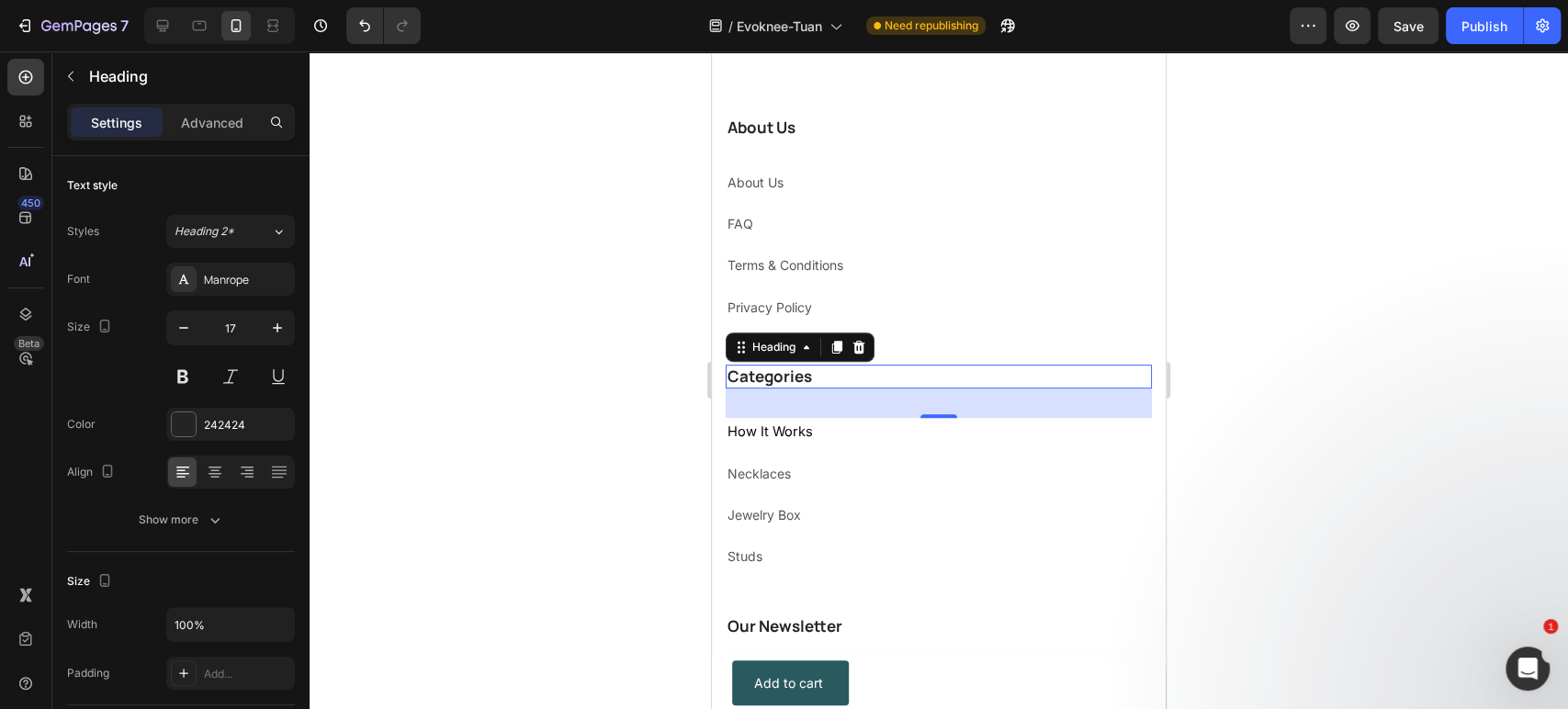 click on "Categories" at bounding box center [939, 377] 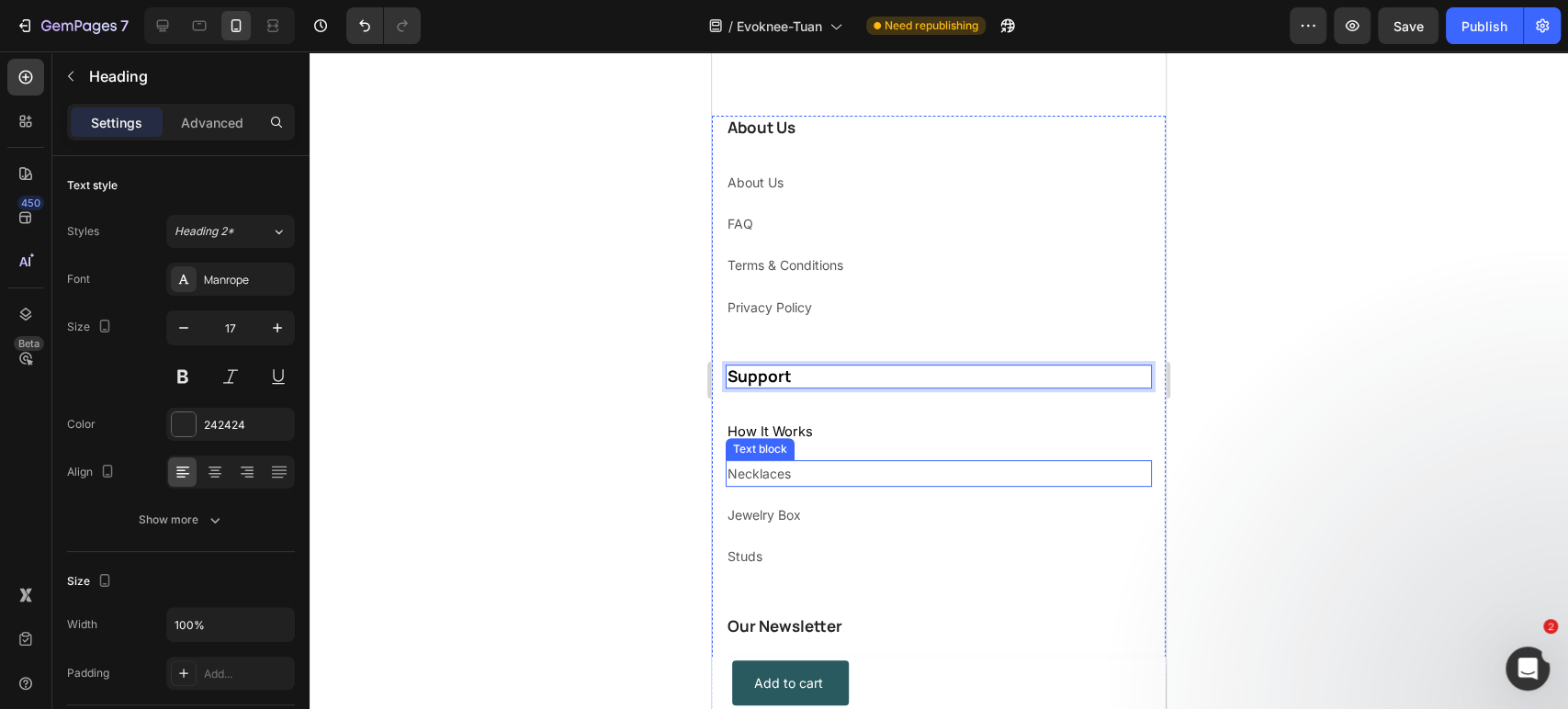 click on "Necklaces" at bounding box center [759, 473] 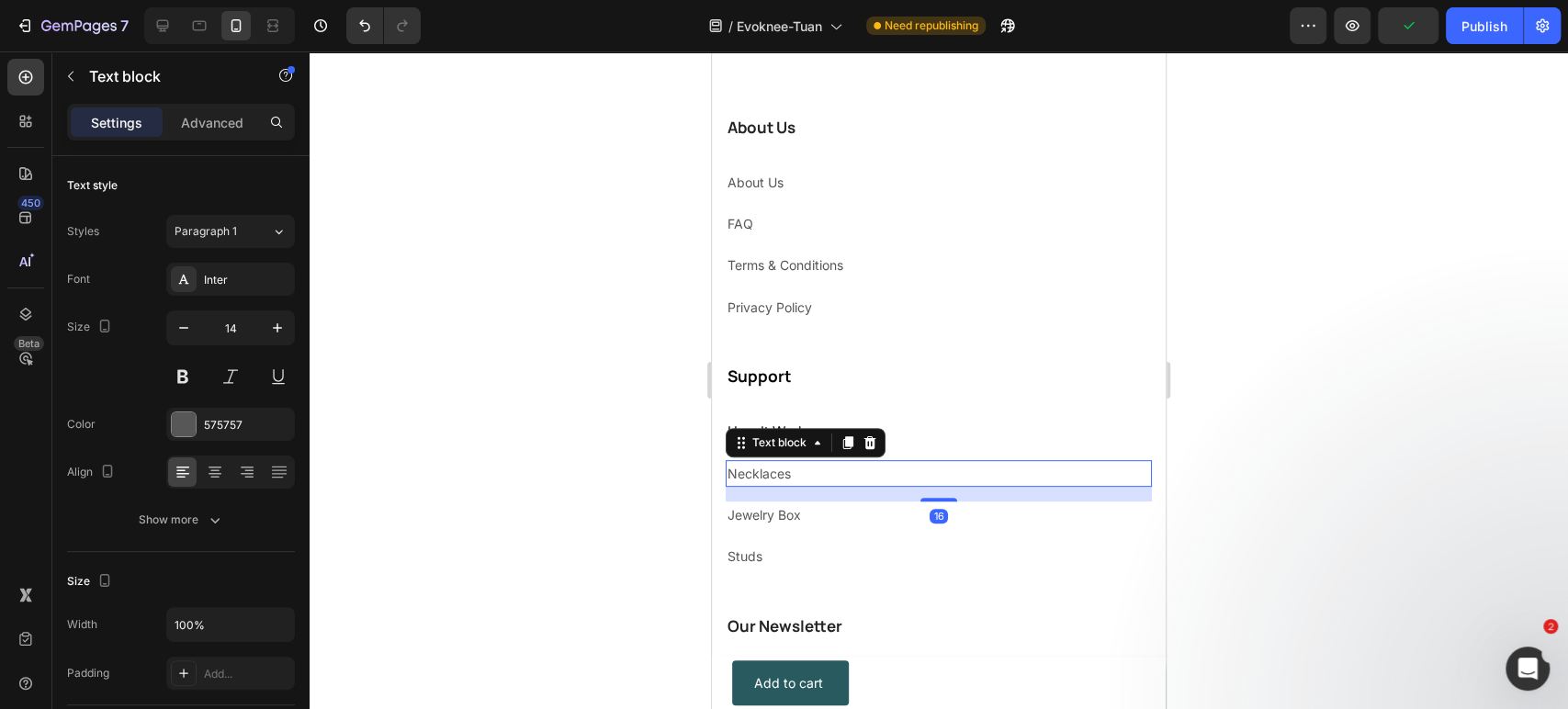 click on "Necklaces" at bounding box center (939, 473) 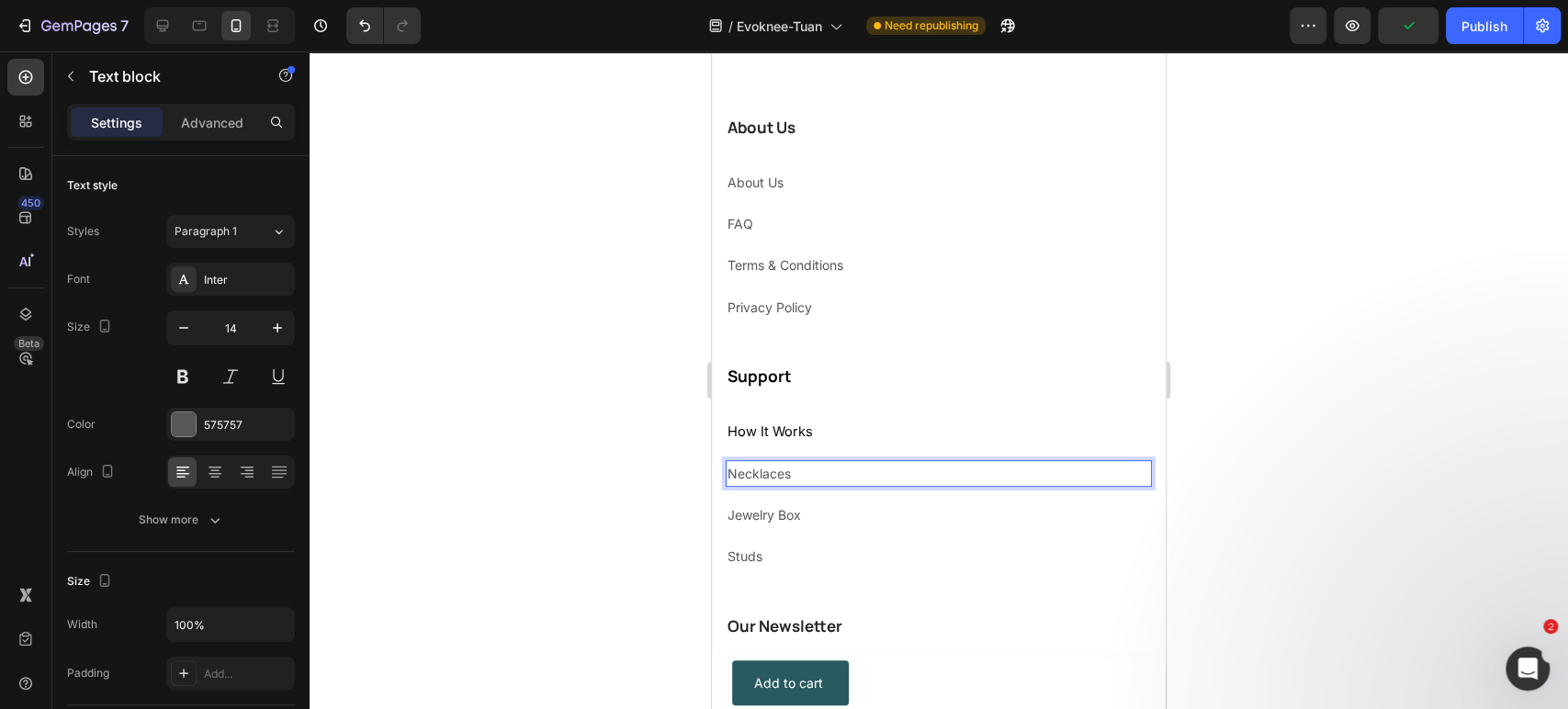 click on "Necklaces" at bounding box center [939, 473] 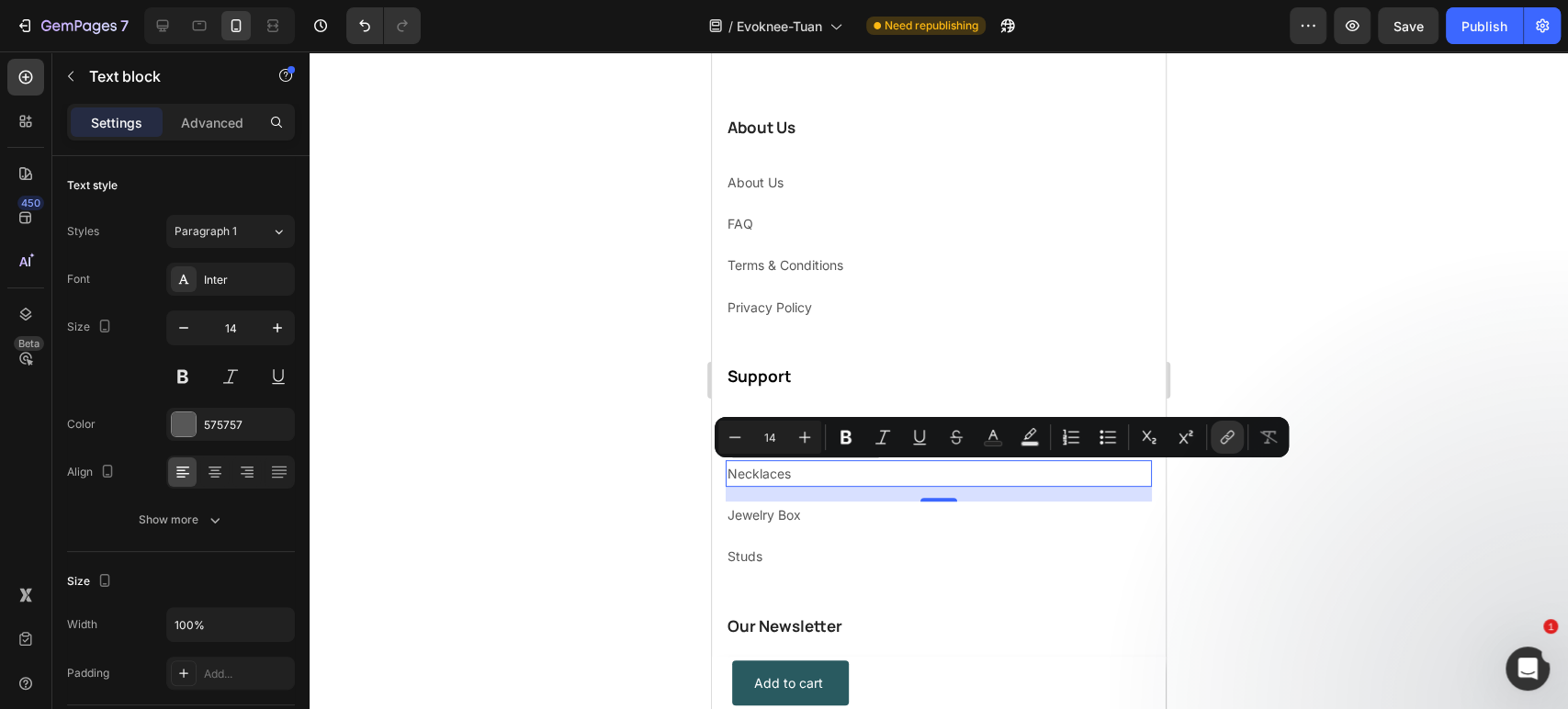 click on "Necklaces" at bounding box center [939, 473] 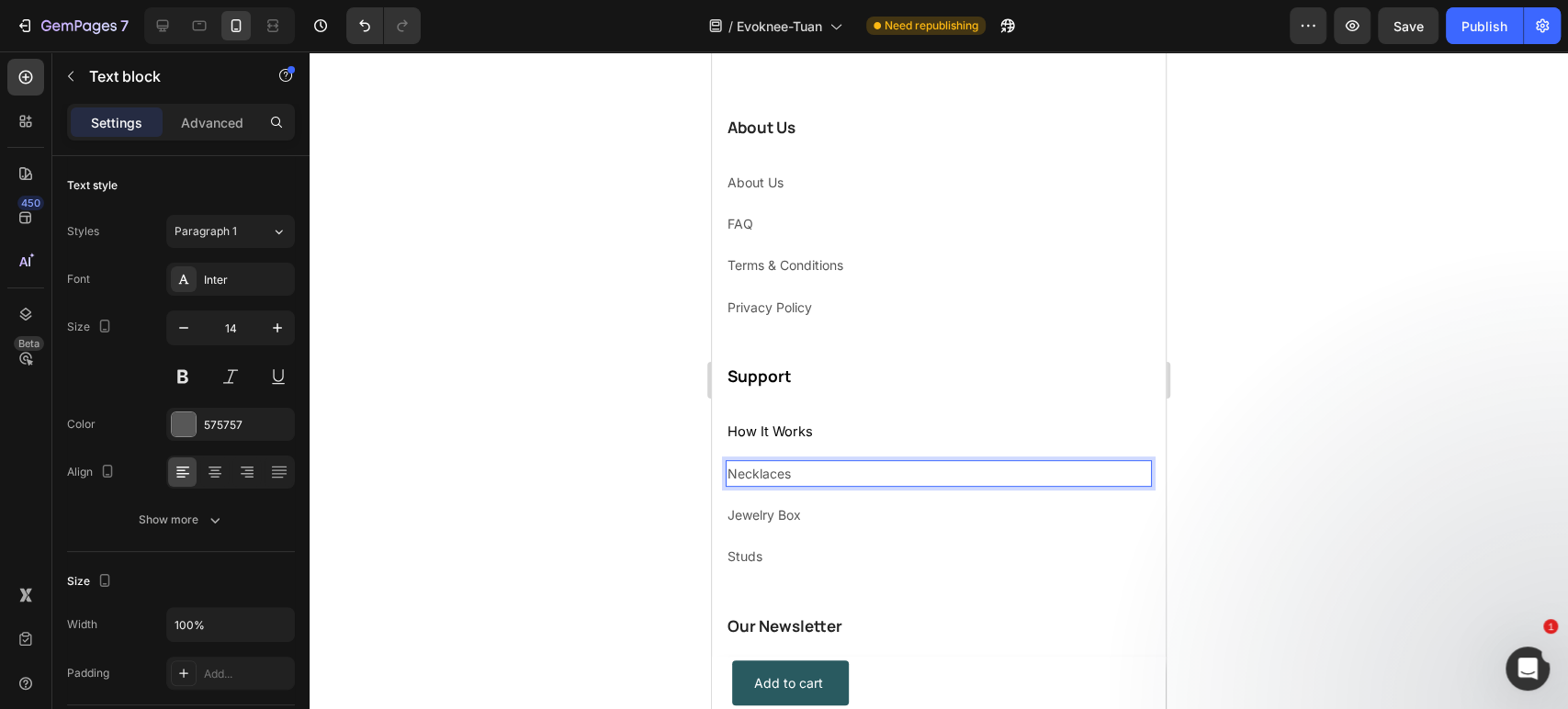 click on "Necklaces ⁠⁠⁠⁠⁠⁠⁠" at bounding box center (939, 473) 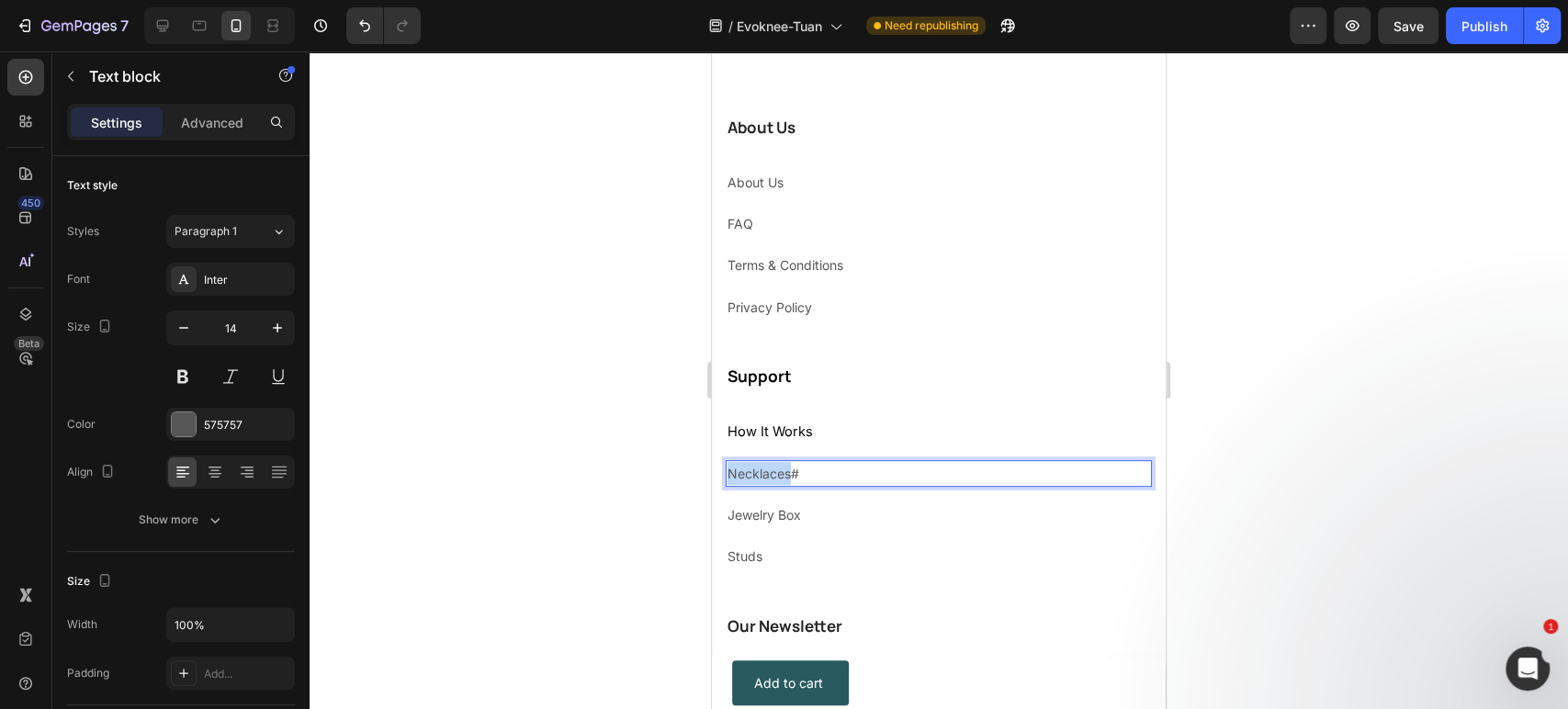 click on "Necklaces#" at bounding box center (939, 473) 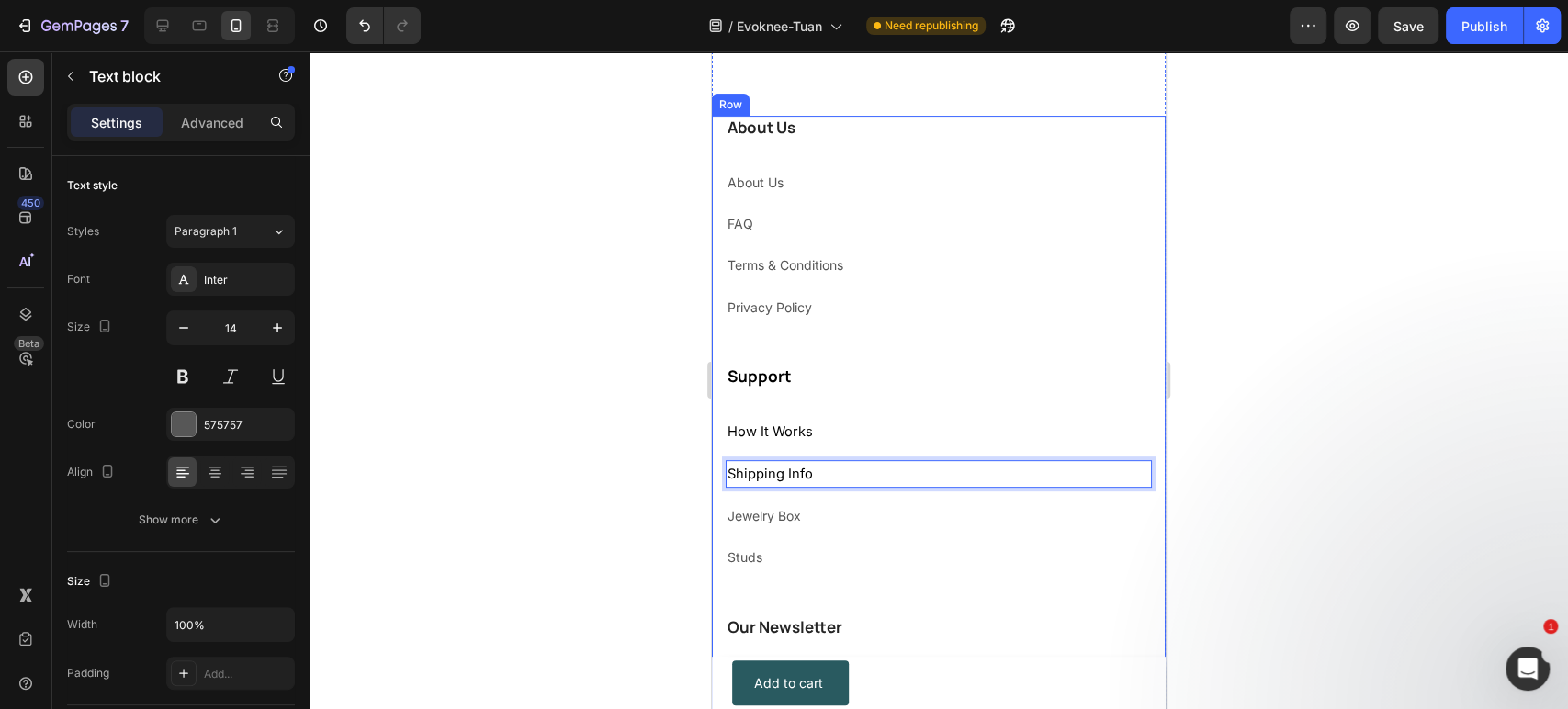 click on "Jewelry Box" at bounding box center [939, 515] 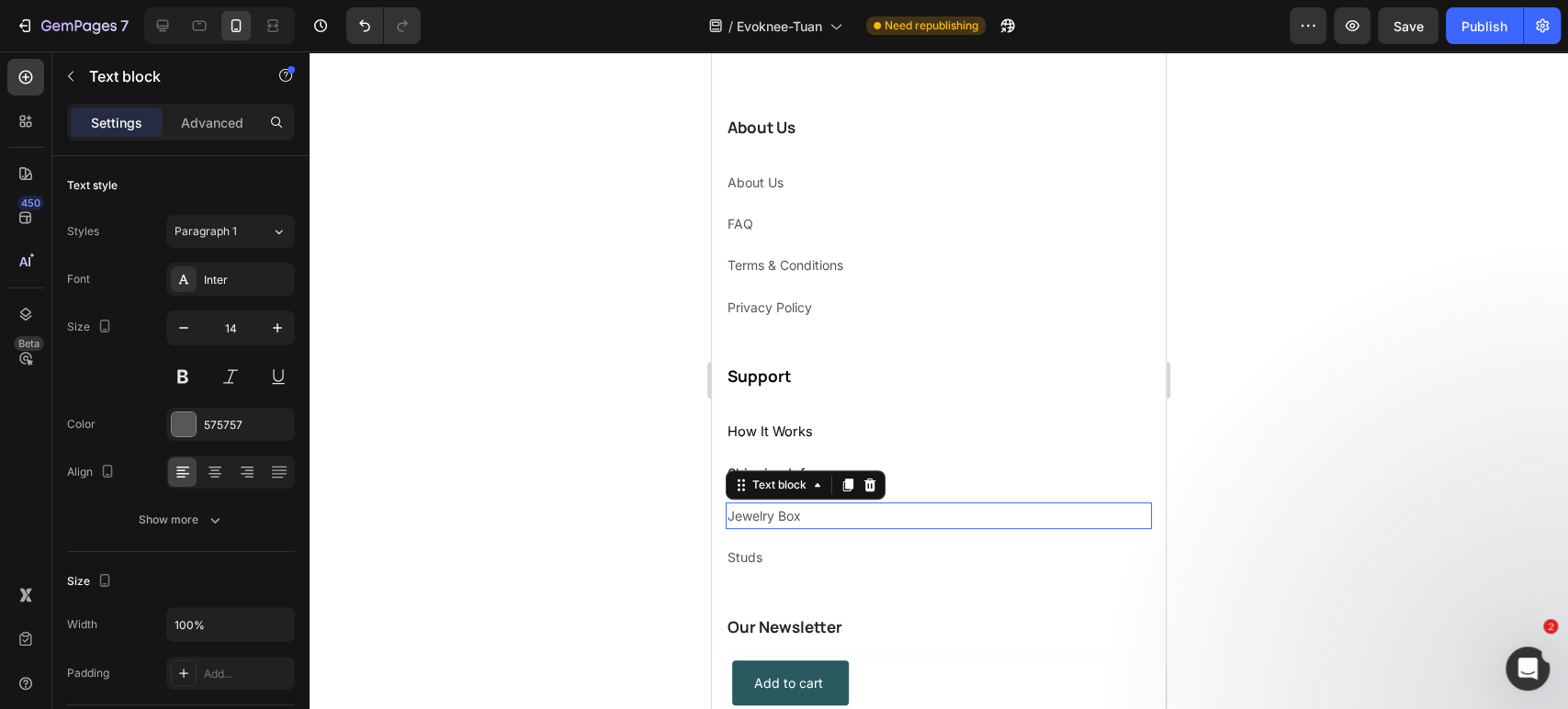 click on "Jewelry Box" at bounding box center (939, 515) 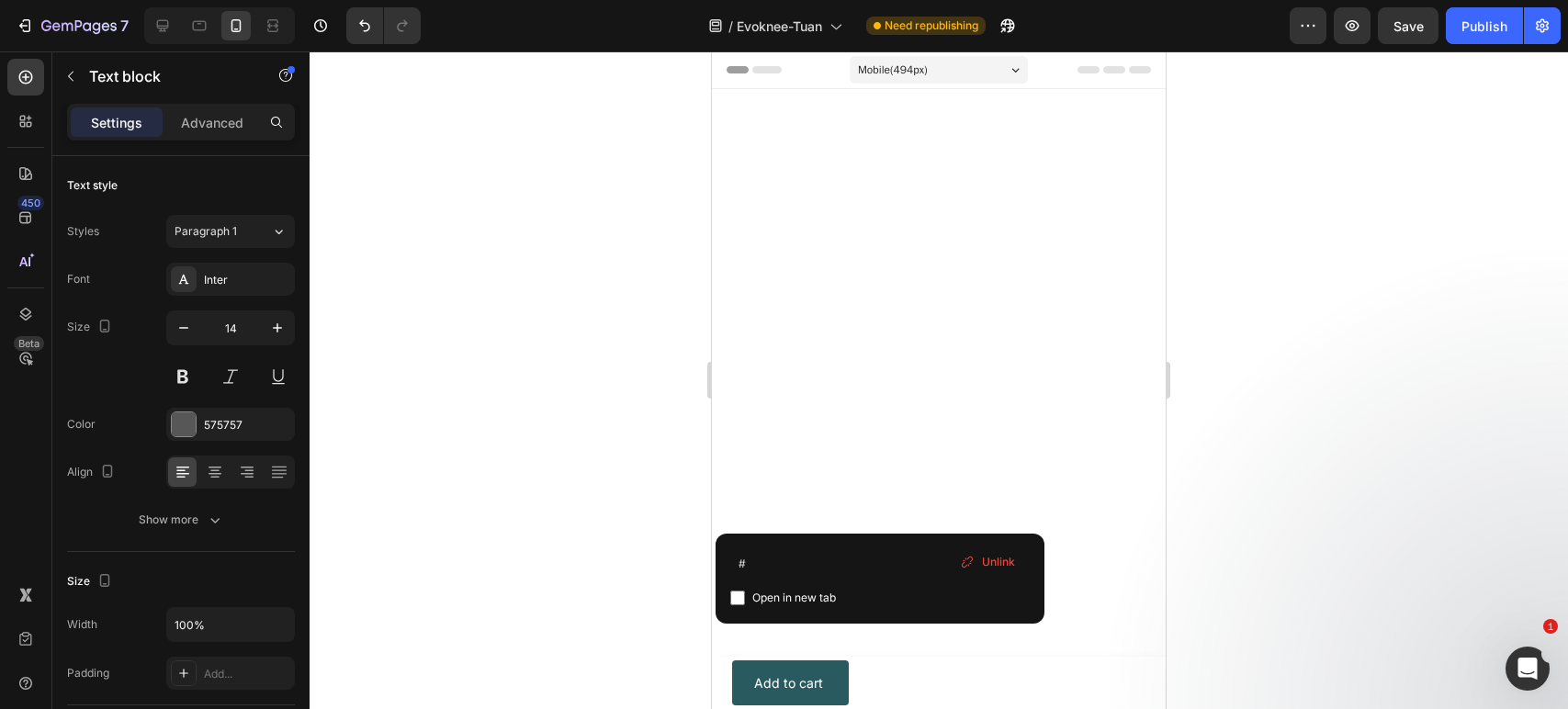 scroll, scrollTop: 0, scrollLeft: 0, axis: both 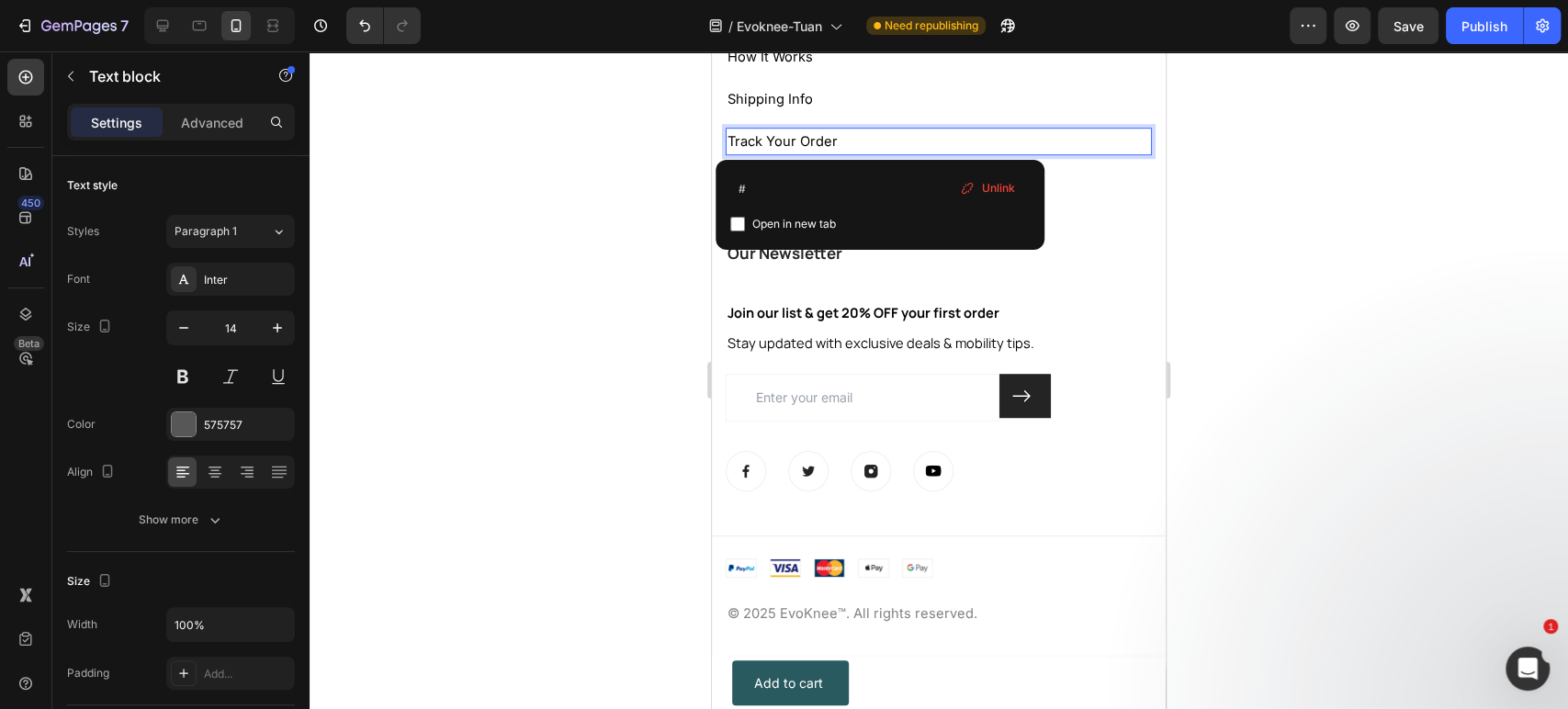 click 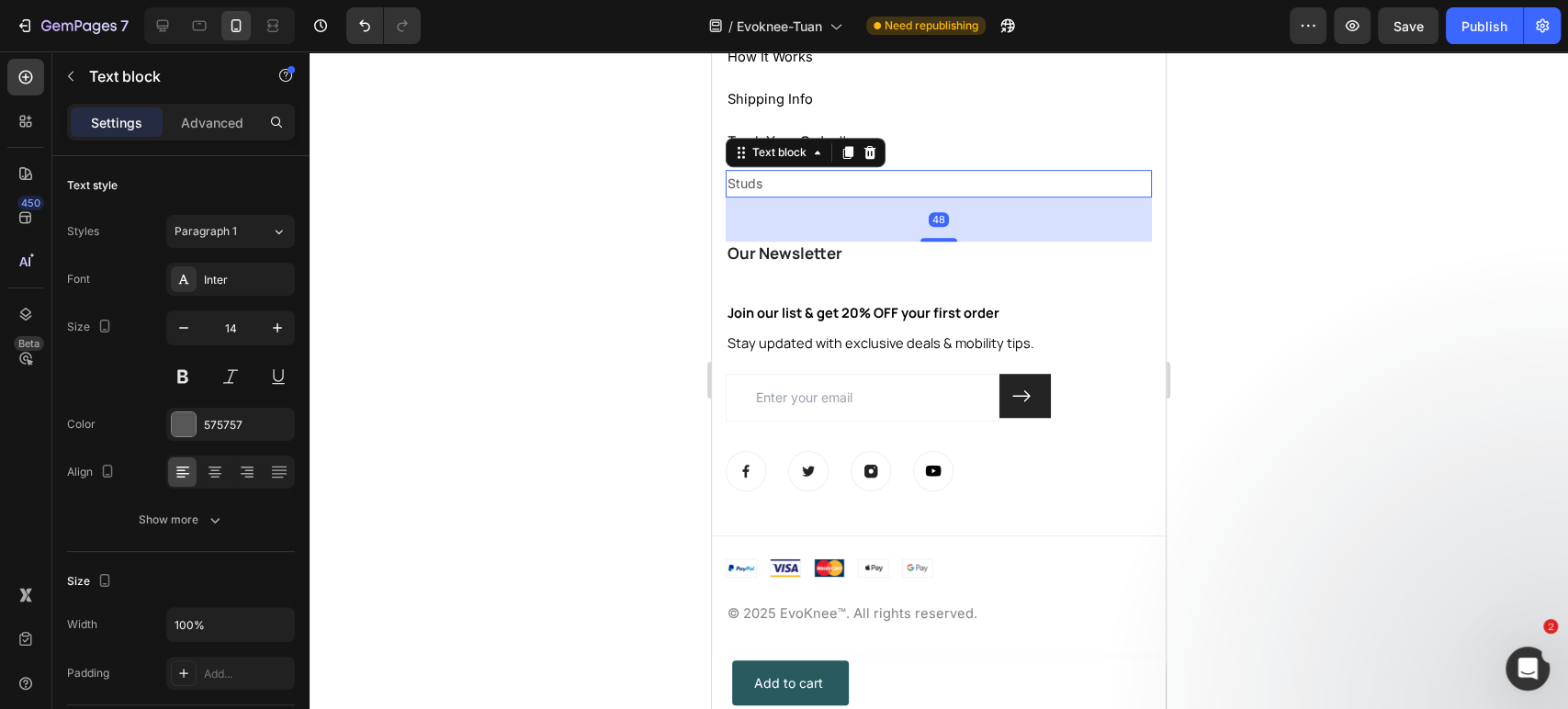 click on "Studs" at bounding box center (939, 183) 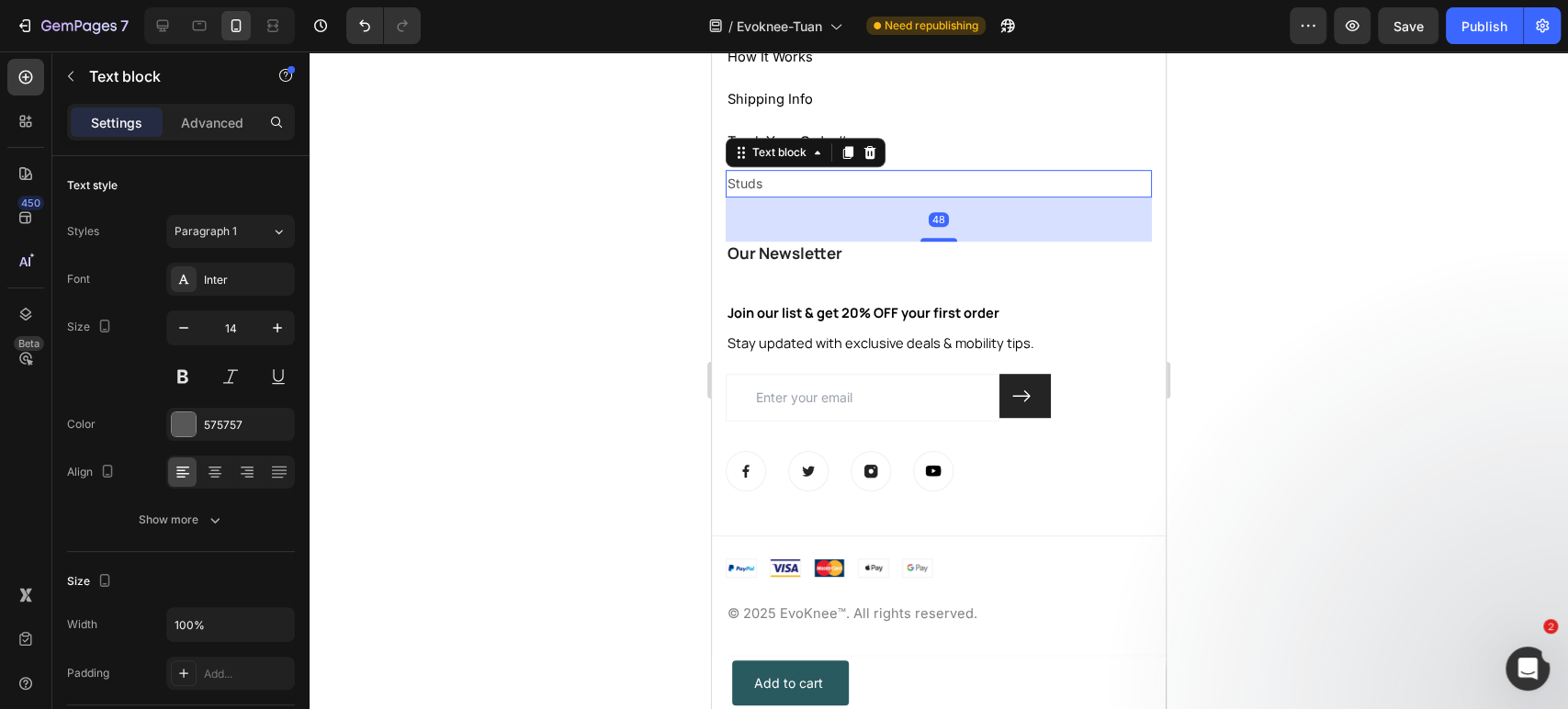 click on "Studs" at bounding box center (939, 183) 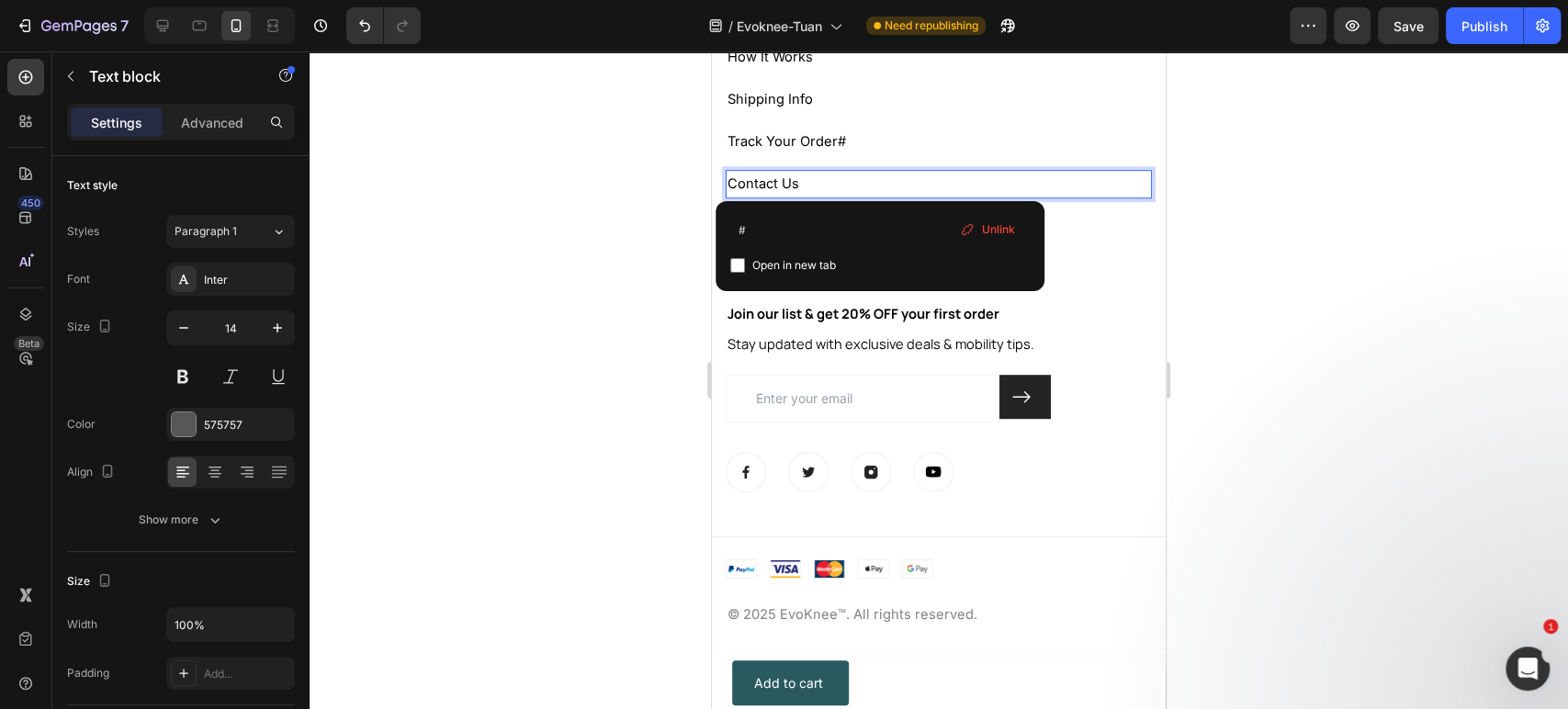 scroll, scrollTop: 9707, scrollLeft: 0, axis: vertical 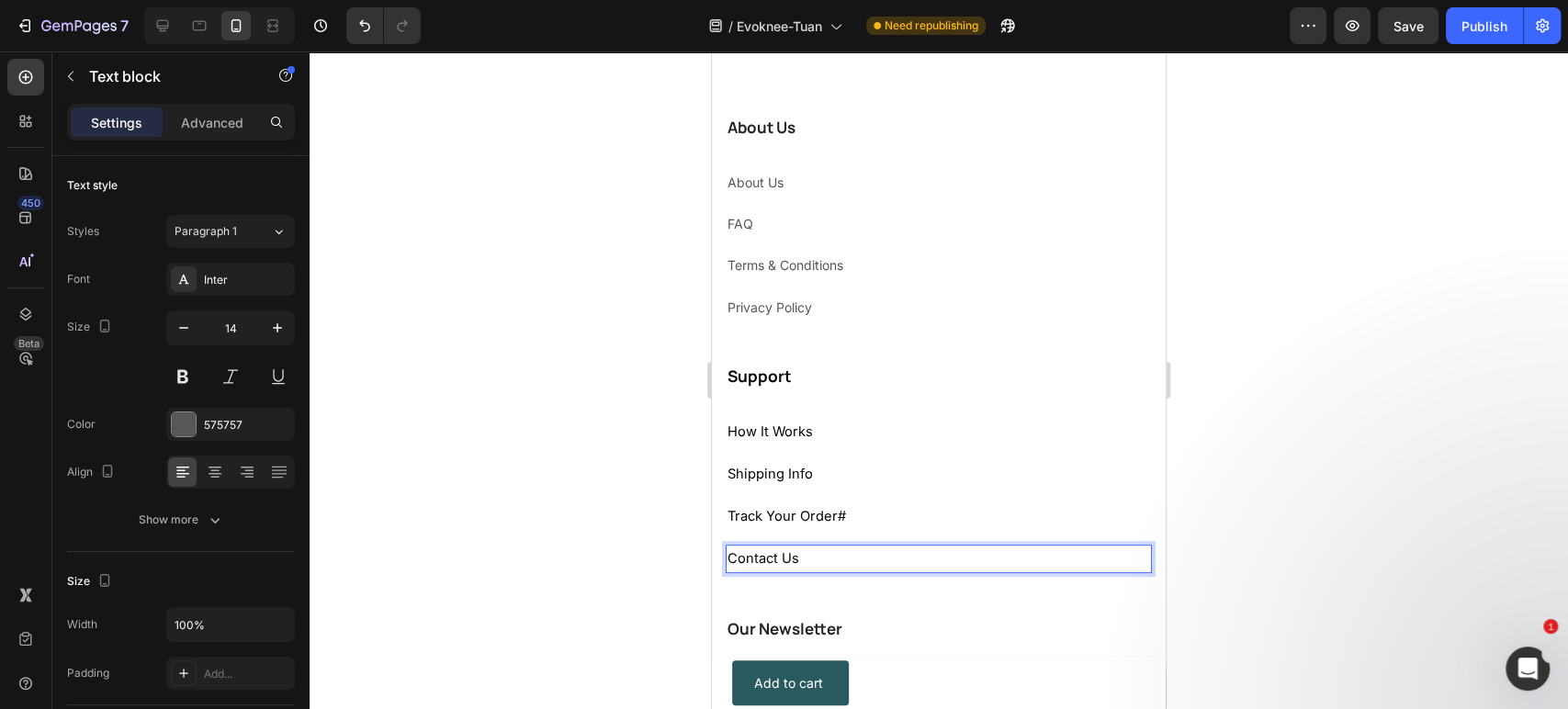 click on "Contact Us" at bounding box center (939, 558) 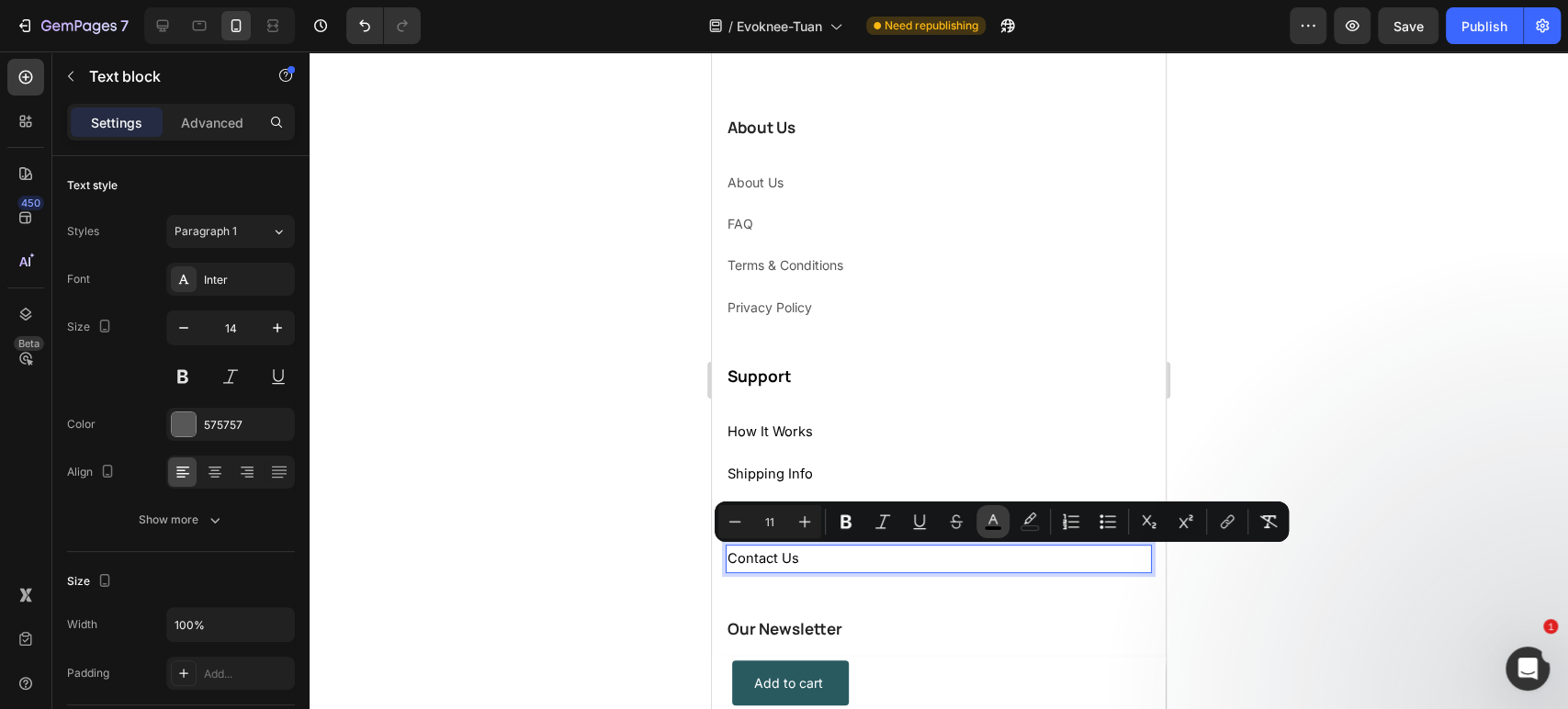 click 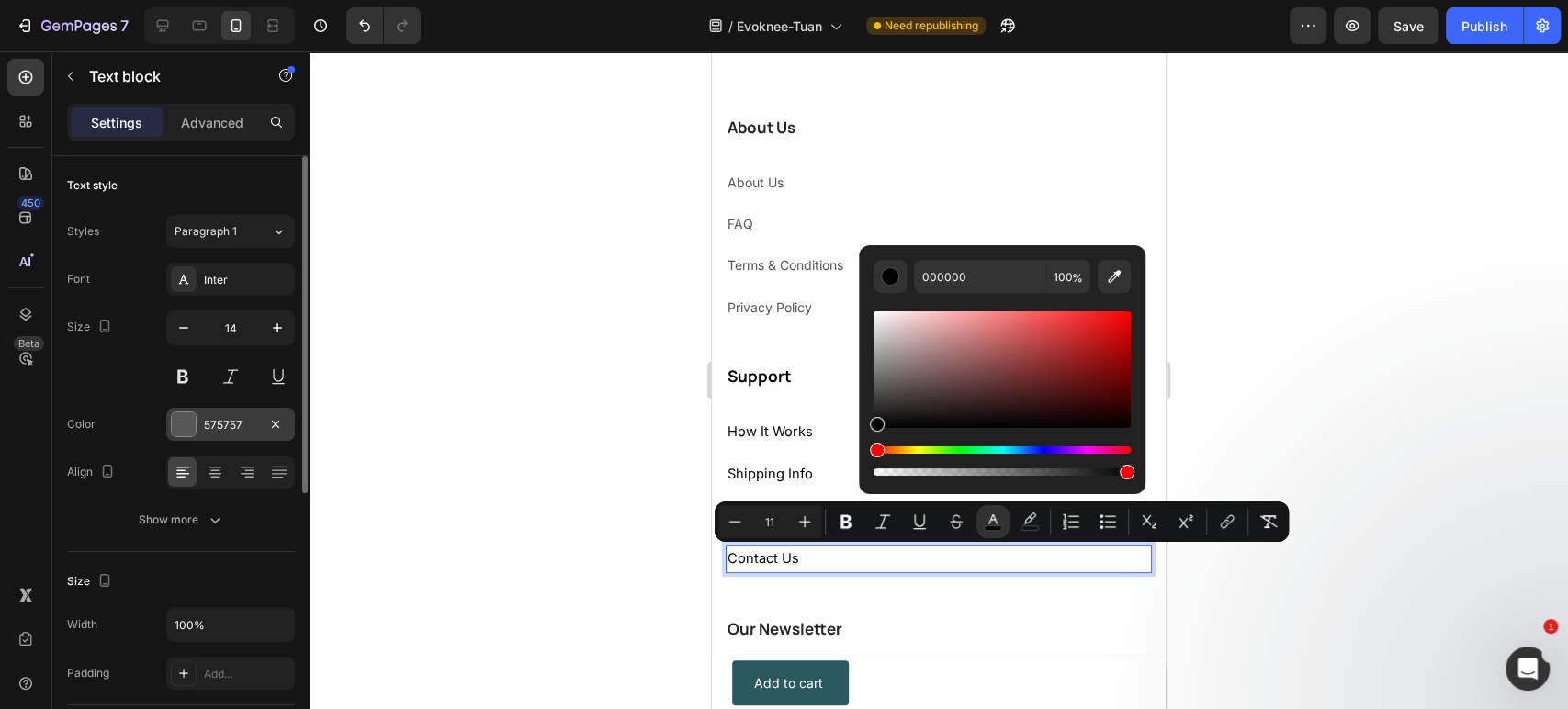 click at bounding box center [184, 424] 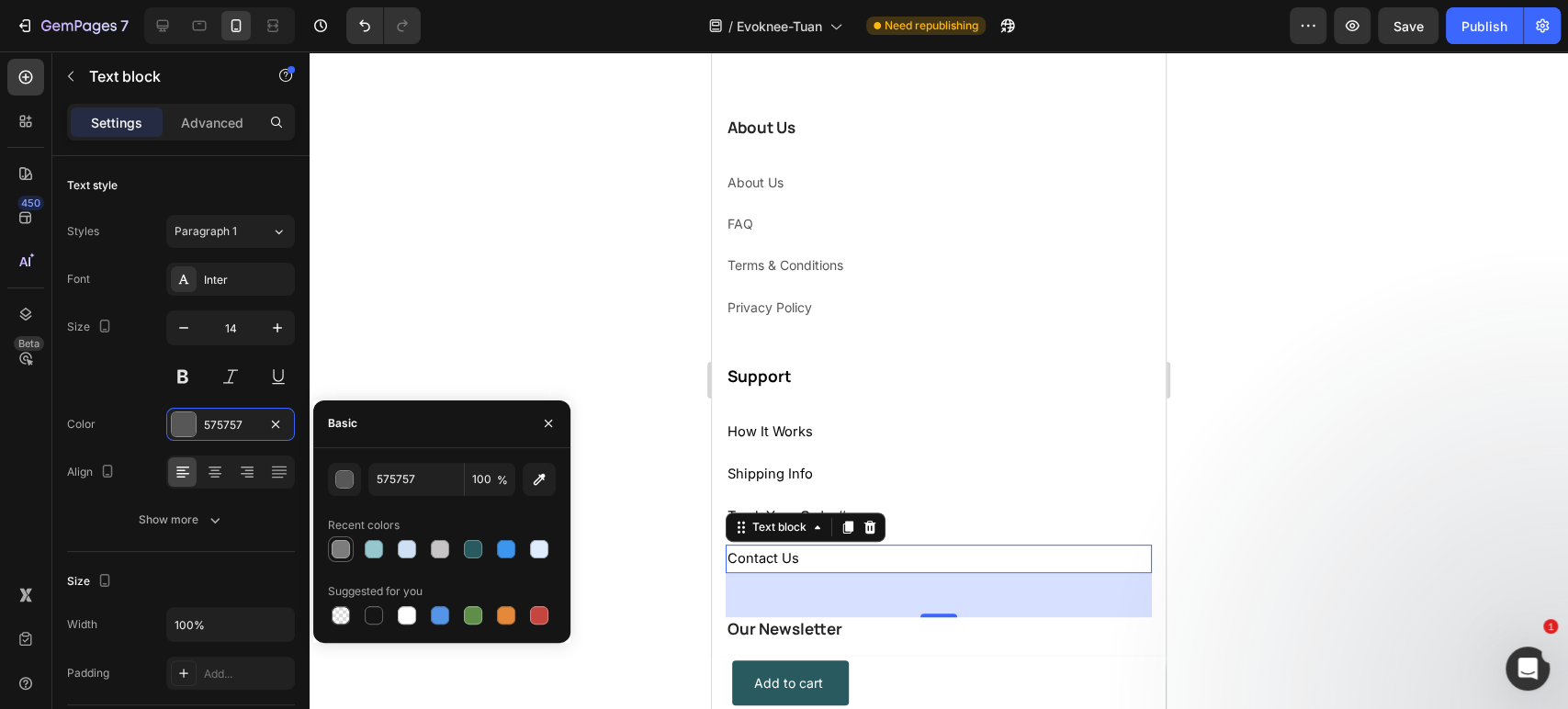 click at bounding box center [341, 549] 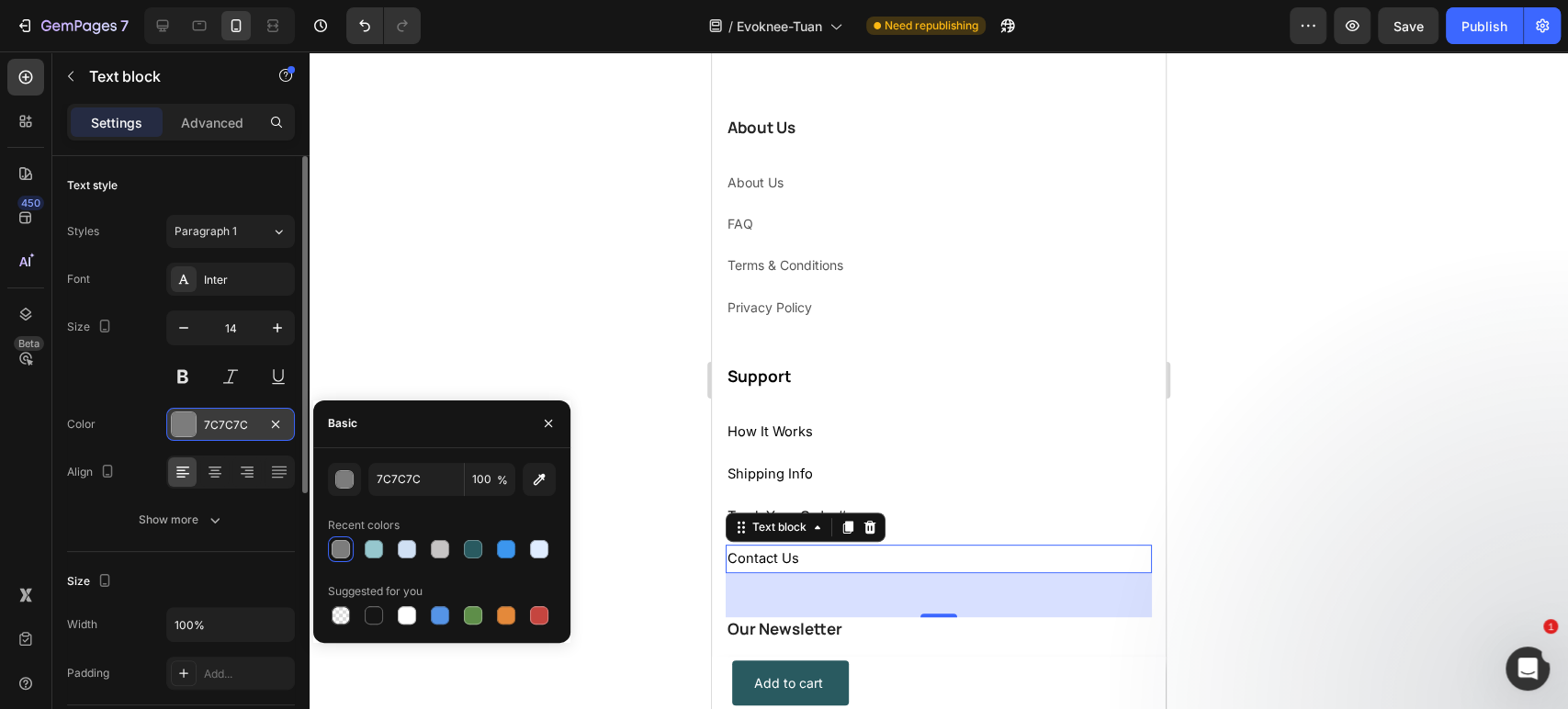 click at bounding box center [184, 424] 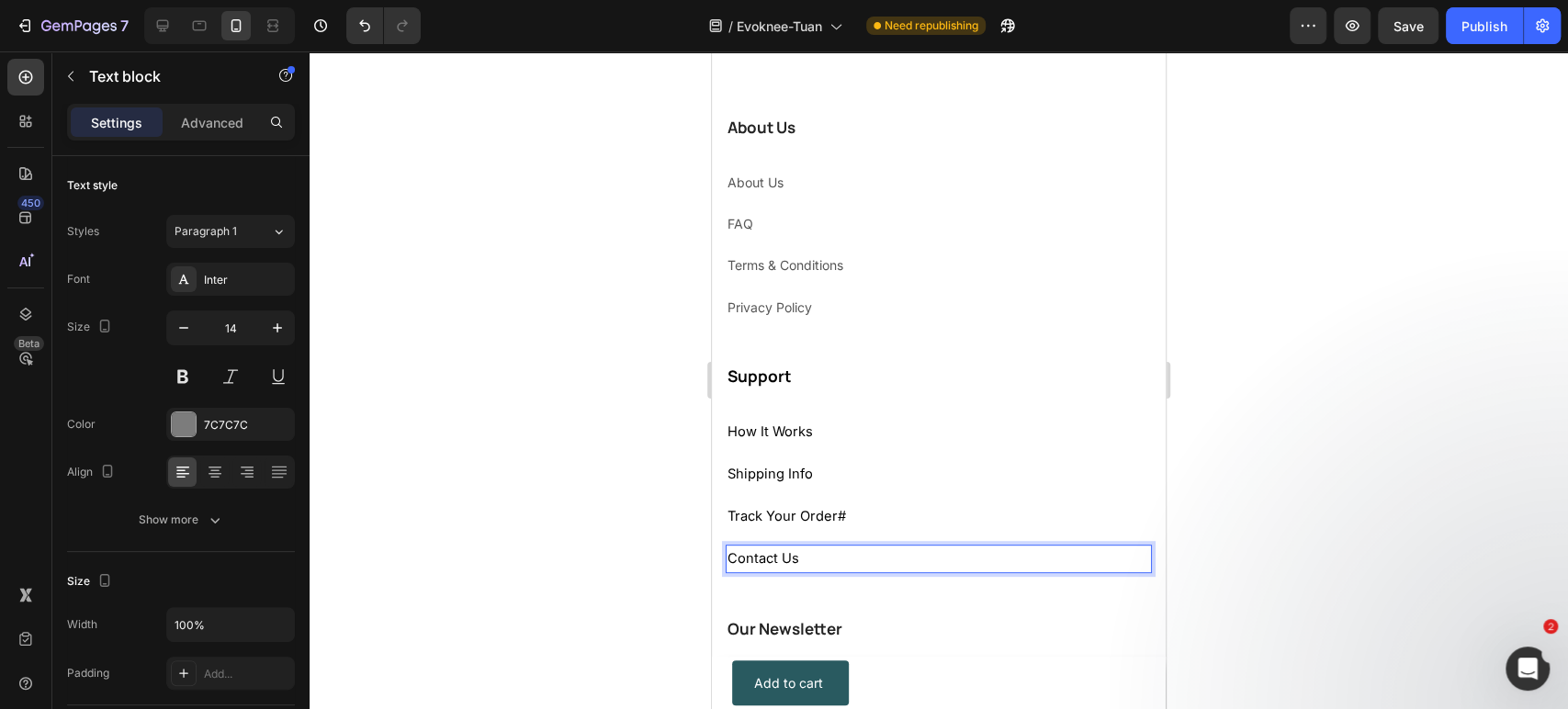 click on "Contact Us" at bounding box center (939, 558) 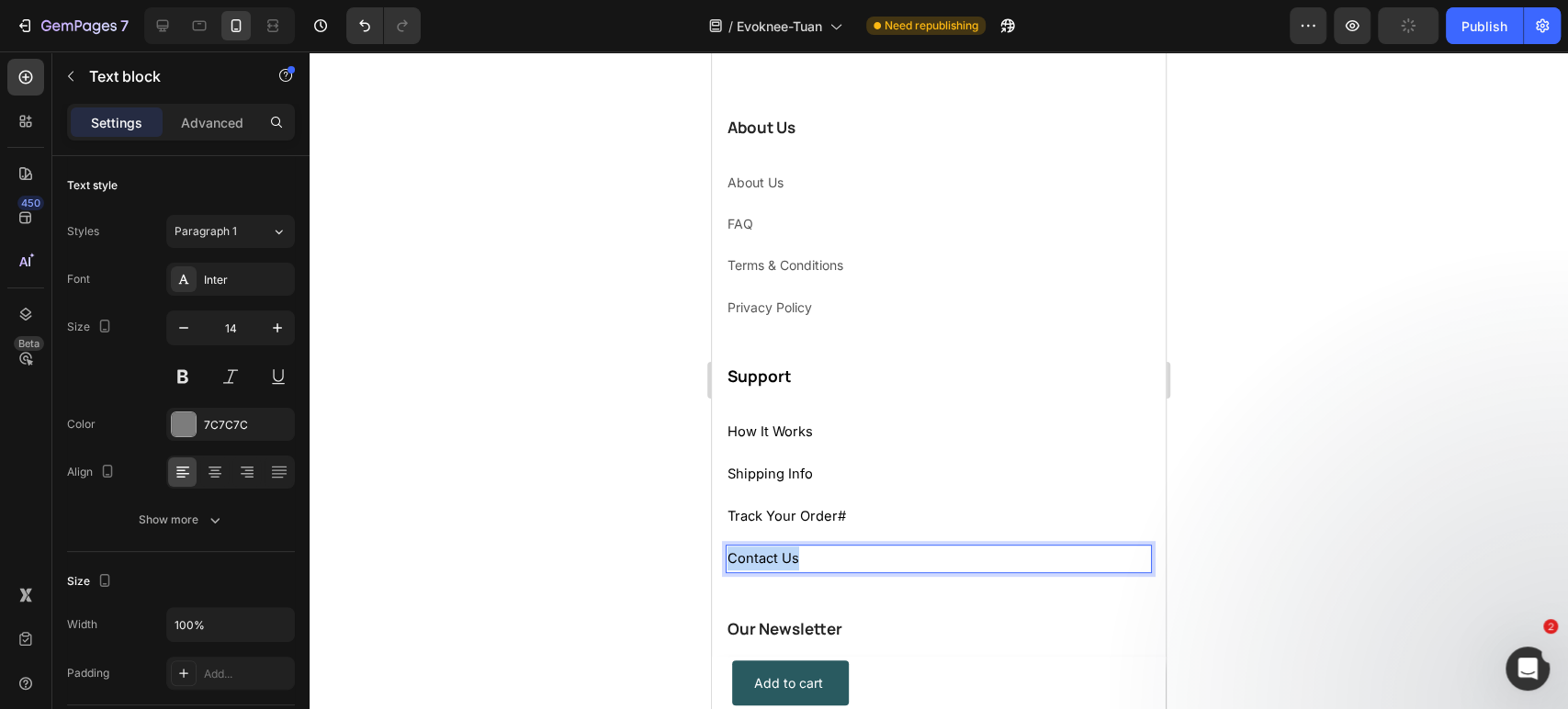 click on "Contact Us" at bounding box center (763, 558) 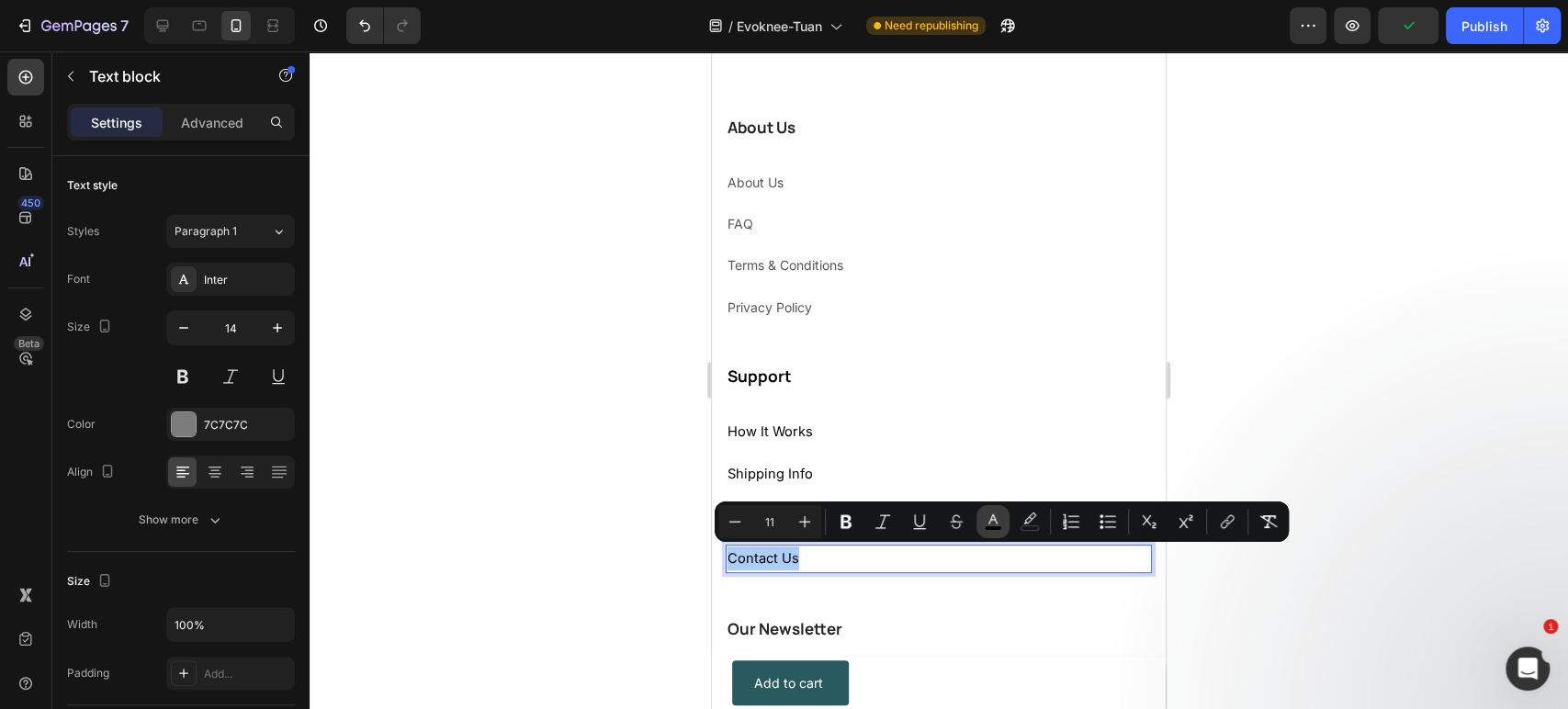 click 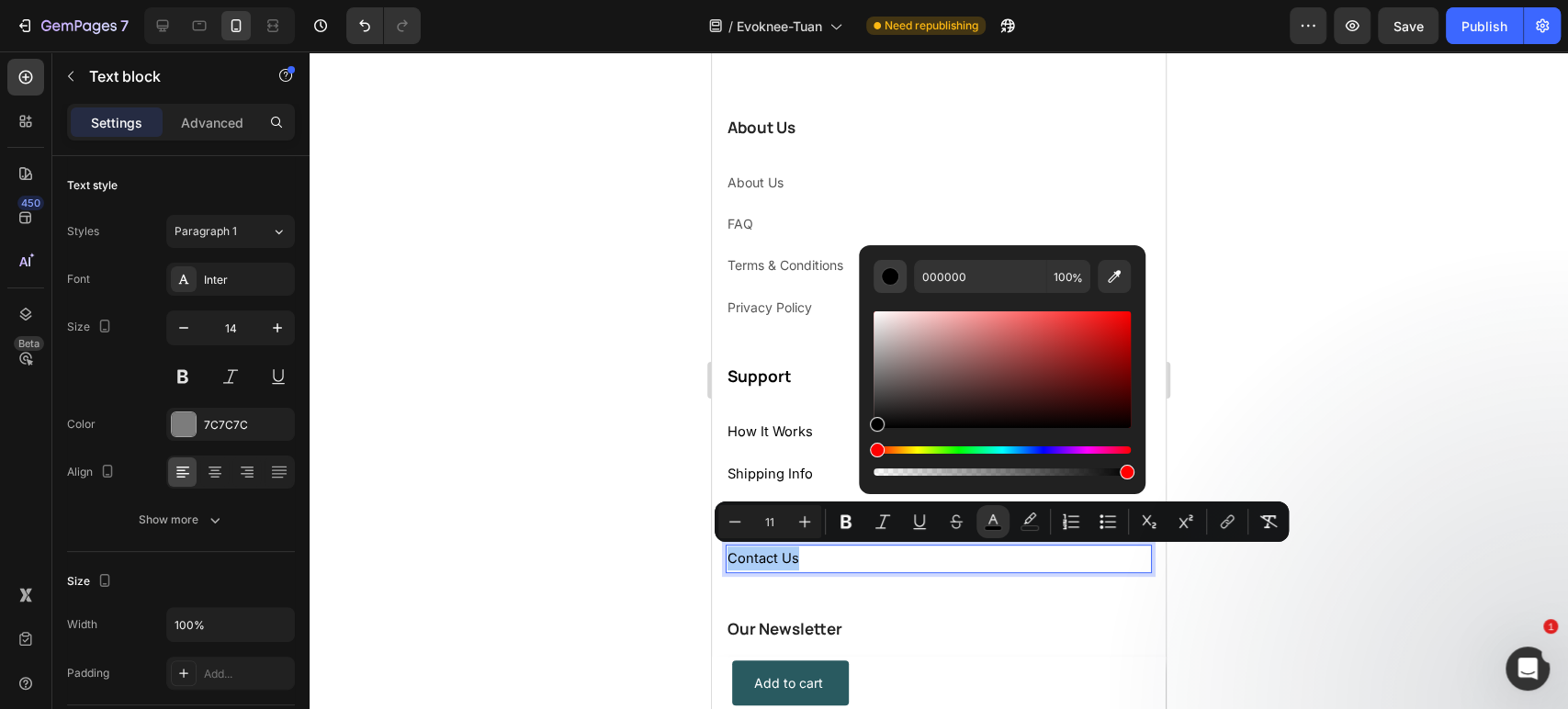 click at bounding box center (890, 276) 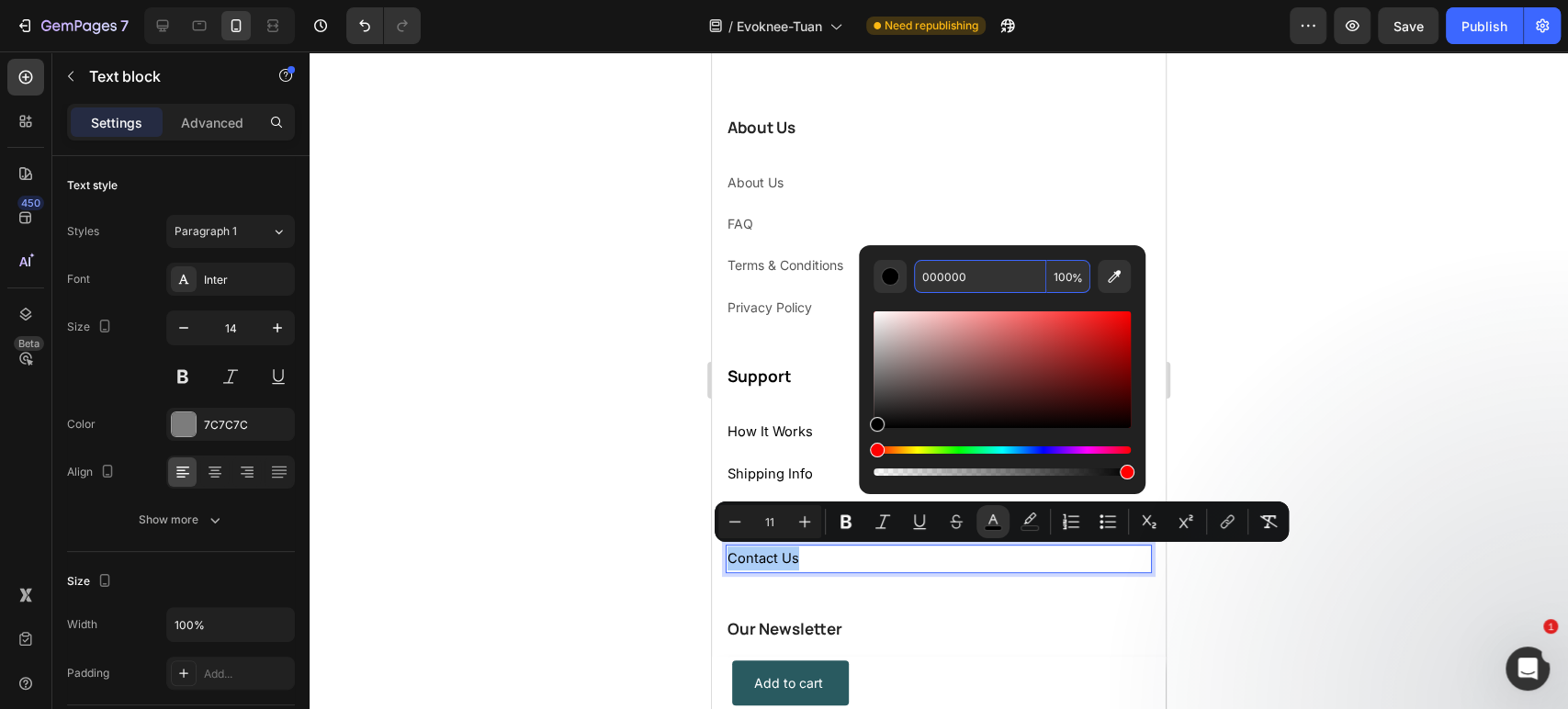 click on "000000" at bounding box center (980, 276) 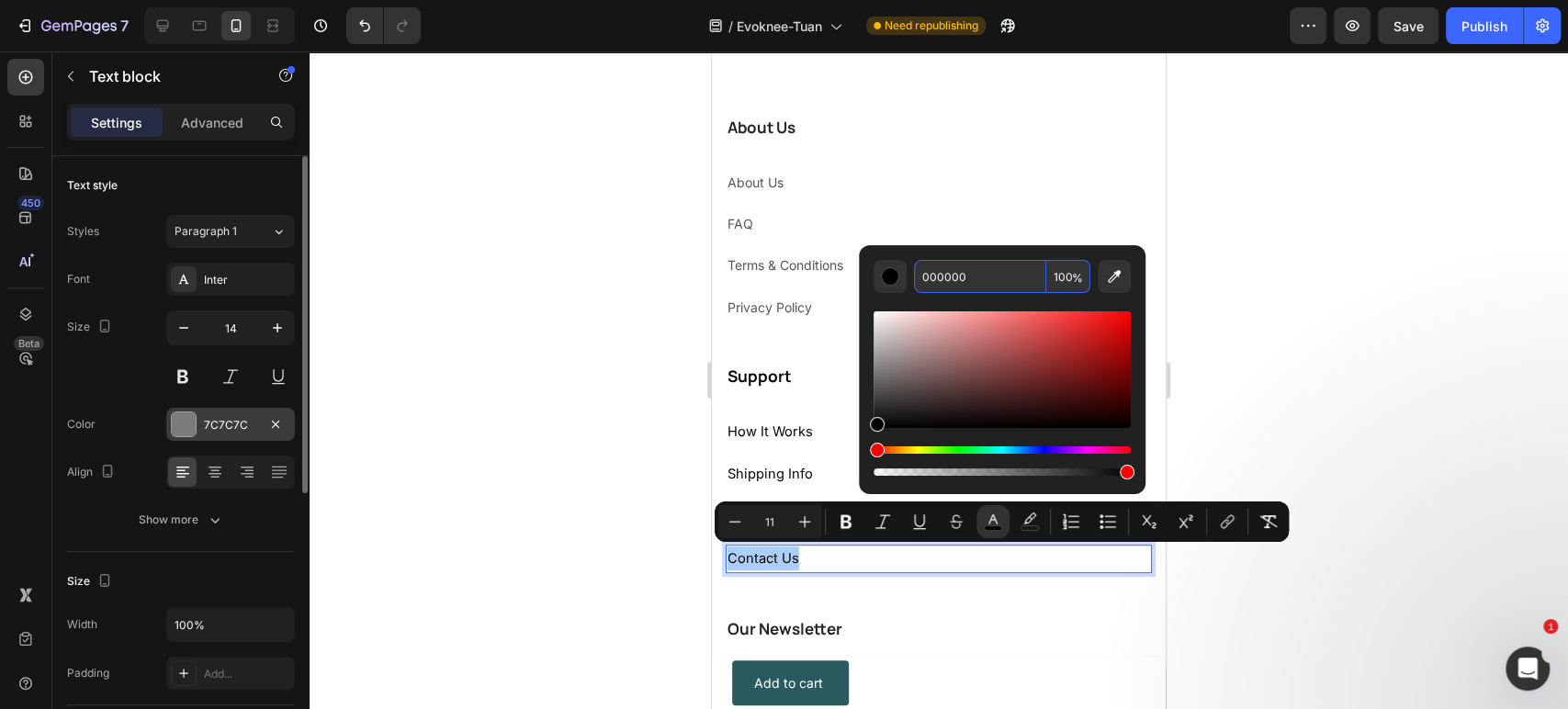 click on "7C7C7C" at bounding box center (231, 425) 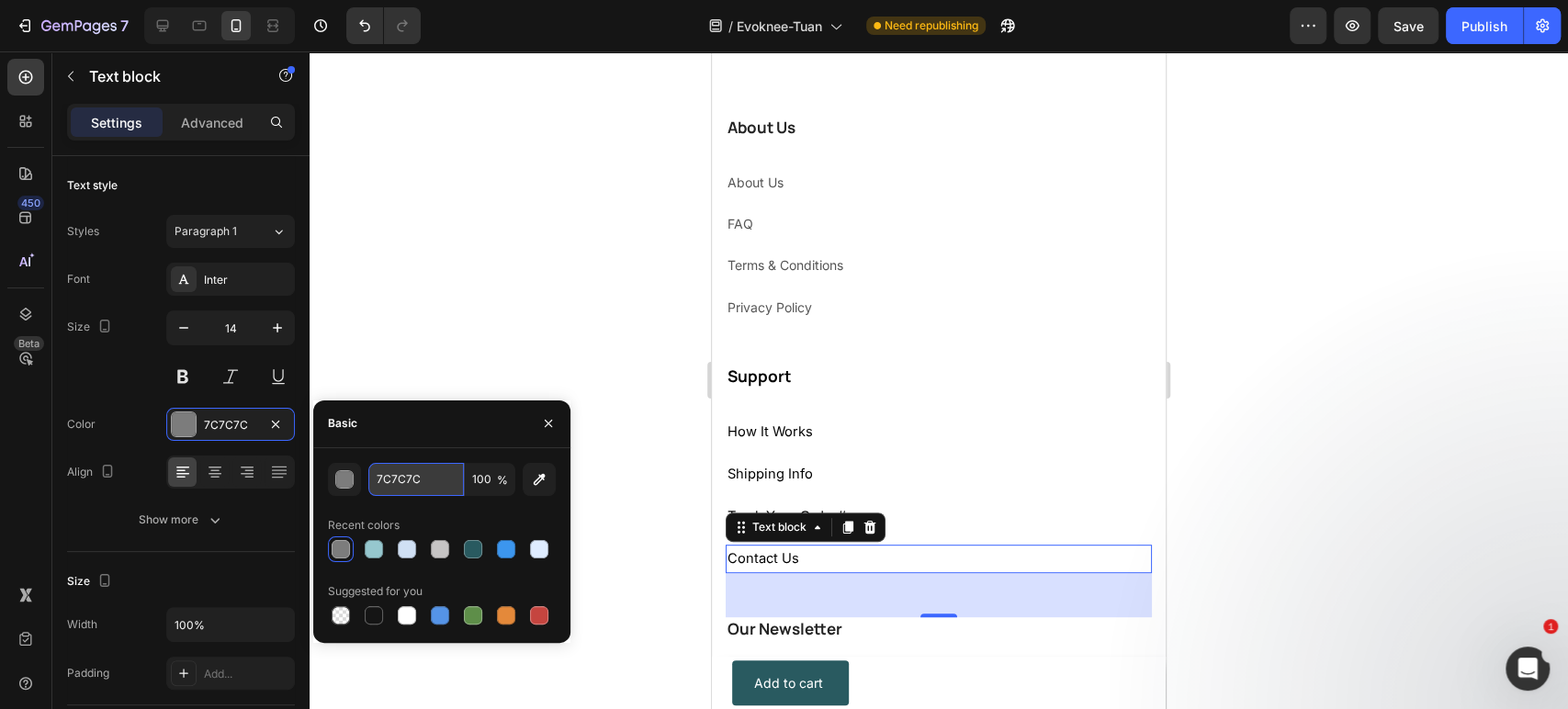 click on "7C7C7C" at bounding box center (416, 479) 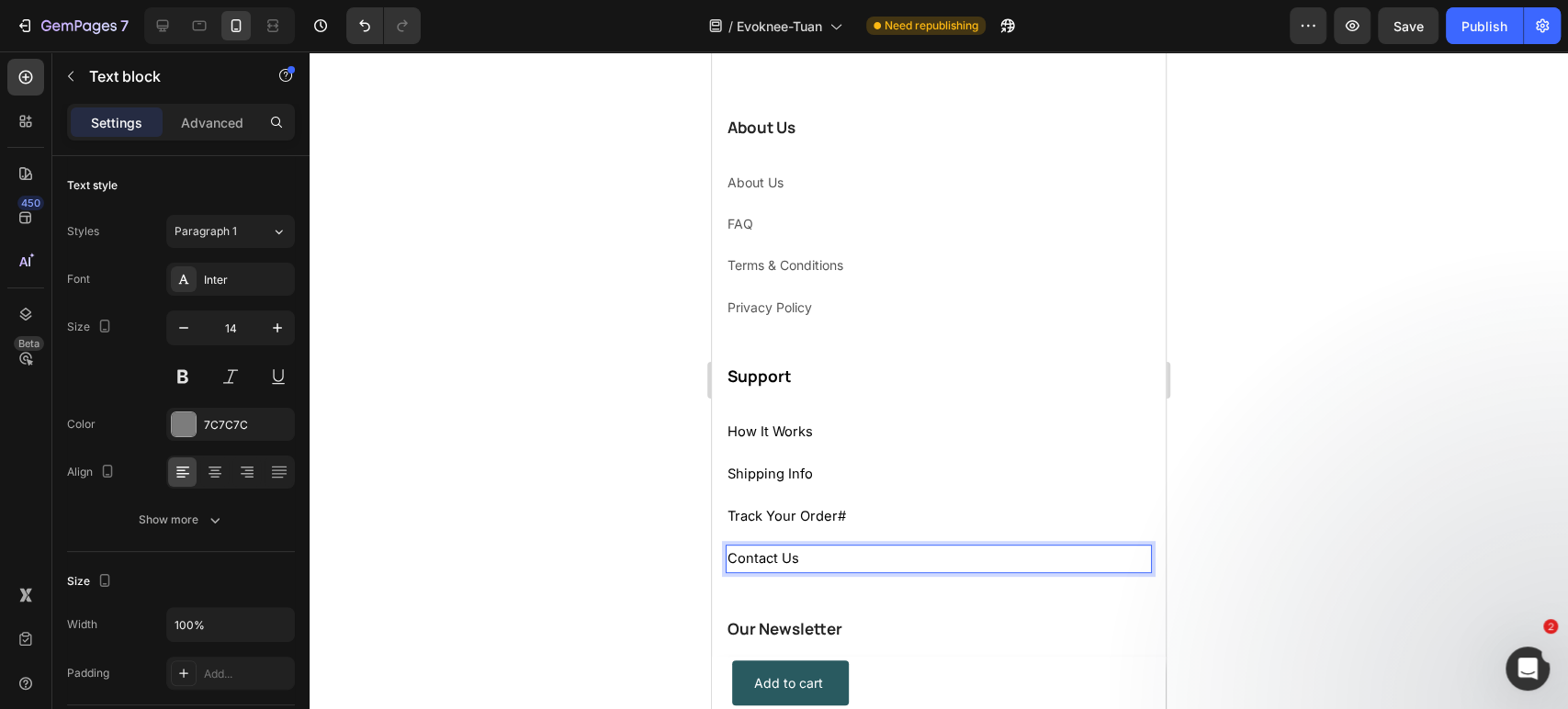 click on "Contact Us" at bounding box center (939, 558) 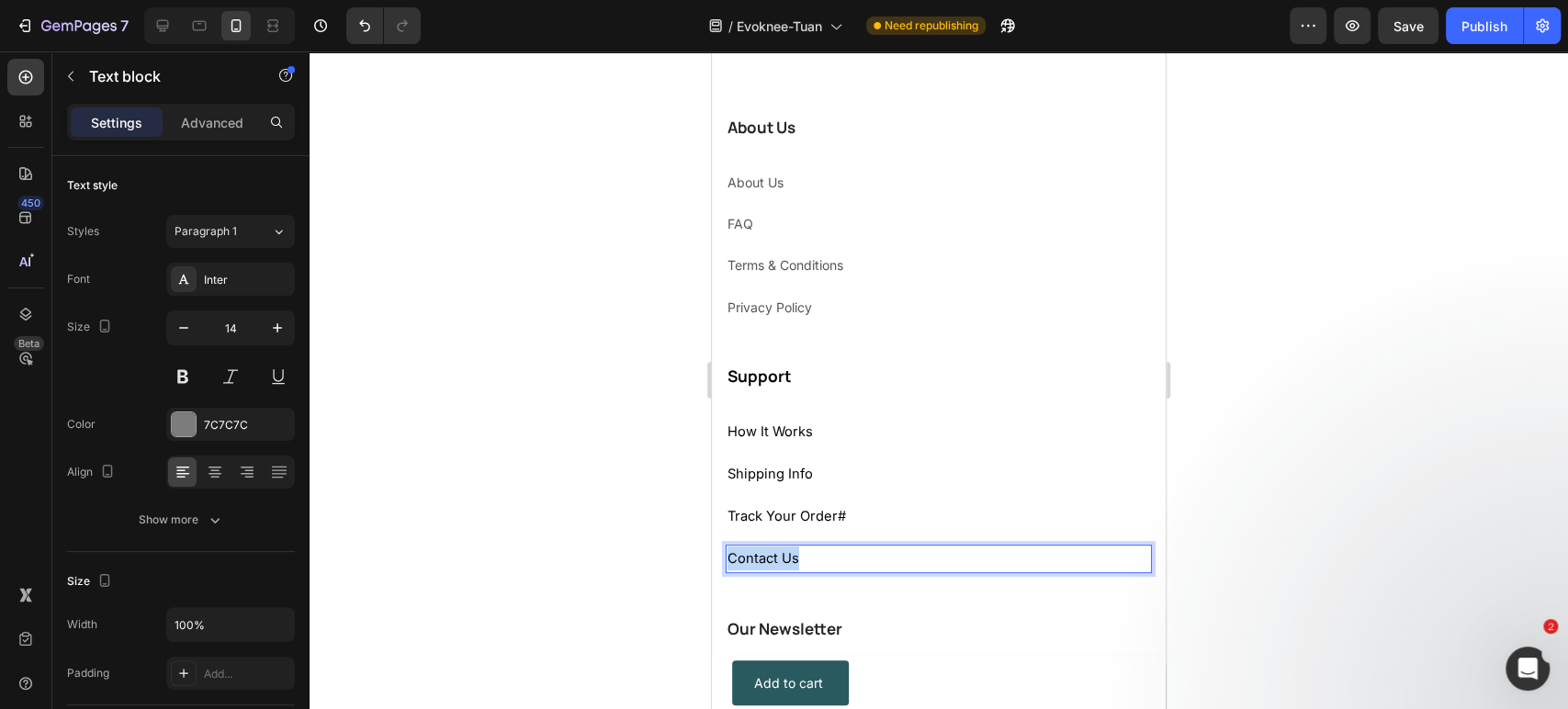 click on "Contact Us" at bounding box center [939, 558] 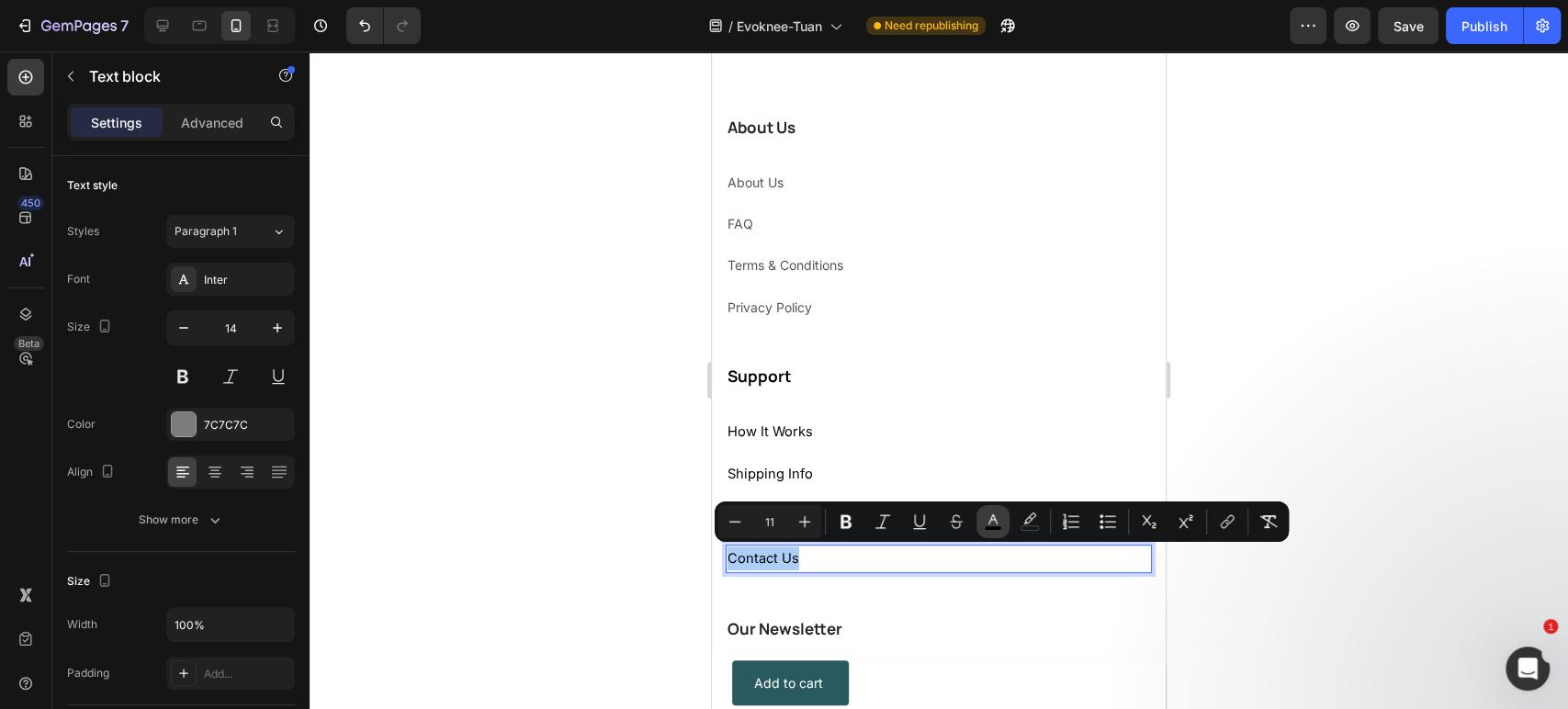 click 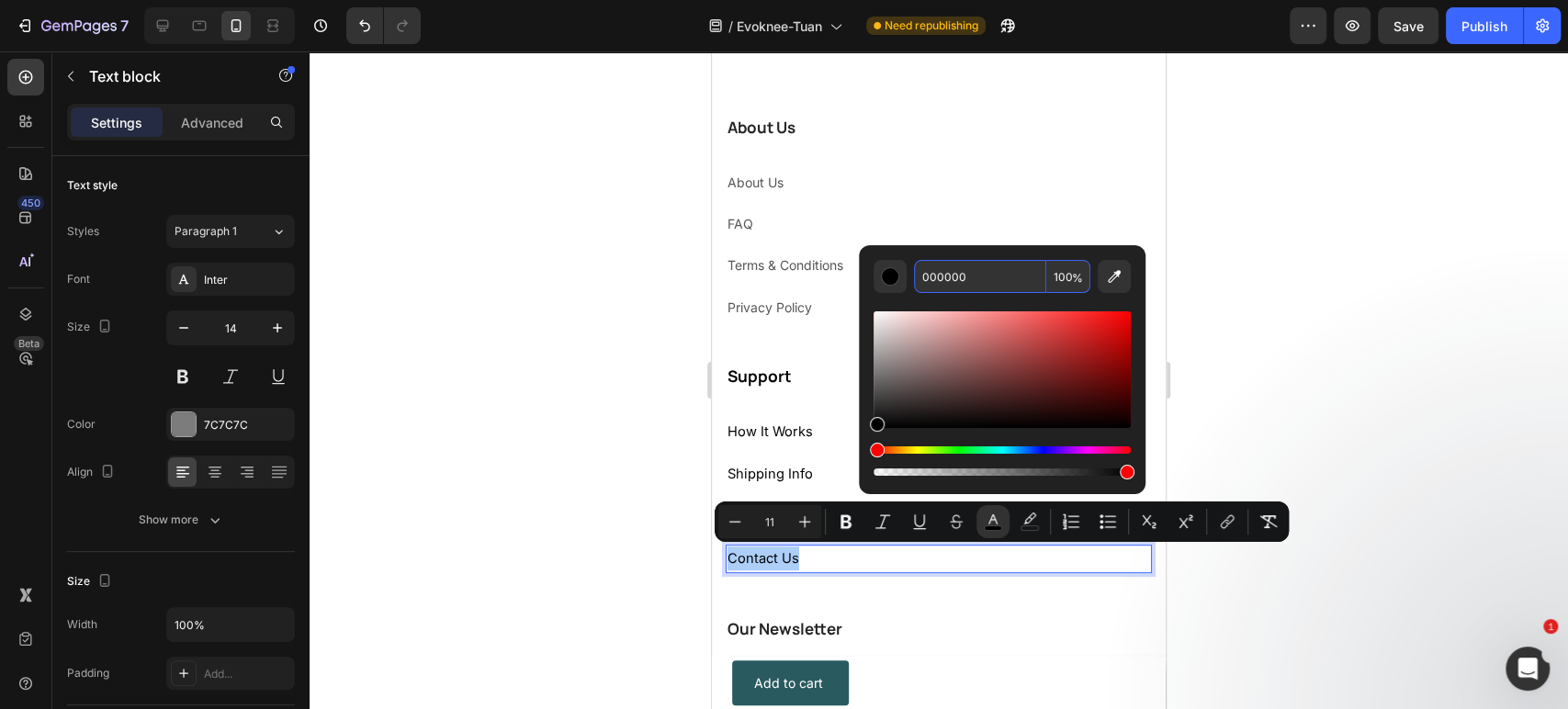 click on "000000" at bounding box center (980, 276) 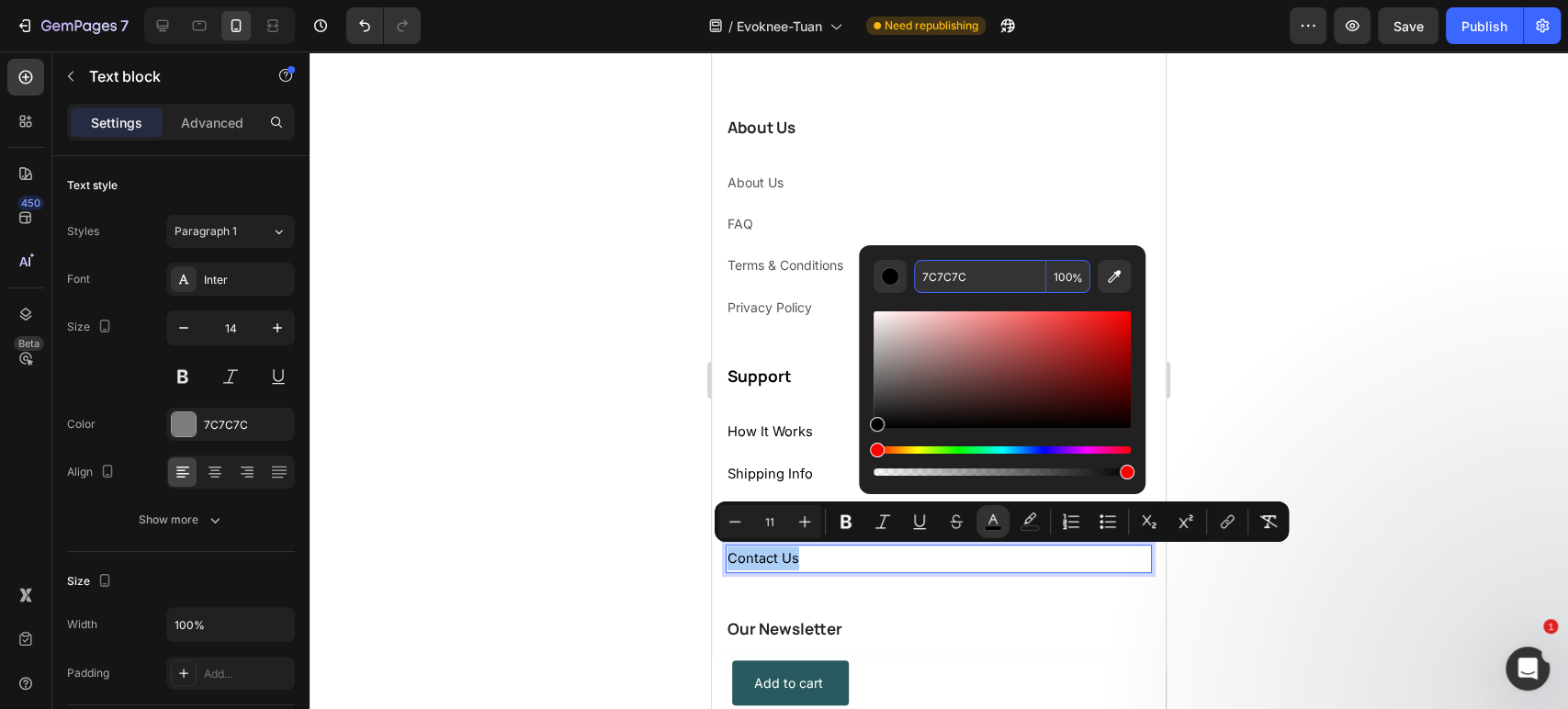 type on "7C7C7C" 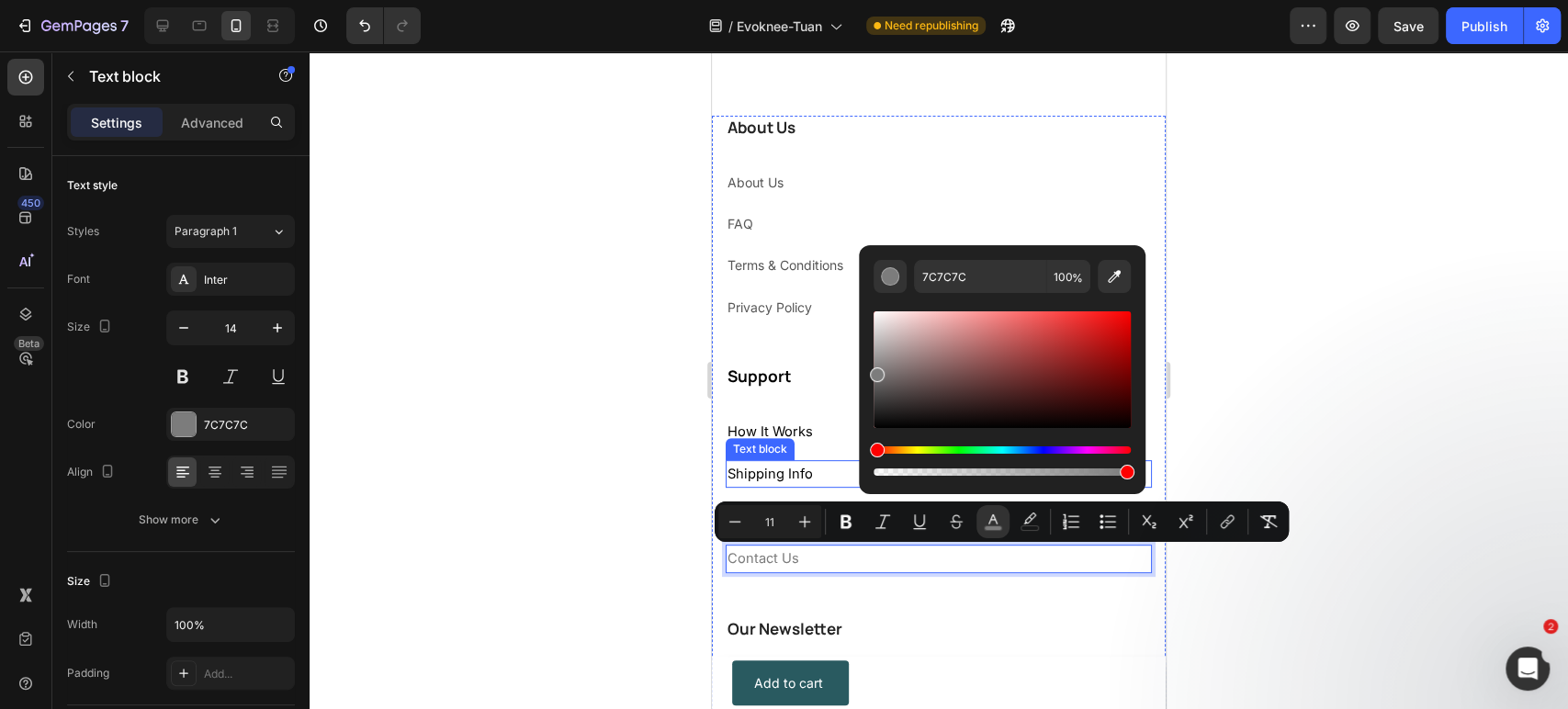 click on "Shipping Info" at bounding box center (770, 474) 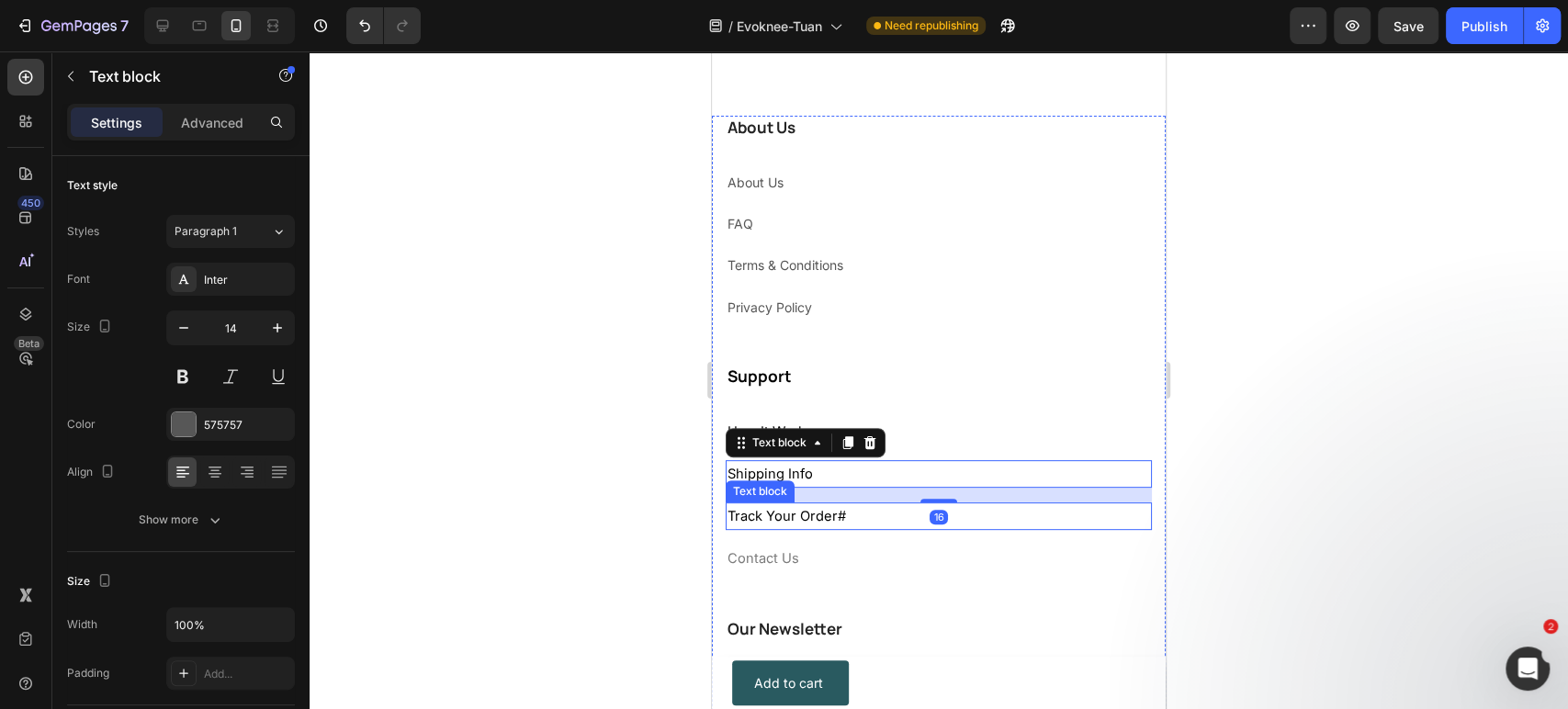 click on "Track Your Order" at bounding box center (783, 516) 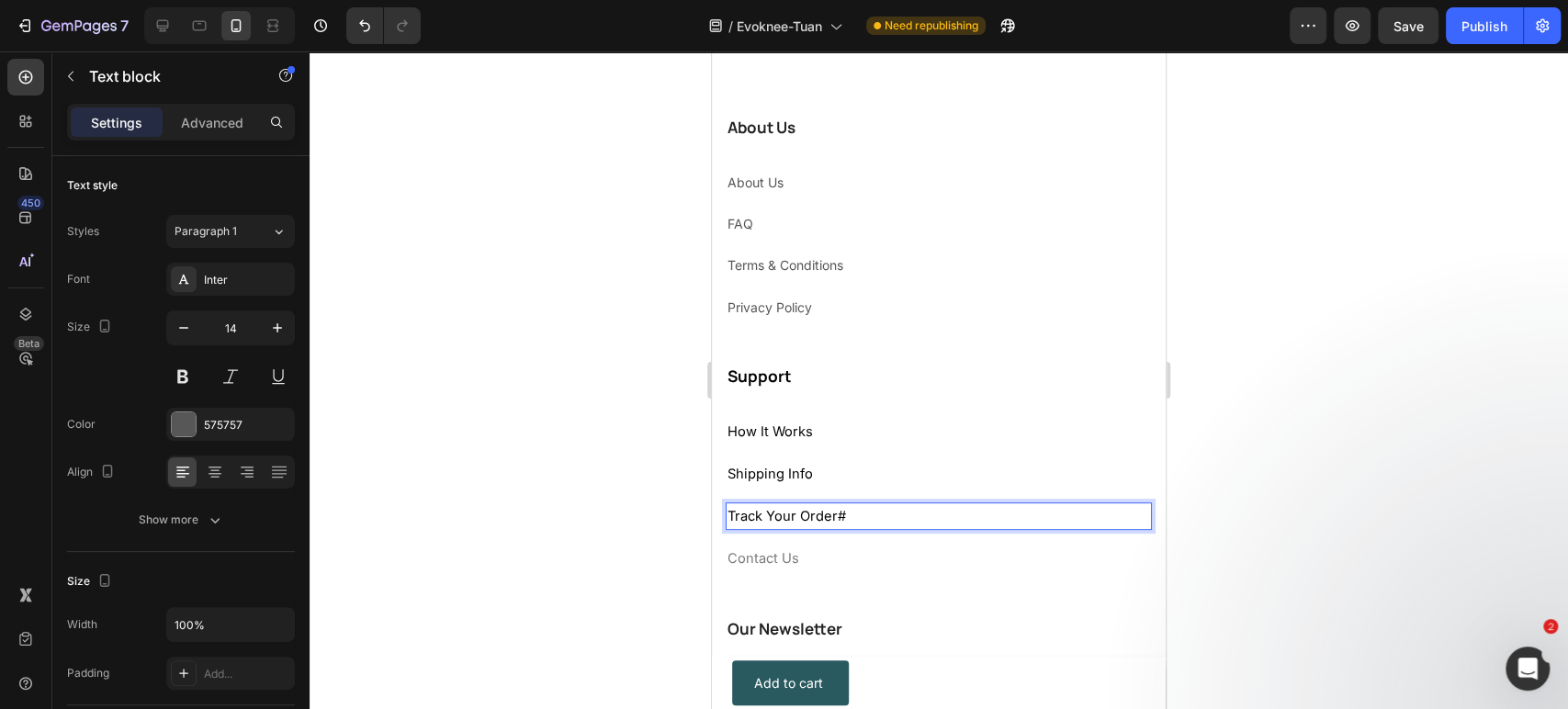 click on "Track Your Order #" at bounding box center (939, 516) 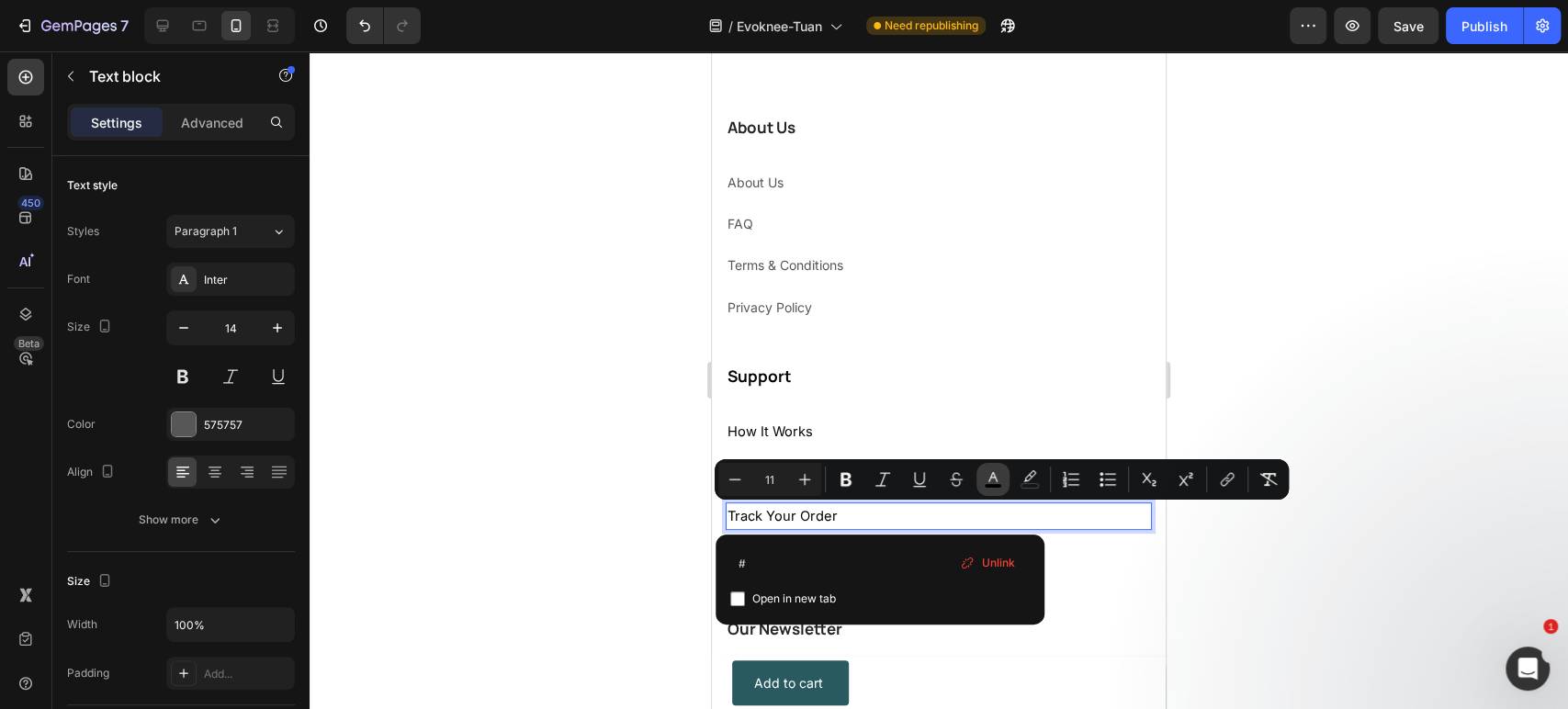 click 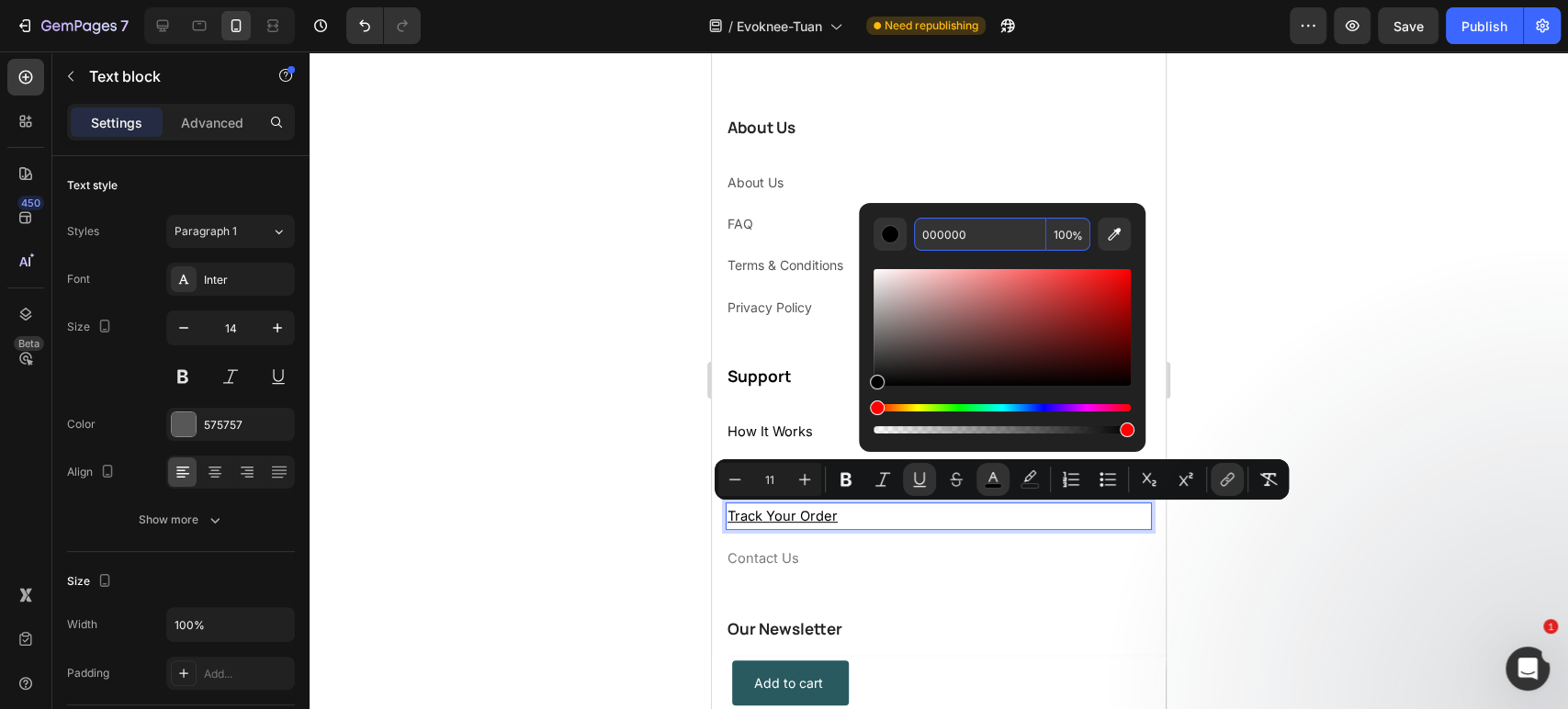 click on "000000" at bounding box center (980, 234) 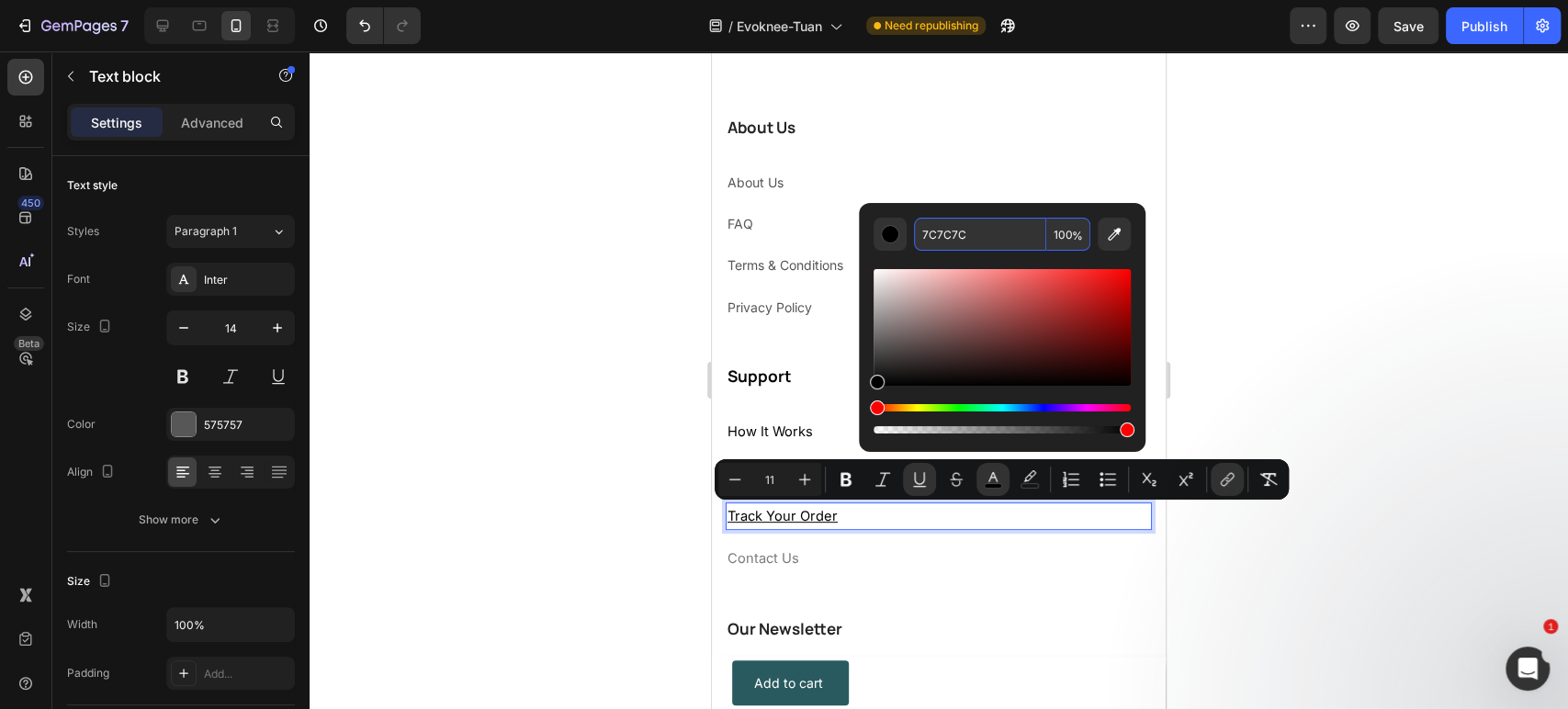type on "7C7C7C" 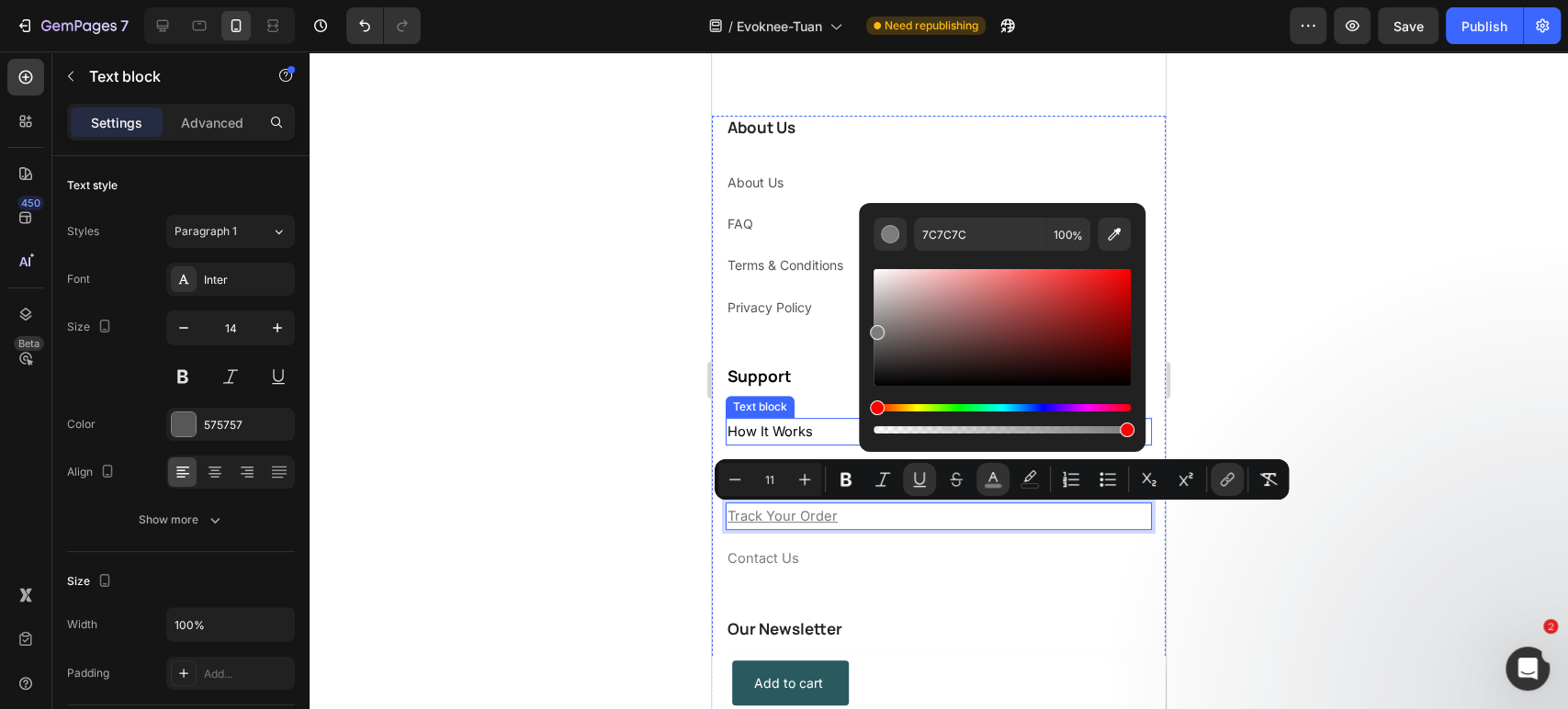 click on "How It Works" at bounding box center (770, 432) 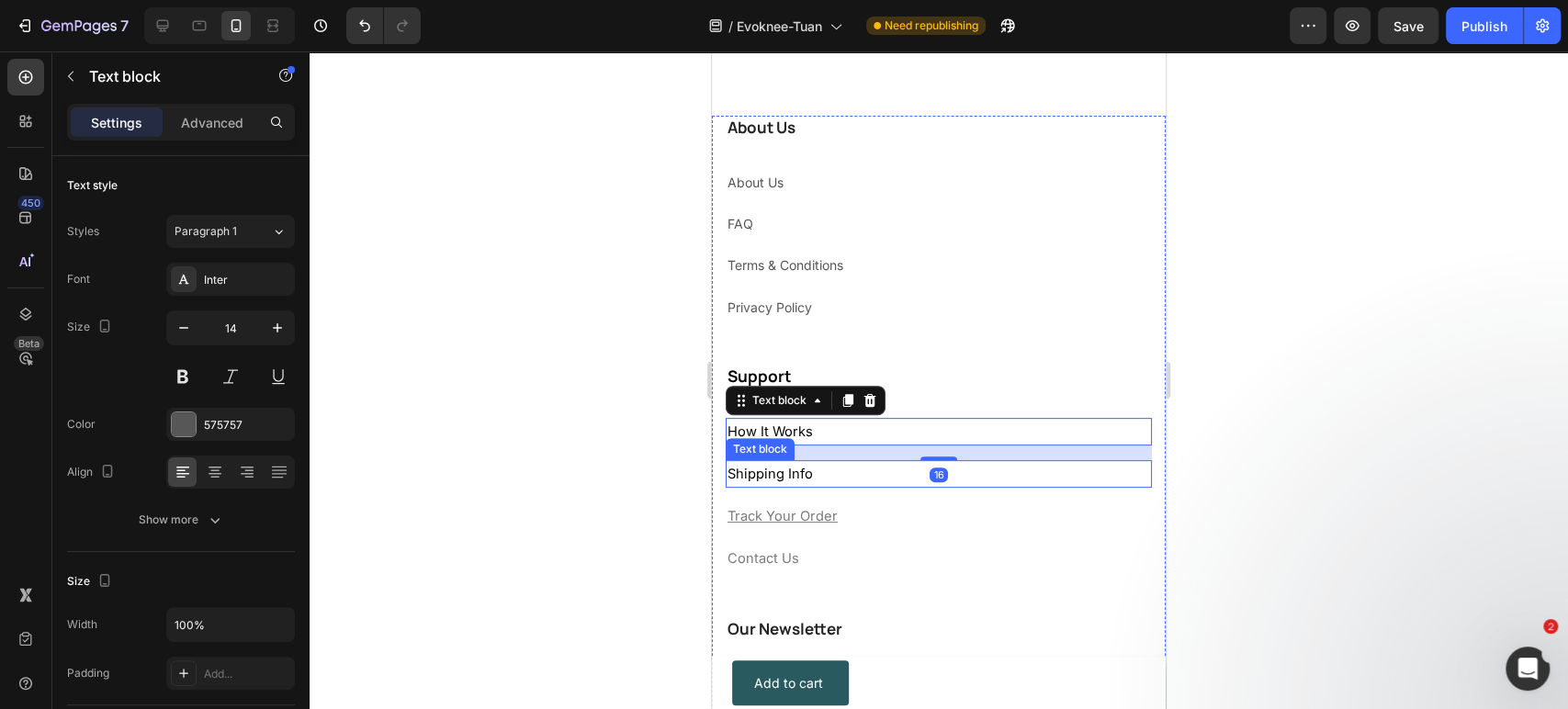 click on "Shipping Info" at bounding box center [939, 474] 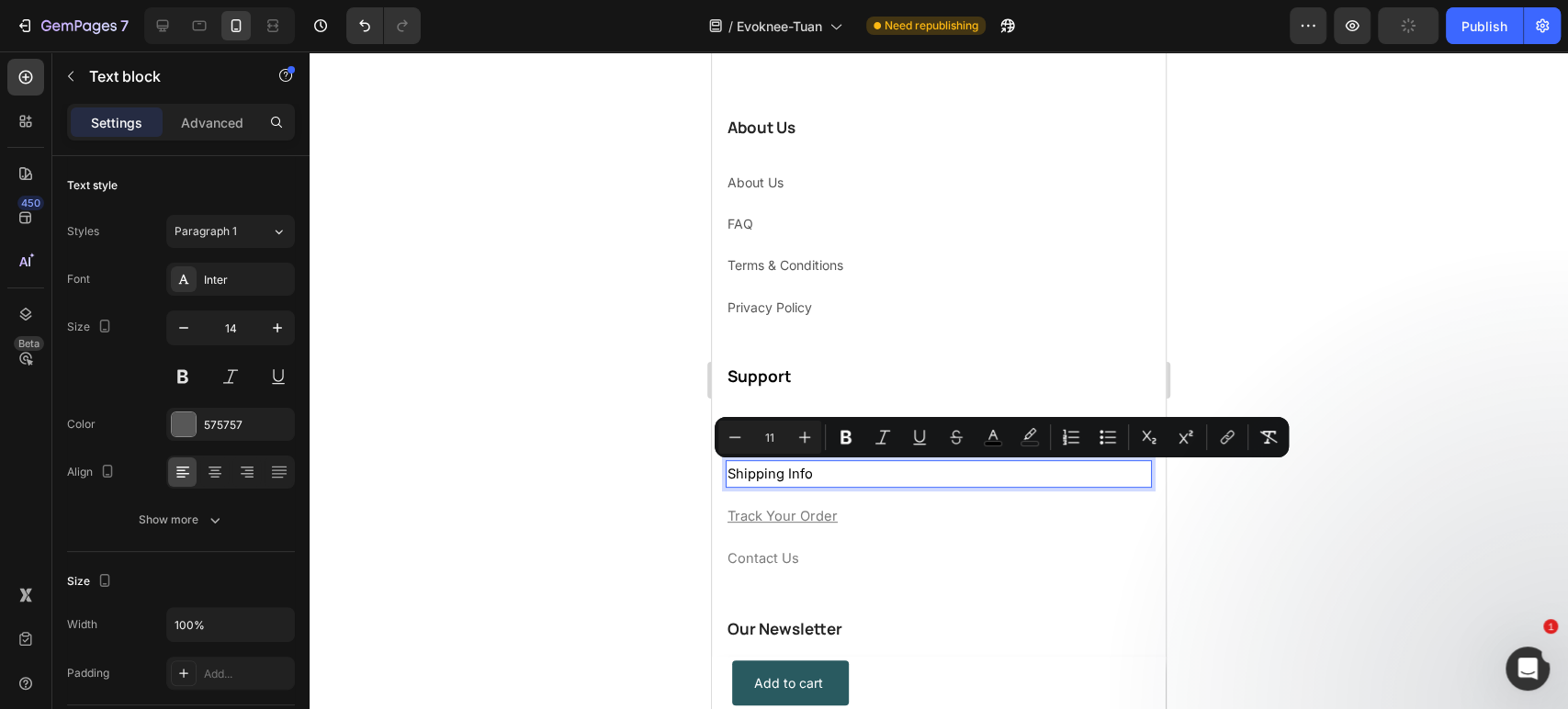 click on "Minus 11 Plus Bold Italic Underline       Strikethrough
color
color Numbered List Bulleted List Subscript Superscript       link Remove Format" at bounding box center (1001, 437) 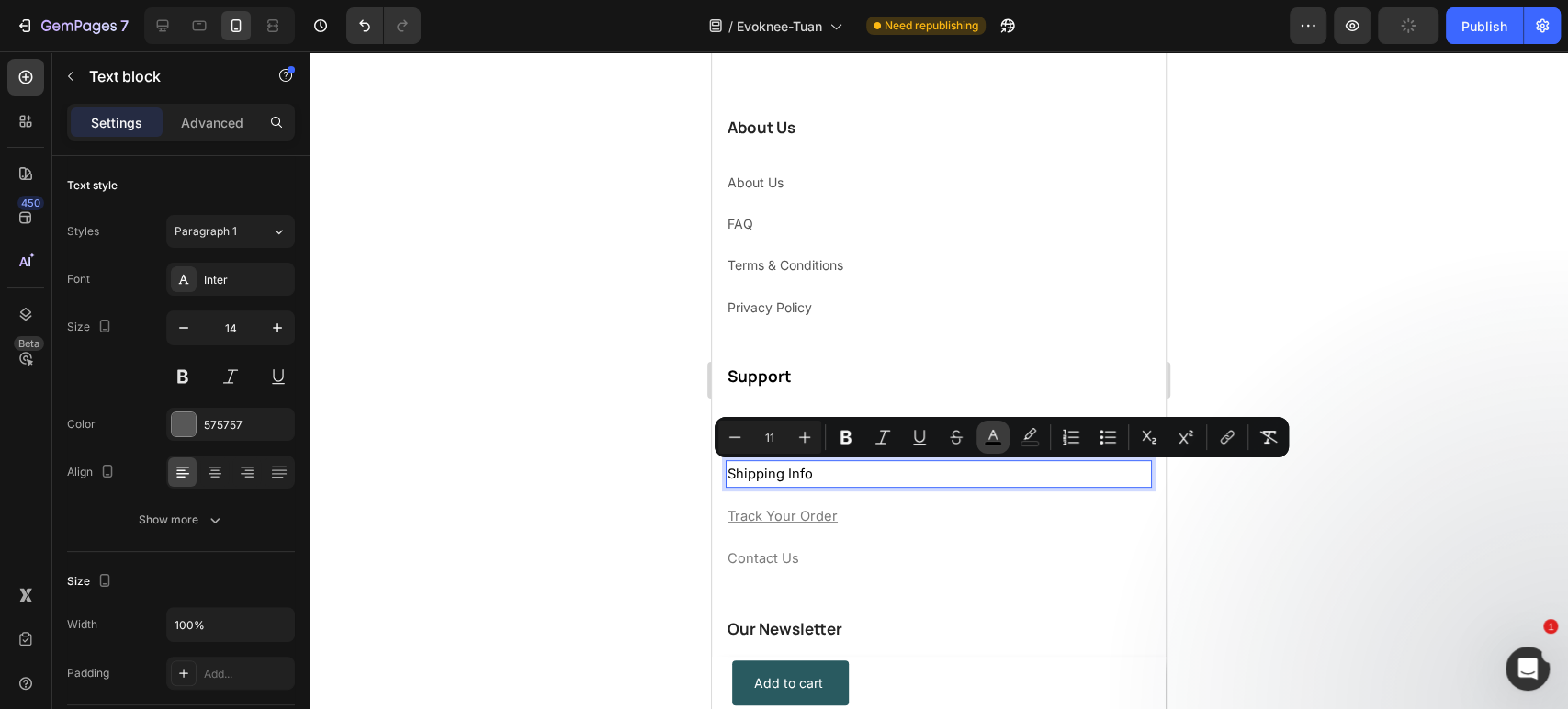 click on "color" at bounding box center [993, 437] 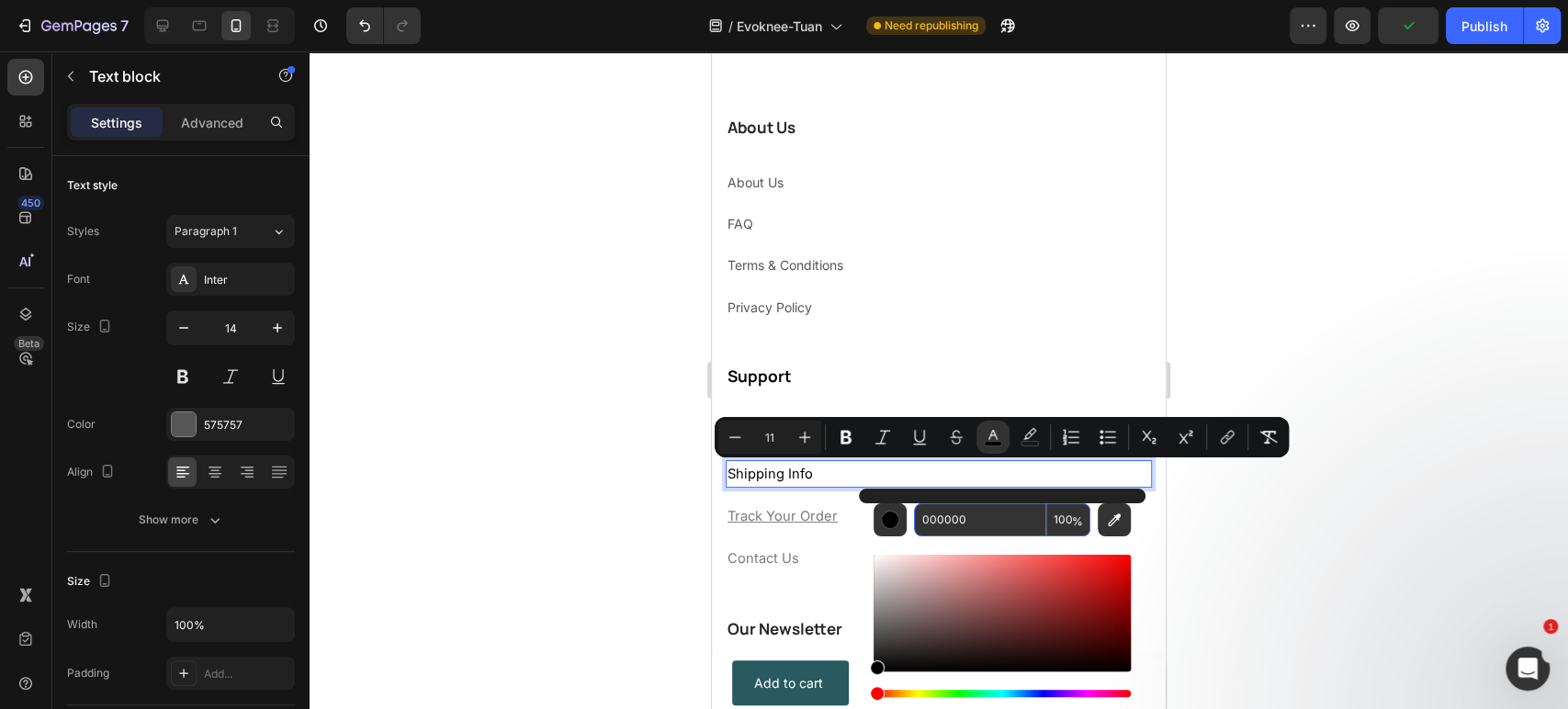 click on "000000" at bounding box center [980, 520] 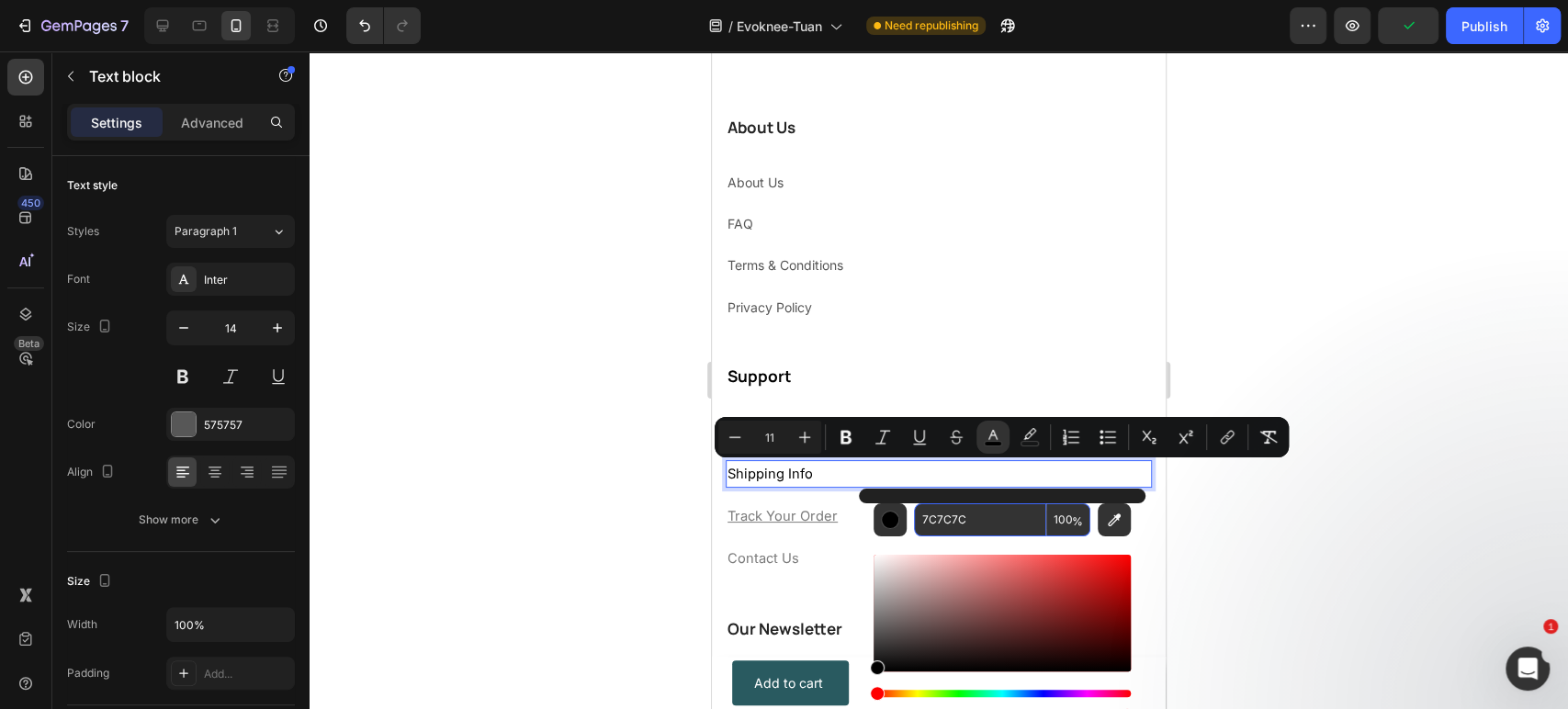 type on "7C7C7C" 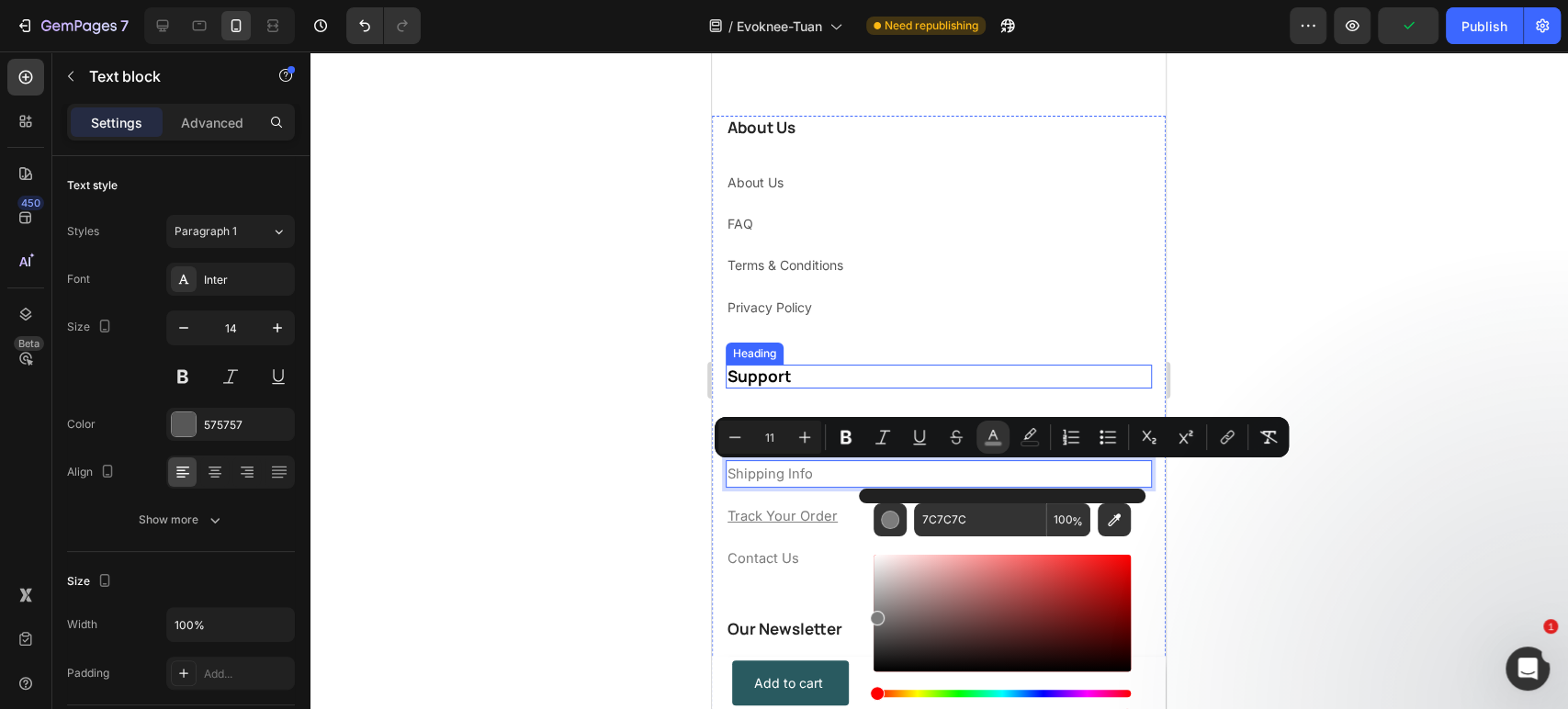 click on "⁠⁠⁠⁠⁠⁠⁠ Support" at bounding box center (939, 377) 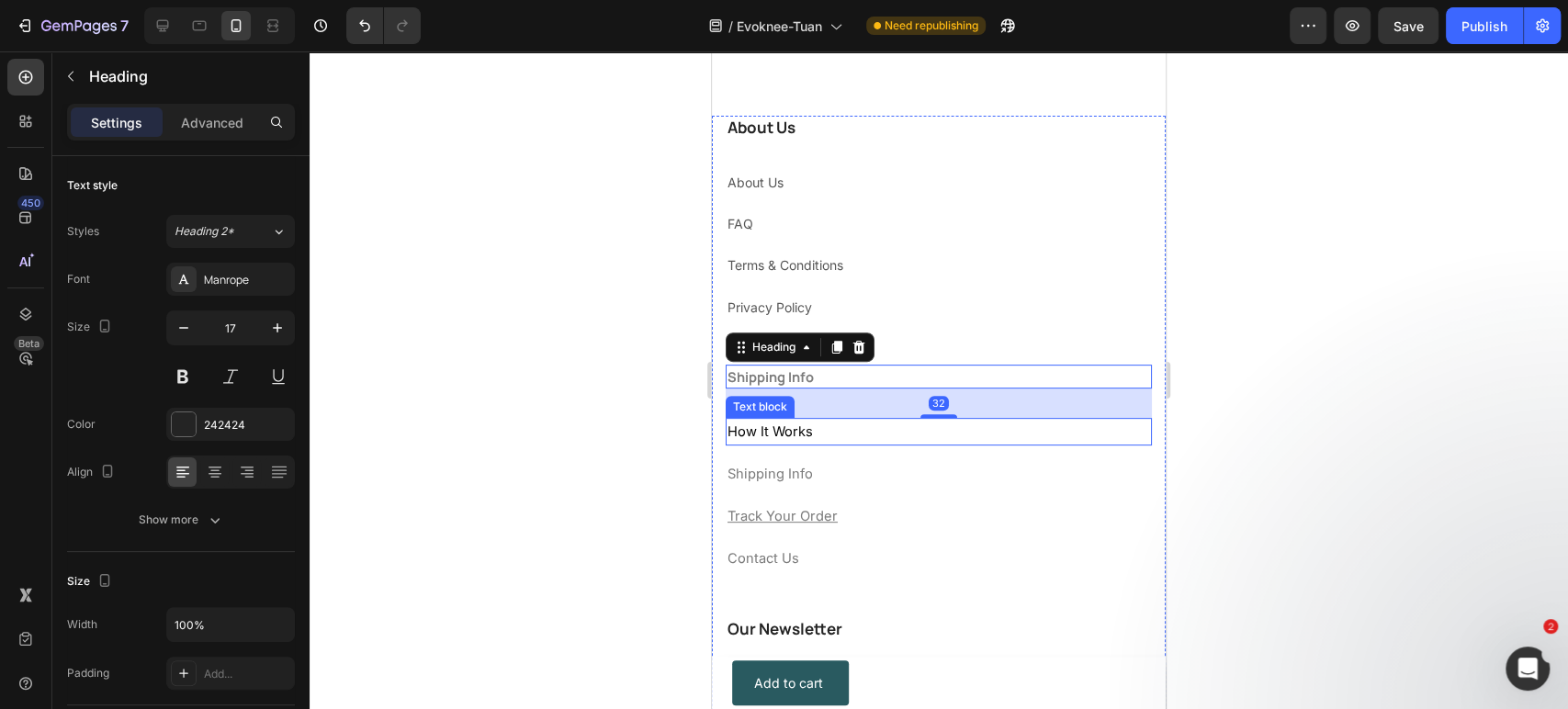 click on "How It Works" at bounding box center [770, 432] 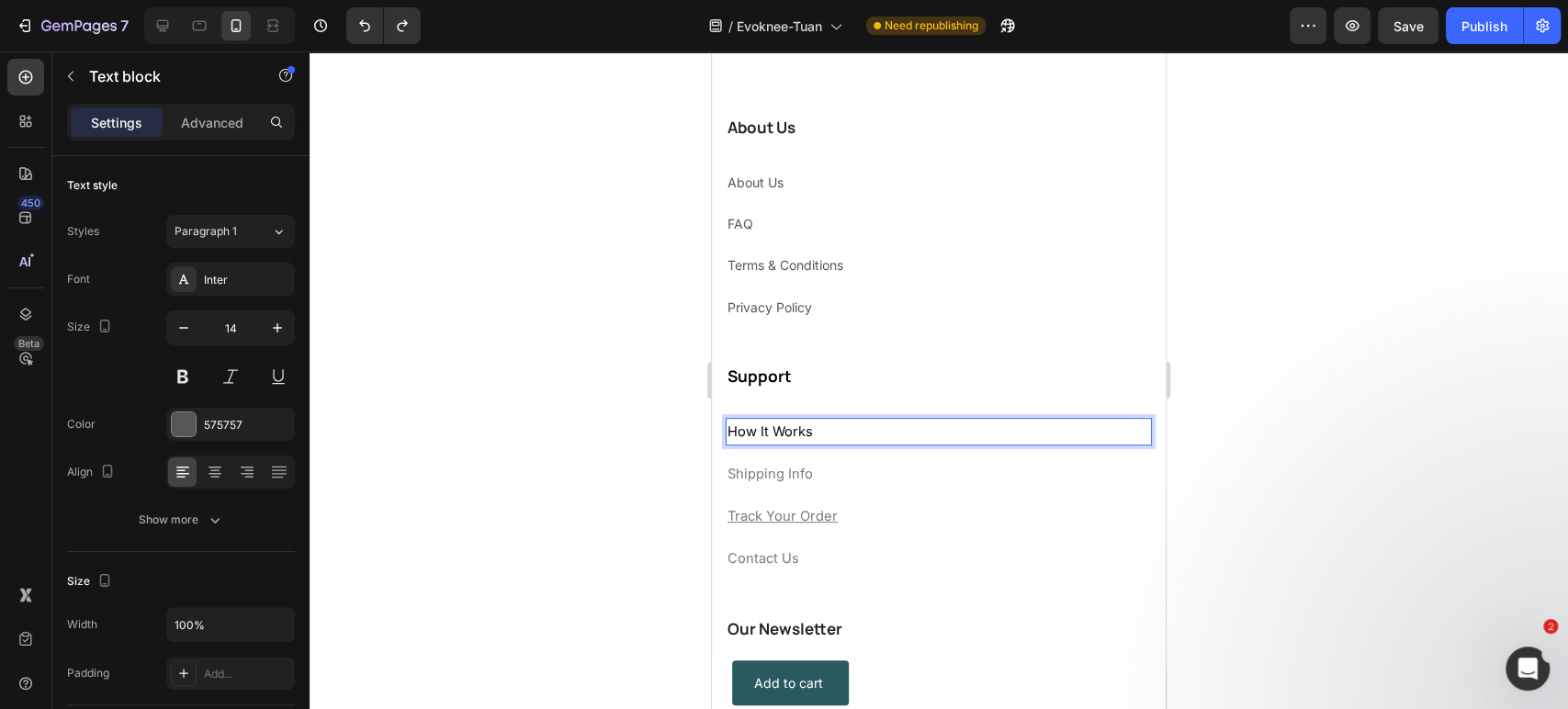 click on "How It Works" at bounding box center [939, 432] 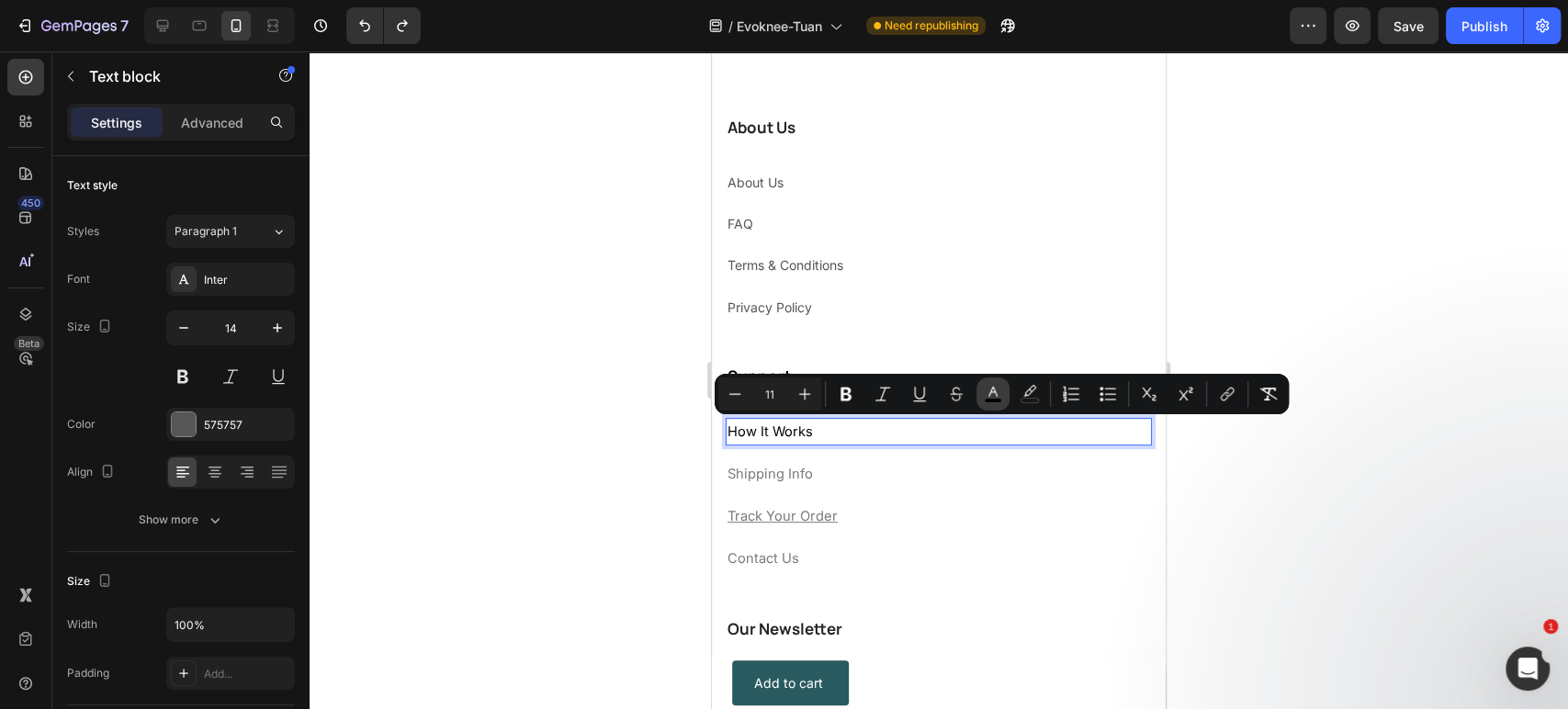 click 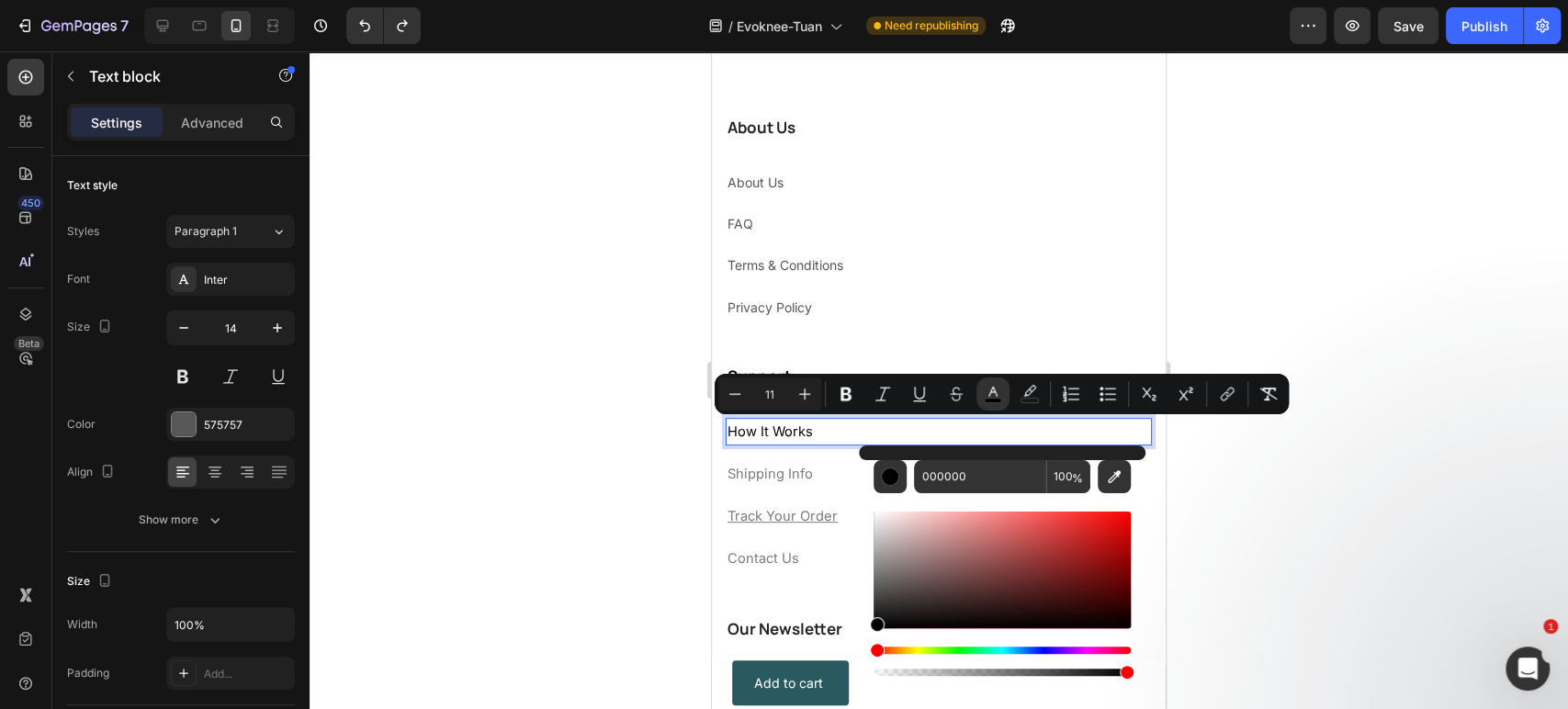 click at bounding box center [1002, 586] 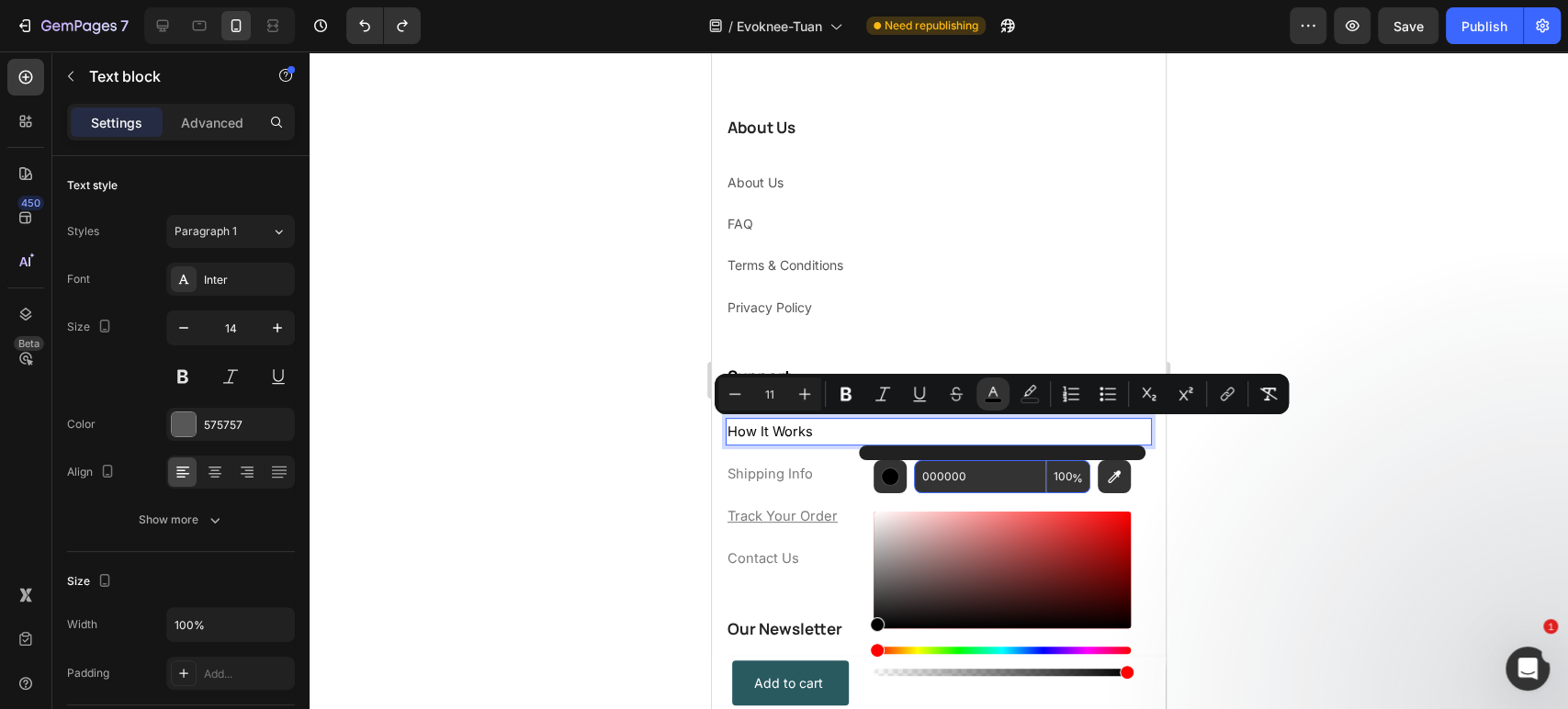 click on "000000" at bounding box center (980, 477) 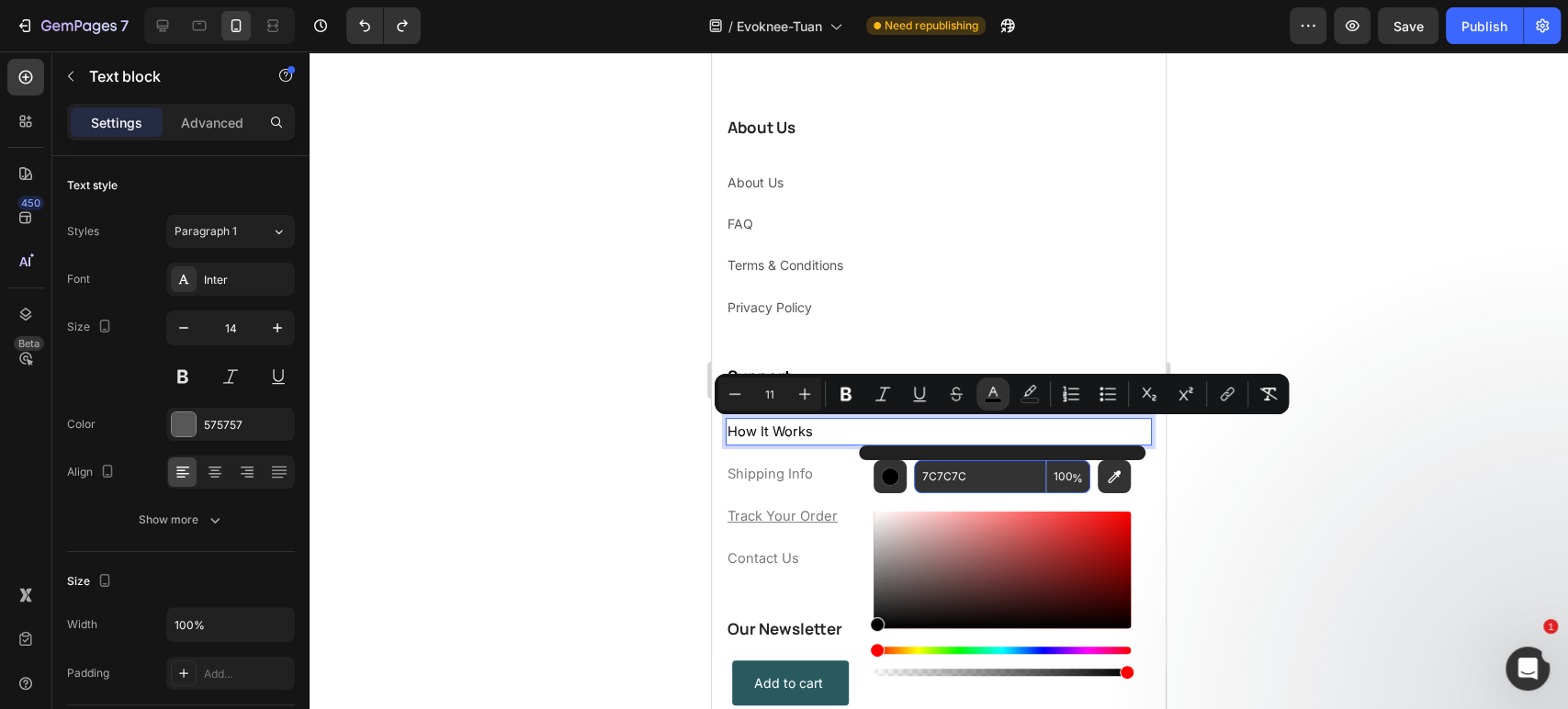 type on "7C7C7C" 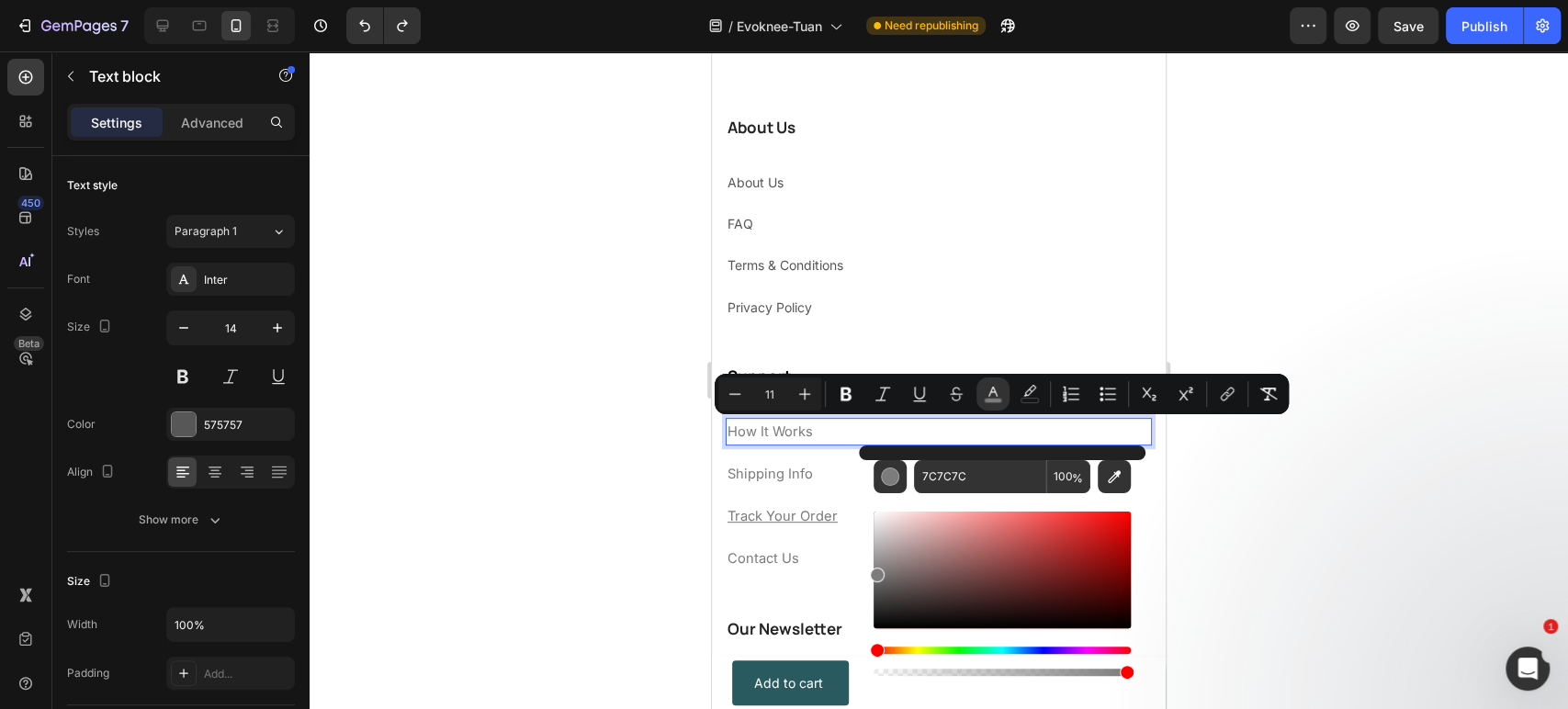 click 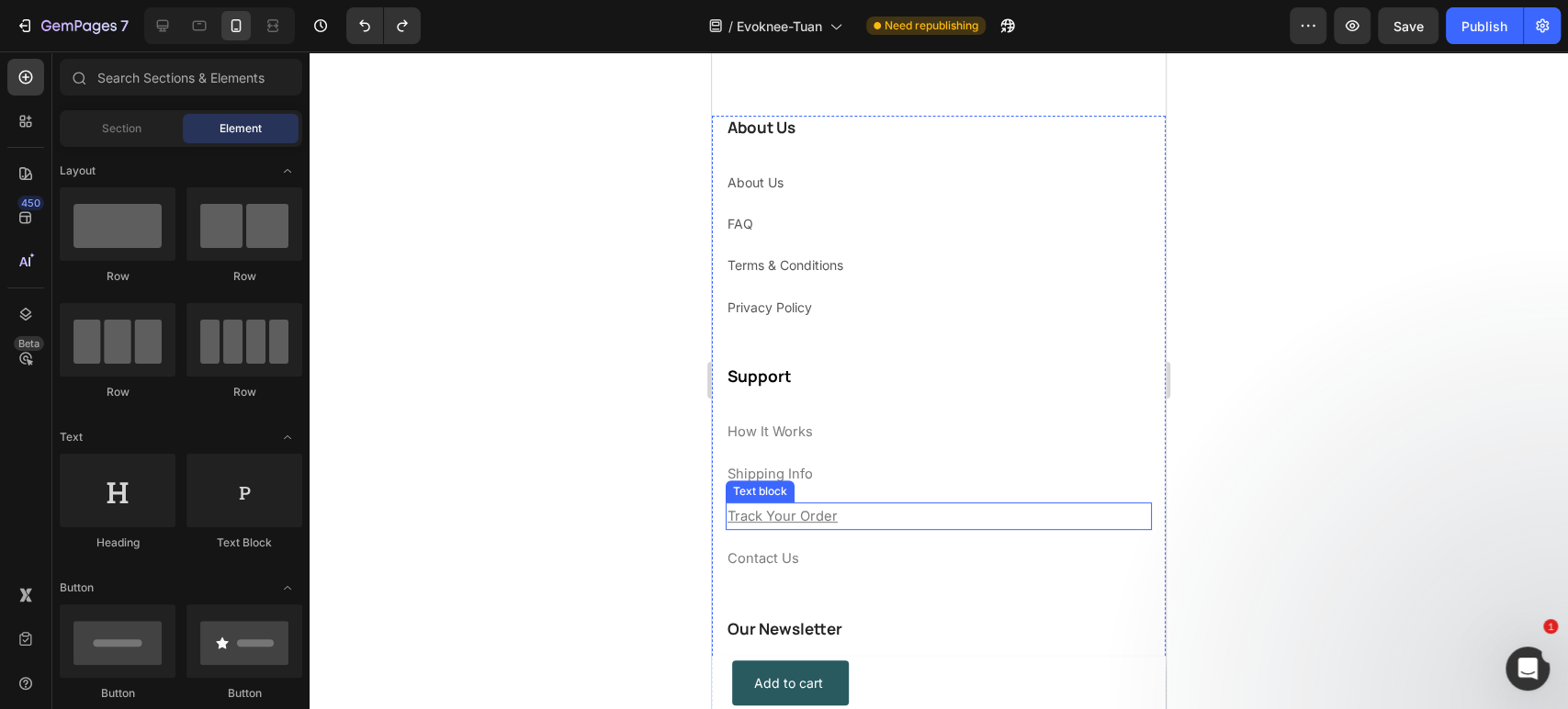 click on "Track Your Order" at bounding box center (939, 516) 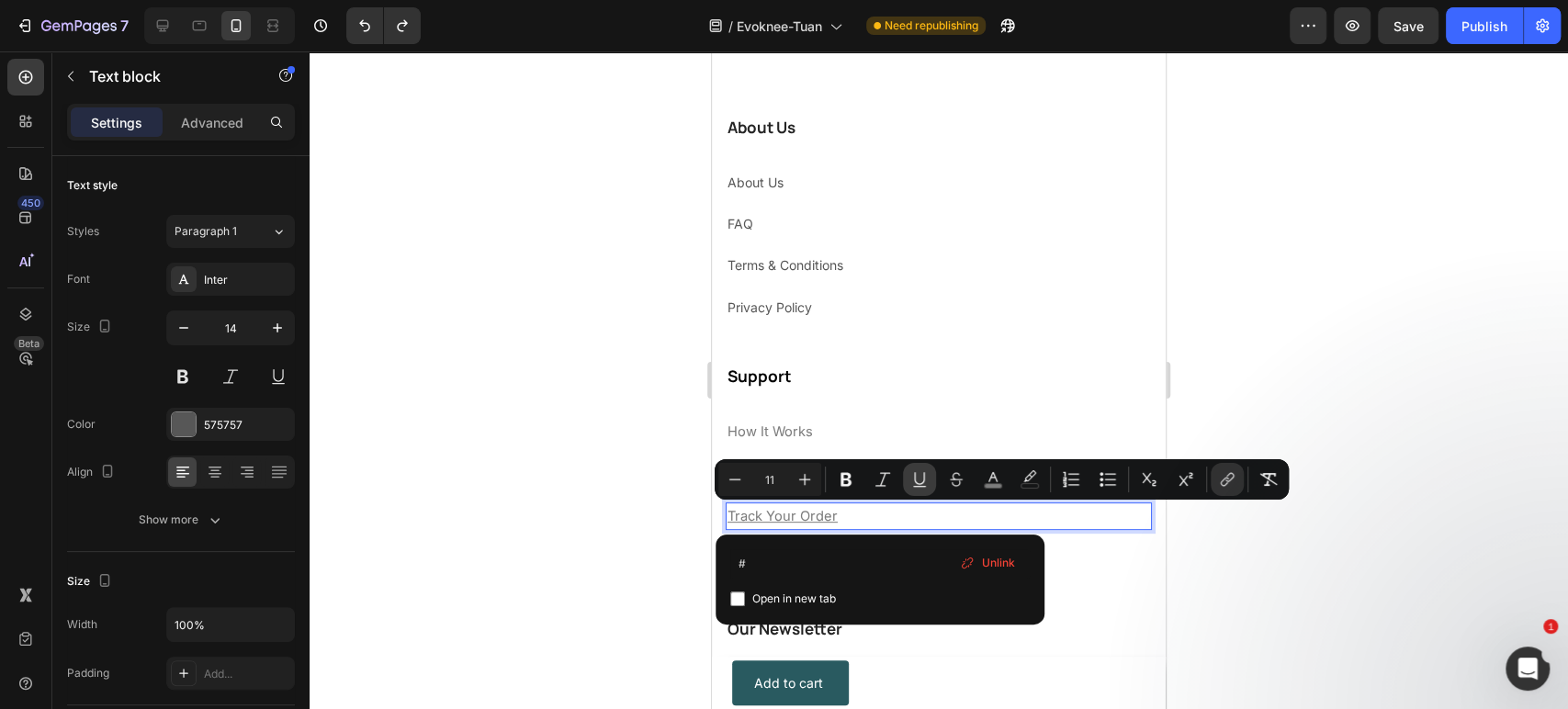 click on "Underline" at bounding box center [919, 479] 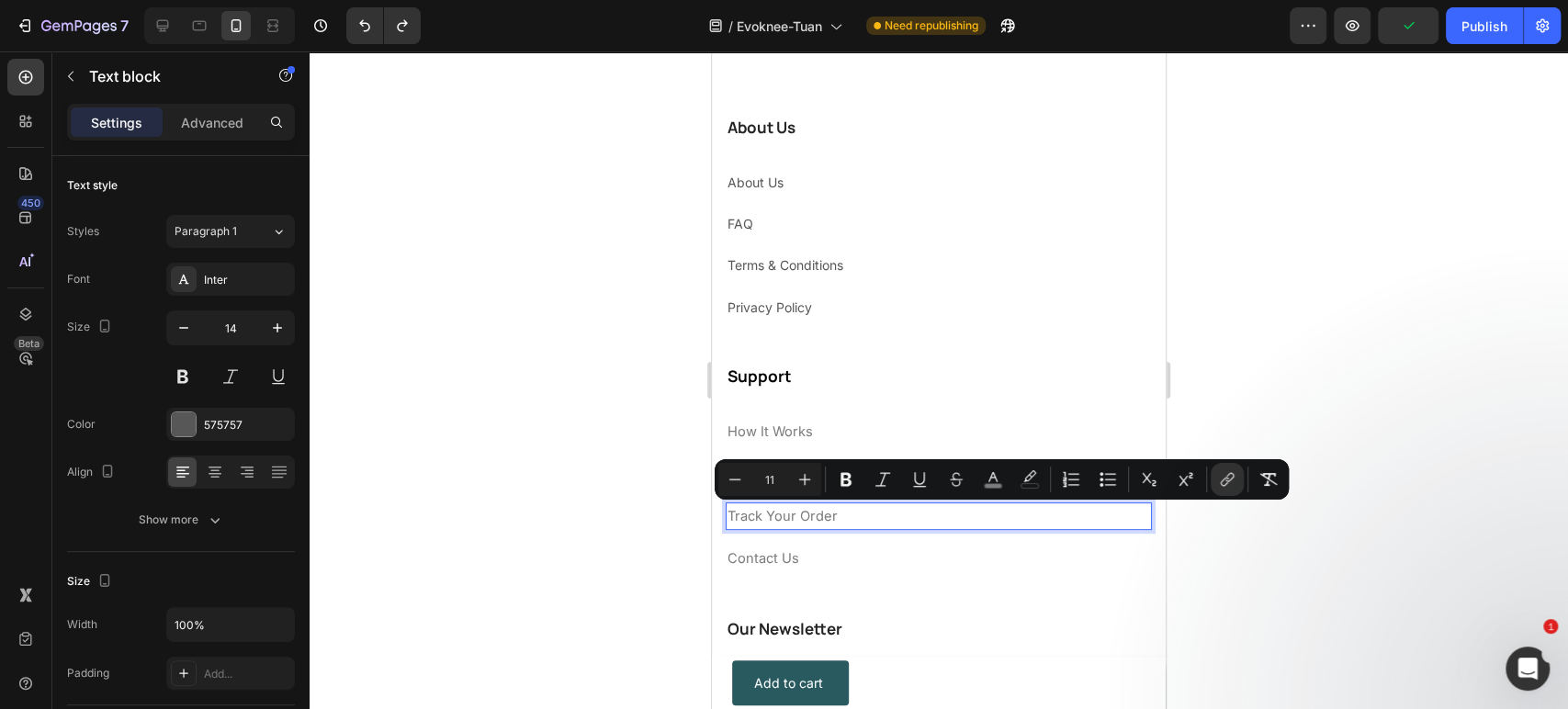 click 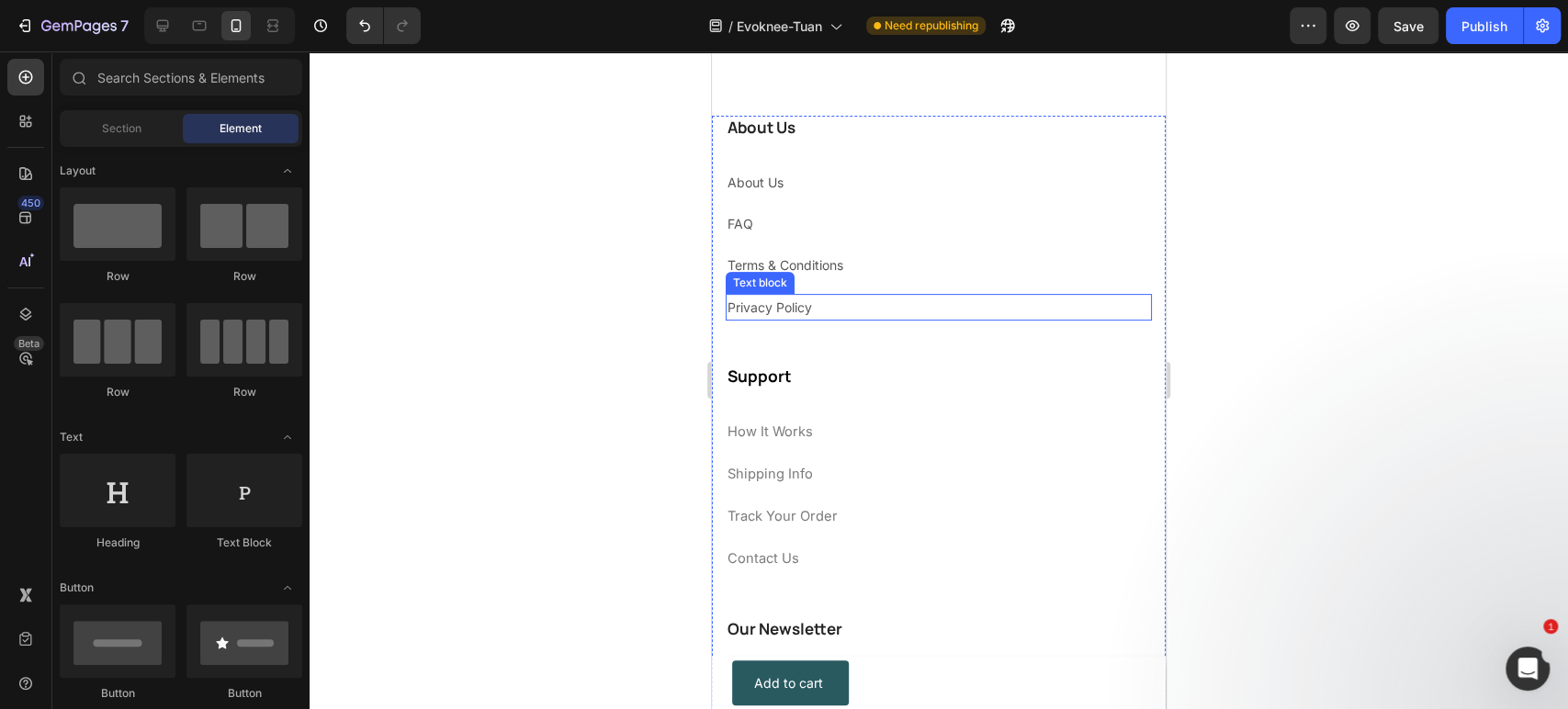 click on "Privacy Policy" at bounding box center (770, 307) 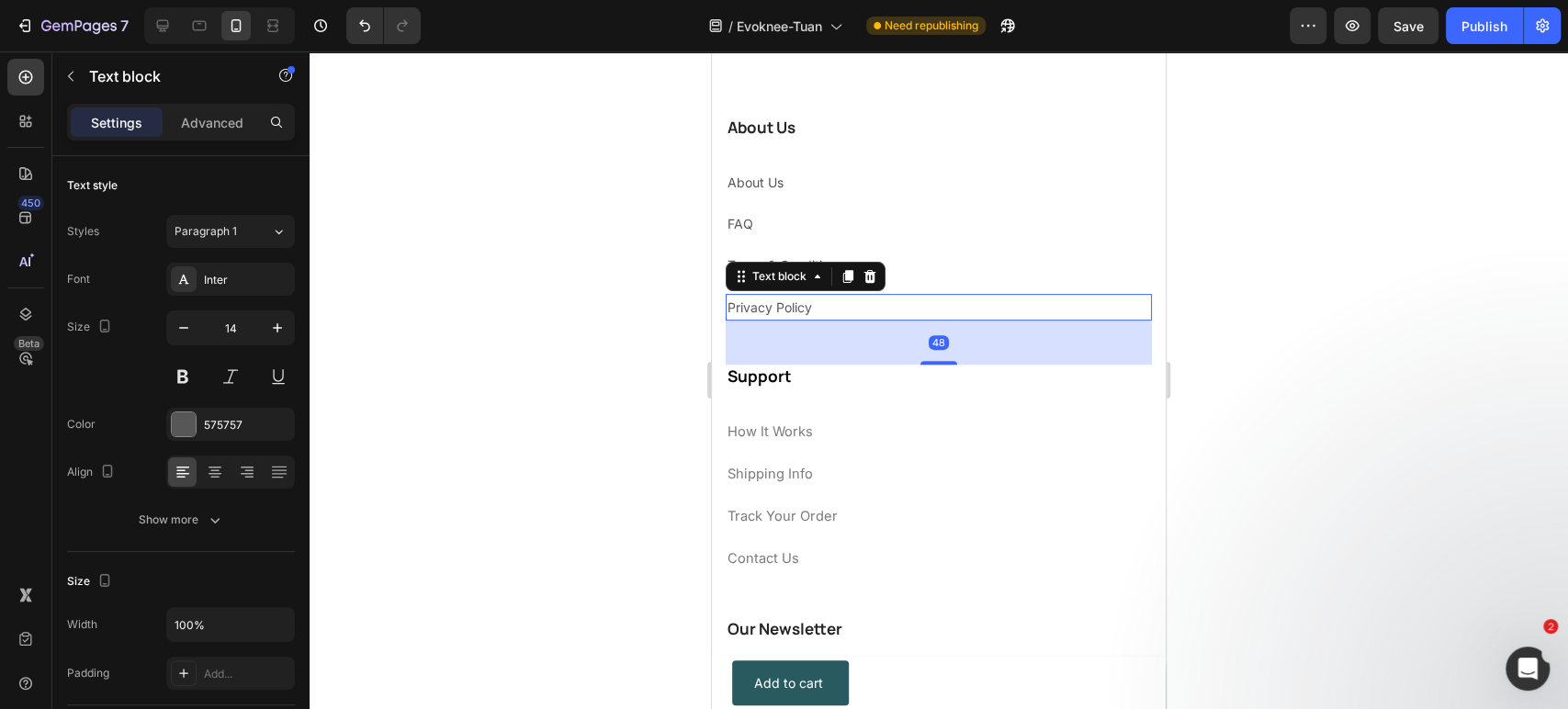 click on "Privacy Policy" at bounding box center [770, 307] 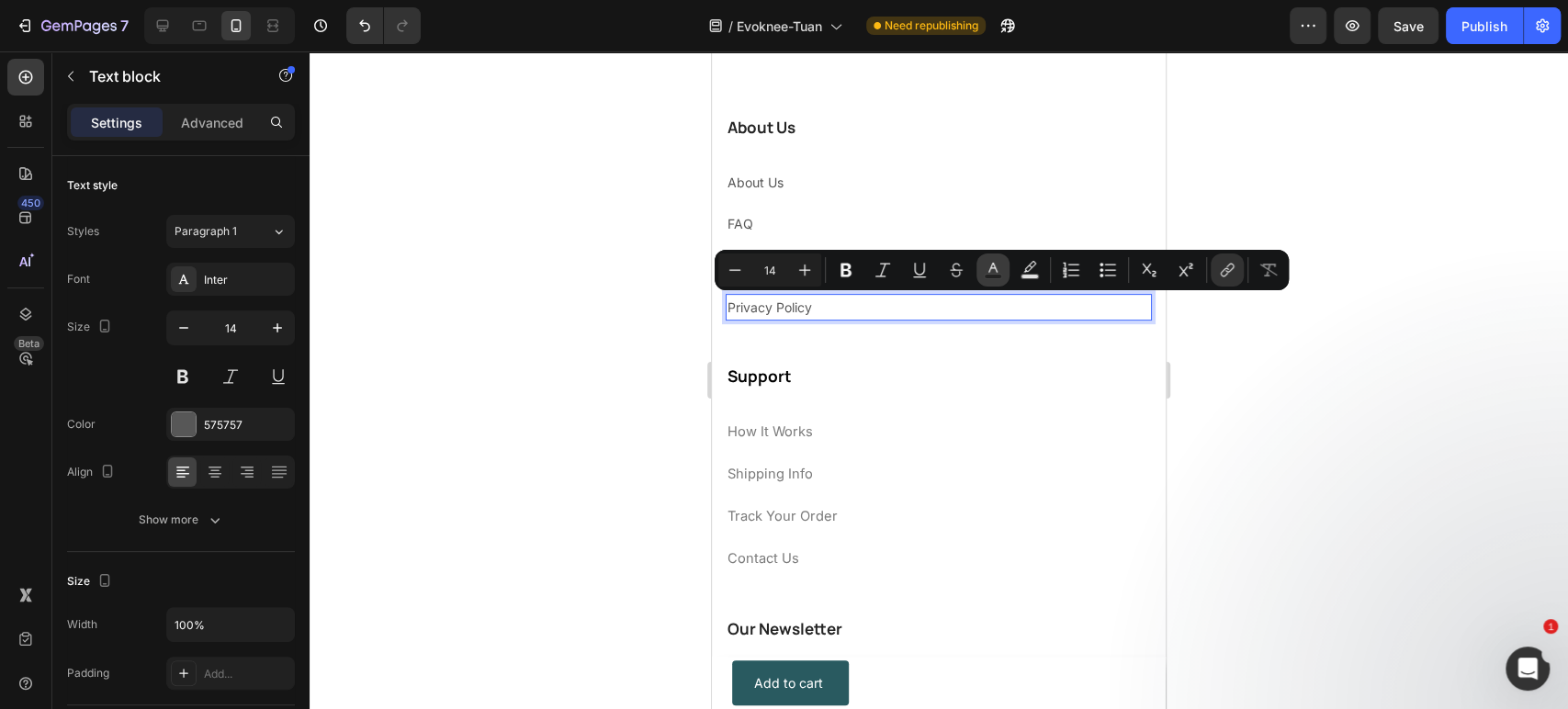 click 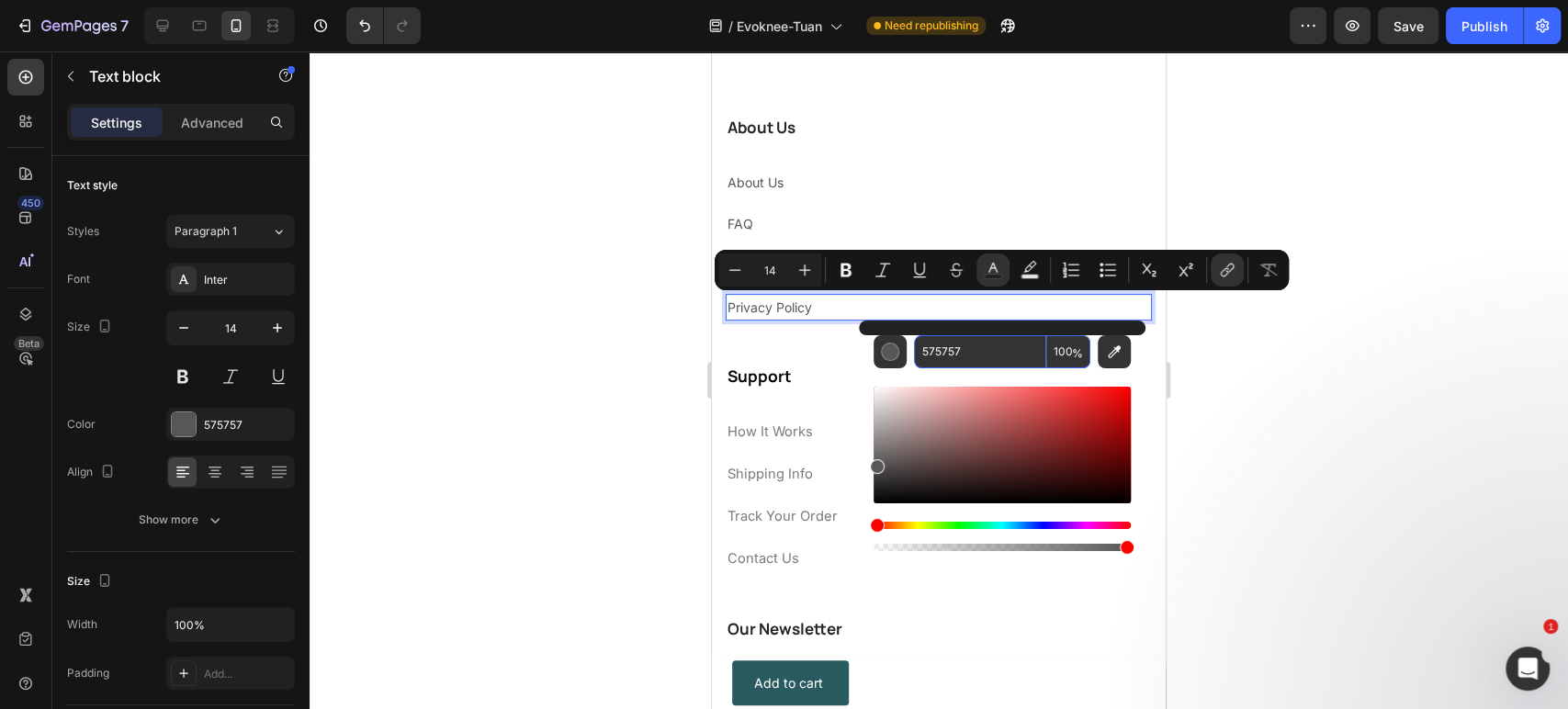 click on "575757" at bounding box center (980, 352) 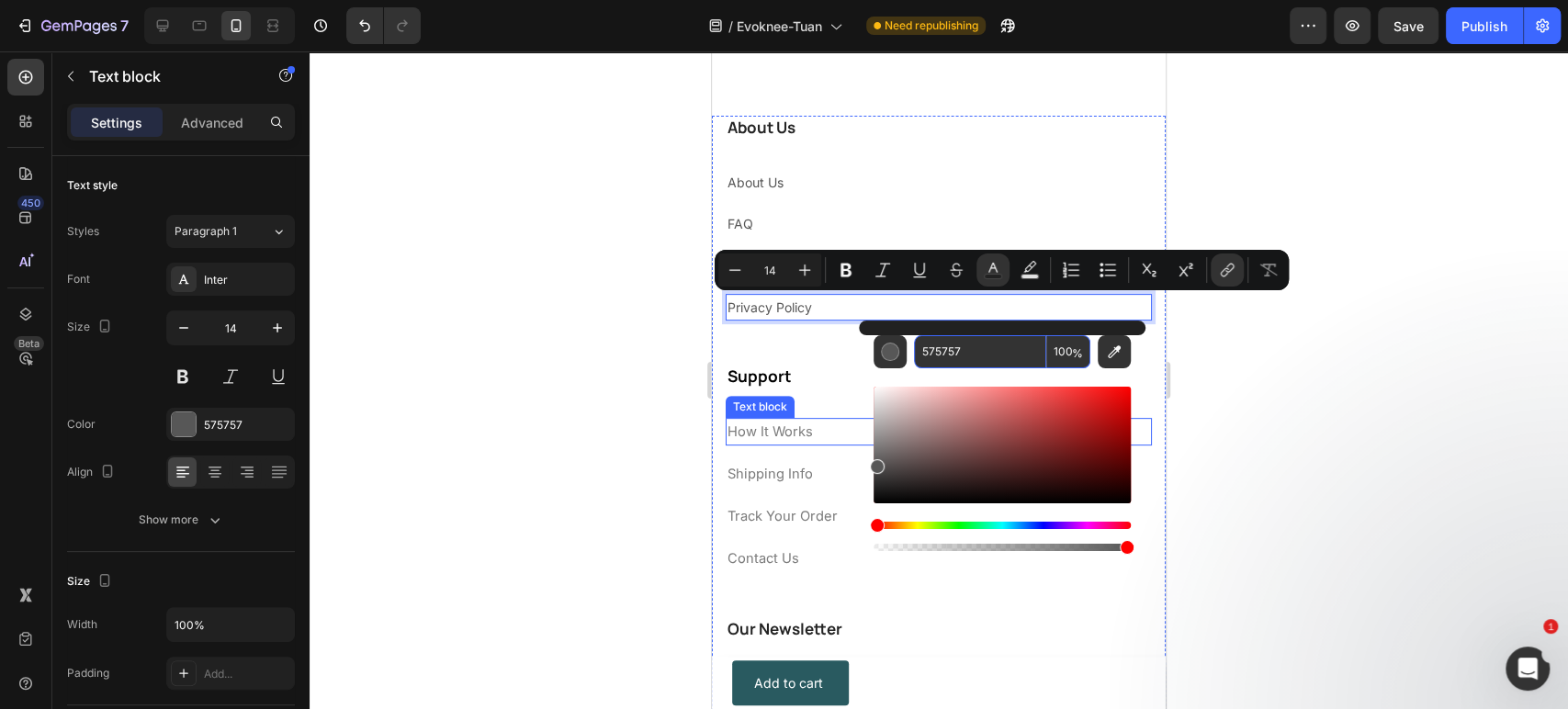 click on "How It Works" at bounding box center [770, 432] 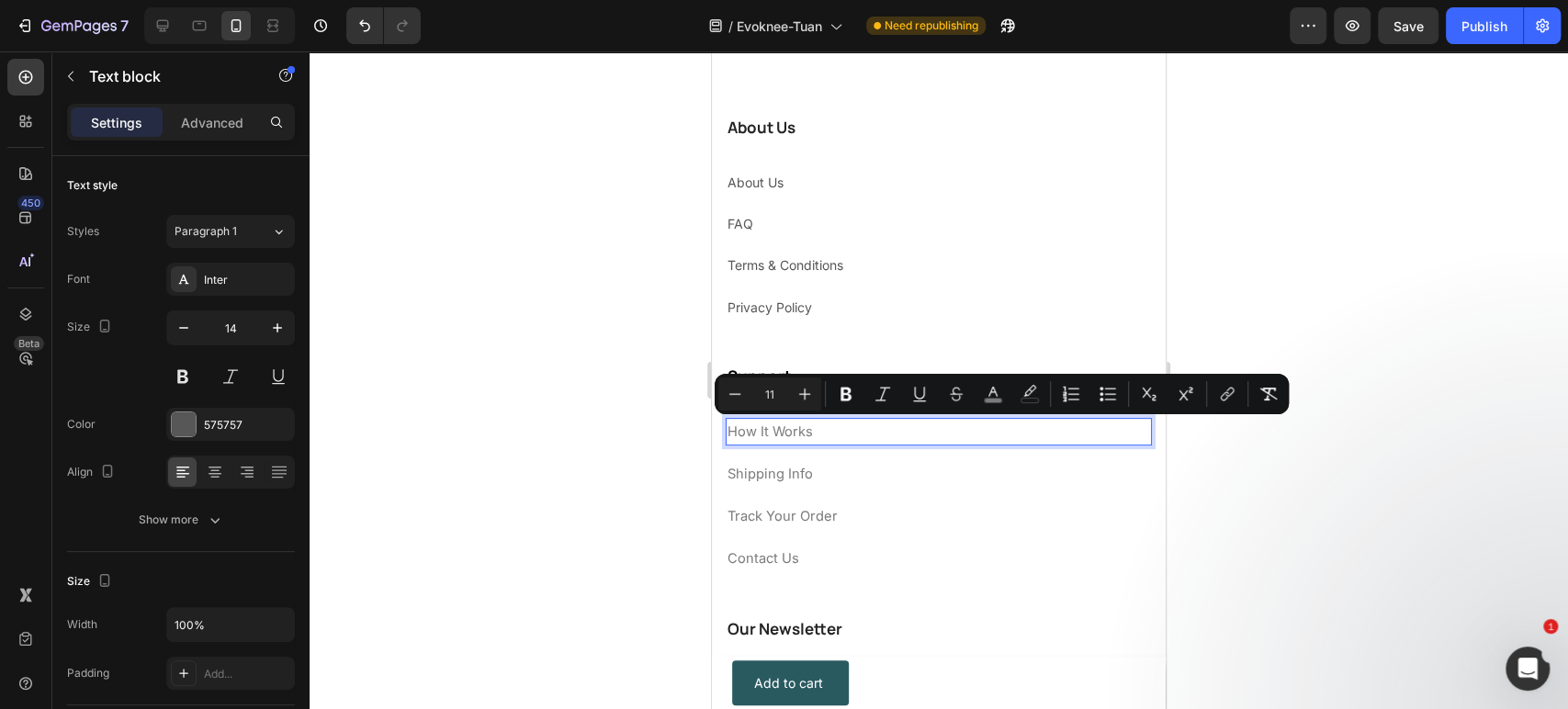 click on "Minus 11 Plus Bold Italic Underline       Strikethrough
color
color Numbered List Bulleted List Subscript Superscript       link Remove Format" at bounding box center (1001, 394) 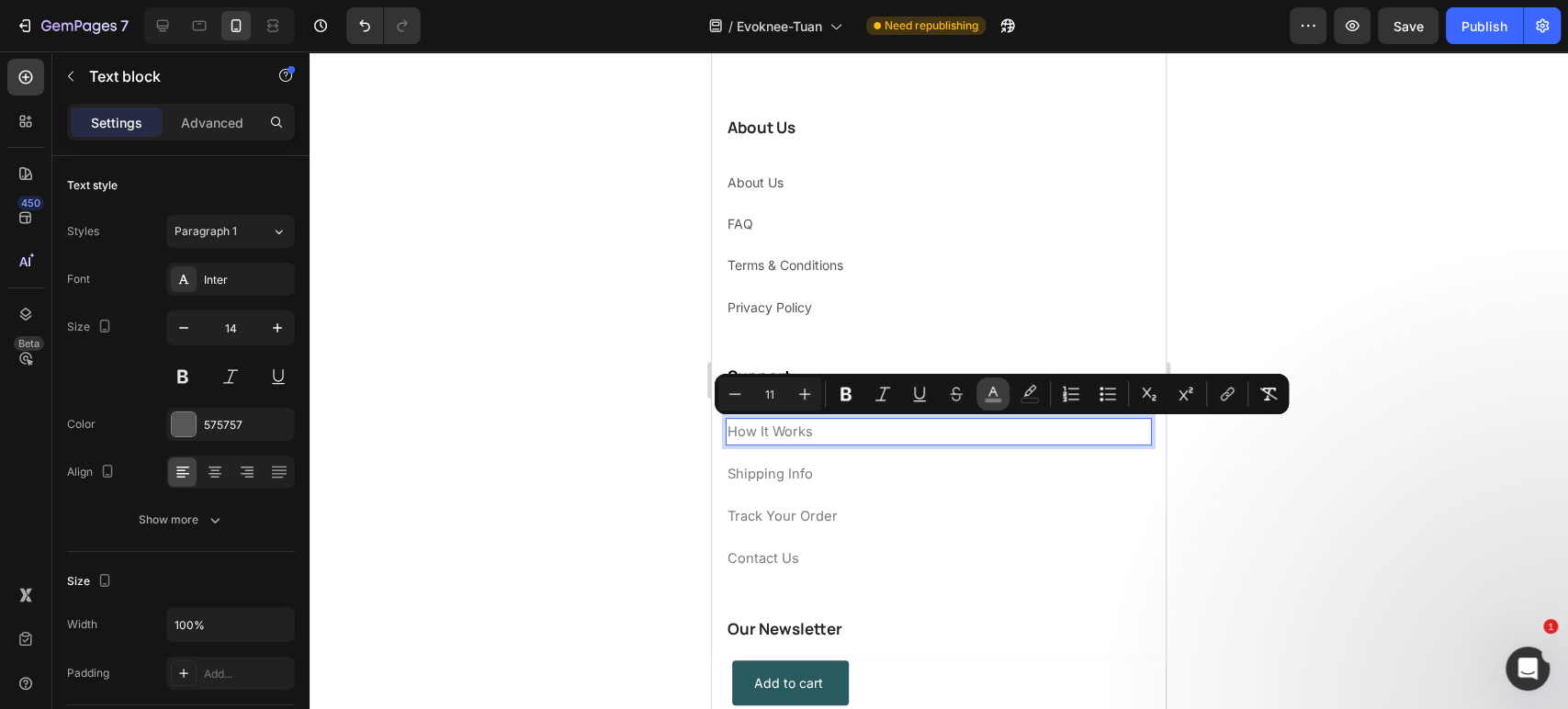 click on "color" at bounding box center (993, 394) 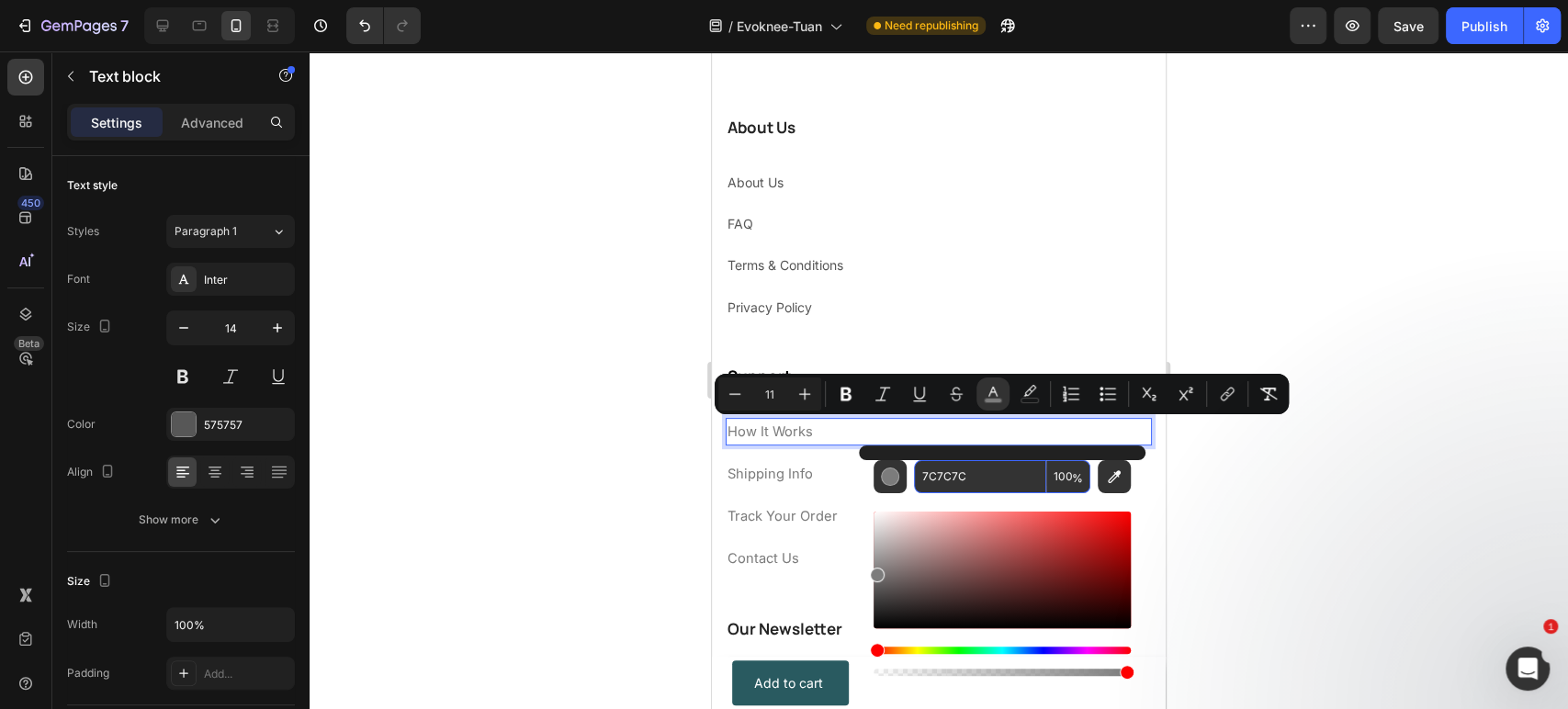 click on "7C7C7C" at bounding box center (980, 477) 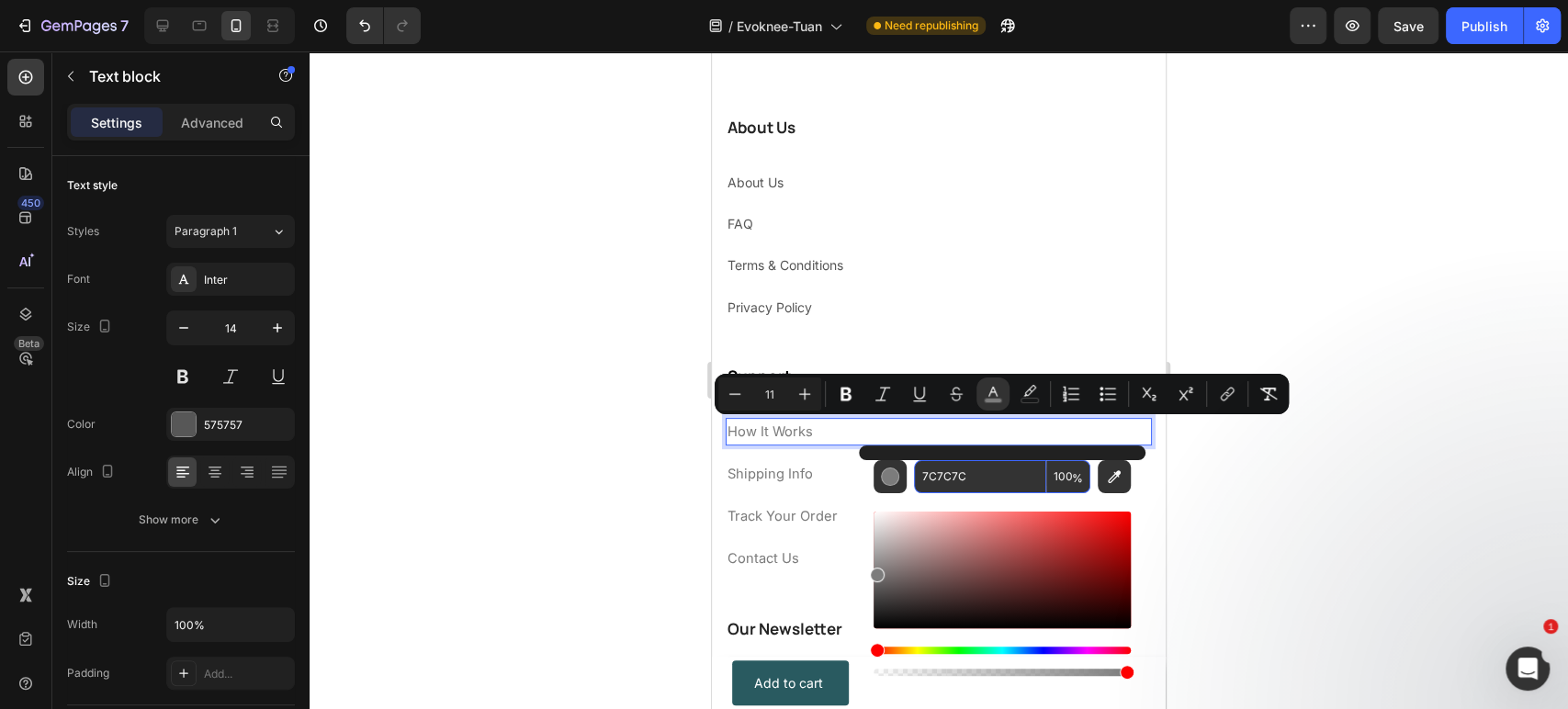 paste on "575757" 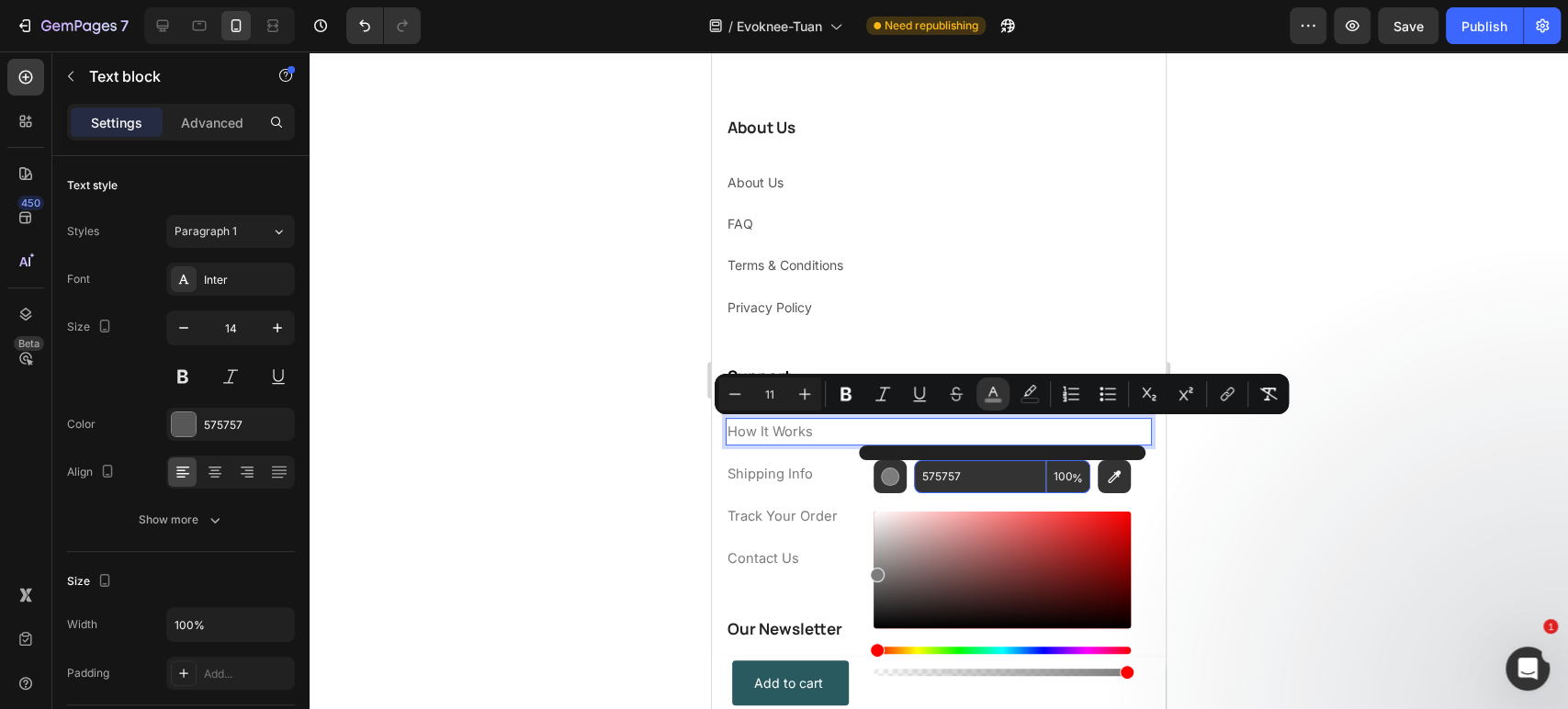 type on "575757" 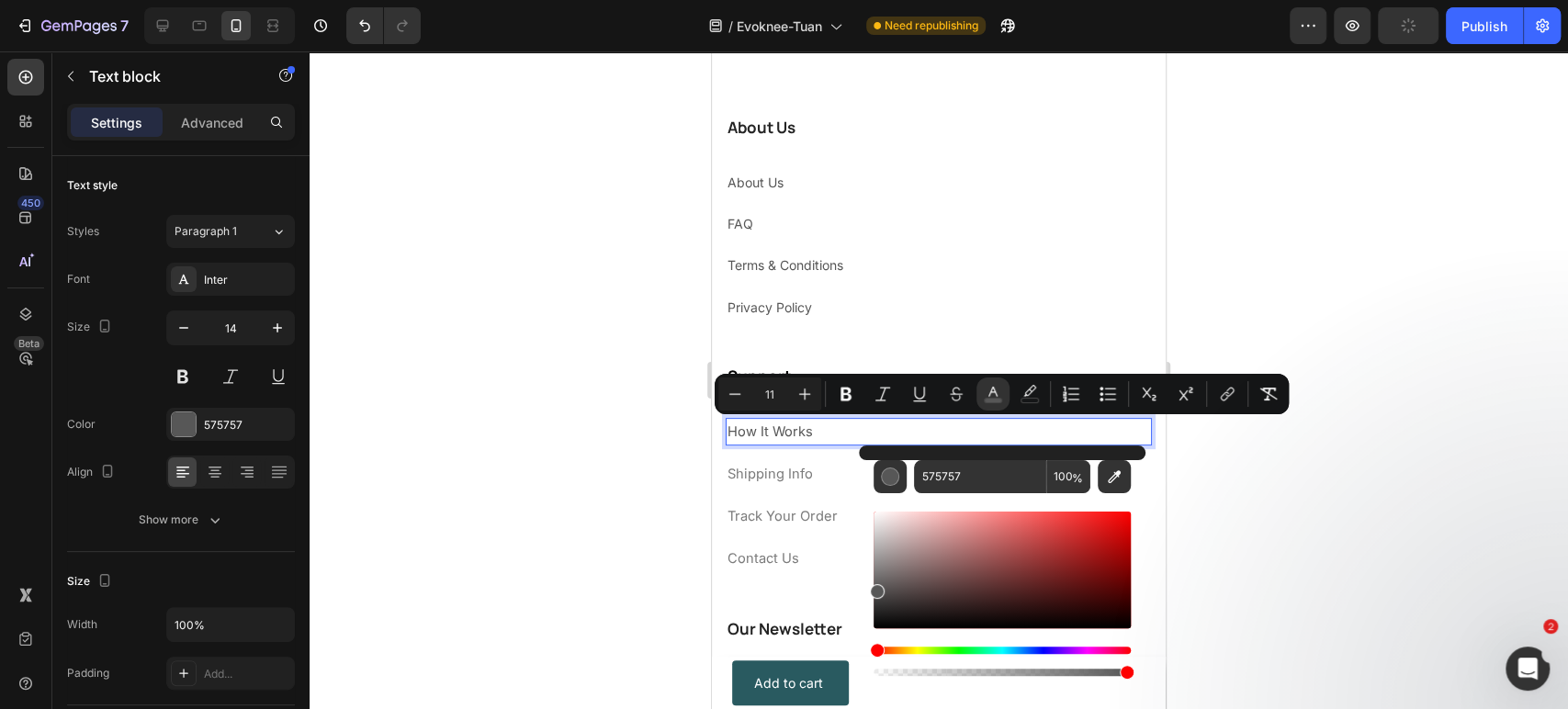 click 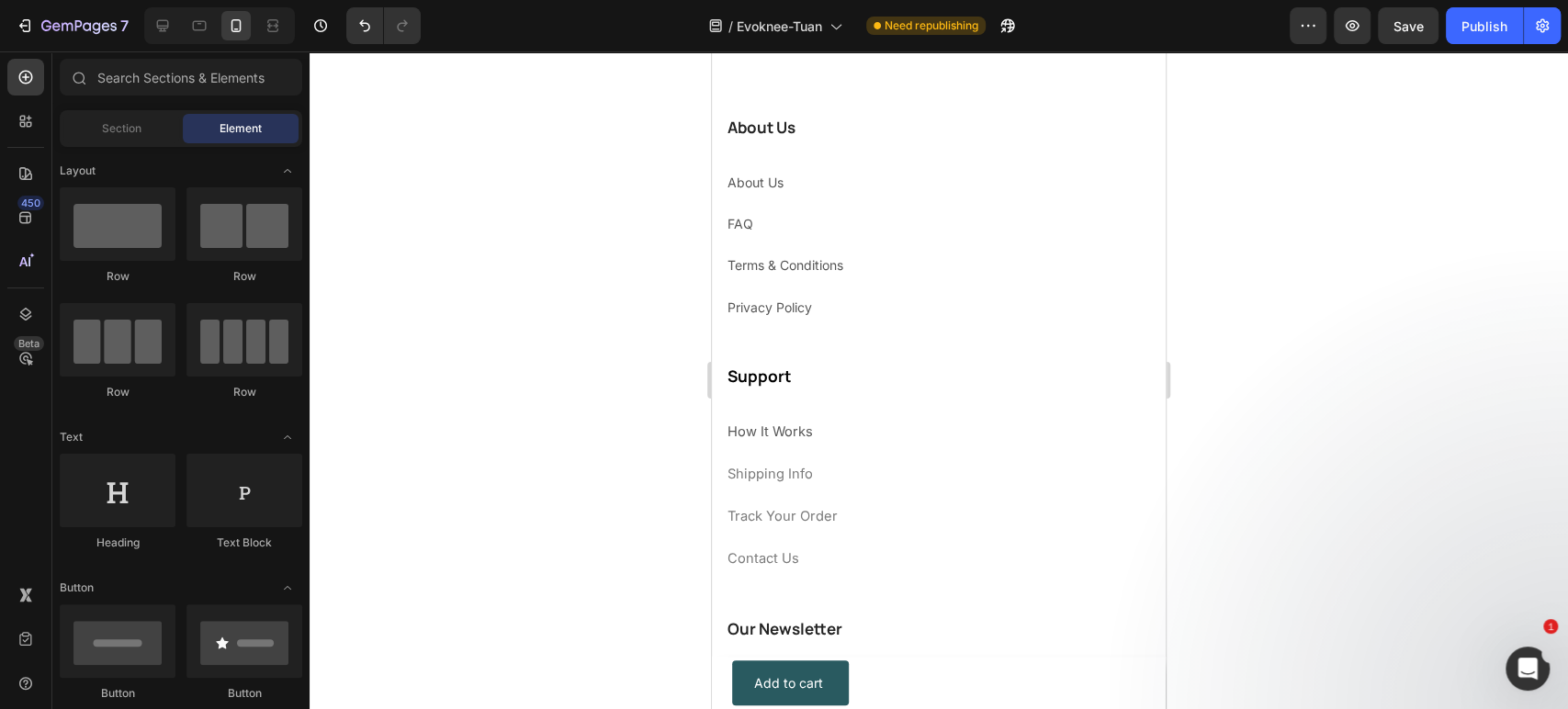 scroll, scrollTop: 9858, scrollLeft: 0, axis: vertical 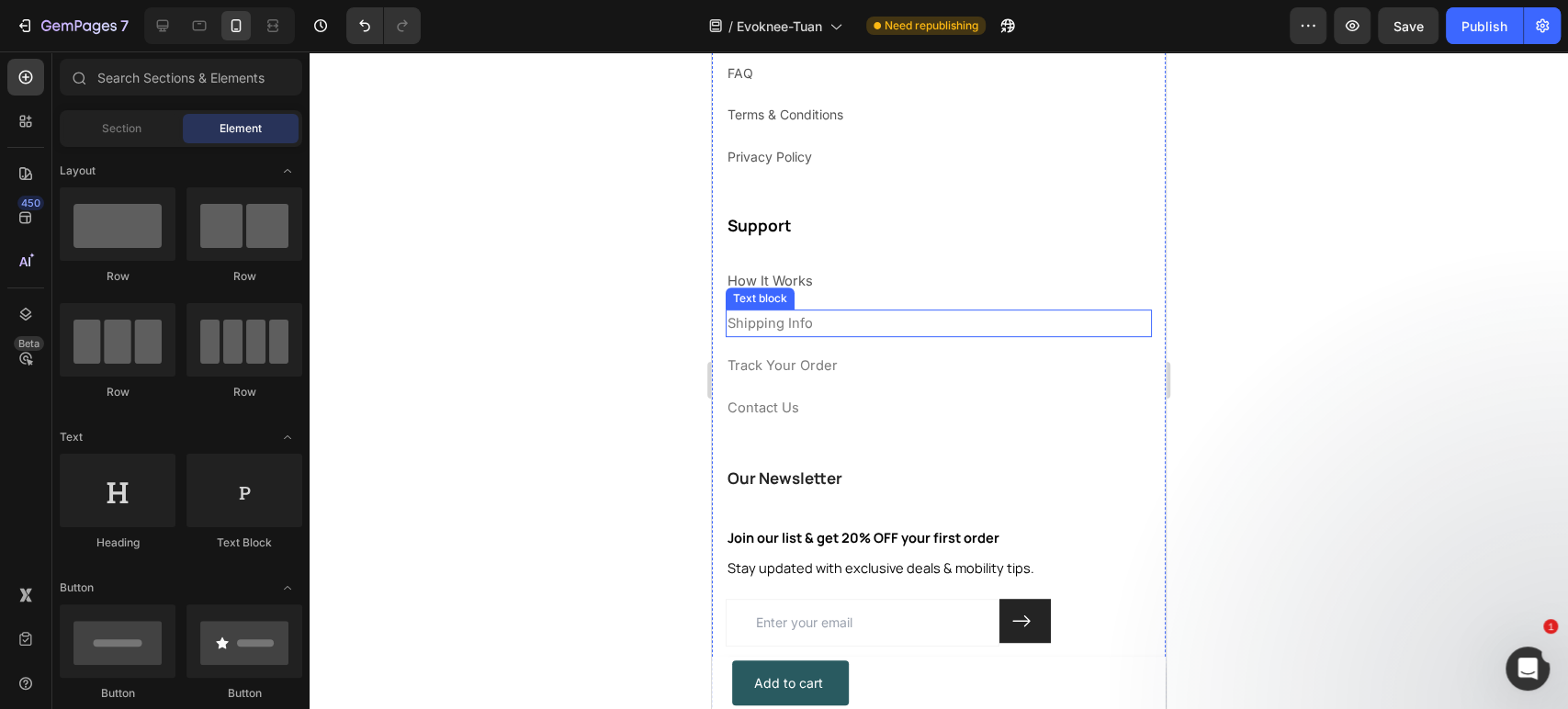 click on "Shipping Info" at bounding box center (939, 323) 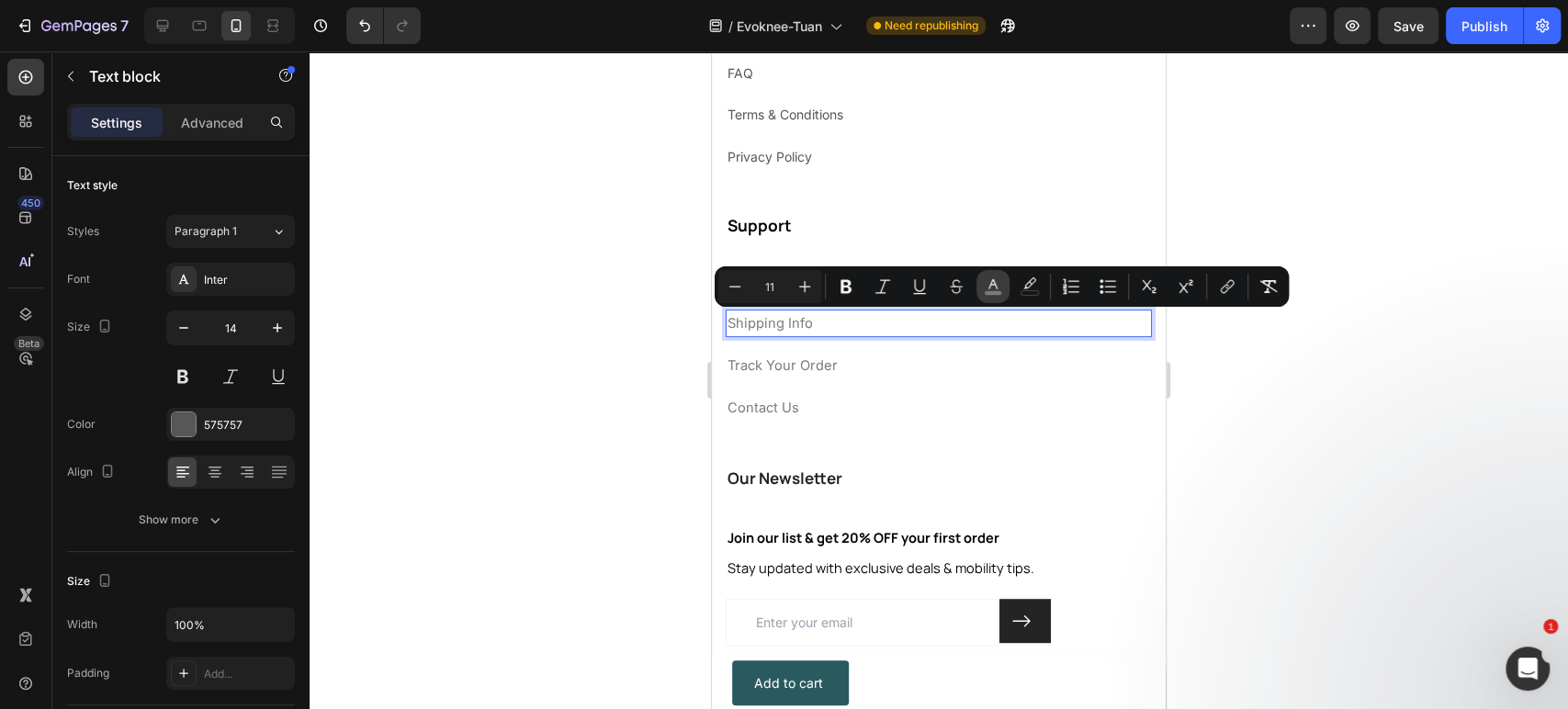 click 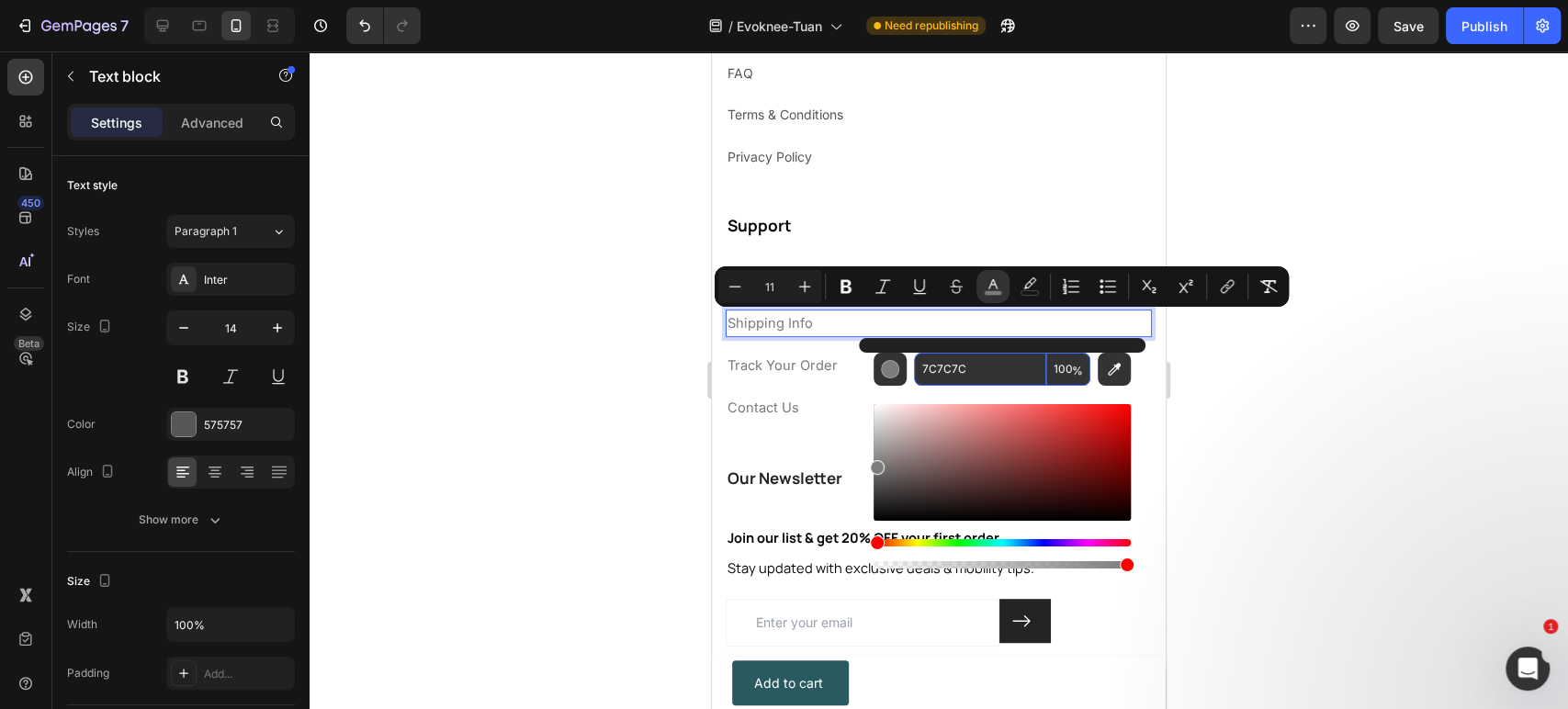 click on "7C7C7C" at bounding box center (980, 369) 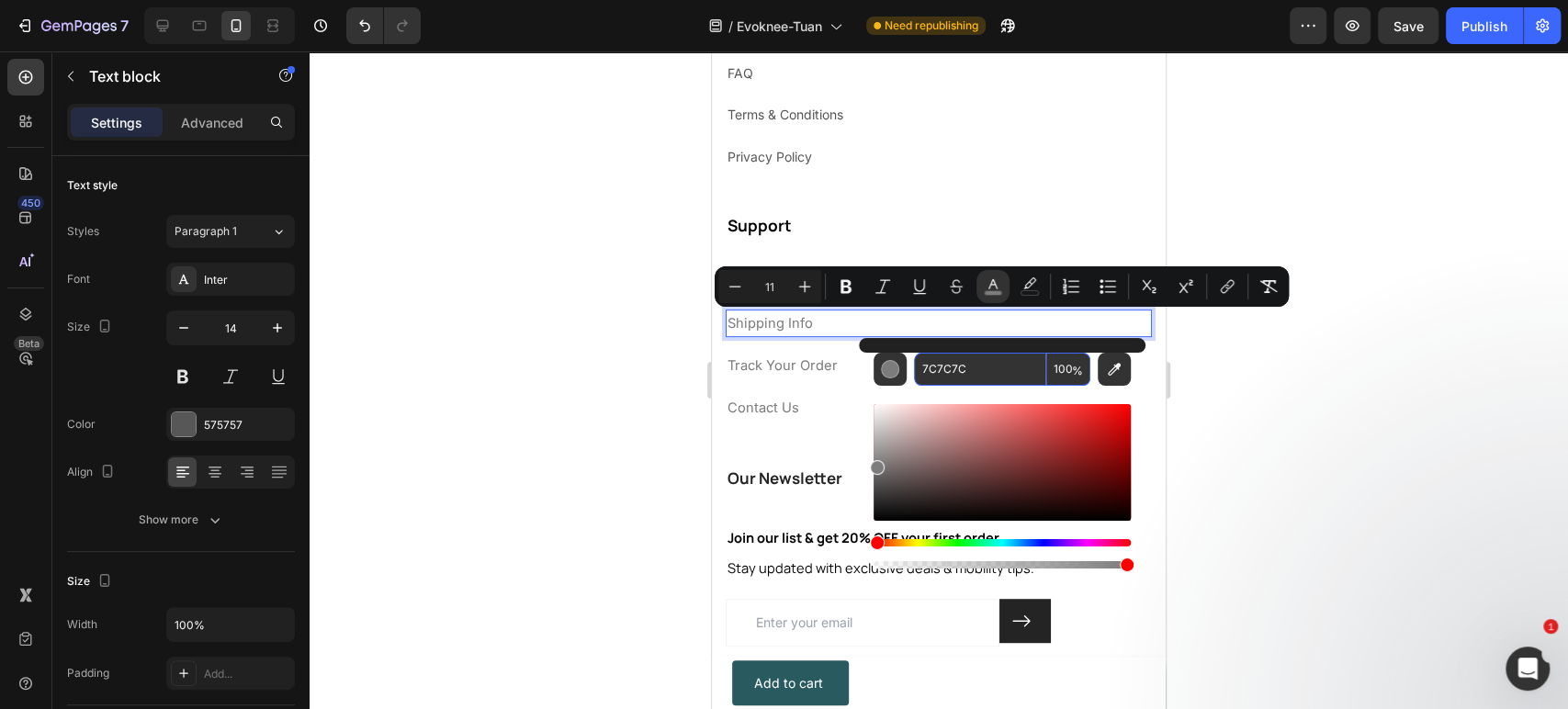 paste on "575757" 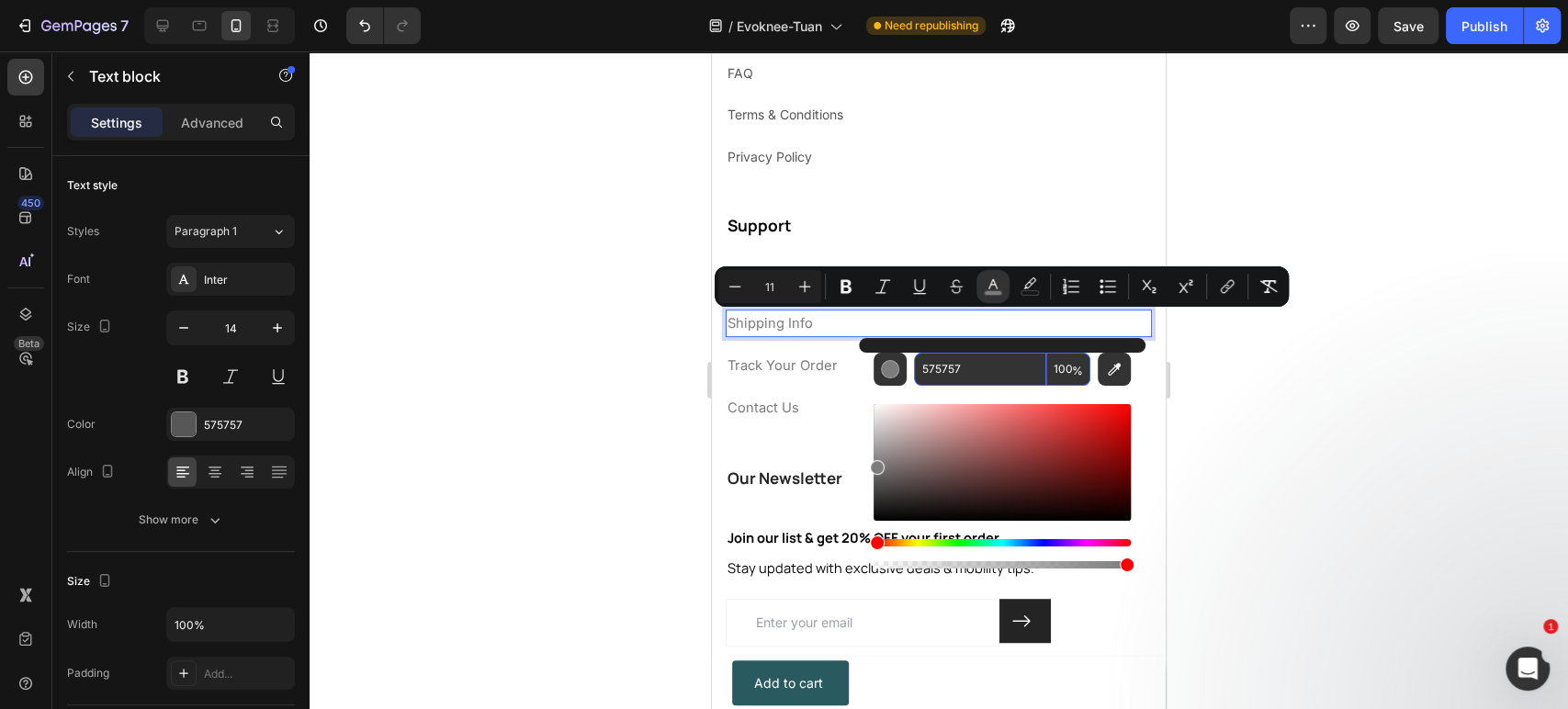 type on "575757" 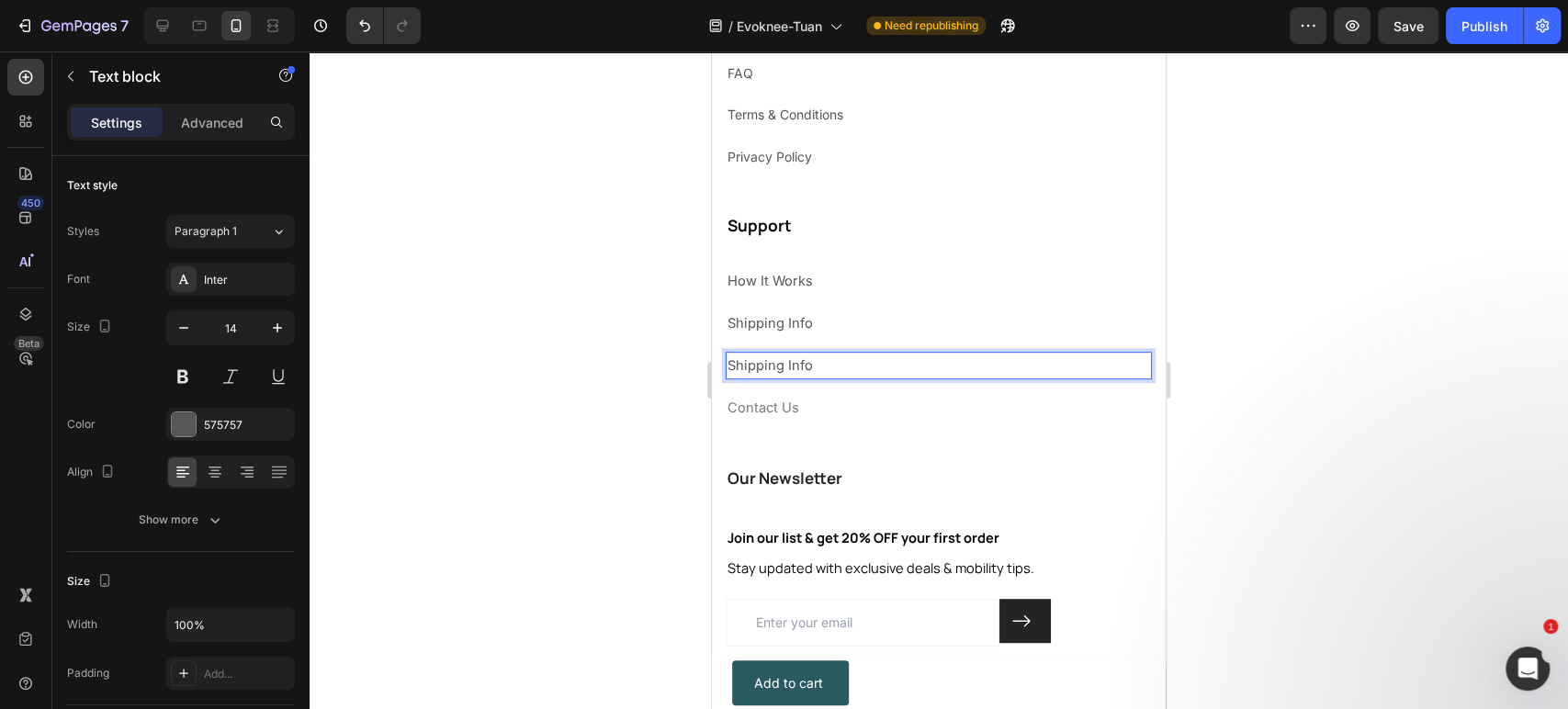 click on "Shipping Info" at bounding box center (939, 323) 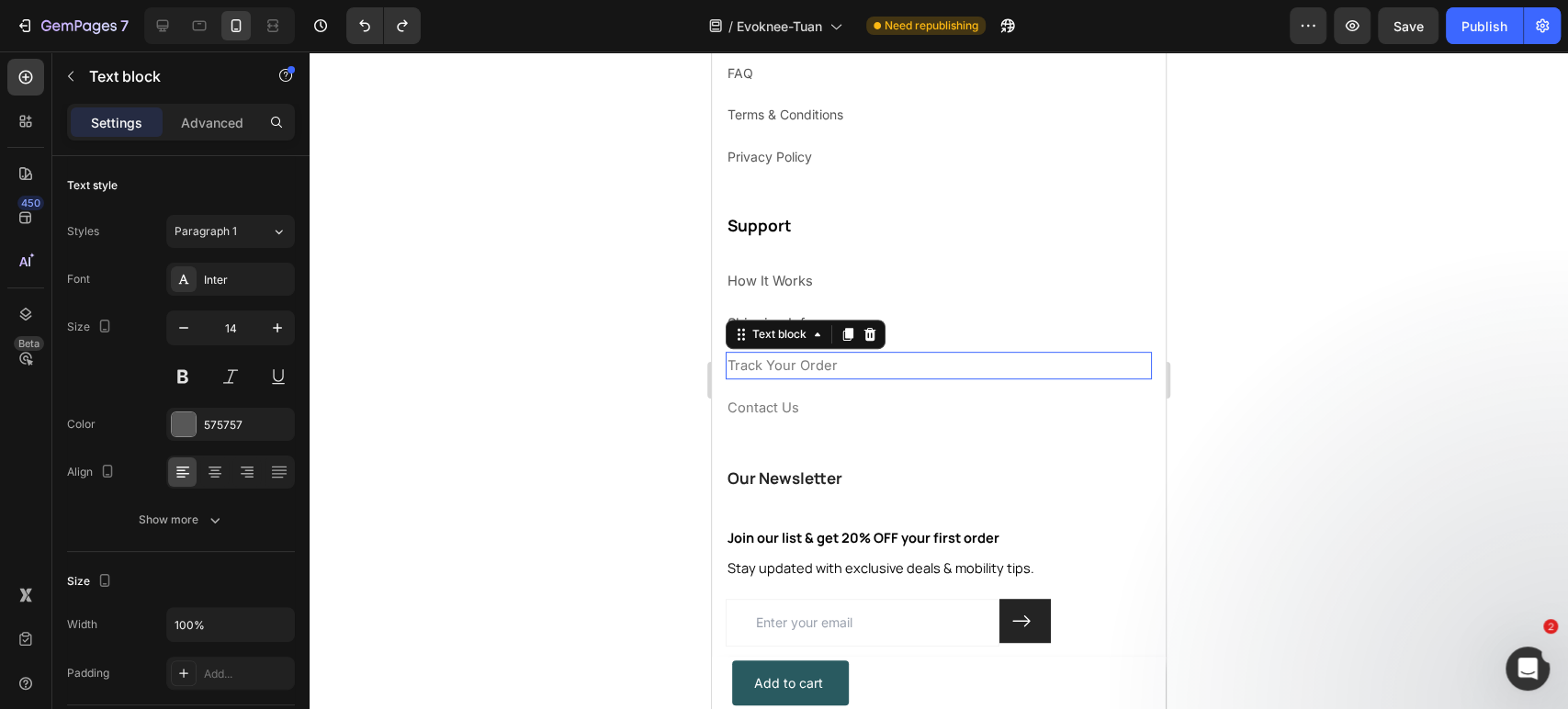 click on "Track Your Order" at bounding box center (939, 366) 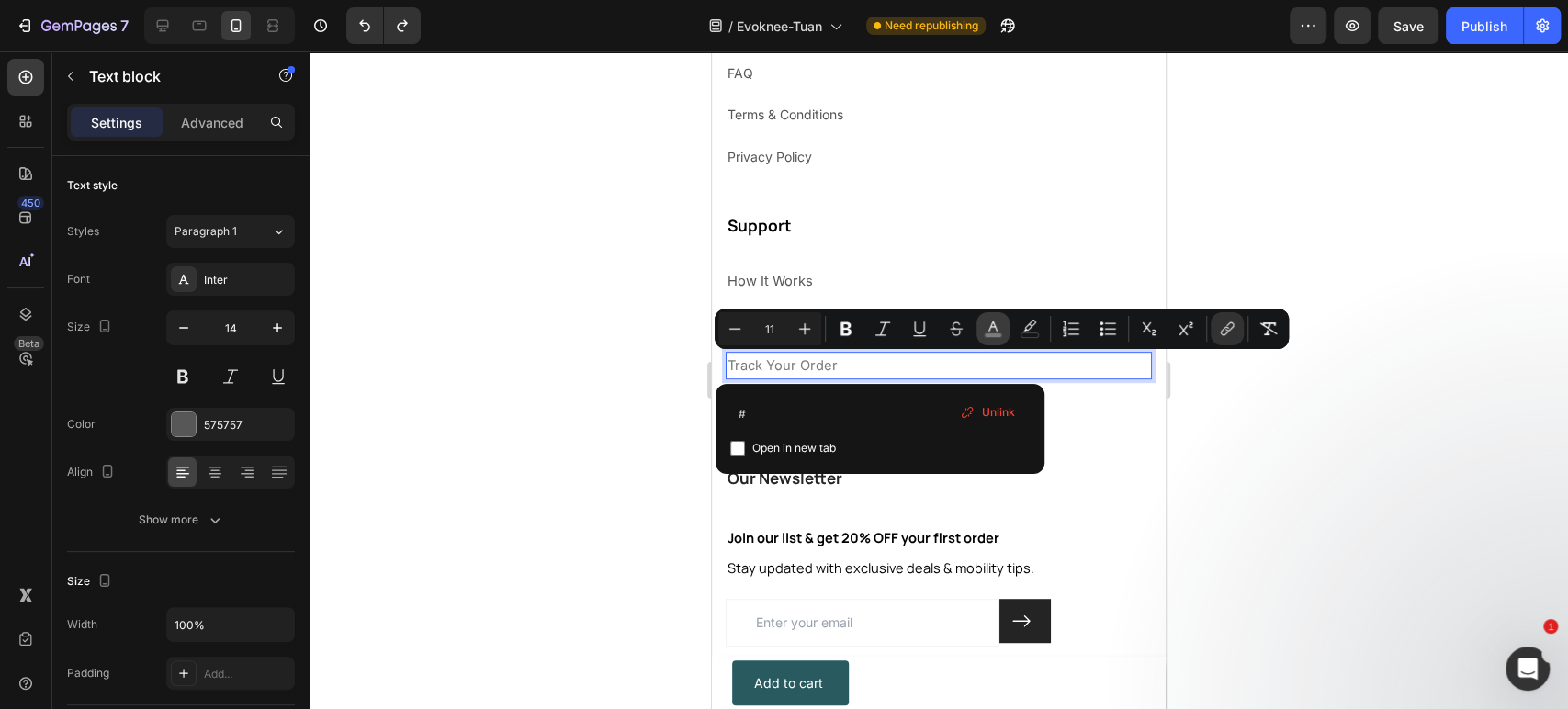 click on "color" at bounding box center (993, 329) 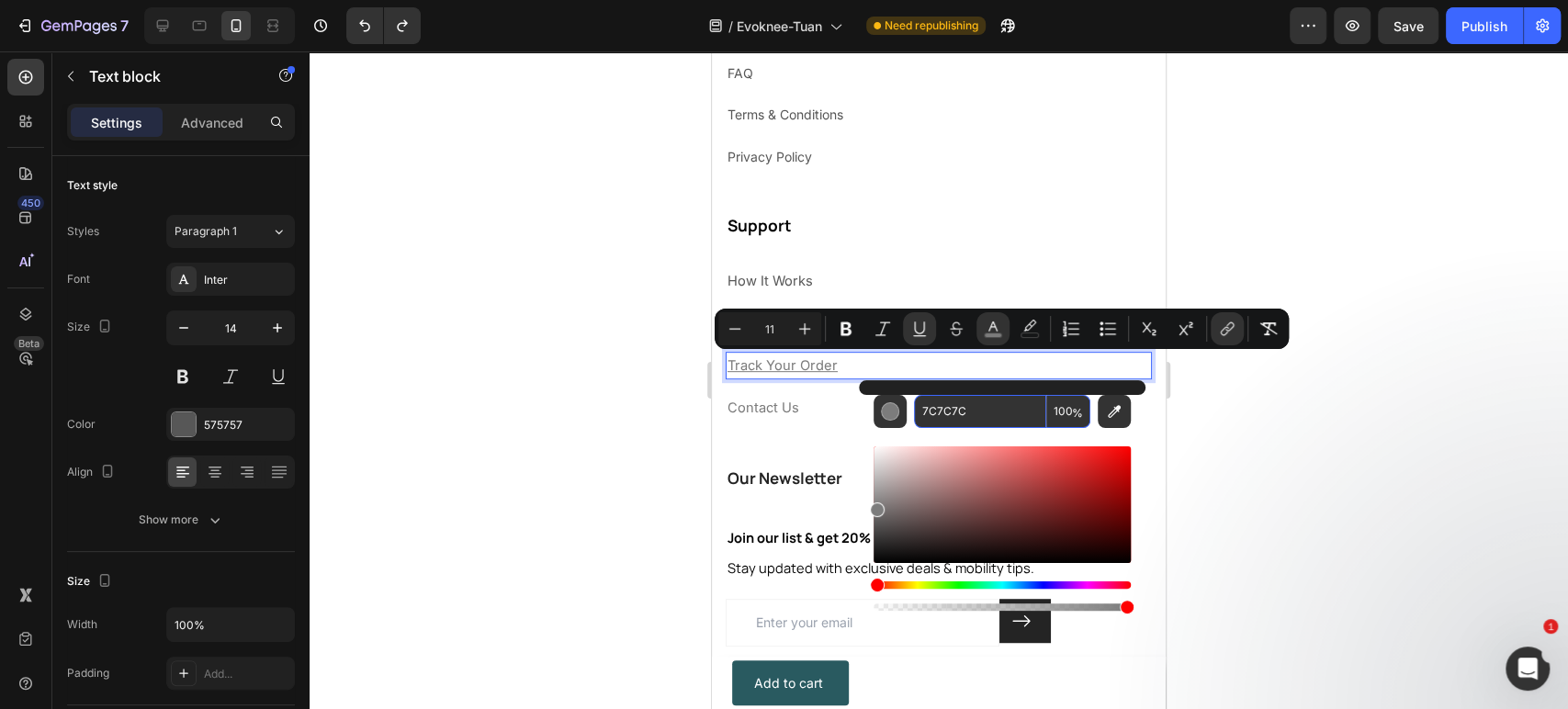 click on "7C7C7C" at bounding box center (980, 411) 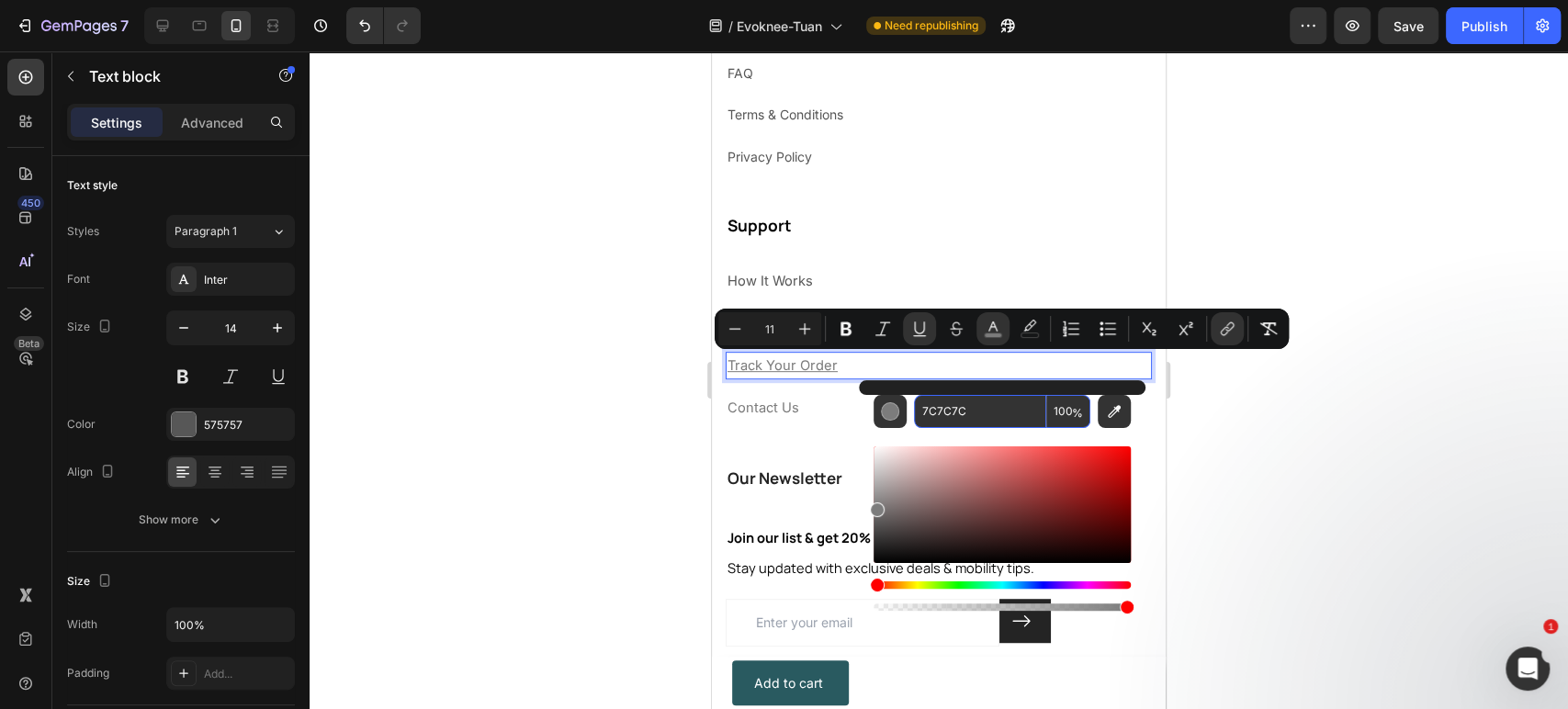 paste on "575757" 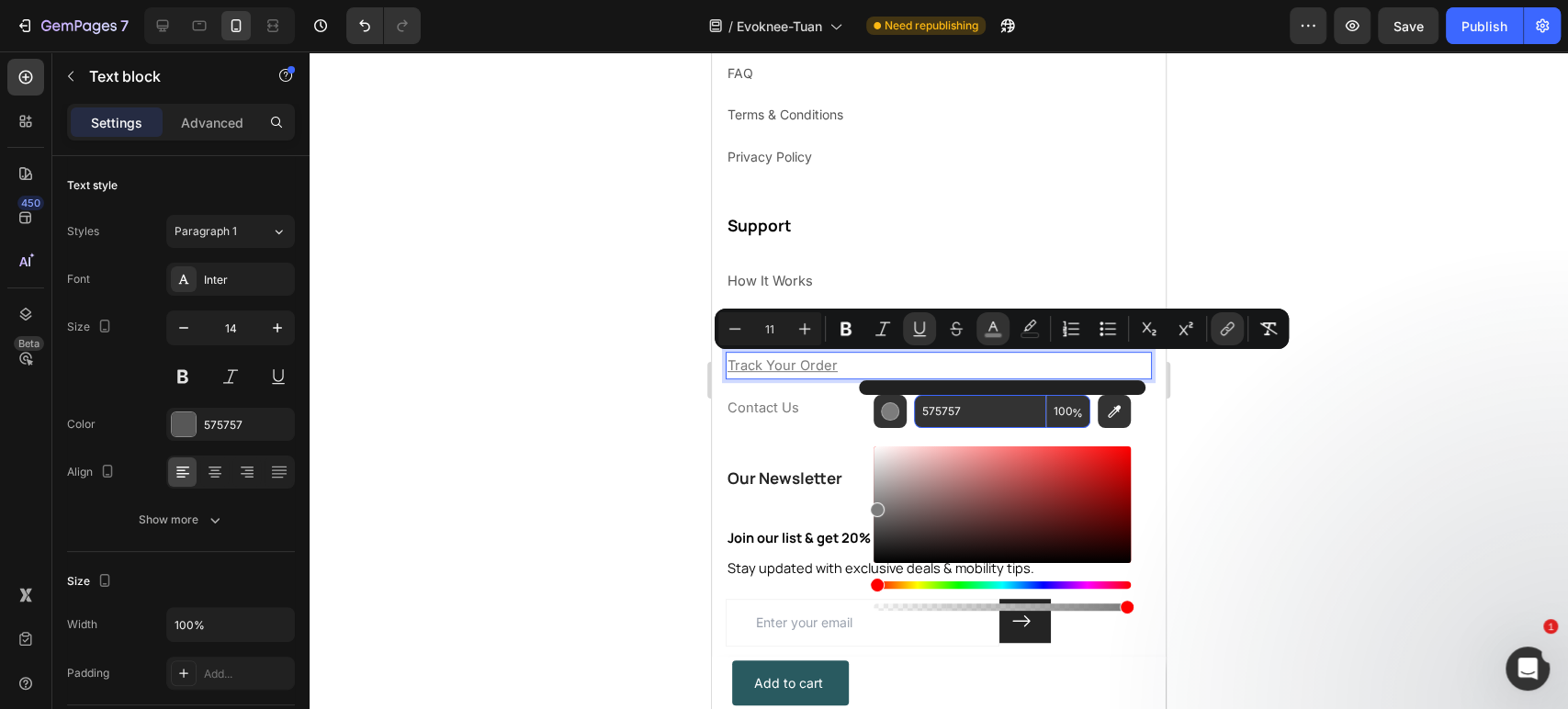 type on "575757" 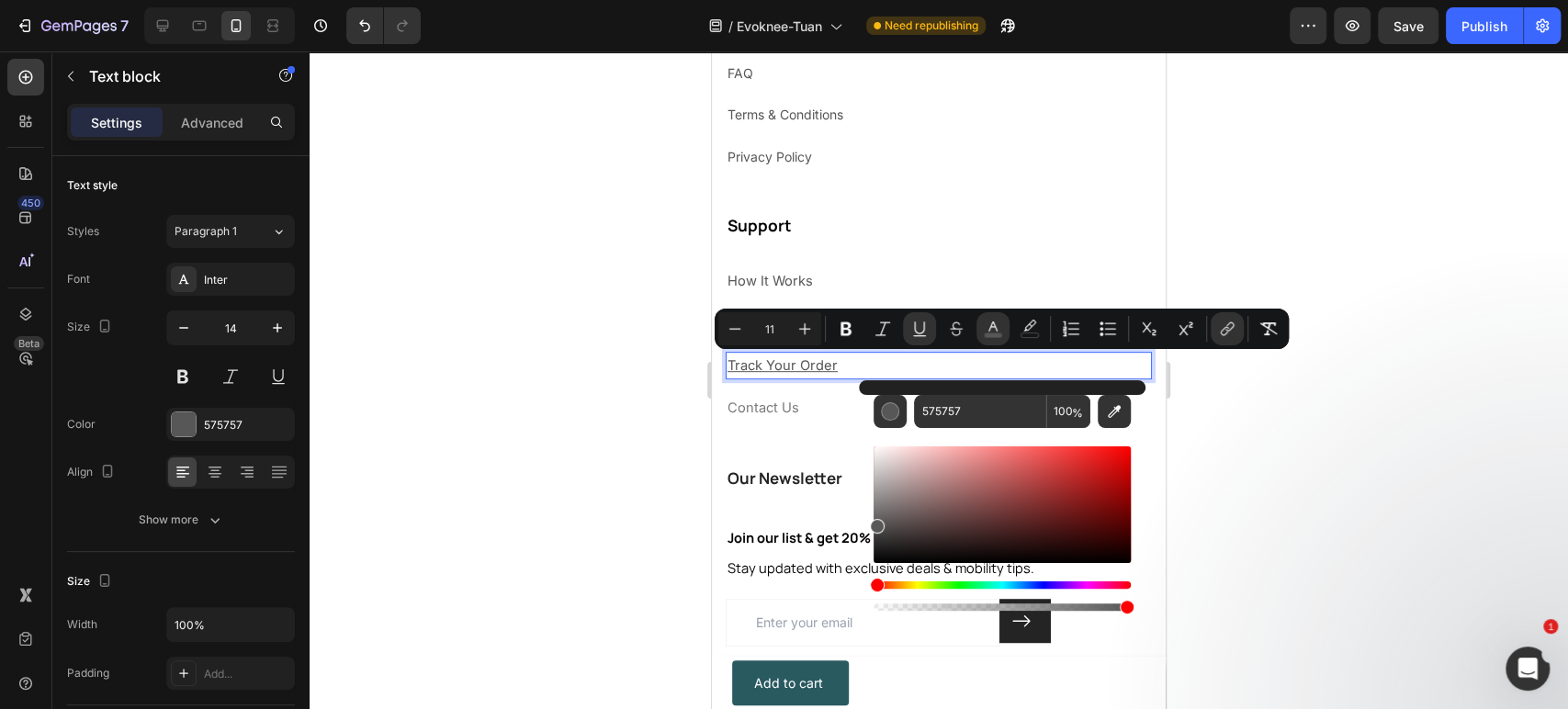 click on "Track Your Order" at bounding box center (939, 366) 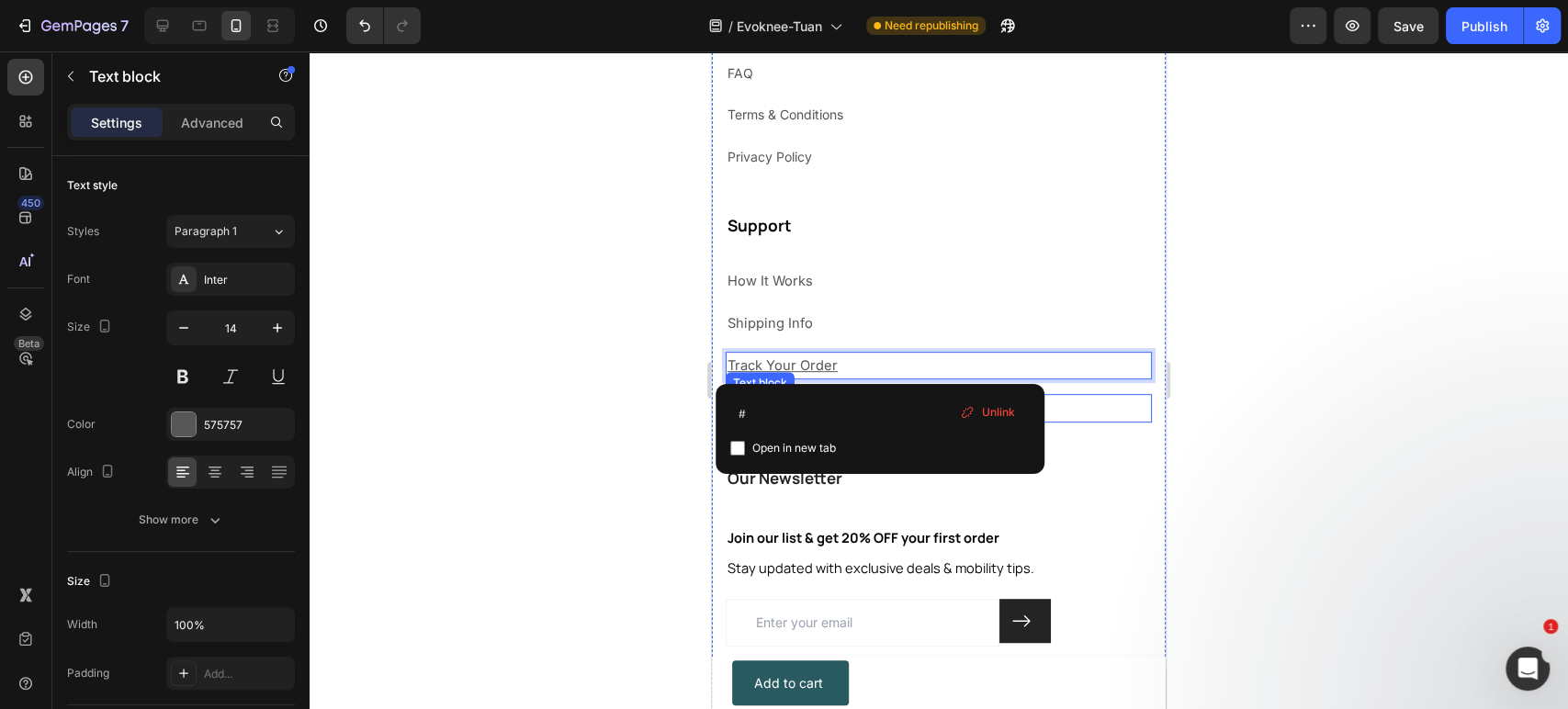 click on "Contact Us" at bounding box center [939, 408] 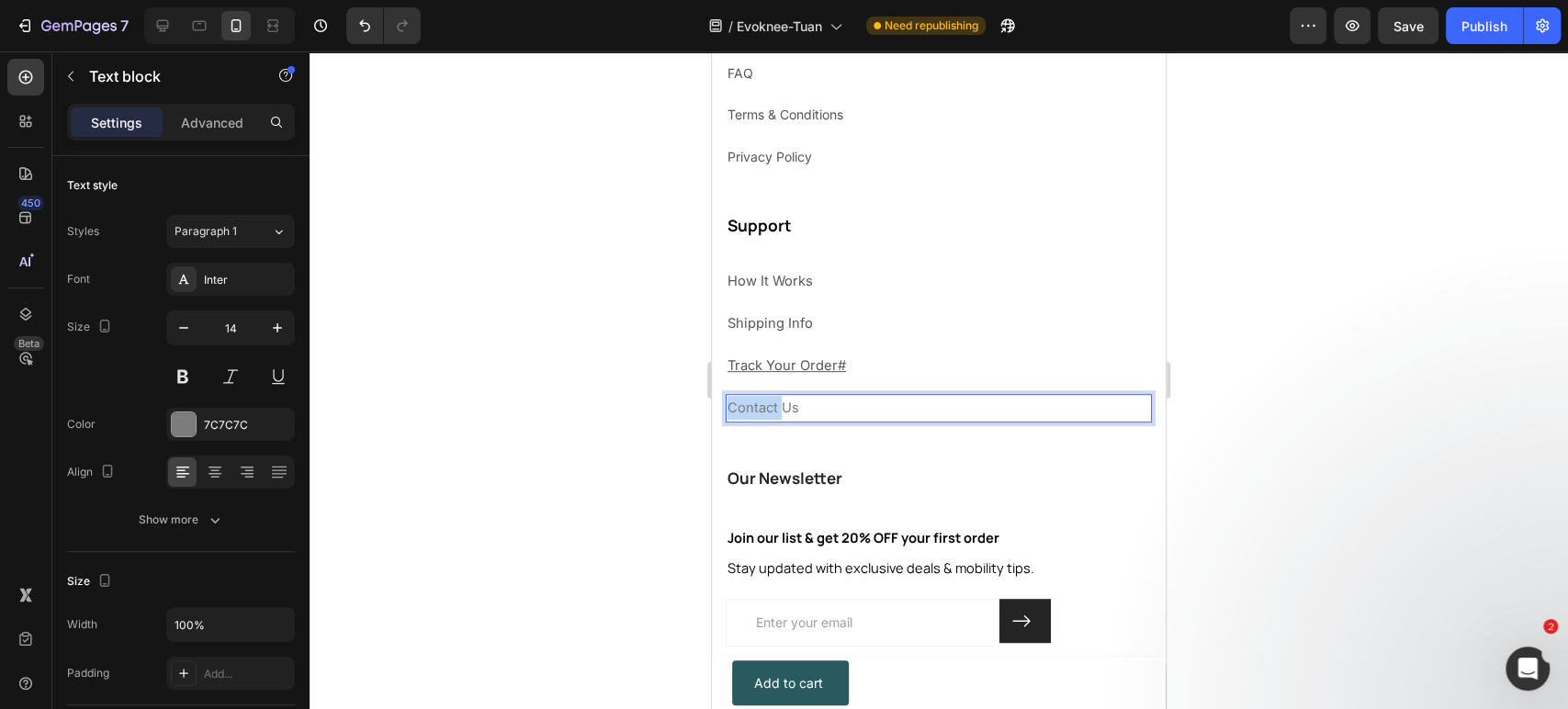 click on "Contact Us" at bounding box center [763, 408] 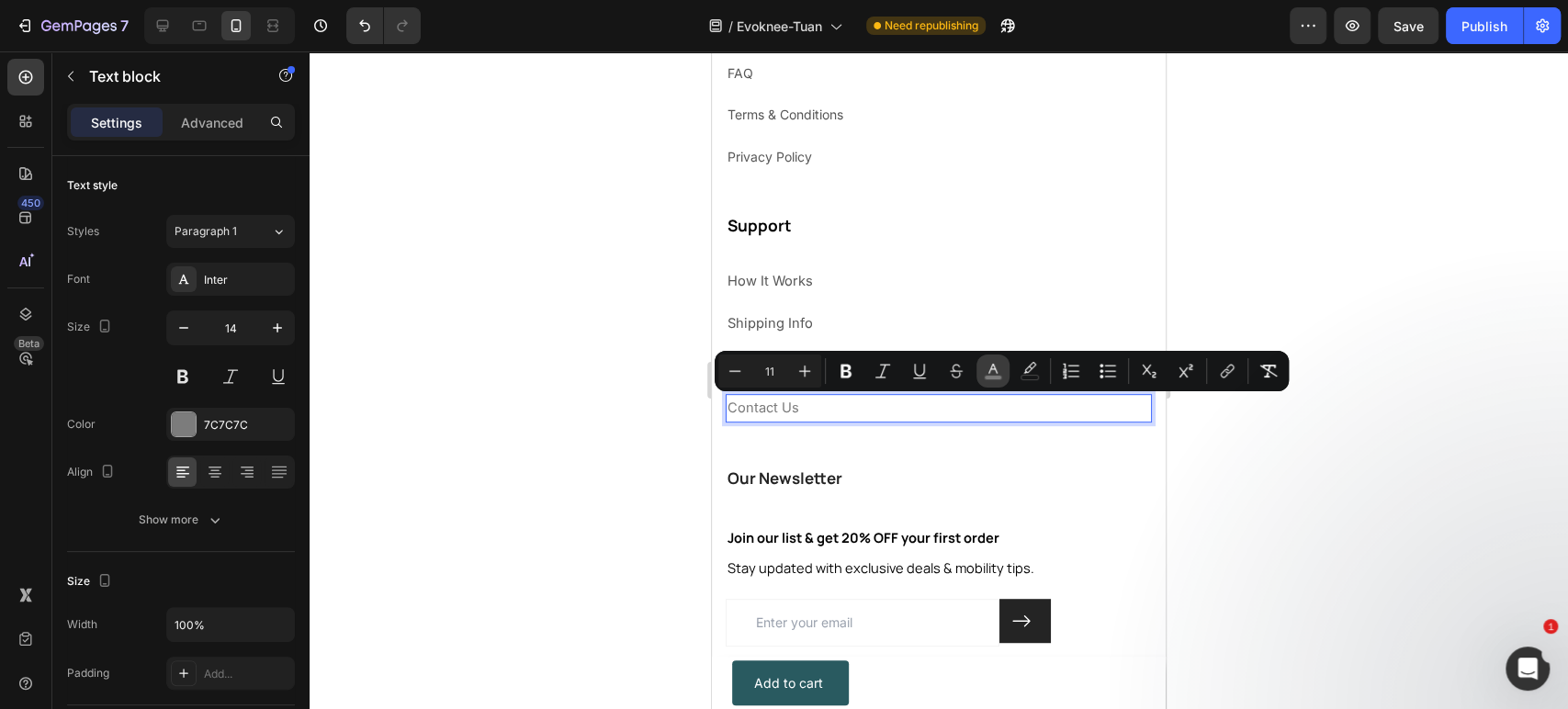 click 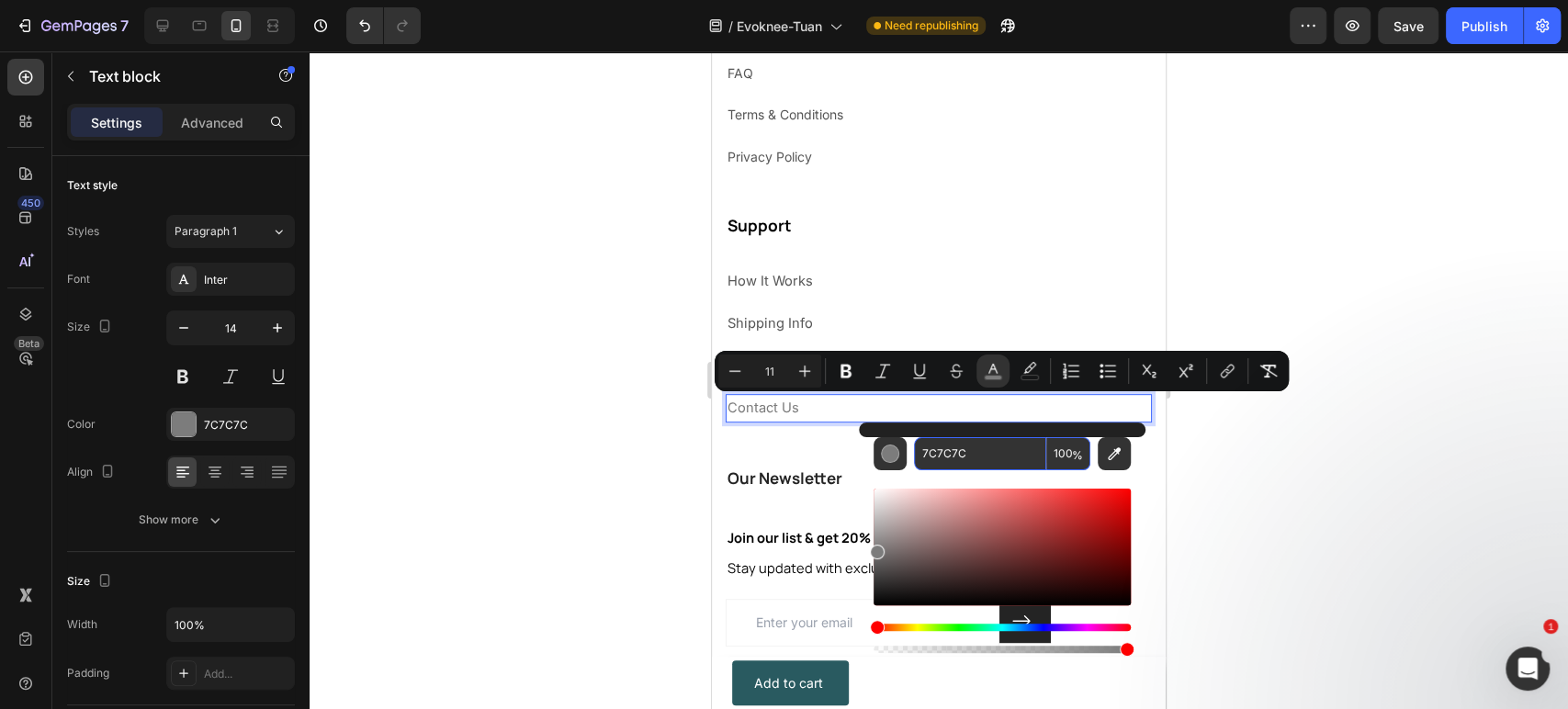click on "7C7C7C" at bounding box center (980, 454) 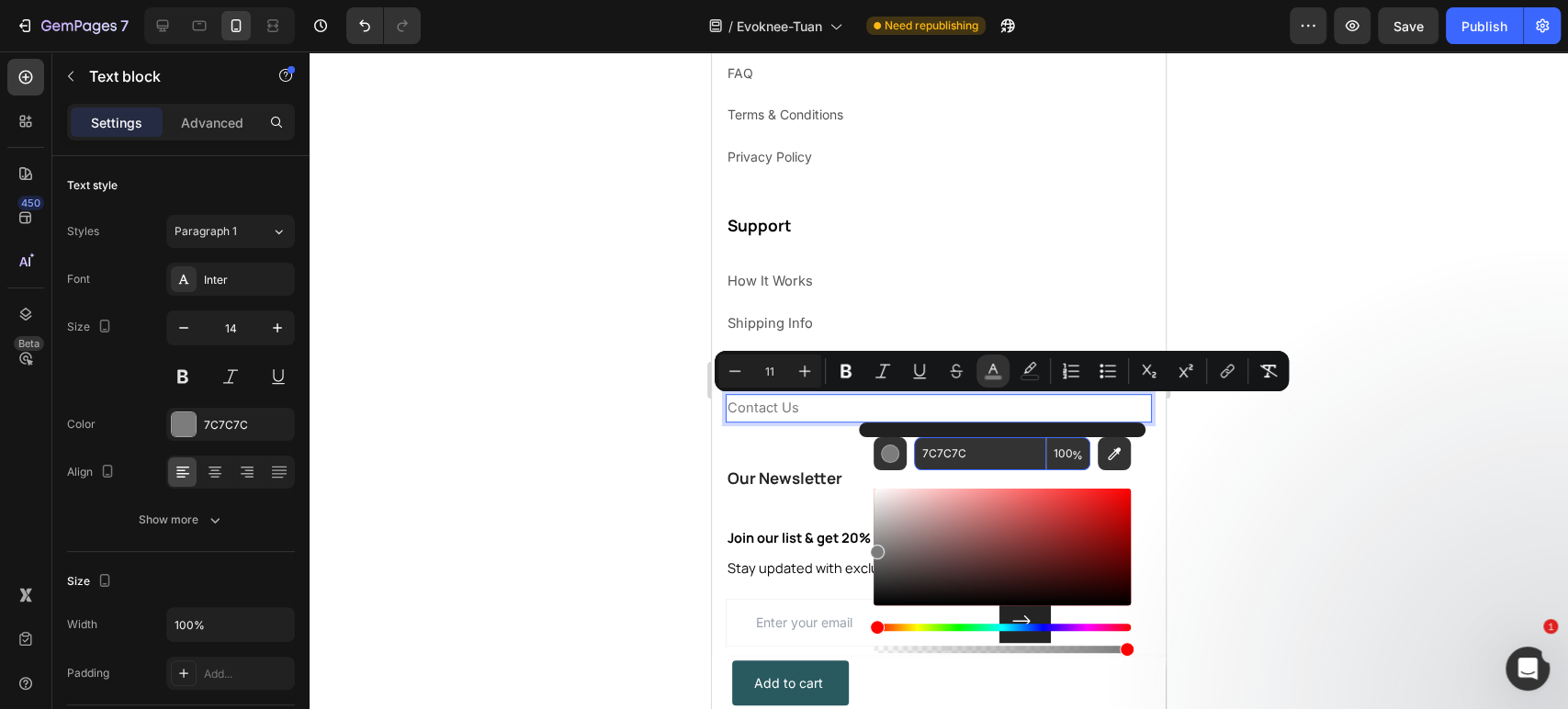 paste on "575757" 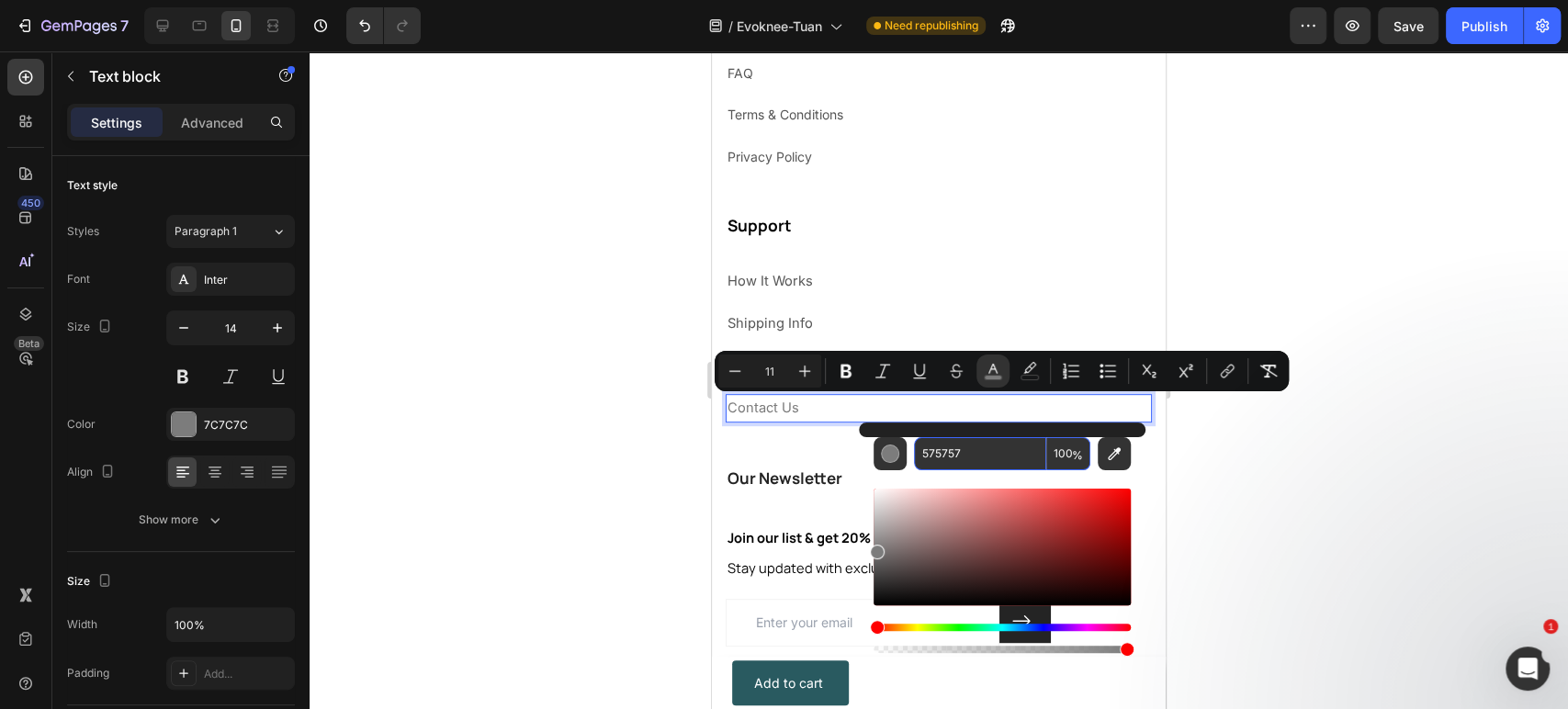 type on "575757" 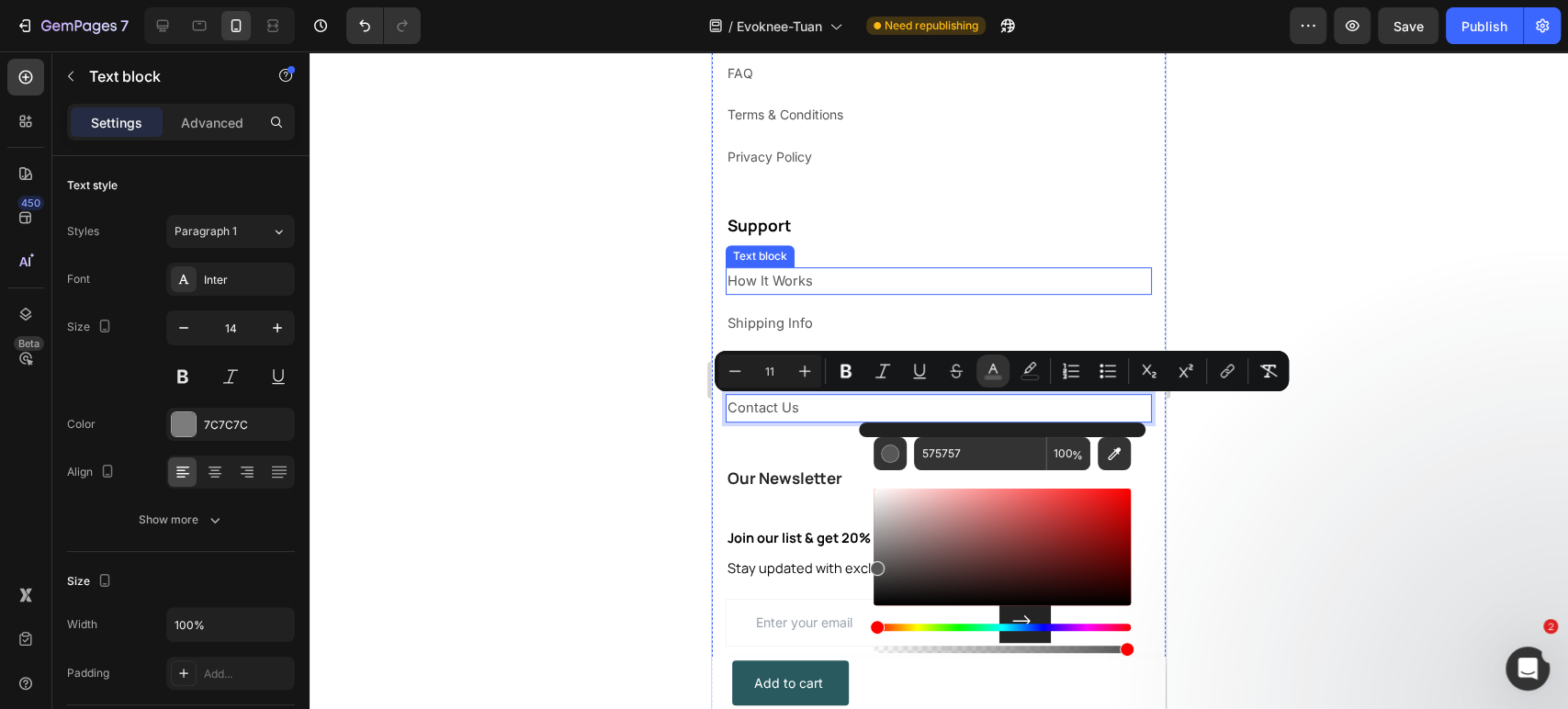 click on "How It Works" at bounding box center (939, 281) 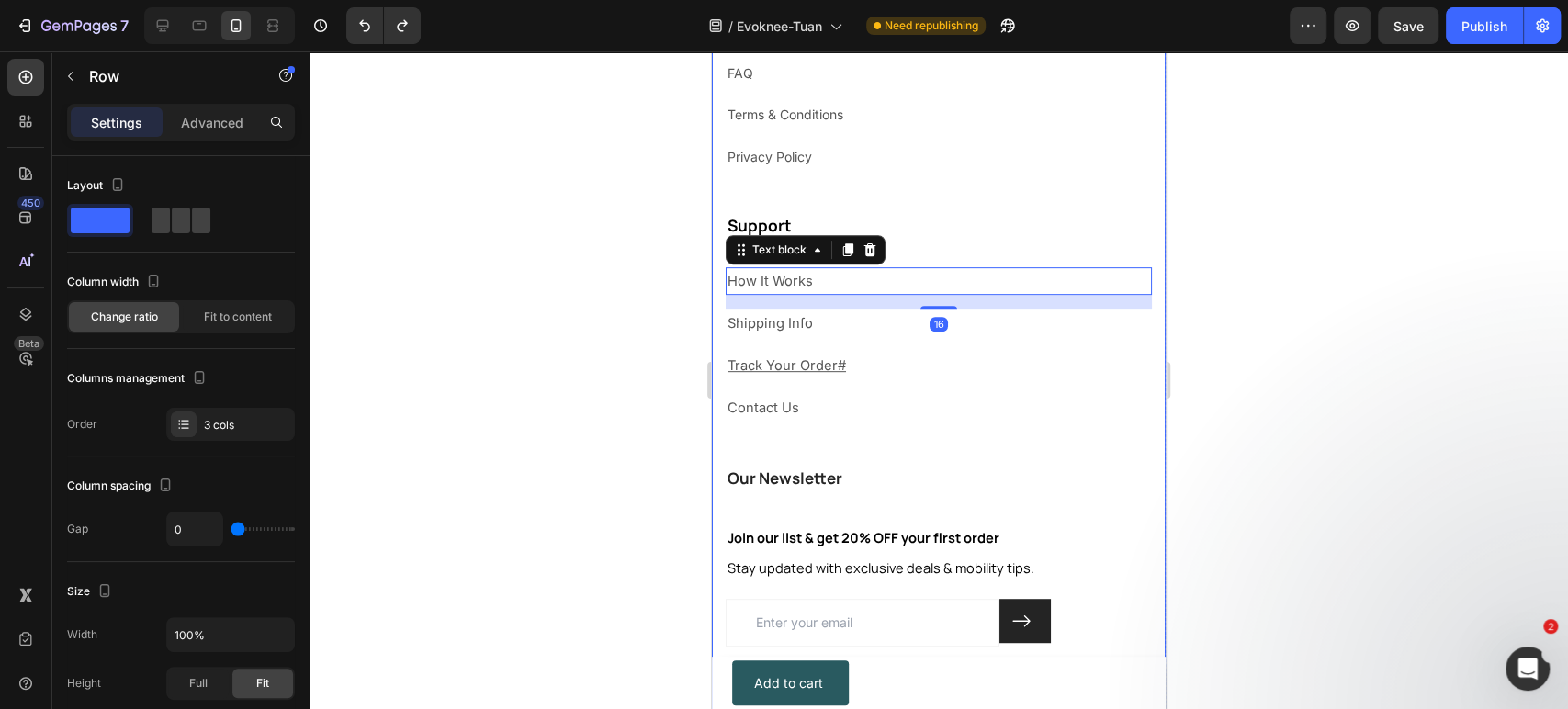 click on "Support Heading How It Works Text block   16 Shipping Info Text block Track Your Order# Text block Contact Us Text block" at bounding box center [939, 340] 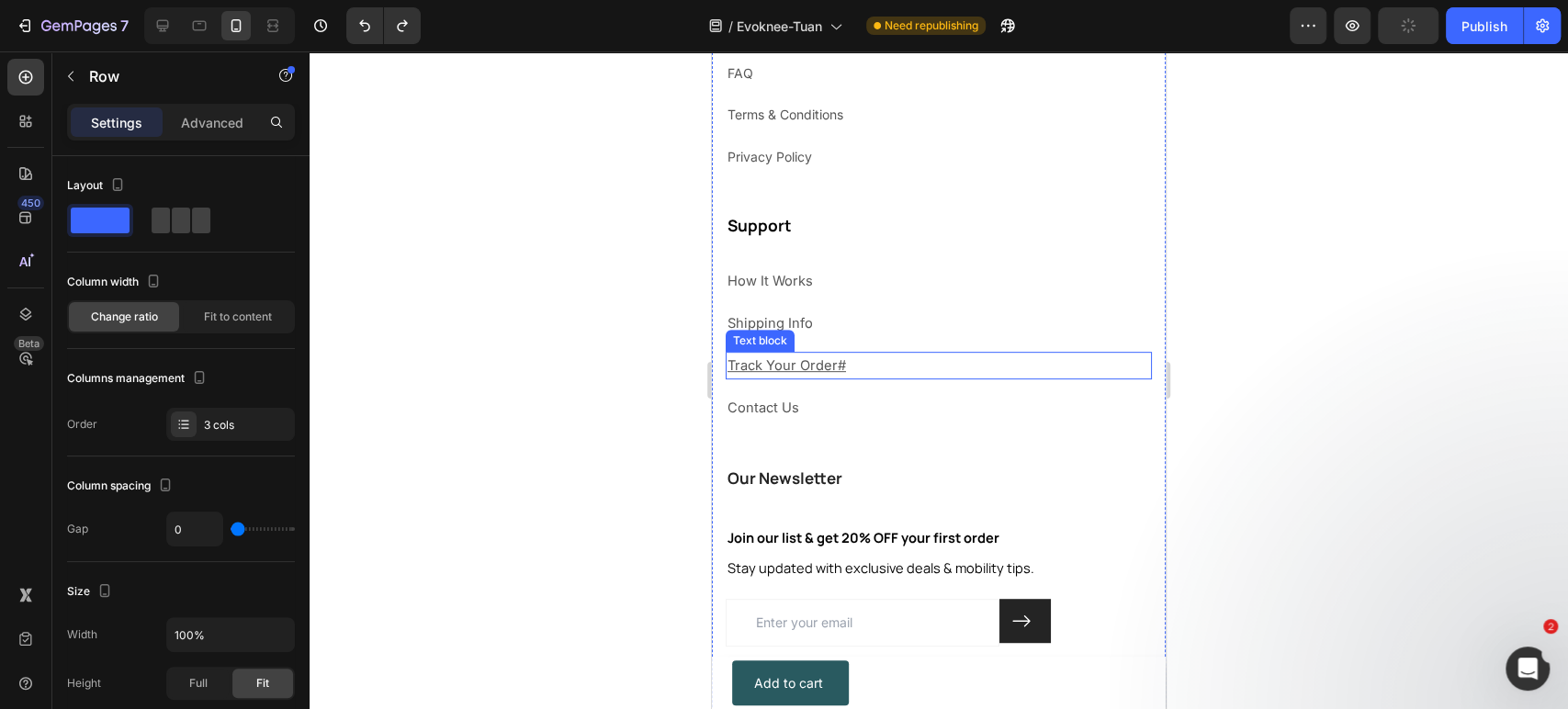 click on "Track Your Order# Text block" at bounding box center [939, 366] 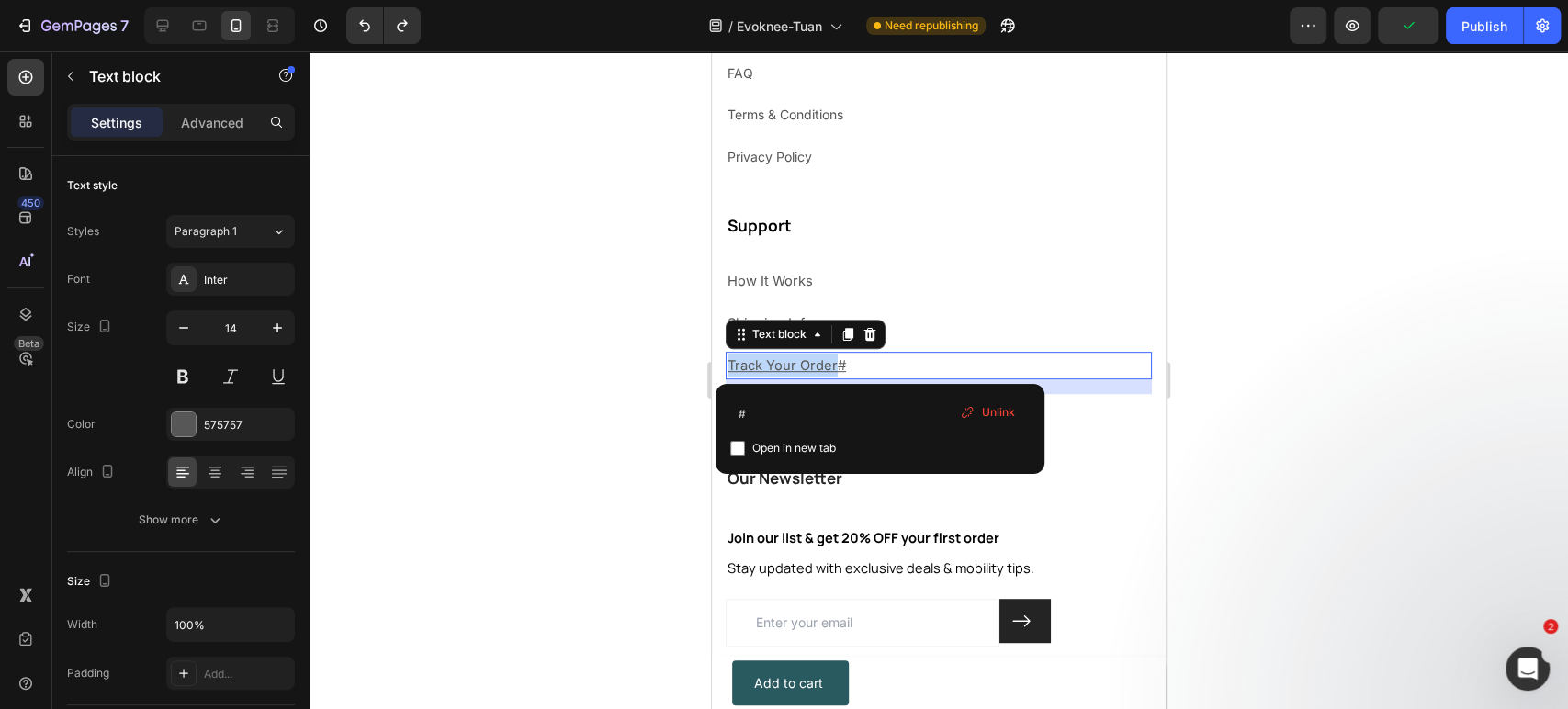 click on "Track Your Order#" at bounding box center [939, 366] 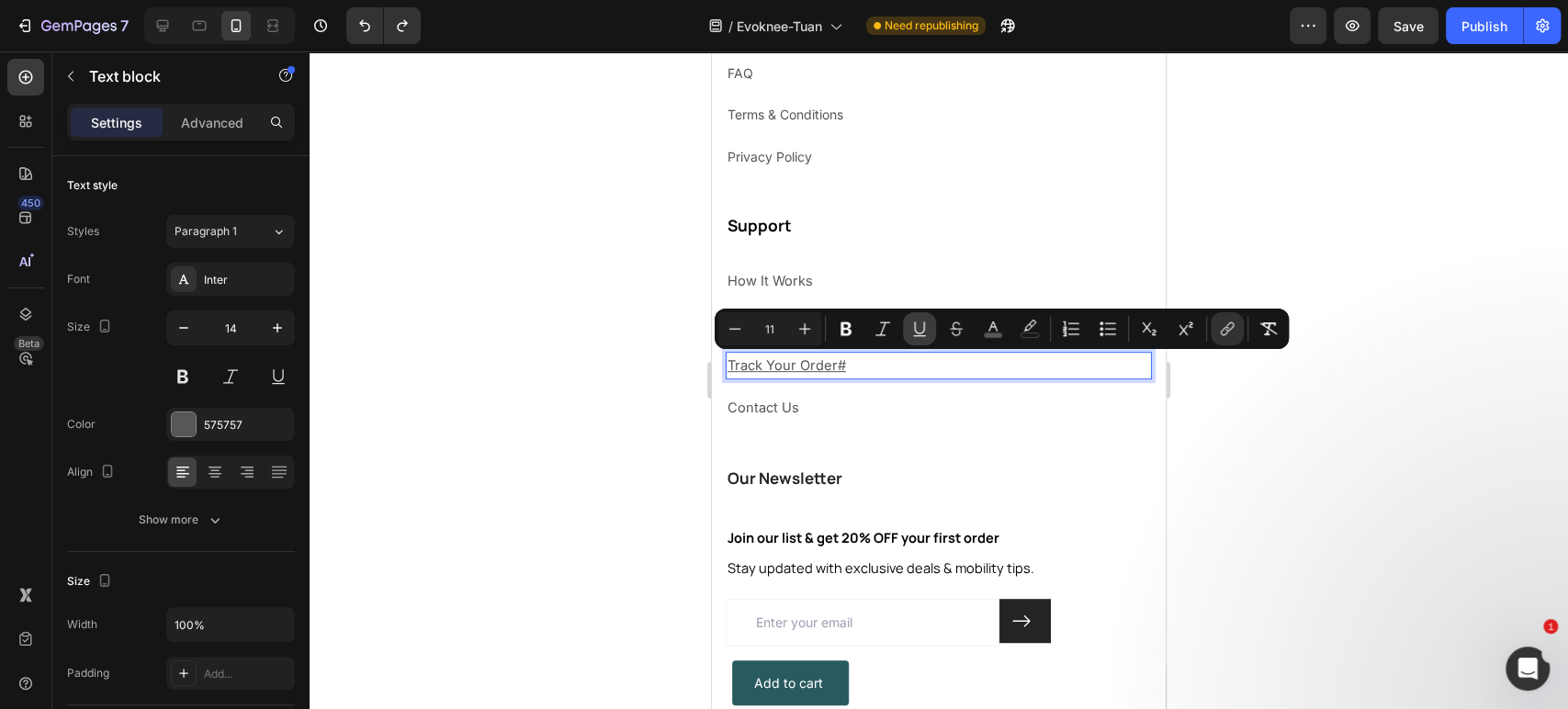 click 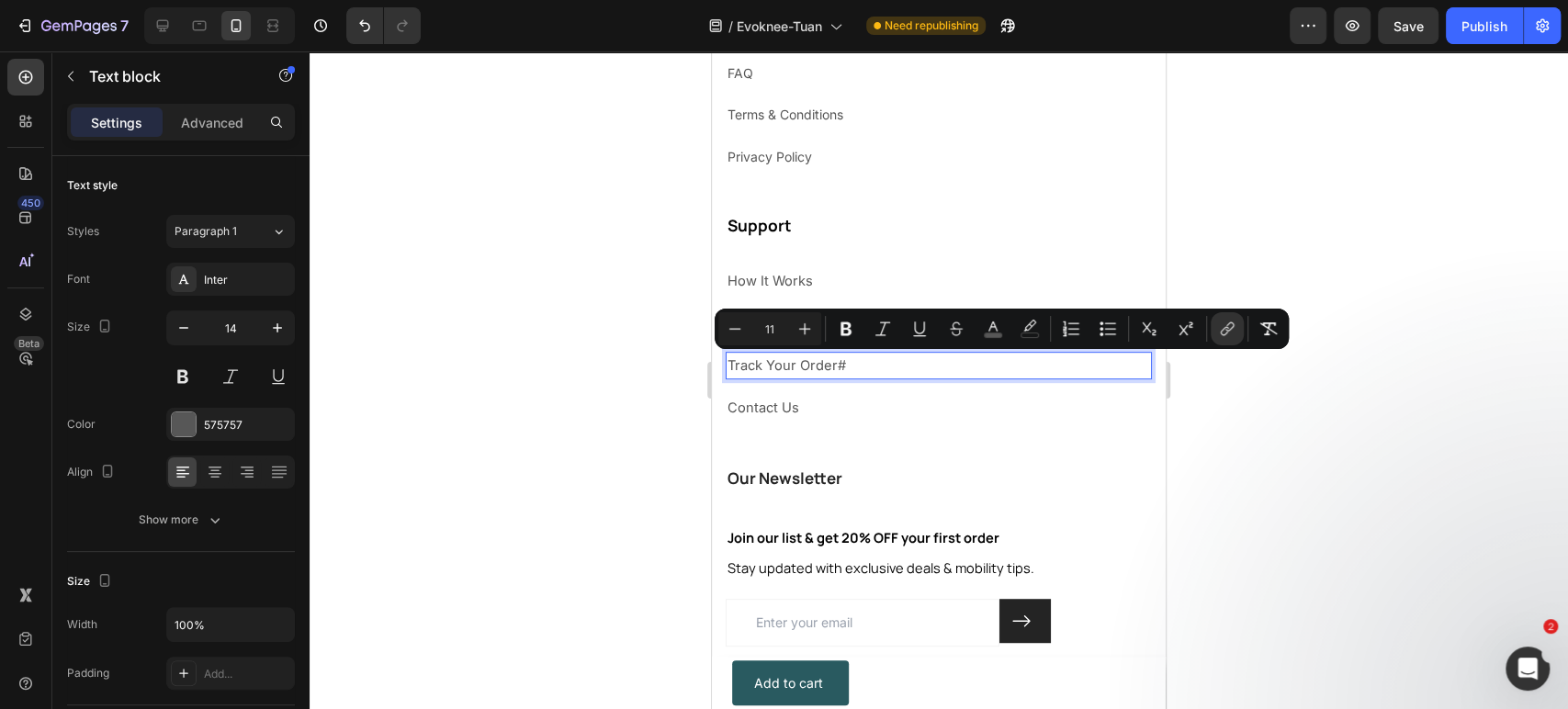 click on "Track Your Order#" at bounding box center (939, 366) 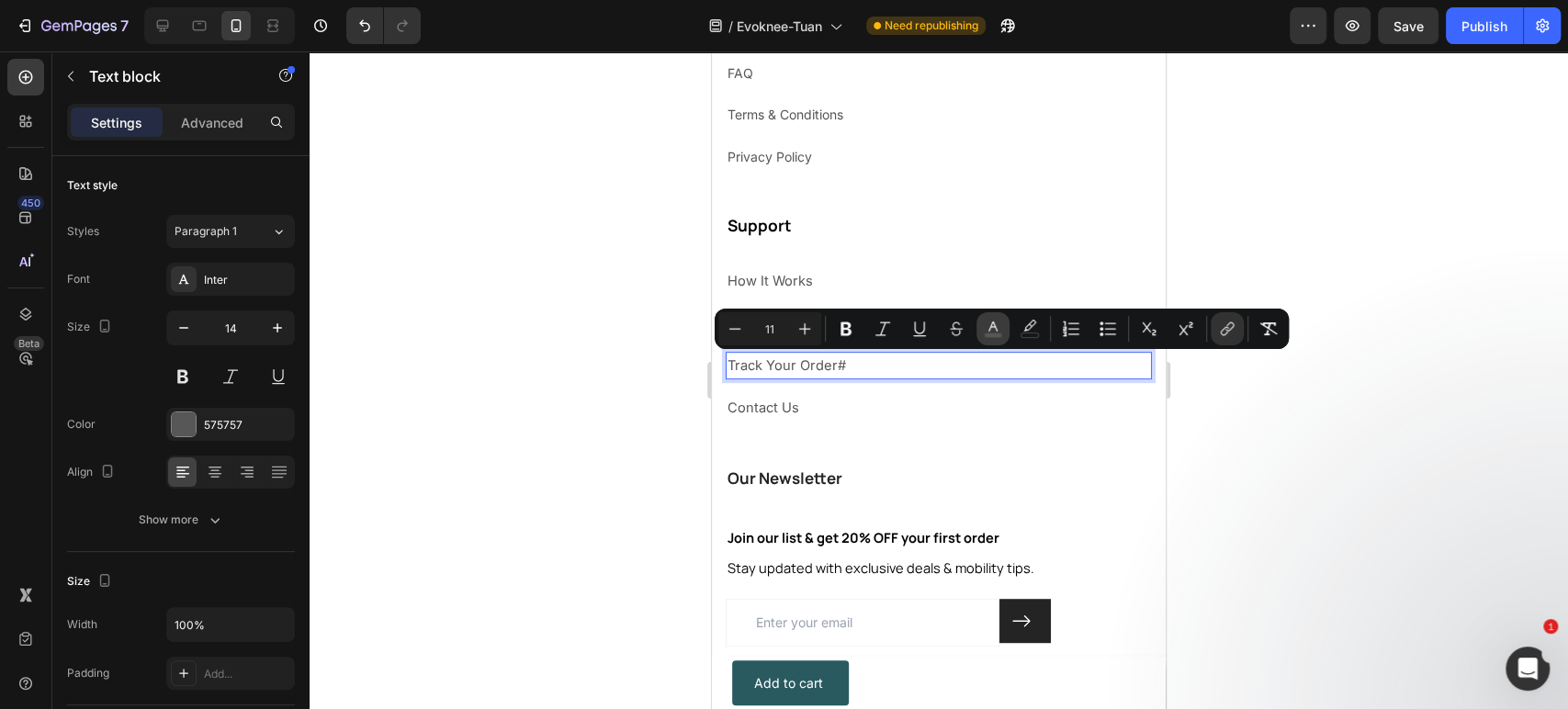 click on "color" at bounding box center (993, 329) 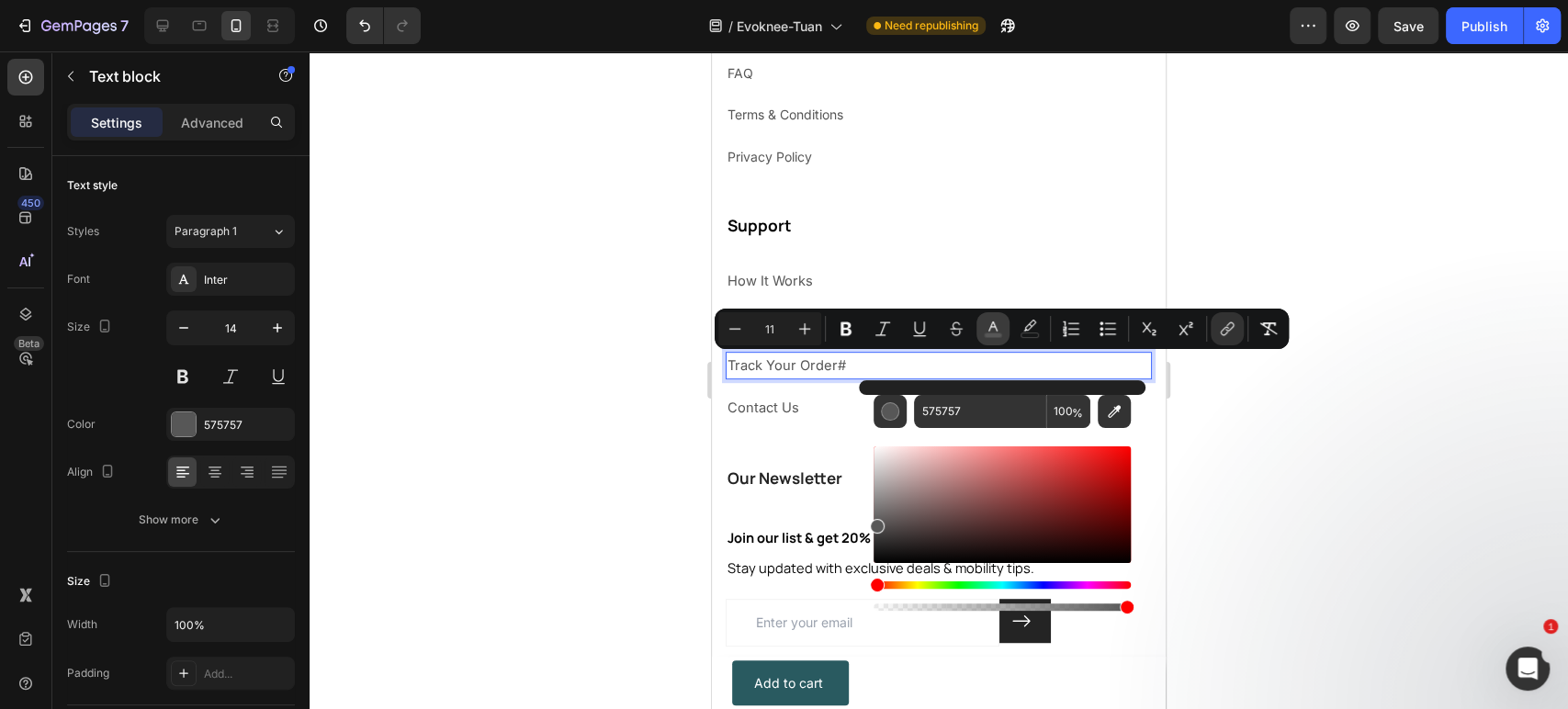 click on "color" at bounding box center (993, 329) 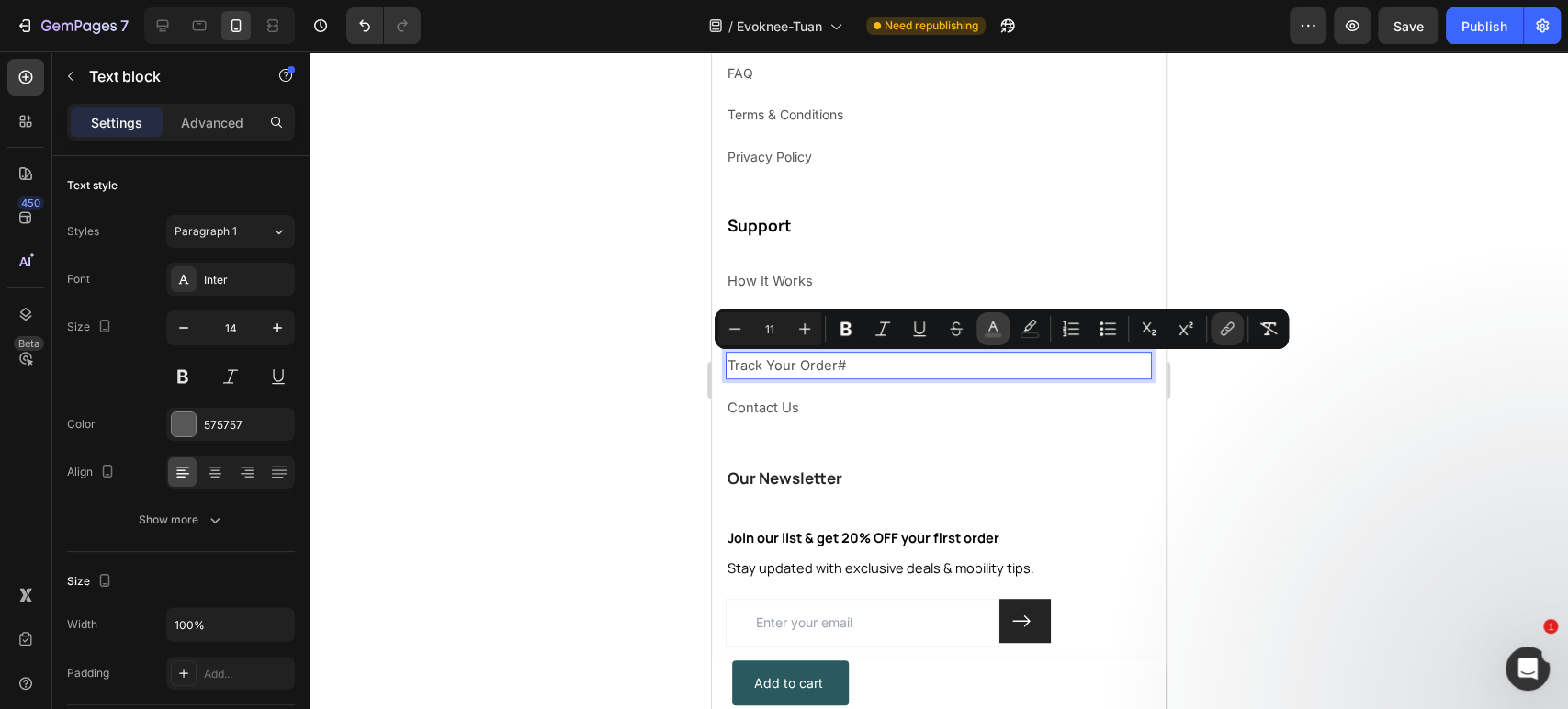 click 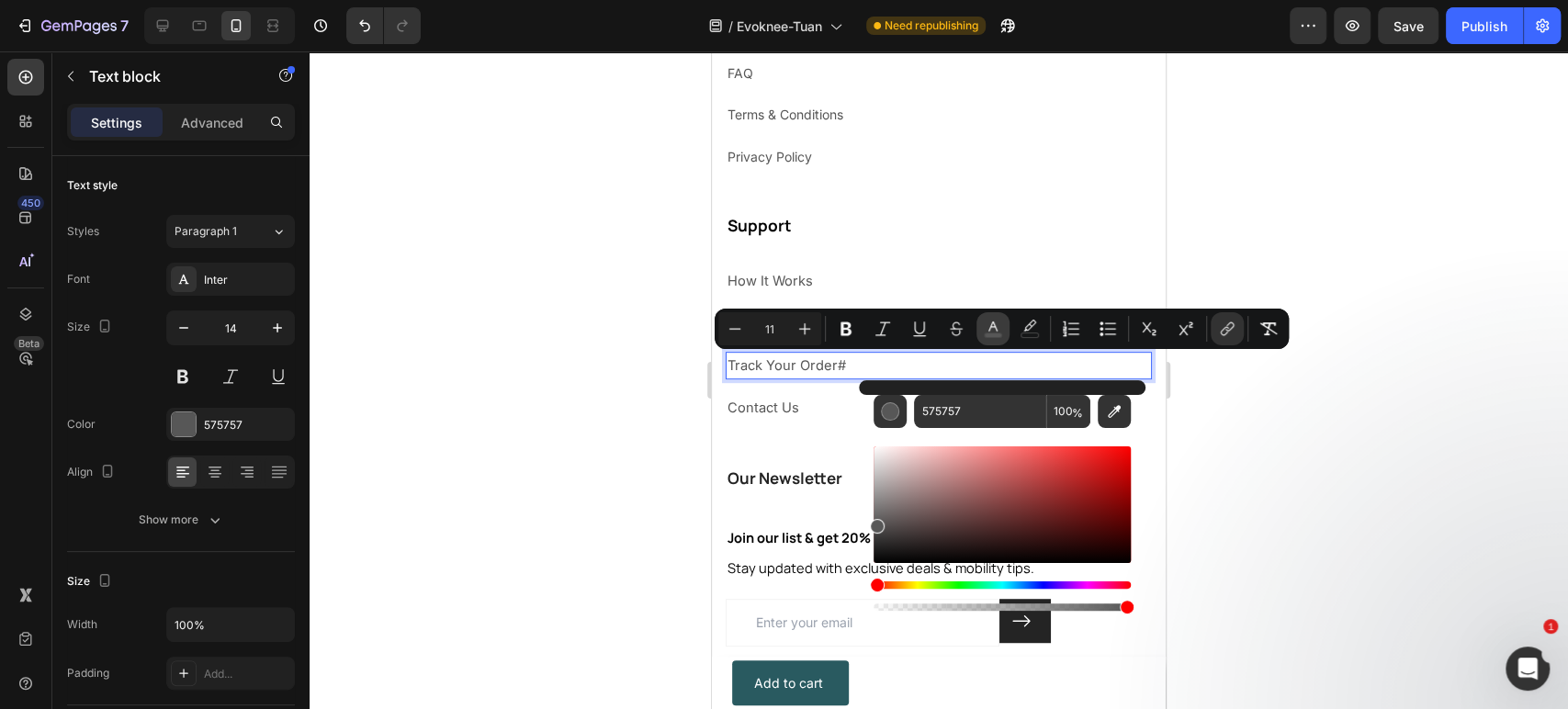 click 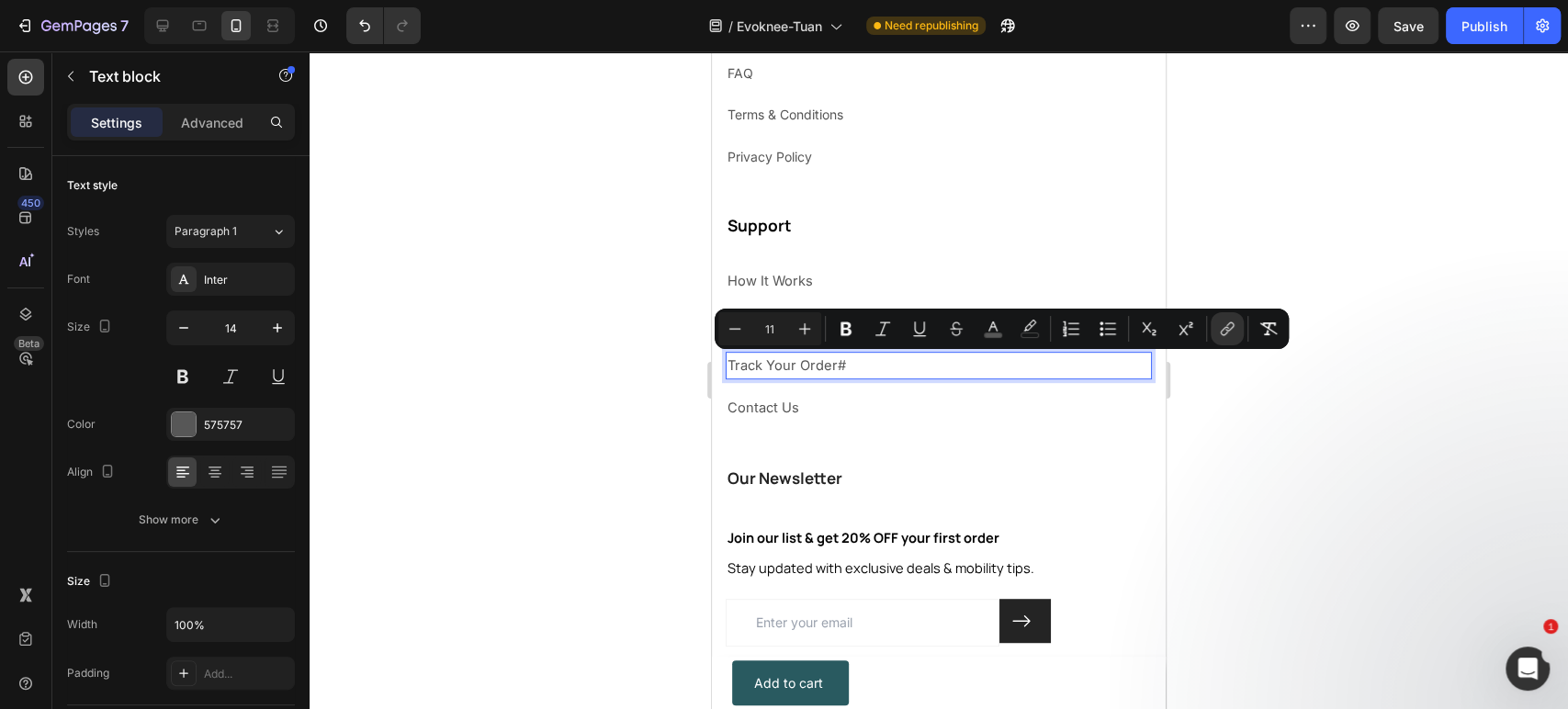 click on "Track Your Order#" at bounding box center (939, 366) 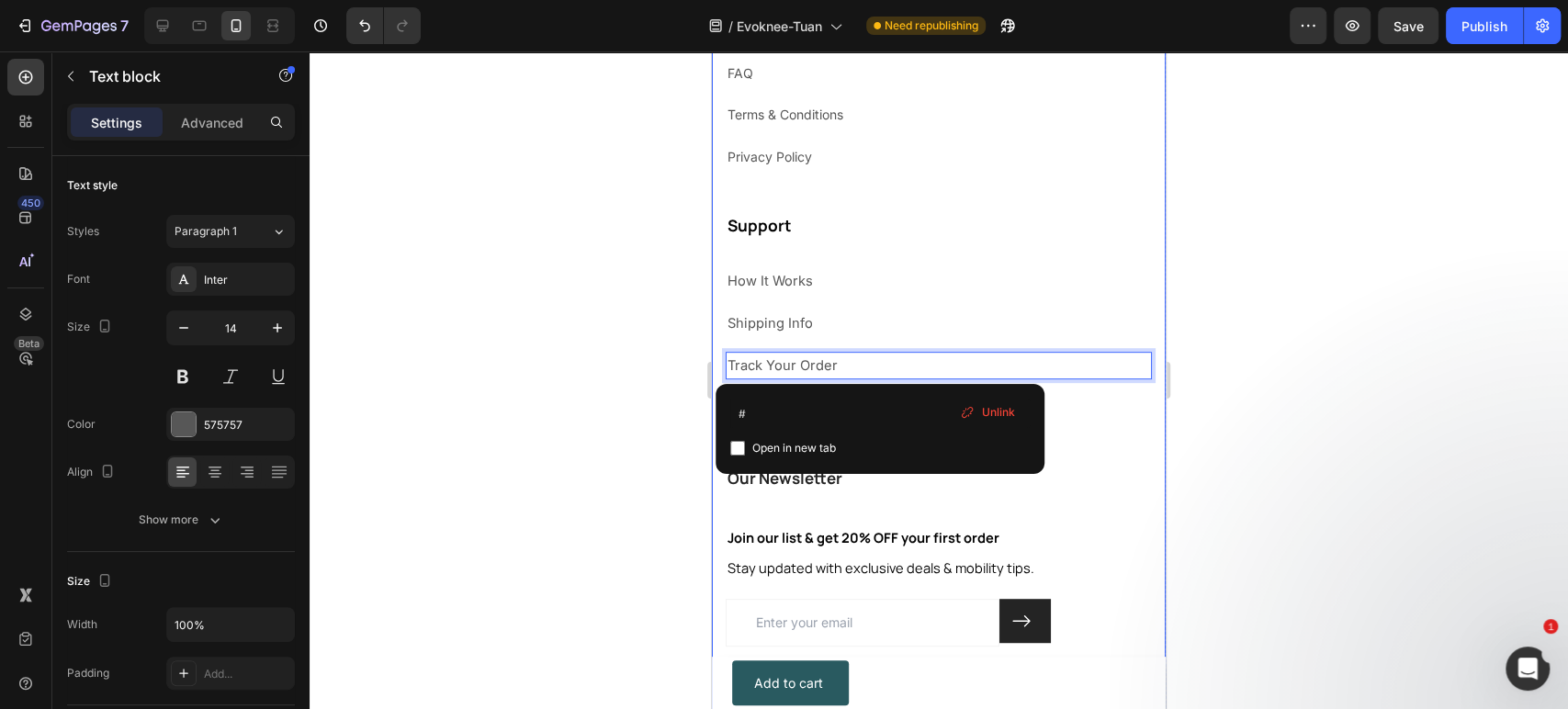 click 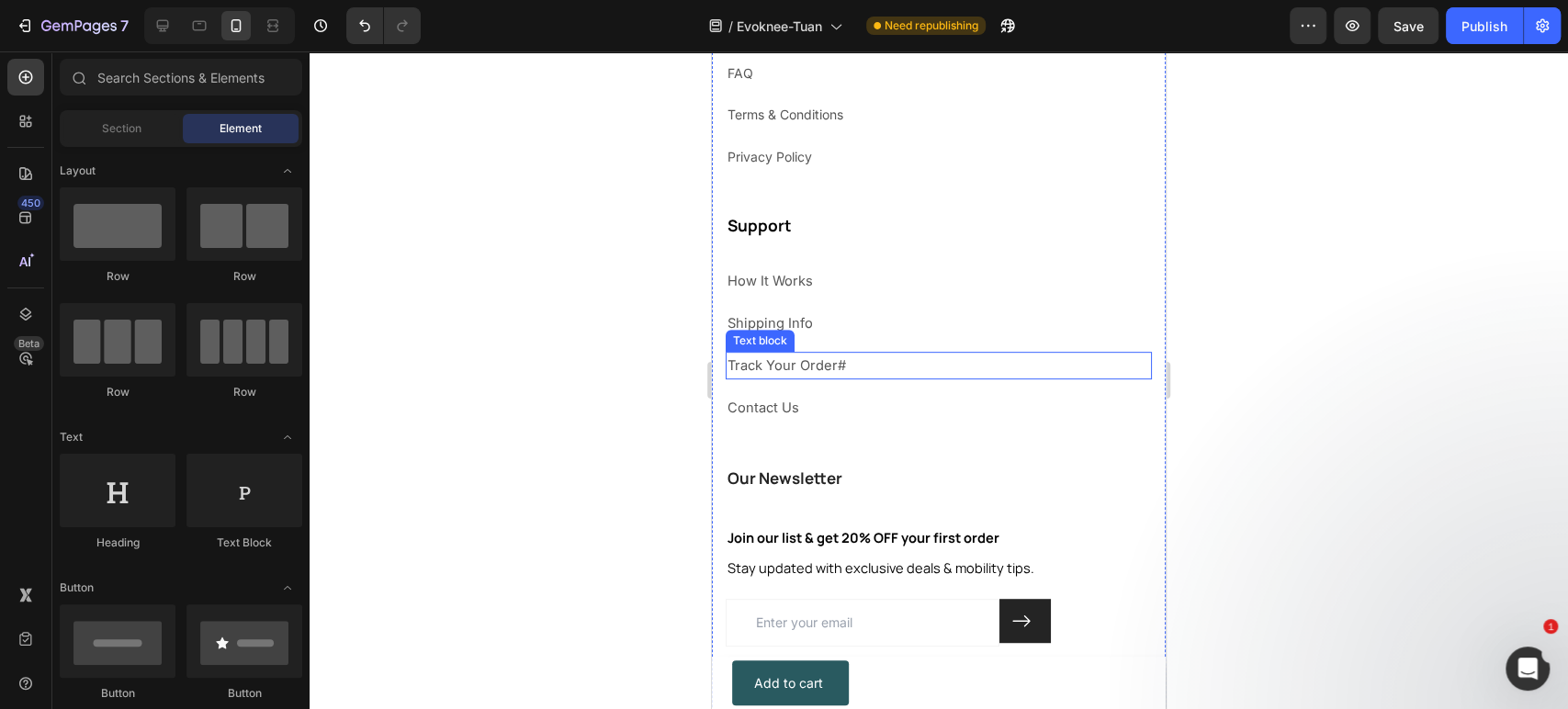 click on "Track Your Order#" at bounding box center [939, 366] 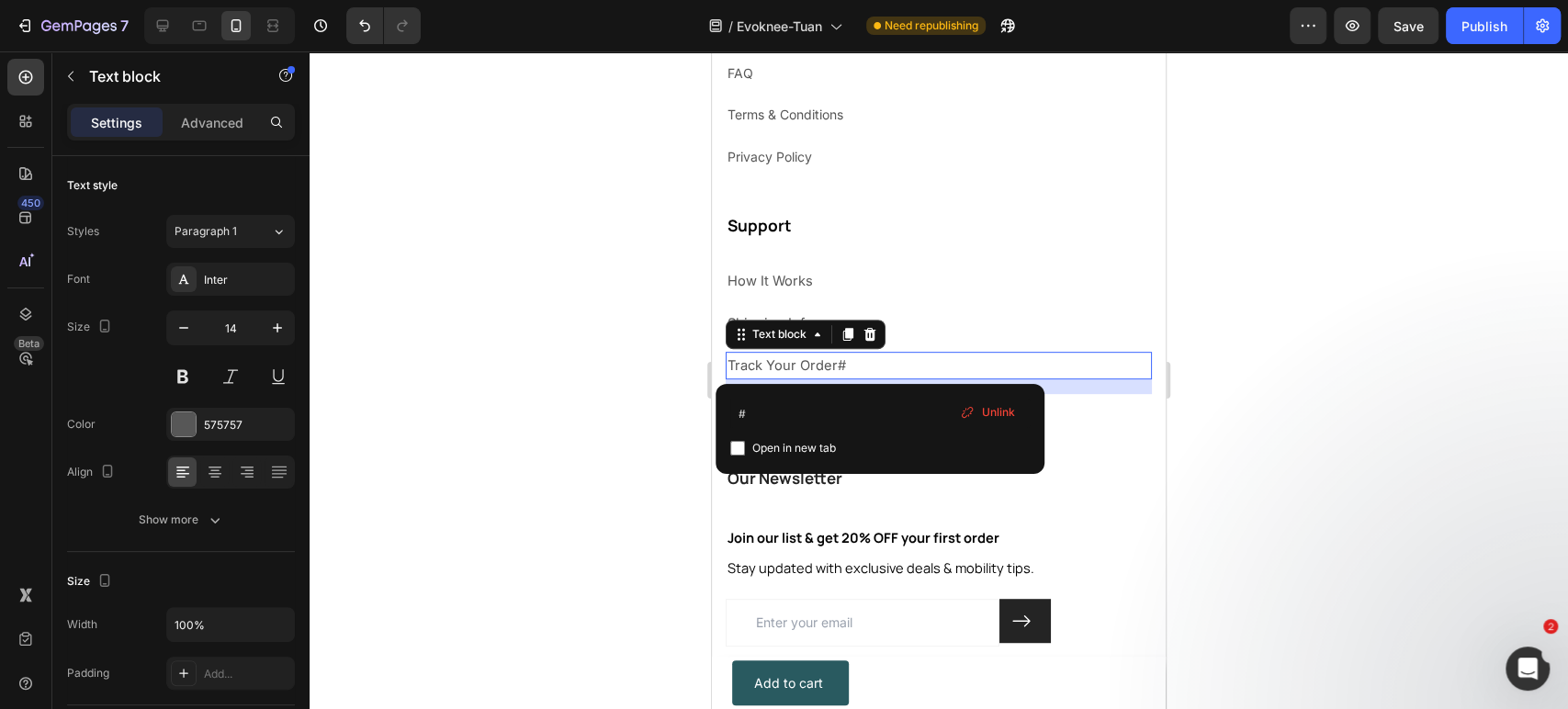click on "Track Your Order#" at bounding box center [939, 366] 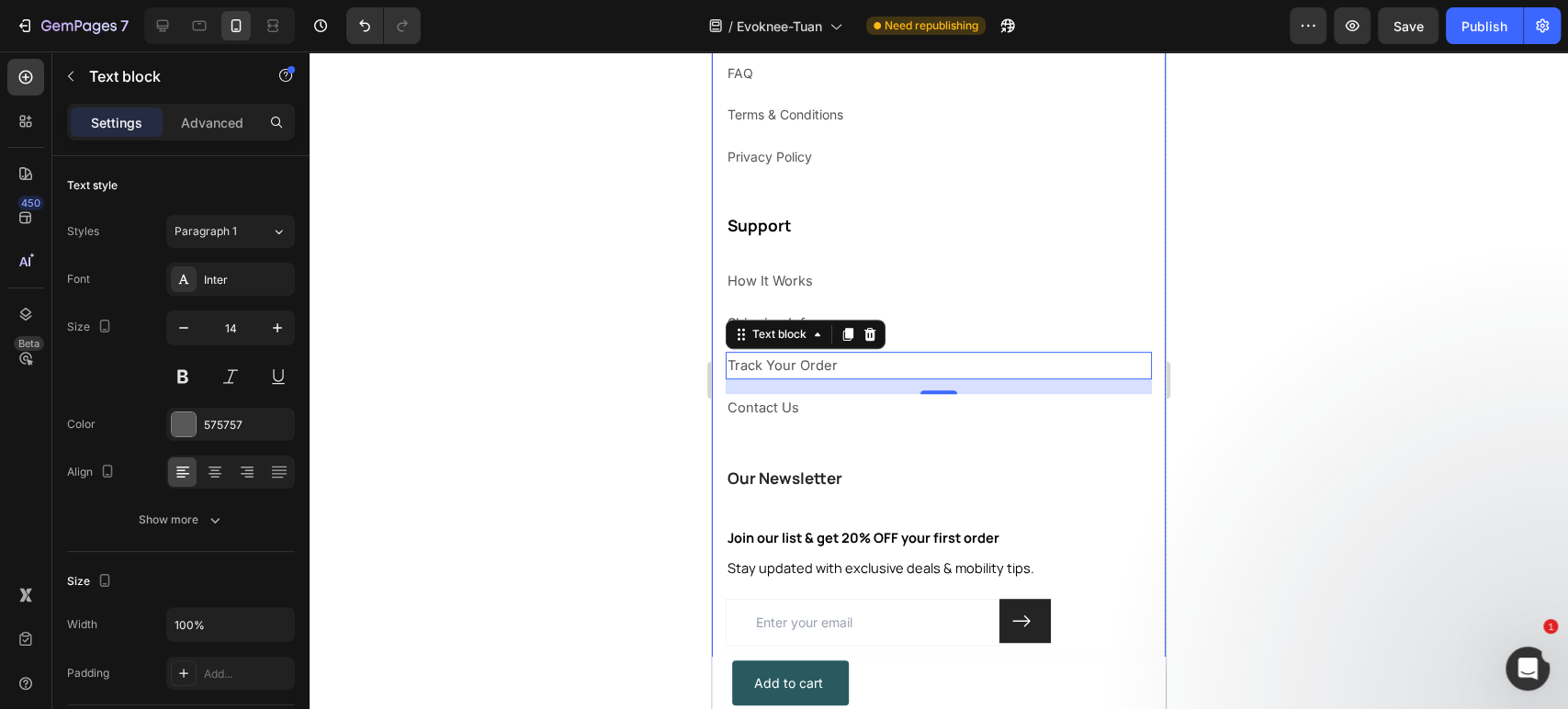 click 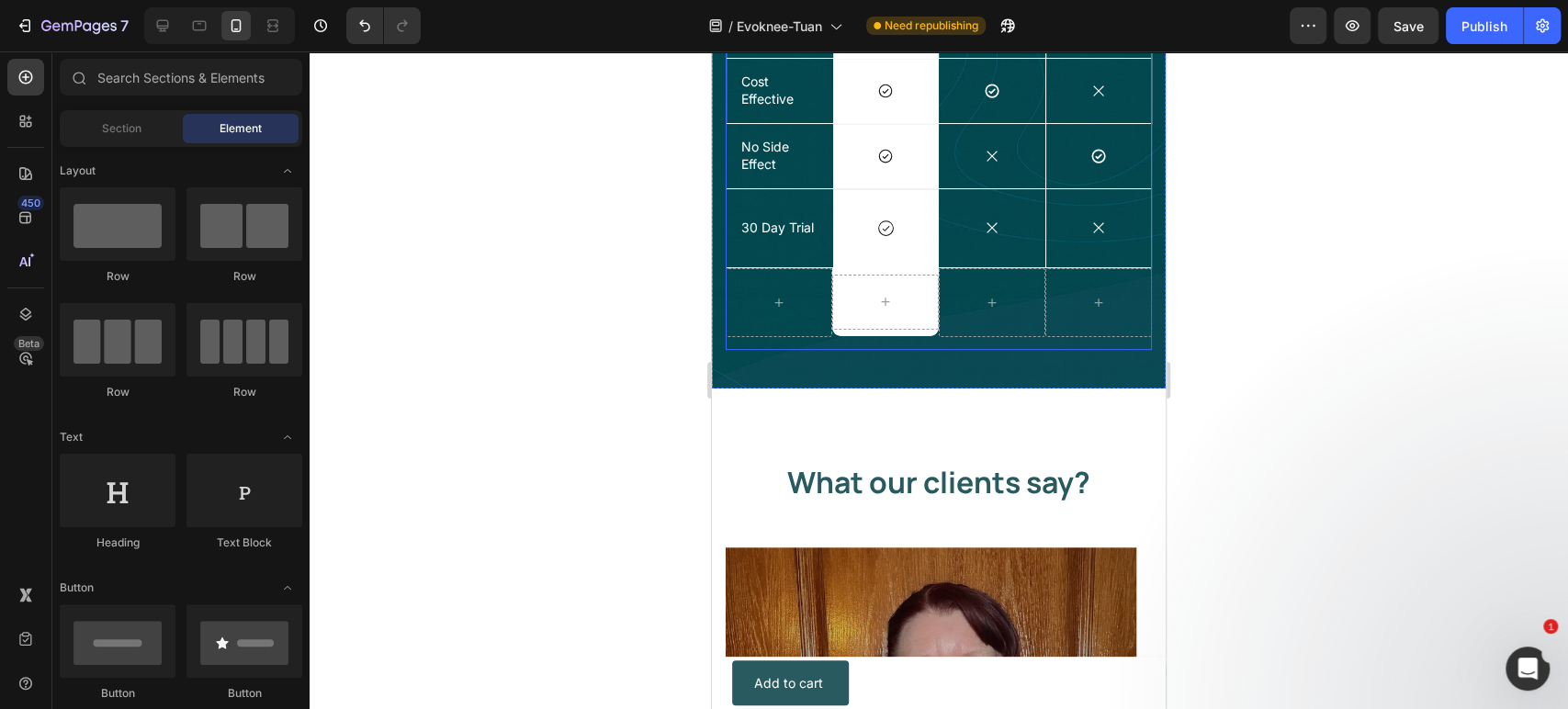 scroll, scrollTop: 4518, scrollLeft: 0, axis: vertical 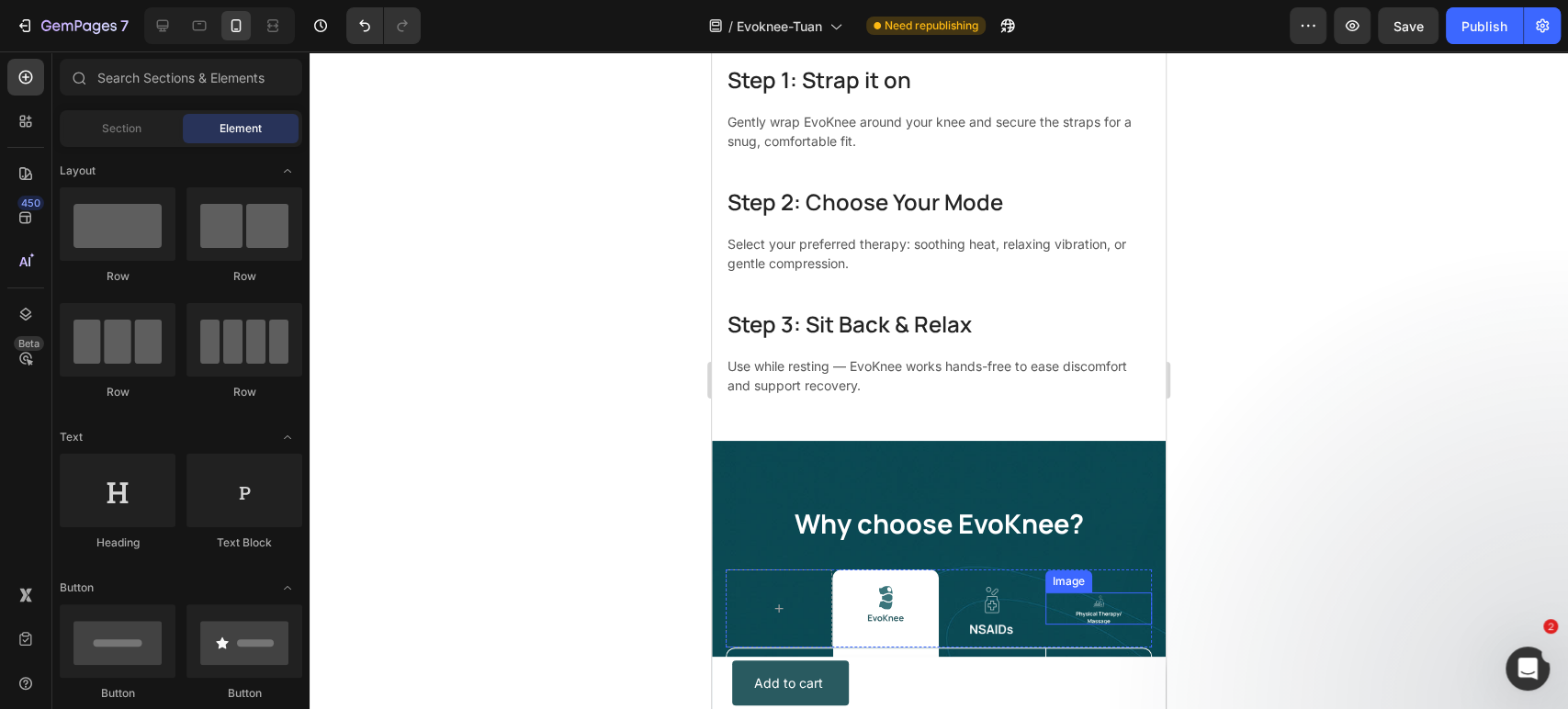 click at bounding box center (1099, 608) 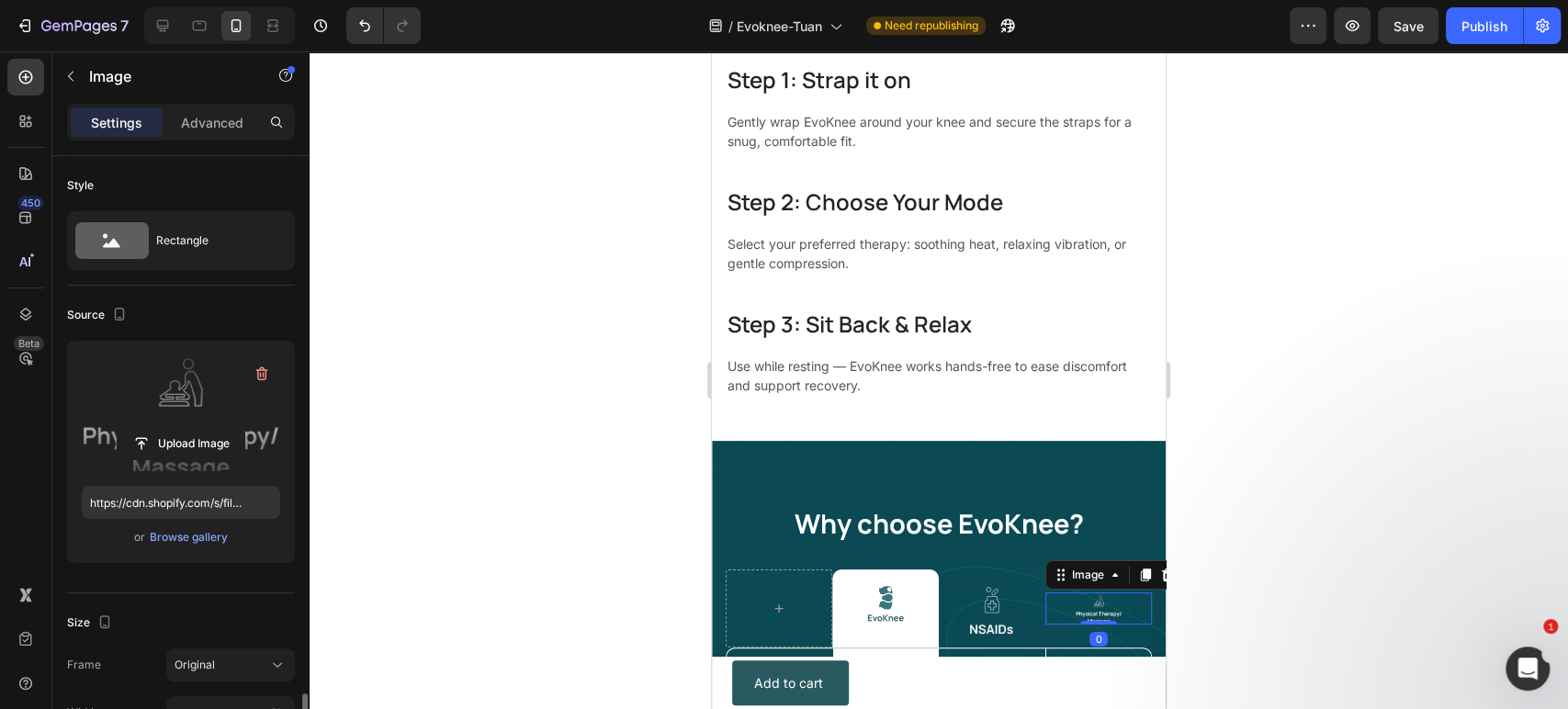 scroll, scrollTop: 374, scrollLeft: 0, axis: vertical 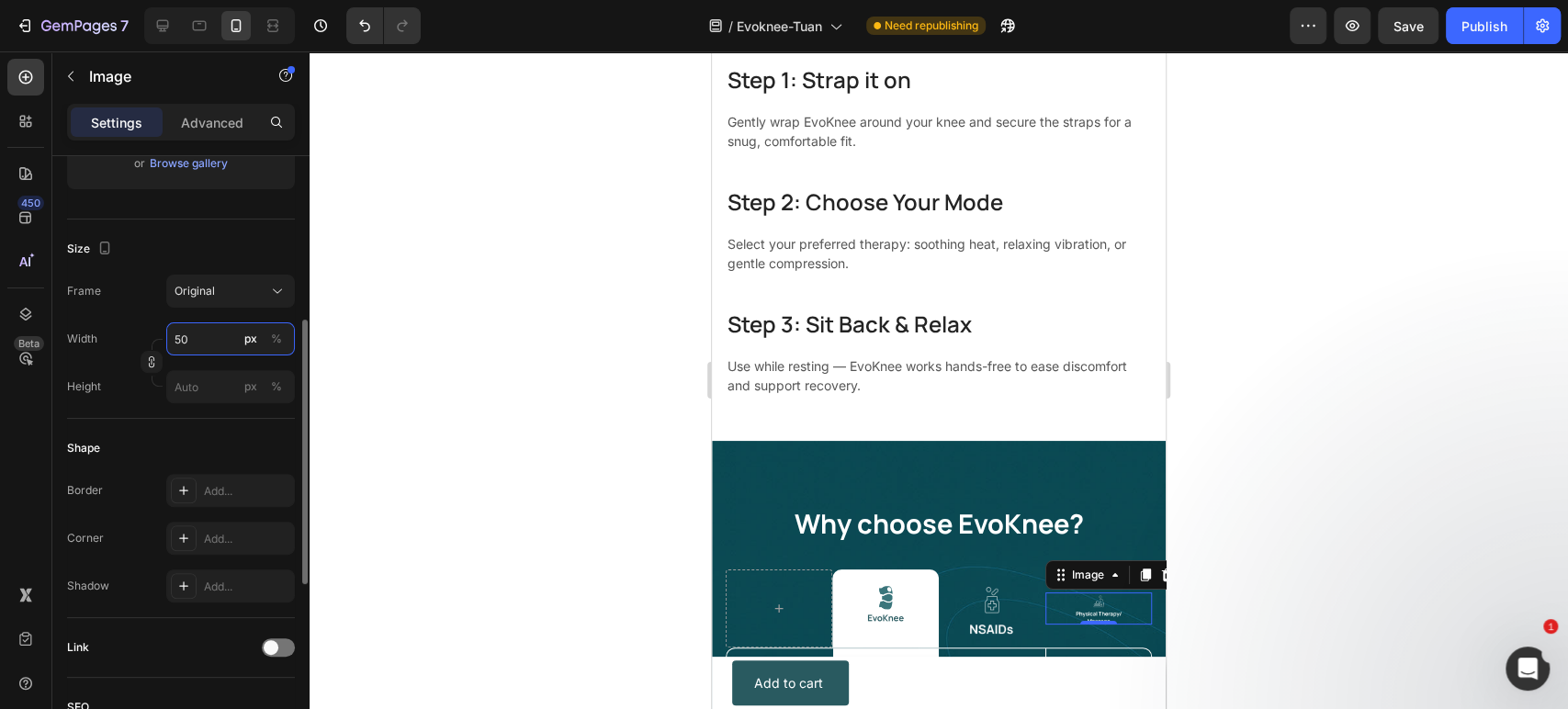 click on "50" at bounding box center (231, 339) 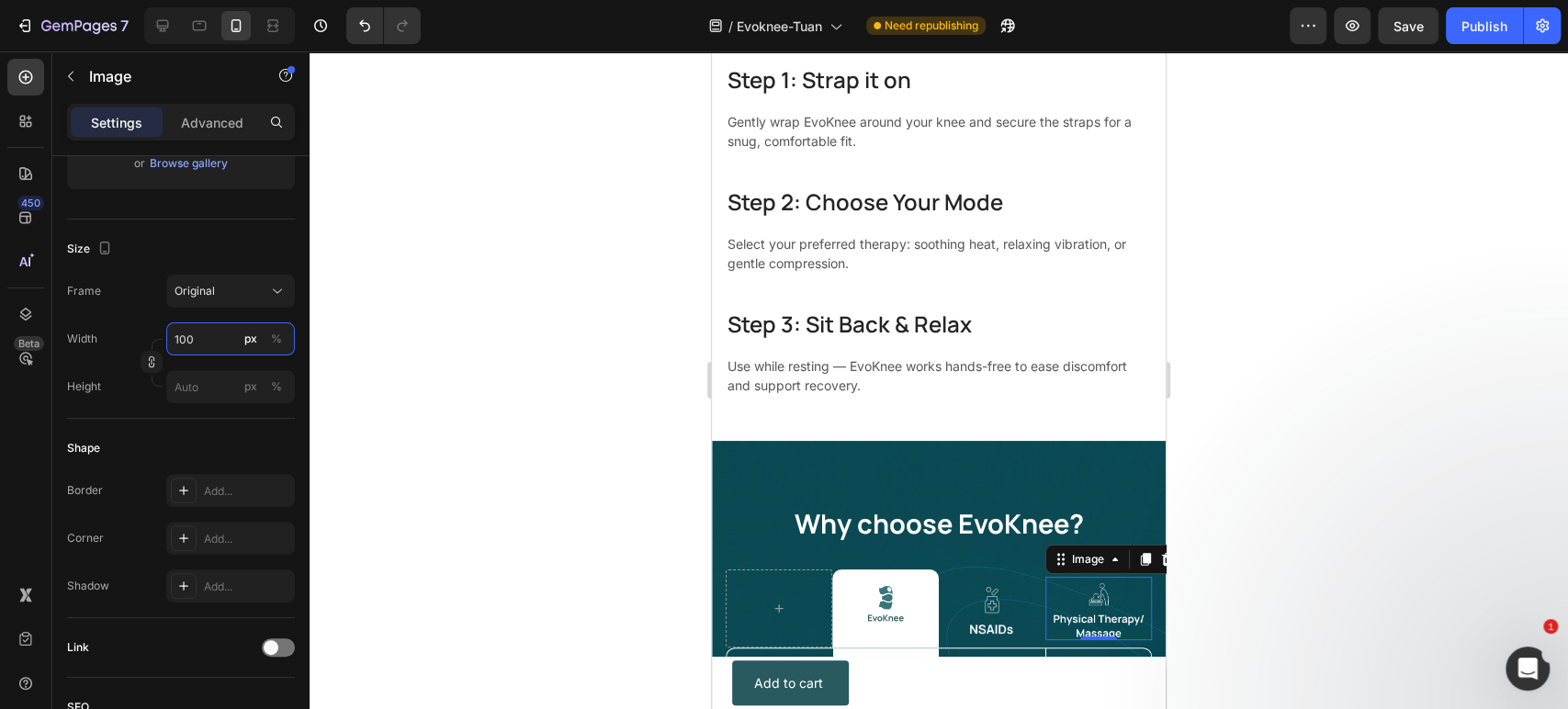 type on "100" 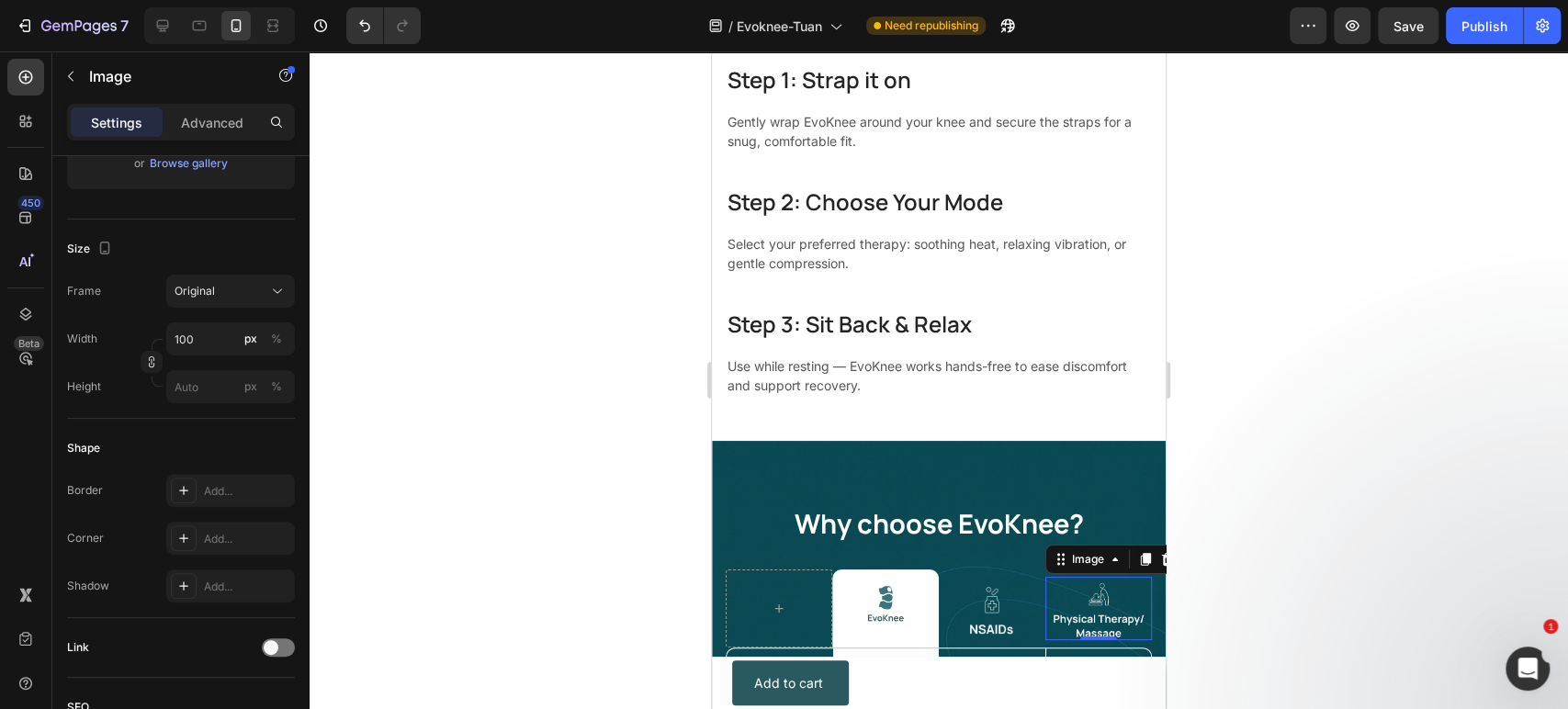 click 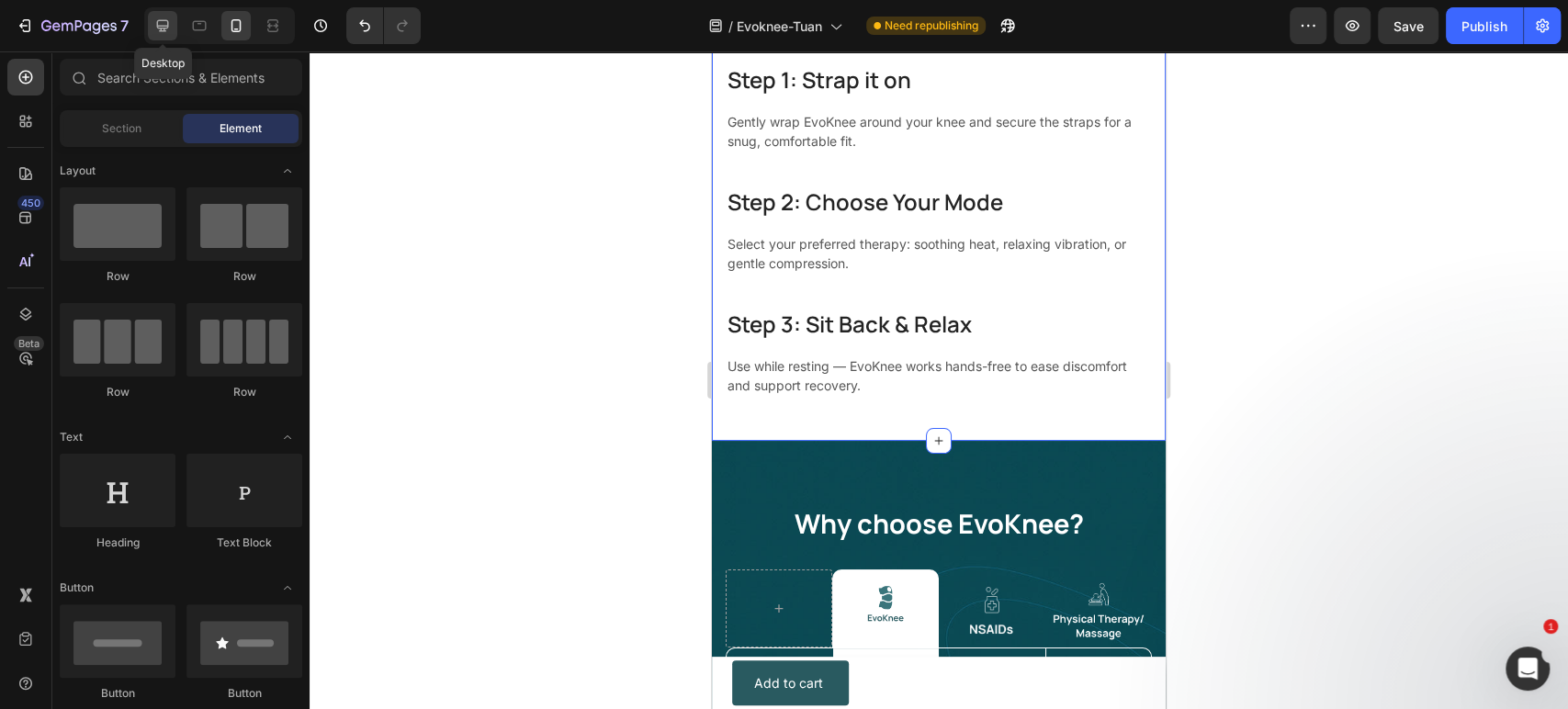 click 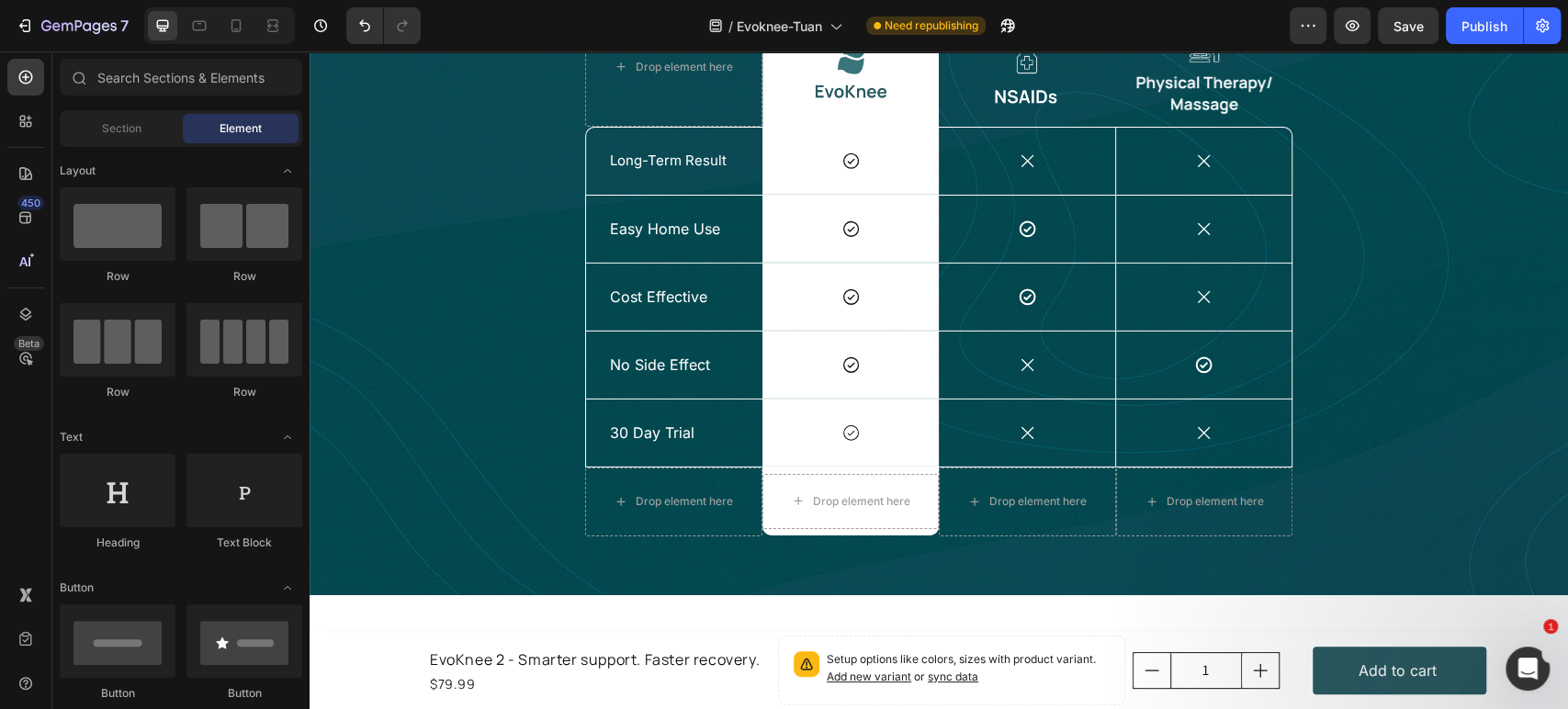 scroll, scrollTop: 3461, scrollLeft: 0, axis: vertical 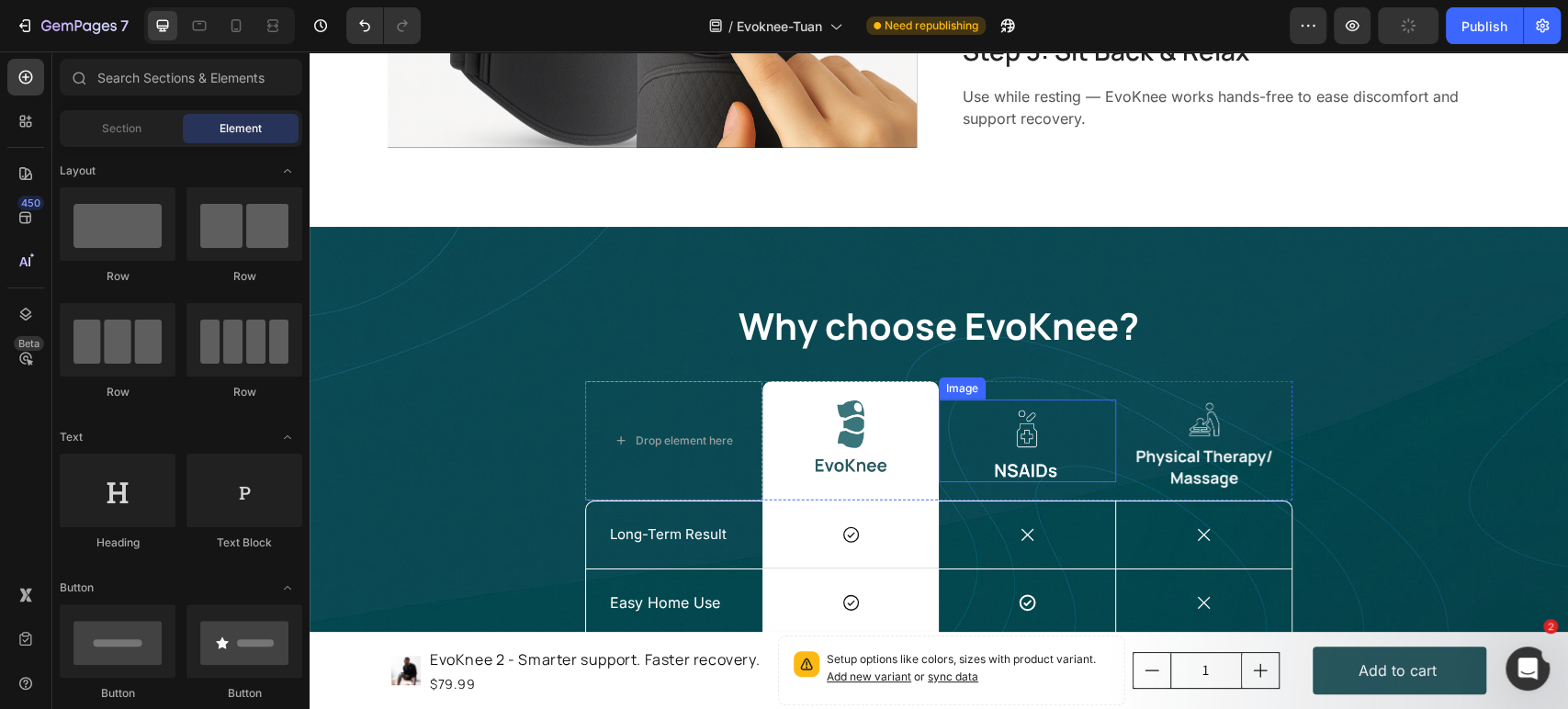 click at bounding box center (1027, 441) 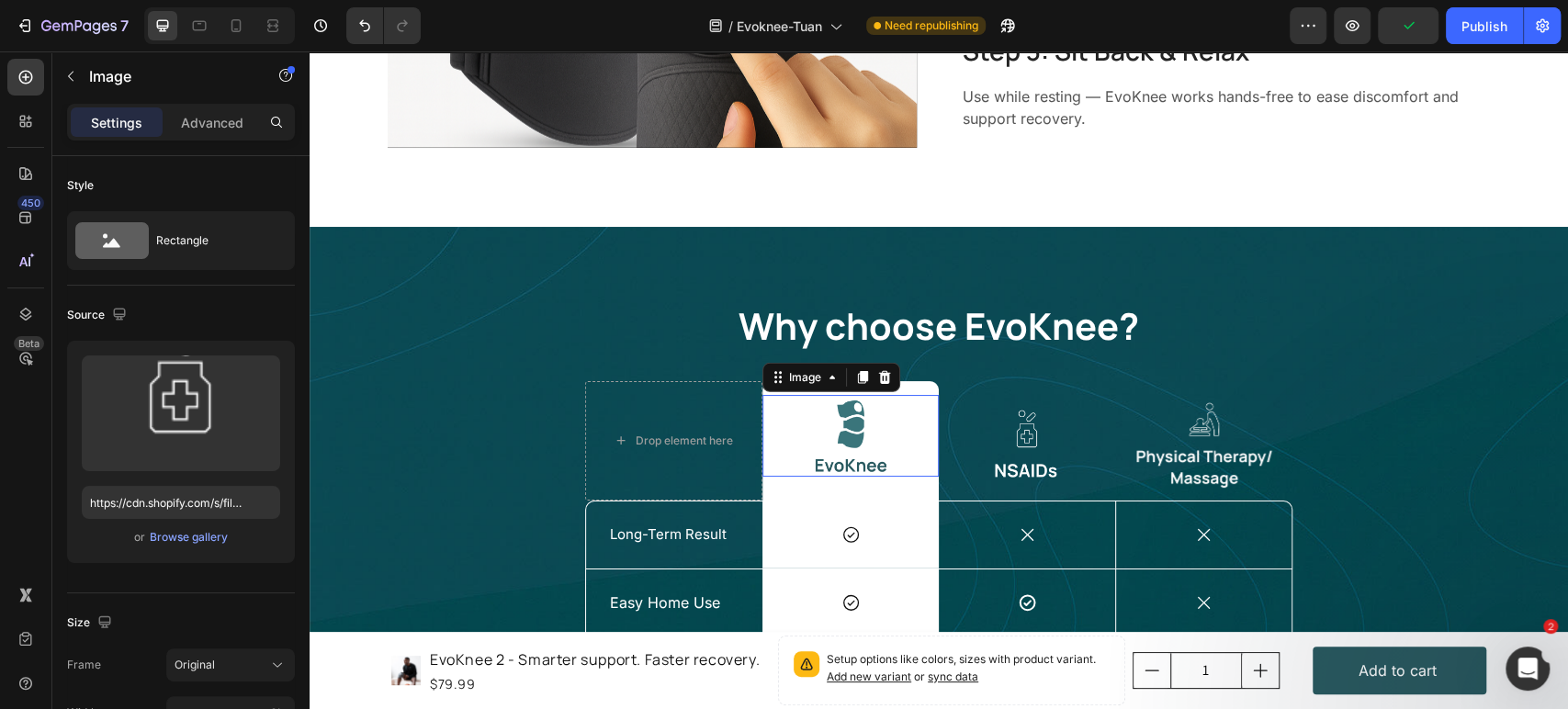 click at bounding box center [851, 435] 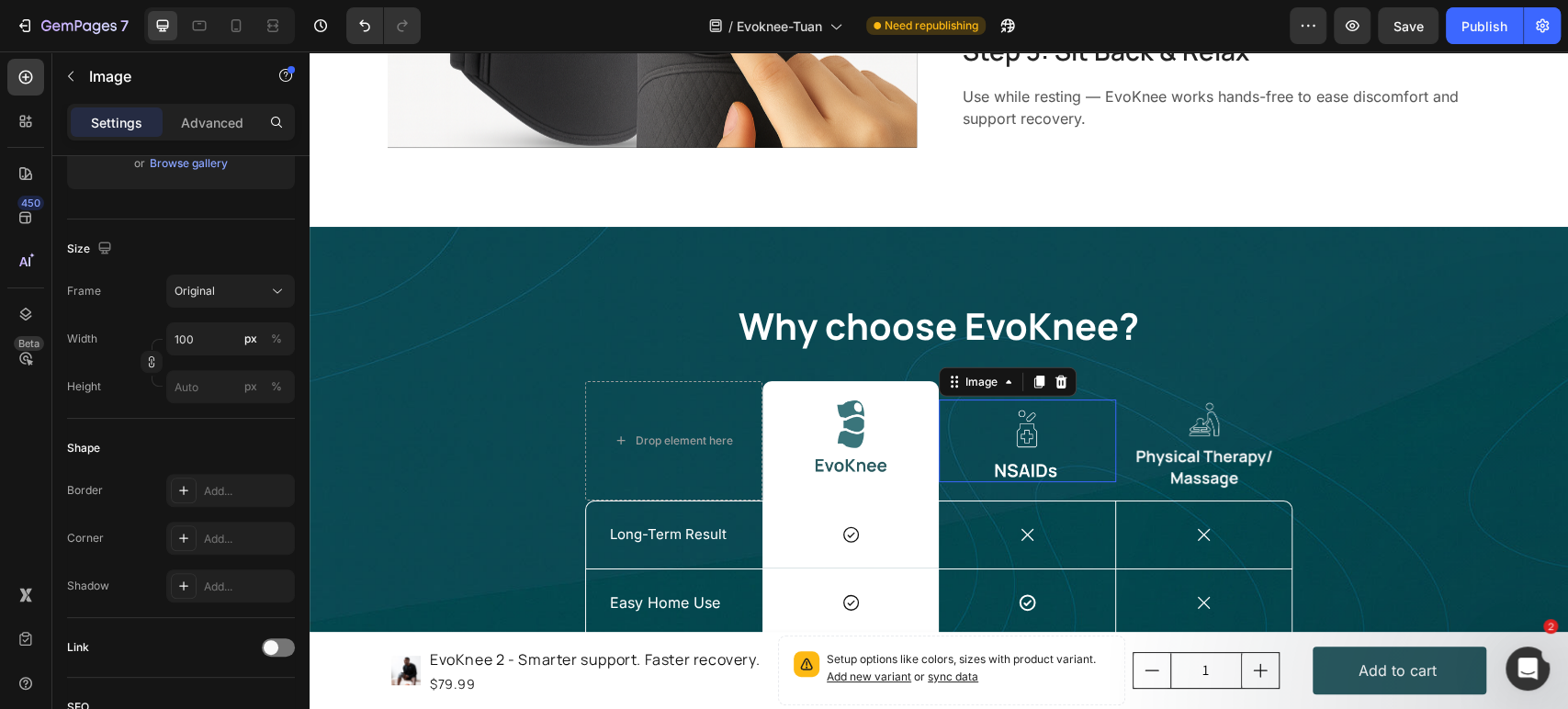 click at bounding box center (1027, 441) 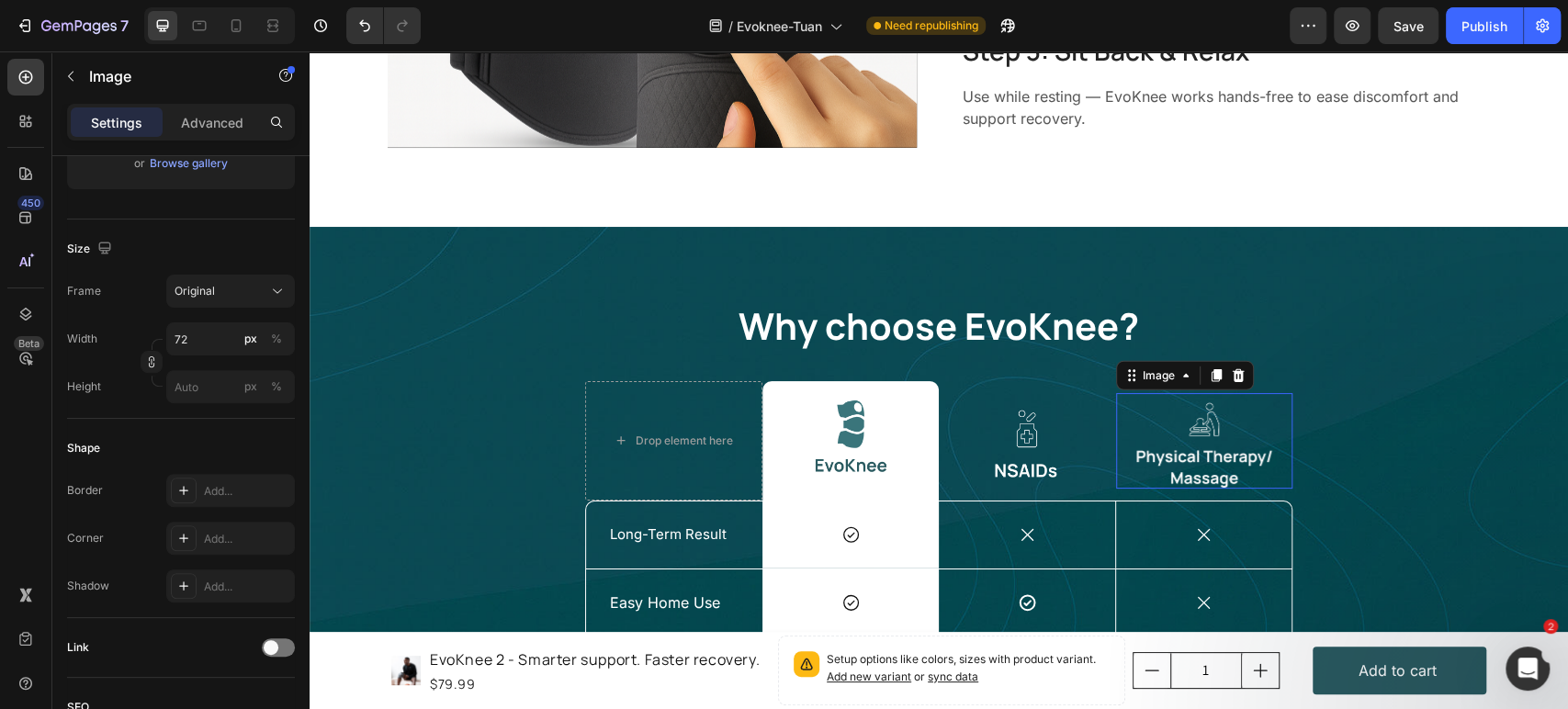click at bounding box center (1204, 441) 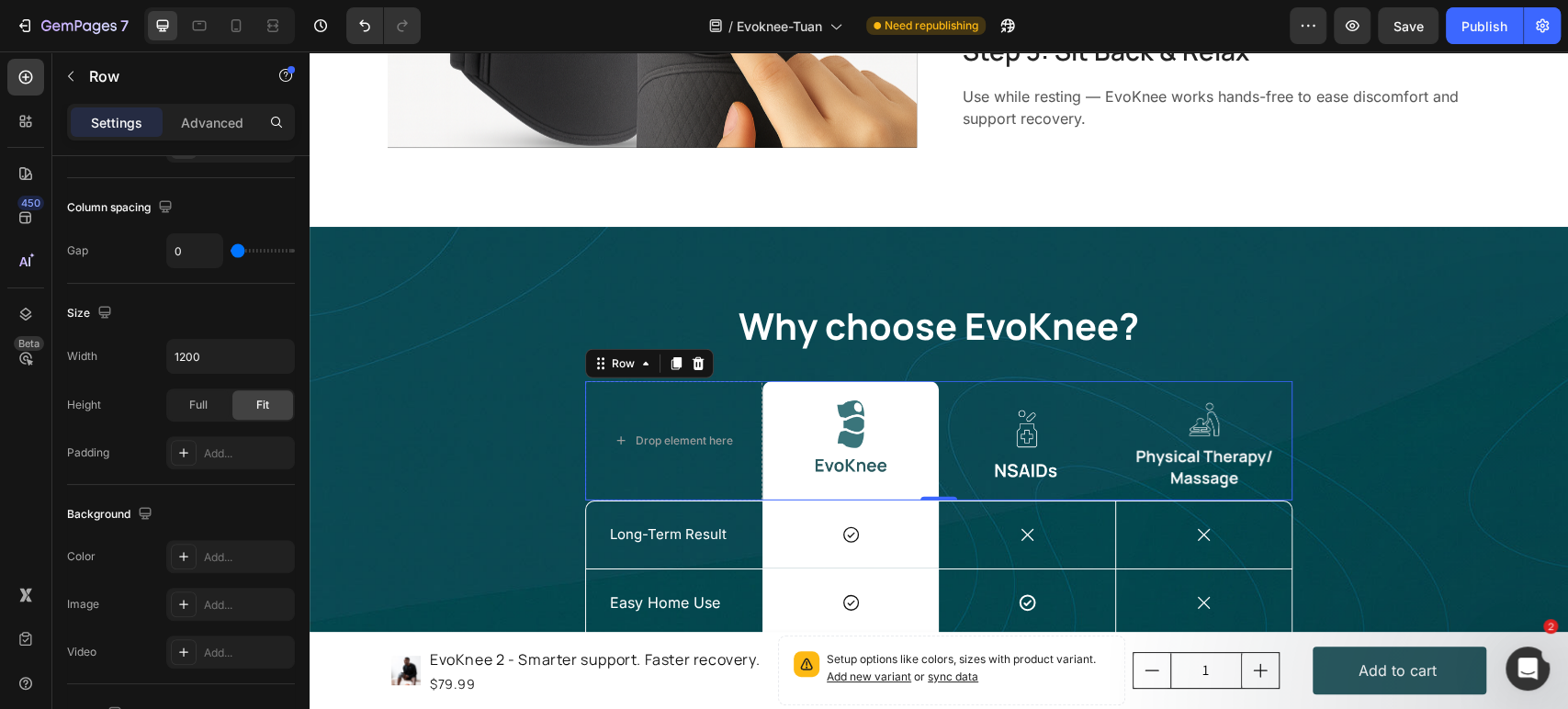 click on "Image" at bounding box center [1027, 440] 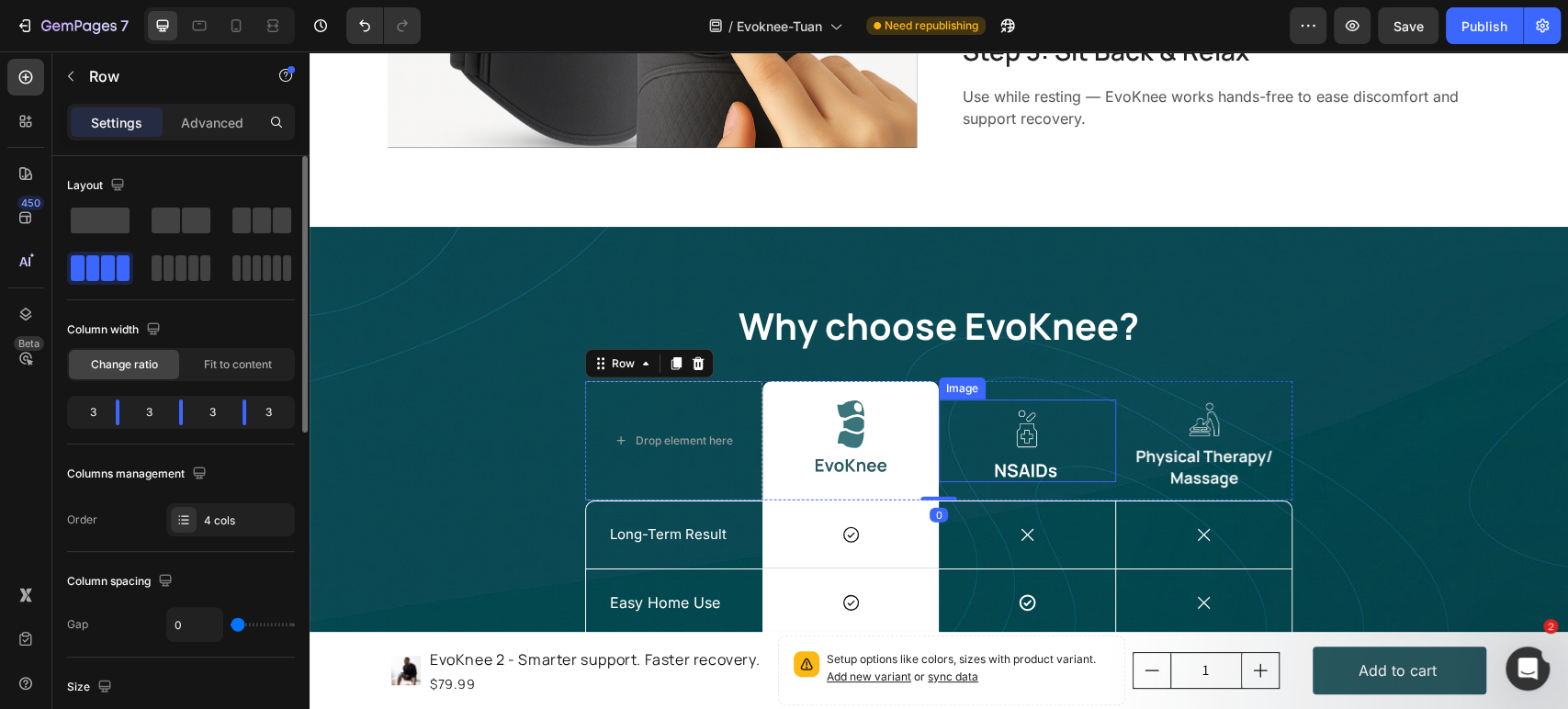 click at bounding box center (1027, 441) 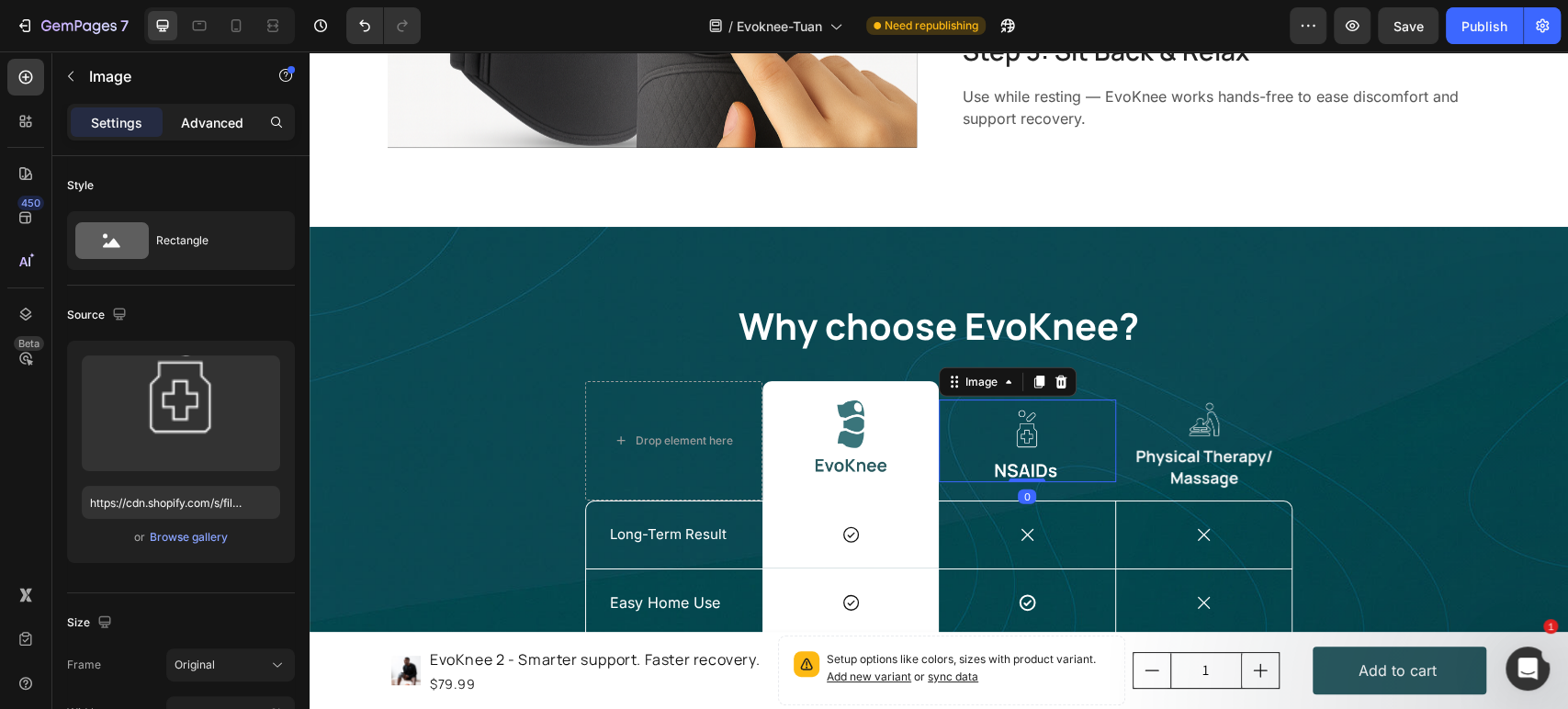 click on "Advanced" at bounding box center [212, 122] 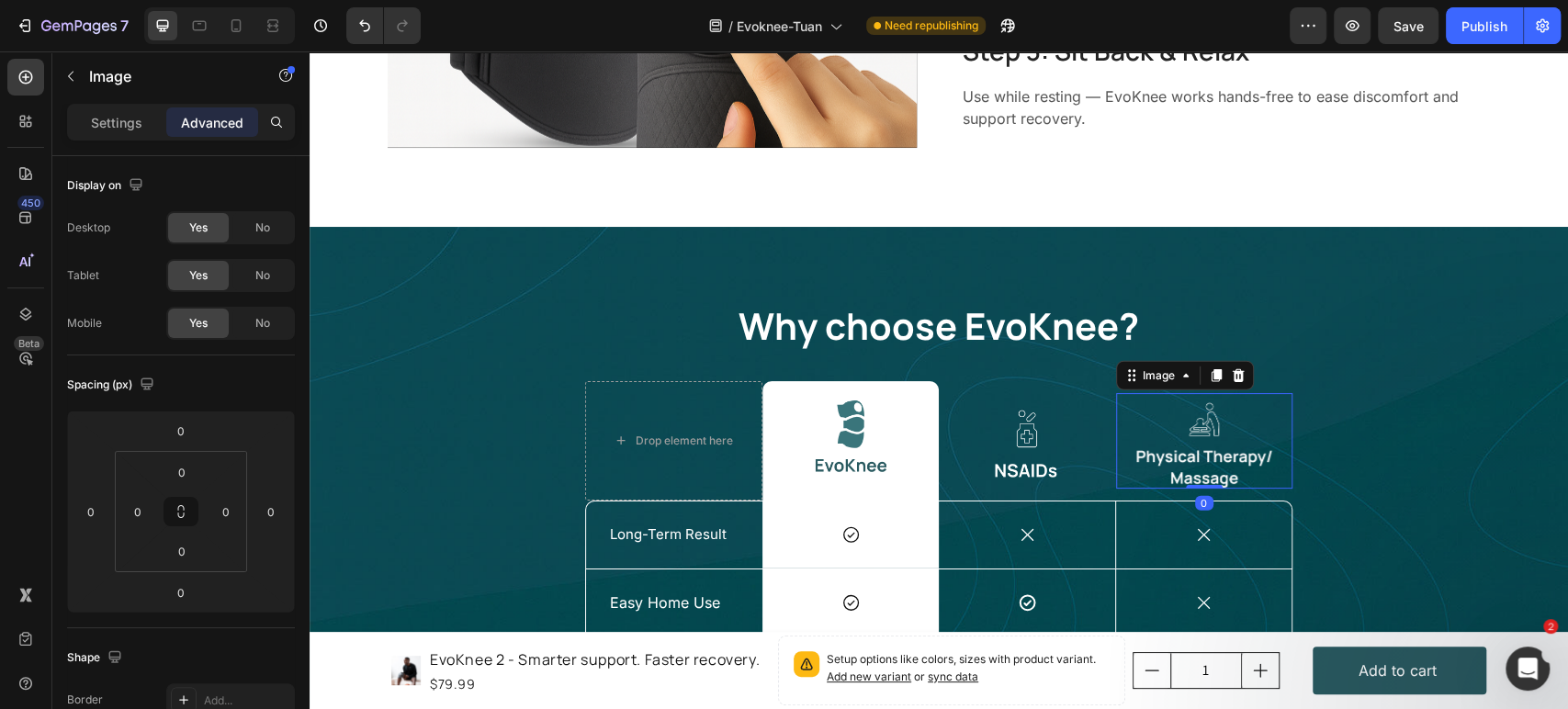 click at bounding box center [1204, 441] 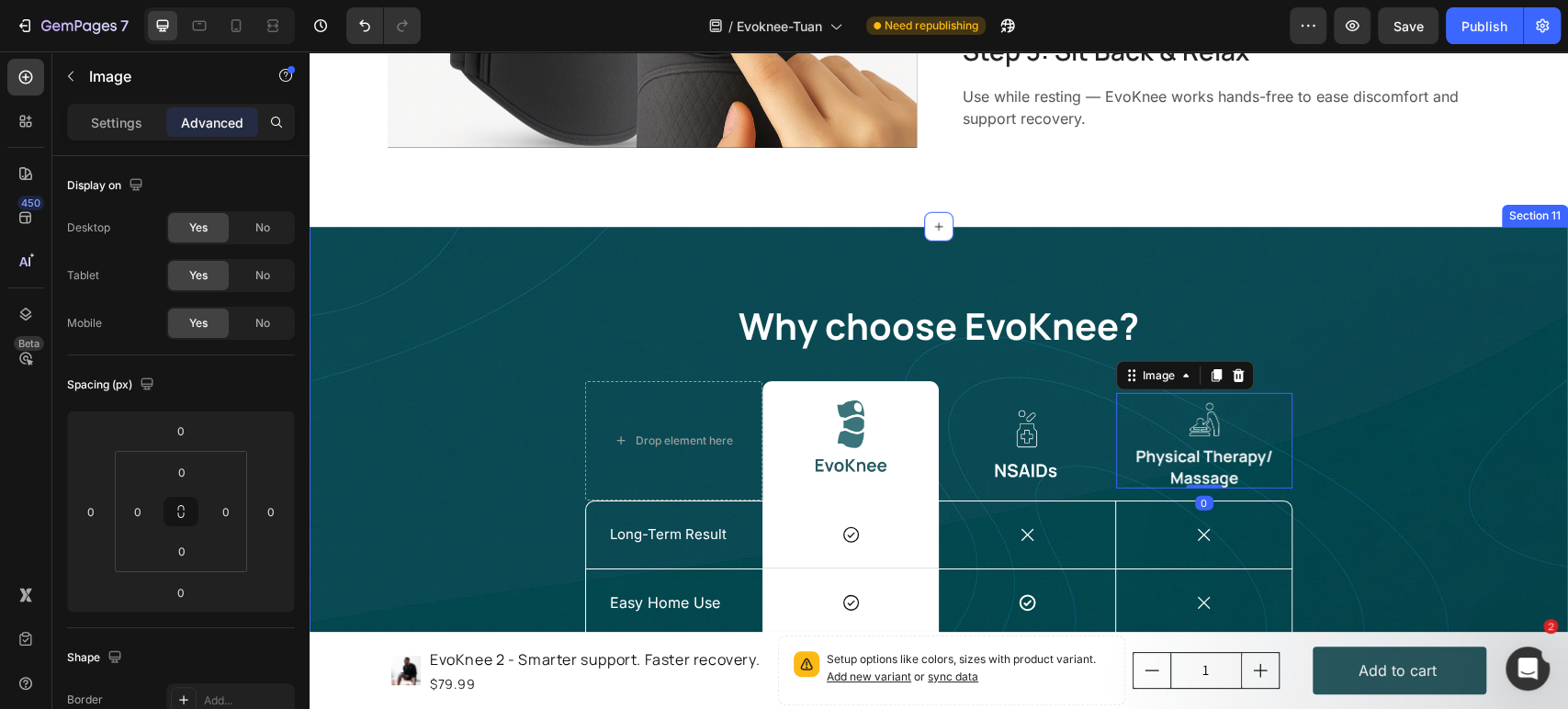 click on "Why choose EvoKnee? Heading
Drop element here Image Row Image Image   0 Row Long-Term Result Text Block
Icon Row
Icon
Icon Hero Banner Row Easy Home Use Text Block
Icon Row
Icon
Icon Hero Banner Row Cost Effective Text Block
Icon Row
Icon
Icon Hero Banner Row No Side Effect Text Block
Icon Row
Icon
Icon Hero Banner Row 30 Day Trial Text Block
Icon Row
Icon
Icon Hero Banner Row
Drop element here
Drop element here Hero Banner
Drop element here
Drop element here Row Row" at bounding box center [939, 612] 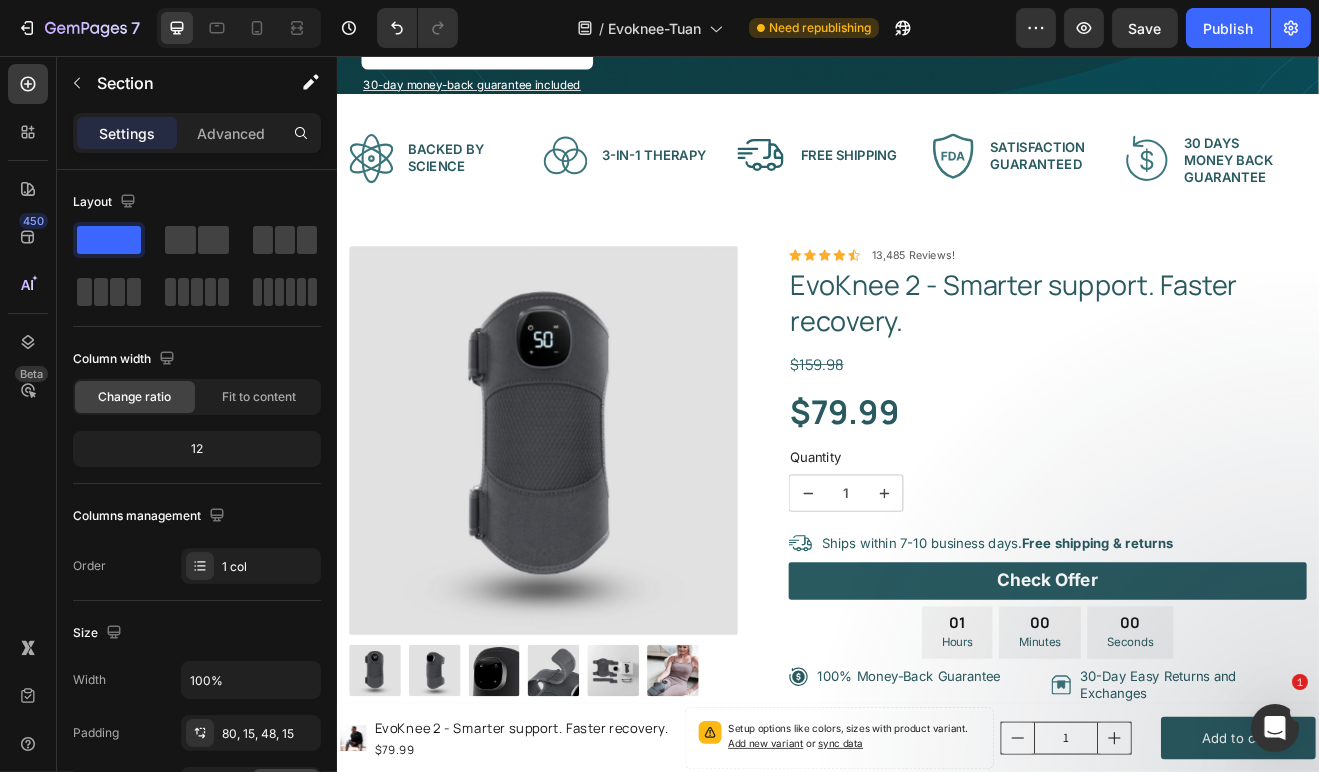 scroll, scrollTop: 0, scrollLeft: 0, axis: both 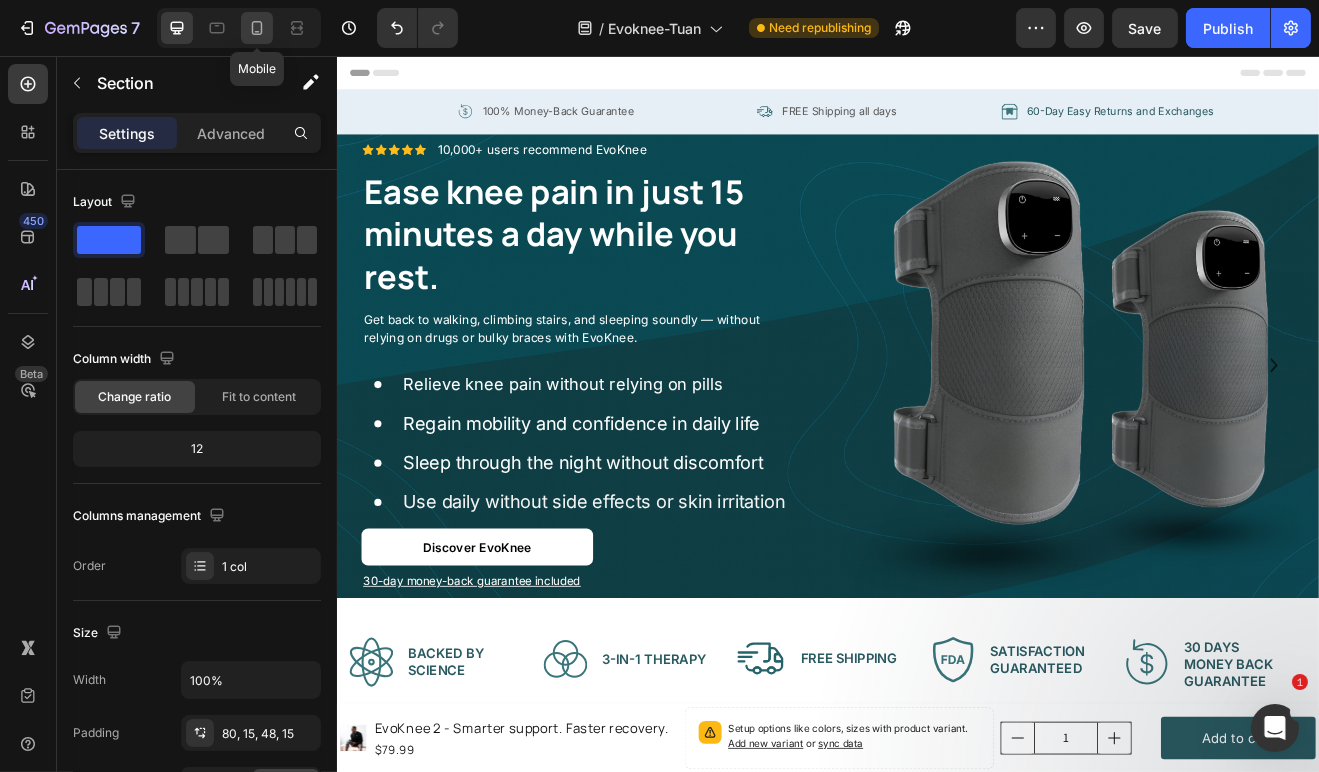 click 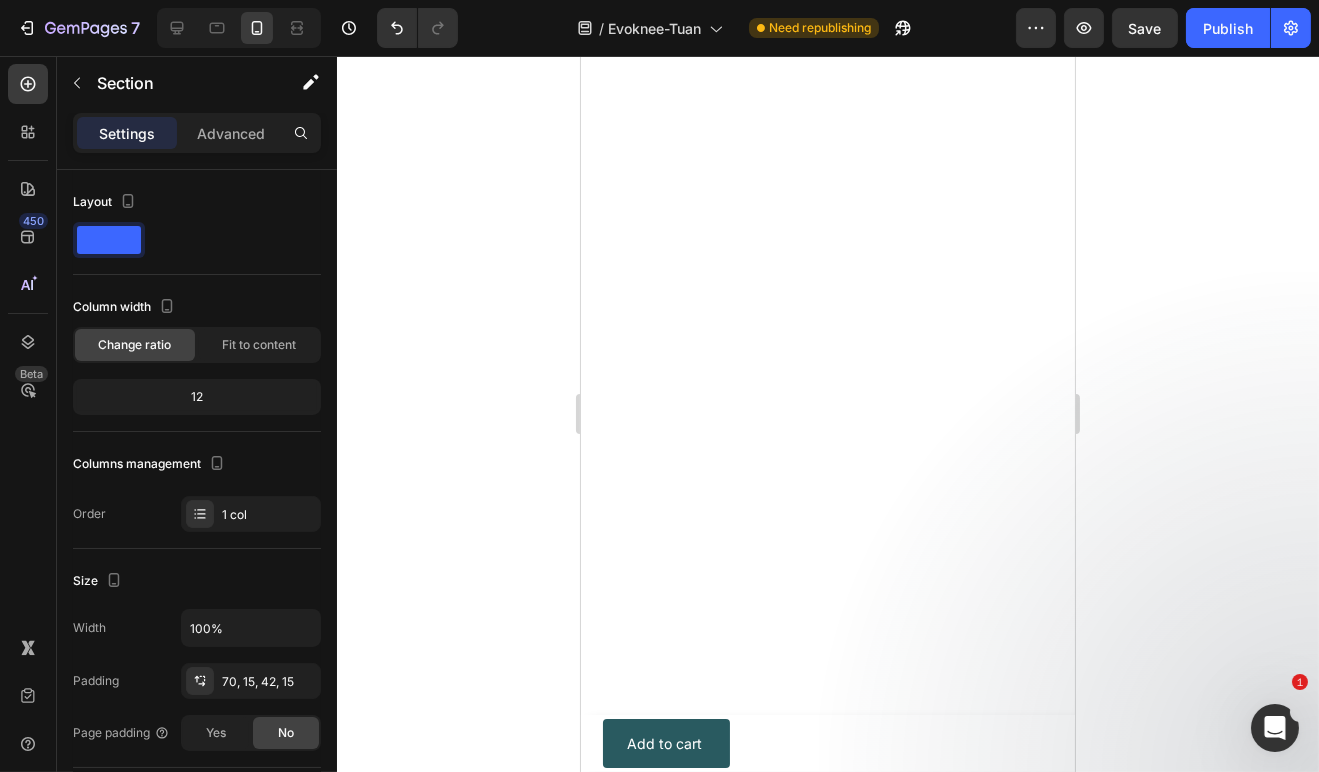 scroll, scrollTop: 0, scrollLeft: 0, axis: both 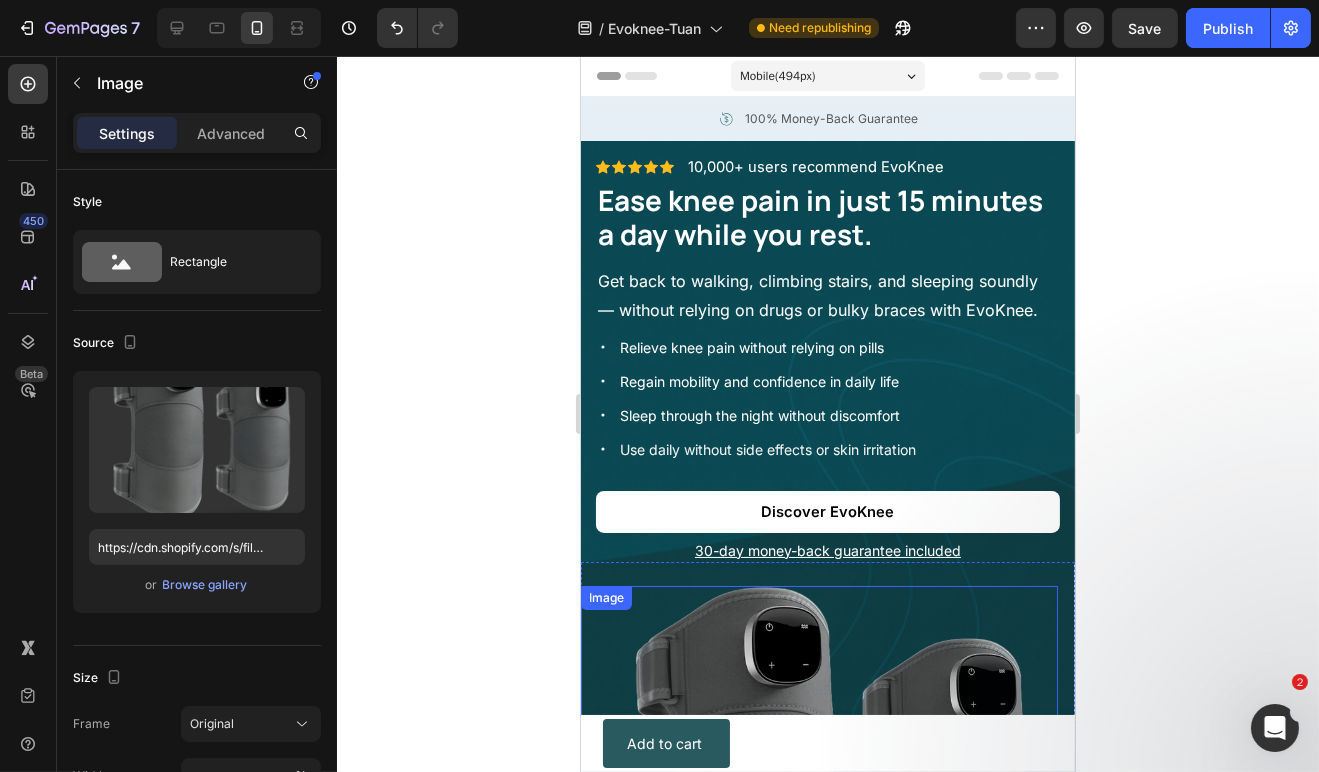 click at bounding box center (818, 814) 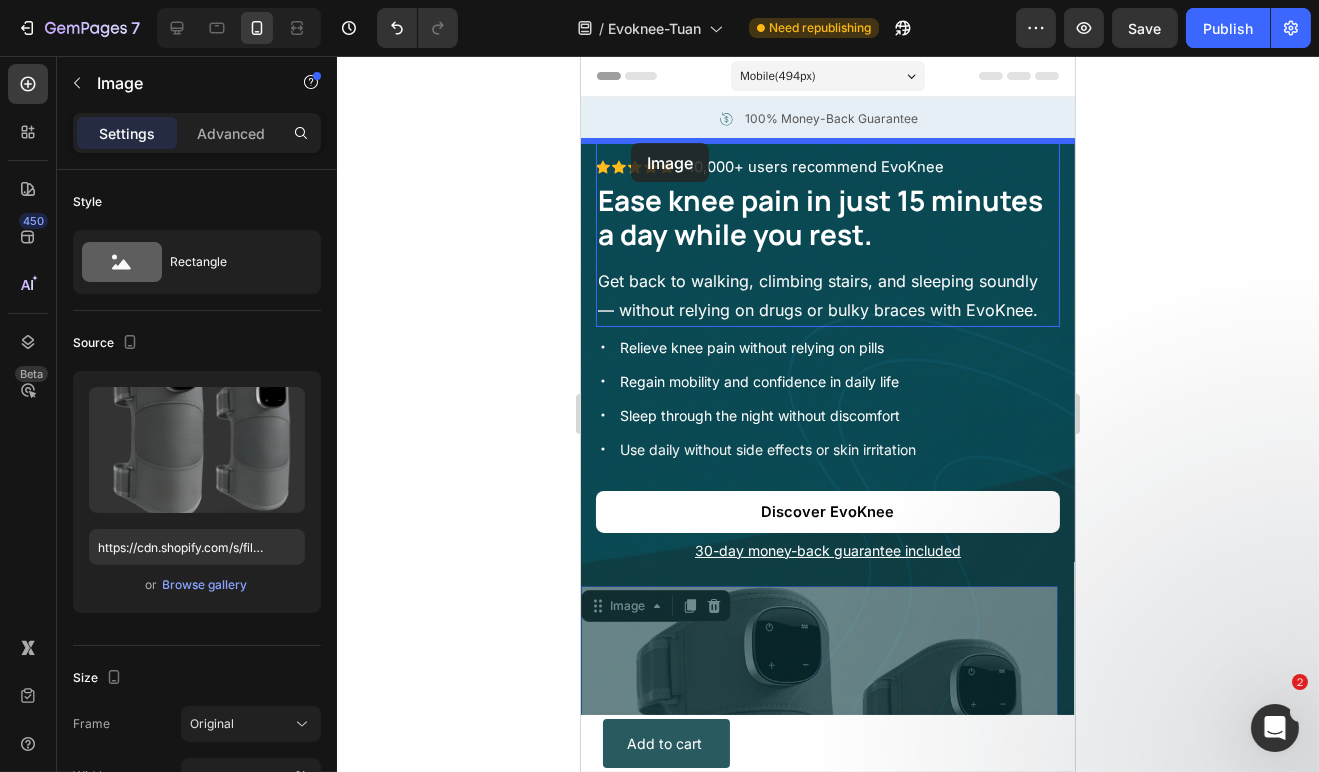 drag, startPoint x: 633, startPoint y: 603, endPoint x: 630, endPoint y: 143, distance: 460.0098 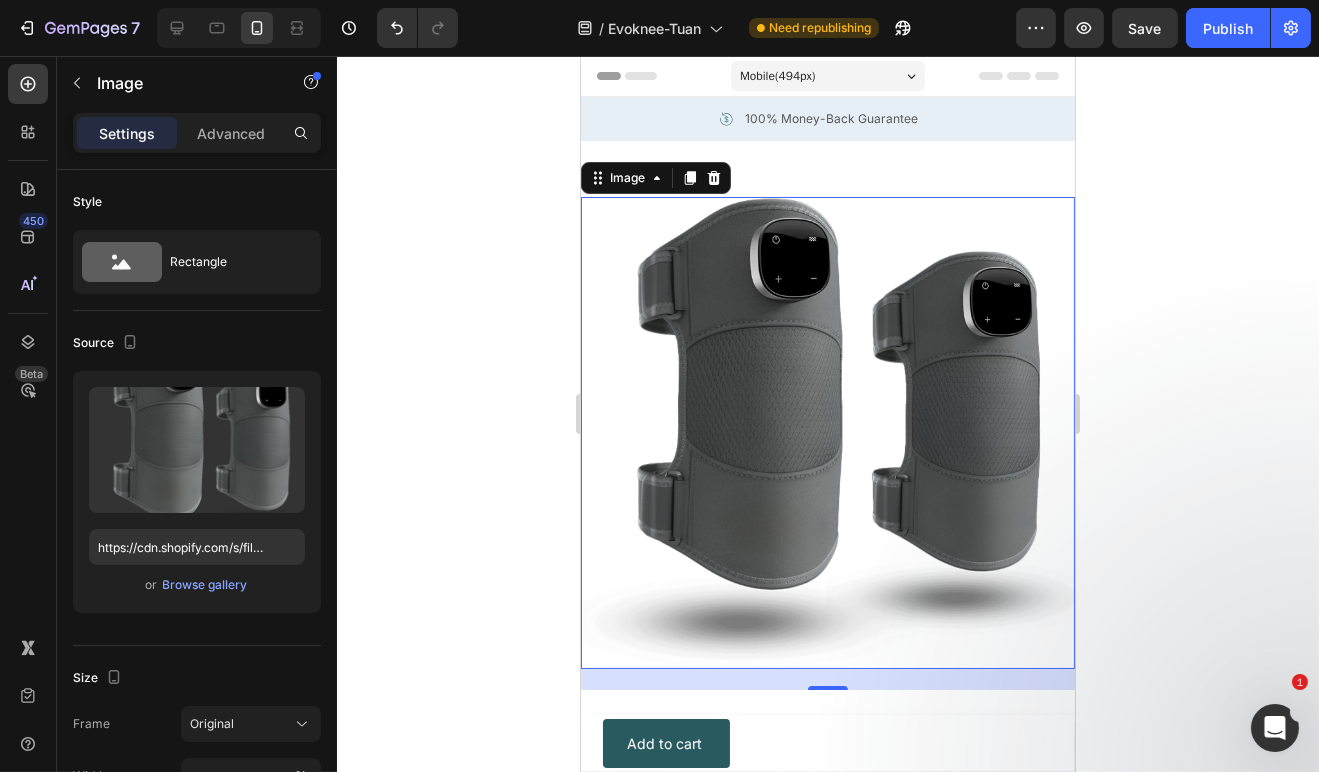 click 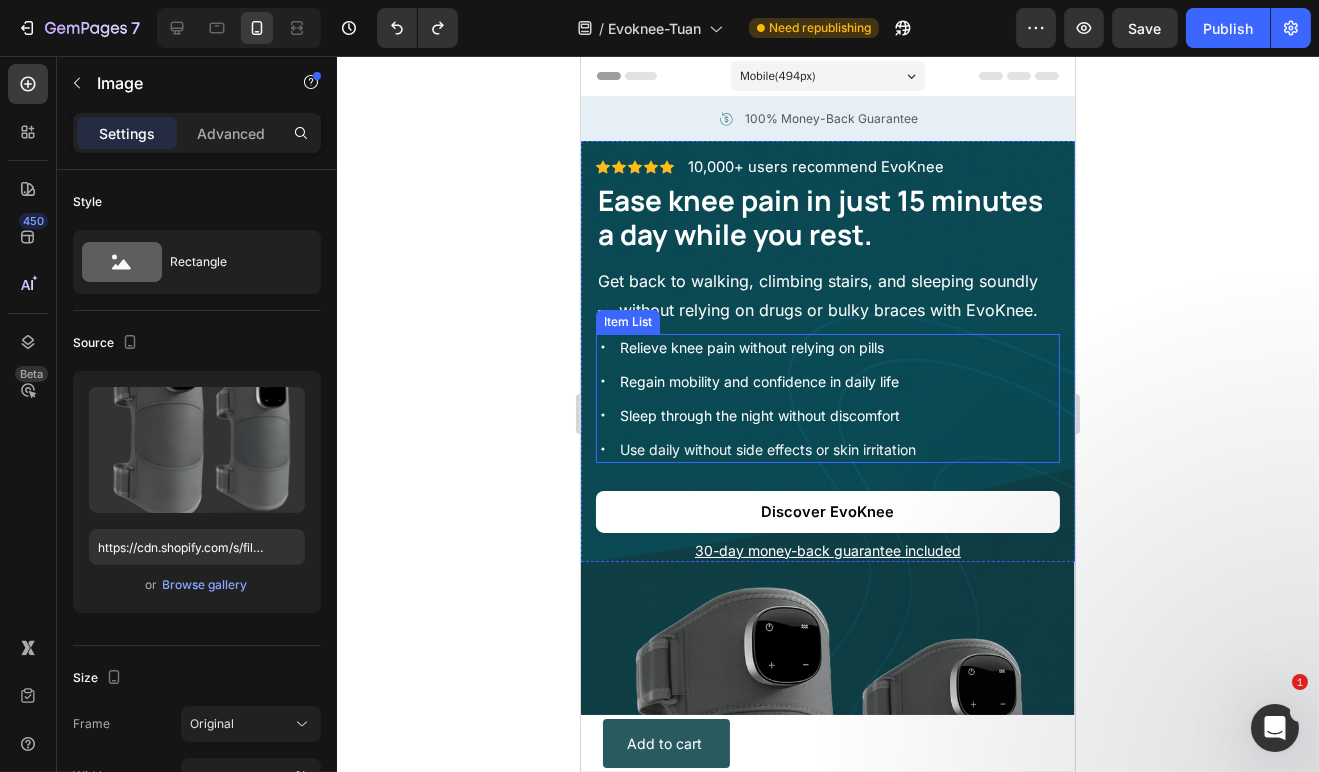 scroll, scrollTop: 407, scrollLeft: 0, axis: vertical 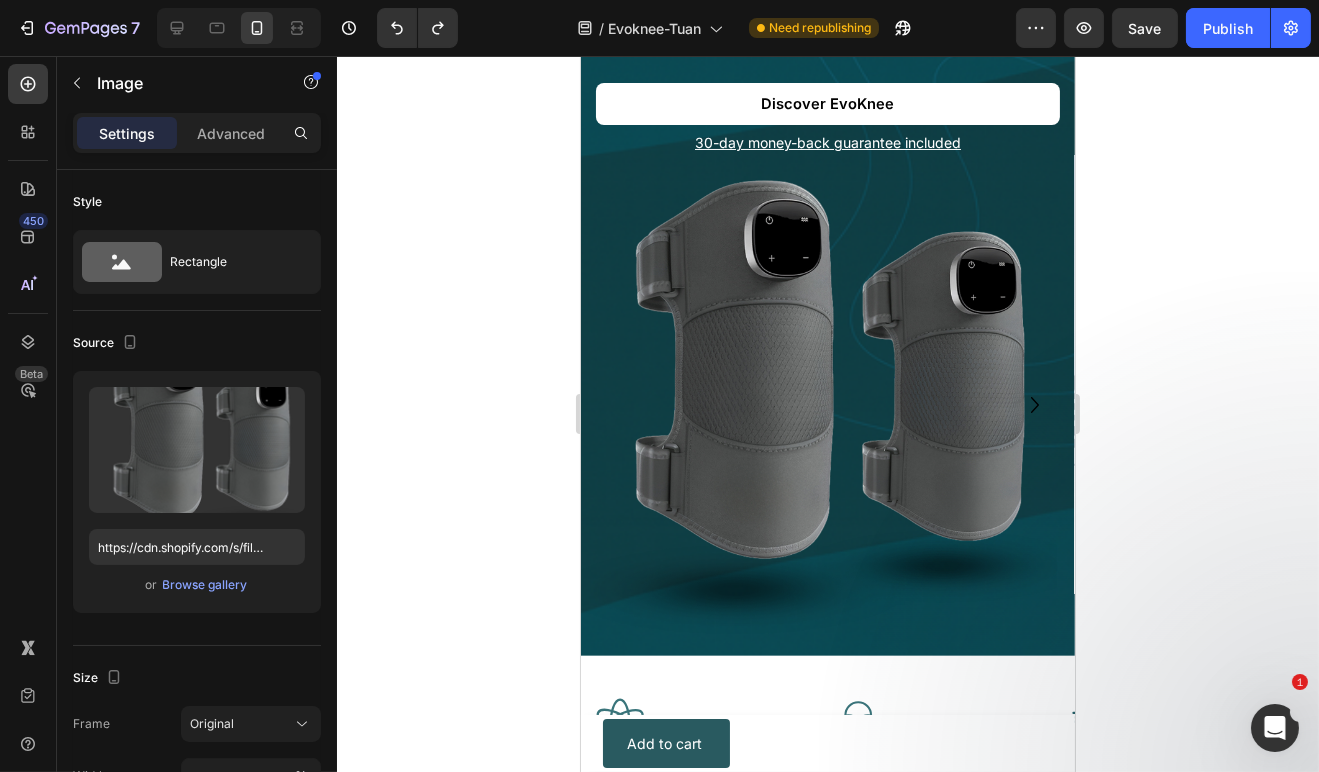 click at bounding box center [818, 407] 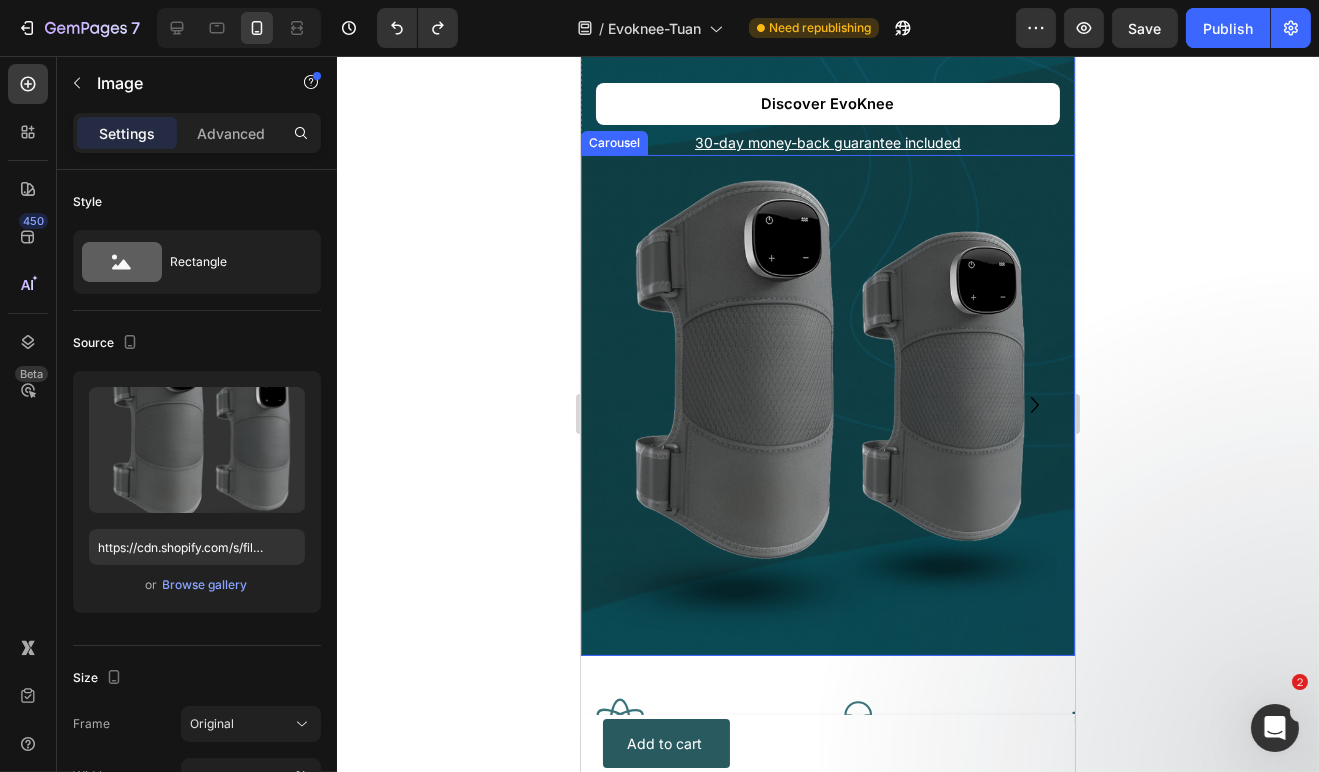 click on "Carousel" at bounding box center (613, 143) 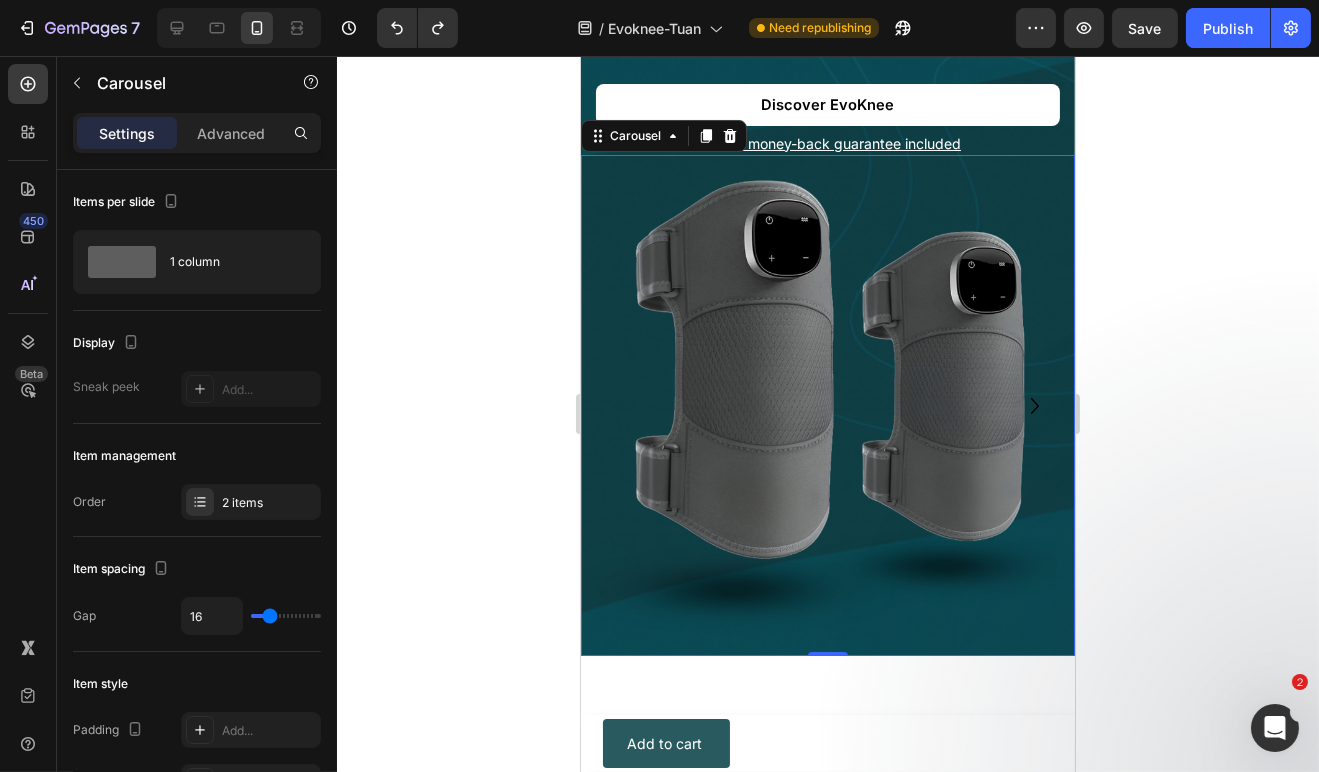 scroll, scrollTop: 0, scrollLeft: 0, axis: both 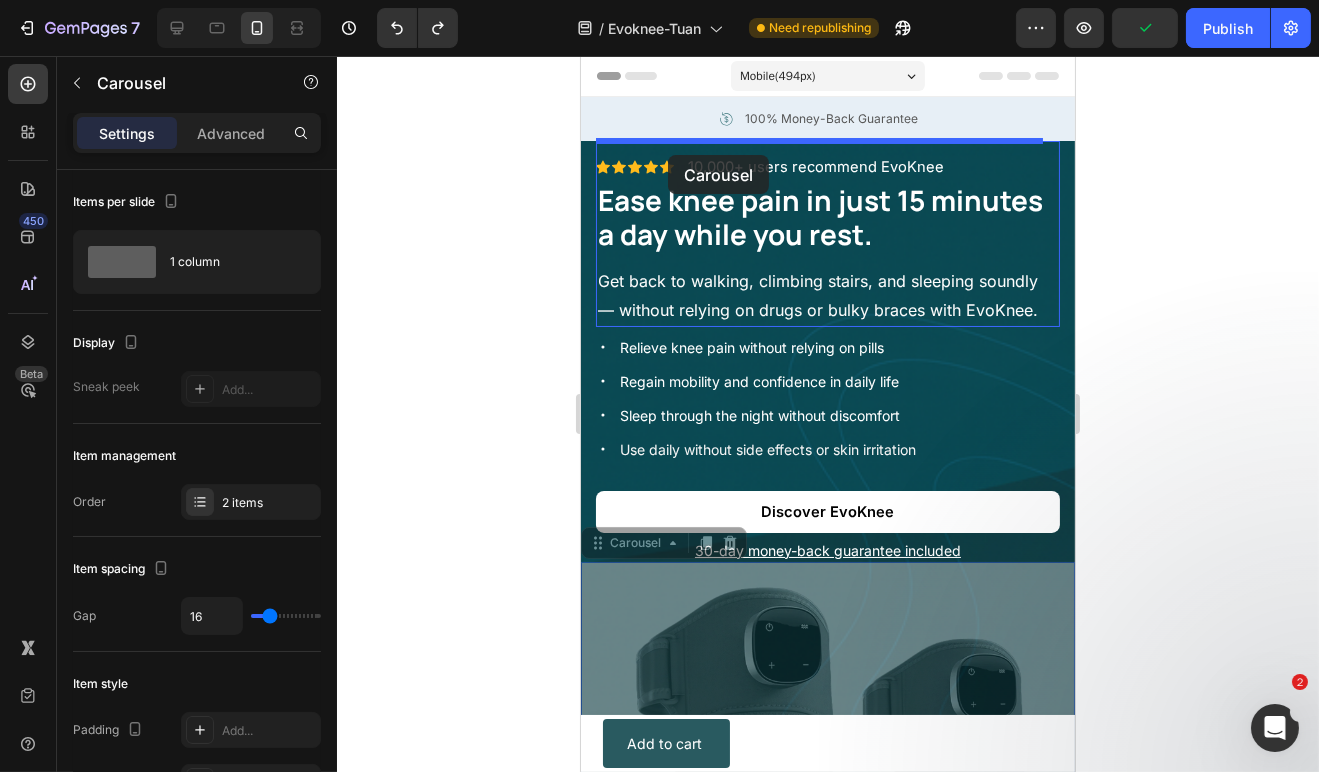 drag, startPoint x: 638, startPoint y: 544, endPoint x: 667, endPoint y: 155, distance: 390.07947 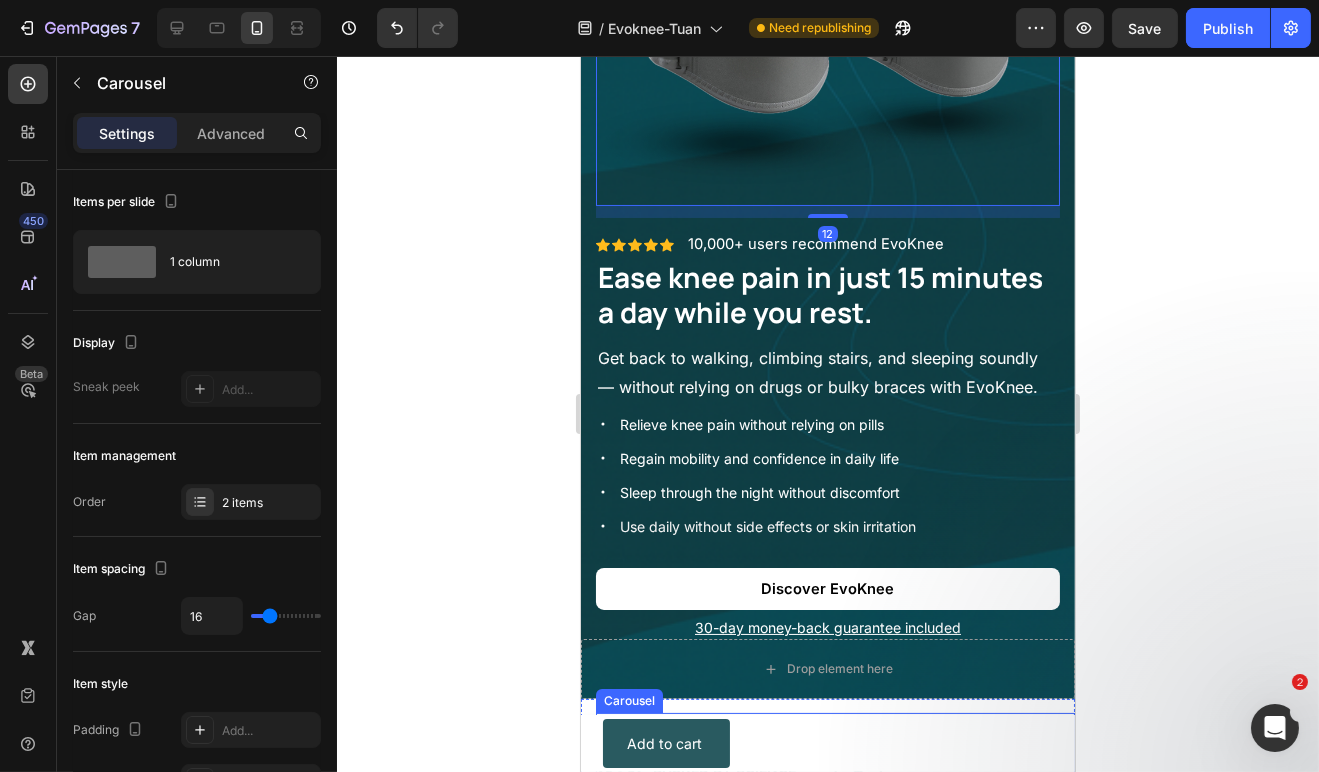 scroll, scrollTop: 815, scrollLeft: 0, axis: vertical 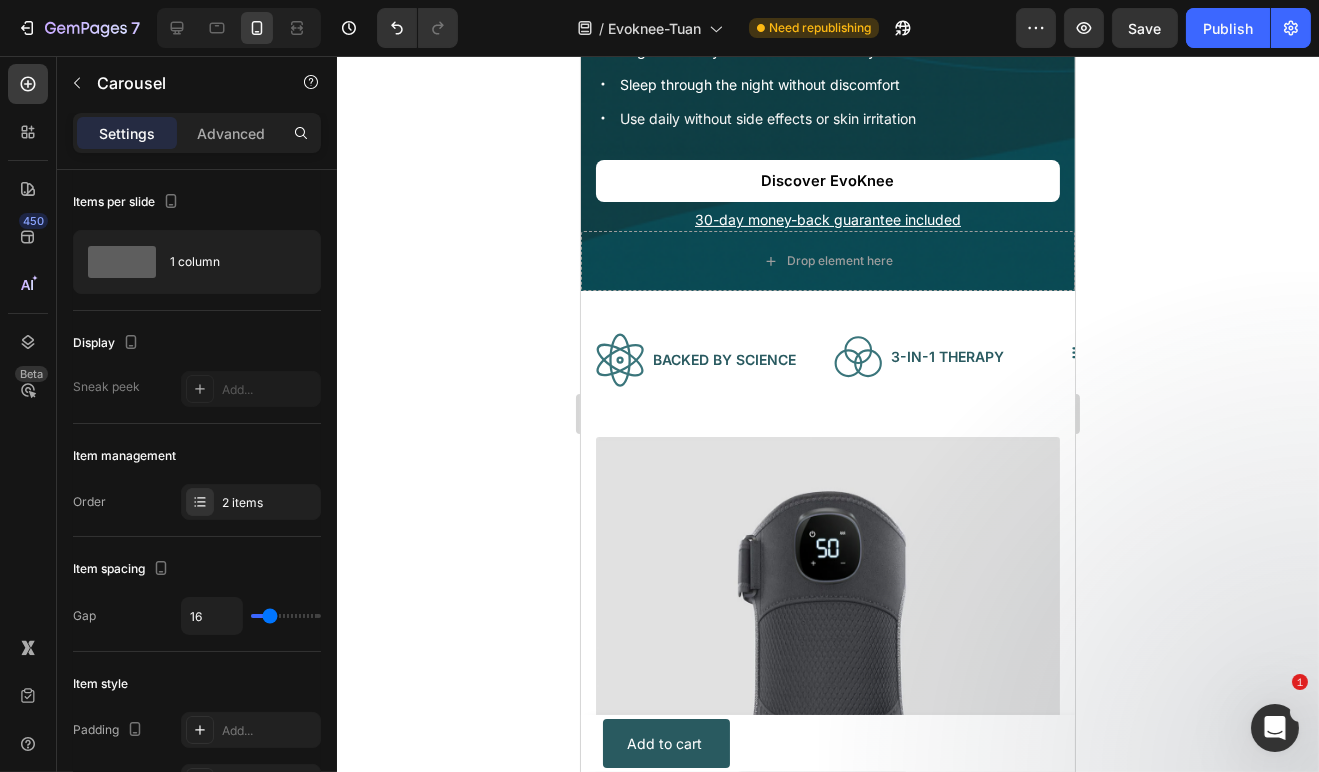 click 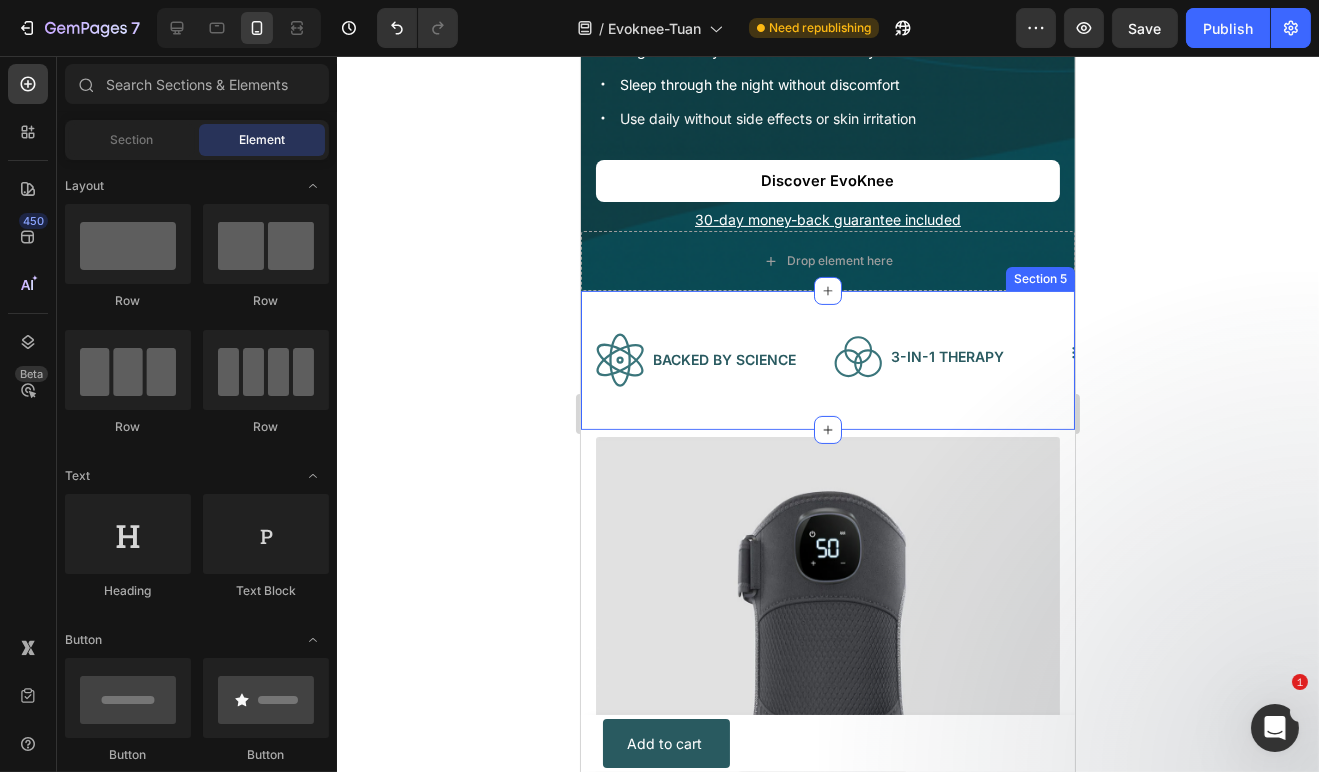 click on "Section 5" at bounding box center (1039, 279) 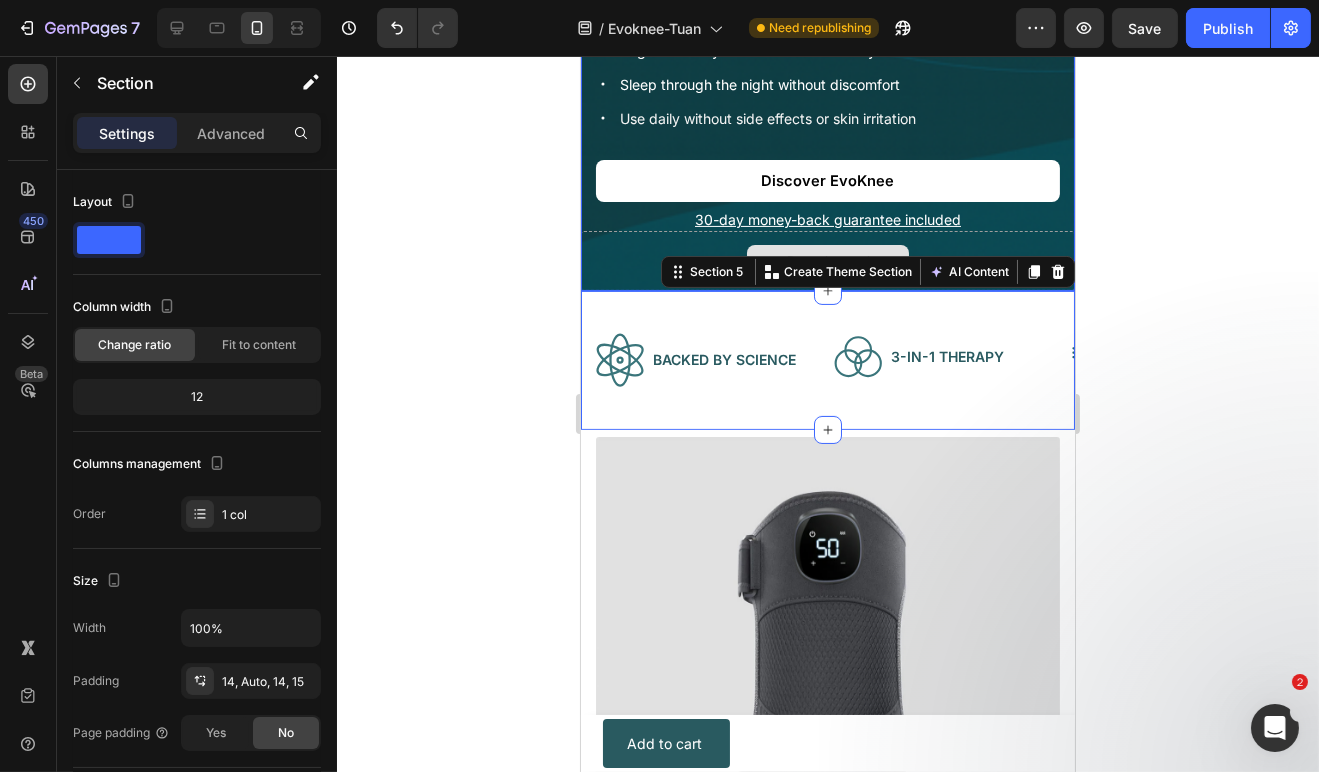 click on "Drop element here" at bounding box center [827, 261] 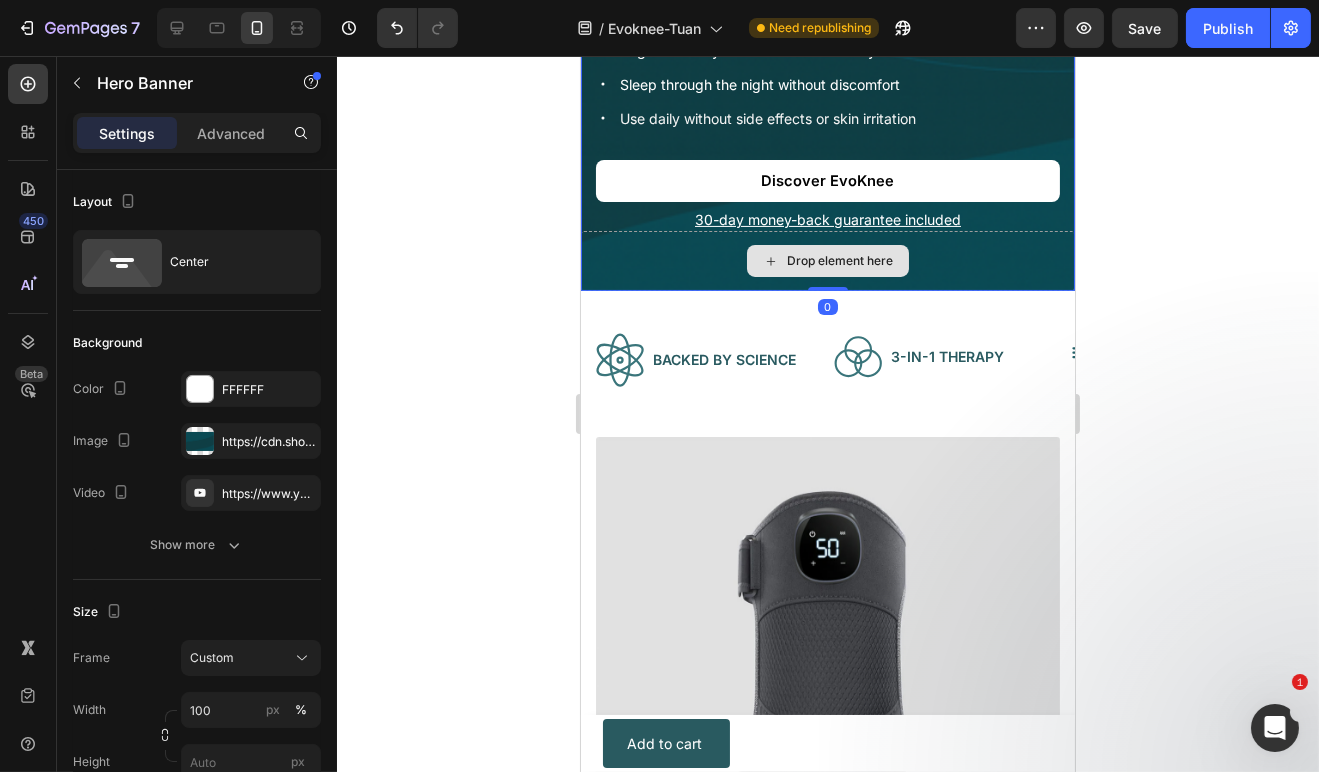 click on "Drop element here" at bounding box center [827, 261] 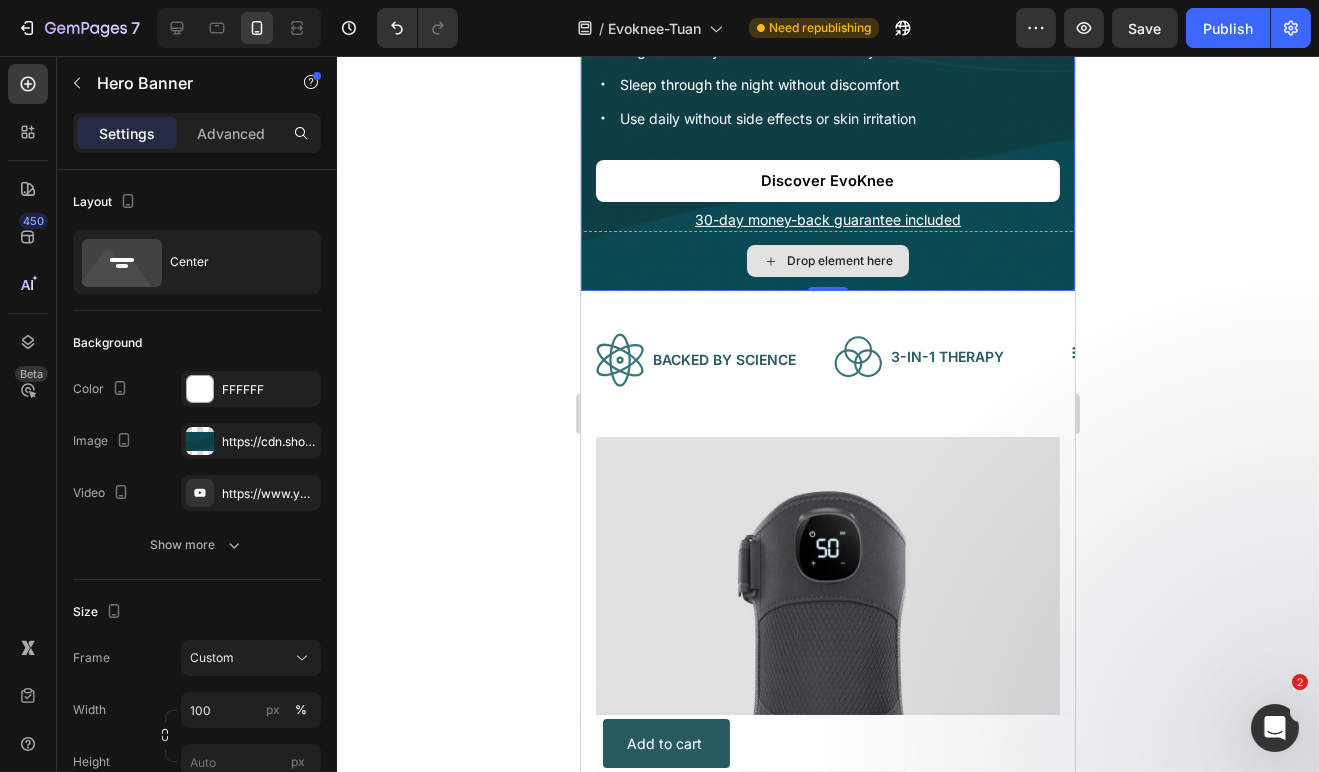 click on "Drop element here" at bounding box center [827, 261] 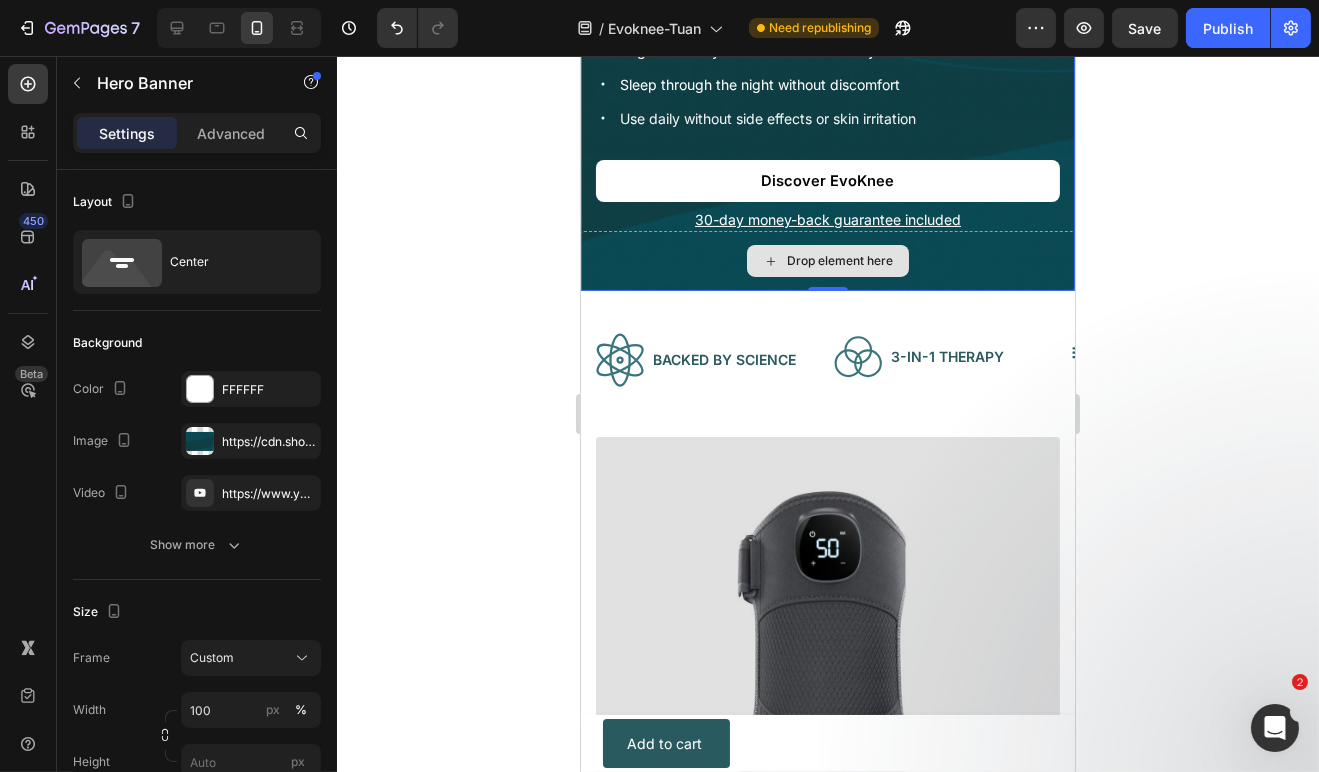 click on "Drop element here" at bounding box center [827, 261] 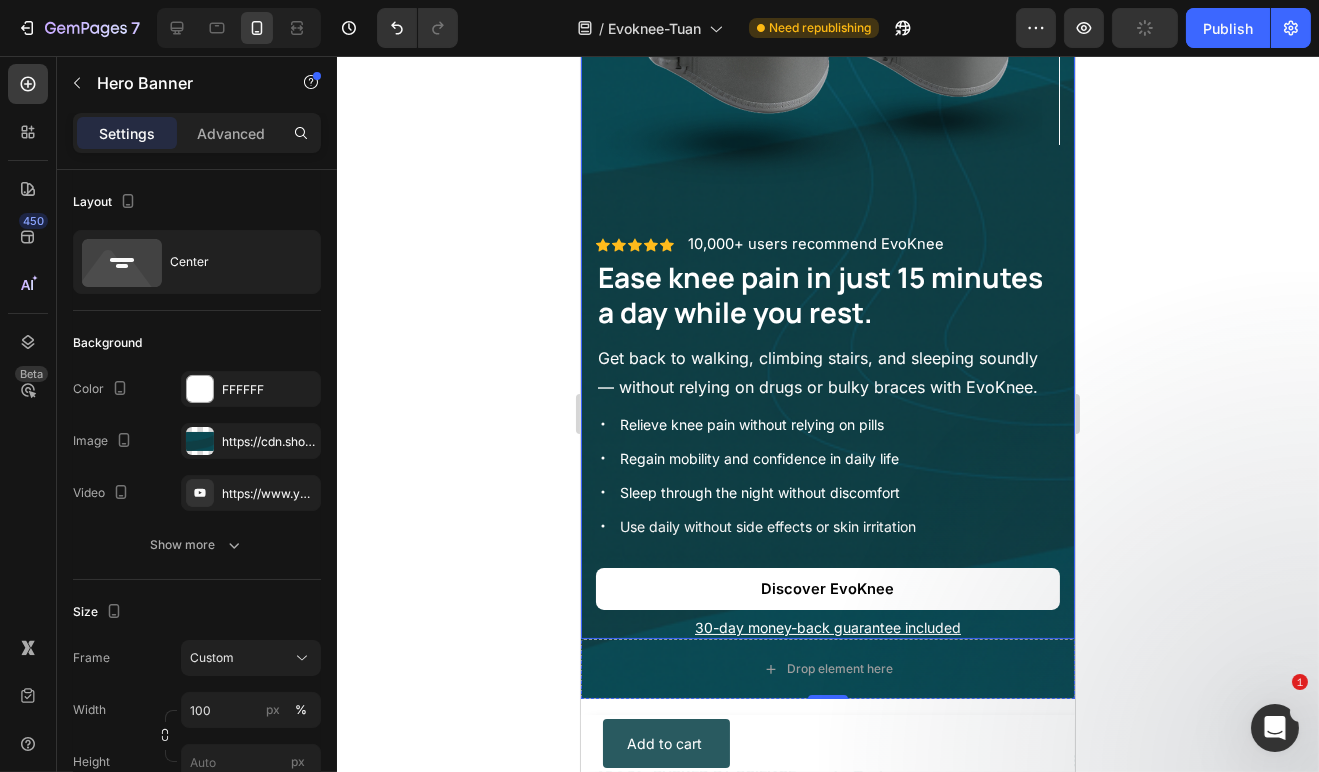 scroll, scrollTop: 815, scrollLeft: 0, axis: vertical 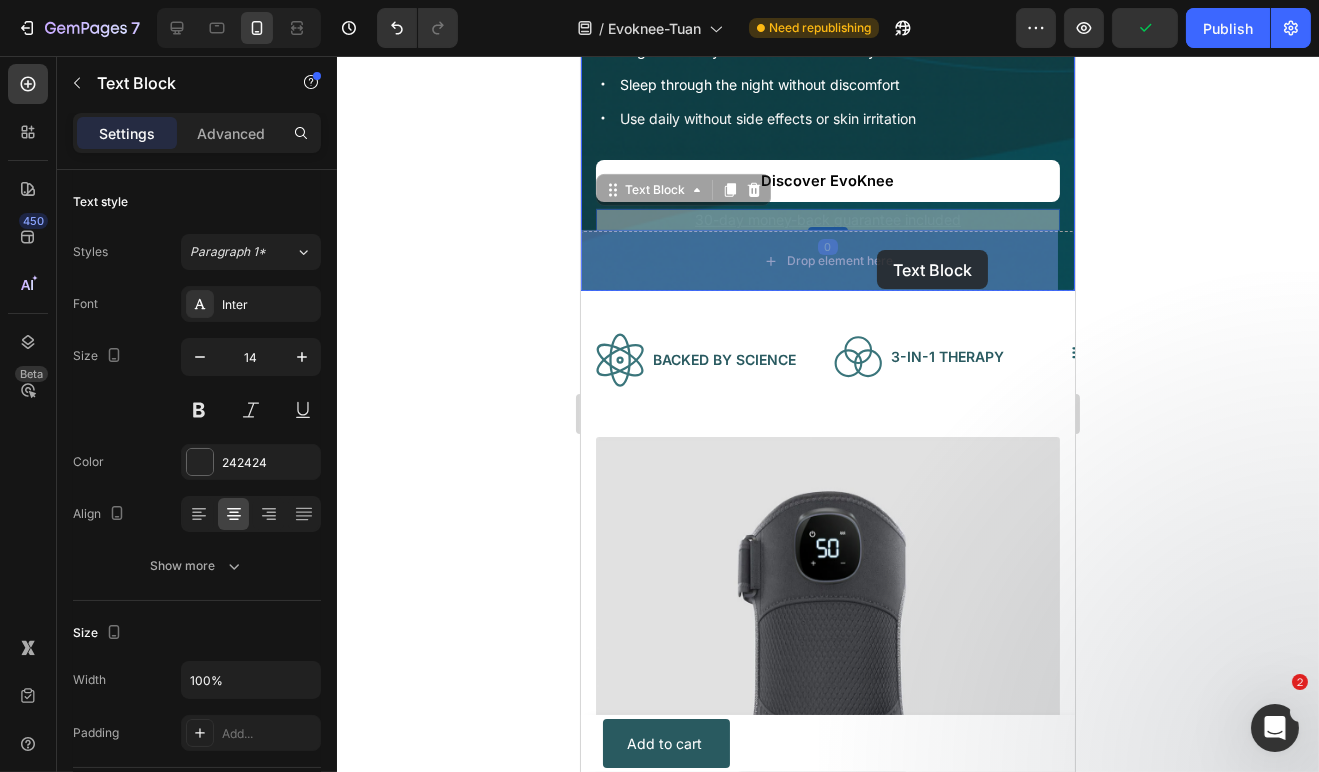 drag, startPoint x: 880, startPoint y: 211, endPoint x: 876, endPoint y: 250, distance: 39.20459 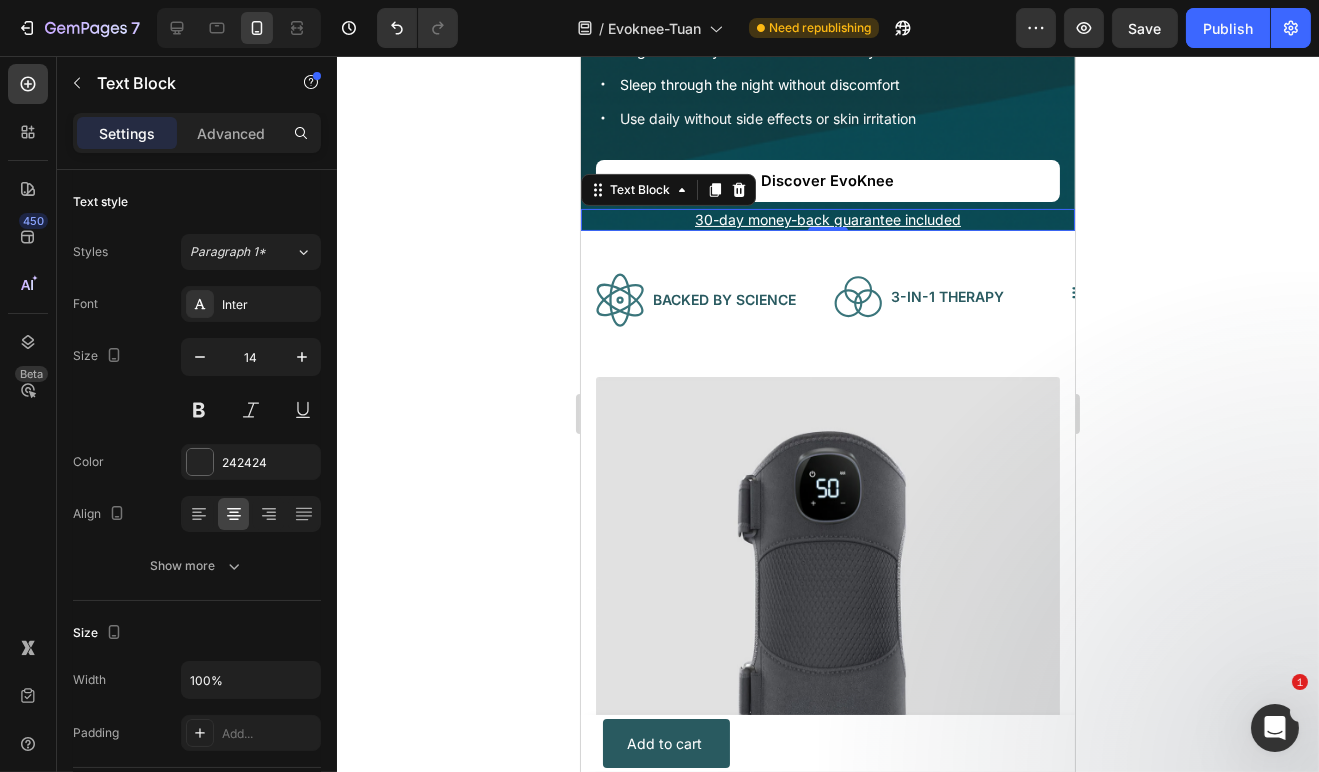 click 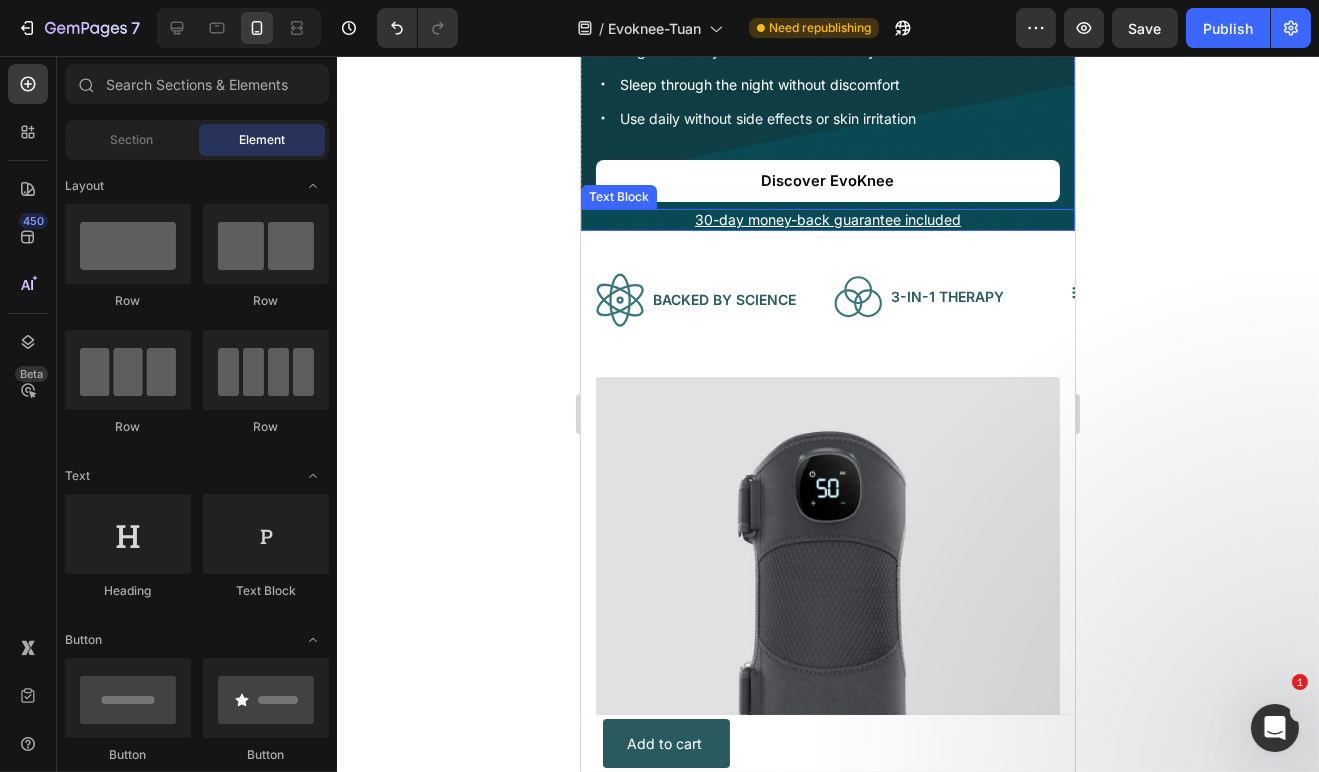 click on "30-day money-back guarantee included" at bounding box center (827, 220) 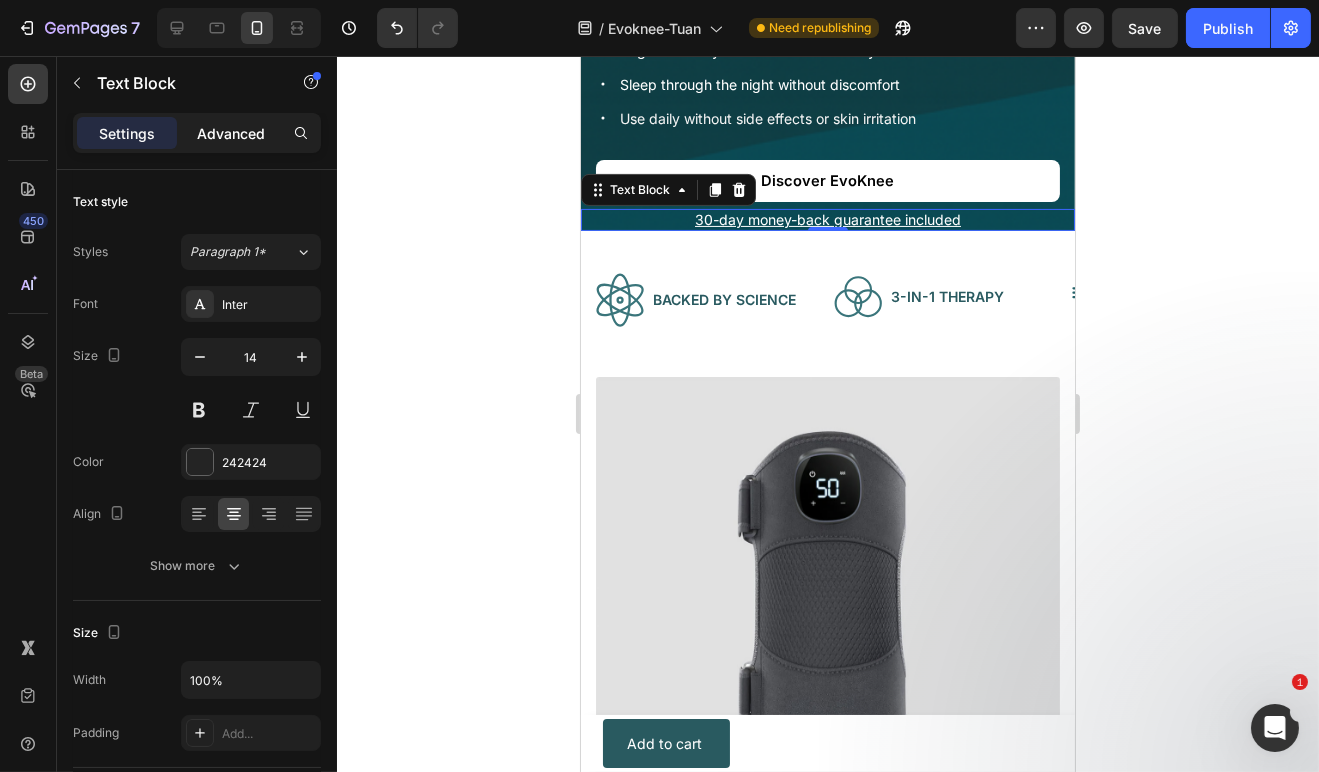 click on "Advanced" at bounding box center (231, 133) 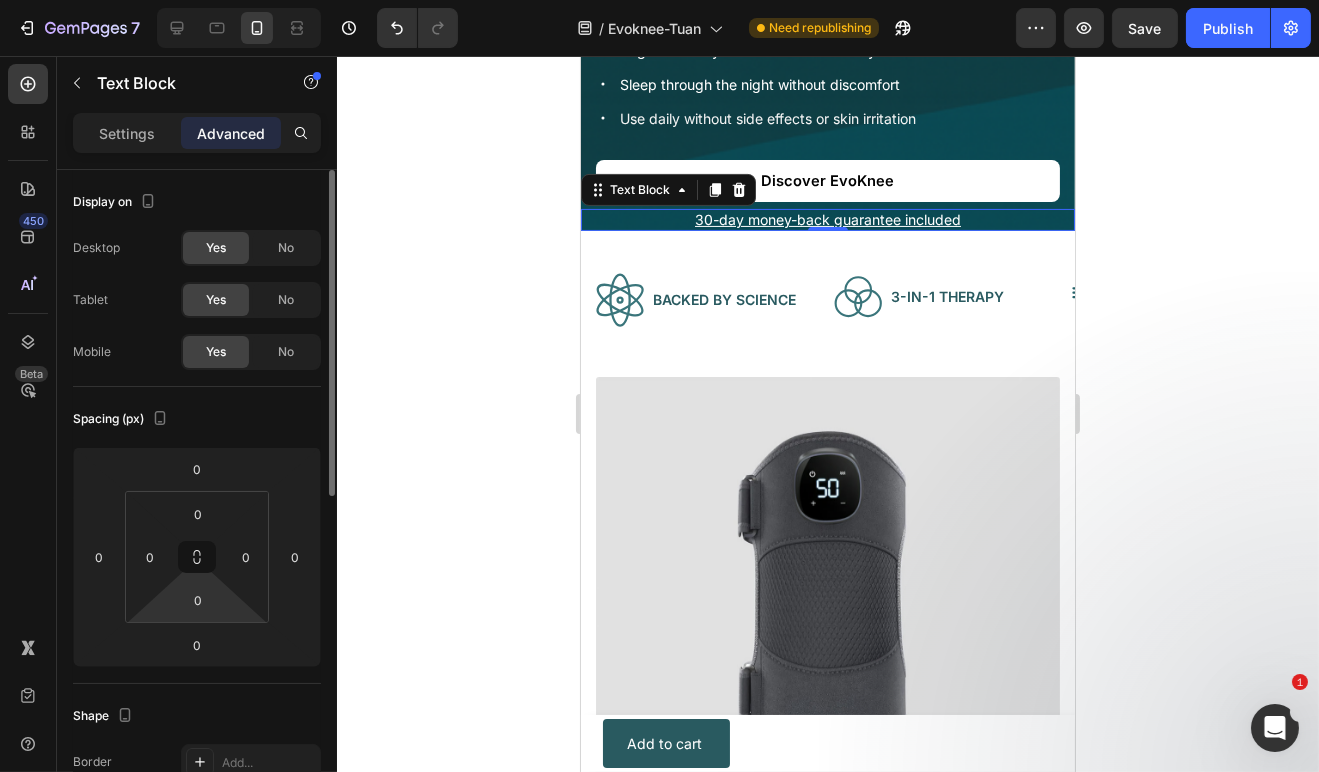 click on "7  Version history  /  Evoknee-Tuan Need republishing Preview  Save   Publish  450 Beta Sections(0) Elements(83) Section Element Hero Section Product Detail Brands Trusted Badges Guarantee Product Breakdown How to use Testimonials Compare Bundle FAQs Social Proof Brand Story Product List Collection Blog List Contact Sticky Add to Cart Custom Footer Browse Library 450 Layout
Row
Row
Row
Row Text
Heading
Text Block Button
Button
Button Media
Image
Image
Video" at bounding box center (659, 0) 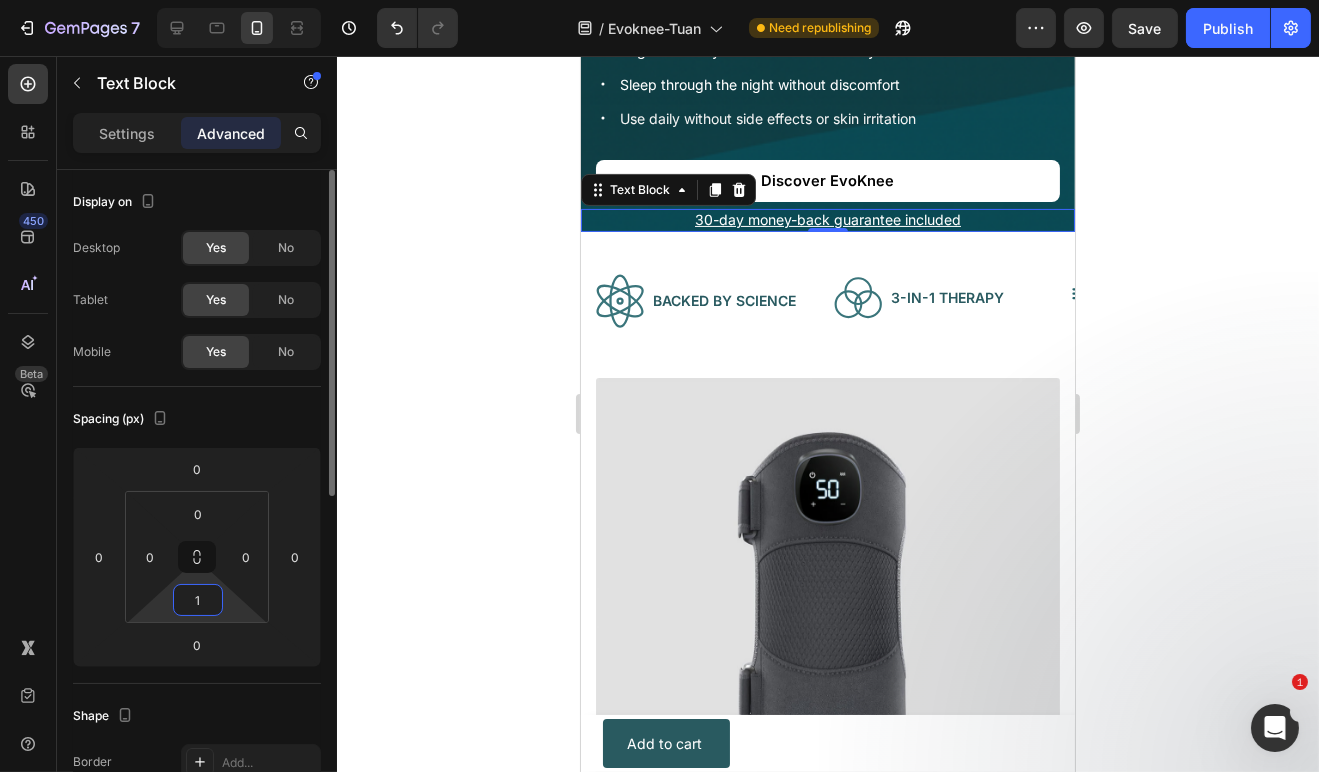type on "12" 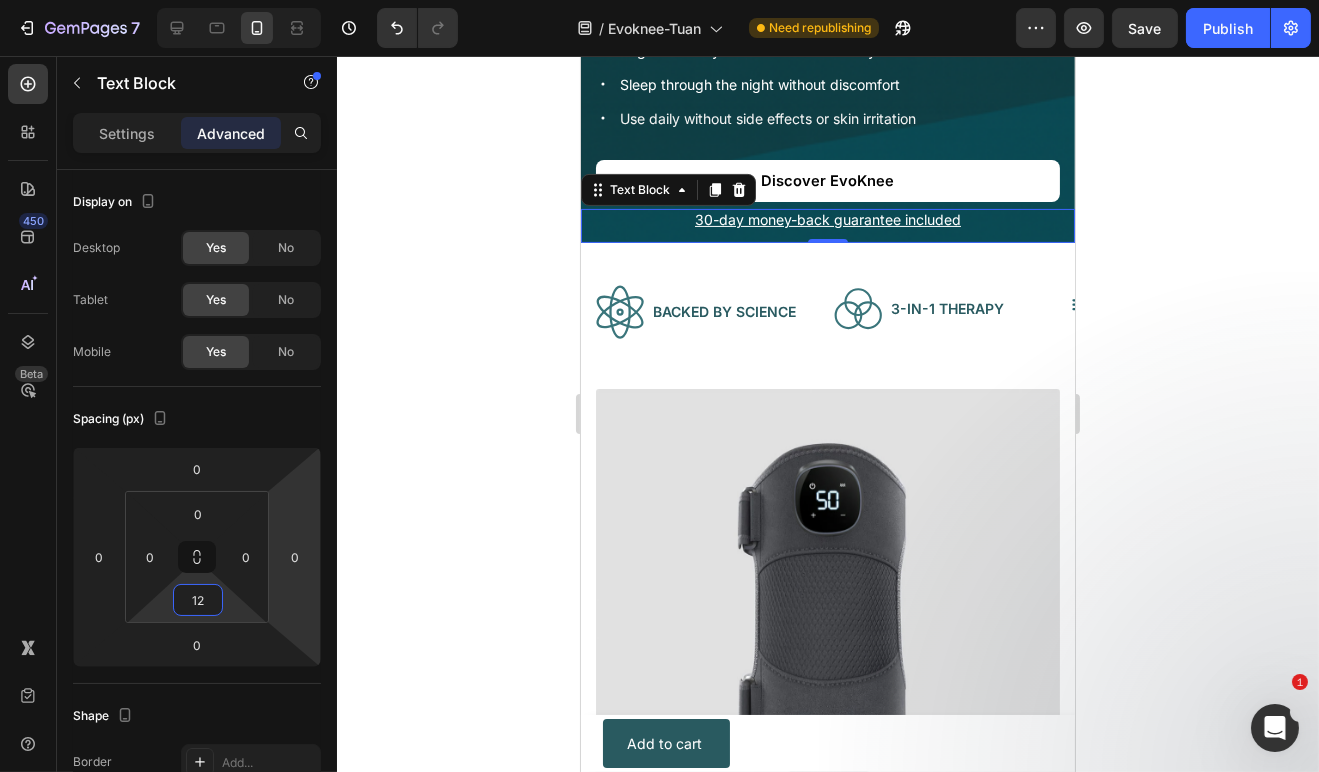 click 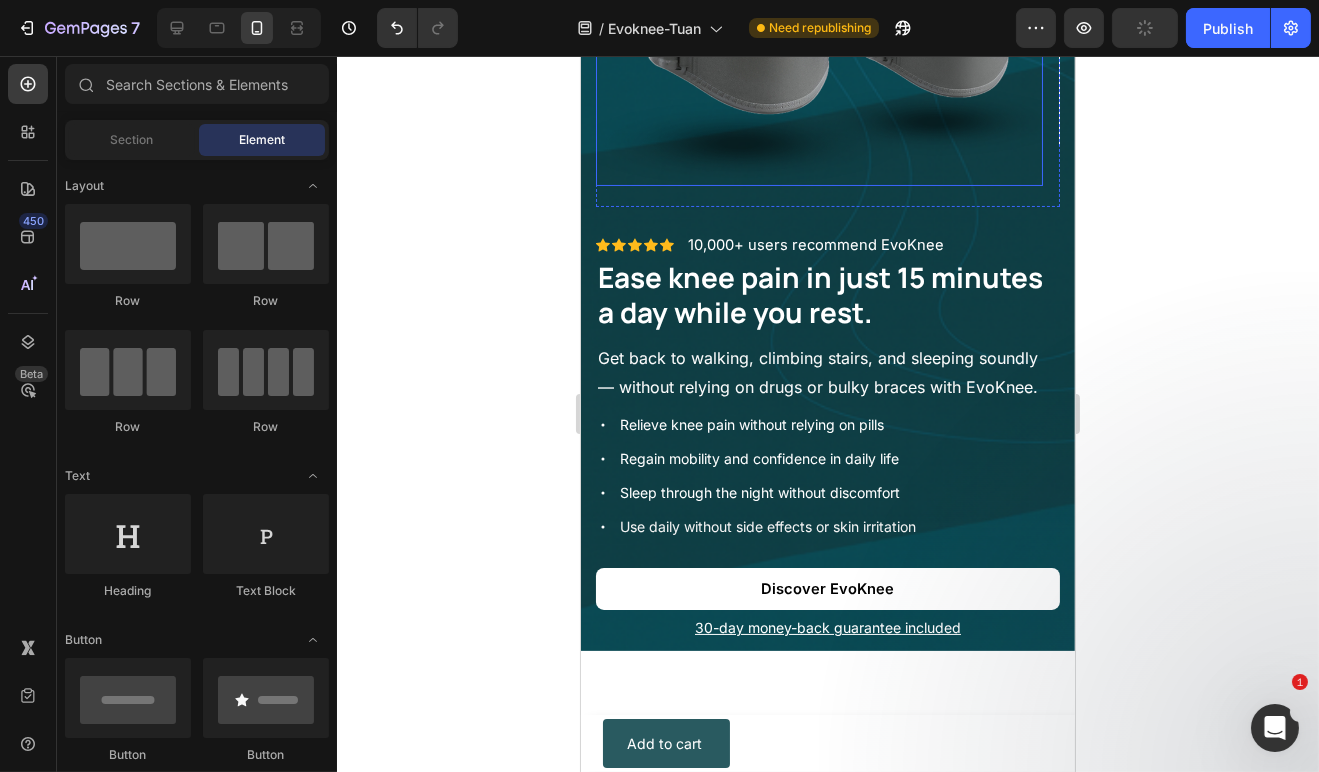 scroll, scrollTop: 0, scrollLeft: 0, axis: both 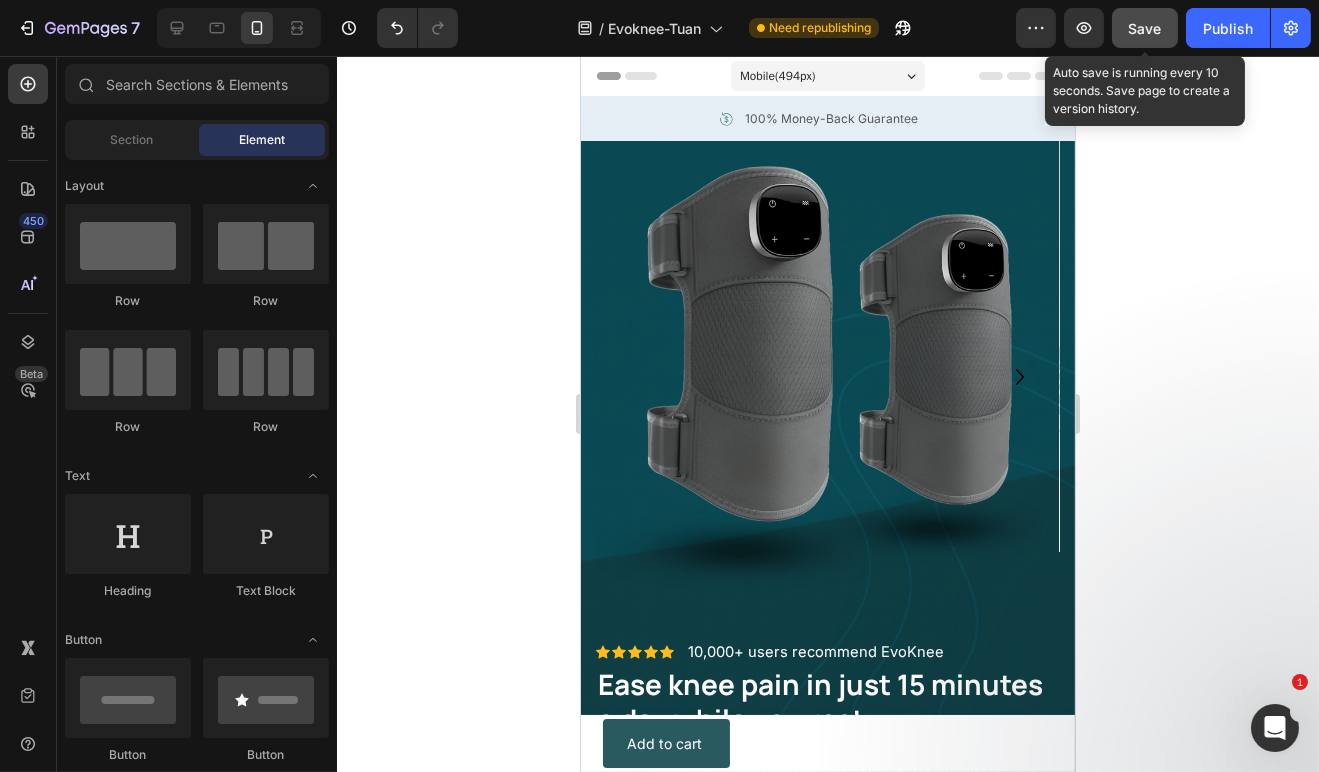 click on "Save" 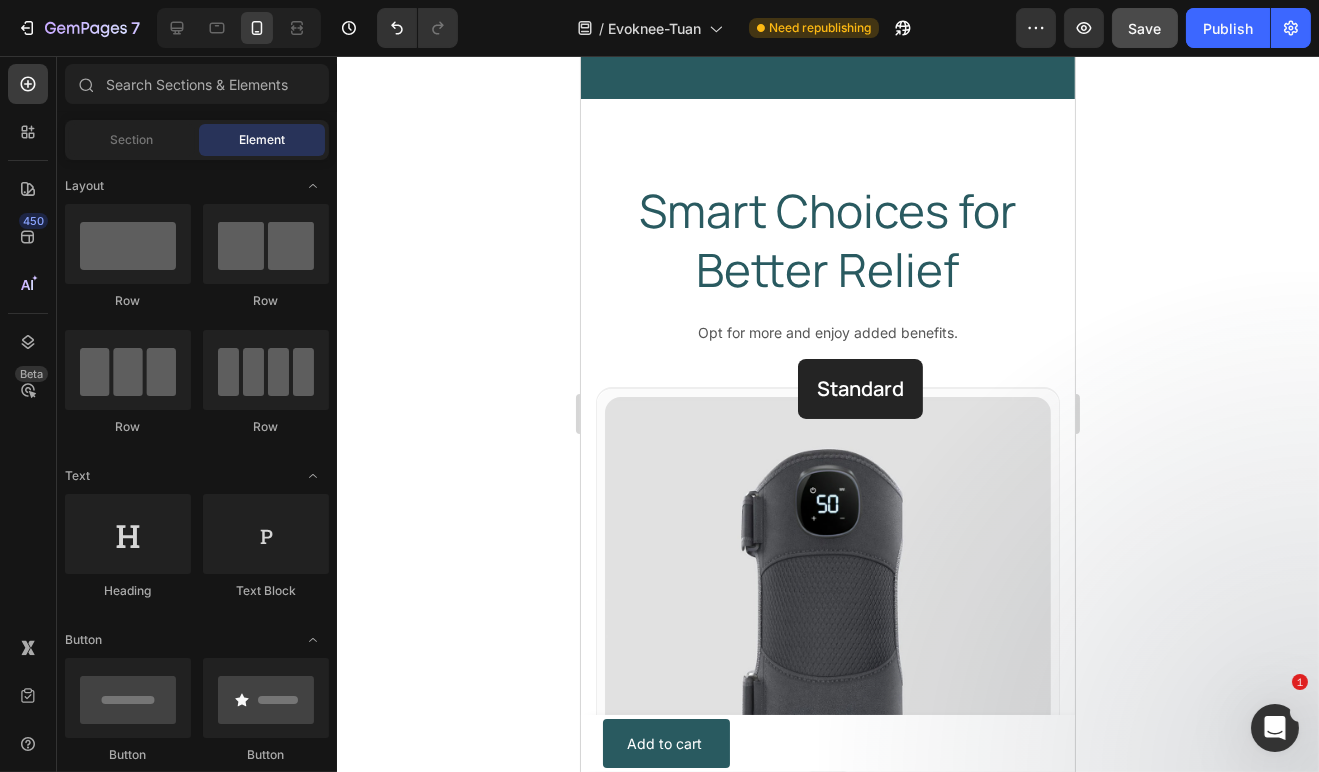 scroll, scrollTop: 8962, scrollLeft: 0, axis: vertical 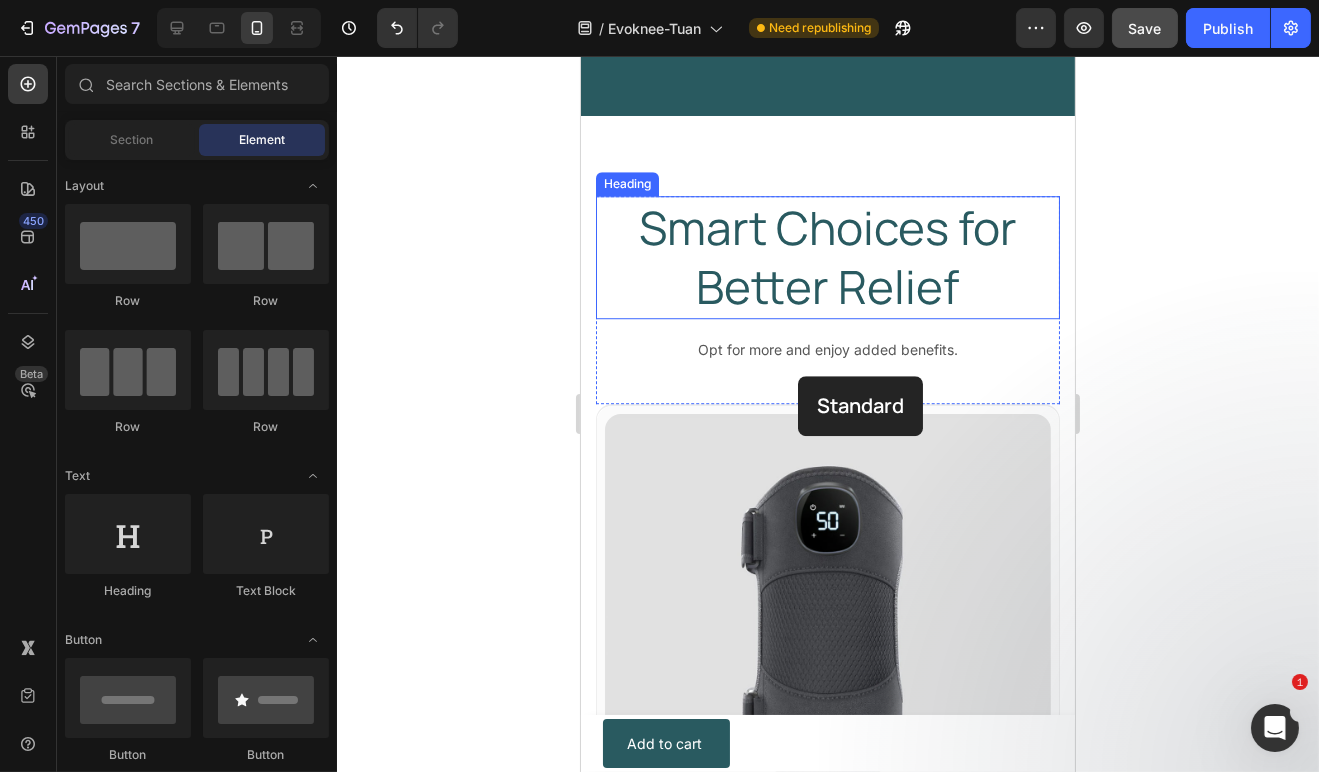 click on "Smart Choices for Better Relief" at bounding box center [827, 258] 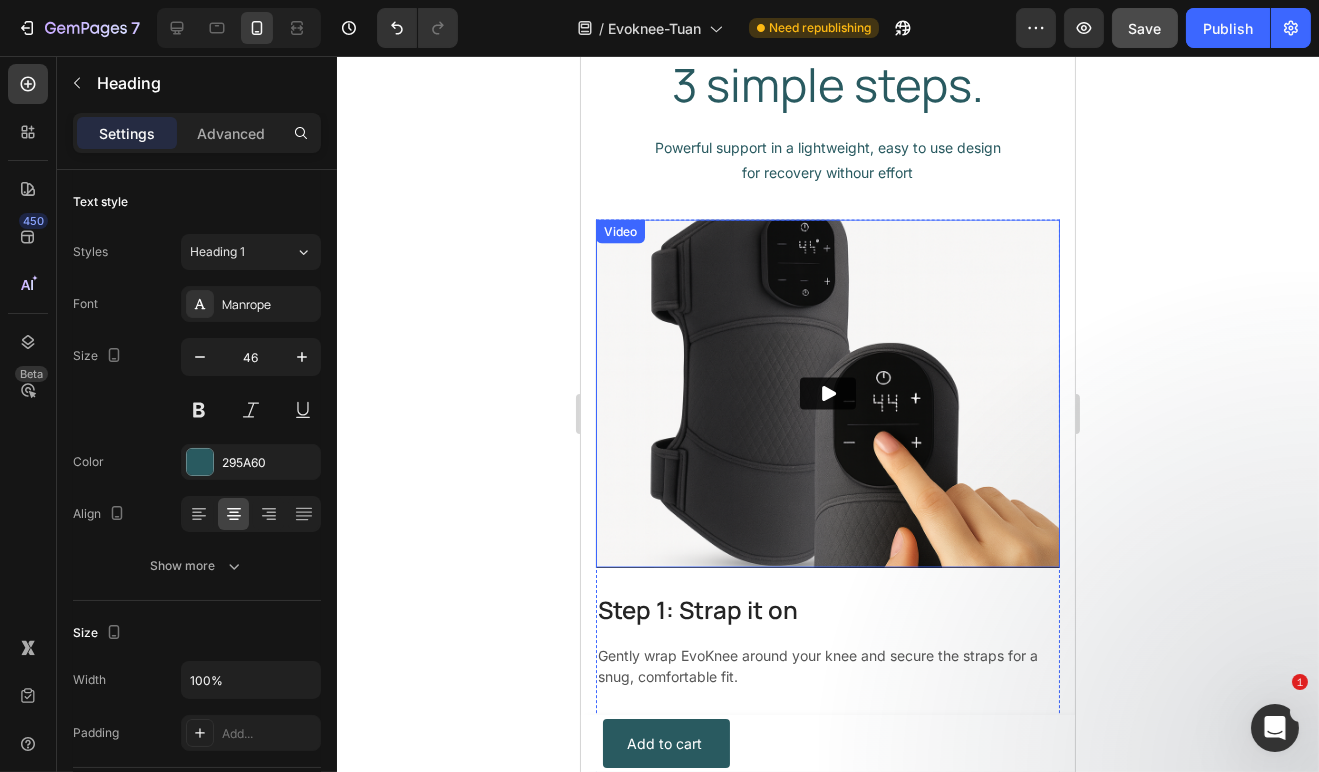 scroll, scrollTop: 4532, scrollLeft: 0, axis: vertical 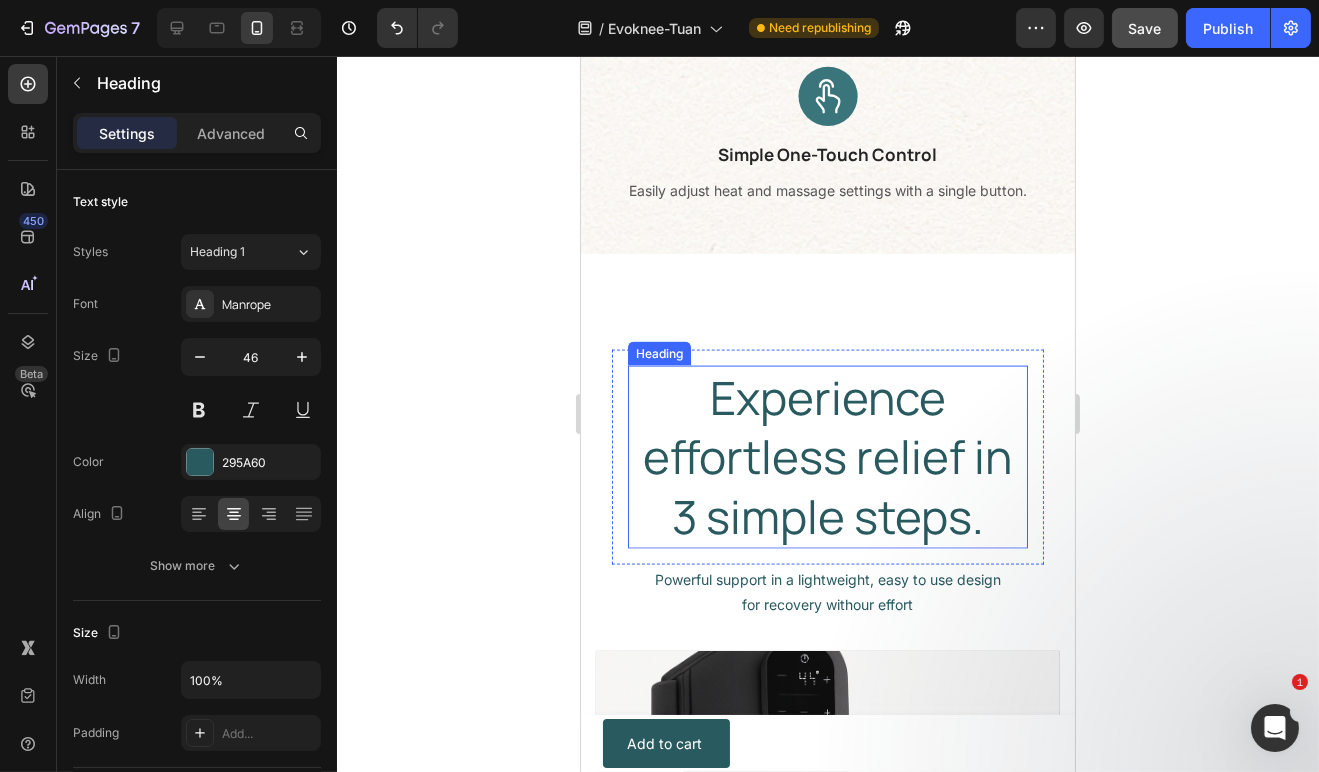 click on "Experience effortless relief in 3 simple steps." at bounding box center [827, 457] 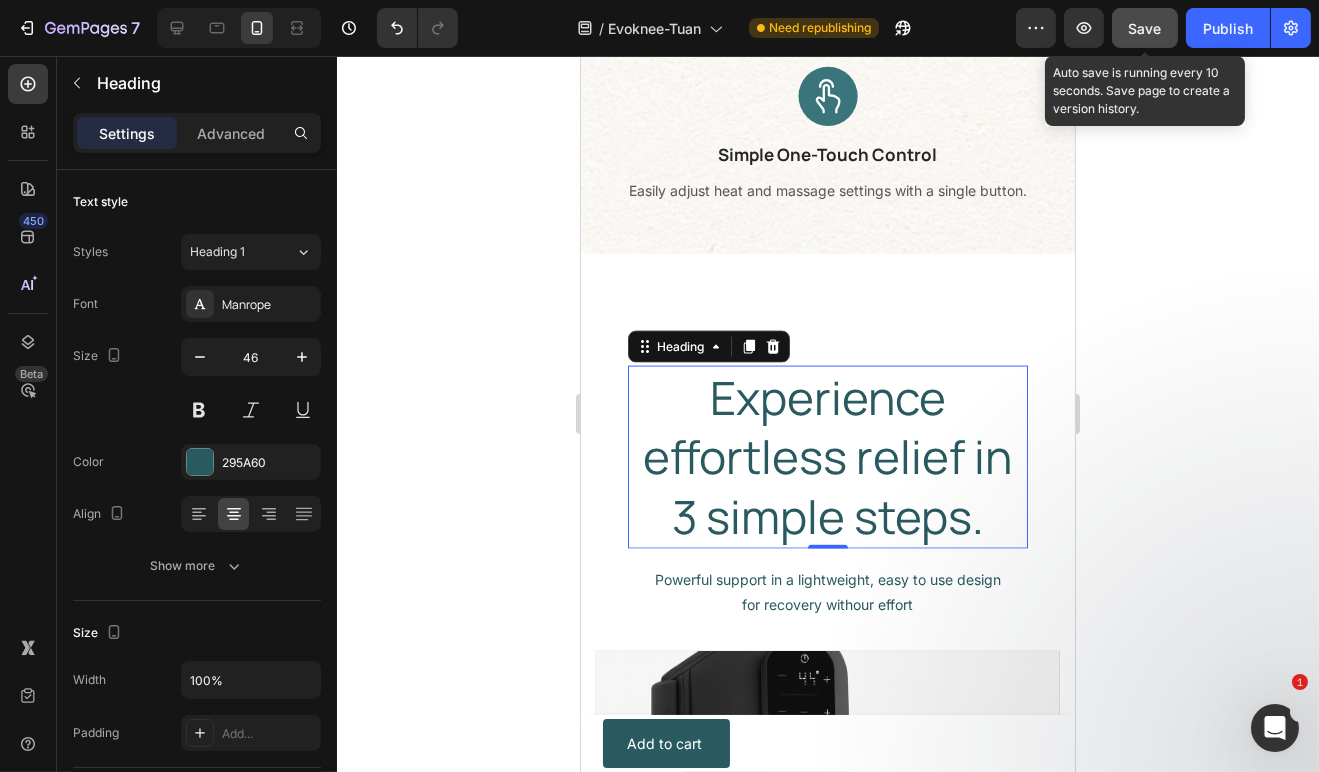 click on "Save" 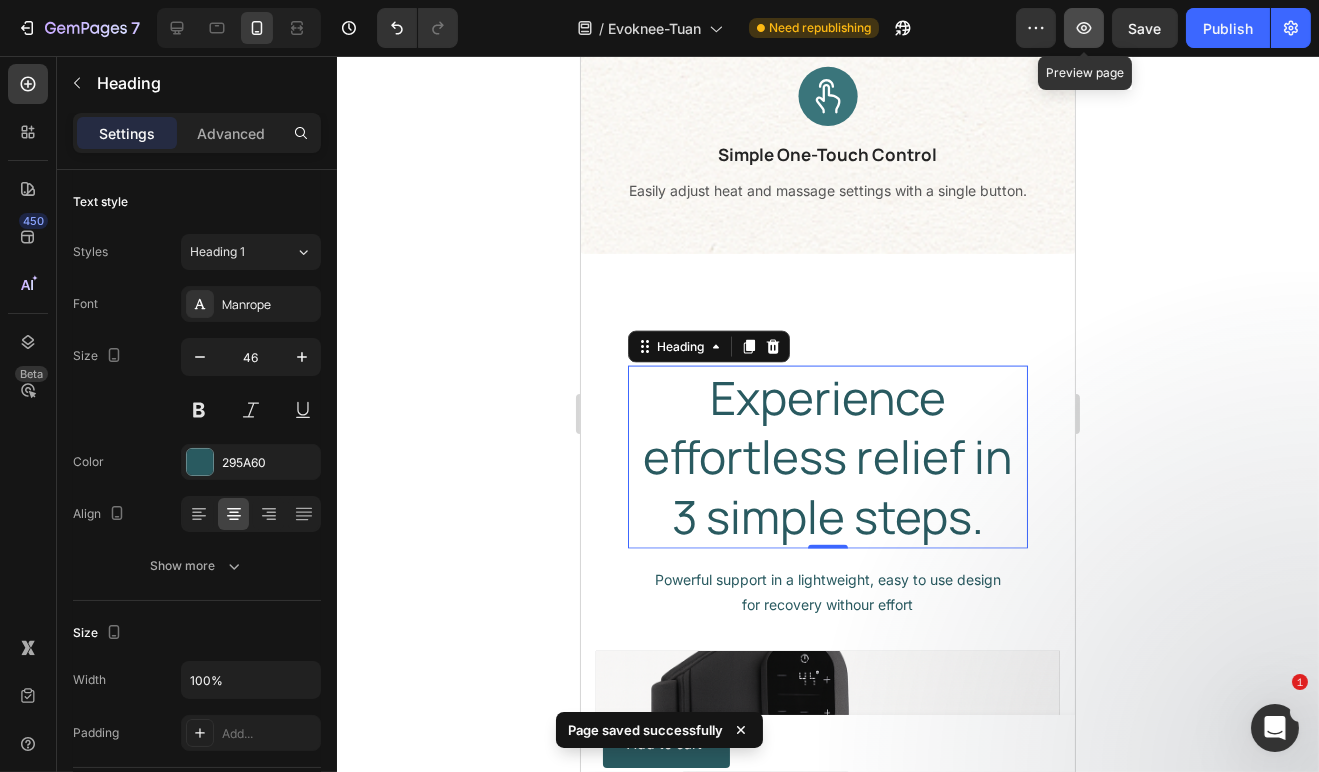 click 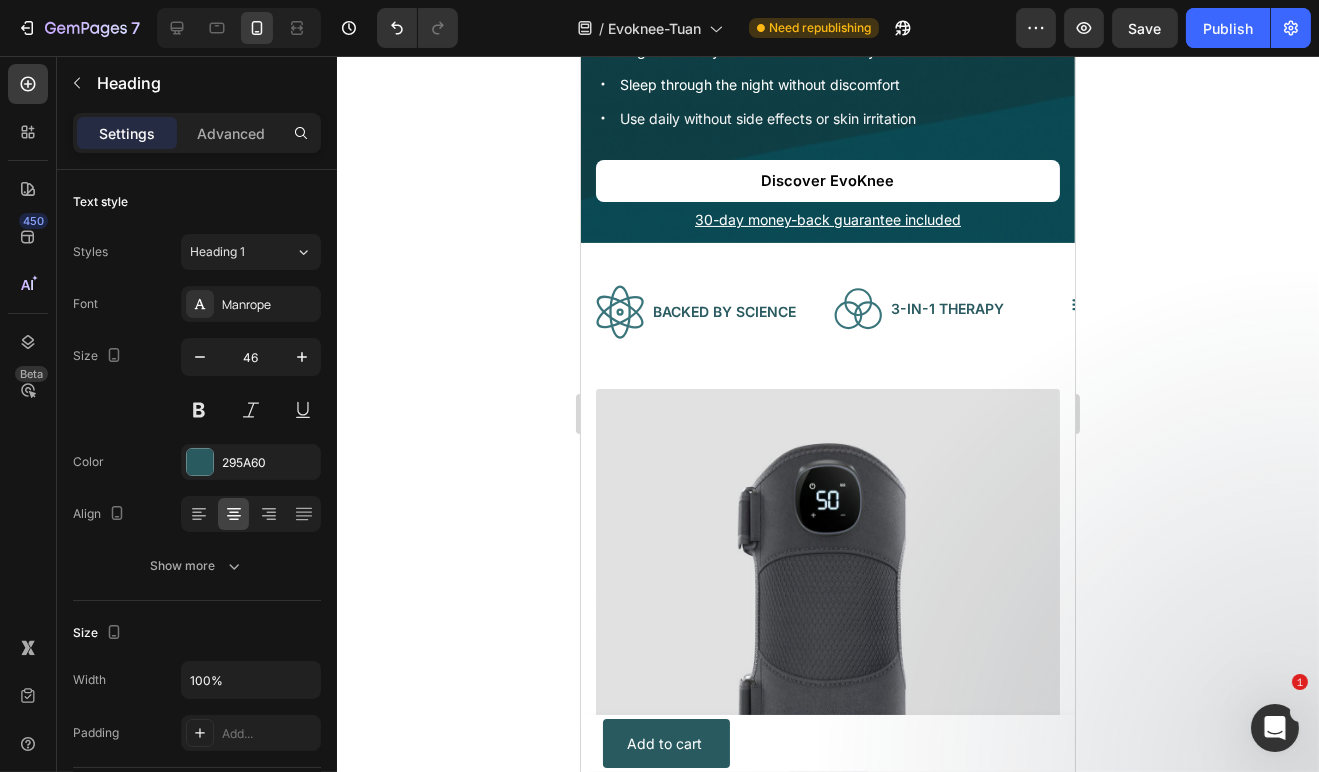scroll, scrollTop: 407, scrollLeft: 0, axis: vertical 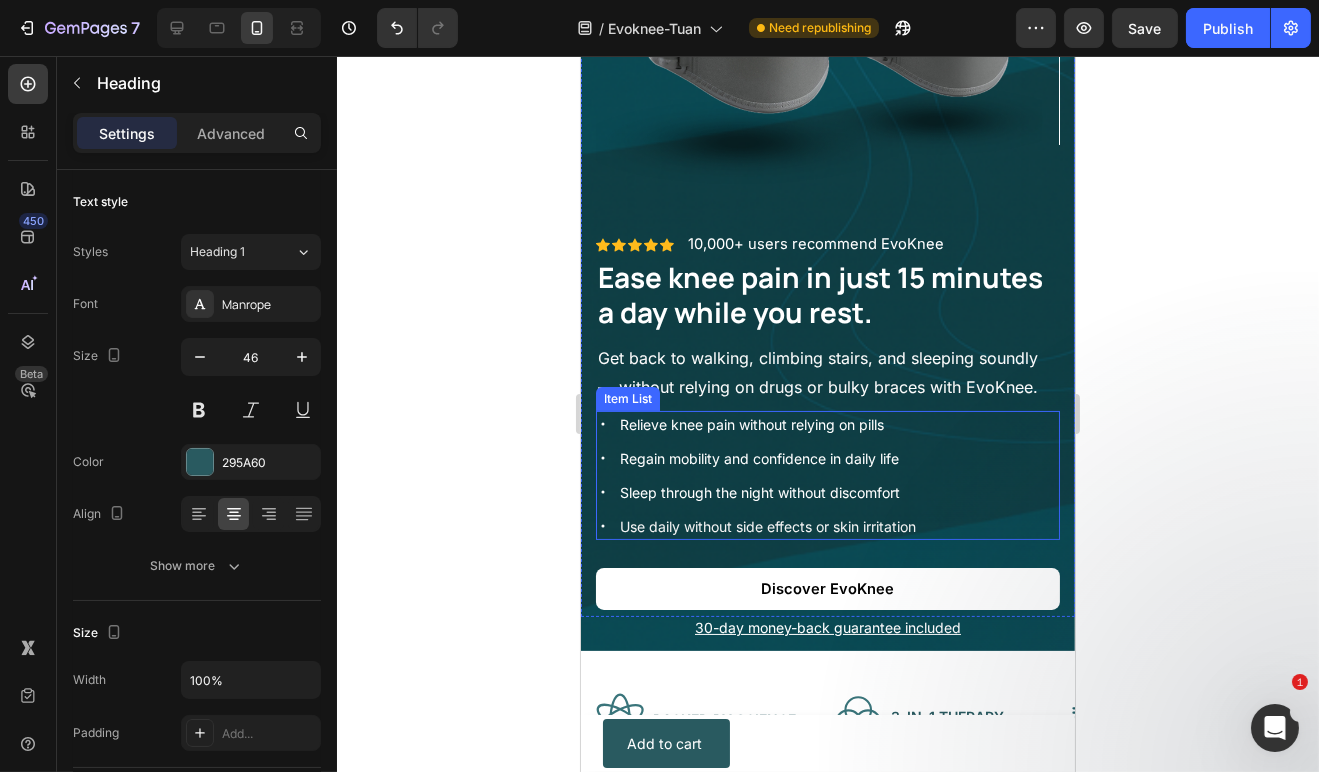 click on "Relieve knee pain without relying on pills
Regain mobility and confidence in daily life
Sleep through the night without discomfort
Use daily without side effects or skin irritation" at bounding box center (827, 475) 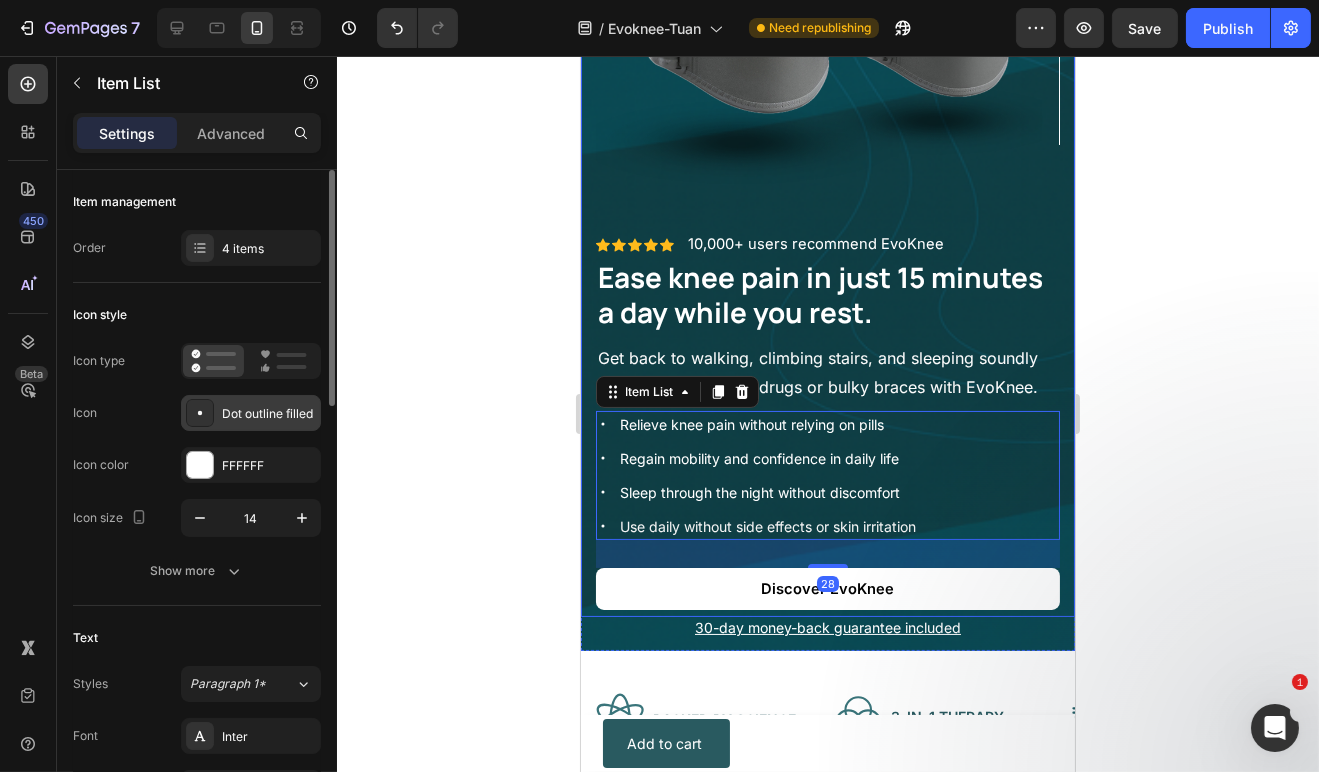 click at bounding box center [200, 413] 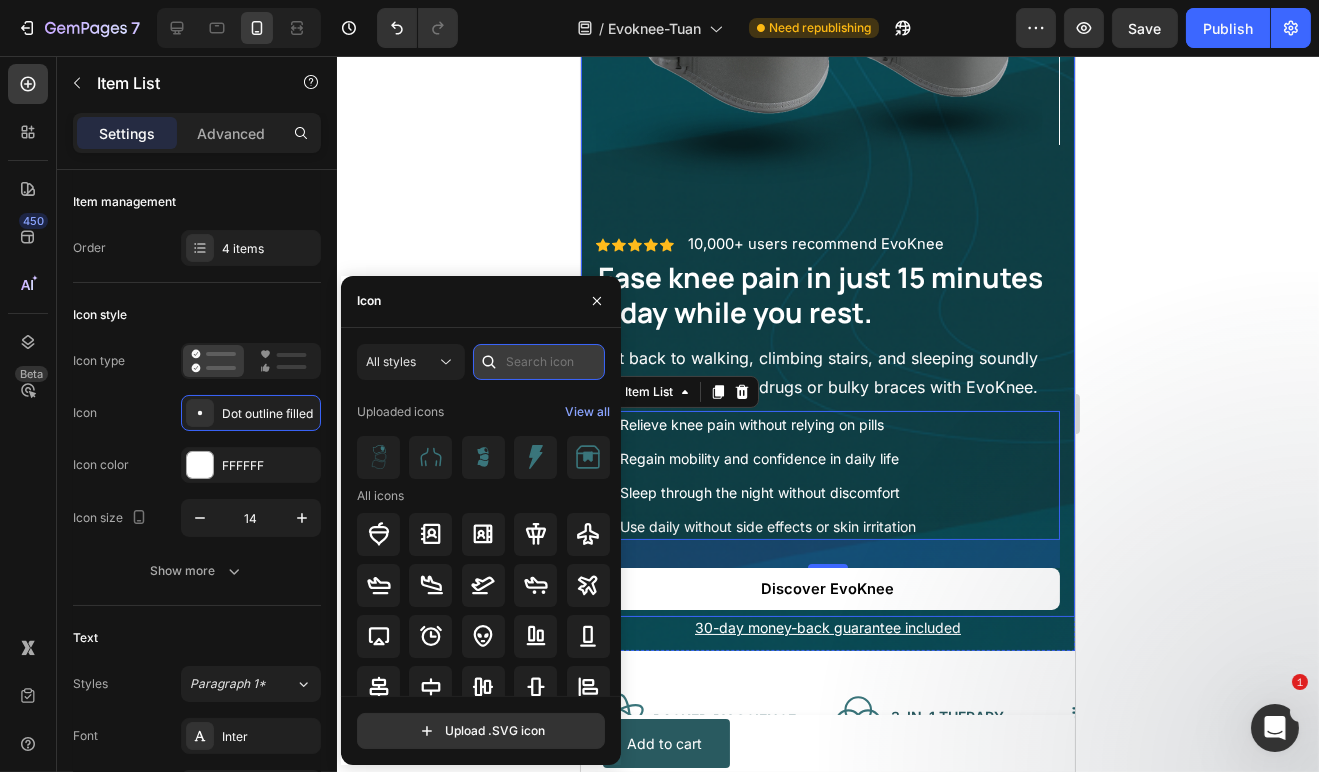 click at bounding box center [539, 362] 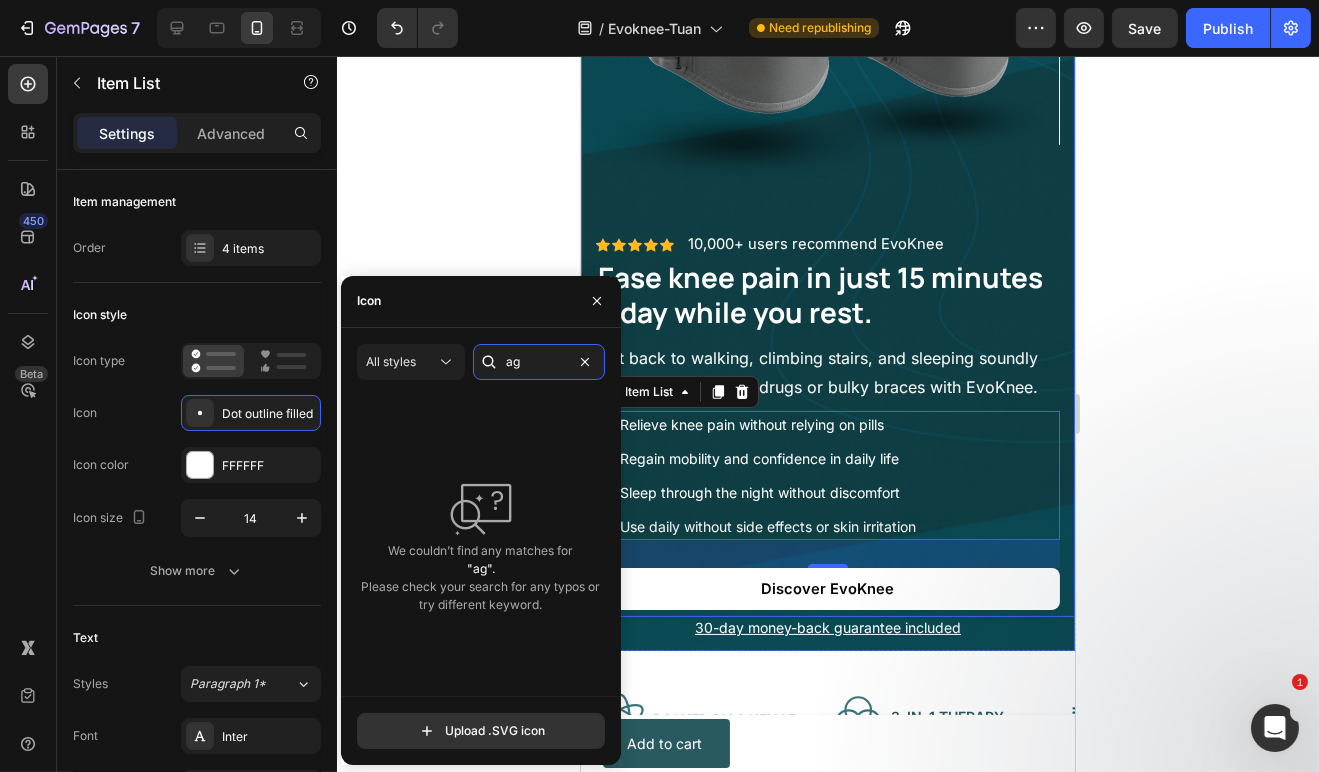 type on "a" 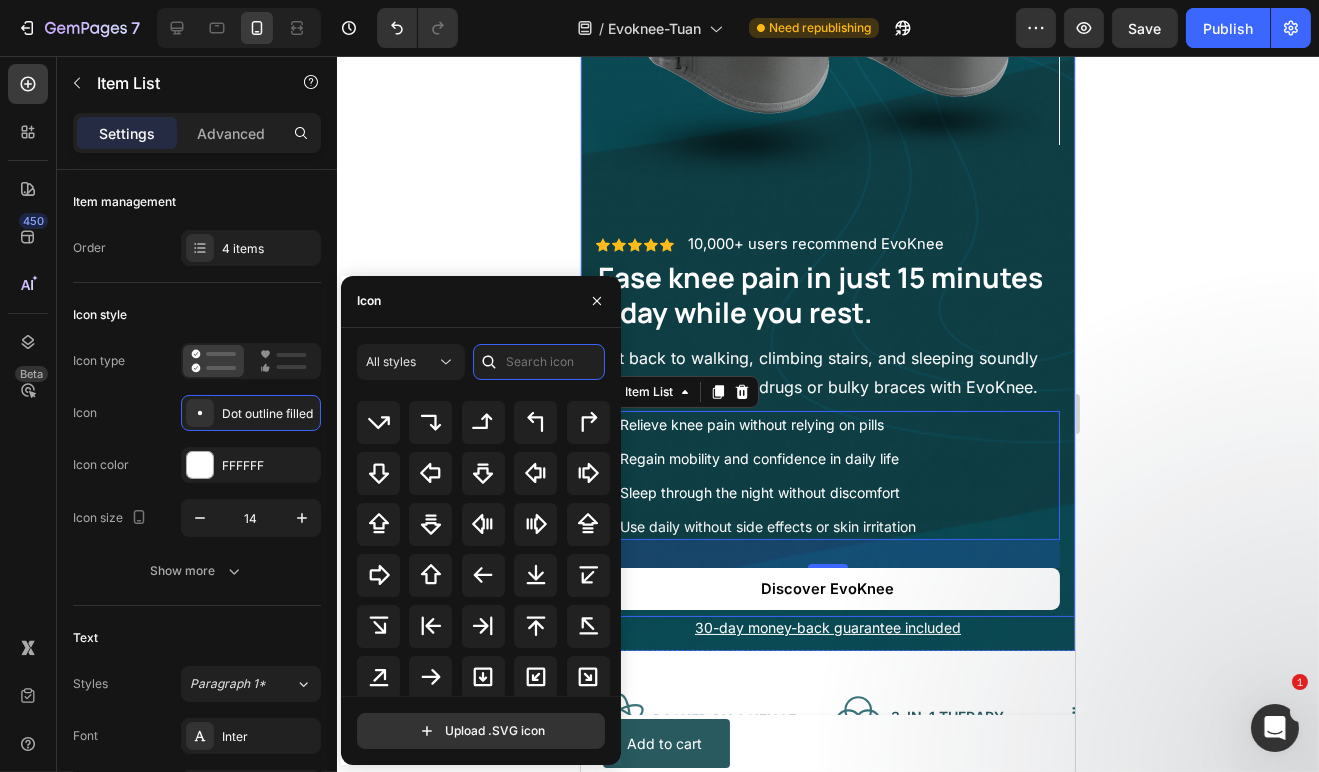 scroll, scrollTop: 726, scrollLeft: 0, axis: vertical 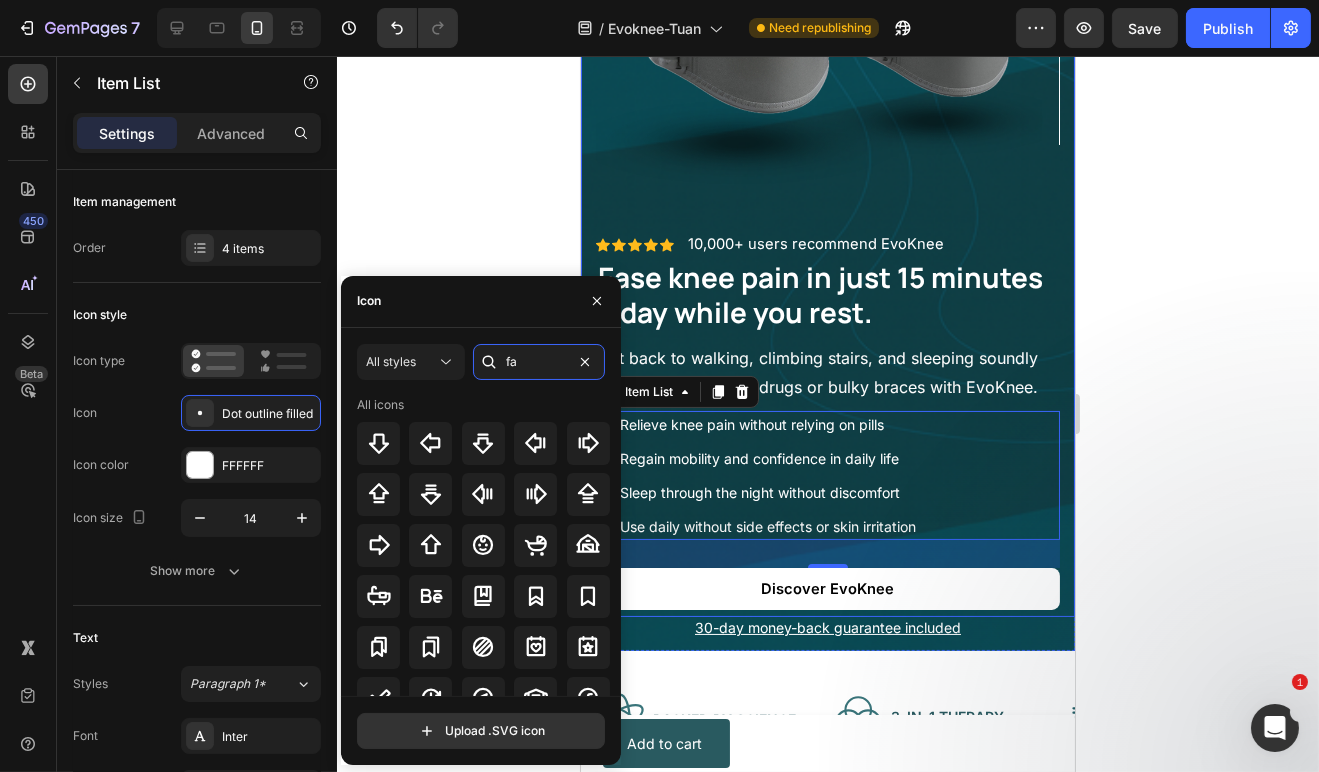 type on "f" 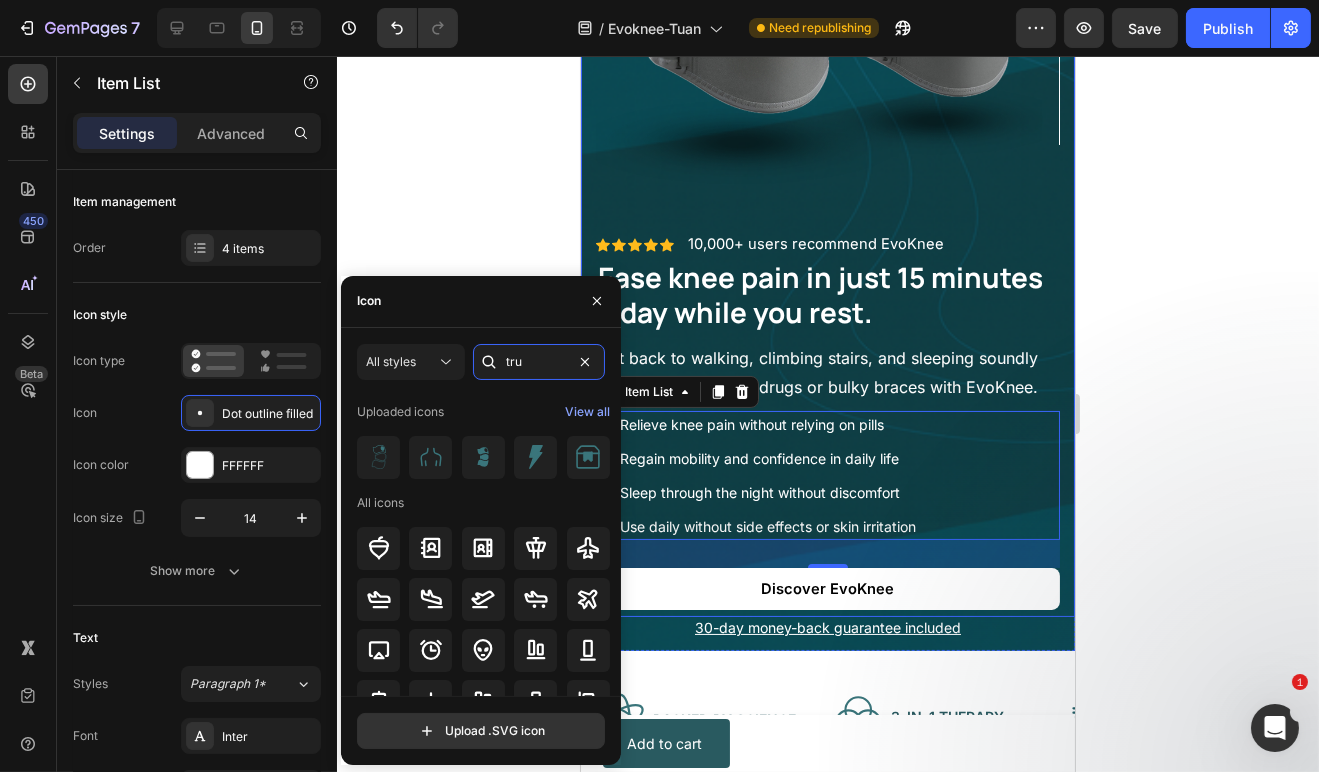 type on "true" 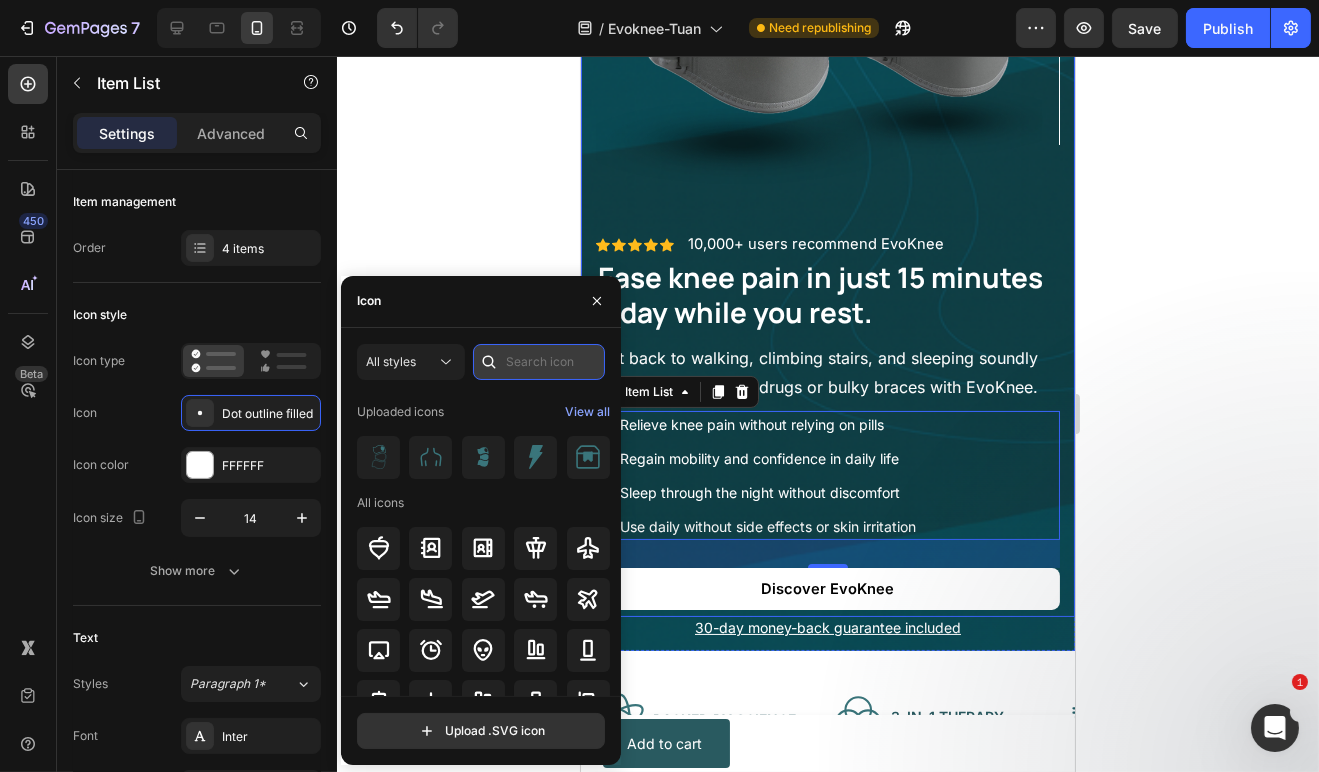 click at bounding box center (539, 362) 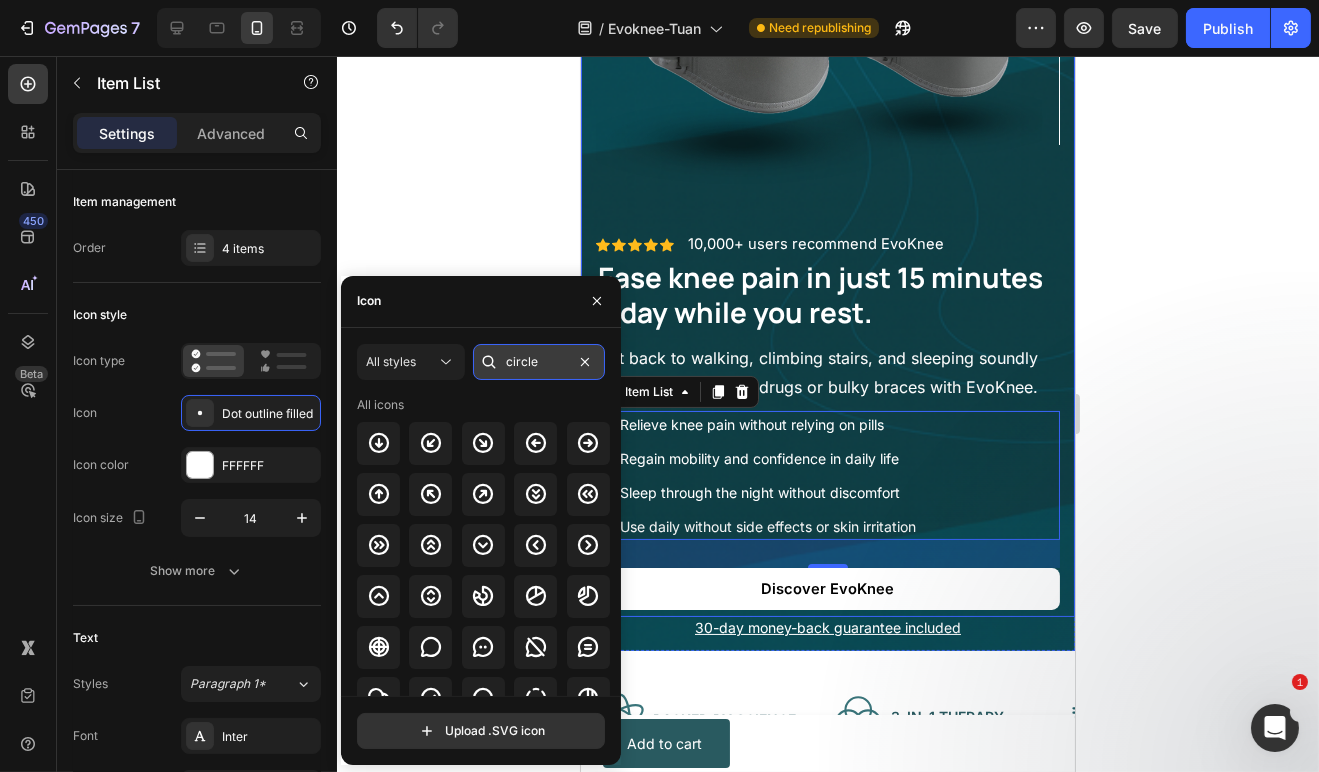 type on "circle" 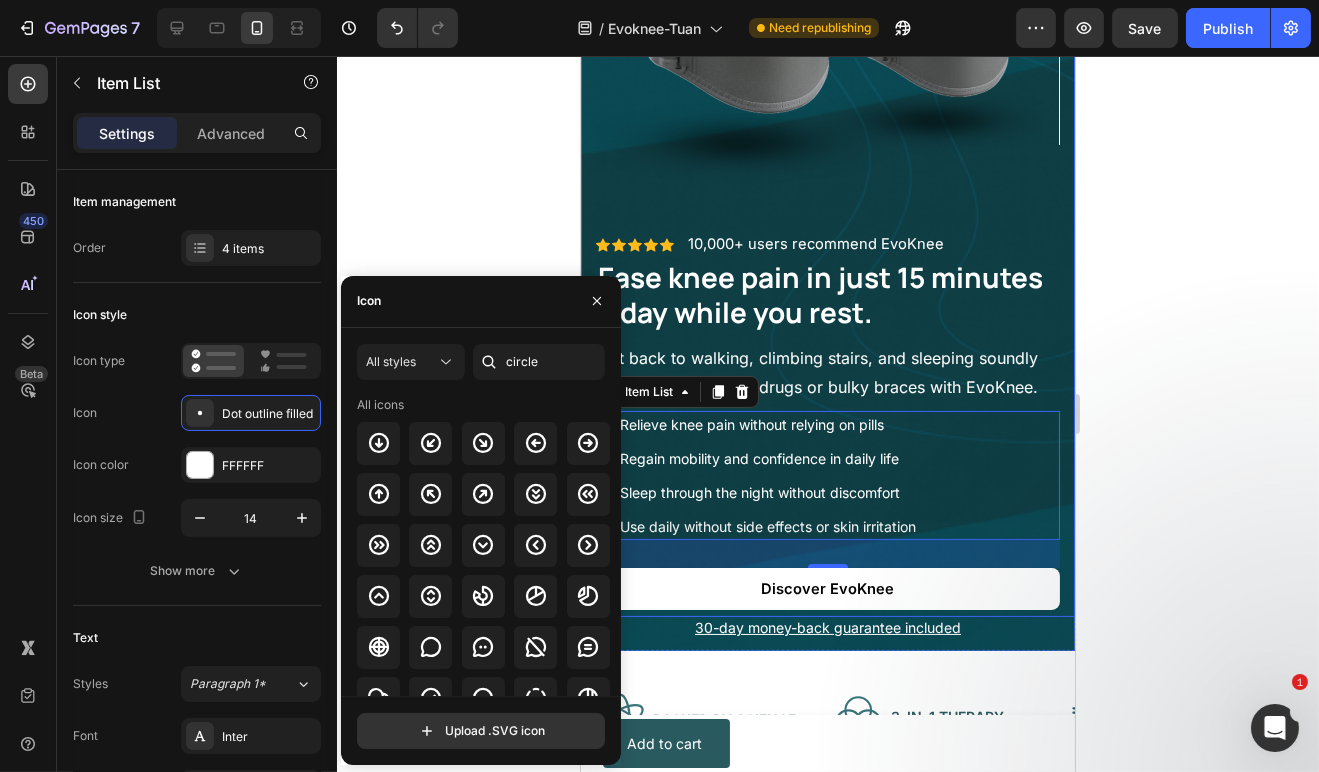 drag, startPoint x: 520, startPoint y: 370, endPoint x: 478, endPoint y: 391, distance: 46.957428 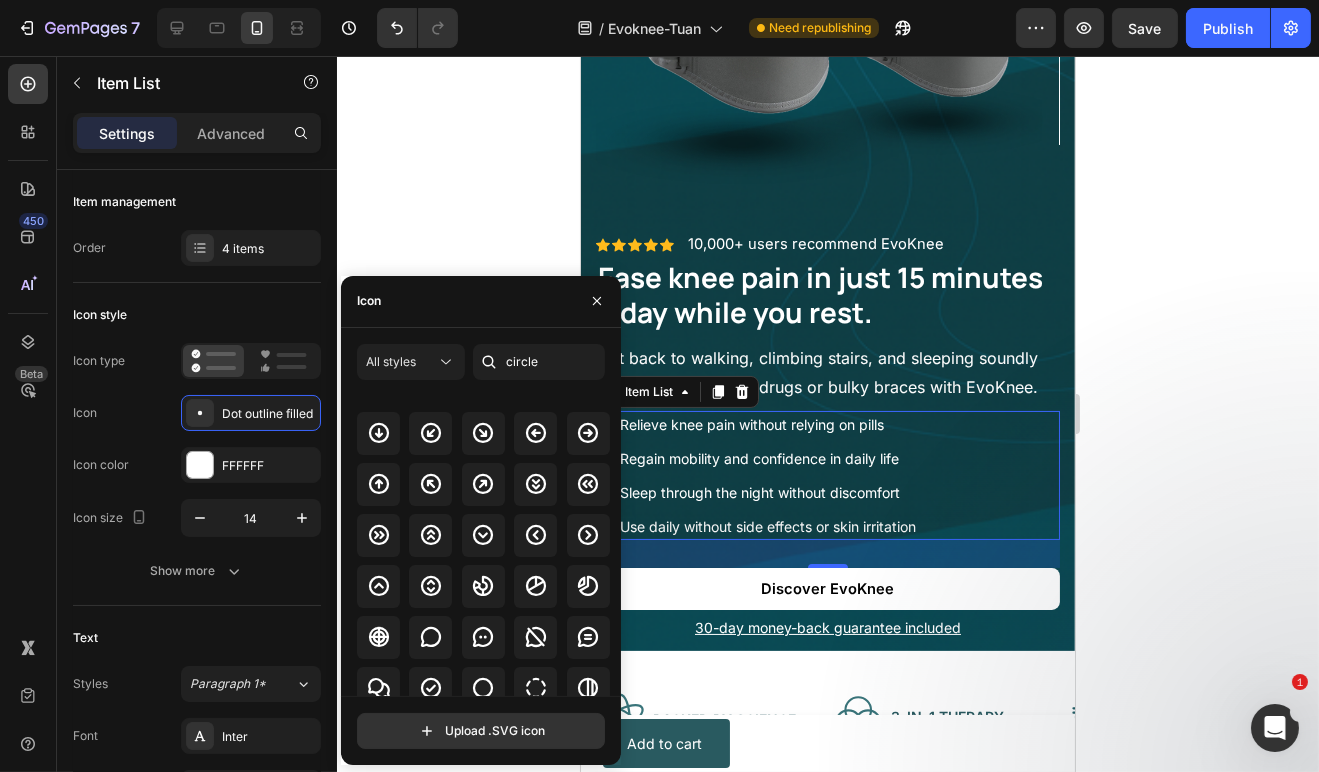 scroll, scrollTop: 0, scrollLeft: 0, axis: both 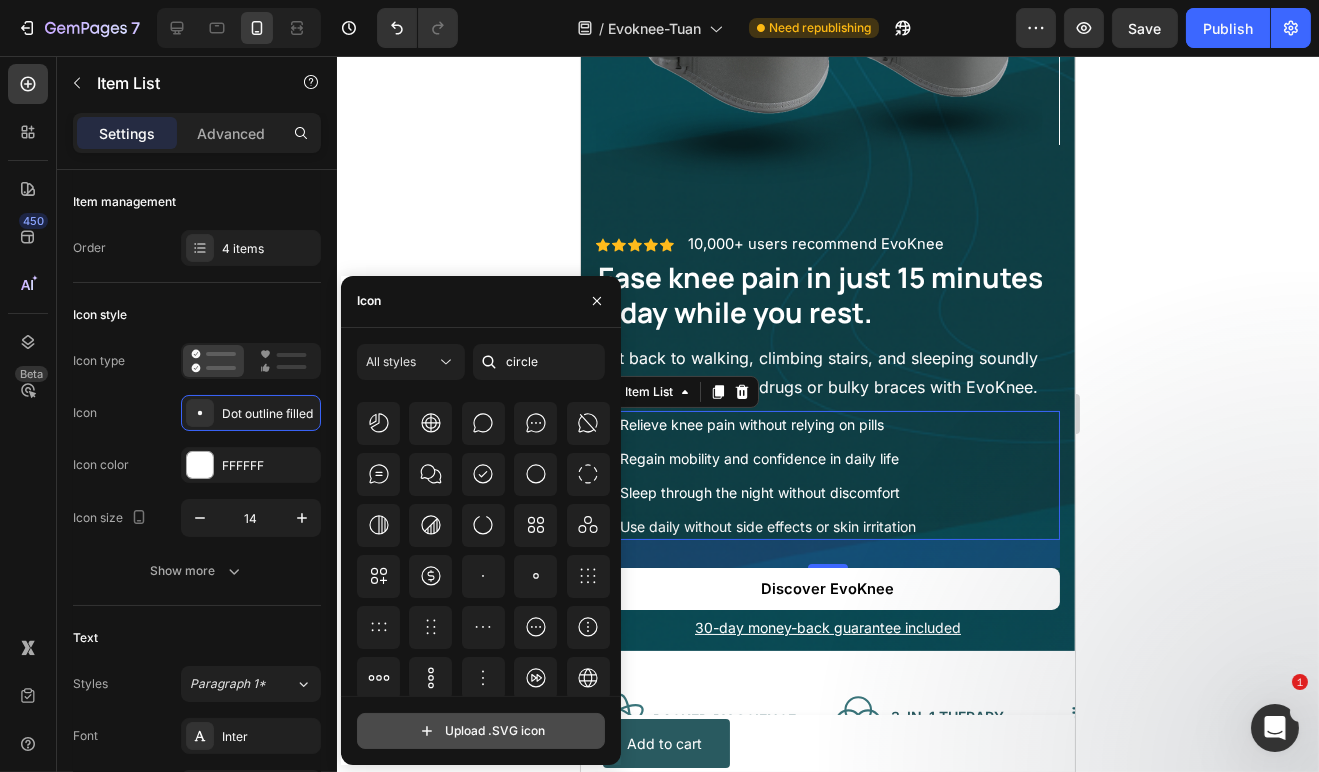 click 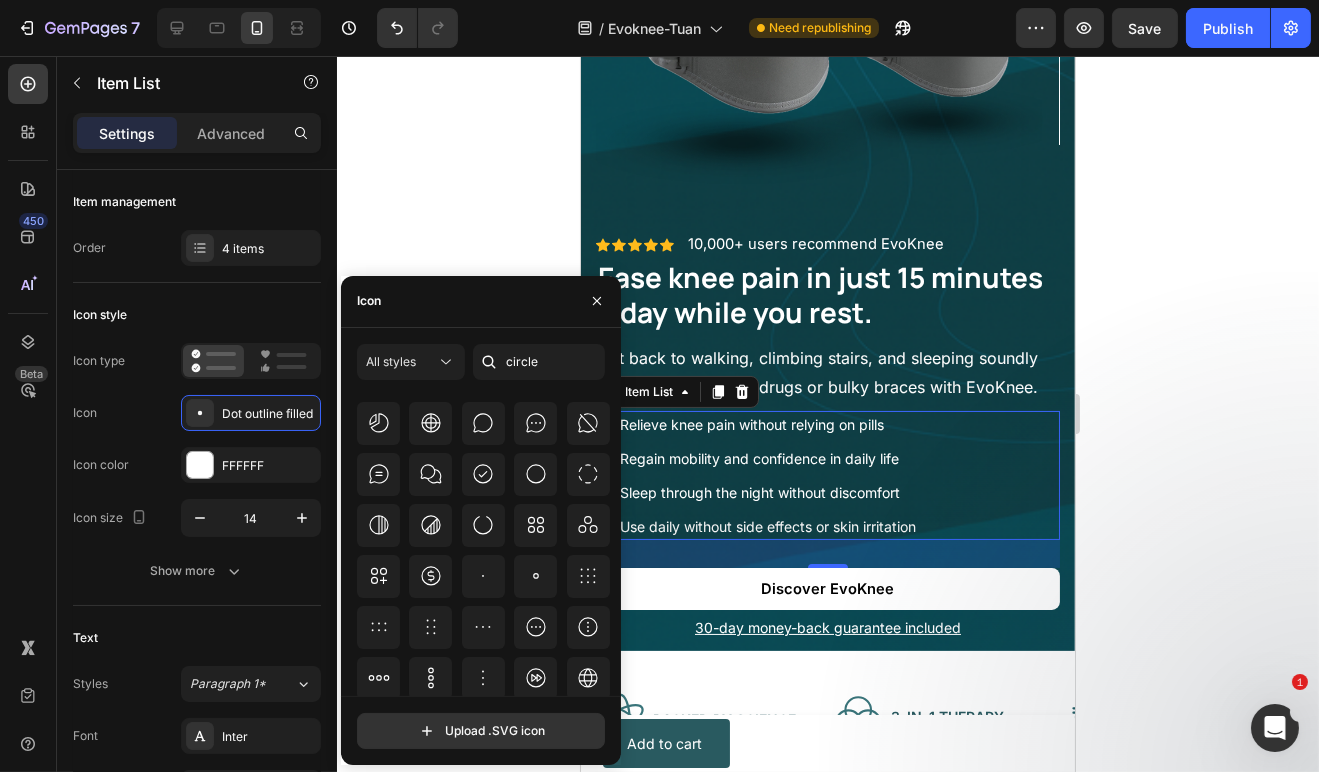 scroll, scrollTop: 0, scrollLeft: 0, axis: both 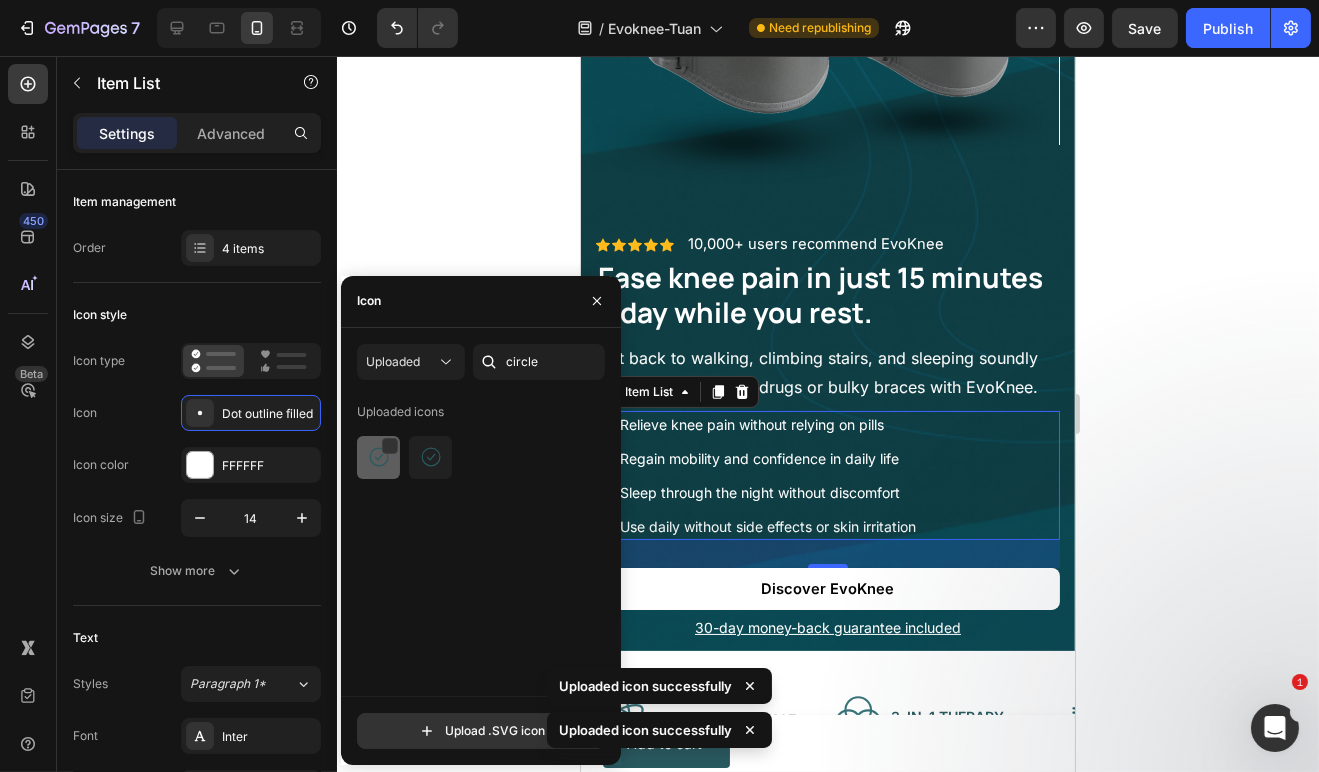 click 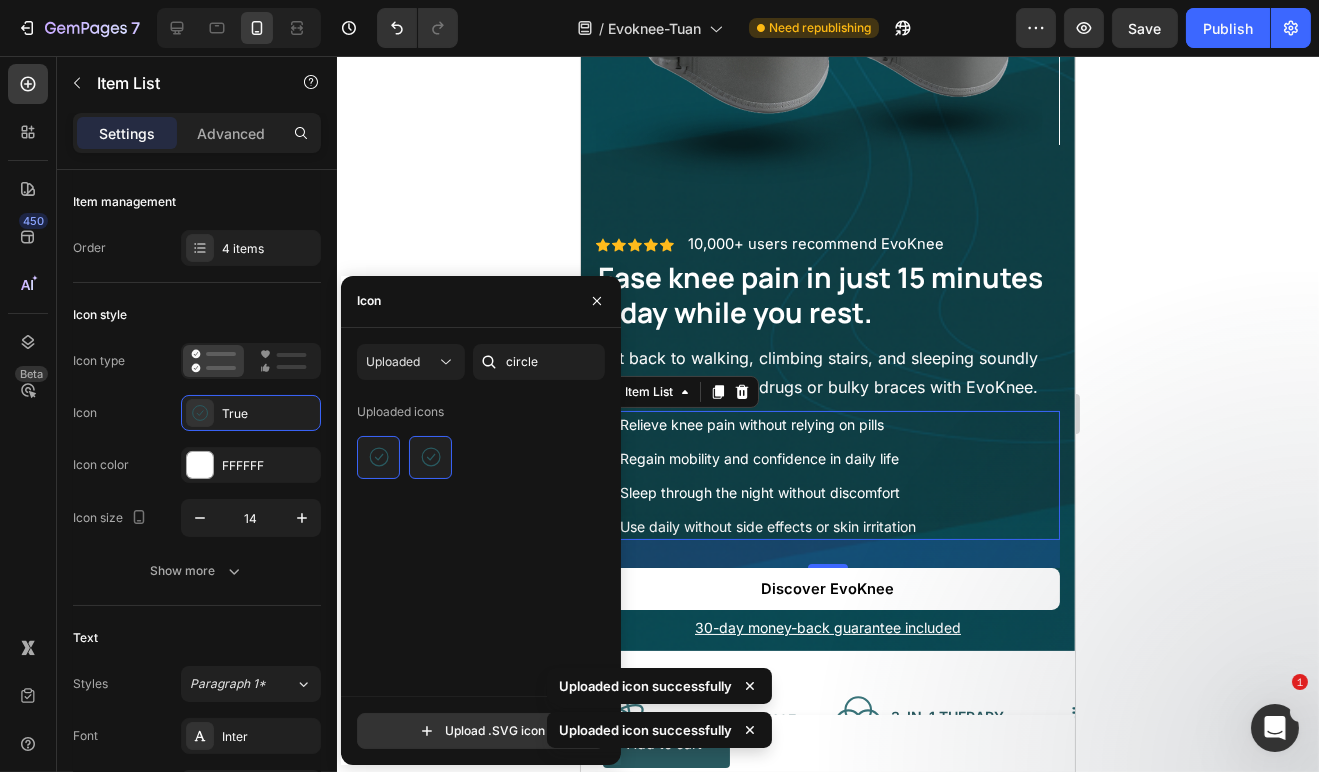 click 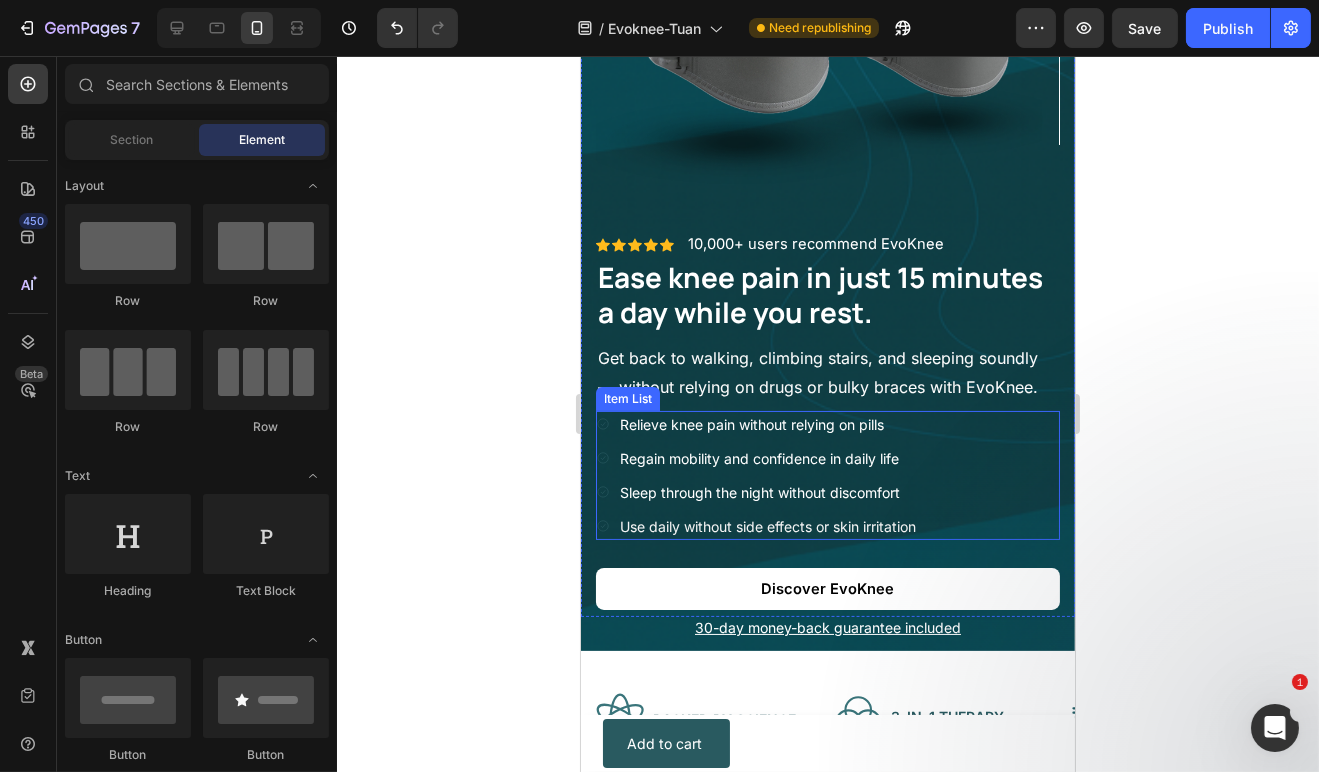click on "Relieve knee pain without relying on pills
Regain mobility and confidence in daily life
Sleep through the night without discomfort
Use daily without side effects or skin irritation" at bounding box center [827, 475] 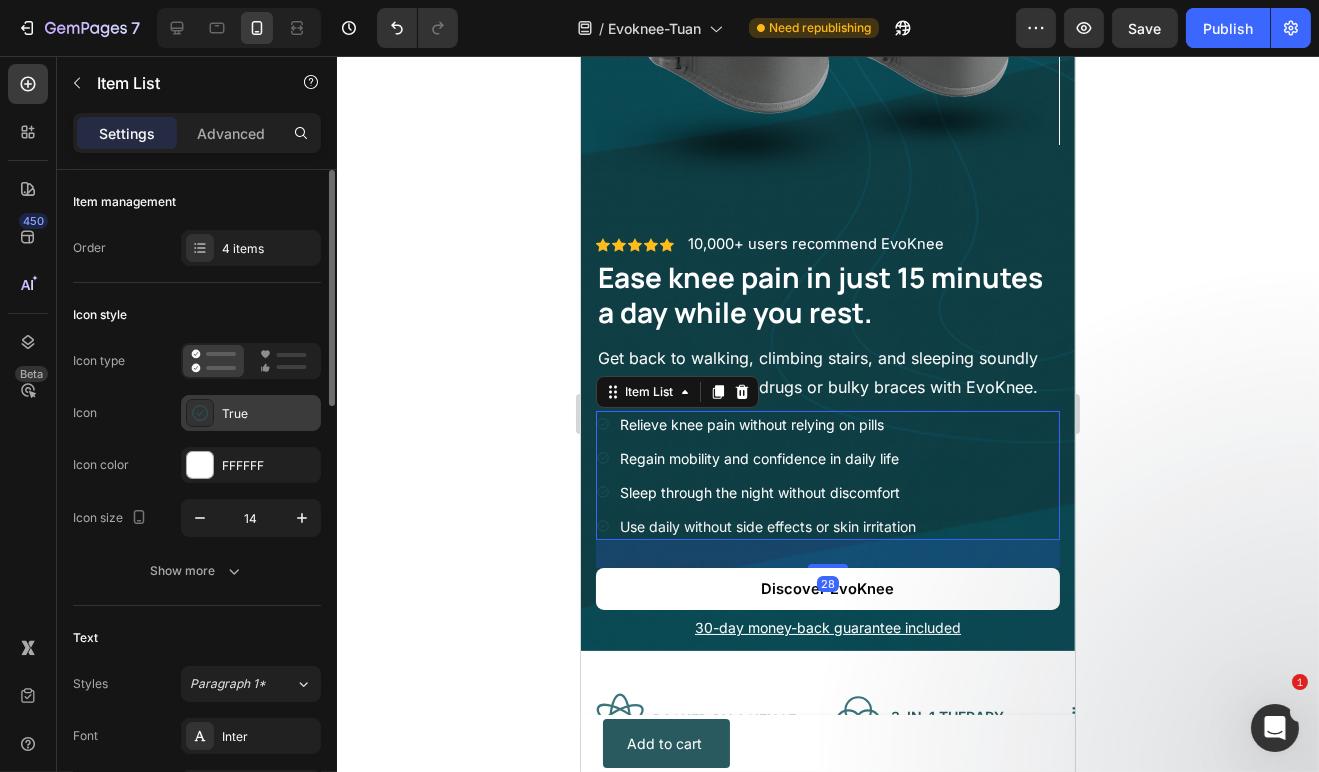 click 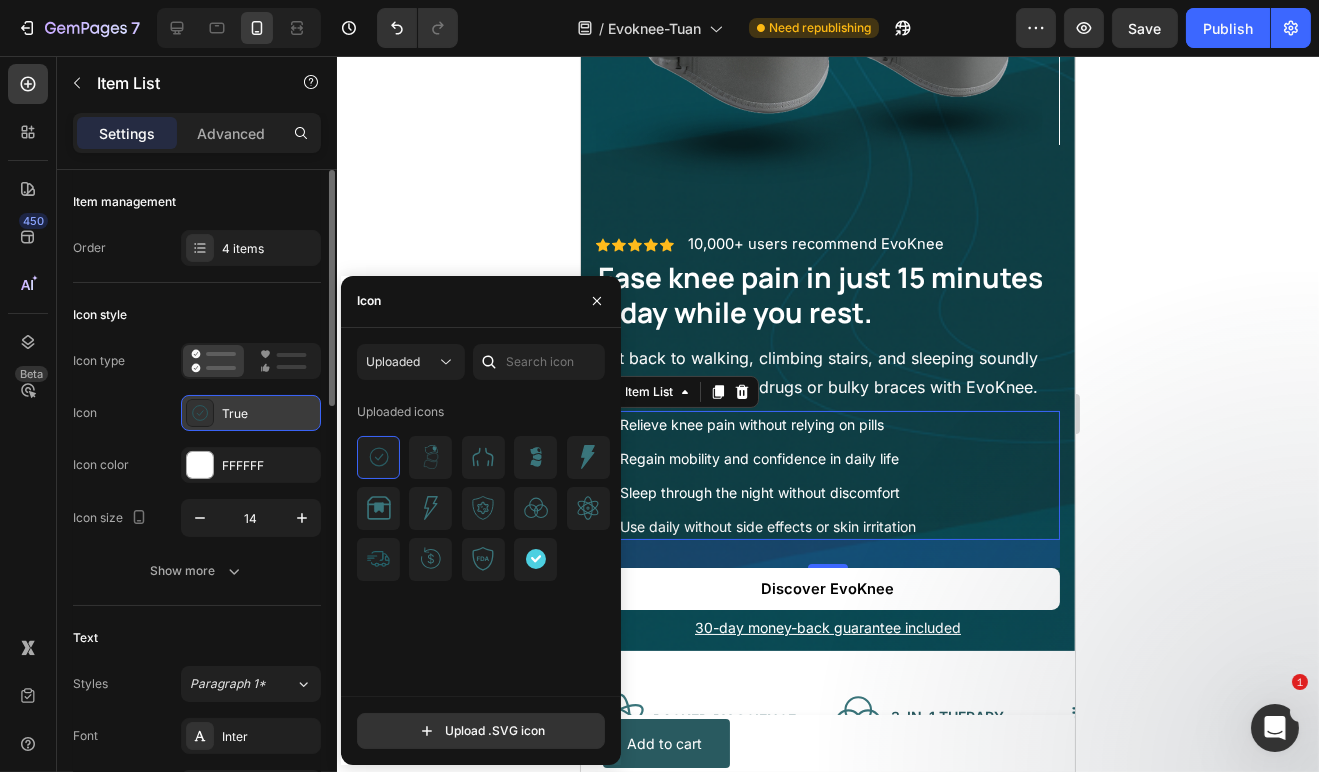 click on "True" at bounding box center (251, 413) 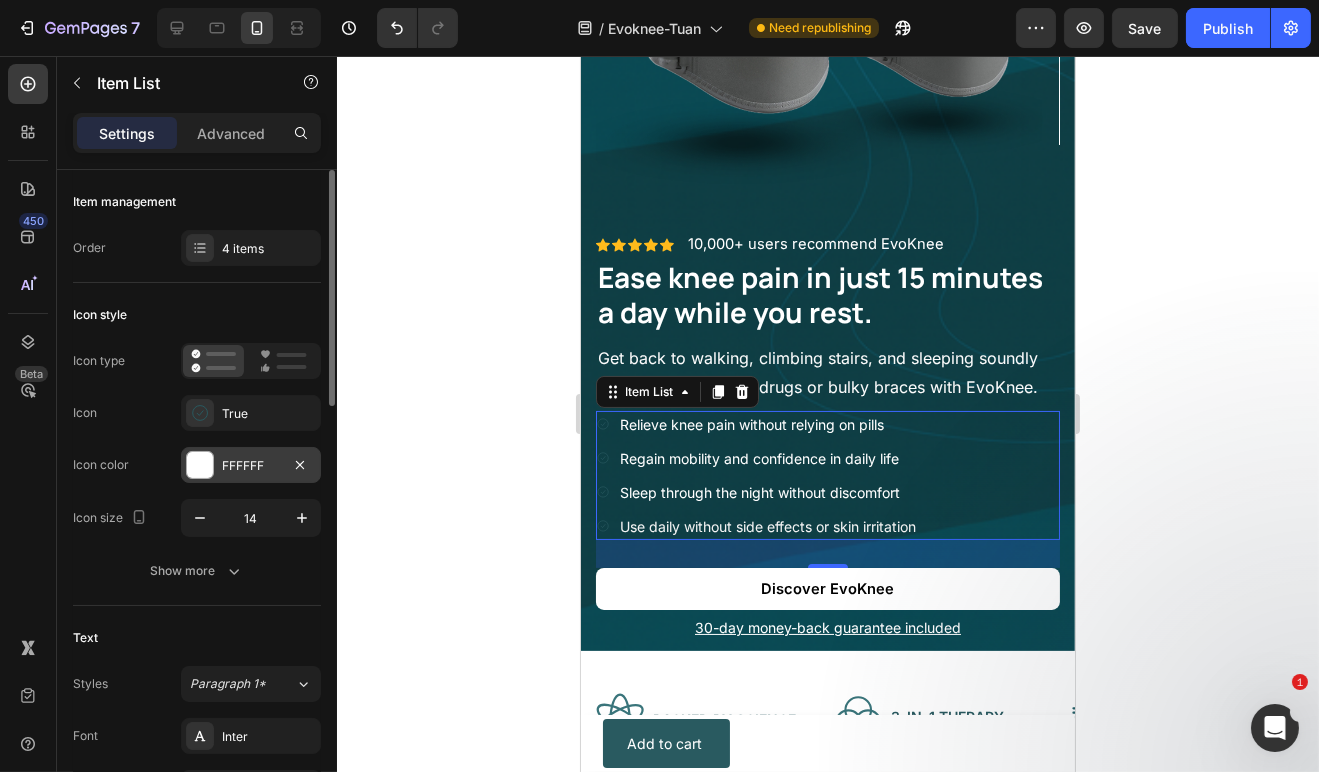 click at bounding box center (200, 465) 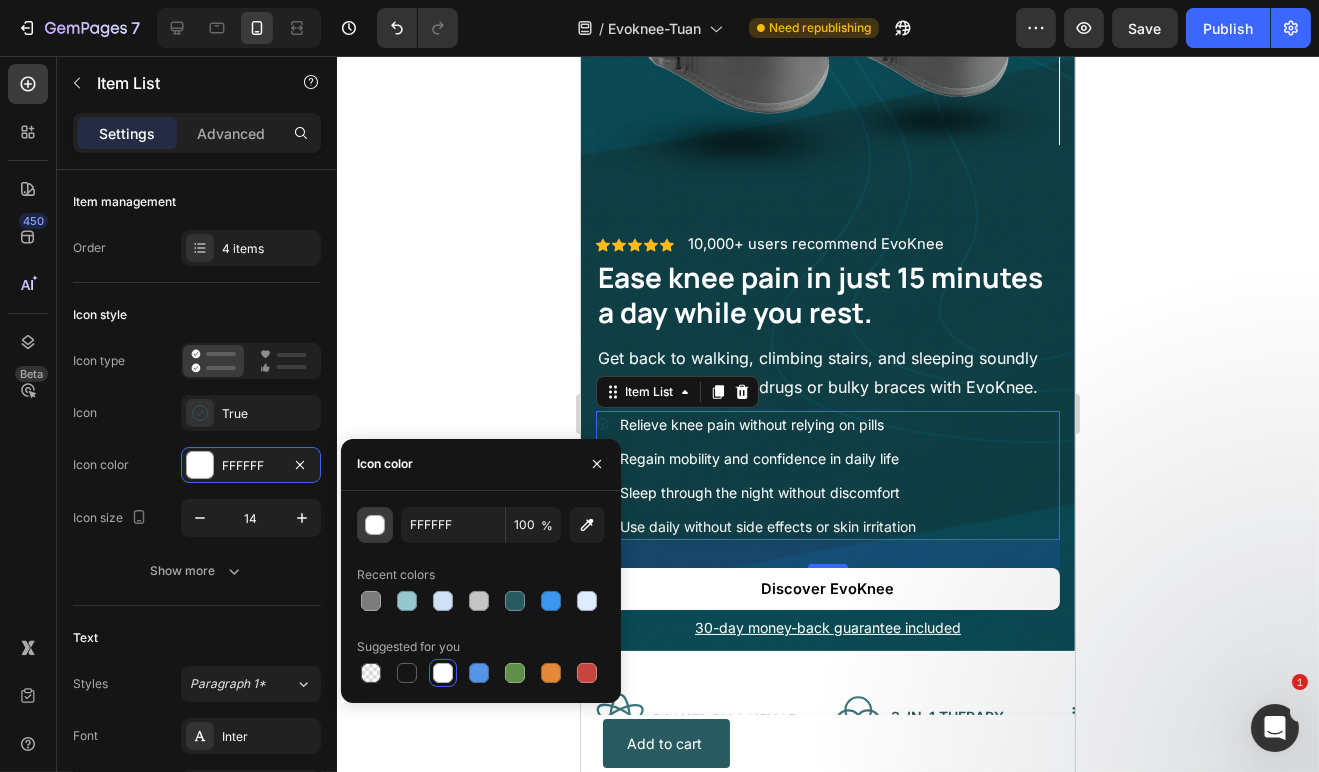 click at bounding box center [376, 526] 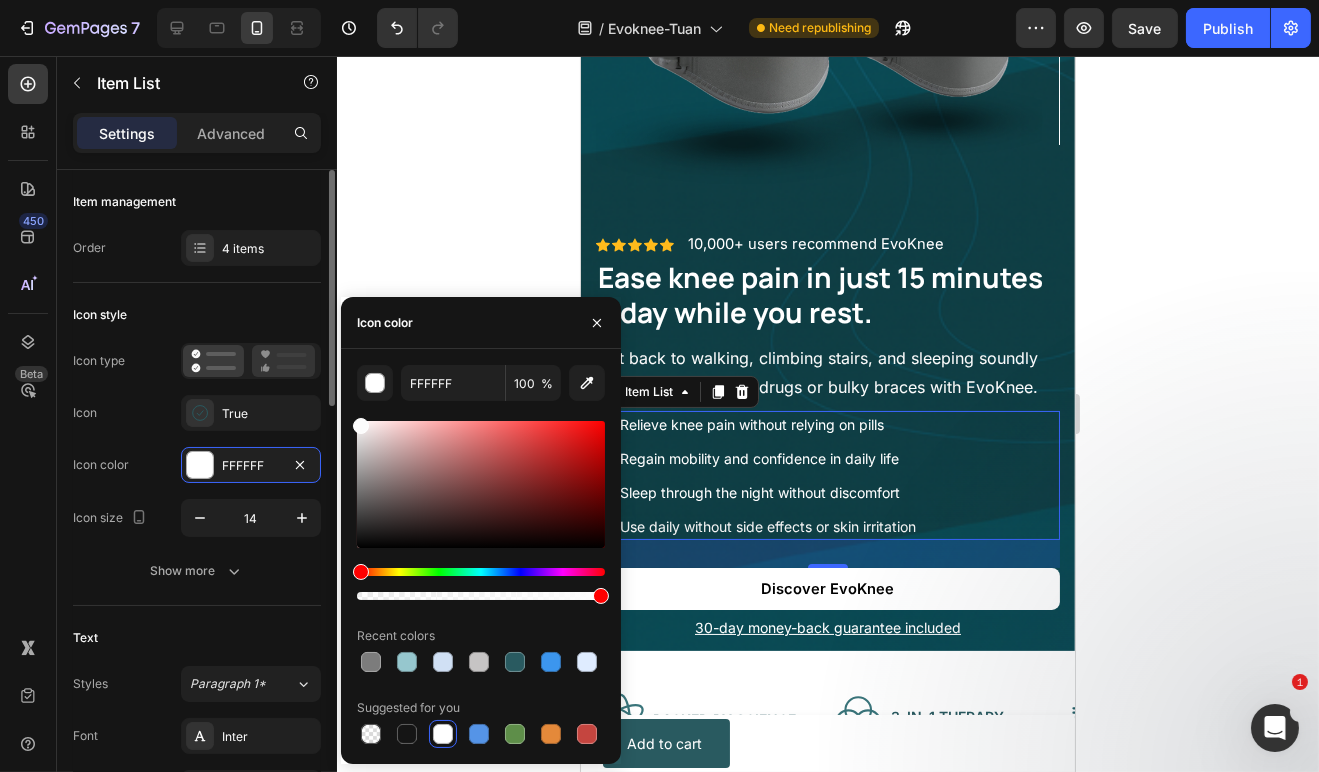 drag, startPoint x: 415, startPoint y: 490, endPoint x: 269, endPoint y: 351, distance: 201.58621 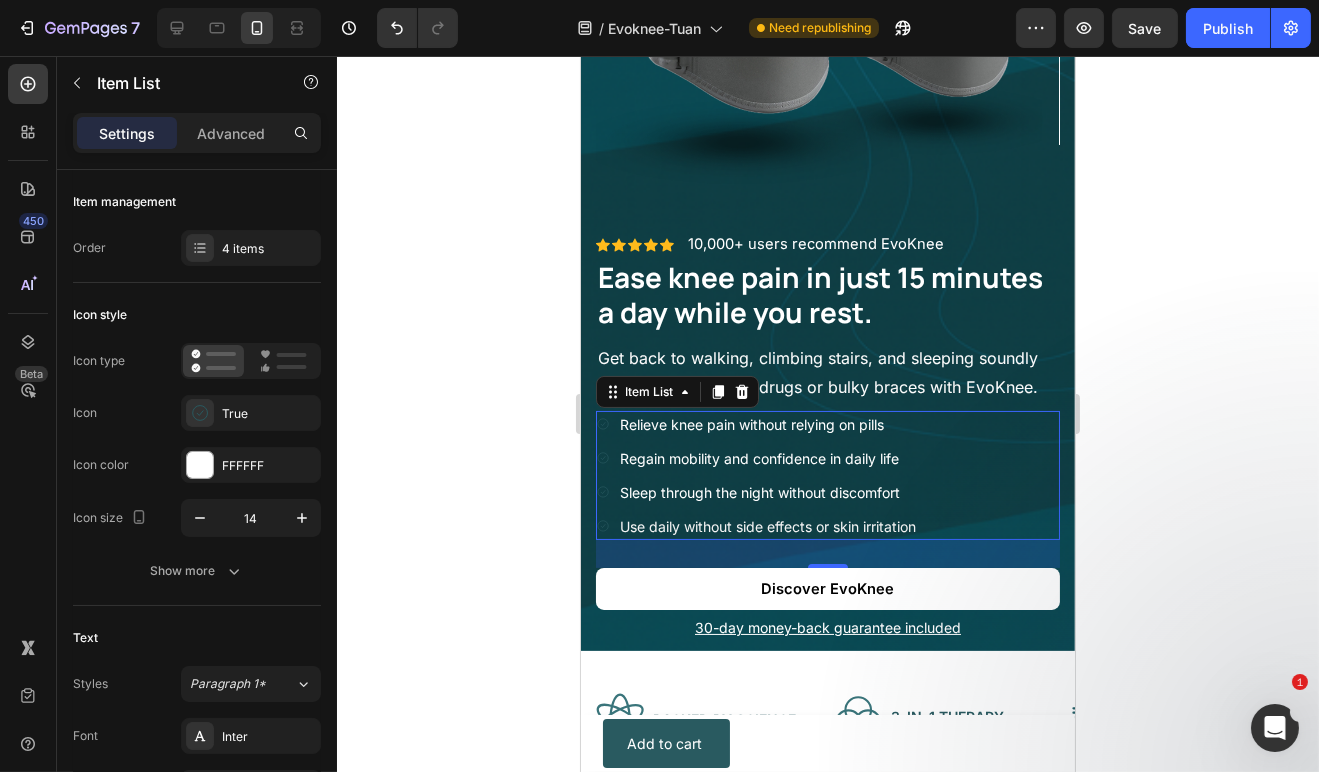 click 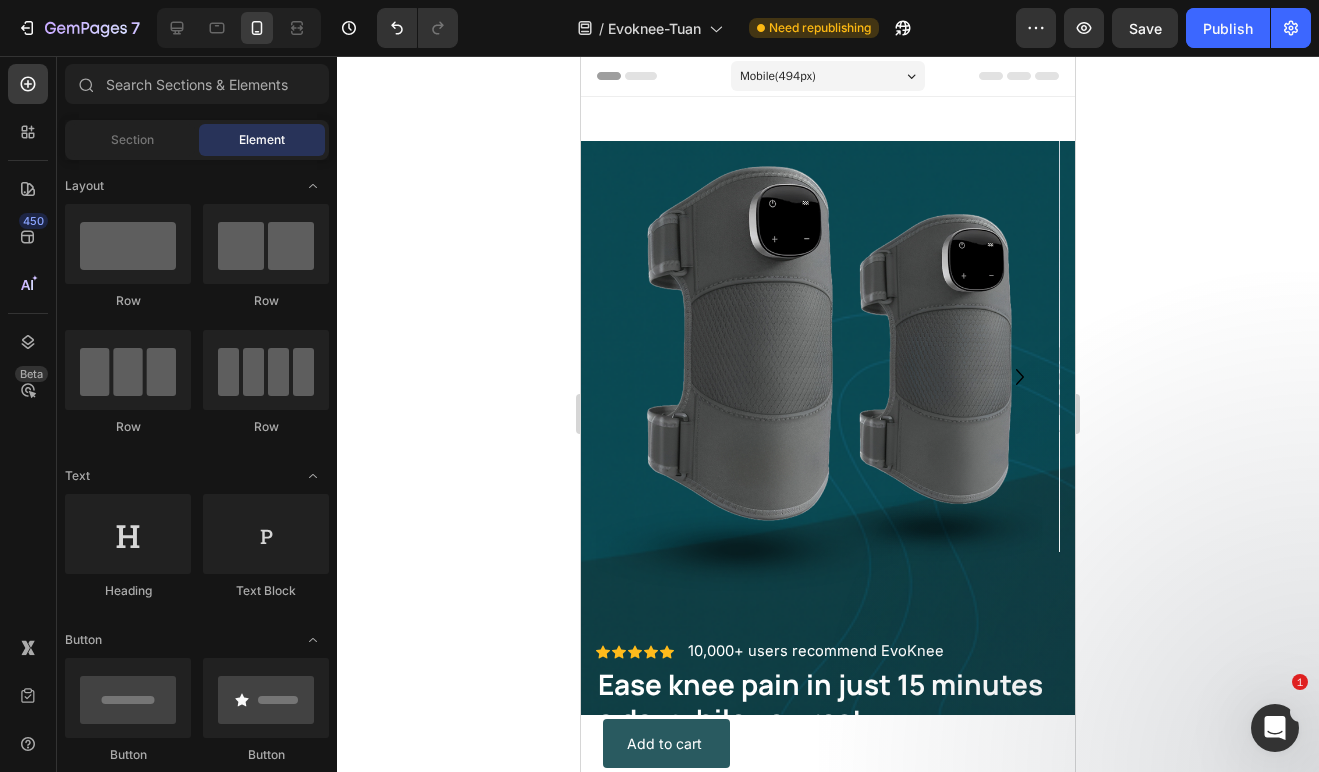 scroll, scrollTop: 0, scrollLeft: 0, axis: both 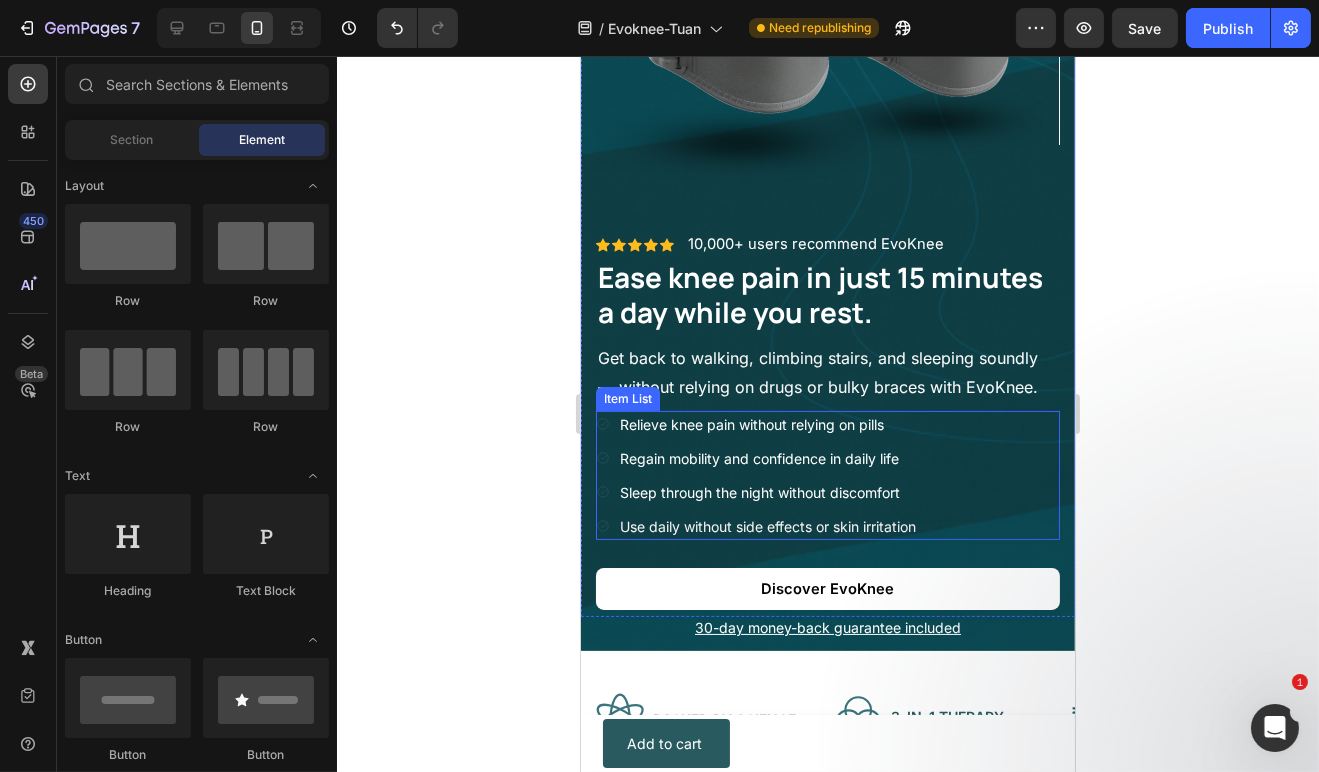 click on "Relieve knee pain without relying on pills
Regain mobility and confidence in daily life
Sleep through the night without discomfort
Use daily without side effects or skin irritation" at bounding box center [827, 475] 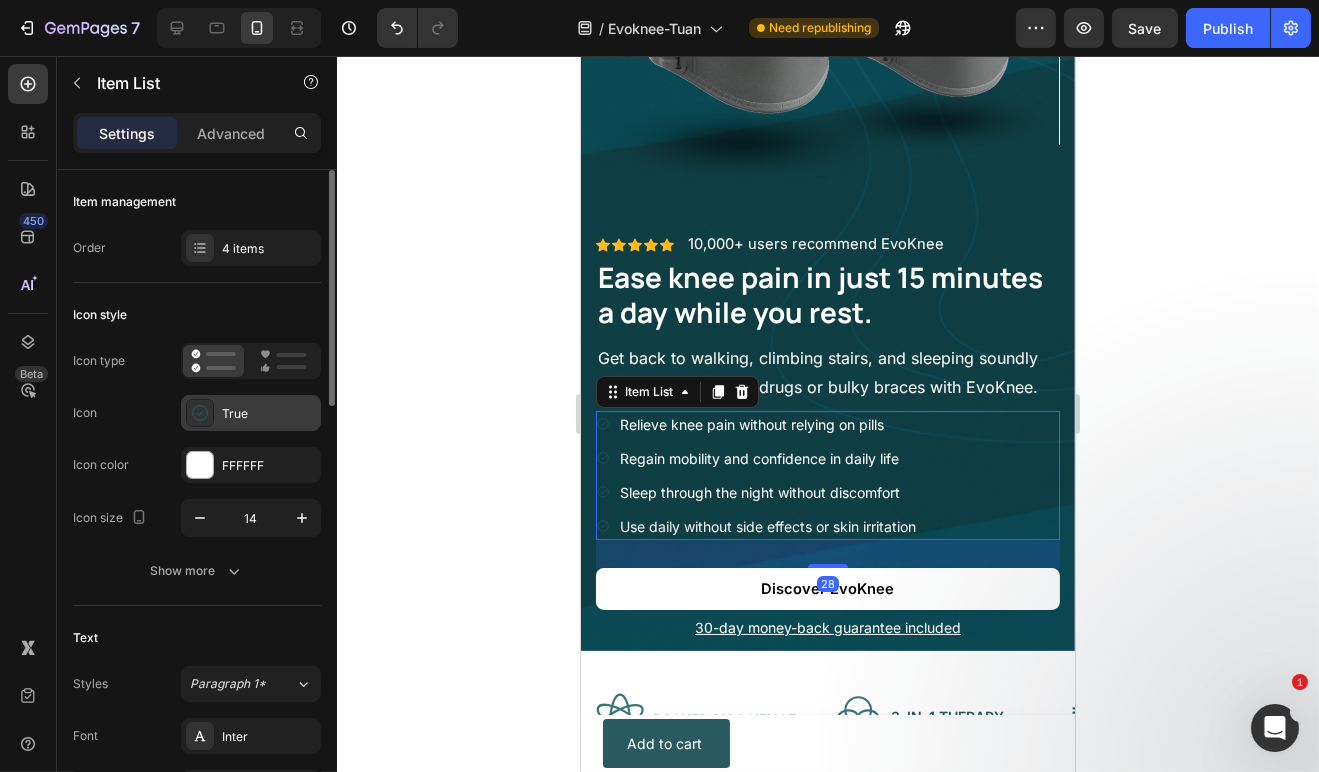 click on "True" at bounding box center (269, 414) 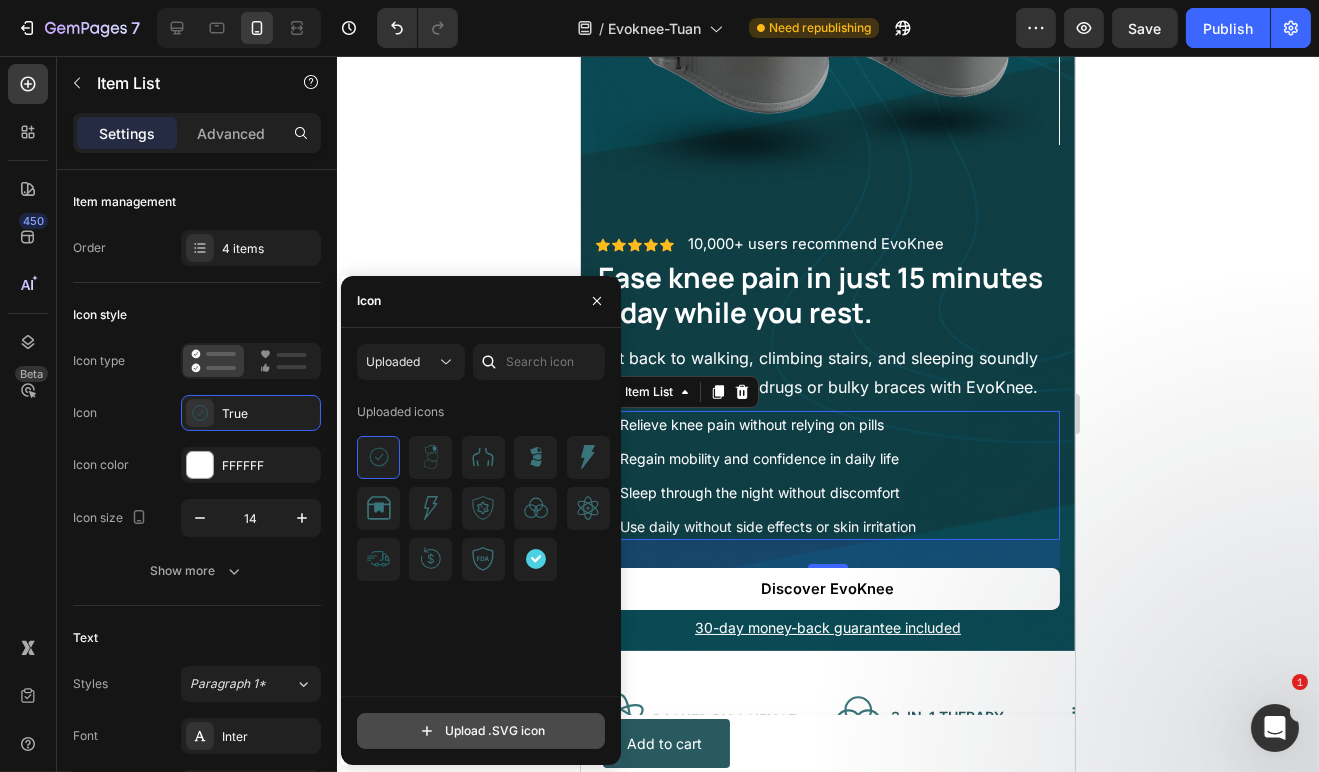 click 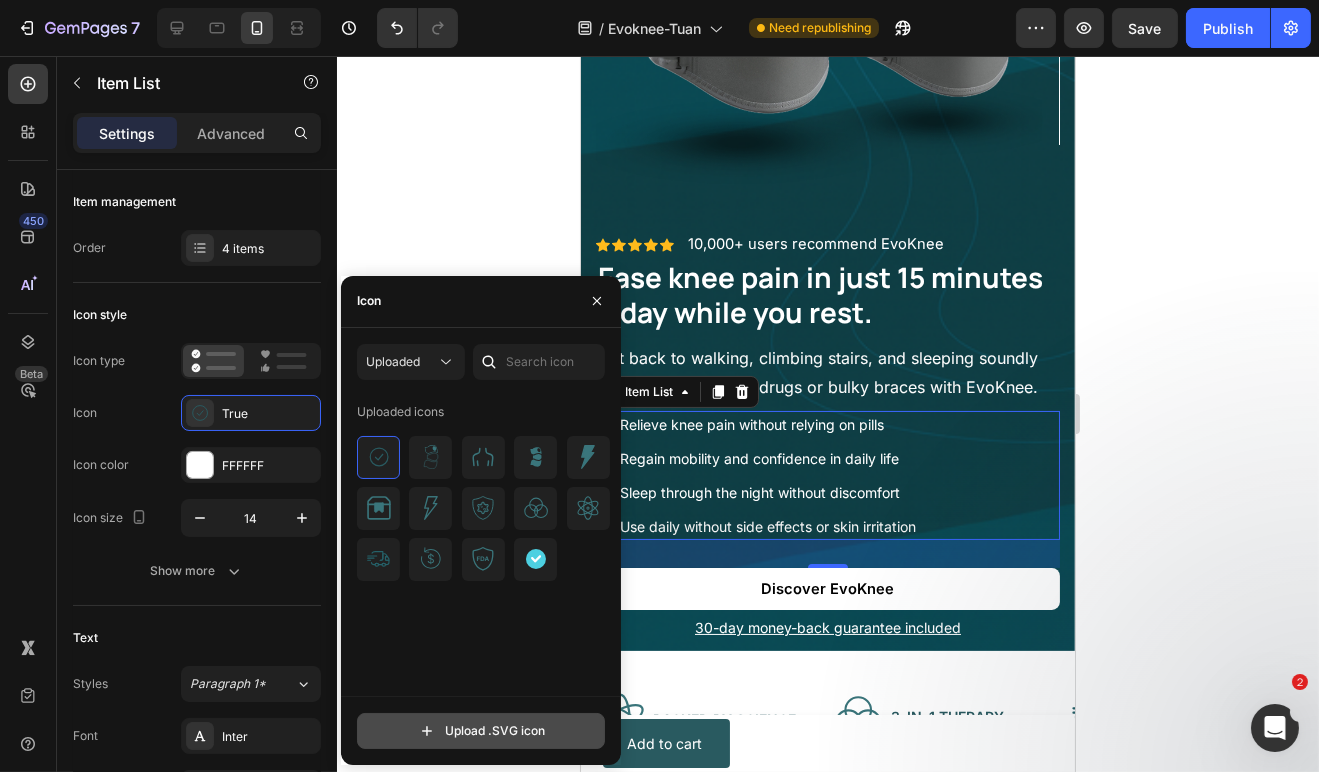 type on "C:\fakepath\agrry.svg" 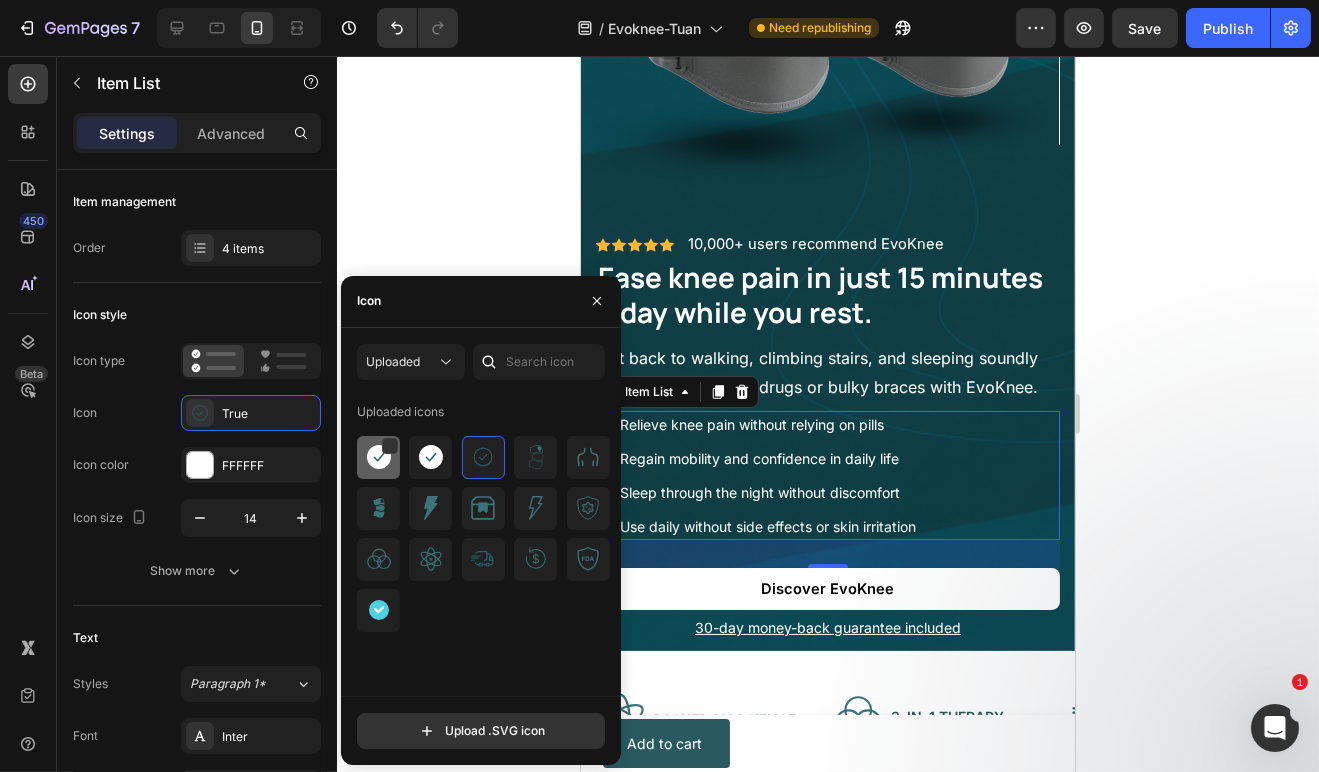 click at bounding box center [379, 457] 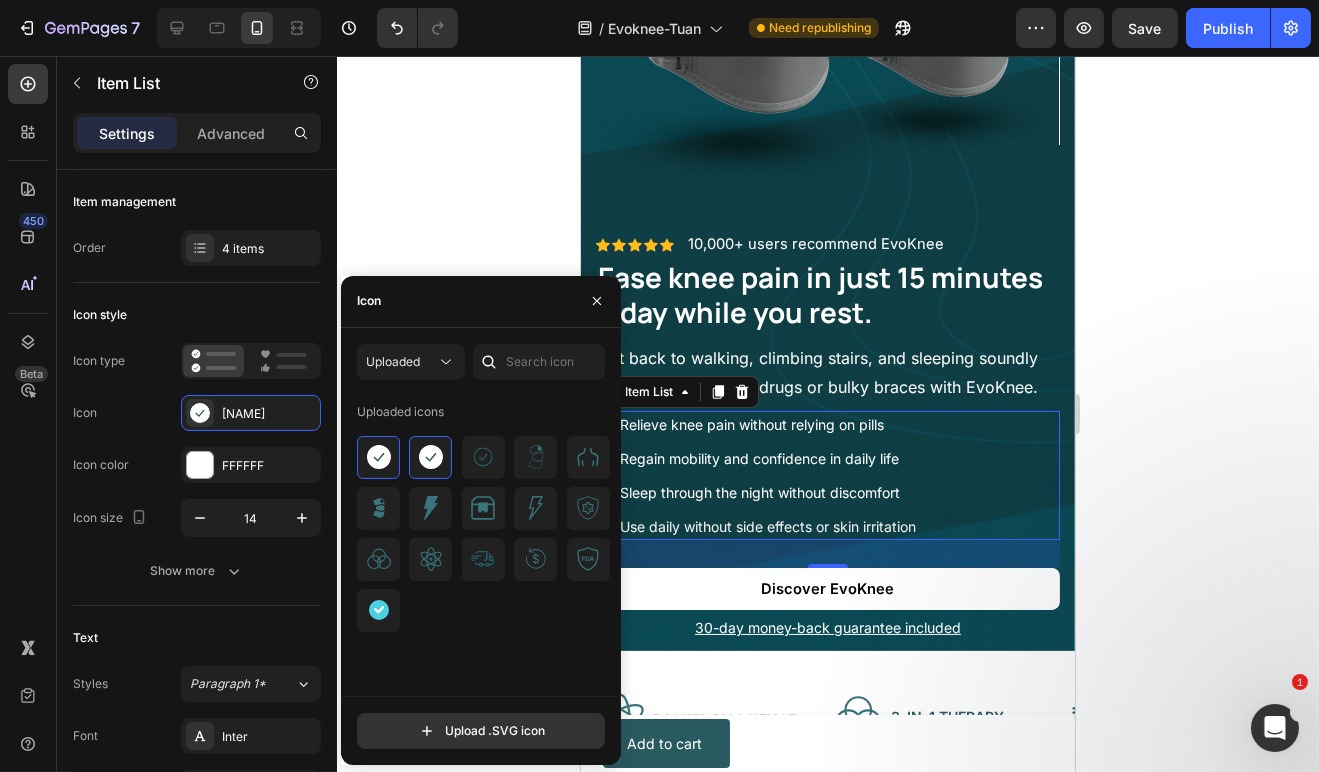 click 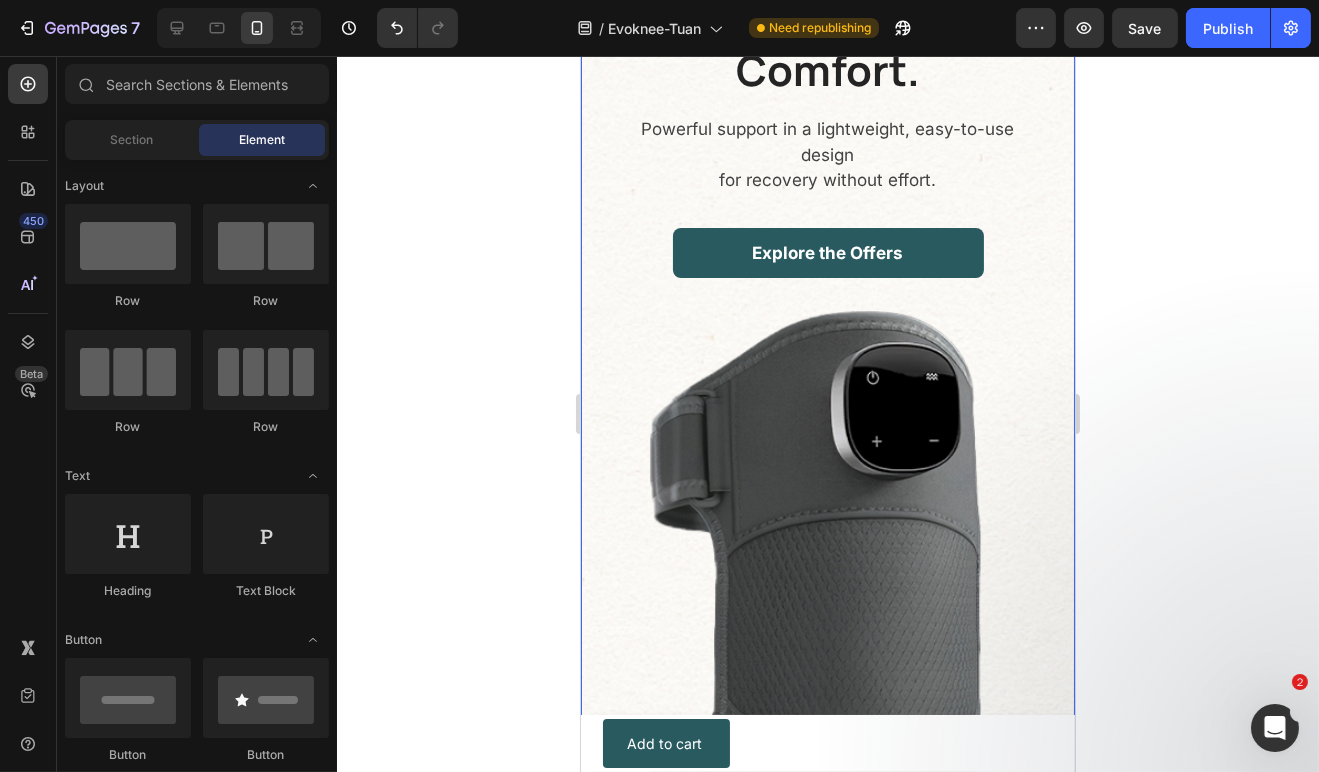 scroll, scrollTop: 2444, scrollLeft: 0, axis: vertical 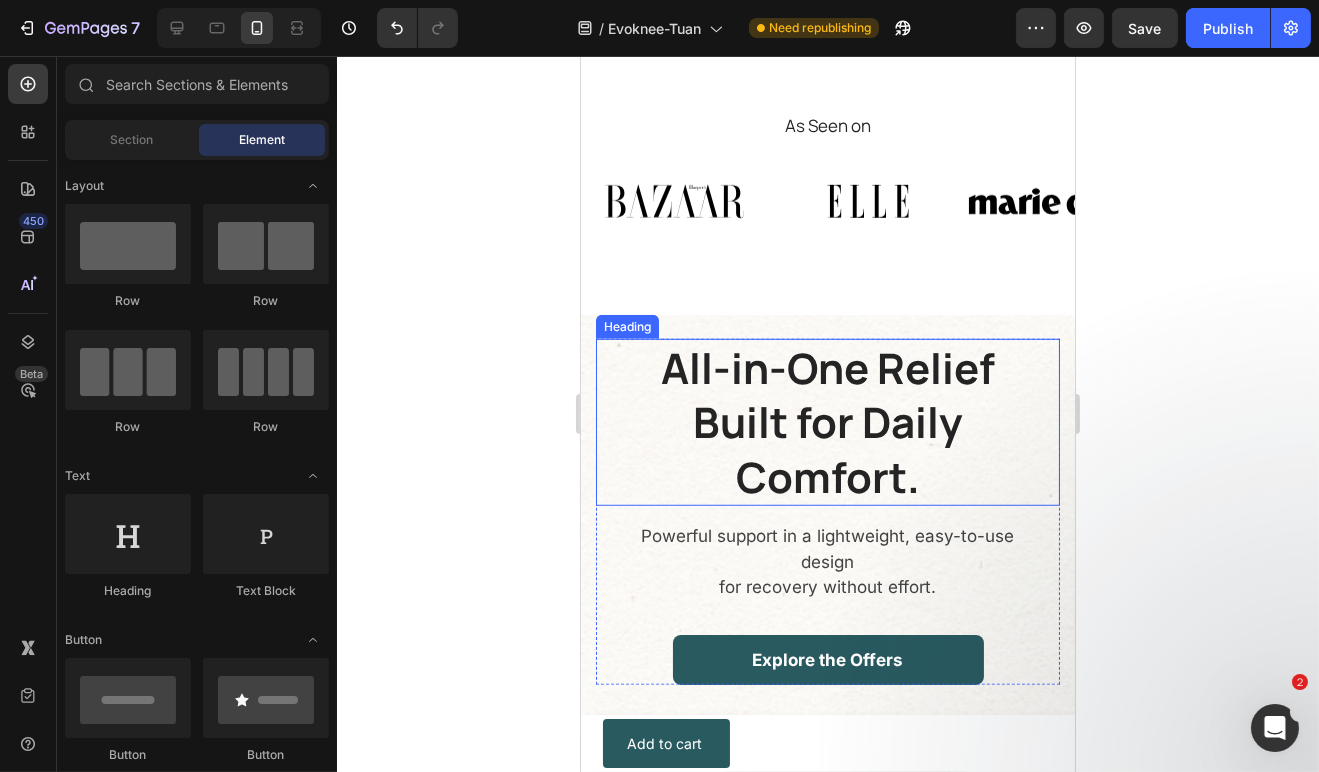 click on "All-in-One Relief Built for Daily Comfort." at bounding box center (827, 423) 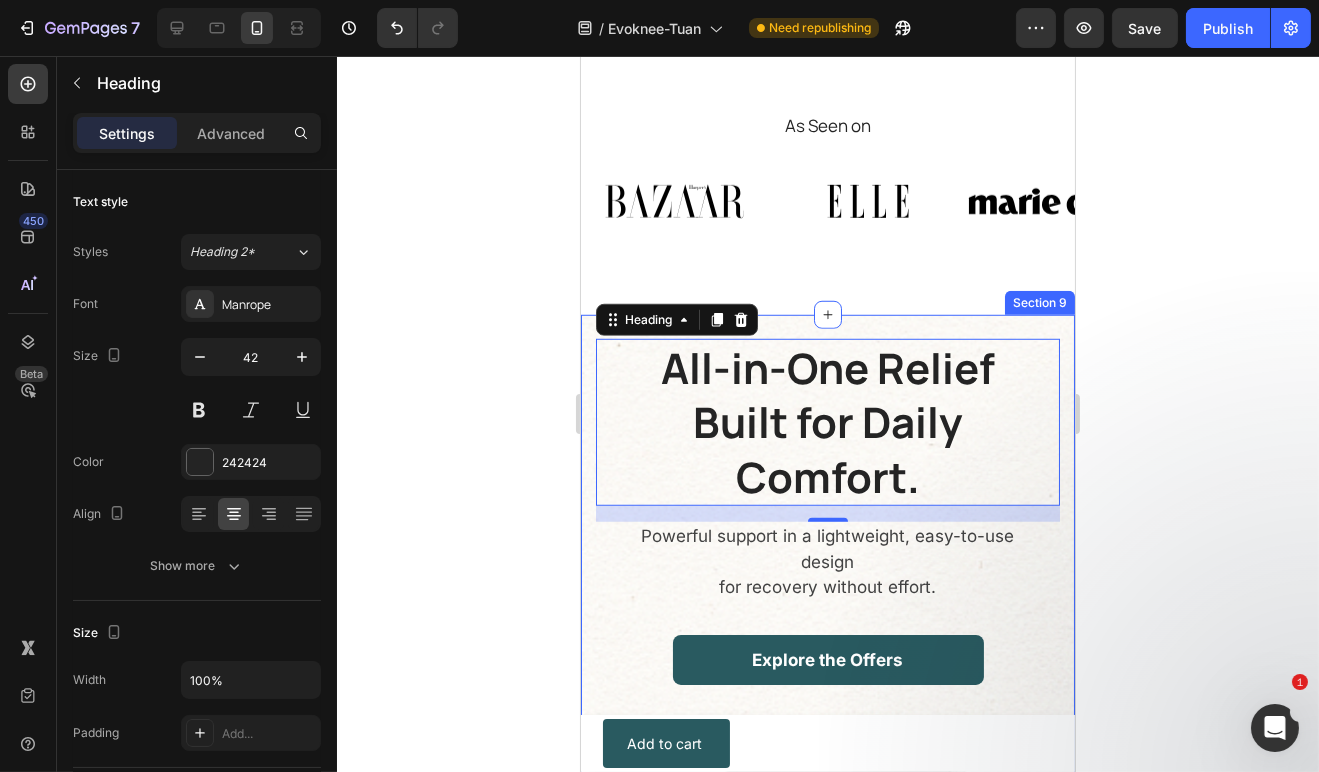 click on "All-in-One Relief Built for Daily Comfort. Heading   16 Powerful support in a lightweight, easy-to-use design for recovery without effort. Text block Explore the Offers Button Row Applies light air pressure to support healing and ease swelling. Text block Image Improved Blood Circulation Heading Row Gentle on the skin and designed for long wear Text block Image Soft, Breathable Comfort Heading Row Reduces tightness and promotes relaxation by vibration Text block Image Eases Tension Naturally Heading Row Image Image Soothing Heat Relief Heading Gently warms the joint to reduce pain and stiffness in just minutes. Text block Row Image Simple One-Touch Control Heading Easily adjust heat and massage settings with a single button. Text block Row Row Section 9" at bounding box center (827, 1328) 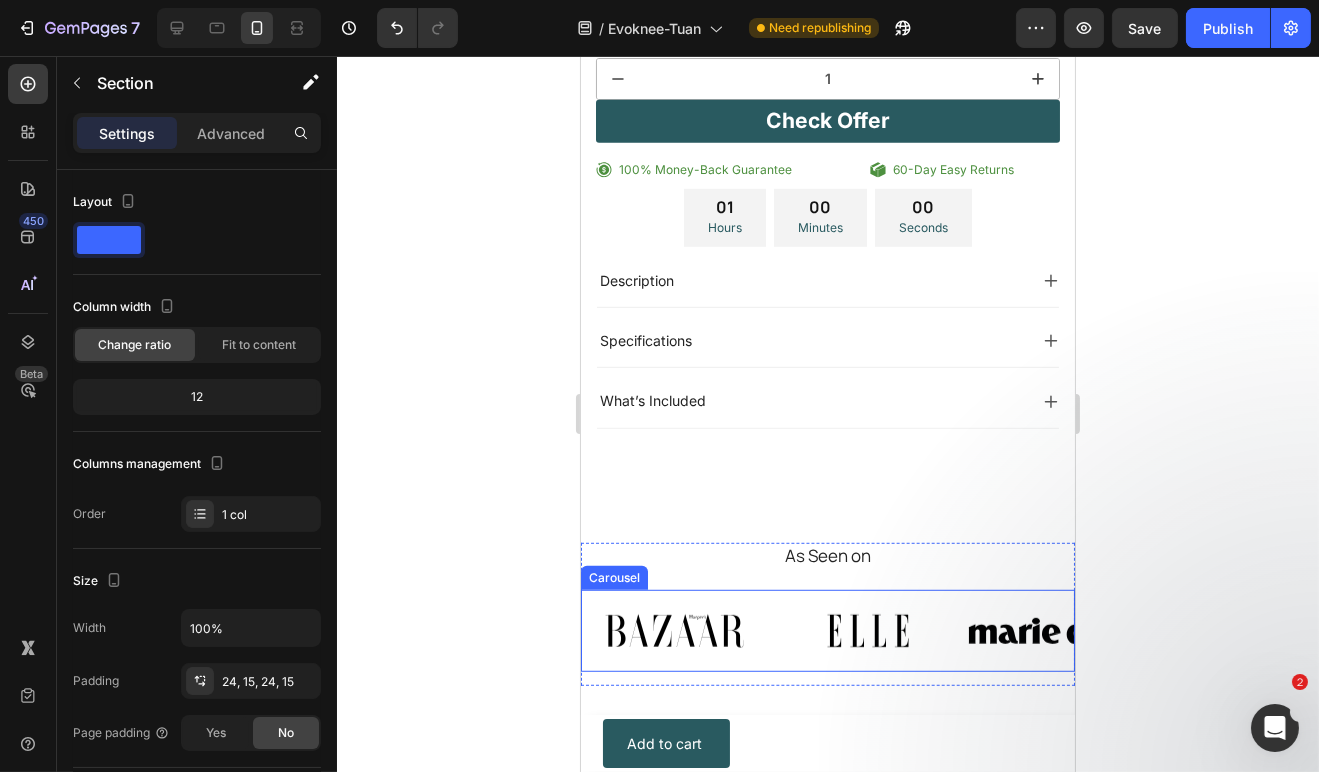 scroll, scrollTop: 2444, scrollLeft: 0, axis: vertical 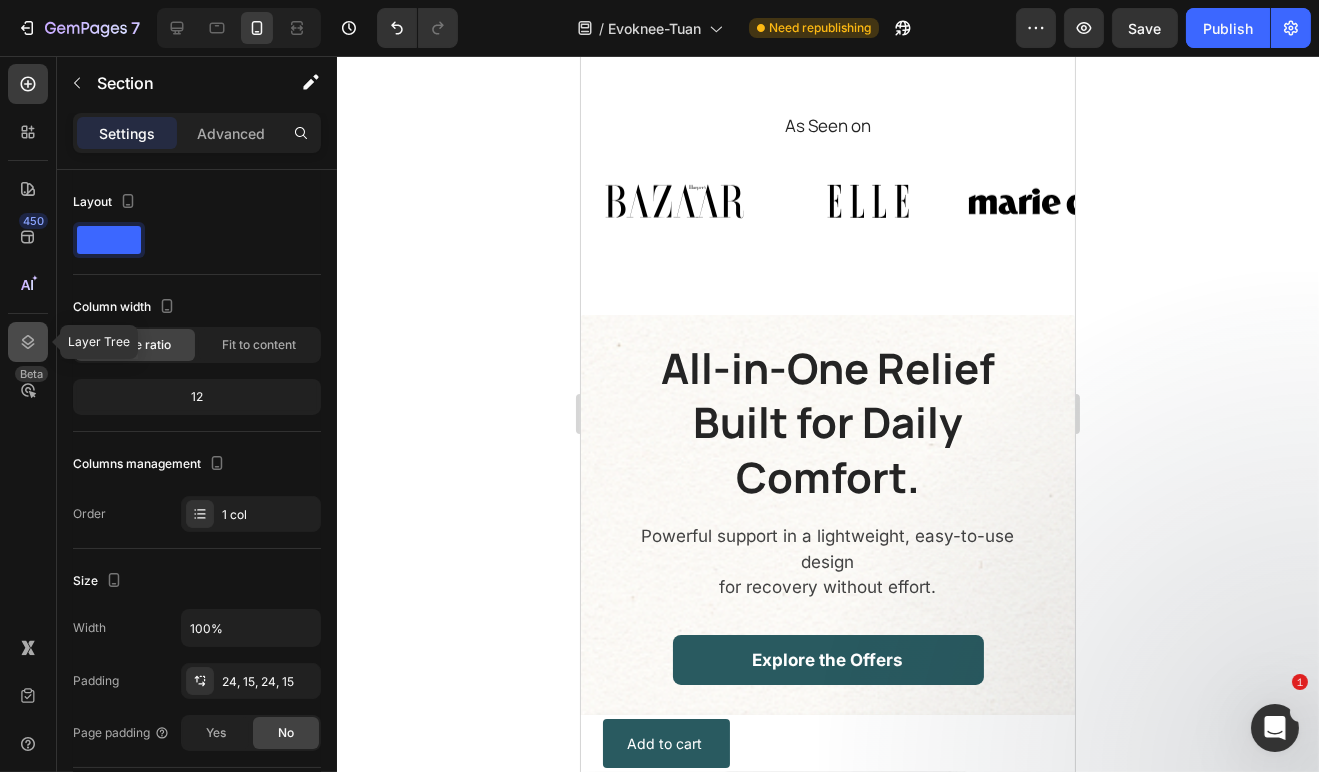 click 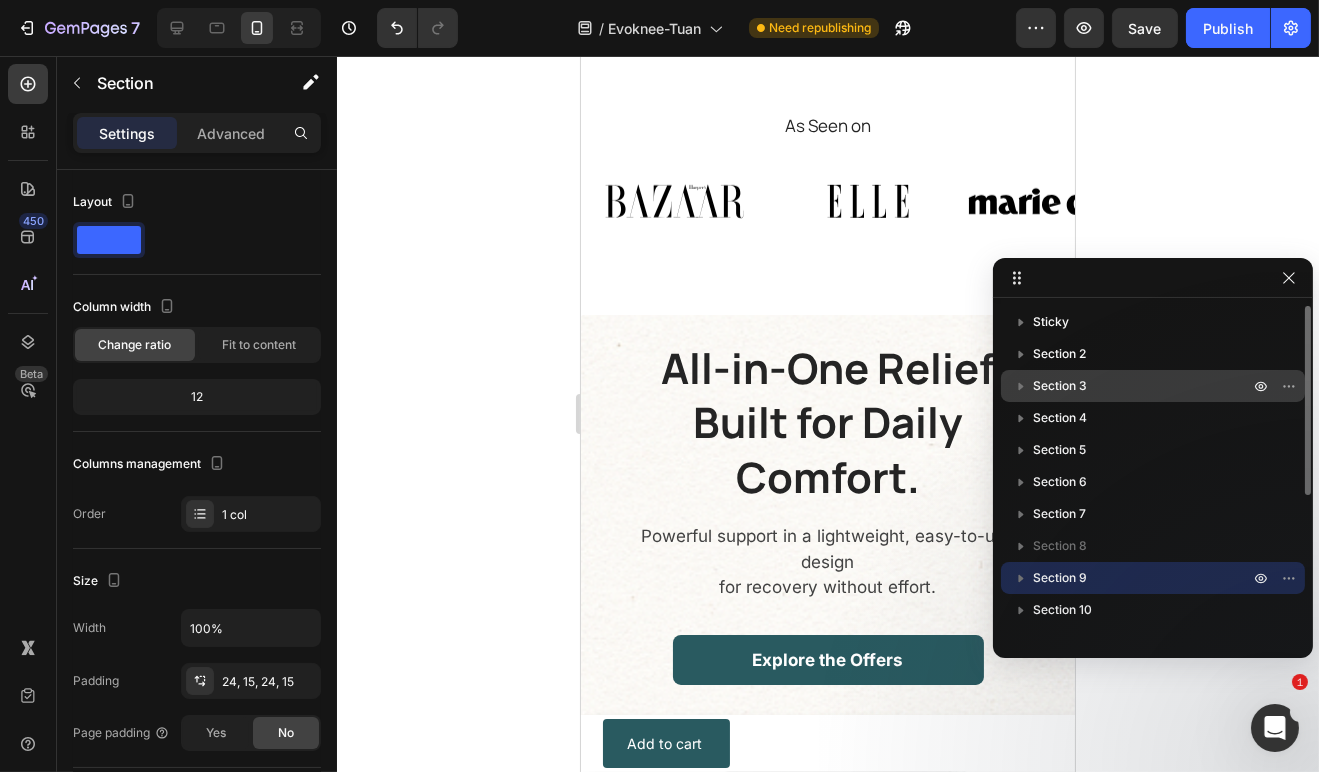 drag, startPoint x: 912, startPoint y: 249, endPoint x: 1183, endPoint y: 406, distance: 313.19324 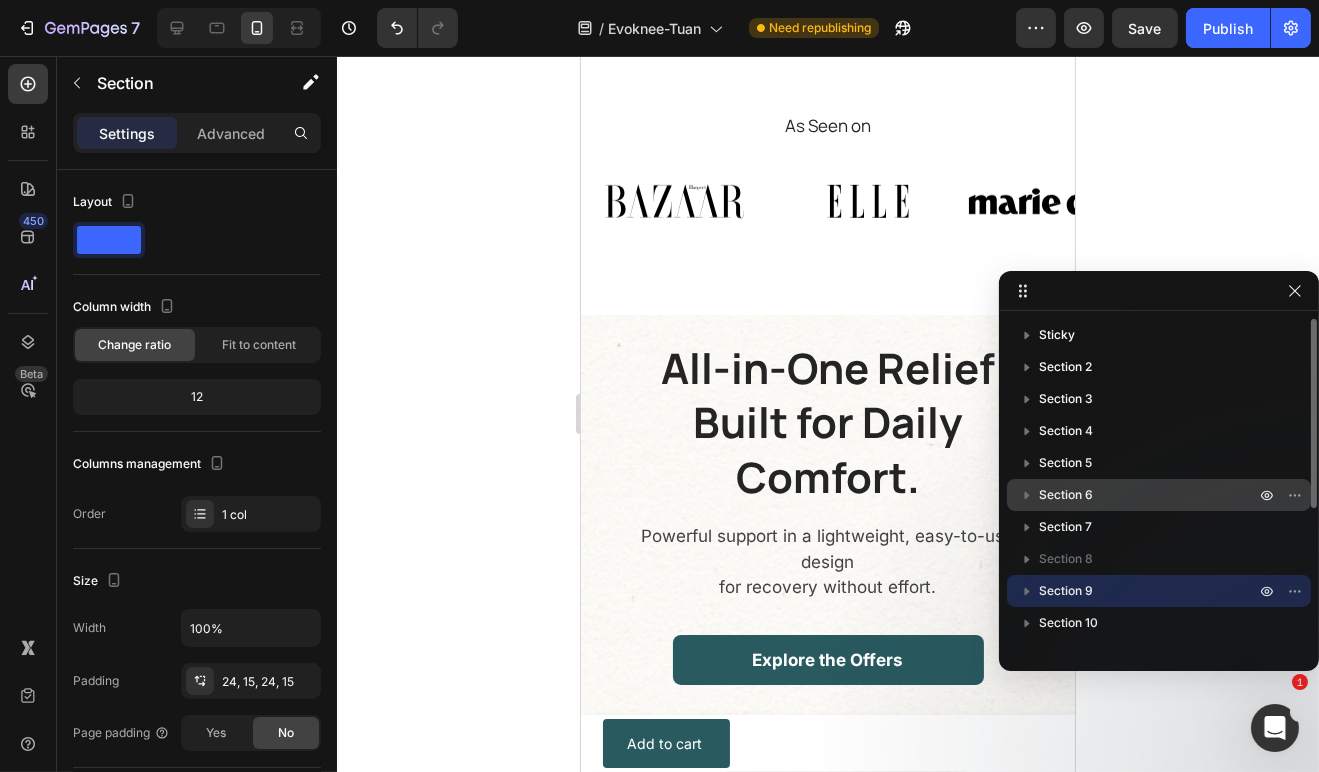 click on "Section 6" at bounding box center (1149, 495) 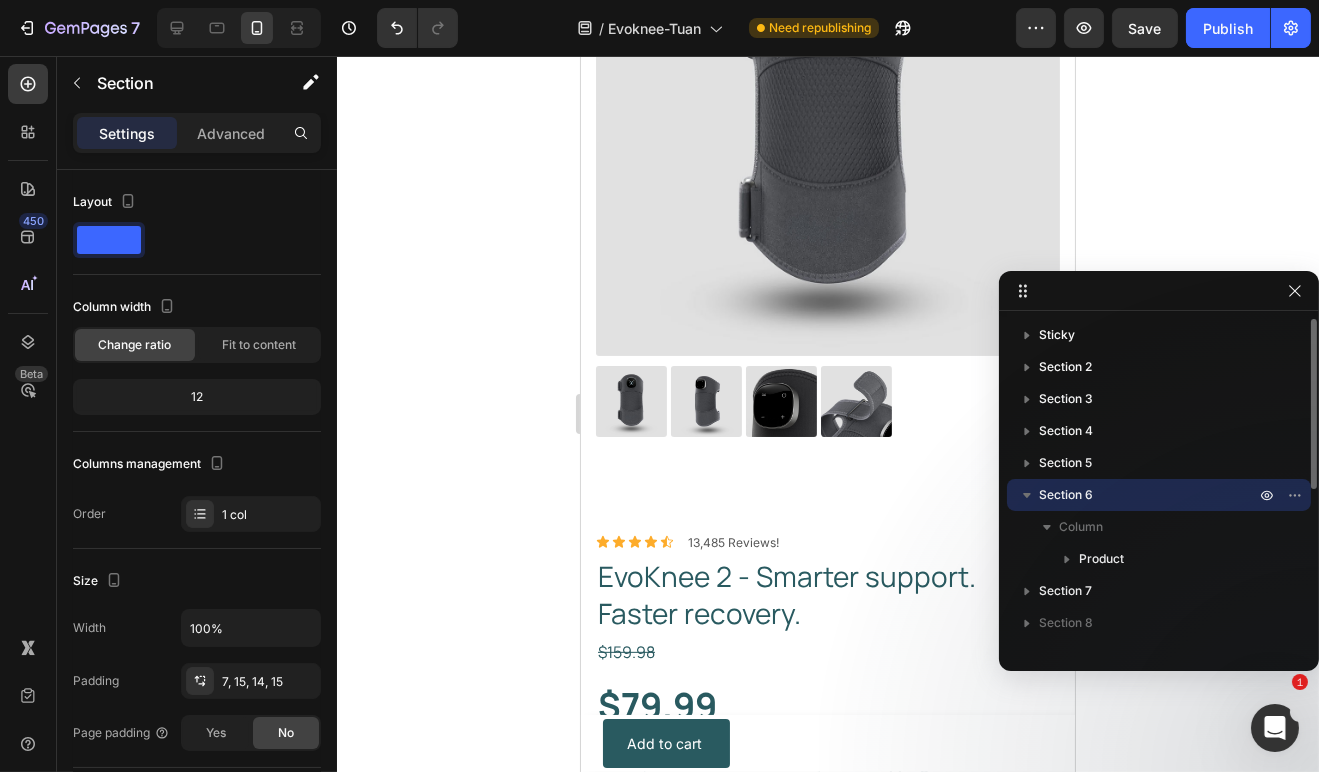 scroll, scrollTop: 1068, scrollLeft: 0, axis: vertical 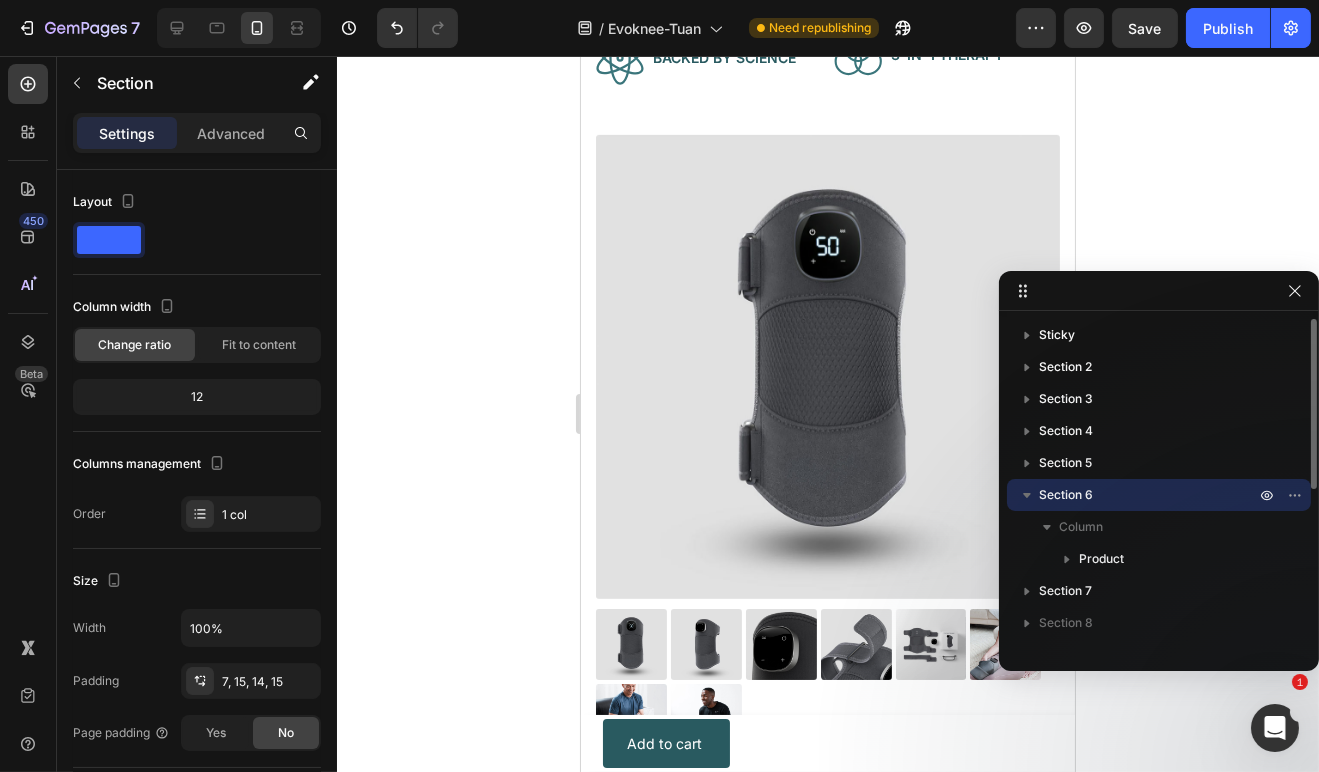 click 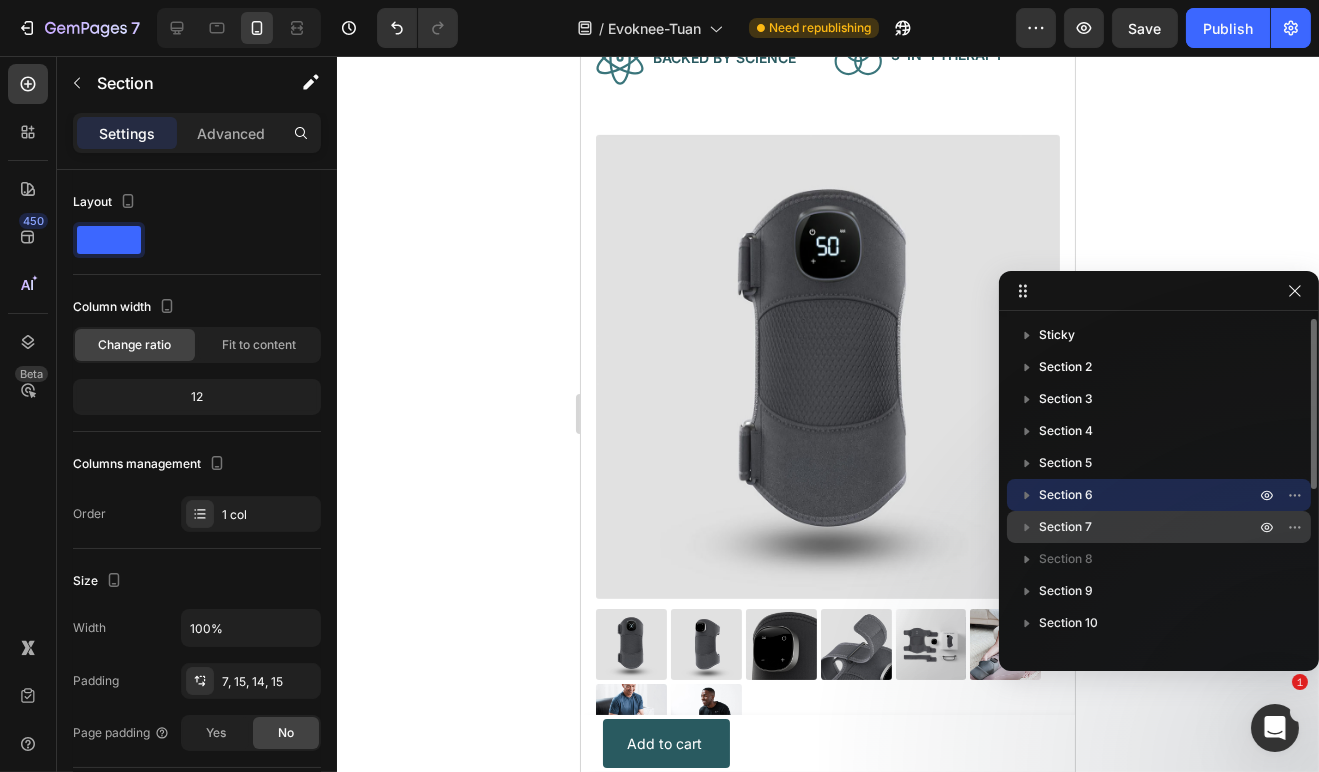 click on "Section 7" at bounding box center [1065, 527] 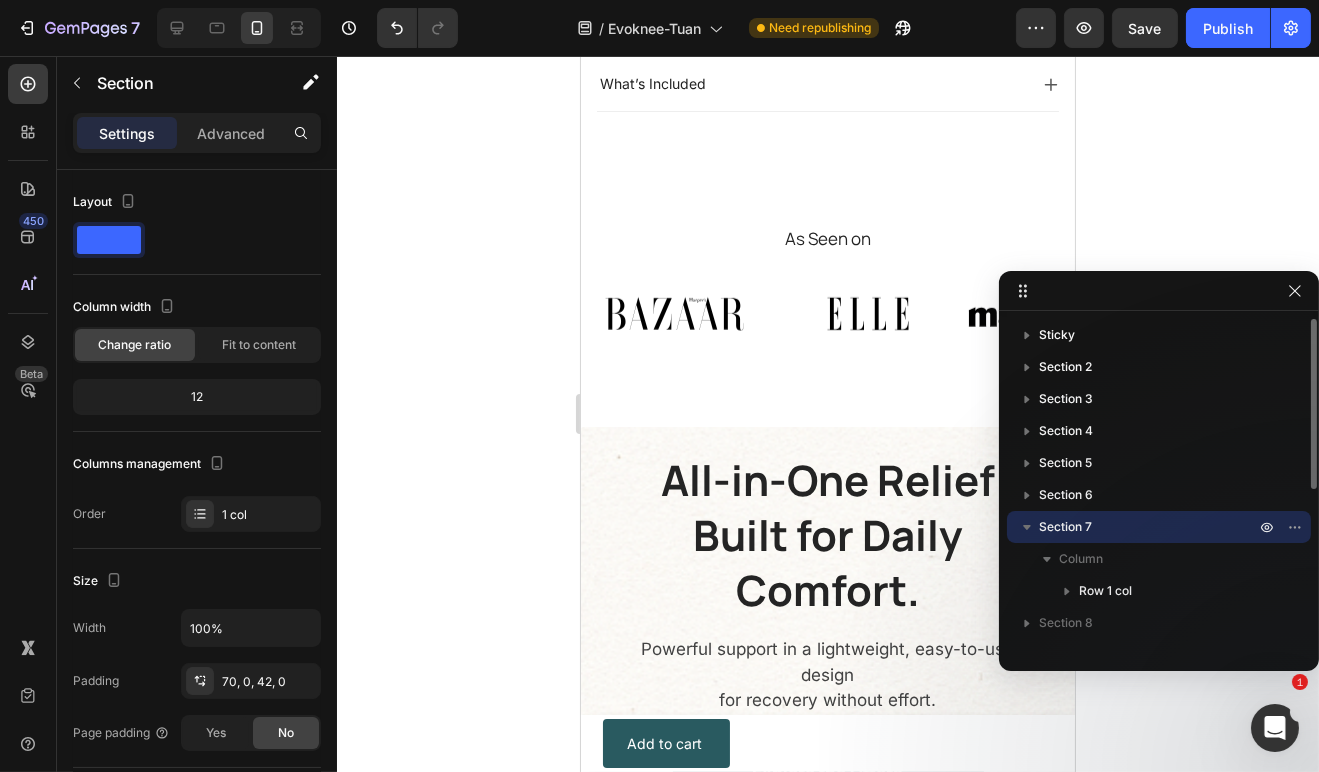 scroll, scrollTop: 2360, scrollLeft: 0, axis: vertical 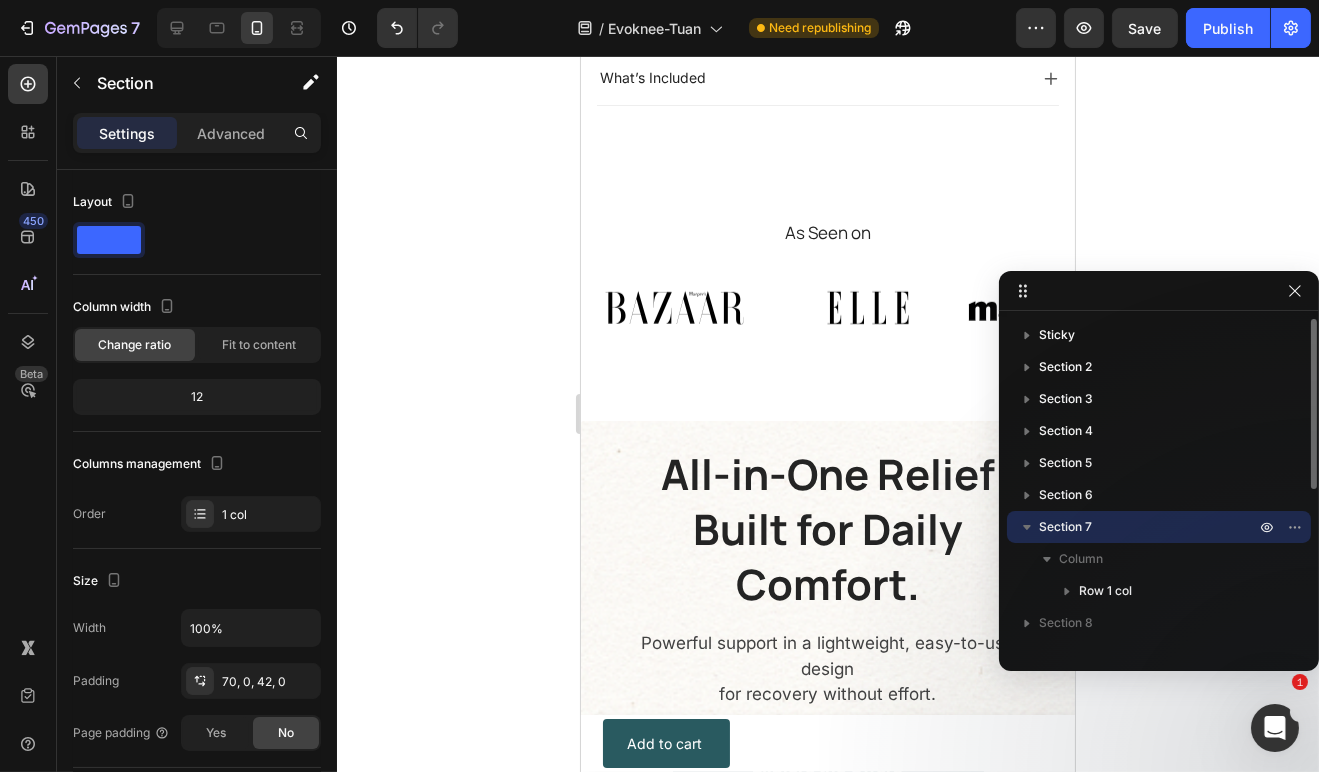 click on "Section 7" at bounding box center [1159, 527] 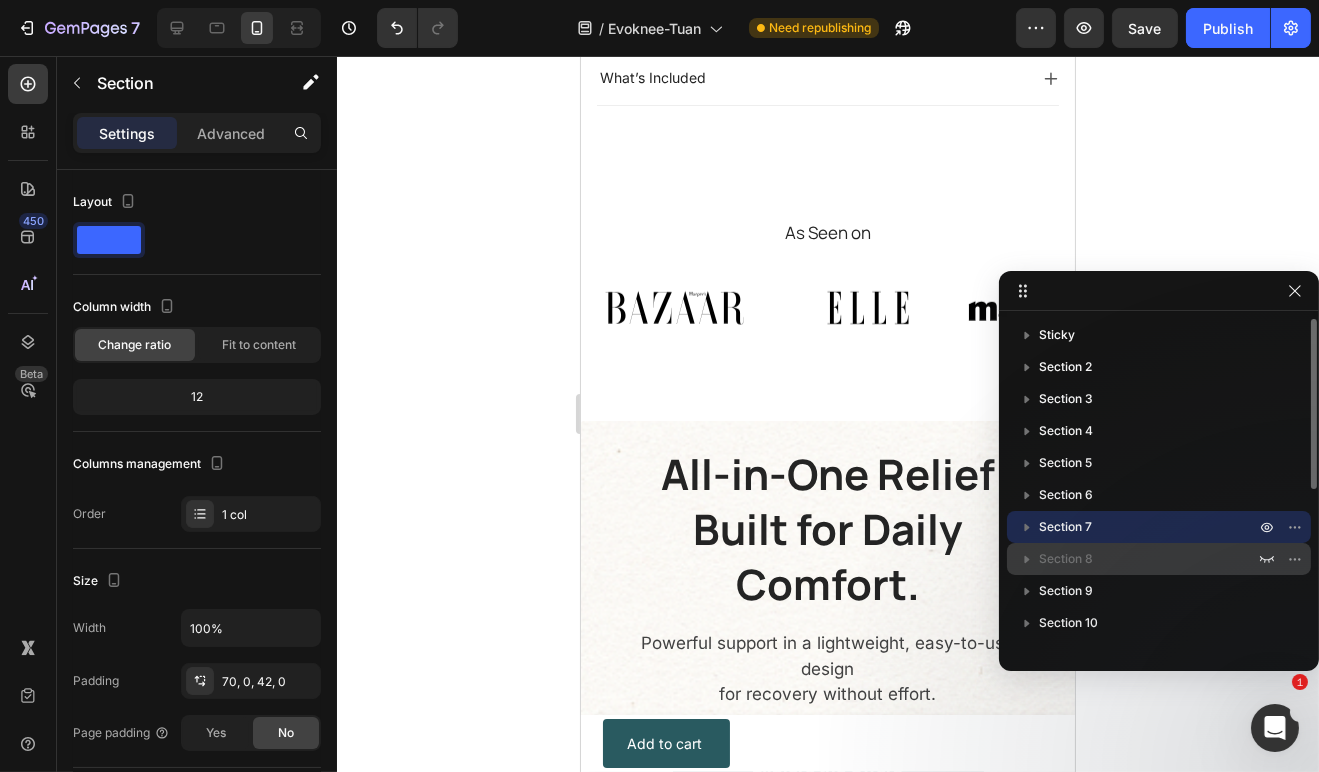 click at bounding box center [1027, 559] 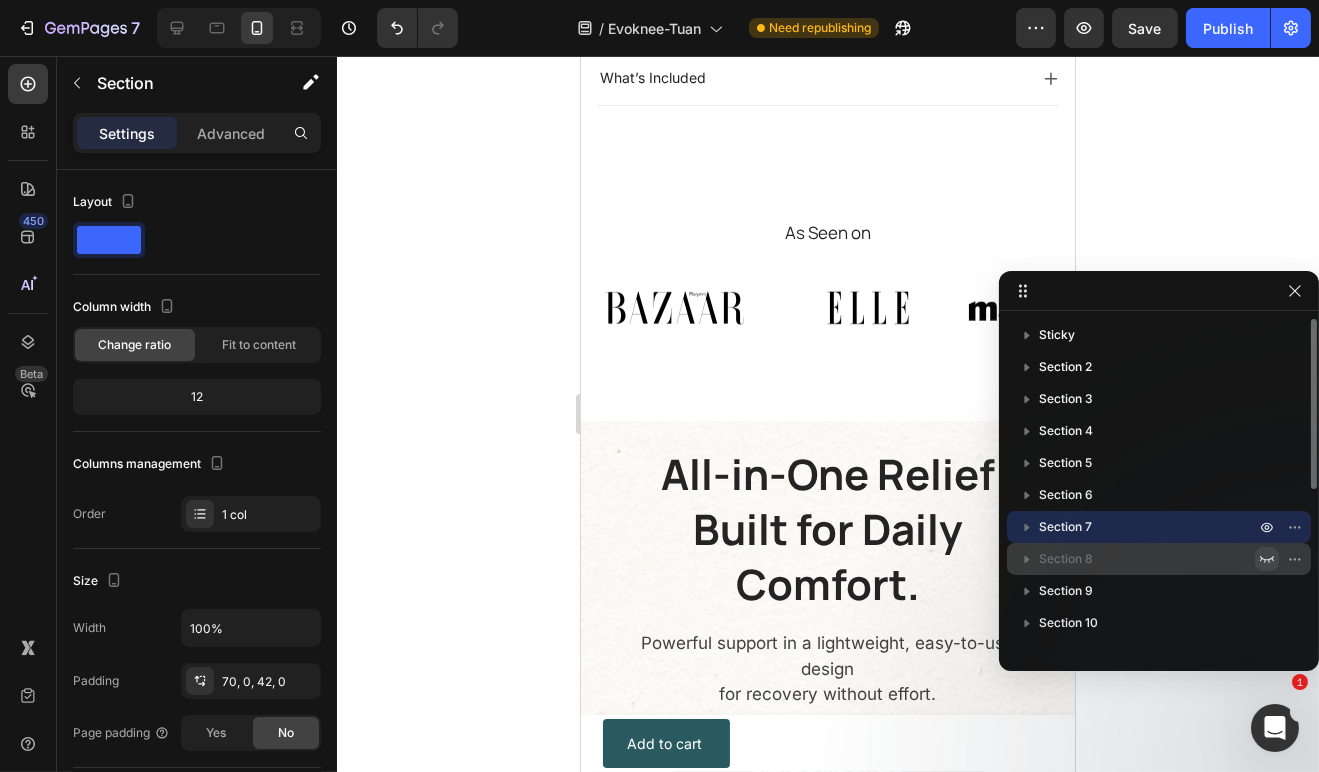 click 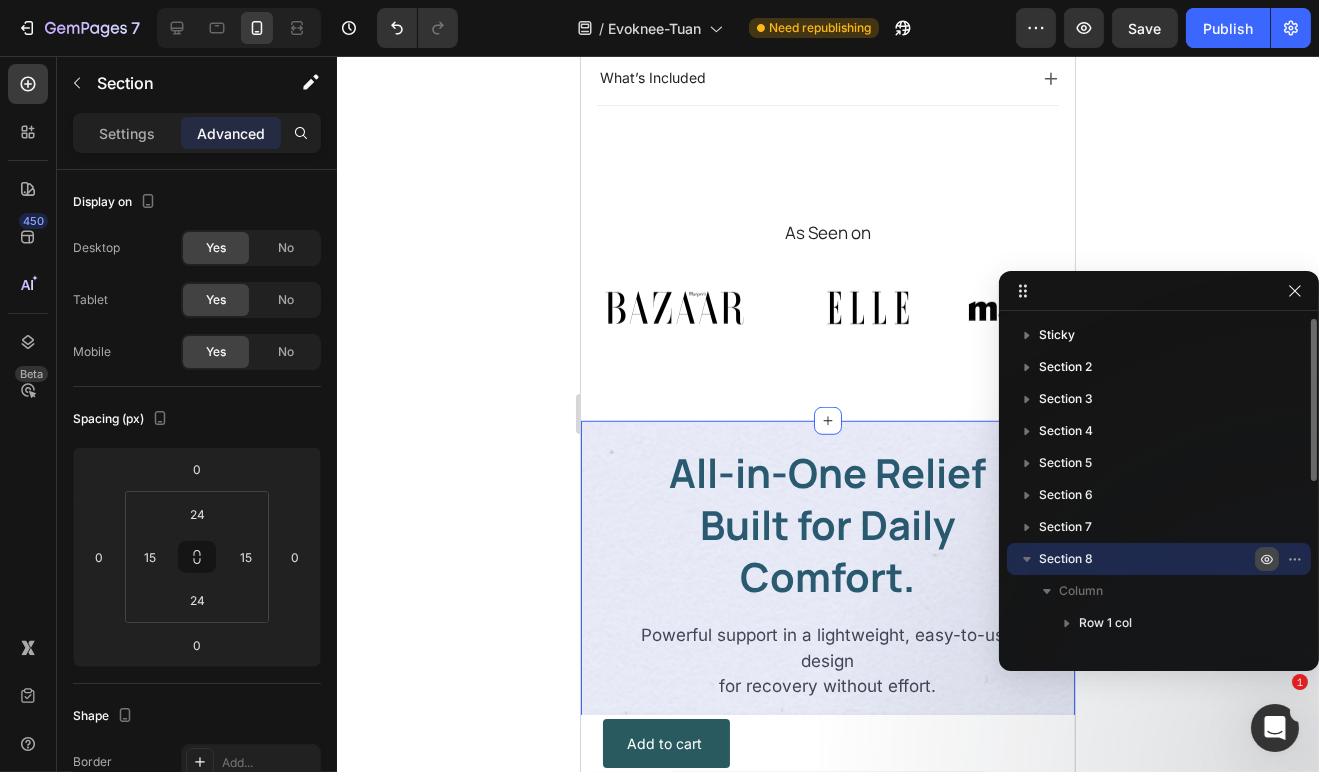 click 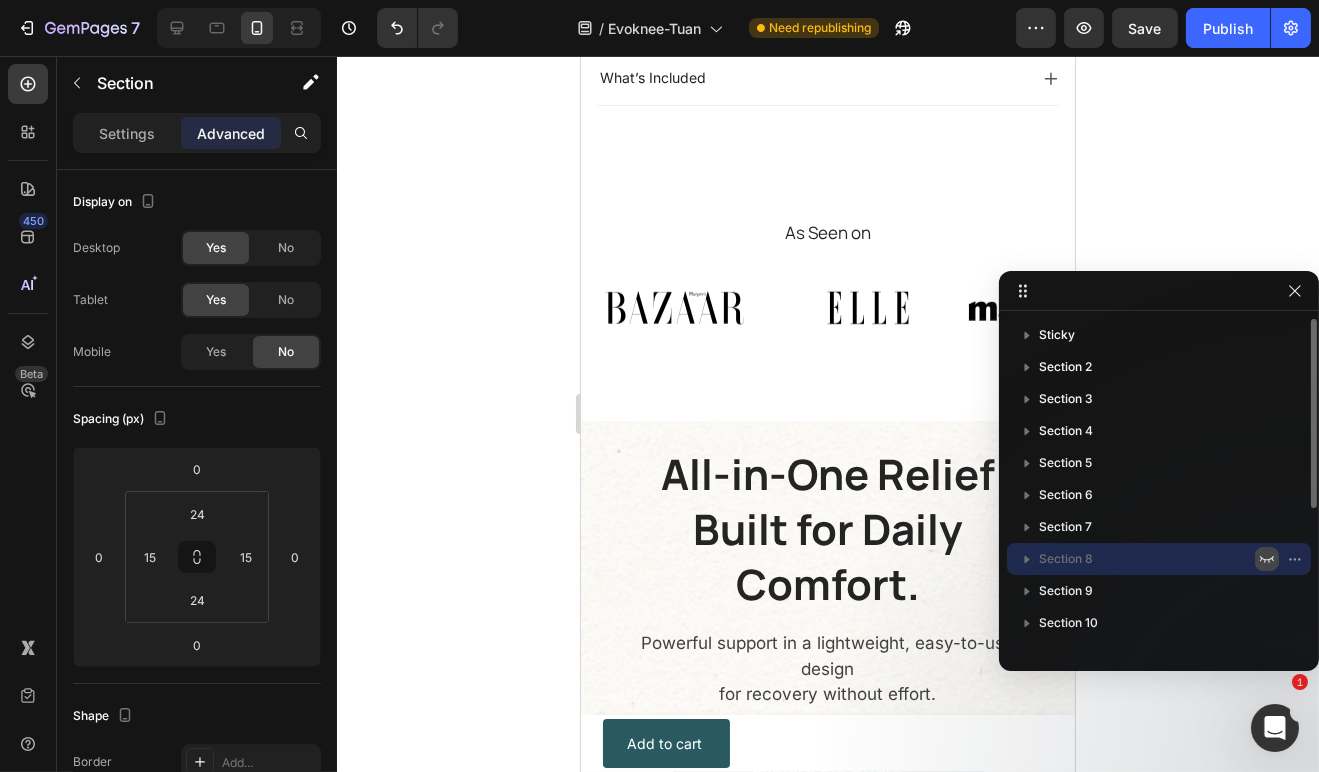 click 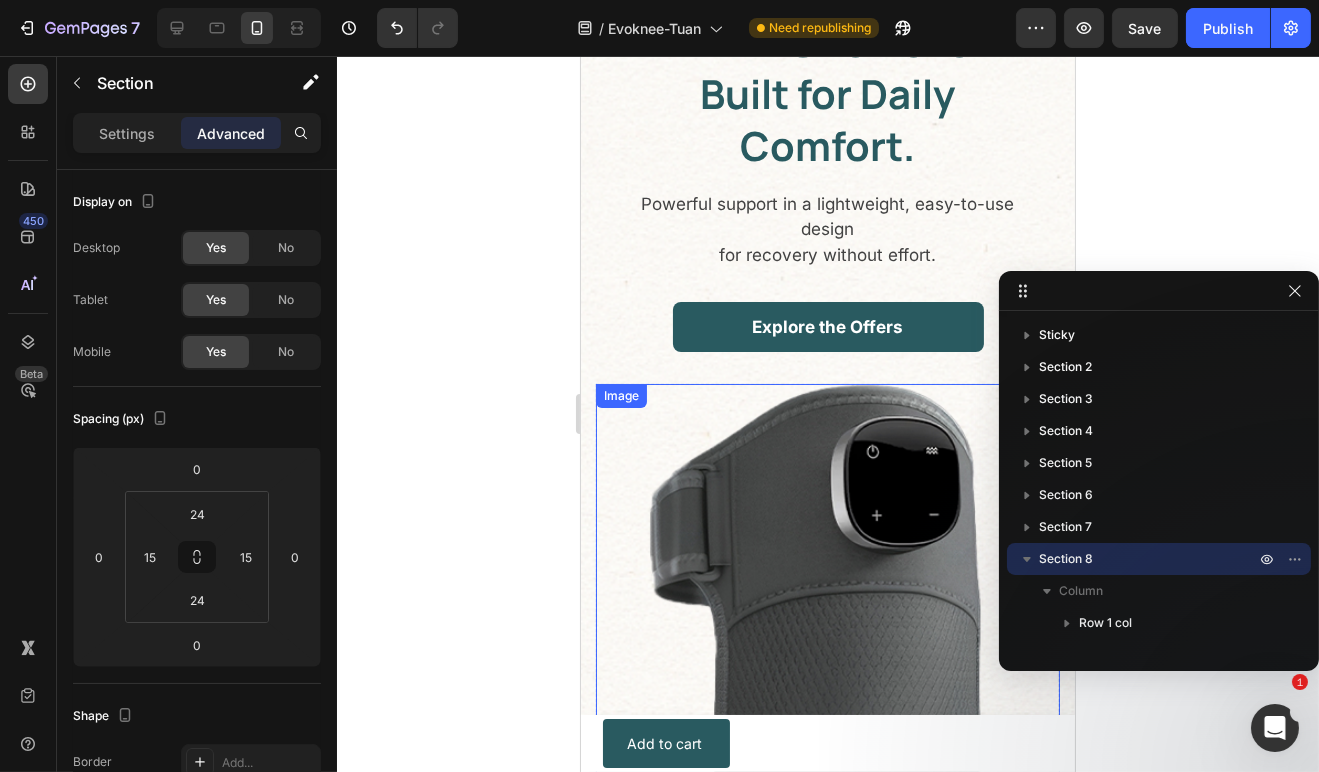 scroll, scrollTop: 2768, scrollLeft: 0, axis: vertical 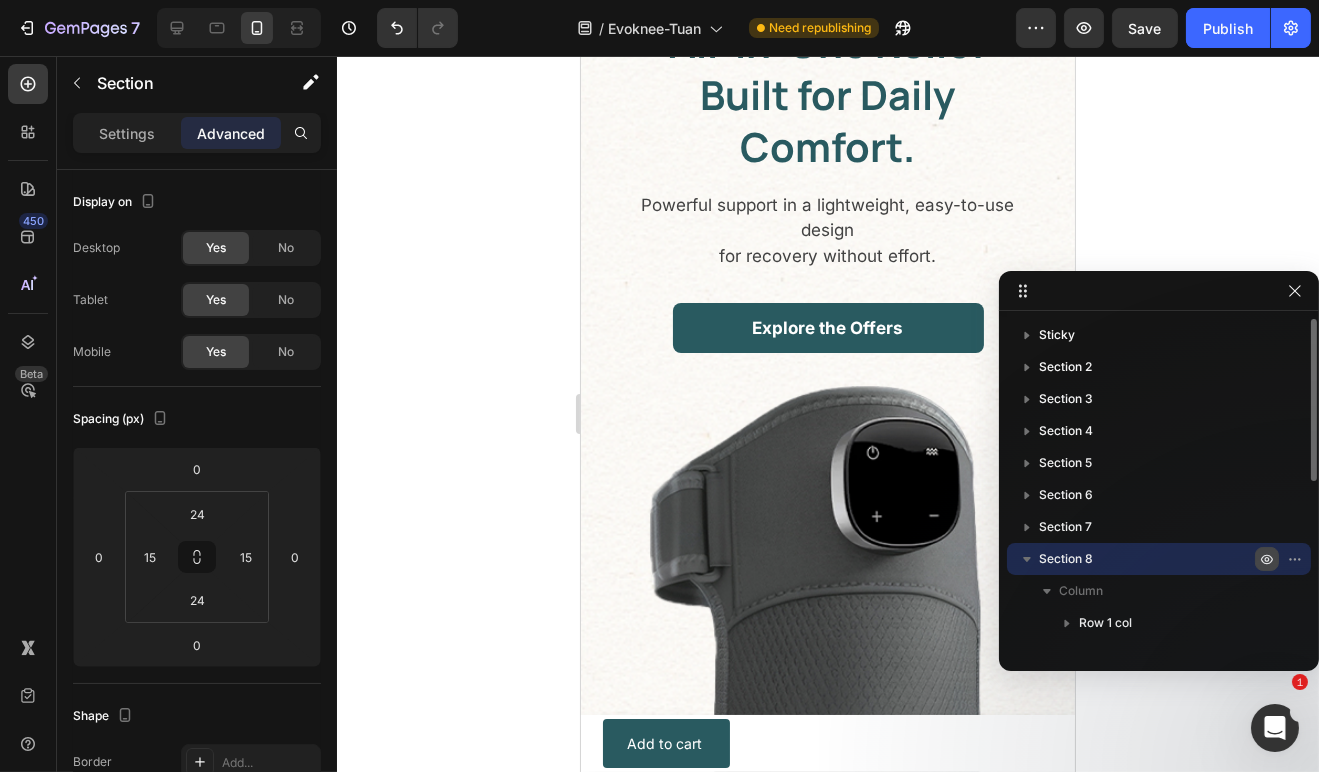 click 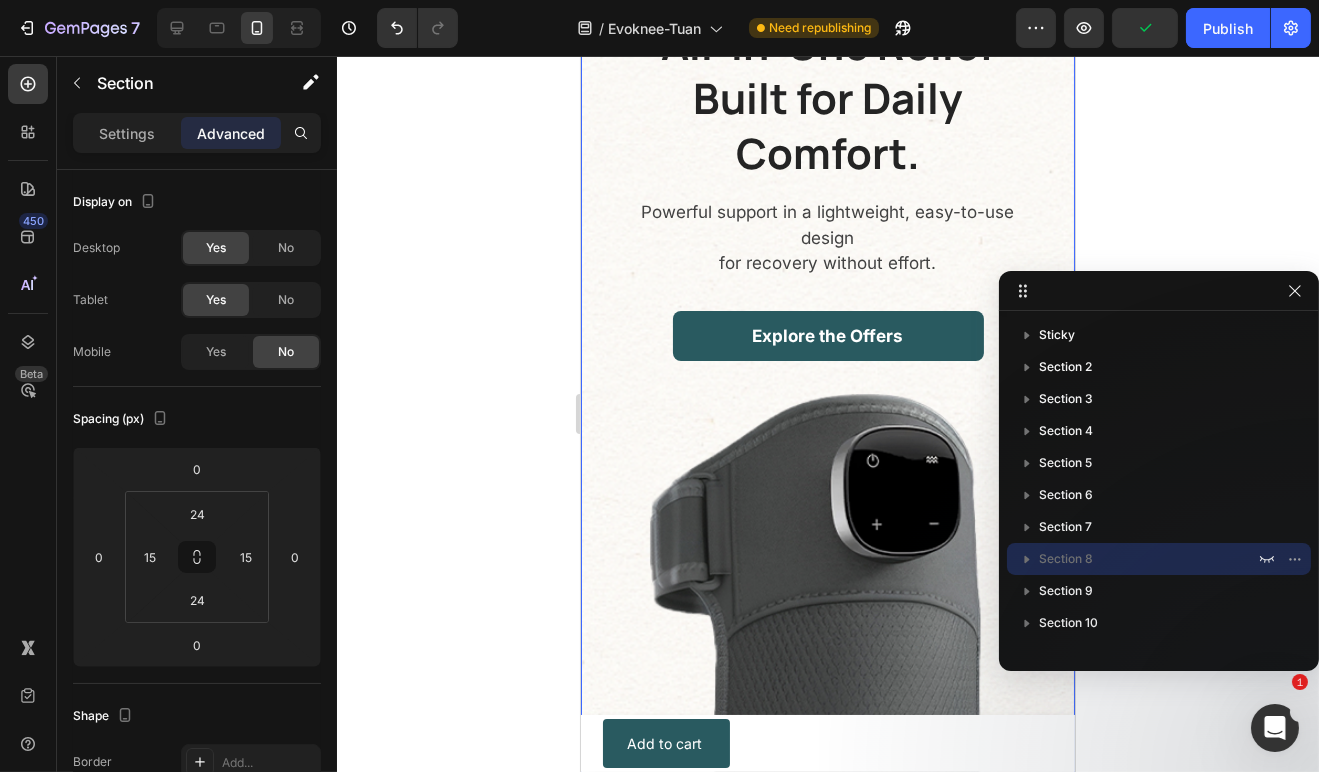 scroll, scrollTop: 3176, scrollLeft: 0, axis: vertical 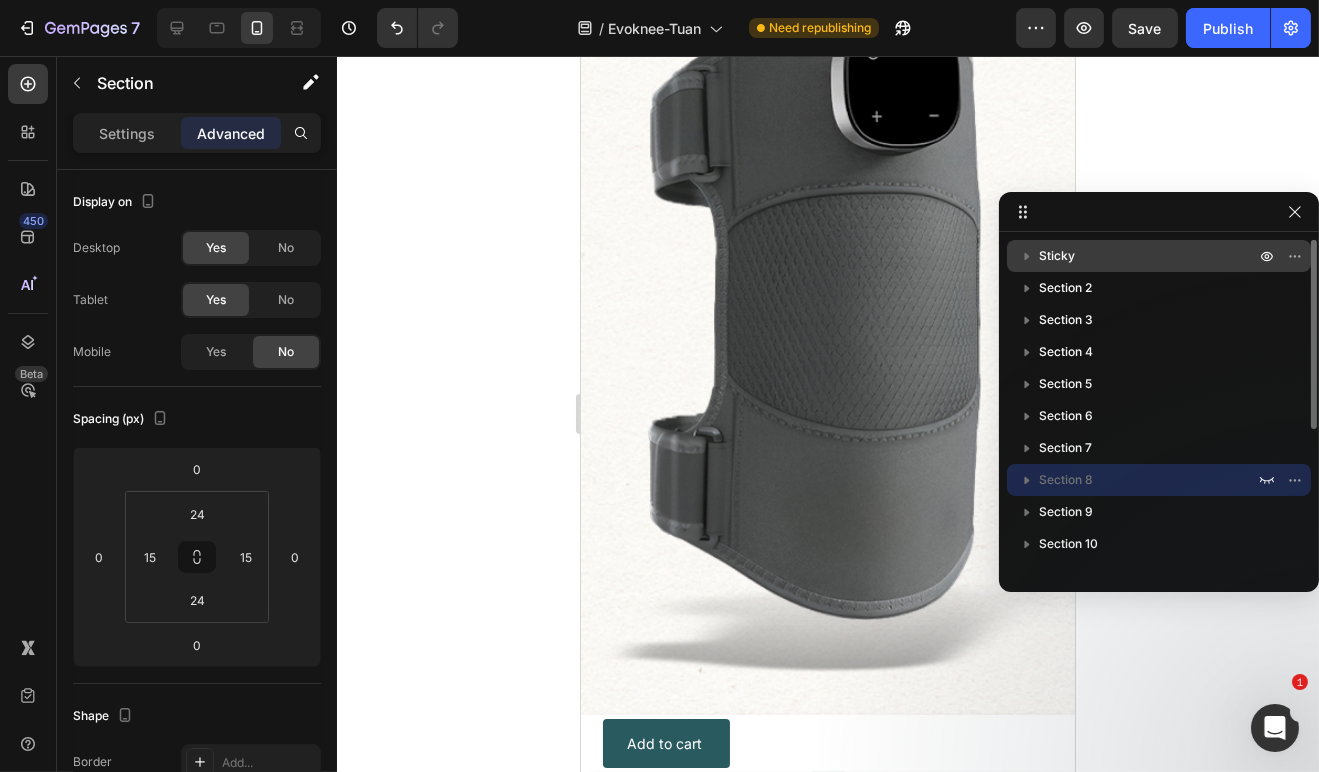 drag, startPoint x: 1106, startPoint y: 285, endPoint x: 1021, endPoint y: 249, distance: 92.309265 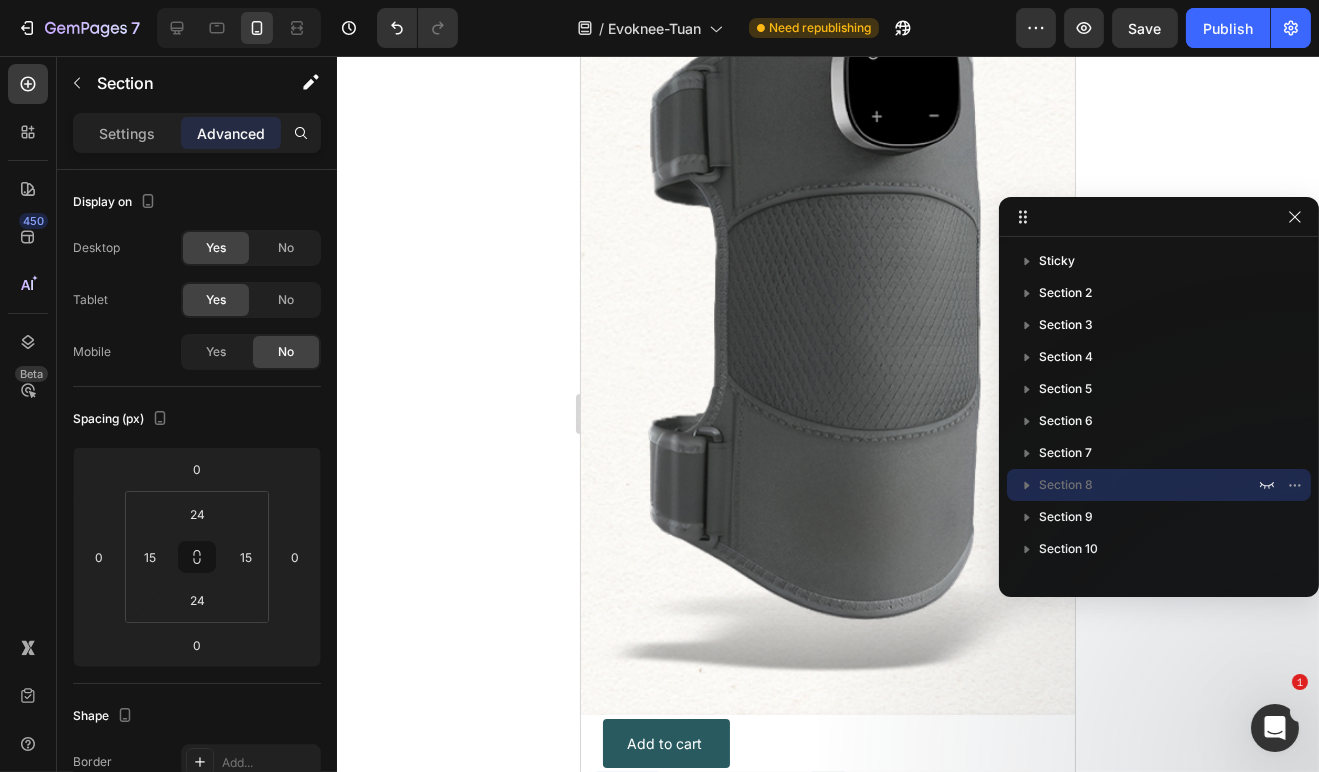 scroll, scrollTop: 2360, scrollLeft: 0, axis: vertical 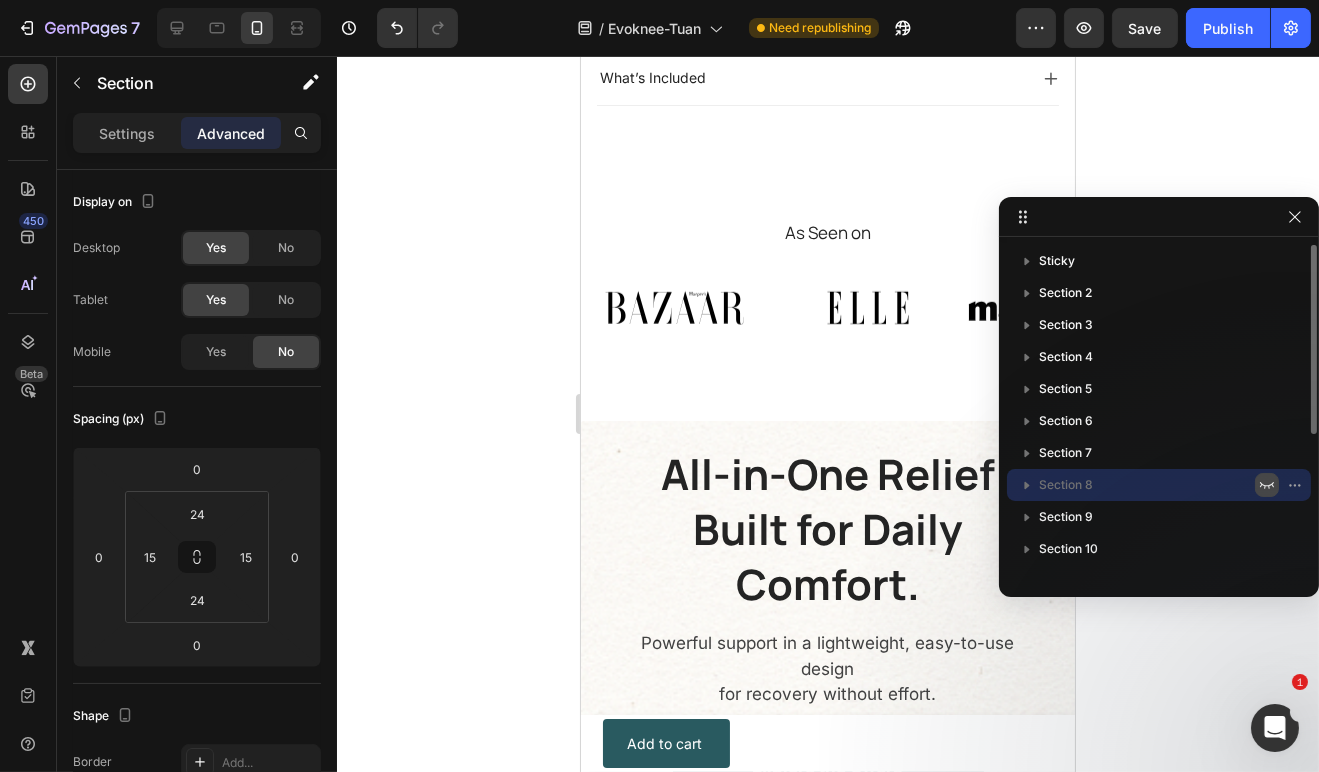 click 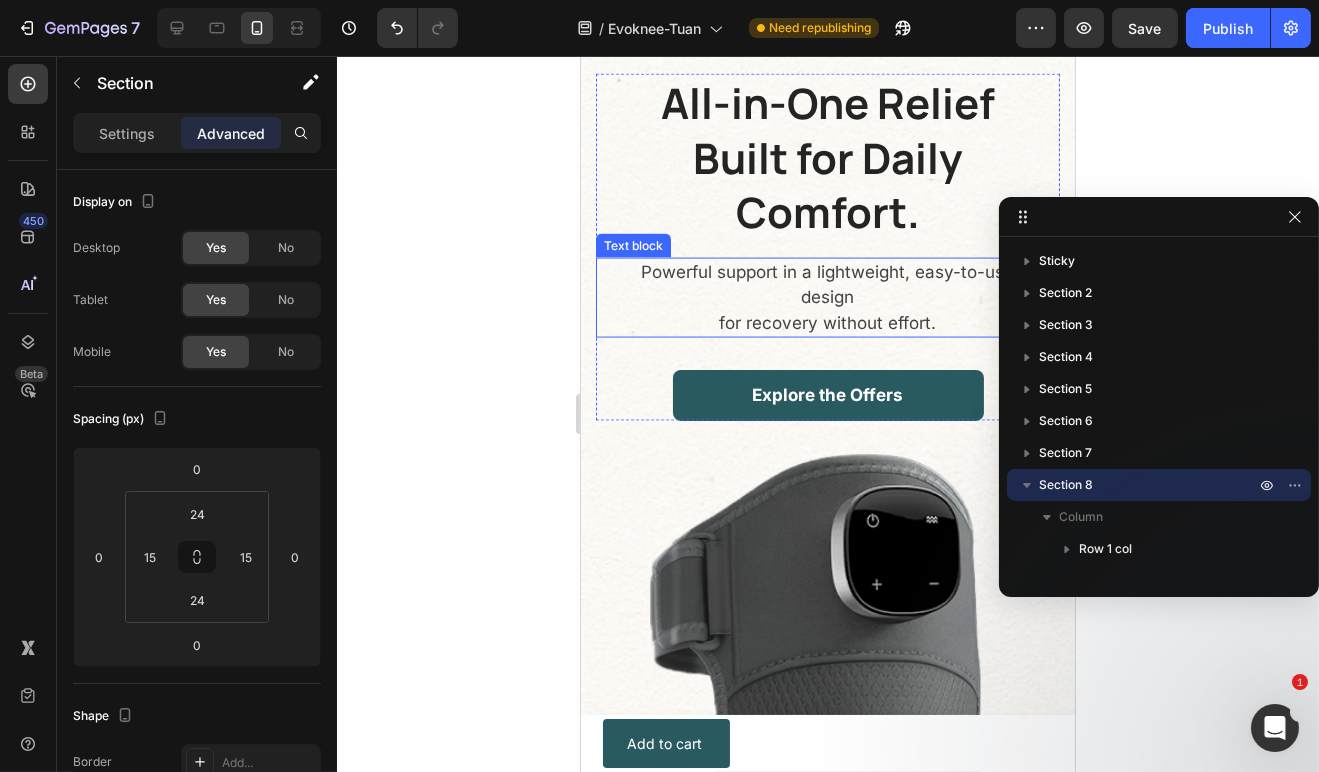 scroll, scrollTop: 4398, scrollLeft: 0, axis: vertical 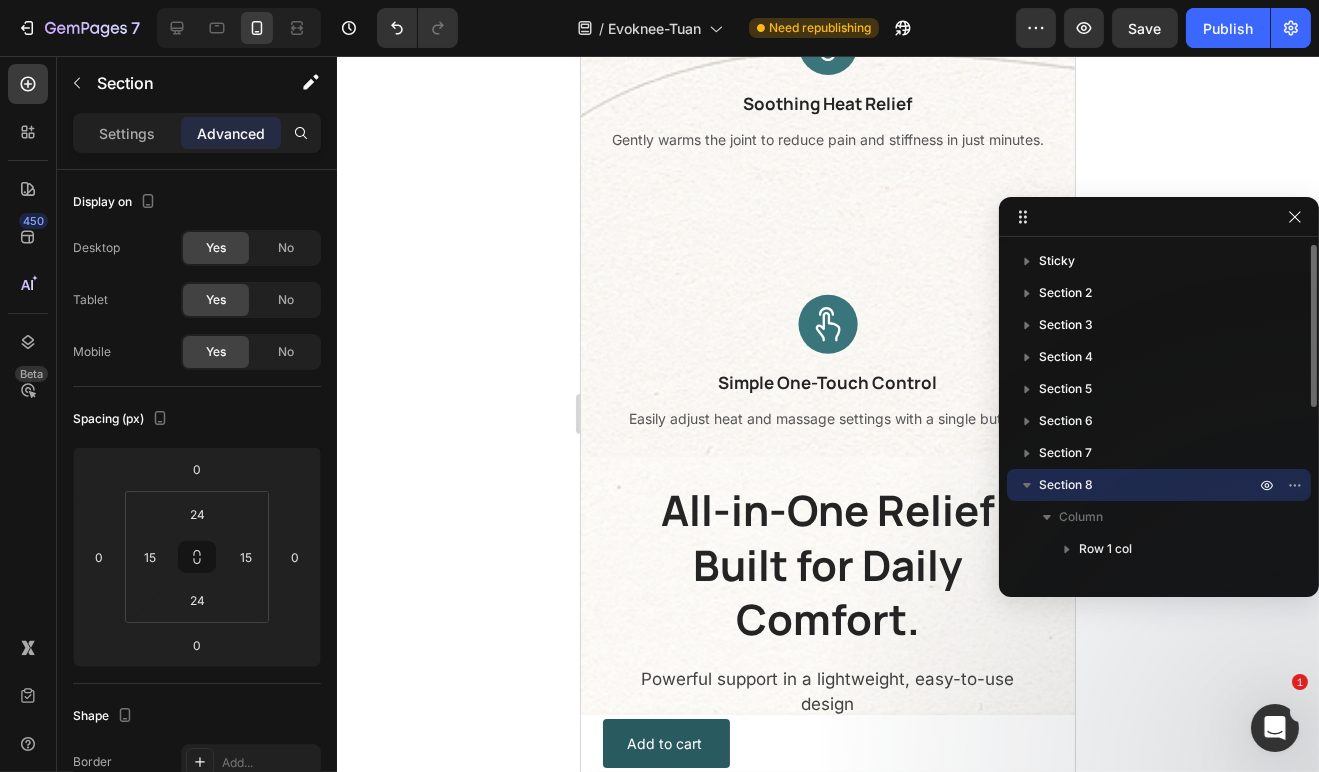 click 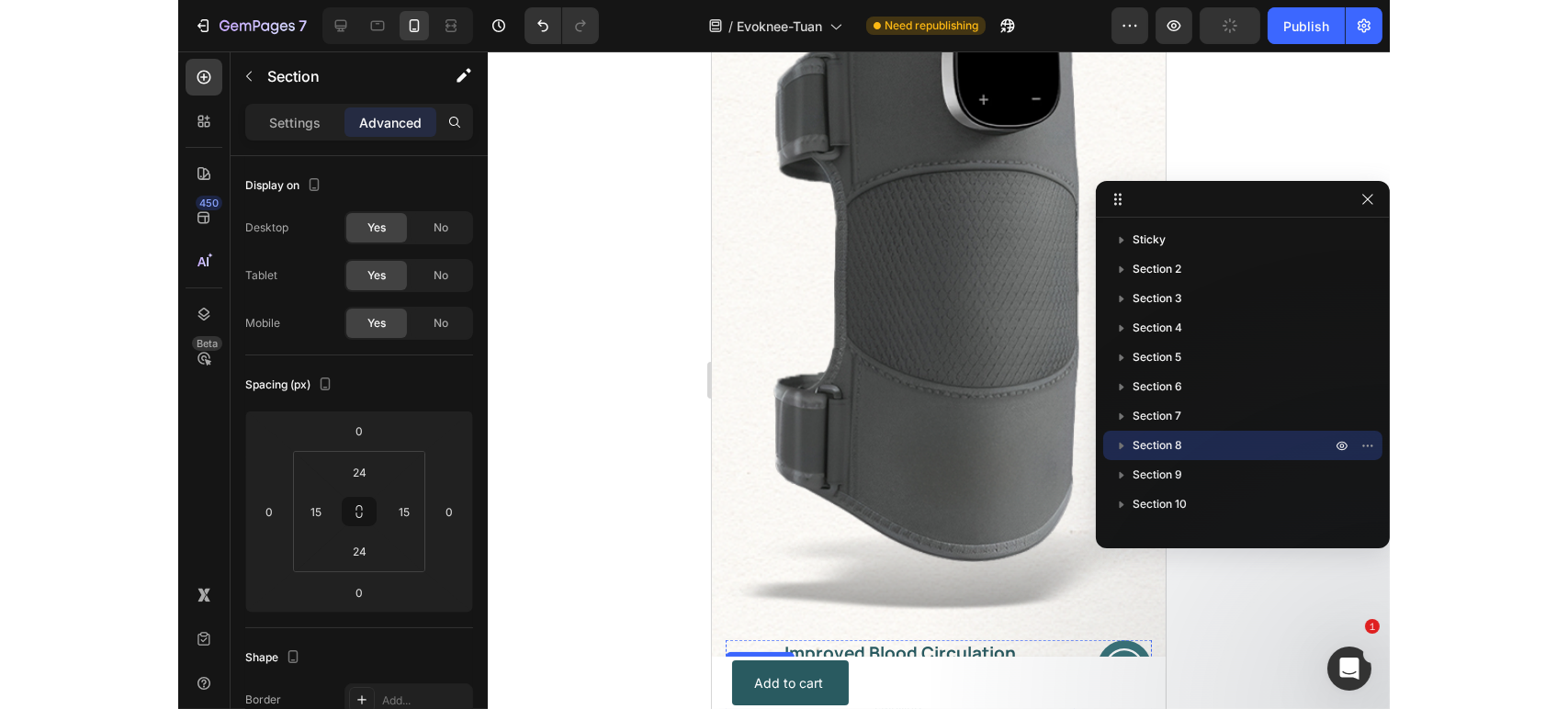 scroll, scrollTop: 2542, scrollLeft: 0, axis: vertical 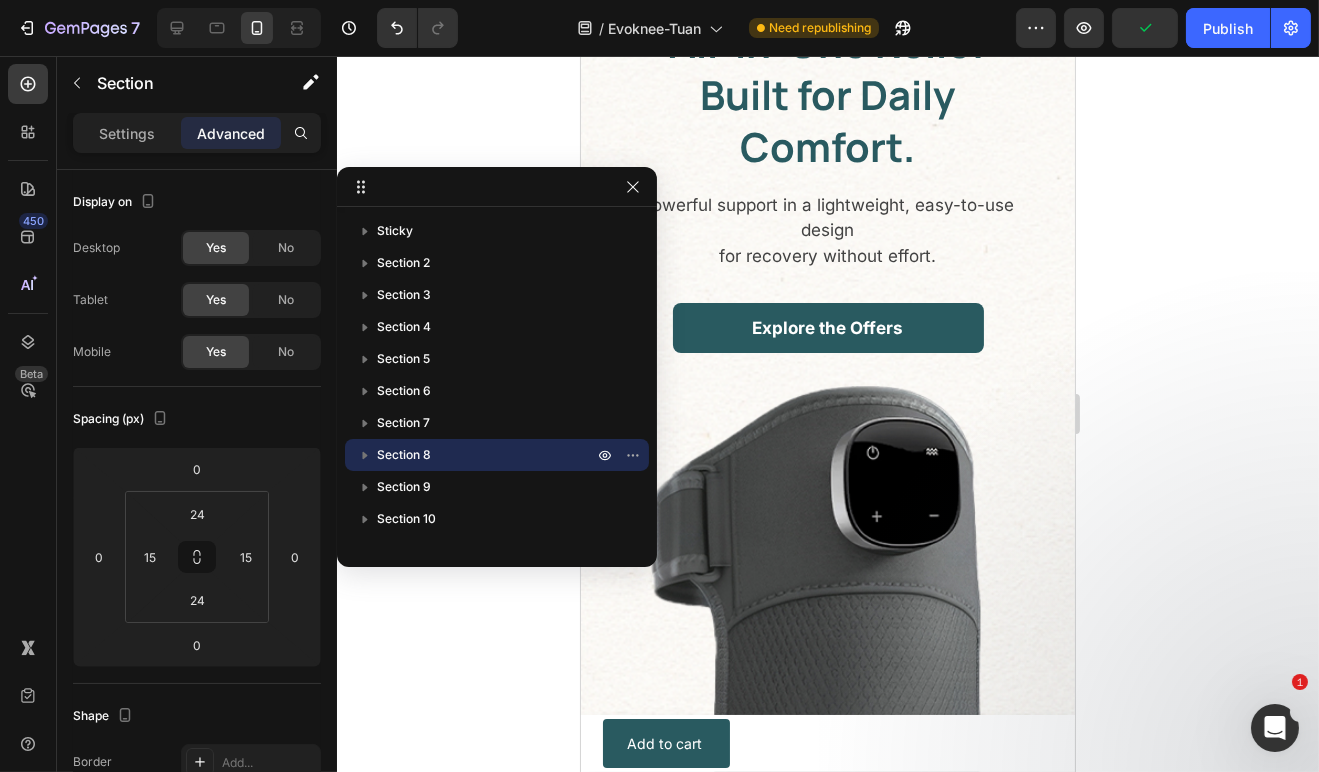 drag, startPoint x: 1140, startPoint y: 224, endPoint x: 264, endPoint y: 176, distance: 877.3141 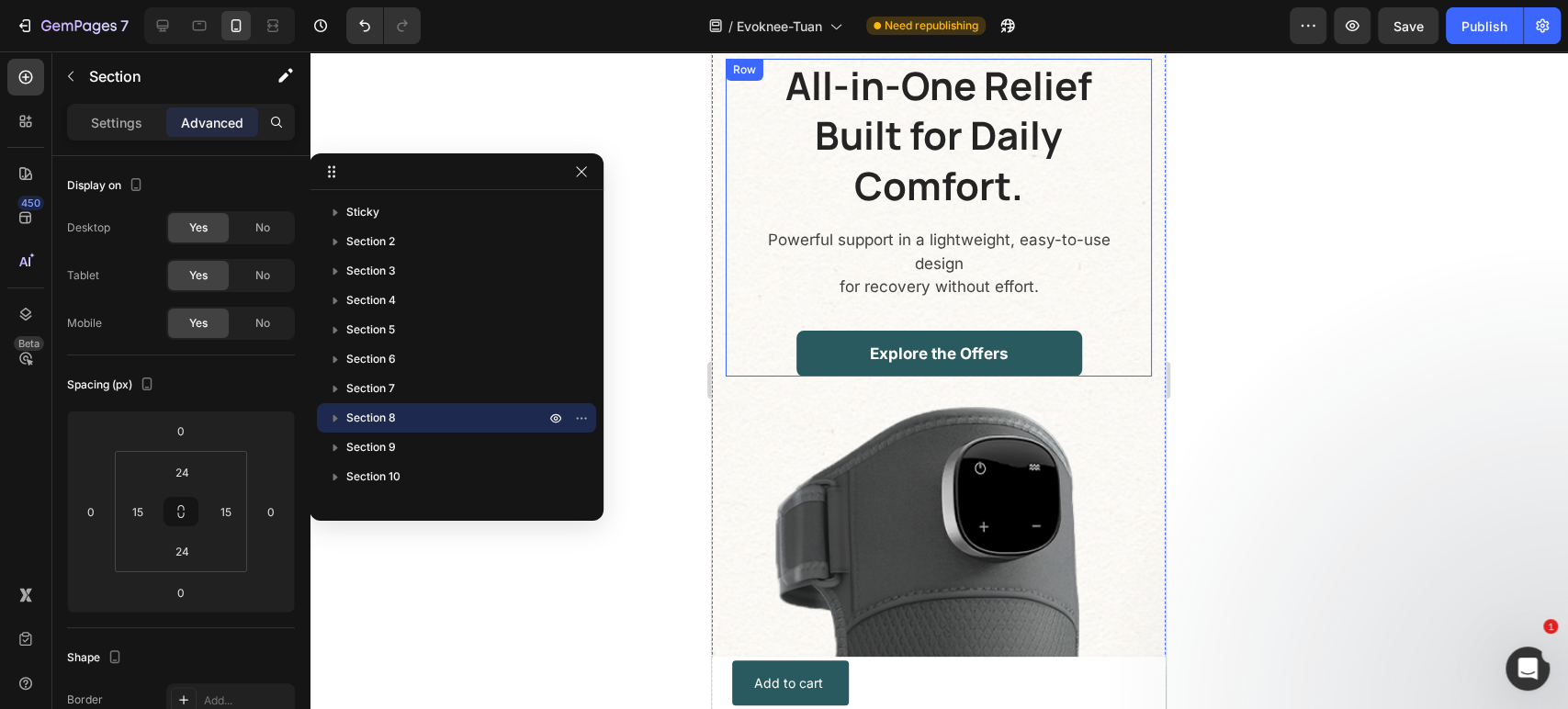 scroll, scrollTop: 4039, scrollLeft: 0, axis: vertical 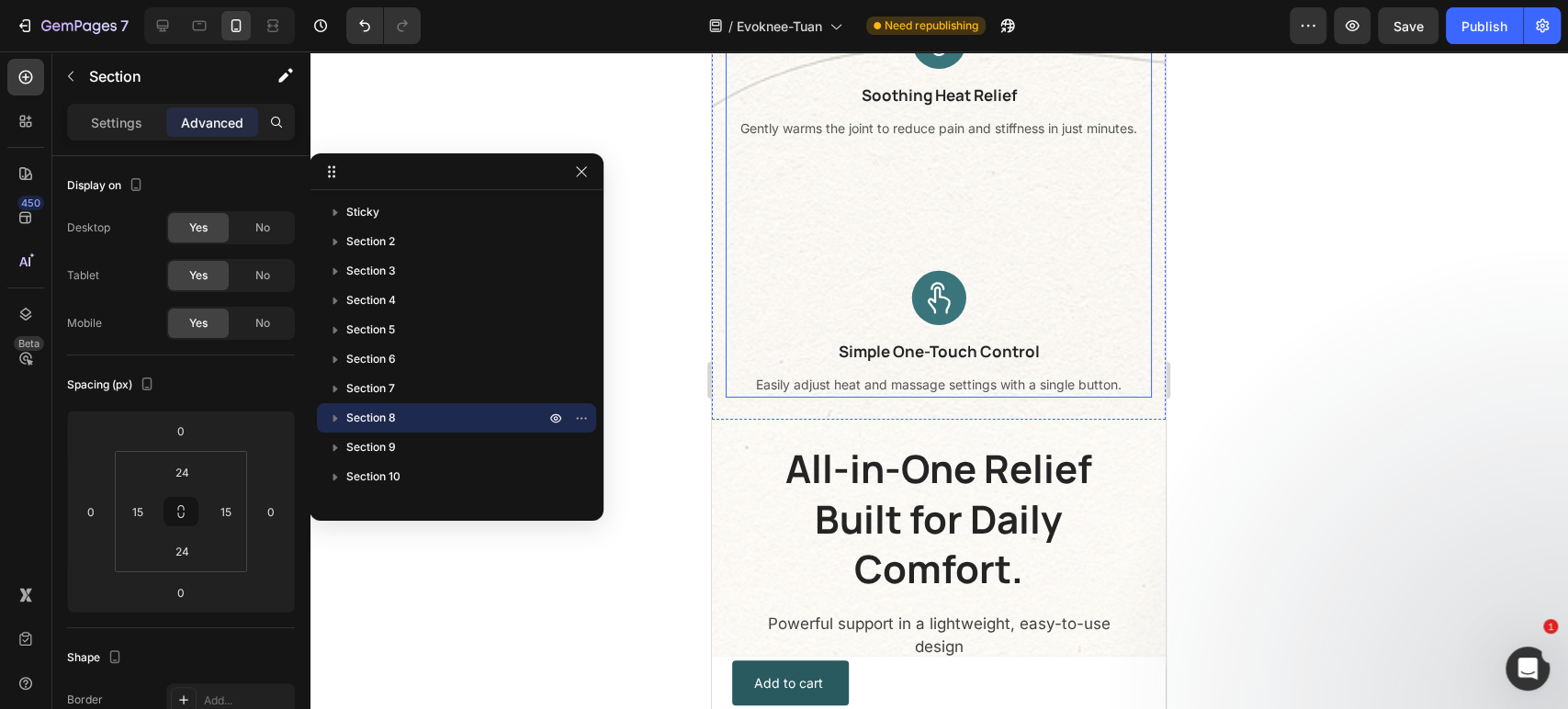 click on "Image Soothing Heat Relief Heading Gently warms the joint to reduce pain and stiffness in just minutes. Text block Row Image Simple One-Touch Control Heading Easily adjust heat and massage settings with a single button. Text block Row" at bounding box center (939, 206) 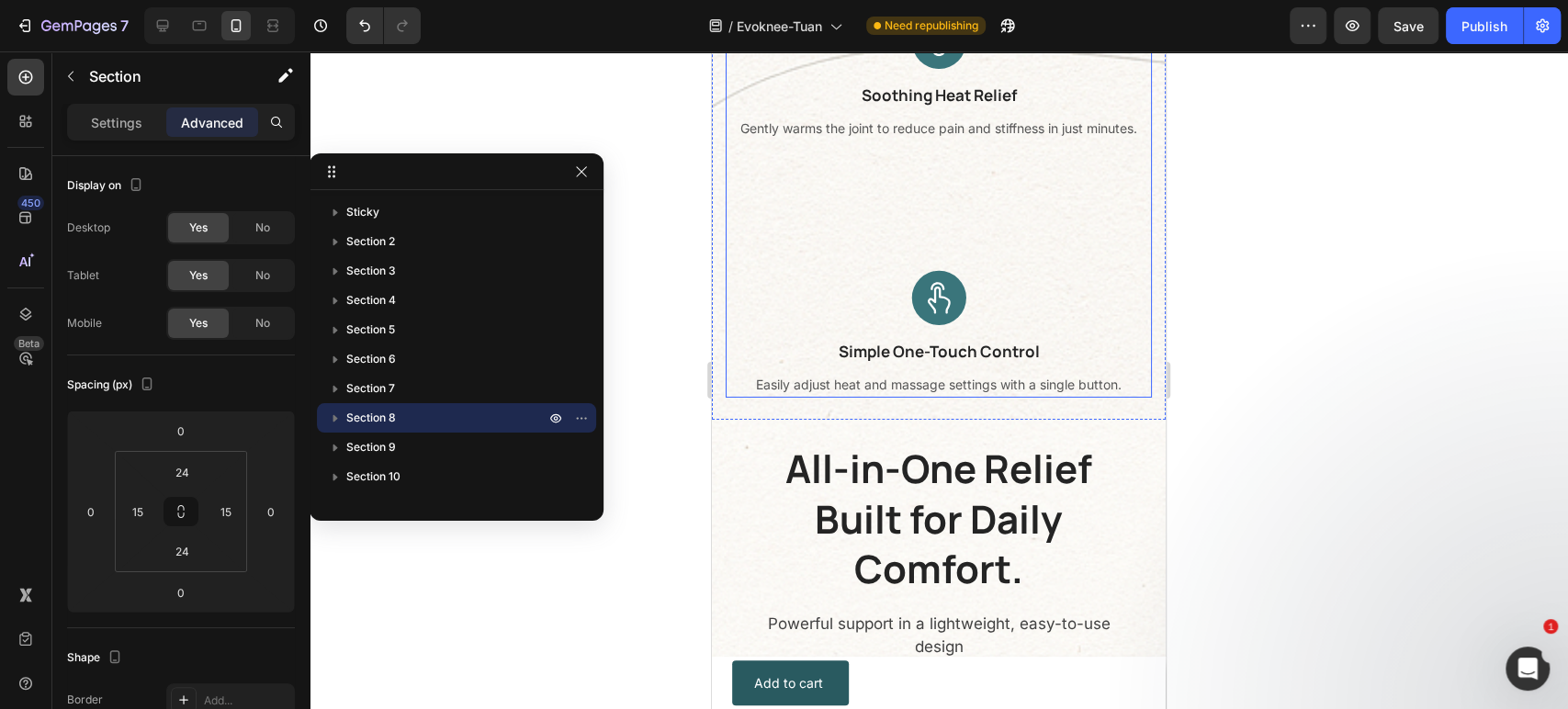 scroll, scrollTop: 171, scrollLeft: 0, axis: vertical 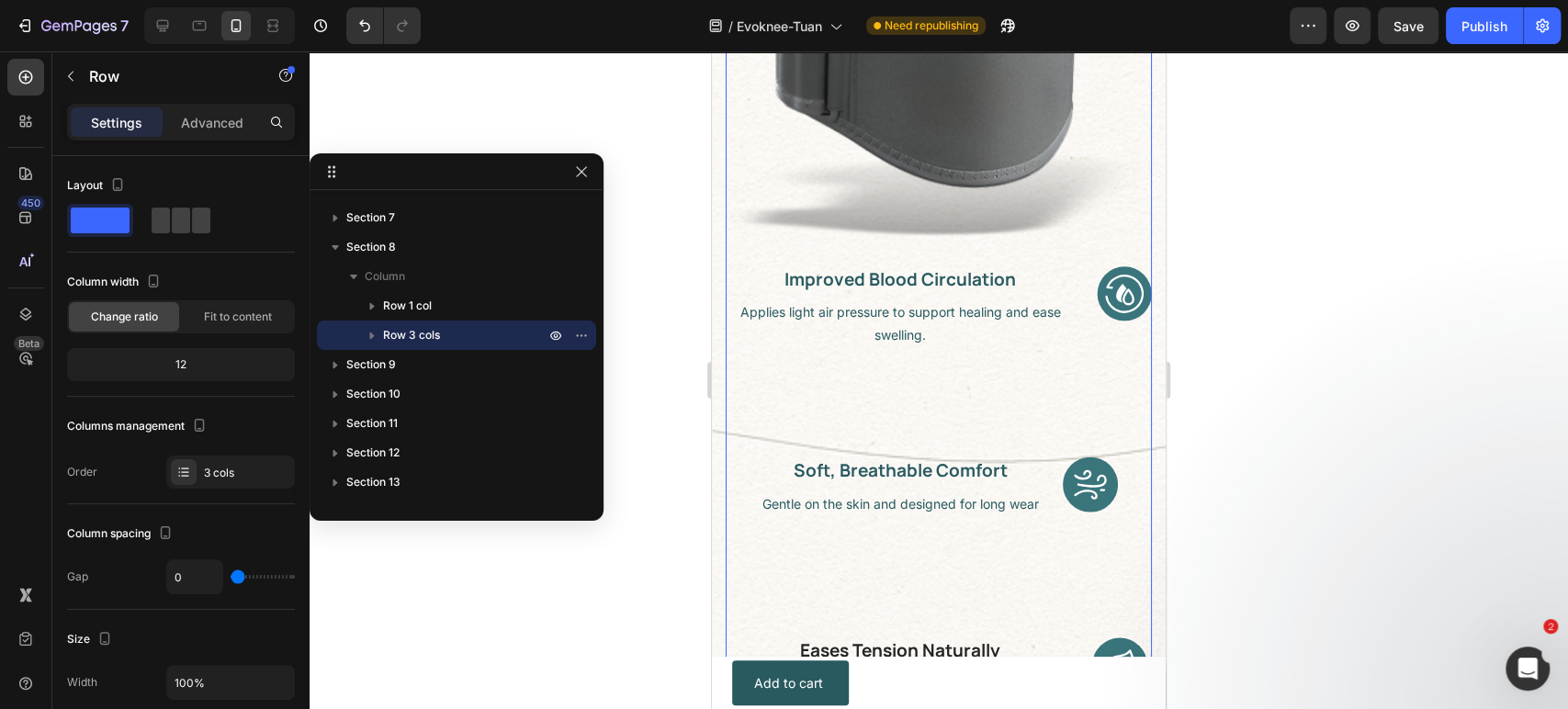 click on "Image Improved Blood Circulation Heading Applies light air pressure to support healing and ease swelling. Text block Row Image Soft, Breathable Comfort Heading Gentle on the skin and designed for long wear Text block Row Image Eases Tension Naturally Heading Reduces tightness and promotes relaxation by vibration Text block Row" at bounding box center (939, 514) 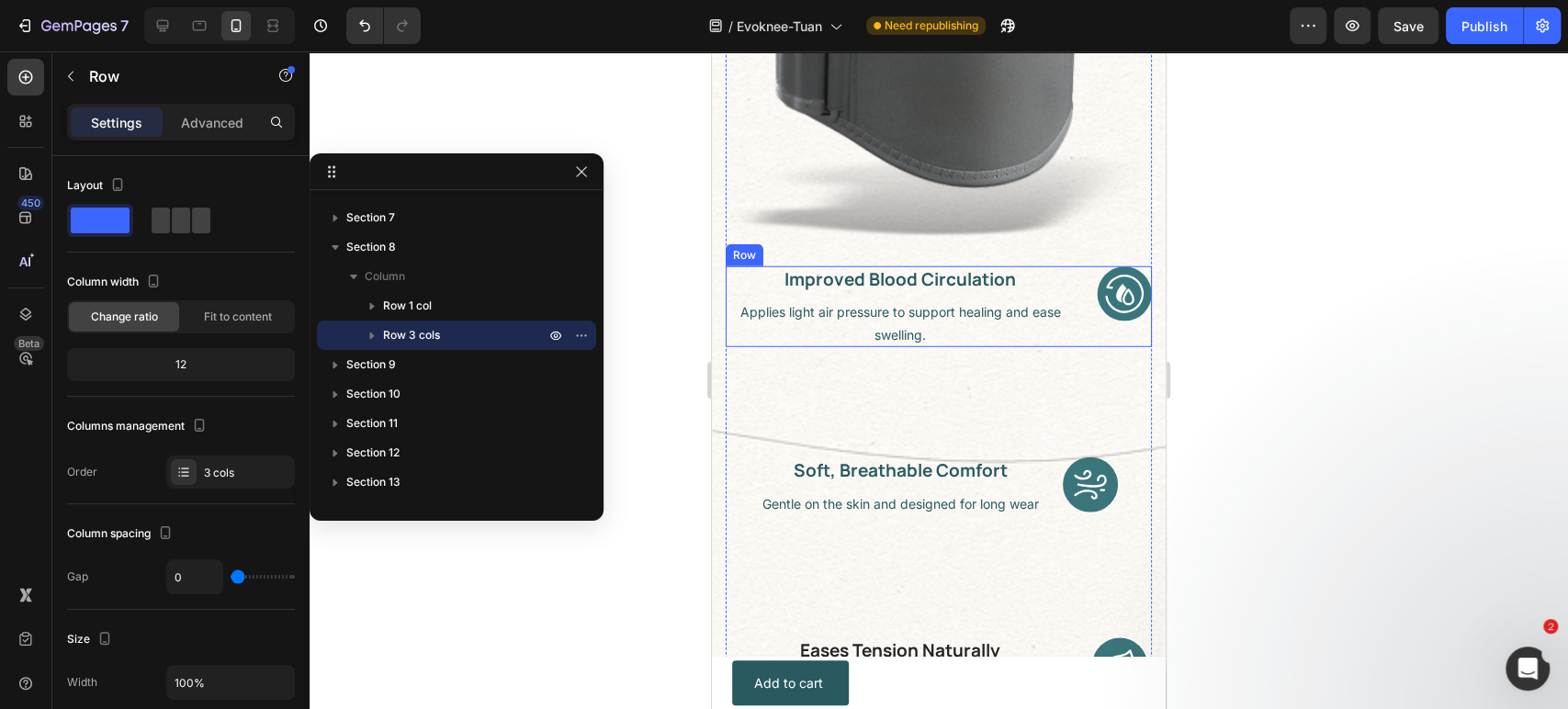 click on "Image Improved Blood Circulation Heading Applies light air pressure to support healing and ease swelling. Text block Row" at bounding box center [939, 306] 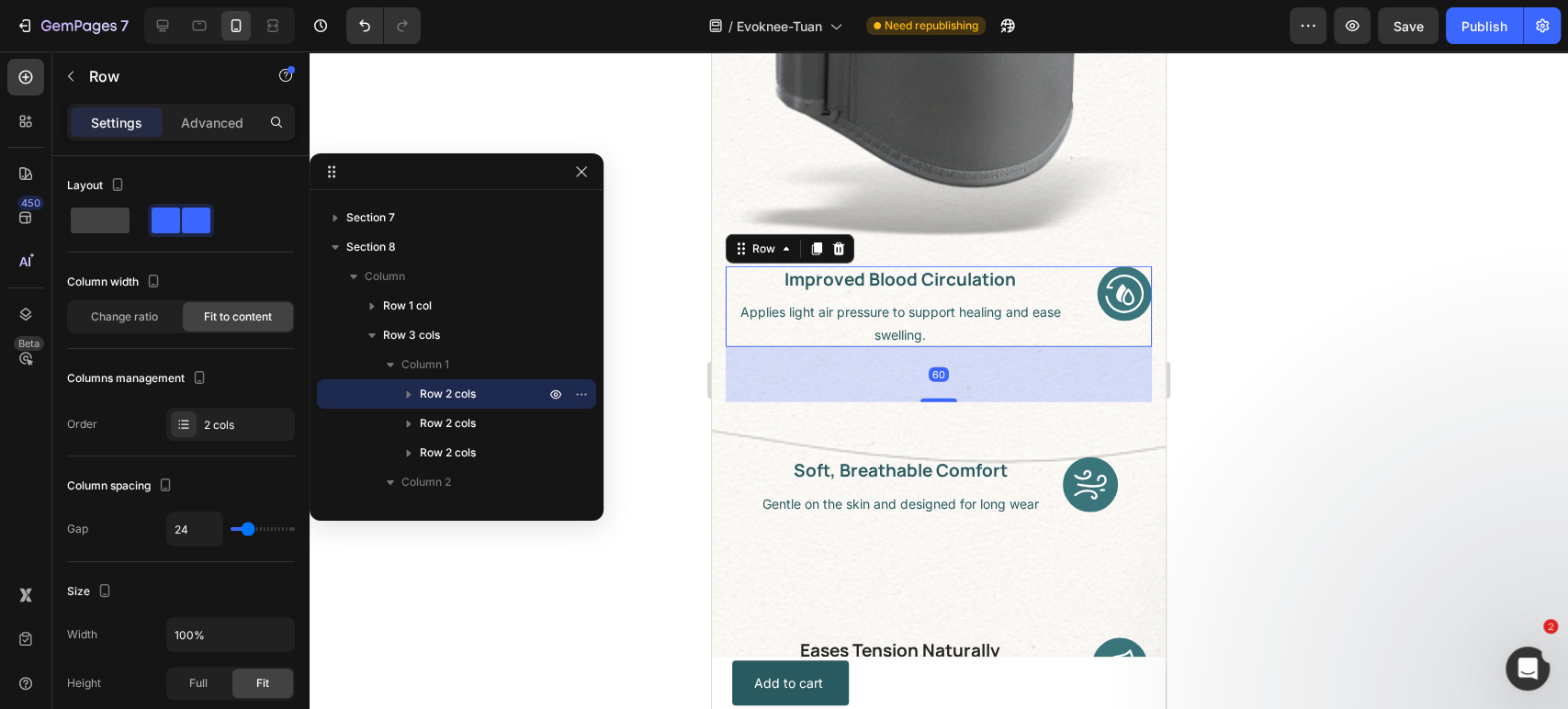 scroll, scrollTop: 3155, scrollLeft: 0, axis: vertical 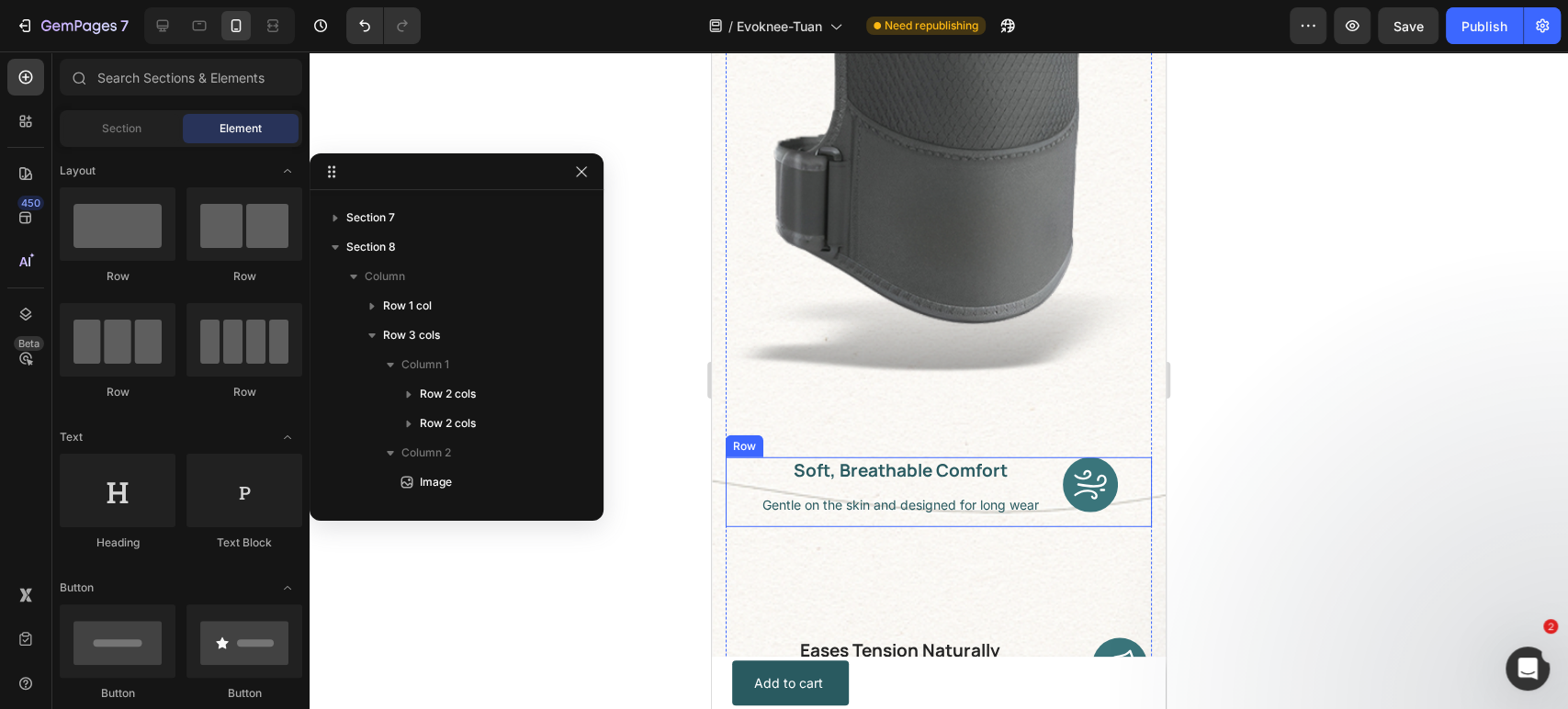click on "Image Soft, Breathable Comfort Heading Gentle on the skin and designed for long wear Text block Row" at bounding box center (939, 492) 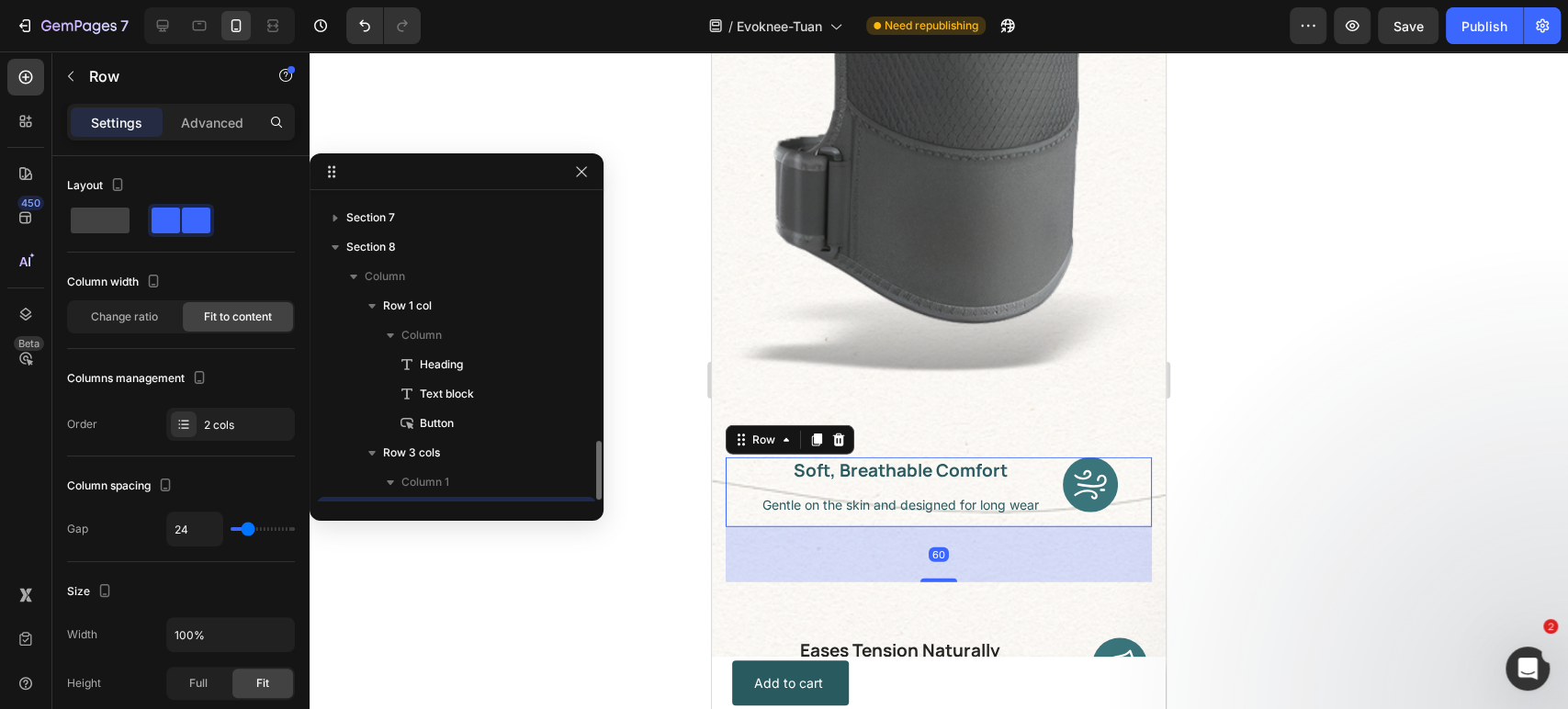 scroll, scrollTop: 347, scrollLeft: 0, axis: vertical 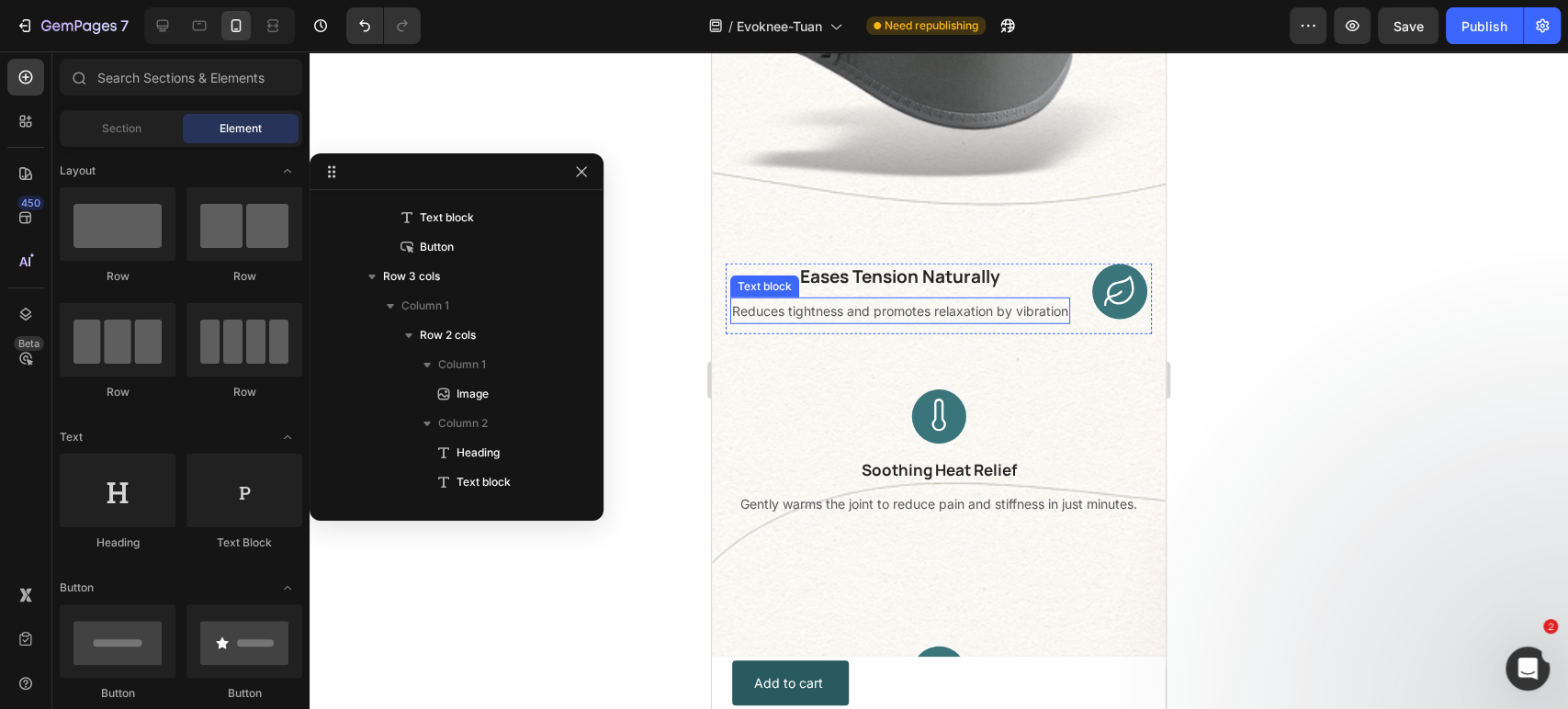 click on "Reduces tightness and promotes relaxation by vibration" at bounding box center [900, 310] 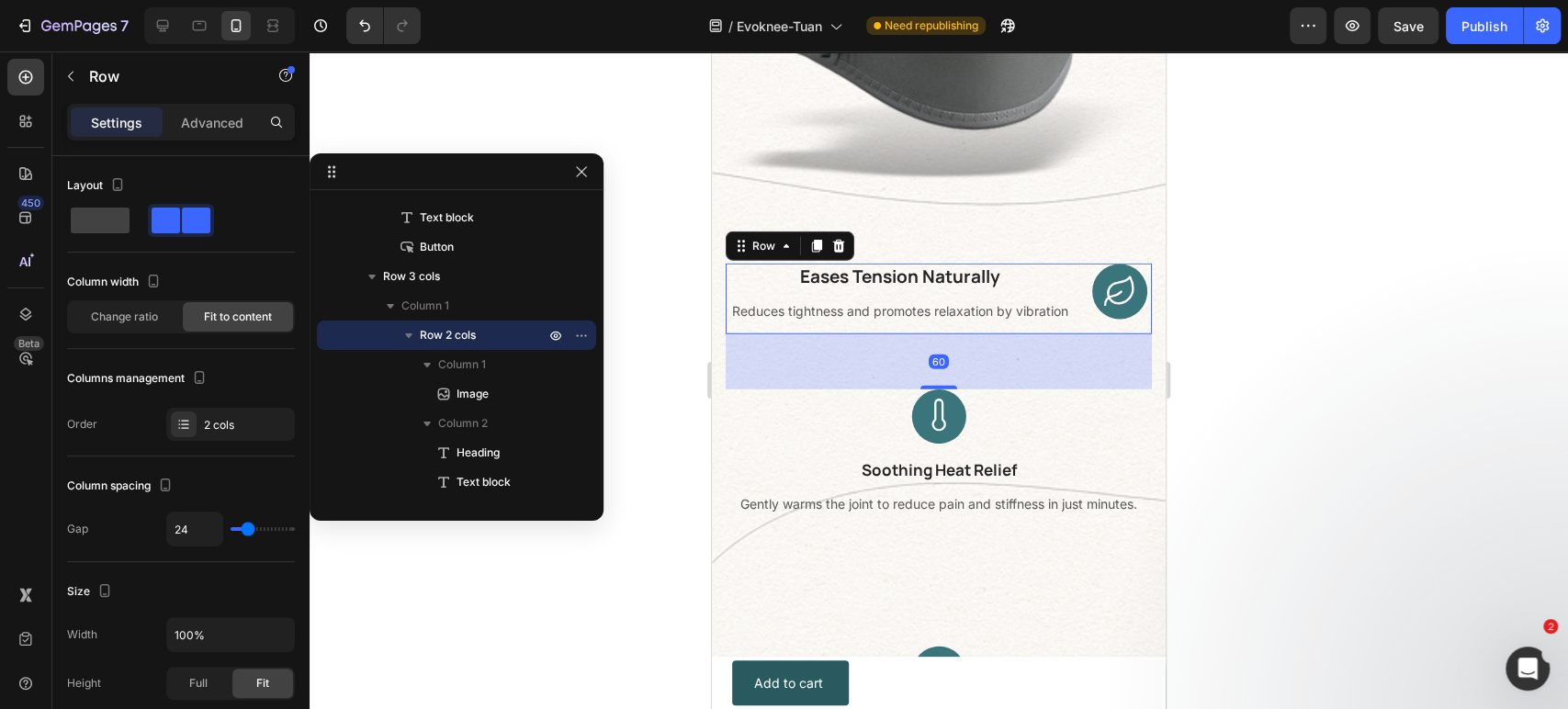 click on "Image Eases Tension Naturally Heading Reduces tightness and promotes relaxation by vibration Text block Row   60" at bounding box center (939, 298) 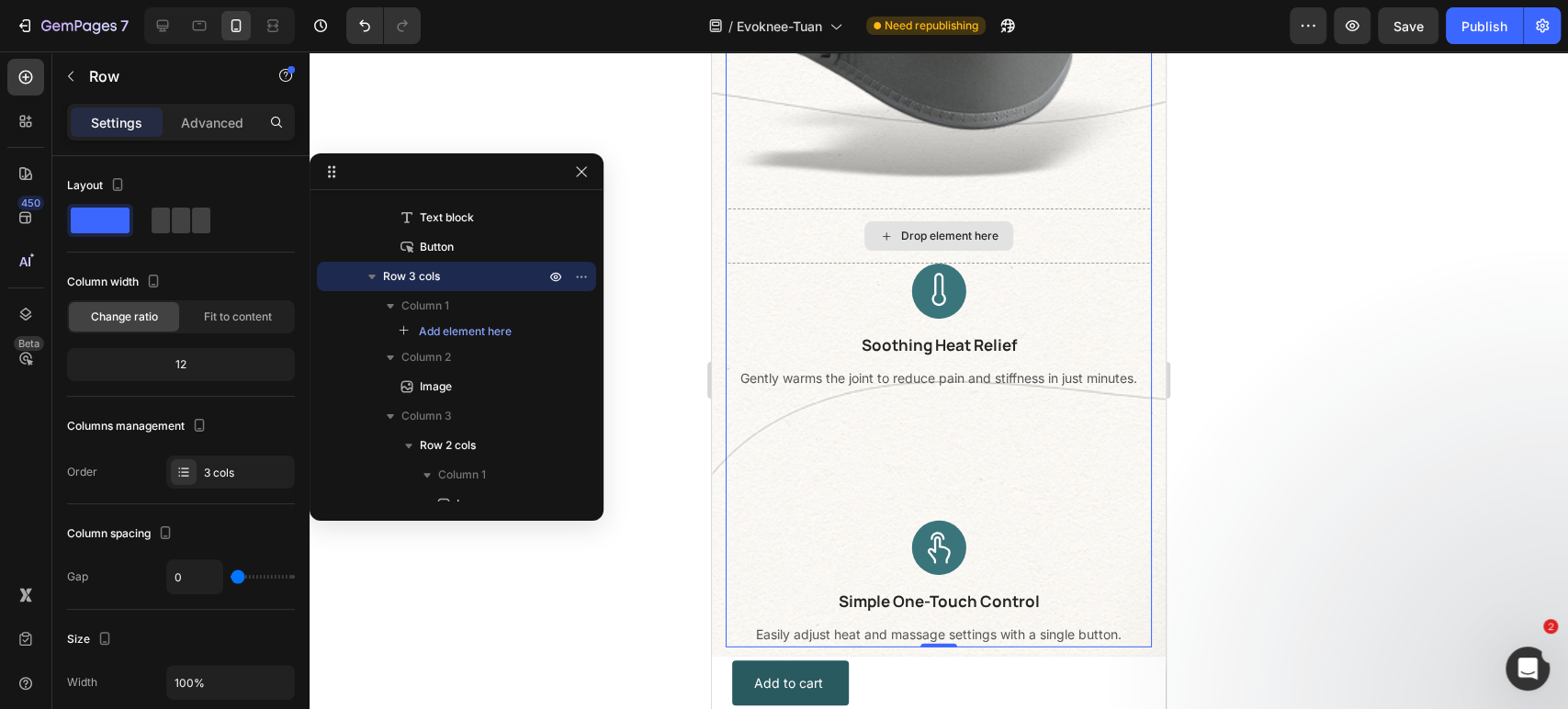 click on "Drop element here" at bounding box center [939, 236] 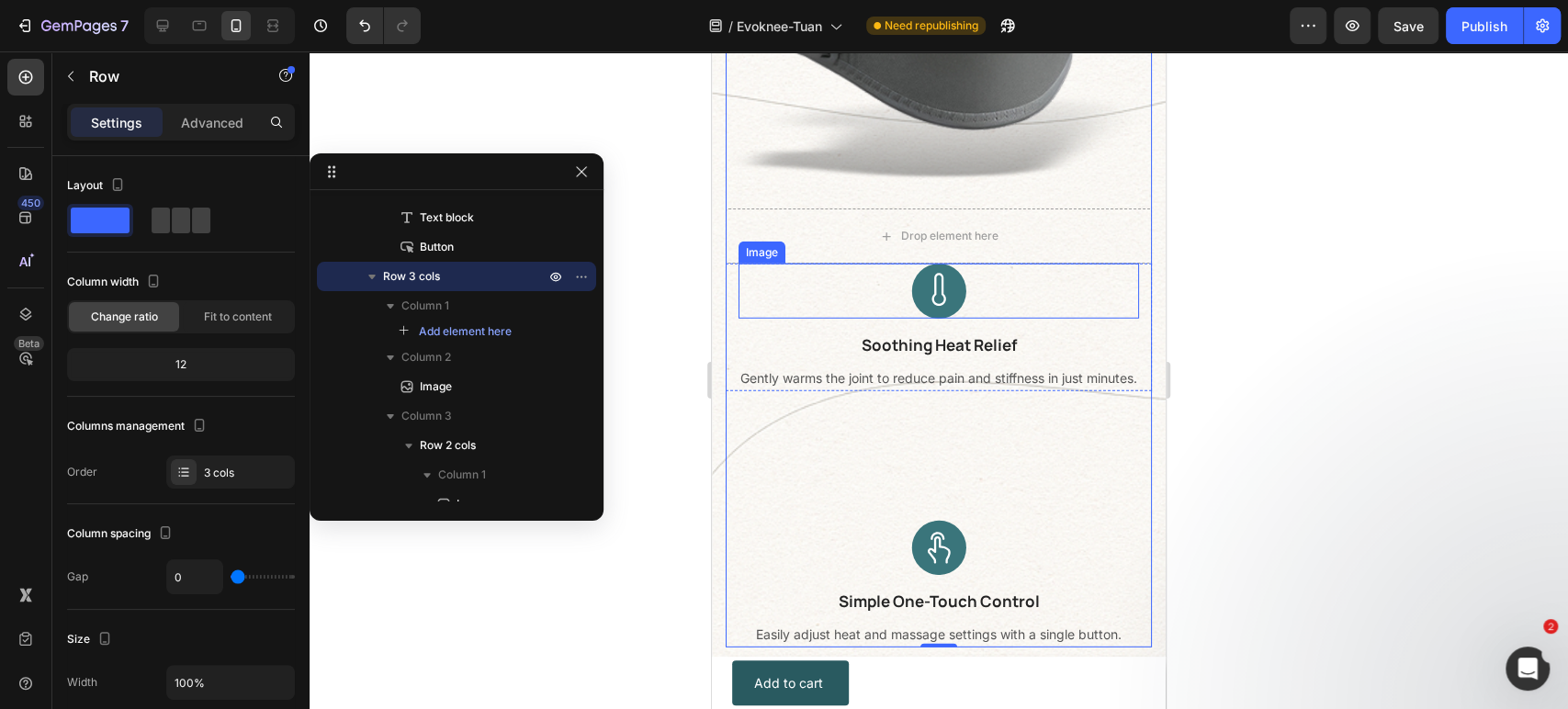 click at bounding box center [939, 290] 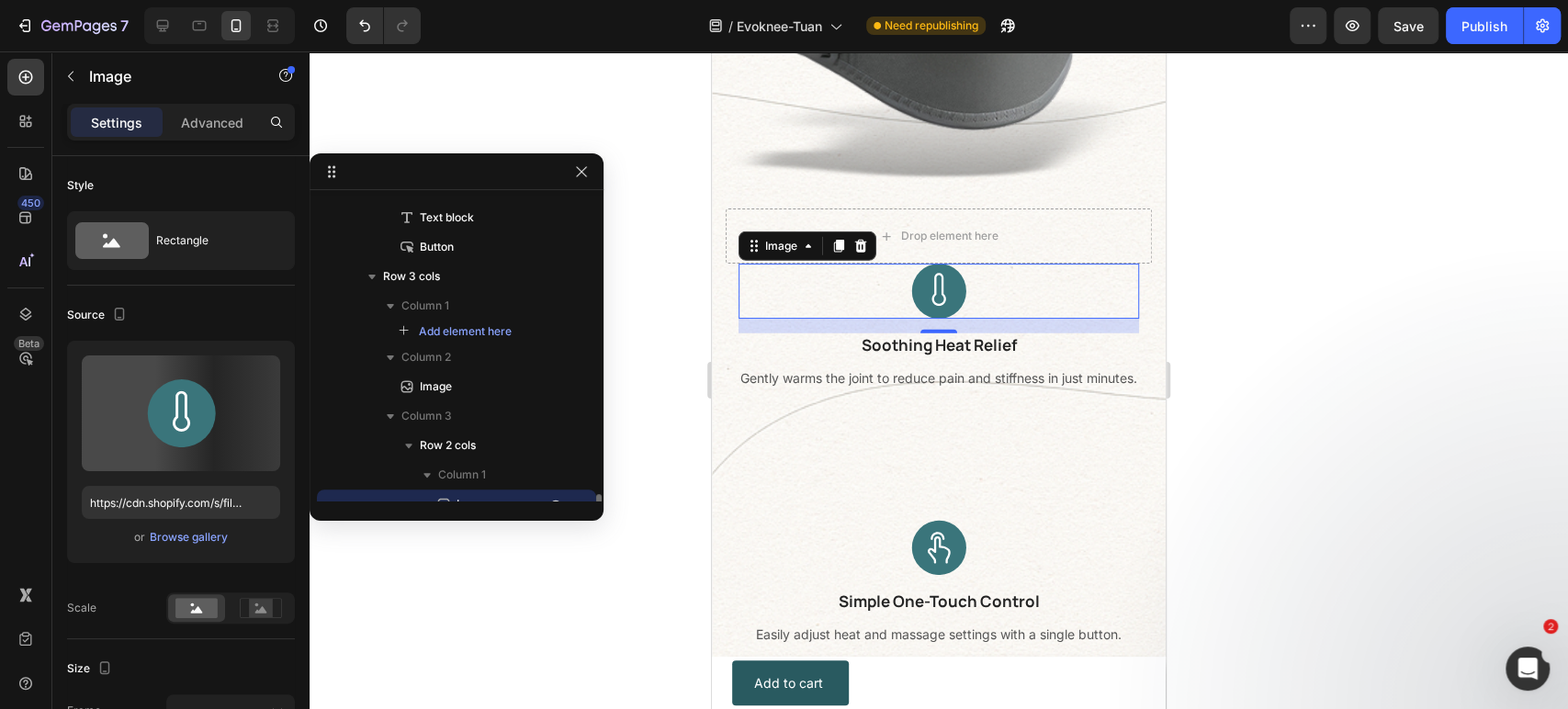 scroll, scrollTop: 516, scrollLeft: 0, axis: vertical 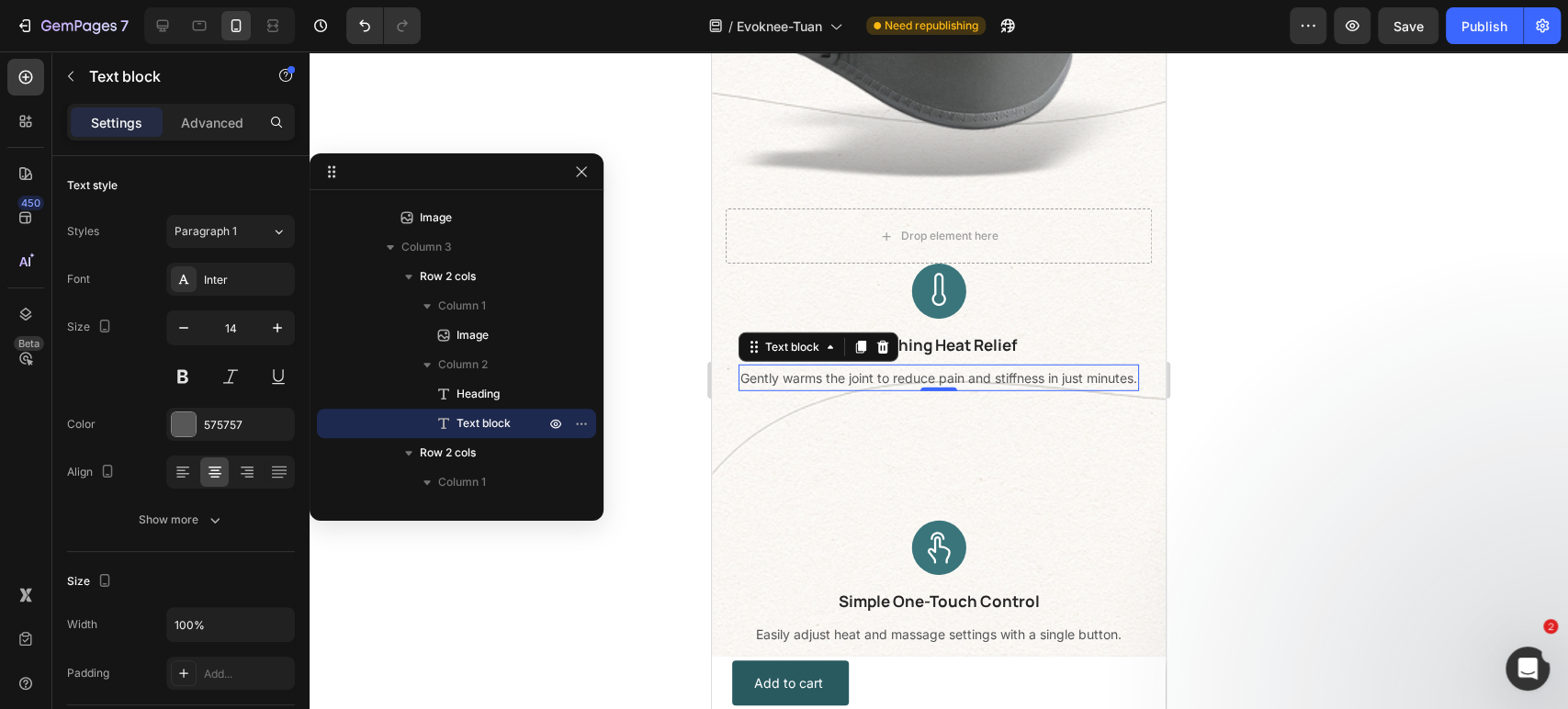 click on "Gently warms the joint to reduce pain and stiffness in just minutes." at bounding box center (939, 377) 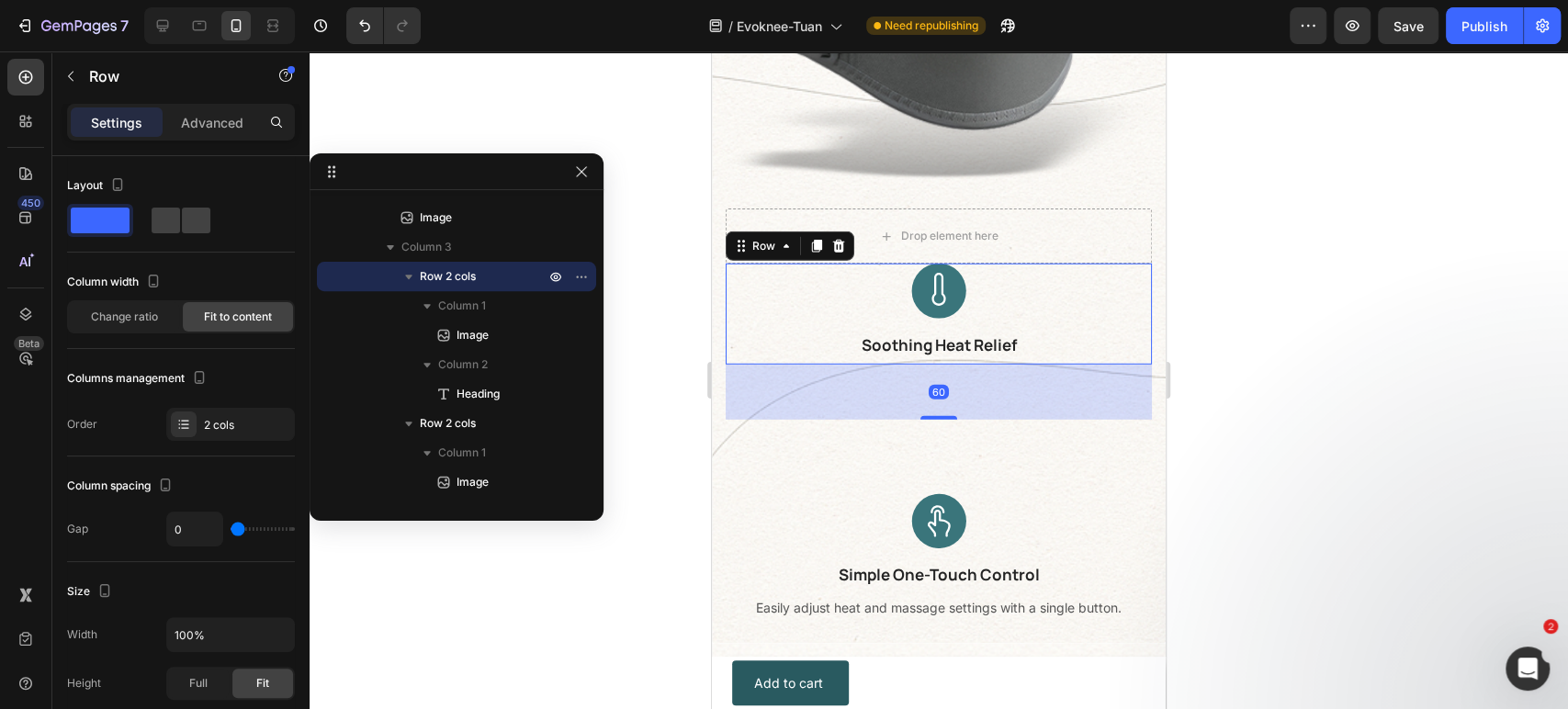 click on "Image Soothing Heat Relief Heading Row   60" at bounding box center [939, 313] 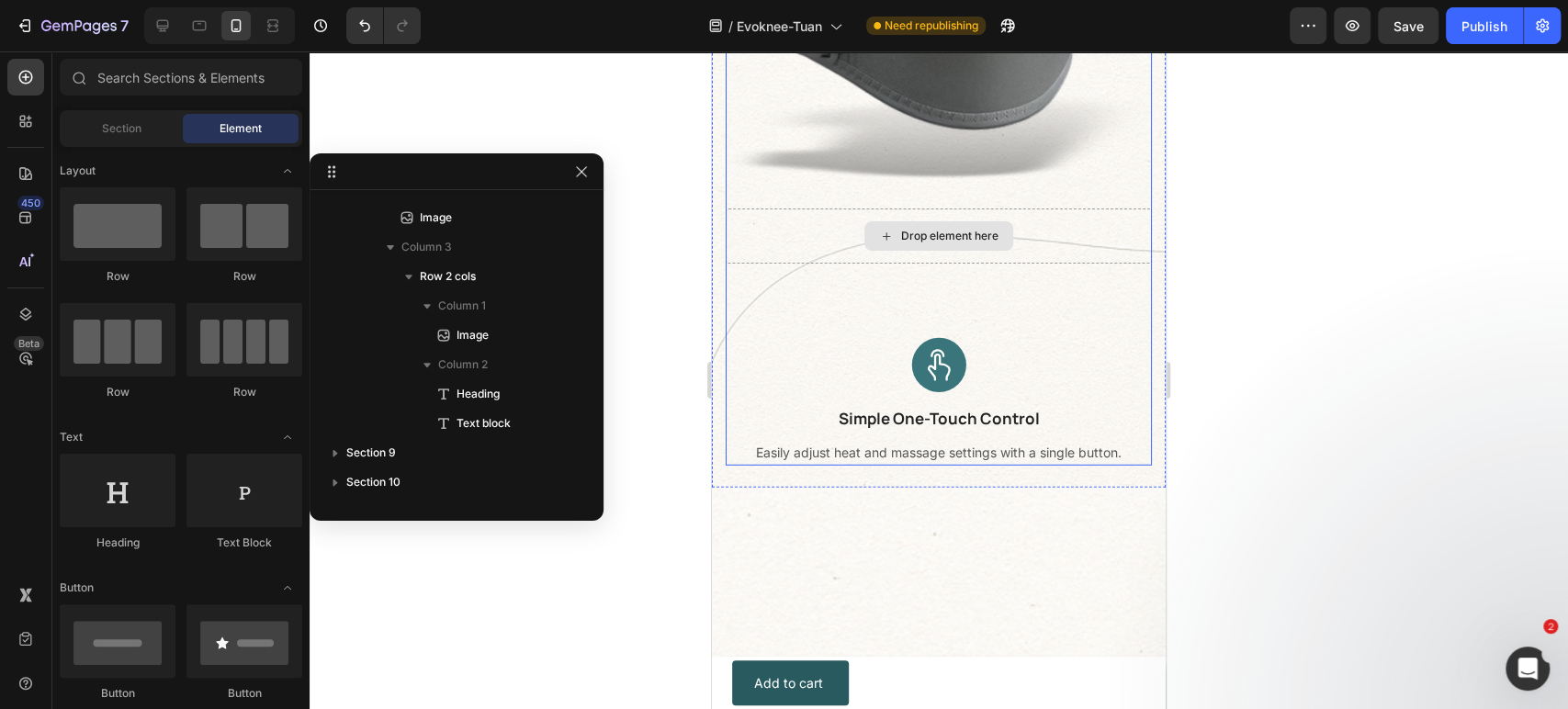click on "Drop element here" at bounding box center (939, 236) 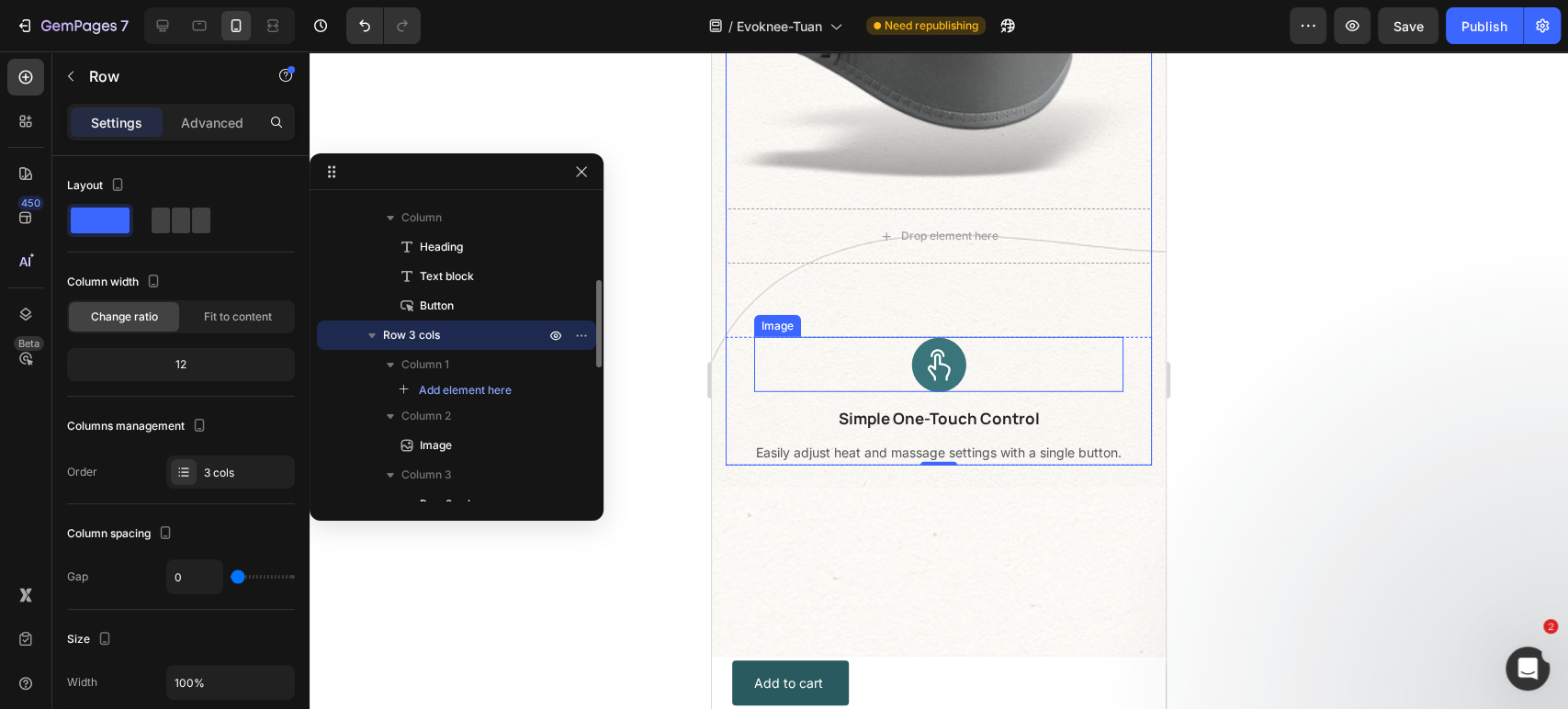 click at bounding box center (939, 365) 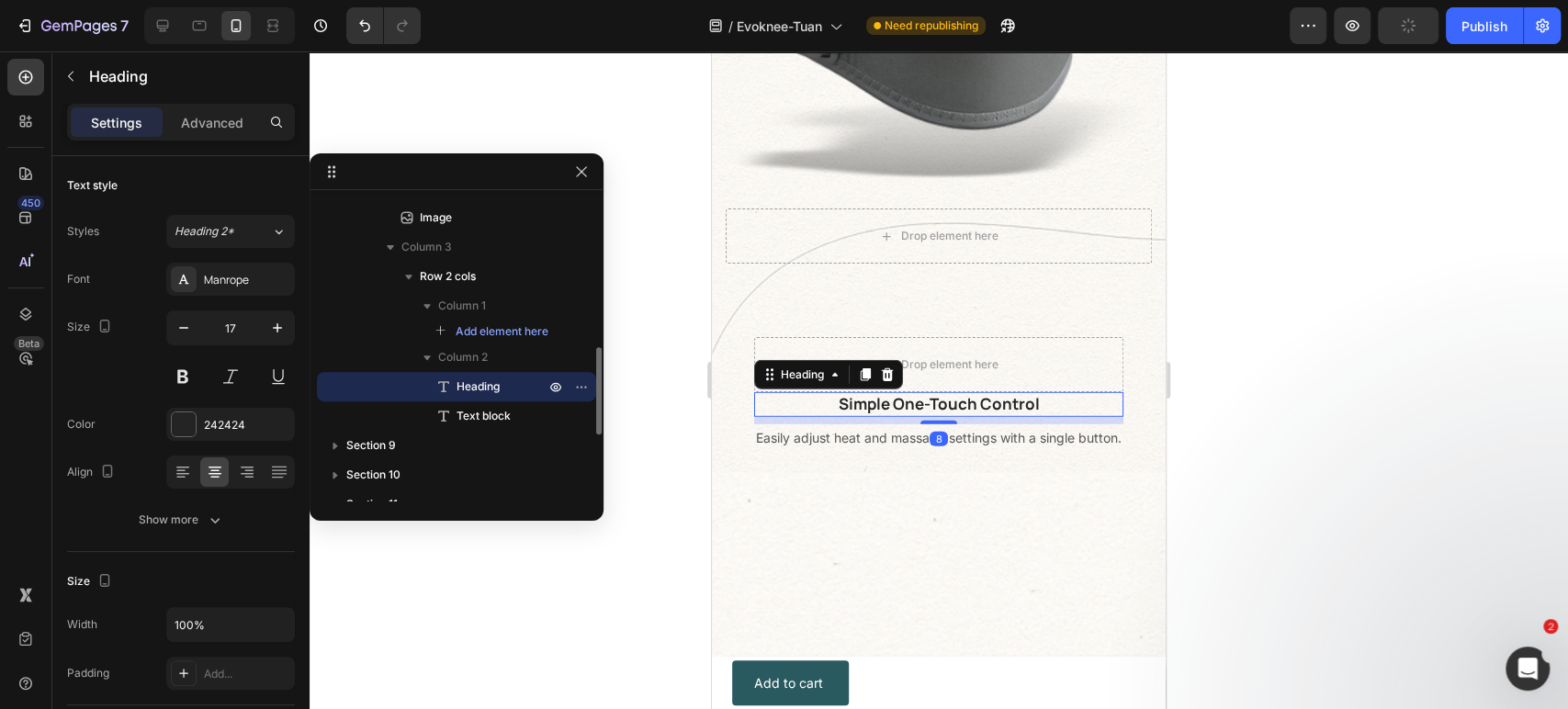 click on "Simple One-Touch Control" at bounding box center [939, 404] 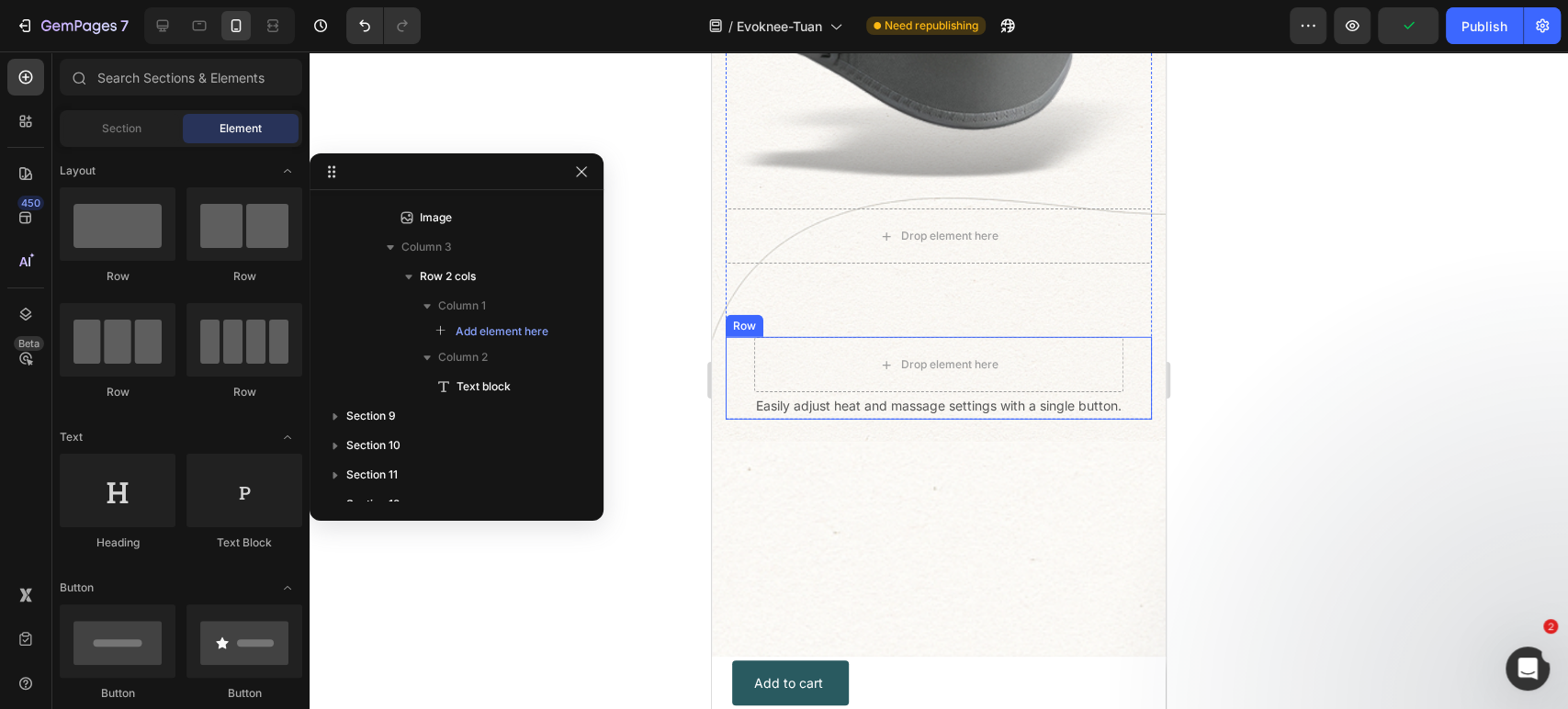 click on "Drop element here Easily adjust heat and massage settings with a single button. Text block Row" at bounding box center (939, 377) 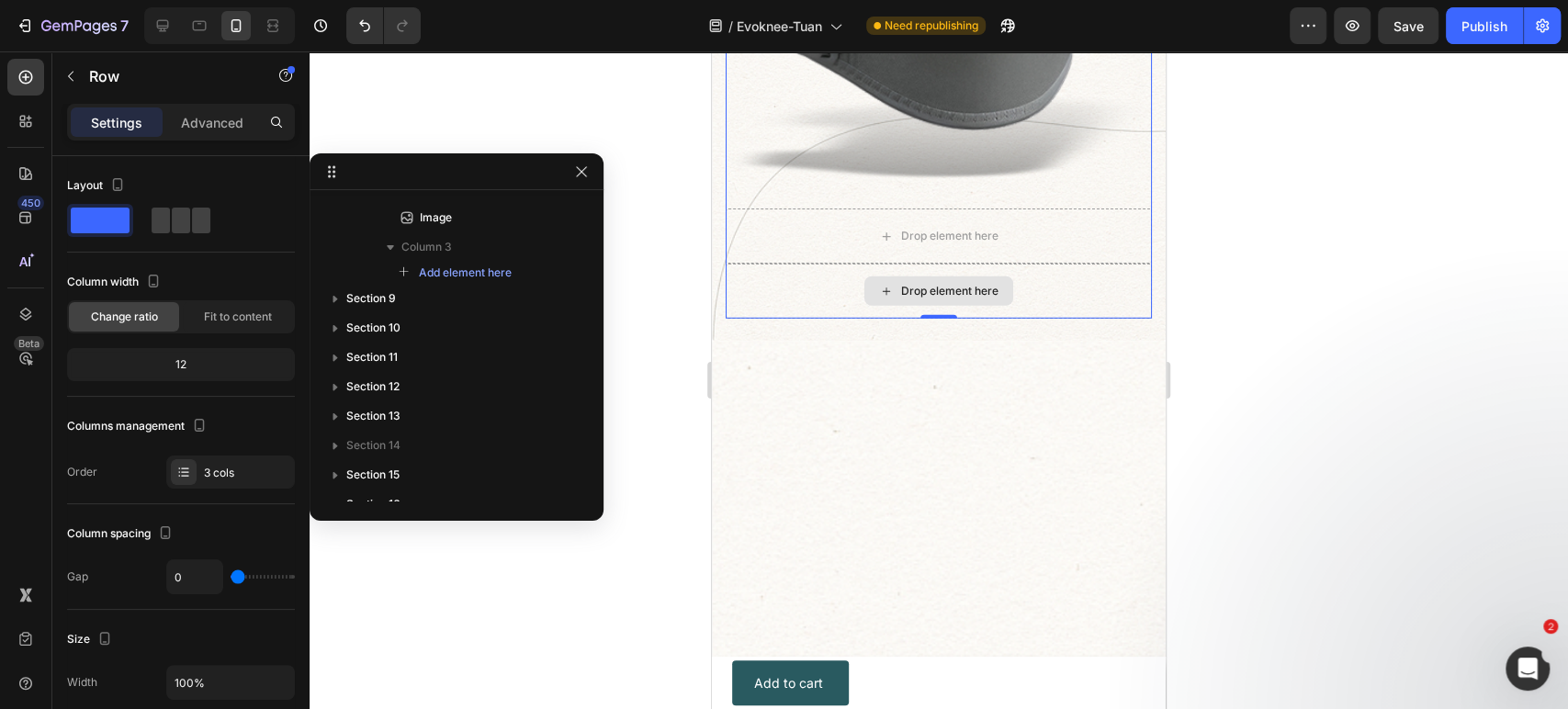 click on "Drop element here" at bounding box center (939, 291) 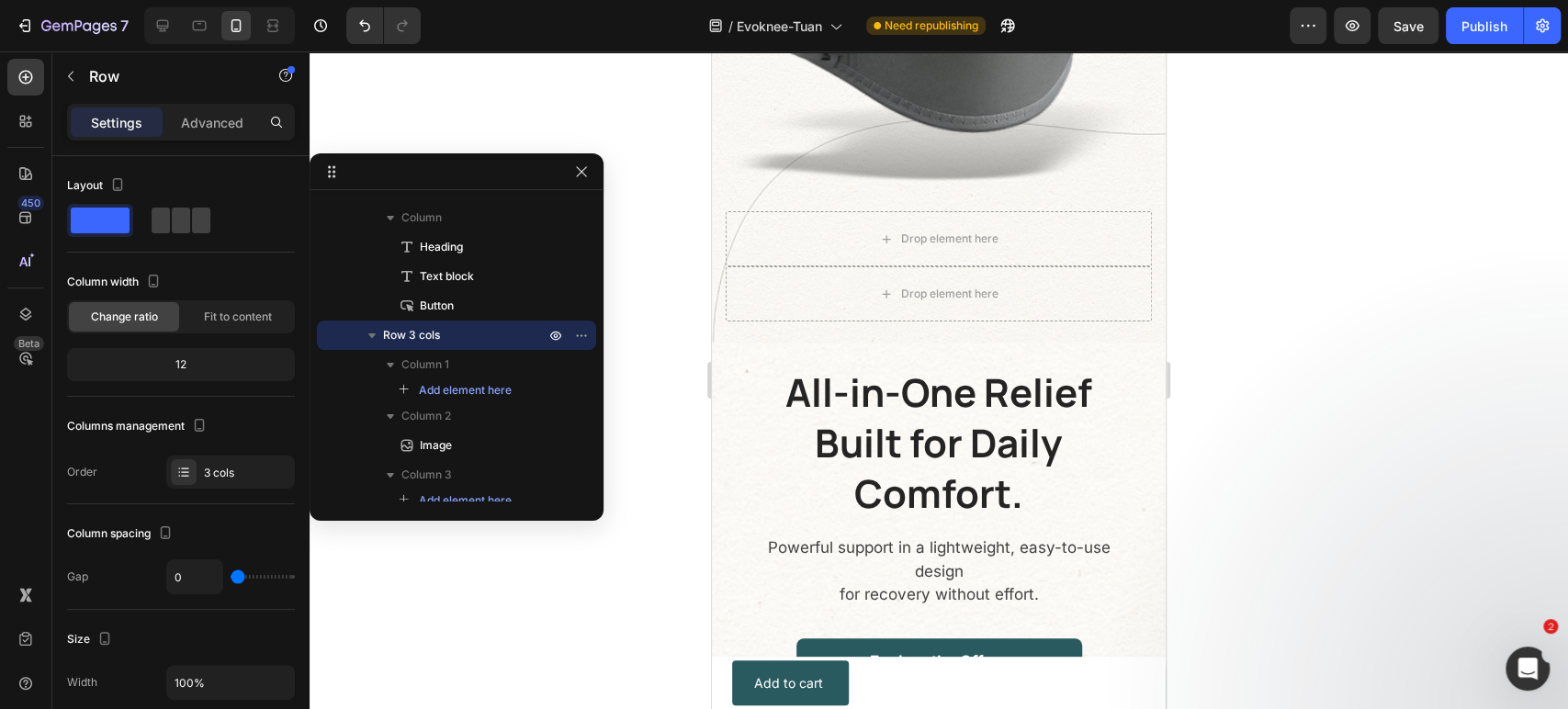 scroll, scrollTop: 3348, scrollLeft: 0, axis: vertical 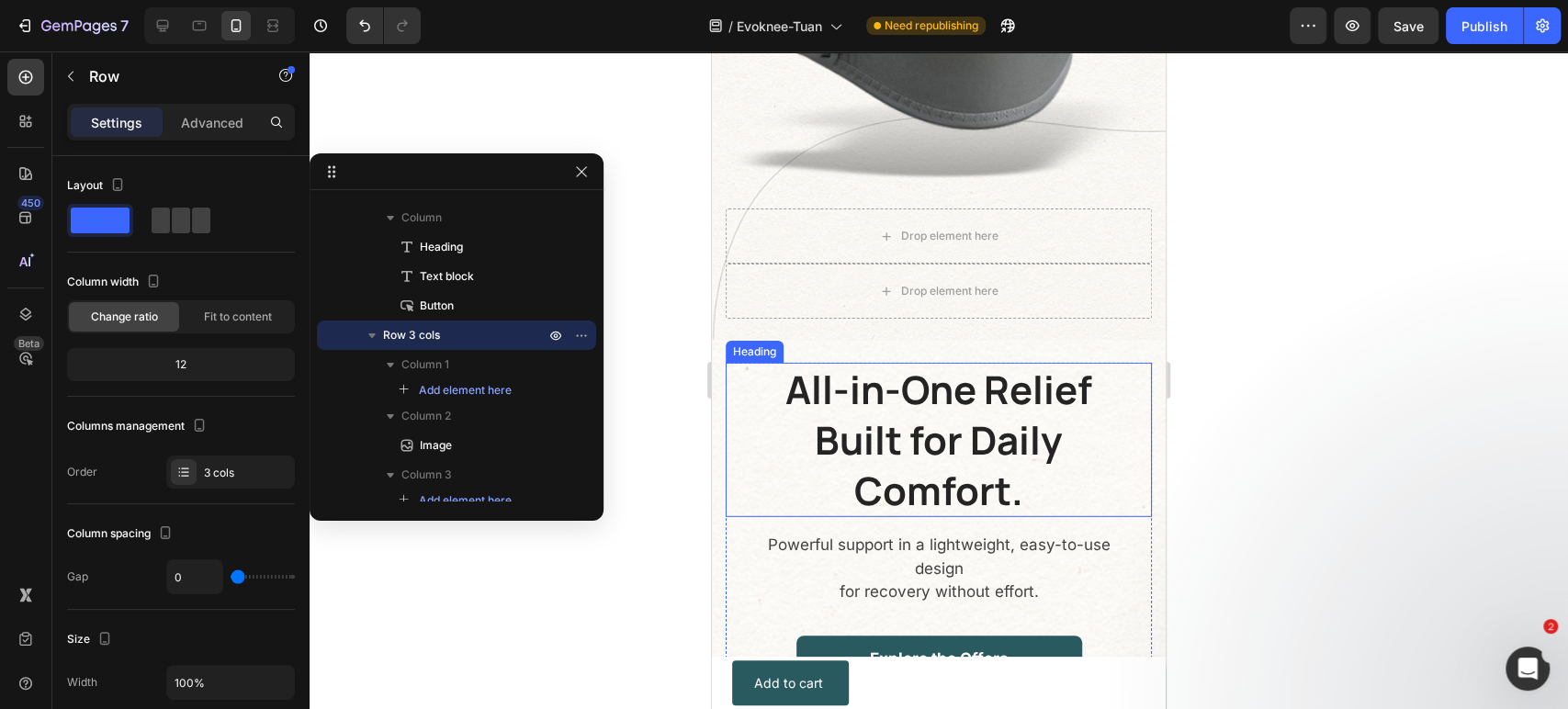 click on "All-in-One Relief Built for Daily Comfort. Heading" at bounding box center [939, 440] 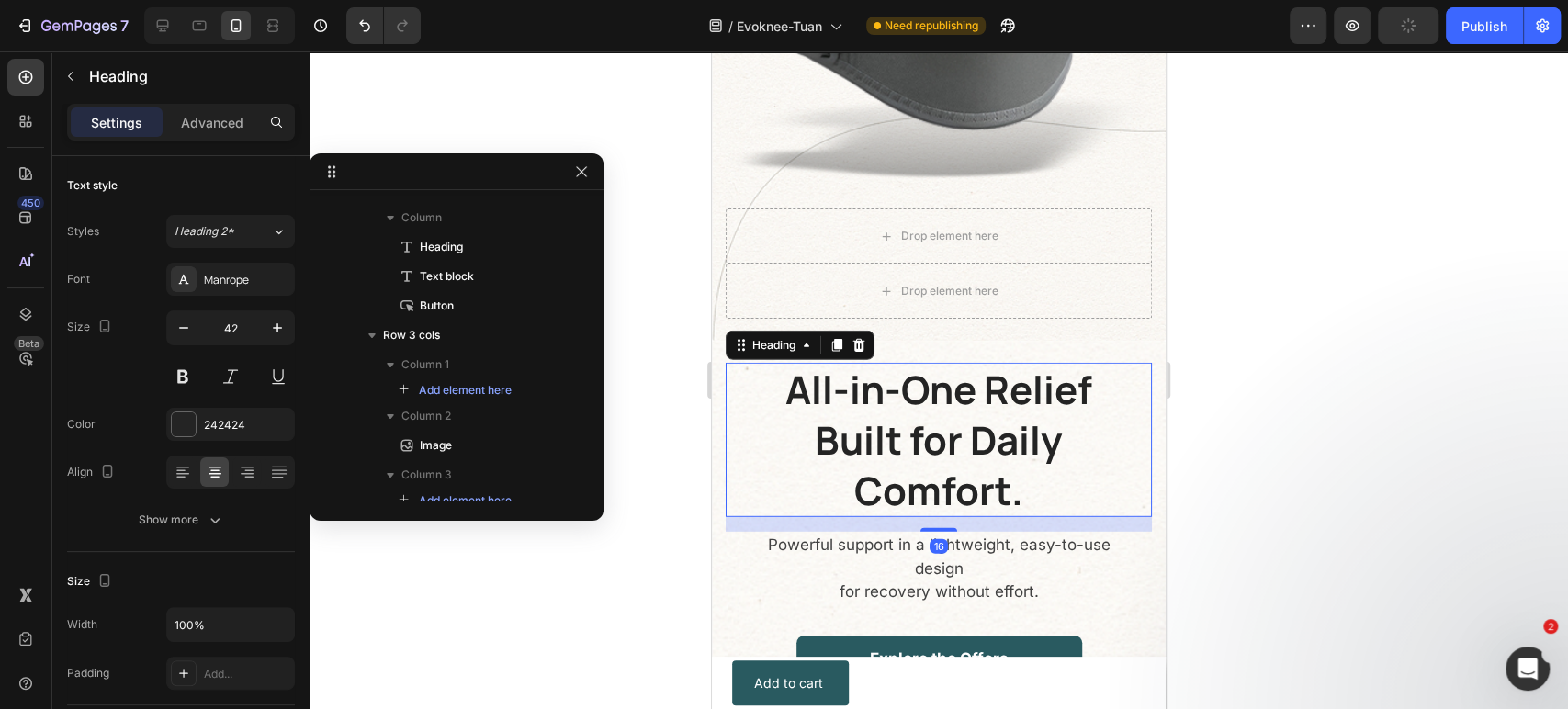 scroll, scrollTop: 597, scrollLeft: 0, axis: vertical 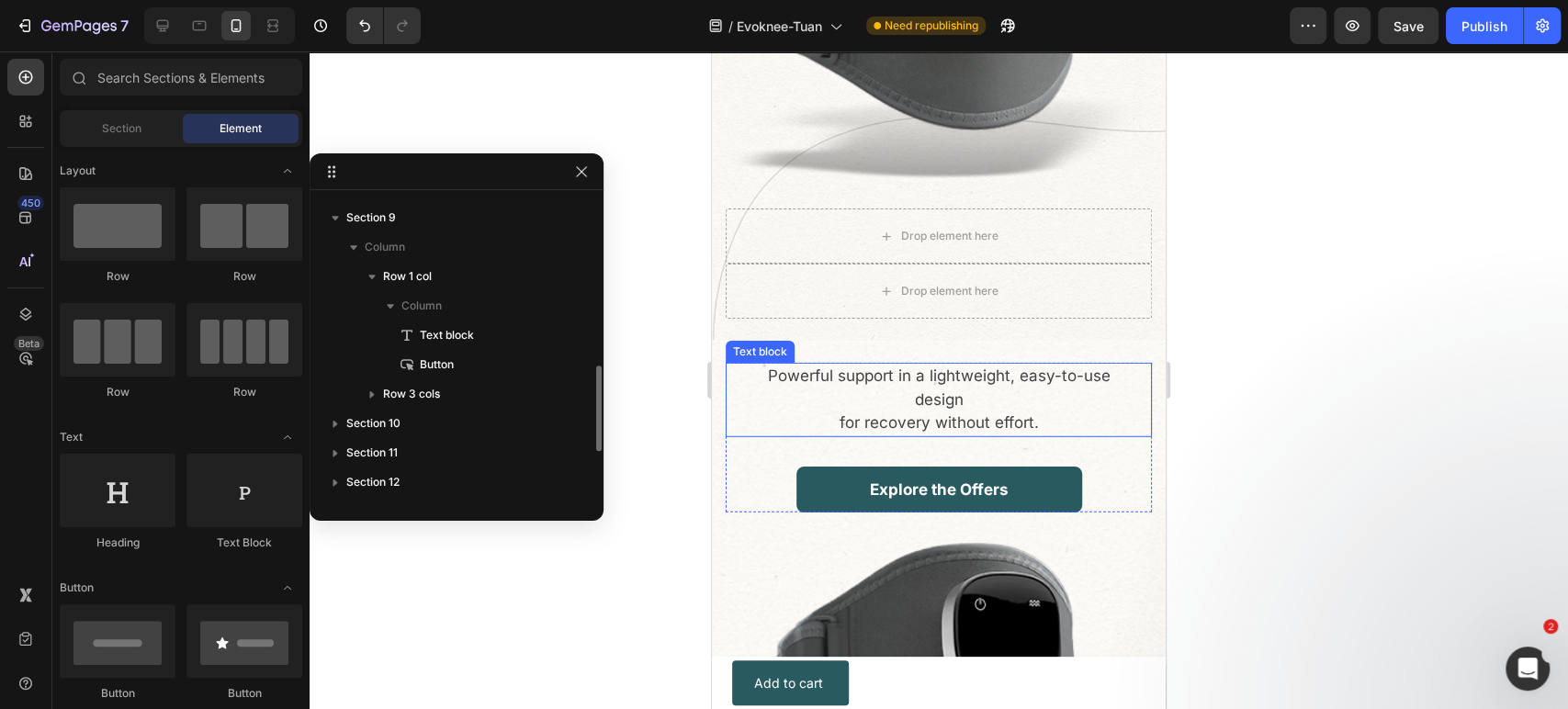 click on "Powerful support in a lightweight, easy-to-use design for recovery without effort." at bounding box center [939, 400] 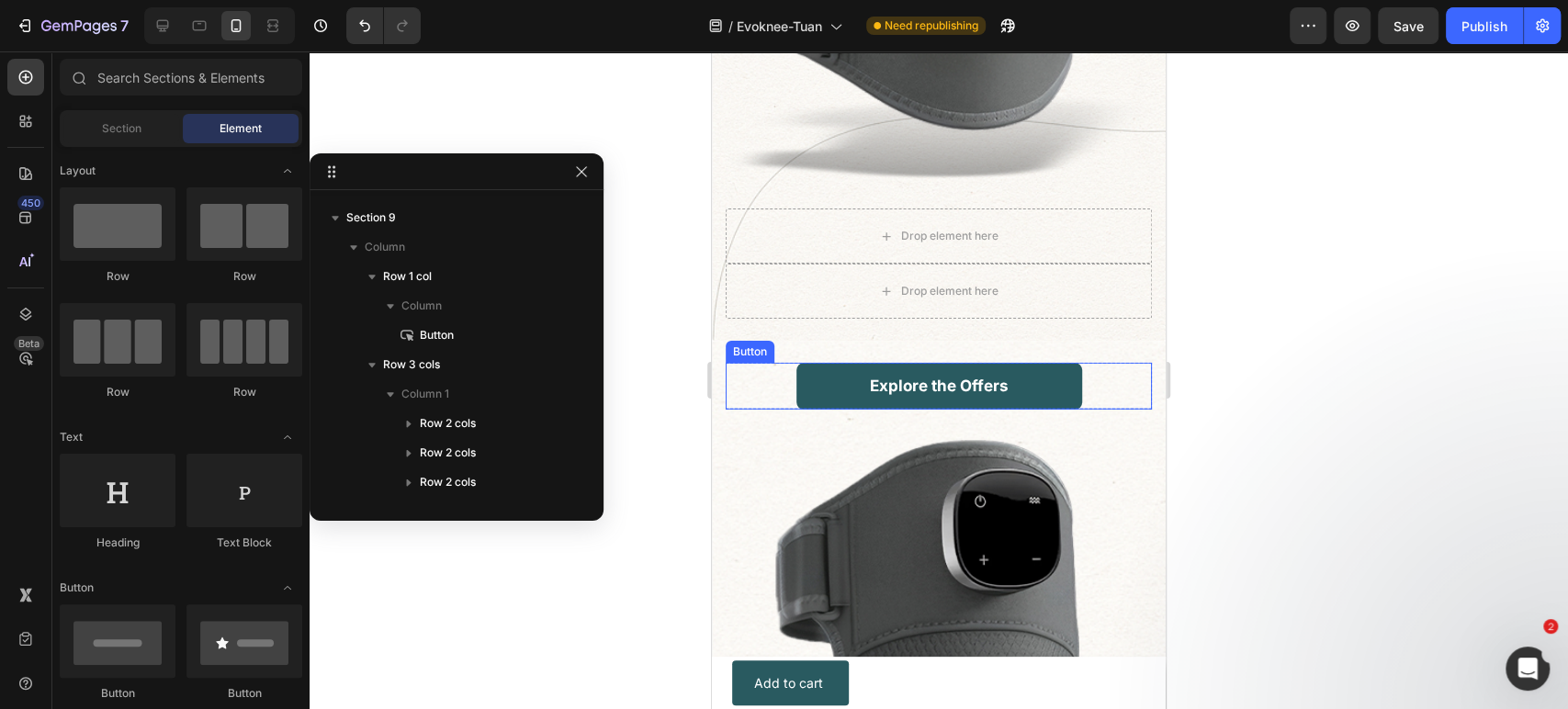 click on "Explore the Offers Button" at bounding box center [939, 386] 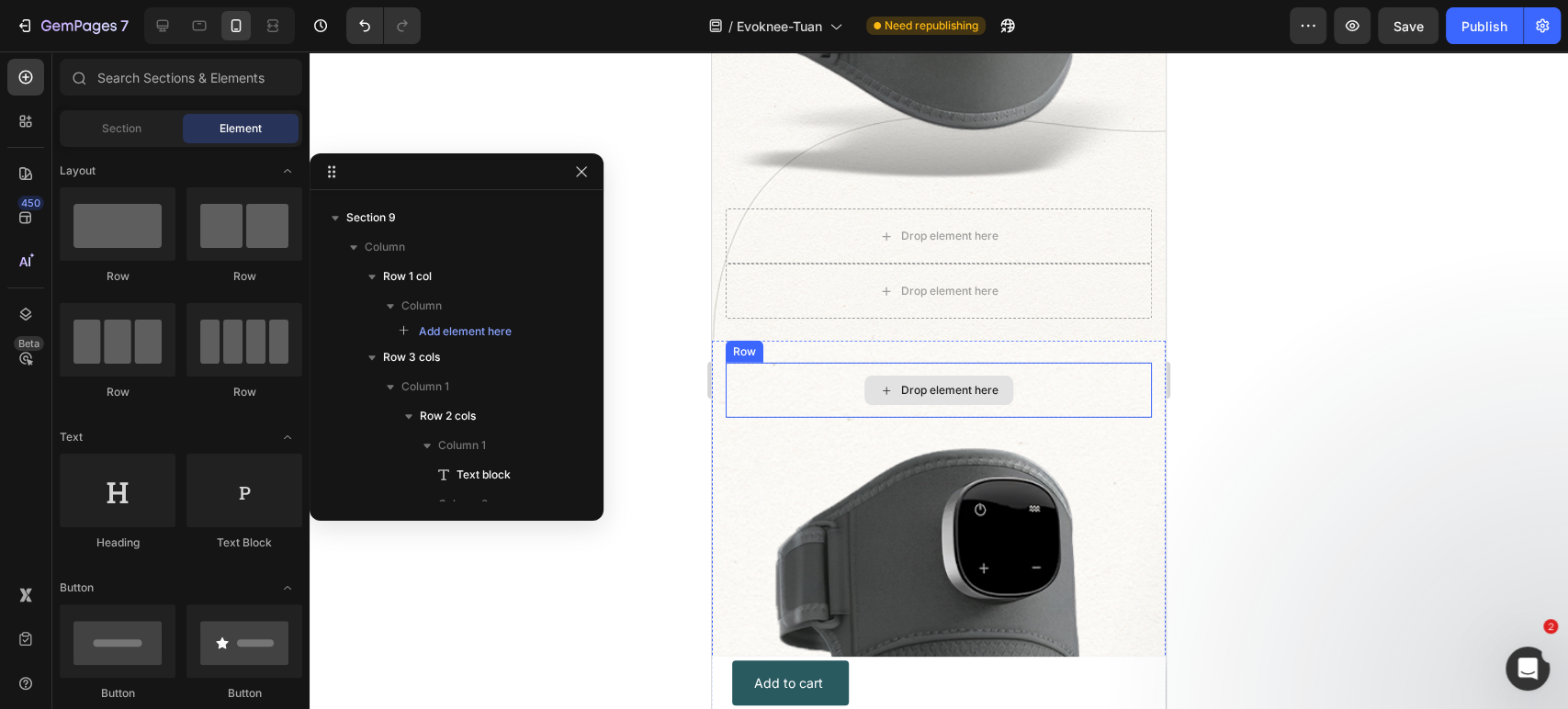 click on "Drop element here" at bounding box center [939, 390] 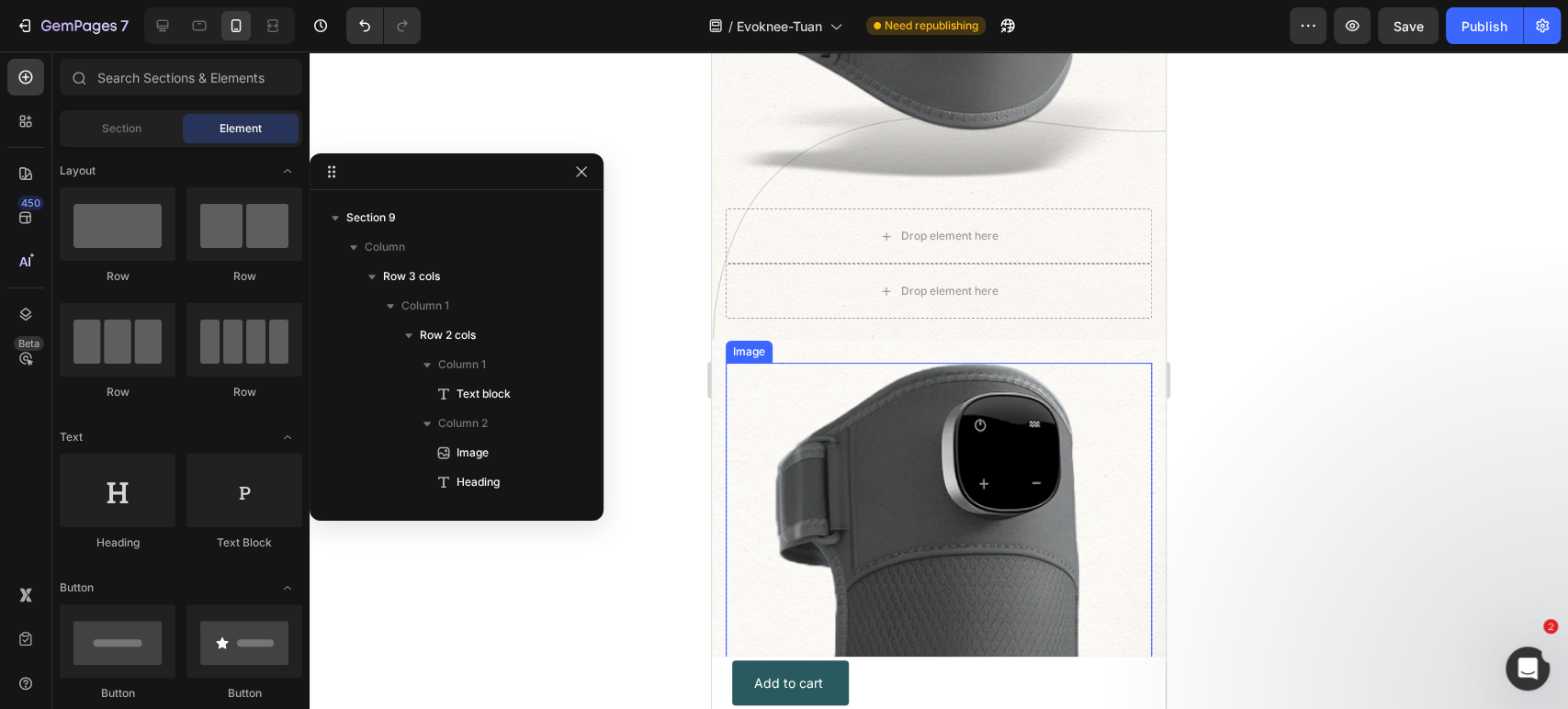 click at bounding box center [939, 679] 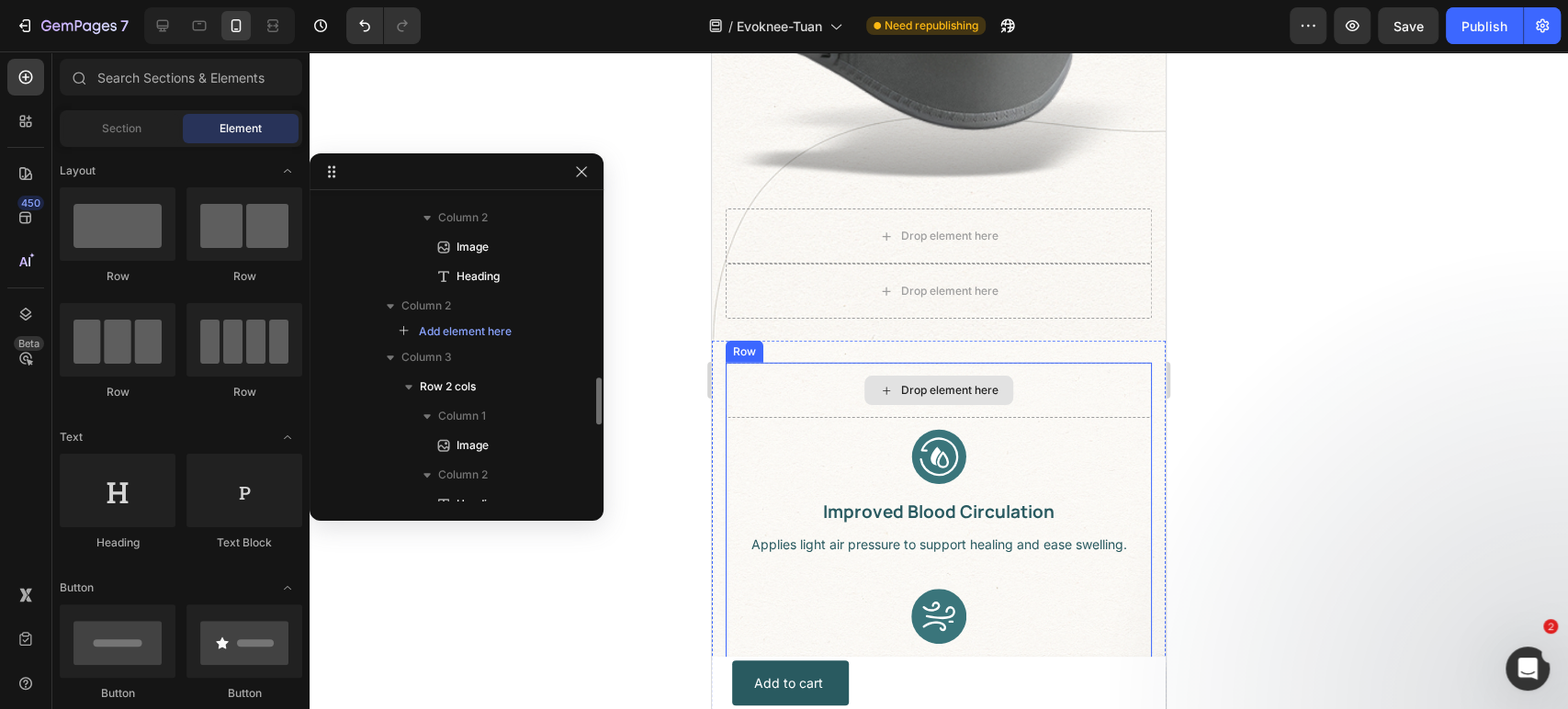 click on "Drop element here" at bounding box center [939, 390] 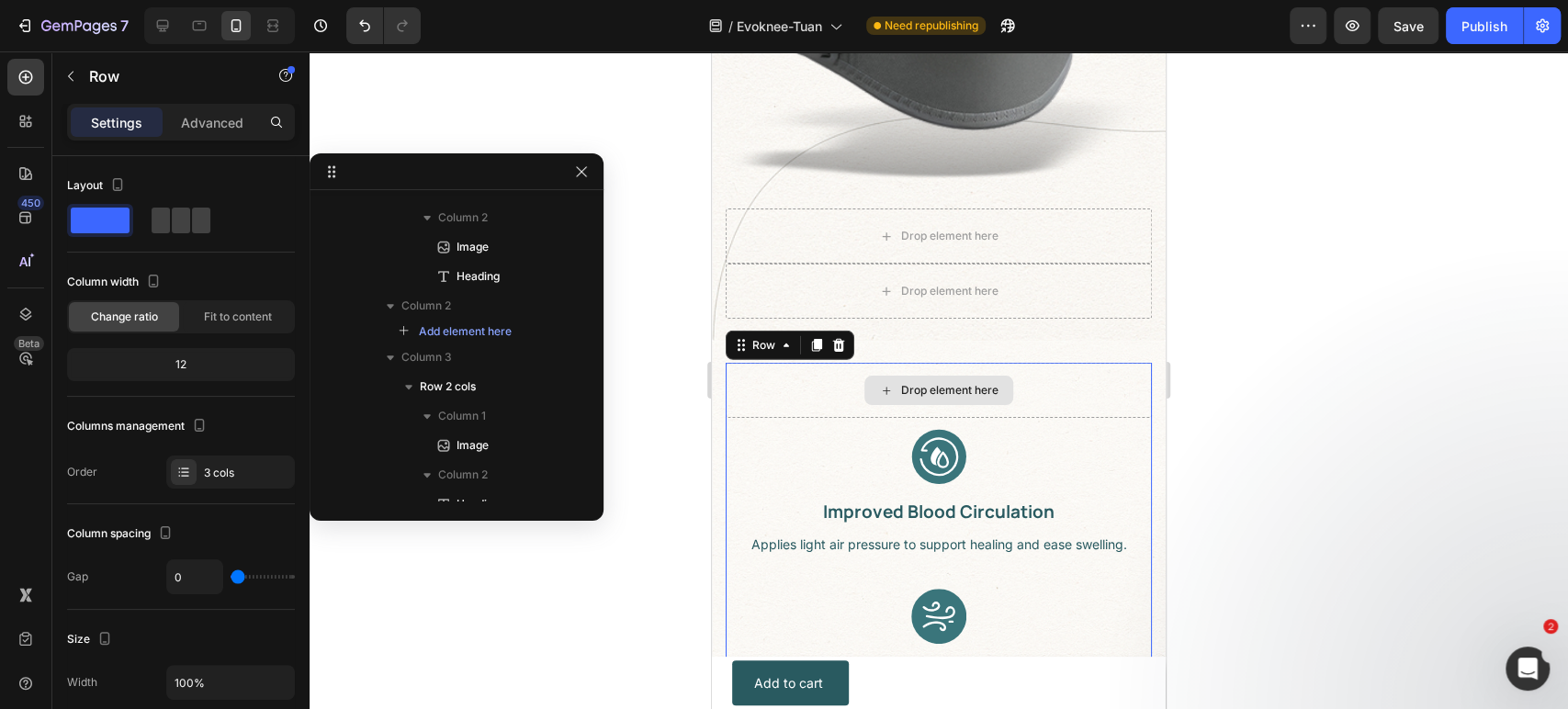 scroll, scrollTop: 538, scrollLeft: 0, axis: vertical 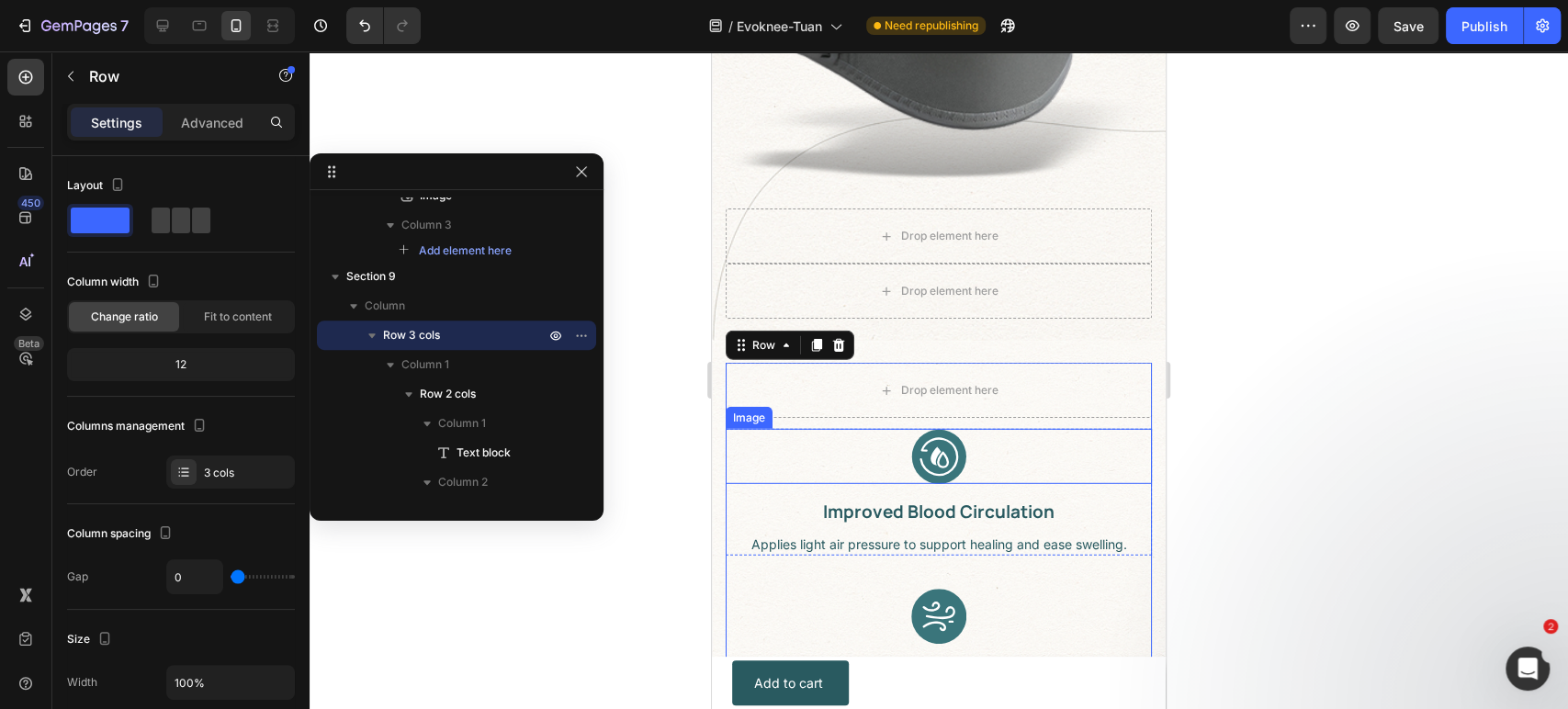click at bounding box center [939, 456] 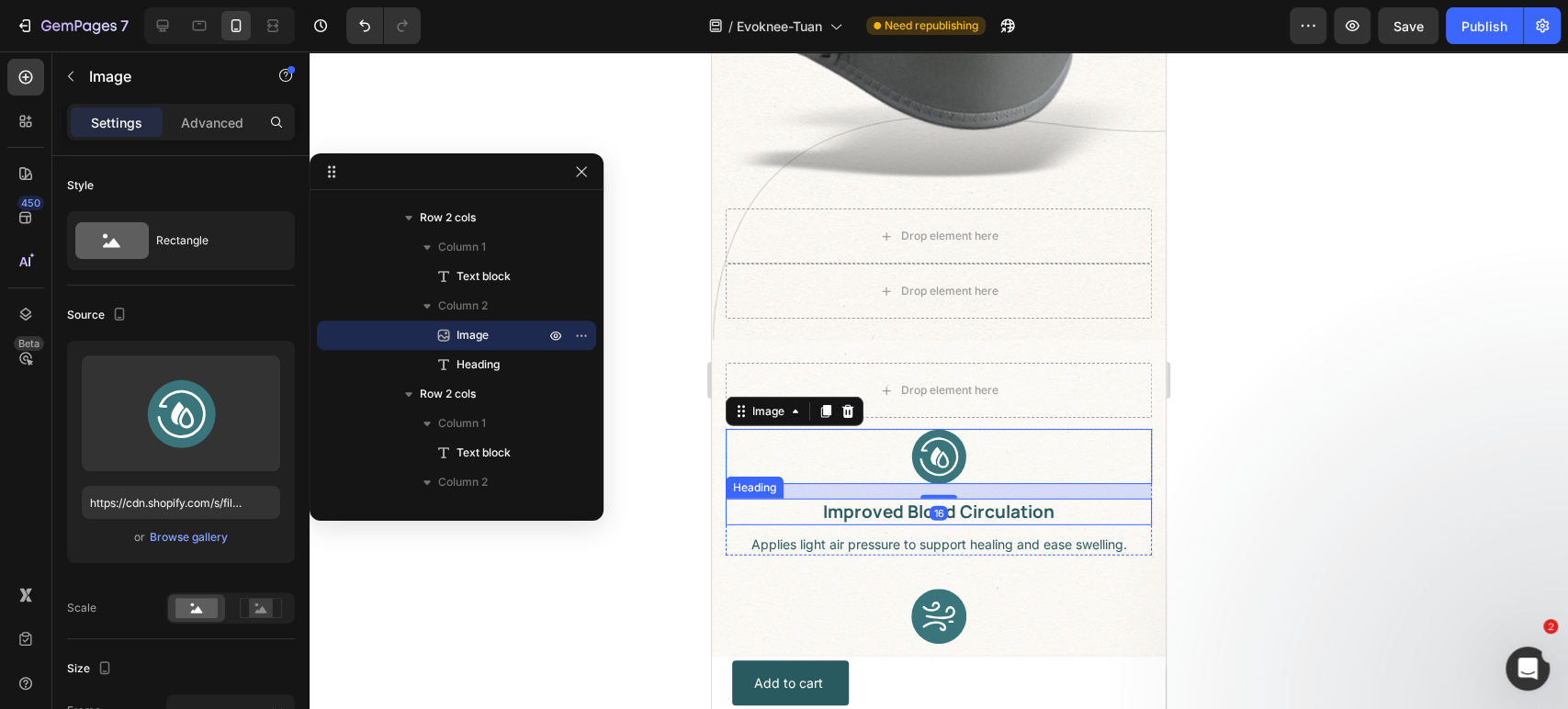 click on "Improved Blood Circulation" at bounding box center [939, 512] 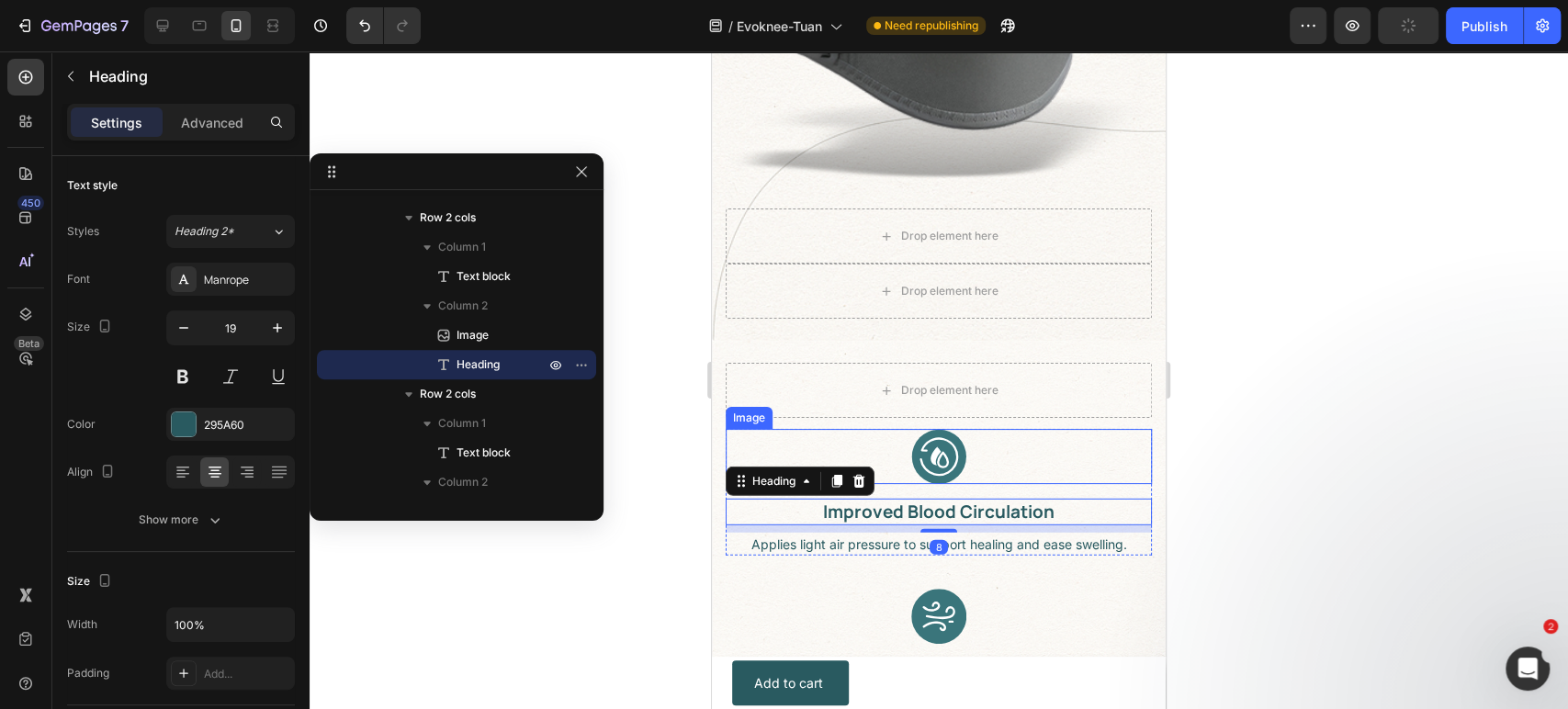 click at bounding box center [939, 456] 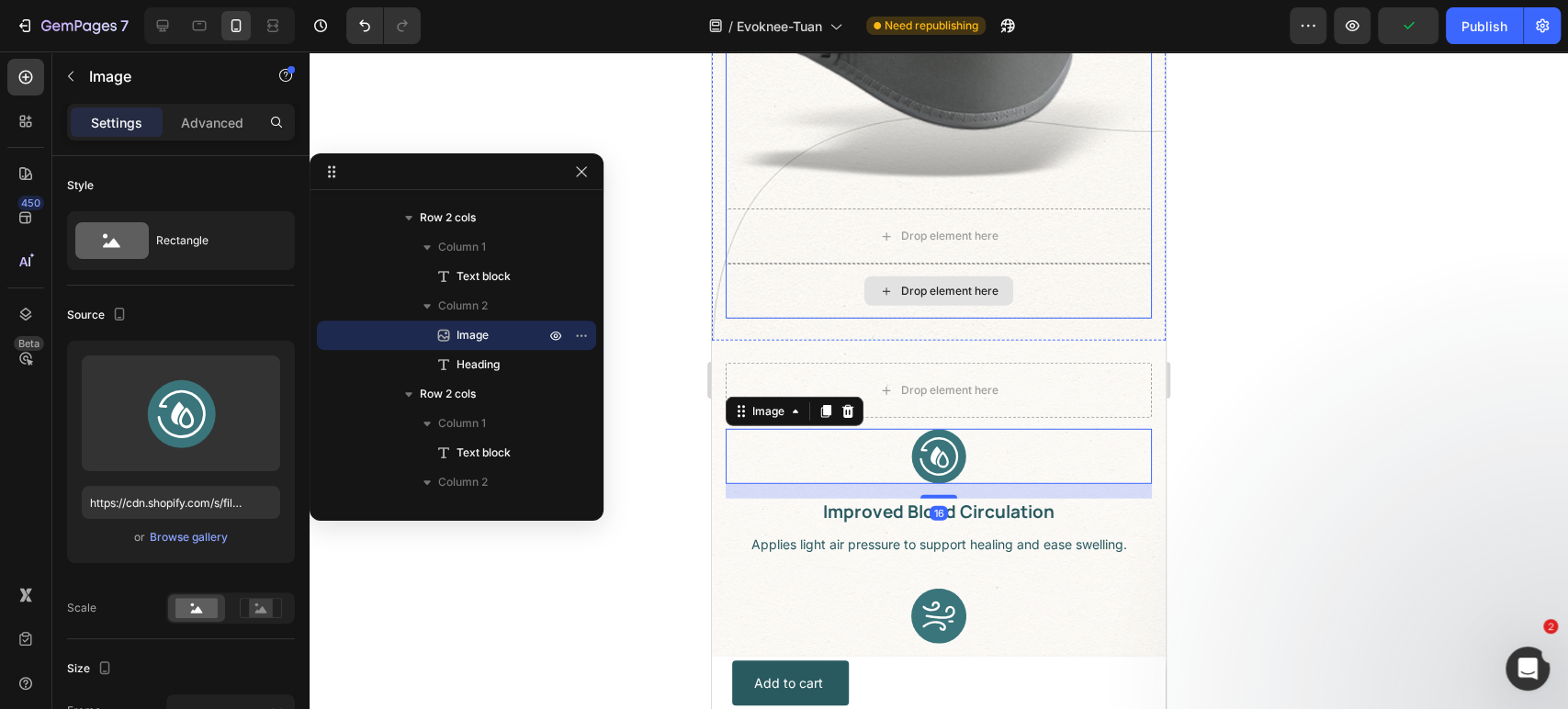 click on "Drop element here" at bounding box center [939, 291] 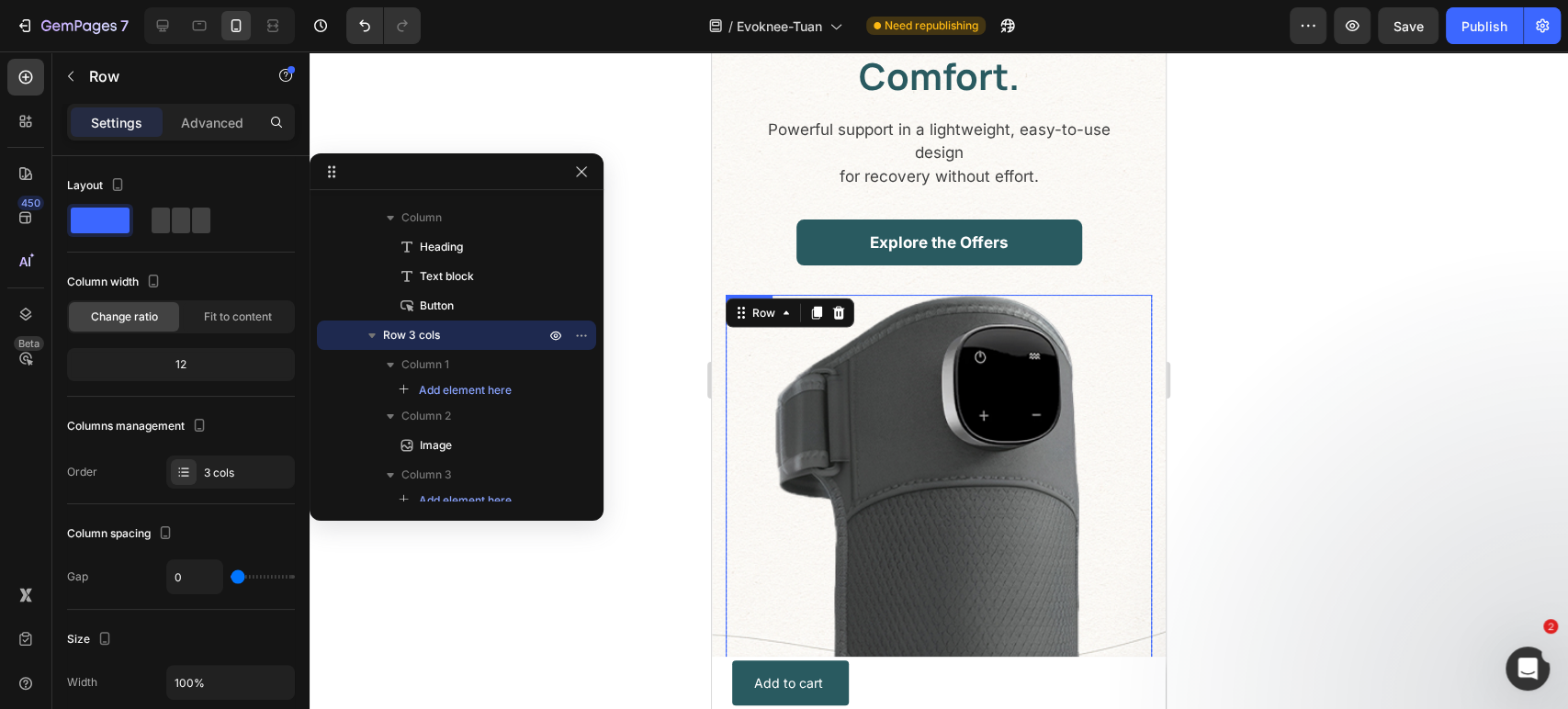 scroll, scrollTop: 3348, scrollLeft: 0, axis: vertical 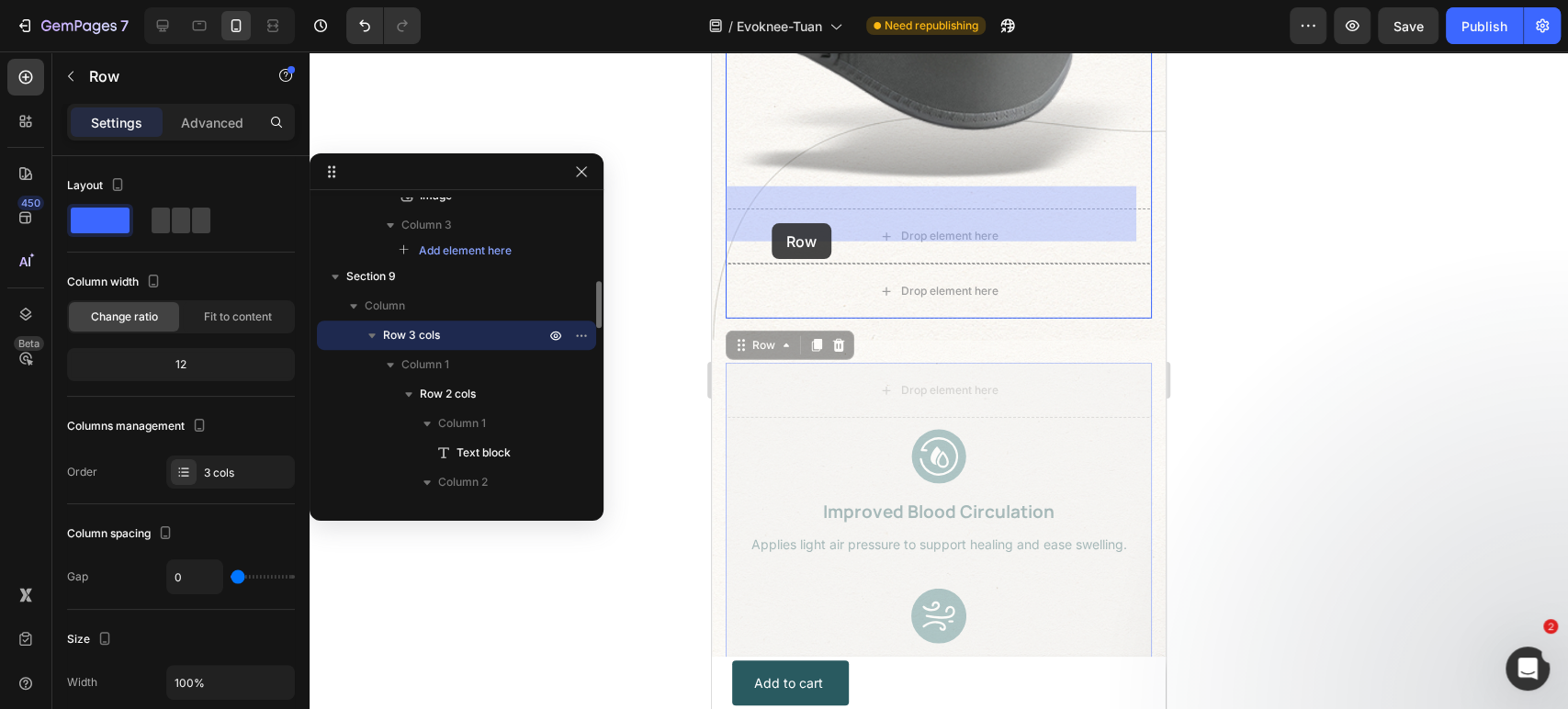 drag, startPoint x: 737, startPoint y: 337, endPoint x: 772, endPoint y: 223, distance: 119.25183 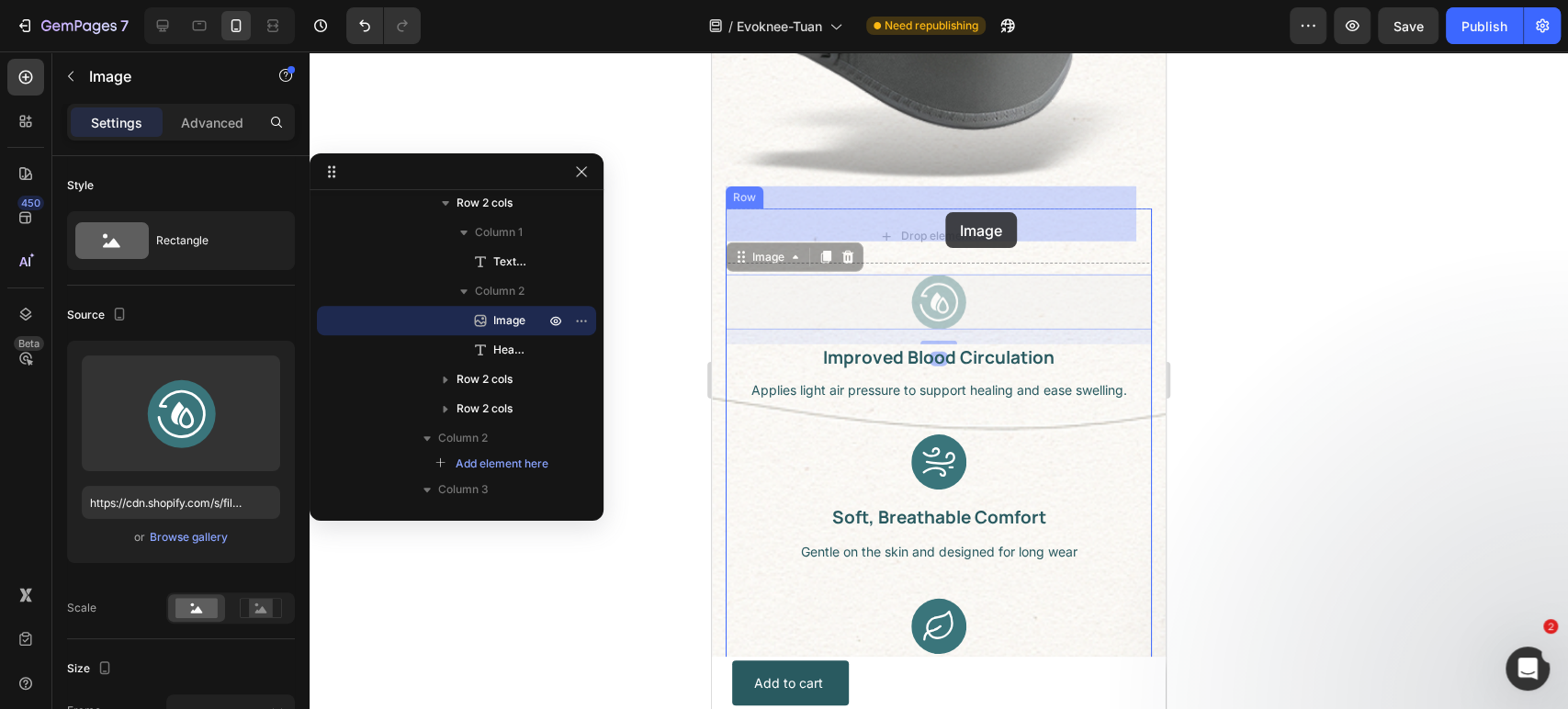 drag, startPoint x: 928, startPoint y: 282, endPoint x: 945, endPoint y: 212, distance: 72.034714 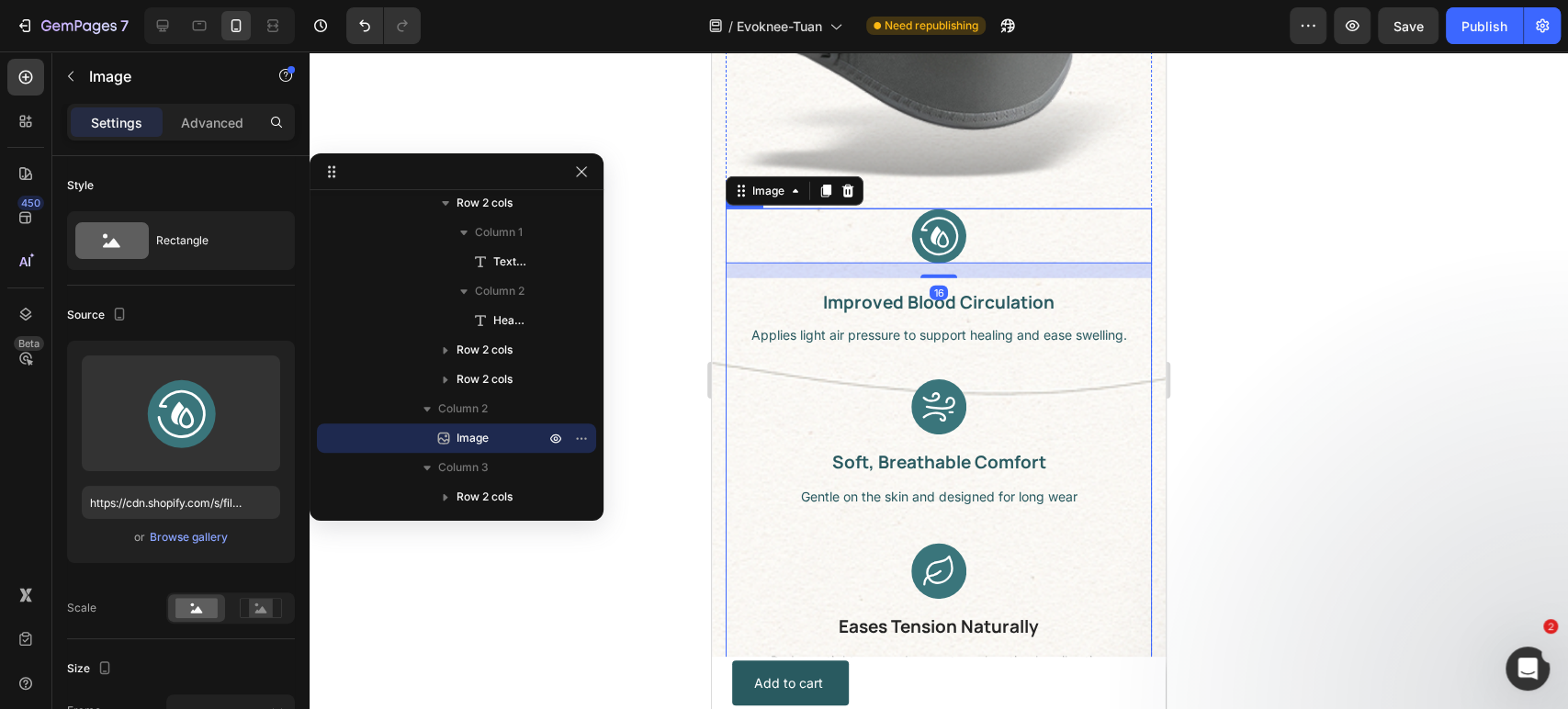 click on "Applies light air pressure to support healing and ease swelling. Text block Improved Blood Circulation Heading Row Gentle on the skin and designed for long wear Text block Image Soft, Breathable Comfort Heading Row Reduces tightness and promotes relaxation by vibration Text block Image Eases Tension Naturally Heading Row" at bounding box center (939, 487) 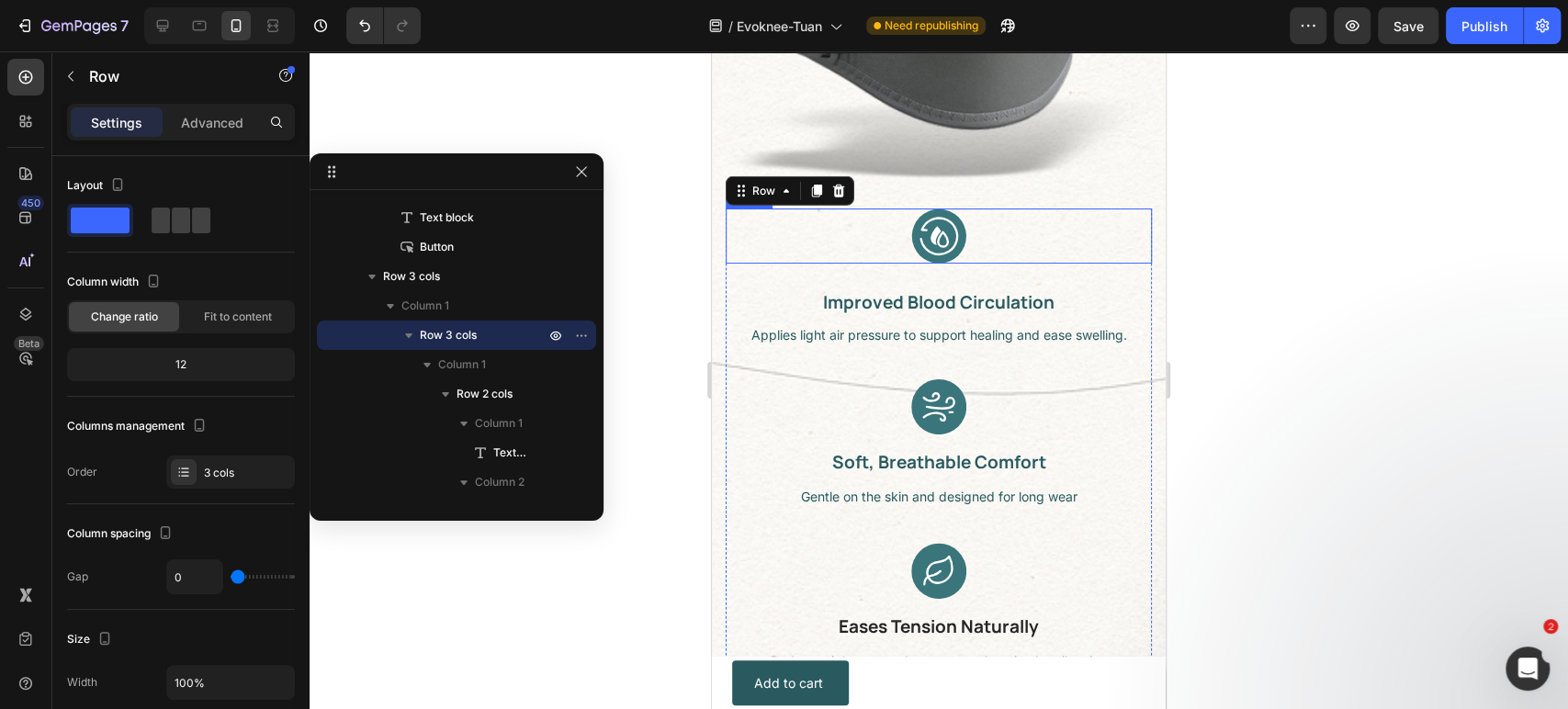 click at bounding box center (939, 236) 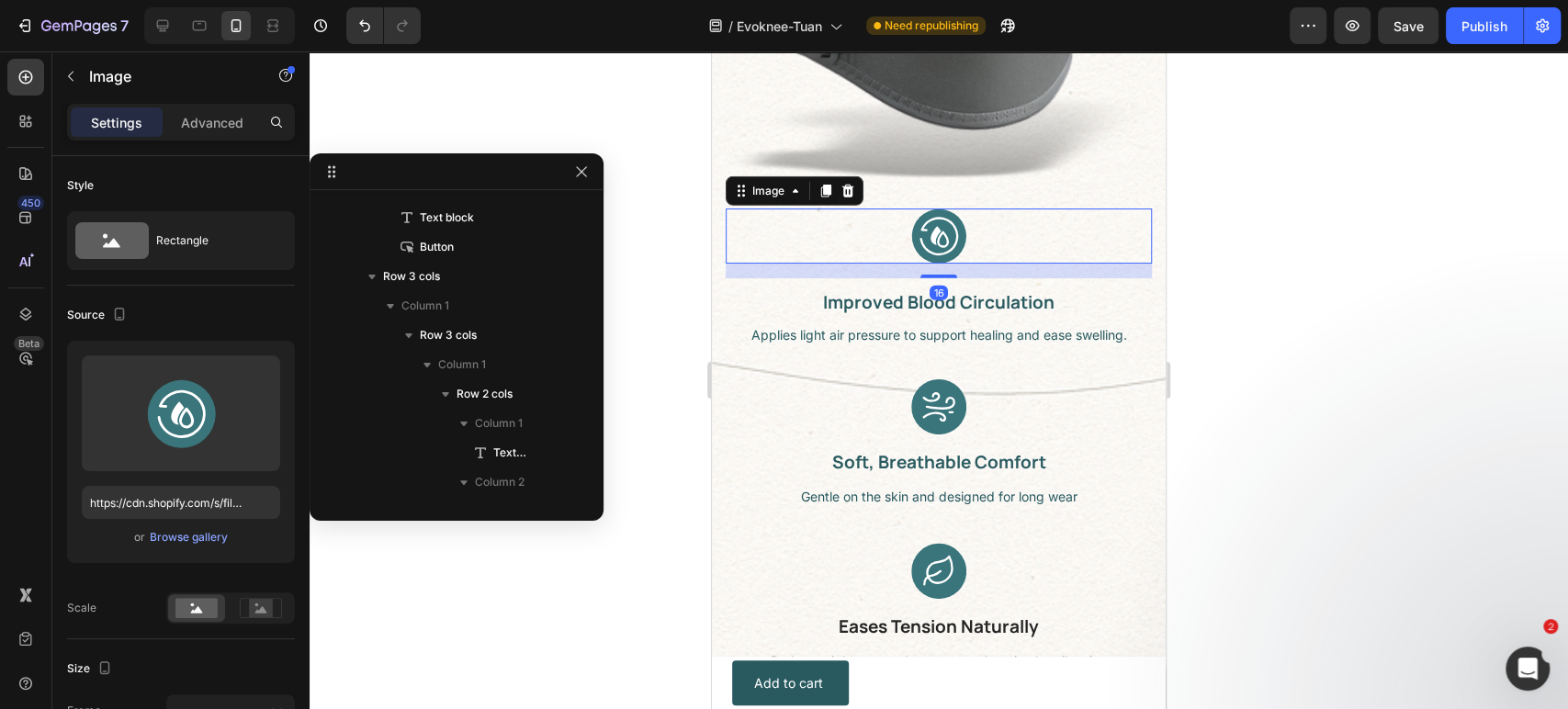scroll, scrollTop: 641, scrollLeft: 0, axis: vertical 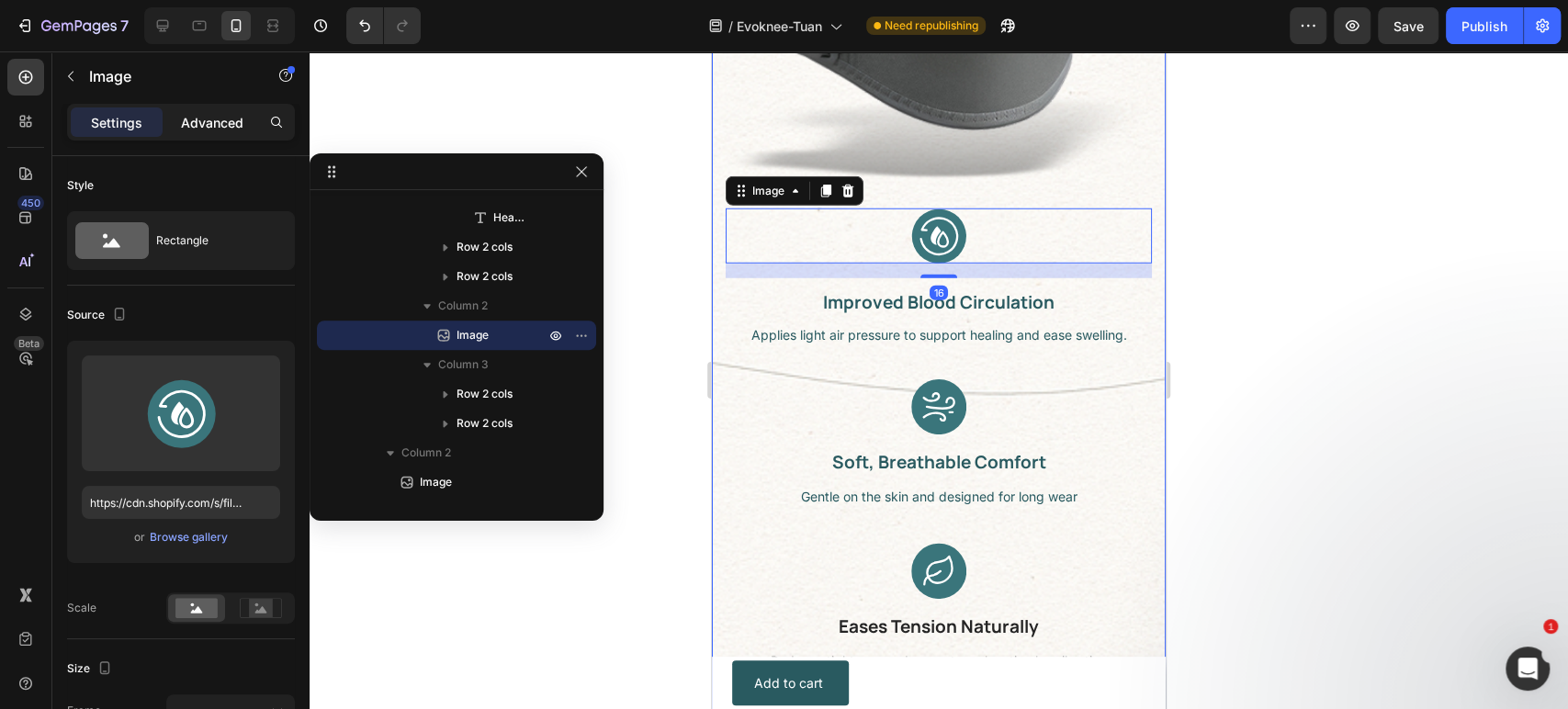 click on "Advanced" at bounding box center (212, 122) 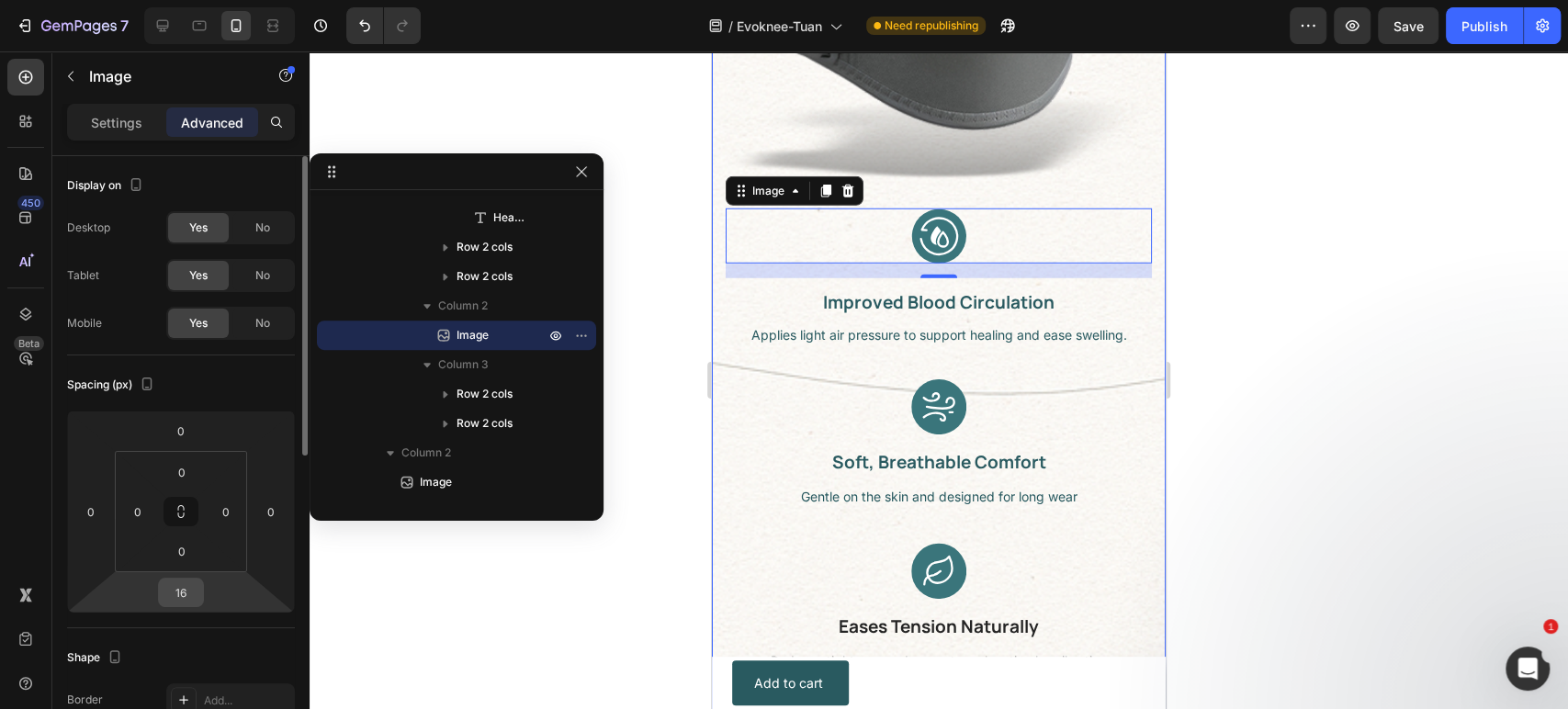 click on "16" at bounding box center [181, 592] 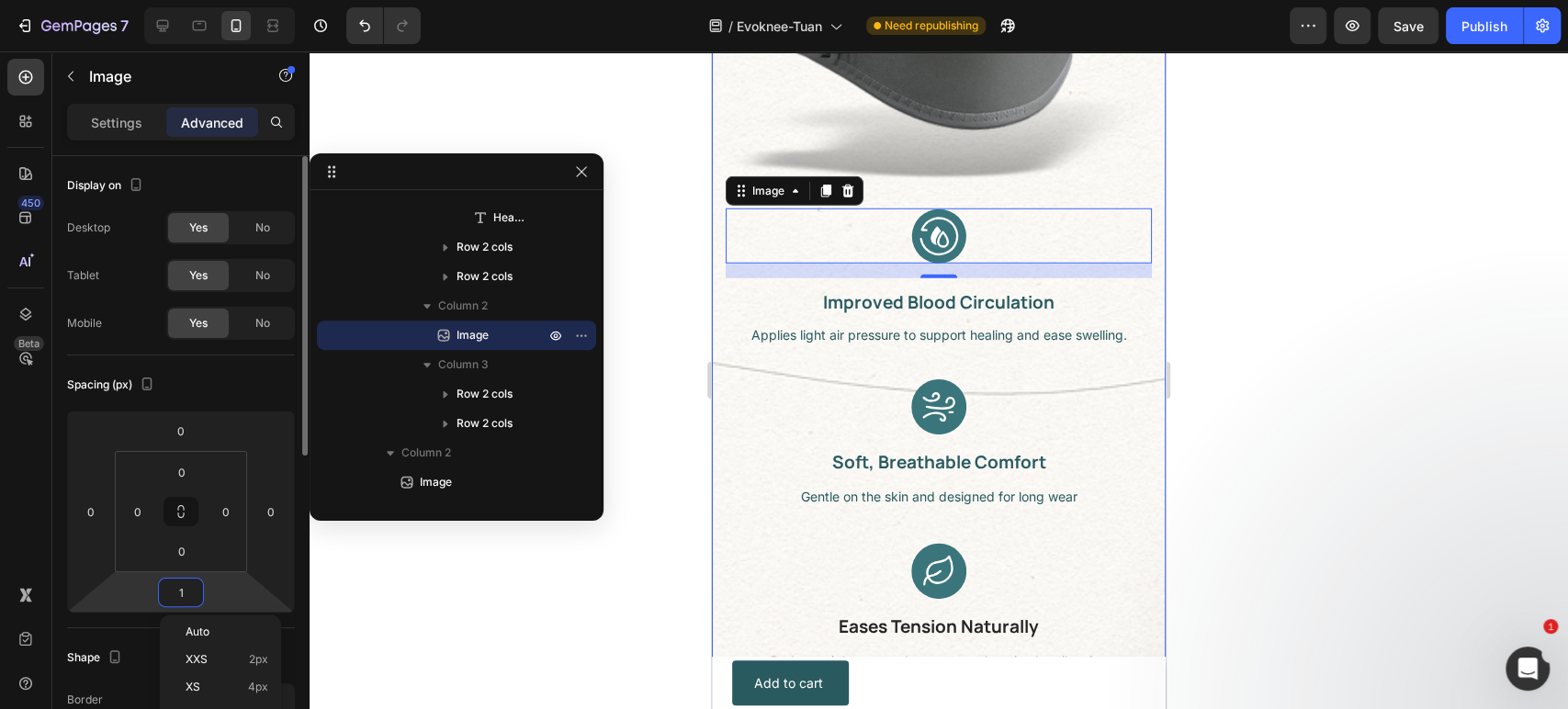 type on "12" 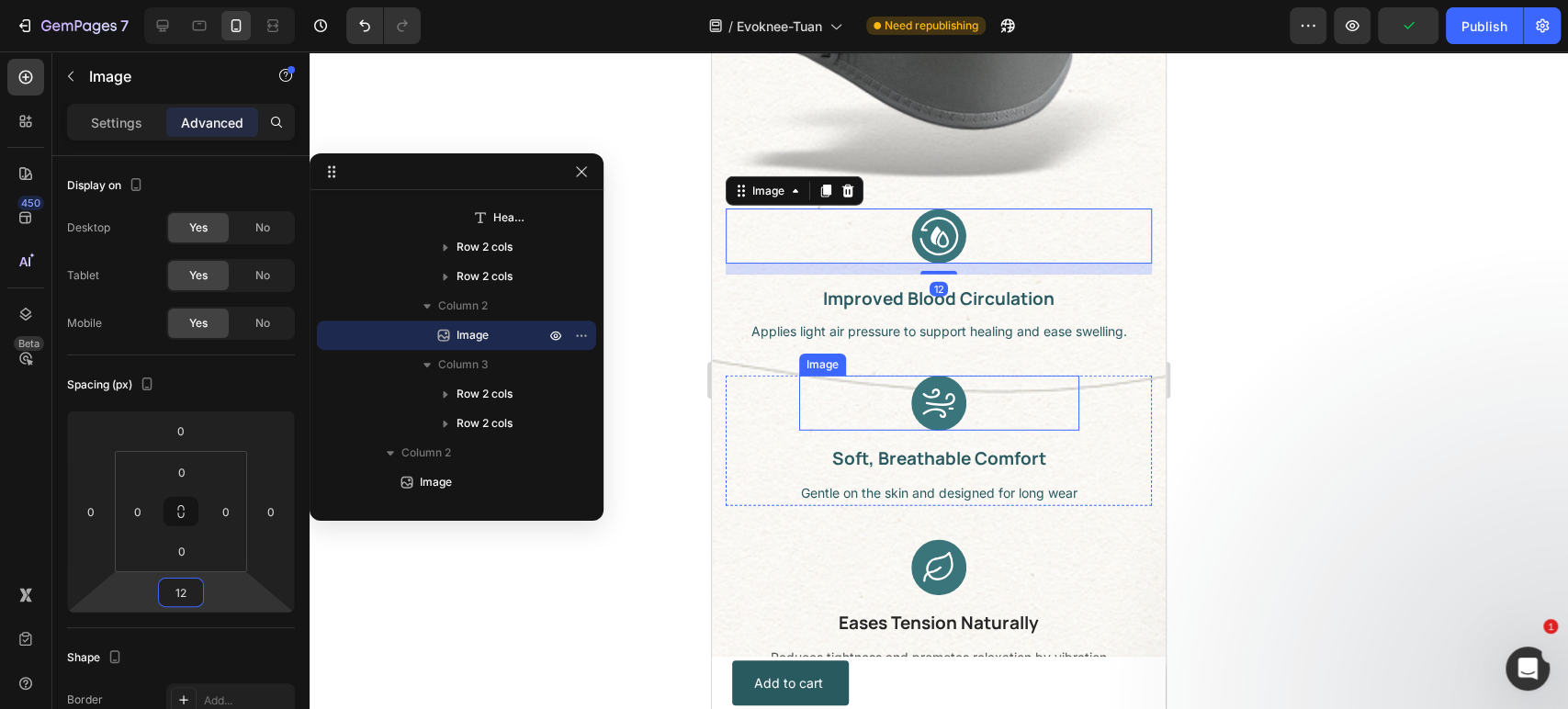 click at bounding box center [939, 403] 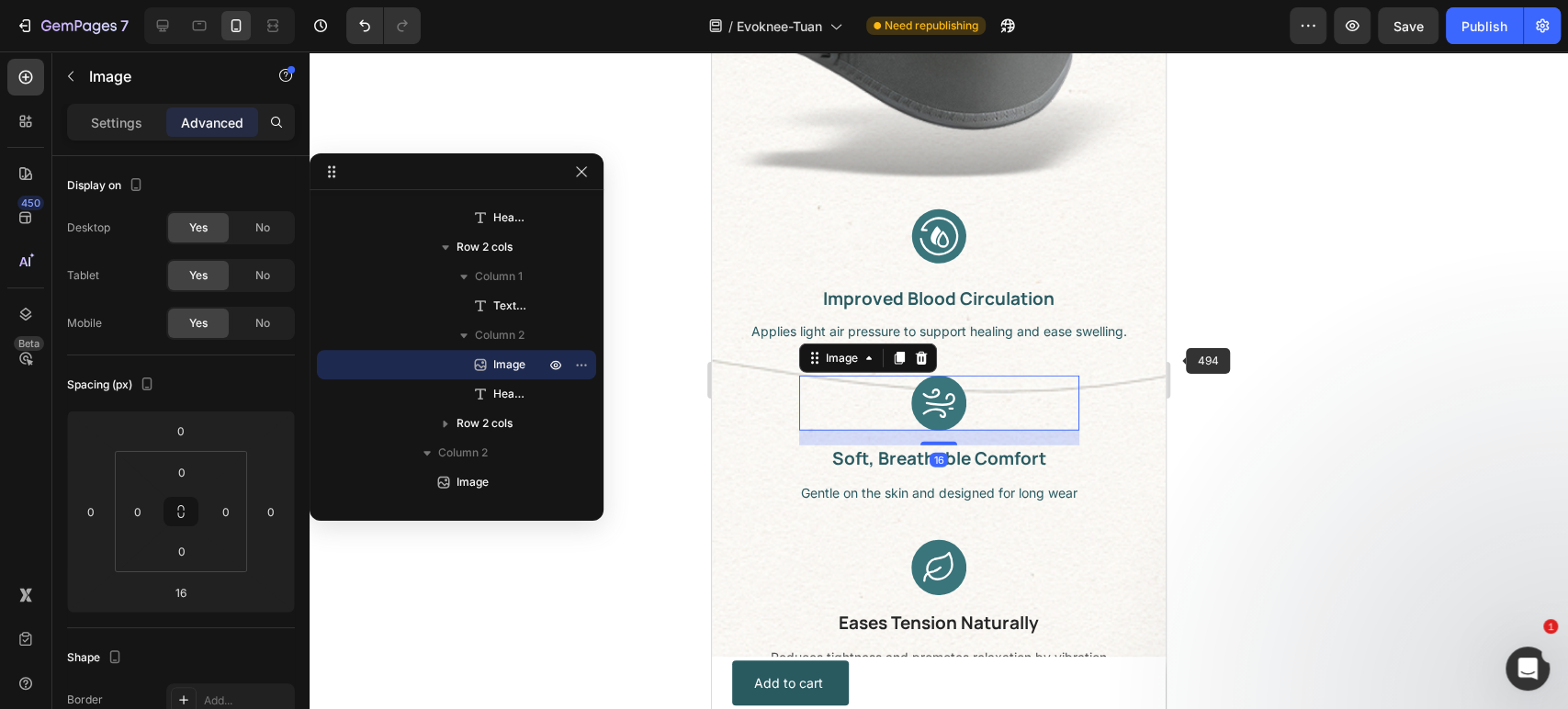 click 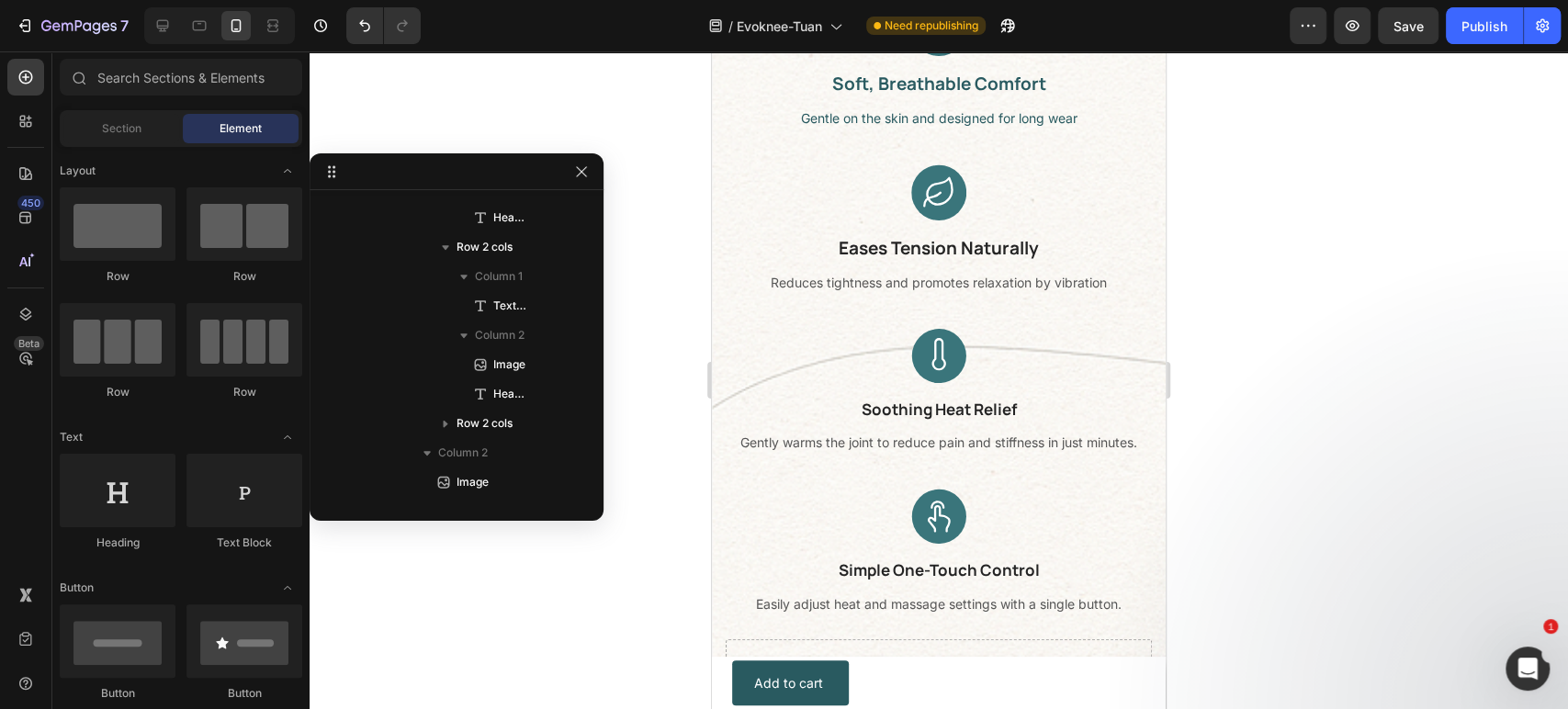scroll, scrollTop: 4097, scrollLeft: 0, axis: vertical 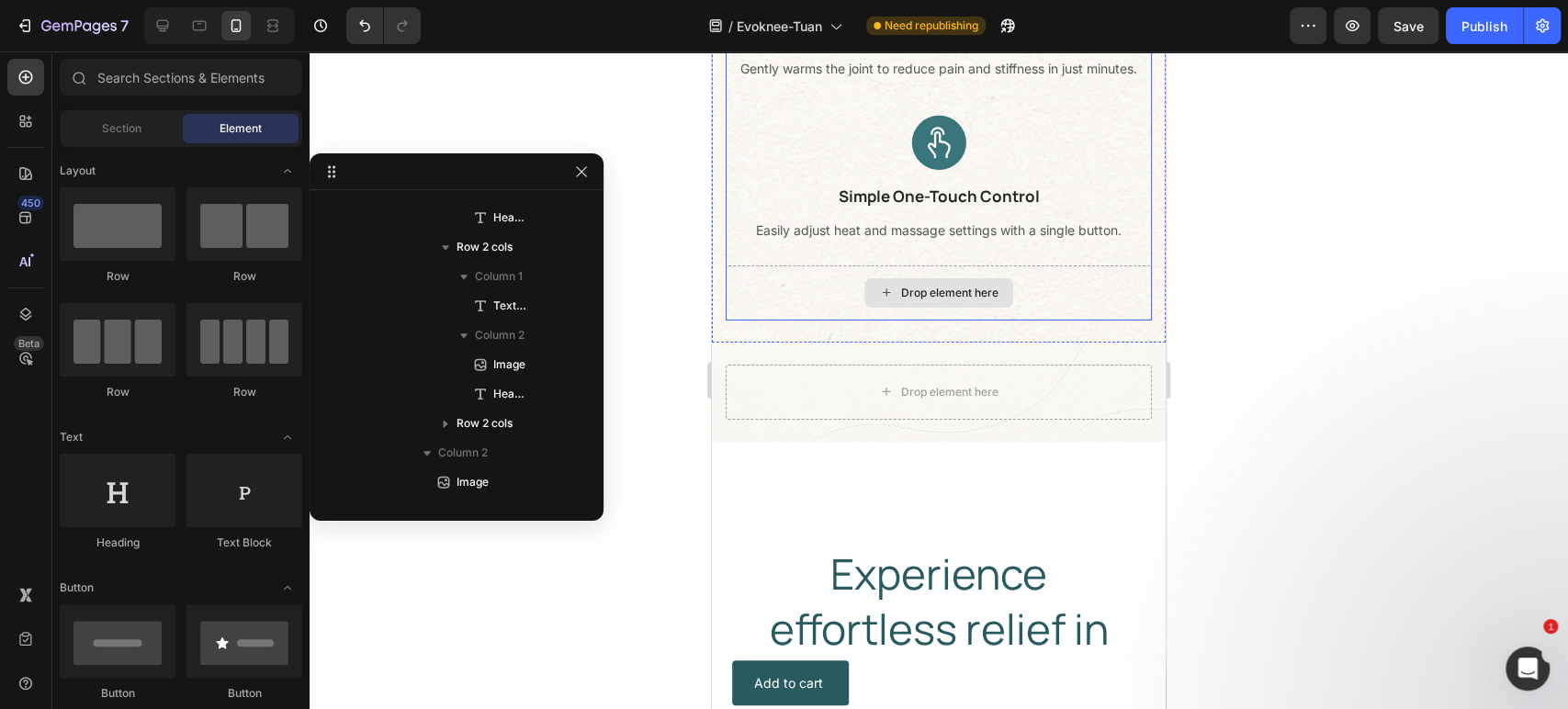click on "Drop element here" at bounding box center [939, 293] 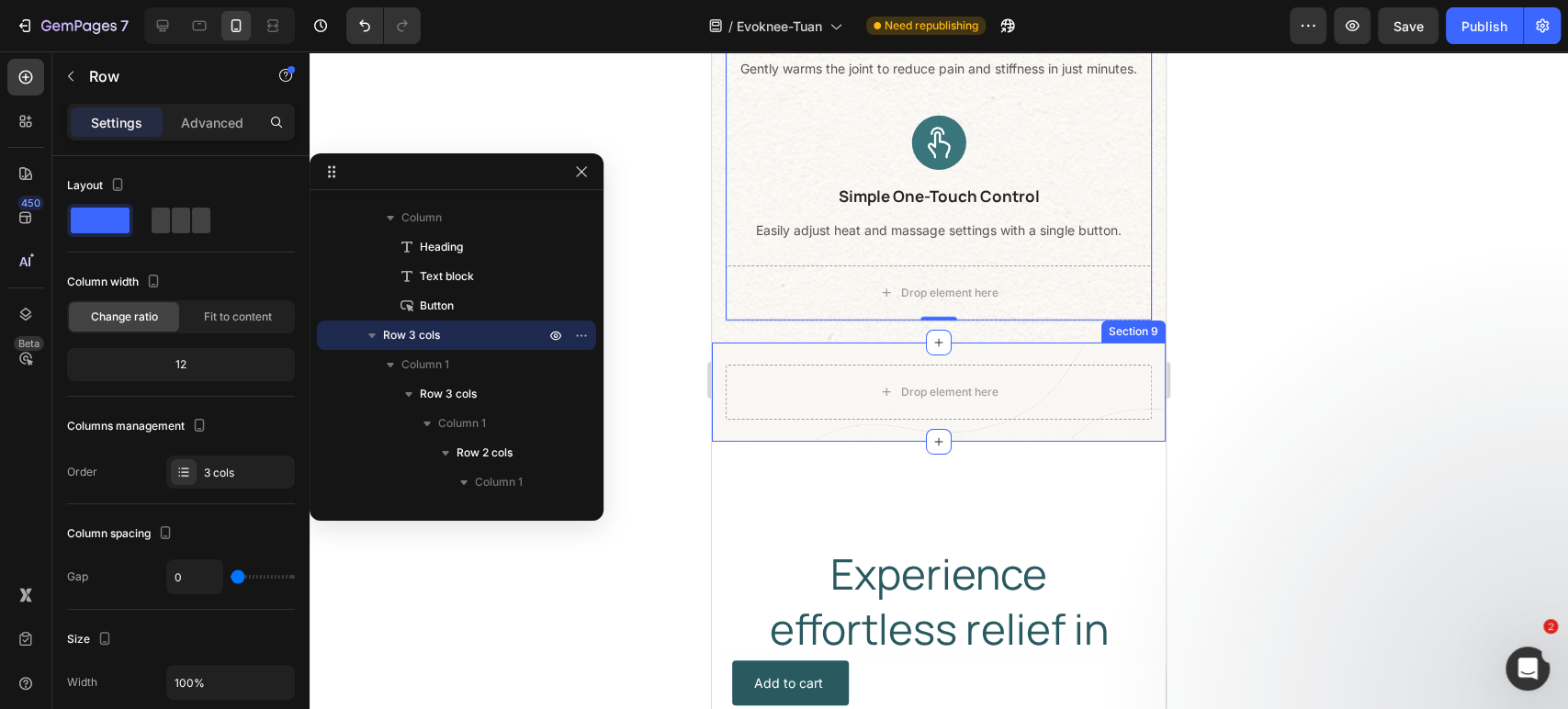 scroll, scrollTop: 1457, scrollLeft: 0, axis: vertical 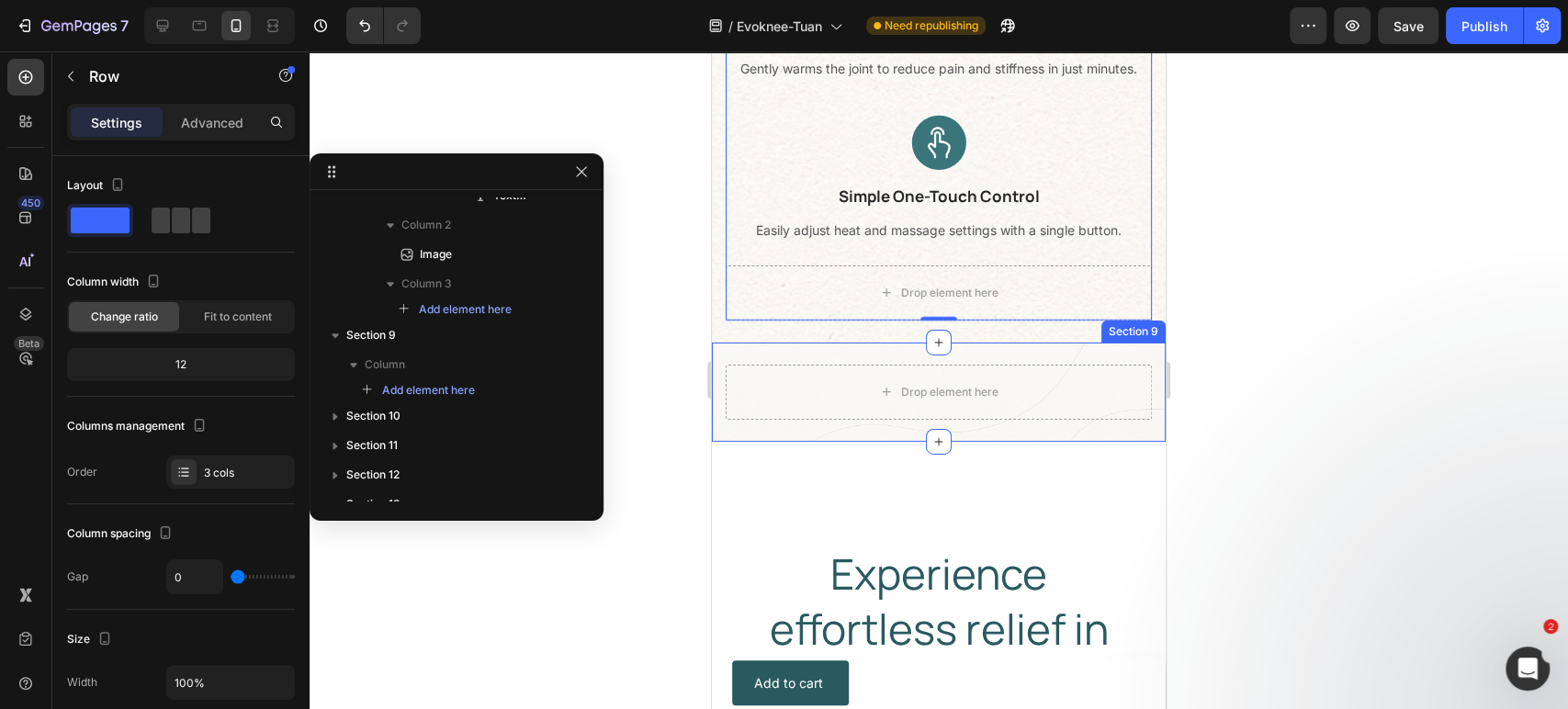 click on "Drop element here Section 9" at bounding box center [939, 392] 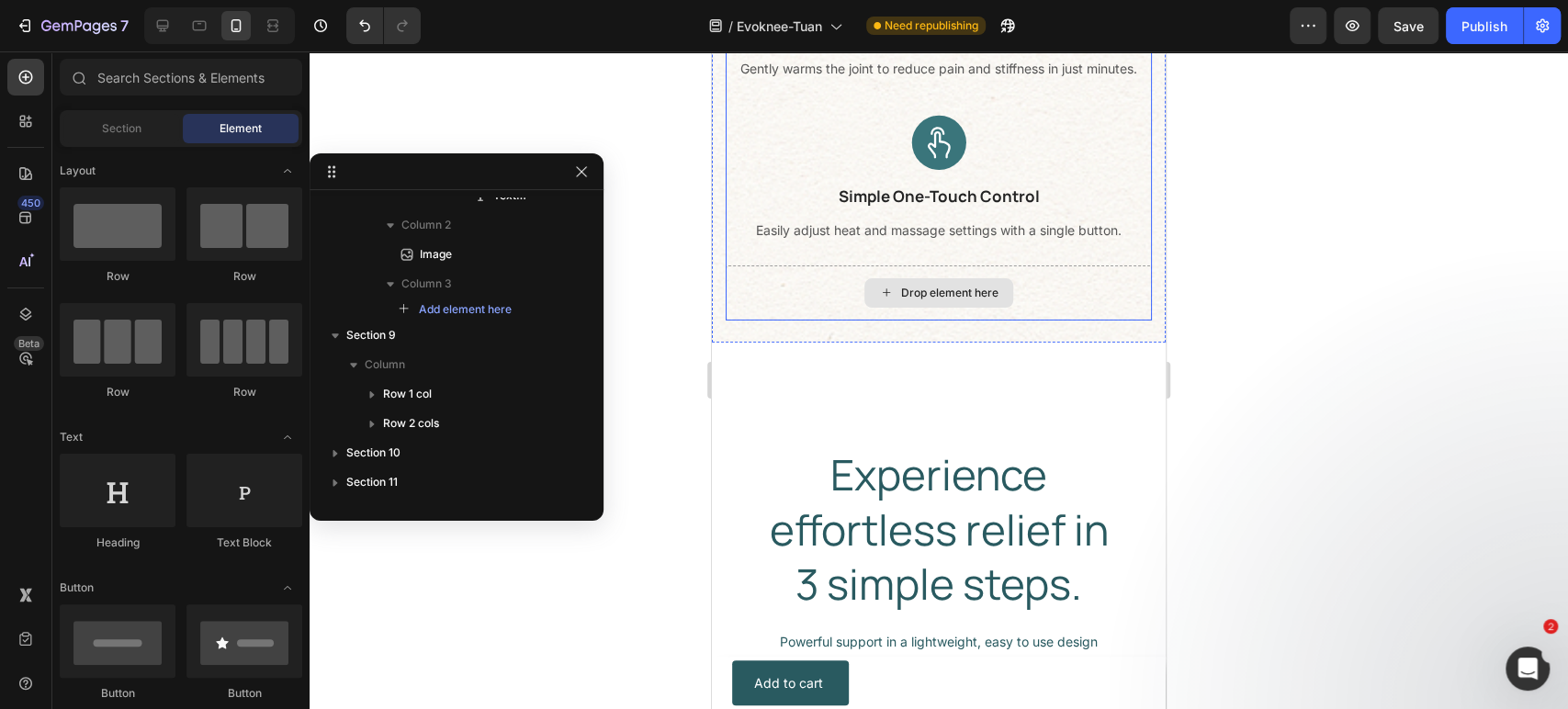 click on "Drop element here" at bounding box center (939, 293) 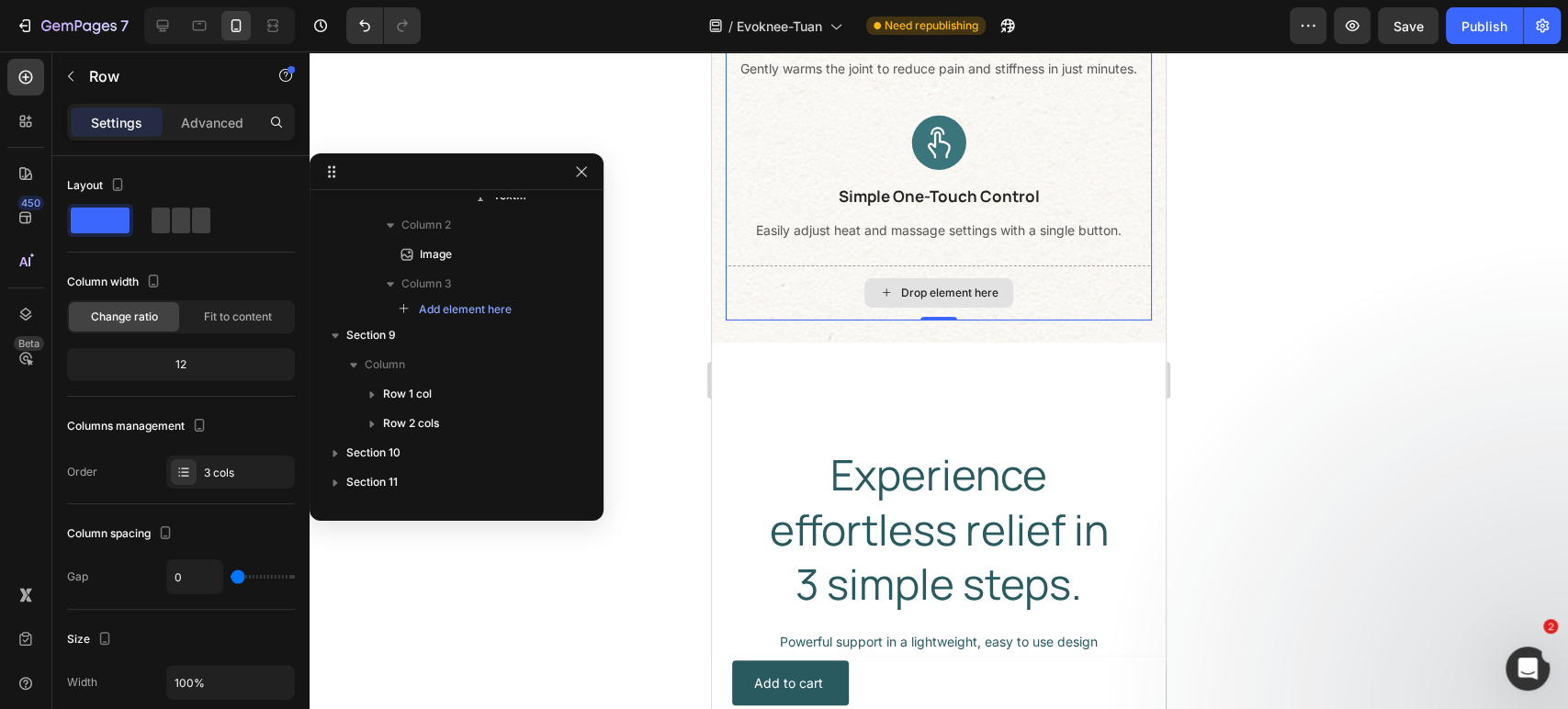 scroll, scrollTop: 288, scrollLeft: 0, axis: vertical 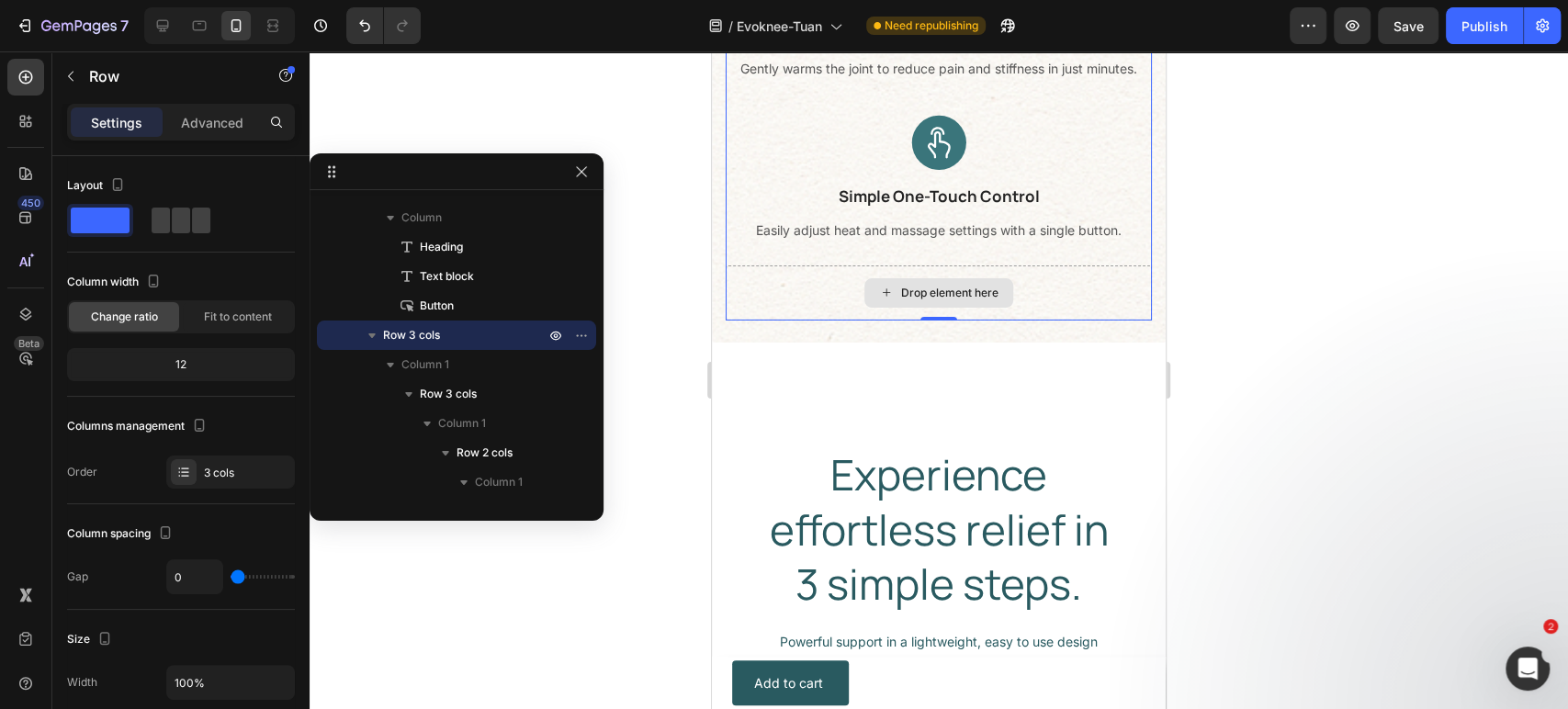 drag, startPoint x: 1065, startPoint y: 259, endPoint x: 990, endPoint y: 265, distance: 75.2396 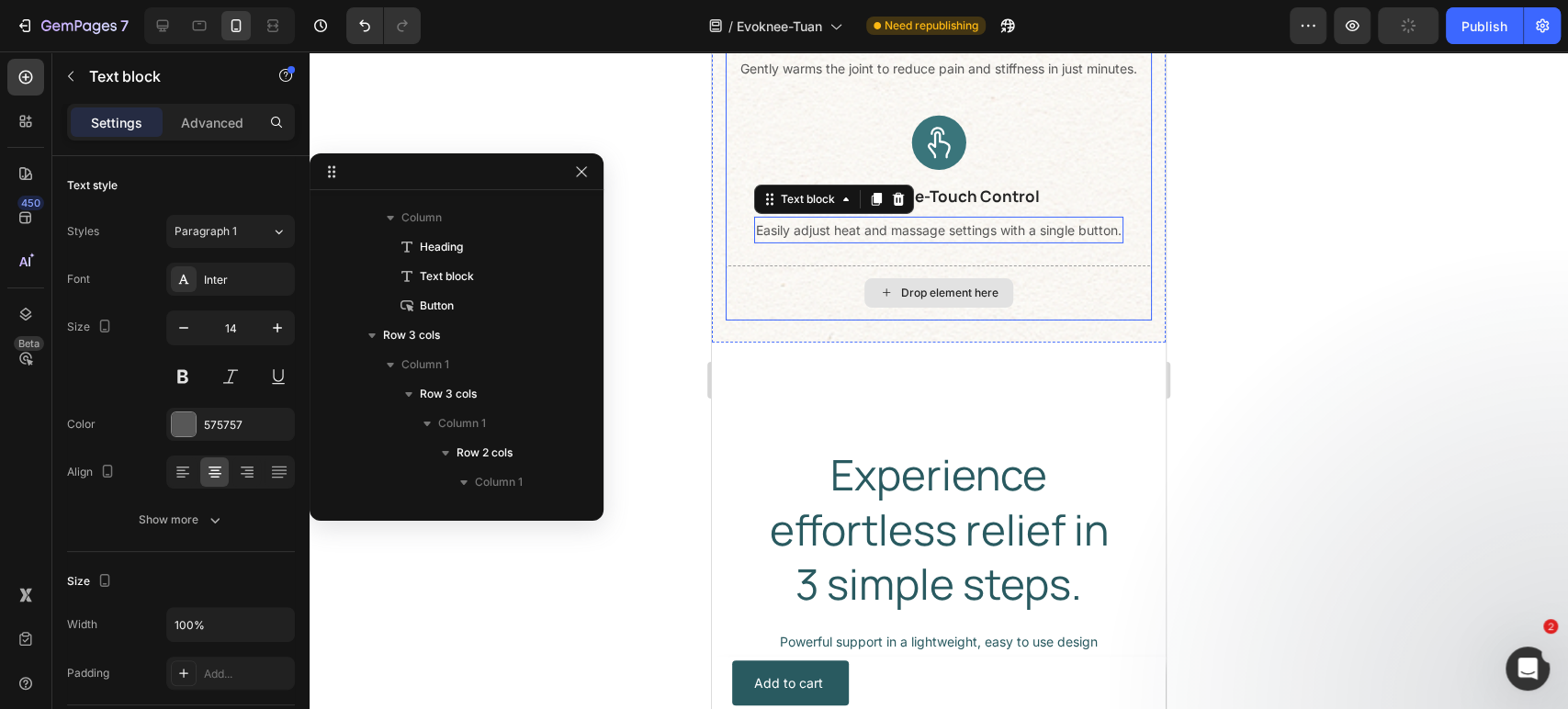 drag, startPoint x: 964, startPoint y: 208, endPoint x: 956, endPoint y: 274, distance: 66.483081 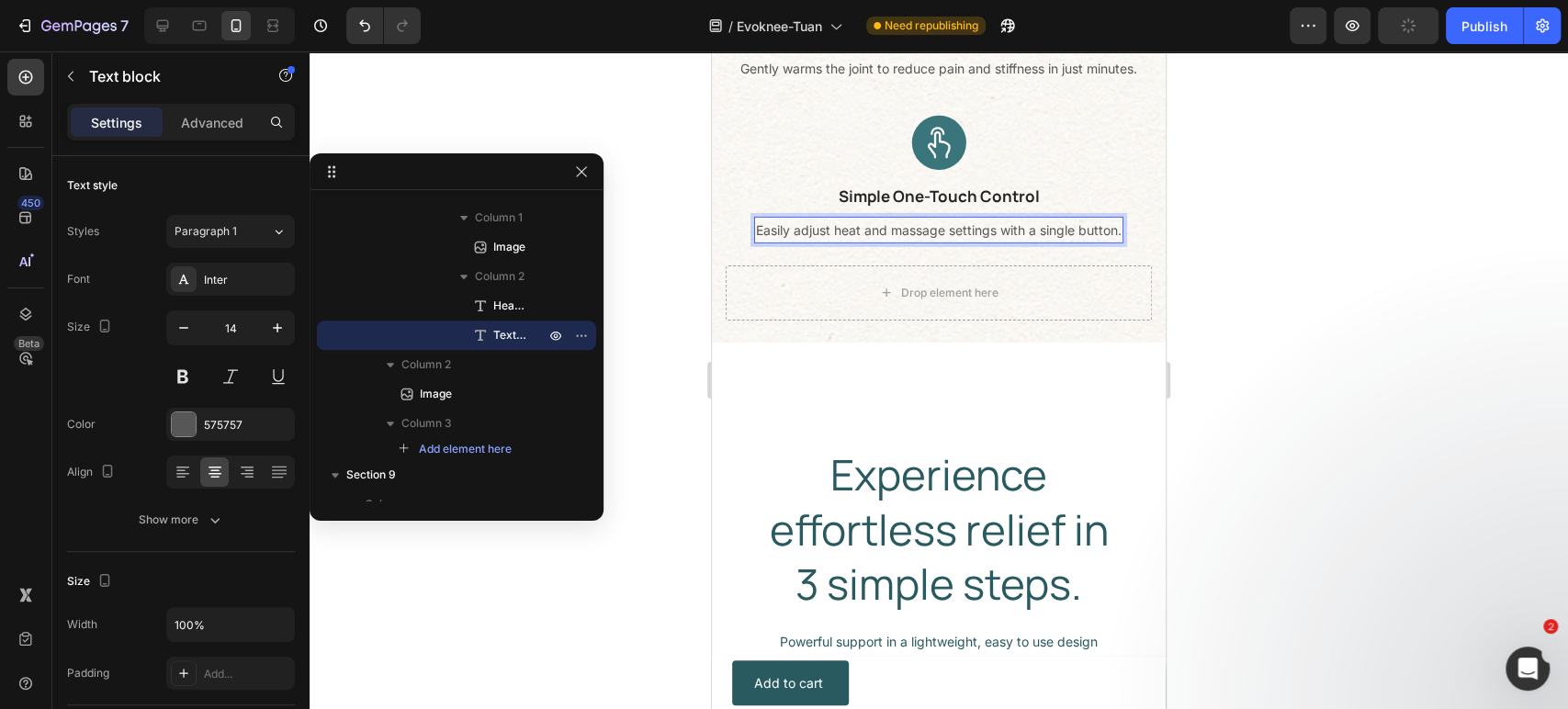 drag, startPoint x: 959, startPoint y: 211, endPoint x: 960, endPoint y: 270, distance: 59.00847 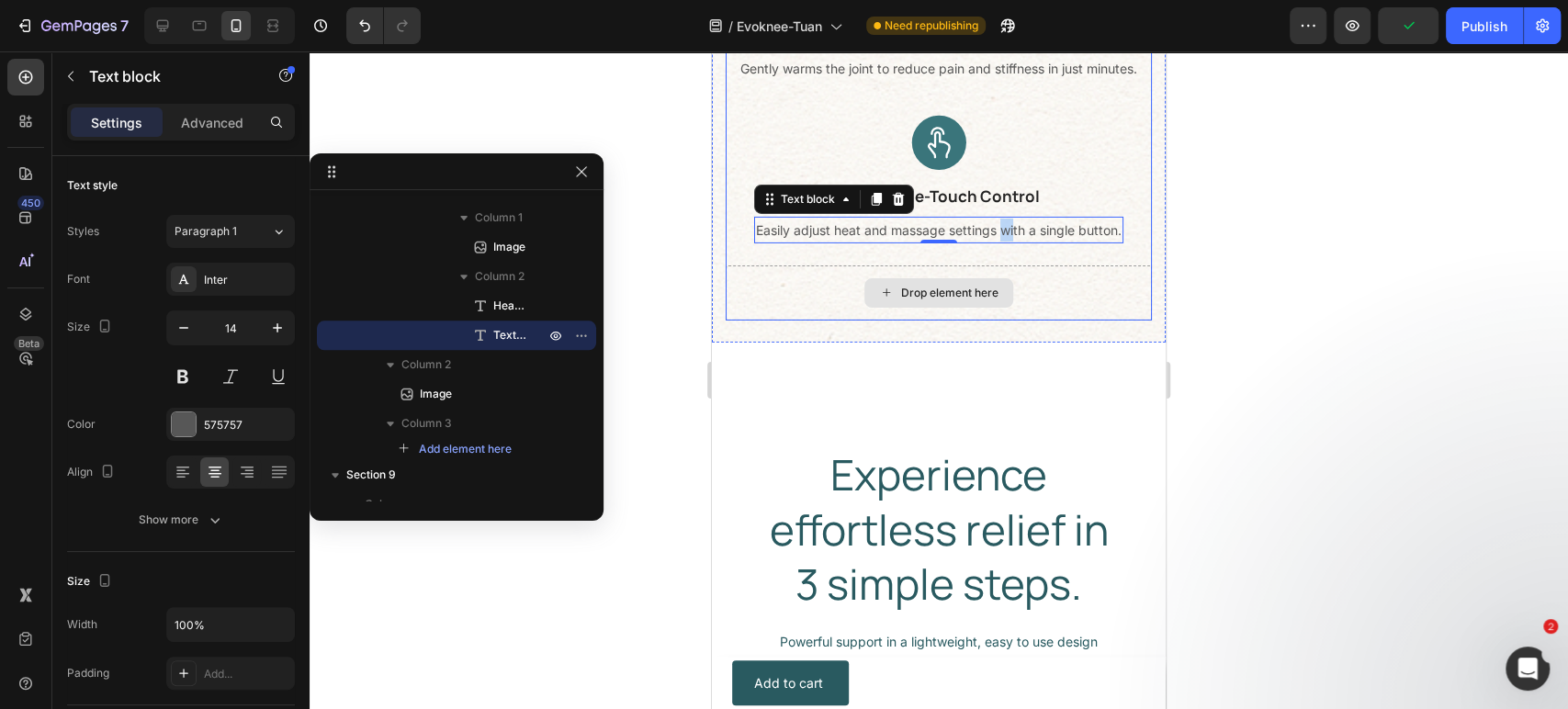 drag, startPoint x: 1004, startPoint y: 204, endPoint x: 993, endPoint y: 257, distance: 54.12947 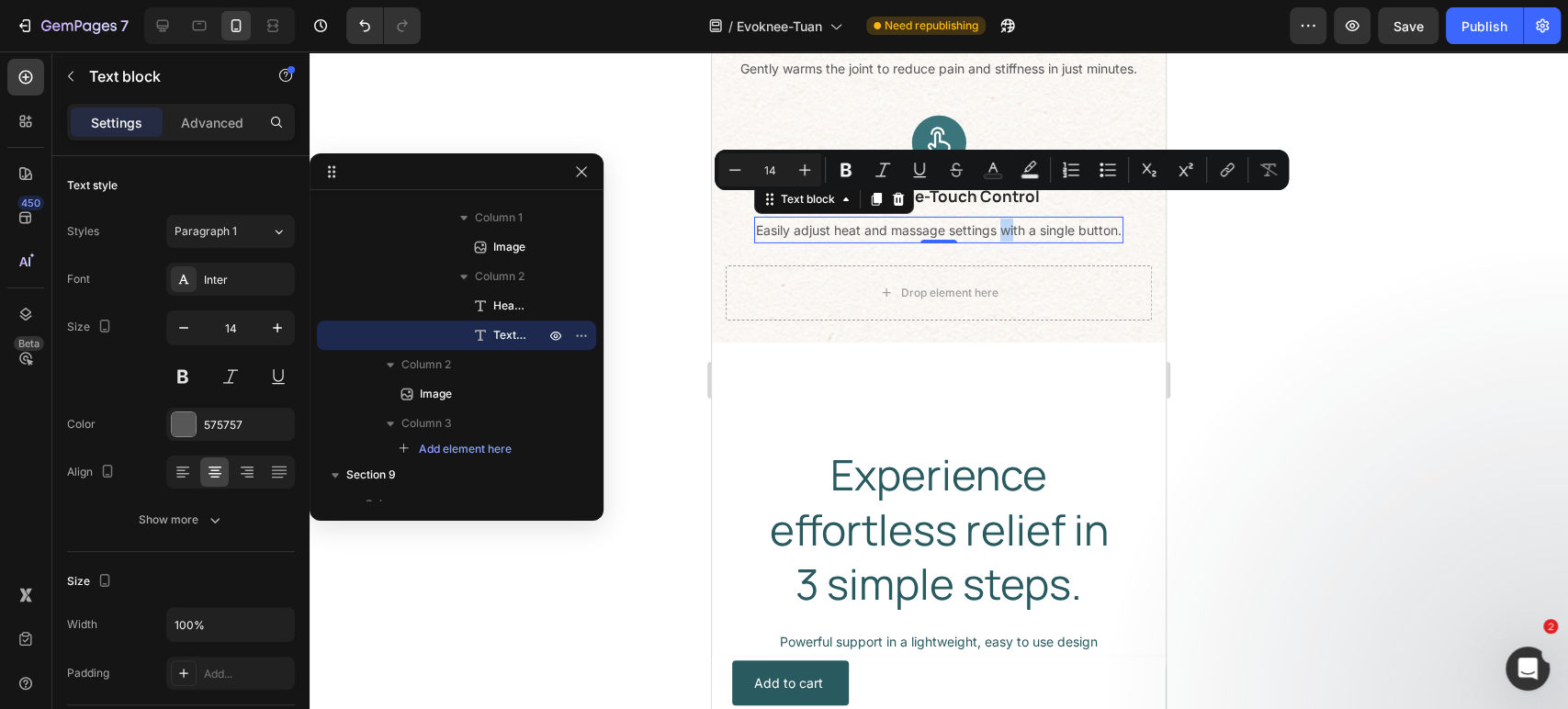 click on "Image Soothing Heat Relief Heading Gently warms the joint to reduce pain and stiffness in just minutes. Text block Row Image Simple One-Touch Control Heading Easily adjust heat and massage settings with a single button. Text block   0 Row" at bounding box center (939, 105) 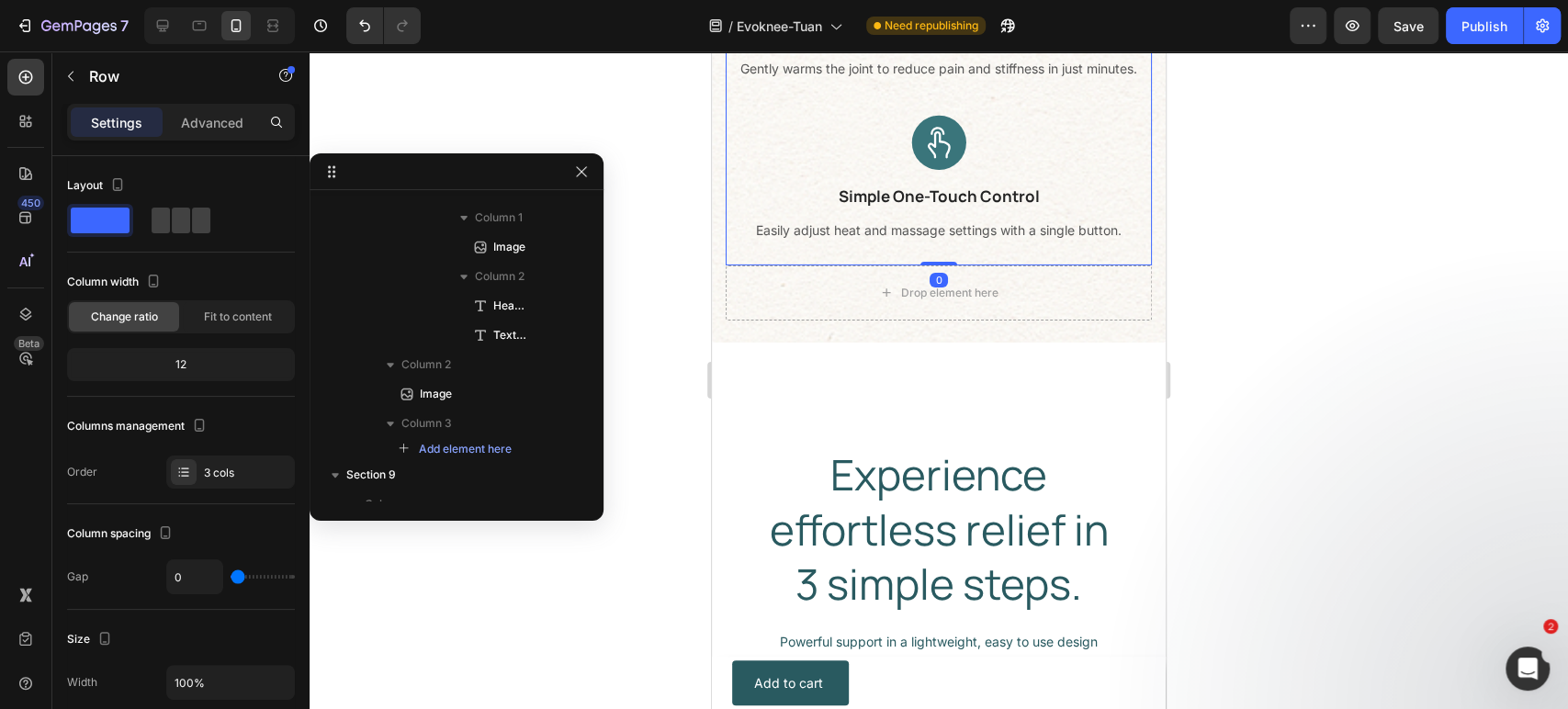 scroll, scrollTop: 347, scrollLeft: 0, axis: vertical 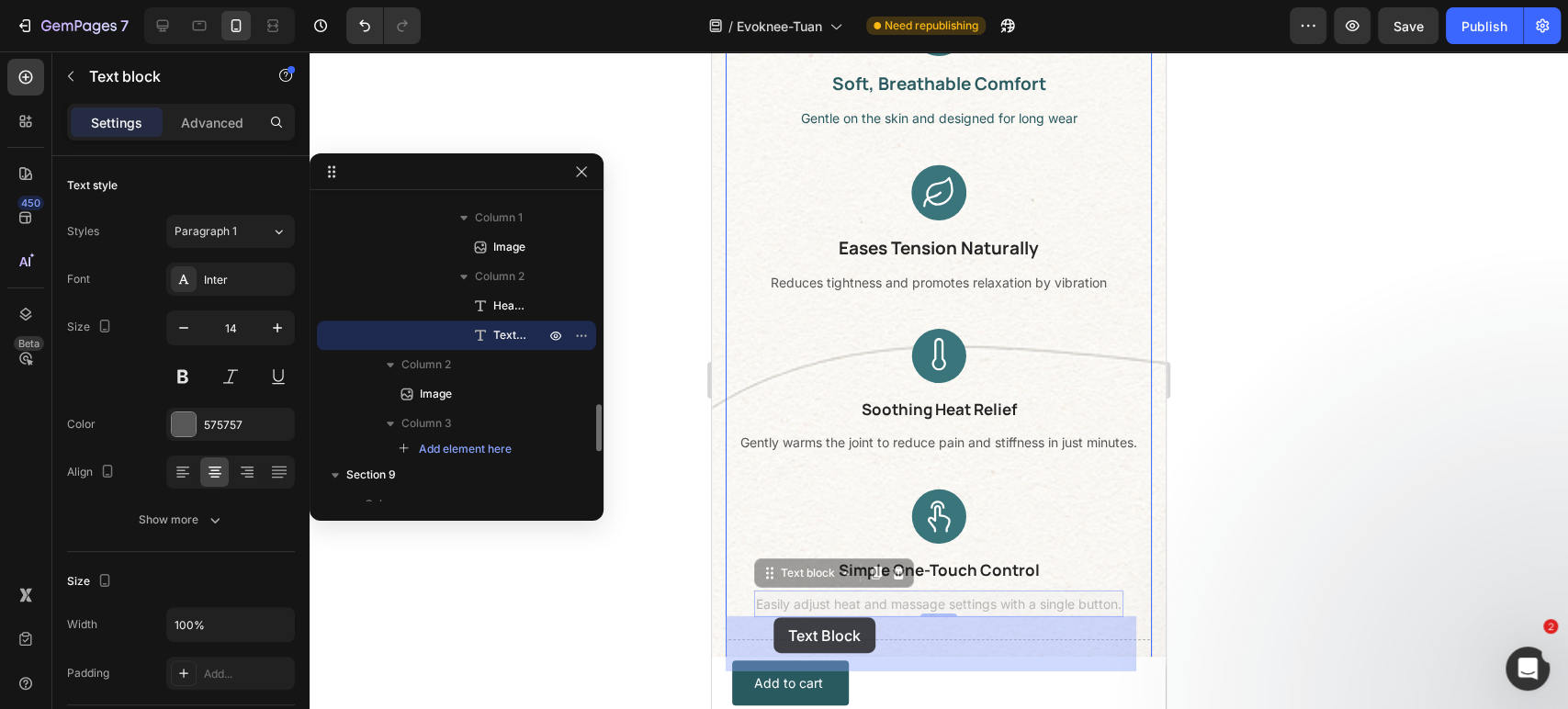 drag, startPoint x: 773, startPoint y: 558, endPoint x: 773, endPoint y: 617, distance: 59 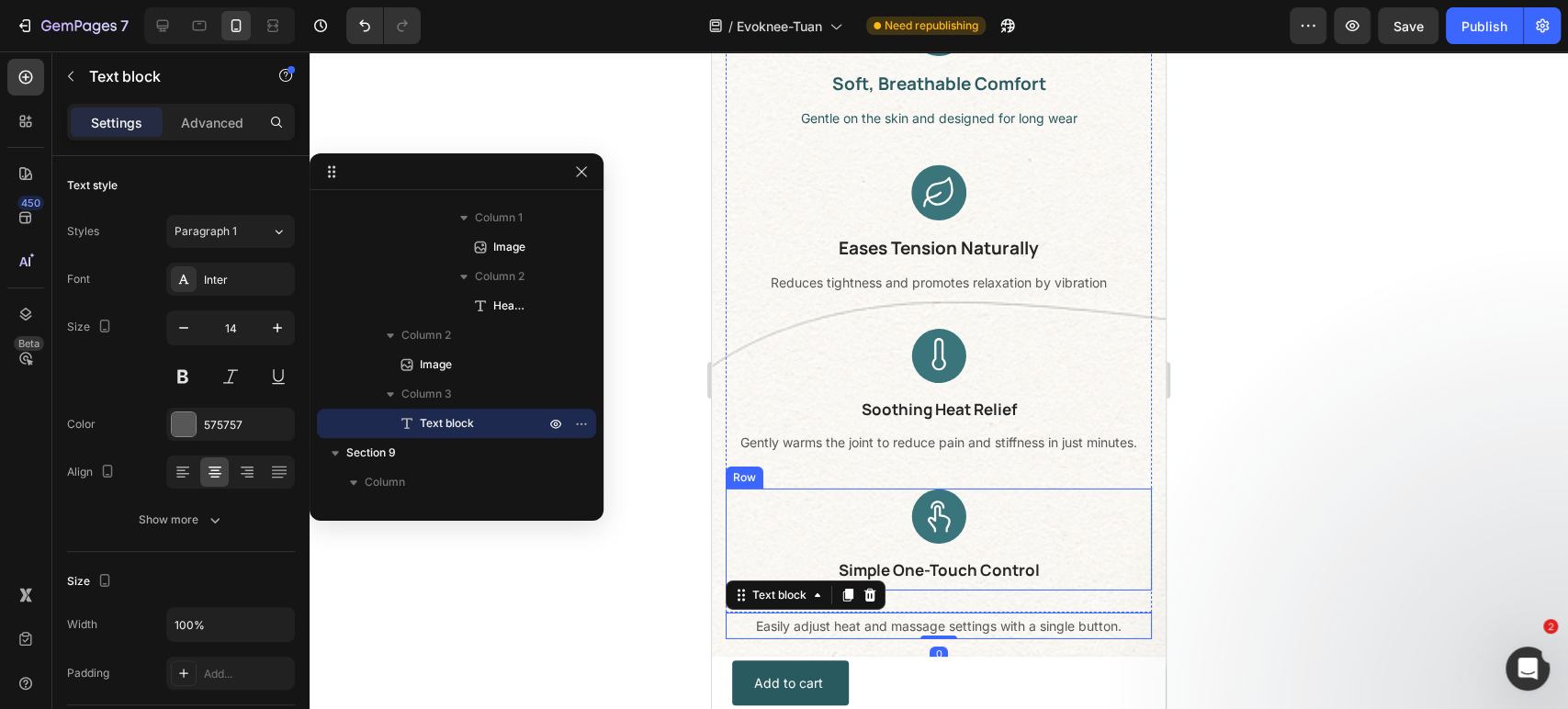 click on "Simple One-Touch Control Heading" at bounding box center (939, 574) 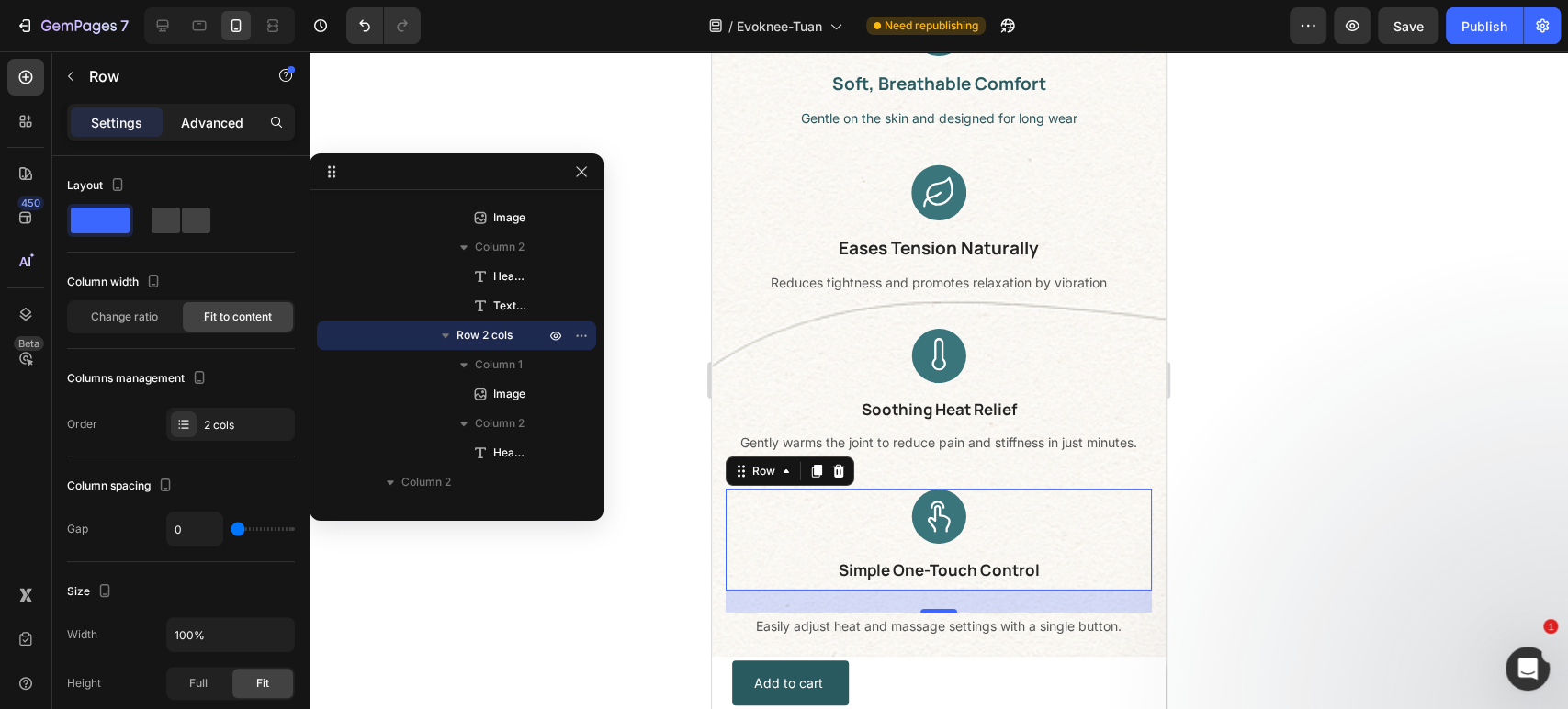 click on "Advanced" at bounding box center (212, 122) 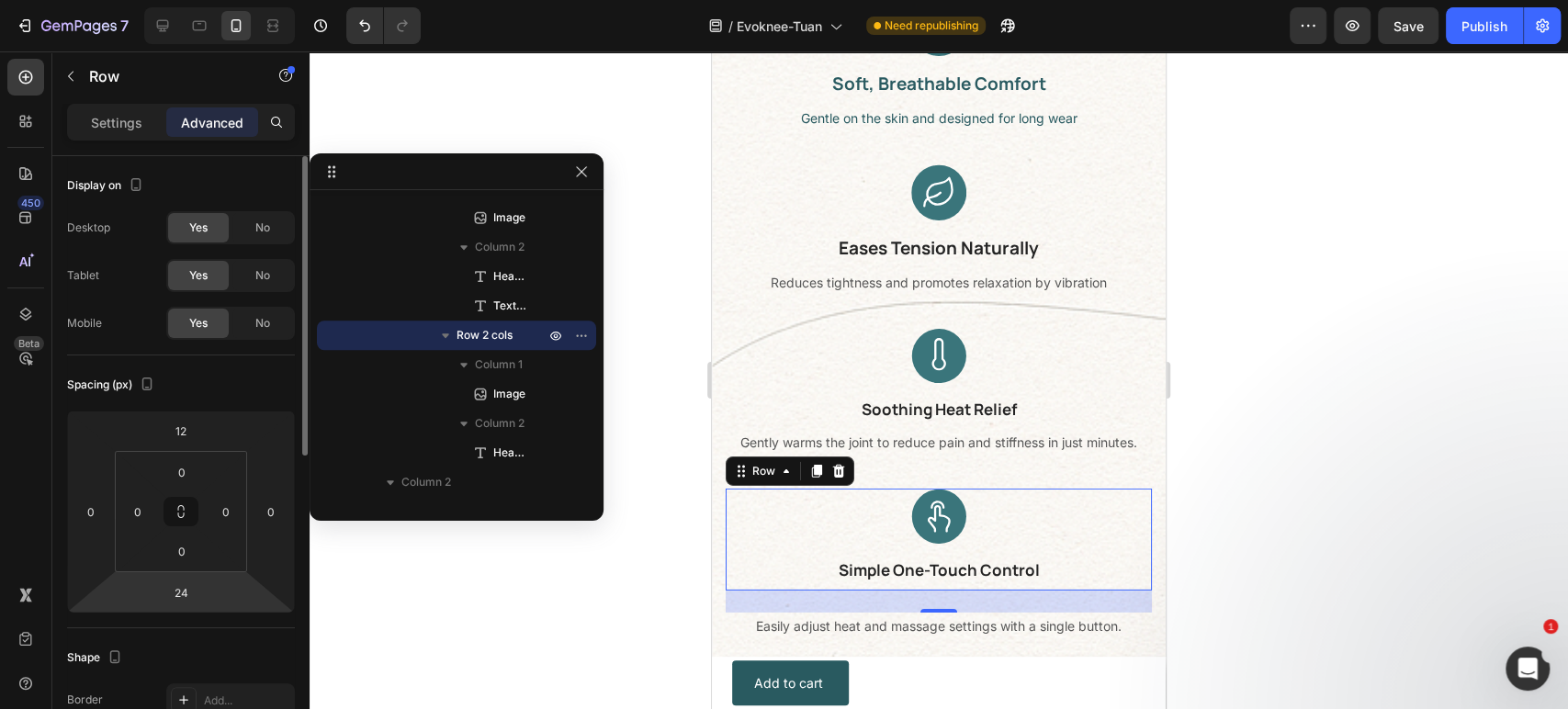 click on "7  Version history  /  Evoknee-Tuan Need republishing Preview  Save   Publish  450 Beta Sections(0) Elements(83) Section Element Hero Section Product Detail Brands Trusted Badges Guarantee Product Breakdown How to use Testimonials Compare Bundle FAQs Social Proof Brand Story Product List Collection Blog List Contact Sticky Add to Cart Custom Footer Browse Library 450 Layout
Row
Row
Row
Row Text
Heading
Text Block Button
Button
Button Media
Image
Image
Video" at bounding box center (784, 0) 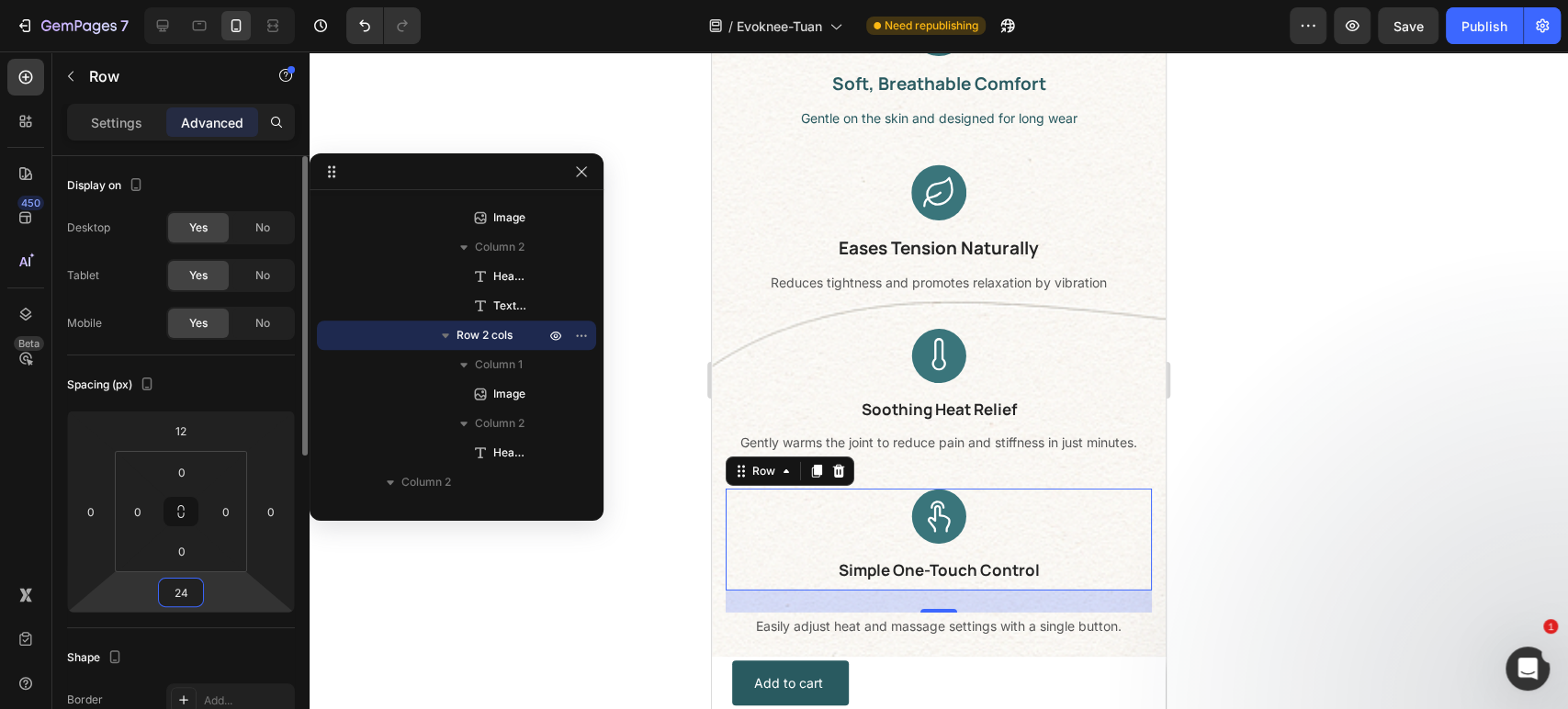 type on "0" 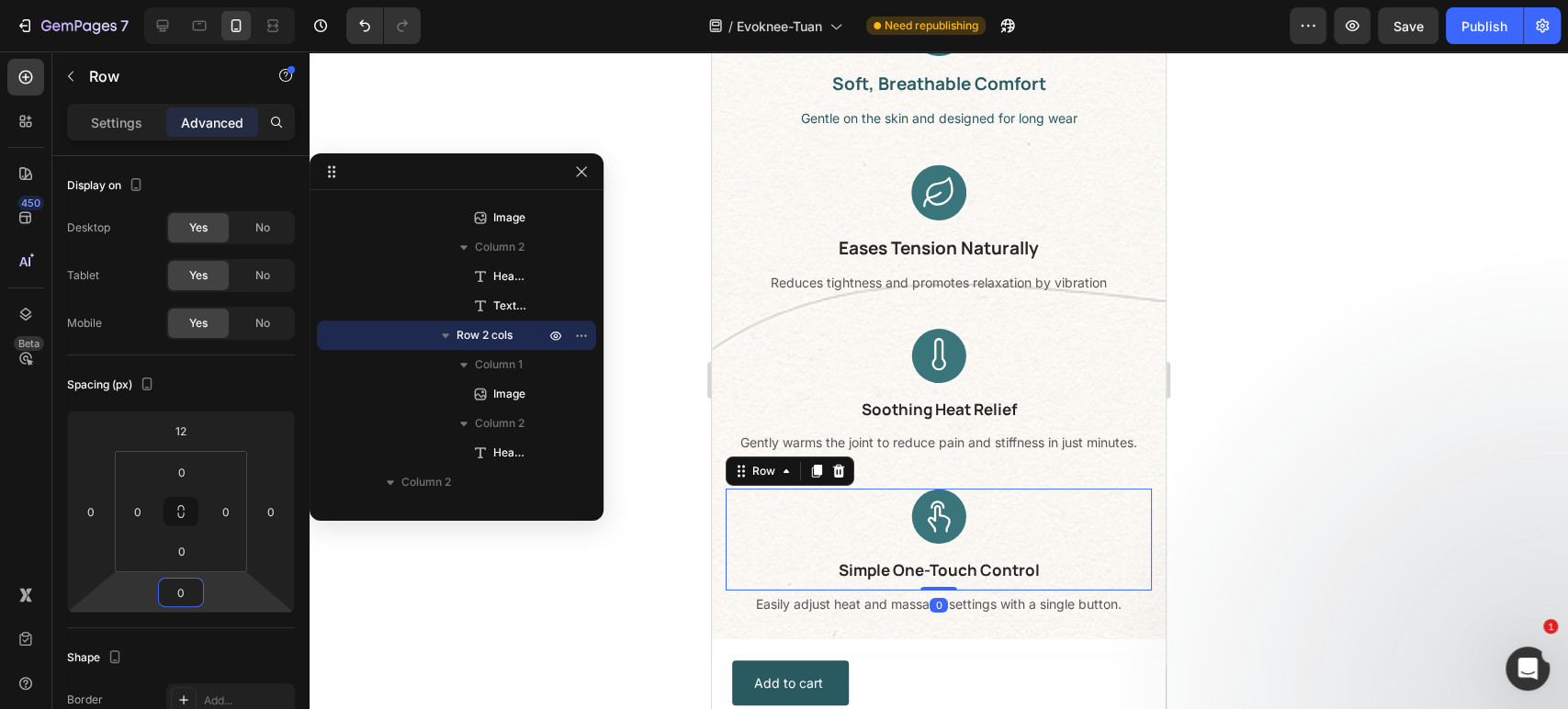 click 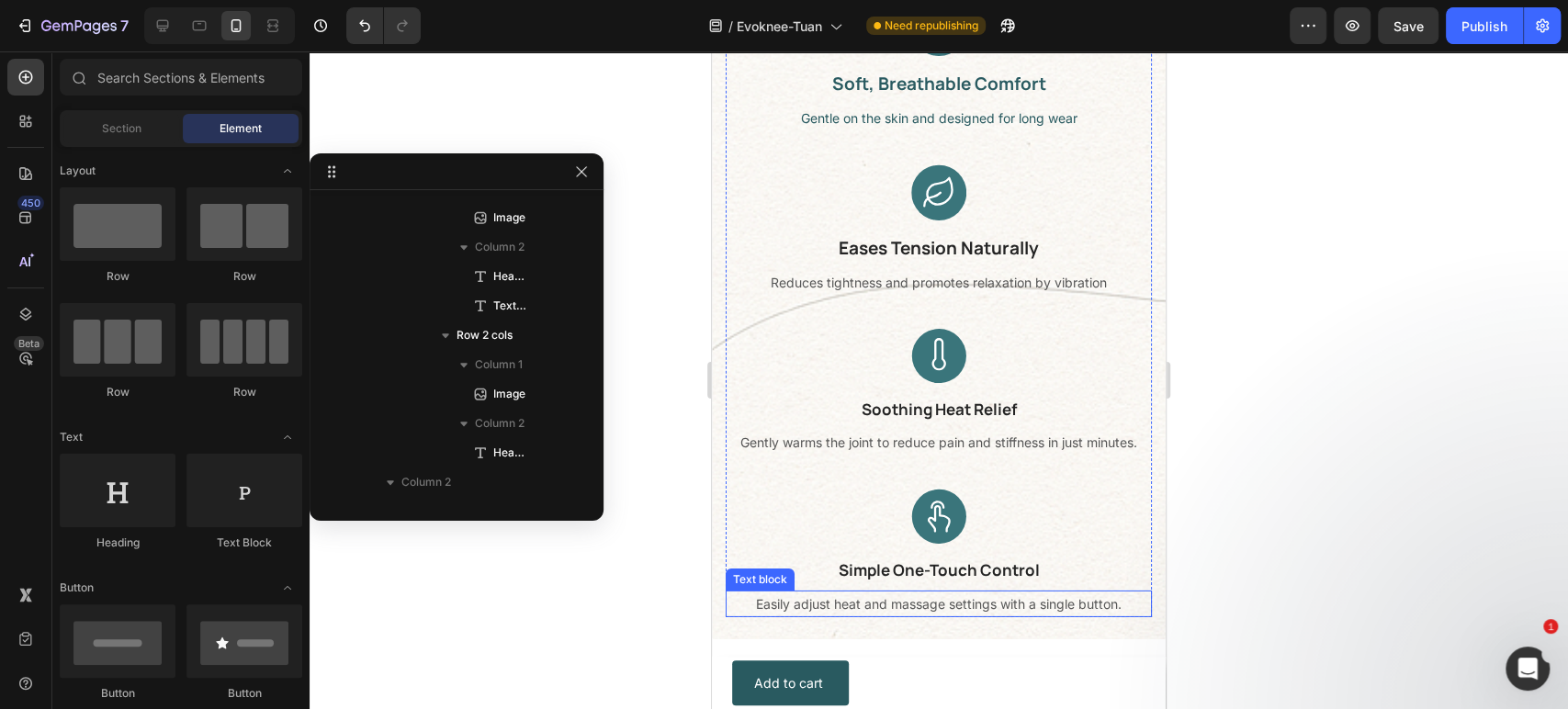 scroll, scrollTop: 1405, scrollLeft: 0, axis: vertical 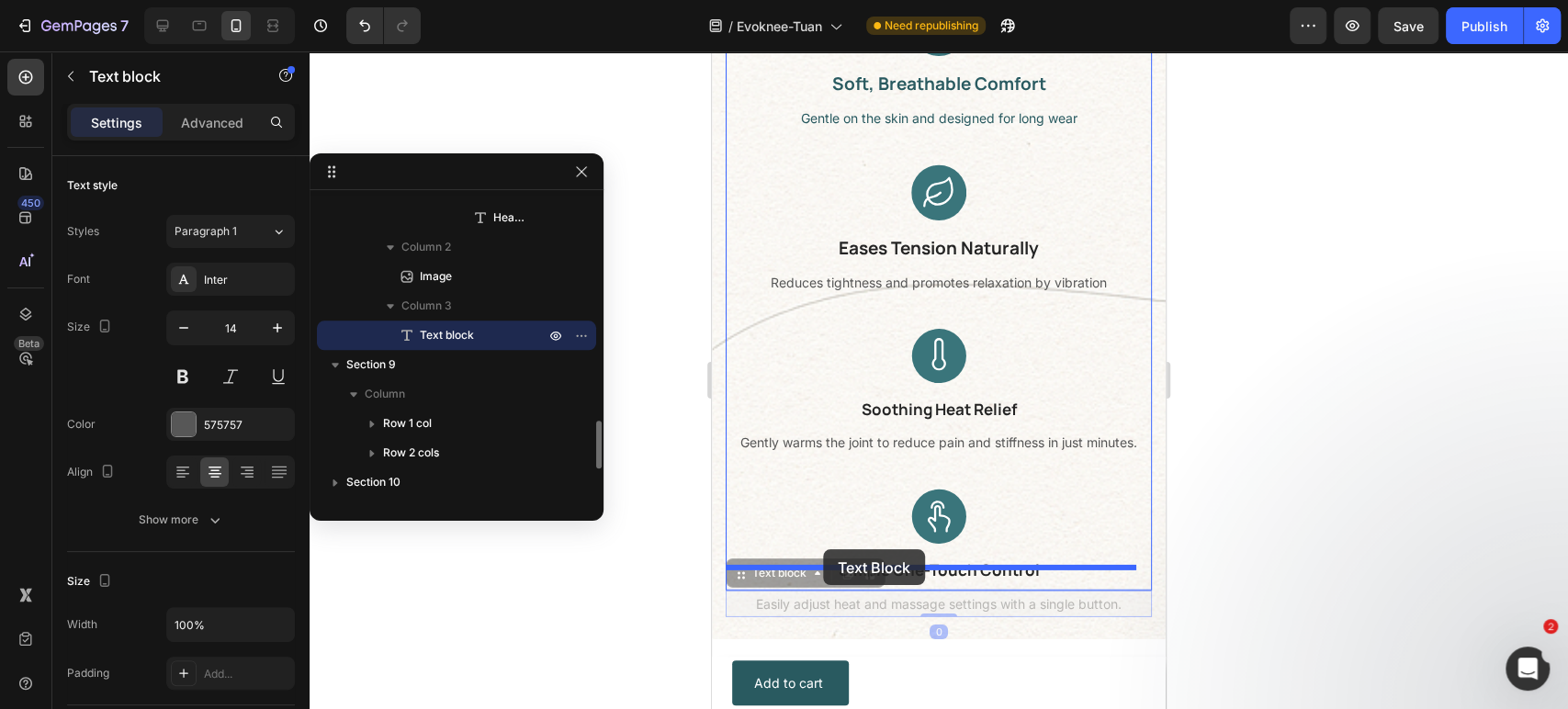 drag, startPoint x: 766, startPoint y: 564, endPoint x: 823, endPoint y: 549, distance: 58.94065 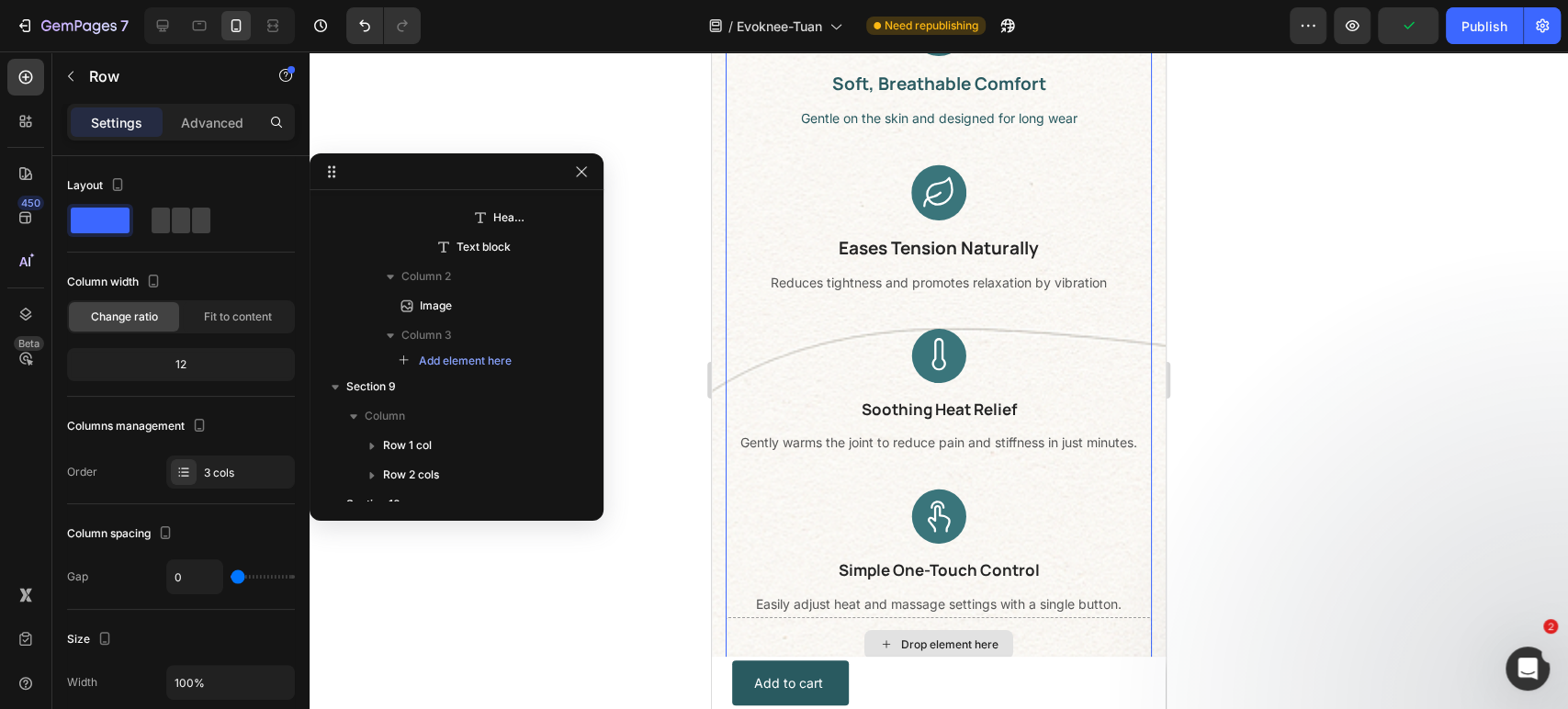 click on "Drop element here" at bounding box center (939, 645) 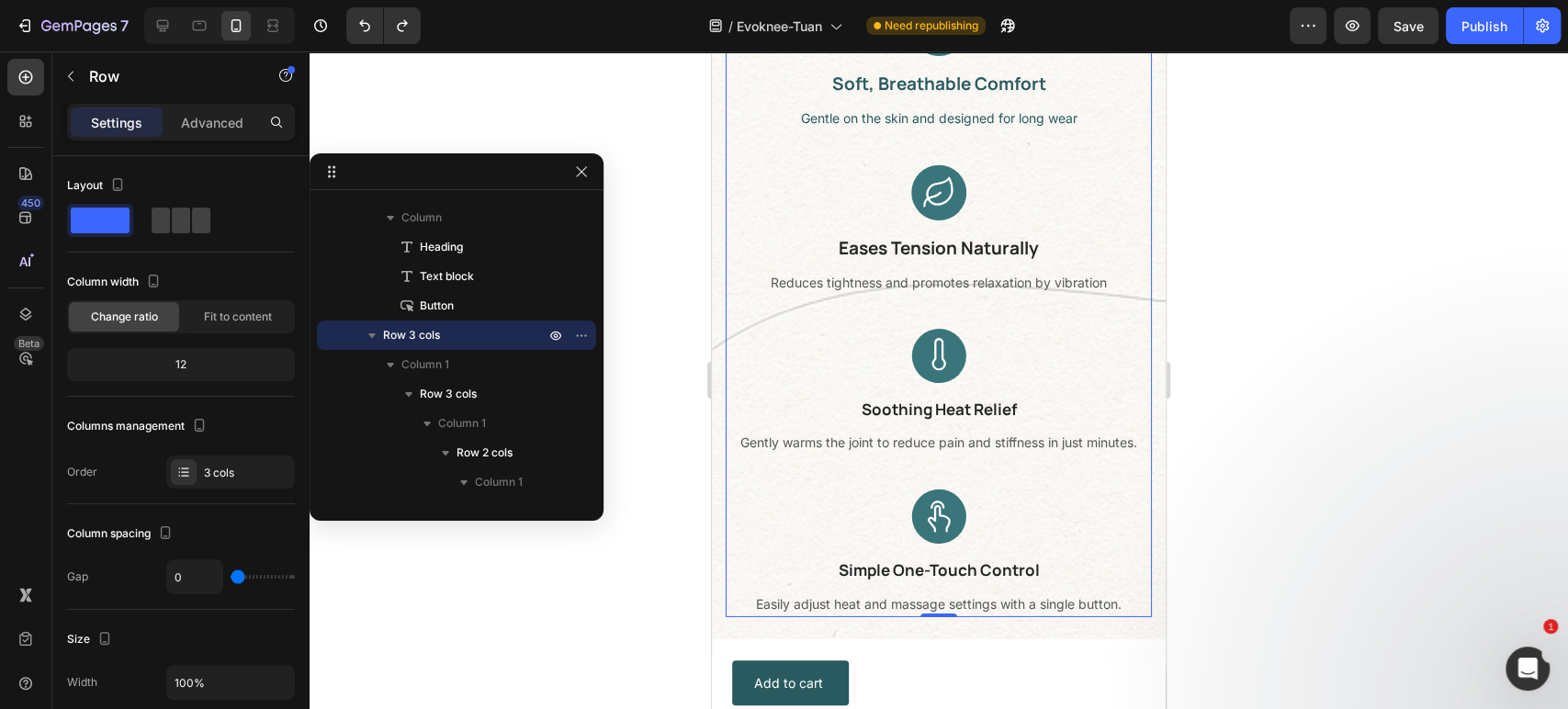click 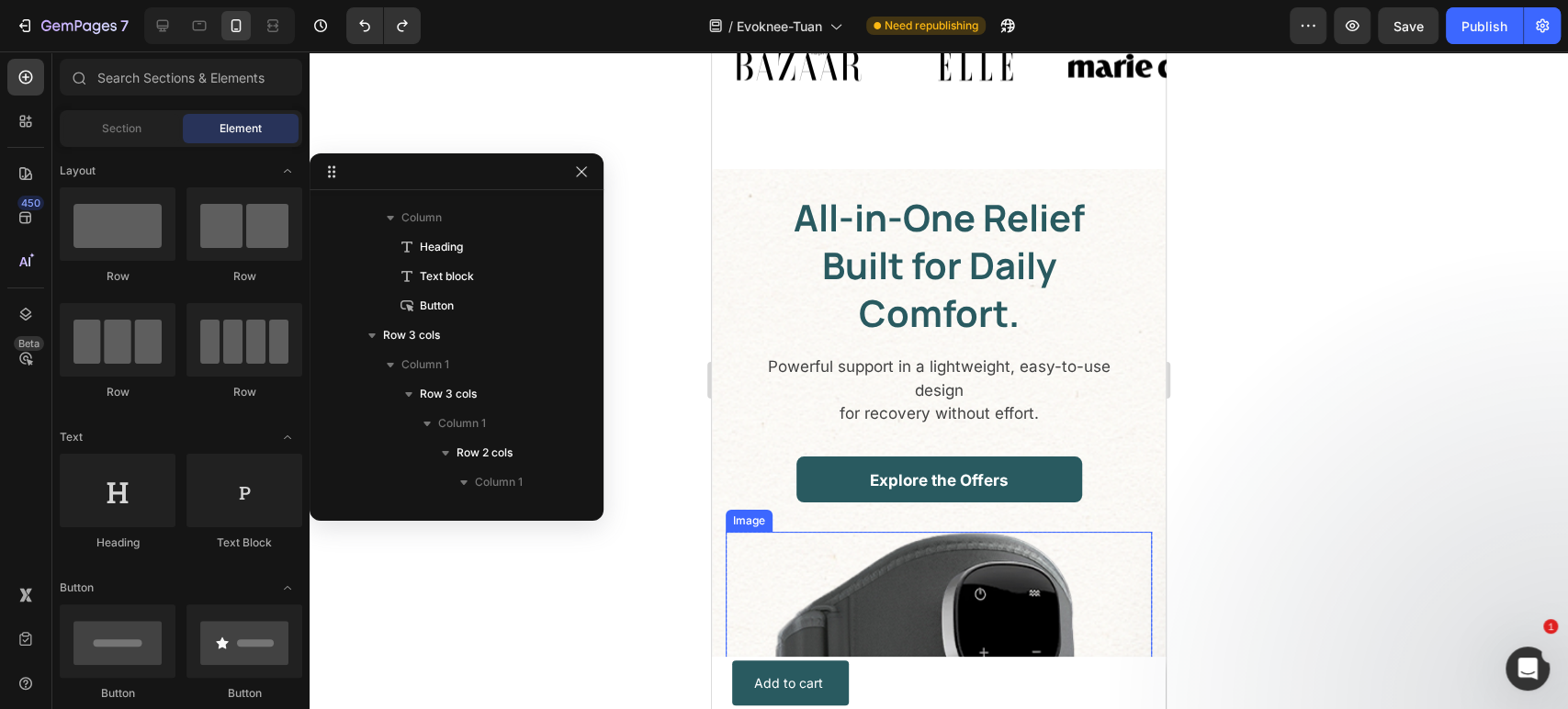 scroll, scrollTop: 2226, scrollLeft: 0, axis: vertical 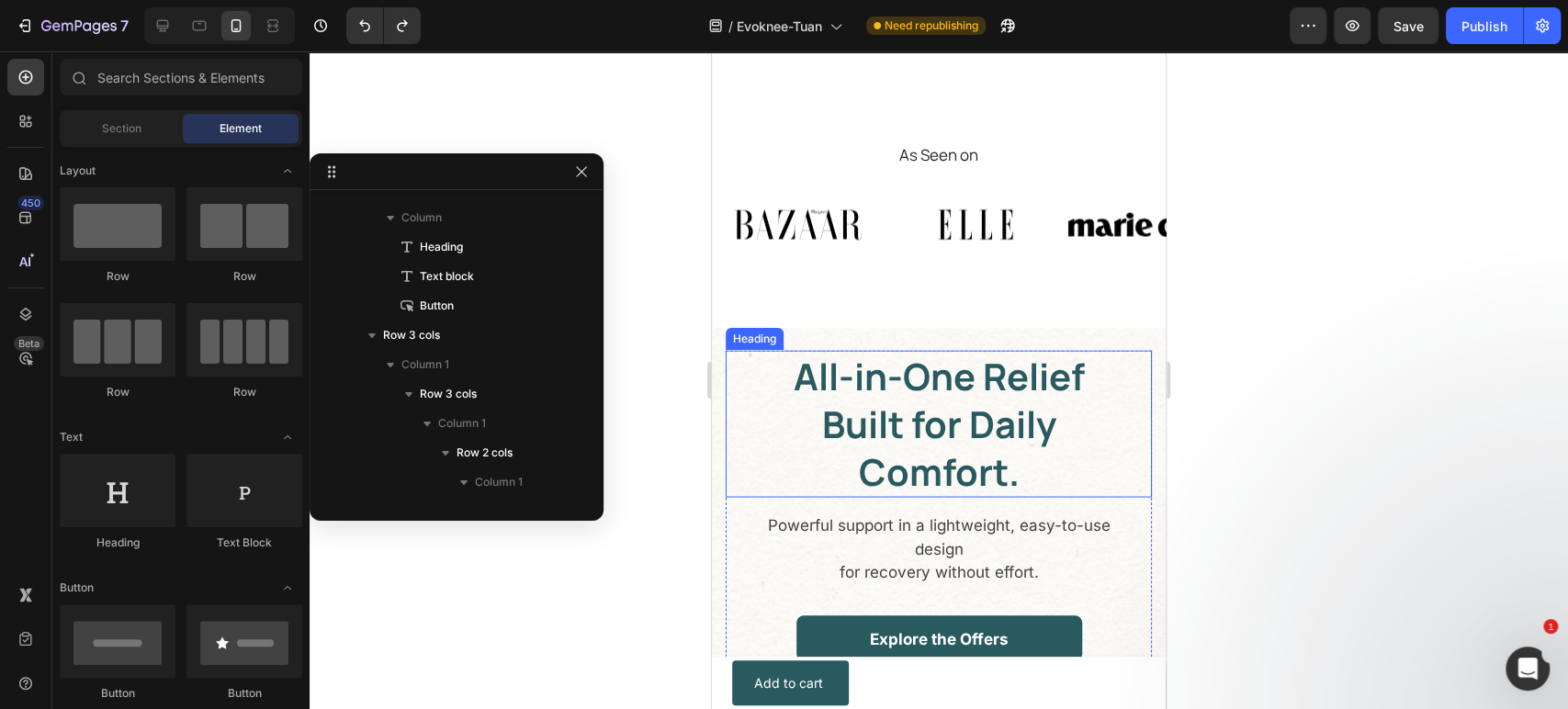 click on "All-in-One Relief Built for Daily Comfort." at bounding box center (939, 423) 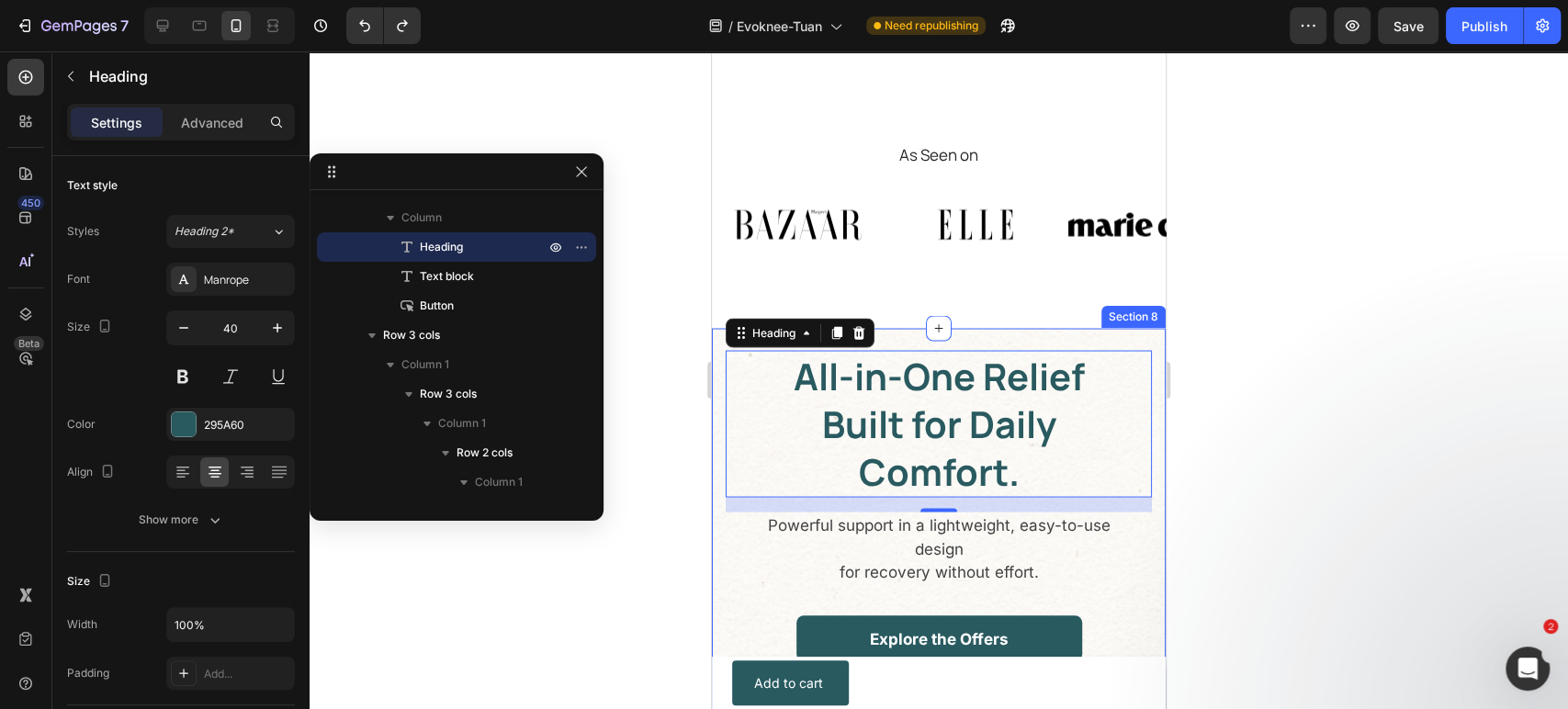 click on "All-in-One Relief Built for Daily Comfort. Heading   16 Powerful support in a lightweight, easy-to-use design for recovery without effort. Text block Explore the Offers Button Row Applies light air pressure to support healing and ease swelling. Text block Improved Blood Circulation Heading Row Gentle on the skin and designed for long wear Text block Image Soft, Breathable Comfort Heading Row Reduces tightness and promotes relaxation by vibration Text block Image Eases Tension Naturally Heading Row Image Image Soothing Heat Relief Heading Gently warms the joint to reduce pain and stiffness in just minutes. Text block Row Image Simple One-Touch Control Heading Row Row Image Easily adjust heat and massage settings with a single button. Text block Row Section 8" at bounding box center [939, 1242] 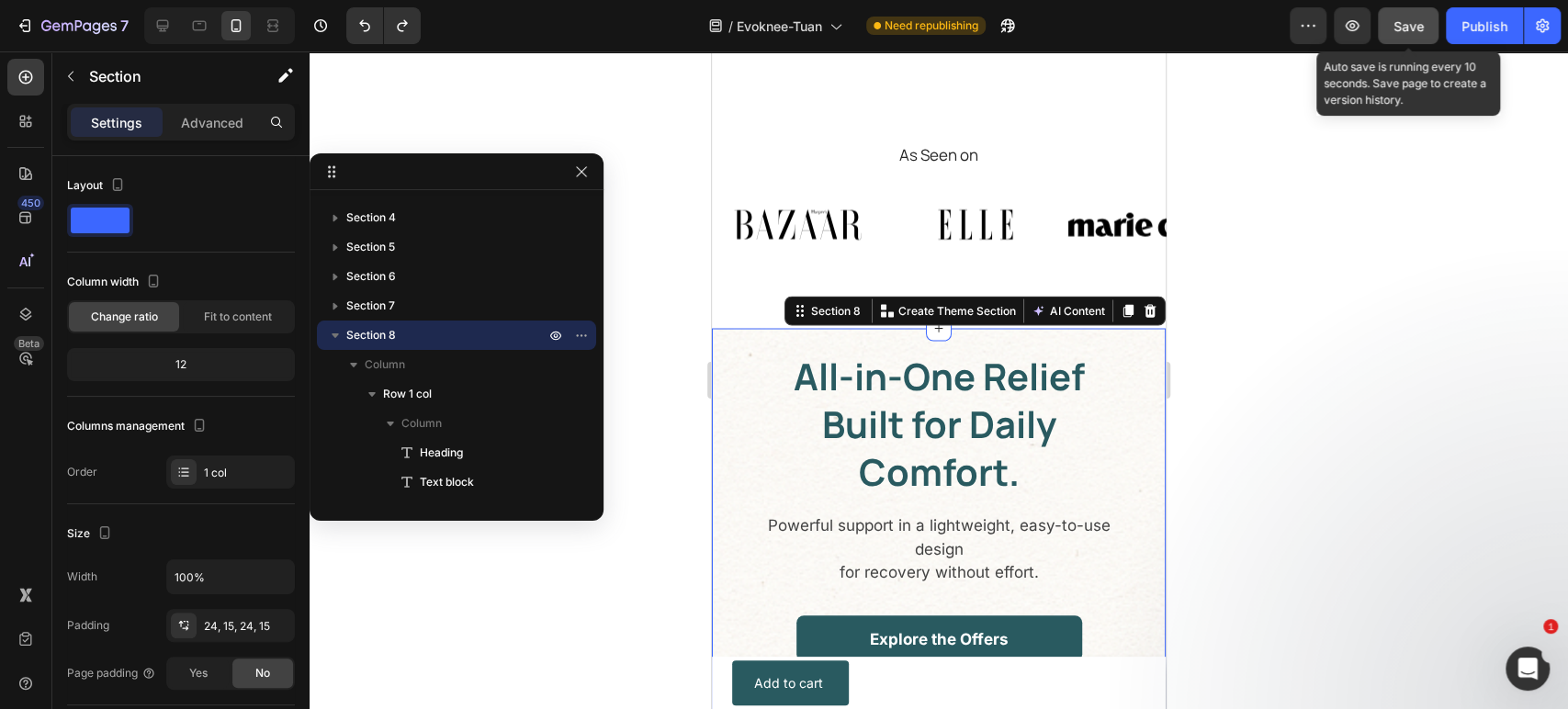 click on "Save" 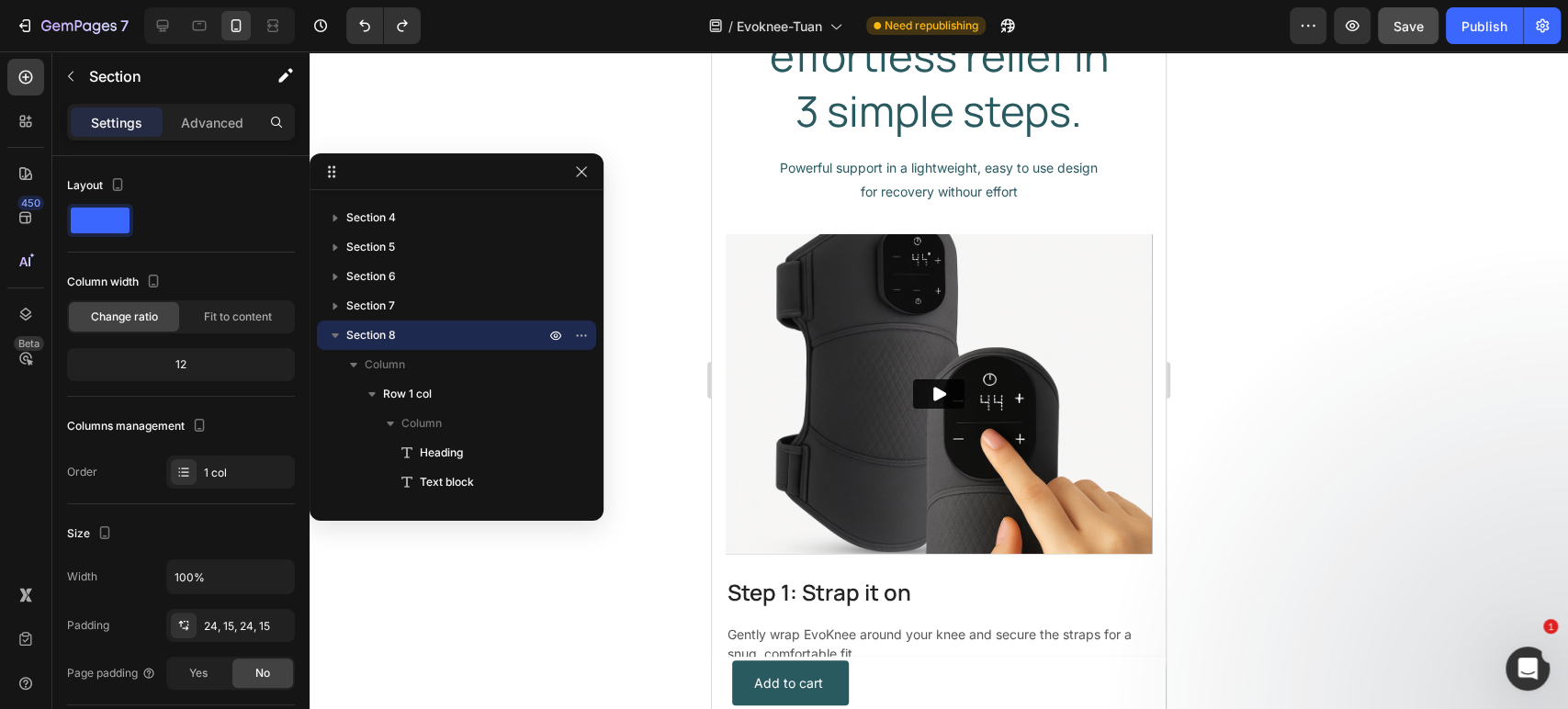 scroll, scrollTop: 4097, scrollLeft: 0, axis: vertical 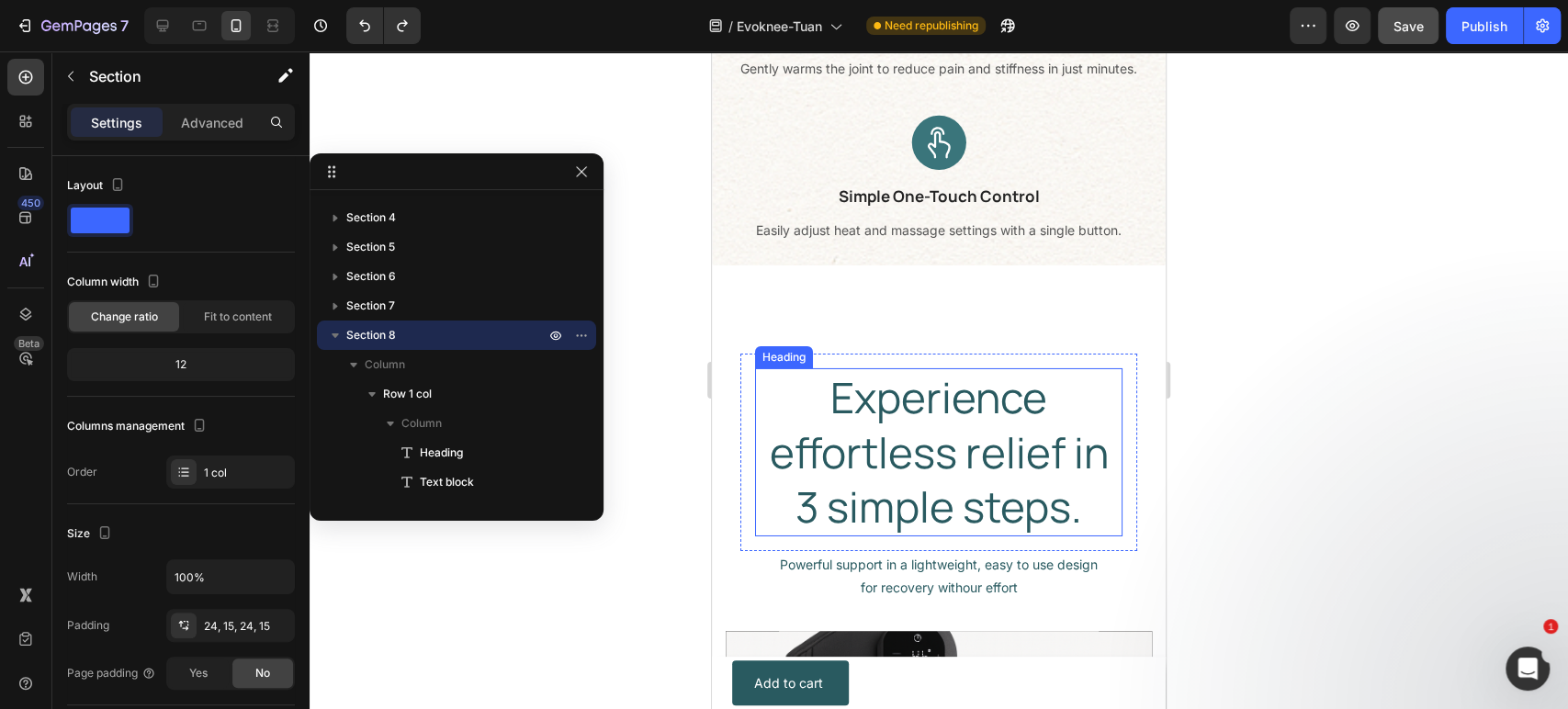 click on "Experience effortless relief in 3 simple steps." at bounding box center [939, 452] 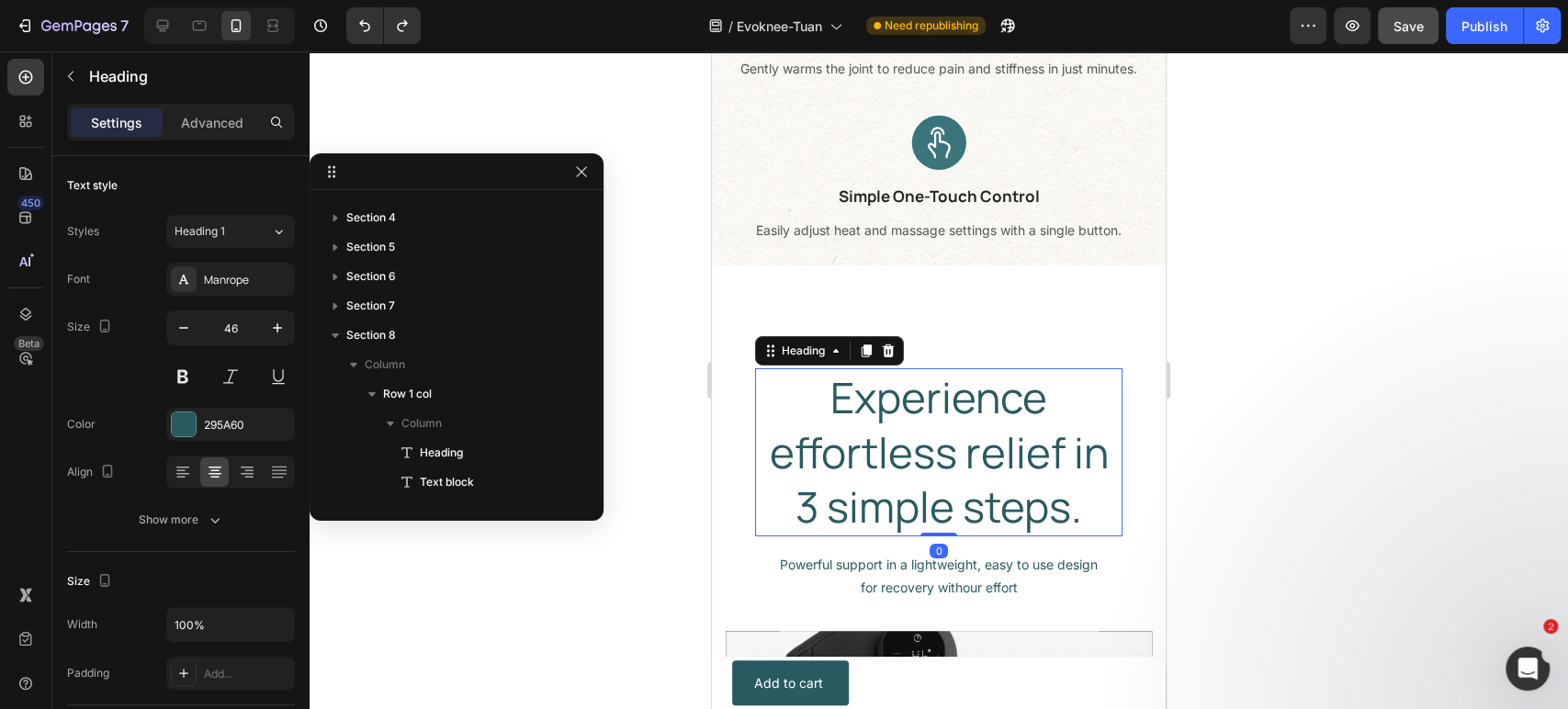 scroll, scrollTop: 1611, scrollLeft: 0, axis: vertical 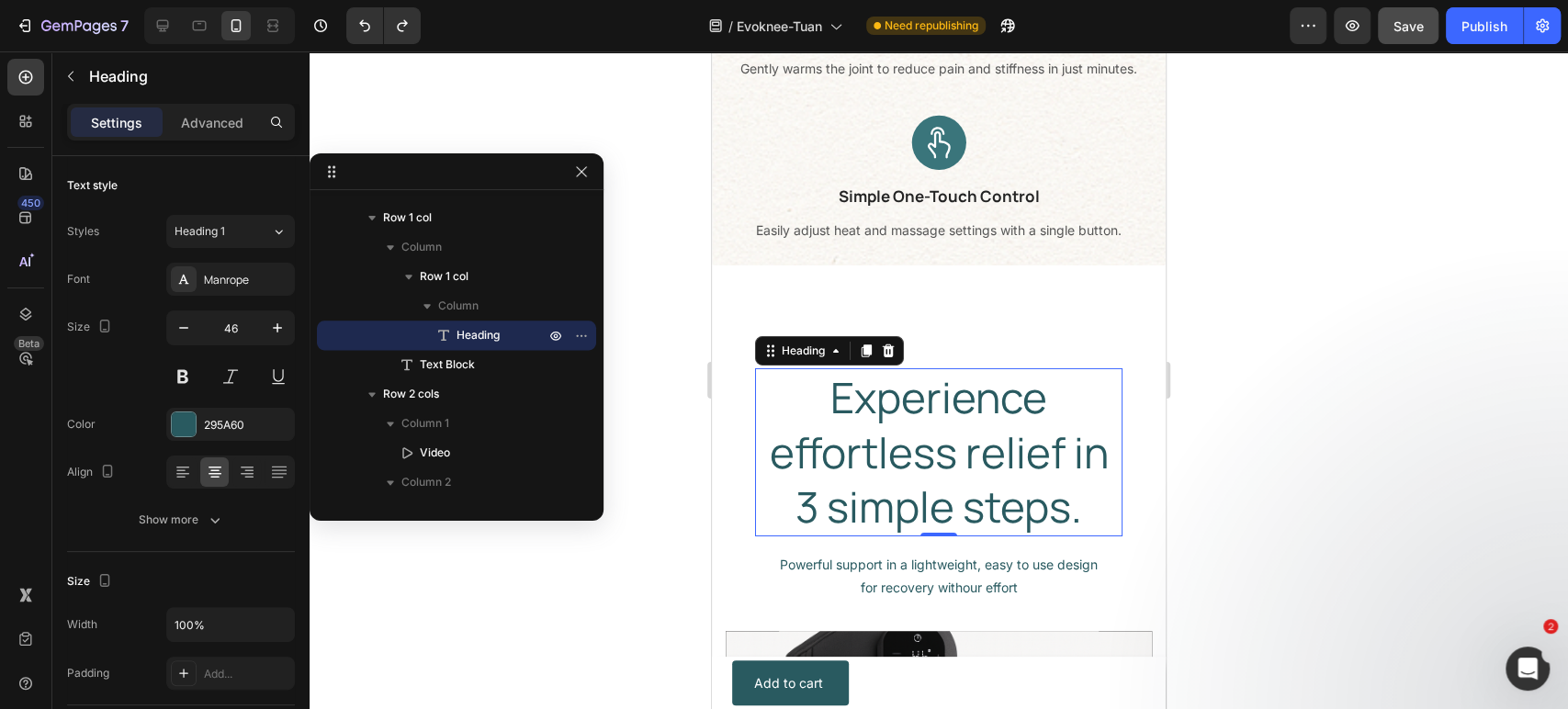 click on "Experience effortless relief in 3 simple steps." at bounding box center (939, 452) 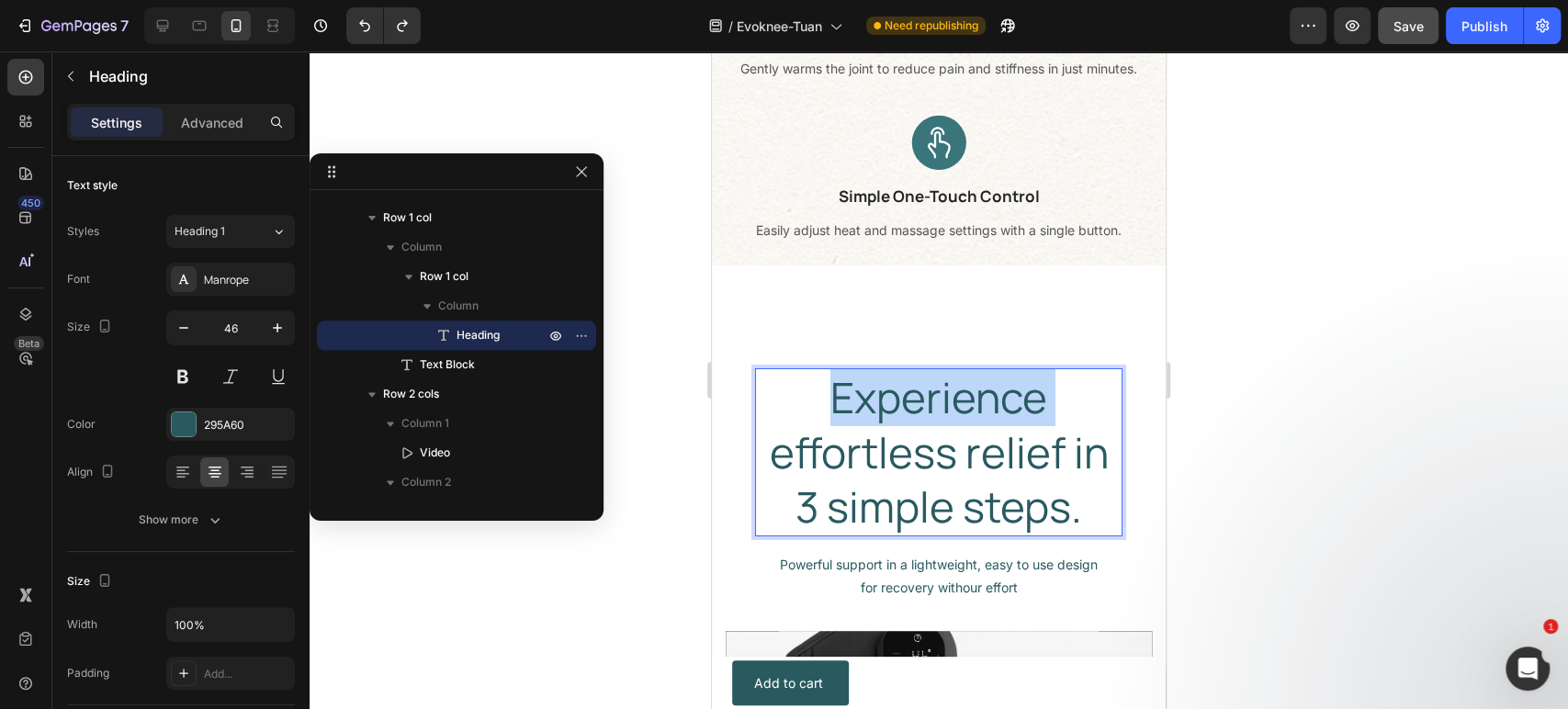 click on "Experience effortless relief in 3 simple steps." at bounding box center [939, 452] 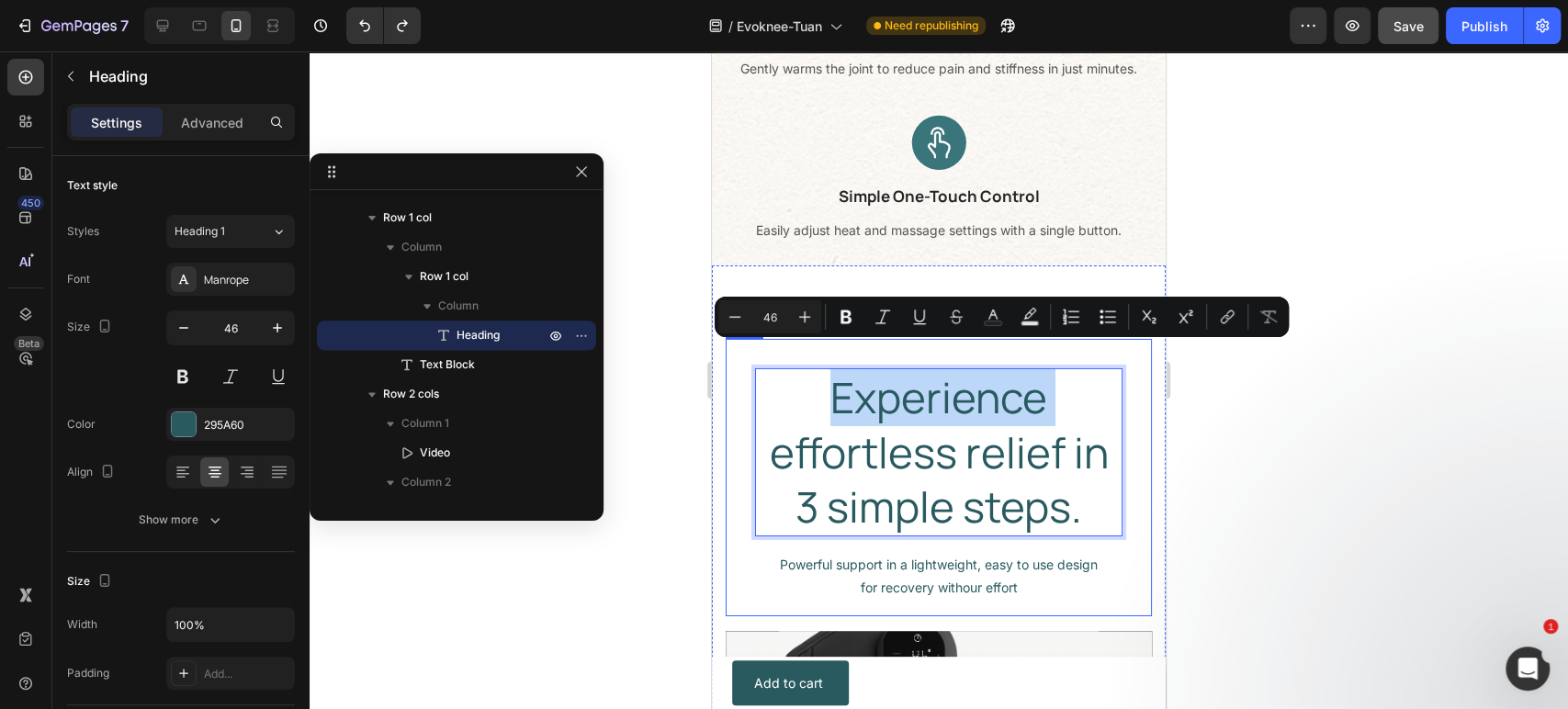 click 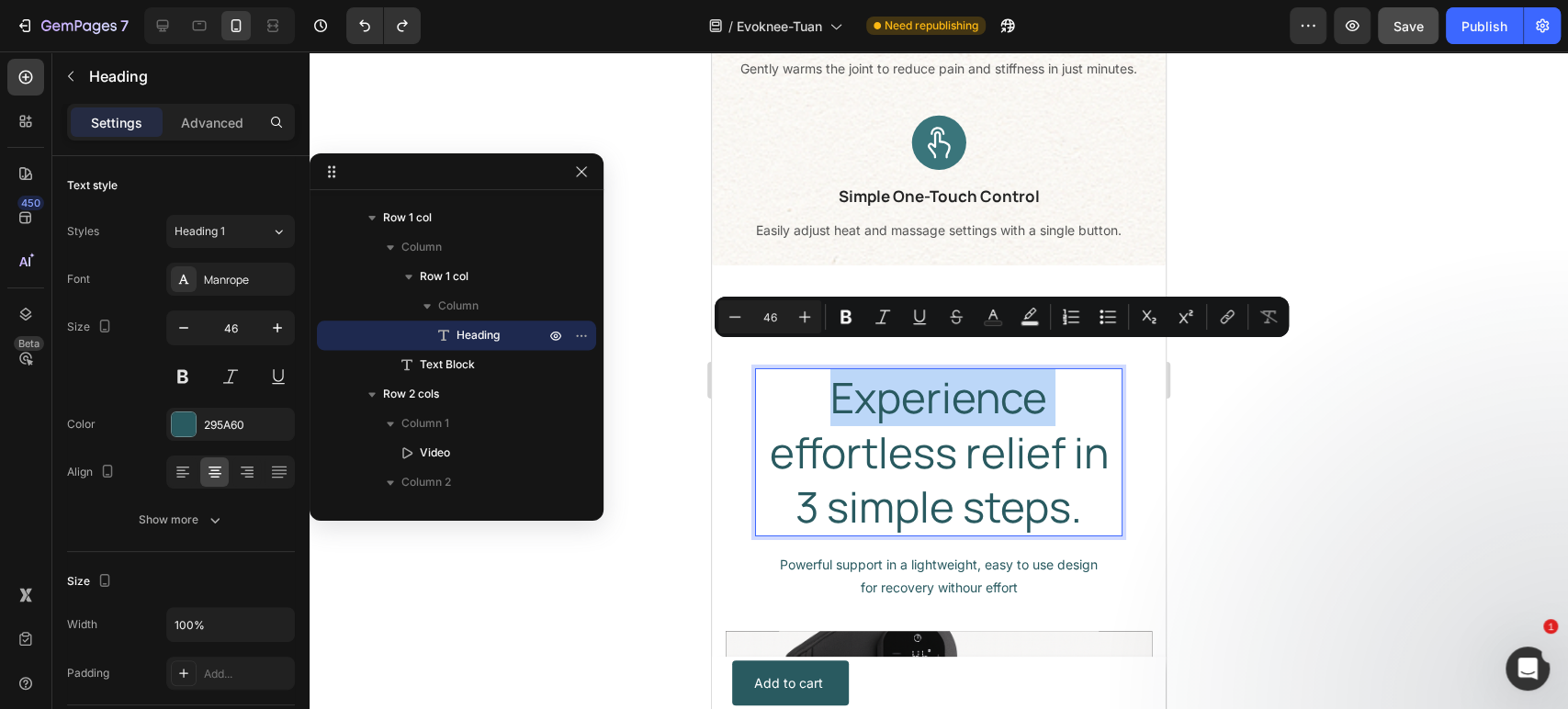 click 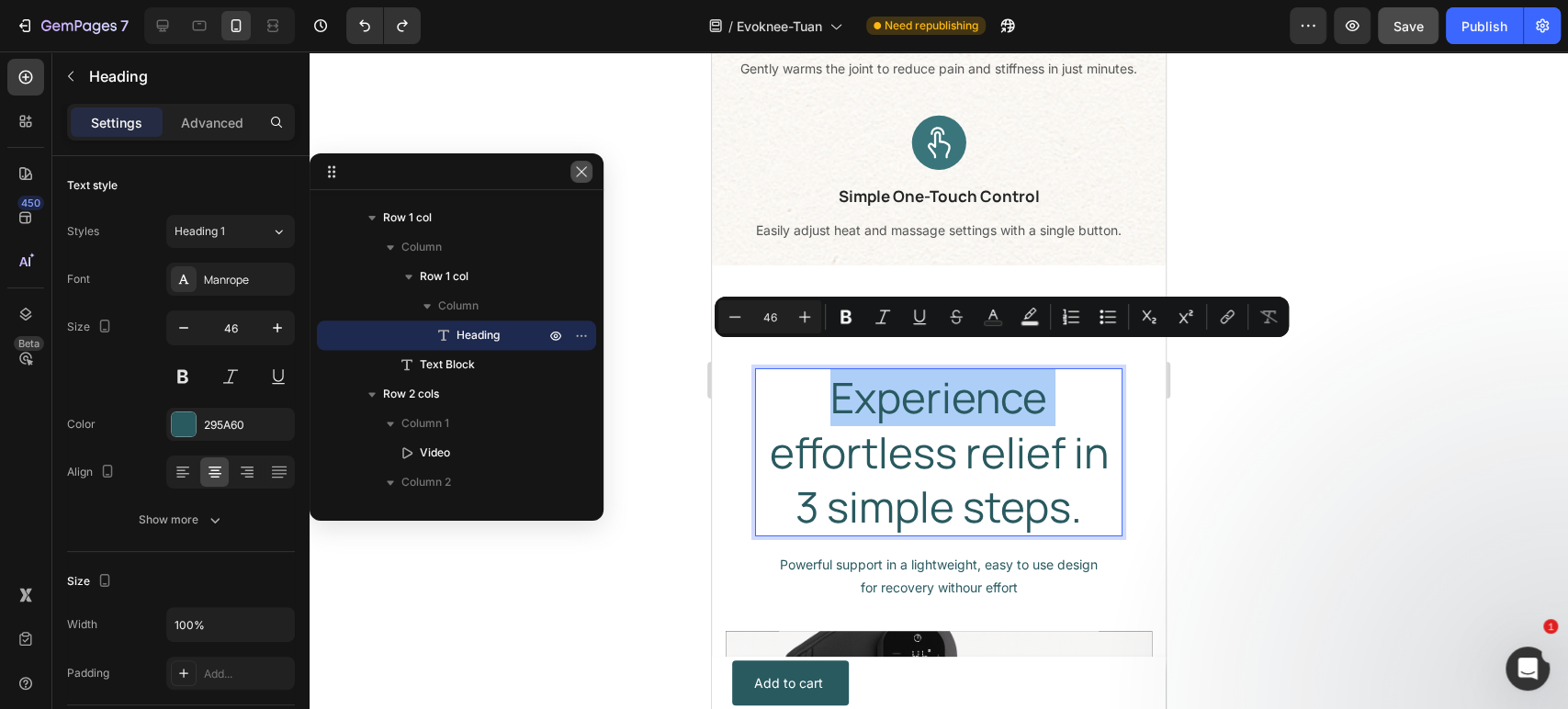 click 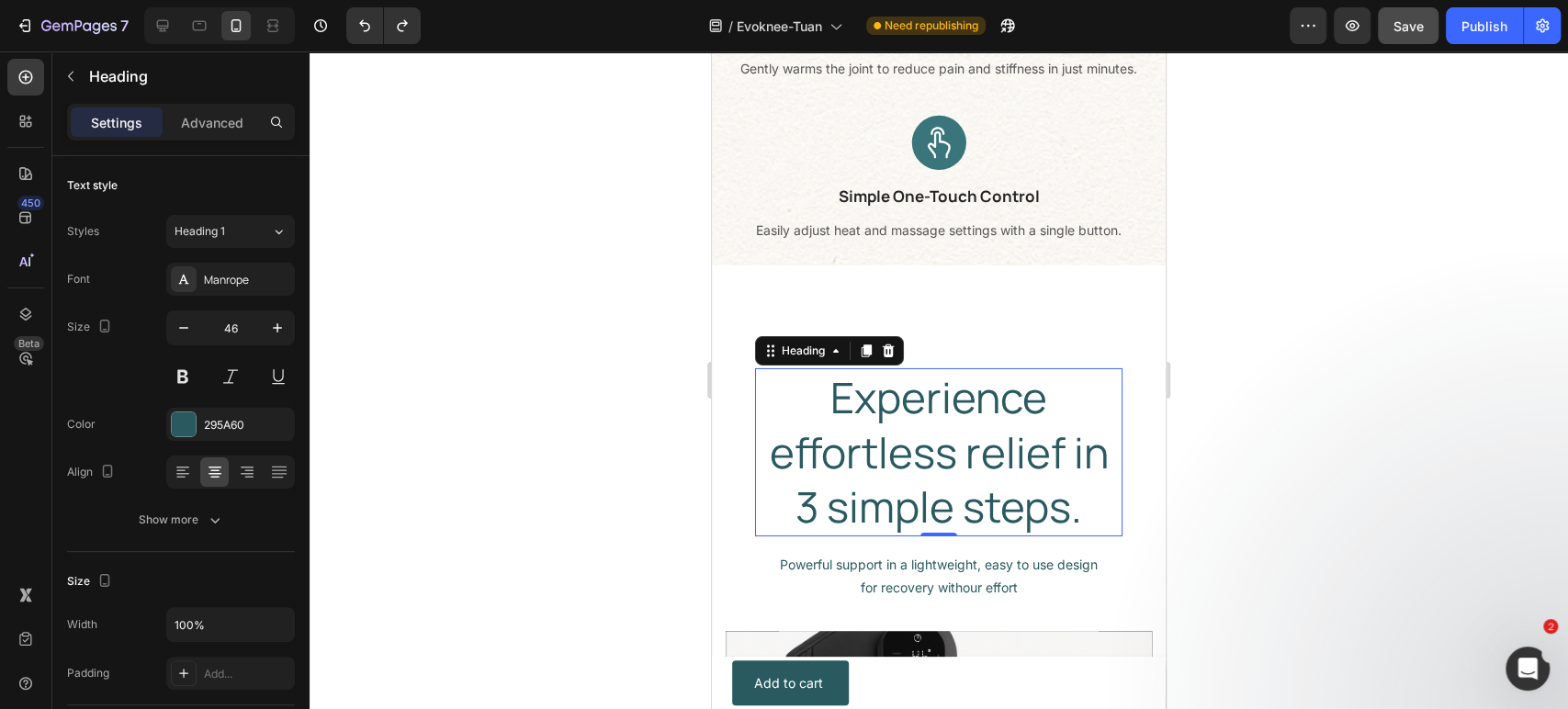 click on "Experience effortless relief in 3 simple steps." at bounding box center (939, 452) 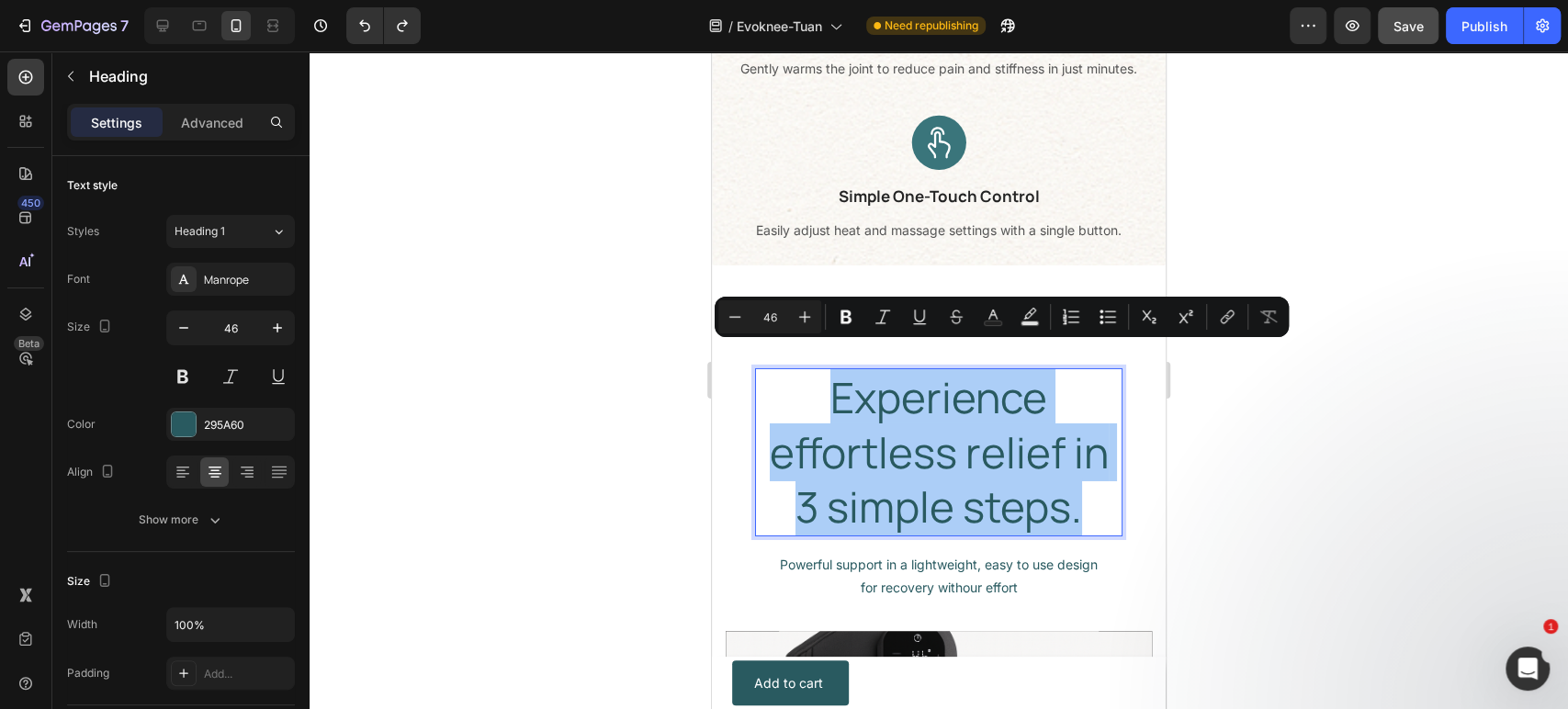 click on "46" at bounding box center [770, 317] 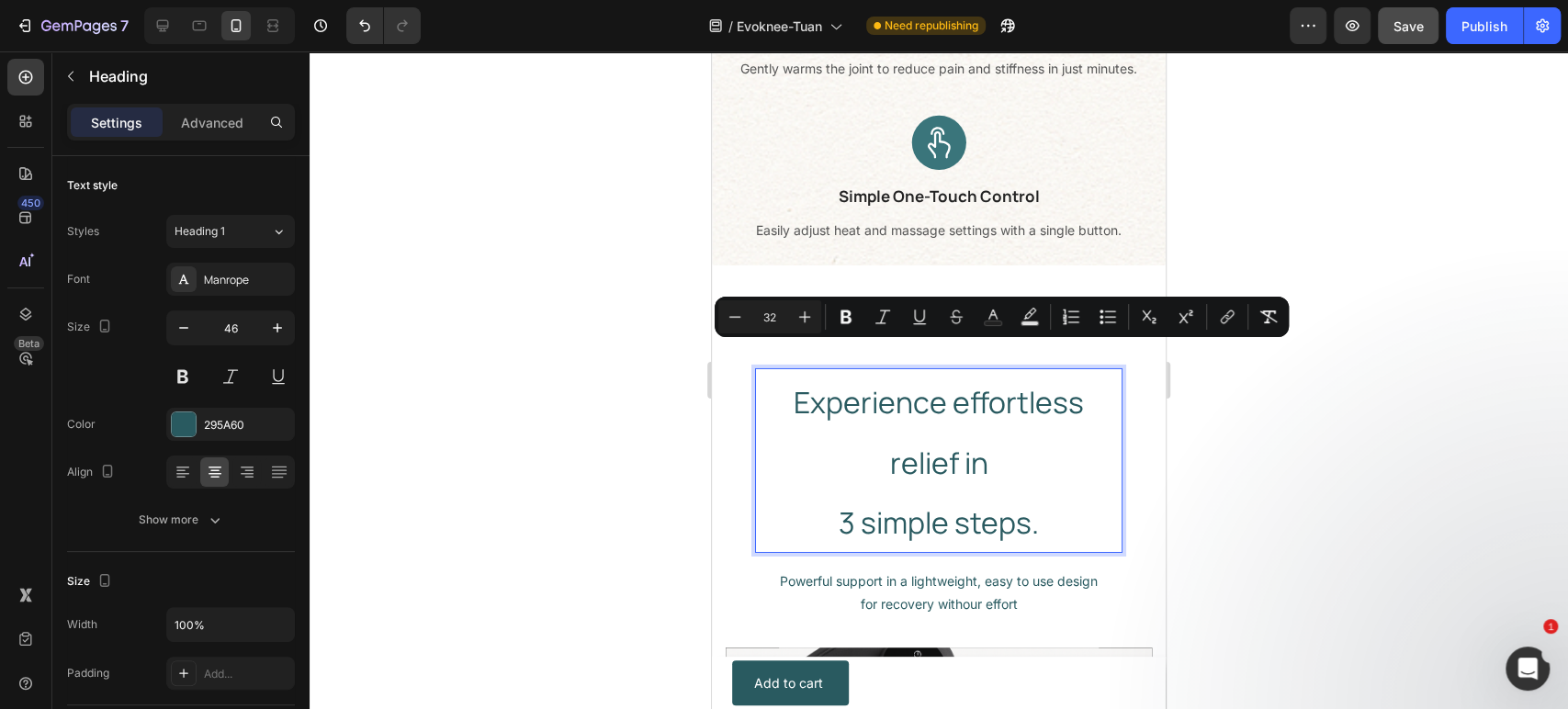 type on "16" 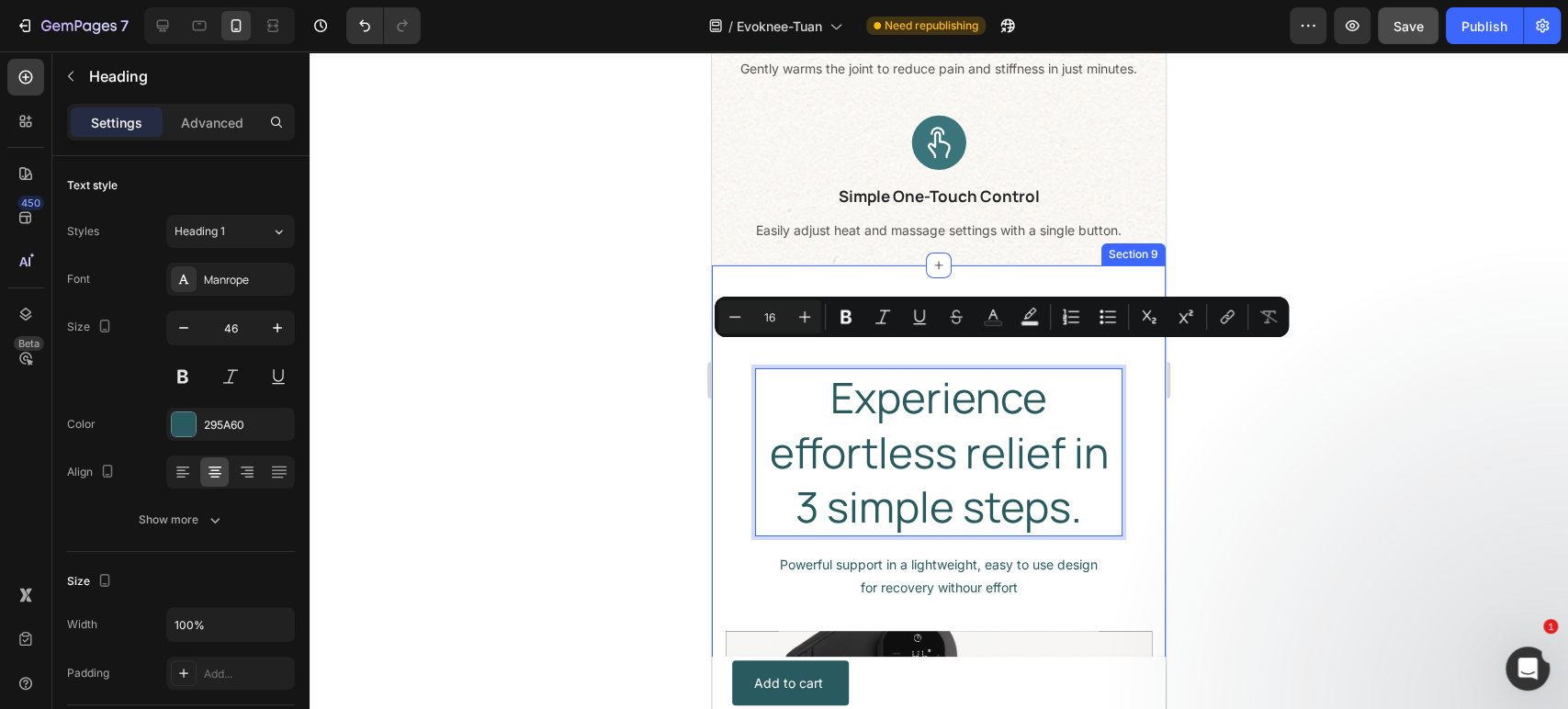 click 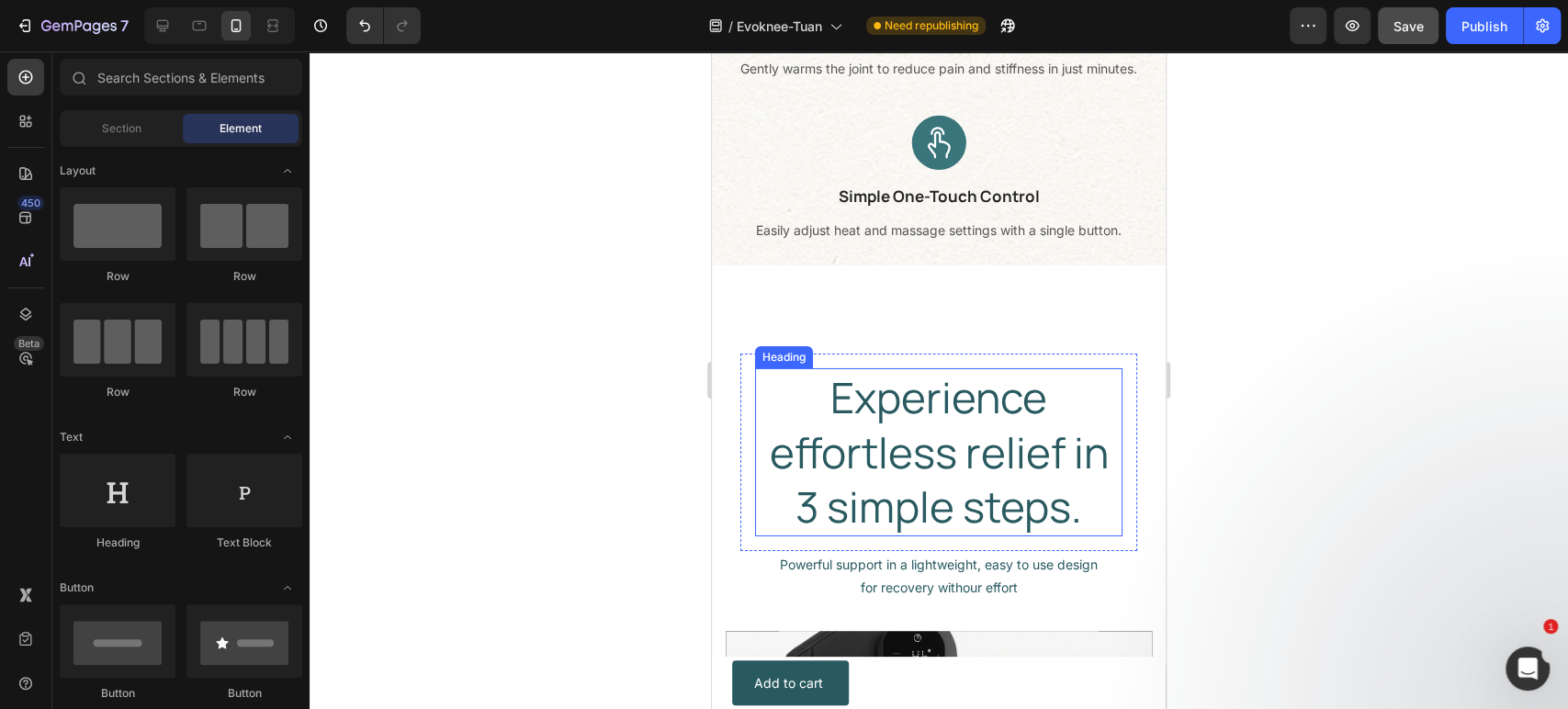 click on "Experience effortless relief in 3 simple steps." at bounding box center [939, 452] 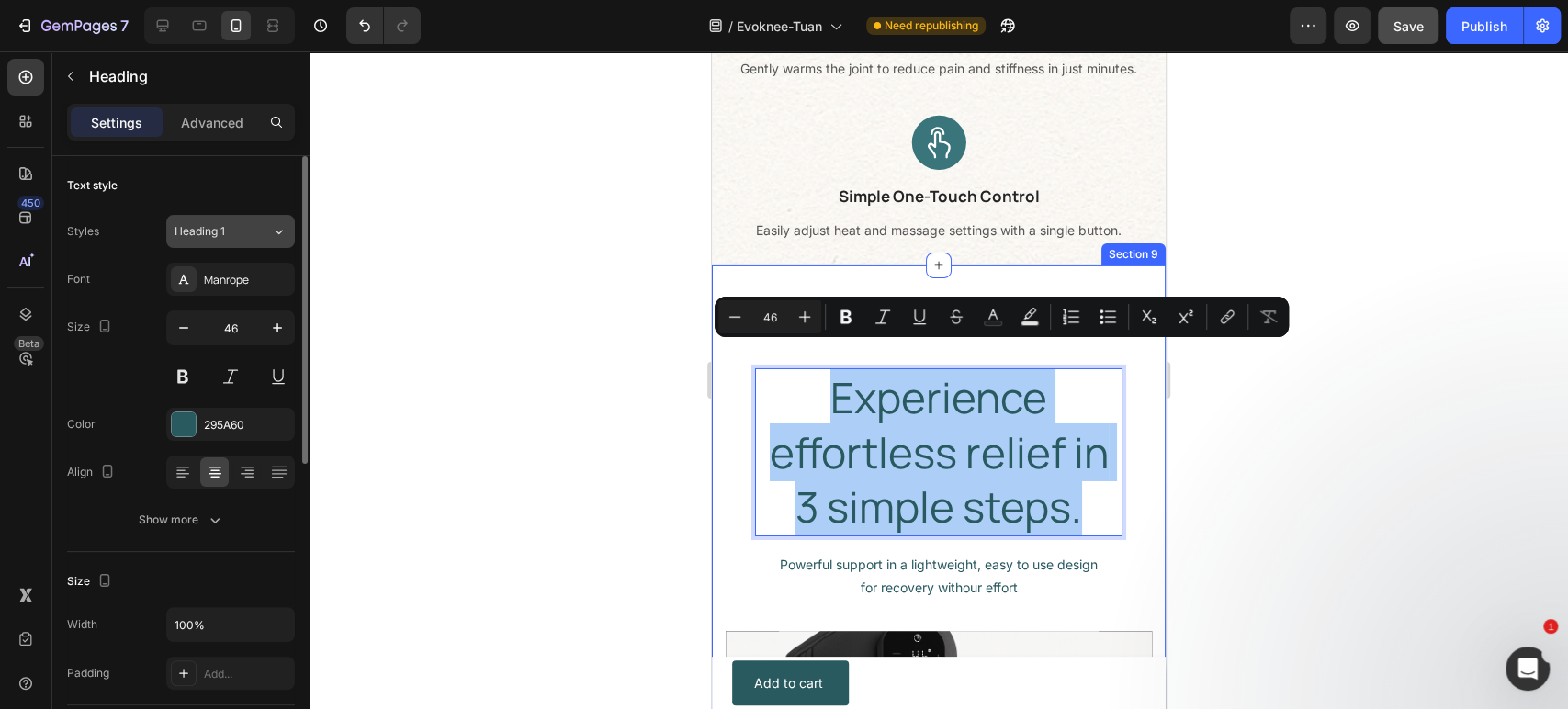 click on "Heading 1" 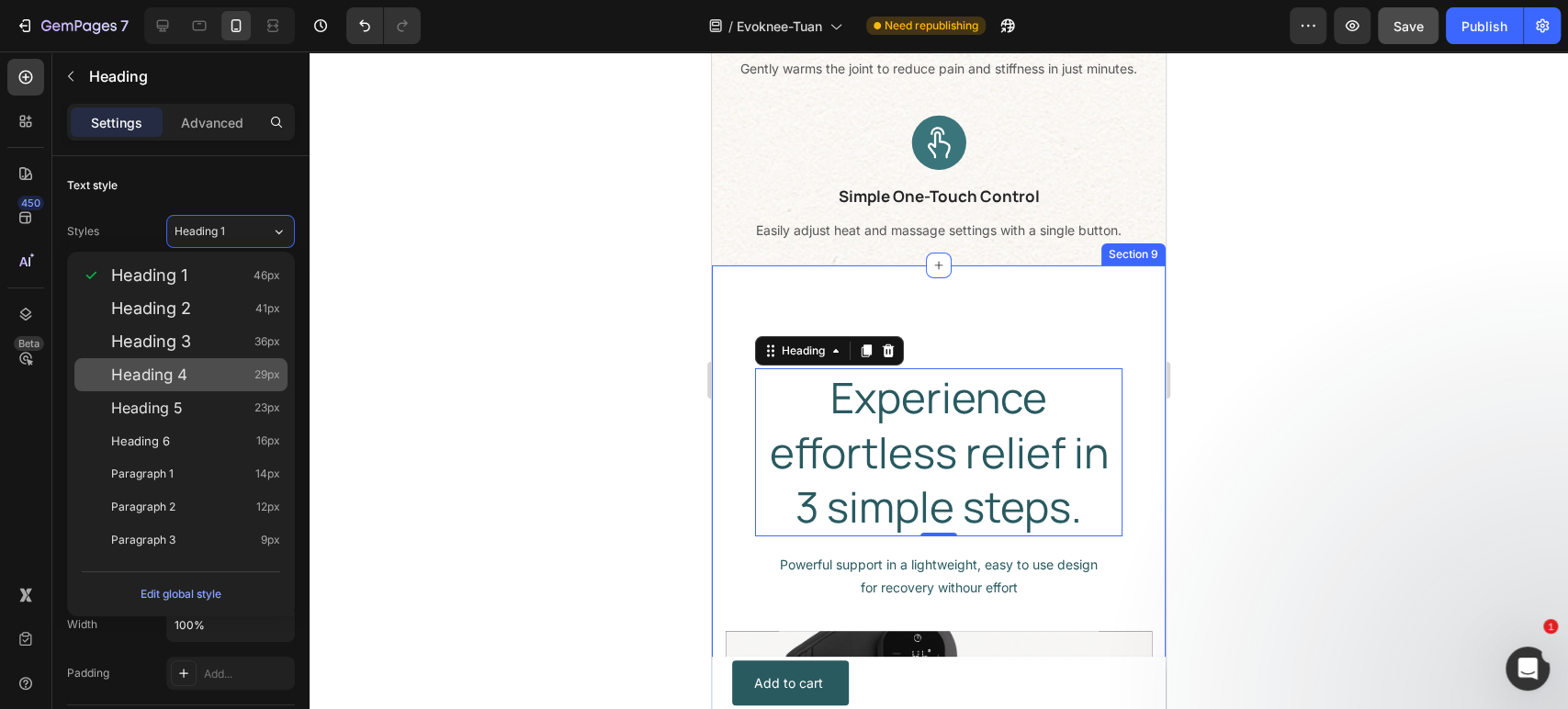 click on "29px" at bounding box center (267, 375) 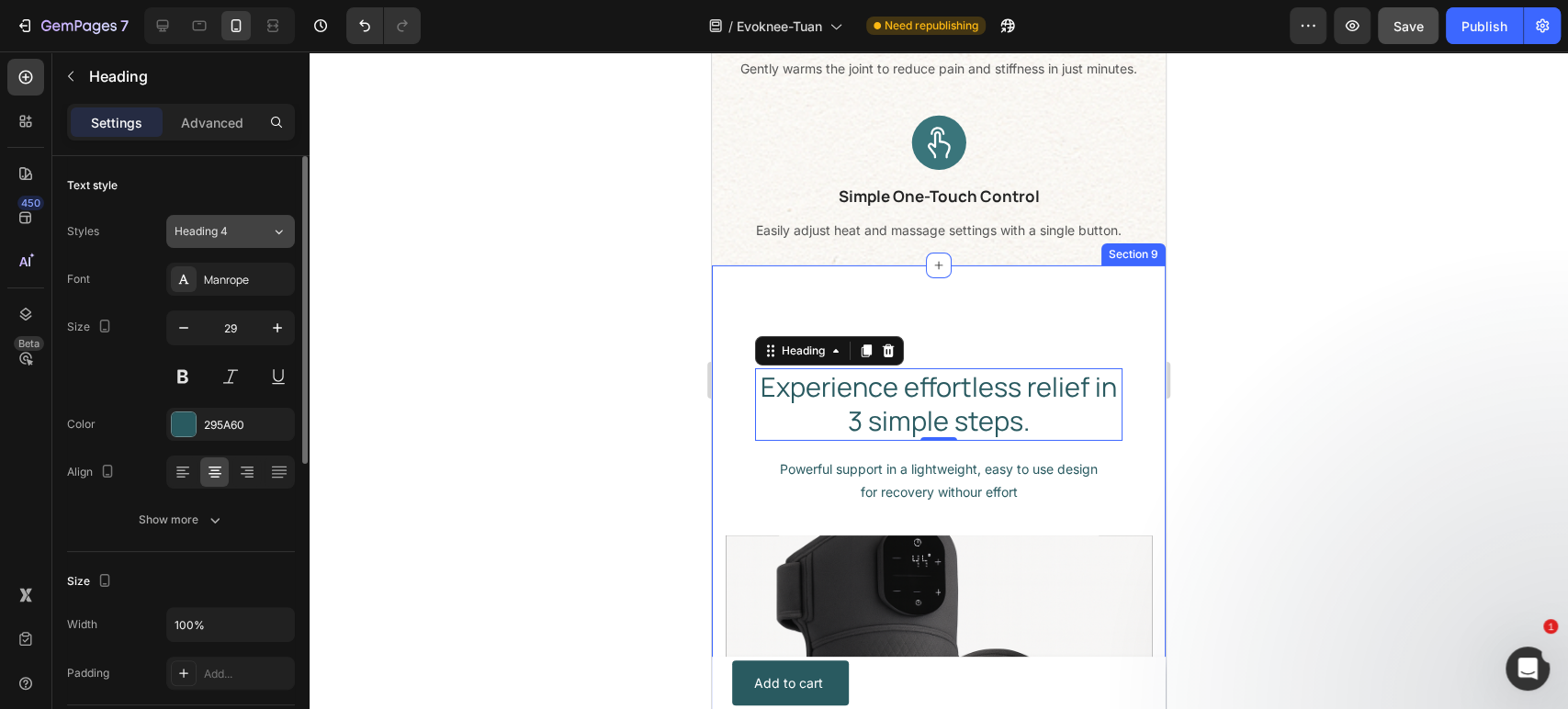 click on "Heading 4" 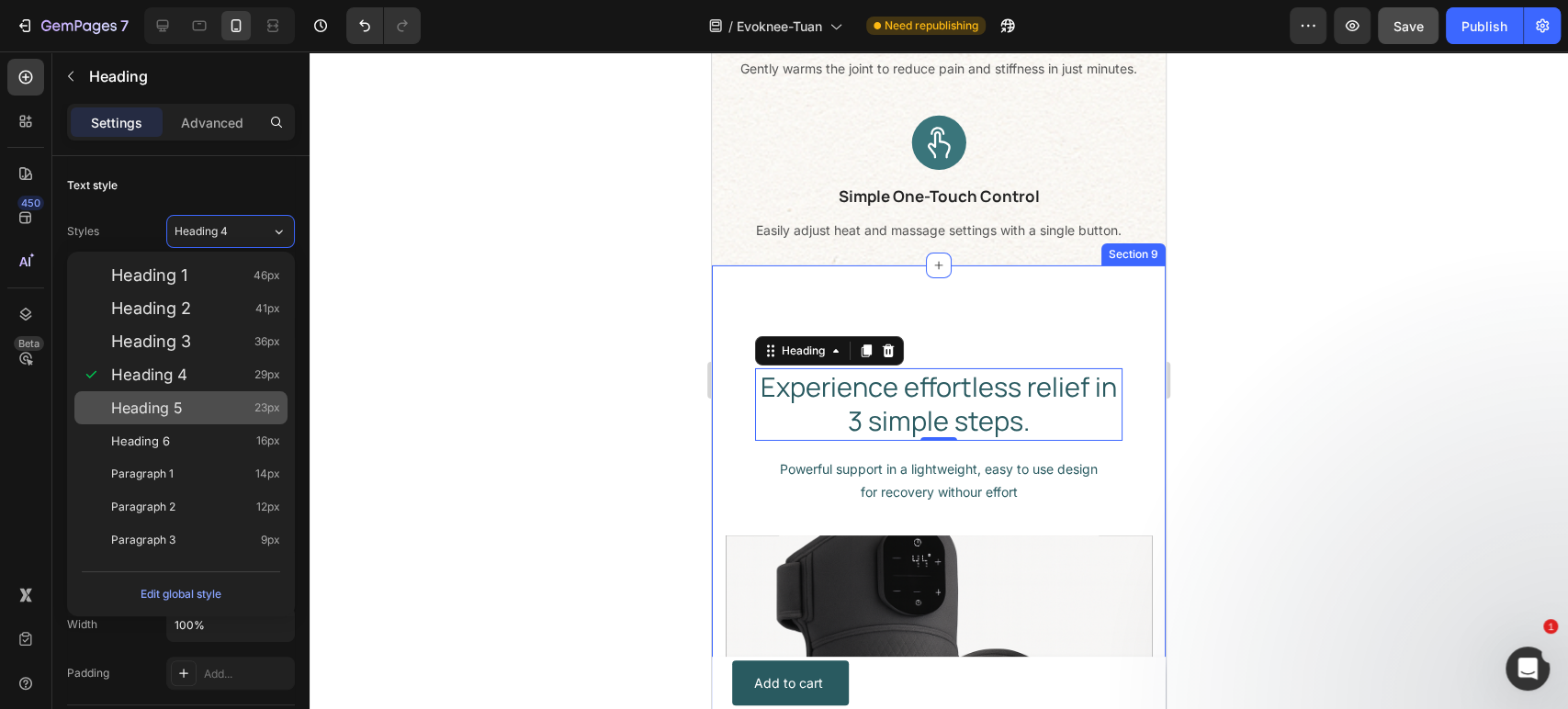 click on "Heading 5 23px" at bounding box center (196, 408) 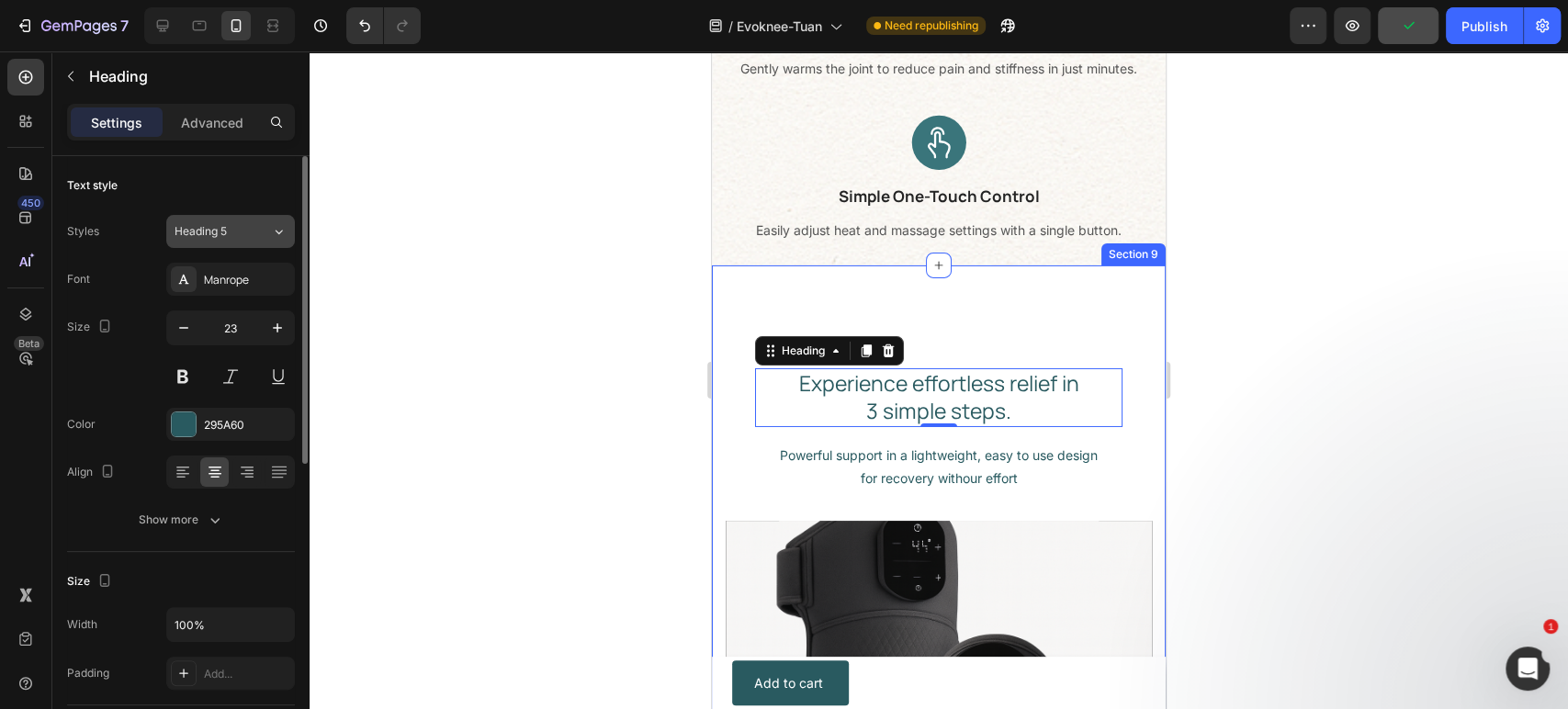 click 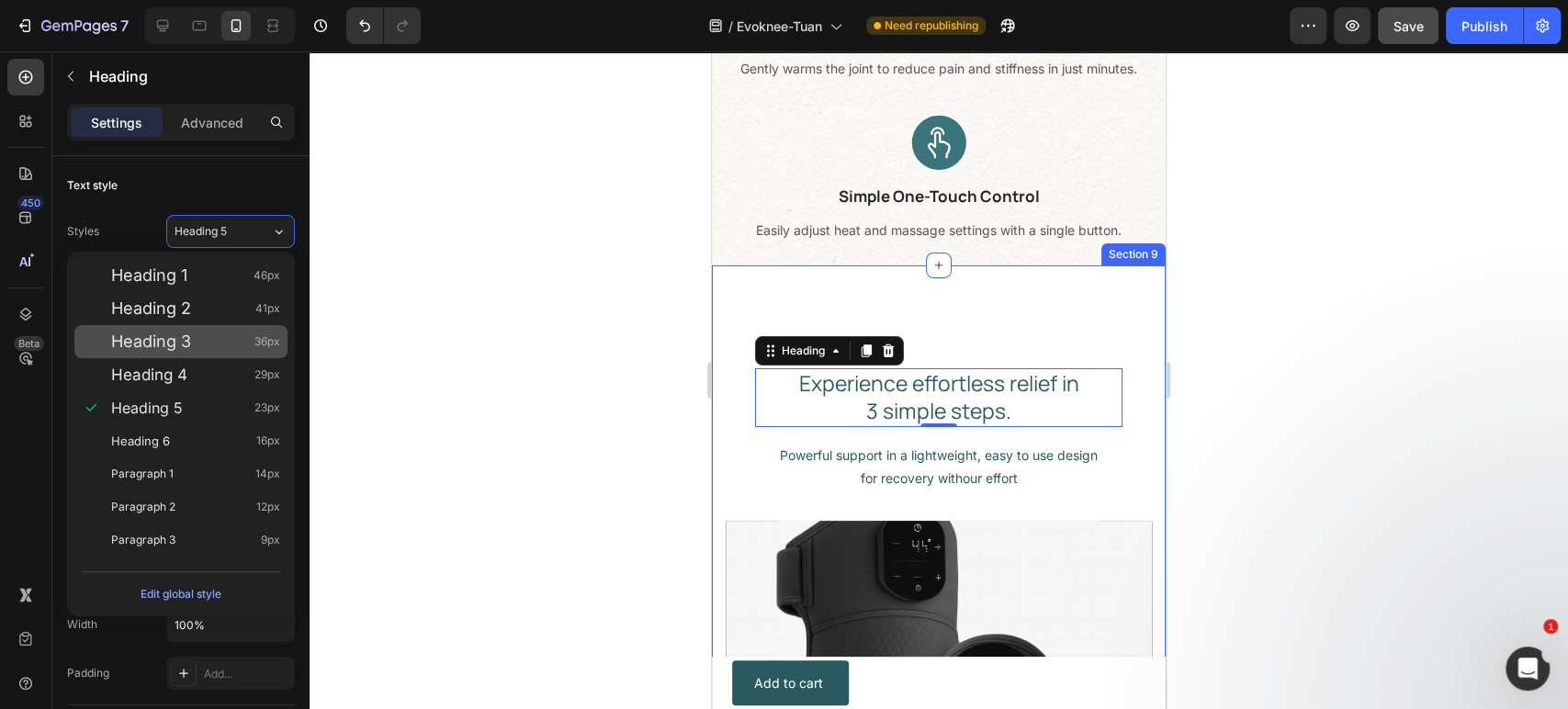 click on "36px" at bounding box center [267, 342] 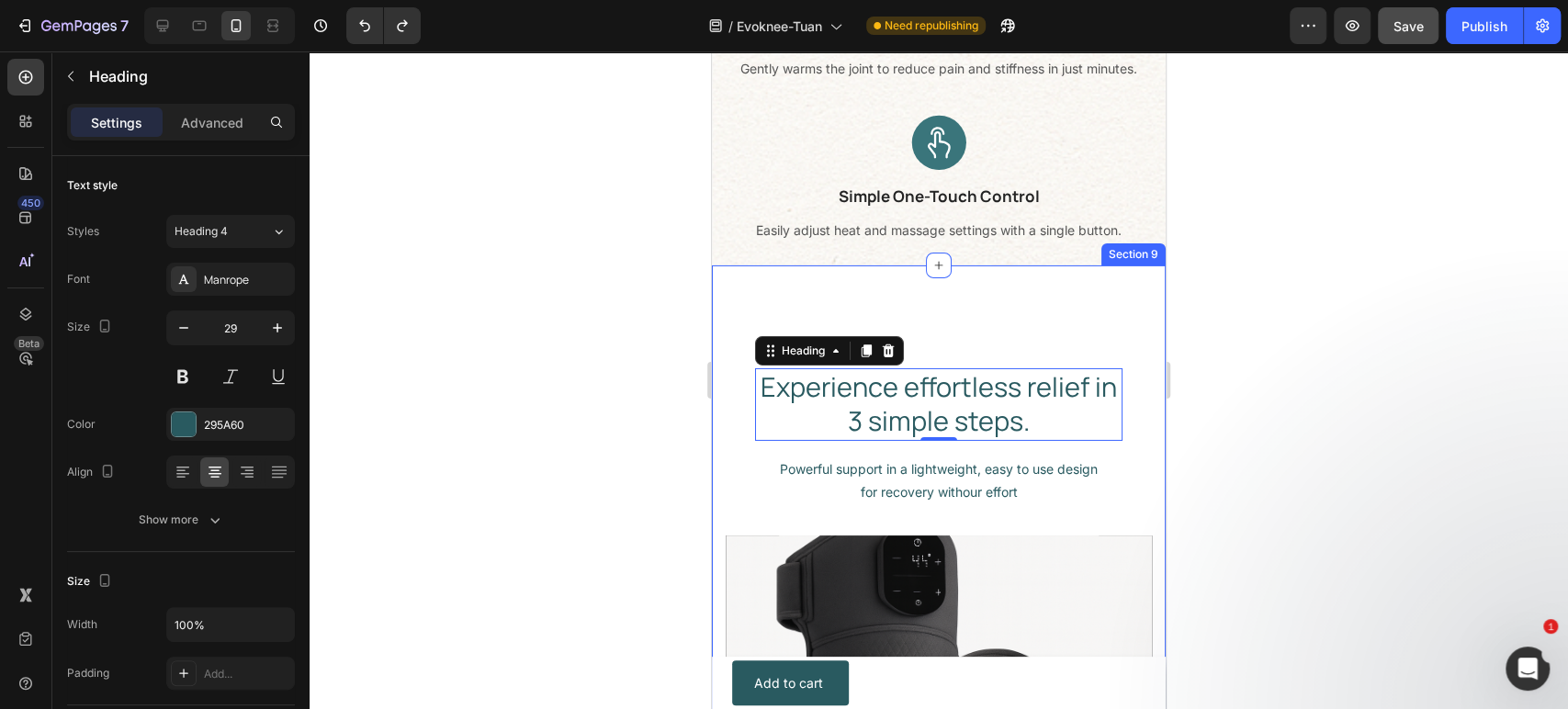 type on "46" 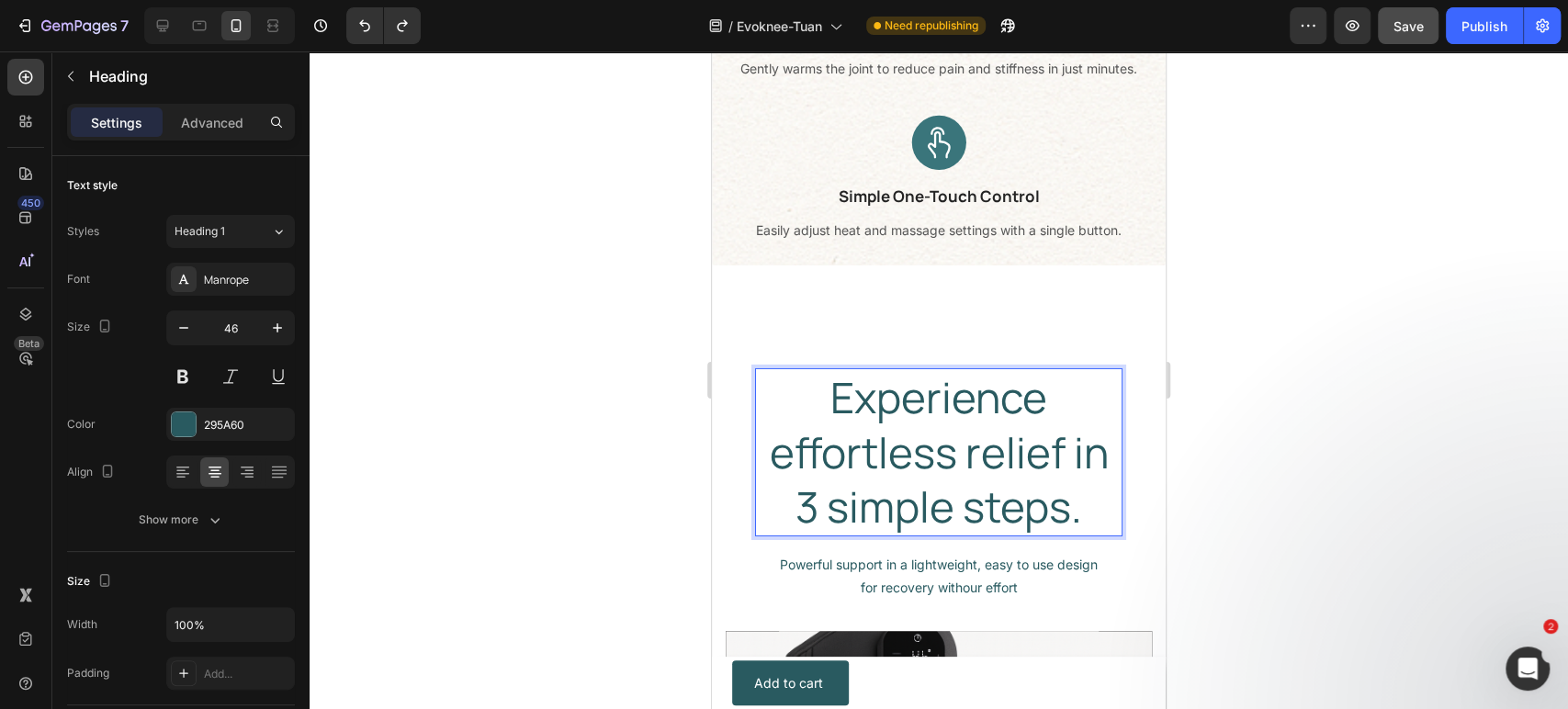 click on "Experience effortless relief in 3 simple steps." at bounding box center [939, 452] 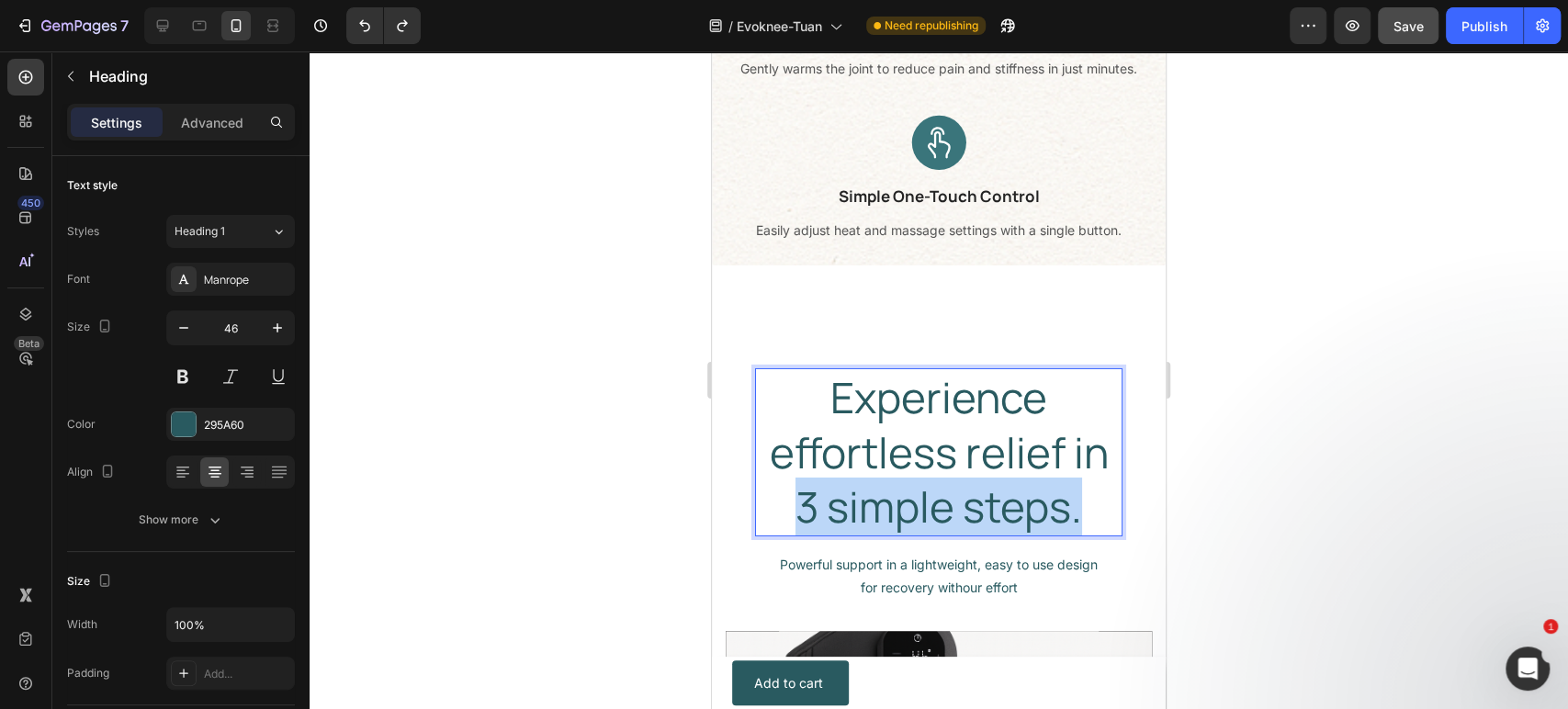click on "Experience effortless relief in 3 simple steps." at bounding box center [939, 452] 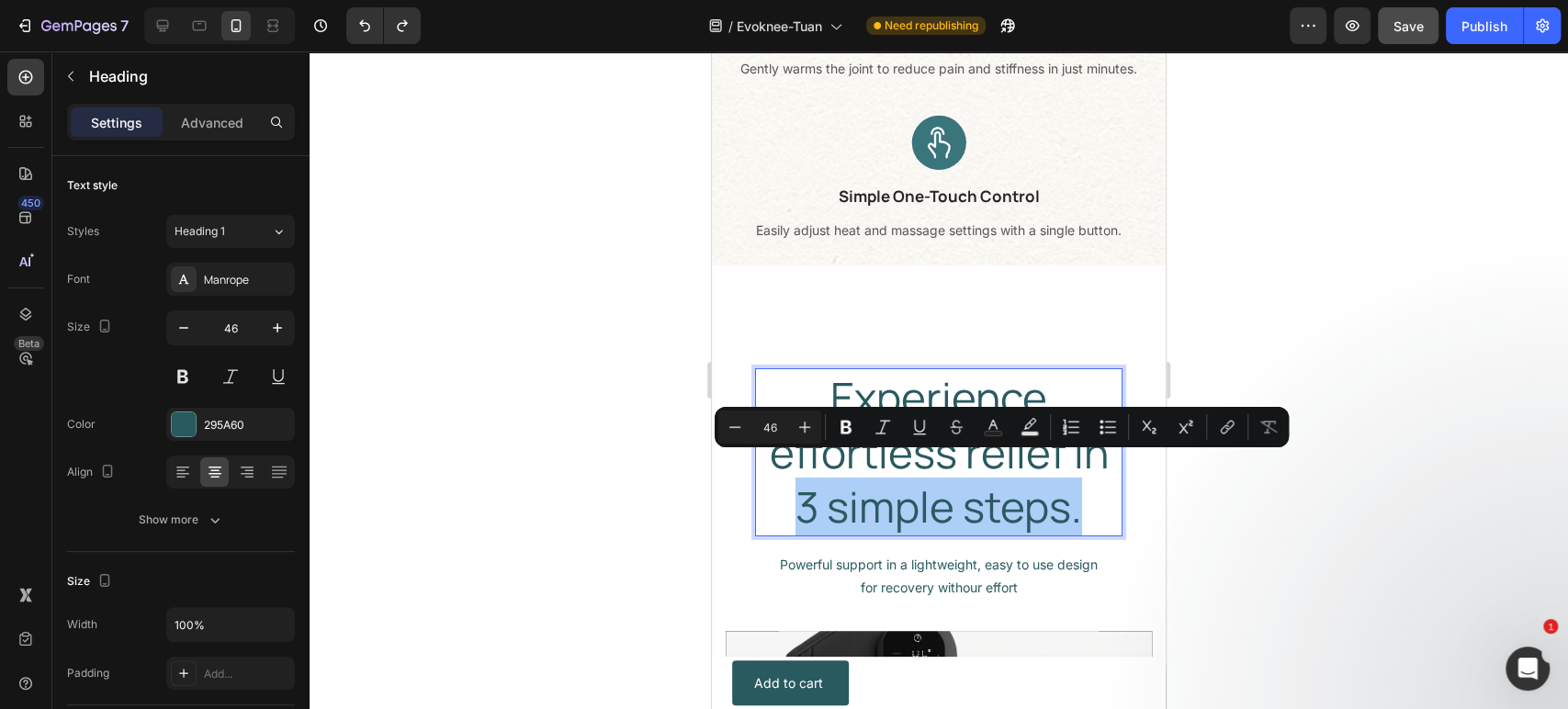 click 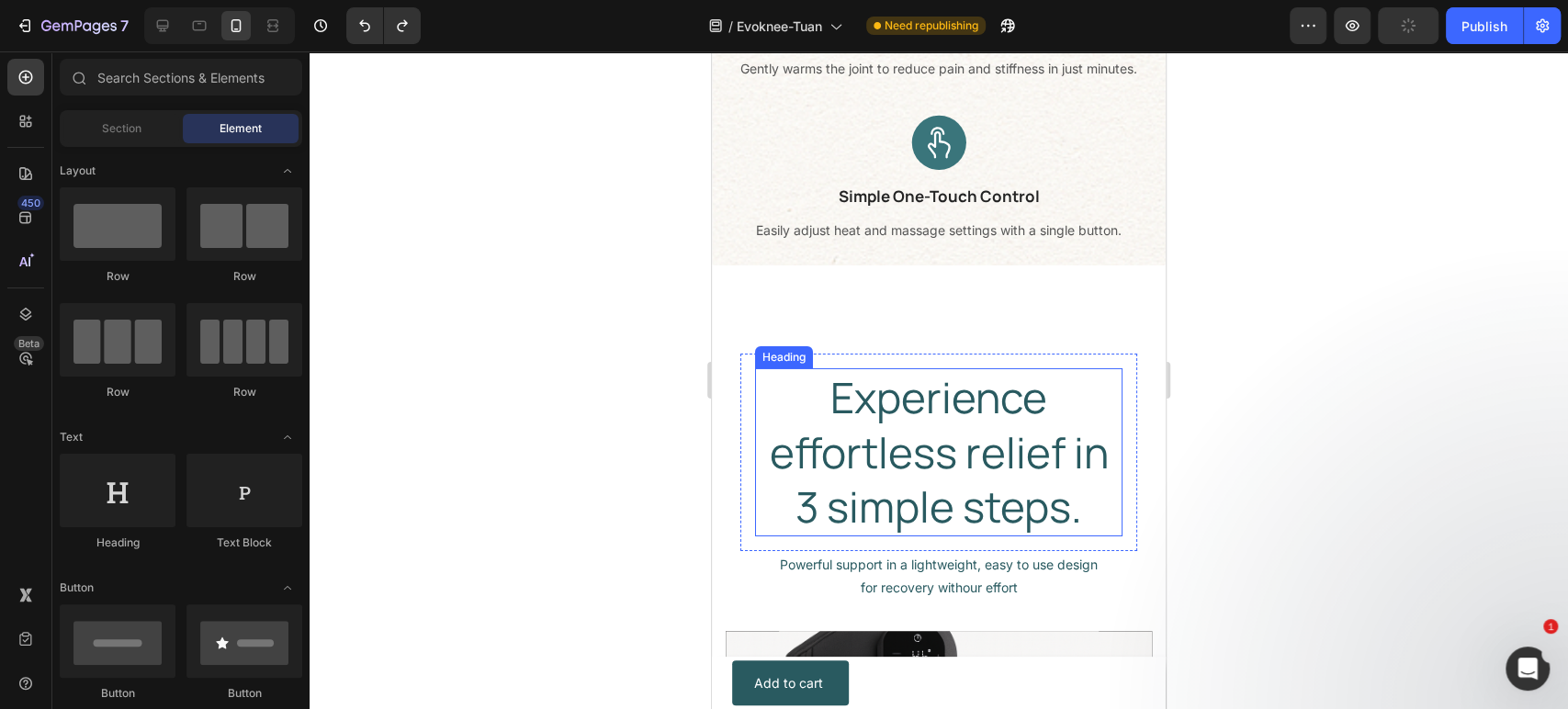 click on "Experience effortless relief in 3 simple steps." at bounding box center [939, 452] 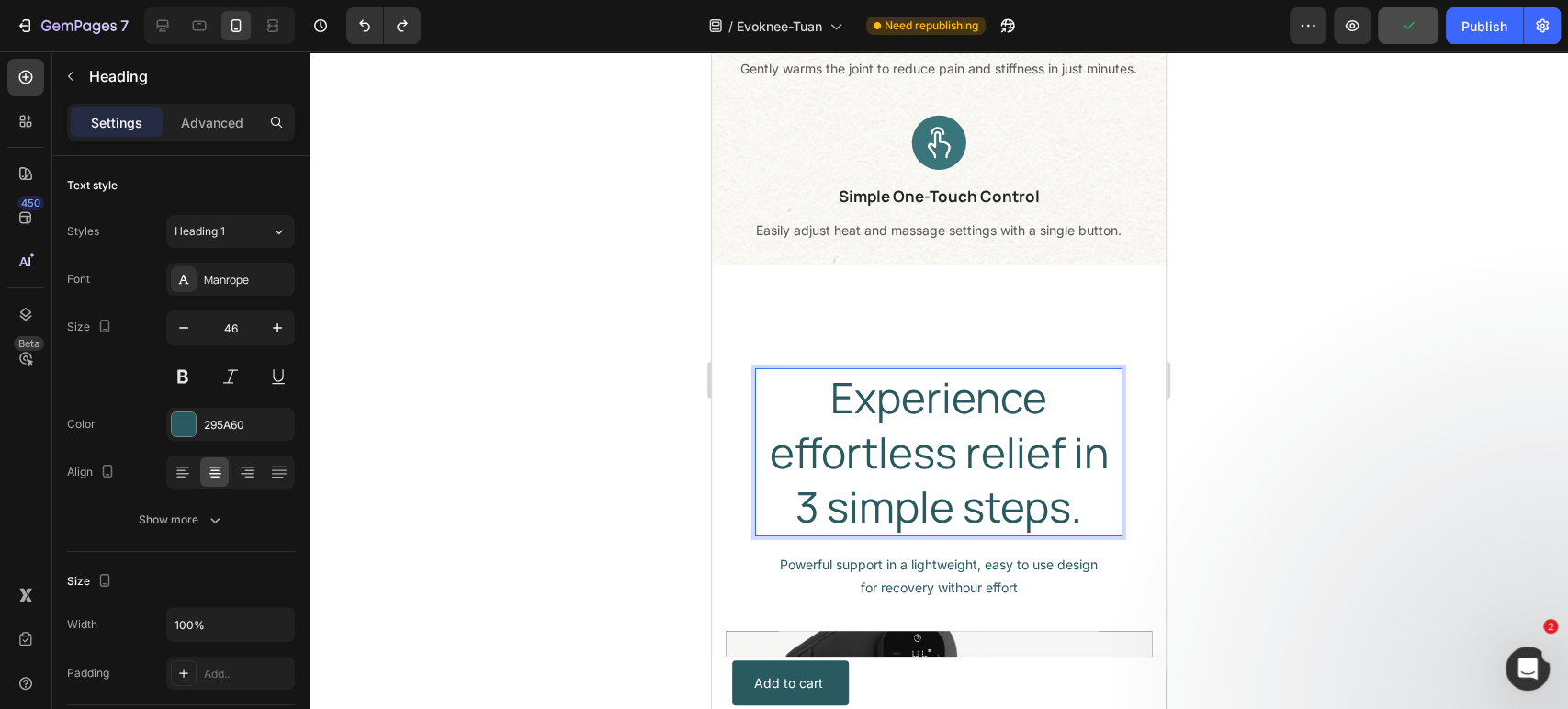 click on "Experience effortless relief in 3 simple steps." at bounding box center [939, 452] 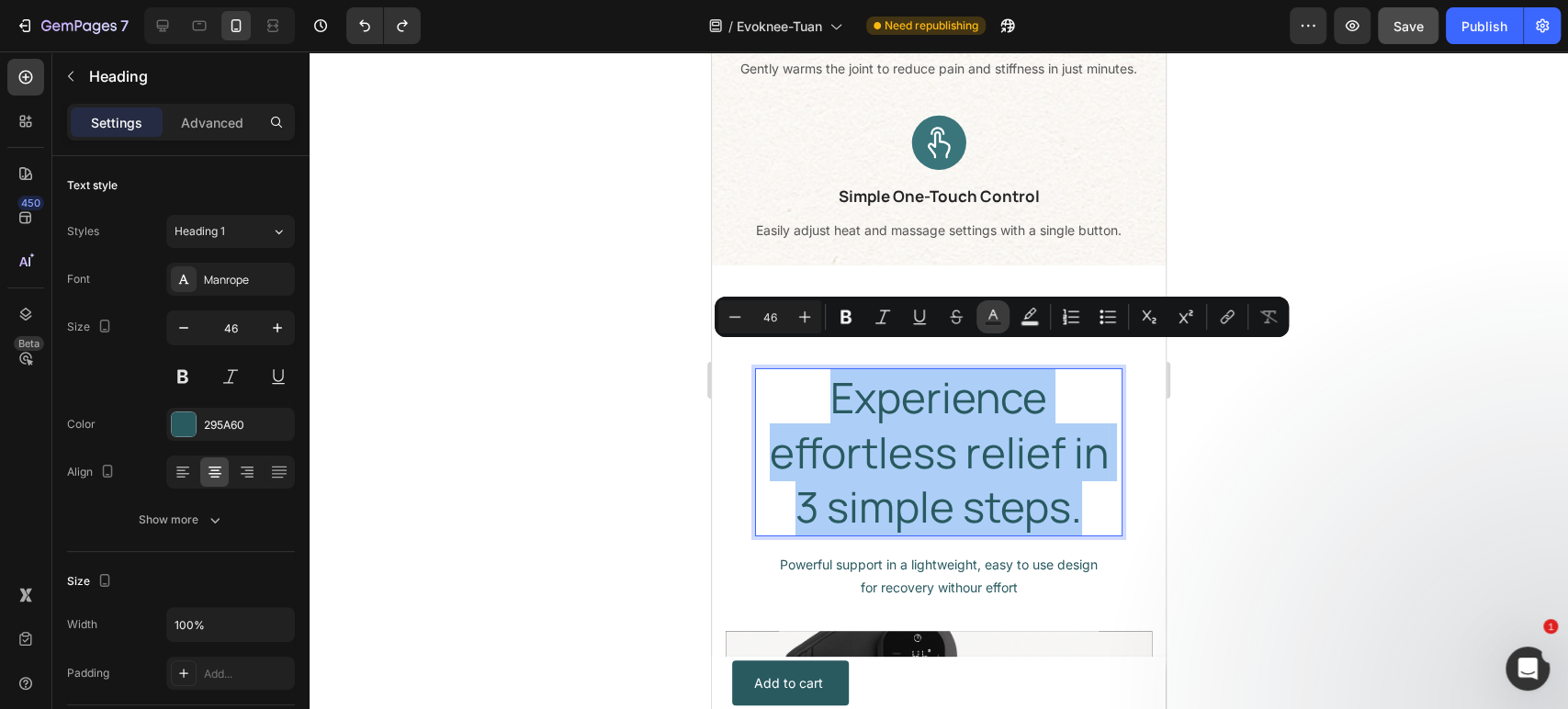 click 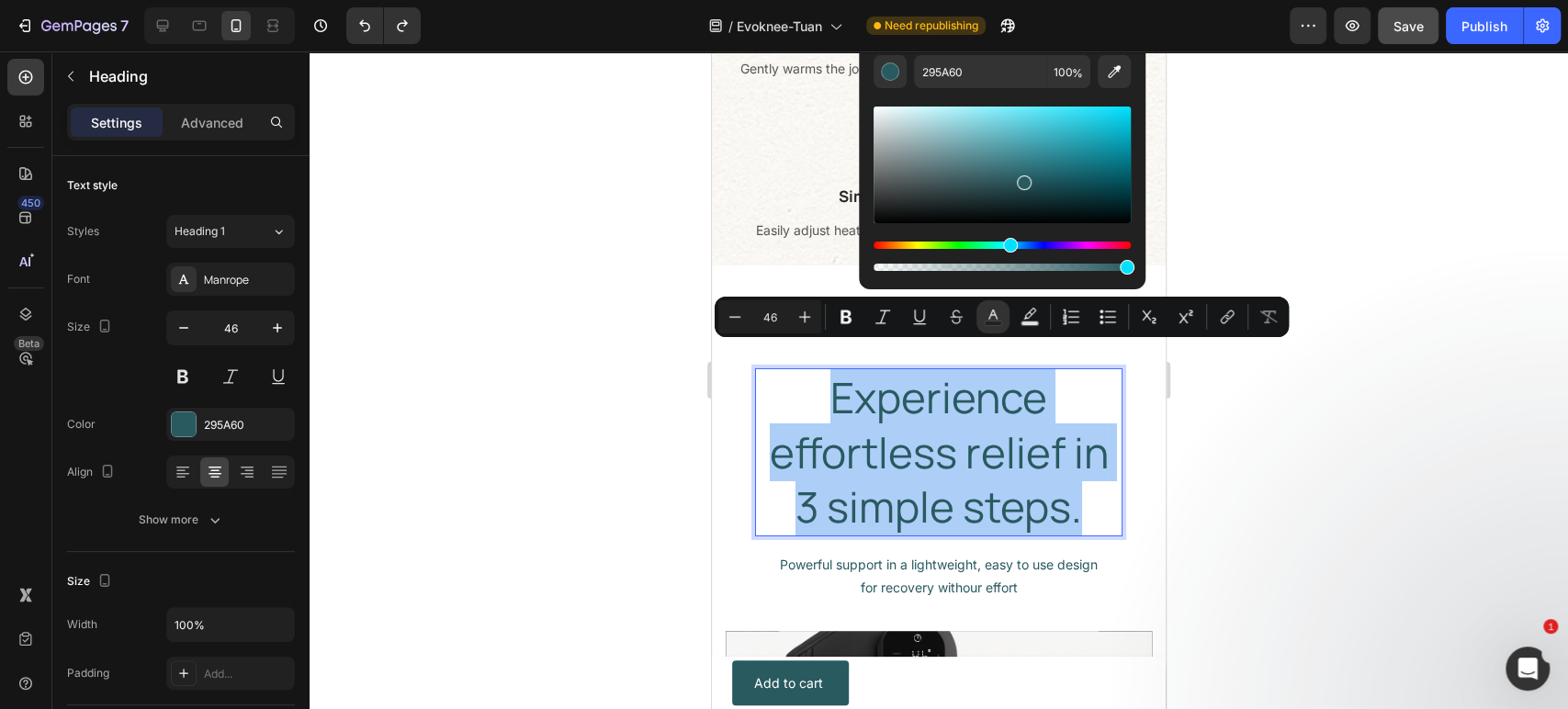 click 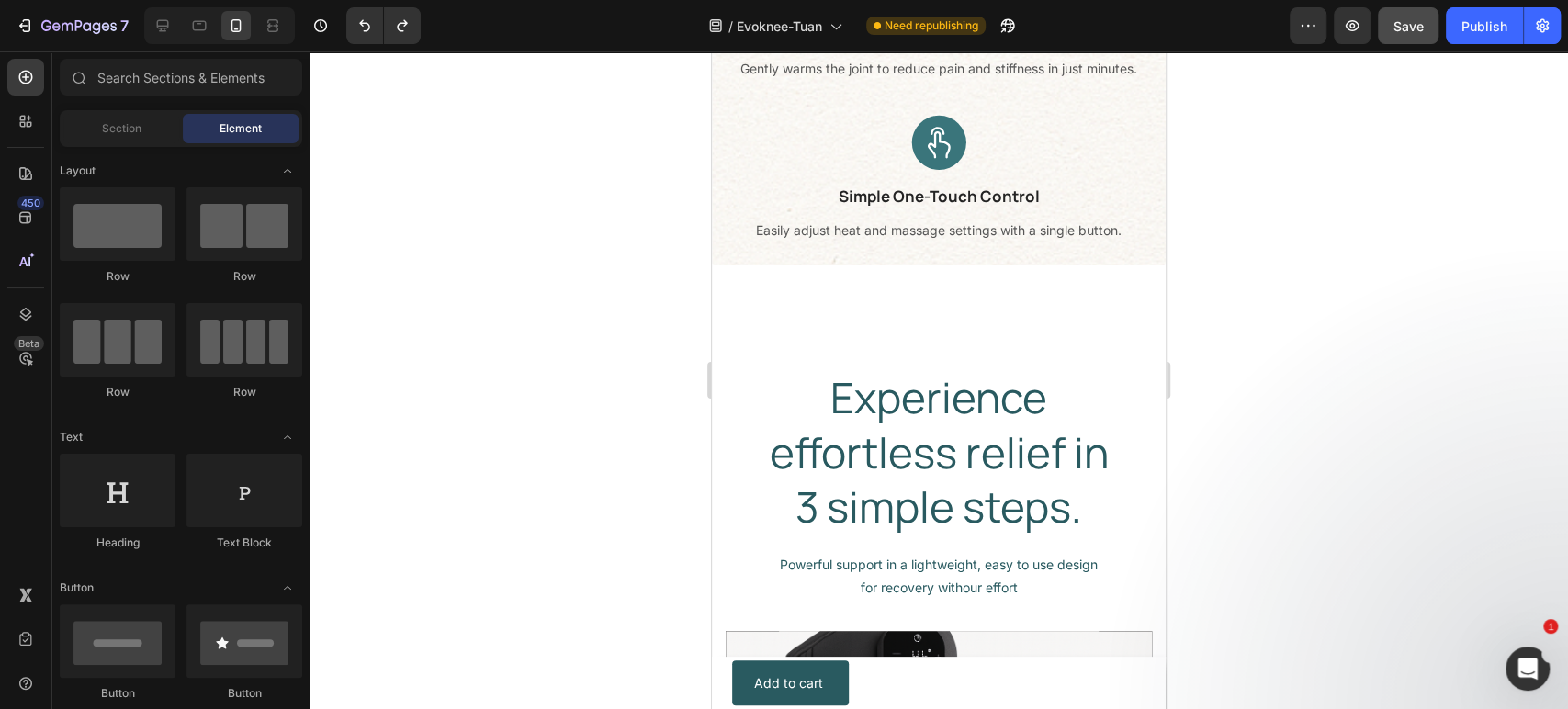 click 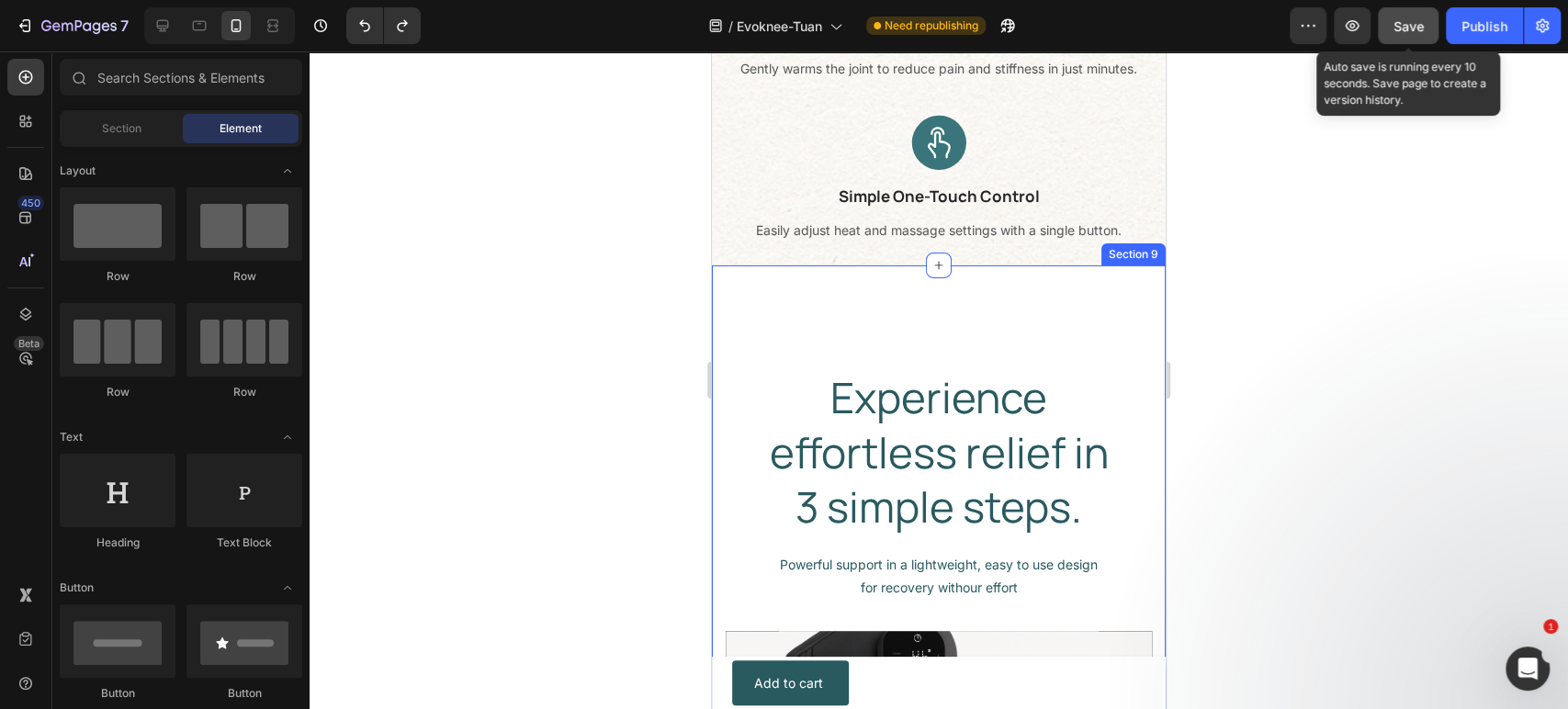 click on "Save" 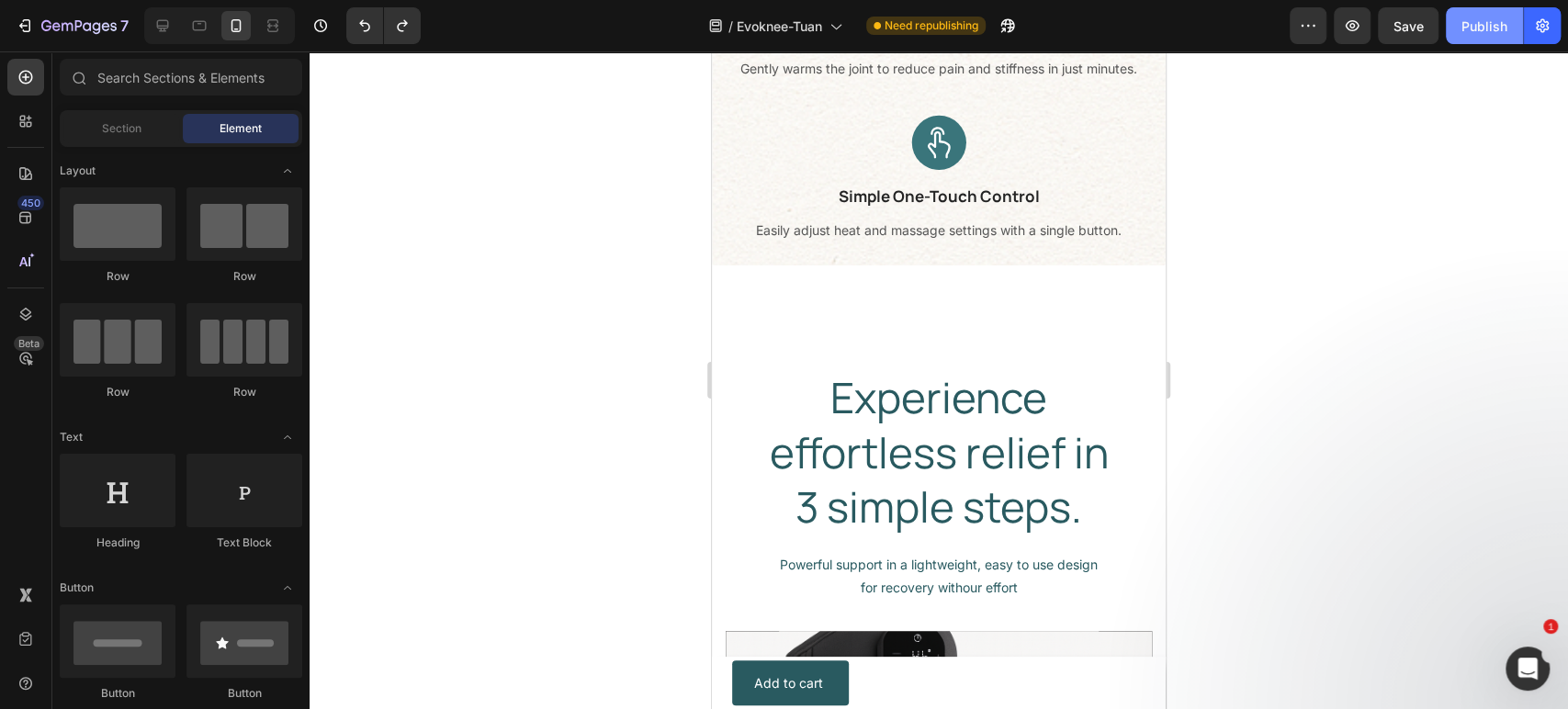 click on "Publish" at bounding box center (1484, 26) 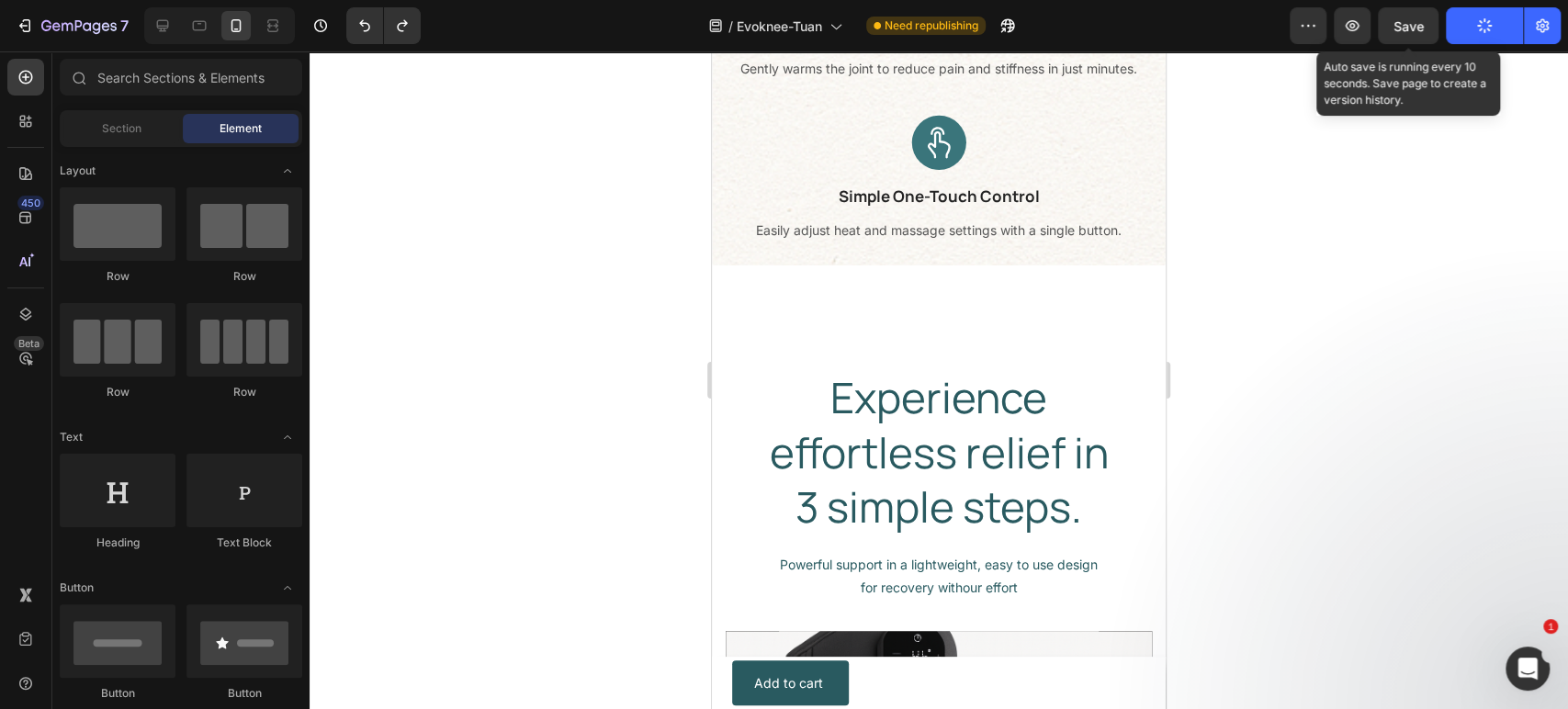 click on "Save" at bounding box center (1408, 26) 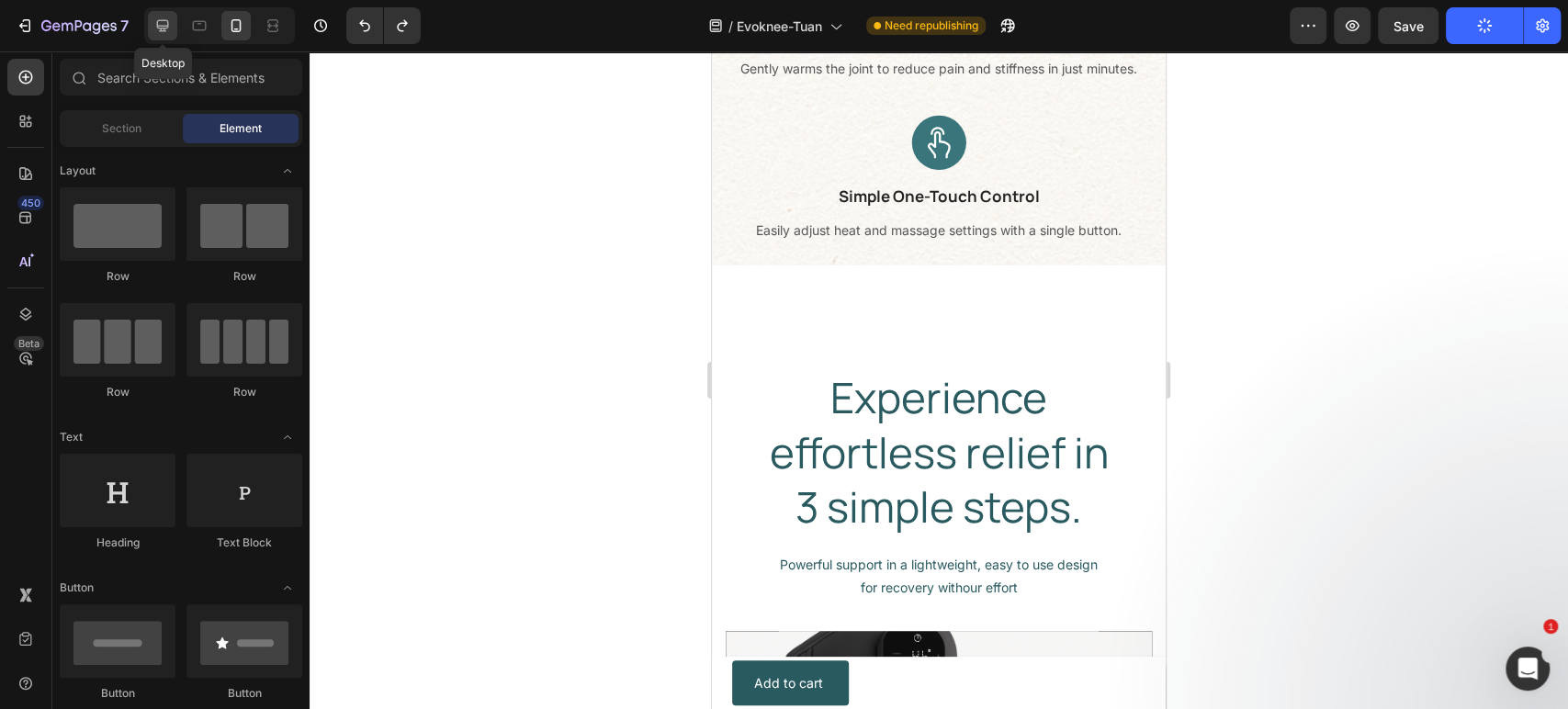 click 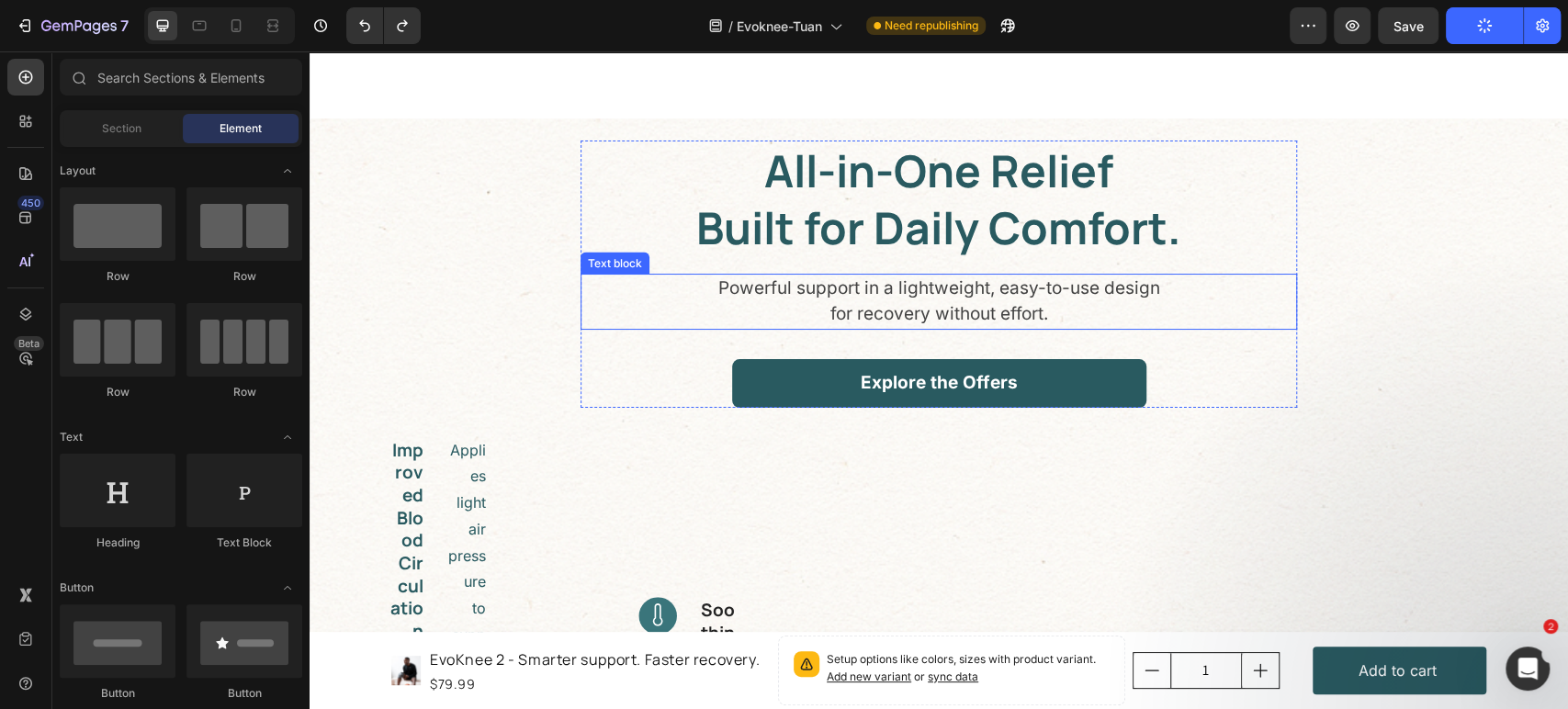 scroll, scrollTop: 2544, scrollLeft: 0, axis: vertical 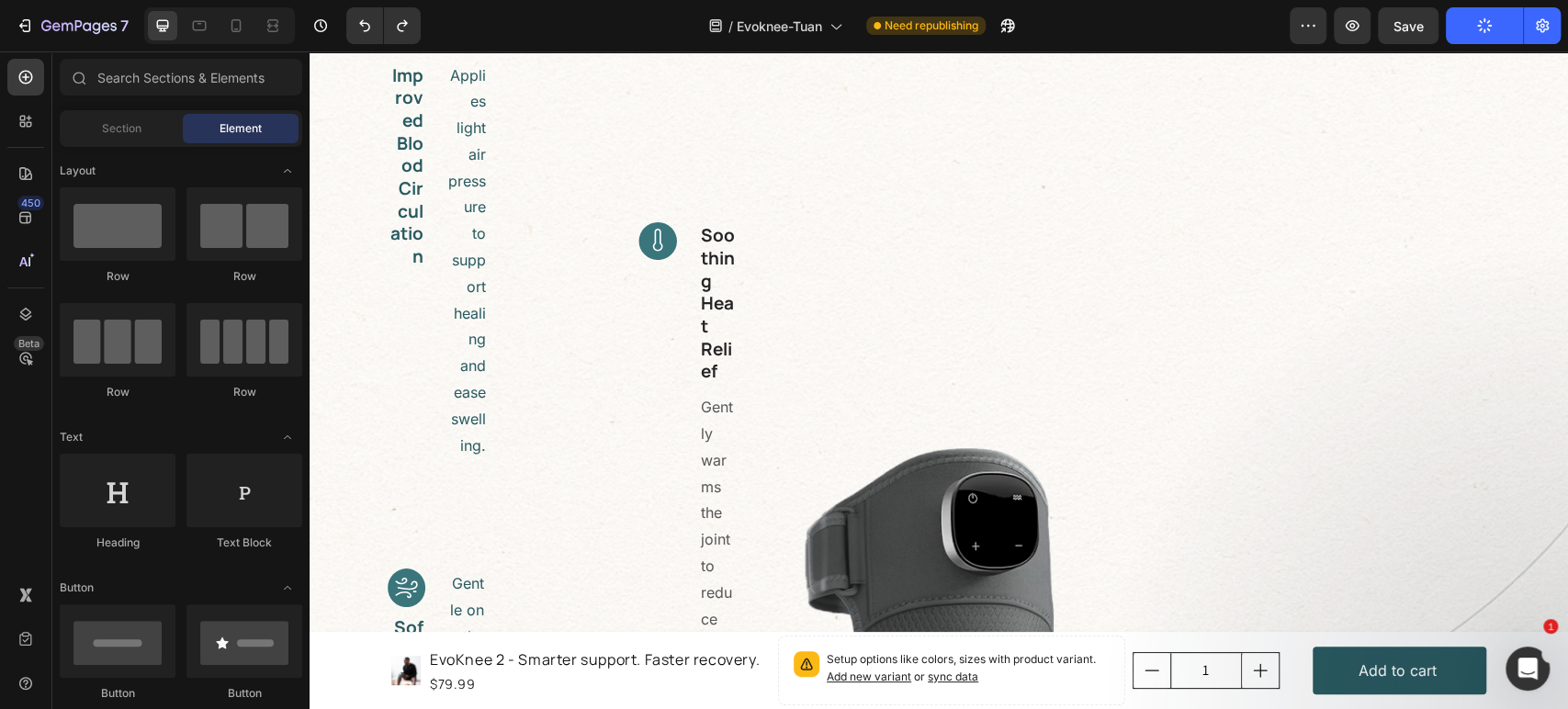 click at bounding box center [220, 26] 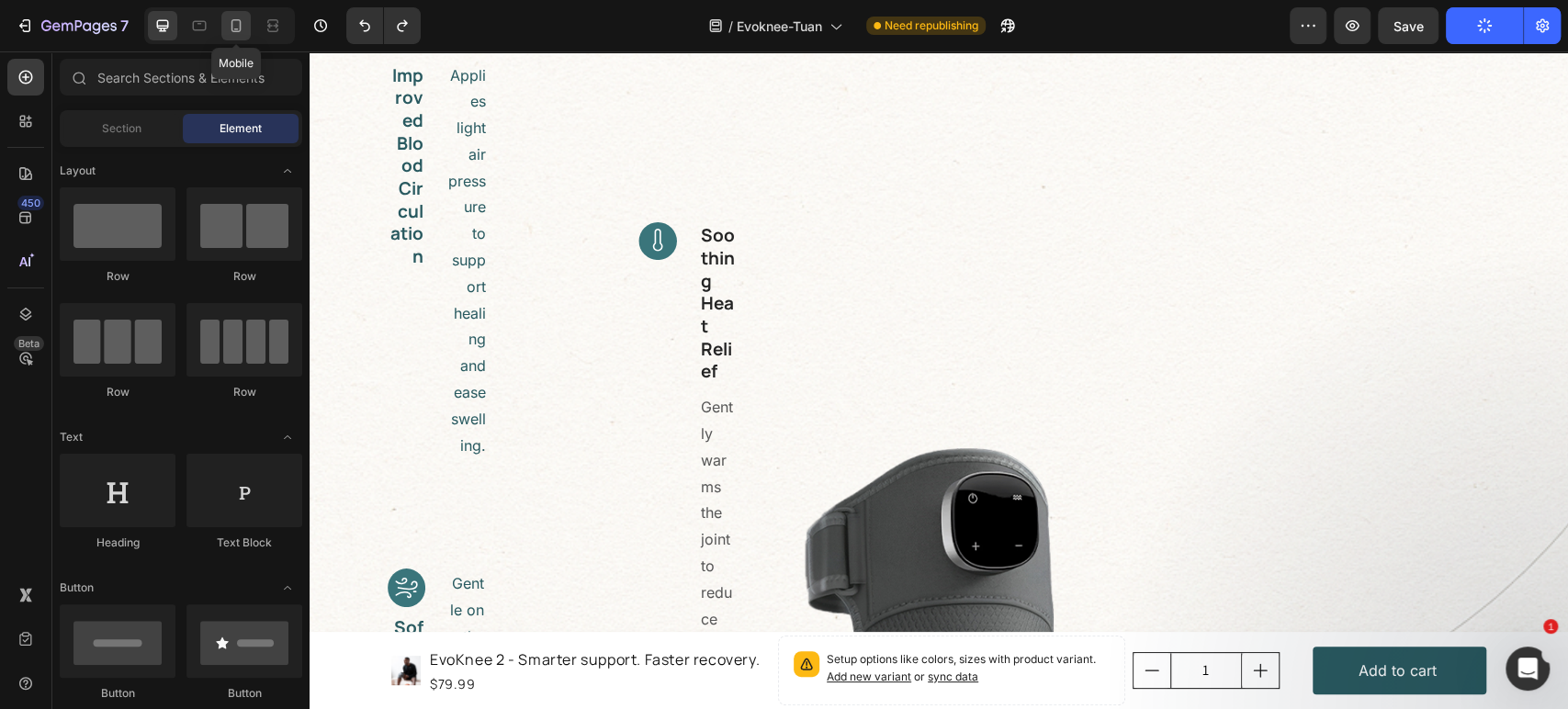 click 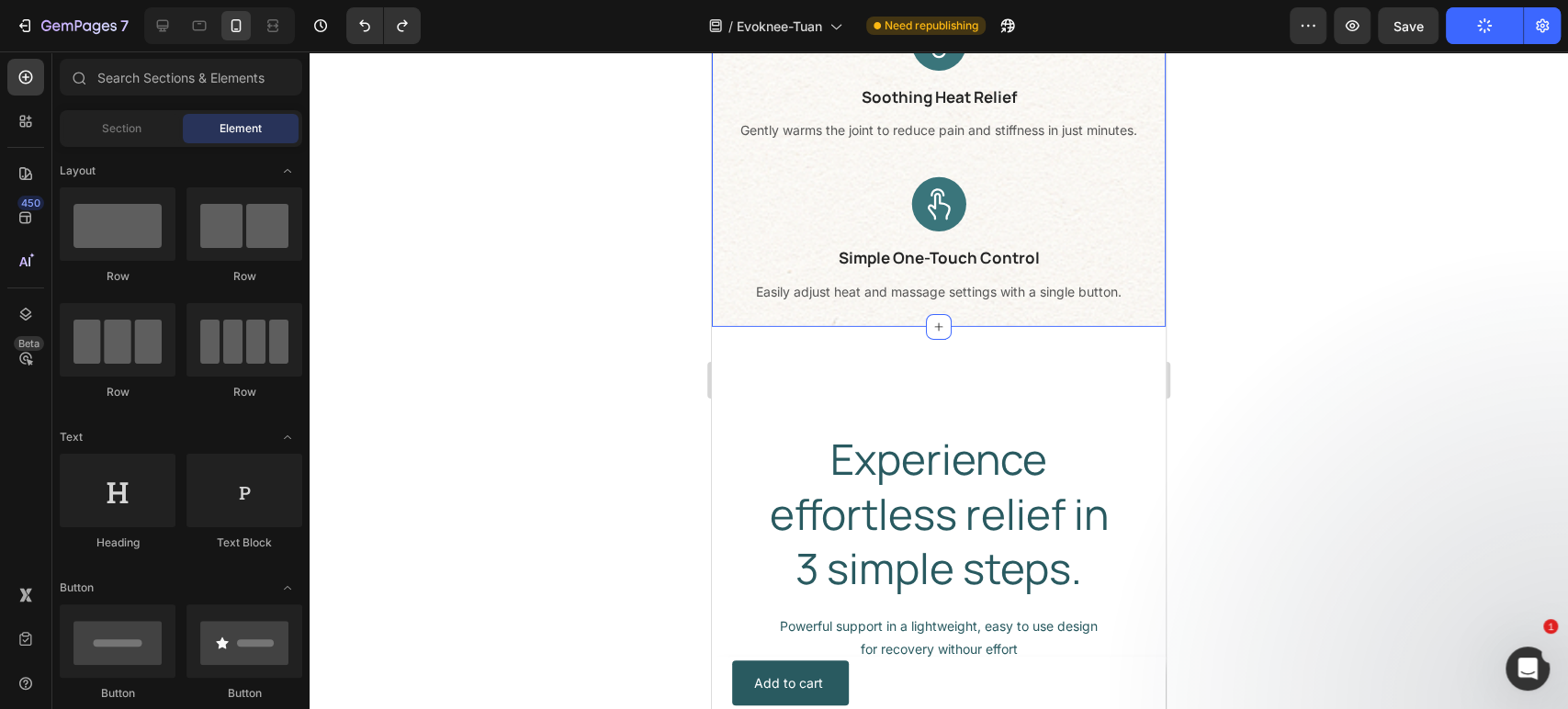 scroll, scrollTop: 4041, scrollLeft: 0, axis: vertical 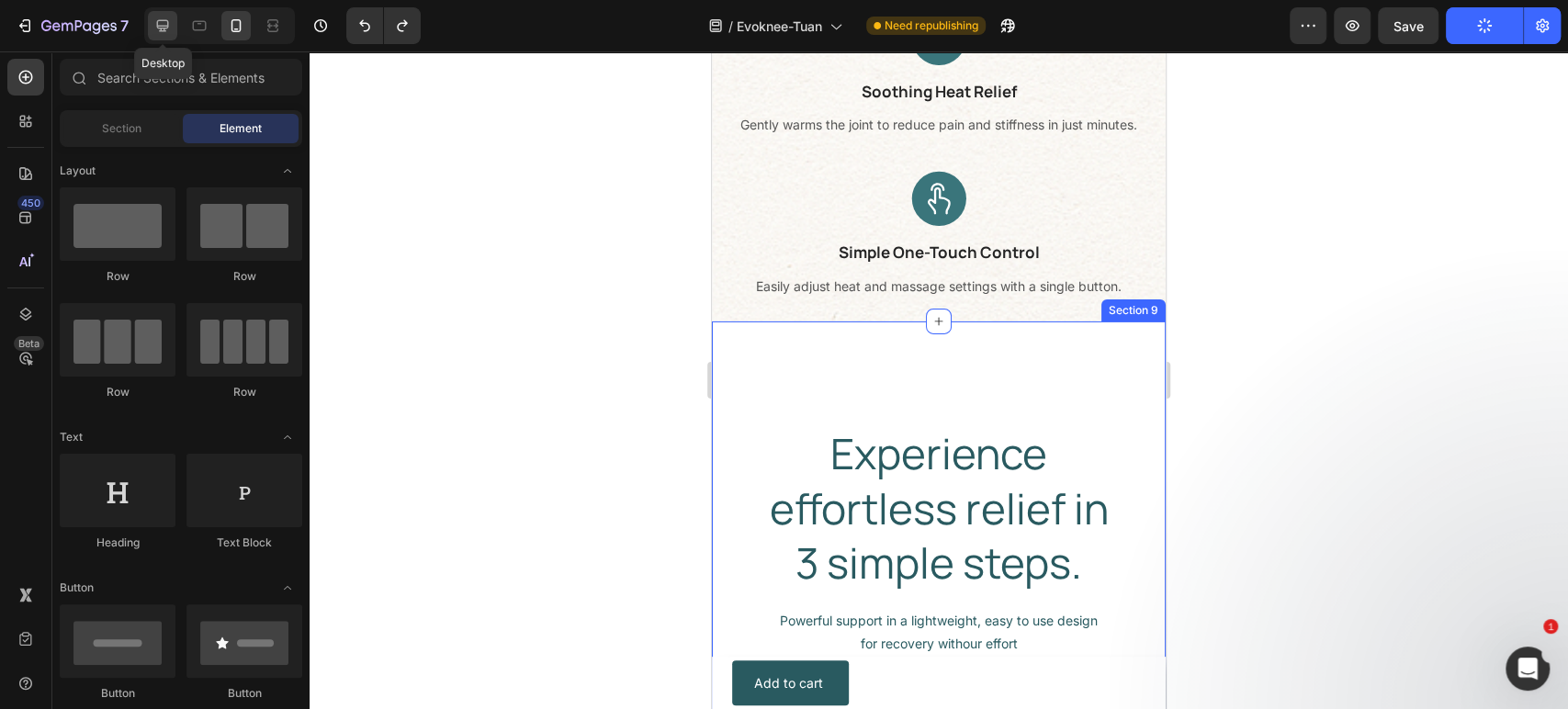 click 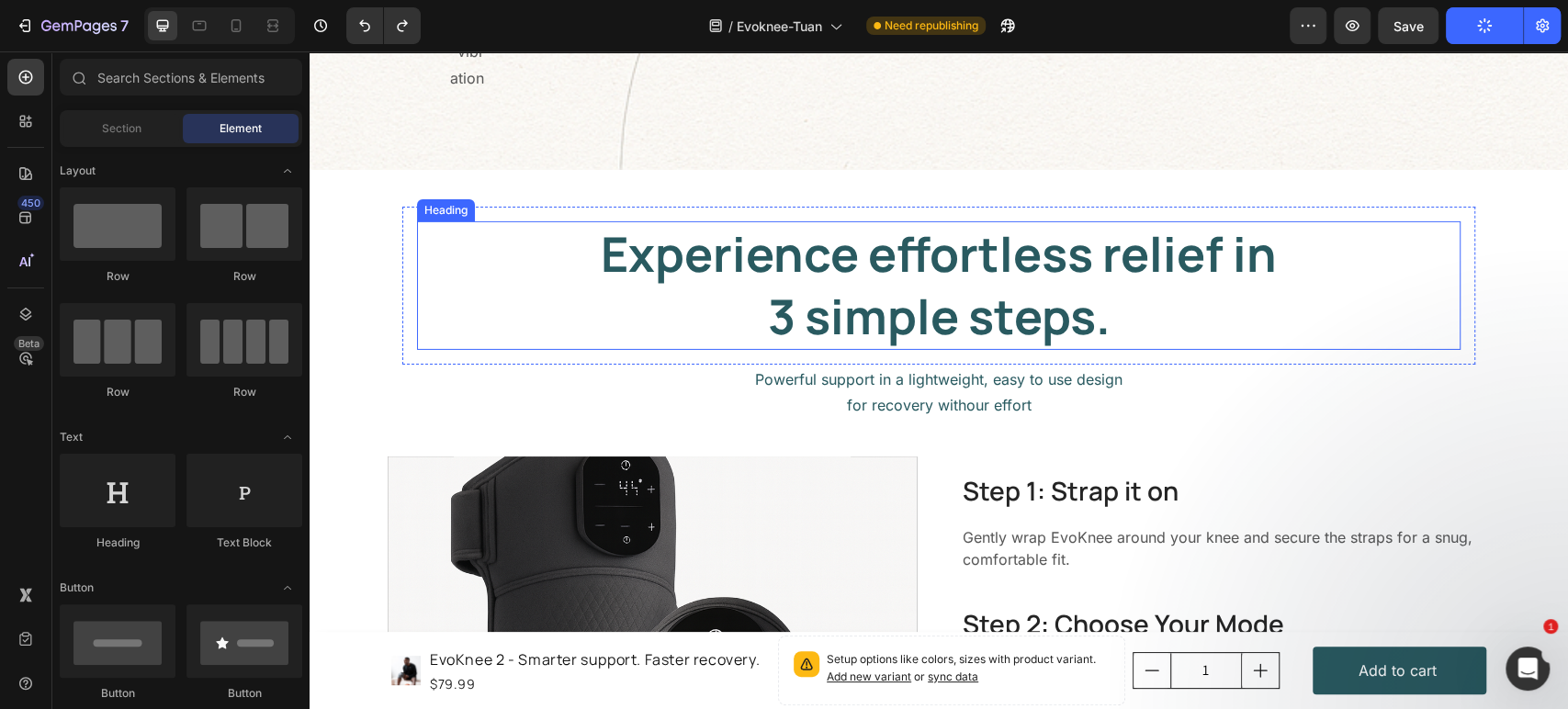scroll, scrollTop: 3609, scrollLeft: 0, axis: vertical 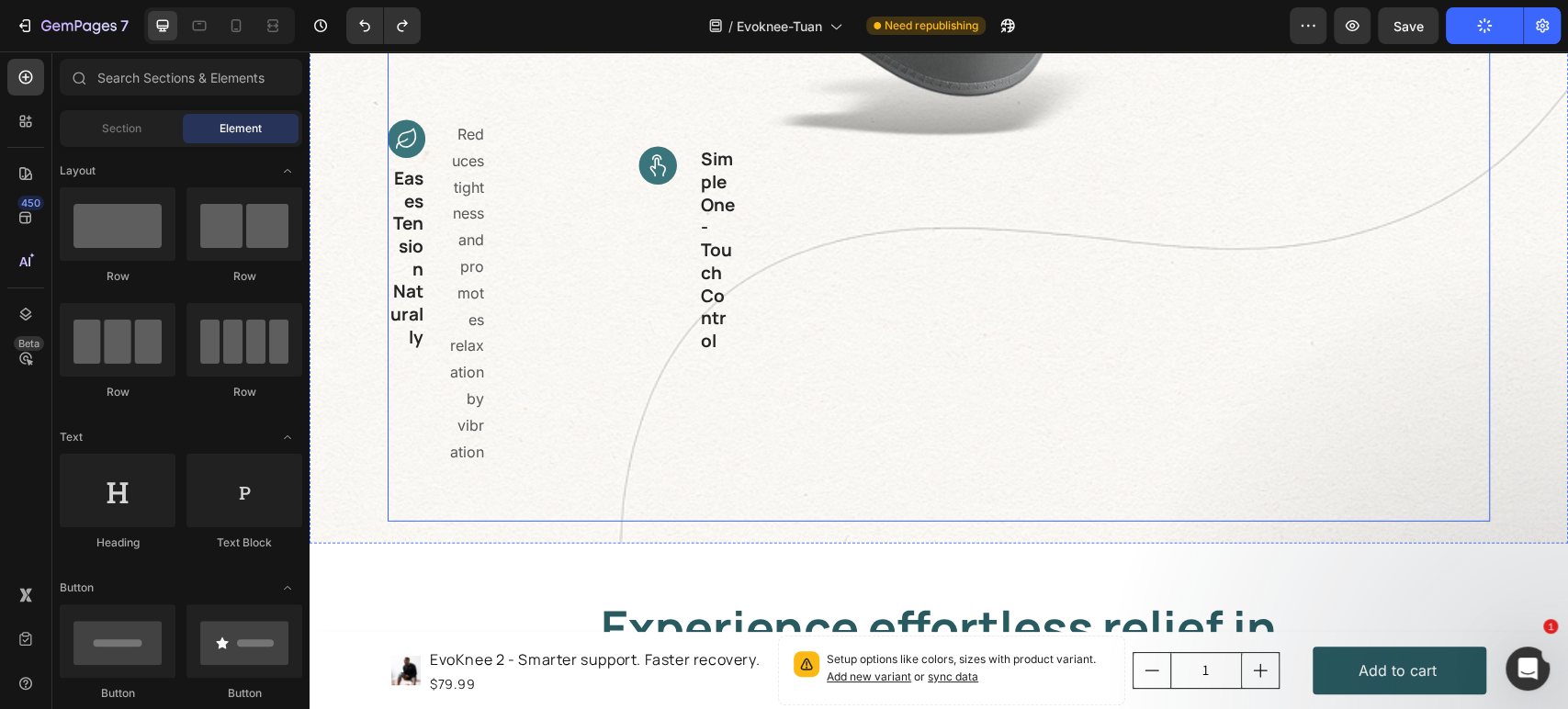 click on "Image" at bounding box center (939, -122) 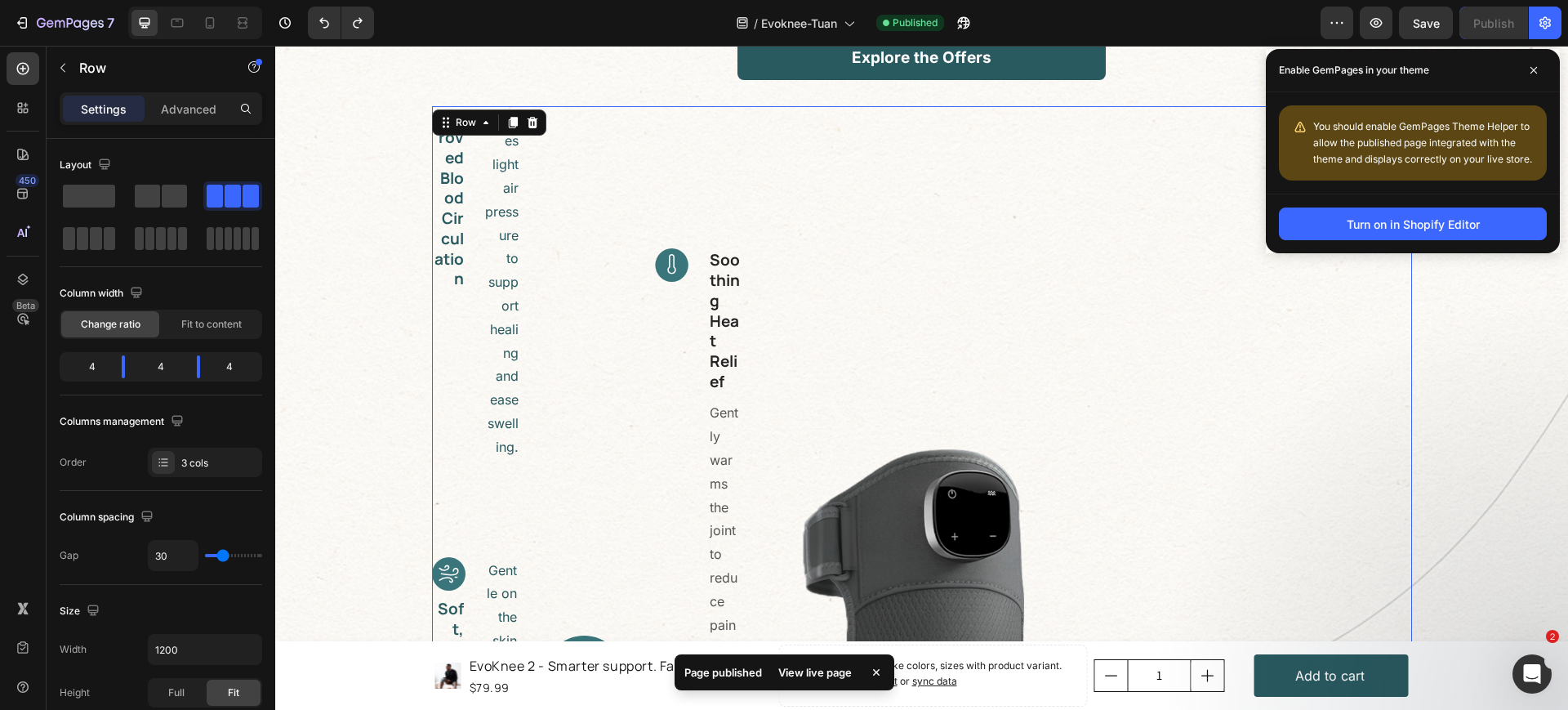 scroll, scrollTop: 1838, scrollLeft: 0, axis: vertical 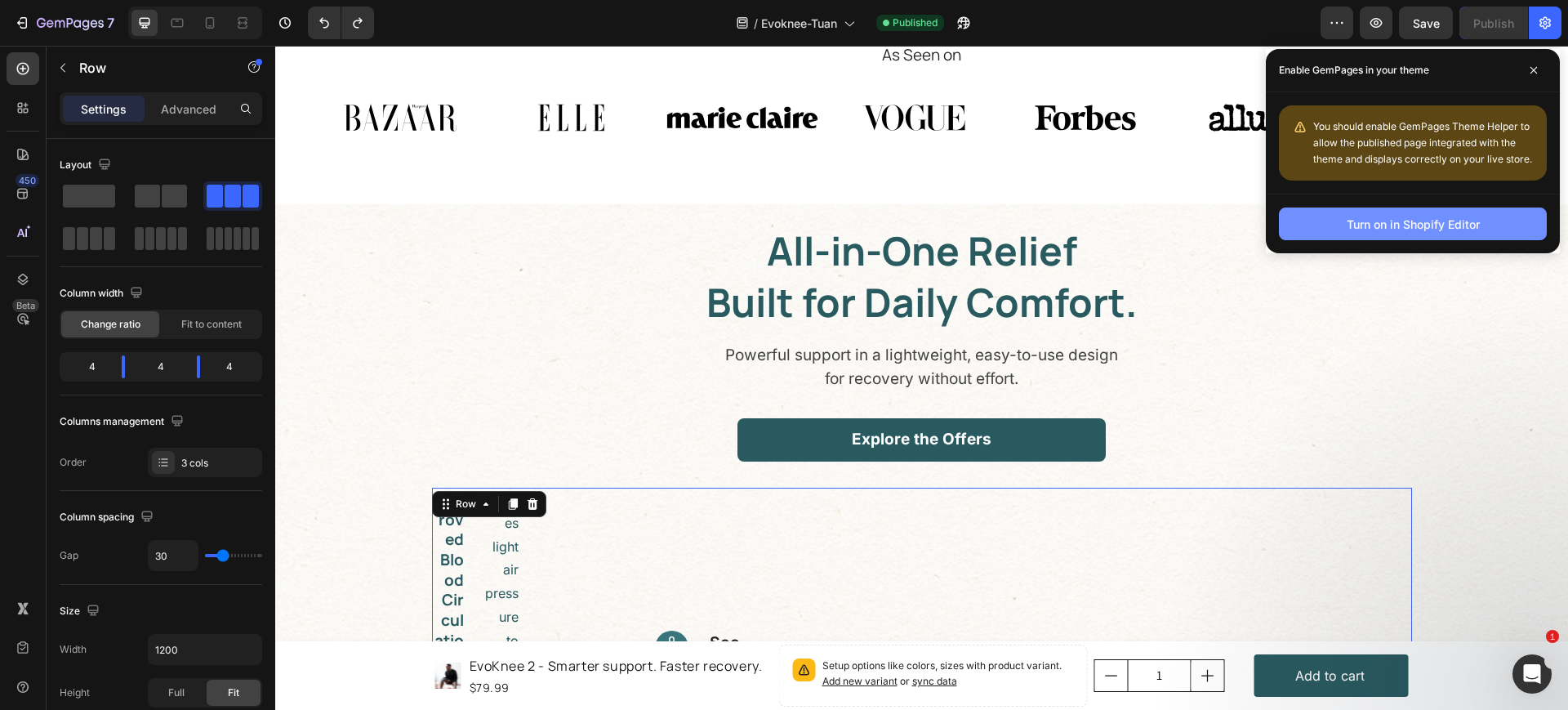 click on "Turn on in Shopify Editor" at bounding box center (1413, 224) 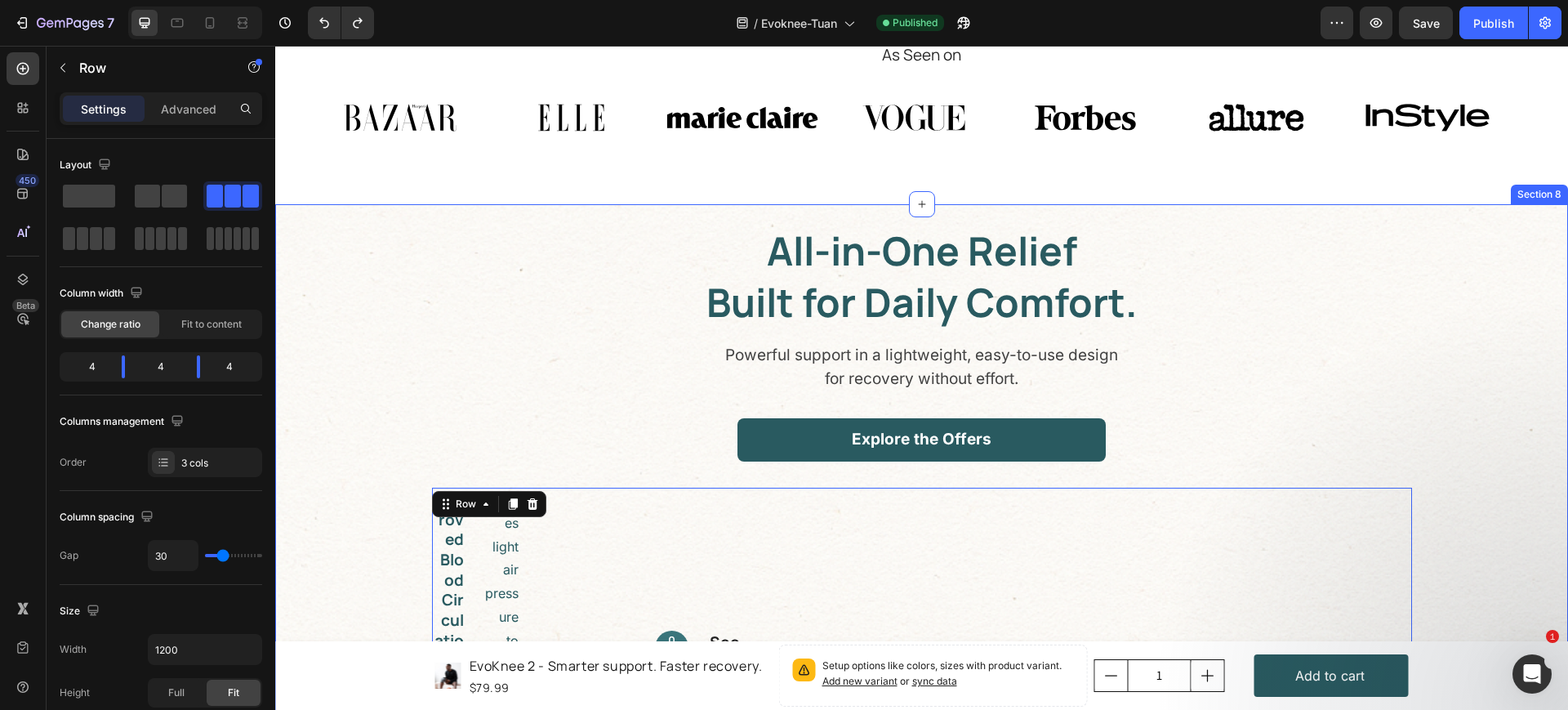 click on "All-in-One Relief Built for Daily Comfort. Heading Powerful support in a lightweight, easy-to-use design for recovery without effort. Text block Explore the Offers Button Row Applies light air pressure to support healing and ease swelling. Text block Improved Blood Circulation Heading Row Gentle on the skin and designed for long wear Text block Image Soft, Breathable Comfort Heading Row Reduces tightness and promotes relaxation by vibration Text block Image Eases Tension Naturally Heading Row Image Image Soothing Heat Relief Heading Gently warms the joint to reduce pain and stiffness in just minutes. Text block Row Image Simple One-Touch Control Heading Row Row Image Easily adjust heat and massage settings with a single button. Text block Row   0" at bounding box center [921, 928] 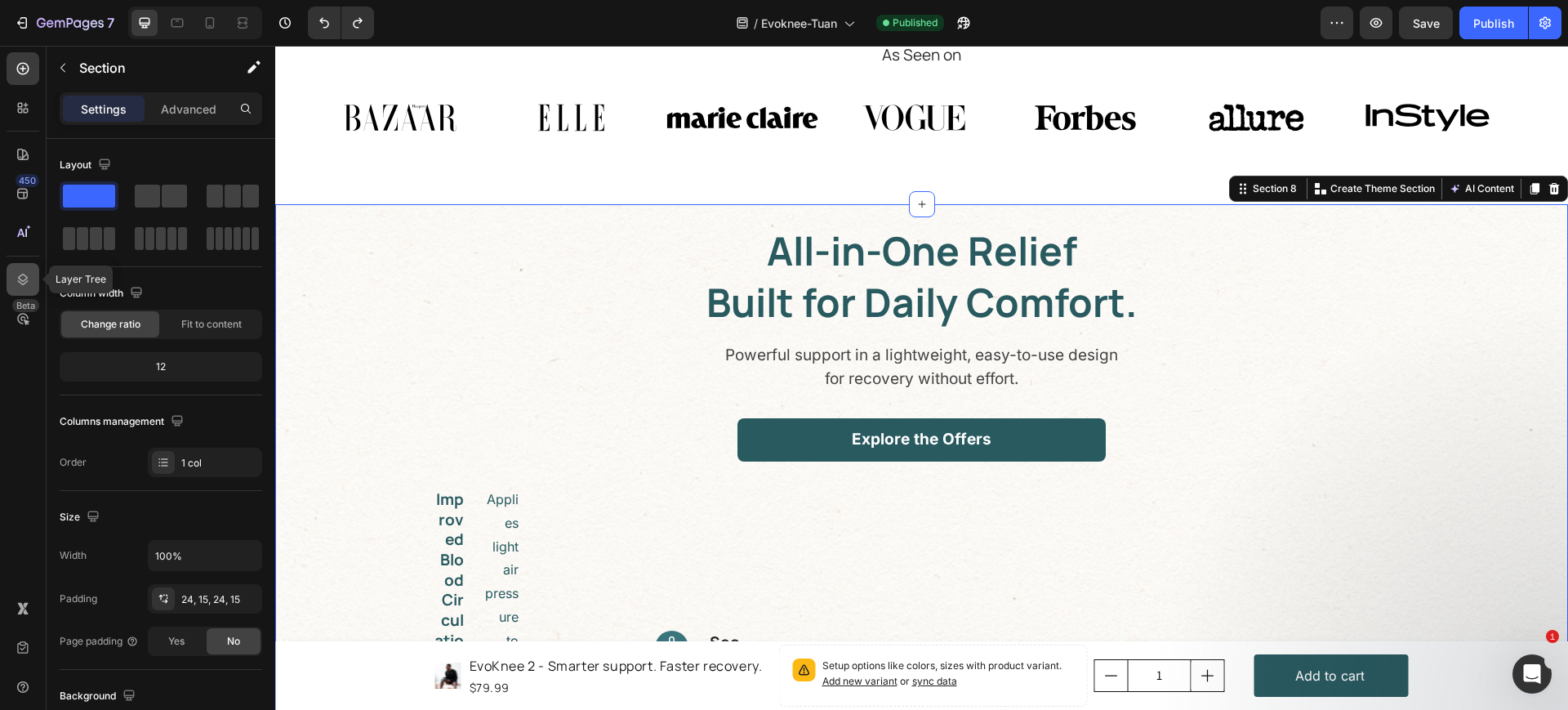 click 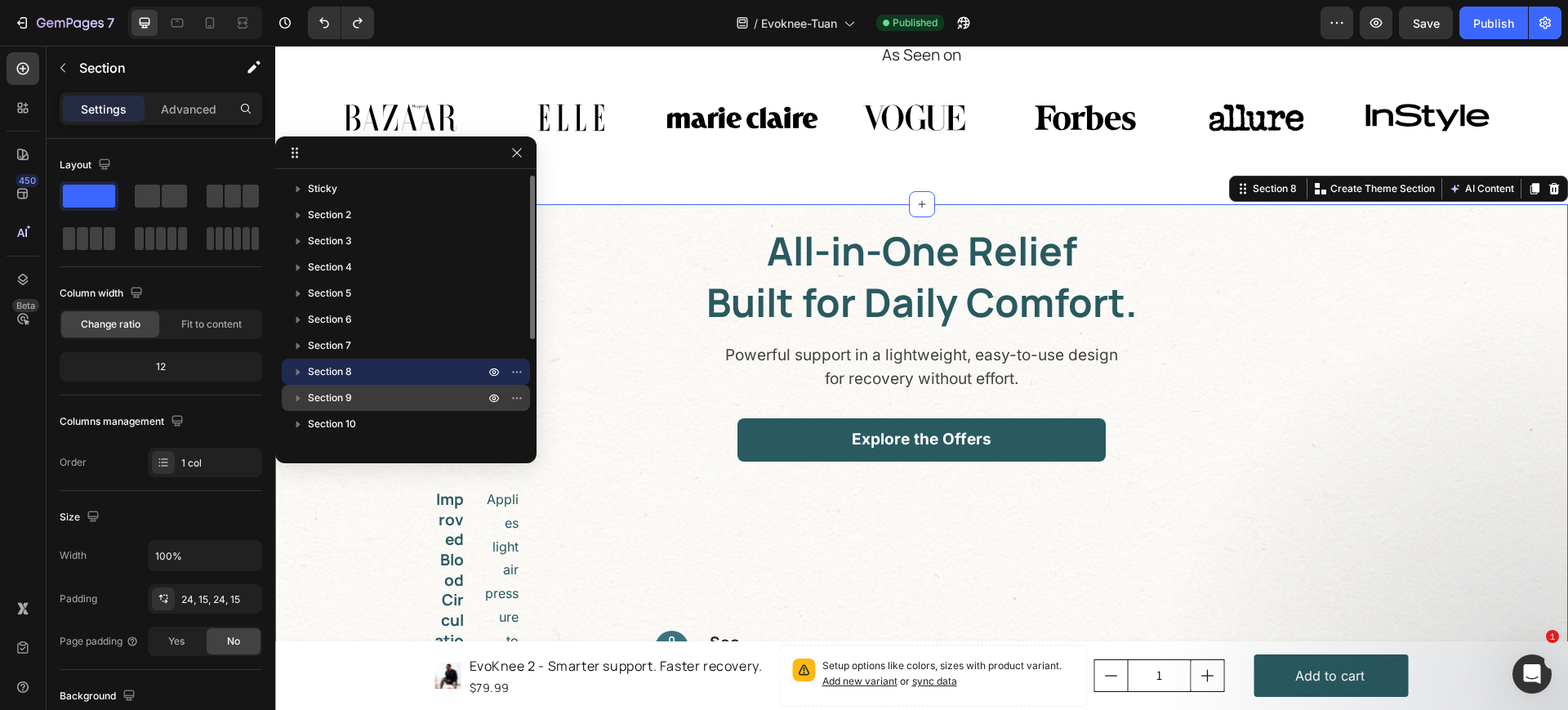 click on "Section 9" at bounding box center [398, 398] 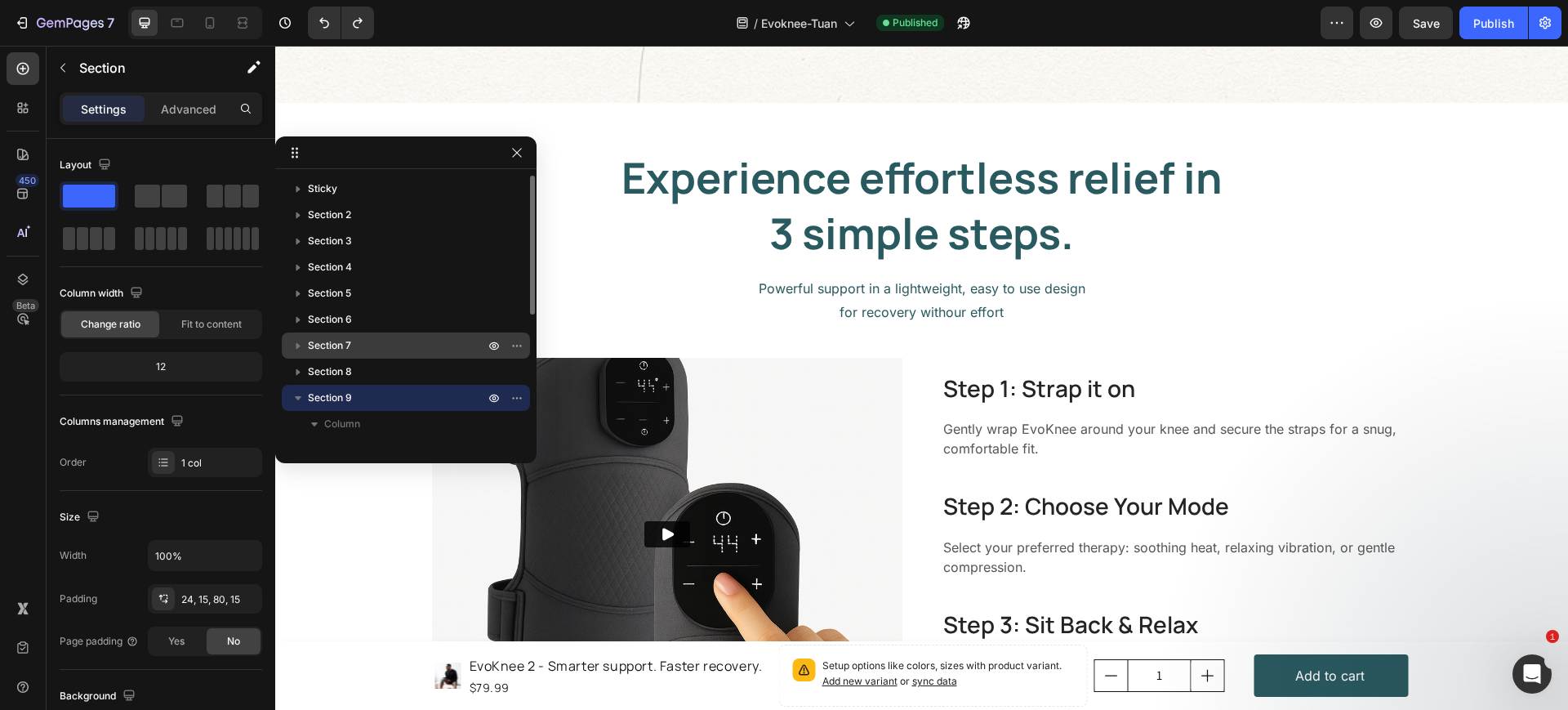 click on "Section 7" at bounding box center [398, 346] 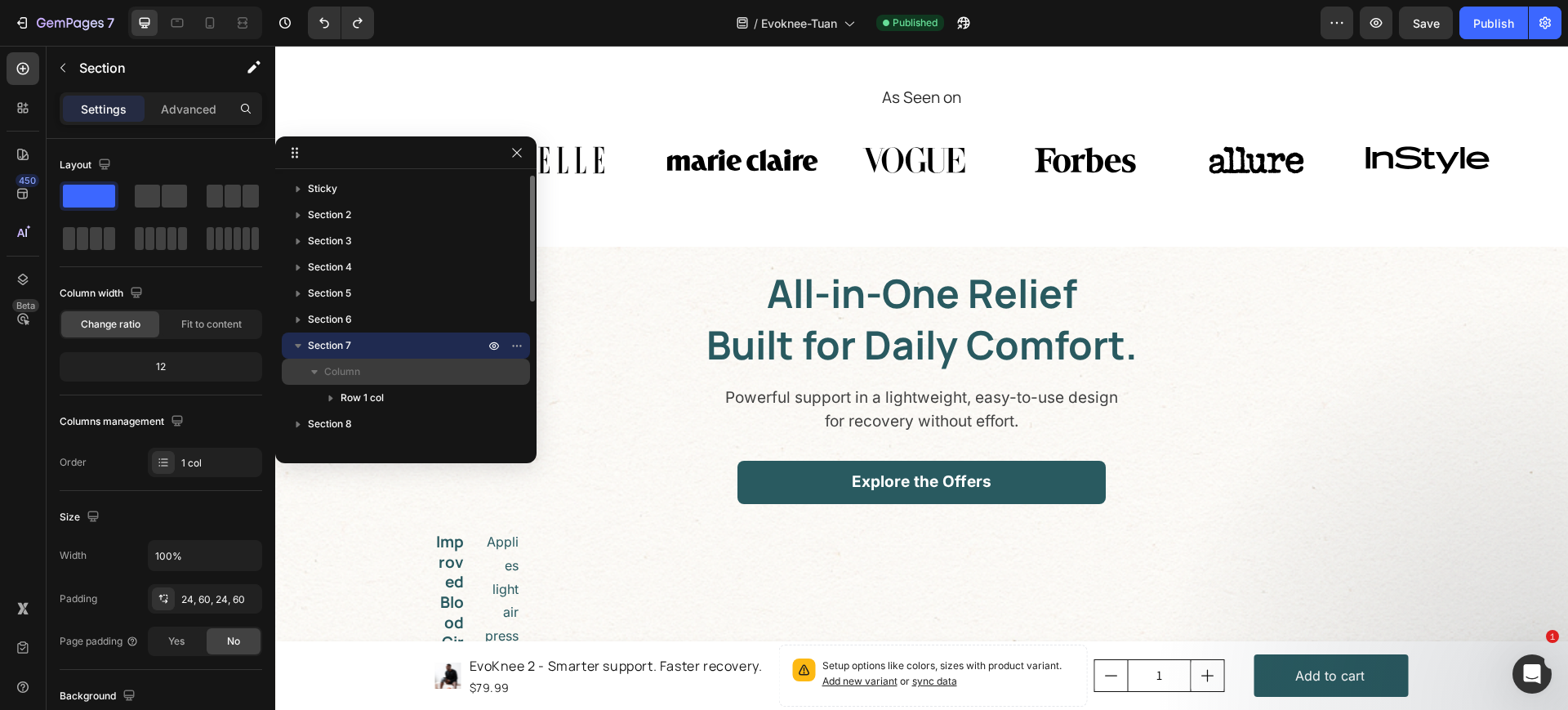 scroll, scrollTop: 1758, scrollLeft: 0, axis: vertical 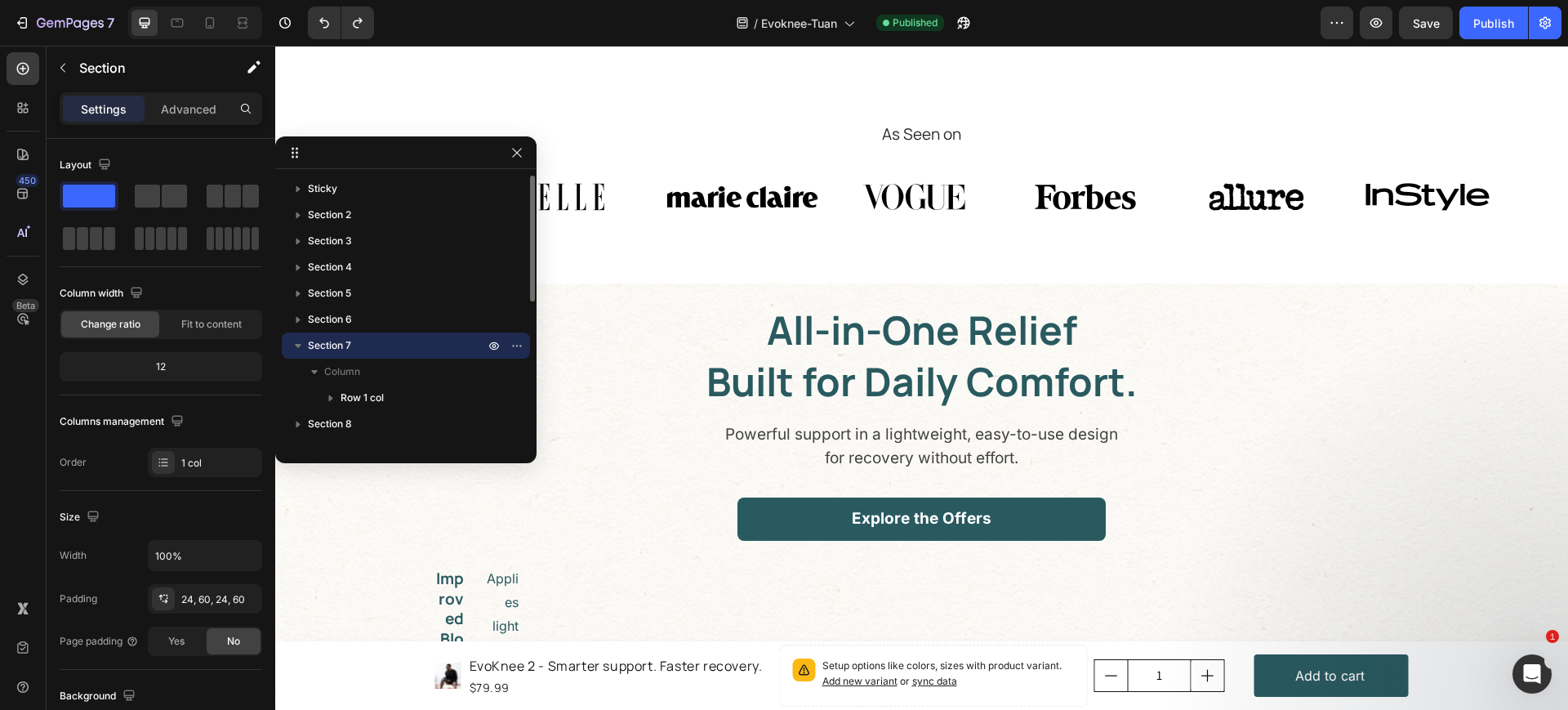 click 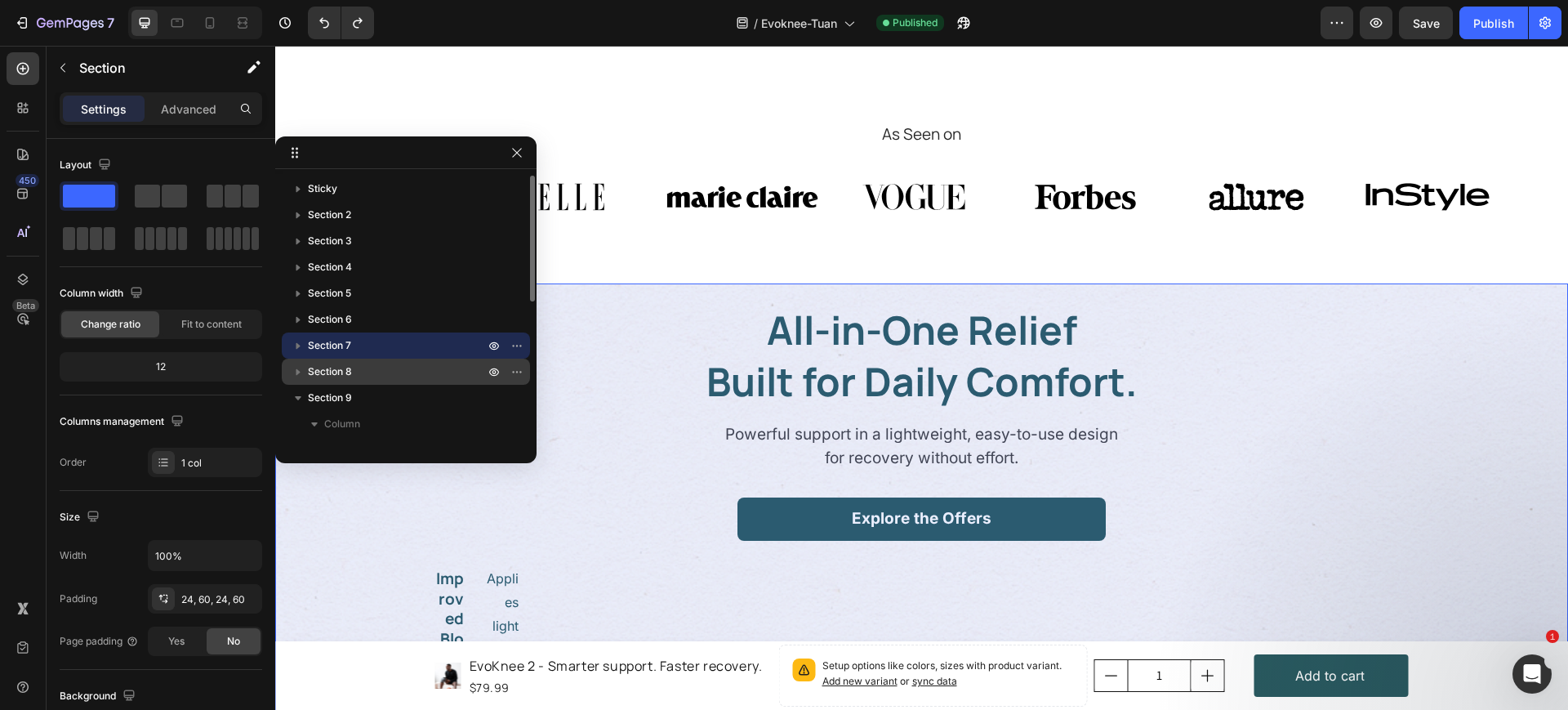 click on "Section 8" at bounding box center [398, 372] 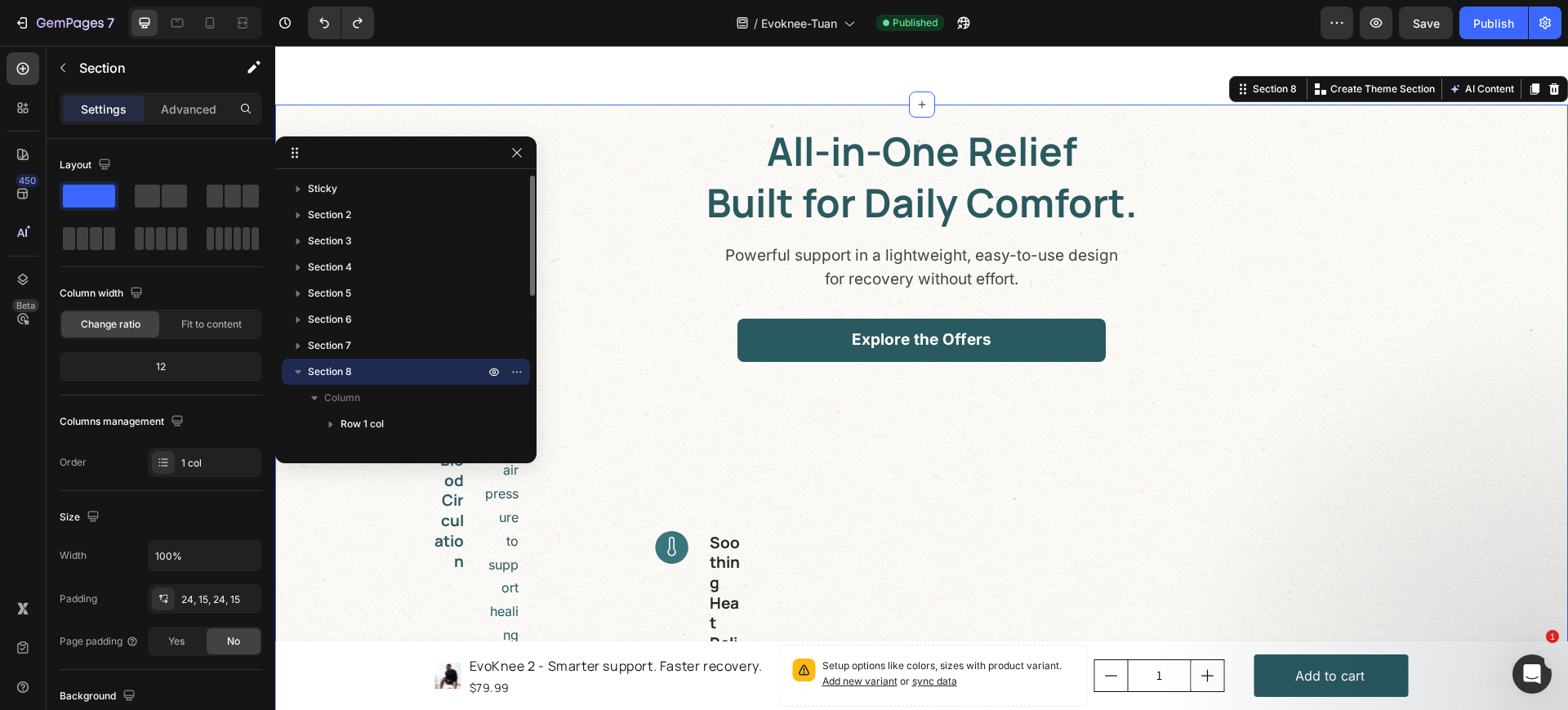 scroll, scrollTop: 1939, scrollLeft: 0, axis: vertical 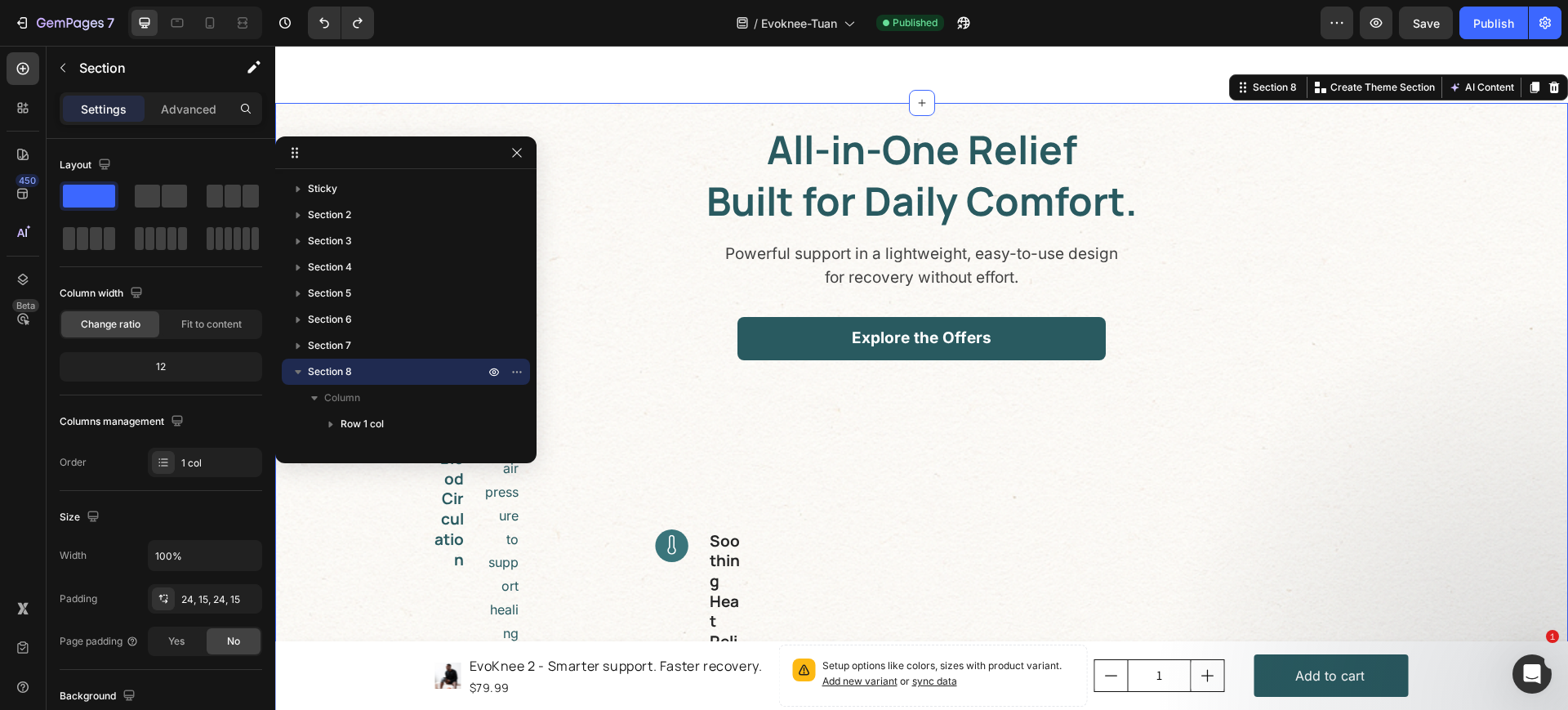 click on "All-in-One Relief Built for Daily Comfort. Heading Powerful support in a lightweight, easy-to-use design for recovery without effort. Text block Explore the Offers Button Row Applies light air pressure to support healing and ease swelling. Text block Improved Blood Circulation Heading Row Gentle on the skin and designed for long wear Text block Image Soft, Breathable Comfort Heading Row Reduces tightness and promotes relaxation by vibration Text block Image Eases Tension Naturally Heading Row Image Image Soothing Heat Relief Heading Gently warms the joint to reduce pain and stiffness in just minutes. Text block Row Image Simple One-Touch Control Heading Row Row Image Easily adjust heat and massage settings with a single button. Text block Row" at bounding box center (921, 827) 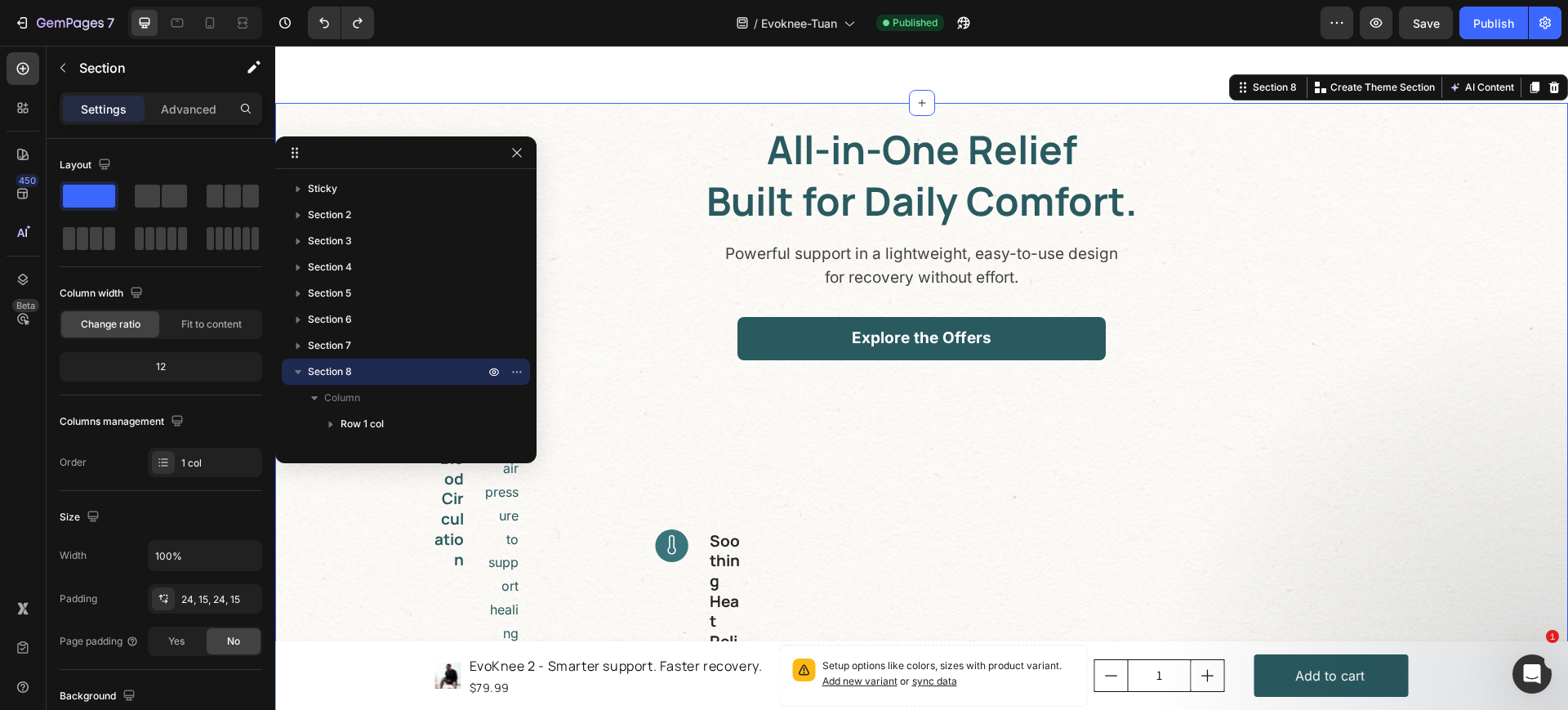 click on "All-in-One Relief Built for Daily Comfort. Heading Powerful support in a lightweight, easy-to-use design for recovery without effort. Text block Explore the Offers Button Row Applies light air pressure to support healing and ease swelling. Text block Improved Blood Circulation Heading Row Gentle on the skin and designed for long wear Text block Image Soft, Breathable Comfort Heading Row Reduces tightness and promotes relaxation by vibration Text block Image Eases Tension Naturally Heading Row Image Image Soothing Heat Relief Heading Gently warms the joint to reduce pain and stiffness in just minutes. Text block Row Image Simple One-Touch Control Heading Row Row Image Easily adjust heat and massage settings with a single button. Text block Row Section 8   You can create reusable sections Create Theme Section AI Content Write with GemAI What would you like to describe here? Tone and Voice Persuasive Product EvoBrace Show more Generate" at bounding box center (921, 827) 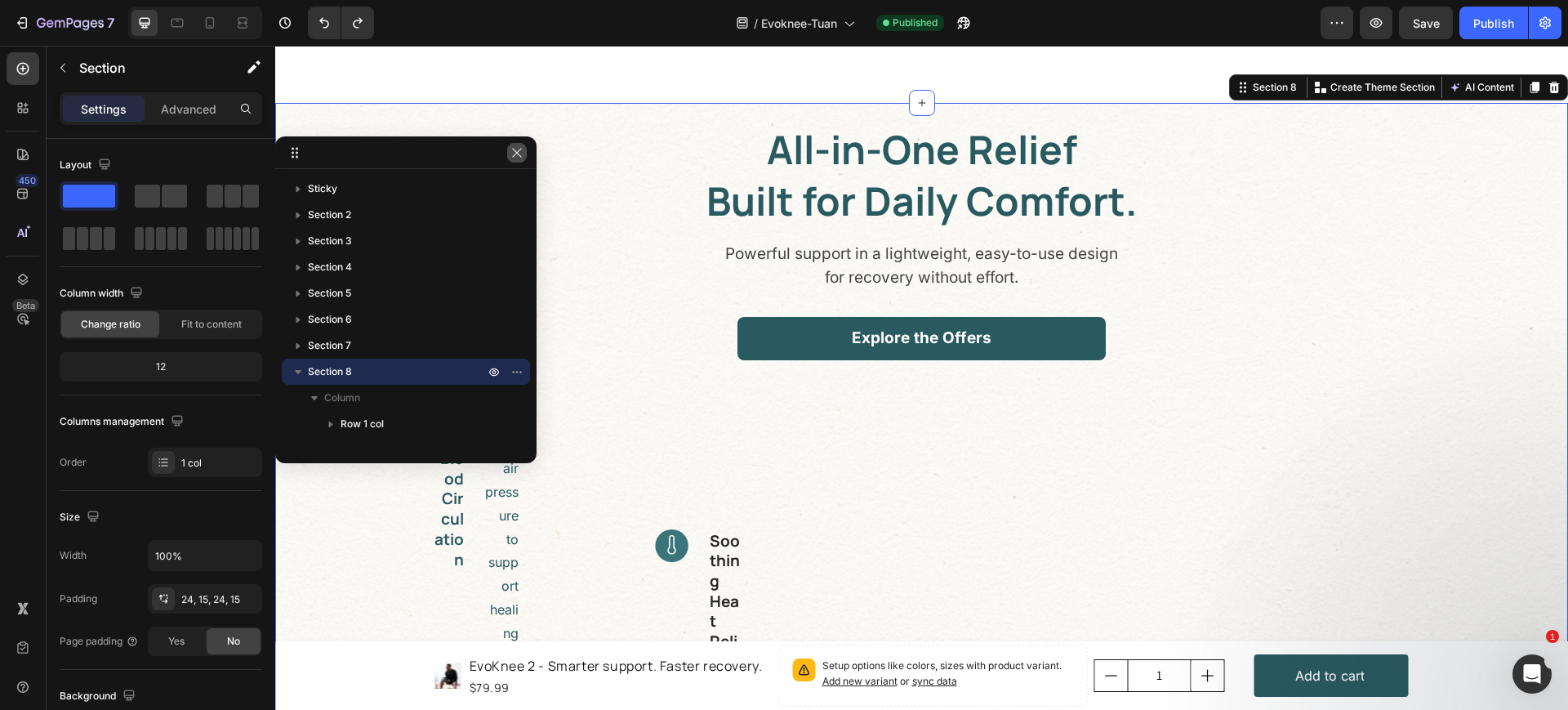 drag, startPoint x: 523, startPoint y: 153, endPoint x: 47, endPoint y: 24, distance: 493.1704 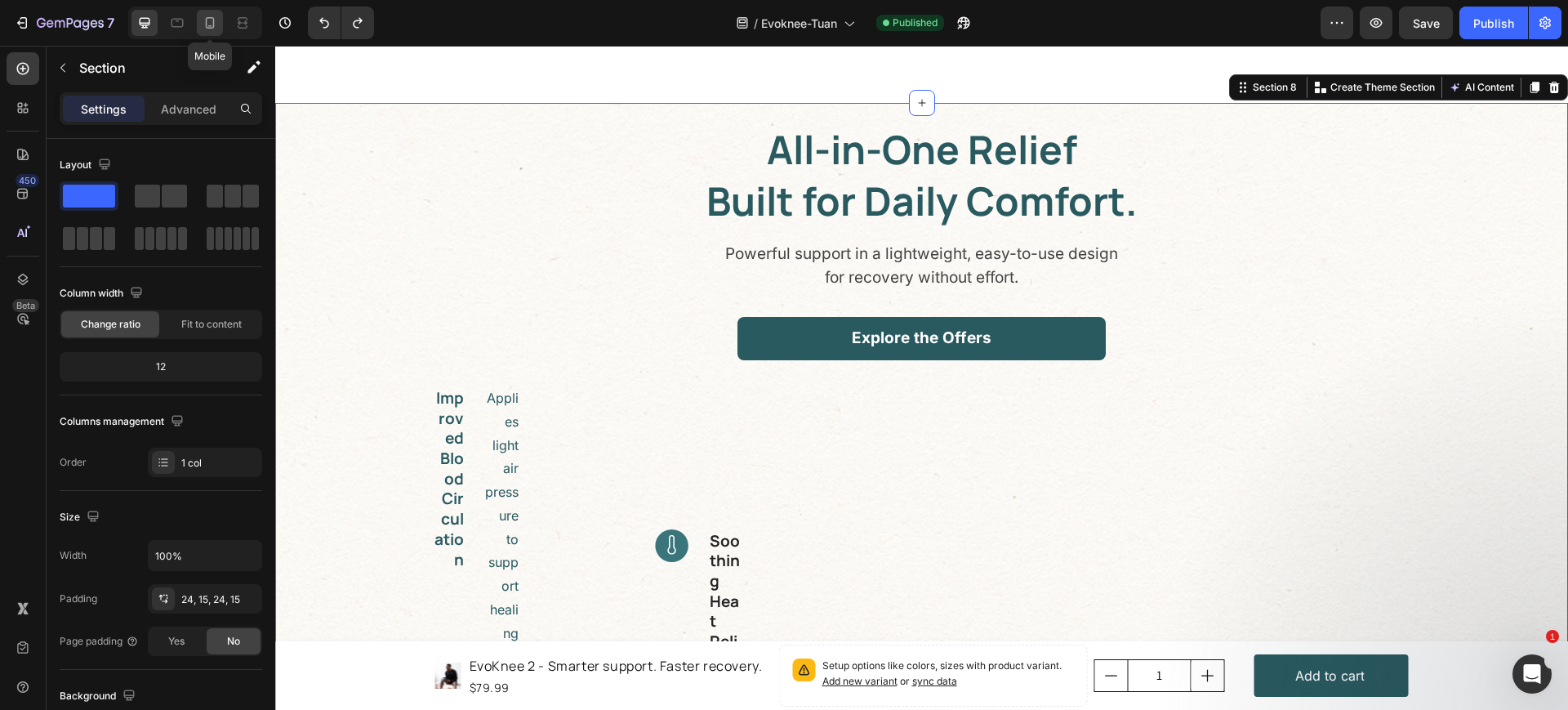 click 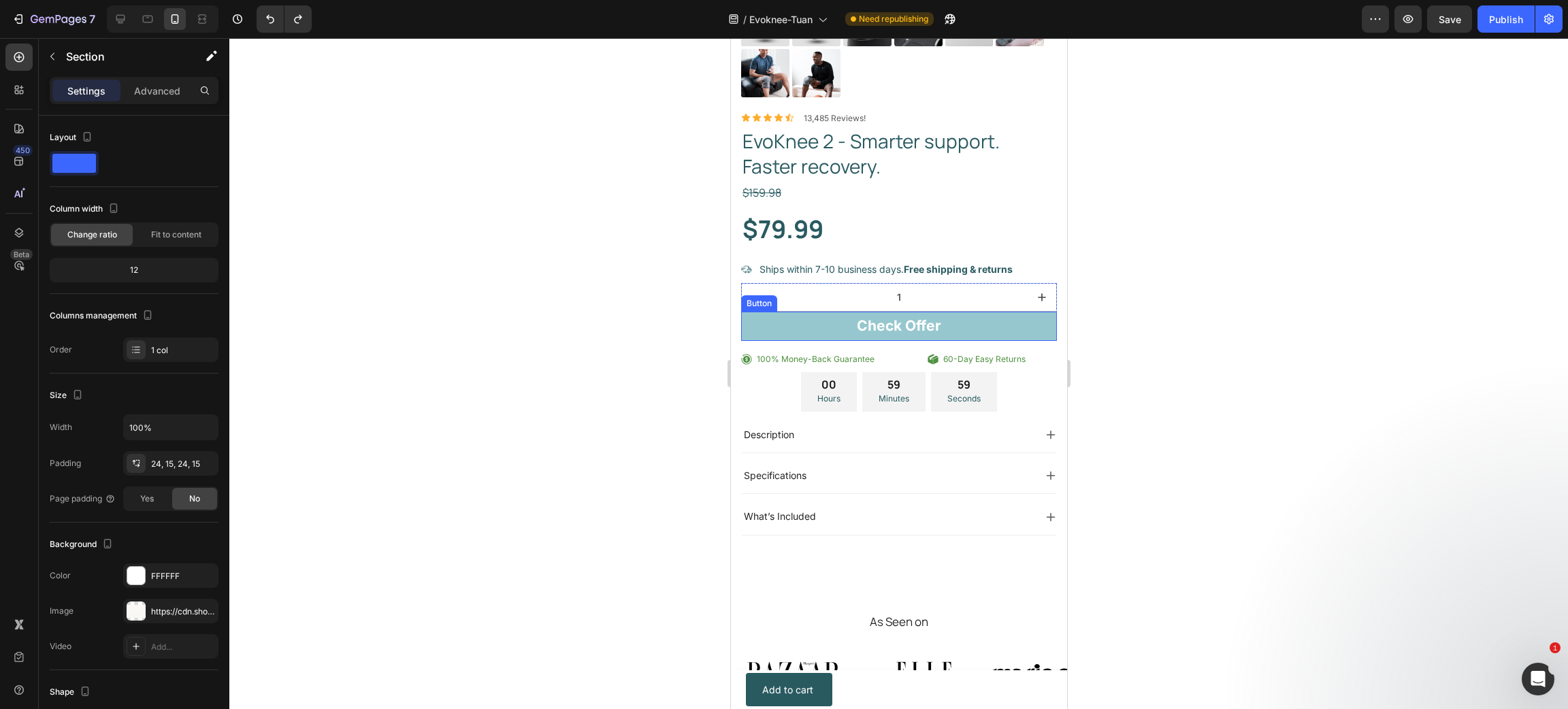 scroll, scrollTop: 1517, scrollLeft: 0, axis: vertical 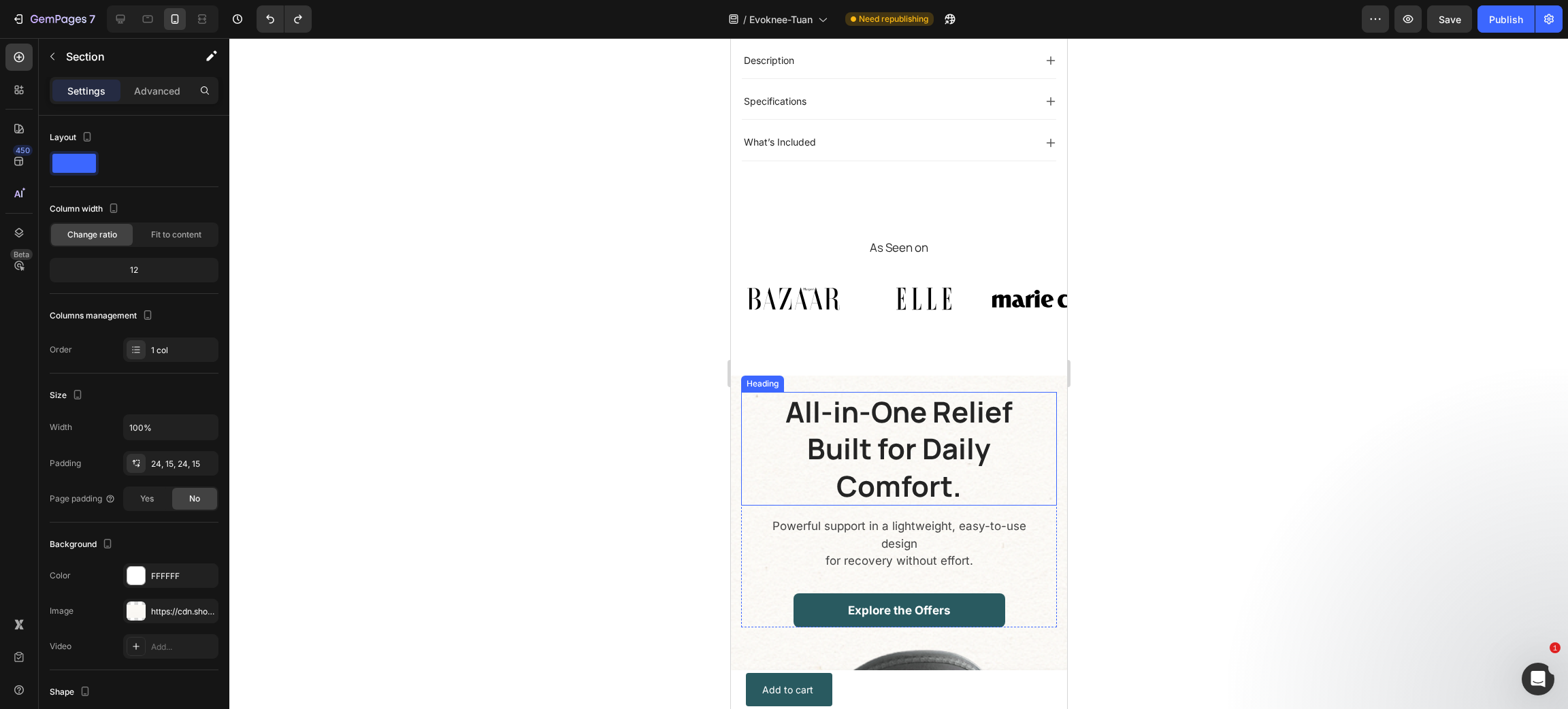 click on "All-in-One Relief Built for Daily Comfort." at bounding box center (898, 449) 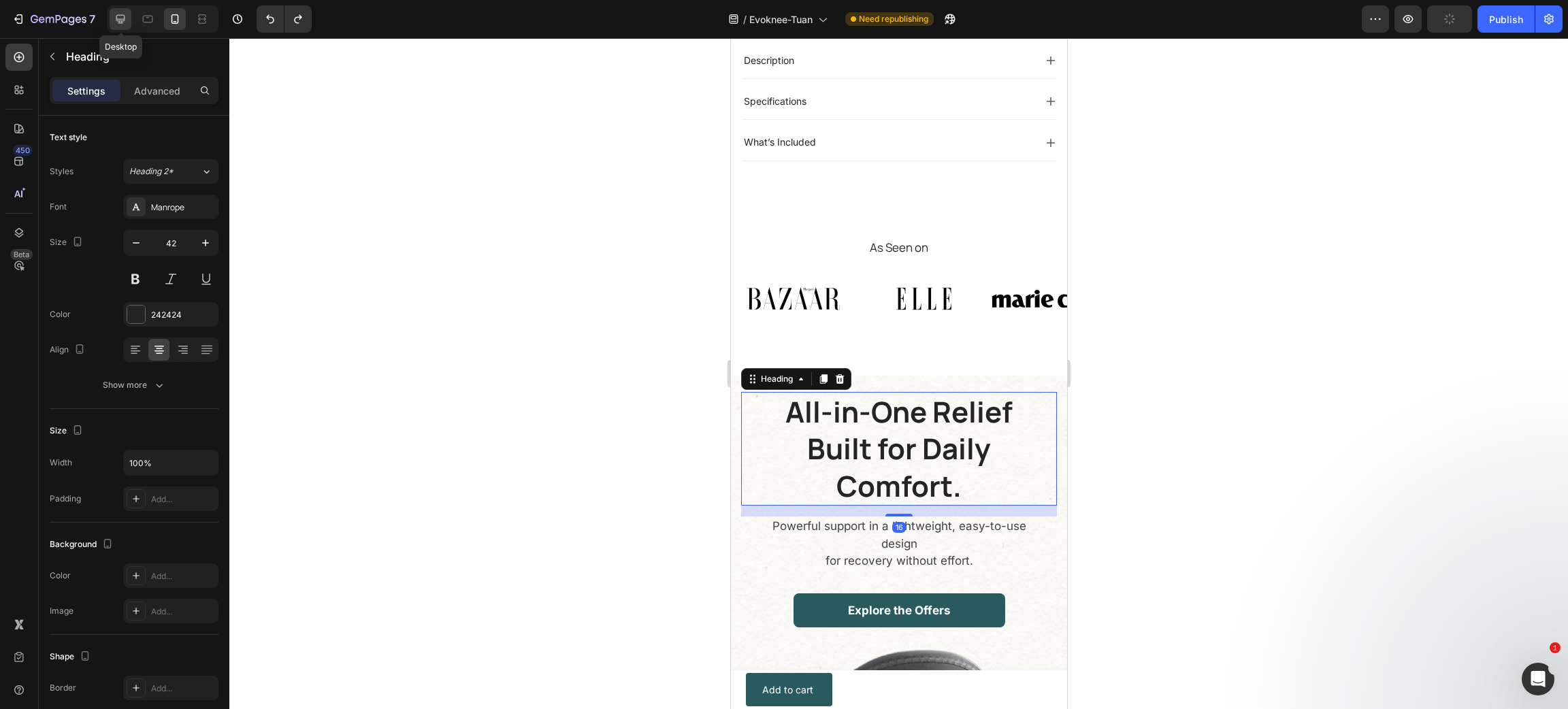 click 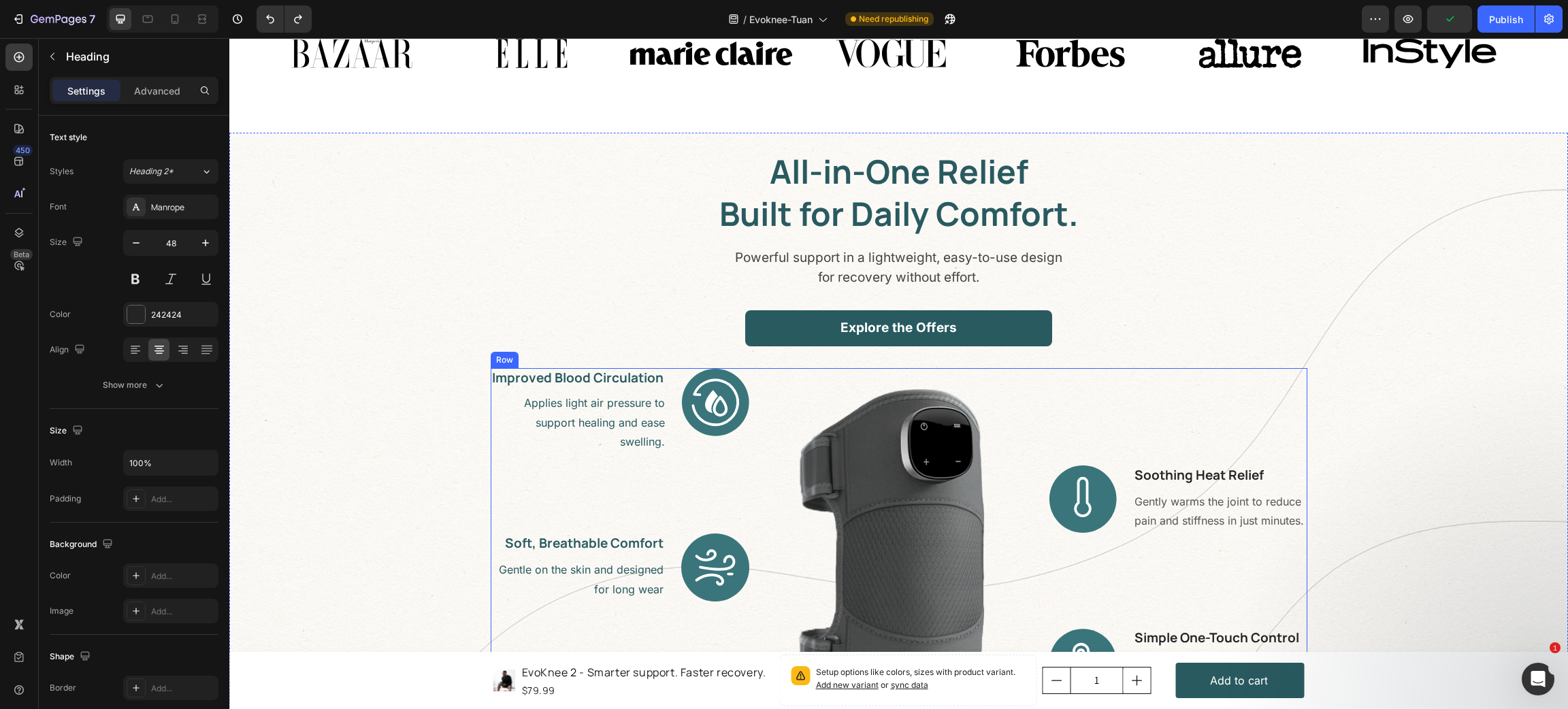 scroll, scrollTop: 1956, scrollLeft: 0, axis: vertical 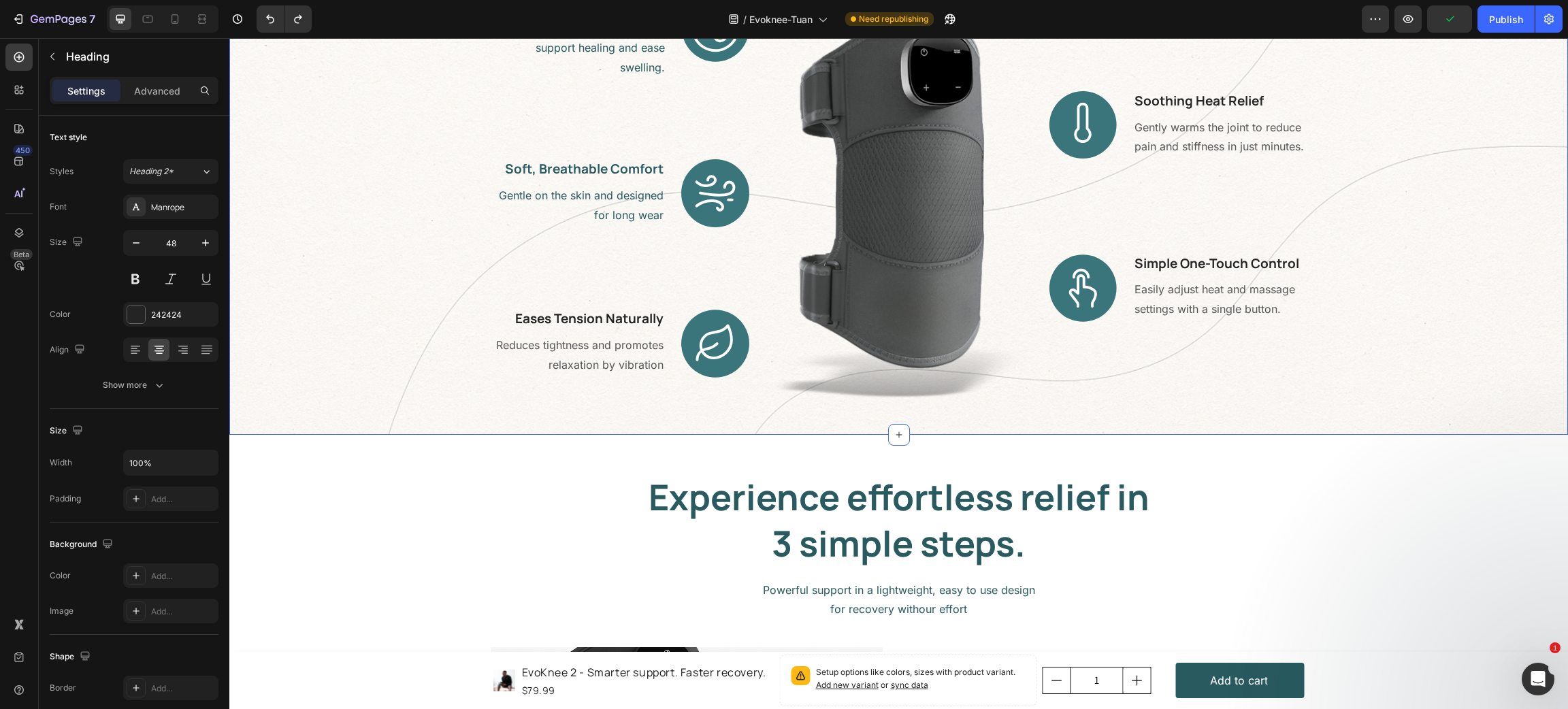 click on "All-in-One Relief Built for Daily Comfort. Heading Powerful support in a lightweight, easy-to-use design for recovery without effort. Text block Explore the Offers Button Row Image Improved Blood Circulation Heading Applies light air pressure to support healing and ease swelling. Text block Row Image Soft, Breathable Comfort Heading Gentle on the skin and designed for long wear Text block Row Image Eases Tension Naturally Heading Reduces tightness and promotes relaxation by vibration Text block Row Image Image Soothing Heat Relief Heading Gently warms the joint to reduce pain and stiffness in just minutes. Text block Row Image Simple One-Touch Control Heading Easily adjust heat and massage settings with a single button. Text block Row Row" at bounding box center (898, 96) 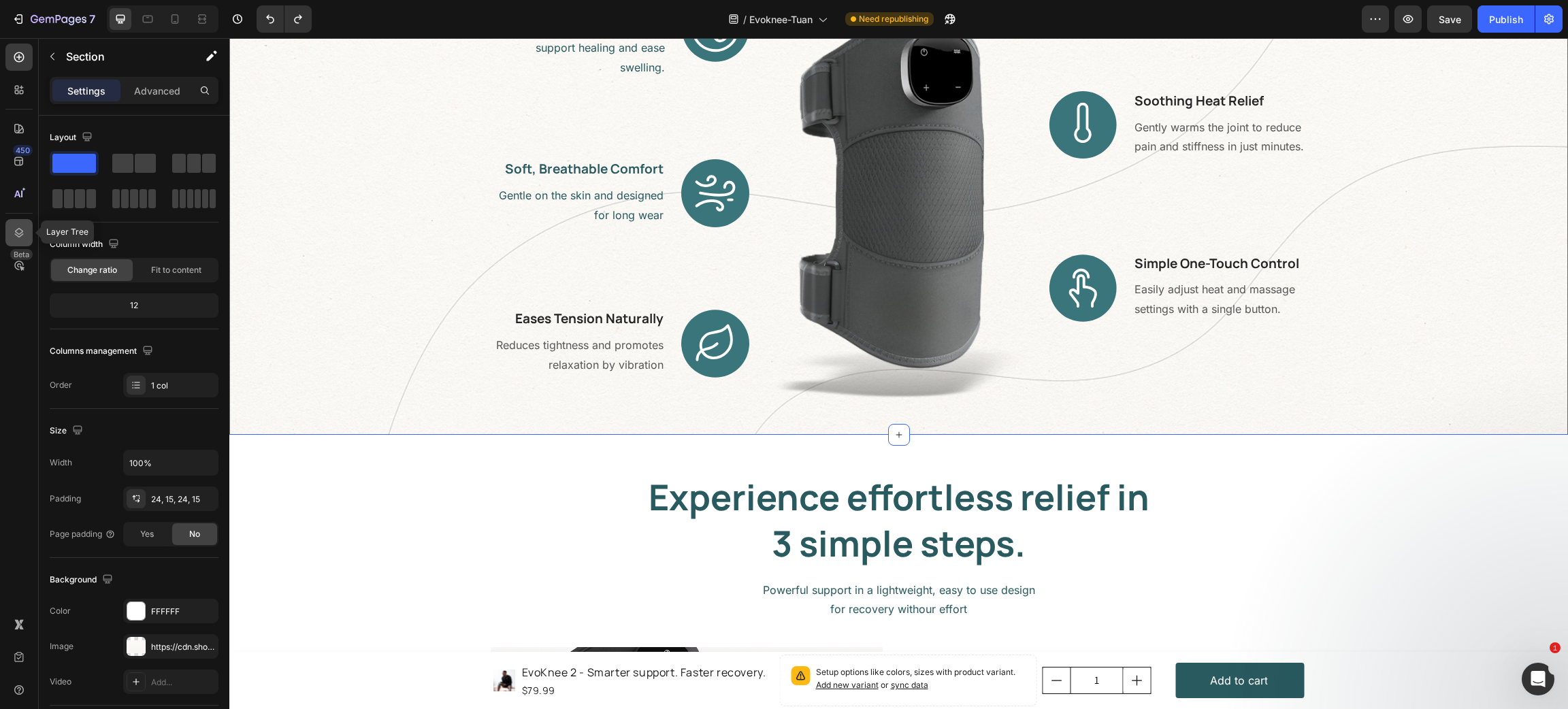 click 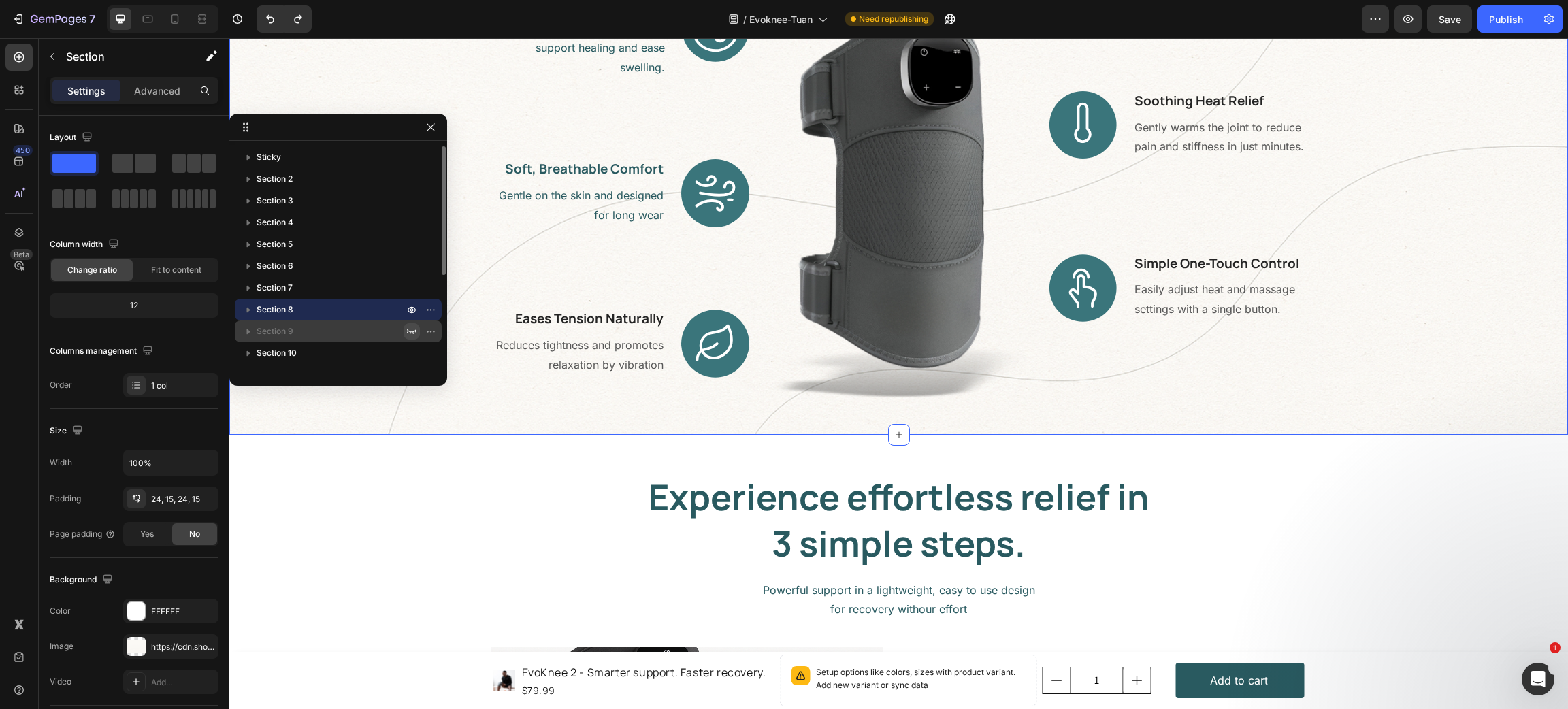 click 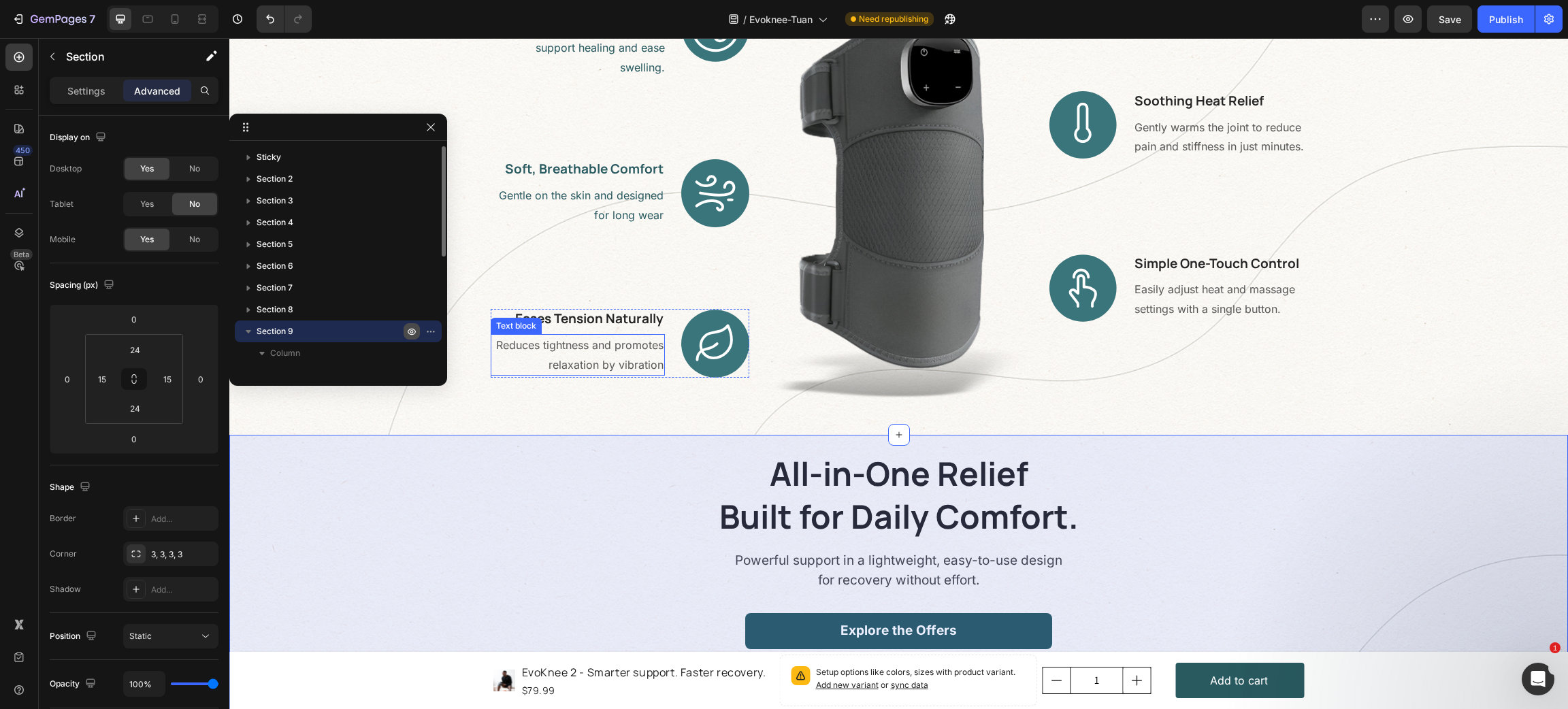 scroll, scrollTop: 2330, scrollLeft: 0, axis: vertical 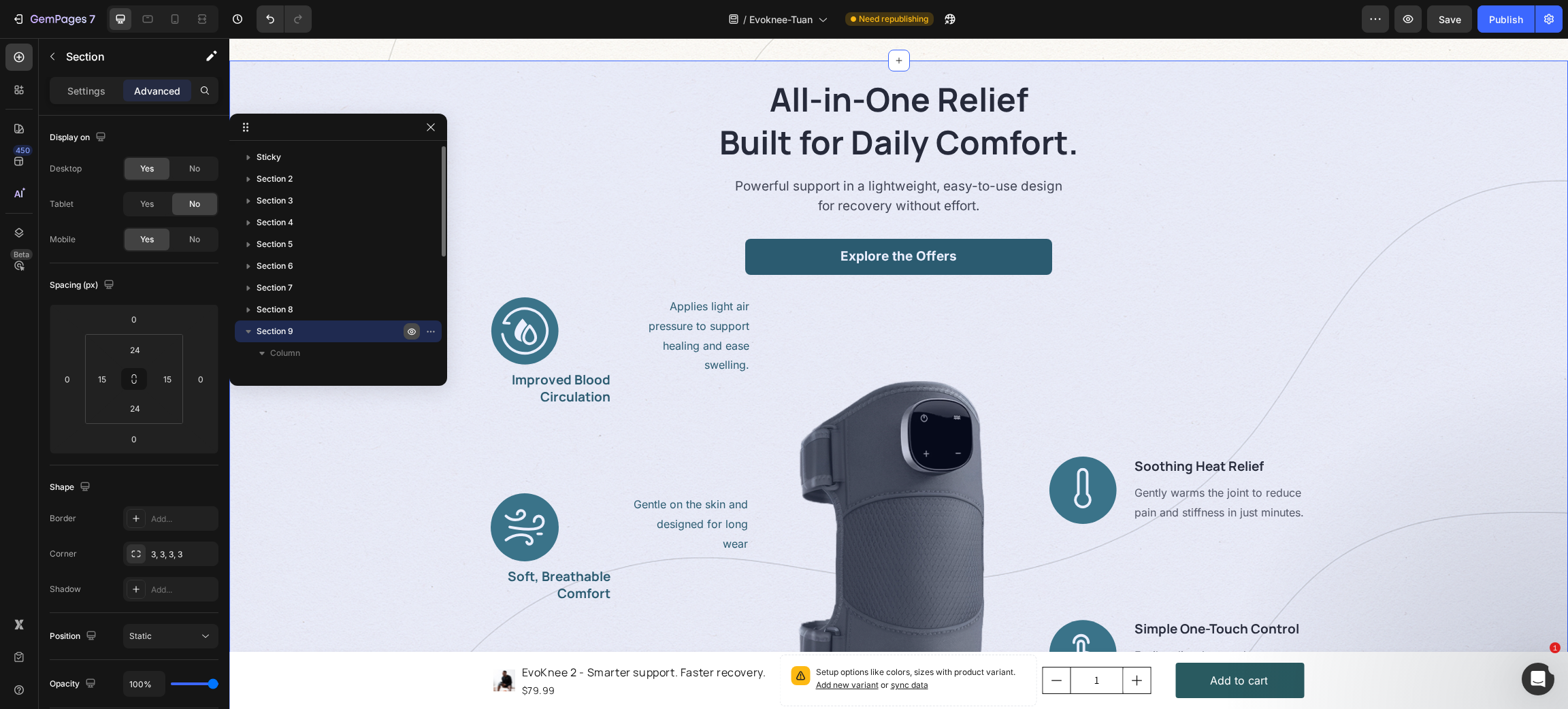 click on "All-in-One Relief Built for Daily Comfort. Heading Powerful support in a lightweight, easy-to-use design for recovery without effort. Text block Explore the Offers Button Row Applies light air pressure to support healing and ease swelling. Text block Image Improved Blood Circulation Heading Row Gentle on the skin and designed for long wear Text block Image Soft, Breathable Comfort Heading Row Reduces tightness and promotes relaxation by vibration Text block Image Eases Tension Naturally Heading Row Image Image Soothing Heat Relief Heading Gently warms the joint to reduce pain and stiffness in just minutes. Text block Row Image Simple One-Touch Control Heading Easily adjust heat and massage settings with a single button. Text block Row Row" at bounding box center [898, 462] 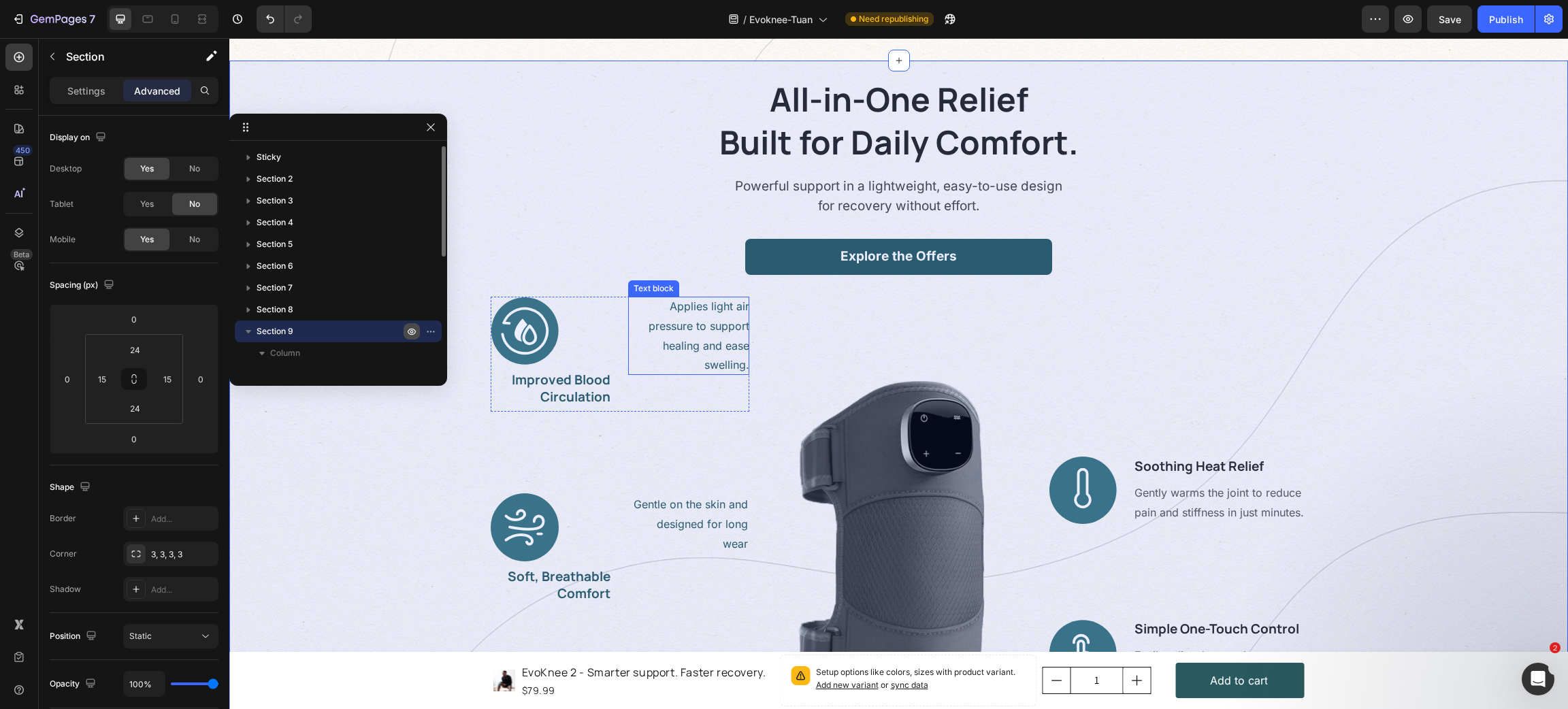 scroll, scrollTop: 1956, scrollLeft: 0, axis: vertical 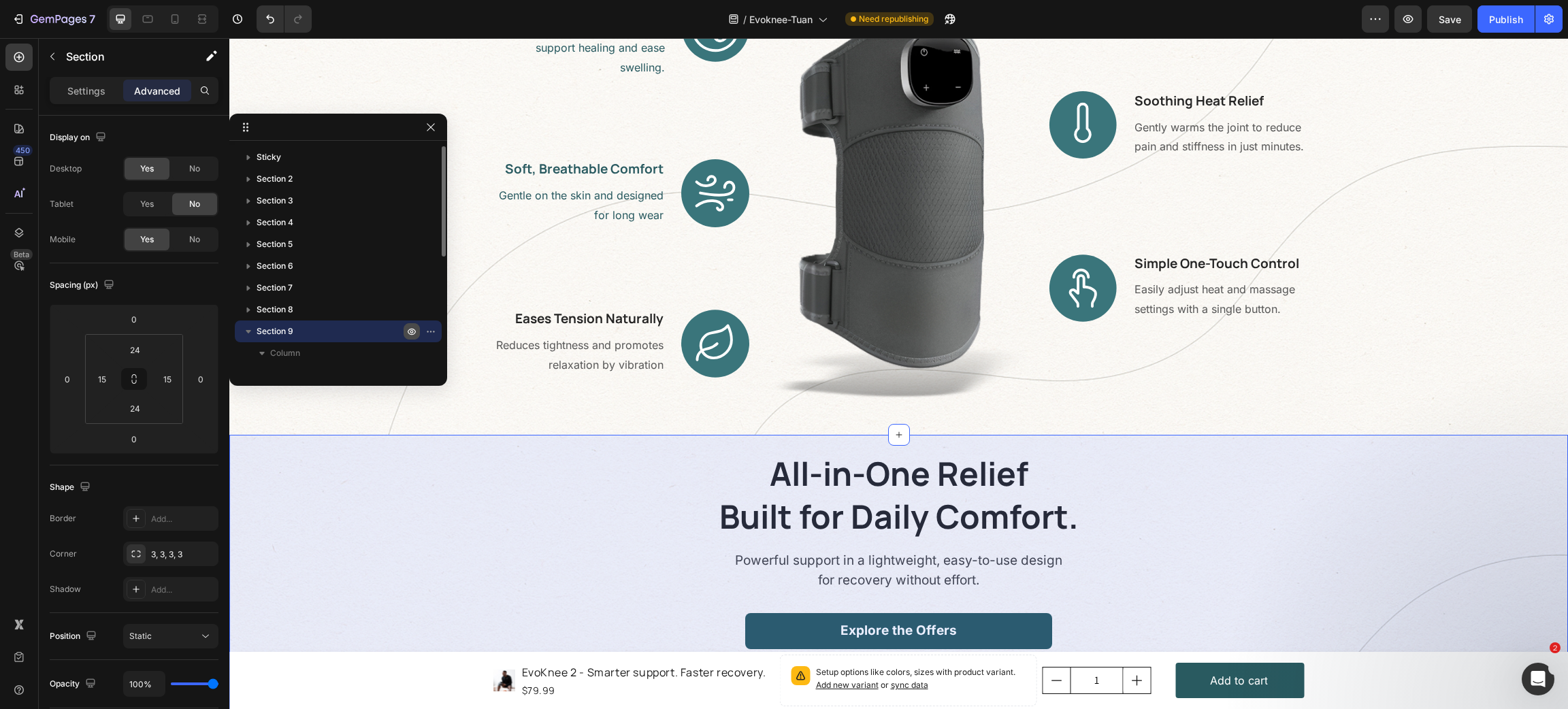 drag, startPoint x: 572, startPoint y: 548, endPoint x: 573, endPoint y: 541, distance: 7.07107 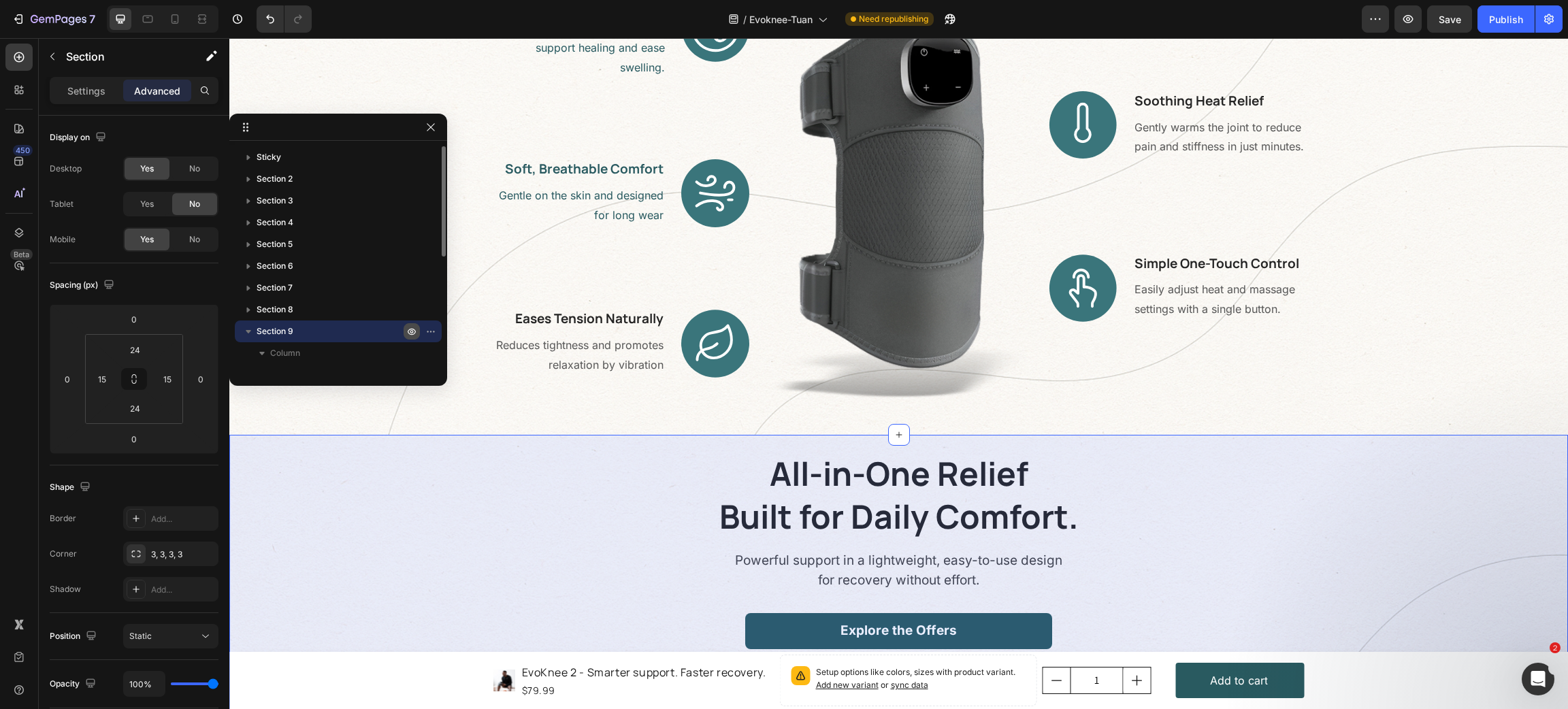 click on "All-in-One Relief Built for Daily Comfort. Heading Powerful support in a lightweight, easy-to-use design for recovery without effort. Text block Explore the Offers Button Row Applies light air pressure to support healing and ease swelling. Text block Image Improved Blood Circulation Heading Row Gentle on the skin and designed for long wear Text block Image Soft, Breathable Comfort Heading Row Reduces tightness and promotes relaxation by vibration Text block Image Eases Tension Naturally Heading Row Image Image Soothing Heat Relief Heading Gently warms the joint to reduce pain and stiffness in just minutes. Text block Row Image Simple One-Touch Control Heading Easily adjust heat and massage settings with a single button. Text block Row Row" at bounding box center (898, 836) 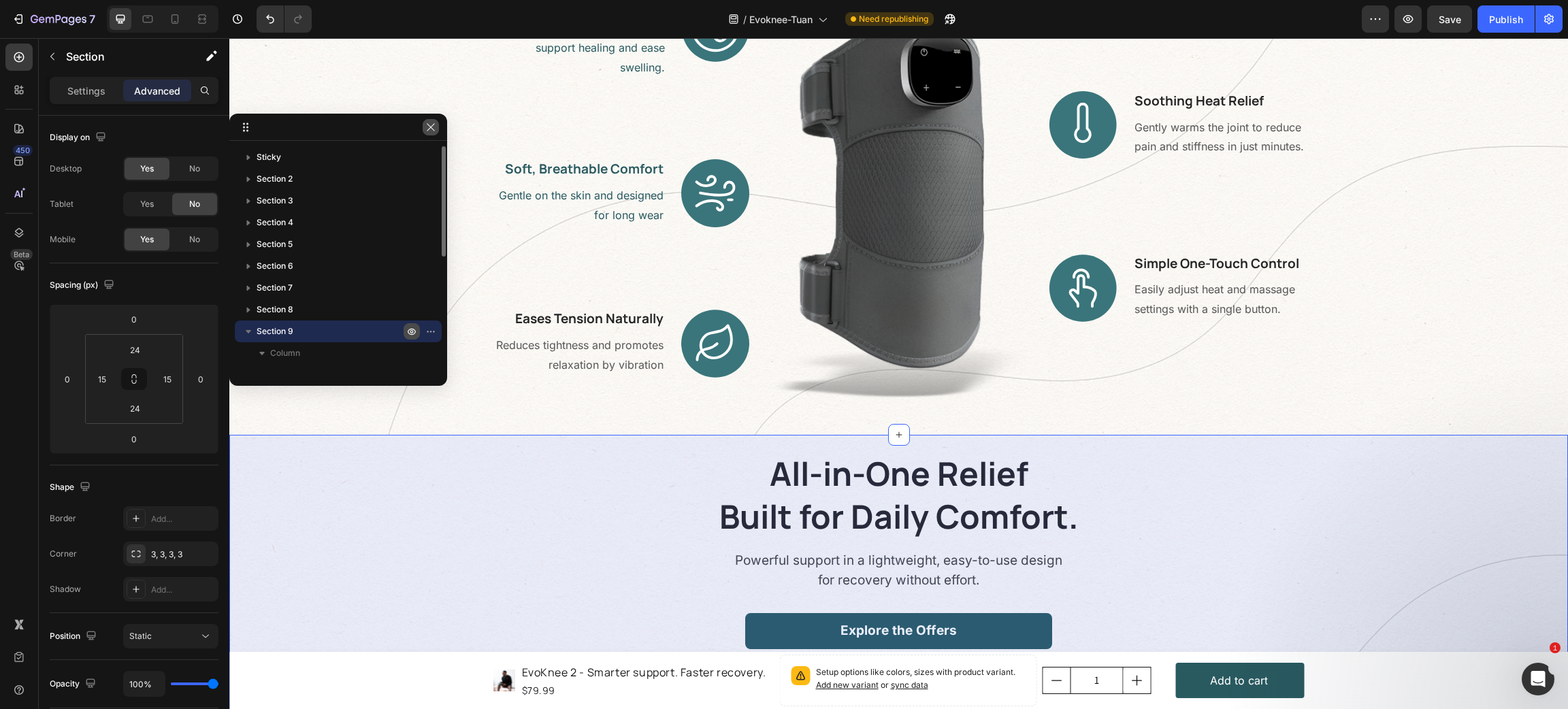 click at bounding box center [431, 127] 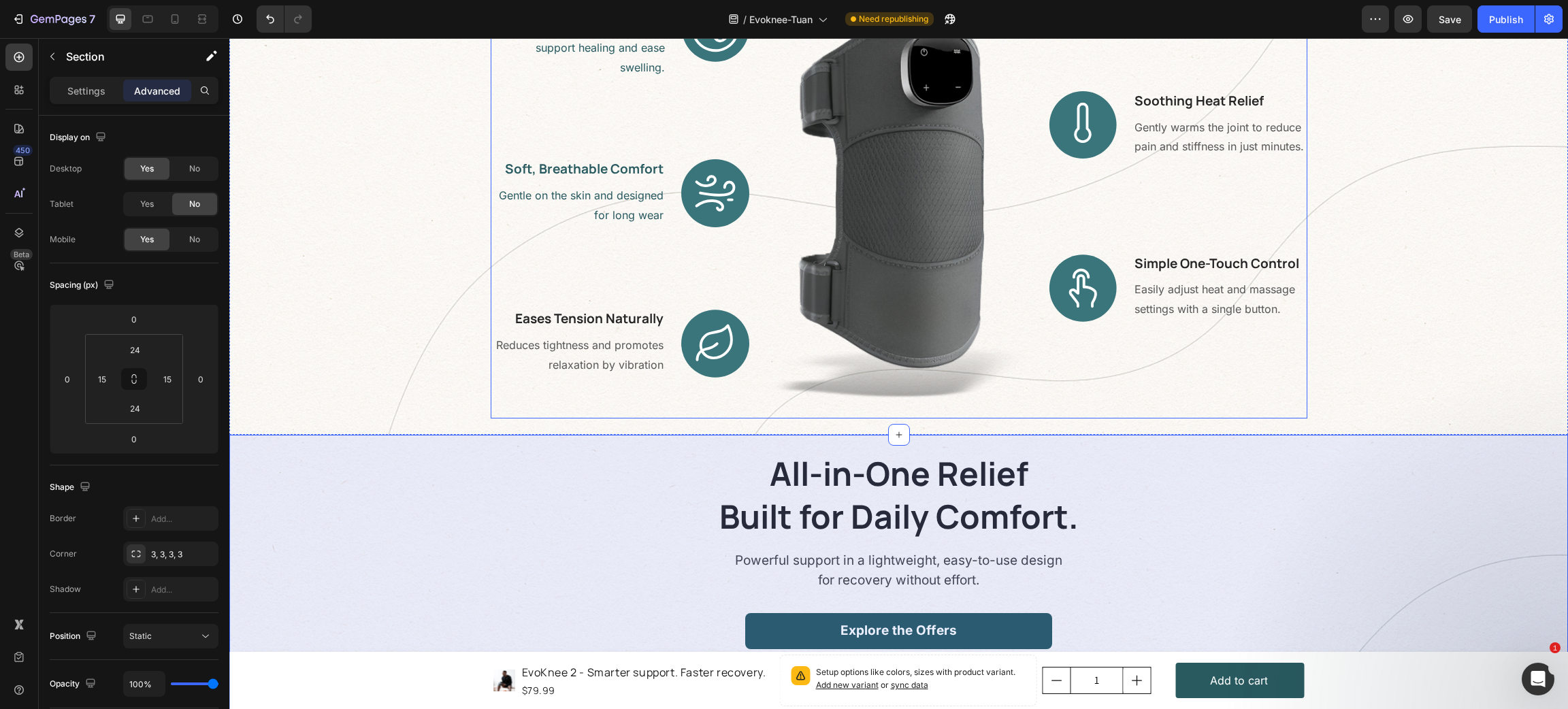 scroll, scrollTop: 2330, scrollLeft: 0, axis: vertical 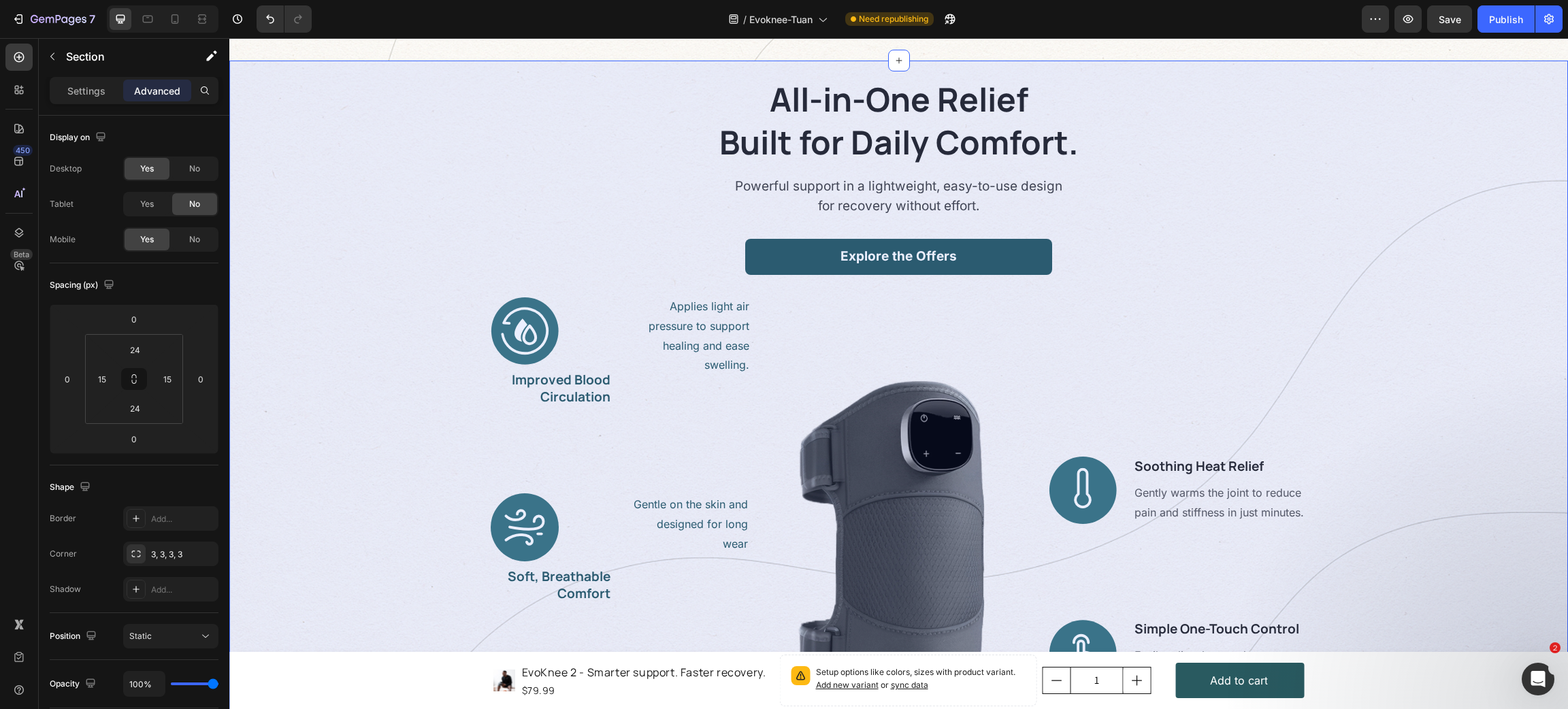 click on "All-in-One Relief Built for Daily Comfort. Heading Powerful support in a lightweight, easy-to-use design for recovery without effort. Text block Explore the Offers Button Row Applies light air pressure to support healing and ease swelling. Text block Image Improved Blood Circulation Heading Row Gentle on the skin and designed for long wear Text block Image Soft, Breathable Comfort Heading Row Reduces tightness and promotes relaxation by vibration Text block Image Eases Tension Naturally Heading Row Image Image Soothing Heat Relief Heading Gently warms the joint to reduce pain and stiffness in just minutes. Text block Row Image Simple One-Touch Control Heading Easily adjust heat and massage settings with a single button. Text block Row Row" at bounding box center [898, 462] 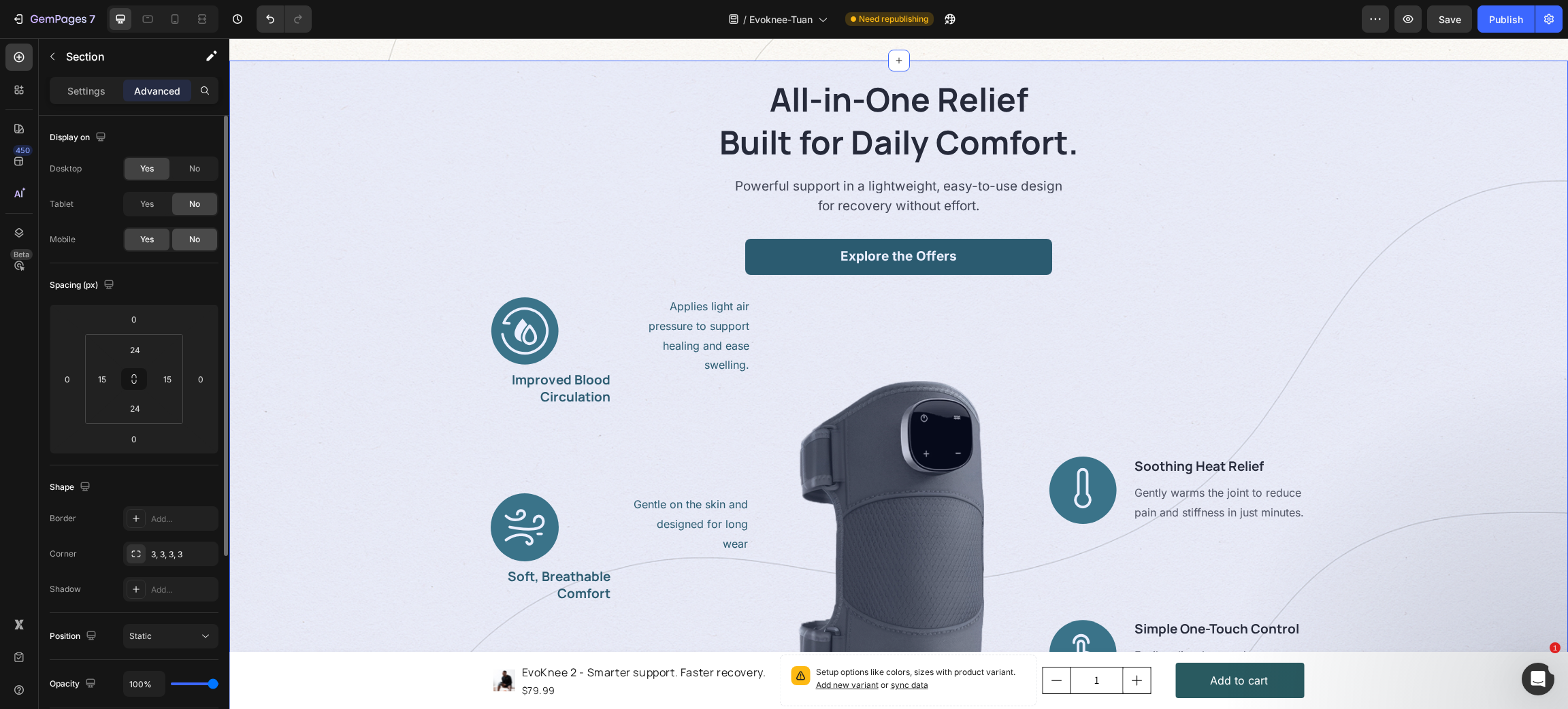 click on "No" 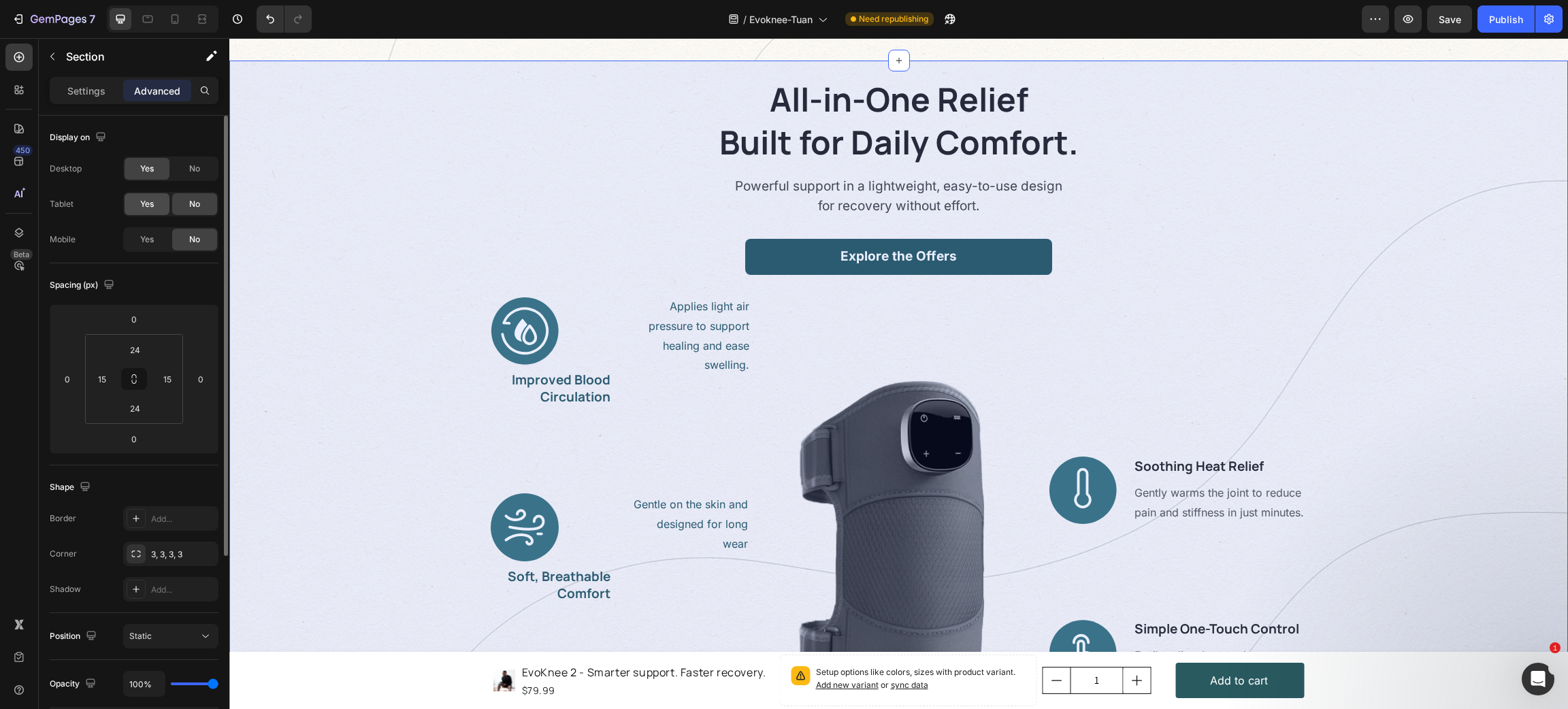 click on "Yes" 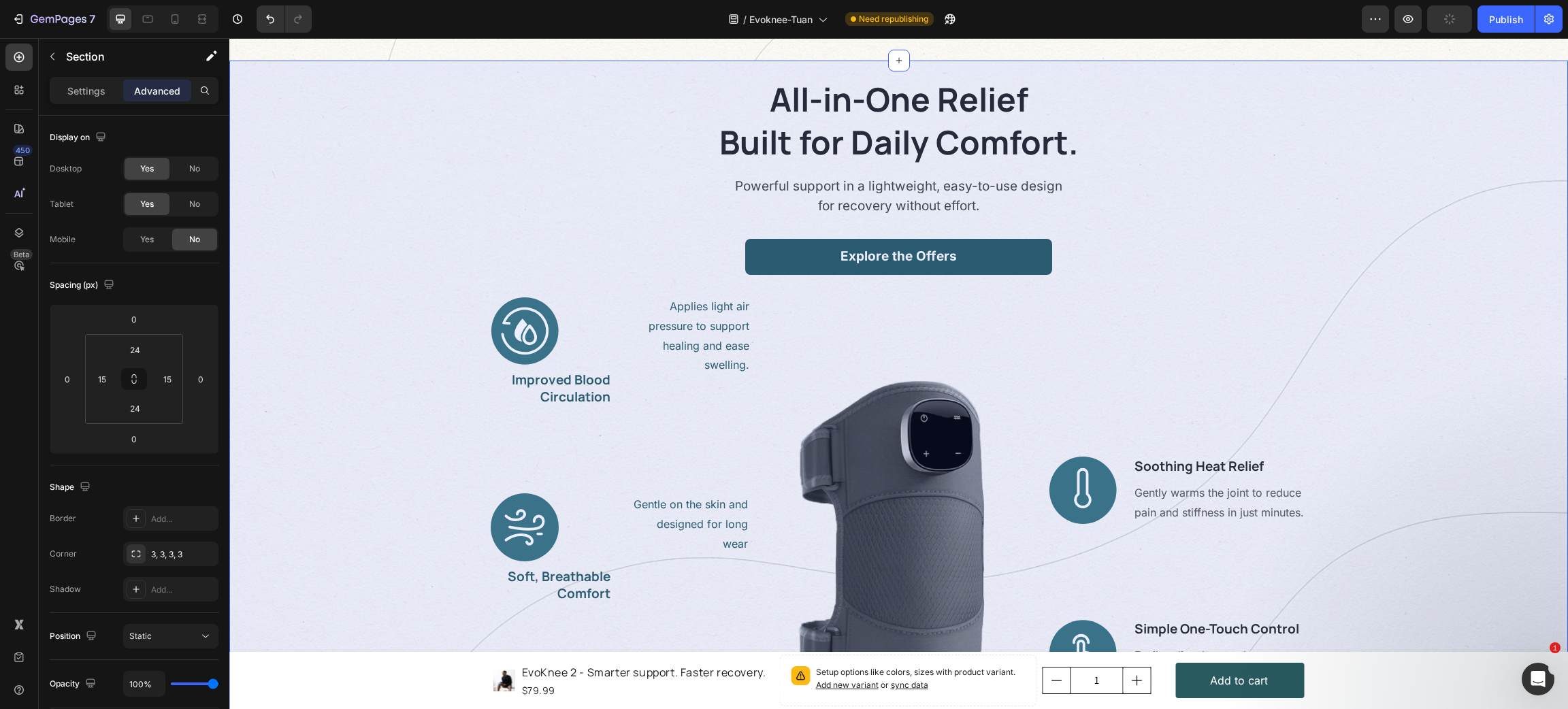 scroll, scrollTop: 1956, scrollLeft: 0, axis: vertical 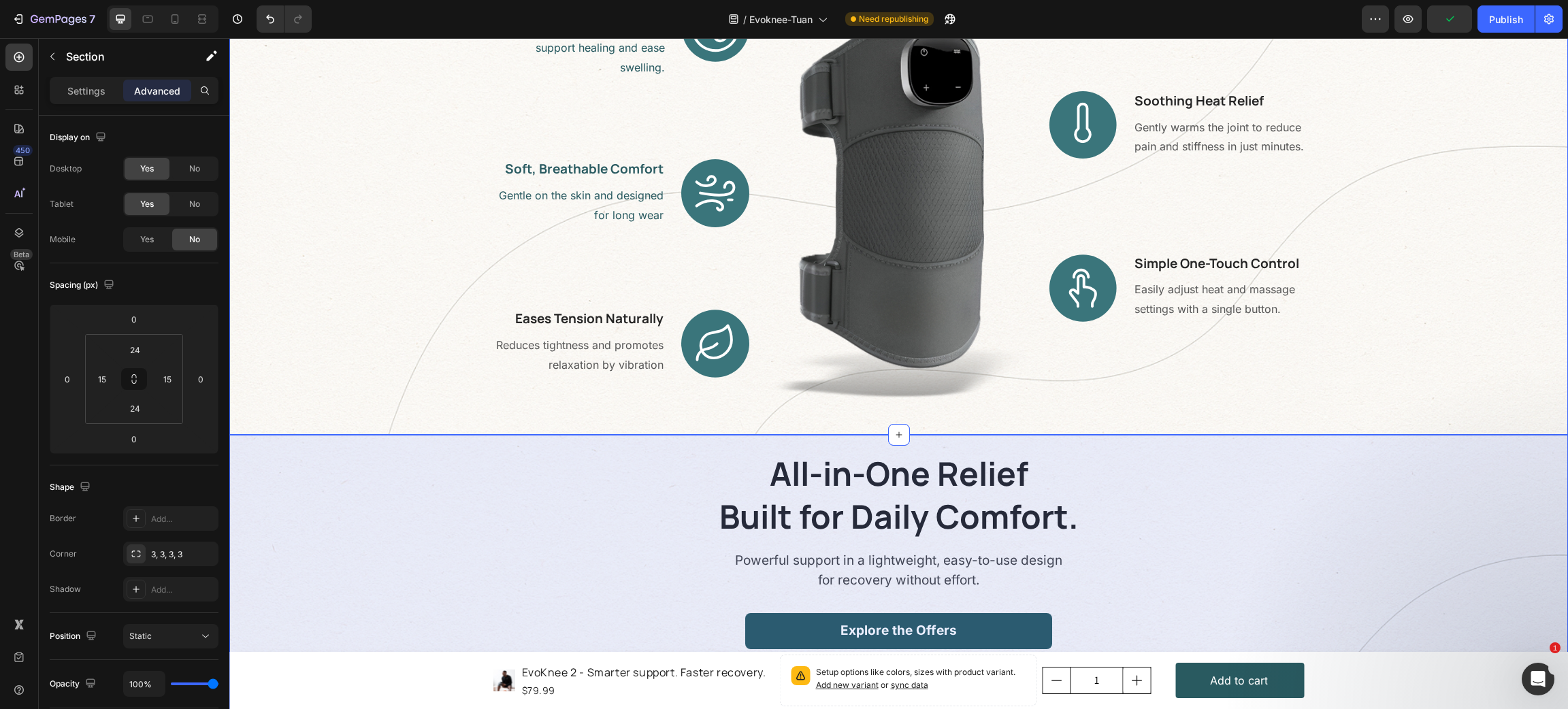 click on "All-in-One Relief Built for Daily Comfort. Heading Powerful support in a lightweight, easy-to-use design for recovery without effort. Text block Explore the Offers Button Row Image Improved Blood Circulation Heading Applies light air pressure to support healing and ease swelling. Text block Row Image Soft, Breathable Comfort Heading Gentle on the skin and designed for long wear Text block Row Image Eases Tension Naturally Heading Reduces tightness and promotes relaxation by vibration Text block Row Image Image Soothing Heat Relief Heading Gently warms the joint to reduce pain and stiffness in just minutes. Text block Row Image Simple One-Touch Control Heading Easily adjust heat and massage settings with a single button. Text block Row Row" at bounding box center [898, 96] 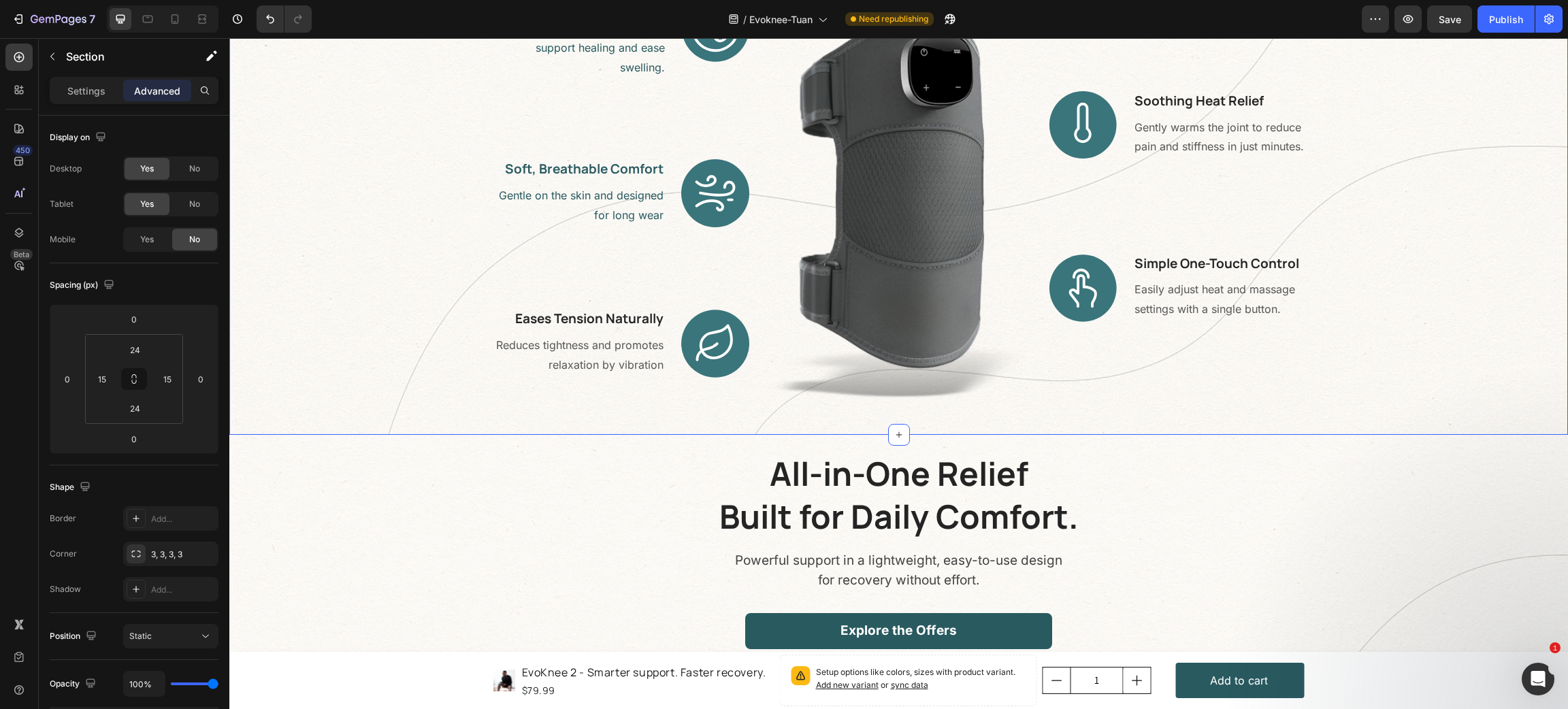 scroll, scrollTop: 1582, scrollLeft: 0, axis: vertical 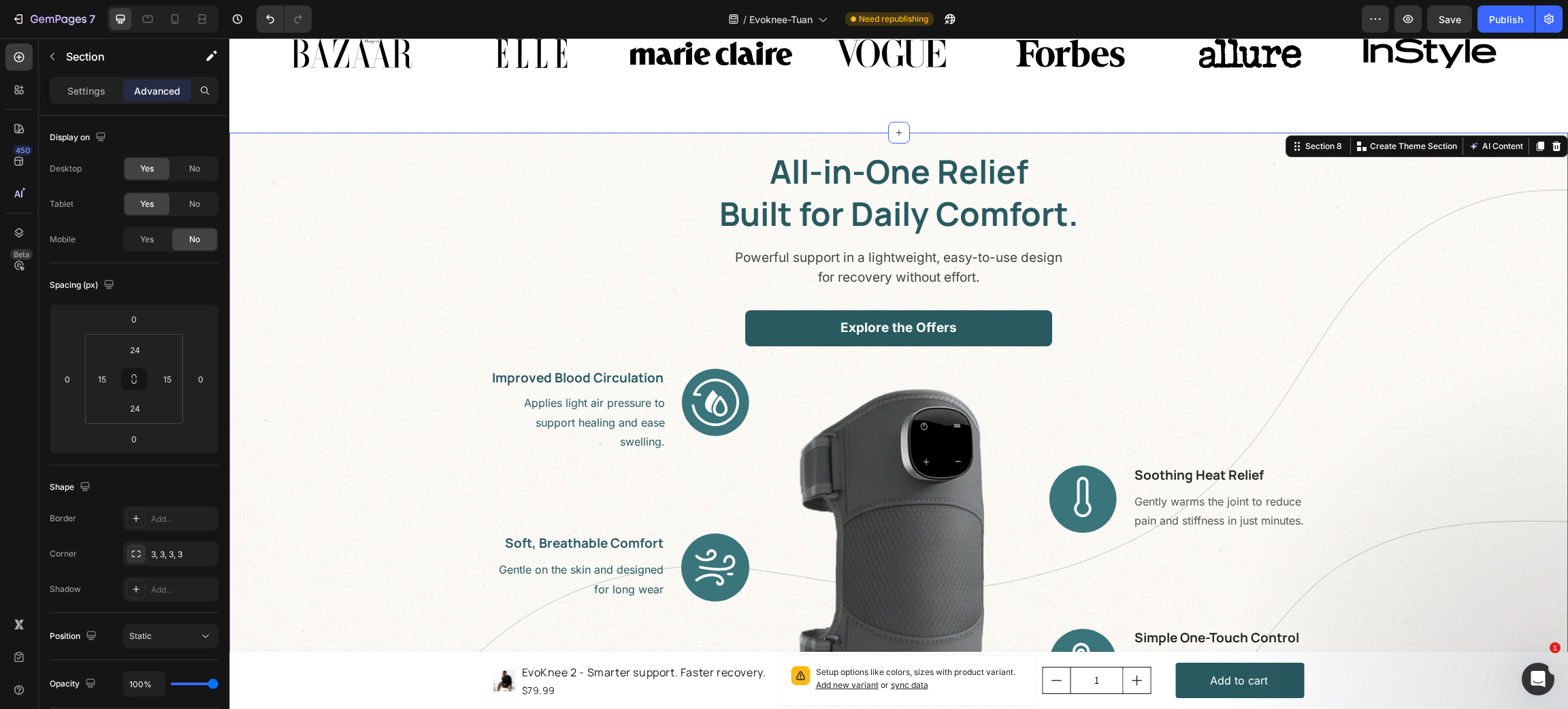 click on "All-in-One Relief Built for Daily Comfort. Heading Powerful support in a lightweight, easy-to-use design for recovery without effort. Text block Explore the Offers Button Row Image Improved Blood Circulation Heading Applies light air pressure to support healing and ease swelling. Text block Row Image Soft, Breathable Comfort Heading Gentle on the skin and designed for long wear Text block Row Image Eases Tension Naturally Heading Reduces tightness and promotes relaxation by vibration Text block Row Image Image Soothing Heat Relief Heading Gently warms the joint to reduce pain and stiffness in just minutes. Text block Row Image Simple One-Touch Control Heading Easily adjust heat and massage settings with a single button. Text block Row Row" at bounding box center [898, 471] 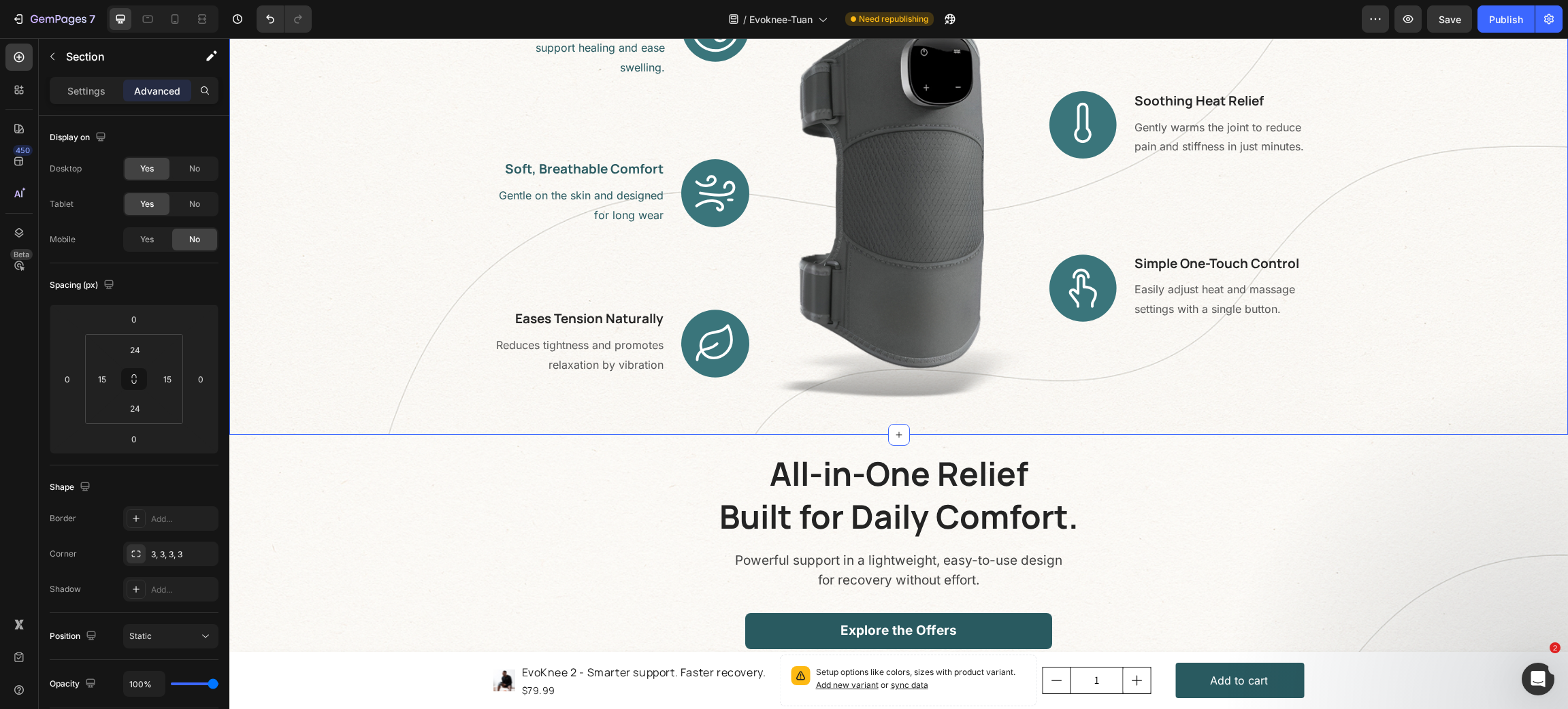 scroll, scrollTop: 2330, scrollLeft: 0, axis: vertical 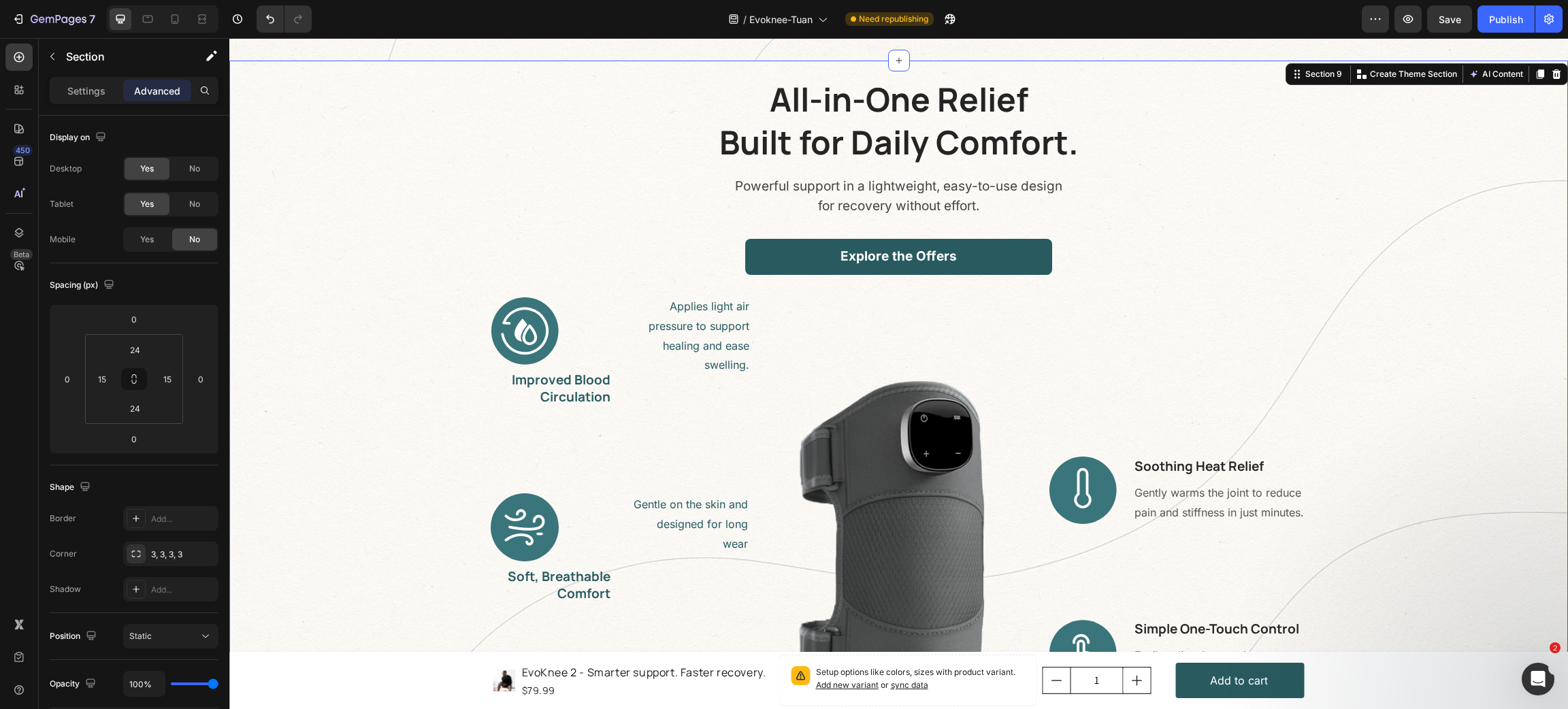 click on "All-in-One Relief Built for Daily Comfort. Heading Powerful support in a lightweight, easy-to-use design for recovery without effort. Text block Explore the Offers Button Row Applies light air pressure to support healing and ease swelling. Text block Image Improved Blood Circulation Heading Row Gentle on the skin and designed for long wear Text block Image Soft, Breathable Comfort Heading Row Reduces tightness and promotes relaxation by vibration Text block Image Eases Tension Naturally Heading Row Image Image Soothing Heat Relief Heading Gently warms the joint to reduce pain and stiffness in just minutes. Text block Row Image Simple One-Touch Control Heading Easily adjust heat and massage settings with a single button. Text block Row Row" at bounding box center (898, 462) 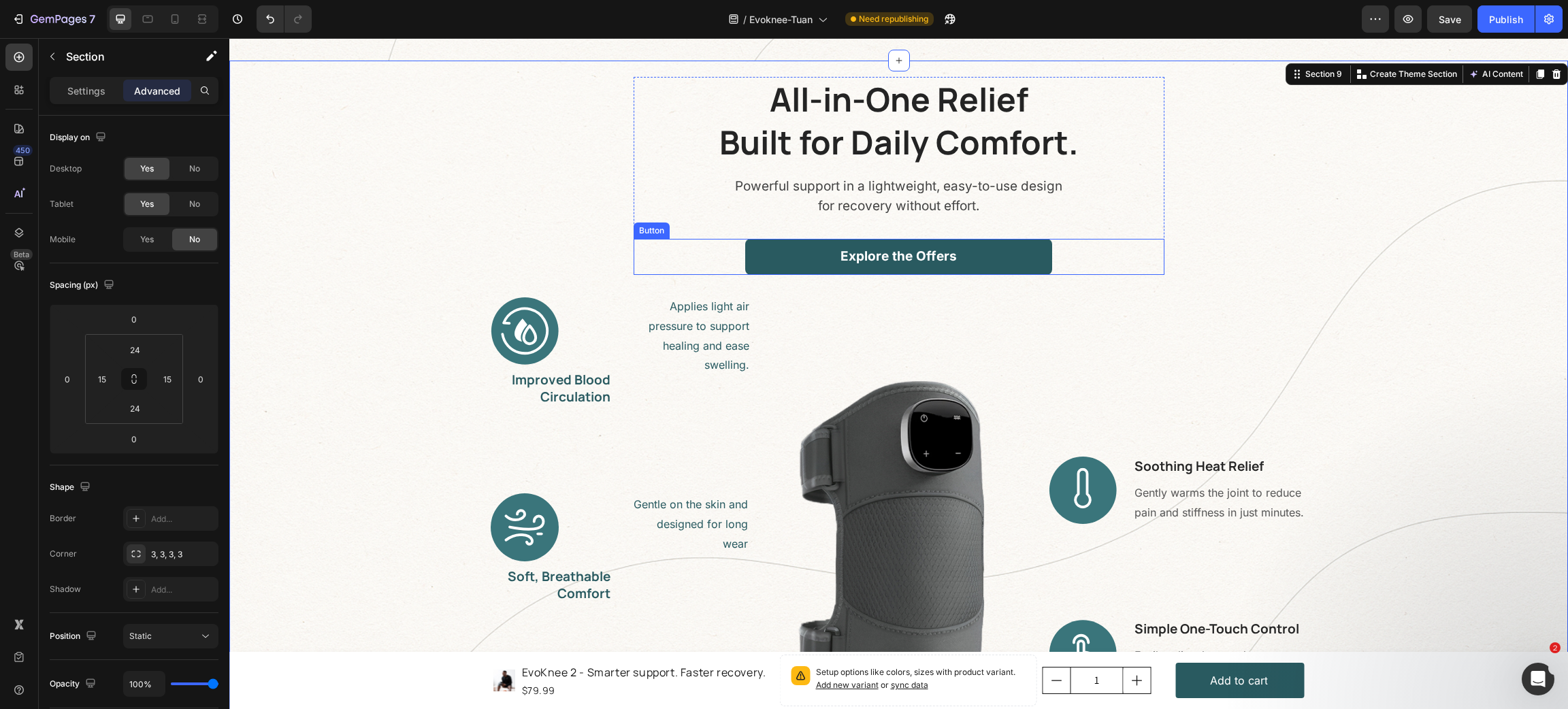 scroll, scrollTop: 1956, scrollLeft: 0, axis: vertical 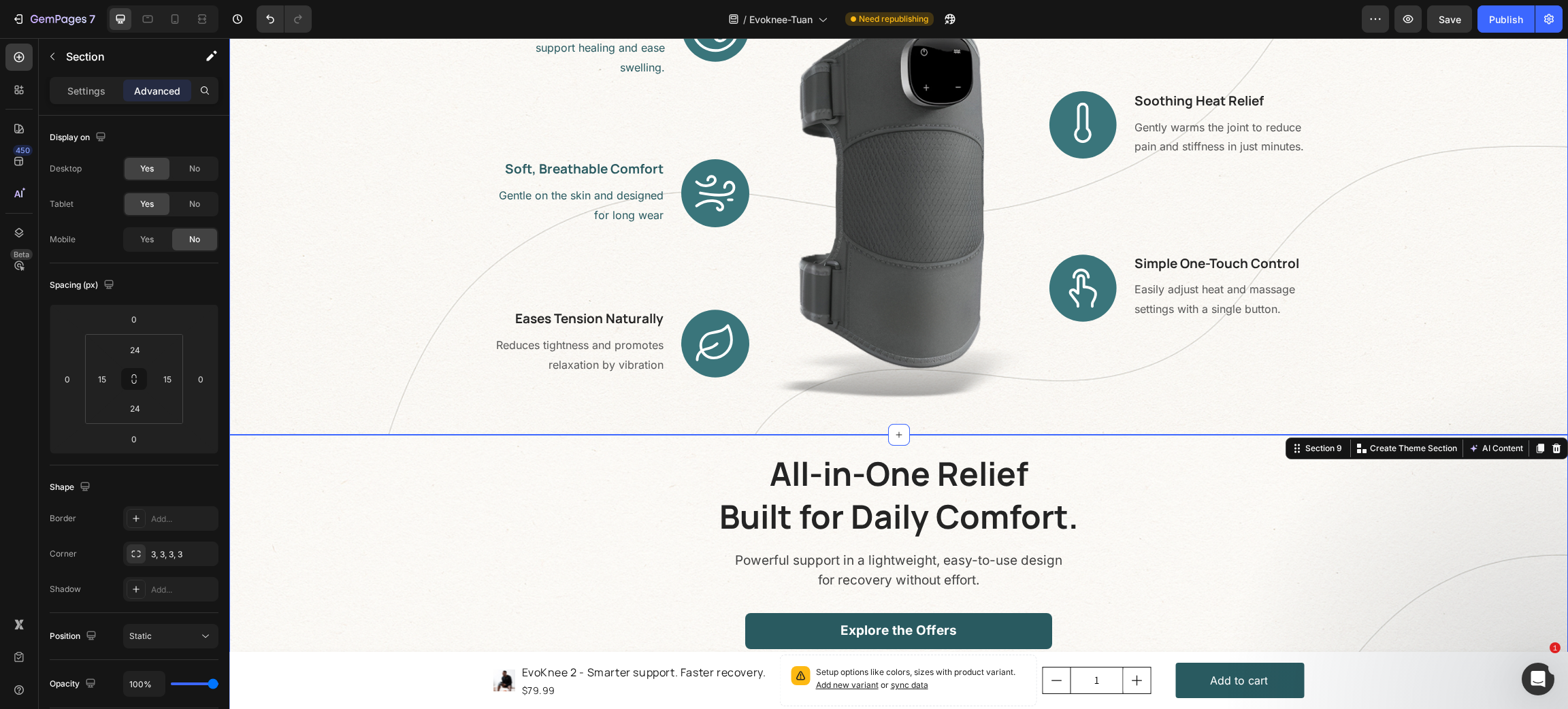 click on "All-in-One Relief Built for Daily Comfort. Heading Powerful support in a lightweight, easy-to-use design for recovery without effort. Text block Explore the Offers Button Row Image Improved Blood Circulation Heading Applies light air pressure to support healing and ease swelling. Text block Row Image Soft, Breathable Comfort Heading Gentle on the skin and designed for long wear Text block Row Image Eases Tension Naturally Heading Reduces tightness and promotes relaxation by vibration Text block Row Image Image Soothing Heat Relief Heading Gently warms the joint to reduce pain and stiffness in just minutes. Text block Row Image Simple One-Touch Control Heading Easily adjust heat and massage settings with a single button. Text block Row Row" at bounding box center [898, 96] 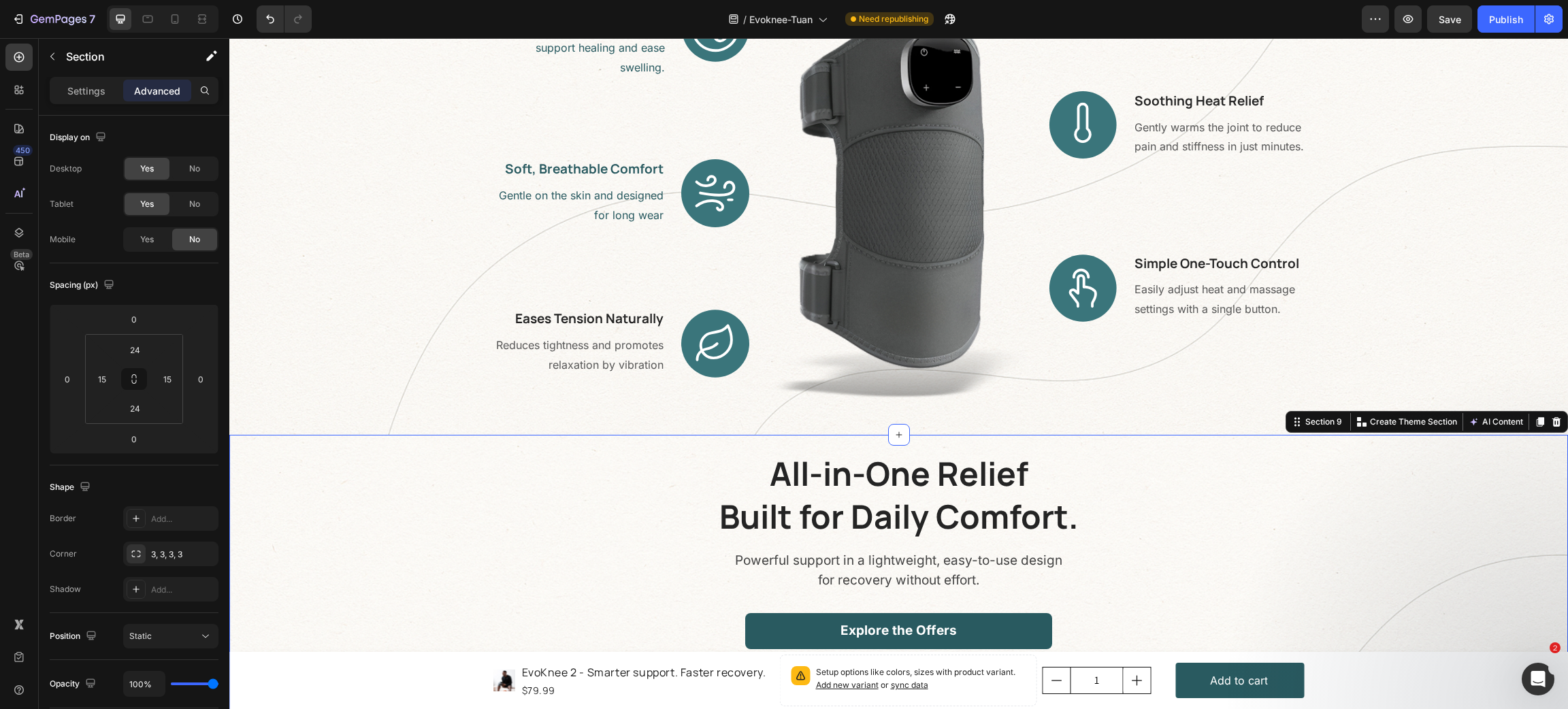 click on "All-in-One Relief Built for Daily Comfort. Heading Powerful support in a lightweight, easy-to-use design for recovery without effort. Text block Explore the Offers Button Row Applies light air pressure to support healing and ease swelling. Text block Image Improved Blood Circulation Heading Row Gentle on the skin and designed for long wear Text block Image Soft, Breathable Comfort Heading Row Reduces tightness and promotes relaxation by vibration Text block Image Eases Tension Naturally Heading Row Image Image Soothing Heat Relief Heading Gently warms the joint to reduce pain and stiffness in just minutes. Text block Row Image Simple One-Touch Control Heading Easily adjust heat and massage settings with a single button. Text block Row Row" at bounding box center [898, 836] 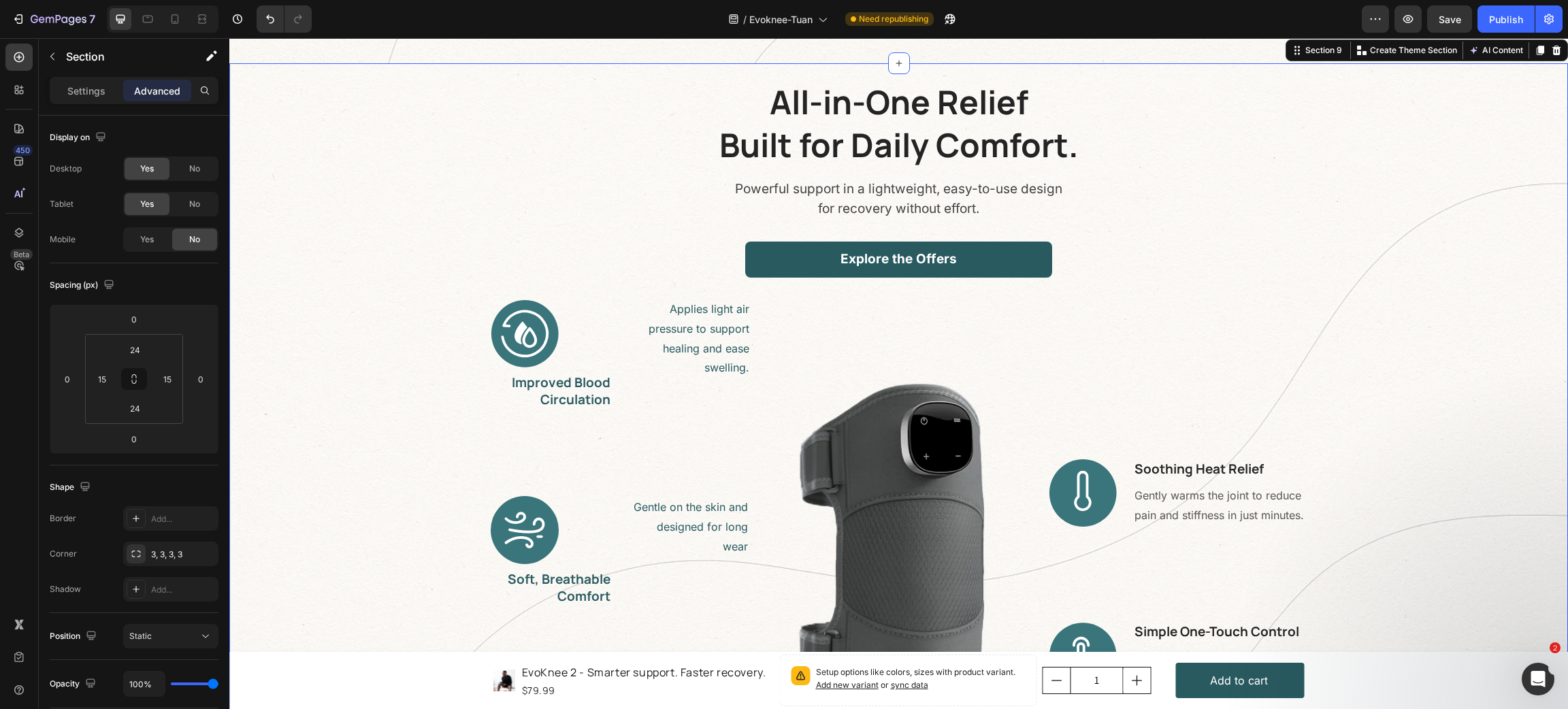 scroll, scrollTop: 1956, scrollLeft: 0, axis: vertical 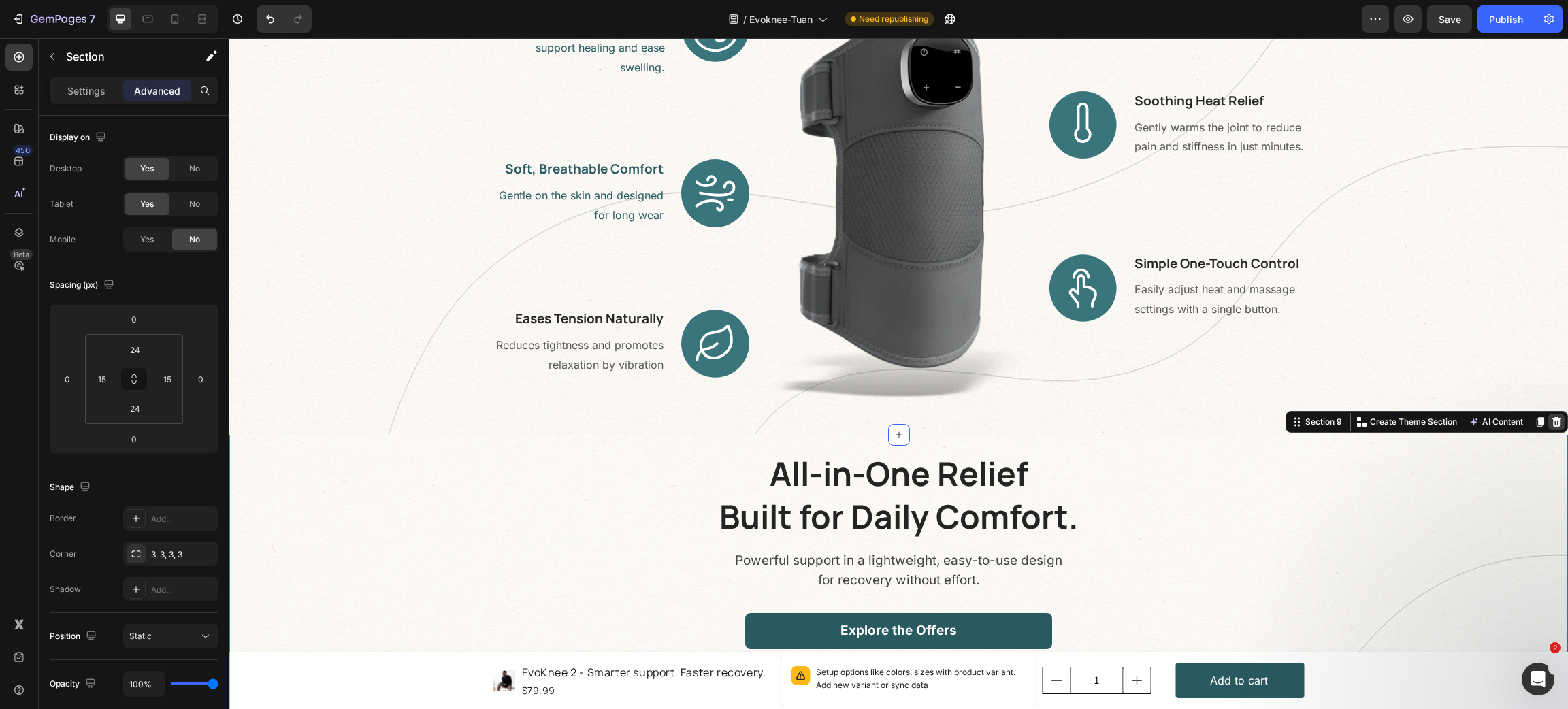 click 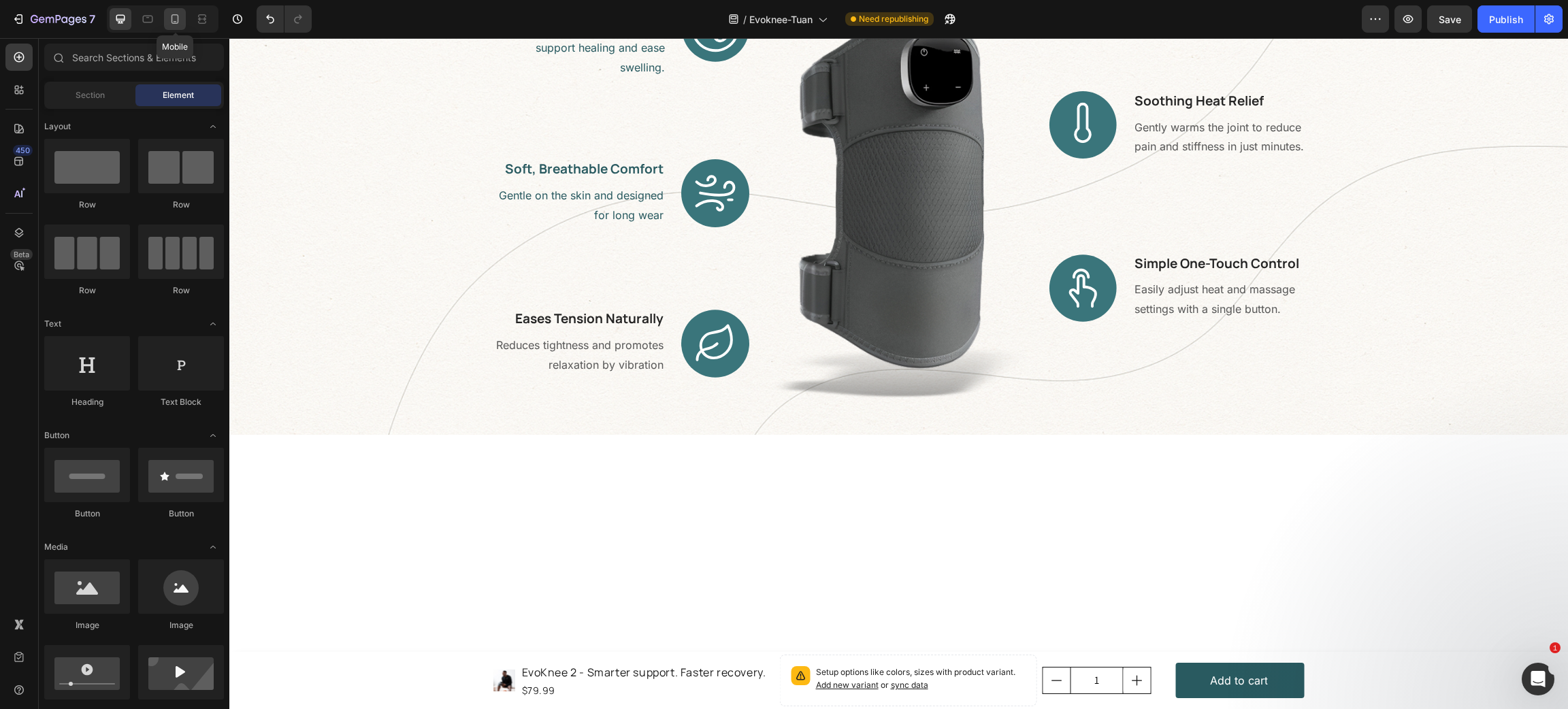 click 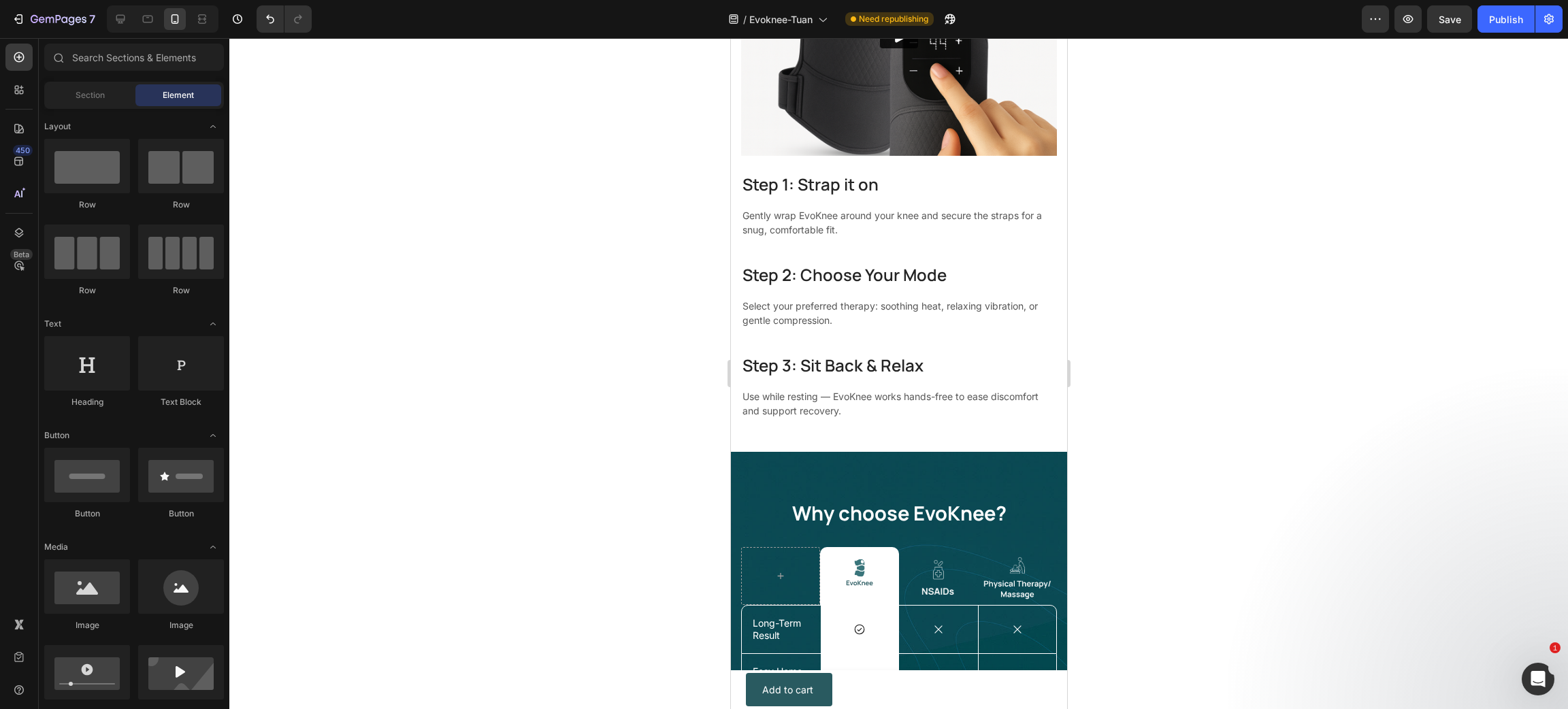 scroll, scrollTop: 2619, scrollLeft: 0, axis: vertical 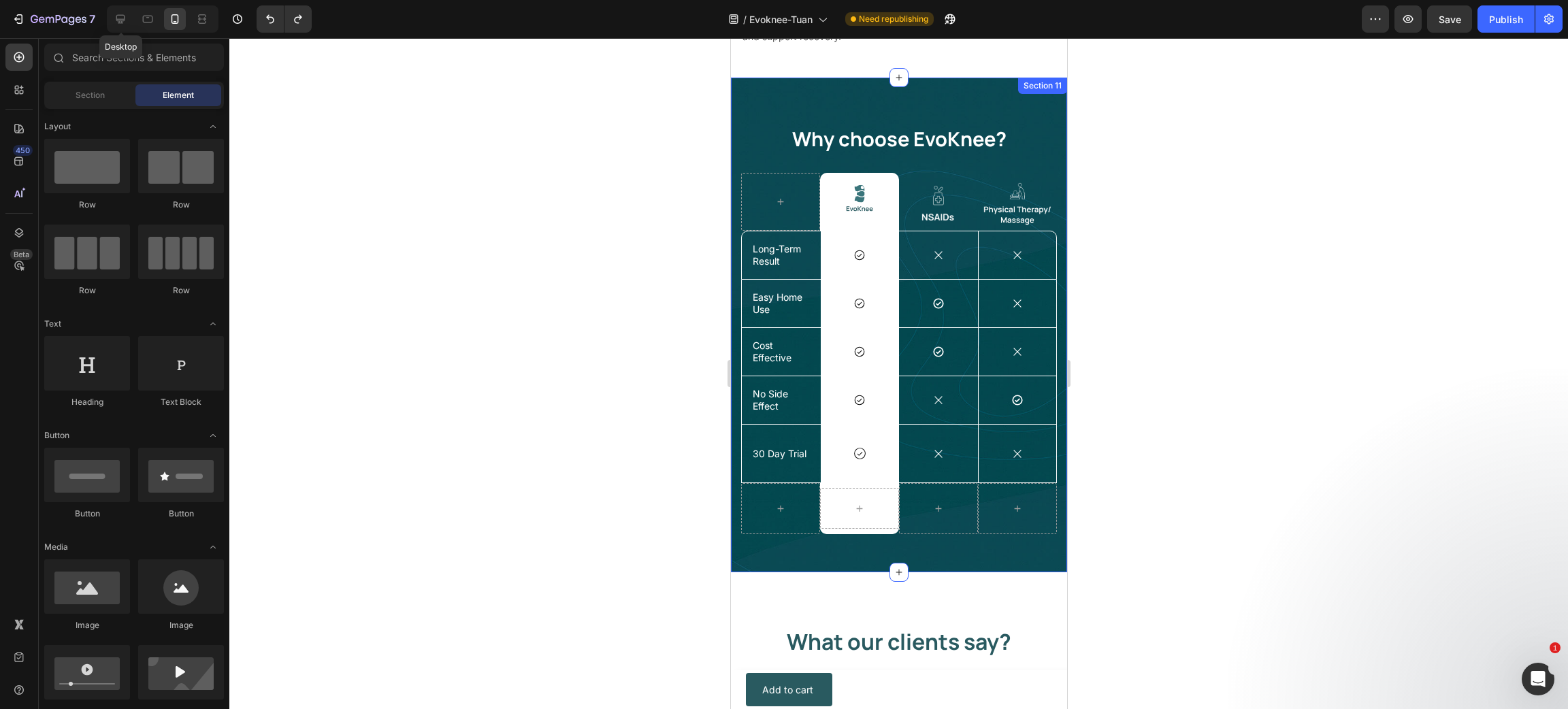 click 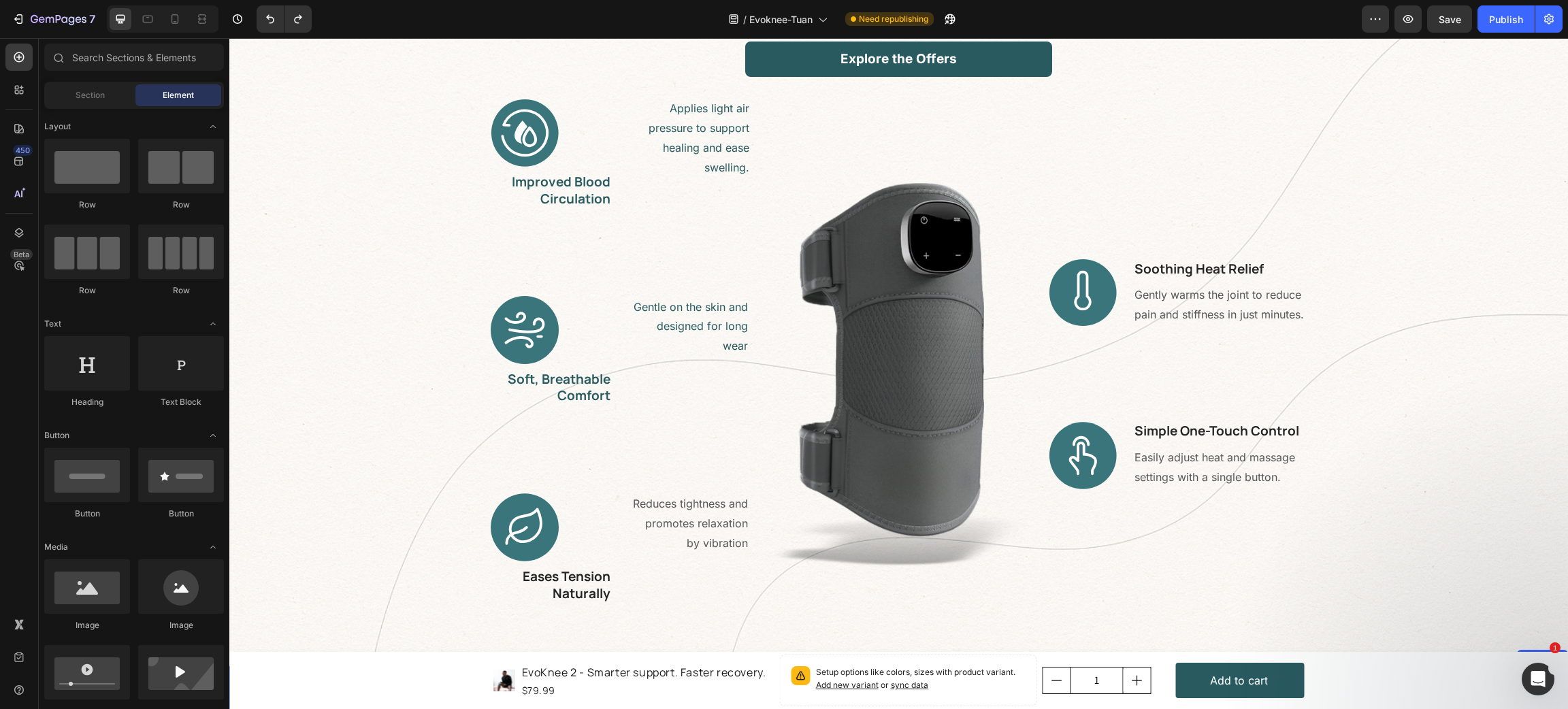 scroll, scrollTop: 2697, scrollLeft: 0, axis: vertical 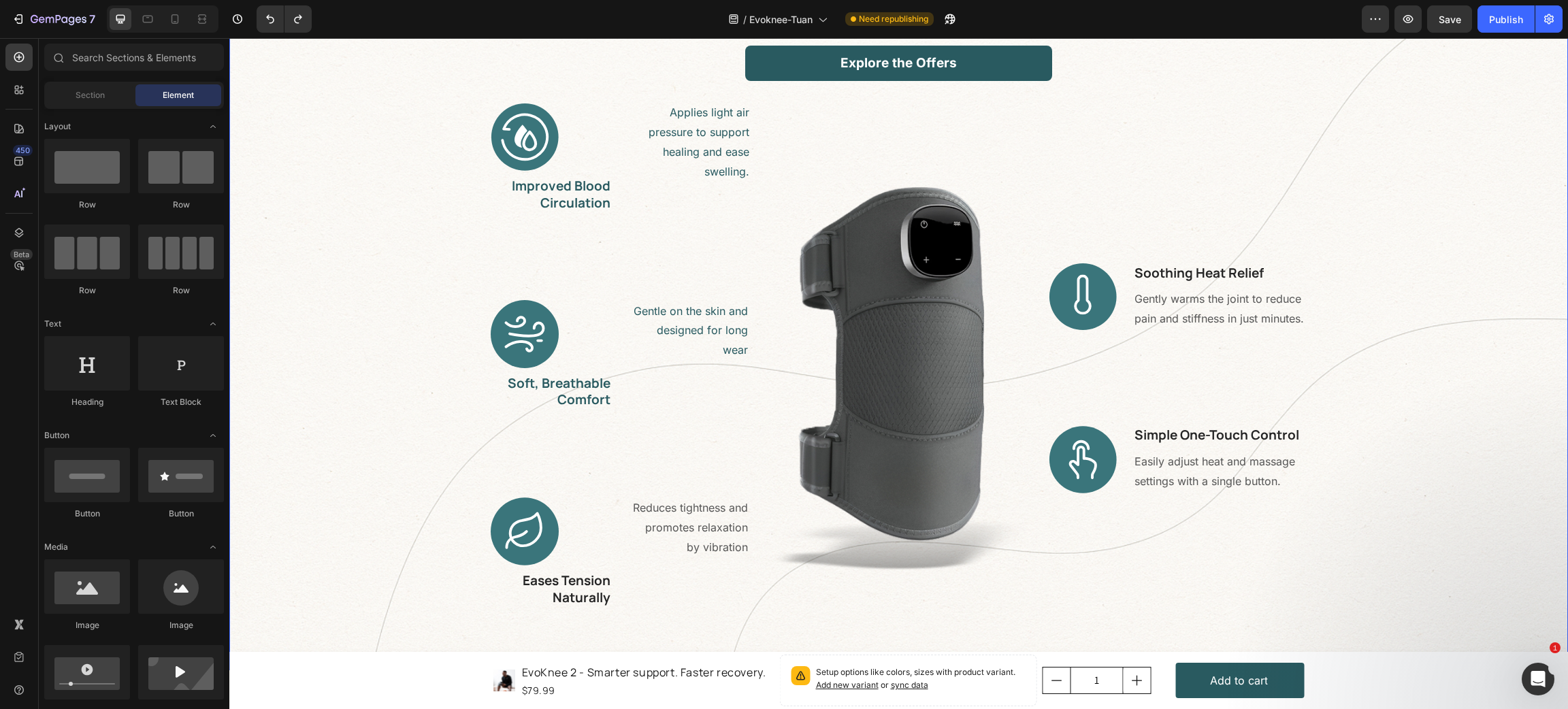 click on "All-in-One Relief Built for Daily Comfort. Heading Powerful support in a lightweight, easy-to-use design for recovery without effort. Text block Explore the Offers Button Row Applies light air pressure to support healing and ease swelling. Text block Image Improved Blood Circulation Heading Row Gentle on the skin and designed for long wear Text block Image Soft, Breathable Comfort Heading Row Reduces tightness and promotes relaxation by vibration Text block Image Eases Tension Naturally Heading Row Image Image Soothing Heat Relief Heading Gently warms the joint to reduce pain and stiffness in just minutes. Text block Row Image Simple One-Touch Control Heading Easily adjust heat and massage settings with a single button. Text block Row Row" at bounding box center (898, 269) 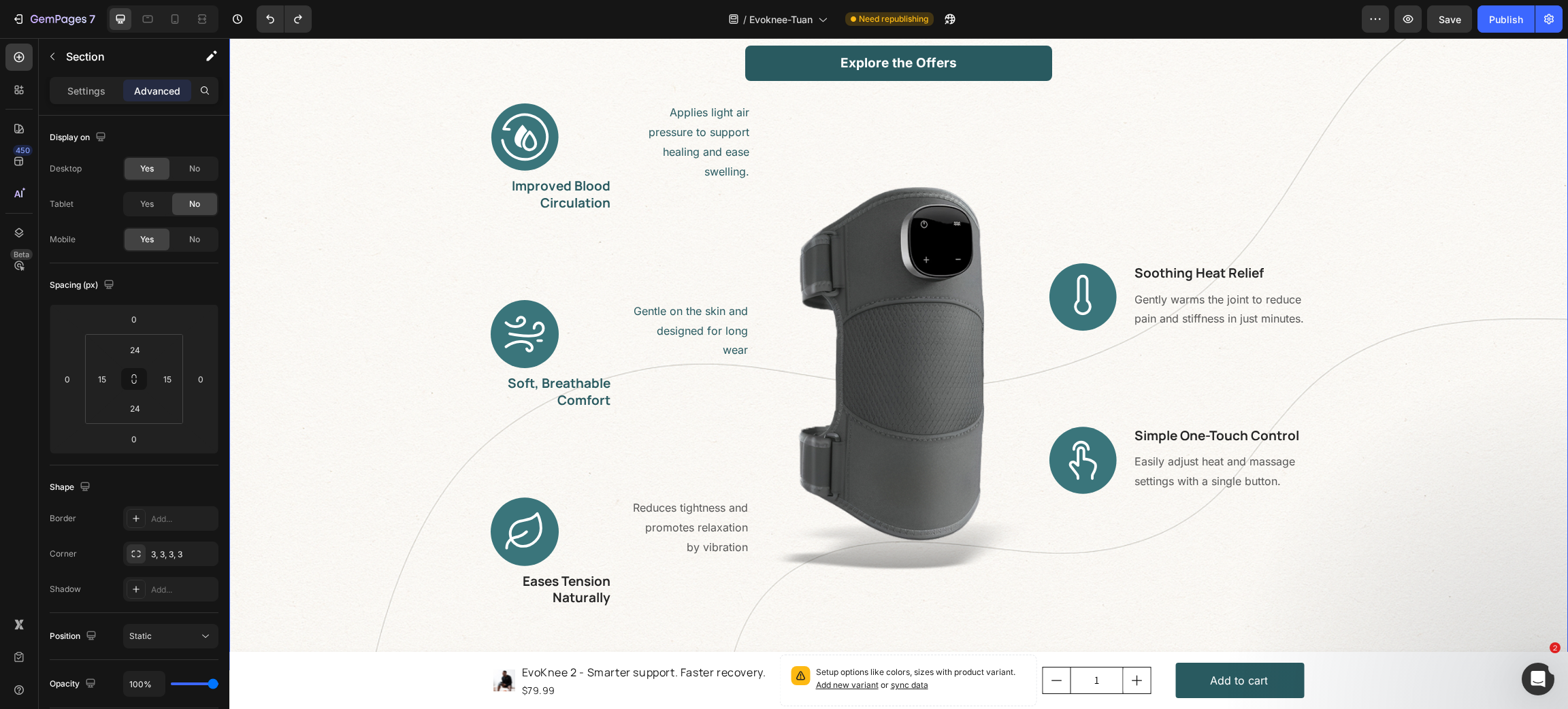 scroll, scrollTop: 2322, scrollLeft: 0, axis: vertical 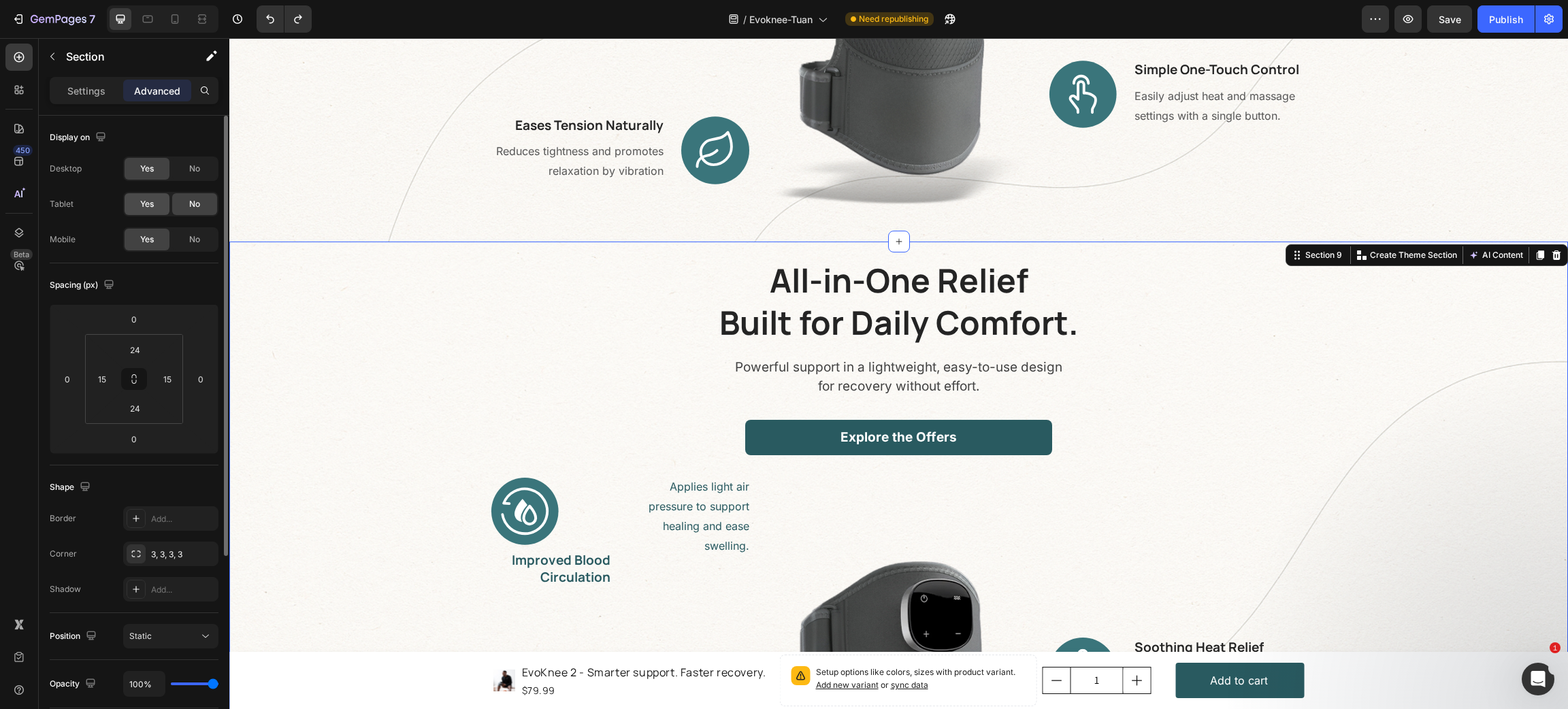 click on "Yes" 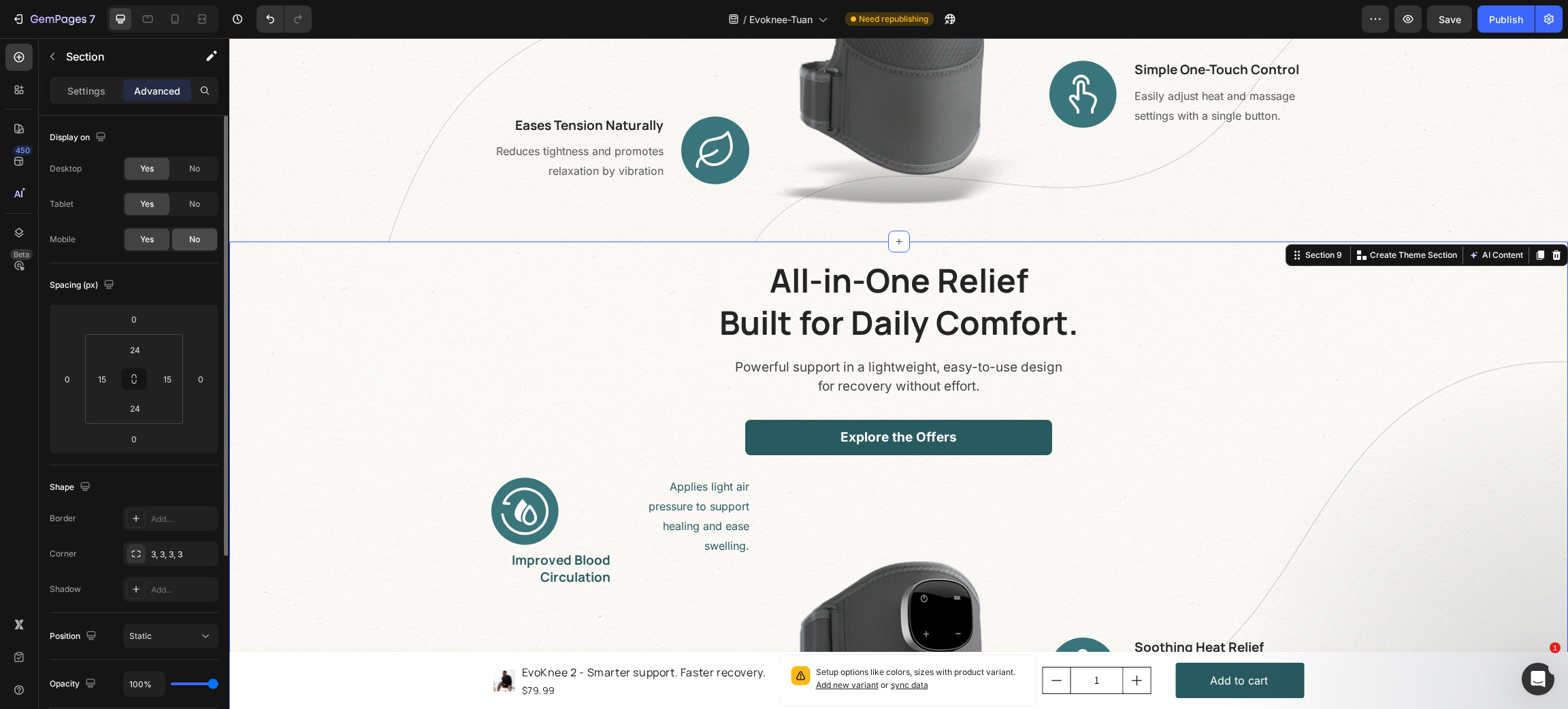 click on "No" 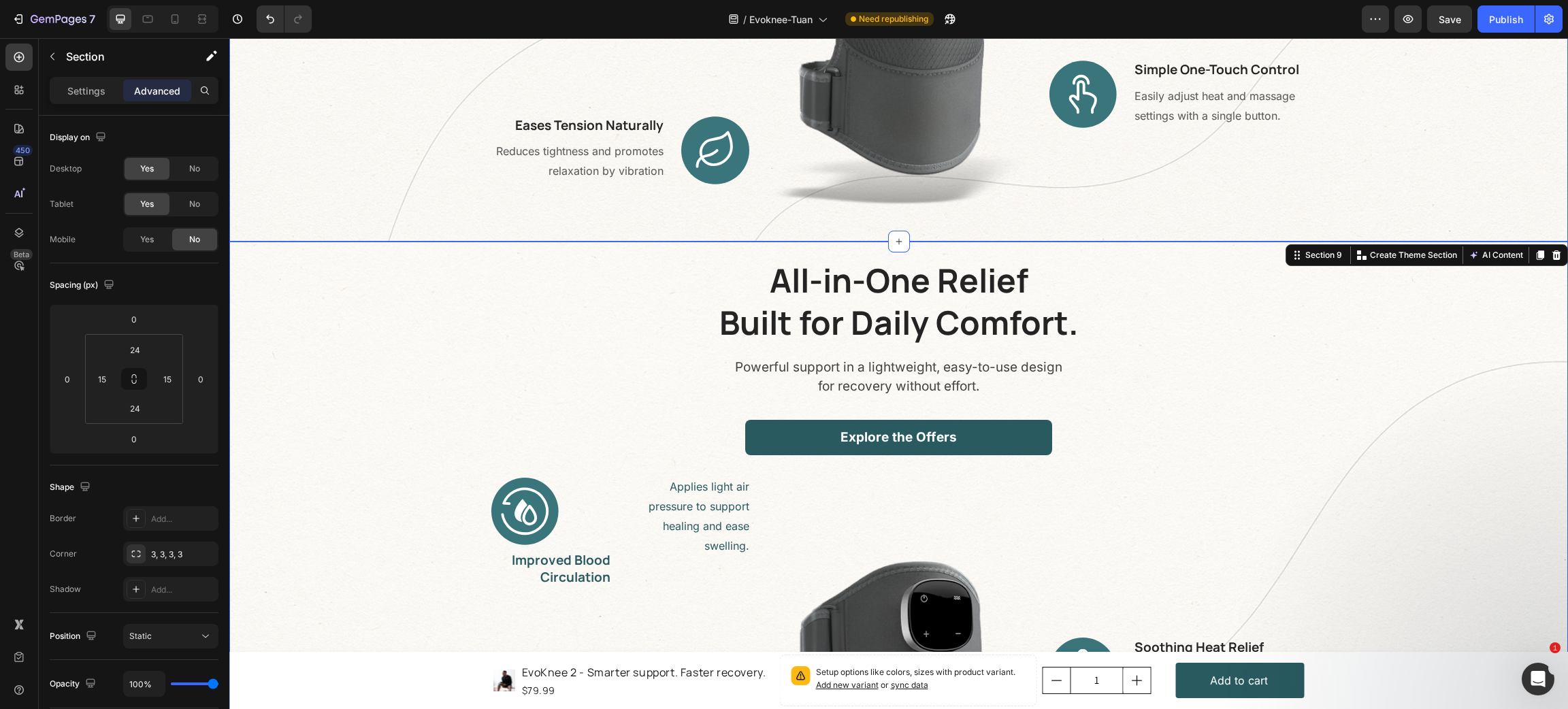 click on "All-in-One Relief Built for Daily Comfort. Heading Powerful support in a lightweight, easy-to-use design for recovery without effort. Text block Explore the Offers Button Row Image Improved Blood Circulation Heading Applies light air pressure to support healing and ease swelling. Text block Row Image Soft, Breathable Comfort Heading Gentle on the skin and designed for long wear Text block Row Image Eases Tension Naturally Heading Reduces tightness and promotes relaxation by vibration Text block Row Image Image Soothing Heat Relief Heading Gently warms the joint to reduce pain and stiffness in just minutes. Text block Row Image Simple One-Touch Control Heading Easily adjust heat and massage settings with a single button. Text block Row Row" at bounding box center (898, -97) 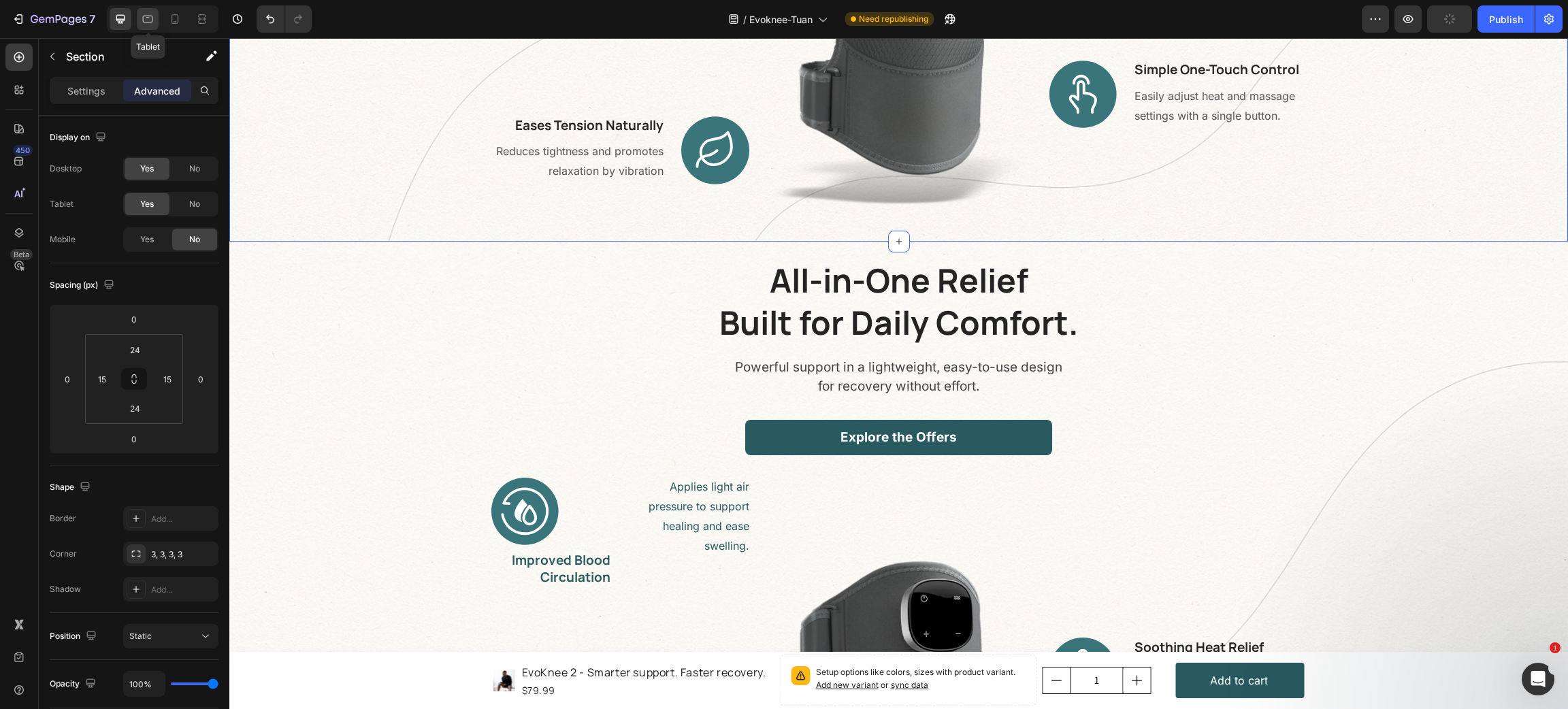 click 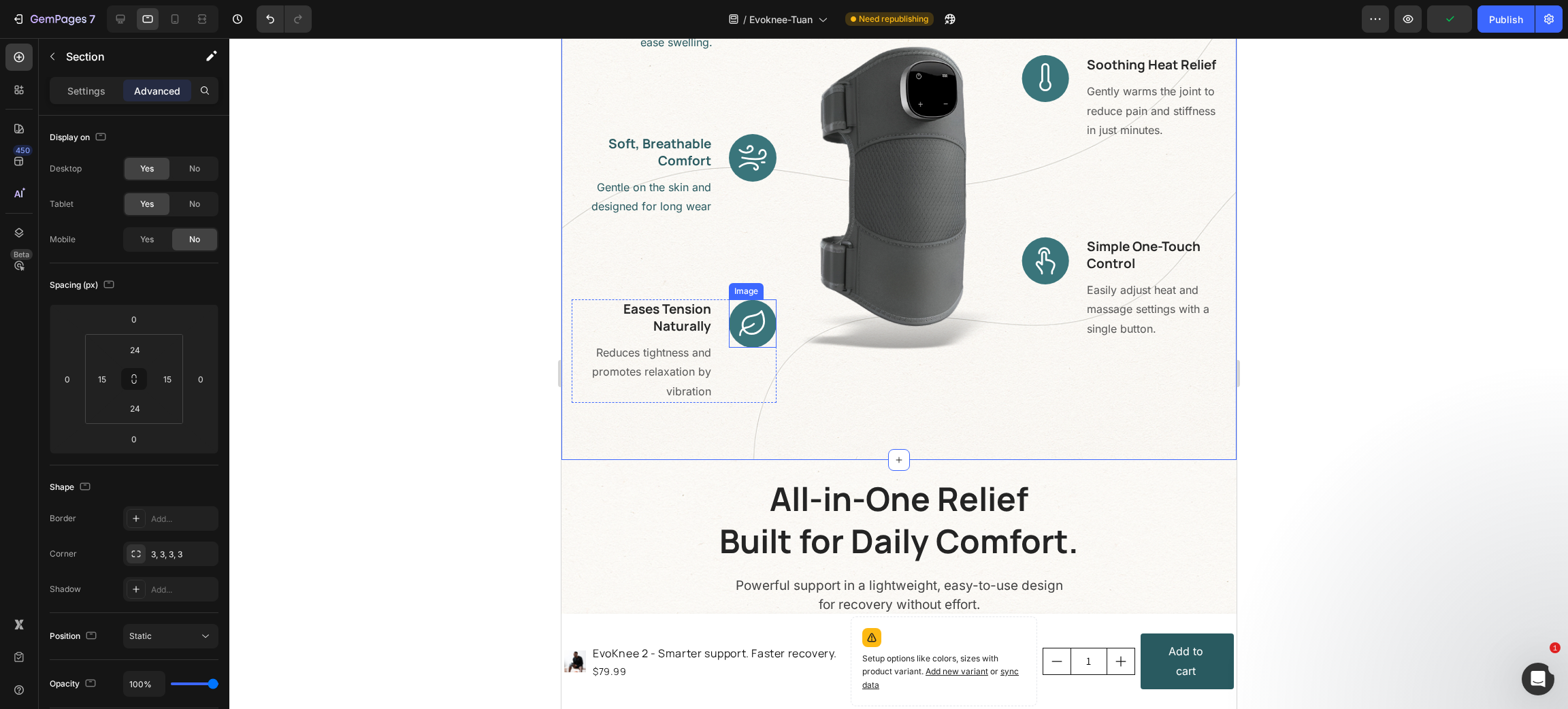 scroll, scrollTop: 2550, scrollLeft: 0, axis: vertical 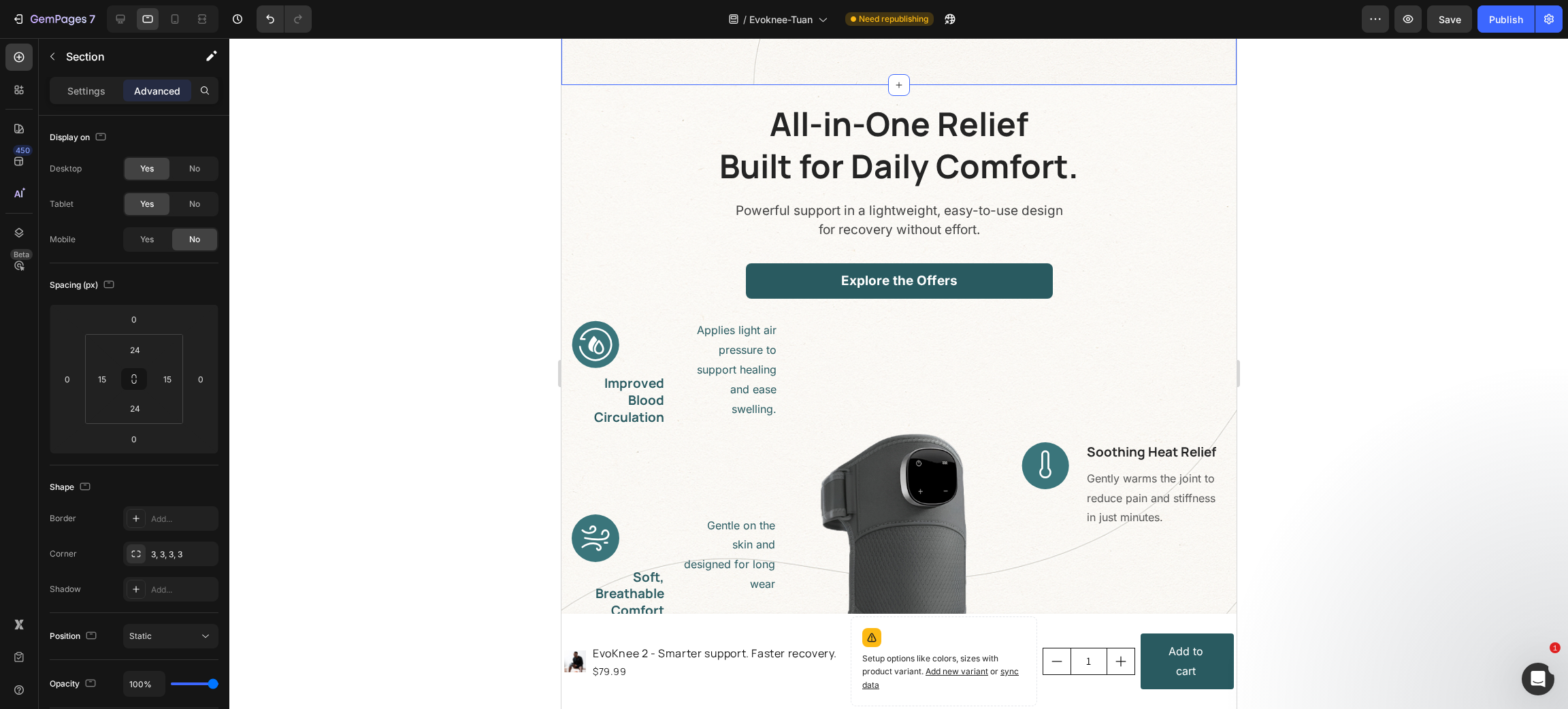 click on "7  Version history  /  Evoknee-Tuan Need republishing Preview  Save   Publish" 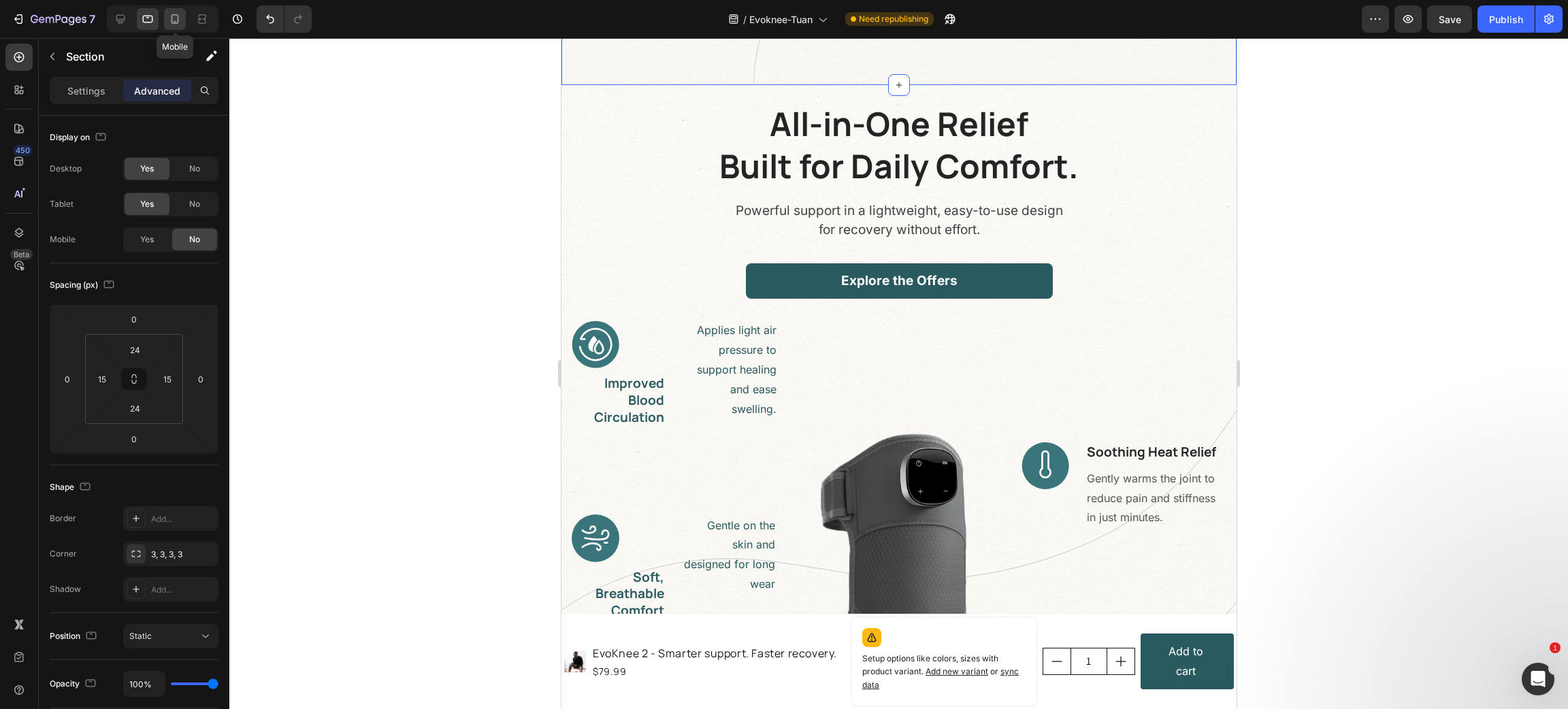 click 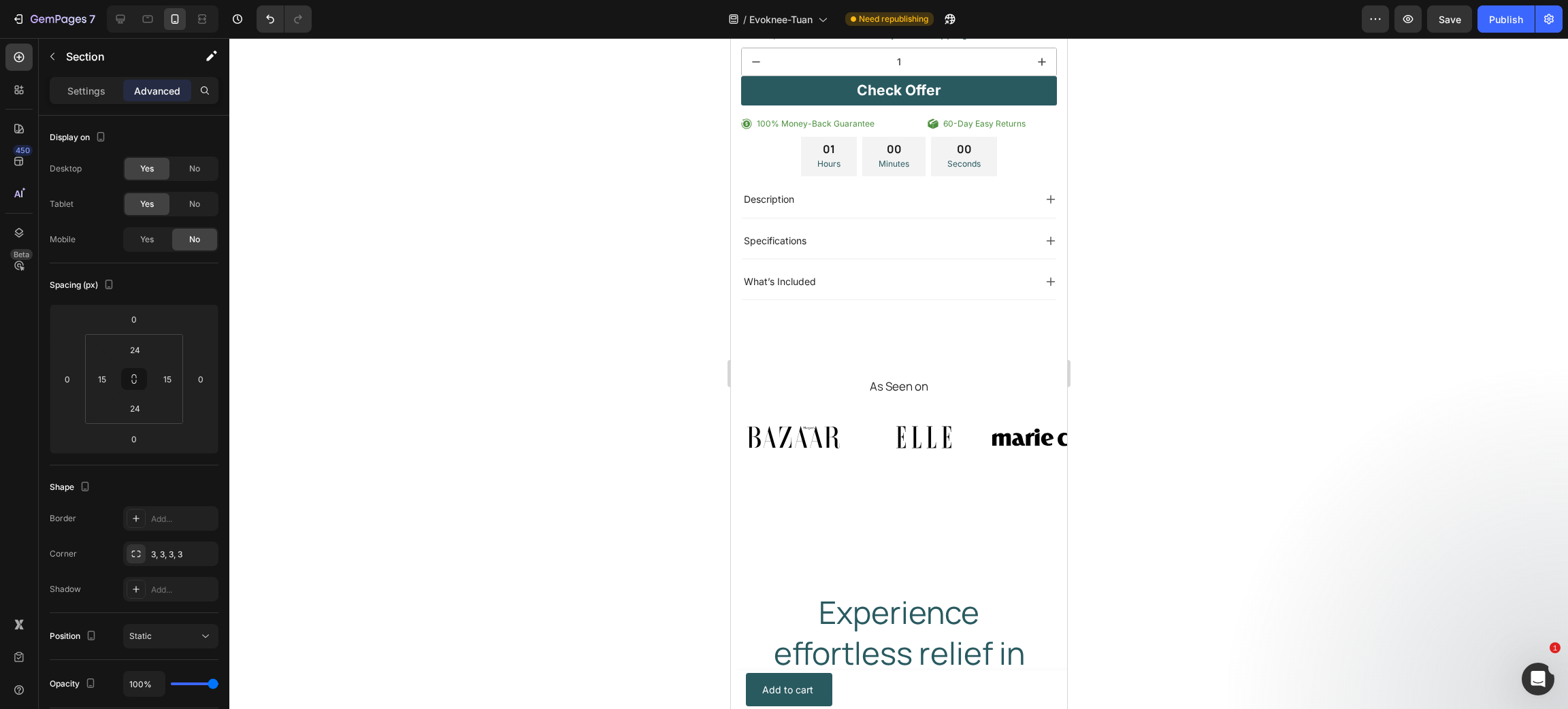 scroll, scrollTop: 1523, scrollLeft: 0, axis: vertical 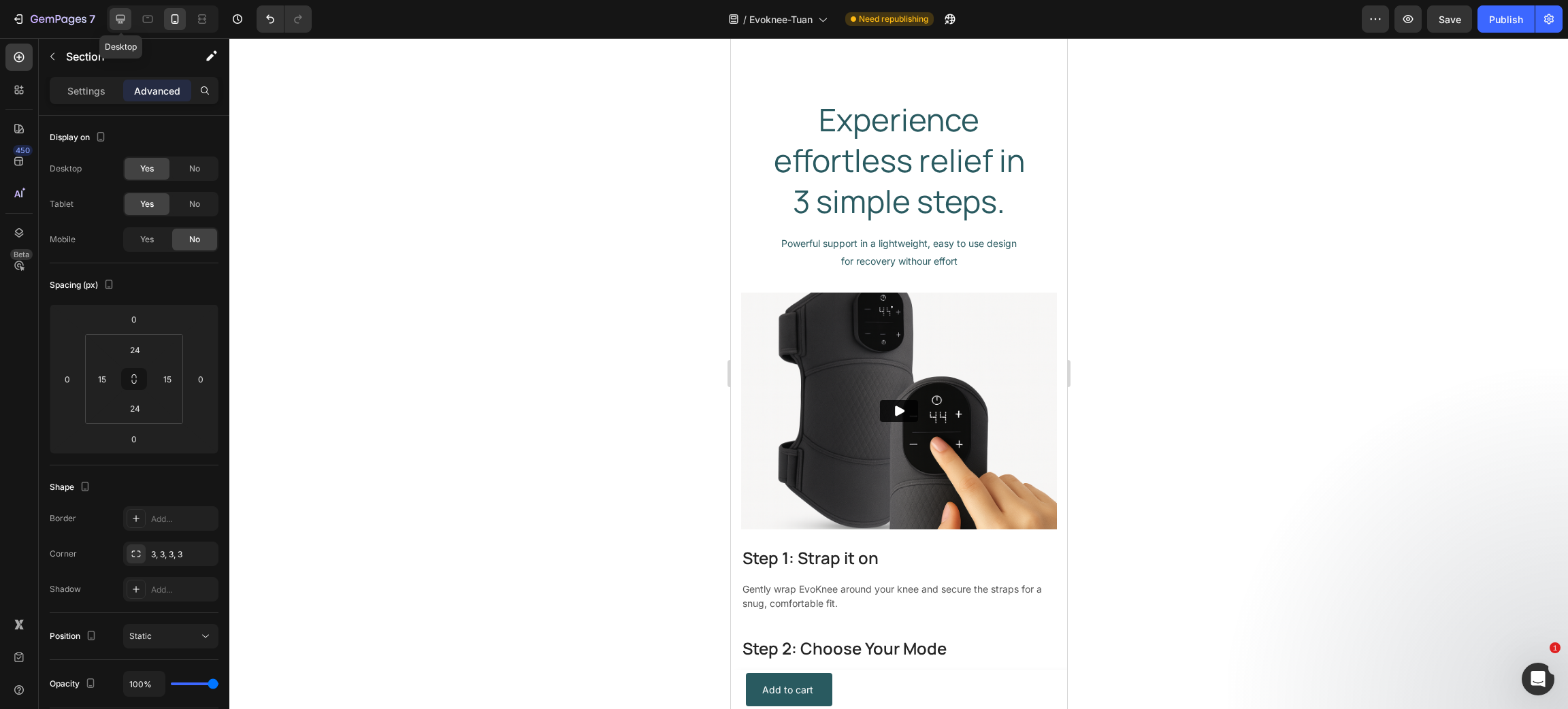 click 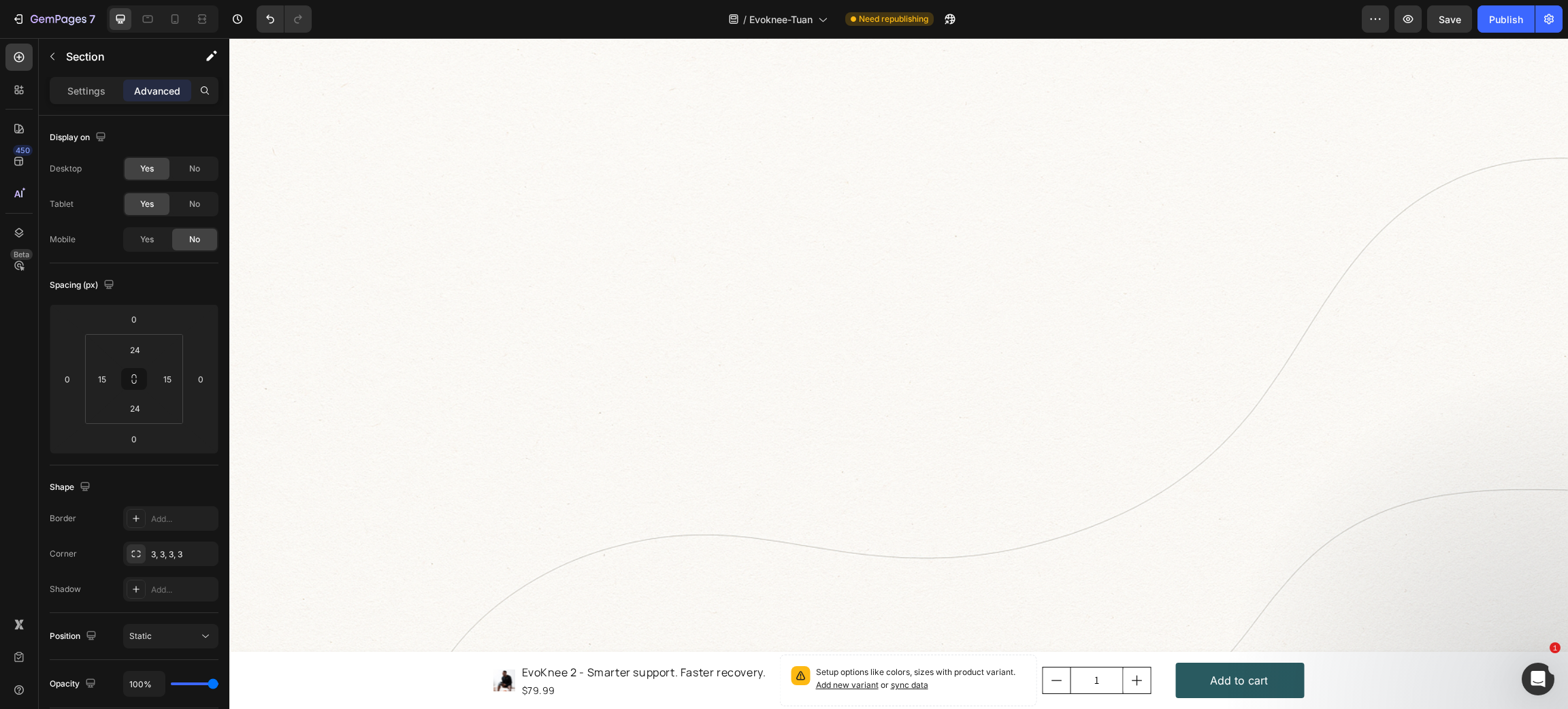 scroll, scrollTop: 1801, scrollLeft: 0, axis: vertical 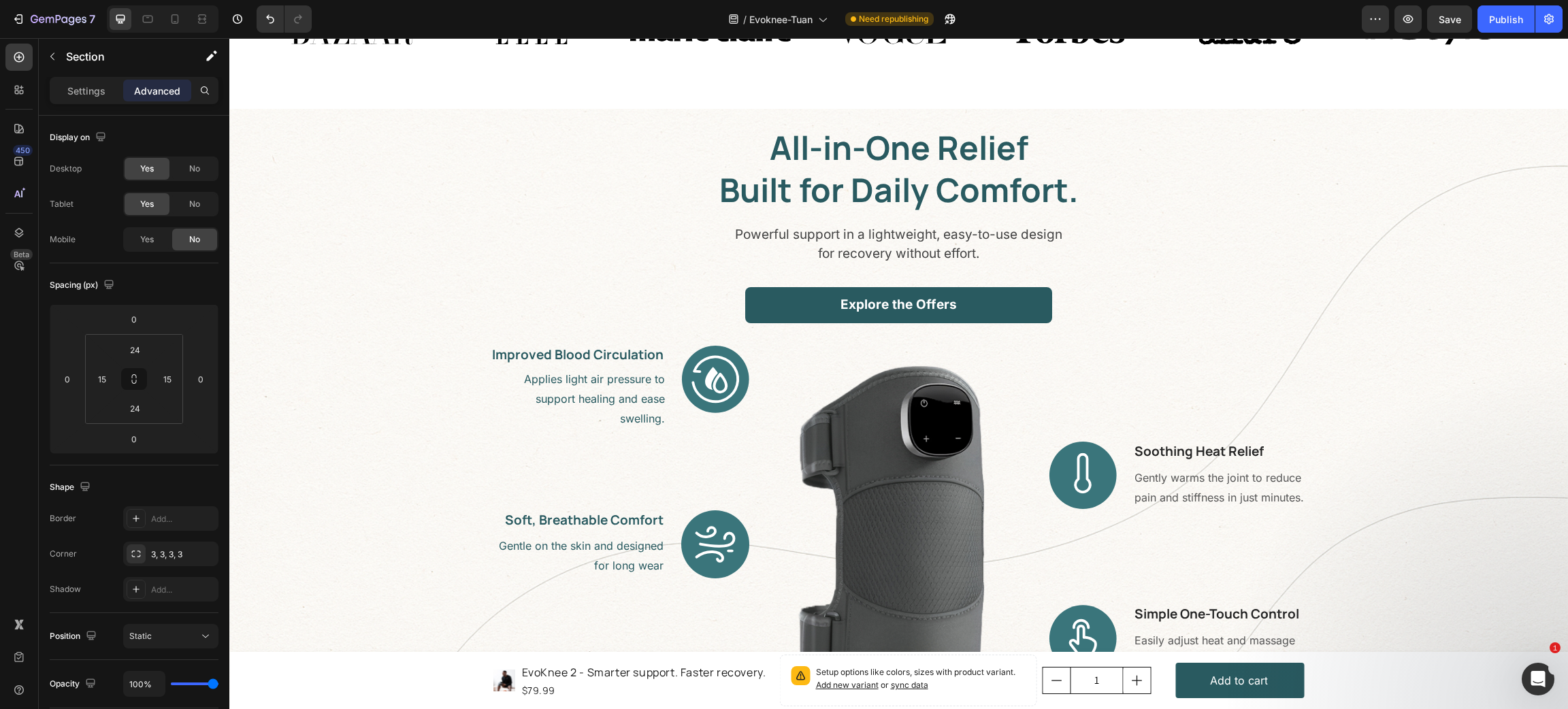 click on "All-in-One Relief Built for Daily Comfort. Heading Powerful support in a lightweight, easy-to-use design for recovery without effort. Text block Explore the Offers Button Row Image Improved Blood Circulation Heading Applies light air pressure to support healing and ease swelling. Text block Row Image Soft, Breathable Comfort Heading Gentle on the skin and designed for long wear Text block Row Image Eases Tension Naturally Heading Reduces tightness and promotes relaxation by vibration Text block Row Image Image Soothing Heat Relief Heading Gently warms the joint to reduce pain and stiffness in just minutes. Text block Row Image Simple One-Touch Control Heading Easily adjust heat and massage settings with a single button. Text block Row Row" at bounding box center [898, 447] 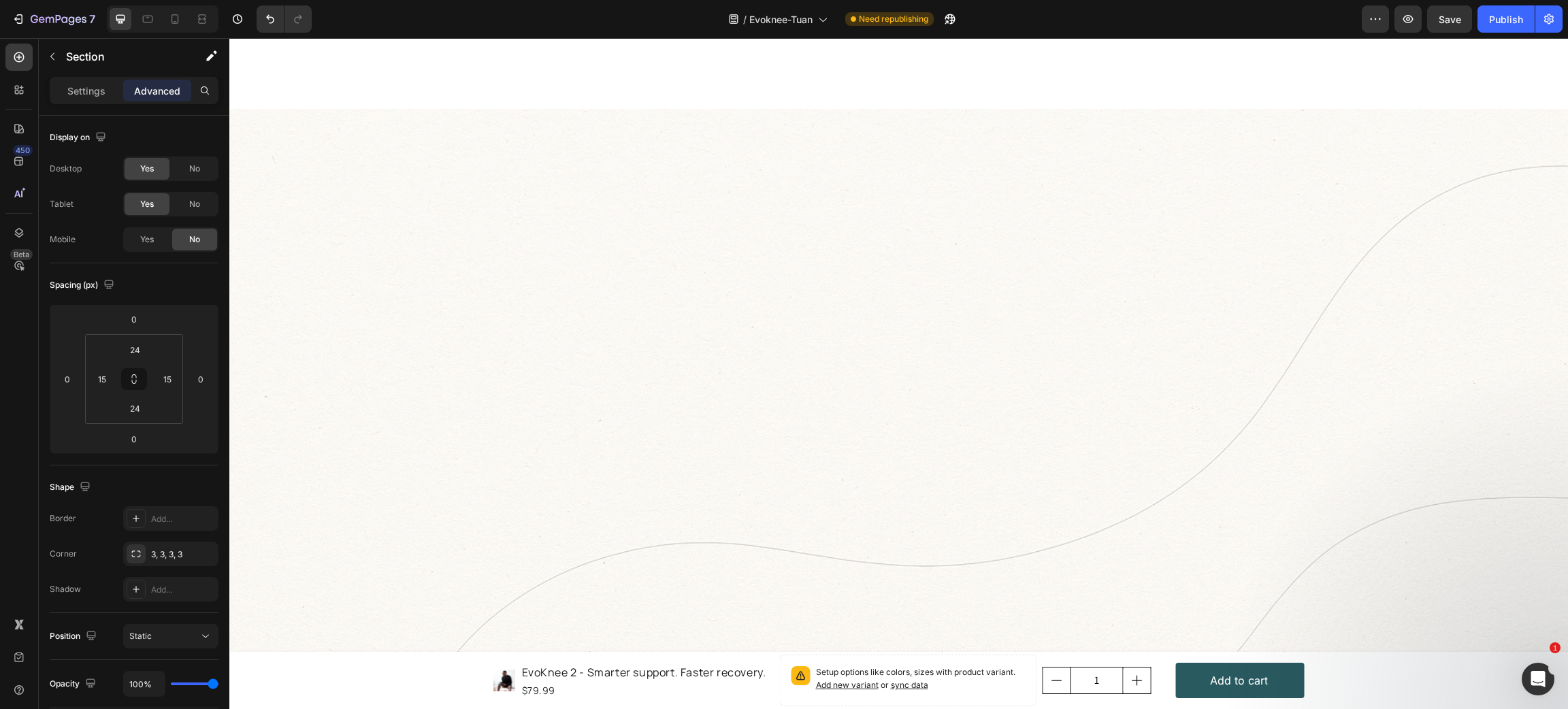 scroll, scrollTop: 2549, scrollLeft: 0, axis: vertical 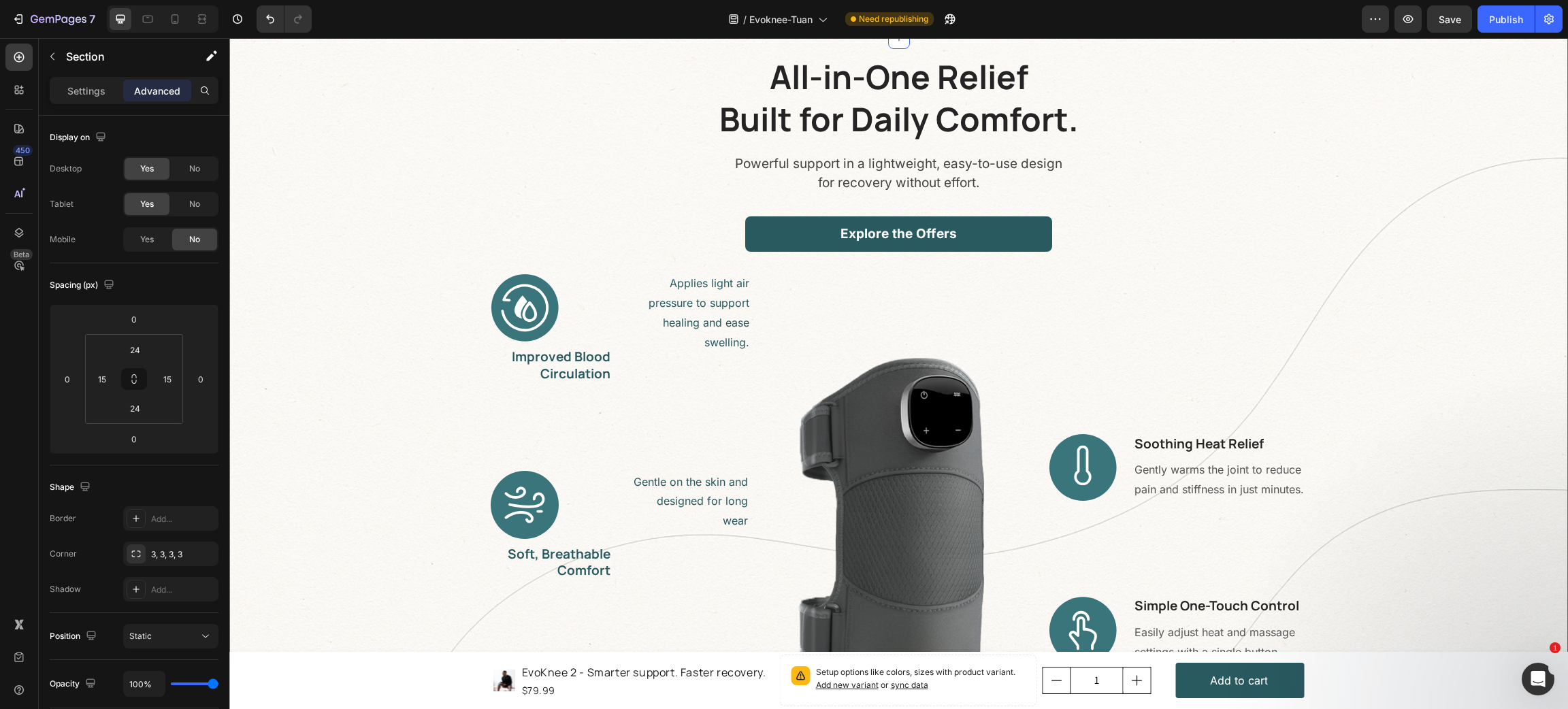 click on "All-in-One Relief Built for Daily Comfort. Heading Powerful support in a lightweight, easy-to-use design for recovery without effort. Text block Explore the Offers Button Row Applies light air pressure to support healing and ease swelling. Text block Image Improved Blood Circulation Heading Row Gentle on the skin and designed for long wear Text block Image Soft, Breathable Comfort Heading Row Reduces tightness and promotes relaxation by vibration Text block Image Eases Tension Naturally Heading Row Image Image Soothing Heat Relief Heading Gently warms the joint to reduce pain and stiffness in just minutes. Text block Row Image Simple One-Touch Control Heading Easily adjust heat and massage settings with a single button. Text block Row Row" at bounding box center (898, 440) 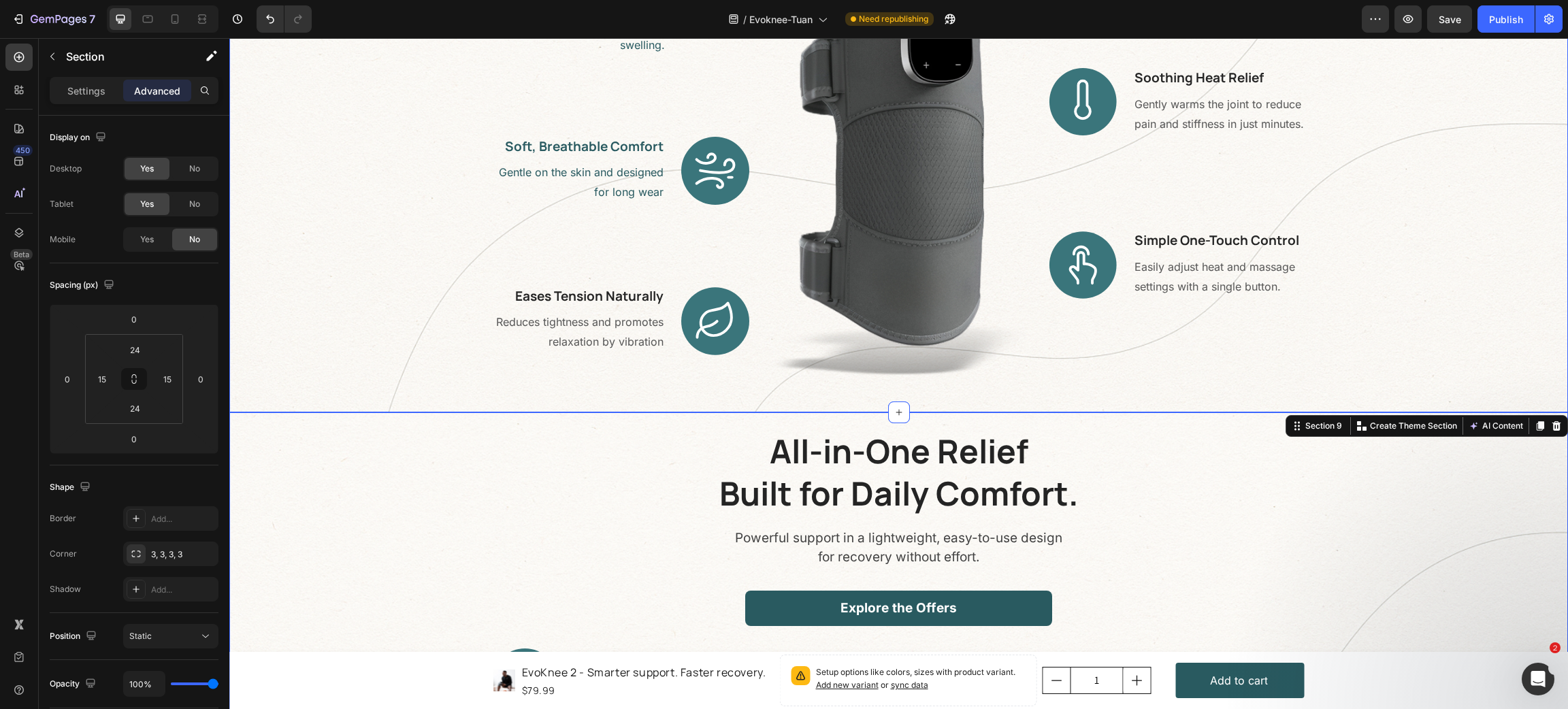 scroll, scrollTop: 2549, scrollLeft: 0, axis: vertical 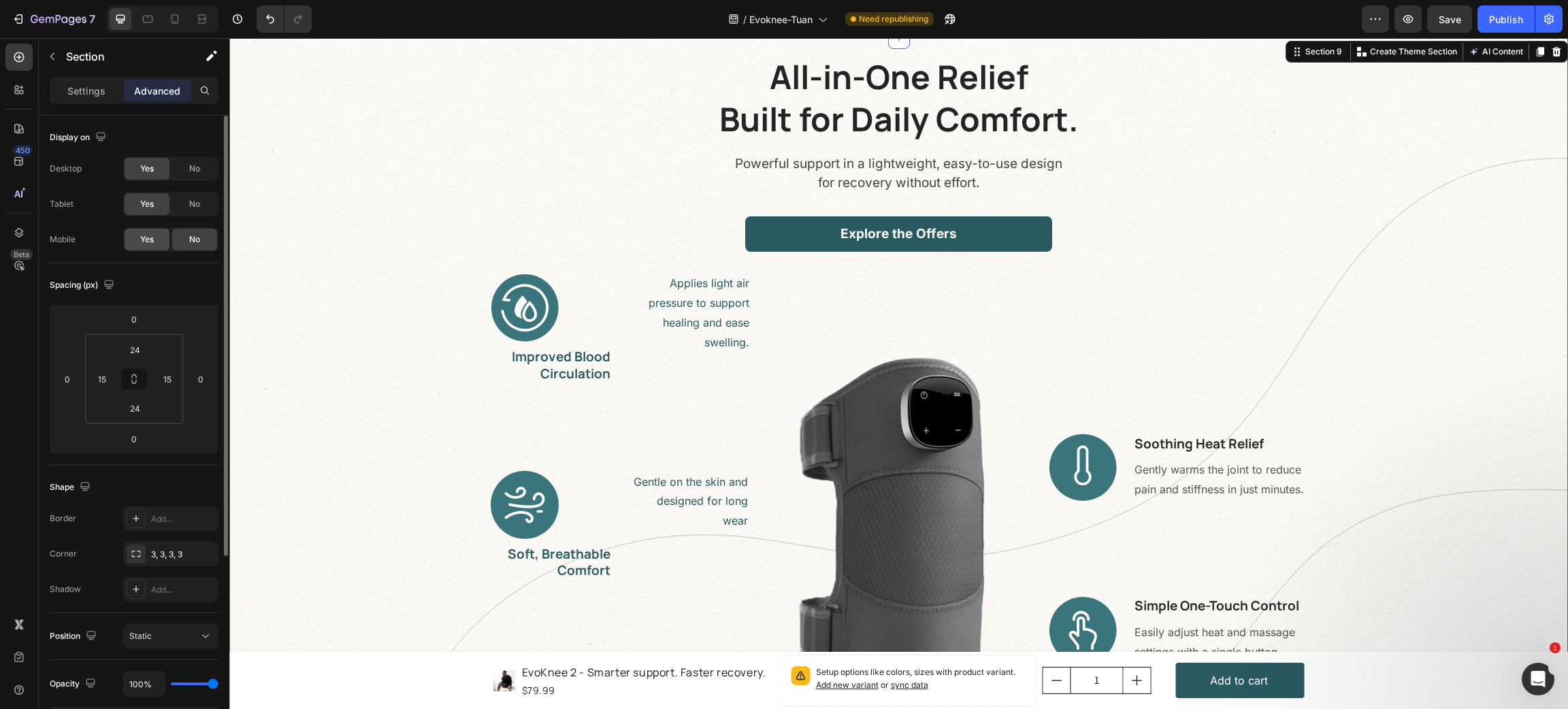 click on "Yes" 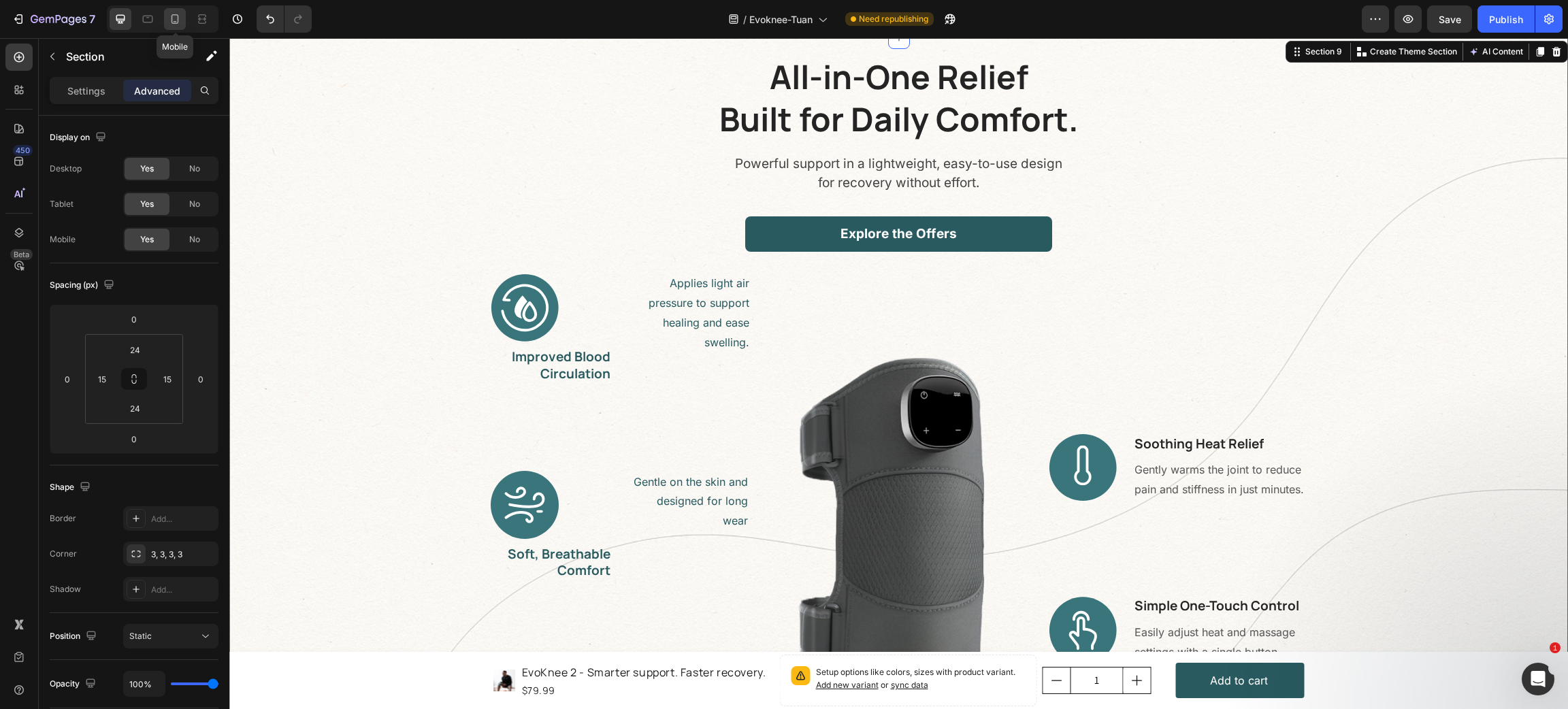 click 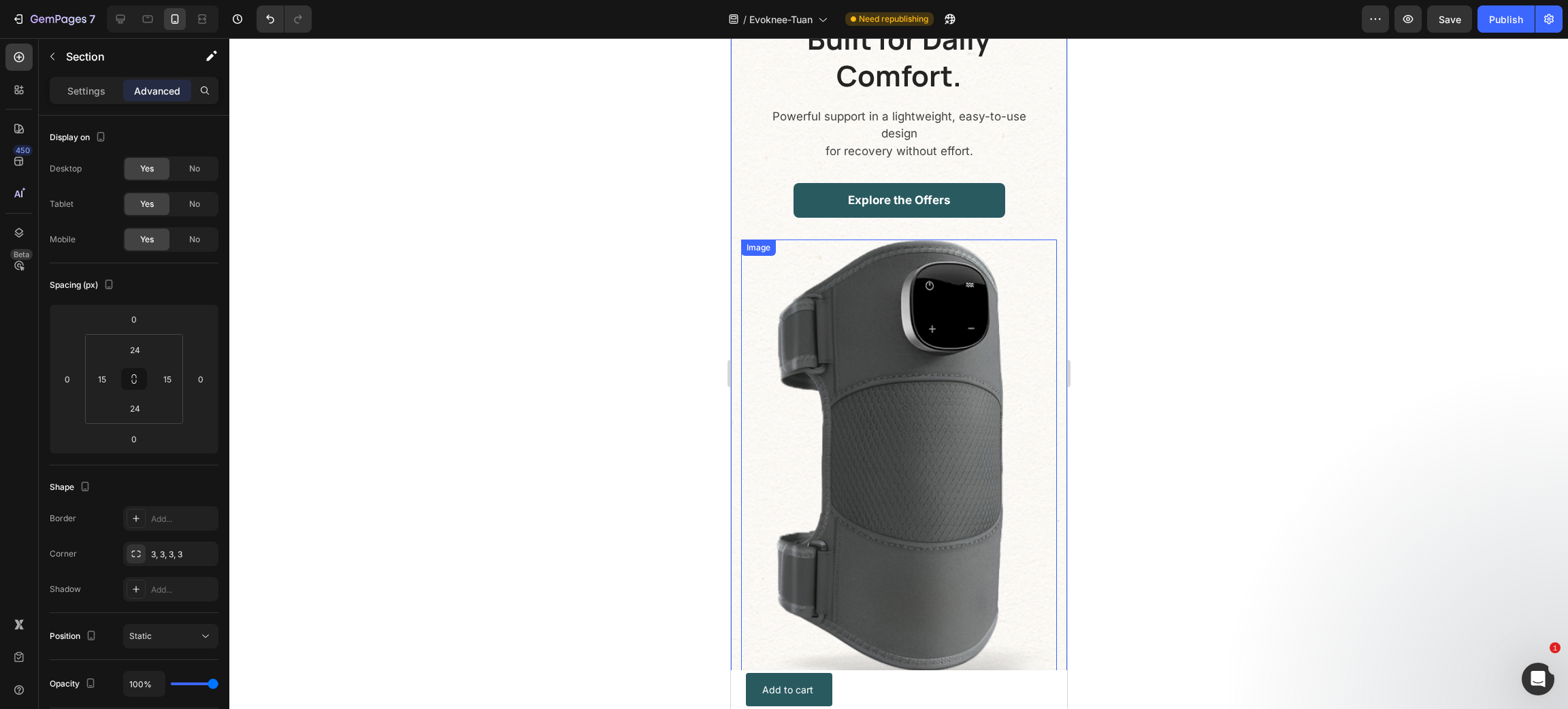 scroll, scrollTop: 1830, scrollLeft: 0, axis: vertical 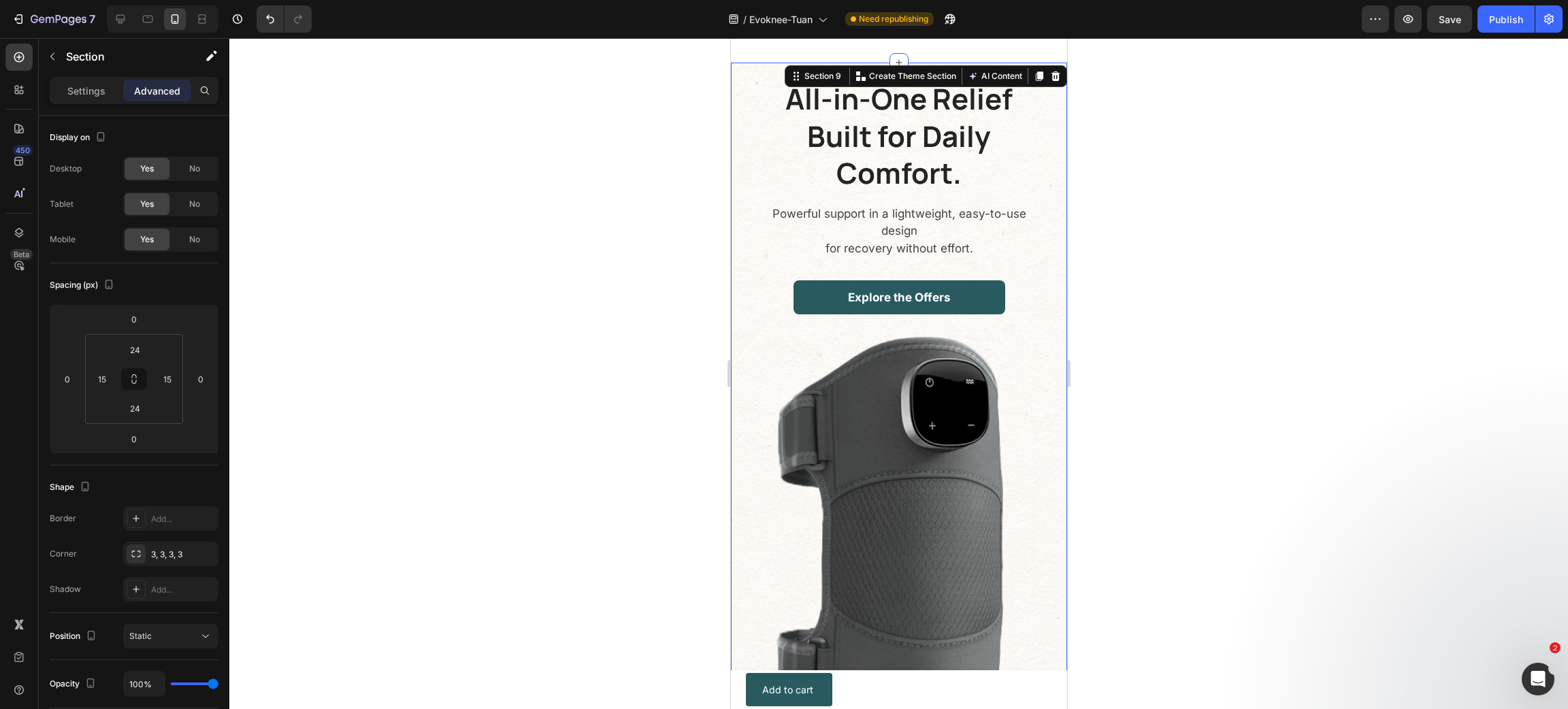 click on "All-in-One Relief Built for Daily Comfort. Heading Powerful support in a lightweight, easy-to-use design for recovery without effort. Text block Explore the Offers Button Row Applies light air pressure to support healing and ease swelling. Text block Image Improved Blood Circulation Heading Row Gentle on the skin and designed for long wear Text block Image Soft, Breathable Comfort Heading Row Reduces tightness and promotes relaxation by vibration Text block Image Eases Tension Naturally Heading Row Image Image Soothing Heat Relief Heading Gently warms the joint to reduce pain and stiffness in just minutes. Text block Row Image Simple One-Touch Control Heading Easily adjust heat and massage settings with a single button. Text block Row Row Section 9   You can create reusable sections Create Theme Section AI Content Write with GemAI What would you like to describe here? Tone and Voice Persuasive Product EvoBrace Show more Generate" at bounding box center (898, 752) 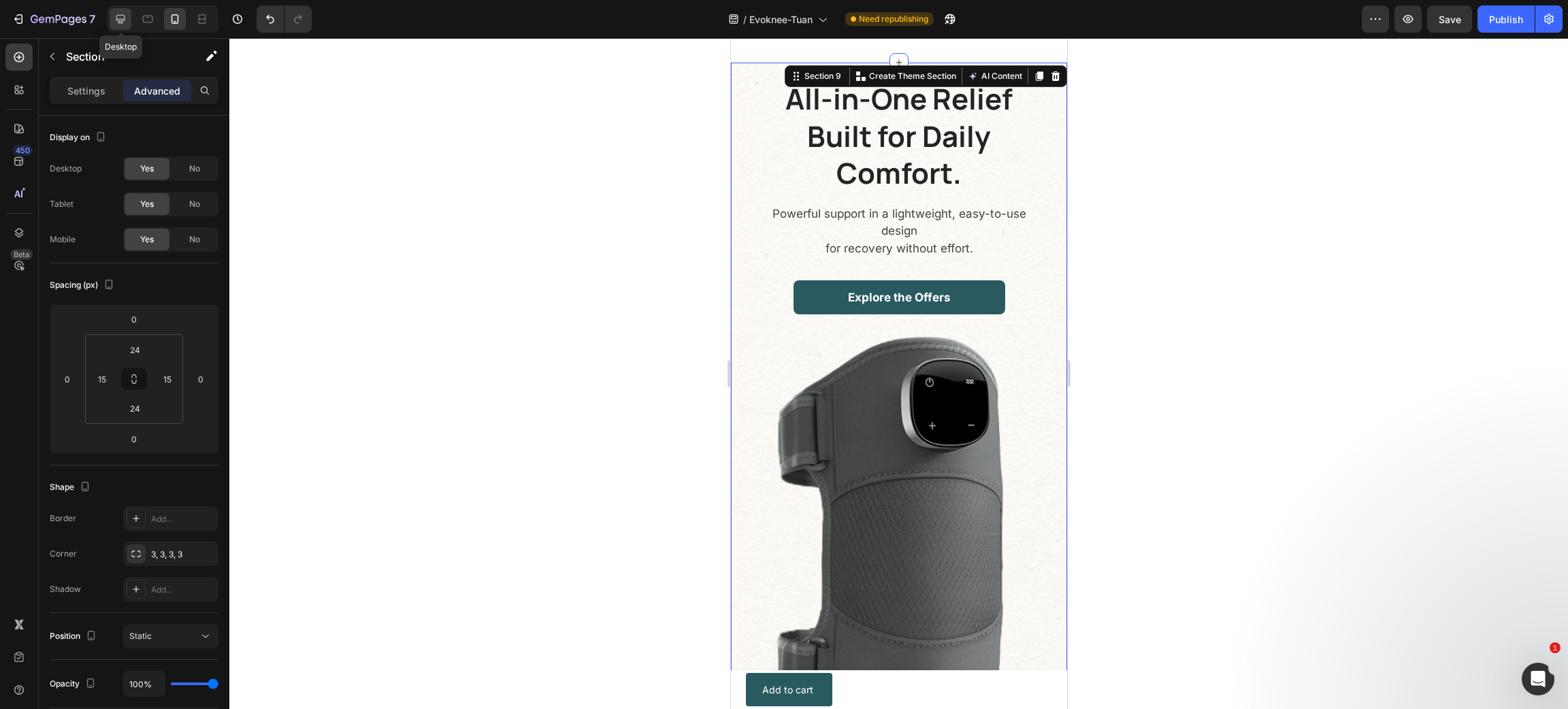 click 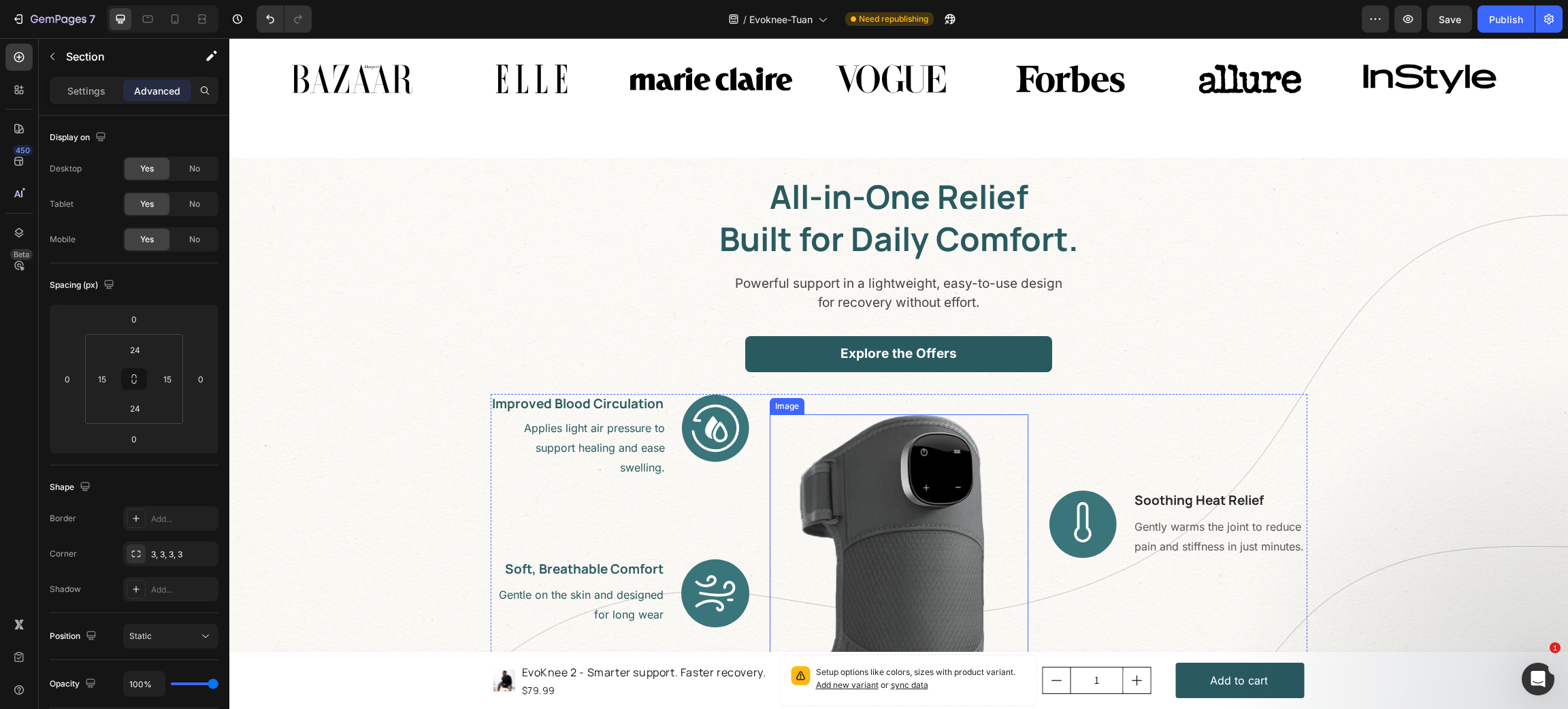 scroll, scrollTop: 2126, scrollLeft: 0, axis: vertical 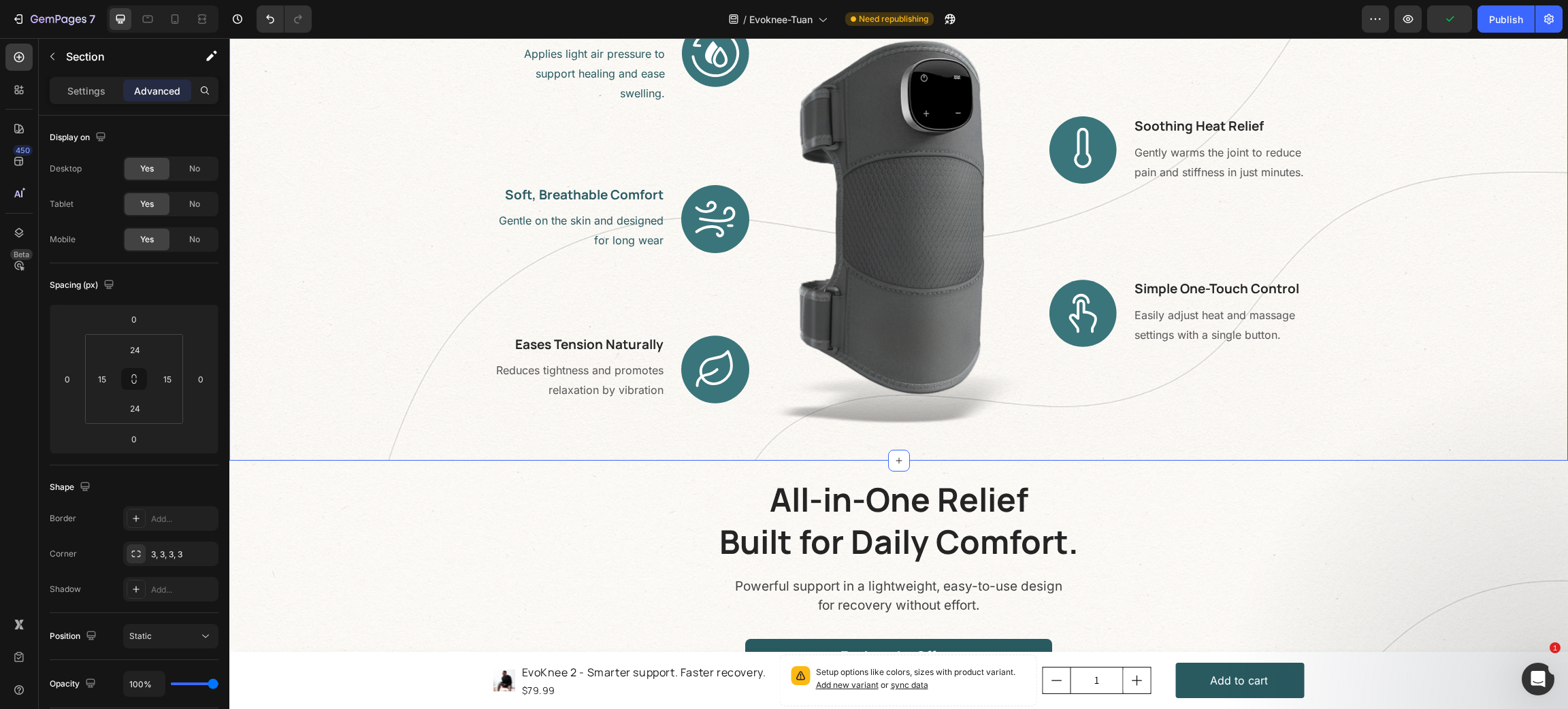 click on "All-in-One Relief Built for Daily Comfort. Heading Powerful support in a lightweight, easy-to-use design for recovery without effort. Text block Explore the Offers Button Row Image Improved Blood Circulation Heading Applies light air pressure to support healing and ease swelling. Text block Row Image Soft, Breathable Comfort Heading Gentle on the skin and designed for long wear Text block Row Image Eases Tension Naturally Heading Reduces tightness and promotes relaxation by vibration Text block Row Image Image Soothing Heat Relief Heading Gently warms the joint to reduce pain and stiffness in just minutes. Text block Row Image Simple One-Touch Control Heading Easily adjust heat and massage settings with a single button. Text block Row Row" at bounding box center [898, 122] 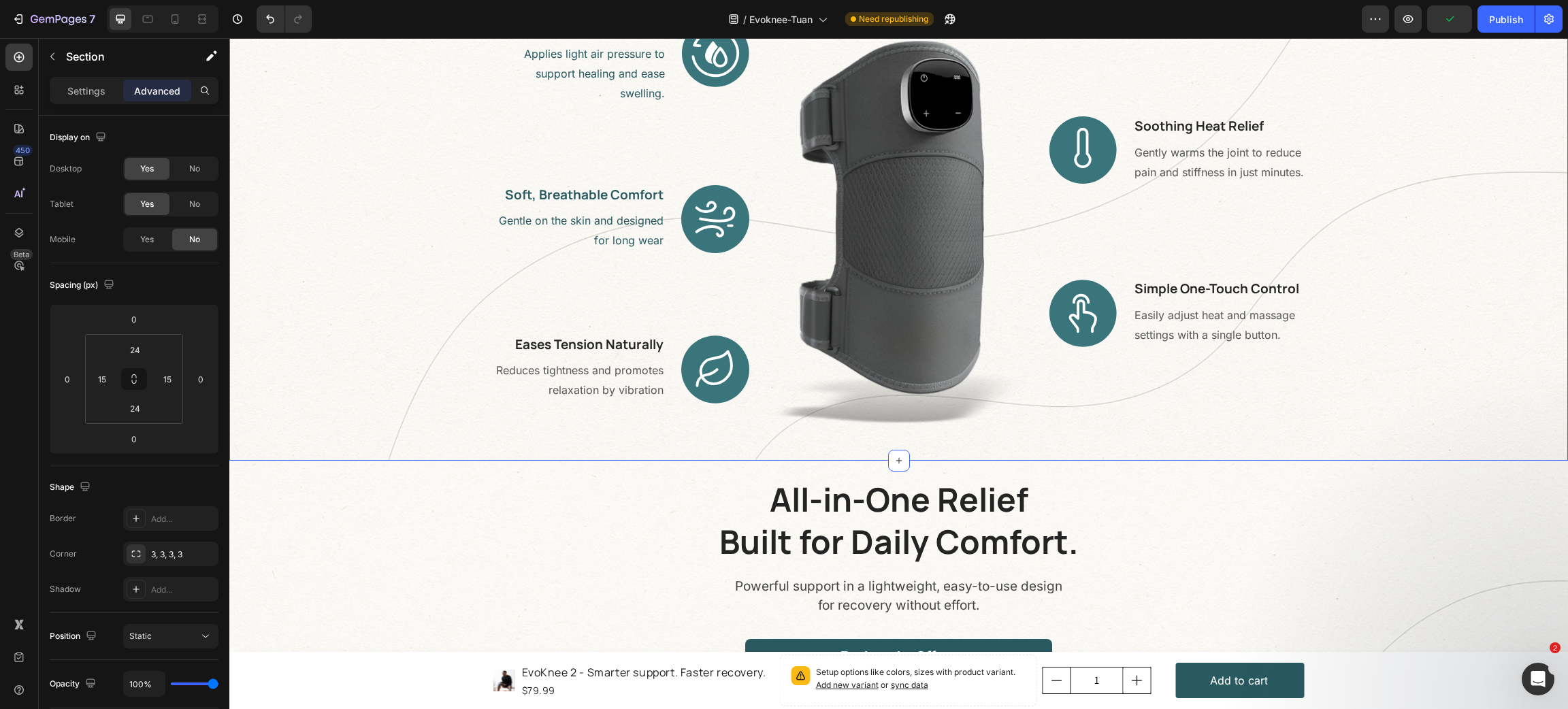 scroll, scrollTop: 1752, scrollLeft: 0, axis: vertical 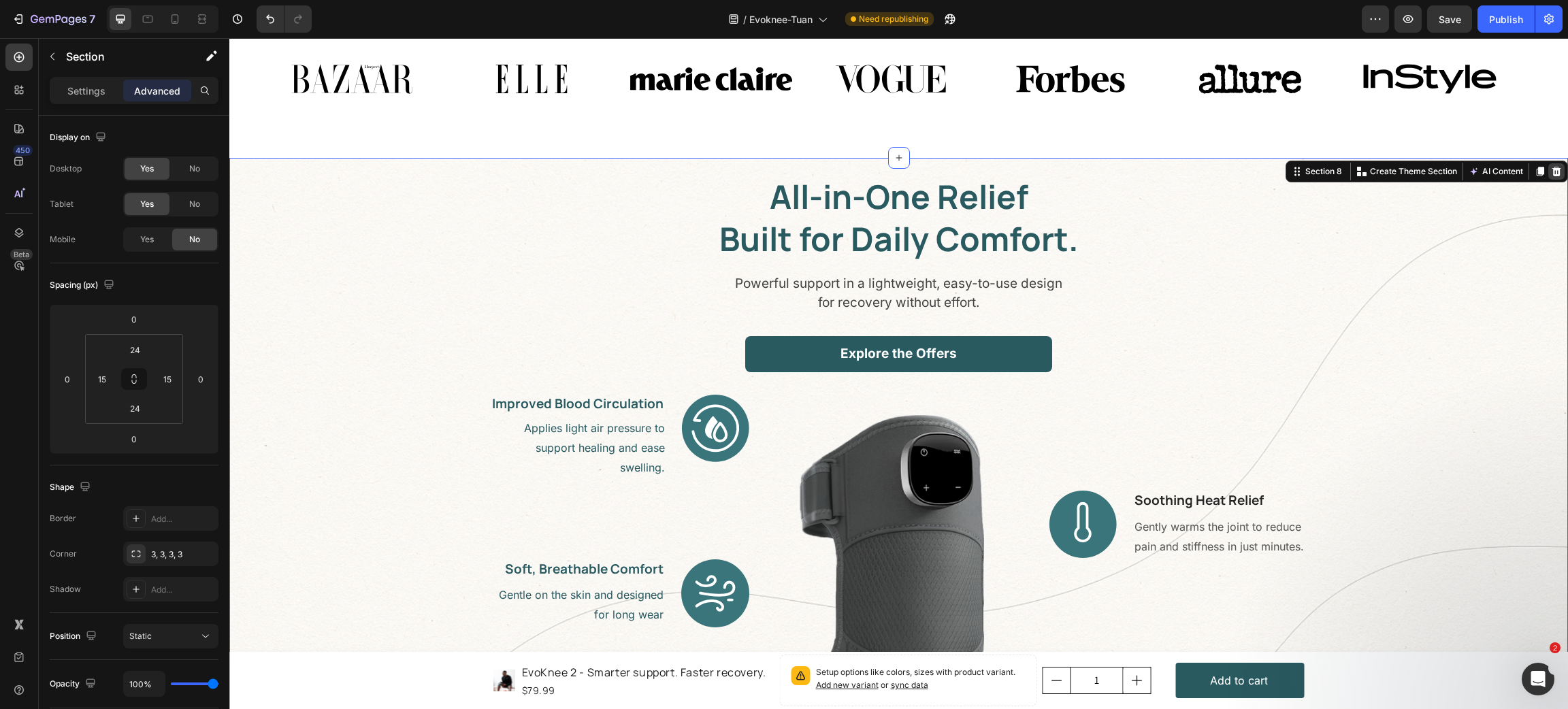click at bounding box center [1556, 171] 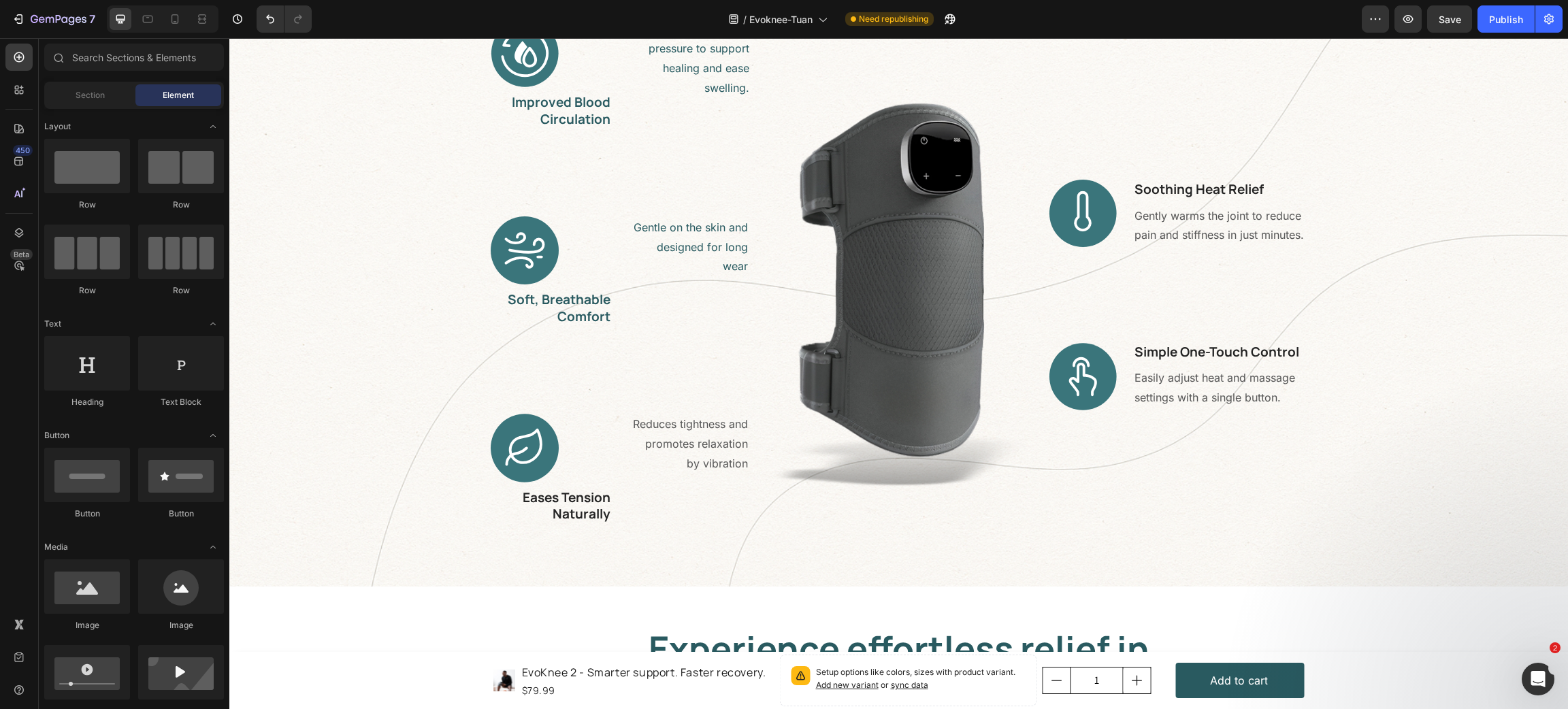 scroll, scrollTop: 1752, scrollLeft: 0, axis: vertical 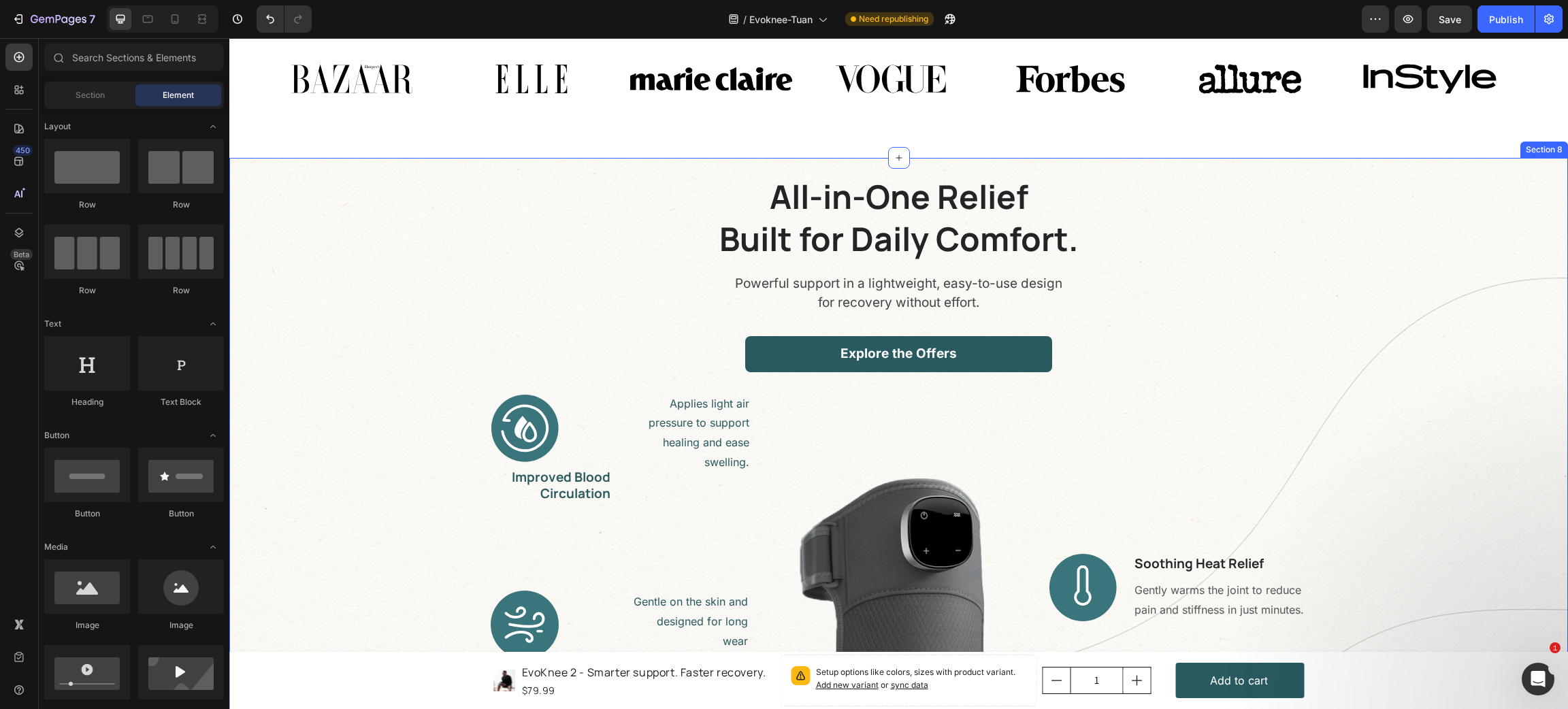 click on "All-in-One Relief Built for Daily Comfort. Heading Powerful support in a lightweight, easy-to-use design for recovery without effort. Text block Explore the Offers Button Row Applies light air pressure to support healing and ease swelling. Text block Image Improved Blood Circulation Heading Row Gentle on the skin and designed for long wear Text block Image Soft, Breathable Comfort Heading Row Reduces tightness and promotes relaxation by vibration Text block Image Eases Tension Naturally Heading Row Image Image Soothing Heat Relief Heading Gently warms the joint to reduce pain and stiffness in just minutes. Text block Row Image Simple One-Touch Control Heading Easily adjust heat and massage settings with a single button. Text block Row Row" at bounding box center (898, 559) 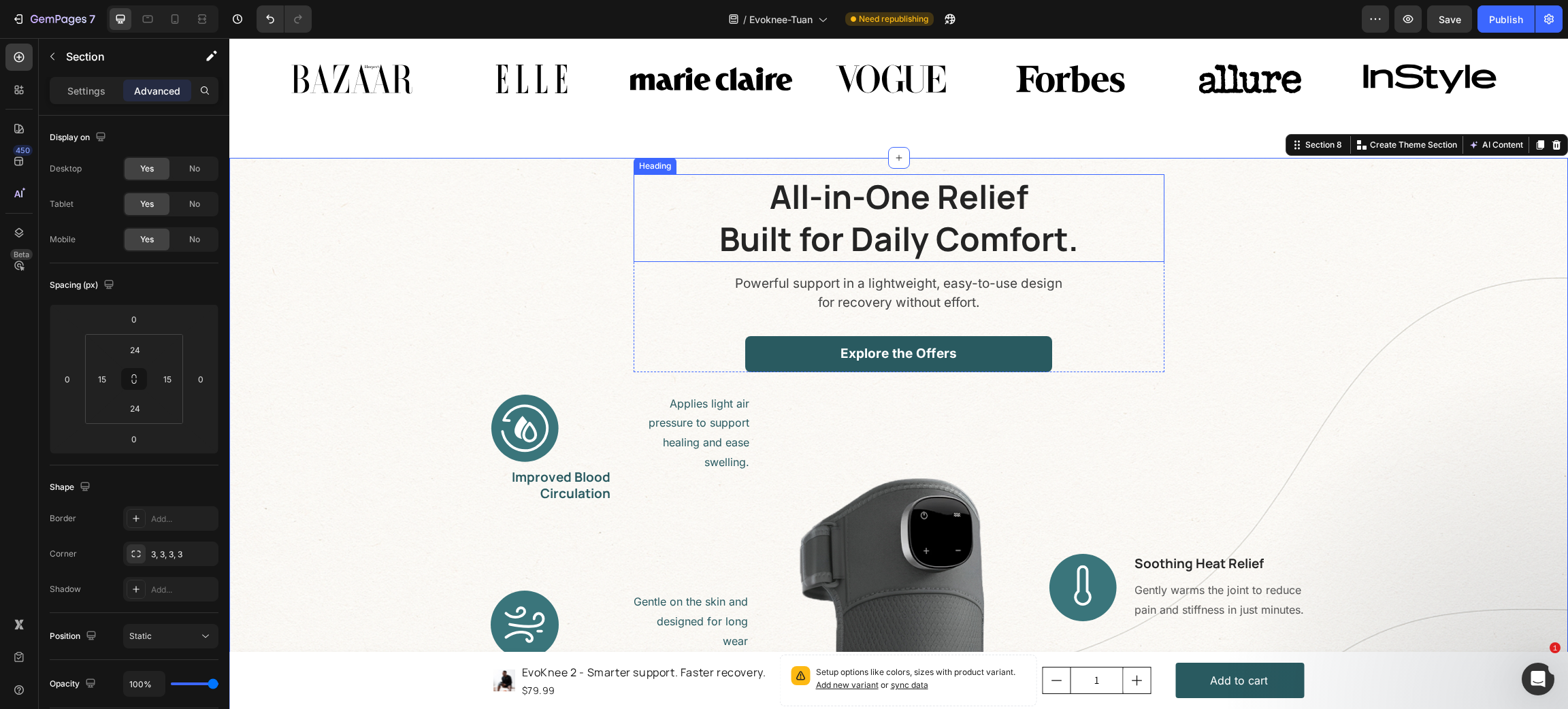 click on "All-in-One Relief Built for Daily Comfort." at bounding box center (899, 218) 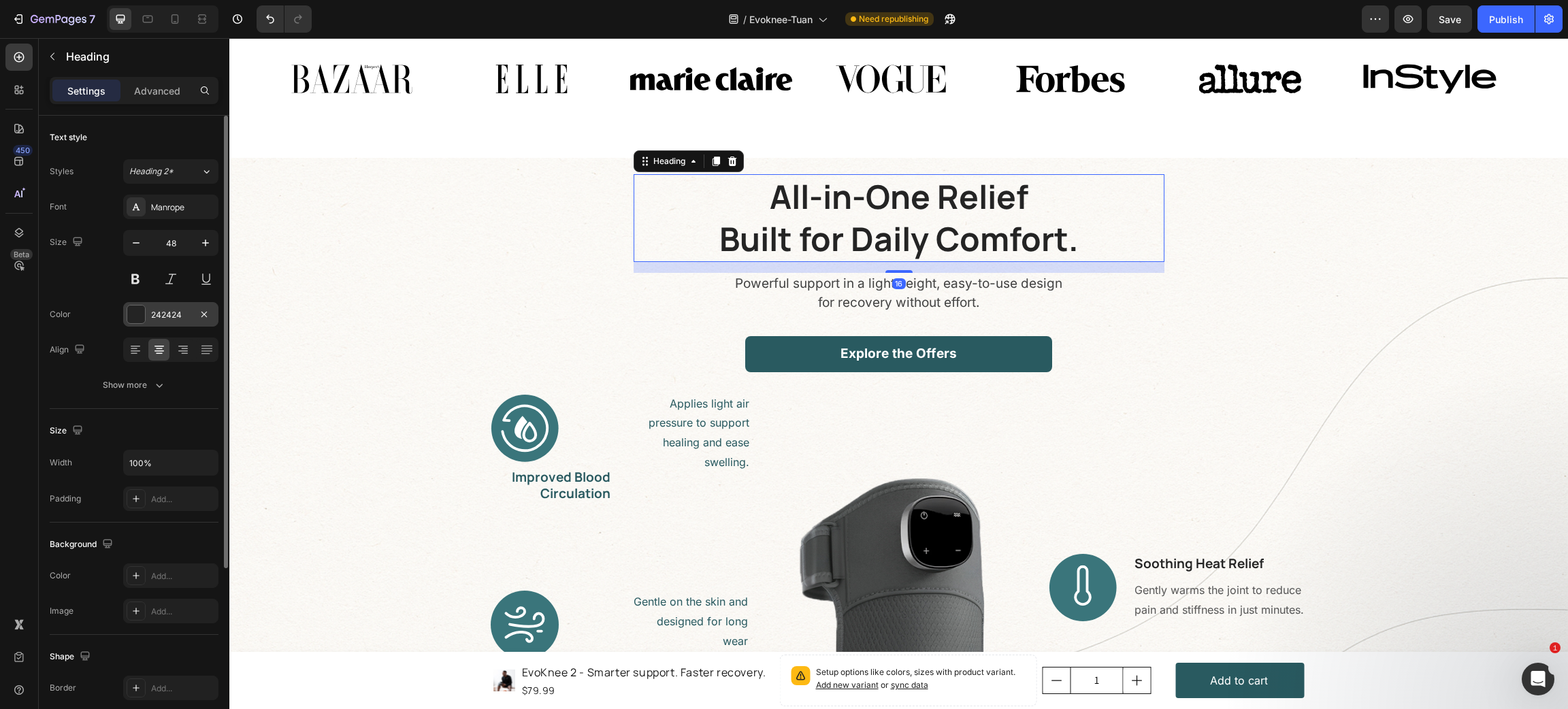 click at bounding box center [136, 314] 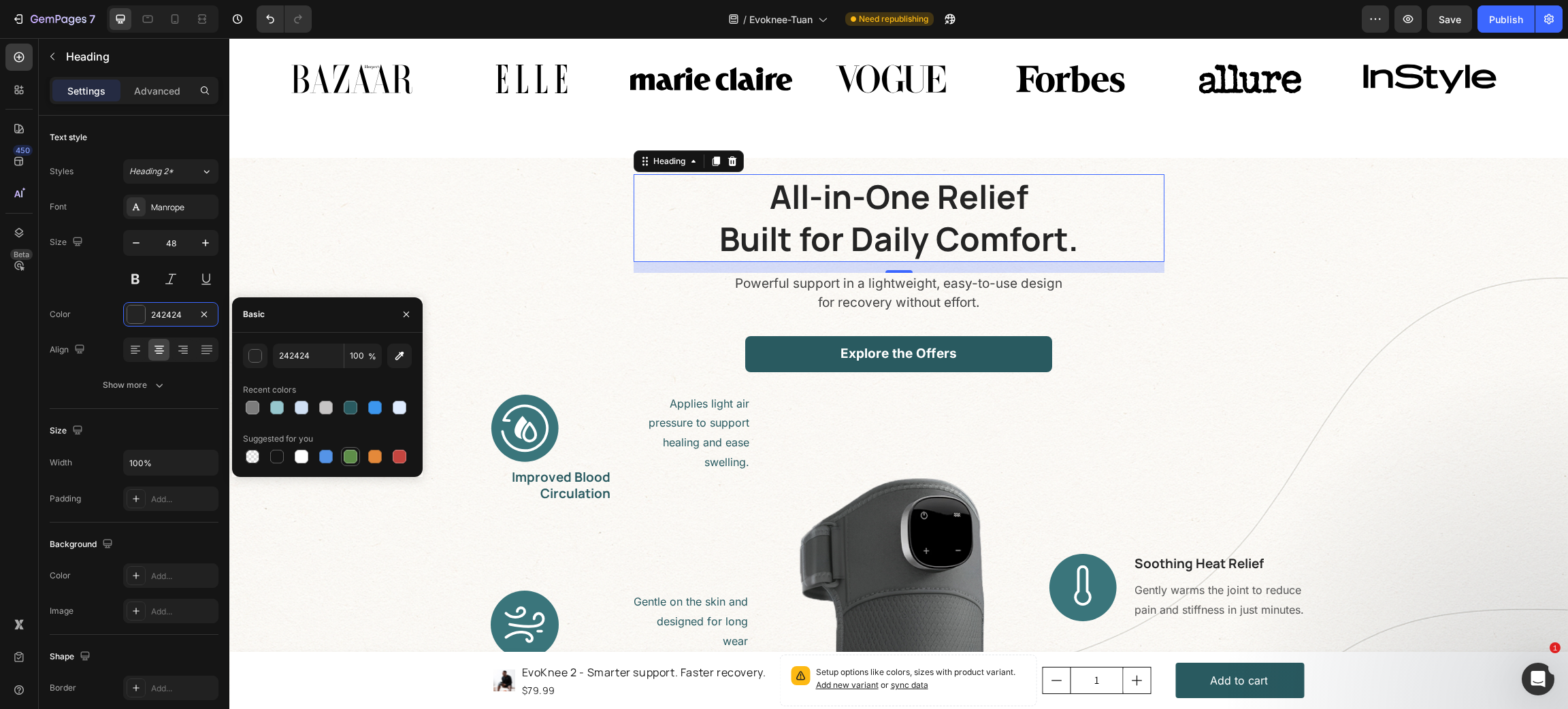 click at bounding box center [350, 457] 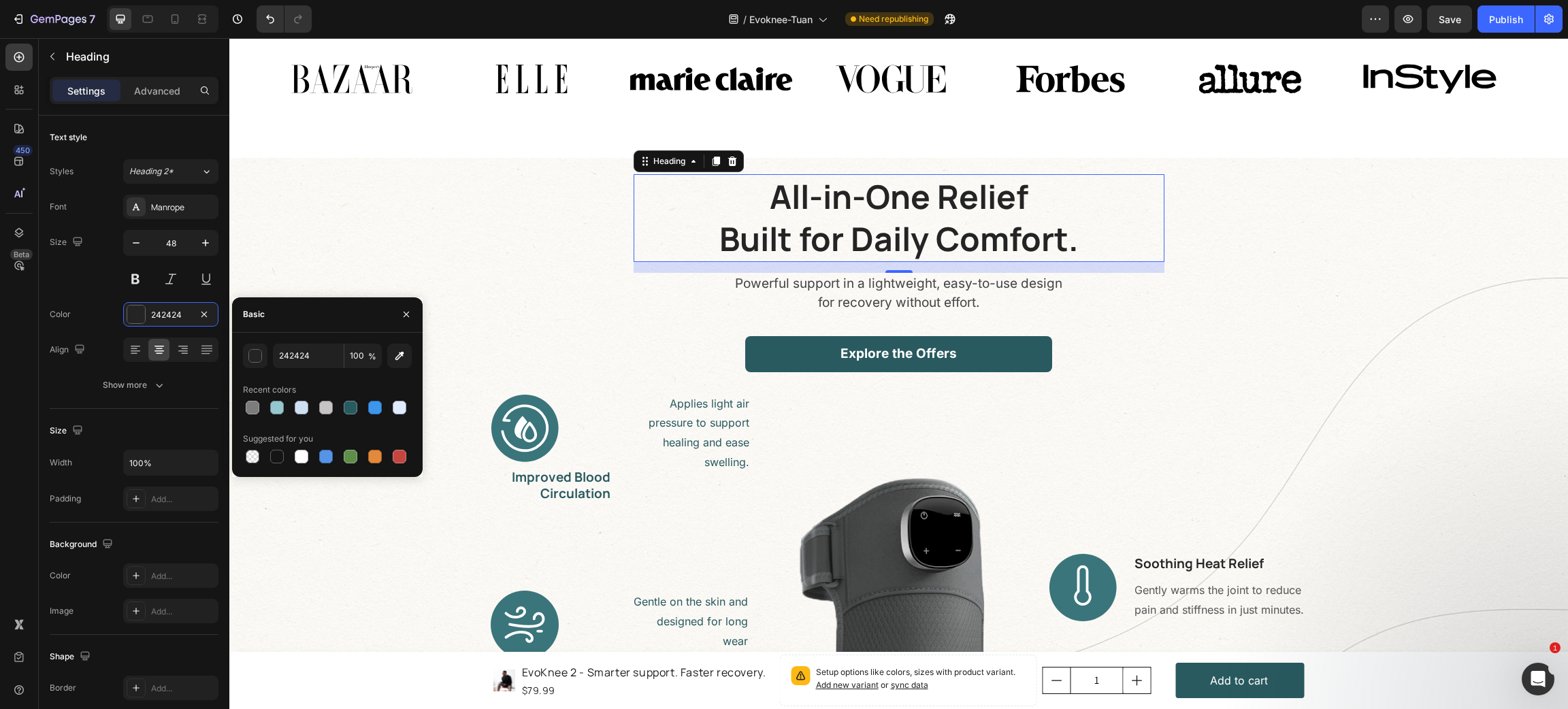 type on "5E8E49" 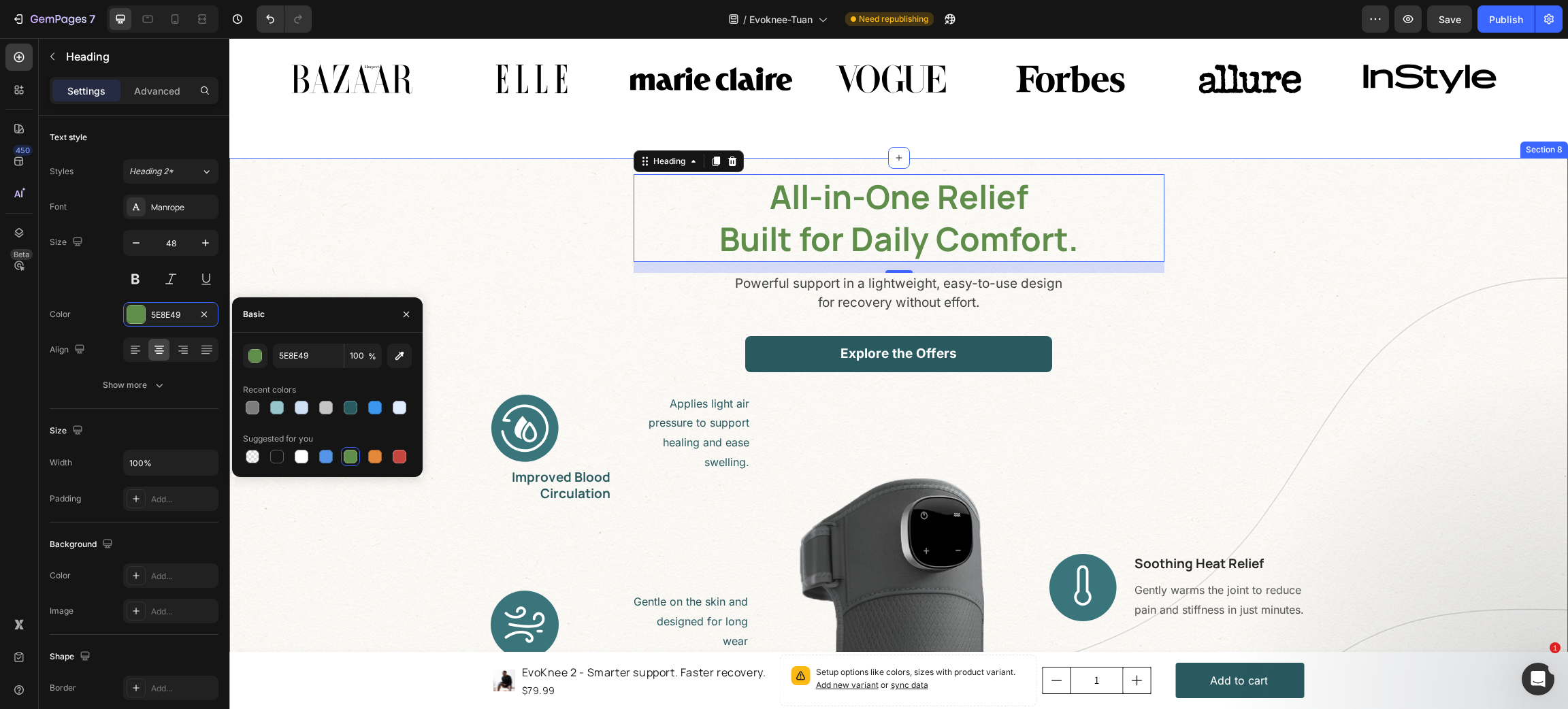 click on "All-in-One Relief Built for Daily Comfort. Heading   16 Powerful support in a lightweight, easy-to-use design for recovery without effort. Text block Explore the Offers Button Row Applies light air pressure to support healing and ease swelling. Text block Image Improved Blood Circulation Heading Row Gentle on the skin and designed for long wear Text block Image Soft, Breathable Comfort Heading Row Reduces tightness and promotes relaxation by vibration Text block Image Eases Tension Naturally Heading Row Image Image Soothing Heat Relief Heading Gently warms the joint to reduce pain and stiffness in just minutes. Text block Row Image Simple One-Touch Control Heading Easily adjust heat and massage settings with a single button. Text block Row Row" at bounding box center (898, 559) 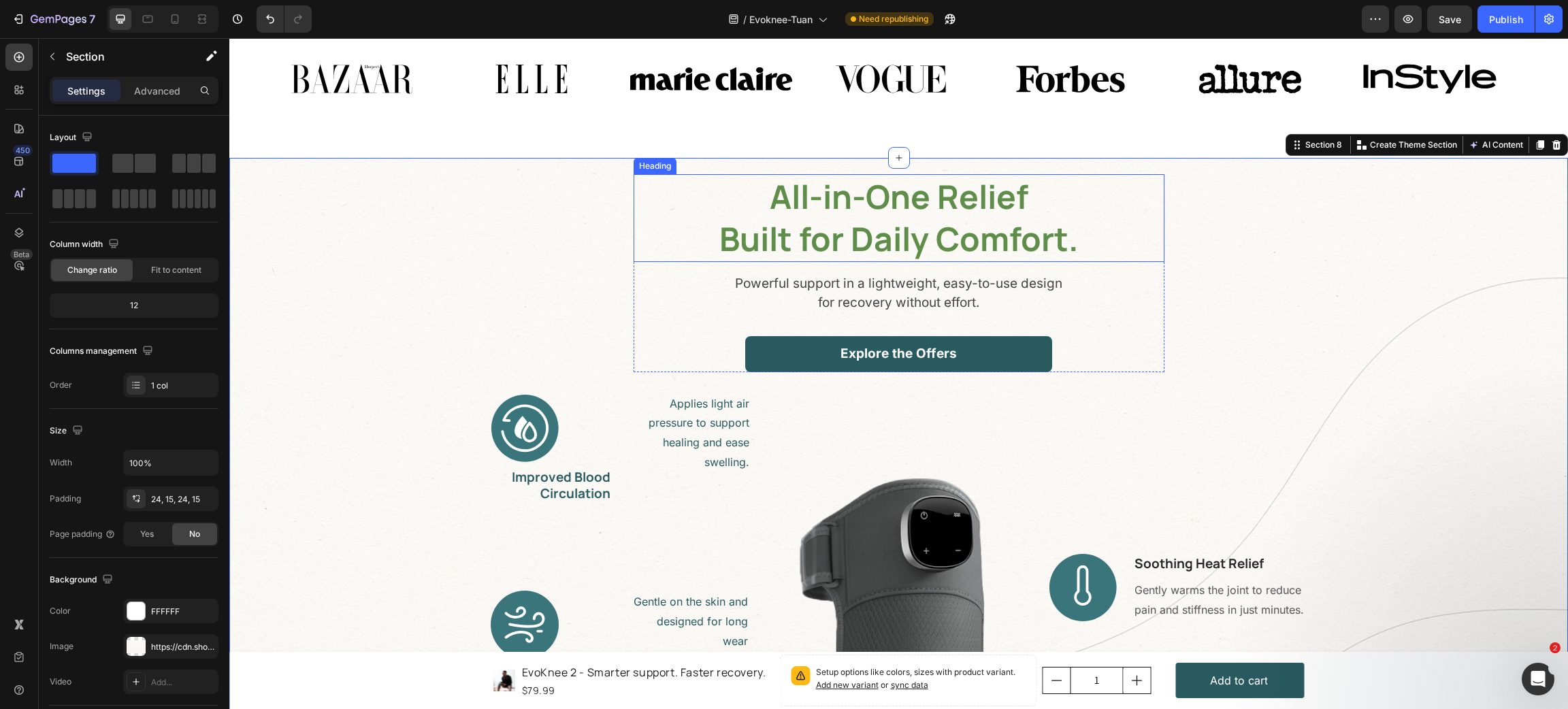 click on "All-in-One Relief Built for Daily Comfort." at bounding box center [899, 218] 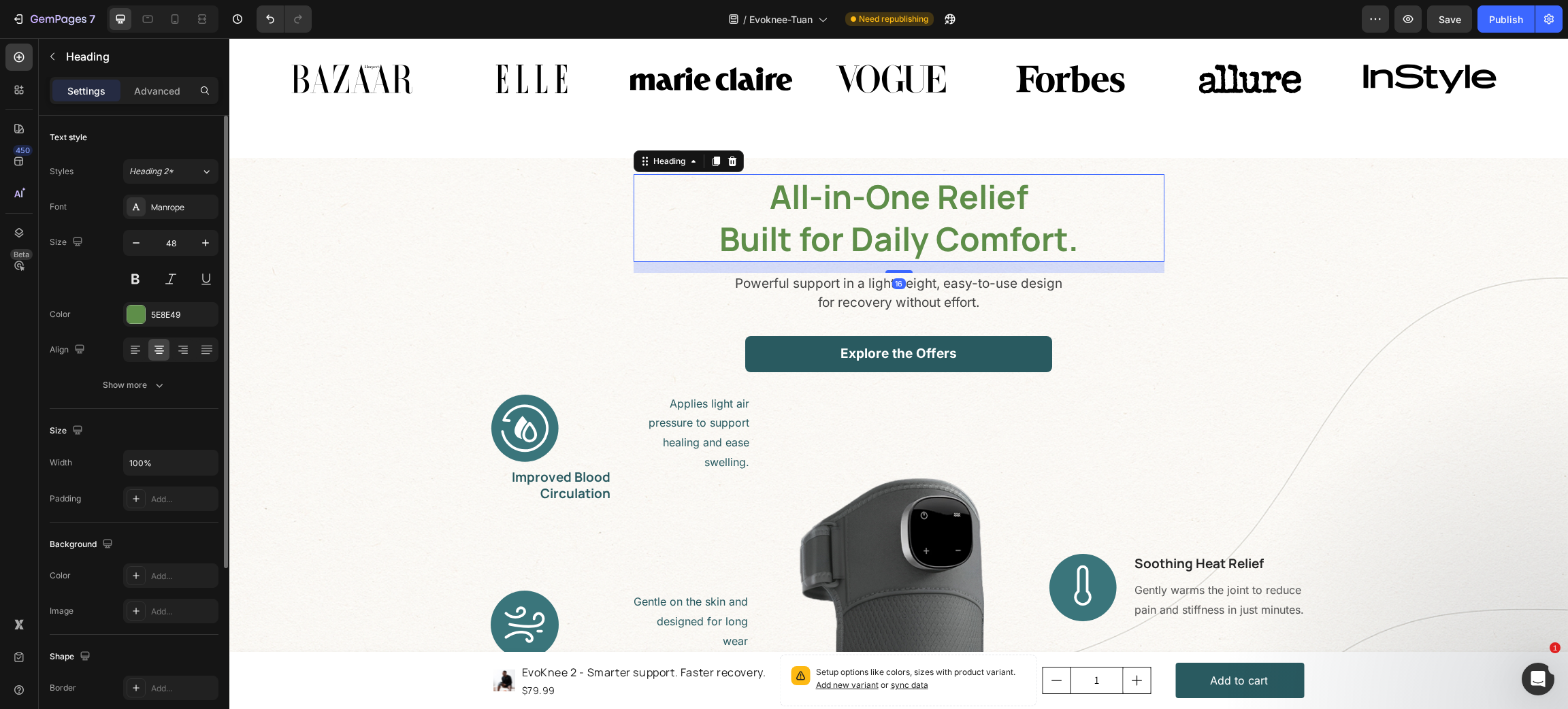 click on "Font Manrope Size 48 Color 5E8E49 Align Show more" at bounding box center (134, 296) 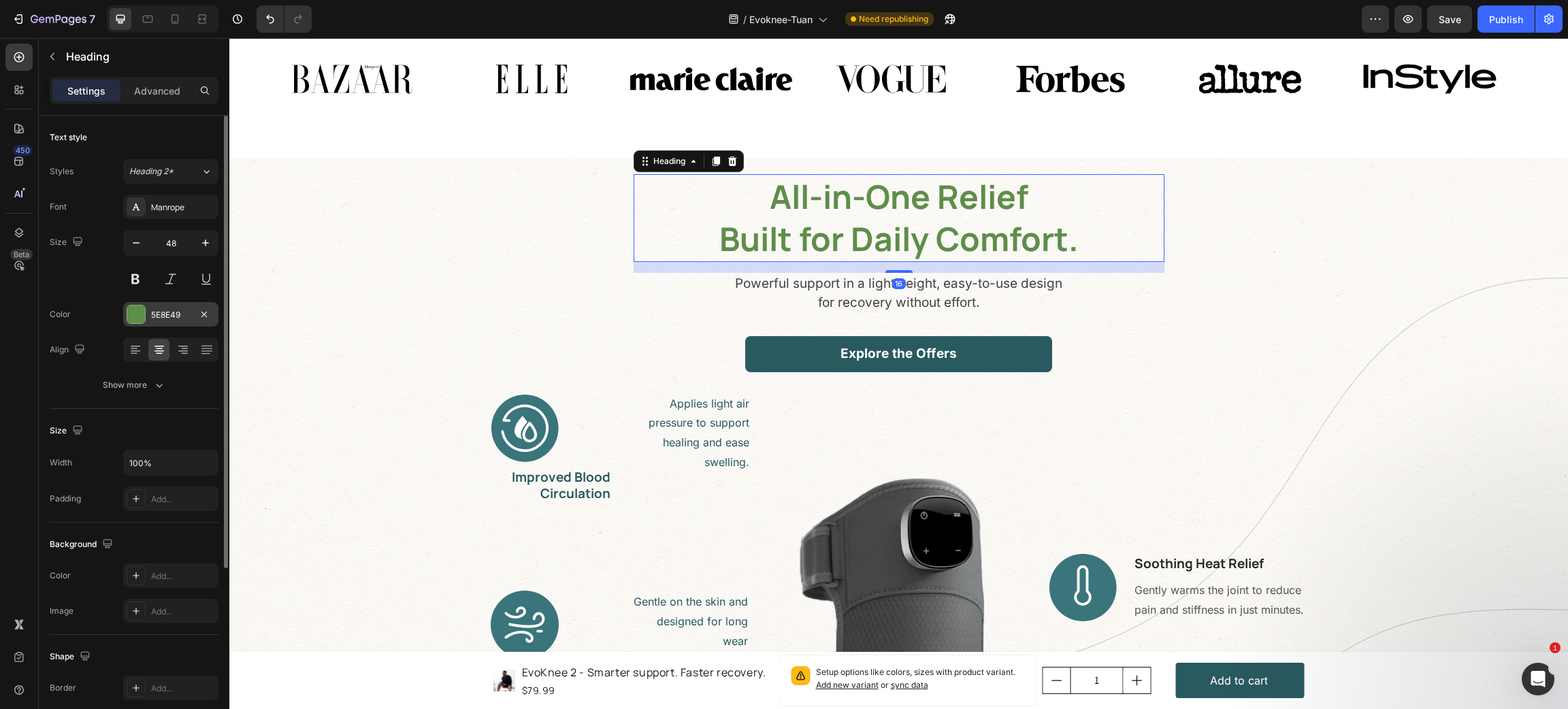 click on "5E8E49" at bounding box center [171, 314] 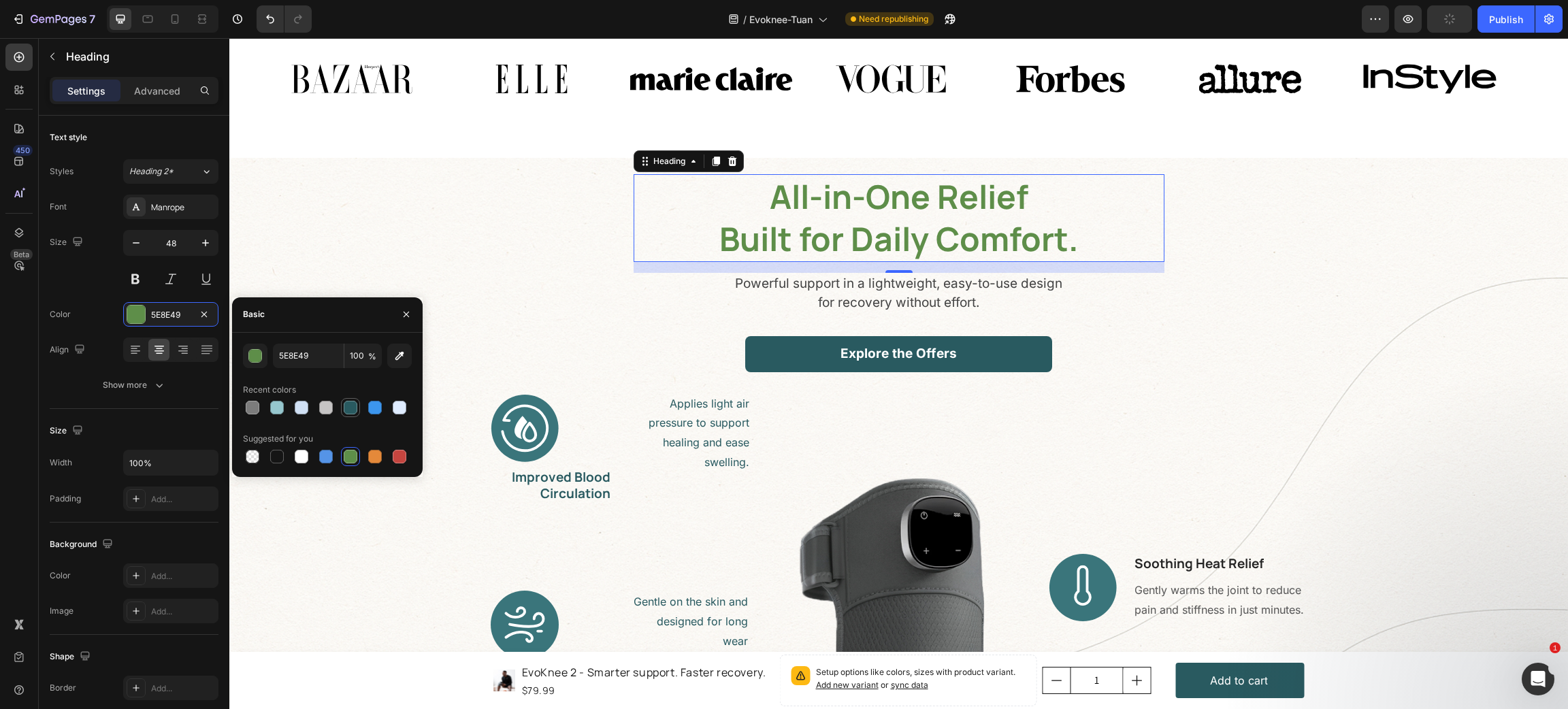 click at bounding box center (350, 408) 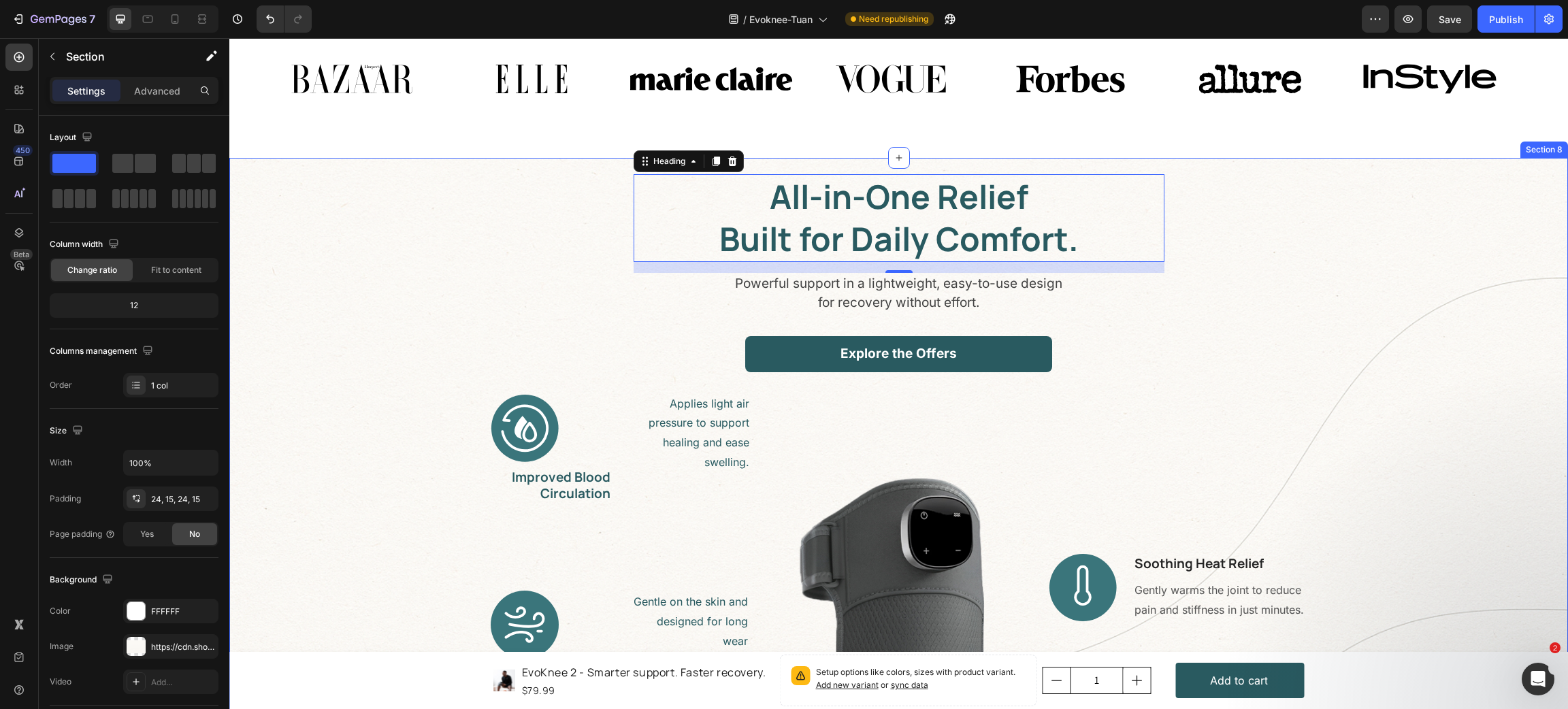 click on "All-in-One Relief Built for Daily Comfort. Heading   16 Powerful support in a lightweight, easy-to-use design for recovery without effort. Text block Explore the Offers Button Row Applies light air pressure to support healing and ease swelling. Text block Image Improved Blood Circulation Heading Row Gentle on the skin and designed for long wear Text block Image Soft, Breathable Comfort Heading Row Reduces tightness and promotes relaxation by vibration Text block Image Eases Tension Naturally Heading Row Image Image Soothing Heat Relief Heading Gently warms the joint to reduce pain and stiffness in just minutes. Text block Row Image Simple One-Touch Control Heading Easily adjust heat and massage settings with a single button. Text block Row Row" at bounding box center [898, 559] 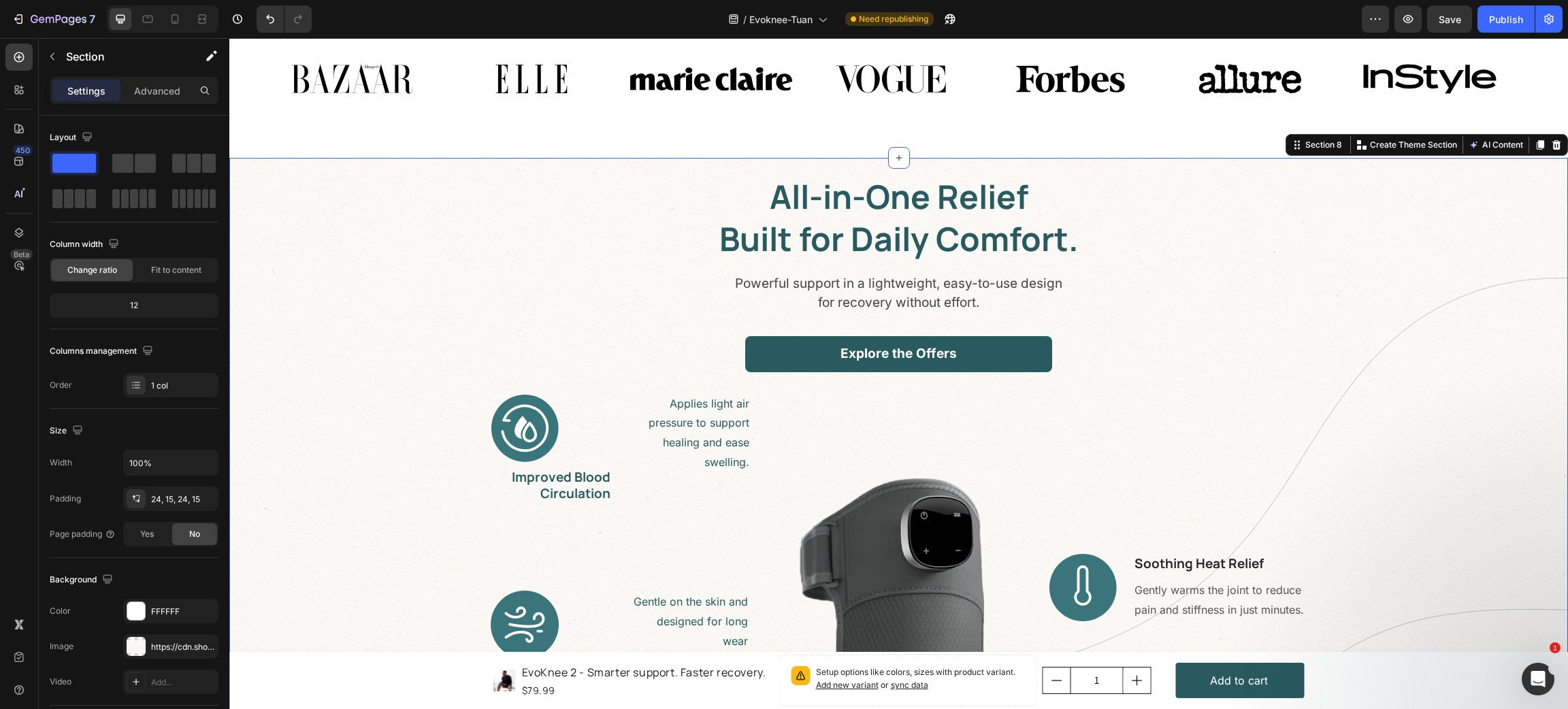 click on "All-in-One Relief Built for Daily Comfort. Heading Powerful support in a lightweight, easy-to-use design for recovery without effort. Text block Explore the Offers Button Row Applies light air pressure to support healing and ease swelling. Text block Image Improved Blood Circulation Heading Row Gentle on the skin and designed for long wear Text block Image Soft, Breathable Comfort Heading Row Reduces tightness and promotes relaxation by vibration Text block Image Eases Tension Naturally Heading Row Image Image Soothing Heat Relief Heading Gently warms the joint to reduce pain and stiffness in just minutes. Text block Row Image Simple One-Touch Control Heading Easily adjust heat and massage settings with a single button. Text block Row Row" at bounding box center [898, 559] 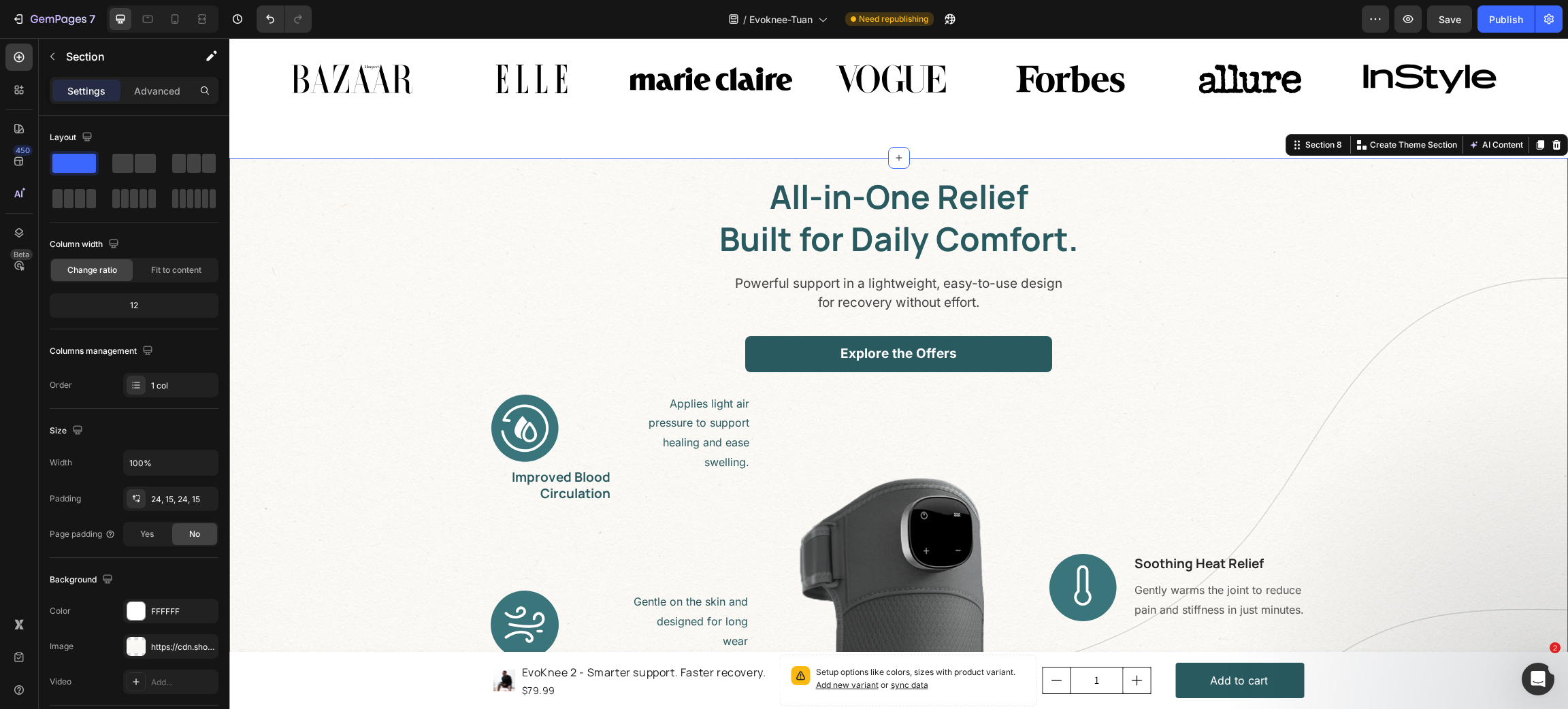 scroll, scrollTop: 2126, scrollLeft: 0, axis: vertical 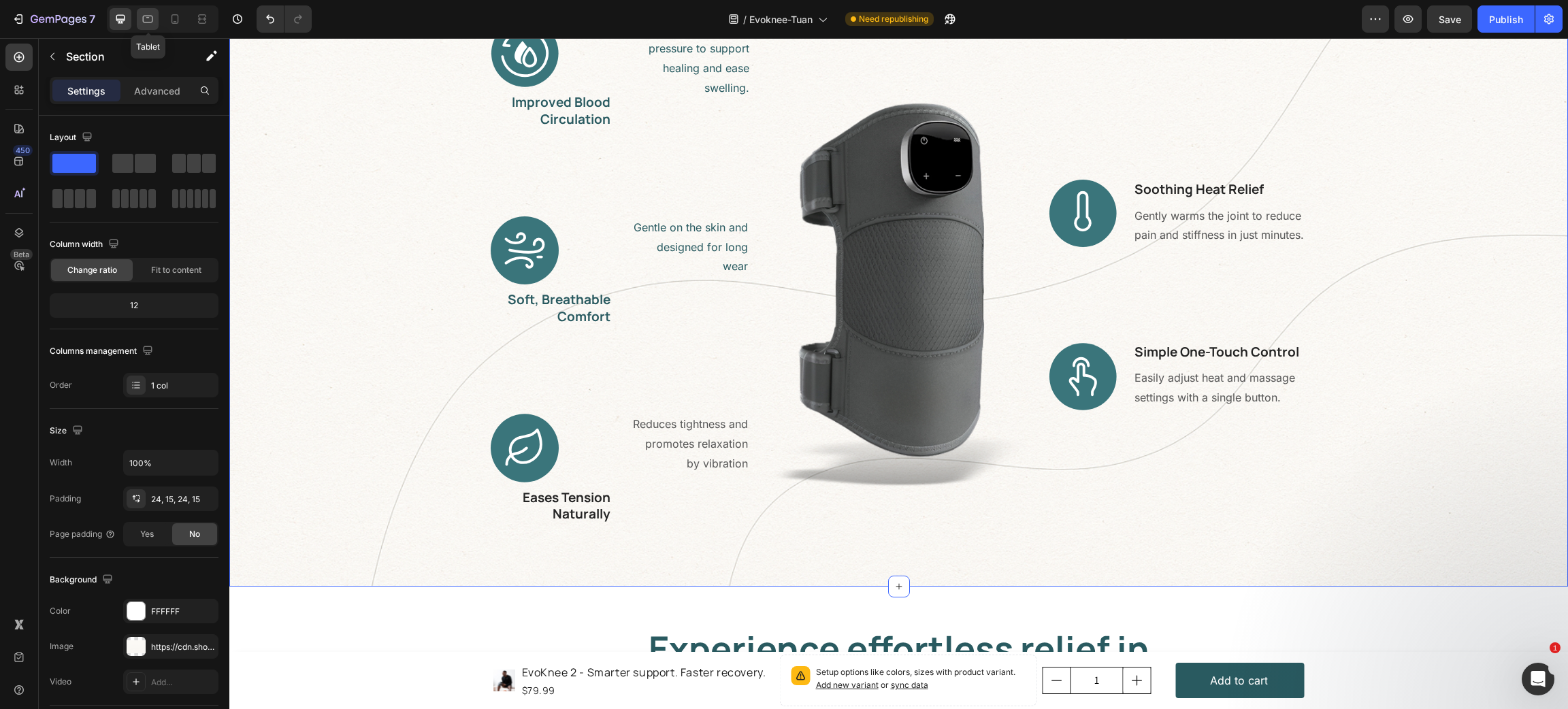 click 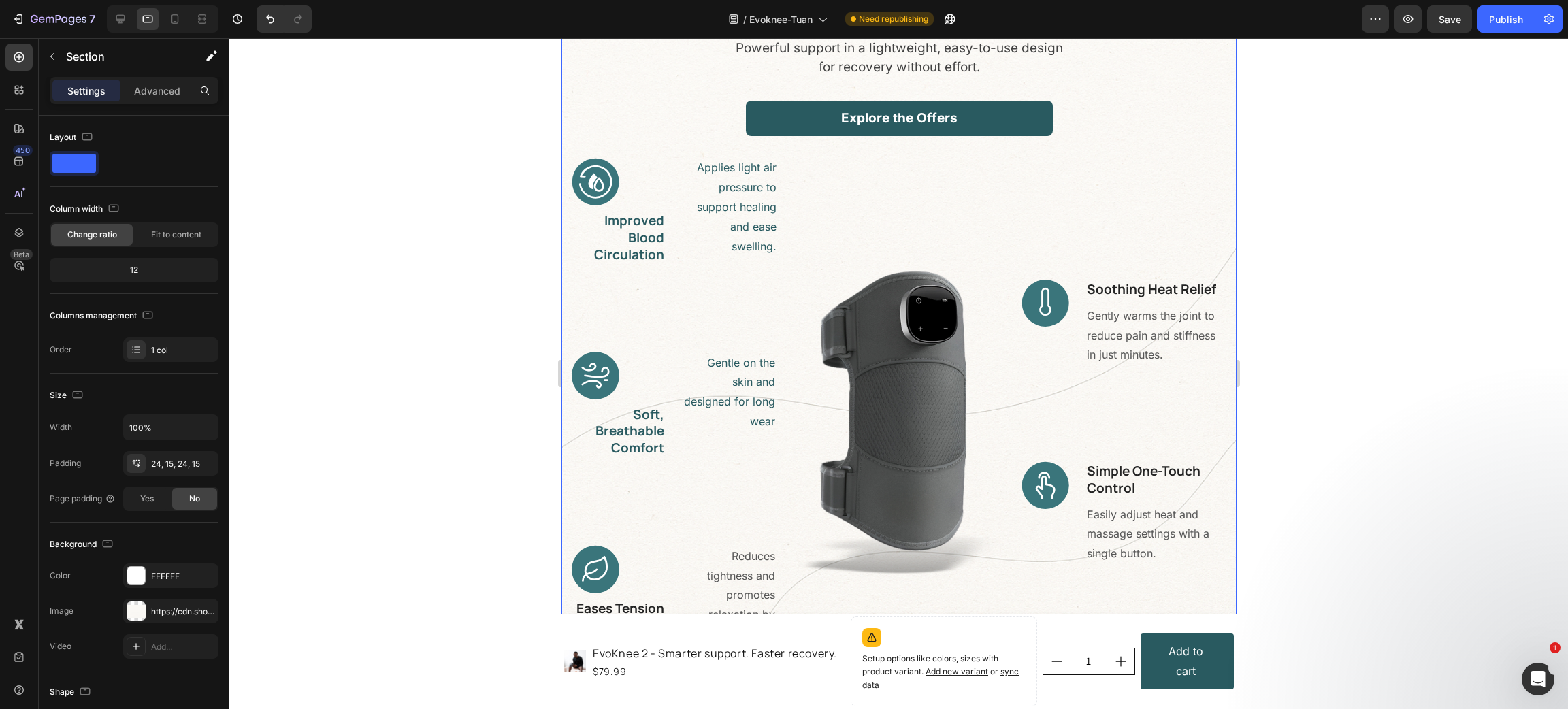 scroll, scrollTop: 1824, scrollLeft: 0, axis: vertical 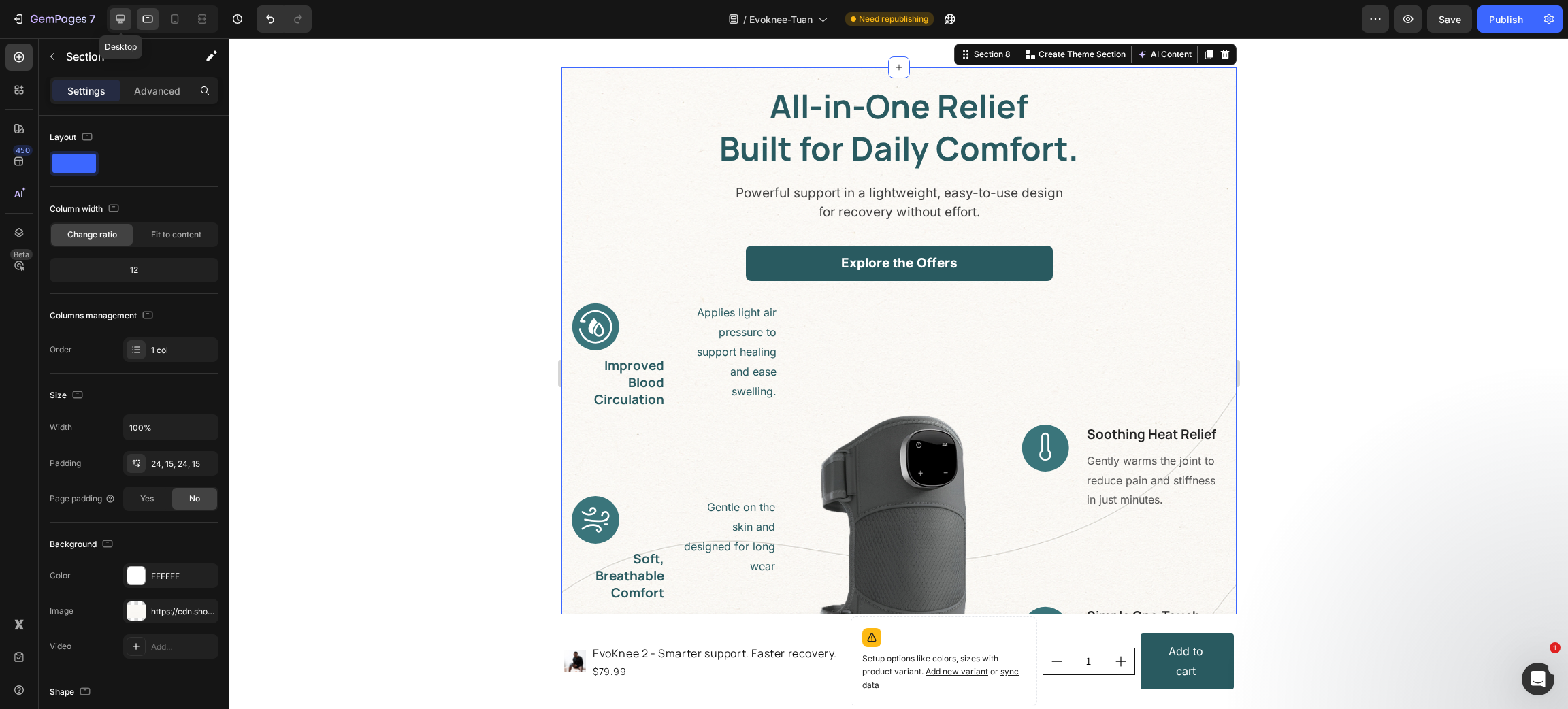click 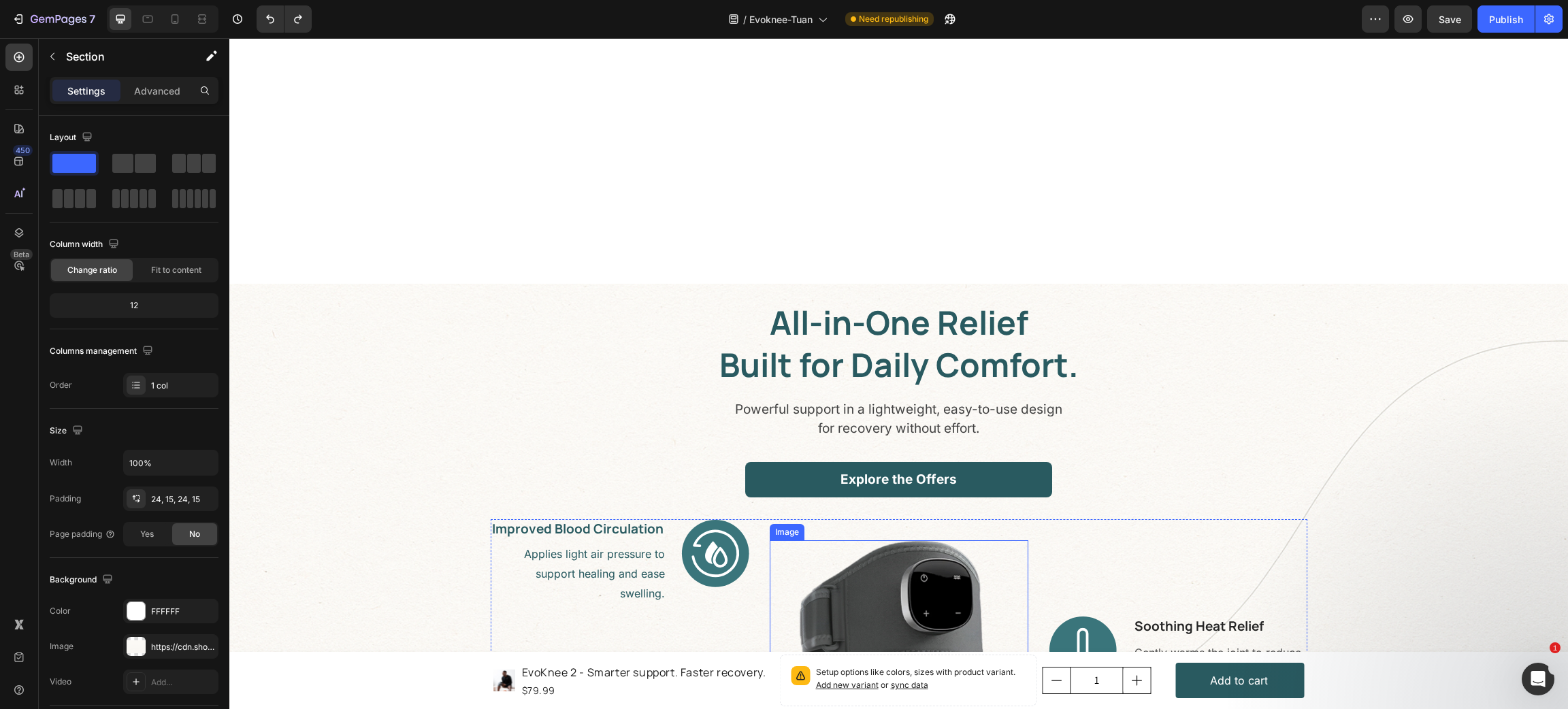 scroll, scrollTop: 2198, scrollLeft: 0, axis: vertical 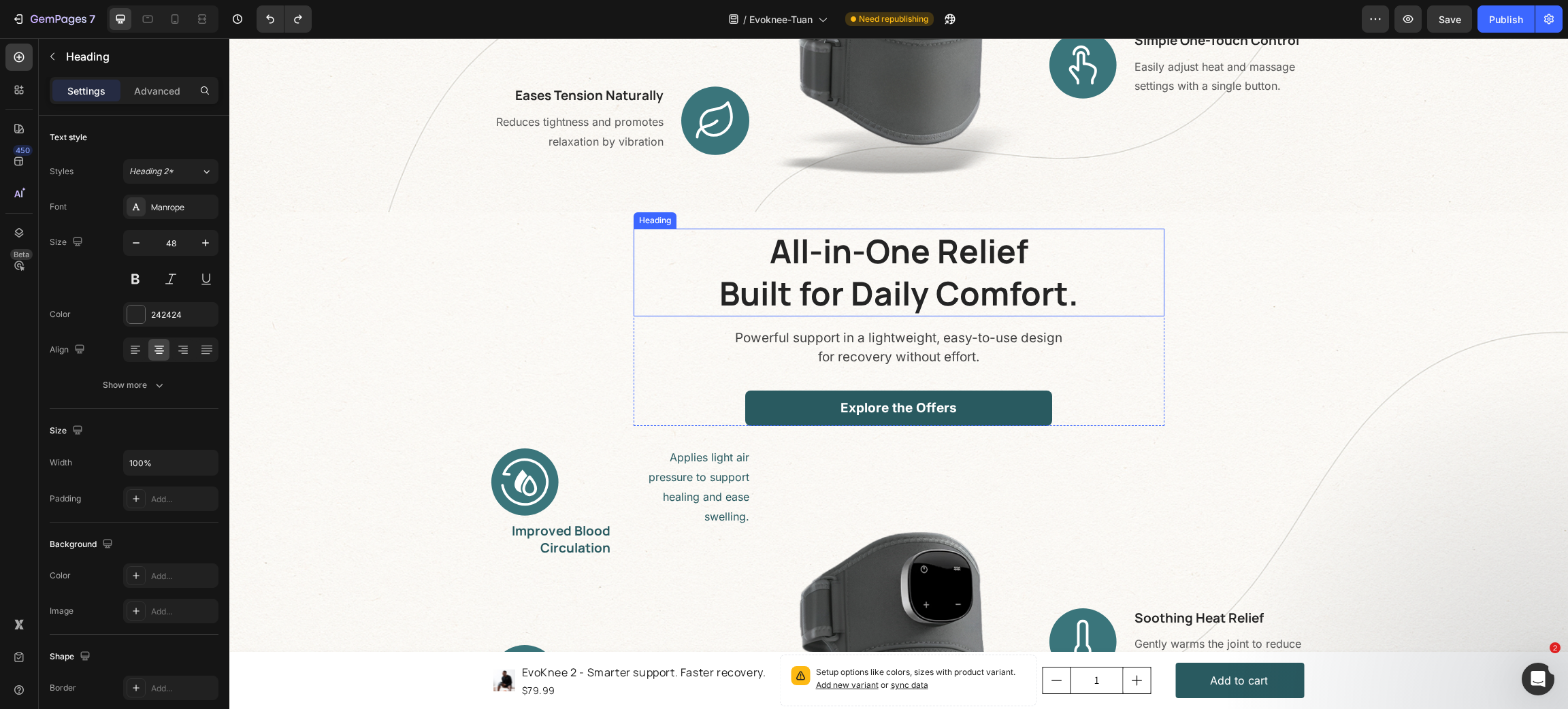 click on "All-in-One Relief Built for Daily Comfort." at bounding box center [899, 272] 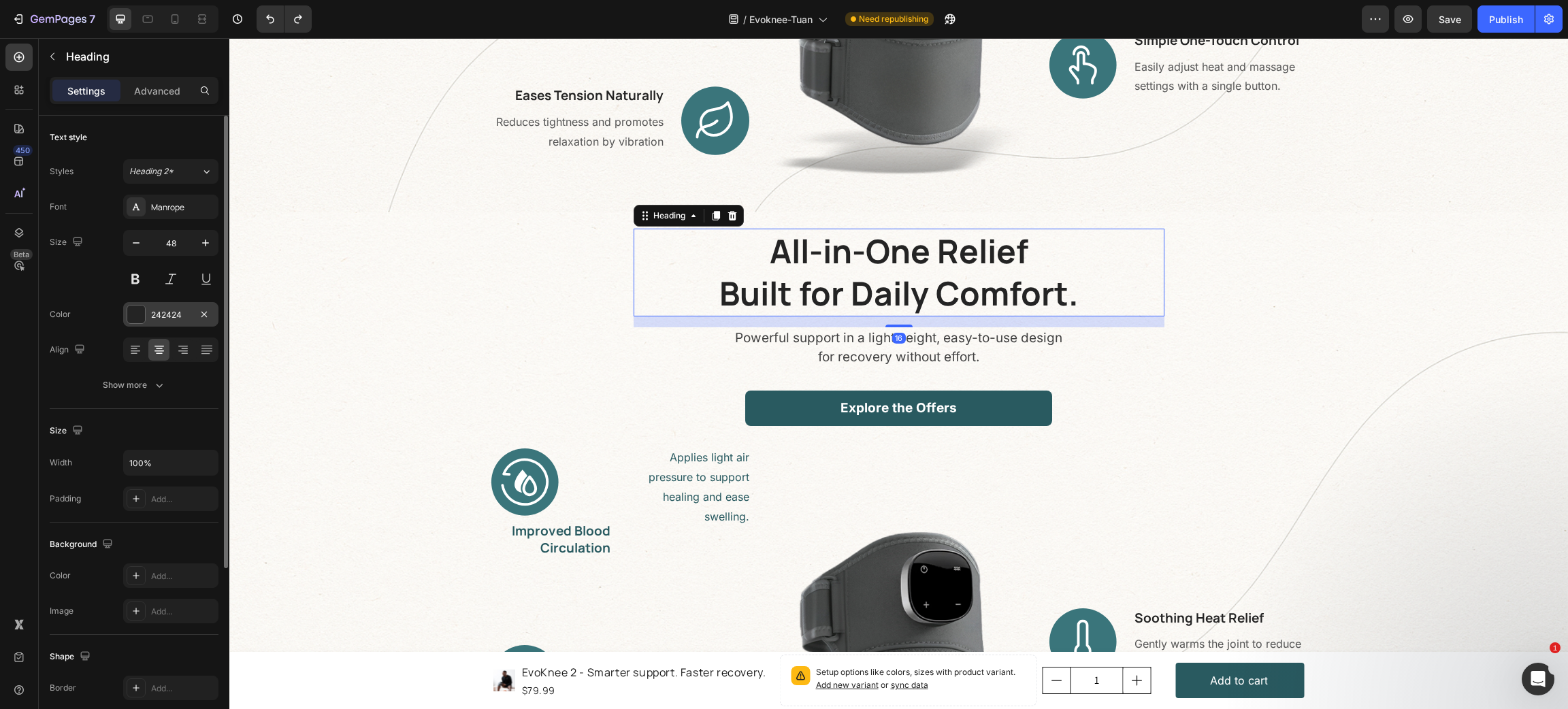 click at bounding box center (136, 314) 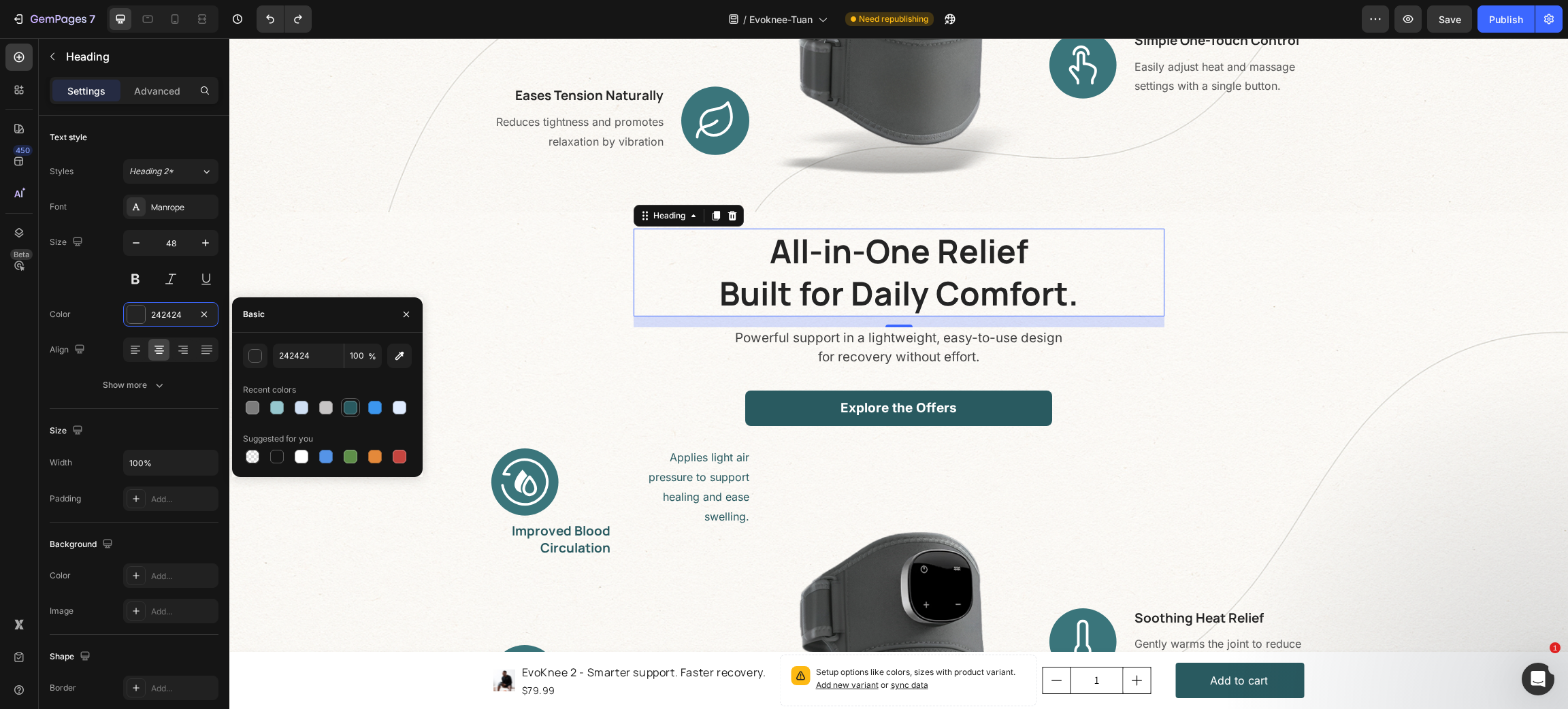 click at bounding box center [350, 408] 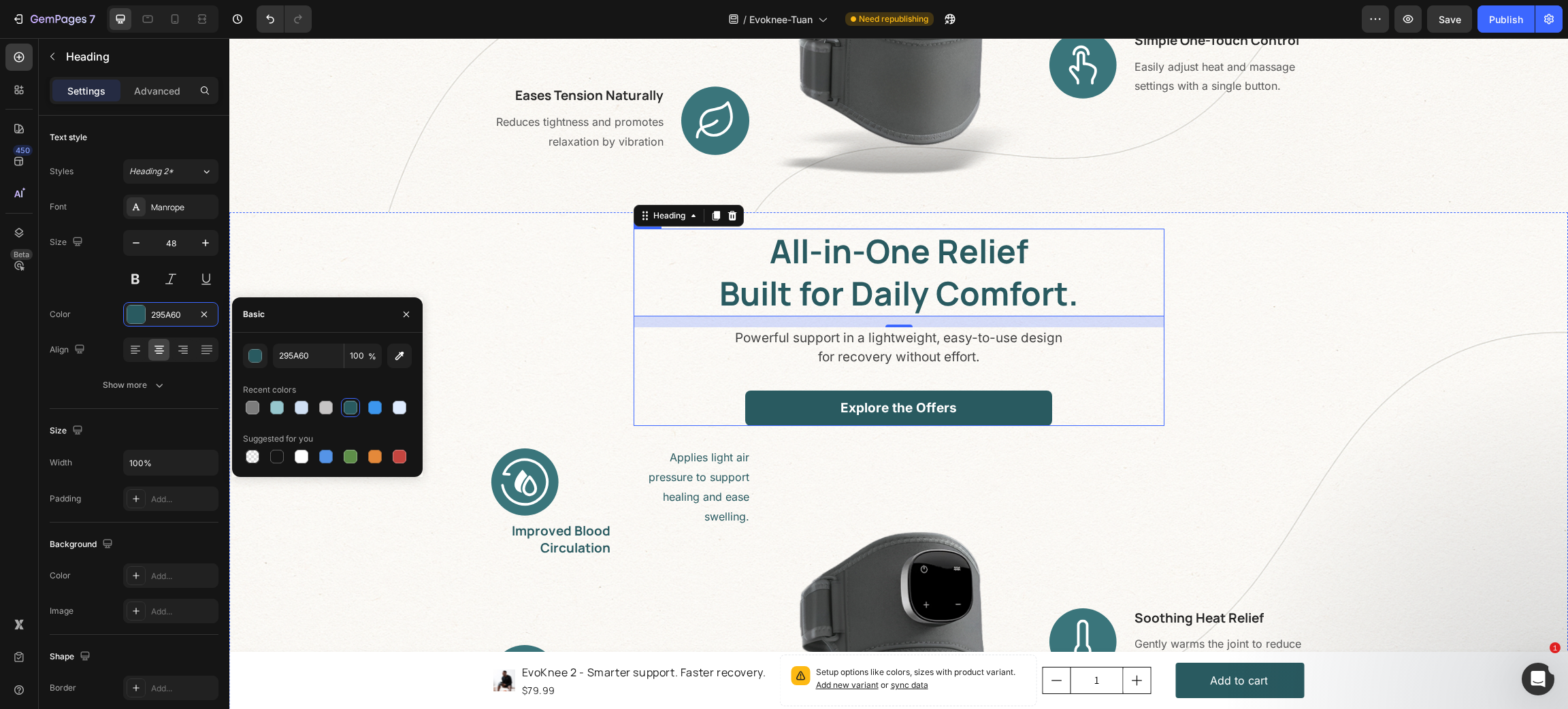 scroll, scrollTop: 1824, scrollLeft: 0, axis: vertical 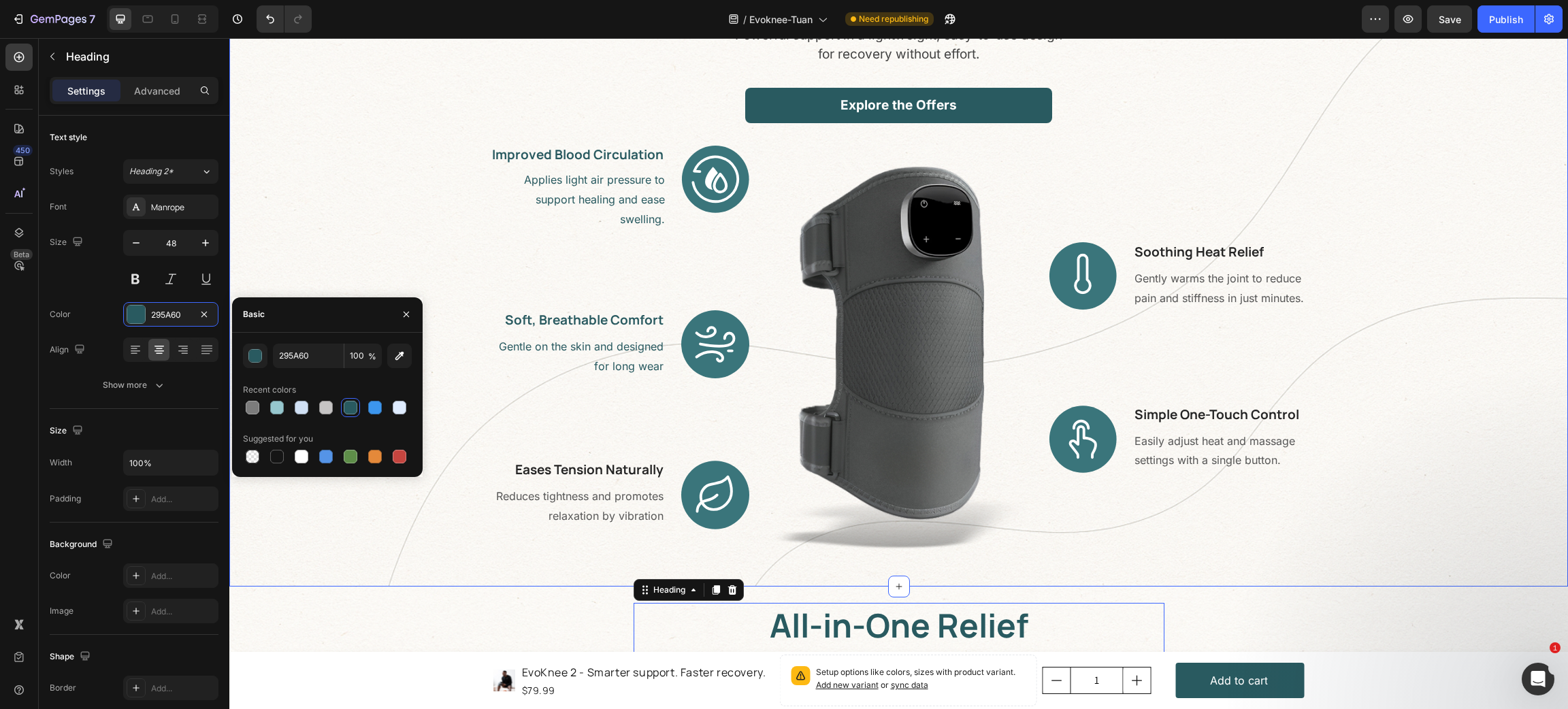 click on "All-in-One Relief Built for Daily Comfort. Heading Powerful support in a lightweight, easy-to-use design for recovery without effort. Text block Explore the Offers Button Row Image Improved Blood Circulation Heading Applies light air pressure to support healing and ease swelling. Text block Row Image Soft, Breathable Comfort Heading Gentle on the skin and designed for long wear Text block Row Image Eases Tension Naturally Heading Reduces tightness and promotes relaxation by vibration Text block Row Image Image Soothing Heat Relief Heading Gently warms the joint to reduce pain and stiffness in just minutes. Text block Row Image Simple One-Touch Control Heading Easily adjust heat and massage settings with a single button. Text block Row Row" at bounding box center (898, 248) 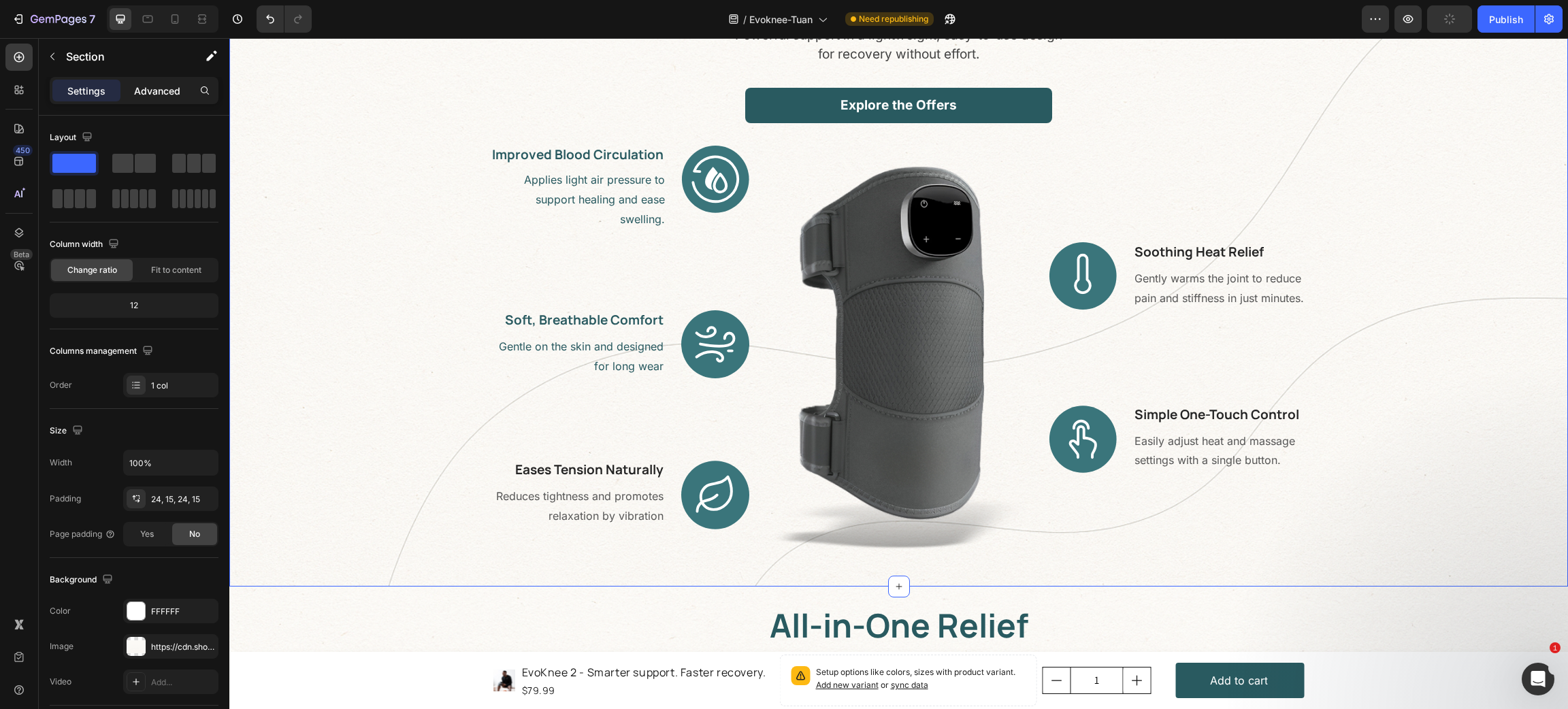 click on "Advanced" at bounding box center [157, 90] 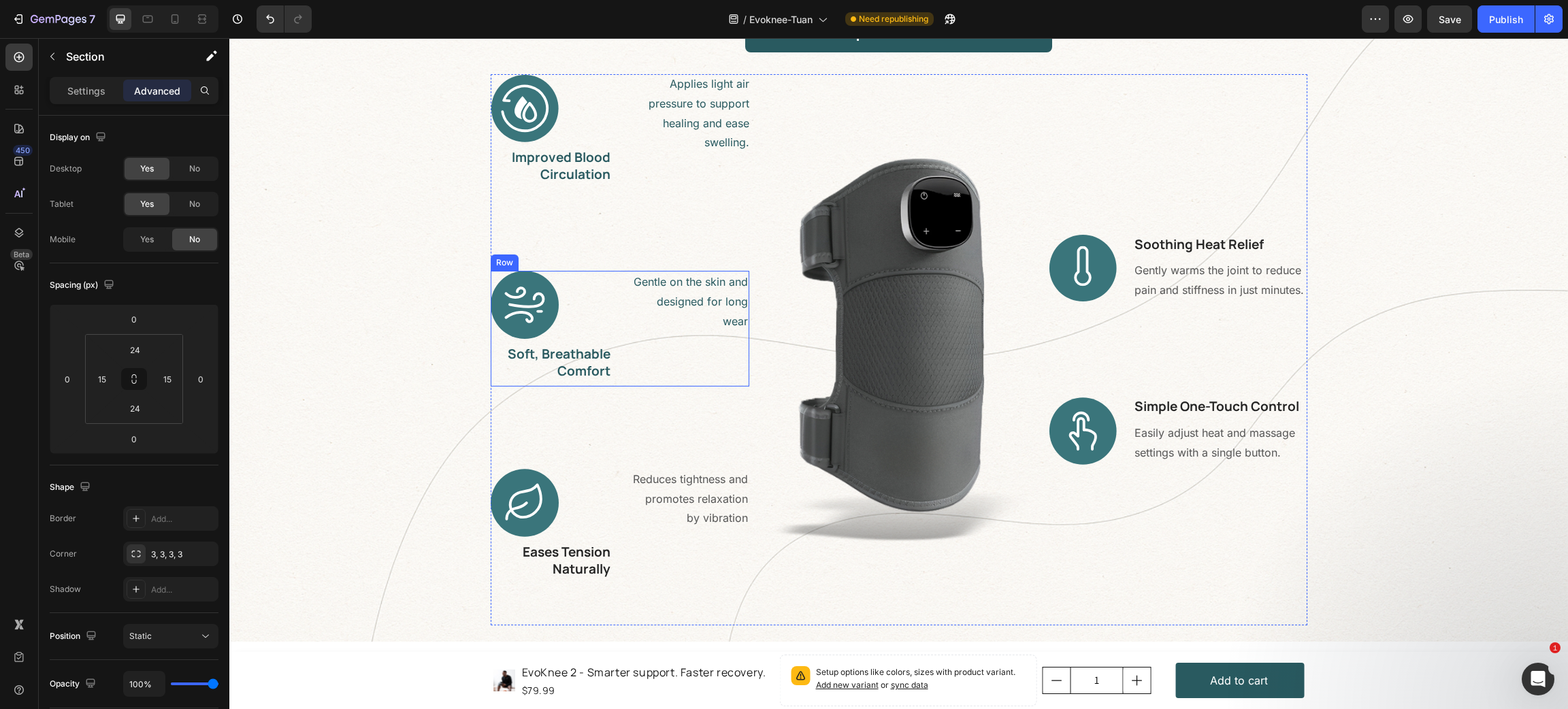 scroll, scrollTop: 2198, scrollLeft: 0, axis: vertical 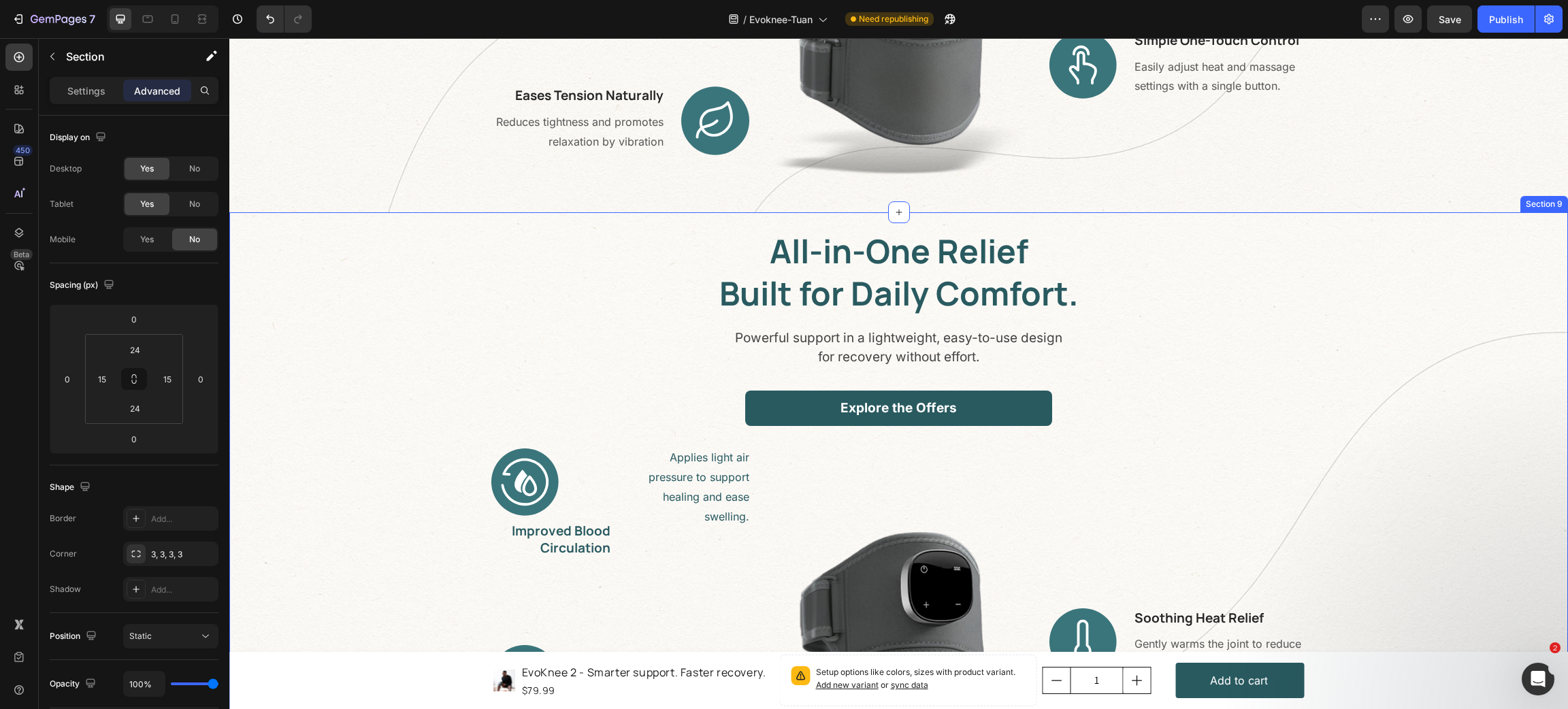 click on "All-in-One Relief Built for Daily Comfort. Heading Powerful support in a lightweight, easy-to-use design for recovery without effort. Text block Explore the Offers Button Row Applies light air pressure to support healing and ease swelling. Text block Image Improved Blood Circulation Heading Row Gentle on the skin and designed for long wear Text block Image Soft, Breathable Comfort Heading Row Reduces tightness and promotes relaxation by vibration Text block Image Eases Tension Naturally Heading Row Image Image Soothing Heat Relief Heading Gently warms the joint to reduce pain and stiffness in just minutes. Text block Row Image Simple One-Touch Control Heading Easily adjust heat and massage settings with a single button. Text block Row Row" at bounding box center (898, 614) 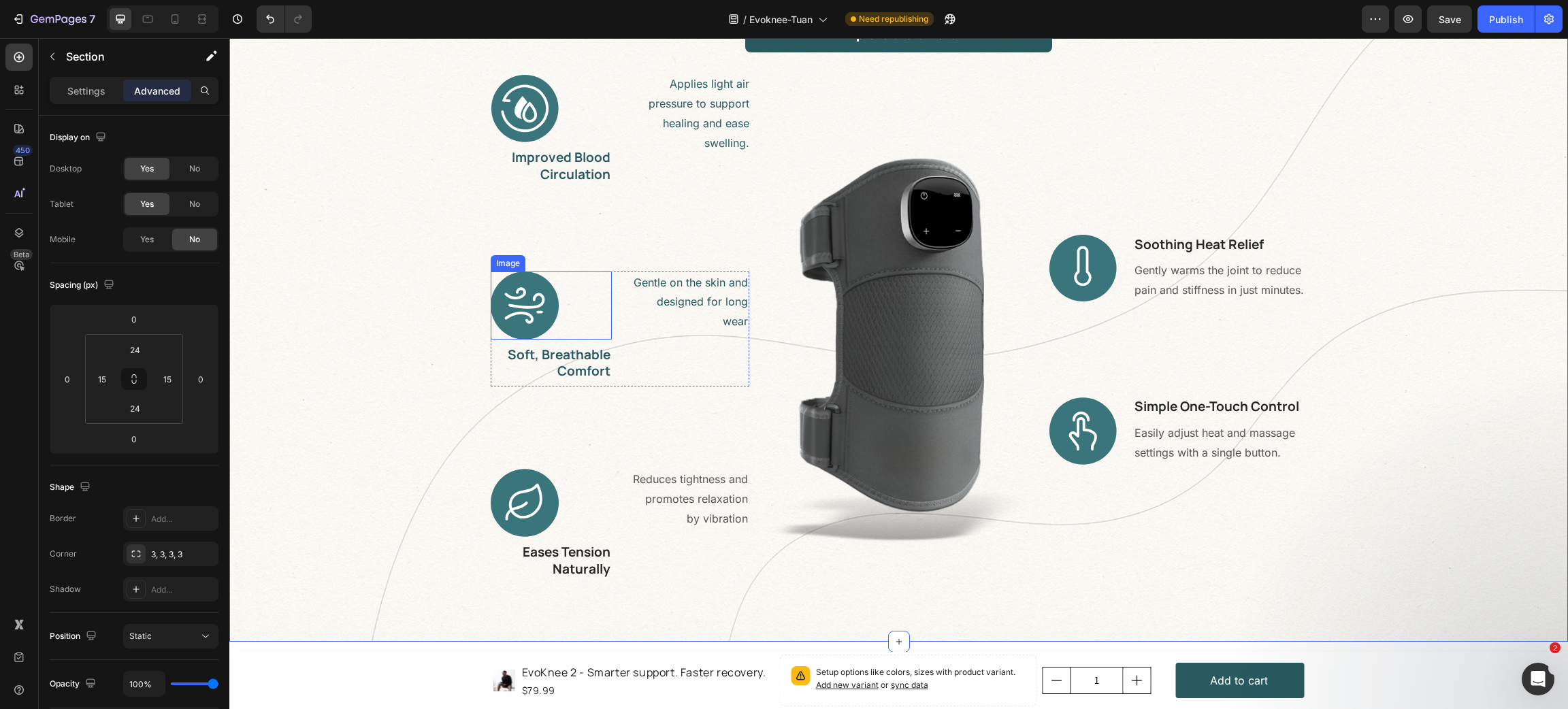 scroll, scrollTop: 2198, scrollLeft: 0, axis: vertical 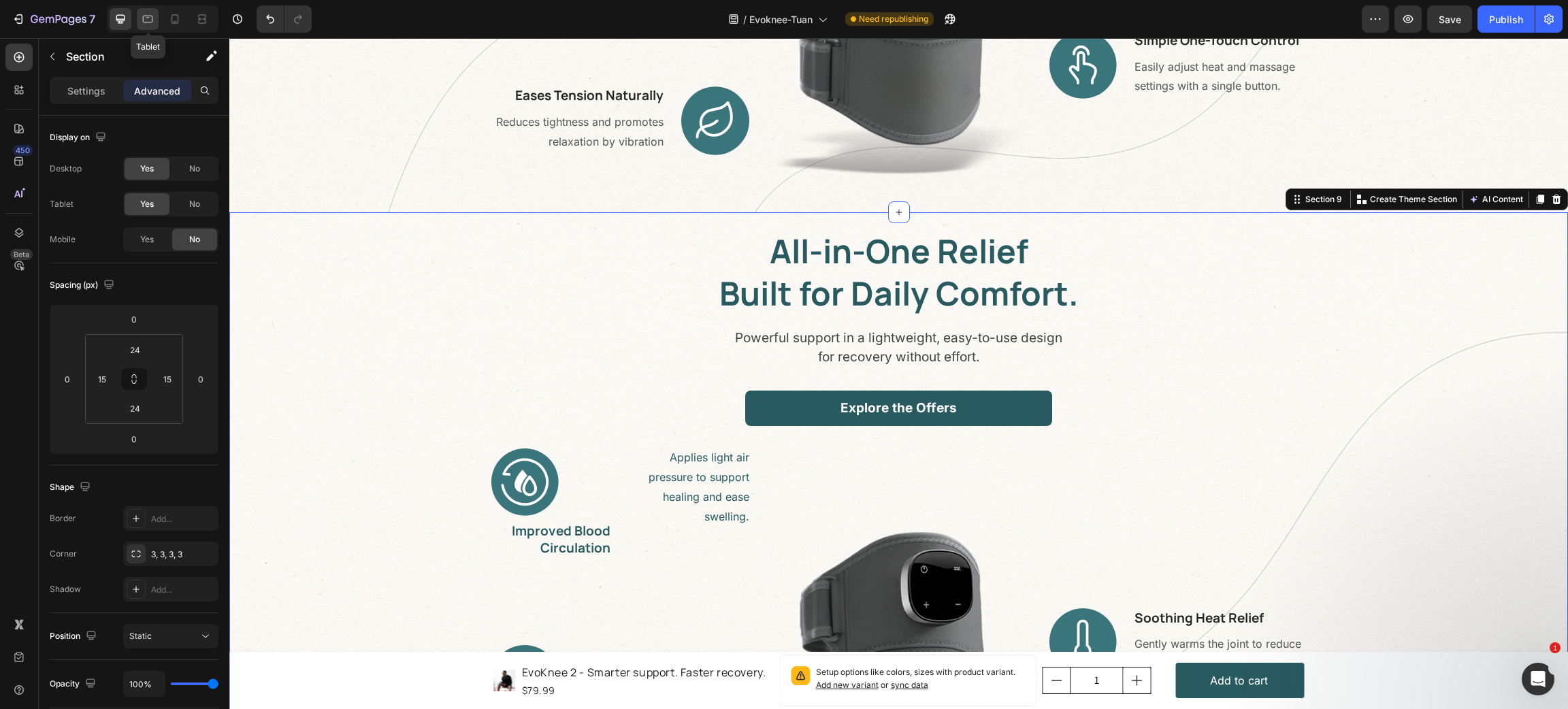 click 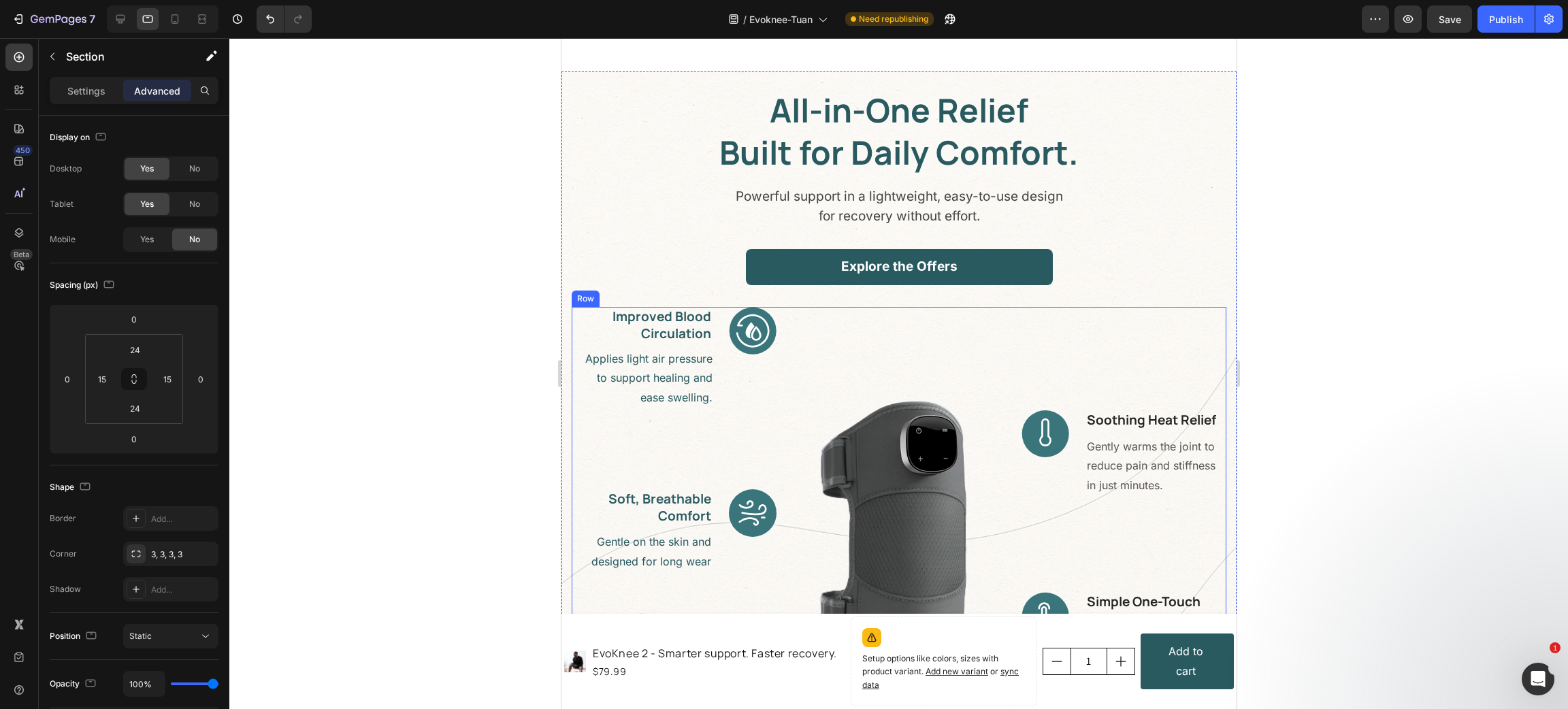 scroll, scrollTop: 2016, scrollLeft: 0, axis: vertical 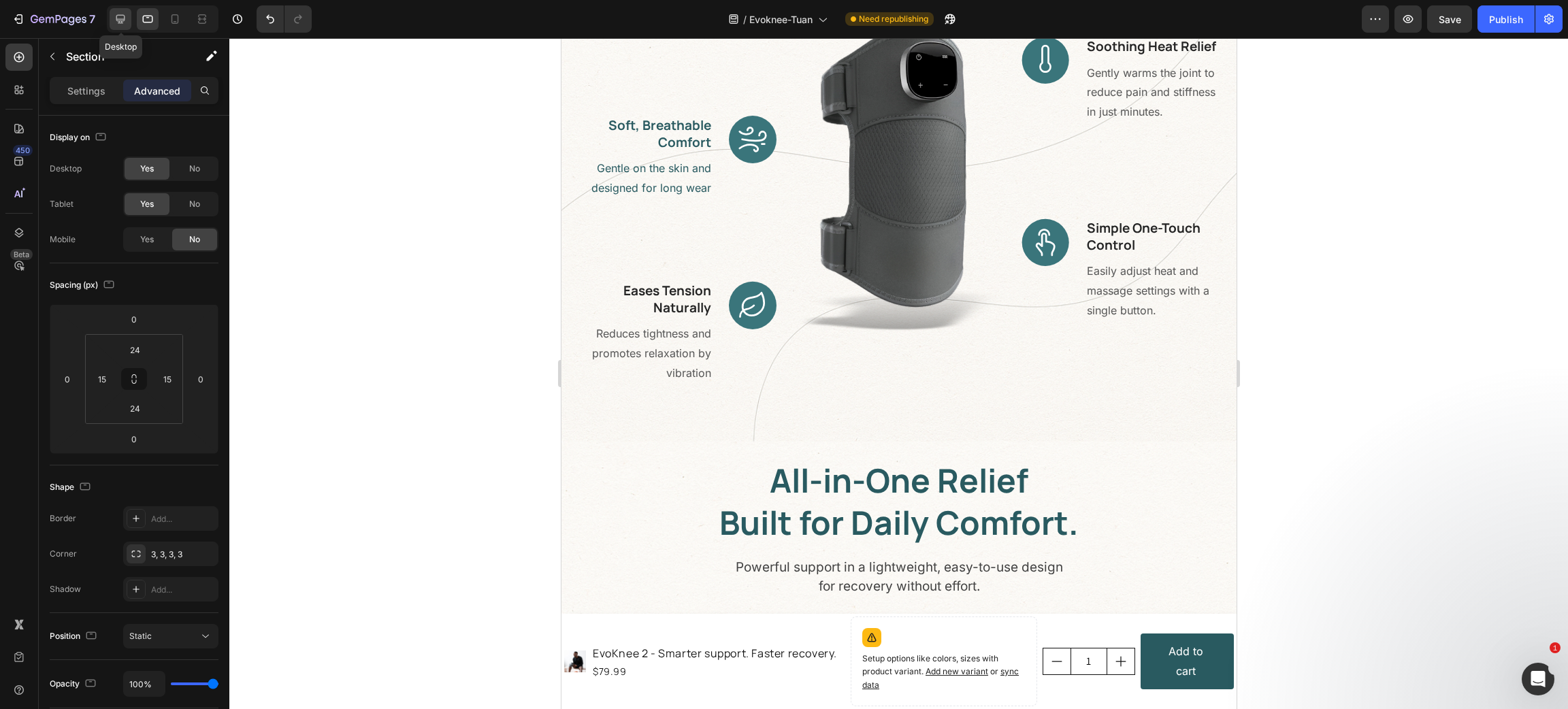 click 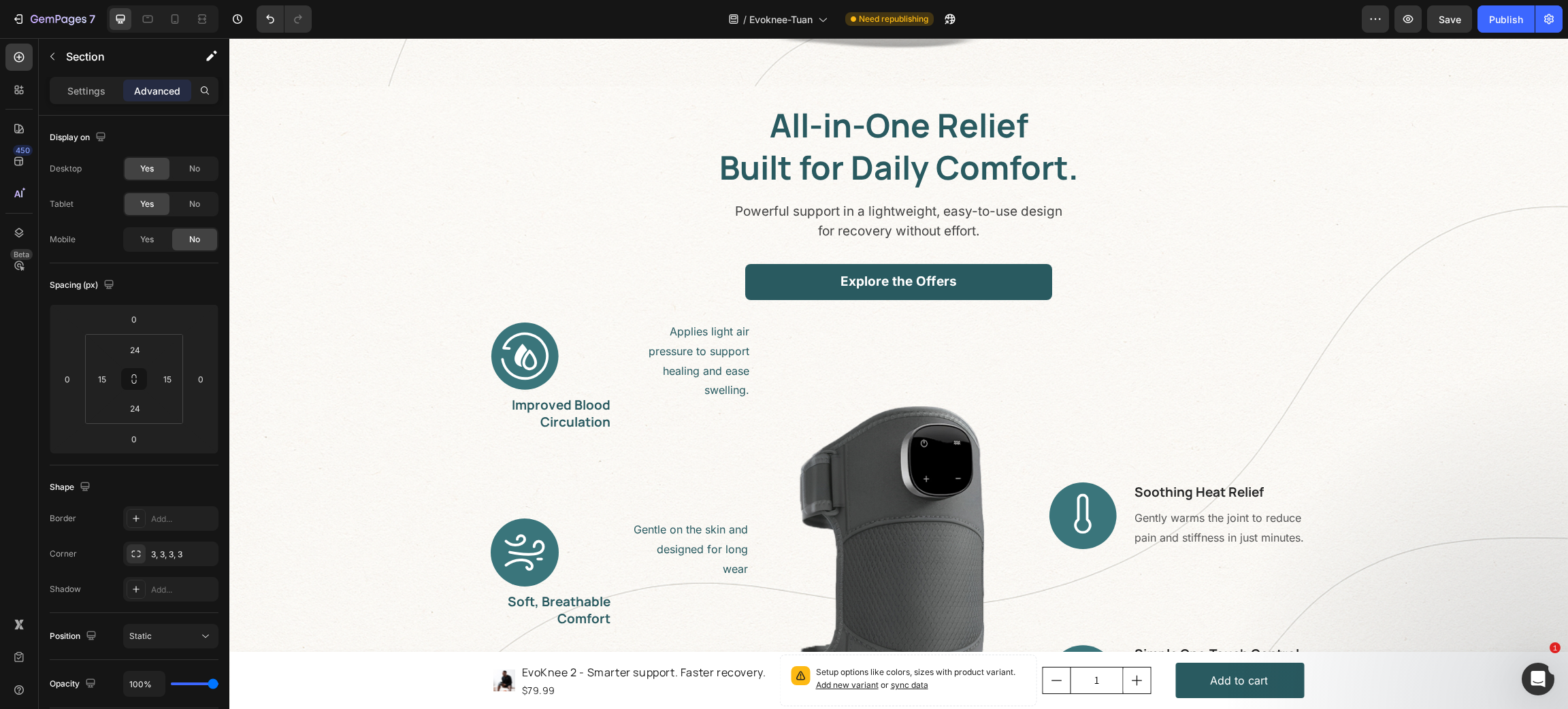 scroll, scrollTop: 1930, scrollLeft: 0, axis: vertical 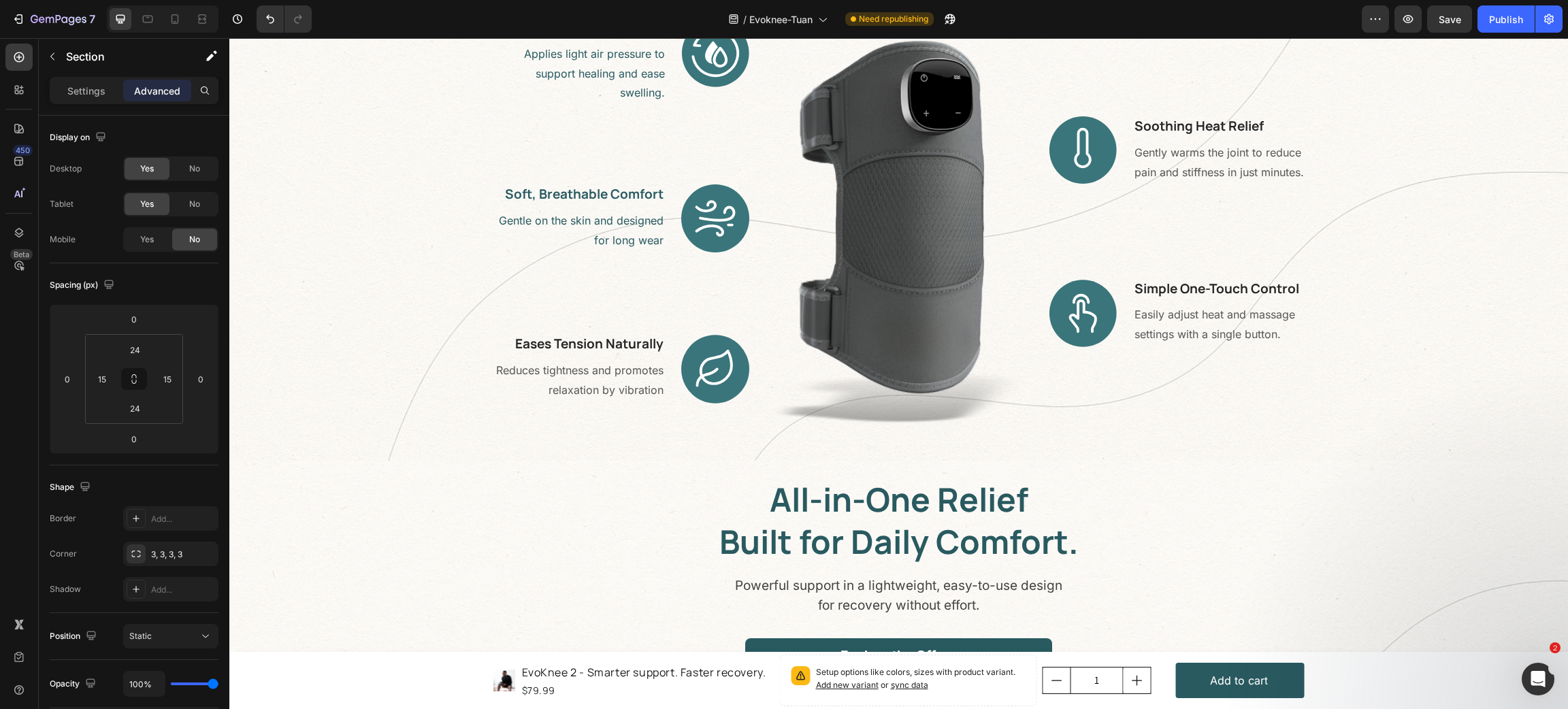 click on "All-in-One Relief Built for Daily Comfort. Heading Powerful support in a lightweight, easy-to-use design for recovery without effort. Text block Explore the Offers Button Row Applies light air pressure to support healing and ease swelling. Text block Image Improved Blood Circulation Heading Row Gentle on the skin and designed for long wear Text block Image Soft, Breathable Comfort Heading Row Reduces tightness and promotes relaxation by vibration Text block Image Eases Tension Naturally Heading Row Image Image Soothing Heat Relief Heading Gently warms the joint to reduce pain and stiffness in just minutes. Text block Row Image Simple One-Touch Control Heading Easily adjust heat and massage settings with a single button. Text block Row Row" at bounding box center [898, 862] 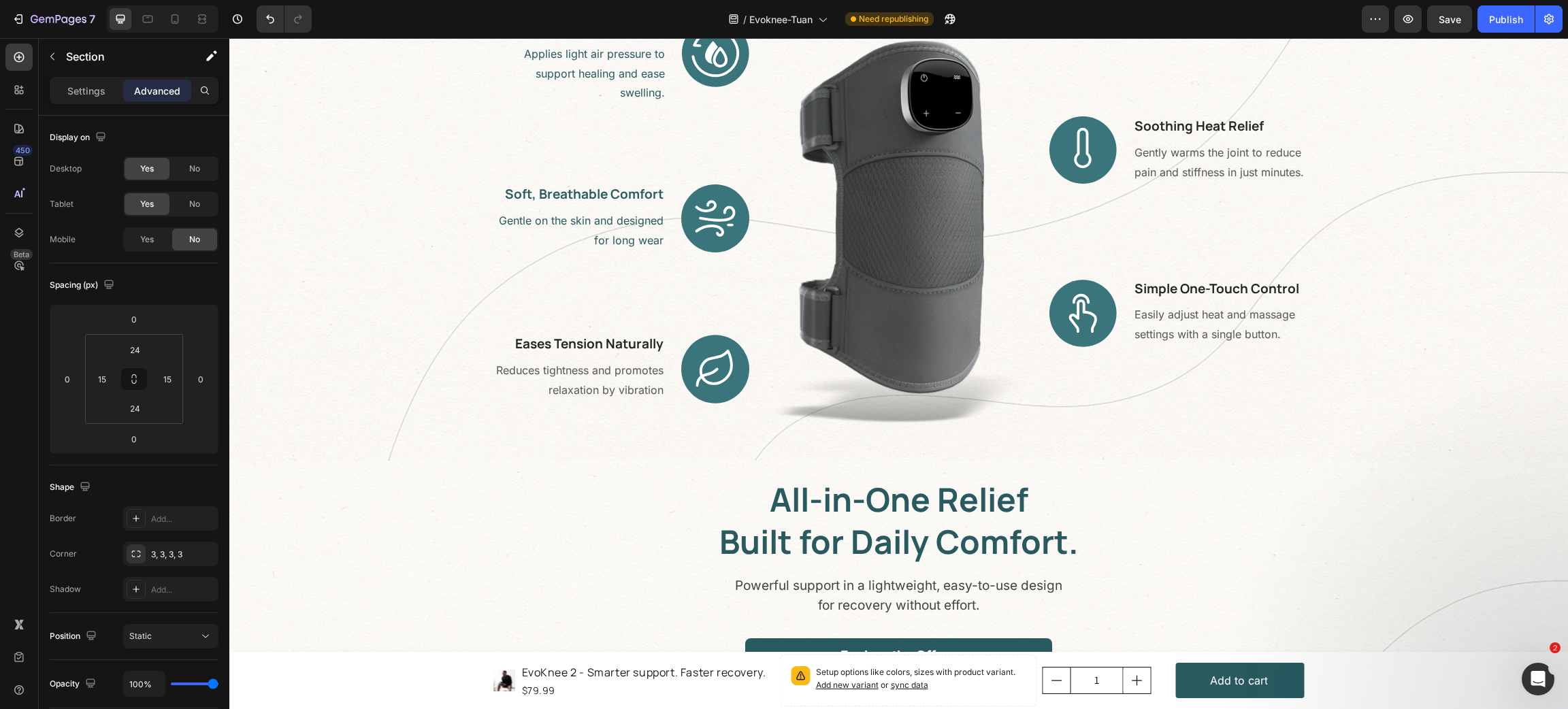 scroll, scrollTop: 2305, scrollLeft: 0, axis: vertical 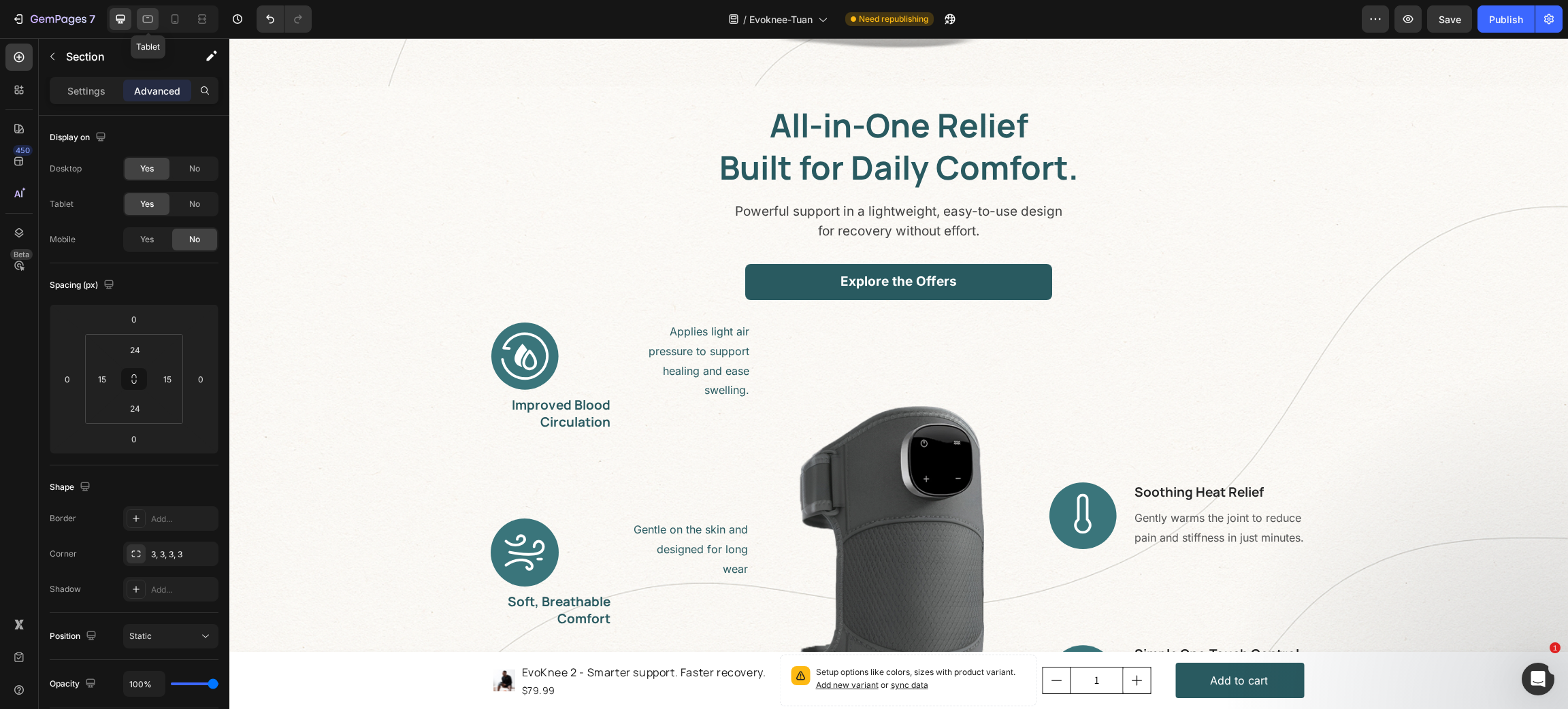 drag, startPoint x: 156, startPoint y: 18, endPoint x: 195, endPoint y: 241, distance: 226.38463 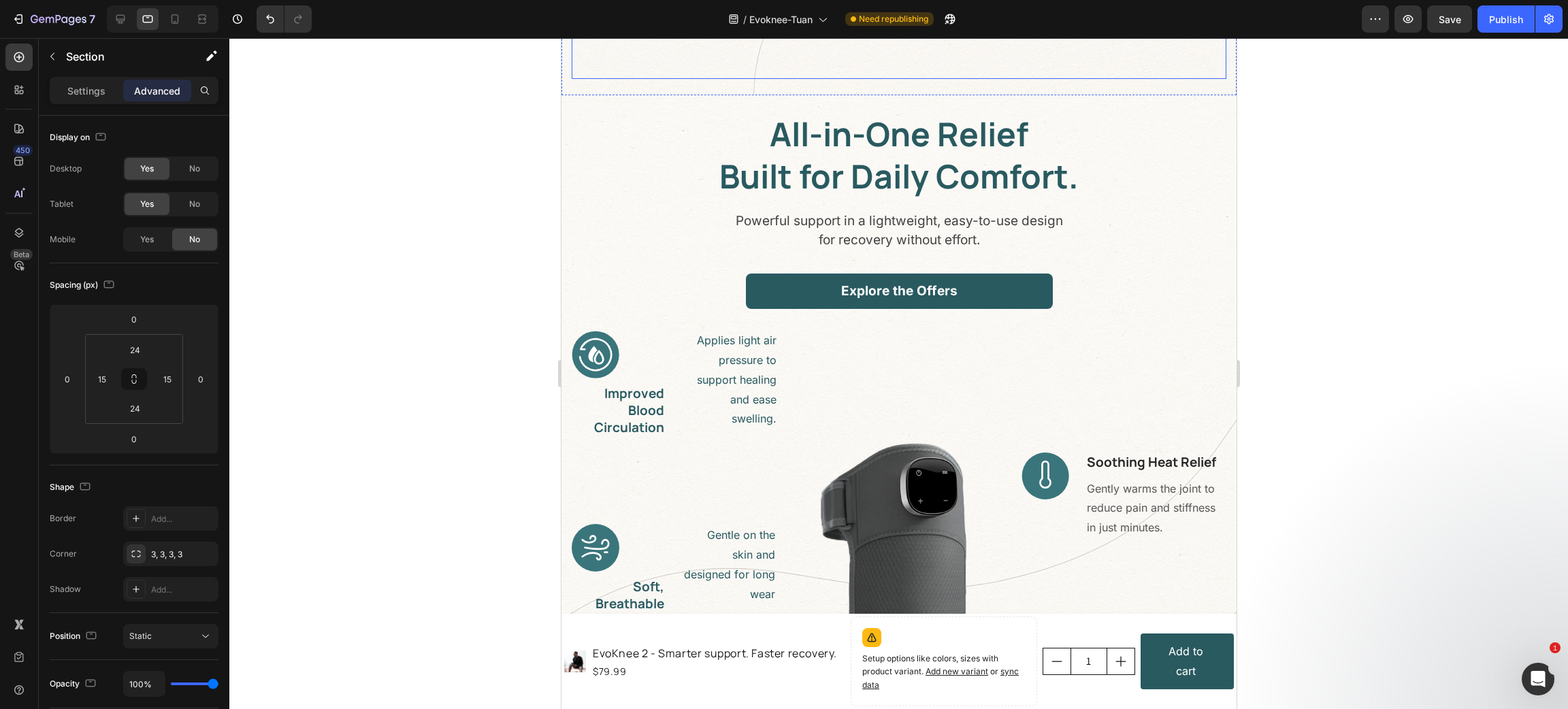 scroll, scrollTop: 2367, scrollLeft: 0, axis: vertical 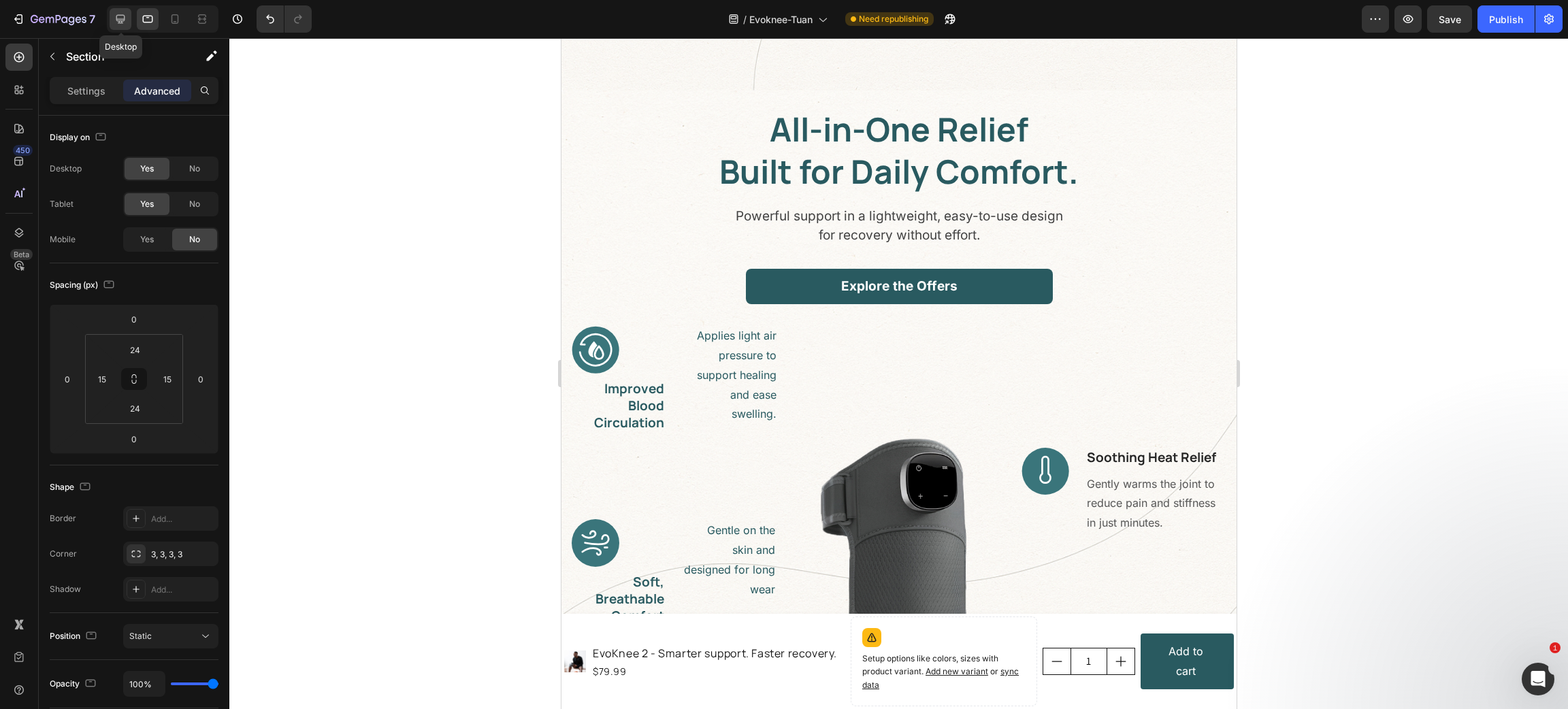 click 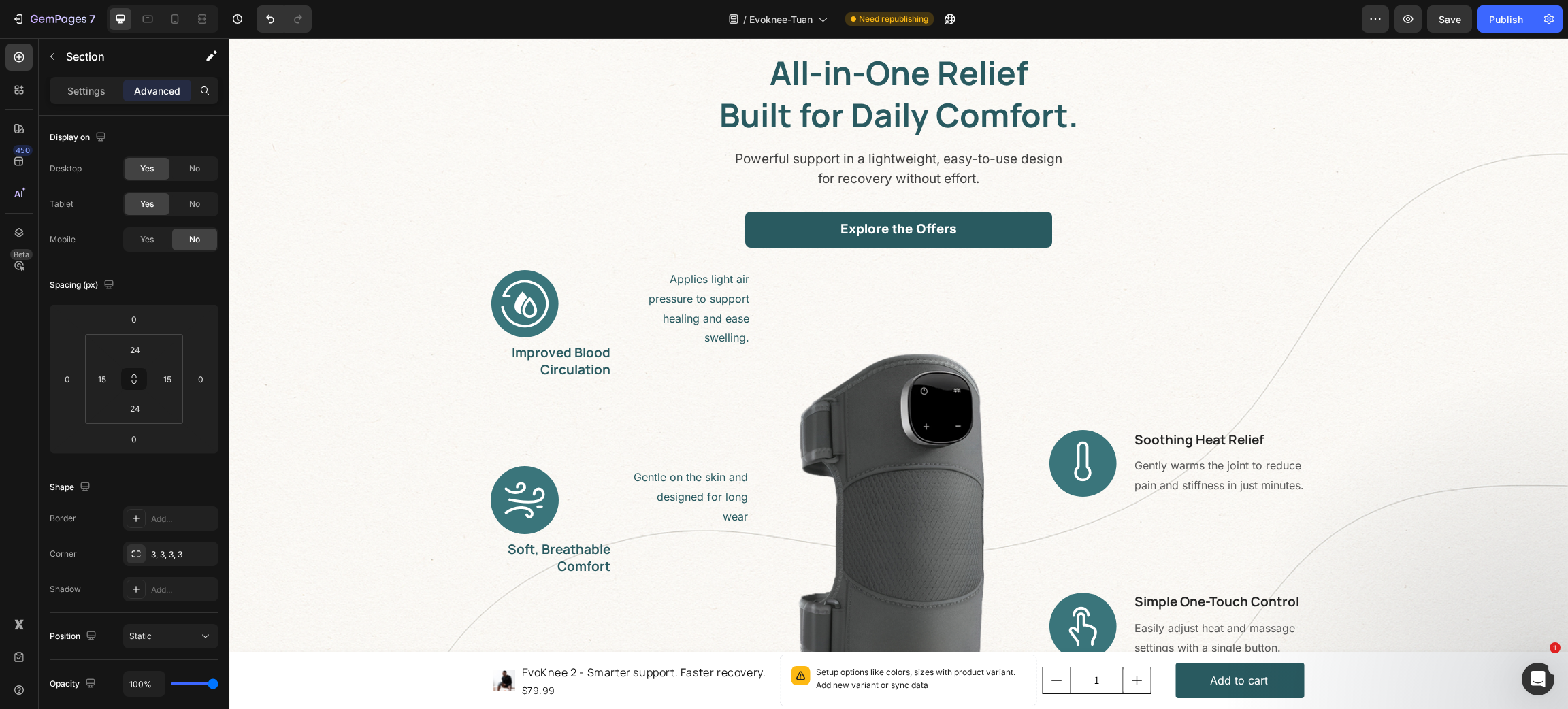 scroll, scrollTop: 1983, scrollLeft: 0, axis: vertical 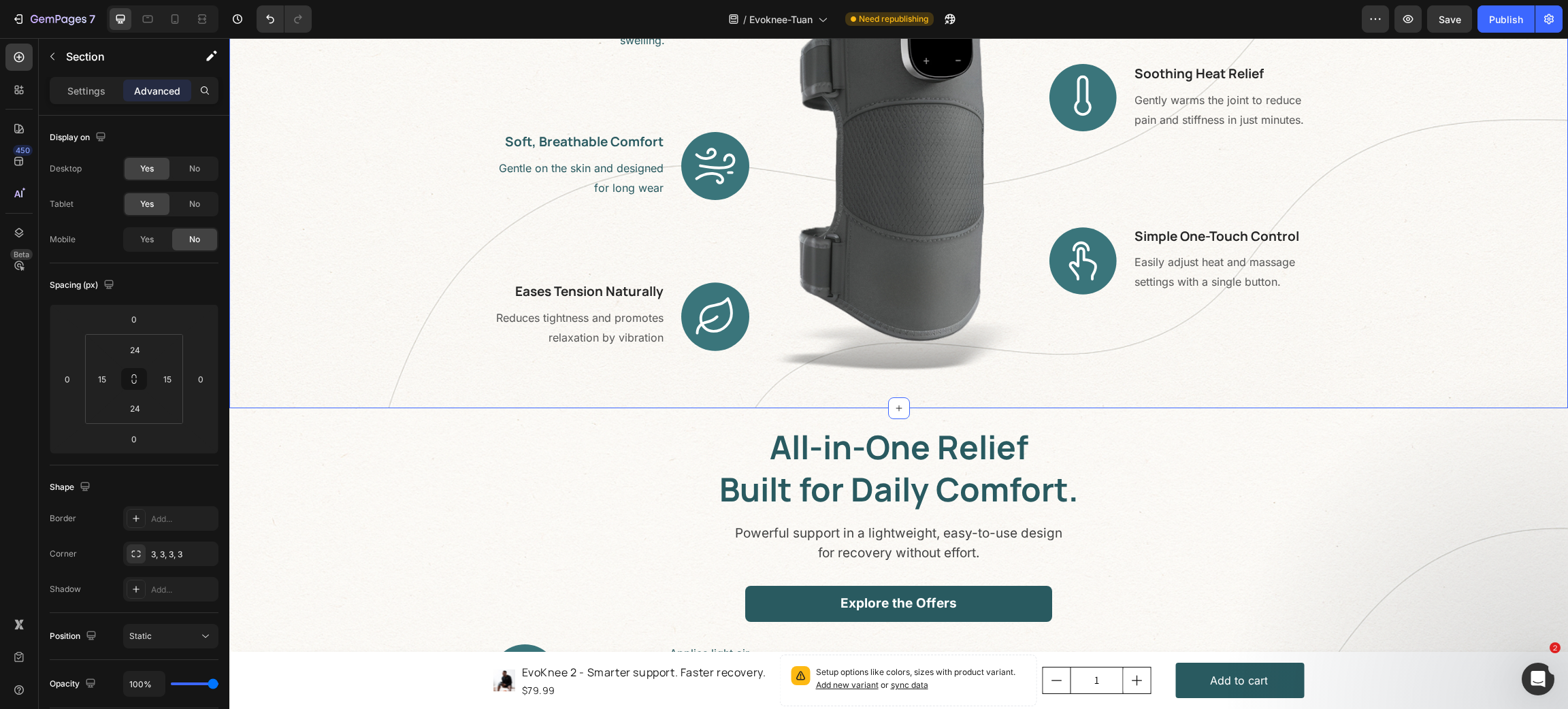 click on "All-in-One Relief Built for Daily Comfort. Heading Powerful support in a lightweight, easy-to-use design for recovery without effort. Text block Explore the Offers Button Row Image Improved Blood Circulation Heading Applies light air pressure to support healing and ease swelling. Text block Row Image Soft, Breathable Comfort Heading Gentle on the skin and designed for long wear Text block Row Image Eases Tension Naturally Heading Reduces tightness and promotes relaxation by vibration Text block Row Image Image Soothing Heat Relief Heading Gently warms the joint to reduce pain and stiffness in just minutes. Text block Row Image Simple One-Touch Control Heading Easily adjust heat and massage settings with a single button. Text block Row Row" at bounding box center [898, 69] 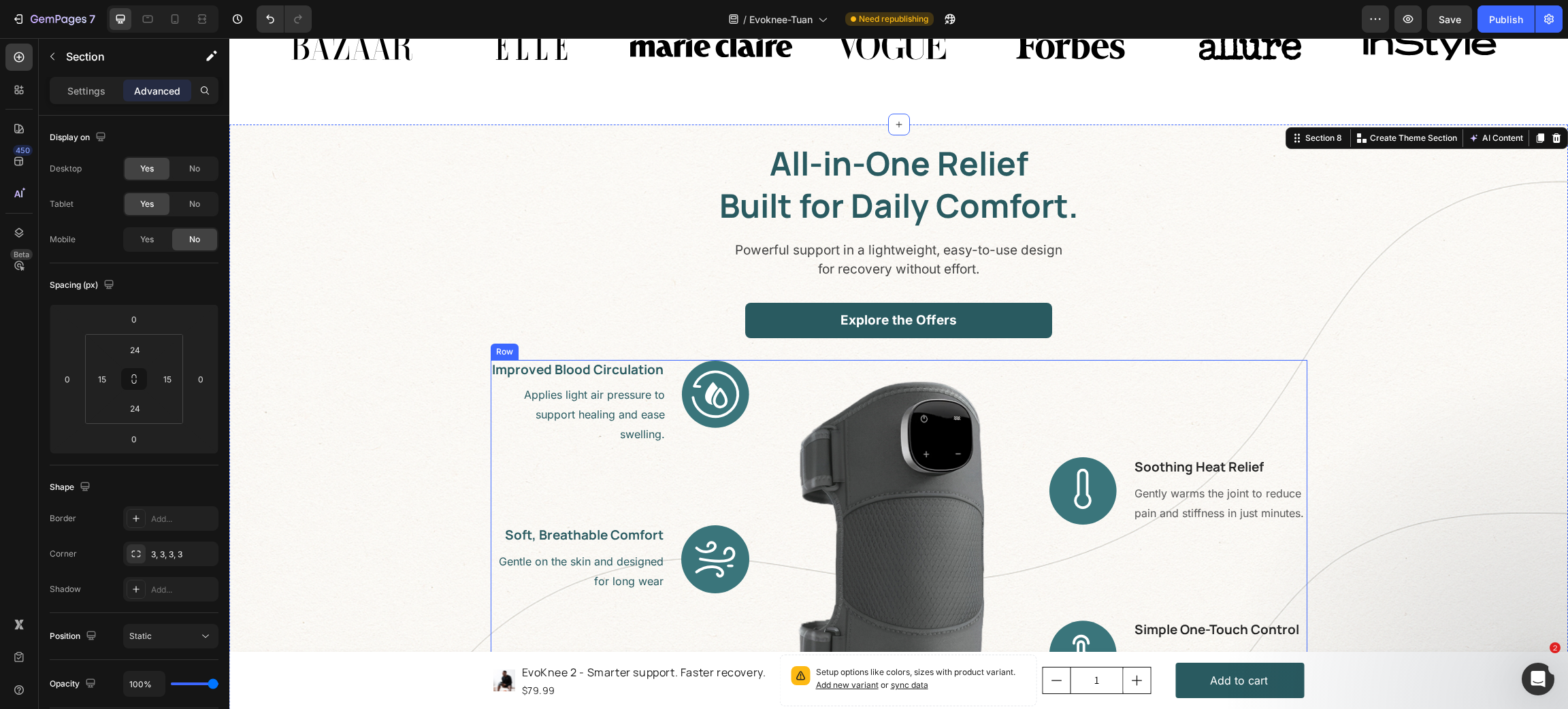 scroll, scrollTop: 2357, scrollLeft: 0, axis: vertical 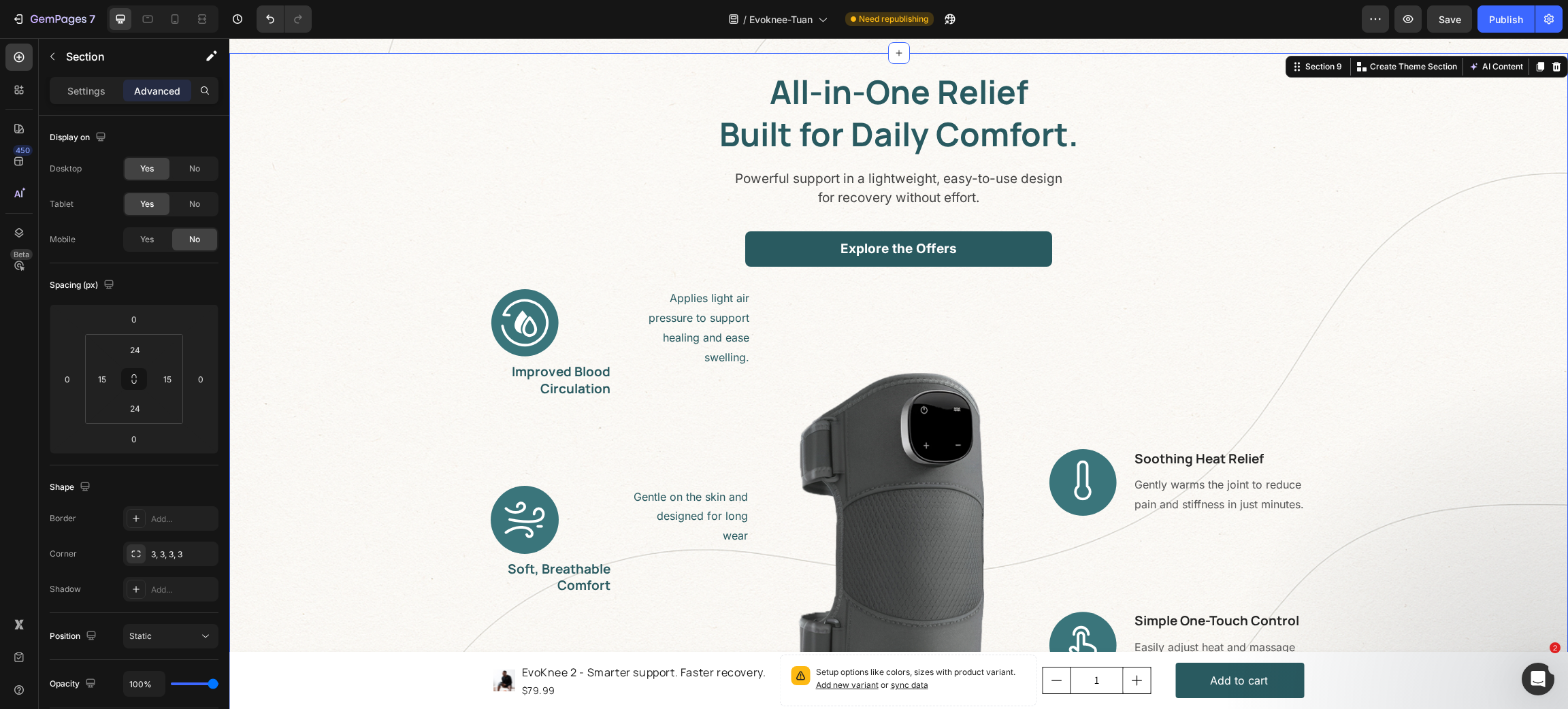 click on "All-in-One Relief Built for Daily Comfort. Heading Powerful support in a lightweight, easy-to-use design for recovery without effort. Text block Explore the Offers Button Row Applies light air pressure to support healing and ease swelling. Text block Image Improved Blood Circulation Heading Row Gentle on the skin and designed for long wear Text block Image Soft, Breathable Comfort Heading Row Reduces tightness and promotes relaxation by vibration Text block Image Eases Tension Naturally Heading Row Image Image Soothing Heat Relief Heading Gently warms the joint to reduce pain and stiffness in just minutes. Text block Row Image Simple One-Touch Control Heading Easily adjust heat and massage settings with a single button. Text block Row Row" at bounding box center (898, 455) 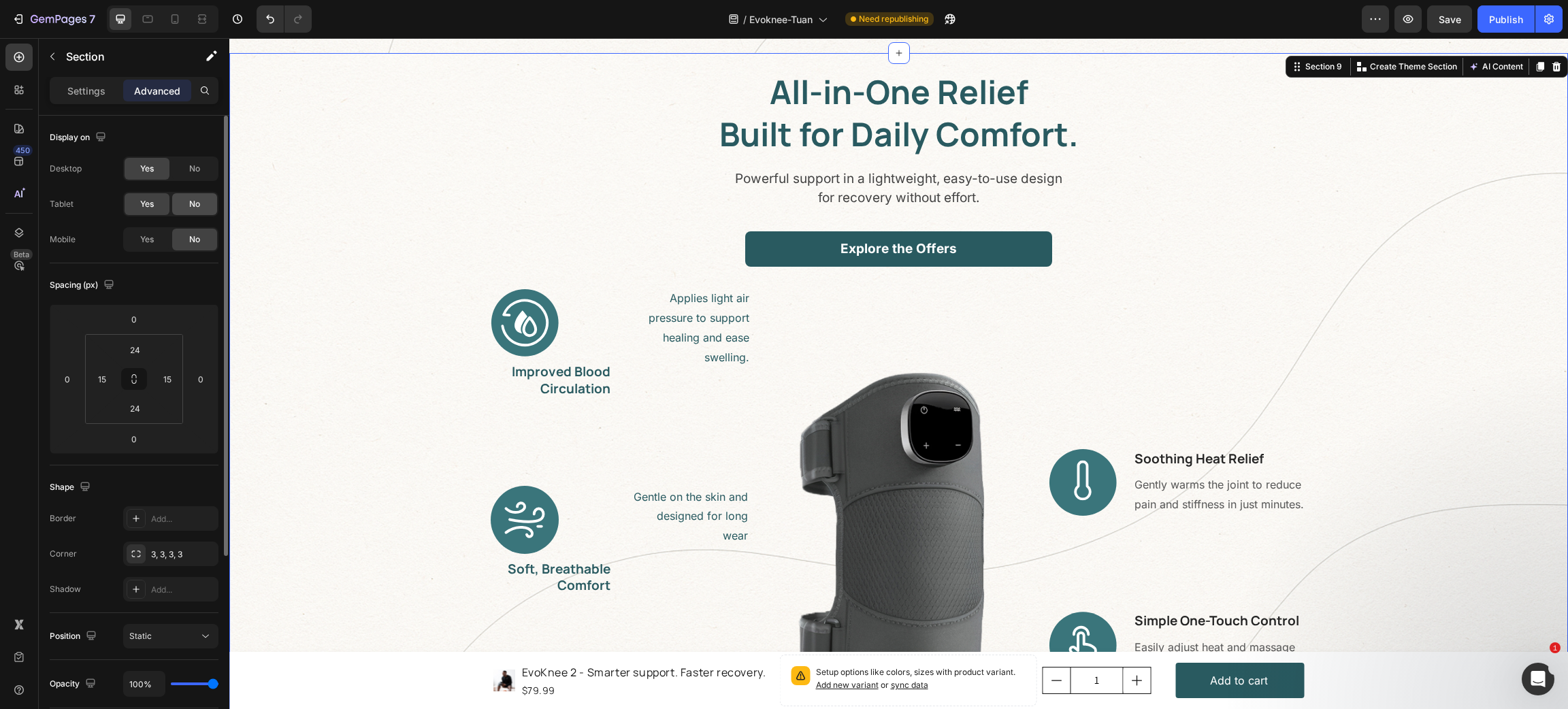 click on "No" 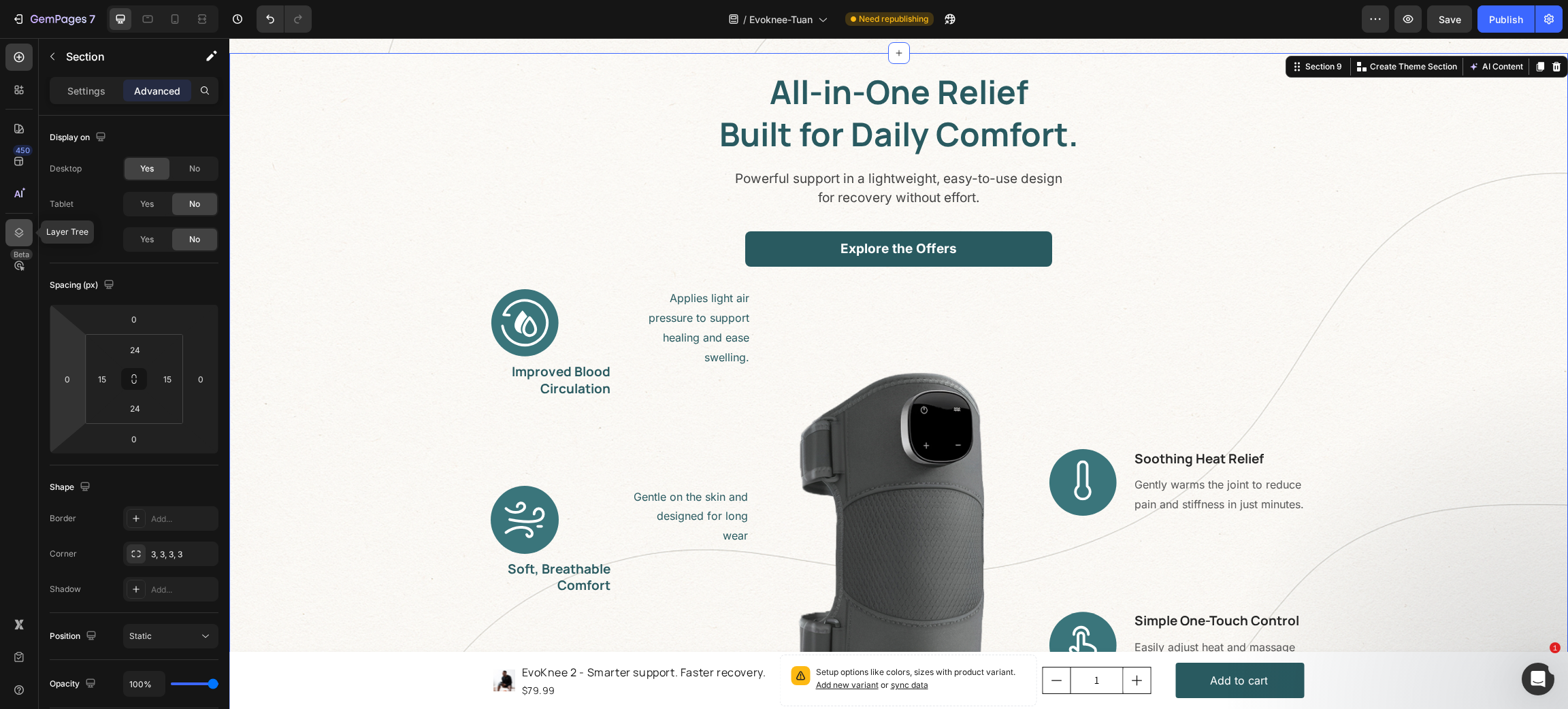 click 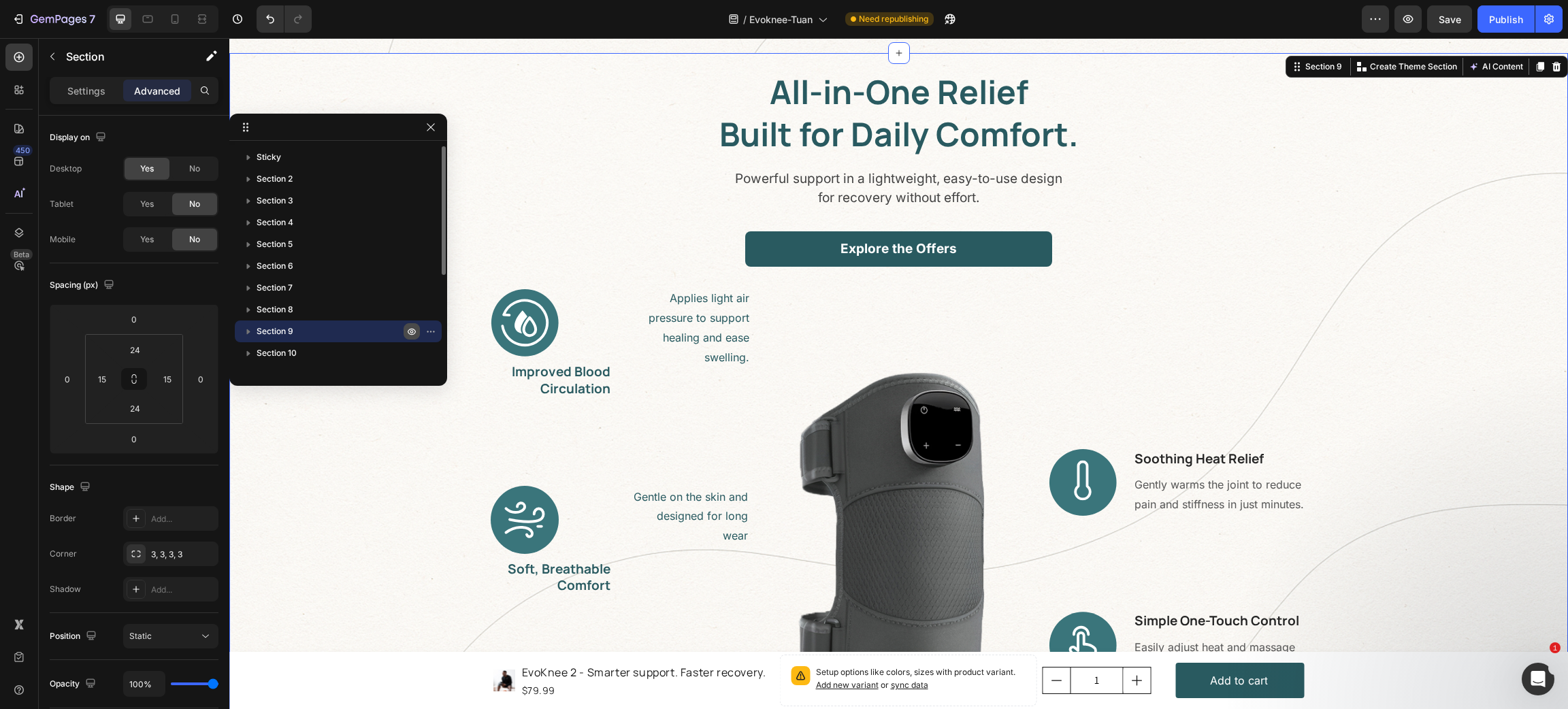click at bounding box center (412, 331) 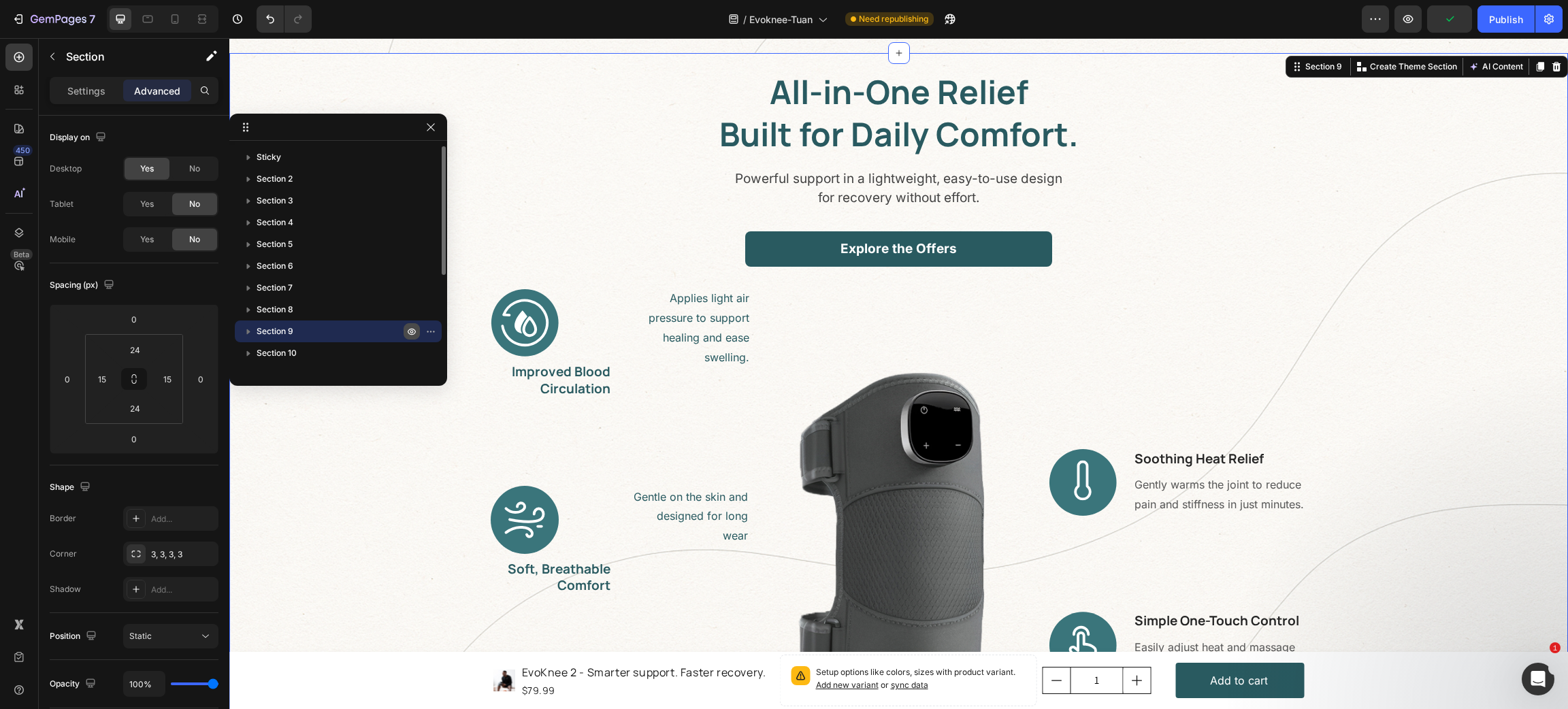 click 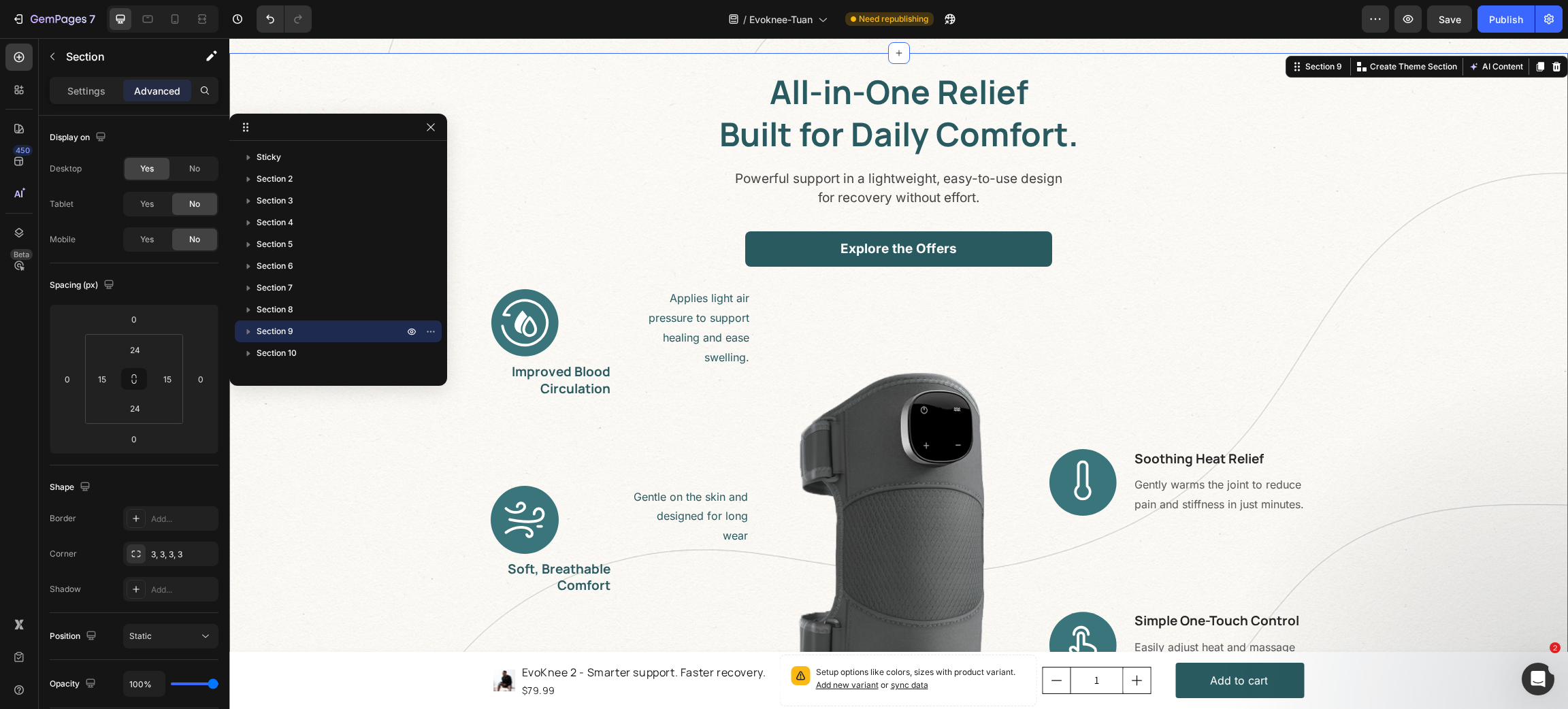 click on "All-in-One Relief Built for Daily Comfort. Heading Powerful support in a lightweight, easy-to-use design for recovery without effort. Text block Explore the Offers Button Row Applies light air pressure to support healing and ease swelling. Text block Image Improved Blood Circulation Heading Row Gentle on the skin and designed for long wear Text block Image Soft, Breathable Comfort Heading Row Reduces tightness and promotes relaxation by vibration Text block Image Eases Tension Naturally Heading Row Image Image Soothing Heat Relief Heading Gently warms the joint to reduce pain and stiffness in just minutes. Text block Row Image Simple One-Touch Control Heading Easily adjust heat and massage settings with a single button. Text block Row Row" at bounding box center (898, 455) 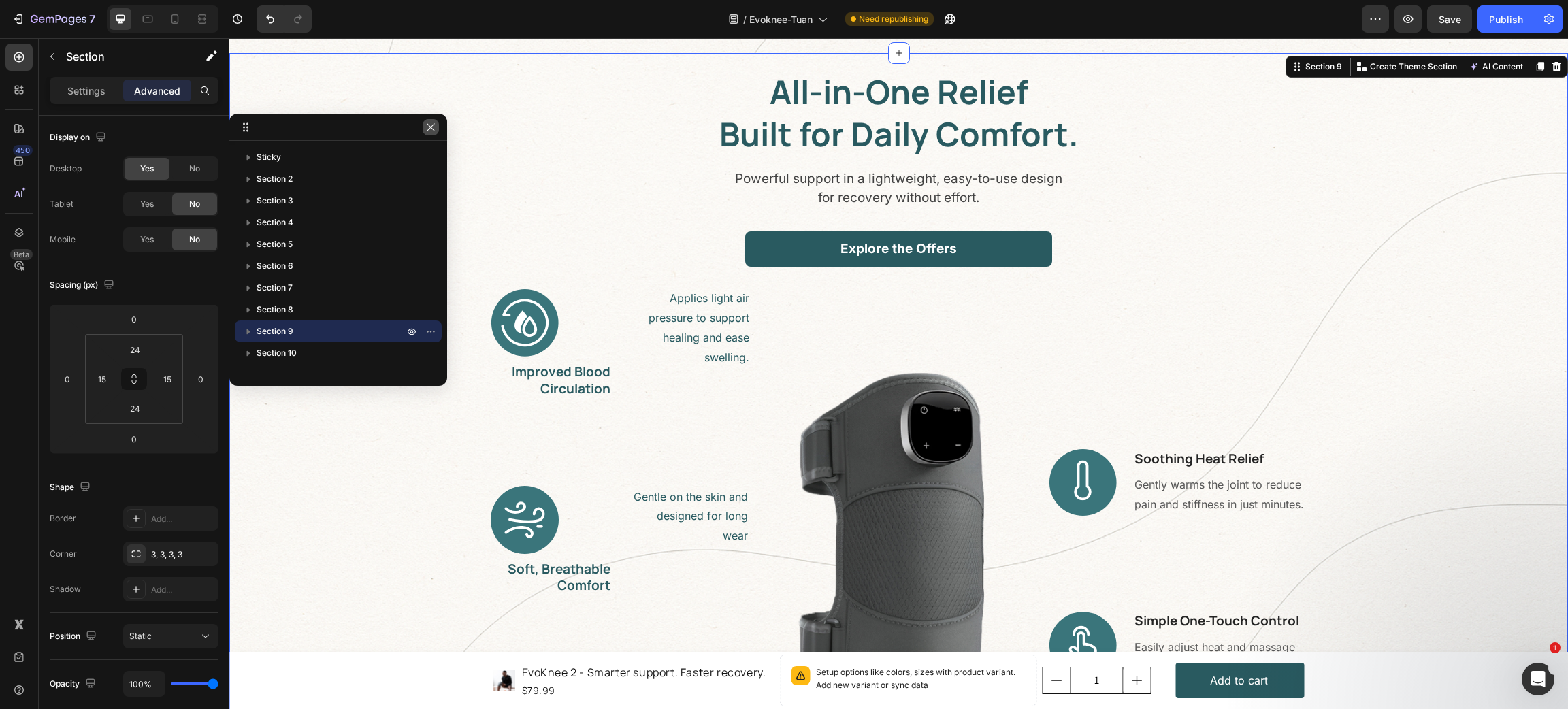 click 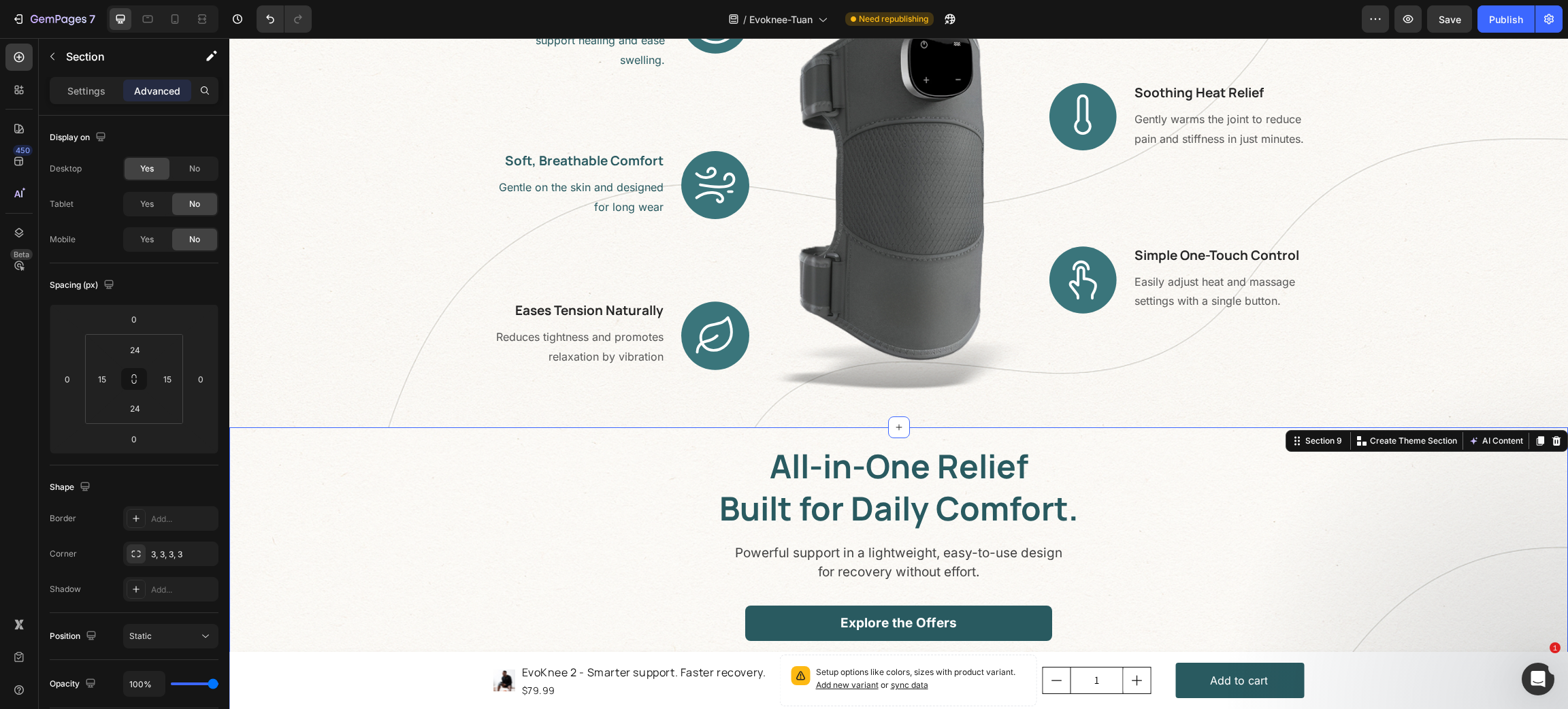 scroll, scrollTop: 2357, scrollLeft: 0, axis: vertical 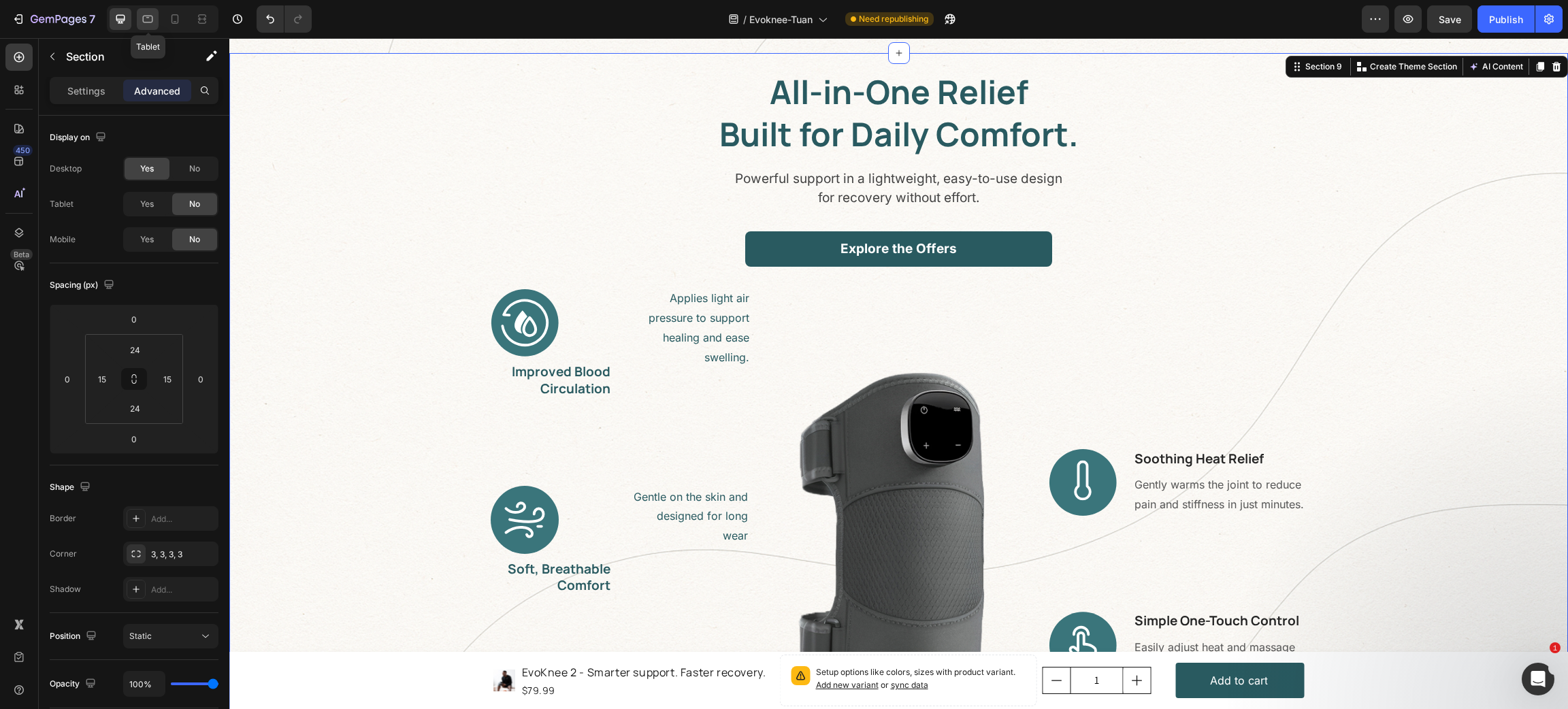 click 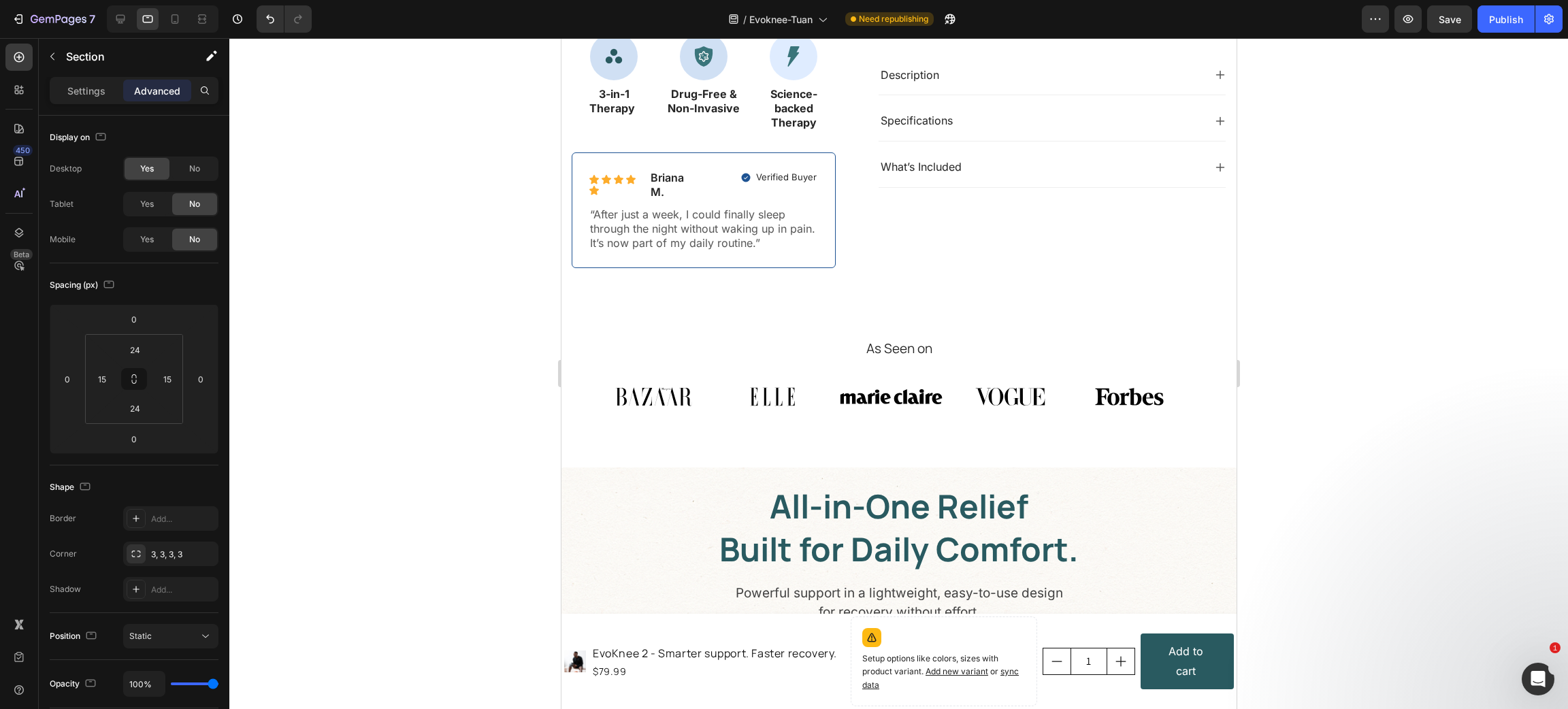 scroll, scrollTop: 1936, scrollLeft: 0, axis: vertical 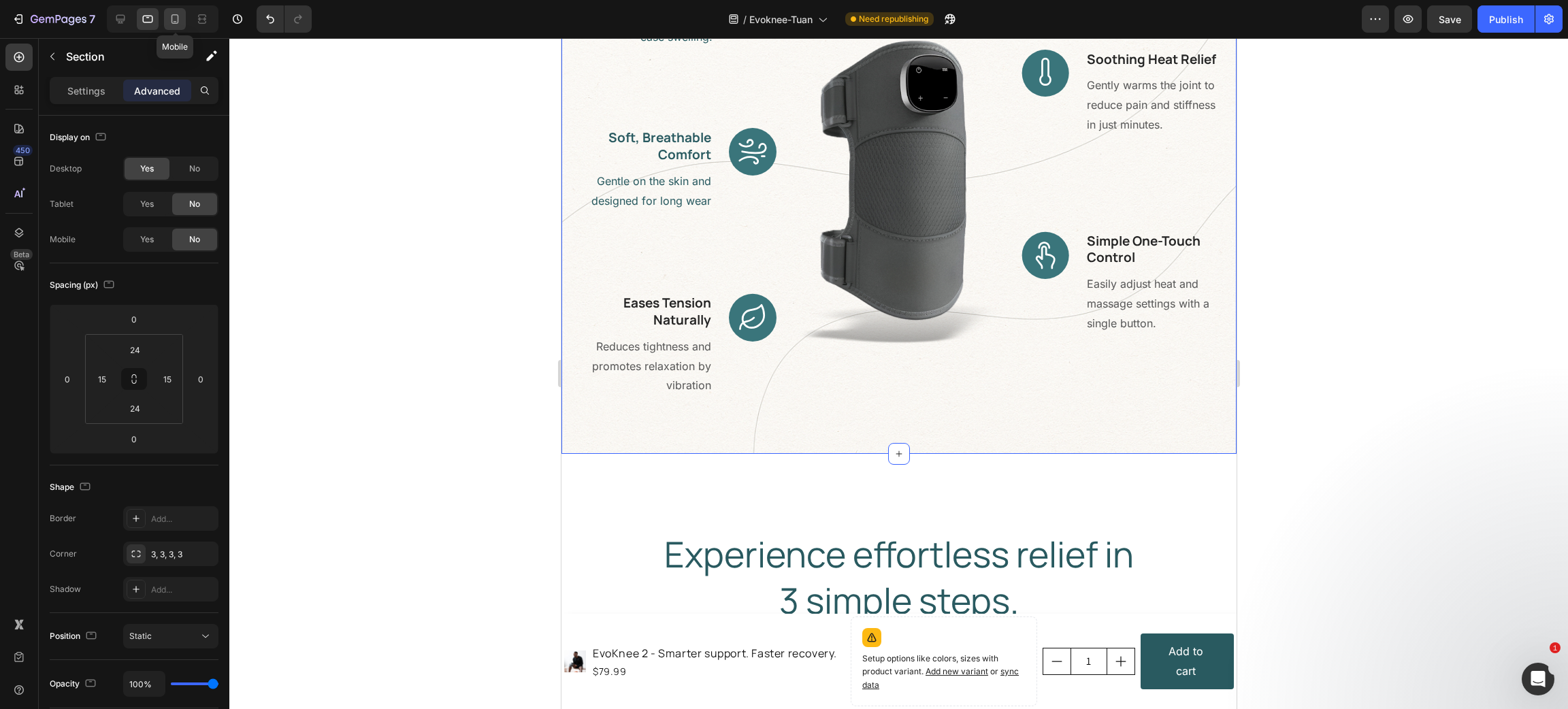 click 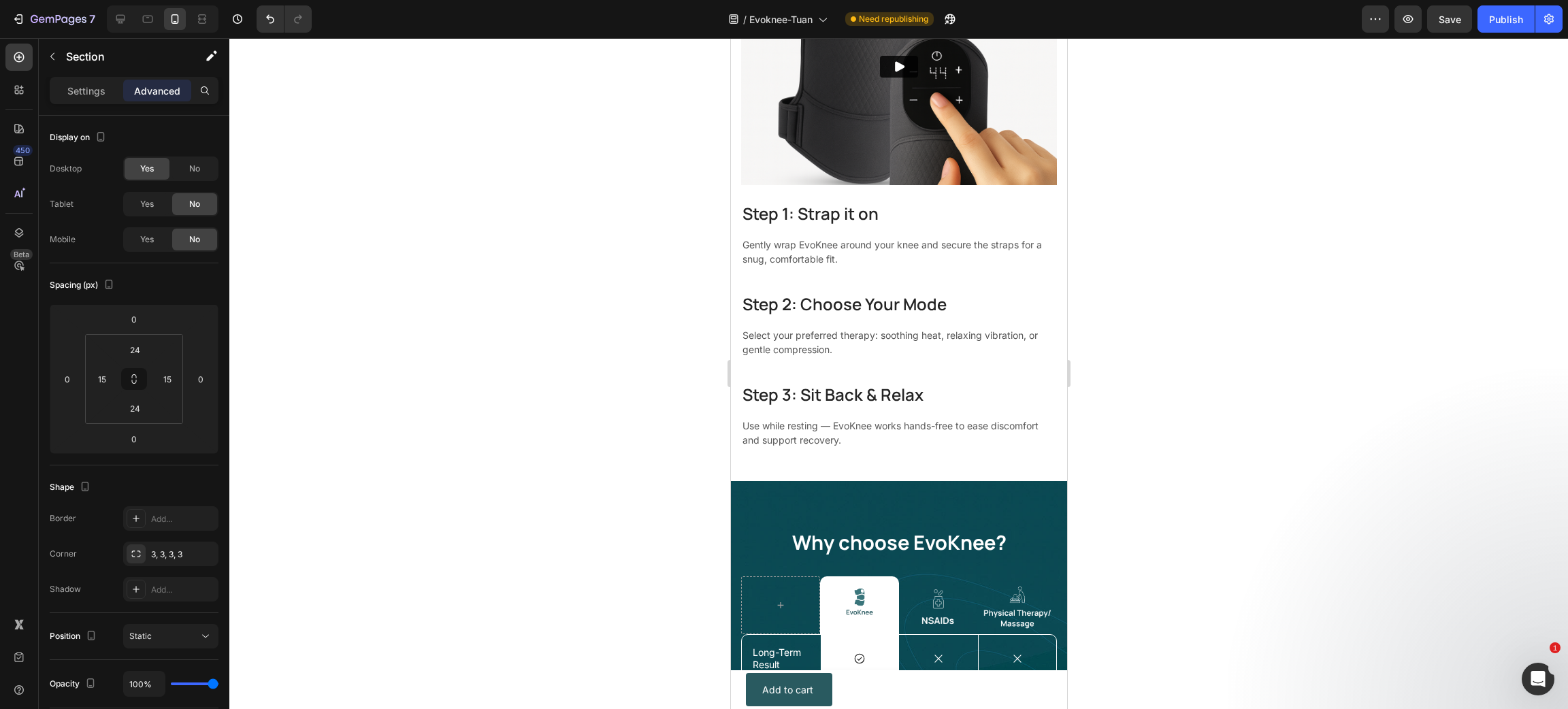 scroll, scrollTop: 1496, scrollLeft: 0, axis: vertical 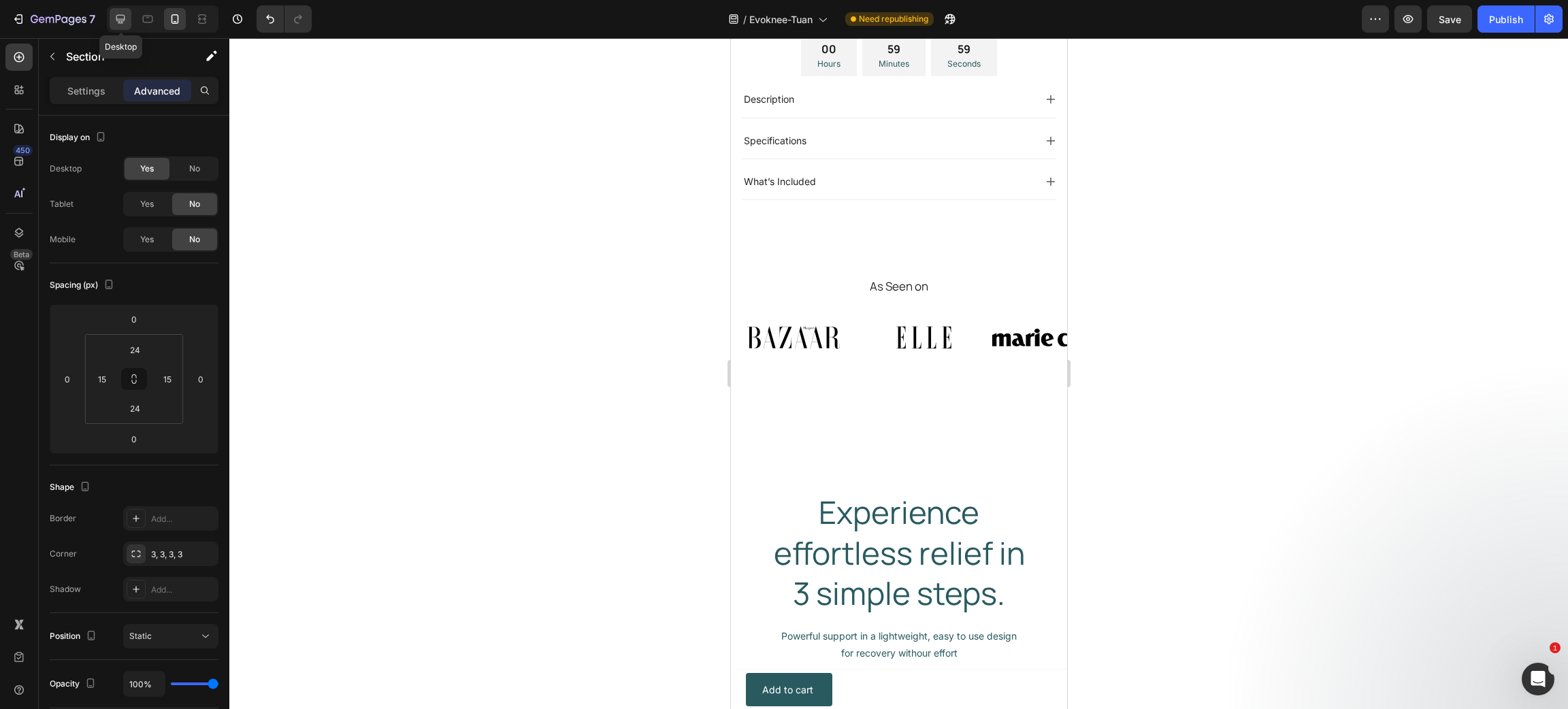click 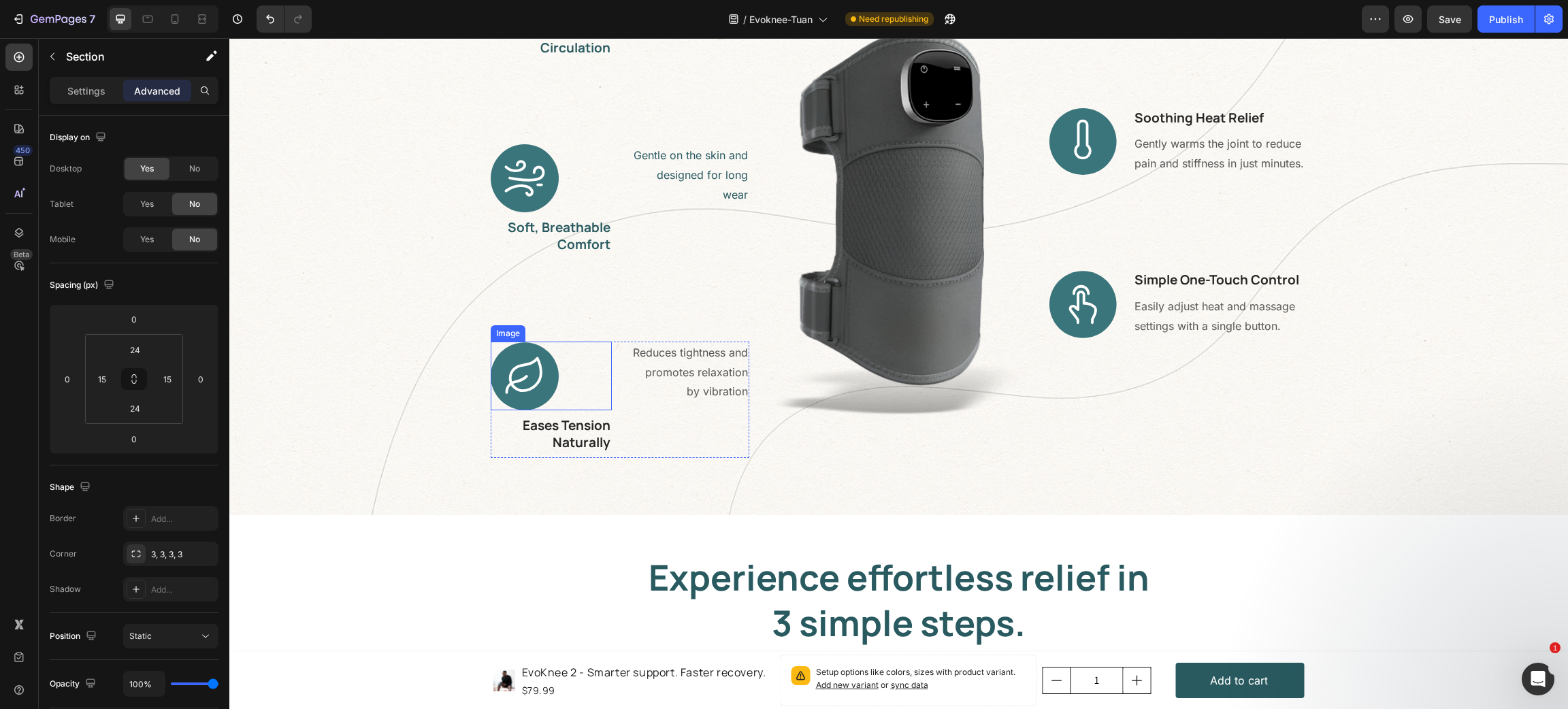 scroll, scrollTop: 2324, scrollLeft: 0, axis: vertical 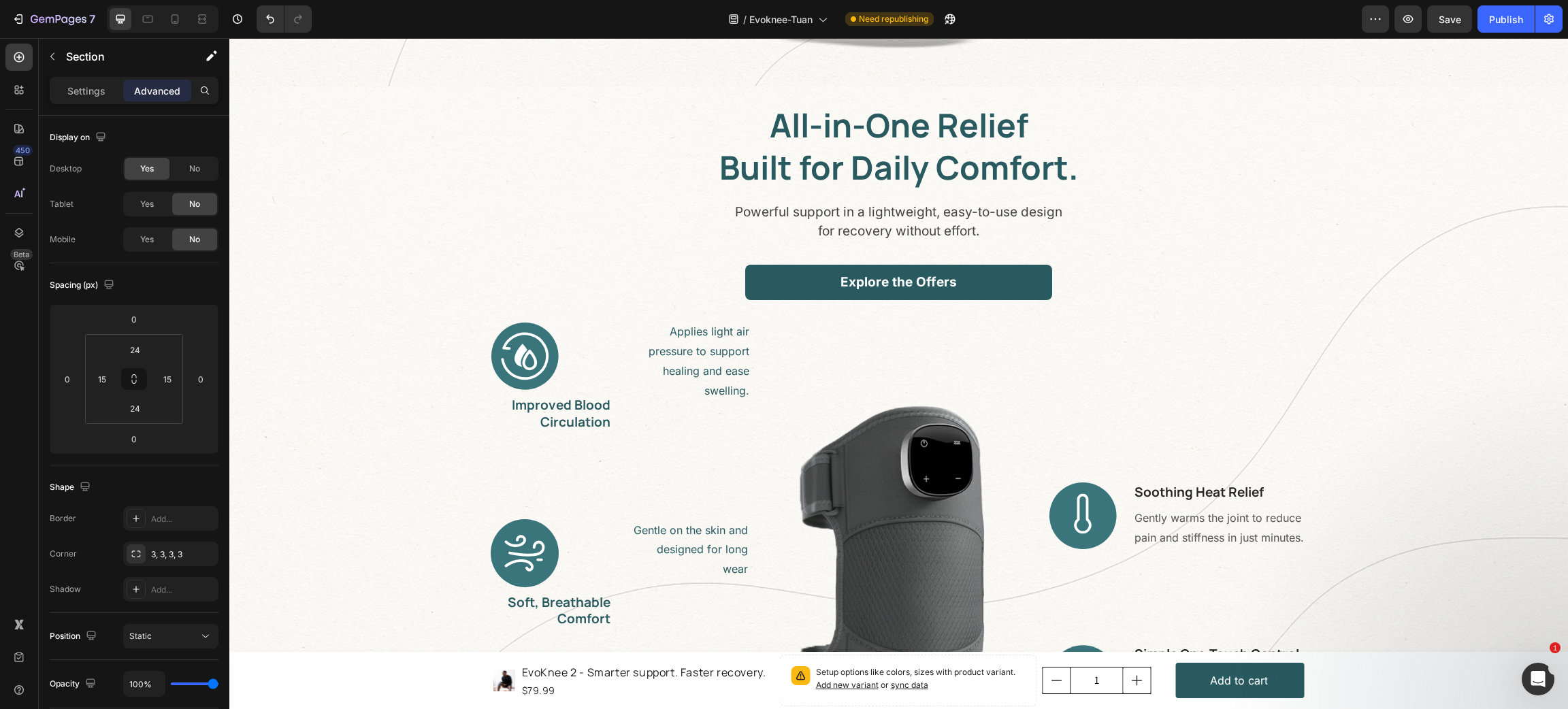 click on "All-in-One Relief Built for Daily Comfort. Heading Powerful support in a lightweight, easy-to-use design for recovery without effort. Text block Explore the Offers Button Row Applies light air pressure to support healing and ease swelling. Text block Image Improved Blood Circulation Heading Row Gentle on the skin and designed for long wear Text block Image Soft, Breathable Comfort Heading Row Reduces tightness and promotes relaxation by vibration Text block Image Eases Tension Naturally Heading Row Image Image Soothing Heat Relief Heading Gently warms the joint to reduce pain and stiffness in just minutes. Text block Row Image Simple One-Touch Control Heading Easily adjust heat and massage settings with a single button. Text block Row Row" at bounding box center (898, 488) 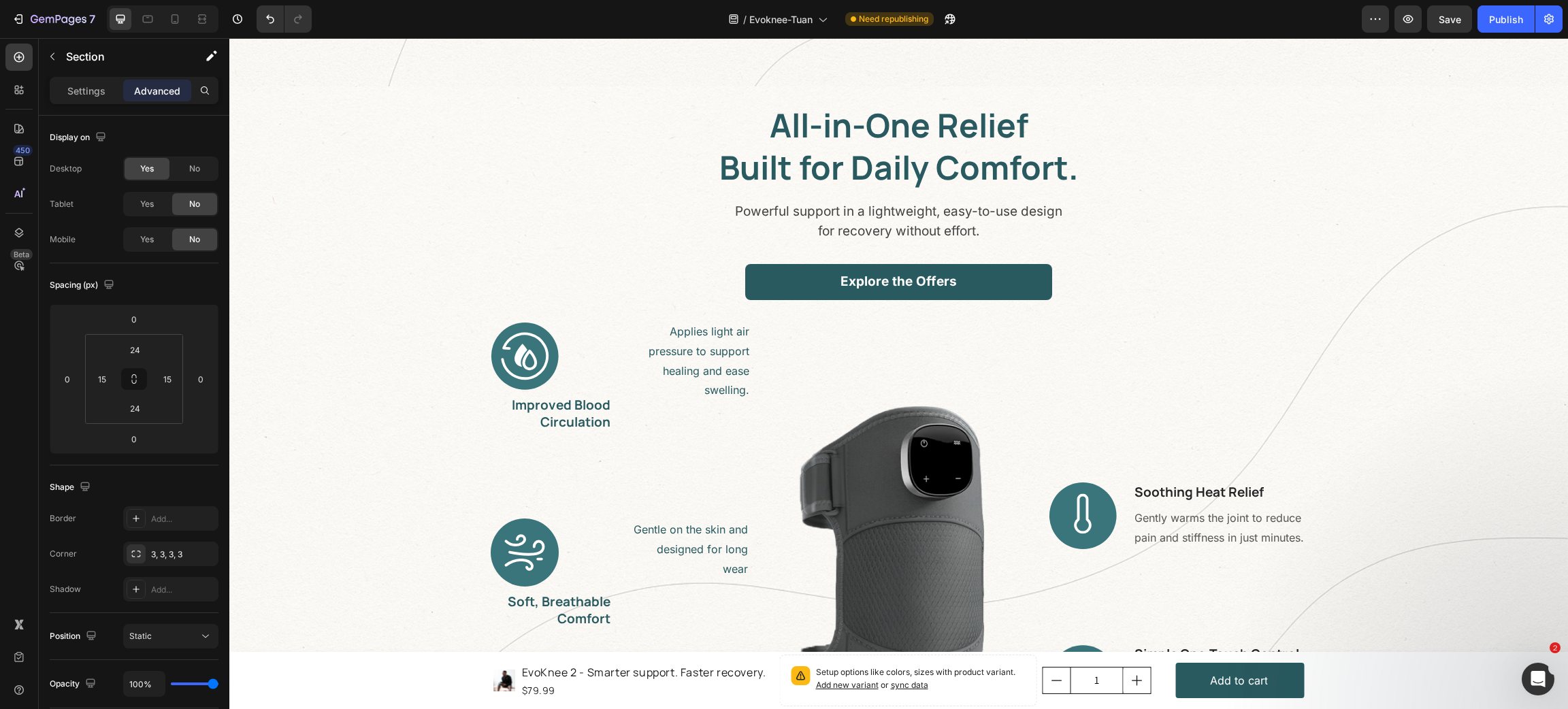 scroll, scrollTop: 2698, scrollLeft: 0, axis: vertical 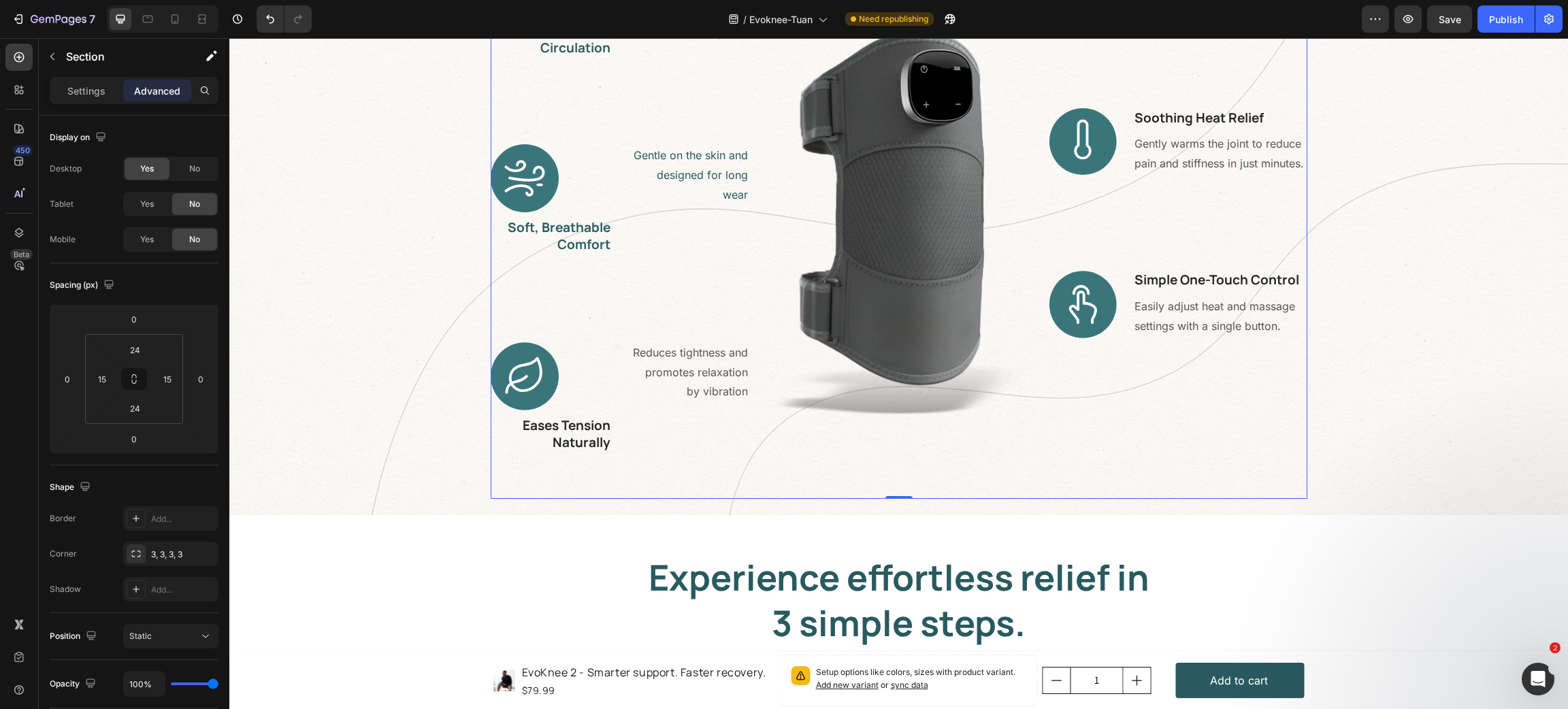 click on "Applies light air pressure to support healing and ease swelling. Text block Image Improved Blood Circulation Heading Row Gentle on the skin and designed for long wear Text block Image Soft, Breathable Comfort Heading Row Reduces tightness and promotes relaxation by vibration Text block Image Eases Tension Naturally Heading Row" at bounding box center [620, 223] 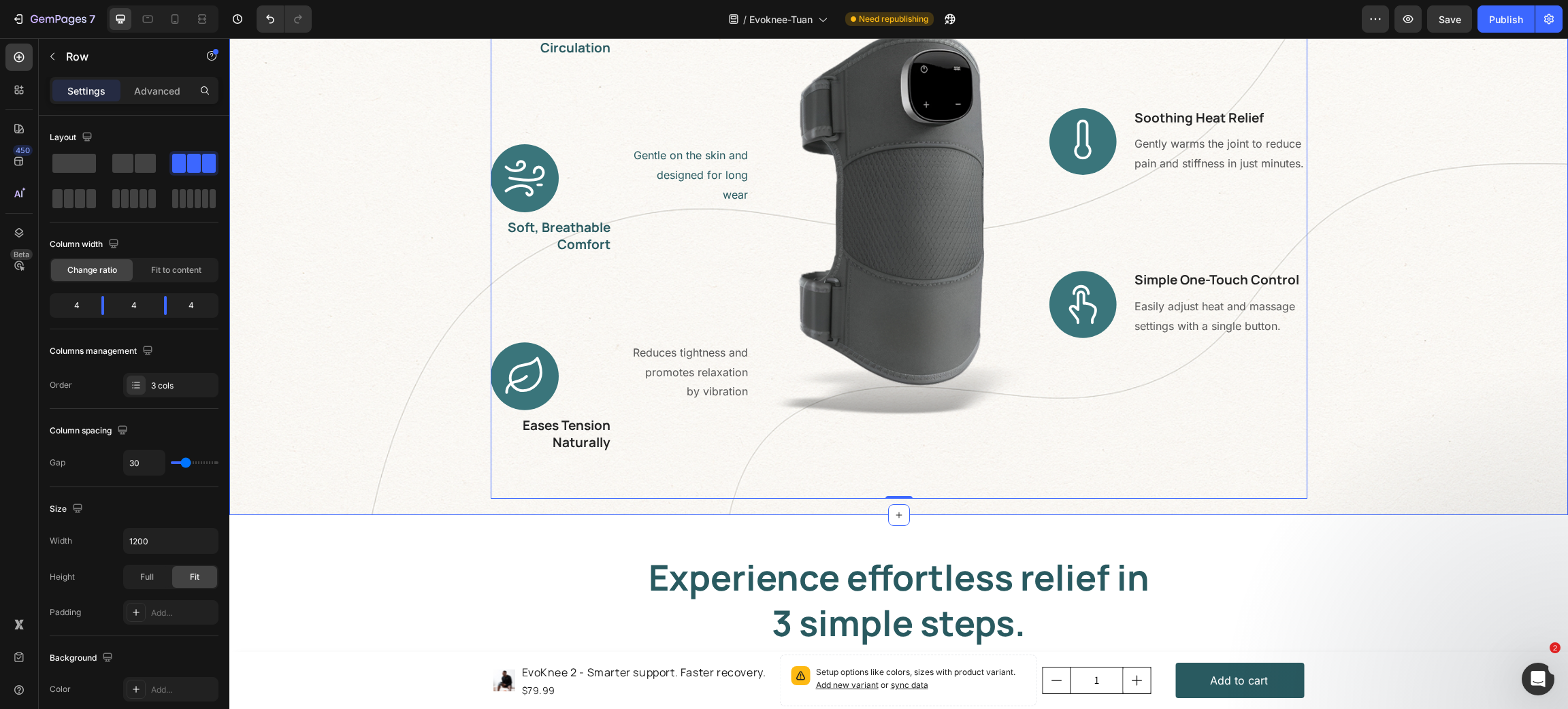 click on "All-in-One Relief Built for Daily Comfort. Heading Powerful support in a lightweight, easy-to-use design for recovery without effort. Text block Explore the Offers Button Row Applies light air pressure to support healing and ease swelling. Text block Image Improved Blood Circulation Heading Row Gentle on the skin and designed for long wear Text block Image Soft, Breathable Comfort Heading Row Reduces tightness and promotes relaxation by vibration Text block Image Eases Tension Naturally Heading Row Image Image Soothing Heat Relief Heading Gently warms the joint to reduce pain and stiffness in just minutes. Text block Row Image Simple One-Touch Control Heading Easily adjust heat and massage settings with a single button. Text block Row Row   0" at bounding box center (898, 114) 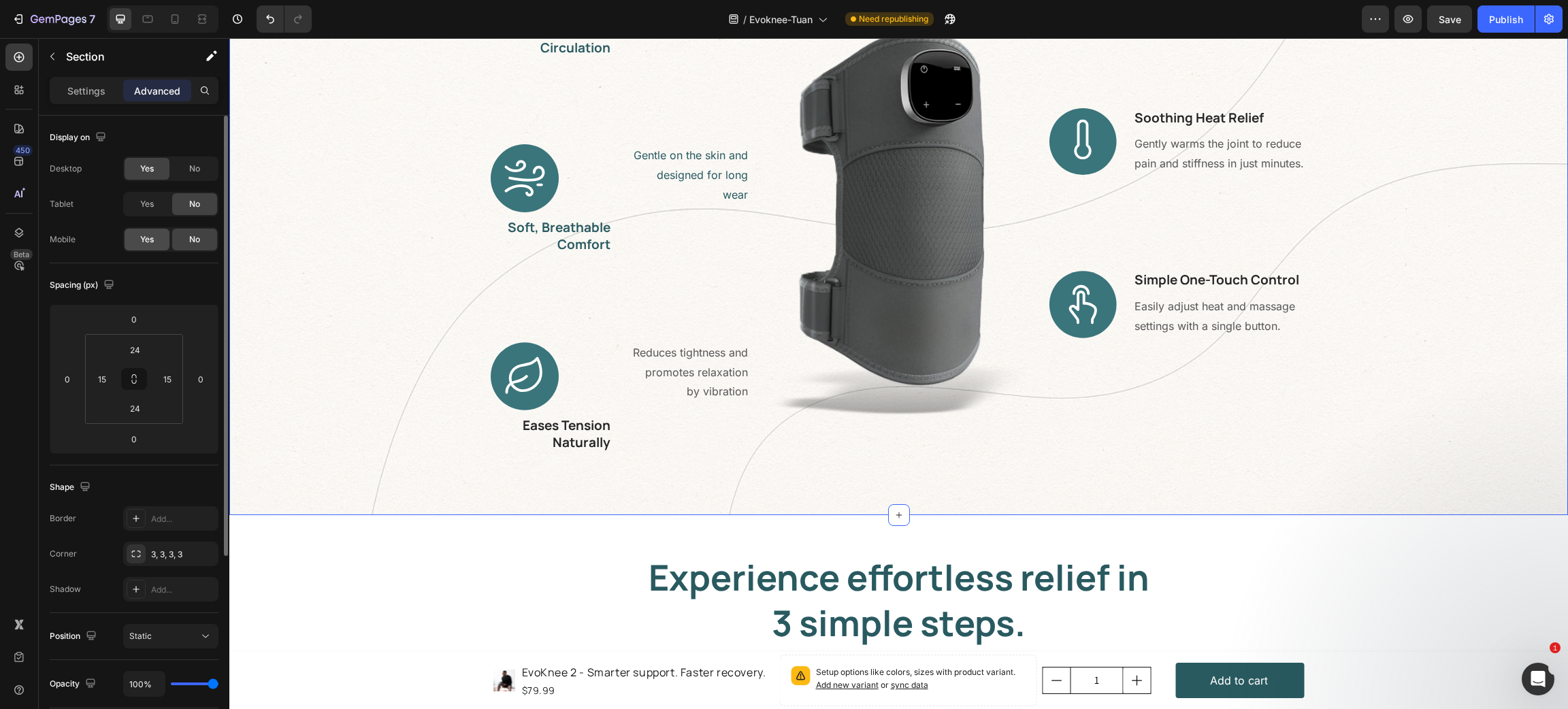 click on "Yes" 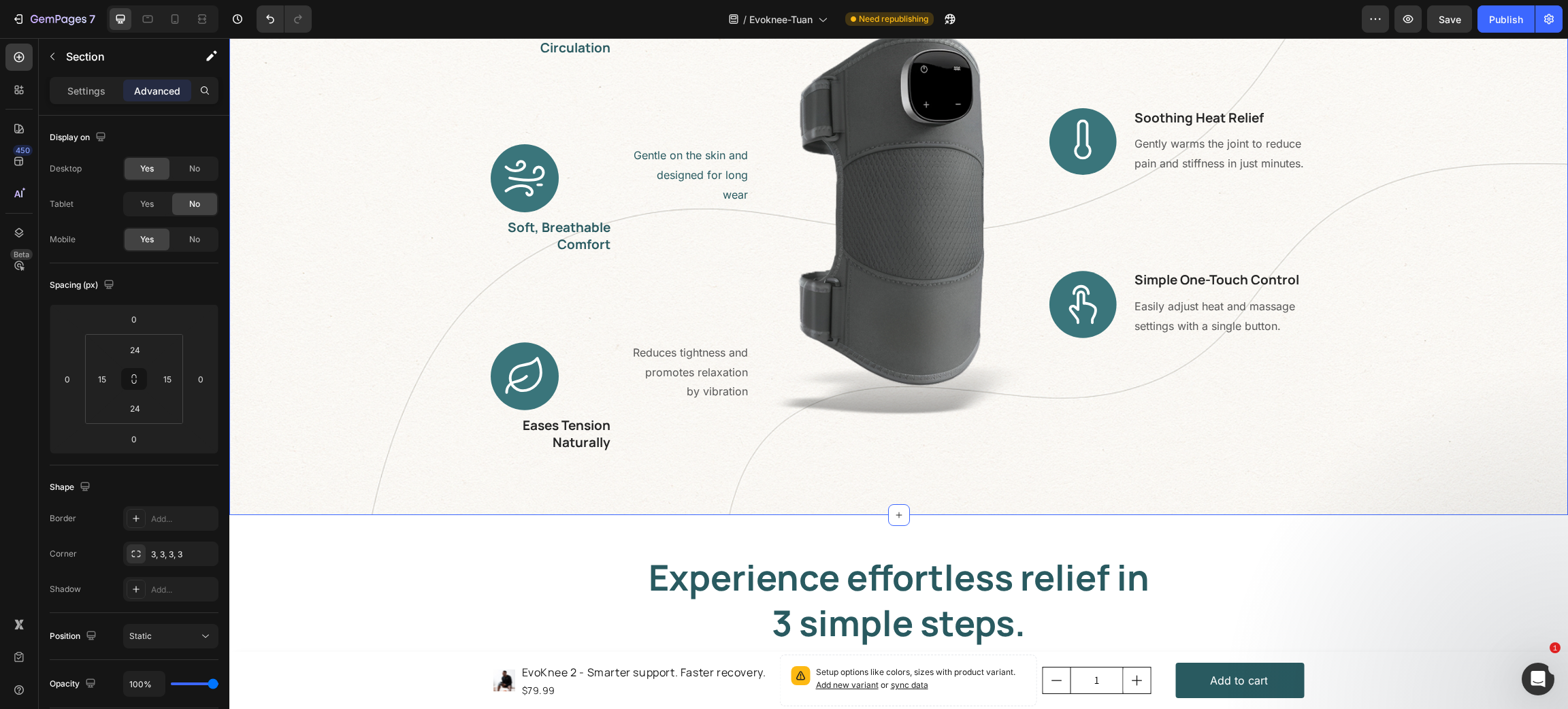 scroll, scrollTop: 2324, scrollLeft: 0, axis: vertical 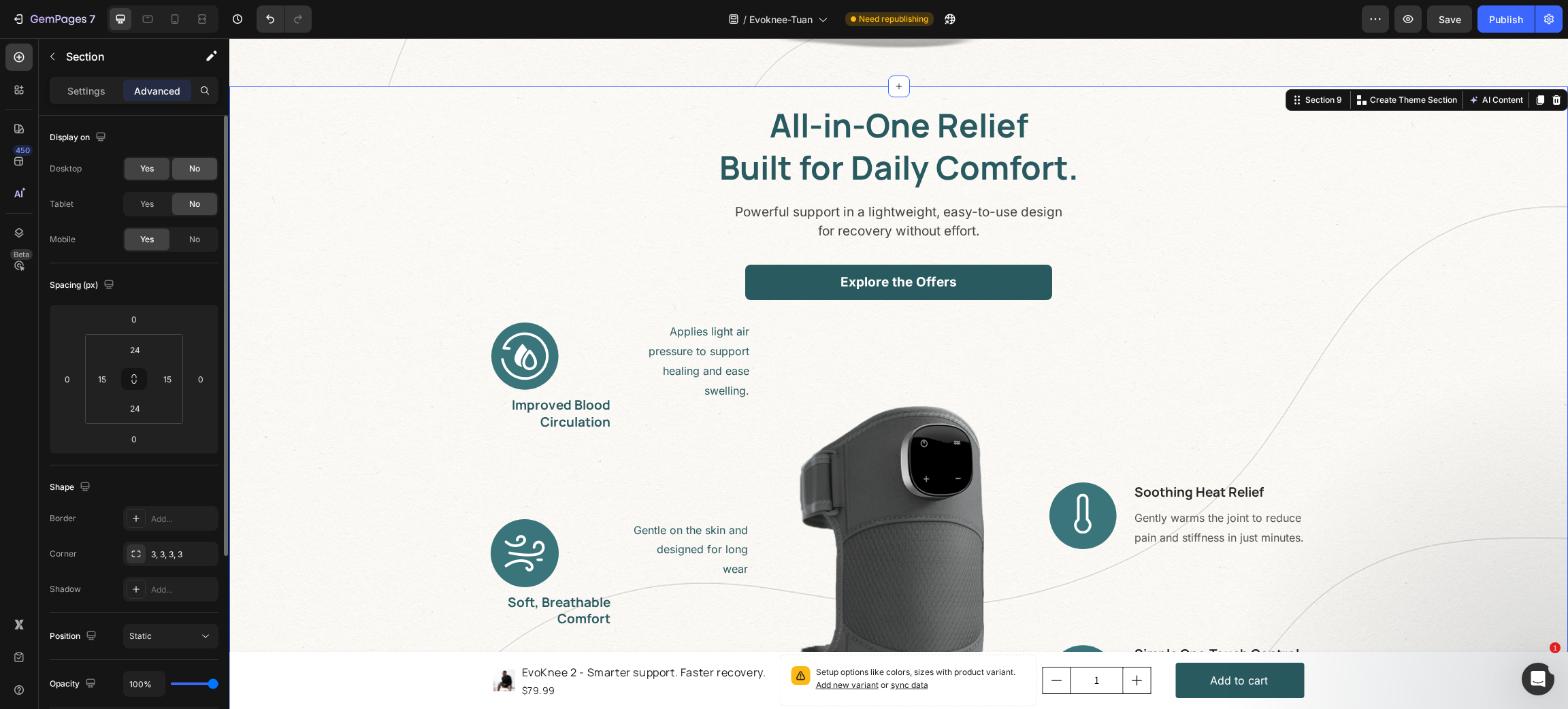 click on "No" 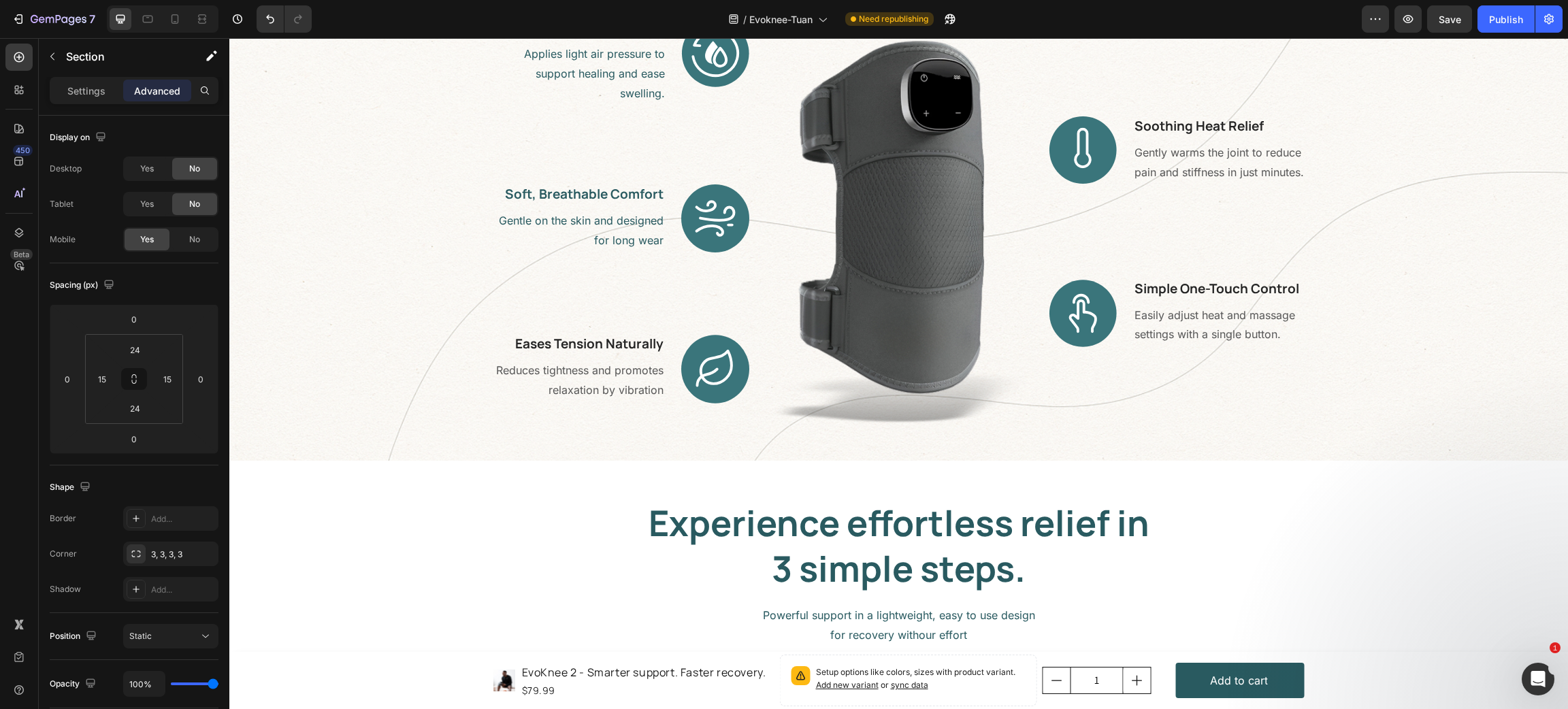 scroll, scrollTop: 1576, scrollLeft: 0, axis: vertical 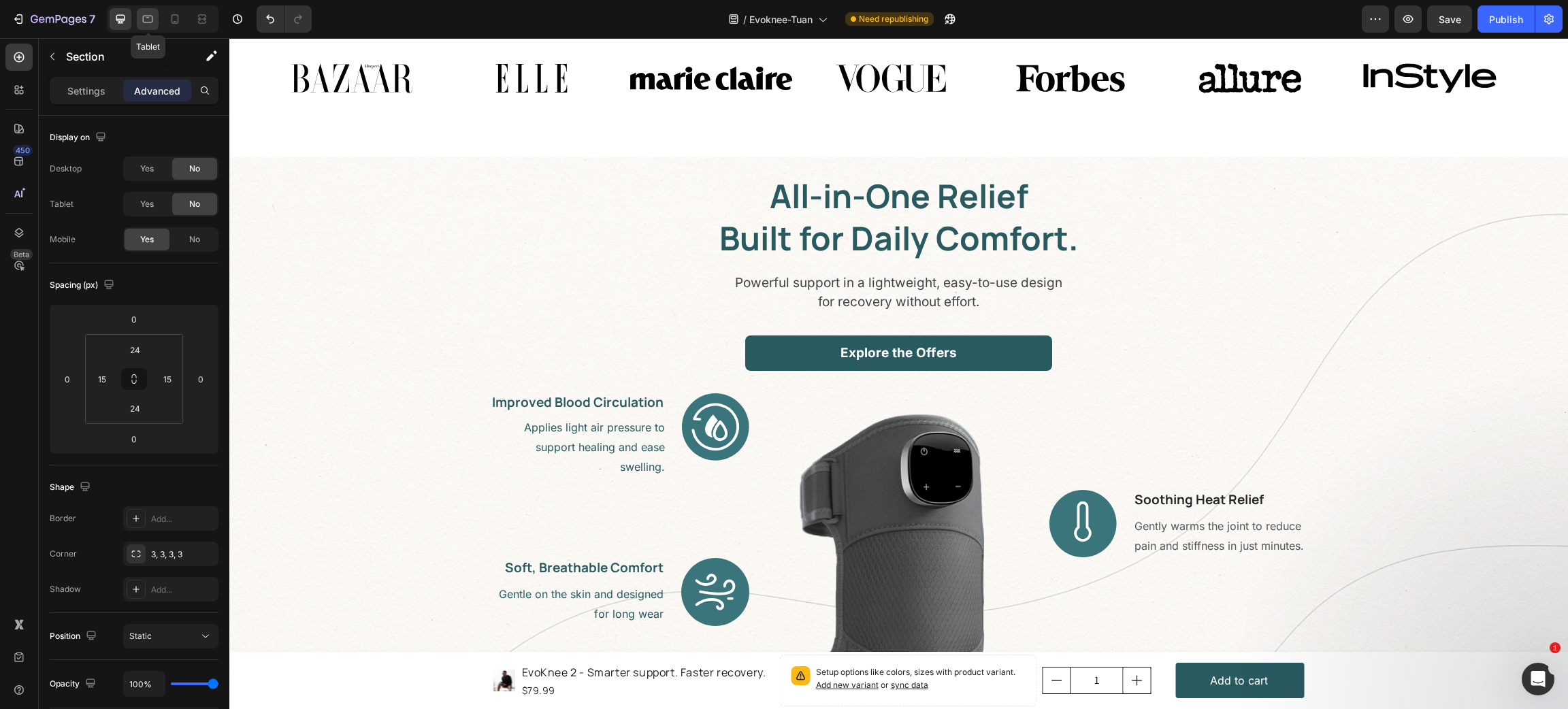 click 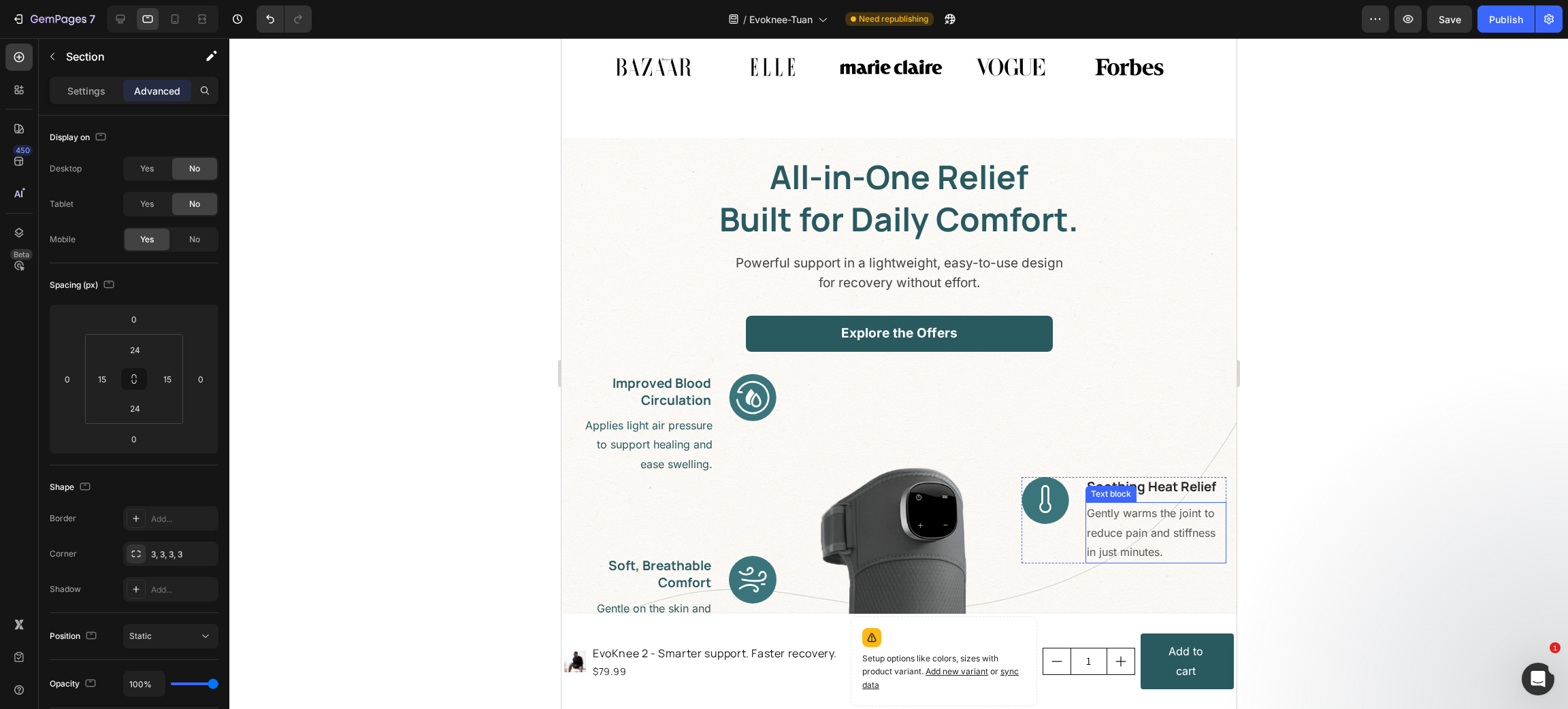 scroll, scrollTop: 1895, scrollLeft: 0, axis: vertical 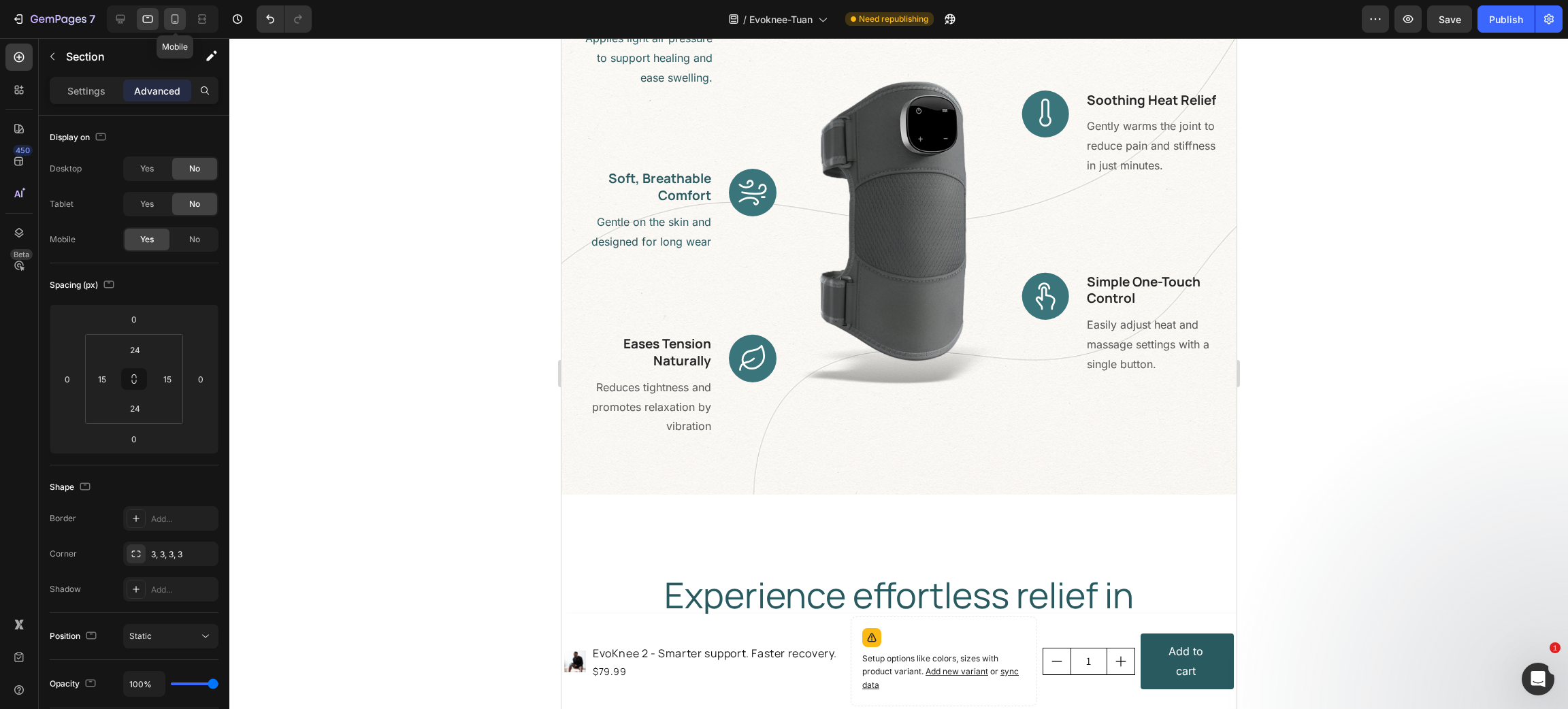 click 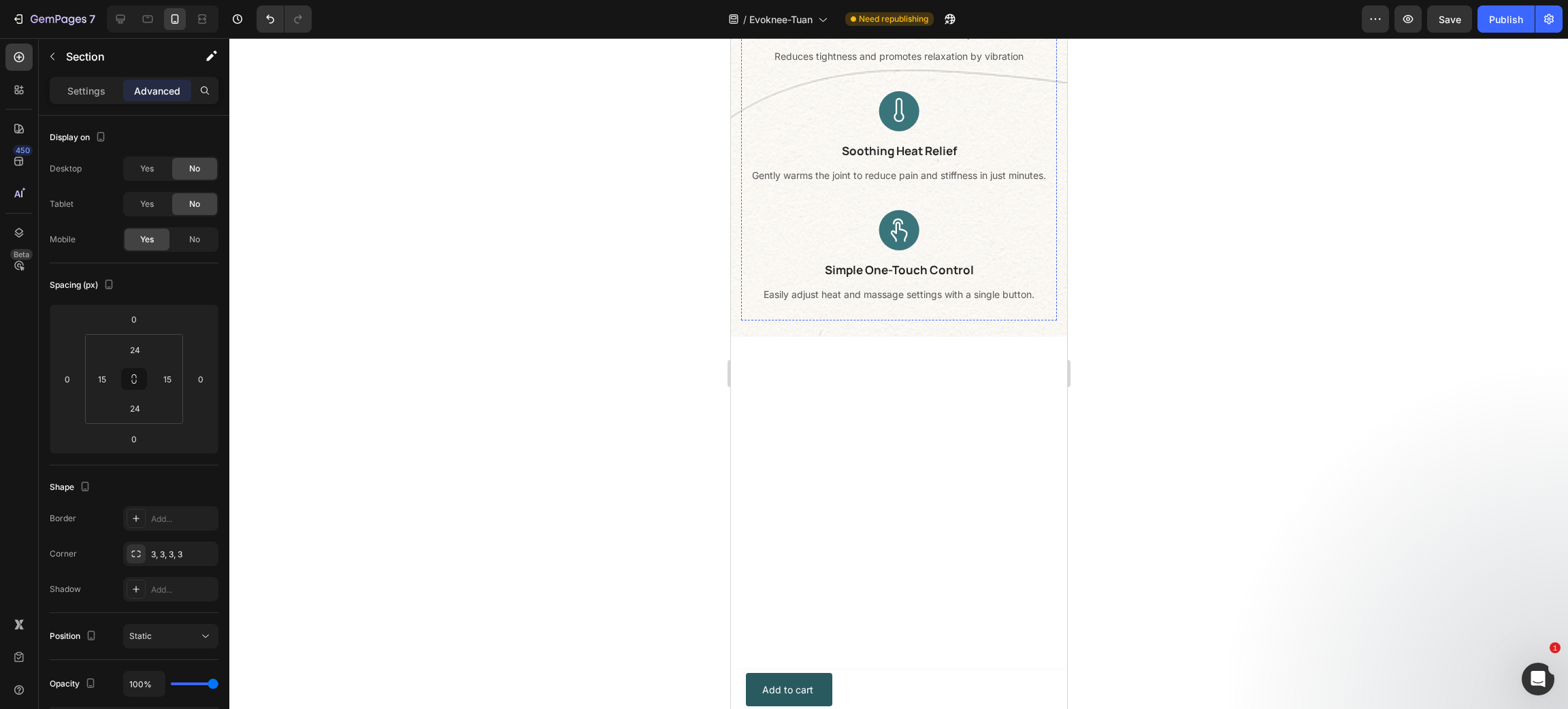 scroll, scrollTop: 2689, scrollLeft: 0, axis: vertical 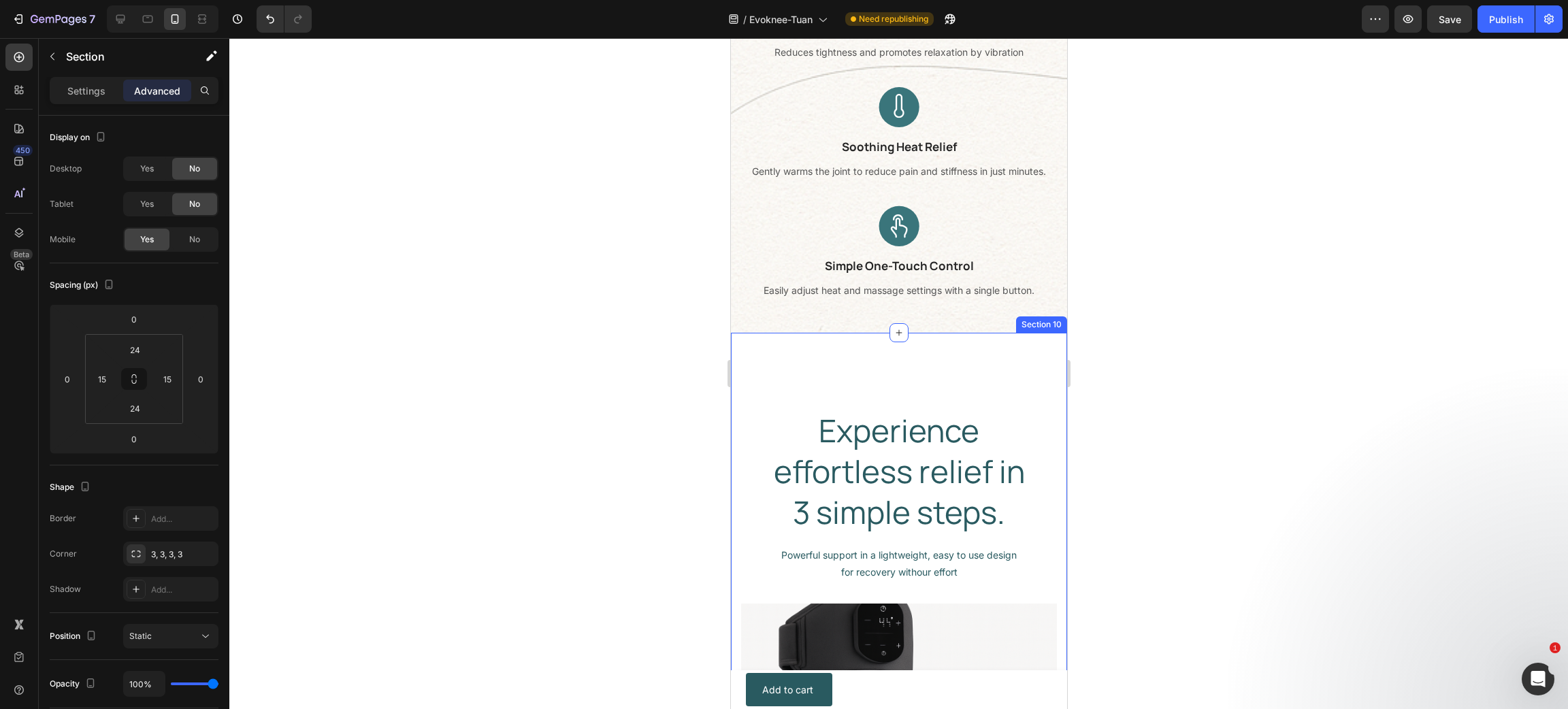 click on "Experience effortless relief in 3 simple steps. Heading Row Powerful support in a lightweight, easy to use design for recovery withour effort Text Block Row Video Step 1: Strap it on Heading Gently wrap EvoKnee around your knee and secure the straps for a snug, comfortable fit. Text block Row Step 2: Choose Your Mode  Heading Select your preferred therapy: soothing heat, relaxing vibration, or gentle compression.  Text block Row Step 3: Sit Back & Relax  Heading Use while resting — EvoKnee works hands-free to ease discomfort and support recovery. Text block Row Row Section 10" at bounding box center [898, 734] 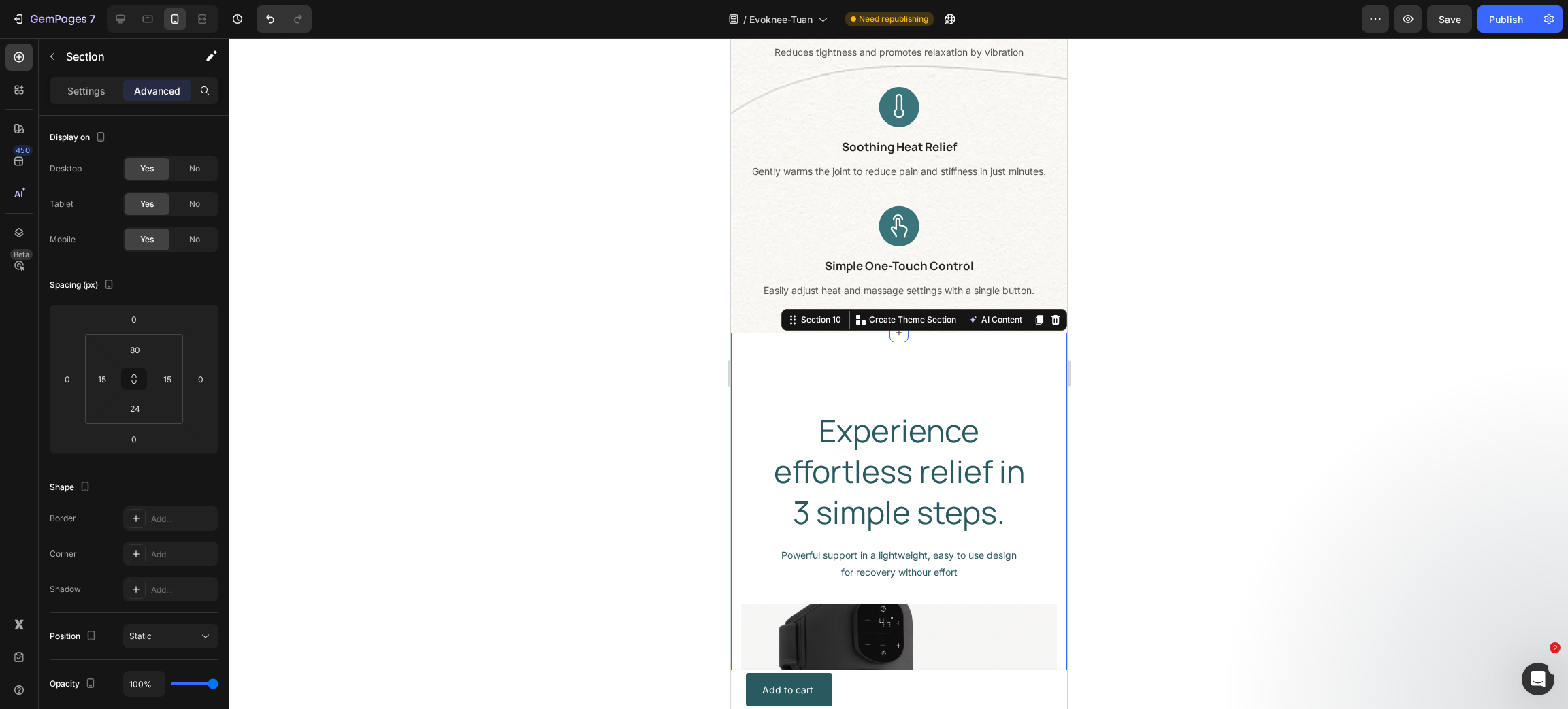 click 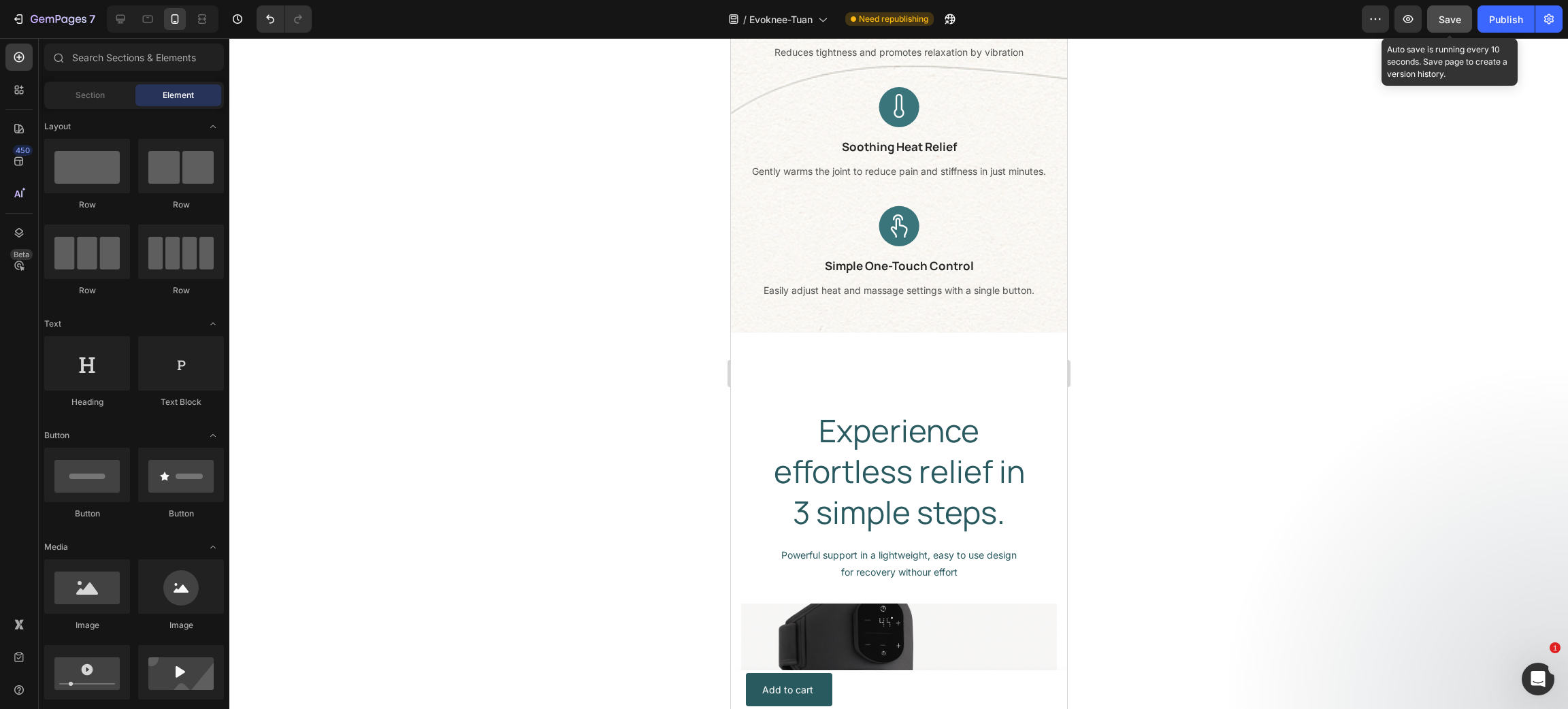 click on "Save" at bounding box center (1450, 19) 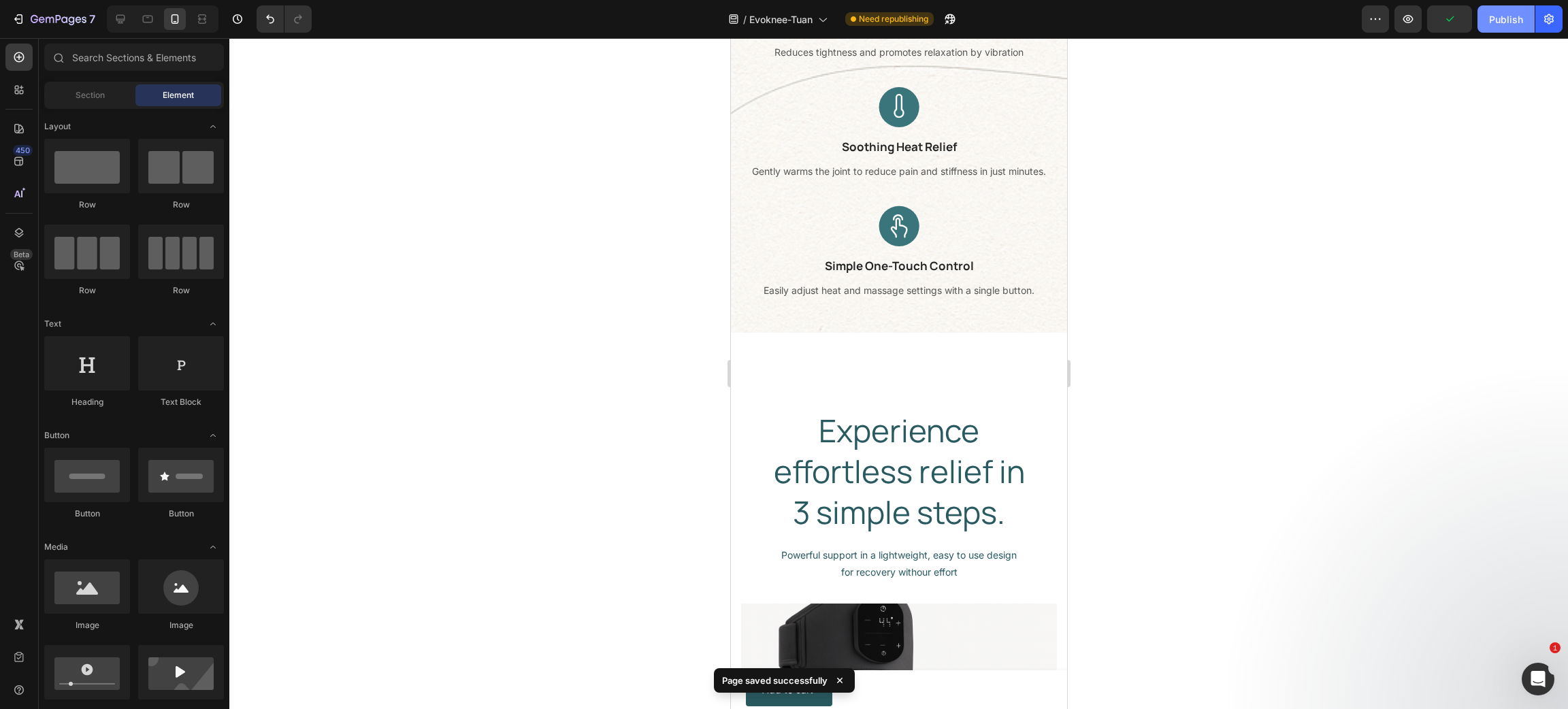 click on "Publish" at bounding box center [1506, 19] 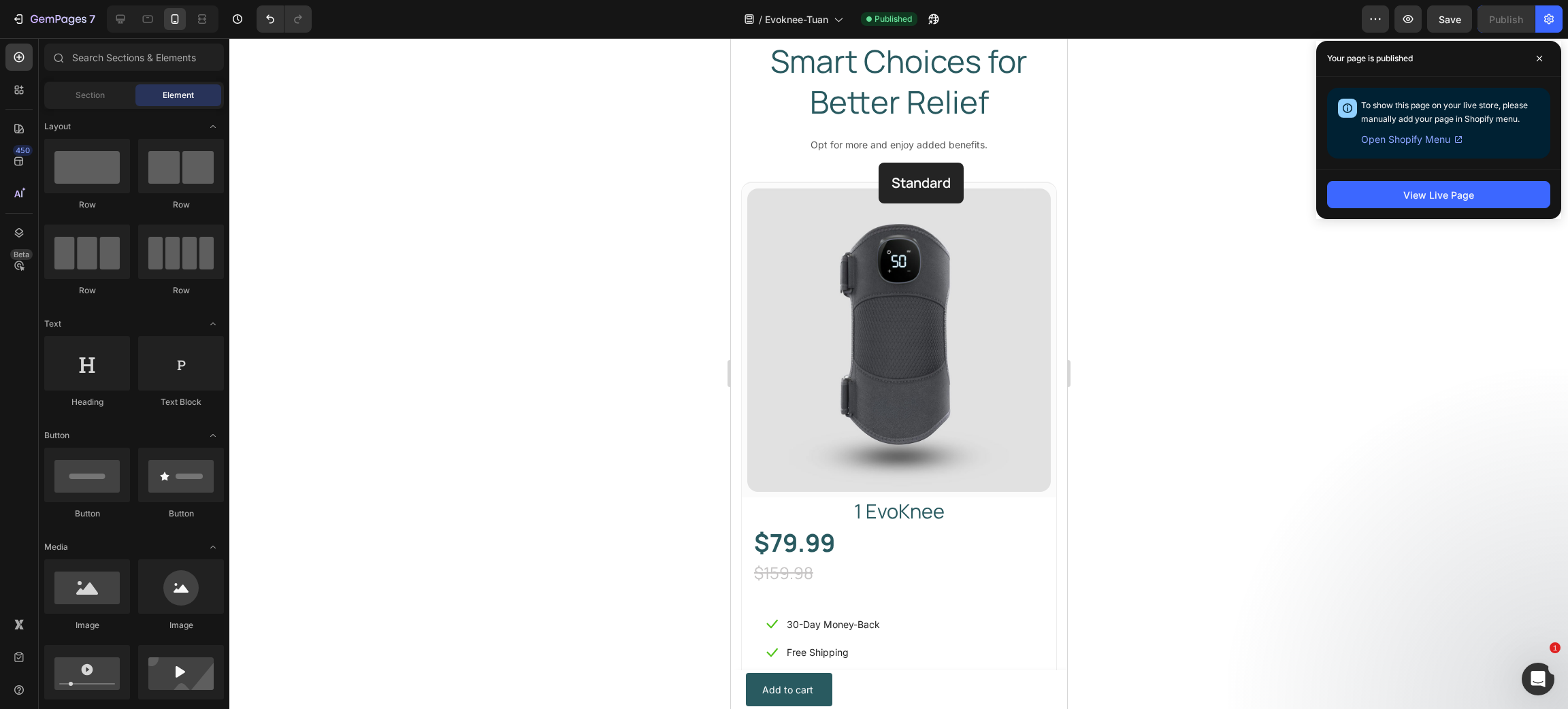 scroll, scrollTop: 5587, scrollLeft: 0, axis: vertical 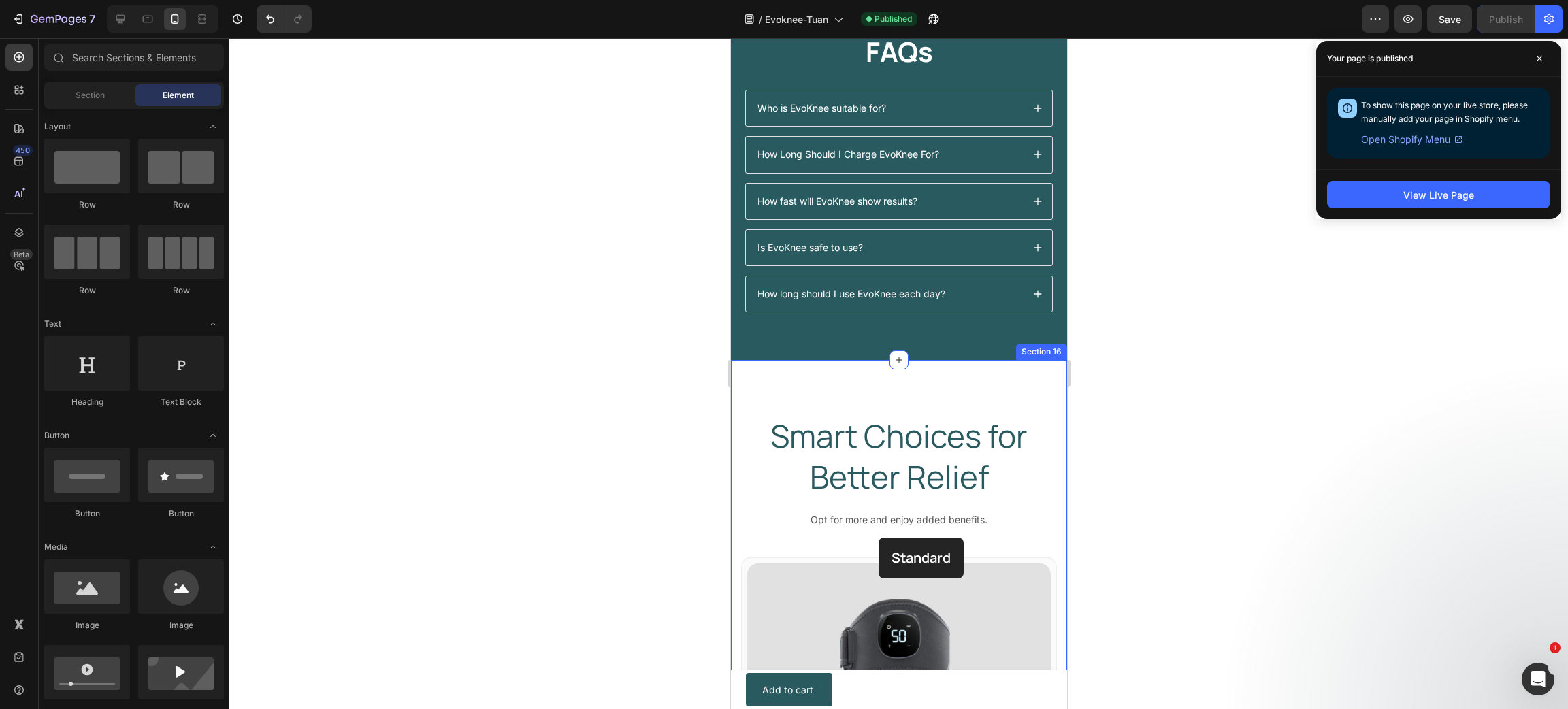 click on "Smart Choices for Better Relief Heading Opt for more and enjoy added benefits. Text block Row Standard Heading Row (P) Images & Gallery Row 1 EvoKnee Heading $79.99 Text Block $159.98 Text Block Row
Icon 30-Day Money-Back Text block Row
Icon Free Shipping Text block Row
Icon Free eBook worth $40 Text block Row
Icon Extension Wrap Included Text block Row
Icon 1-Year Warranty Text block Row Get Essentials Only (P) Cart Button Image Image Image Image Image Row Row Product Row Best Value Heading Row (P) Images & Gallery Row 2 EvoKnee Heading Row $143.98 Text Block $319,96) Text Block Row
Icon 30-Day Money-Back Text block Row
Icon Free Shipping Text block Row
Icon Free eBook worth $40 Text block Row
Icon Extension Wrap Included Text block Row
Icon 1-Year Warranty Text block Row Get Full Gift (P) Cart Button Image Image Image Image Image Row Row Product Row" at bounding box center (898, 1170) 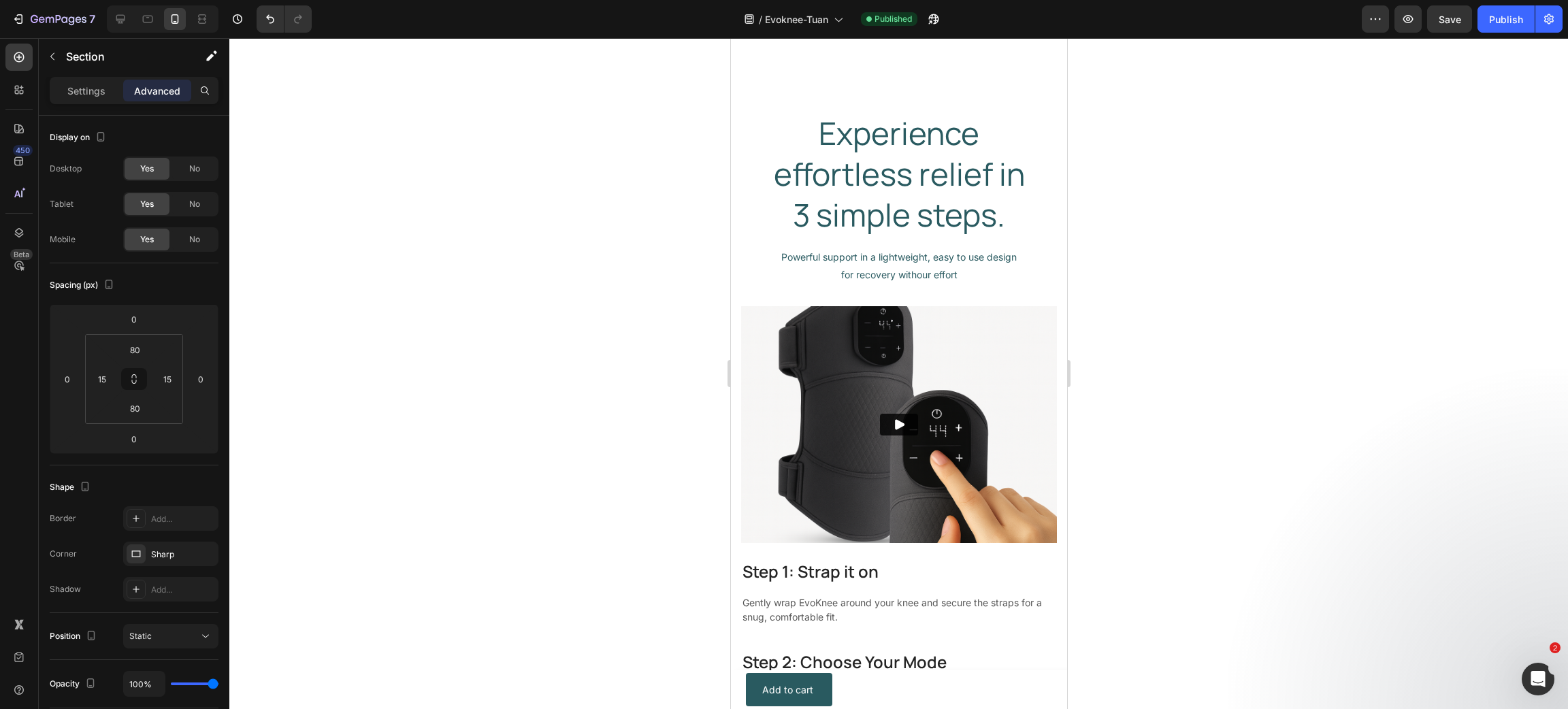 scroll, scrollTop: 2985, scrollLeft: 0, axis: vertical 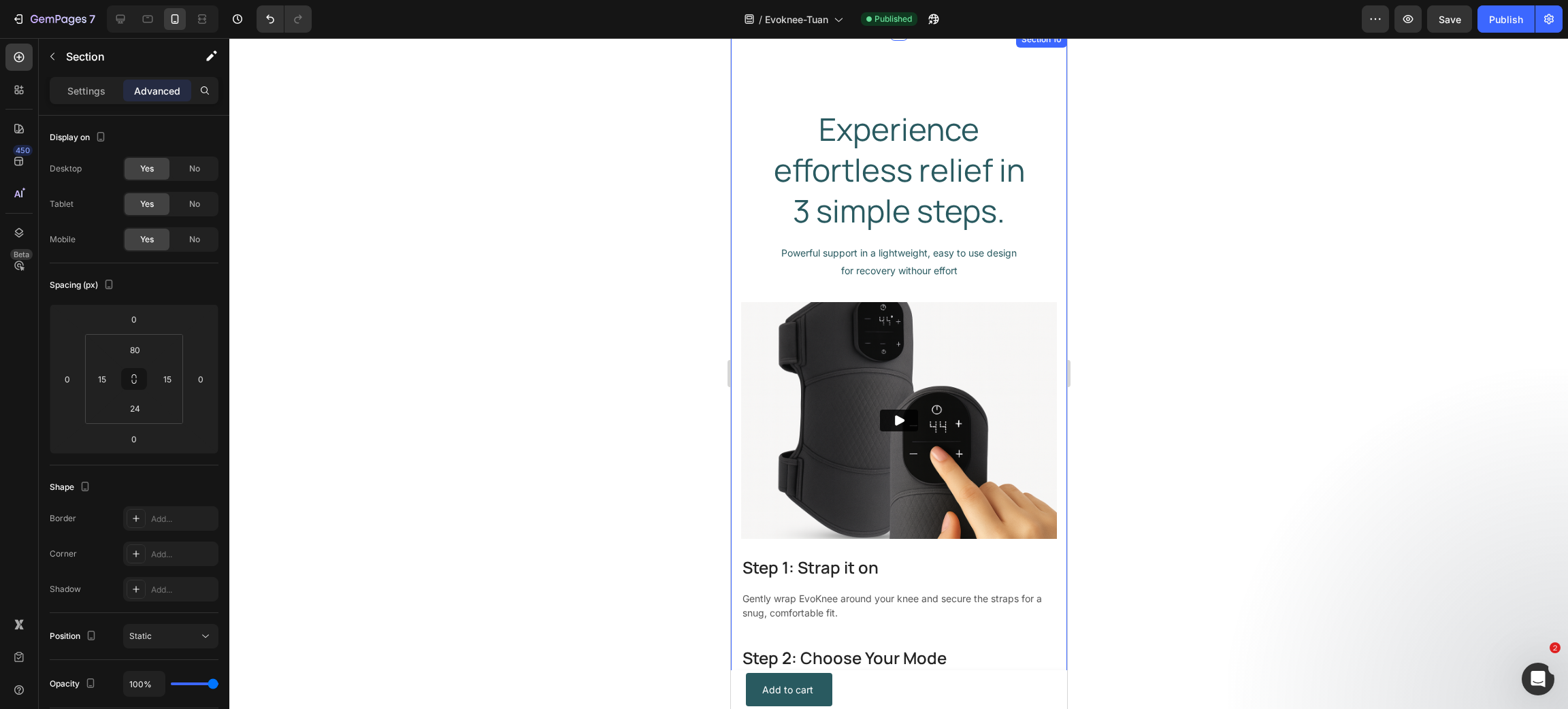 click on "Experience effortless relief in 3 simple steps. Heading Row Powerful support in a lightweight, easy to use design for recovery withour effort Text Block Row Video Step 1: Strap it on Heading Gently wrap EvoKnee around your knee and secure the straps for a snug, comfortable fit. Text block Row Step 2: Choose Your Mode  Heading Select your preferred therapy: soothing heat, relaxing vibration, or gentle compression.  Text block Row Step 3: Sit Back & Relax  Heading Use while resting — EvoKnee works hands-free to ease discomfort and support recovery. Text block Row Row Section 10" at bounding box center (898, 433) 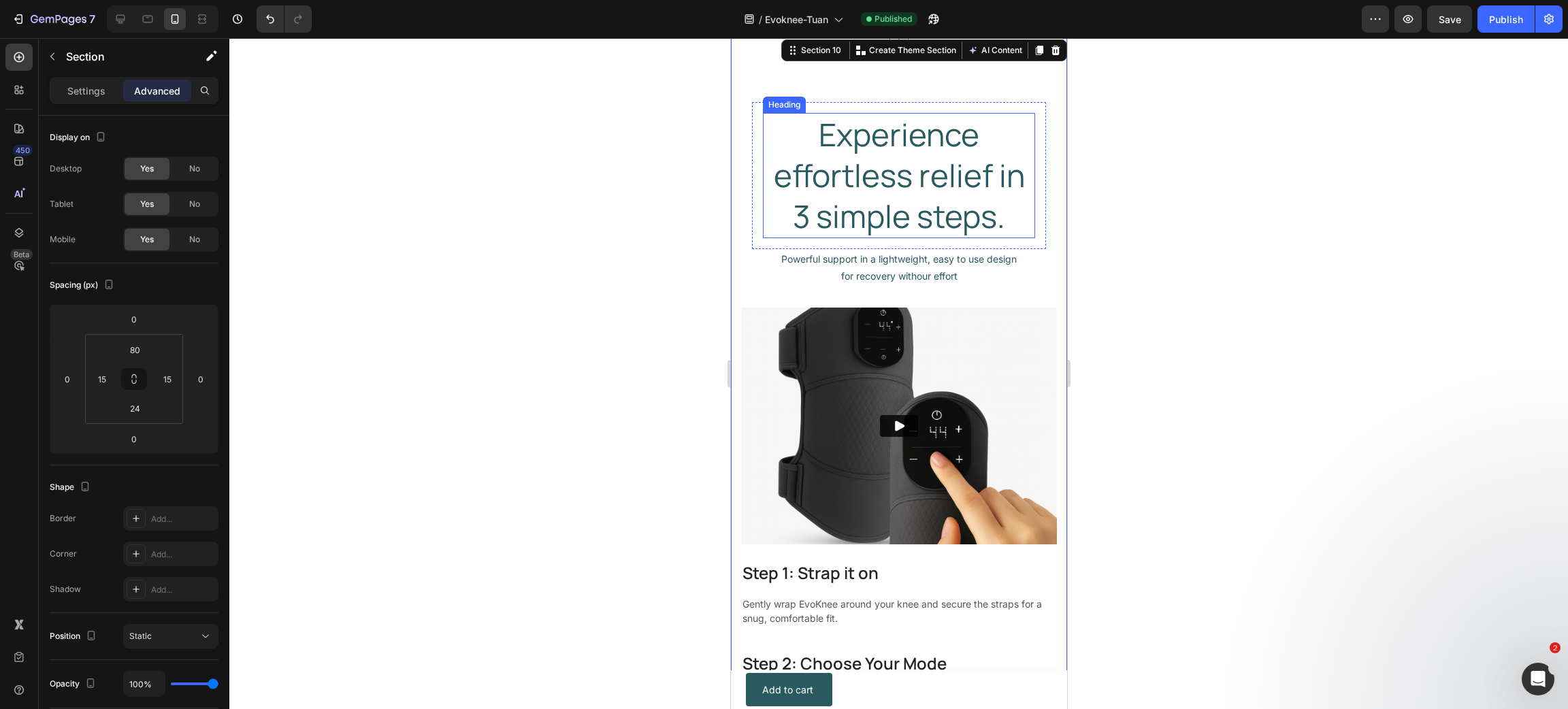 scroll, scrollTop: 2611, scrollLeft: 0, axis: vertical 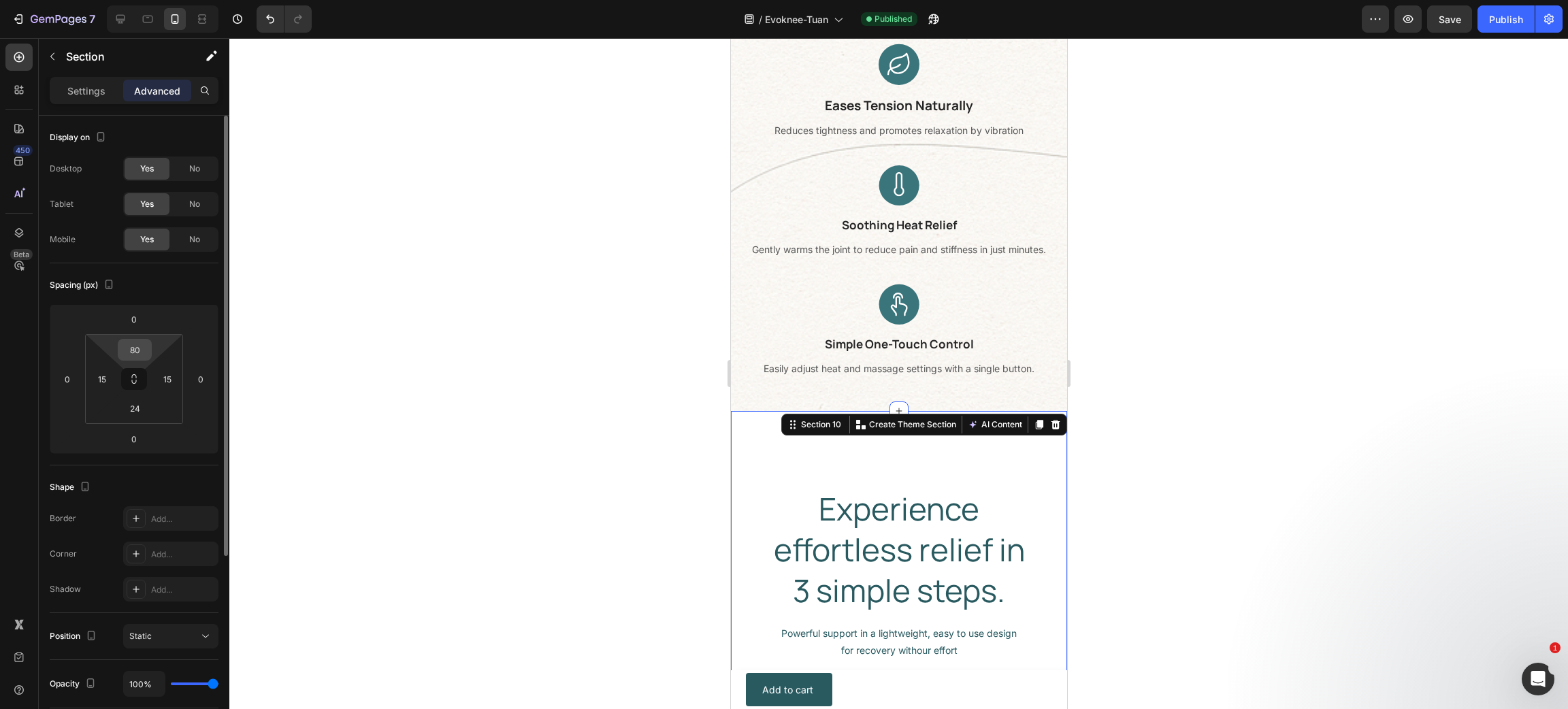 click on "80" at bounding box center [135, 350] 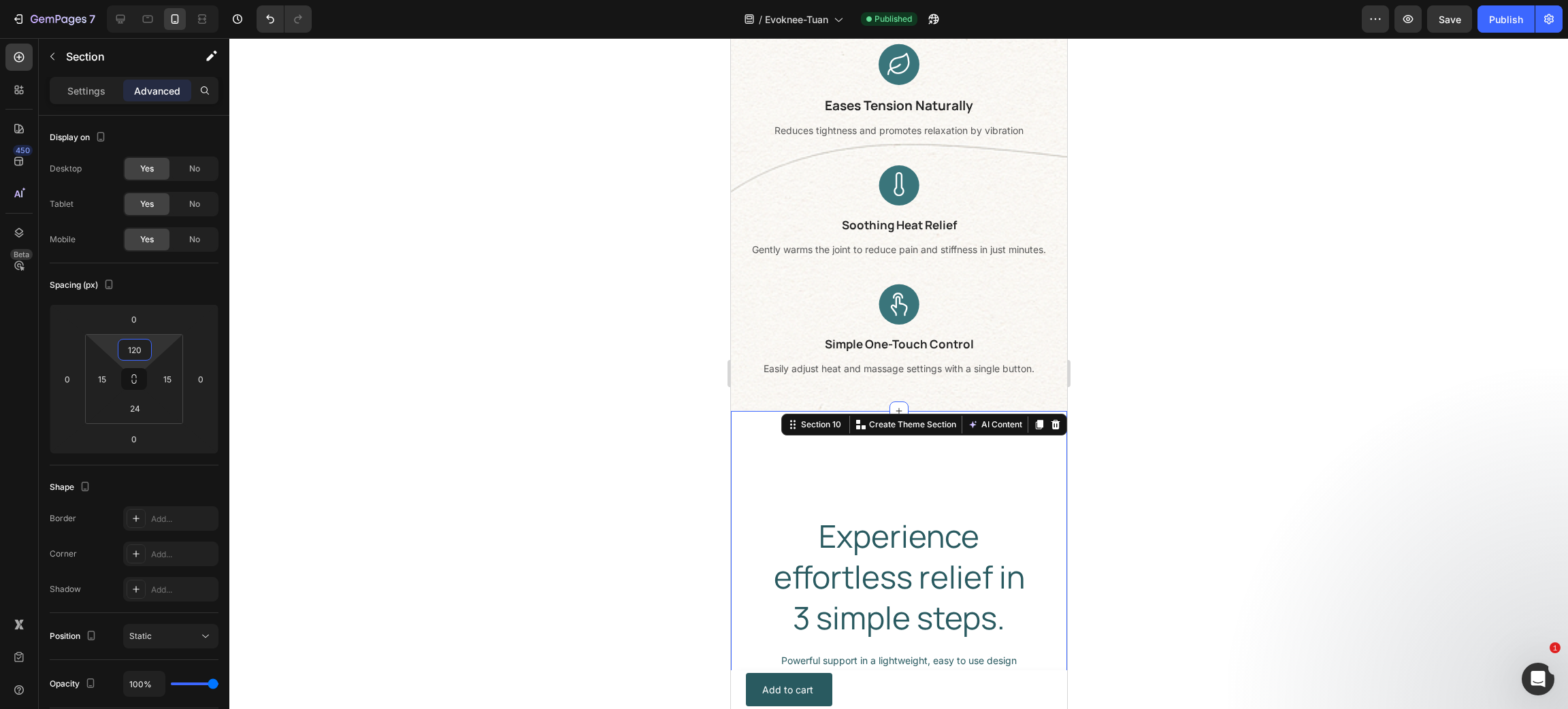 type on "0" 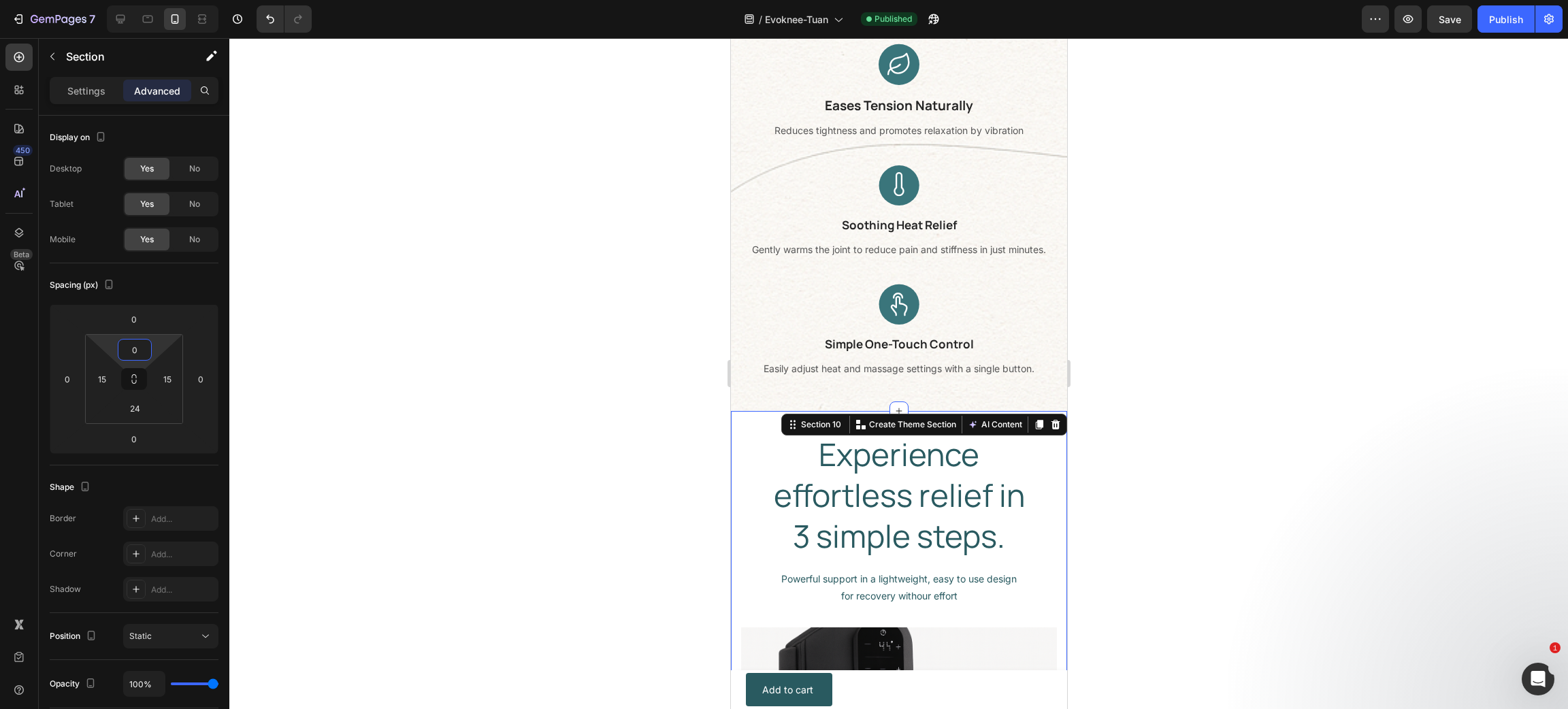 click 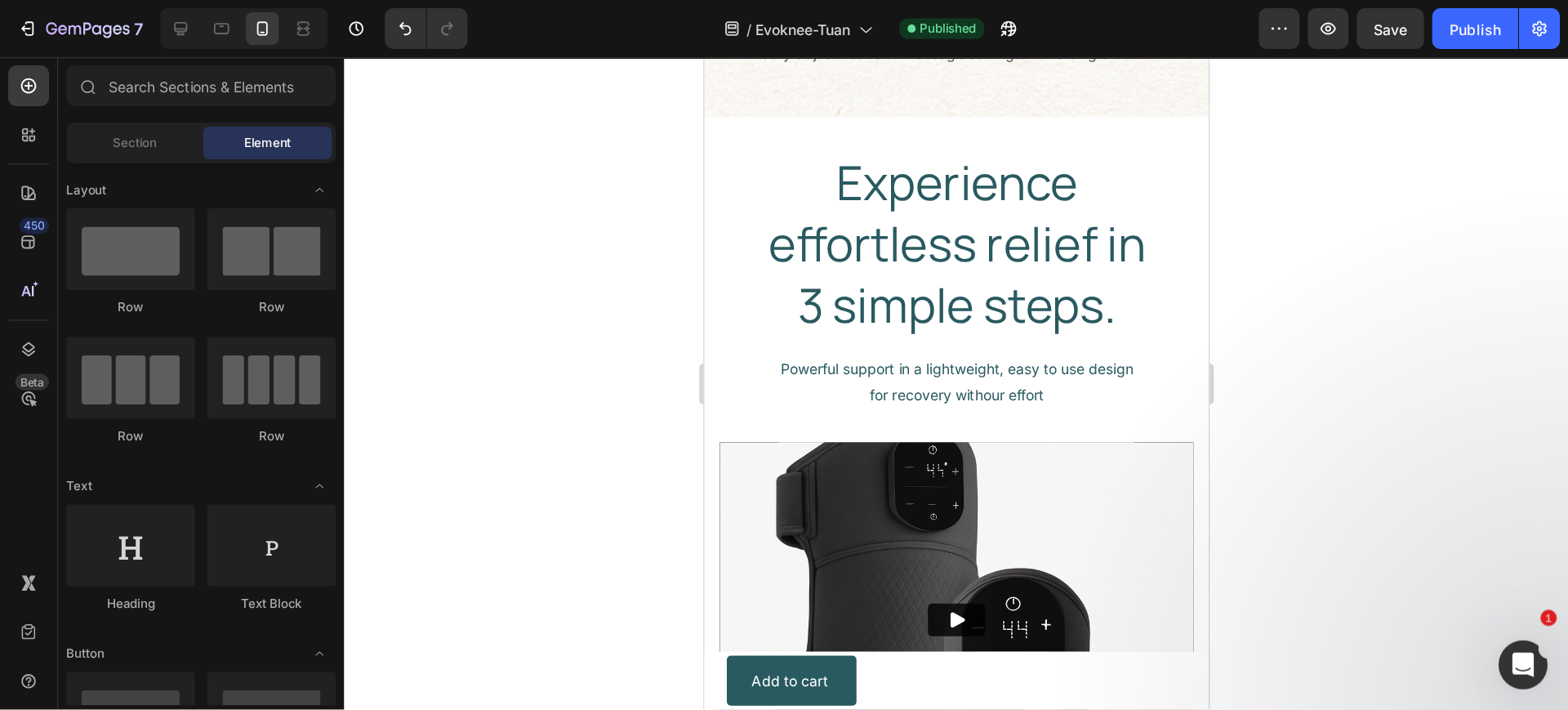 scroll, scrollTop: 3534, scrollLeft: 0, axis: vertical 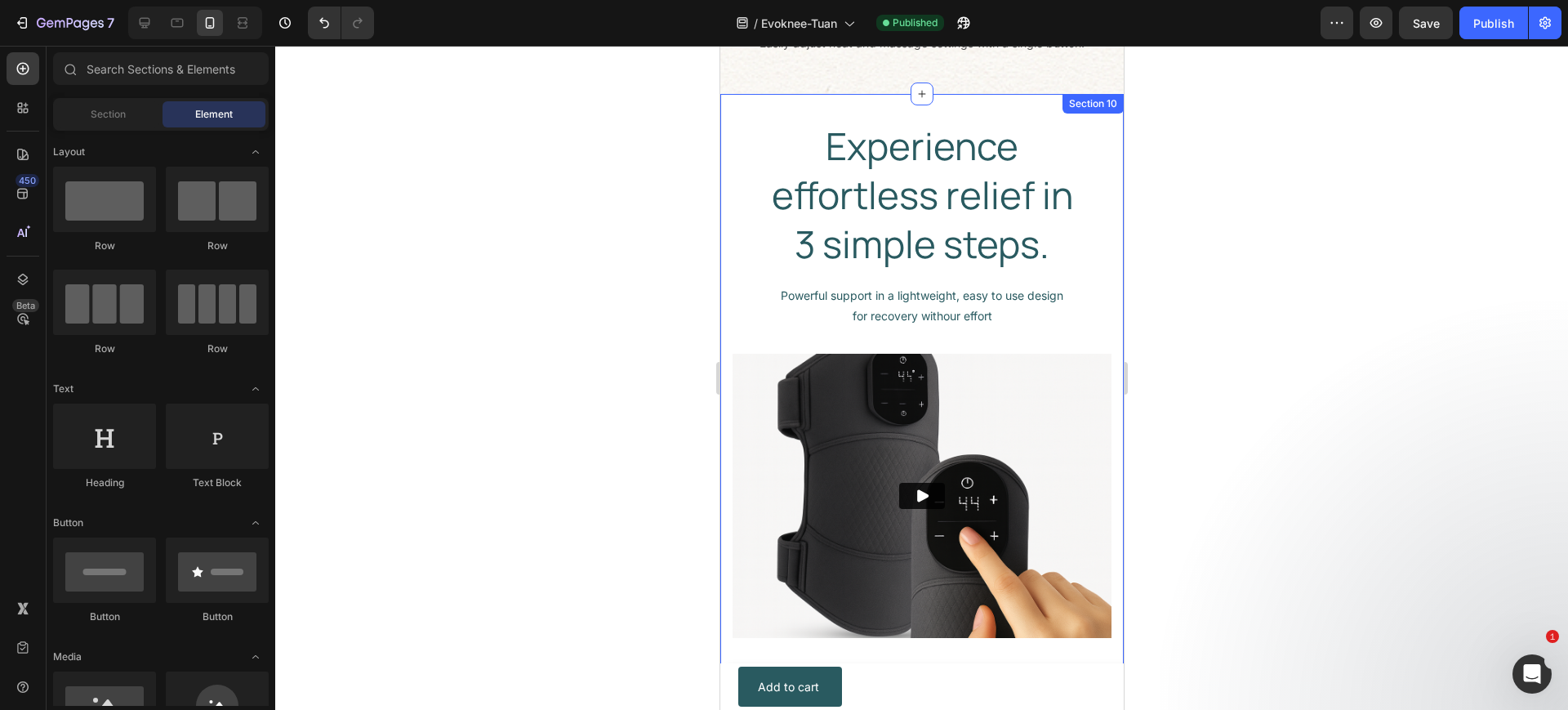 click on "Experience effortless relief in 3 simple steps. Heading Row Powerful support in a lightweight, easy to use design for recovery withour effort Text Block Row Video Step 1: Strap it on Heading Gently wrap EvoKnee around your knee and secure the straps for a snug, comfortable fit. Text block Row Step 2: Choose Your Mode  Heading Select your preferred therapy: soothing heat, relaxing vibration, or gentle compression.  Text block Row Step 3: Sit Back & Relax  Heading Use while resting — EvoKnee works hands-free to ease discomfort and support recovery. Text block Row Row Section 10" at bounding box center (921, 543) 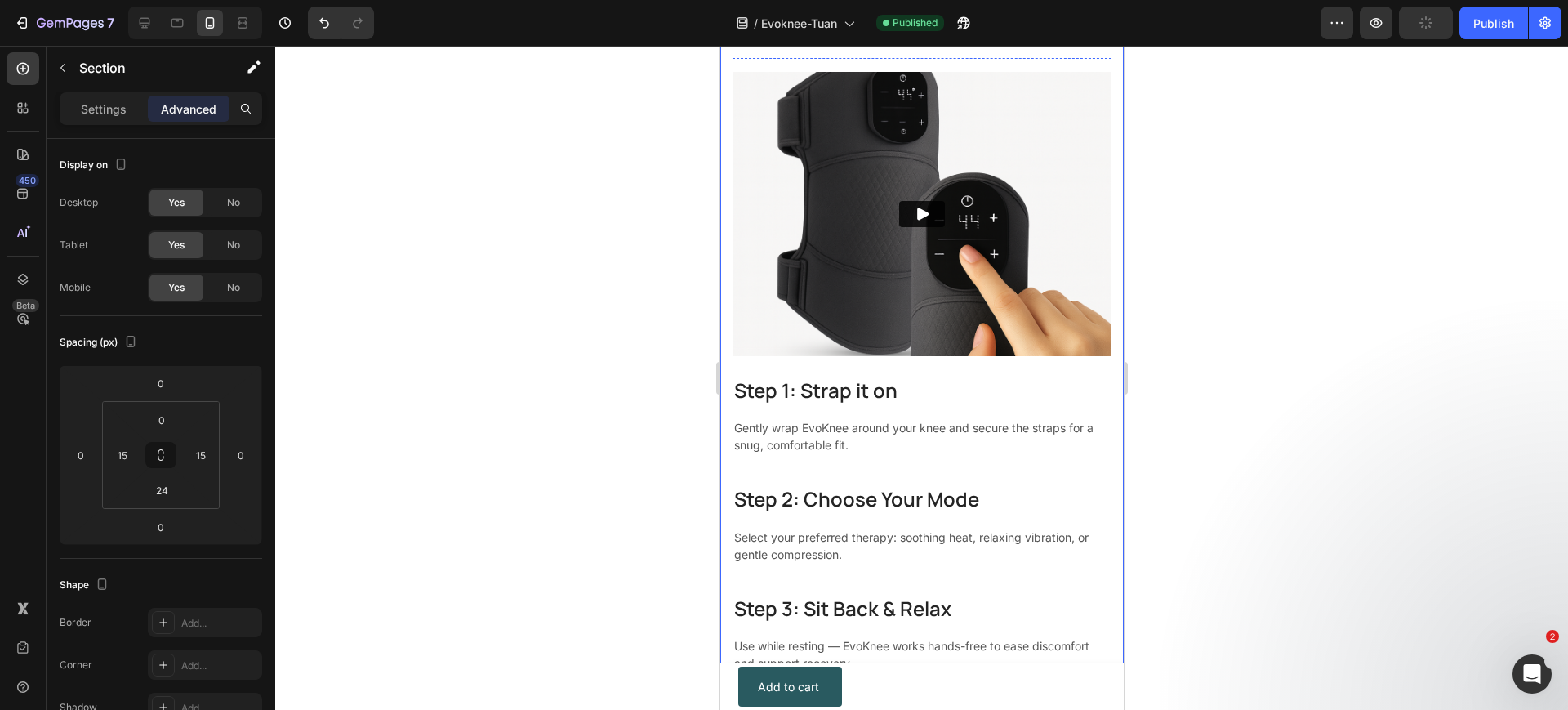 scroll, scrollTop: 3534, scrollLeft: 0, axis: vertical 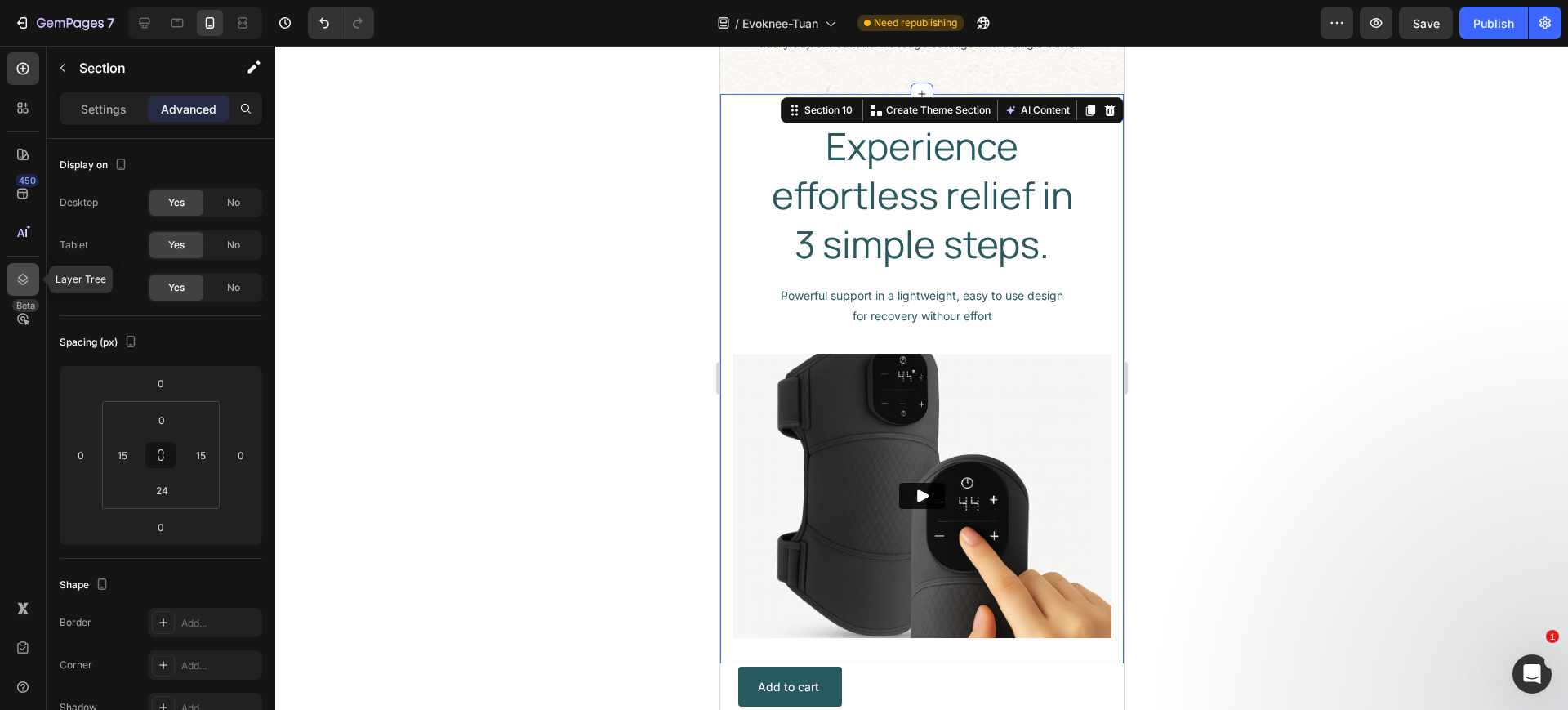 click 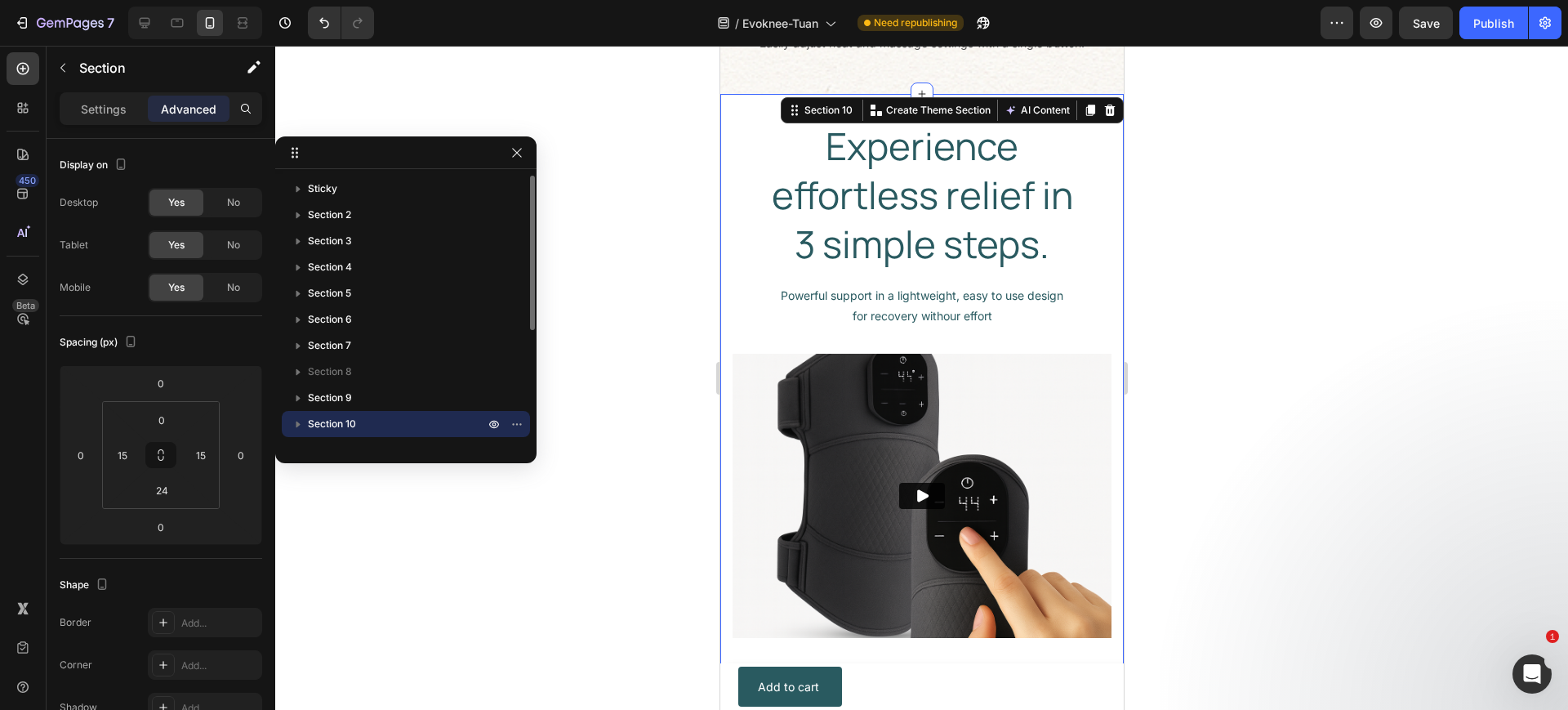 click on "Section 10" at bounding box center (332, 424) 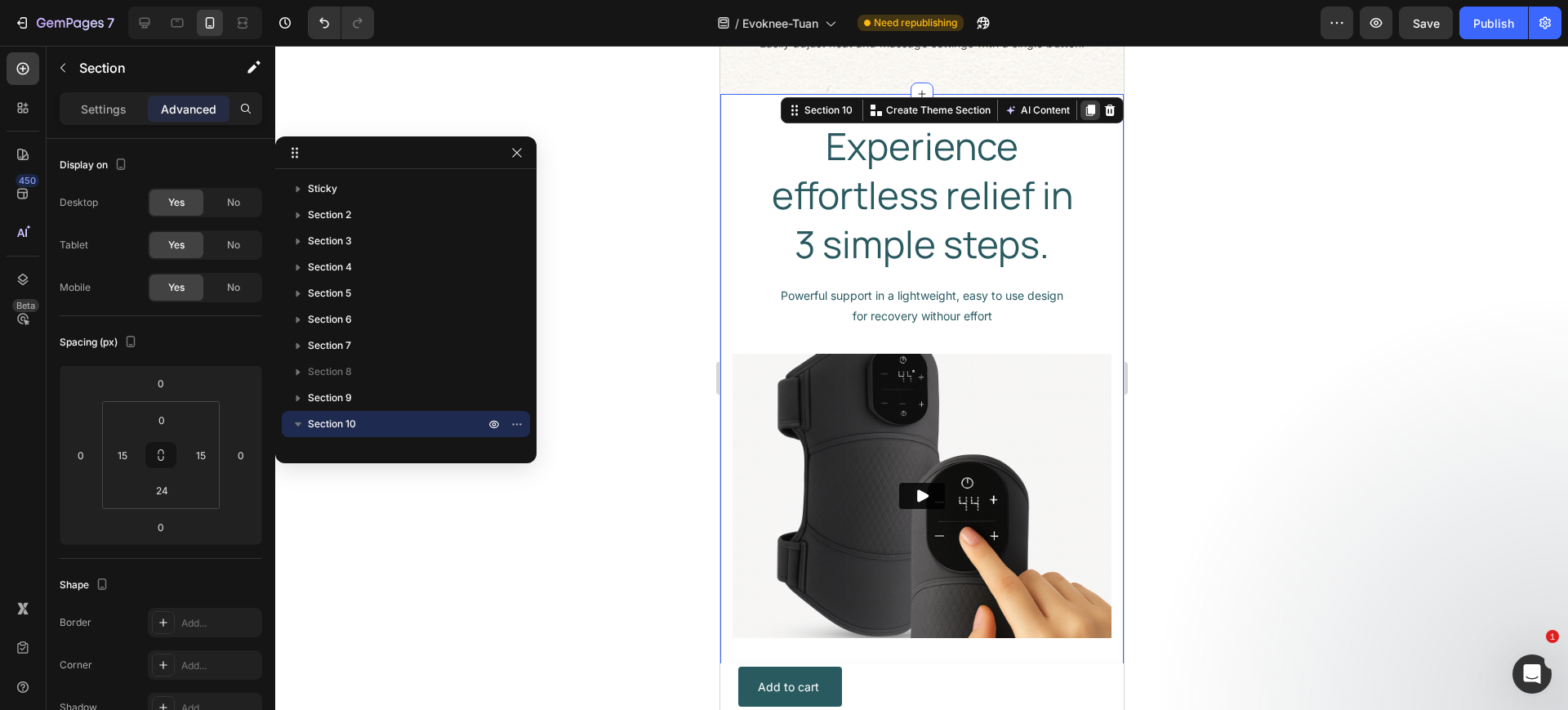 click 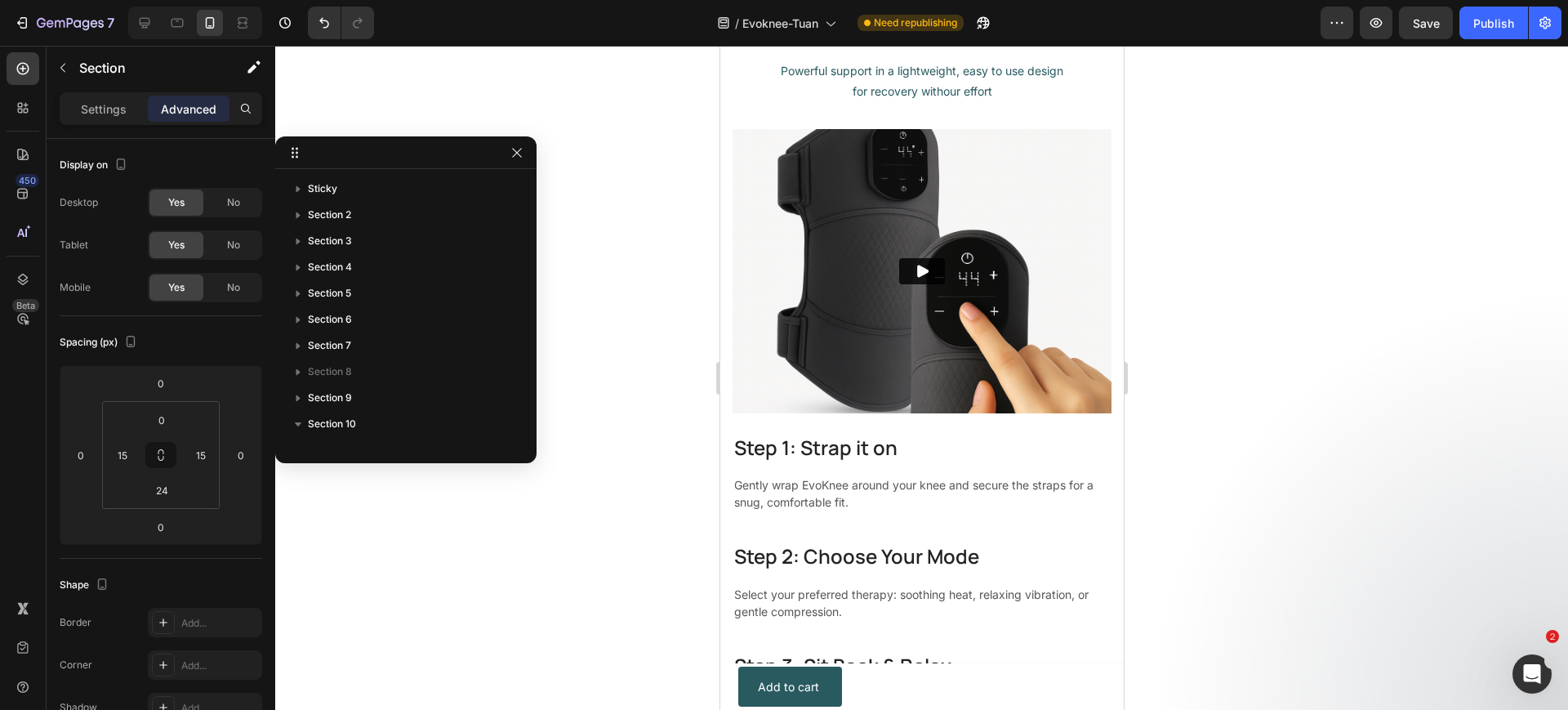 scroll, scrollTop: 231, scrollLeft: 0, axis: vertical 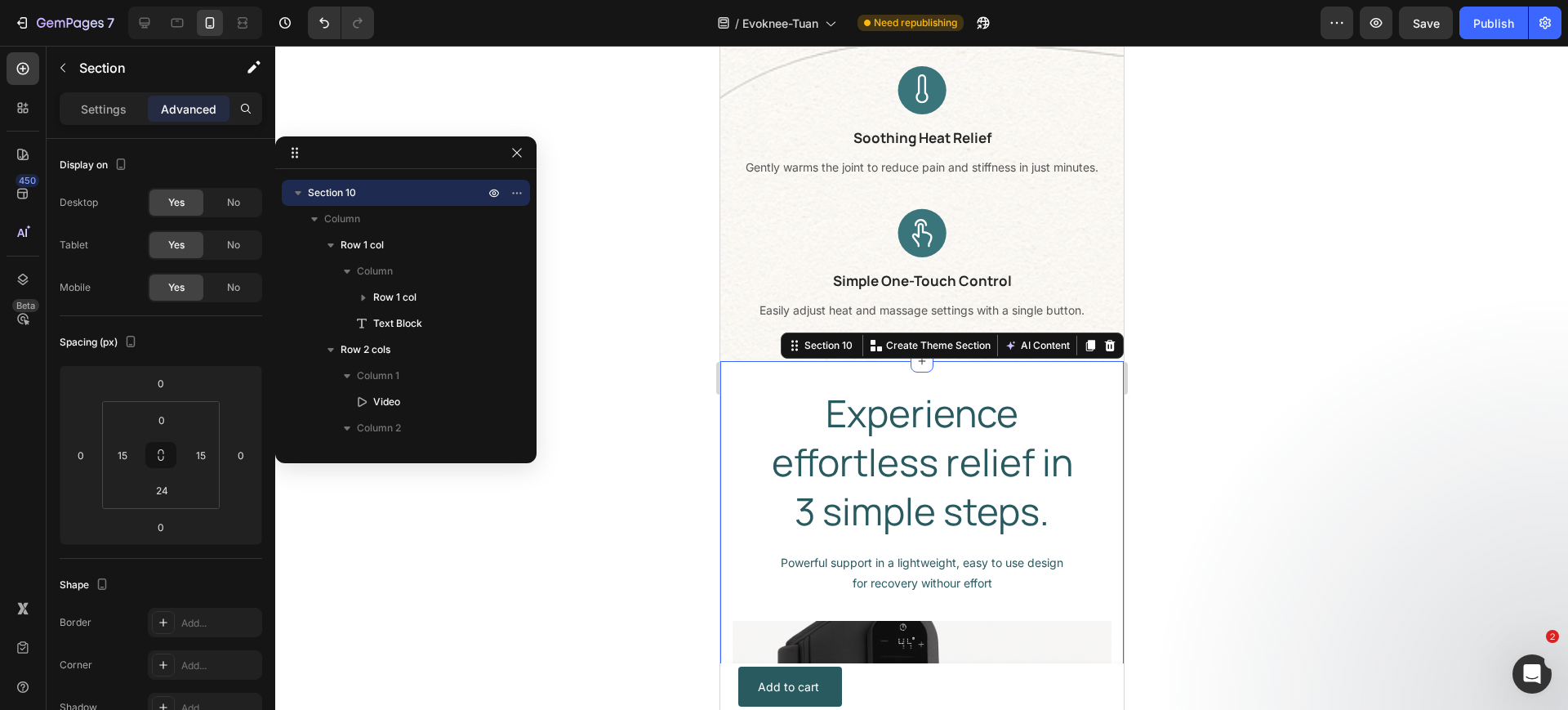 click on "Experience effortless relief in 3 simple steps. Heading Row Powerful support in a lightweight, easy to use design for recovery withour effort Text Block Row Video Step 1: Strap it on Heading Gently wrap EvoKnee around your knee and secure the straps for a snug, comfortable fit. Text block Row Step 2: Choose Your Mode  Heading Select your preferred therapy: soothing heat, relaxing vibration, or gentle compression.  Text block Row Step 3: Sit Back & Relax  Heading Use while resting — EvoKnee works hands-free to ease discomfort and support recovery. Text block Row Row Section 10   You can create reusable sections Create Theme Section AI Content Write with GemAI What would you like to describe here? Tone and Voice Persuasive Product Show more Generate" at bounding box center [921, 810] 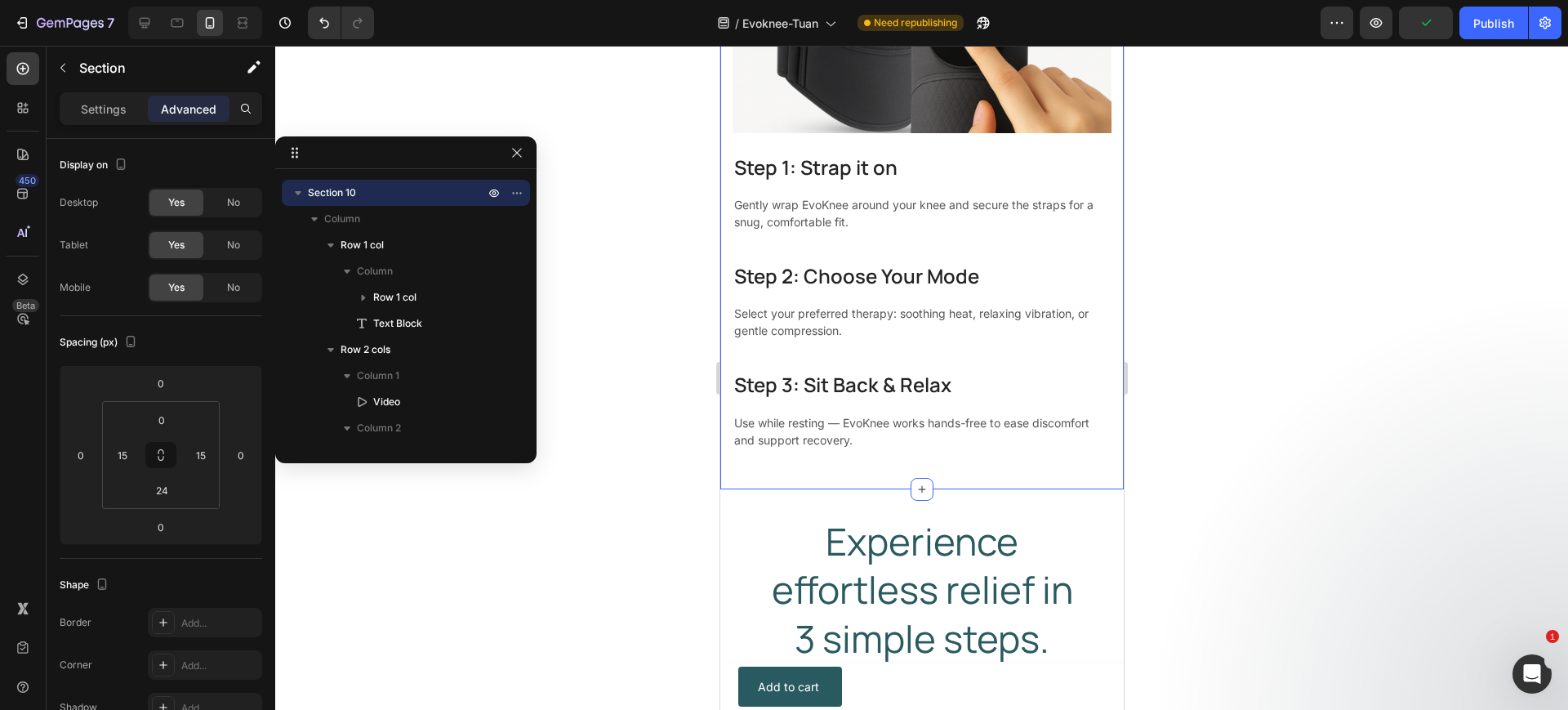 scroll, scrollTop: 3642, scrollLeft: 0, axis: vertical 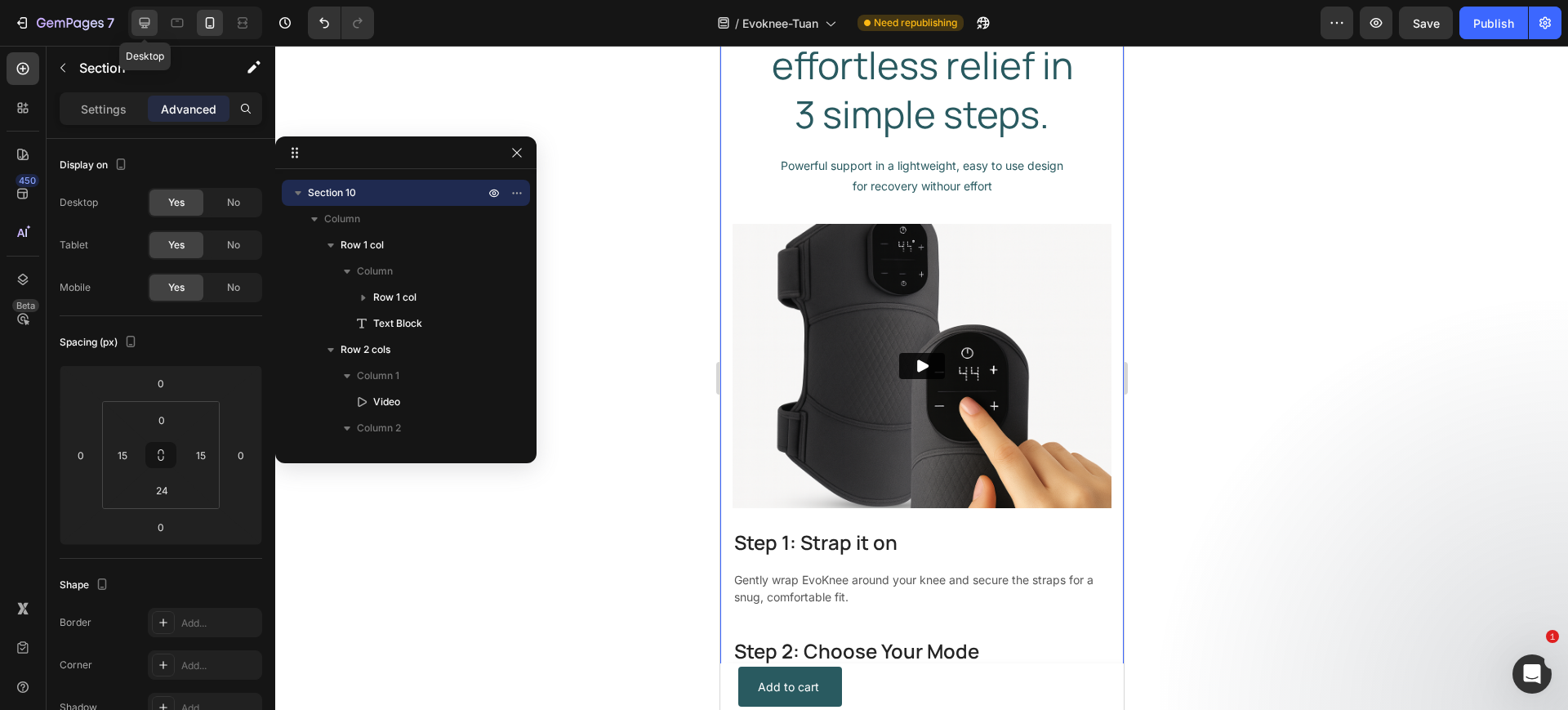 click 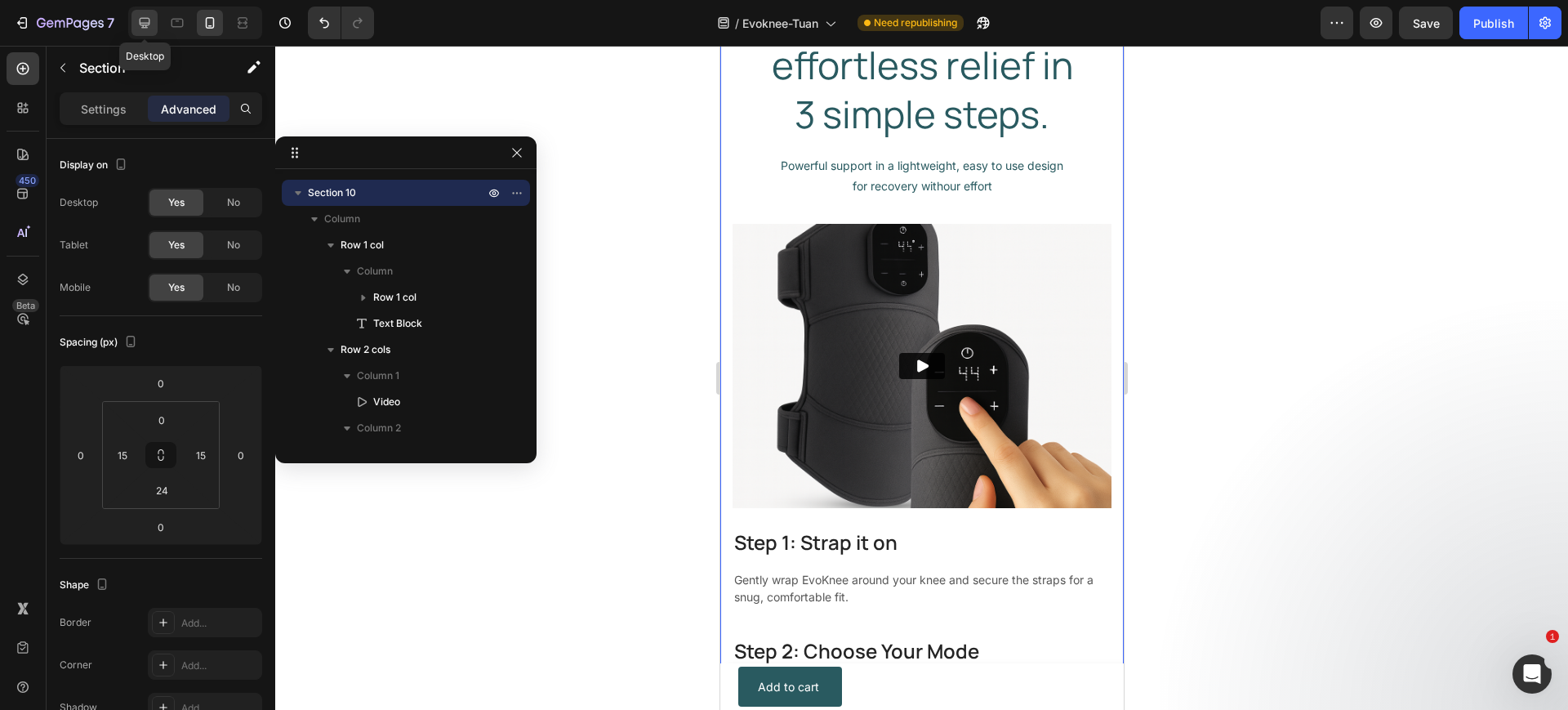 type on "80" 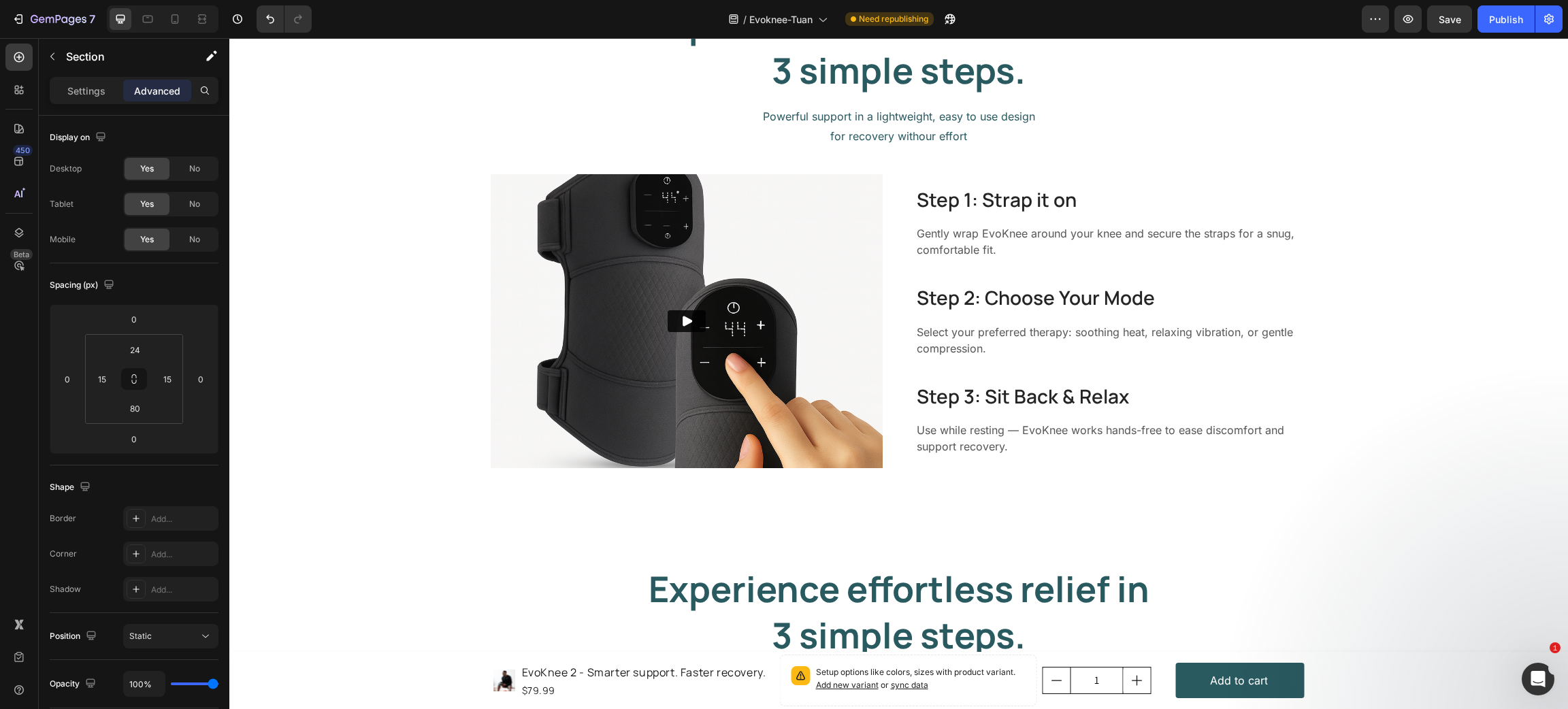 scroll, scrollTop: 1983, scrollLeft: 0, axis: vertical 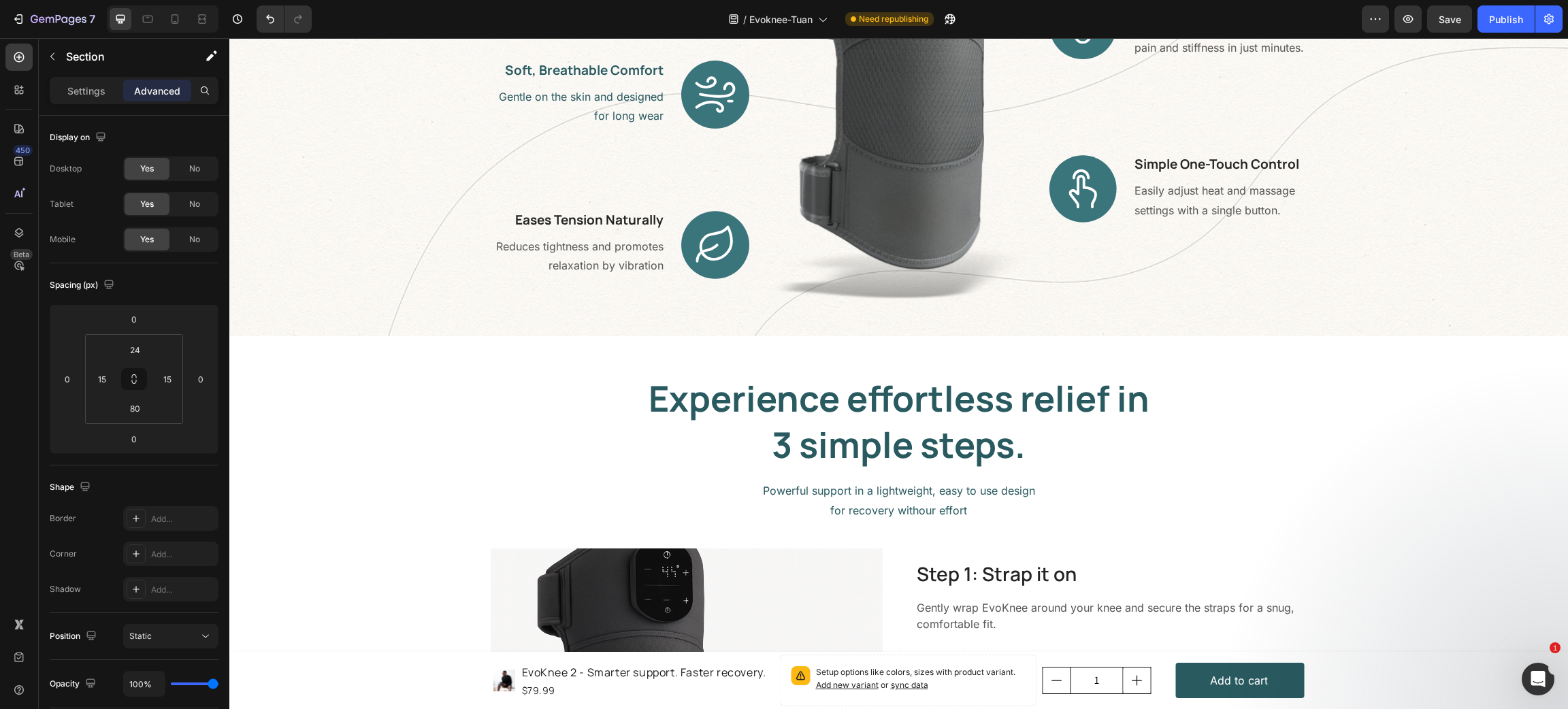 click on "Experience effortless relief in 3 simple steps. Heading Row Powerful support in a lightweight, easy to use design for recovery withour effort Text Block Row Video Step 1: Strap it on Heading Gently wrap EvoKnee around your knee and secure the straps for a snug, comfortable fit. Text block Row Step 2: Choose Your Mode  Heading Select your preferred therapy: soothing heat, relaxing vibration, or gentle compression.  Text block Row Step 3: Sit Back & Relax  Heading Use while resting — EvoKnee works hands-free to ease discomfort and support recovery. Text block Row Row" at bounding box center [898, 599] 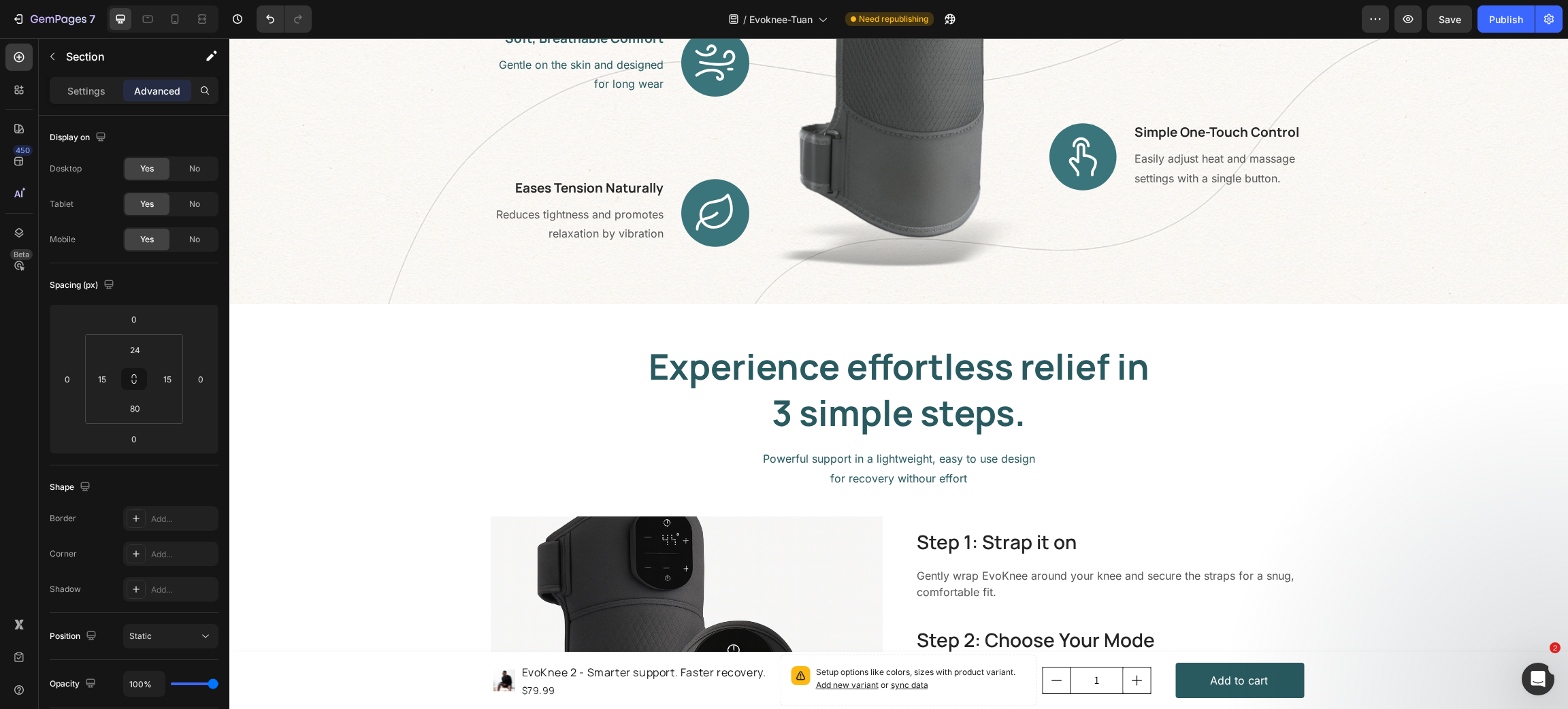 scroll, scrollTop: 2357, scrollLeft: 0, axis: vertical 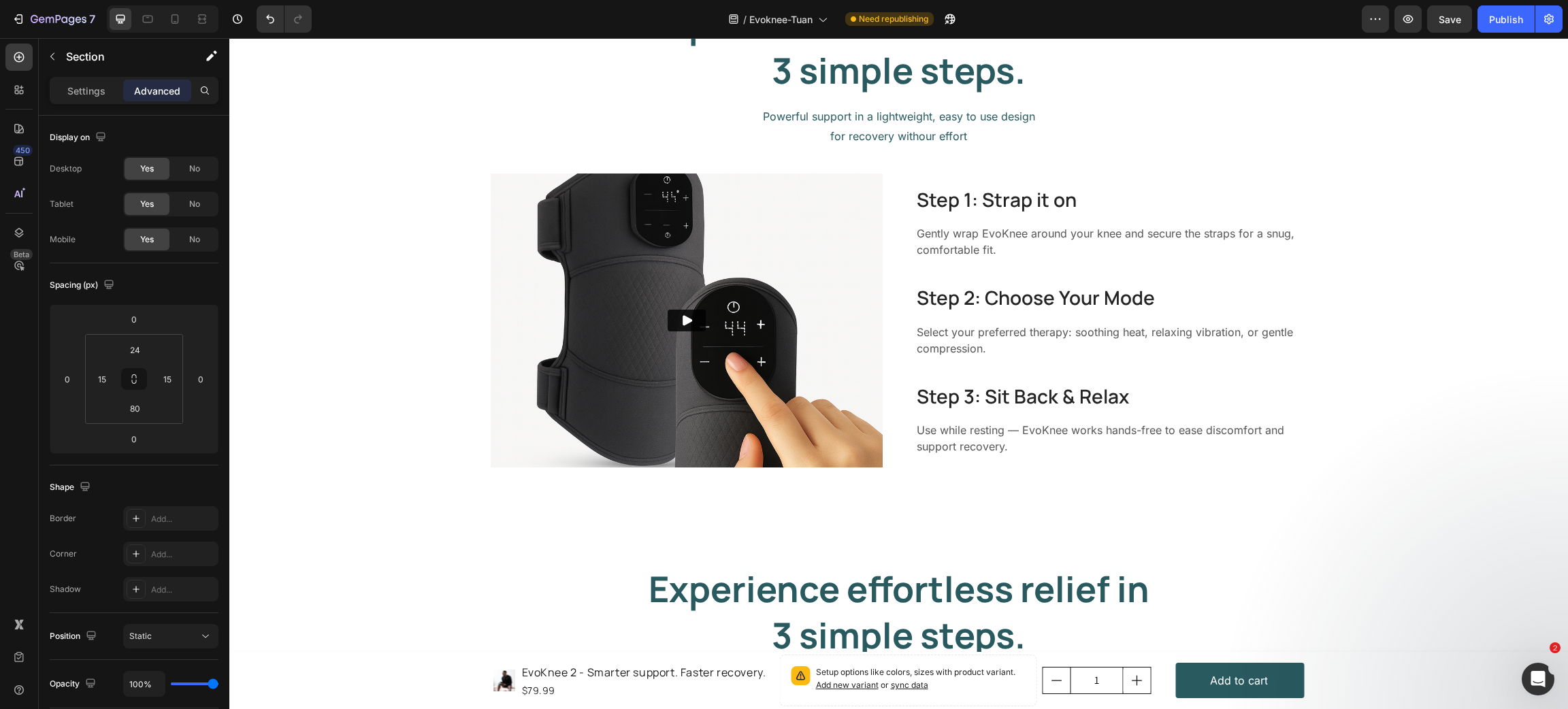 click on "Experience effortless relief in 3 simple steps. Heading Row Powerful support in a lightweight, easy to use design for recovery withour effort Text Block Row Video Step 1: Strap it on Heading Gently wrap EvoKnee around your knee and secure the straps for a snug, comfortable fit. Text block Row Step 2: Choose Your Mode  Heading Select your preferred therapy: soothing heat, relaxing vibration, or gentle compression.  Text block Row Step 3: Sit Back & Relax  Heading Use while resting — EvoKnee works hands-free to ease discomfort and support recovery. Text block Row Row" at bounding box center (898, 225) 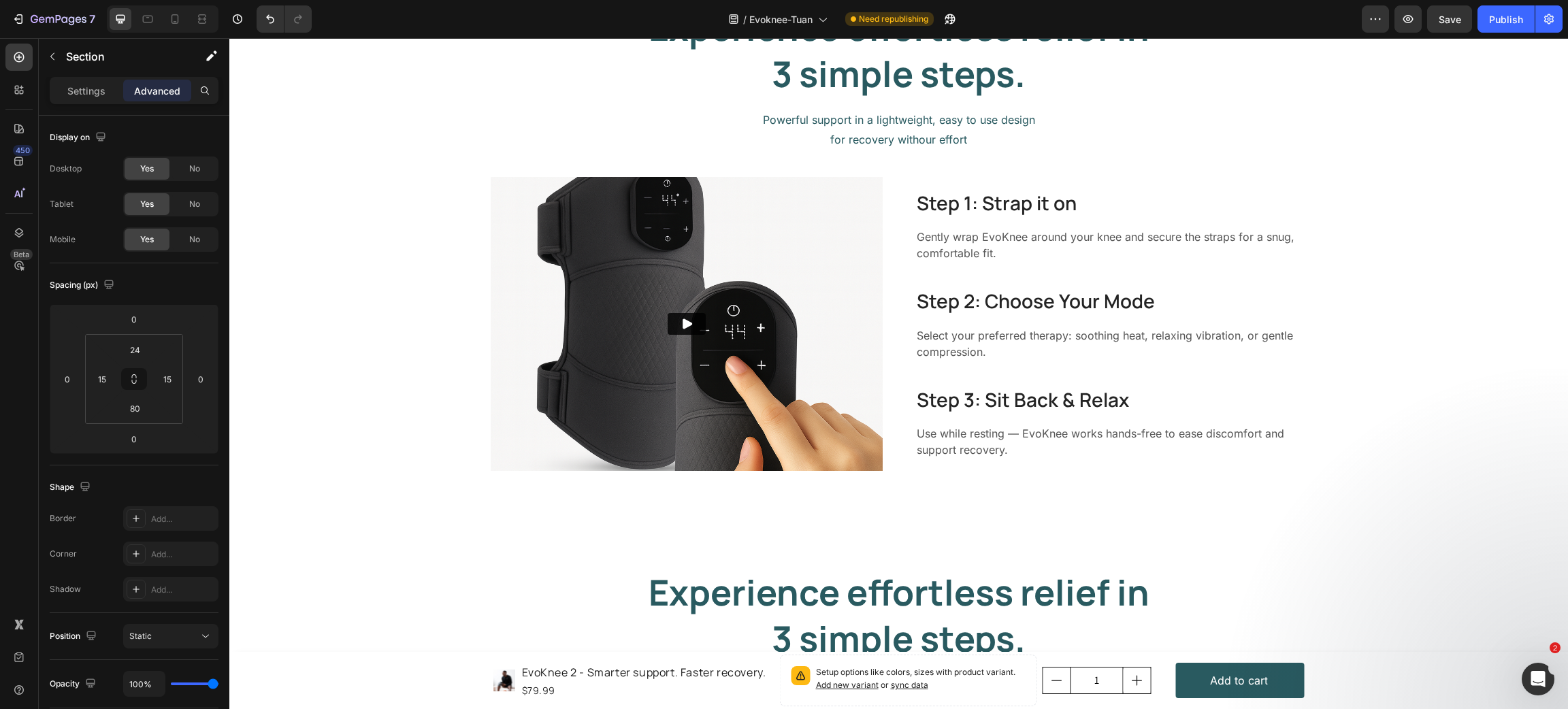 scroll, scrollTop: 1983, scrollLeft: 0, axis: vertical 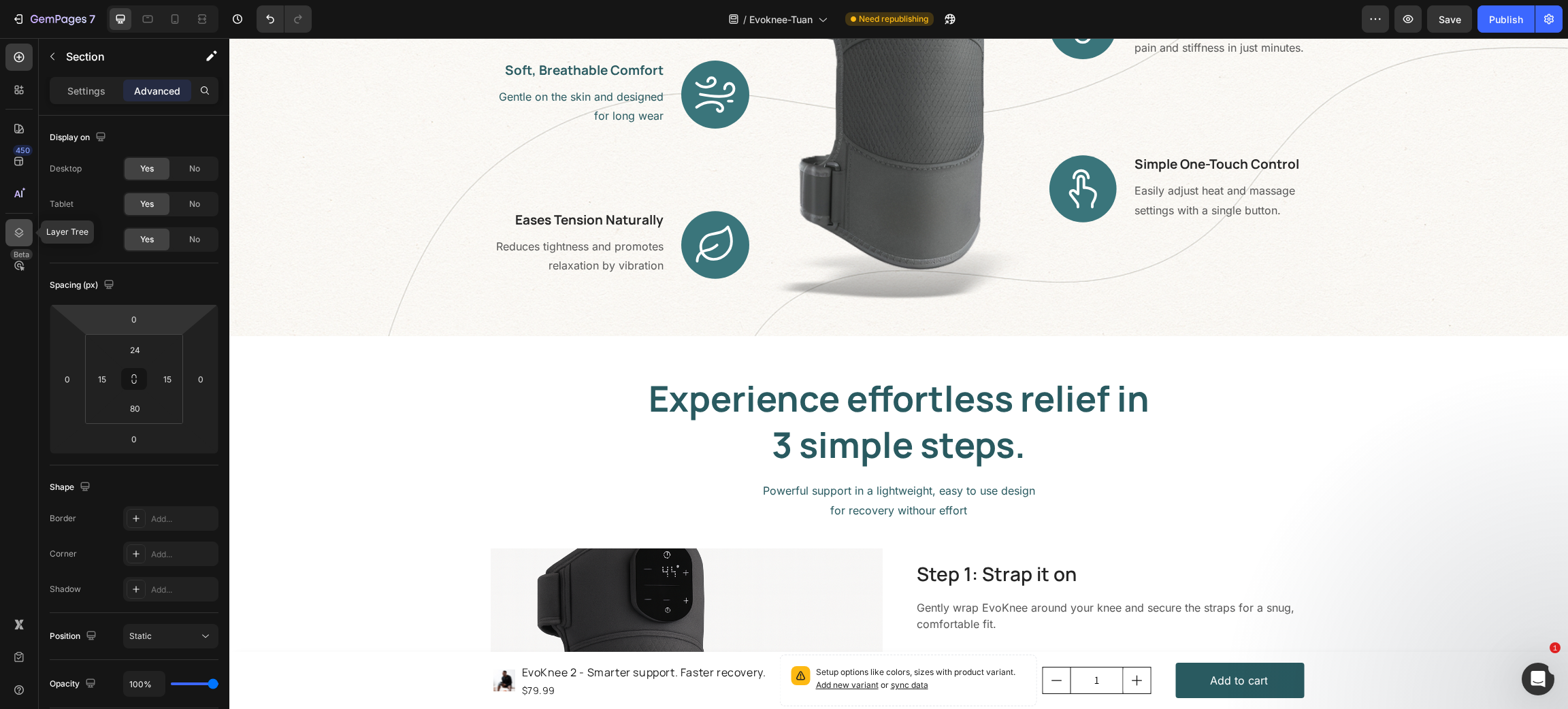 click 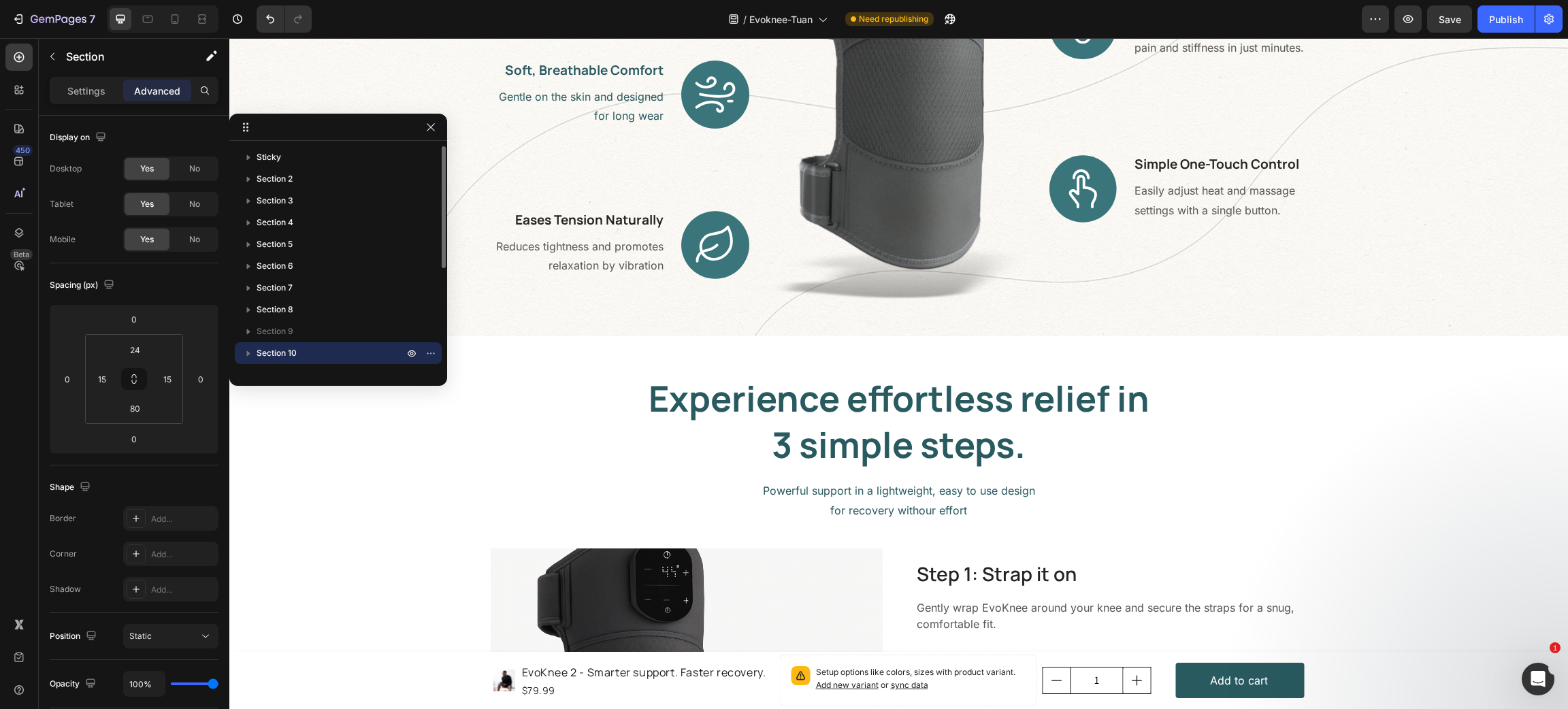 click on "Section 10" at bounding box center [331, 353] 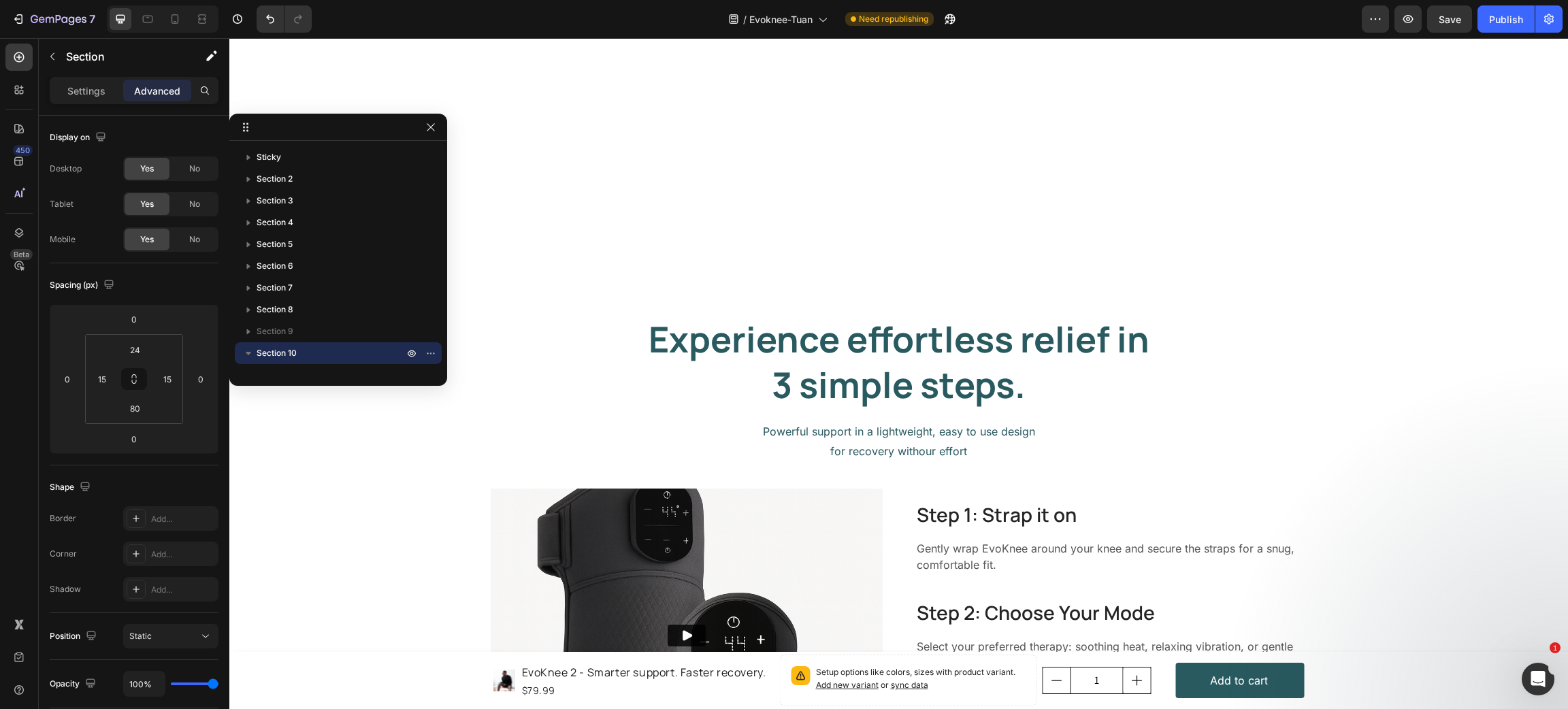 scroll, scrollTop: 3356, scrollLeft: 0, axis: vertical 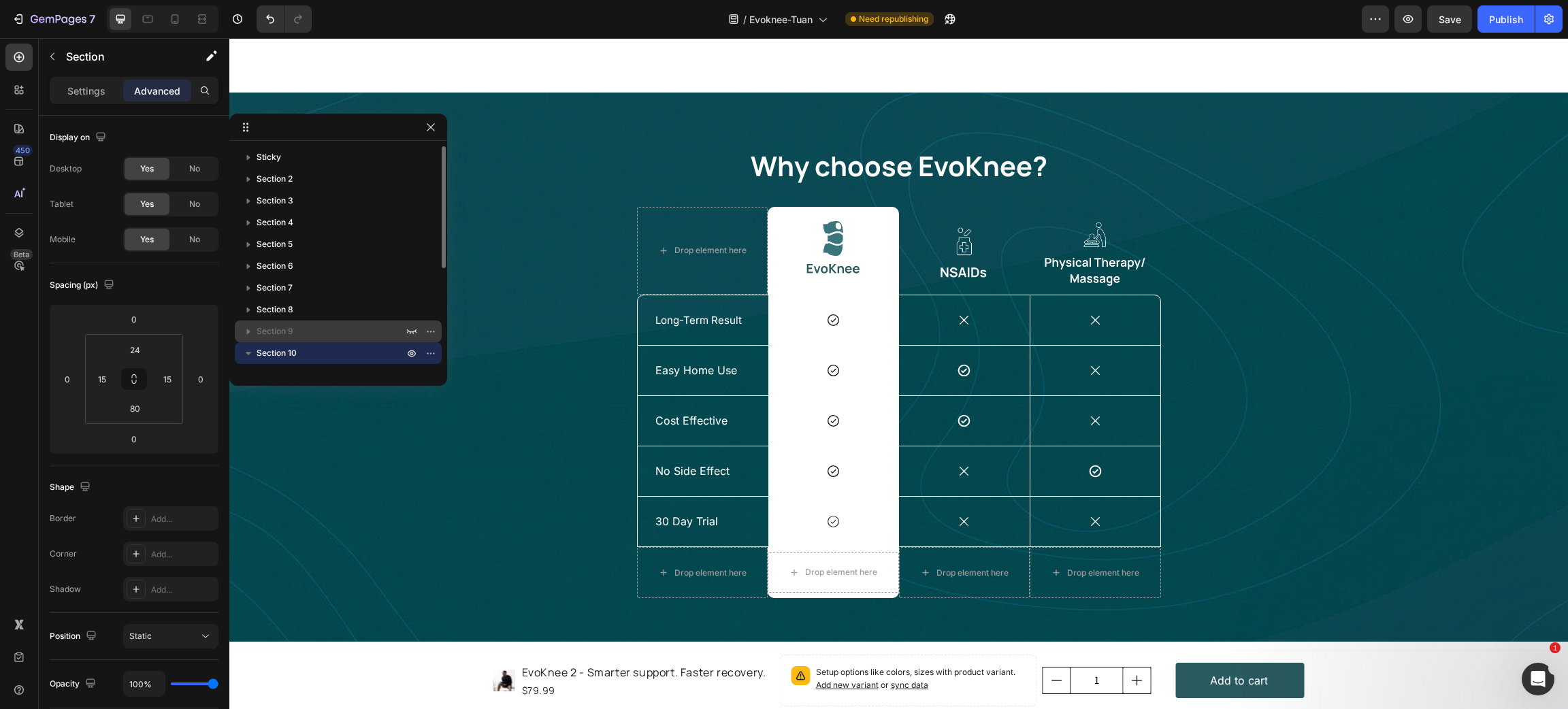 click on "Section 9" at bounding box center [338, 331] 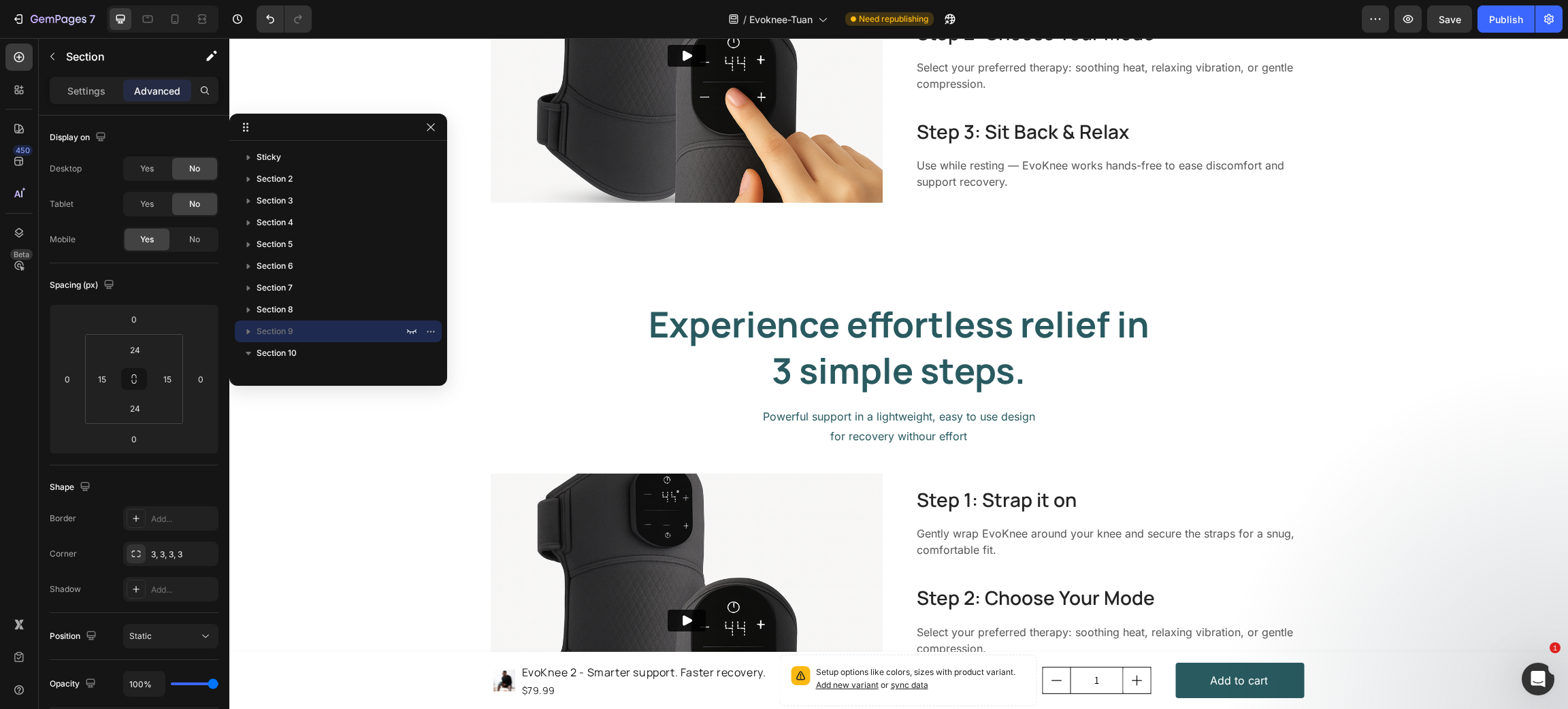 scroll, scrollTop: 2607, scrollLeft: 0, axis: vertical 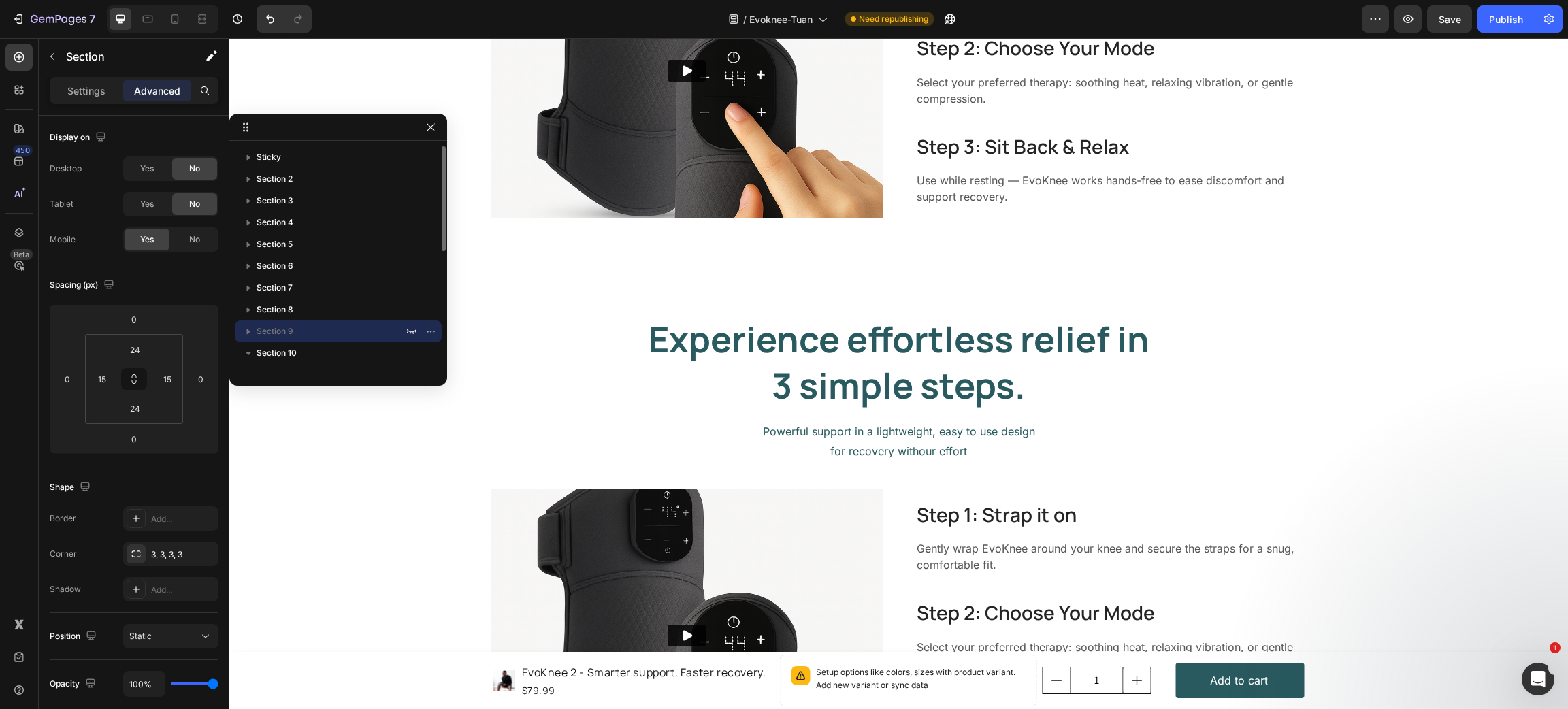 click at bounding box center [421, 331] 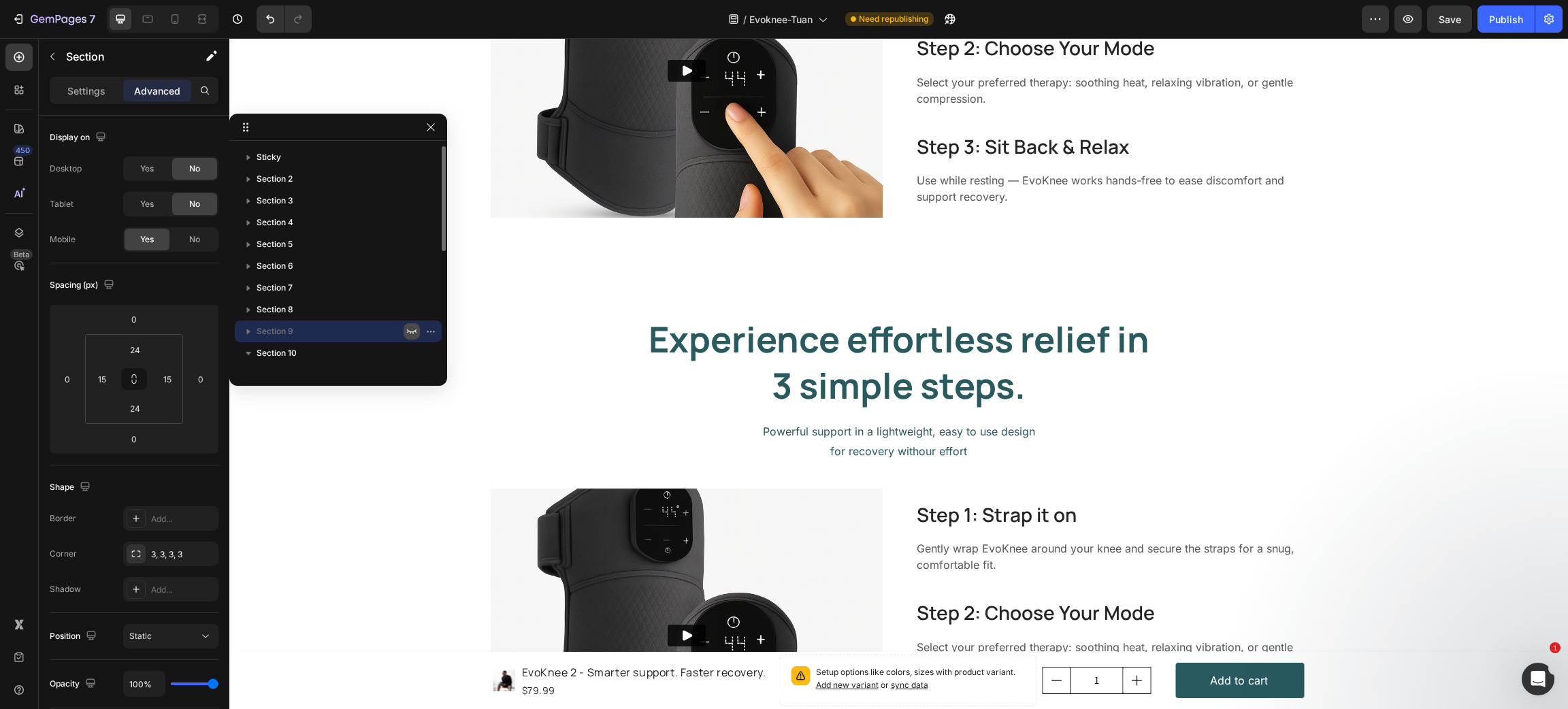 click 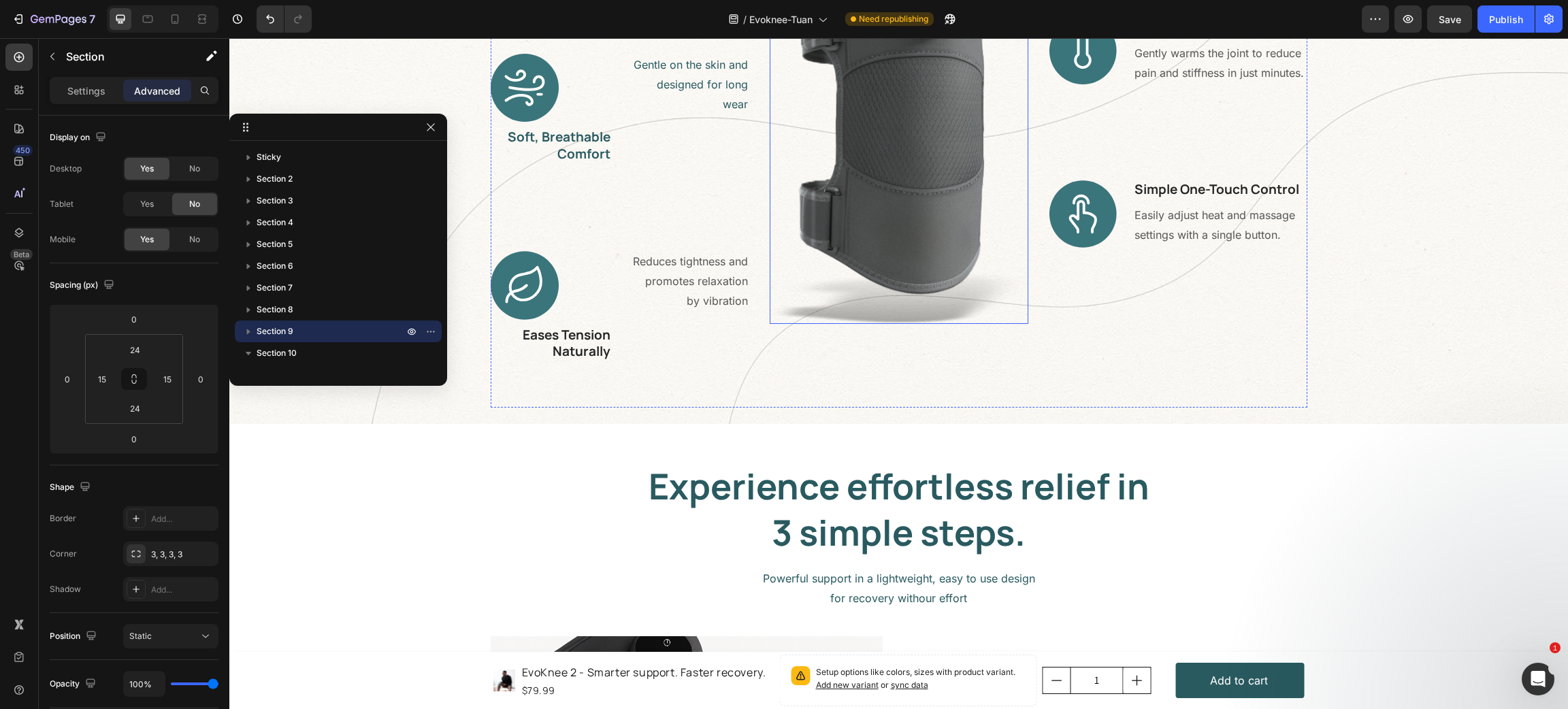 scroll, scrollTop: 2324, scrollLeft: 0, axis: vertical 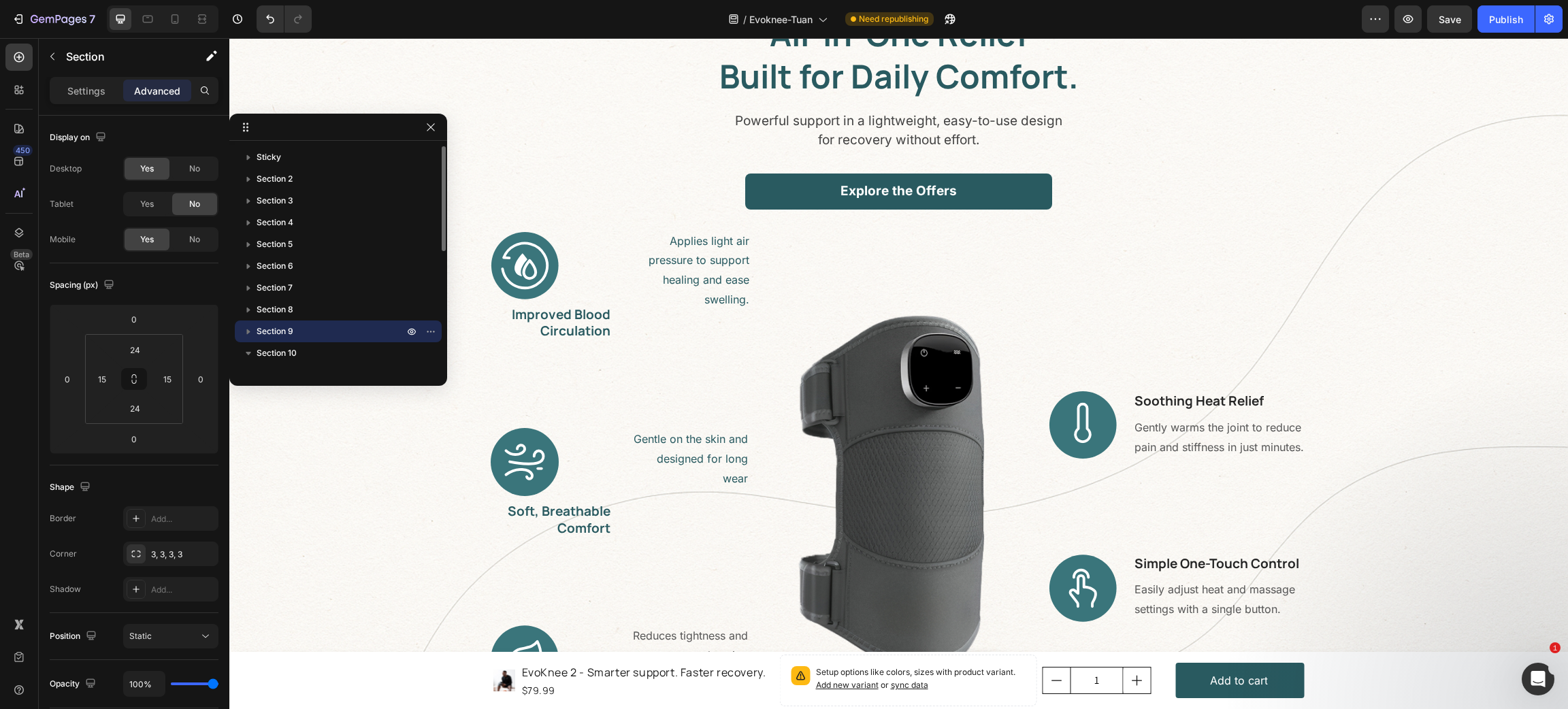 click on "Section 9" at bounding box center (331, 331) 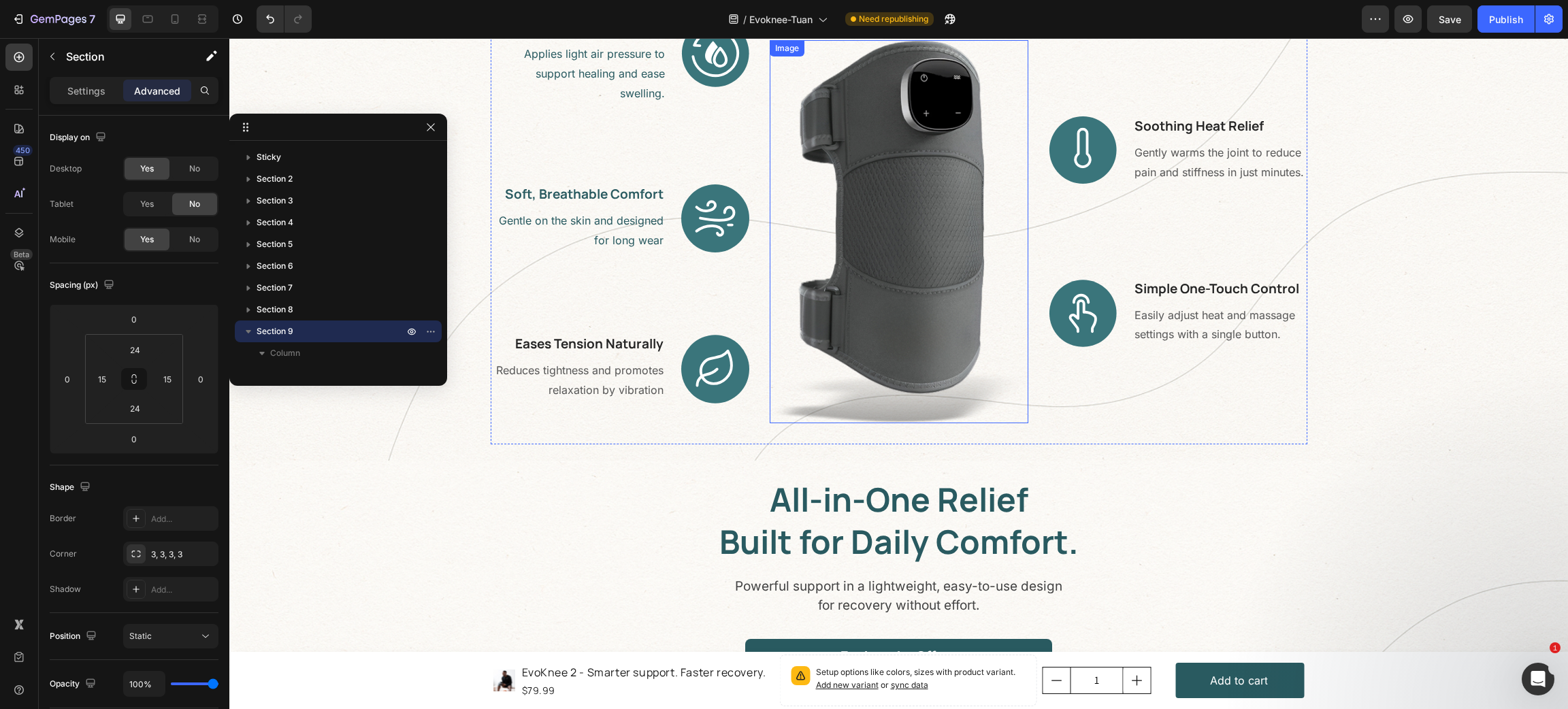 scroll, scrollTop: 1576, scrollLeft: 0, axis: vertical 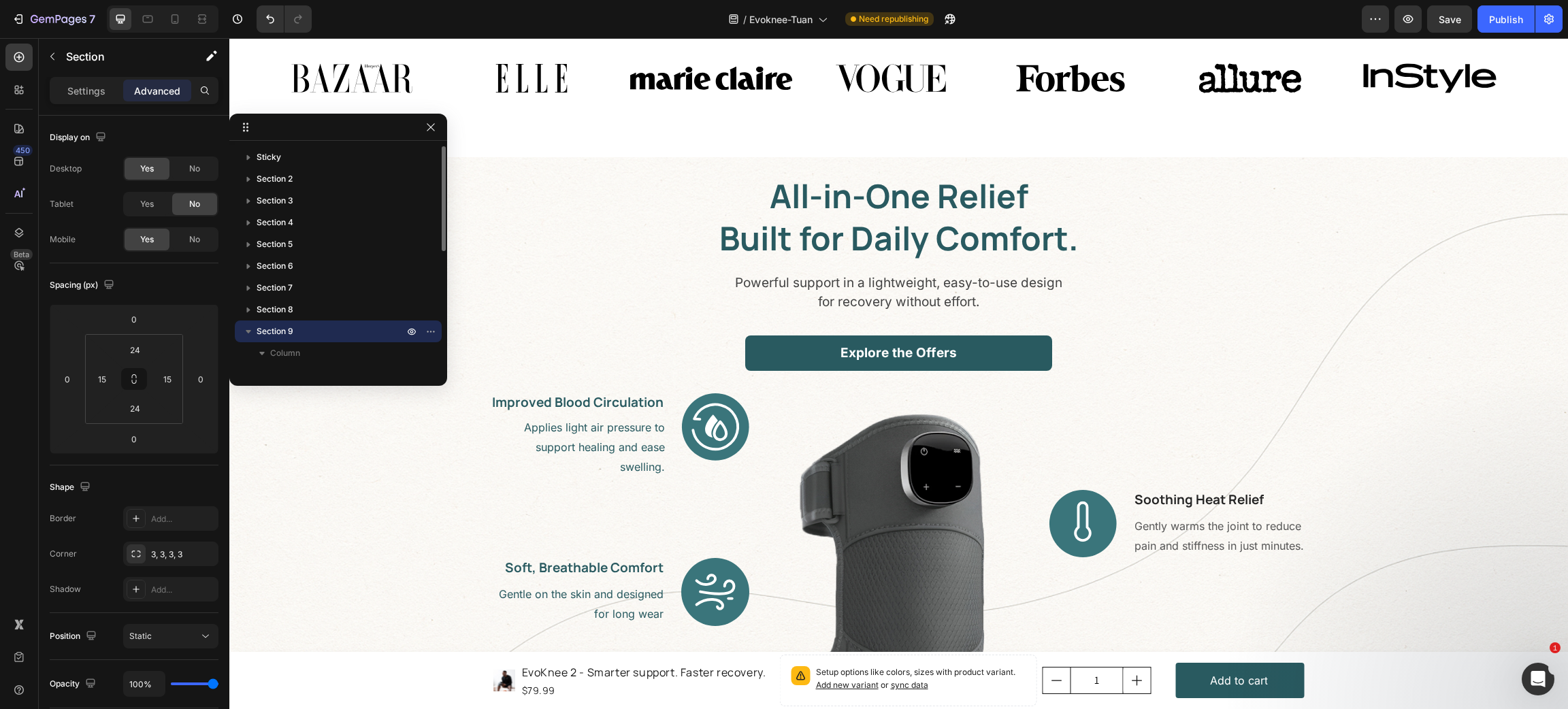 click on "Section 9" at bounding box center [338, 331] 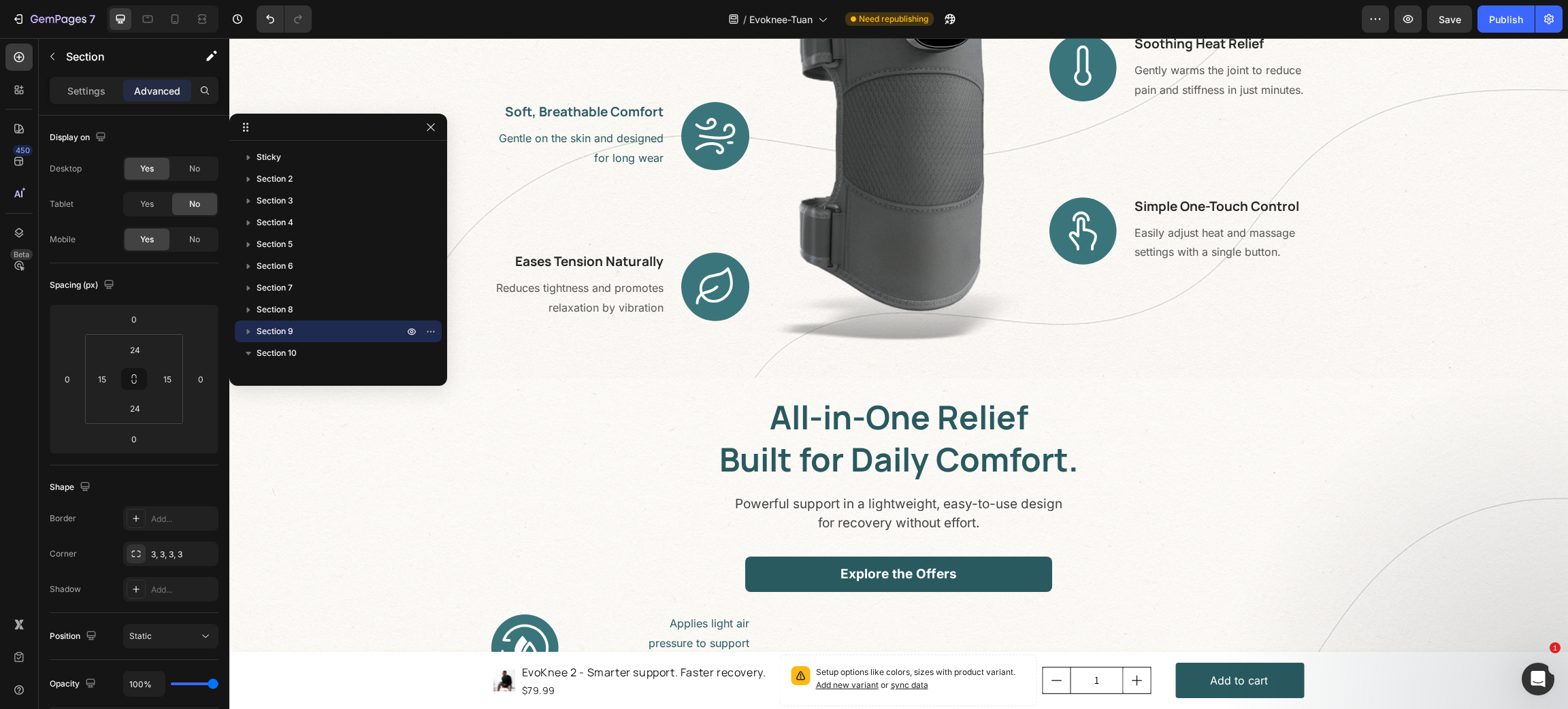 scroll, scrollTop: 254, scrollLeft: 0, axis: vertical 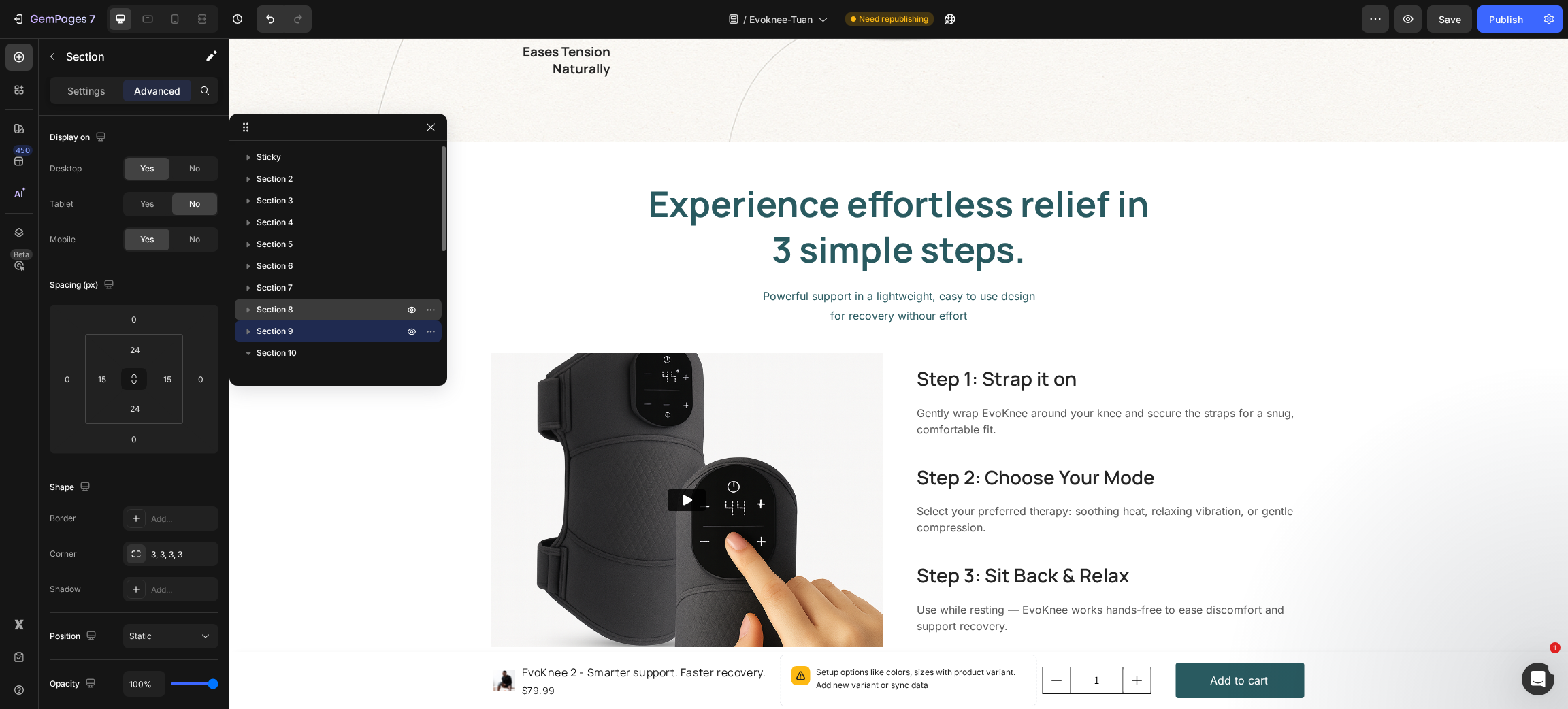 click on "Section 8" at bounding box center [331, 310] 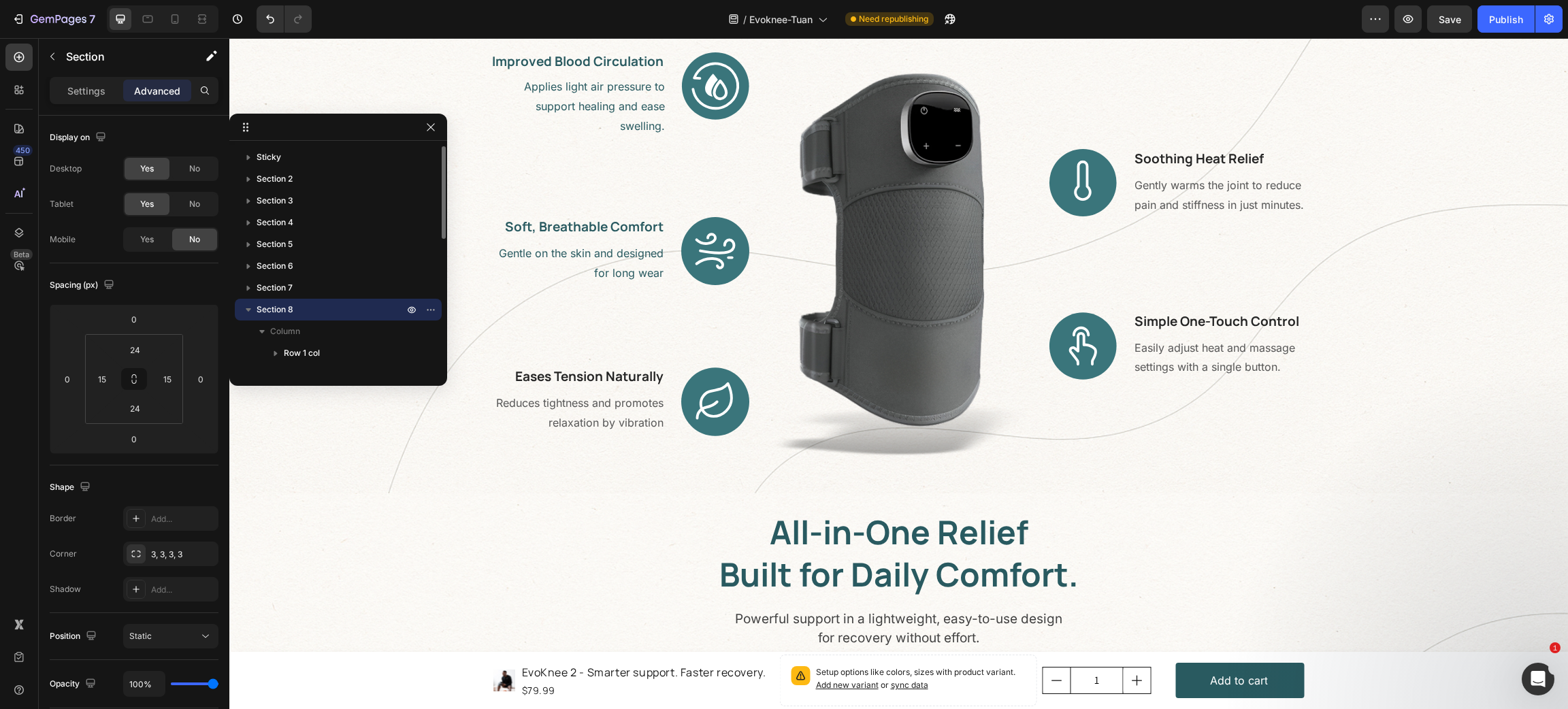 scroll, scrollTop: 1647, scrollLeft: 0, axis: vertical 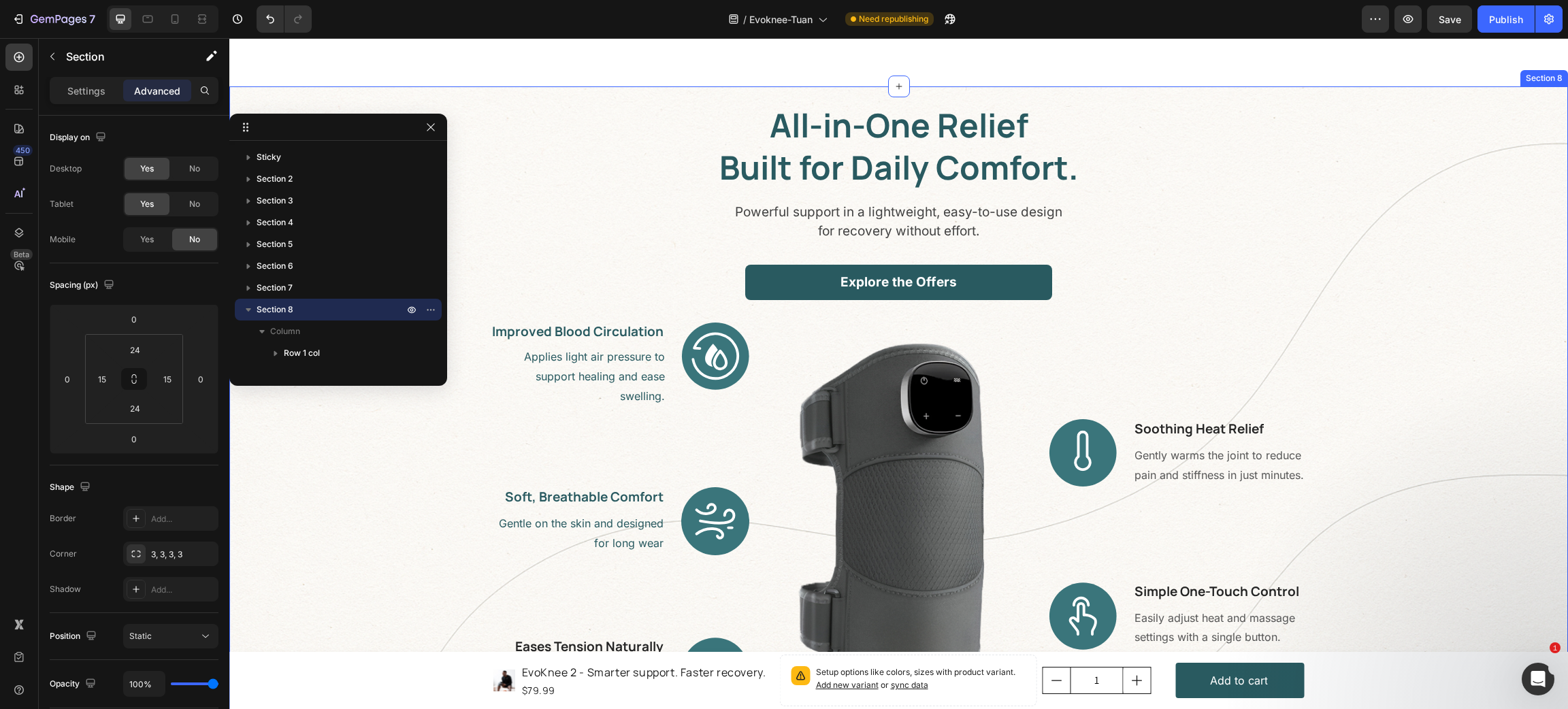 click on "All-in-One Relief Built for Daily Comfort. Heading Powerful support in a lightweight, easy-to-use design for recovery without effort. Text block Explore the Offers Button Row Image Improved Blood Circulation Heading Applies light air pressure to support healing and ease swelling. Text block Row Image Soft, Breathable Comfort Heading Gentle on the skin and designed for long wear Text block Row Image Eases Tension Naturally Heading Reduces tightness and promotes relaxation by vibration Text block Row Image Image Soothing Heat Relief Heading Gently warms the joint to reduce pain and stiffness in just minutes. Text block Row Image Simple One-Touch Control Heading Easily adjust heat and massage settings with a single button. Text block Row Row" at bounding box center (898, 425) 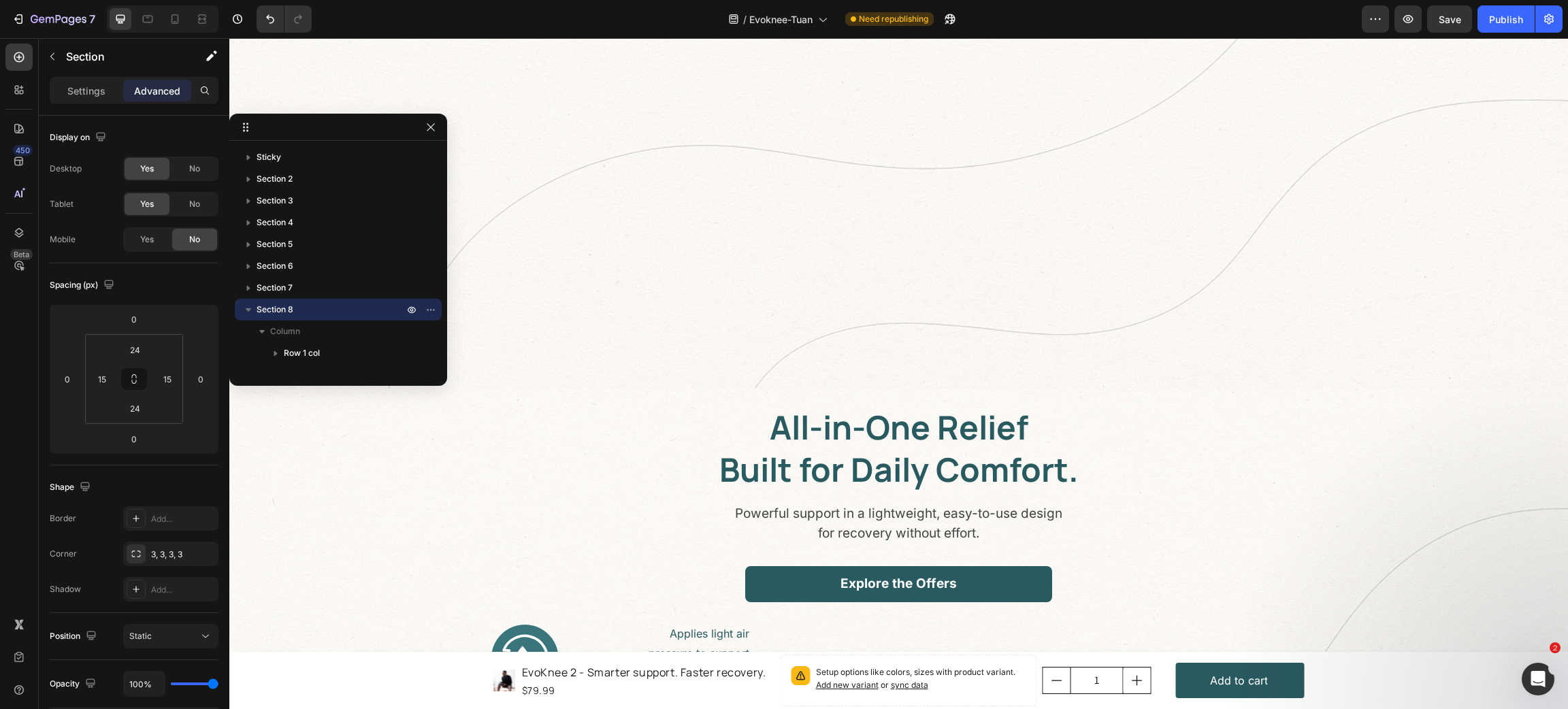 scroll, scrollTop: 2395, scrollLeft: 0, axis: vertical 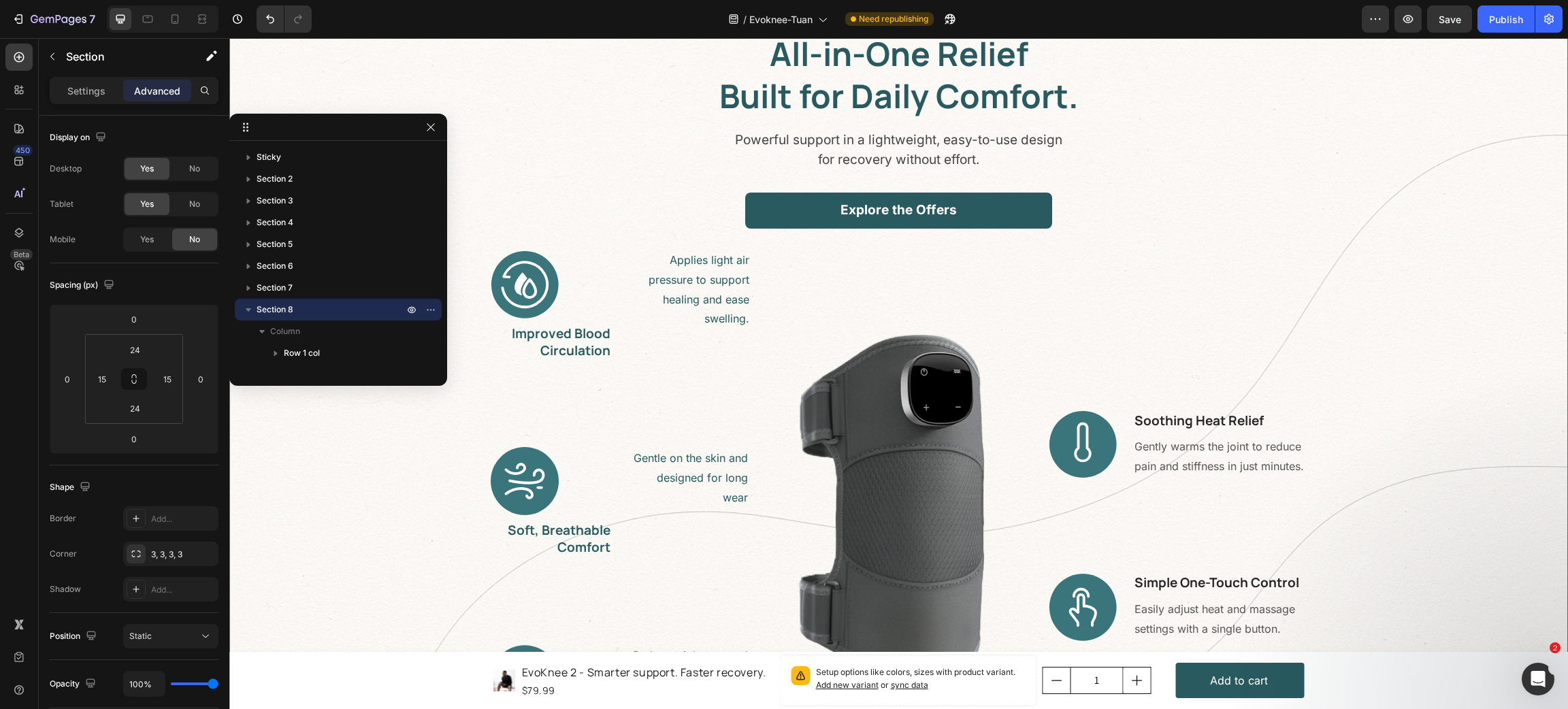 click on "All-in-One Relief Built for Daily Comfort. Heading Powerful support in a lightweight, easy-to-use design for recovery without effort. Text block Explore the Offers Button Row Applies light air pressure to support healing and ease swelling. Text block Image Improved Blood Circulation Heading Row Gentle on the skin and designed for long wear Text block Image Soft, Breathable Comfort Heading Row Reduces tightness and promotes relaxation by vibration Text block Image Eases Tension Naturally Heading Row Image Image Soothing Heat Relief Heading Gently warms the joint to reduce pain and stiffness in just minutes. Text block Row Image Simple One-Touch Control Heading Easily adjust heat and massage settings with a single button. Text block Row Row" at bounding box center [898, 416] 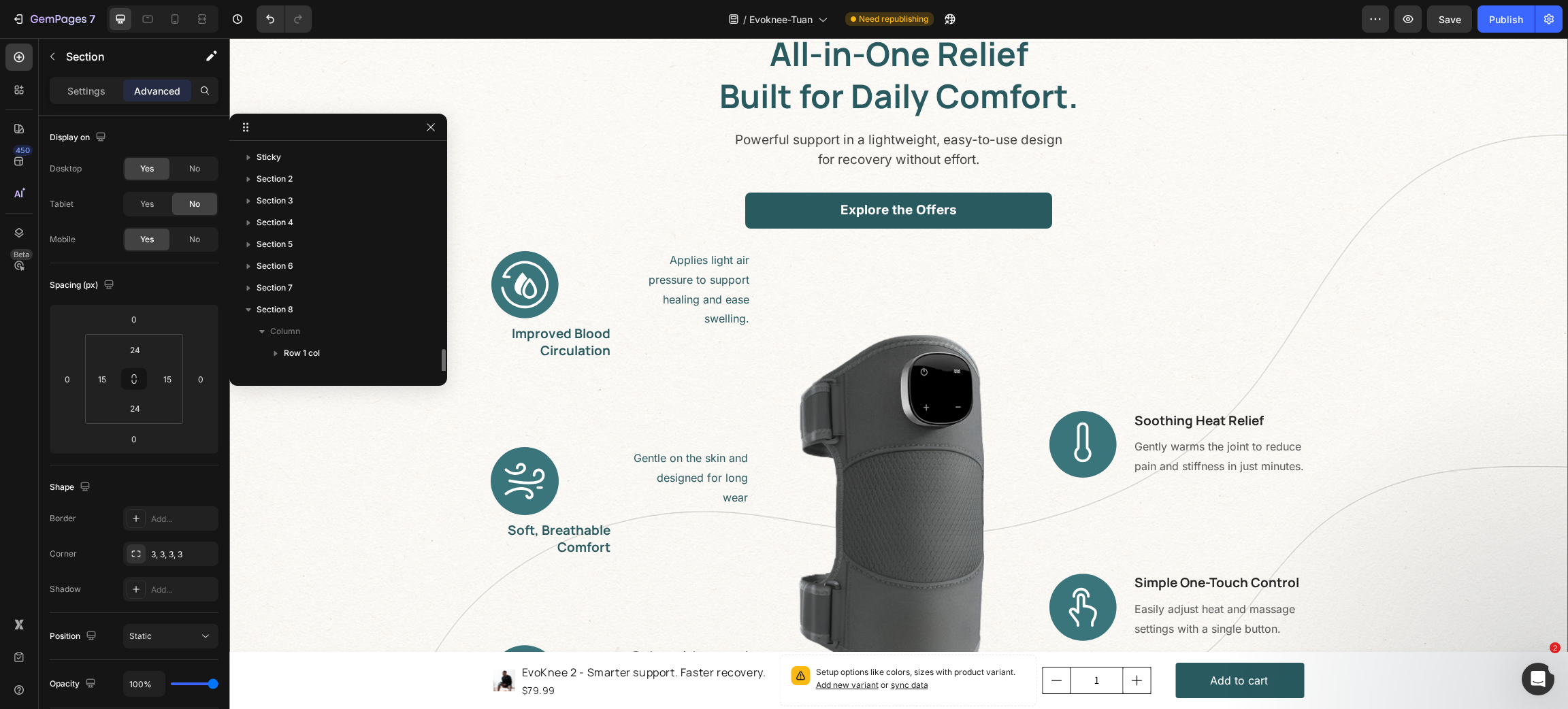 scroll, scrollTop: 148, scrollLeft: 0, axis: vertical 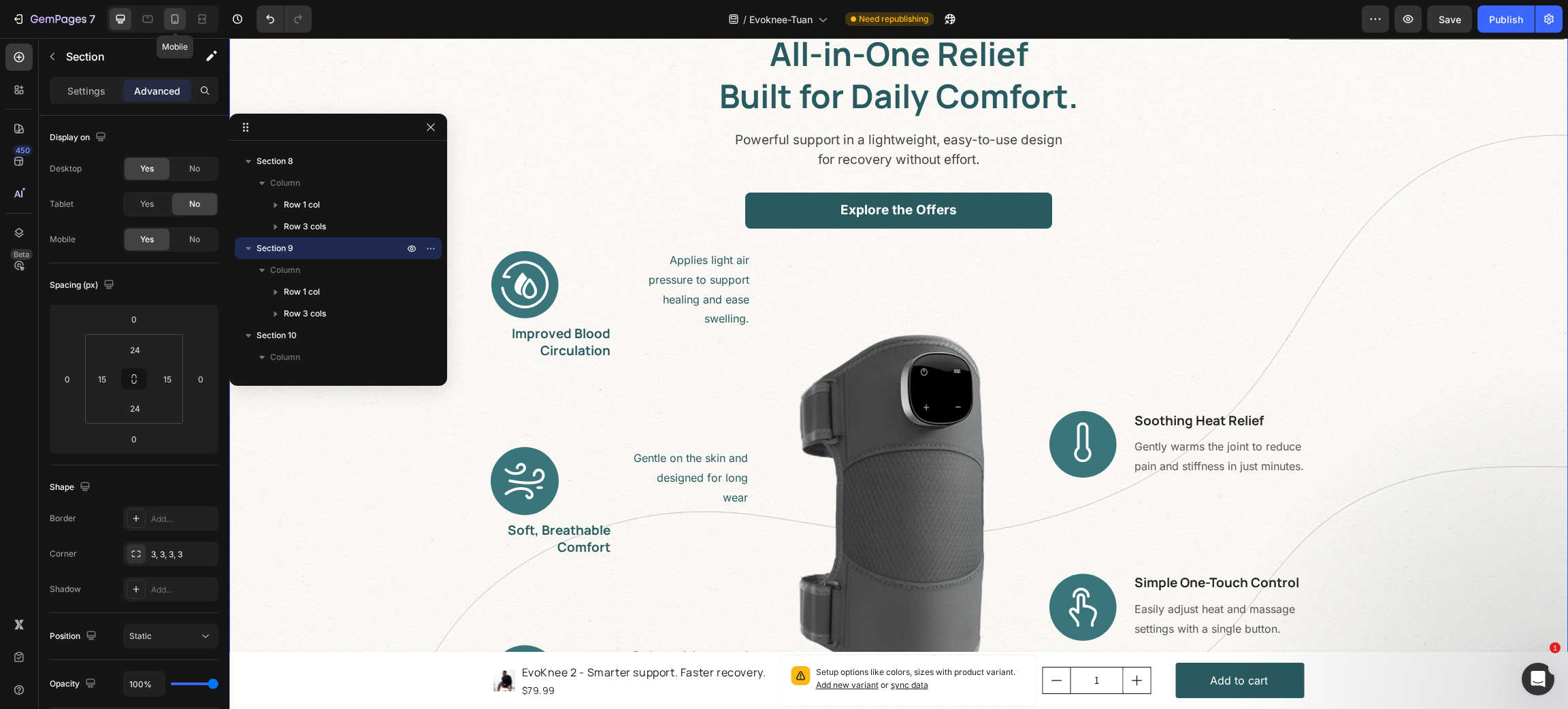 click 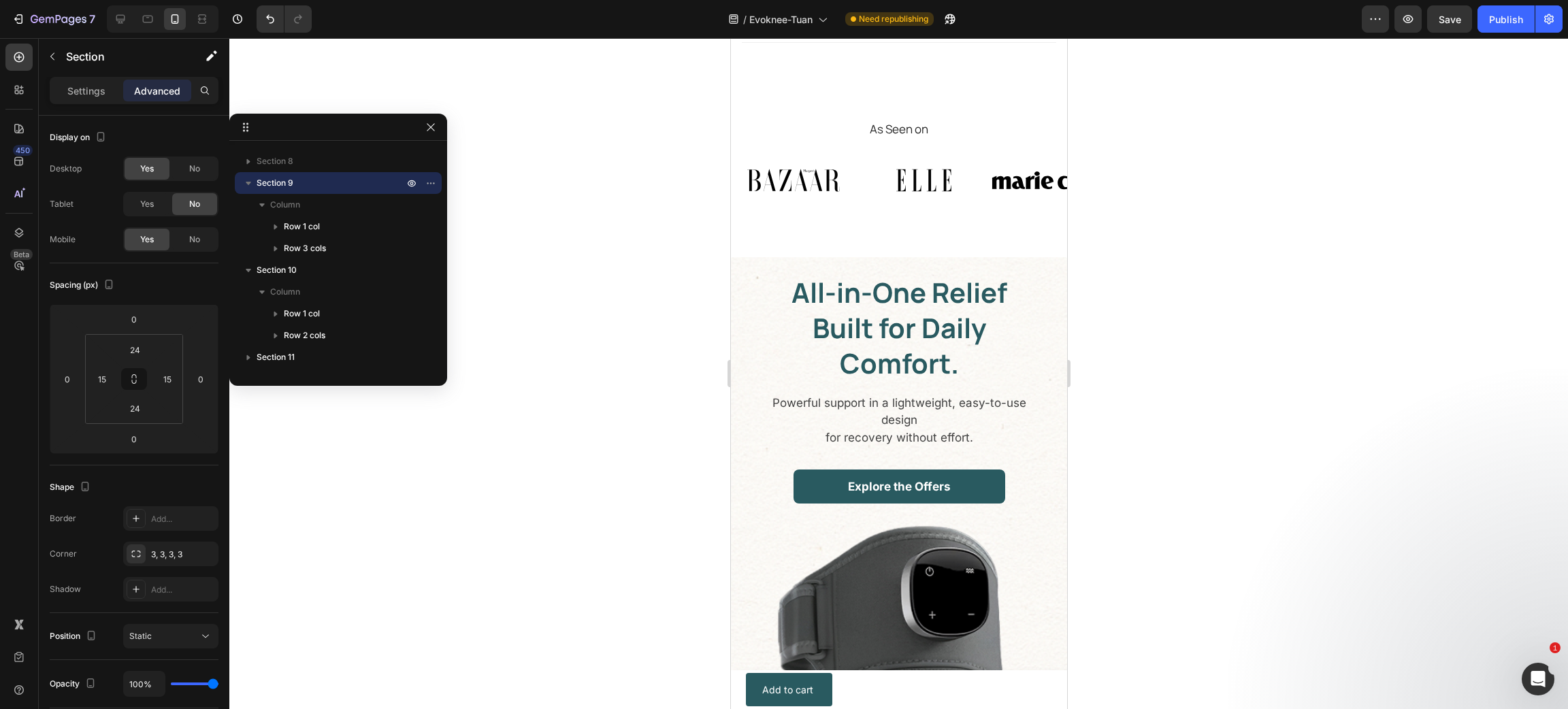 scroll, scrollTop: 1279, scrollLeft: 0, axis: vertical 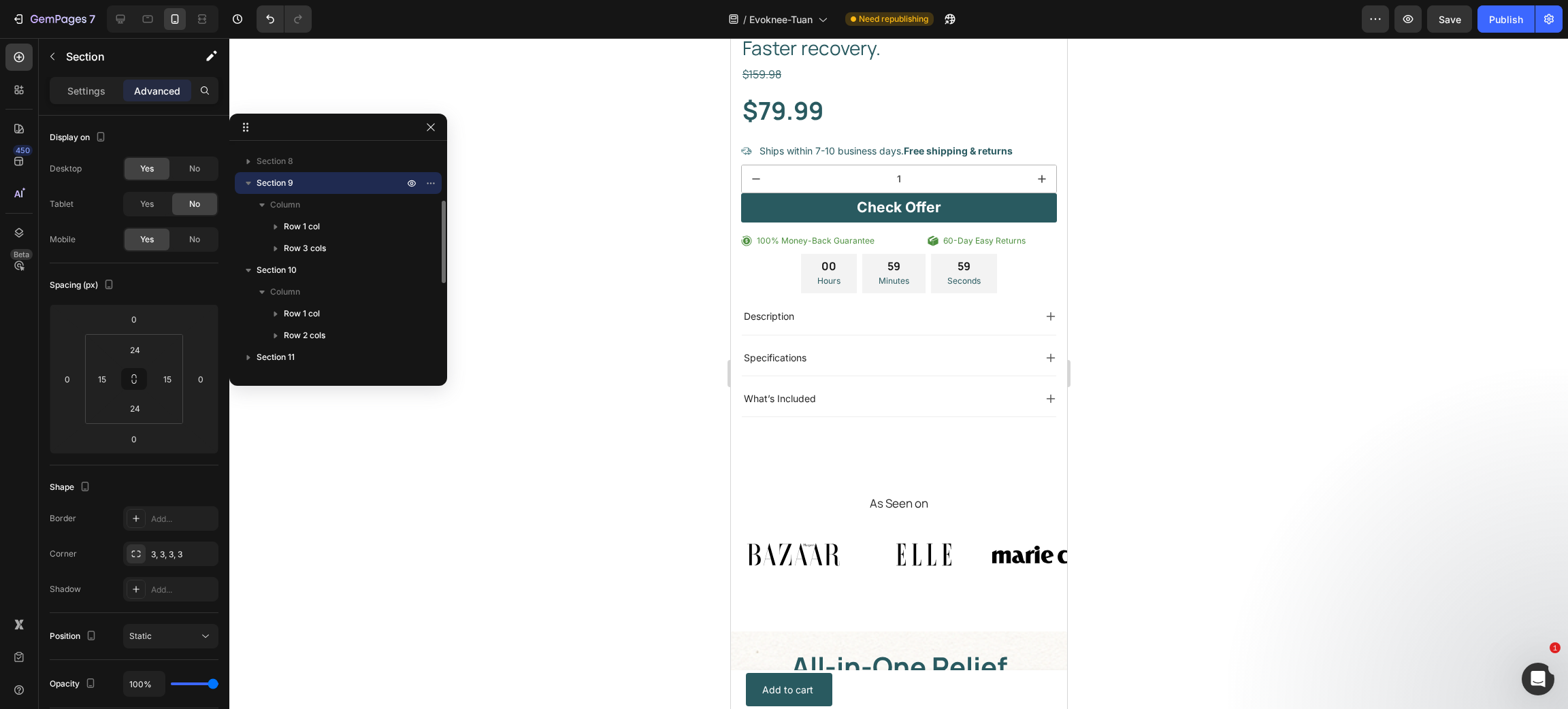 click on "Section 9" at bounding box center [331, 183] 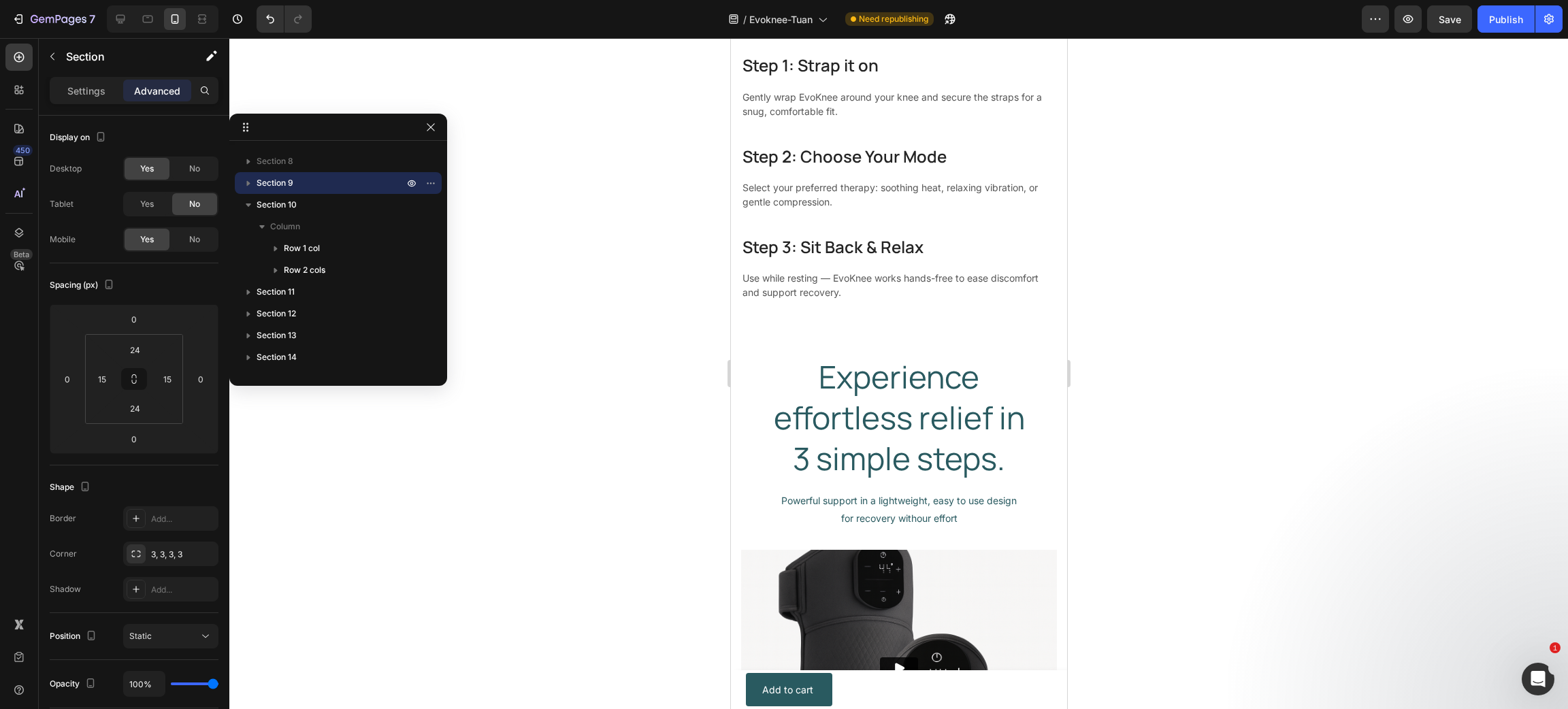 scroll, scrollTop: 3303, scrollLeft: 0, axis: vertical 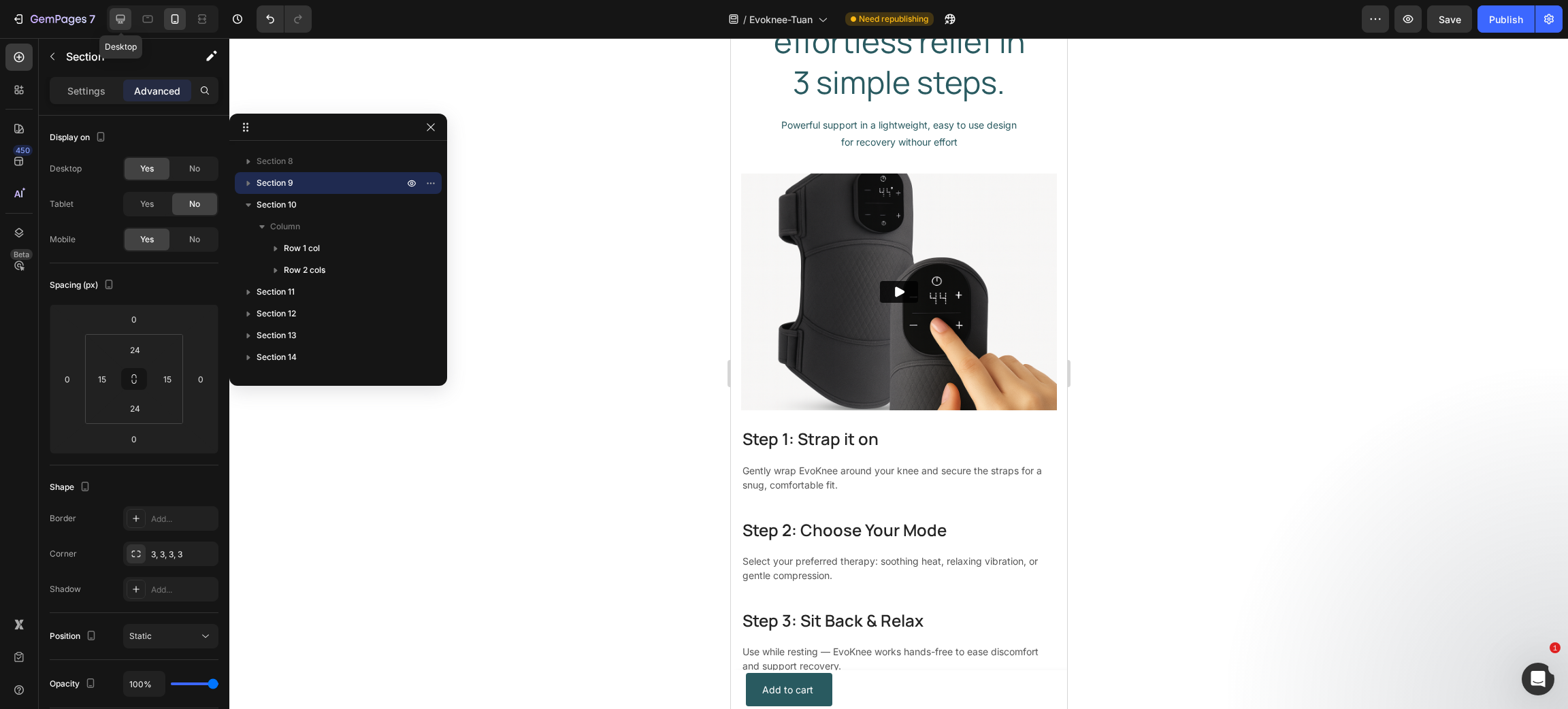 click 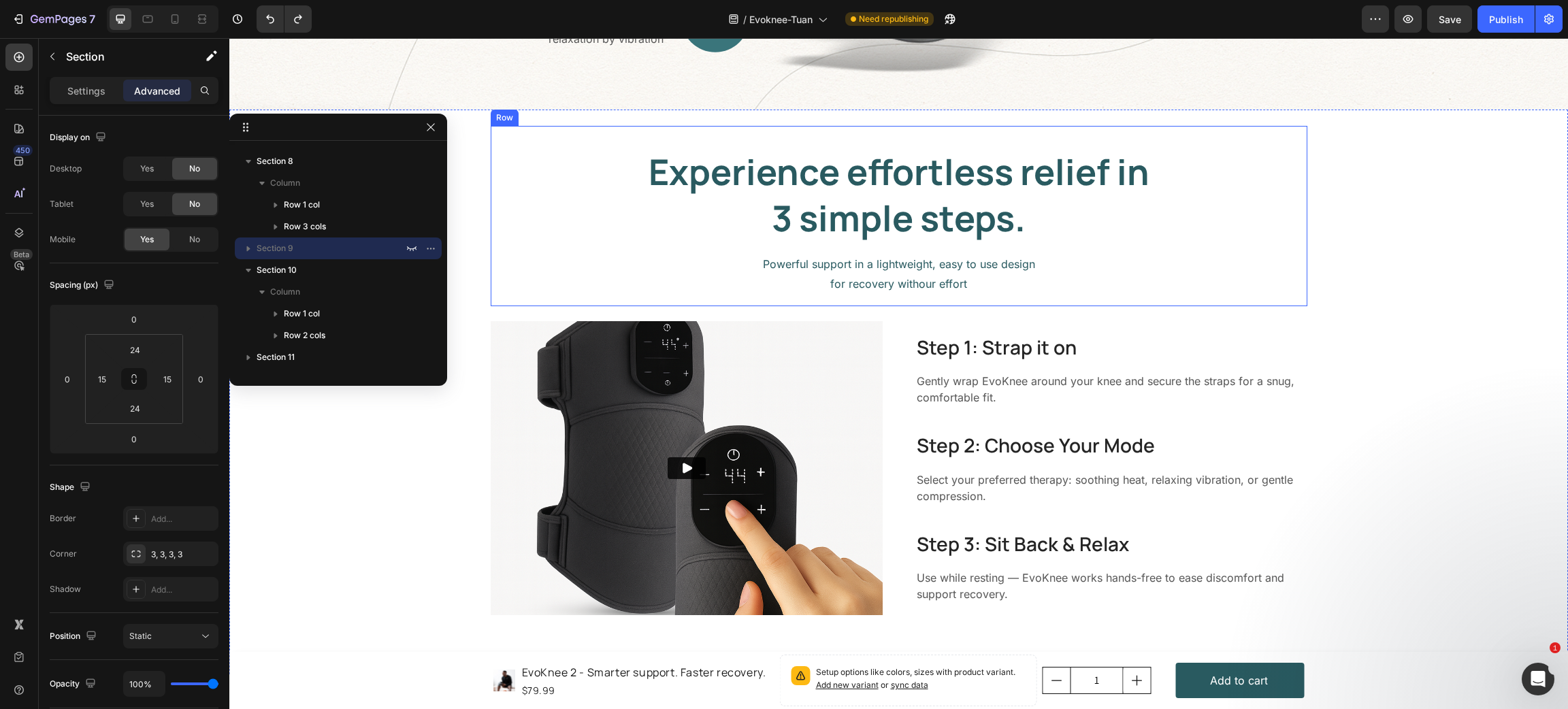 scroll, scrollTop: 2104, scrollLeft: 0, axis: vertical 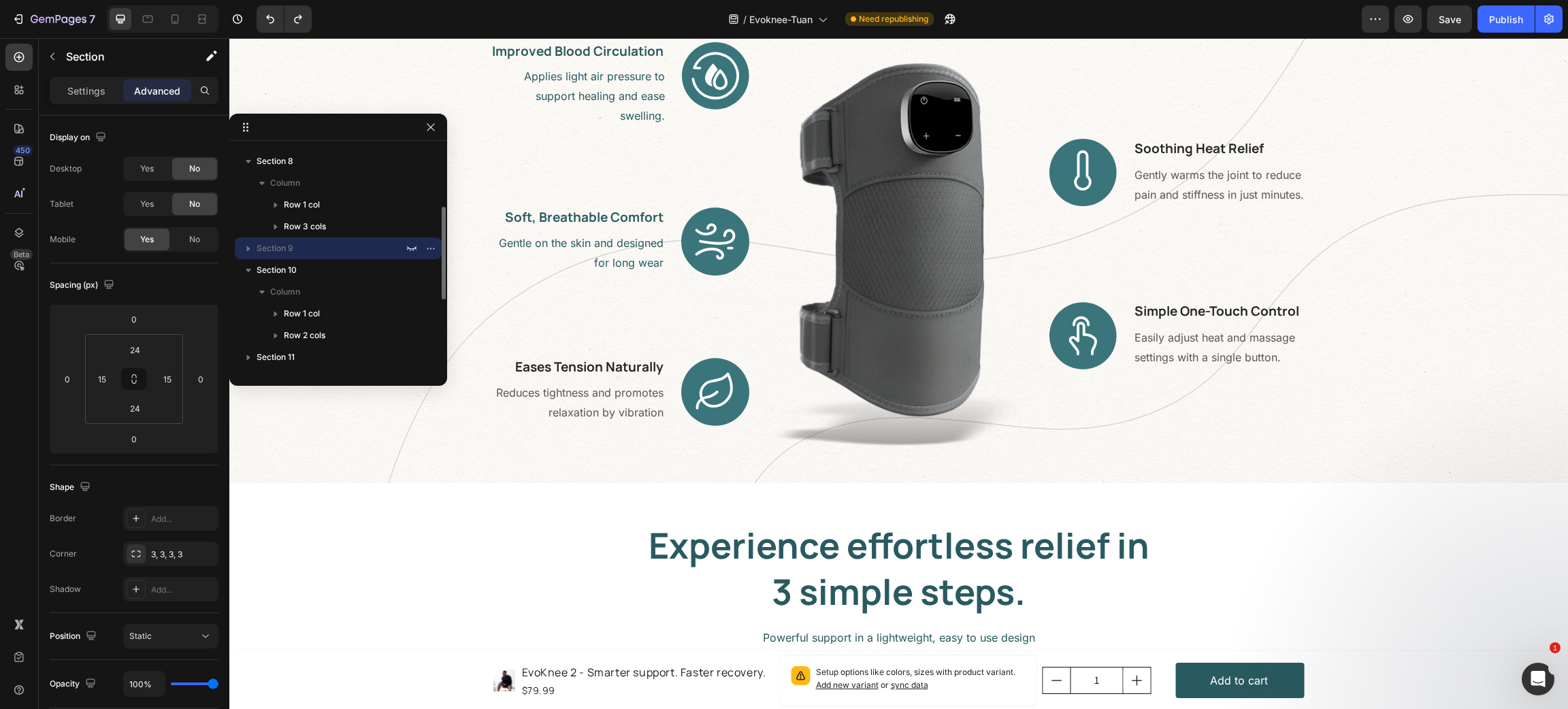click 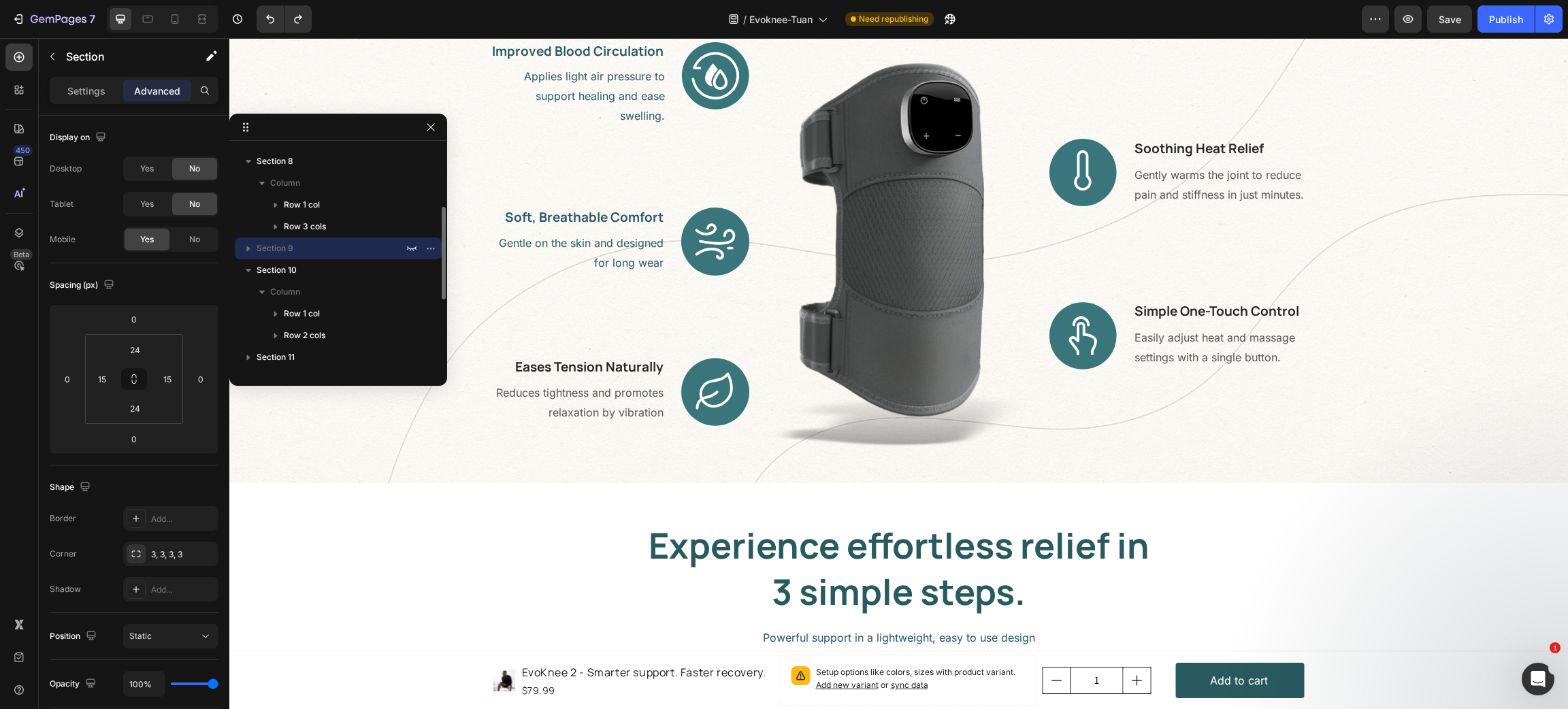 click on "Section 9" at bounding box center (331, 248) 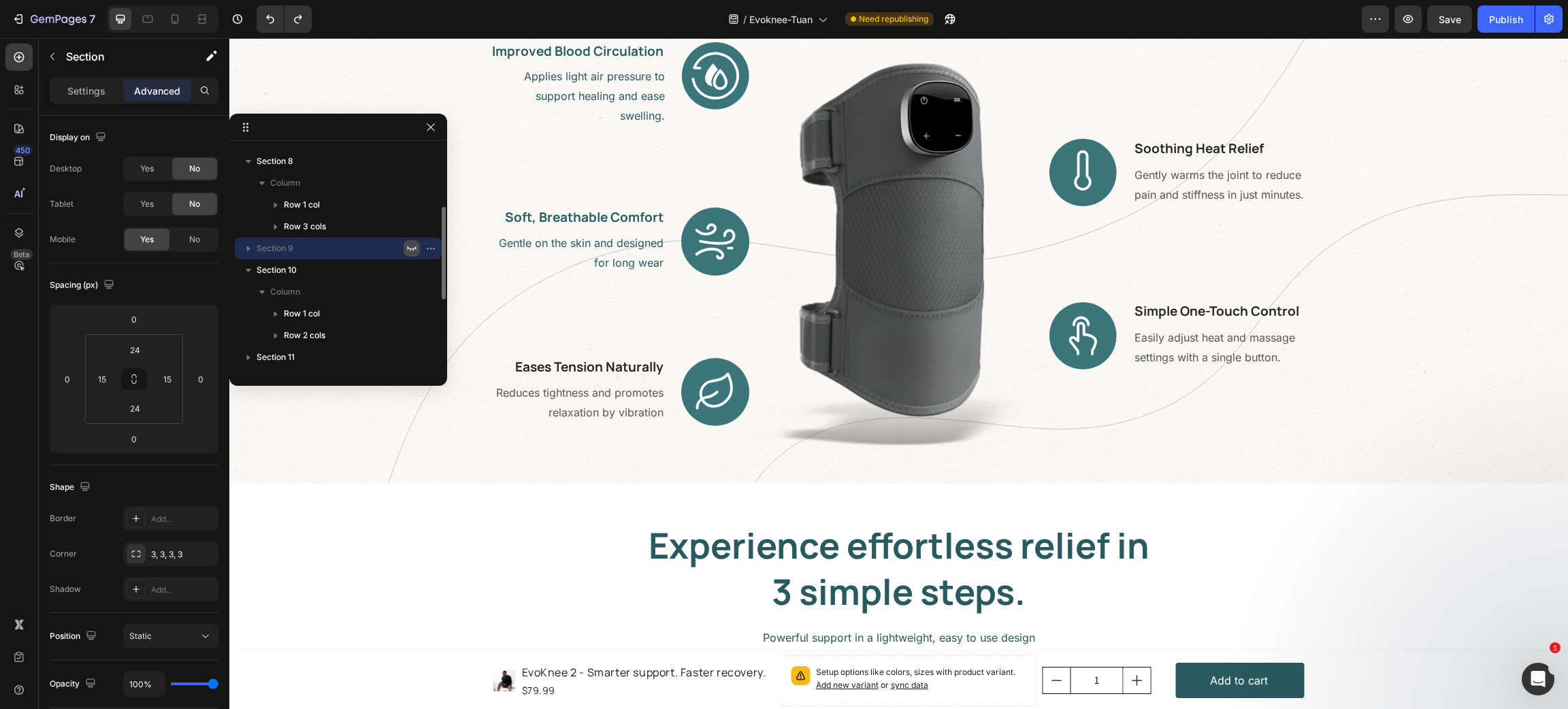click 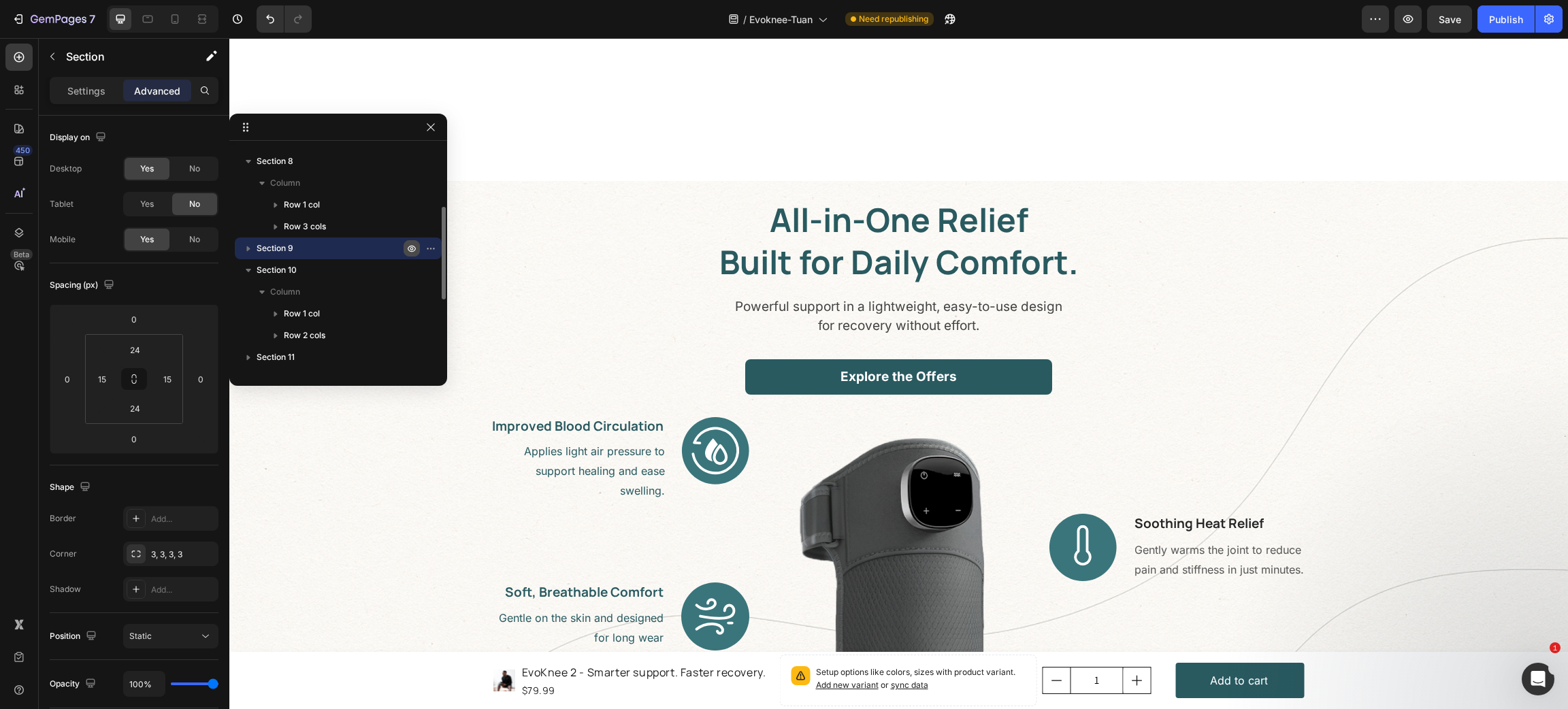 scroll, scrollTop: 2104, scrollLeft: 0, axis: vertical 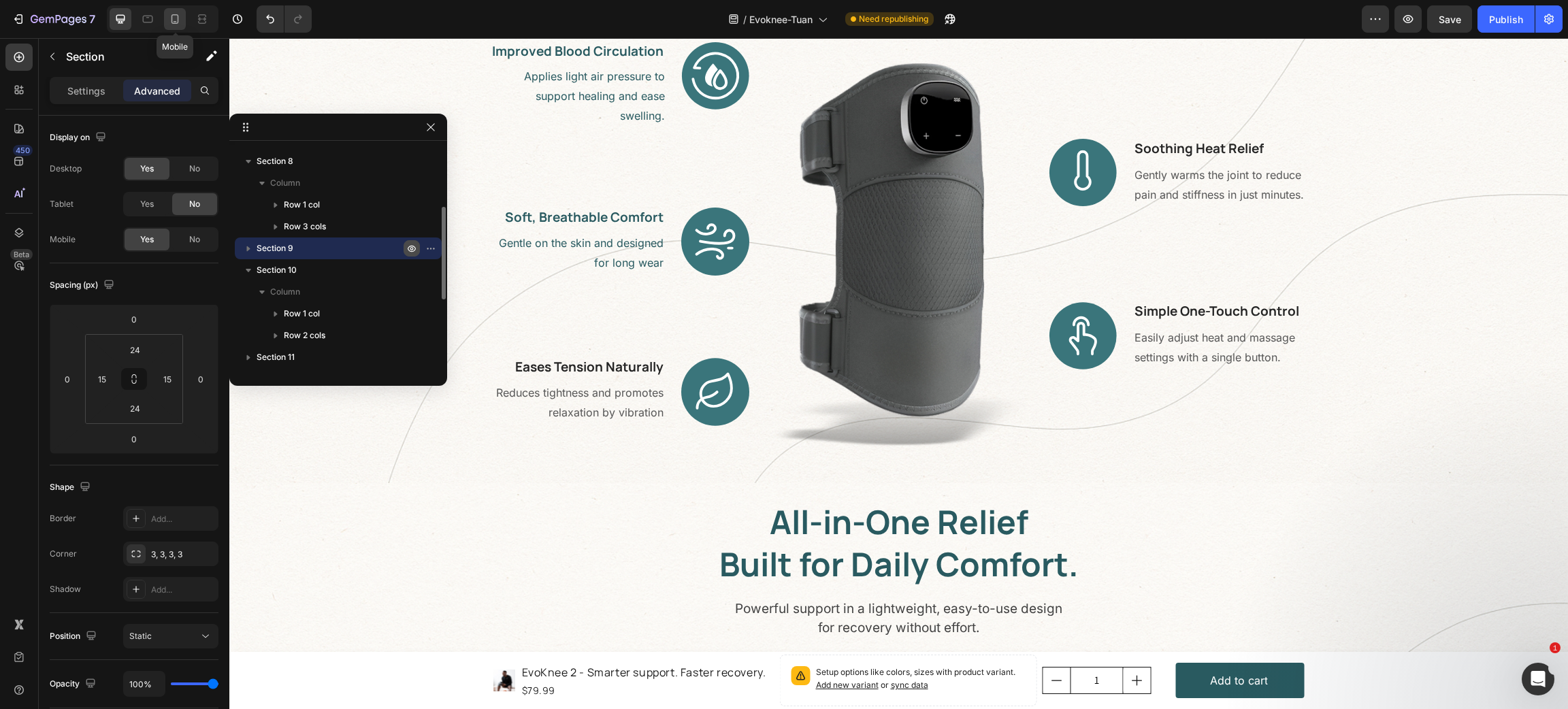 click 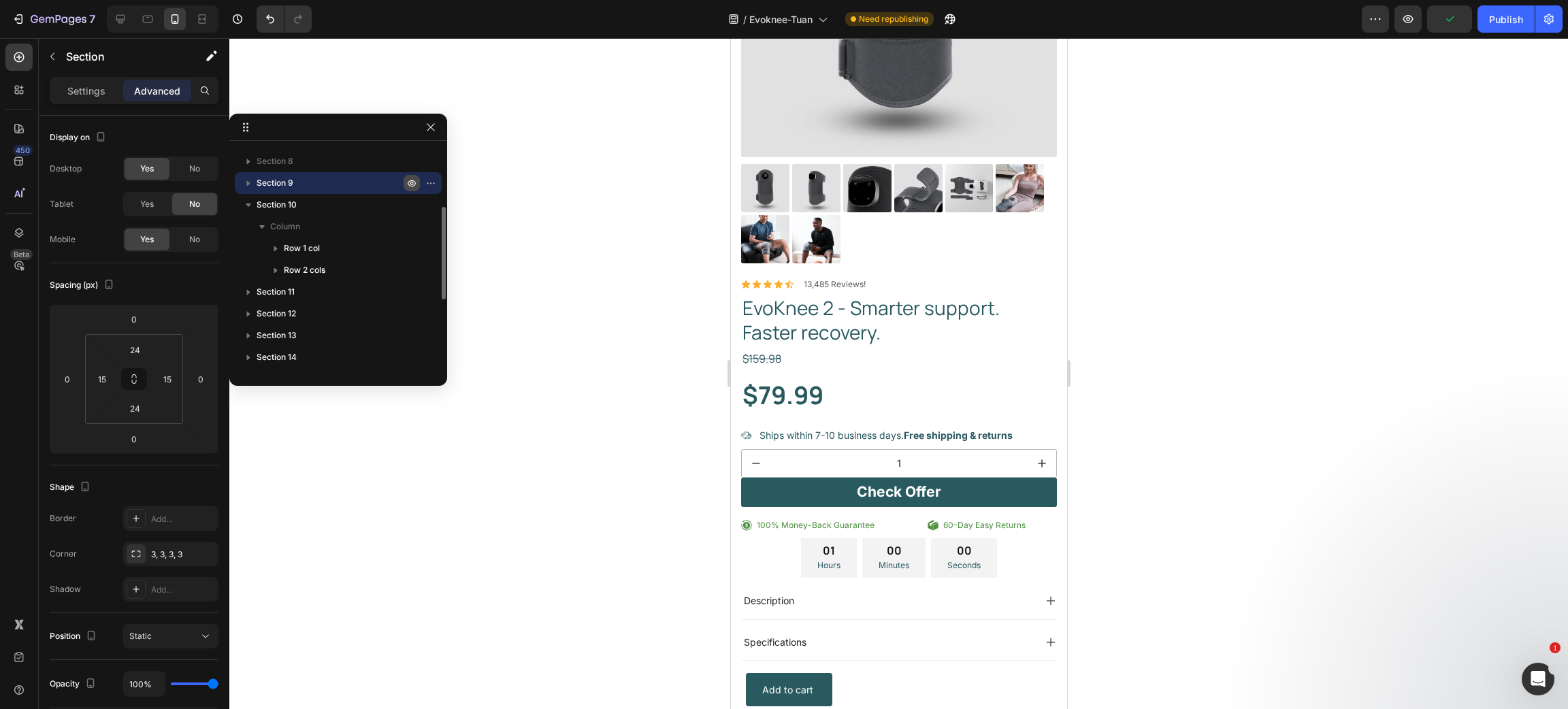 scroll, scrollTop: 333, scrollLeft: 0, axis: vertical 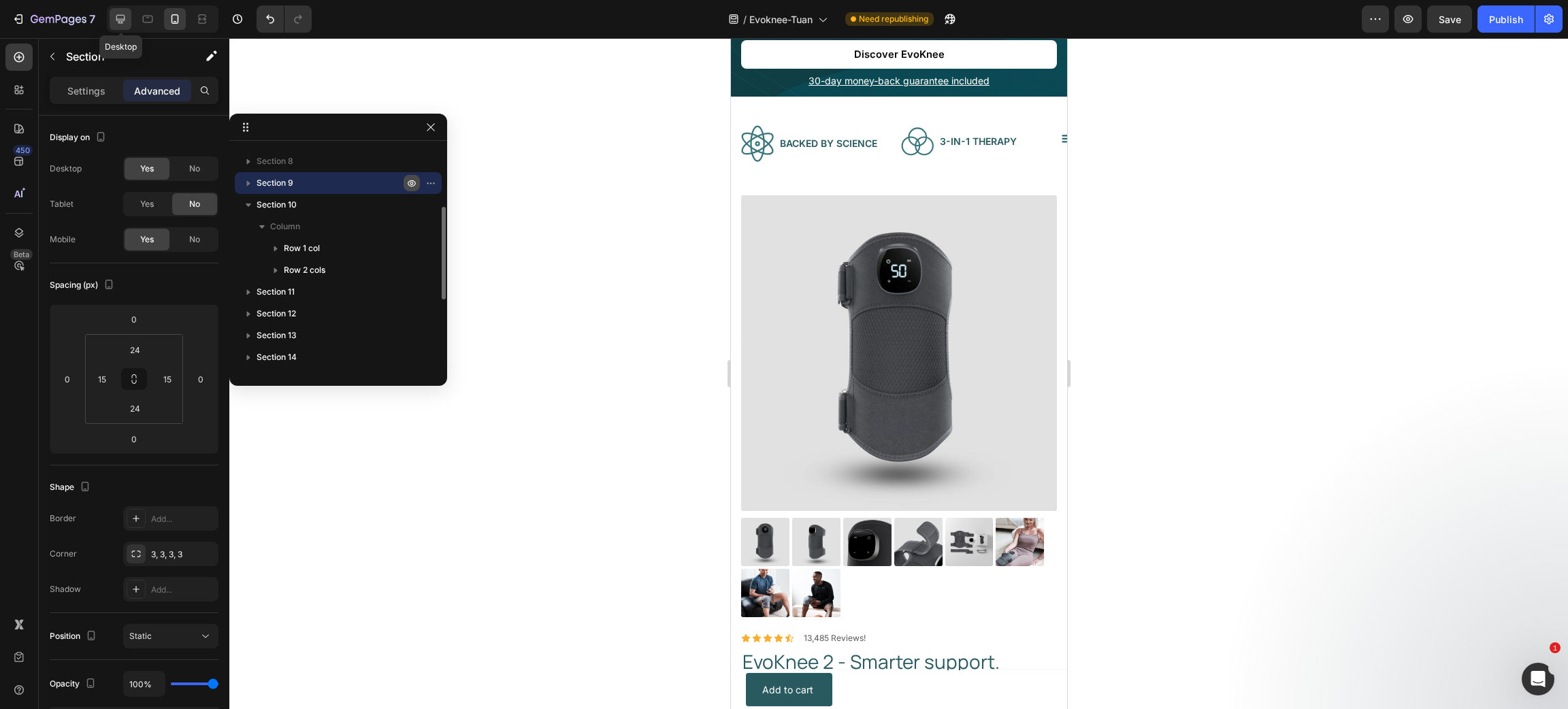 click 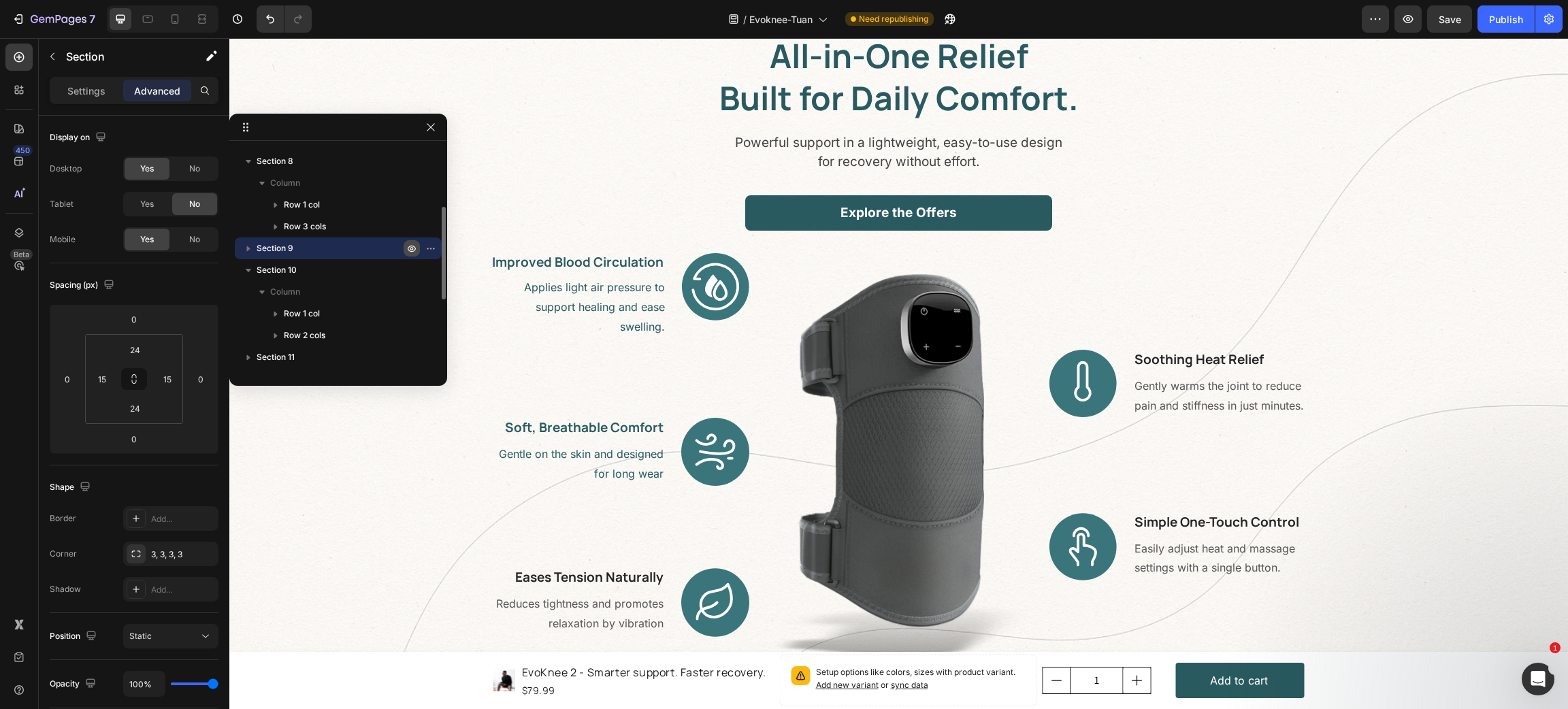 scroll, scrollTop: 944, scrollLeft: 0, axis: vertical 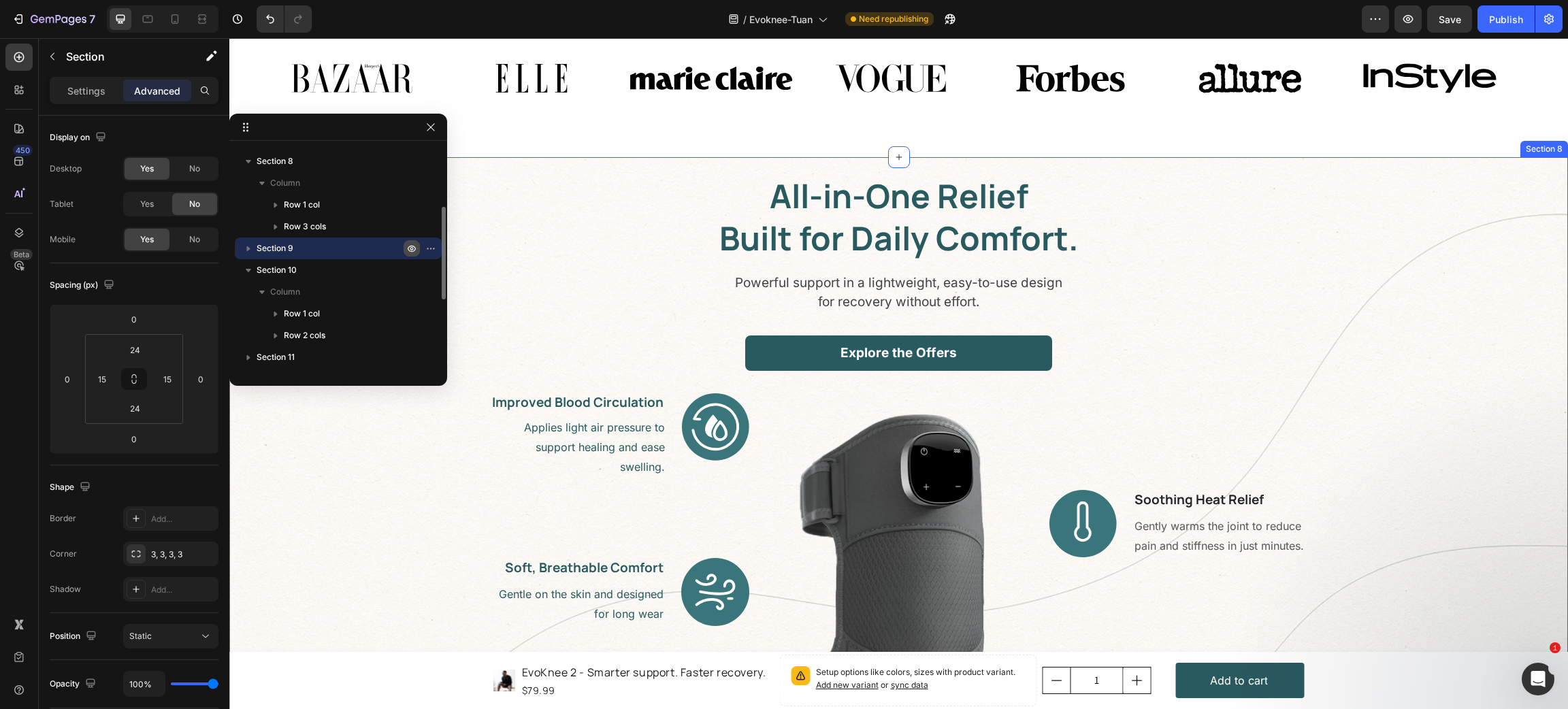 click on "All-in-One Relief Built for Daily Comfort. Heading Powerful support in a lightweight, easy-to-use design for recovery without effort. Text block Explore the Offers Button Row Image Improved Blood Circulation Heading Applies light air pressure to support healing and ease swelling. Text block Row Image Soft, Breathable Comfort Heading Gentle on the skin and designed for long wear Text block Row Image Eases Tension Naturally Heading Reduces tightness and promotes relaxation by vibration Text block Row Image Image Soothing Heat Relief Heading Gently warms the joint to reduce pain and stiffness in just minutes. Text block Row Image Simple One-Touch Control Heading Easily adjust heat and massage settings with a single button. Text block Row Row" at bounding box center (898, 495) 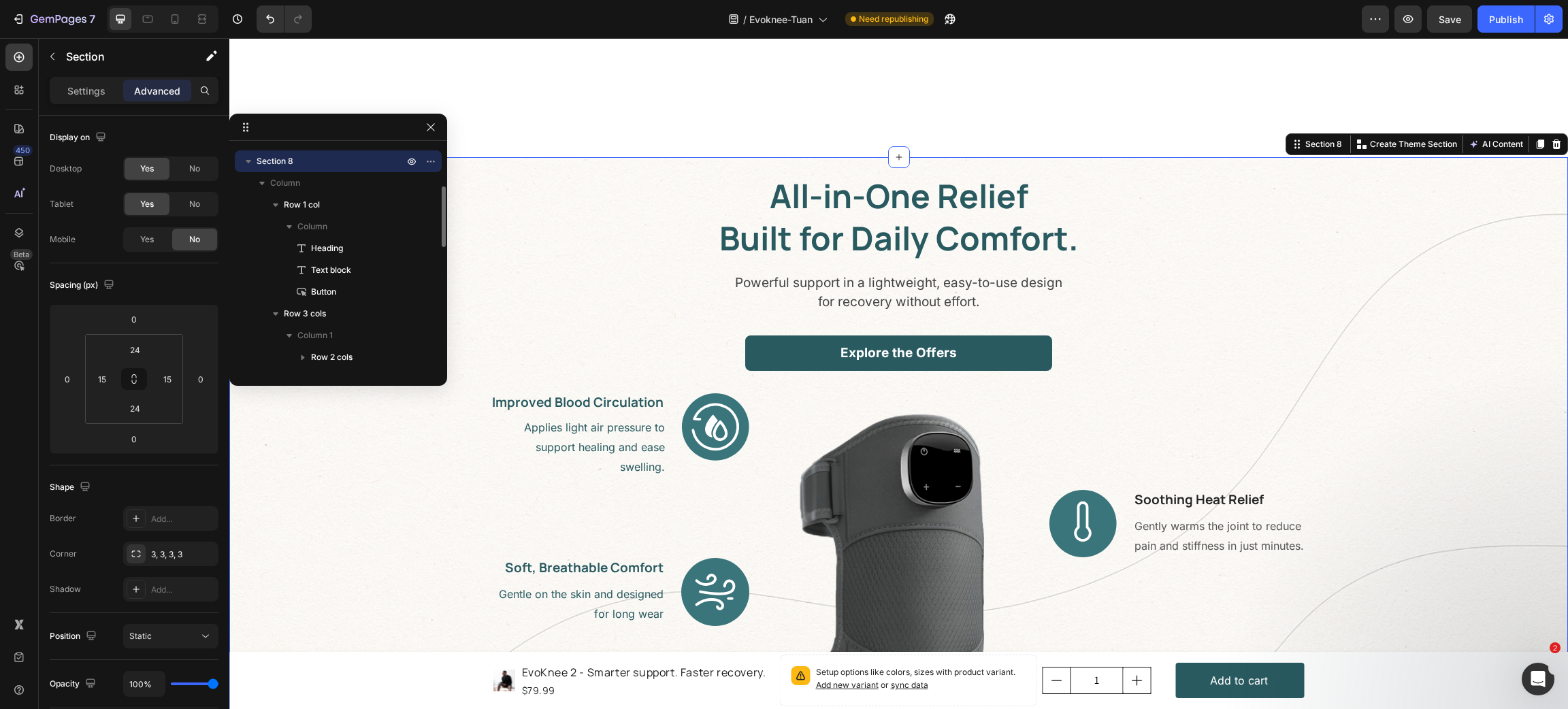 scroll, scrollTop: 1692, scrollLeft: 0, axis: vertical 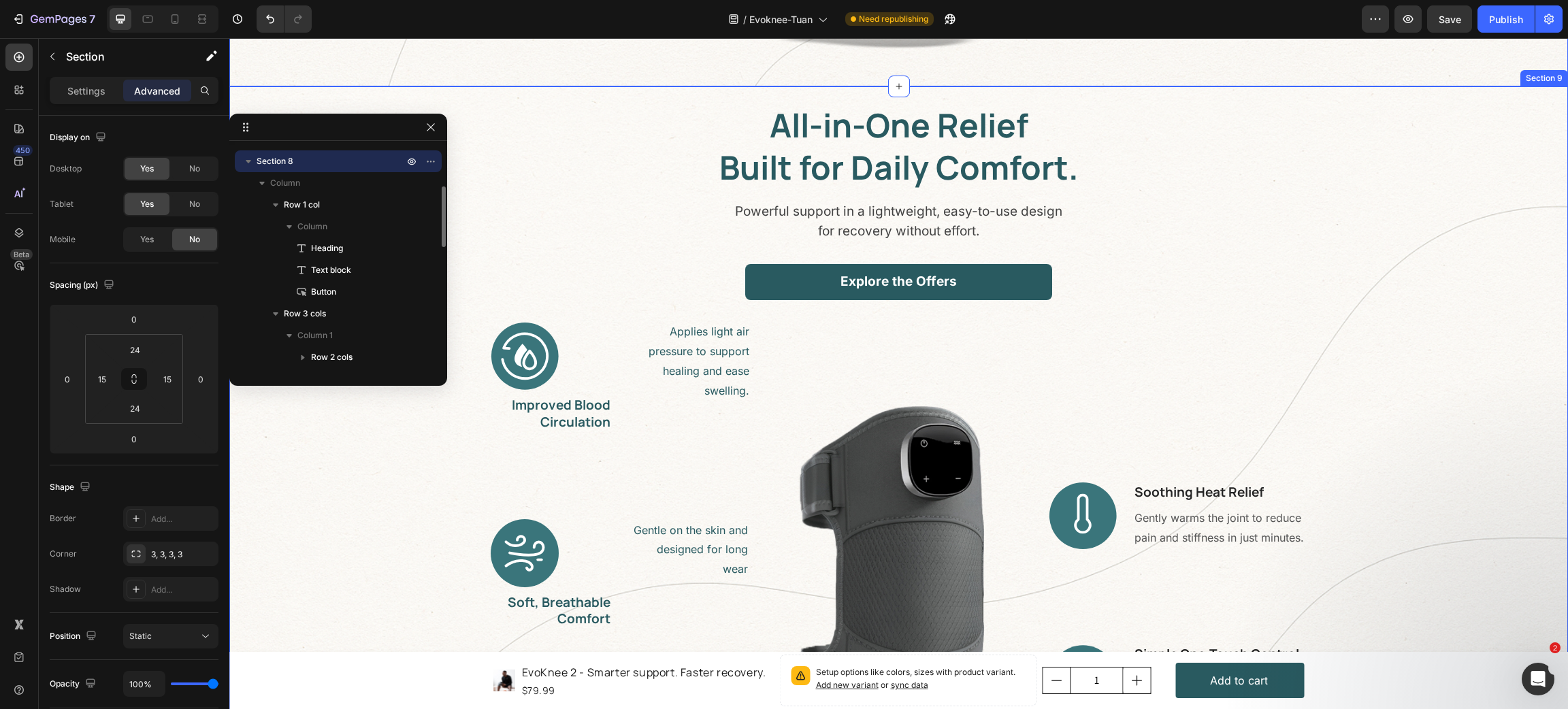 click on "All-in-One Relief Built for Daily Comfort. Heading Powerful support in a lightweight, easy-to-use design for recovery without effort. Text block Explore the Offers Button Row Applies light air pressure to support healing and ease swelling. Text block Image Improved Blood Circulation Heading Row Gentle on the skin and designed for long wear Text block Image Soft, Breathable Comfort Heading Row Reduces tightness and promotes relaxation by vibration Text block Image Eases Tension Naturally Heading Row Image Image Soothing Heat Relief Heading Gently warms the joint to reduce pain and stiffness in just minutes. Text block Row Image Simple One-Touch Control Heading Easily adjust heat and massage settings with a single button. Text block Row Row" at bounding box center (898, 488) 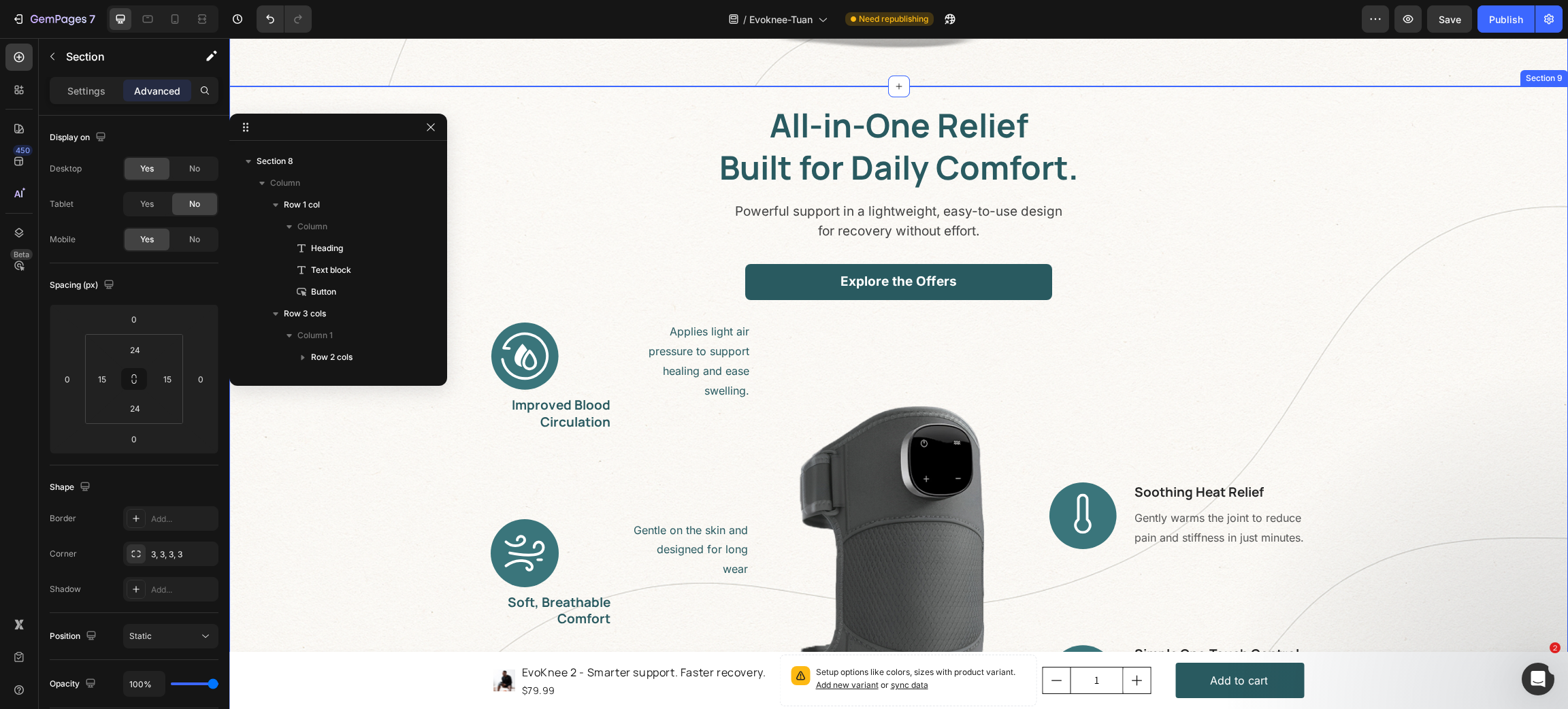 scroll, scrollTop: 431, scrollLeft: 0, axis: vertical 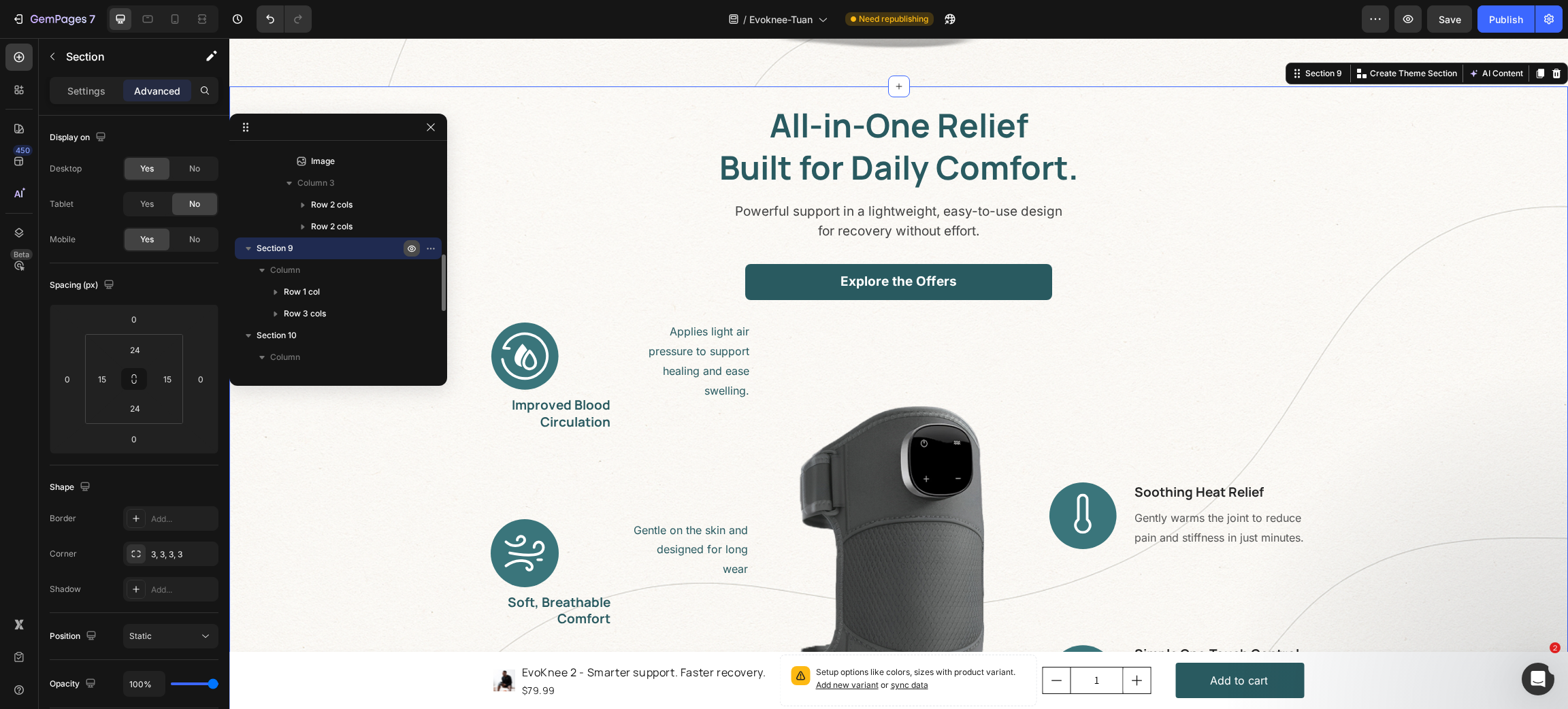 click on "Section 9   You can create reusable sections Create Theme Section AI Content Write with GemAI What would you like to describe here? Tone and Voice Persuasive Product EvoBrace Show more Generate" at bounding box center (1426, 73) 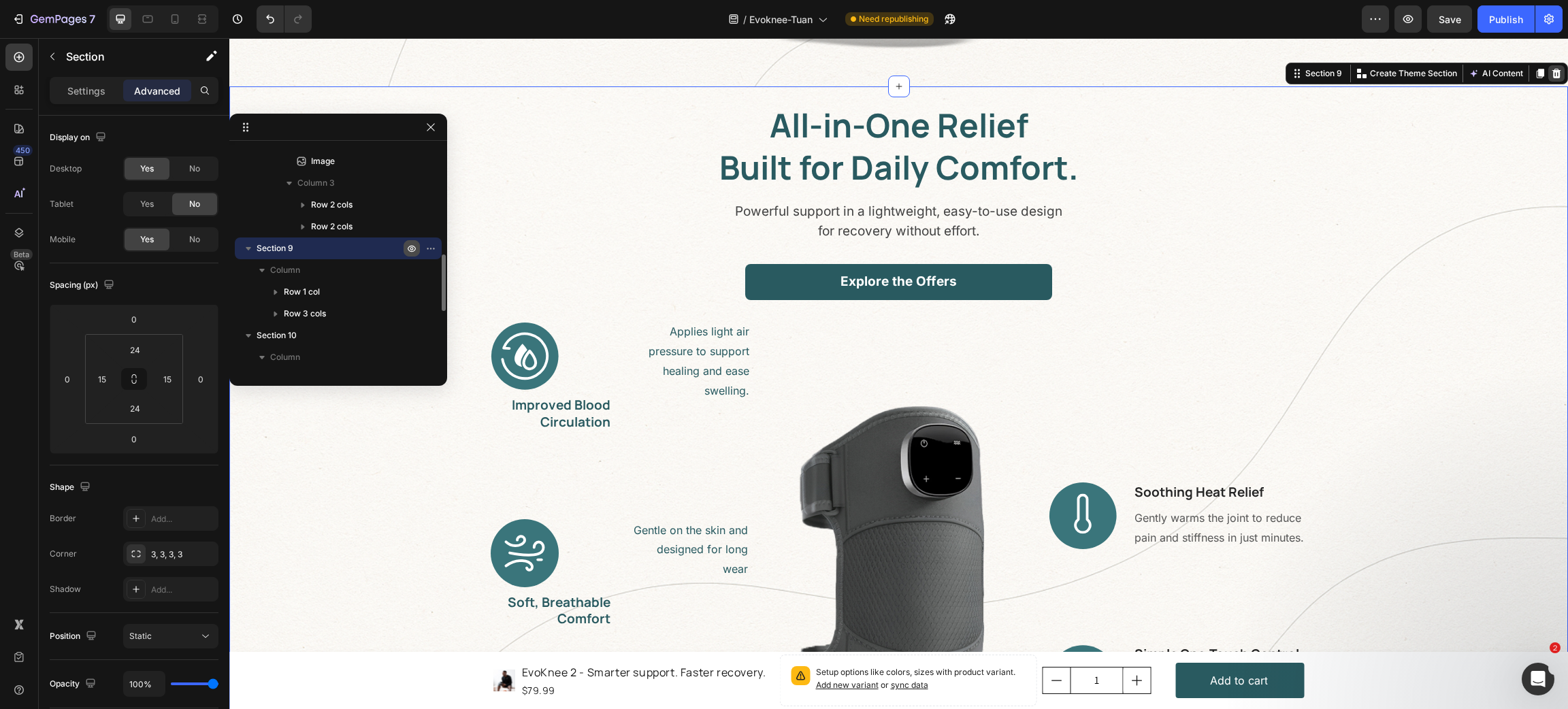 click 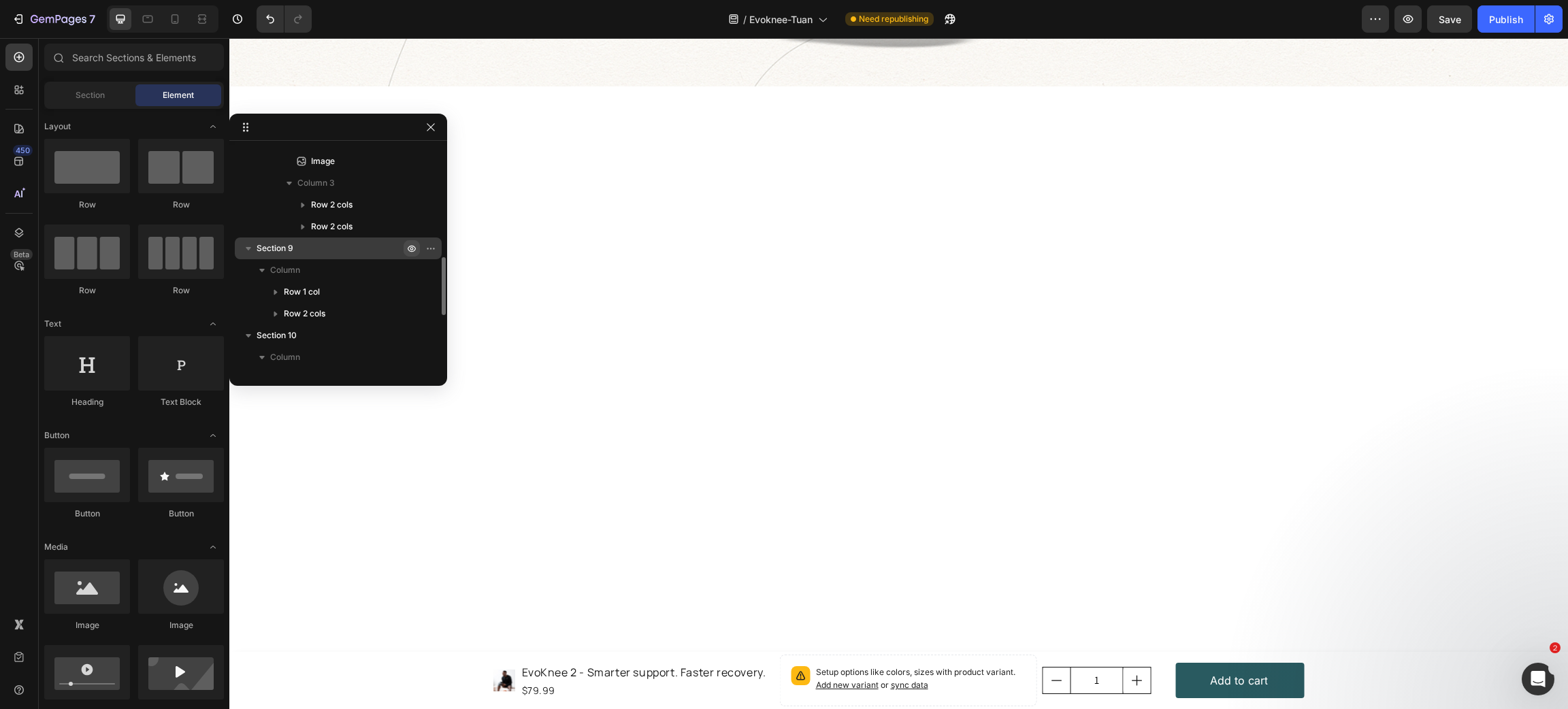 click at bounding box center [898, 463] 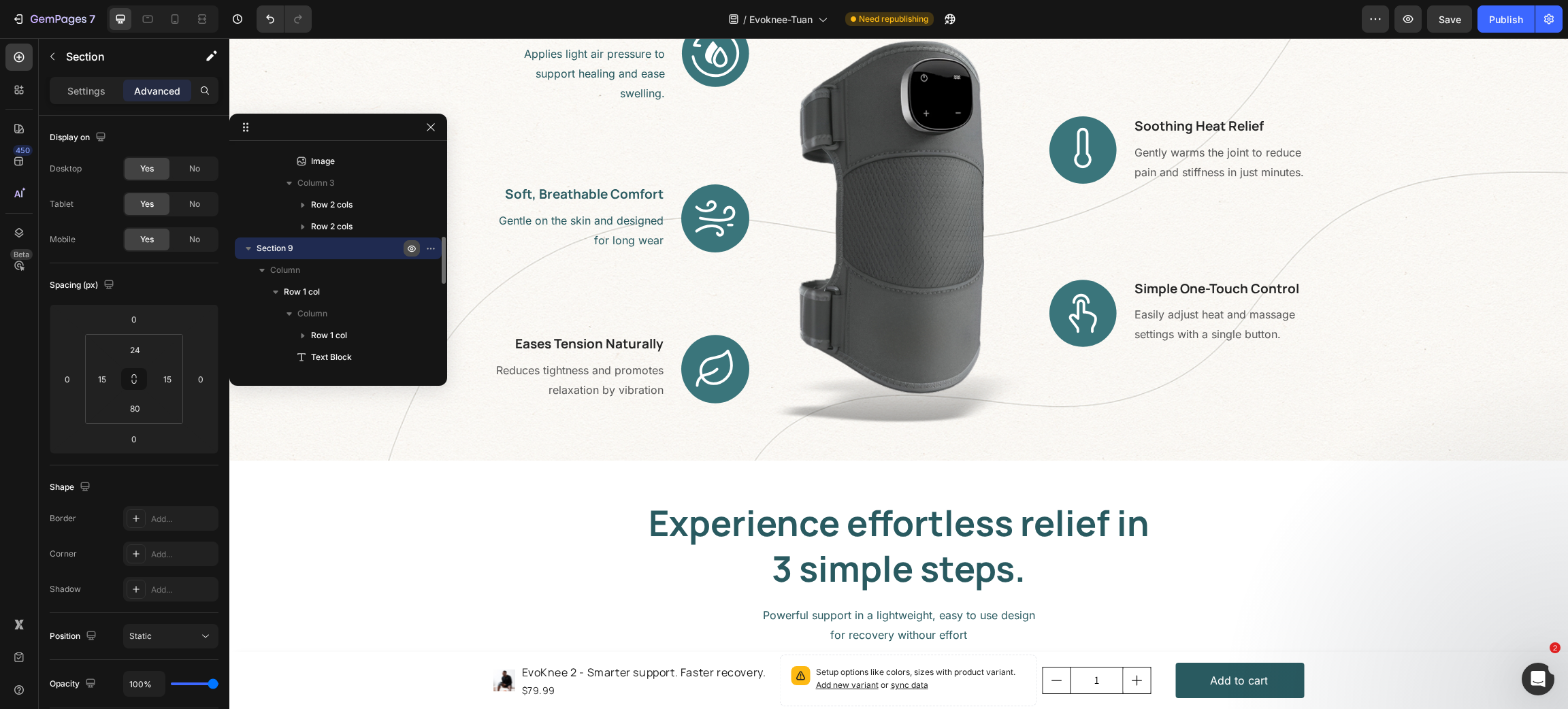 scroll, scrollTop: 1692, scrollLeft: 0, axis: vertical 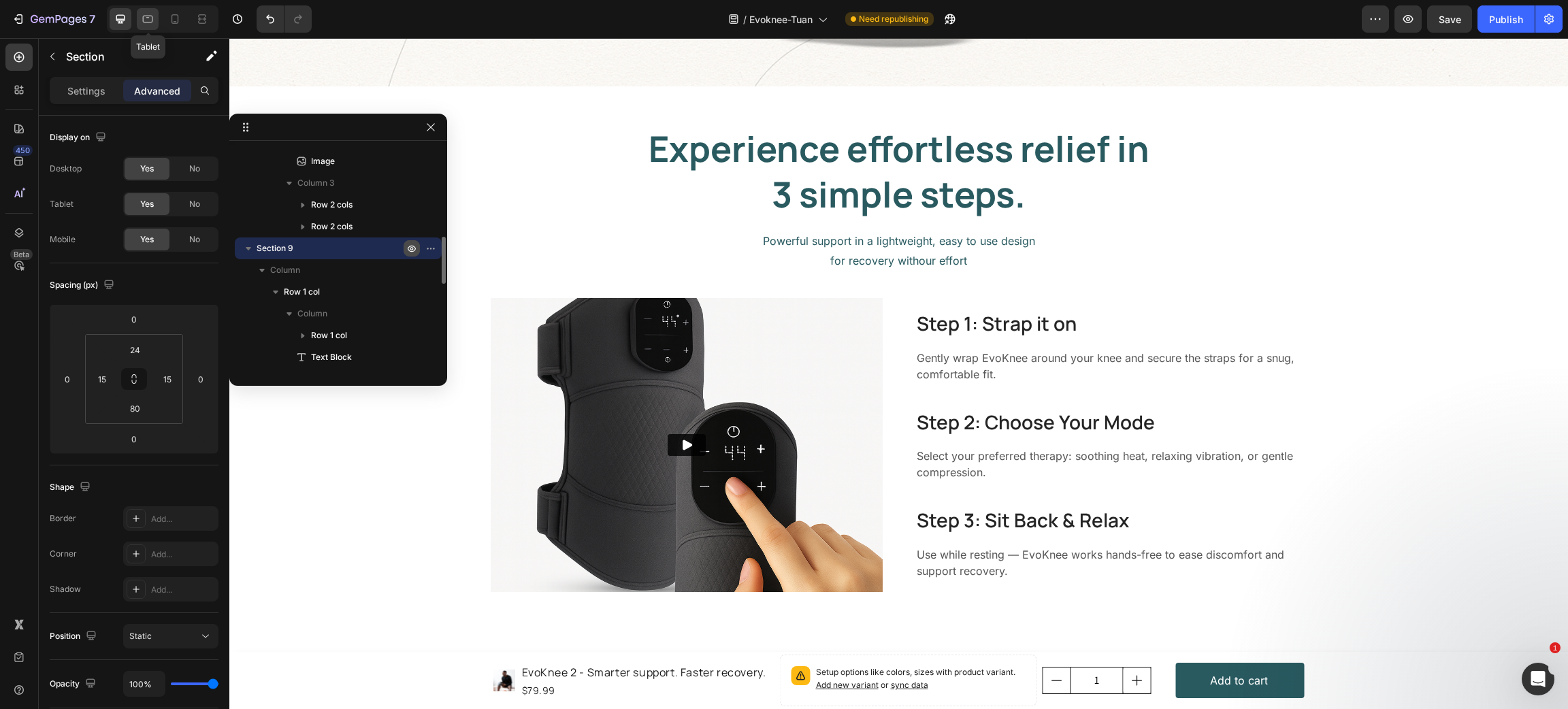 click 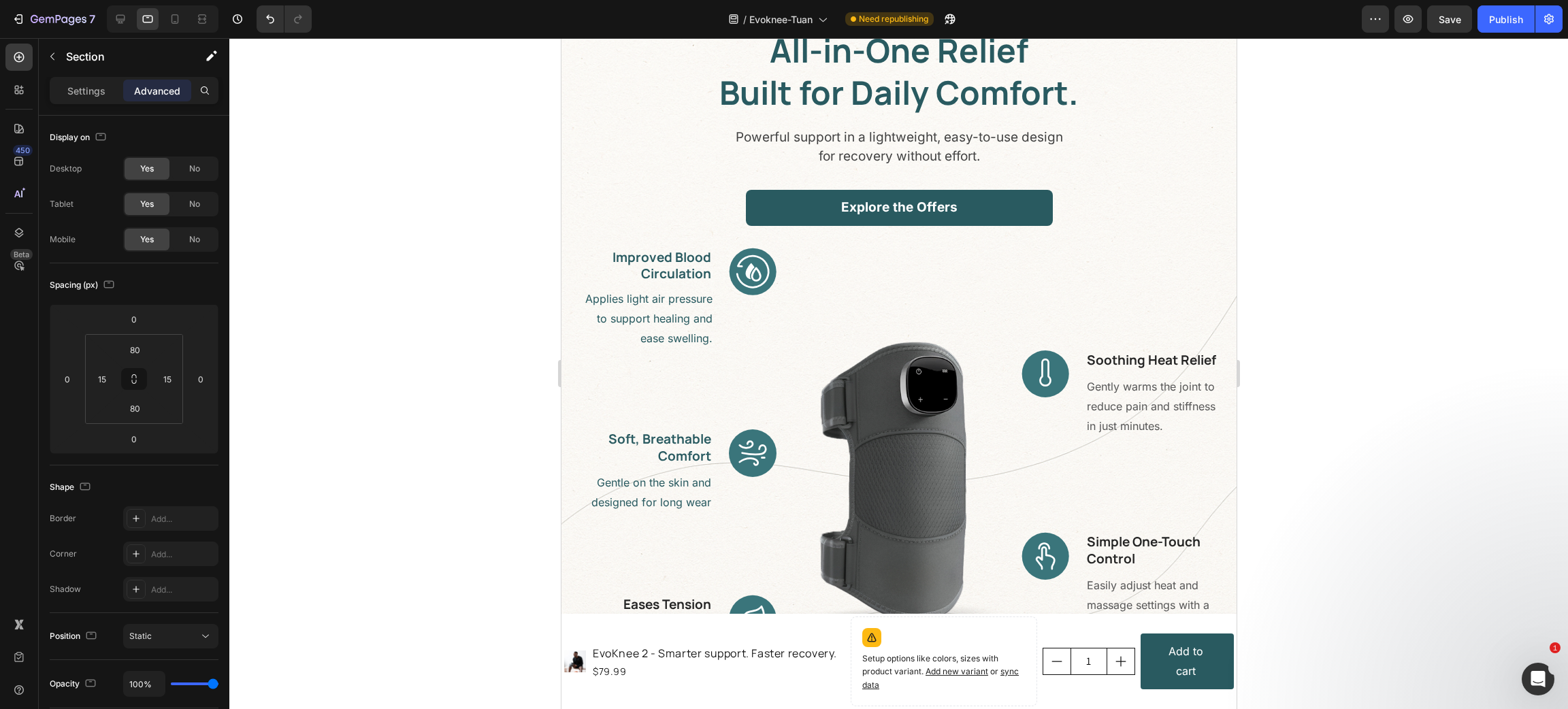 scroll, scrollTop: 636, scrollLeft: 0, axis: vertical 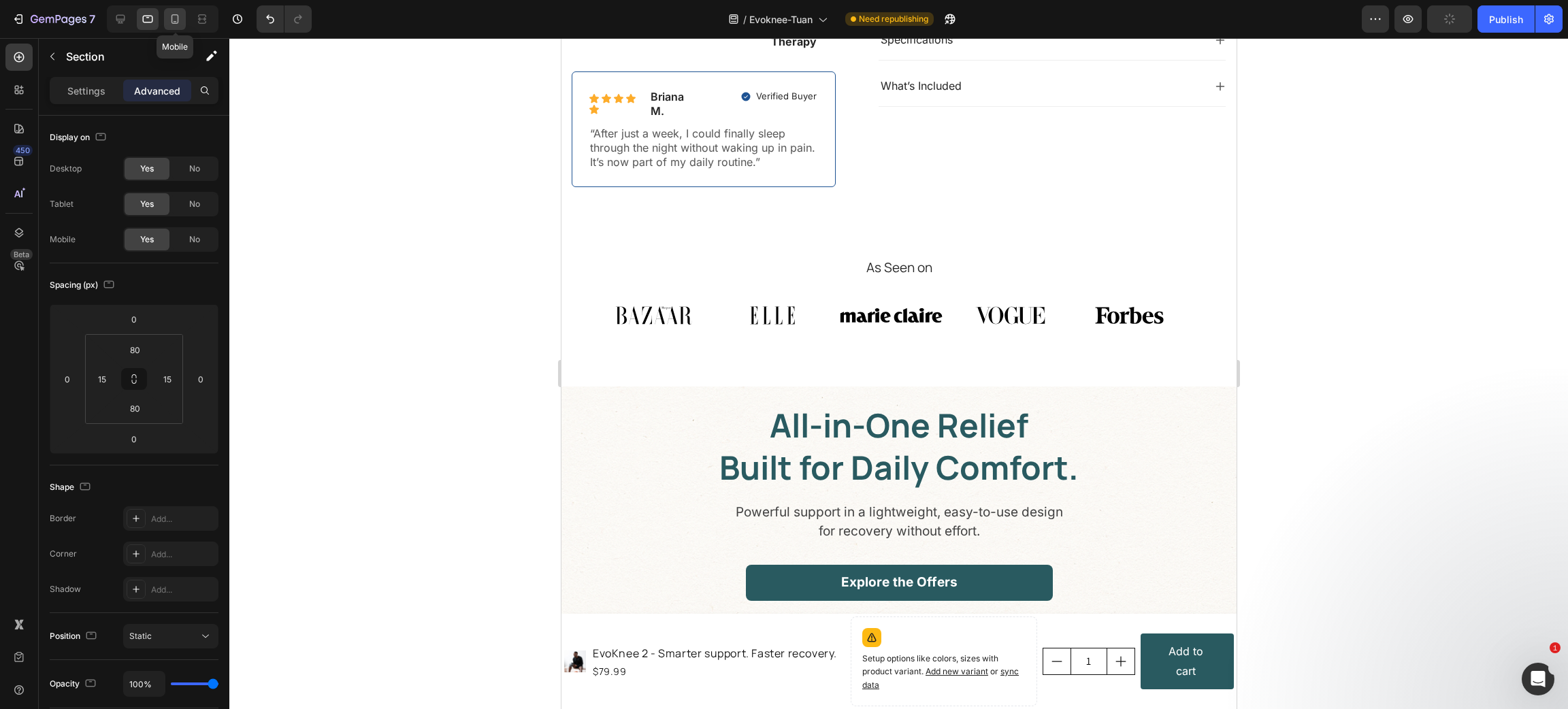 click 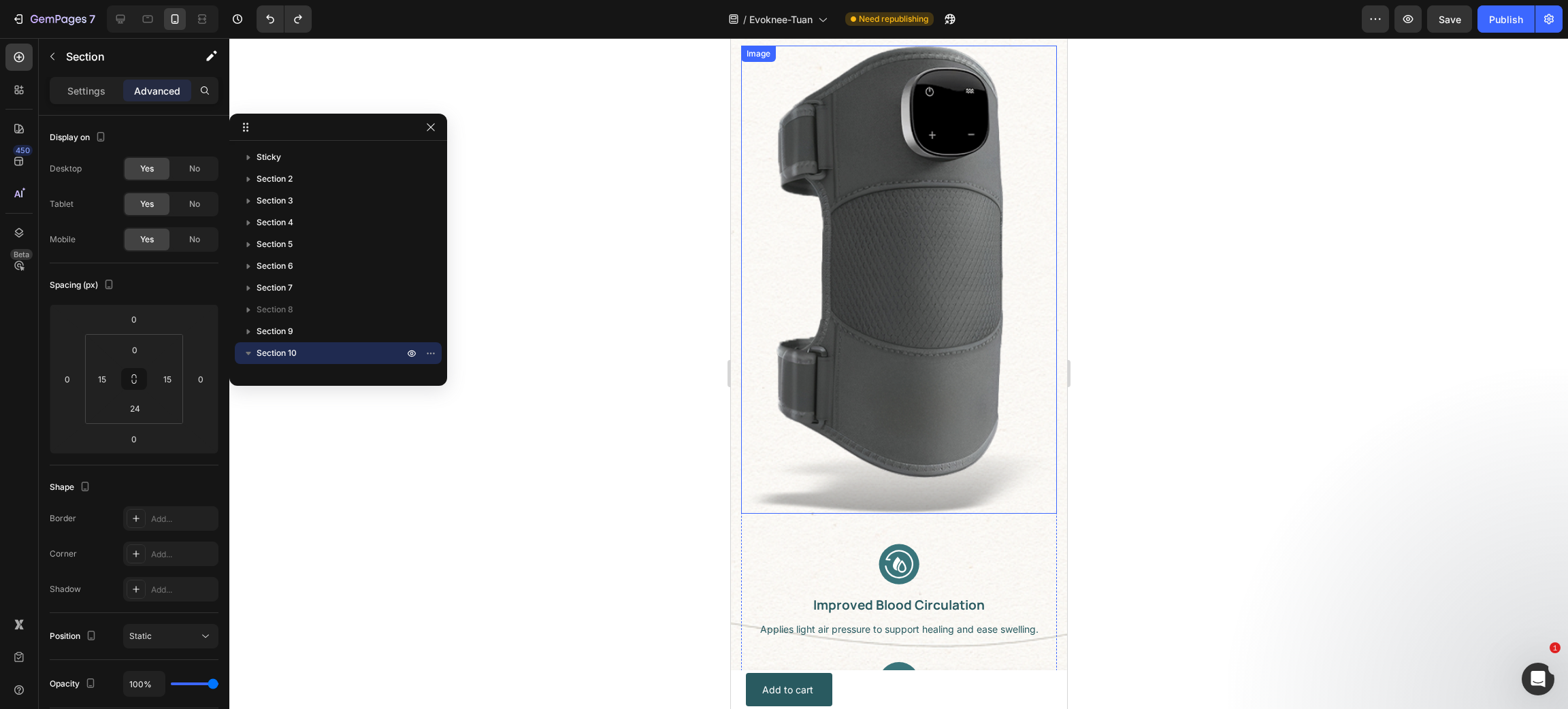 scroll, scrollTop: 1742, scrollLeft: 0, axis: vertical 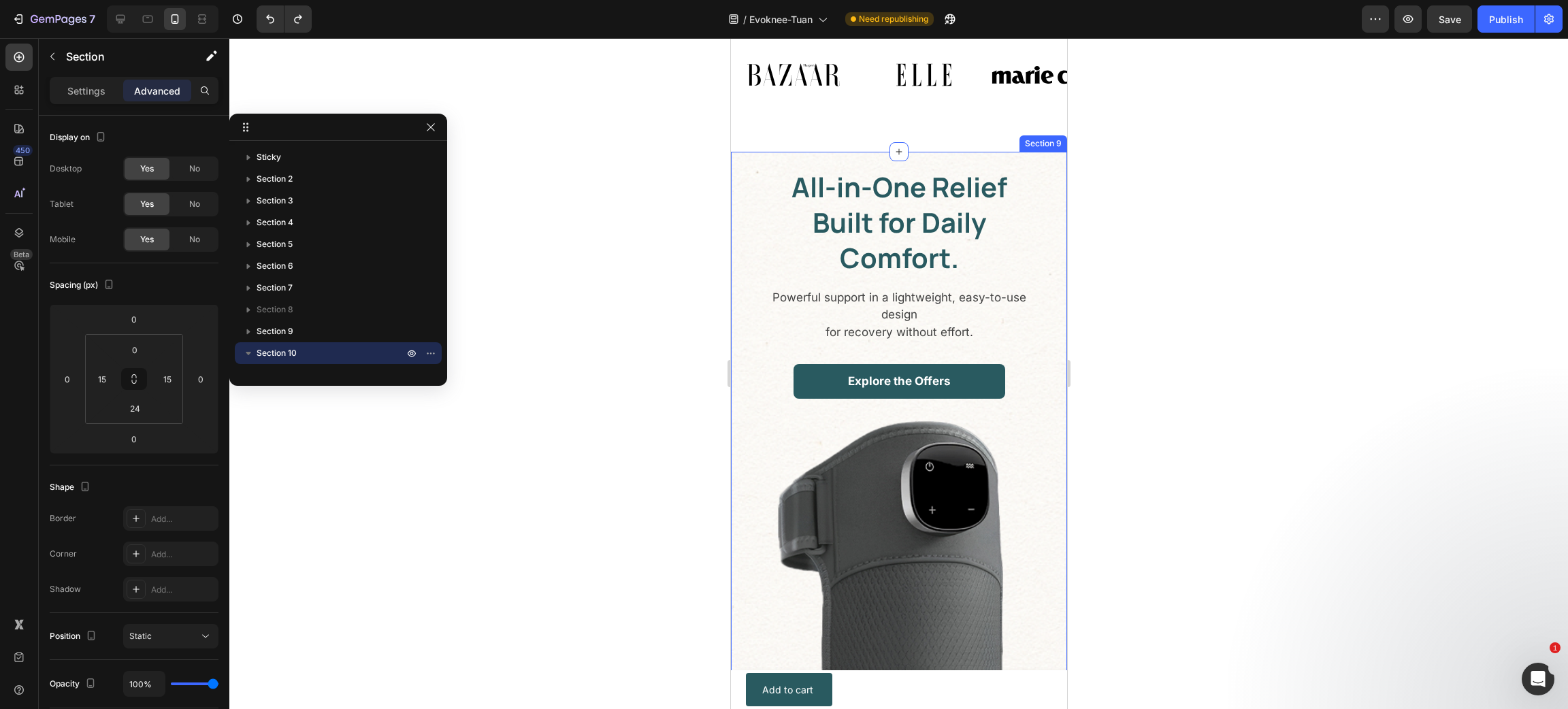 click on "All-in-One Relief Built for Daily Comfort. Heading Powerful support in a lightweight, easy-to-use design for recovery without effort. Text block Explore the Offers Button Row Applies light air pressure to support healing and ease swelling. Text block Image Improved Blood Circulation Heading Row Gentle on the skin and designed for long wear Text block Image Soft, Breathable Comfort Heading Row Reduces tightness and promotes relaxation by vibration Text block Image Eases Tension Naturally Heading Row Image Image Soothing Heat Relief Heading Gently warms the joint to reduce pain and stiffness in just minutes. Text block Row Image Simple One-Touch Control Heading Easily adjust heat and massage settings with a single button. Text block Row Row Section 9" at bounding box center (898, 838) 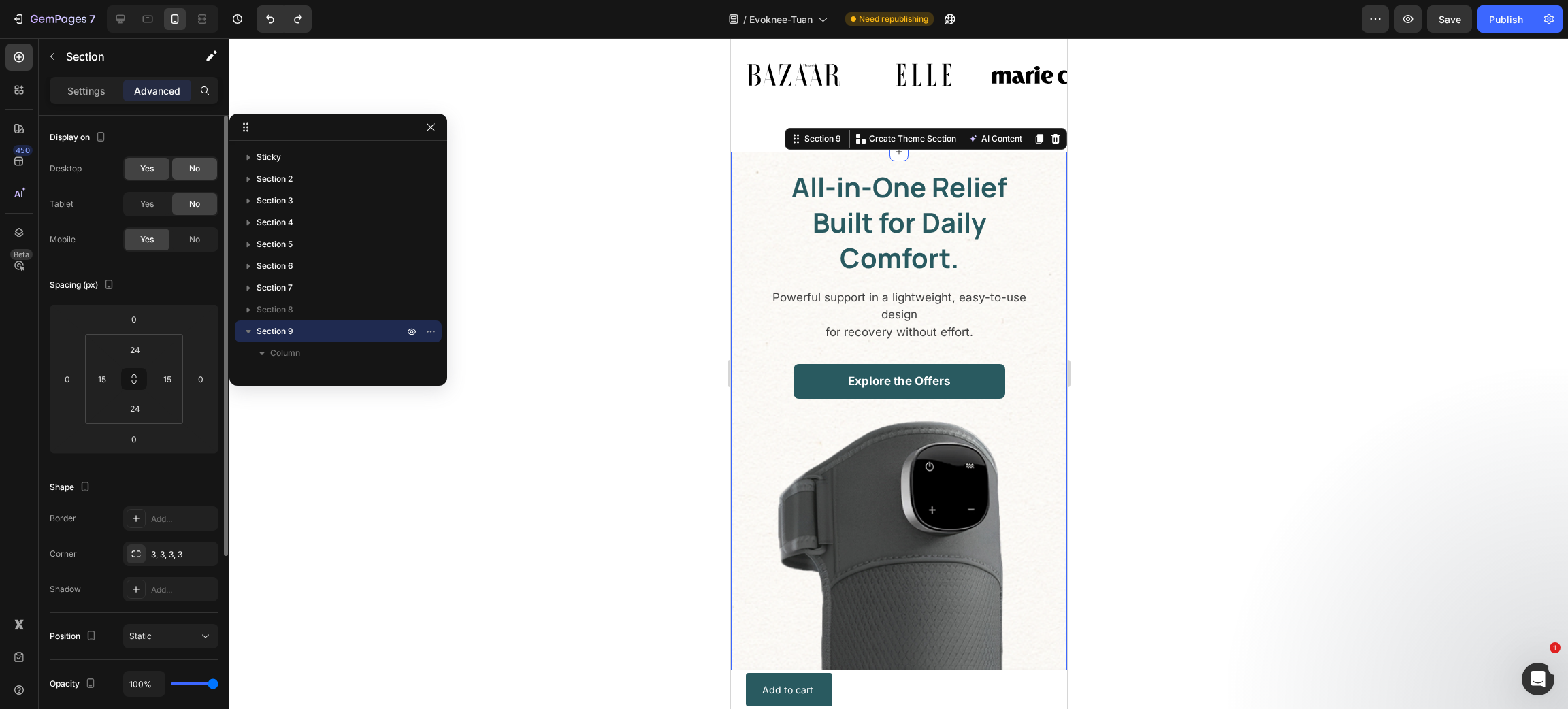 click on "No" 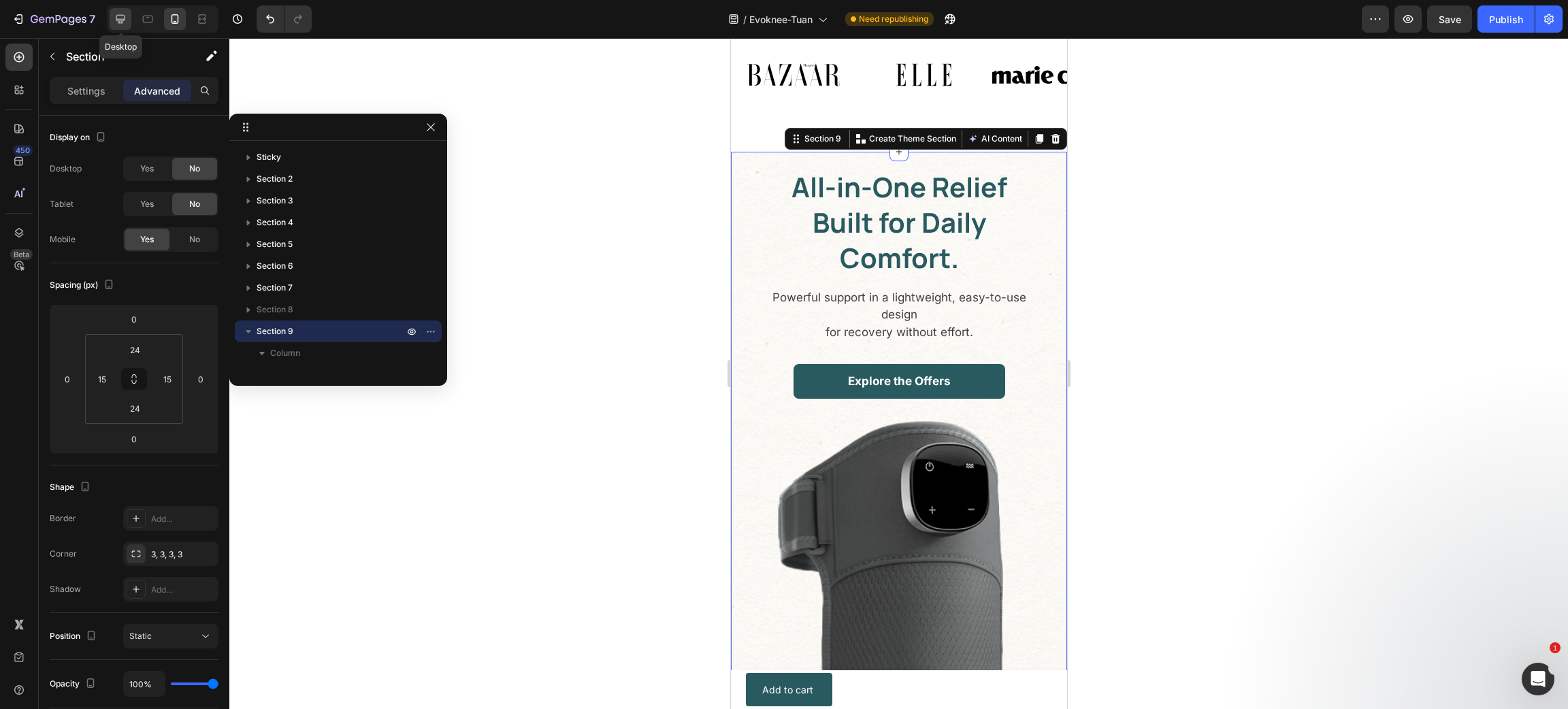 click 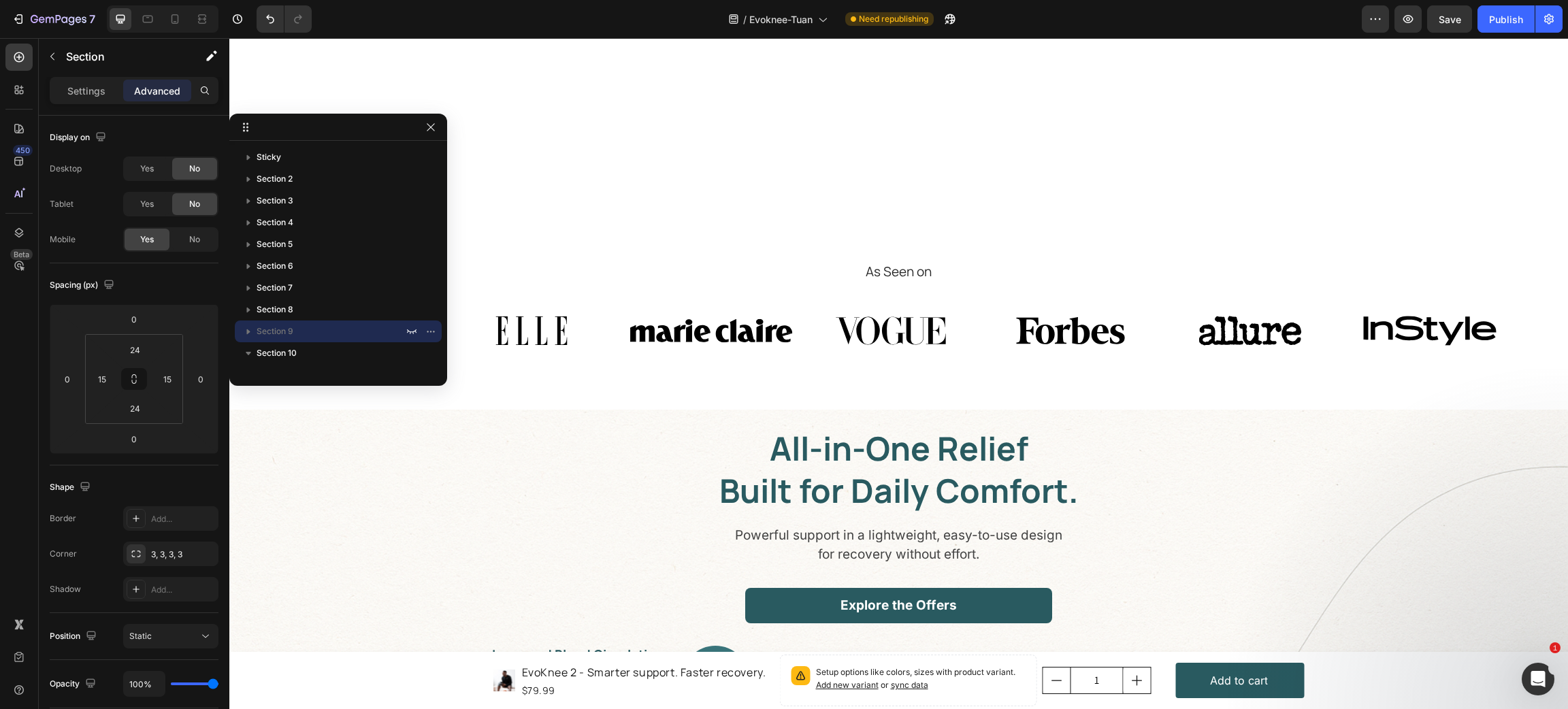 scroll, scrollTop: 1698, scrollLeft: 0, axis: vertical 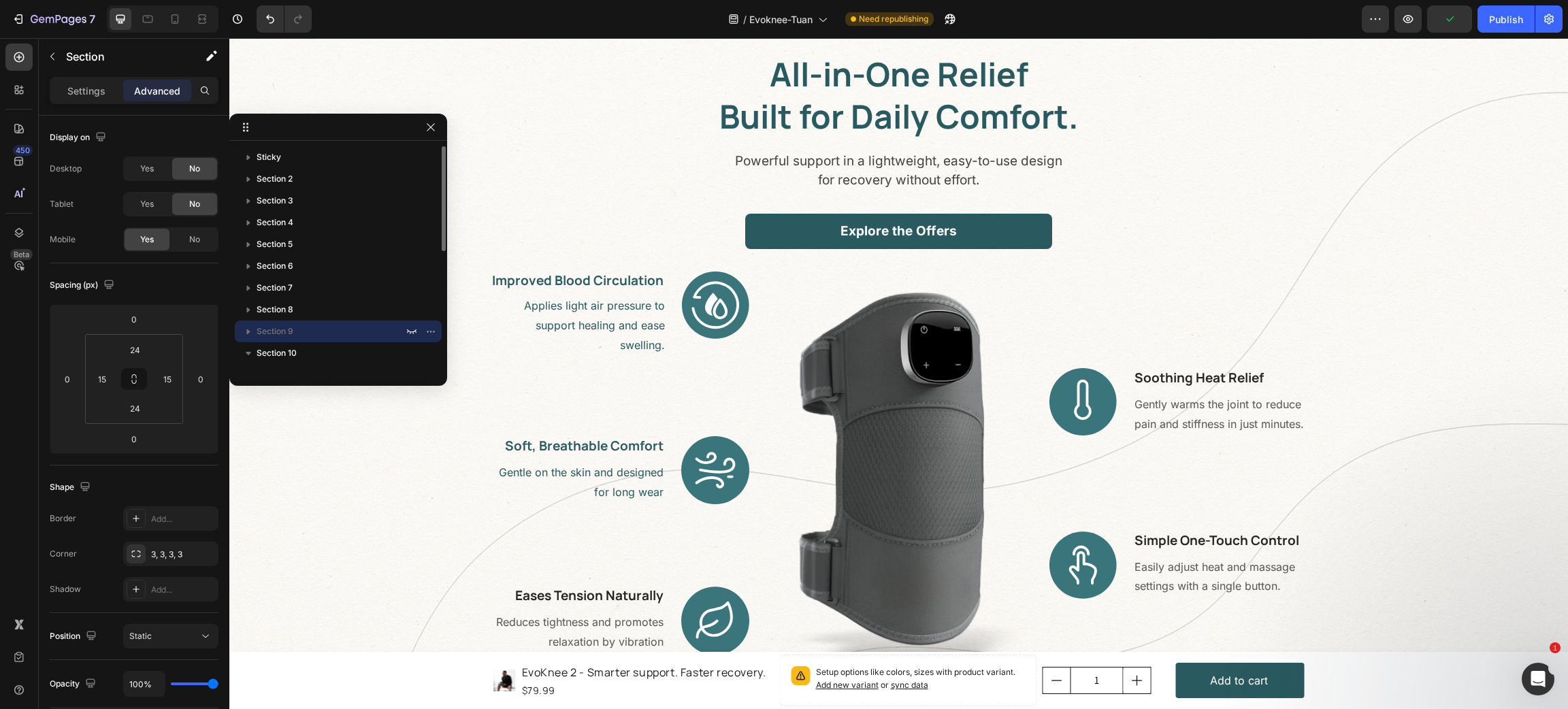 click on "Section 9" at bounding box center [331, 331] 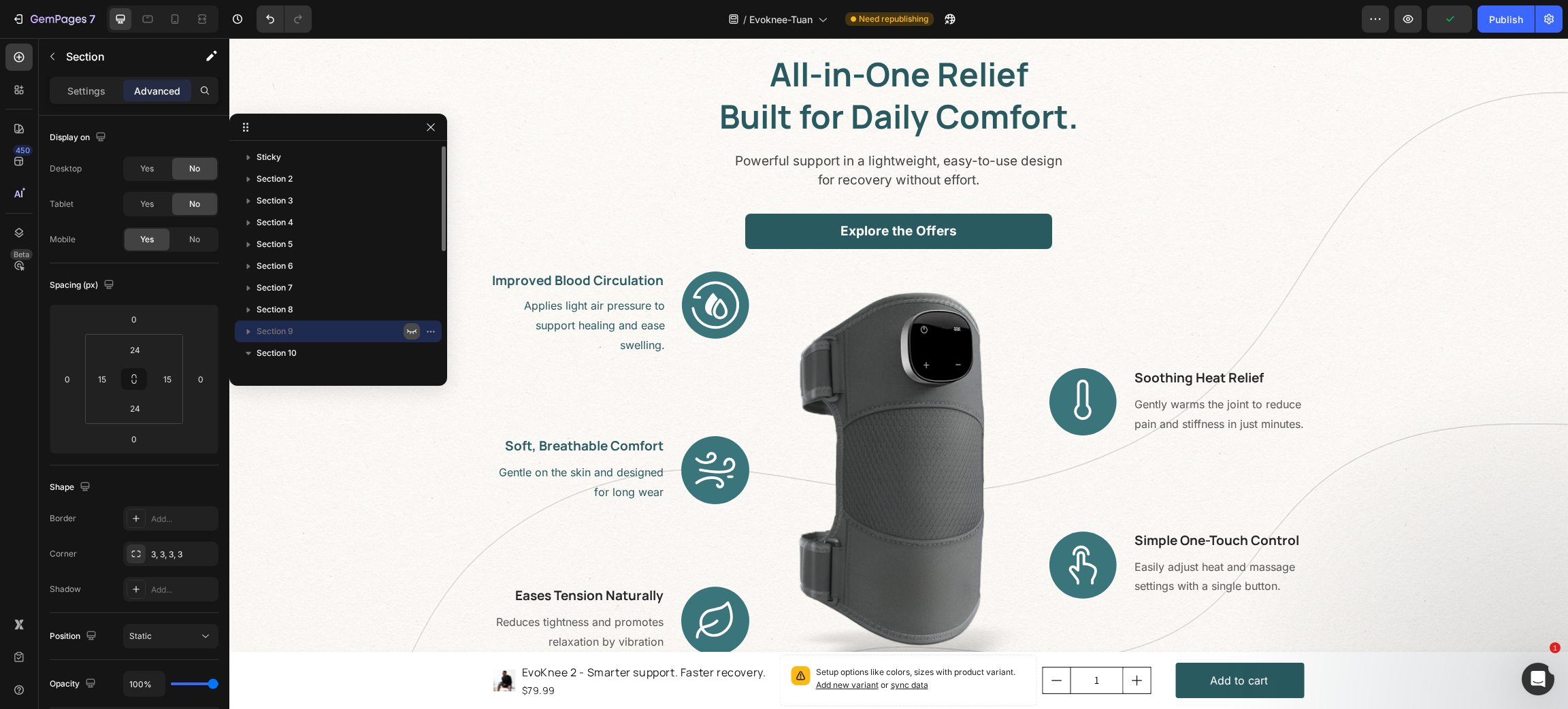 click 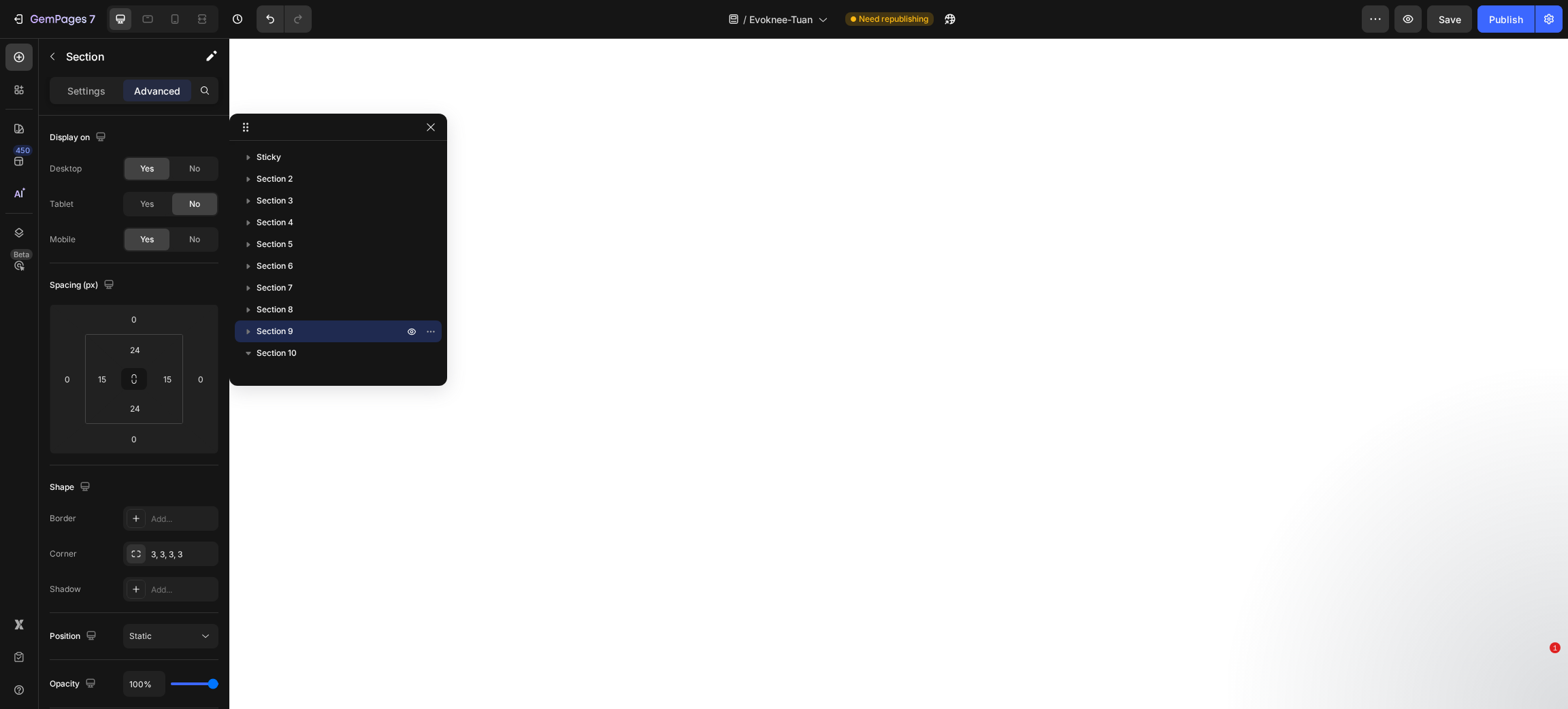 scroll, scrollTop: 0, scrollLeft: 0, axis: both 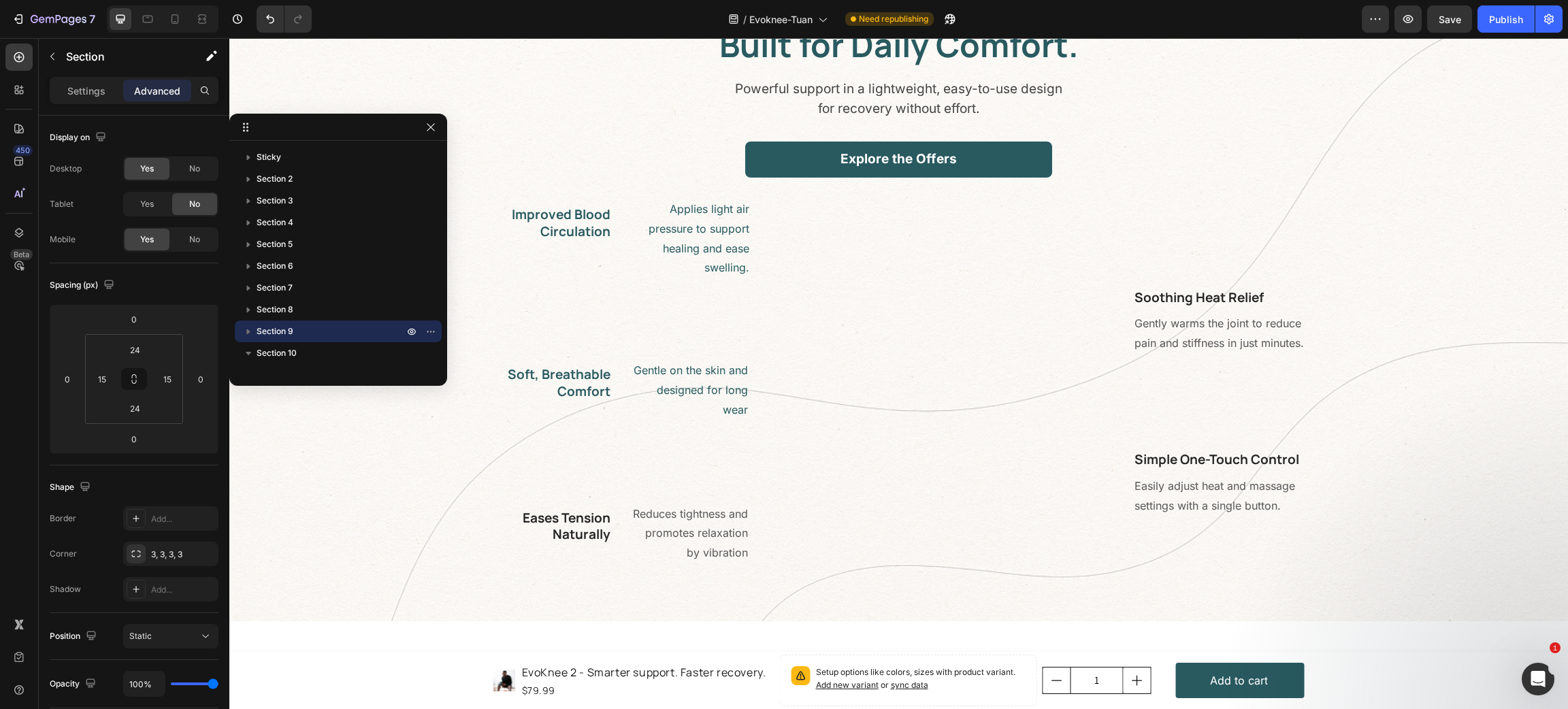 type 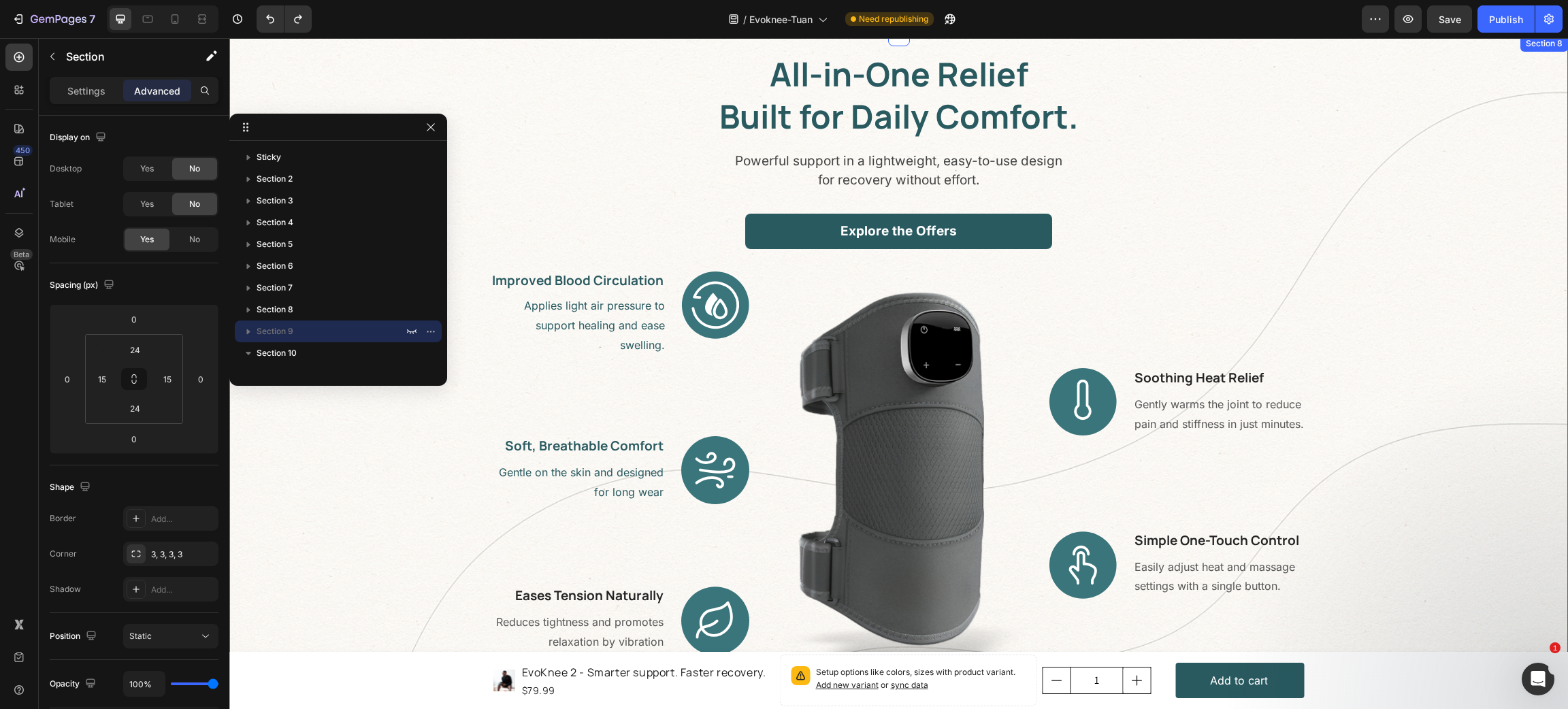 scroll, scrollTop: 2073, scrollLeft: 0, axis: vertical 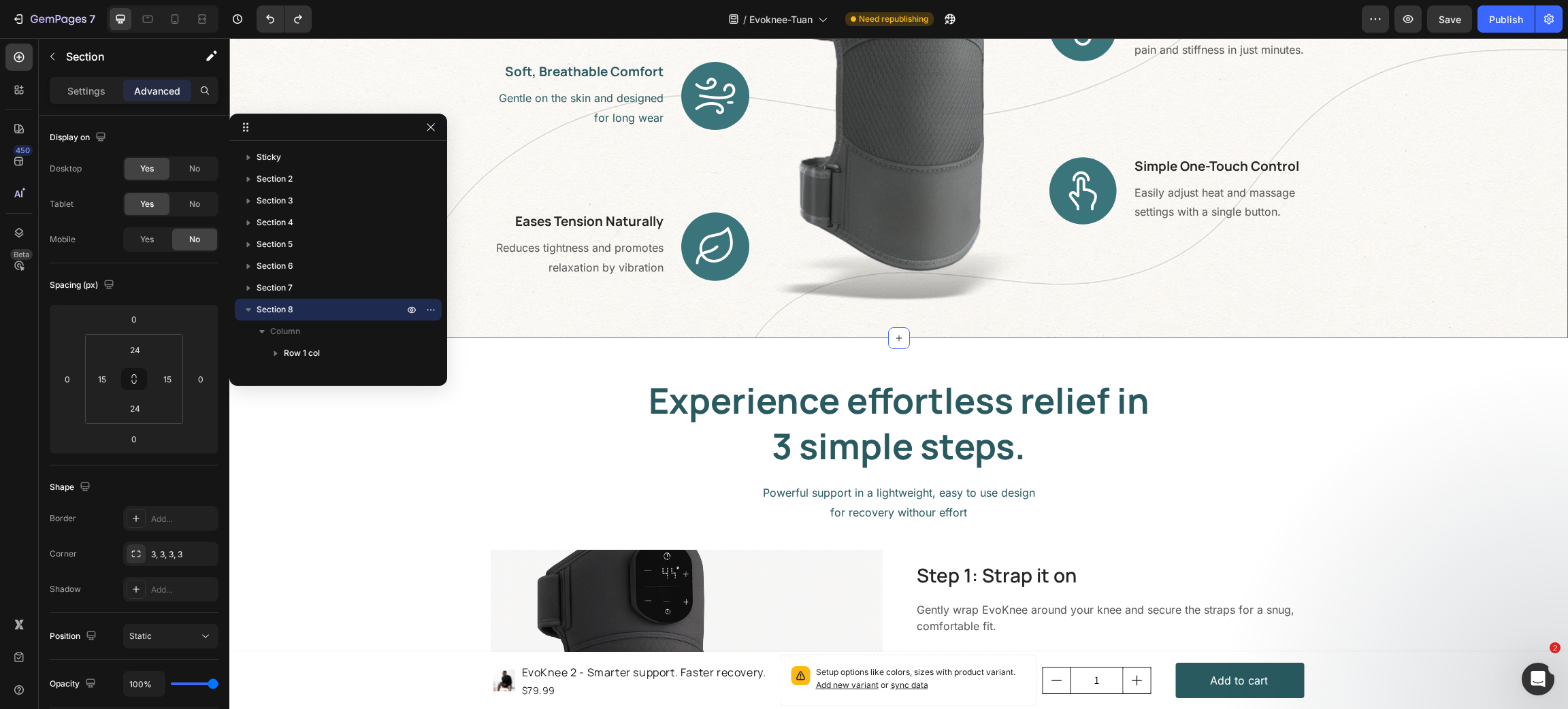 click on "All-in-One Relief Built for Daily Comfort. Heading Powerful support in a lightweight, easy-to-use design for recovery without effort. Text block Explore the Offers Button Row Image Improved Blood Circulation Heading Applies light air pressure to support healing and ease swelling. Text block Row Image Soft, Breathable Comfort Heading Gentle on the skin and designed for long wear Text block Row Image Eases Tension Naturally Heading Reduces tightness and promotes relaxation by vibration Text block Row Image Image Soothing Heat Relief Heading Gently warms the joint to reduce pain and stiffness in just minutes. Text block Row Image Simple One-Touch Control Heading Easily adjust heat and massage settings with a single button. Text block Row Row" at bounding box center (898, -1) 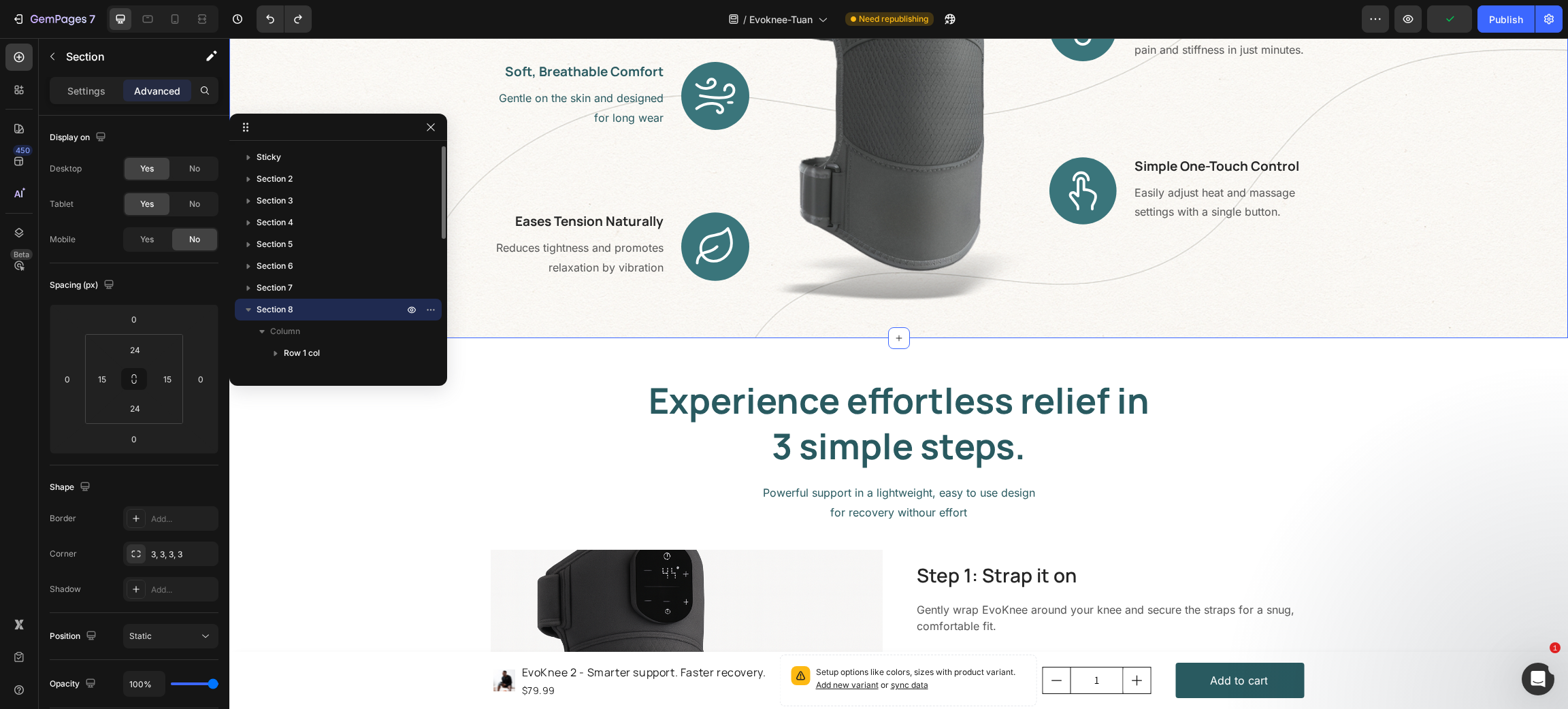 click 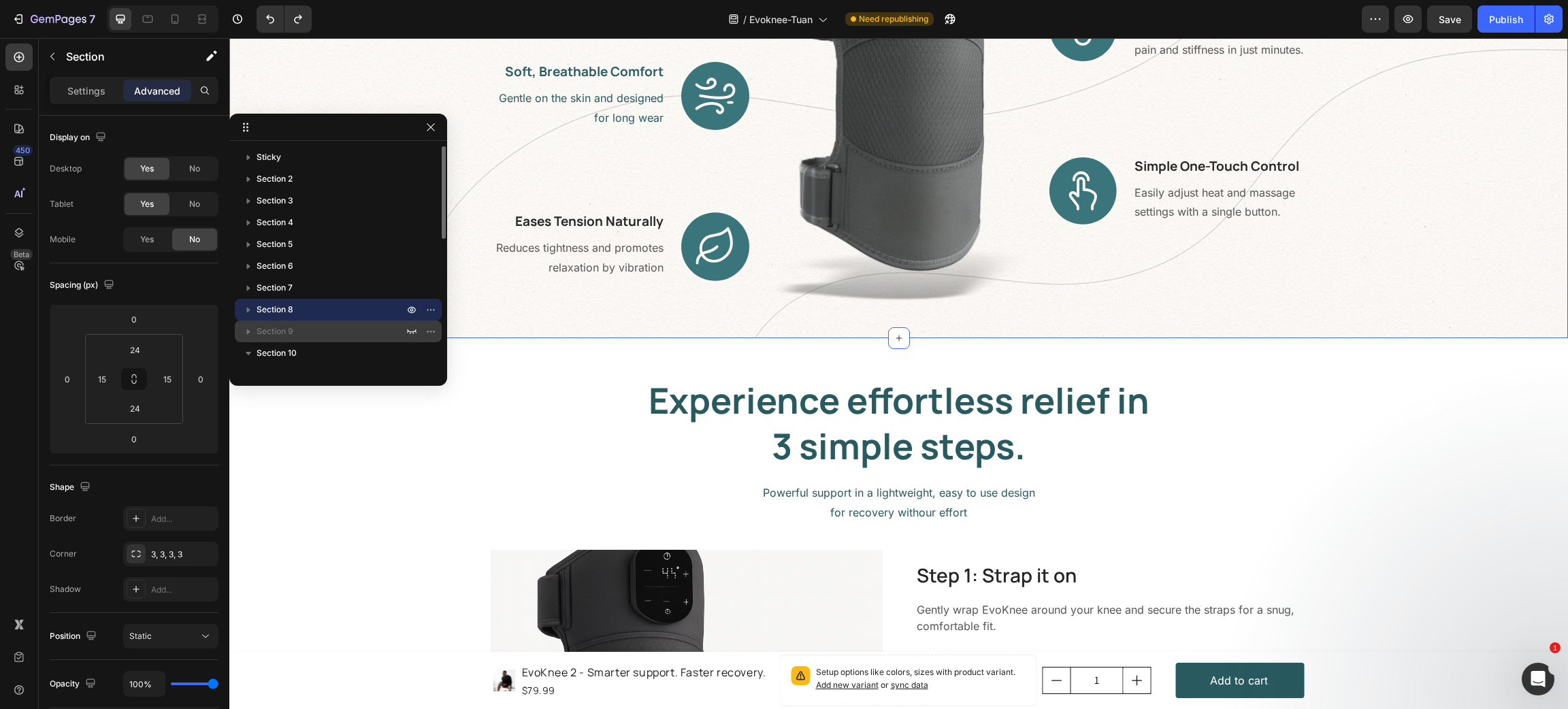 click on "Section 9" at bounding box center (275, 331) 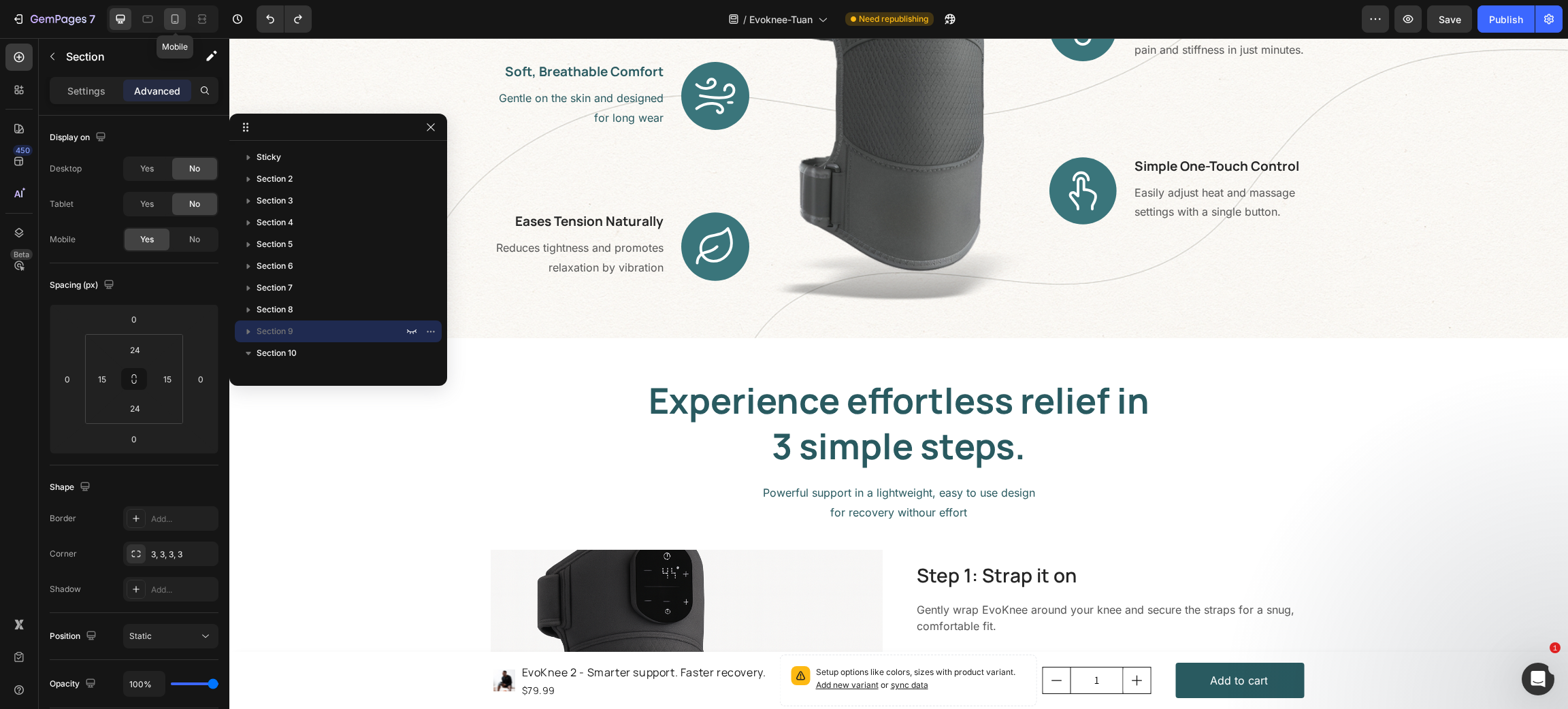 click 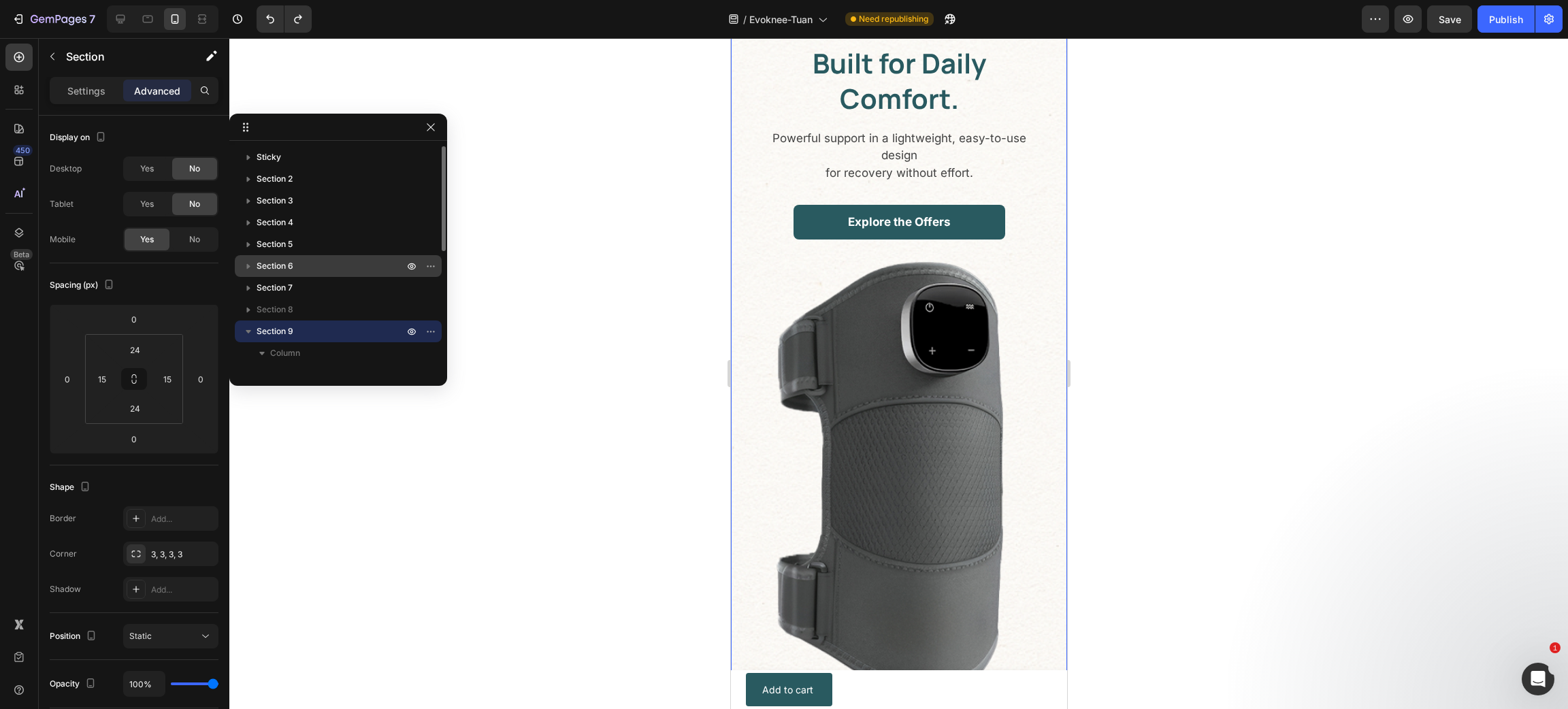 scroll, scrollTop: 1654, scrollLeft: 0, axis: vertical 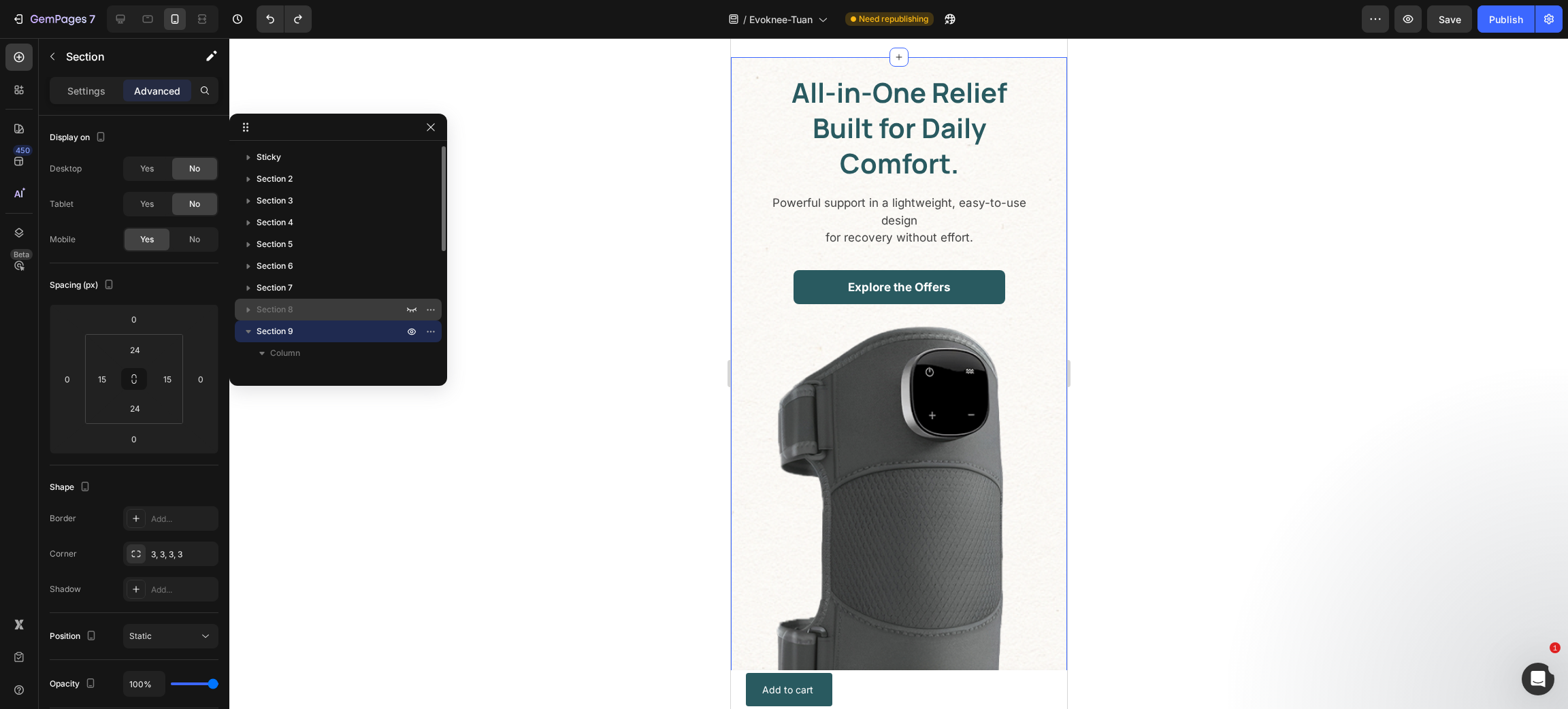 click on "Section 8" at bounding box center (331, 310) 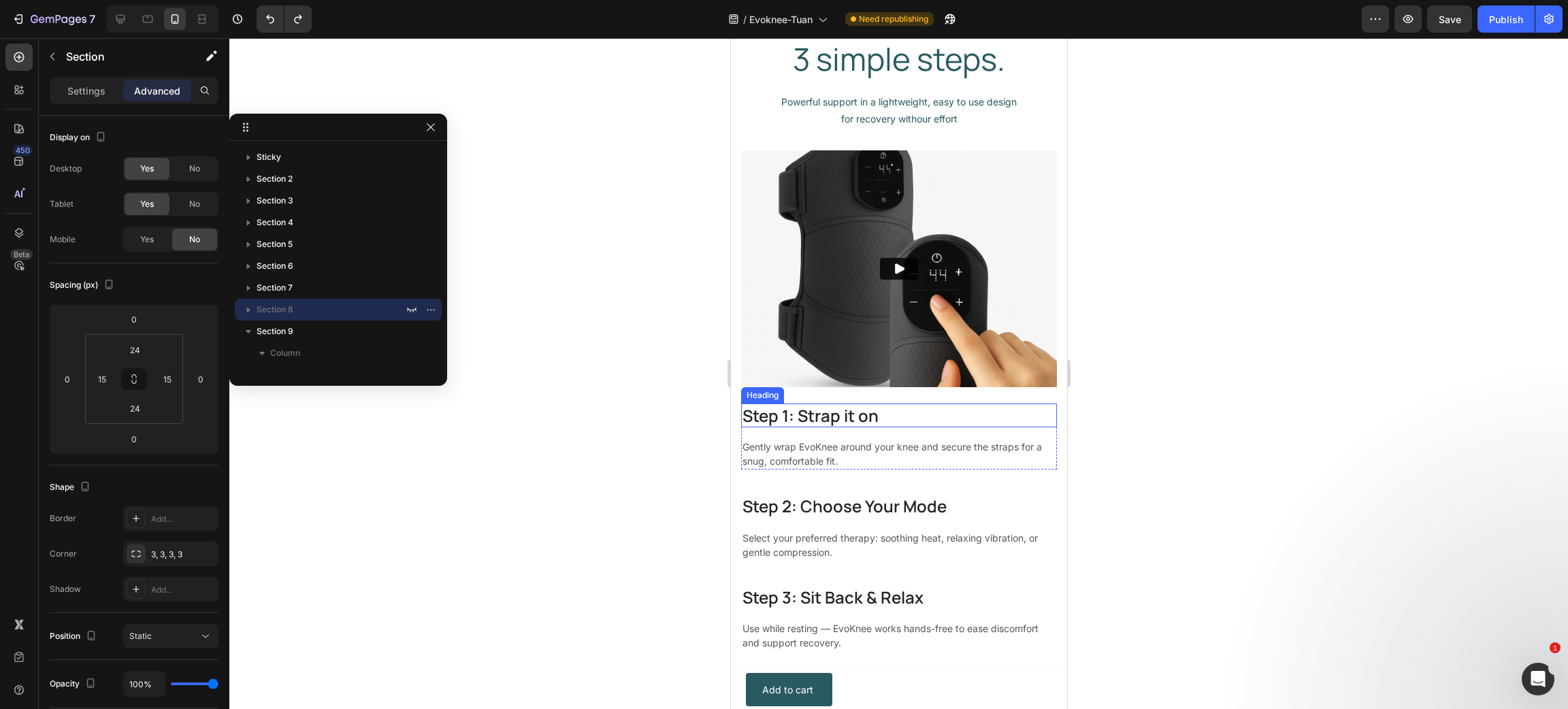 scroll, scrollTop: 2777, scrollLeft: 0, axis: vertical 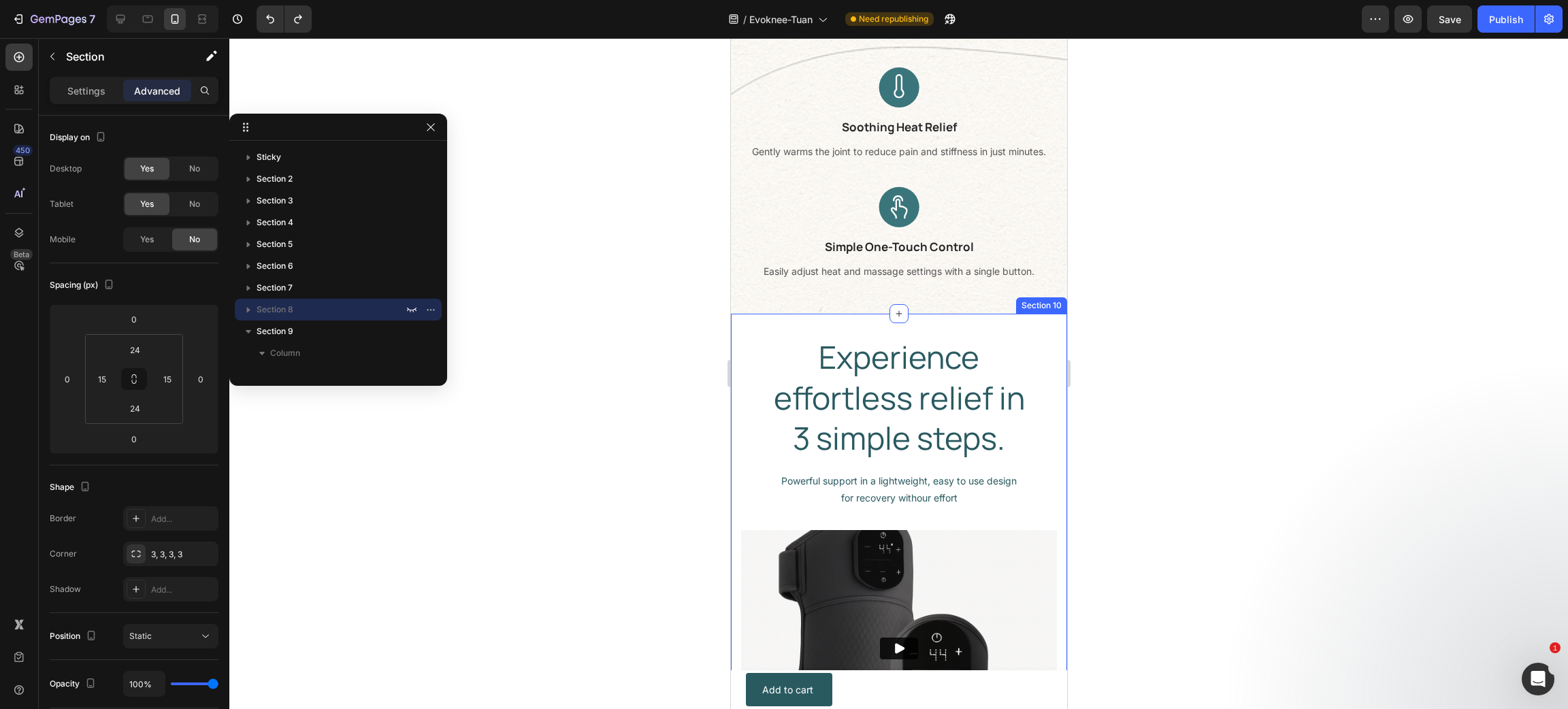 click on "Experience effortless relief in 3 simple steps. Heading Row Powerful support in a lightweight, easy to use design for recovery withour effort Text Block Row Video Step 1: Strap it on Heading Gently wrap EvoKnee around your knee and secure the straps for a snug, comfortable fit. Text block Row Step 2: Choose Your Mode  Heading Select your preferred therapy: soothing heat, relaxing vibration, or gentle compression.  Text block Row Step 3: Sit Back & Relax  Heading Use while resting — EvoKnee works hands-free to ease discomfort and support recovery. Text block Row Row Section 10" at bounding box center [898, 688] 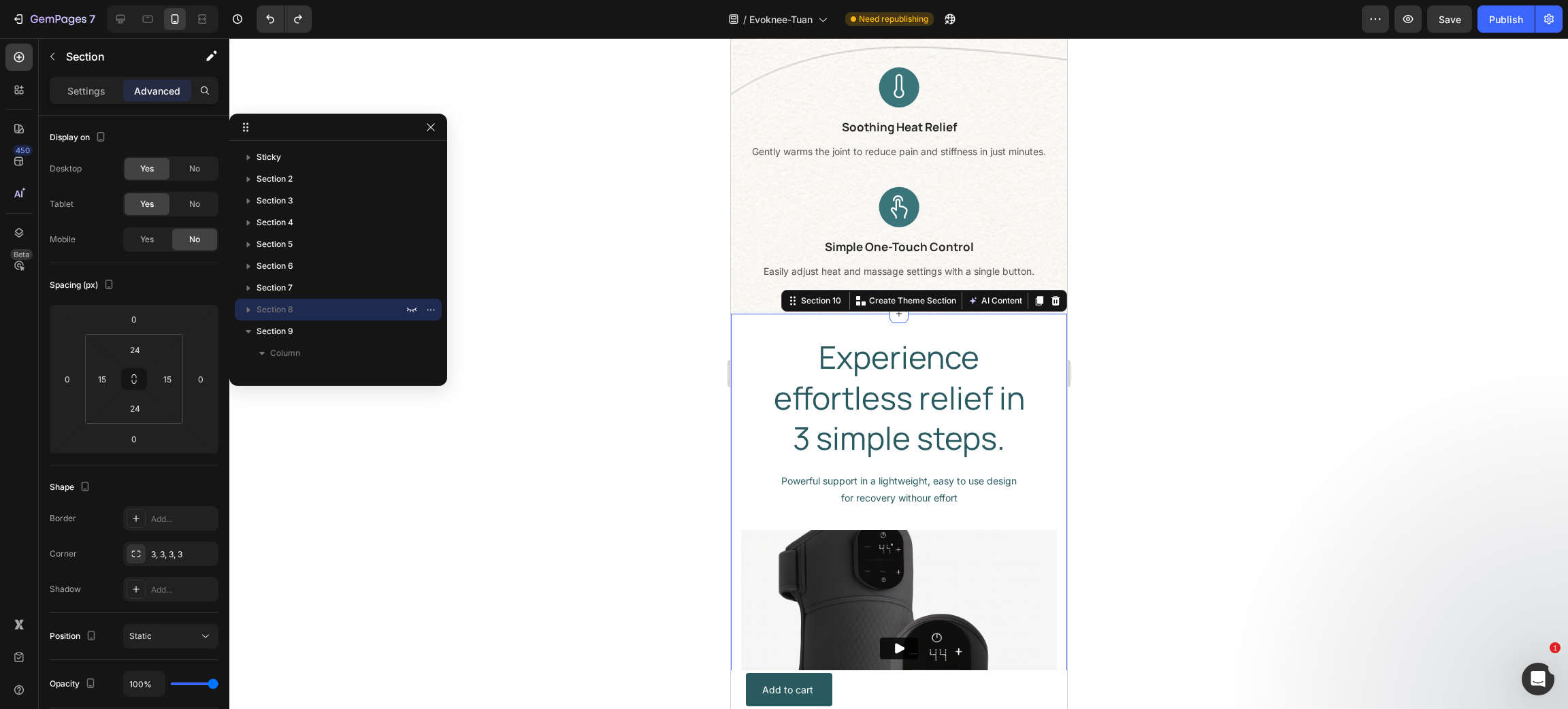 scroll, scrollTop: 170, scrollLeft: 0, axis: vertical 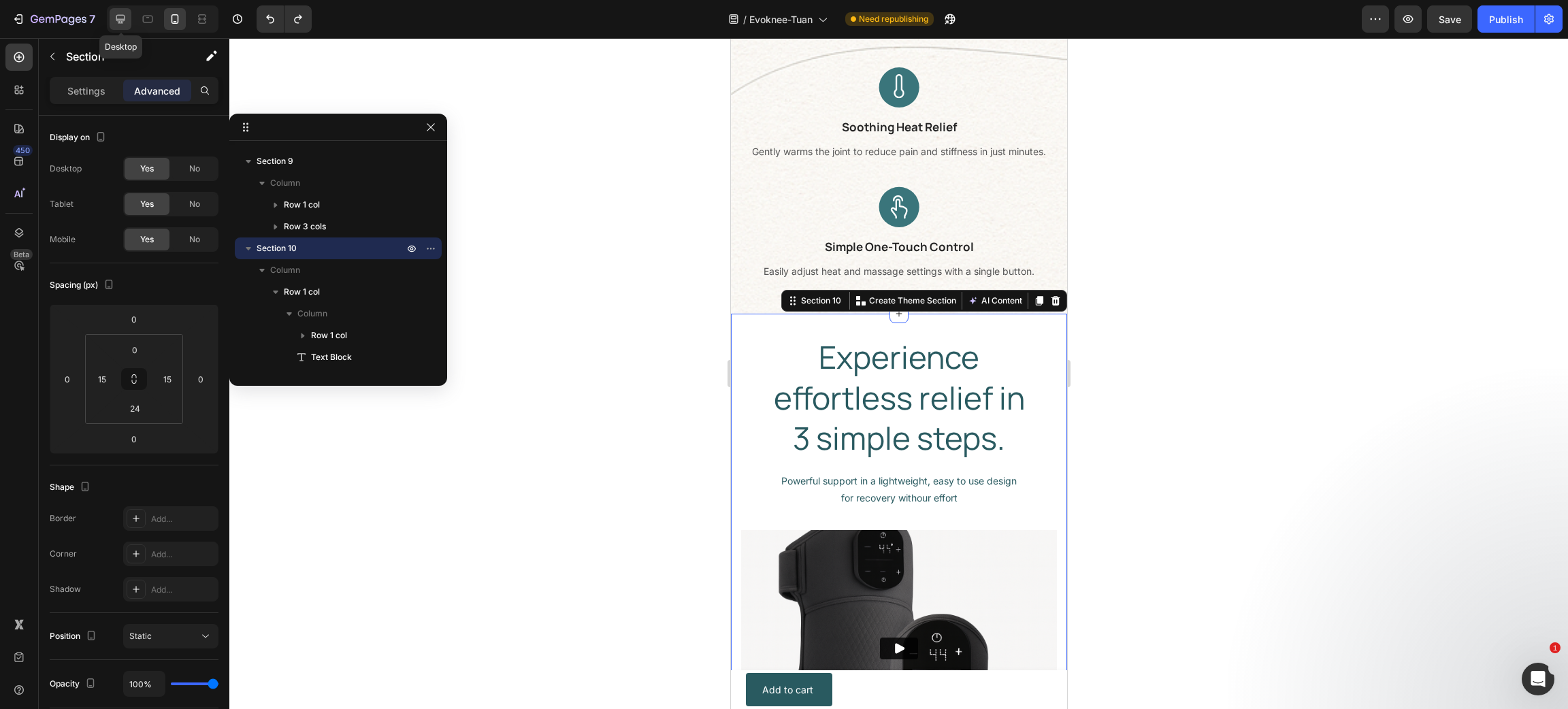 click 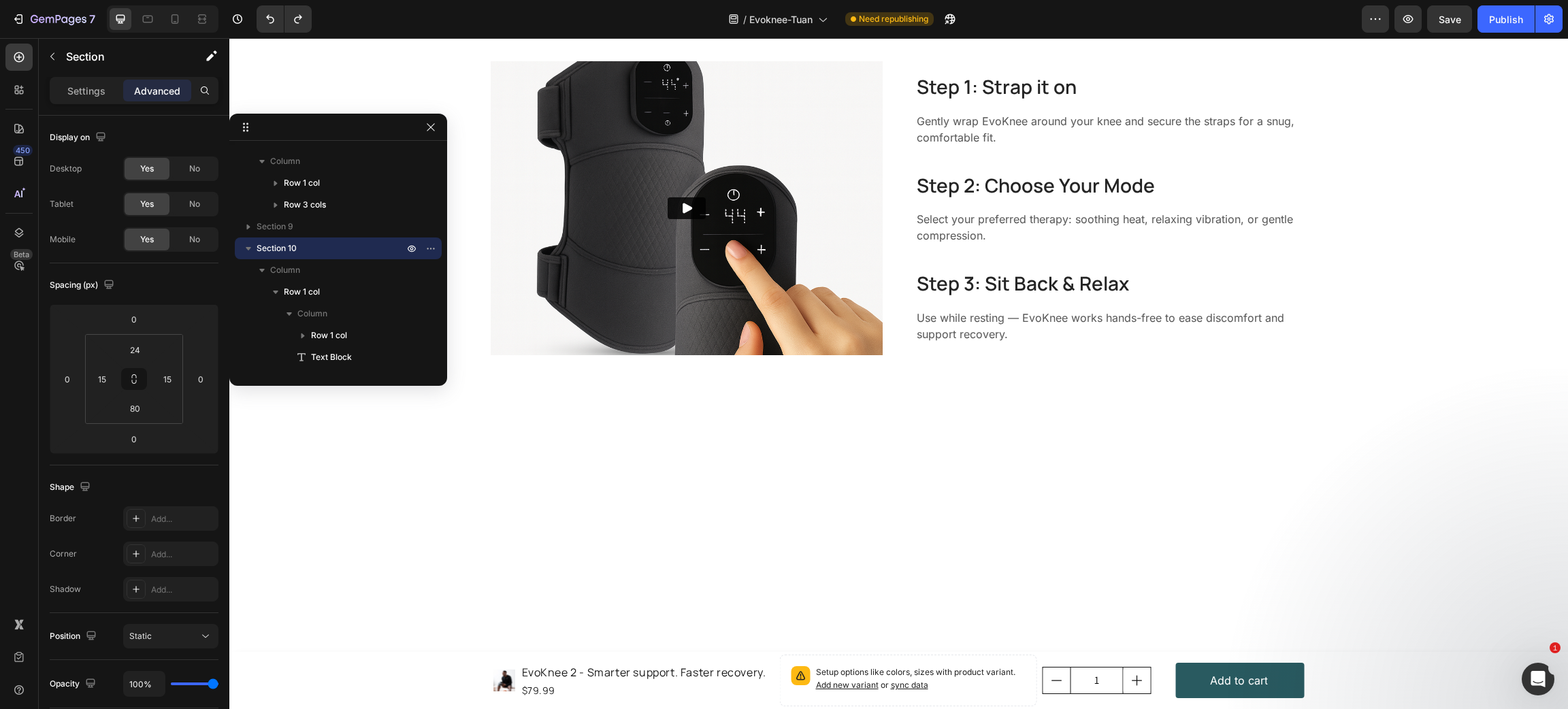 scroll, scrollTop: 2164, scrollLeft: 0, axis: vertical 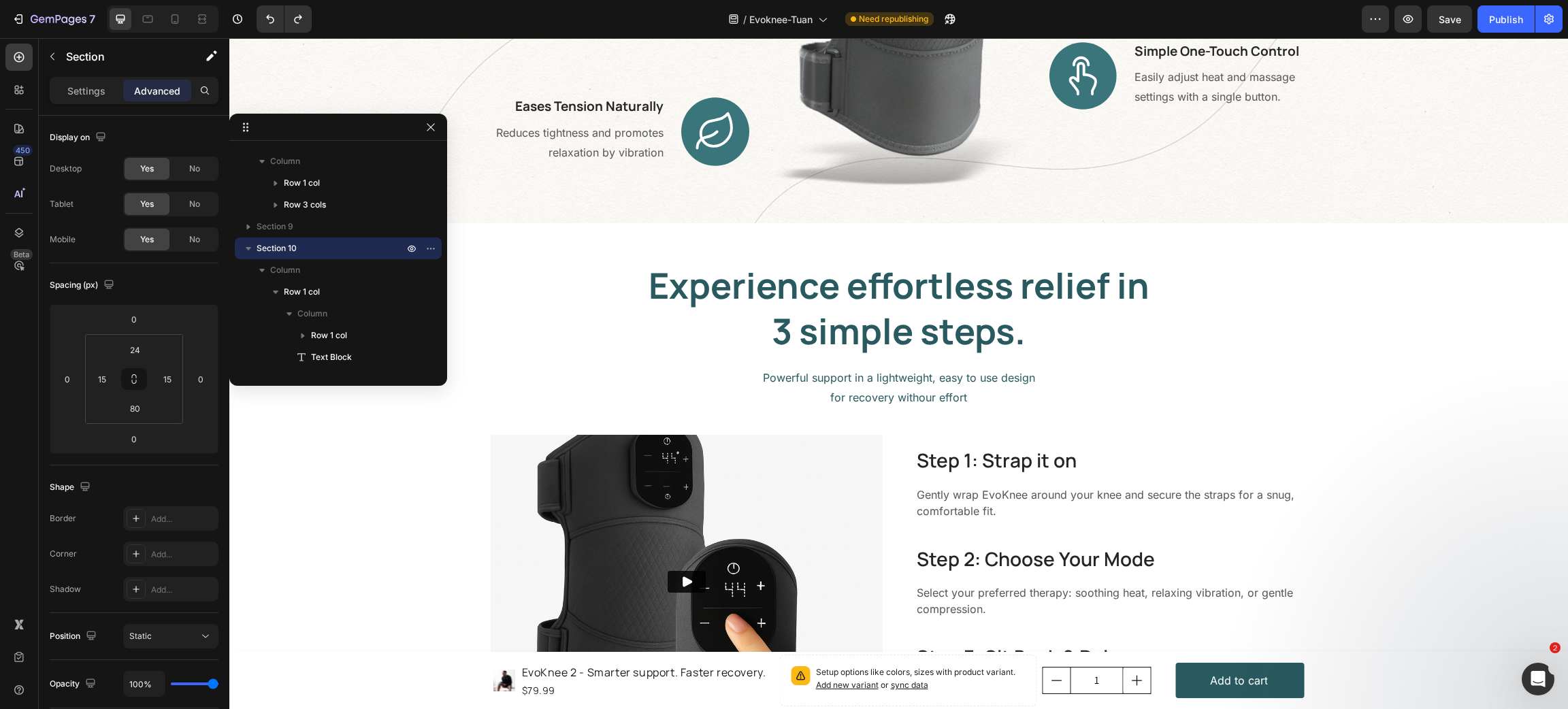 click on "Experience effortless relief in 3 simple steps. Heading Row Powerful support in a lightweight, easy to use design for recovery withour effort Text Block Row Video Step 1: Strap it on Heading Gently wrap EvoKnee around your knee and secure the straps for a snug, comfortable fit. Text block Row Step 2: Choose Your Mode  Heading Select your preferred therapy: soothing heat, relaxing vibration, or gentle compression.  Text block Row Step 3: Sit Back & Relax  Heading Use while resting — EvoKnee works hands-free to ease discomfort and support recovery. Text block Row Row" at bounding box center (898, 487) 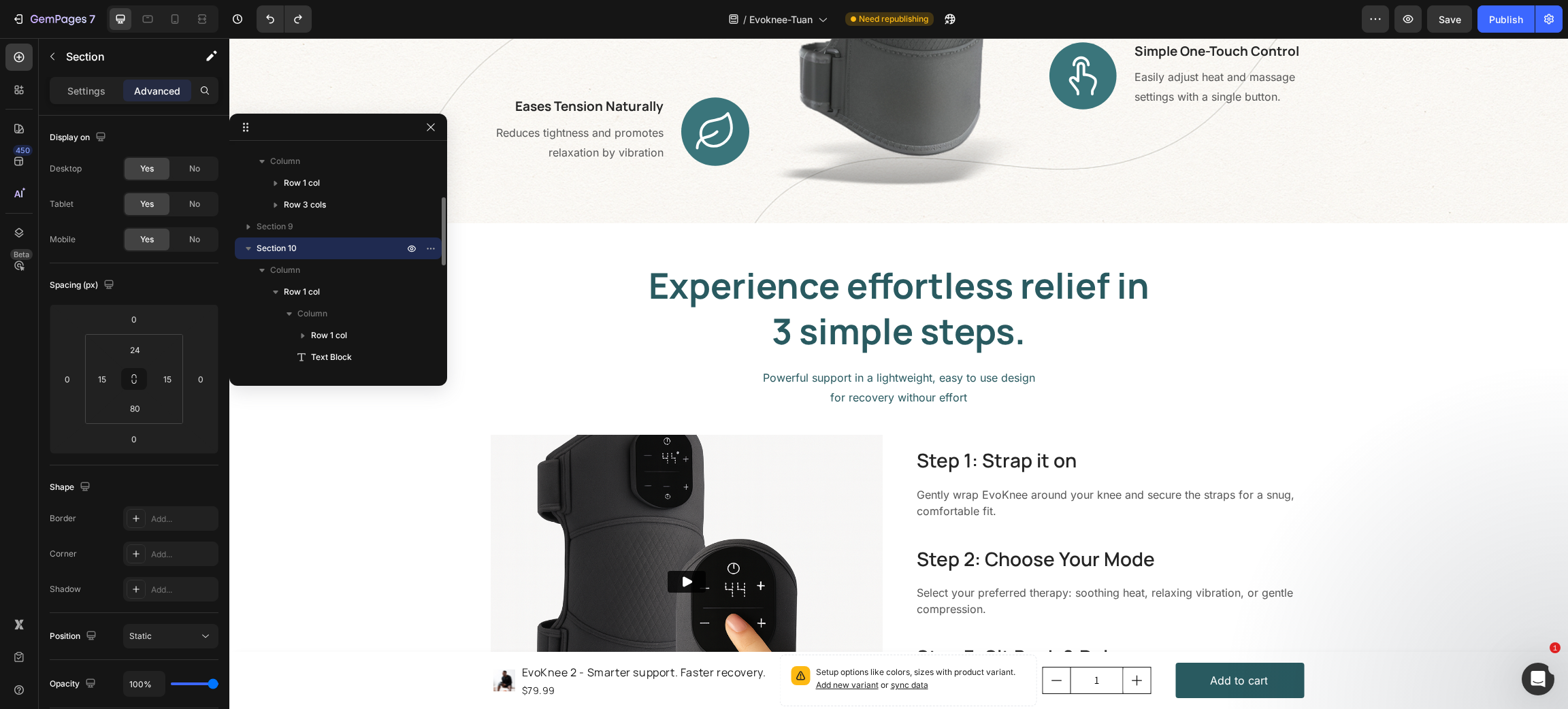 click on "Section 10" at bounding box center [338, 248] 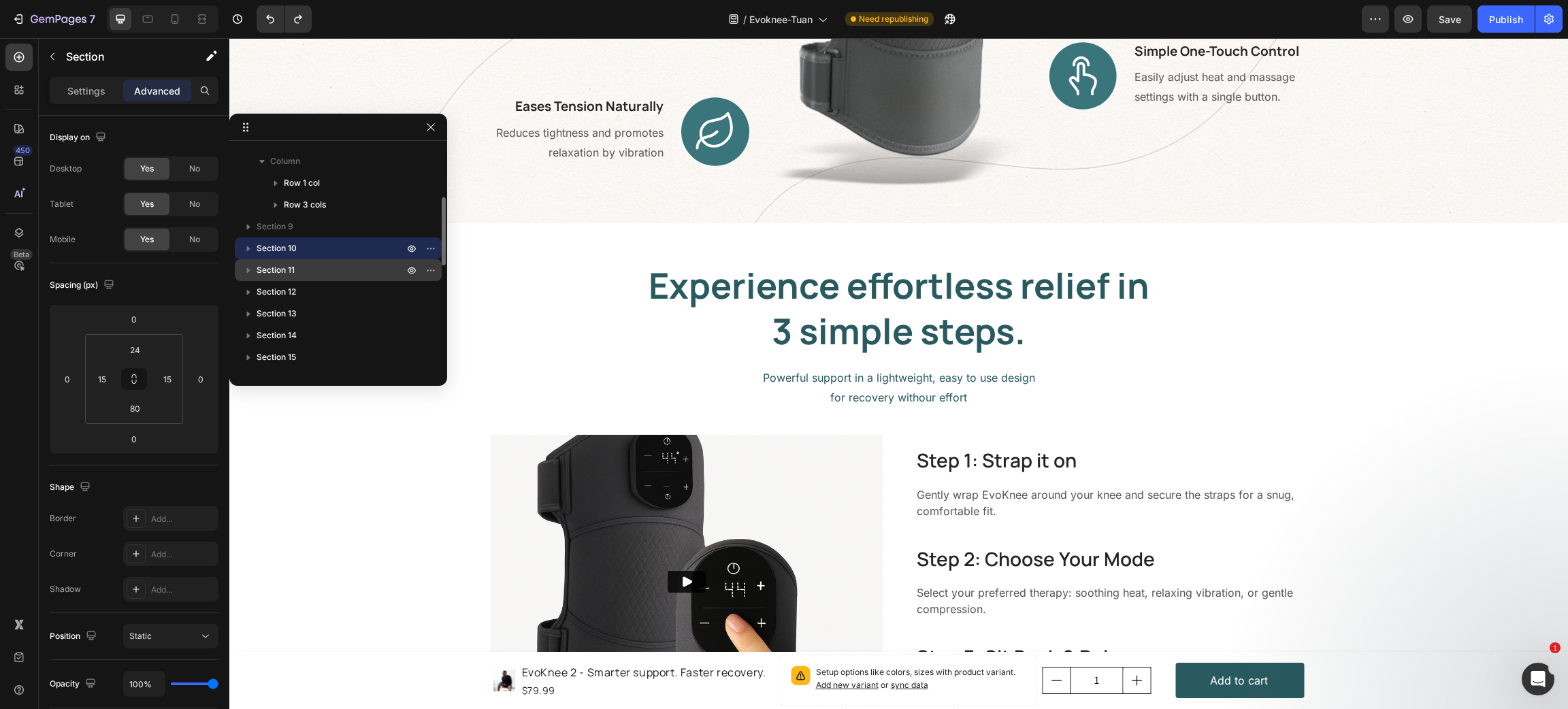 click on "Section 11" at bounding box center [338, 270] 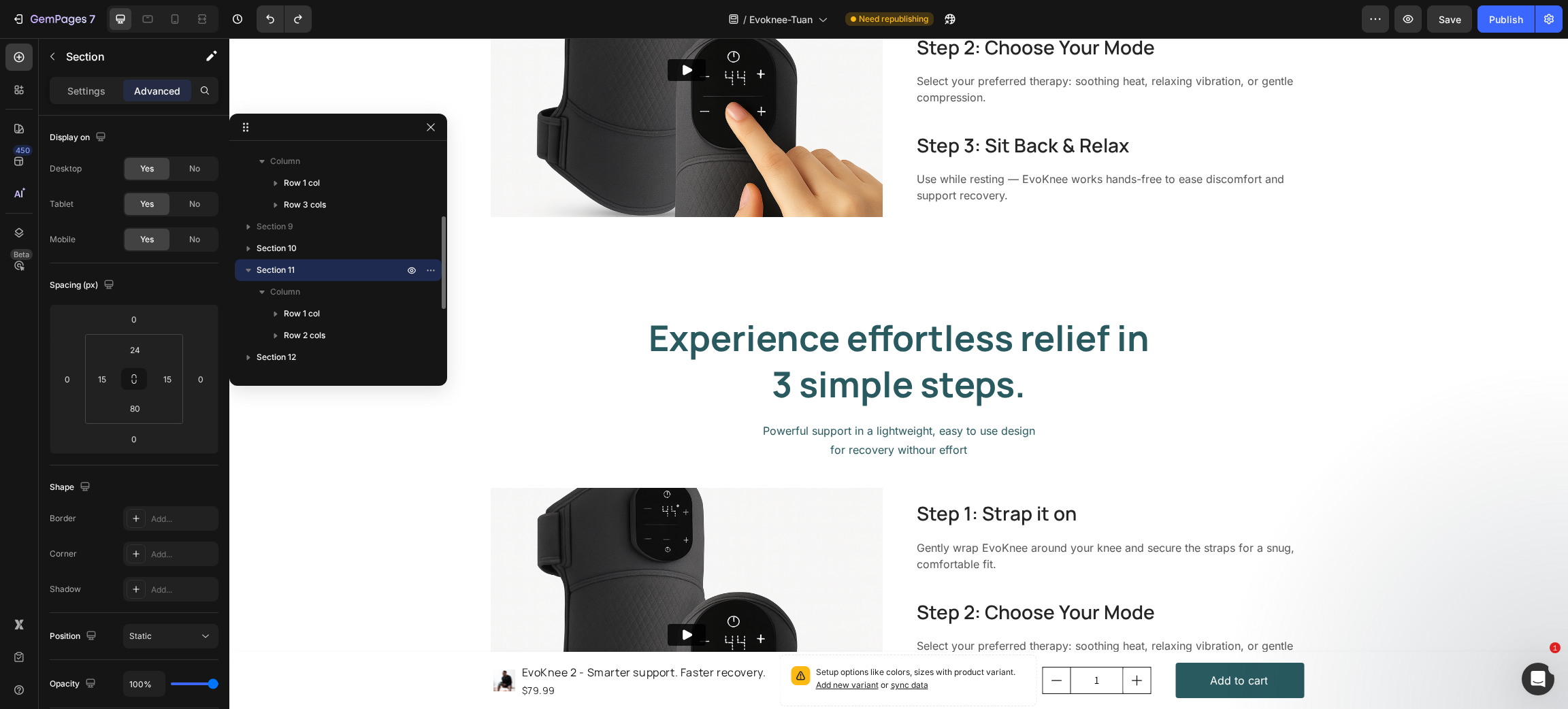 scroll, scrollTop: 2866, scrollLeft: 0, axis: vertical 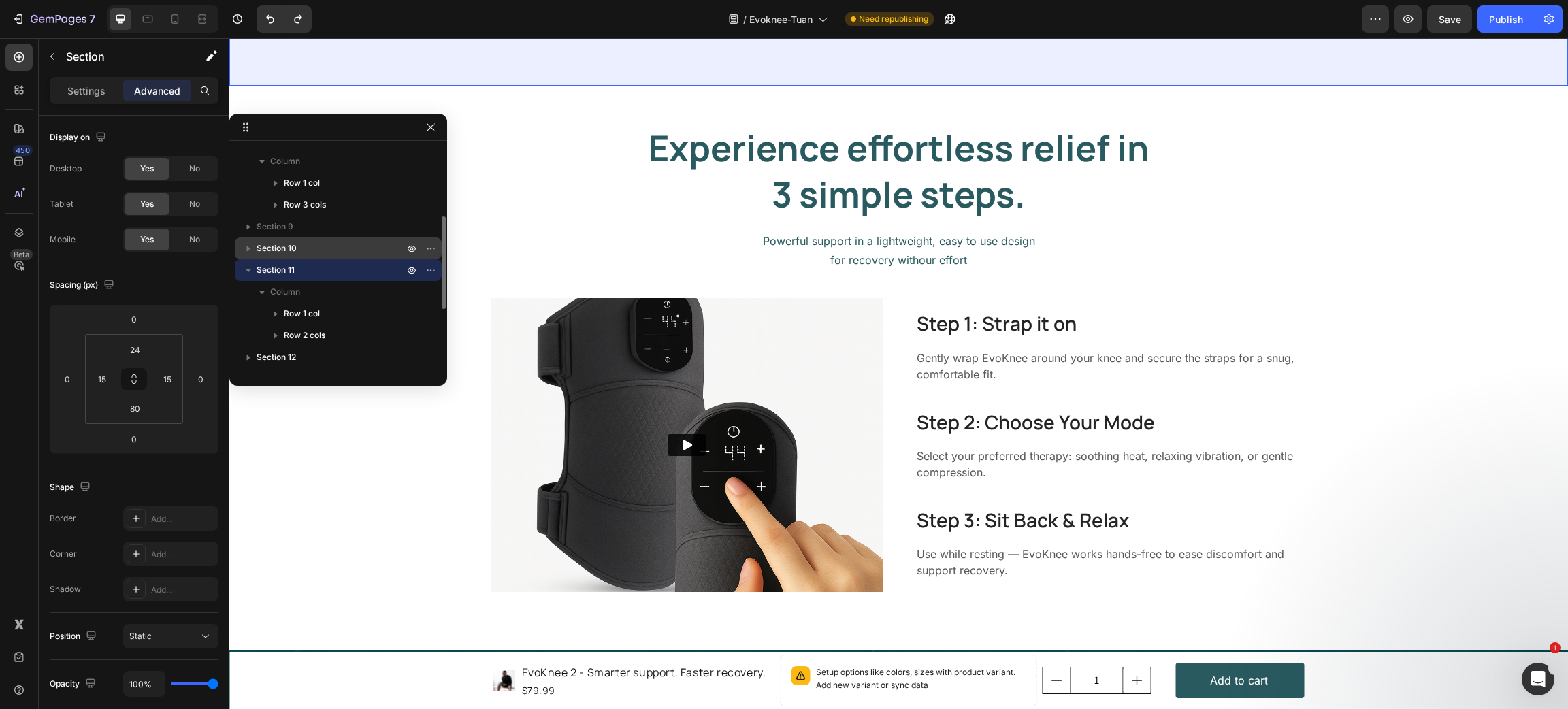 click on "Section 10" at bounding box center (331, 248) 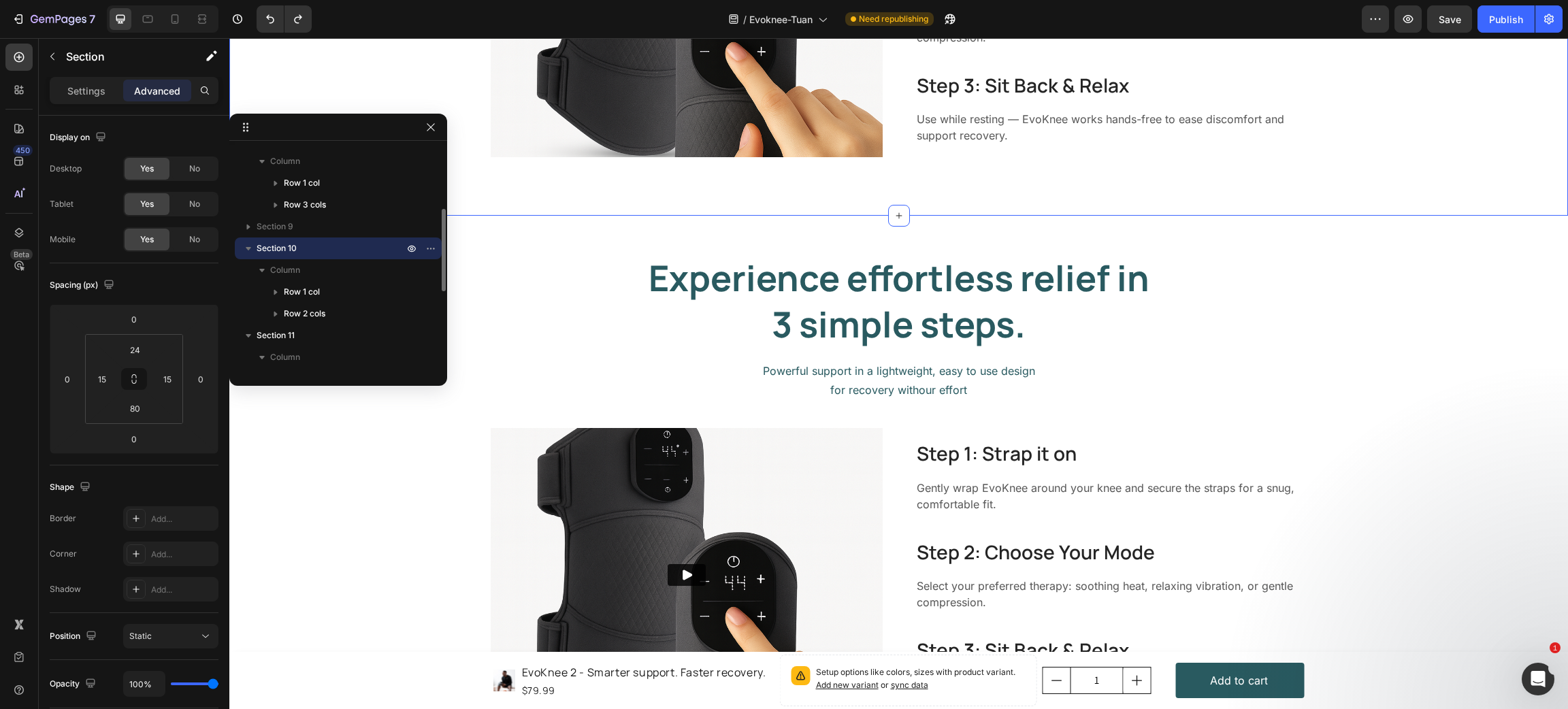 scroll, scrollTop: 2301, scrollLeft: 0, axis: vertical 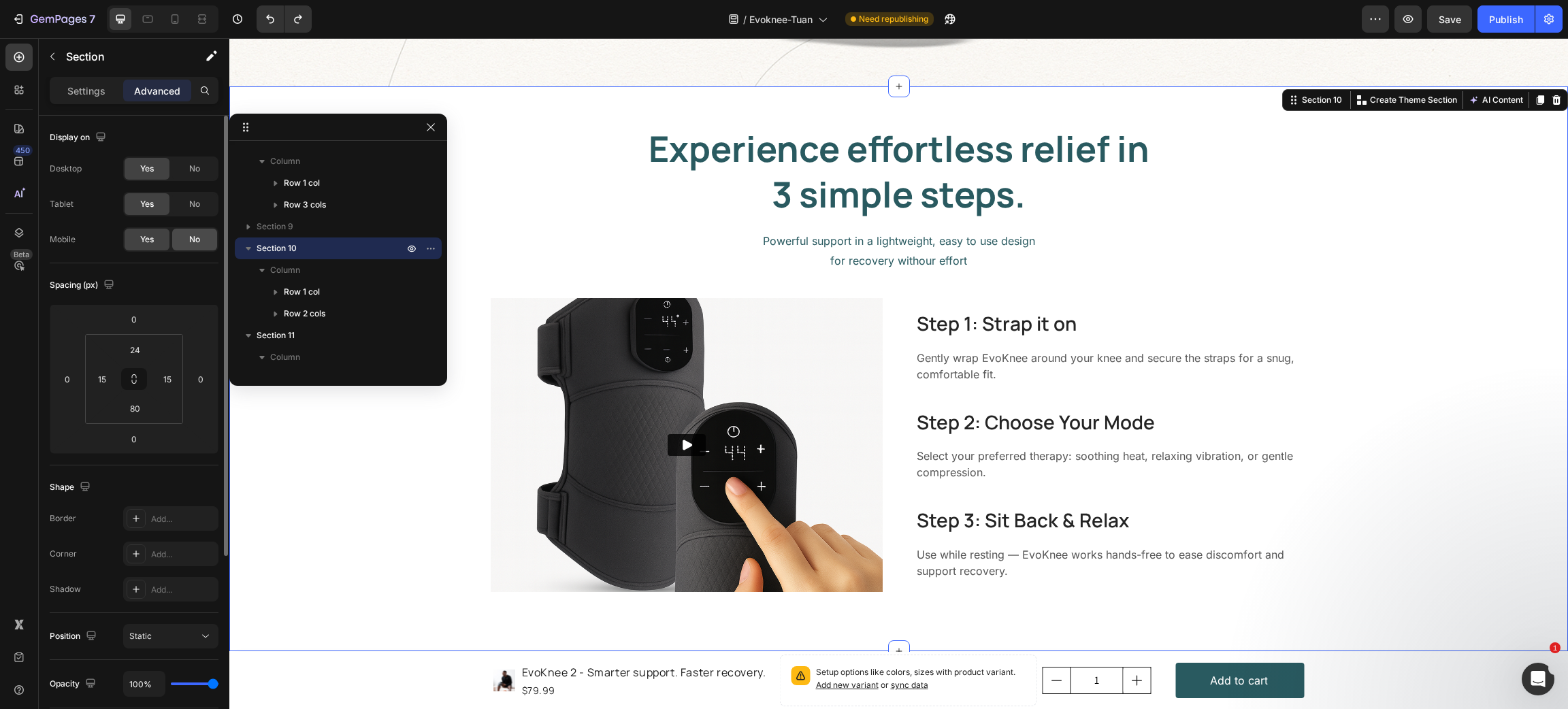 click on "No" 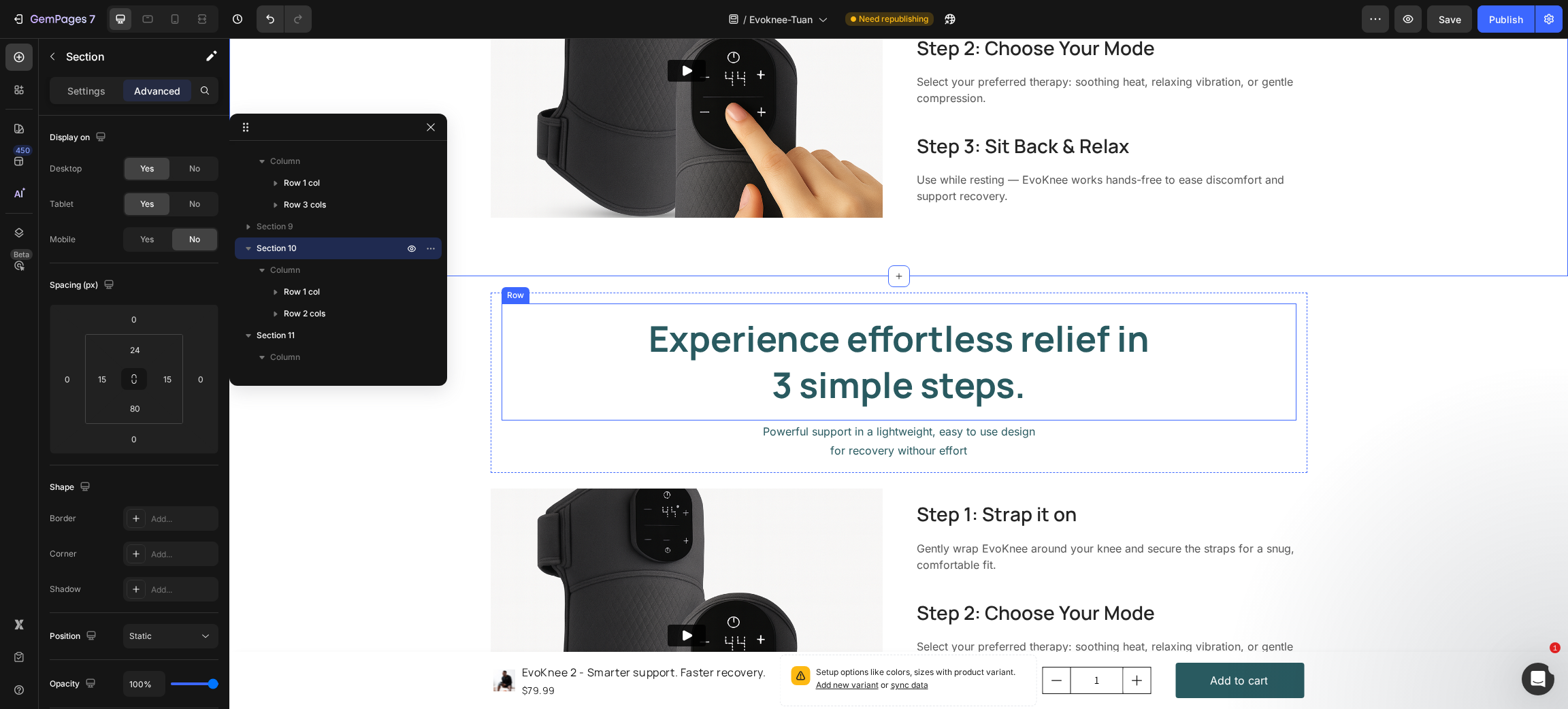 scroll, scrollTop: 2301, scrollLeft: 0, axis: vertical 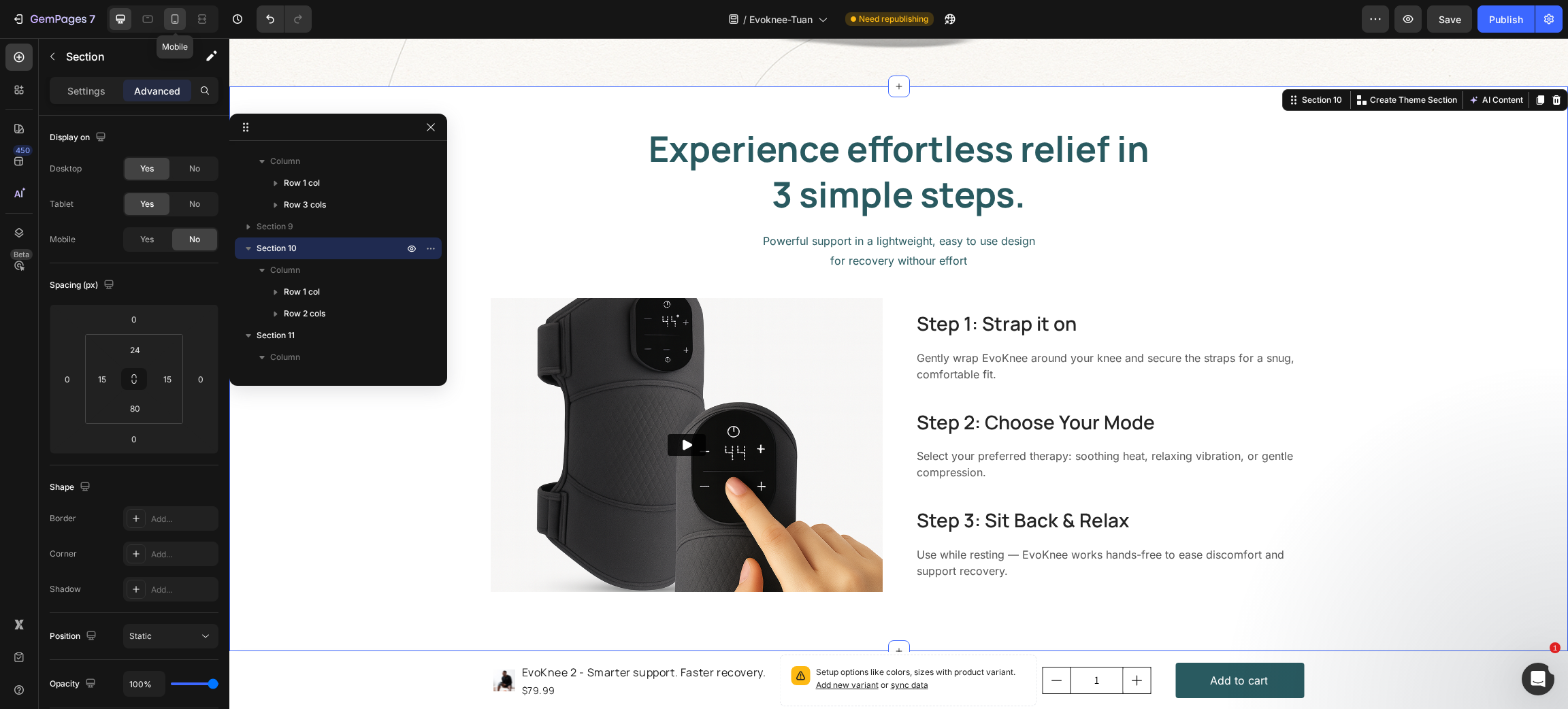 click 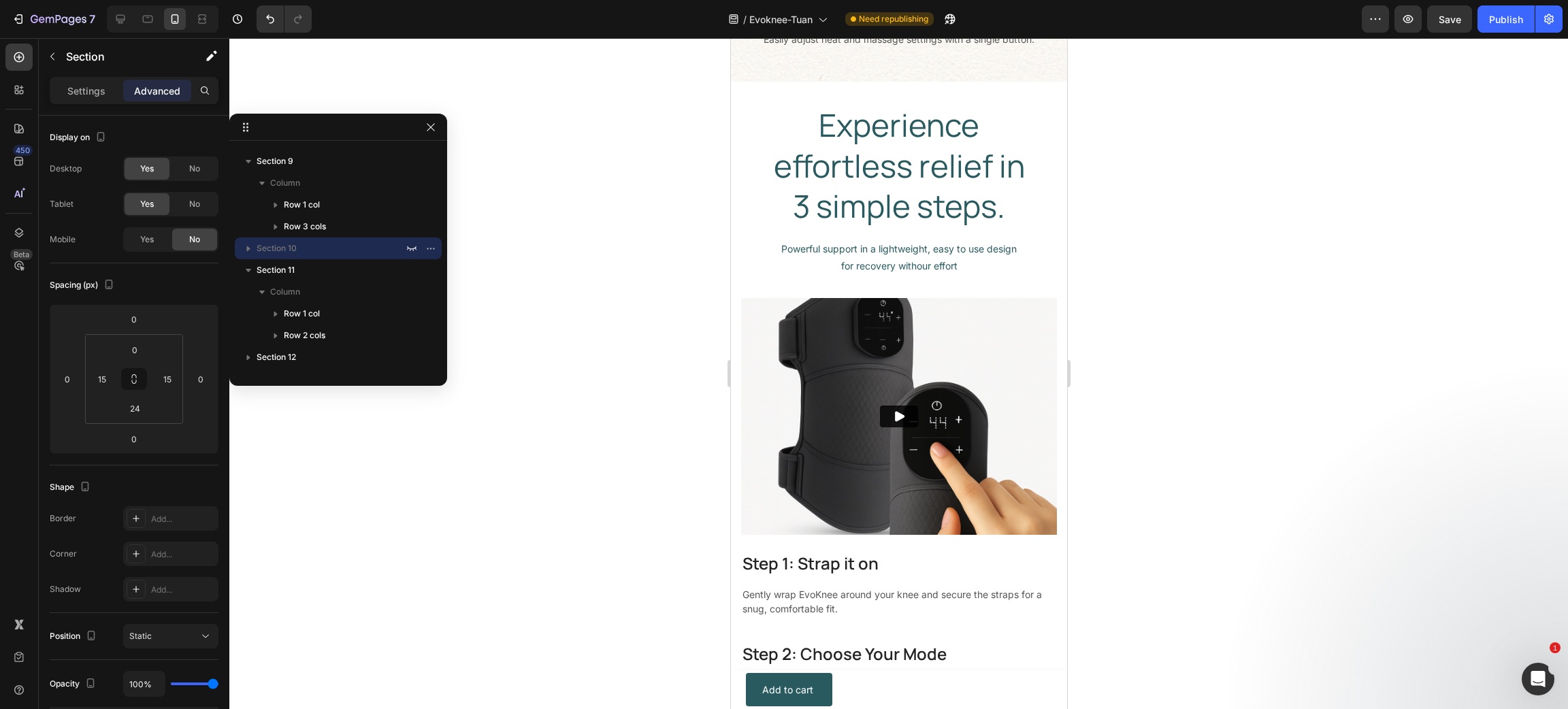 scroll, scrollTop: 2635, scrollLeft: 0, axis: vertical 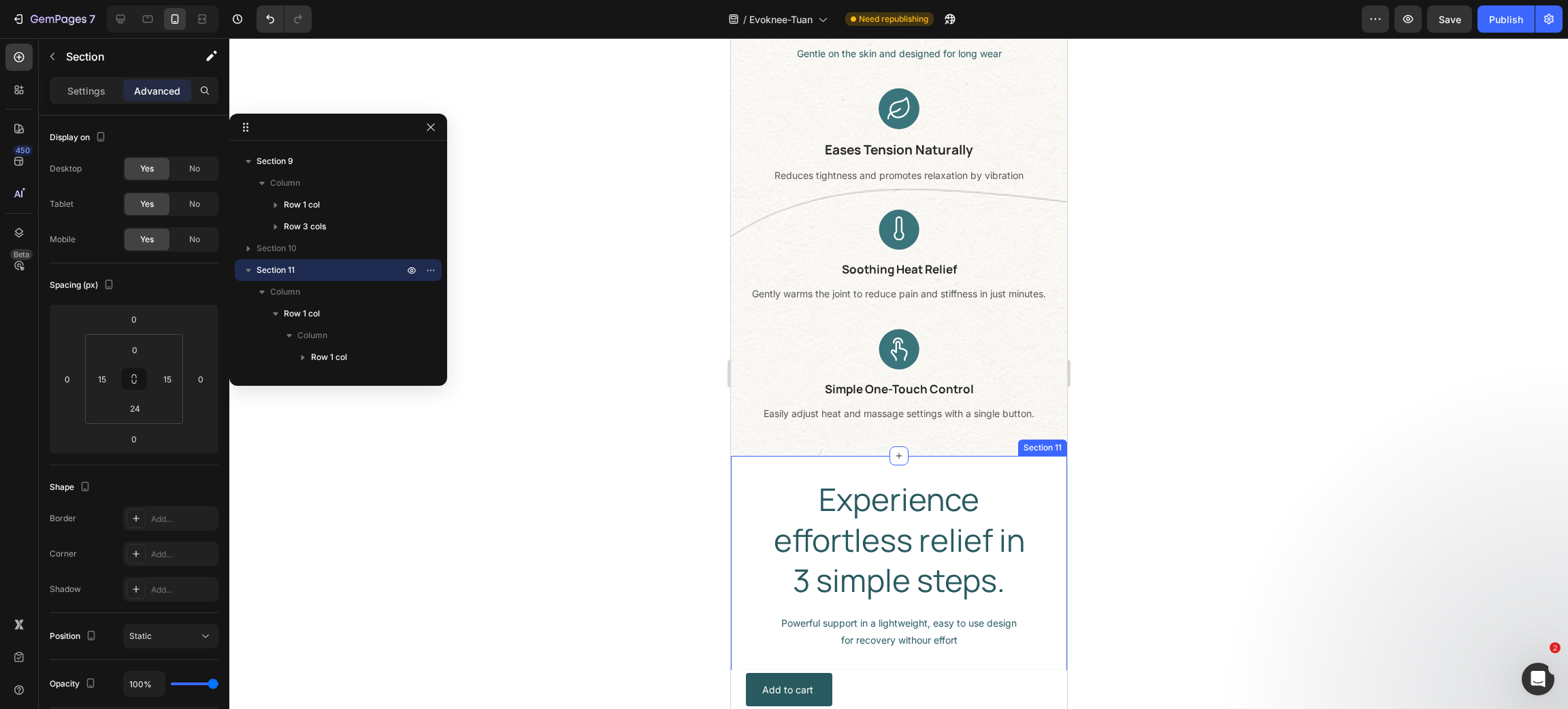 click on "Experience effortless relief in 3 simple steps. Heading Row Powerful support in a lightweight, easy to use design for recovery withour effort Text Block Row Video Step 1: Strap it on Heading Gently wrap EvoKnee around your knee and secure the straps for a snug, comfortable fit. Text block Row Step 2: Choose Your Mode  Heading Select your preferred therapy: soothing heat, relaxing vibration, or gentle compression.  Text block Row Step 3: Sit Back & Relax  Heading Use while resting — EvoKnee works hands-free to ease discomfort and support recovery. Text block Row Row Section 11" at bounding box center [898, 830] 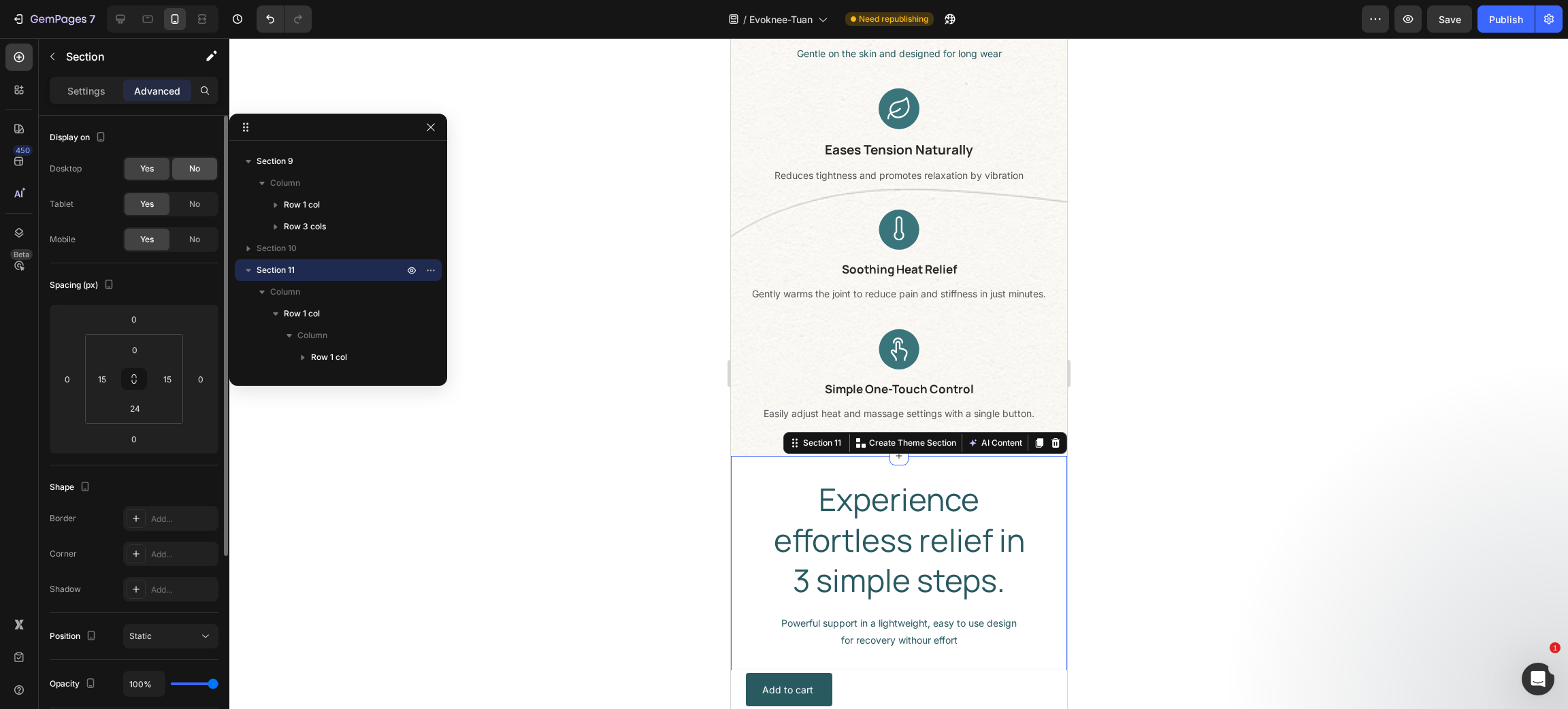 click on "No" 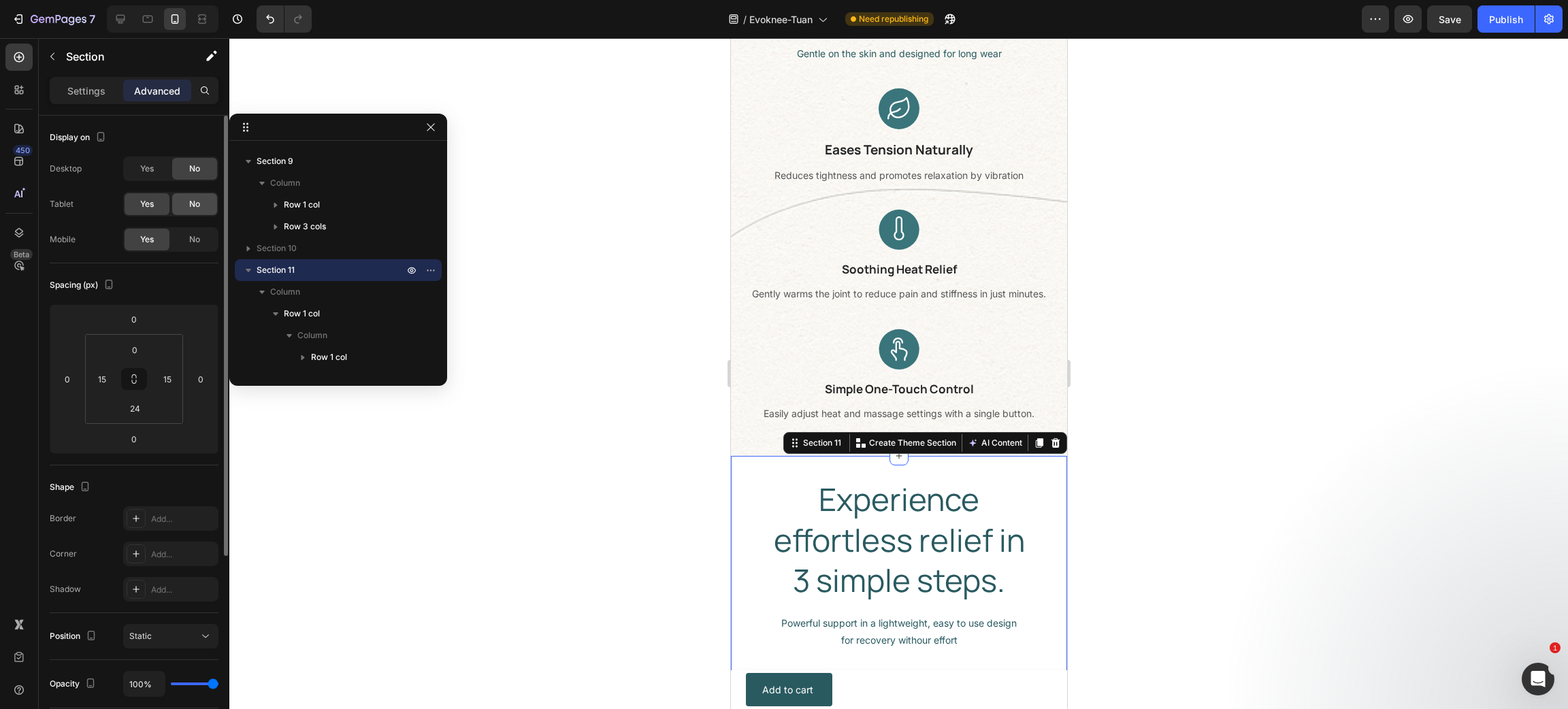 click on "No" 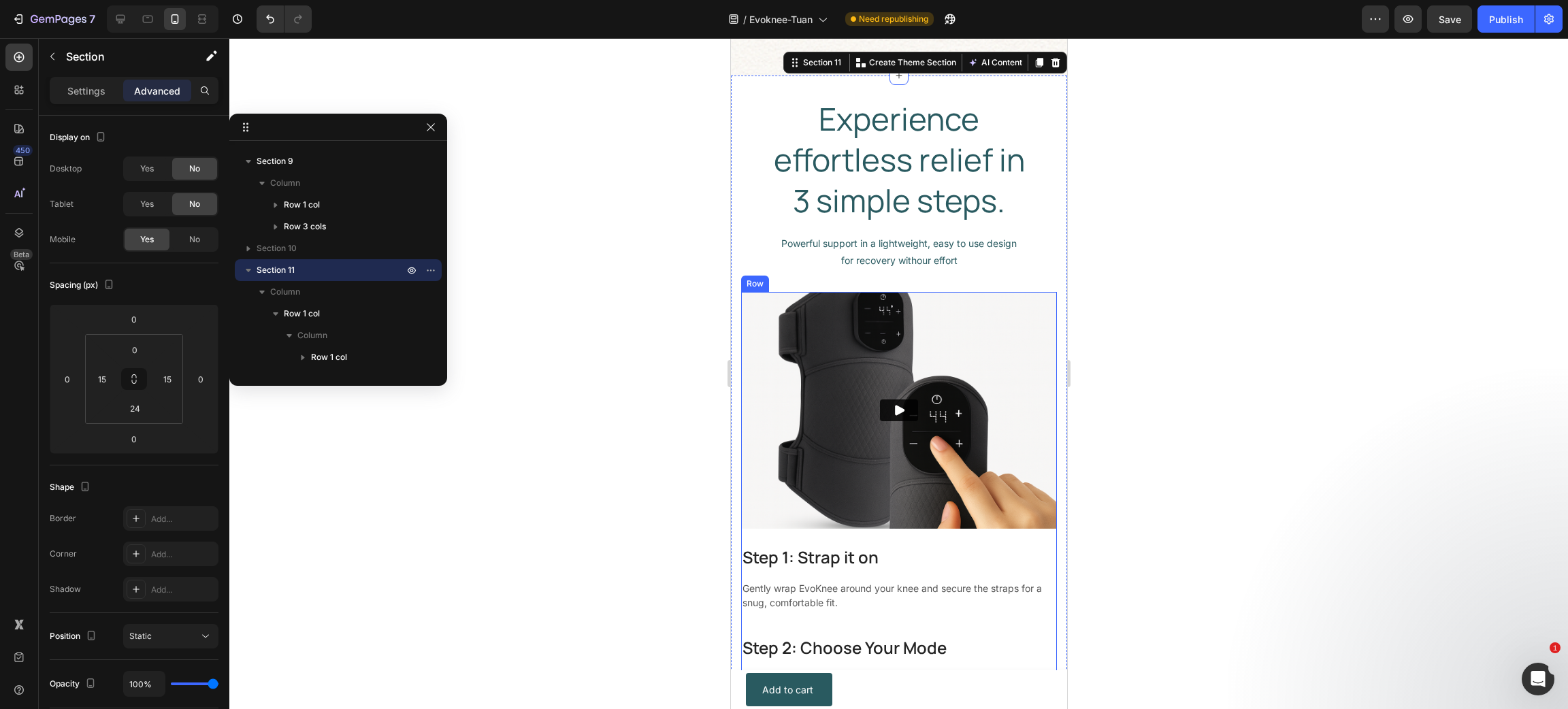 scroll, scrollTop: 3383, scrollLeft: 0, axis: vertical 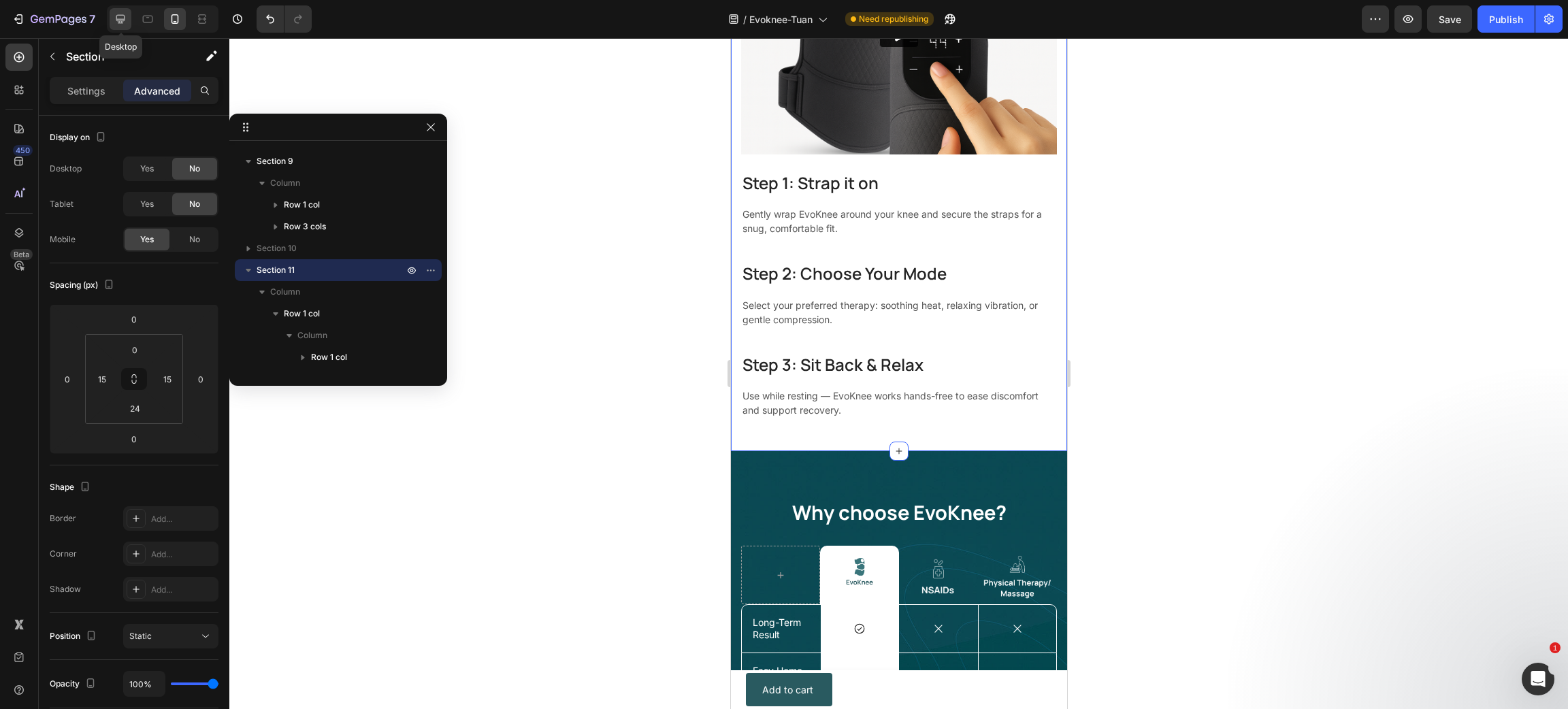 click 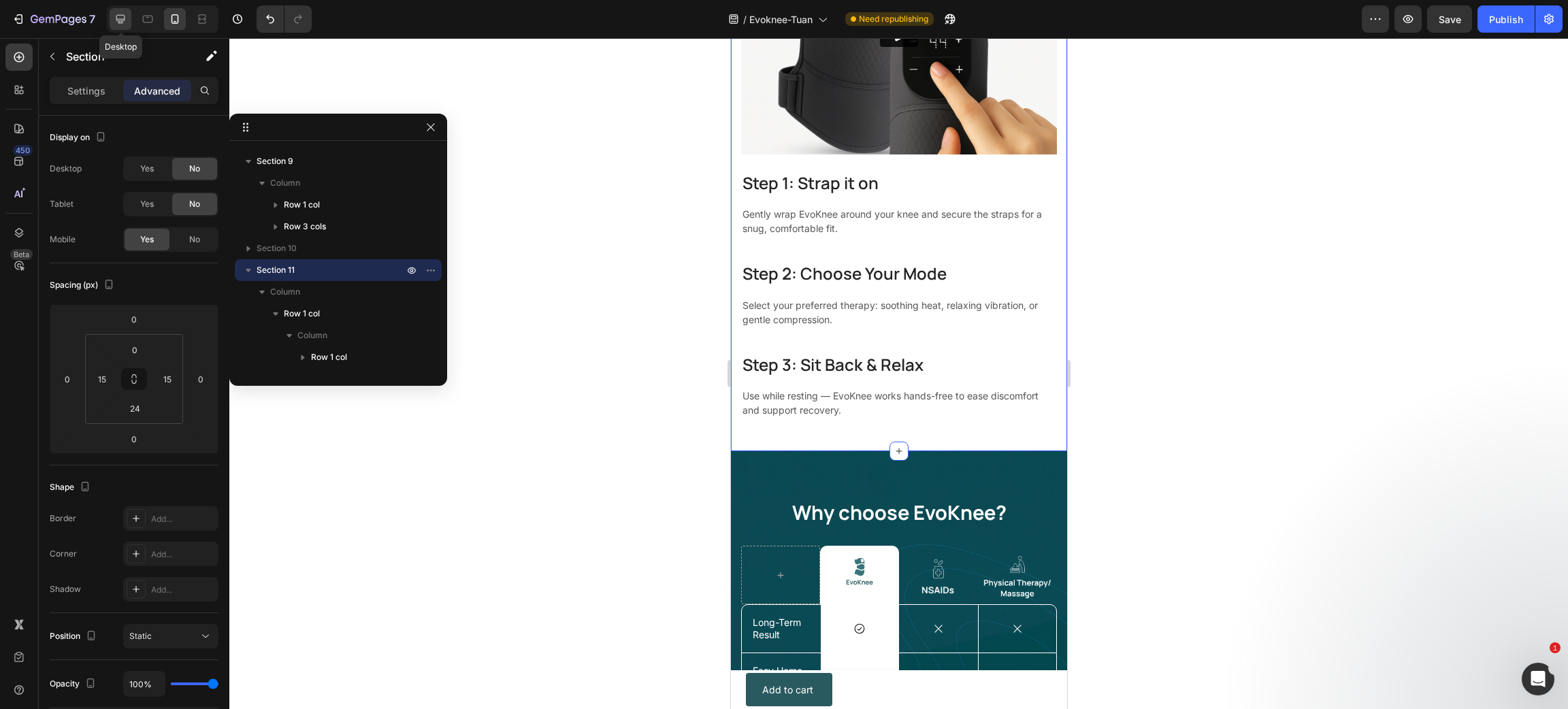 type on "24" 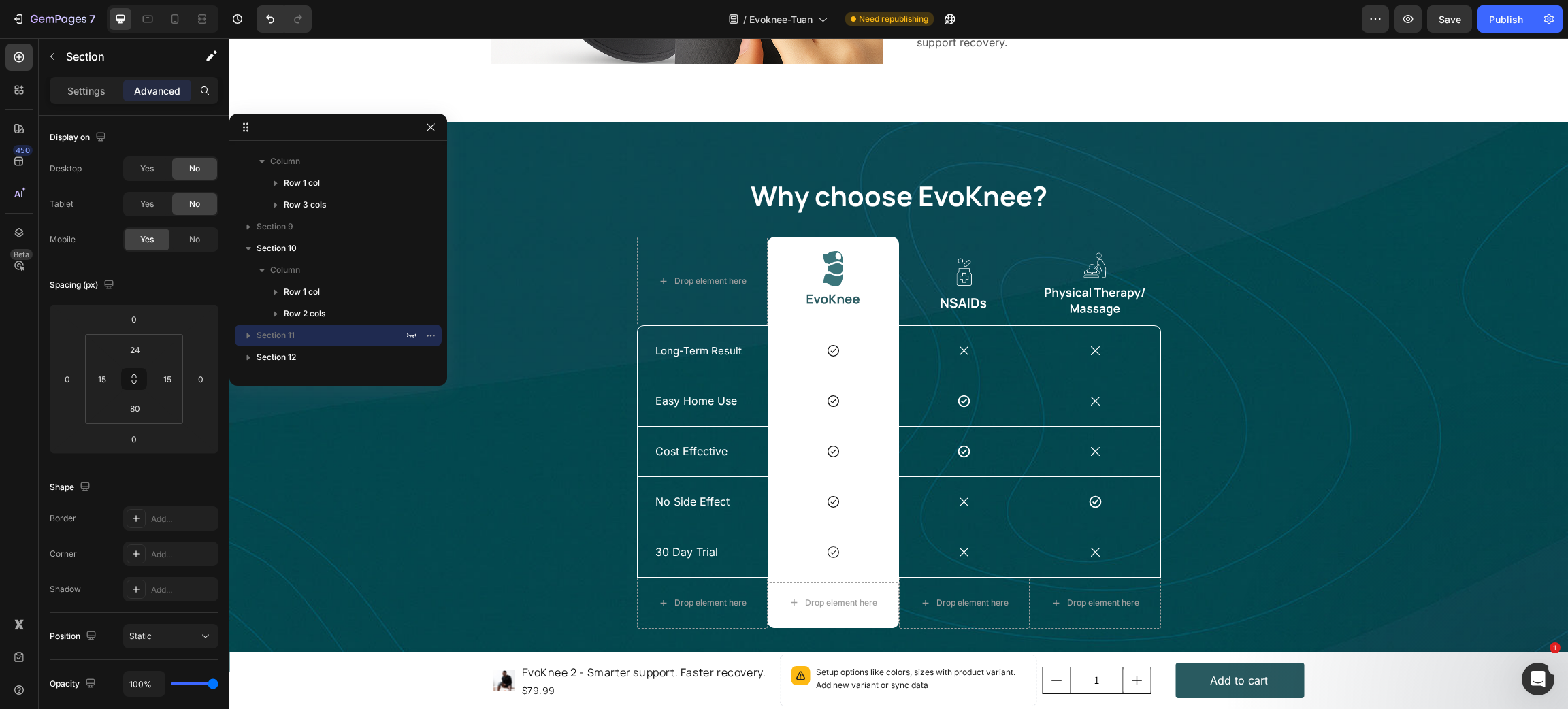 scroll, scrollTop: 2455, scrollLeft: 0, axis: vertical 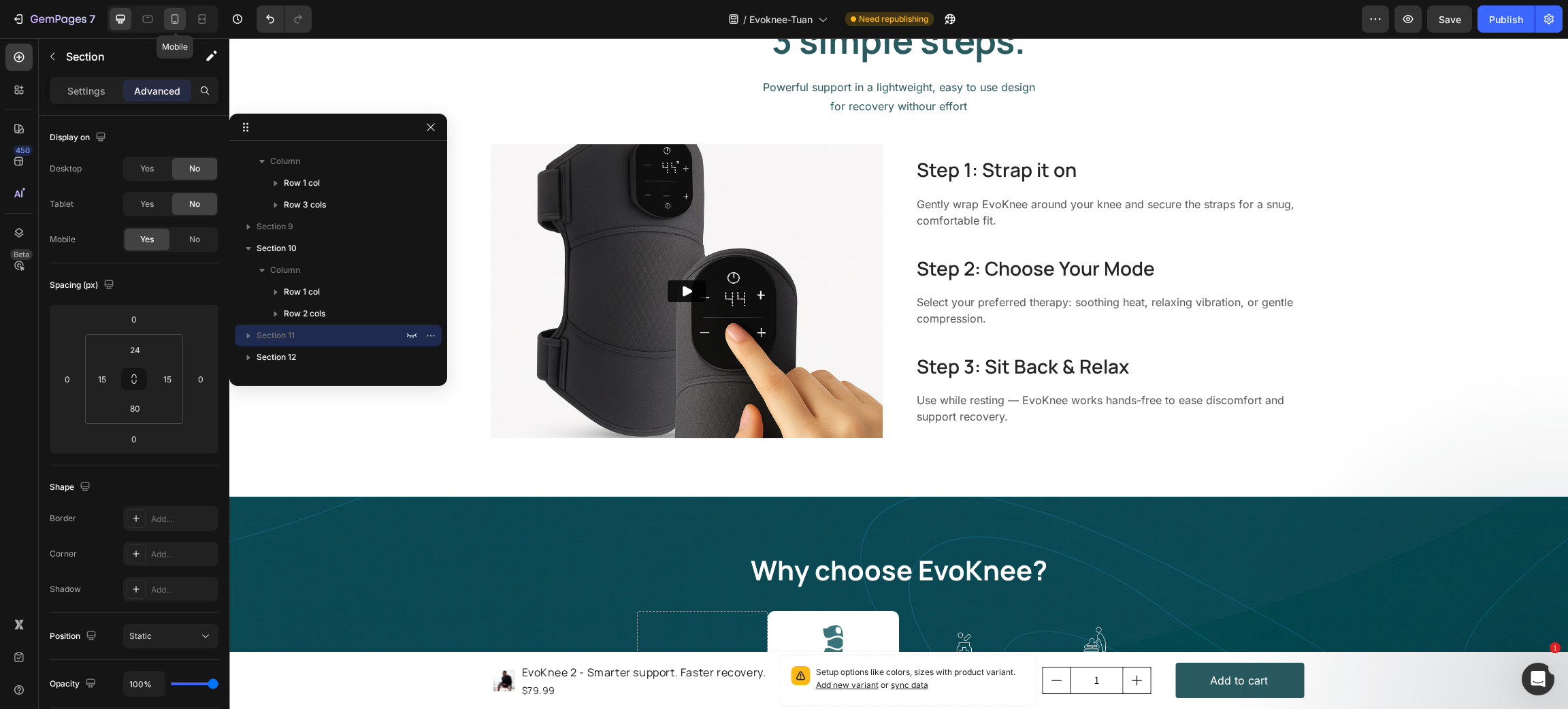 click 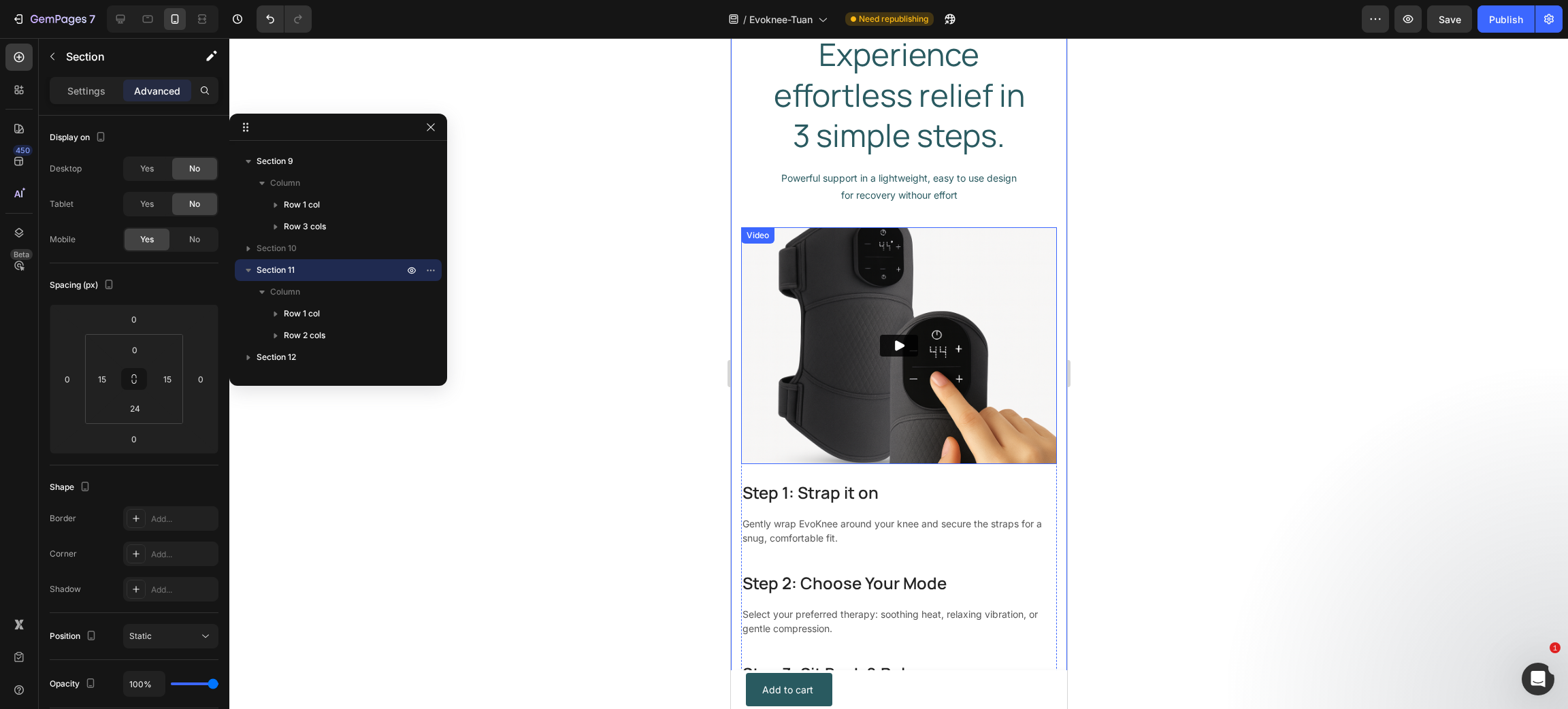 scroll, scrollTop: 2999, scrollLeft: 0, axis: vertical 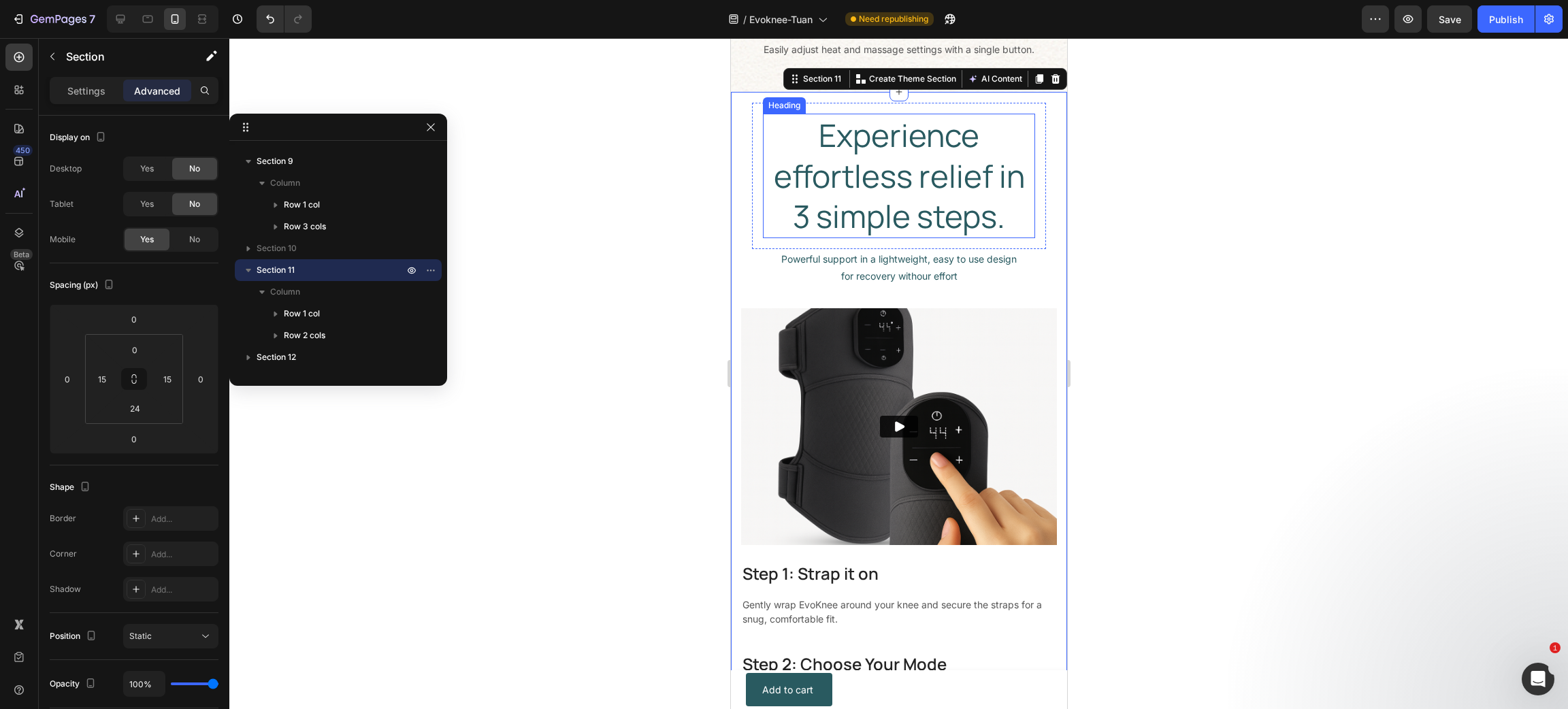 click on "Experience effortless relief in 3 simple steps." at bounding box center (898, 176) 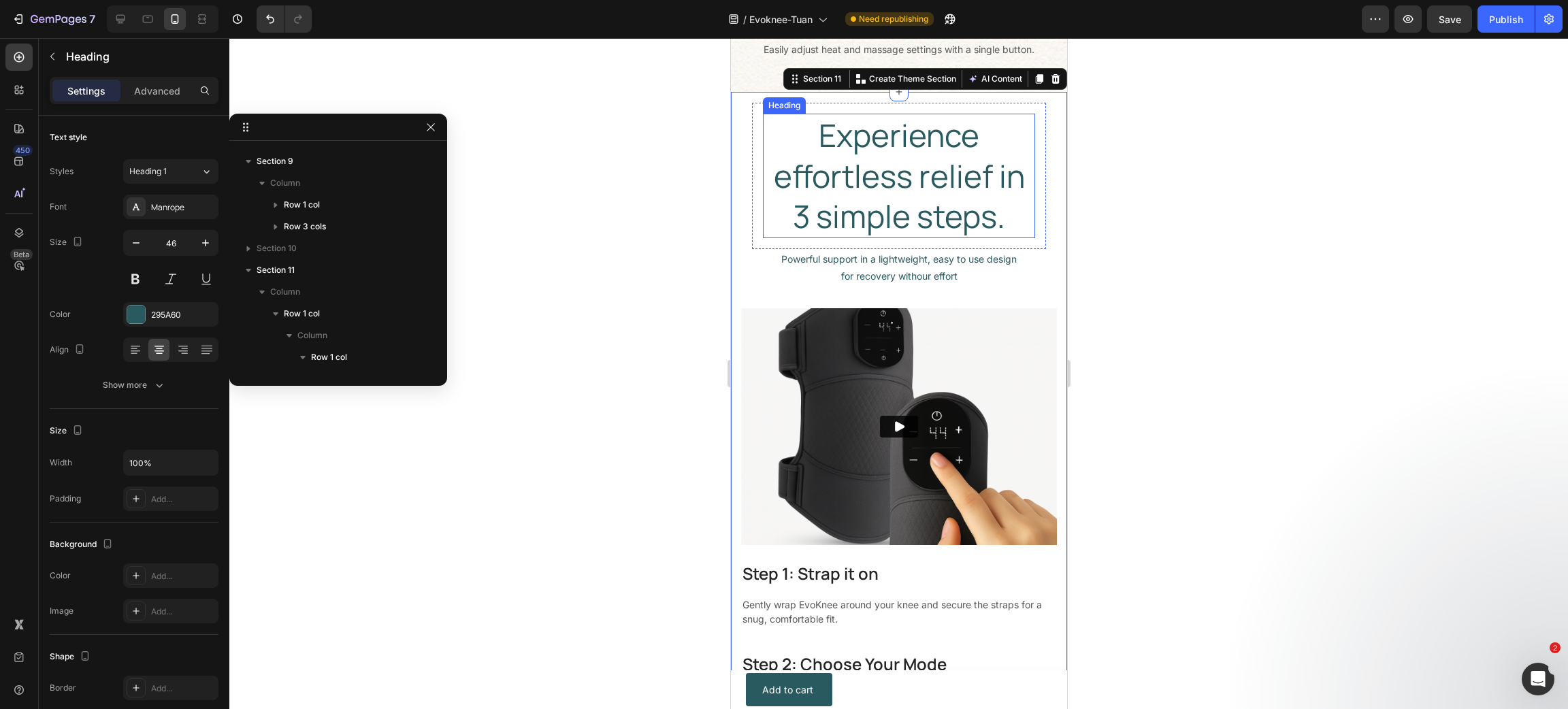 scroll, scrollTop: 323, scrollLeft: 0, axis: vertical 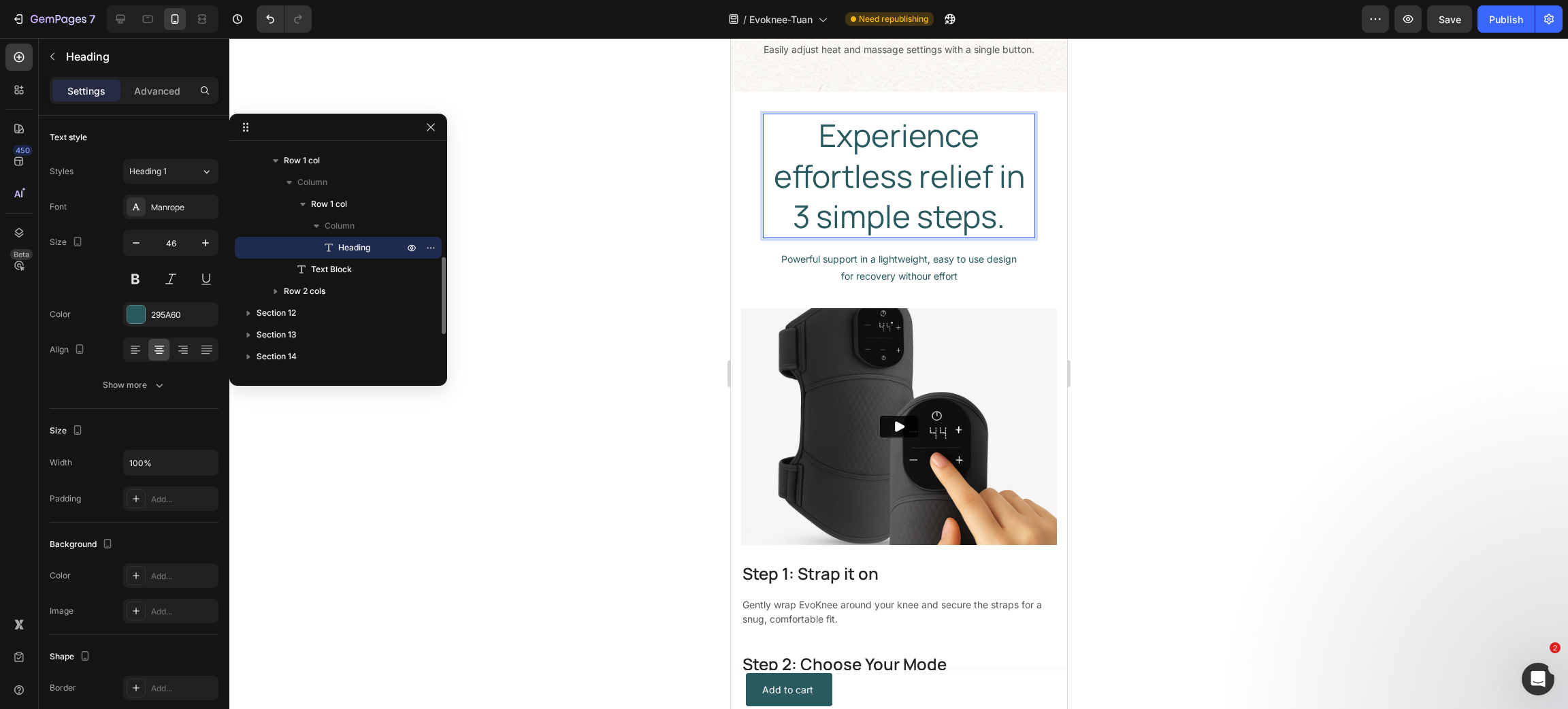 click on "Experience effortless relief in 3 simple steps." at bounding box center (898, 176) 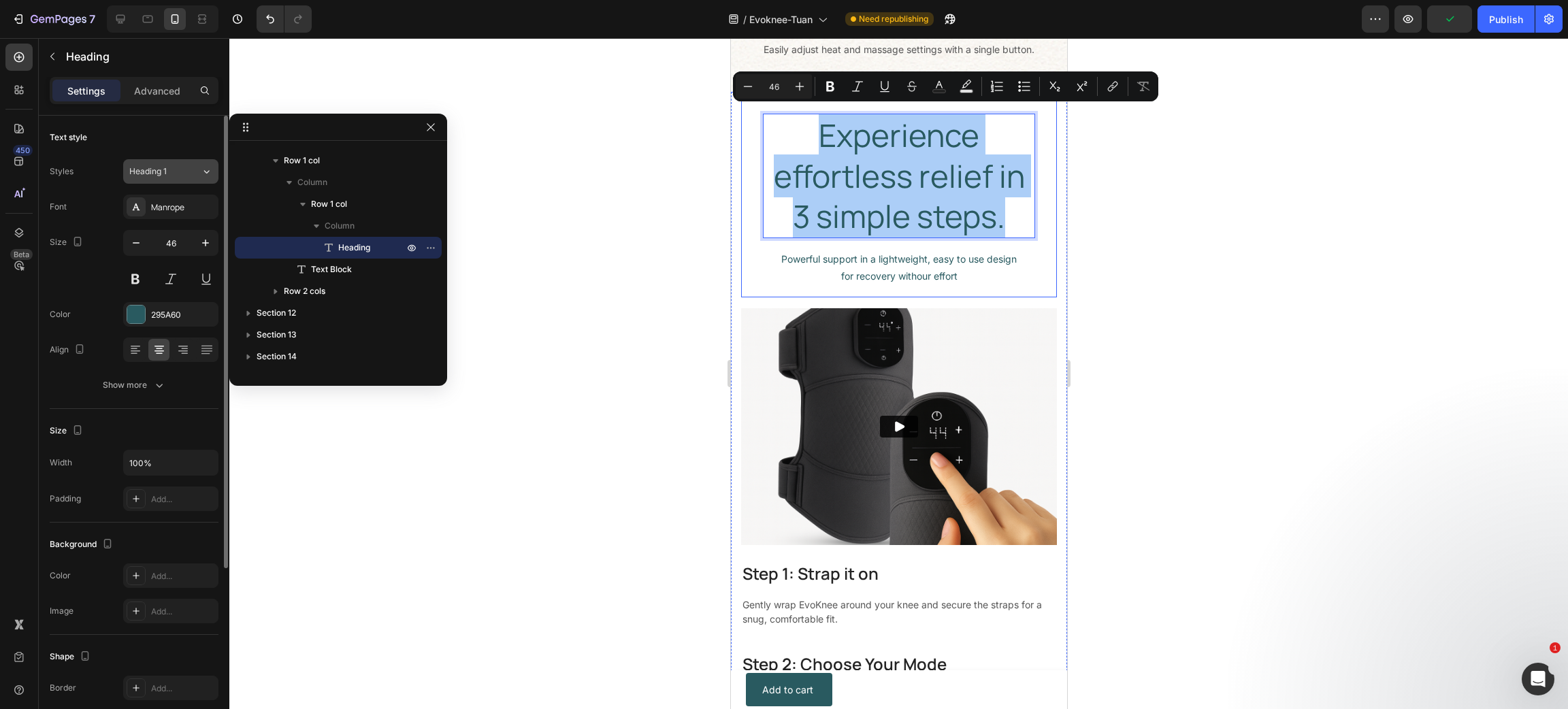 click on "Heading 1" at bounding box center (165, 171) 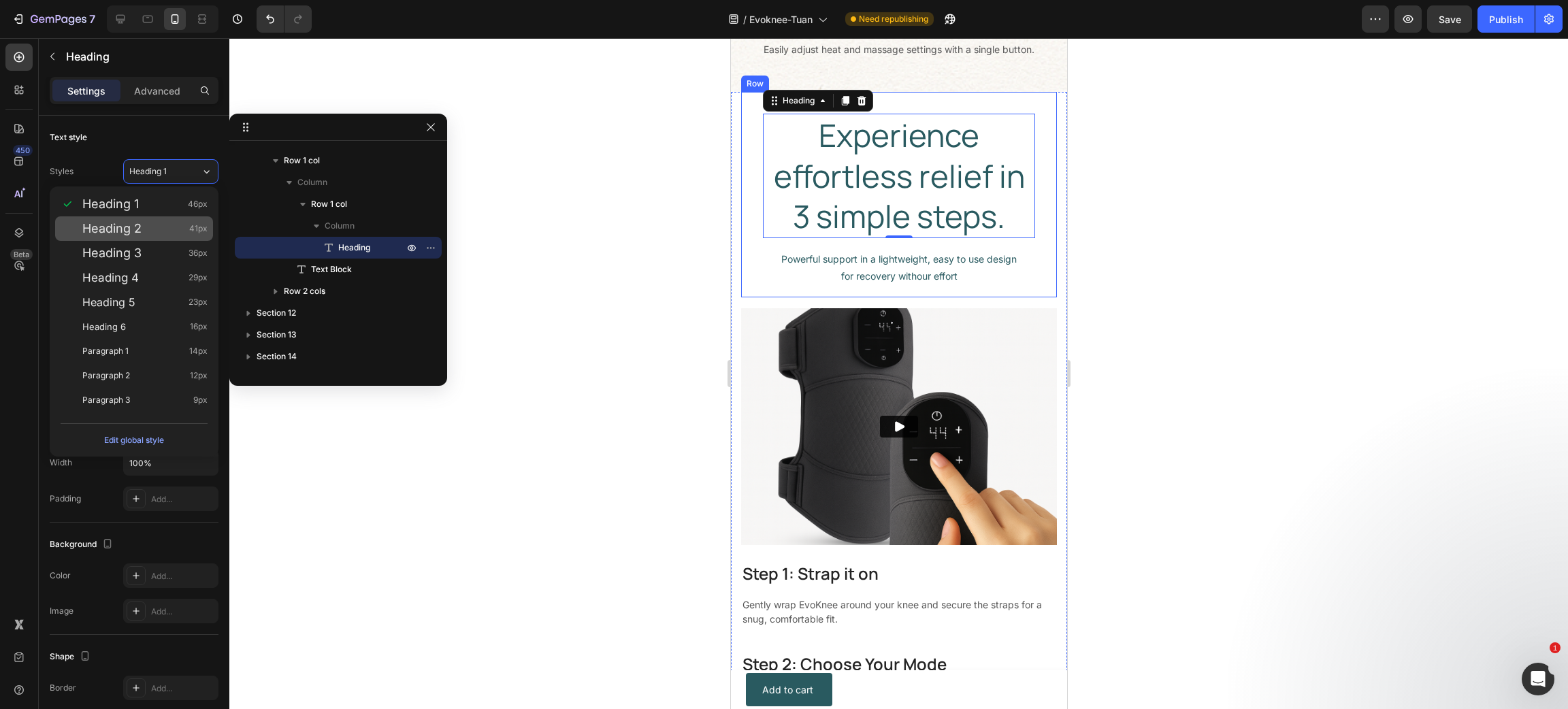 click on "Heading 2 41px" at bounding box center (145, 229) 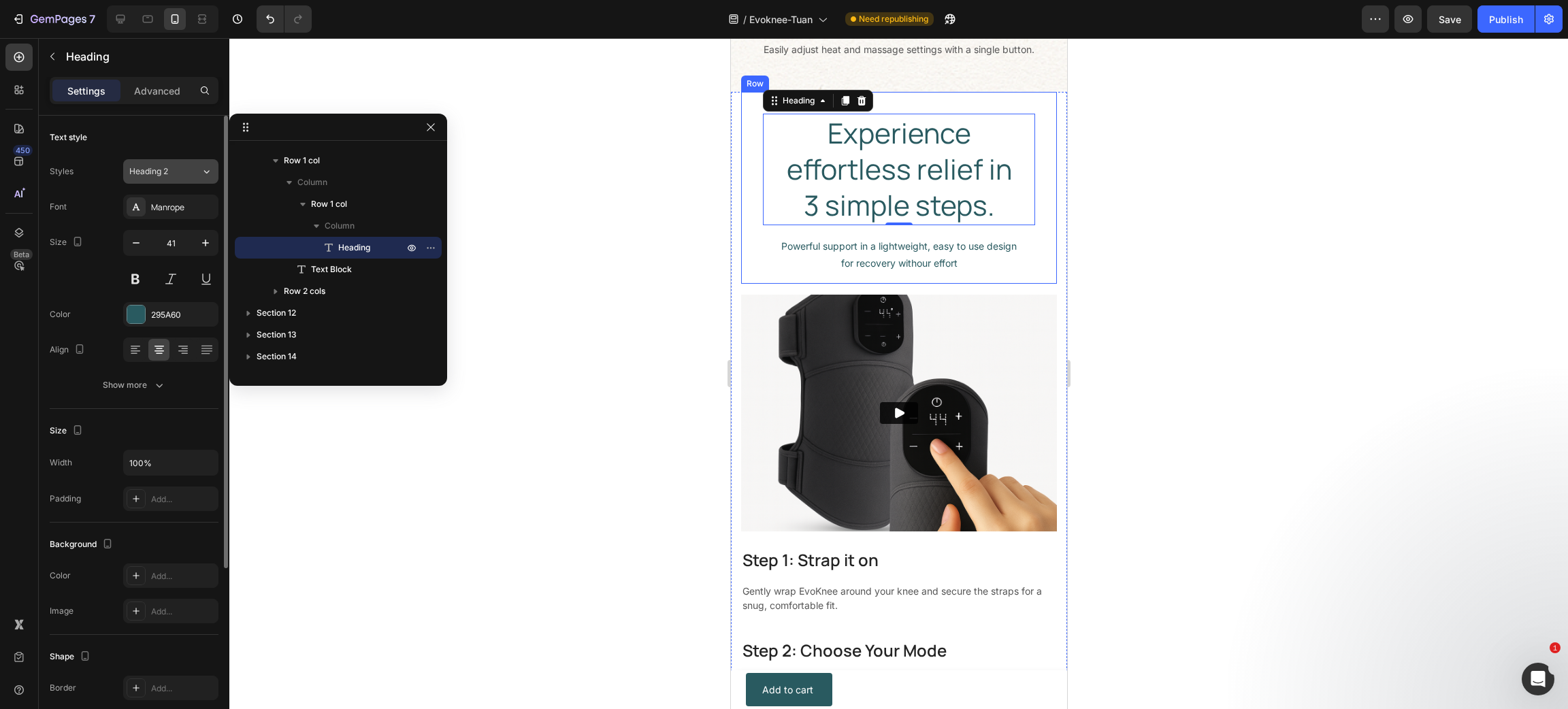 click 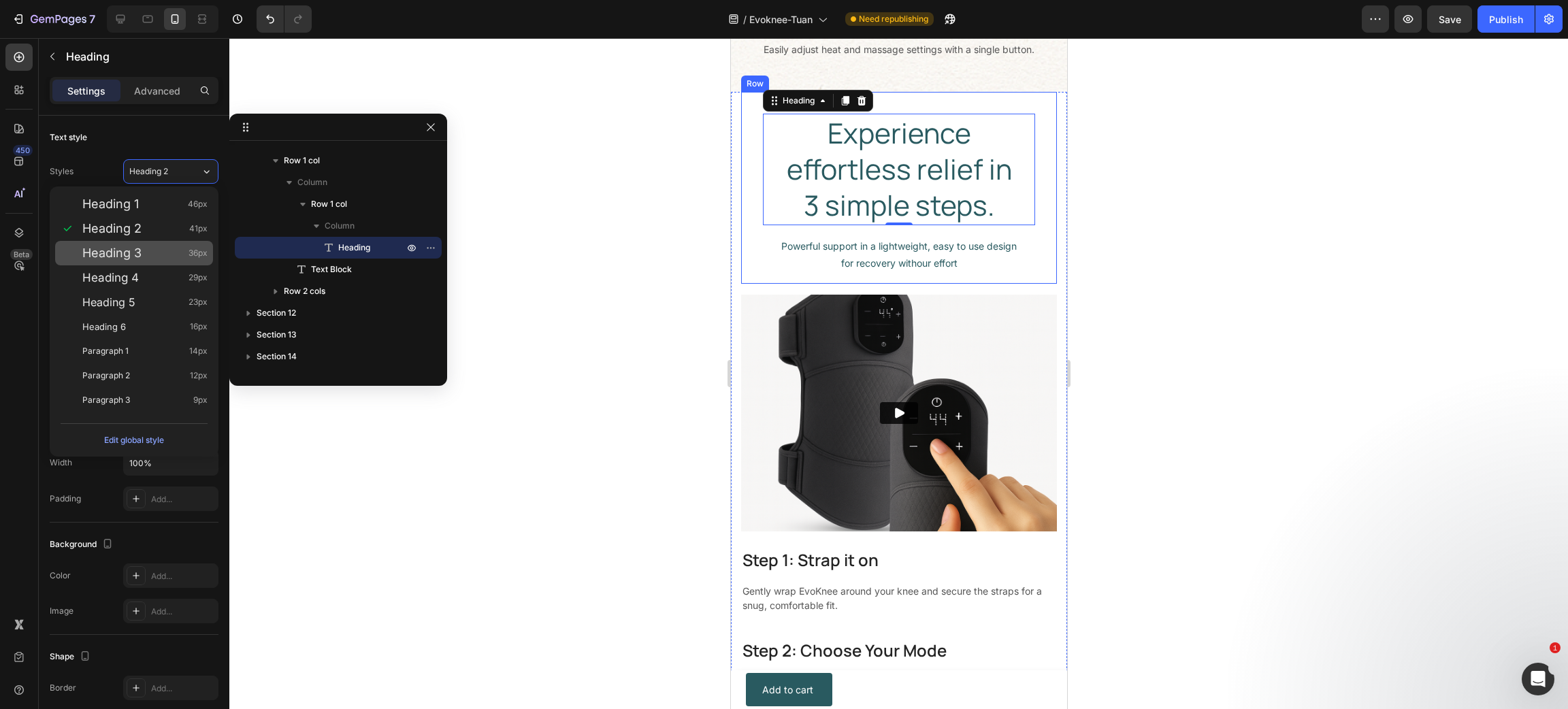 click on "Heading 3 36px" at bounding box center (134, 253) 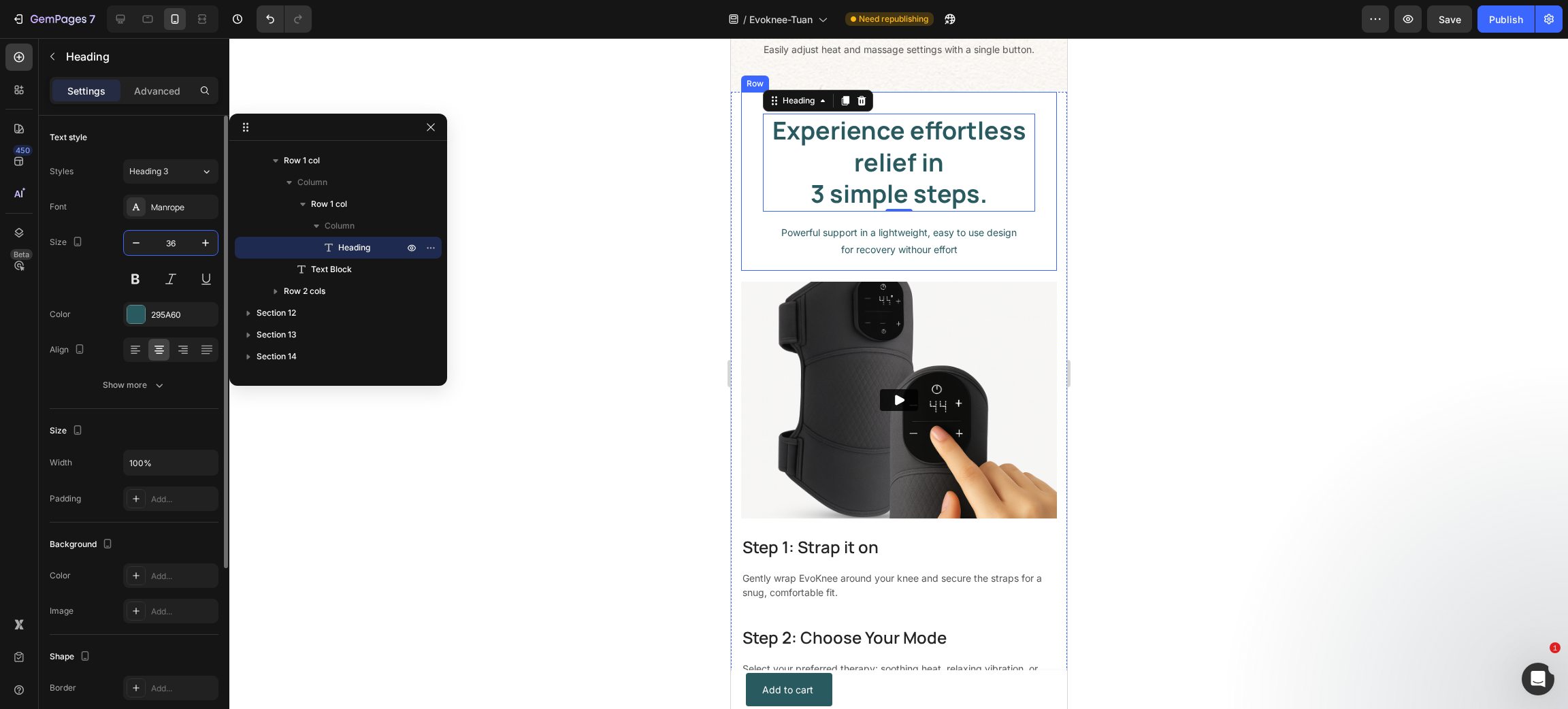 click on "36" at bounding box center (171, 243) 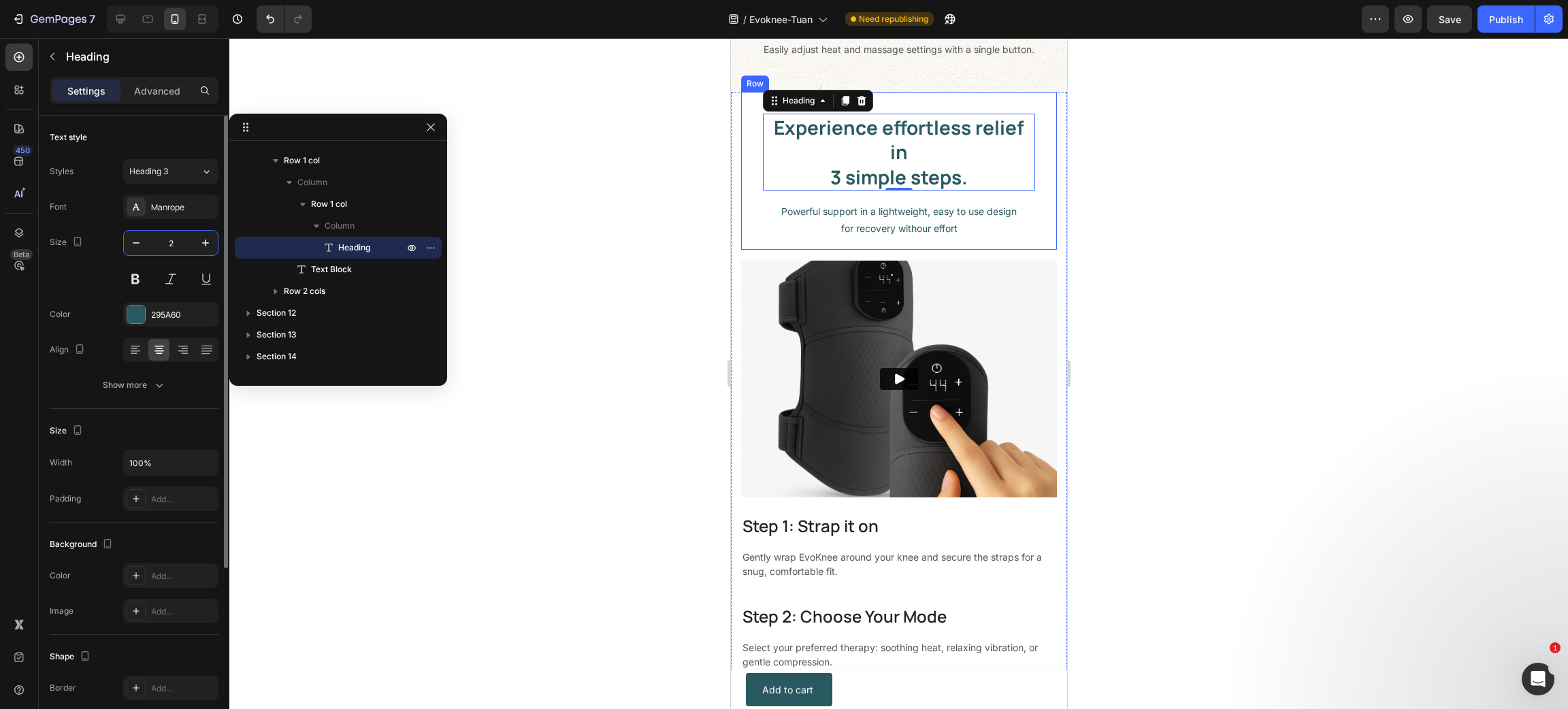 type on "26" 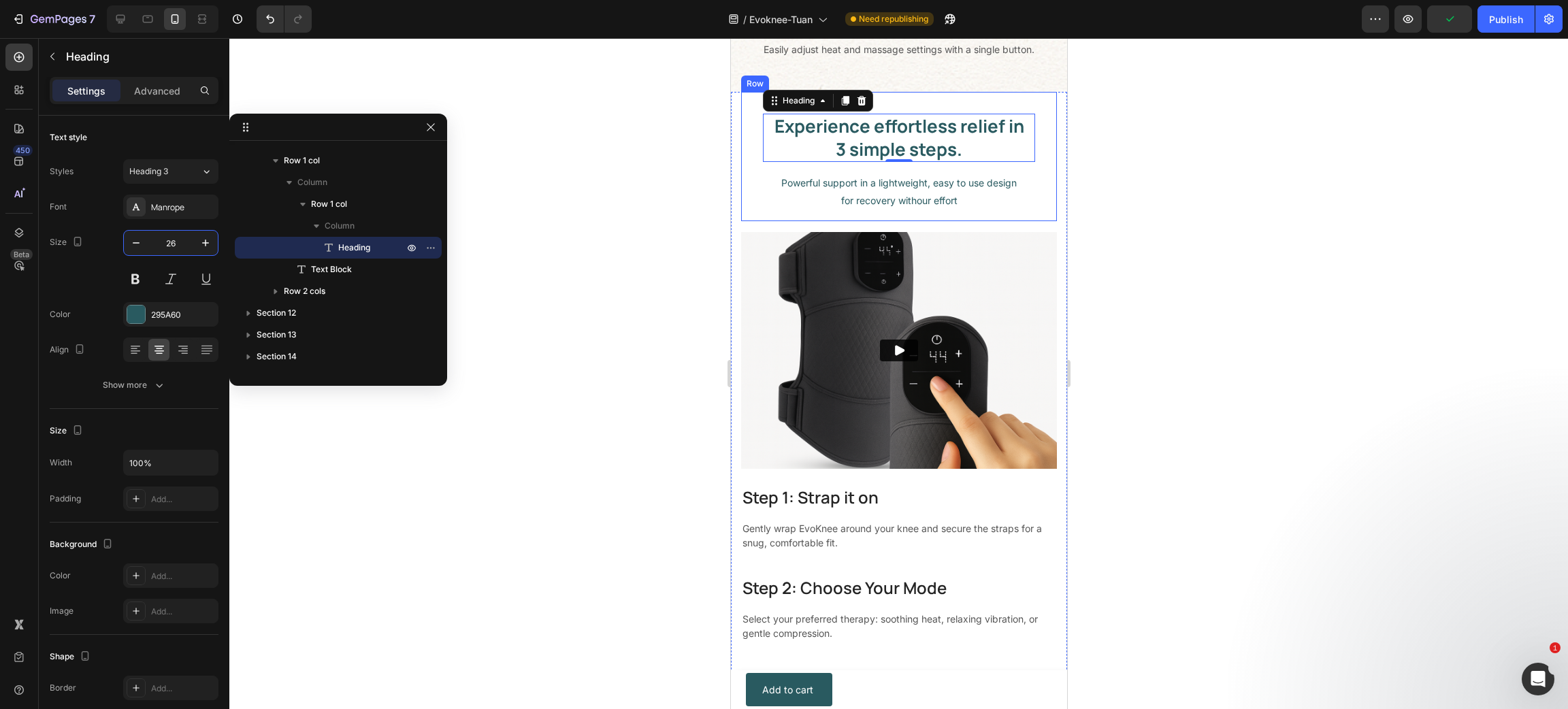 click 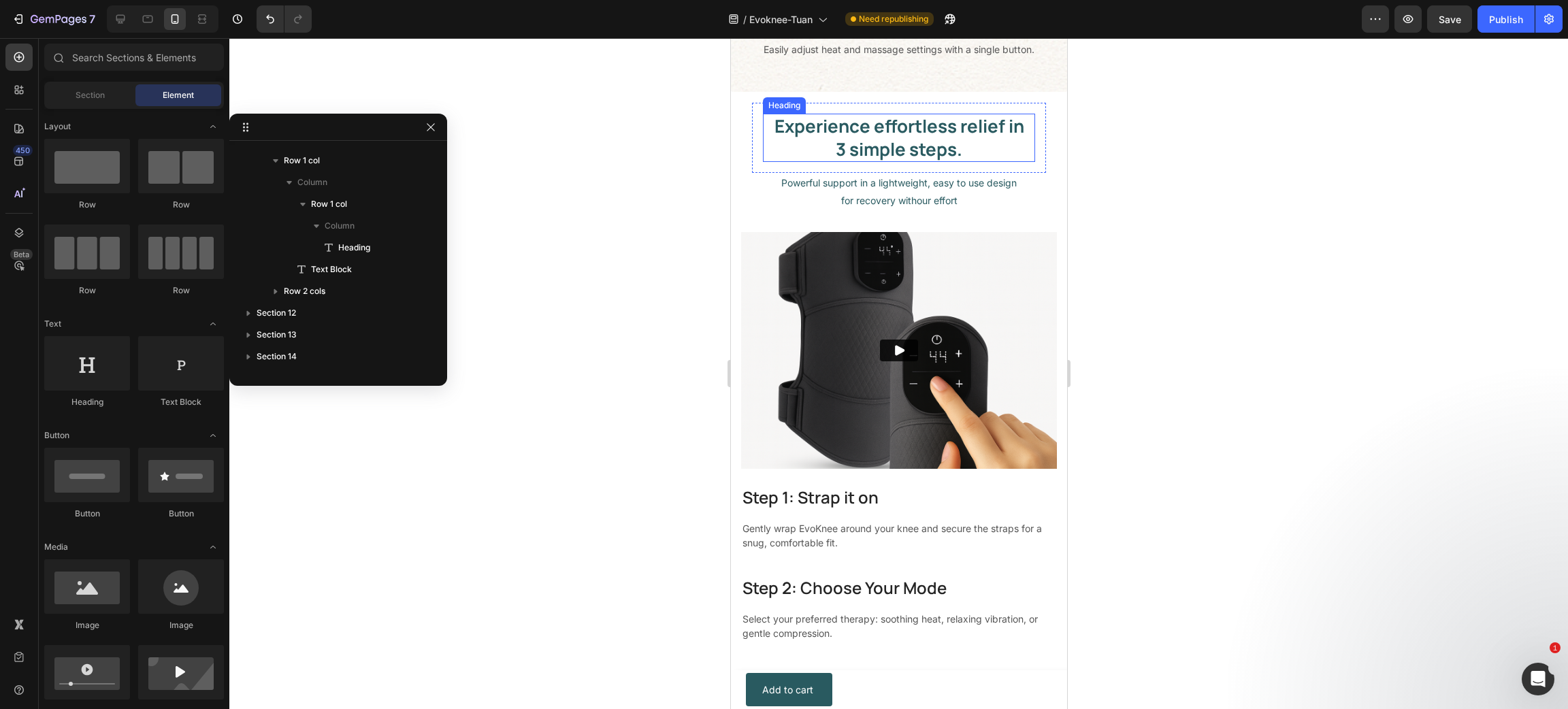 click on "Experience effortless relief in 3 simple steps." at bounding box center (898, 138) 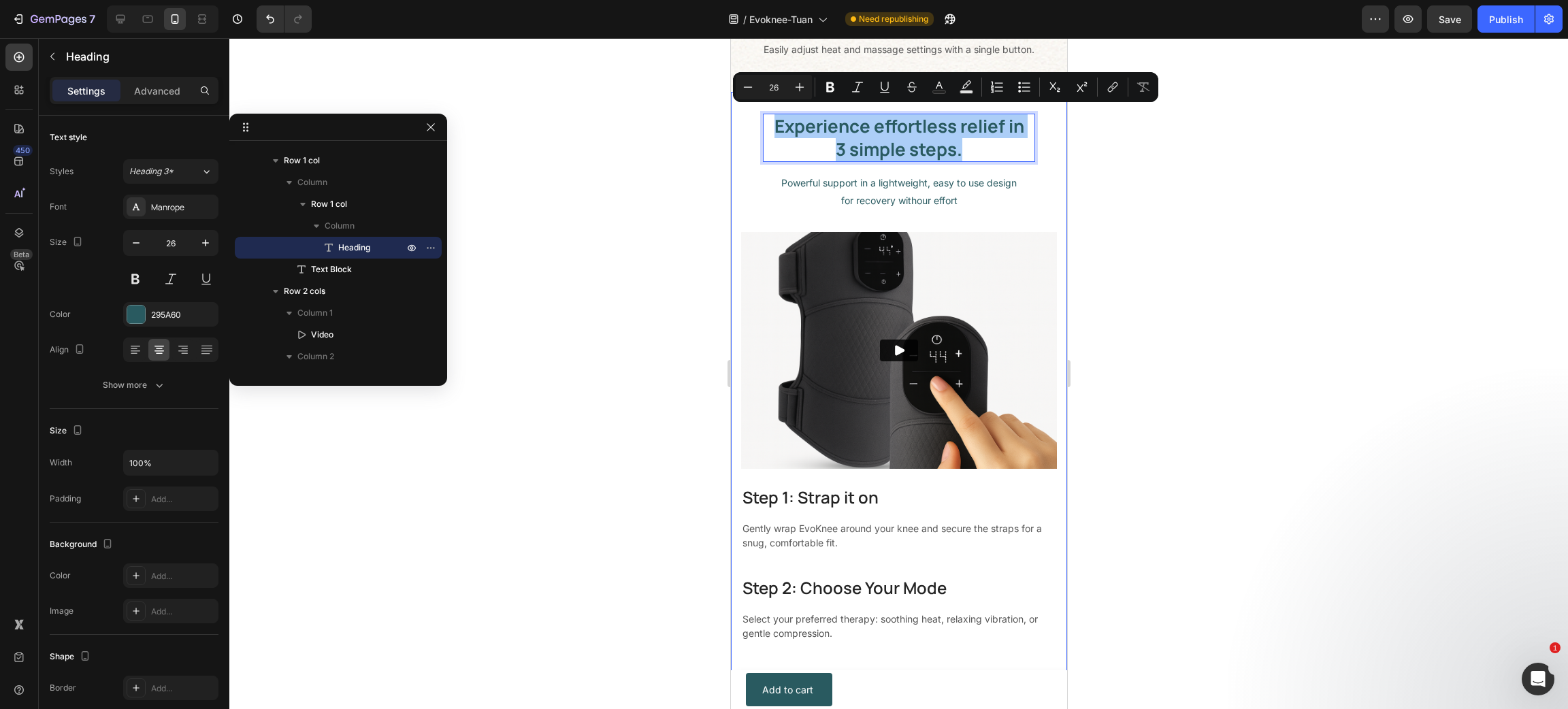 click 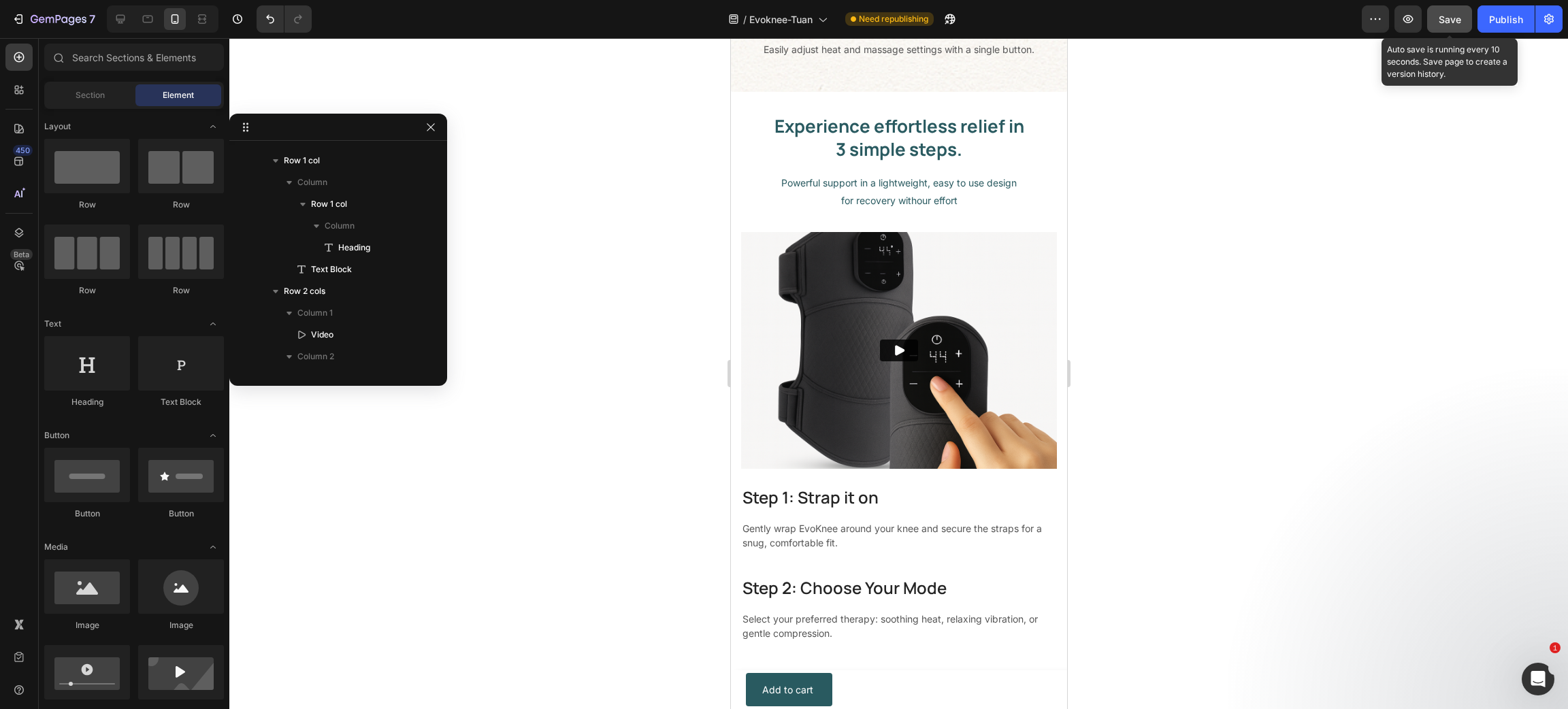 click on "Save" 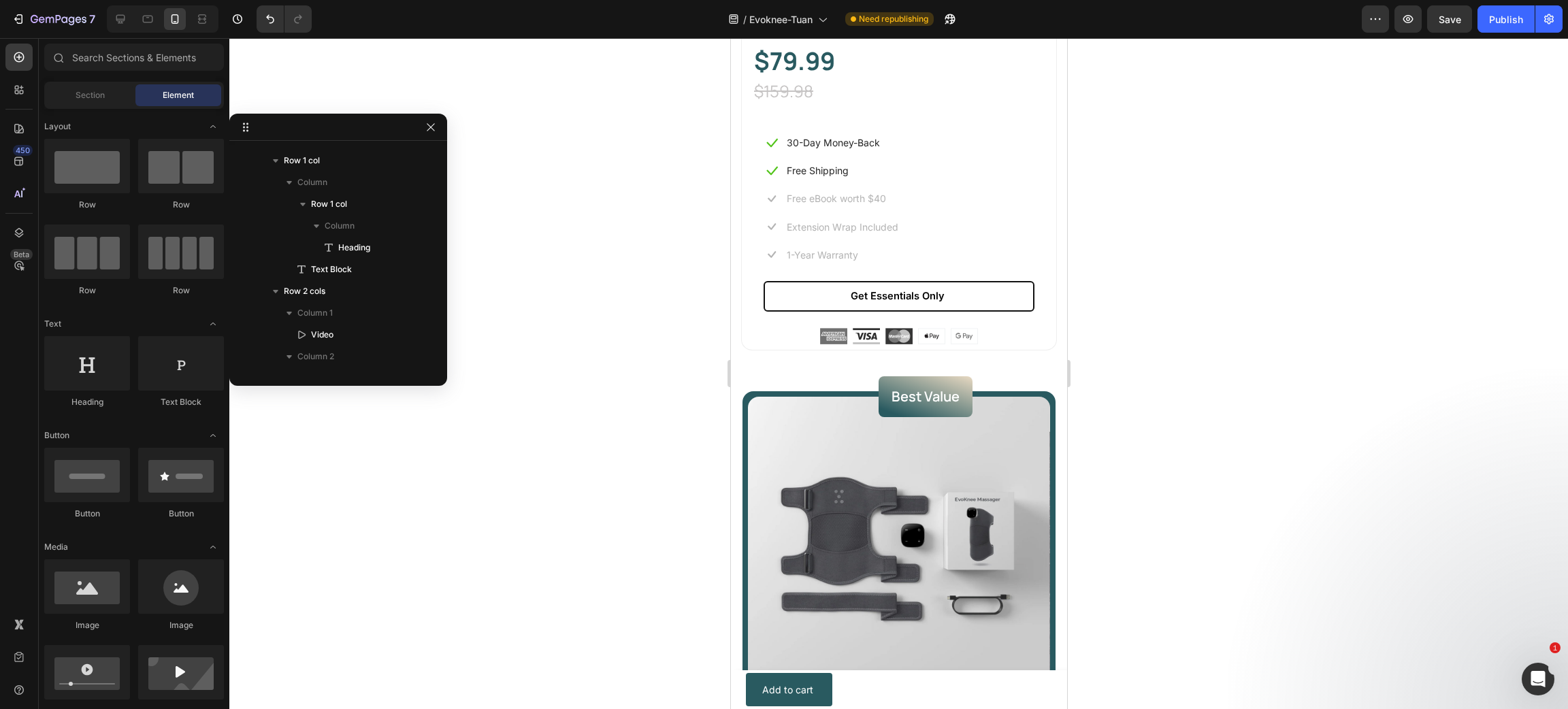 scroll, scrollTop: 5635, scrollLeft: 0, axis: vertical 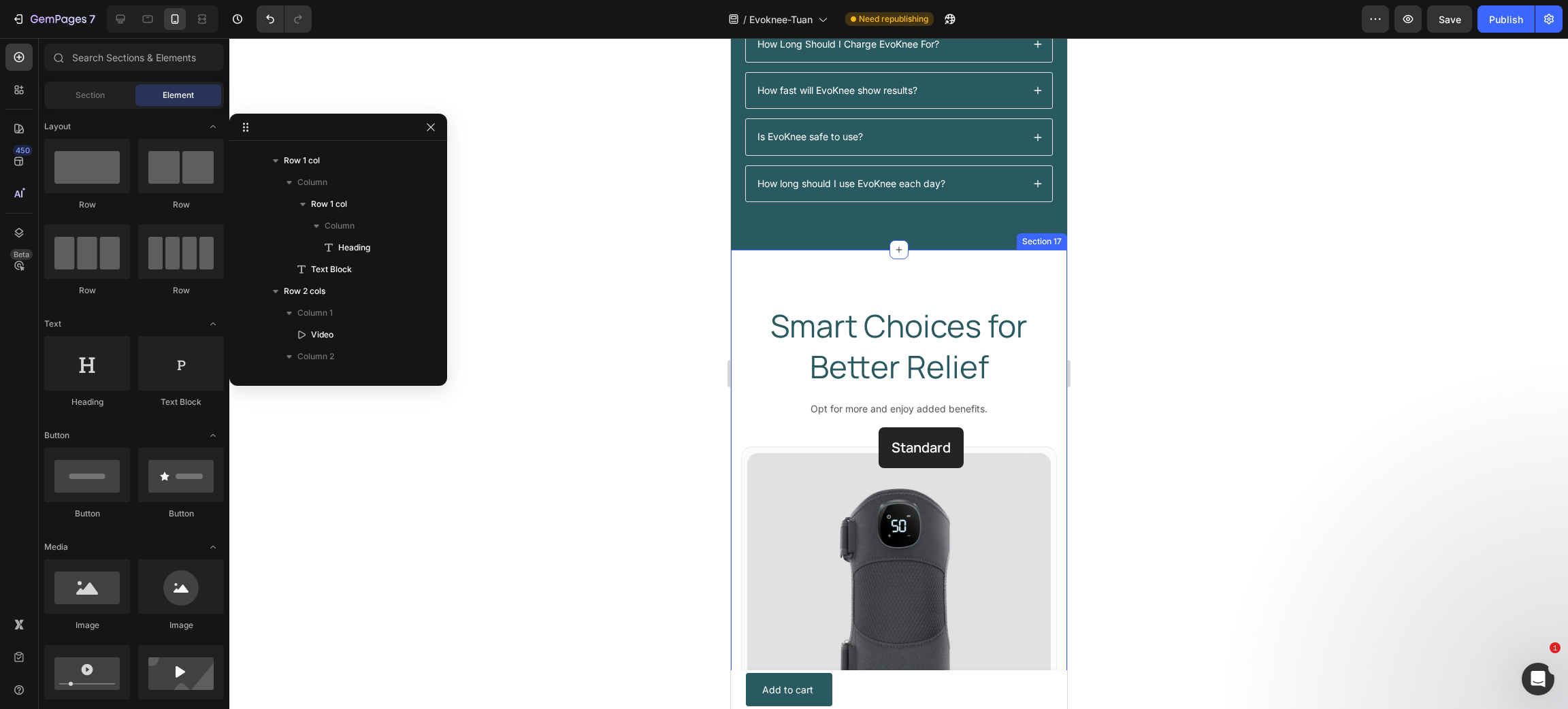 click on "Smart Choices for Better Relief Heading Opt for more and enjoy added benefits. Text block Row Standard Heading Row (P) Images & Gallery Row 1 EvoKnee Heading $79.99 Text Block $159.98 Text Block Row
Icon 30-Day Money-Back Text block Row
Icon Free Shipping Text block Row
Icon Free eBook worth $40 Text block Row
Icon Extension Wrap Included Text block Row
Icon 1-Year Warranty Text block Row Get Essentials Only (P) Cart Button Image Image Image Image Image Row Row Product Row Best Value Heading Row (P) Images & Gallery Row 2 EvoKnee Heading Row $143.98 Text Block $319,96) Text Block Row
Icon 30-Day Money-Back Text block Row
Icon Free Shipping Text block Row
Icon Free eBook worth $40 Text block Row
Icon Extension Wrap Included Text block Row
Icon 1-Year Warranty Text block Row Get Full Gift (P) Cart Button Image Image Image Image Image Row Row Product Row" at bounding box center [898, 1076] 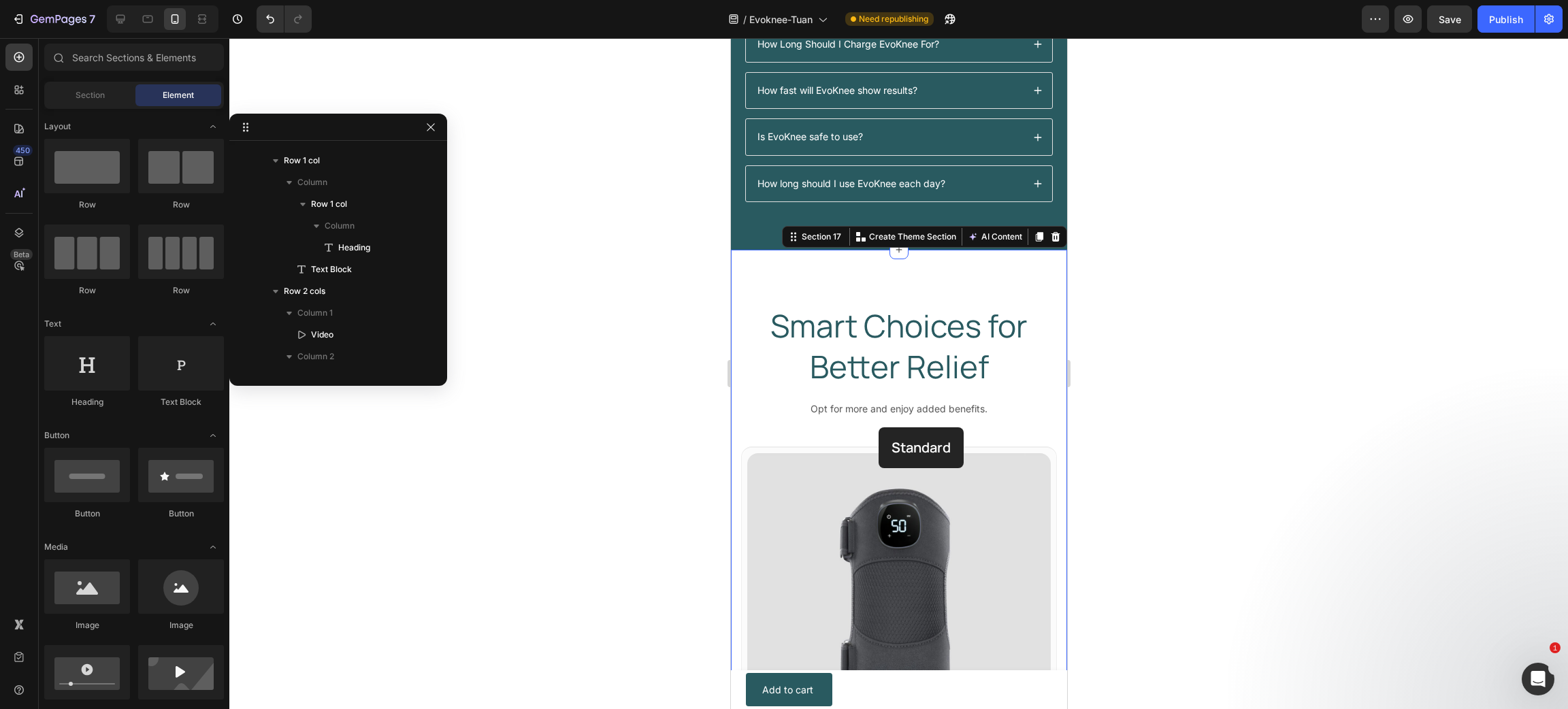 scroll, scrollTop: 624, scrollLeft: 0, axis: vertical 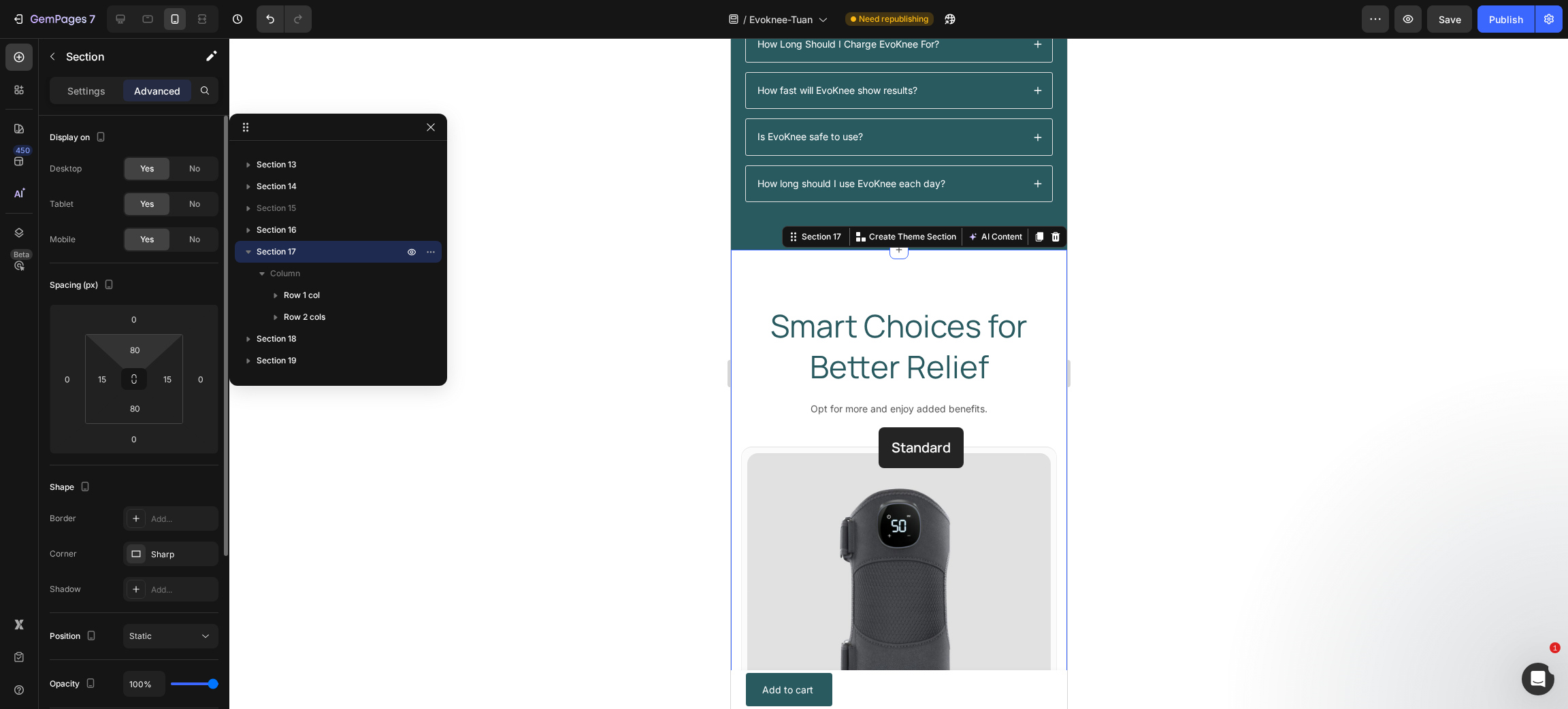 click on "7  Version history  /  Evoknee-Tuan Need republishing Preview  Save   Publish  450 Beta Sections(0) Elements(83) Section Element Hero Section Product Detail Brands Trusted Badges Guarantee Product Breakdown How to use Testimonials Compare Bundle FAQs Social Proof Brand Story Product List Collection Blog List Contact Sticky Add to Cart Custom Footer Browse Library 450 Layout
Row
Row
Row
Row Text
Heading
Text Block Button
Button
Button Media
Image
Image
Video" at bounding box center (784, 0) 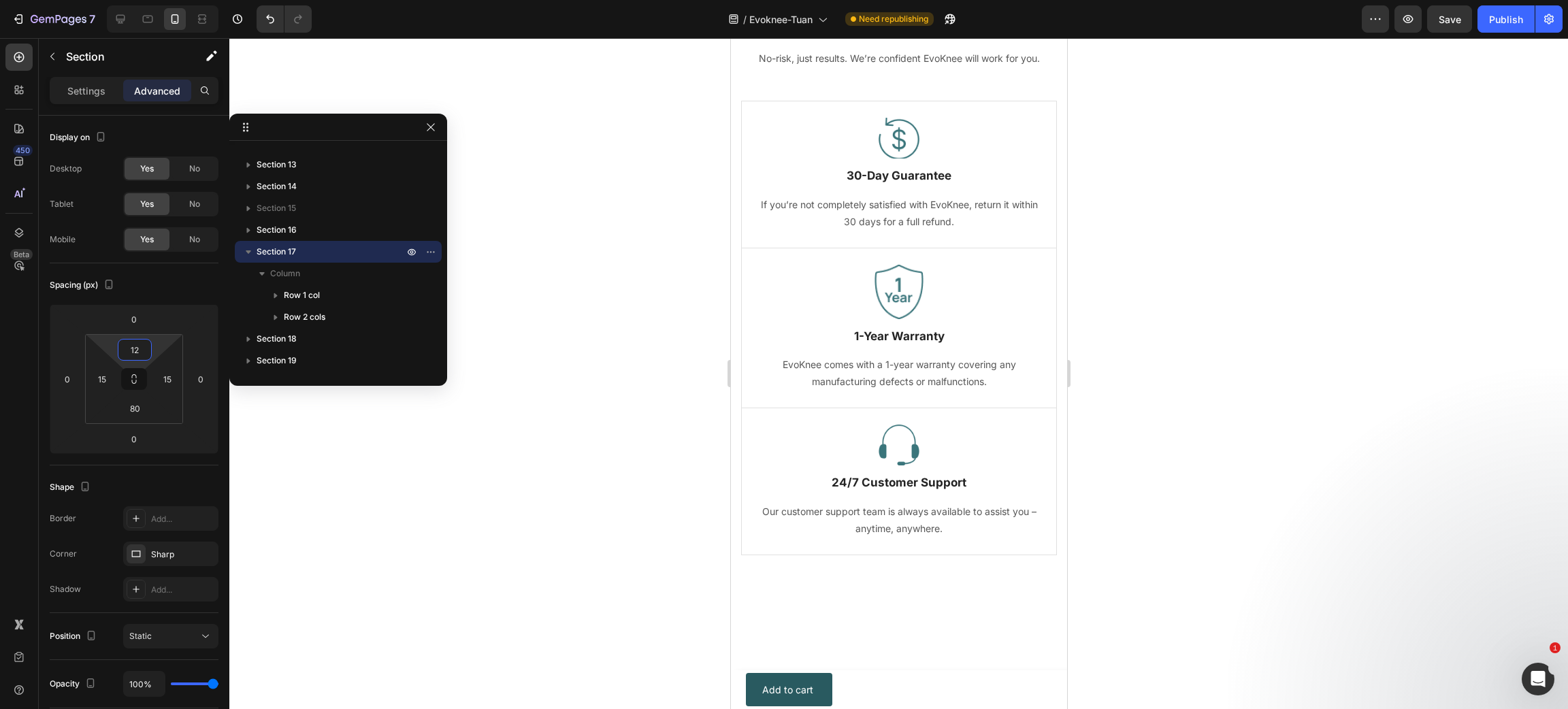 scroll, scrollTop: 7133, scrollLeft: 0, axis: vertical 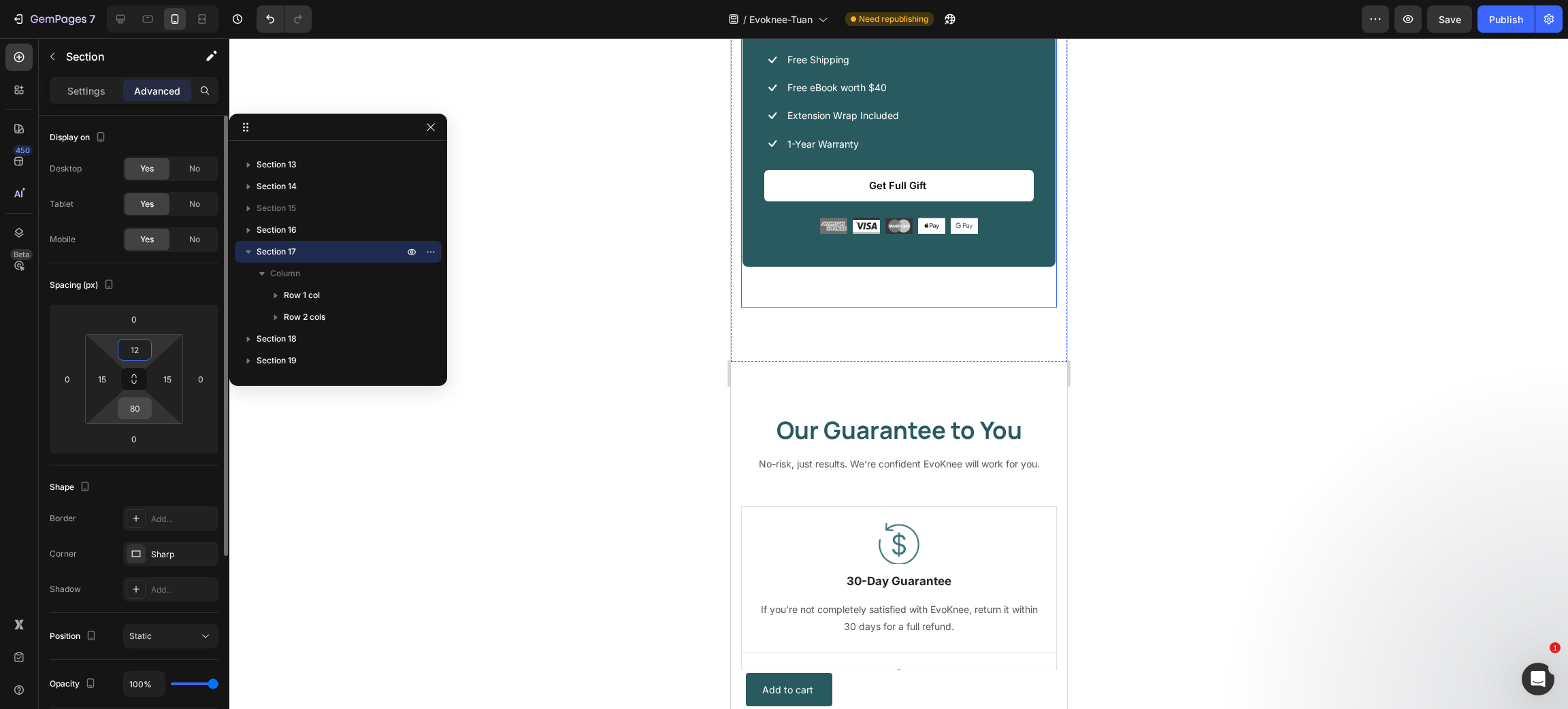 type on "12" 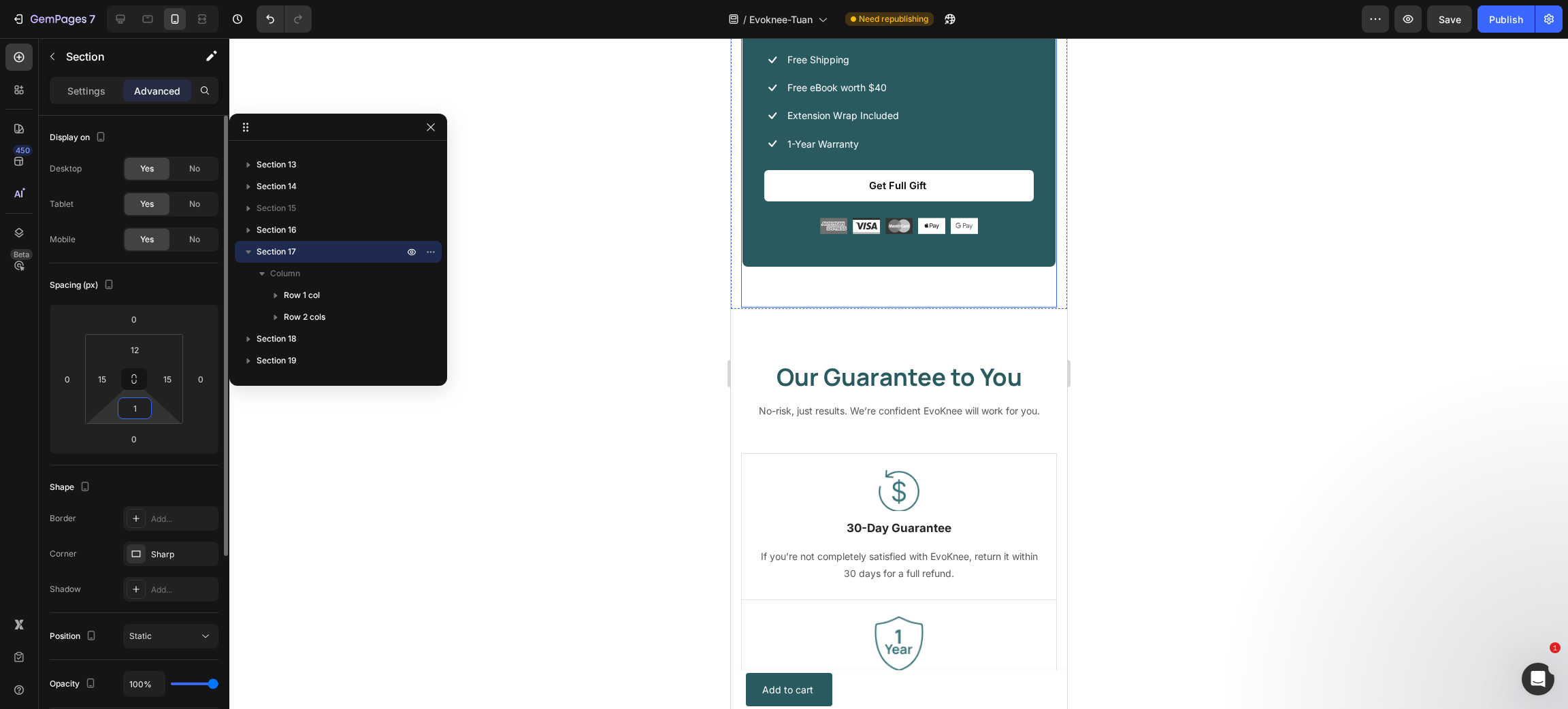 type on "12" 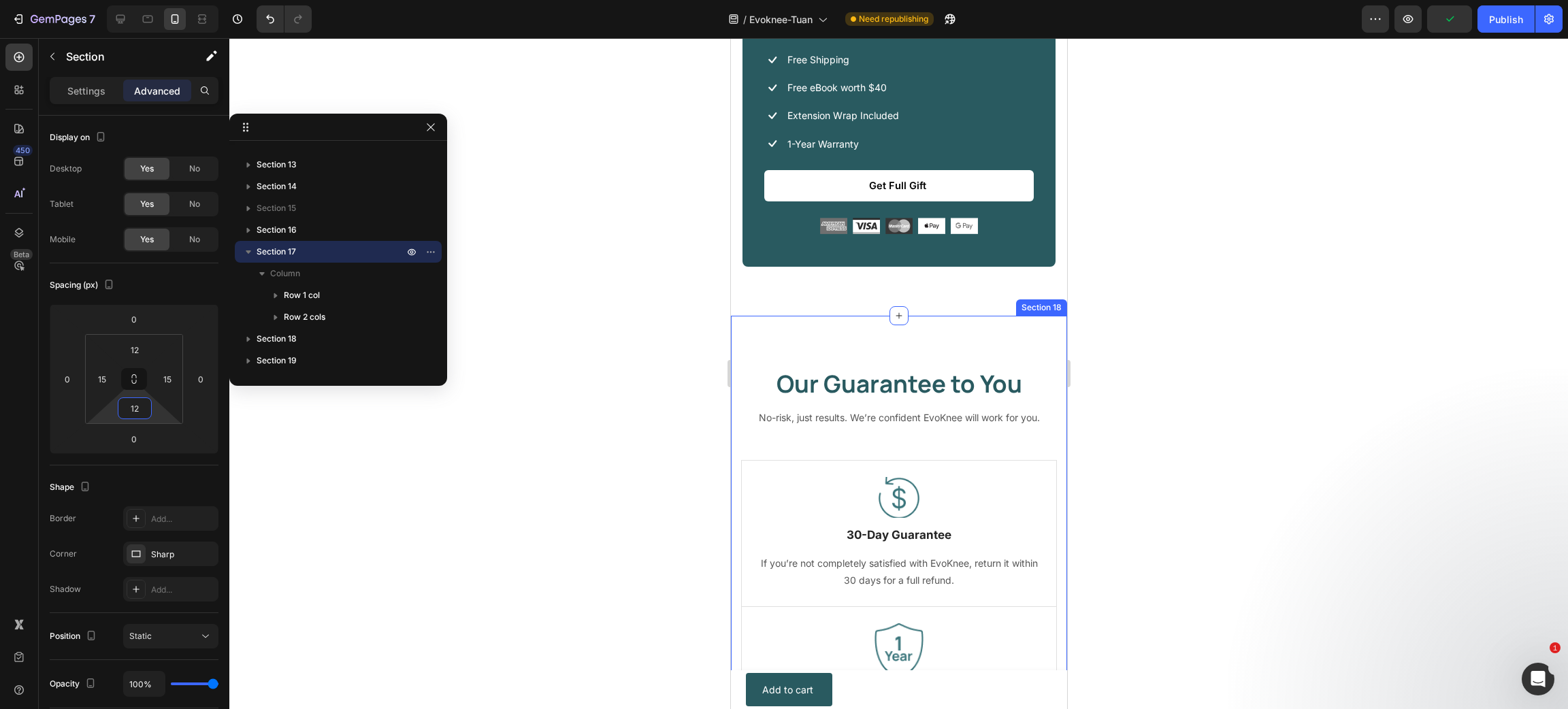 click on "Our Guarantee to You Heading No-risk, just results. We’re confident EvoKnee will work for you. Text block Row Image 30-Day Guarantee Text Block If you’re not completely satisfied with EvoKnee, return it within 30 days for a full refund. Text block Row Image 1-Year Warranty Text Block EvoKnee comes with a 1-year warranty covering any manufacturing defects or malfunctions. Text block Row Image 24/7 Customer Support Text Block Our customer support team is always available to assist you – anytime, anywhere. Text block Row Row Image 30-Day Guarantee Text Block If you’re not completely satisfied with EvoKnee, return it within 30 days for a full refund. Text block Row Image 1-Year Warranty Text Block EvoKnee comes with a 1-year warranty covering any manufacturing defects or malfunctions. Text block Row Image 24/7 Customer Support Text Block Our customer support team is always available to assist you – anytime, anywhere. Text block Row Row Section 18" at bounding box center [898, 647] 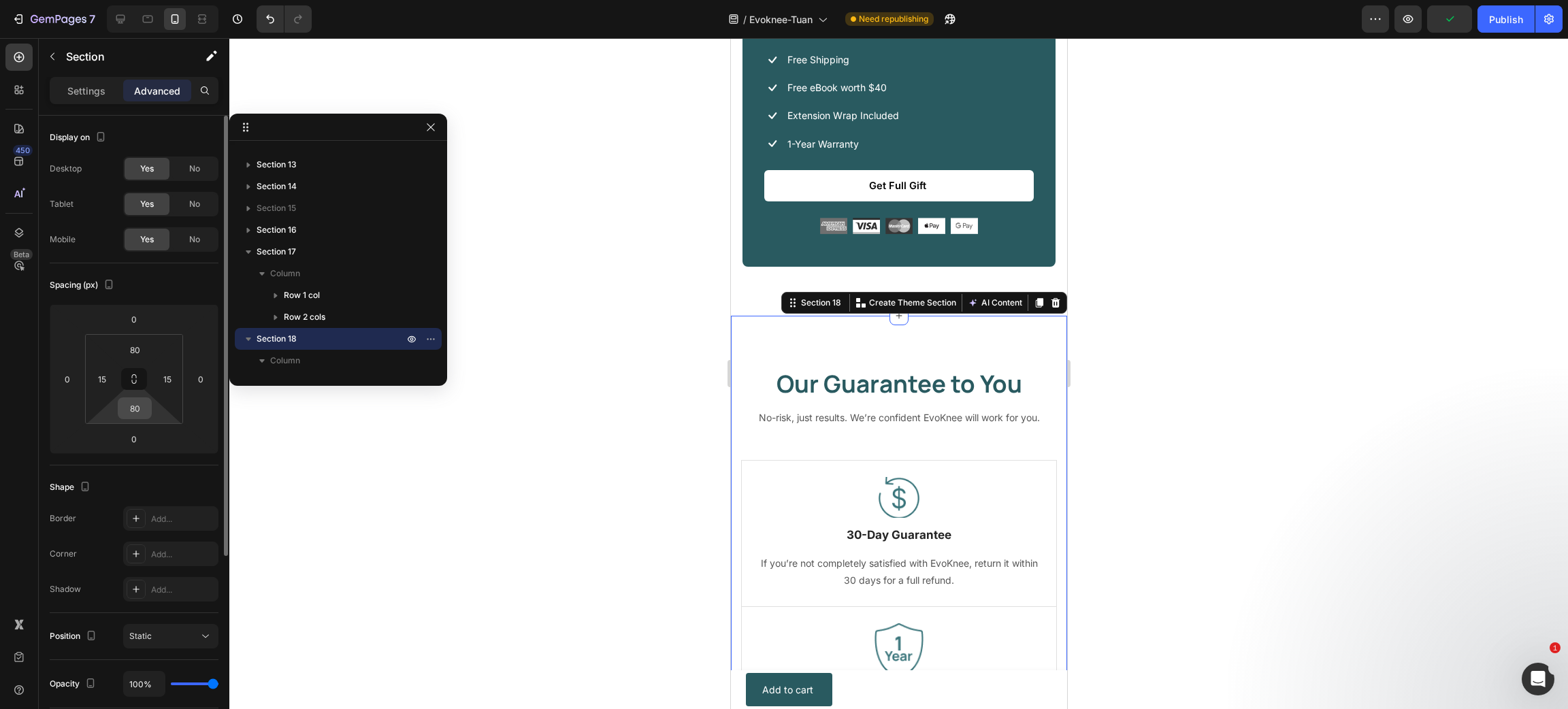 click on "80" at bounding box center (135, 408) 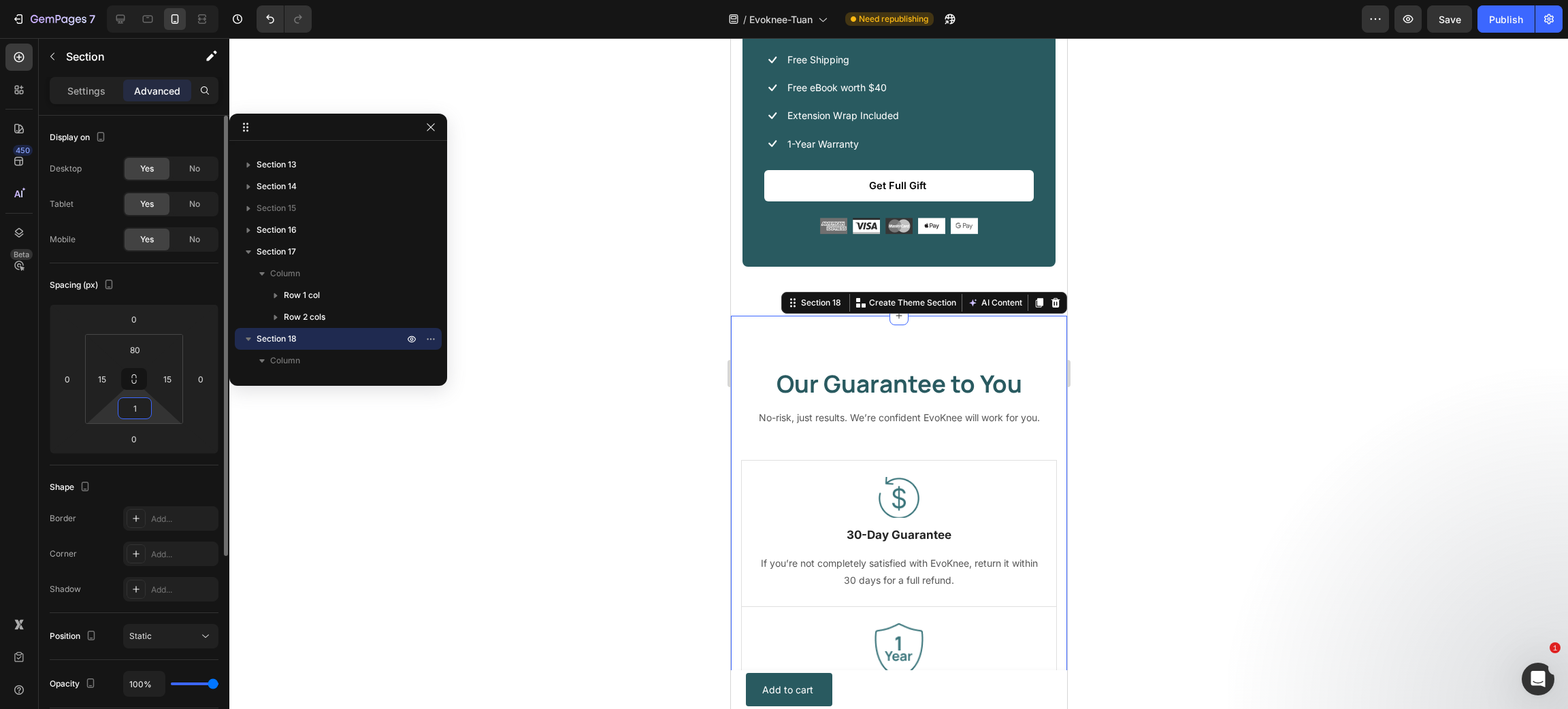 type on "12" 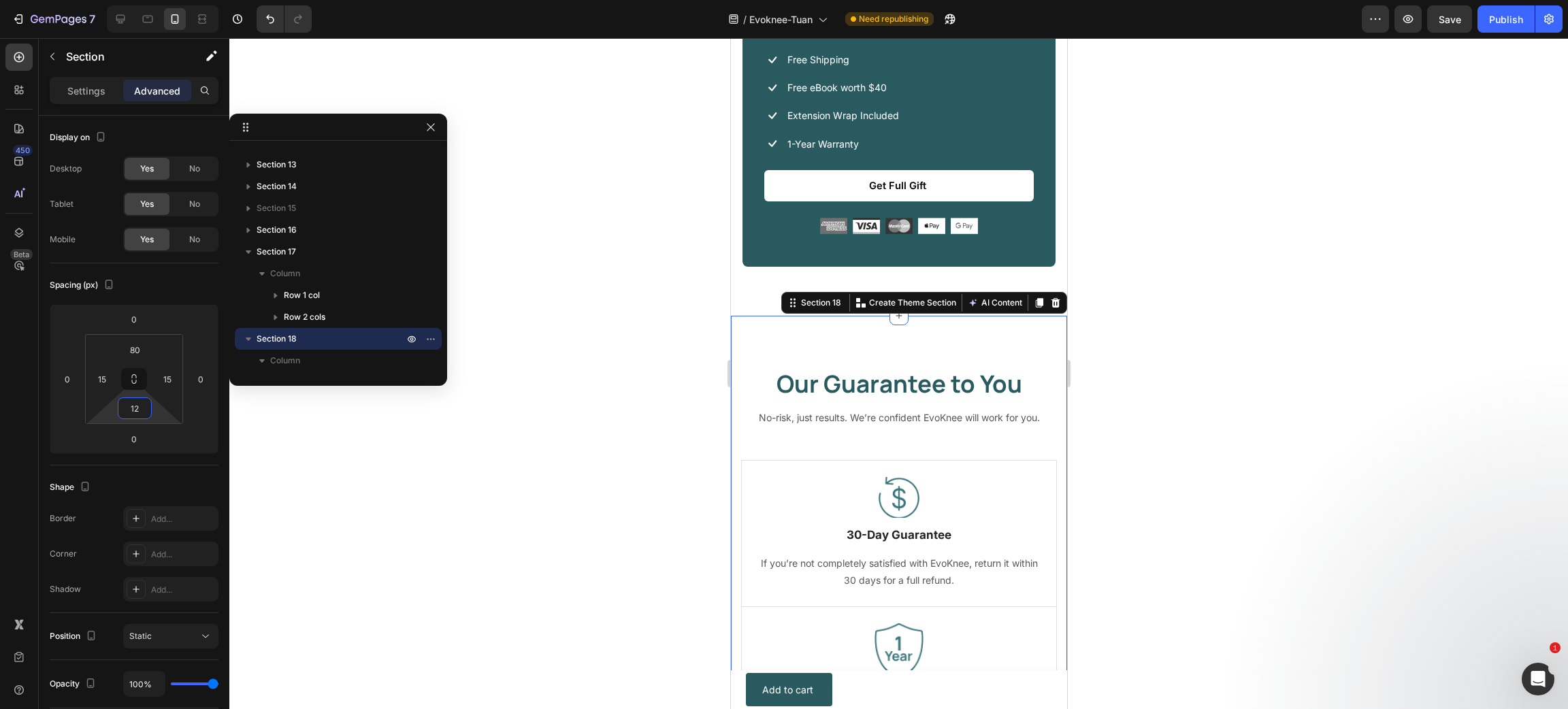 click 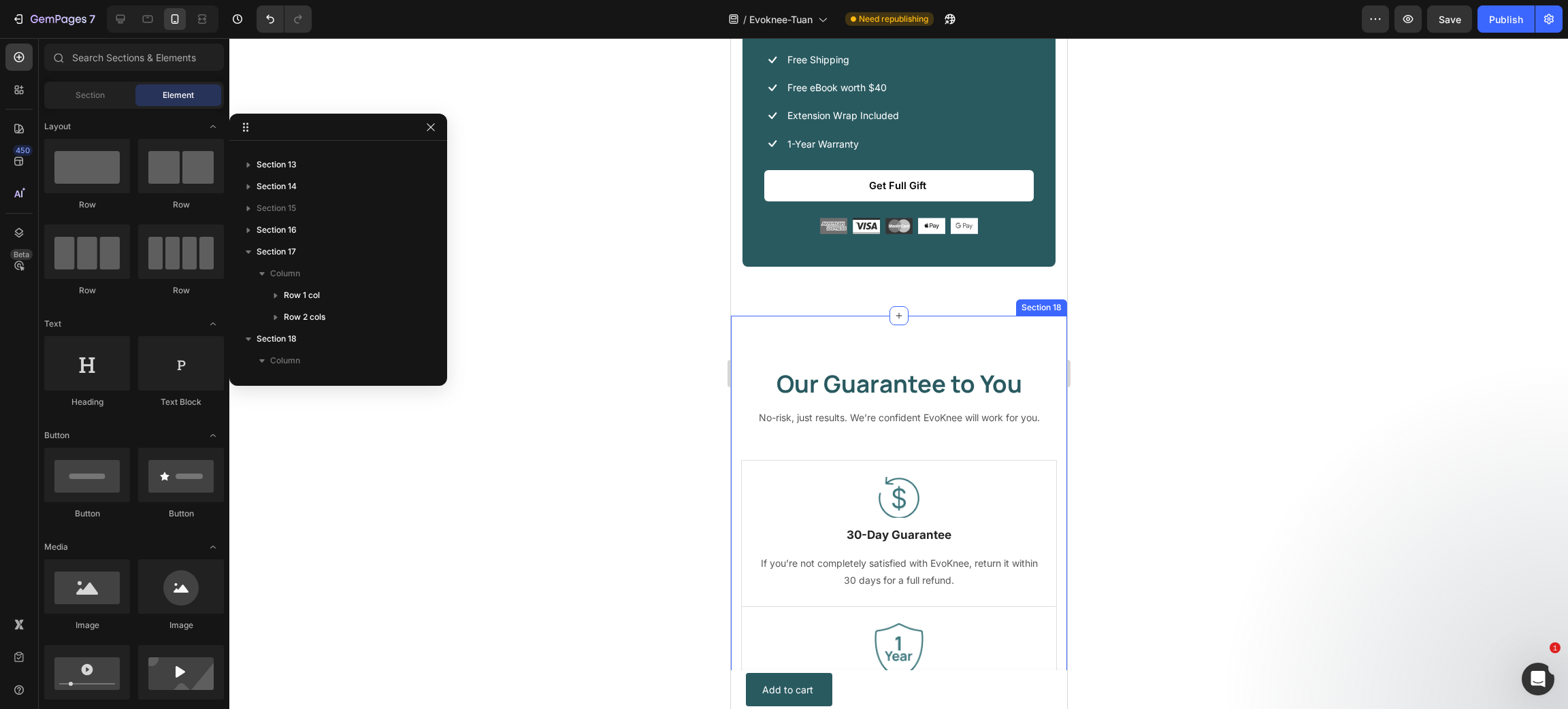 click on "Our Guarantee to You Heading No-risk, just results. We’re confident EvoKnee will work for you. Text block Row Image 30-Day Guarantee Text Block If you’re not completely satisfied with EvoKnee, return it within 30 days for a full refund. Text block Row Image 1-Year Warranty Text Block EvoKnee comes with a 1-year warranty covering any manufacturing defects or malfunctions. Text block Row Image 24/7 Customer Support Text Block Our customer support team is always available to assist you – anytime, anywhere. Text block Row Row Image 30-Day Guarantee Text Block If you’re not completely satisfied with EvoKnee, return it within 30 days for a full refund. Text block Row Image 1-Year Warranty Text Block EvoKnee comes with a 1-year warranty covering any manufacturing defects or malfunctions. Text block Row Image 24/7 Customer Support Text Block Our customer support team is always available to assist you – anytime, anywhere. Text block Row Row Section 18" at bounding box center [898, 624] 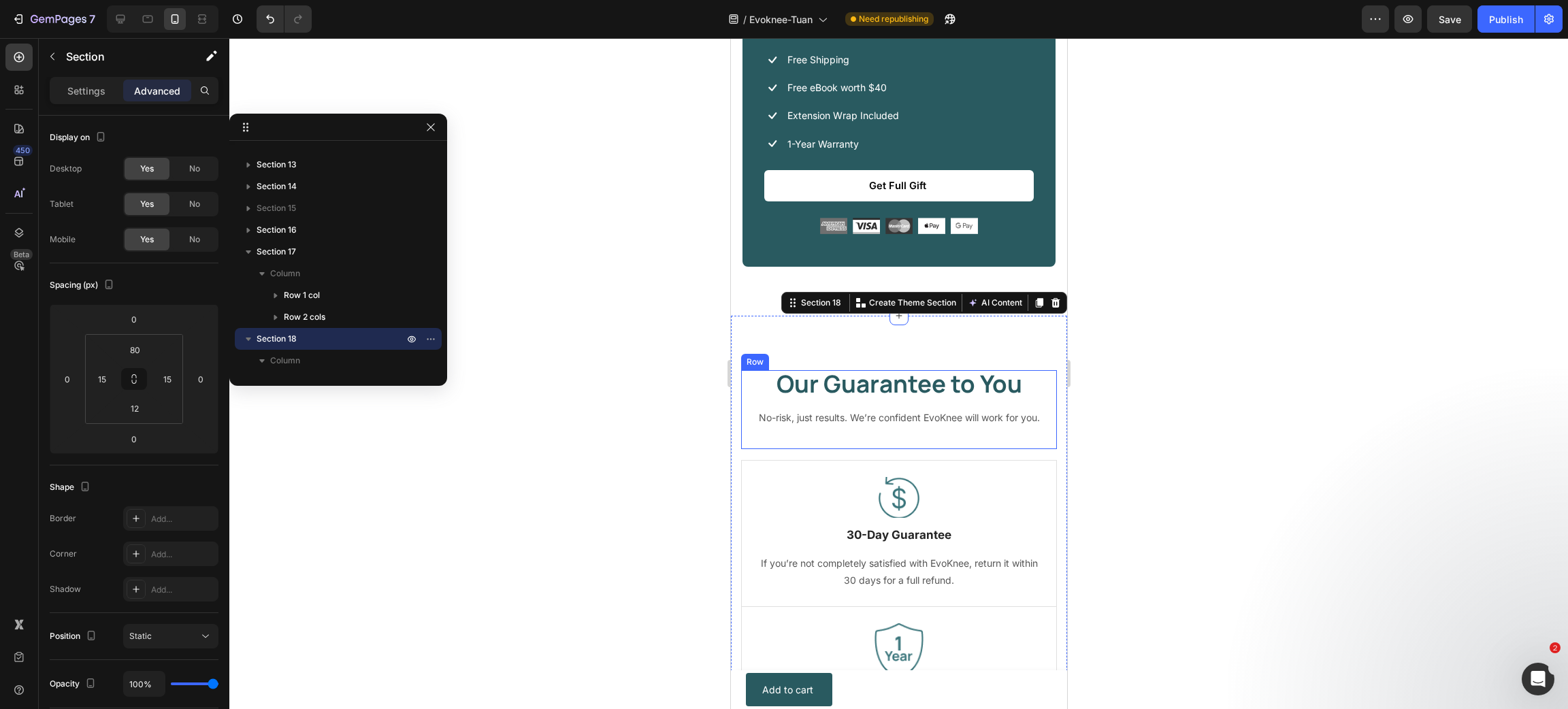 click on "Our Guarantee to You Heading No-risk, just results. We’re confident EvoKnee will work for you. Text block" at bounding box center (898, 410) 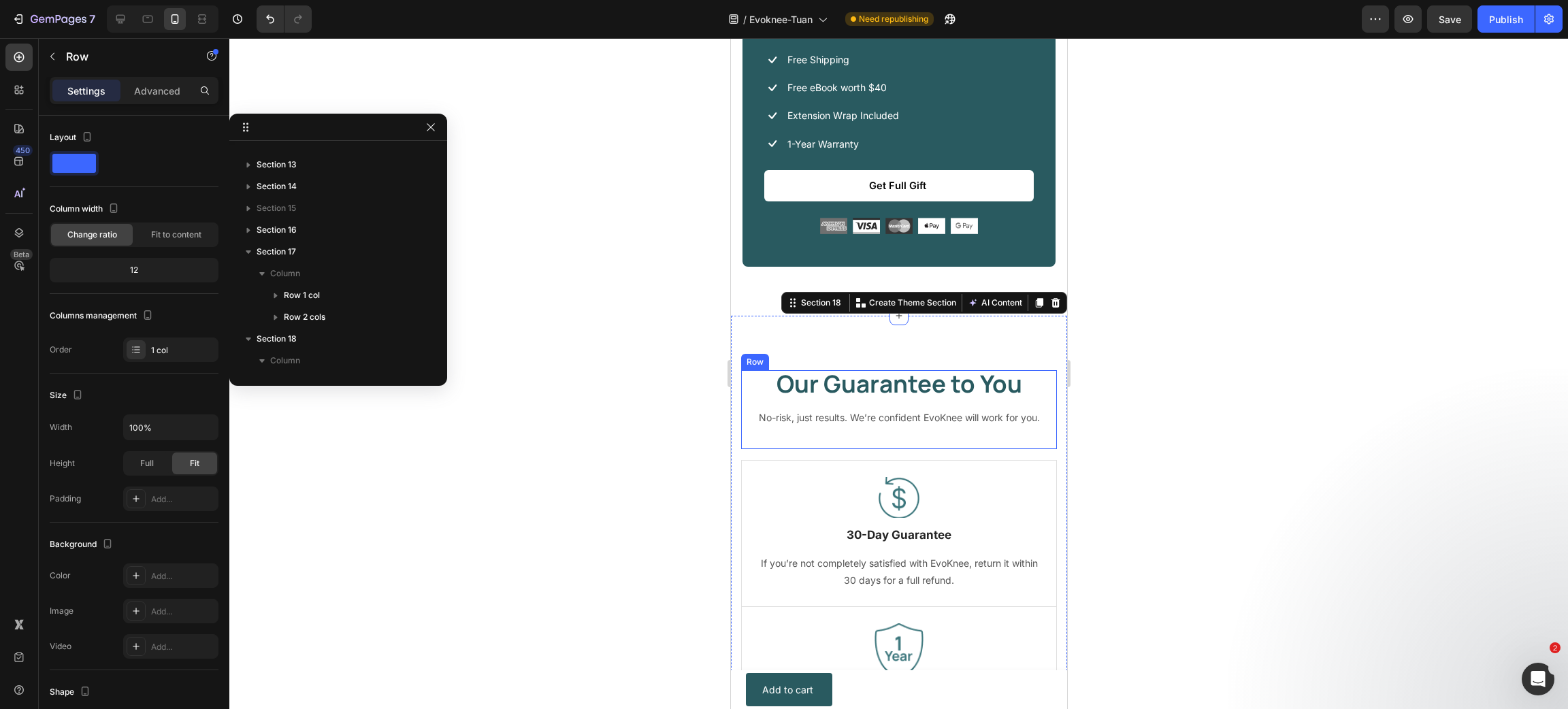 scroll, scrollTop: 758, scrollLeft: 0, axis: vertical 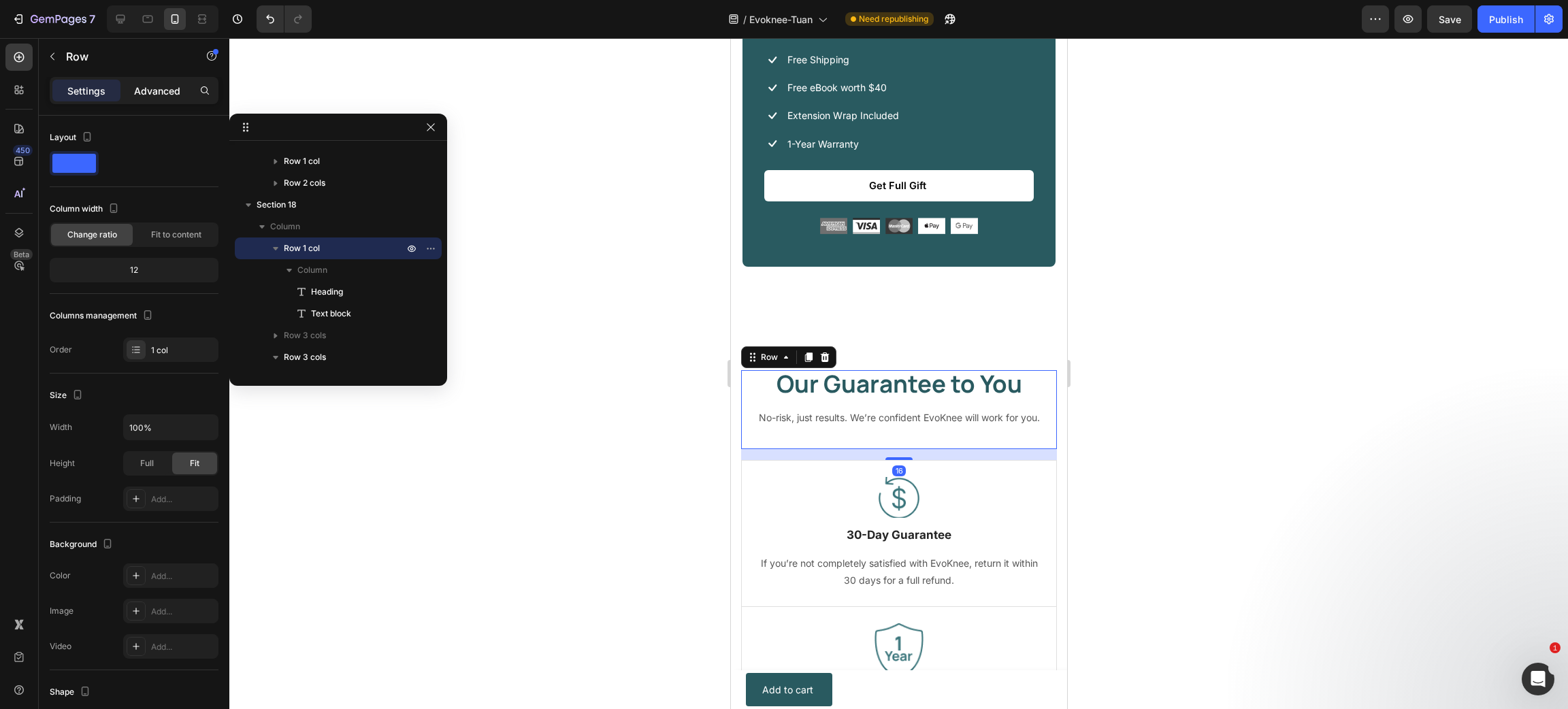 click on "Advanced" at bounding box center [157, 90] 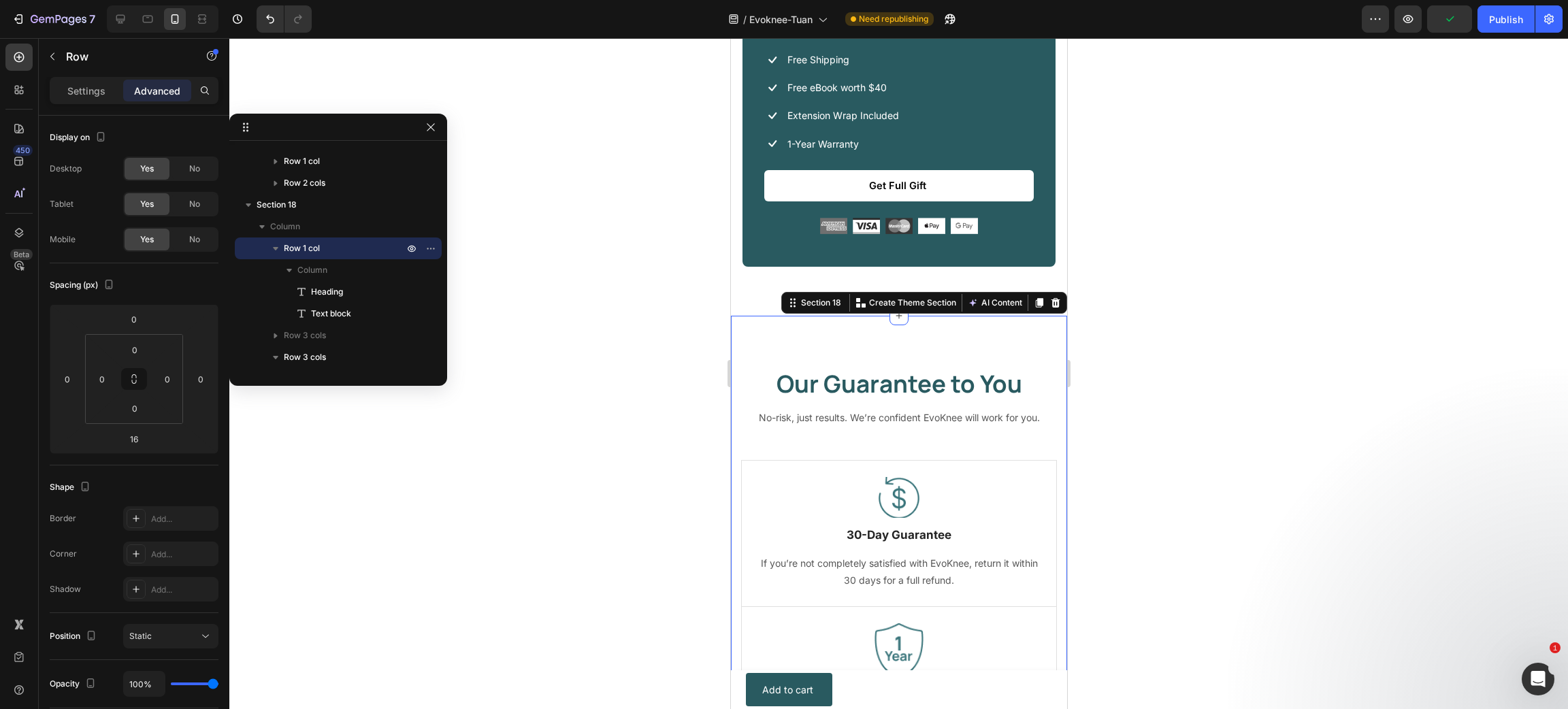 click on "Our Guarantee to You Heading No-risk, just results. We’re confident EvoKnee will work for you. Text block Row Image 30-Day Guarantee Text Block If you’re not completely satisfied with EvoKnee, return it within 30 days for a full refund. Text block Row Image 1-Year Warranty Text Block EvoKnee comes with a 1-year warranty covering any manufacturing defects or malfunctions. Text block Row Image 24/7 Customer Support Text Block Our customer support team is always available to assist you – anytime, anywhere. Text block Row Row Image 30-Day Guarantee Text Block If you’re not completely satisfied with EvoKnee, return it within 30 days for a full refund. Text block Row Image 1-Year Warranty Text Block EvoKnee comes with a 1-year warranty covering any manufacturing defects or malfunctions. Text block Row Image 24/7 Customer Support Text Block Our customer support team is always available to assist you – anytime, anywhere. Text block Row Row Section 18   You can create reusable sections Create Theme Section" at bounding box center (898, 624) 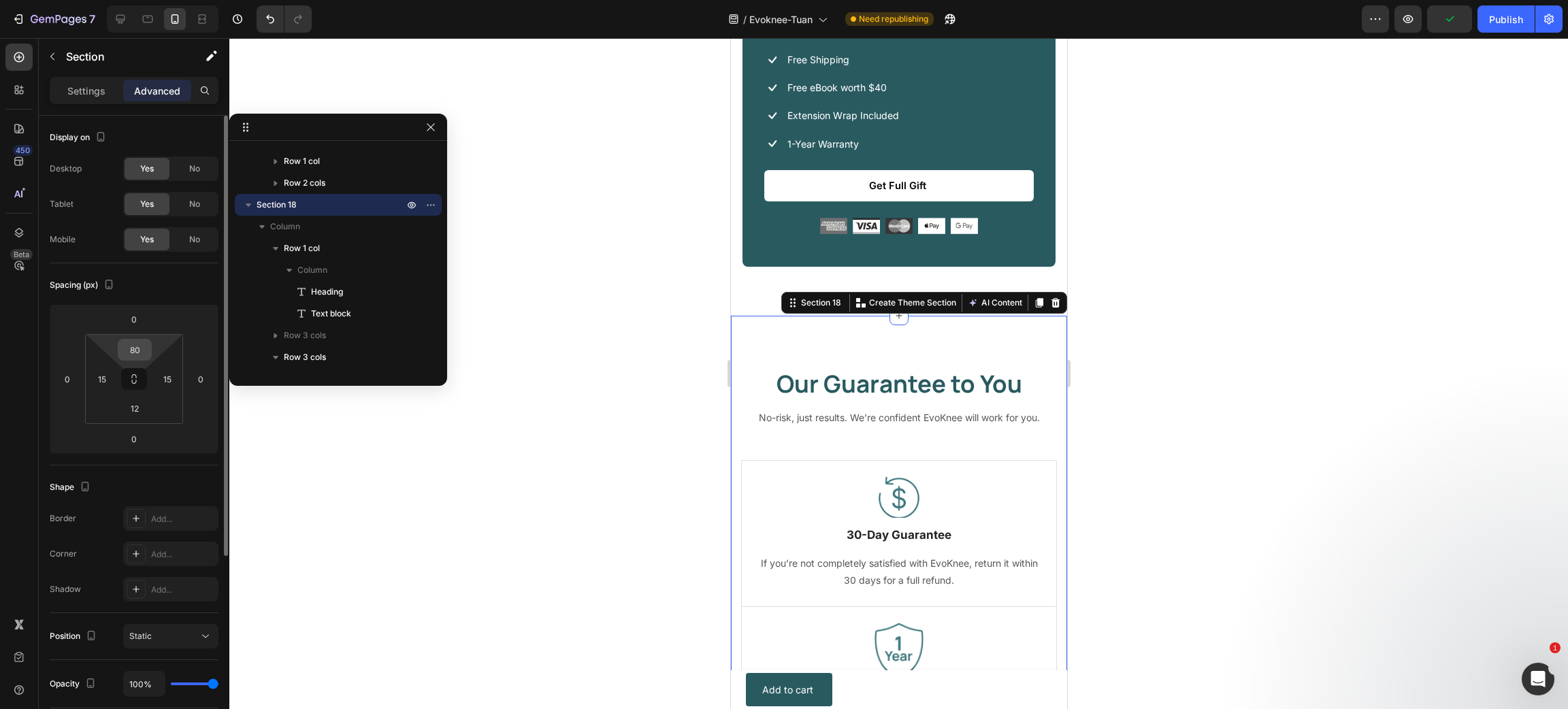 click on "80" at bounding box center (135, 350) 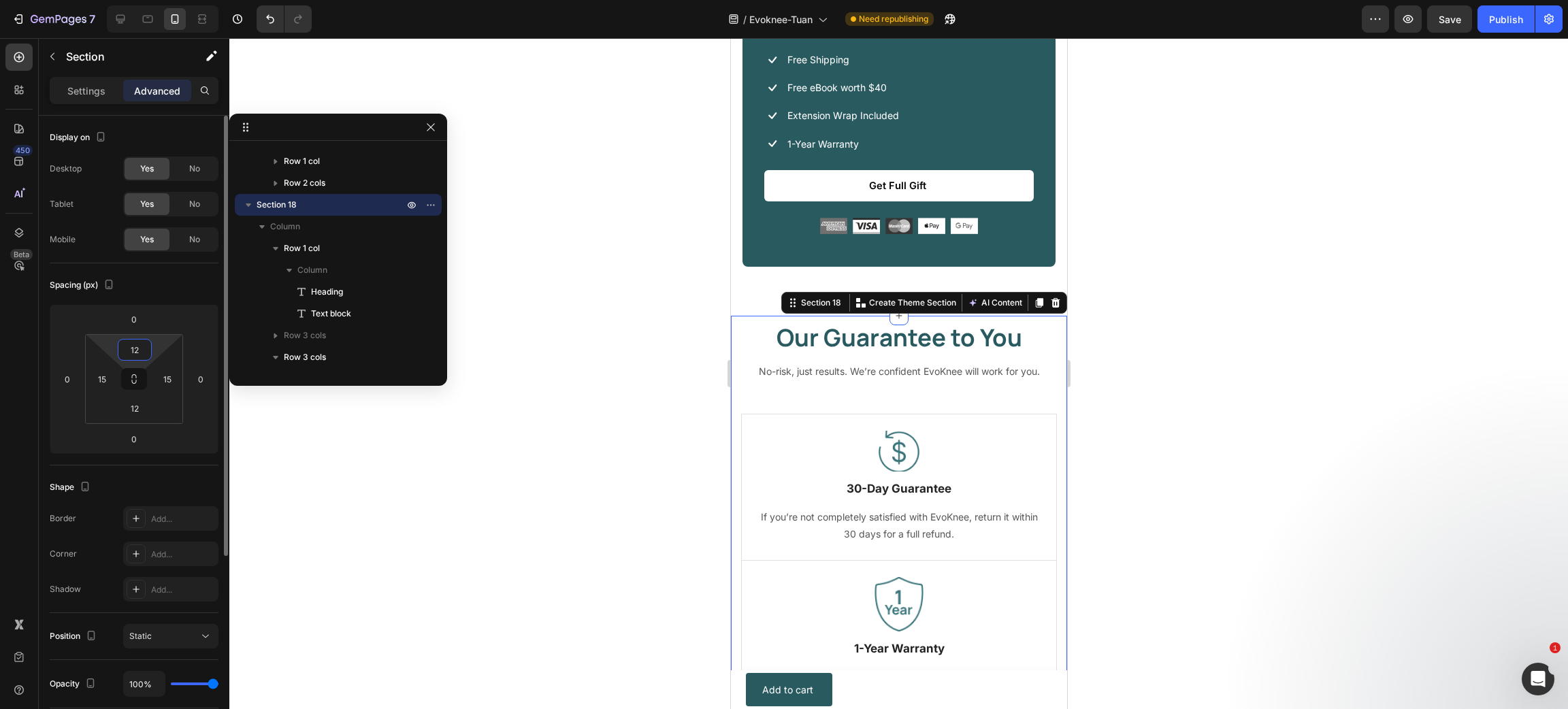 type on "0" 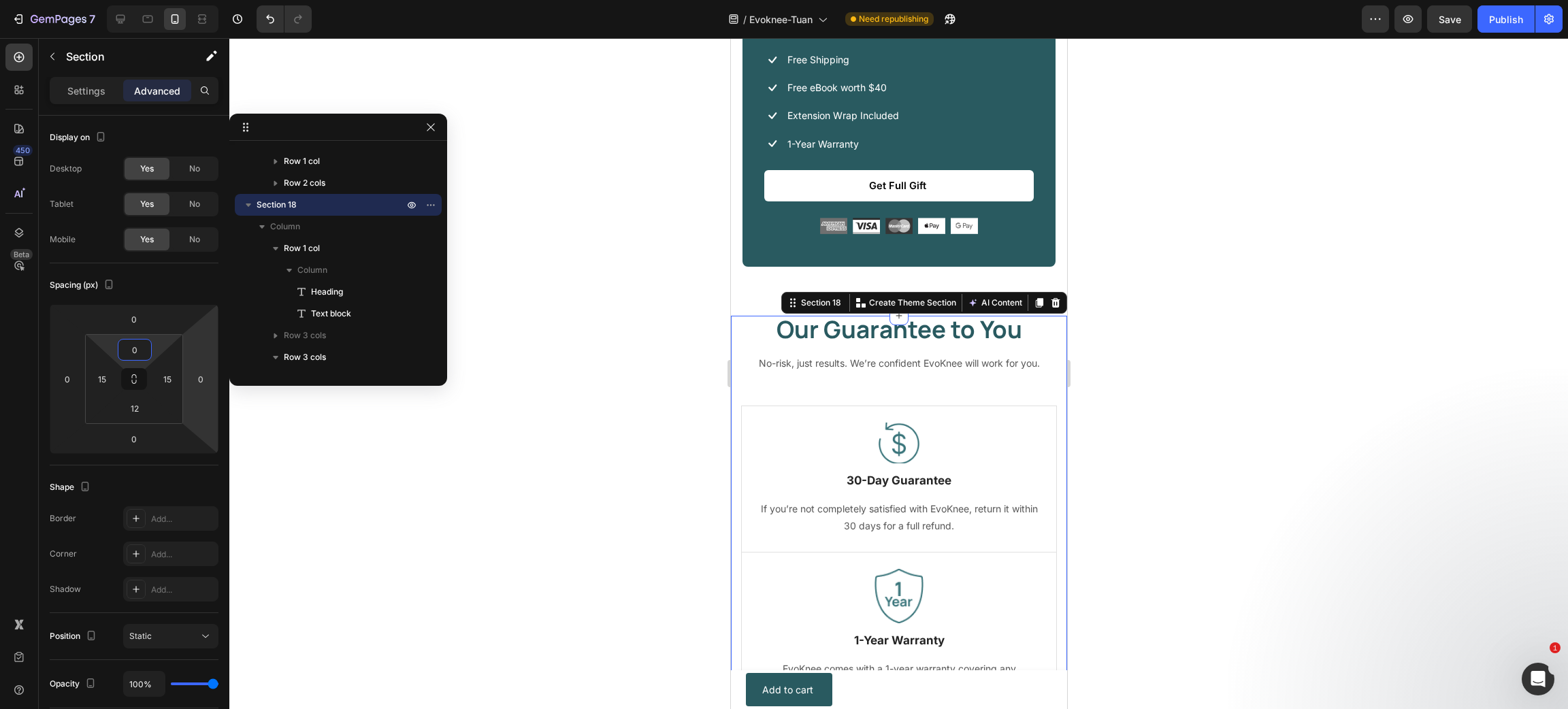 click 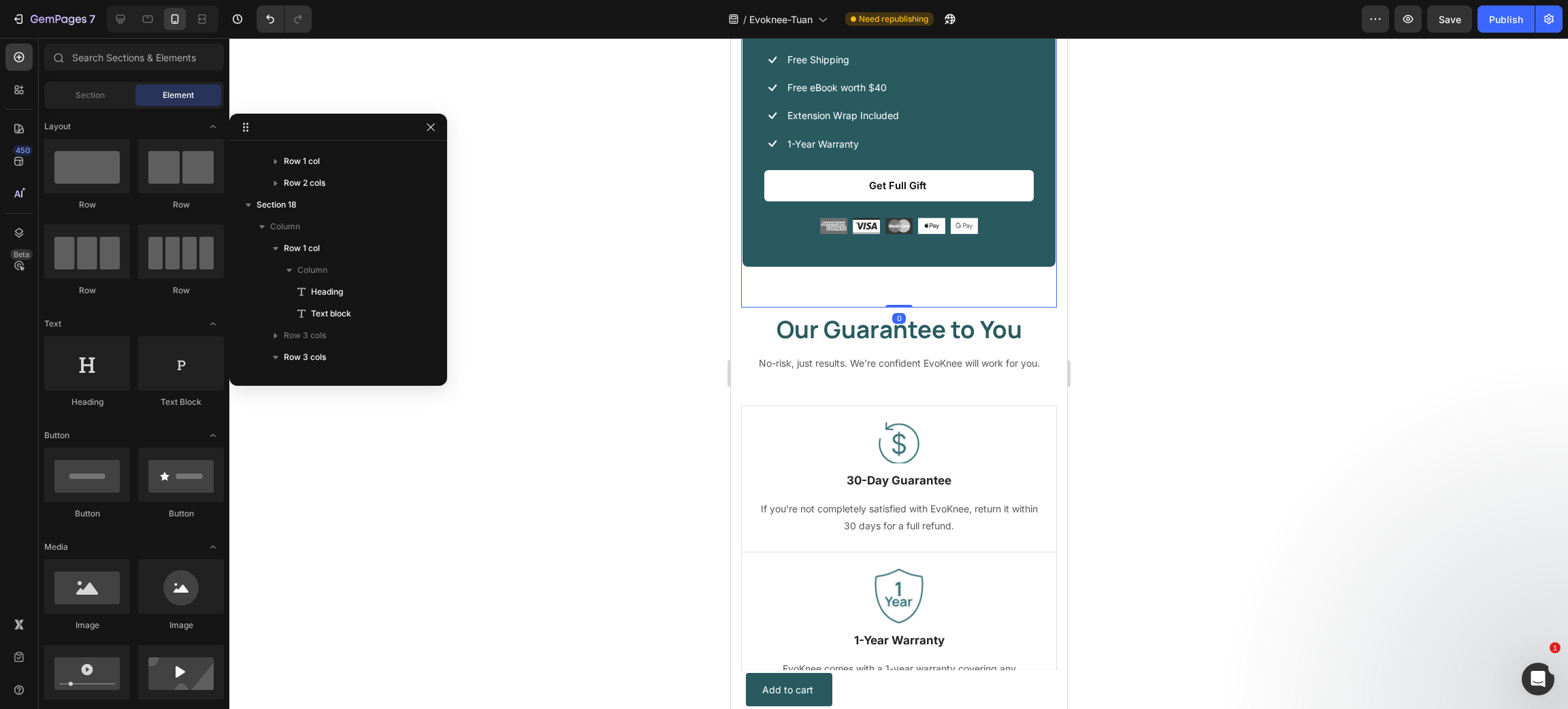click on "Best Value Heading Row (P) Images & Gallery Row 2 EvoKnee Heading Row $143.98 Text Block $319,96) Text Block Row
Icon 30-Day Money-Back Text block Row
Icon Free Shipping Text block Row
Icon Free eBook worth $40 Text block Row
Icon Extension Wrap Included Text block Row
Icon 1-Year Warranty Text block Row Get Full Gift (P) Cart Button Image Image Image Image Image Row Row Product Row" at bounding box center (898, -49) 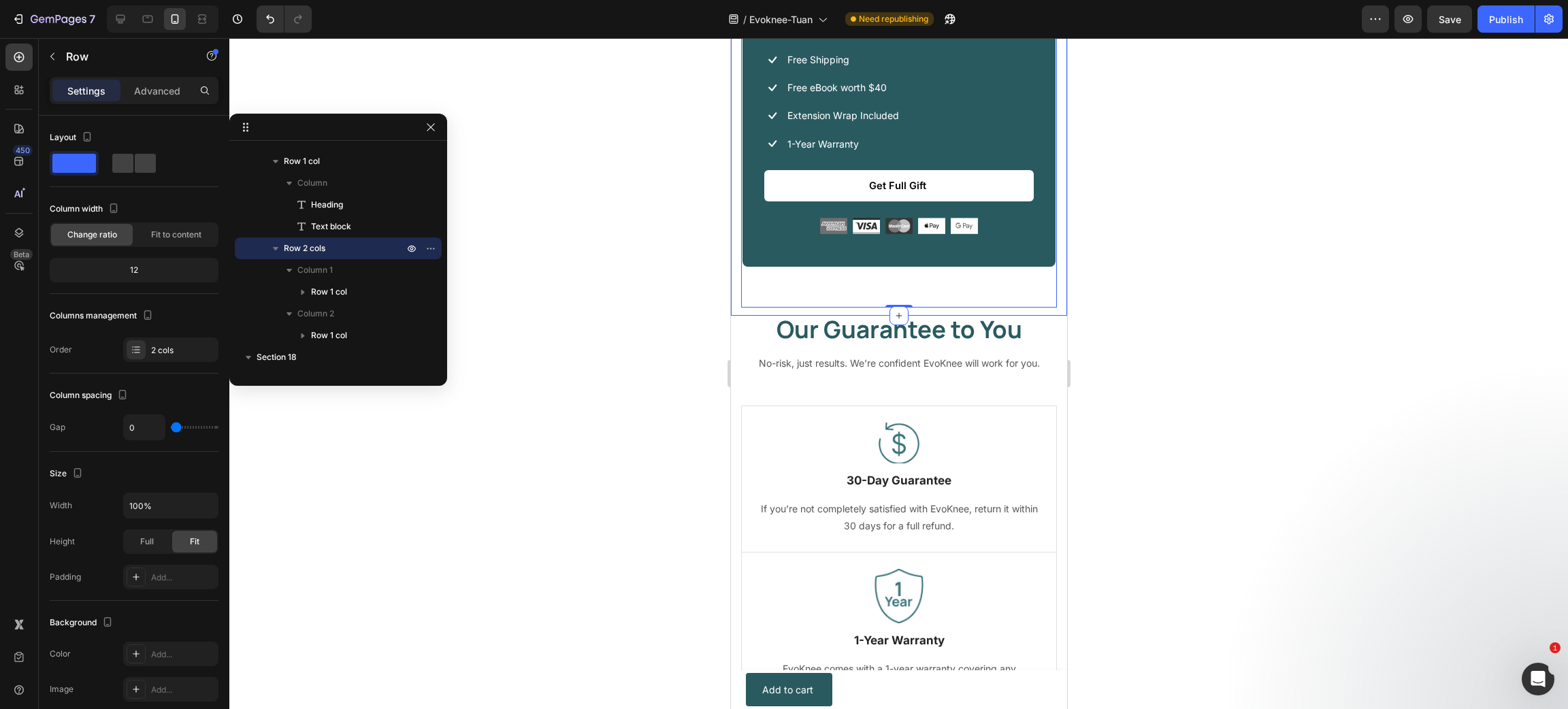click on "Smart Choices for Better Relief Heading Opt for more and enjoy added benefits. Text block Row Standard Heading Row (P) Images & Gallery Row 1 EvoKnee Heading $79.99 Text Block $159.98 Text Block Row
Icon 30-Day Money-Back Text block Row
Icon Free Shipping Text block Row
Icon Free eBook worth $40 Text block Row
Icon Extension Wrap Included Text block Row
Icon 1-Year Warranty Text block Row Get Essentials Only (P) Cart Button Image Image Image Image Image Row Row Product Row Best Value Heading Row (P) Images & Gallery Row 2 EvoKnee Heading Row $143.98 Text Block $319,96) Text Block Row
Icon 30-Day Money-Back Text block Row
Icon Free Shipping Text block Row
Icon Free eBook worth $40 Text block Row
Icon Extension Wrap Included Text block Row
Icon 1-Year Warranty Text block Row Get Full Gift (P) Cart Button Image Image Image Image Image Row Row Product Row" at bounding box center (898, -465) 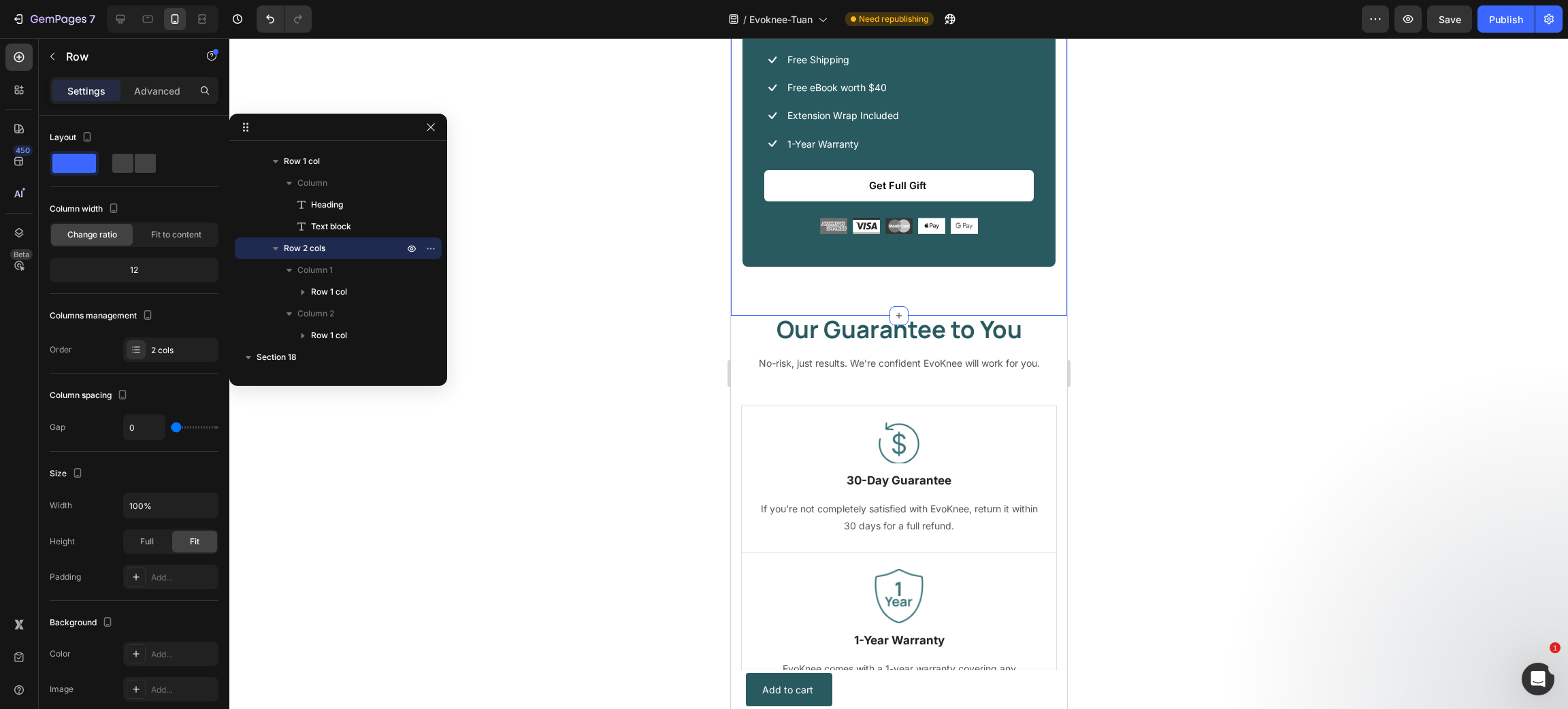 scroll, scrollTop: 627, scrollLeft: 0, axis: vertical 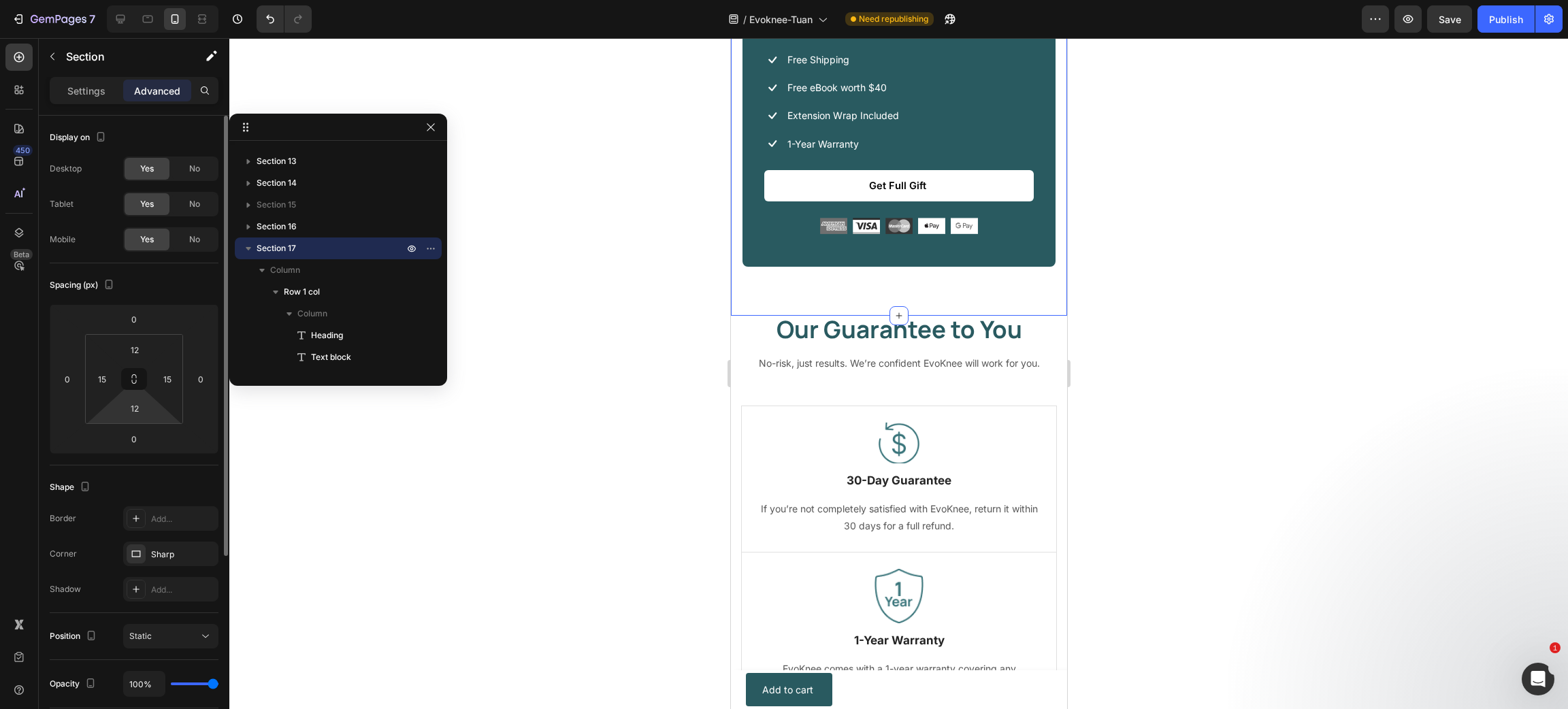 click on "7  Version history  /  Evoknee-Tuan Need republishing Preview  Save   Publish  450 Beta Sections(0) Elements(83) Section Element Hero Section Product Detail Brands Trusted Badges Guarantee Product Breakdown How to use Testimonials Compare Bundle FAQs Social Proof Brand Story Product List Collection Blog List Contact Sticky Add to Cart Custom Footer Browse Library 450 Layout
Row
Row
Row
Row Text
Heading
Text Block Button
Button
Button Media
Image
Image
Video" at bounding box center [784, 0] 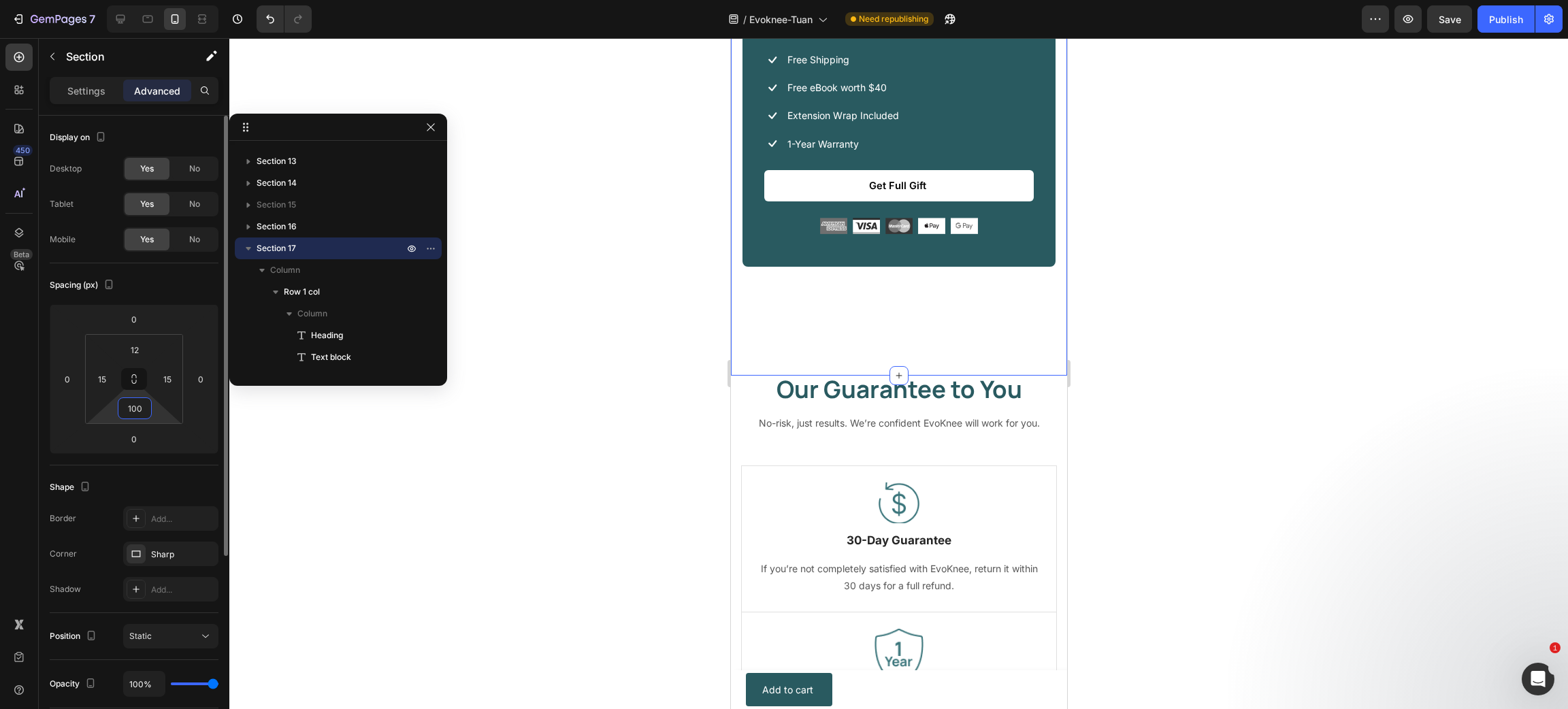 type on "0" 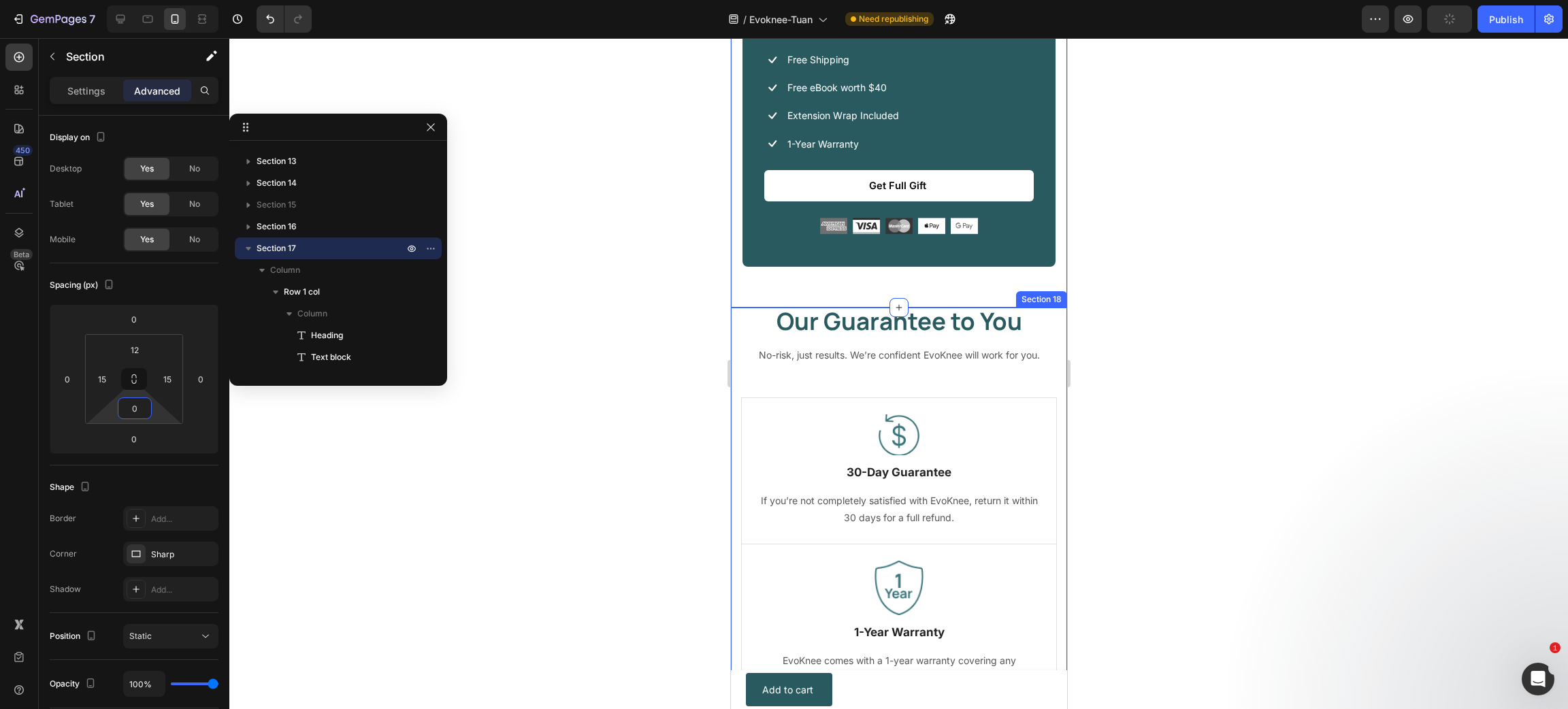 click on "Our Guarantee to You Heading No-risk, just results. We’re confident EvoKnee will work for you. Text block Row Image 30-Day Guarantee Text Block If you’re not completely satisfied with EvoKnee, return it within 30 days for a full refund. Text block Row Image 1-Year Warranty Text Block EvoKnee comes with a 1-year warranty covering any manufacturing defects or malfunctions. Text block Row Image 24/7 Customer Support Text Block Our customer support team is always available to assist you – anytime, anywhere. Text block Row Row Image 30-Day Guarantee Text Block If you’re not completely satisfied with EvoKnee, return it within 30 days for a full refund. Text block Row Image 1-Year Warranty Text Block EvoKnee comes with a 1-year warranty covering any manufacturing defects or malfunctions. Text block Row Image 24/7 Customer Support Text Block Our customer support team is always available to assist you – anytime, anywhere. Text block Row Row Section 18" at bounding box center (898, 589) 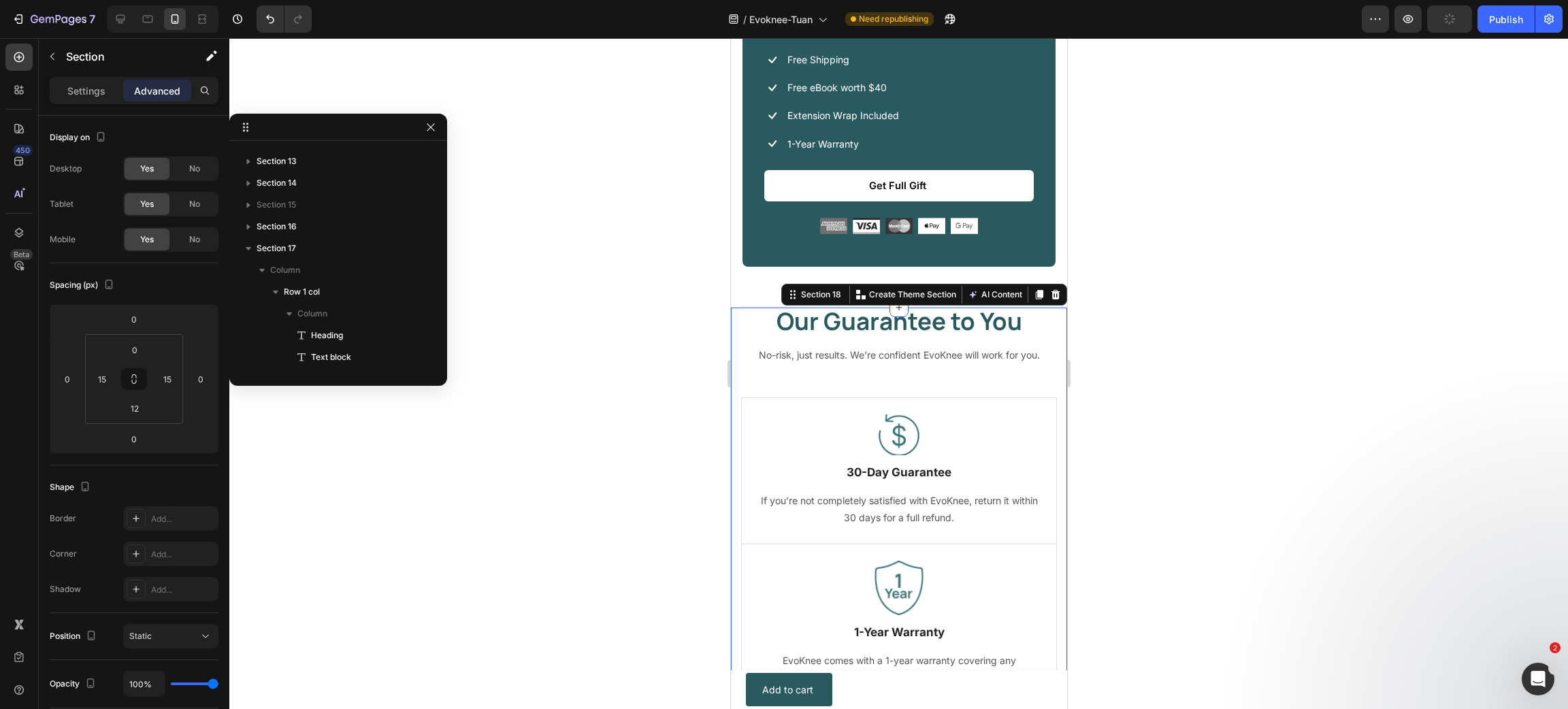 scroll, scrollTop: 866, scrollLeft: 0, axis: vertical 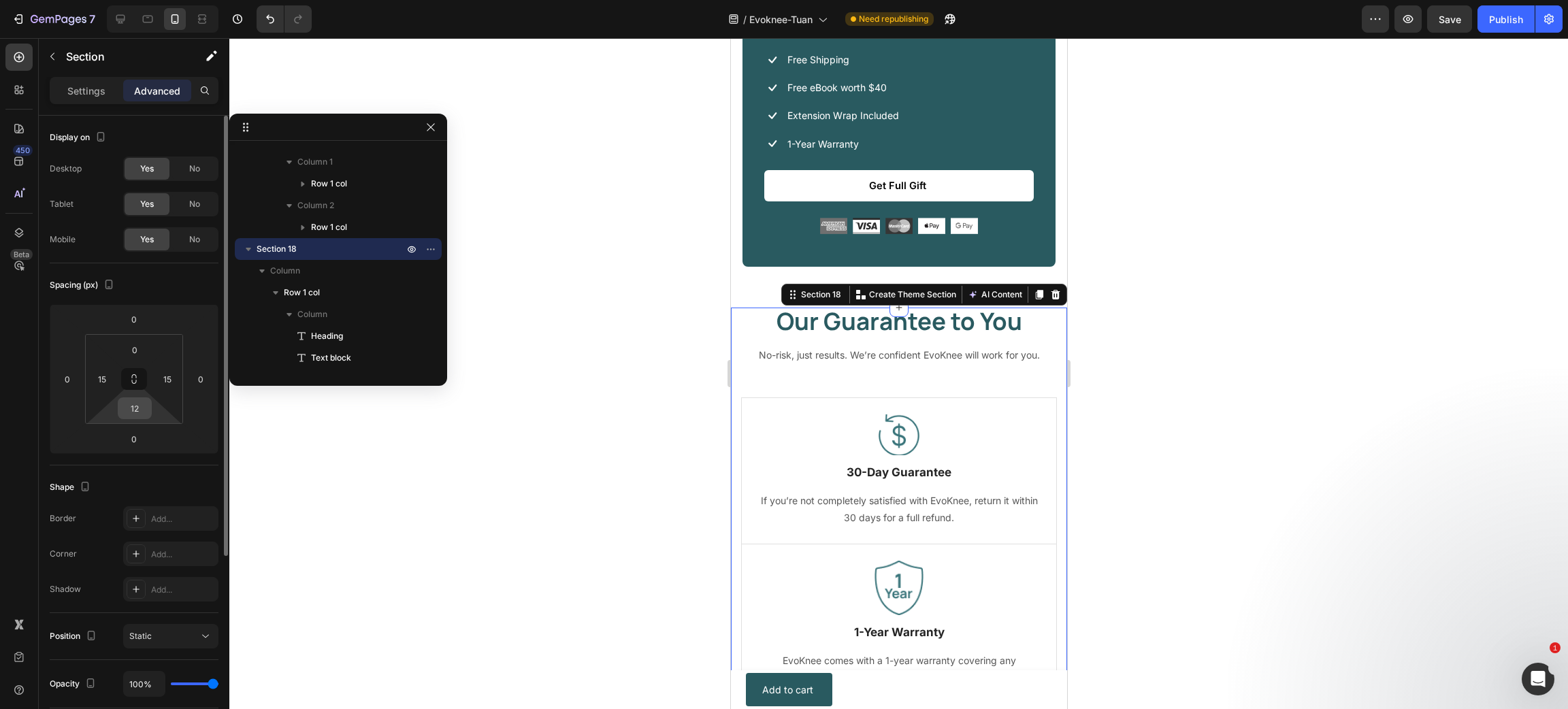 click on "12" at bounding box center [135, 408] 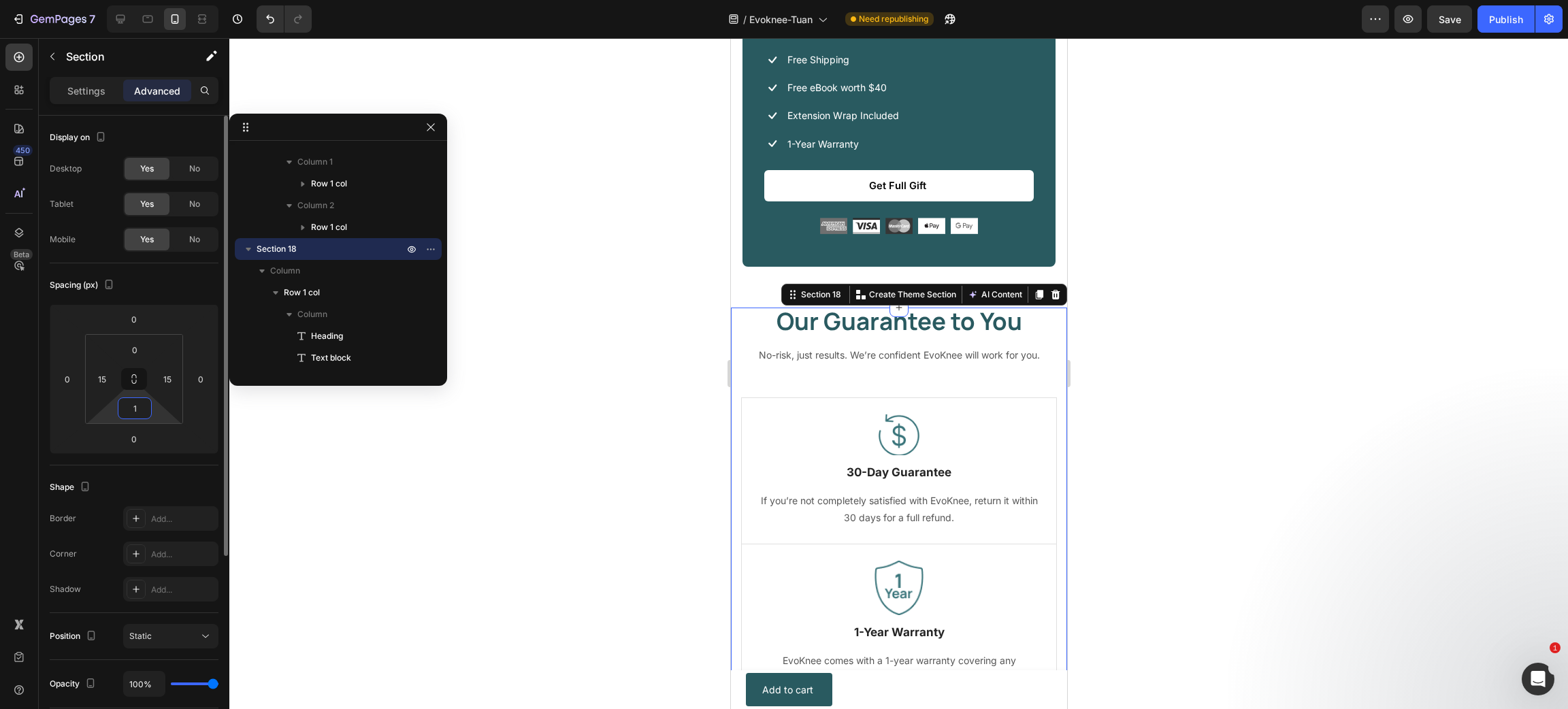 type on "10" 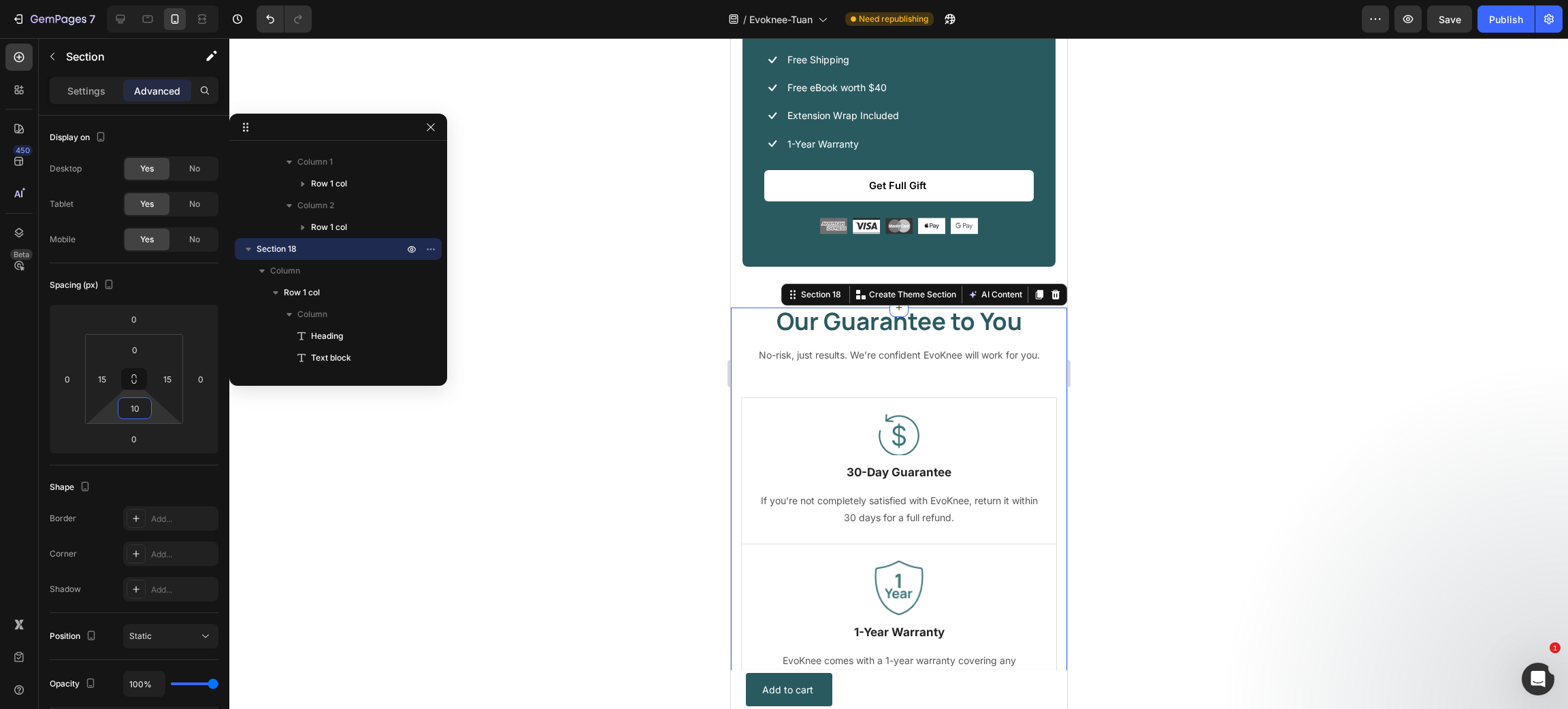 drag, startPoint x: 567, startPoint y: 369, endPoint x: 602, endPoint y: 357, distance: 37 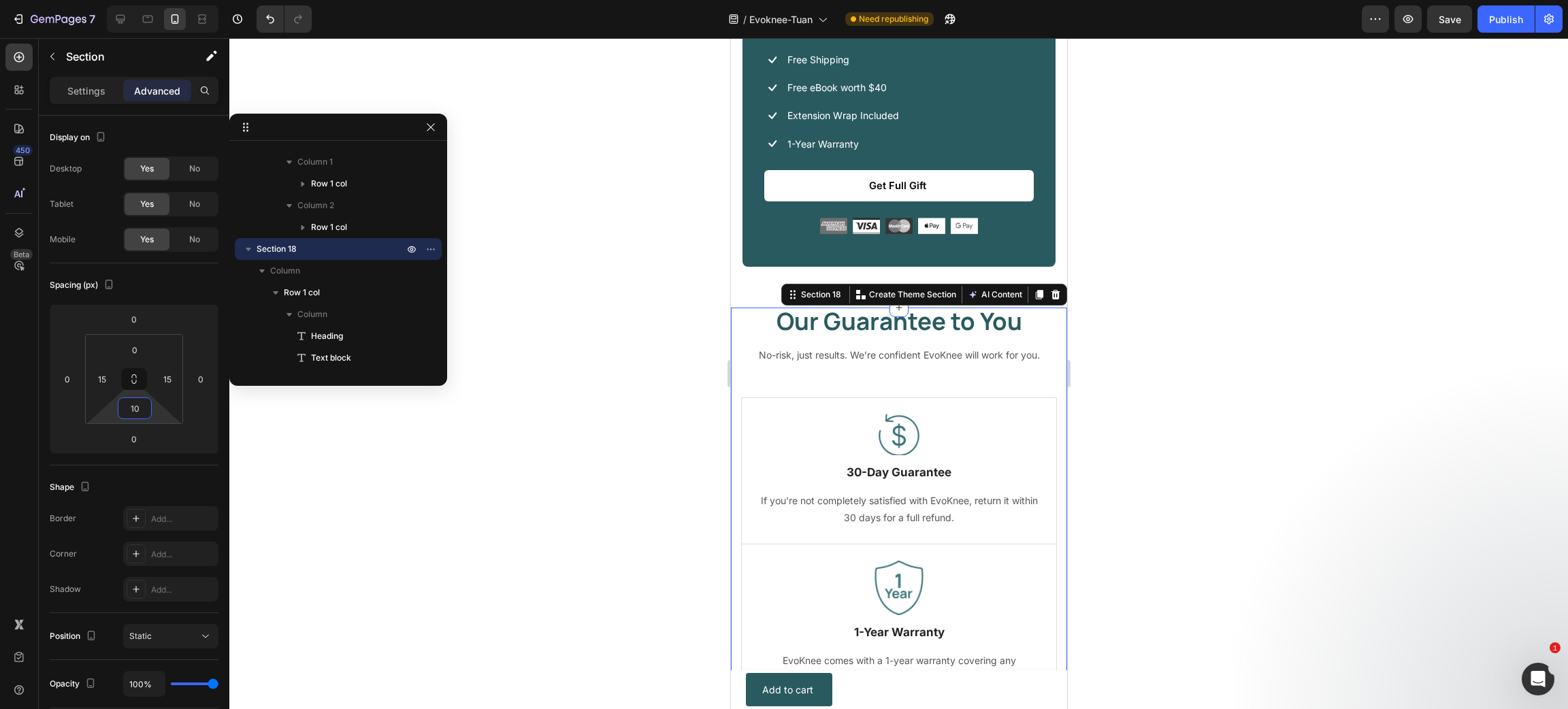 click 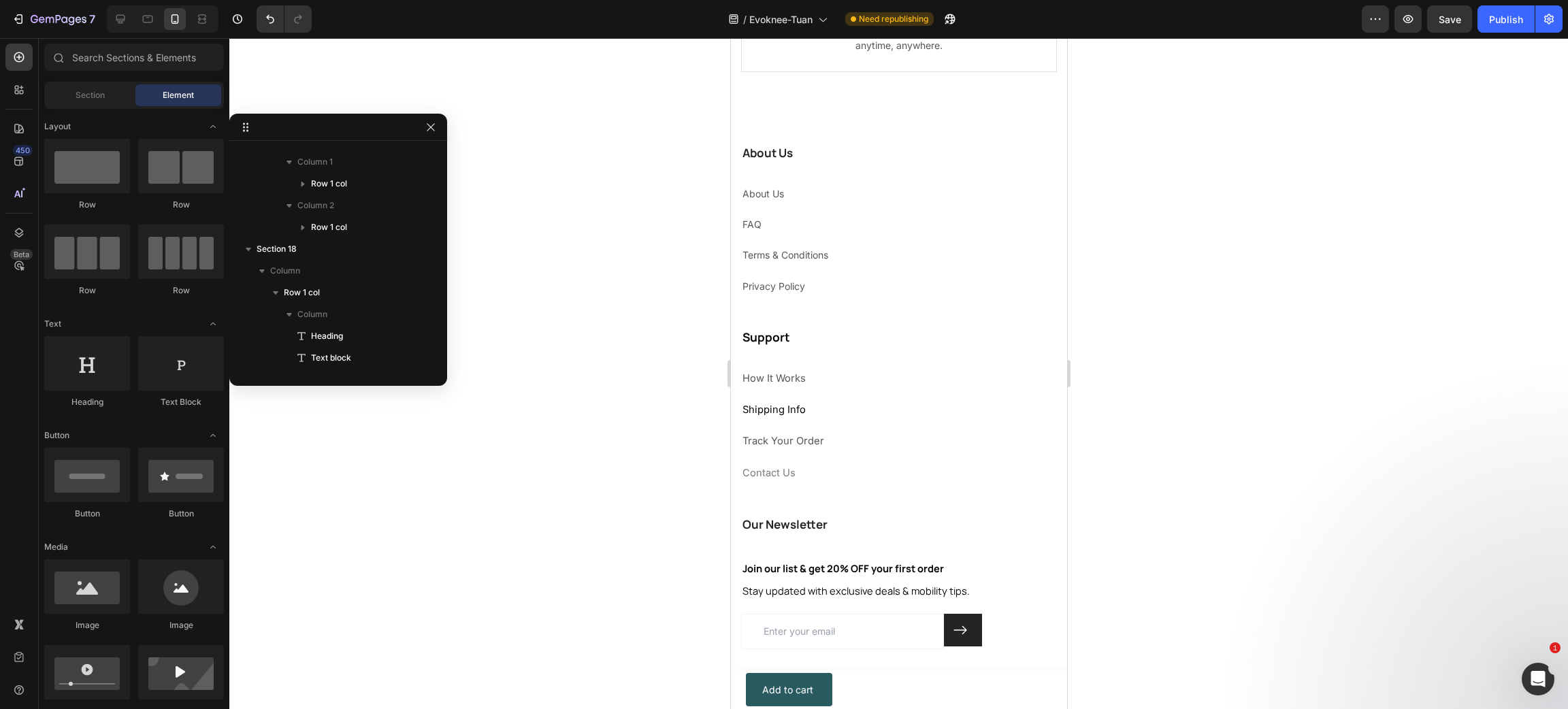 scroll, scrollTop: 7506, scrollLeft: 0, axis: vertical 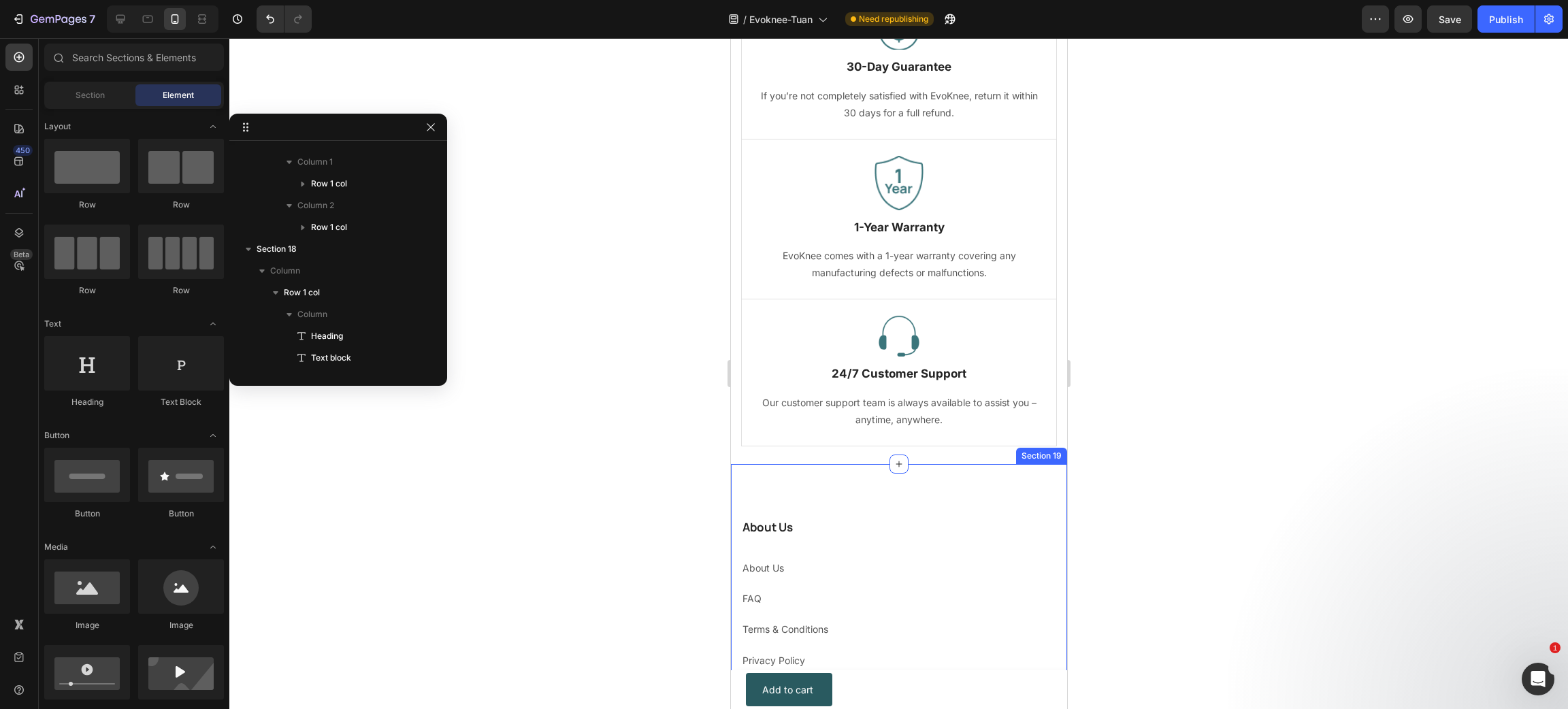 click on "About Us  Heading About Us Text block FAQ Text block Terms & Conditions Text block Privacy Policy Text block Support Heading How It Works Text block Shipping Info Text block Track Your Order Text block Contact Us Text block Our Newsletter Heading Join our list & get 20% OFF your first order Stay updated with exclusive deals & mobility tips. Text block Email Field
Submit Button Row Newsletter Image Image Image Image Row Row                Title Line Image © 2025 EvoKnee™. All rights reserved. Text block Row © 2025 EvoKnee™. All rights reserved. Text block Image Row Section 19" at bounding box center [898, 846] 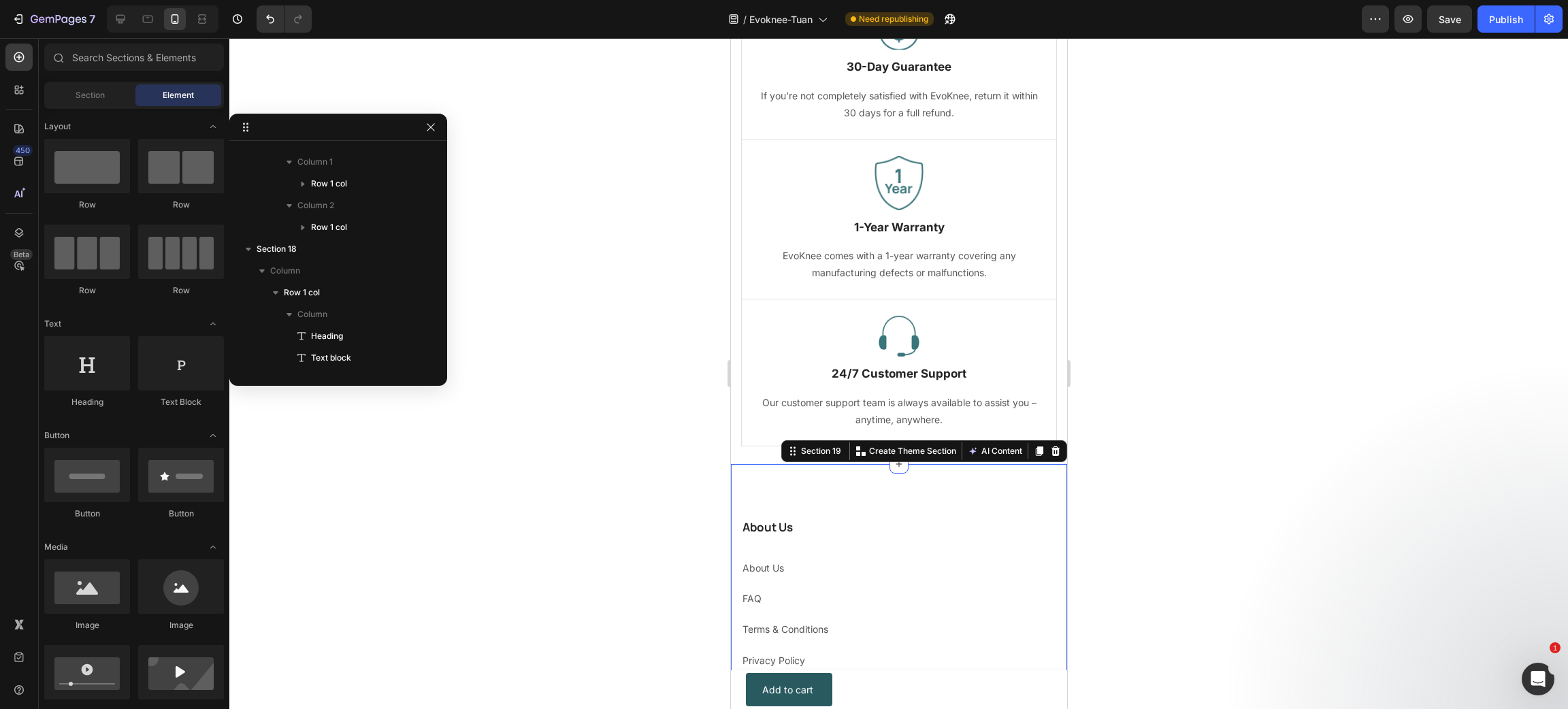scroll, scrollTop: 1430, scrollLeft: 0, axis: vertical 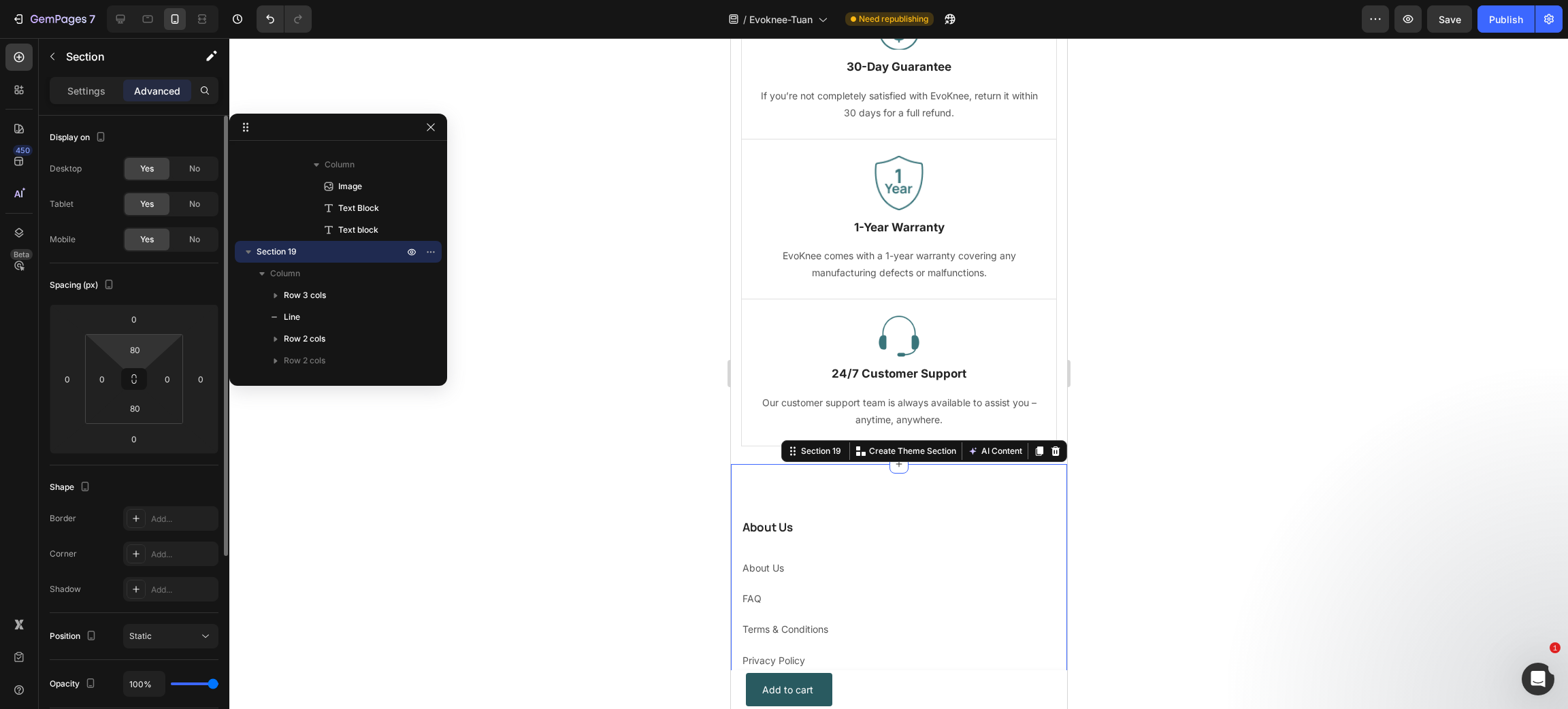 click on "7  Version history  /  Evoknee-Tuan Need republishing Preview  Save   Publish  450 Beta Sections(0) Elements(83) Section Element Hero Section Product Detail Brands Trusted Badges Guarantee Product Breakdown How to use Testimonials Compare Bundle FAQs Social Proof Brand Story Product List Collection Blog List Contact Sticky Add to Cart Custom Footer Browse Library 450 Layout
Row
Row
Row
Row Text
Heading
Text Block Button
Button
Button Media
Image
Image
Video" at bounding box center [784, 0] 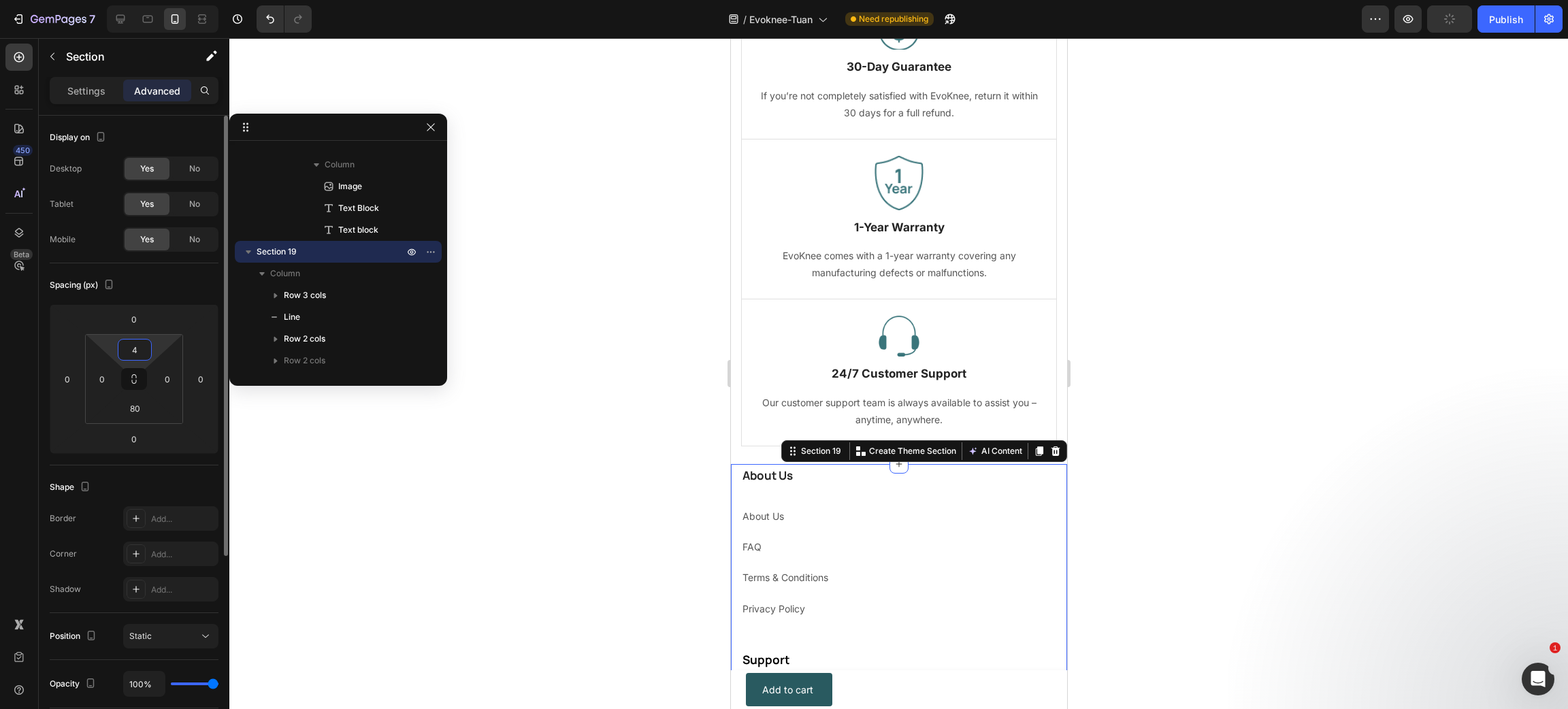 click on "4" at bounding box center [135, 350] 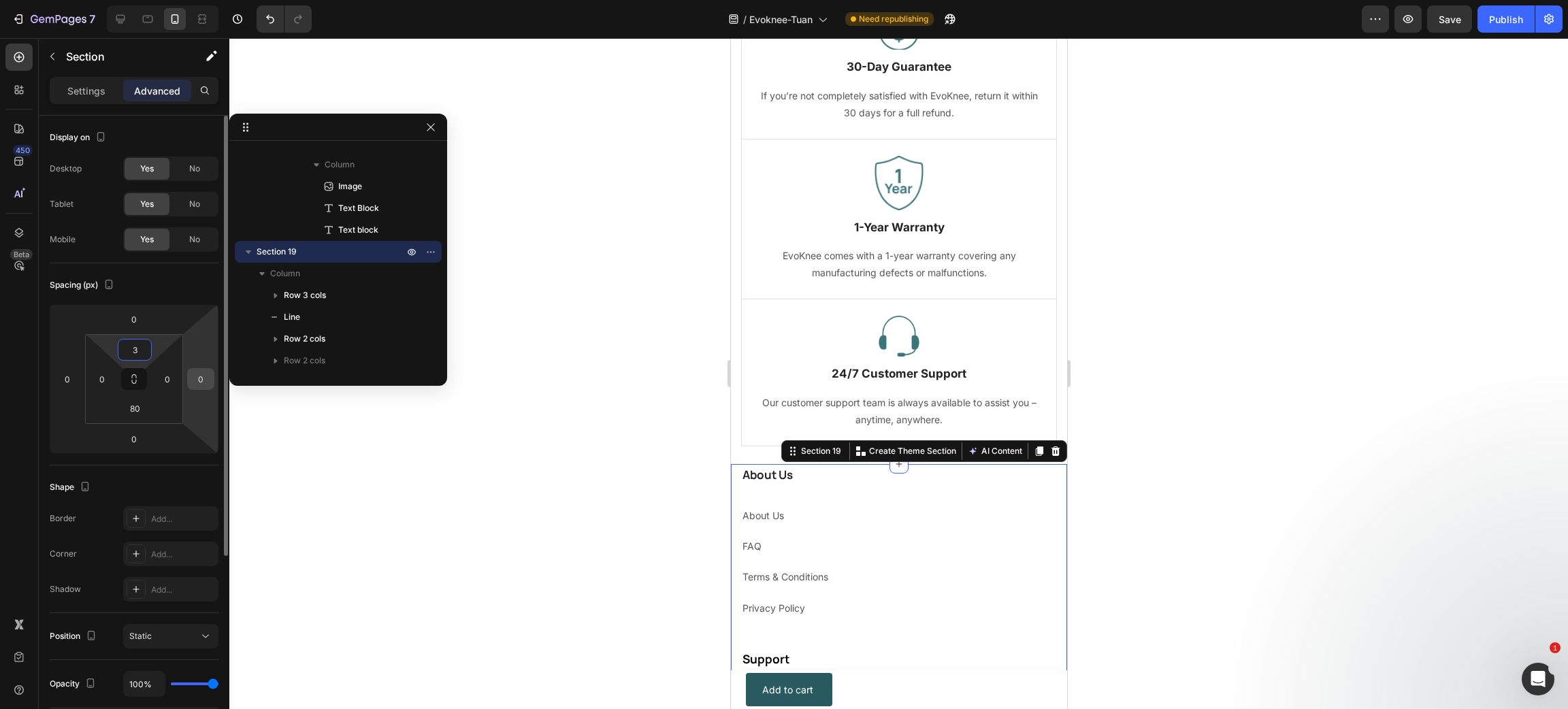 type on "32" 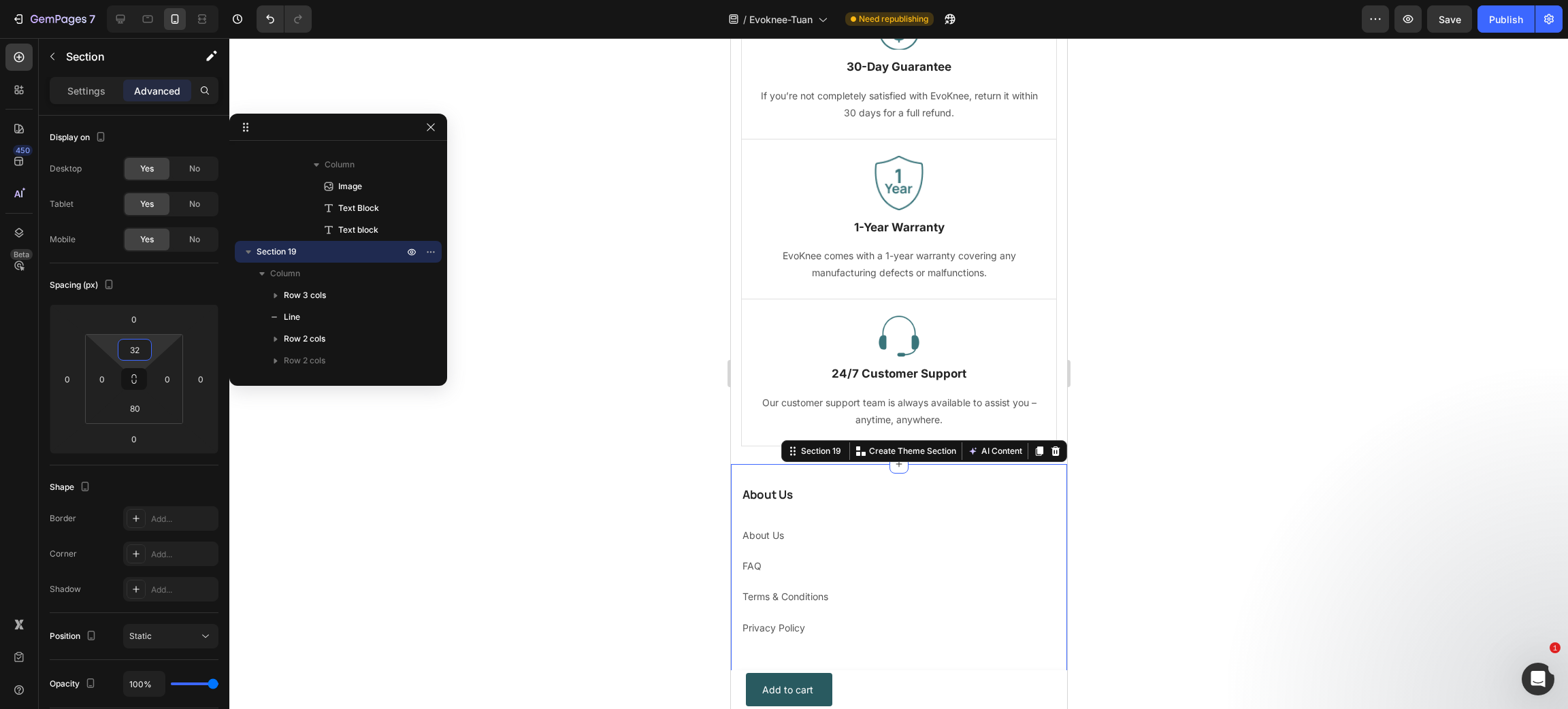 click 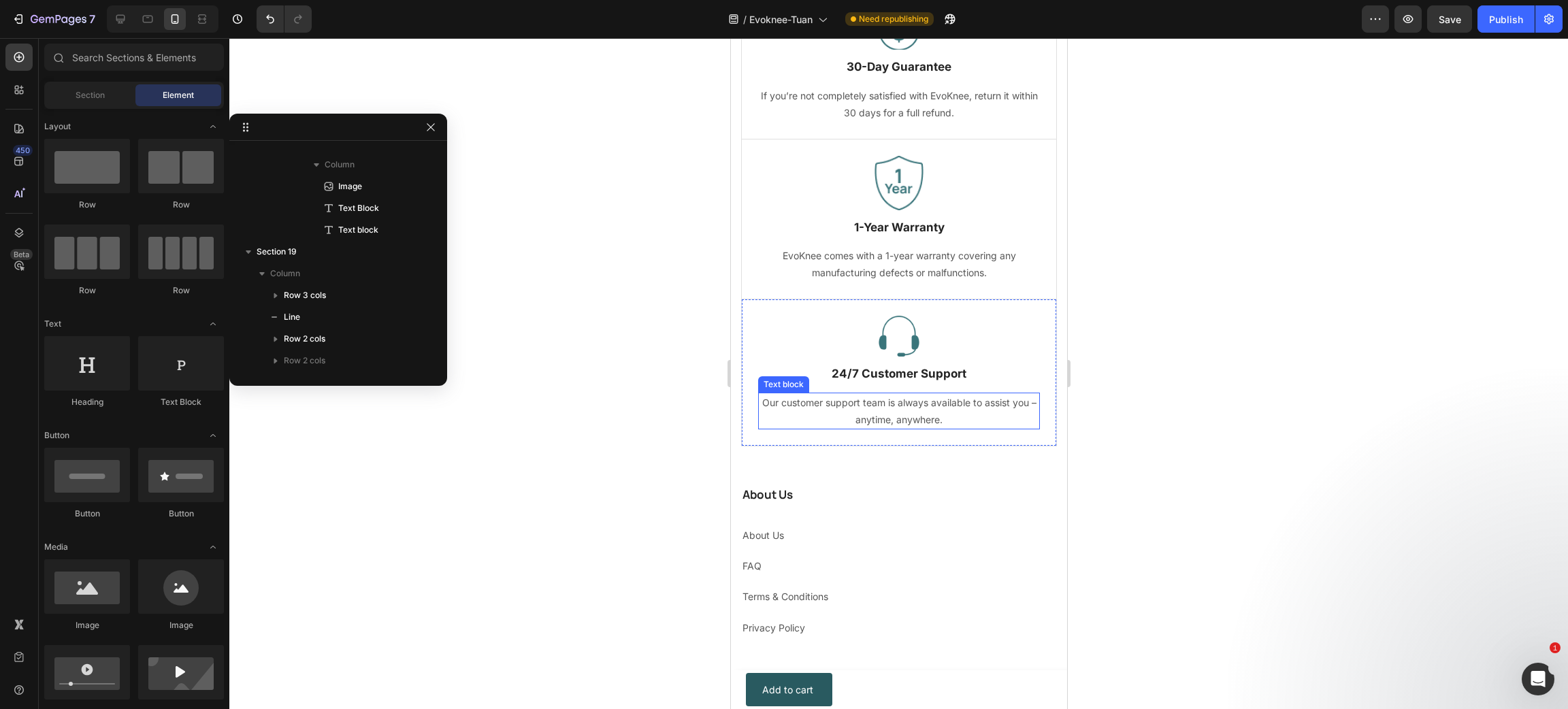 scroll, scrollTop: 8256, scrollLeft: 0, axis: vertical 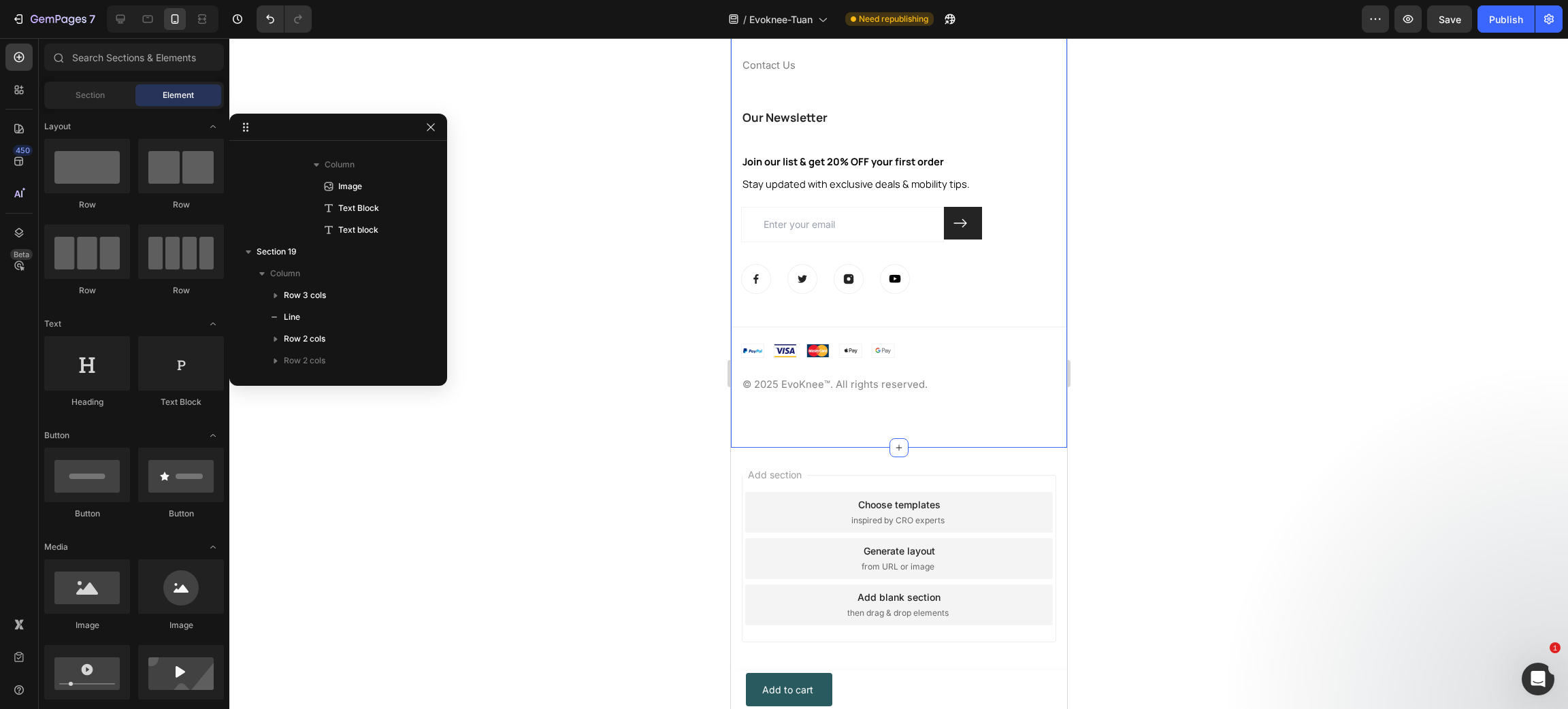 click on "About Us  Heading About Us Text block FAQ Text block Terms & Conditions Text block Privacy Policy Text block Support Heading How It Works Text block Shipping Info Text block Track Your Order Text block Contact Us Text block Our Newsletter Heading Join our list & get 20% OFF your first order Stay updated with exclusive deals & mobility tips. Text block Email Field
Submit Button Row Newsletter Image Image Image Image Row Row                Title Line Image © 2025 EvoKnee™. All rights reserved. Text block Row © 2025 EvoKnee™. All rights reserved. Text block Image Row Section 19" at bounding box center [898, 82] 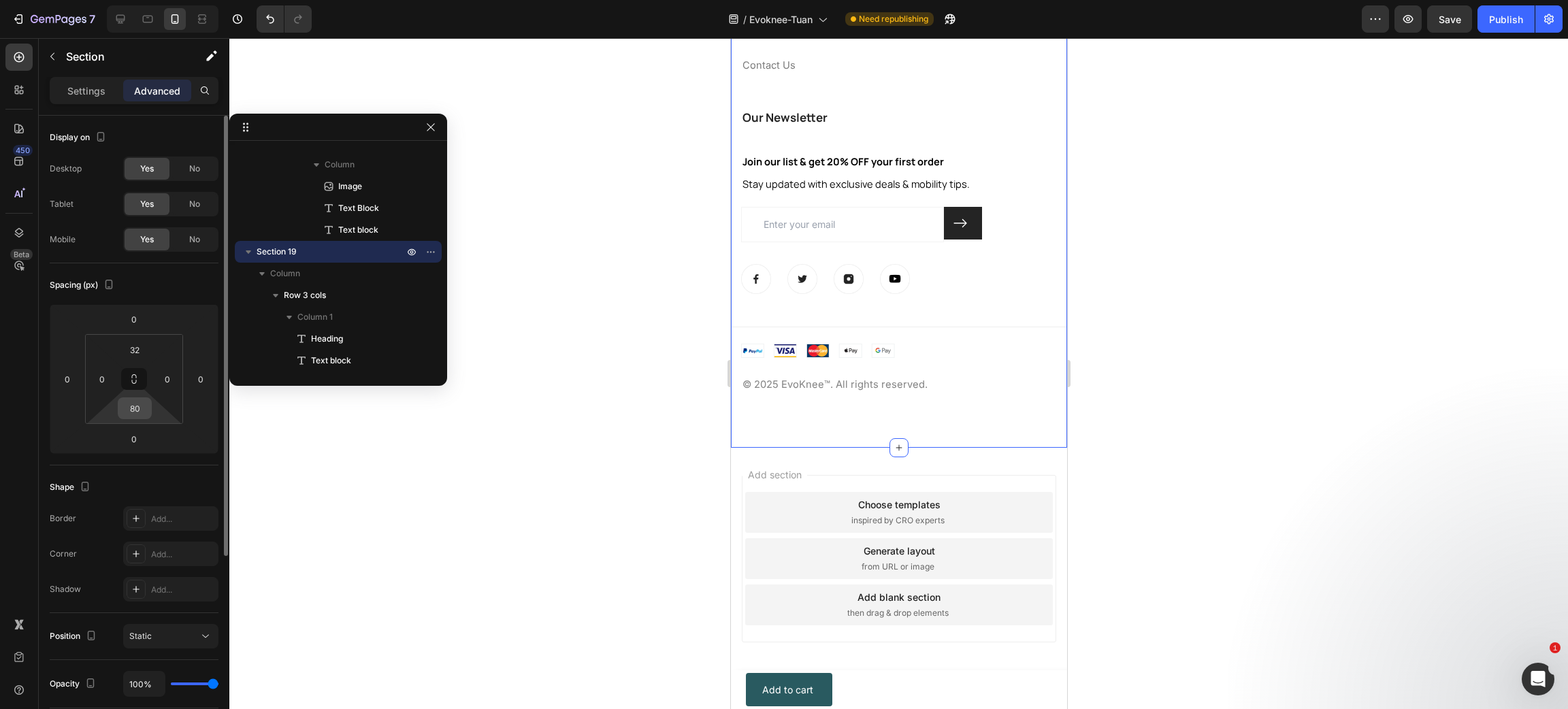 click on "80" at bounding box center [135, 408] 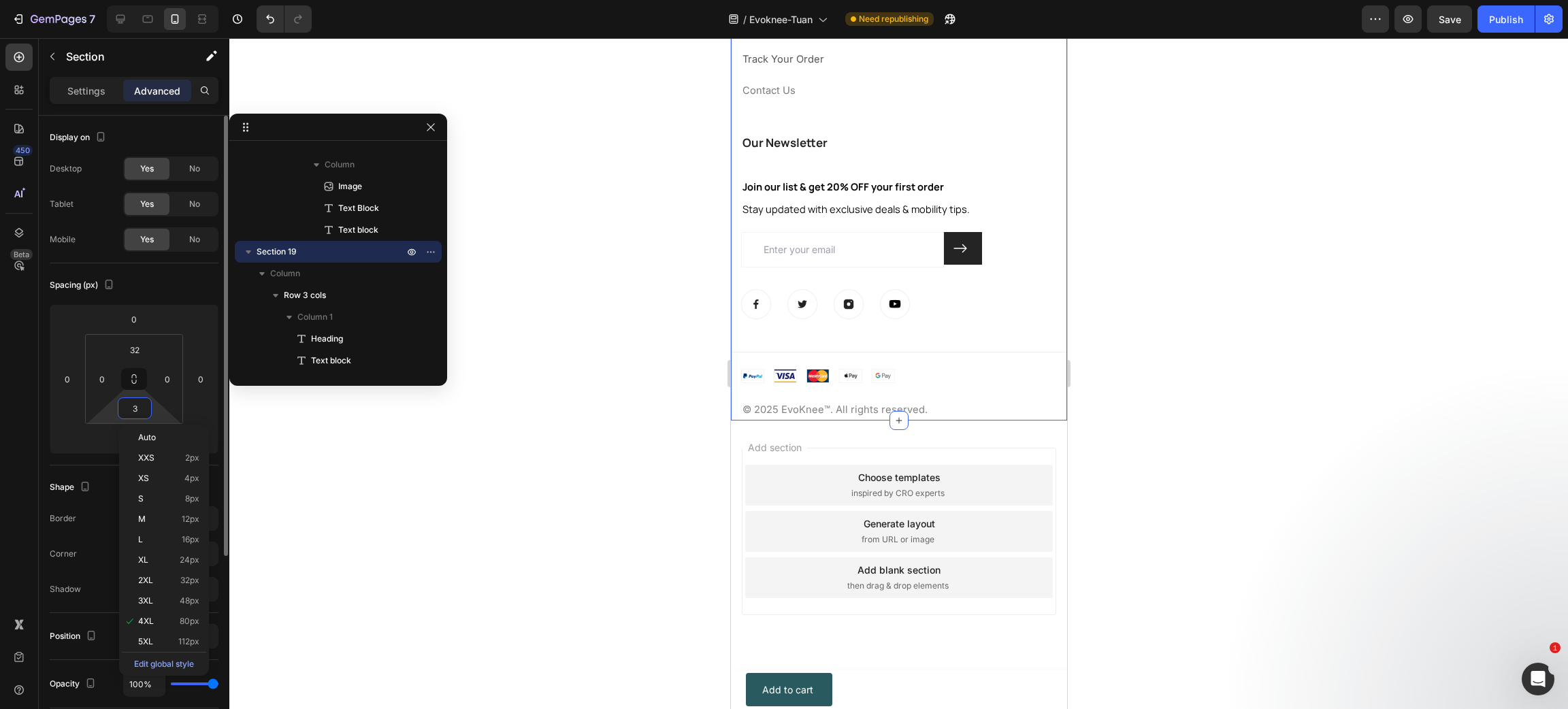 scroll, scrollTop: 8232, scrollLeft: 0, axis: vertical 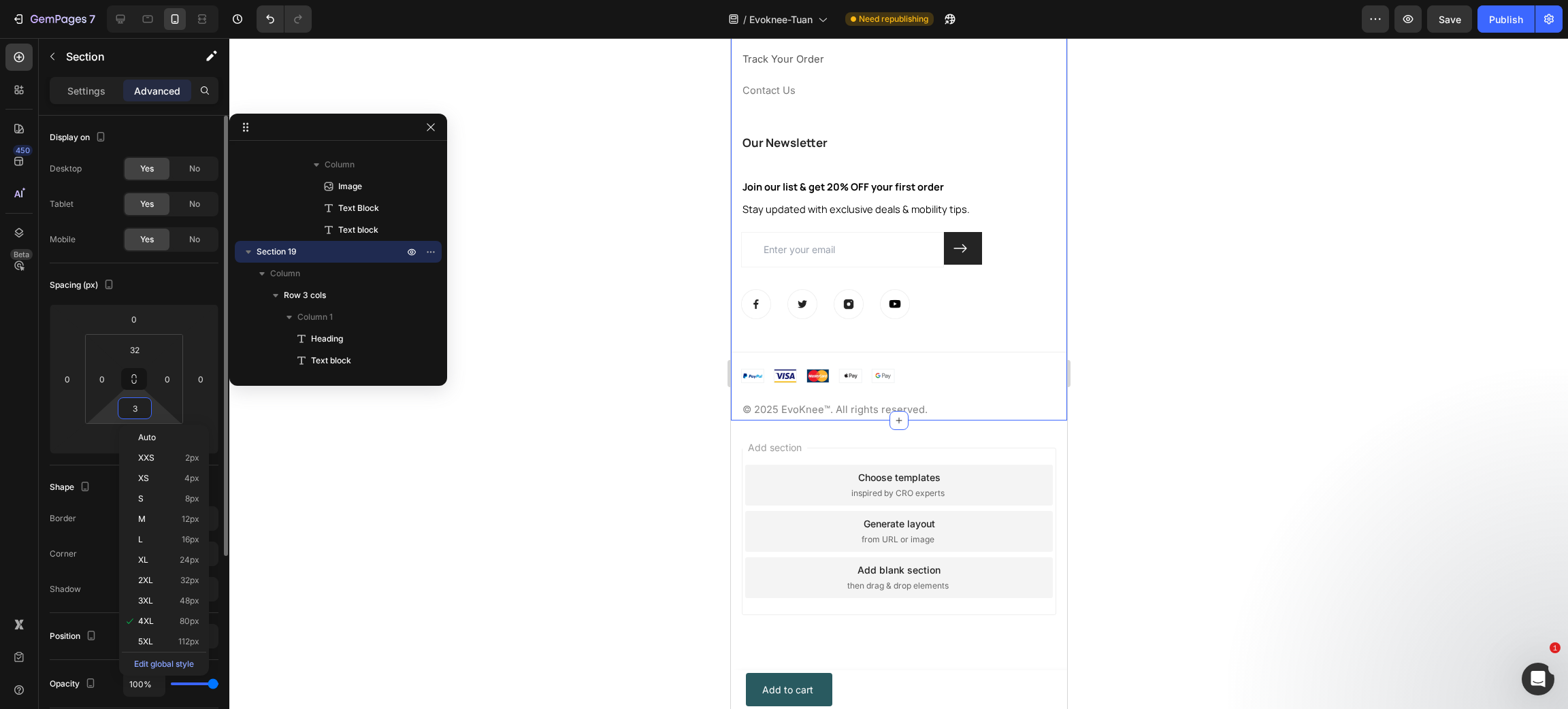 type on "32" 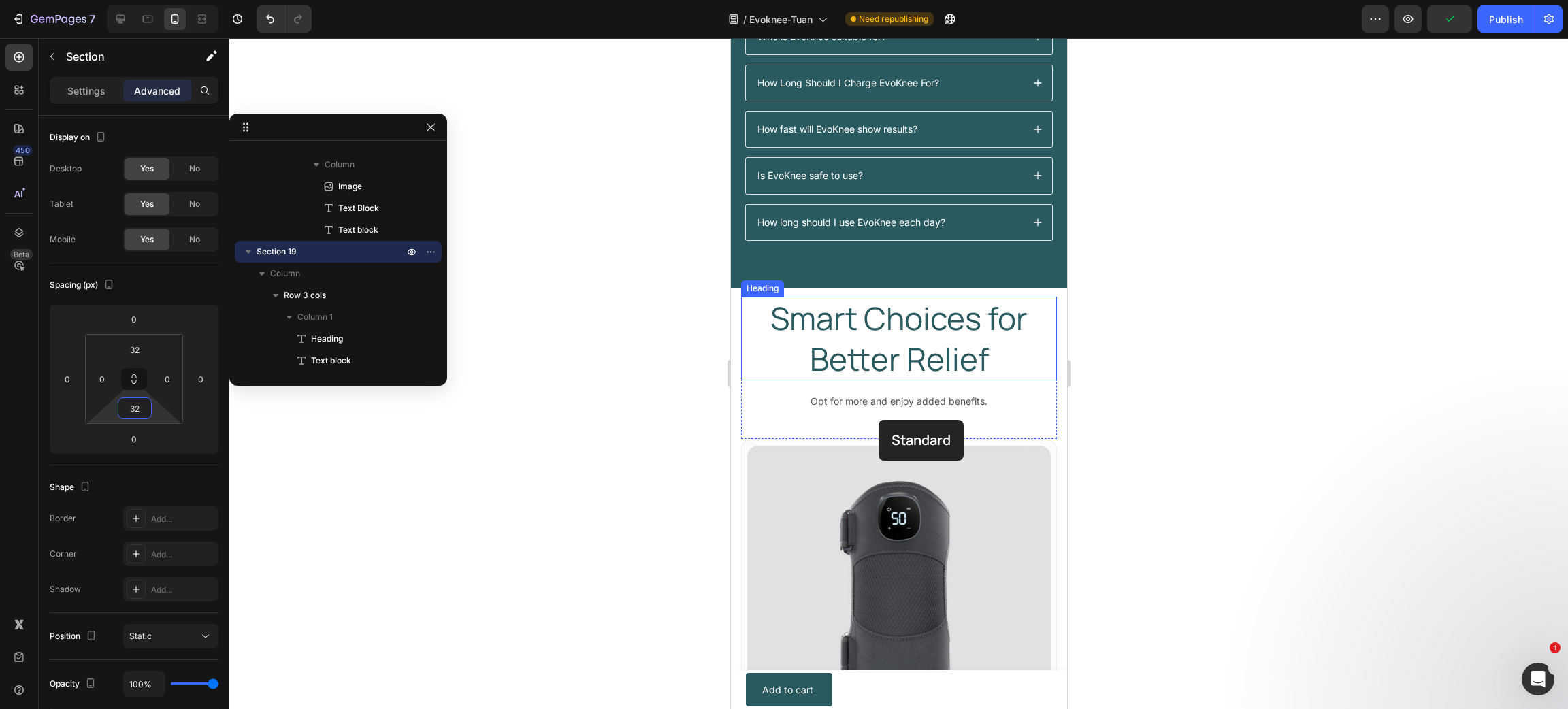scroll, scrollTop: 5237, scrollLeft: 0, axis: vertical 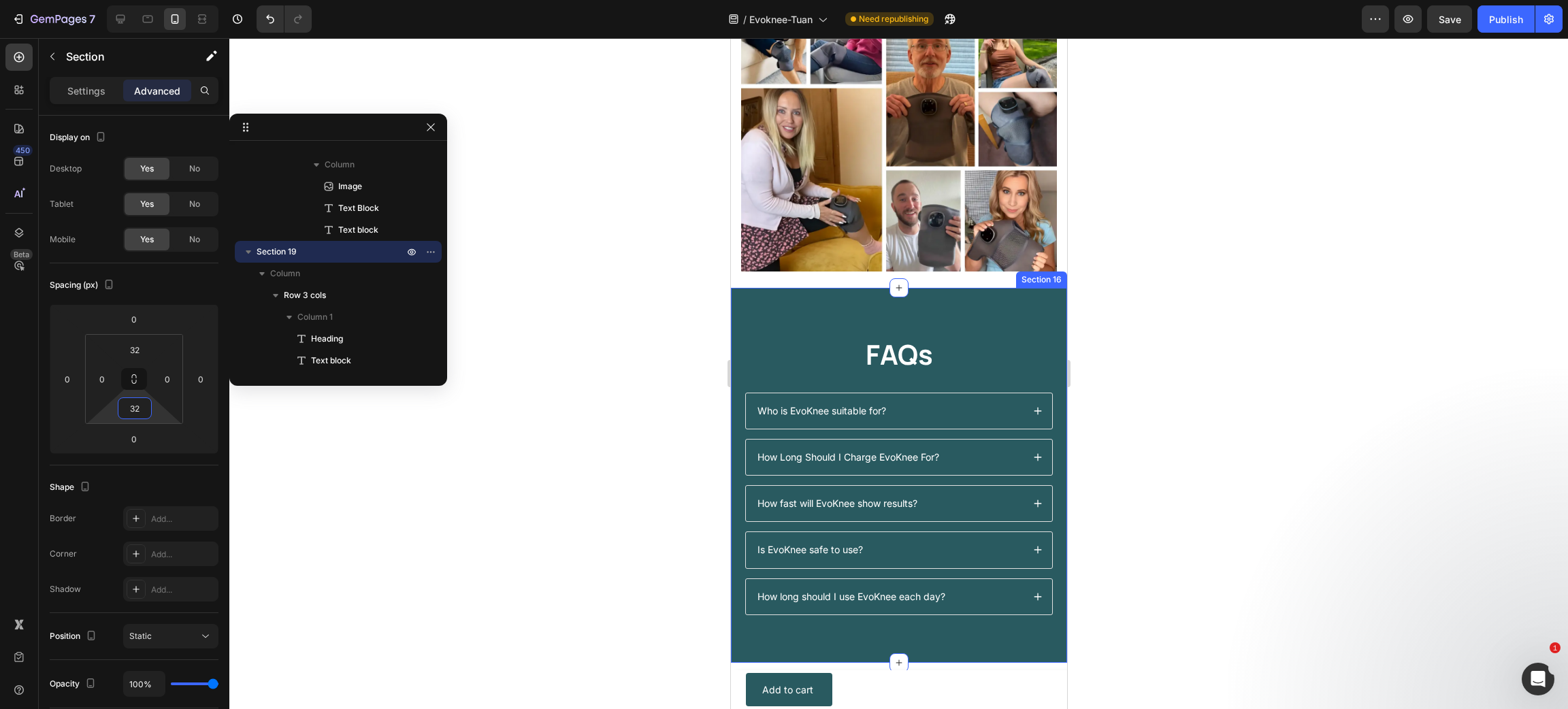 click on "FAQs Heading
Who is EvoKnee suitable for?
How Long Should I Charge EvoKnee For?
How fast will EvoKnee show results?
Is EvoKnee safe to use?
How long should I use EvoKnee each day? Accordion Row Section 16" at bounding box center (898, 475) 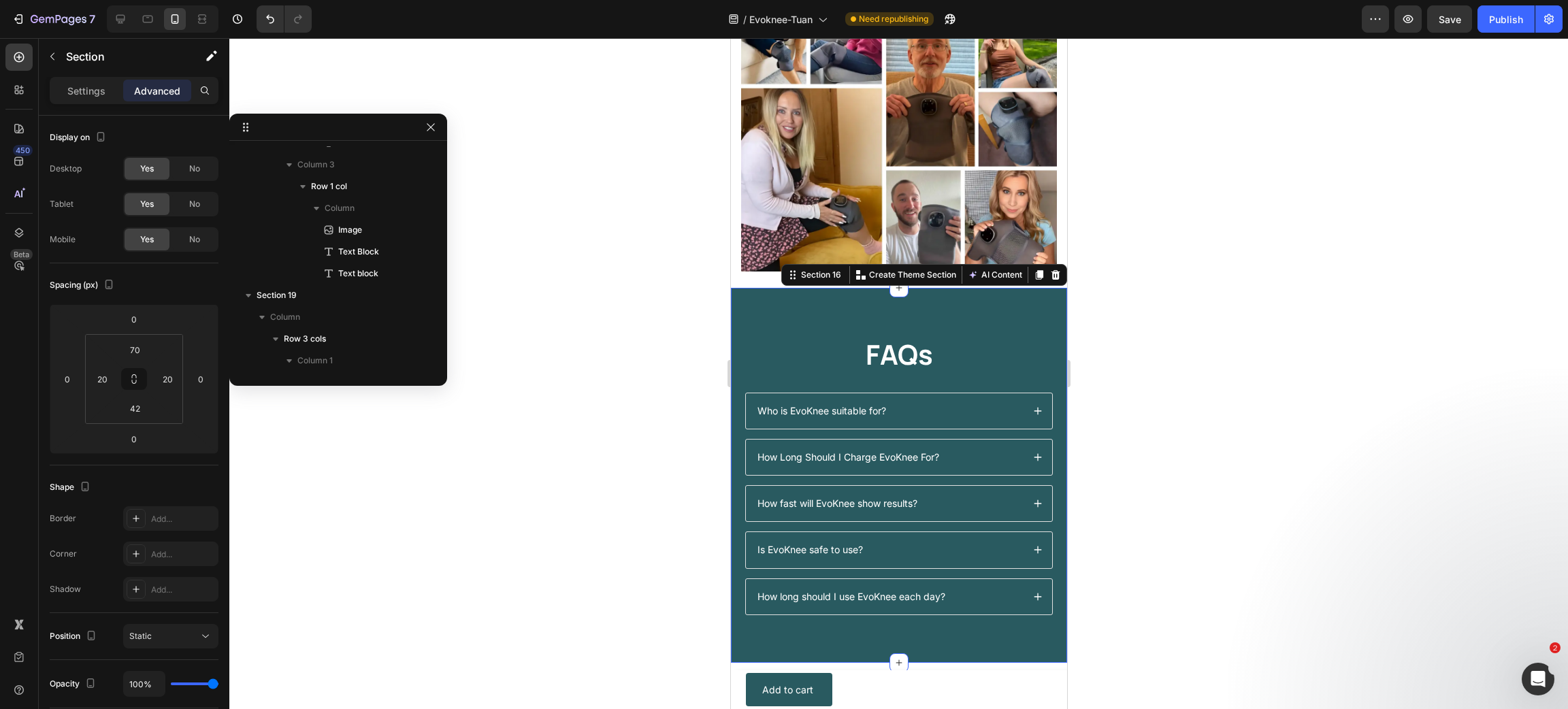 scroll, scrollTop: 606, scrollLeft: 0, axis: vertical 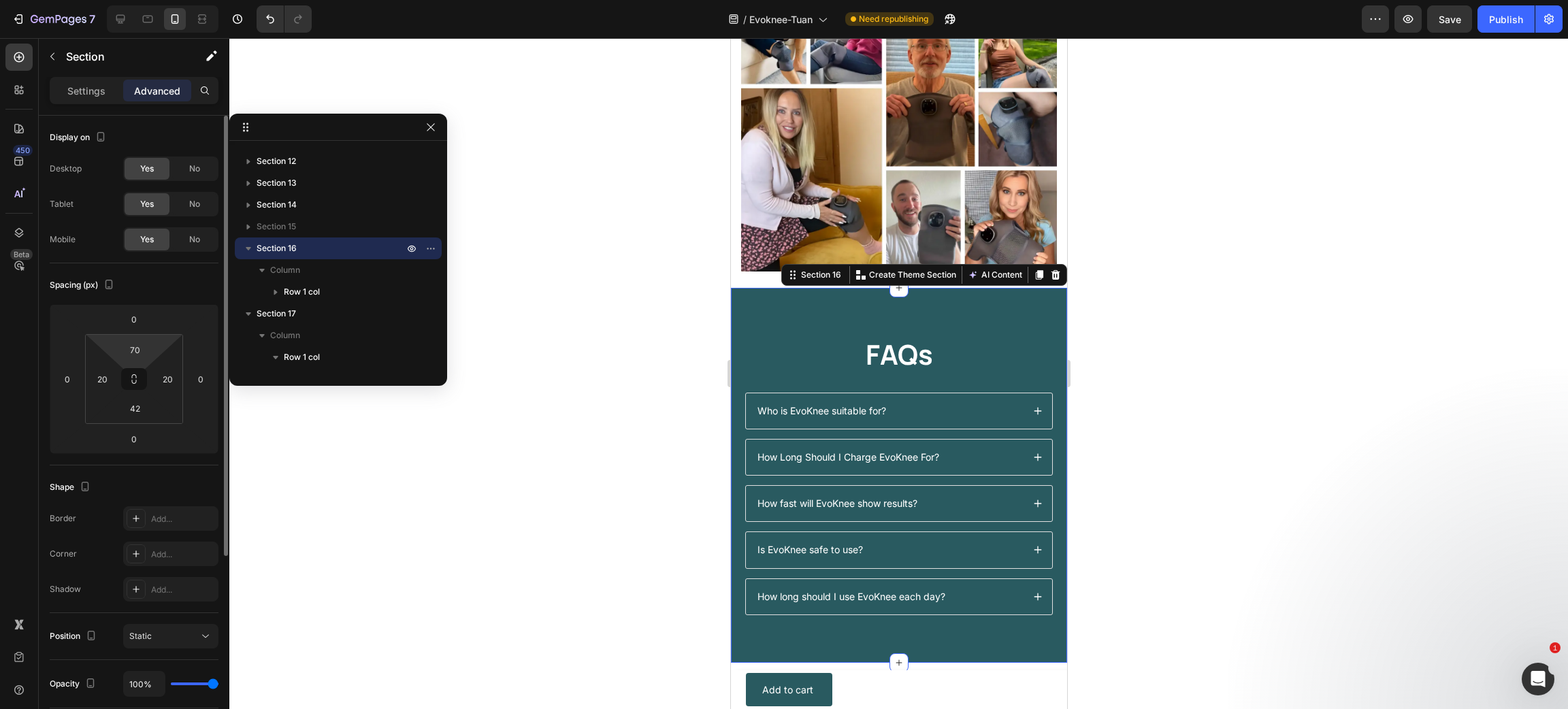 click on "7  Version history  /  Evoknee-Tuan Need republishing Preview  Save   Publish  450 Beta Sections(0) Elements(83) Section Element Hero Section Product Detail Brands Trusted Badges Guarantee Product Breakdown How to use Testimonials Compare Bundle FAQs Social Proof Brand Story Product List Collection Blog List Contact Sticky Add to Cart Custom Footer Browse Library 450 Layout
Row
Row
Row
Row Text
Heading
Text Block Button
Button
Button Media
Image
Image
Video" at bounding box center (784, 0) 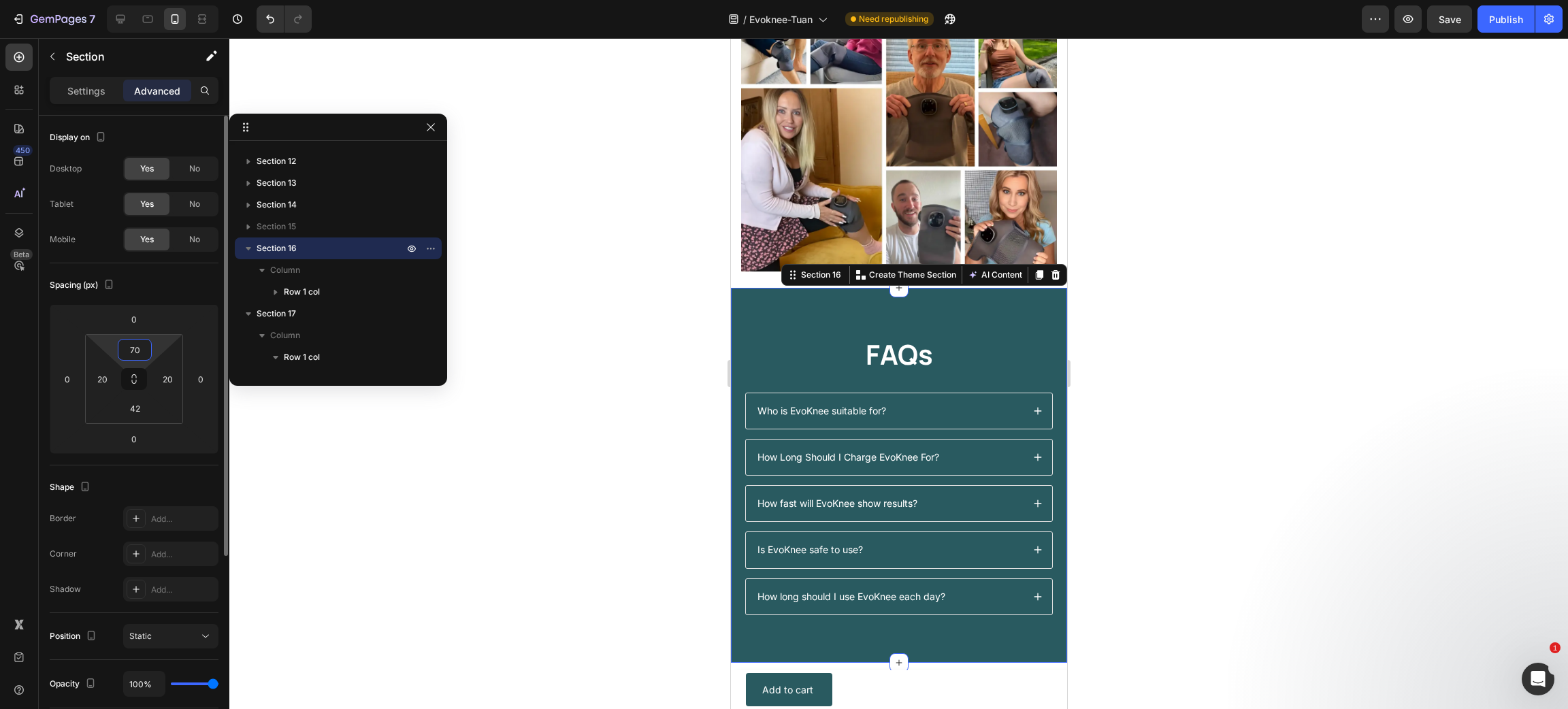 click on "70" at bounding box center (135, 350) 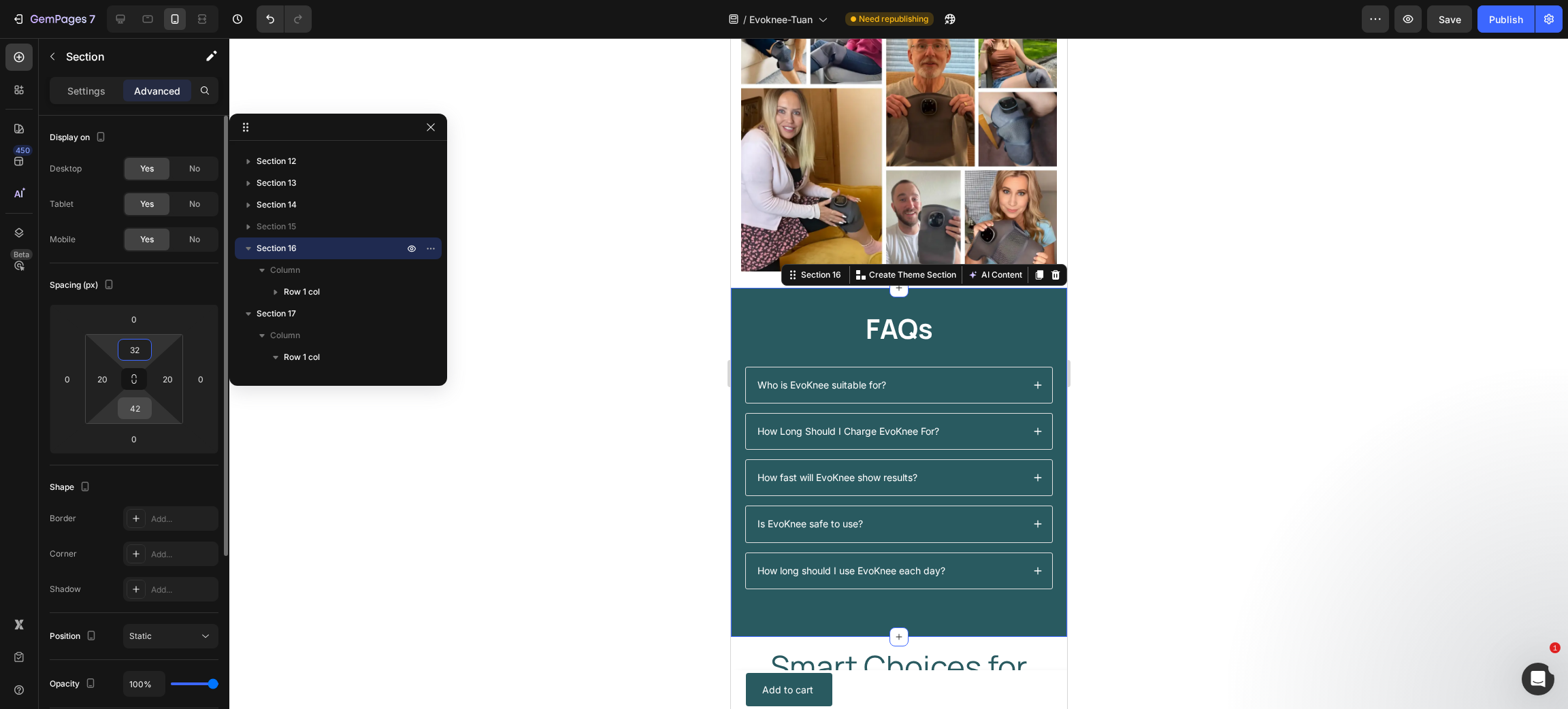 type on "32" 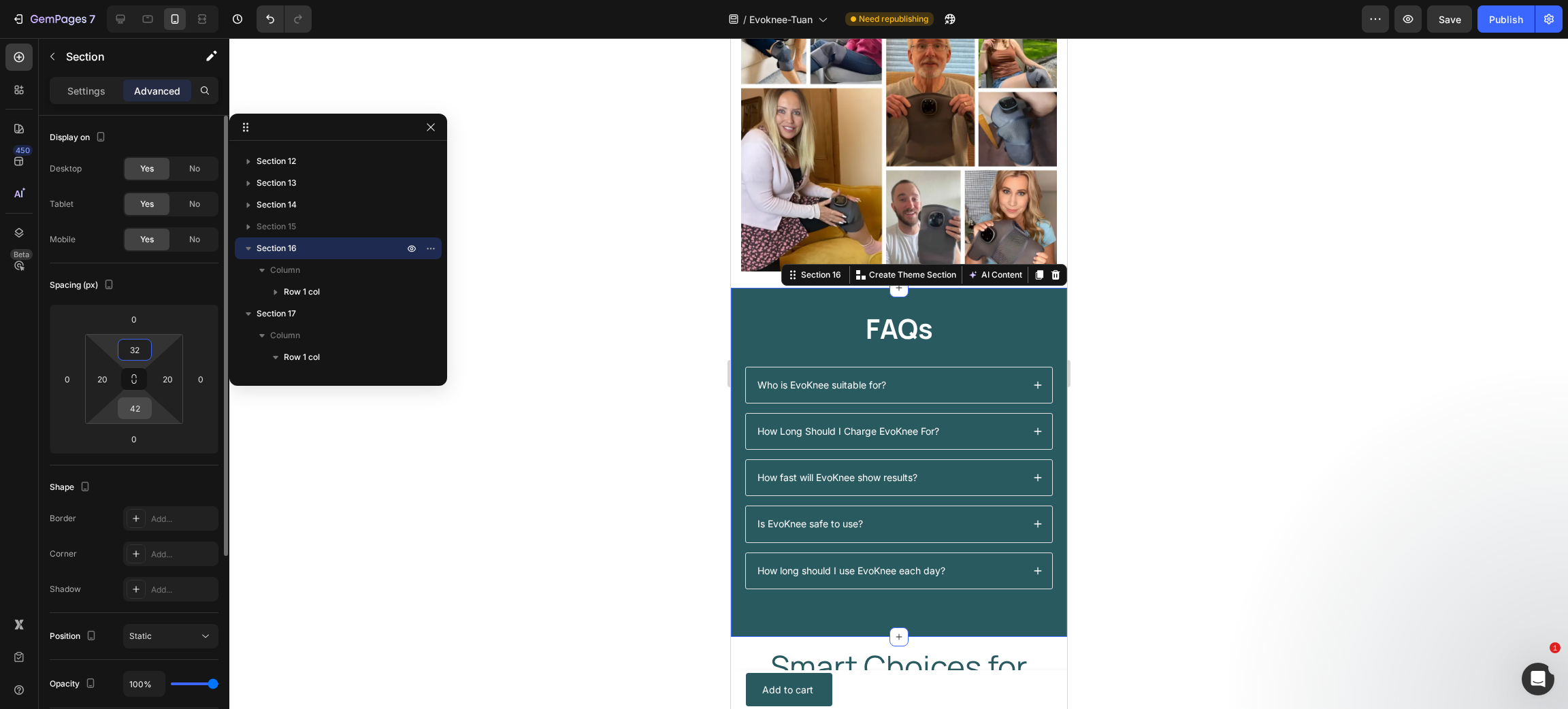 click on "42" at bounding box center (135, 408) 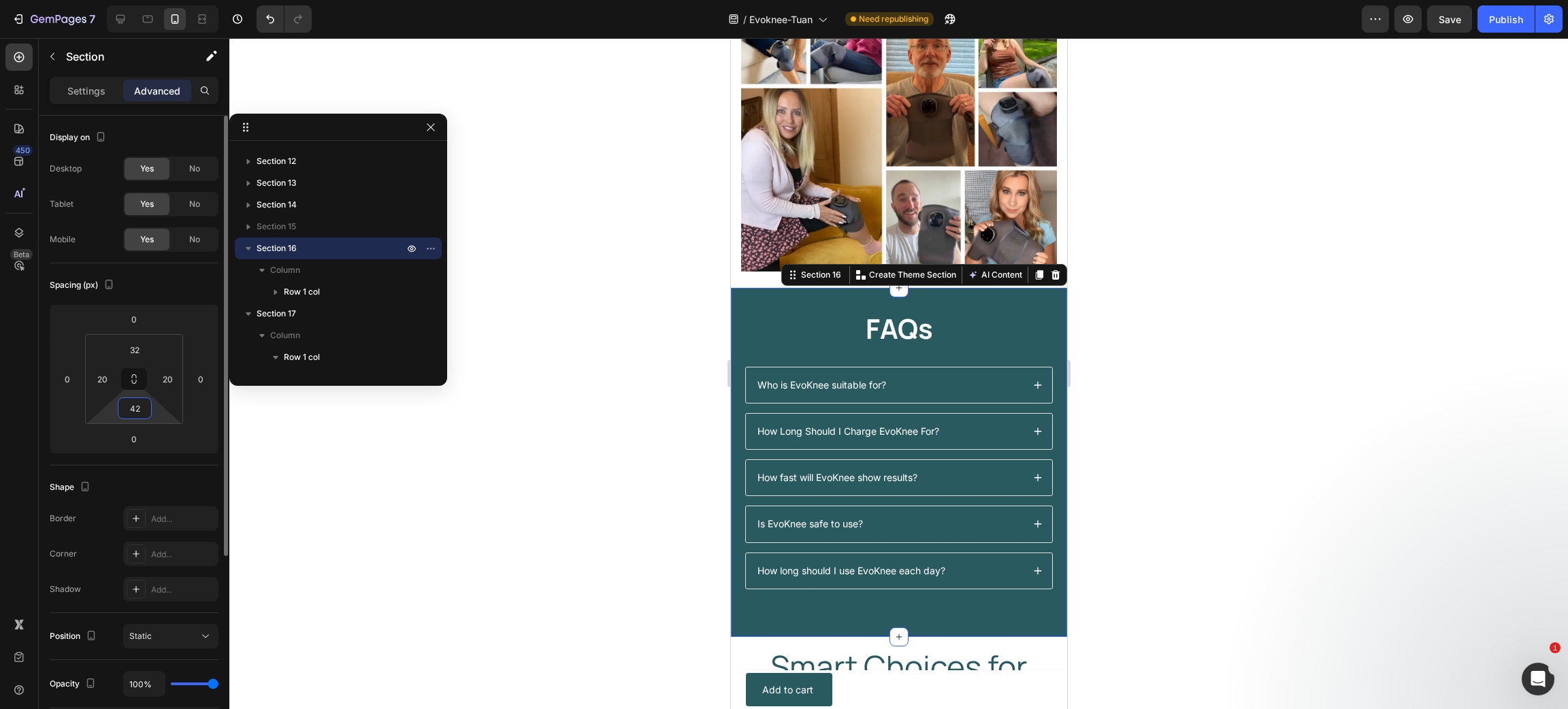 click on "42" at bounding box center [135, 408] 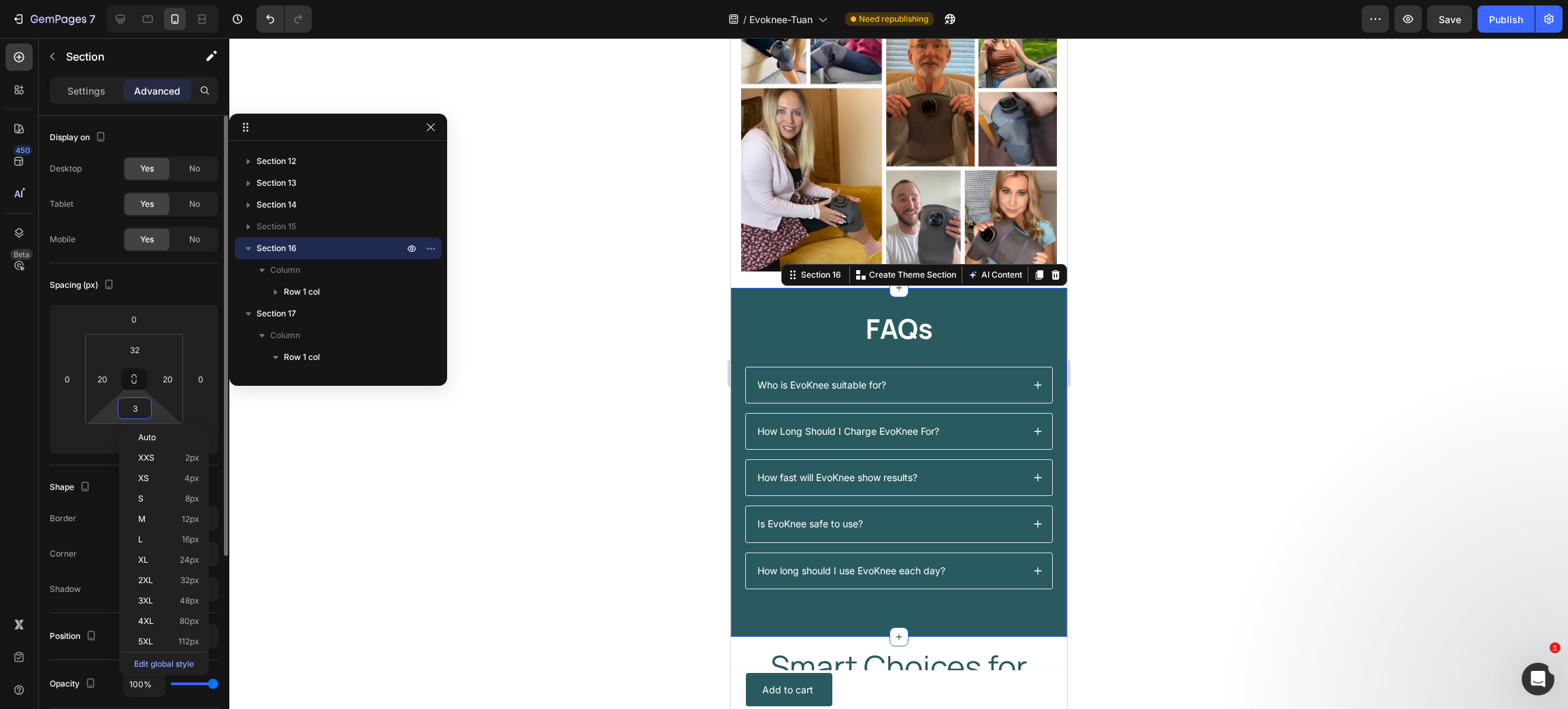 type on "32" 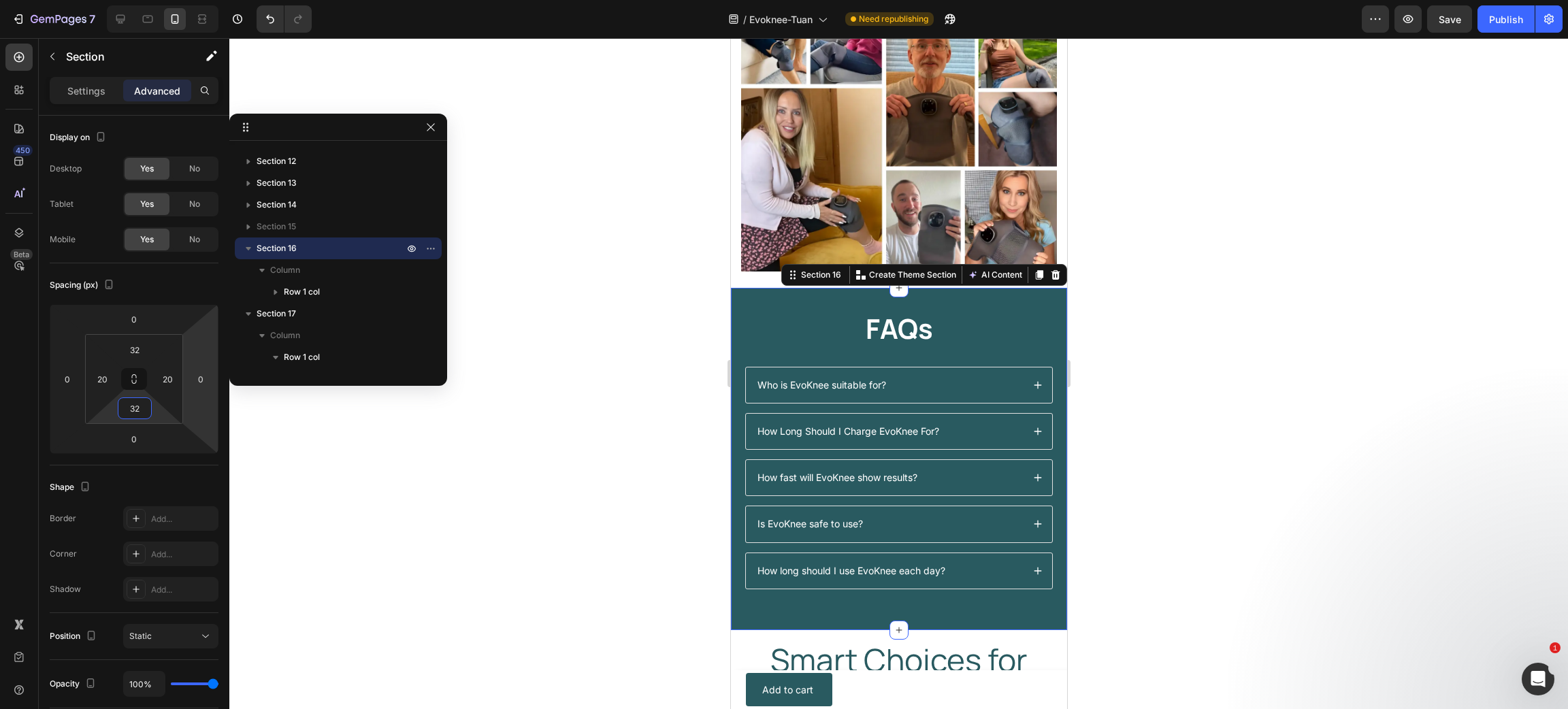 click 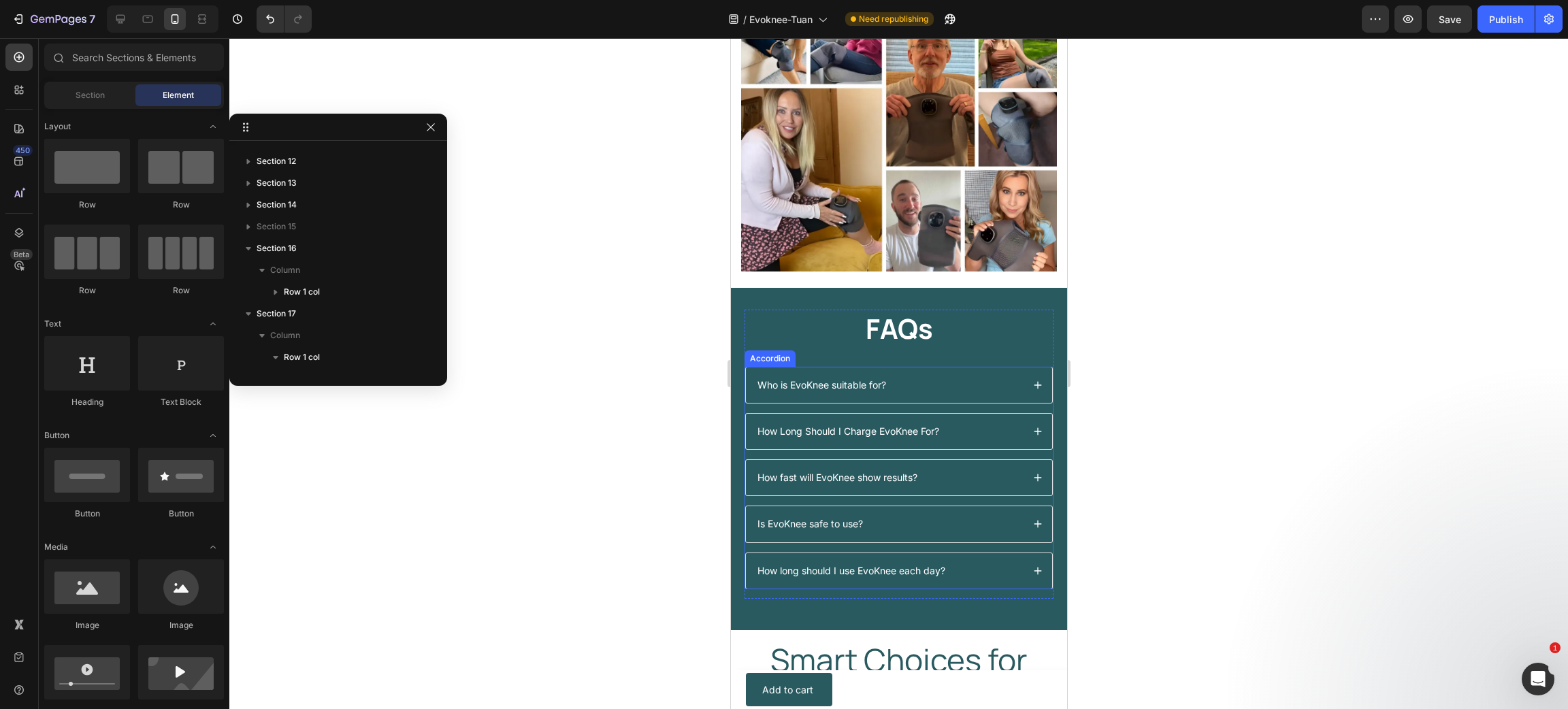 scroll, scrollTop: 5611, scrollLeft: 0, axis: vertical 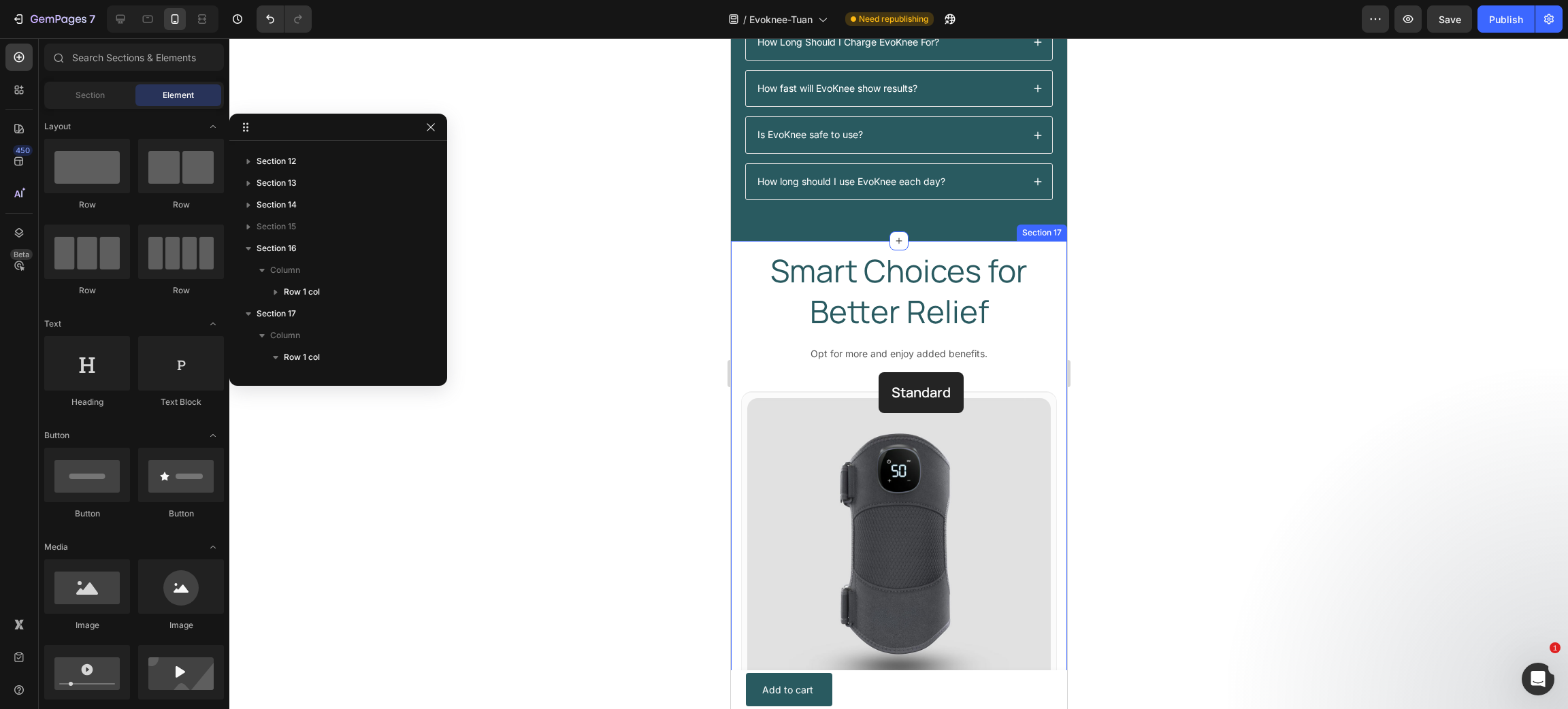click on "Smart Choices for Better Relief Heading Opt for more and enjoy added benefits. Text block Row Standard Heading Row (P) Images & Gallery Row 1 EvoKnee Heading $79.99 Text Block $159.98 Text Block Row
Icon 30-Day Money-Back Text block Row
Icon Free Shipping Text block Row
Icon Free eBook worth $40 Text block Row
Icon Extension Wrap Included Text block Row
Icon 1-Year Warranty Text block Row Get Essentials Only (P) Cart Button Image Image Image Image Image Row Row Product Row Best Value Heading Row (P) Images & Gallery Row 2 EvoKnee Heading Row $143.98 Text Block $319,96) Text Block Row
Icon 30-Day Money-Back Text block Row
Icon Free Shipping Text block Row
Icon Free eBook worth $40 Text block Row
Icon Extension Wrap Included Text block Row
Icon 1-Year Warranty Text block Row Get Full Gift (P) Cart Button Image Image Image Image Image Row Row Product Row" at bounding box center (898, 1017) 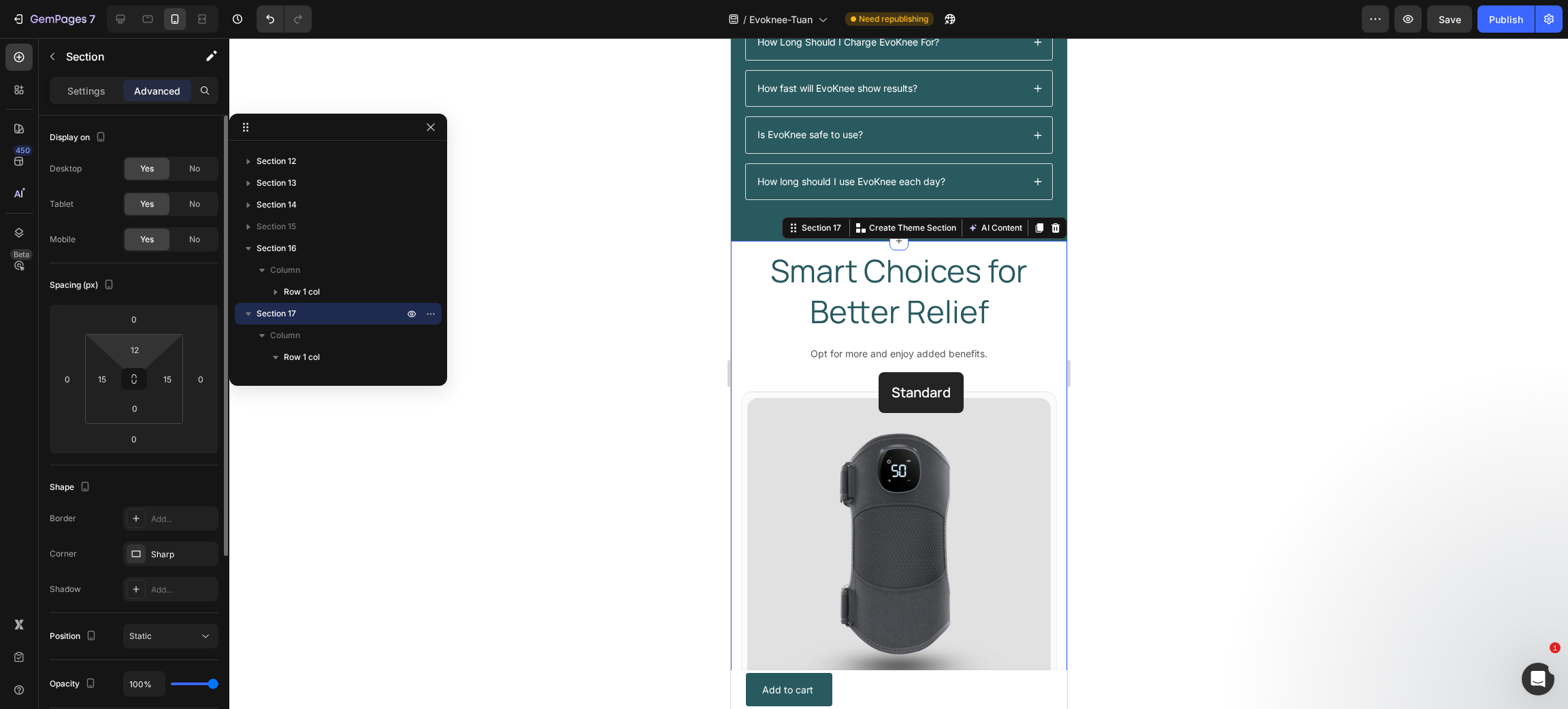 click on "7  Version history  /  Evoknee-Tuan Need republishing Preview  Save   Publish  450 Beta Sections(0) Elements(83) Section Element Hero Section Product Detail Brands Trusted Badges Guarantee Product Breakdown How to use Testimonials Compare Bundle FAQs Social Proof Brand Story Product List Collection Blog List Contact Sticky Add to Cart Custom Footer Browse Library 450 Layout
Row
Row
Row
Row Text
Heading
Text Block Button
Button
Button Media
Image
Image
Video" at bounding box center (784, 0) 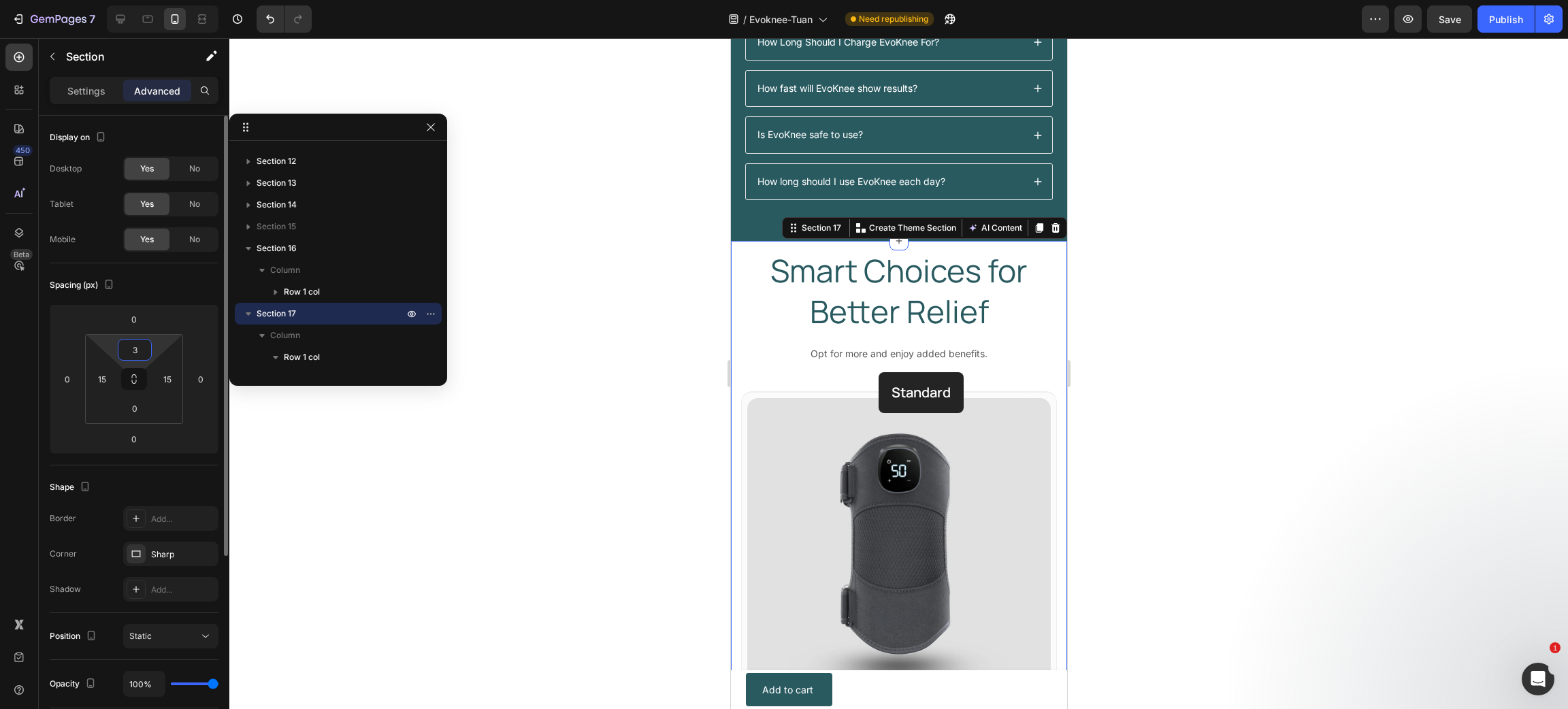 type on "32" 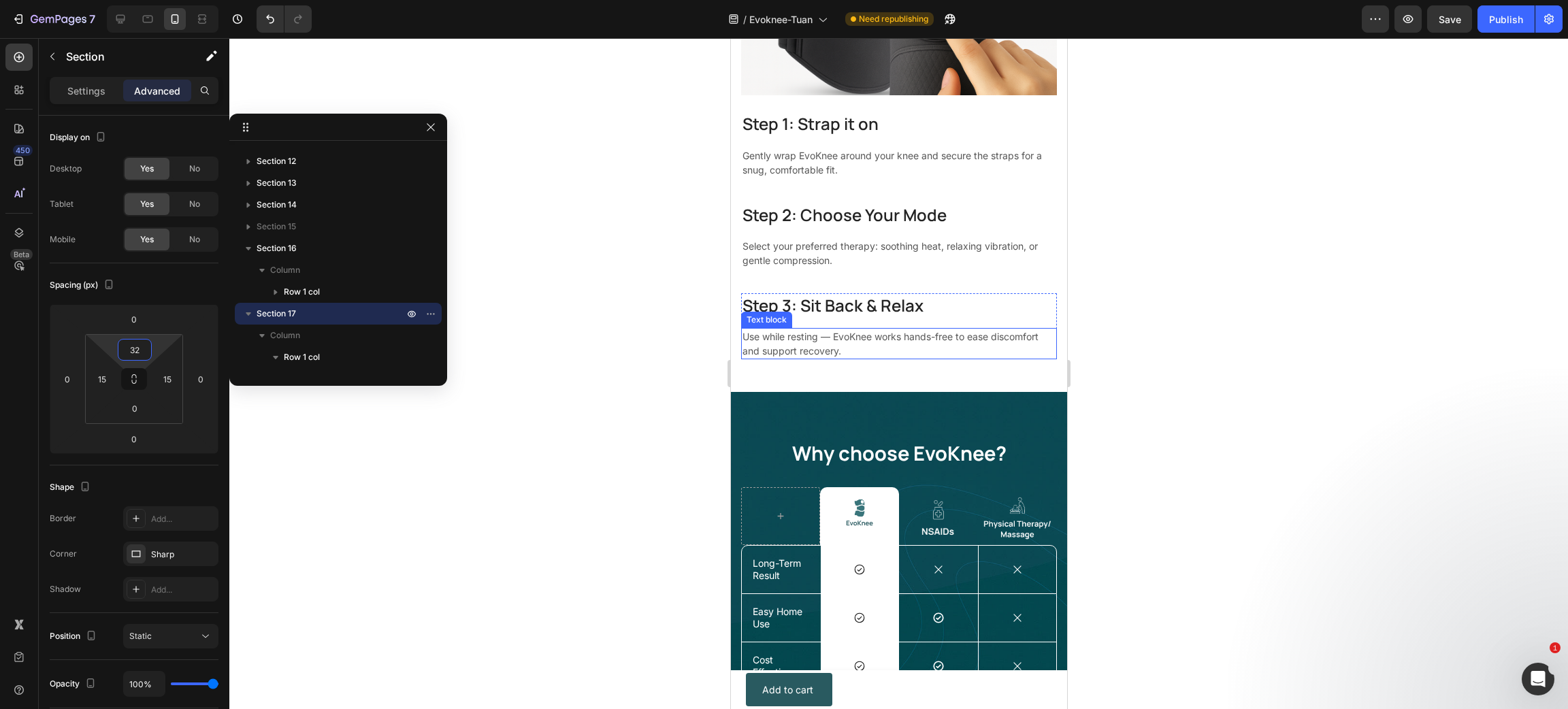 scroll, scrollTop: 3741, scrollLeft: 0, axis: vertical 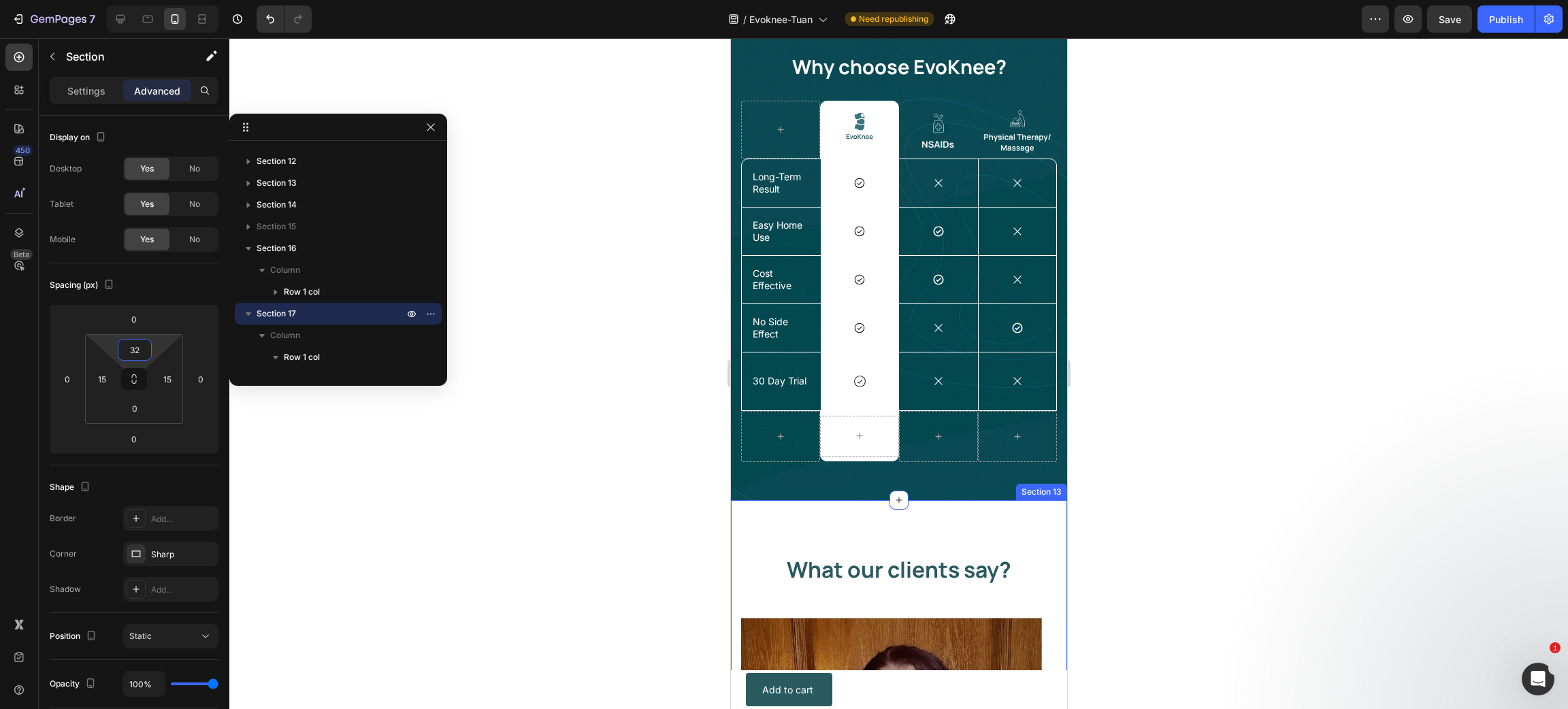 click on "What our clients say? Heading                Icon                Icon                Icon                Icon
Icon Icon List Hoz A thoughtful gift that changed my daily life. Text block  "My daughter got me this for my birthday, and honestly, it’s helped more than anything I’ve tried. I sleep better, walk easier, and even feel more confident again." Text block – [NAME] [LAST_INITIAL]. Text block Row Hero Banner                Icon                Icon                Icon                Icon
Icon Icon List Hoz I was skeptical at first, but it really works. Text block  "I’ve struggled with knee pain for years. Just after the first few uses, I could already feel the difference — no more aching at night. It’s easy to use and very gentle." Text block   – [NAME] [LAST_INITIAL]. Text block Row Hero Banner                Icon                Icon                Icon                Icon
Icon Icon List Hoz Feels like a warm hug on my knees. Text block Text block – [NAME] [LAST_INITIAL]. Row Row" at bounding box center [898, 729] 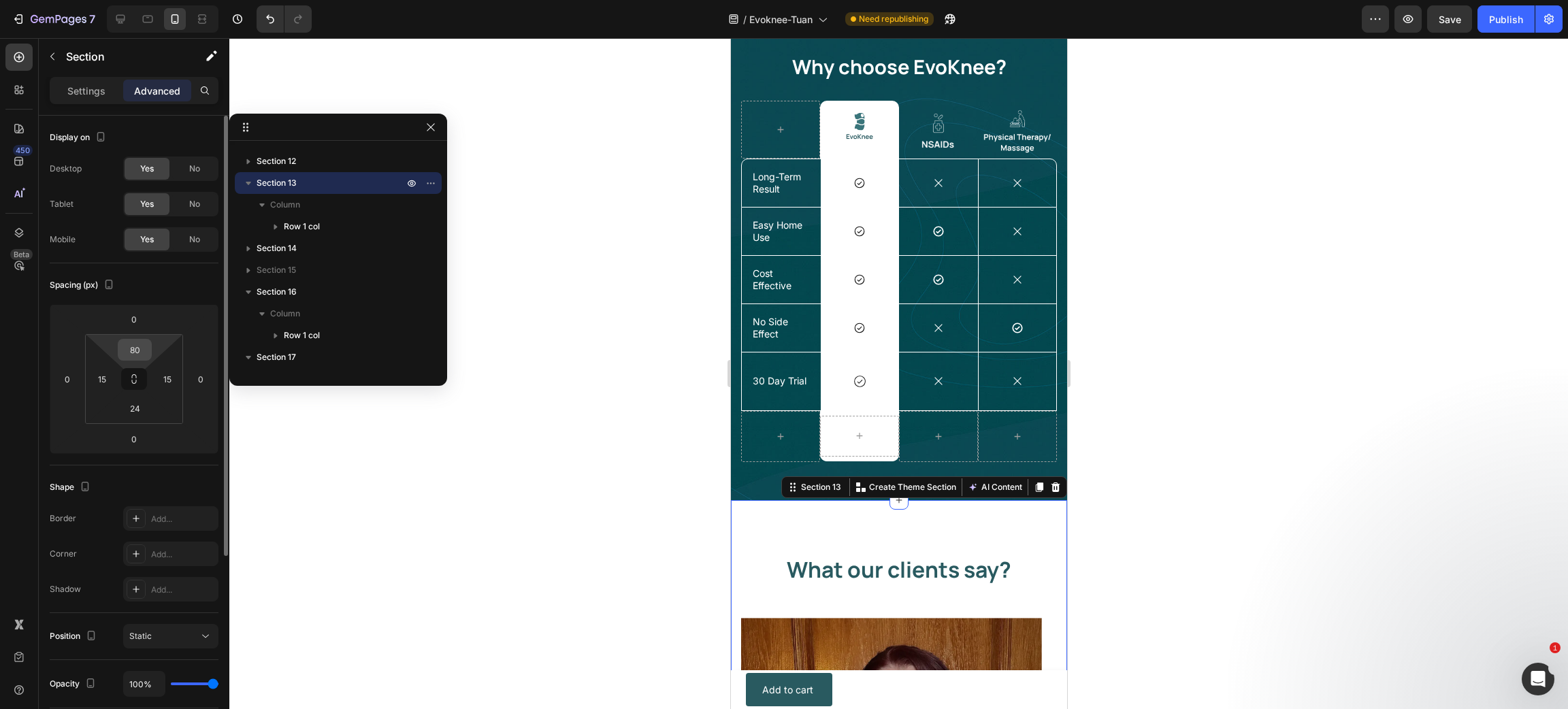 click on "80" at bounding box center [135, 350] 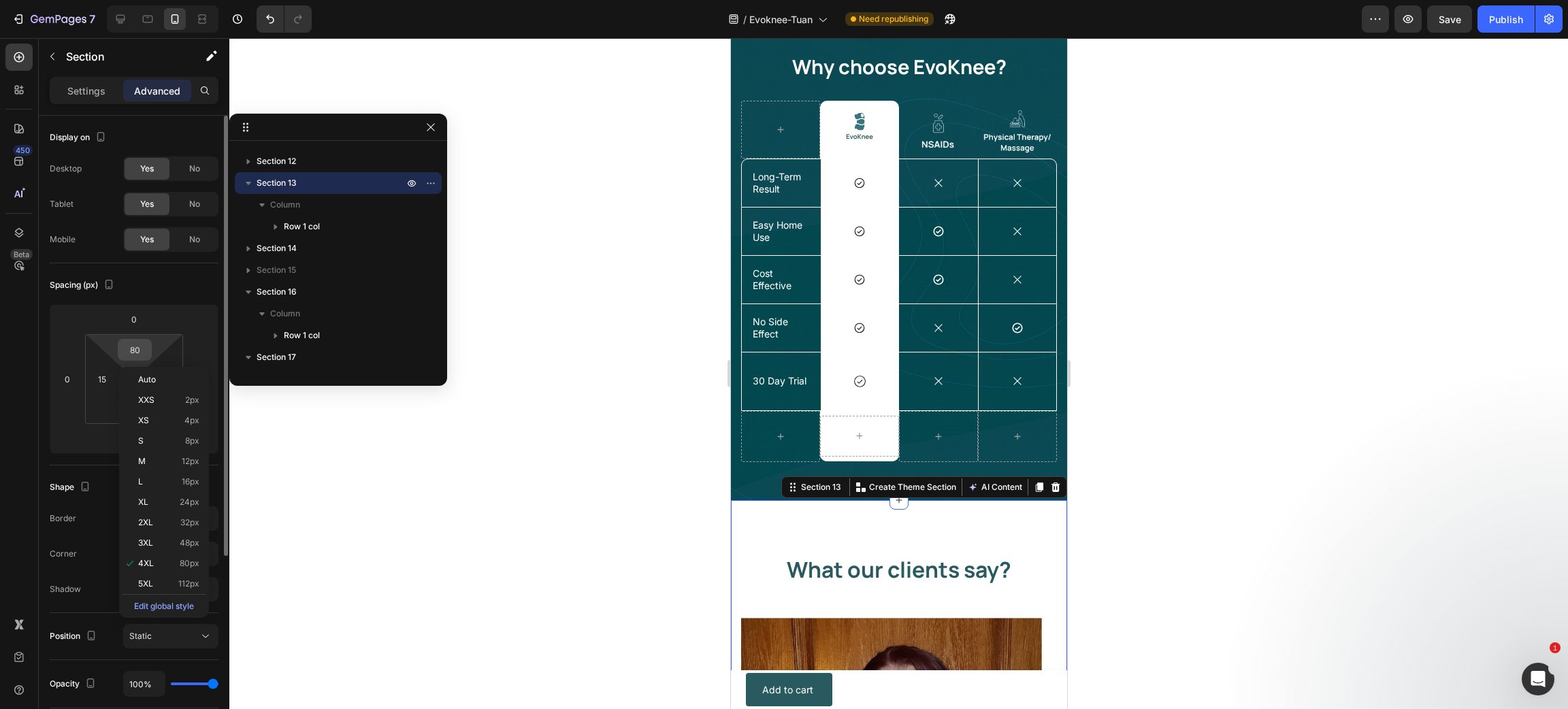 click on "80" at bounding box center [135, 350] 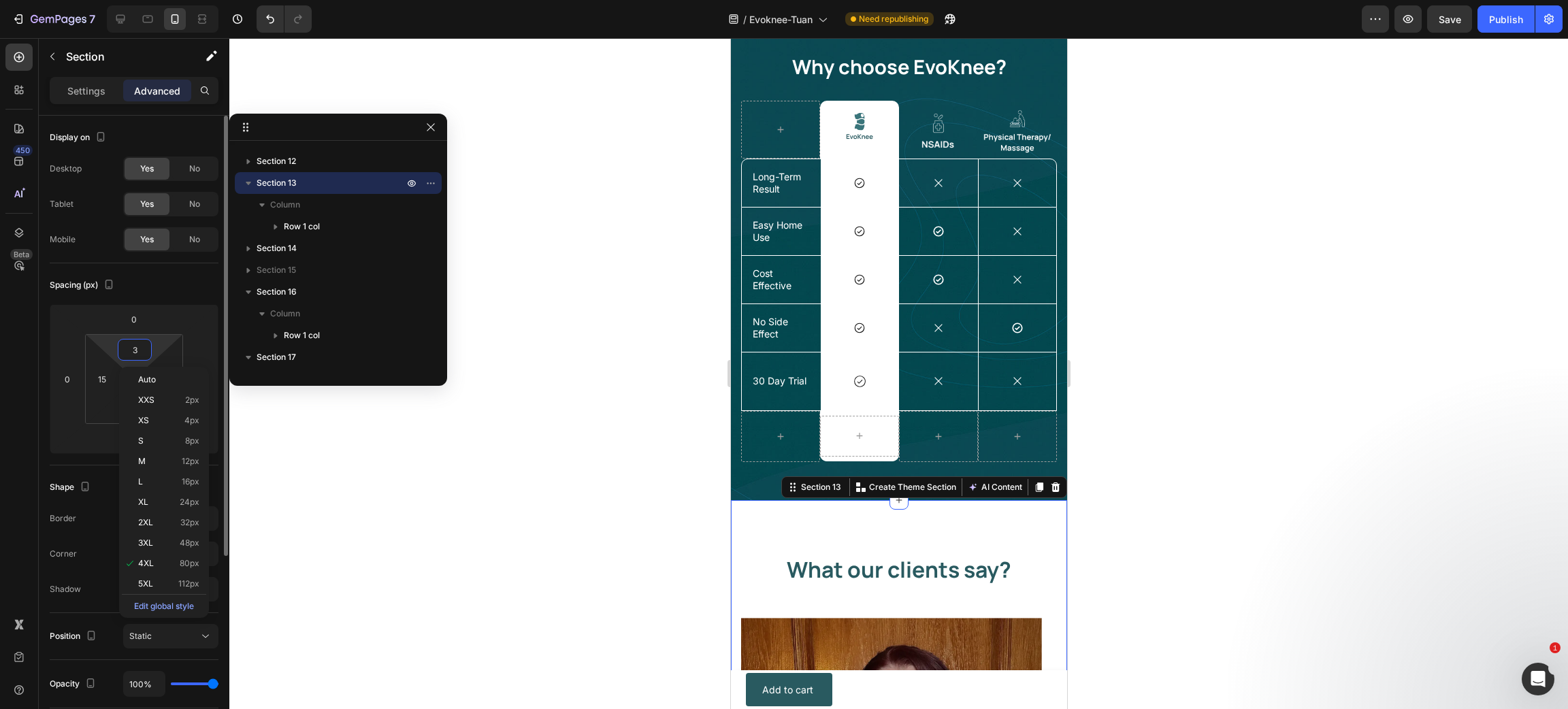 type on "32" 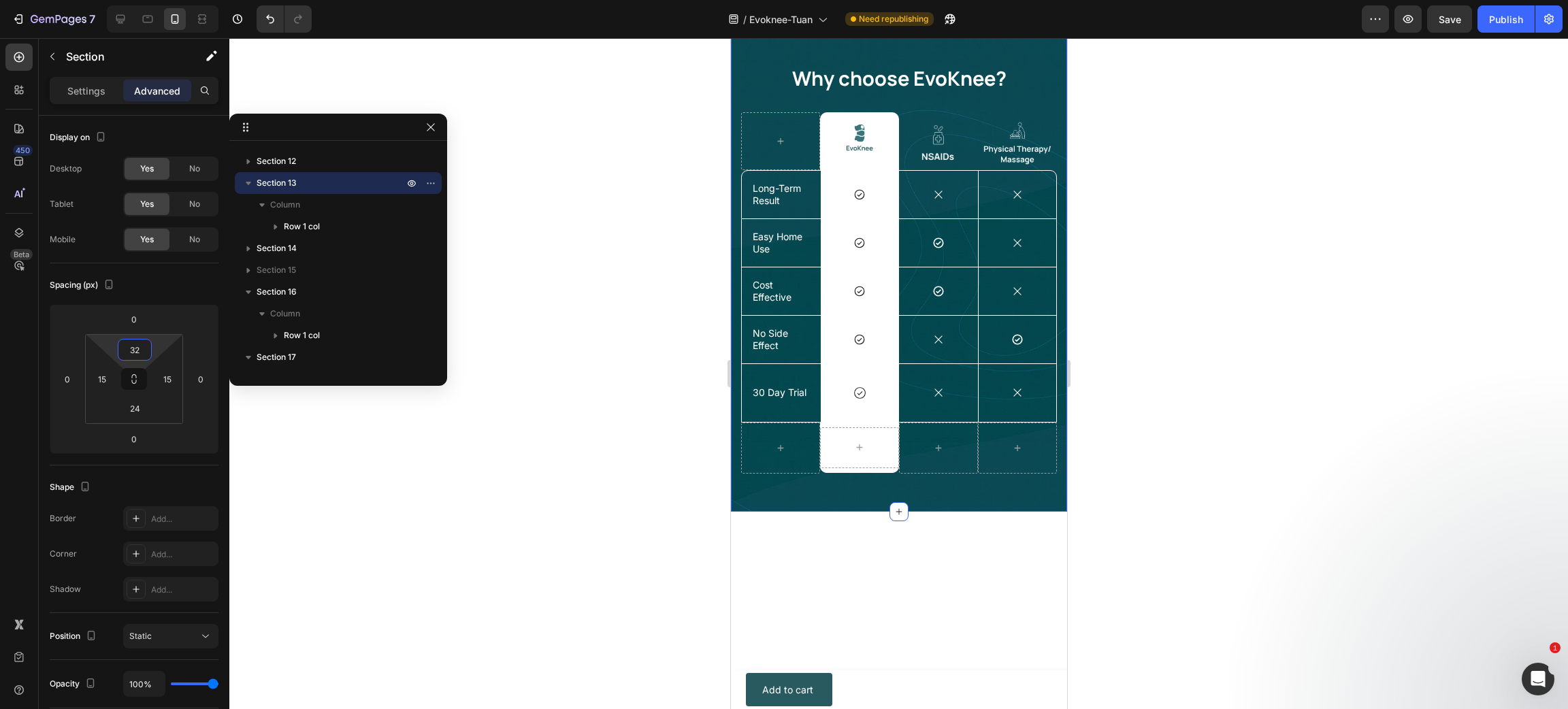 scroll, scrollTop: 3366, scrollLeft: 0, axis: vertical 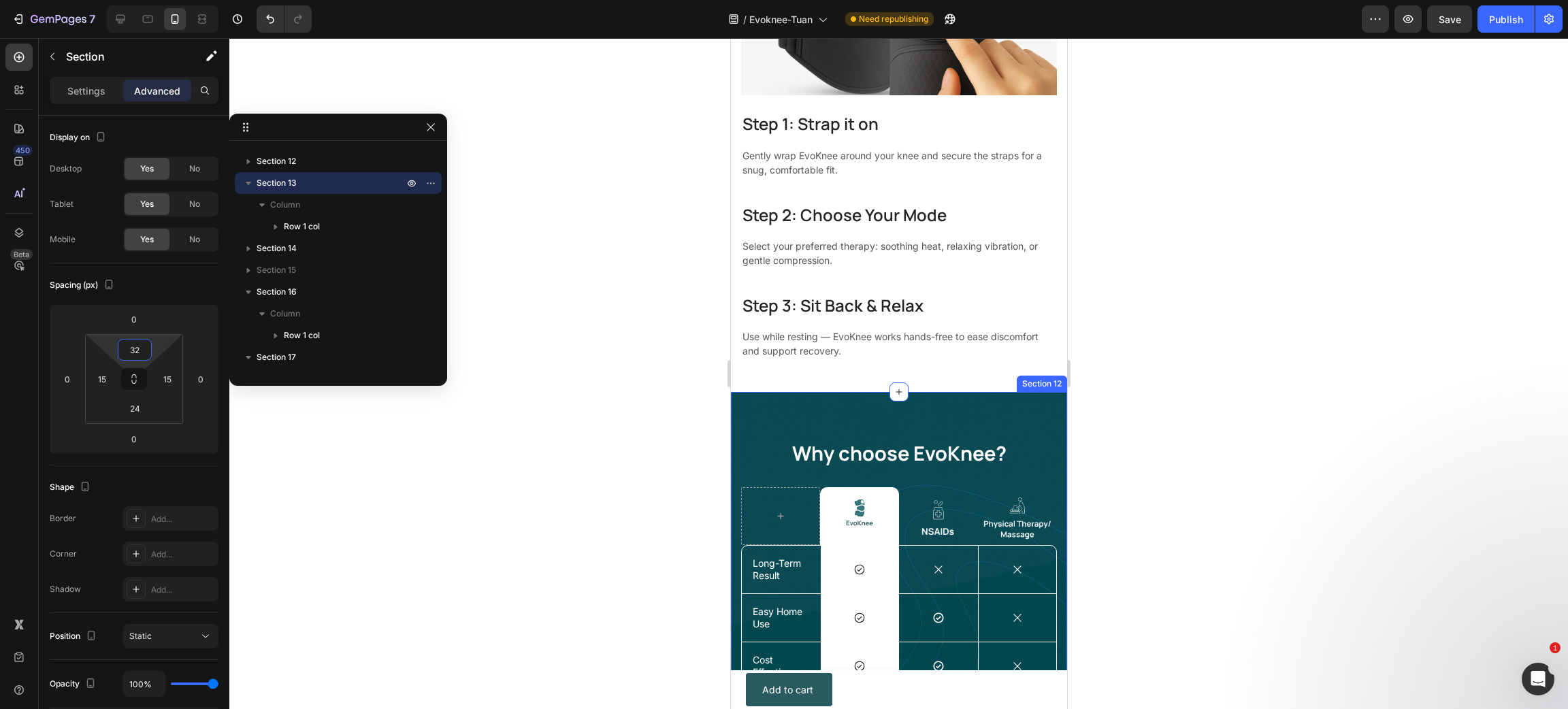 click on "Why choose EvoKnee? Heading
Image Row Image Image Row Long-Term Result Text Block
Icon Row
Icon
Icon Hero Banner Row Easy Home Use Text Block
Icon Row
Icon
Icon Hero Banner Row Cost Effective Text Block
Icon Row
Icon
Icon Hero Banner Row No Side Effect Text Block
Icon Row
Icon
Icon Hero Banner Row 30 Day Trial Text Block
Icon Row
Icon
Icon Hero Banner Row
Hero Banner
Row Row Section 12" at bounding box center (898, 639) 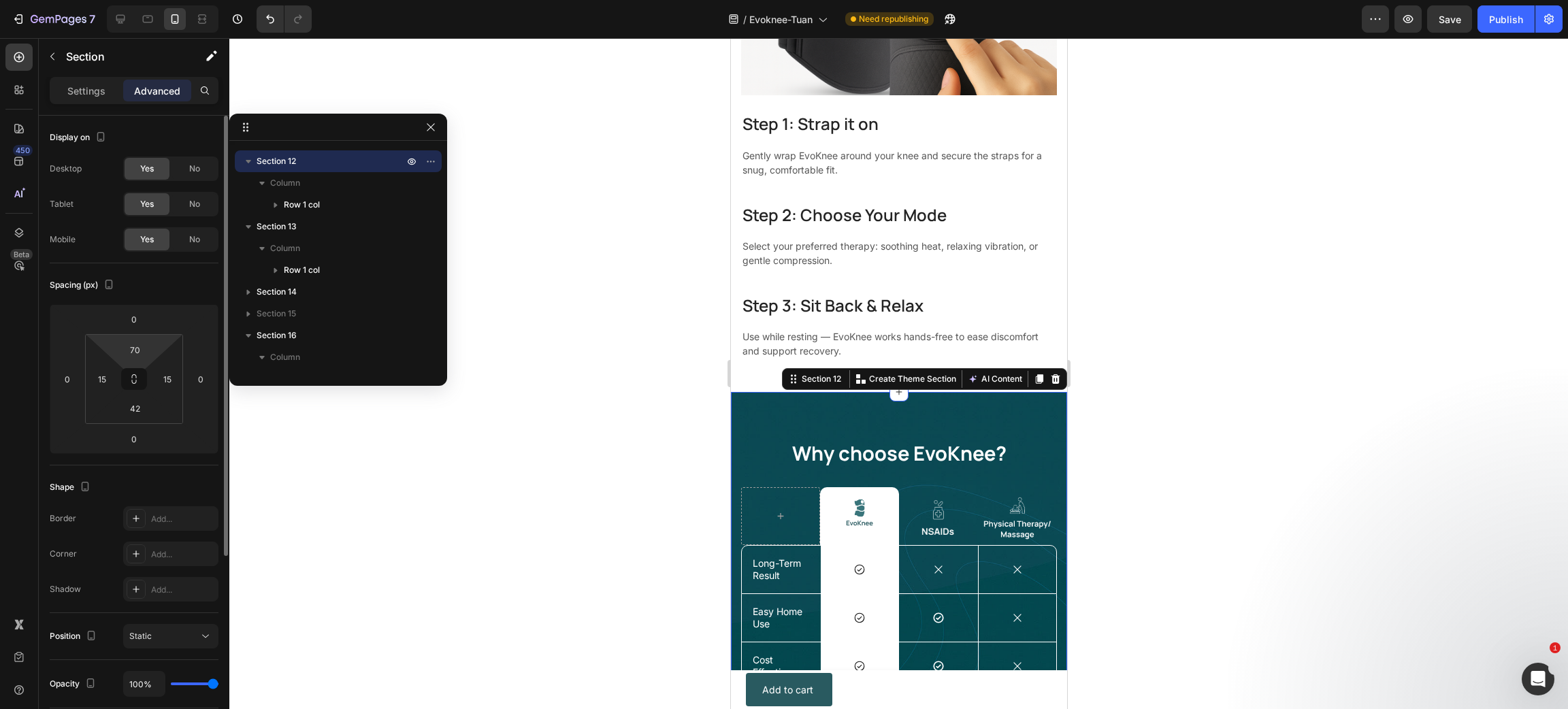 click on "7  Version history  /  Evoknee-Tuan Need republishing Preview  Save   Publish  450 Beta Sections(0) Elements(83) Section Element Hero Section Product Detail Brands Trusted Badges Guarantee Product Breakdown How to use Testimonials Compare Bundle FAQs Social Proof Brand Story Product List Collection Blog List Contact Sticky Add to Cart Custom Footer Browse Library 450 Layout
Row
Row
Row
Row Text
Heading
Text Block Button
Button
Button Media
Image
Image
Video" at bounding box center (784, 0) 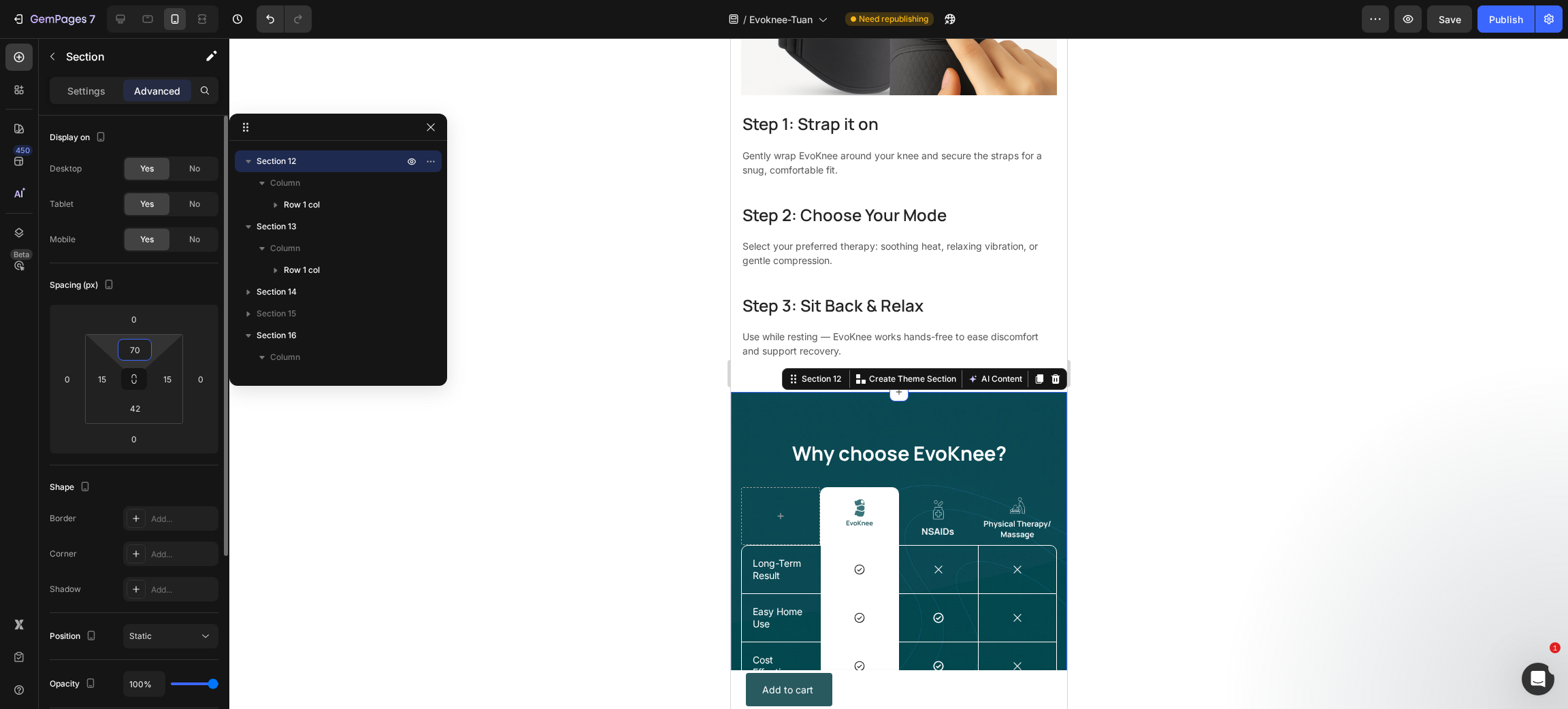 click on "7  Version history  /  Evoknee-Tuan Need republishing Preview  Save   Publish  450 Beta Sections(0) Elements(83) Section Element Hero Section Product Detail Brands Trusted Badges Guarantee Product Breakdown How to use Testimonials Compare Bundle FAQs Social Proof Brand Story Product List Collection Blog List Contact Sticky Add to Cart Custom Footer Browse Library 450 Layout
Row
Row
Row
Row Text
Heading
Text Block Button
Button
Button Media
Image
Image
Video" at bounding box center [784, 0] 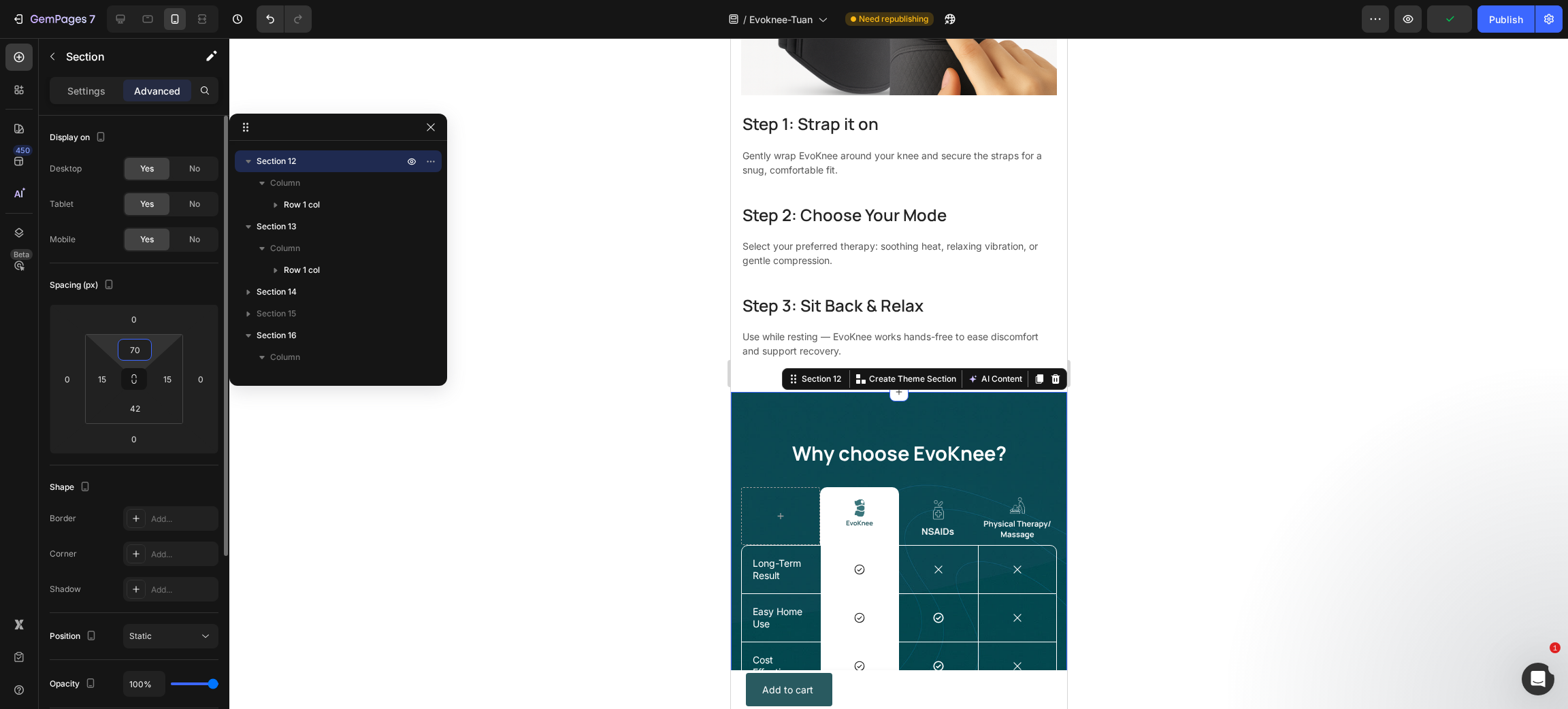 click on "70" at bounding box center (135, 350) 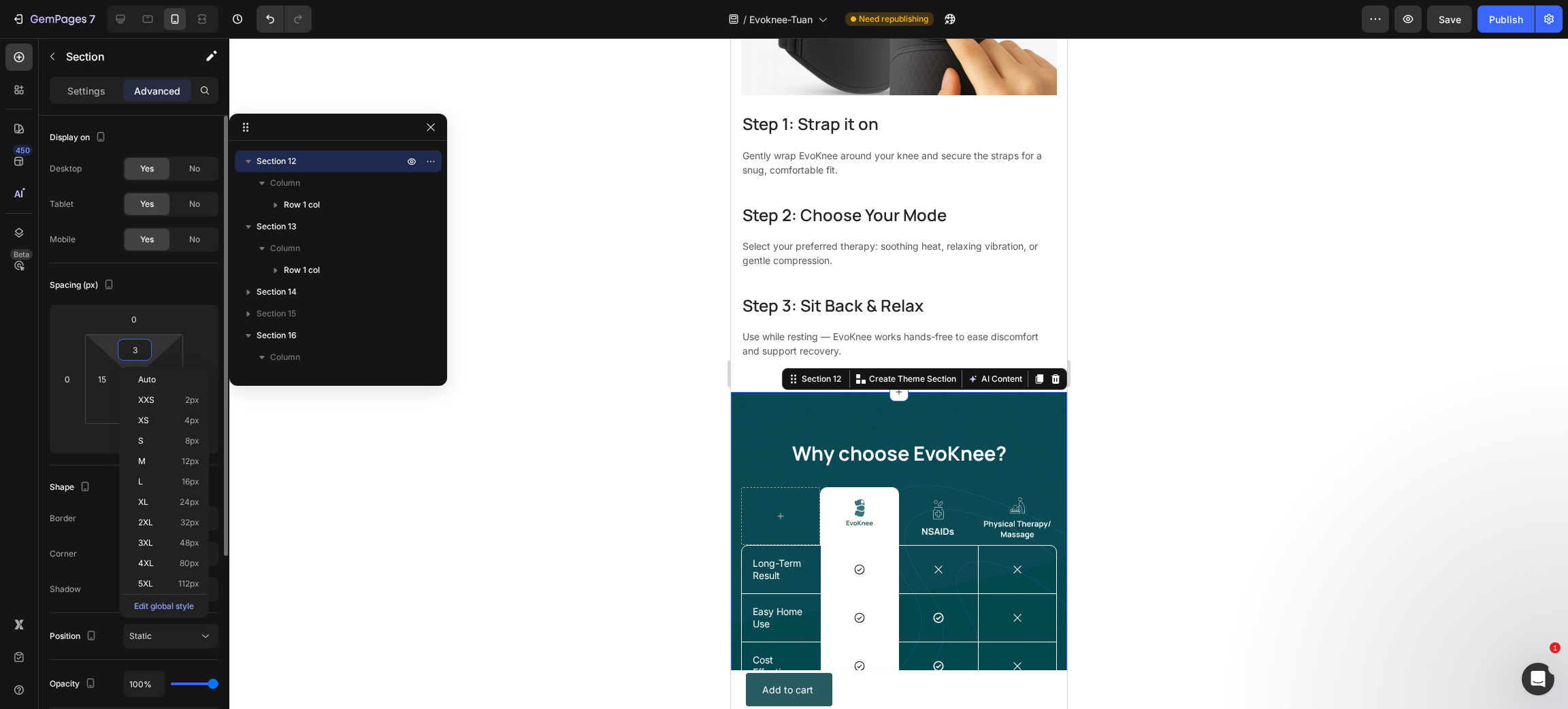 type on "32" 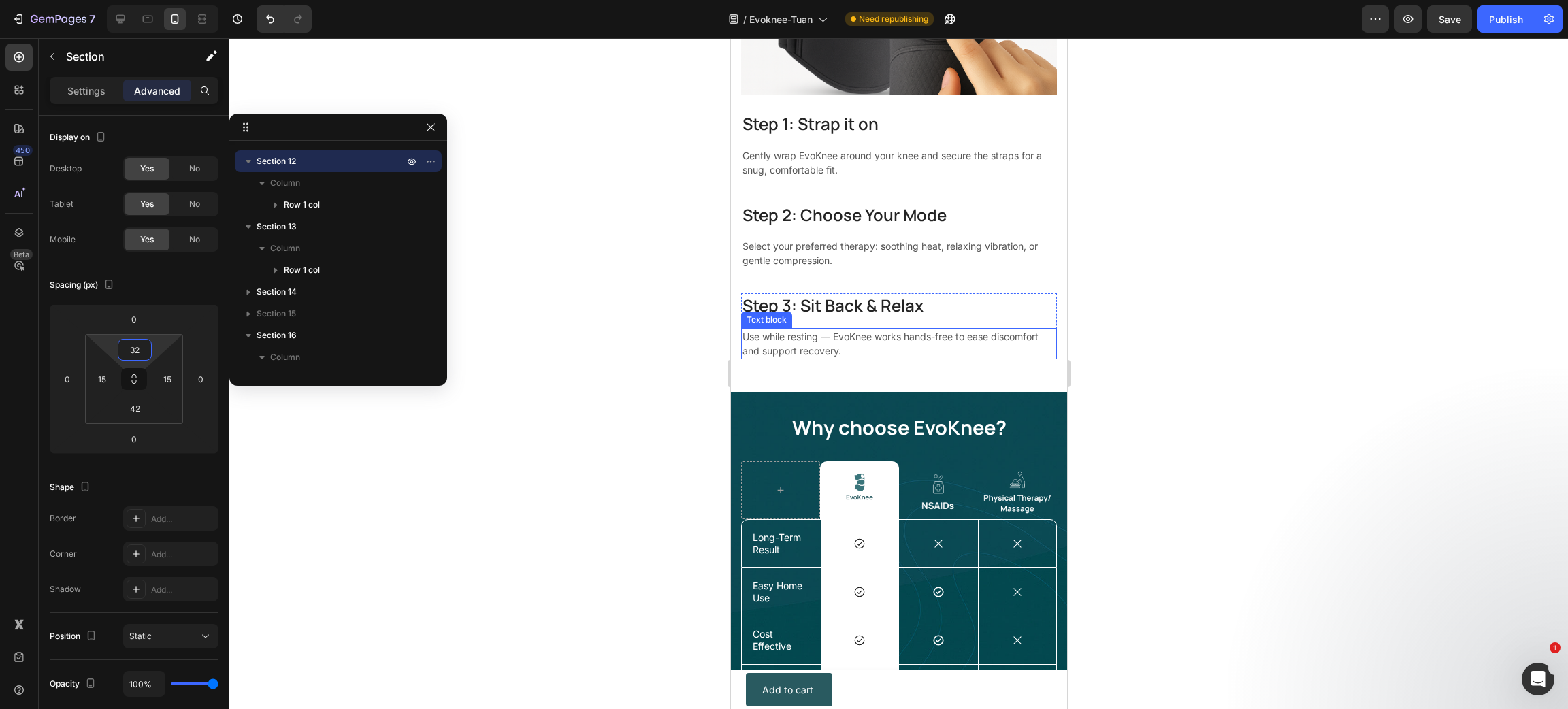 scroll, scrollTop: 2992, scrollLeft: 0, axis: vertical 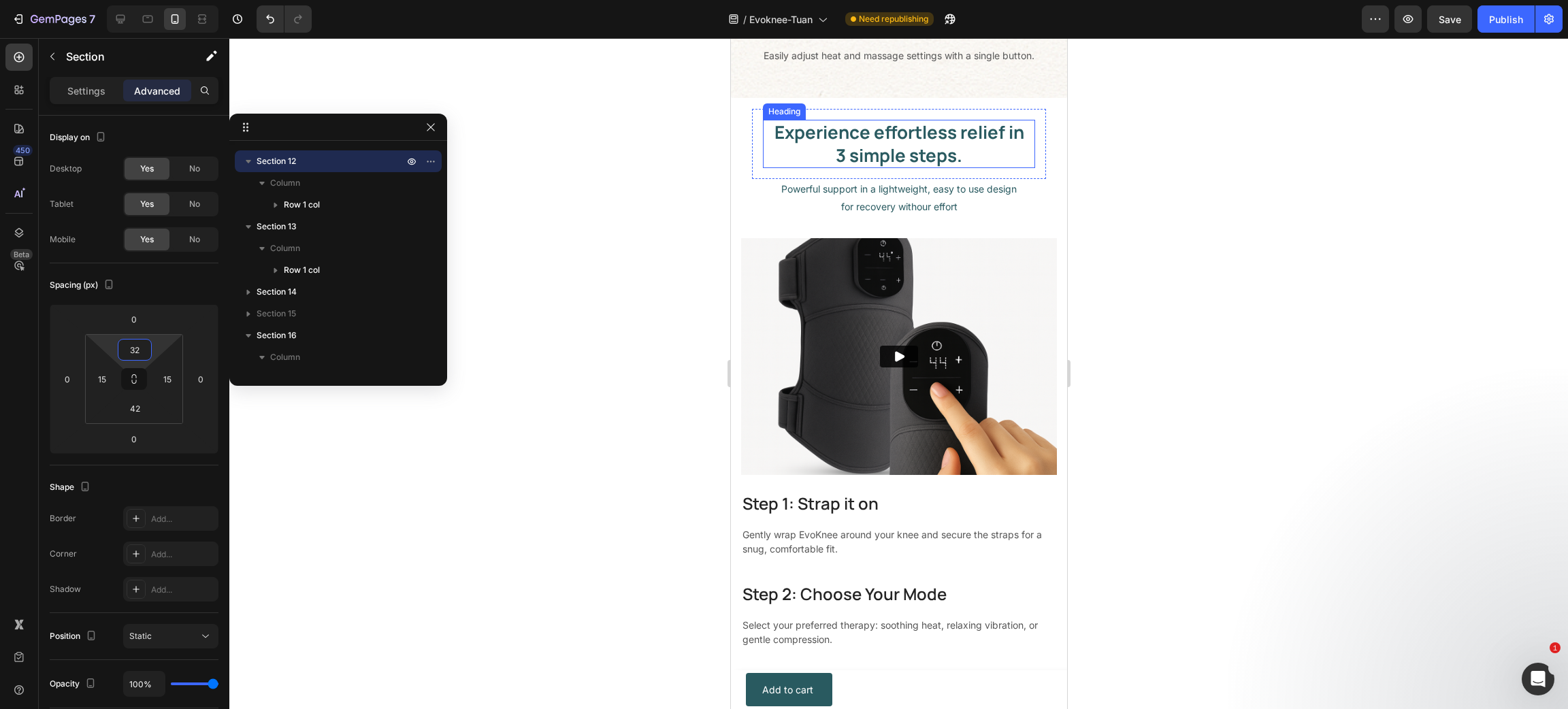 click on "Experience effortless relief in 3 simple steps." at bounding box center (898, 144) 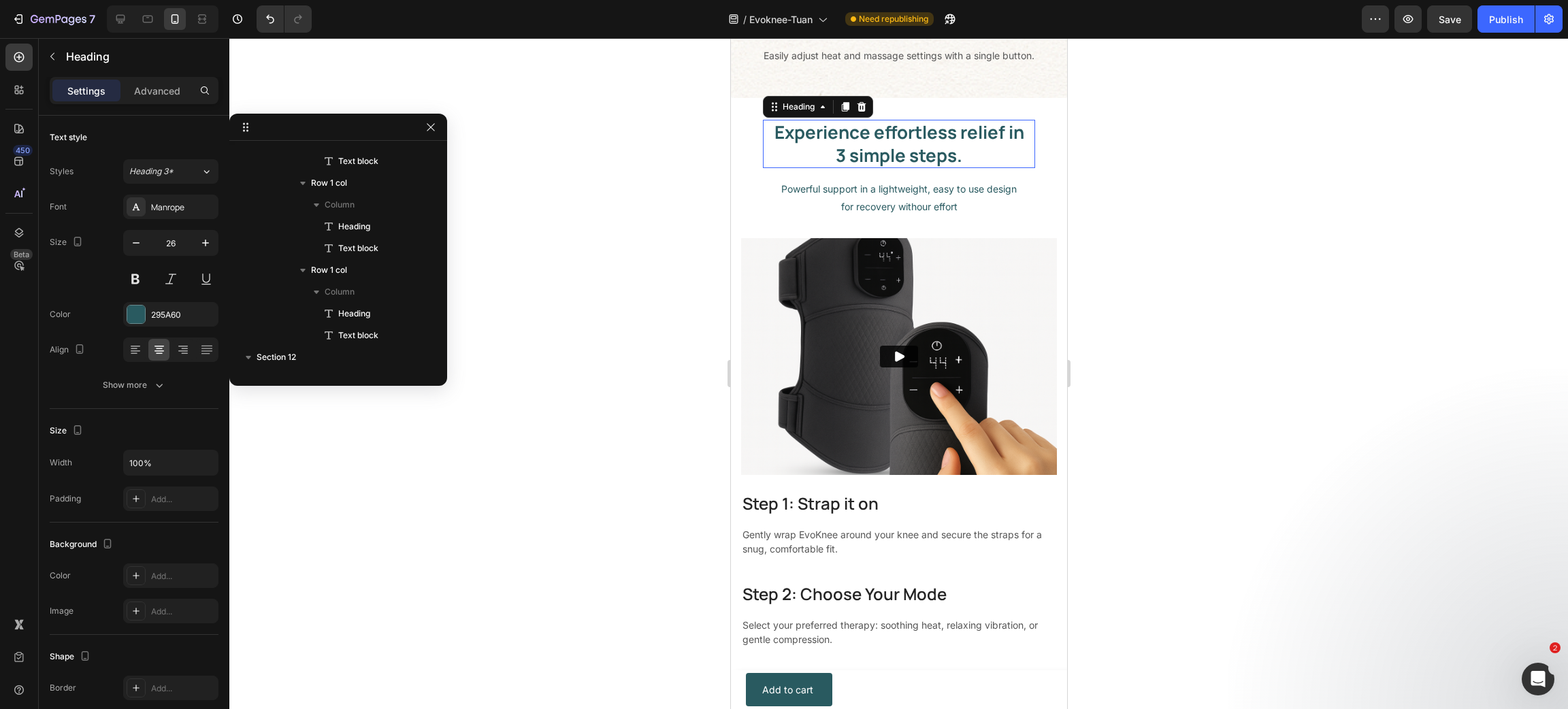 scroll, scrollTop: 323, scrollLeft: 0, axis: vertical 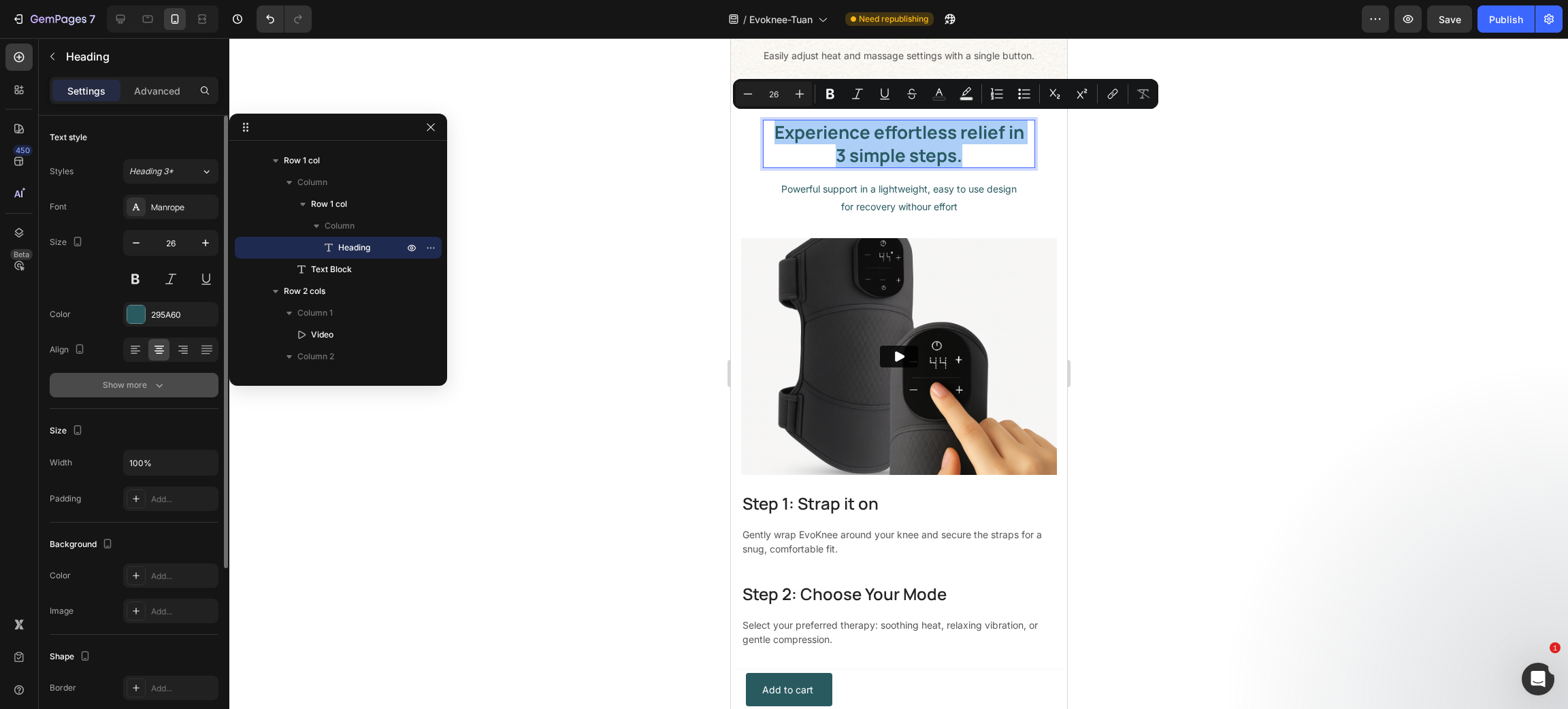 click 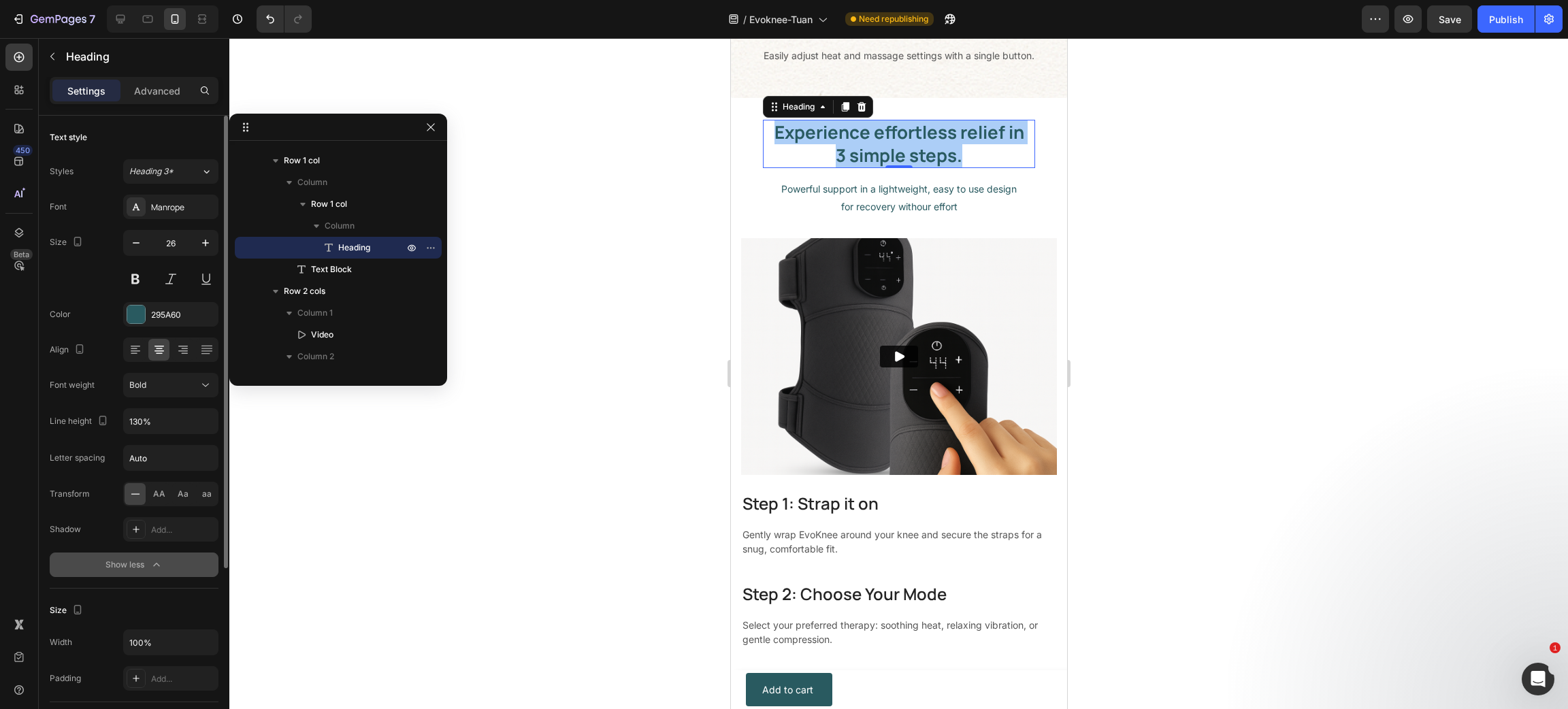 click 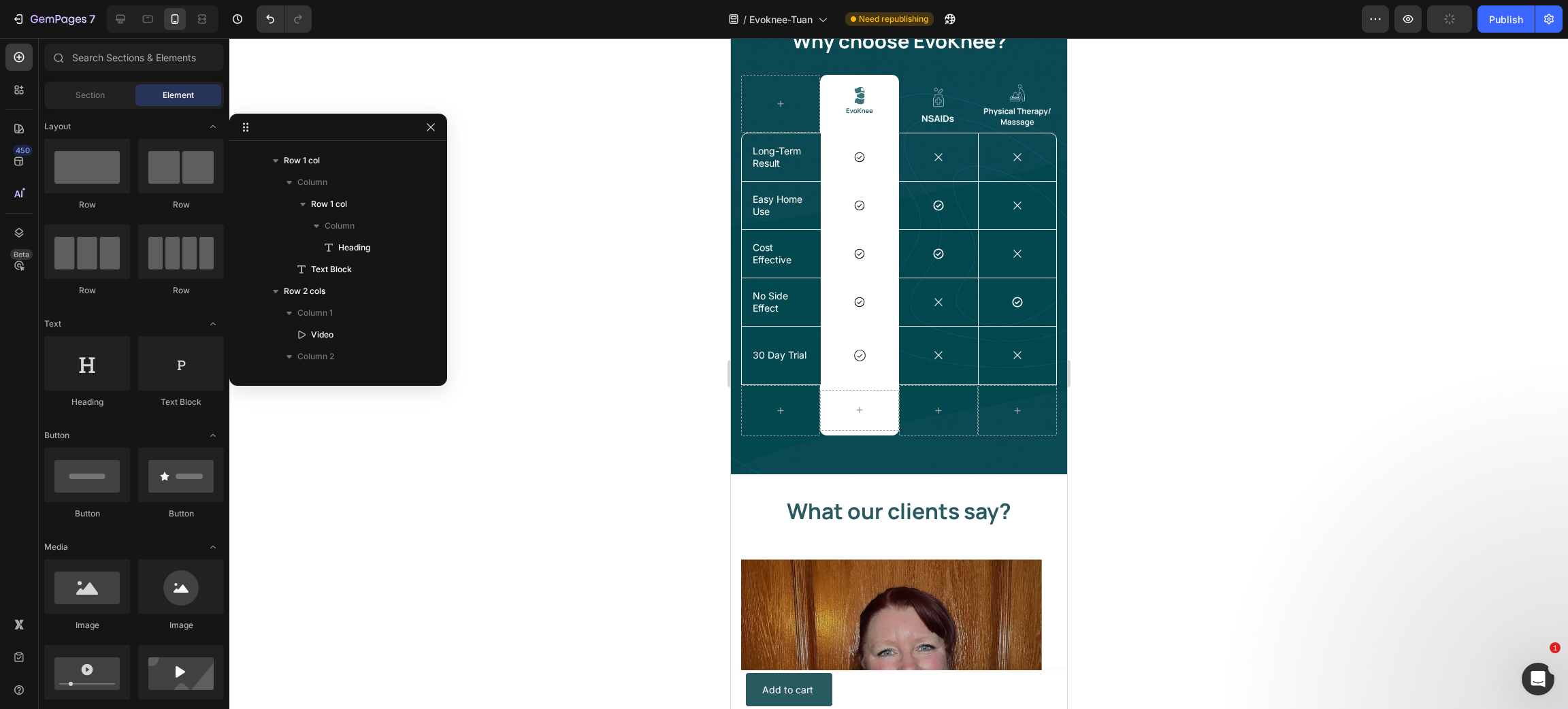 scroll, scrollTop: 4115, scrollLeft: 0, axis: vertical 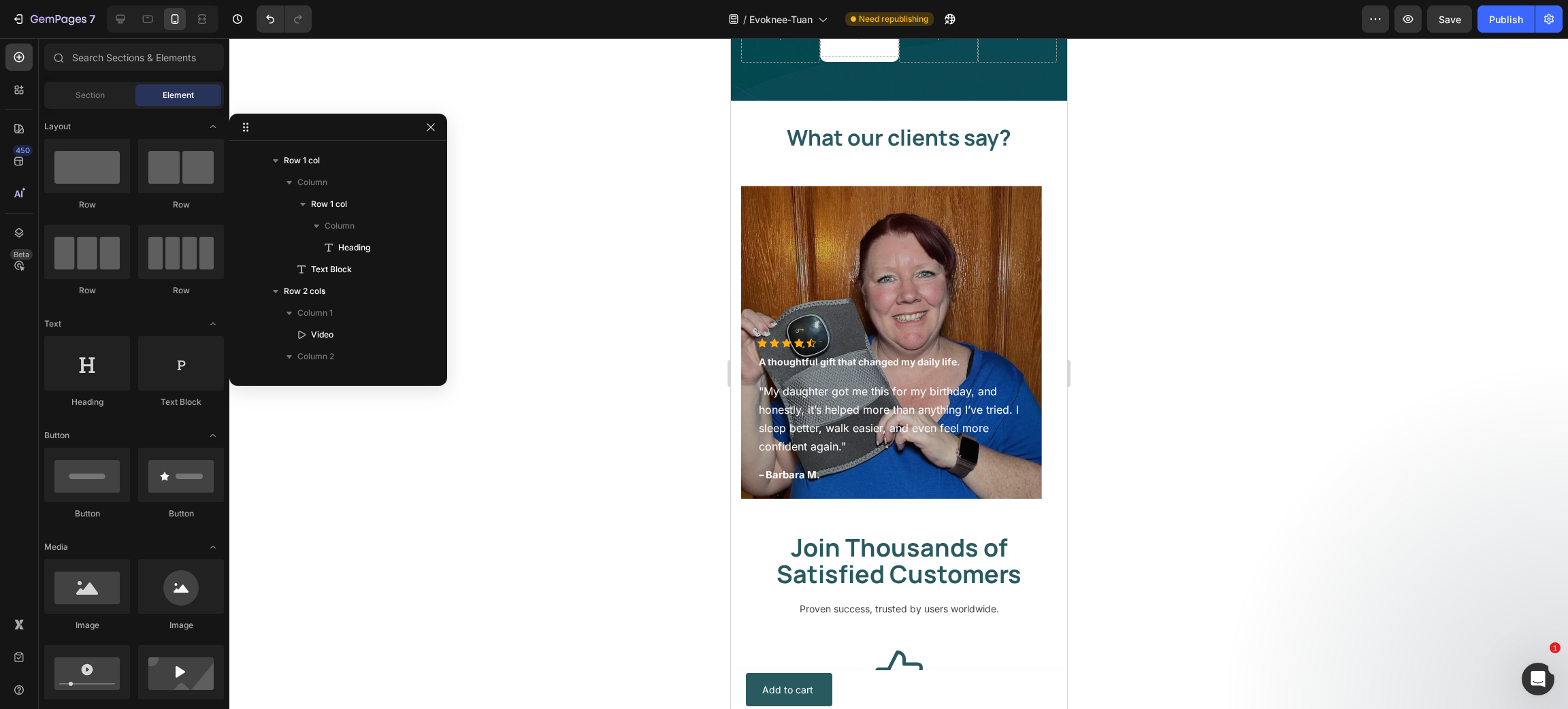 click 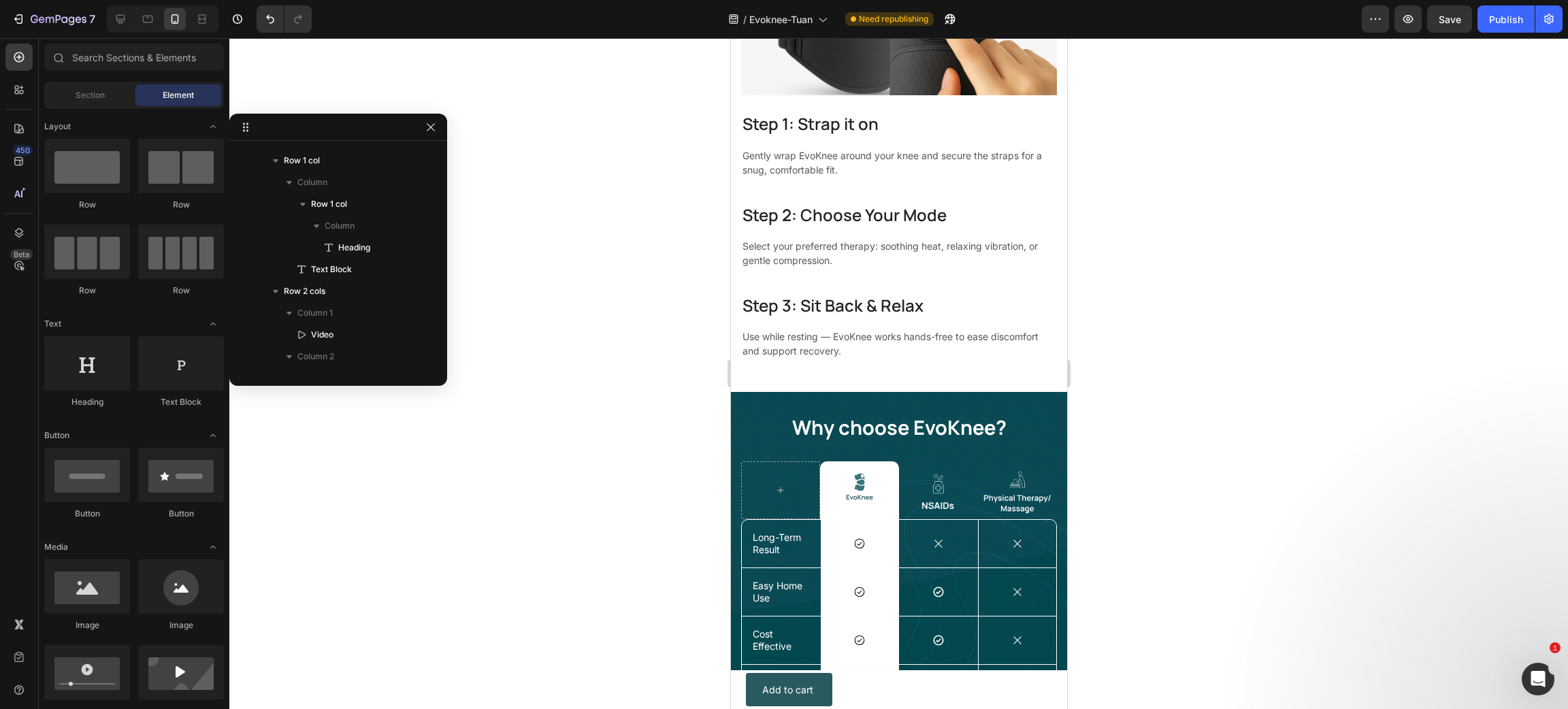 scroll, scrollTop: 2992, scrollLeft: 0, axis: vertical 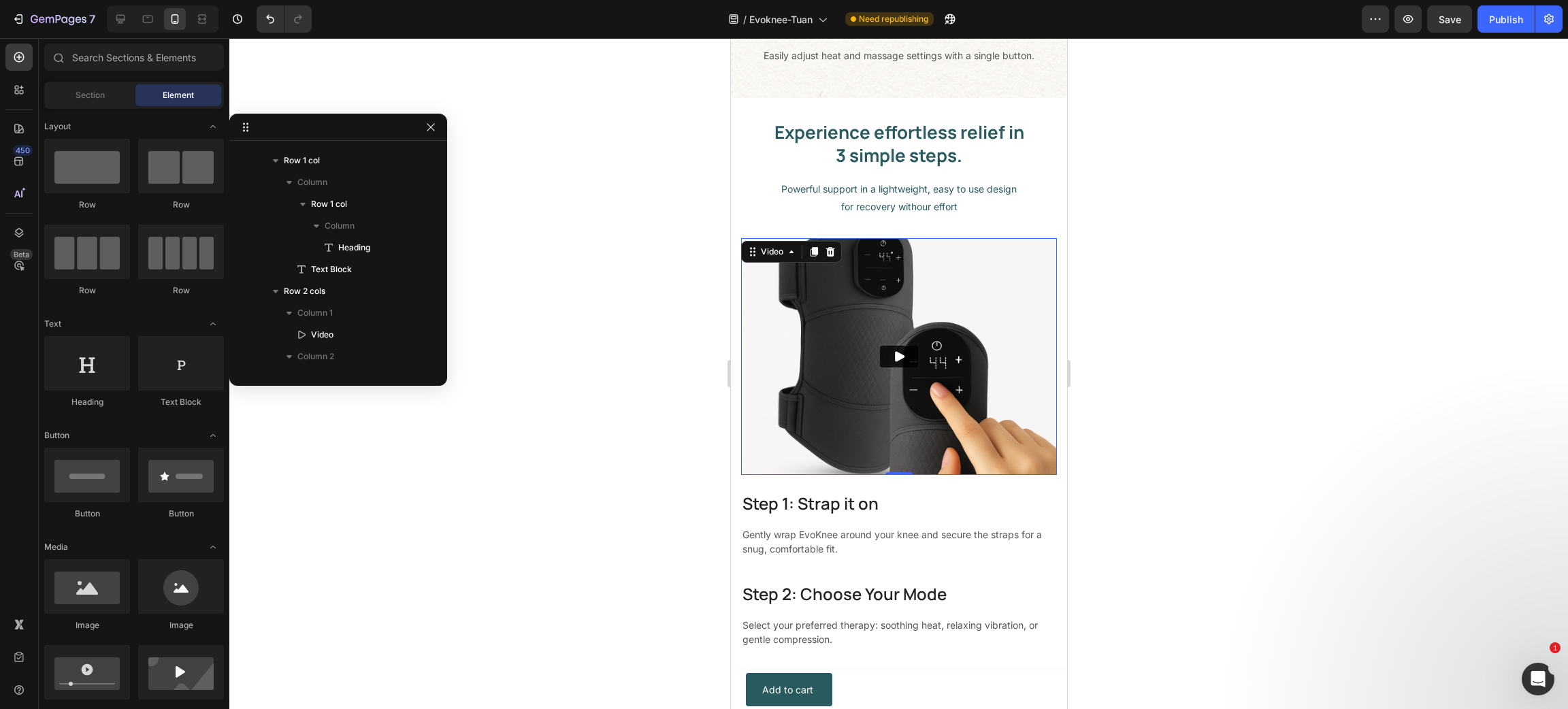 click at bounding box center [898, 357] 